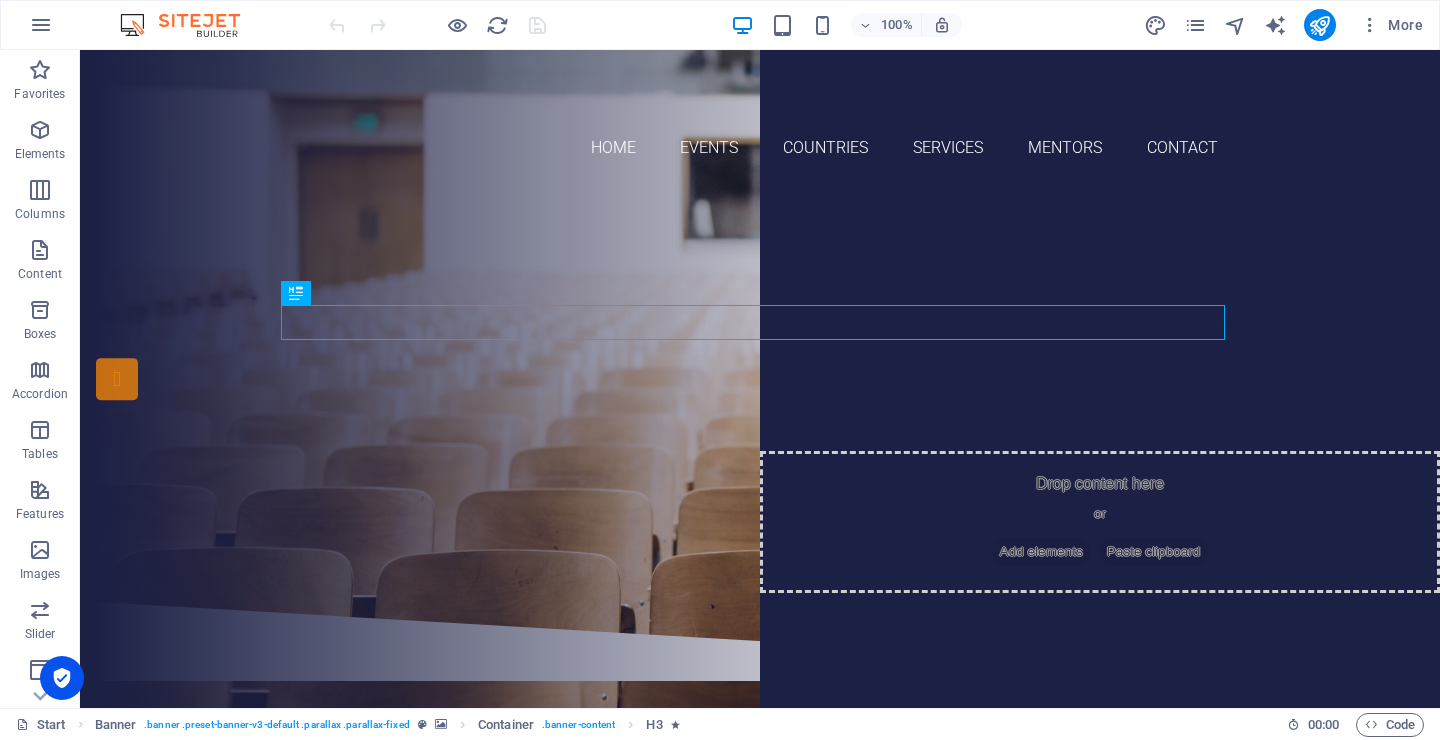 scroll, scrollTop: 0, scrollLeft: 0, axis: both 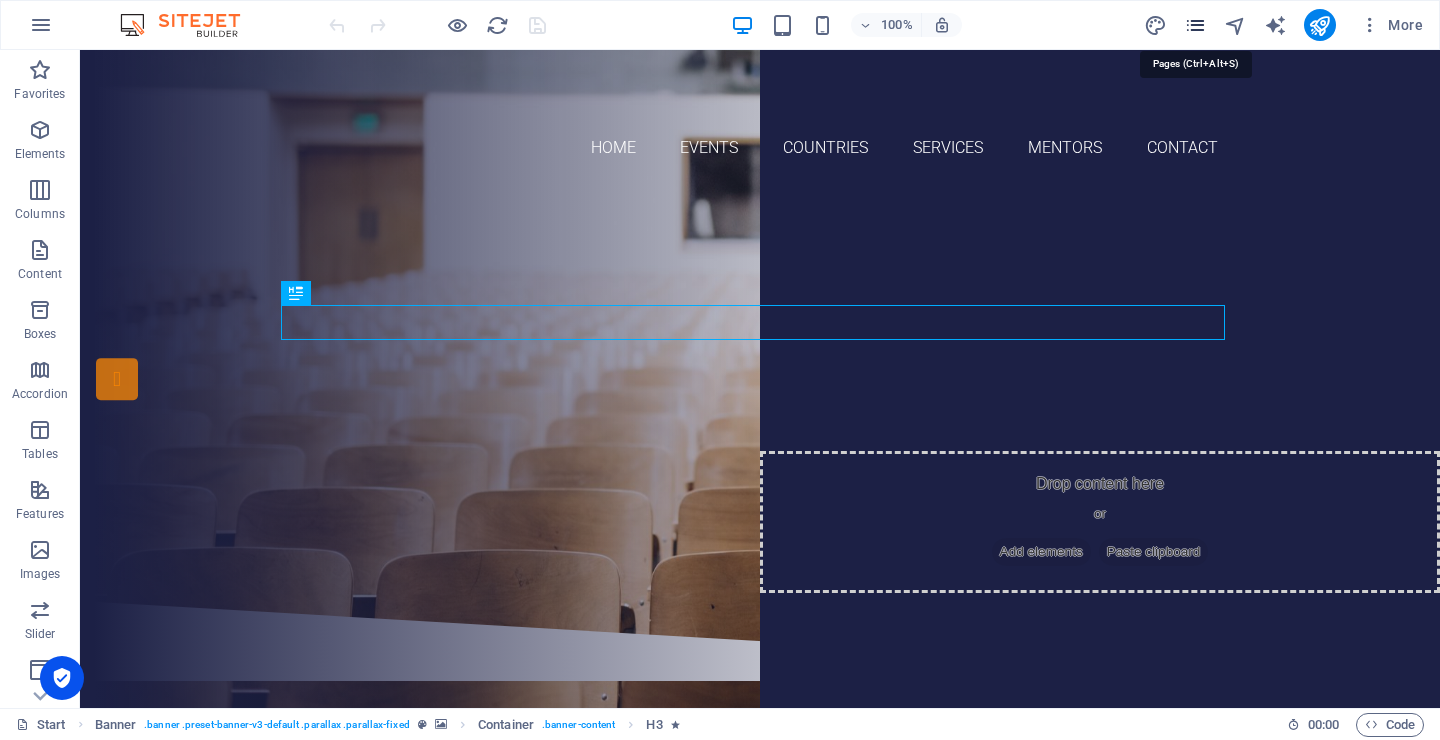 click at bounding box center [1195, 25] 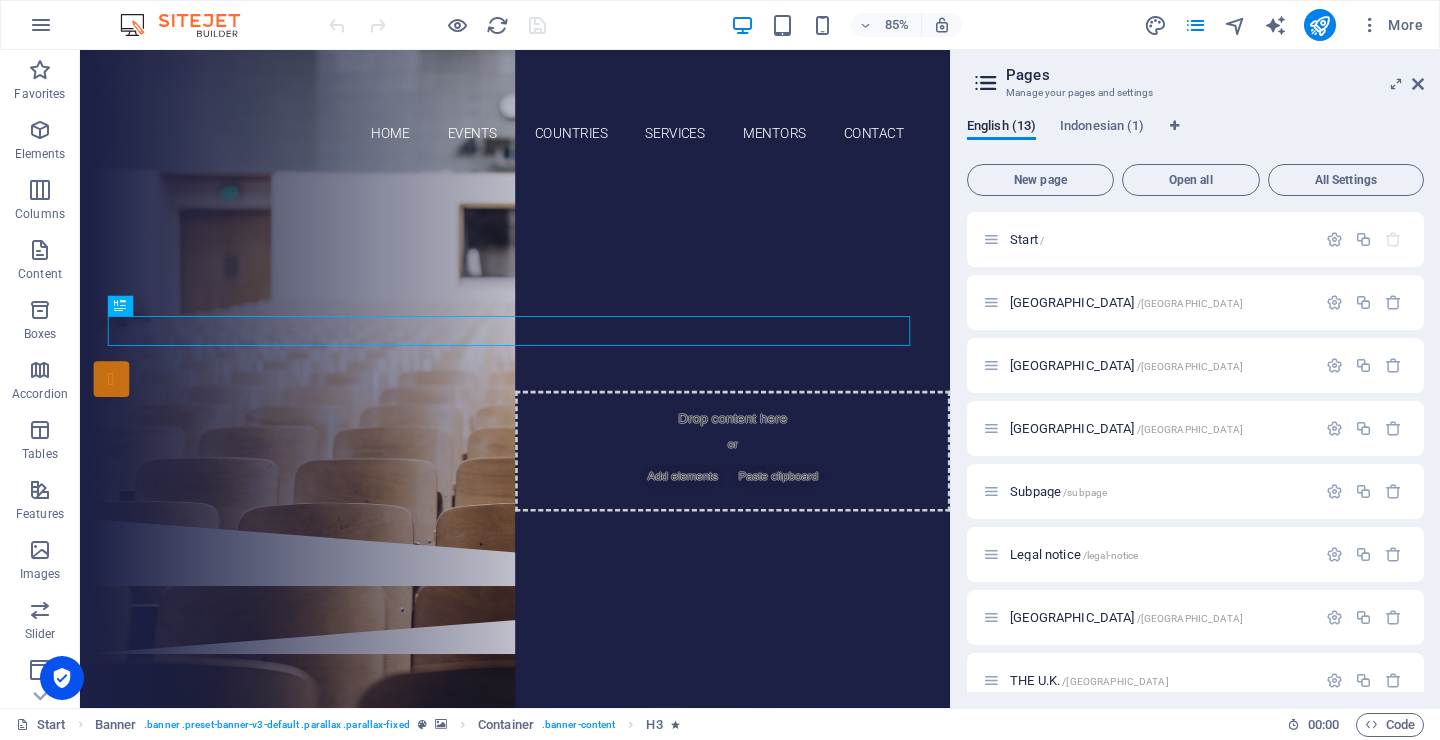 scroll, scrollTop: 339, scrollLeft: 0, axis: vertical 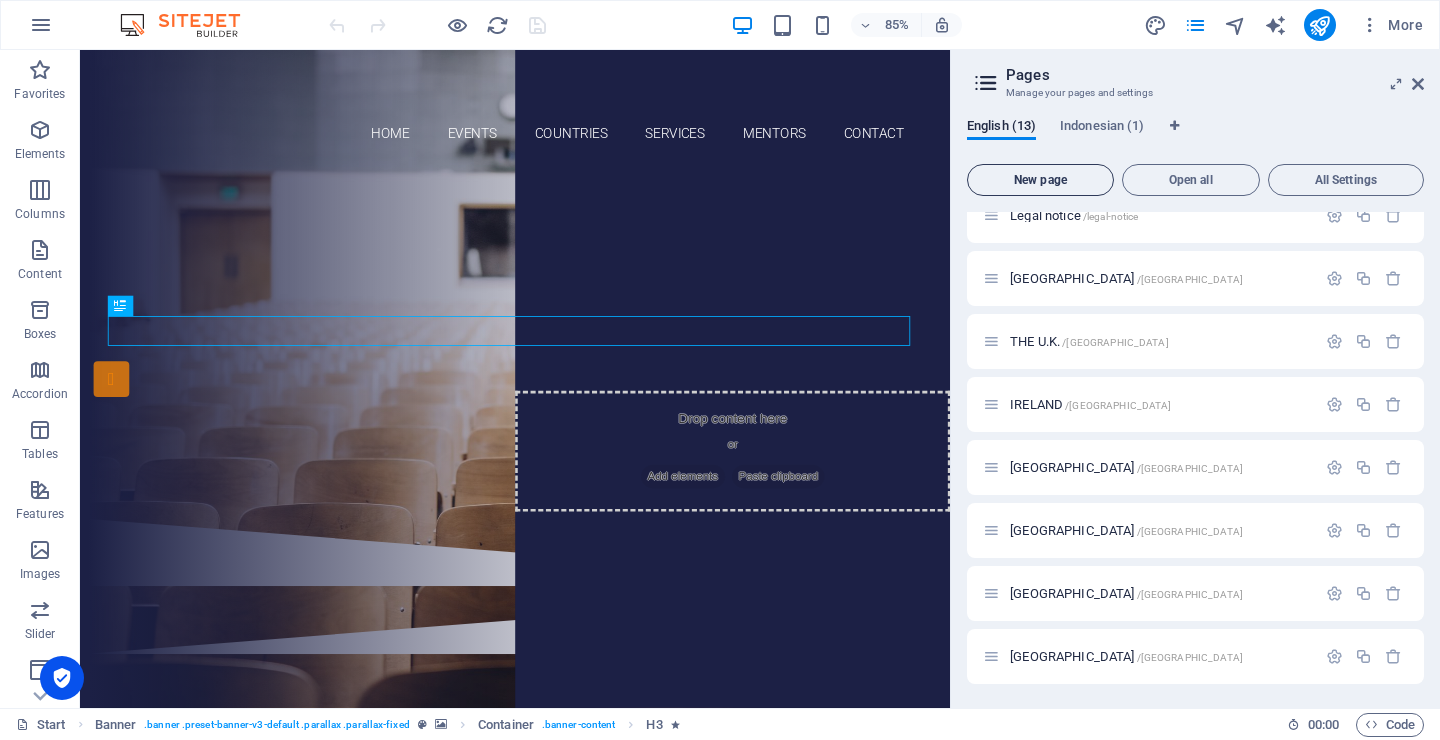 click on "New page" at bounding box center [1040, 180] 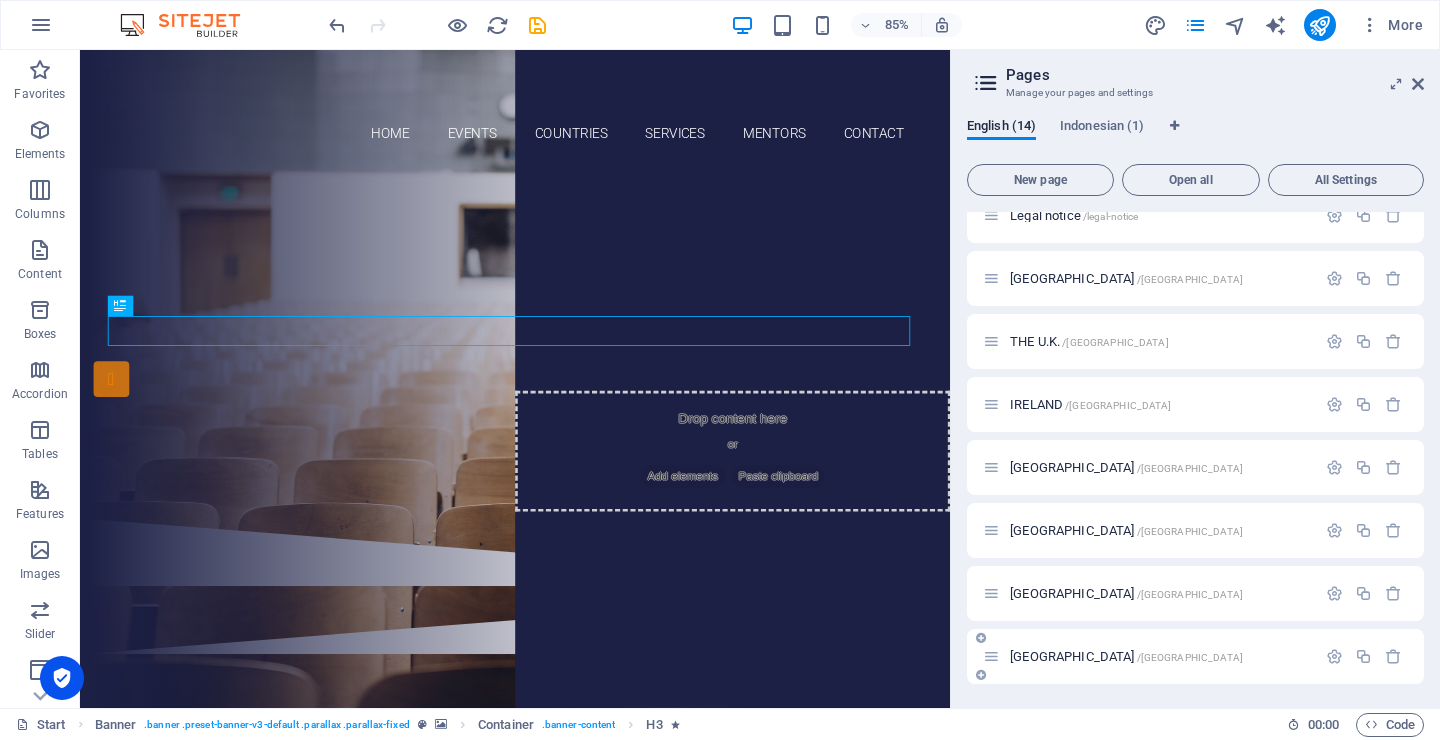 scroll, scrollTop: 682, scrollLeft: 0, axis: vertical 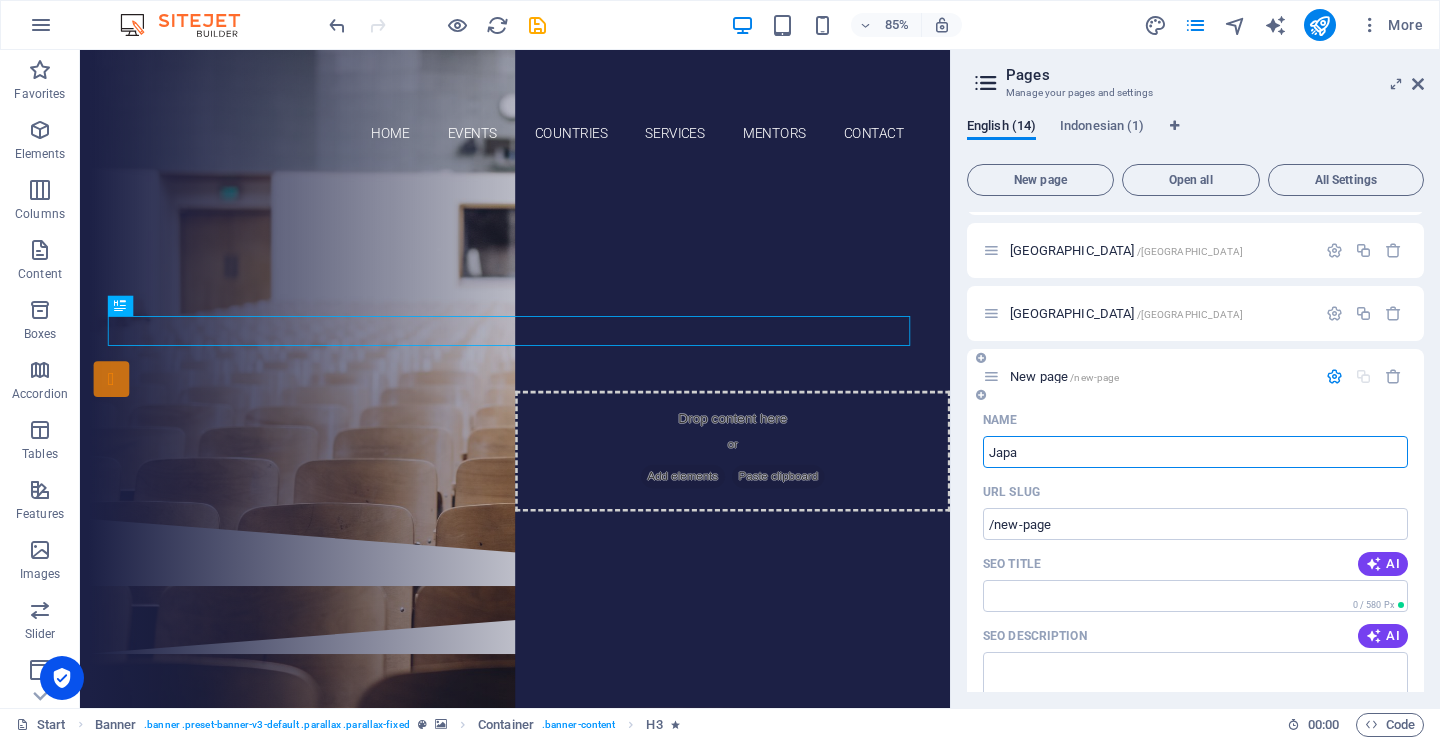 type on "[GEOGRAPHIC_DATA]" 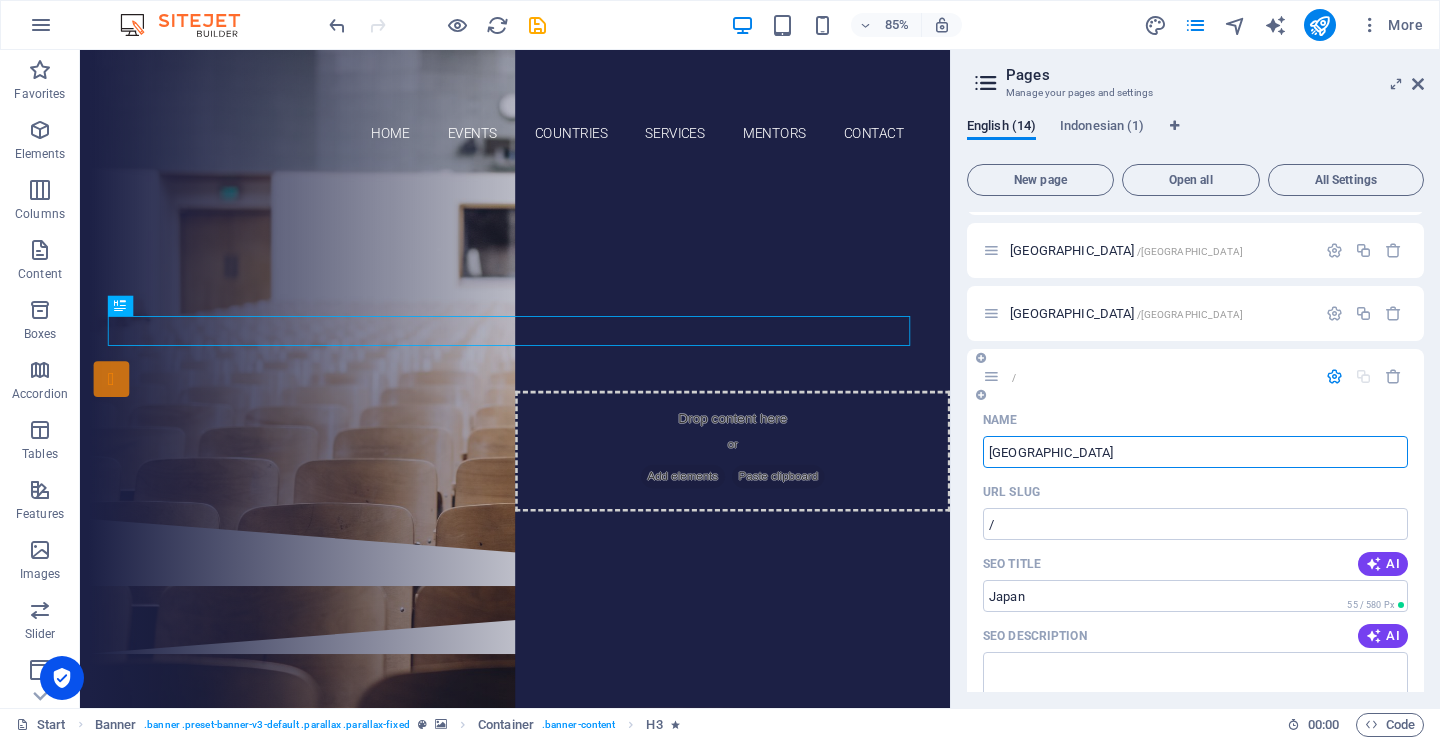 type on "/" 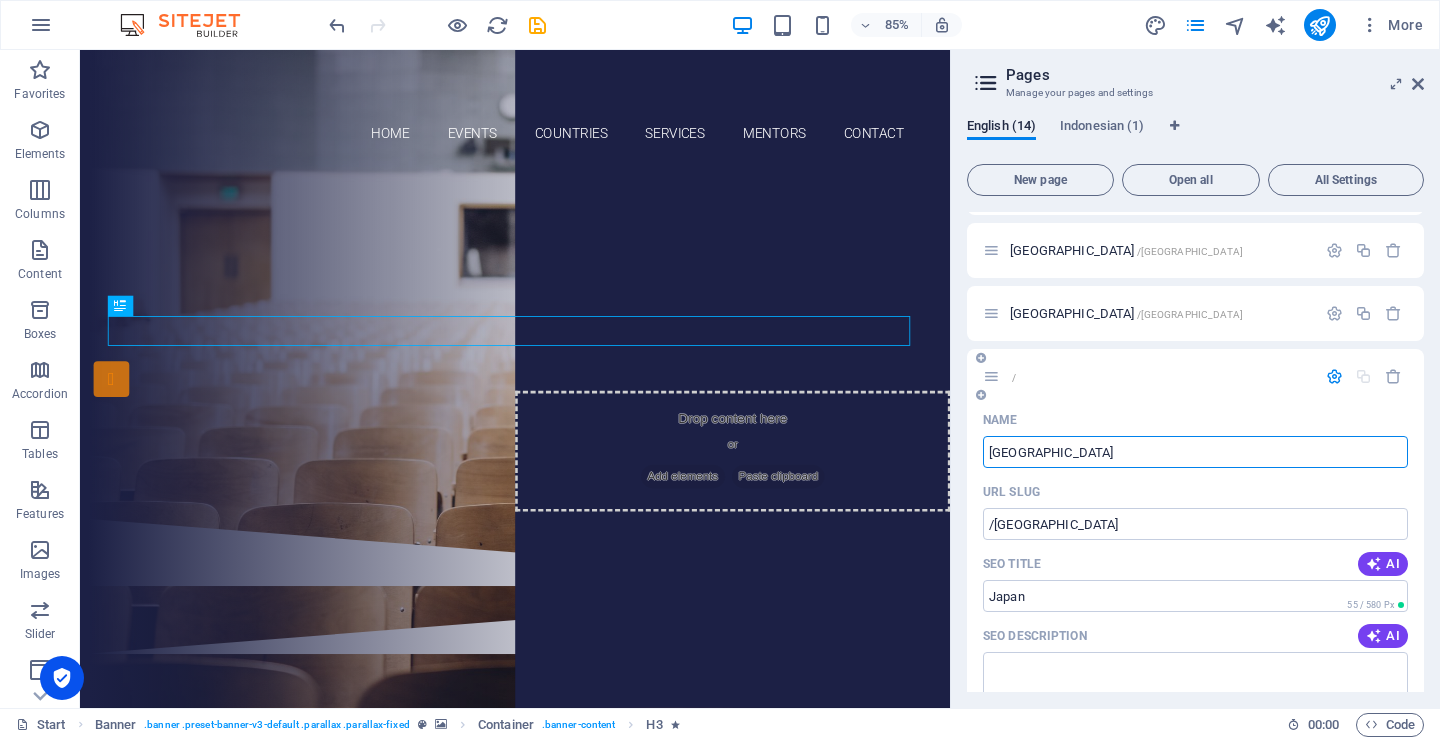 type on "[GEOGRAPHIC_DATA]" 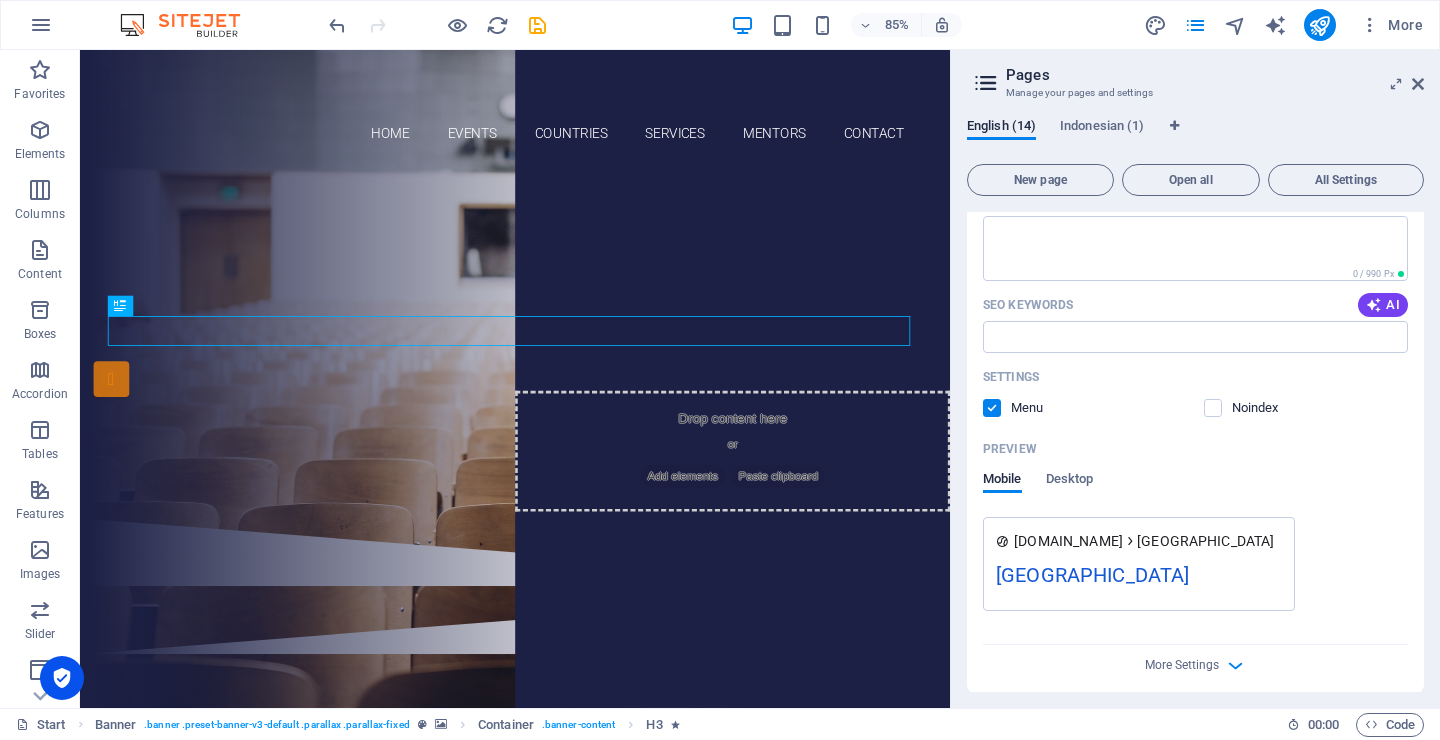 scroll, scrollTop: 1127, scrollLeft: 0, axis: vertical 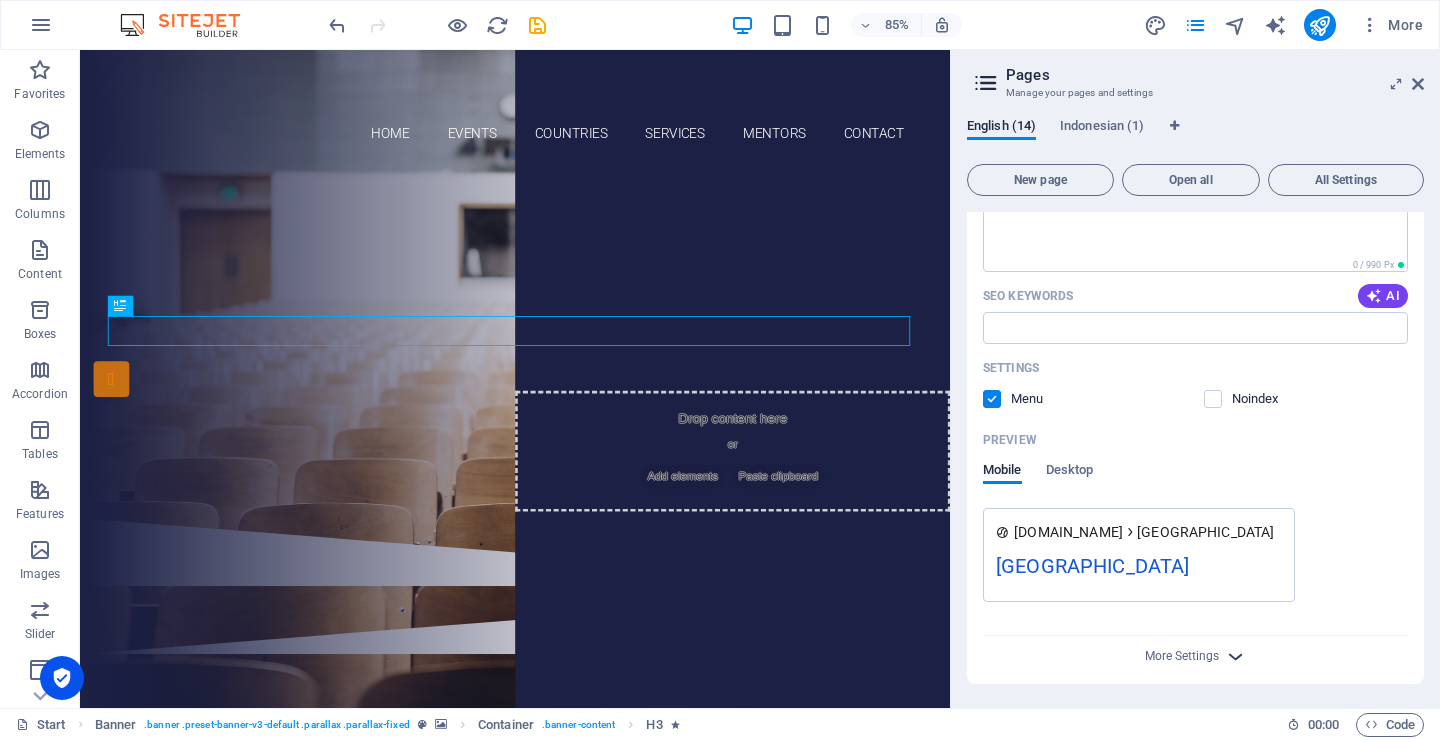 type on "[GEOGRAPHIC_DATA]" 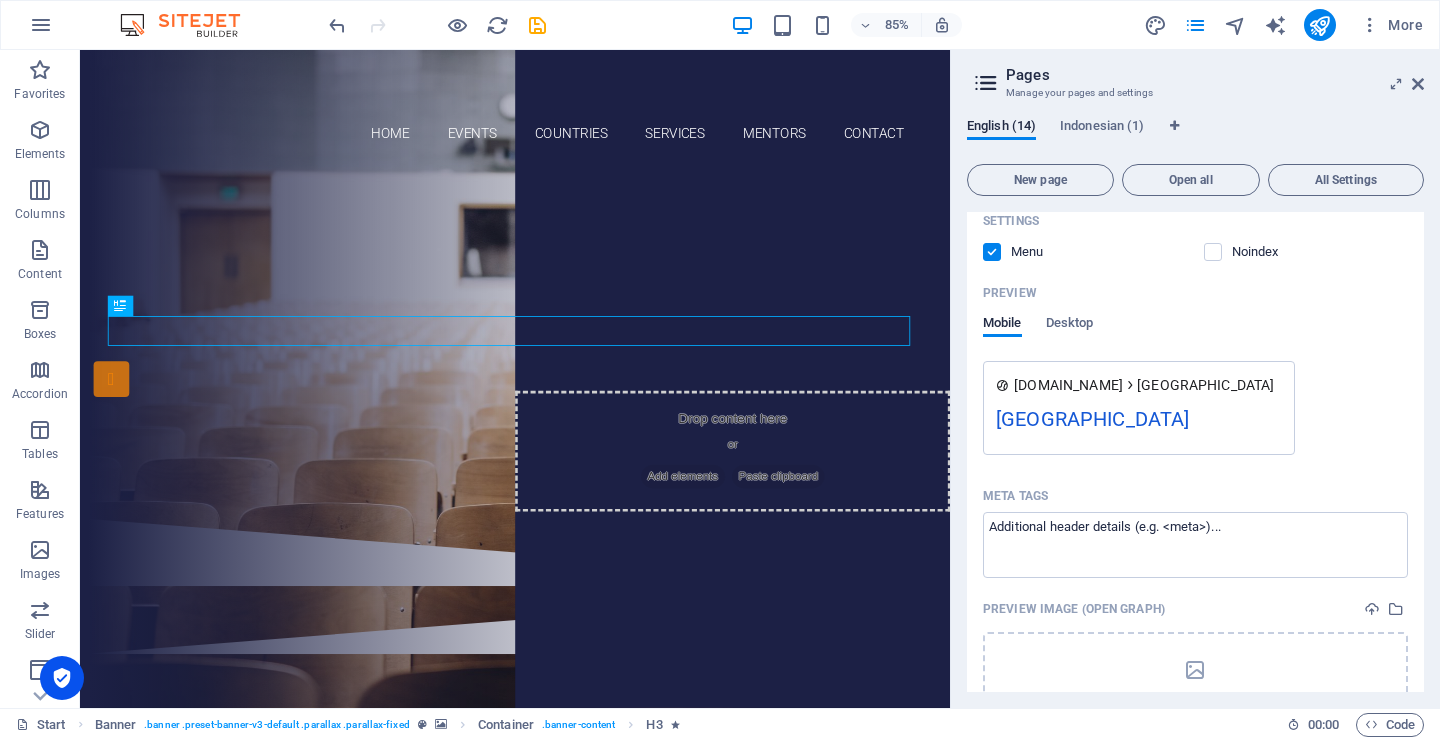scroll, scrollTop: 1415, scrollLeft: 0, axis: vertical 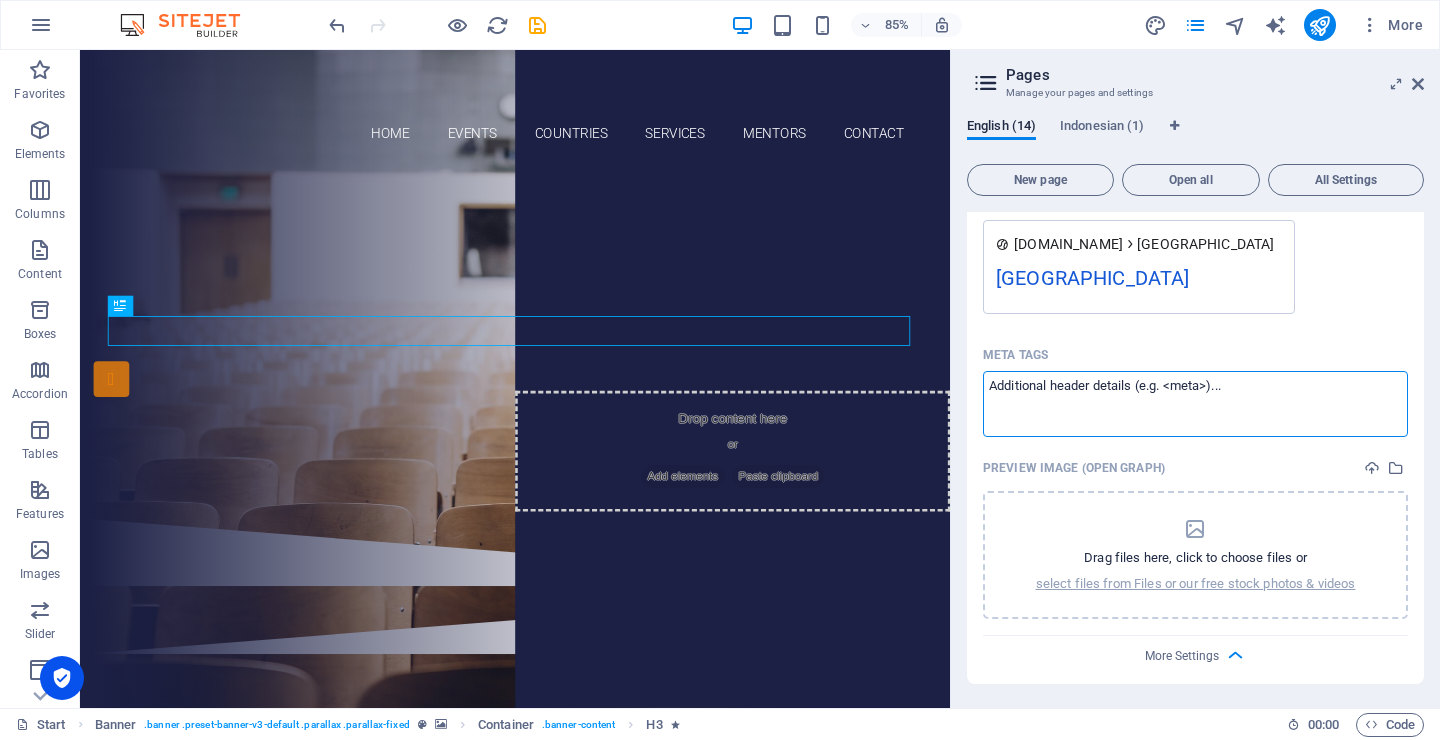 drag, startPoint x: 1249, startPoint y: 391, endPoint x: 968, endPoint y: 388, distance: 281.01602 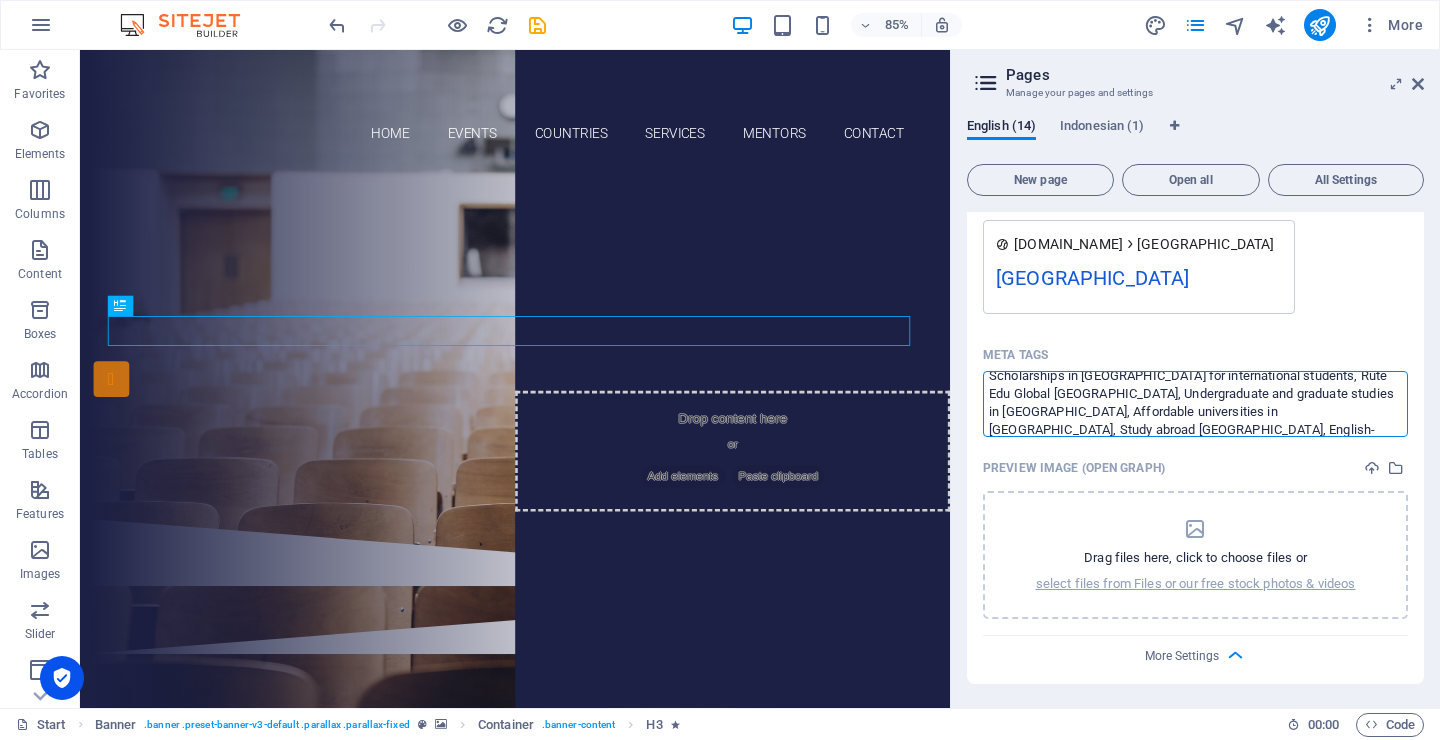 scroll, scrollTop: 0, scrollLeft: 0, axis: both 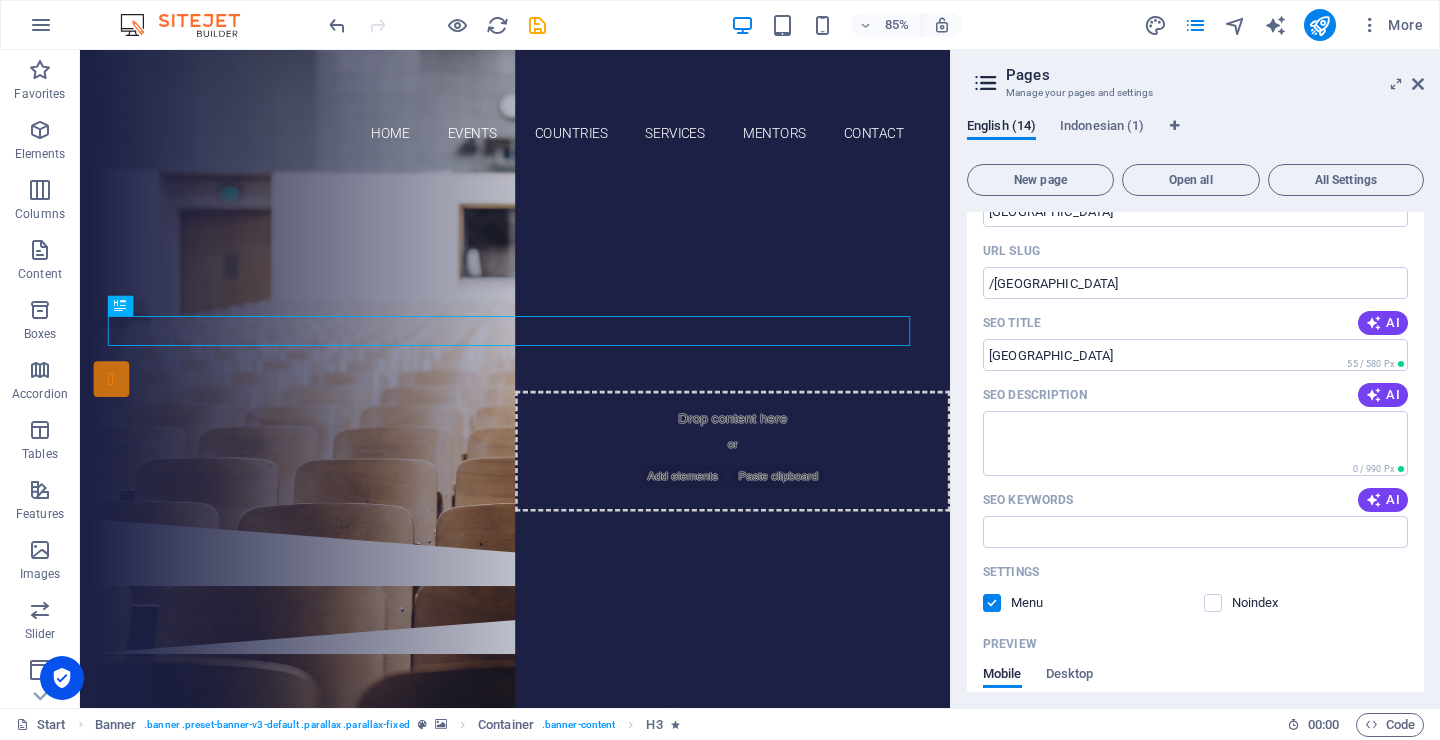 type on "<title>Study in [GEOGRAPHIC_DATA] – University Admission Consultant | Rute Edu Global</title>
<meta name="description" content="Planning to study in [GEOGRAPHIC_DATA]? Get expert help with university applications, student visas, and scholarships. Start your Japan journey with Rute Edu Global.">
<meta name="keywords" content="Study in [GEOGRAPHIC_DATA], [GEOGRAPHIC_DATA] university admission, Education consultant [GEOGRAPHIC_DATA], Japanese universities for international students, Apply to university in [GEOGRAPHIC_DATA], Student visa [GEOGRAPHIC_DATA], [GEOGRAPHIC_DATA] university application help, Scholarships in [GEOGRAPHIC_DATA] for international students, Rute Edu Global [GEOGRAPHIC_DATA], Undergraduate and graduate studies in [GEOGRAPHIC_DATA], Affordable universities in [GEOGRAPHIC_DATA], Study abroad [GEOGRAPHIC_DATA], English-taught programs in [GEOGRAPHIC_DATA], [GEOGRAPHIC_DATA] higher education for foreigners">
<meta name="author" content="Rute Edu Global">
<meta name="robots" content="index, follow">" 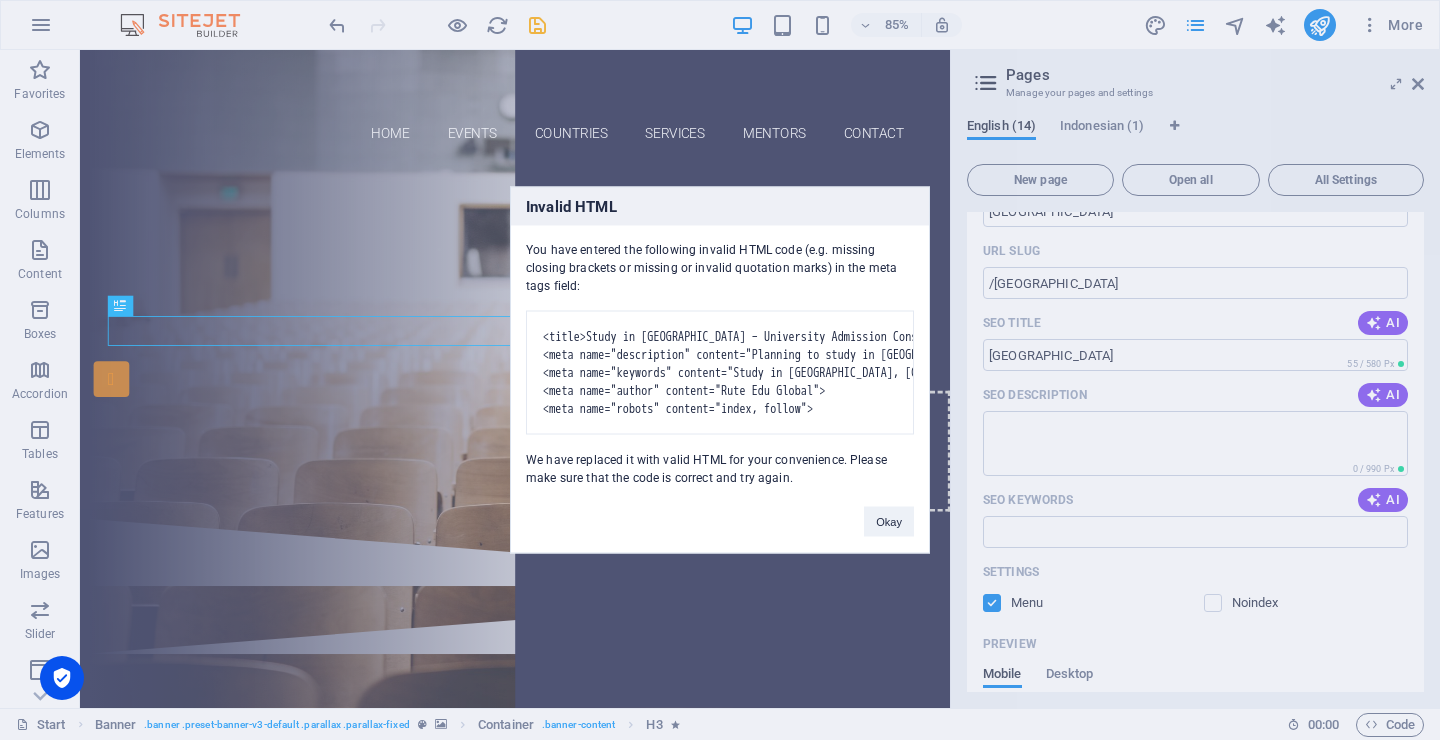 click on "Invalid HTML
You have entered the following invalid HTML code (e.g. missing closing brackets or missing or invalid quotation marks) in the meta tags field:
We have replaced it with valid HTML for your convenience. Please make sure that the code is correct and try again.
Okay" at bounding box center (720, 370) 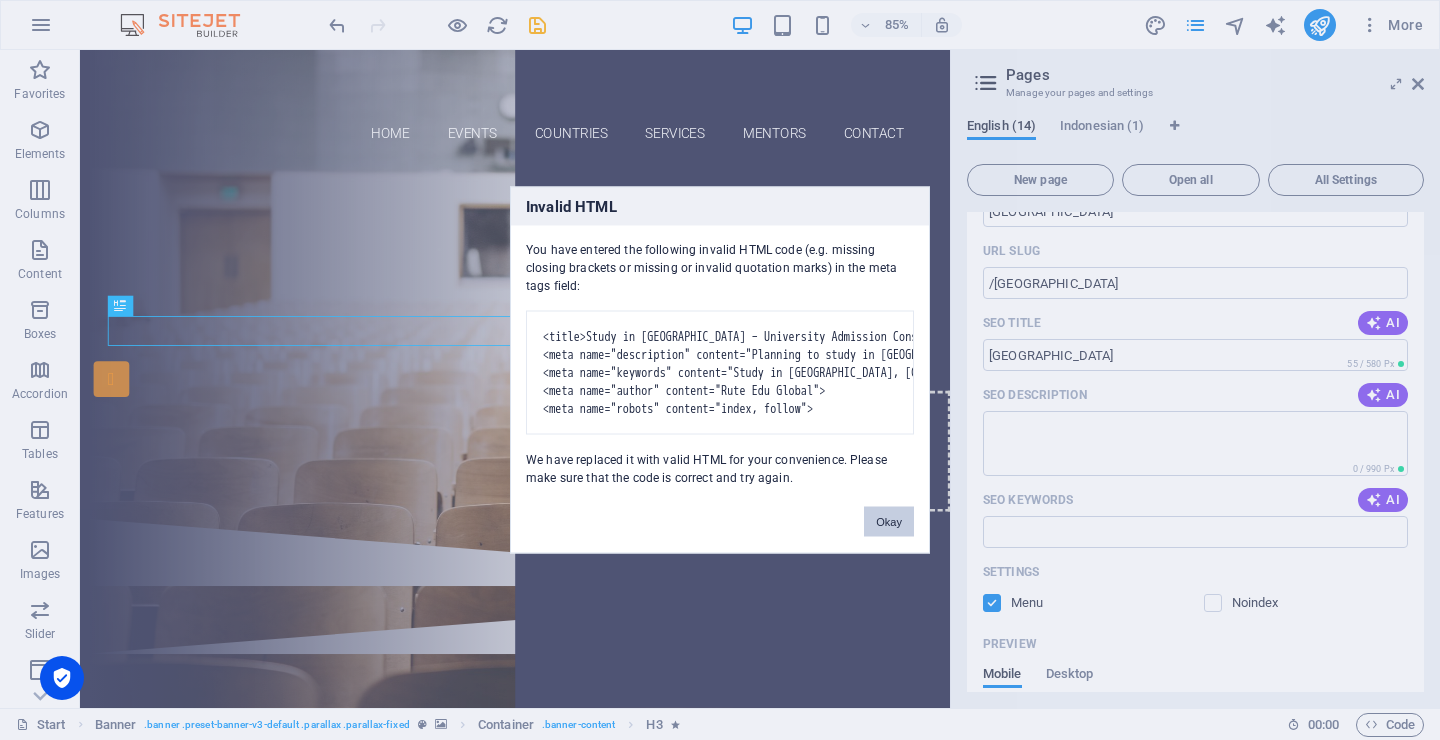 click on "Okay" at bounding box center [889, 522] 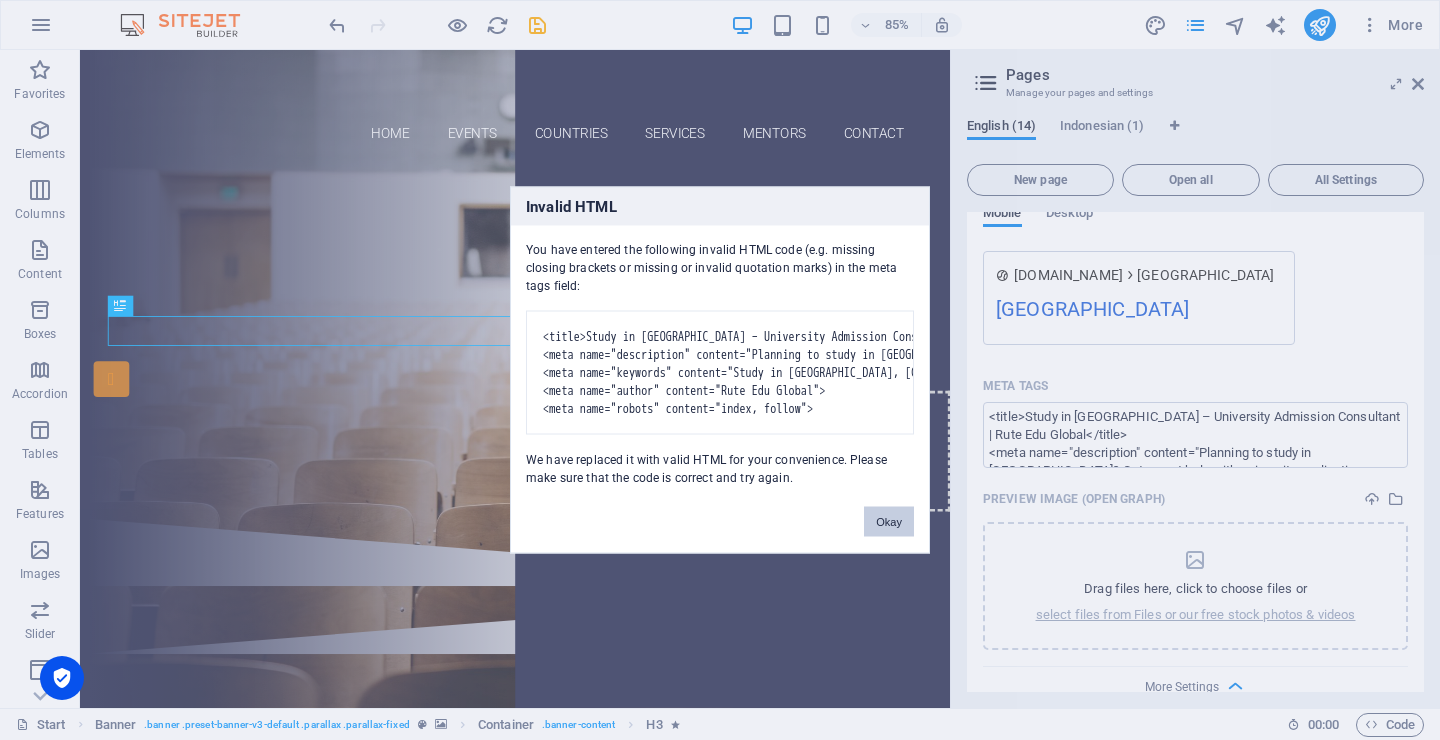 scroll, scrollTop: 214, scrollLeft: 0, axis: vertical 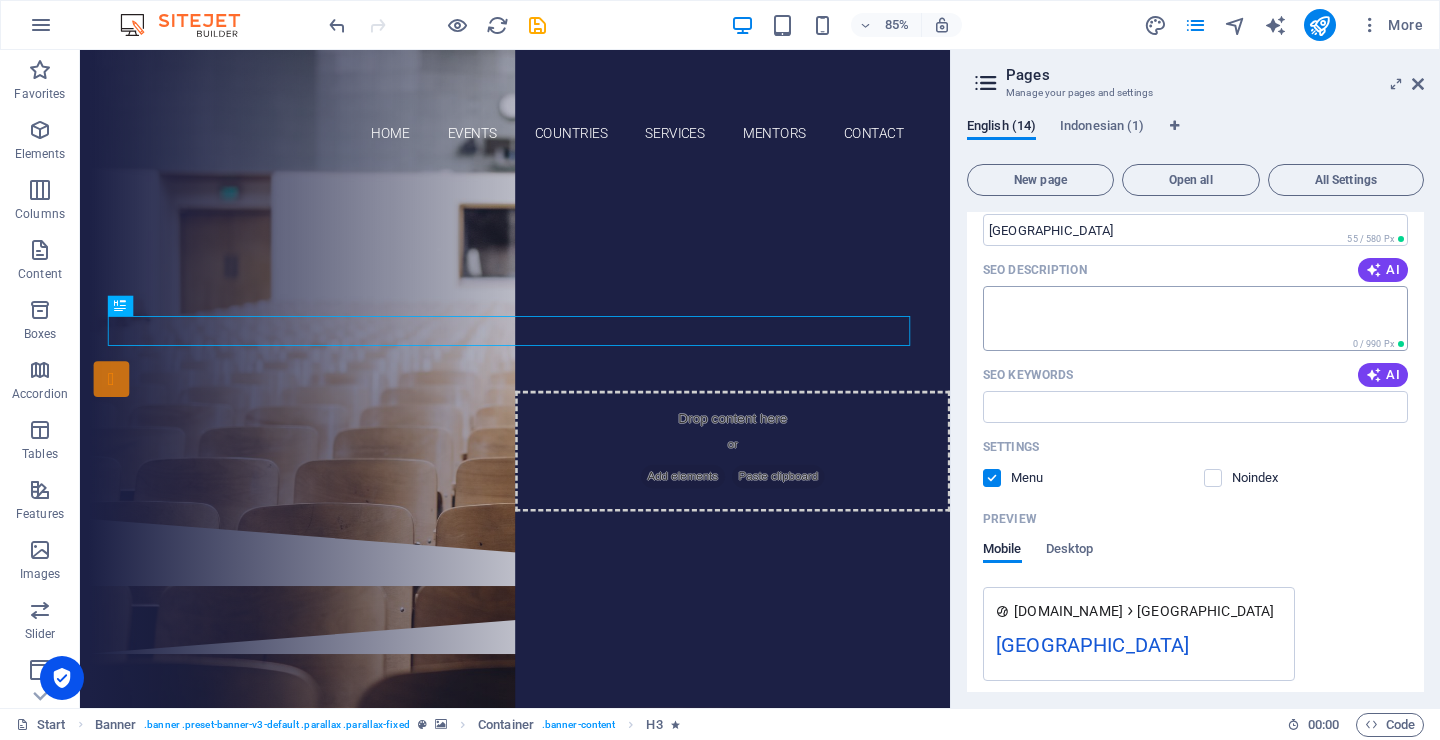 click on "Rute Edu Global Start (en) Favorites Elements Columns Content Boxes Accordion Tables Features Images Slider Header Footer Forms Marketing Collections
Drag here to replace the existing content. Press “Ctrl” if you want to create a new element.
H3   Banner   Container   Banner   Menu Bar   Menu   Banner   Image 85% More Start Banner . banner .preset-banner-v3-default .parallax .parallax-fixed Container . banner-content H3 00 : 00 Code Pages Manage your pages and settings English (14) Indonesian (1) New page Open all All Settings Start / Australia /australia United States /usa Canada /canada Subpage /subpage Legal notice /legal-notice Netherlands /netherlands THE U.K. /UK IRELAND /IRELAND France /france Germany /germany Switzerland /switzerland New Zealand /new-zealand Japan /japan Name Japan ​ URL SLUG /japan ​ SEO Title AI Japan ​ 55 / 580 Px SEO Description AI ​ 0 / 990 Px SEO Keywords" at bounding box center (720, 370) 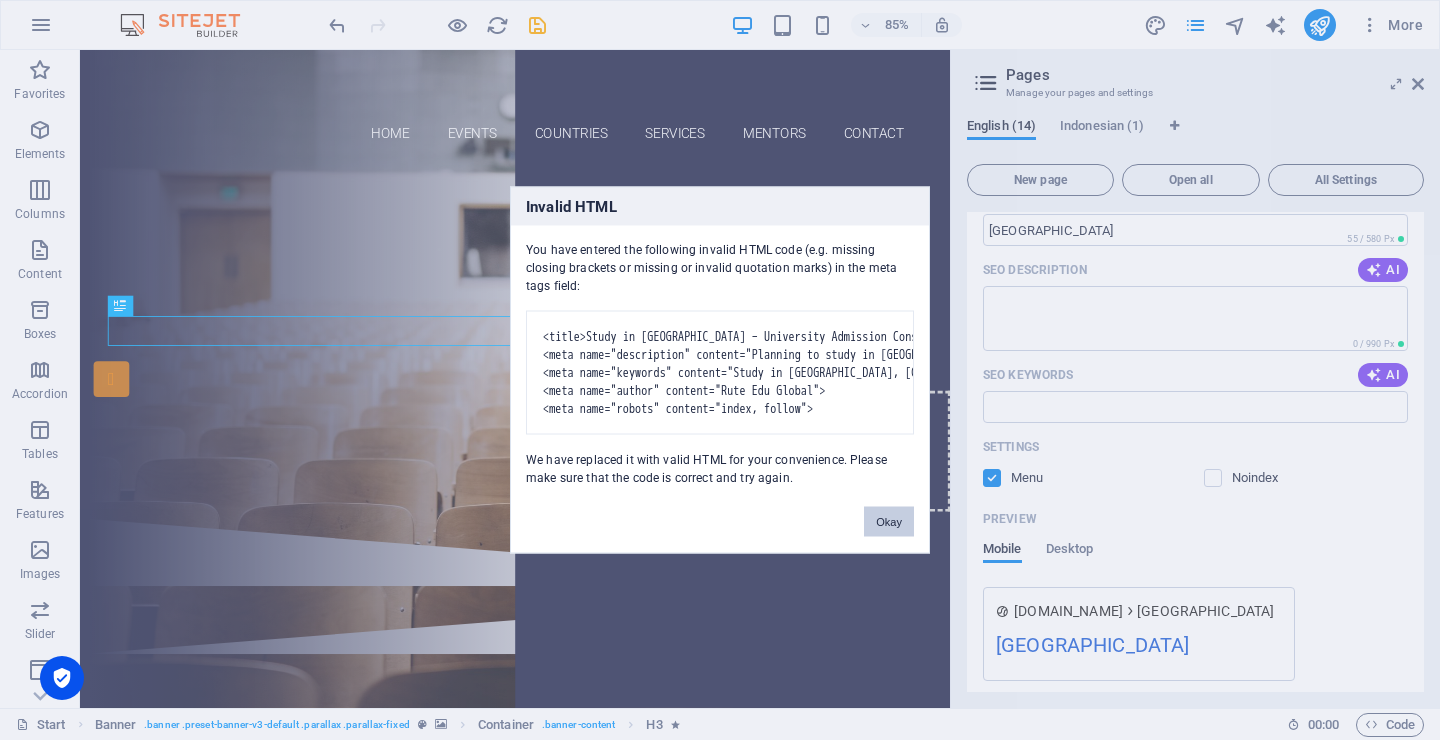 drag, startPoint x: 899, startPoint y: 530, endPoint x: 993, endPoint y: 560, distance: 98.67117 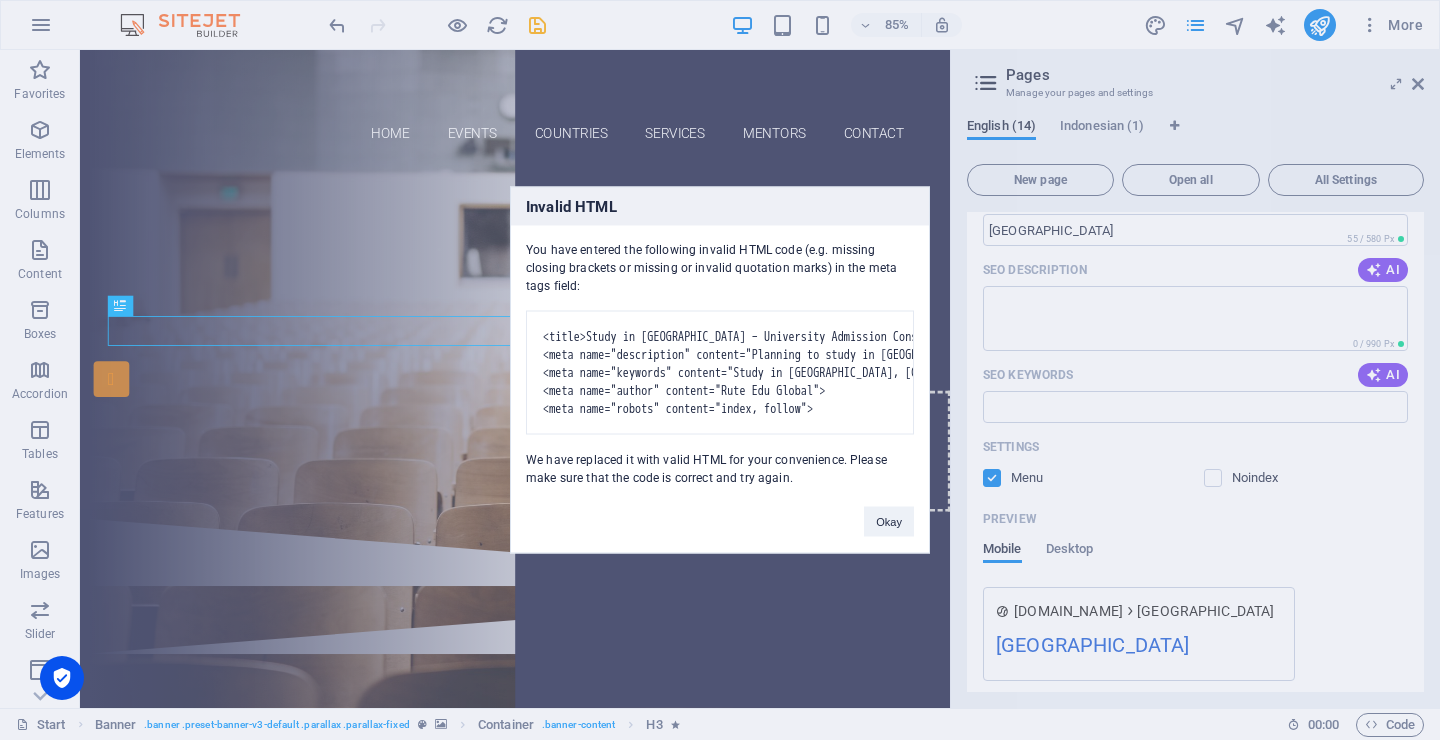 scroll, scrollTop: 1384, scrollLeft: 0, axis: vertical 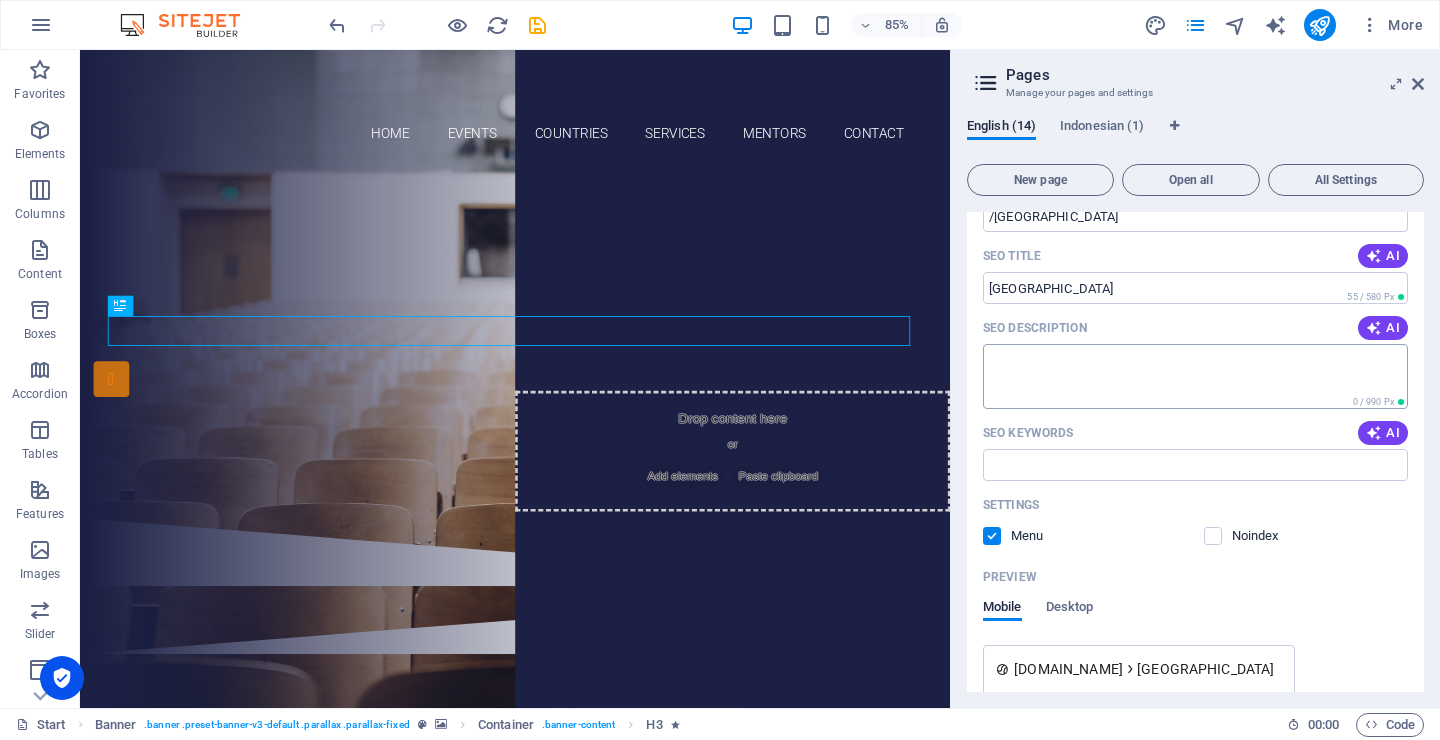 type 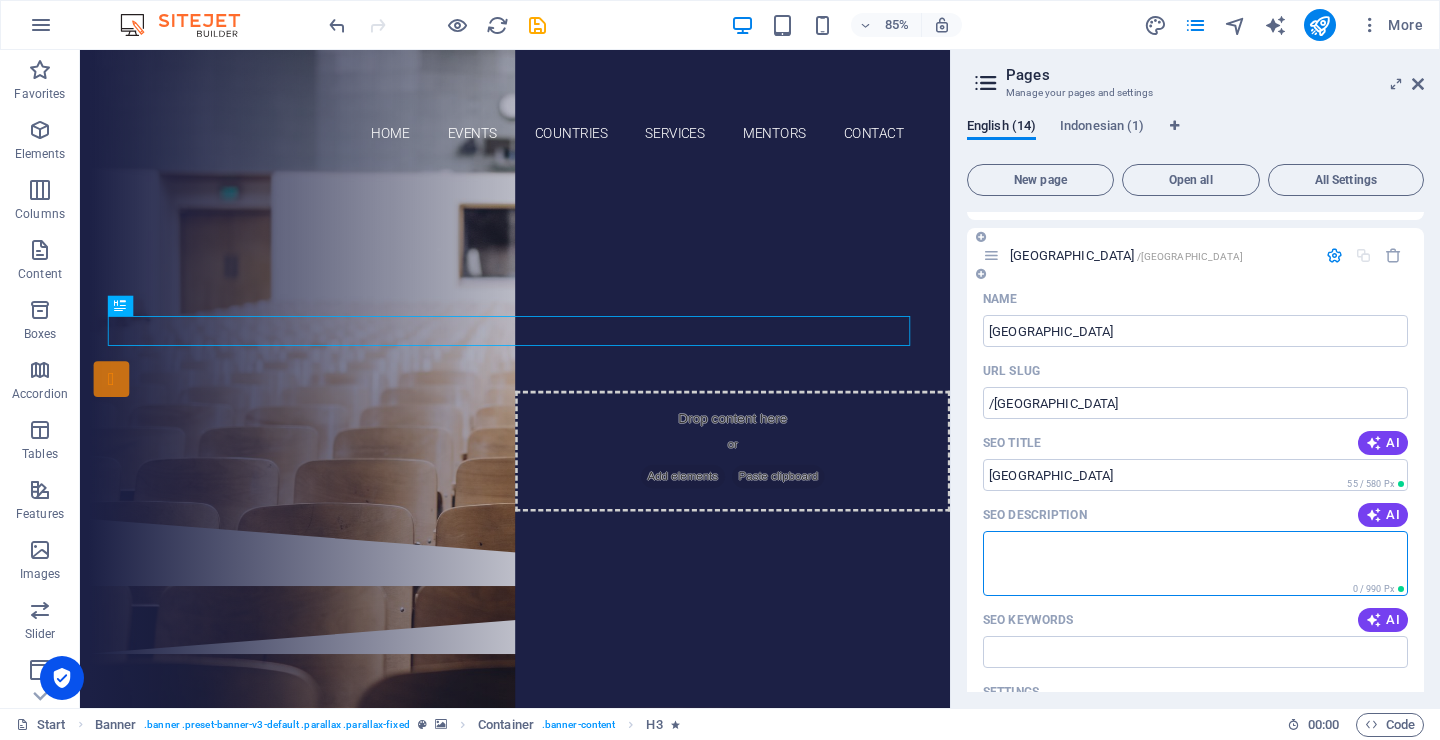 scroll, scrollTop: 800, scrollLeft: 0, axis: vertical 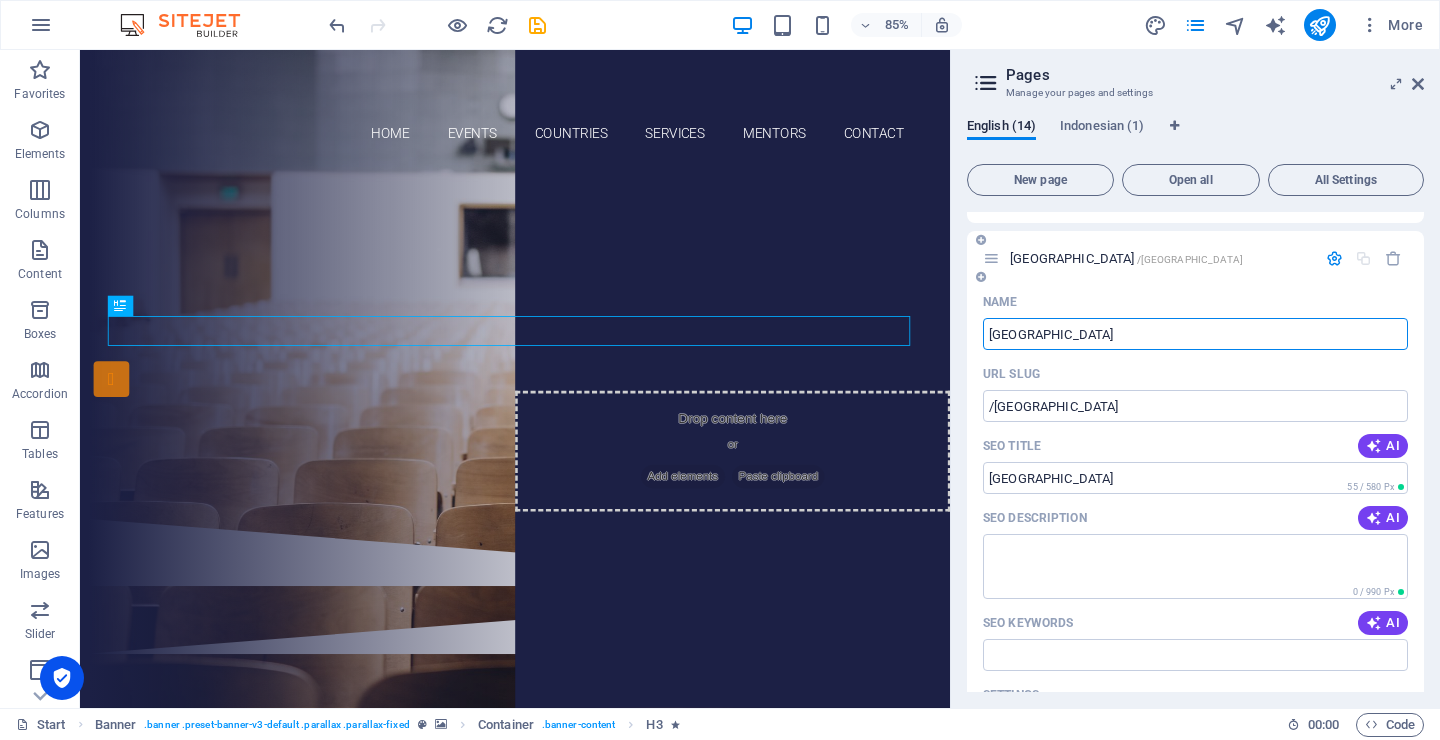 click on "[GEOGRAPHIC_DATA]" at bounding box center (1195, 334) 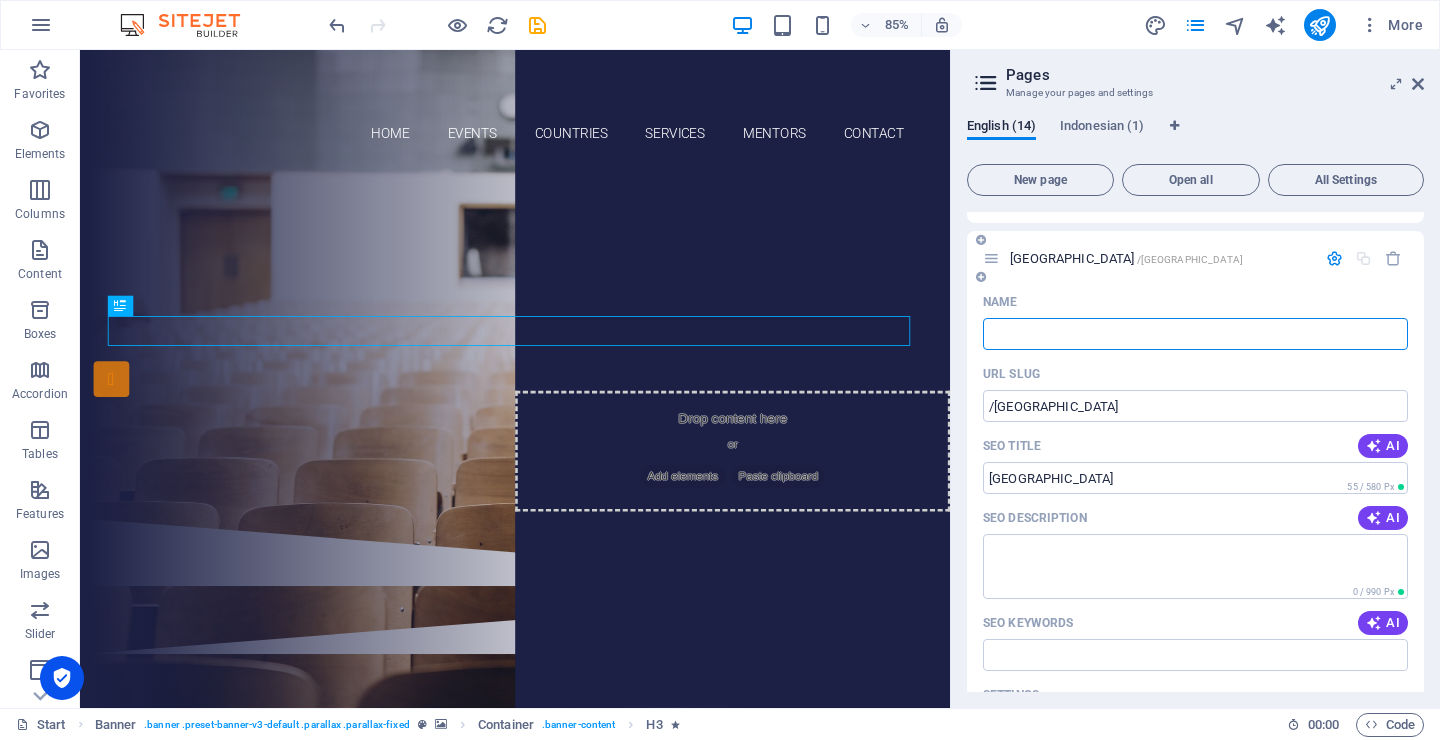 click on "Japan /japan" at bounding box center (1149, 258) 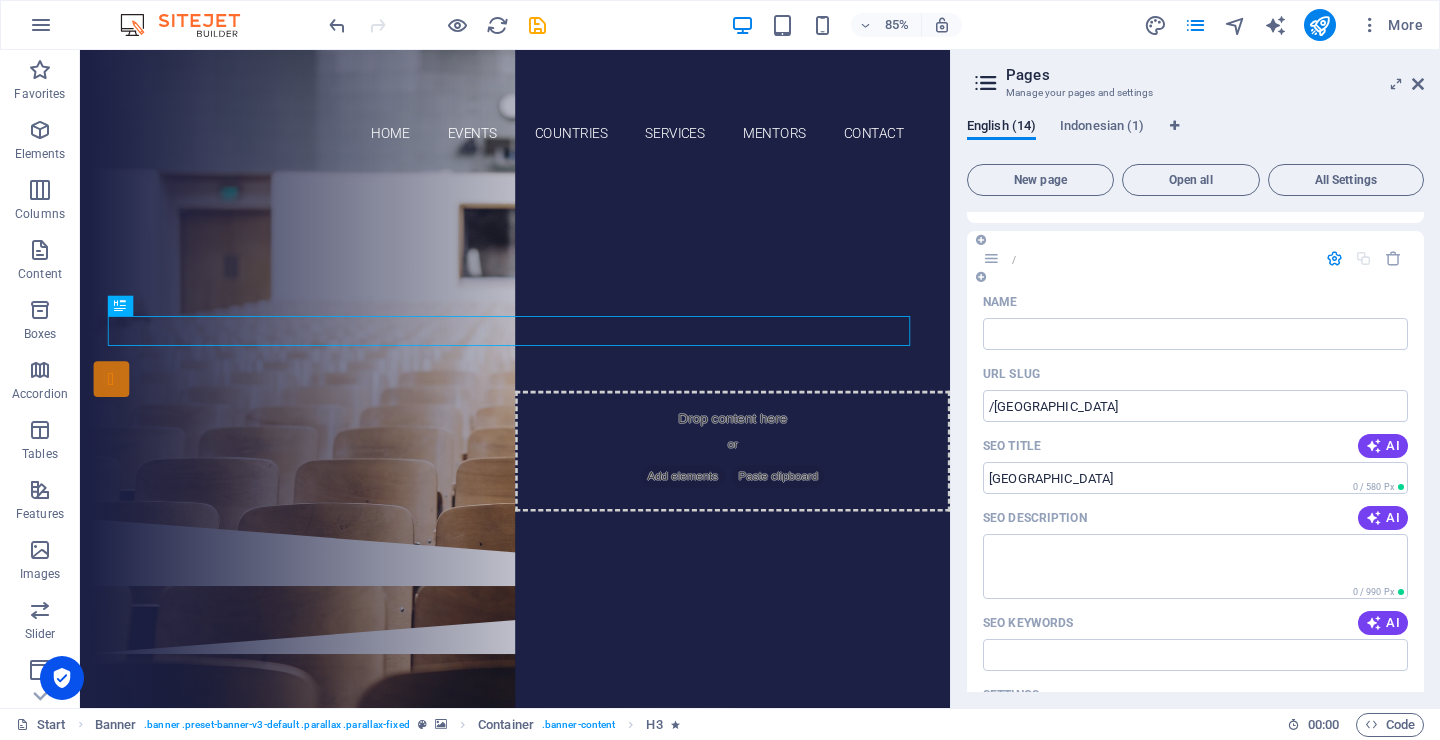 type 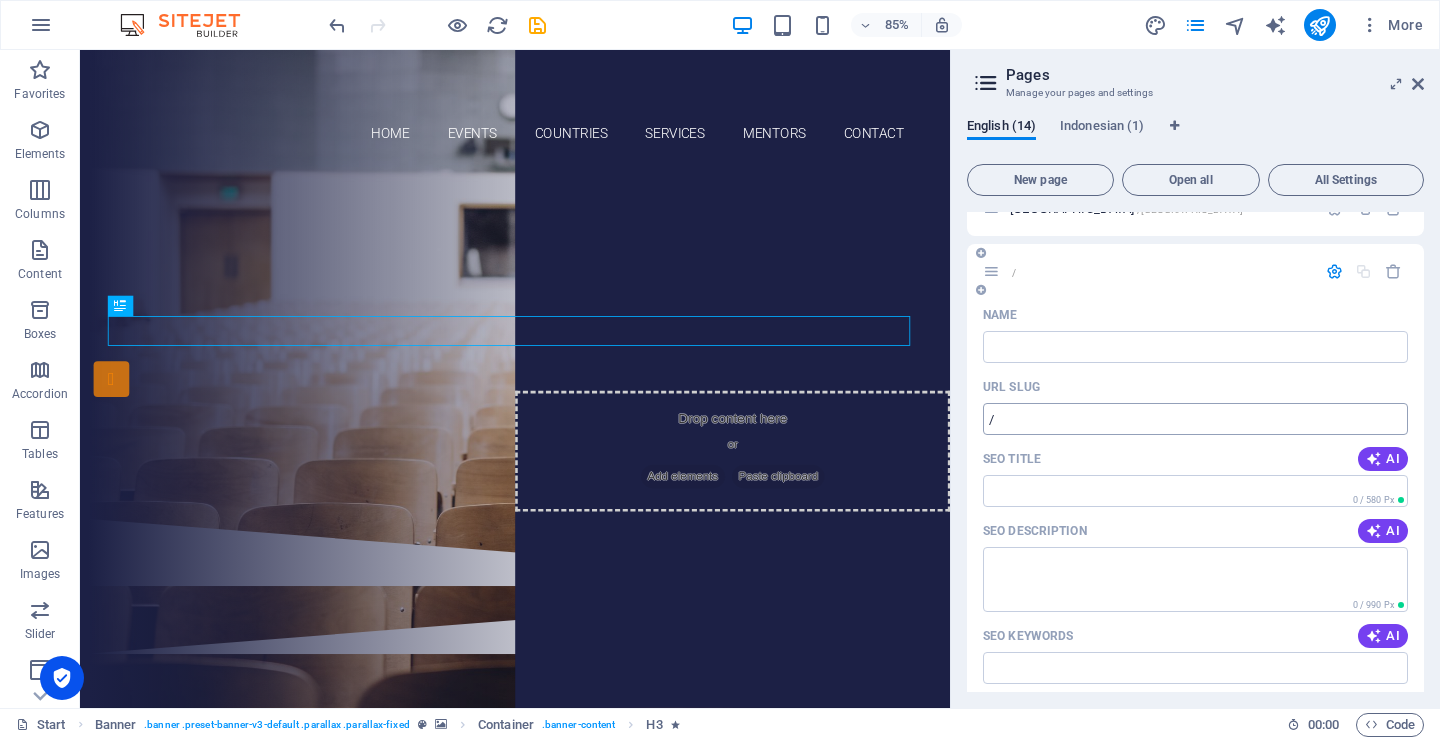 scroll, scrollTop: 808, scrollLeft: 0, axis: vertical 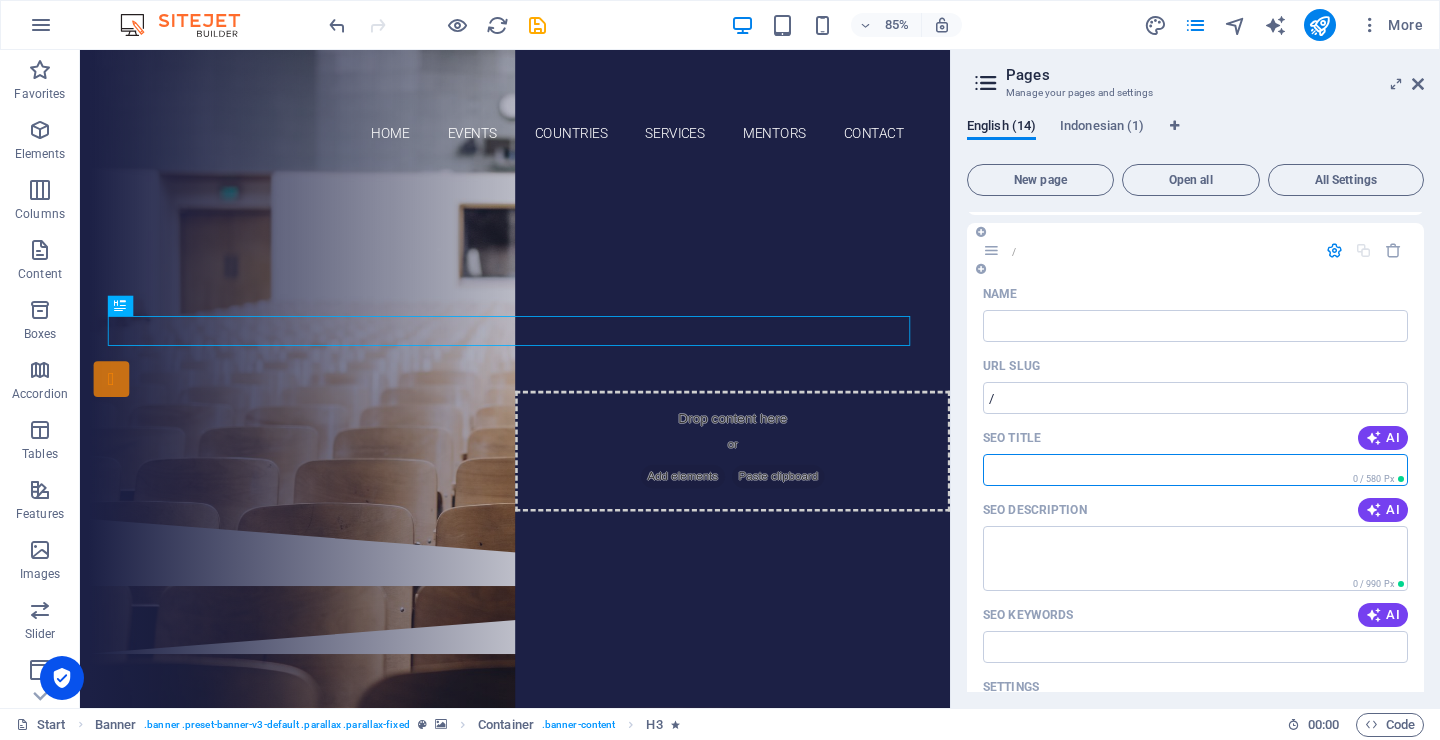 click on "SEO Title" at bounding box center (1195, 470) 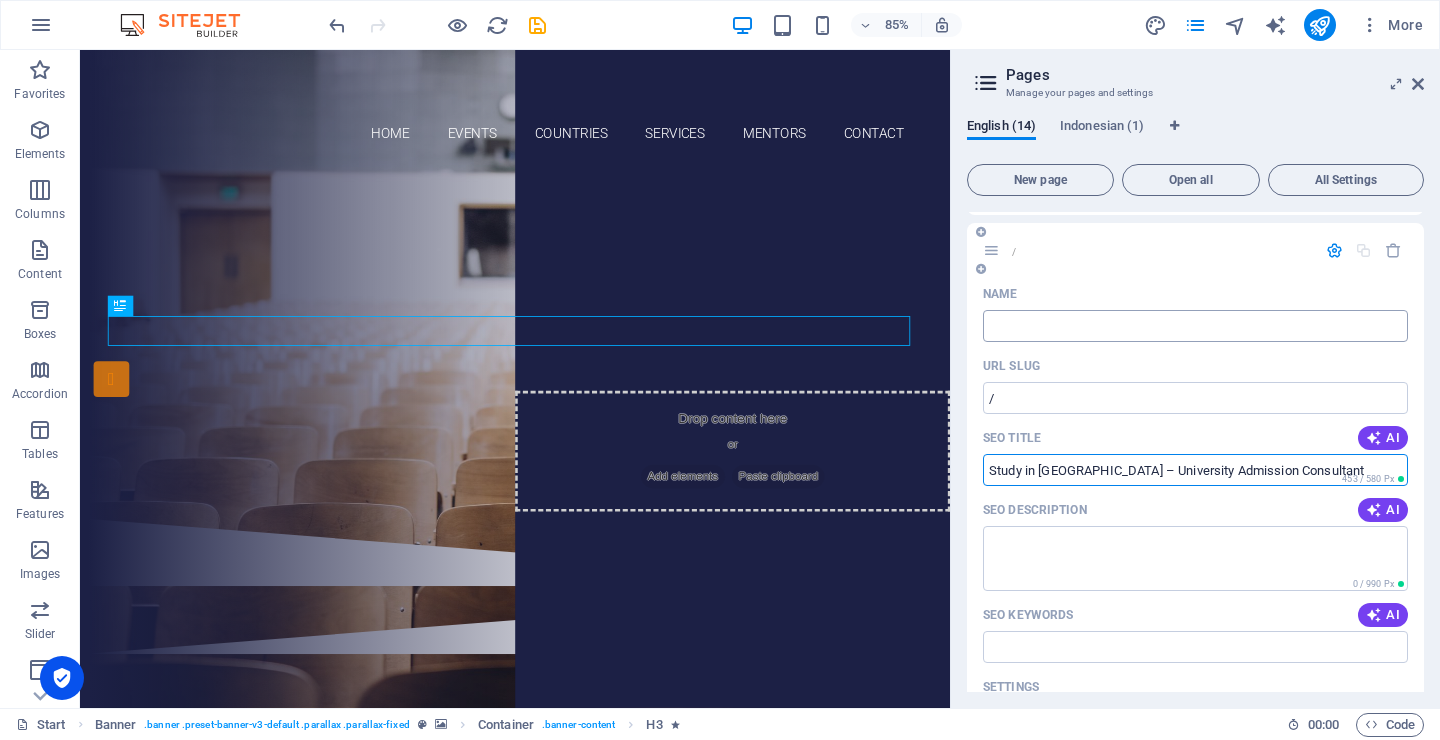 type on "Study in Japan – University Admission Consultant" 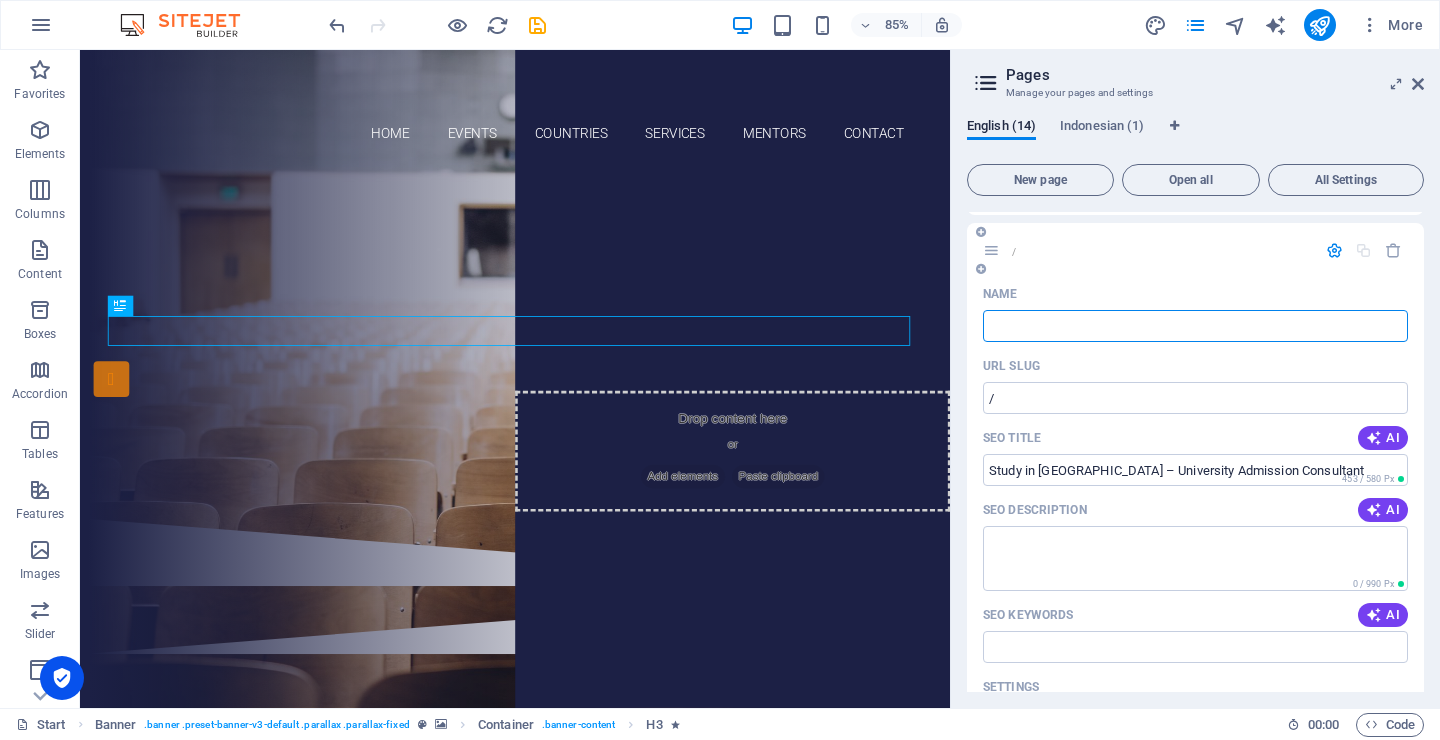 click on "Name" at bounding box center [1195, 326] 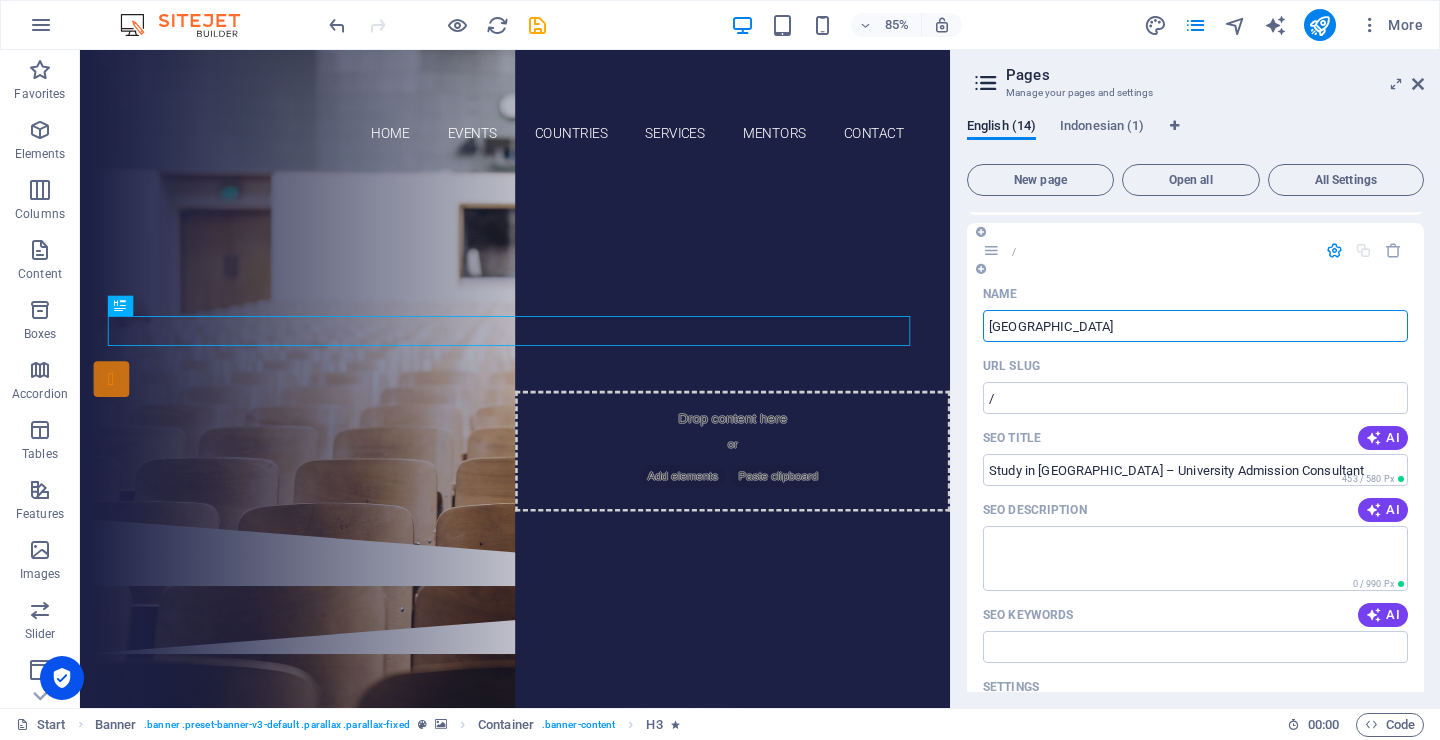 type on "[GEOGRAPHIC_DATA]" 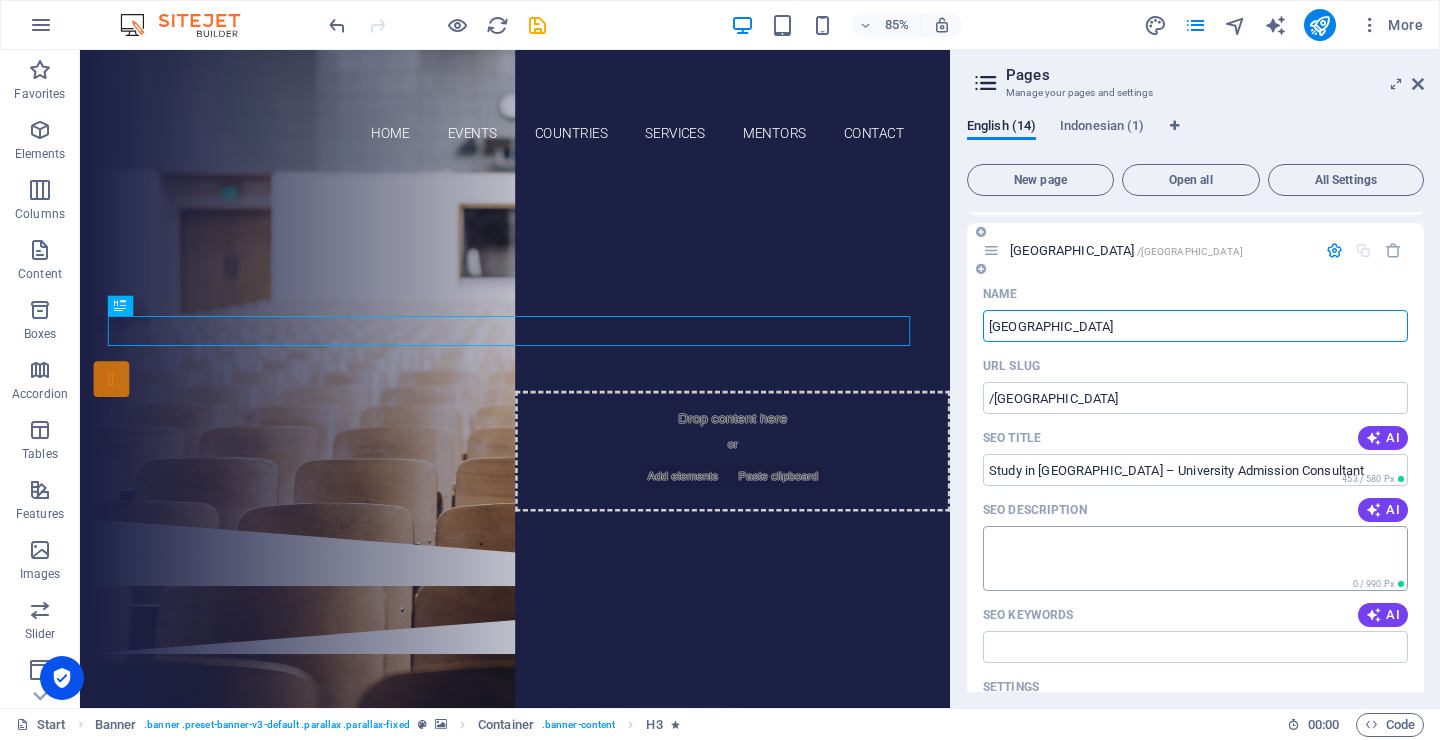 type on "[GEOGRAPHIC_DATA]" 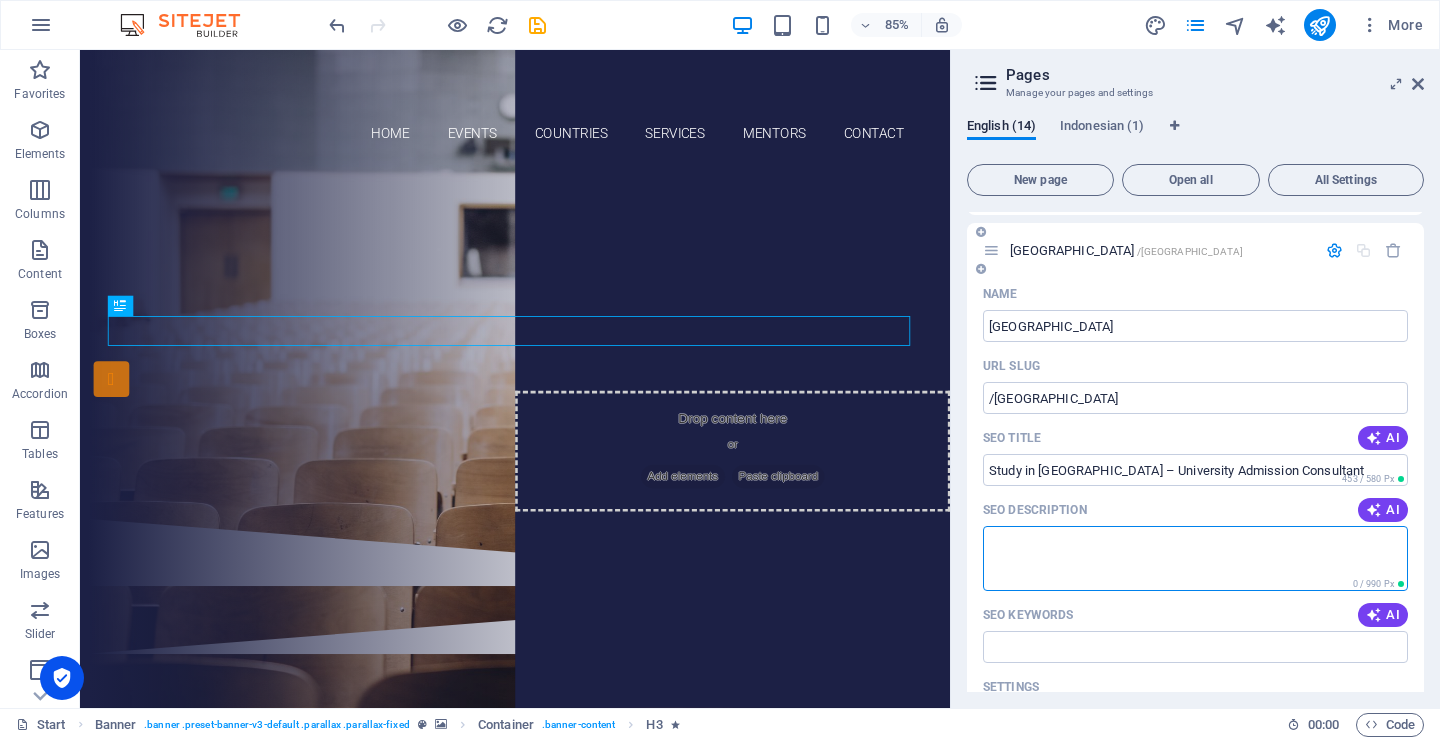 click on "SEO Description" at bounding box center [1195, 558] 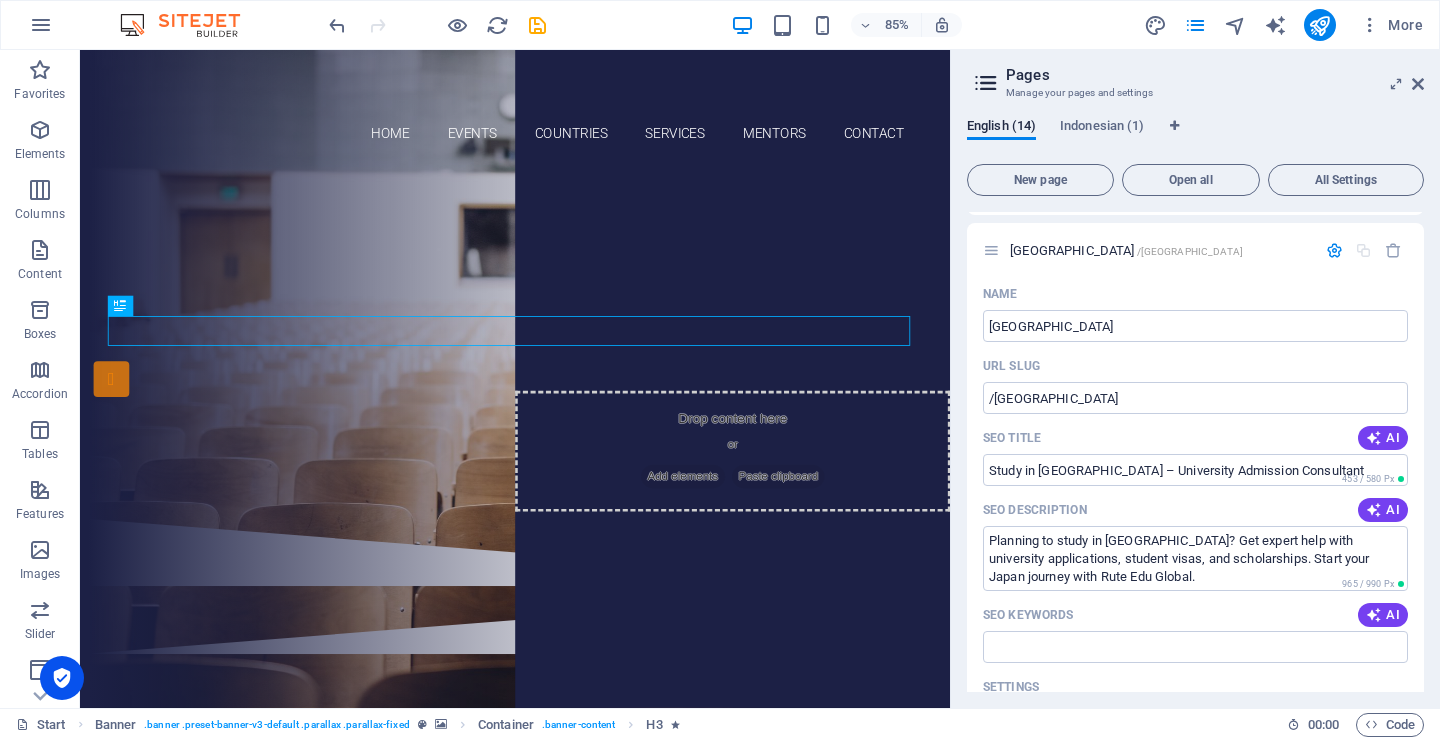 type on "Planning to study in Japan? Get expert help with university applications, student visas, and scholarships. Start your Japan journey with Rute Edu Global." 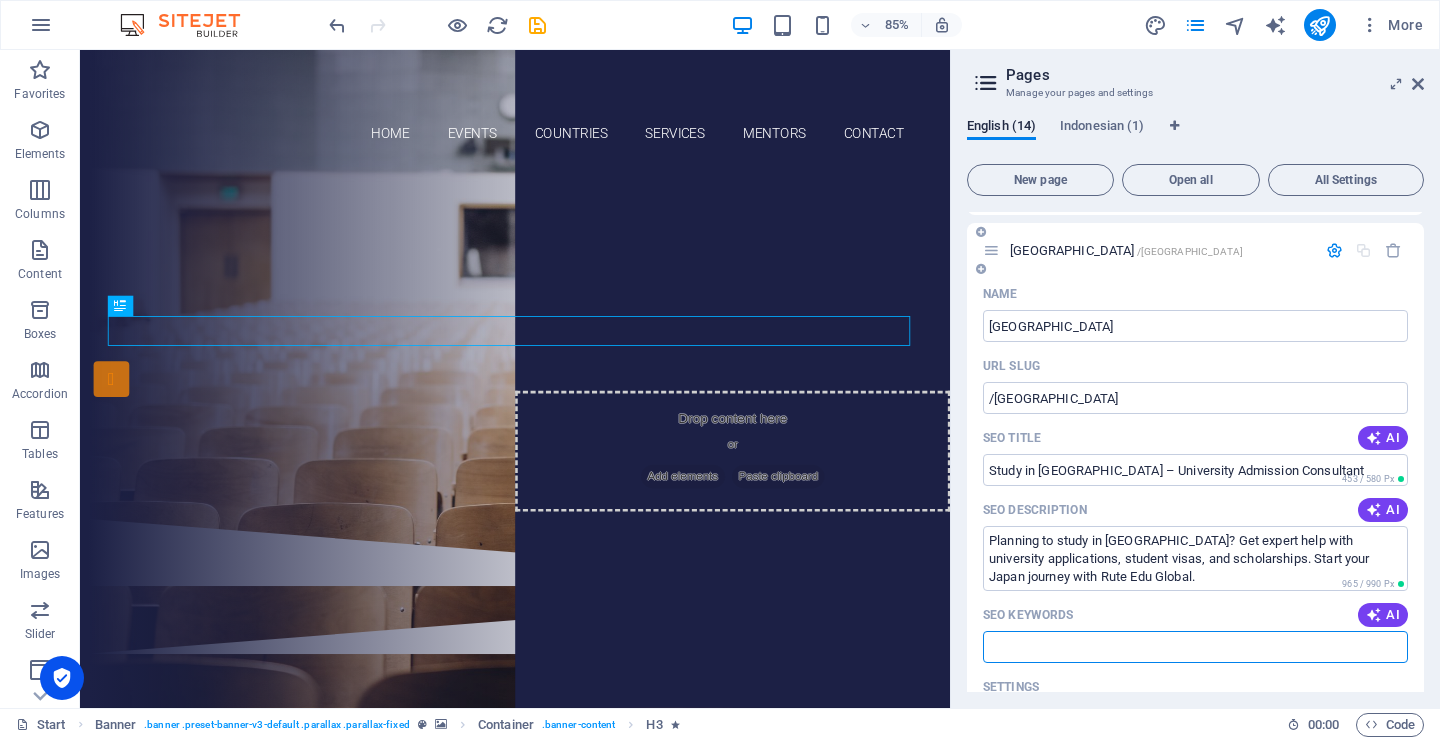 click on "SEO Keywords" at bounding box center (1195, 647) 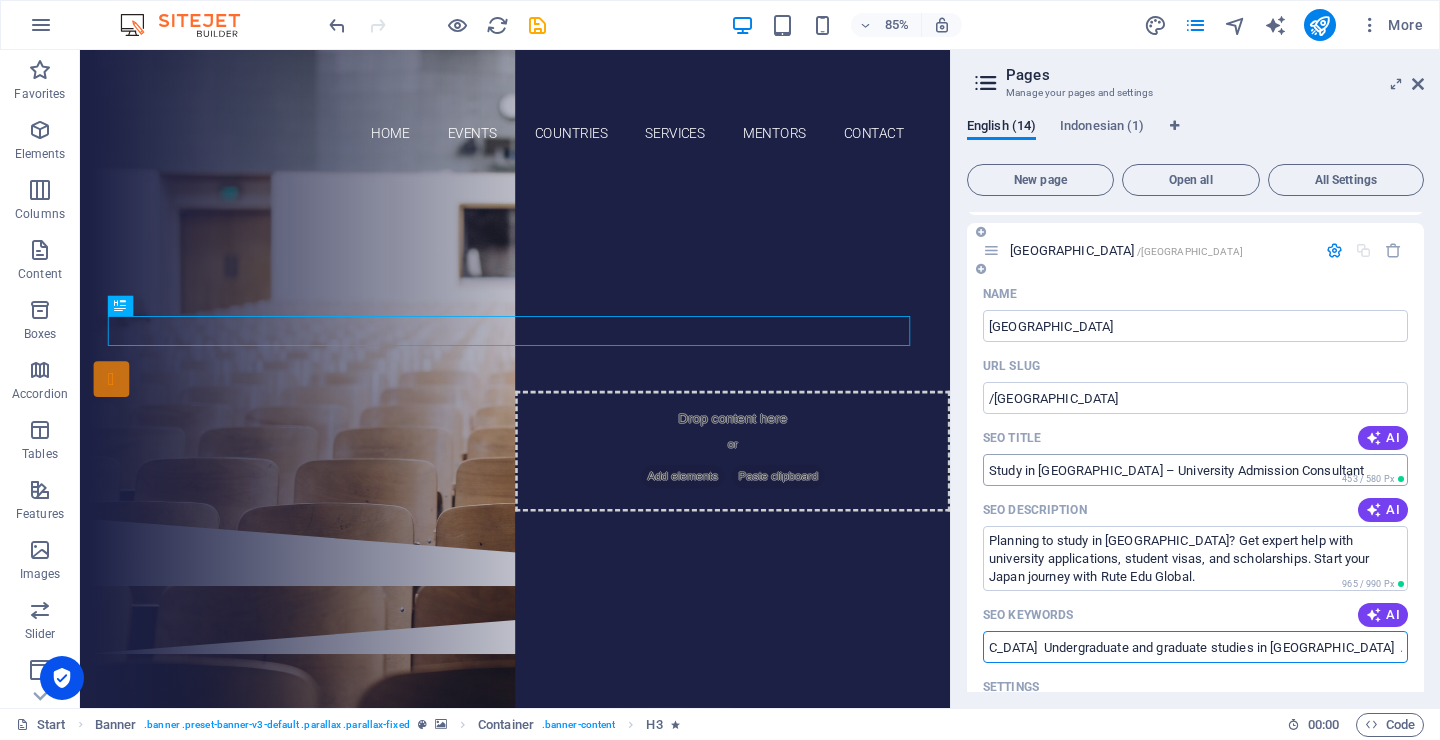 scroll, scrollTop: 0, scrollLeft: 0, axis: both 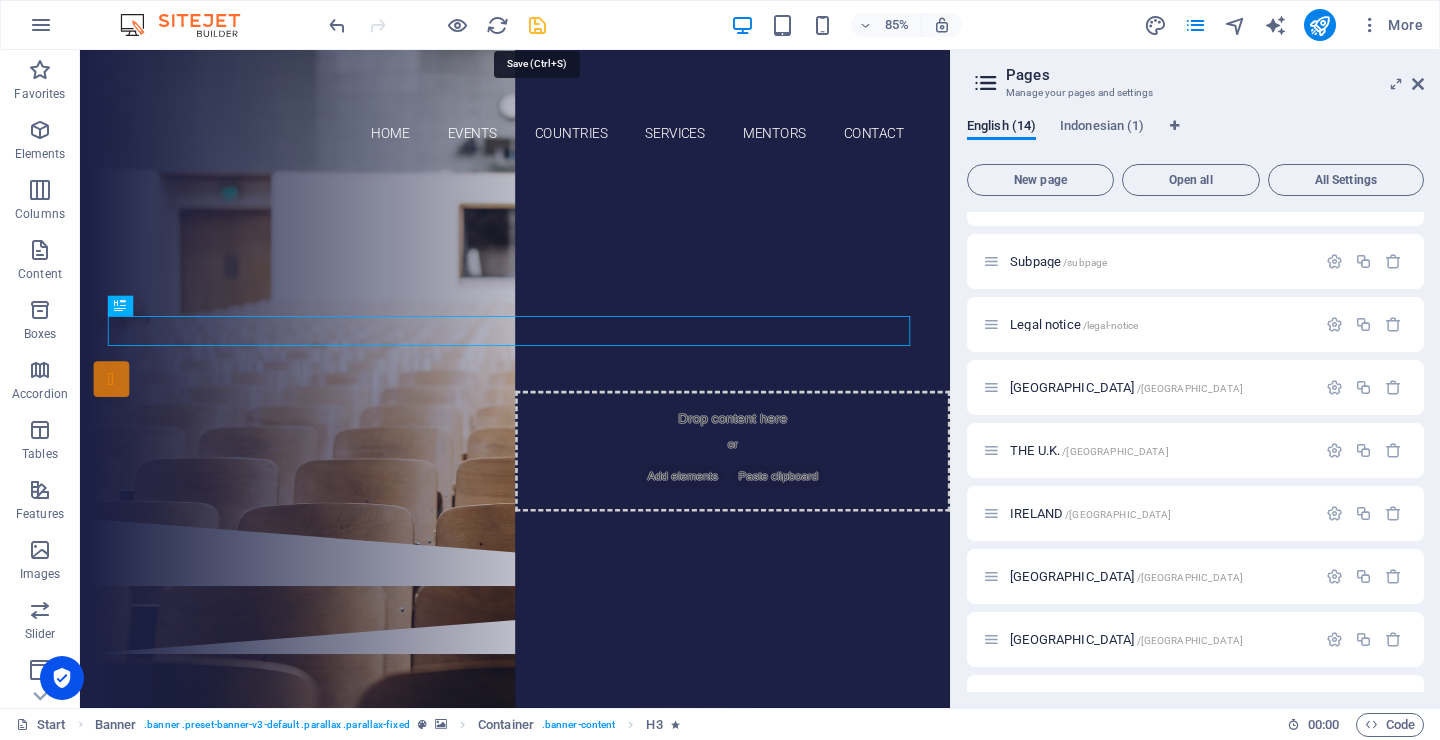 type on "Study in Japan  Japan university admission  Education consultant Japan  Japanese universities for international students  Apply to university in Japan  Student visa Japan  Japan university application help  Scholarships in Japan for international students  Rute Edu Global Japan  Undergraduate and graduate studies in Japan  Affordable universities in Japan  Study abroad Japan  English-taught programs in Japan  Japan higher education for foreigners" 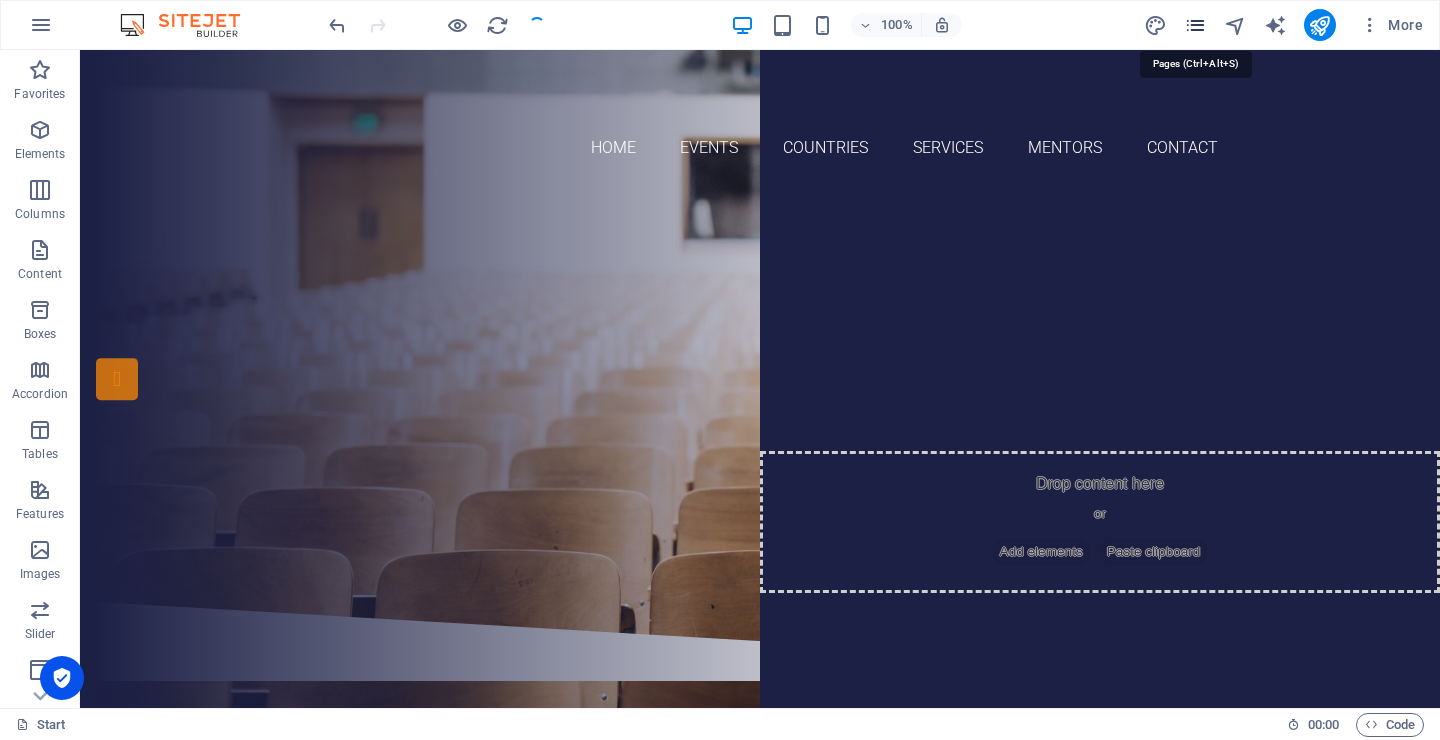 click at bounding box center [1195, 25] 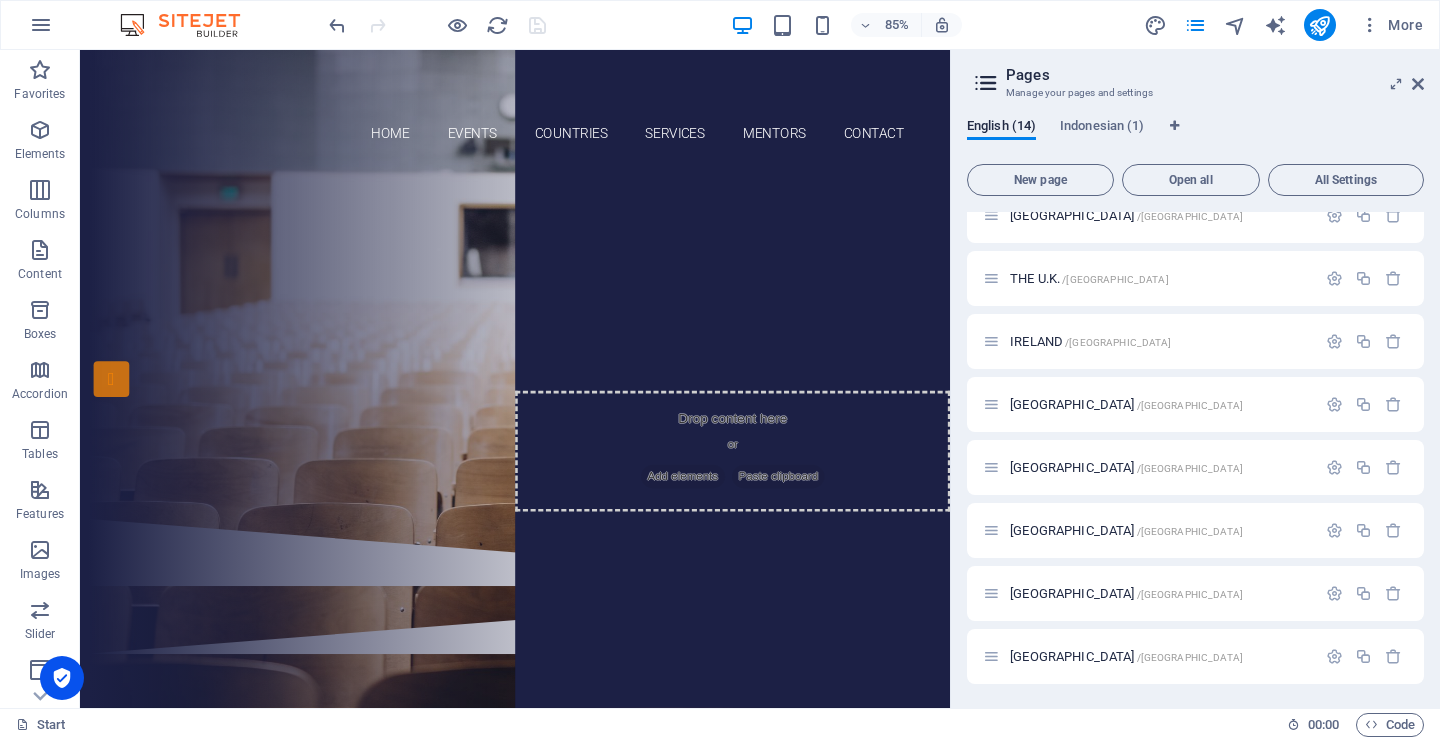 scroll, scrollTop: 402, scrollLeft: 0, axis: vertical 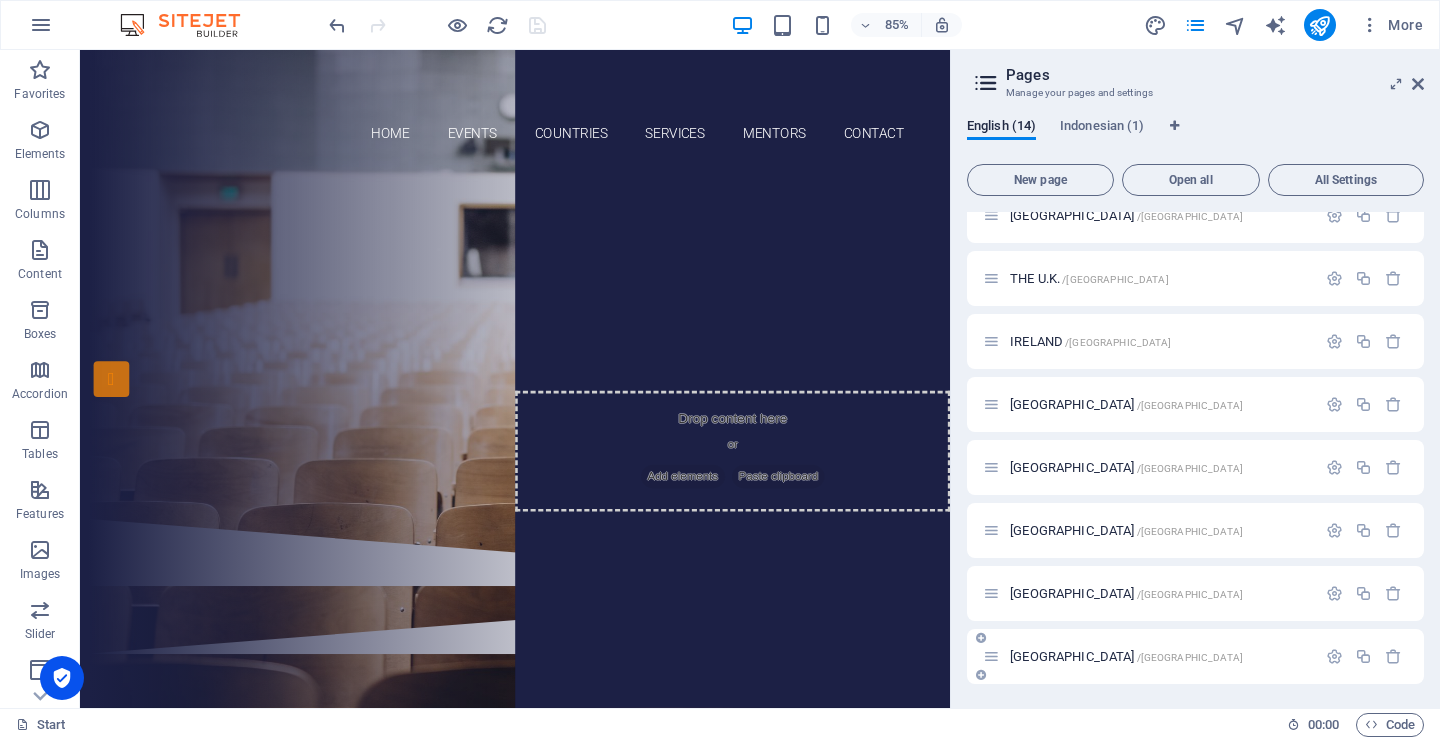 click on "Japan /japan" at bounding box center [1126, 656] 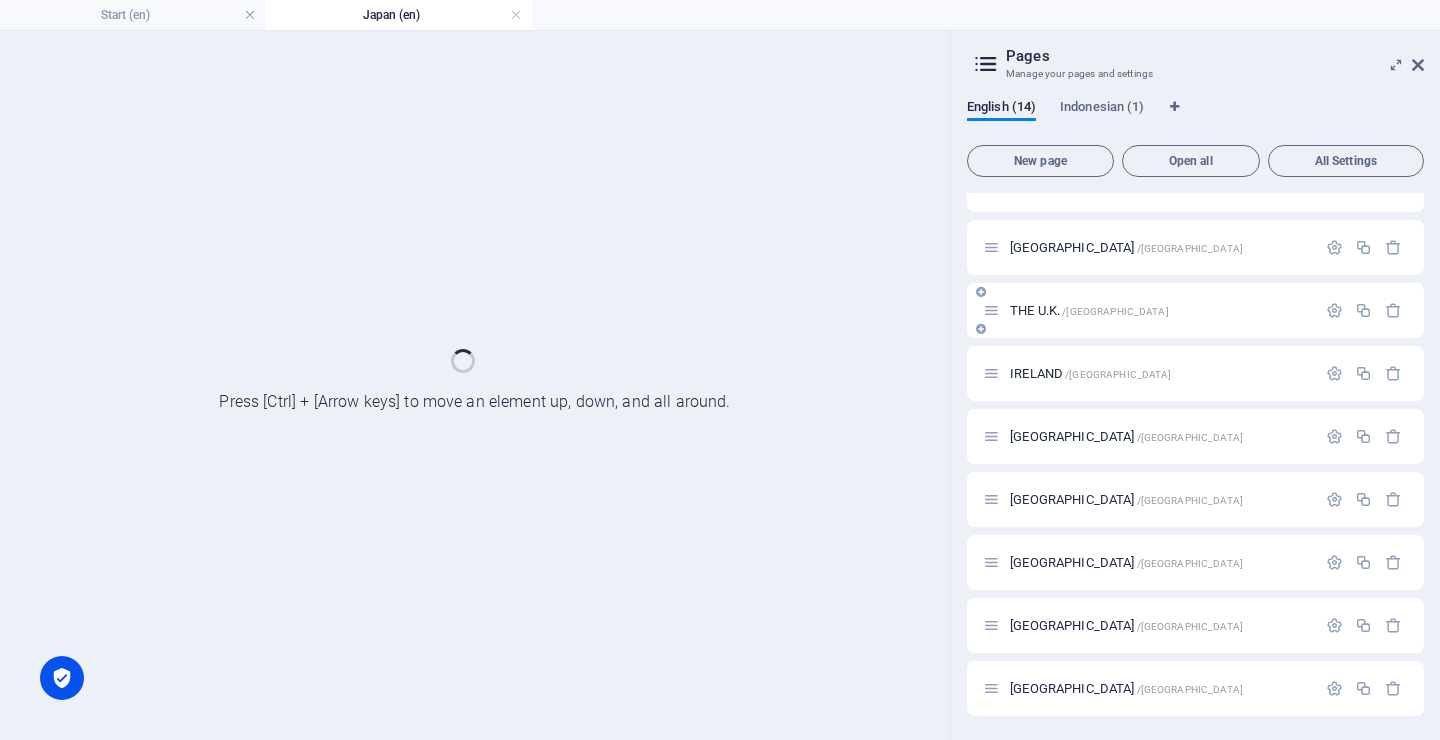 scroll, scrollTop: 351, scrollLeft: 0, axis: vertical 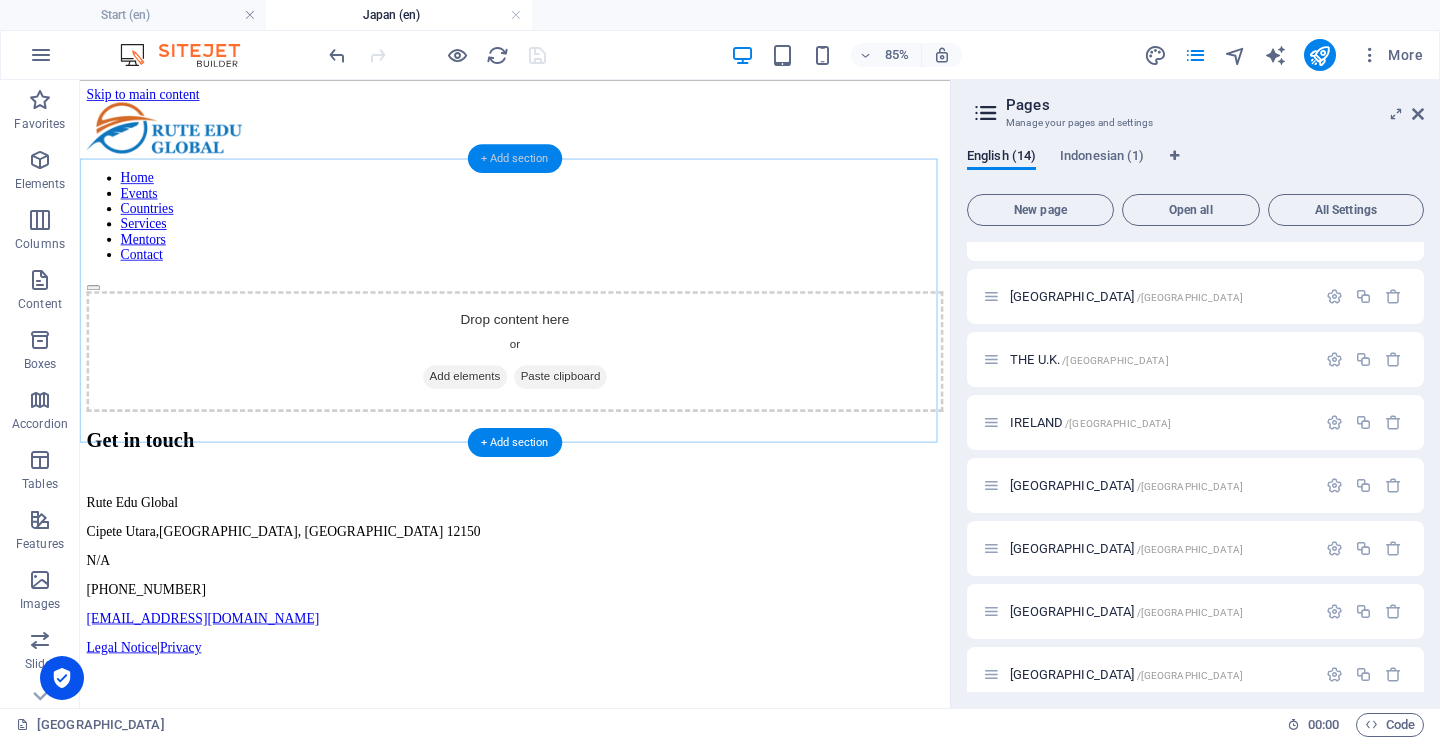 click on "+ Add section" at bounding box center (515, 158) 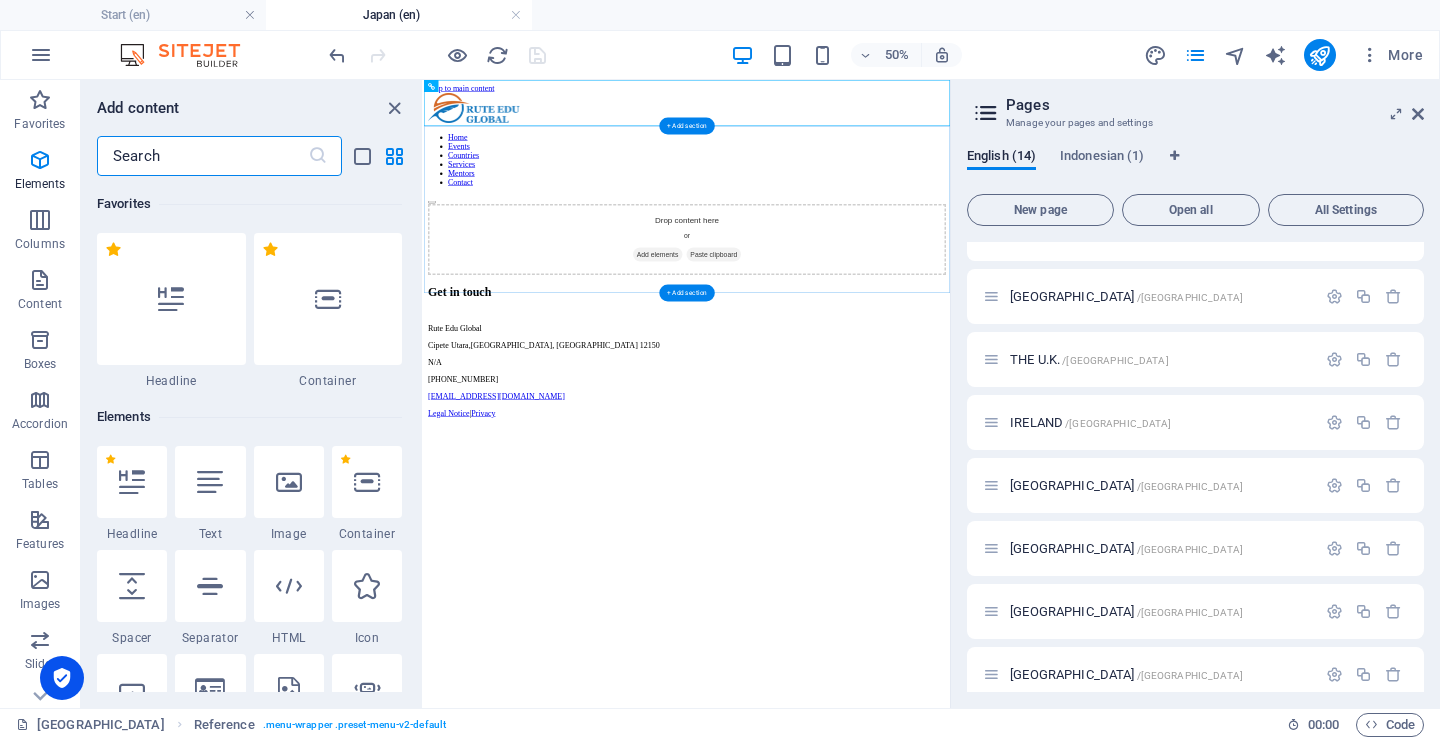 scroll, scrollTop: 3499, scrollLeft: 0, axis: vertical 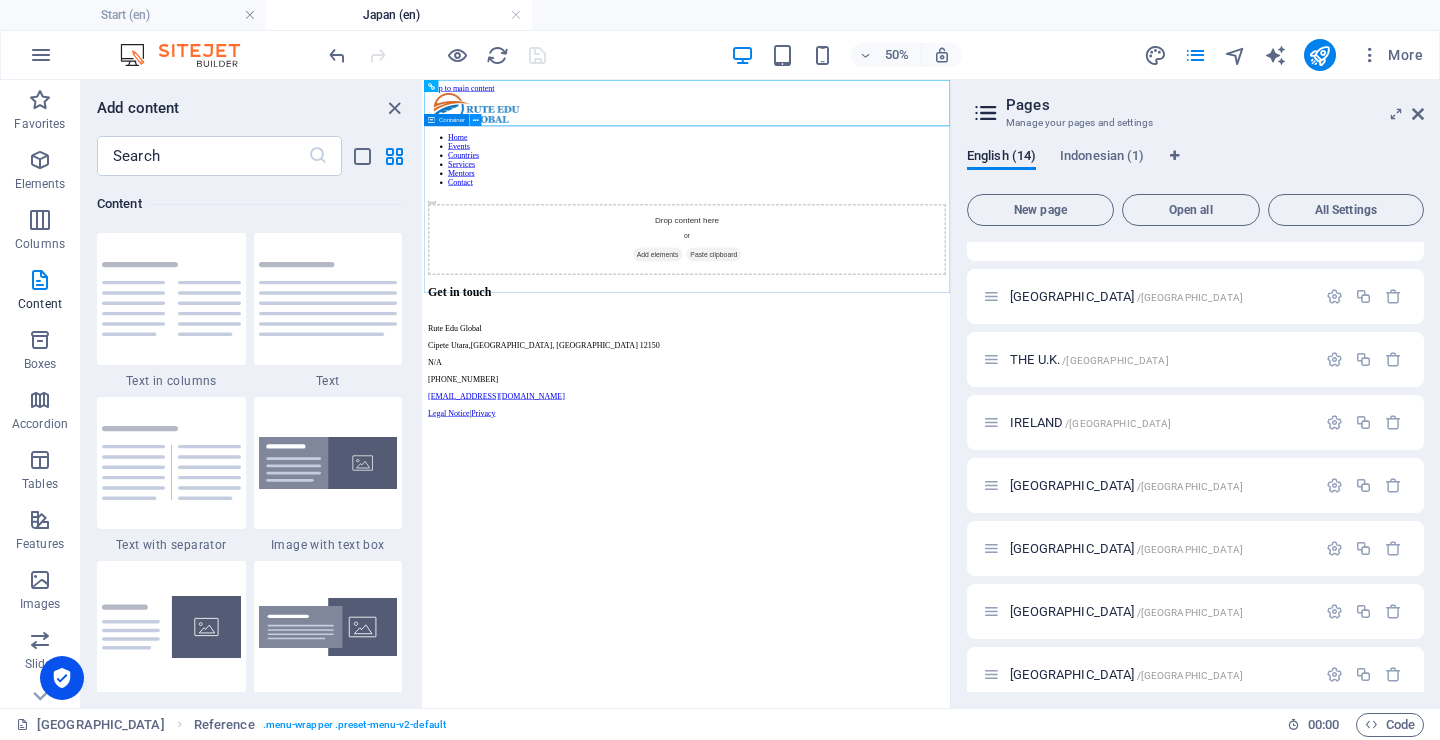 click at bounding box center [476, 120] 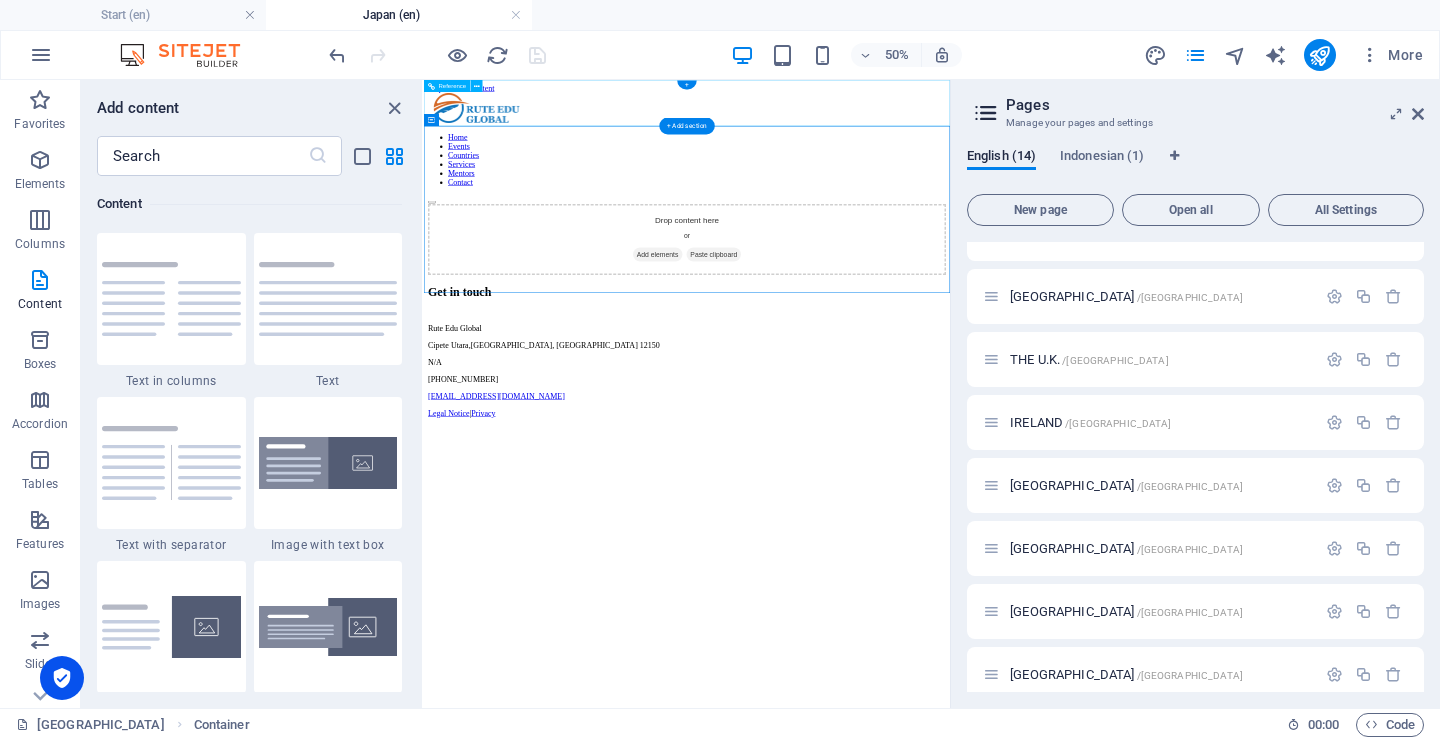 click on "Home Events Countries Services Mentors Contact" at bounding box center [950, 240] 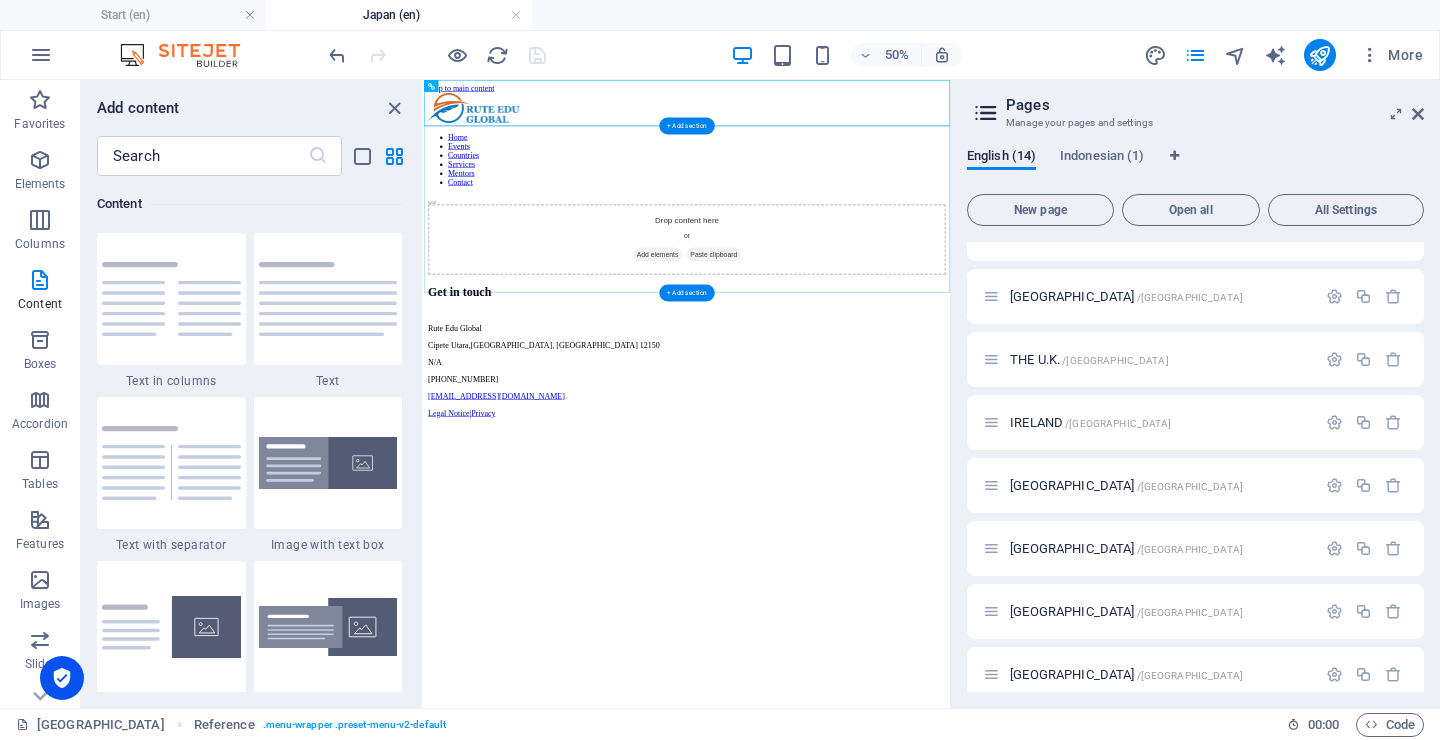 click on "+ Add section" at bounding box center (686, 126) 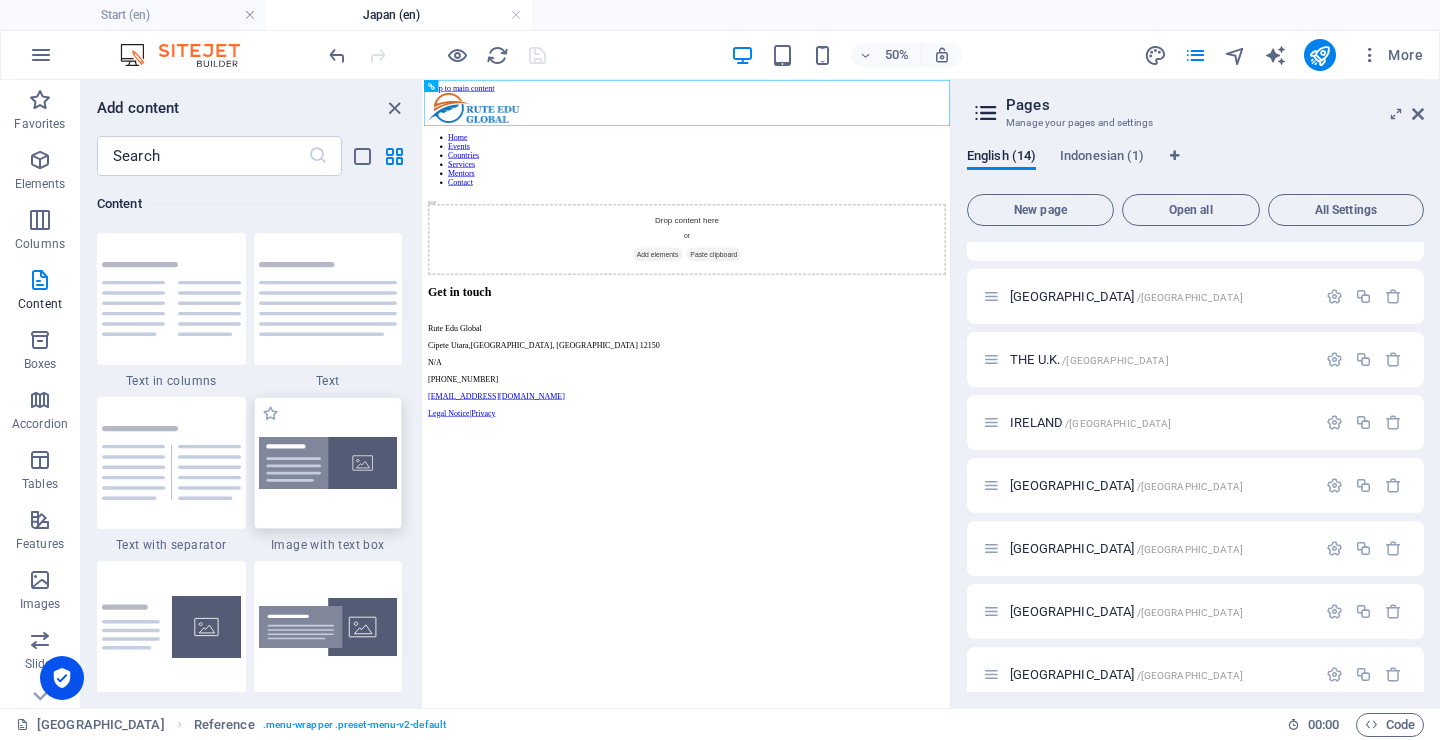 drag, startPoint x: 326, startPoint y: 448, endPoint x: 1384, endPoint y: 964, distance: 1177.1237 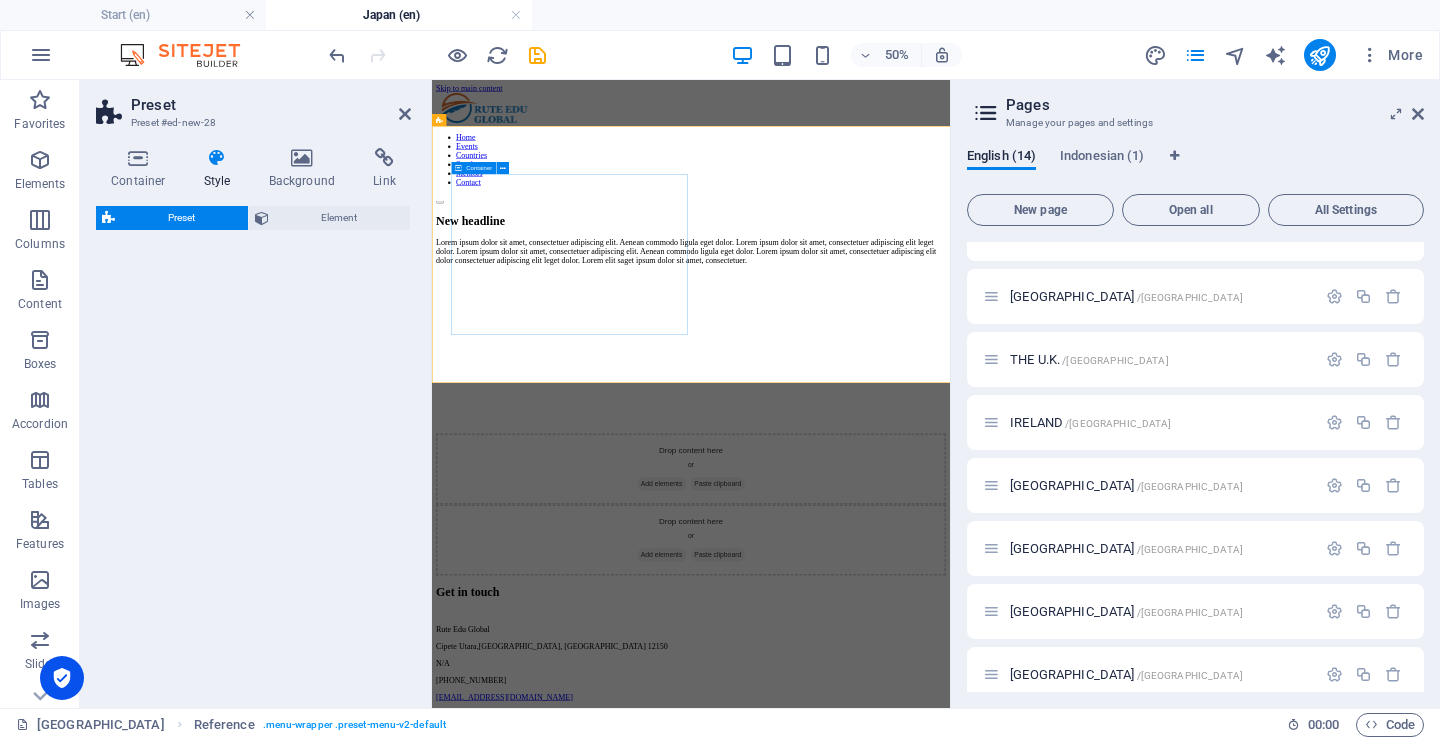 click on "New headline" at bounding box center [950, 361] 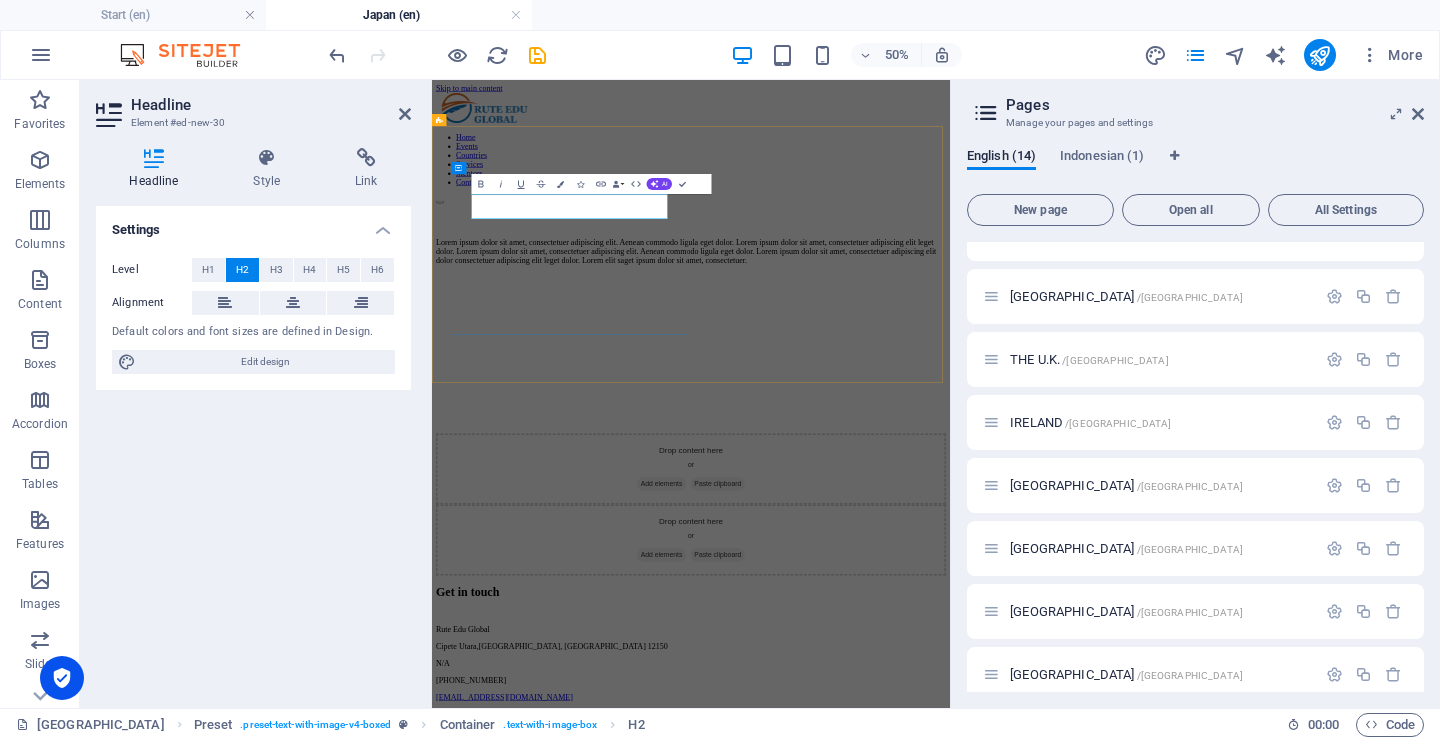 type 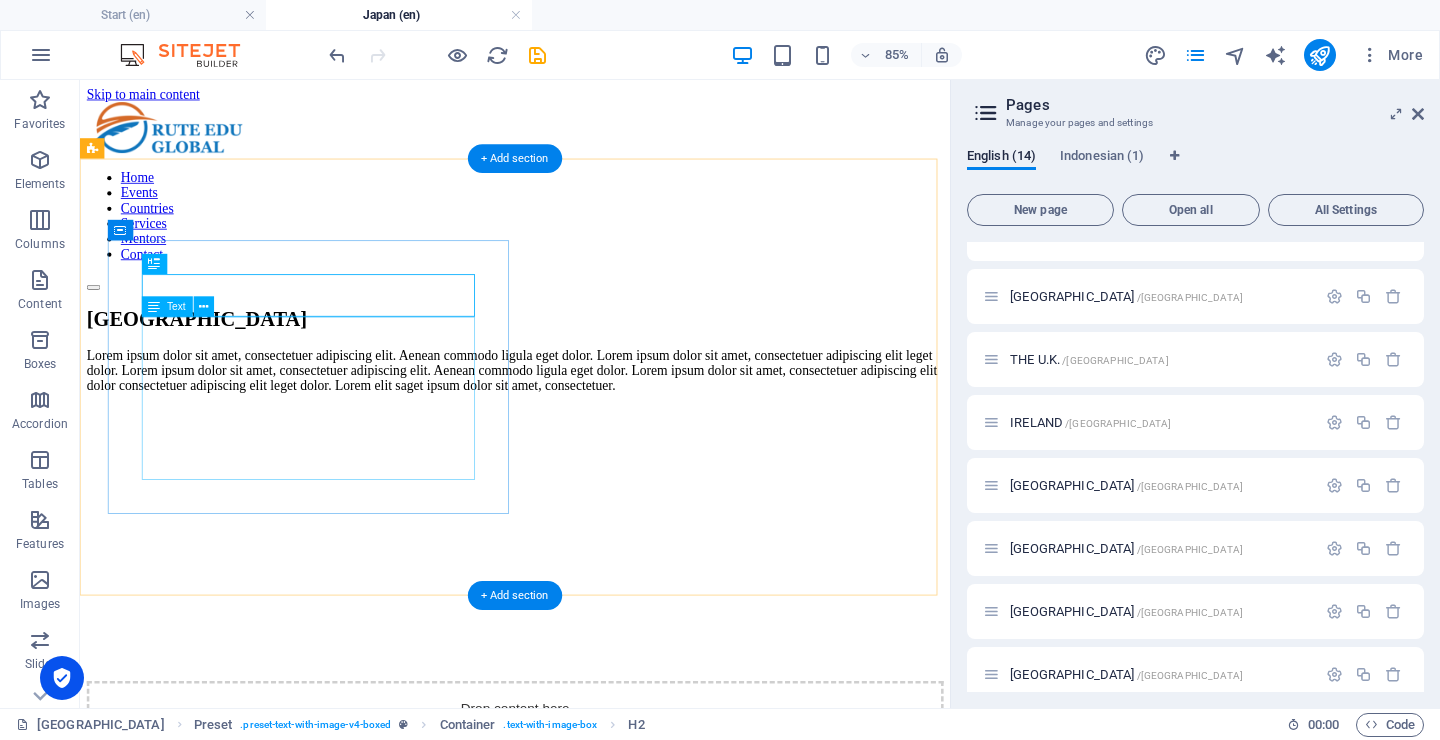 click on "Lorem ipsum dolor sit amet, consectetuer adipiscing elit. Aenean commodo ligula eget dolor. Lorem ipsum dolor sit amet, consectetuer adipiscing elit leget dolor. Lorem ipsum dolor sit amet, consectetuer adipiscing elit. Aenean commodo ligula eget dolor. Lorem ipsum dolor sit amet, consectetuer adipiscing elit dolor consectetuer adipiscing elit leget dolor. Lorem elit saget ipsum dolor sit amet, consectetuer." at bounding box center [592, 422] 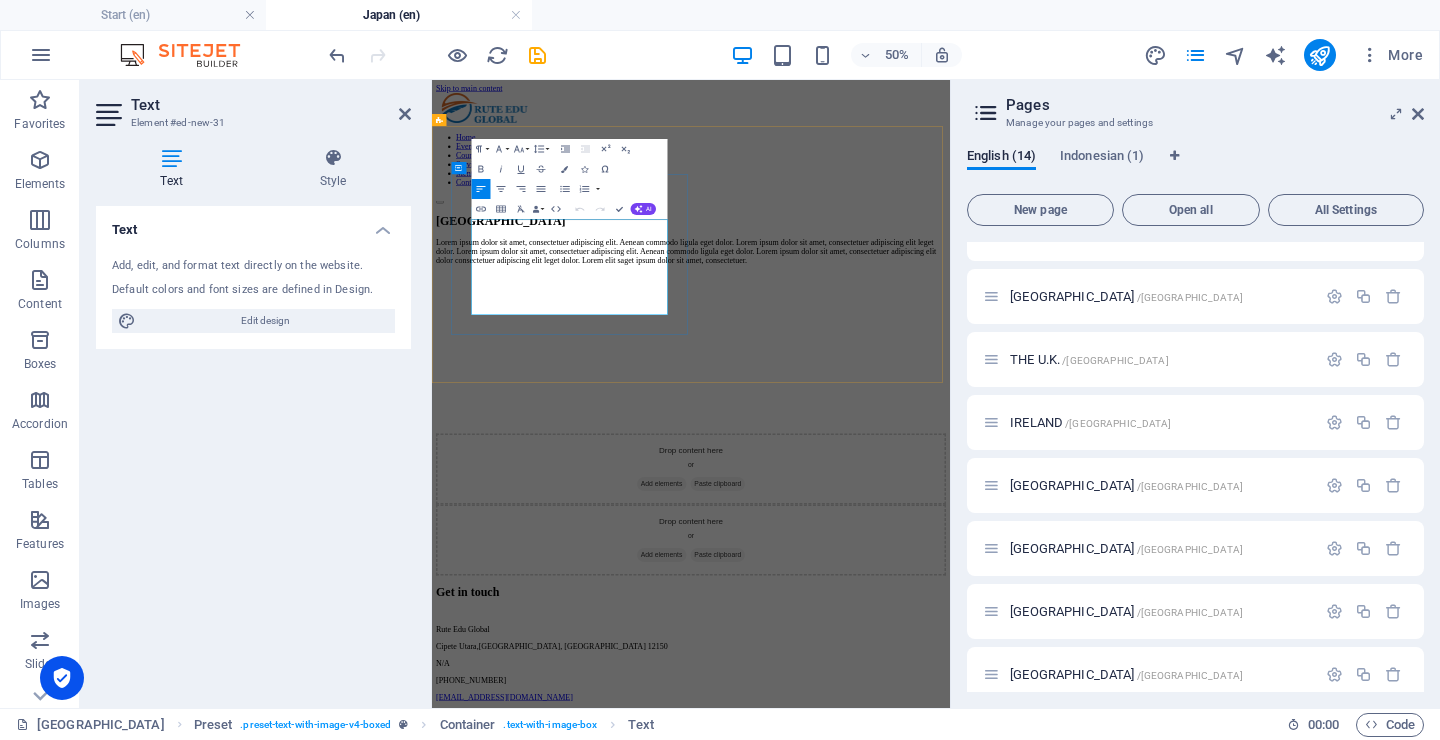 click on "Lorem ipsum dolor sit amet, consectetuer adipiscing elit. Aenean commodo ligula eget dolor. Lorem ipsum dolor sit amet, consectetuer adipiscing elit leget dolor. Lorem ipsum dolor sit amet, consectetuer adipiscing elit. Aenean commodo ligula eget dolor. Lorem ipsum dolor sit amet, consectetuer adipiscing elit dolor consectetuer adipiscing elit leget dolor. Lorem elit saget ipsum dolor sit amet, consectetuer." at bounding box center (950, 422) 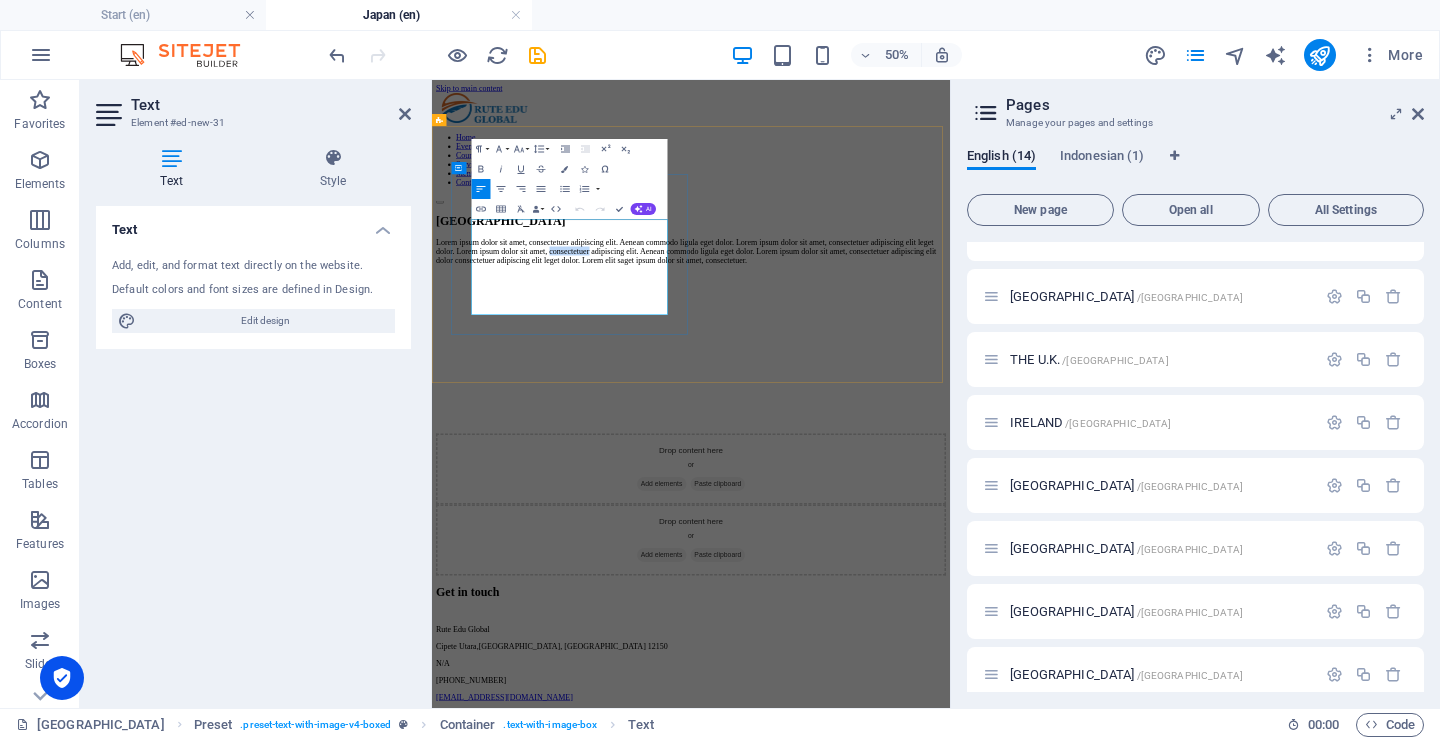 click on "Lorem ipsum dolor sit amet, consectetuer adipiscing elit. Aenean commodo ligula eget dolor. Lorem ipsum dolor sit amet, consectetuer adipiscing elit leget dolor. Lorem ipsum dolor sit amet, consectetuer adipiscing elit. Aenean commodo ligula eget dolor. Lorem ipsum dolor sit amet, consectetuer adipiscing elit dolor consectetuer adipiscing elit leget dolor. Lorem elit saget ipsum dolor sit amet, consectetuer." at bounding box center (950, 422) 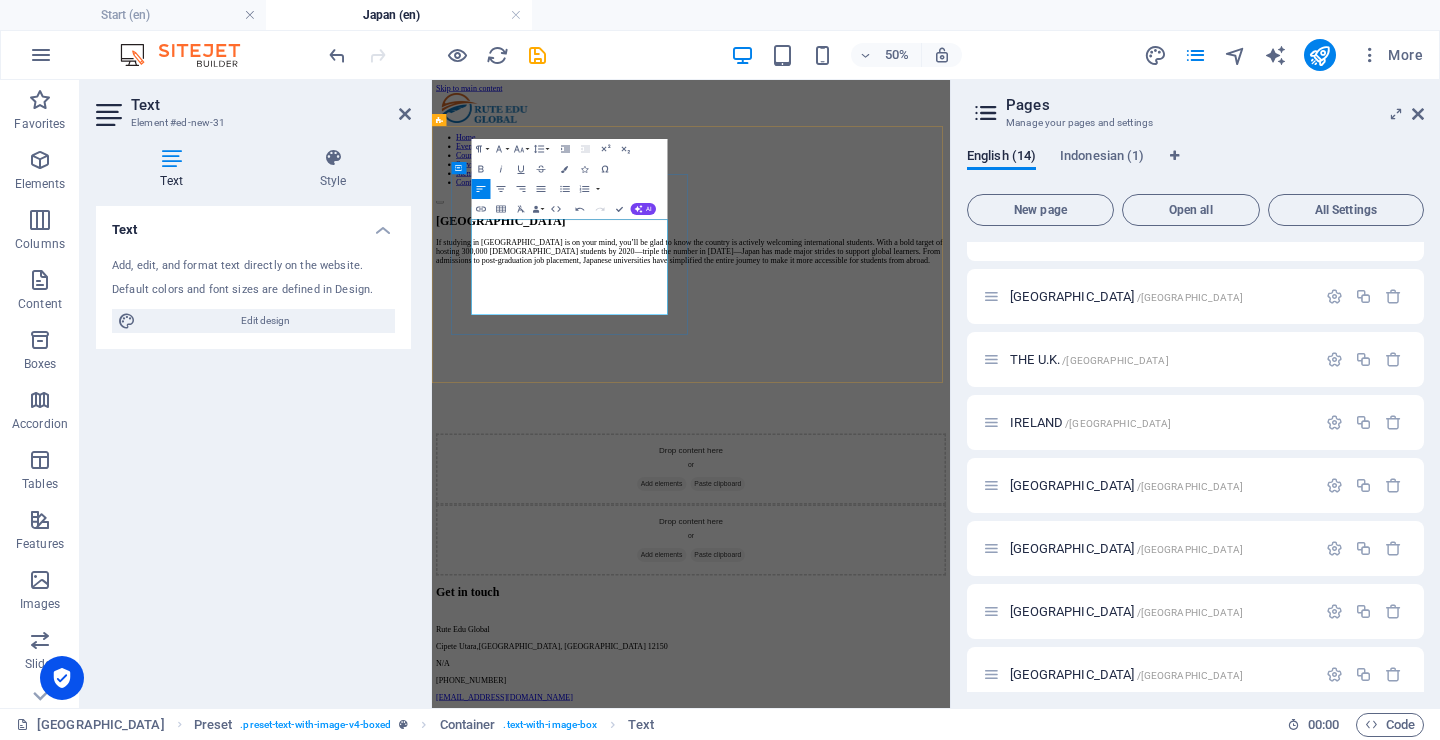 click on "If studying in Japan is on your mind, you’ll be glad to know the country is actively welcoming international students. With a bold target of hosting 300,000 foreign students by 2020—triple the number in 2003—Japan has made major strides to support global learners. From admissions to post-graduation job placement, Japanese universities have simplified the entire journey to make it more accessible for students from abroad." at bounding box center (950, 422) 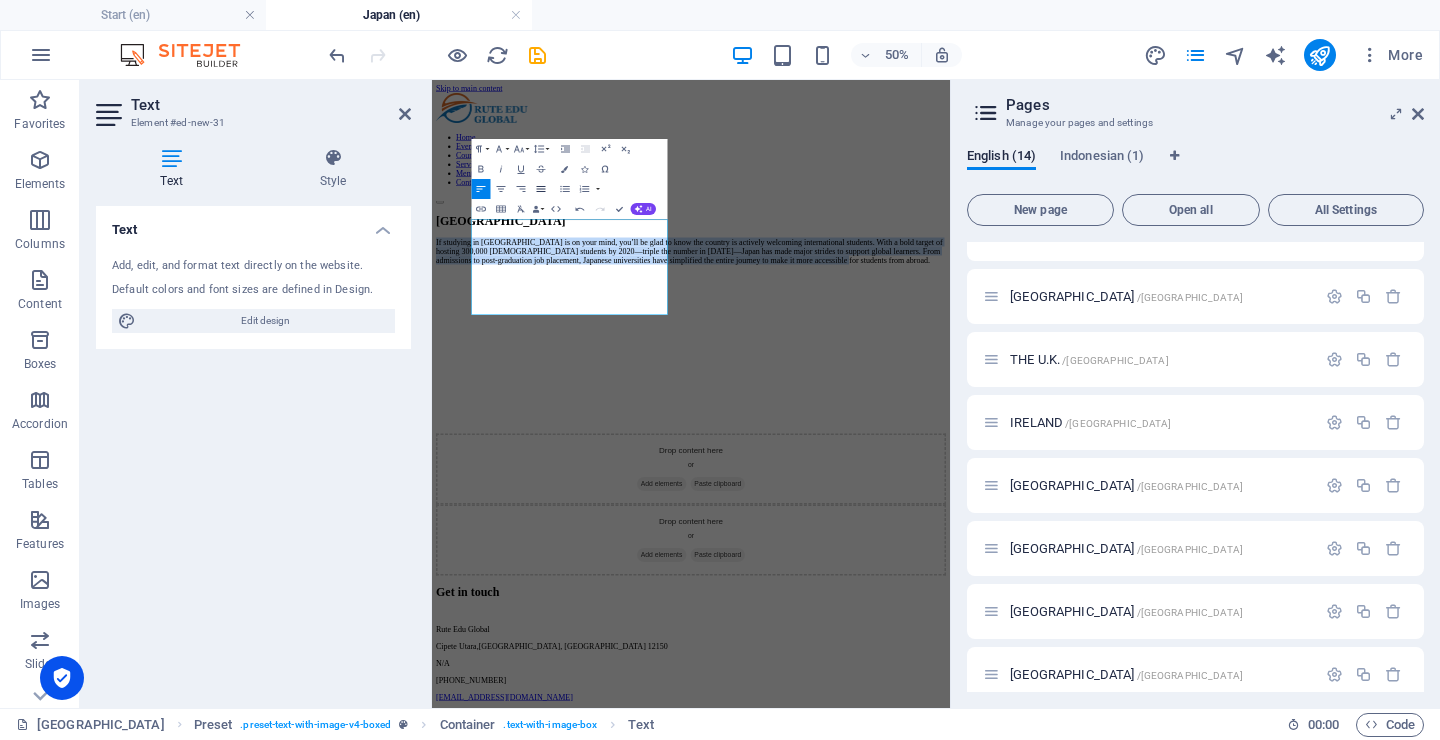 click 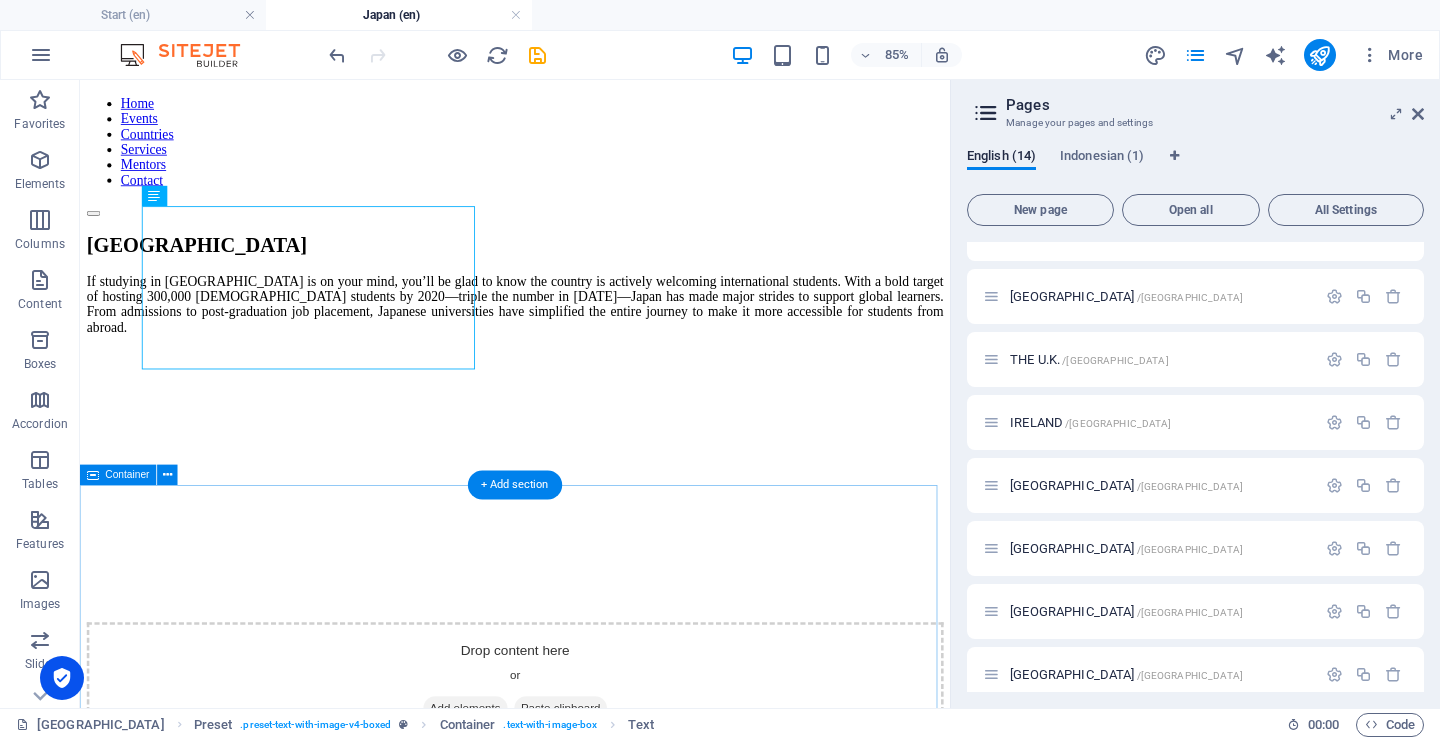scroll, scrollTop: 168, scrollLeft: 0, axis: vertical 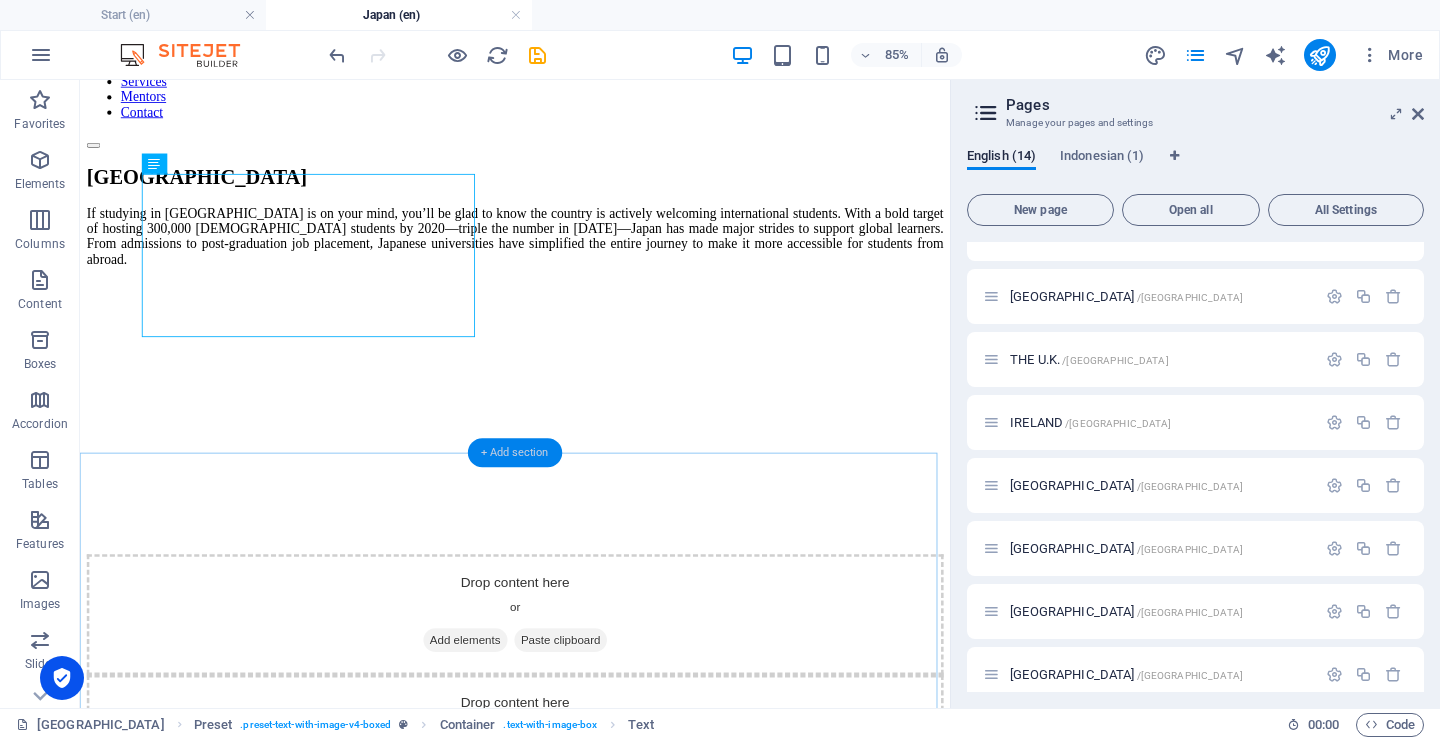 click on "+ Add section" at bounding box center [515, 452] 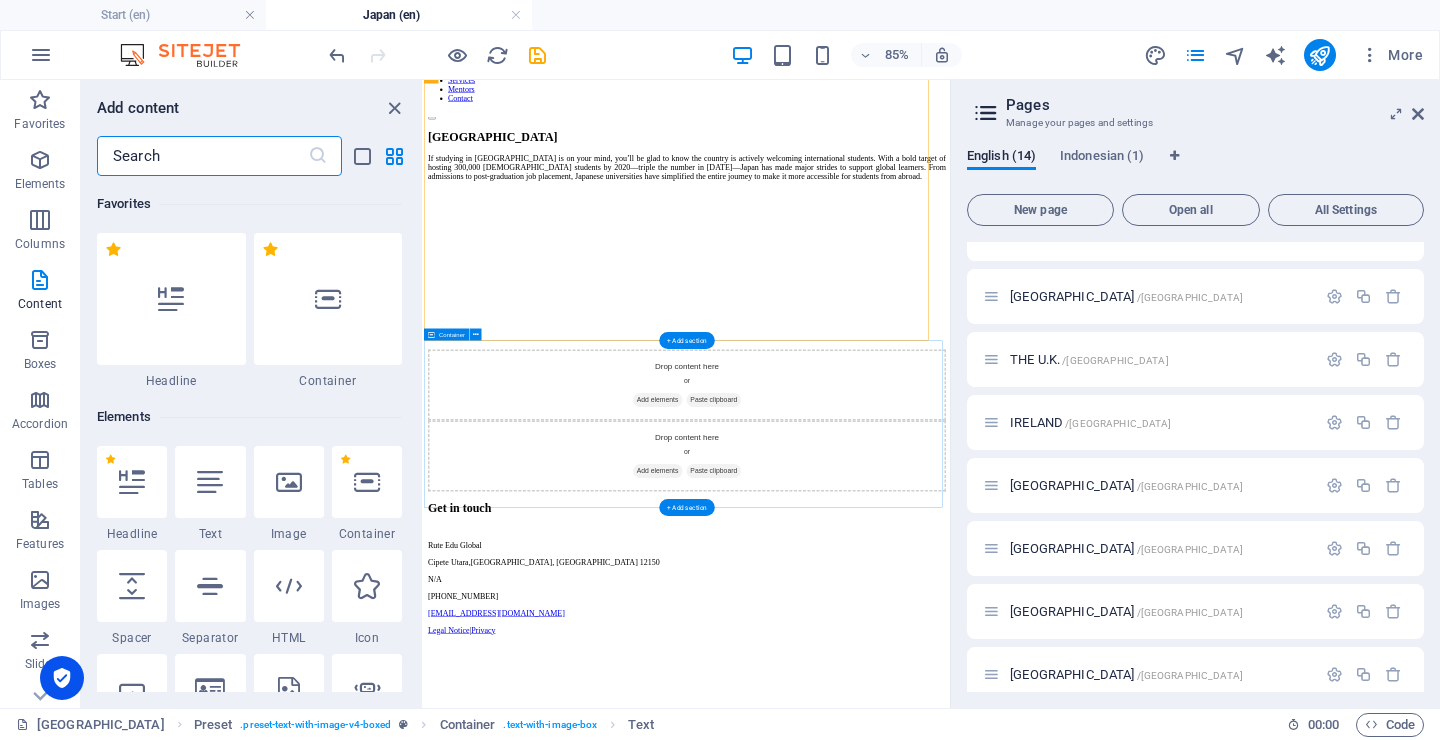 click on "Add elements" at bounding box center [891, 862] 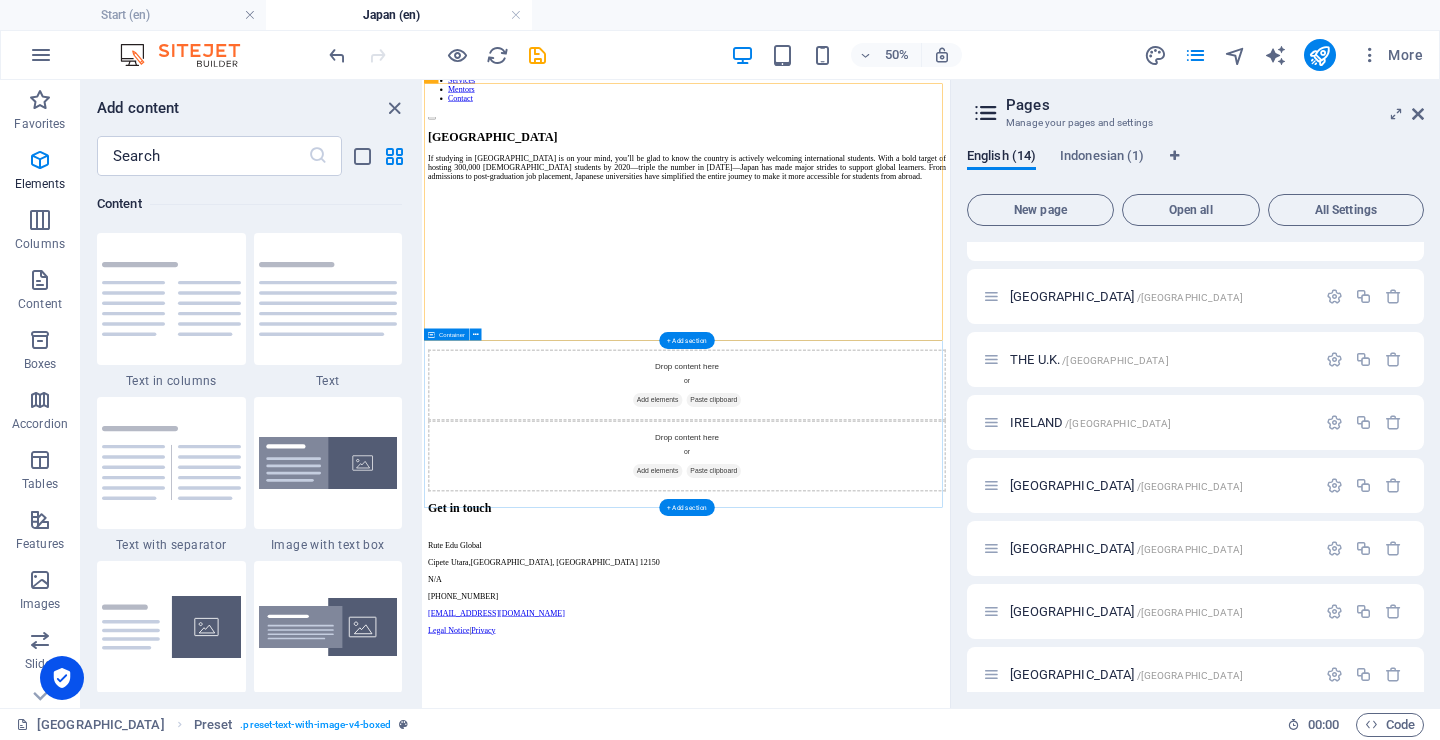 scroll, scrollTop: 85, scrollLeft: 0, axis: vertical 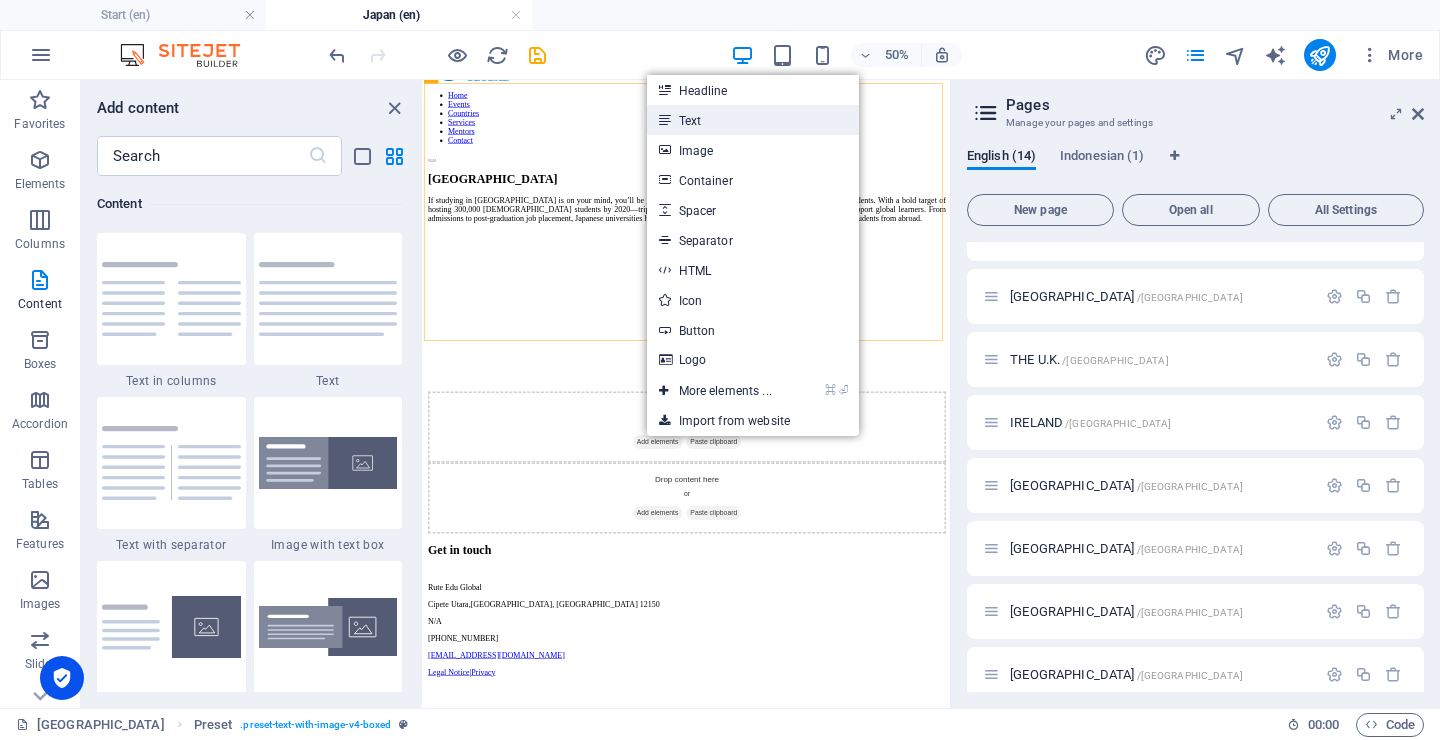 drag, startPoint x: 688, startPoint y: 122, endPoint x: 517, endPoint y: 471, distance: 388.64124 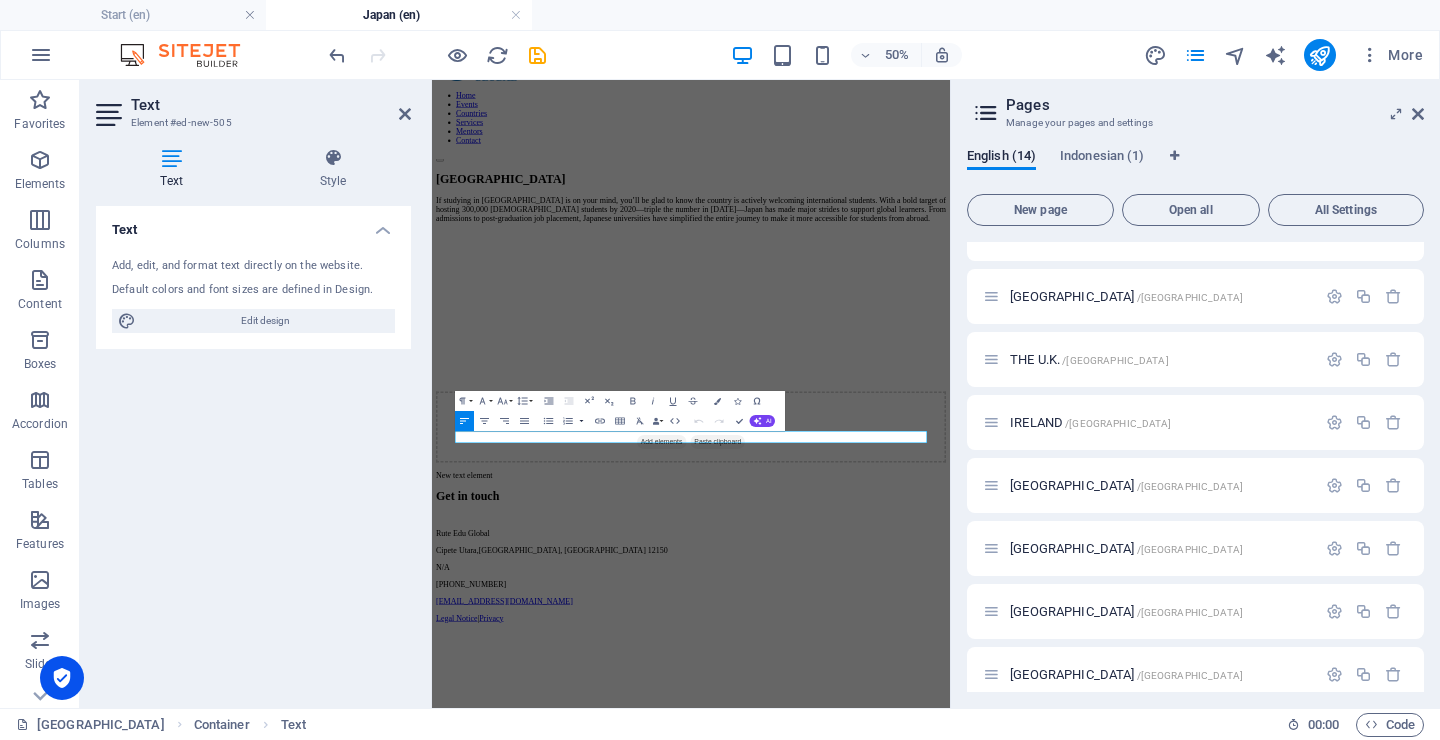 scroll, scrollTop: 0, scrollLeft: 0, axis: both 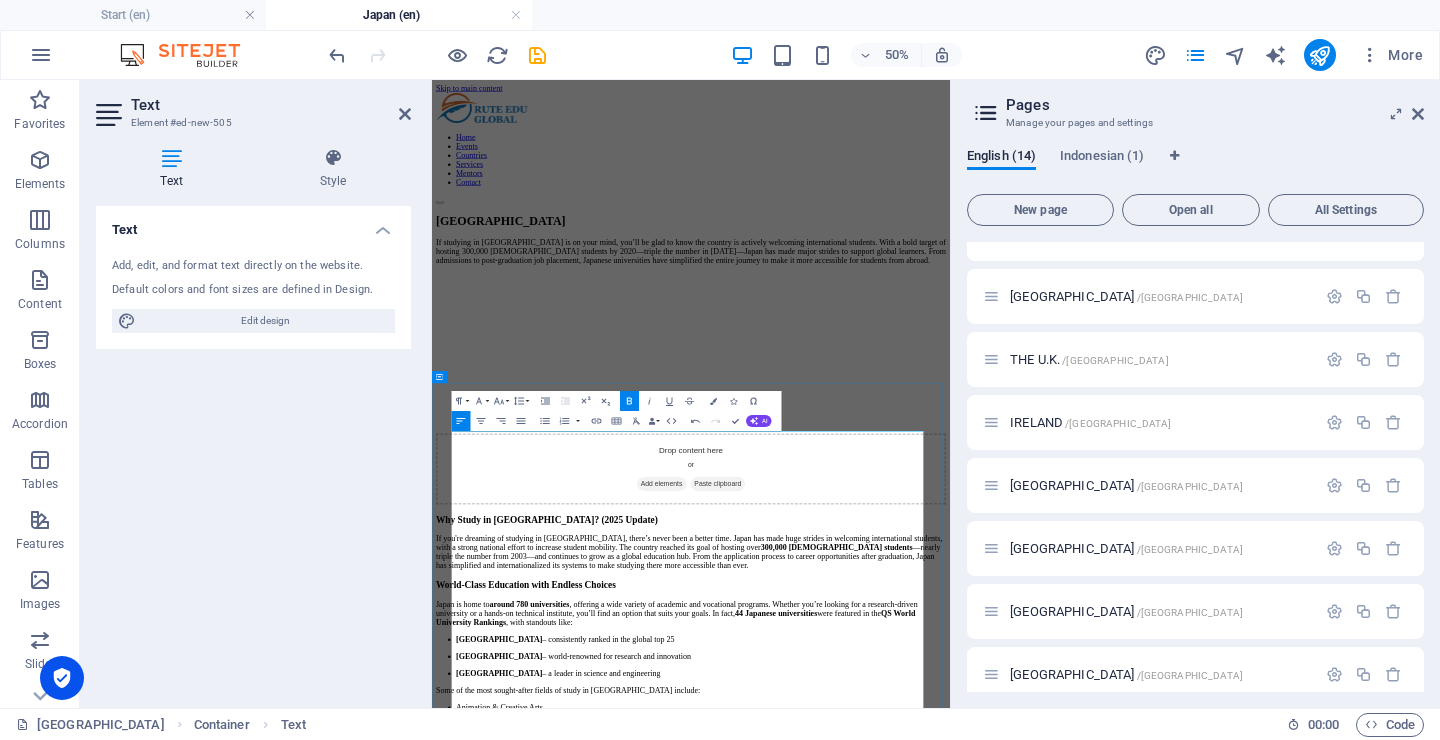 click on "If you're dreaming of studying in Japan, there’s never been a better time. Japan has made huge strides in welcoming international students, with a strong national effort to increase student mobility. The country reached its goal of hosting over  300,000 foreign students —nearly triple the number from 2003—and continues to grow as a global education hub. From the application process to career opportunities after graduation, Japan has simplified and internationalized its systems to make studying there more accessible than ever." at bounding box center (950, 1024) 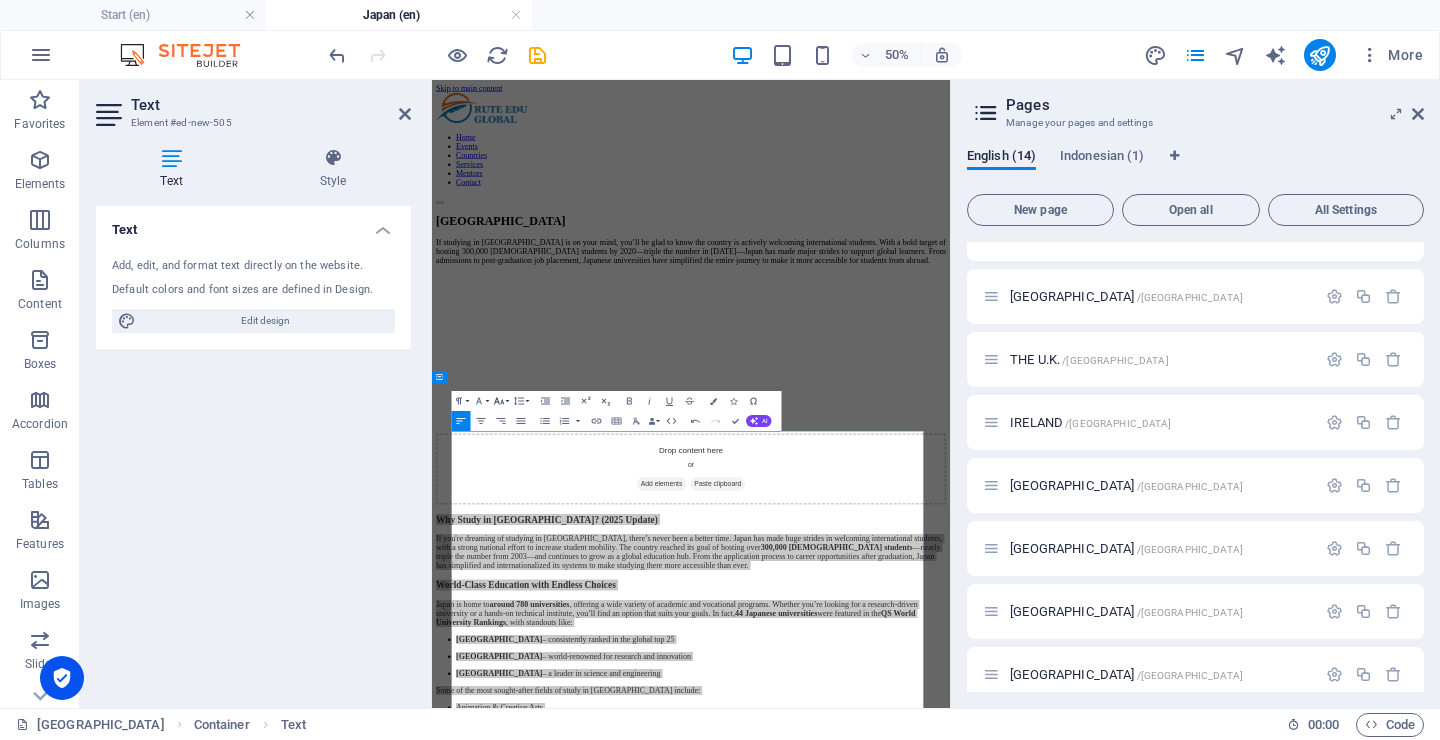 click on "Font Size" at bounding box center (500, 401) 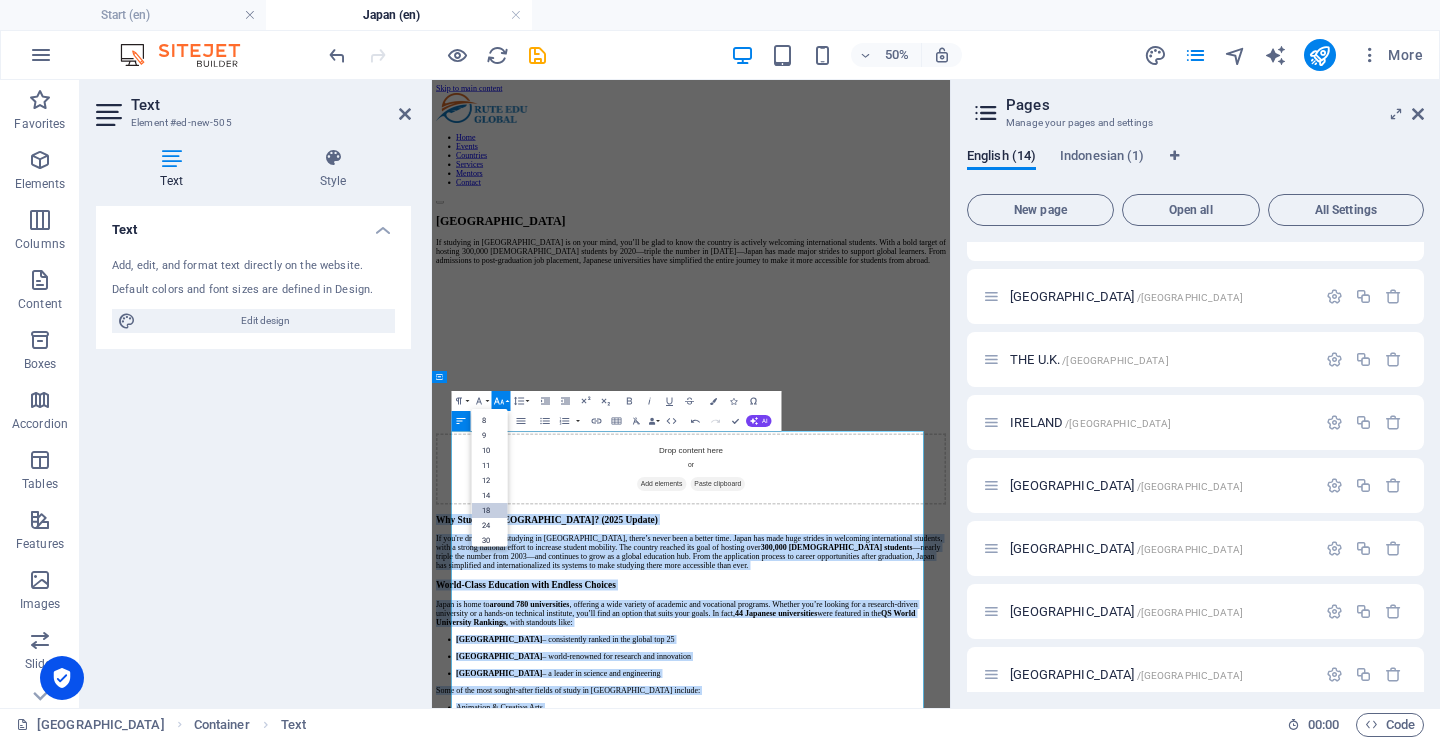 click on "18" at bounding box center [489, 510] 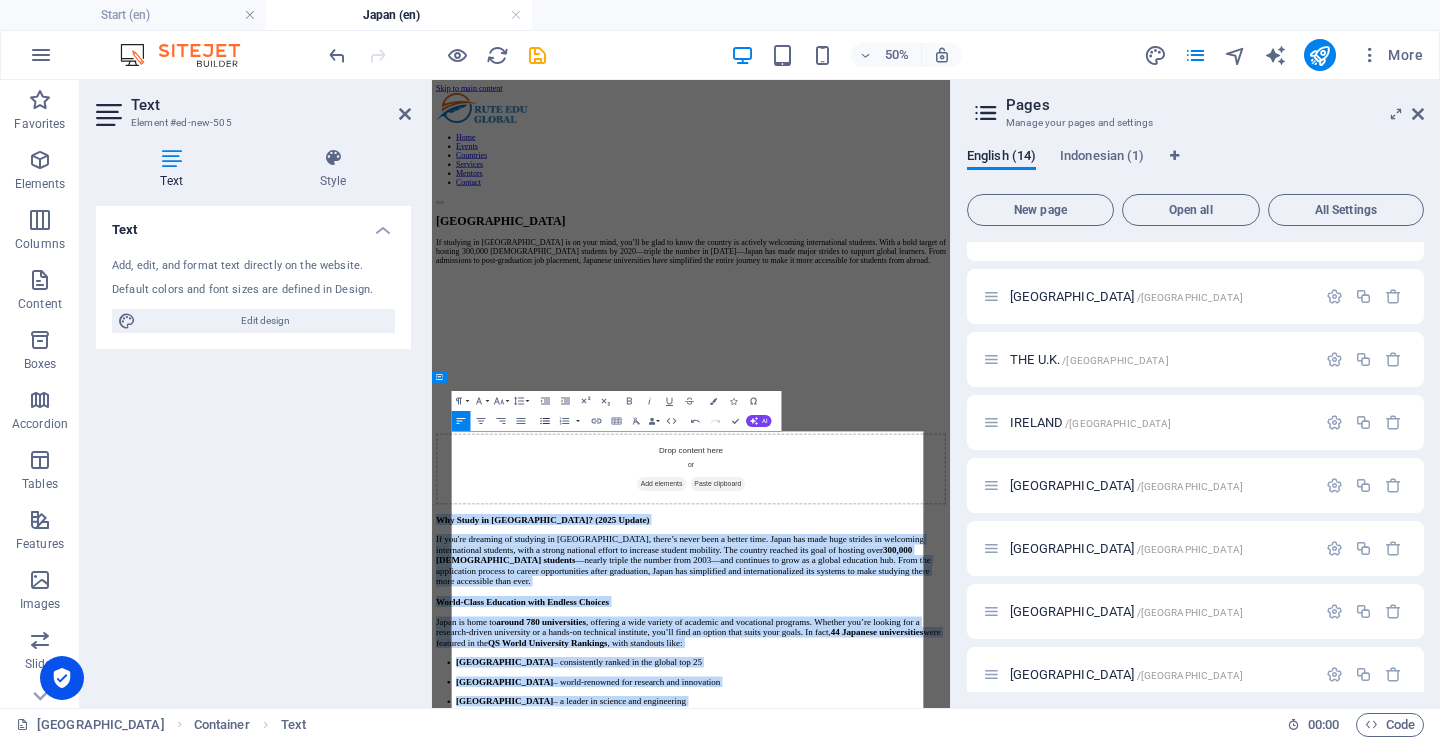 click 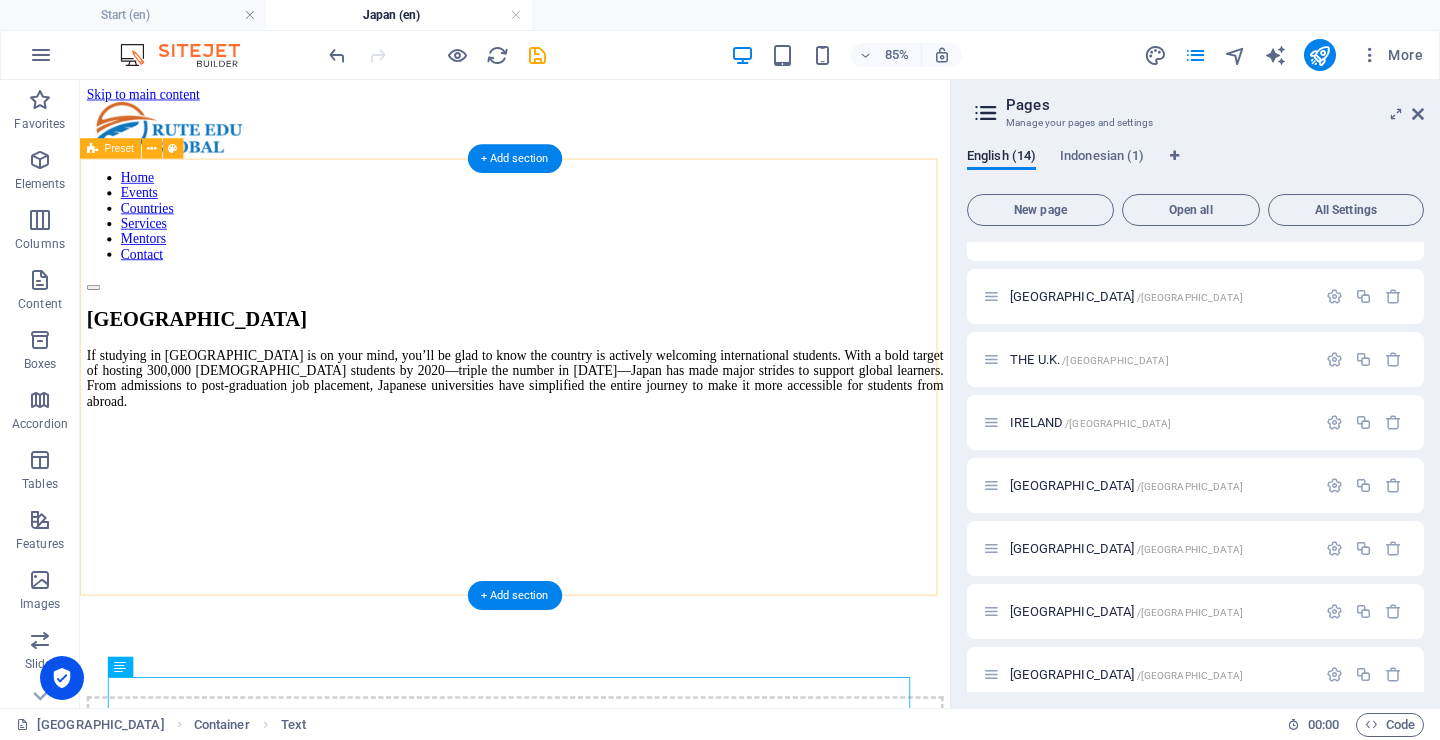click on "JAPAN If studying in Japan is on your mind, you’ll be glad to know the country is actively welcoming international students. With a bold target of hosting 300,000 foreign students by 2020—triple the number in 2003—Japan has made major strides to support global learners. From admissions to post-graduation job placement, Japanese universities have simplified the entire journey to make it more accessible for students from abroad. Drop content here or  Add elements  Paste clipboard" at bounding box center (592, 647) 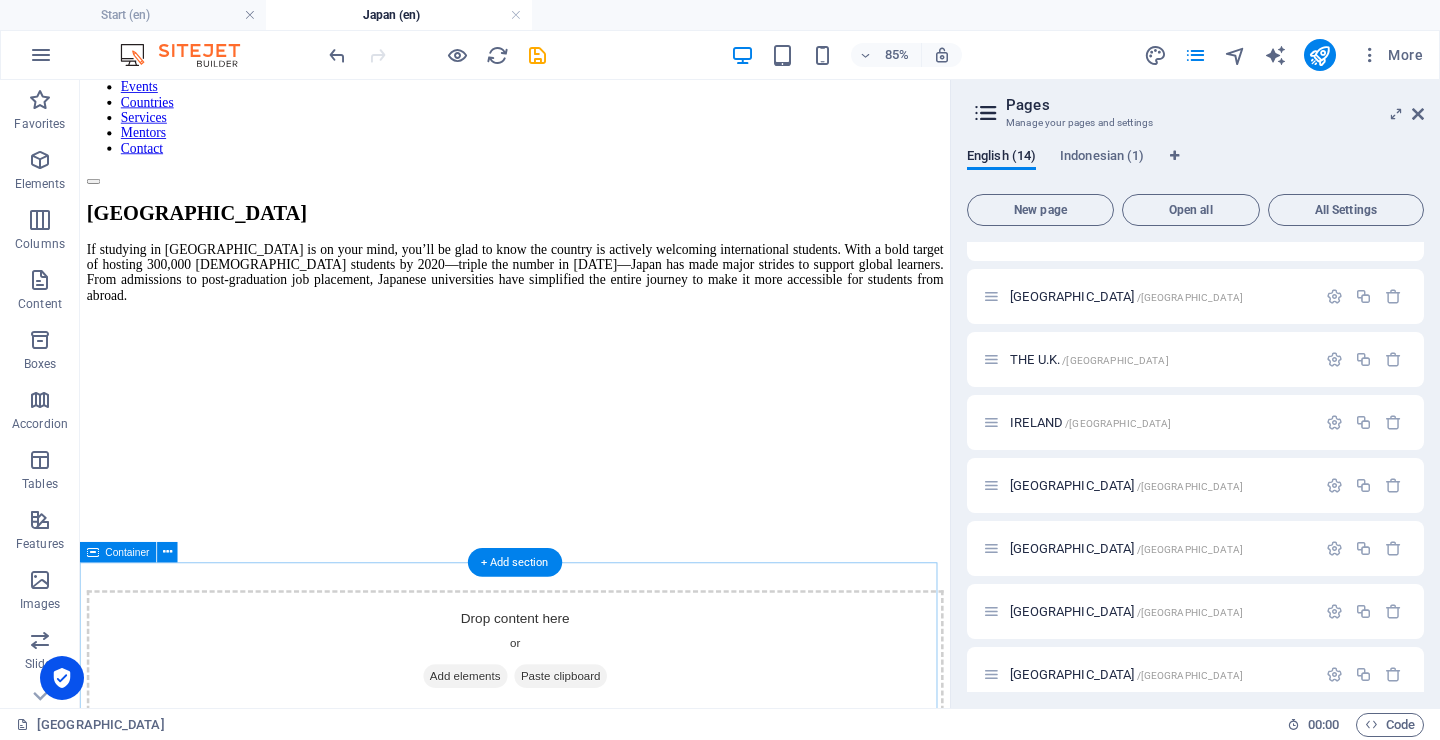 scroll, scrollTop: 168, scrollLeft: 0, axis: vertical 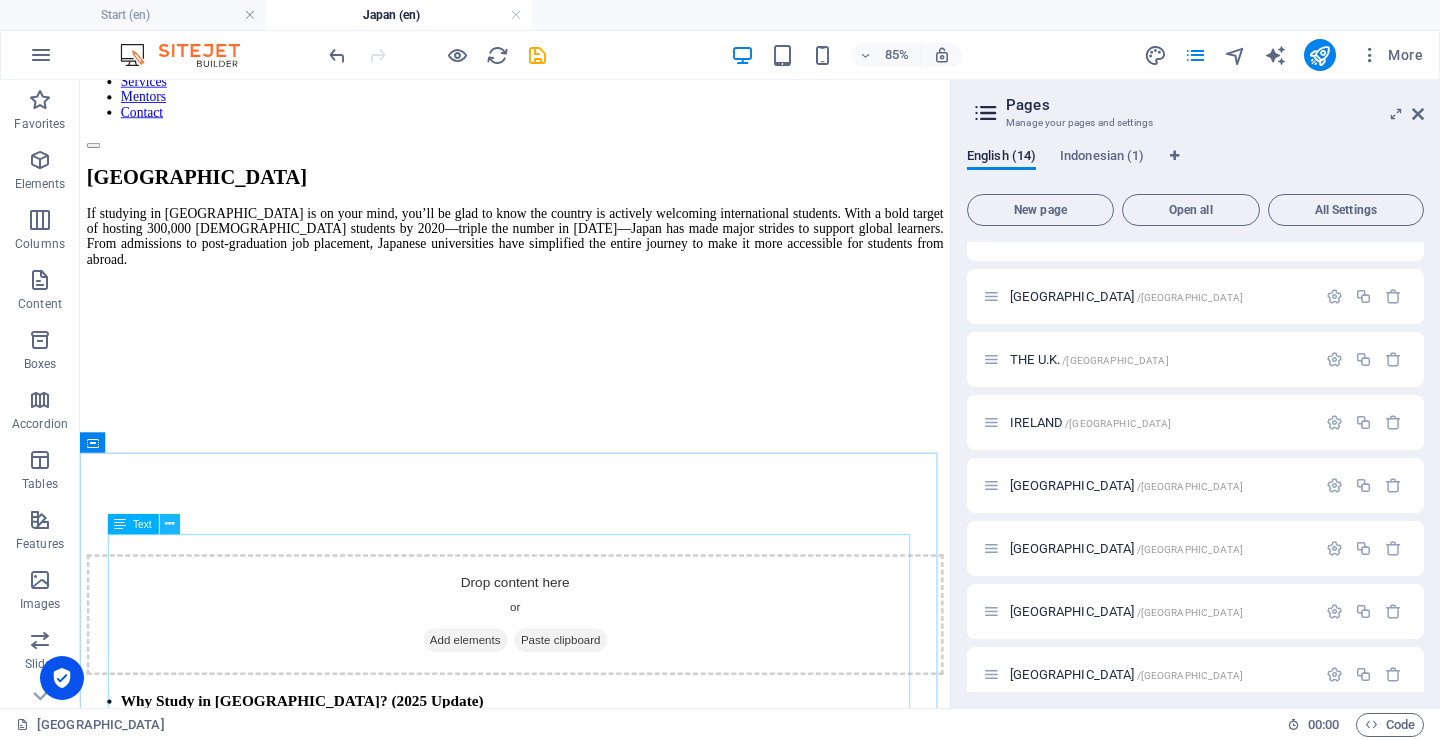 click at bounding box center (169, 524) 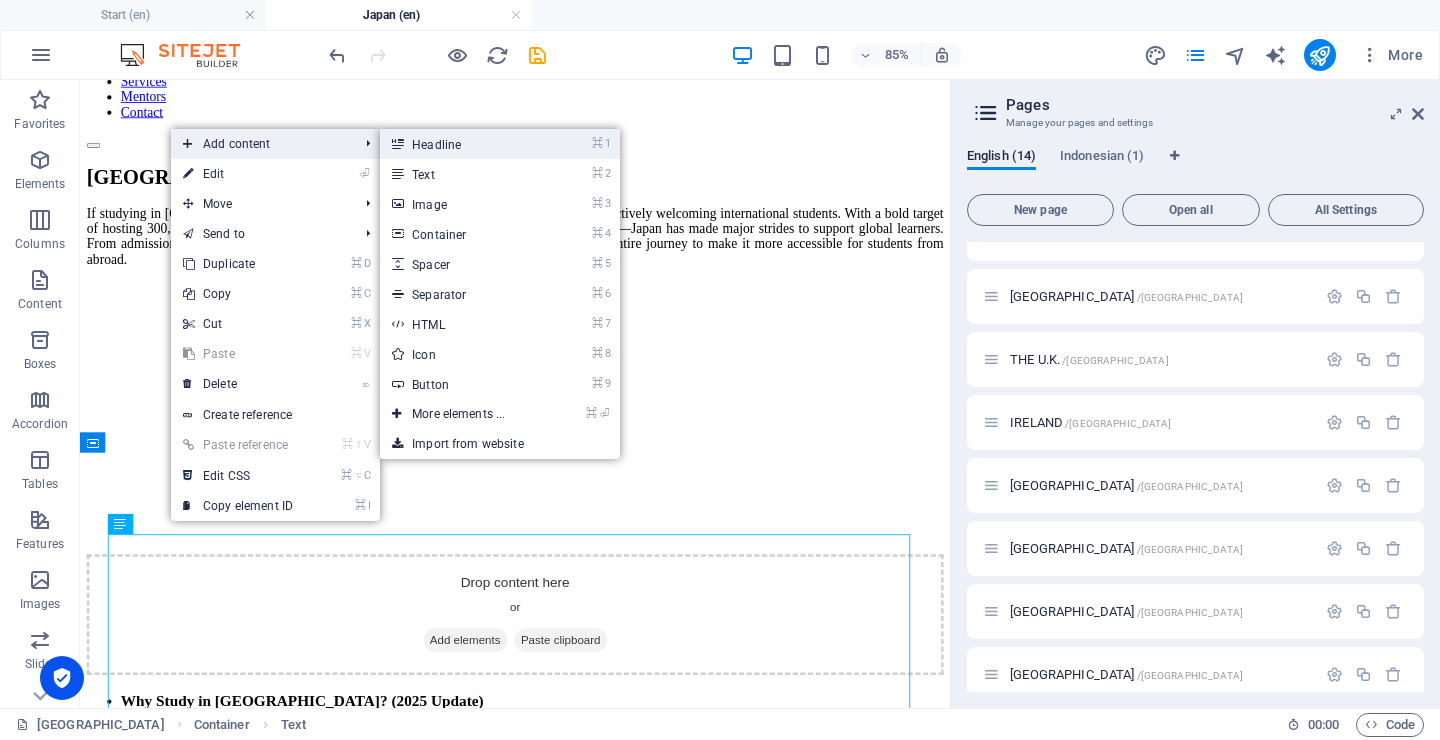 click on "⌘ 1  Headline" at bounding box center [462, 144] 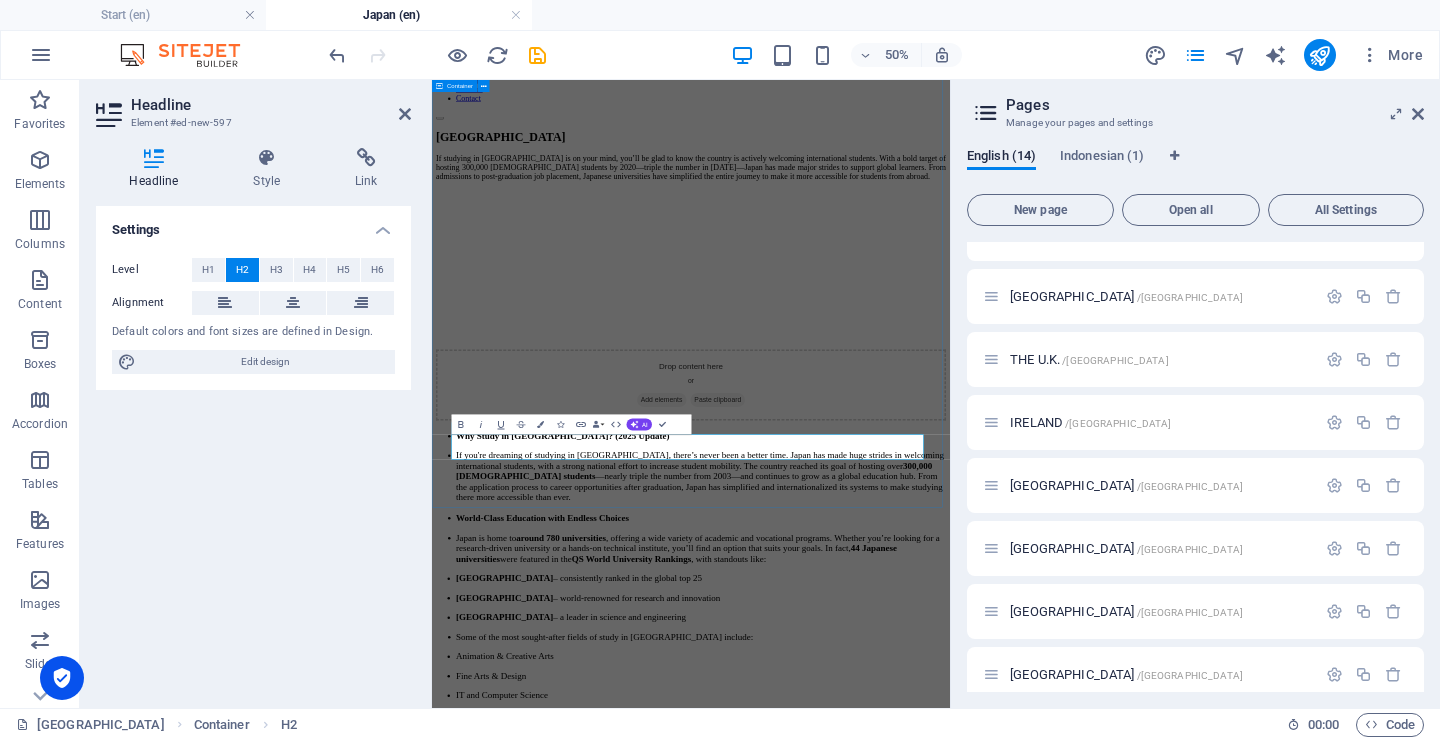 scroll, scrollTop: 2743, scrollLeft: 0, axis: vertical 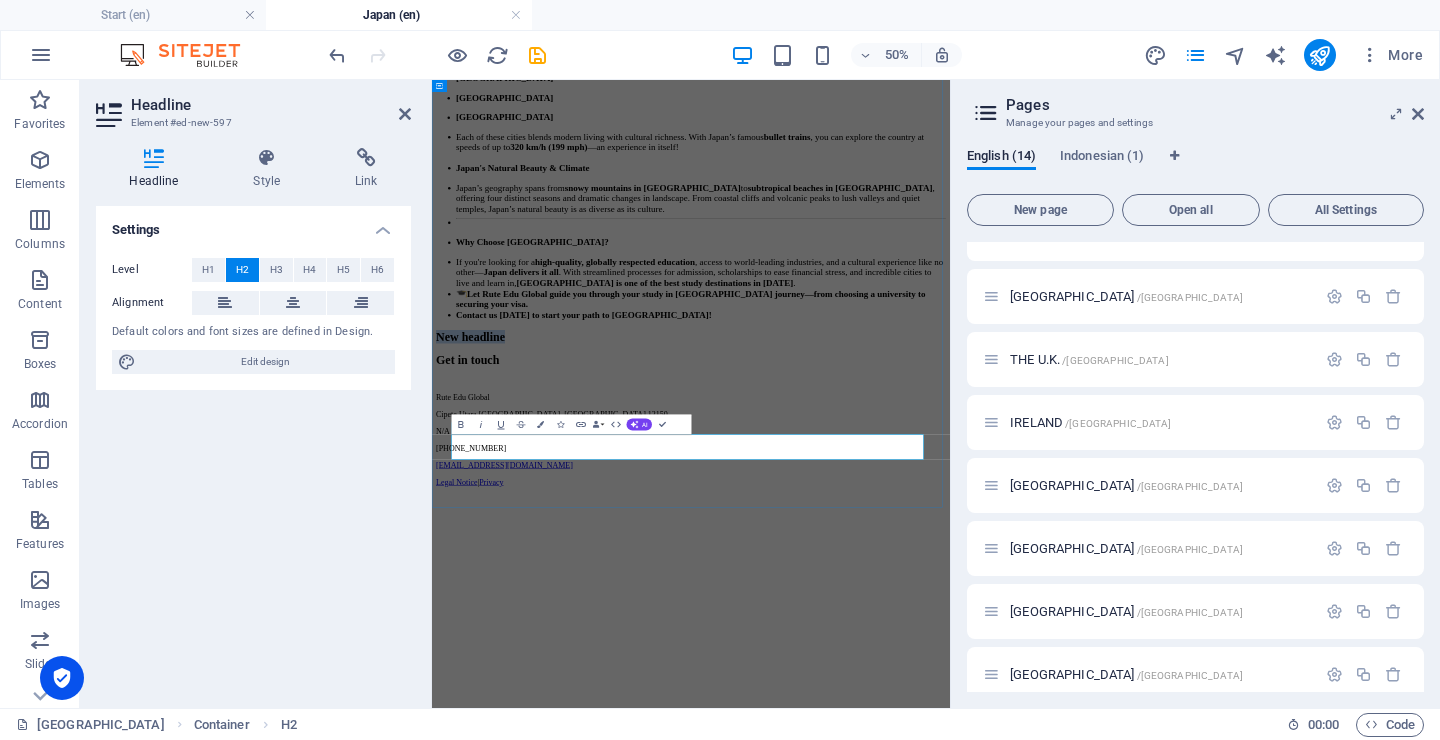 click on "New headline" at bounding box center [950, 593] 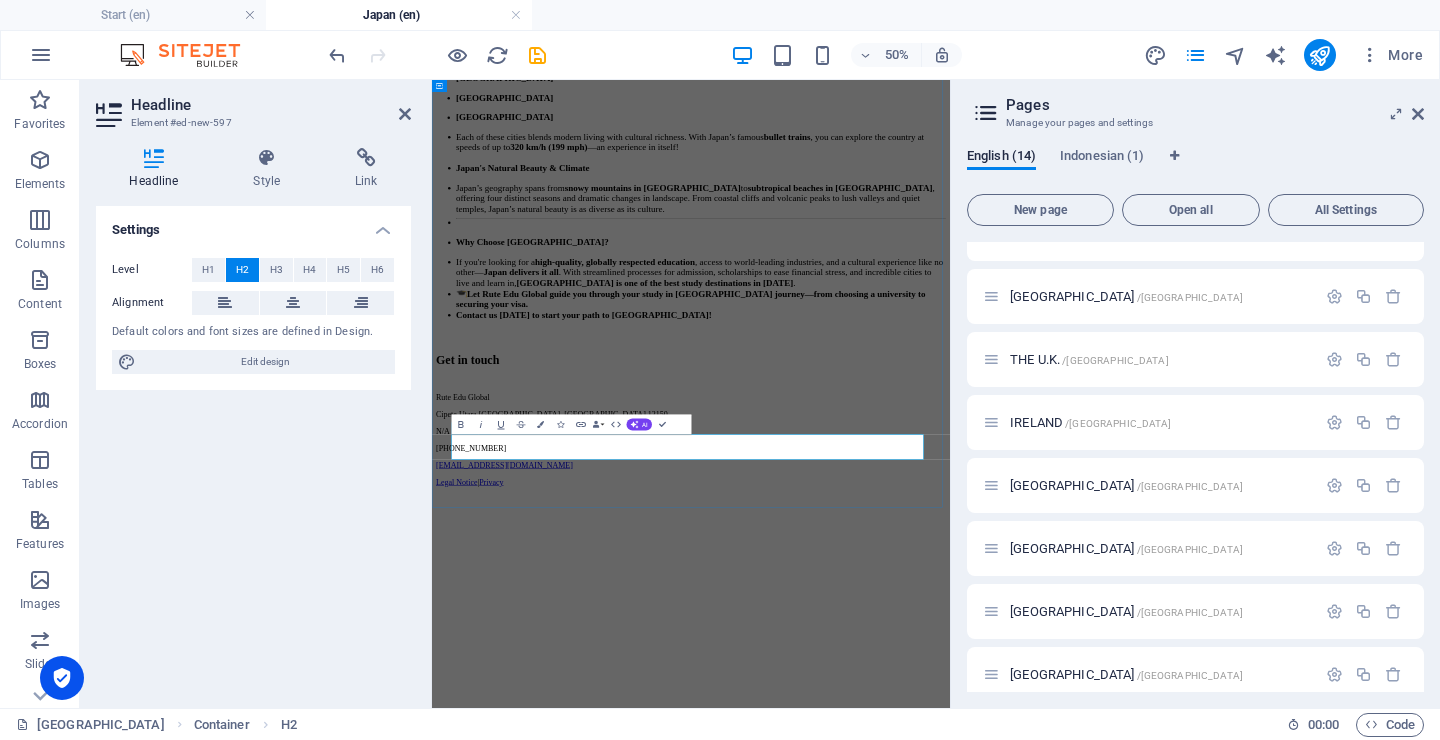 type 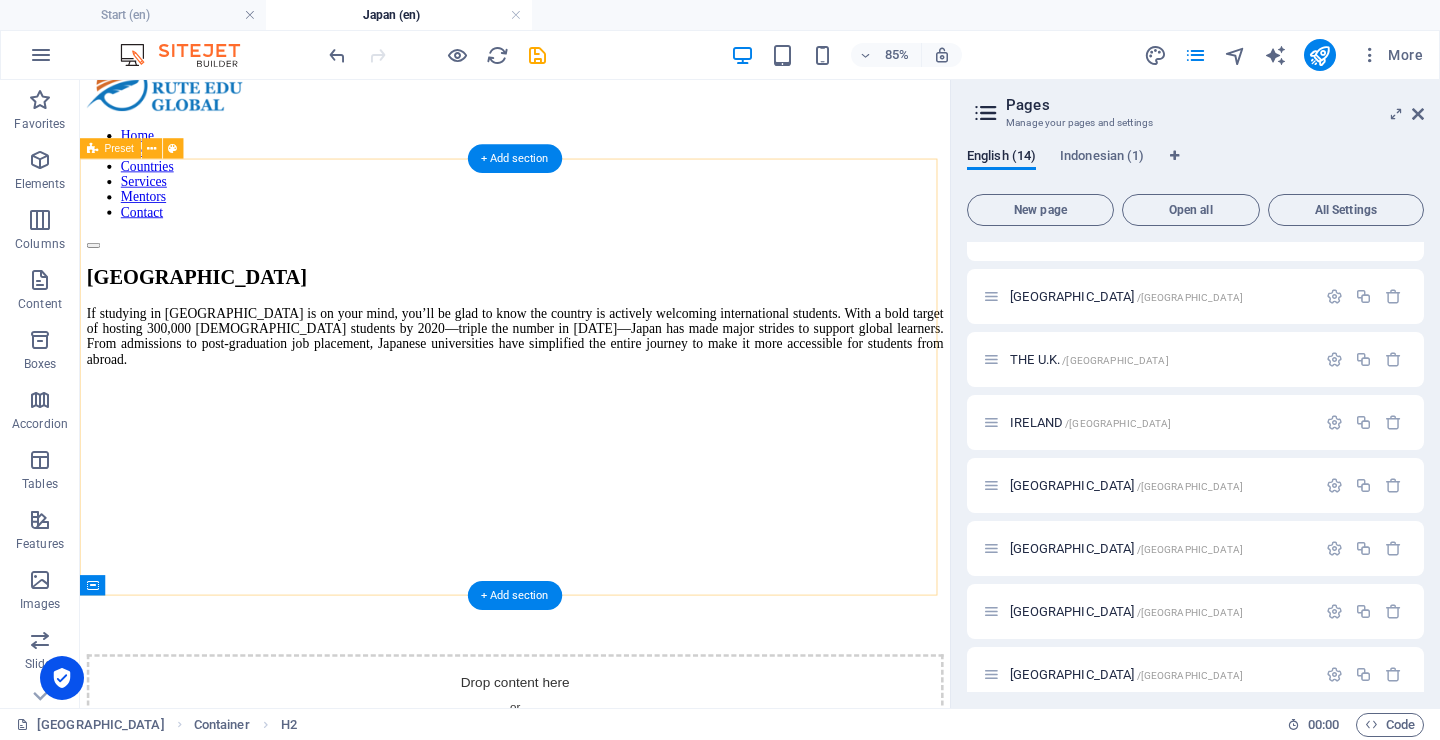 scroll, scrollTop: 0, scrollLeft: 0, axis: both 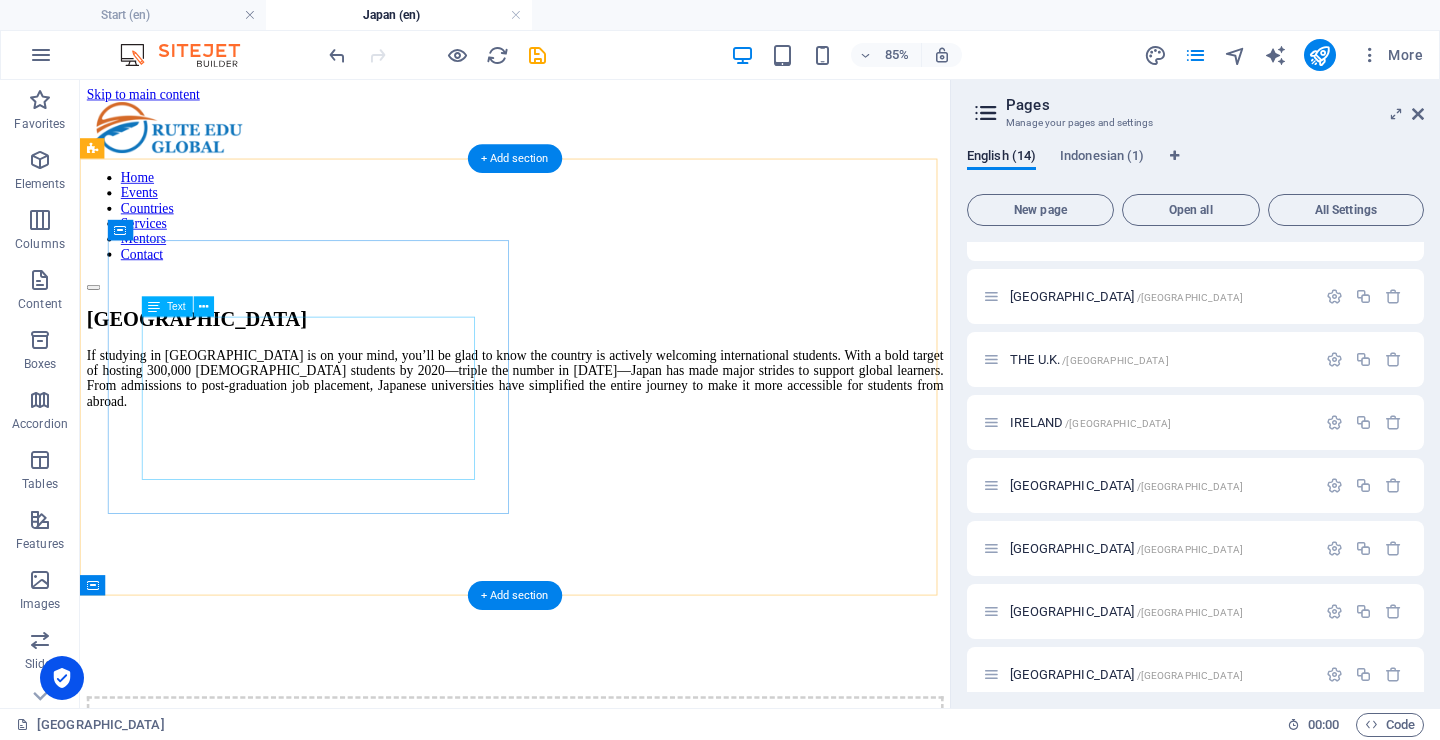click on "If studying in Japan is on your mind, you’ll be glad to know the country is actively welcoming international students. With a bold target of hosting 300,000 foreign students by 2020—triple the number in 2003—Japan has made major strides to support global learners. From admissions to post-graduation job placement, Japanese universities have simplified the entire journey to make it more accessible for students from abroad." at bounding box center (592, 431) 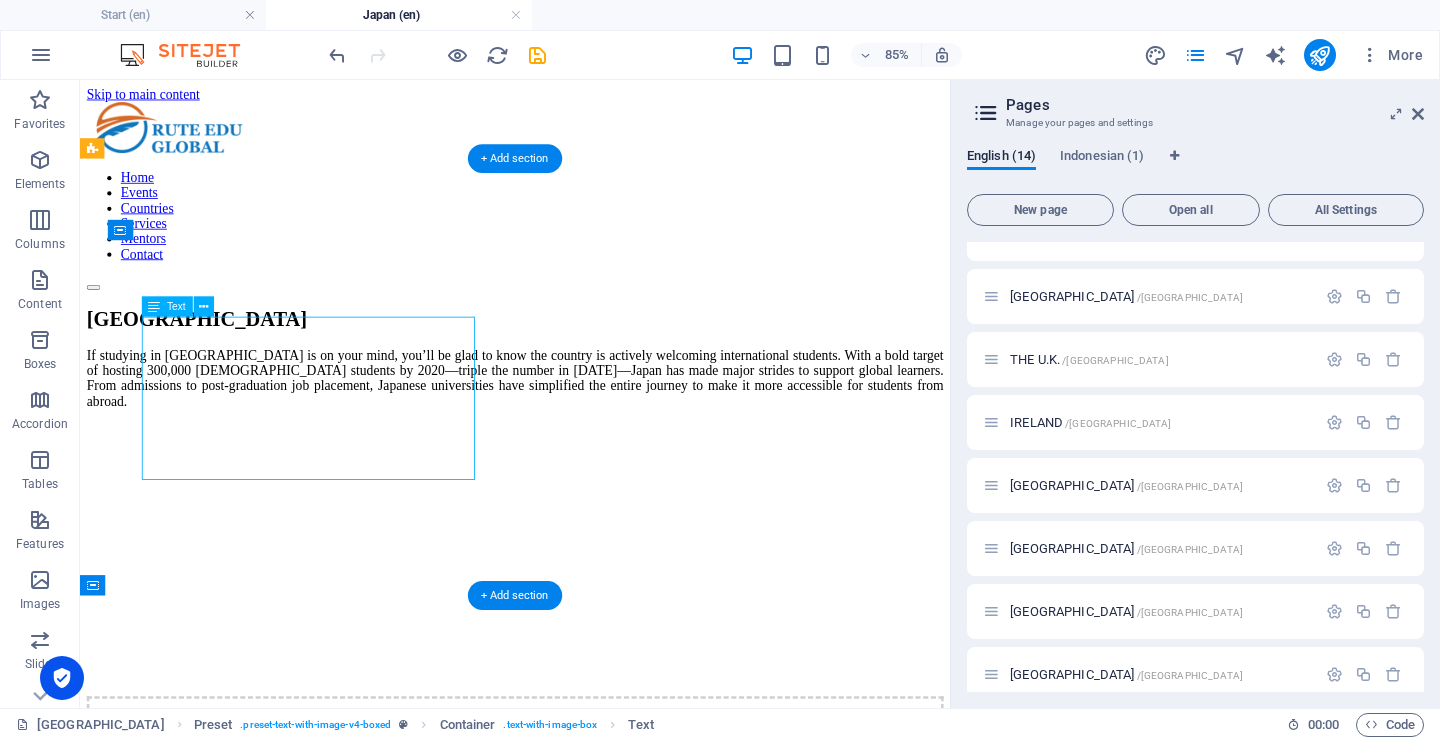 click on "If studying in Japan is on your mind, you’ll be glad to know the country is actively welcoming international students. With a bold target of hosting 300,000 foreign students by 2020—triple the number in 2003—Japan has made major strides to support global learners. From admissions to post-graduation job placement, Japanese universities have simplified the entire journey to make it more accessible for students from abroad." at bounding box center (592, 431) 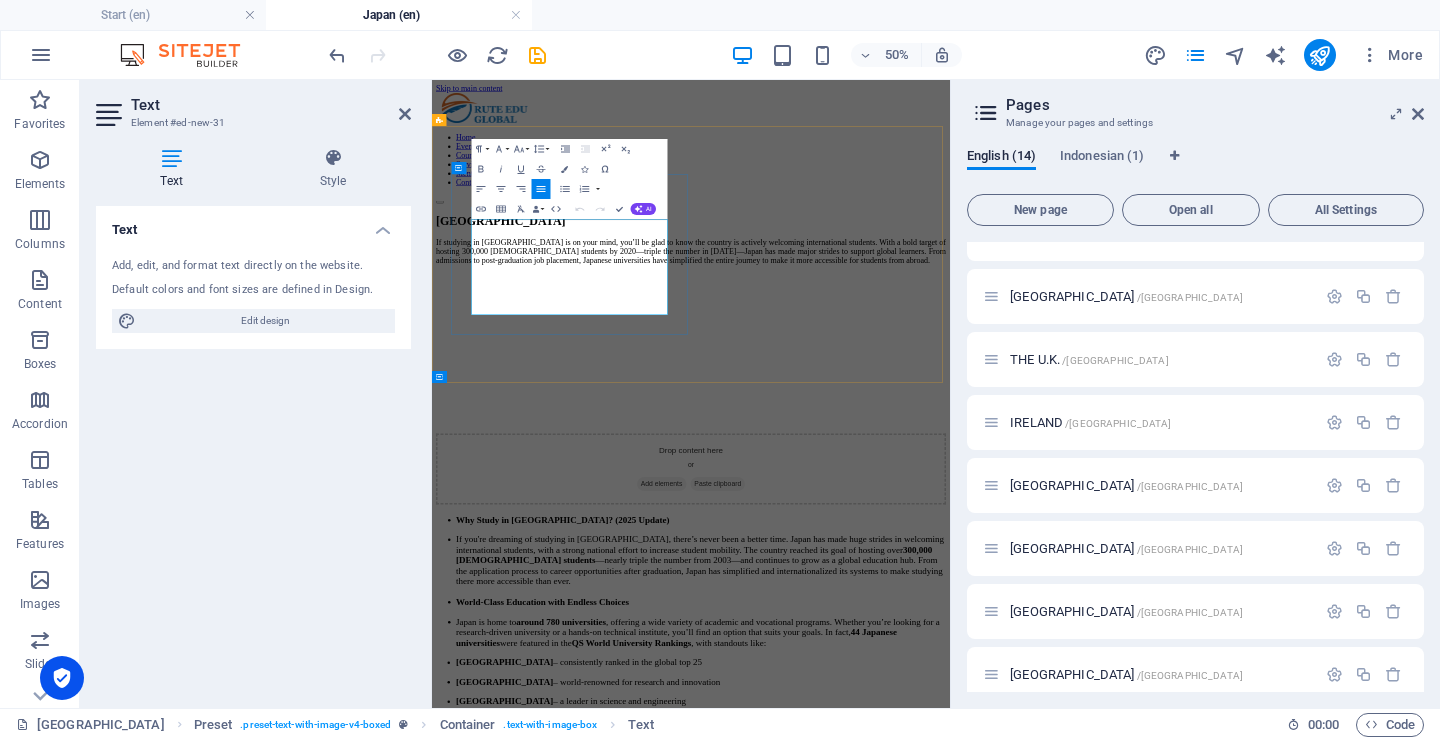 click on "If studying in Japan is on your mind, you’ll be glad to know the country is actively welcoming international students. With a bold target of hosting 300,000 foreign students by 2020—triple the number in 2003—Japan has made major strides to support global learners. From admissions to post-graduation job placement, Japanese universities have simplified the entire journey to make it more accessible for students from abroad." at bounding box center [950, 422] 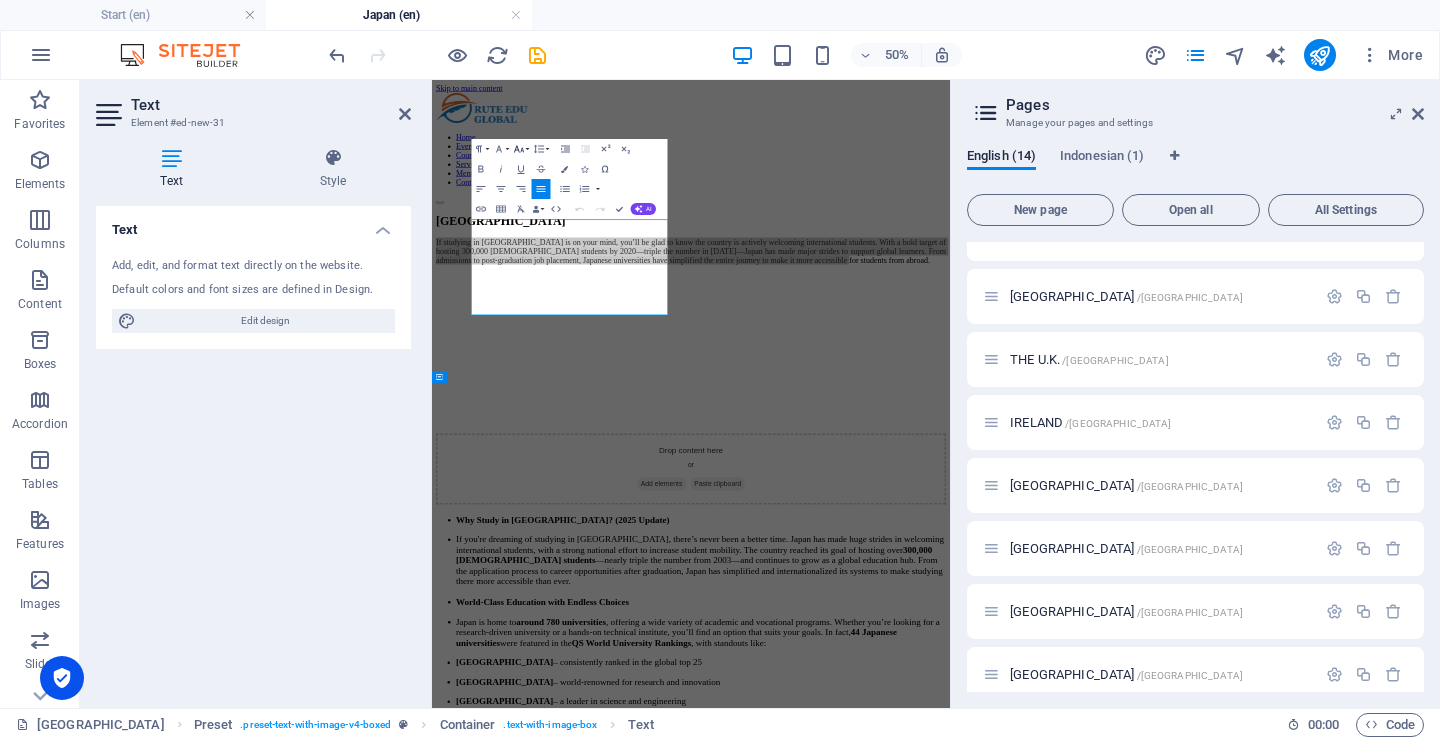 click on "Font Size" at bounding box center [520, 149] 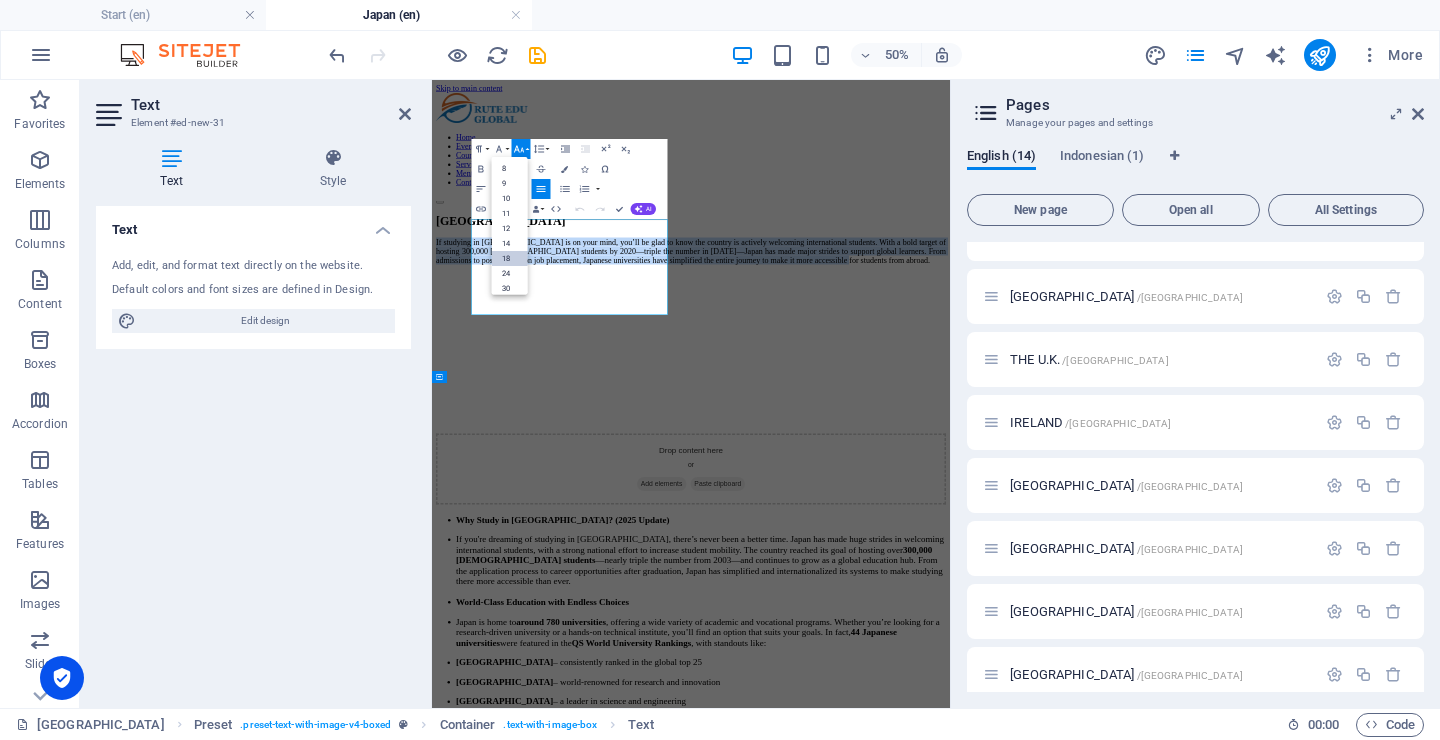 click on "18" at bounding box center (509, 258) 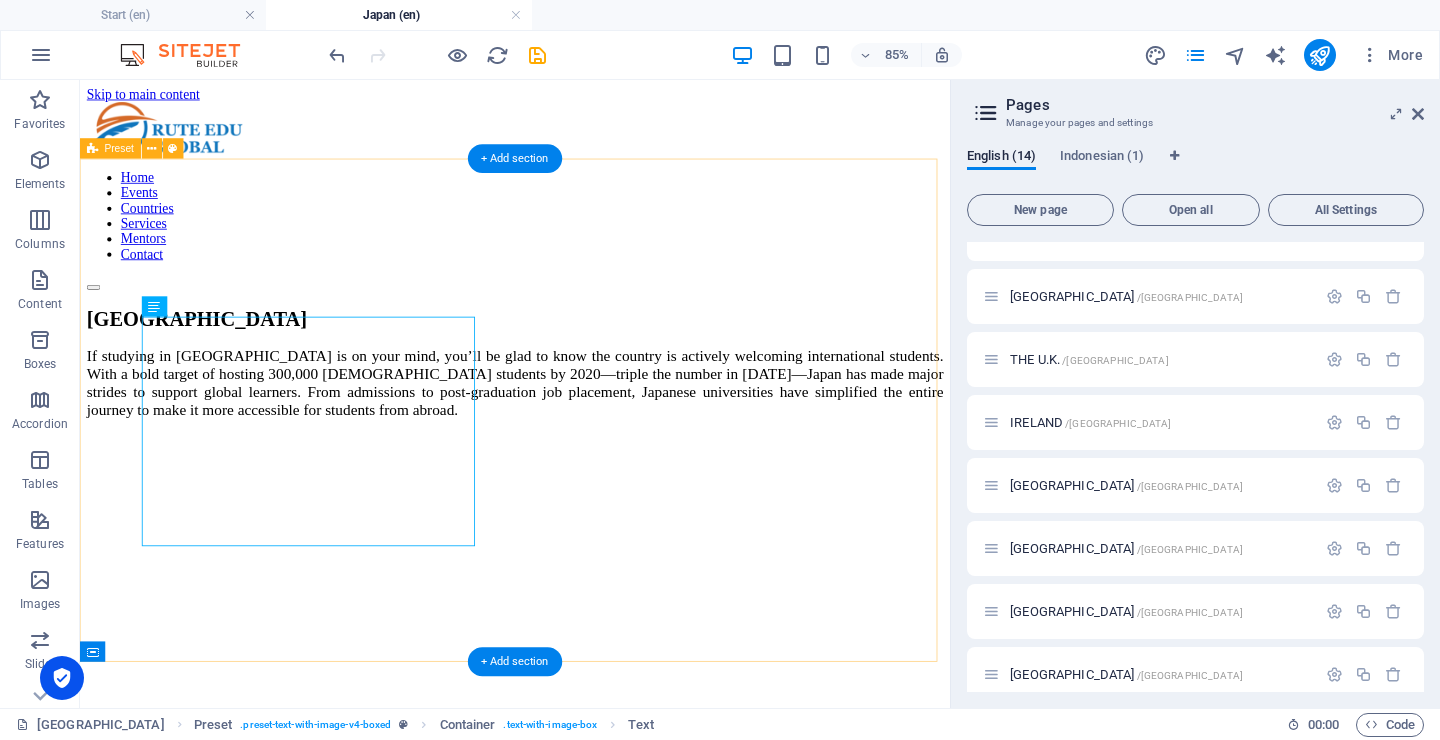 click on "JAPAN If studying in Japan is on your mind, you’ll be glad to know the country is actively welcoming international students. With a bold target of hosting 300,000 foreign students by 2020—triple the number in 2003—Japan has made major strides to support global learners. From admissions to post-graduation job placement, Japanese universities have simplified the entire journey to make it more accessible for students from abroad. Drop content here or  Add elements  Paste clipboard" at bounding box center (592, 692) 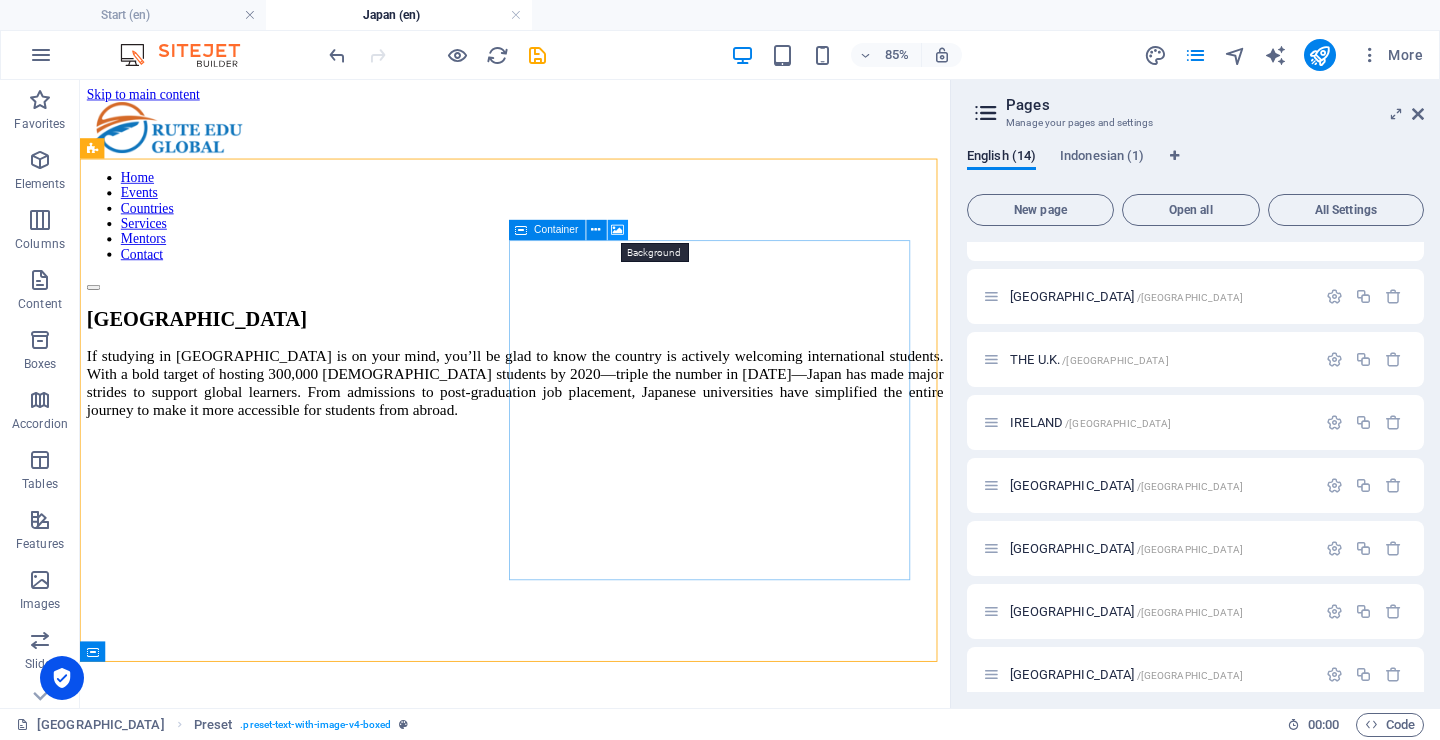click at bounding box center [618, 230] 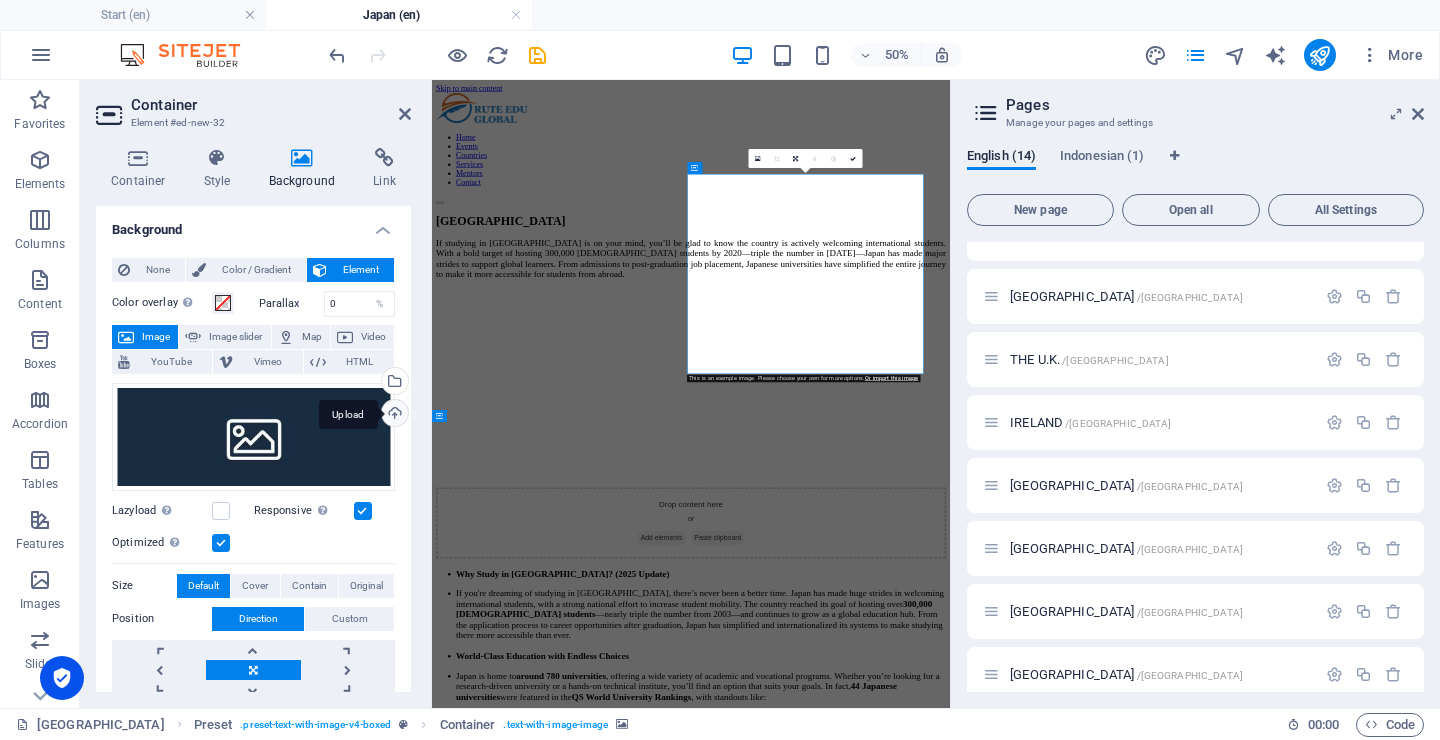 click on "Upload" at bounding box center (393, 415) 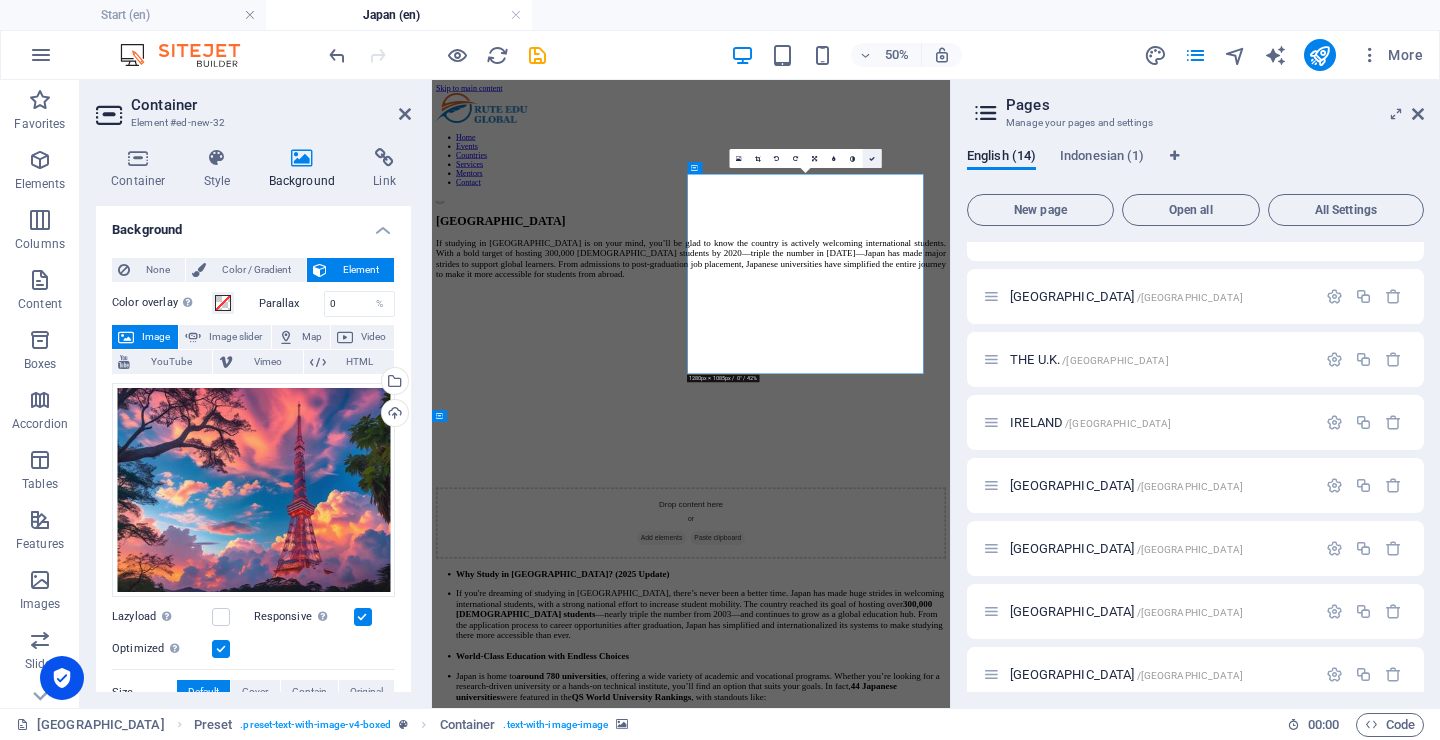 click at bounding box center (872, 159) 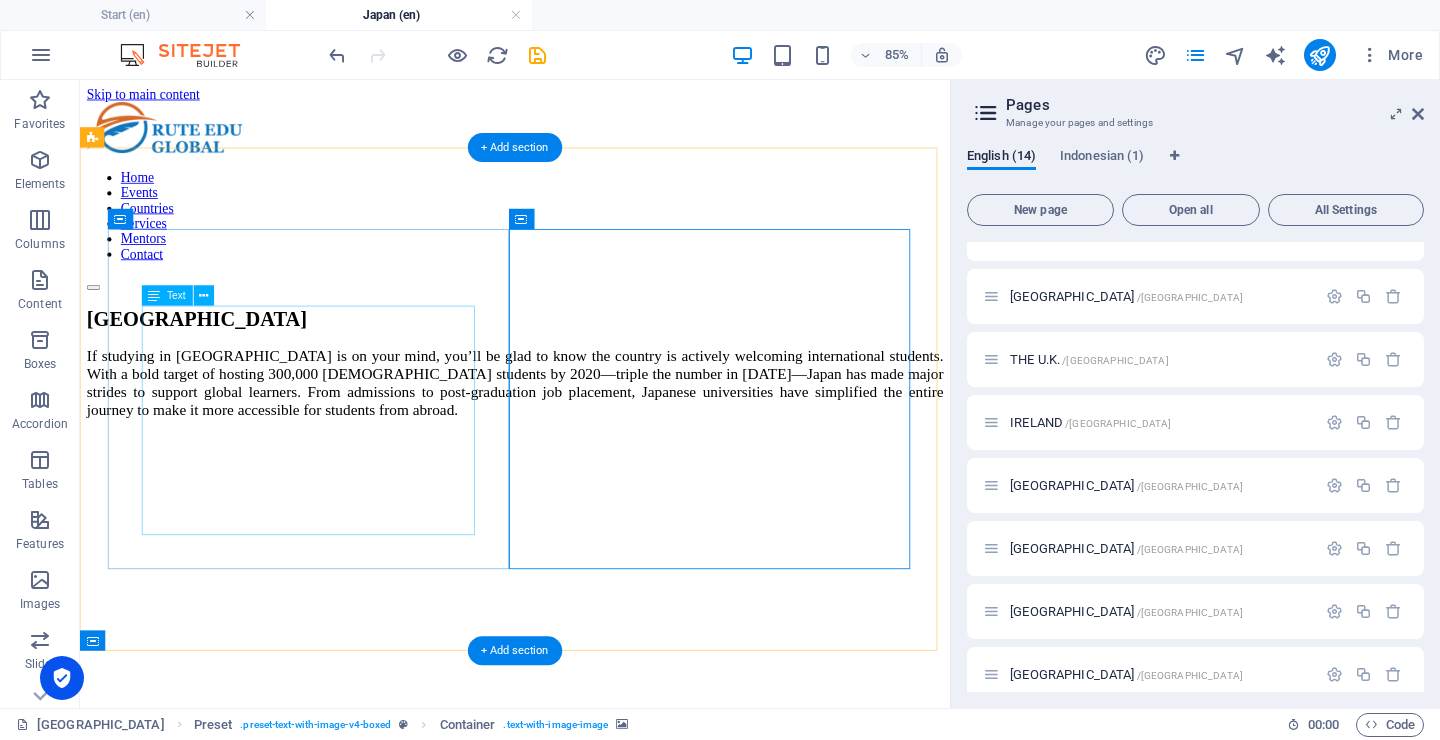 scroll, scrollTop: 344, scrollLeft: 0, axis: vertical 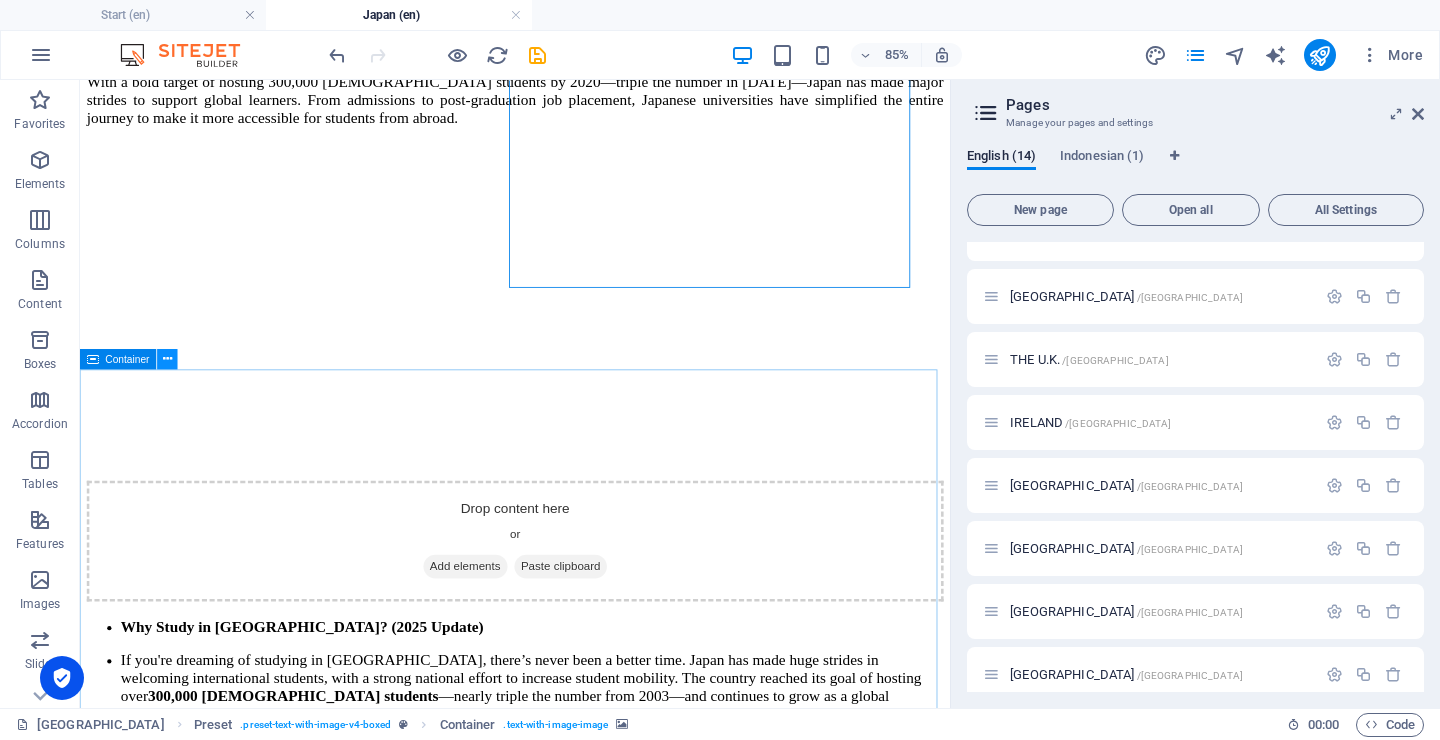 click at bounding box center [167, 359] 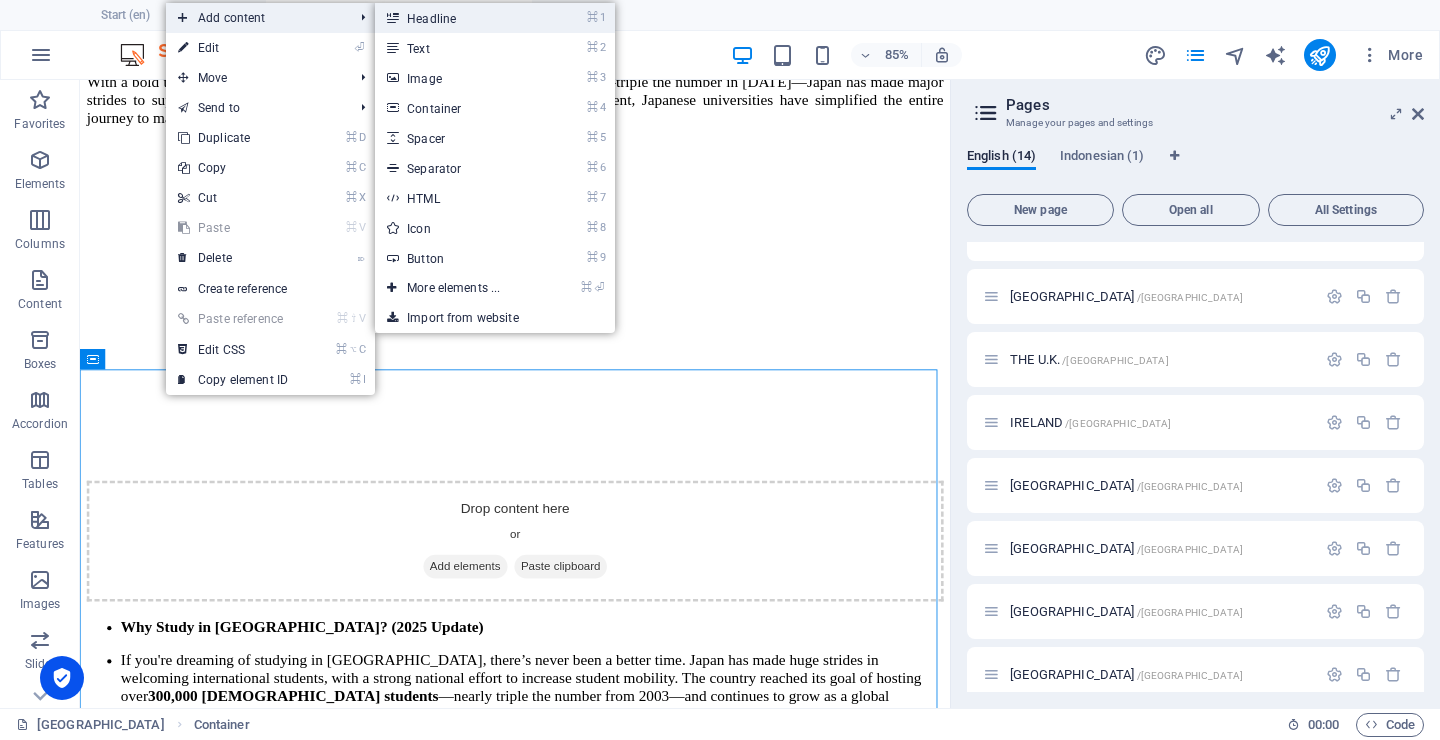 click on "⌘ 1  Headline" at bounding box center (457, 18) 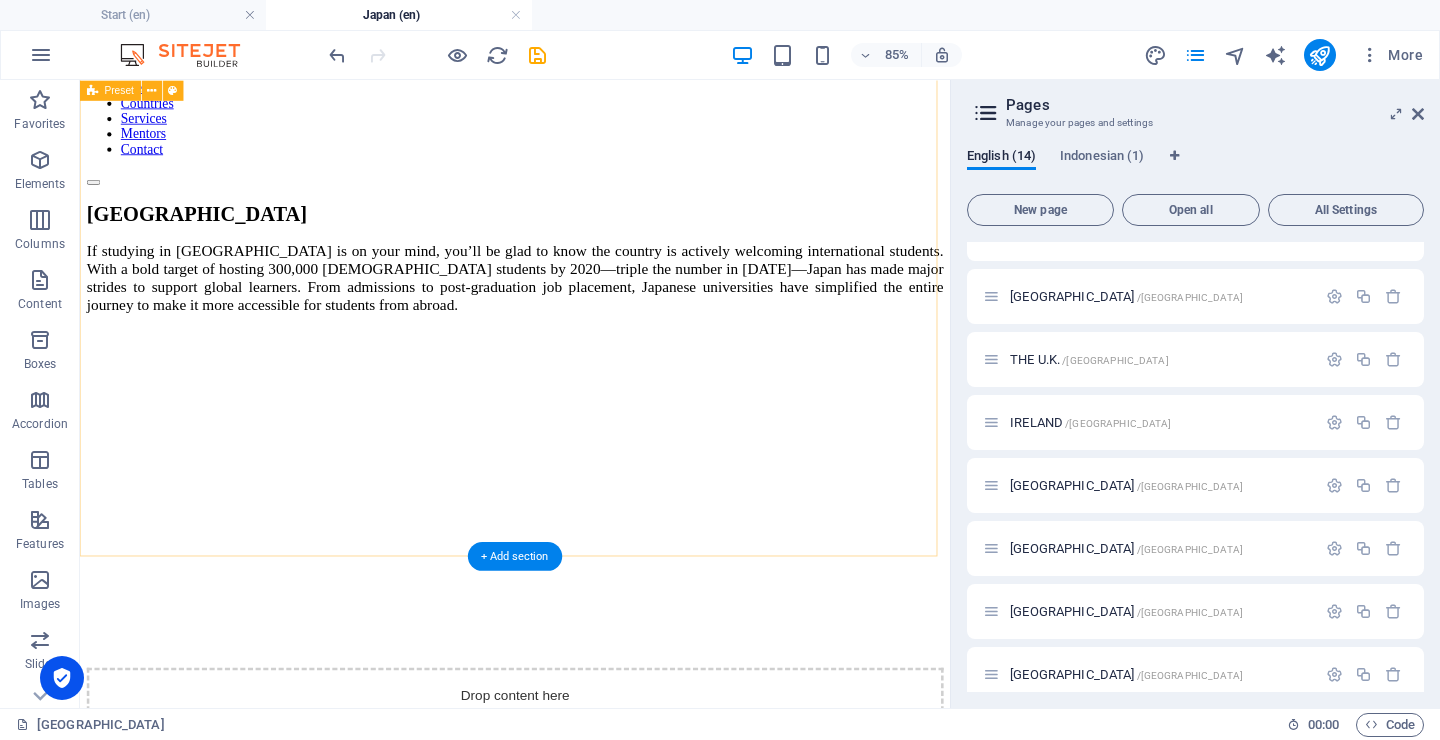 scroll, scrollTop: 120, scrollLeft: 0, axis: vertical 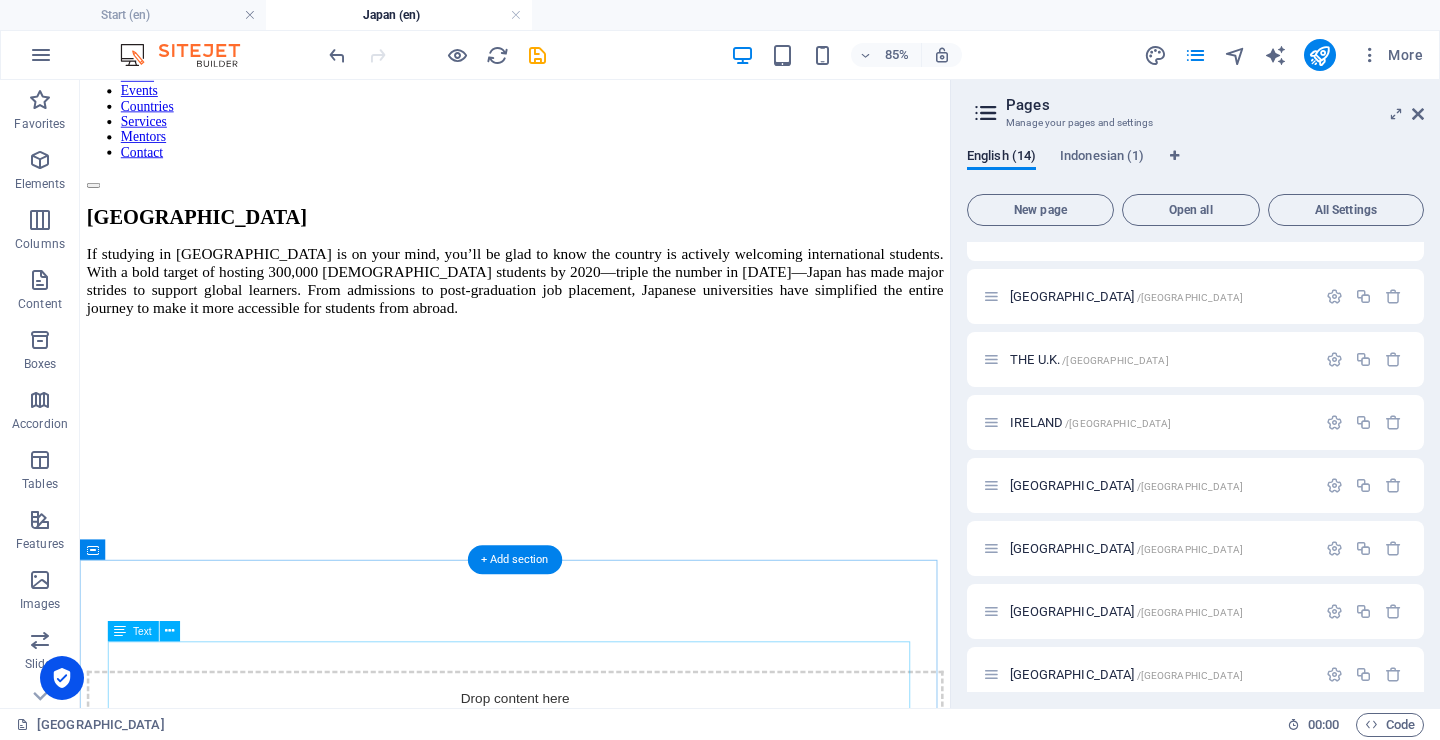 click on "Why Study in Japan? (2025 Update) If you're dreaming of studying in Japan, there’s never been a better time. Japan has made huge strides in welcoming international students, with a strong national effort to increase student mobility. The country reached its goal of hosting over  300,000 foreign students —nearly triple the number from 2003—and continues to grow as a global education hub. From the application process to career opportunities after graduation, Japan has simplified and internationalized its systems to make studying there more accessible than ever. World-Class Education with Endless Choices Japan is home to  around 780 universities , offering a wide variety of academic and vocational programs. Whether you’re looking for a research-driven university or a hands-on technical institute, you’ll find an option that suits your goals. In fact,  44 Japanese universities  were featured in the  QS World University Rankings , with standouts like: University of Tokyo Kyoto University . Tokyo : $573 :" at bounding box center (592, 2031) 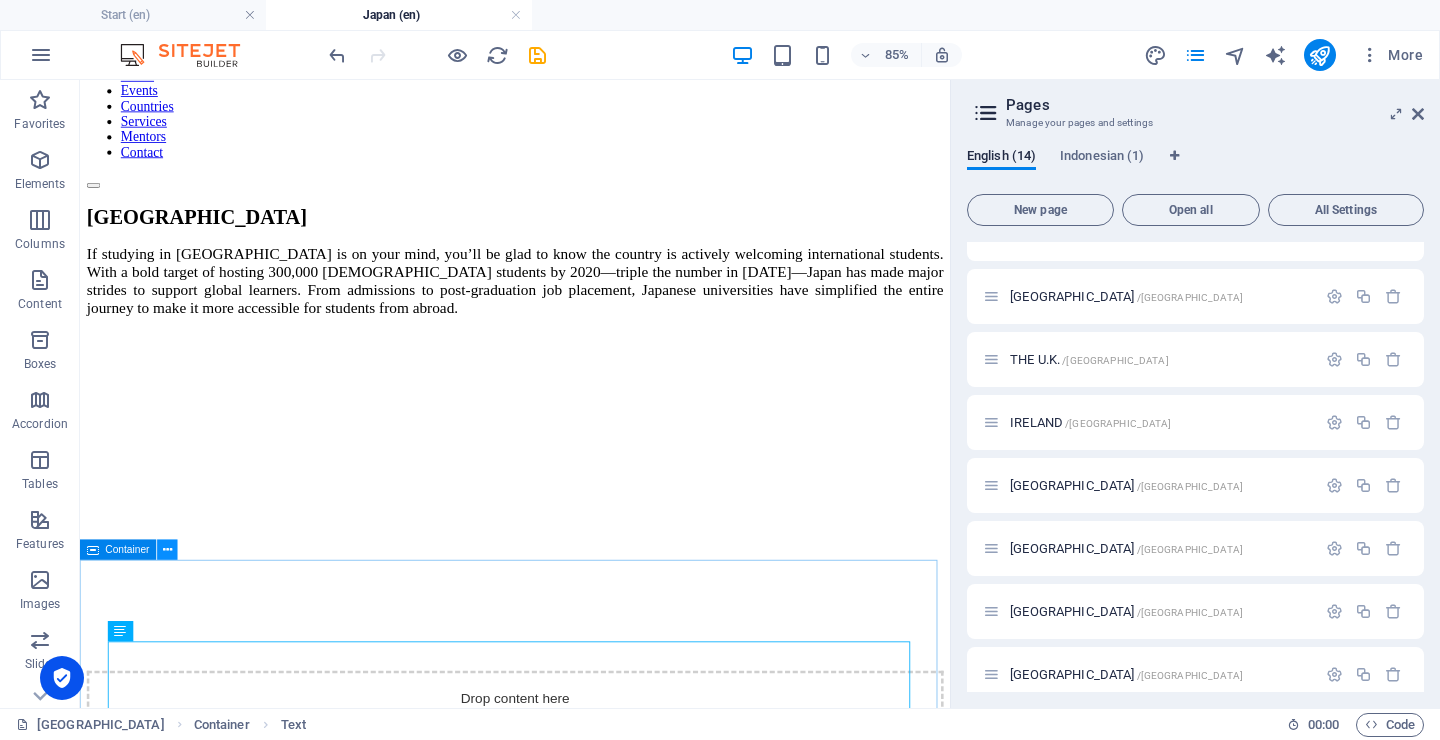 click at bounding box center (167, 549) 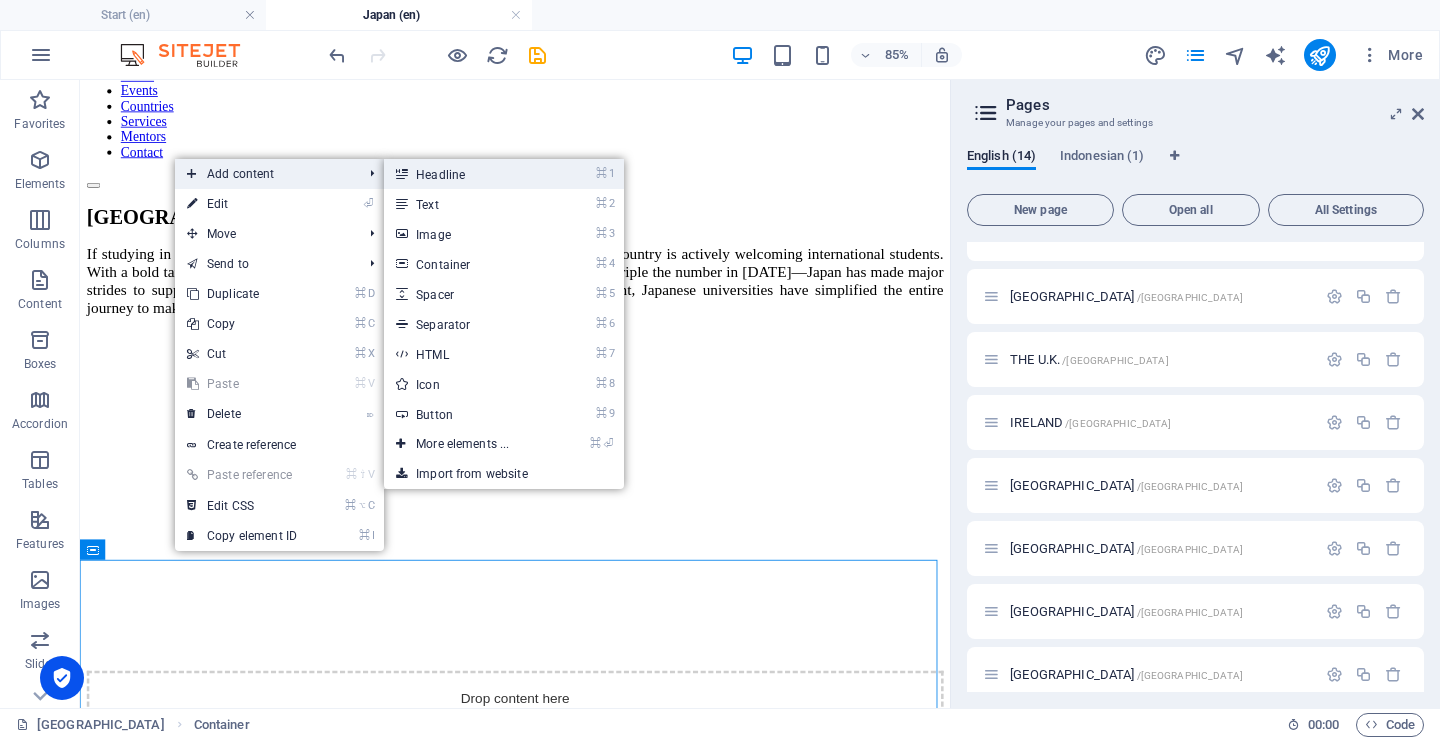 drag, startPoint x: 452, startPoint y: 180, endPoint x: 113, endPoint y: 547, distance: 499.60983 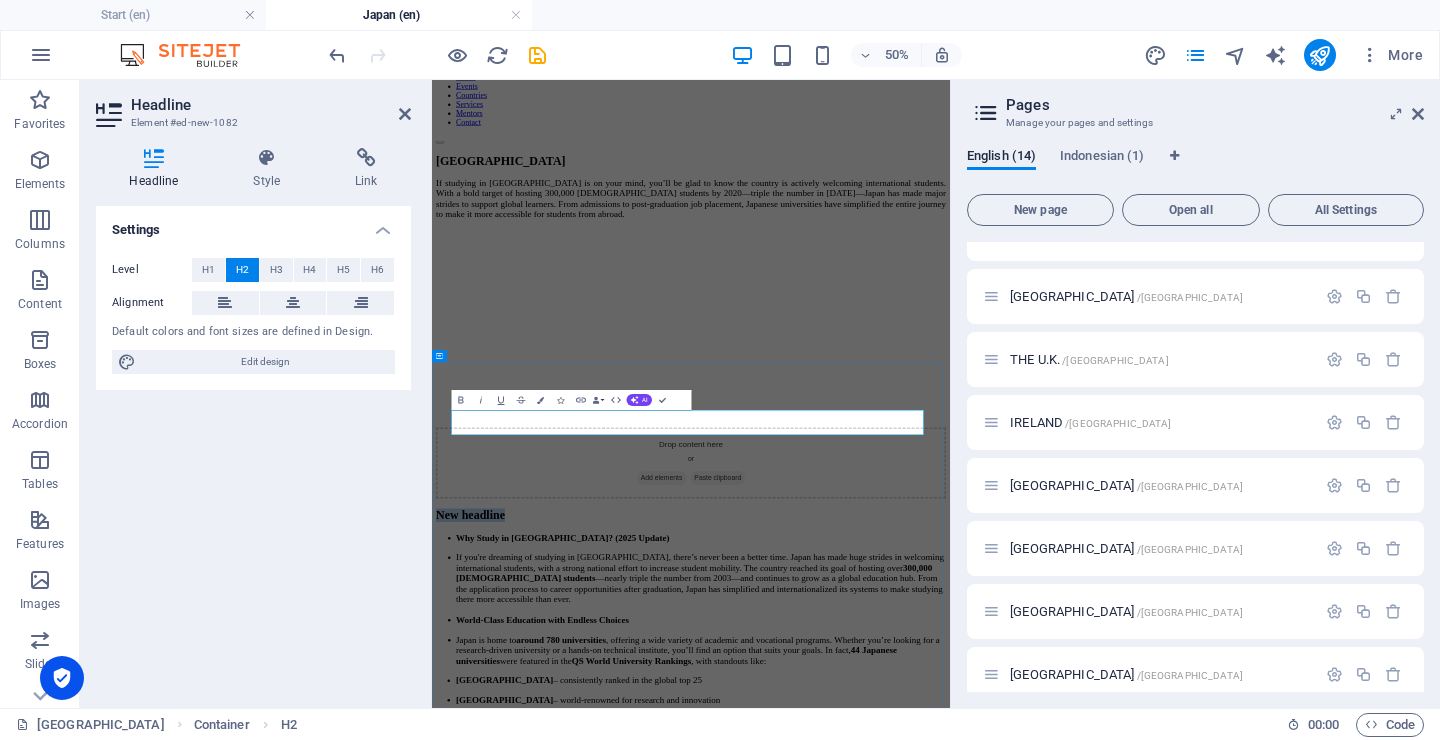 click on "New headline" at bounding box center [950, 950] 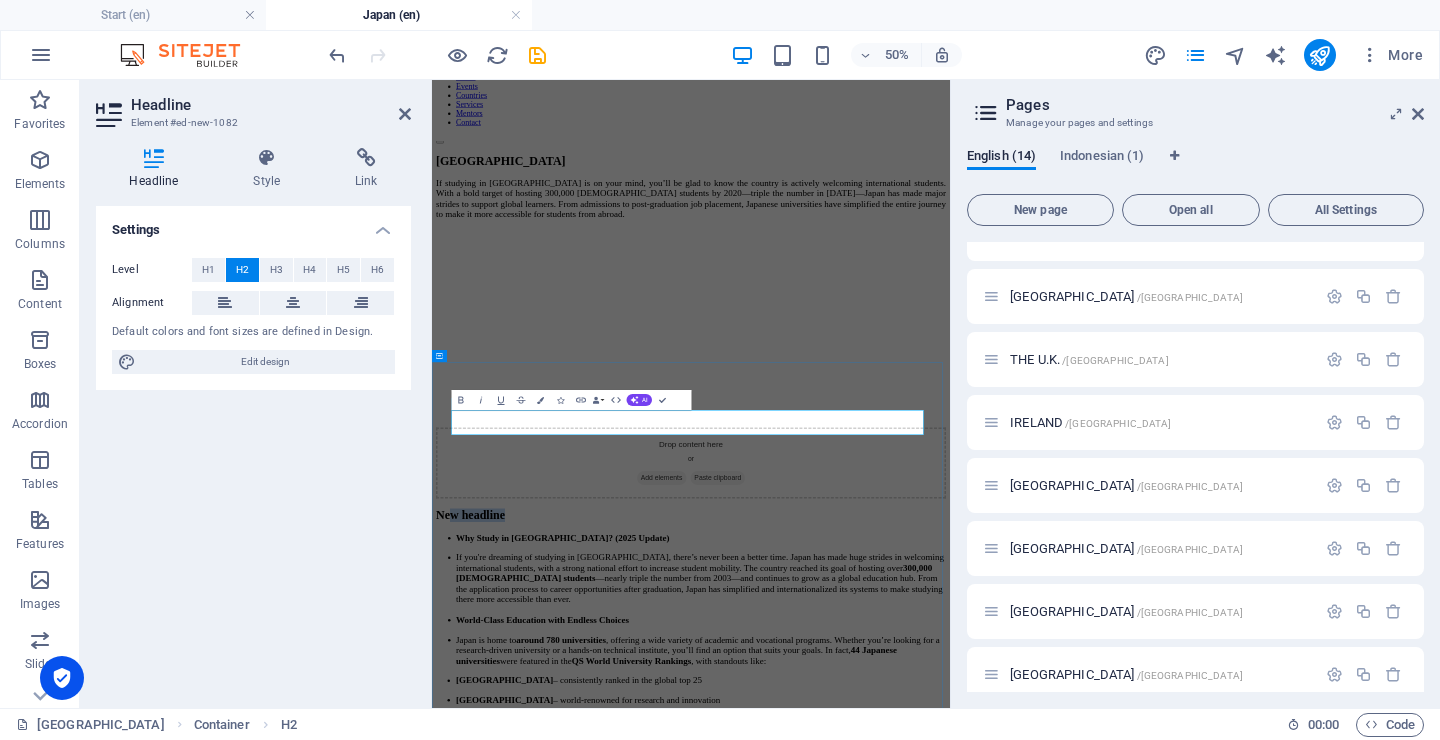 drag, startPoint x: 784, startPoint y: 767, endPoint x: 536, endPoint y: 773, distance: 248.07257 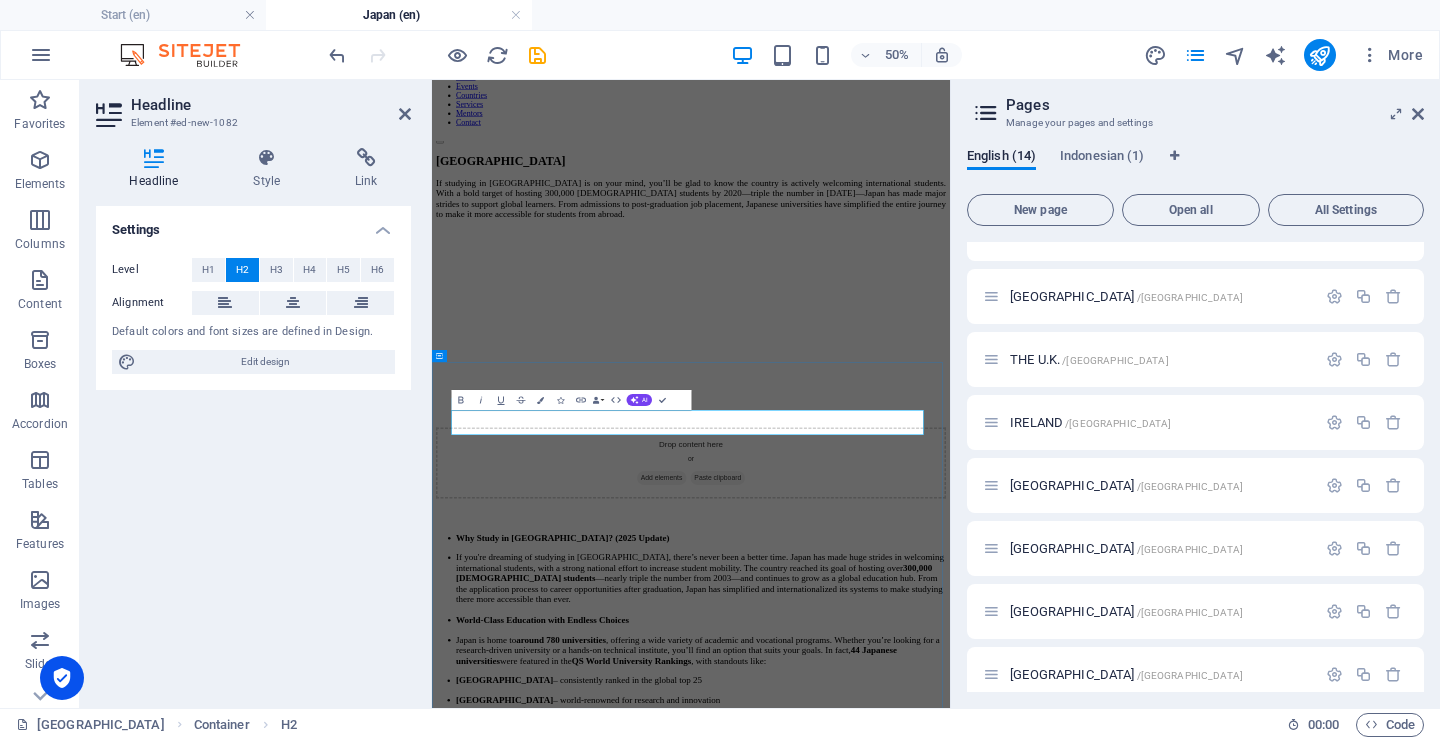 type 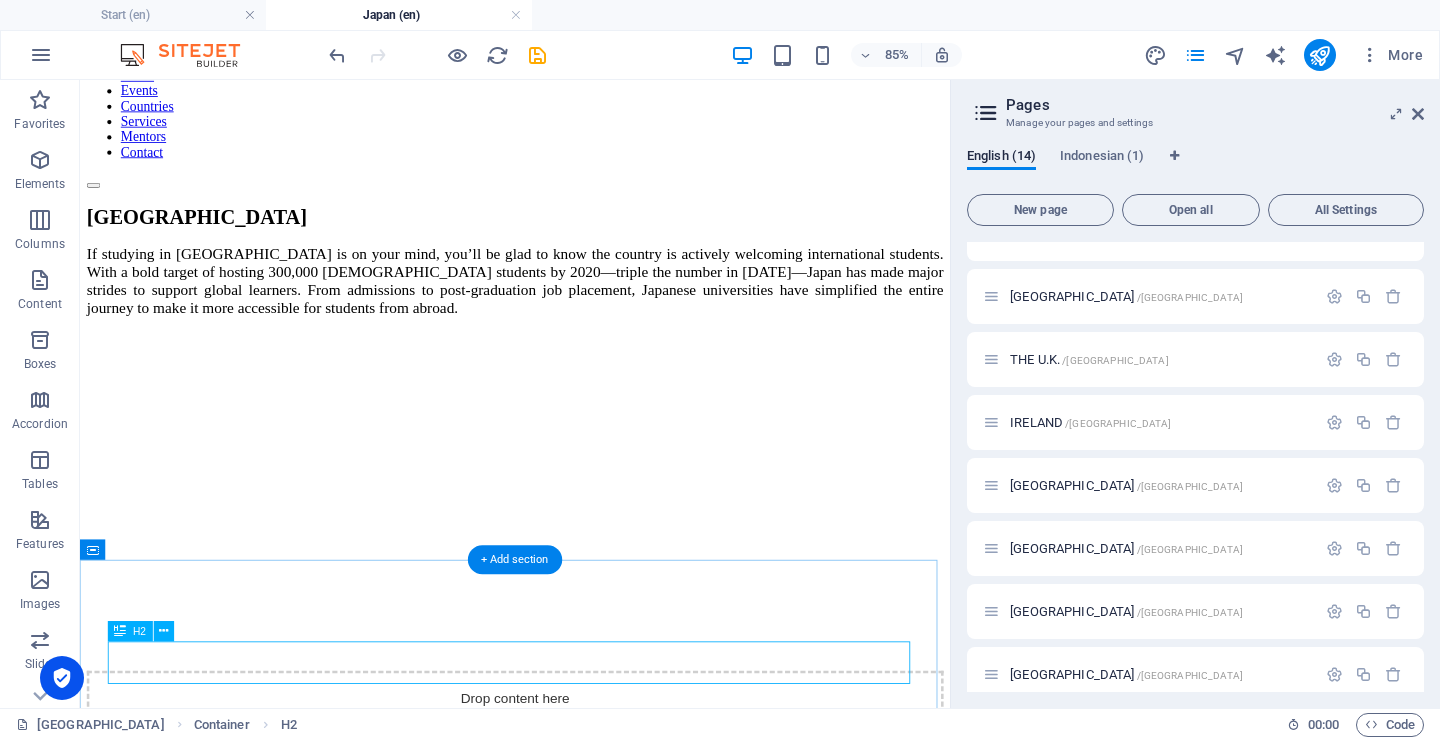 click on "why choose japanese universities?" at bounding box center [592, 950] 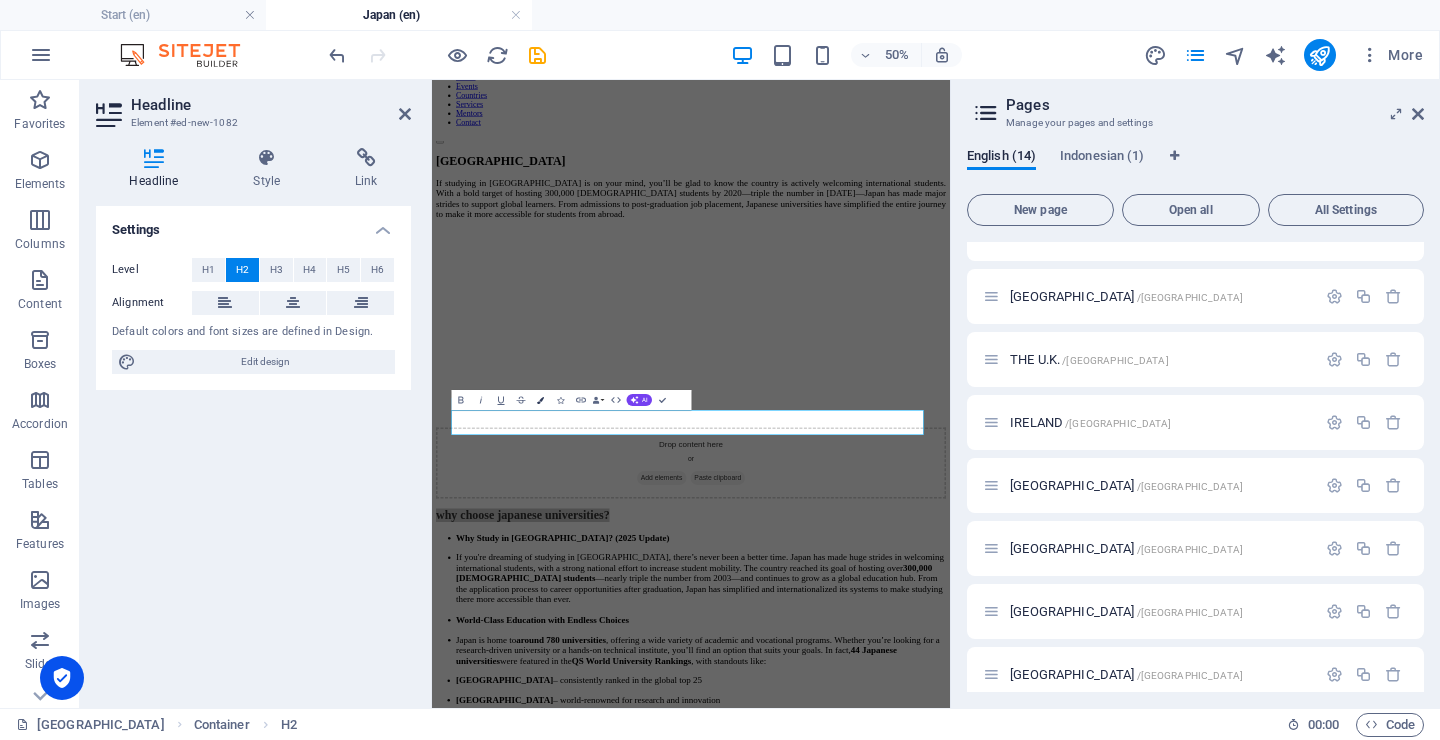 click on "Colors" at bounding box center (540, 400) 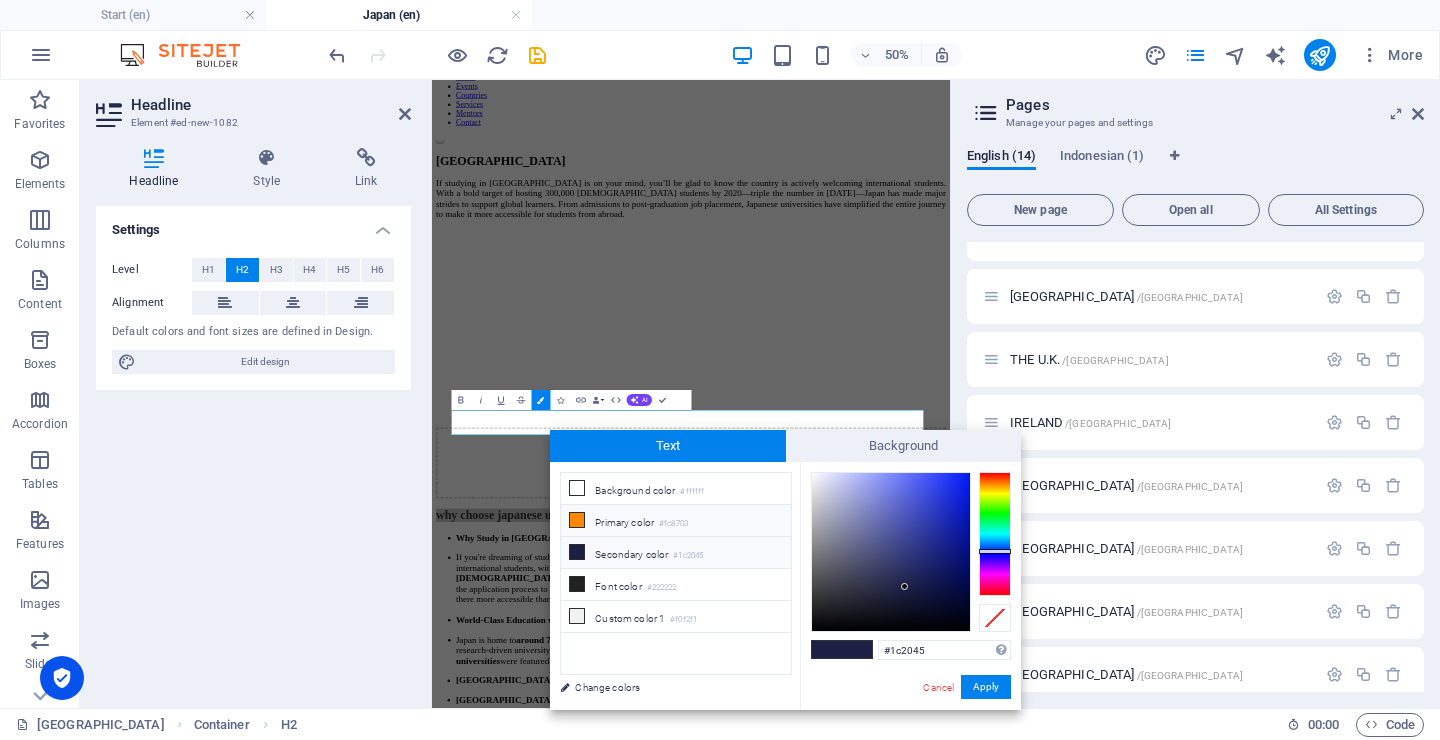 click at bounding box center (577, 520) 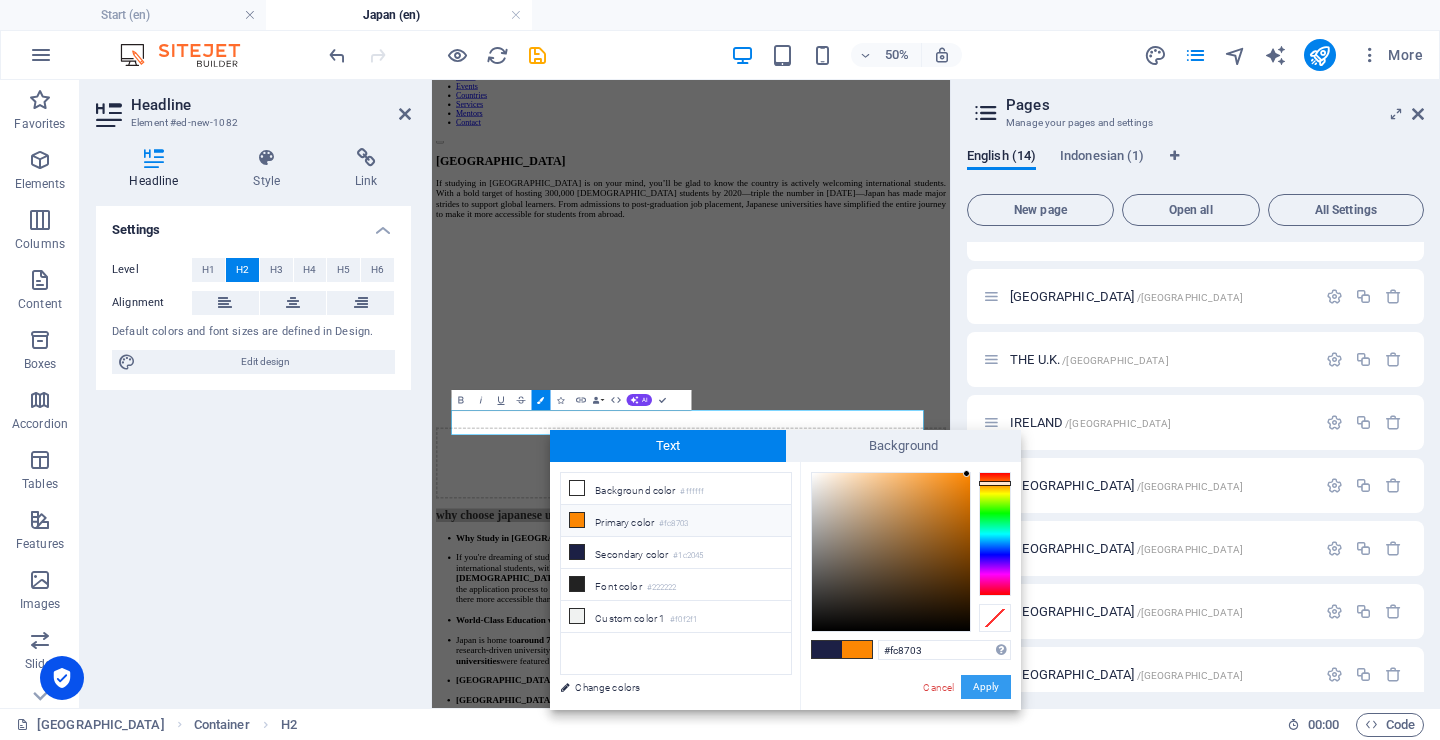 click on "Apply" at bounding box center [986, 687] 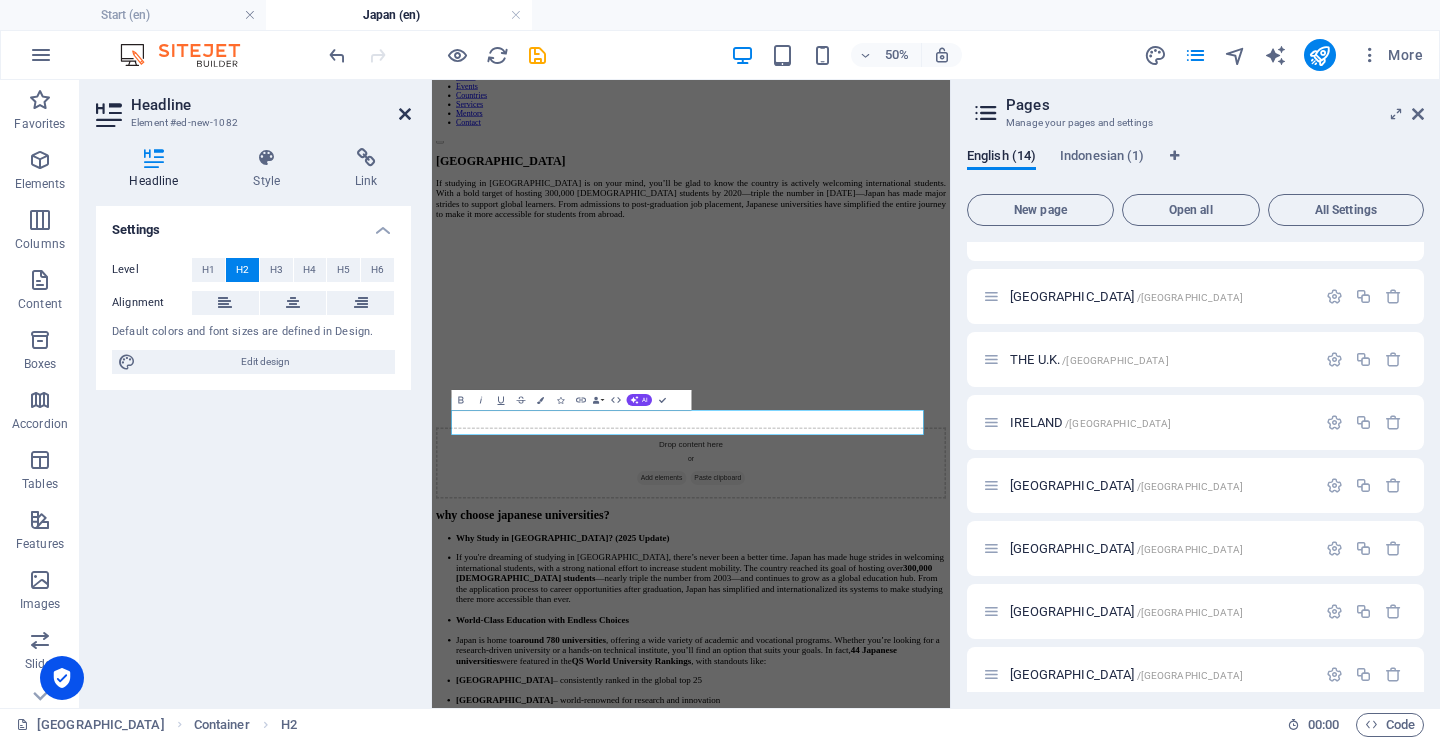 click at bounding box center [405, 114] 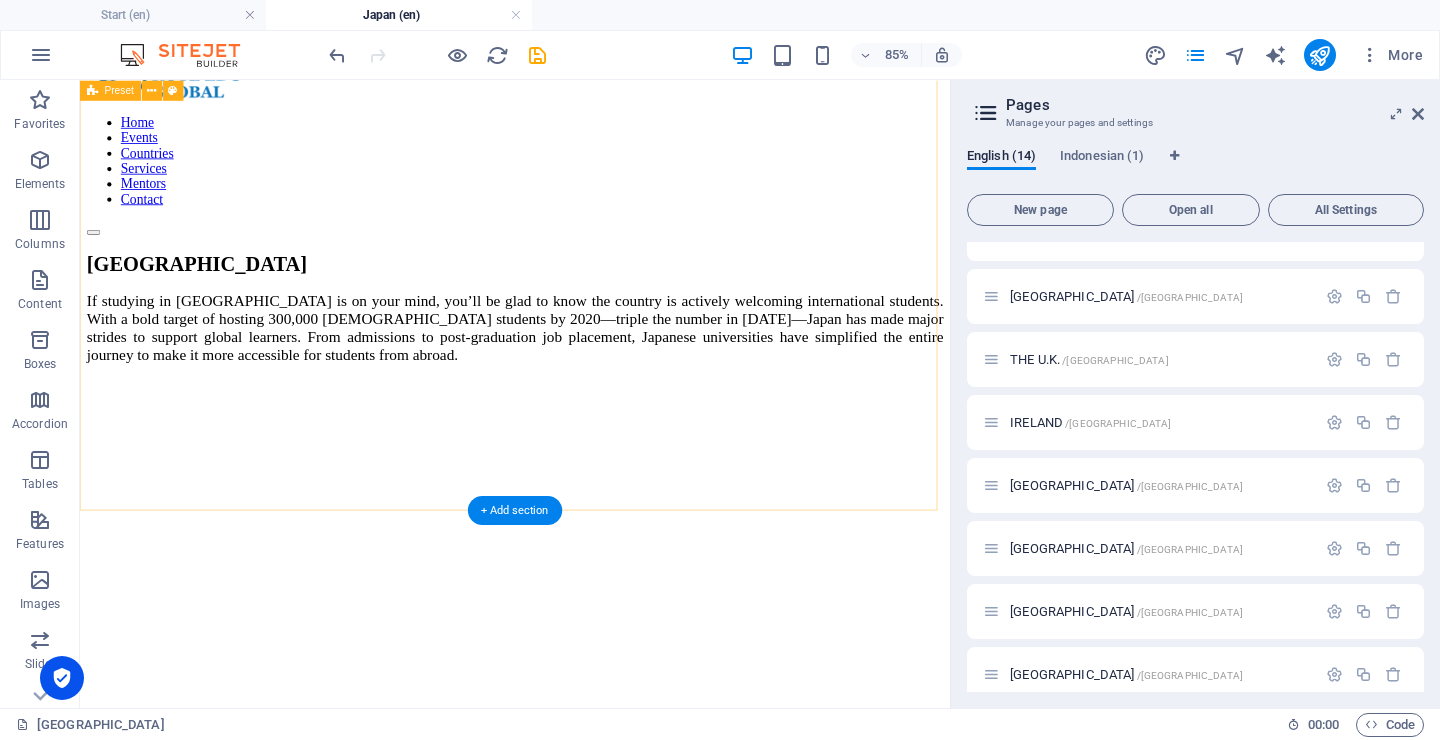 scroll, scrollTop: 207, scrollLeft: 0, axis: vertical 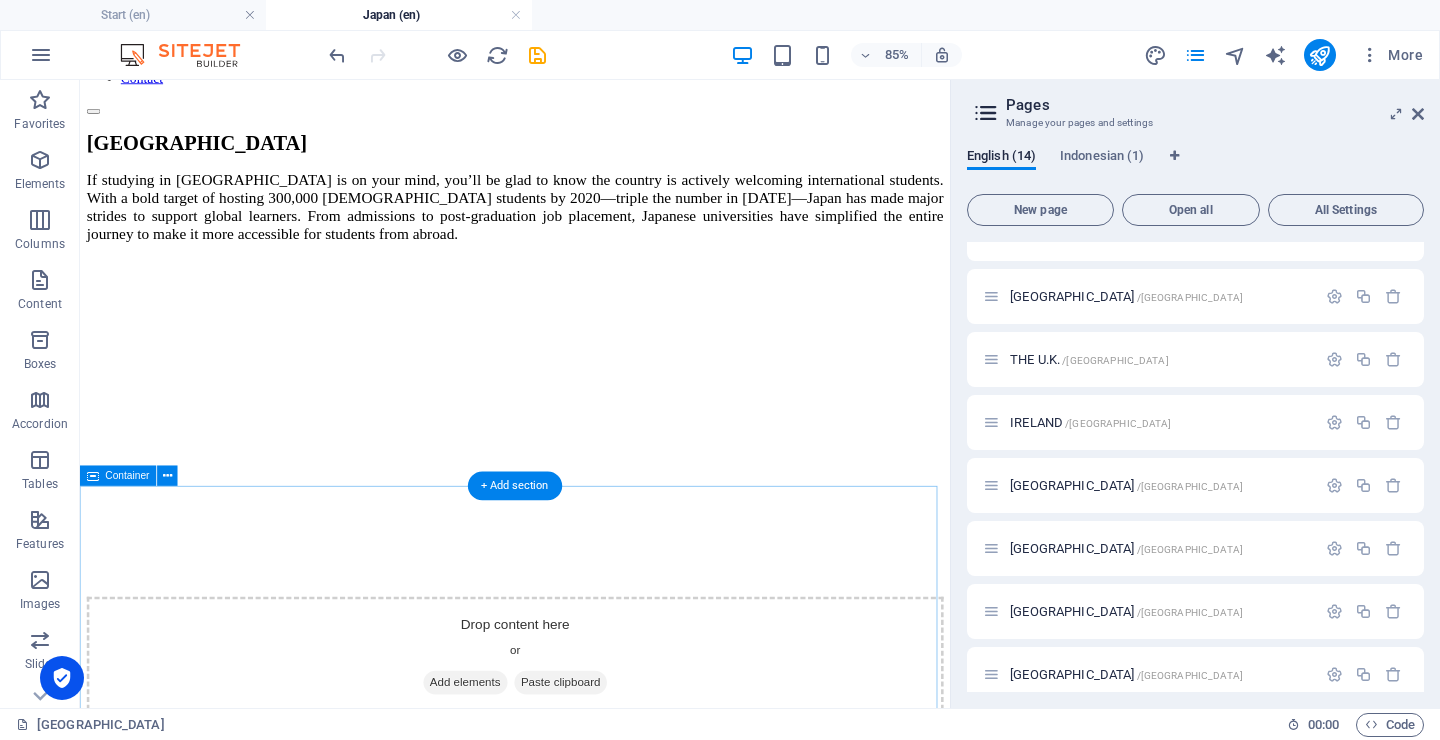 click on "why choose japanese universities? Why Study in Japan? (2025 Update) If you're dreaming of studying in Japan, there’s never been a better time. Japan has made huge strides in welcoming international students, with a strong national effort to increase student mobility. The country reached its goal of hosting over  300,000 foreign students —nearly triple the number from 2003—and continues to grow as a global education hub. From the application process to career opportunities after graduation, Japan has simplified and internationalized its systems to make studying there more accessible than ever. World-Class Education with Endless Choices Japan is home to  around 780 universities , offering a wide variety of academic and vocational programs. Whether you’re looking for a research-driven university or a hands-on technical institute, you’ll find an option that suits your goals. In fact,  44 Japanese universities  were featured in the  QS World University Rankings , with standouts like: University of Tokyo" at bounding box center (592, 1992) 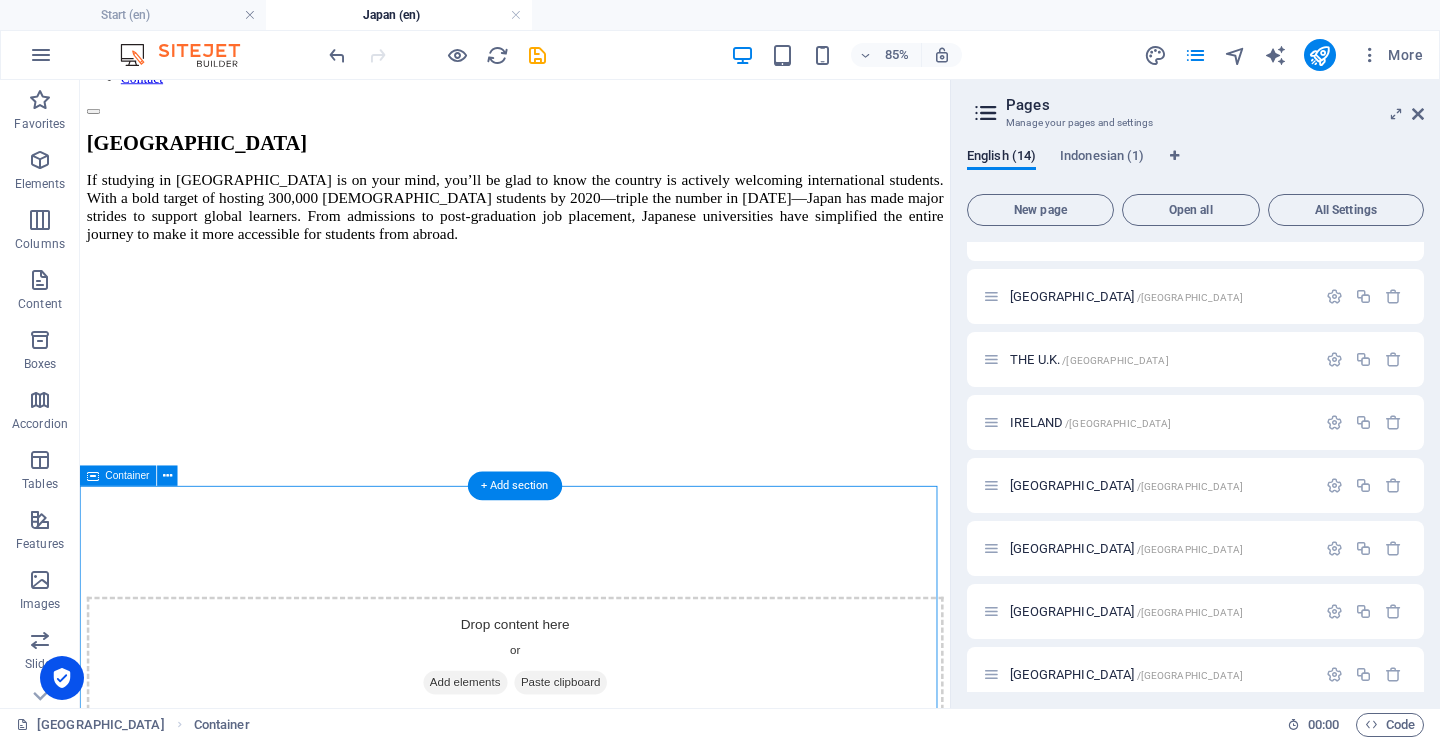 click on "why choose japanese universities? Why Study in Japan? (2025 Update) If you're dreaming of studying in Japan, there’s never been a better time. Japan has made huge strides in welcoming international students, with a strong national effort to increase student mobility. The country reached its goal of hosting over  300,000 foreign students —nearly triple the number from 2003—and continues to grow as a global education hub. From the application process to career opportunities after graduation, Japan has simplified and internationalized its systems to make studying there more accessible than ever. World-Class Education with Endless Choices Japan is home to  around 780 universities , offering a wide variety of academic and vocational programs. Whether you’re looking for a research-driven university or a hands-on technical institute, you’ll find an option that suits your goals. In fact,  44 Japanese universities  were featured in the  QS World University Rankings , with standouts like: University of Tokyo" at bounding box center (592, 1992) 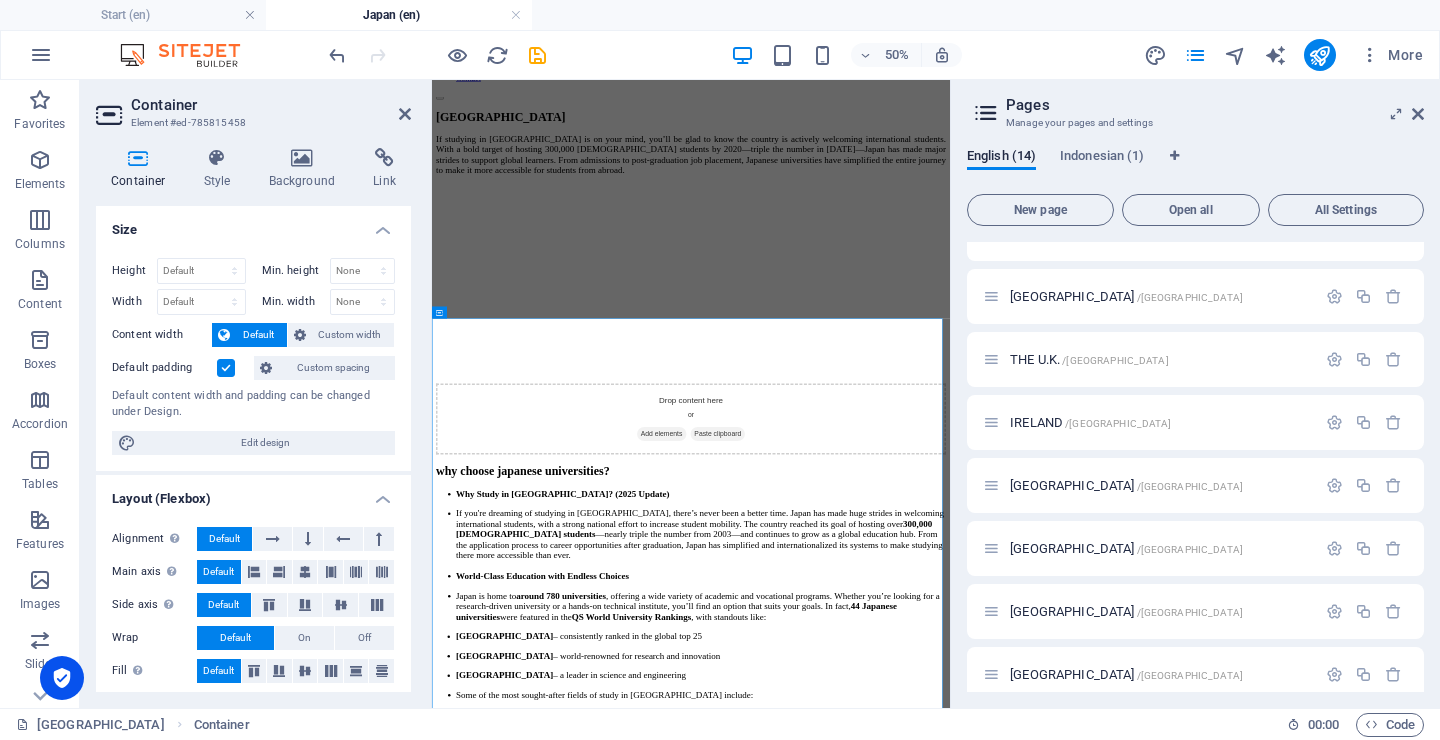click at bounding box center (226, 368) 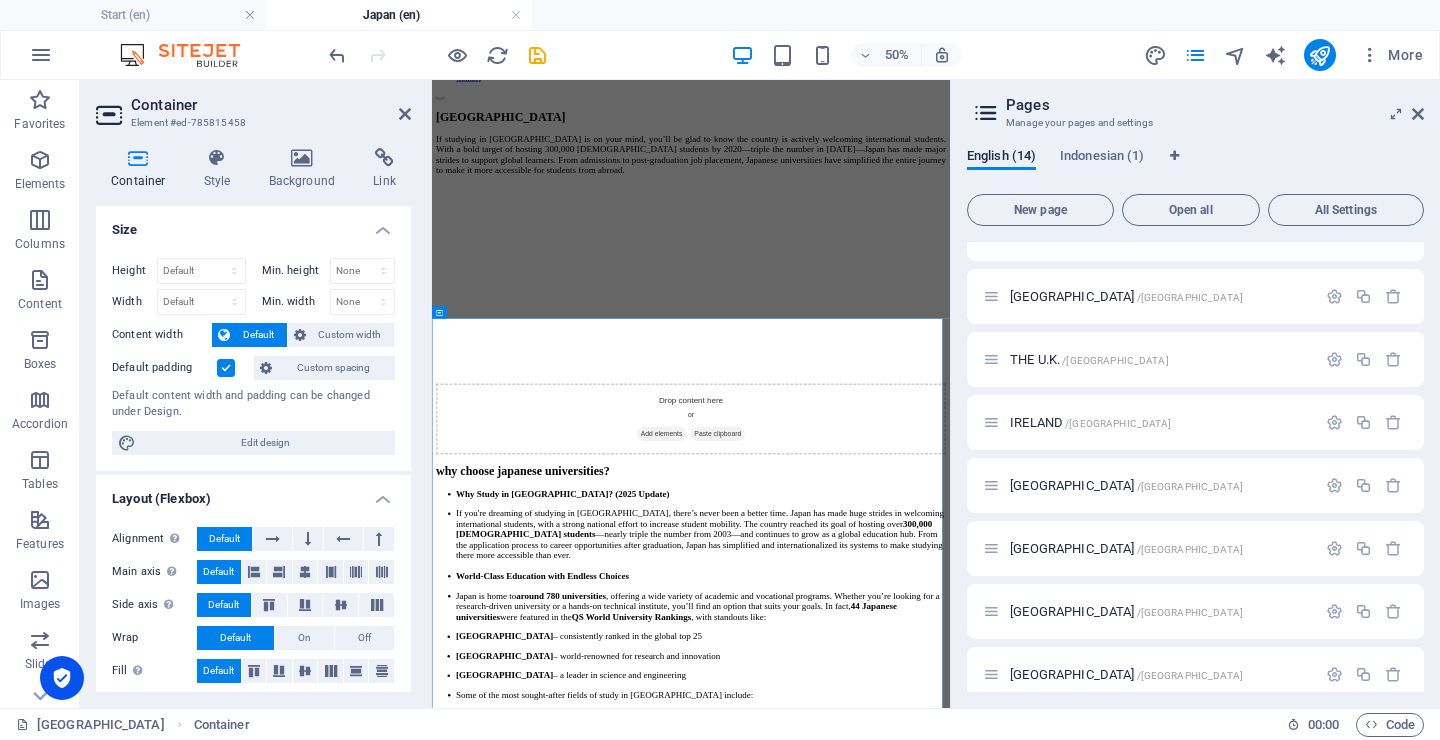 click on "Default padding" at bounding box center [0, 0] 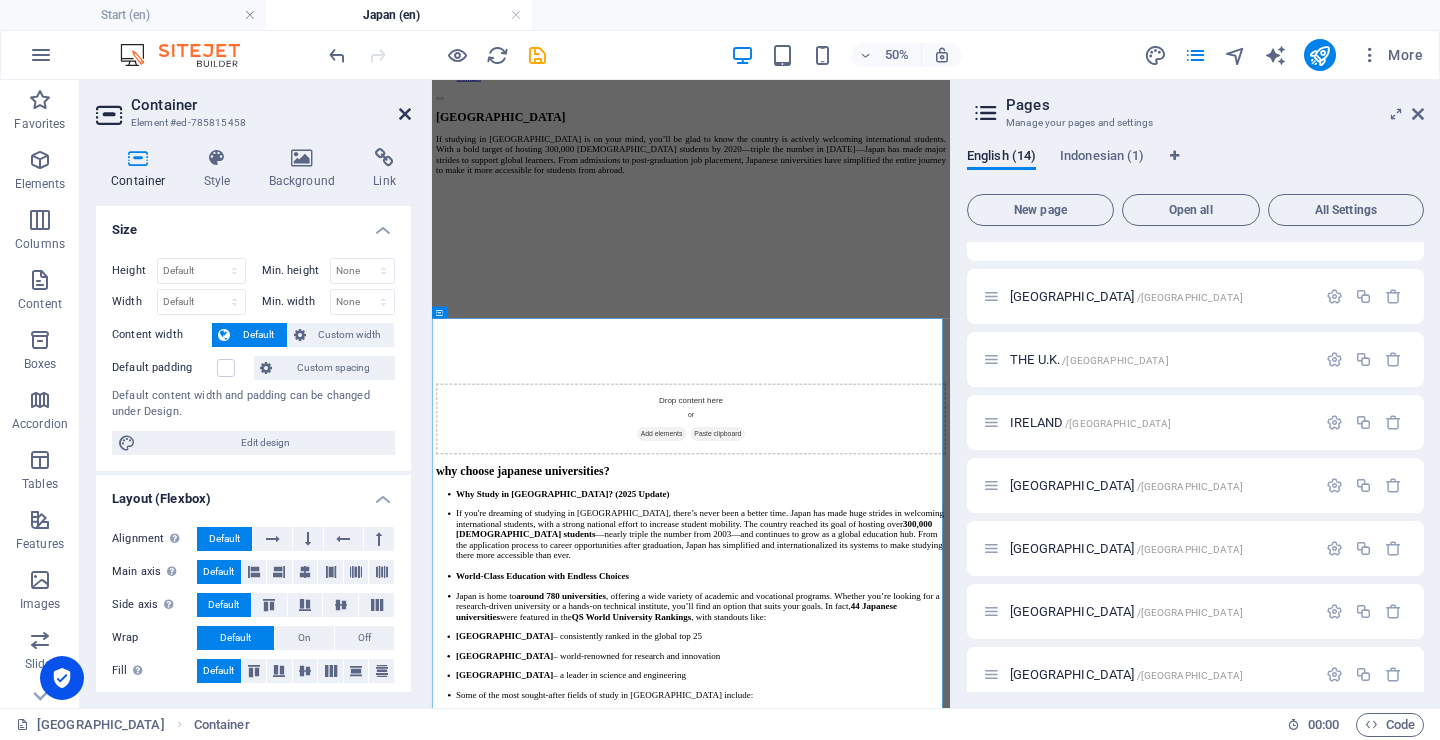 click at bounding box center [405, 114] 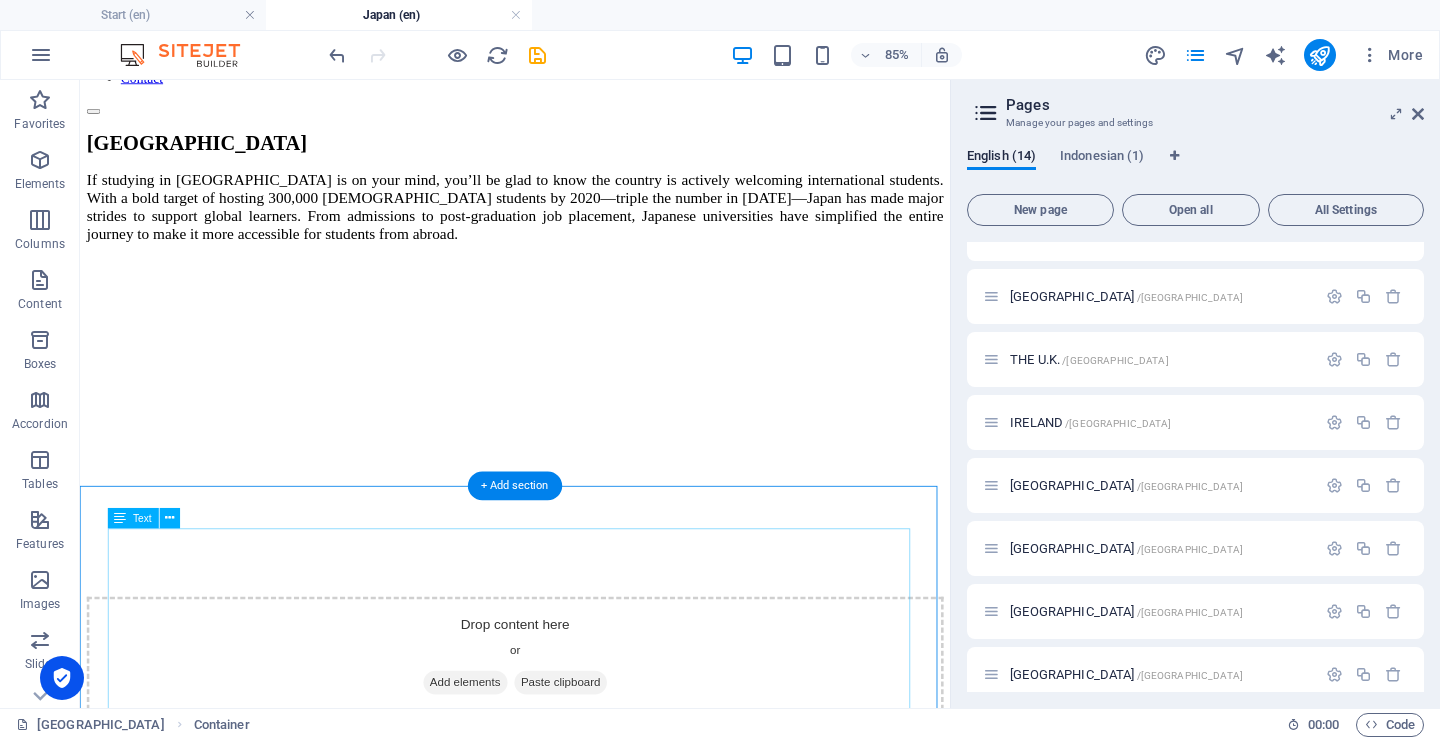 click on "Why Study in Japan? (2025 Update) If you're dreaming of studying in Japan, there’s never been a better time. Japan has made huge strides in welcoming international students, with a strong national effort to increase student mobility. The country reached its goal of hosting over  300,000 foreign students —nearly triple the number from 2003—and continues to grow as a global education hub. From the application process to career opportunities after graduation, Japan has simplified and internationalized its systems to make studying there more accessible than ever. World-Class Education with Endless Choices Japan is home to  around 780 universities , offering a wide variety of academic and vocational programs. Whether you’re looking for a research-driven university or a hands-on technical institute, you’ll find an option that suits your goals. In fact,  44 Japanese universities  were featured in the  QS World University Rankings , with standouts like: University of Tokyo Kyoto University . Tokyo : $573 :" at bounding box center [592, 1992] 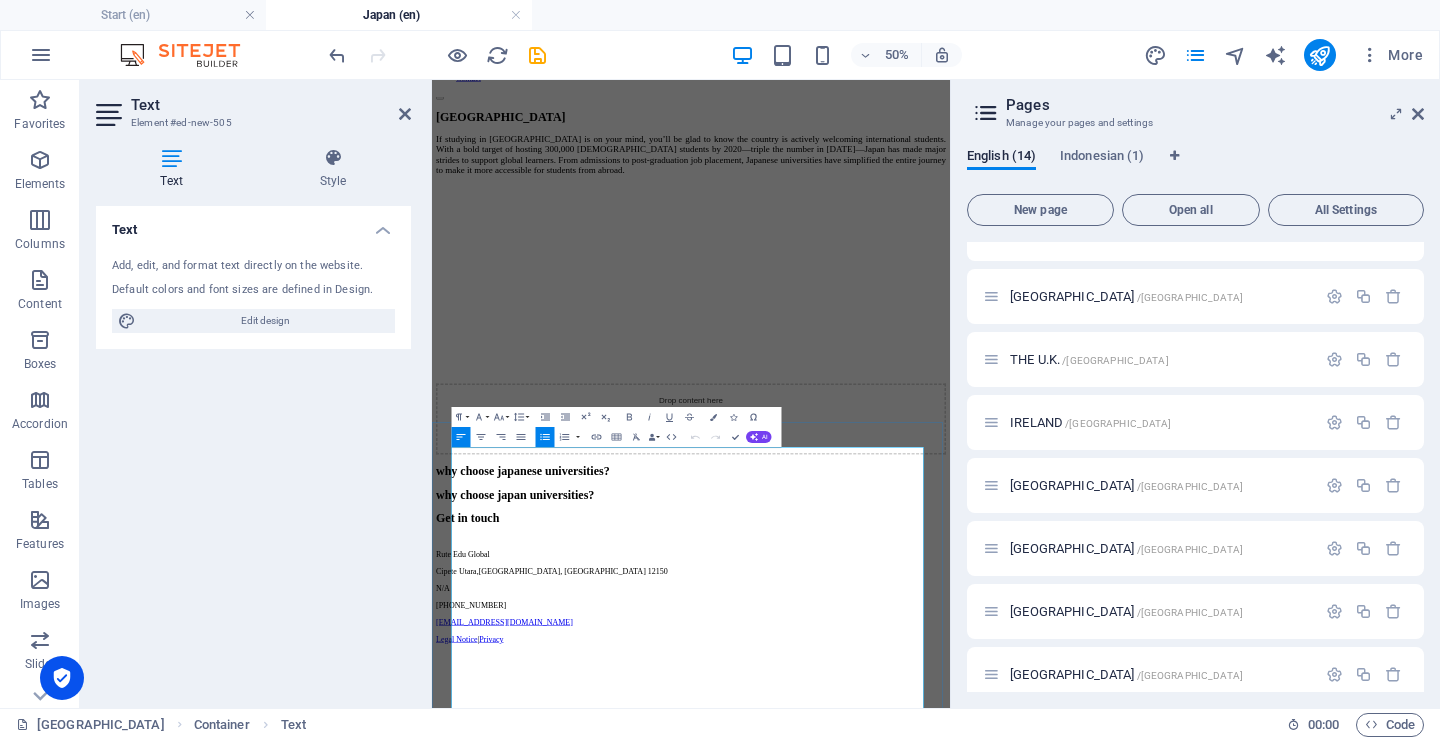 scroll, scrollTop: 0, scrollLeft: 0, axis: both 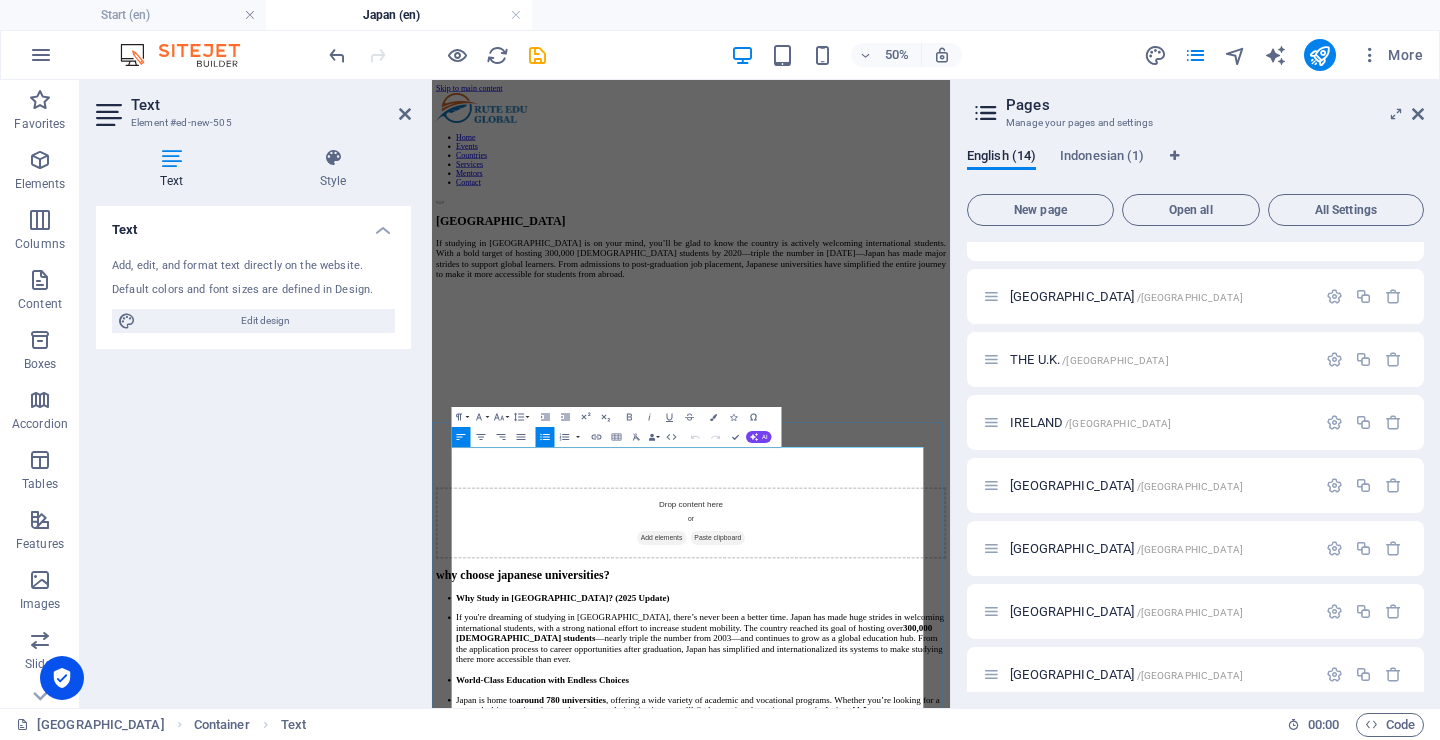 click on "If you're dreaming of studying in Japan, there’s never been a better time. Japan has made huge strides in welcoming international students, with a strong national effort to increase student mobility. The country reached its goal of hosting over  300,000 foreign students —nearly triple the number from 2003—and continues to grow as a global education hub. From the application process to career opportunities after graduation, Japan has simplified and internationalized its systems to make studying there more accessible than ever." at bounding box center (968, 1196) 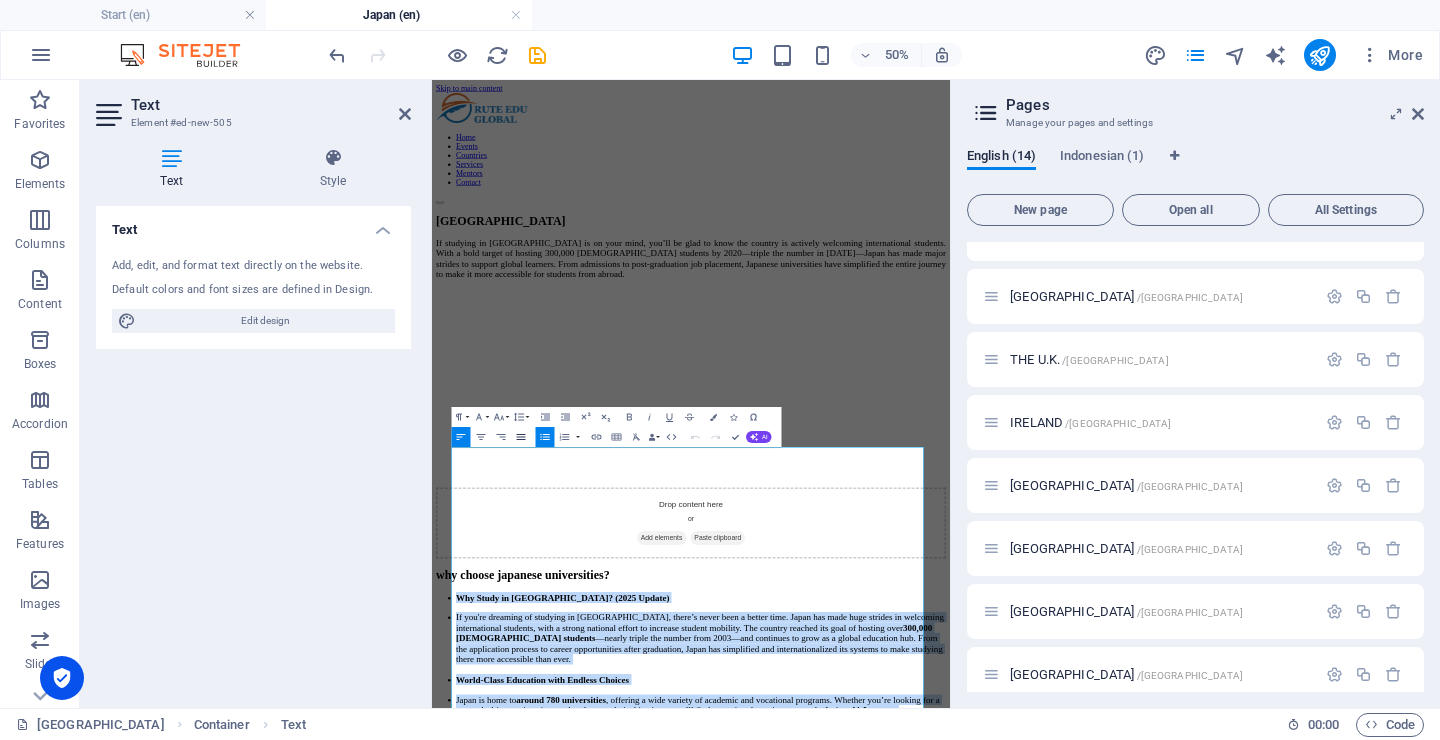 click 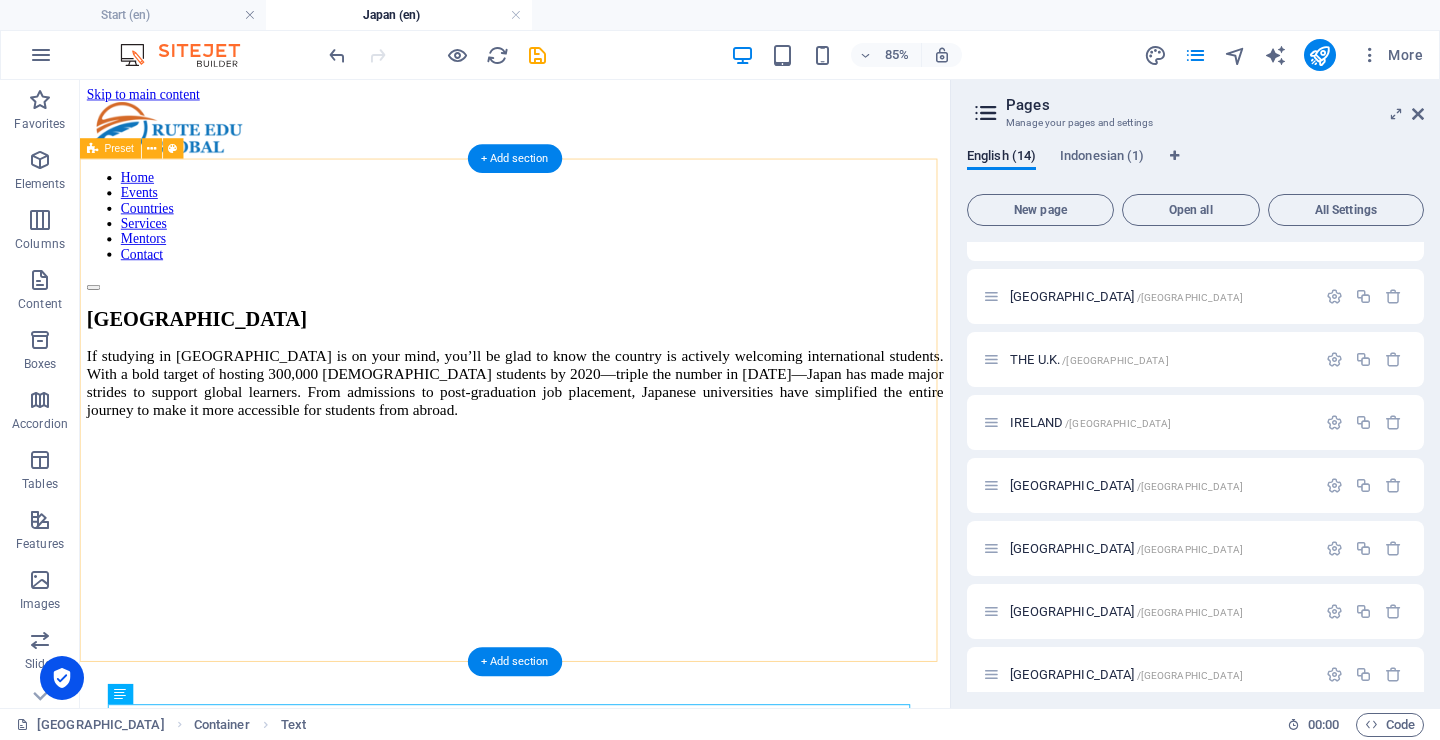 click on "JAPAN If studying in Japan is on your mind, you’ll be glad to know the country is actively welcoming international students. With a bold target of hosting 300,000 foreign students by 2020—triple the number in 2003—Japan has made major strides to support global learners. From admissions to post-graduation job placement, Japanese universities have simplified the entire journey to make it more accessible for students from abroad. Drop content here or  Add elements  Paste clipboard" at bounding box center (592, 692) 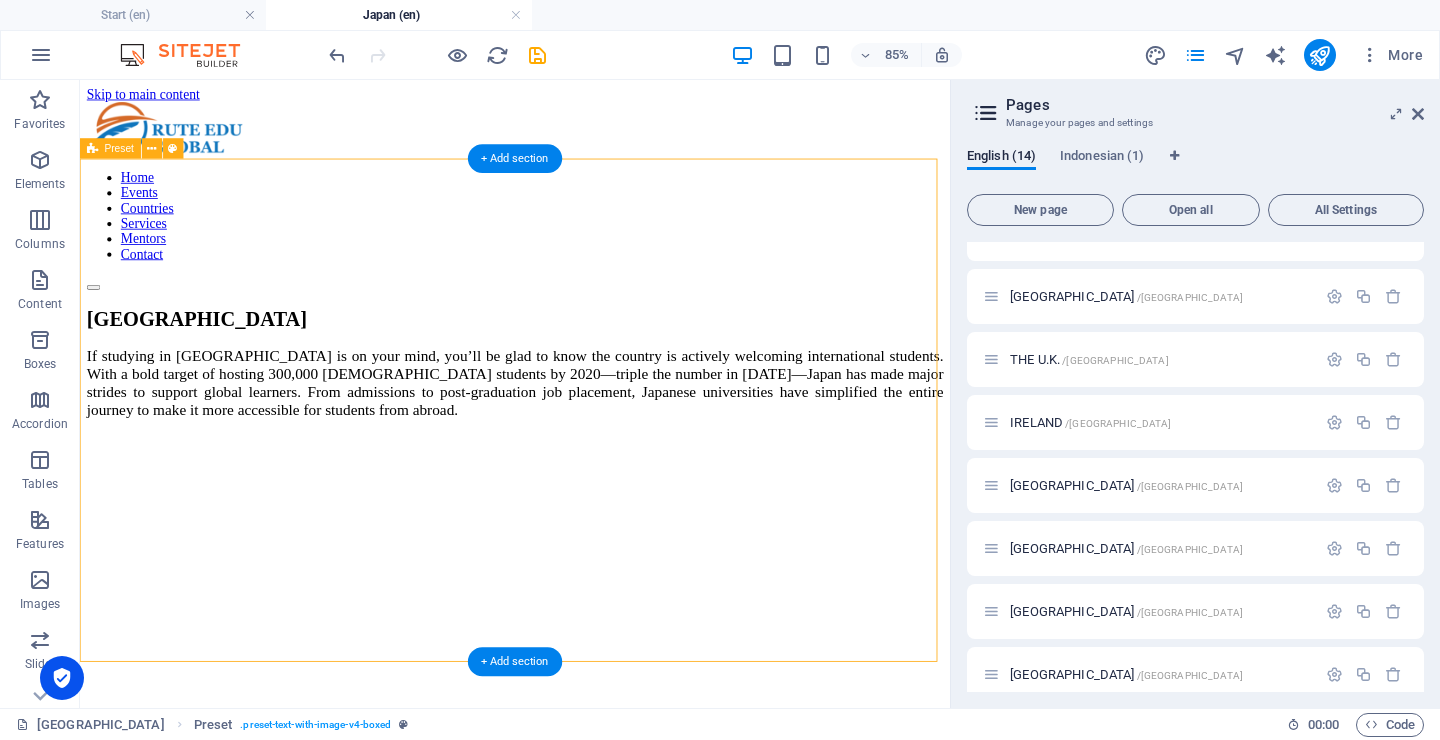 click on "JAPAN If studying in Japan is on your mind, you’ll be glad to know the country is actively welcoming international students. With a bold target of hosting 300,000 foreign students by 2020—triple the number in 2003—Japan has made major strides to support global learners. From admissions to post-graduation job placement, Japanese universities have simplified the entire journey to make it more accessible for students from abroad. Drop content here or  Add elements  Paste clipboard" at bounding box center (592, 692) 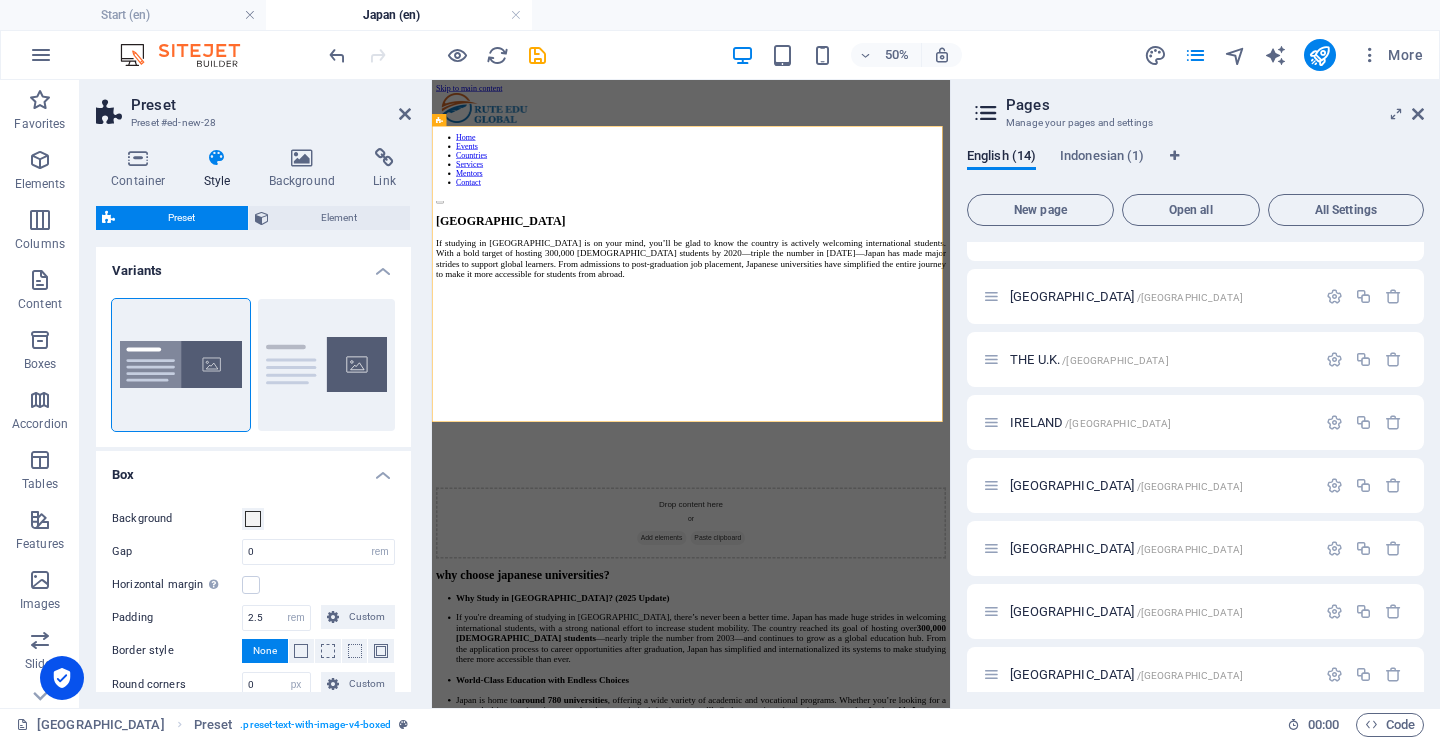scroll, scrollTop: 153, scrollLeft: 0, axis: vertical 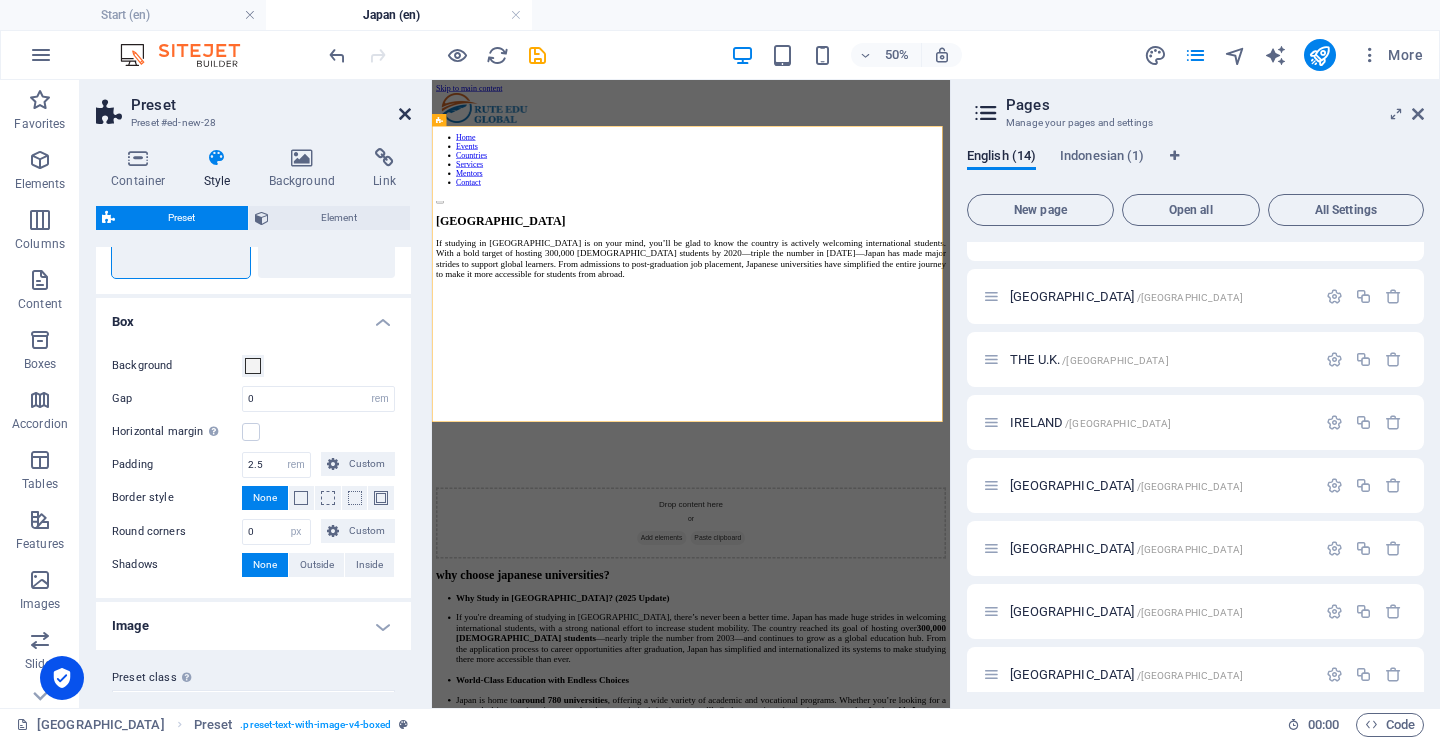 click at bounding box center (405, 114) 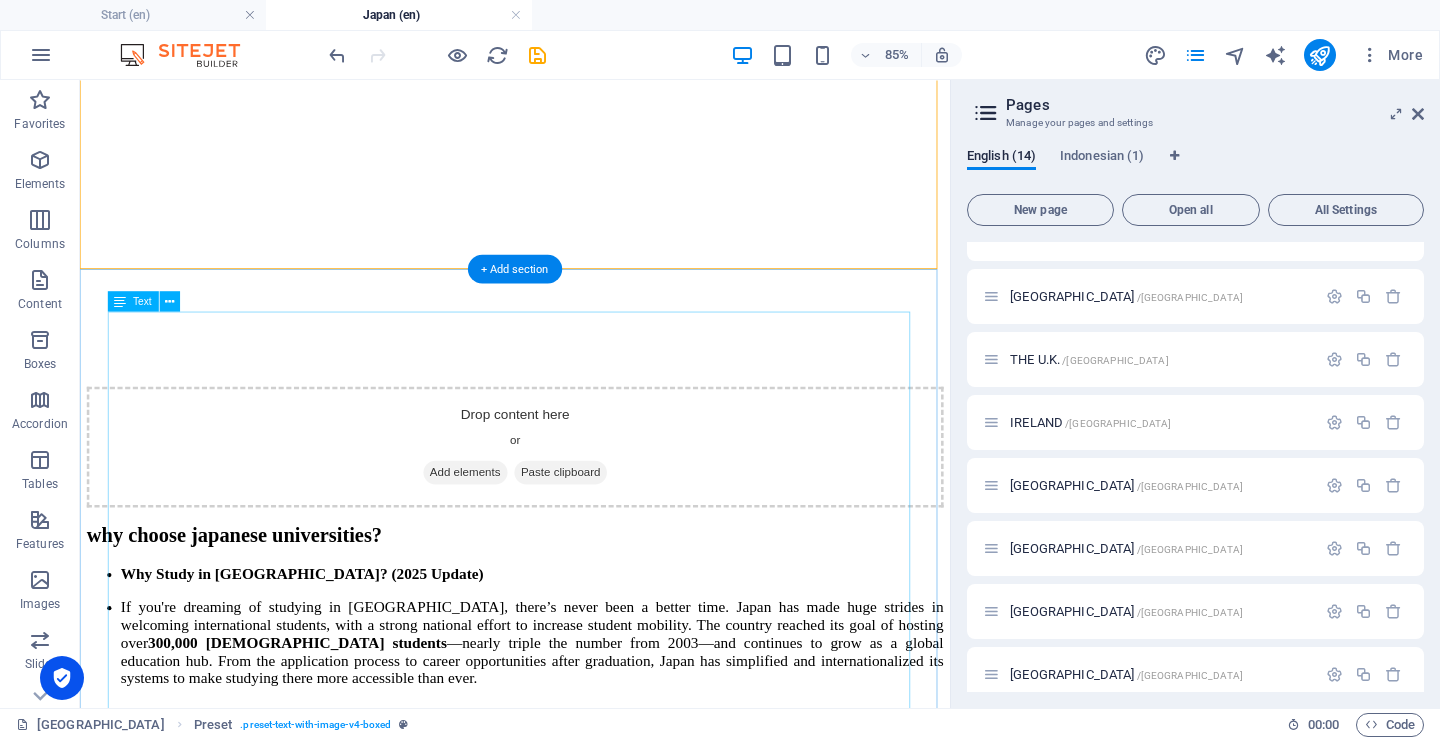 scroll, scrollTop: 462, scrollLeft: 0, axis: vertical 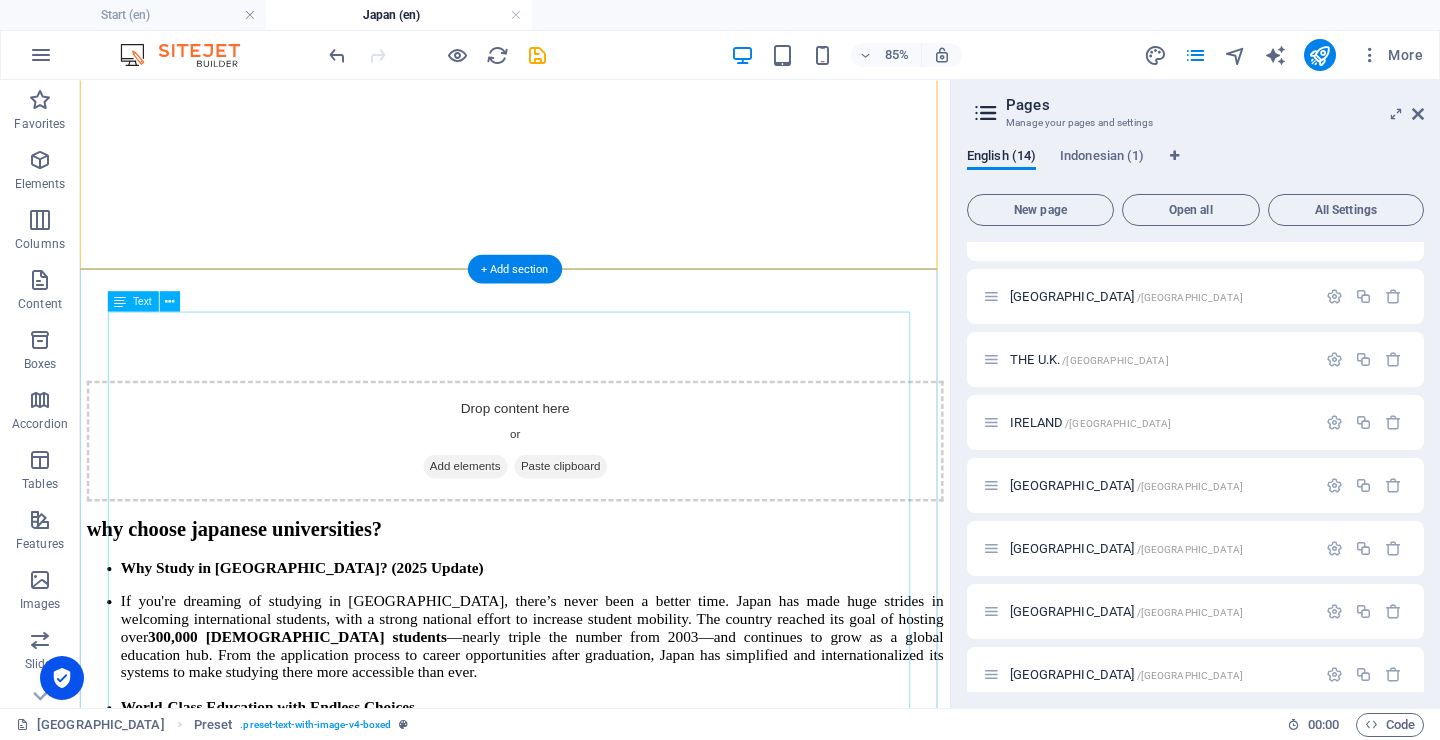 click on "Why Study in Japan? (2025 Update) If you're dreaming of studying in Japan, there’s never been a better time. Japan has made huge strides in welcoming international students, with a strong national effort to increase student mobility. The country reached its goal of hosting over  300,000 foreign students —nearly triple the number from 2003—and continues to grow as a global education hub. From the application process to career opportunities after graduation, Japan has simplified and internationalized its systems to make studying there more accessible than ever. World-Class Education with Endless Choices Japan is home to  around 780 universities , offering a wide variety of academic and vocational programs. Whether you’re looking for a research-driven university or a hands-on technical institute, you’ll find an option that suits your goals. In fact,  44 Japanese universities  were featured in the  QS World University Rankings , with standouts like: University of Tokyo Kyoto University . Tokyo : $573 :" at bounding box center (592, 1737) 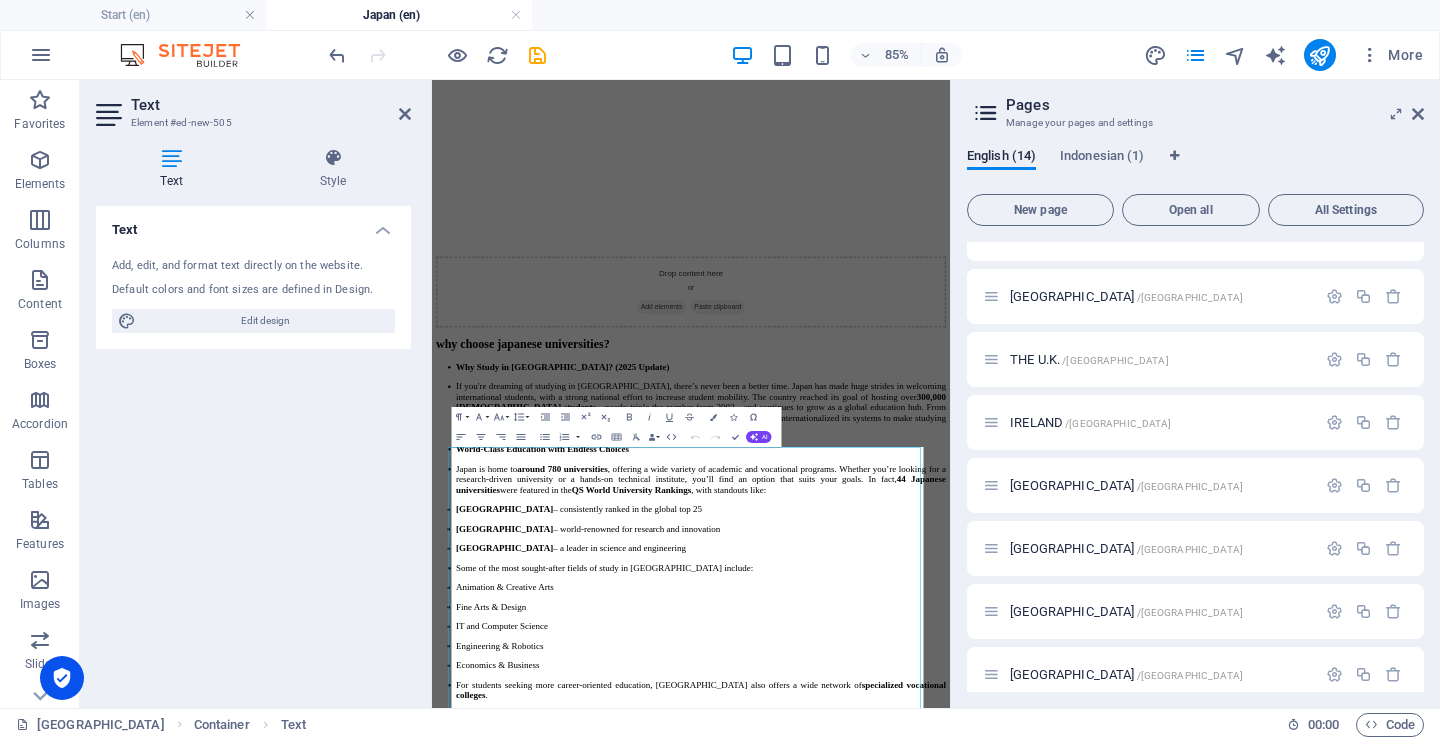 scroll, scrollTop: 0, scrollLeft: 0, axis: both 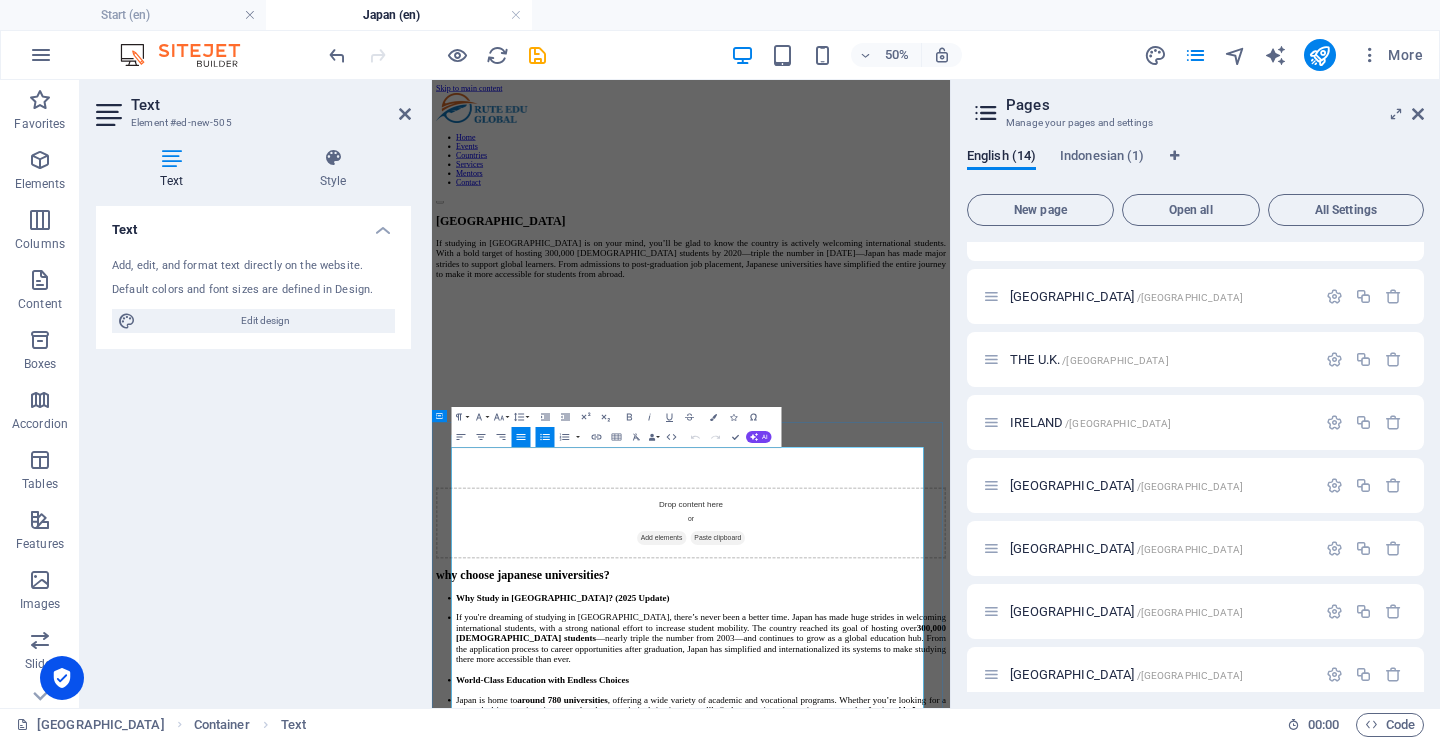 click on "If you're dreaming of studying in Japan, there’s never been a better time. Japan has made huge strides in welcoming international students, with a strong national effort to increase student mobility. The country reached its goal of hosting over  300,000 foreign students —nearly triple the number from 2003—and continues to grow as a global education hub. From the application process to career opportunities after graduation, Japan has simplified and internationalized its systems to make studying there more accessible than ever." at bounding box center (970, 1196) 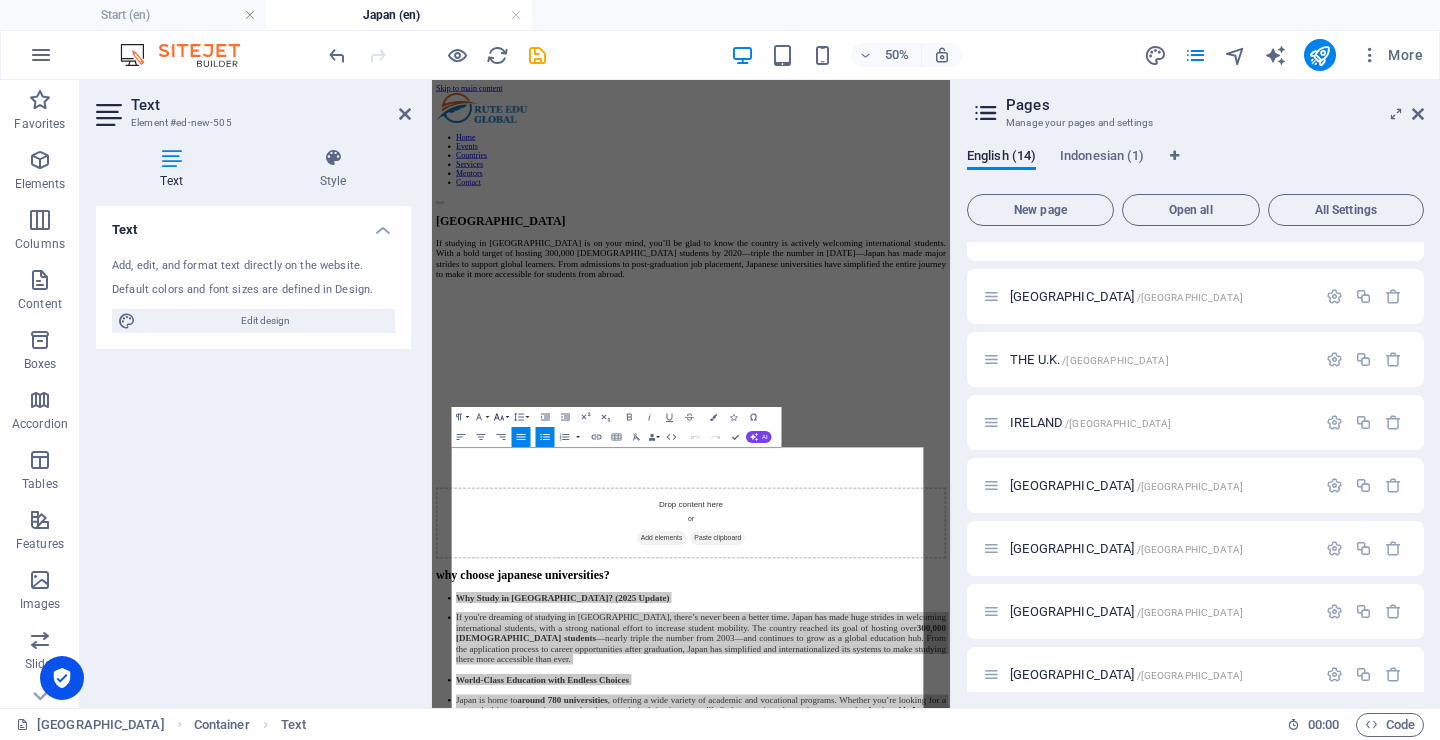 click on "Font Size" at bounding box center (500, 417) 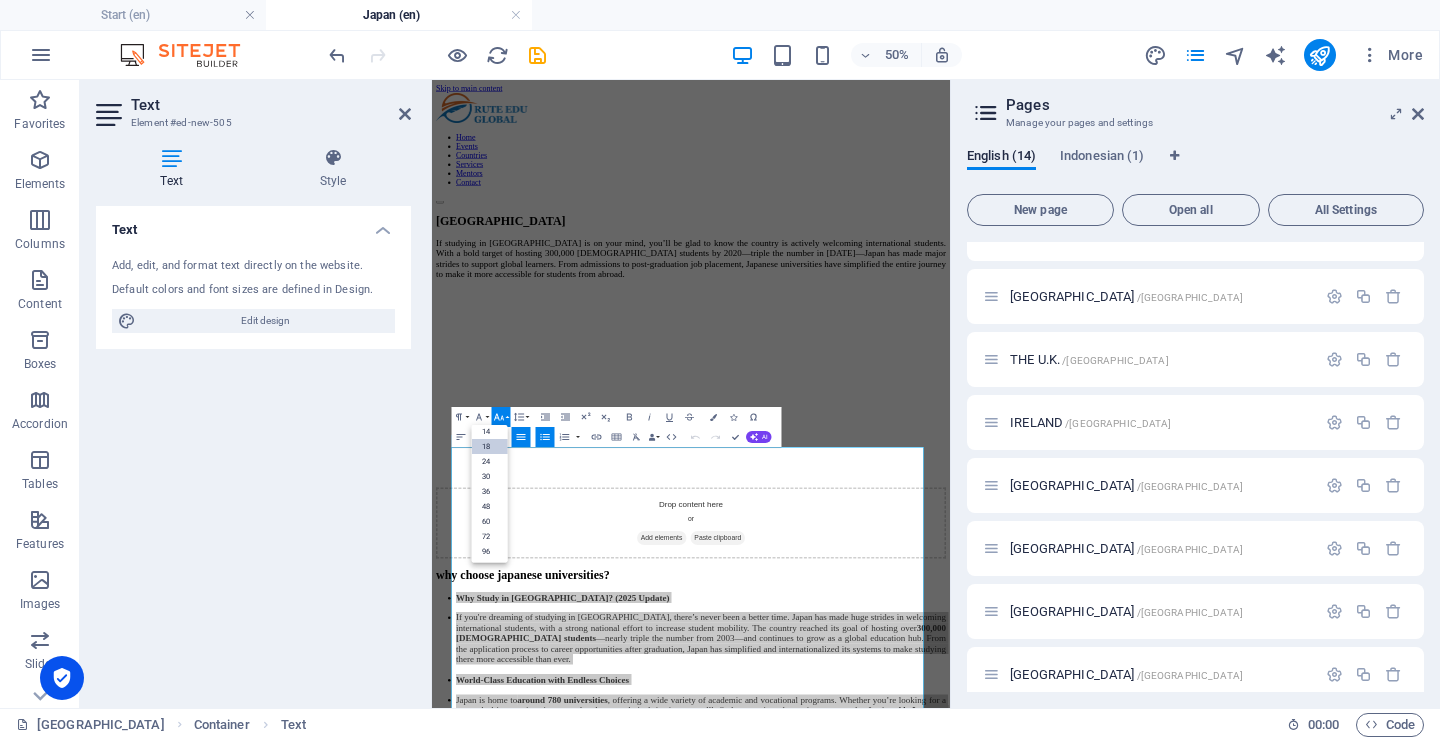 scroll, scrollTop: 161, scrollLeft: 0, axis: vertical 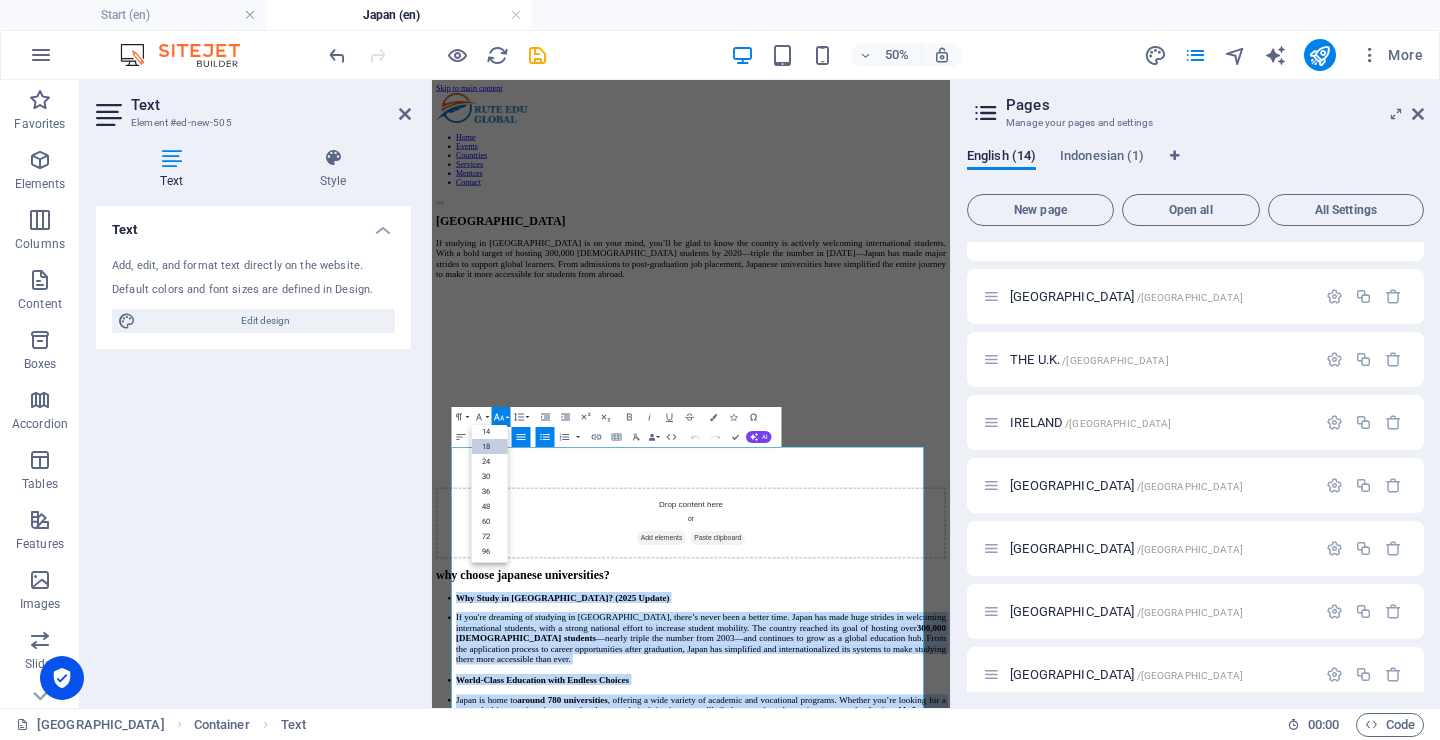 click on "18" at bounding box center [489, 446] 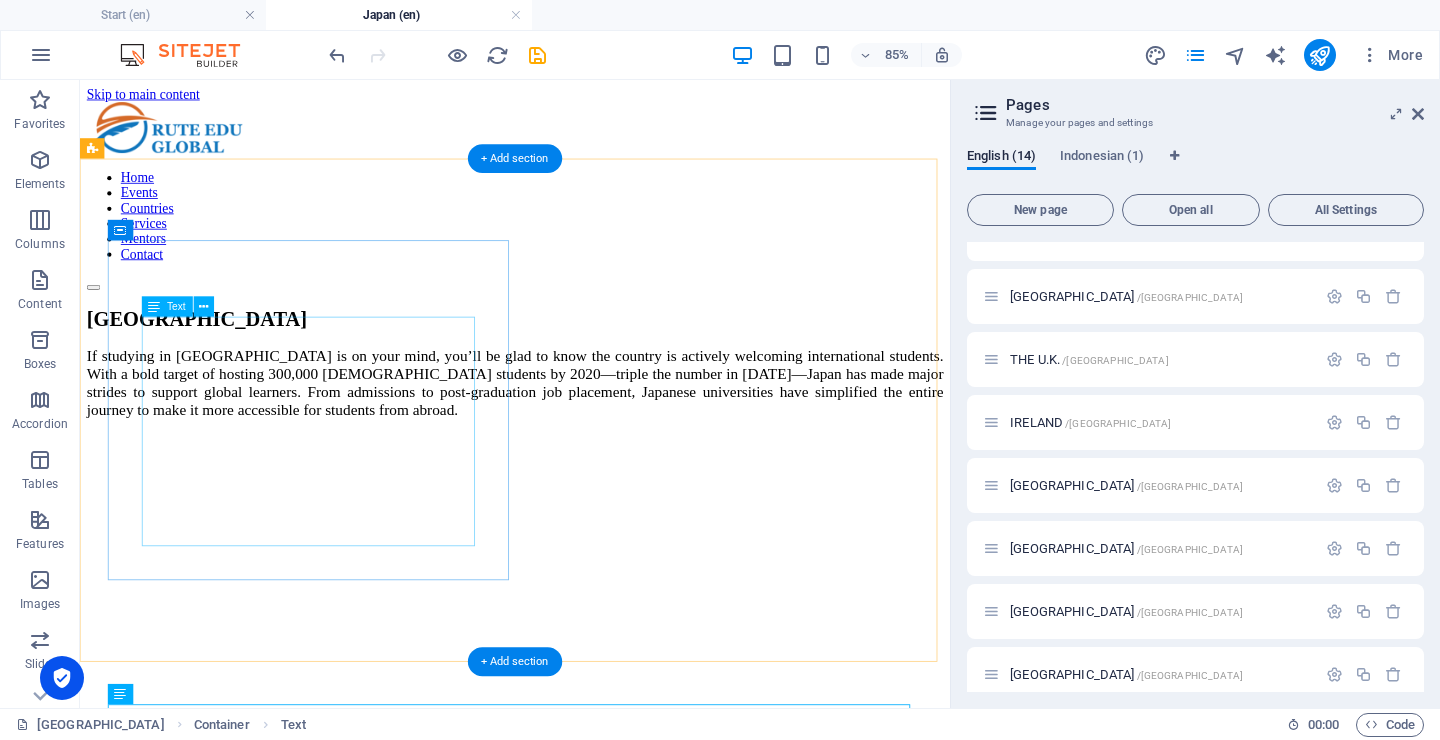 click on "If studying in Japan is on your mind, you’ll be glad to know the country is actively welcoming international students. With a bold target of hosting 300,000 foreign students by 2020—triple the number in 2003—Japan has made major strides to support global learners. From admissions to post-graduation job placement, Japanese universities have simplified the entire journey to make it more accessible for students from abroad." at bounding box center [592, 437] 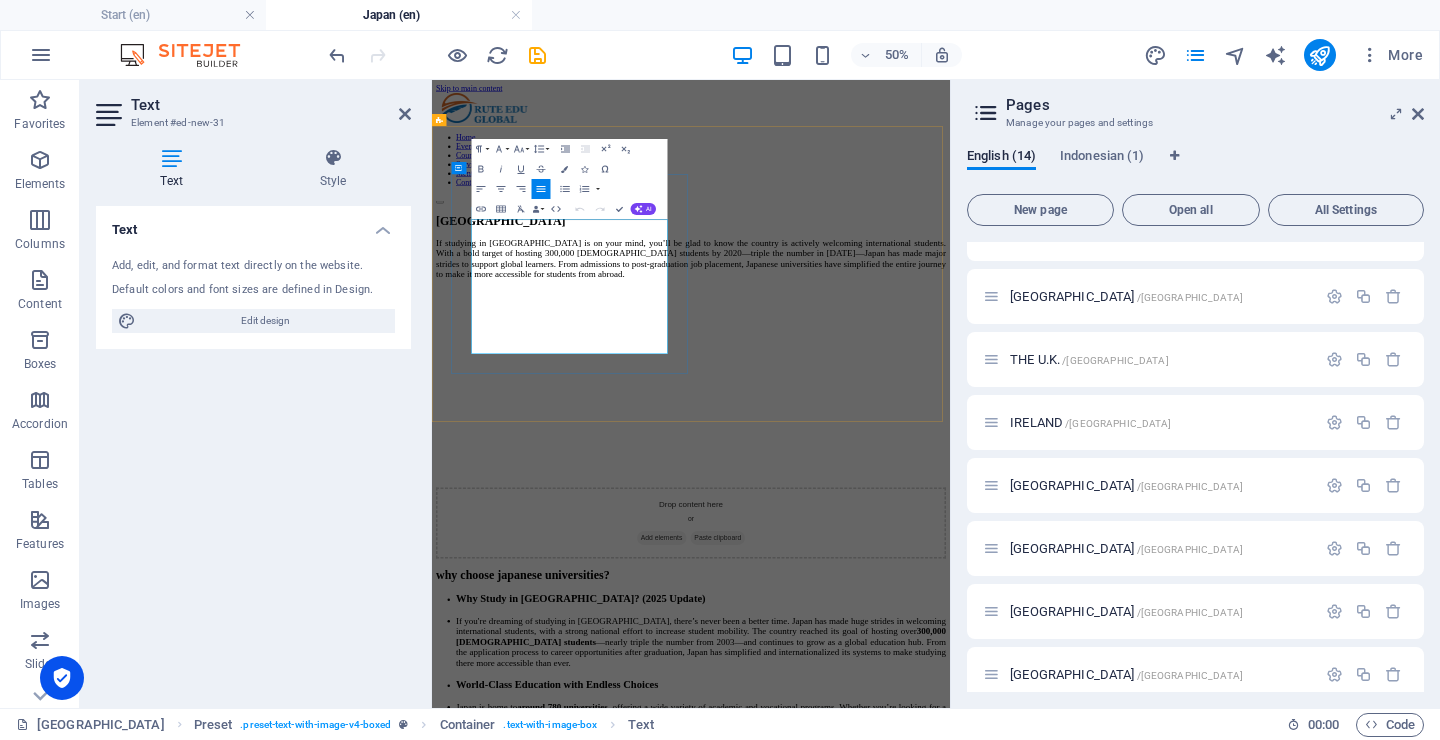 drag, startPoint x: 704, startPoint y: 498, endPoint x: 836, endPoint y: 430, distance: 148.48569 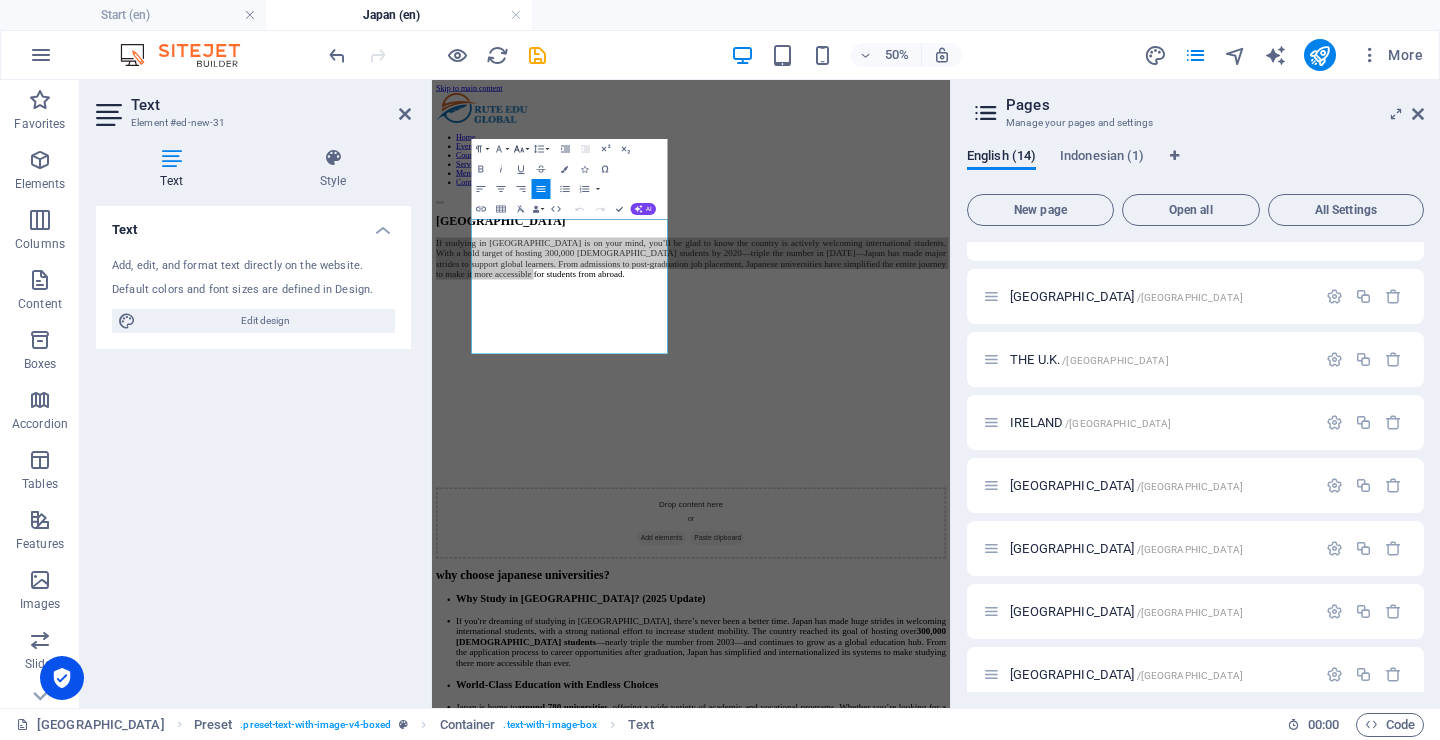 click on "Font Size" at bounding box center [520, 149] 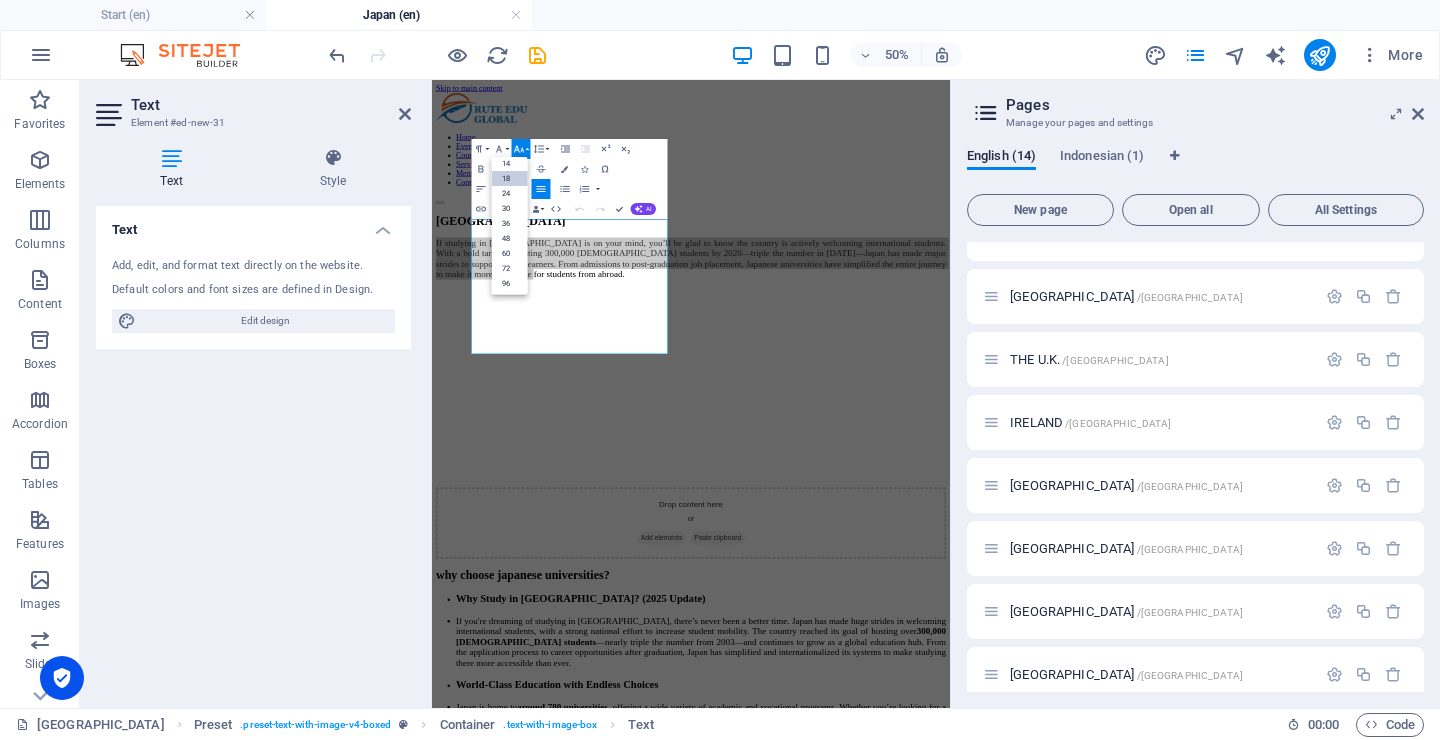 scroll, scrollTop: 161, scrollLeft: 0, axis: vertical 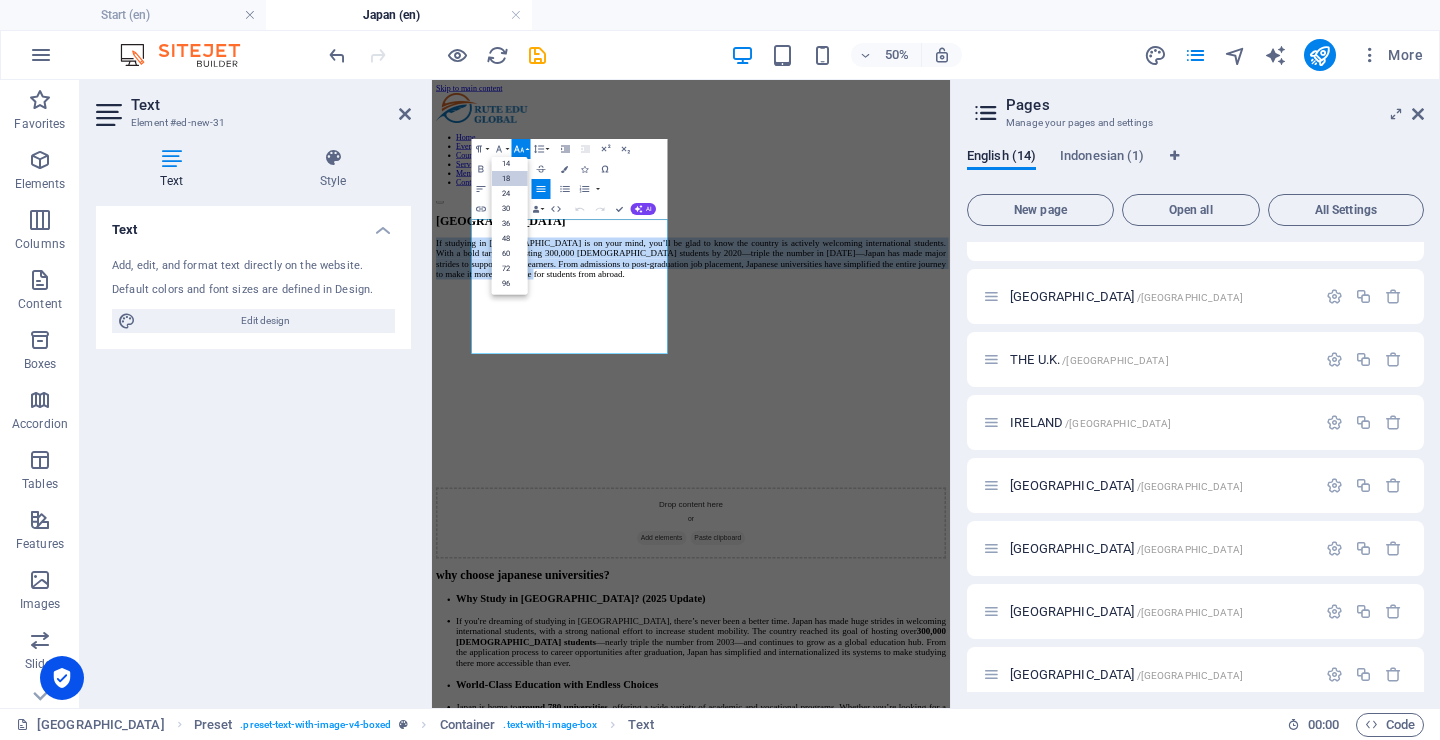 click on "18" at bounding box center (509, 178) 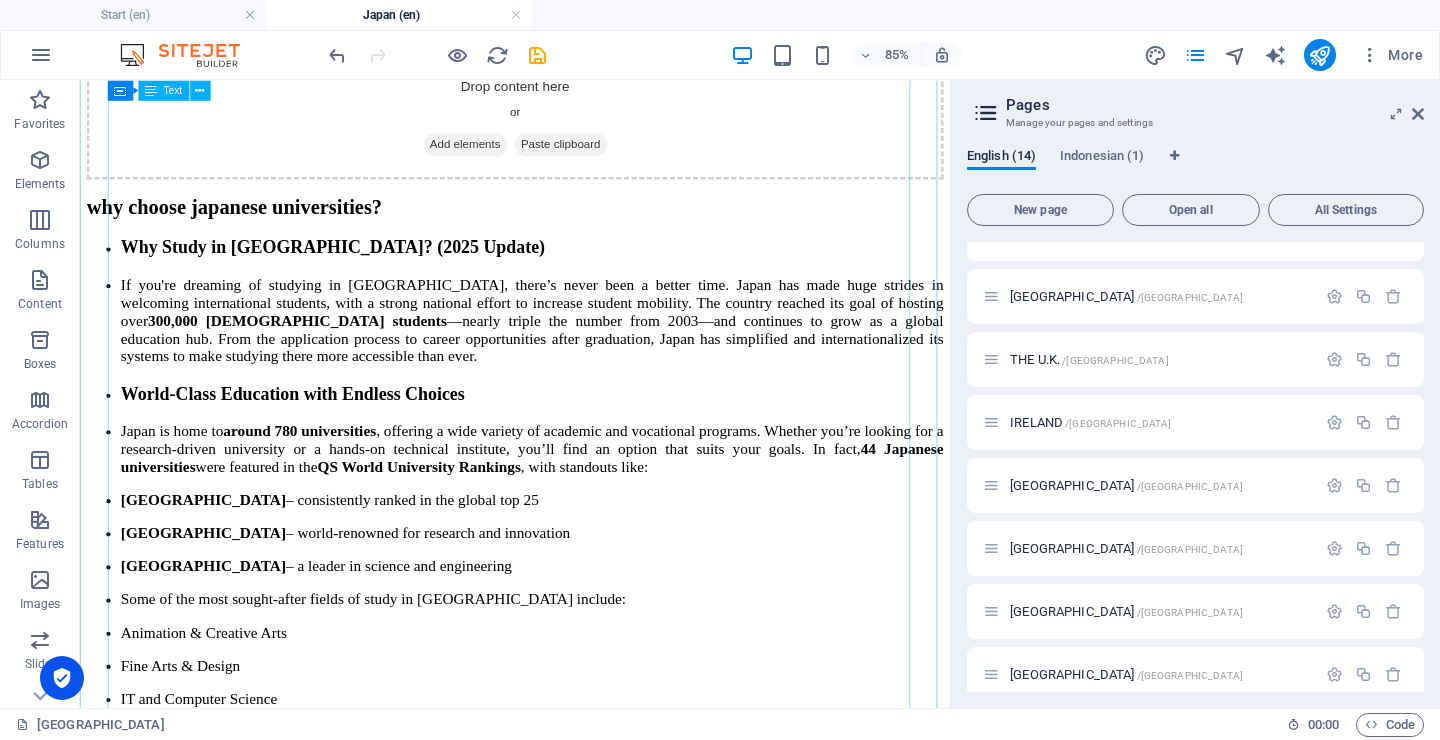 scroll, scrollTop: 0, scrollLeft: 0, axis: both 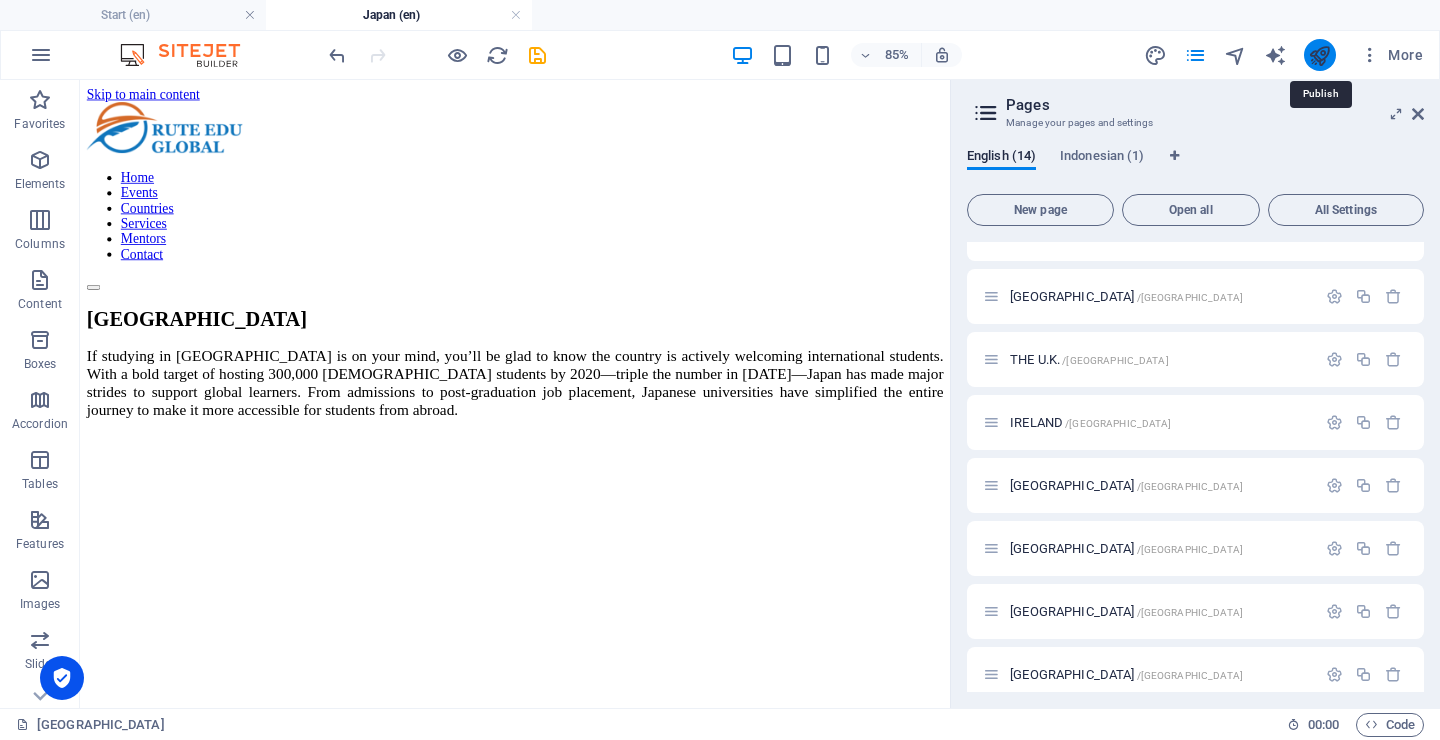 click at bounding box center (1319, 55) 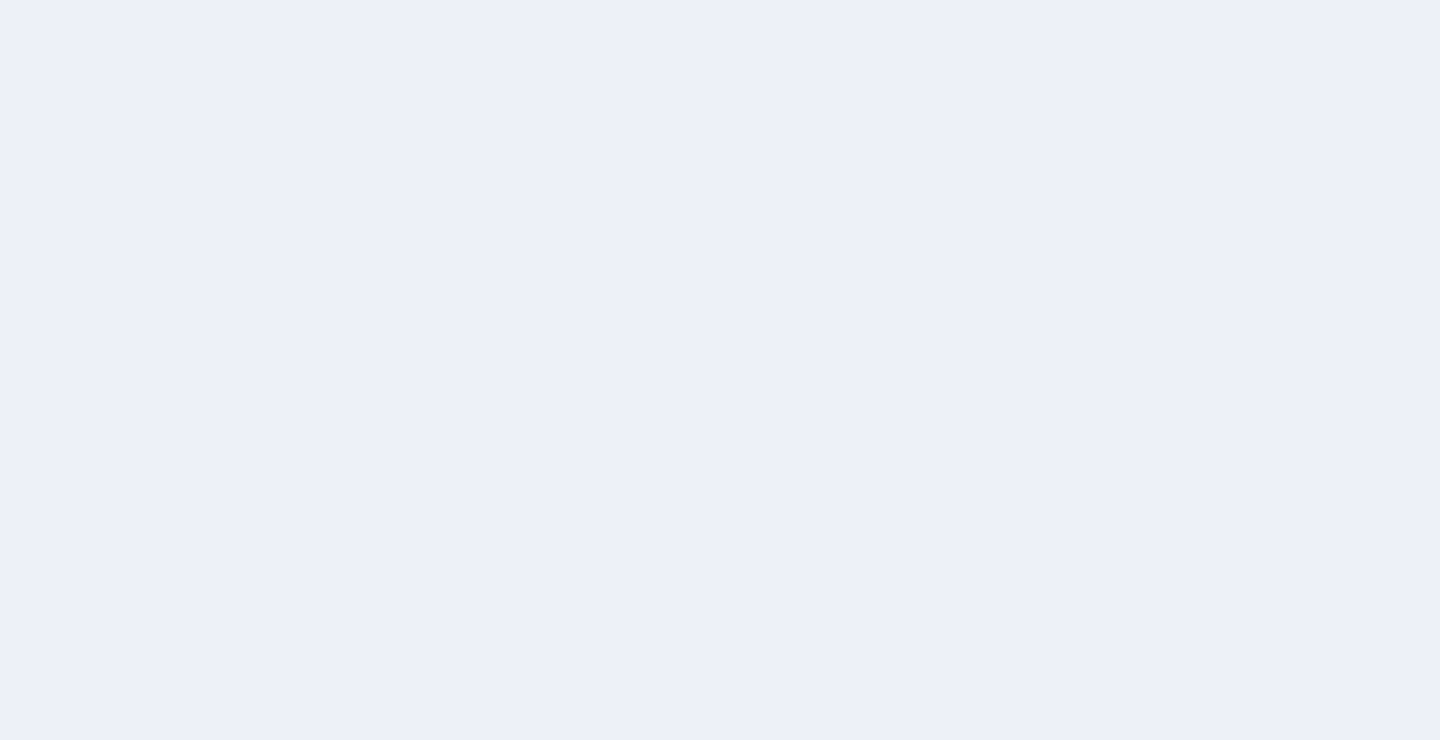 scroll, scrollTop: 0, scrollLeft: 0, axis: both 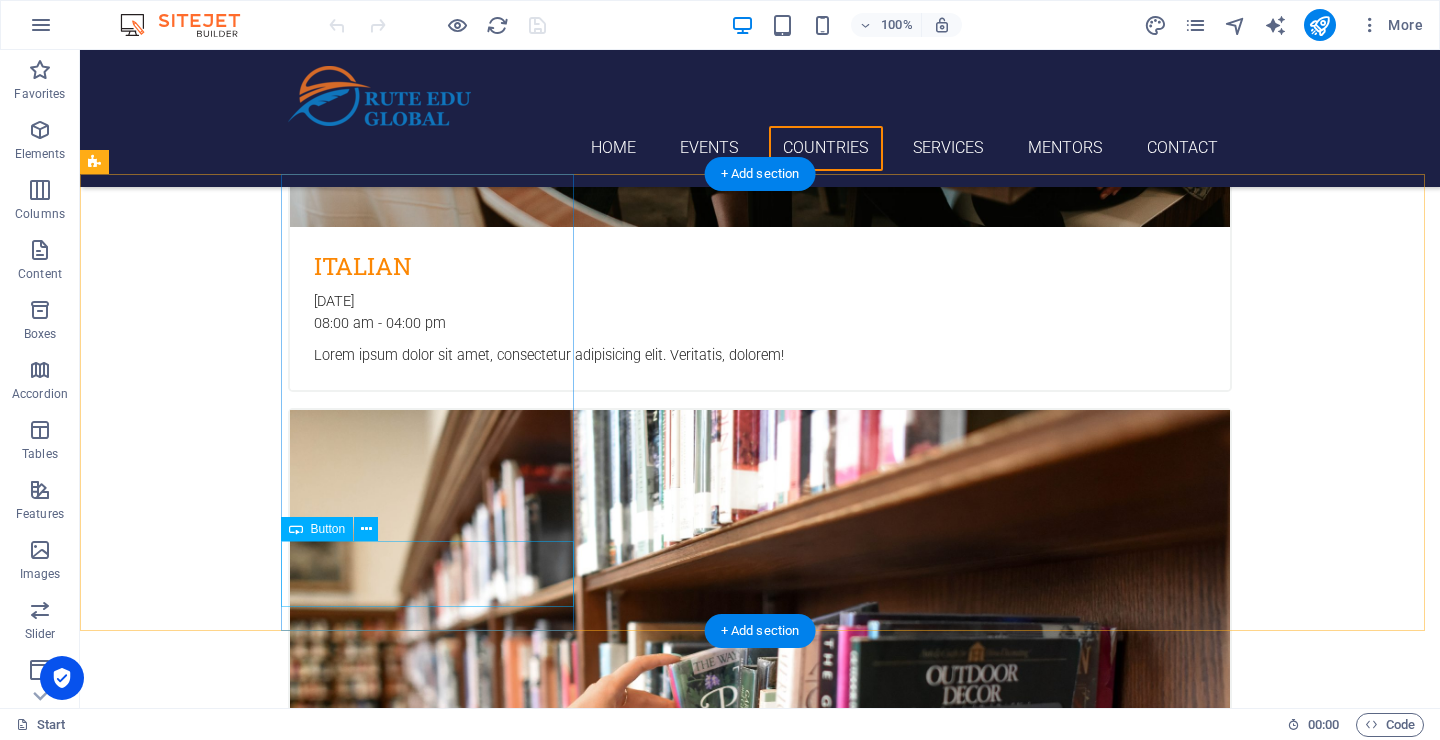 click on "Learn more" at bounding box center (242, 8572) 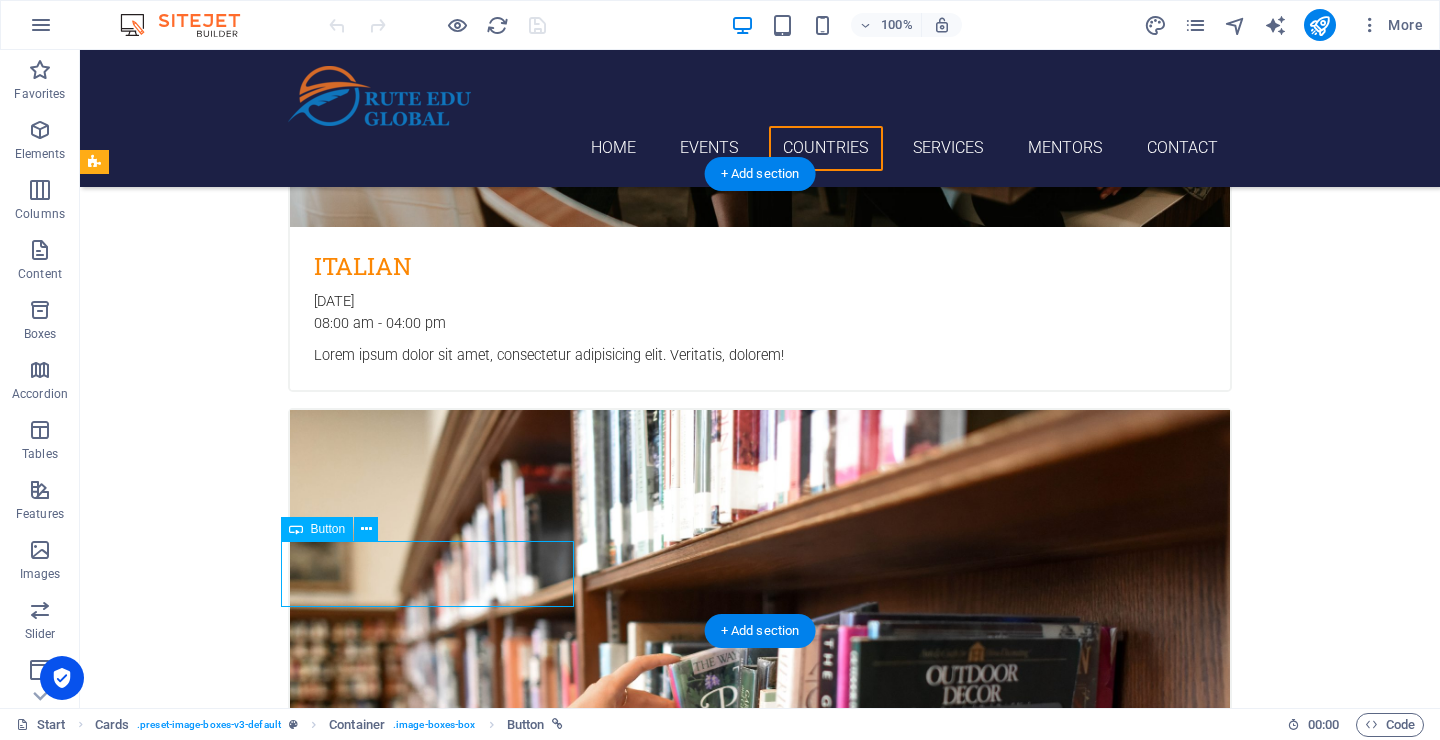click on "Learn more" at bounding box center [242, 8572] 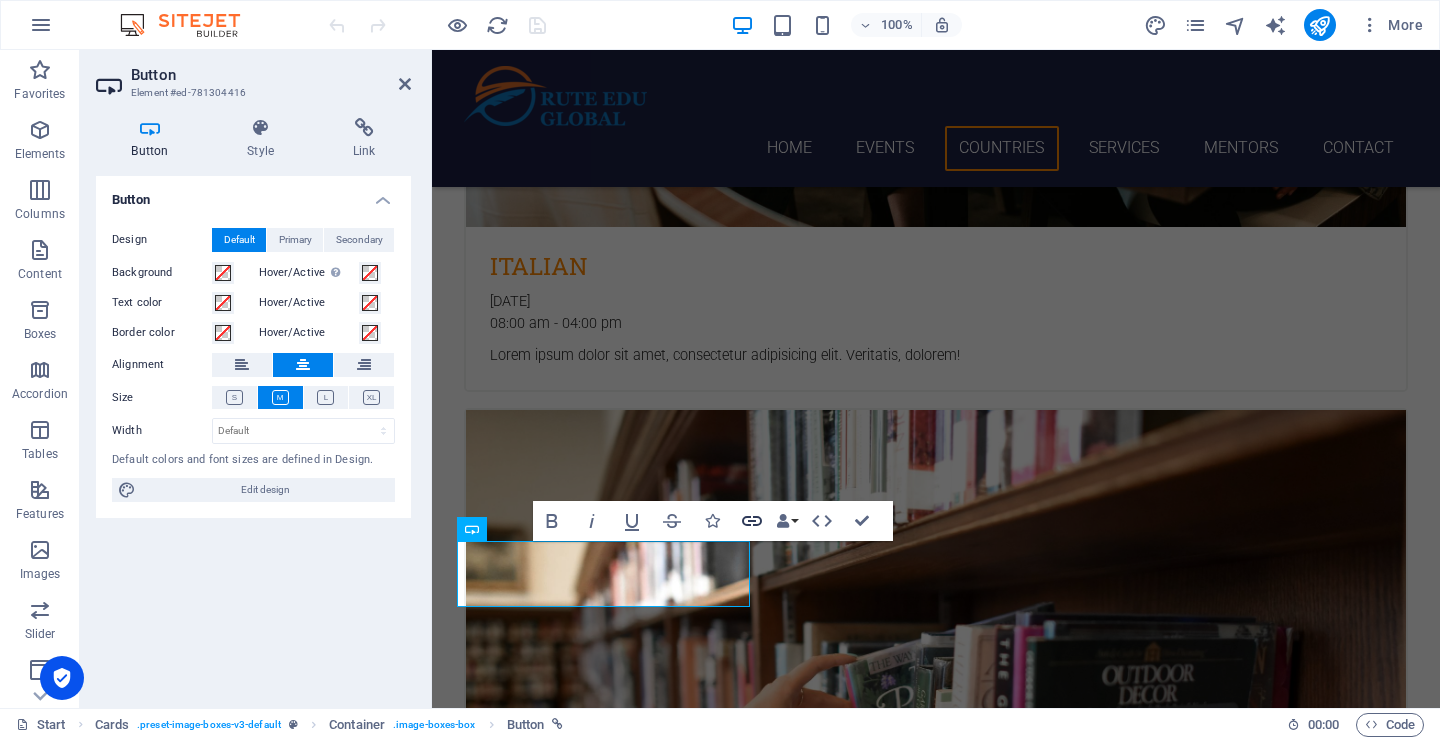 click 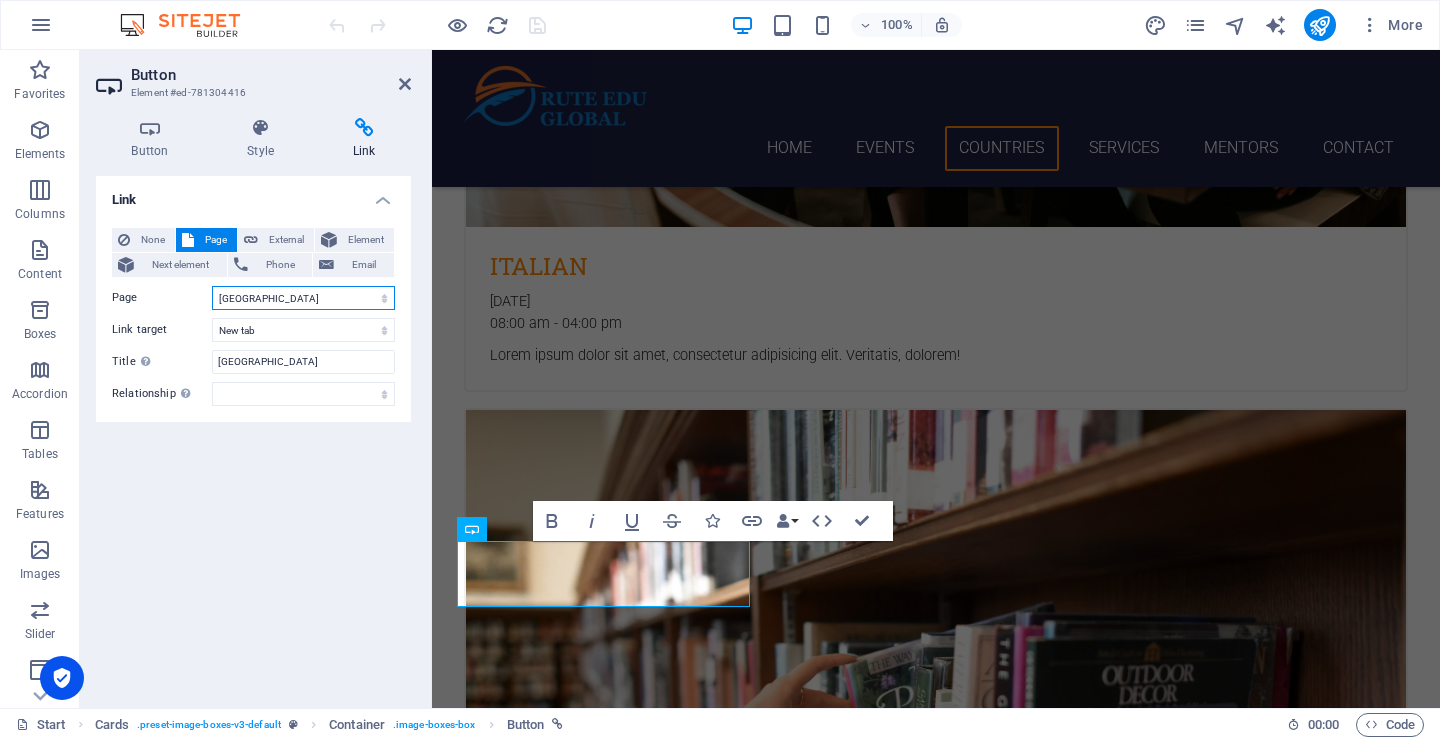 click on "Start Australia United States Canada Subpage Legal notice Netherlands THE U.K. IRELAND France Germany Switzerland New Zealand Japan Start" at bounding box center (303, 298) 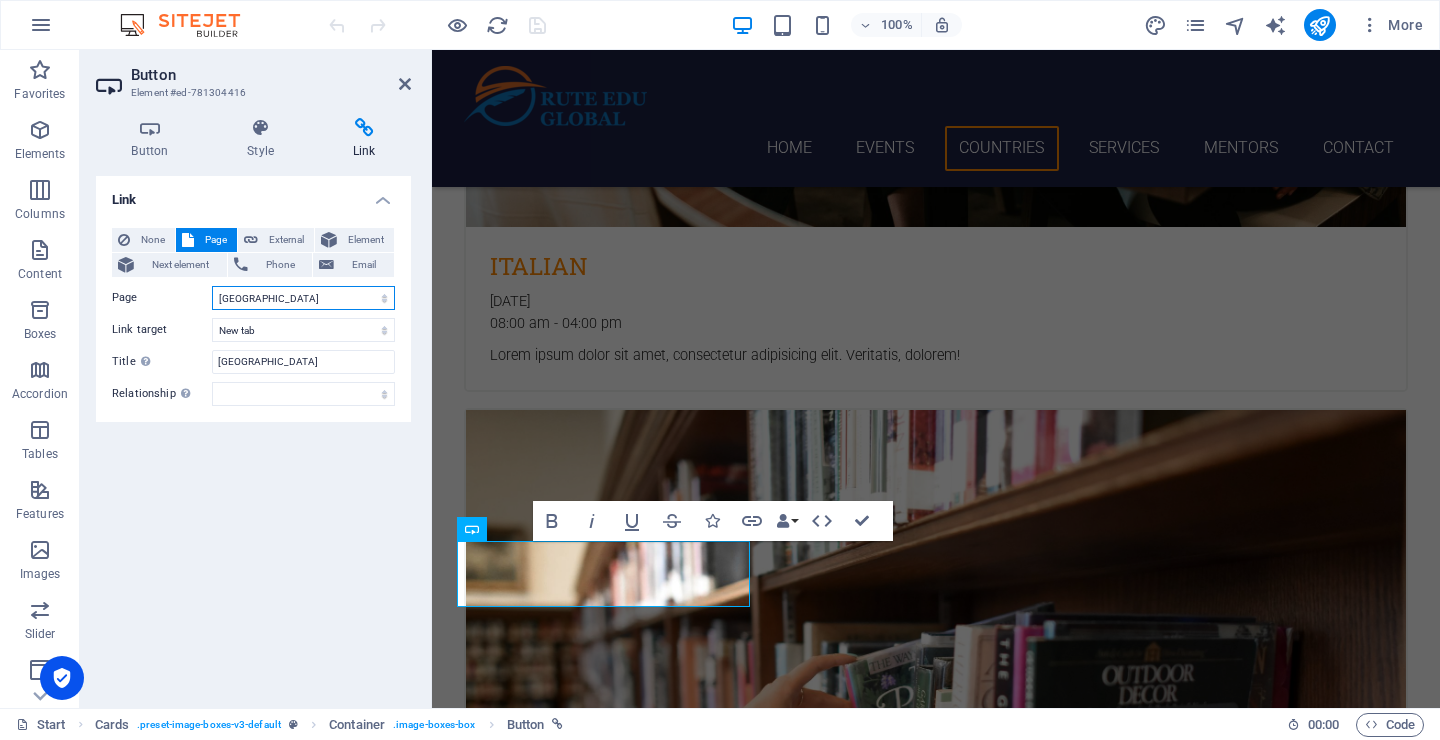 select on "13" 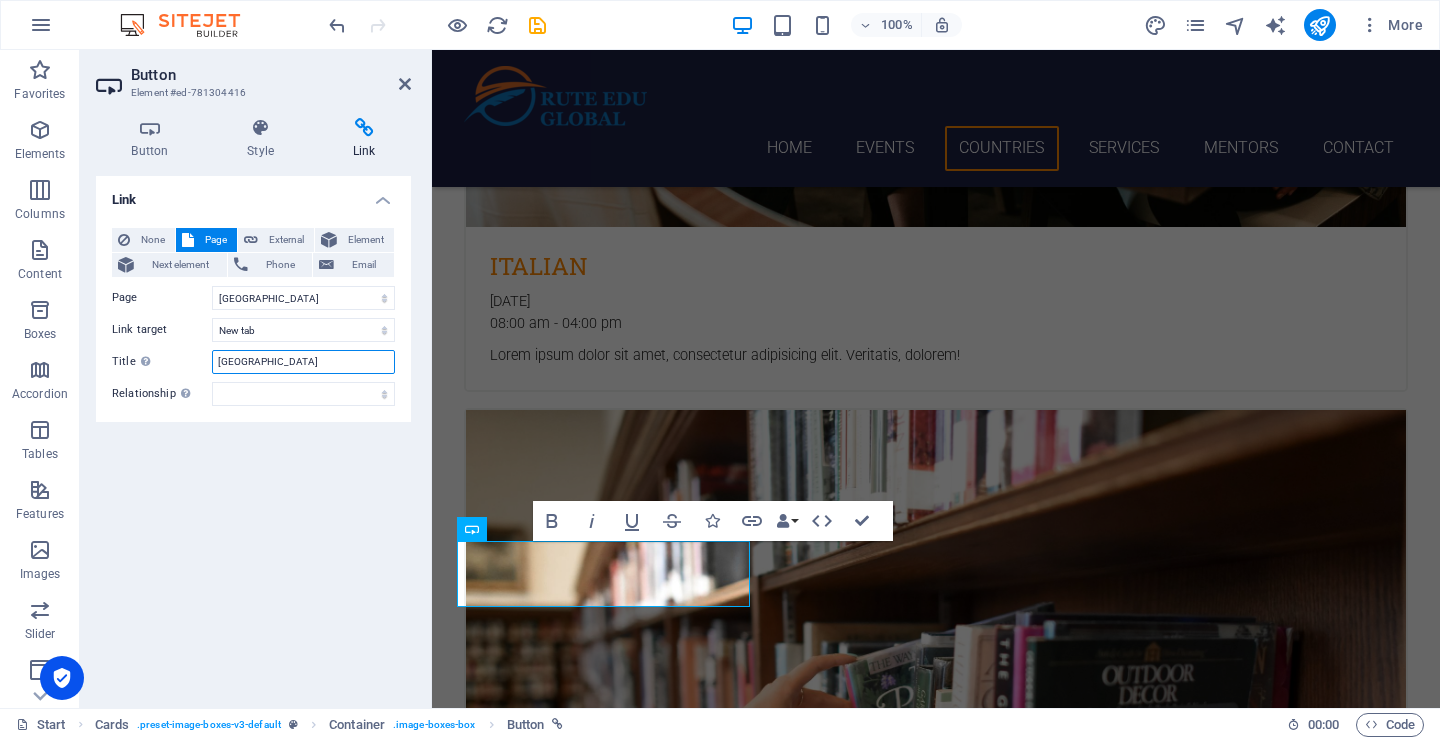 click on "[GEOGRAPHIC_DATA]" at bounding box center [303, 362] 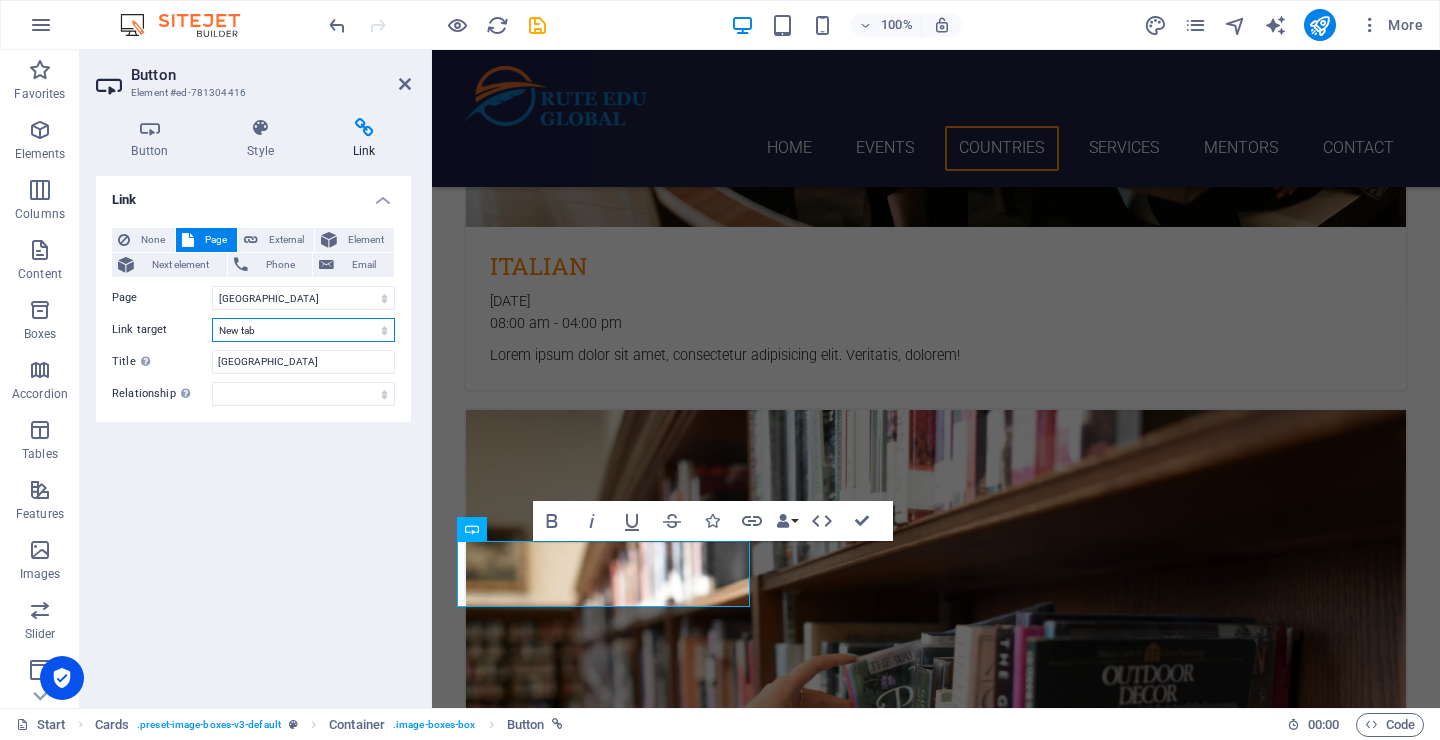 click on "New tab Same tab Overlay" at bounding box center (303, 330) 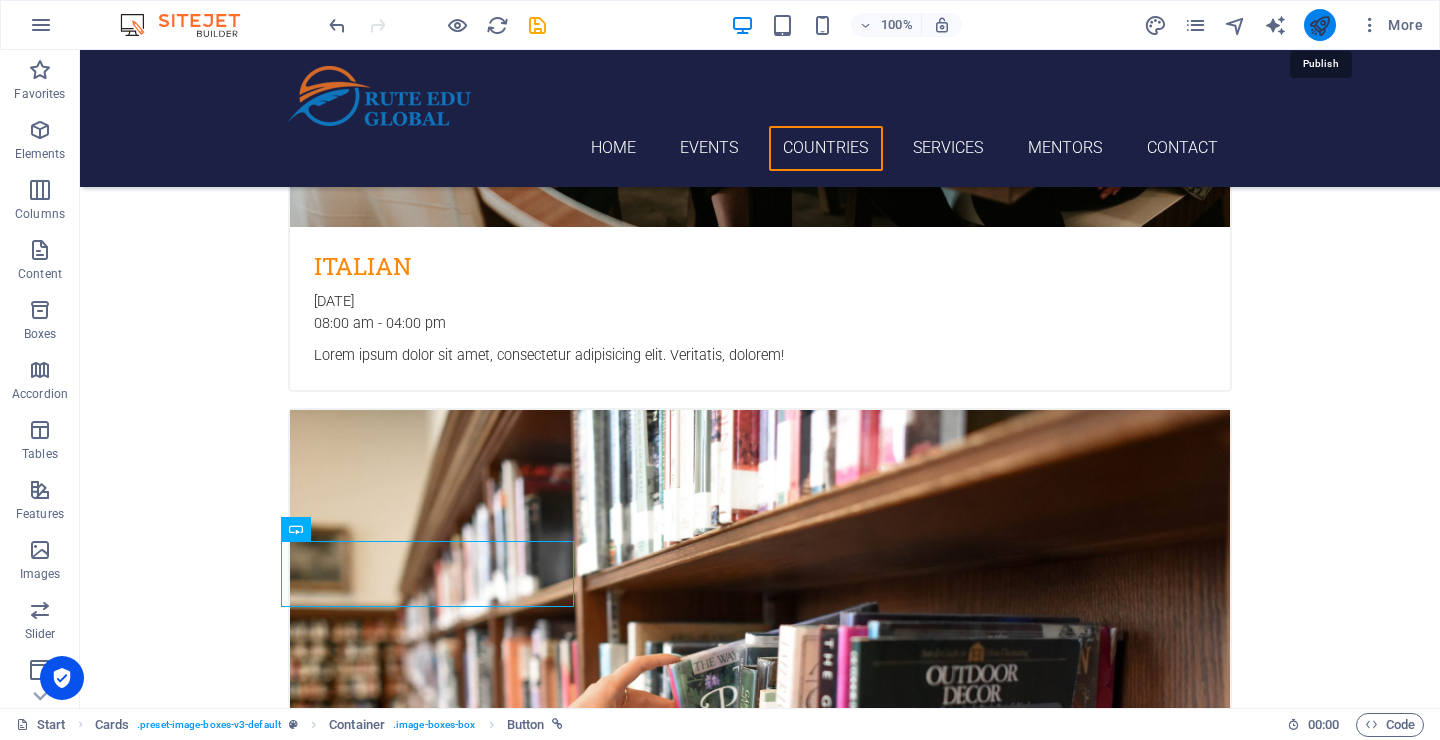click at bounding box center [1319, 25] 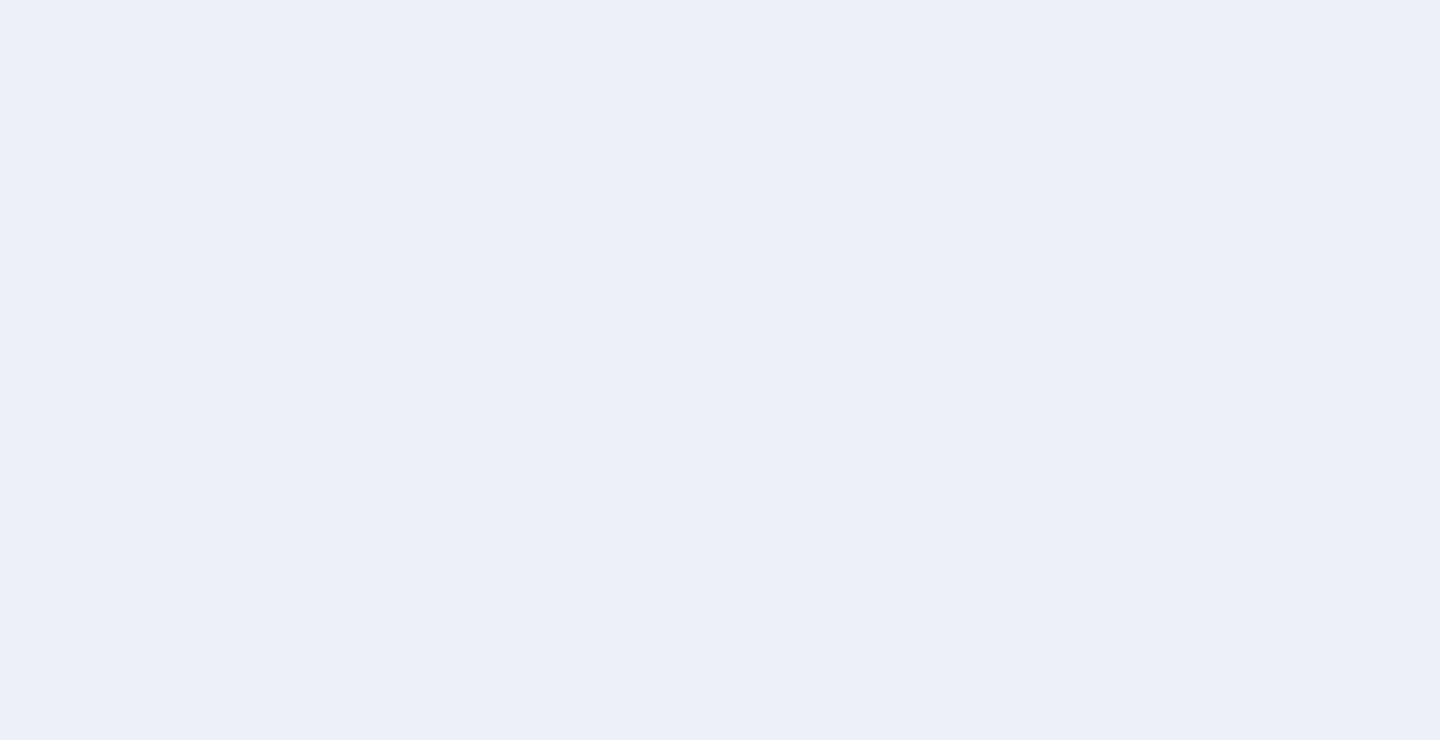 scroll, scrollTop: 0, scrollLeft: 0, axis: both 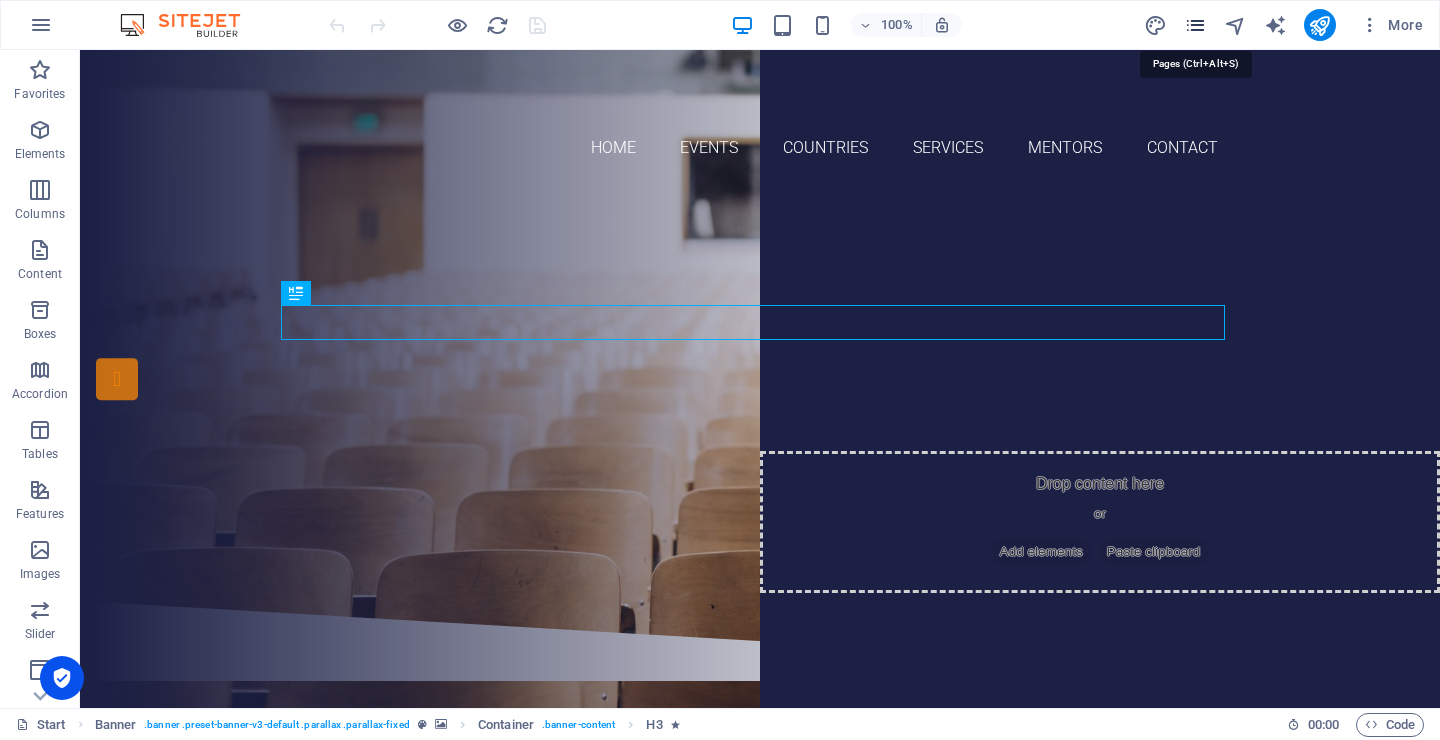 click at bounding box center (1195, 25) 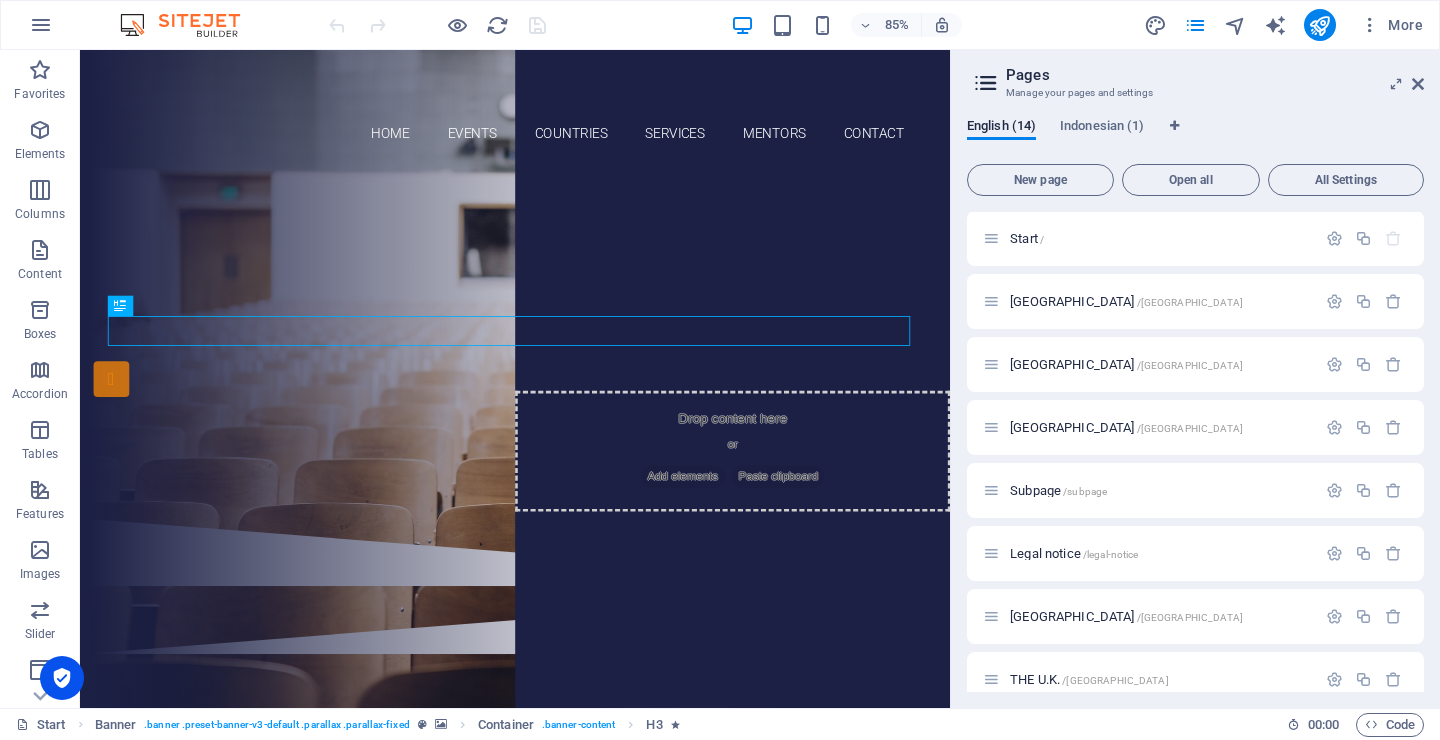 scroll, scrollTop: 0, scrollLeft: 0, axis: both 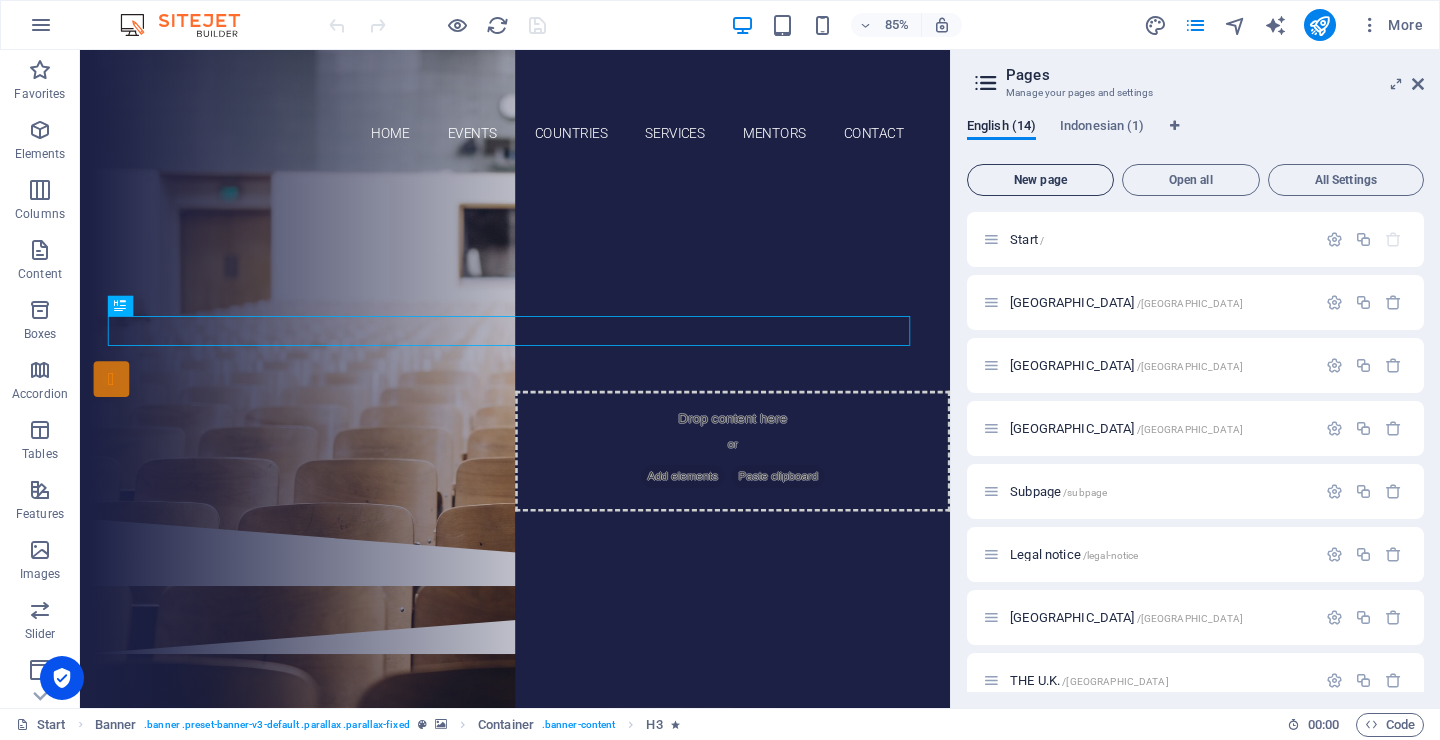 click on "New page" at bounding box center [1040, 180] 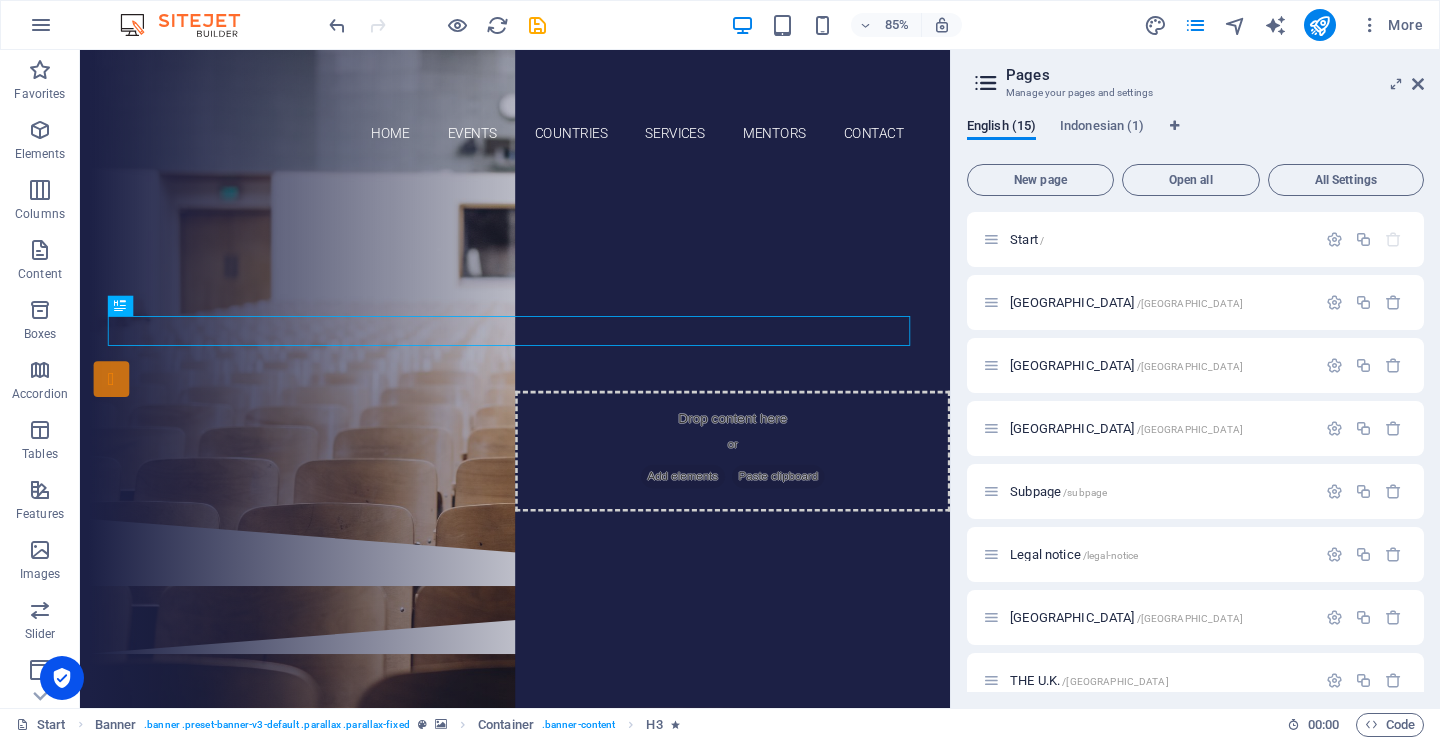 scroll, scrollTop: 745, scrollLeft: 0, axis: vertical 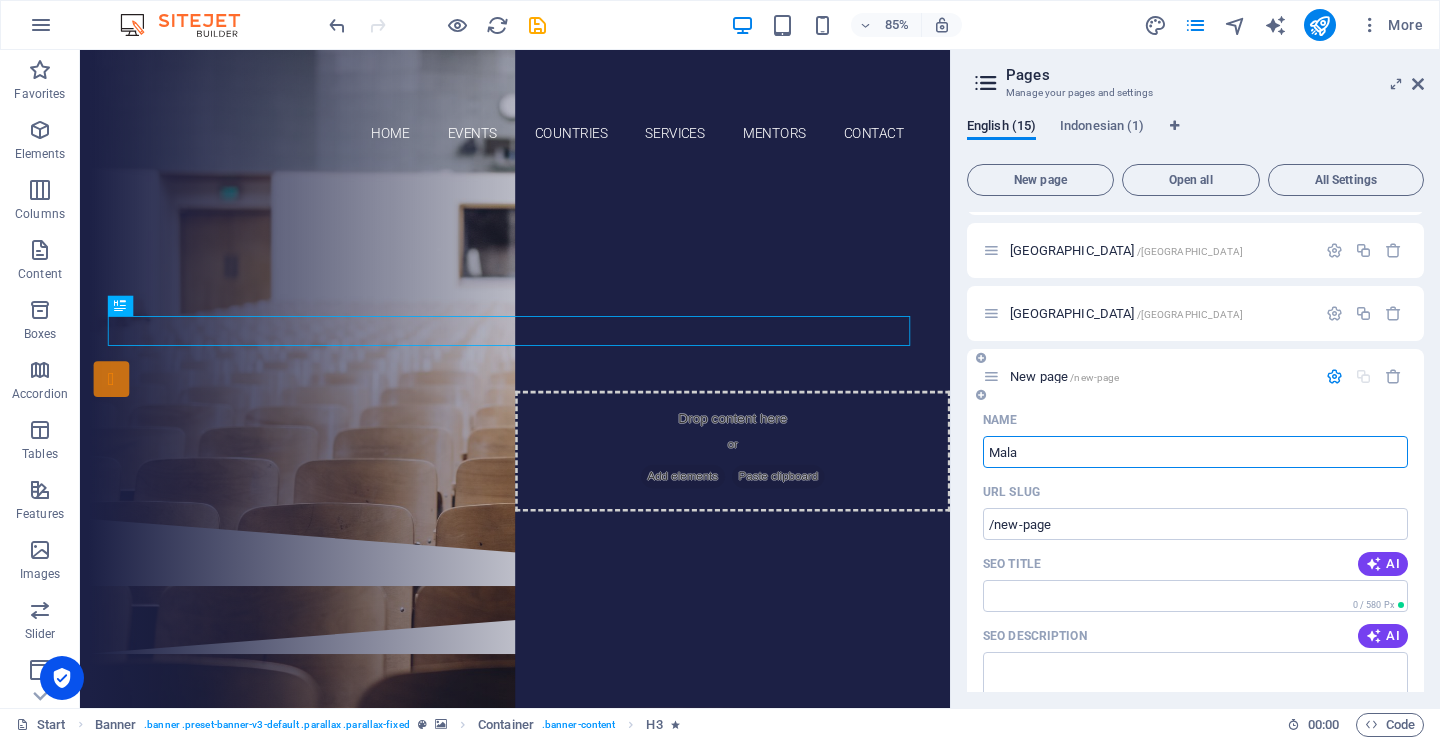 type on "Malay" 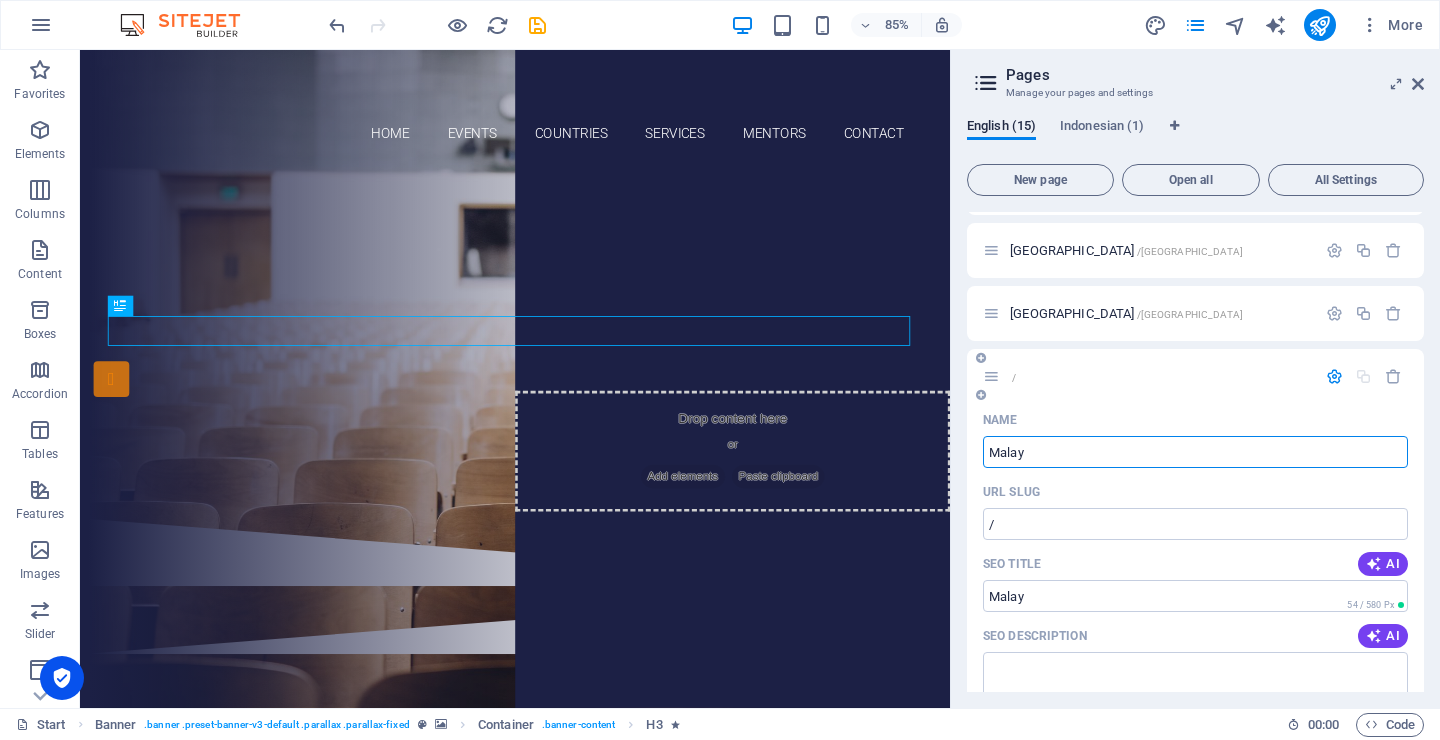 type on "/" 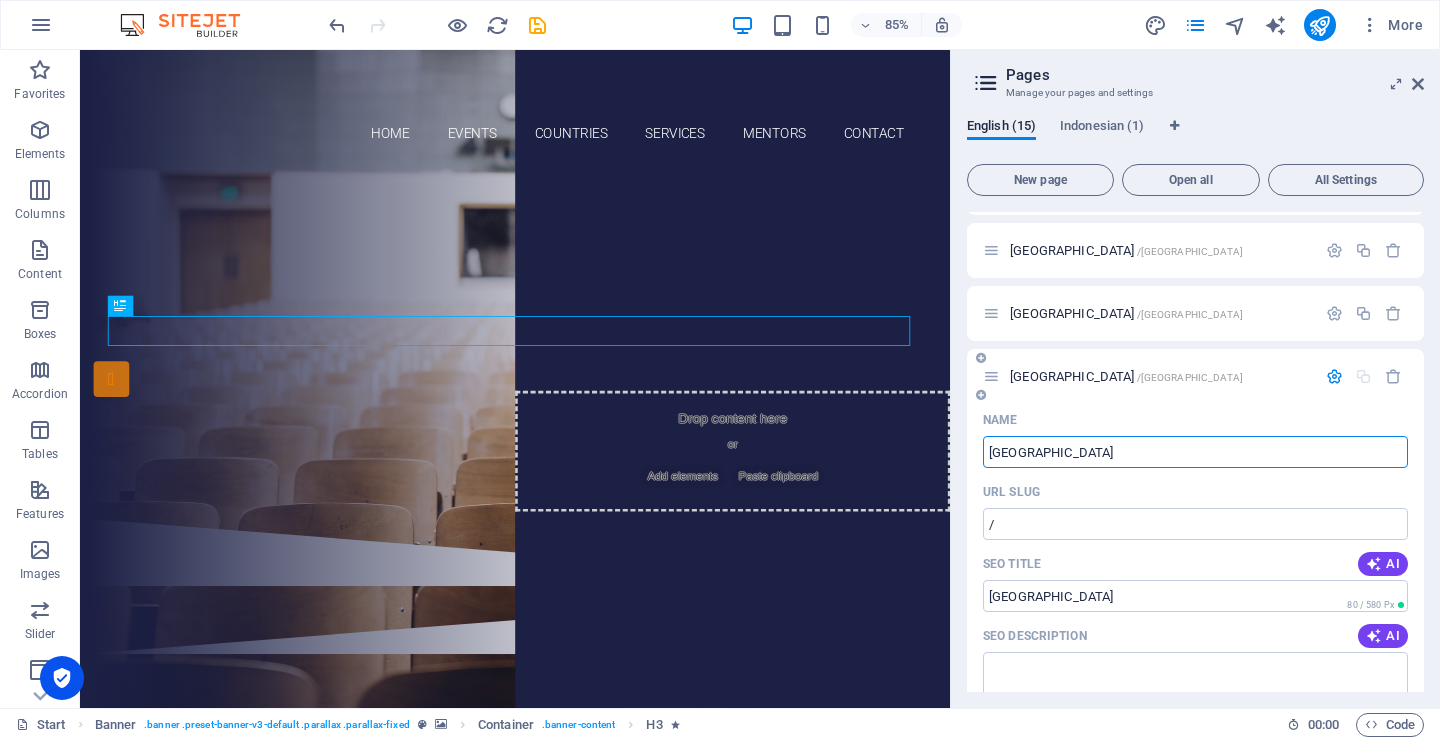 type on "Malaysia" 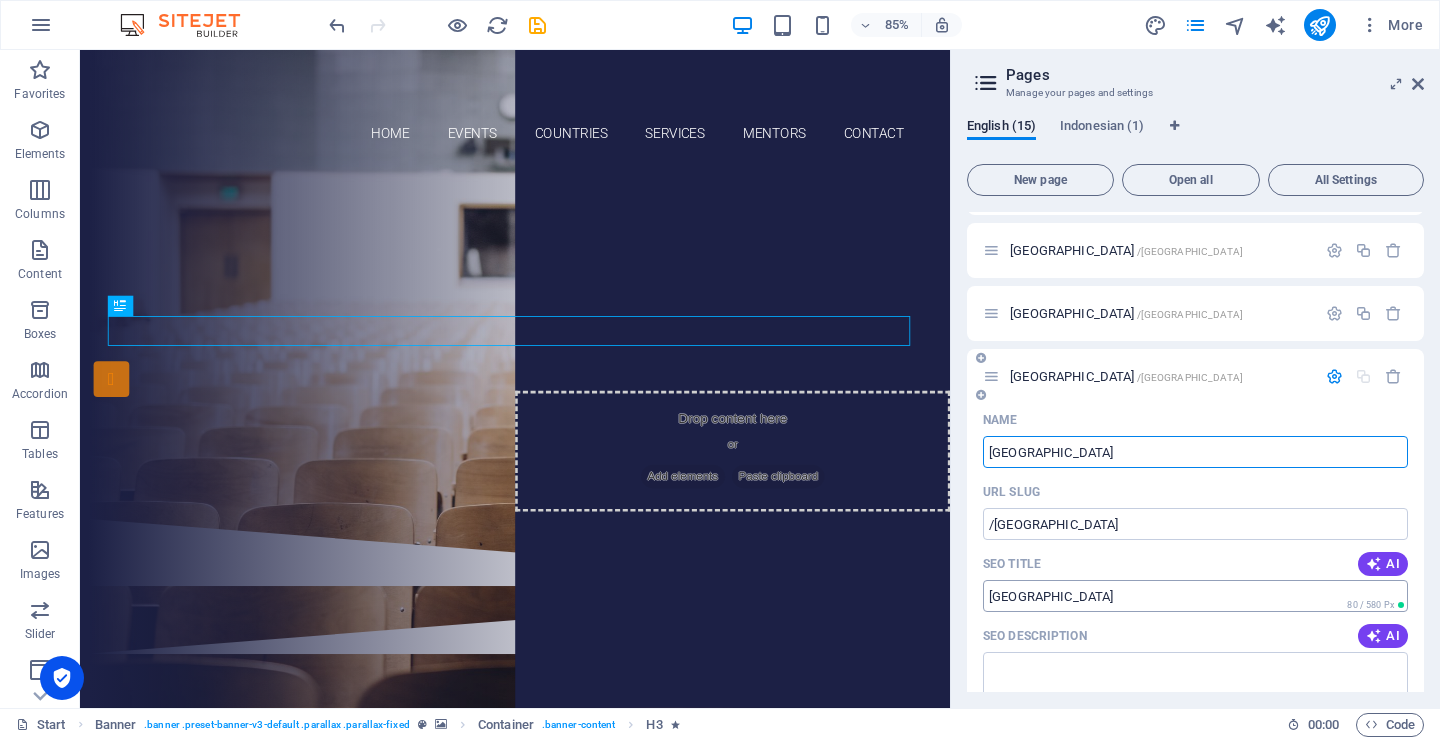 type on "Malaysia" 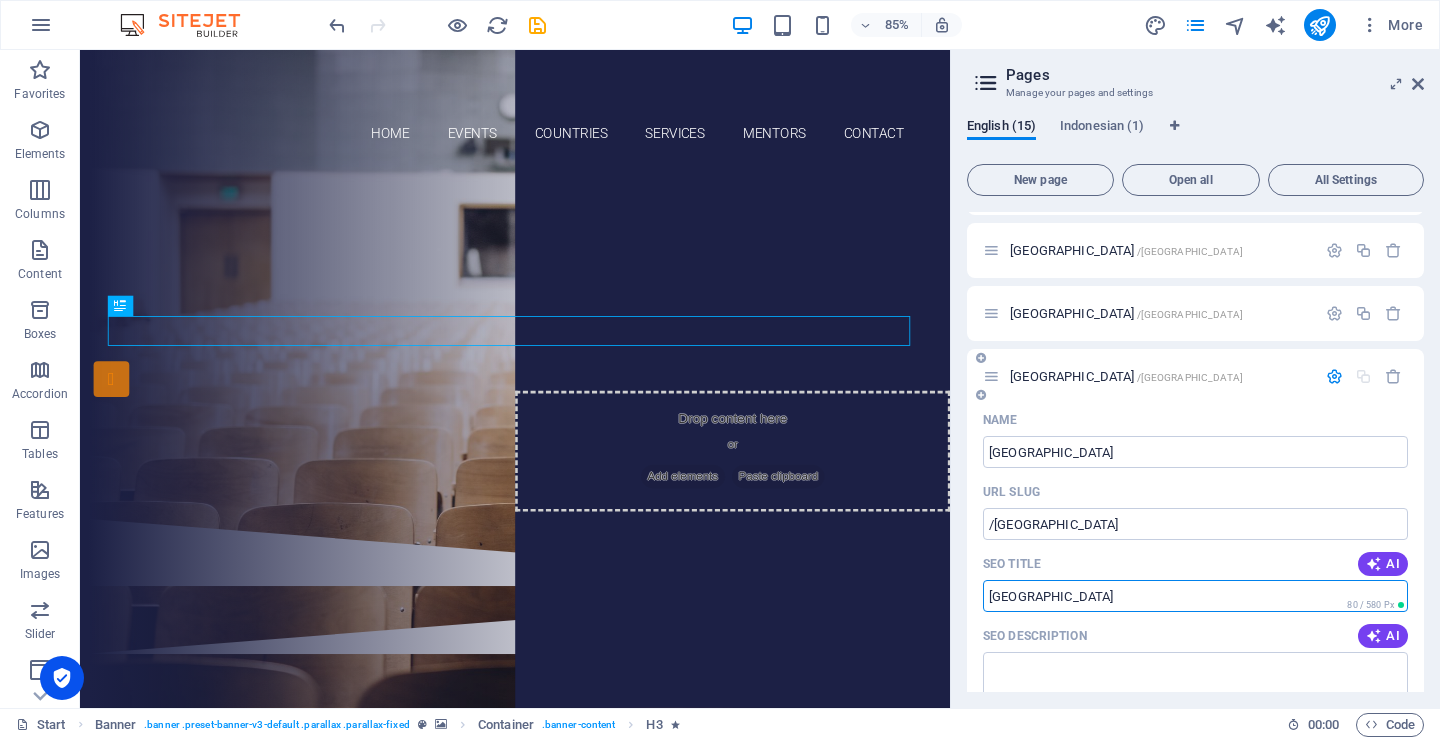 drag, startPoint x: 1060, startPoint y: 596, endPoint x: 967, endPoint y: 591, distance: 93.13431 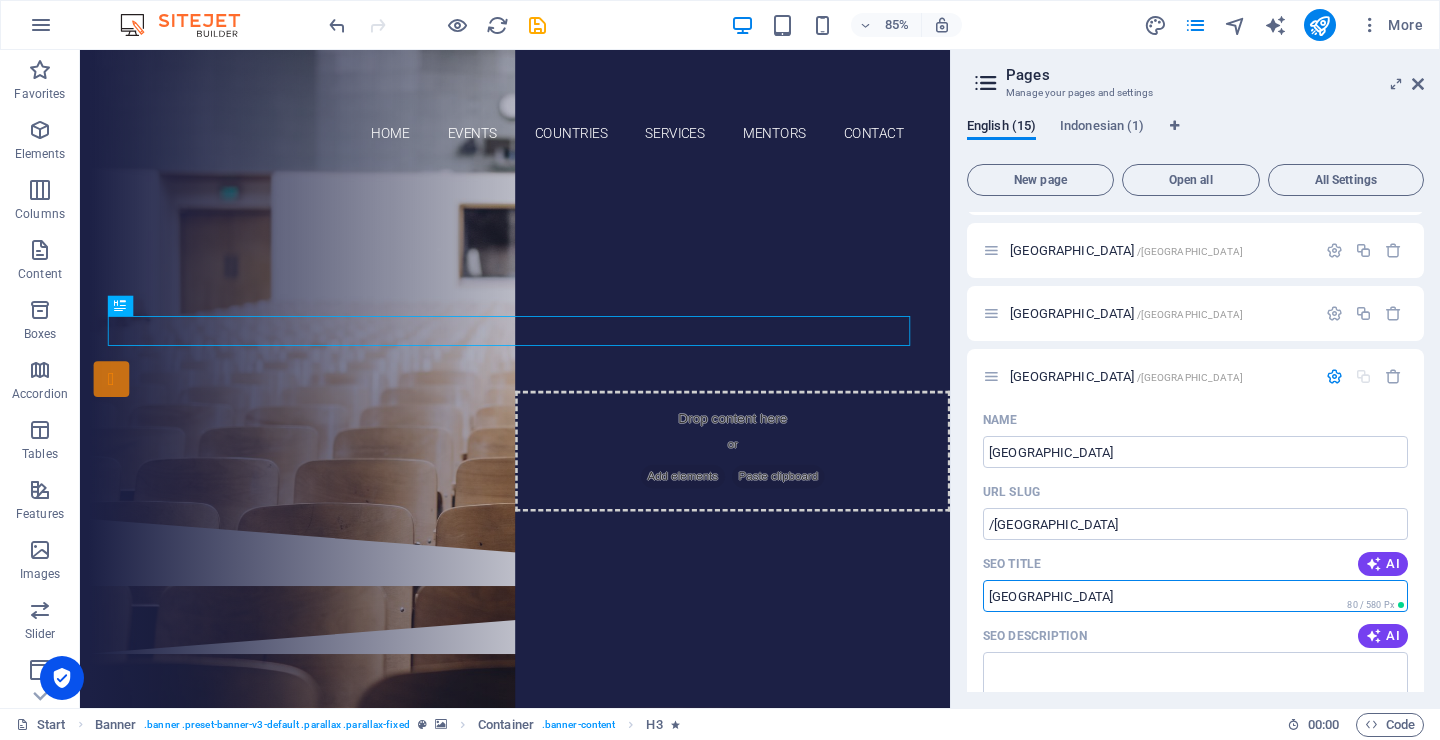 paste on "Study in Malaysia – University Admission Consultant" 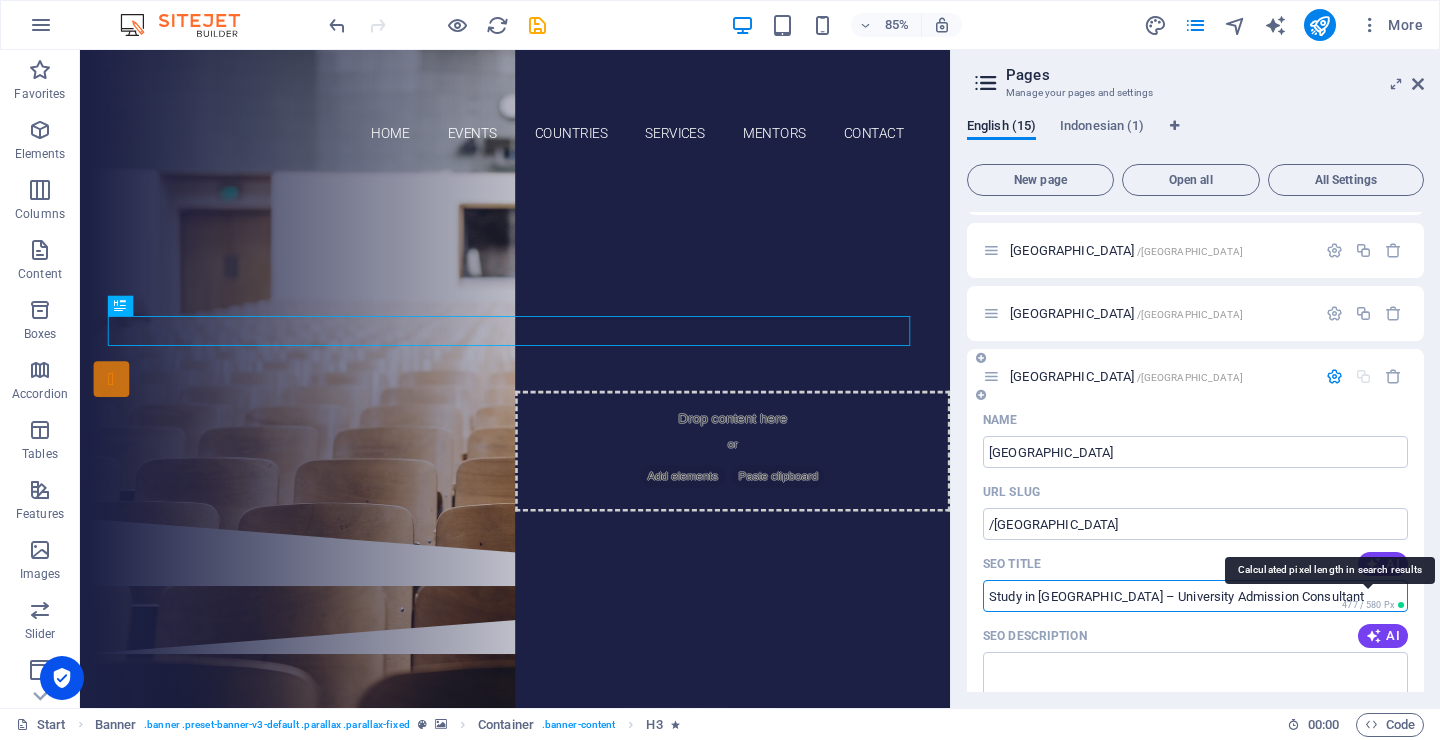 drag, startPoint x: 1234, startPoint y: 597, endPoint x: 1334, endPoint y: 599, distance: 100.02 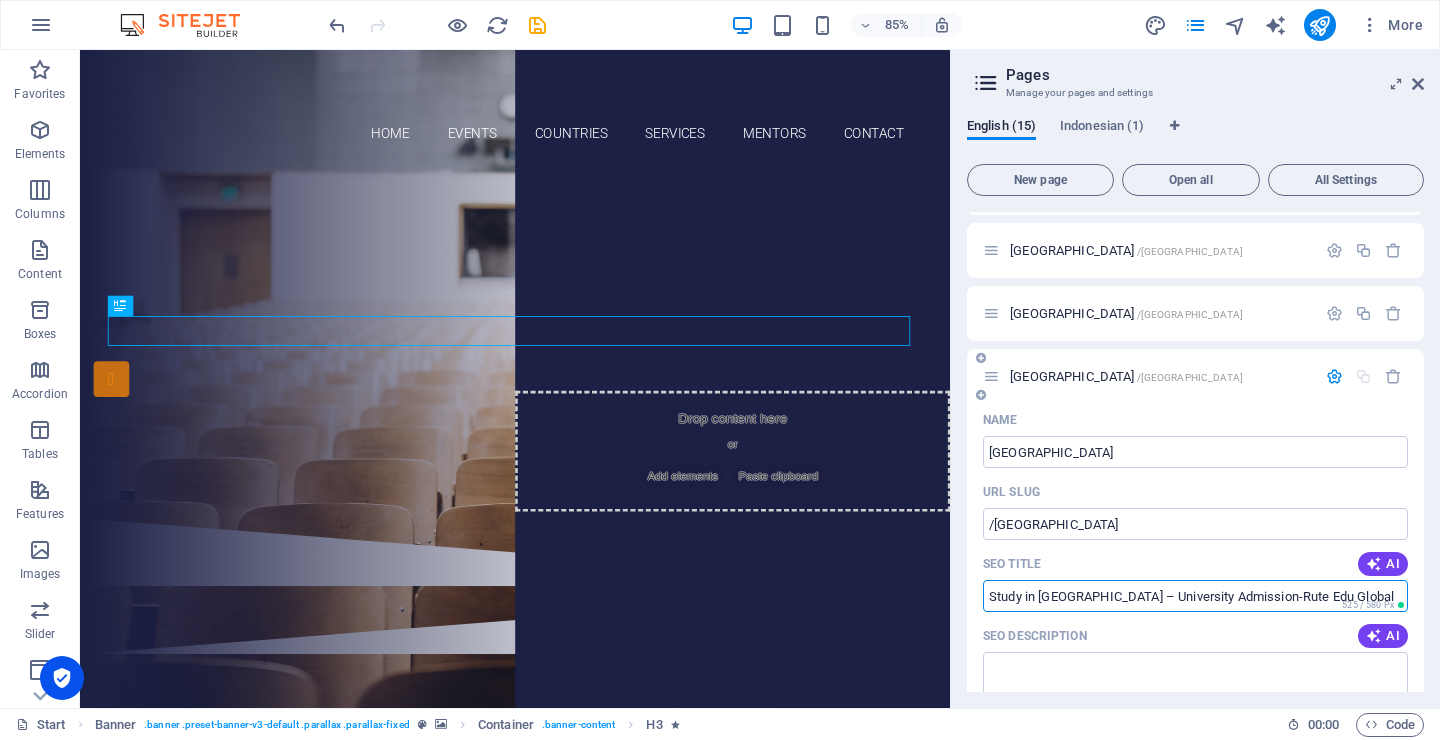 click on "Study in Malaysia – University Admission-Rute Edu Global" at bounding box center (1195, 596) 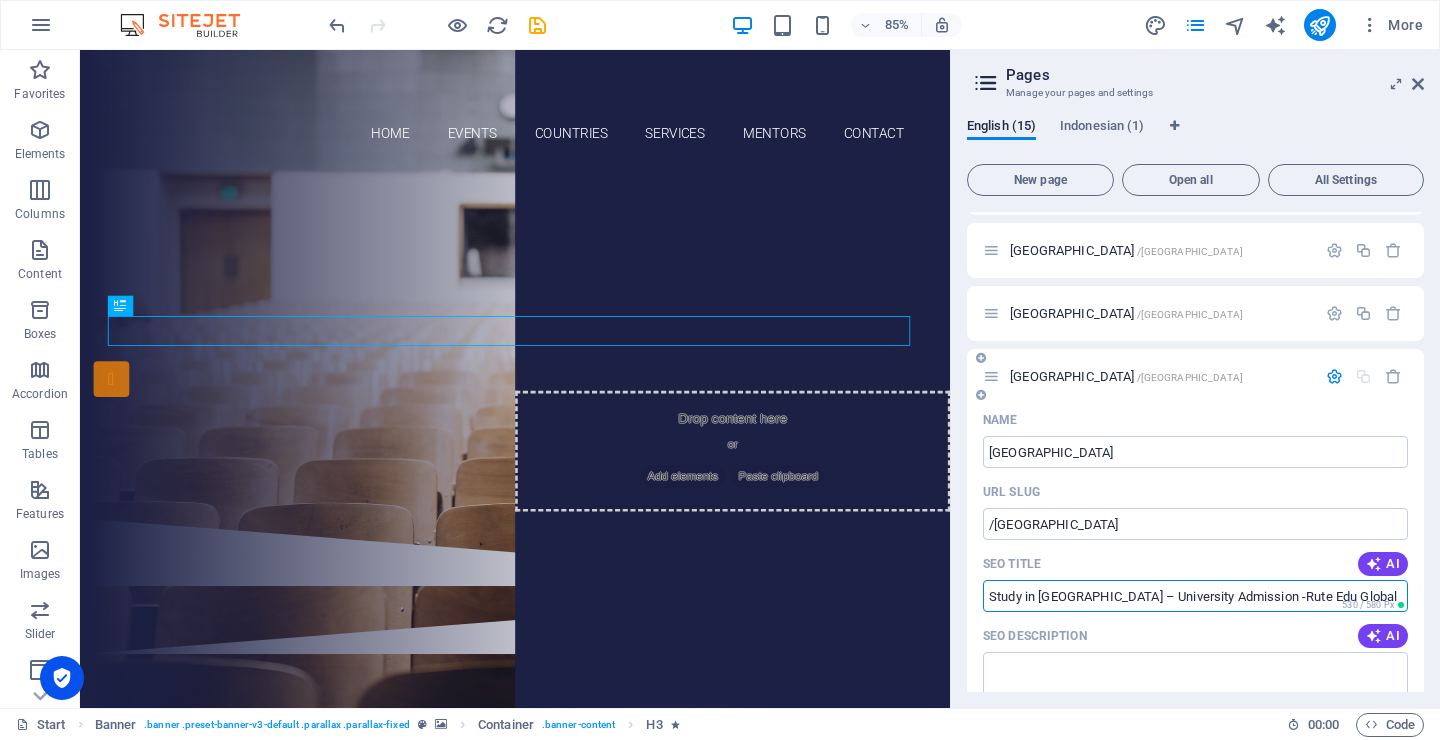 click on "Study in Malaysia – University Admission -Rute Edu Global" at bounding box center (1195, 596) 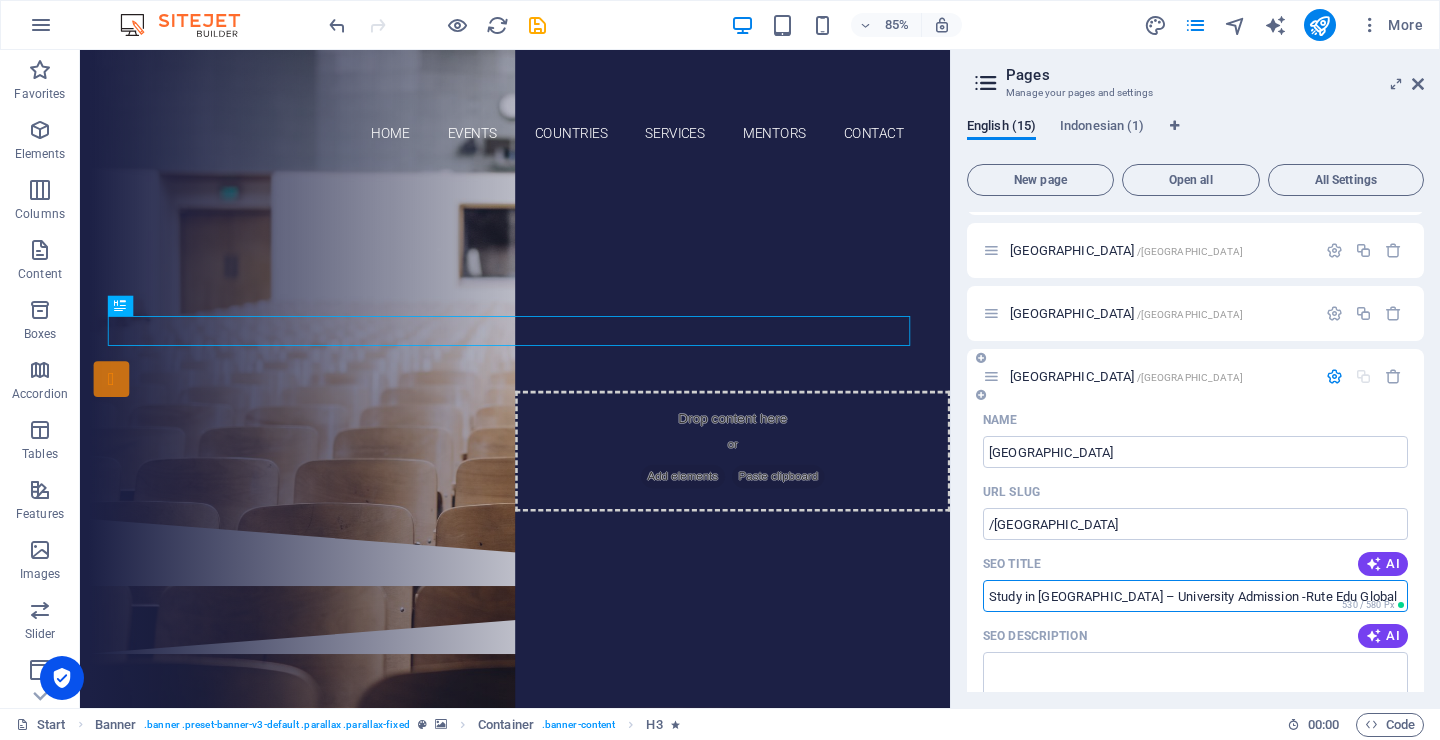 click on "Study in Malaysia – University Admission -Rute Edu Global" at bounding box center [1195, 596] 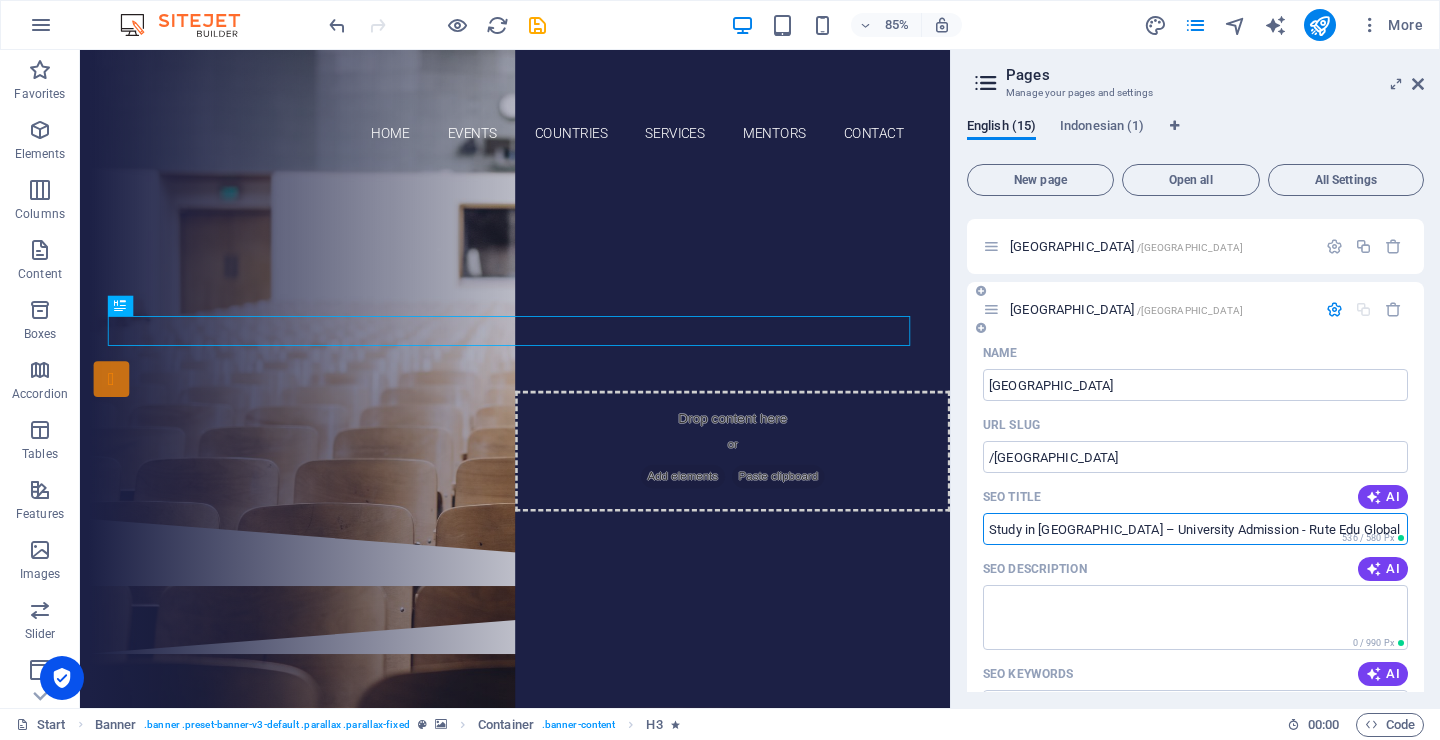 scroll, scrollTop: 906, scrollLeft: 0, axis: vertical 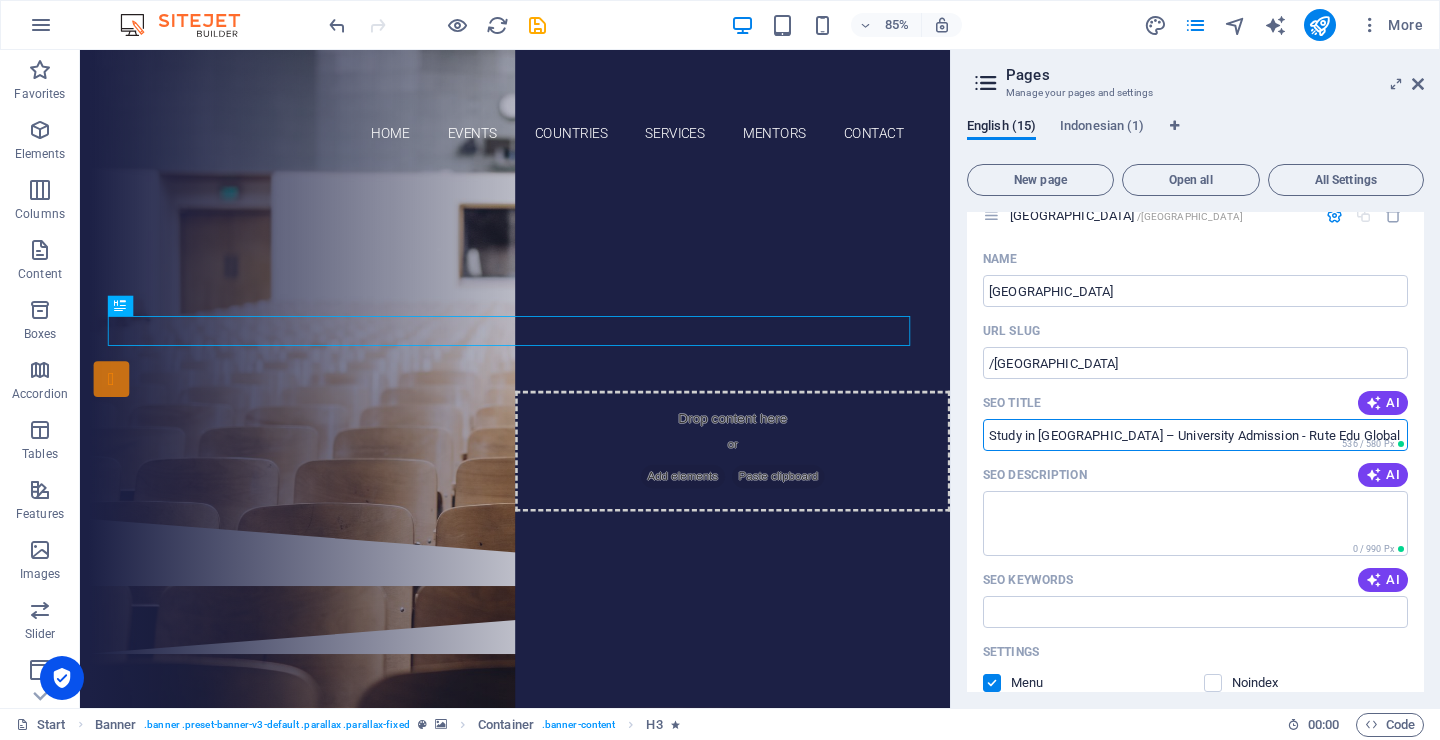 type on "Study in Malaysia – University Admission - Rute Edu Global" 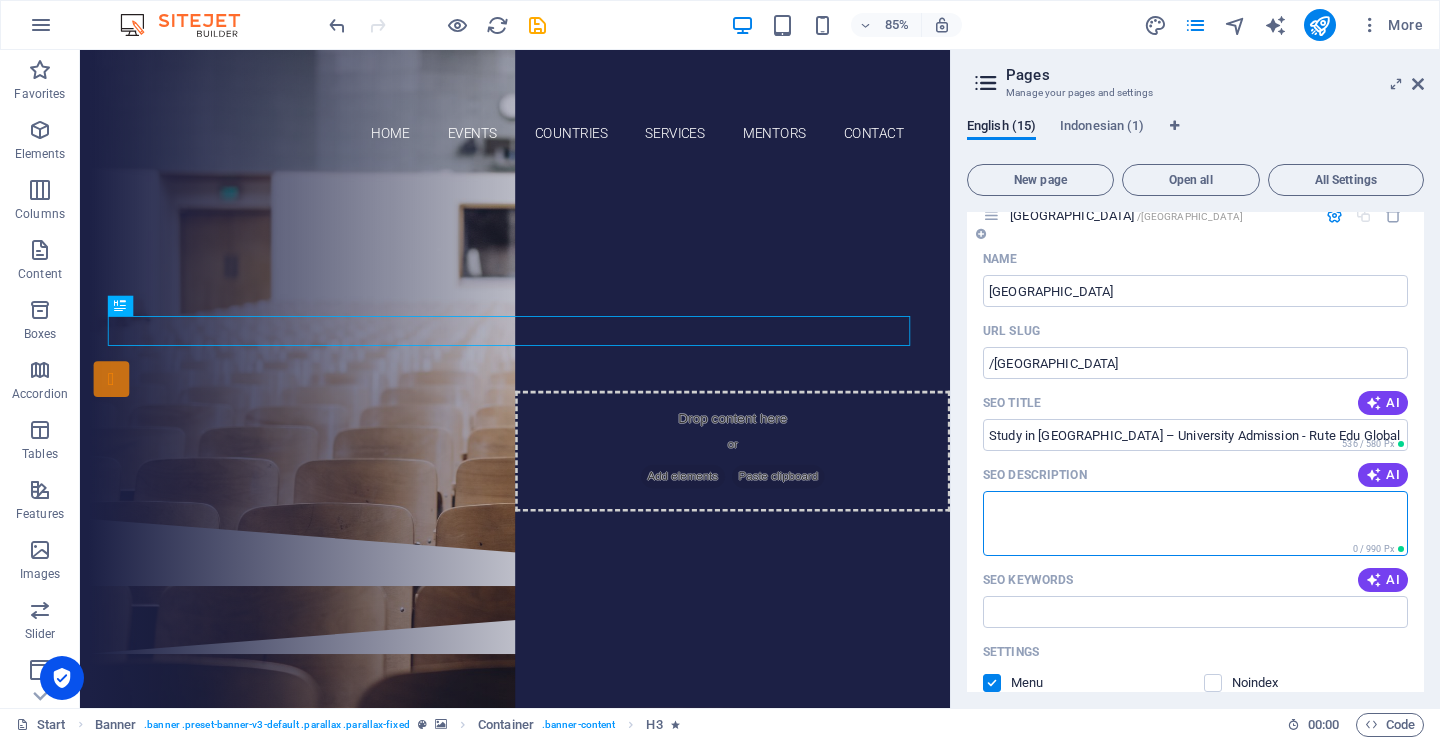 click on "SEO Description" at bounding box center [1195, 523] 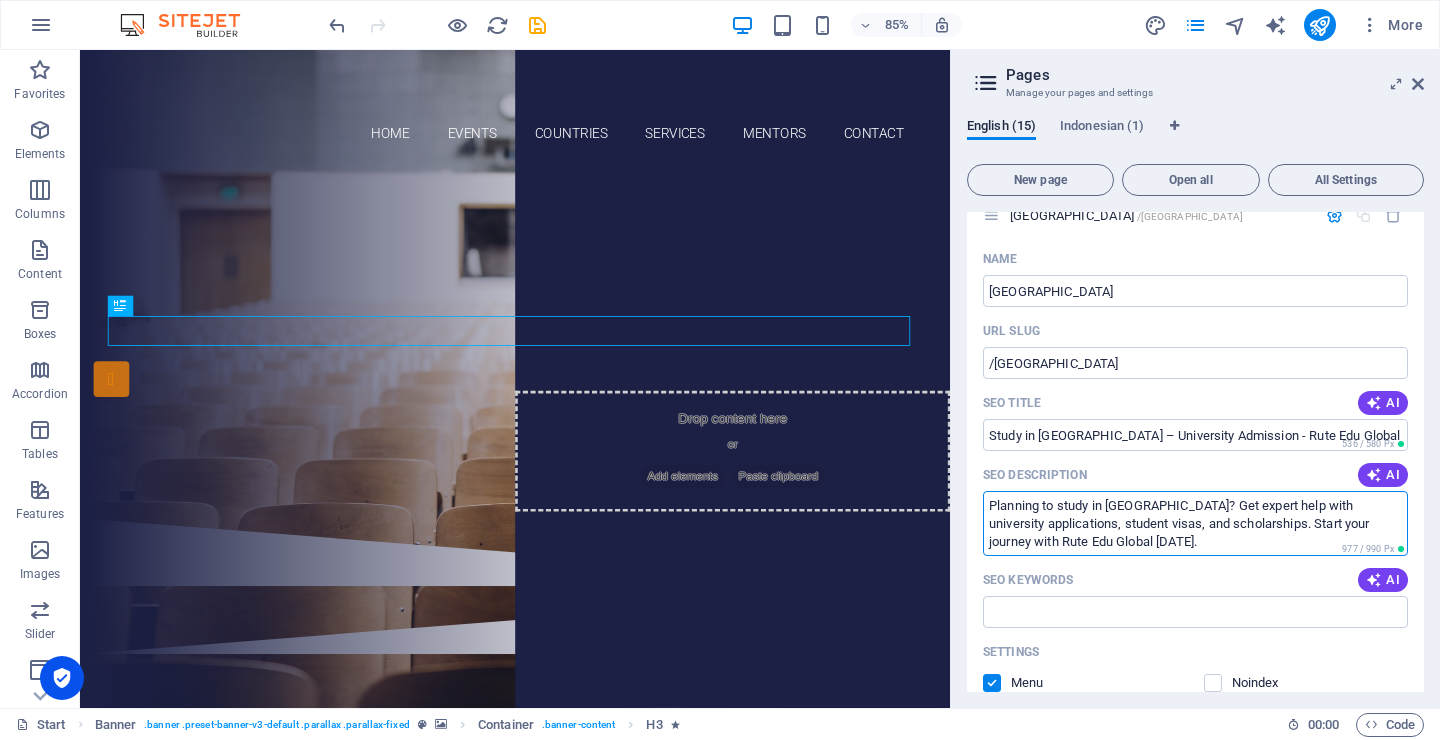 type on "Planning to study in Malaysia? Get expert help with university applications, student visas, and scholarships. Start your journey with Rute Edu Global today." 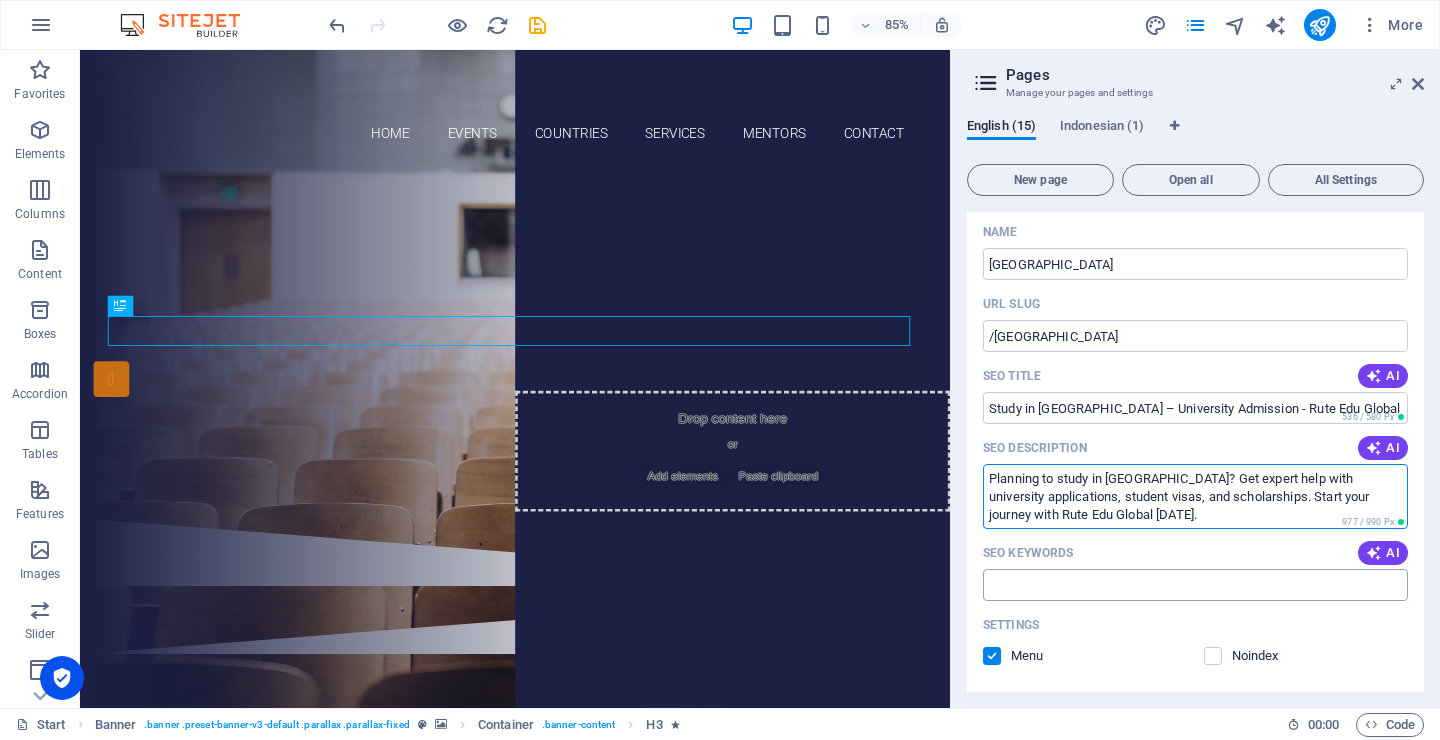 scroll, scrollTop: 940, scrollLeft: 0, axis: vertical 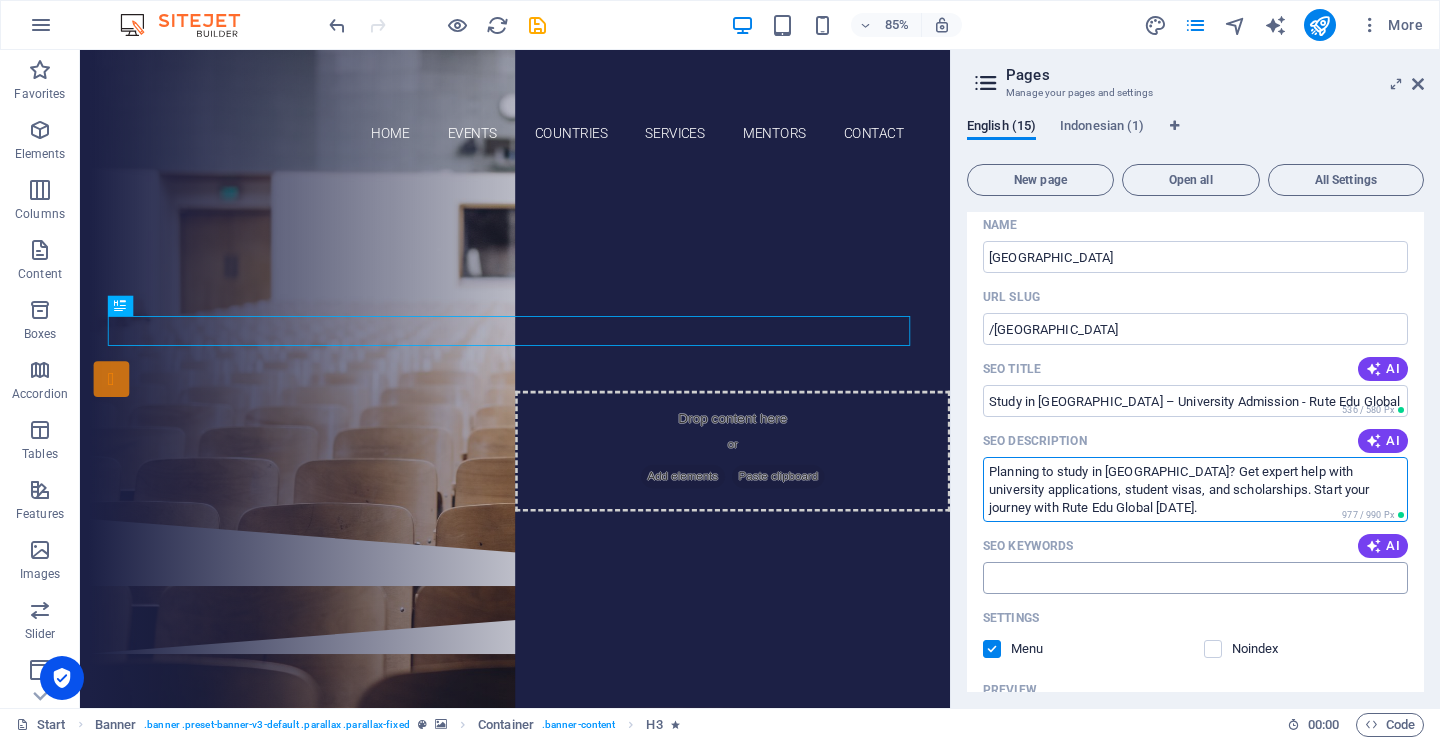 click on "SEO Keywords" at bounding box center (1195, 578) 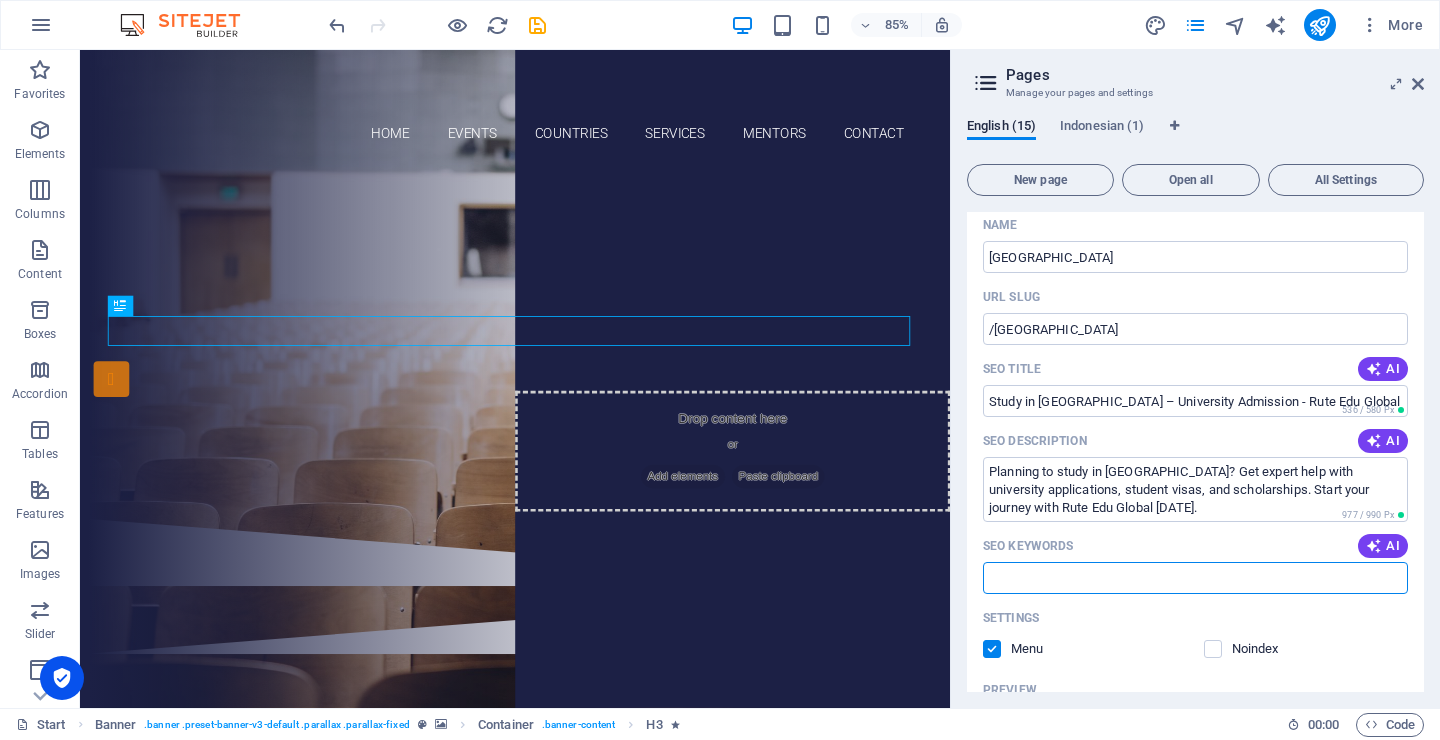 paste on "Study in Malaysia  Malaysian universities for international students  Education consultant Malaysia  University application Malaysia  Student visa Malaysia  Affordable universities in Malaysia  Rute Edu Global Malaysia  Apply to university in Malaysia  Higher education in Malaysia  Scholarships in Malaysia for international students  English-taught programs in Malaysia  Study abroad Malaysia  Private universities in Malaysia  Public universities in Malaysia" 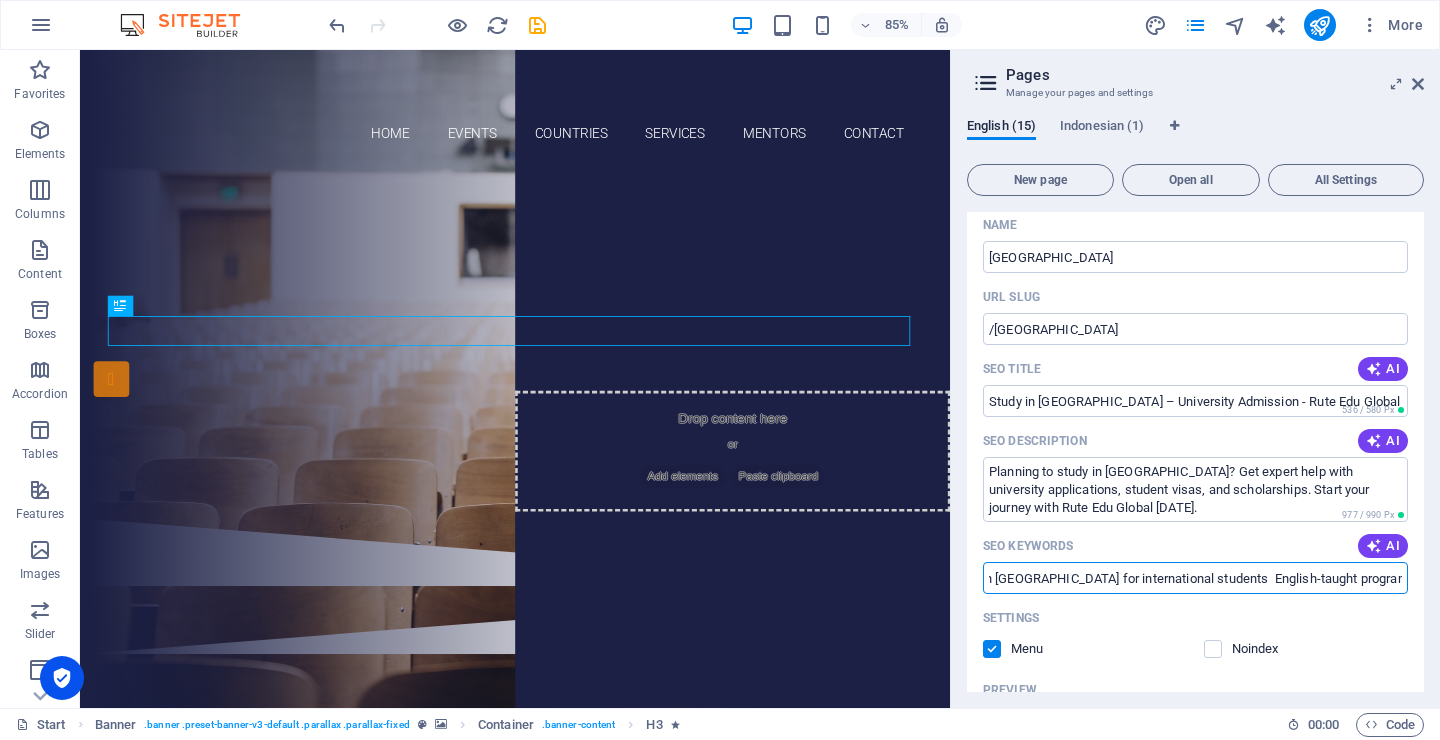 scroll, scrollTop: 0, scrollLeft: 0, axis: both 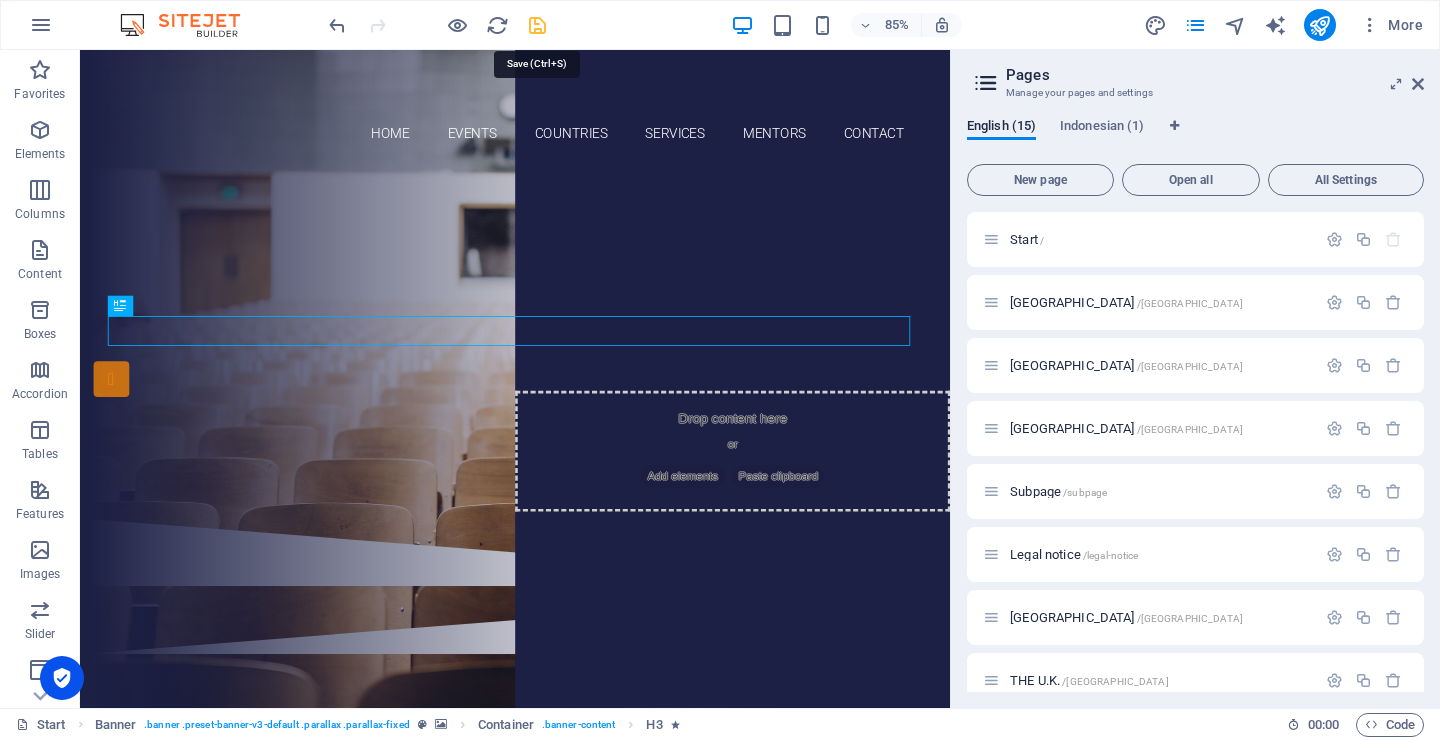 type on "Study in Malaysia  Malaysian universities for international students  Education consultant Malaysia  University application Malaysia  Student visa Malaysia  Affordable universities in Malaysia  Rute Edu Global Malaysia  Apply to university in Malaysia  Higher education in Malaysia  Scholarships in Malaysia for international students  English-taught programs in Malaysia  Study abroad Malaysia  Private universities in Malaysia  Public universities in Malaysia" 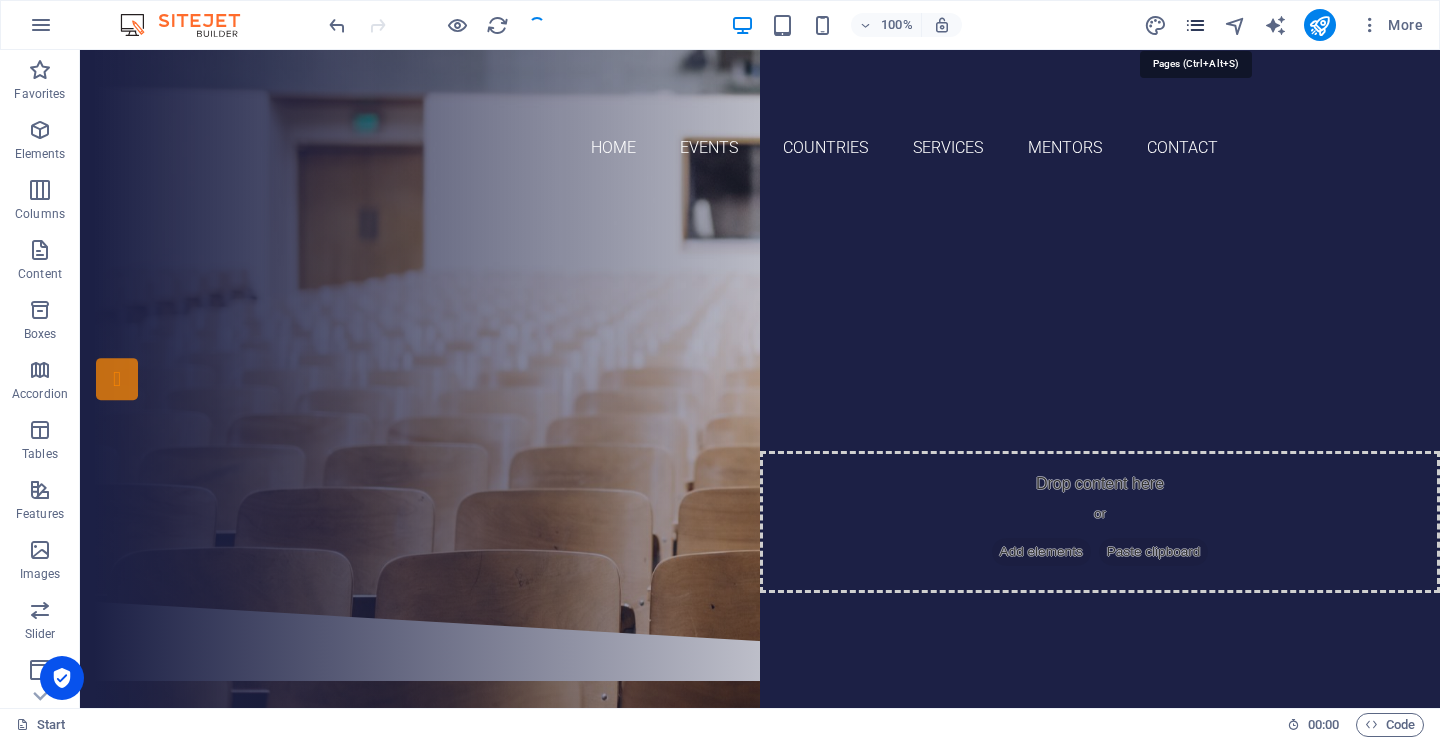 click at bounding box center (1195, 25) 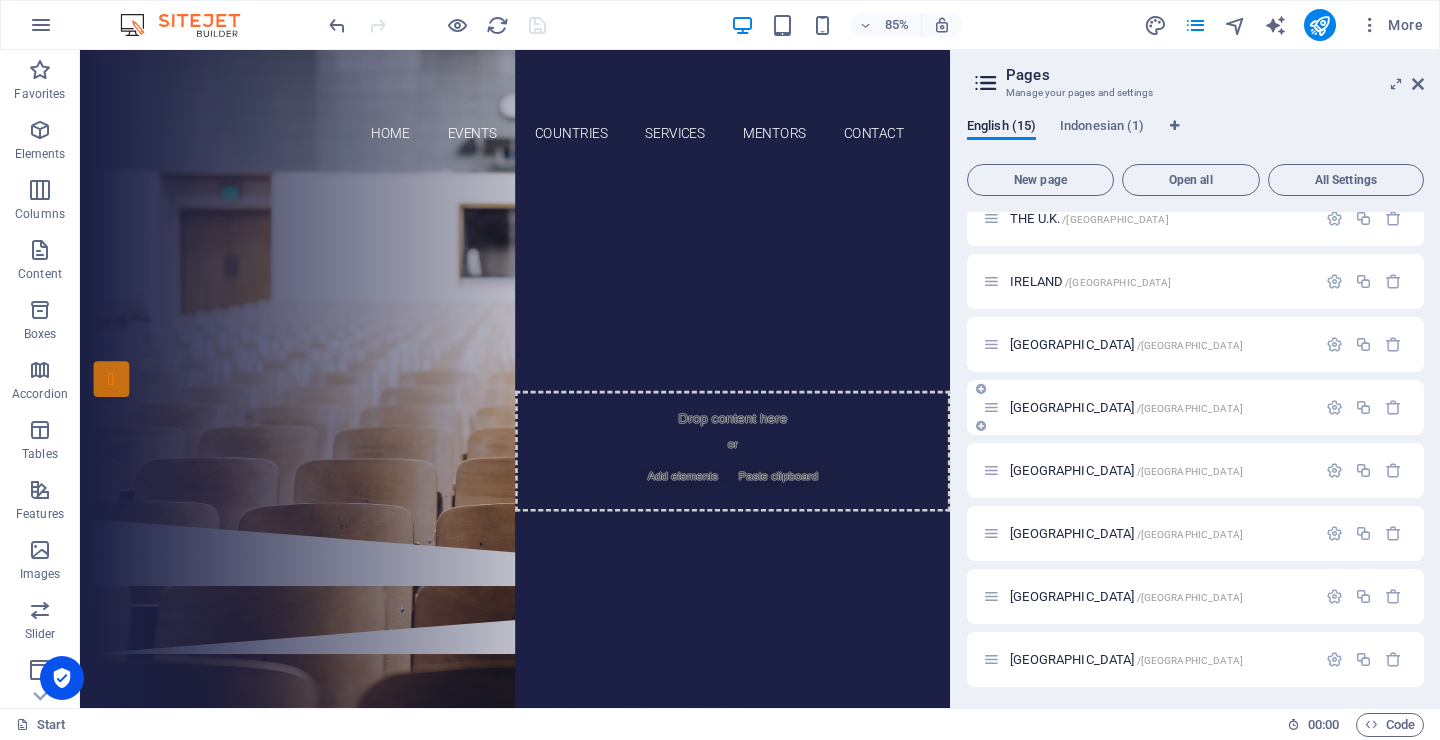 scroll, scrollTop: 465, scrollLeft: 0, axis: vertical 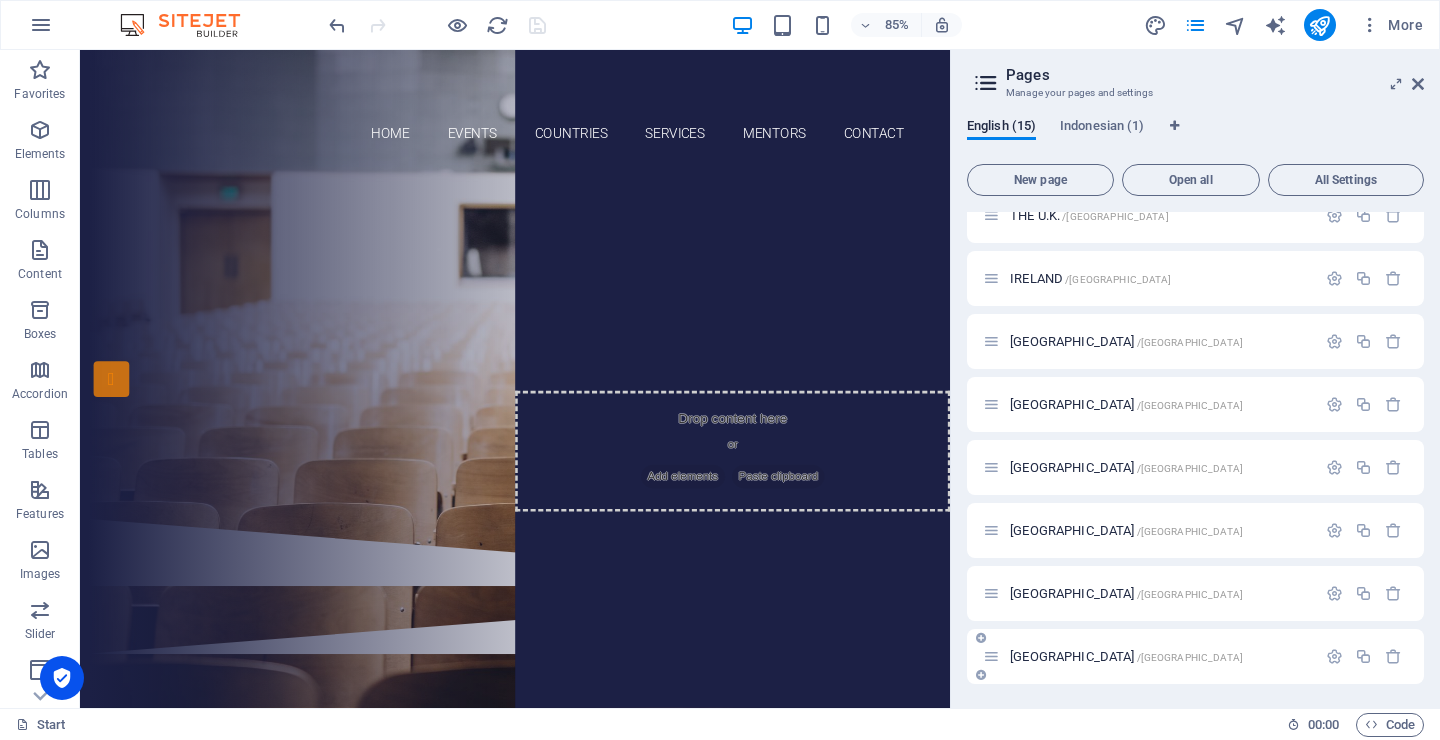 click on "Malaysia /malaysia" at bounding box center (1126, 656) 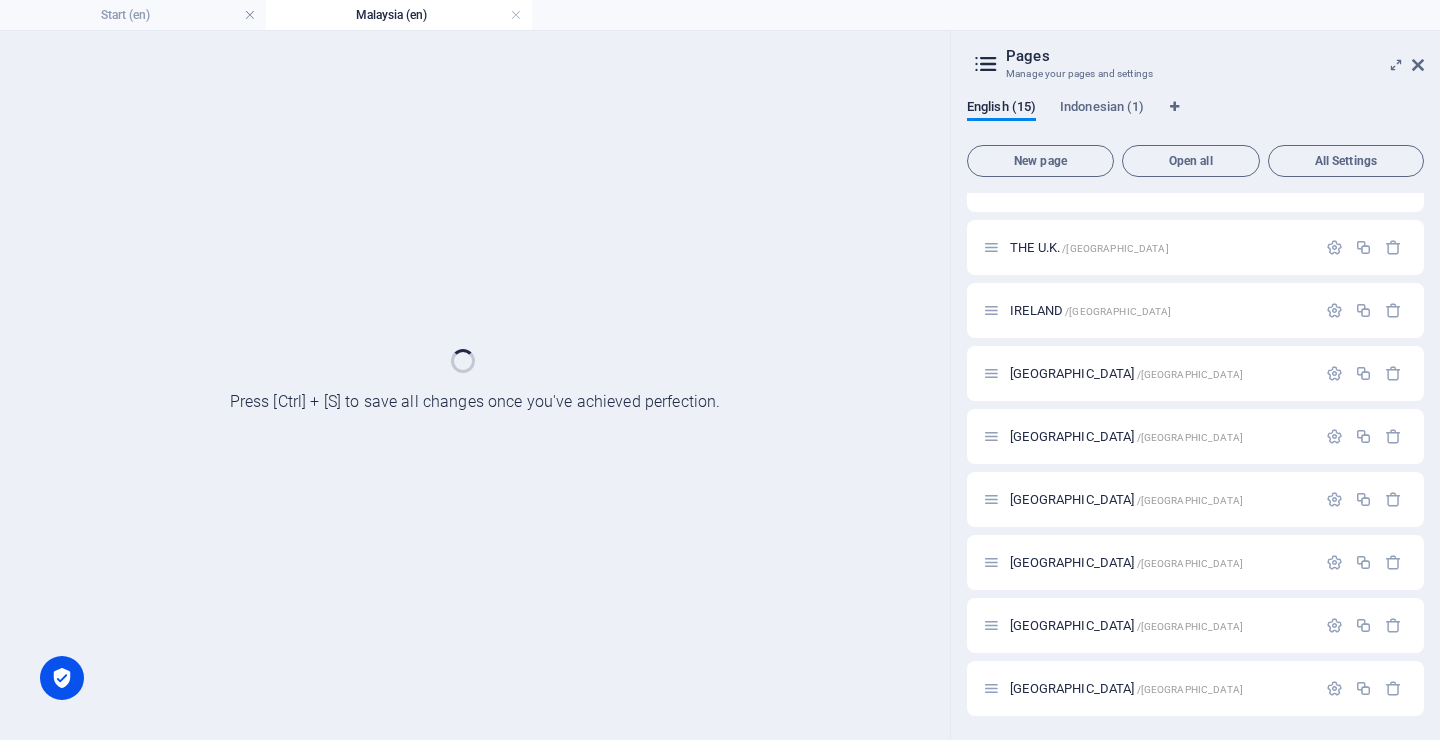 scroll, scrollTop: 414, scrollLeft: 0, axis: vertical 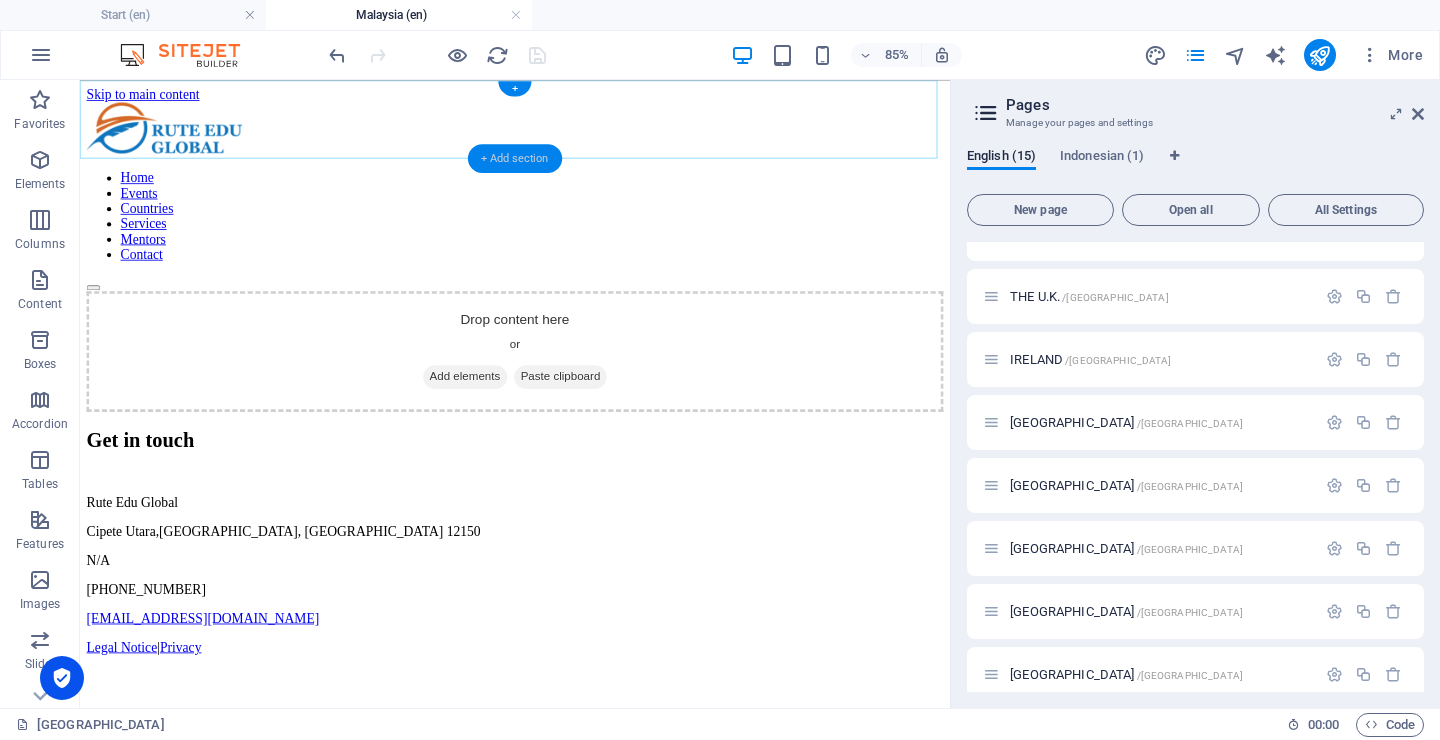click on "+ Add section" at bounding box center [515, 158] 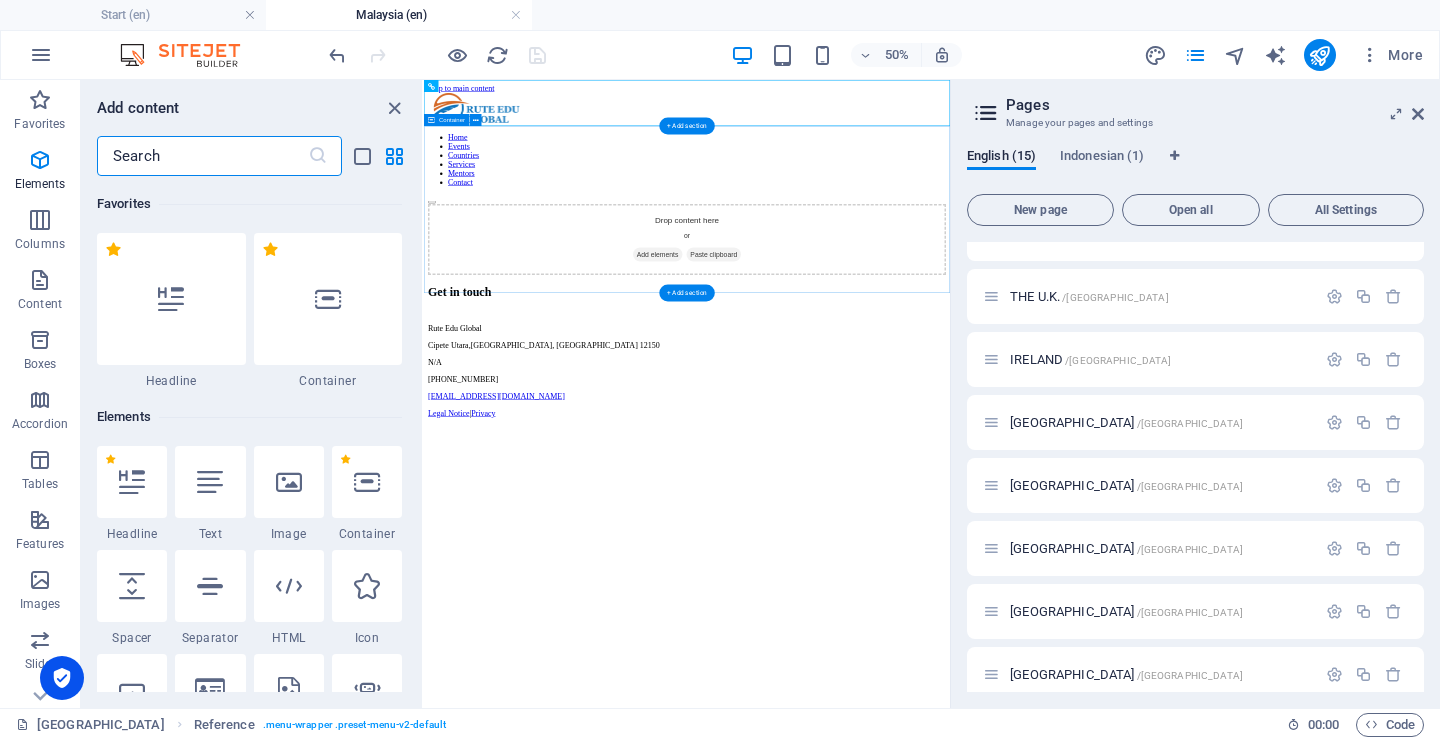 scroll, scrollTop: 3499, scrollLeft: 0, axis: vertical 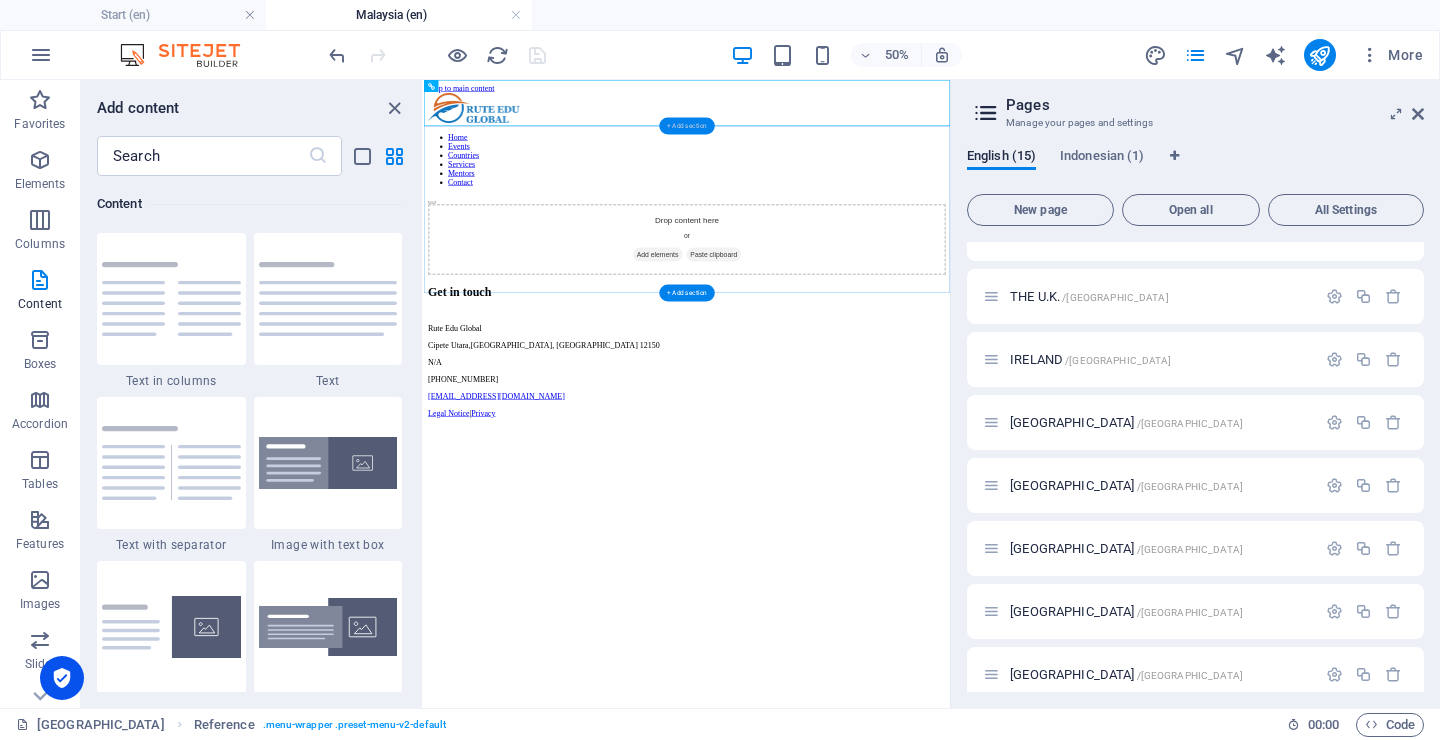 click on "+ Add section" at bounding box center (686, 126) 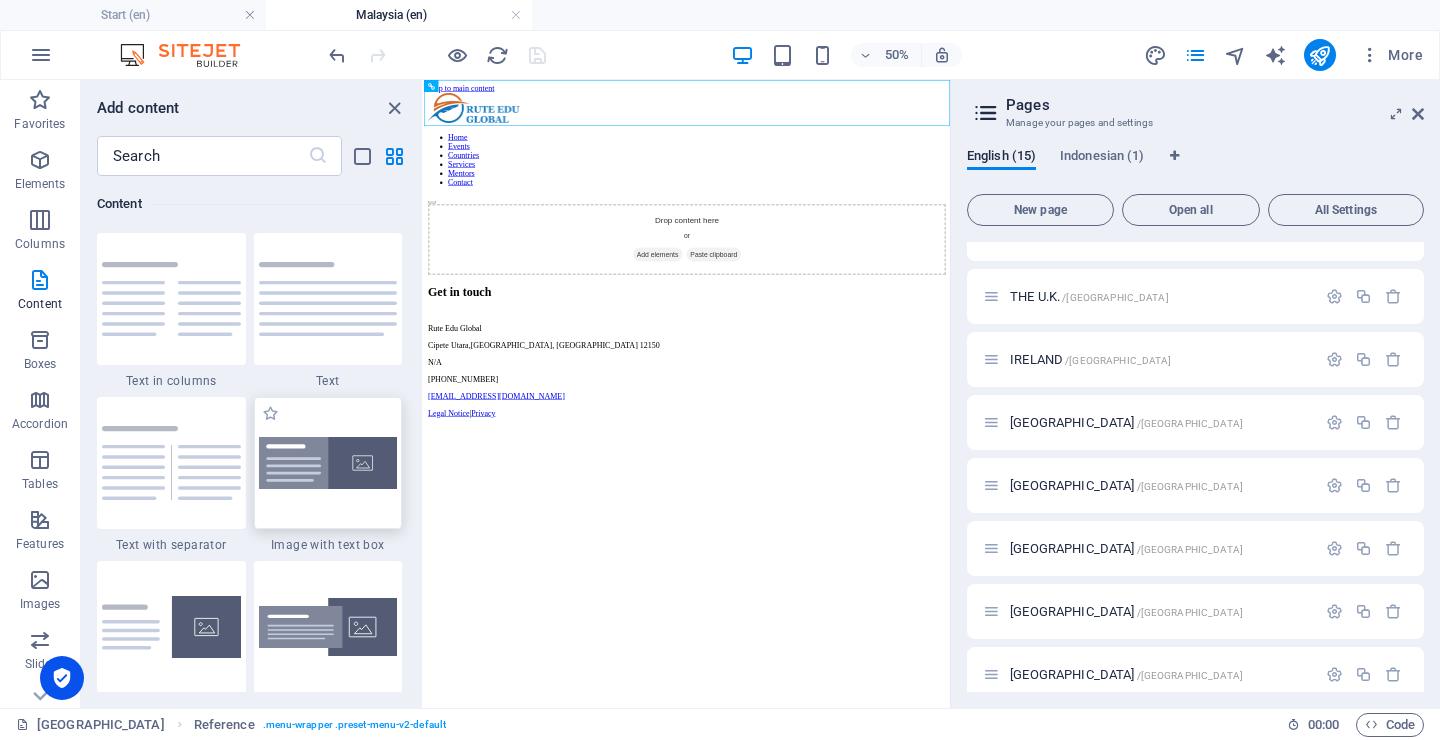 drag, startPoint x: 319, startPoint y: 437, endPoint x: 1312, endPoint y: 1042, distance: 1162.7871 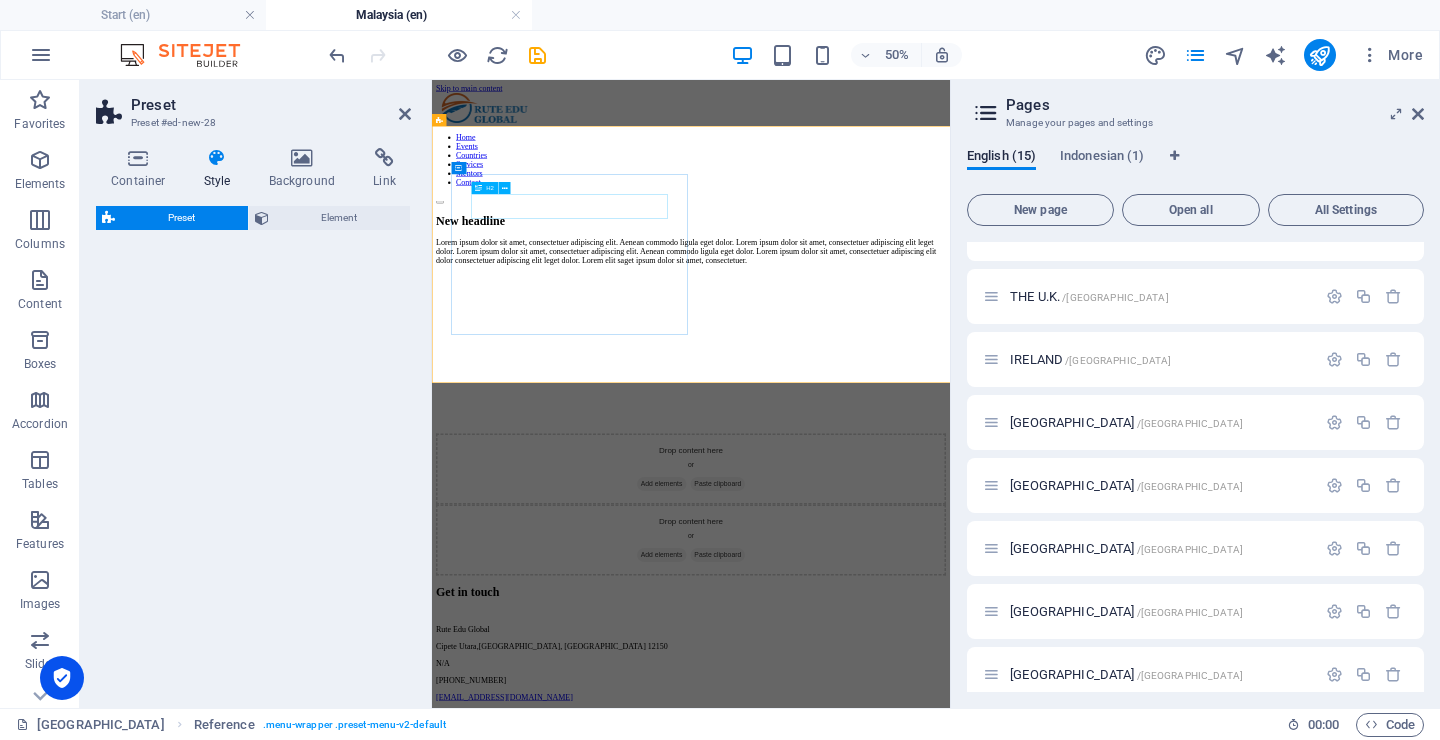 click on "New headline" at bounding box center [950, 361] 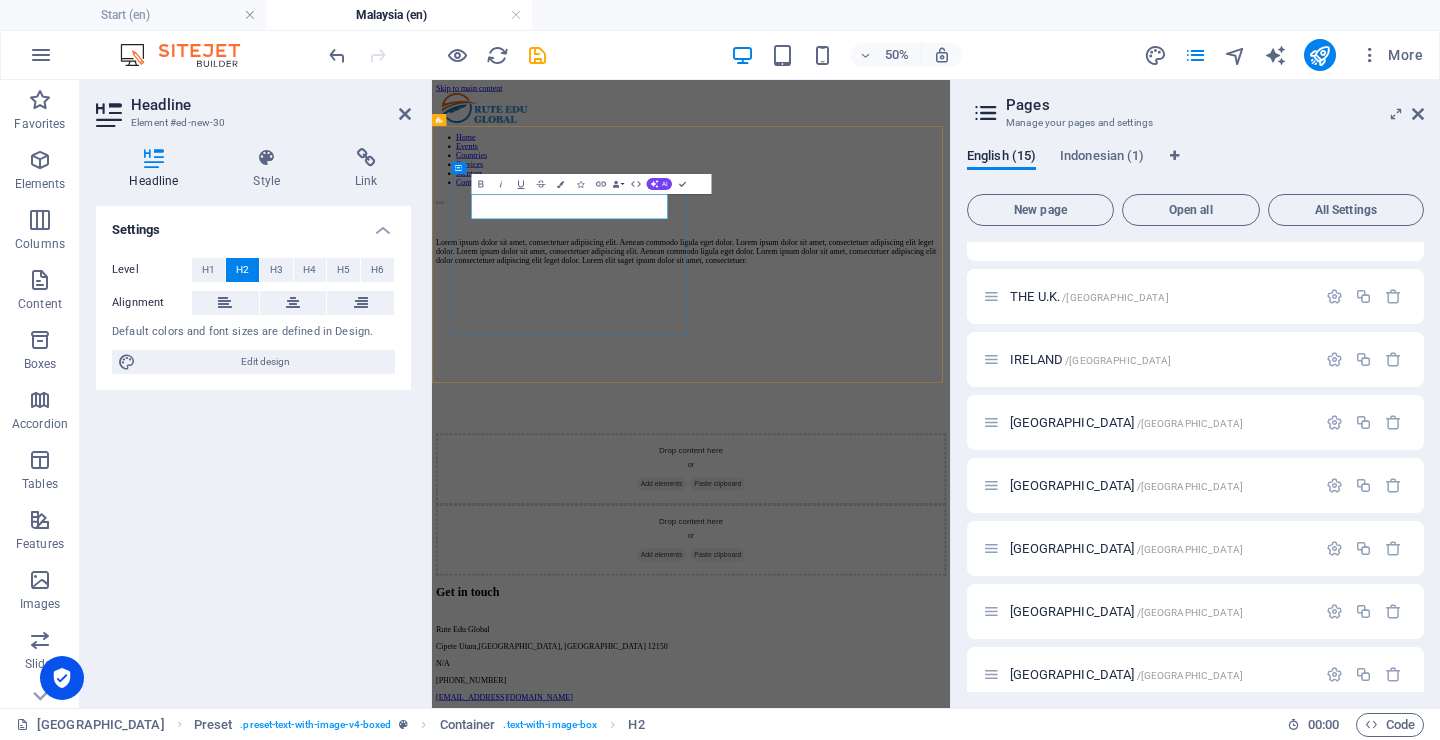 type 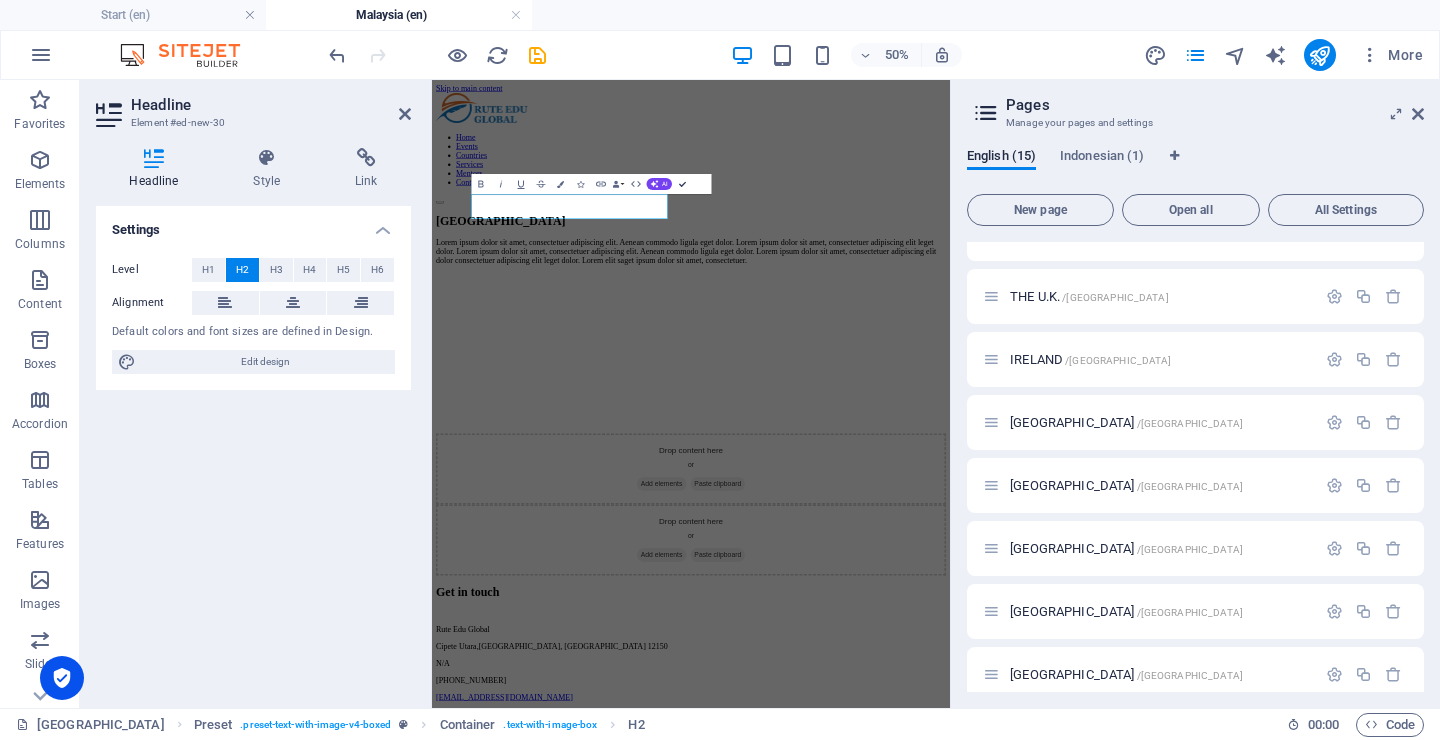 drag, startPoint x: 682, startPoint y: 181, endPoint x: 628, endPoint y: 121, distance: 80.72174 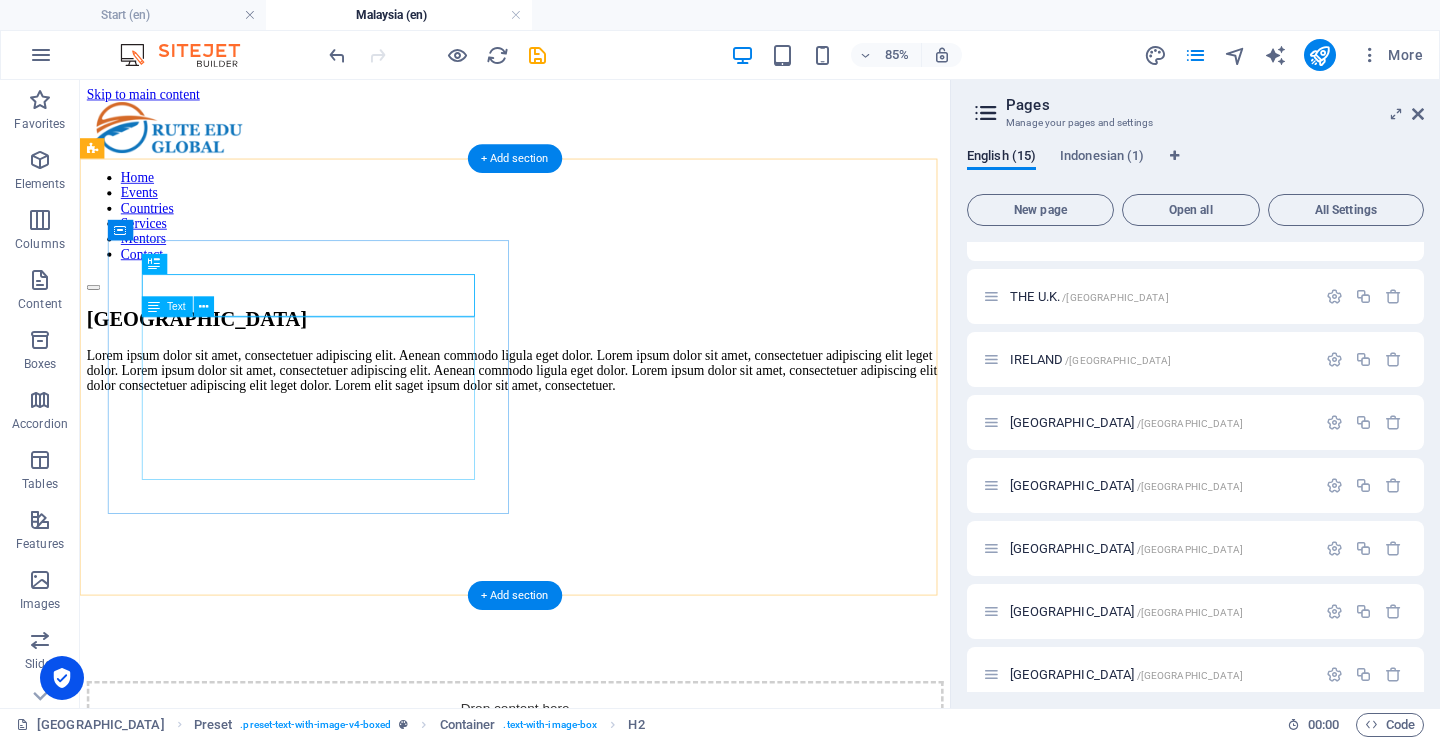 click on "Lorem ipsum dolor sit amet, consectetuer adipiscing elit. Aenean commodo ligula eget dolor. Lorem ipsum dolor sit amet, consectetuer adipiscing elit leget dolor. Lorem ipsum dolor sit amet, consectetuer adipiscing elit. Aenean commodo ligula eget dolor. Lorem ipsum dolor sit amet, consectetuer adipiscing elit dolor consectetuer adipiscing elit leget dolor. Lorem elit saget ipsum dolor sit amet, consectetuer." at bounding box center [592, 422] 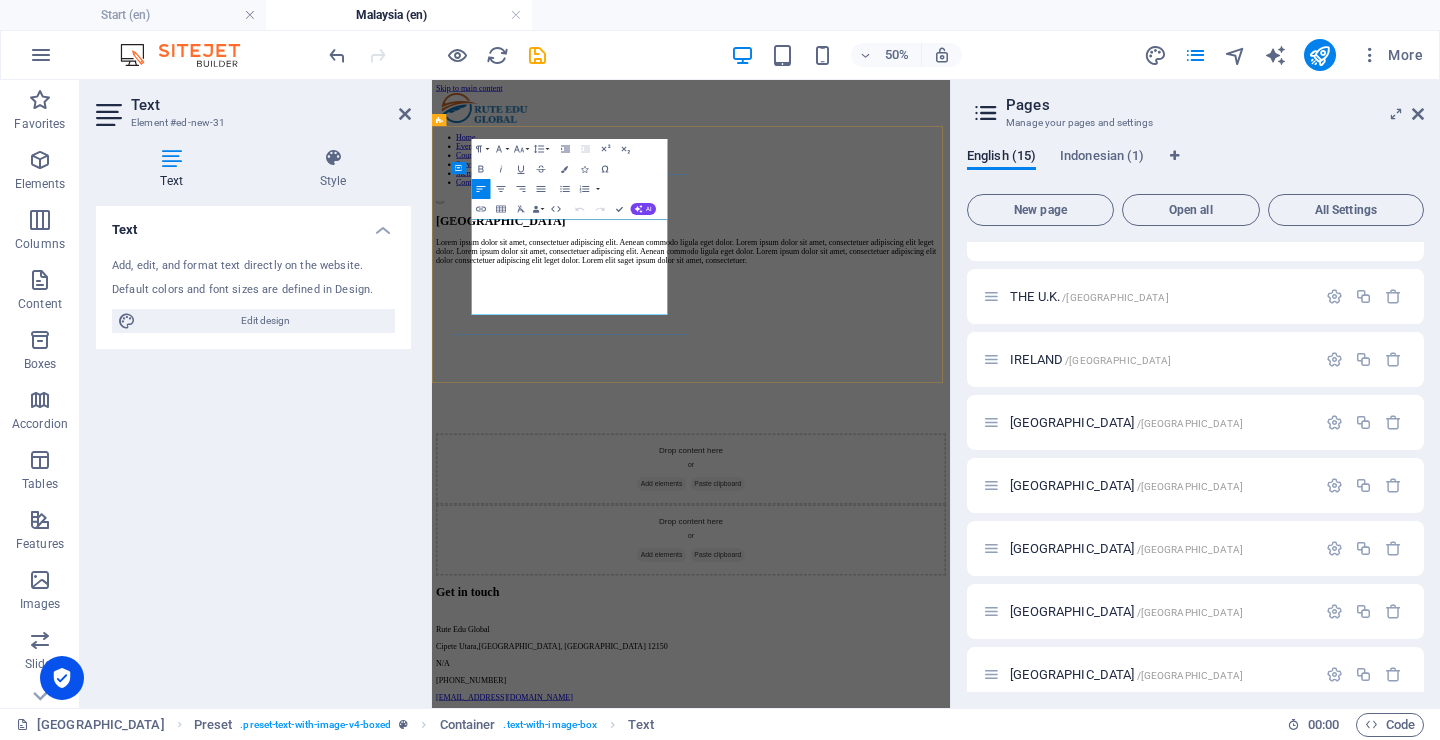 click on "Lorem ipsum dolor sit amet, consectetuer adipiscing elit. Aenean commodo ligula eget dolor. Lorem ipsum dolor sit amet, consectetuer adipiscing elit leget dolor. Lorem ipsum dolor sit amet, consectetuer adipiscing elit. Aenean commodo ligula eget dolor. Lorem ipsum dolor sit amet, consectetuer adipiscing elit dolor consectetuer adipiscing elit leget dolor. Lorem elit saget ipsum dolor sit amet, consectetuer." at bounding box center (950, 422) 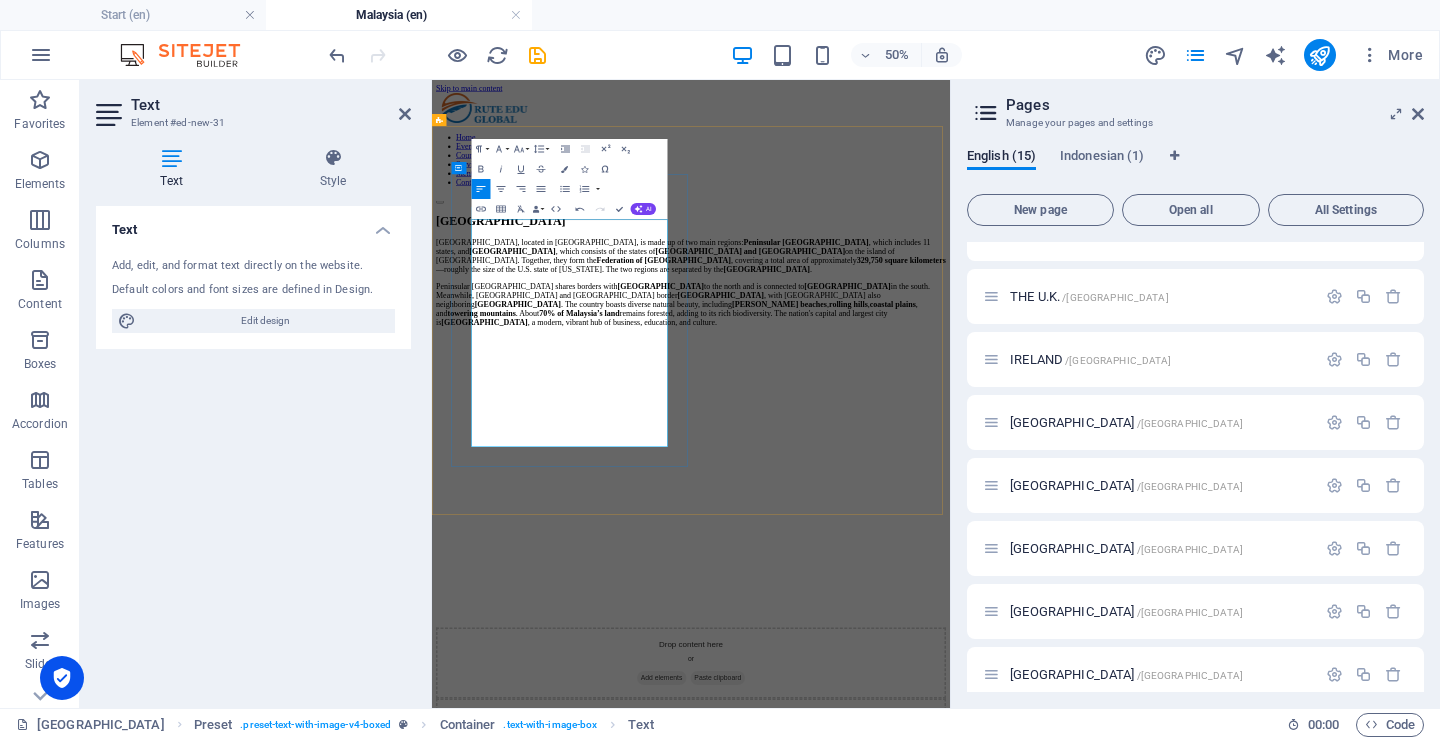 click on "Federation of Malaysia" at bounding box center [895, 439] 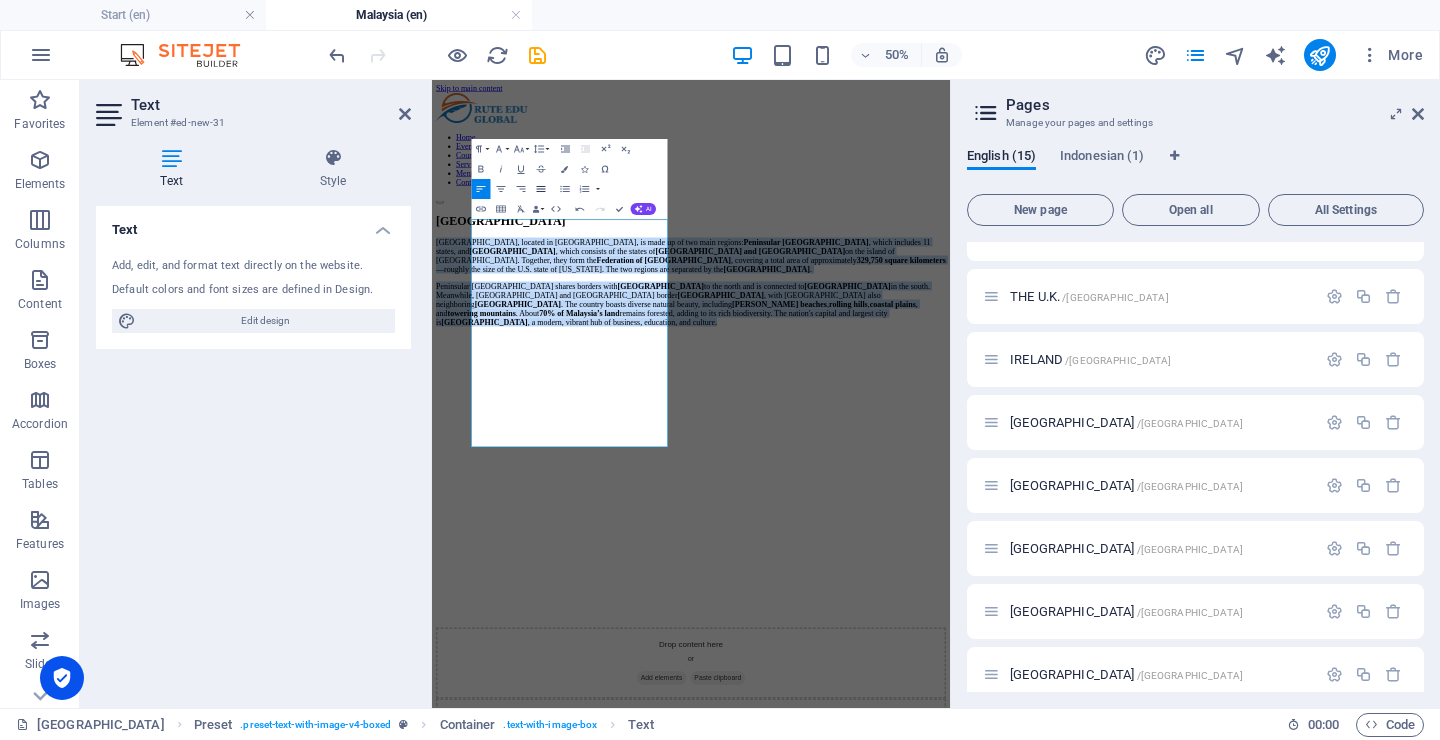 click 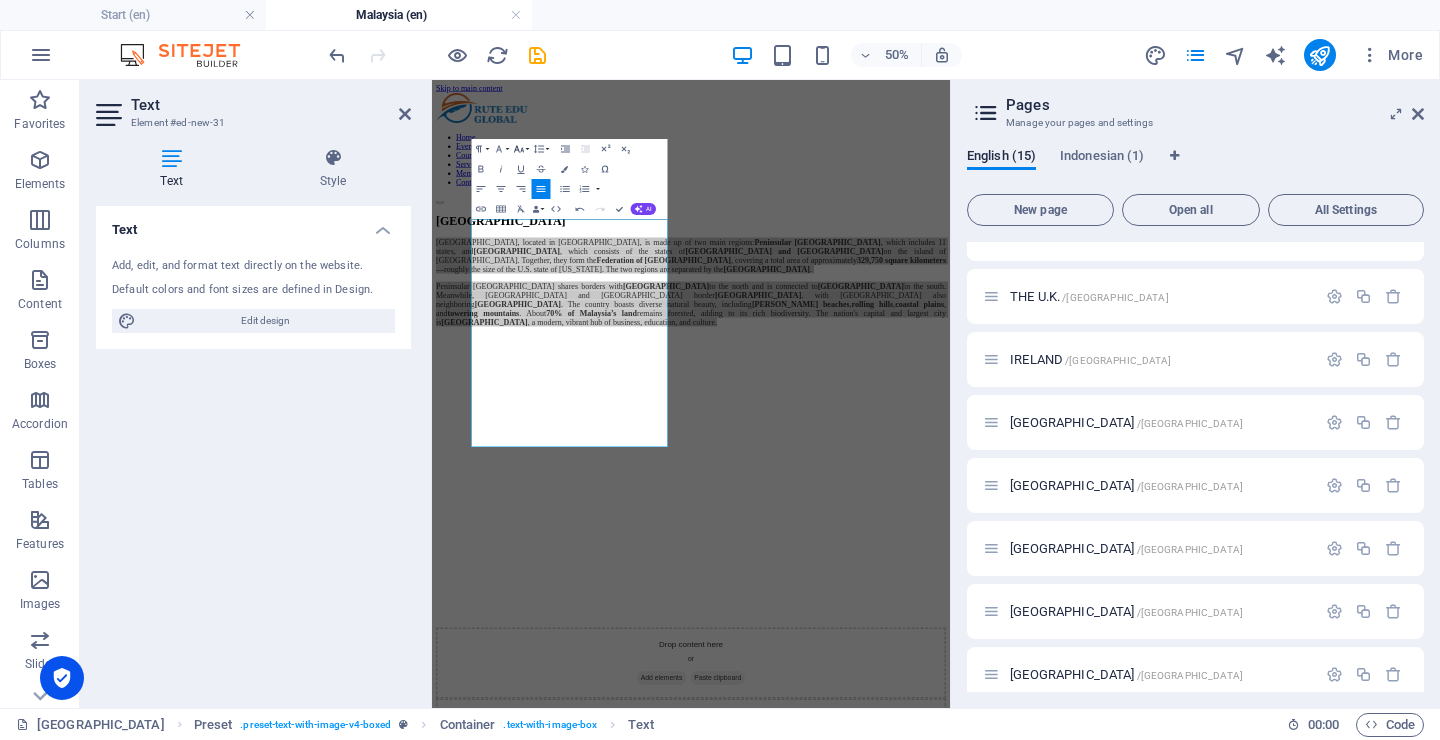 click on "Font Size" at bounding box center [520, 149] 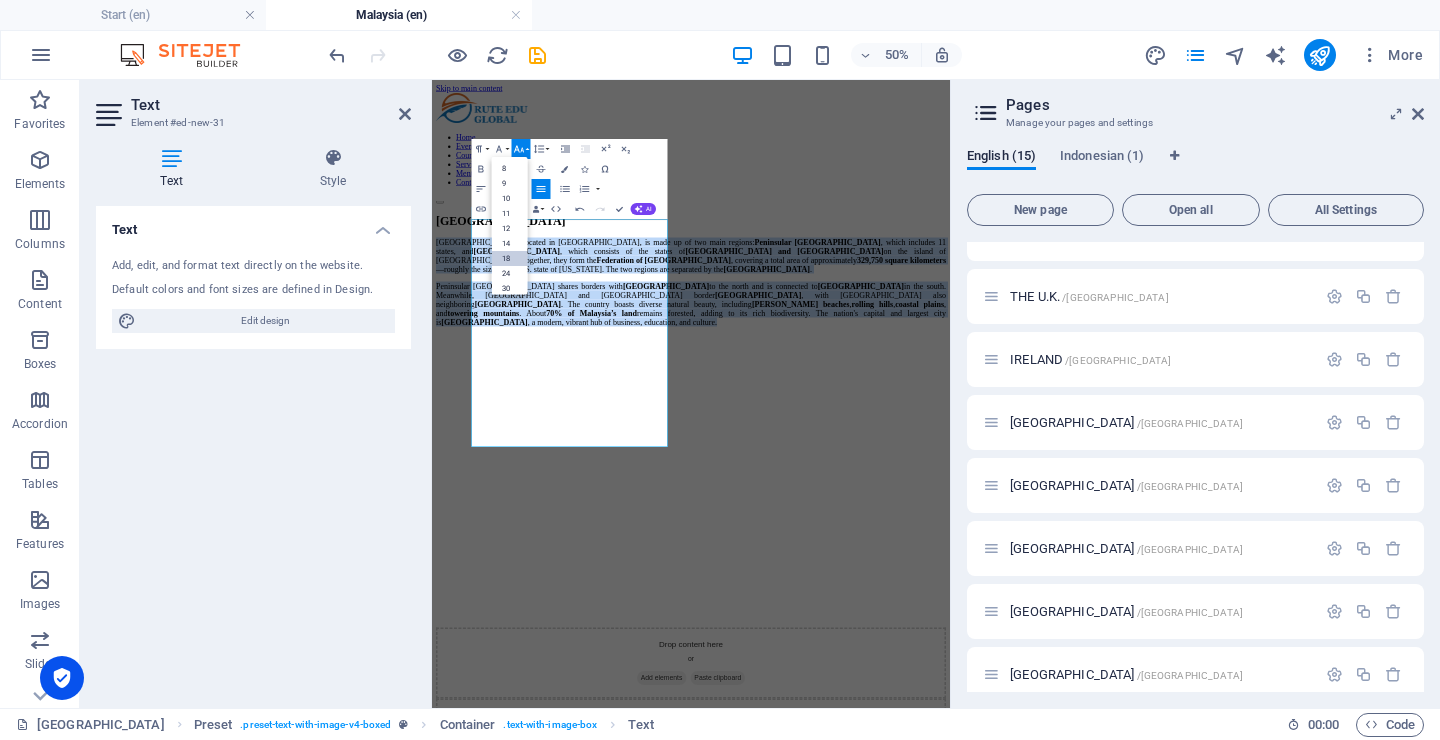 click on "18" at bounding box center [509, 258] 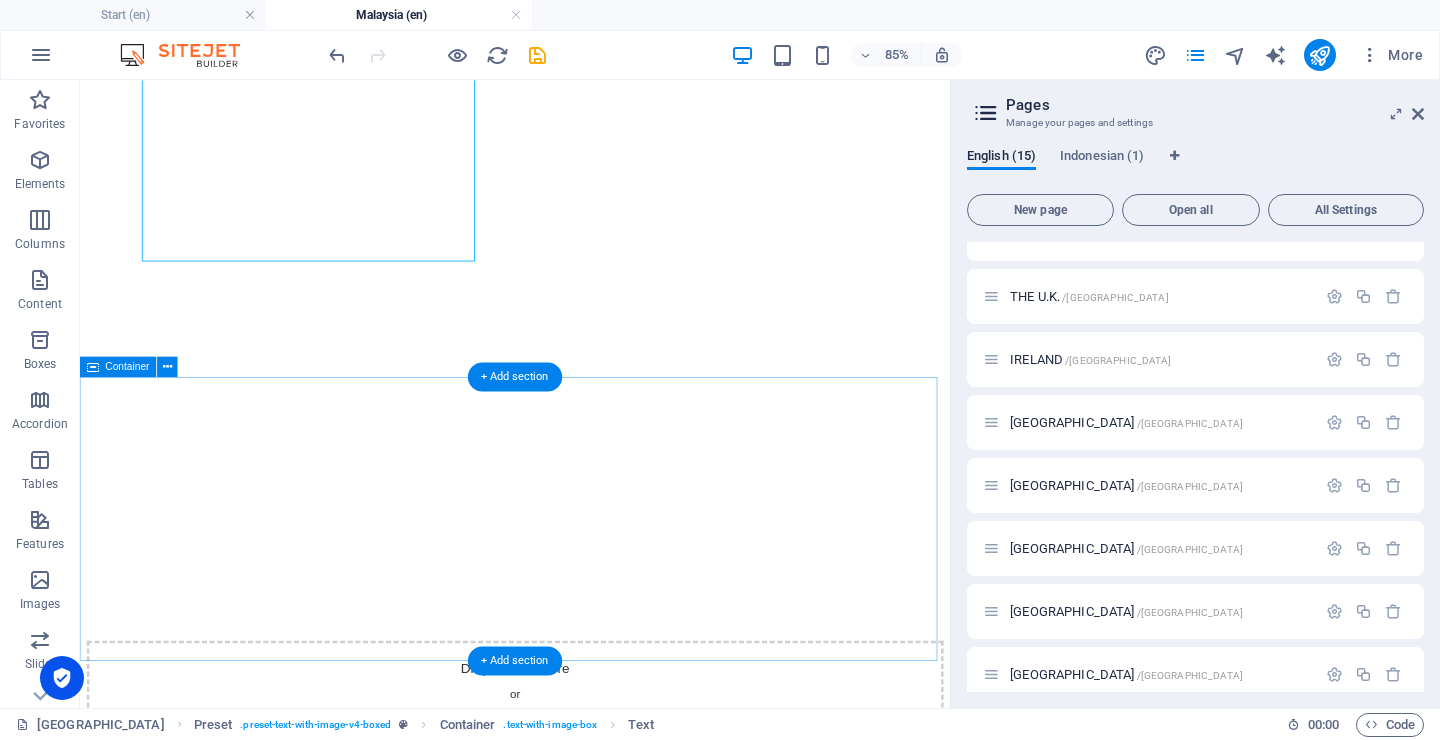 scroll, scrollTop: 632, scrollLeft: 0, axis: vertical 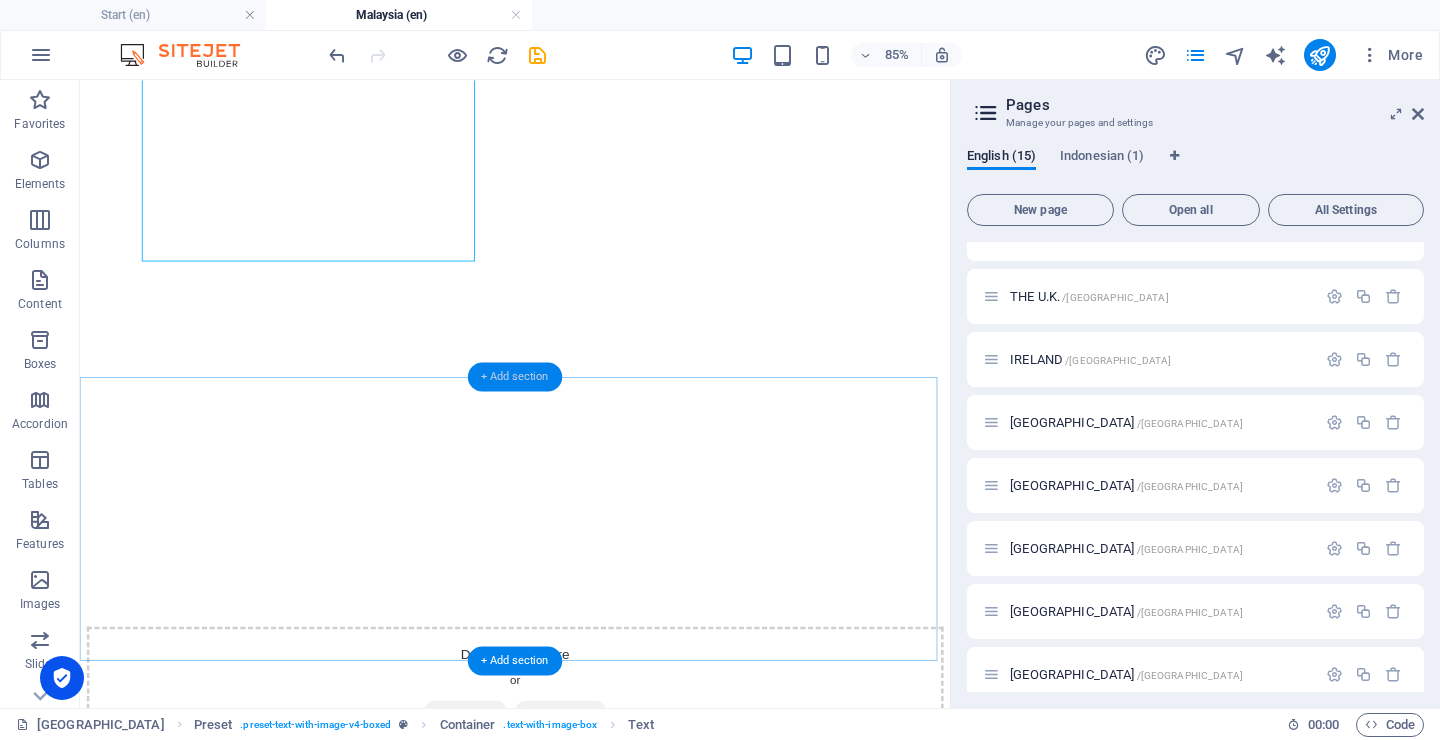 click on "+ Add section" at bounding box center (515, 376) 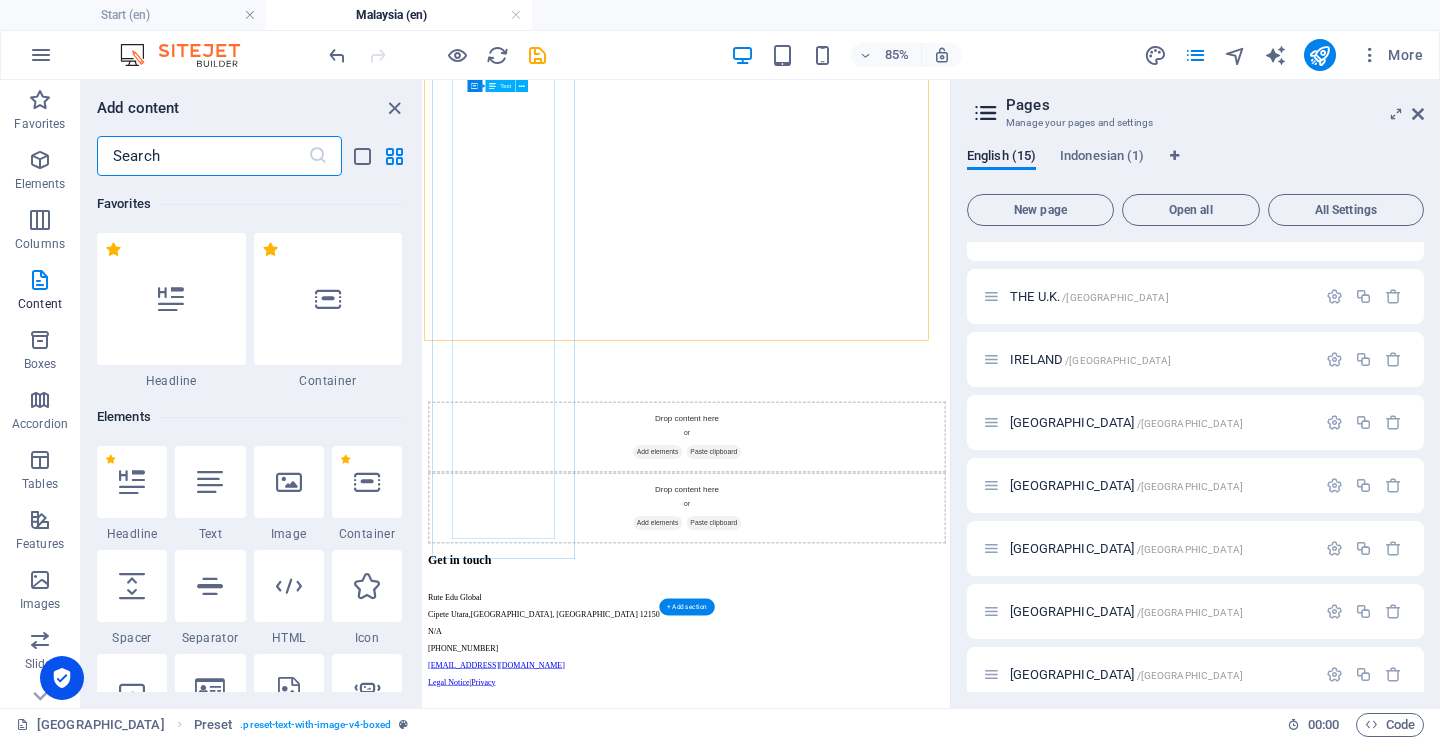 scroll, scrollTop: 460, scrollLeft: 0, axis: vertical 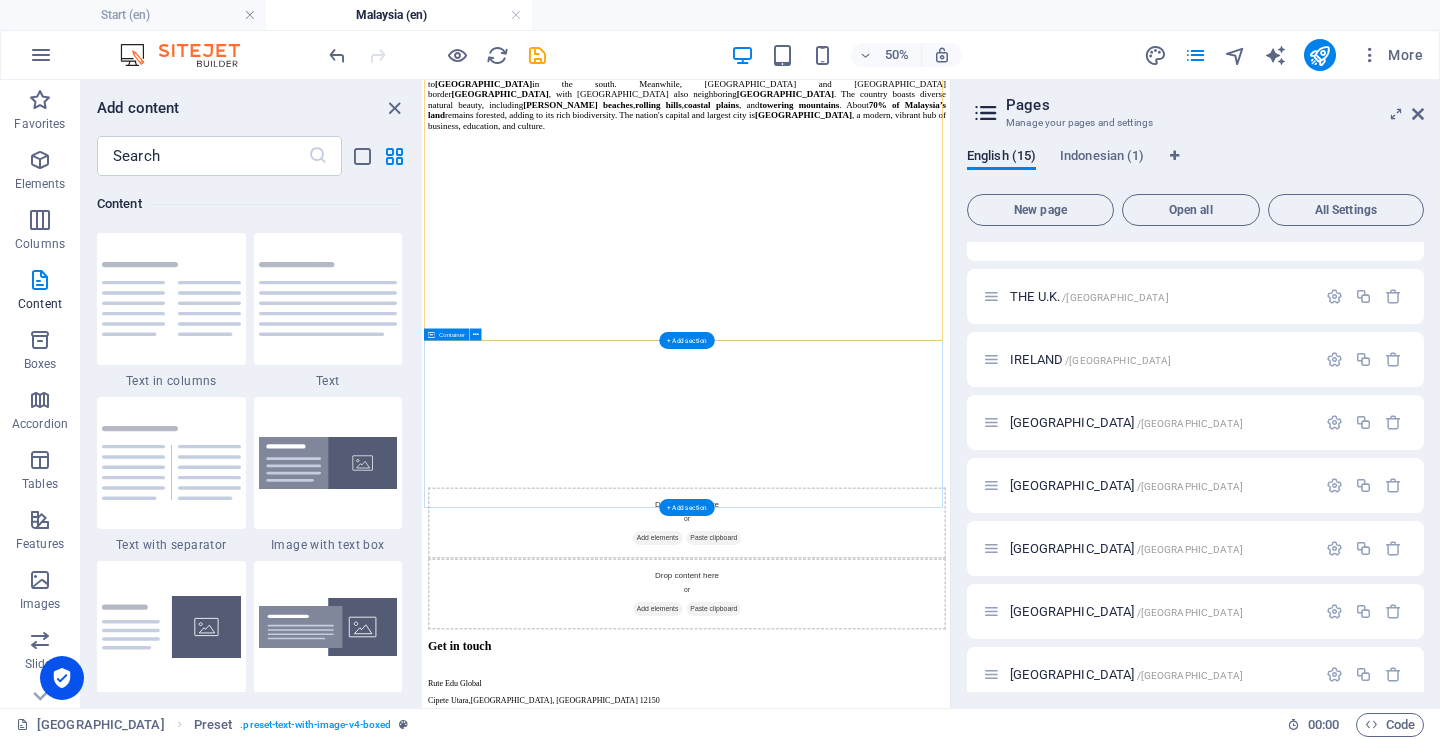 click on "Add elements" at bounding box center (891, 1138) 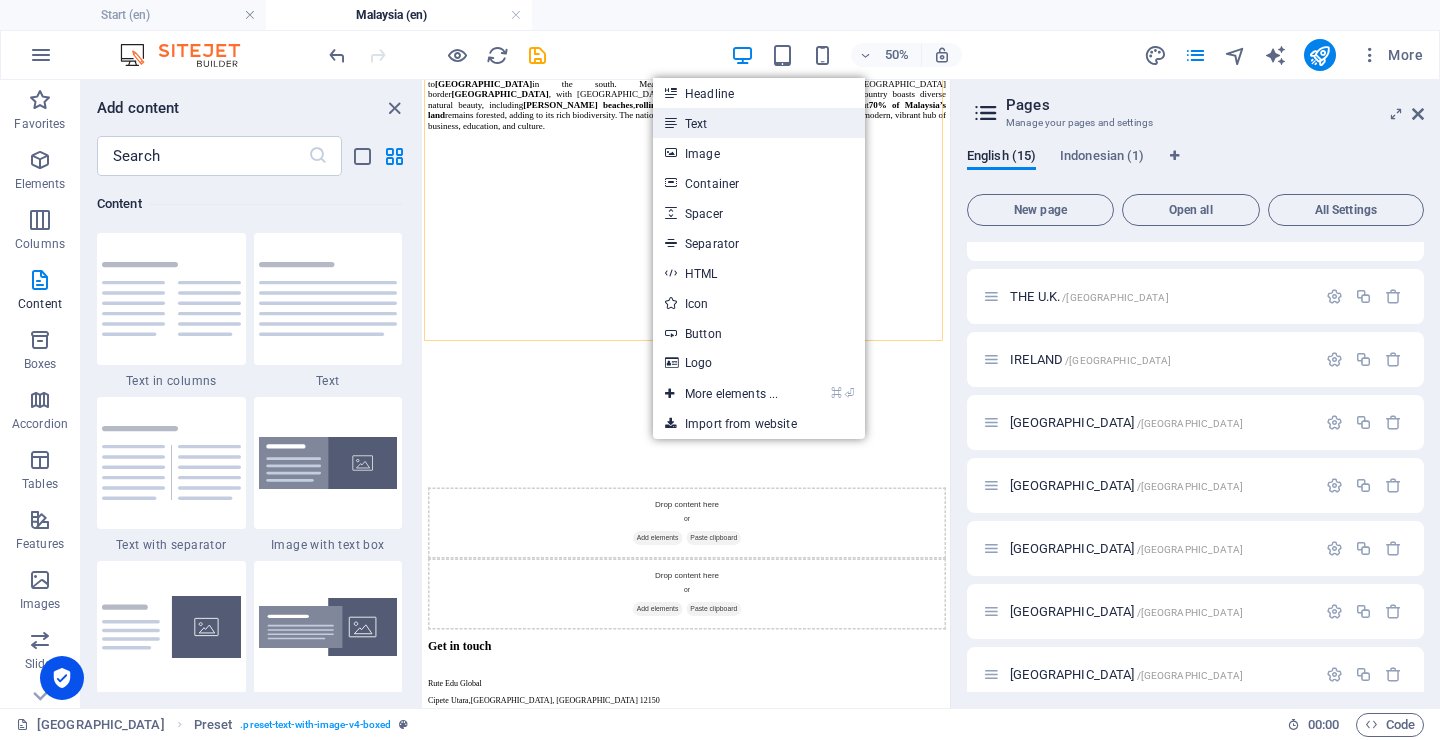click on "Text" at bounding box center [759, 123] 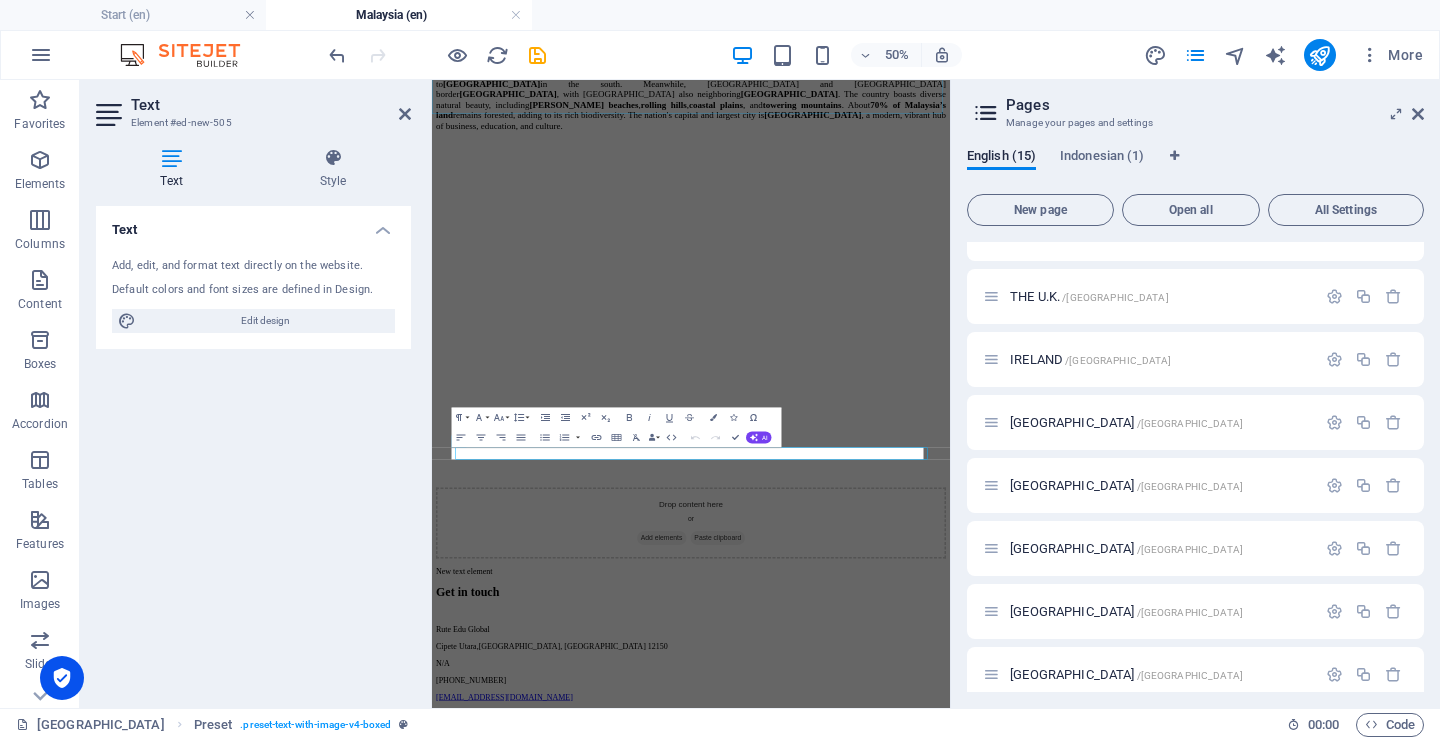 scroll, scrollTop: 342, scrollLeft: 0, axis: vertical 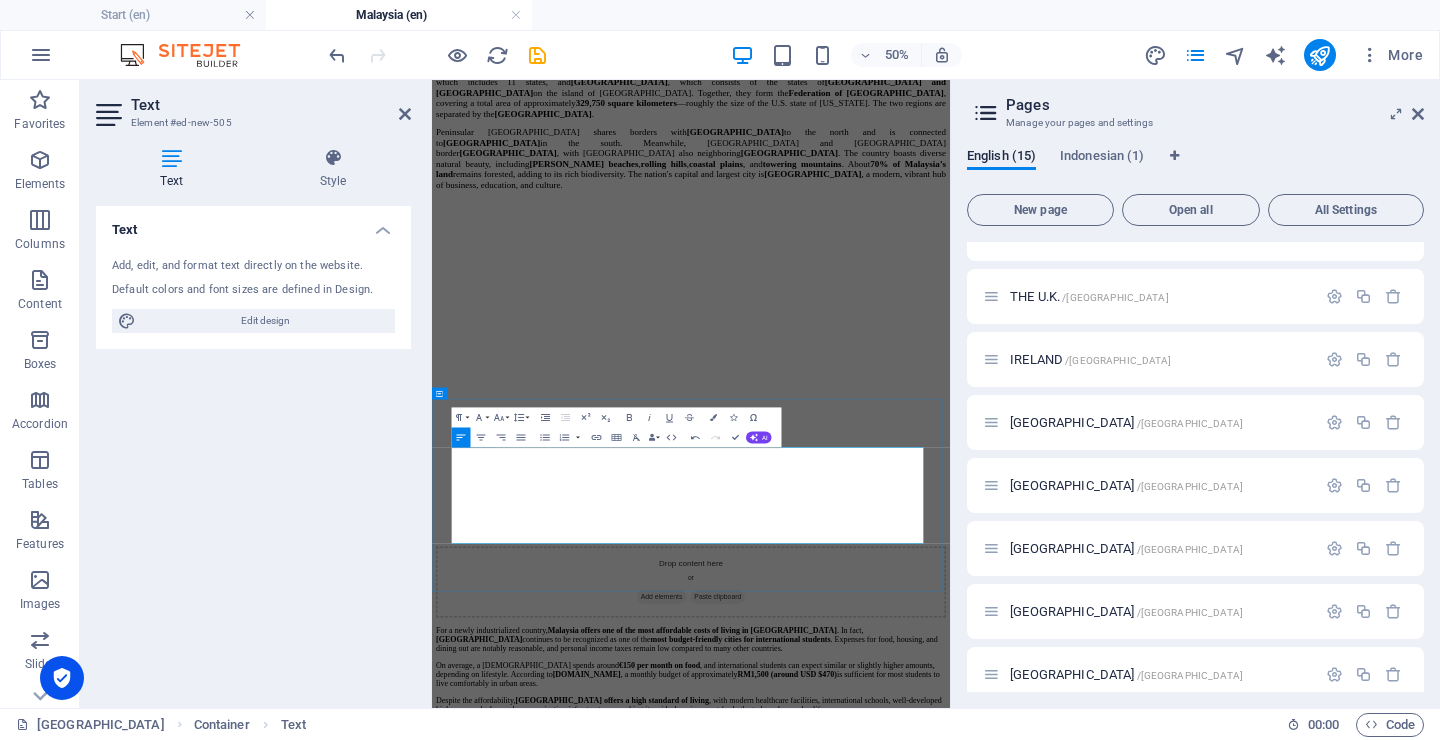 click on "€150 per month on food" at bounding box center [887, 1249] 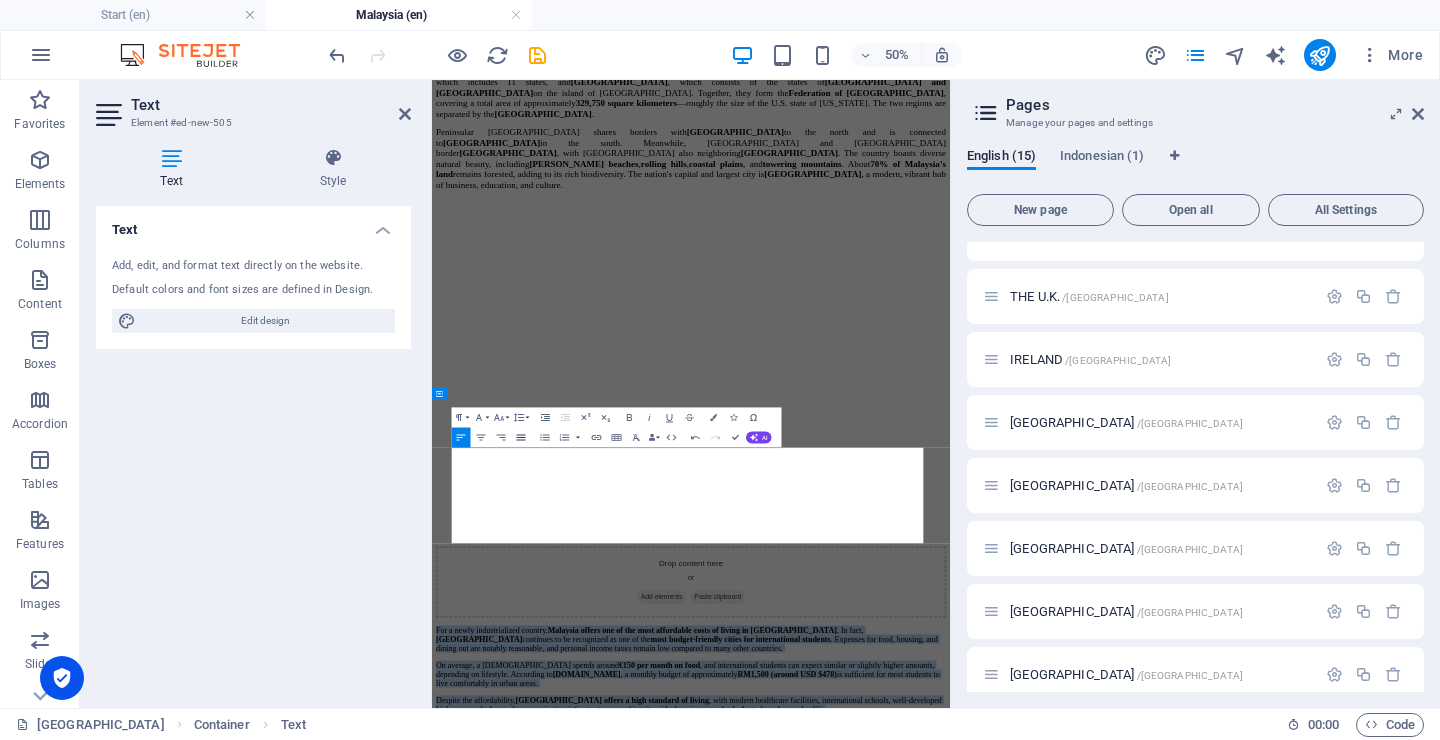 click 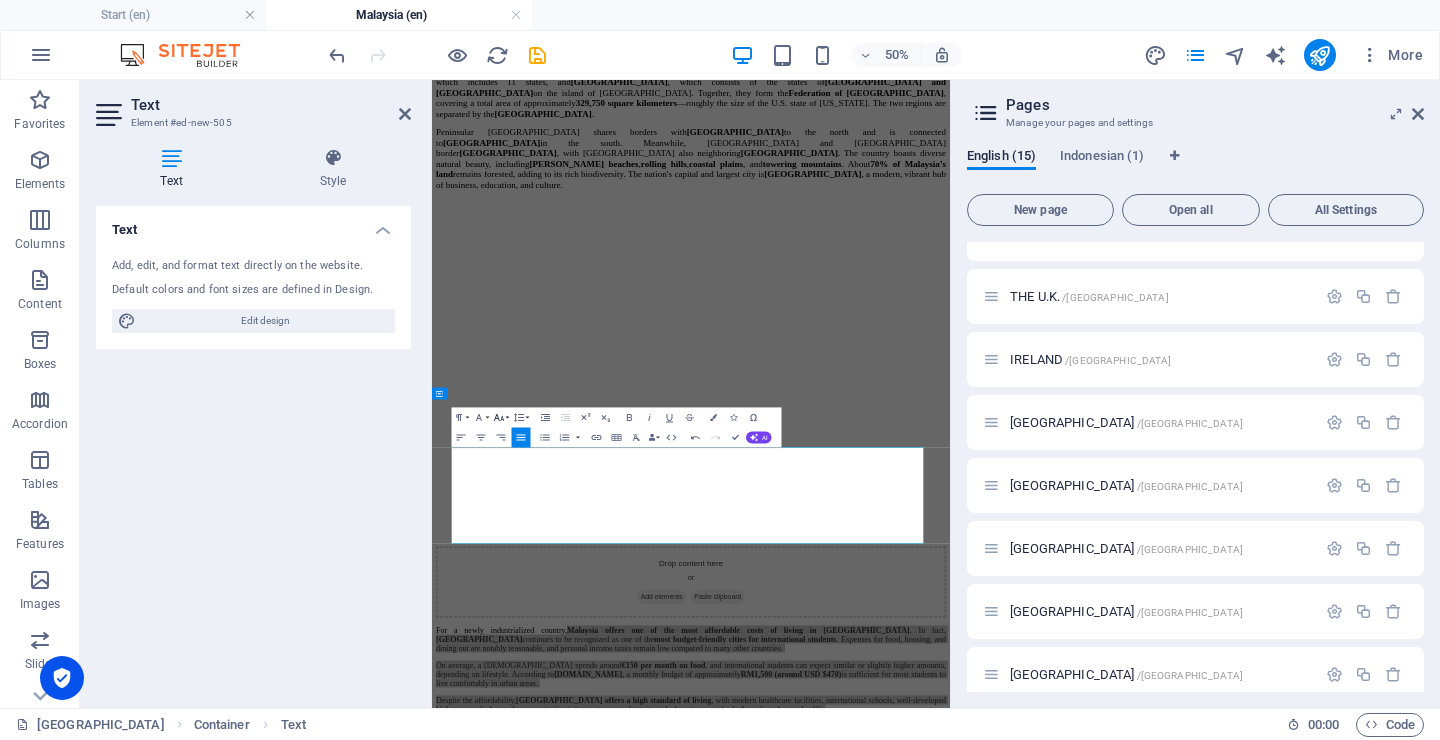 click 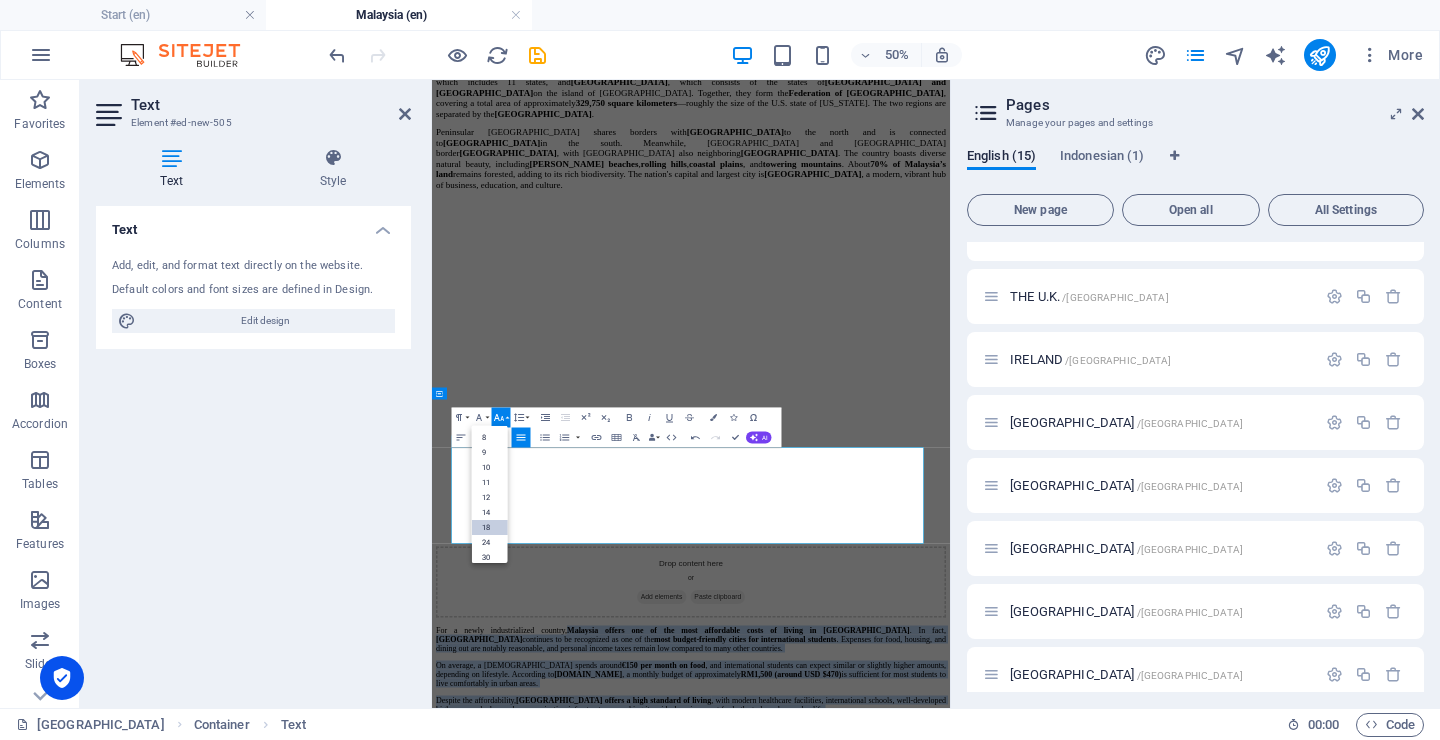 click on "18" at bounding box center [489, 527] 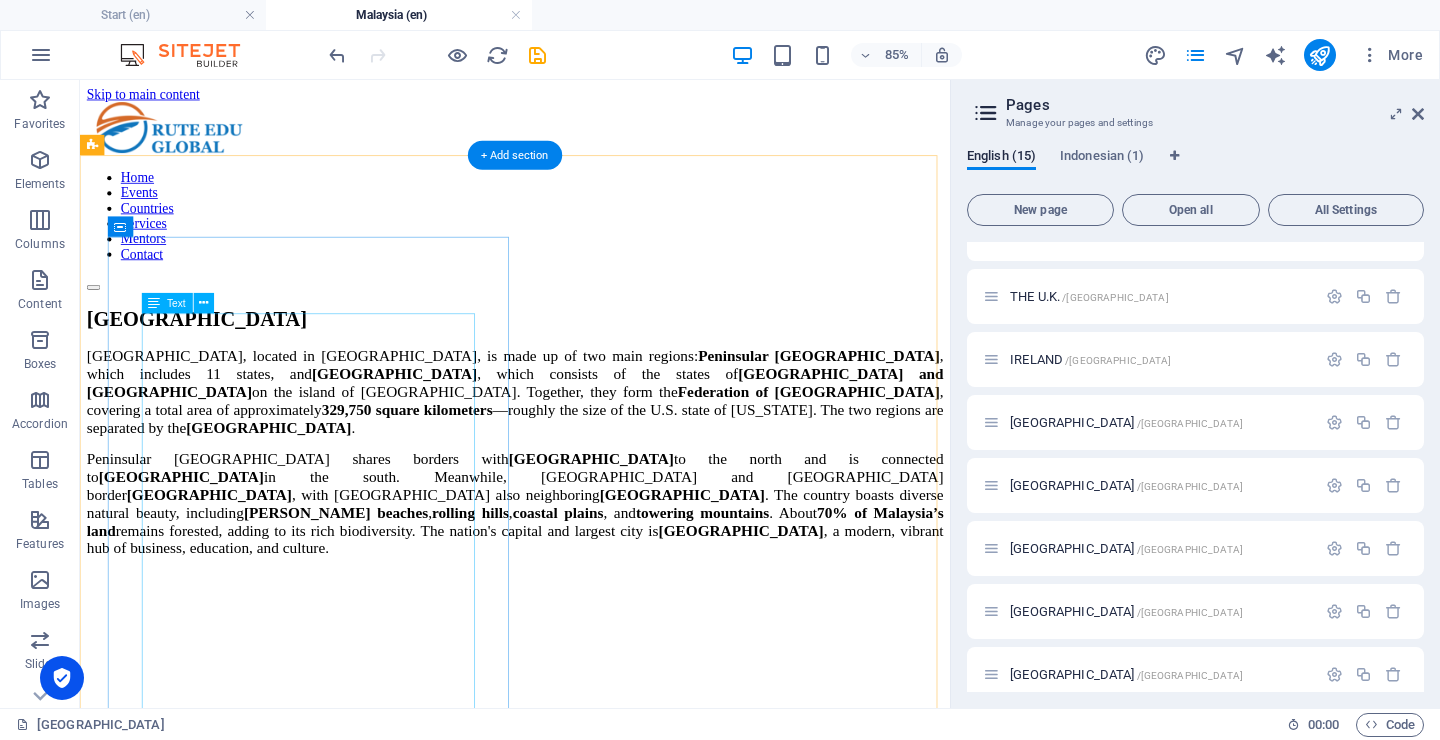 scroll, scrollTop: 4, scrollLeft: 0, axis: vertical 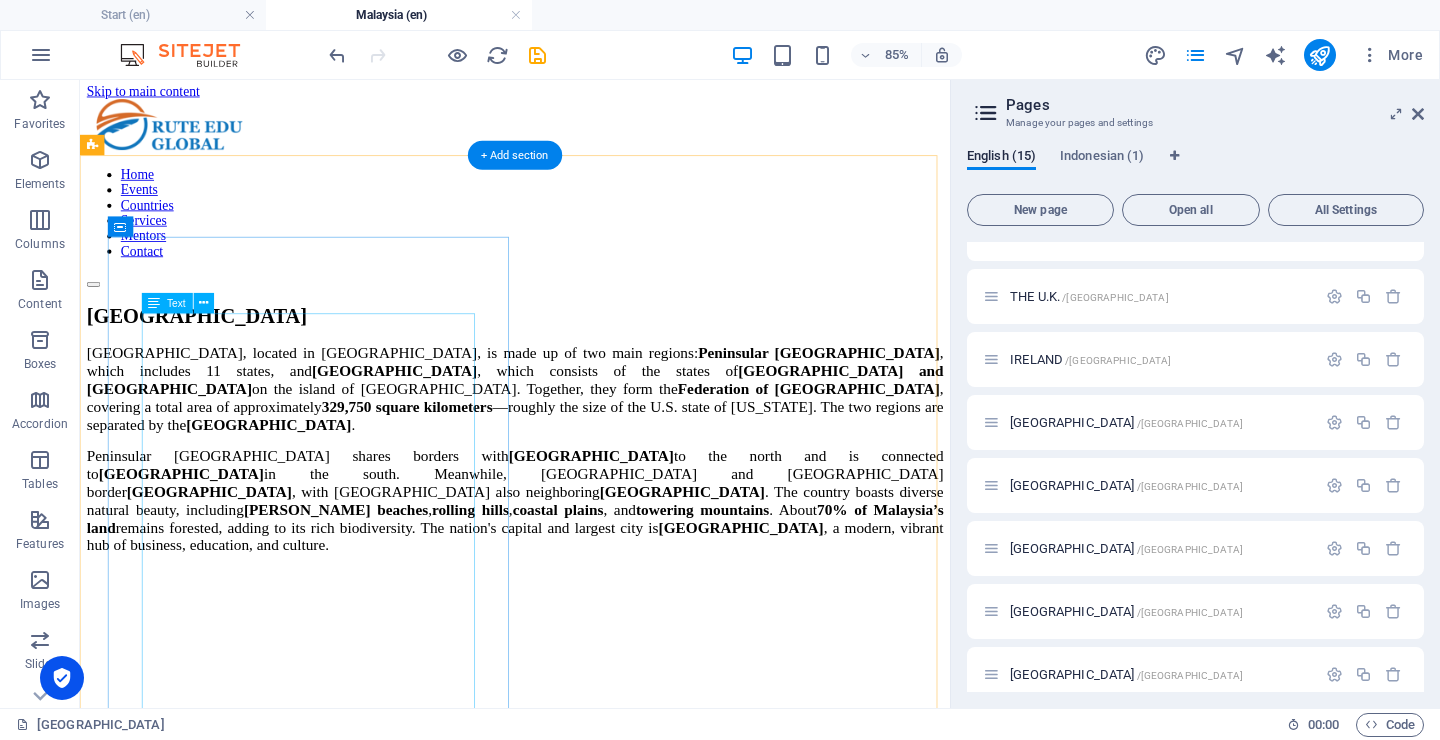 click on "Malaysia, located in Southeast Asia, is made up of two main regions:  Peninsular Malaysia , which includes 11 states, and  East Malaysia , which consists of the states of  Sabah and Sarawak  on the island of Borneo. Together, they form the  Federation of Malaysia , covering a total area of approximately  329,750 square kilometers —roughly the size of the U.S. state of New Mexico. The two regions are separated by the  South China Sea . Peninsular Malaysia shares borders with  Thailand  to the north and is connected to  Singapore  in the south. Meanwhile, Sabah and Sarawak border  Indonesia , with Sarawak also neighboring  Brunei . The country boasts diverse natural beauty, including  sandy beaches ,  rolling hills ,  coastal plains , and  towering mountains . About  70% of Malaysia’s land  remains forested, adding to its rich biodiversity. The nation's capital and largest city is  Kuala Lumpur , a modern, vibrant hub of business, education, and culture." at bounding box center (592, 514) 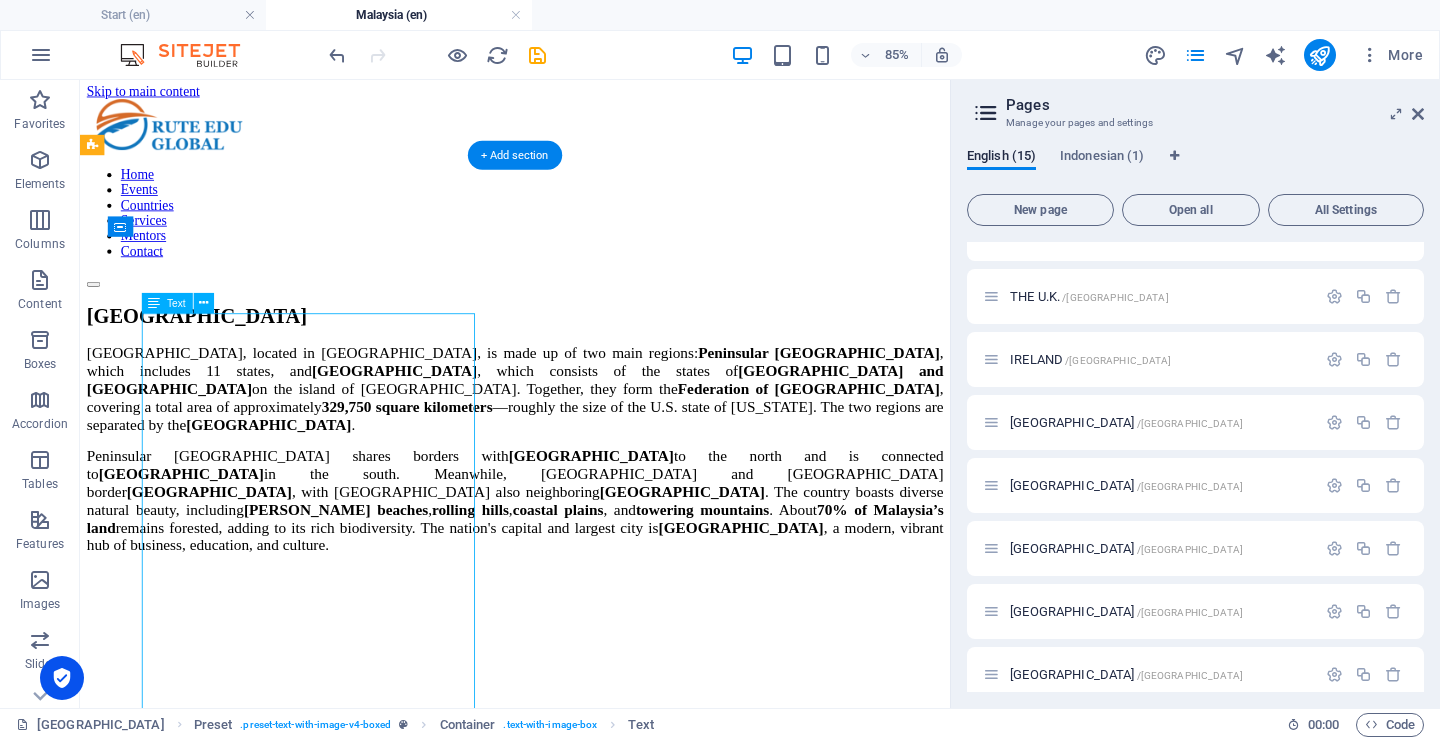 click on "Malaysia, located in Southeast Asia, is made up of two main regions:  Peninsular Malaysia , which includes 11 states, and  East Malaysia , which consists of the states of  Sabah and Sarawak  on the island of Borneo. Together, they form the  Federation of Malaysia , covering a total area of approximately  329,750 square kilometers —roughly the size of the U.S. state of New Mexico. The two regions are separated by the  South China Sea . Peninsular Malaysia shares borders with  Thailand  to the north and is connected to  Singapore  in the south. Meanwhile, Sabah and Sarawak border  Indonesia , with Sarawak also neighboring  Brunei . The country boasts diverse natural beauty, including  sandy beaches ,  rolling hills ,  coastal plains , and  towering mountains . About  70% of Malaysia’s land  remains forested, adding to its rich biodiversity. The nation's capital and largest city is  Kuala Lumpur , a modern, vibrant hub of business, education, and culture." at bounding box center [592, 514] 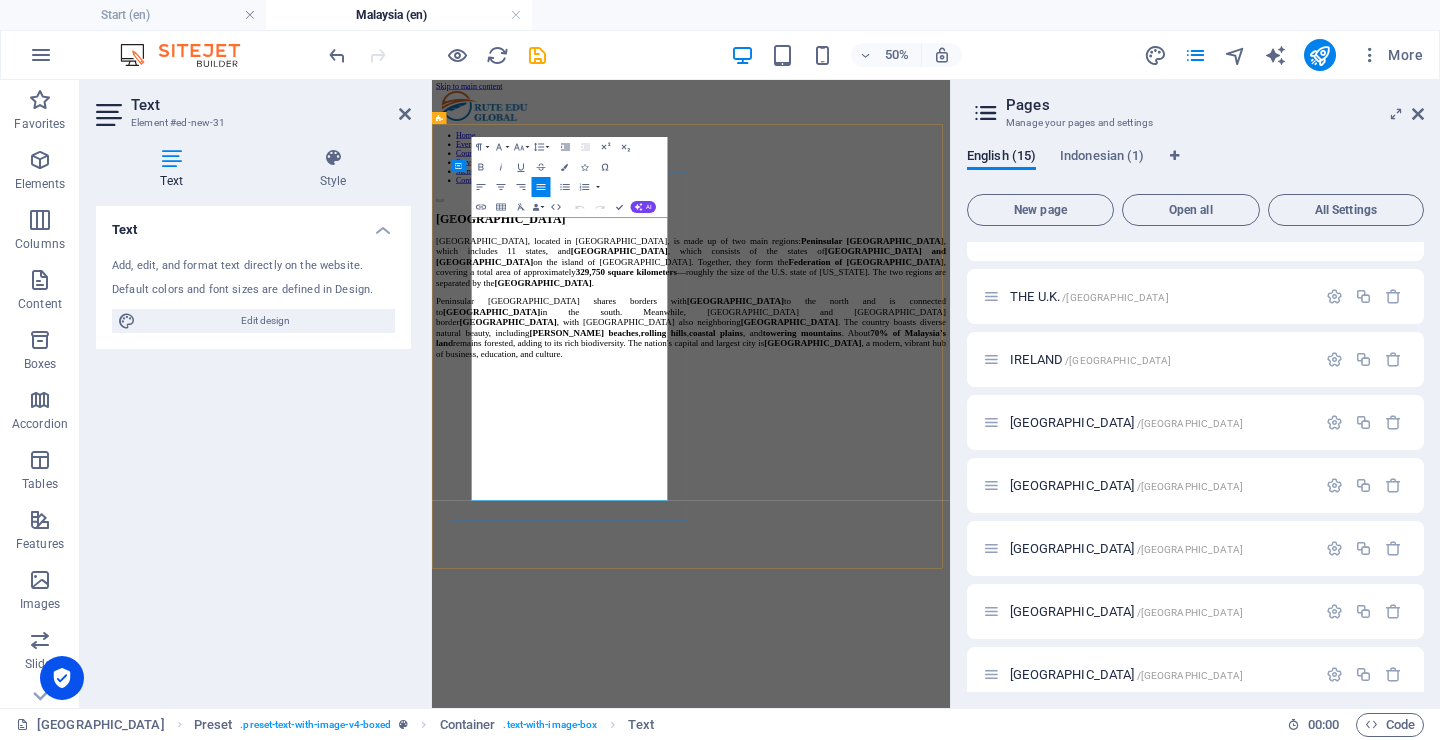 click on "Malaysia, located in Southeast Asia, is made up of two main regions:  Peninsular Malaysia , which includes 11 states, and  East Malaysia , which consists of the states of  Sabah and Sarawak  on the island of Borneo. Together, they form the  Federation of Malaysia , covering a total area of approximately  329,750 square kilometers —roughly the size of the U.S. state of New Mexico. The two regions are separated by the  South China Sea ." at bounding box center (950, 443) 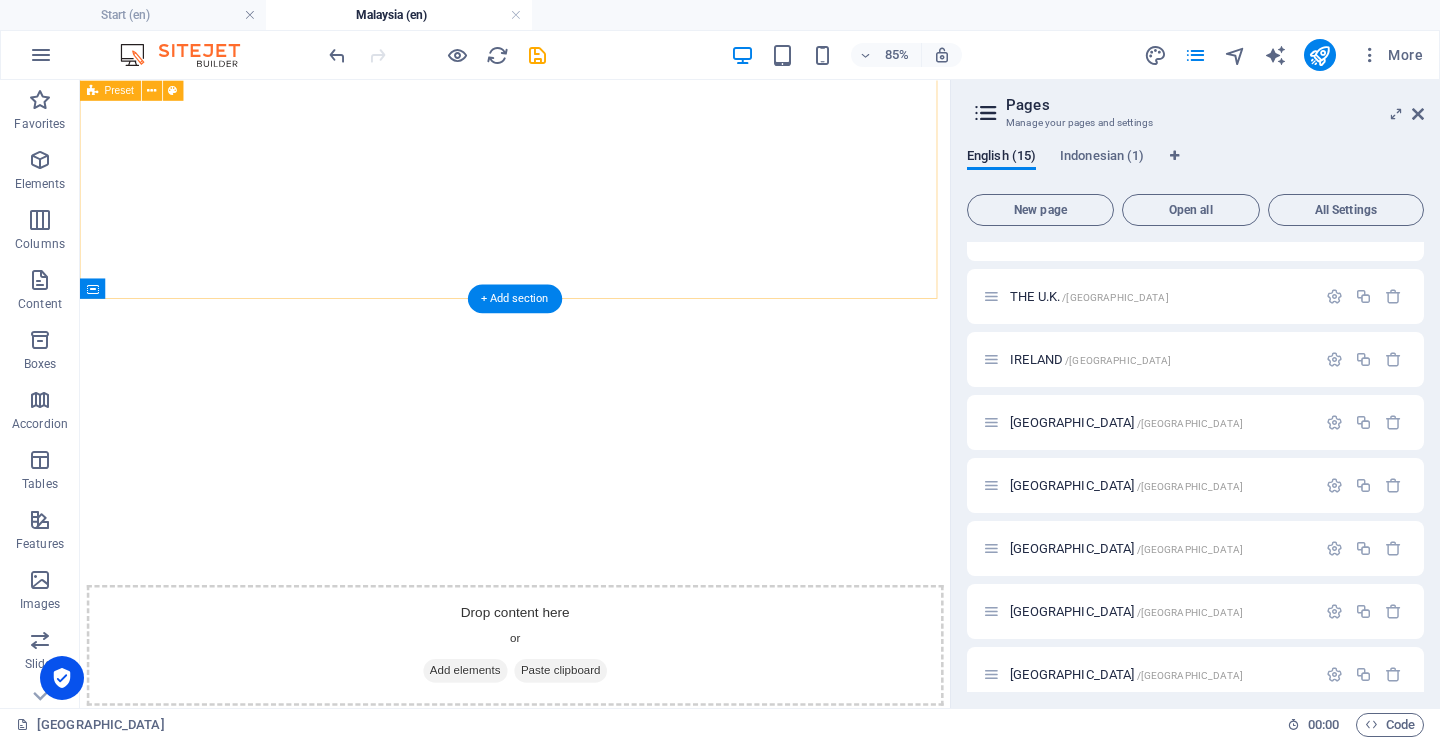 scroll, scrollTop: 738, scrollLeft: 0, axis: vertical 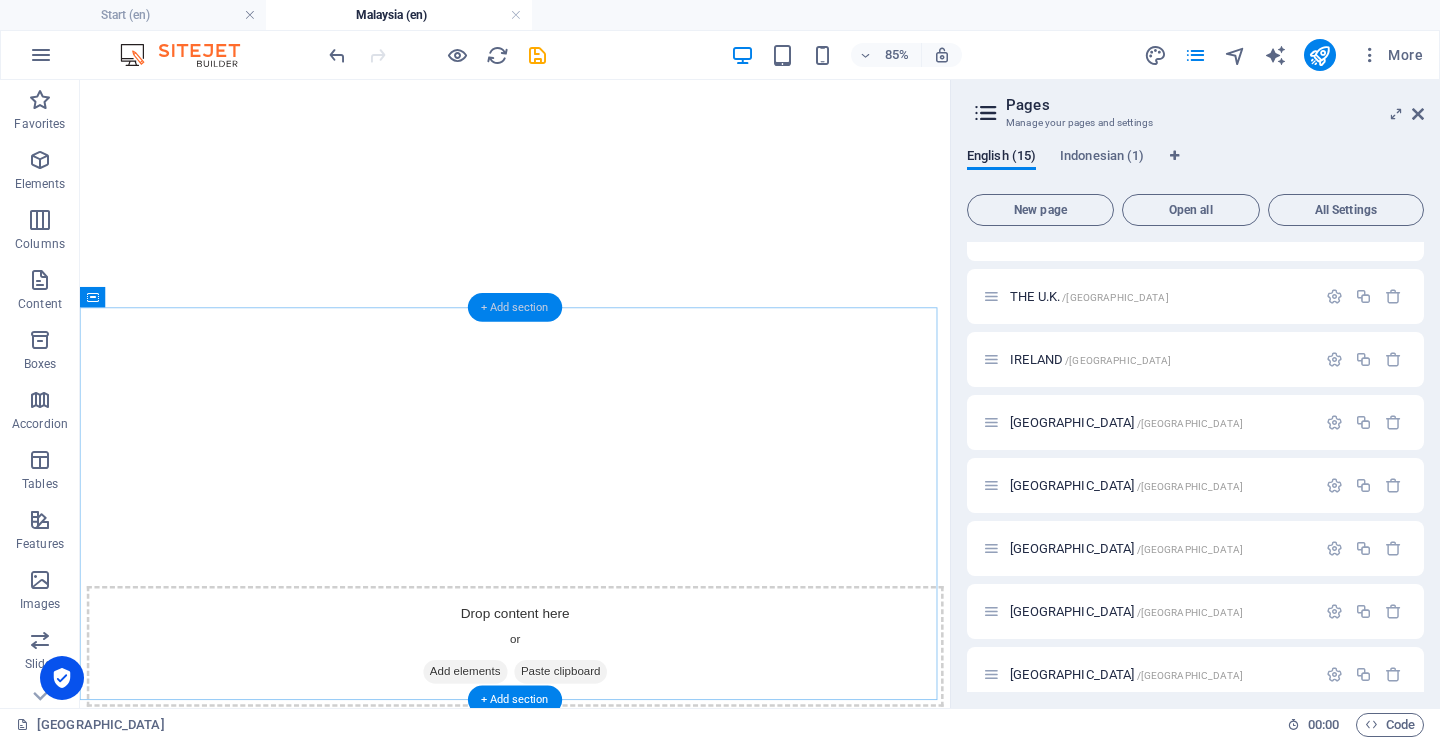 click on "+ Add section" at bounding box center [515, 307] 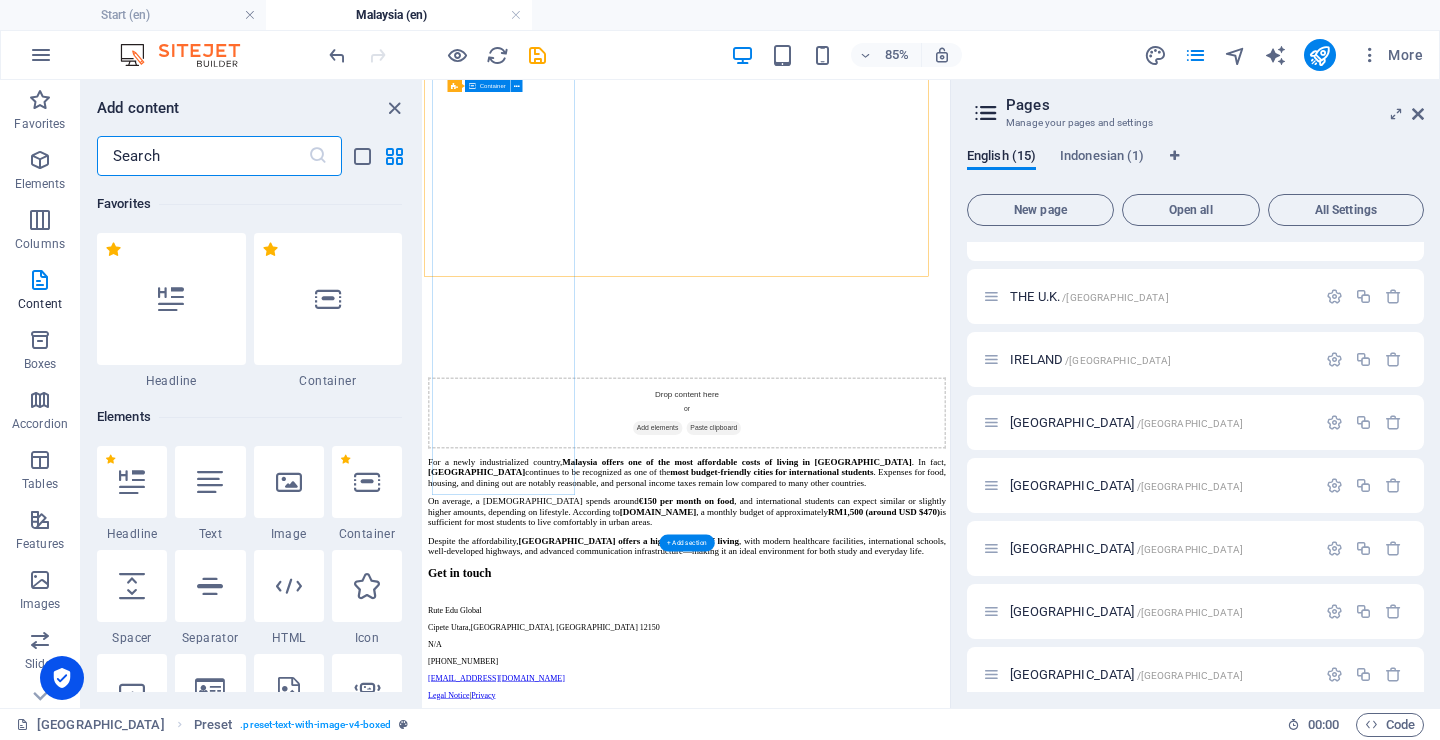 scroll, scrollTop: 612, scrollLeft: 0, axis: vertical 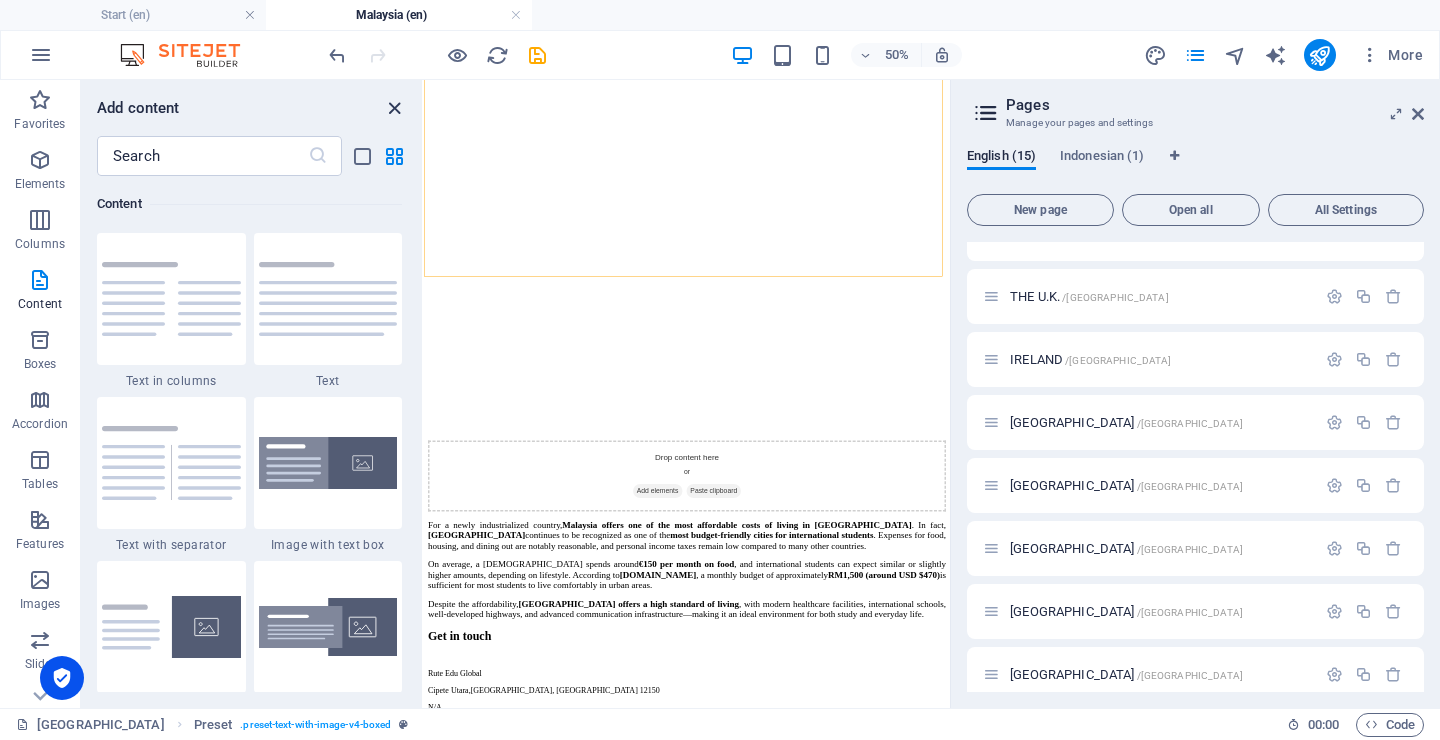 click at bounding box center (394, 108) 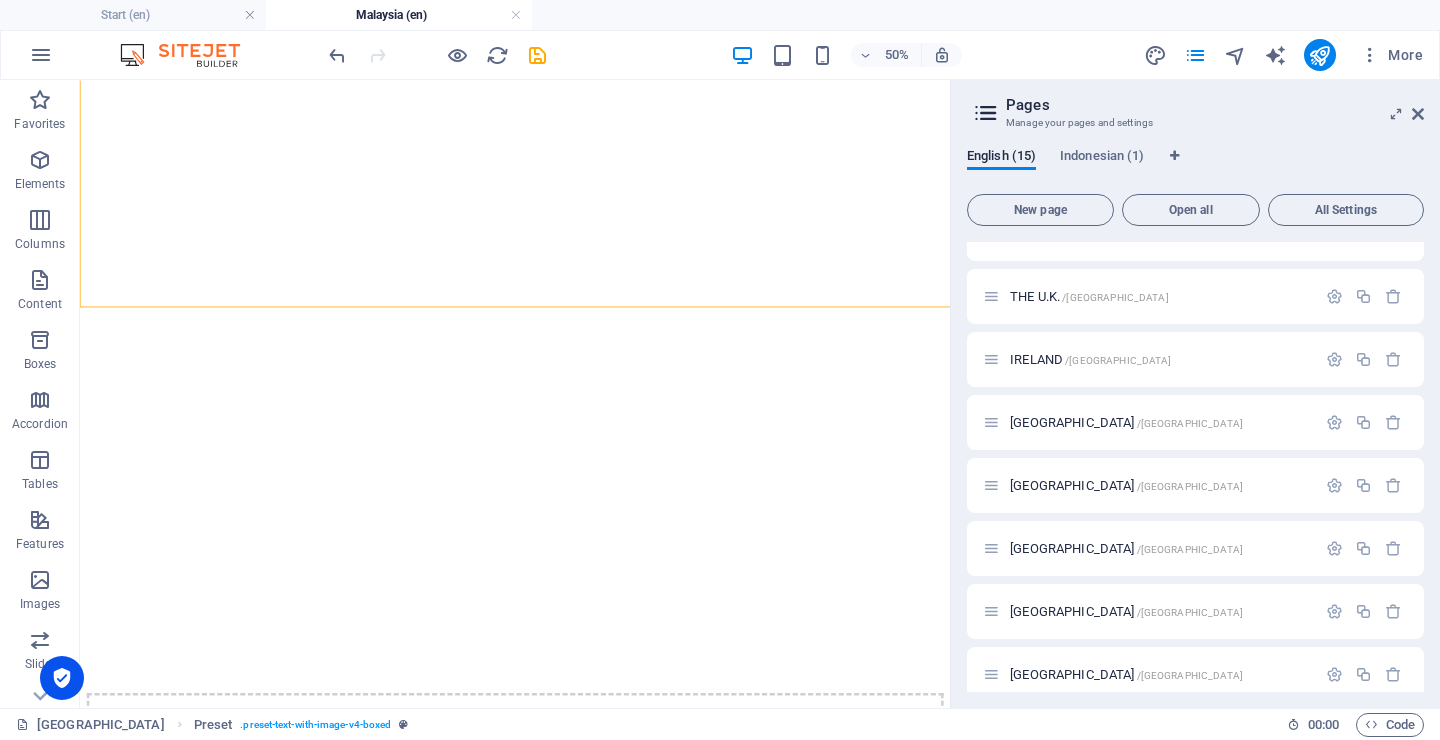 scroll, scrollTop: 738, scrollLeft: 0, axis: vertical 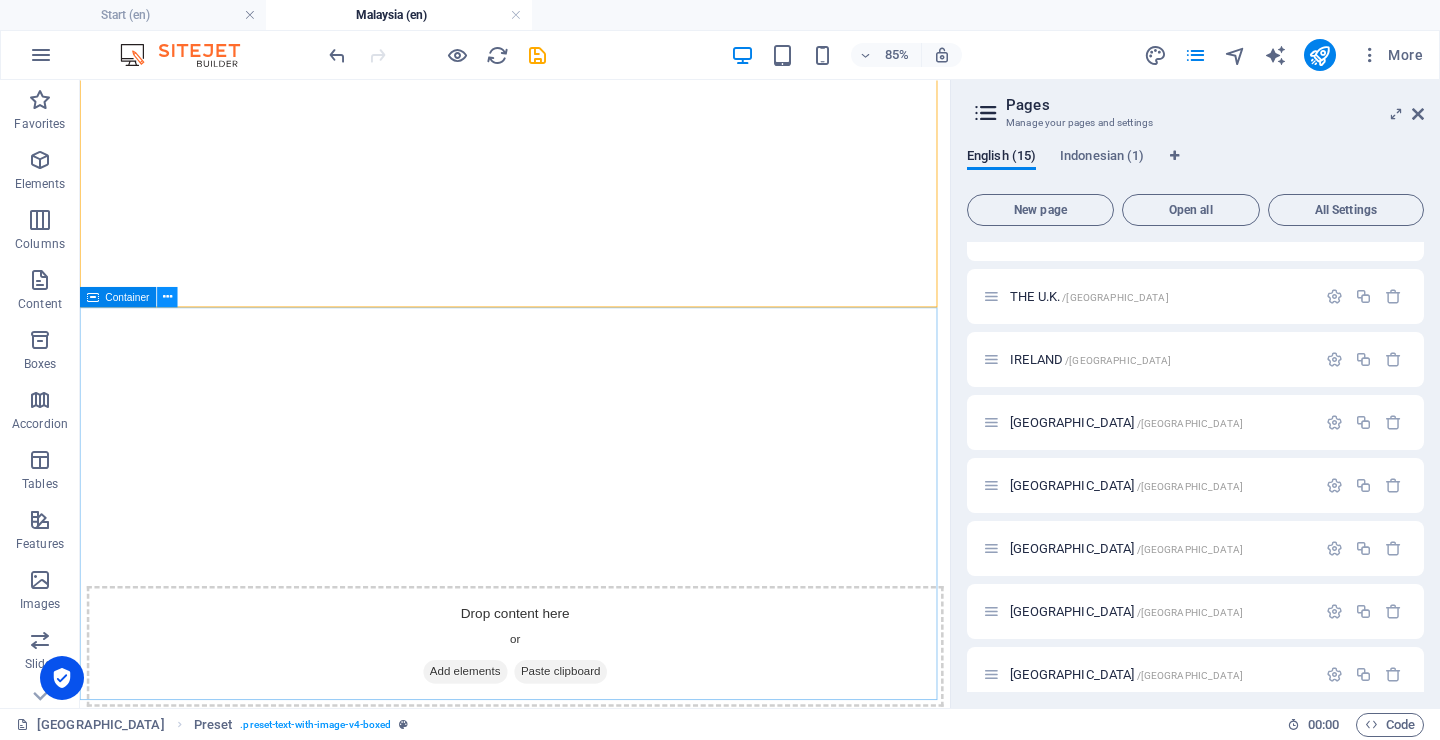 click at bounding box center [167, 297] 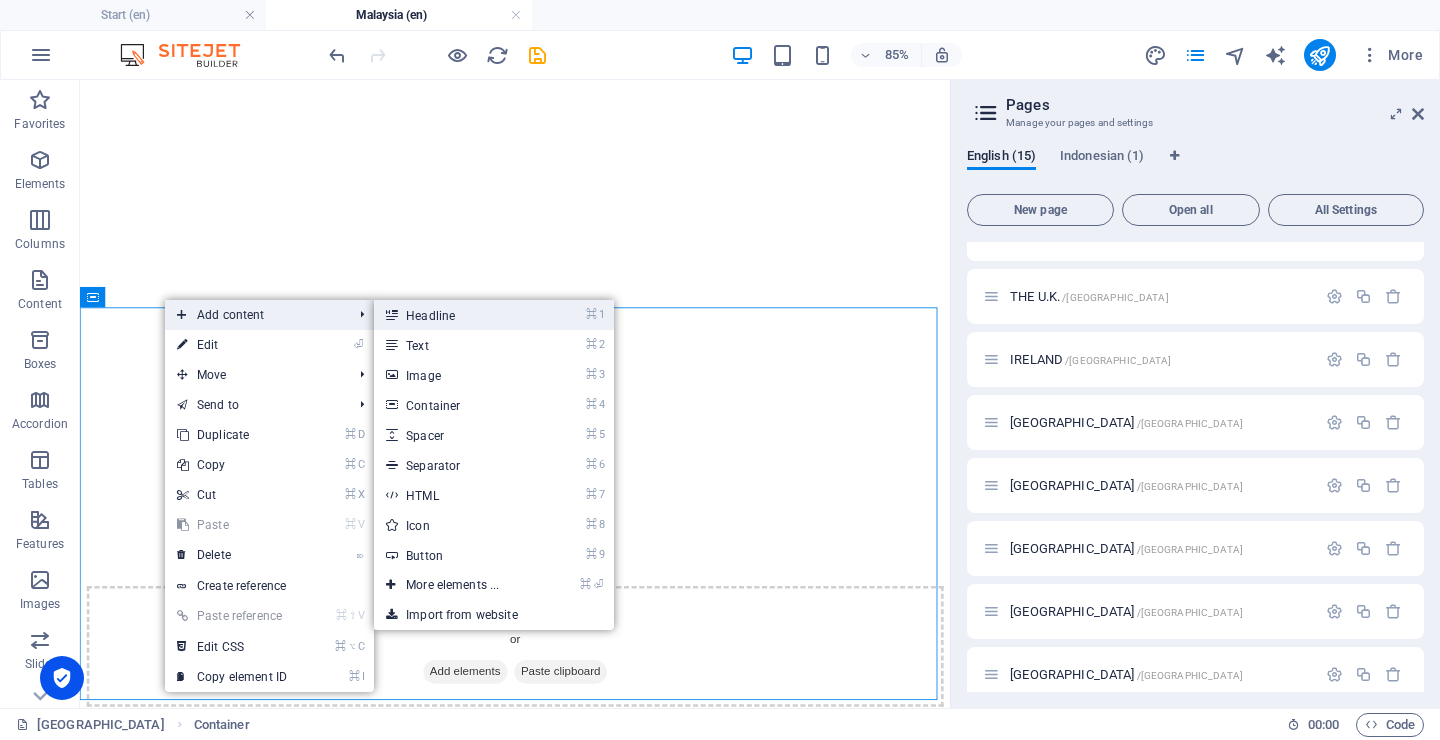 click on "⌘ 1  Headline" at bounding box center [456, 315] 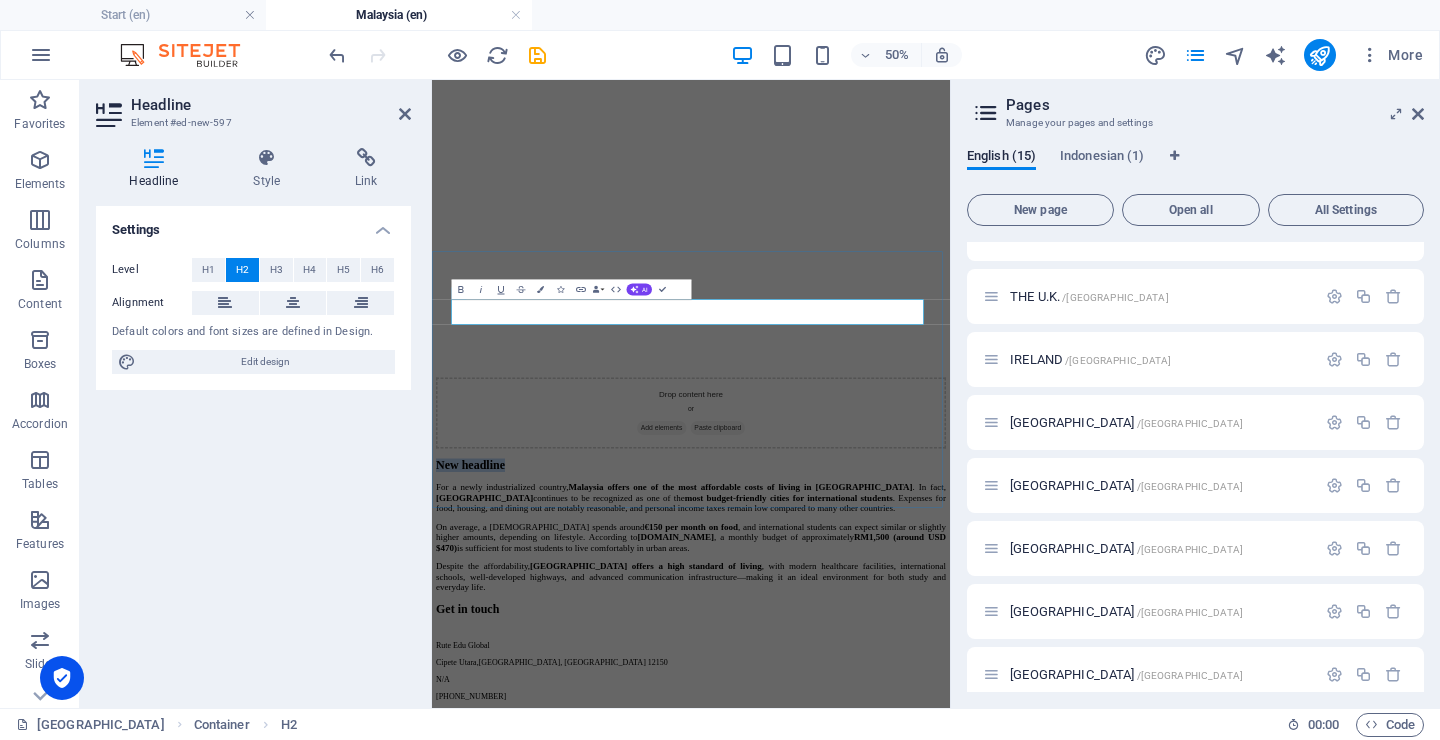 scroll, scrollTop: 662, scrollLeft: 0, axis: vertical 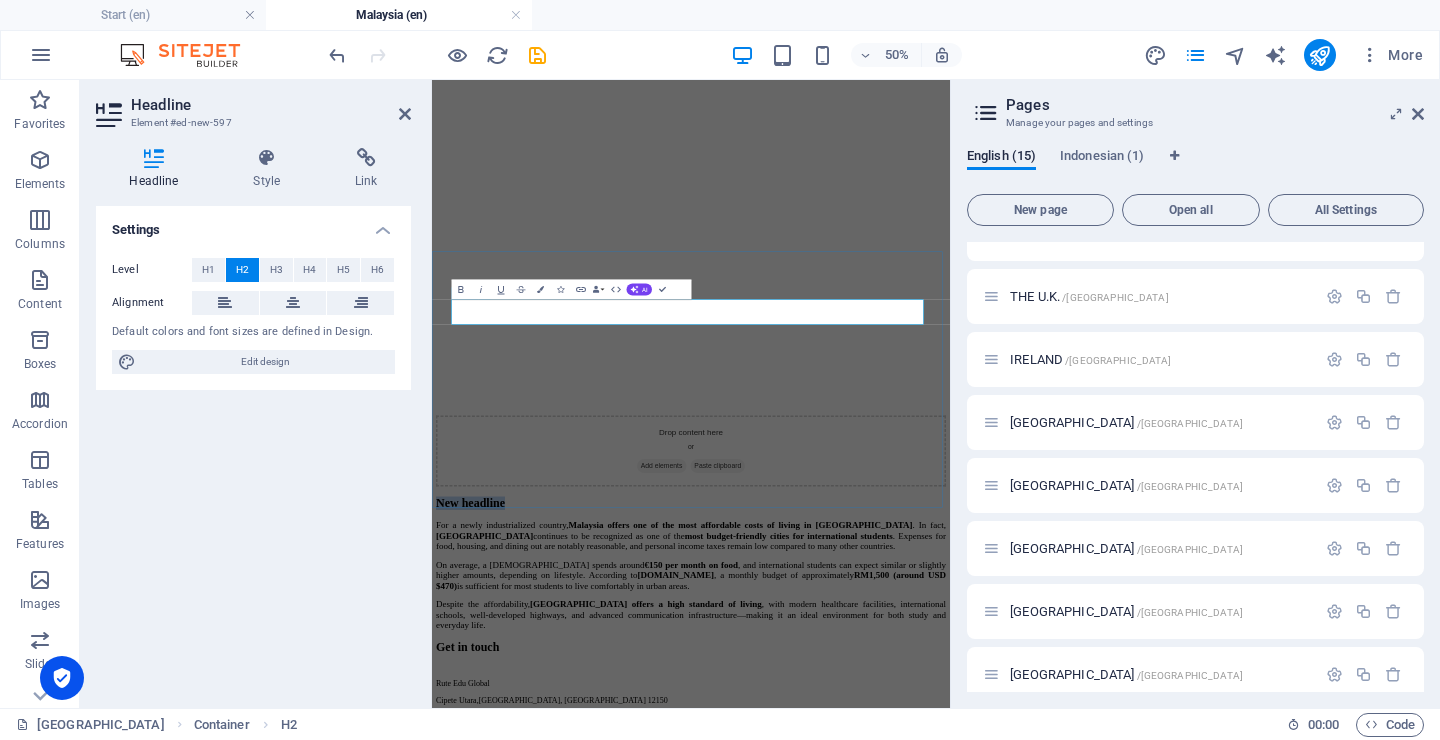 click on "New headline" at bounding box center [950, 926] 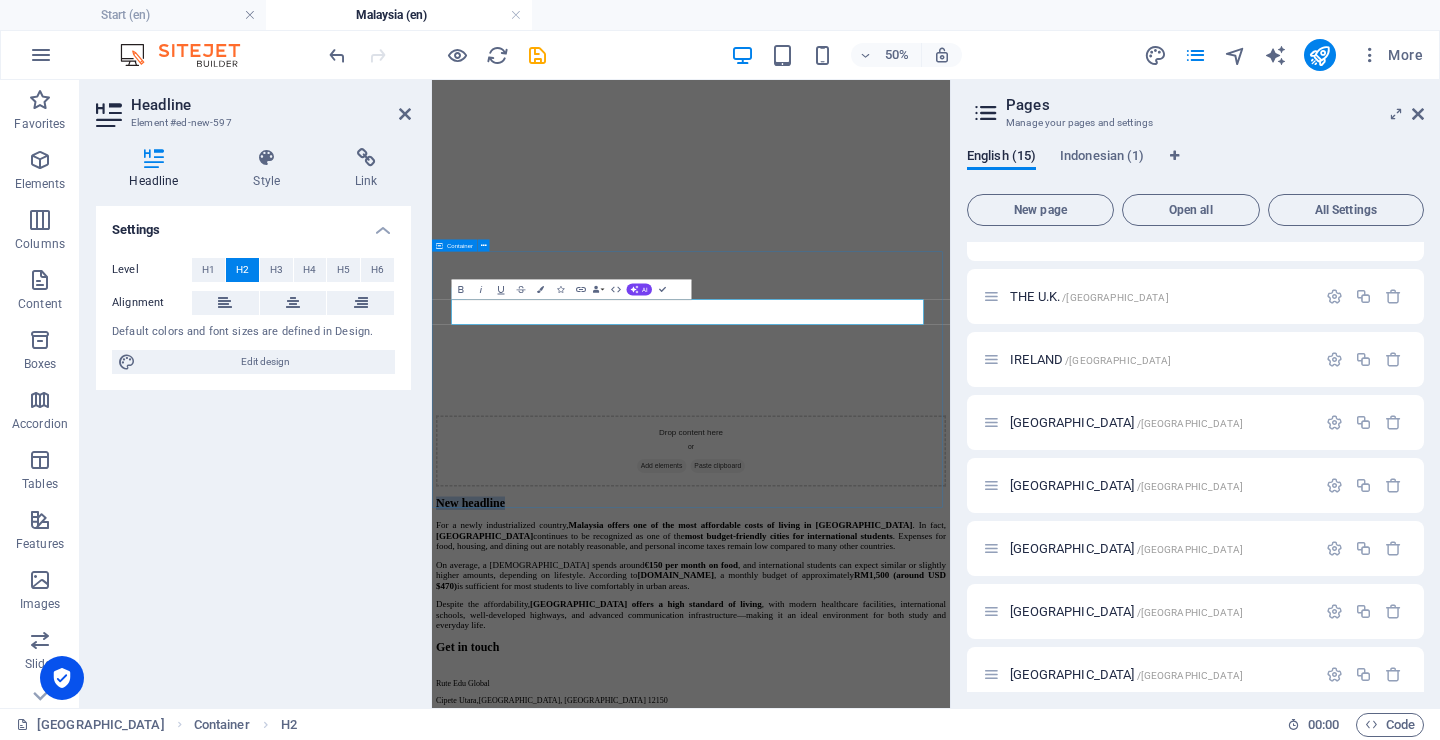 drag, startPoint x: 839, startPoint y: 546, endPoint x: 463, endPoint y: 534, distance: 376.19144 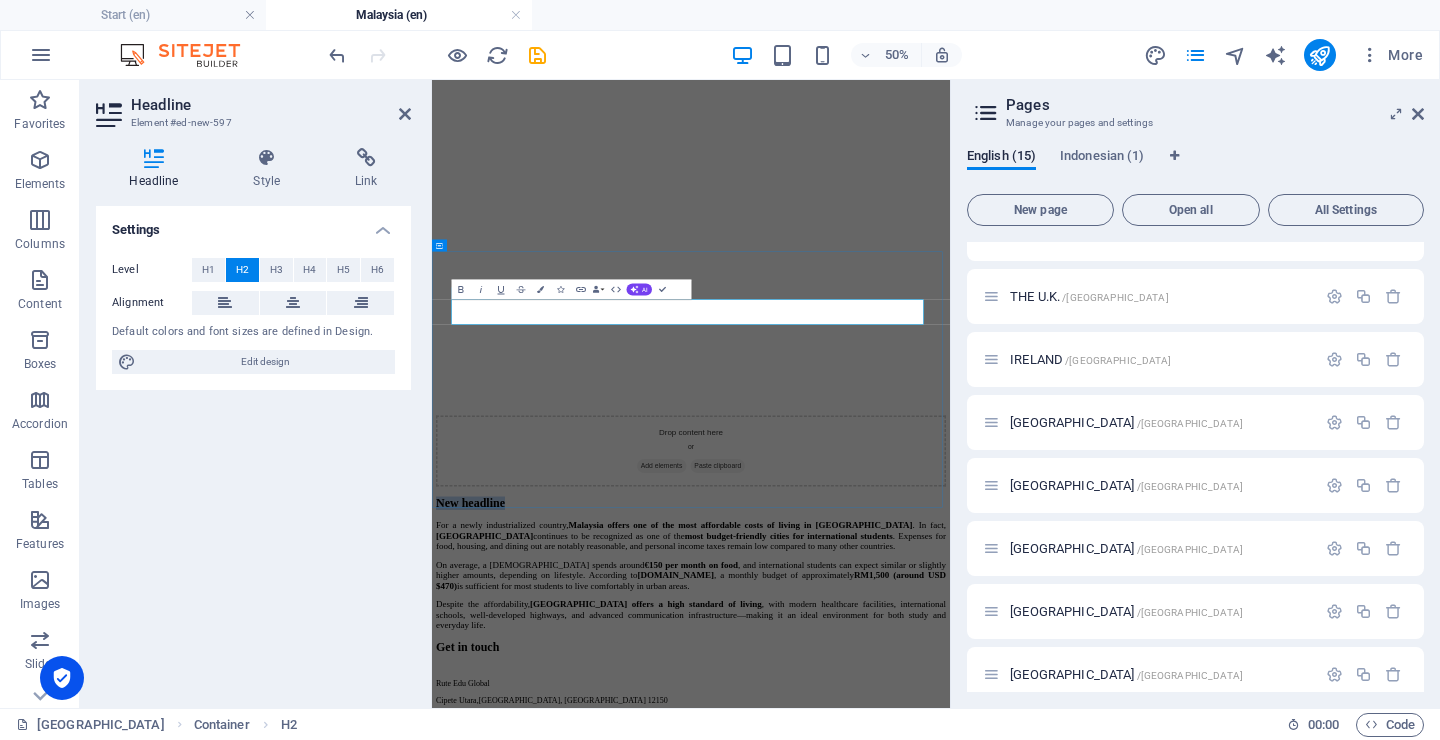 type 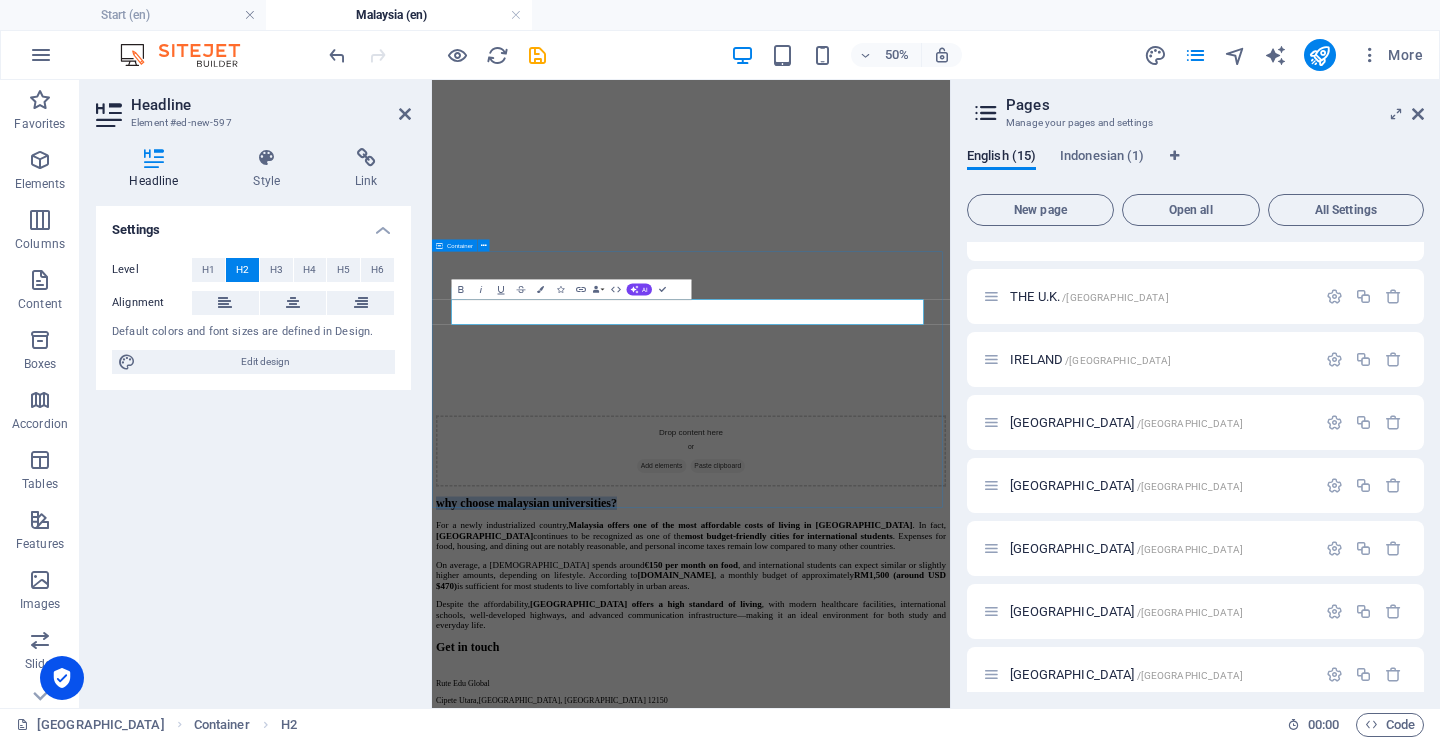 drag, startPoint x: 476, startPoint y: 553, endPoint x: 1043, endPoint y: 513, distance: 568.4092 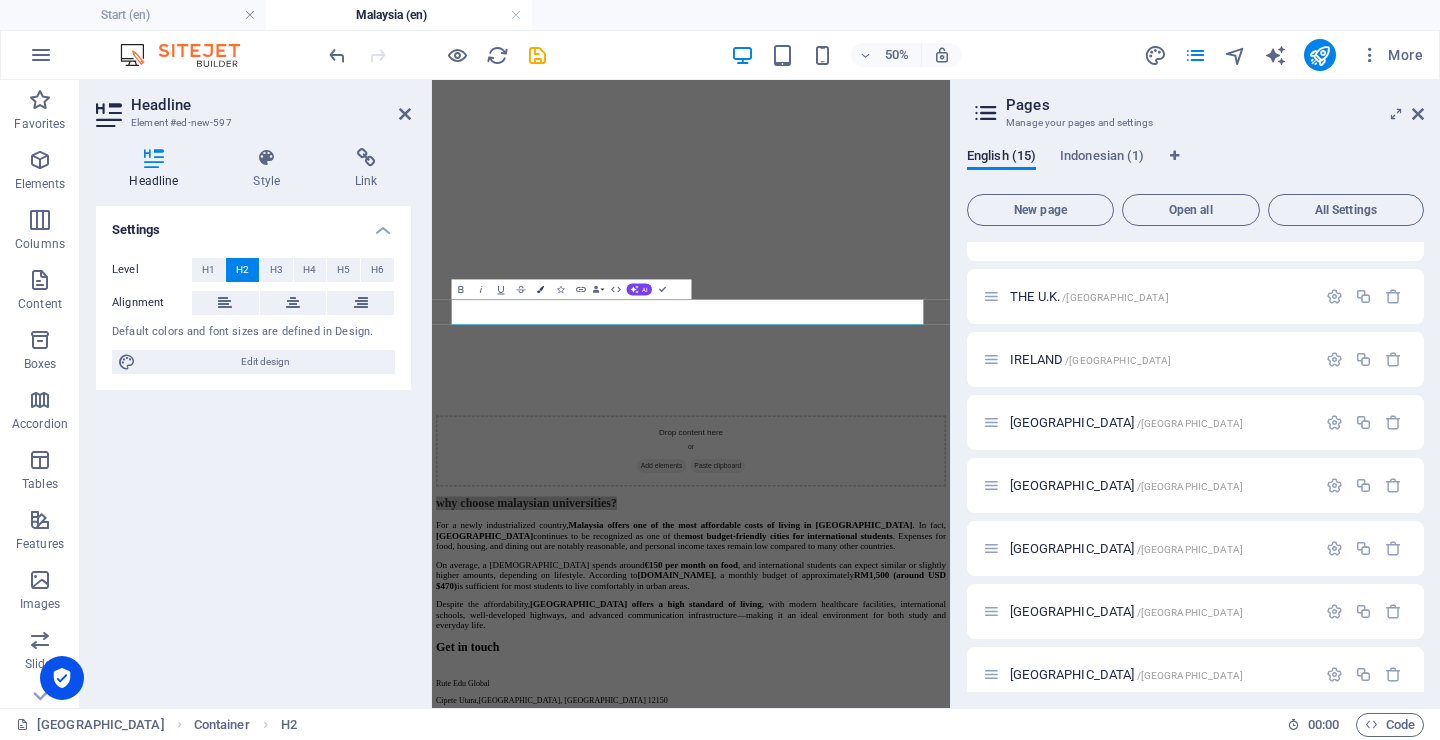 click at bounding box center (540, 289) 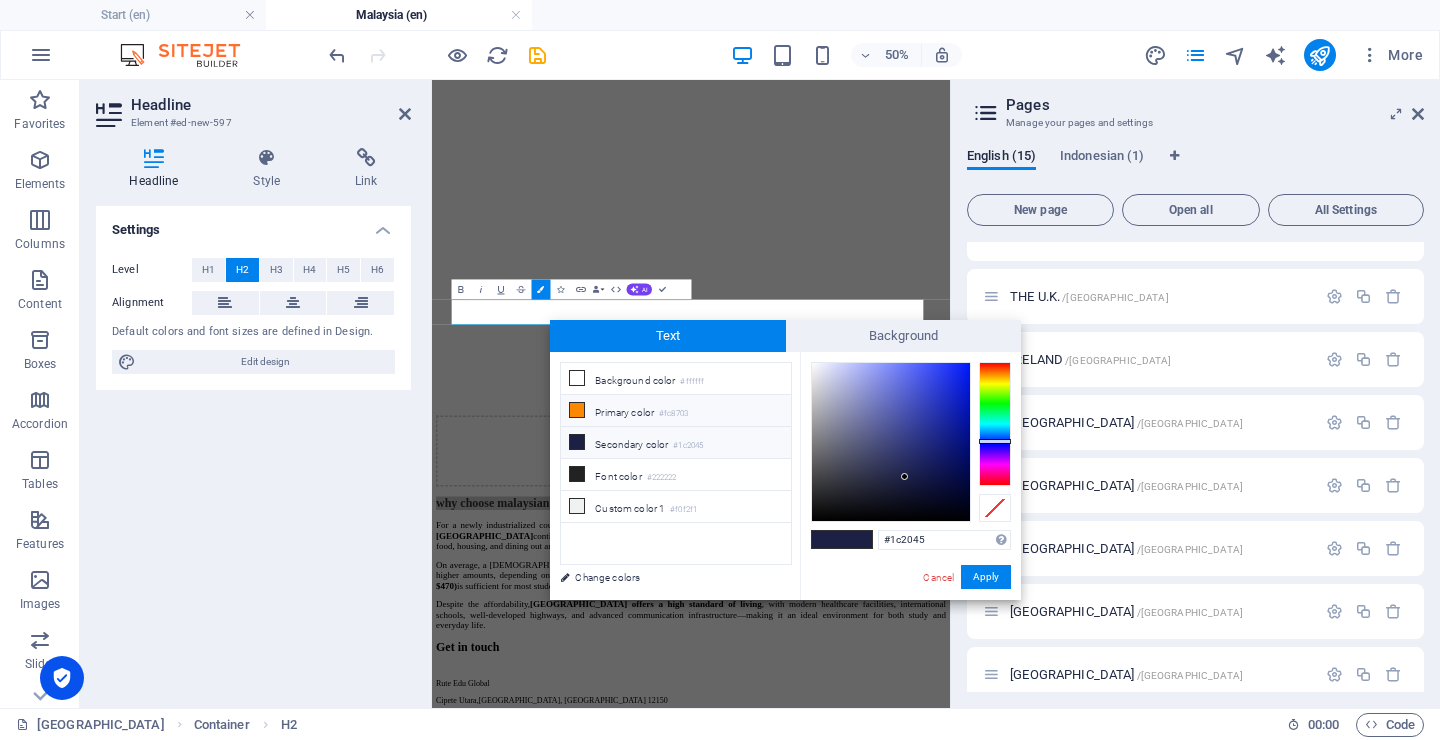 click at bounding box center [577, 410] 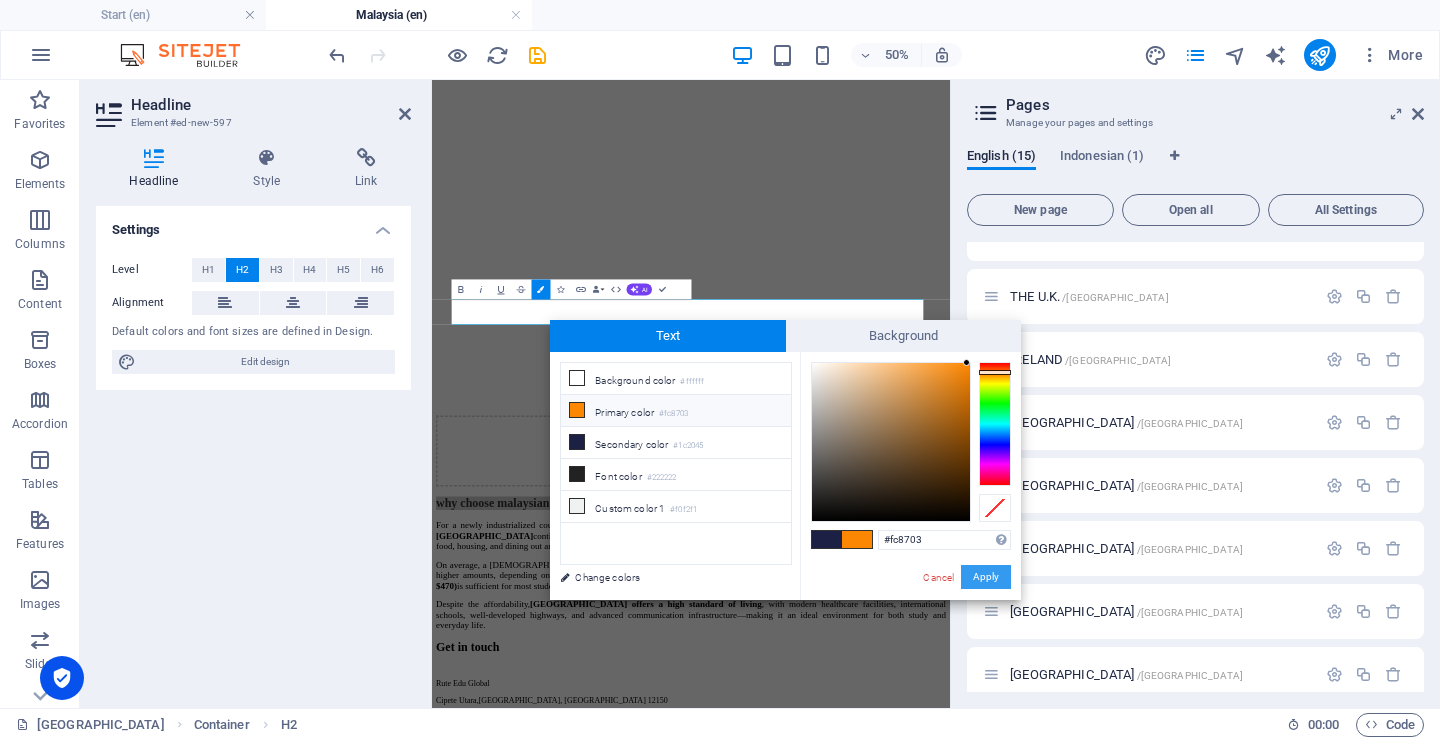 click on "Apply" at bounding box center (986, 577) 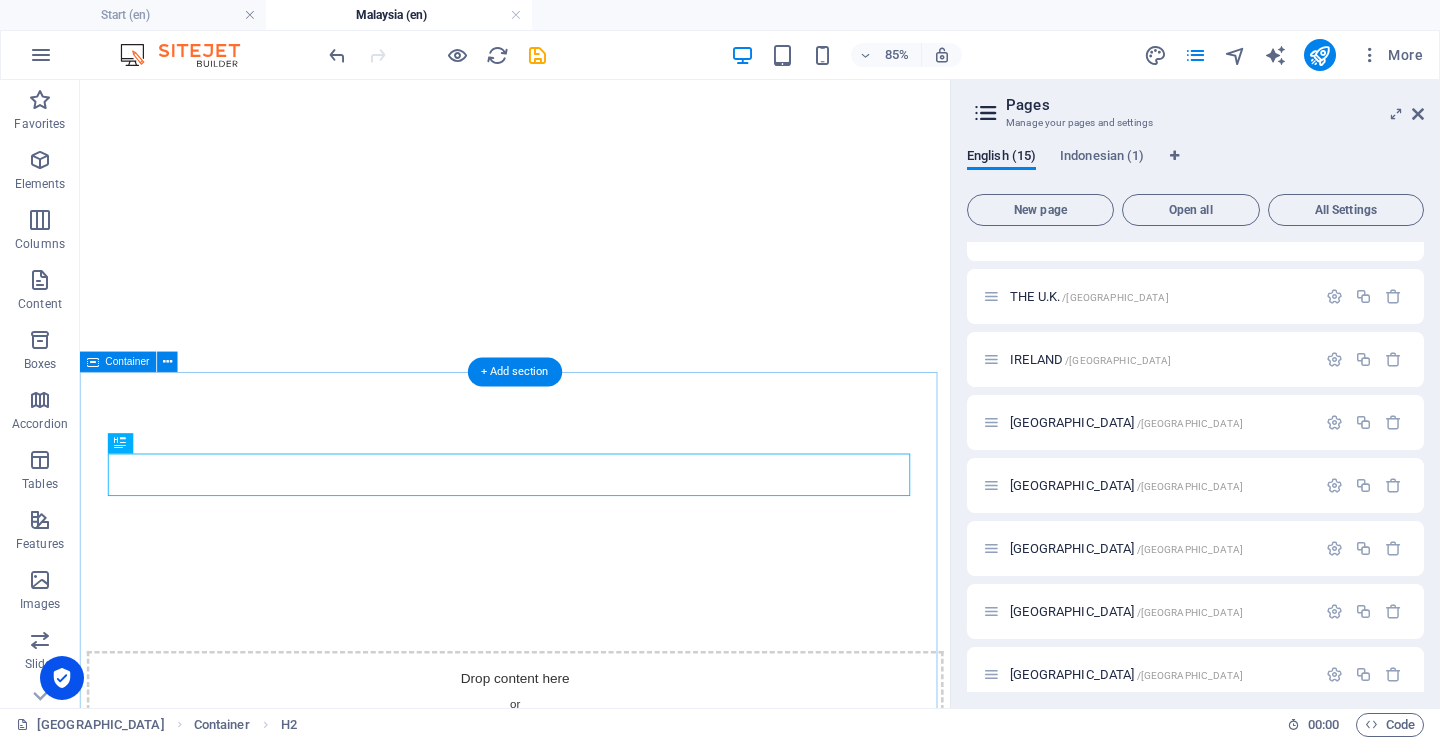 click on "why choose malaysian universities? For a newly industrialized country,  Malaysia offers one of the most affordable costs of living in Asia . In fact,  Kuala Lumpur  continues to be recognized as one of the  most budget-friendly cities for international students . Expenses for food, housing, and dining out are notably reasonable, and personal income taxes remain low compared to many other countries. On average, a Malaysian spends around  €150 per month on food , and international students can expect similar or slightly higher amounts, depending on lifestyle. According to  StudyMalaysia.com , a monthly budget of approximately  RM1,500 (around USD $470)  is sufficient for most students to live comfortably in urban areas. Despite the affordability,  Kuala Lumpur offers a high standard of living , with modern healthcare facilities, international schools, well-developed highways, and advanced communication infrastructure—making it an ideal environment for both study and everyday life." at bounding box center [592, 1047] 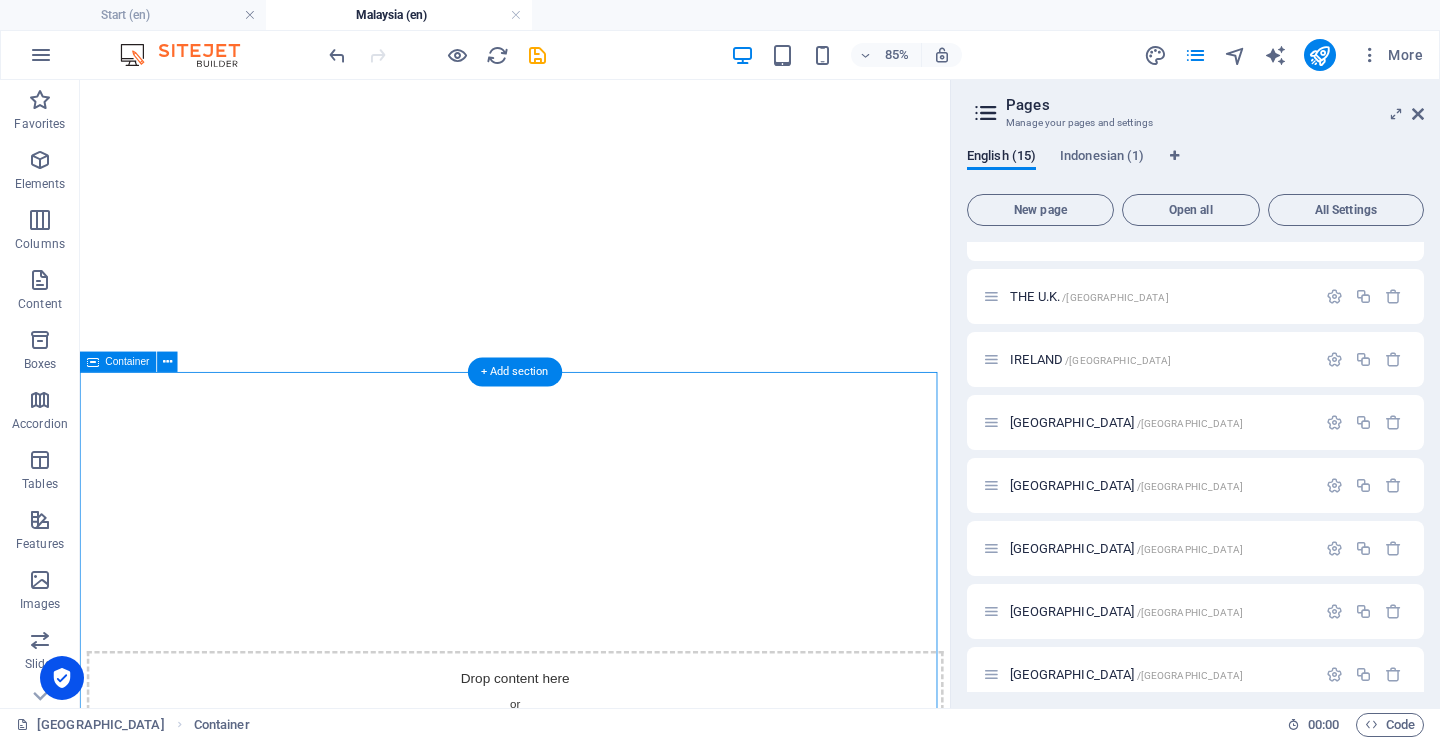 click on "why choose malaysian universities? For a newly industrialized country,  Malaysia offers one of the most affordable costs of living in Asia . In fact,  Kuala Lumpur  continues to be recognized as one of the  most budget-friendly cities for international students . Expenses for food, housing, and dining out are notably reasonable, and personal income taxes remain low compared to many other countries. On average, a Malaysian spends around  €150 per month on food , and international students can expect similar or slightly higher amounts, depending on lifestyle. According to  StudyMalaysia.com , a monthly budget of approximately  RM1,500 (around USD $470)  is sufficient for most students to live comfortably in urban areas. Despite the affordability,  Kuala Lumpur offers a high standard of living , with modern healthcare facilities, international schools, well-developed highways, and advanced communication infrastructure—making it an ideal environment for both study and everyday life." at bounding box center (592, 1047) 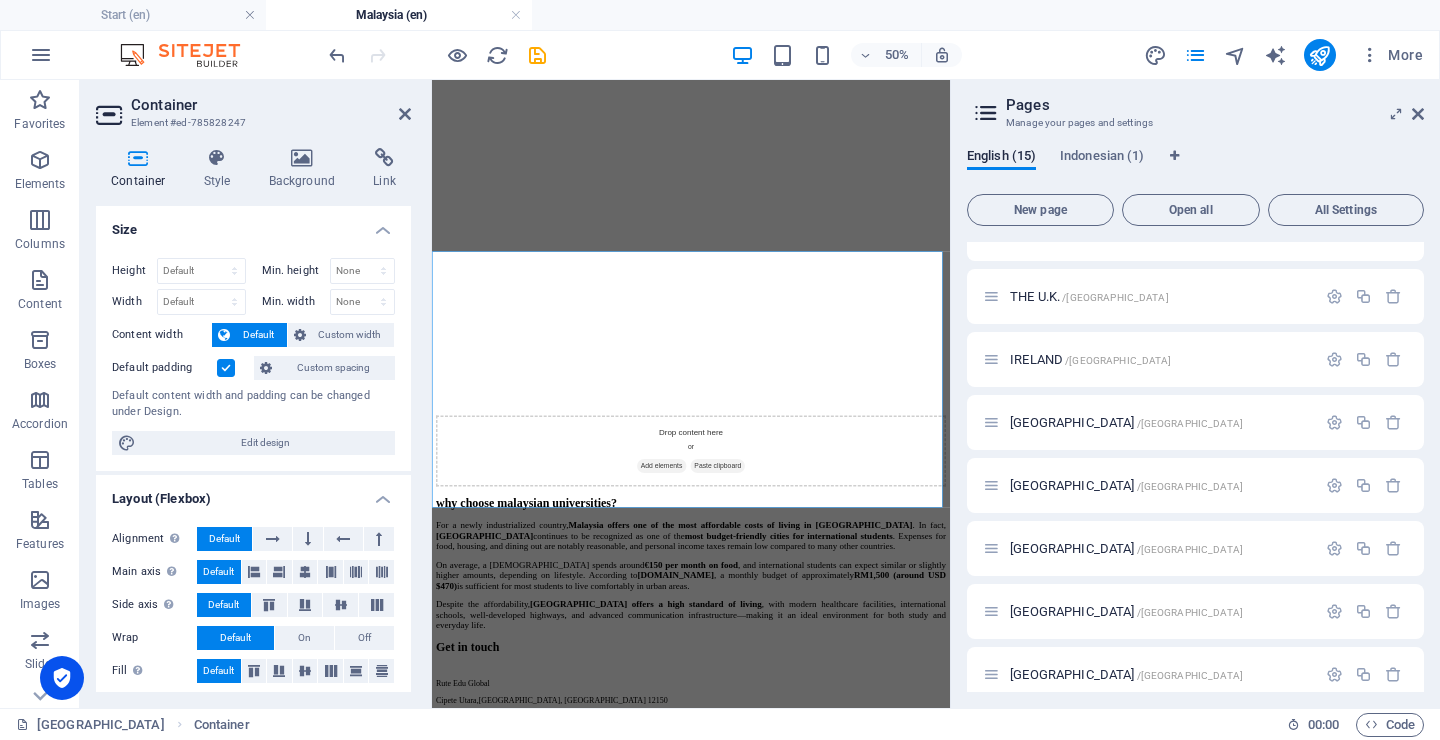 click at bounding box center (226, 368) 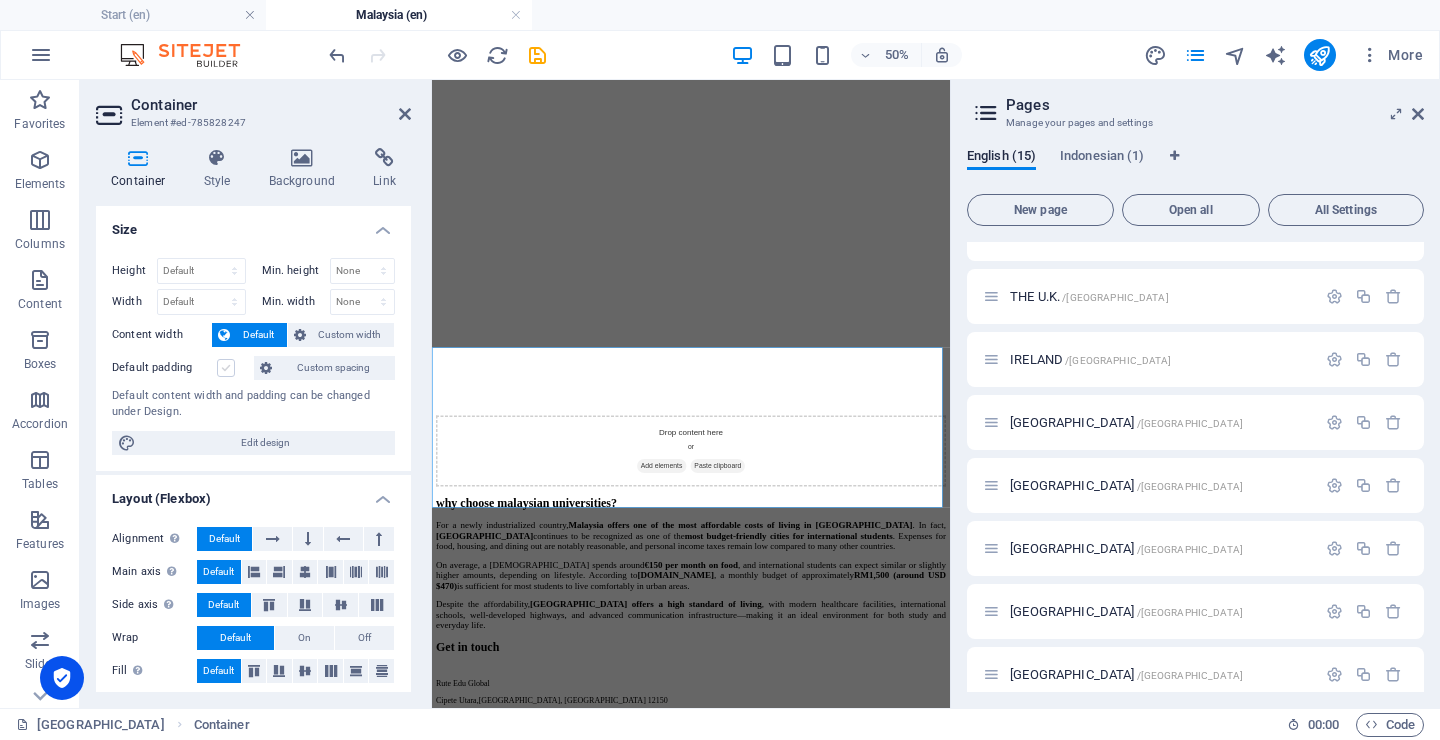 scroll, scrollTop: 470, scrollLeft: 0, axis: vertical 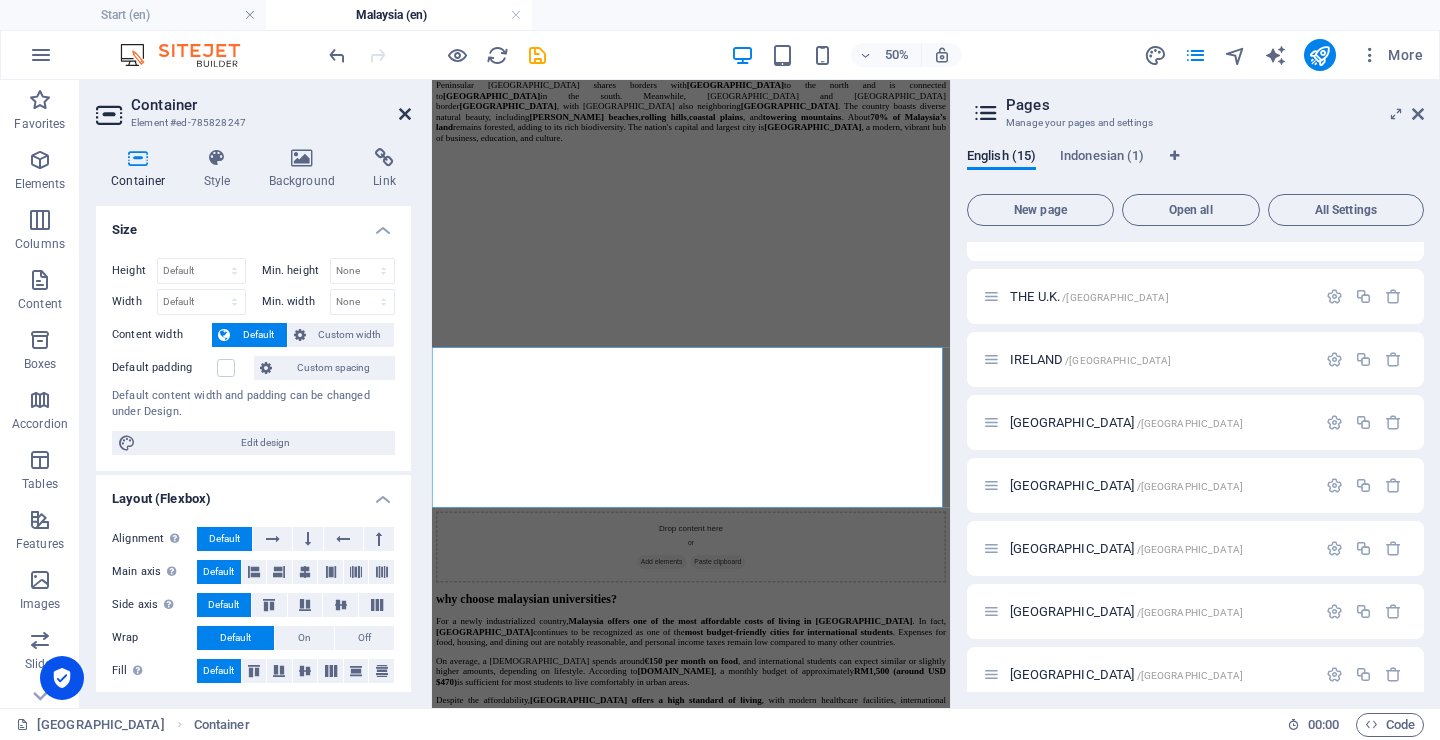 click at bounding box center [405, 114] 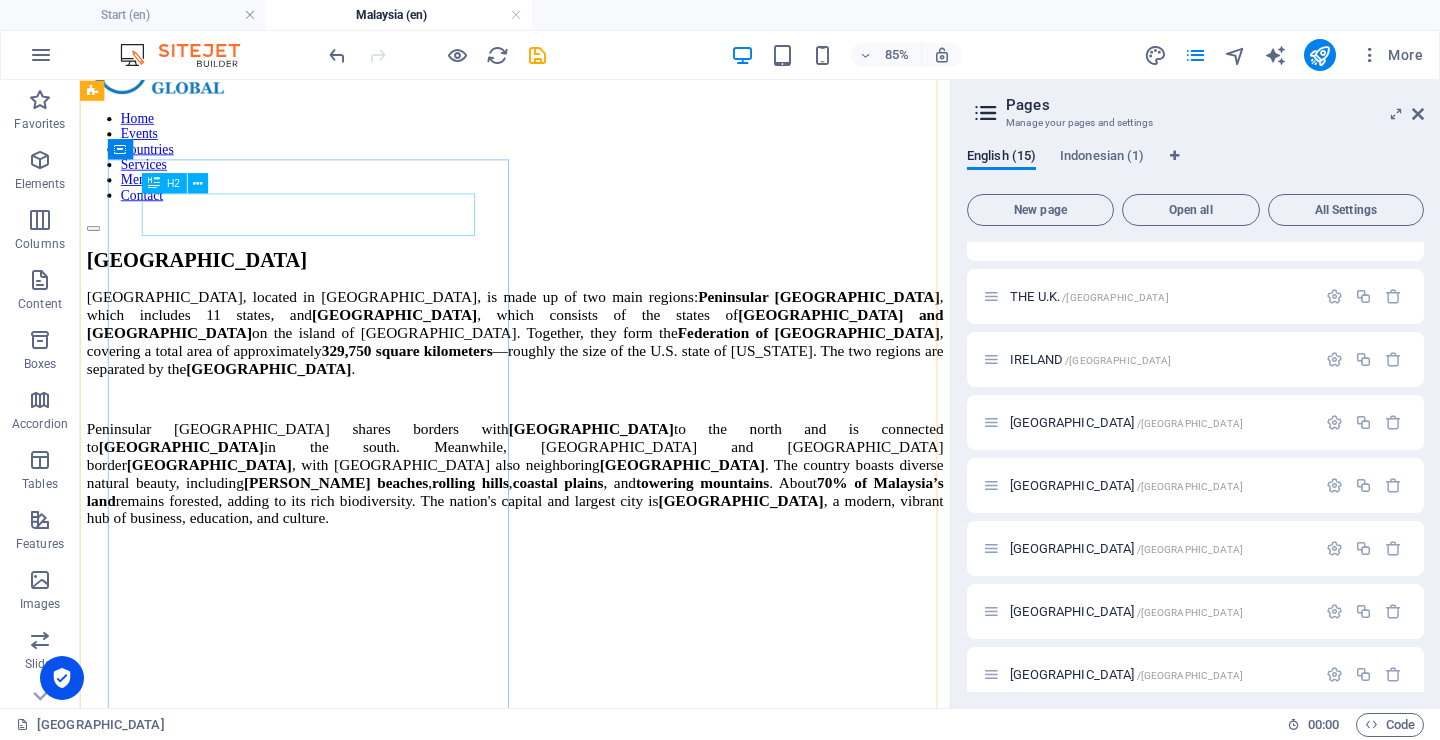 scroll, scrollTop: 0, scrollLeft: 0, axis: both 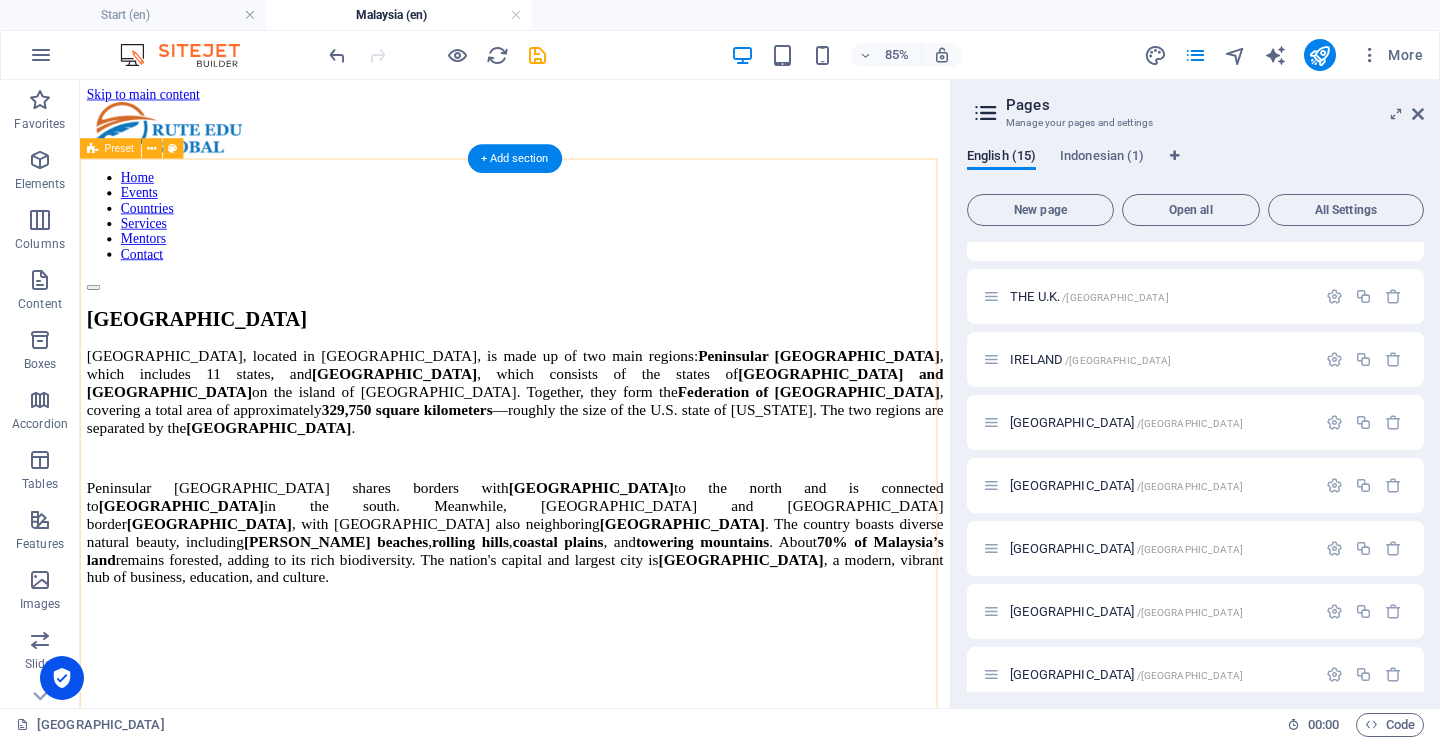 click on "malaysia Malaysia, located in Southeast Asia, is made up of two main regions:  Peninsular Malaysia , which includes 11 states, and  East Malaysia , which consists of the states of  Sabah and Sarawak  on the island of Borneo. Together, they form the  Federation of Malaysia , covering a total area of approximately  329,750 square kilometers —roughly the size of the U.S. state of New Mexico. The two regions are separated by the  South China Sea . Peninsular Malaysia shares borders with  Thailand  to the north and is connected to  Singapore  in the south. Meanwhile, Sabah and Sarawak border  Indonesia , with Sarawak also neighboring  Brunei . The country boasts diverse natural beauty, including  sandy beaches ,  rolling hills ,  coastal plains , and  towering mountains . About  70% of Malaysia’s land  remains forested, adding to its rich biodiversity. The nation's capital and largest city is  Kuala Lumpur , a modern, vibrant hub of business, education, and culture. Drop content here or  Add elements" at bounding box center [592, 951] 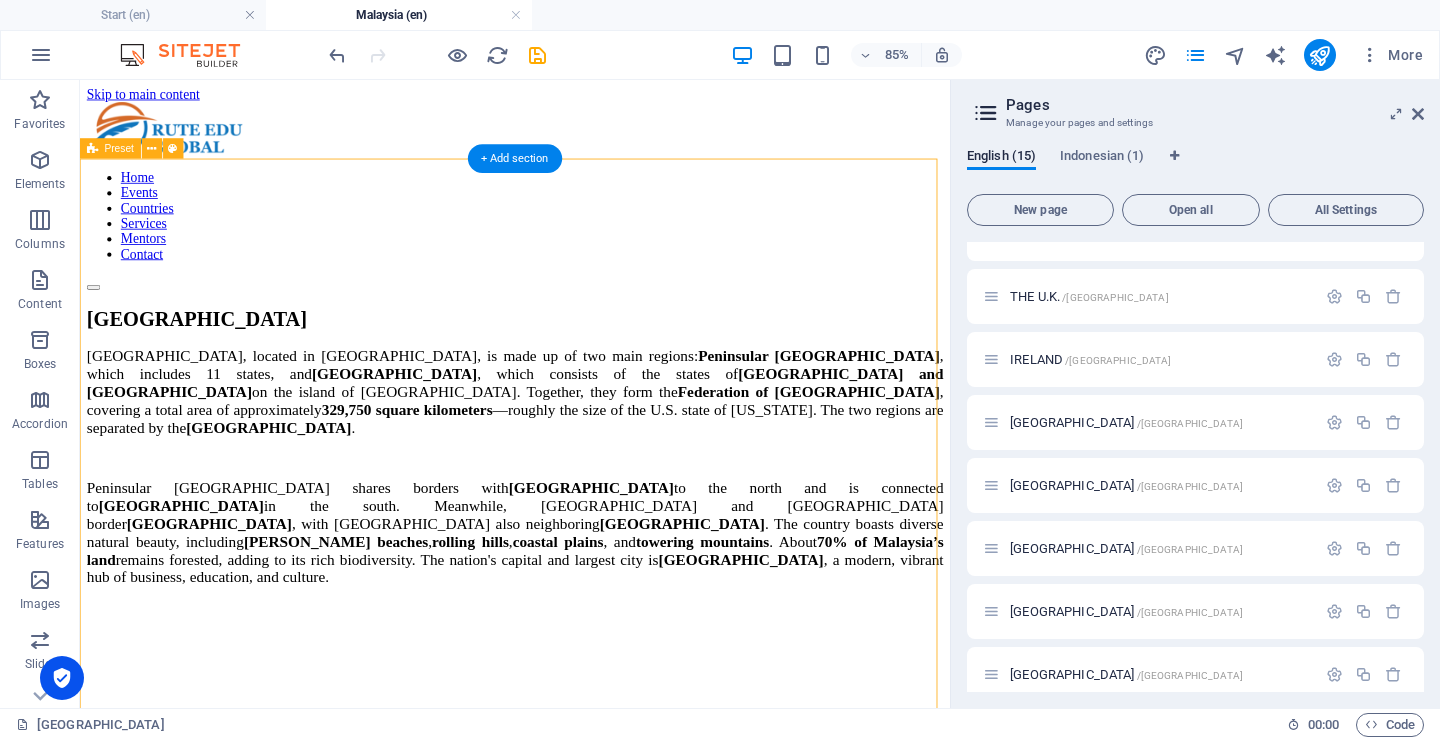 click on "malaysia Malaysia, located in Southeast Asia, is made up of two main regions:  Peninsular Malaysia , which includes 11 states, and  East Malaysia , which consists of the states of  Sabah and Sarawak  on the island of Borneo. Together, they form the  Federation of Malaysia , covering a total area of approximately  329,750 square kilometers —roughly the size of the U.S. state of New Mexico. The two regions are separated by the  South China Sea . Peninsular Malaysia shares borders with  Thailand  to the north and is connected to  Singapore  in the south. Meanwhile, Sabah and Sarawak border  Indonesia , with Sarawak also neighboring  Brunei . The country boasts diverse natural beauty, including  sandy beaches ,  rolling hills ,  coastal plains , and  towering mountains . About  70% of Malaysia’s land  remains forested, adding to its rich biodiversity. The nation's capital and largest city is  Kuala Lumpur , a modern, vibrant hub of business, education, and culture. Drop content here or  Add elements" at bounding box center [592, 951] 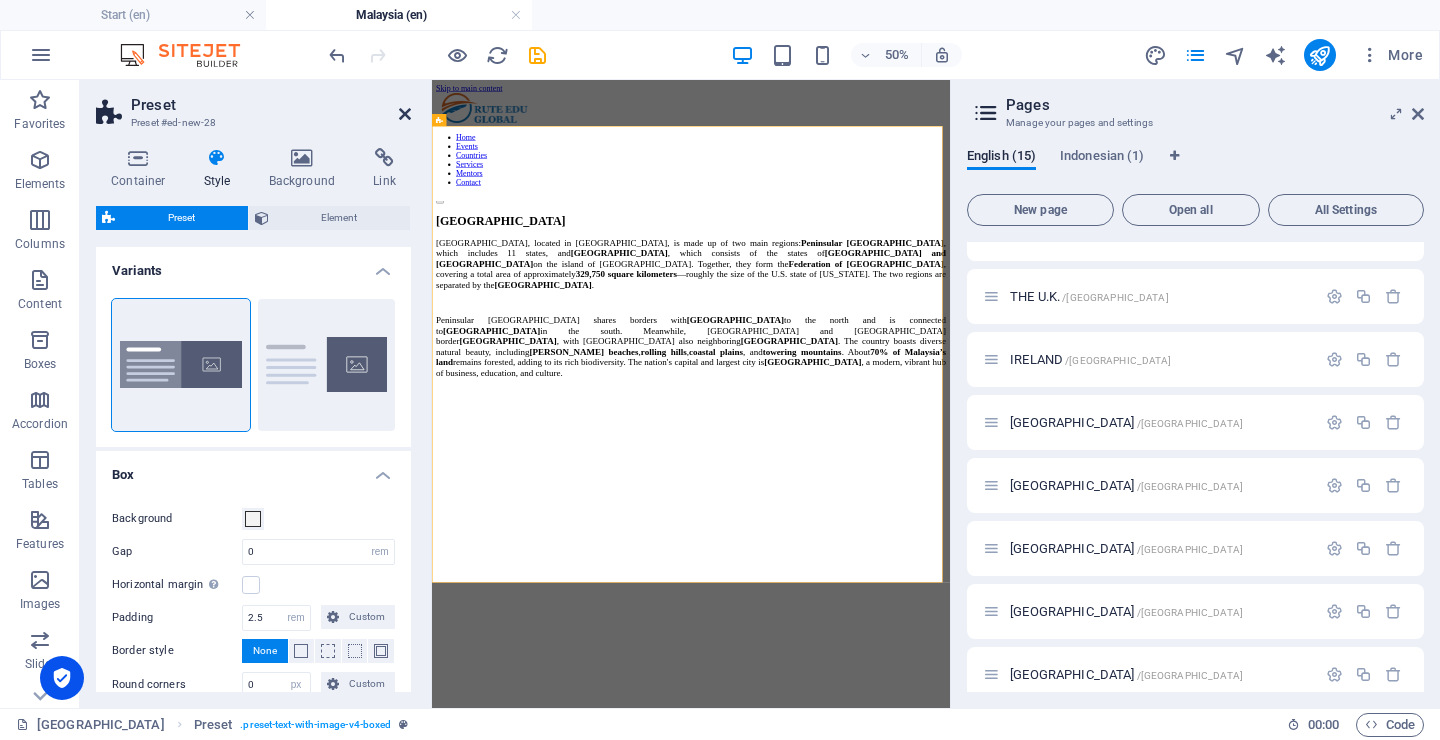 click at bounding box center [405, 114] 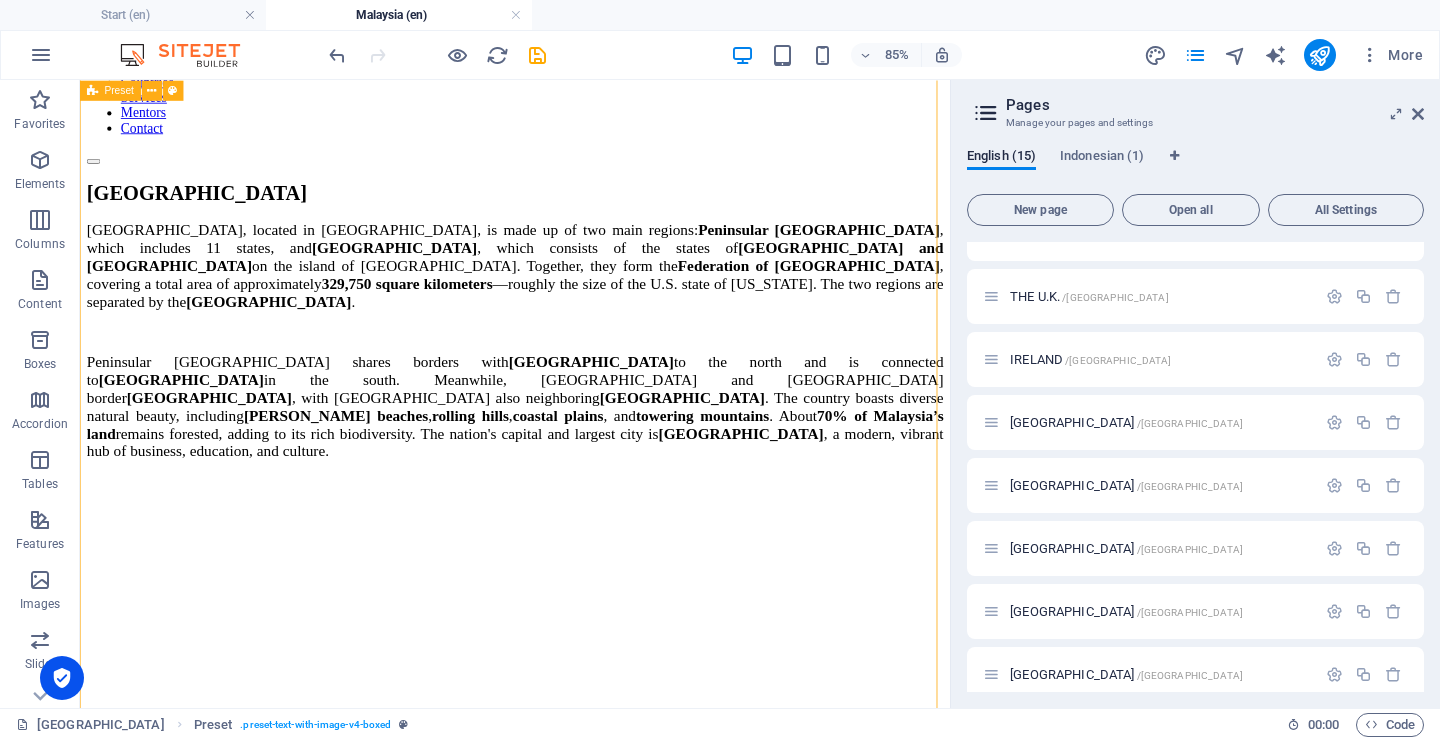scroll, scrollTop: 35, scrollLeft: 0, axis: vertical 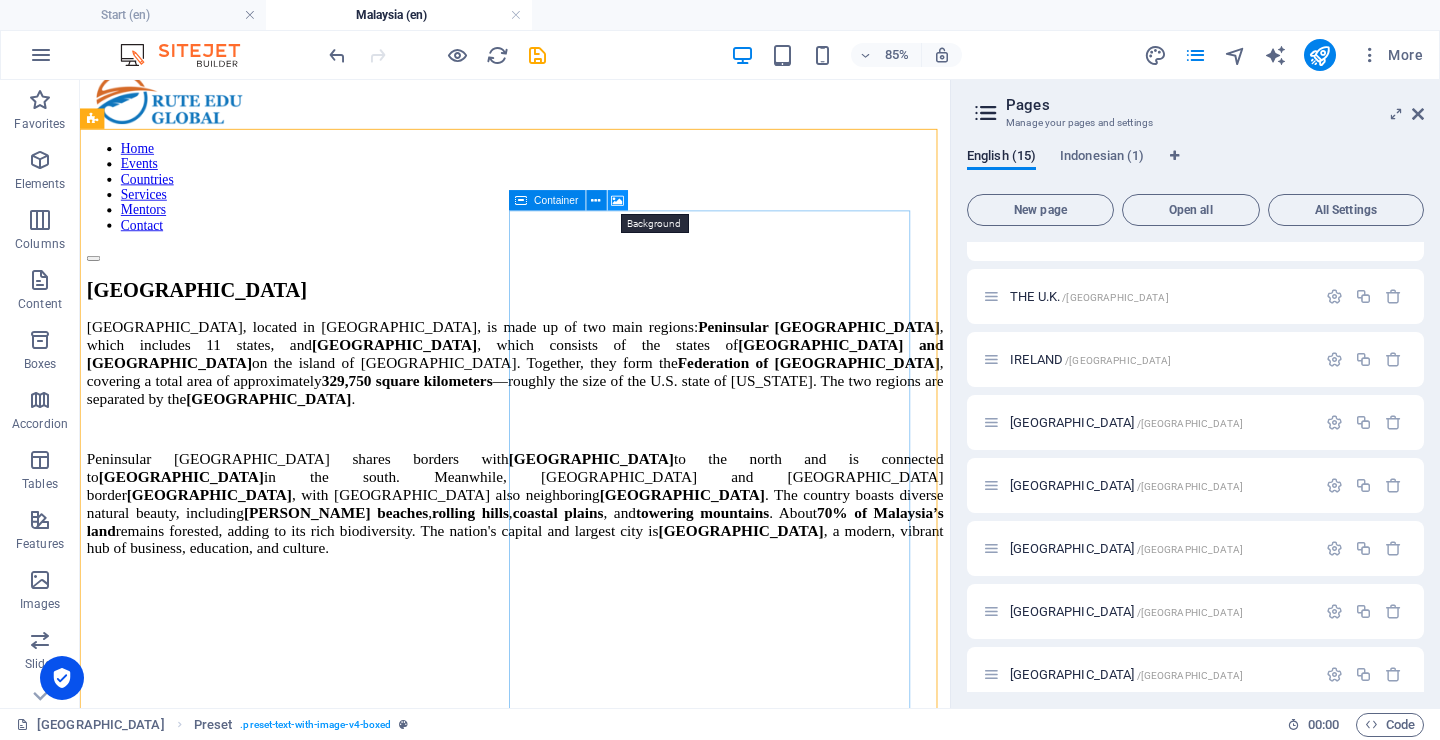 drag, startPoint x: 618, startPoint y: 205, endPoint x: 489, endPoint y: 389, distance: 224.71538 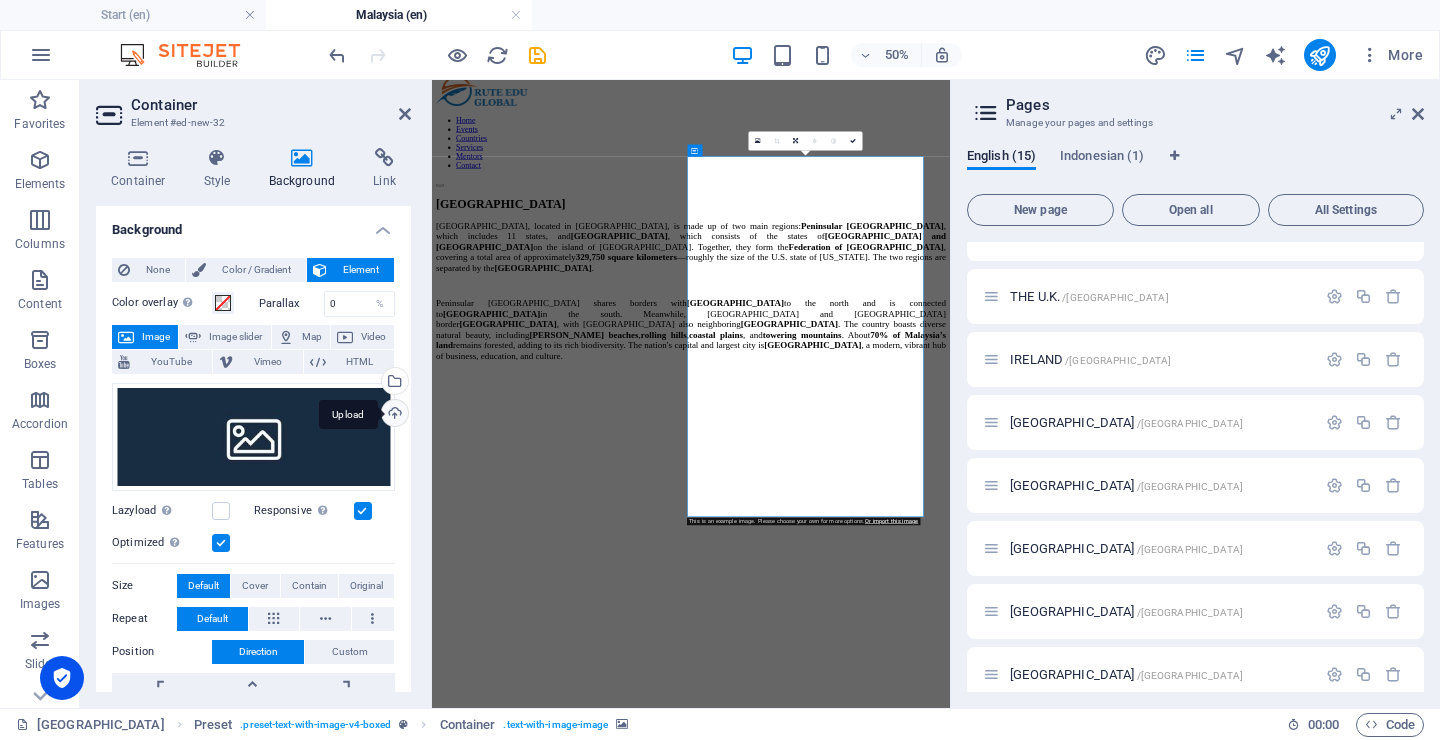 drag, startPoint x: 391, startPoint y: 417, endPoint x: 17, endPoint y: 288, distance: 395.62228 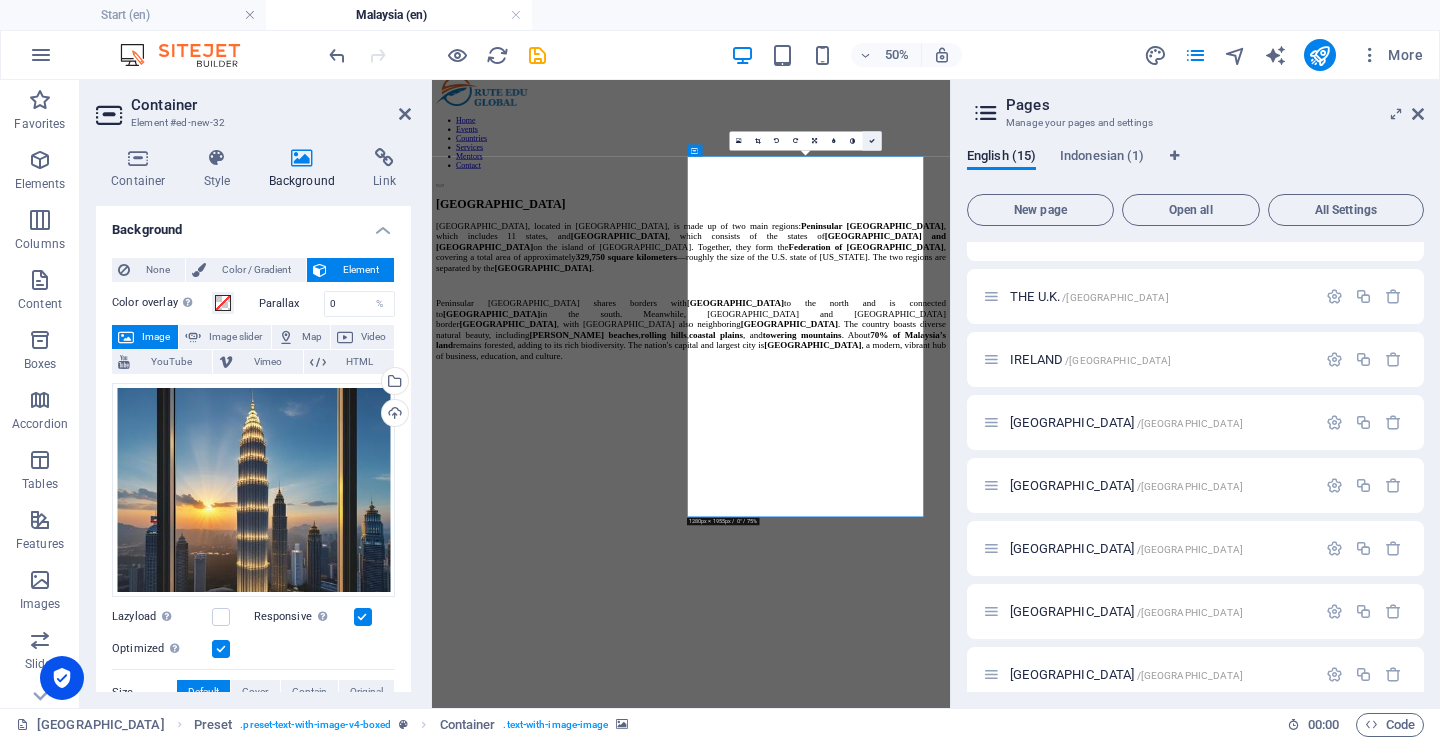 click at bounding box center [871, 141] 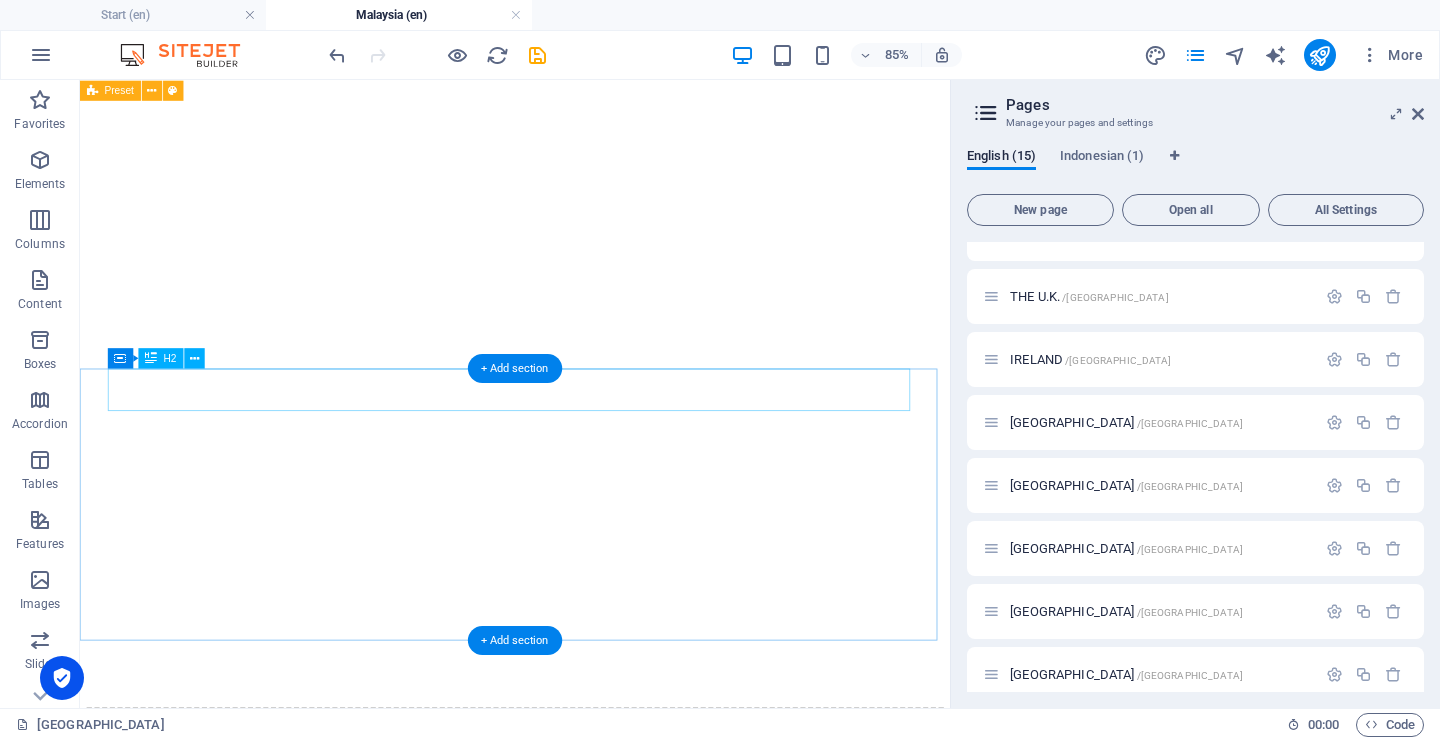scroll, scrollTop: 588, scrollLeft: 0, axis: vertical 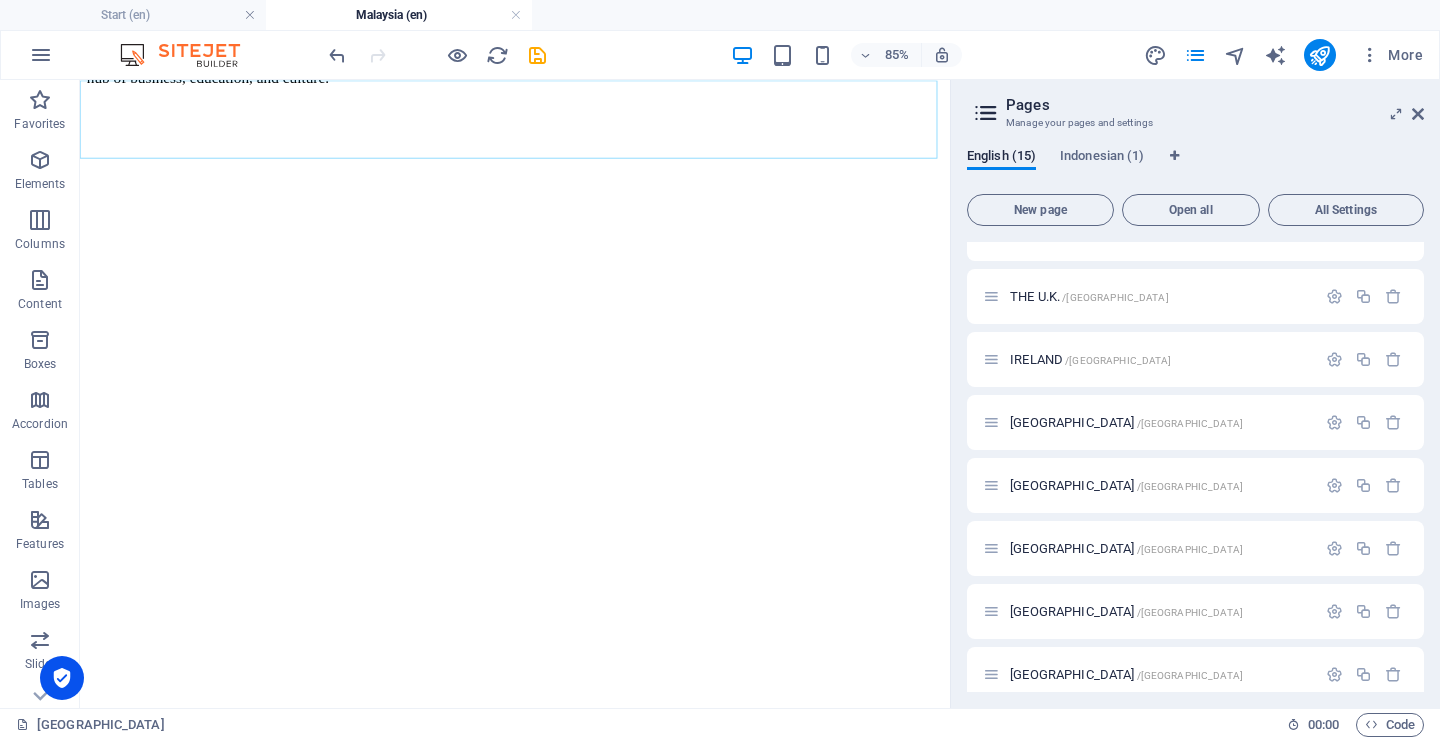 click on "Home Events Countries Services Mentors Contact" at bounding box center (592, -348) 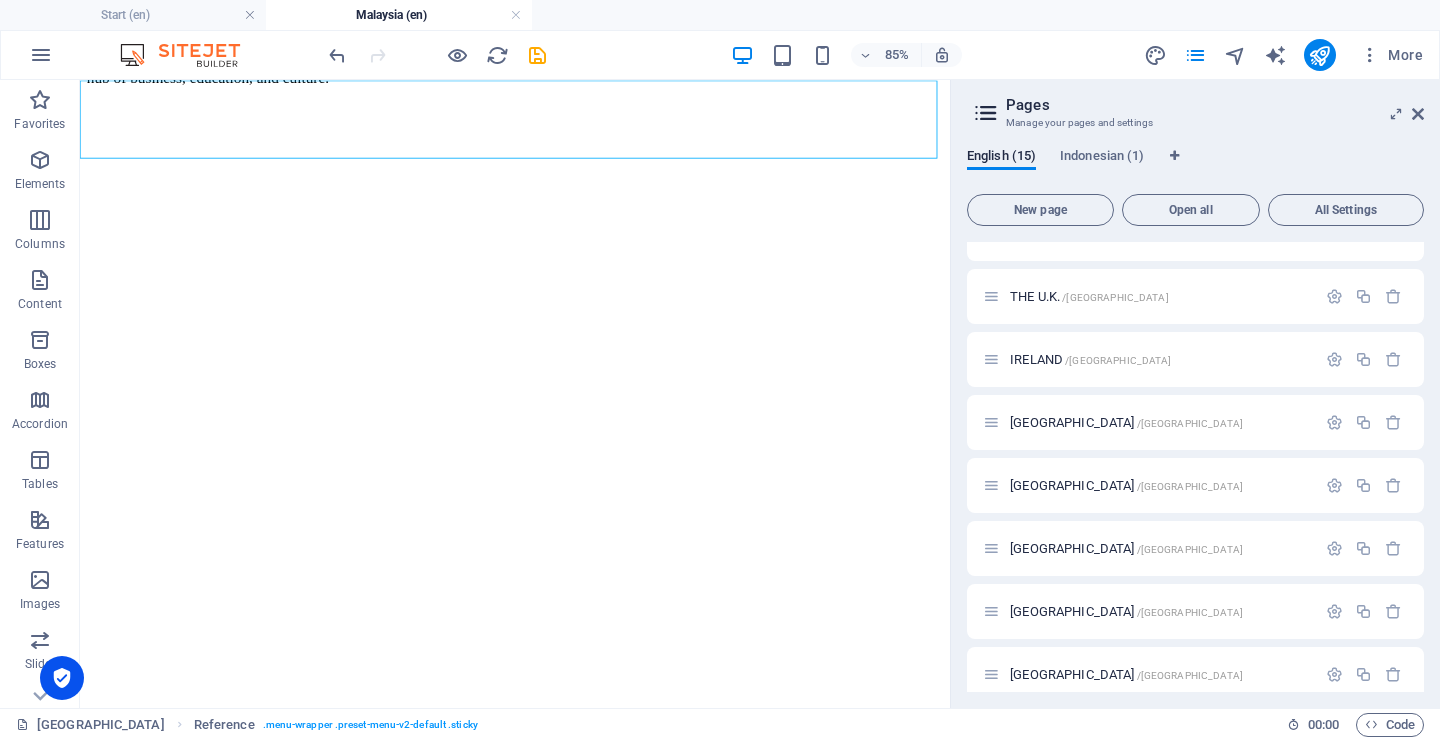 click on "Home Events Countries Services Mentors Contact" at bounding box center [592, -348] 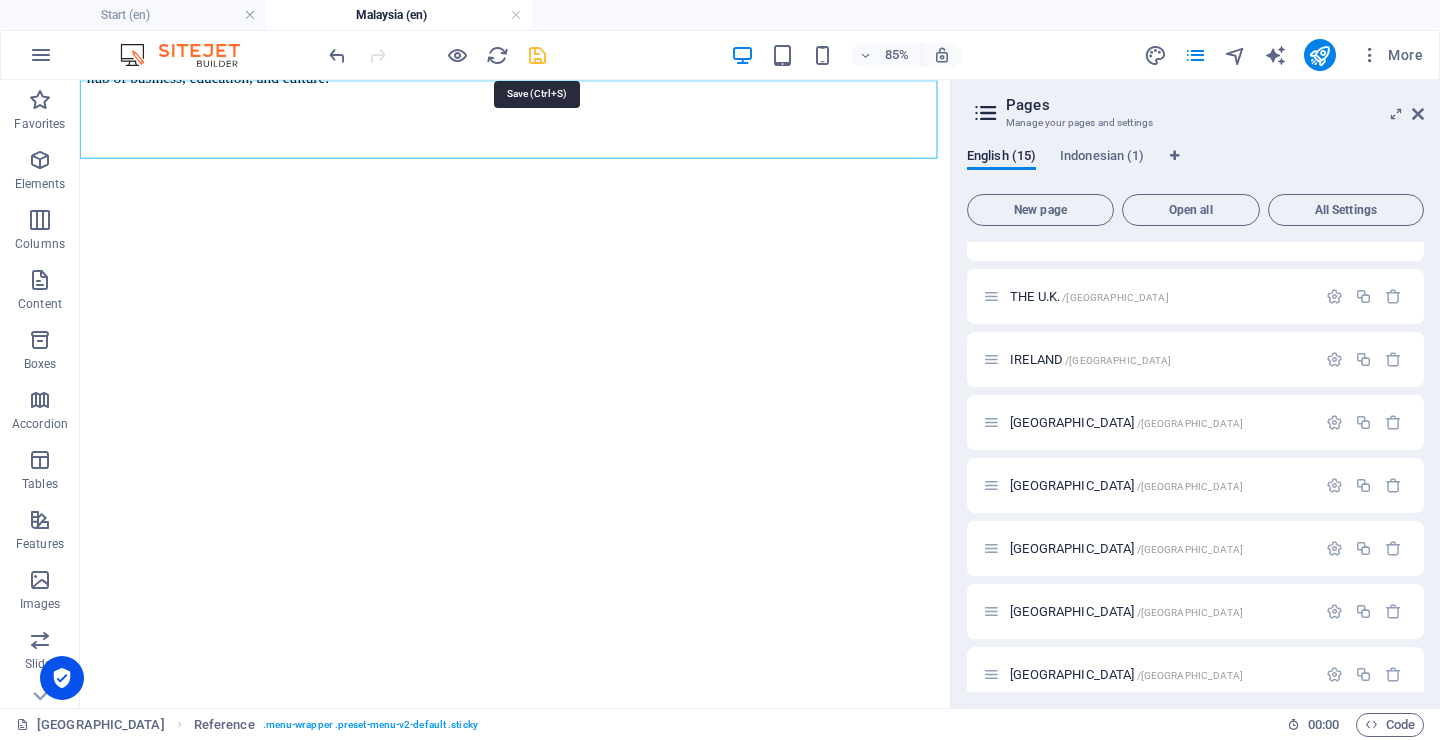 click at bounding box center [537, 55] 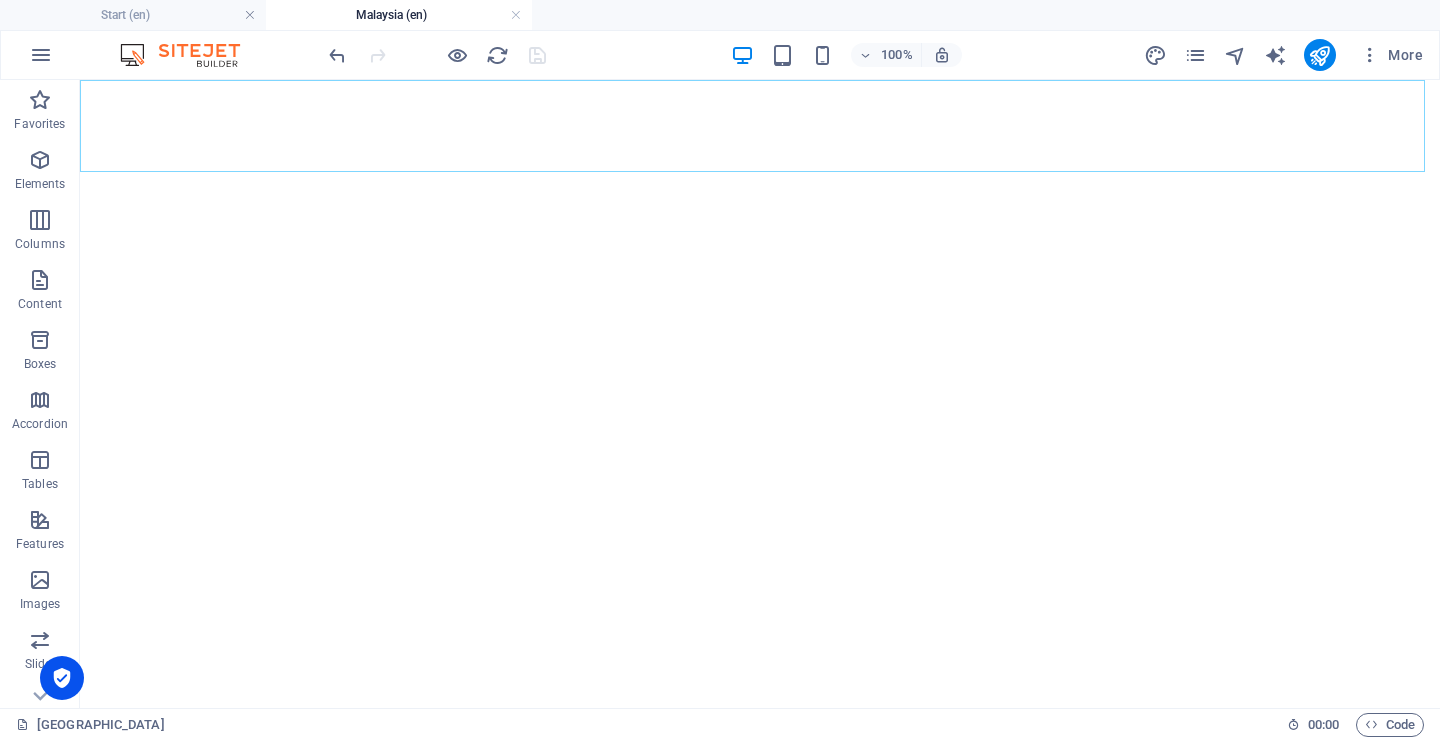 click on "Home Events Countries Services Mentors Contact" at bounding box center [760, -348] 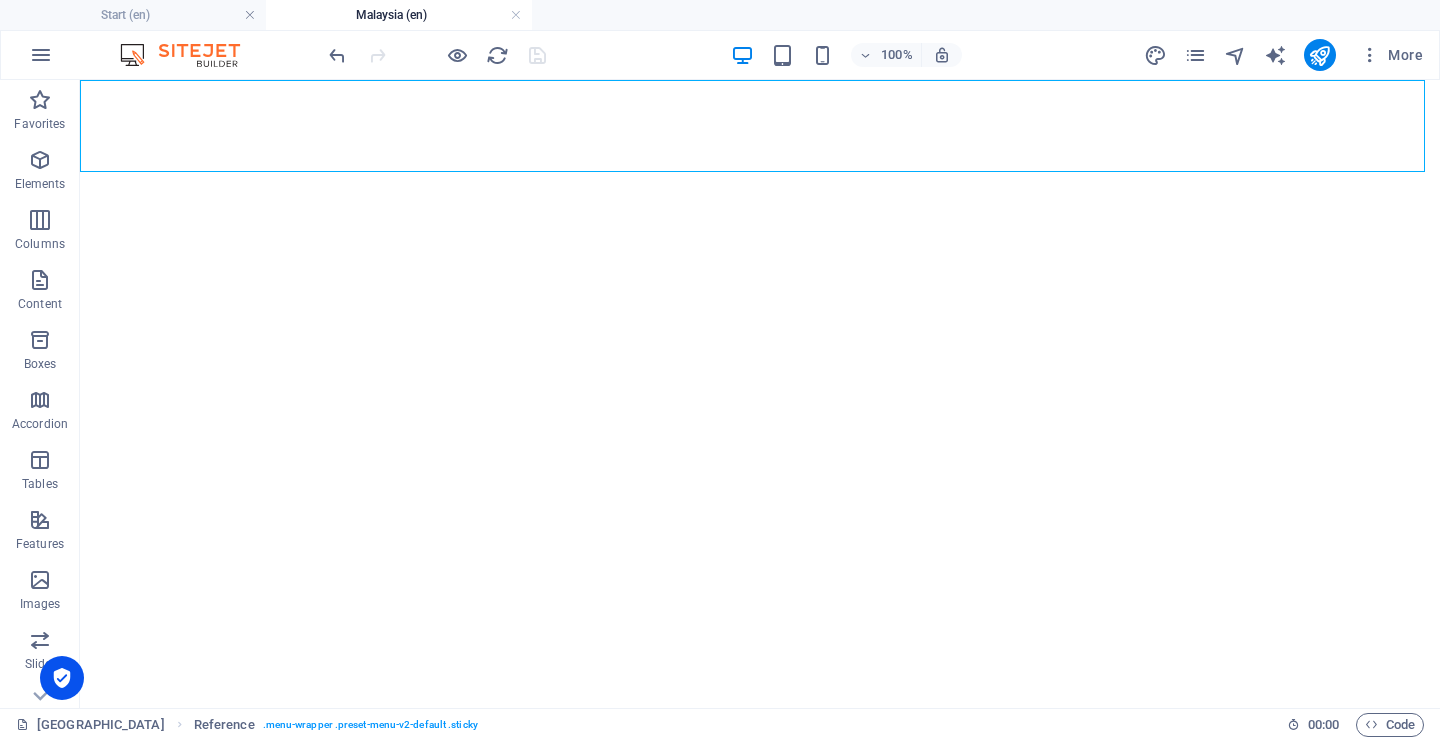 click on "Home Events Countries Services Mentors Contact" at bounding box center (760, -348) 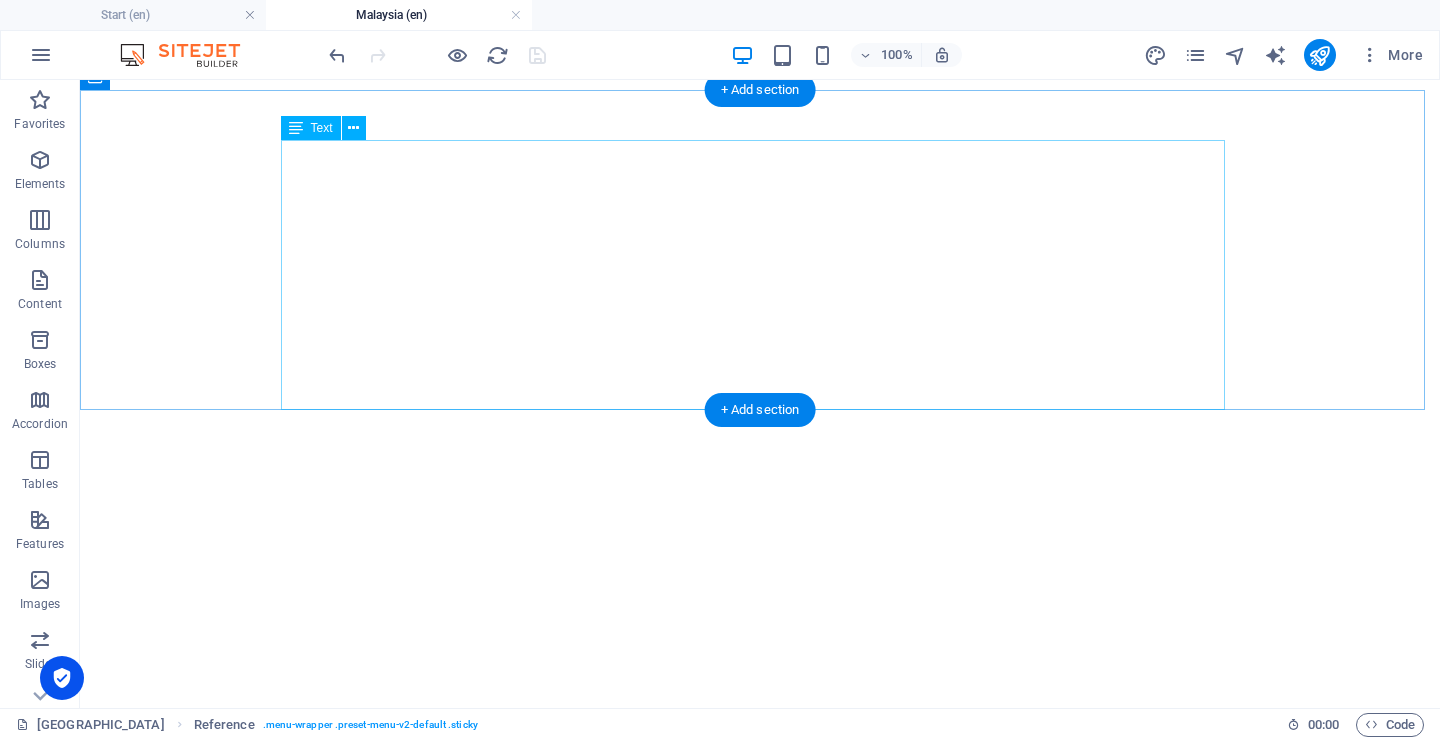 scroll, scrollTop: 995, scrollLeft: 0, axis: vertical 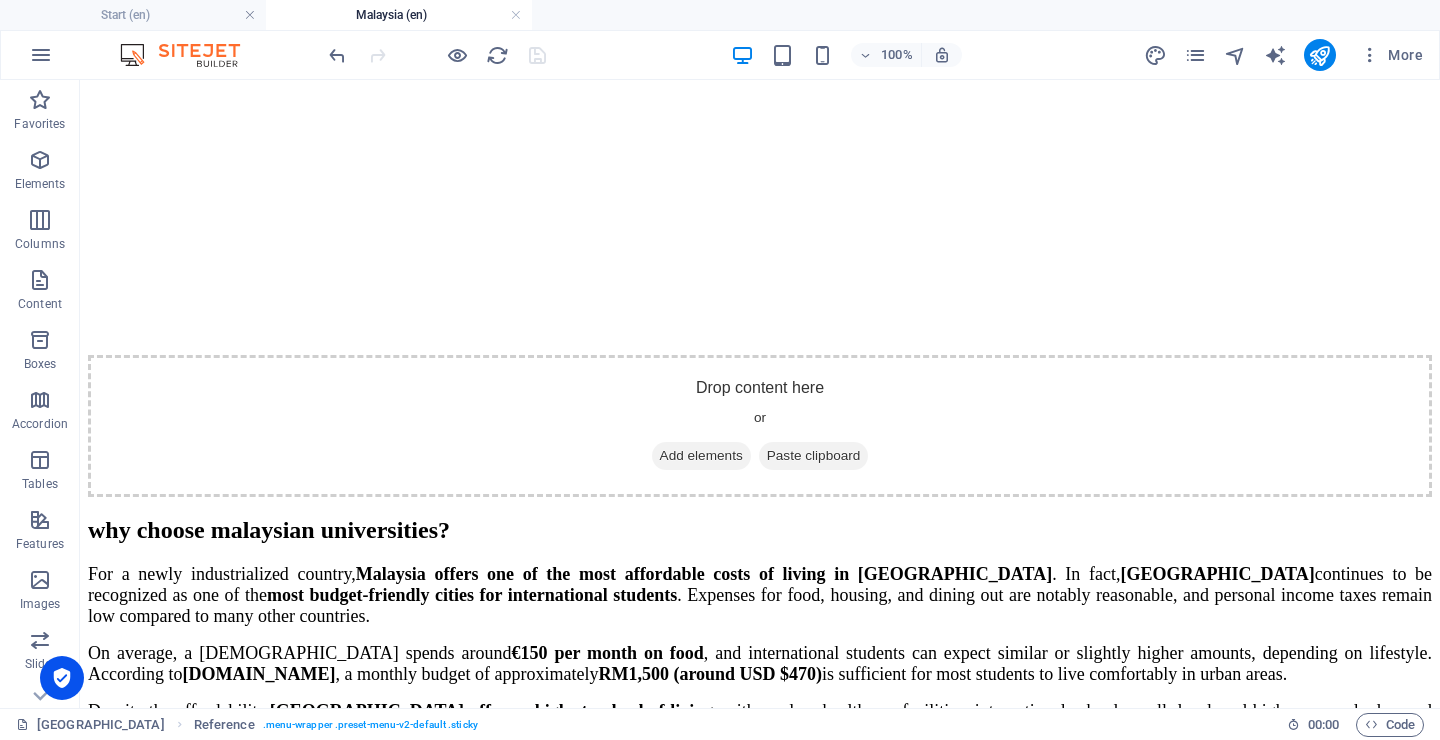 click on "Home Events Countries Services Mentors Contact" at bounding box center [760, -755] 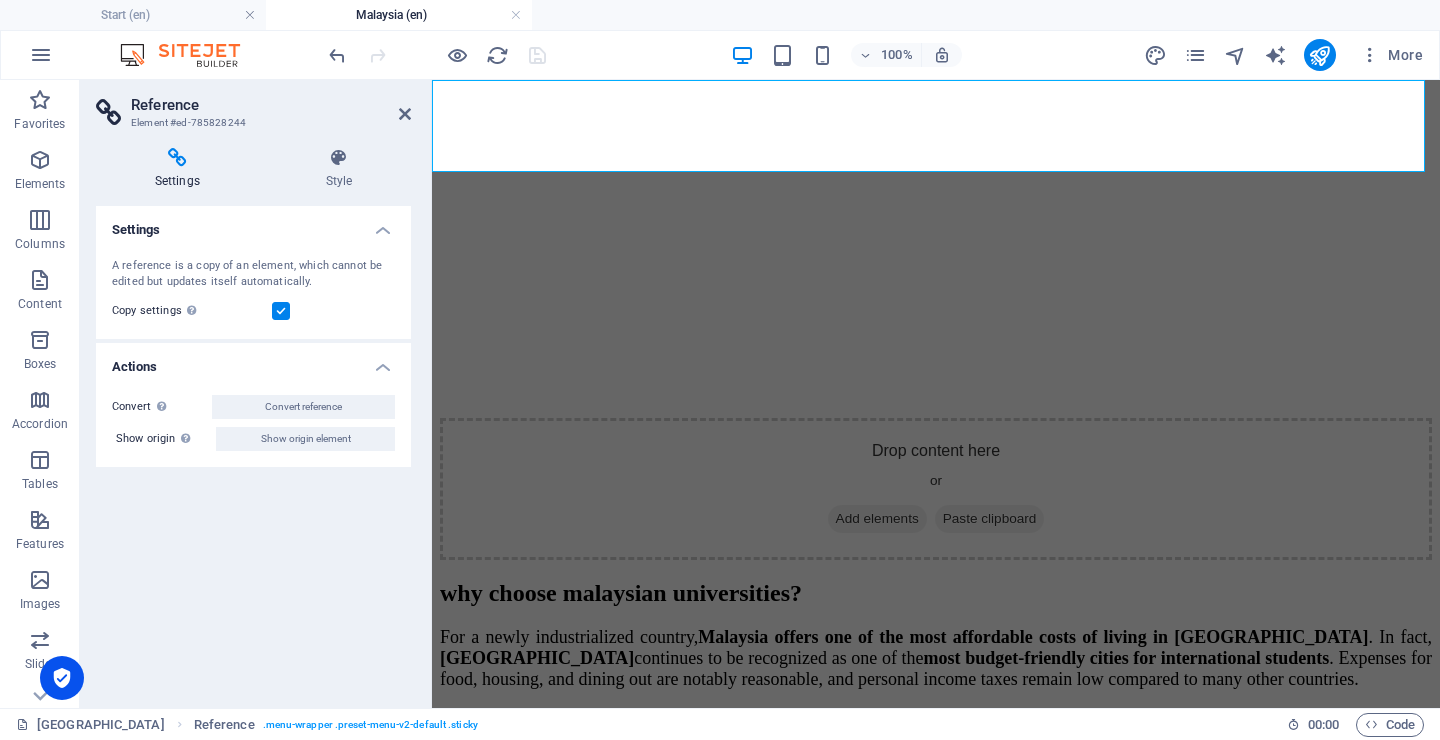 click on "Home Events Countries Services Mentors Contact" at bounding box center (936, -755) 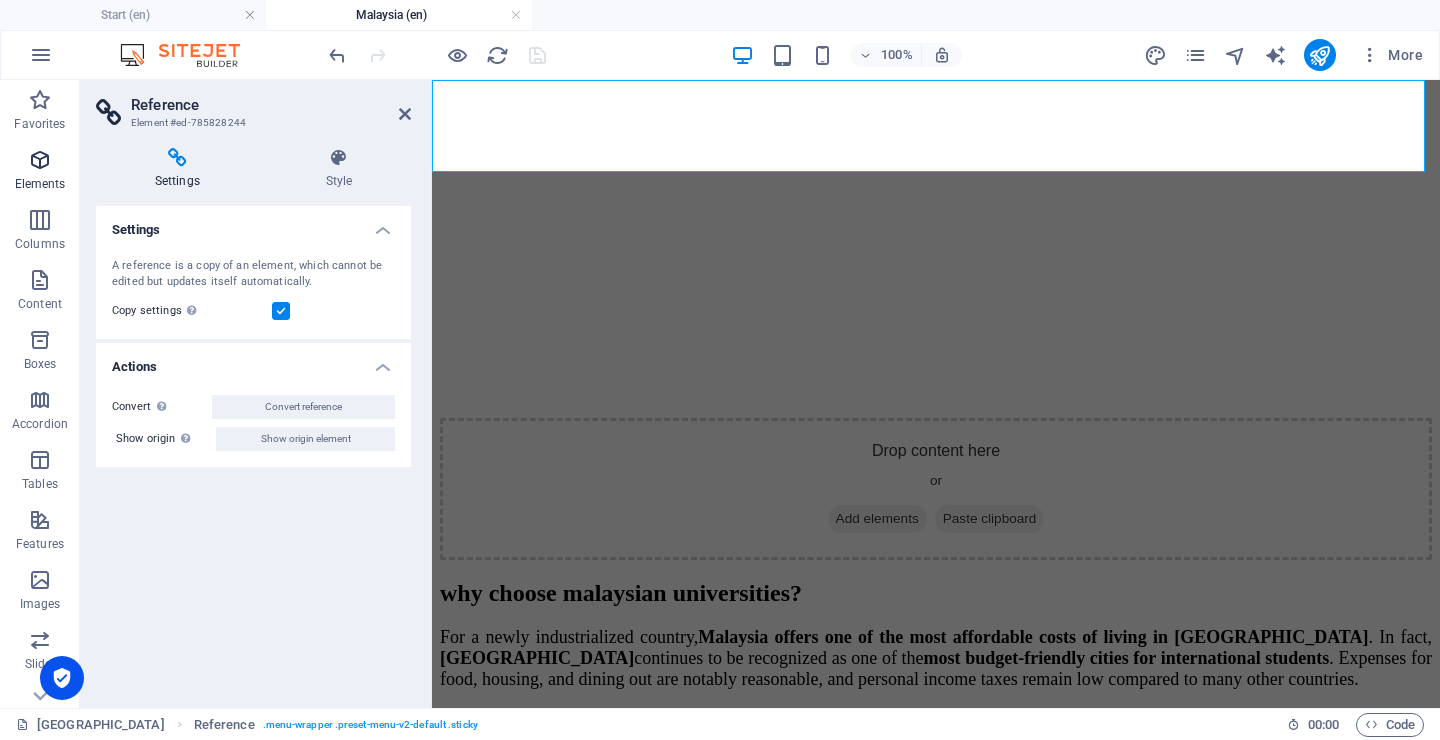 click at bounding box center (40, 160) 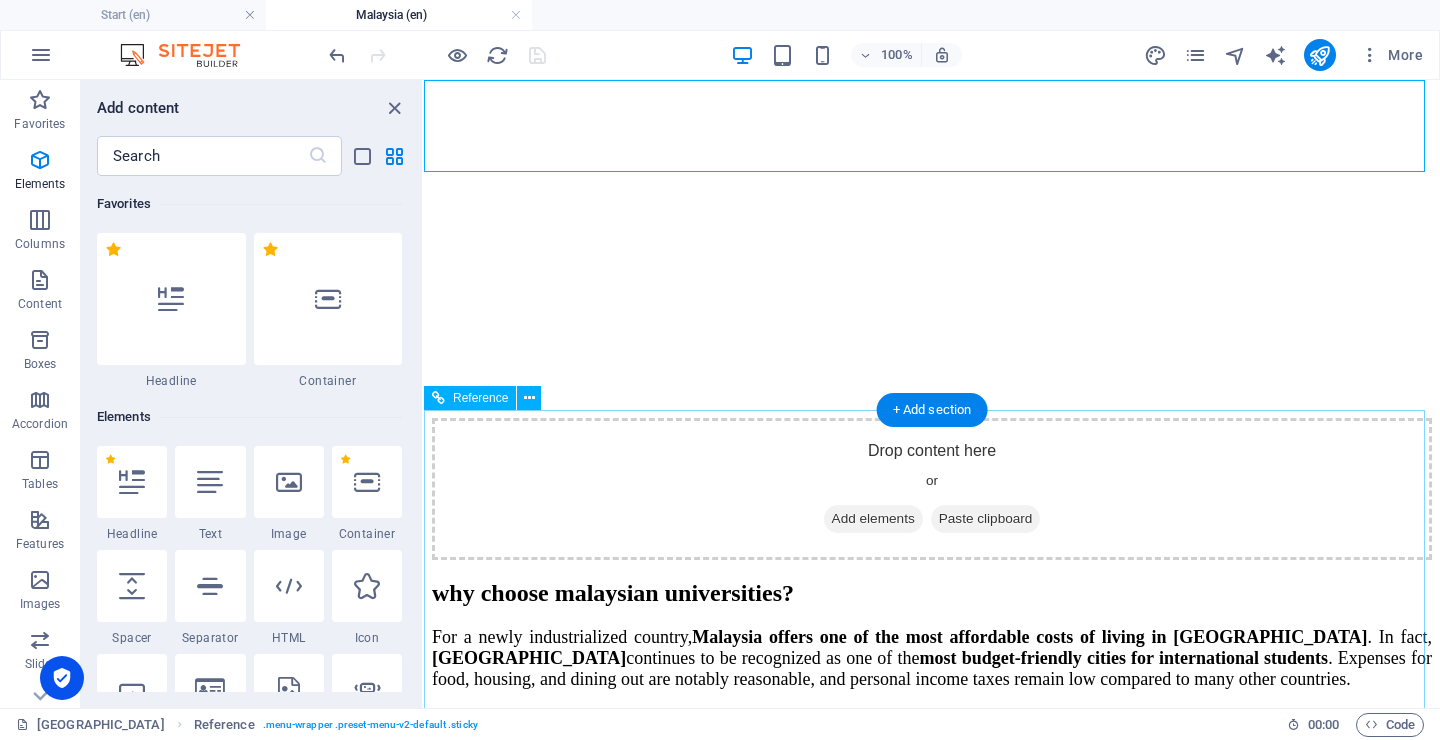 scroll, scrollTop: 213, scrollLeft: 0, axis: vertical 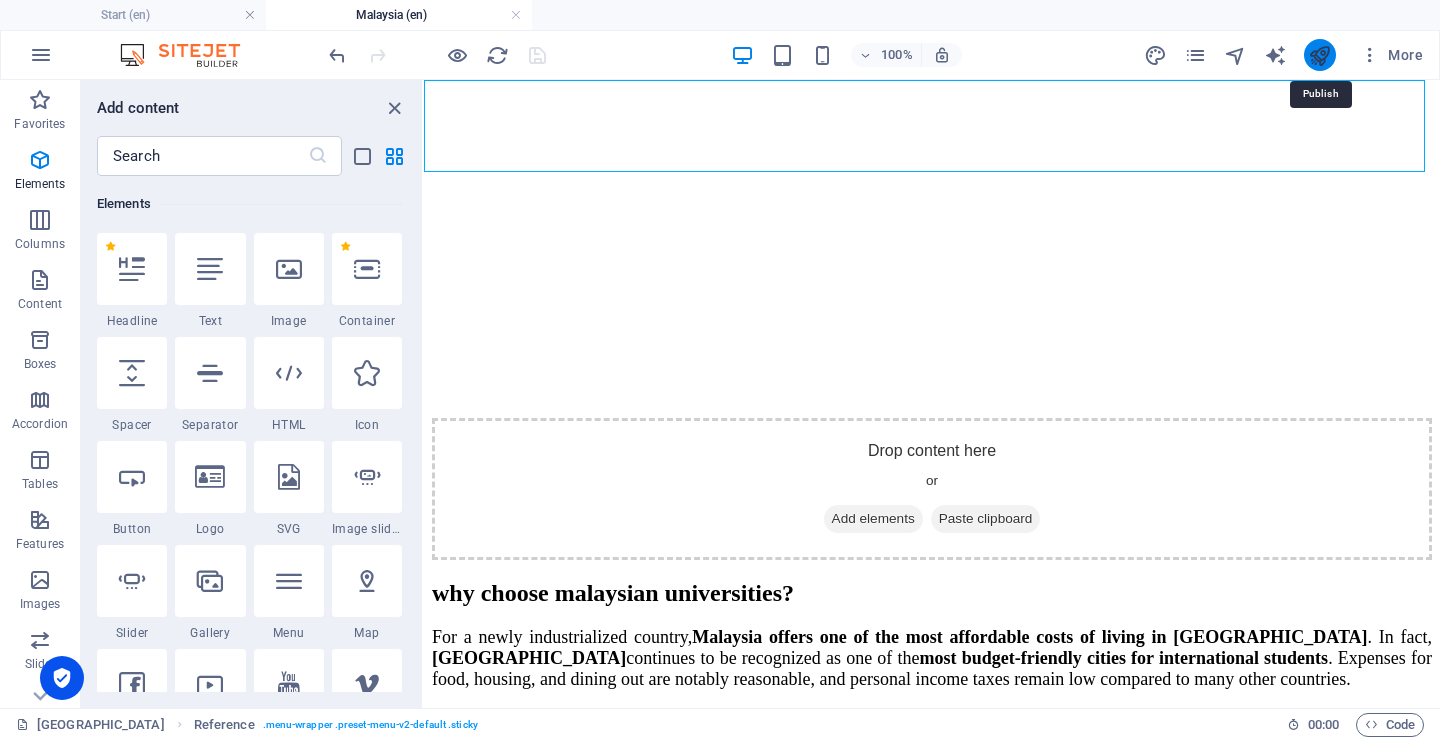 click at bounding box center [1319, 55] 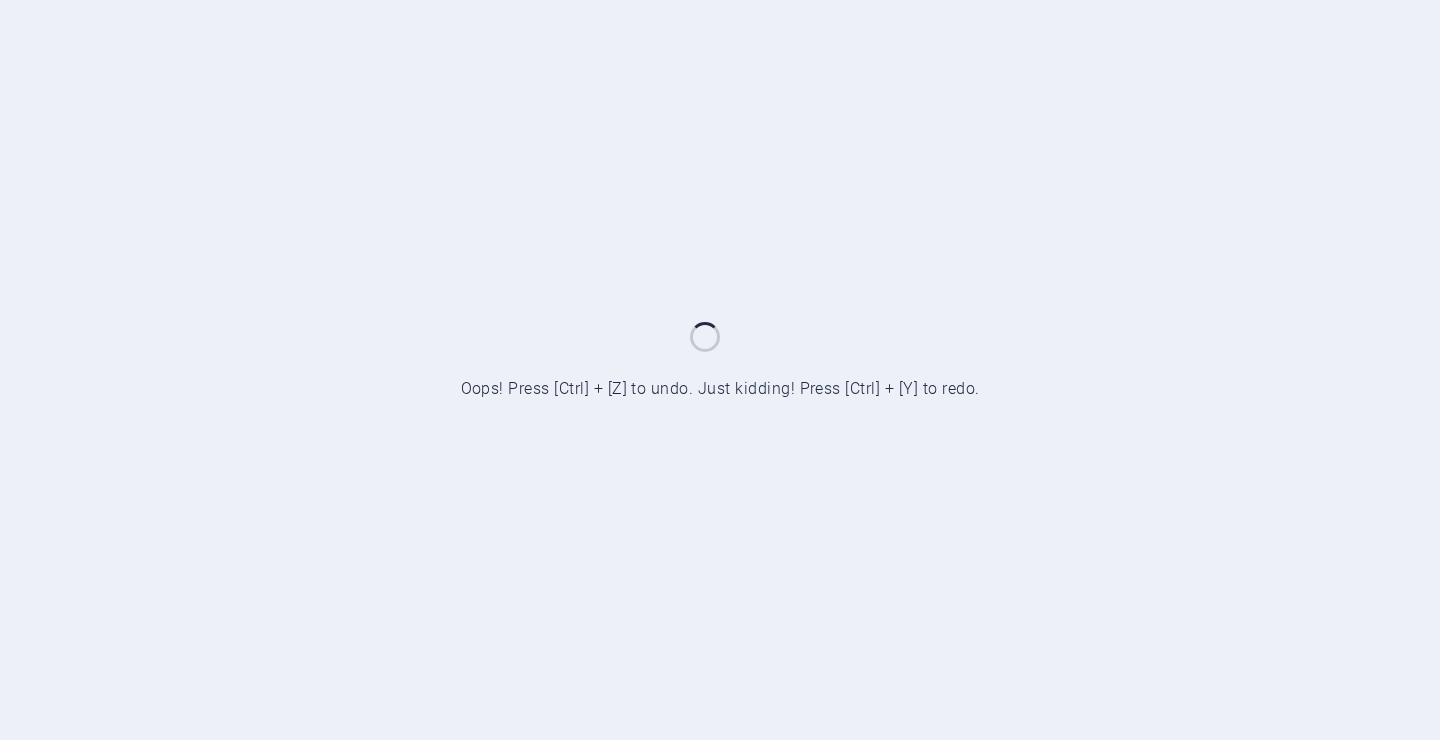 scroll, scrollTop: 0, scrollLeft: 0, axis: both 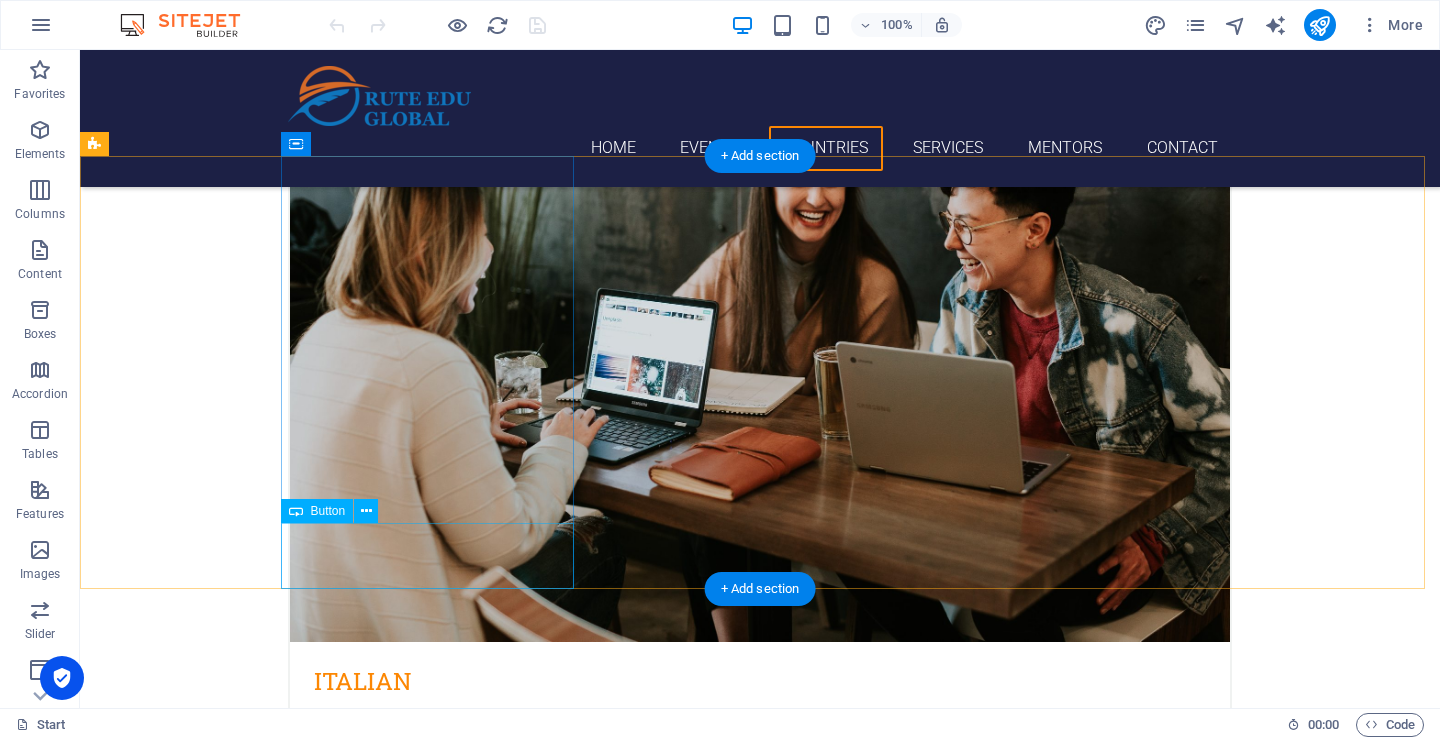 click on "Learn more" at bounding box center (242, 7608) 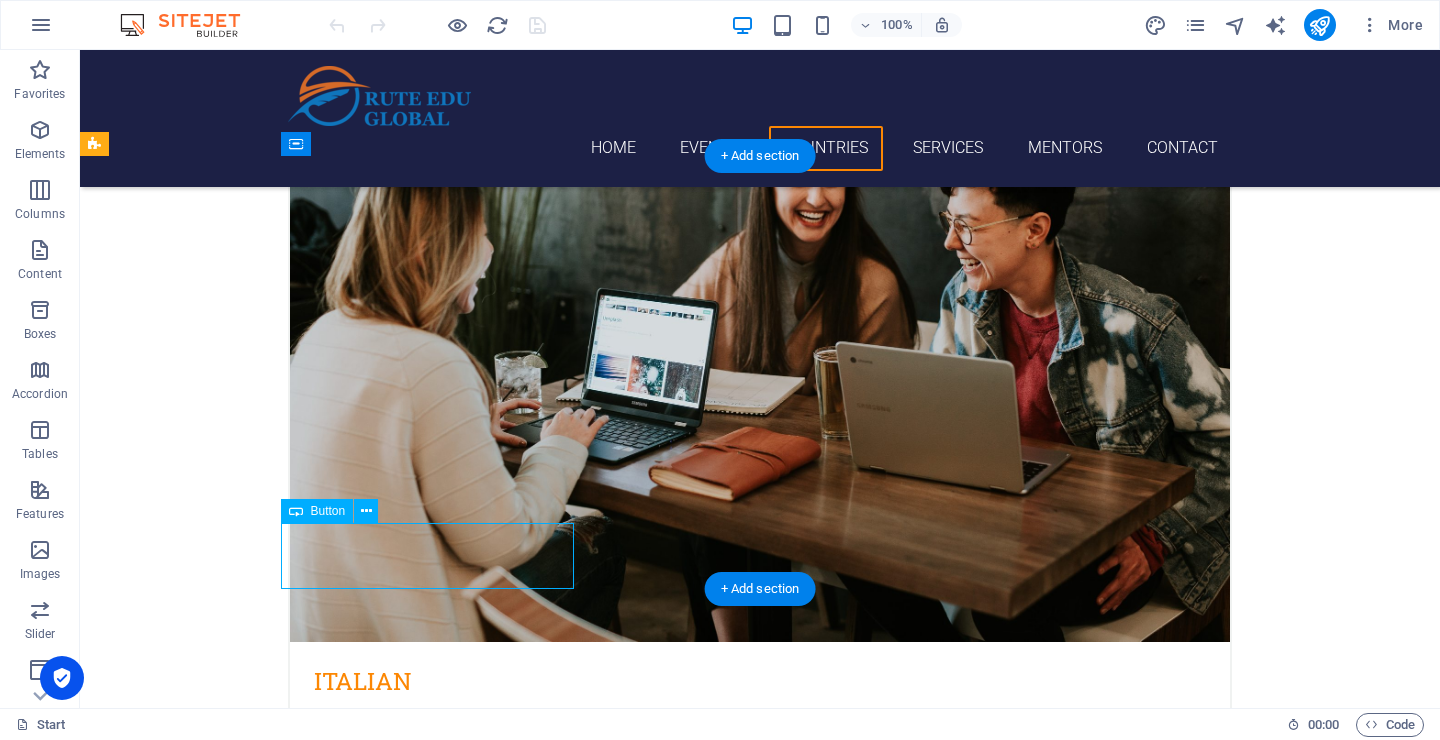 click on "Learn more" at bounding box center (242, 7608) 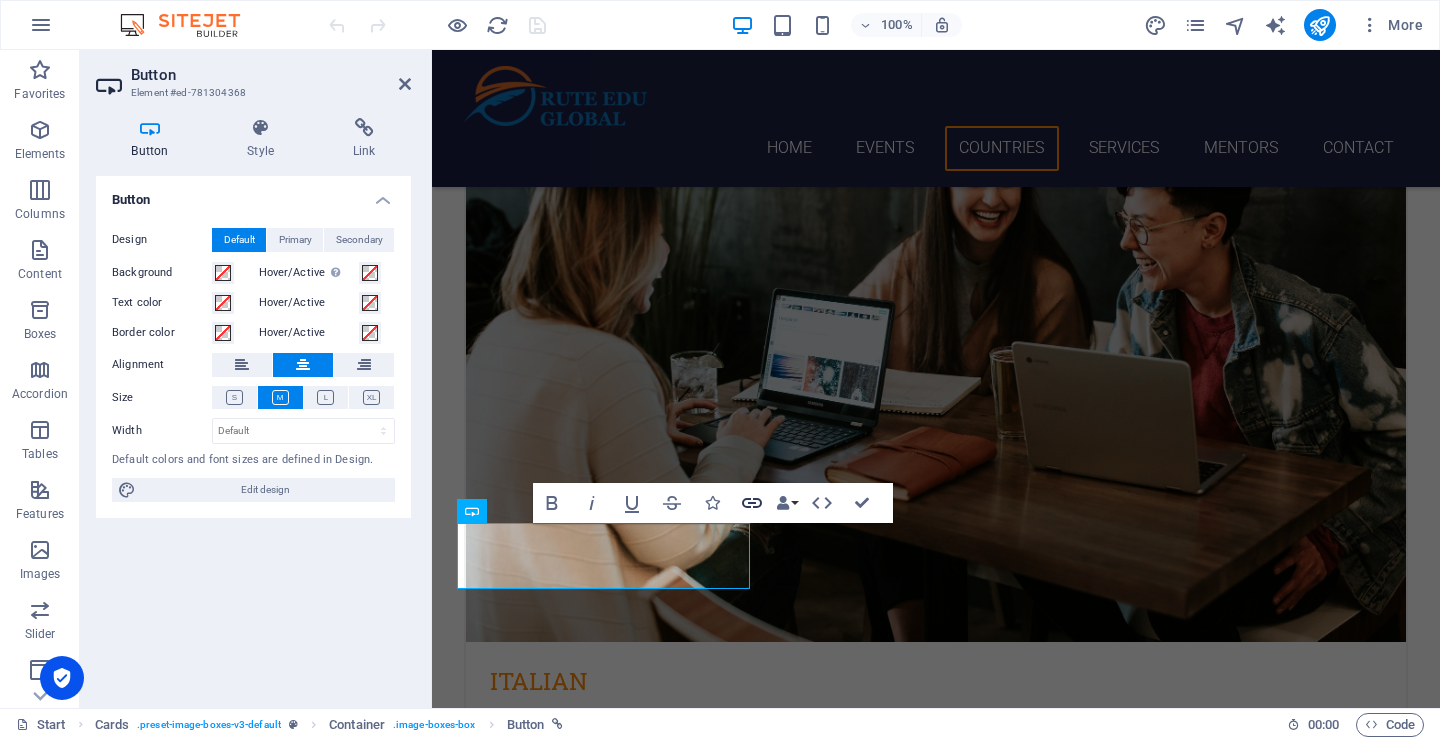 click 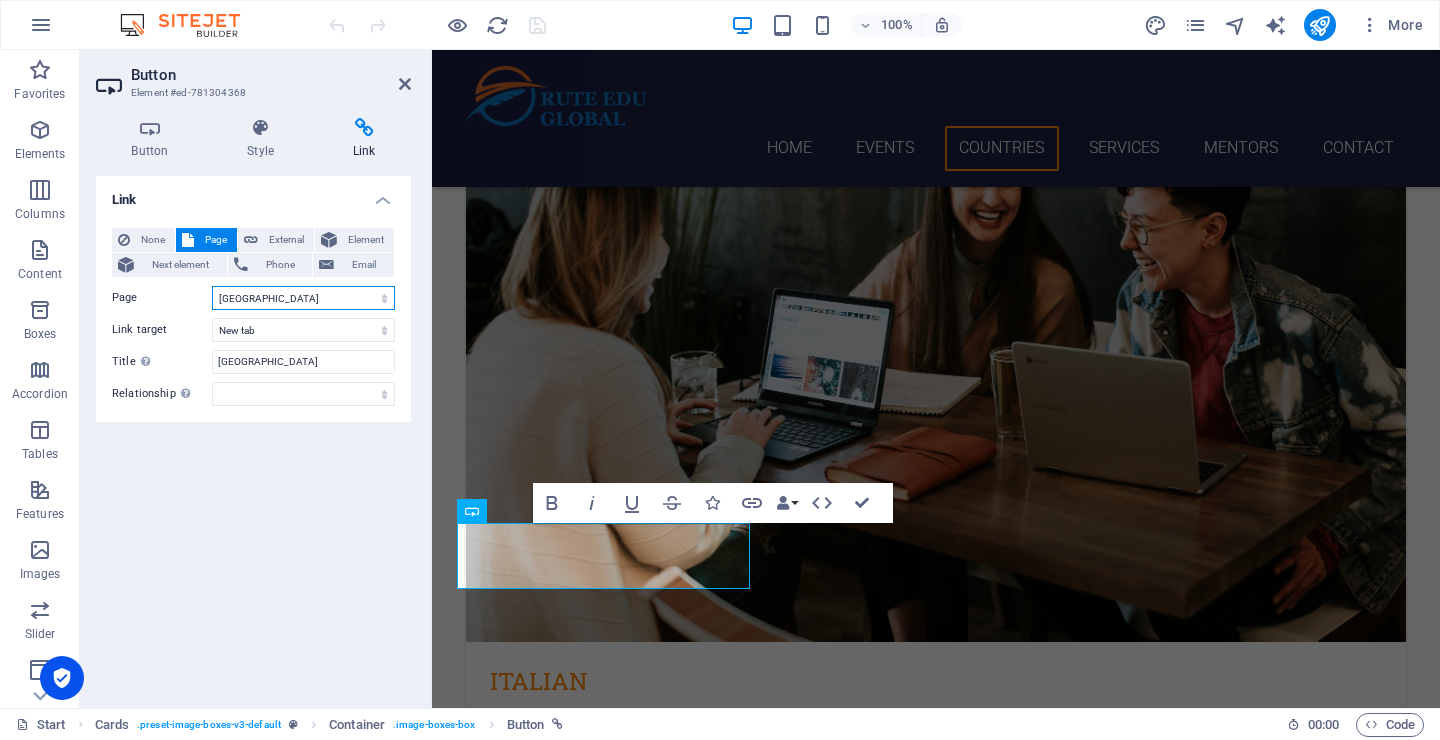 click on "Start Australia United States Canada Subpage Legal notice Netherlands THE U.K. IRELAND France Germany Switzerland New Zealand Japan Malaysia Start" at bounding box center (303, 298) 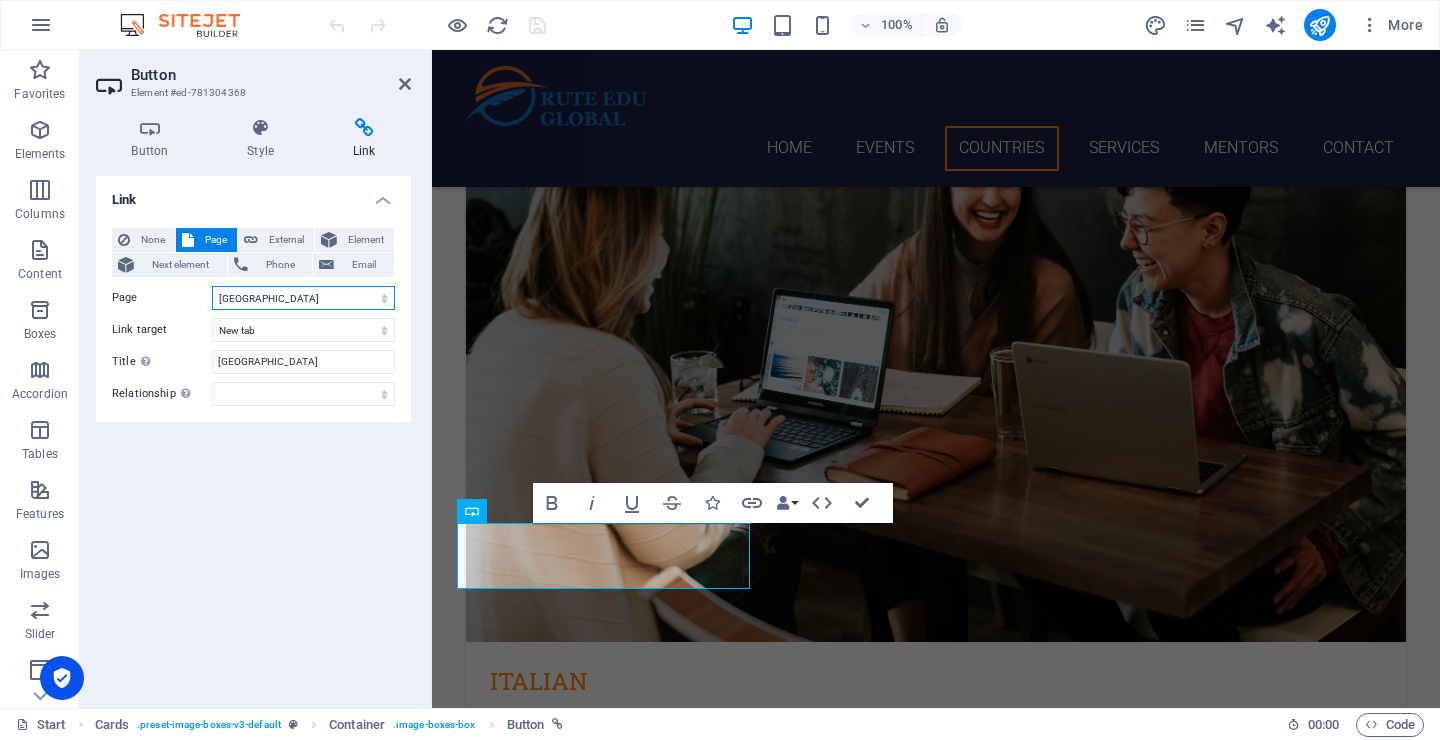select on "14" 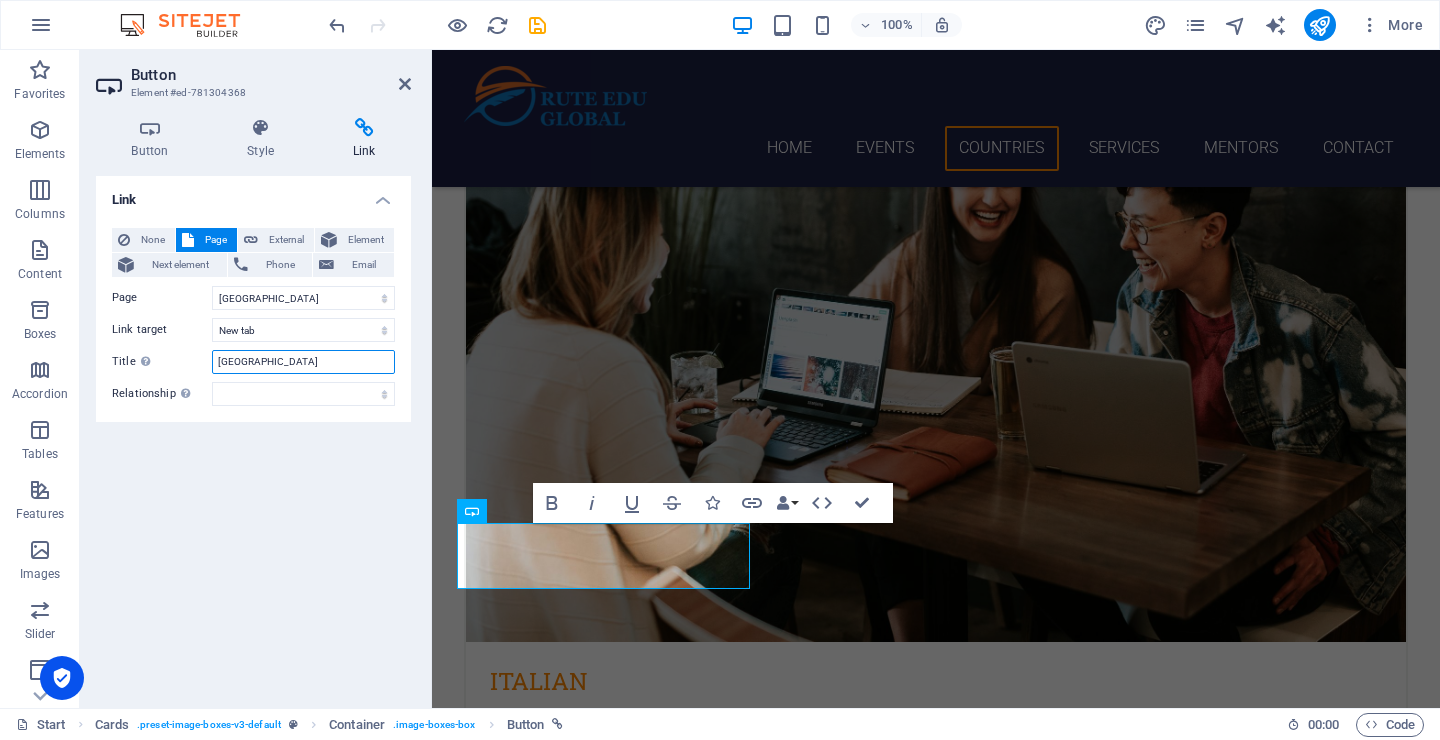 click on "[GEOGRAPHIC_DATA]" at bounding box center [303, 362] 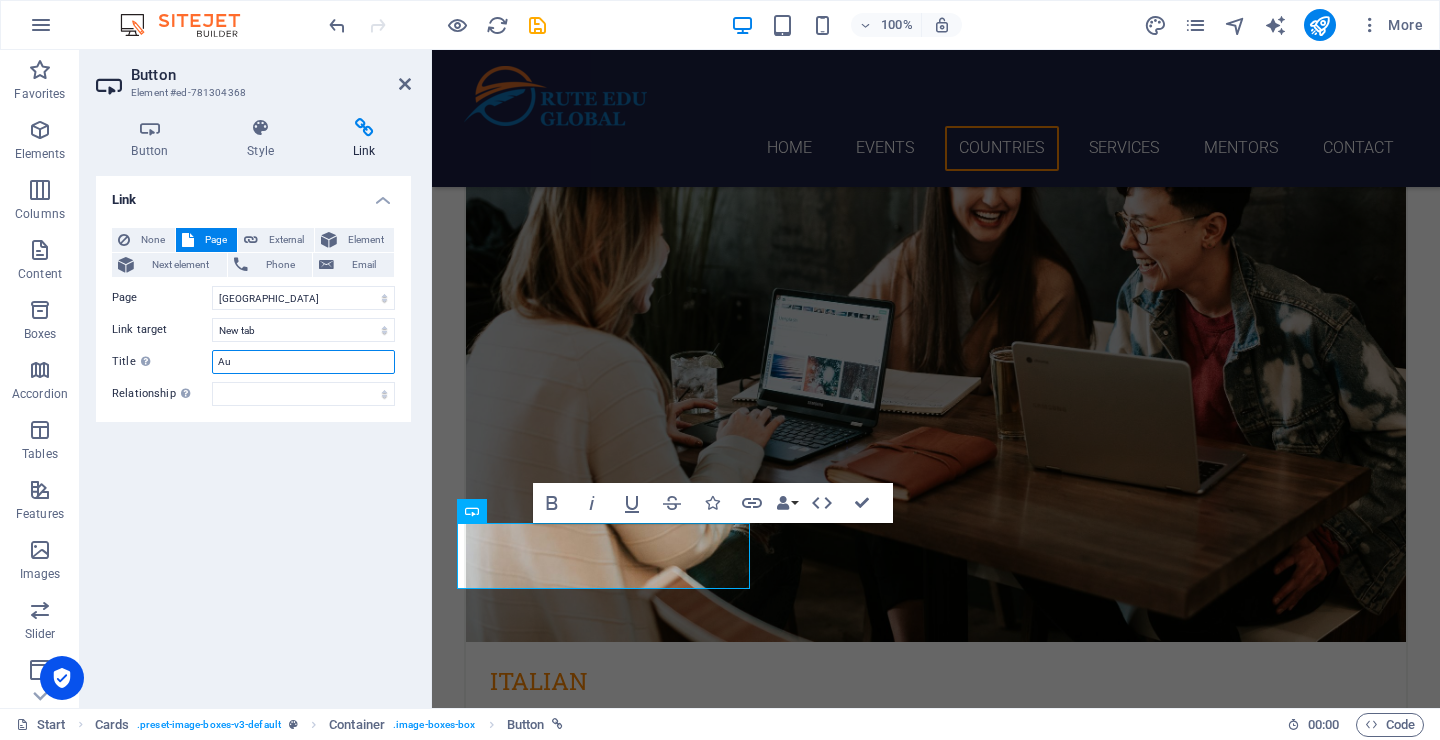type on "A" 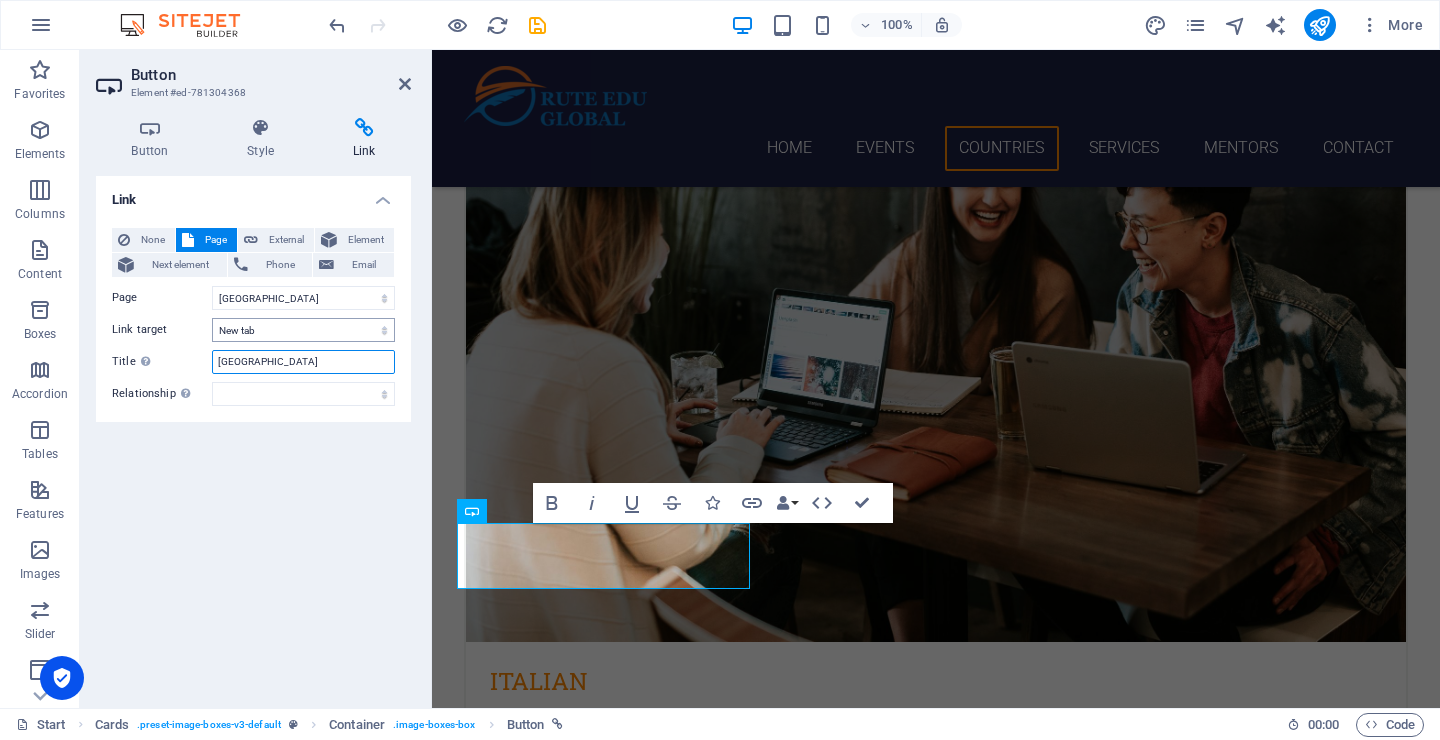 type on "[GEOGRAPHIC_DATA]" 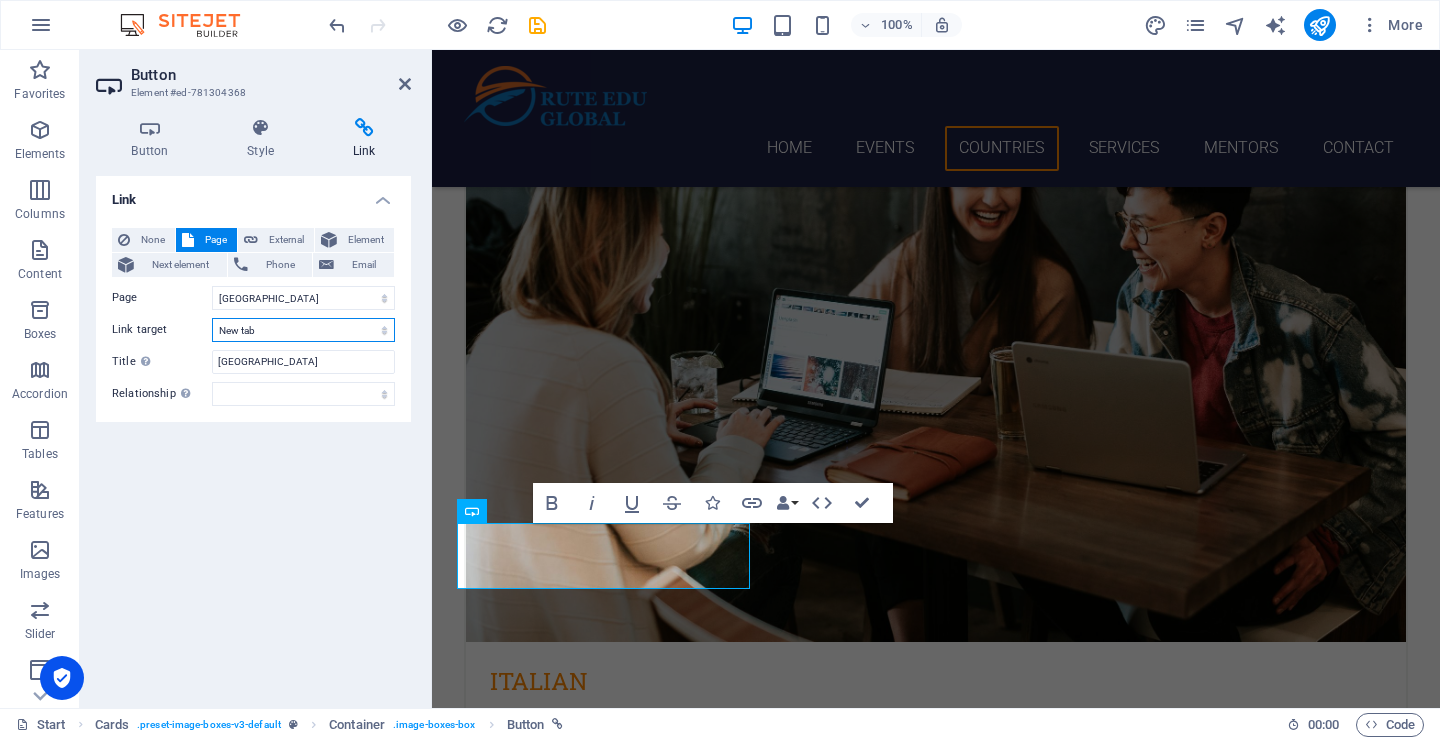click on "New tab Same tab Overlay" at bounding box center [303, 330] 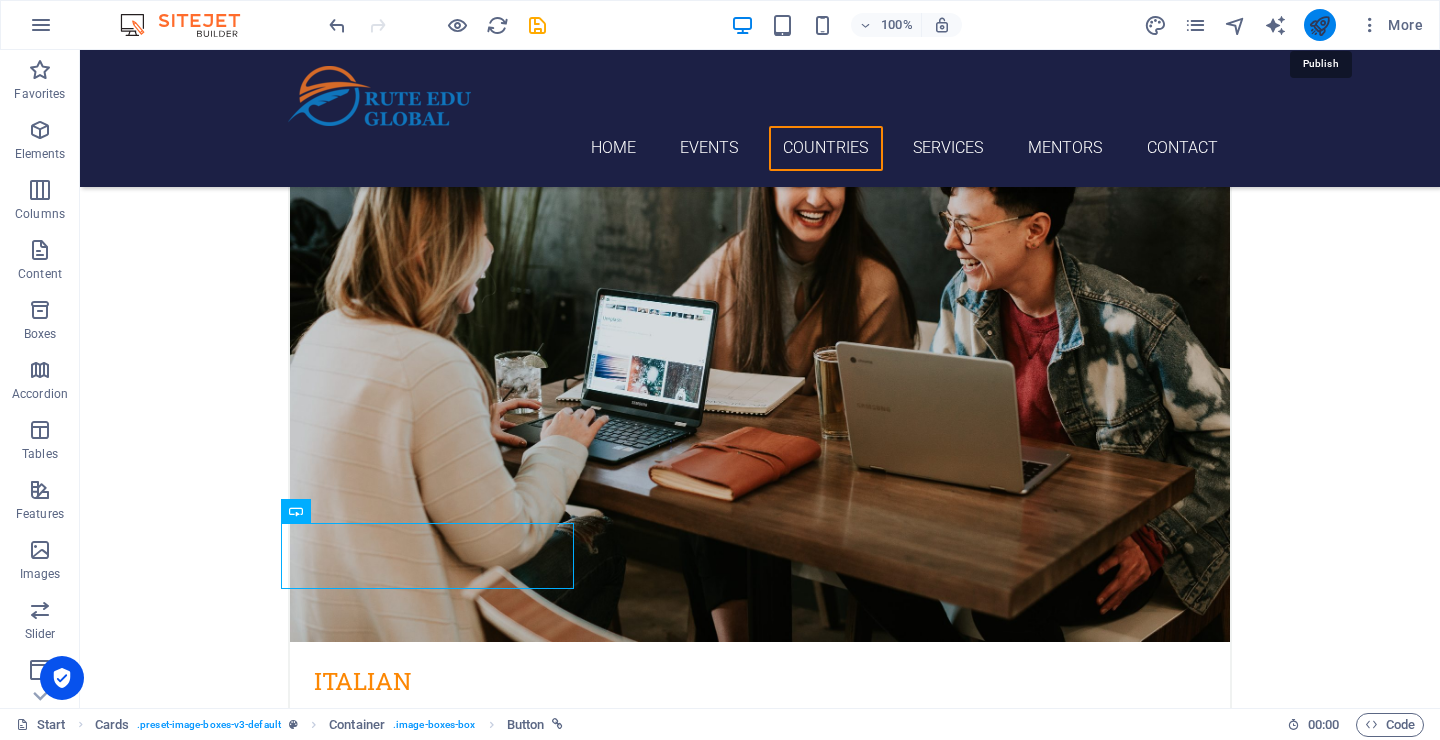 click at bounding box center [1319, 25] 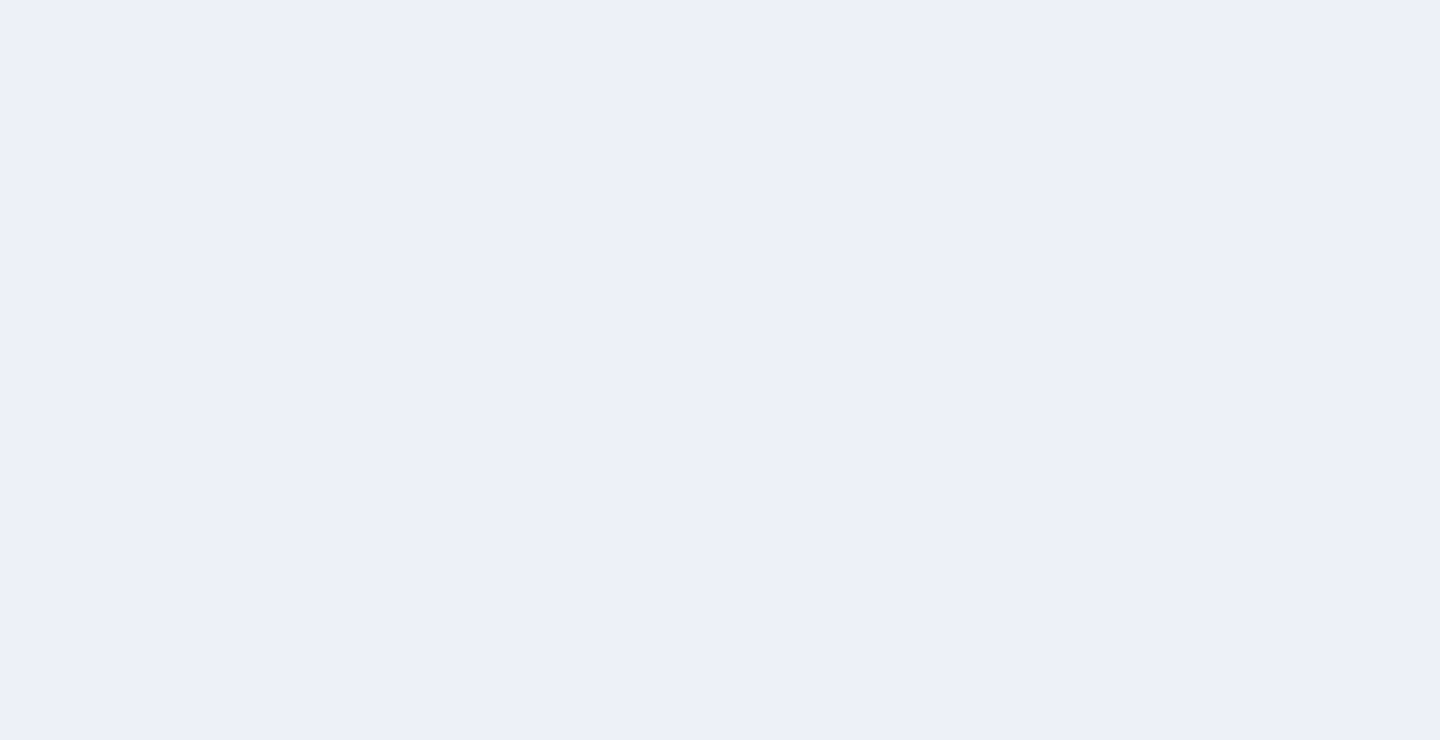 scroll, scrollTop: 0, scrollLeft: 0, axis: both 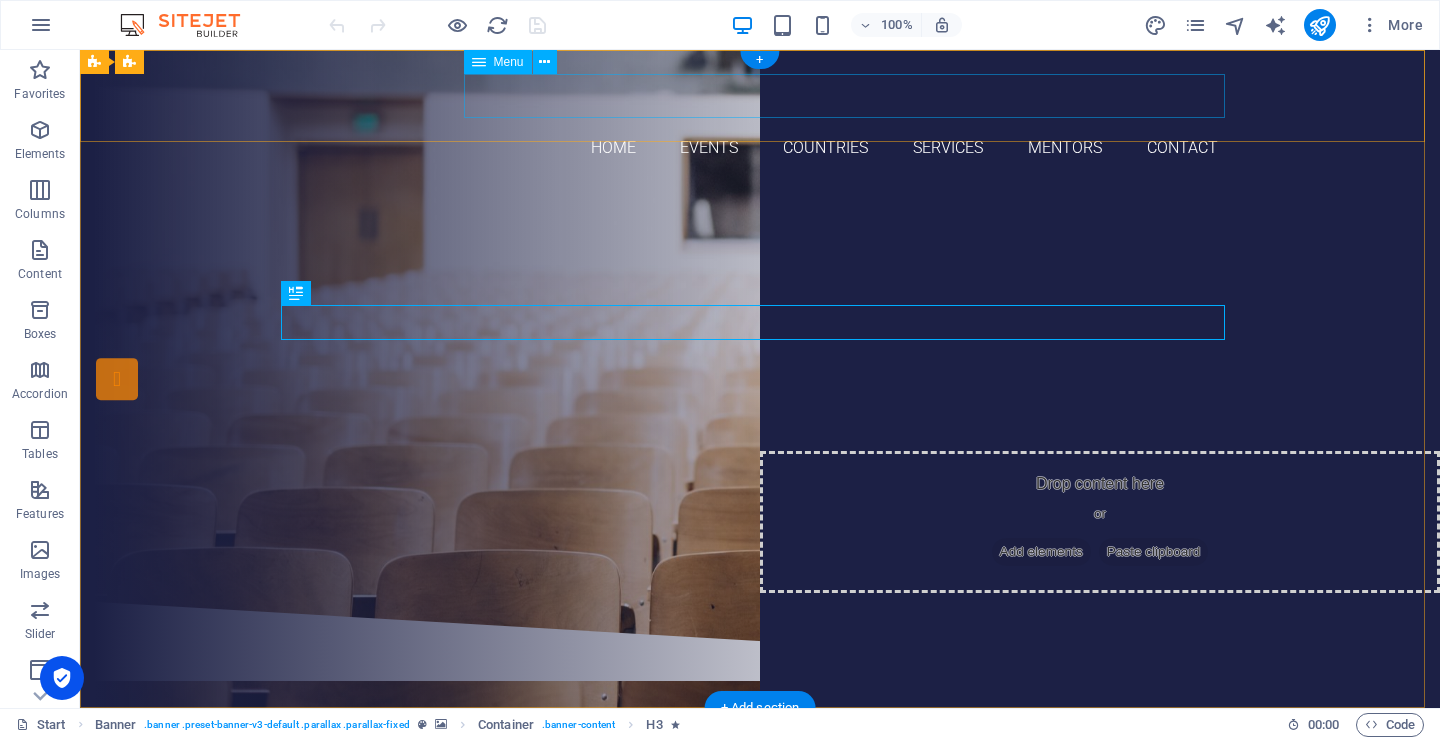click on "Home Events Countries Services Mentors Contact" at bounding box center [760, 148] 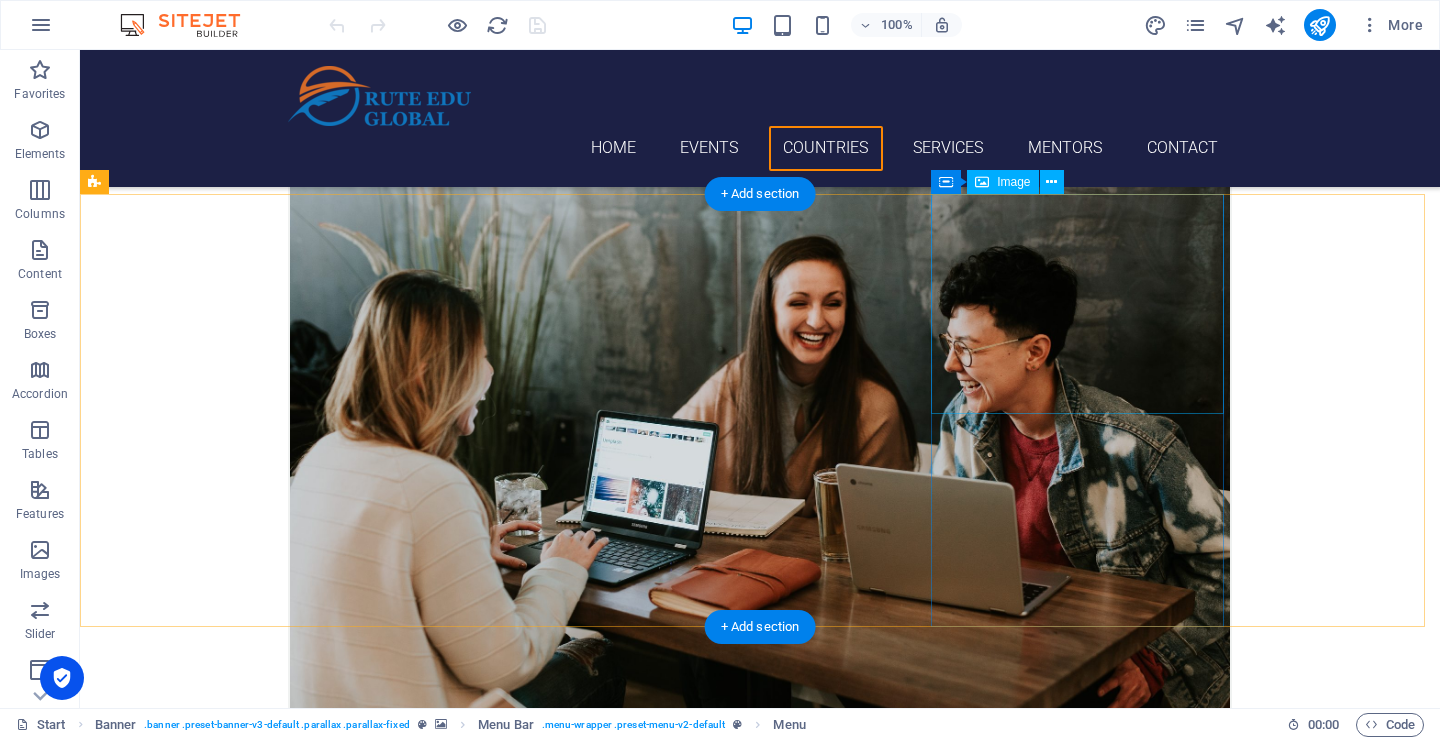 scroll, scrollTop: 3308, scrollLeft: 0, axis: vertical 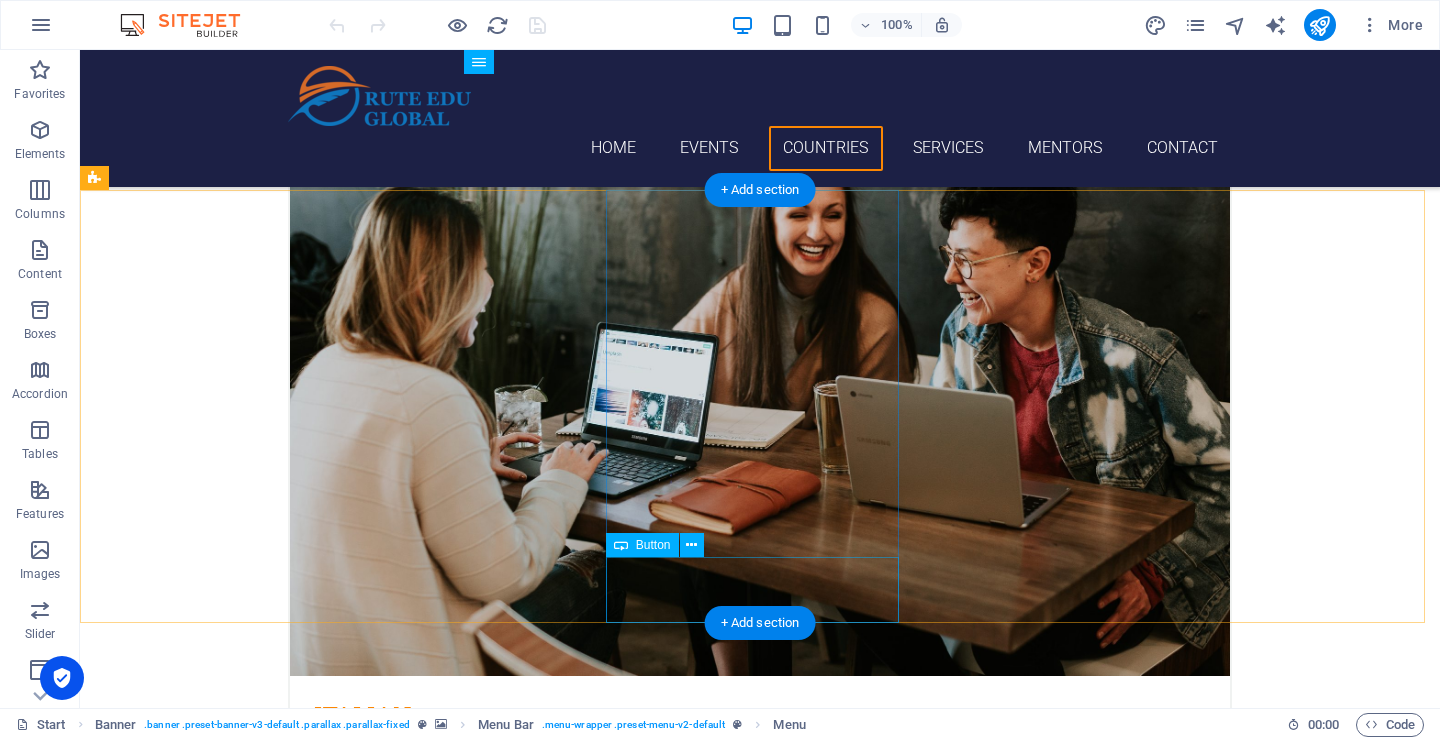 click on "Learn more" at bounding box center (242, 8091) 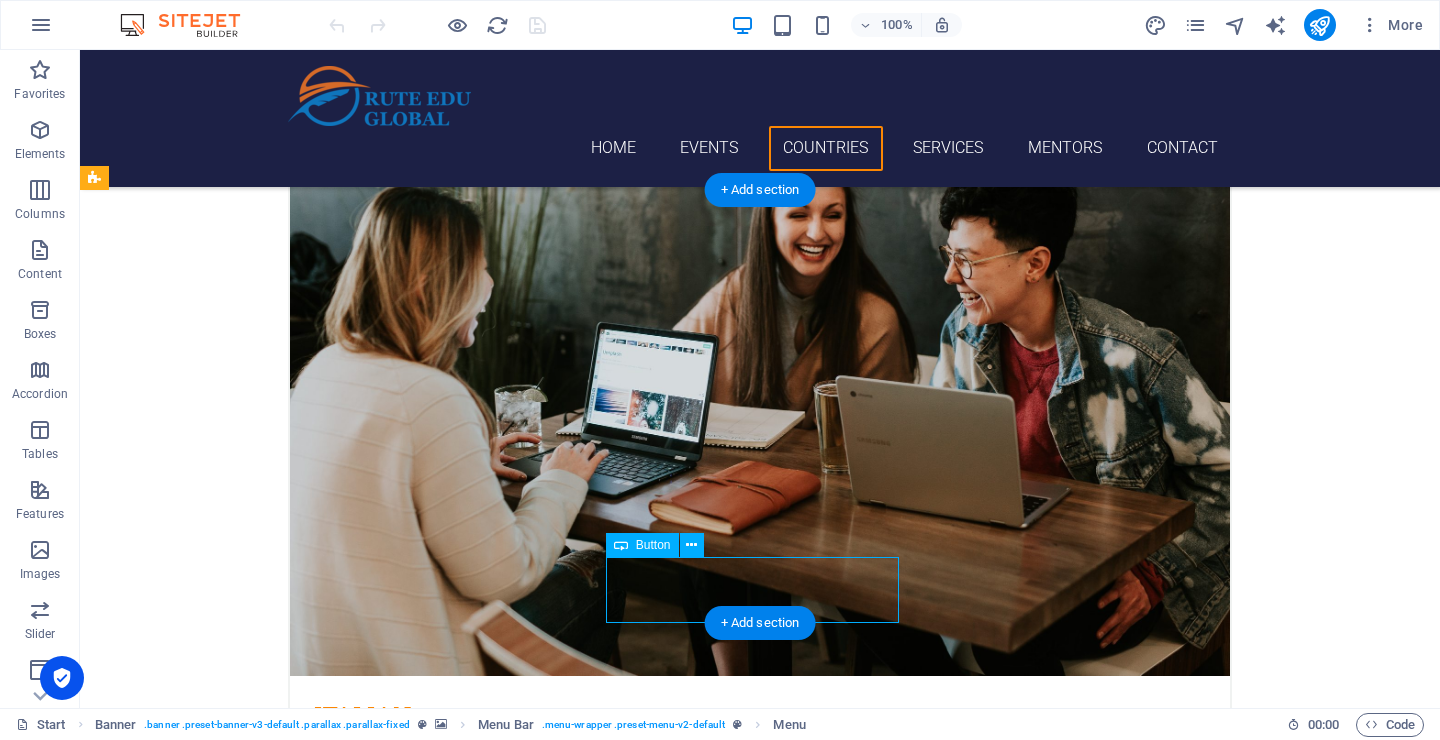 click on "Learn more" at bounding box center (242, 8091) 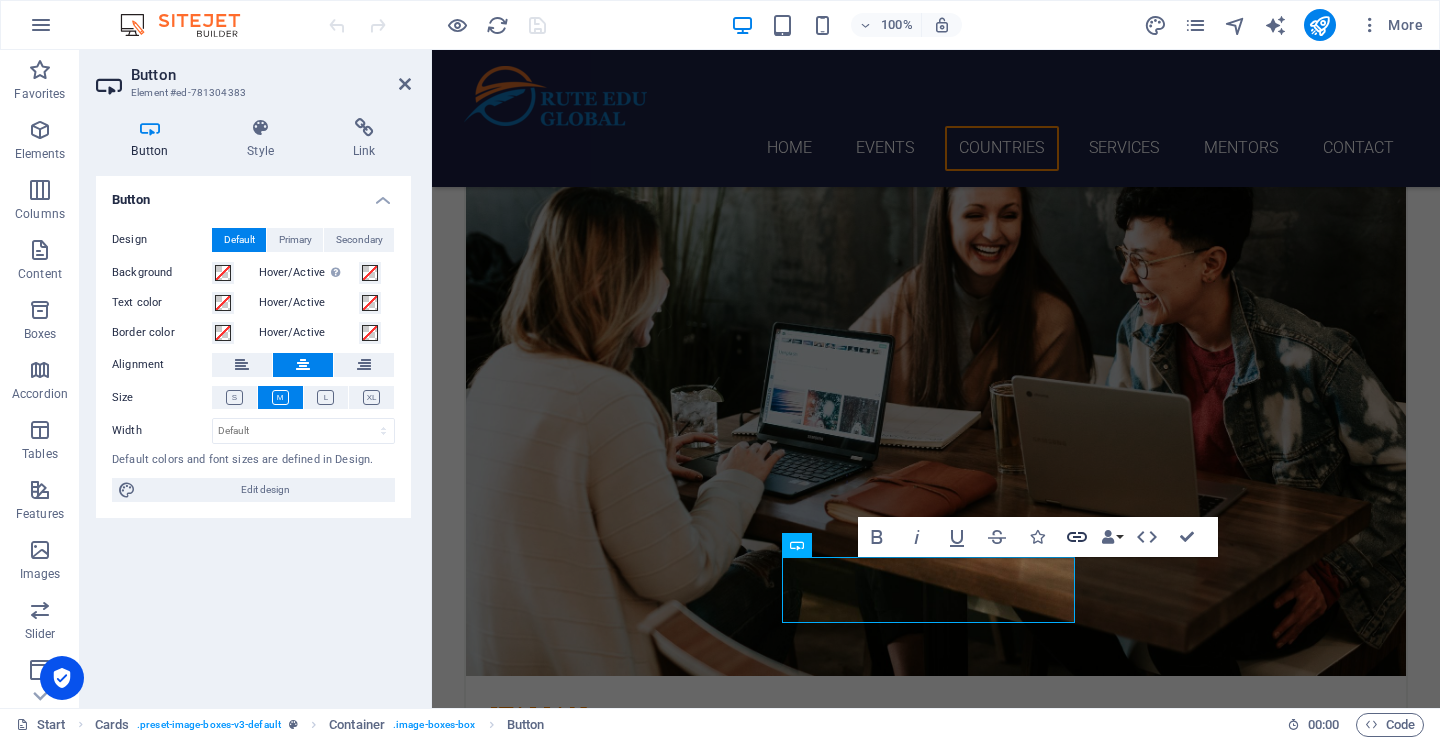 click 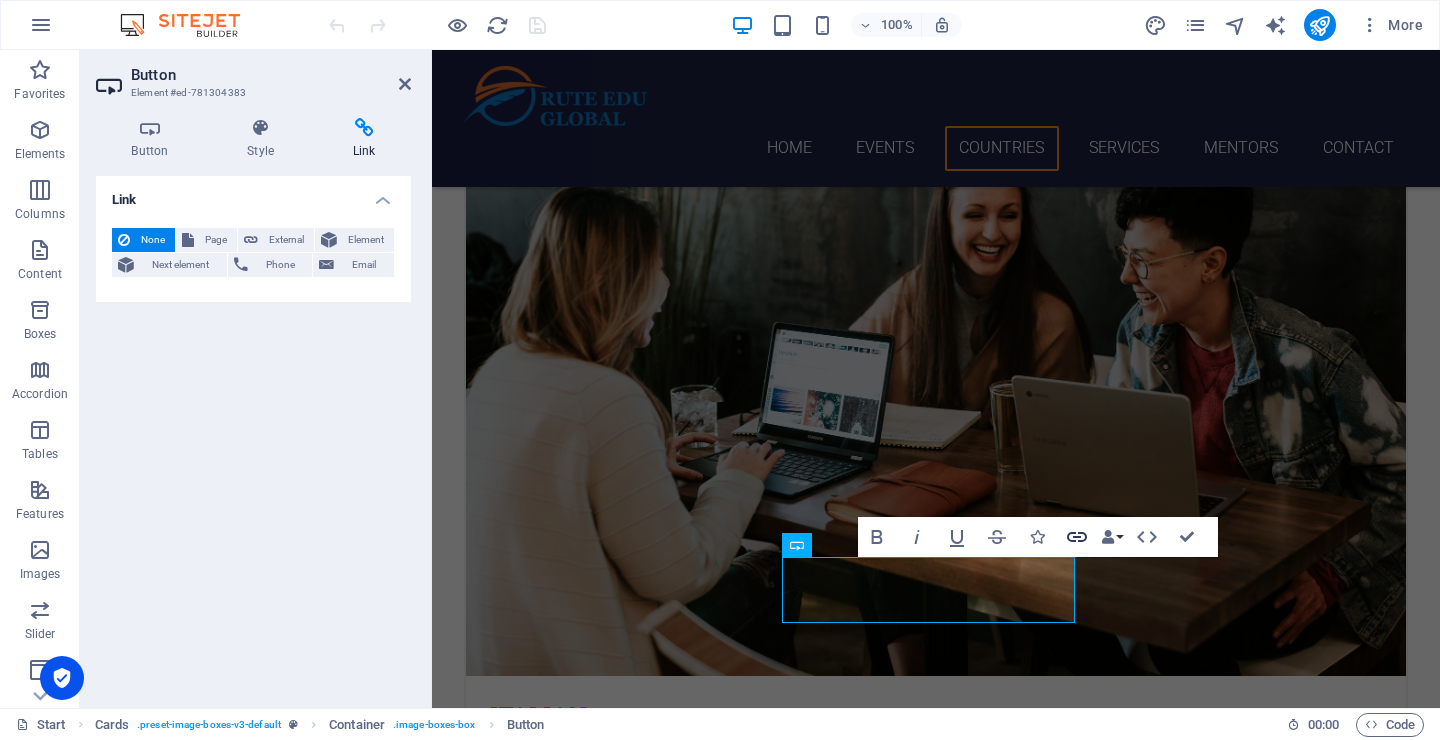click 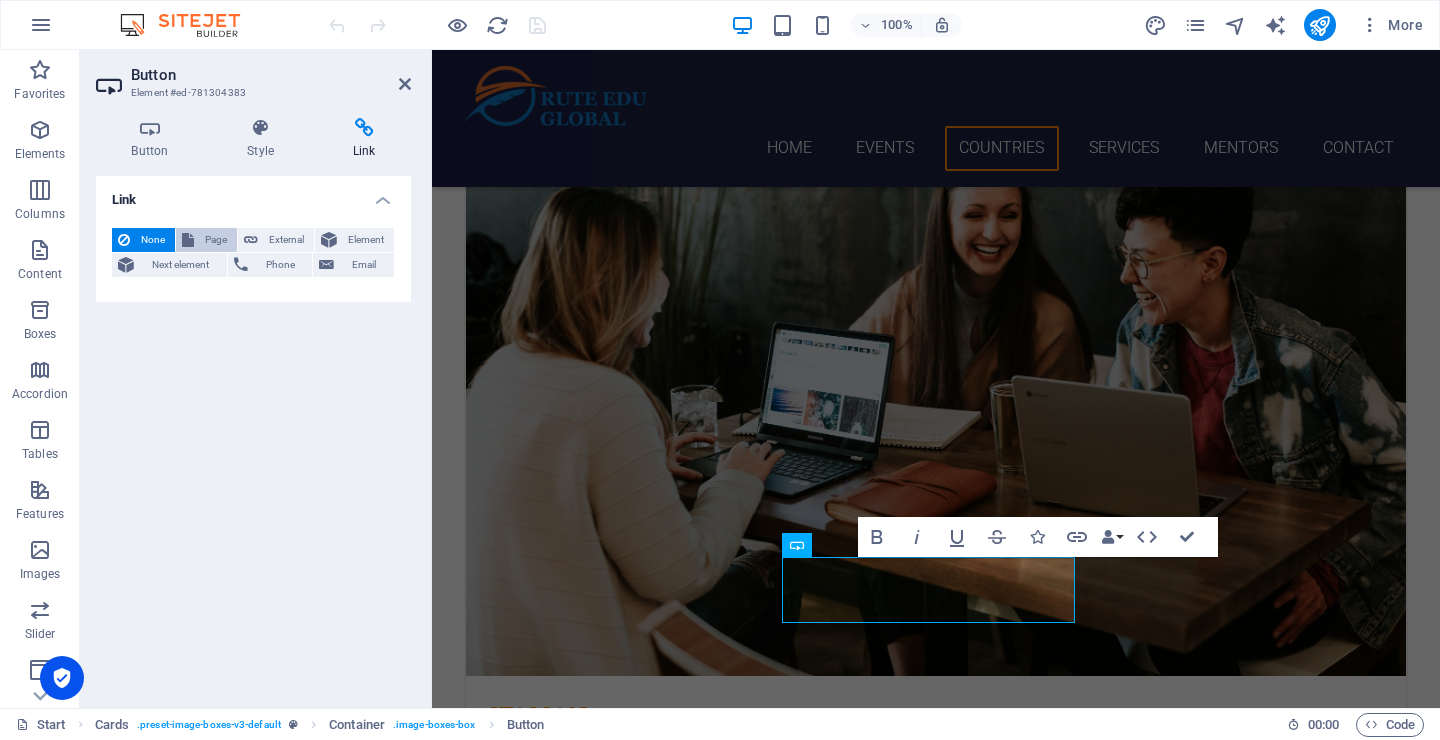 click on "Page" at bounding box center (215, 240) 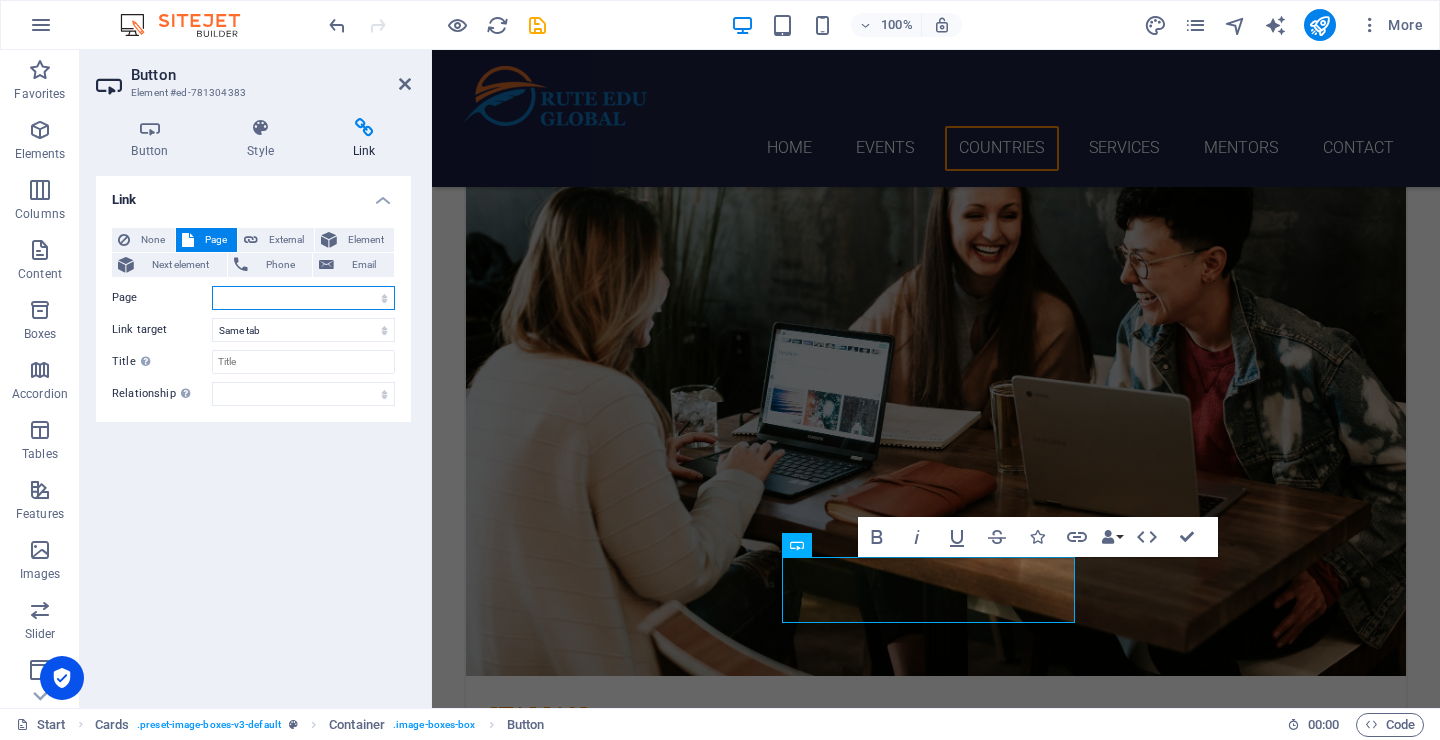 click on "Start Australia United States Canada Subpage Legal notice Netherlands THE U.K. IRELAND France Germany Switzerland New Zealand Japan Malaysia Start" at bounding box center (303, 298) 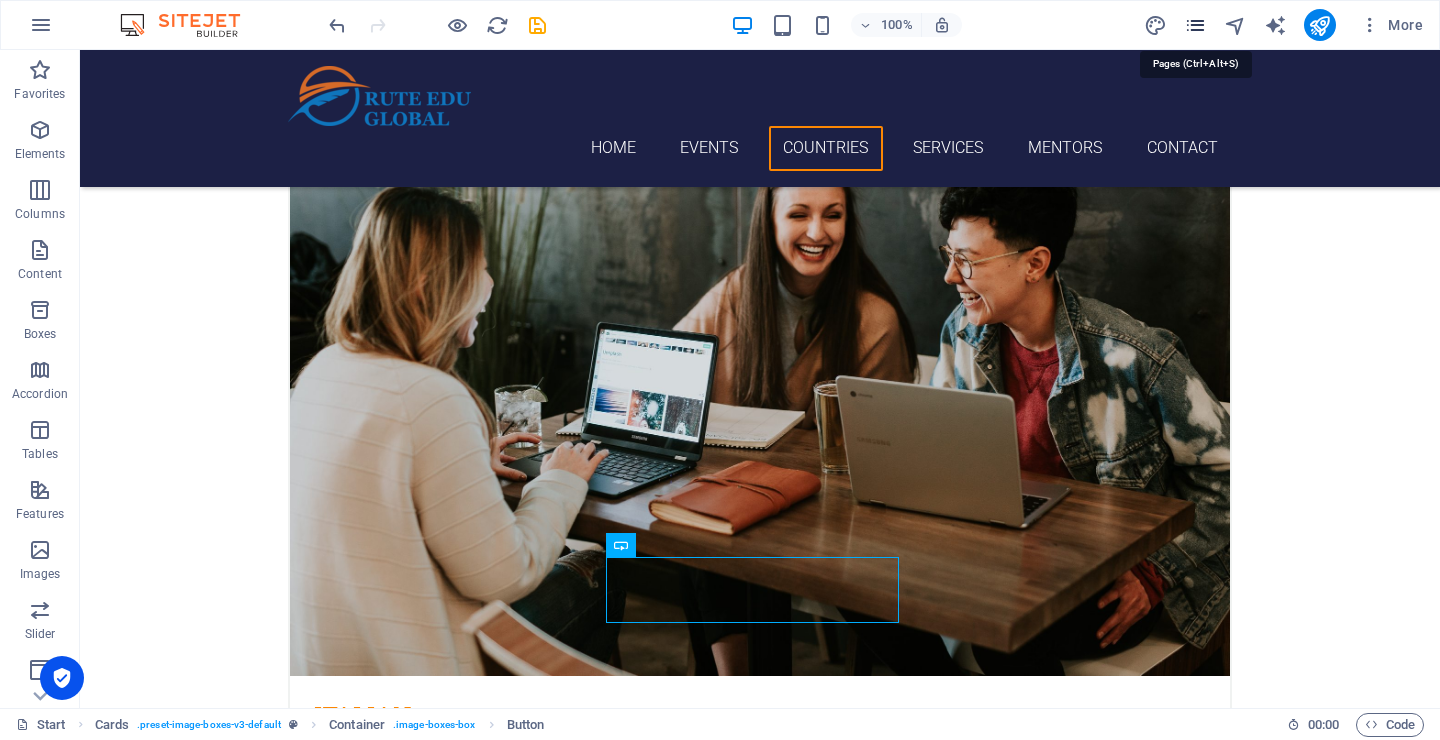 click at bounding box center [1195, 25] 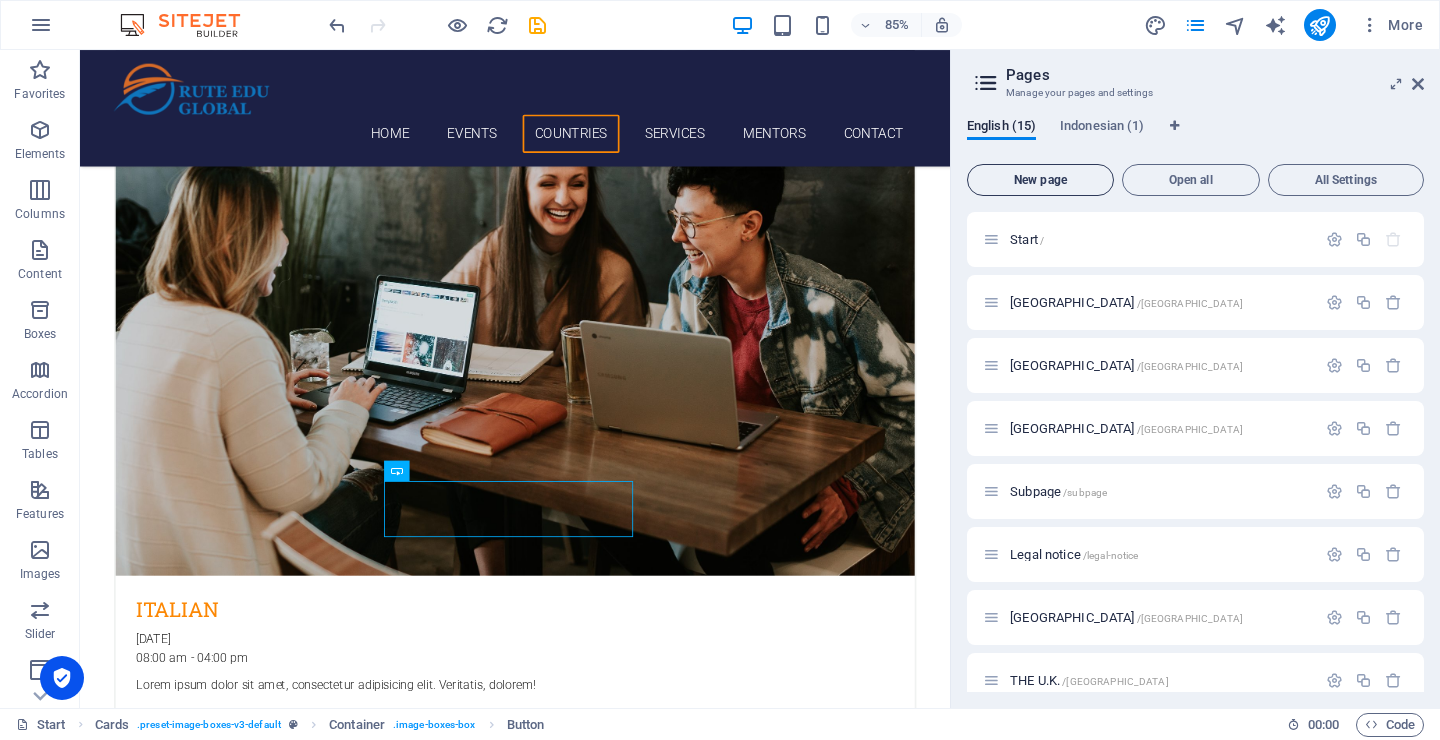 click on "New page" at bounding box center [1040, 180] 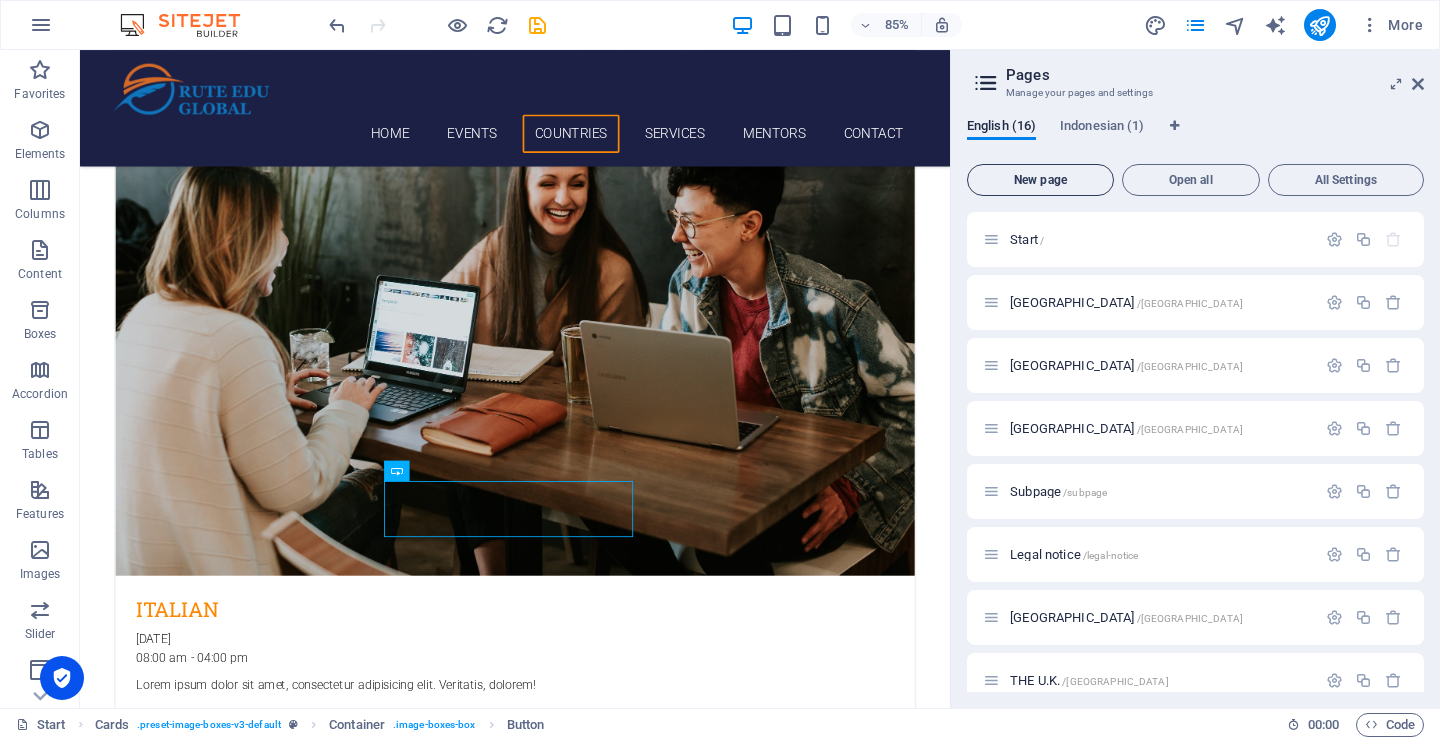 scroll, scrollTop: 808, scrollLeft: 0, axis: vertical 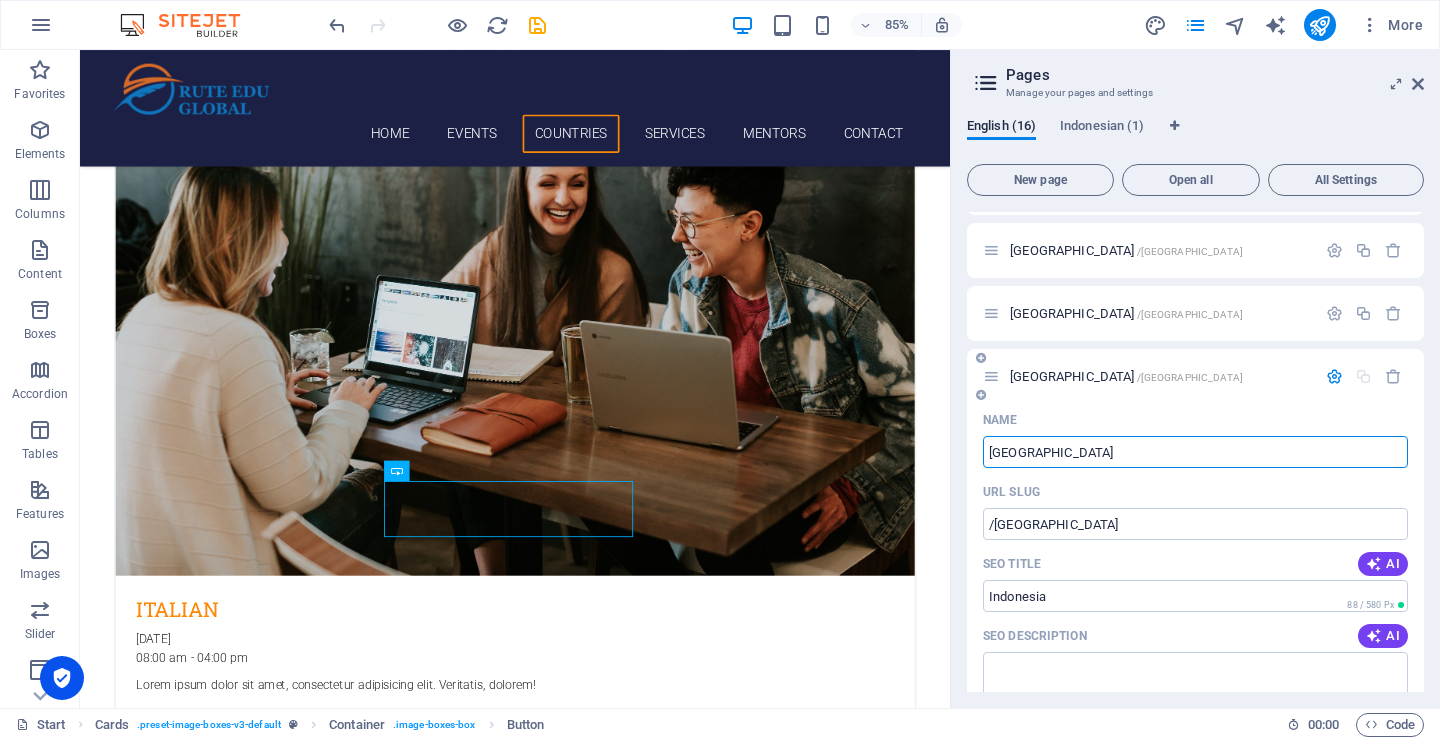 type on "[GEOGRAPHIC_DATA]" 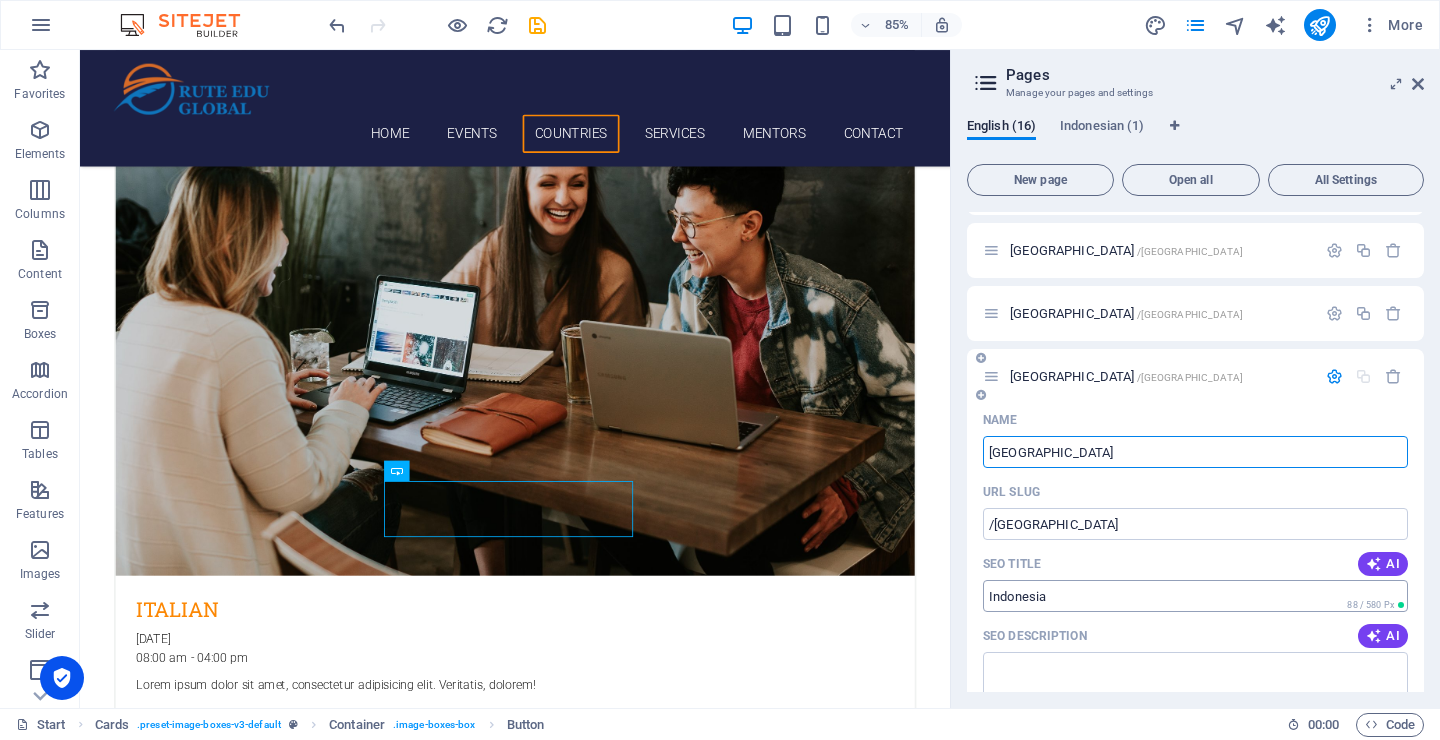 type on "[GEOGRAPHIC_DATA]" 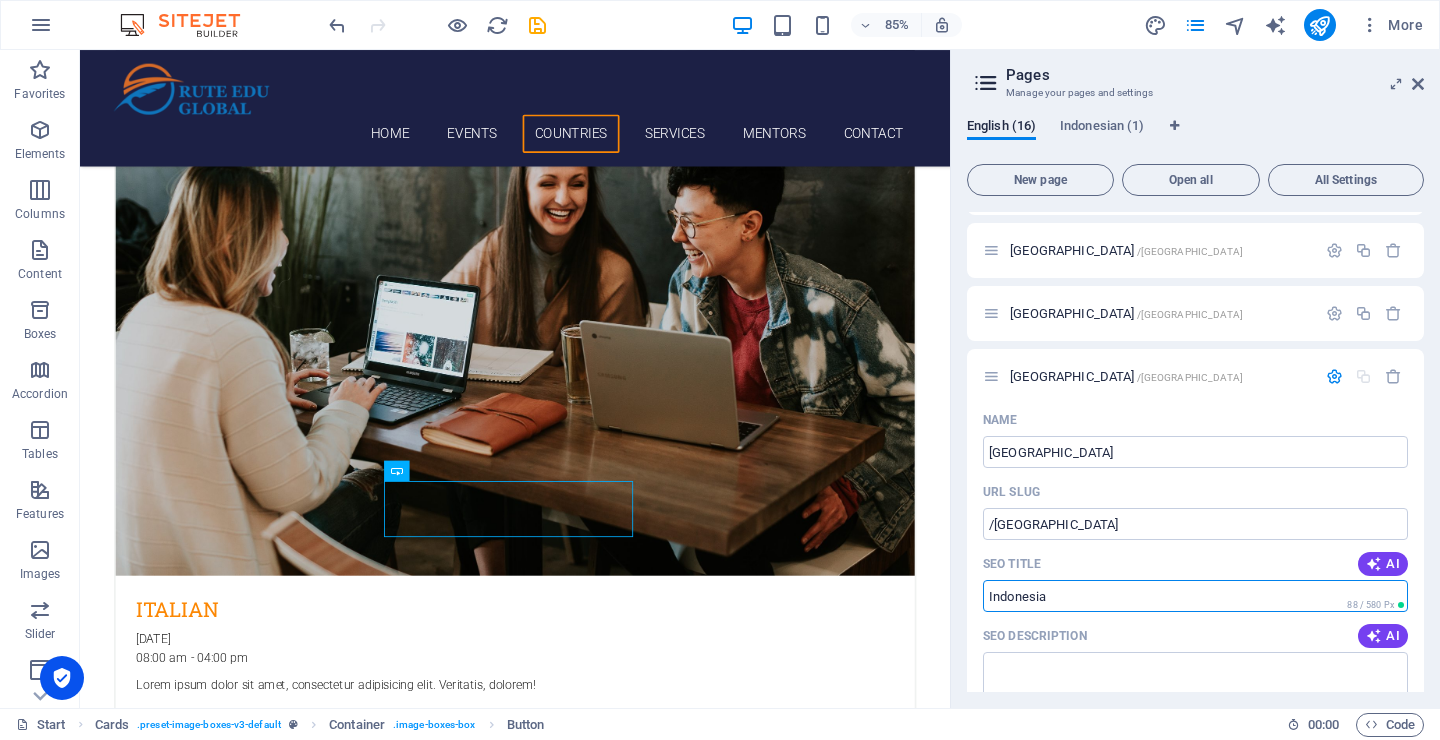 drag, startPoint x: 1054, startPoint y: 596, endPoint x: 954, endPoint y: 594, distance: 100.02 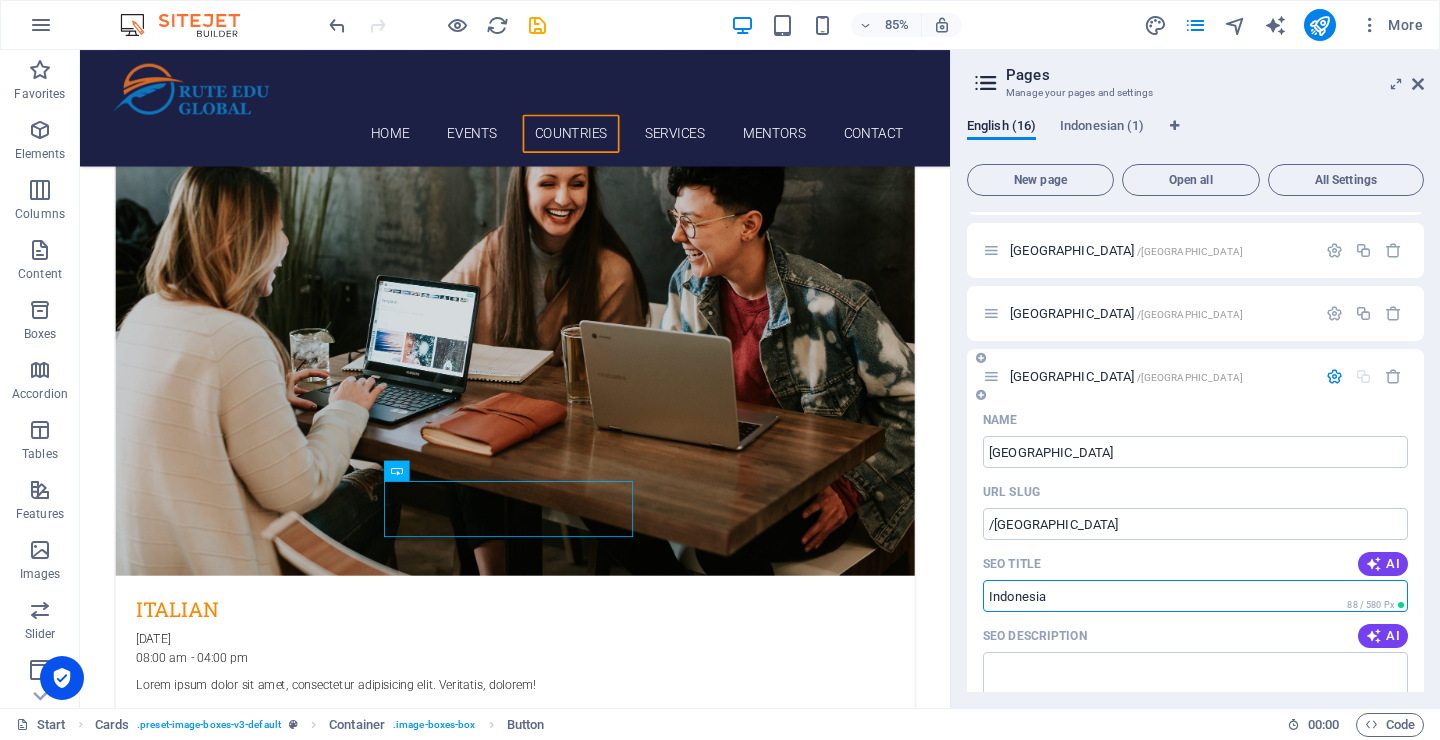 click on "SEO Title" at bounding box center (1195, 596) 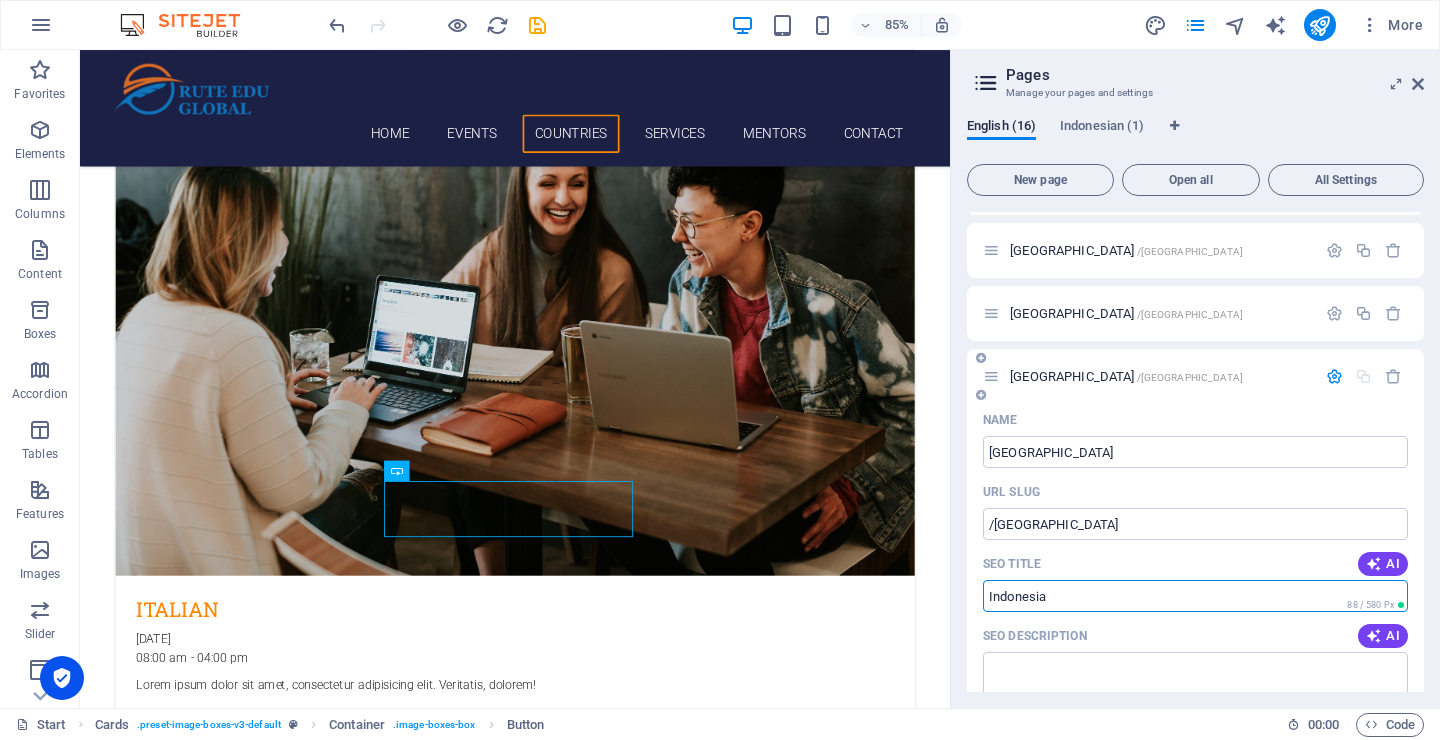 paste on "Study in Indonesia – University Admission" 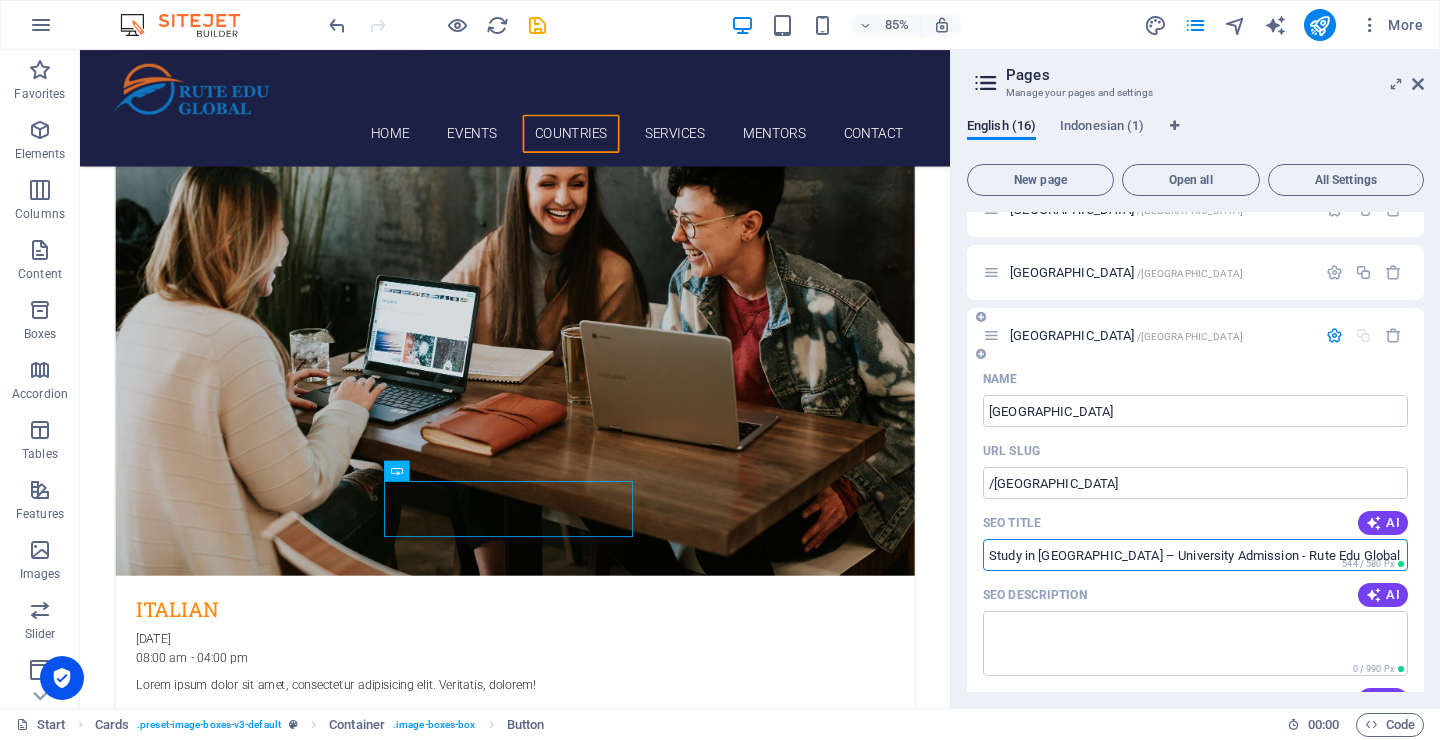 scroll, scrollTop: 988, scrollLeft: 0, axis: vertical 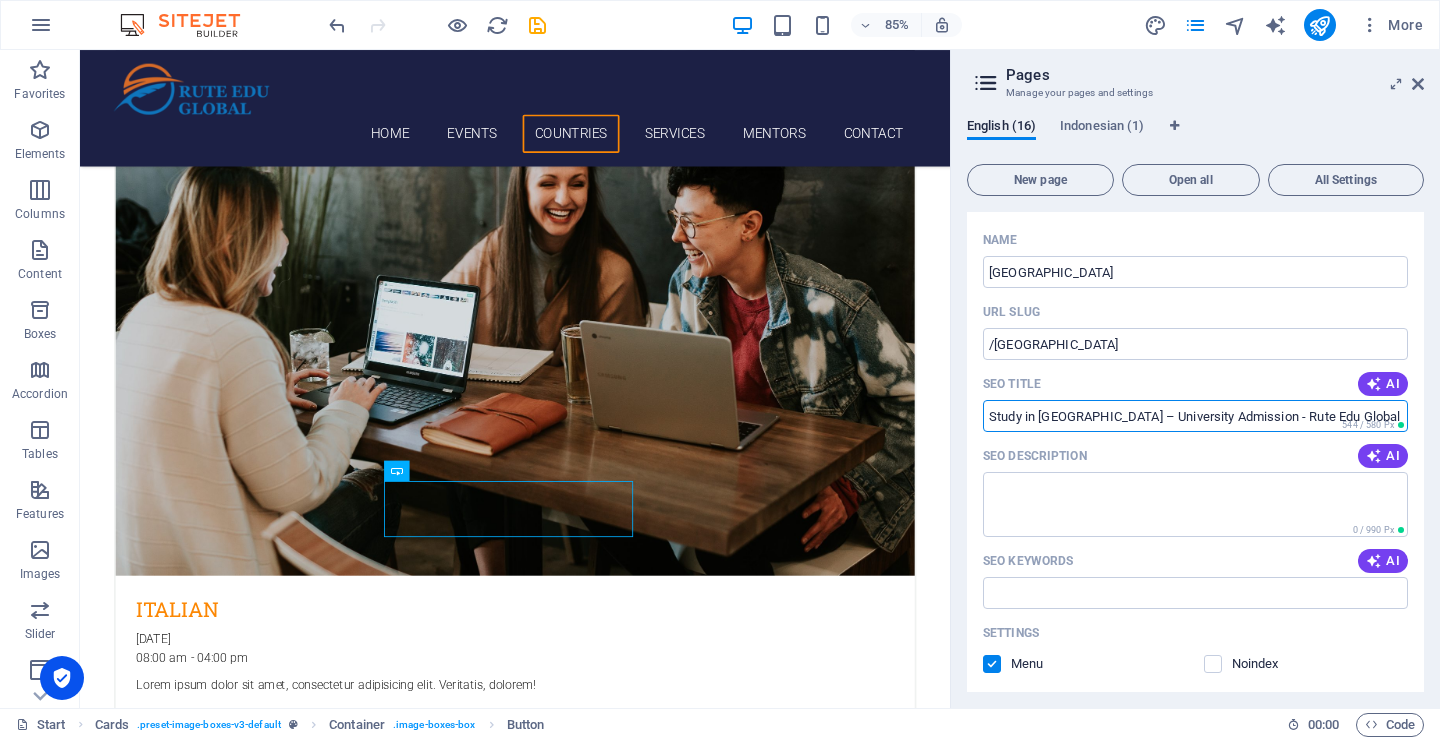 type on "Study in [GEOGRAPHIC_DATA] – University Admission - Rute Edu Global" 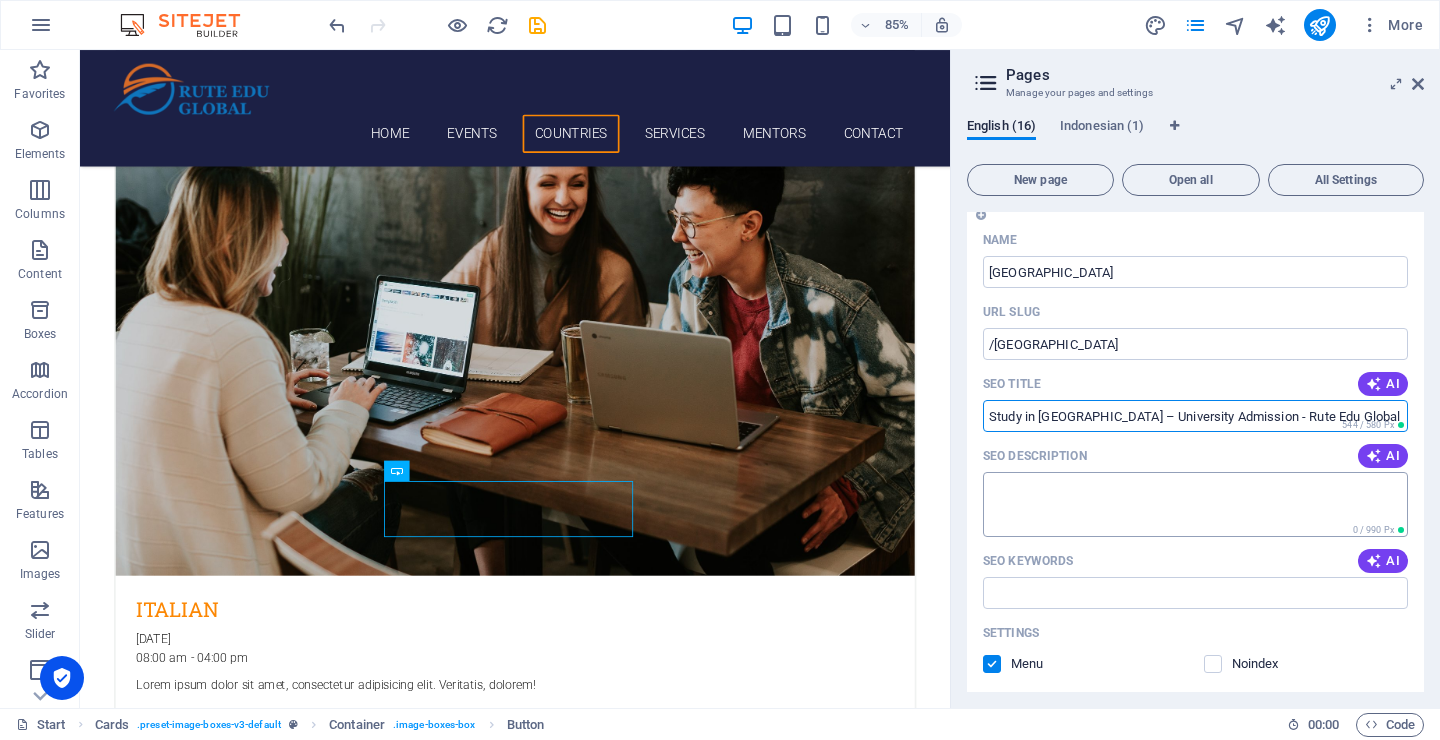 click on "SEO Description" at bounding box center [1195, 504] 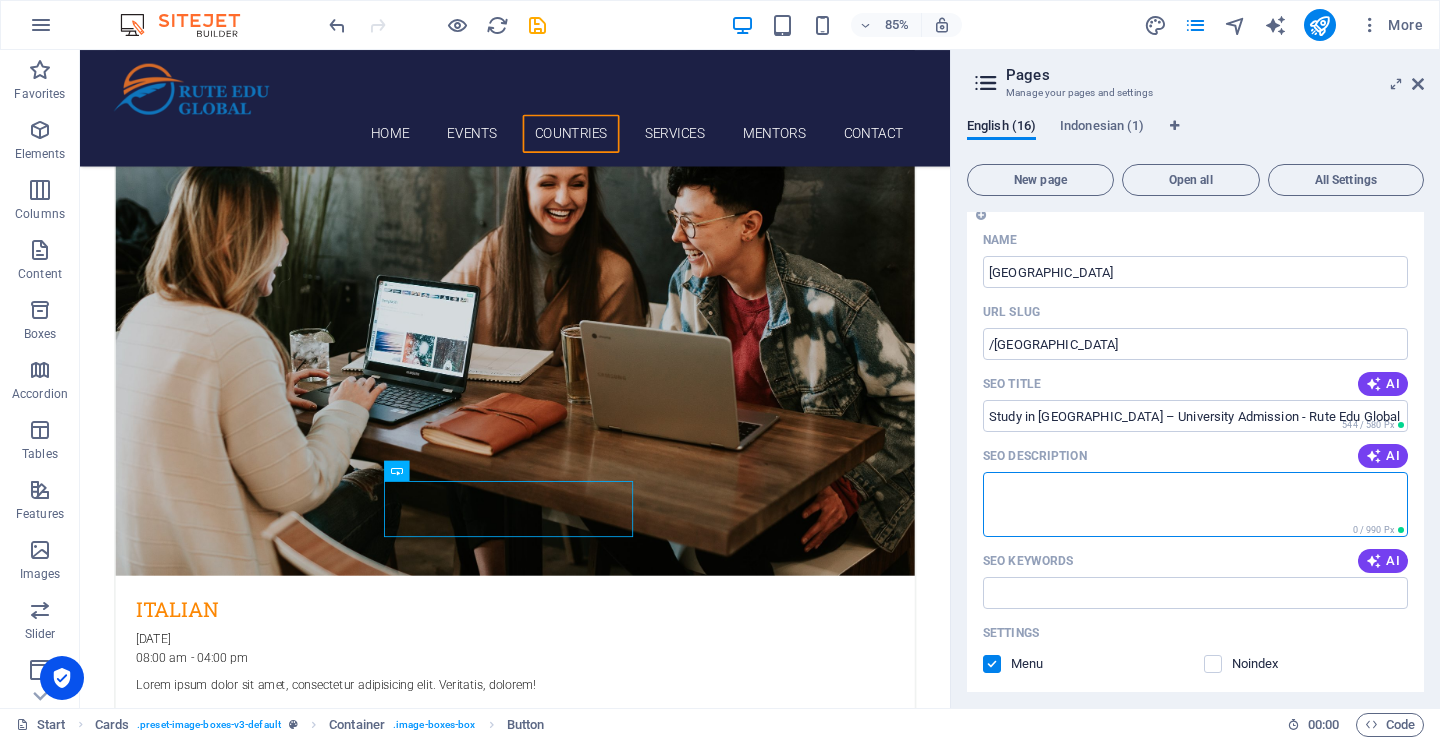 paste on "Planning to study in Indonesia? Get expert guidance for university admissions, scholarships, and student visas. Start your journey with Rute Edu Global today." 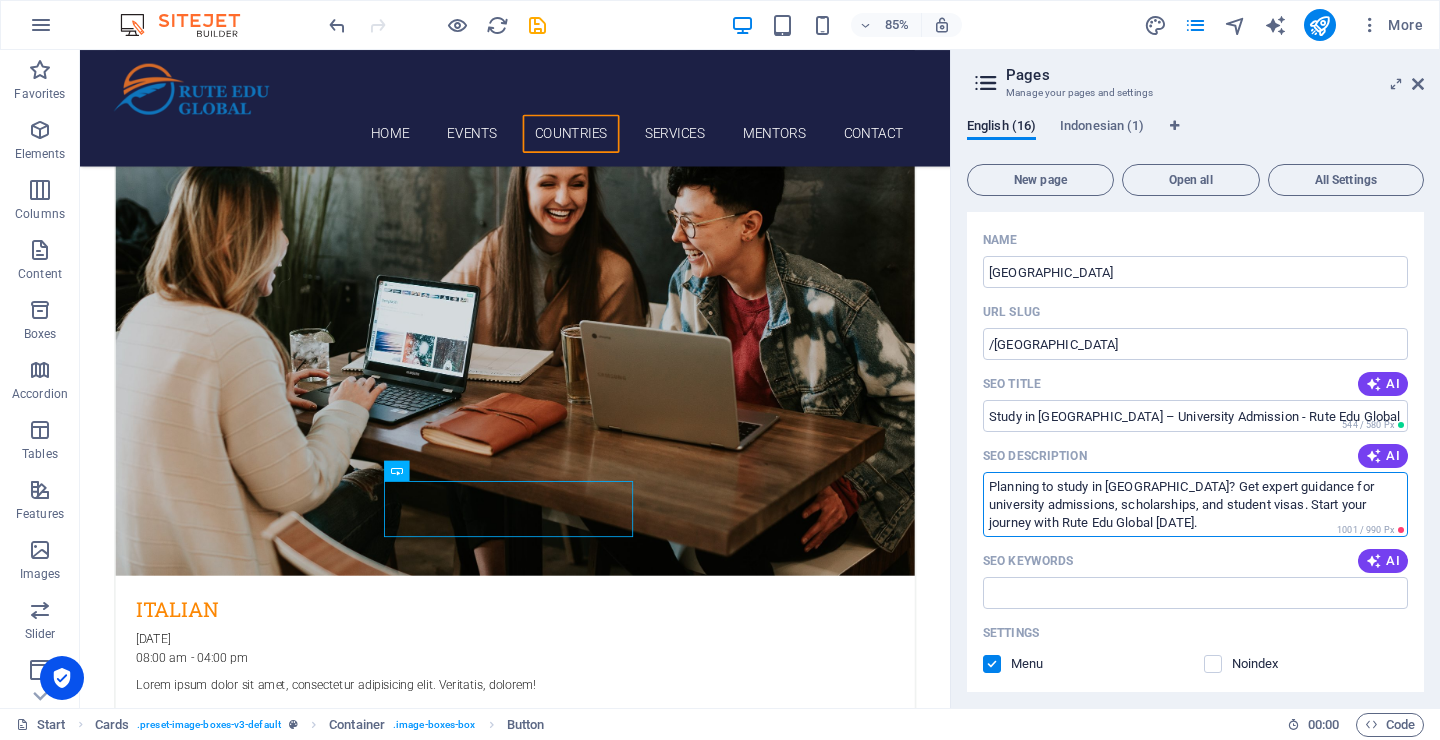 scroll, scrollTop: 0, scrollLeft: 0, axis: both 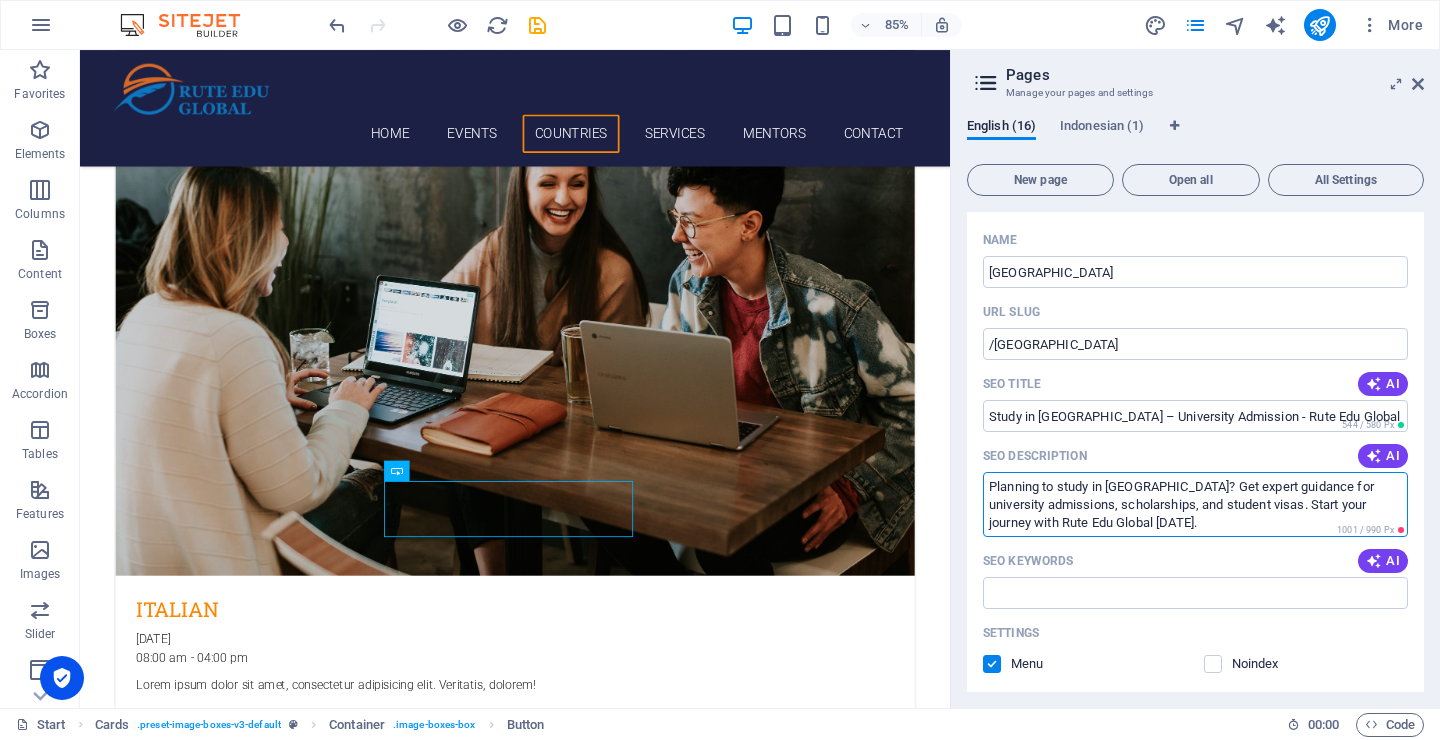 type on "Planning to study in Indonesia? Get expert guidance for university admissions, scholarships, and student visas. Start your journey with Rute Edu Global today." 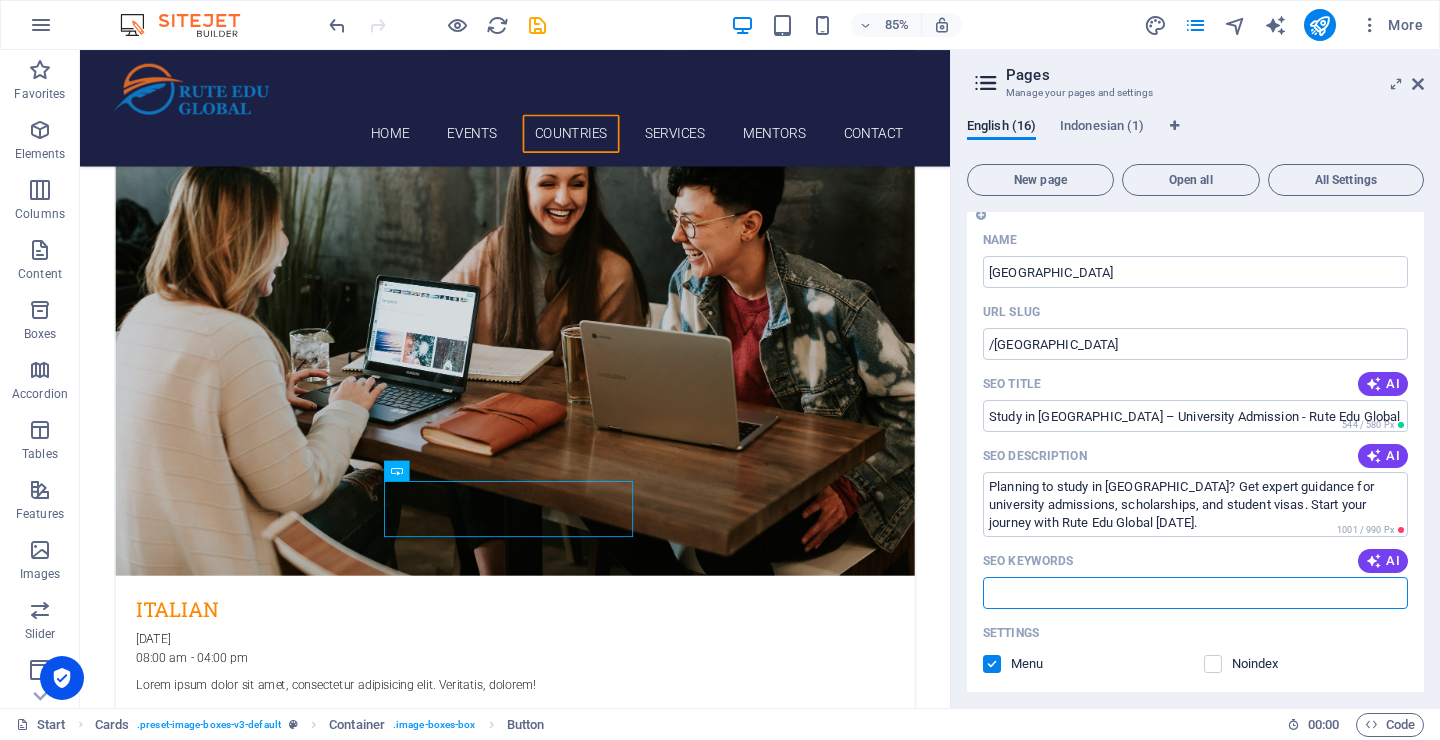 click on "SEO Keywords" at bounding box center (1195, 593) 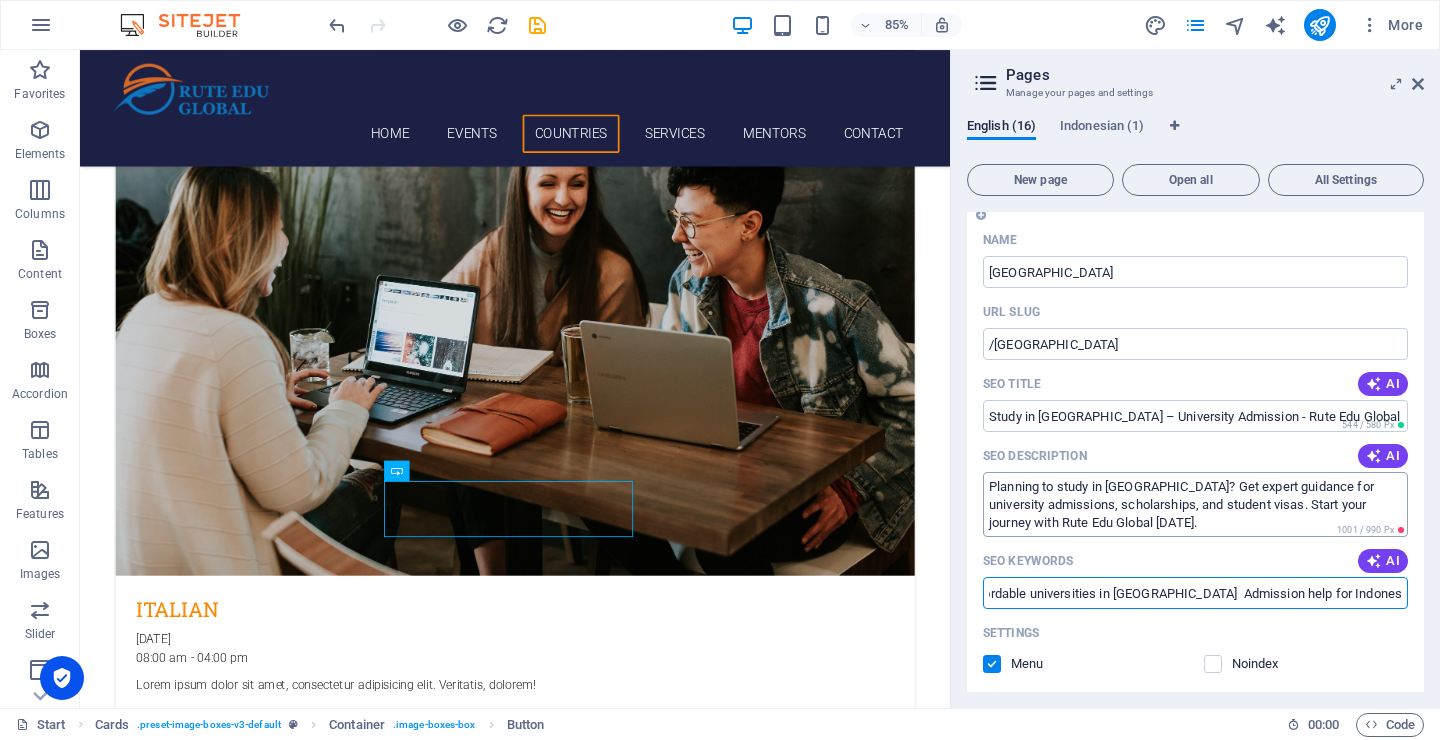 scroll, scrollTop: 0, scrollLeft: 0, axis: both 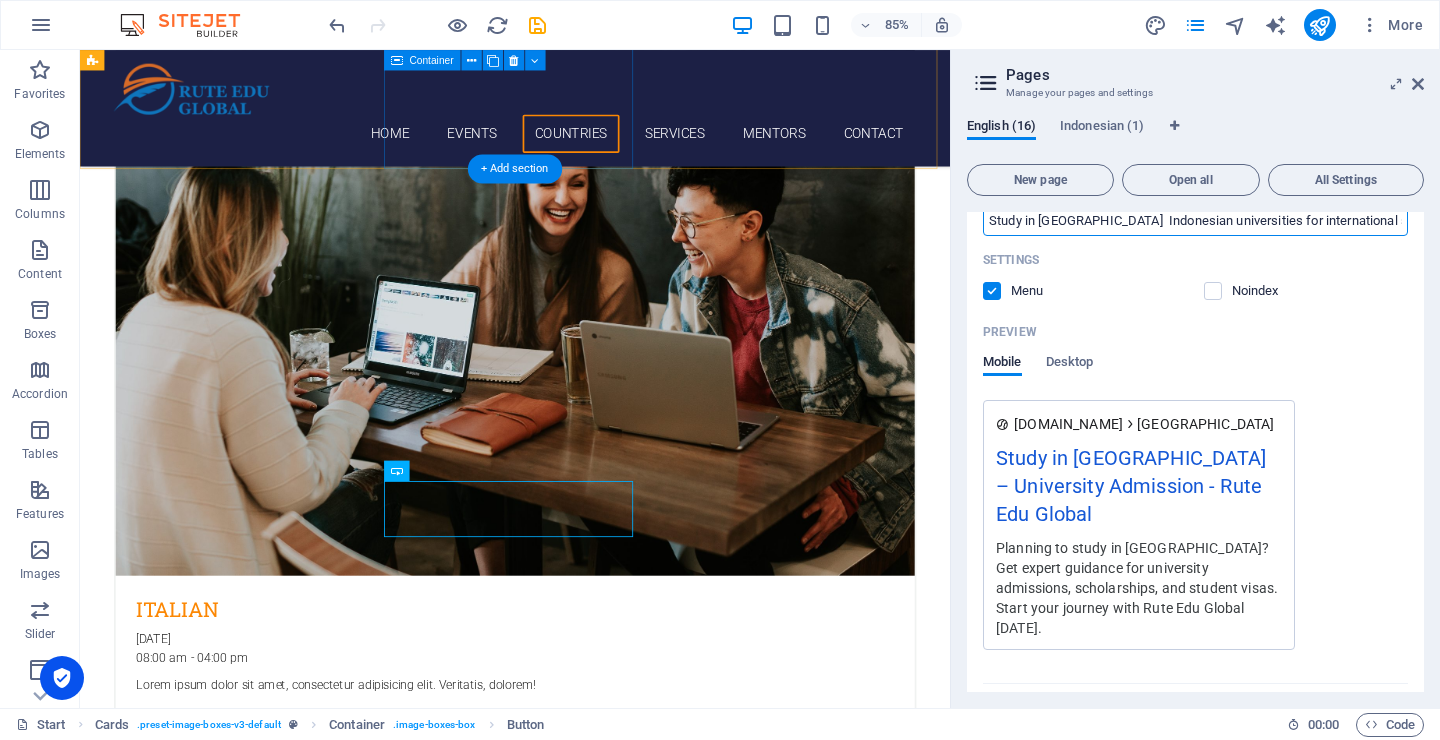 type on "Study in Indonesia  Indonesian universities for international students  Apply to university in Indonesia  Education consultant Indonesia  Rute Edu Global Indonesia  Student visa Indonesia  Study abroad in Indonesia  Private and public universities in Indonesia  QS ranked universities in Indonesia  International students Indonesia  Indonesian higher education  Affordable universities in Southeast Asia  Admission help for Indonesian universities  Best universities in Indonesia for foreigners  Study in Jakarta, Yogyakarta, Bandung" 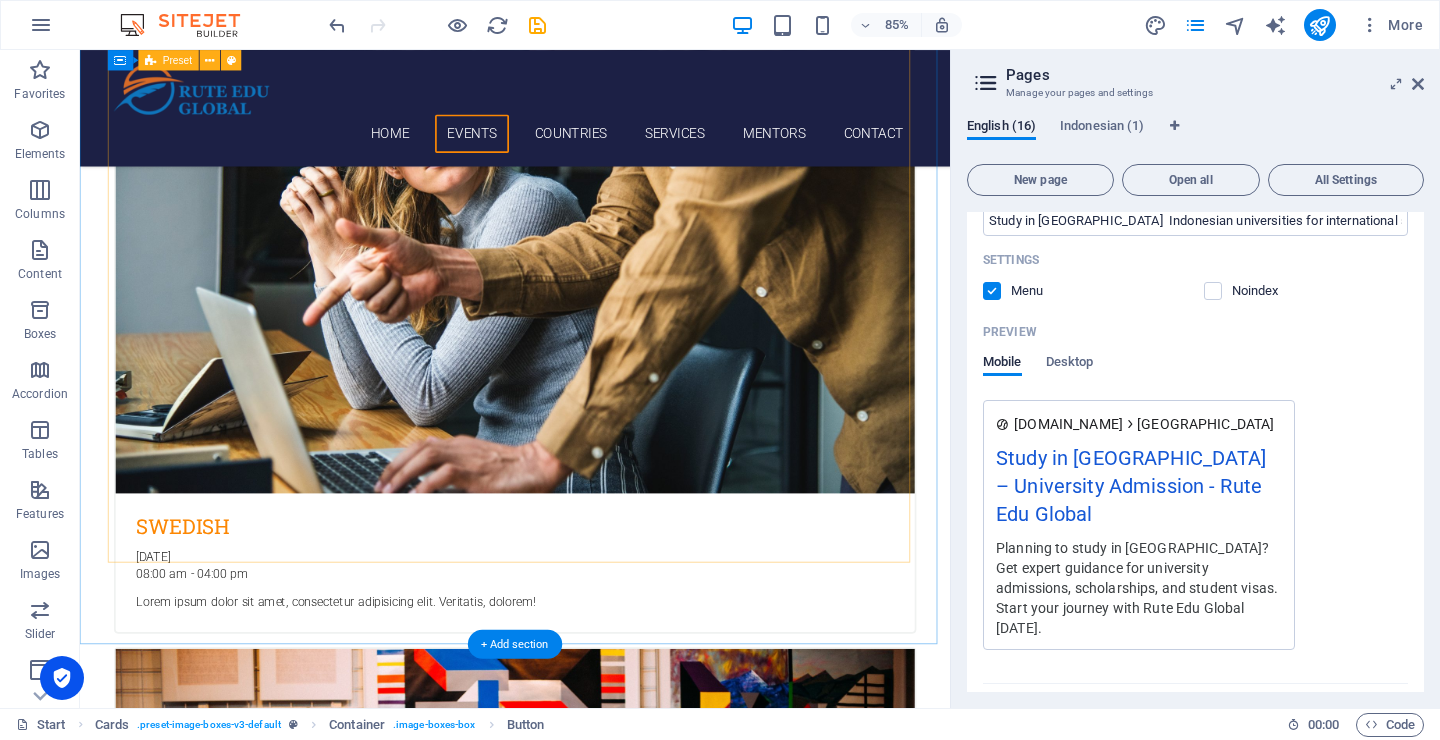 scroll, scrollTop: 1220, scrollLeft: 0, axis: vertical 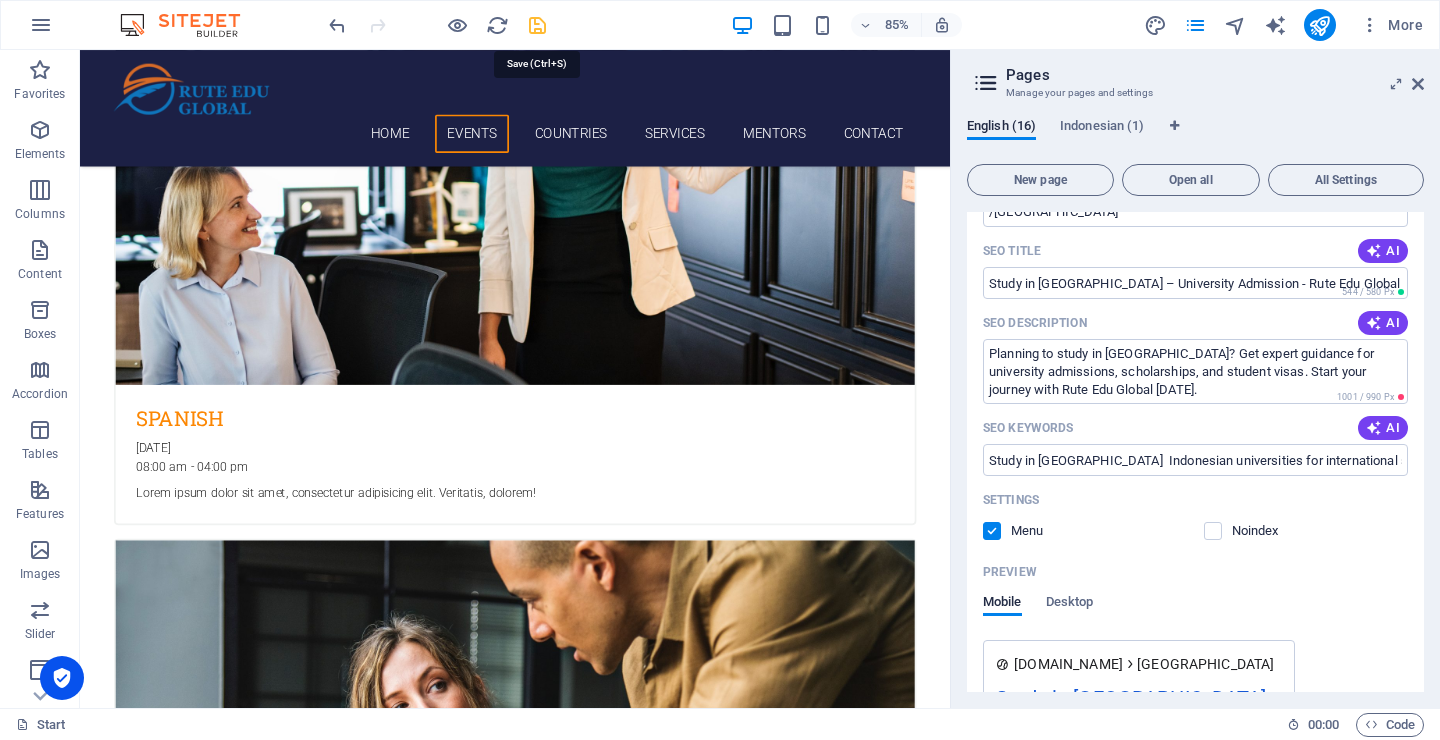 click at bounding box center (537, 25) 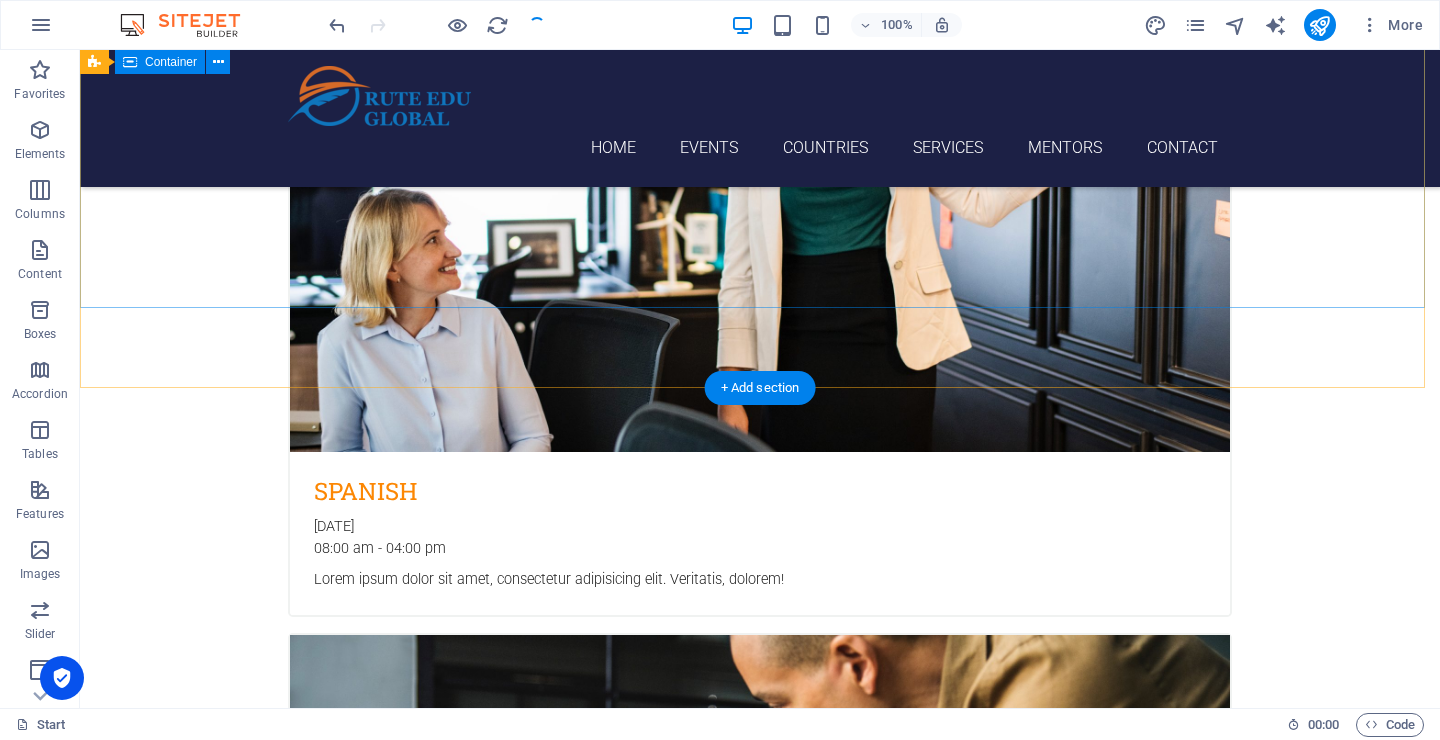 scroll, scrollTop: 0, scrollLeft: 0, axis: both 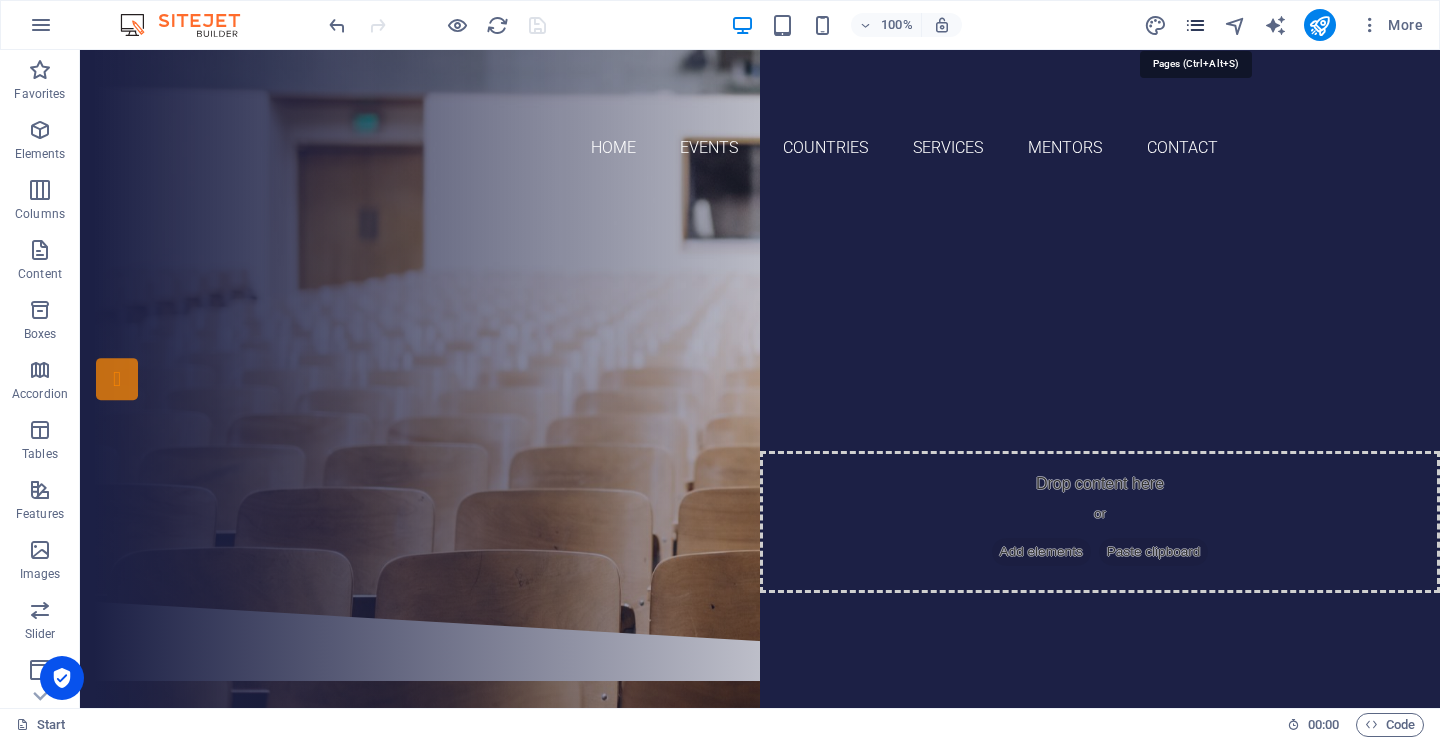 click at bounding box center (1195, 25) 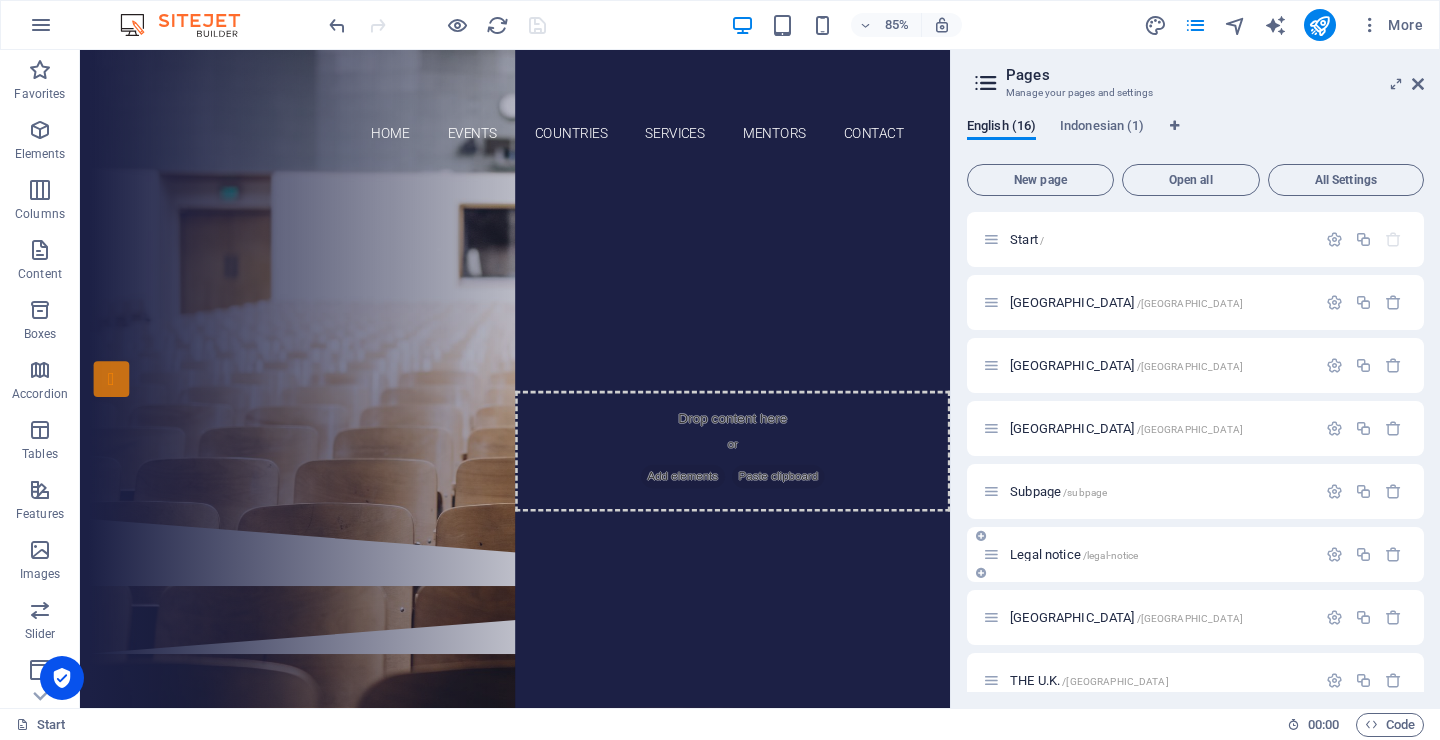 scroll, scrollTop: 528, scrollLeft: 0, axis: vertical 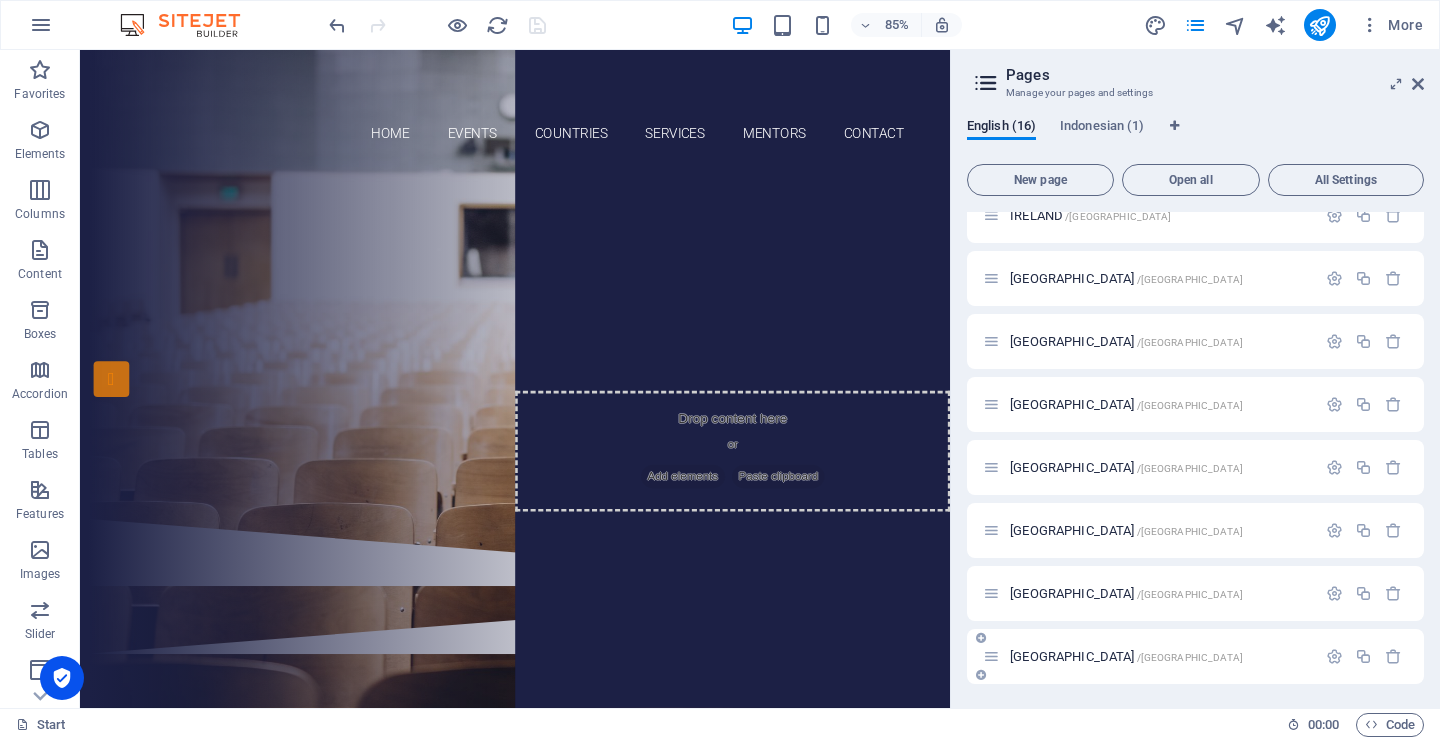 click on "[GEOGRAPHIC_DATA] /[GEOGRAPHIC_DATA]" at bounding box center (1126, 656) 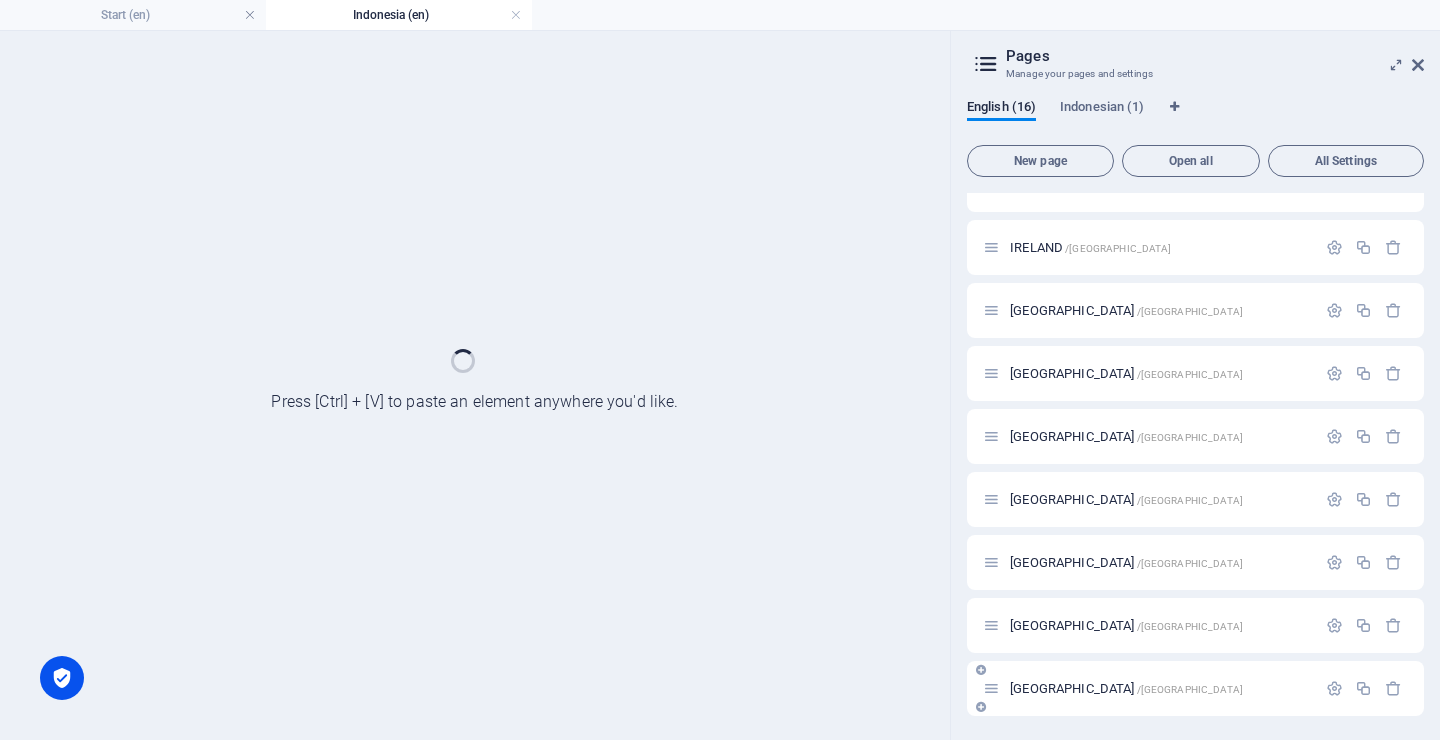 click on "Start / Australia /australia United States /usa Canada /canada Subpage /subpage Legal notice /legal-notice Netherlands /netherlands THE U.K. /UK IRELAND /IRELAND France /france Germany /germany Switzerland /switzerland New Zealand /new-zealand Japan /japan Malaysia /malaysia Indonesia /indonesia" at bounding box center (1195, 216) 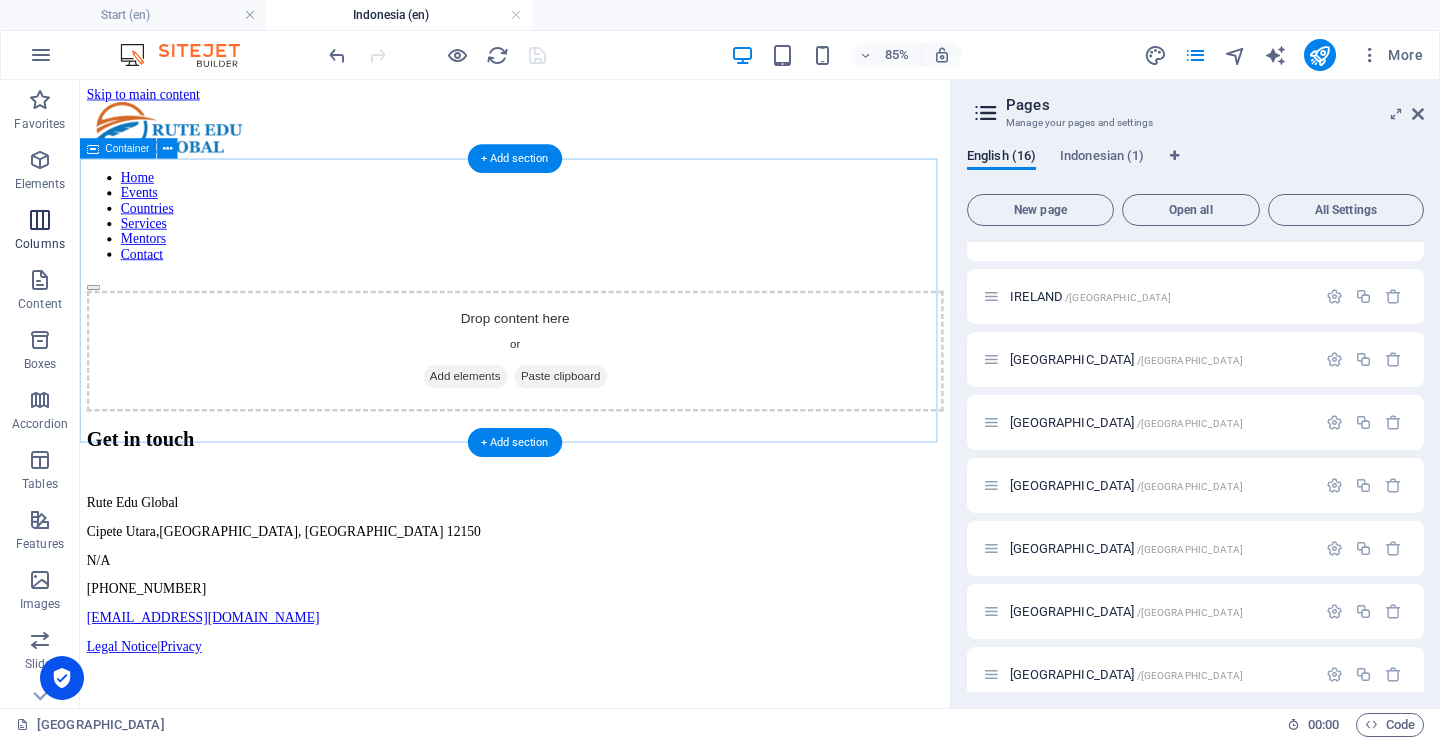scroll, scrollTop: 0, scrollLeft: 0, axis: both 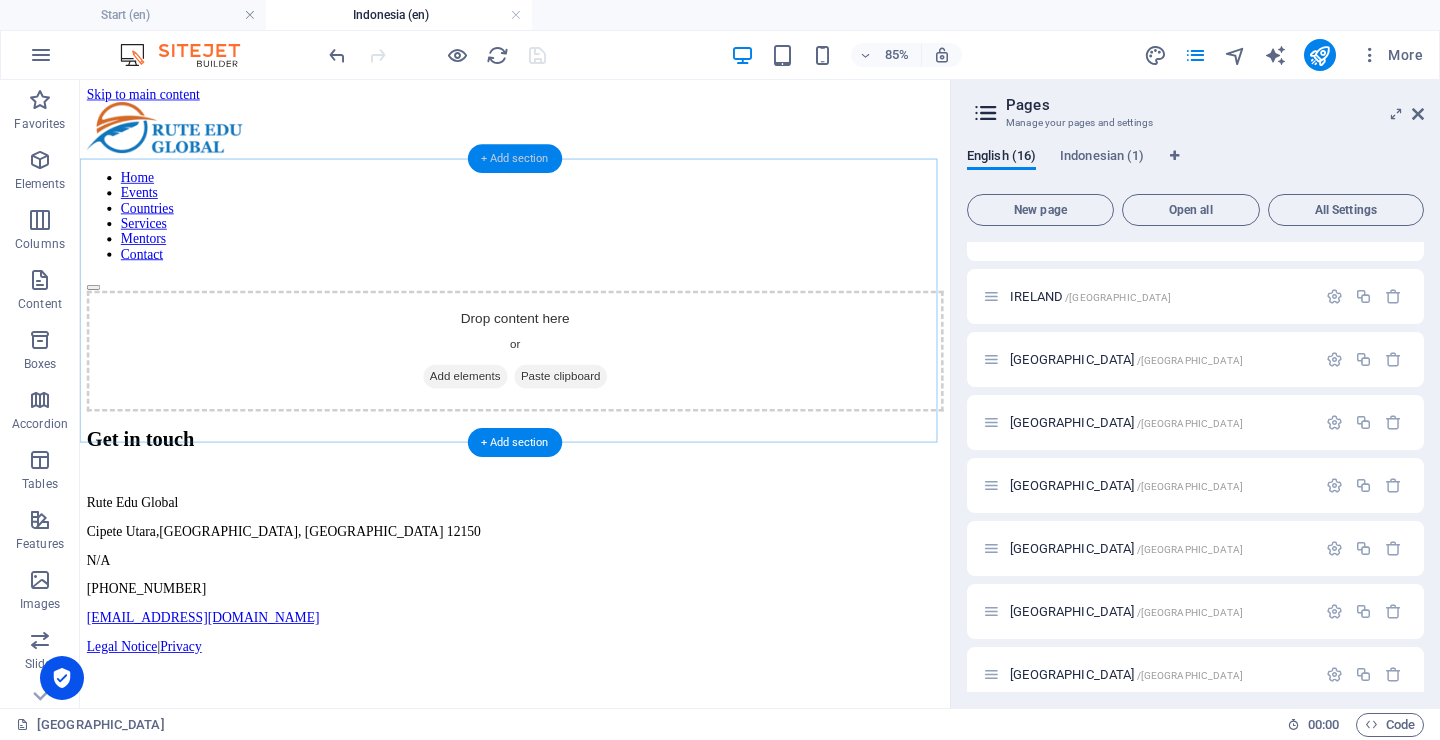 drag, startPoint x: 519, startPoint y: 162, endPoint x: 391, endPoint y: 199, distance: 133.24039 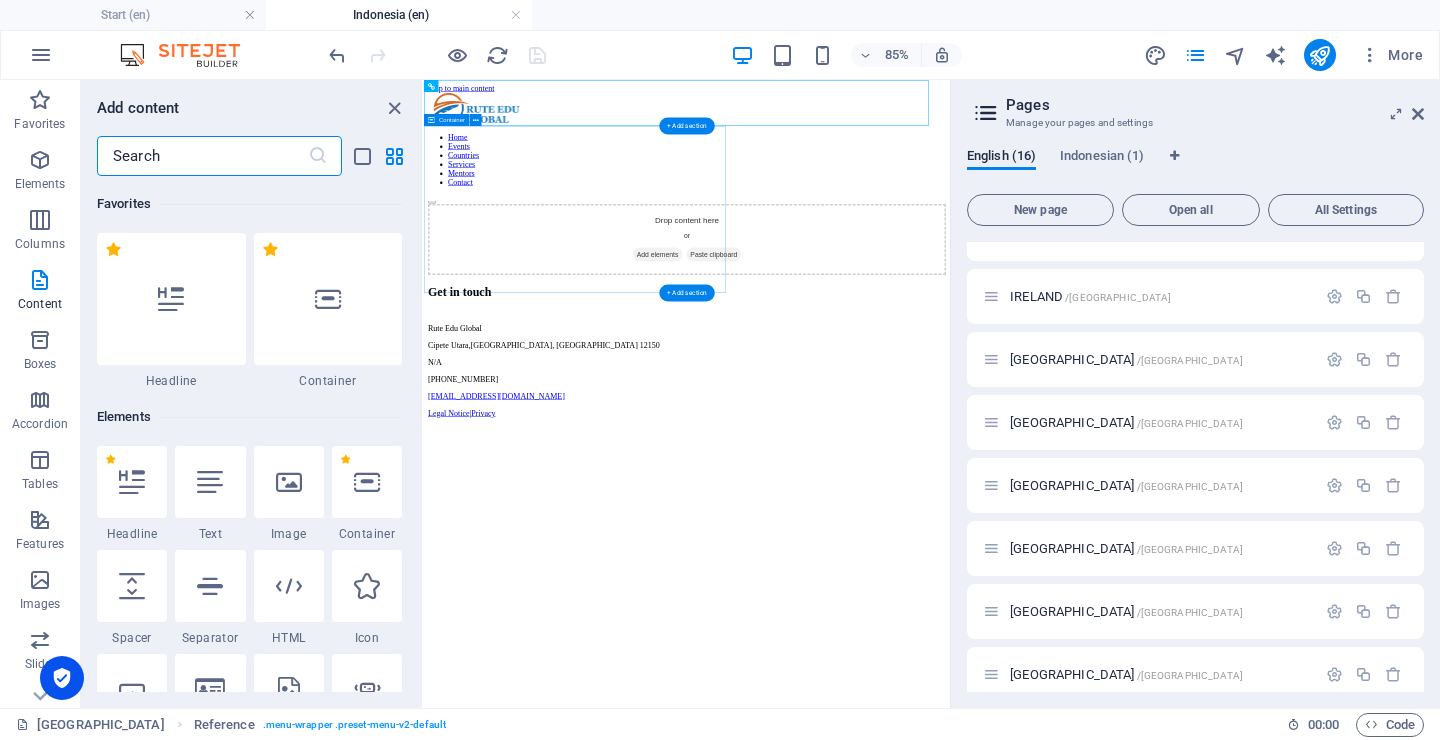 scroll, scrollTop: 3499, scrollLeft: 0, axis: vertical 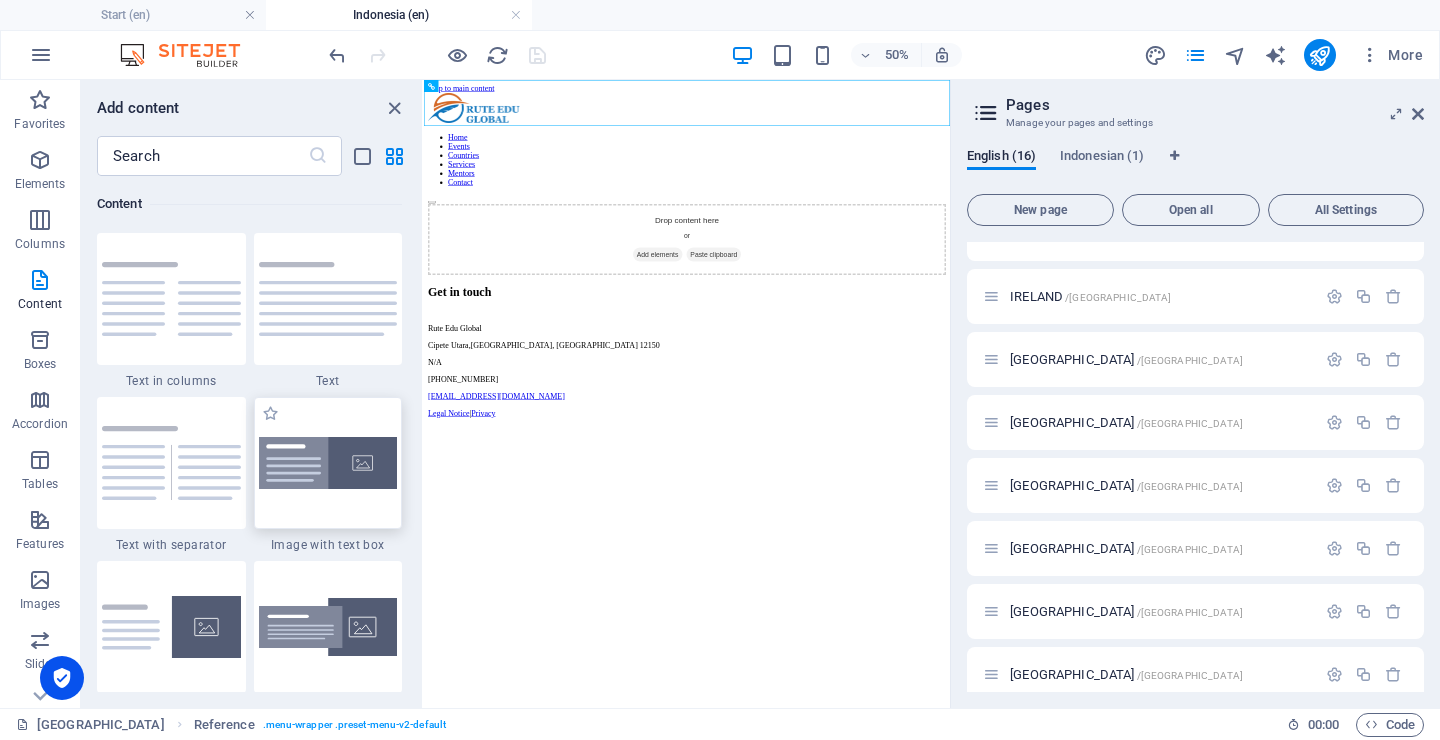 drag, startPoint x: 345, startPoint y: 479, endPoint x: 2578, endPoint y: 1826, distance: 2607.8147 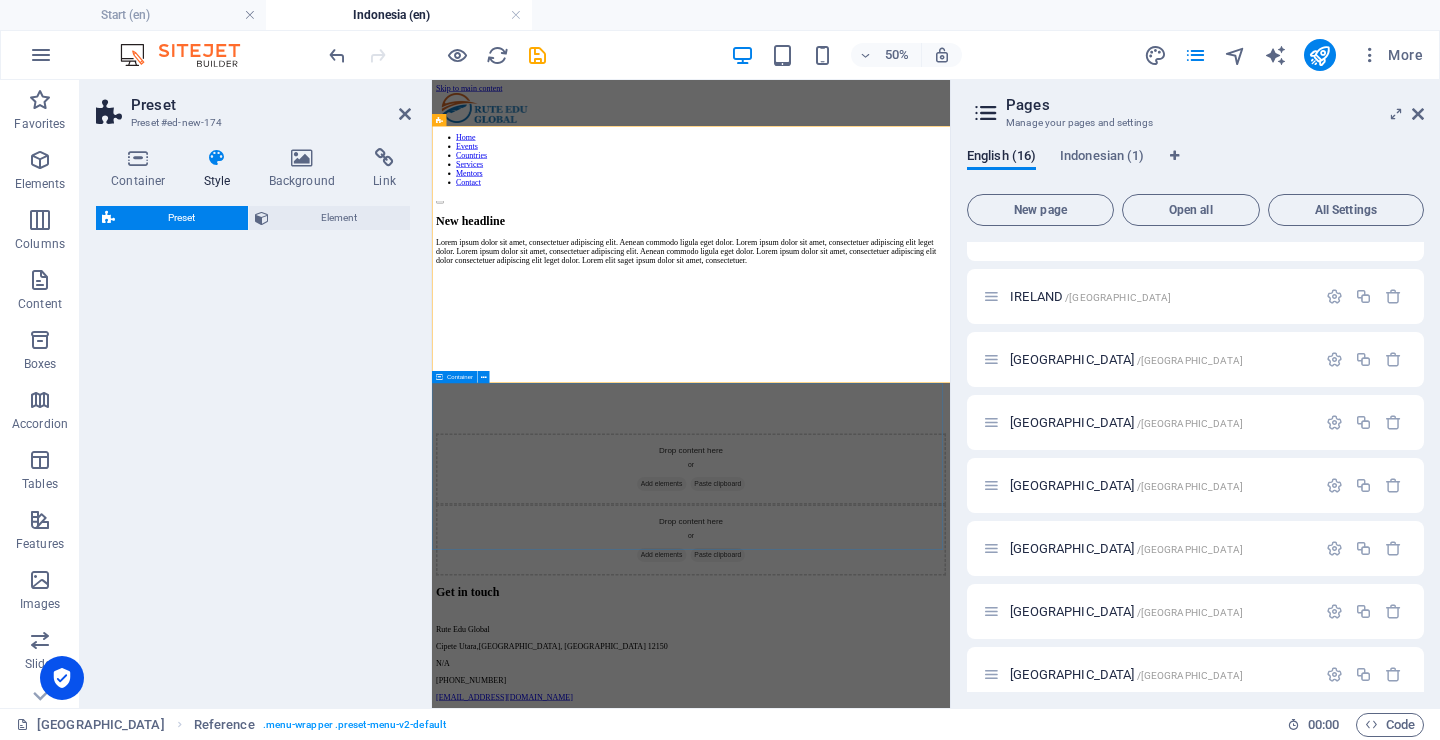 select on "rem" 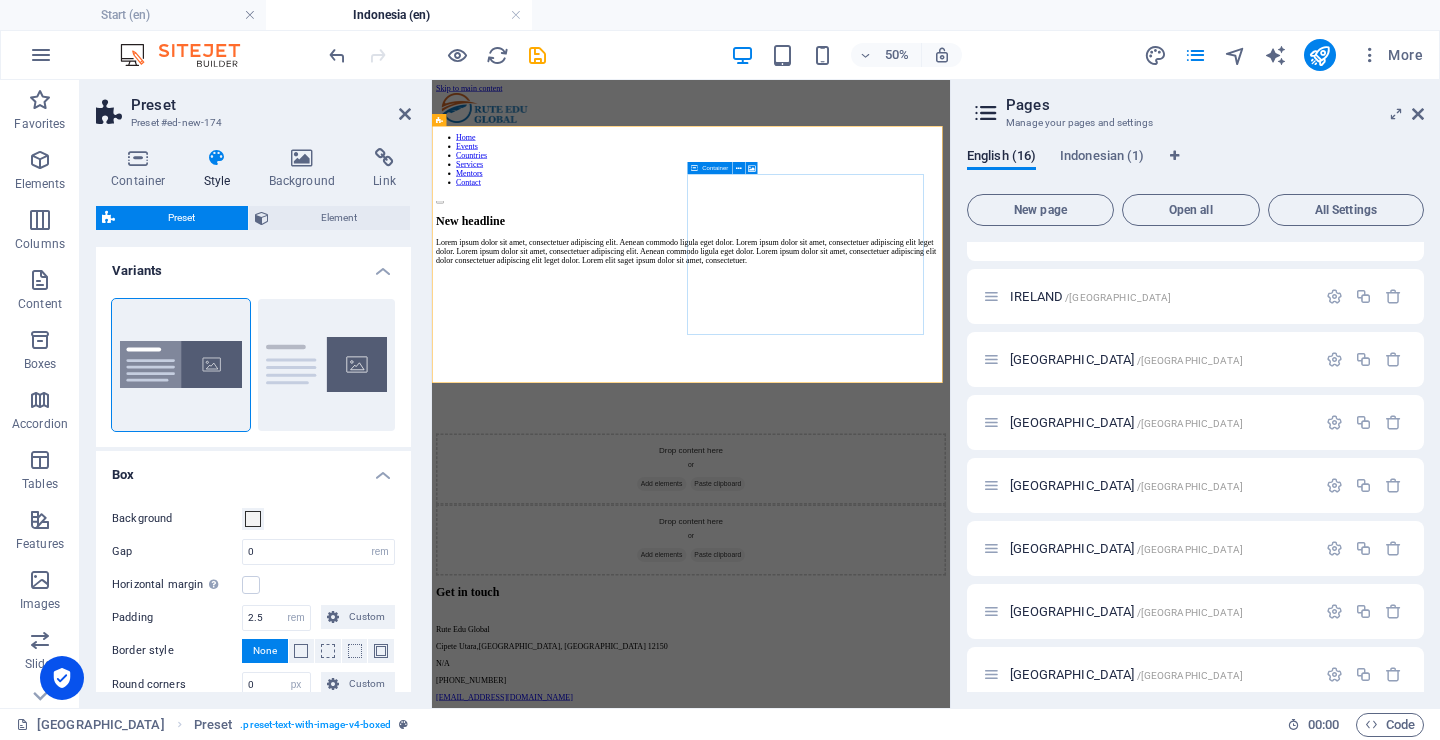click on "Drop content here or  Add elements  Paste clipboard" at bounding box center [950, 858] 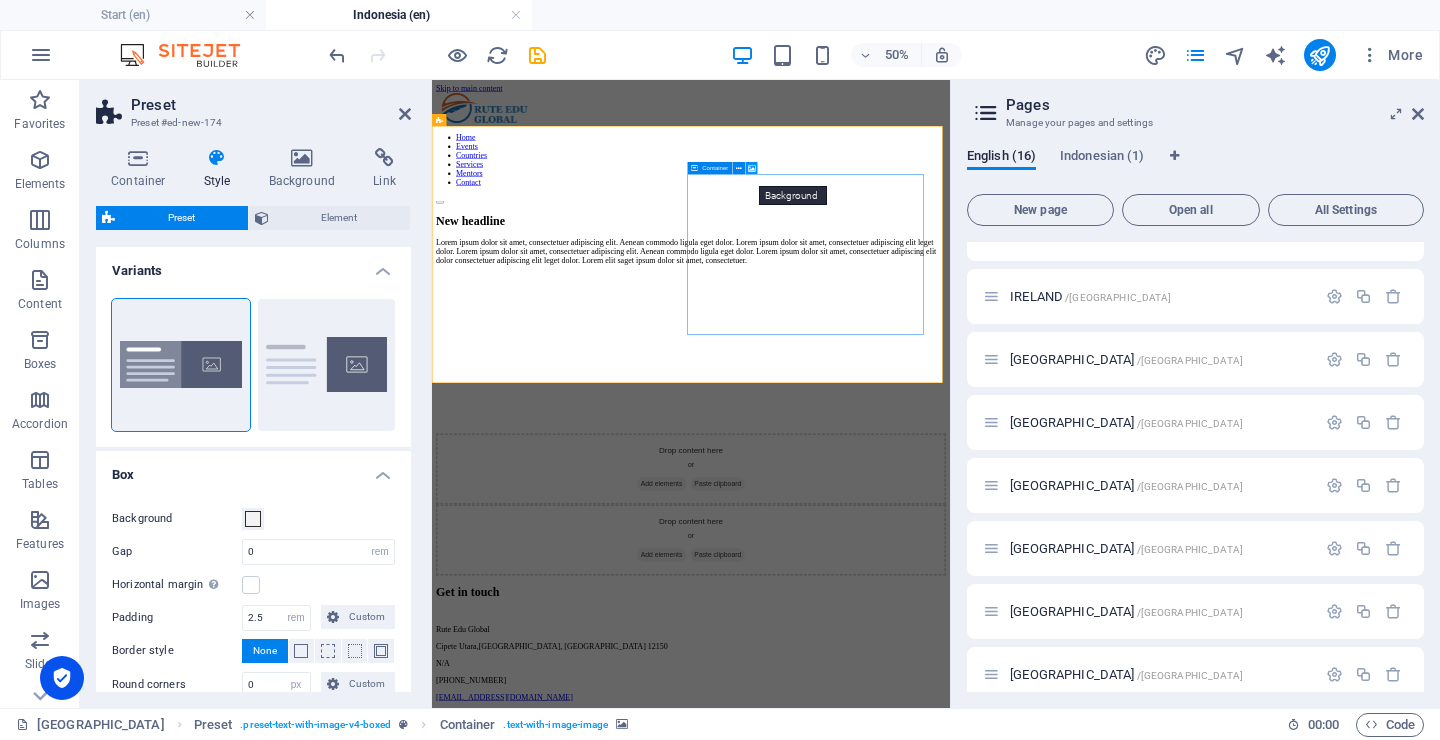 drag, startPoint x: 755, startPoint y: 167, endPoint x: 603, endPoint y: 182, distance: 152.73834 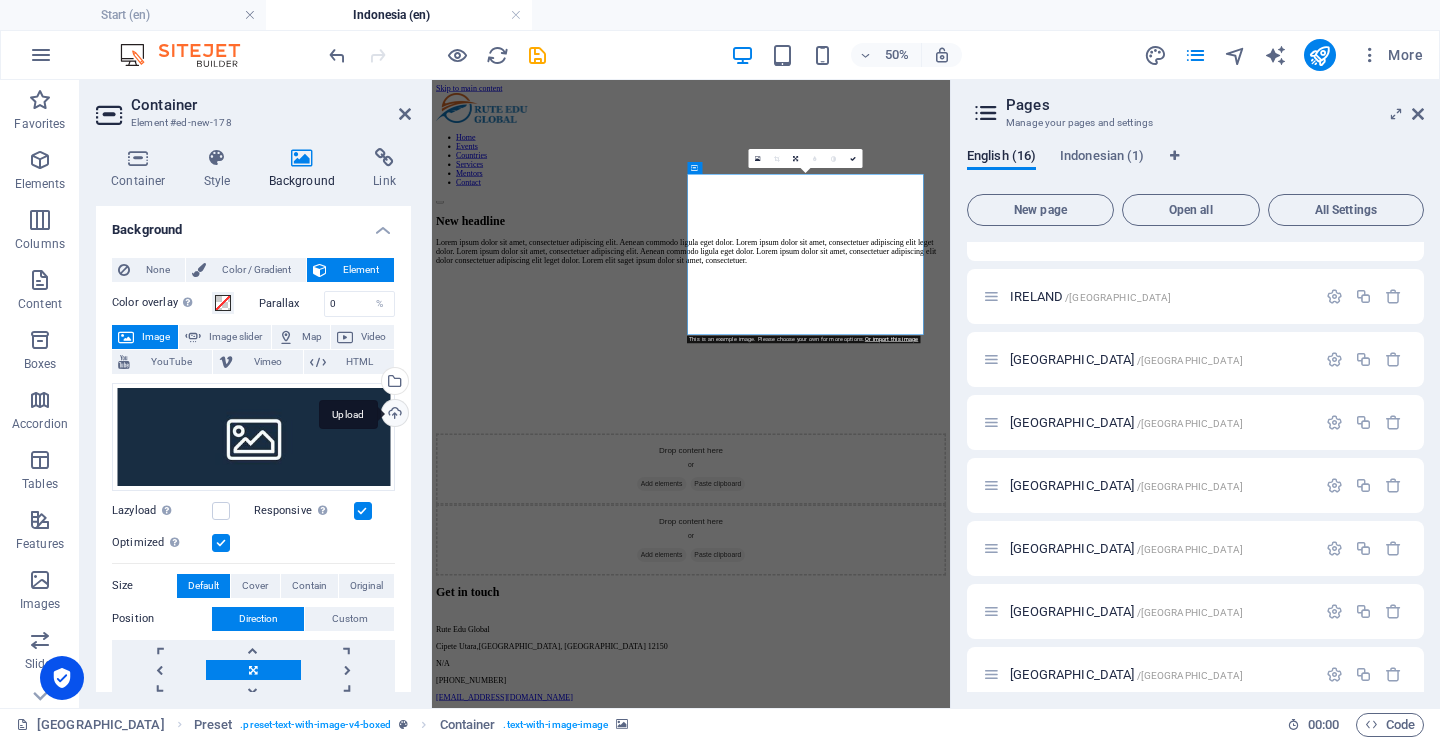 click on "Upload" at bounding box center [393, 415] 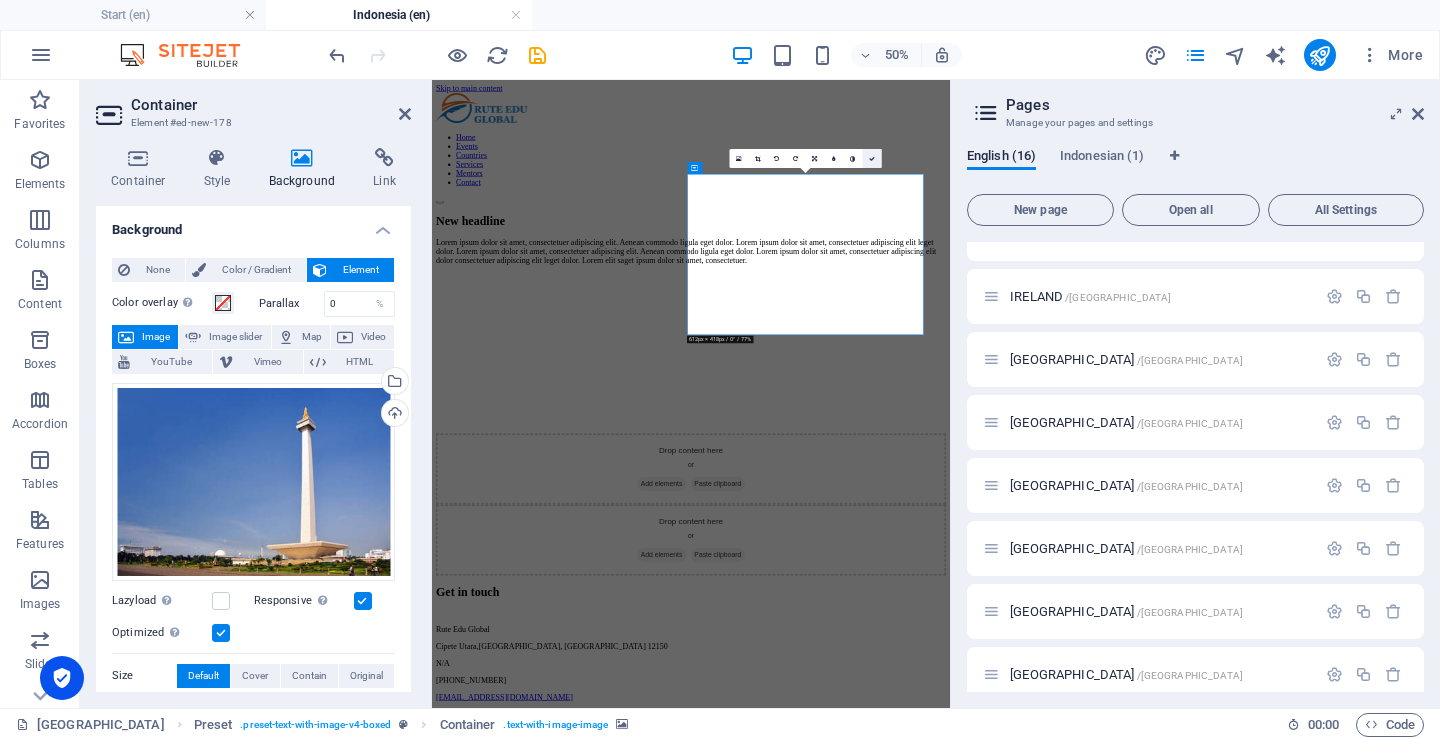 click at bounding box center (872, 159) 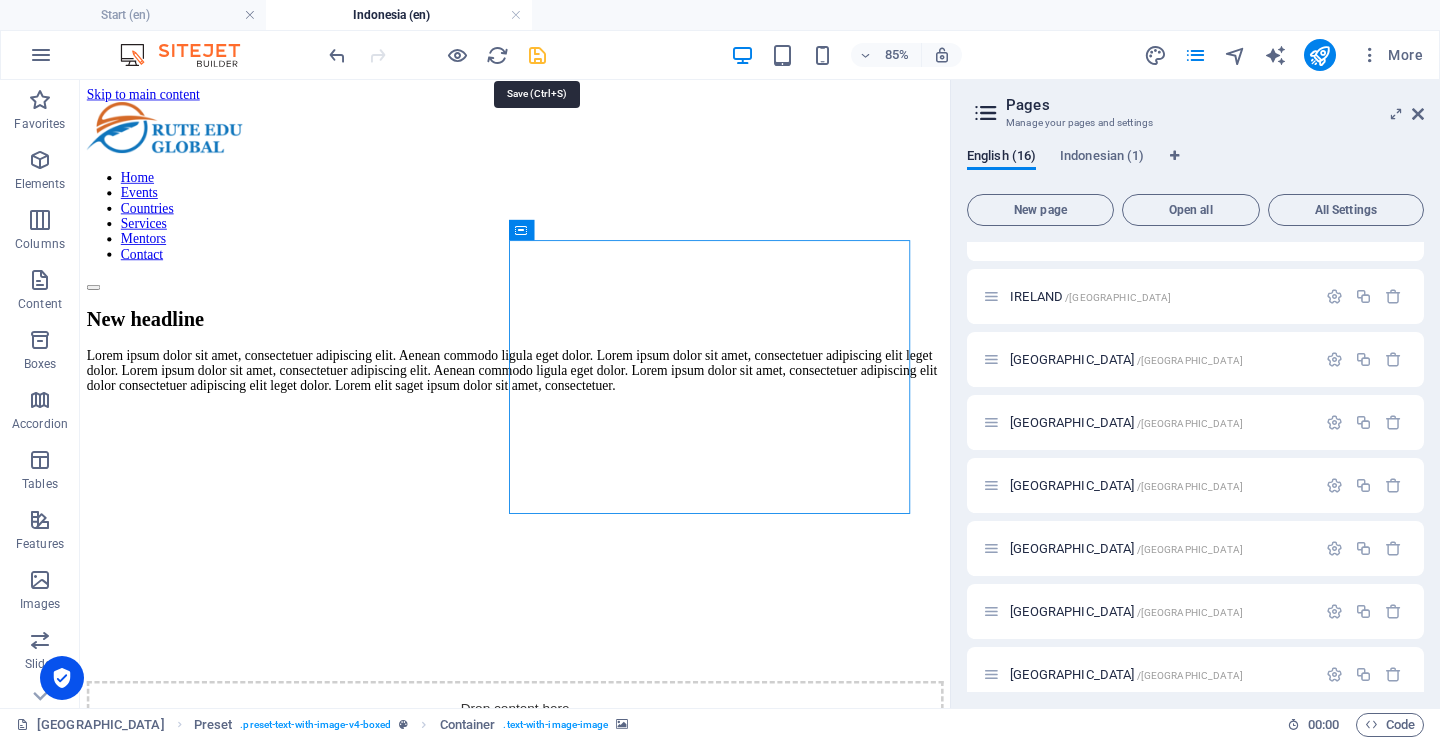 click at bounding box center (537, 55) 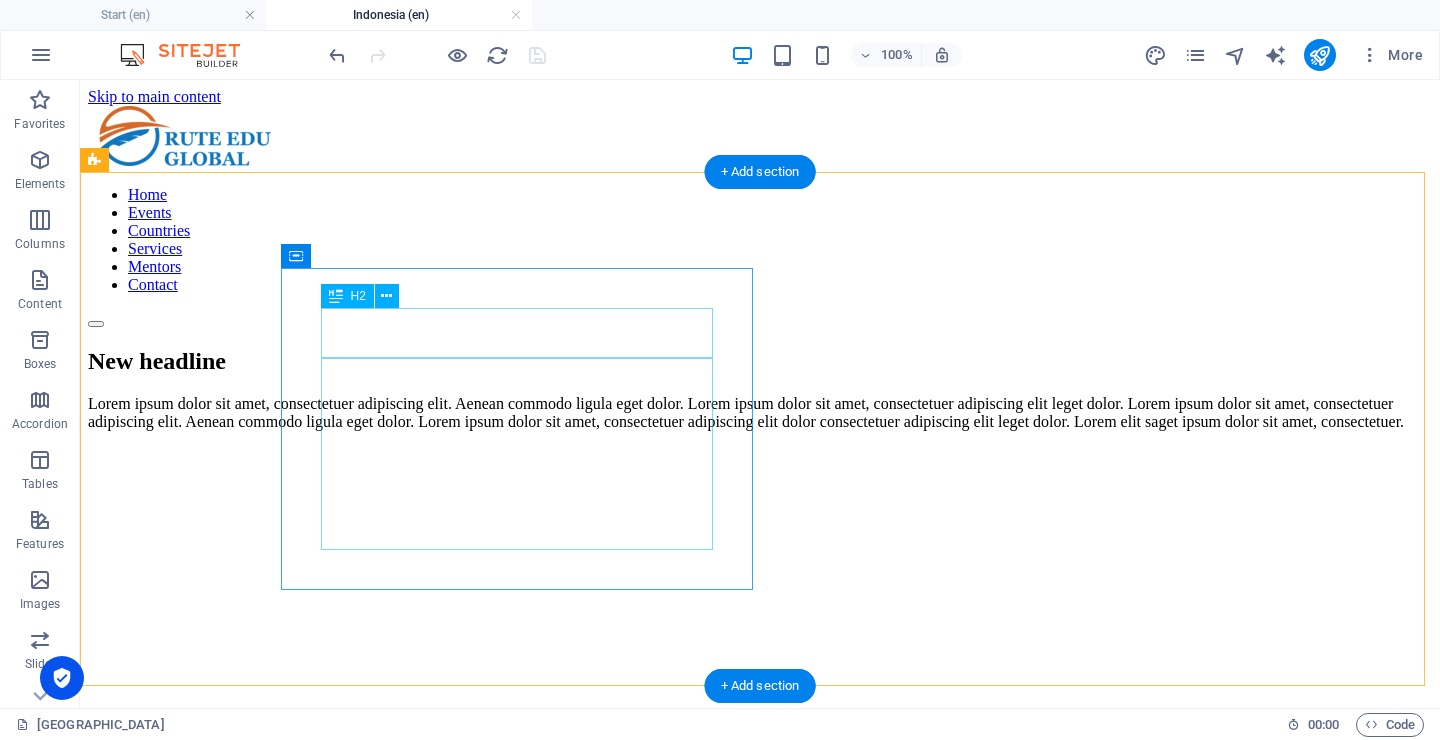 click on "New headline" at bounding box center [760, 361] 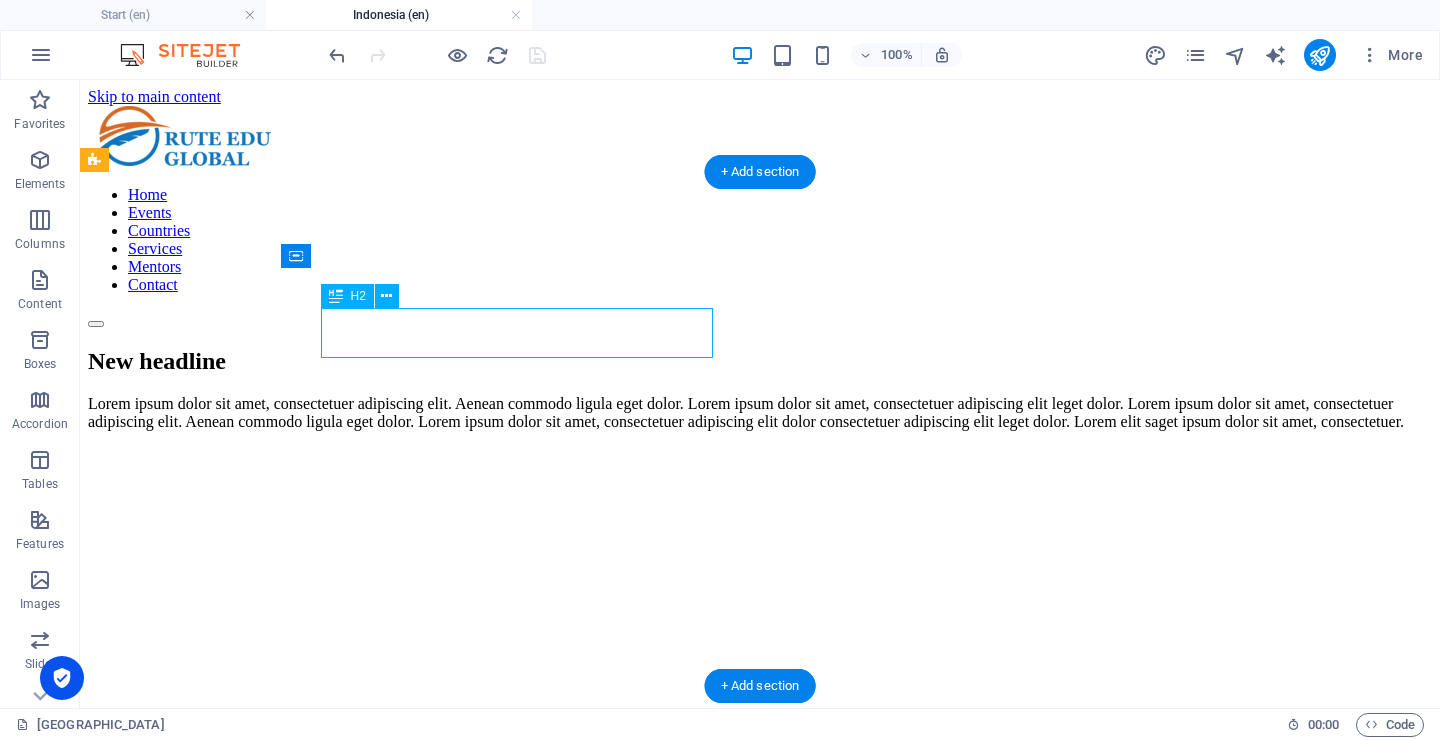 click on "New headline" at bounding box center [760, 361] 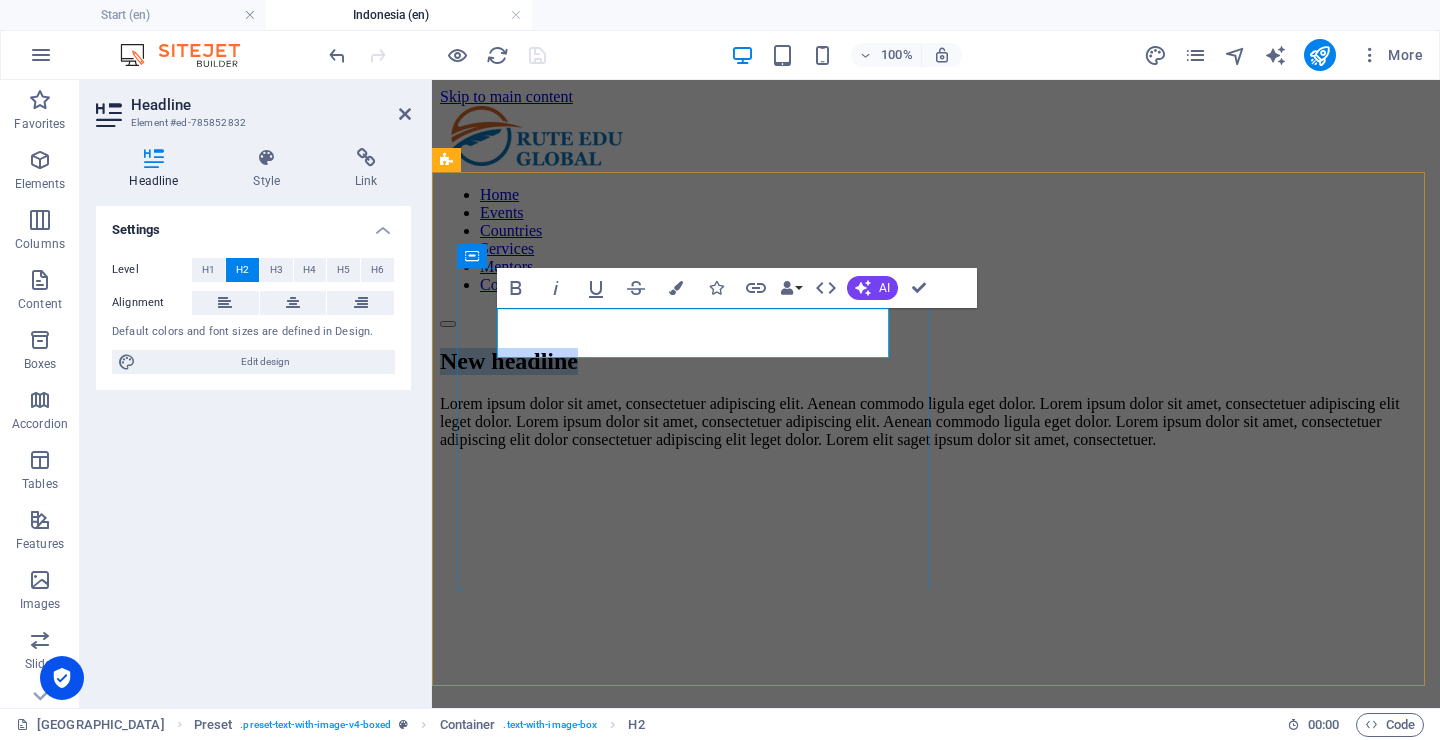 type 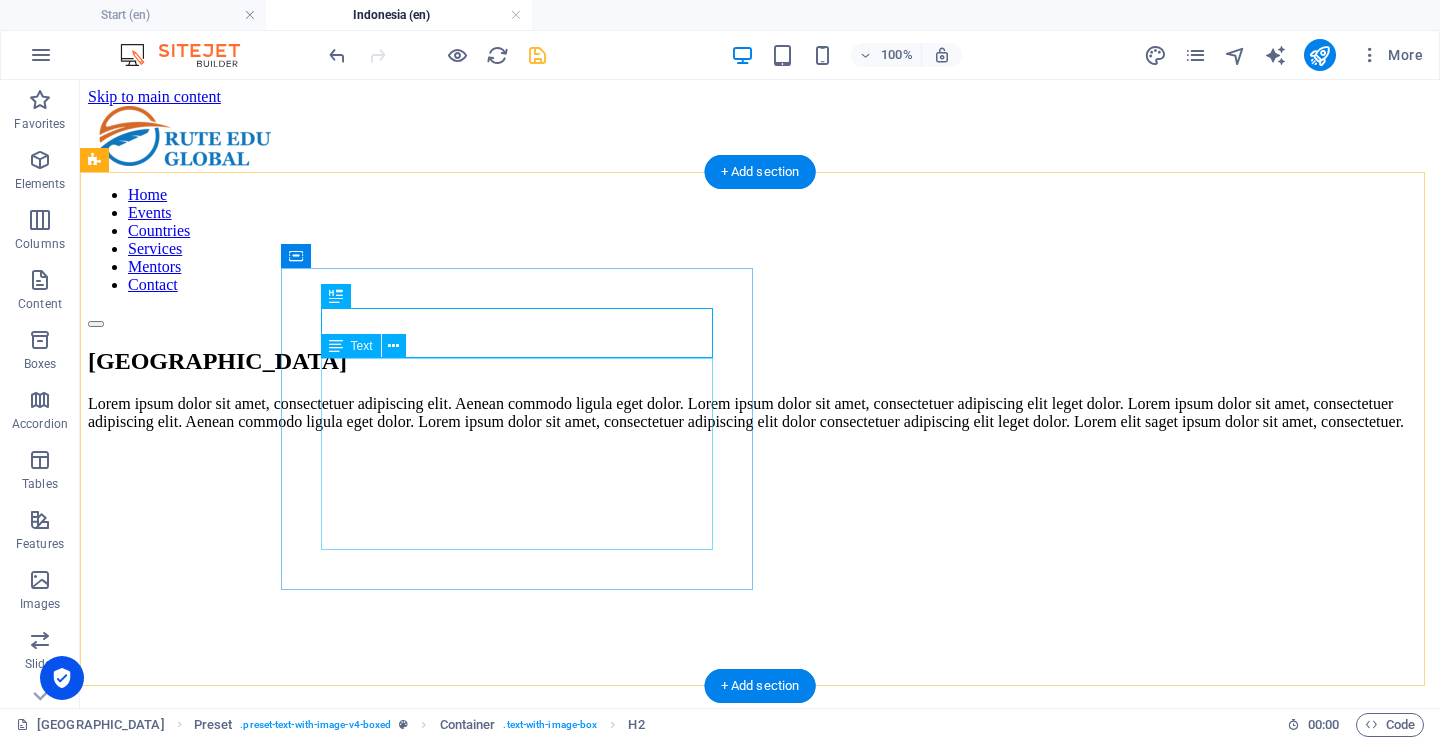 click on "Lorem ipsum dolor sit amet, consectetuer adipiscing elit. Aenean commodo ligula eget dolor. Lorem ipsum dolor sit amet, consectetuer adipiscing elit leget dolor. Lorem ipsum dolor sit amet, consectetuer adipiscing elit. Aenean commodo ligula eget dolor. Lorem ipsum dolor sit amet, consectetuer adipiscing elit dolor consectetuer adipiscing elit leget dolor. Lorem elit saget ipsum dolor sit amet, consectetuer." at bounding box center [760, 413] 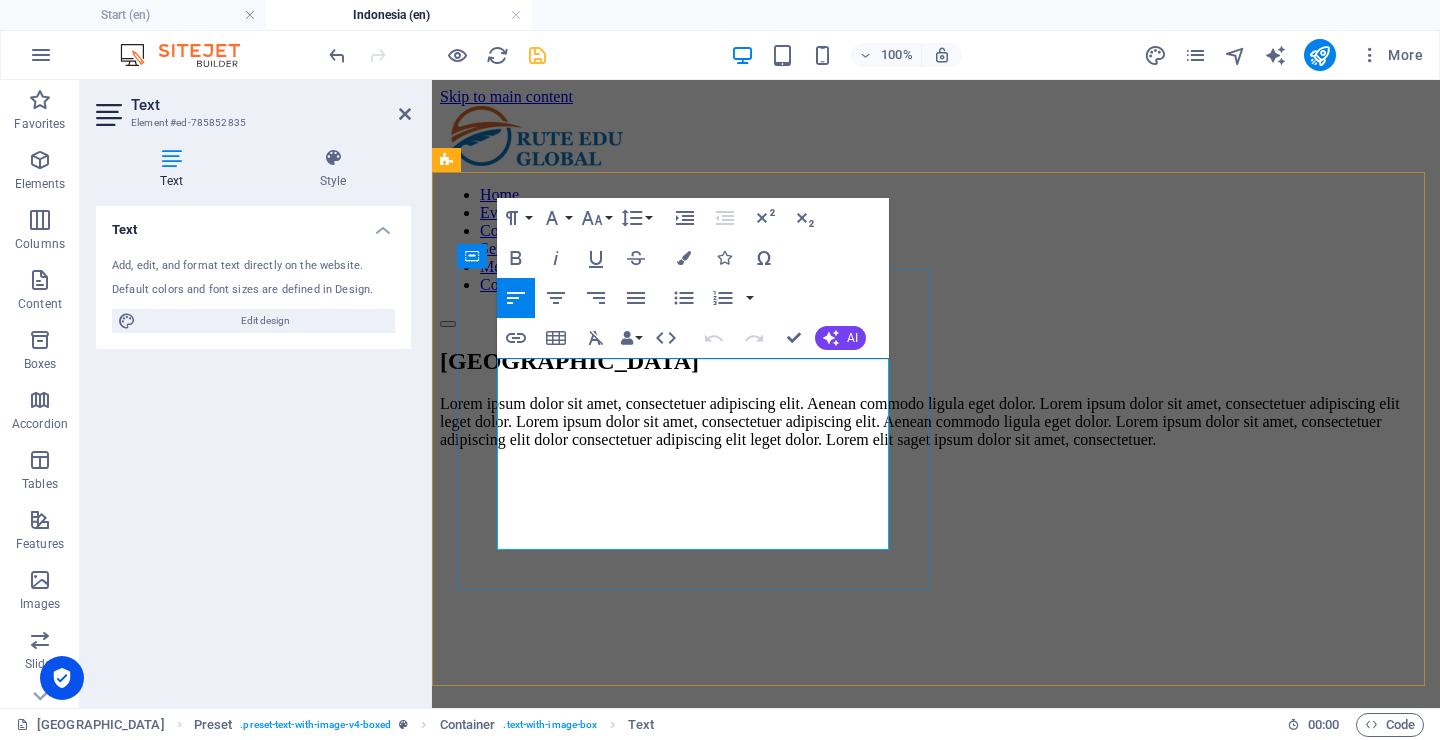 click on "Lorem ipsum dolor sit amet, consectetuer adipiscing elit. Aenean commodo ligula eget dolor. Lorem ipsum dolor sit amet, consectetuer adipiscing elit leget dolor. Lorem ipsum dolor sit amet, consectetuer adipiscing elit. Aenean commodo ligula eget dolor. Lorem ipsum dolor sit amet, consectetuer adipiscing elit dolor consectetuer adipiscing elit leget dolor. Lorem elit saget ipsum dolor sit amet, consectetuer." at bounding box center (936, 422) 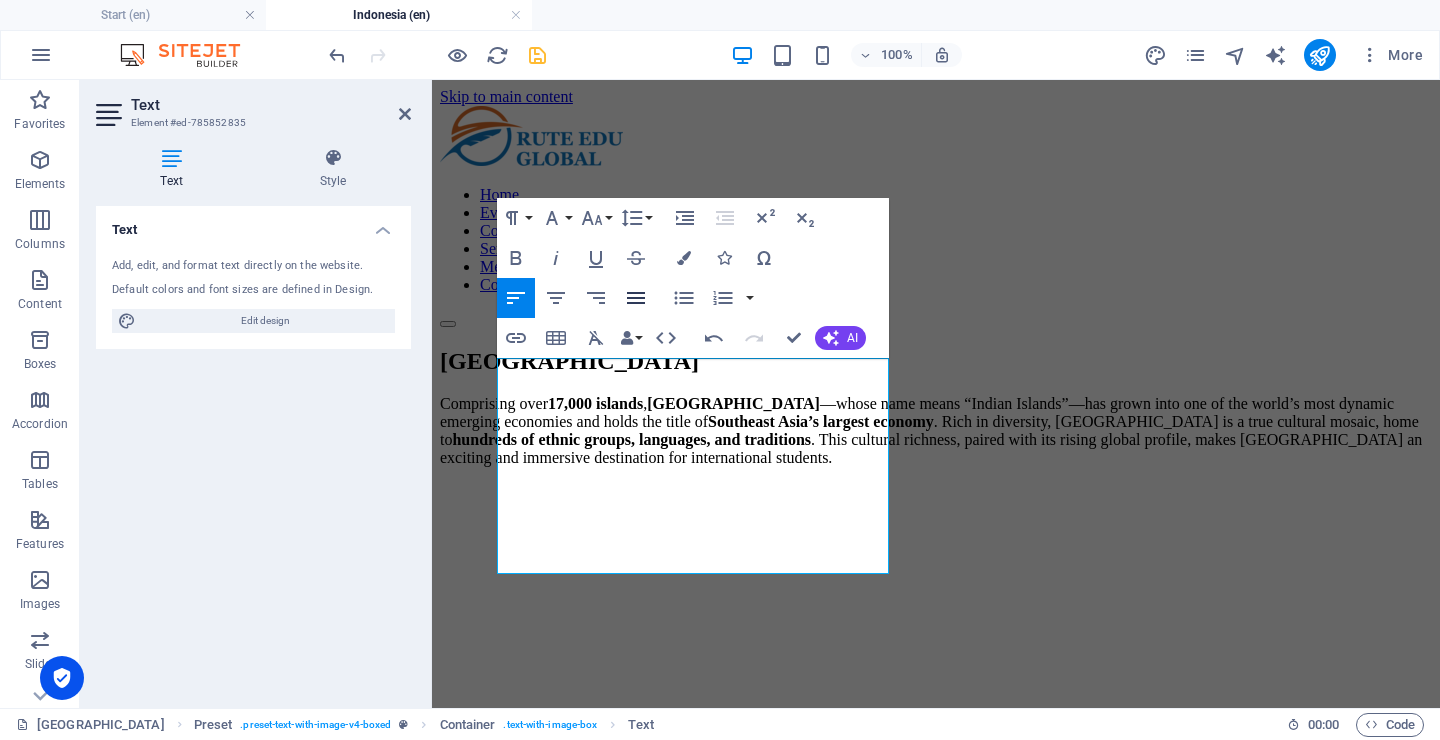 click 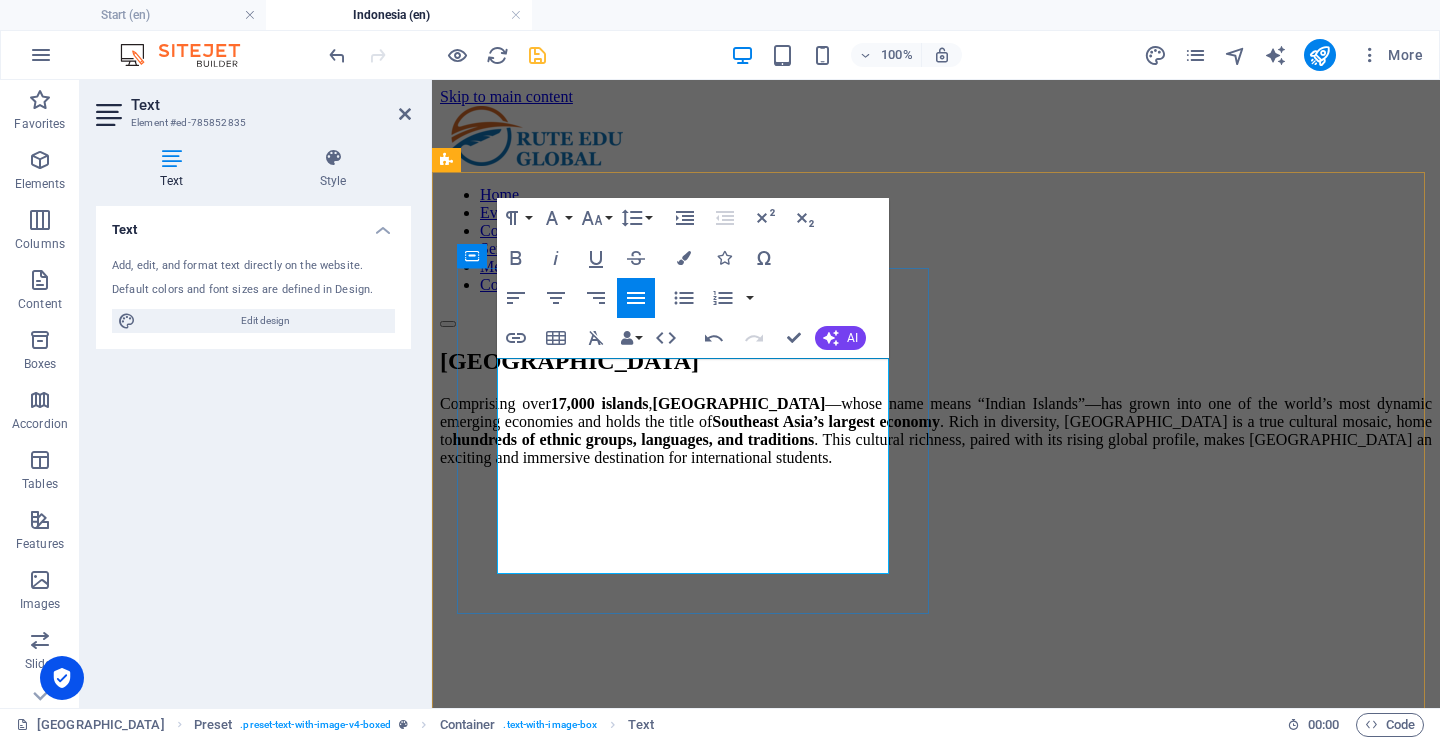 click on "Comprising over  17,000 islands ,  Indonesia —whose name means “Indian Islands”—has grown into one of the world’s most dynamic emerging economies and holds the title of  Southeast Asia’s largest economy . Rich in diversity, Indonesia is a true cultural mosaic, home to  hundreds of ethnic groups, languages, and traditions . This cultural richness, paired with its rising global profile, makes Indonesia an exciting and immersive destination for international students." at bounding box center [936, 431] 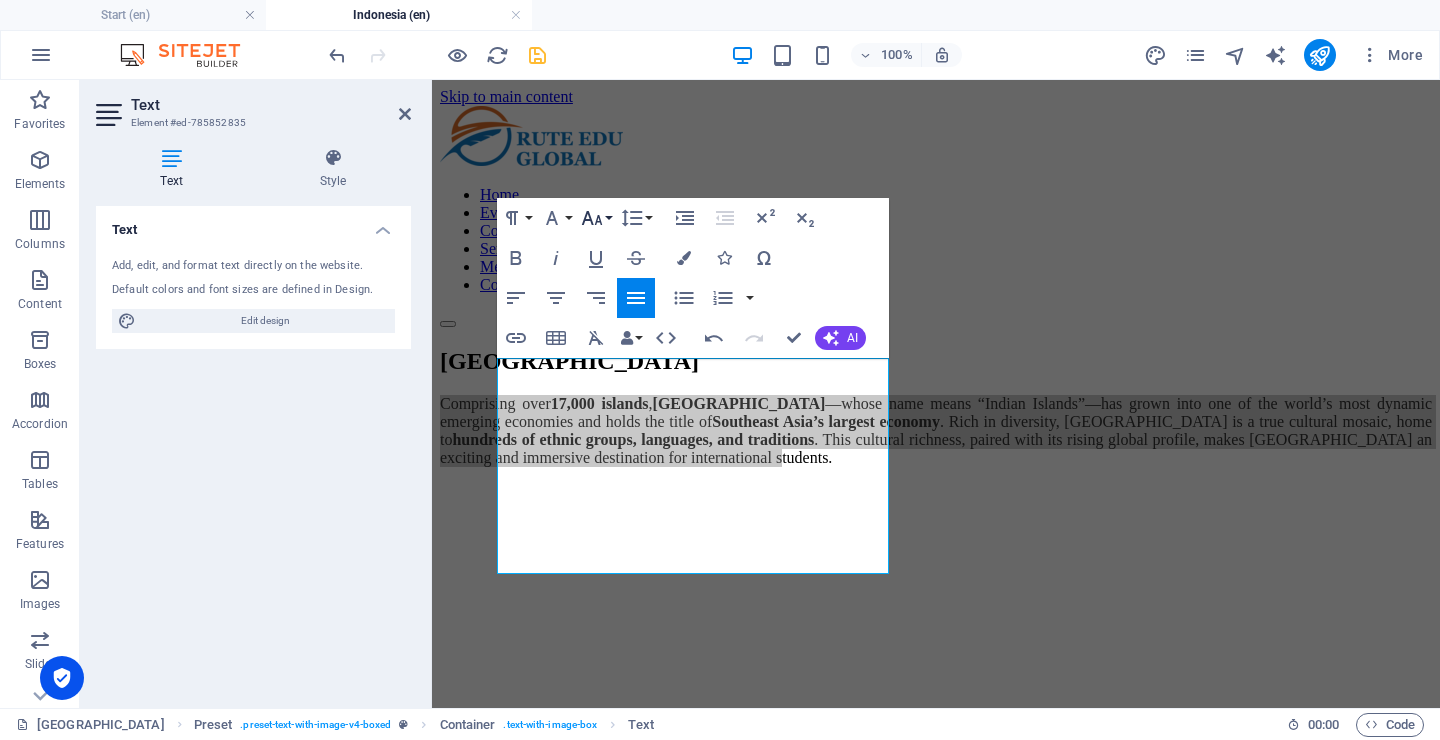 click on "Font Size" at bounding box center [596, 218] 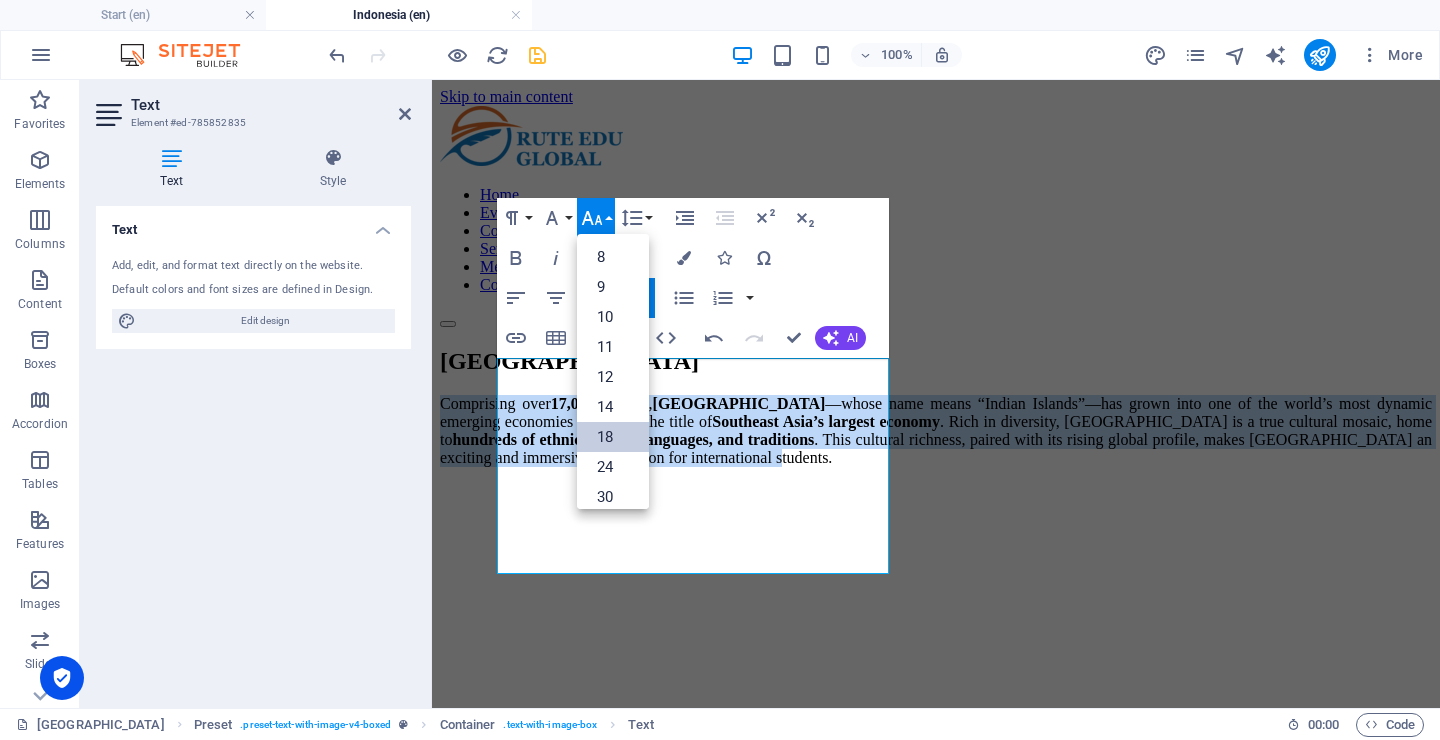 click on "18" at bounding box center (613, 437) 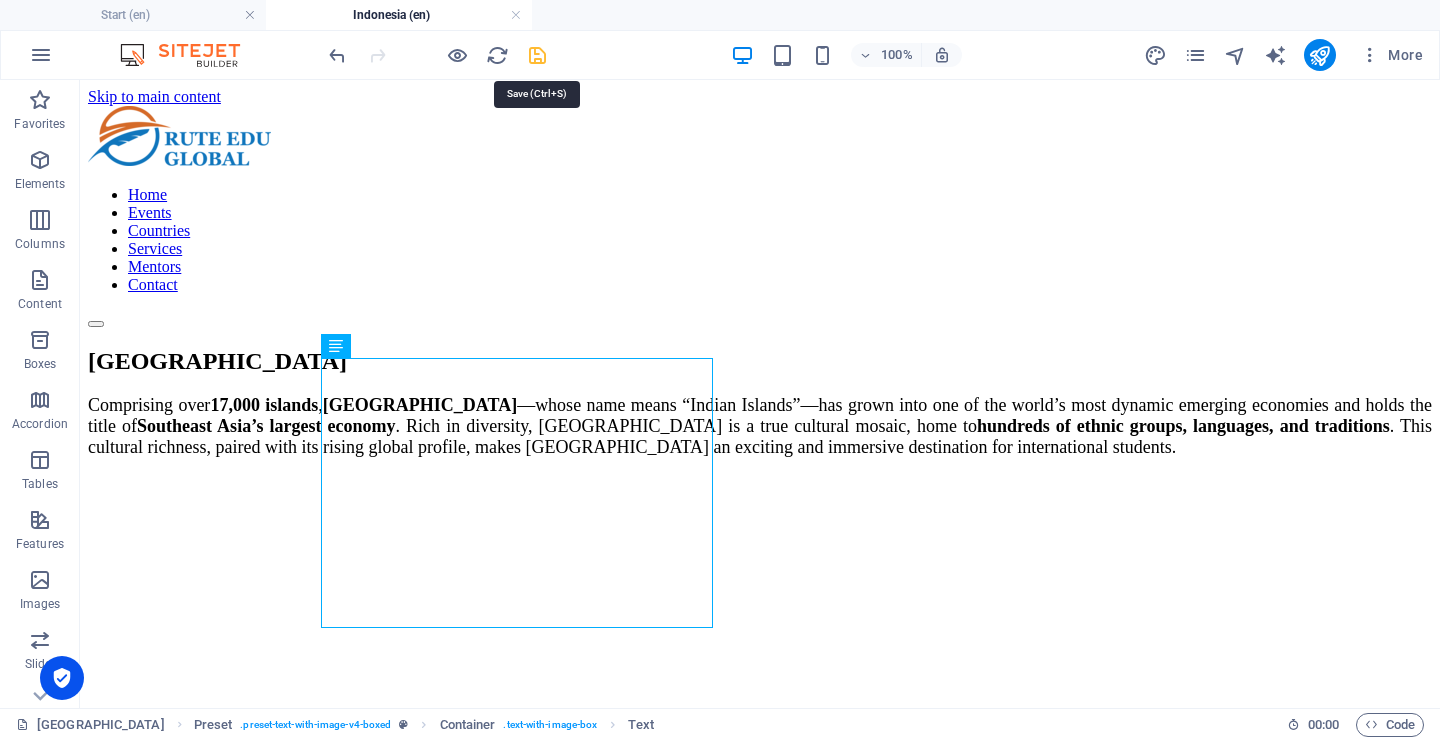 click at bounding box center (537, 55) 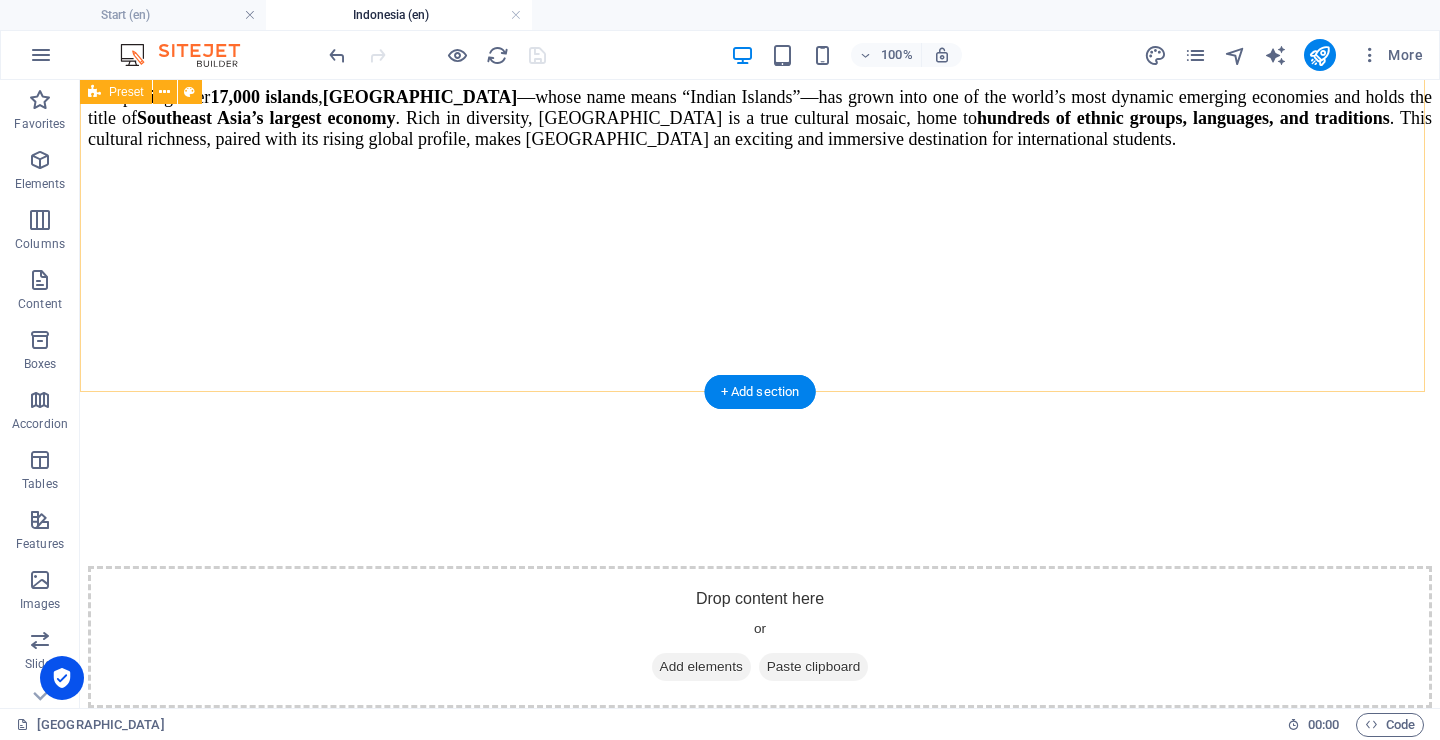 scroll, scrollTop: 372, scrollLeft: 0, axis: vertical 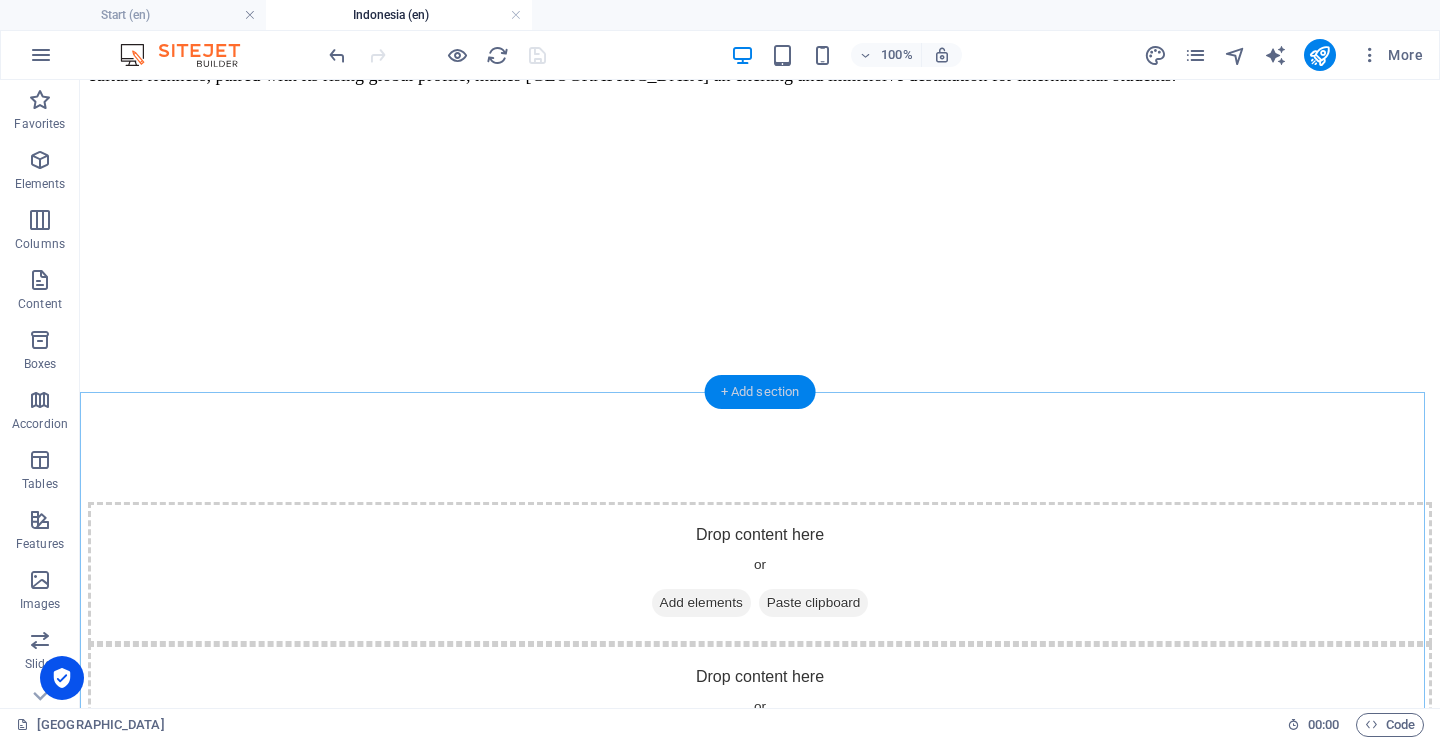 click on "+ Add section" at bounding box center [760, 392] 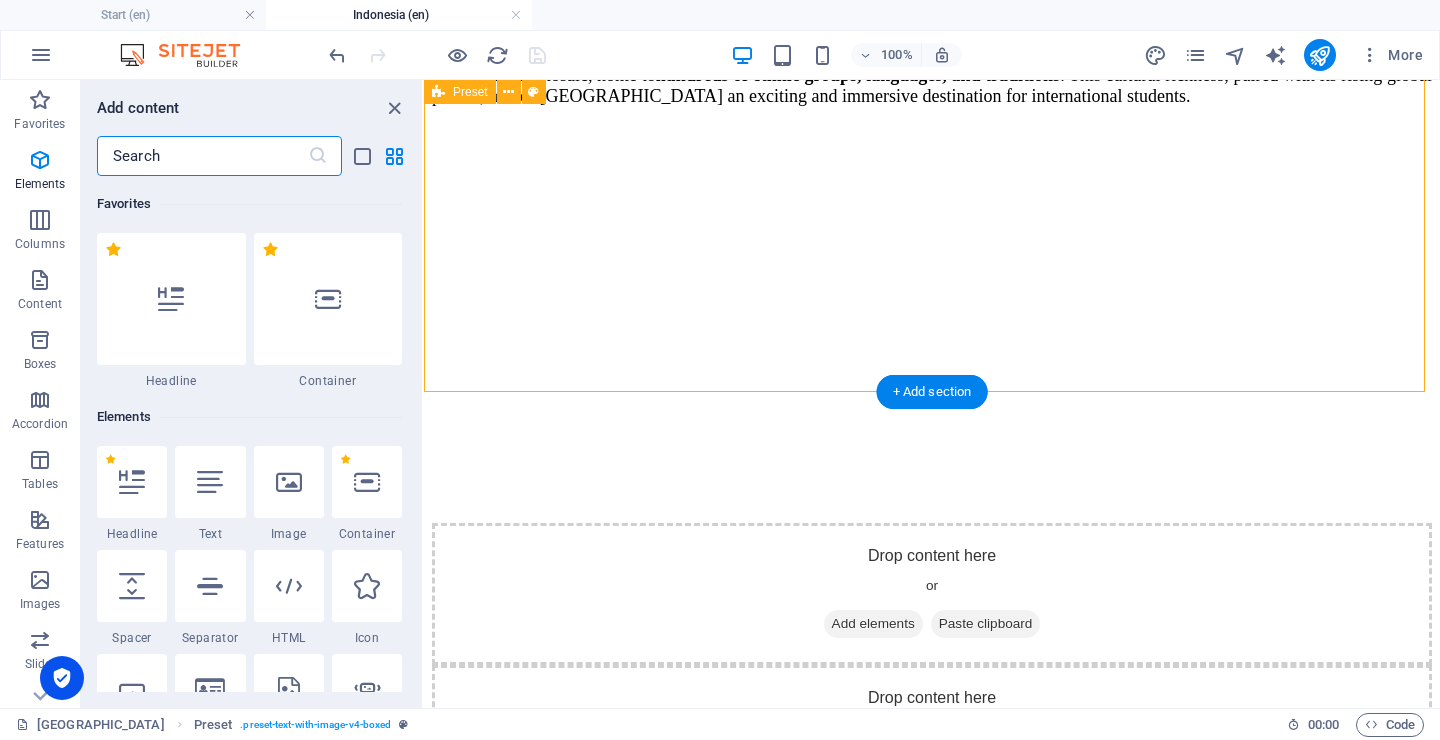 scroll, scrollTop: 3499, scrollLeft: 0, axis: vertical 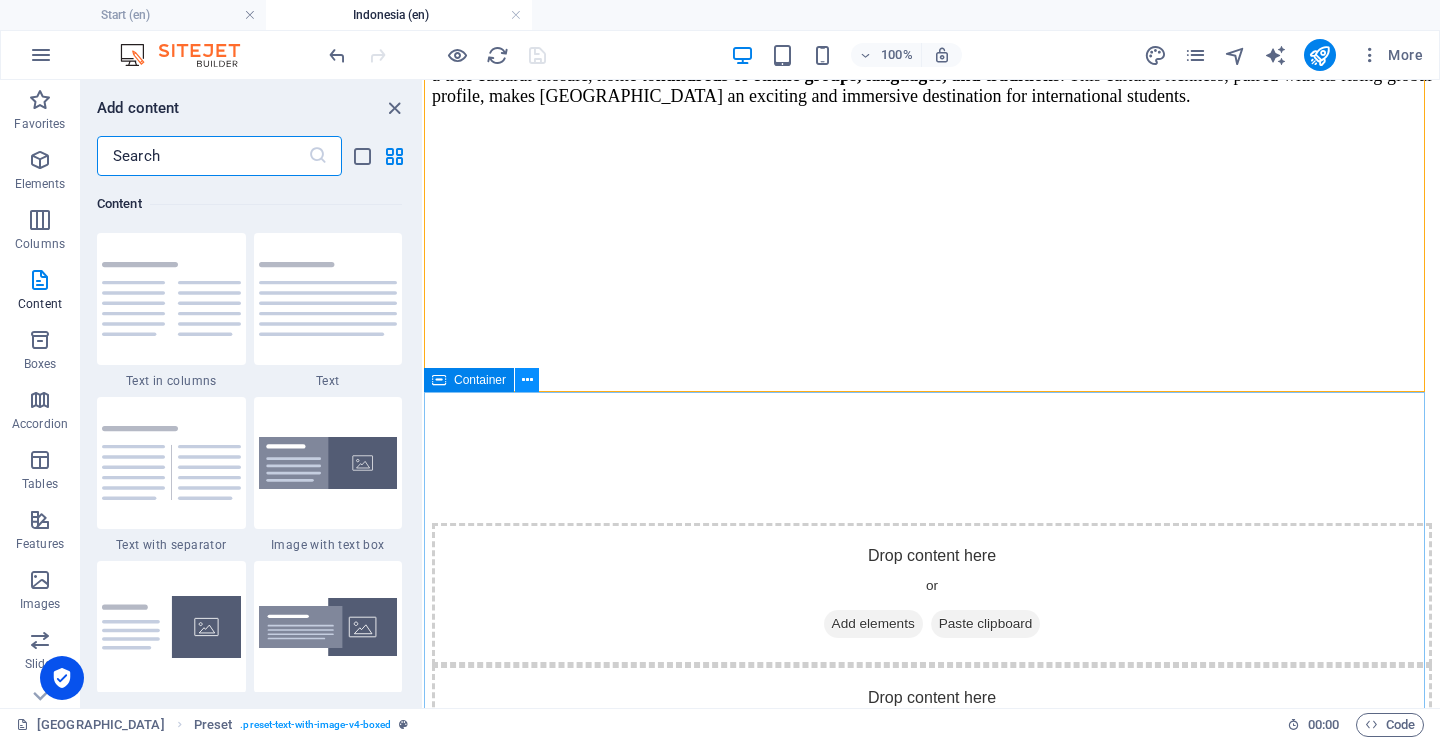 click at bounding box center [527, 380] 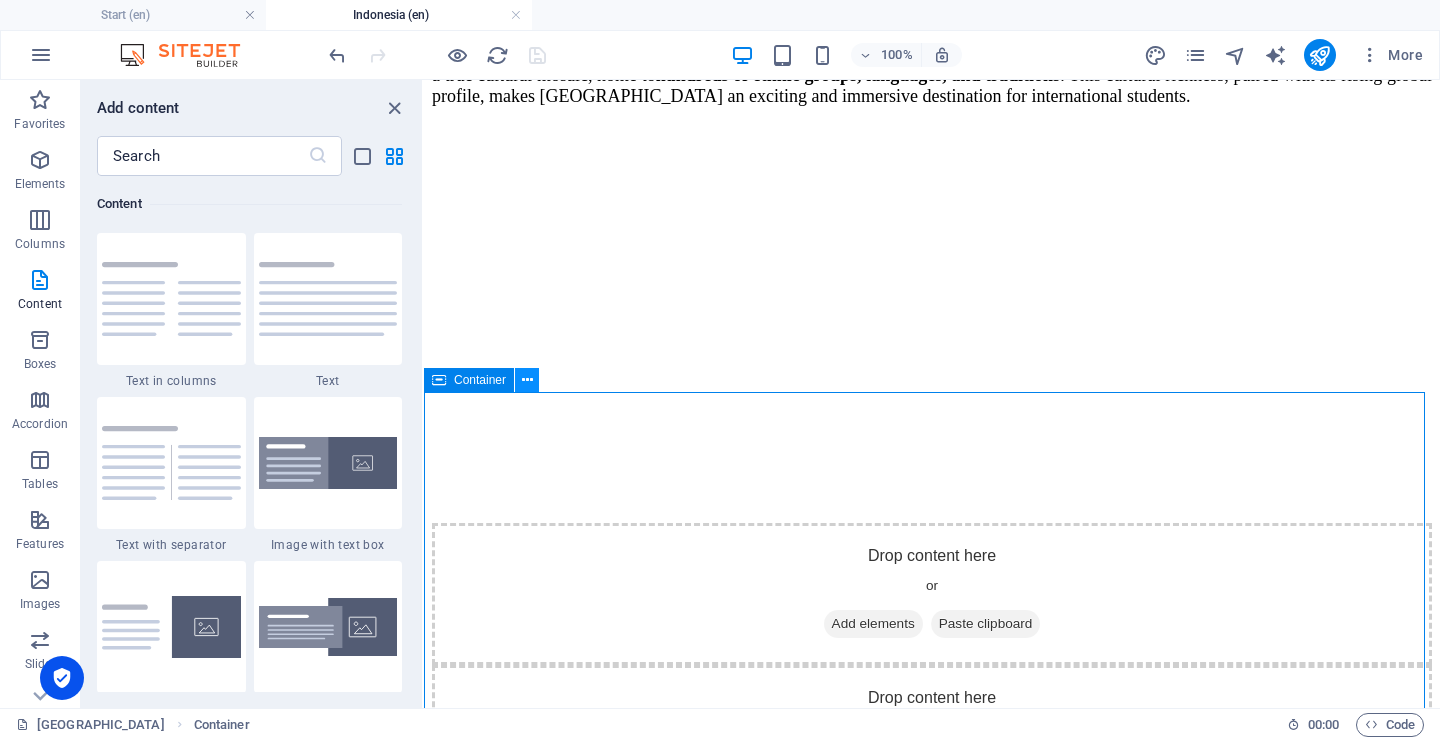 click at bounding box center [527, 380] 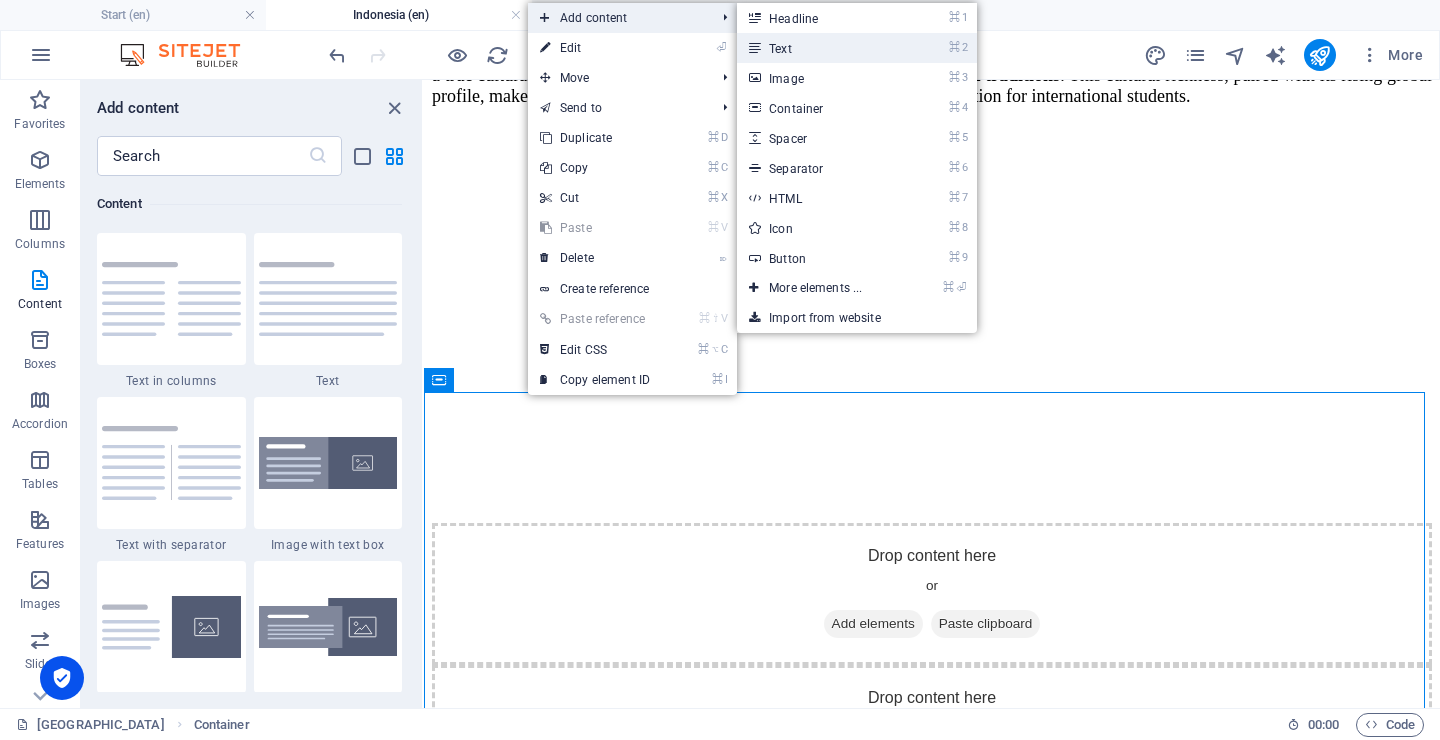 click on "⌘ 2  Text" at bounding box center (819, 48) 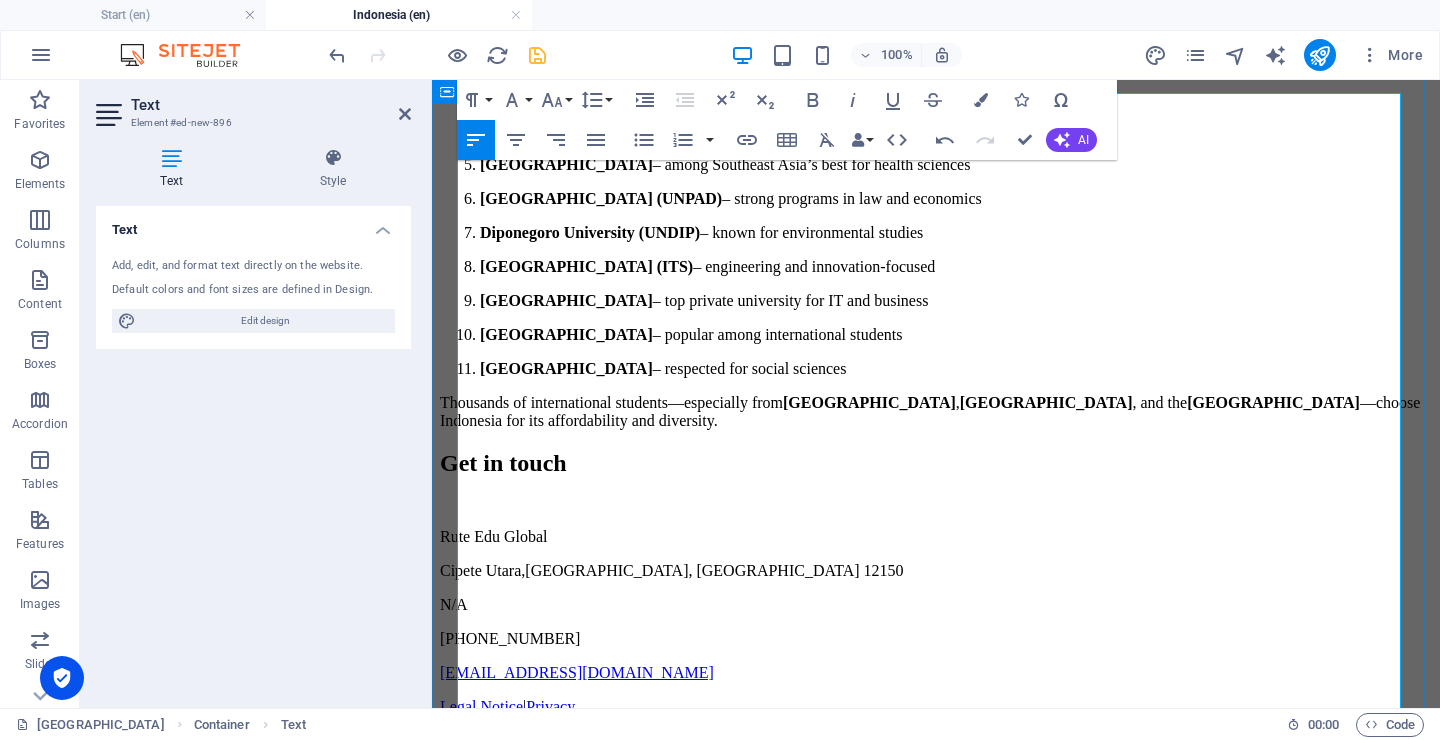 scroll, scrollTop: 1321, scrollLeft: 0, axis: vertical 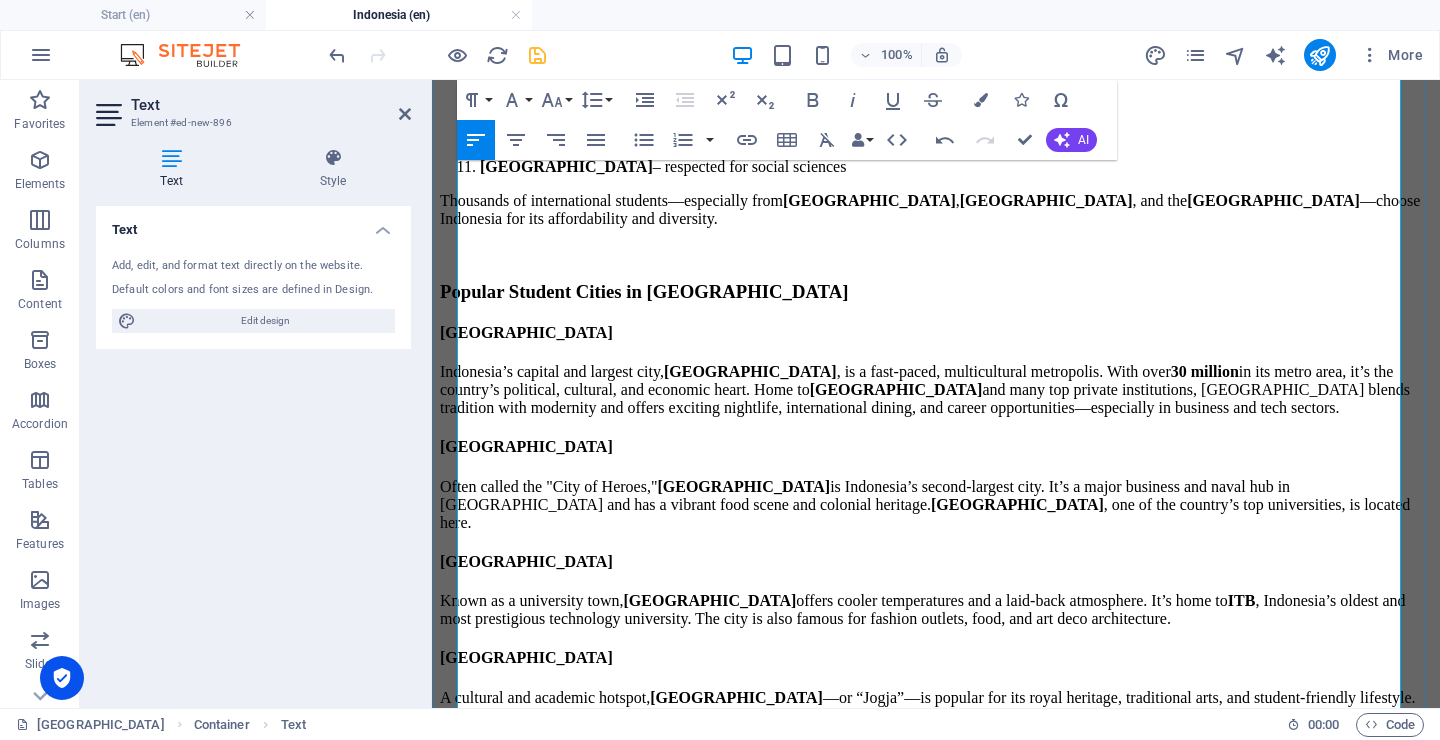 click on "Popular Student Cities in Indonesia" at bounding box center [936, 292] 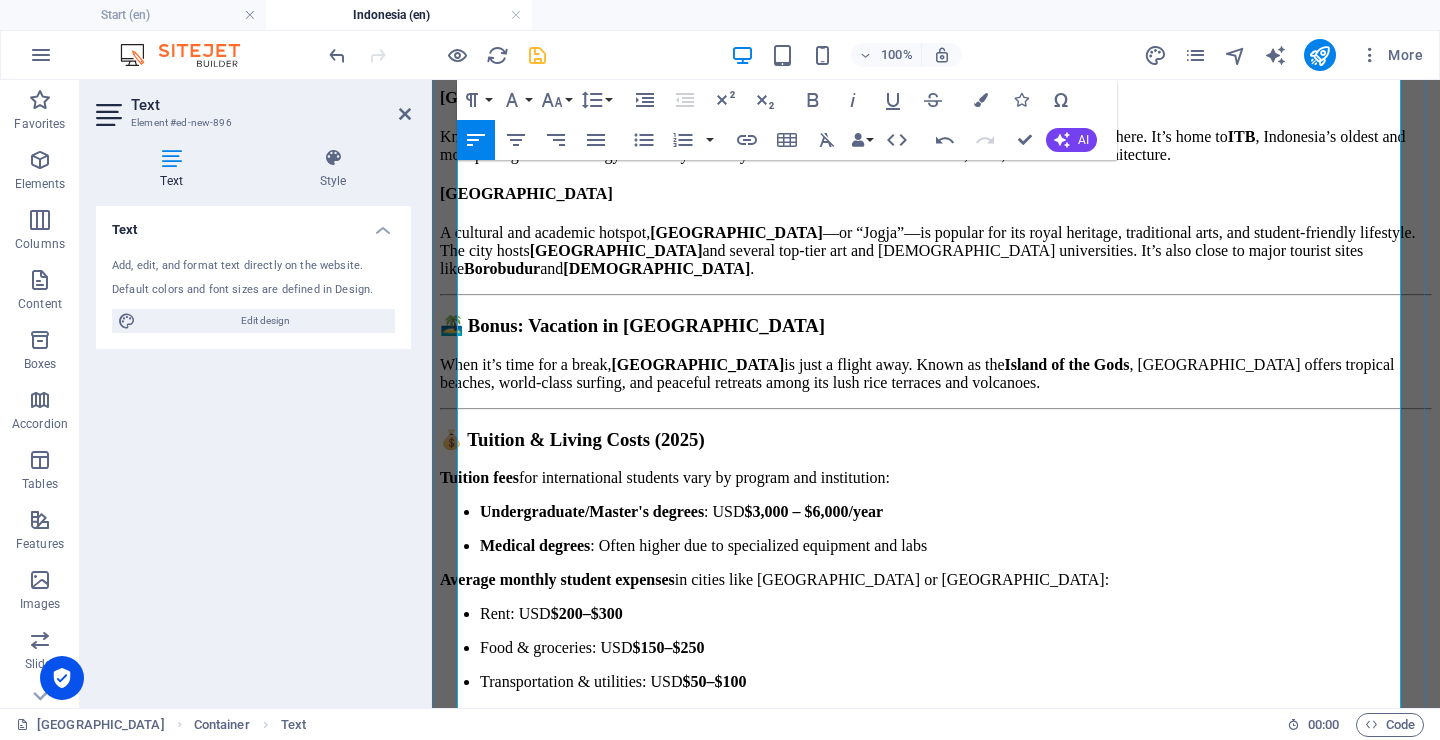 scroll, scrollTop: 1754, scrollLeft: 0, axis: vertical 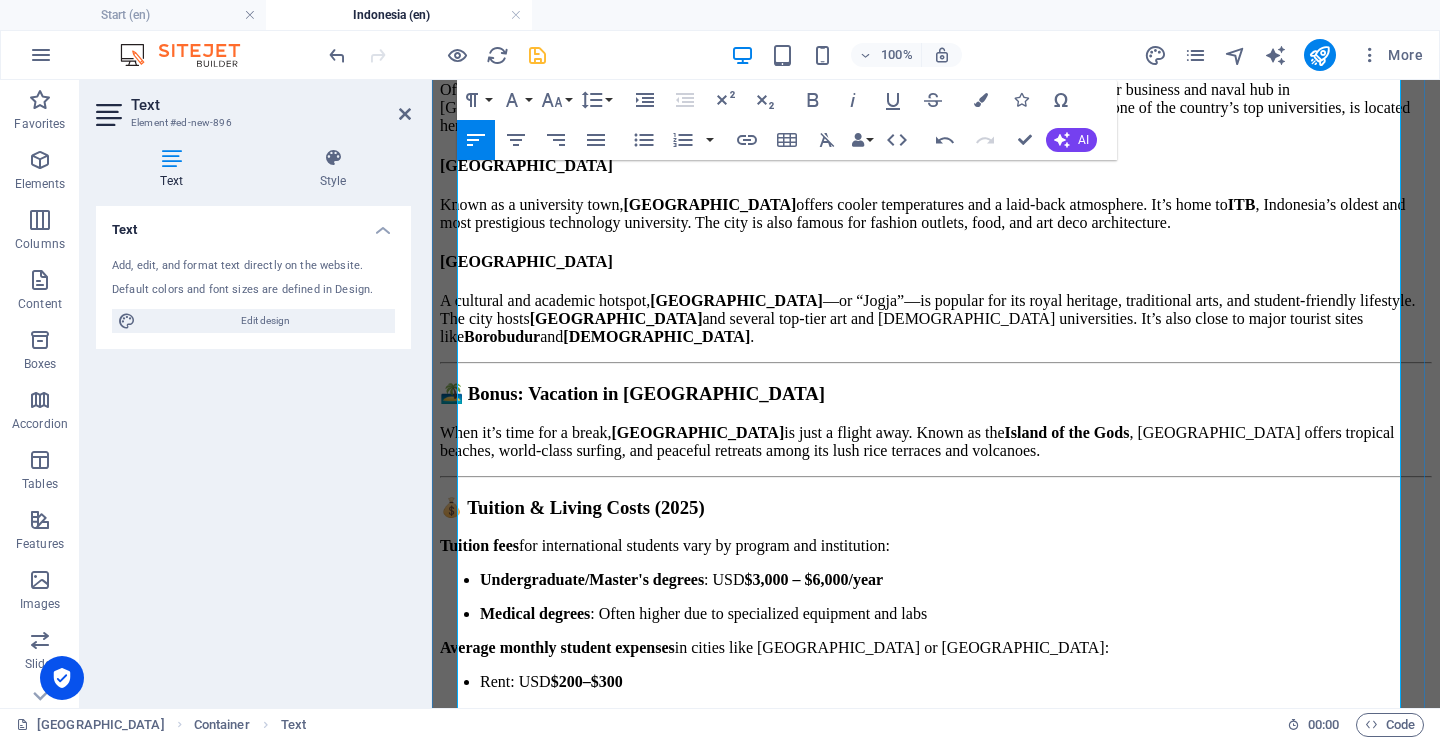 click on "Tuition fees  for international students vary by program and institution:" at bounding box center (936, 546) 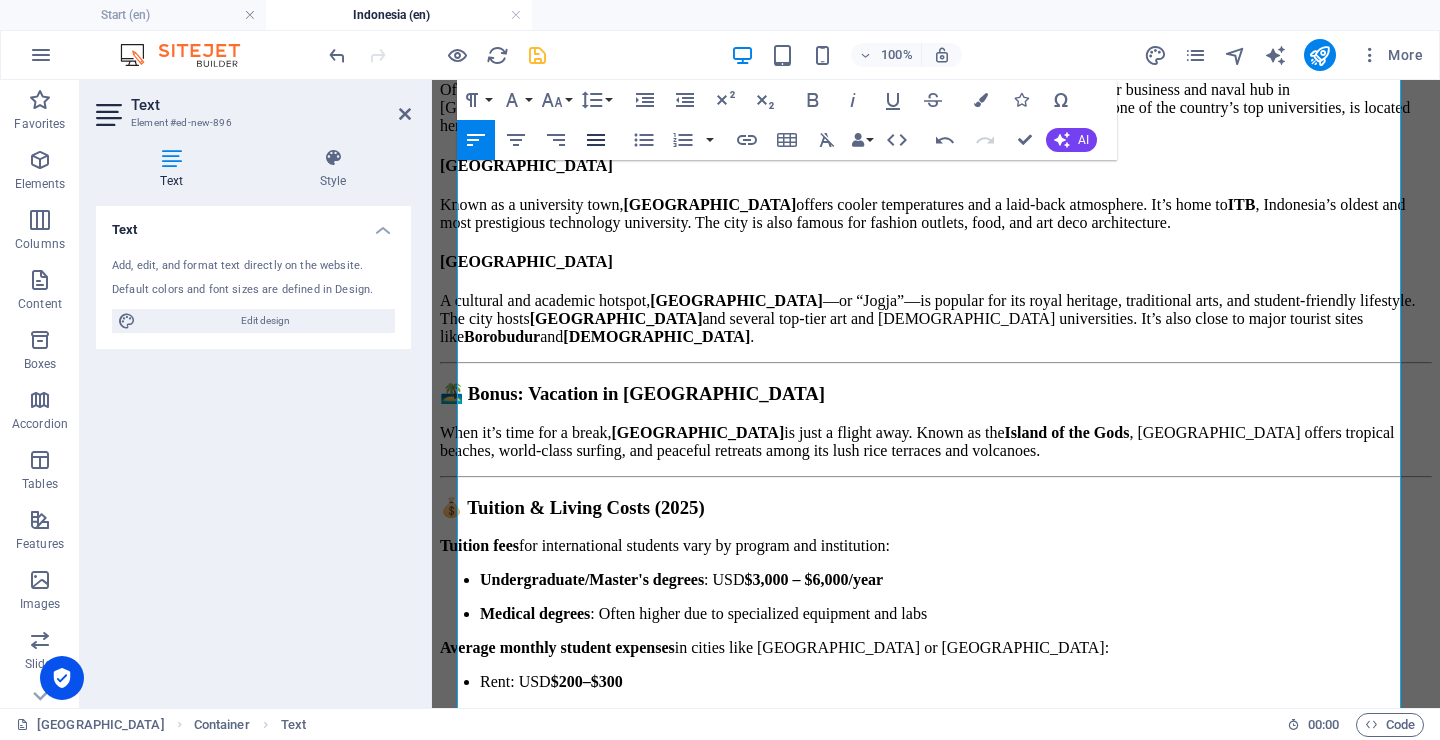 click 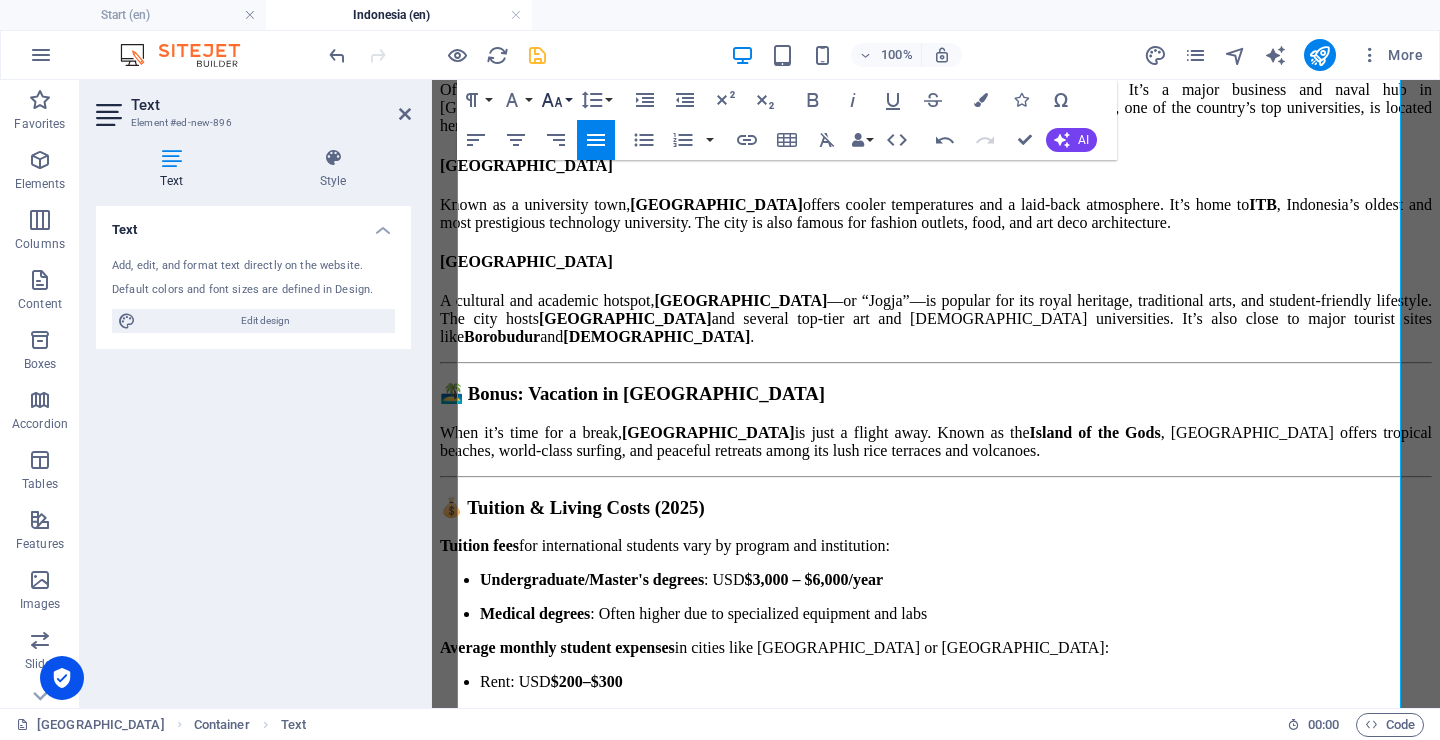 click on "Font Size" at bounding box center [556, 100] 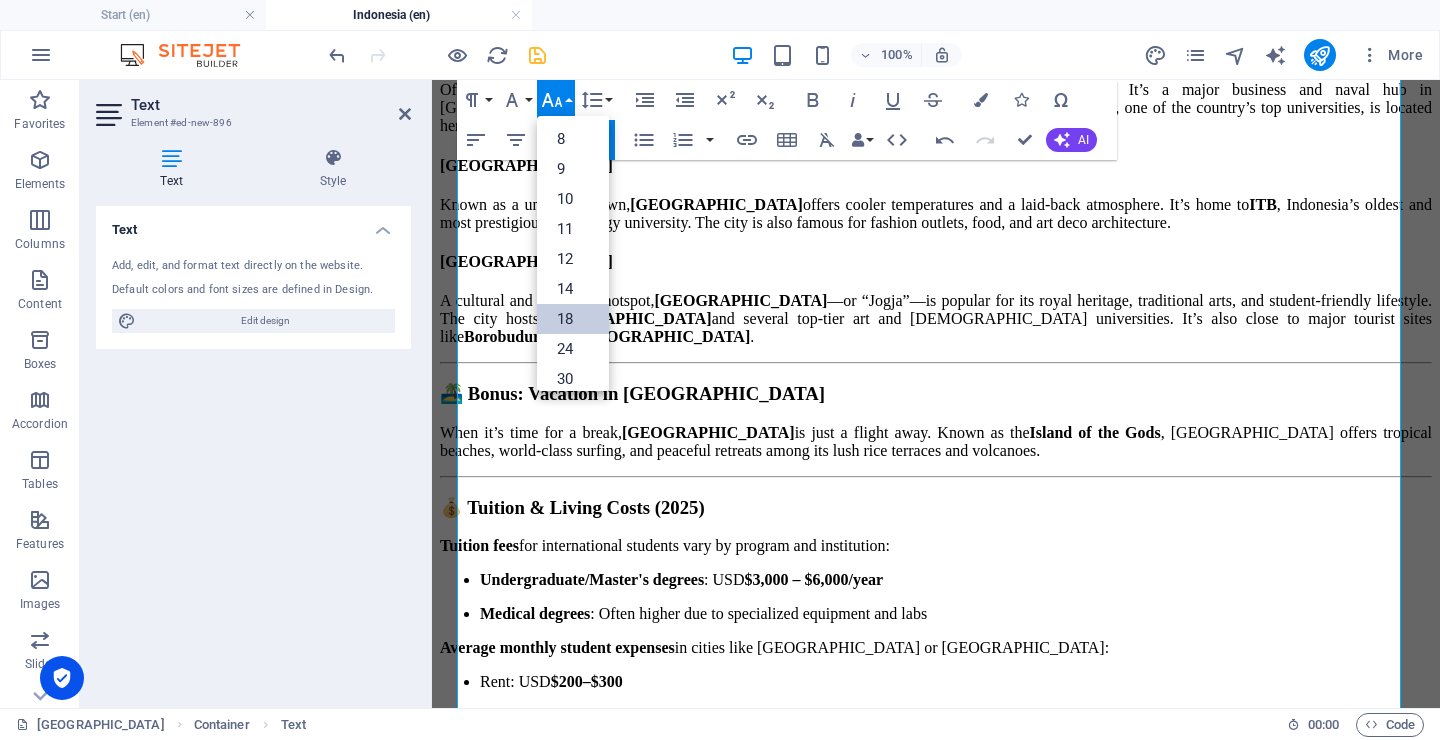 click on "18" at bounding box center (573, 319) 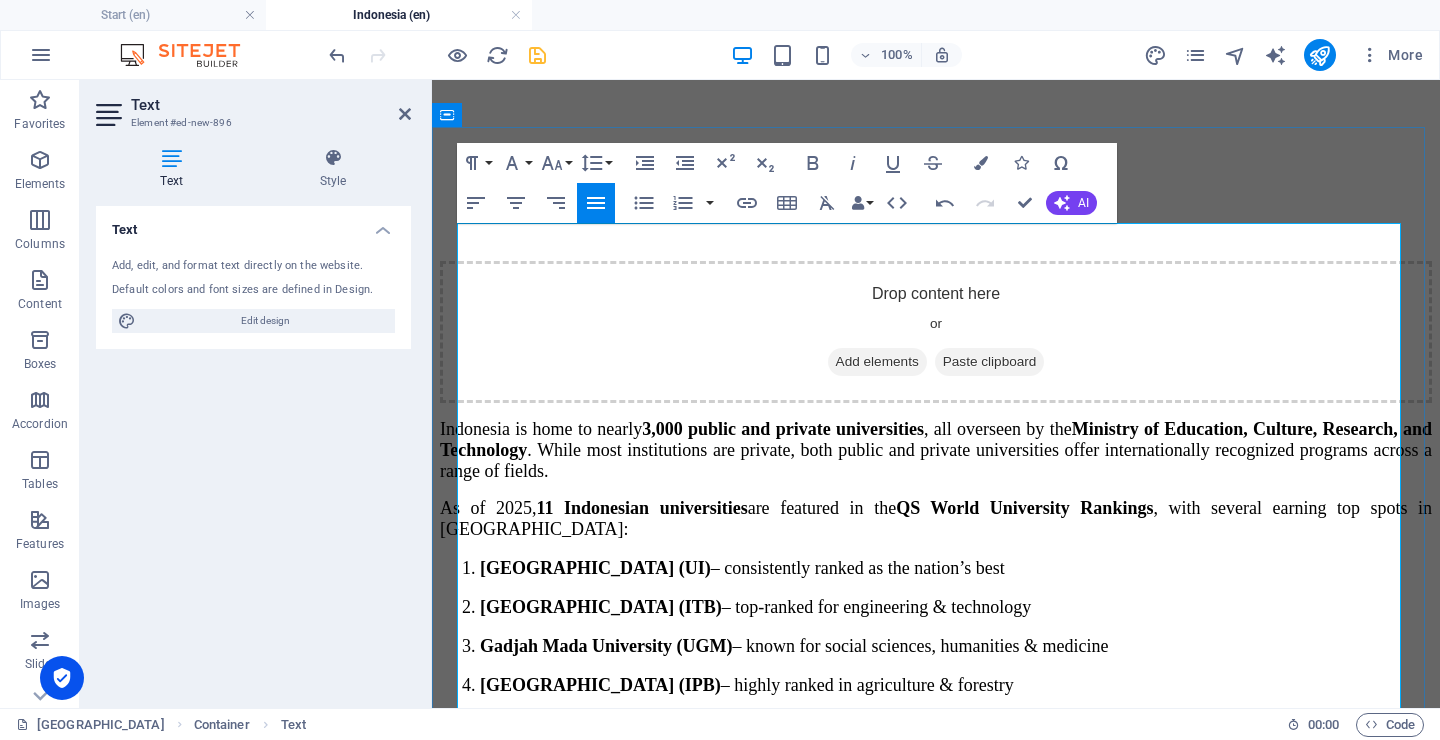 scroll, scrollTop: 637, scrollLeft: 0, axis: vertical 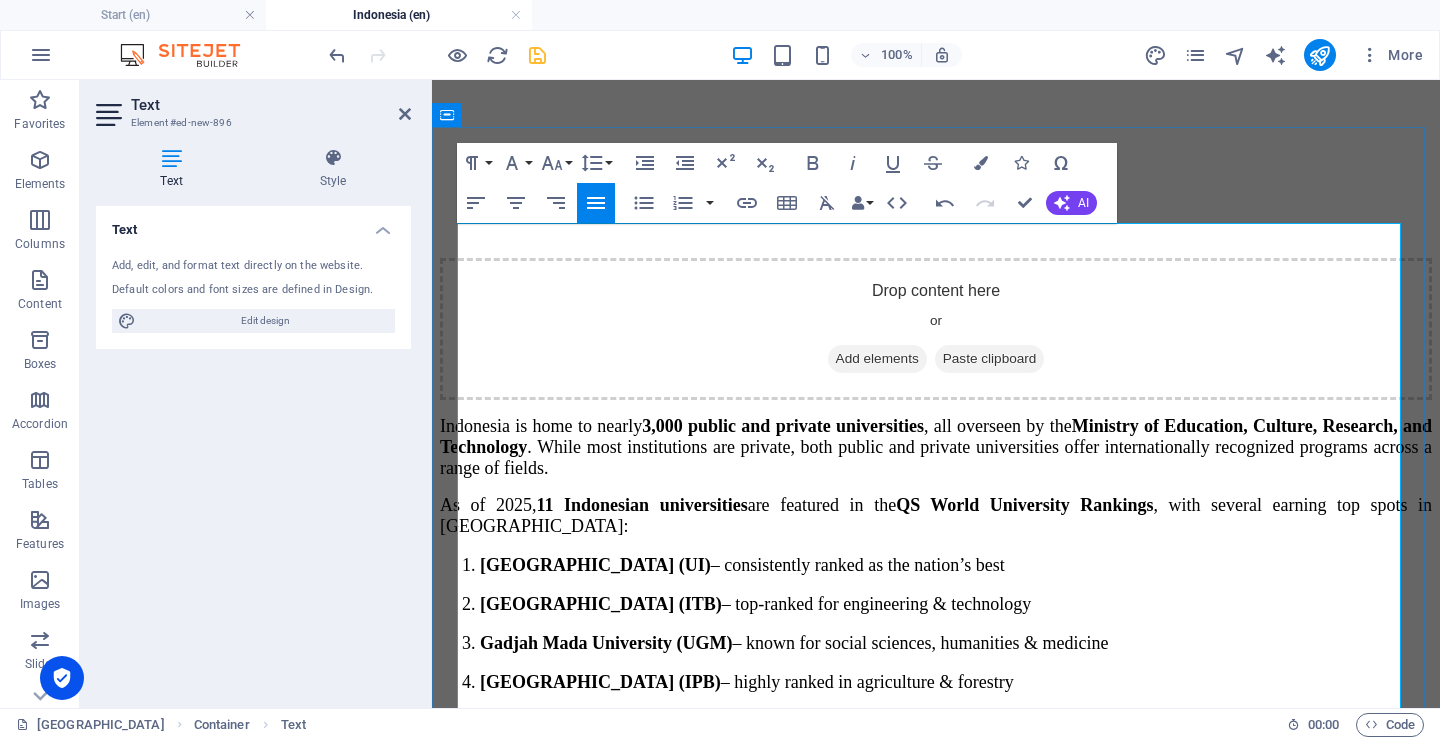 click on "[GEOGRAPHIC_DATA] (UI)" at bounding box center [595, 565] 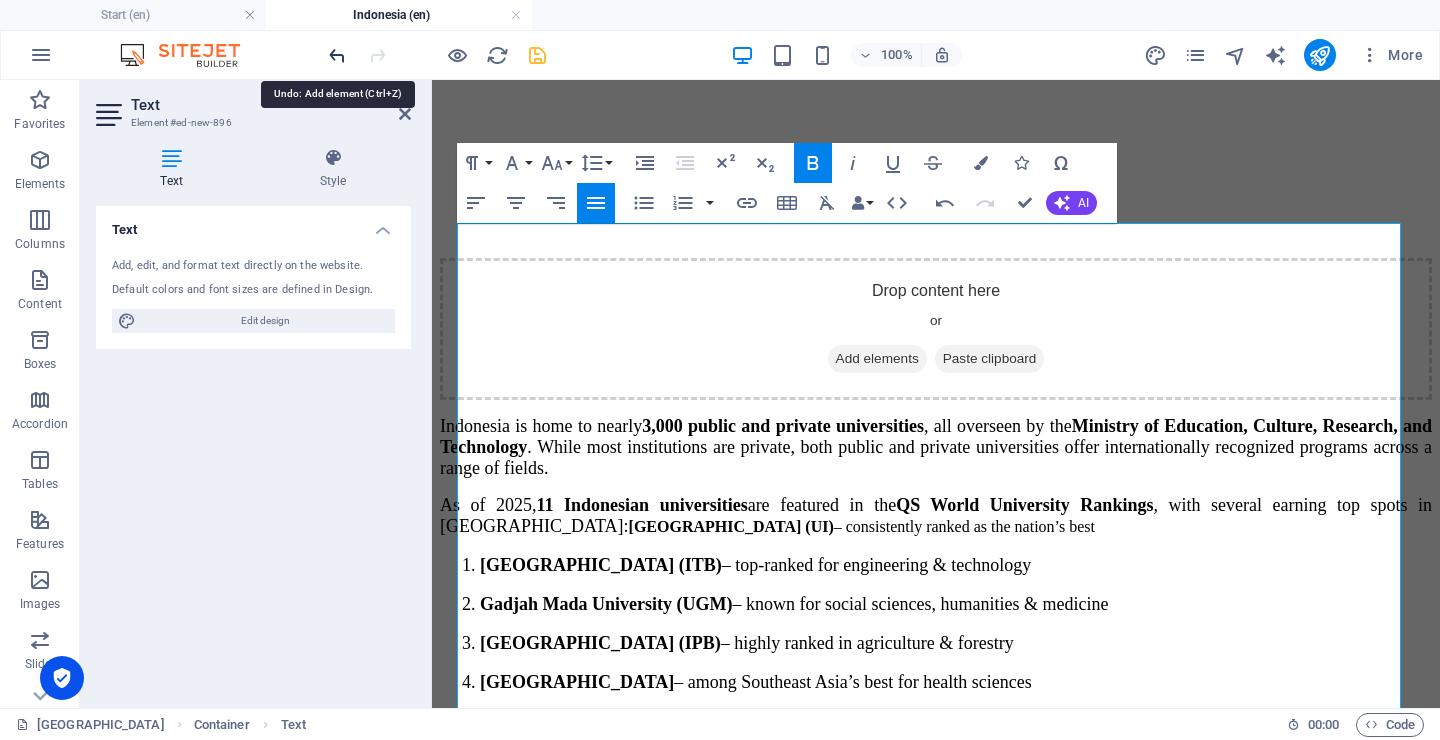 click at bounding box center (337, 55) 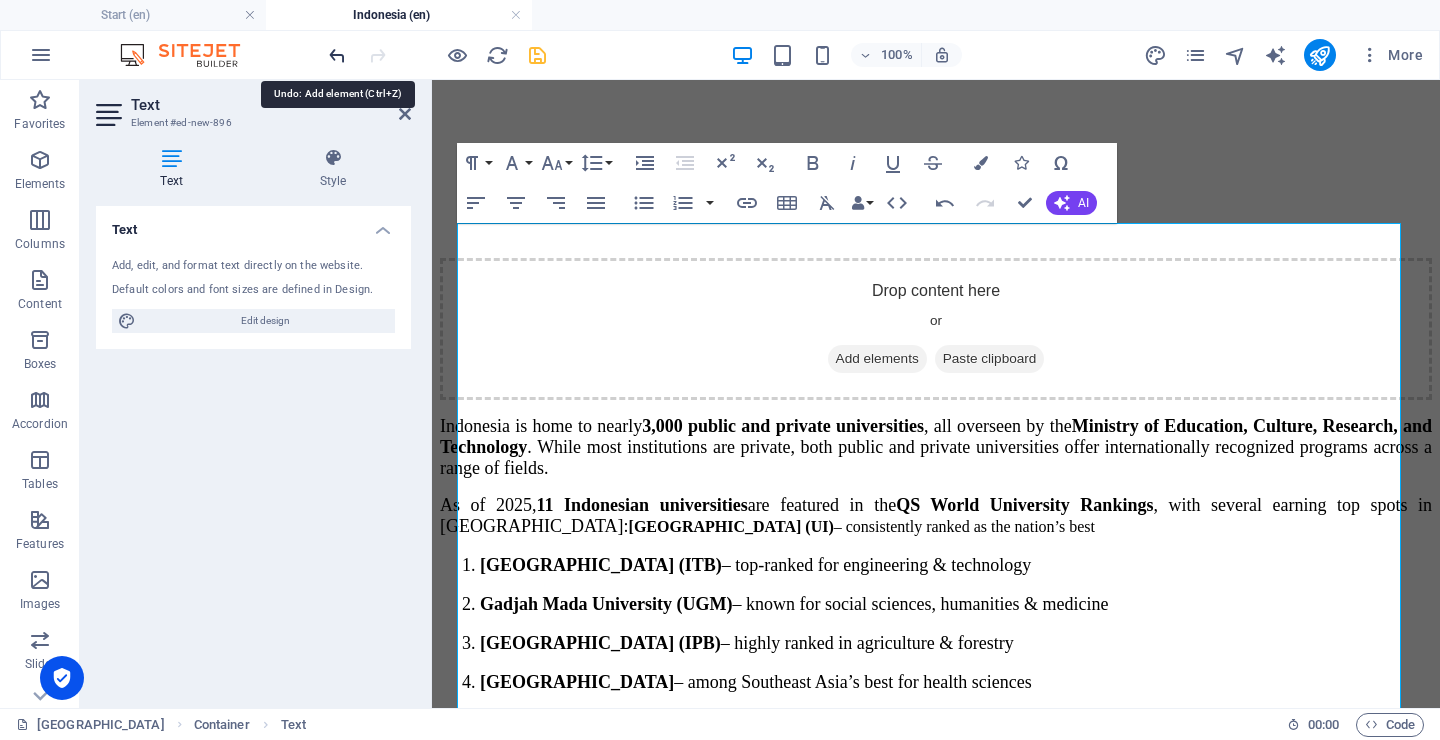 click at bounding box center (337, 55) 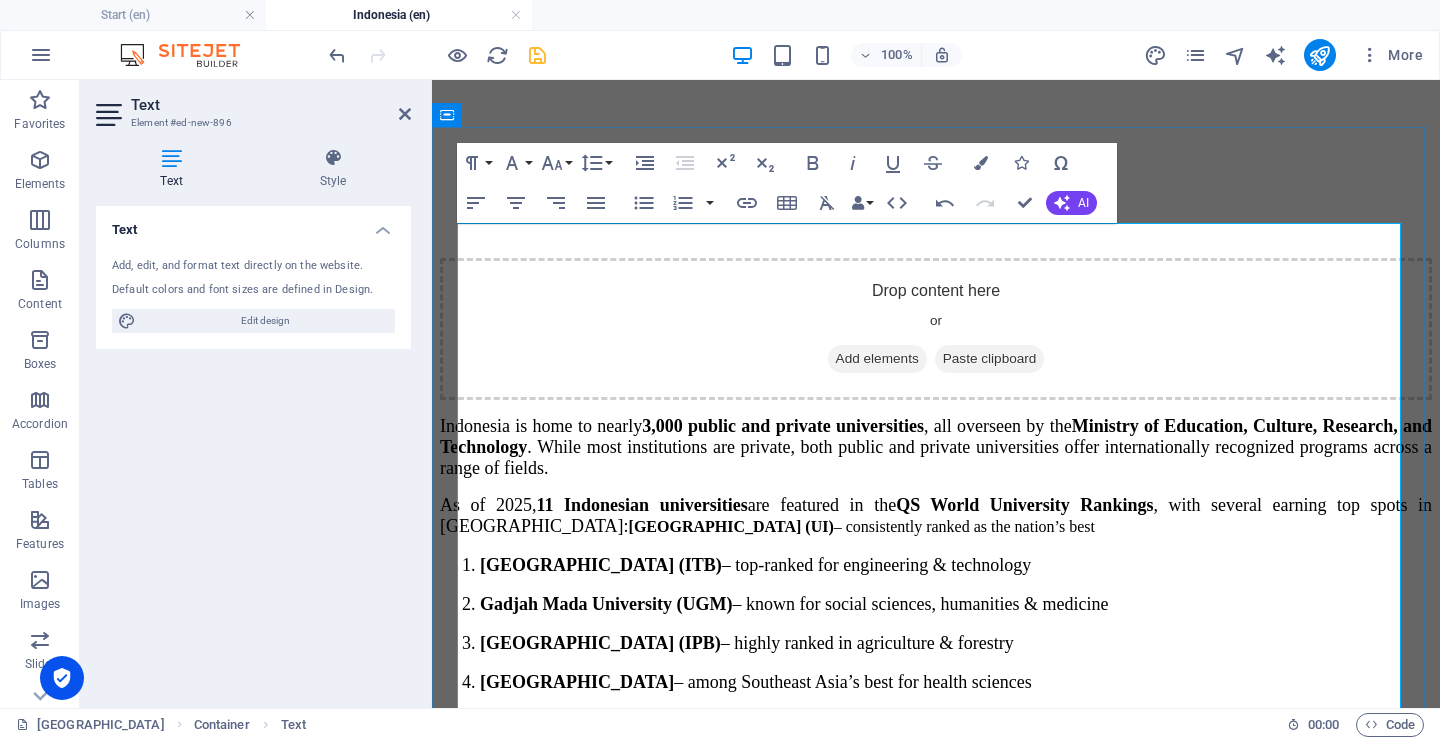 click on "[GEOGRAPHIC_DATA] (UI)" at bounding box center [731, 526] 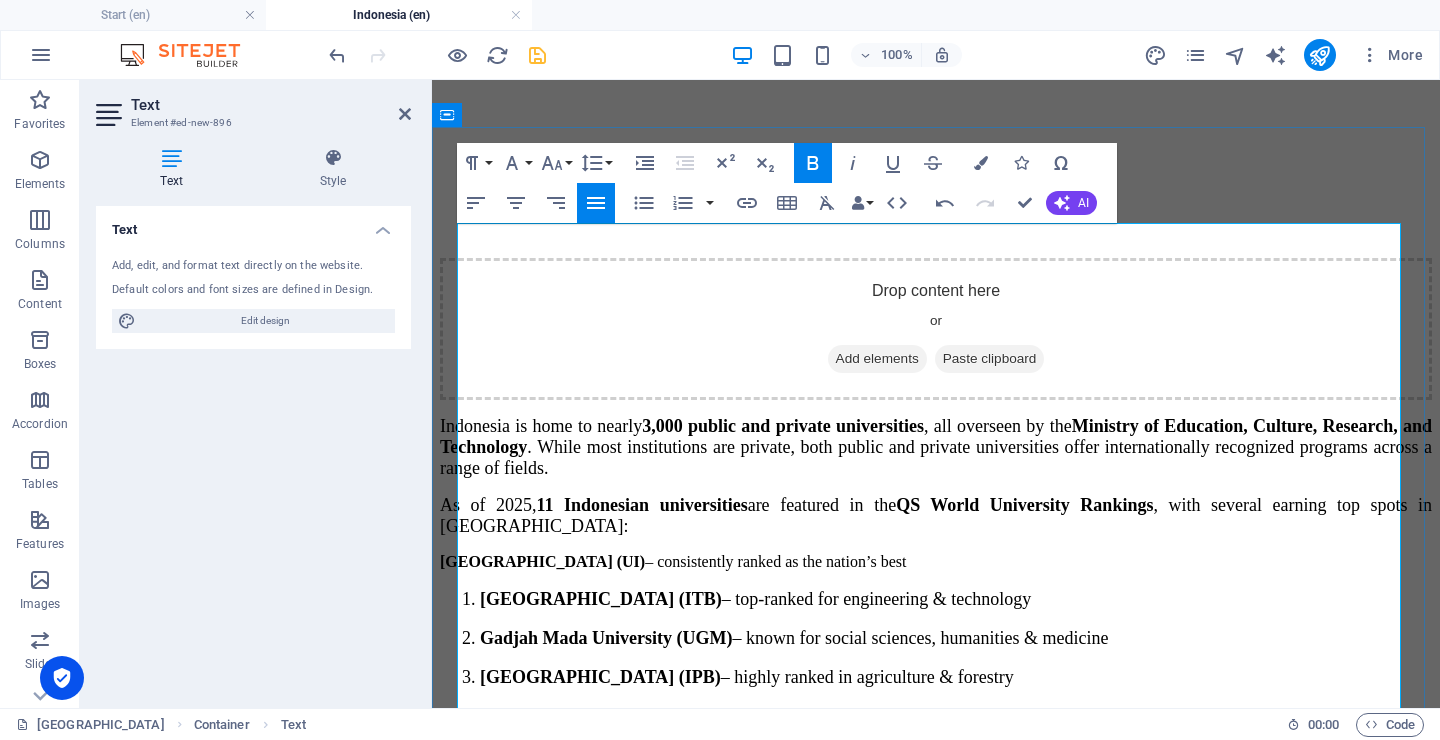 click on "[GEOGRAPHIC_DATA] (UI)" at bounding box center (542, 561) 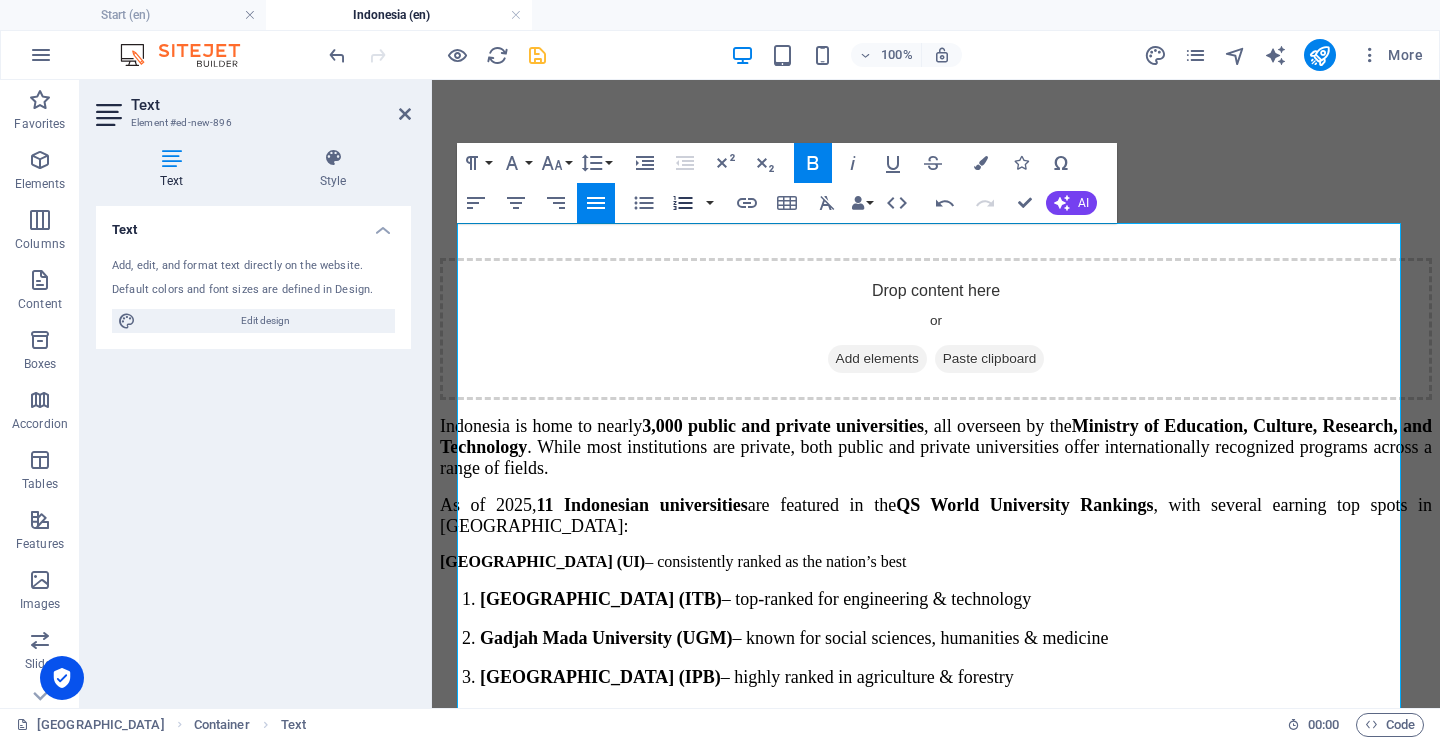 click 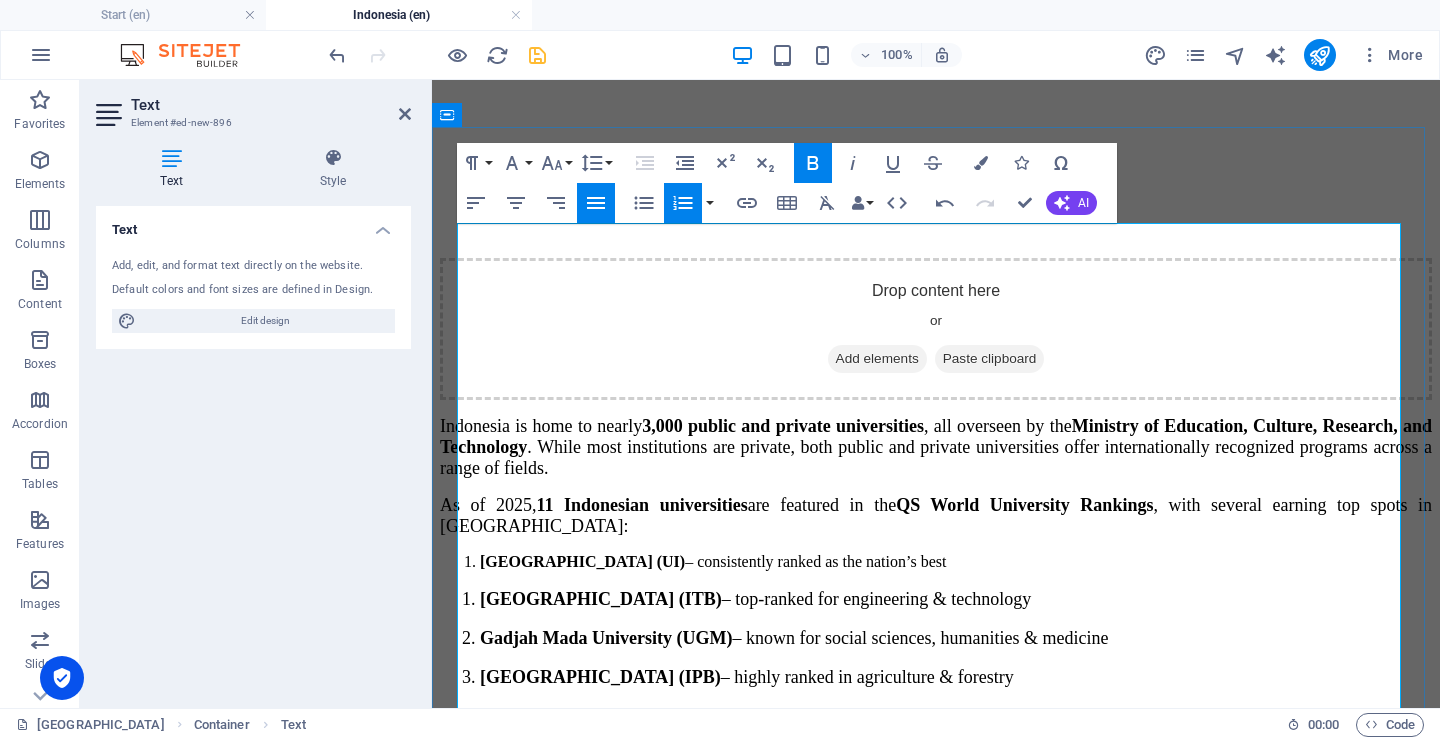 click on "Bandung Institute of Technology (ITB)  – top-ranked for engineering & technology" at bounding box center (956, 599) 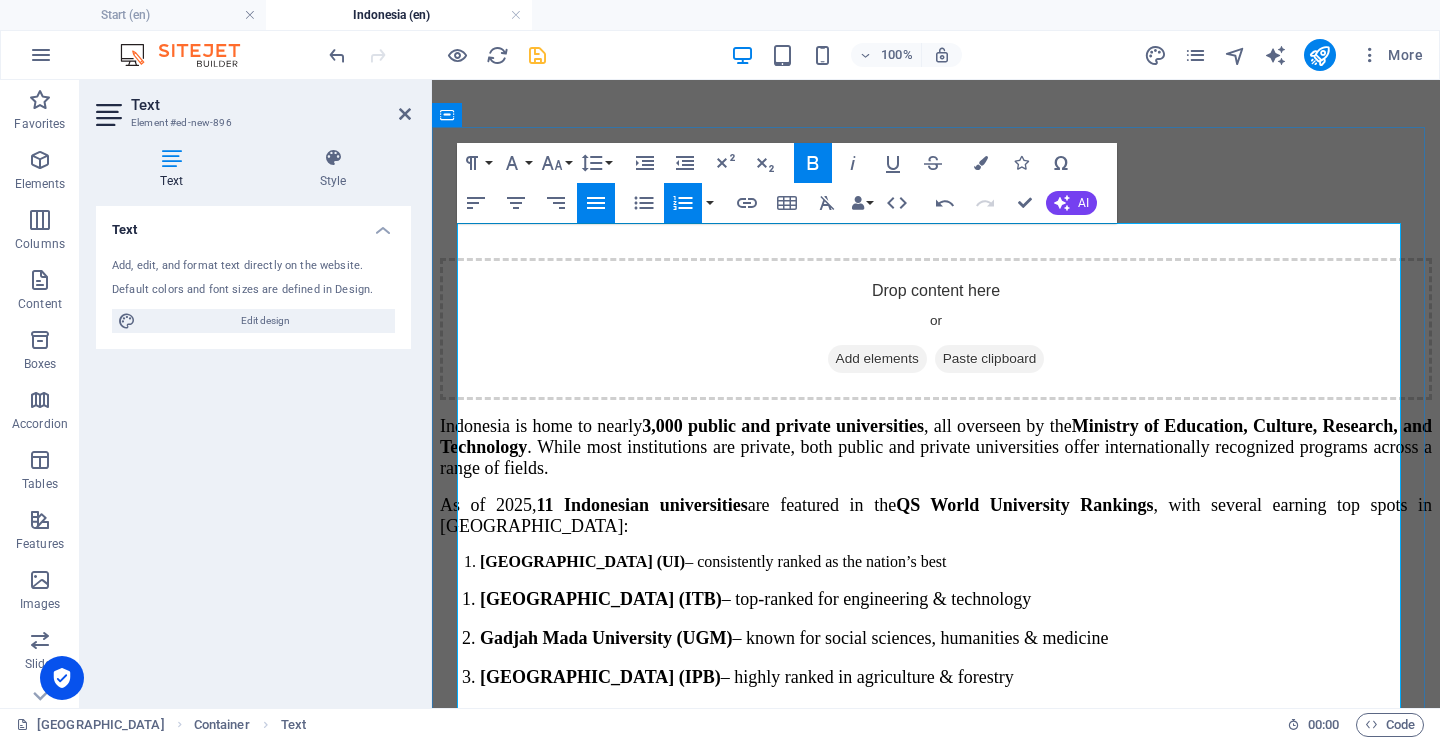 click on "[GEOGRAPHIC_DATA] (ITB)" at bounding box center (601, 599) 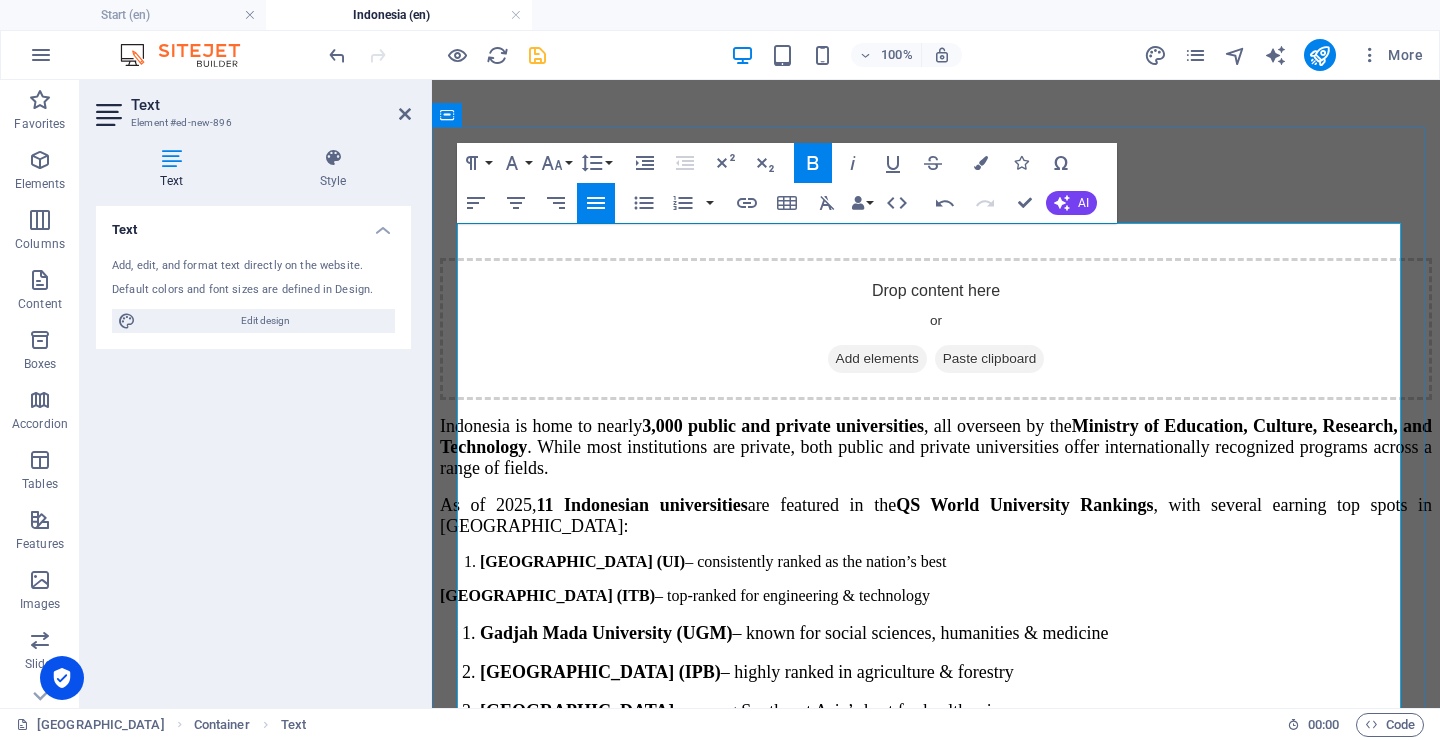 click on "Gadjah Mada University (UGM)  – known for social sciences, humanities & medicine" at bounding box center [956, 633] 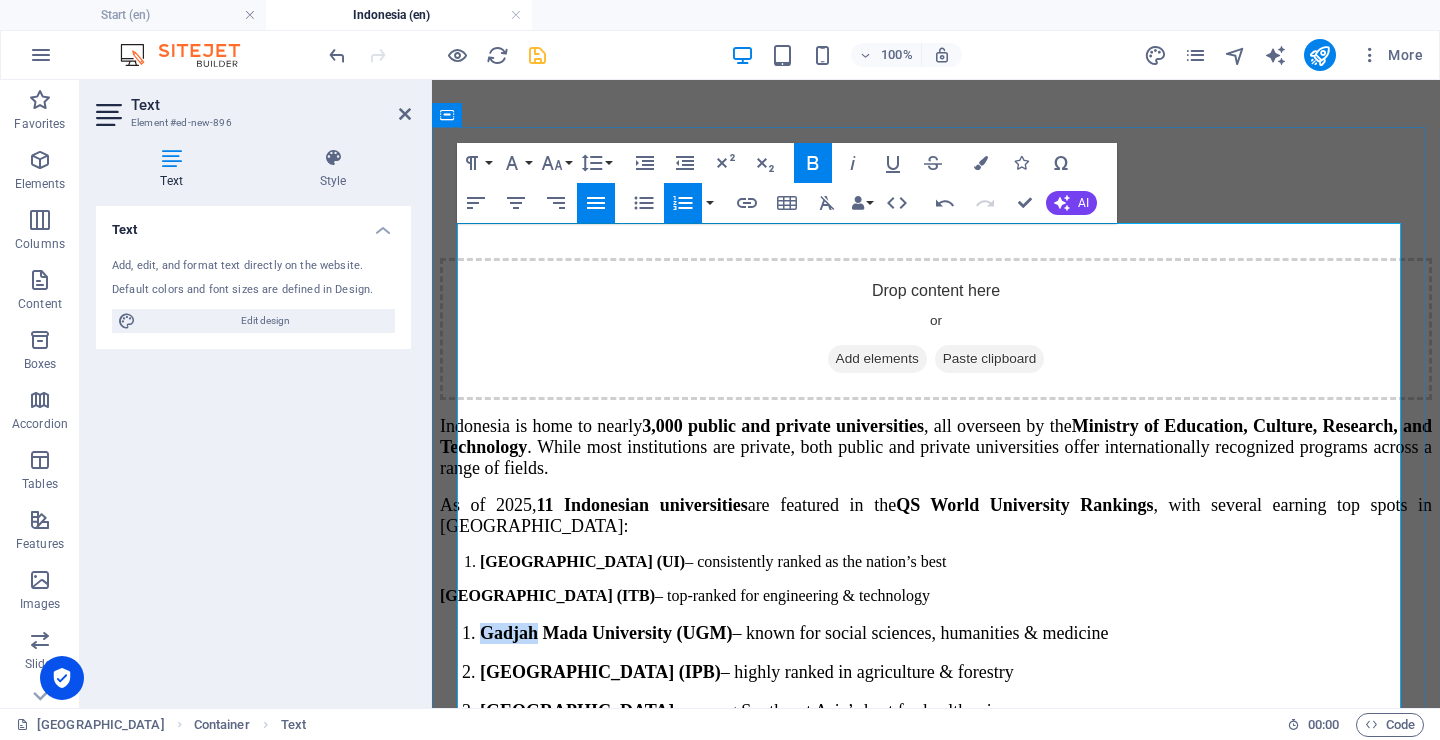 click on "Gadjah Mada University (UGM)  – known for social sciences, humanities & medicine" at bounding box center (956, 633) 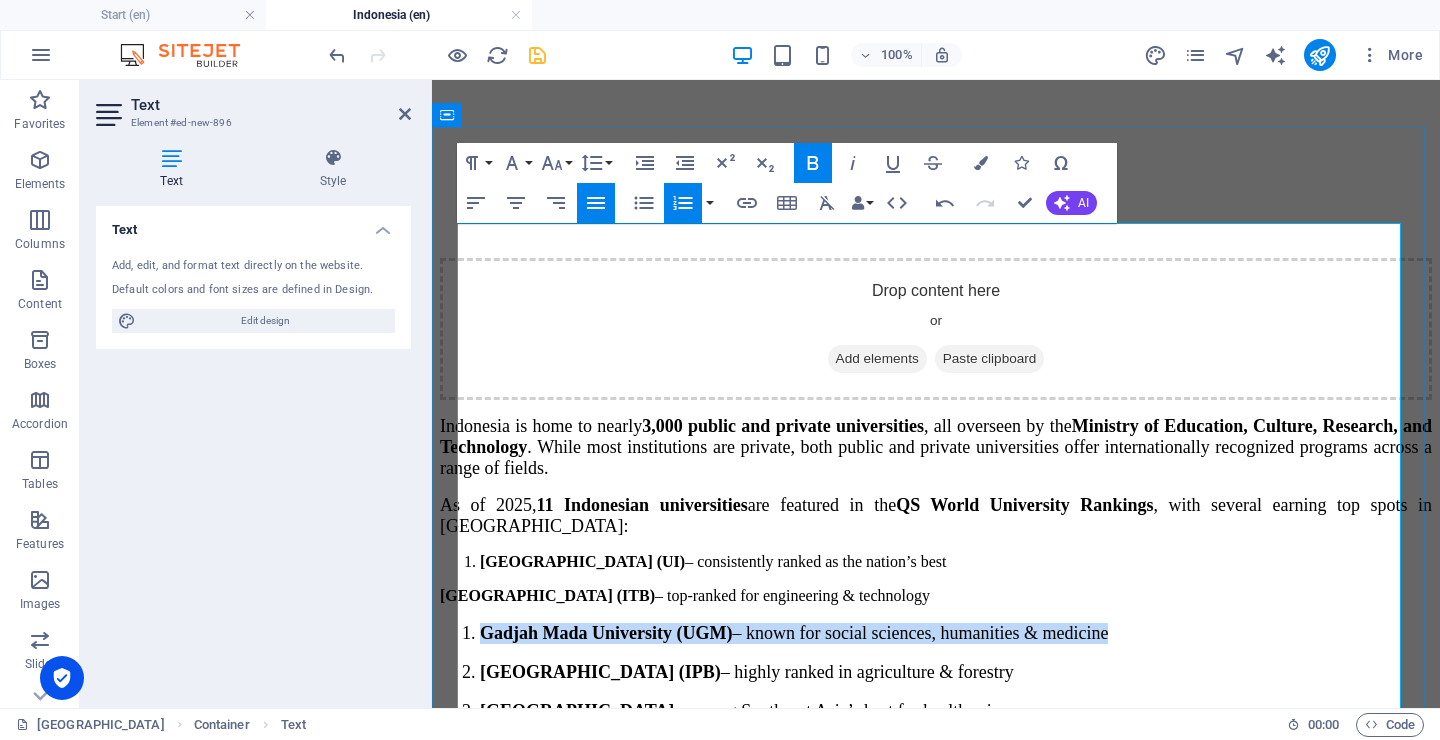 click on "Gadjah Mada University (UGM)" at bounding box center (606, 633) 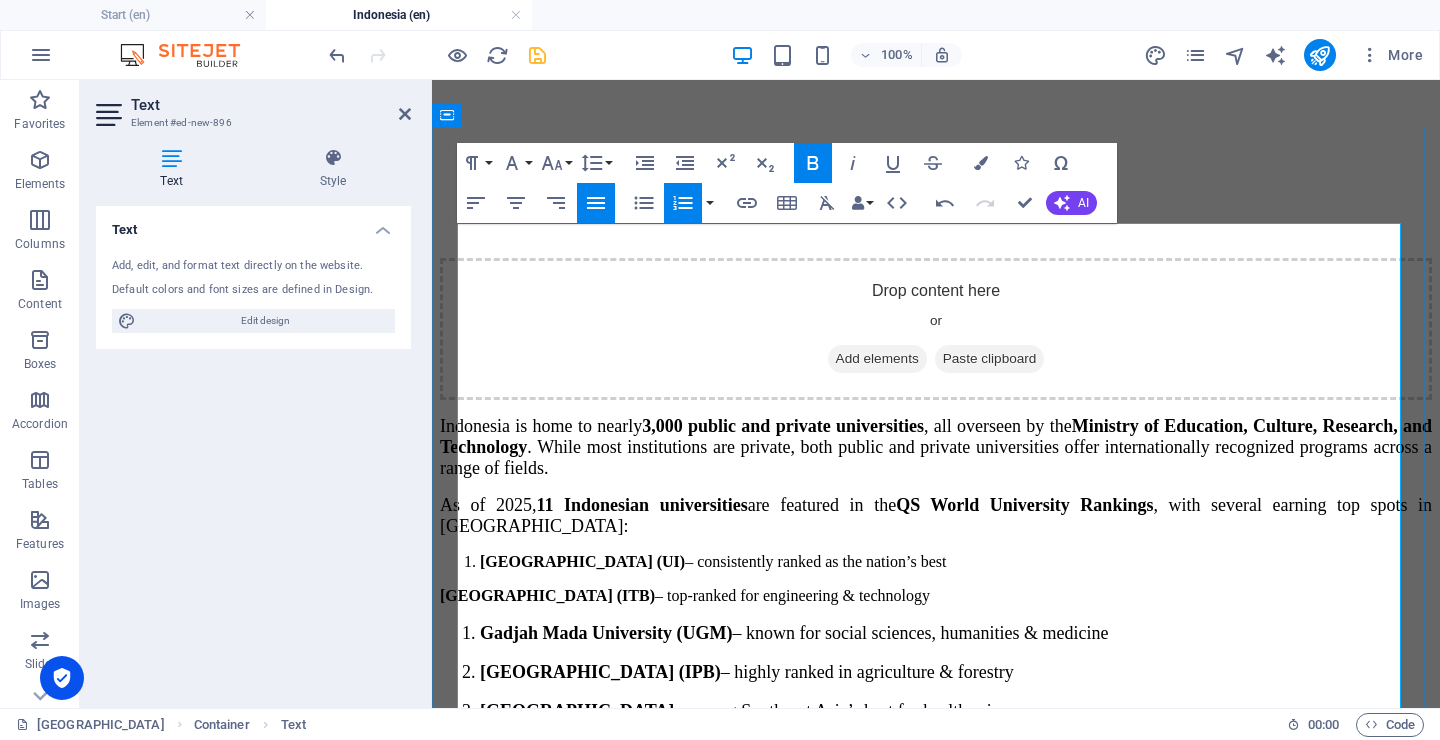click on "Gadjah Mada University (UGM)  – known for social sciences, humanities & medicine" at bounding box center [956, 633] 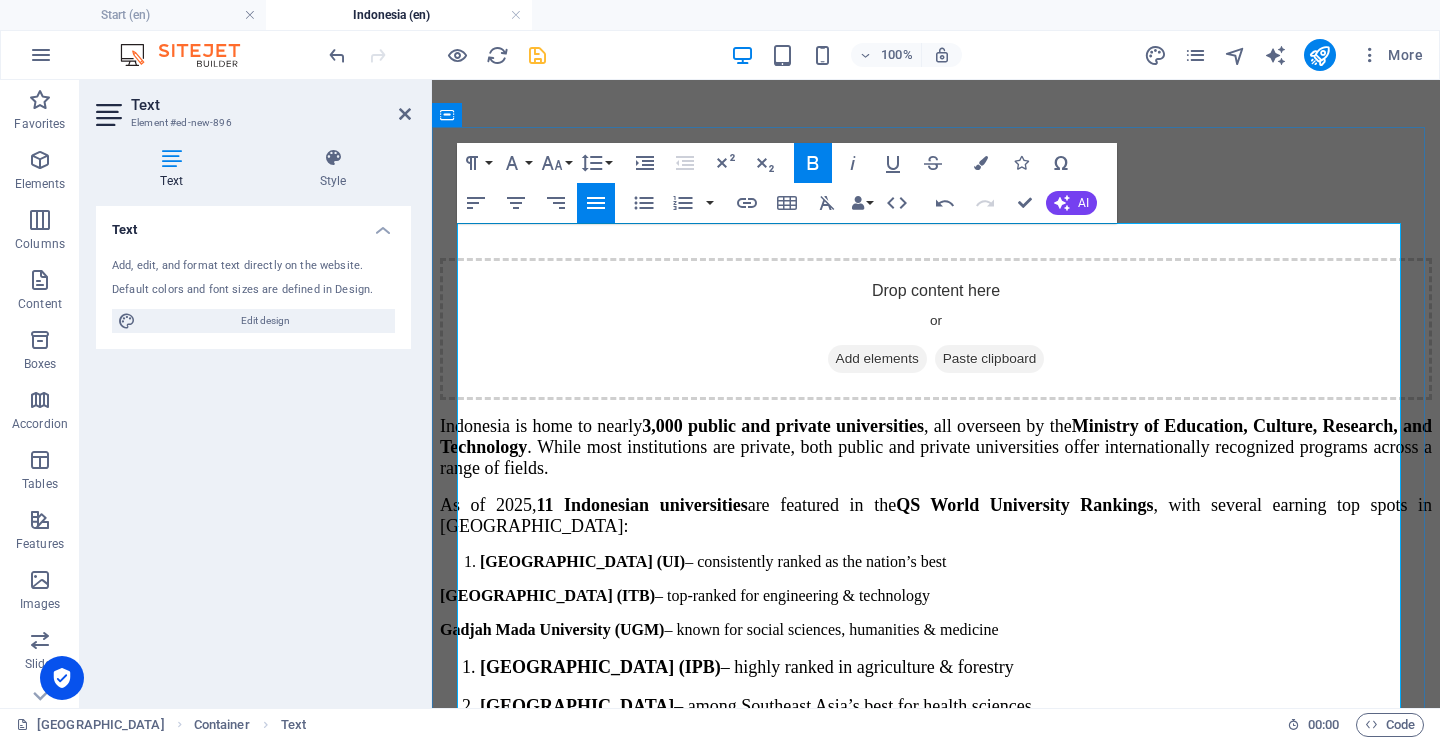 click on "[GEOGRAPHIC_DATA] (ITB)" at bounding box center [547, 595] 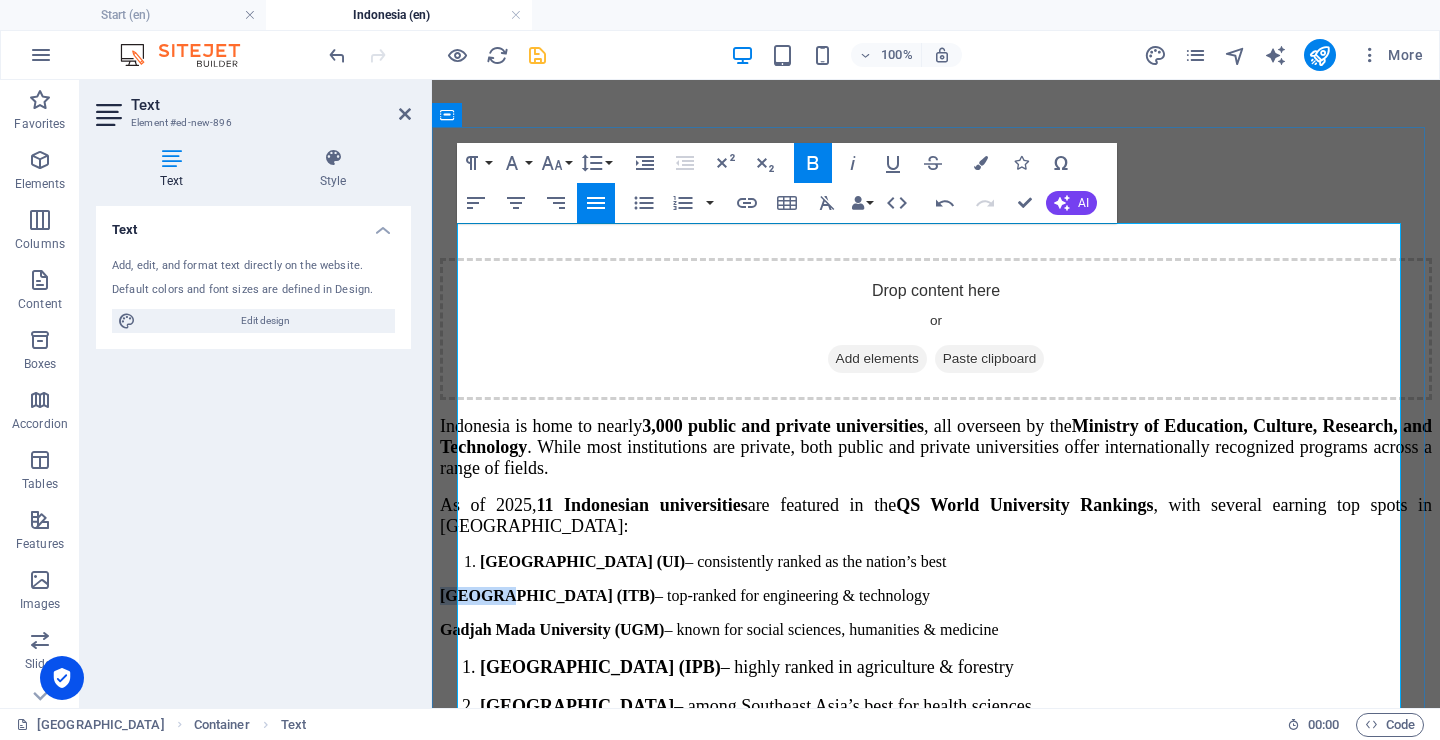 click on "[GEOGRAPHIC_DATA] (ITB)" at bounding box center (547, 595) 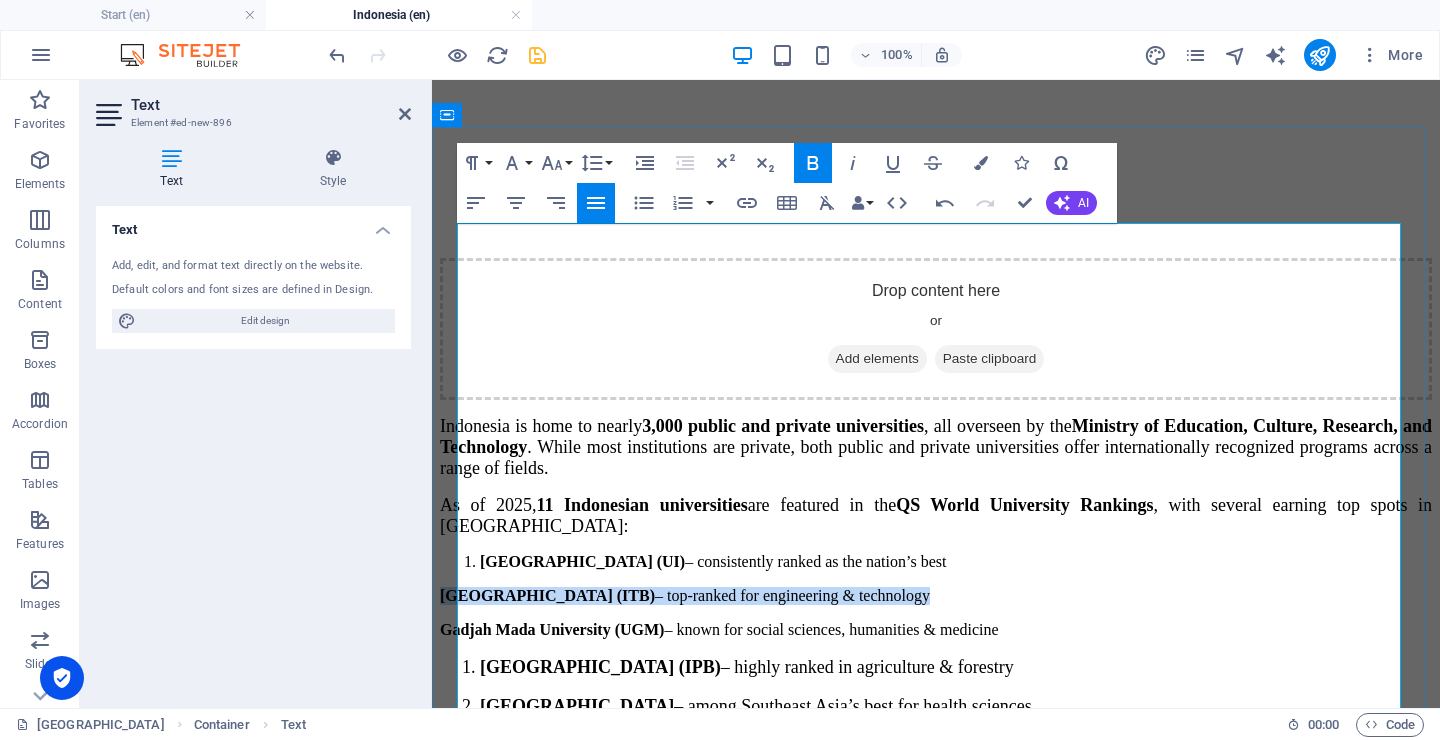 click on "[GEOGRAPHIC_DATA] (ITB)" at bounding box center [547, 595] 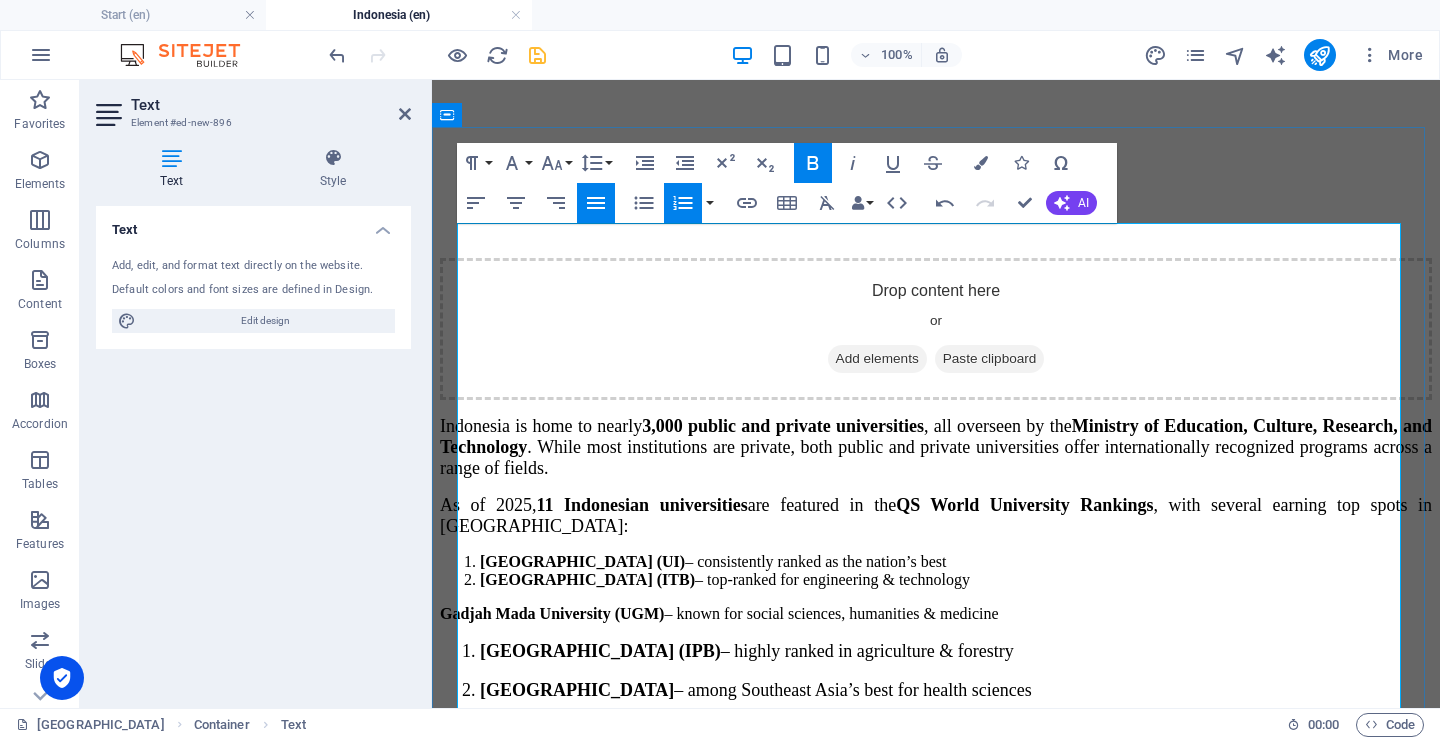 click on "Gadjah Mada University (UGM)" at bounding box center [552, 613] 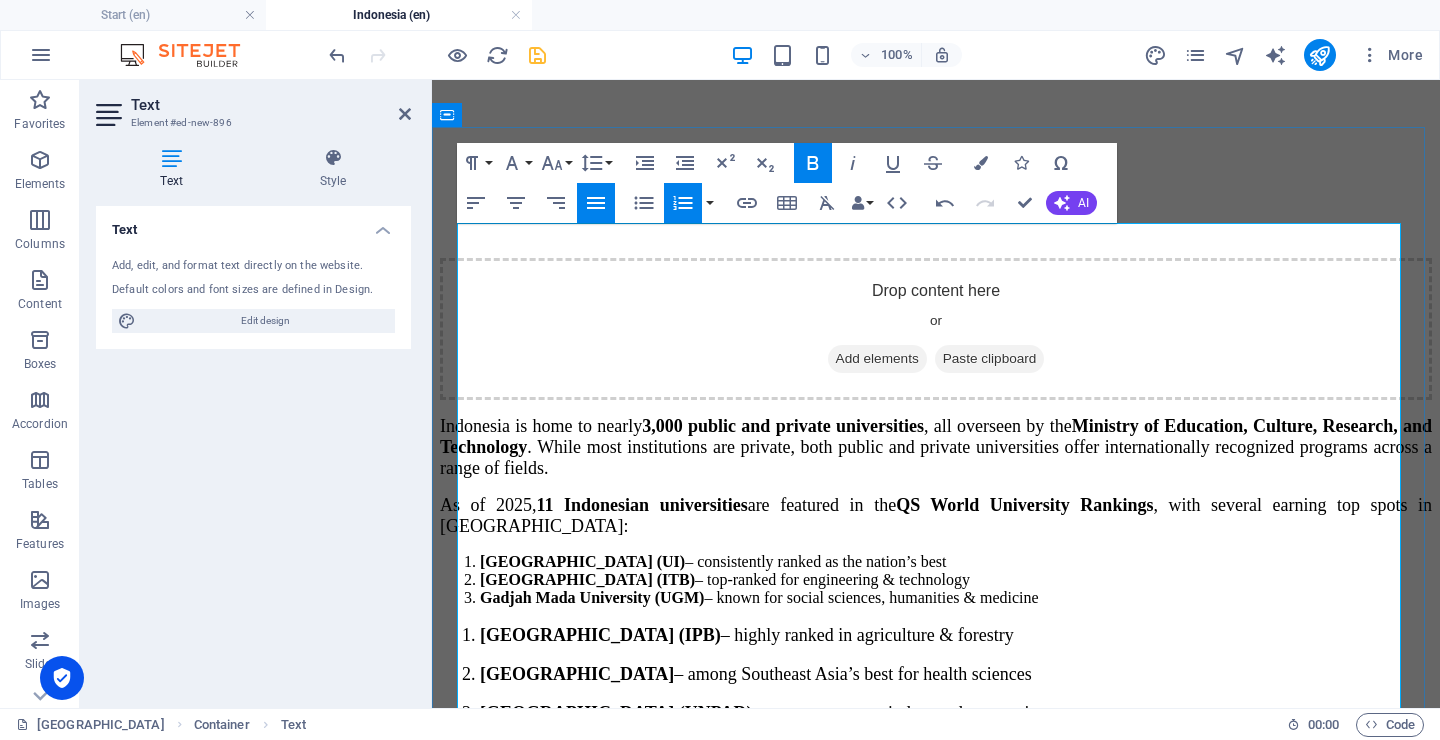 click on "Bogor Agricultural University (IPB)" at bounding box center (600, 635) 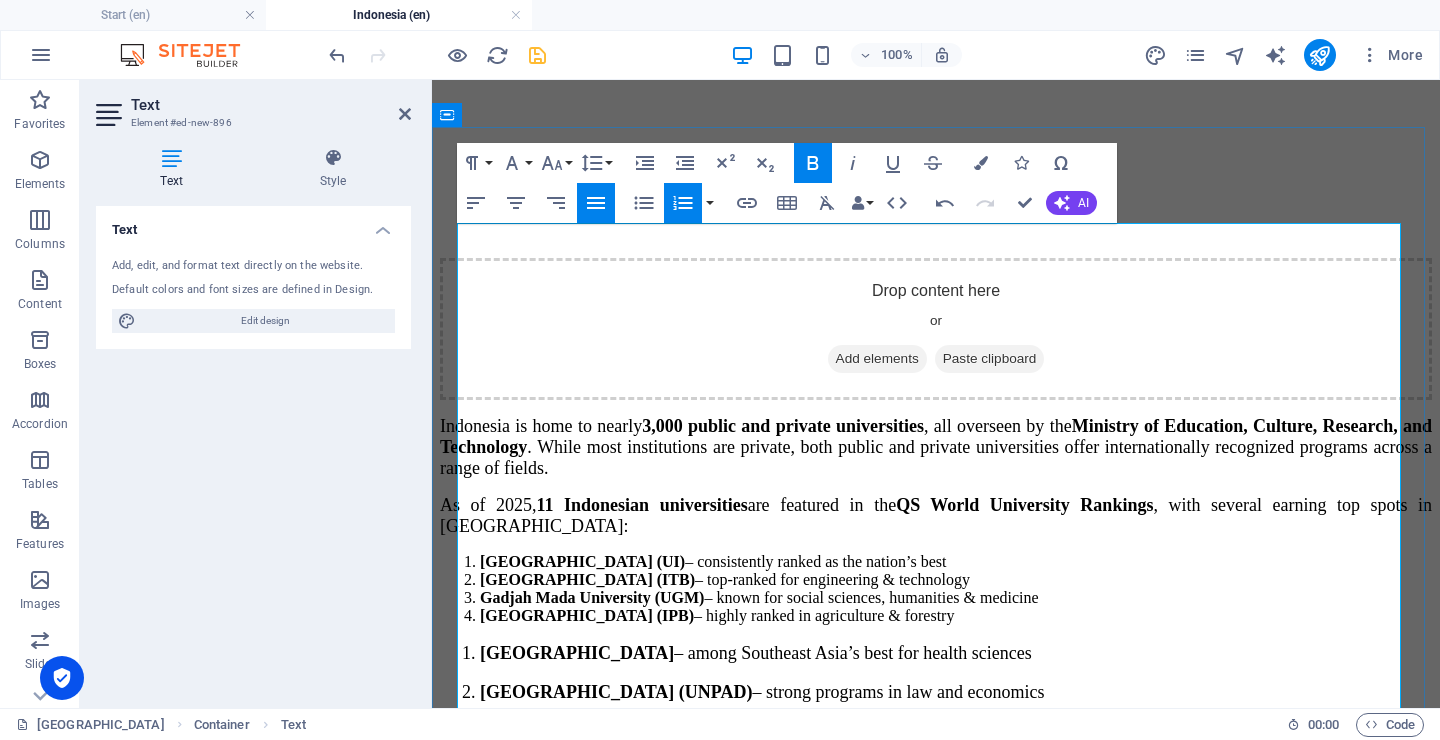 click on "[GEOGRAPHIC_DATA]" at bounding box center (577, 653) 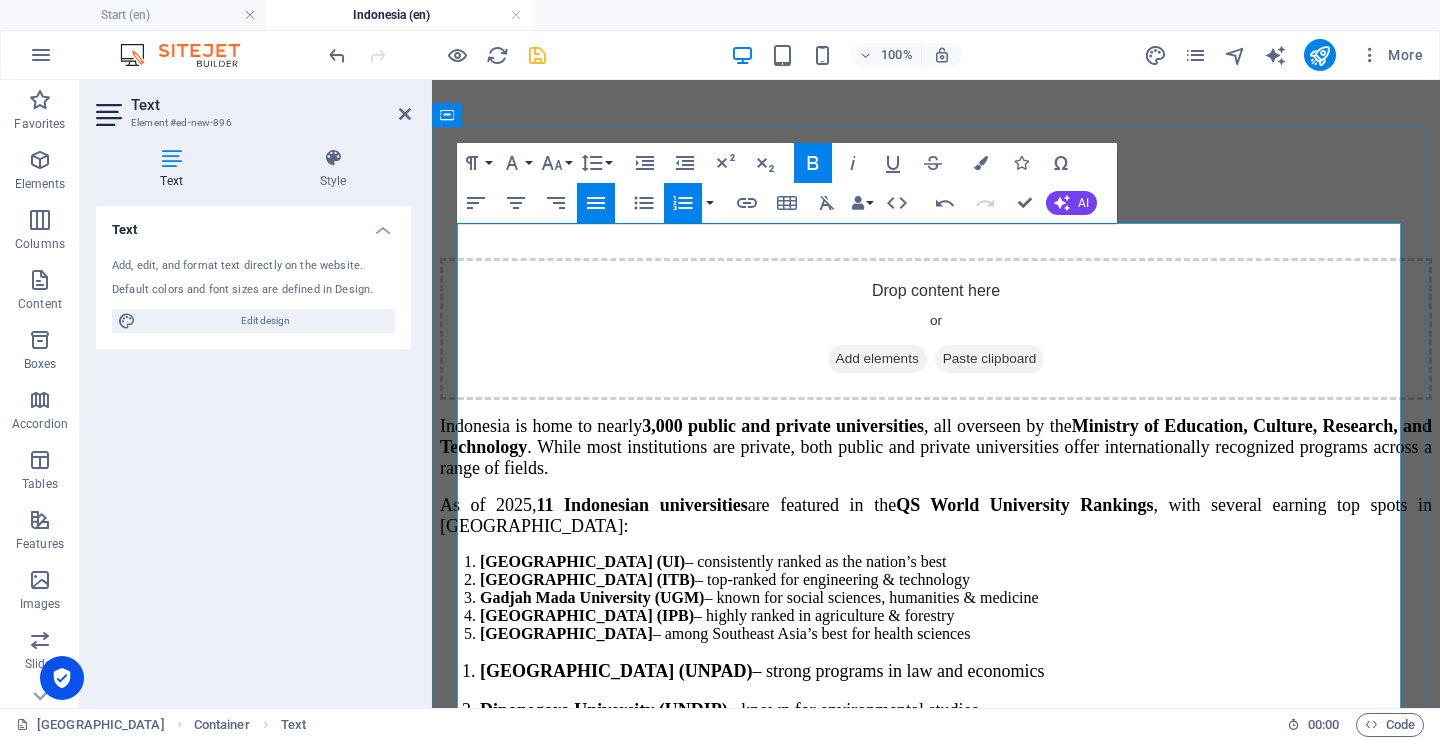 click on "Universitas Padjadjaran (UNPAD)" at bounding box center [616, 671] 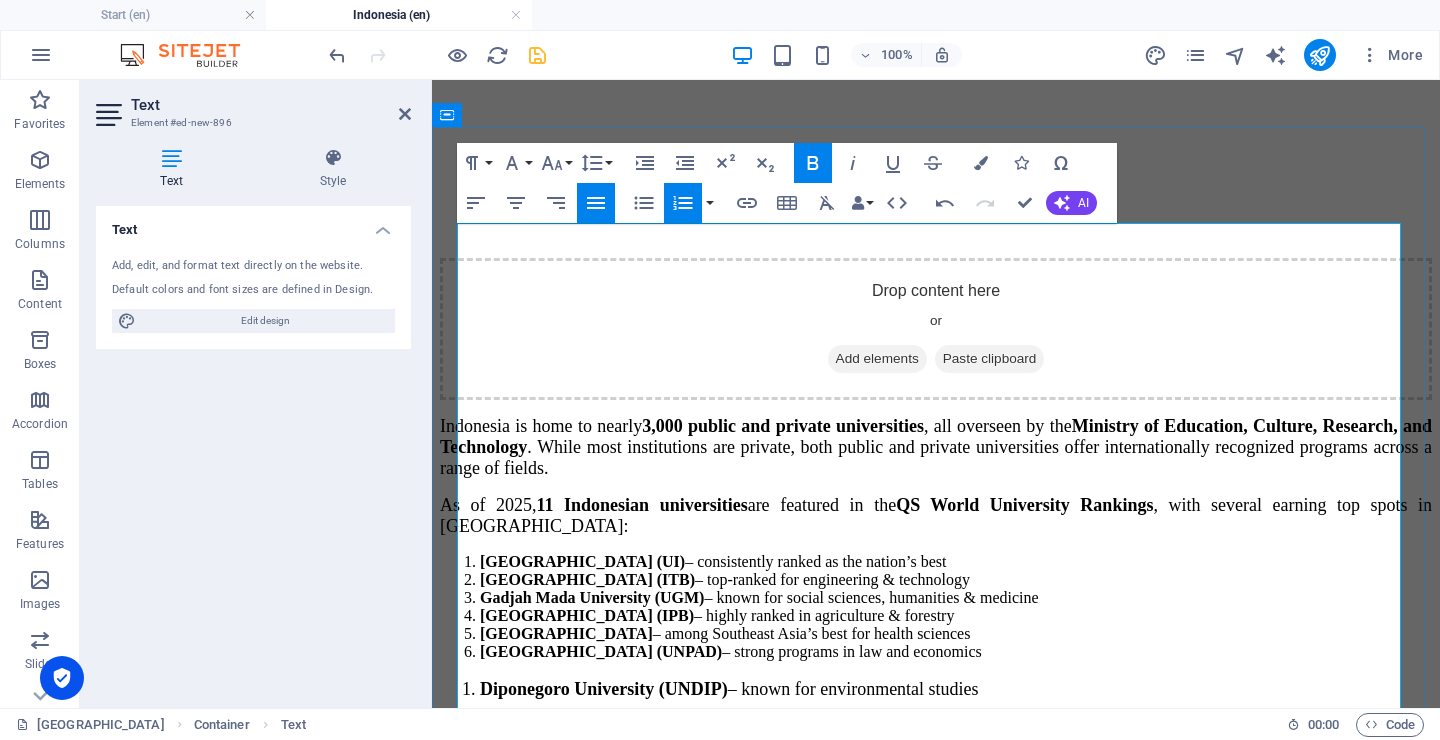 click on "Diponegoro University (UNDIP)" at bounding box center [604, 689] 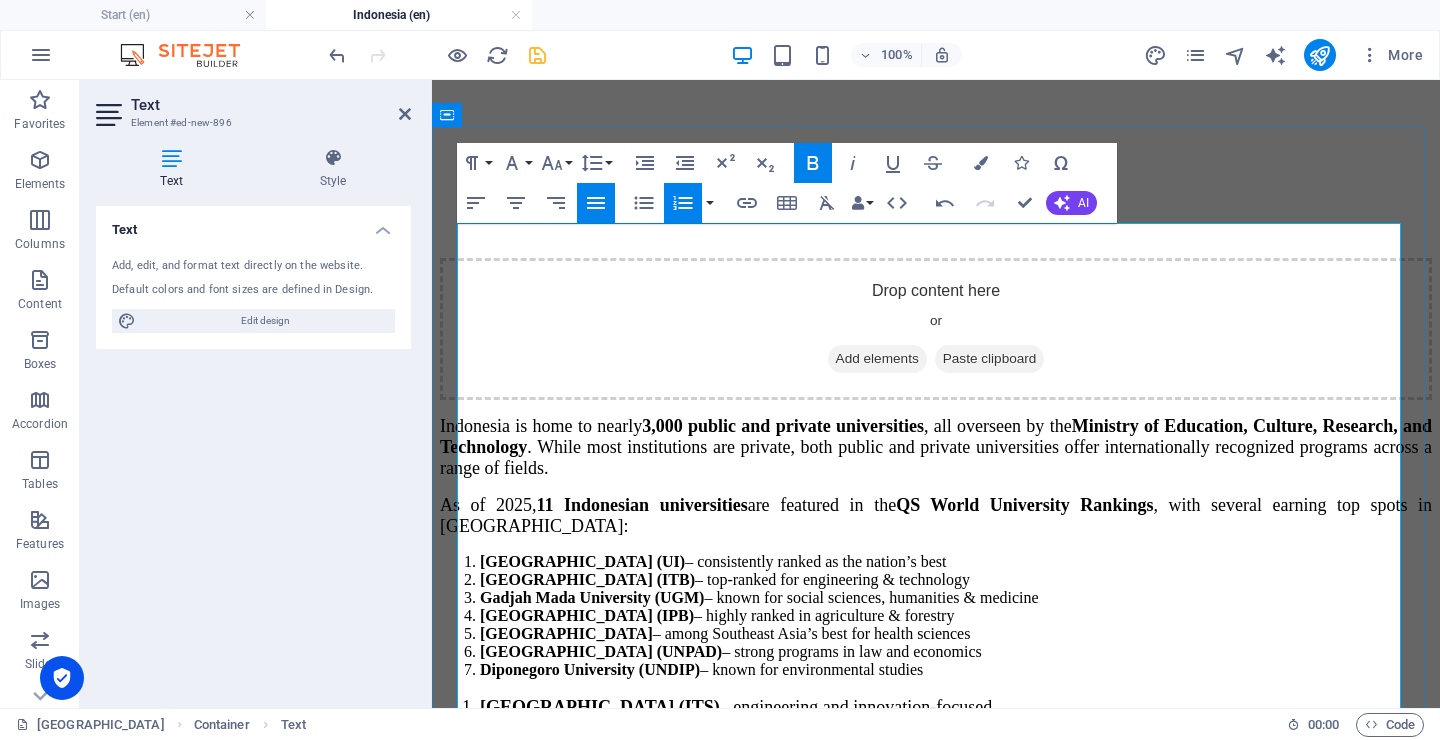 click on "Sepuluh Nopember Institute of Technology (ITS)" at bounding box center [600, 707] 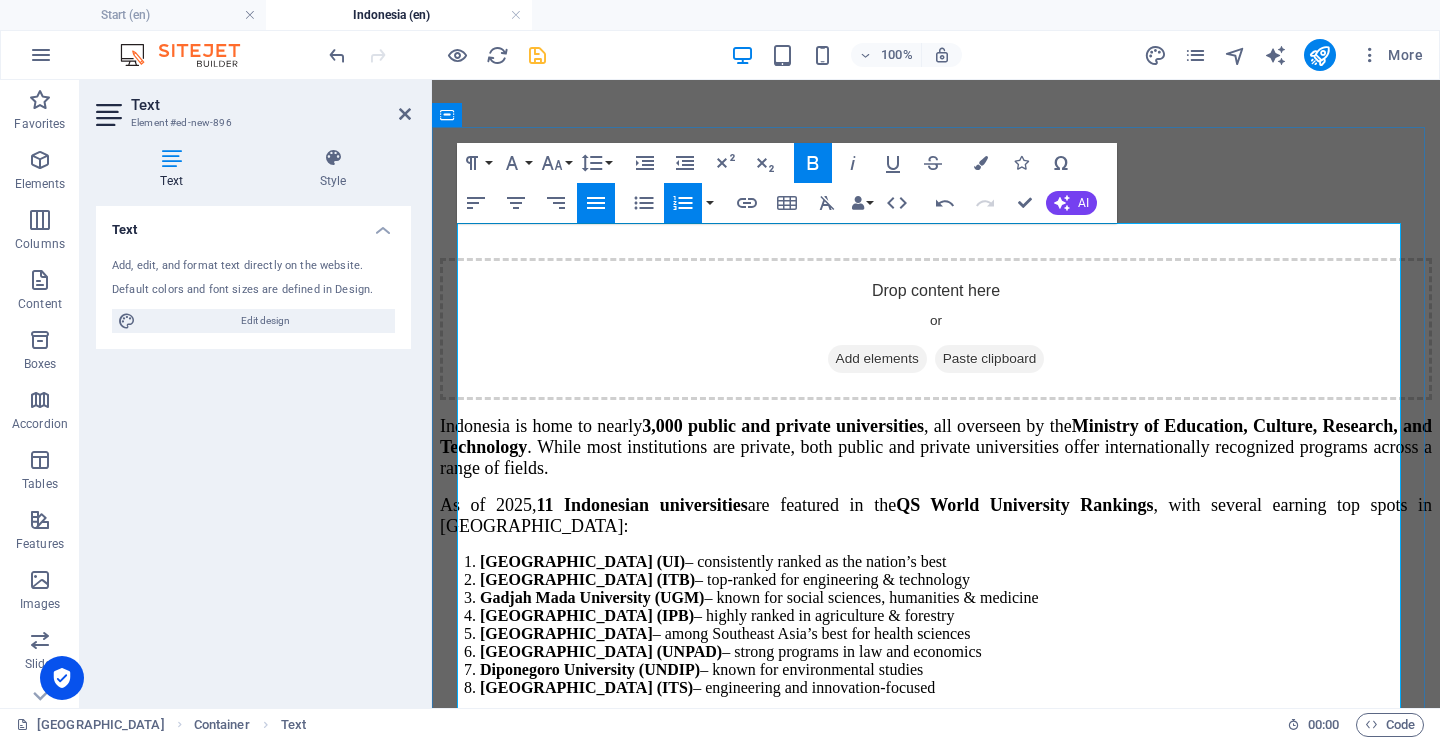click on "[GEOGRAPHIC_DATA]" at bounding box center (577, 725) 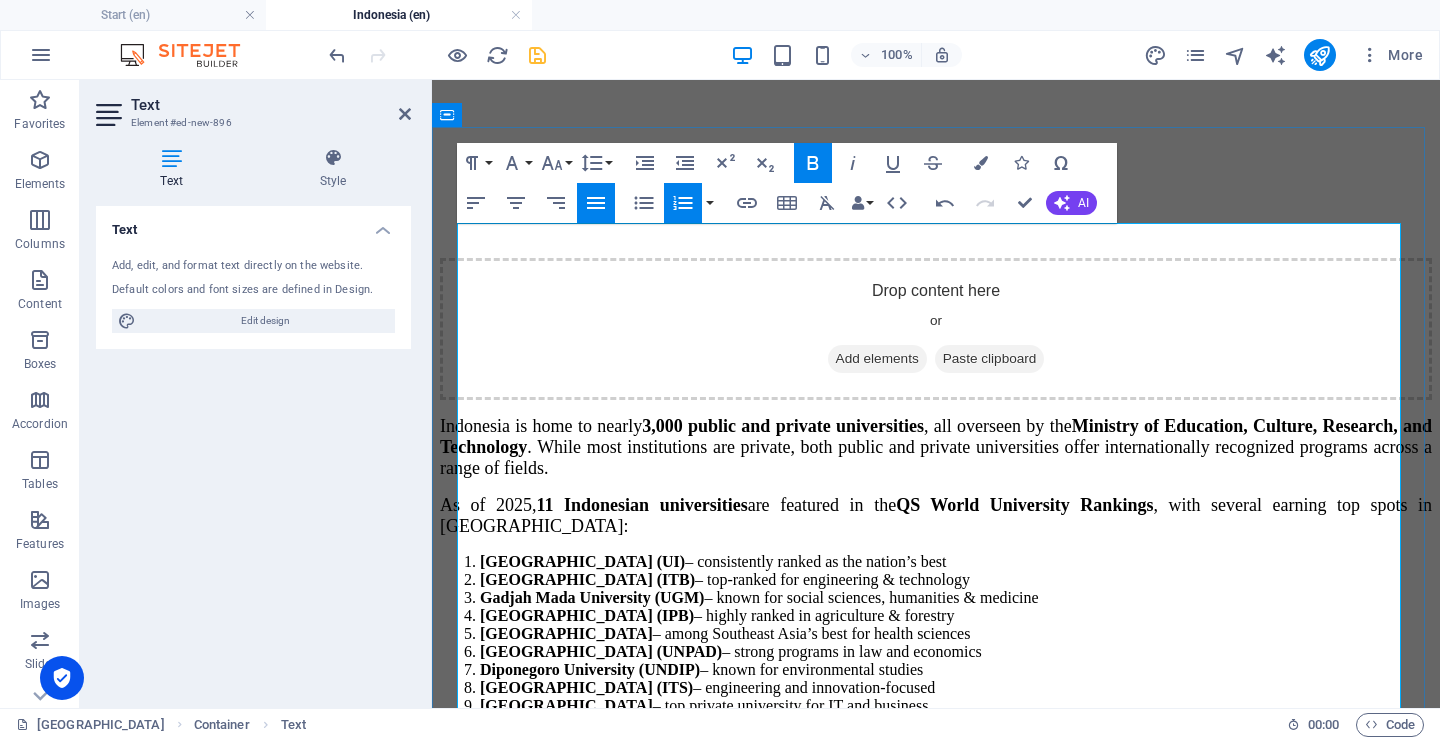 click on "University of Brawijaya" at bounding box center [577, 743] 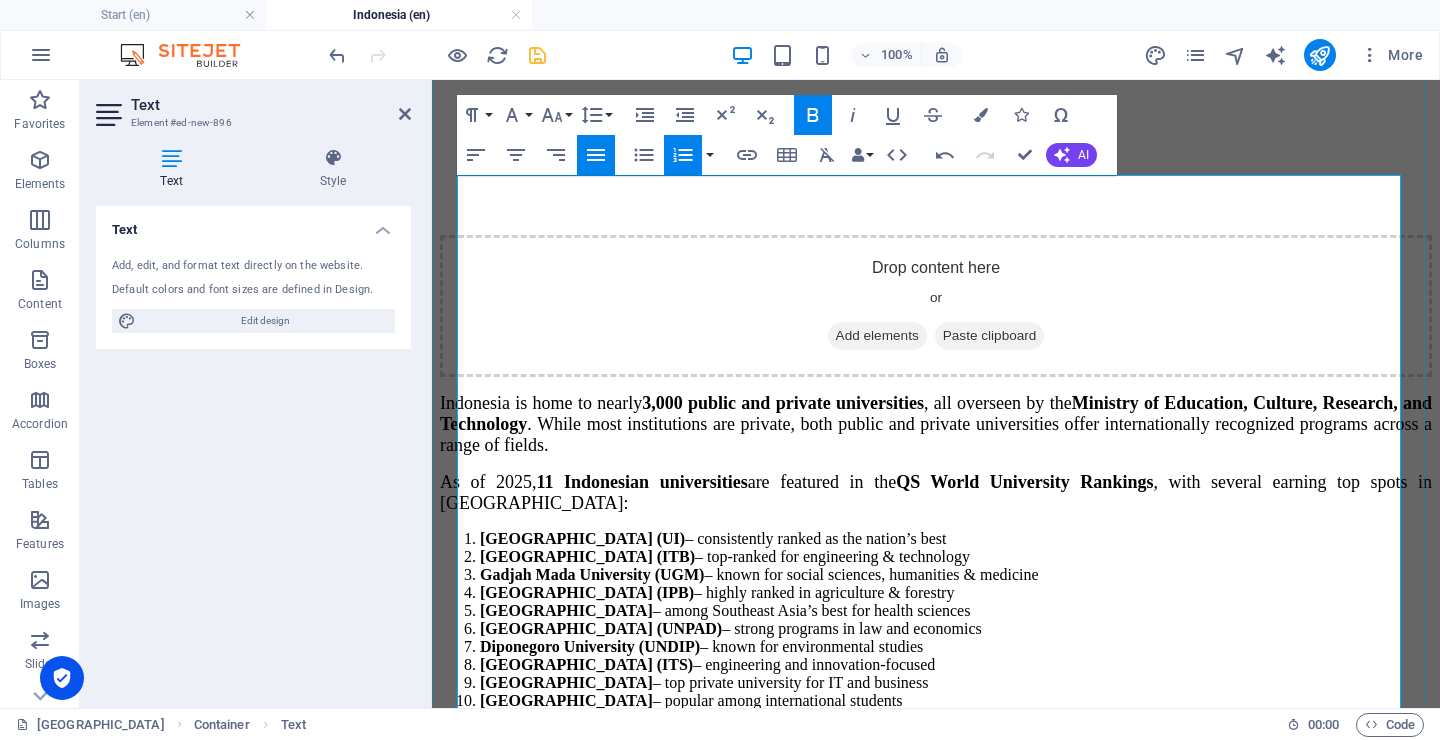 scroll, scrollTop: 765, scrollLeft: 0, axis: vertical 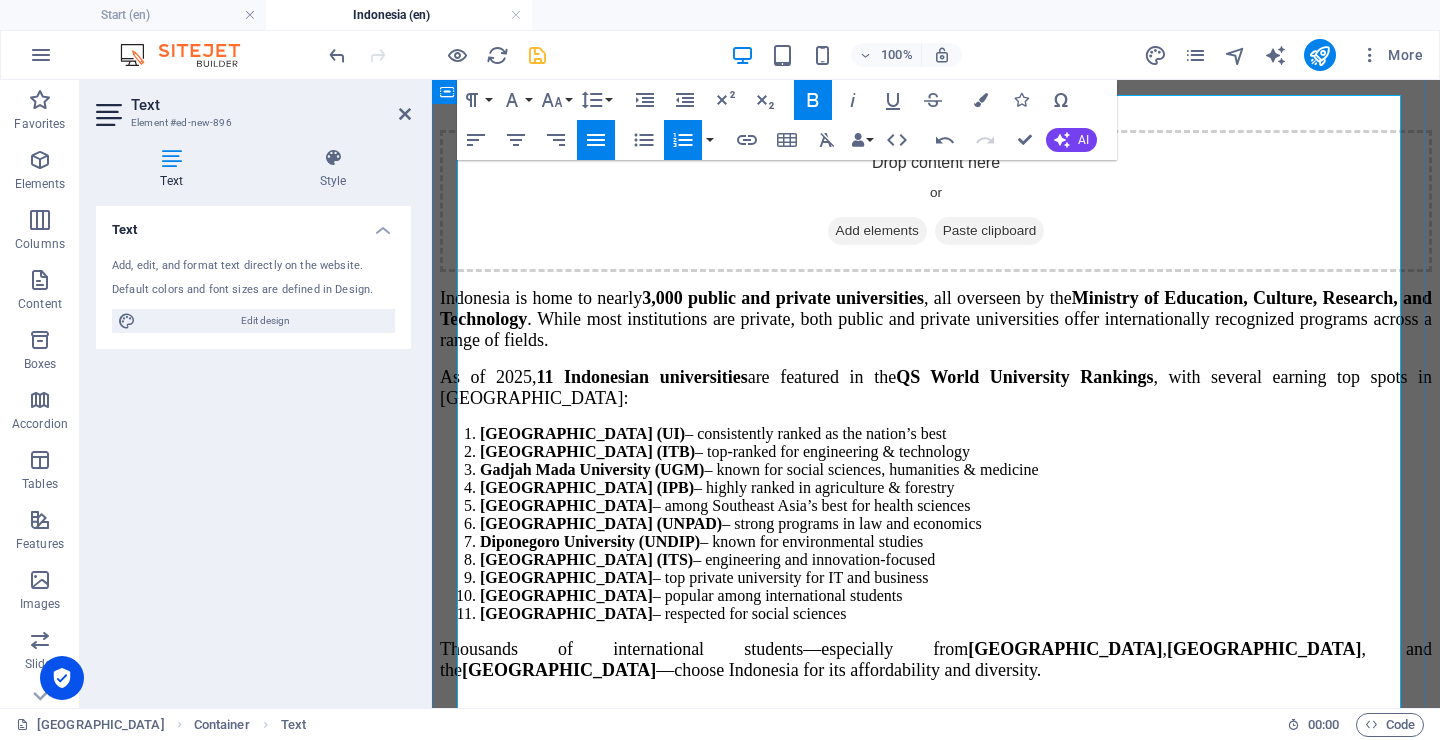 drag, startPoint x: 758, startPoint y: 483, endPoint x: 483, endPoint y: 483, distance: 275 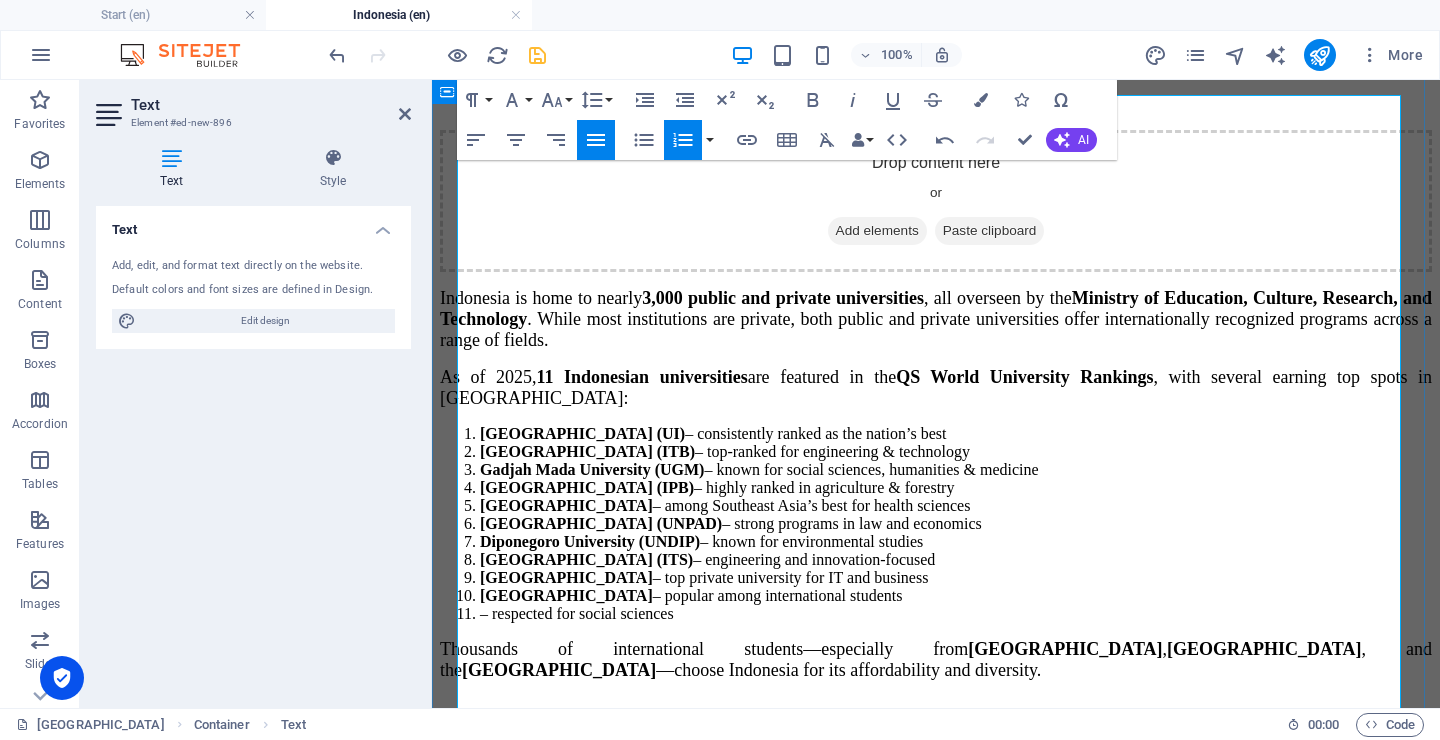 type 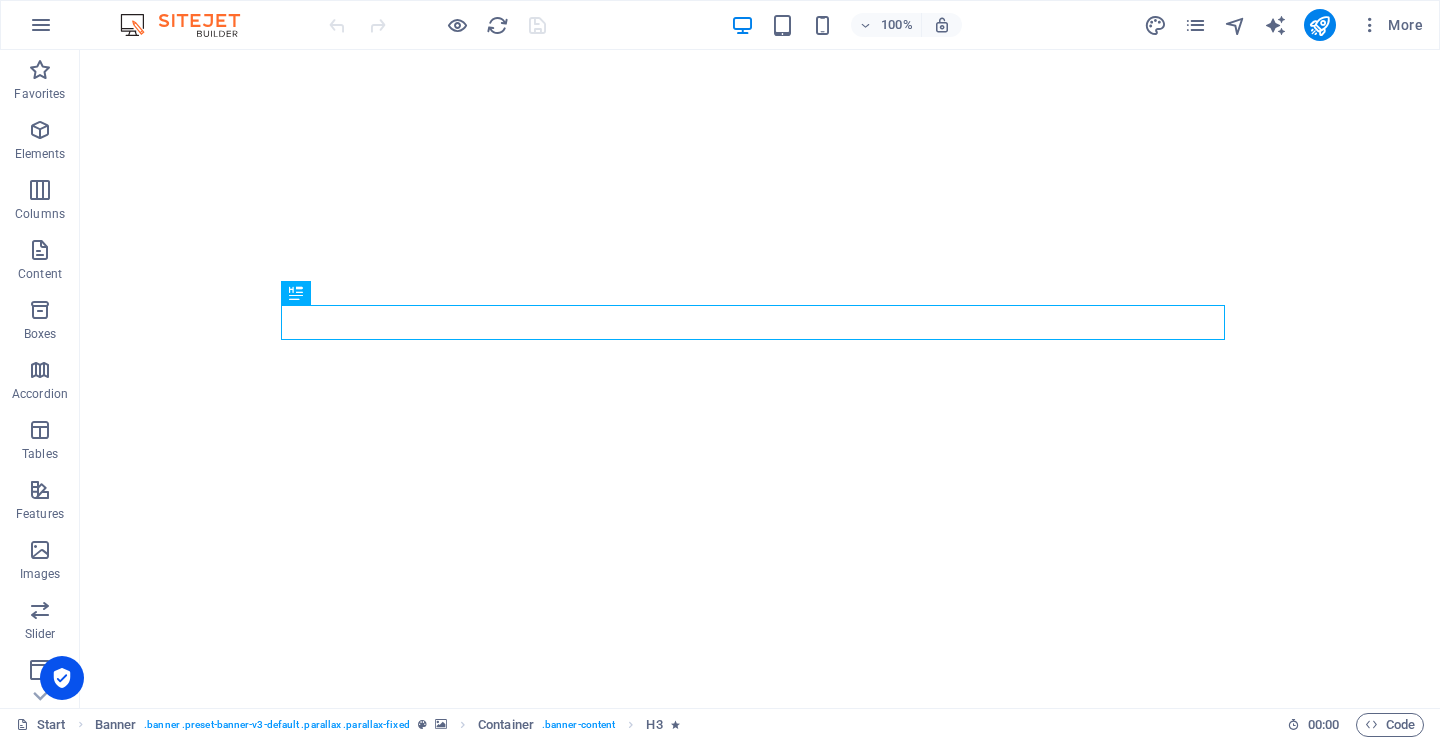 scroll, scrollTop: 0, scrollLeft: 0, axis: both 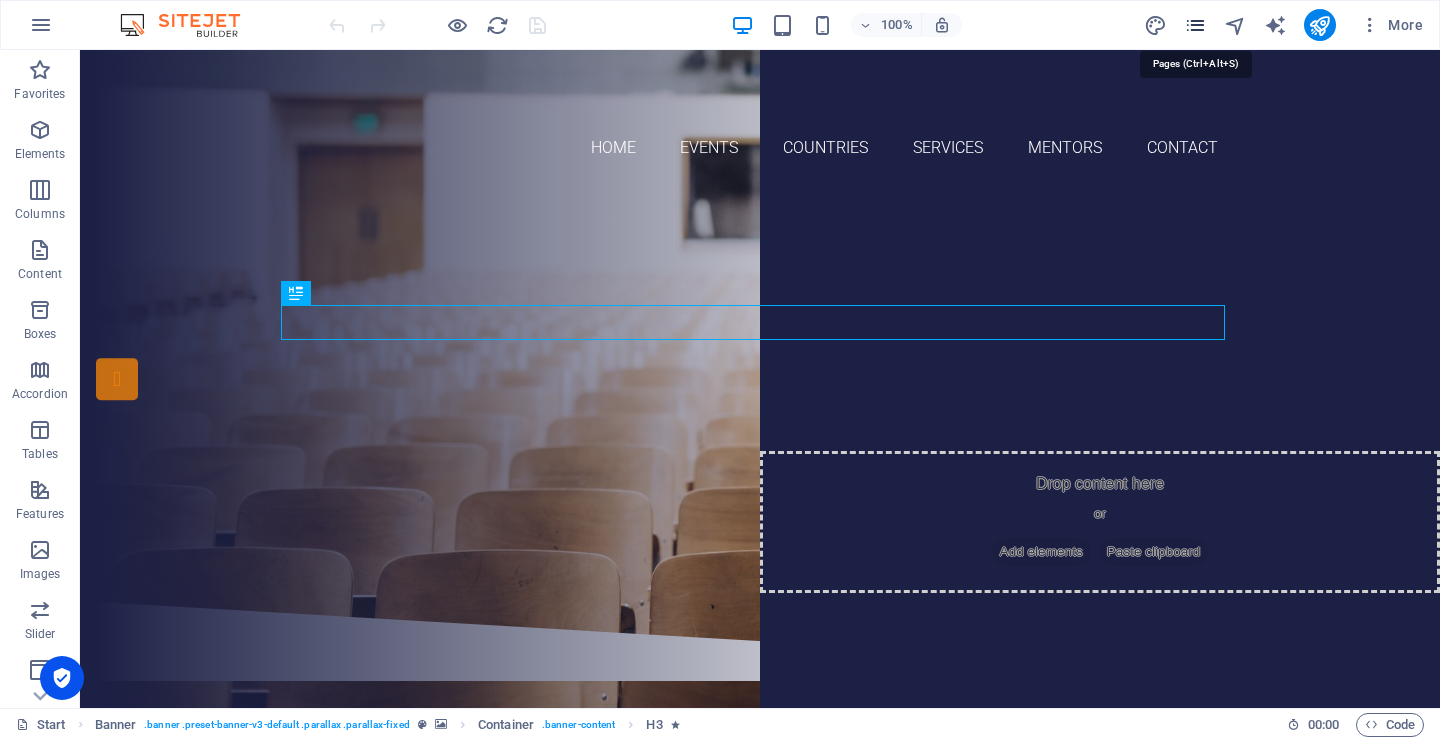 click at bounding box center (1195, 25) 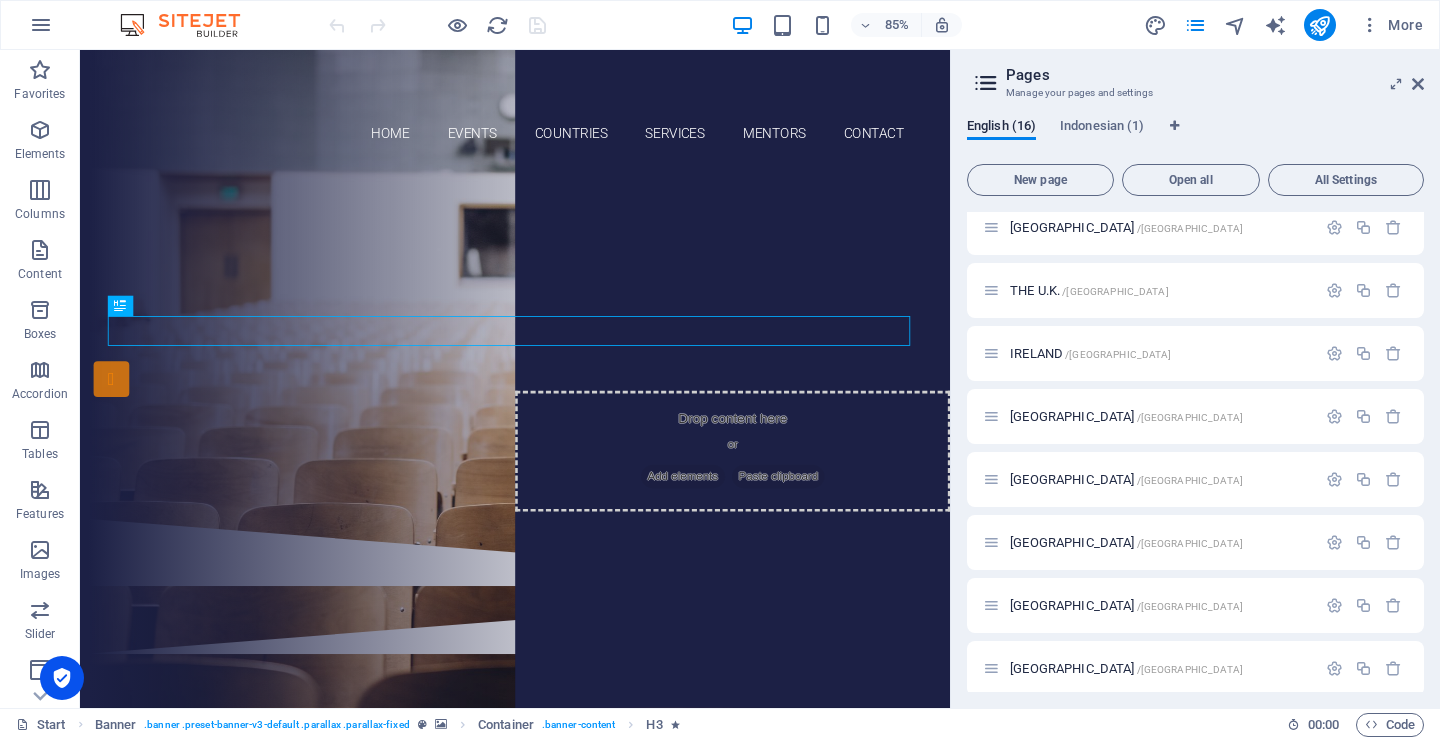 scroll, scrollTop: 528, scrollLeft: 0, axis: vertical 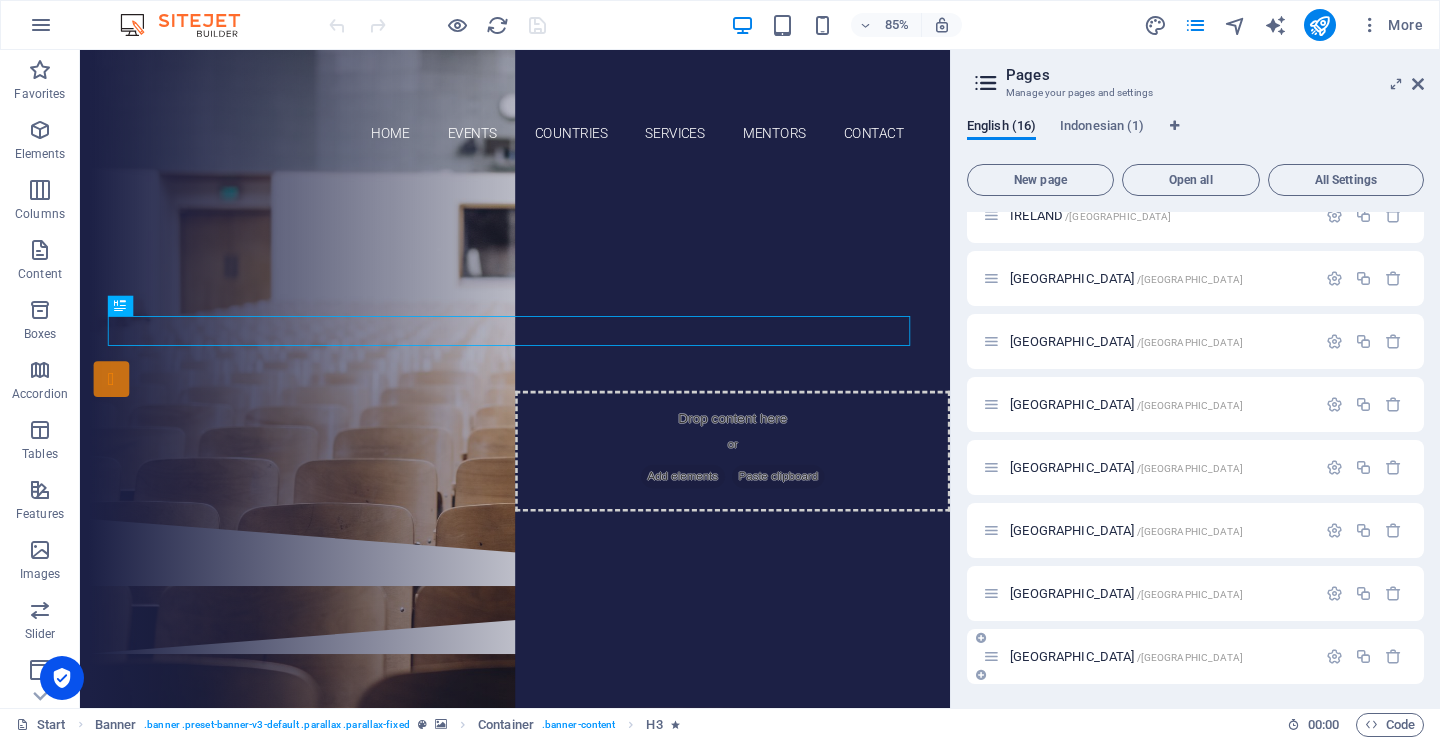 click on "[GEOGRAPHIC_DATA] /[GEOGRAPHIC_DATA]" at bounding box center (1126, 656) 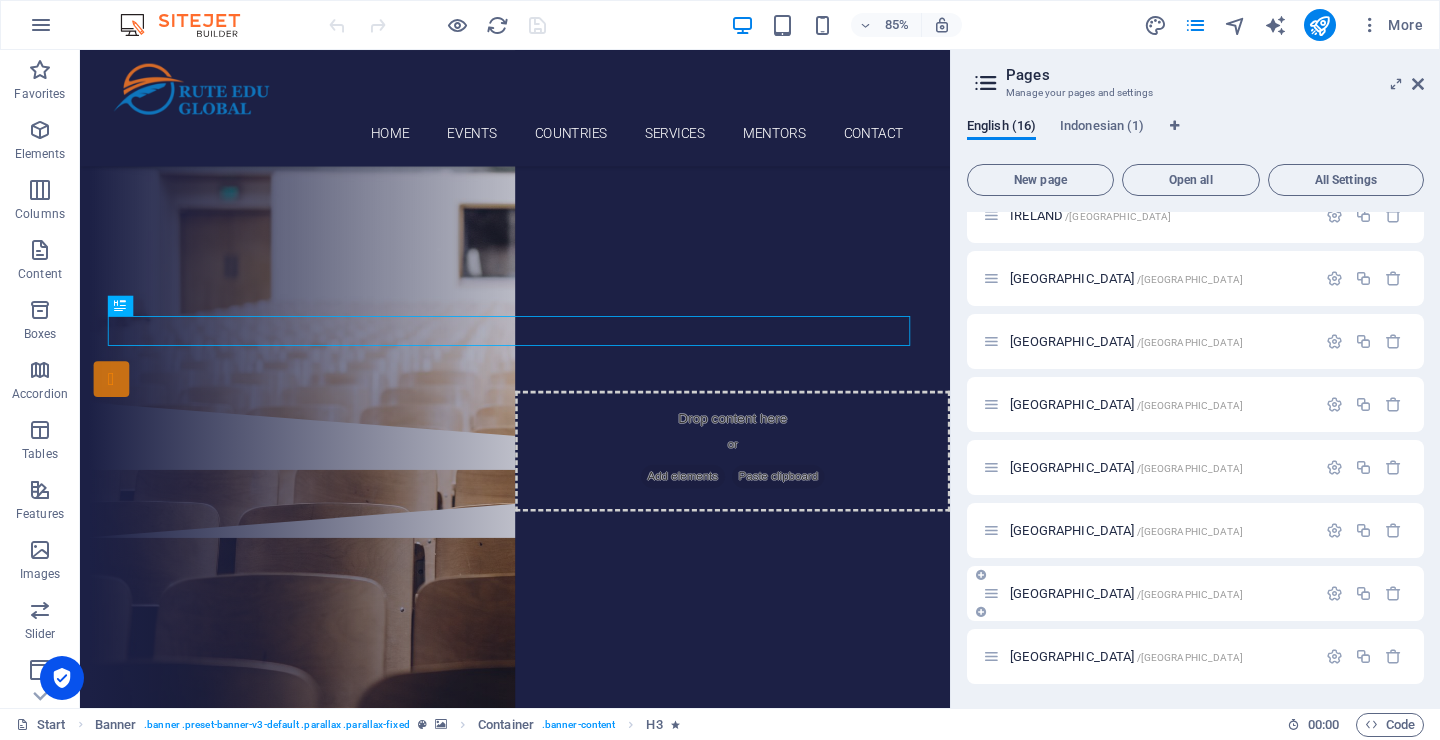 scroll, scrollTop: 477, scrollLeft: 0, axis: vertical 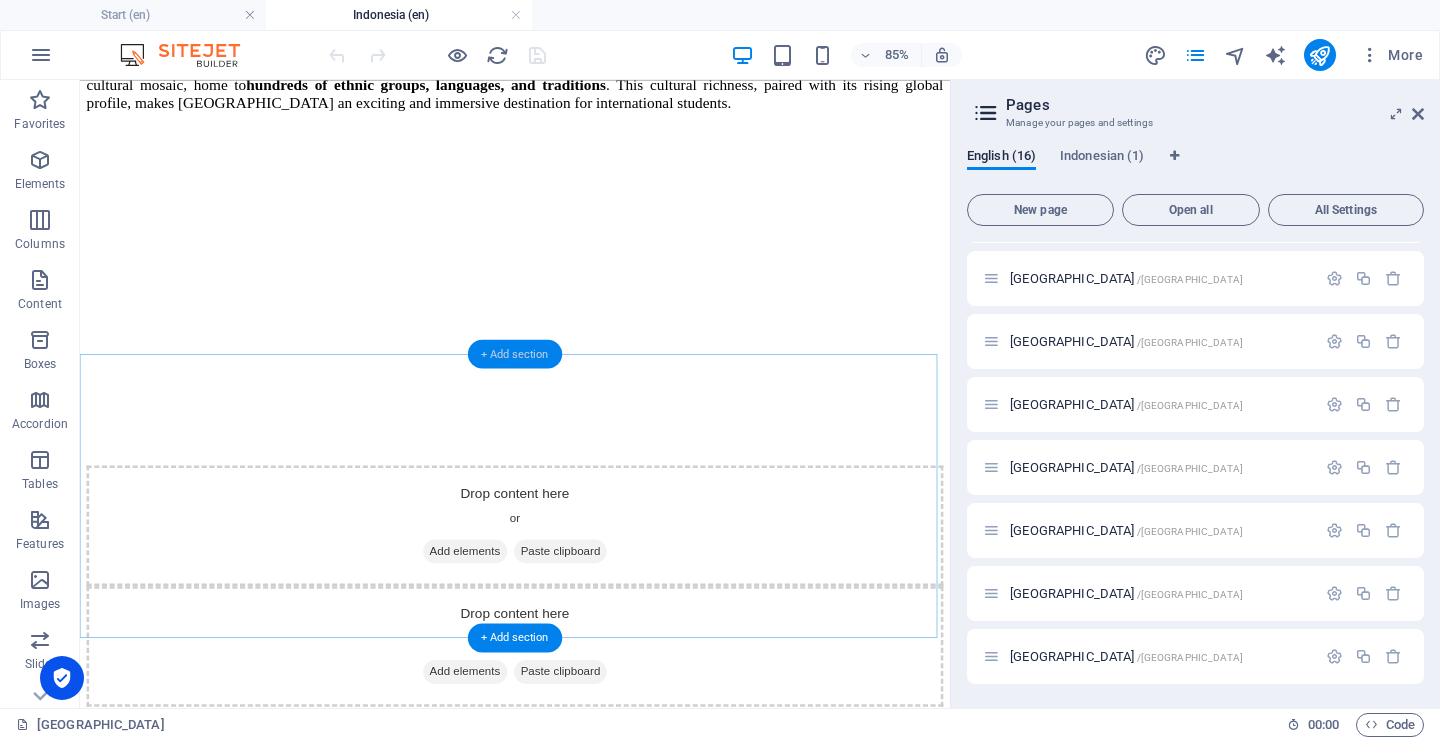 click on "+ Add section" at bounding box center (515, 353) 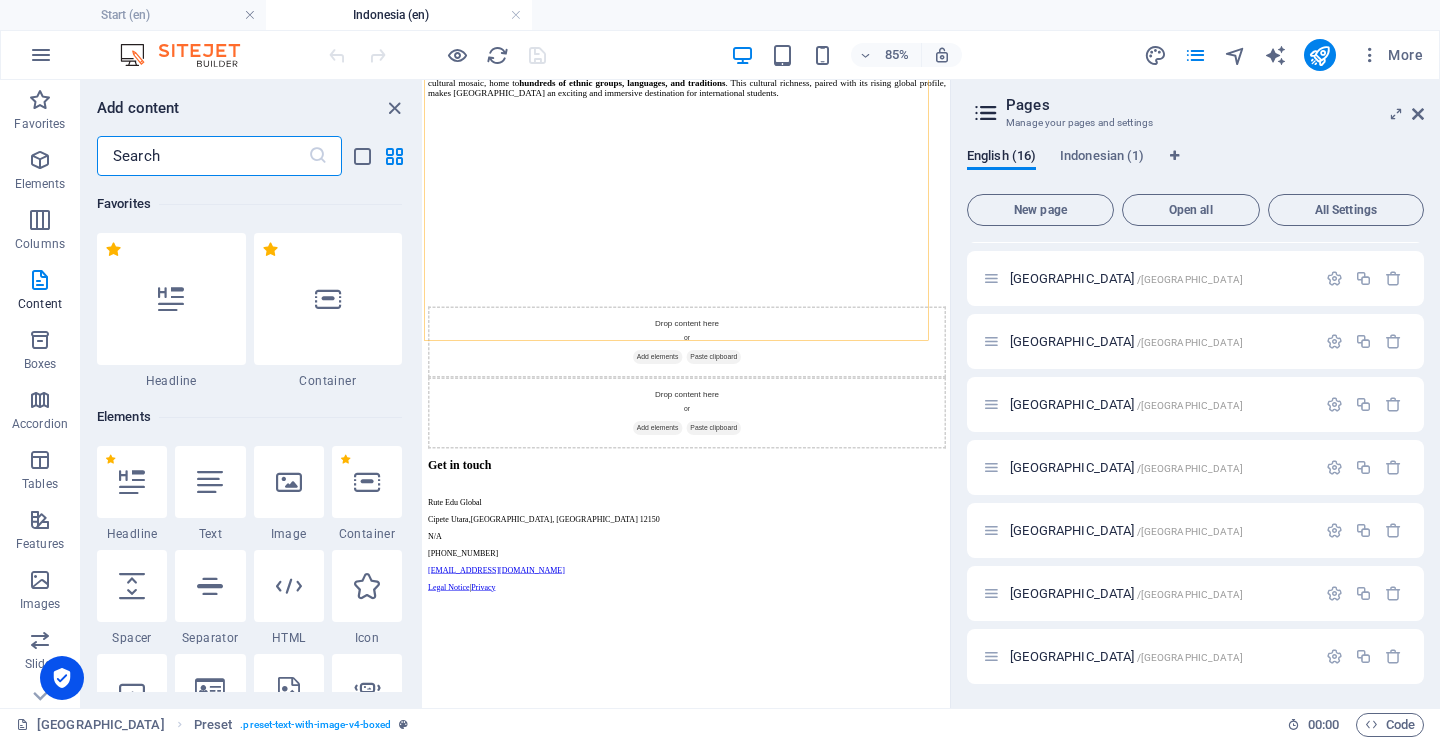 scroll, scrollTop: 163, scrollLeft: 0, axis: vertical 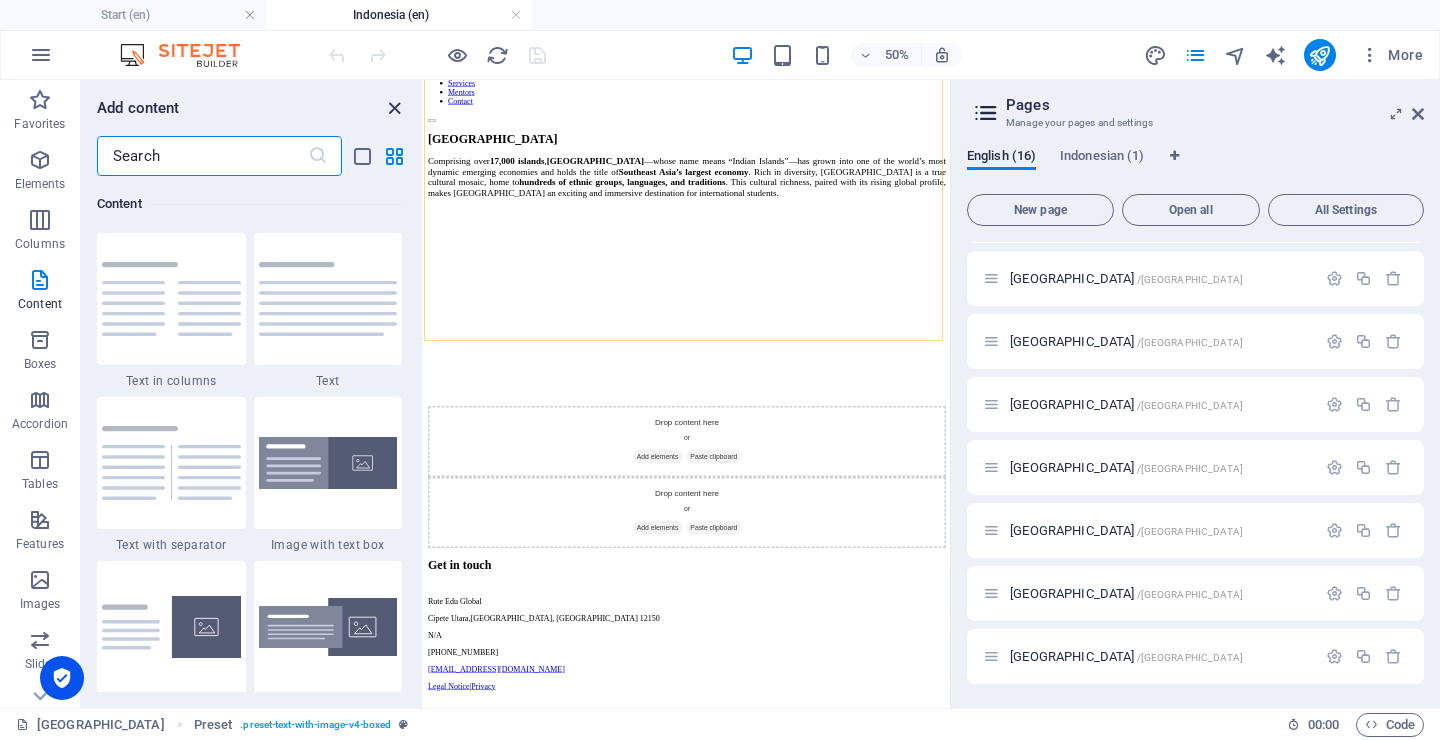click at bounding box center (394, 108) 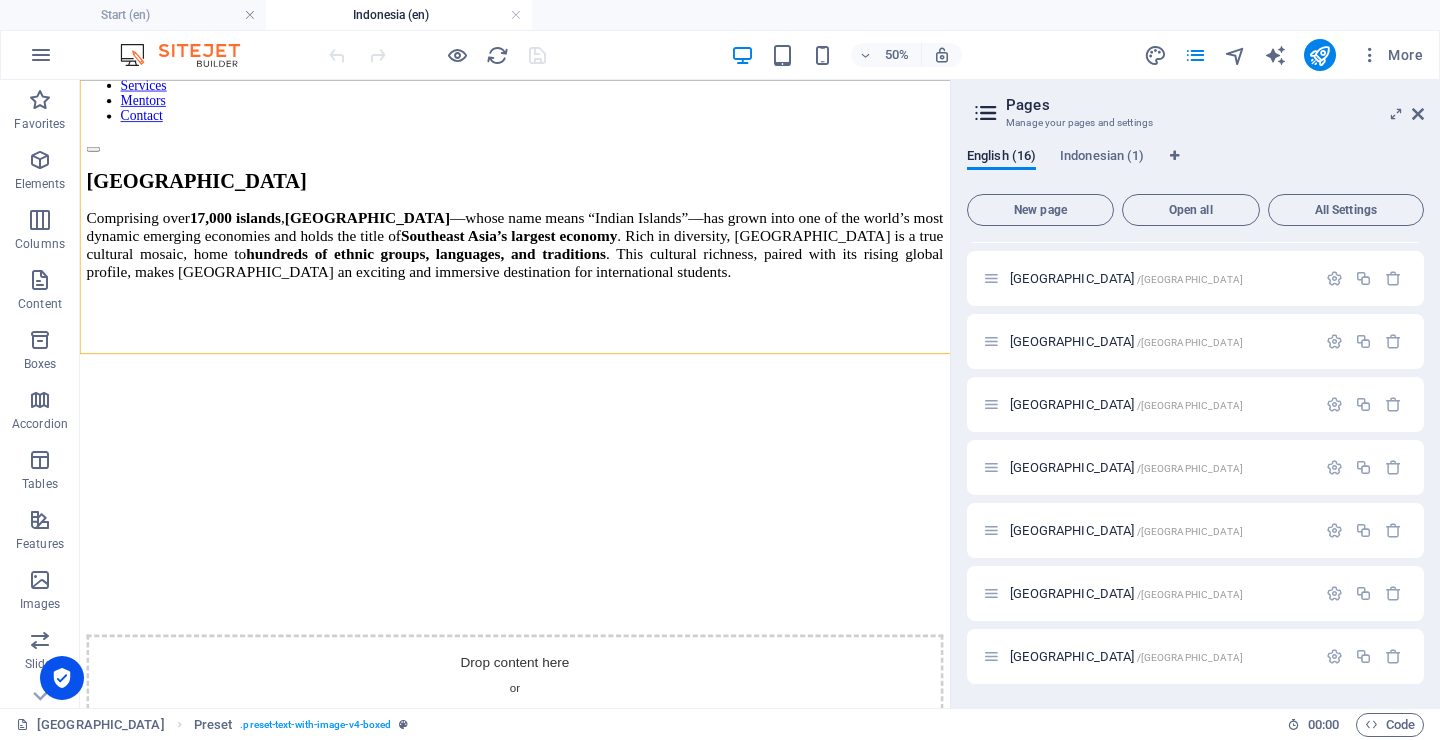 scroll, scrollTop: 362, scrollLeft: 0, axis: vertical 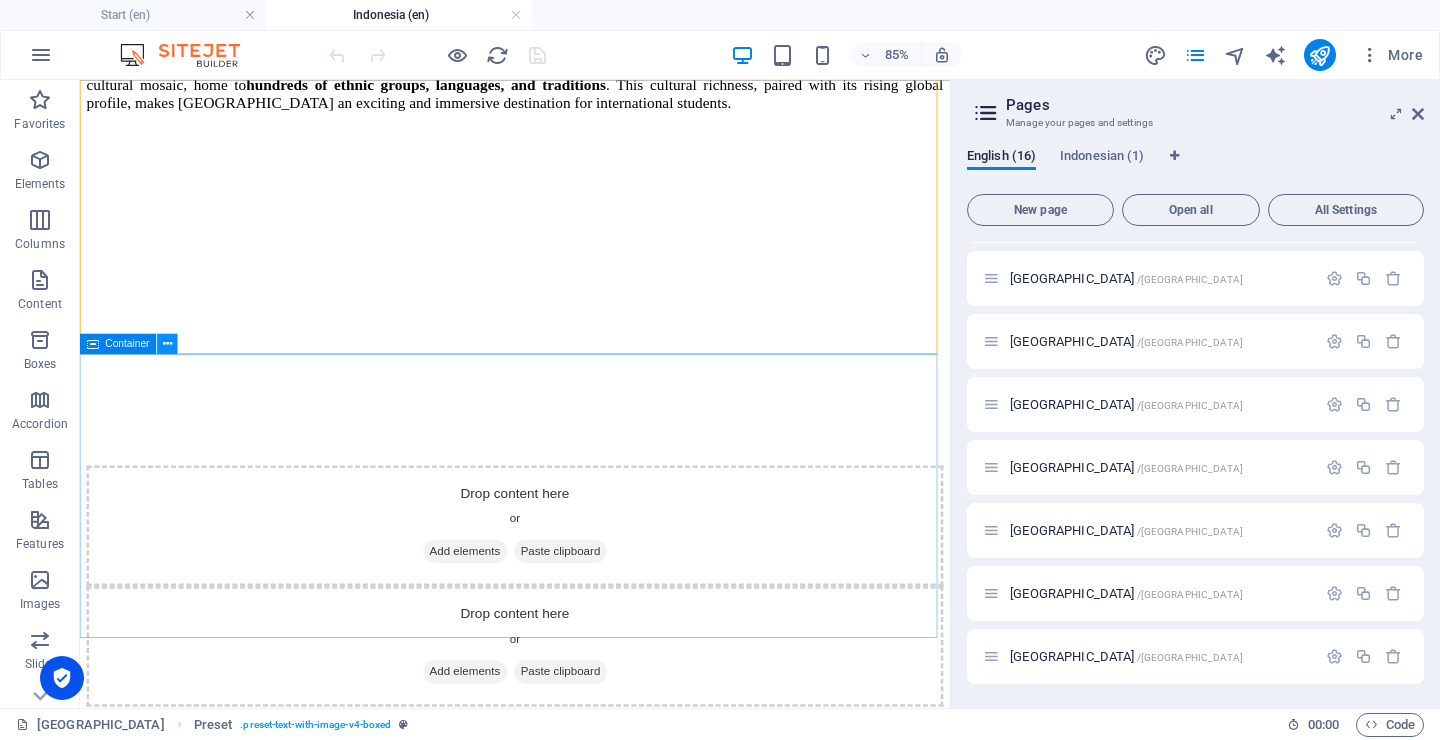 click at bounding box center [167, 344] 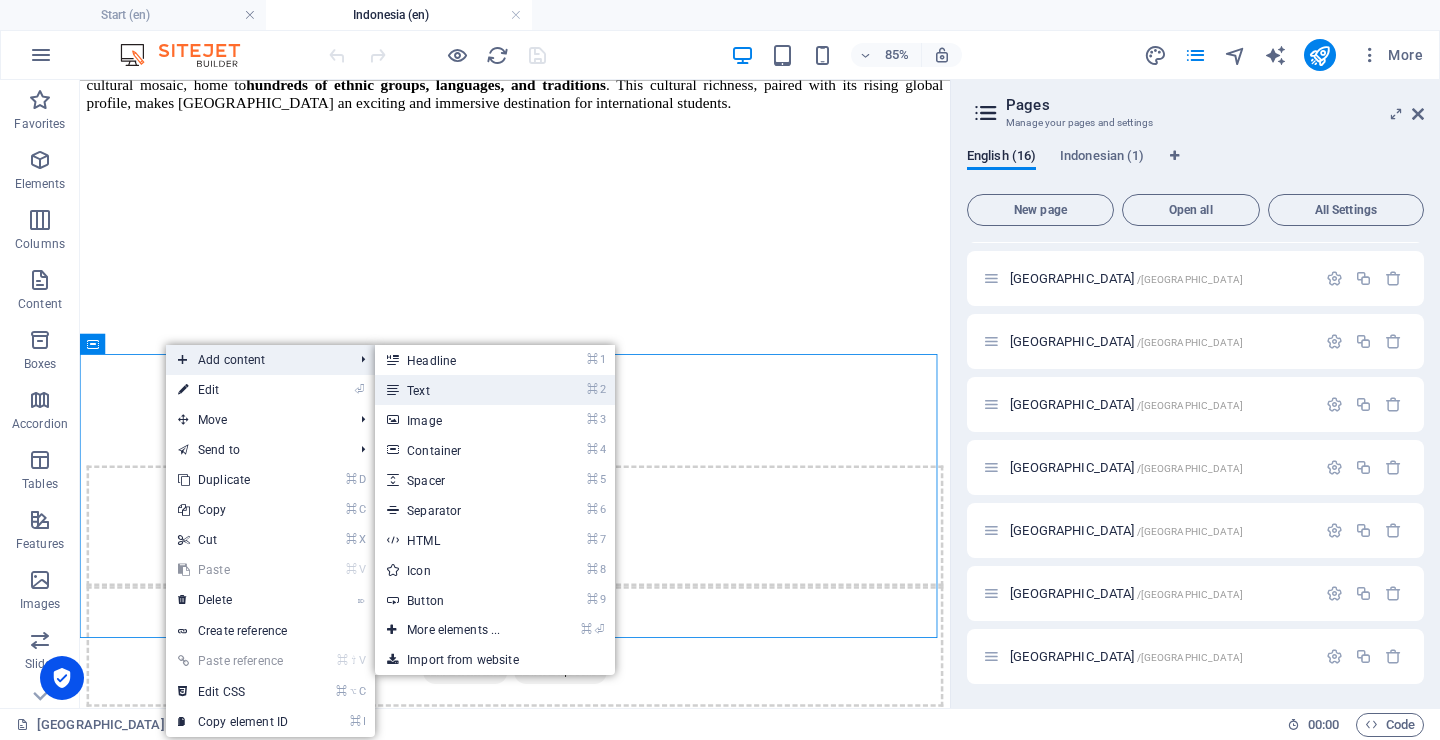 click on "⌘ 2  Text" at bounding box center (457, 390) 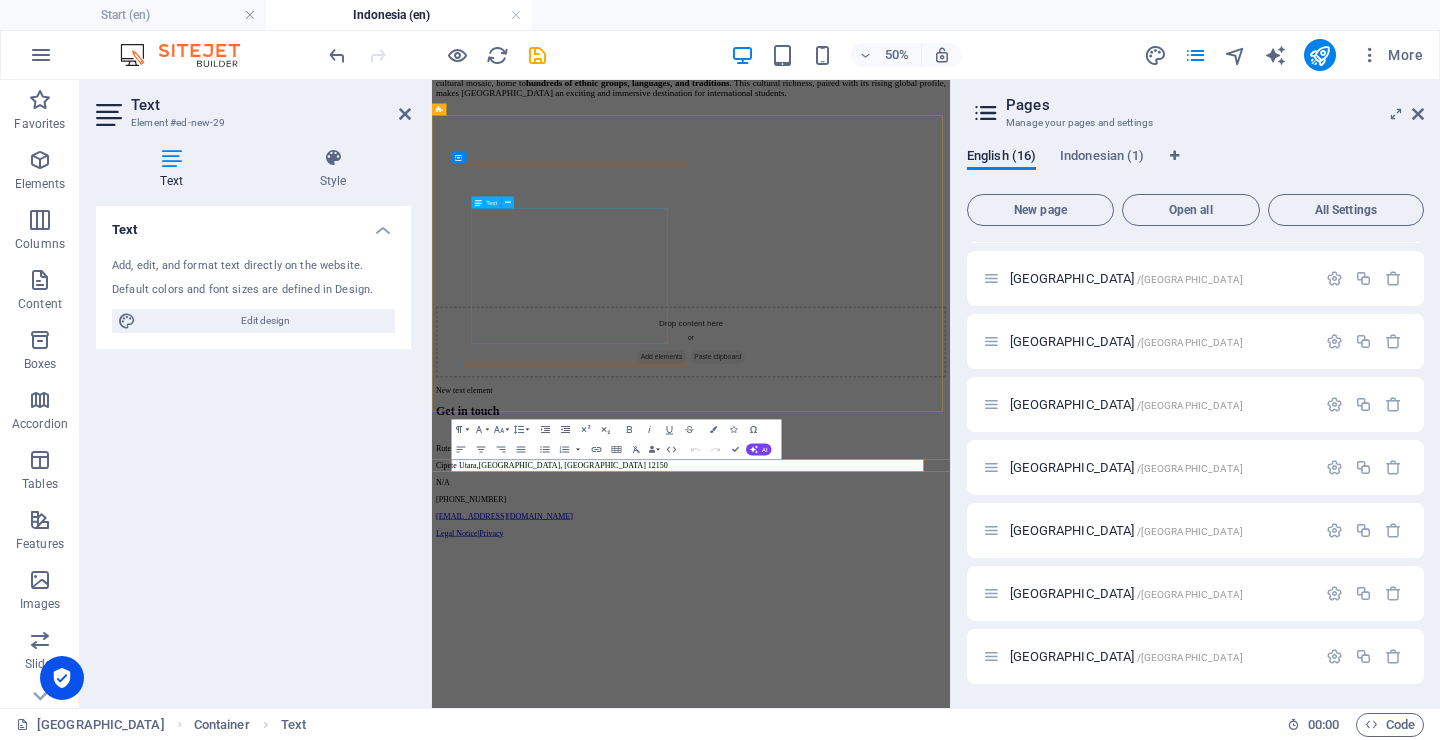scroll, scrollTop: 21, scrollLeft: 0, axis: vertical 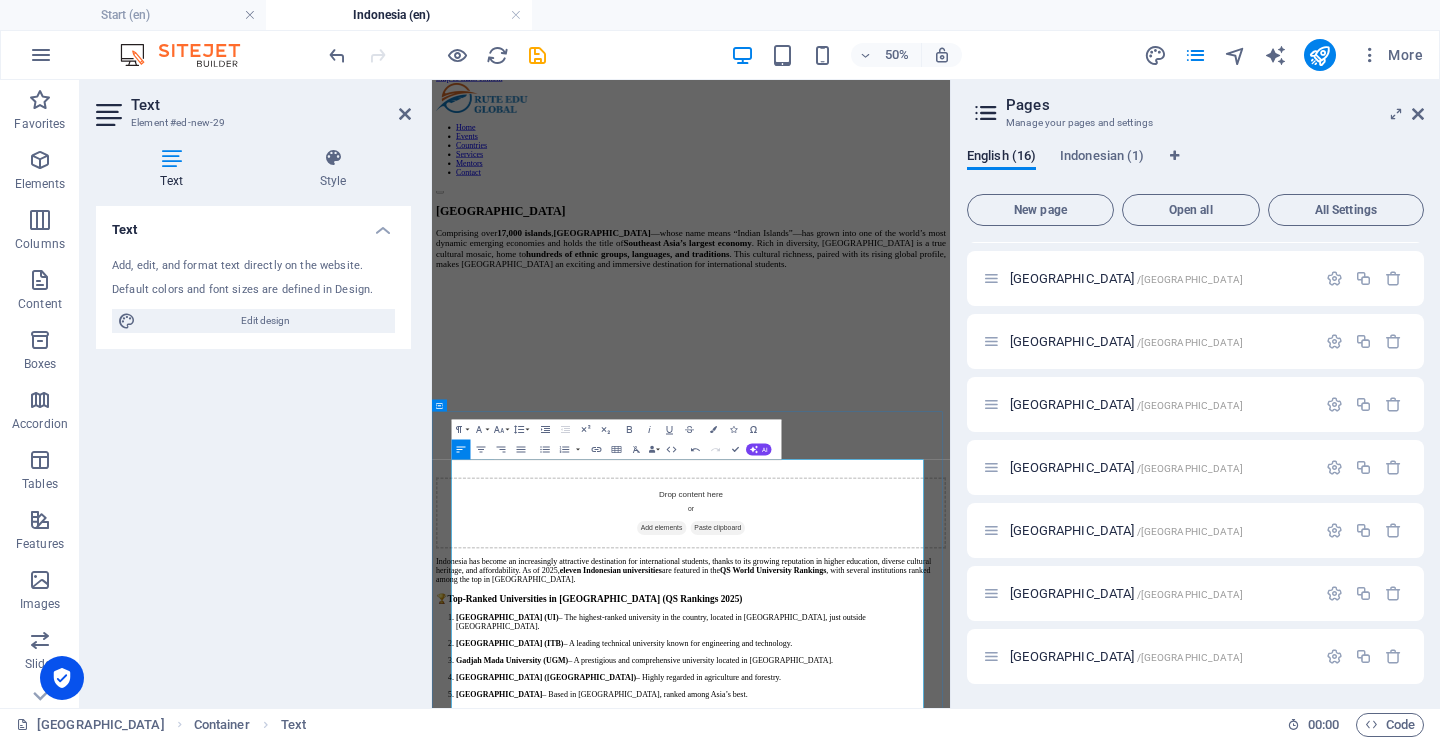 click on "[GEOGRAPHIC_DATA] (ITB)" at bounding box center [587, 1205] 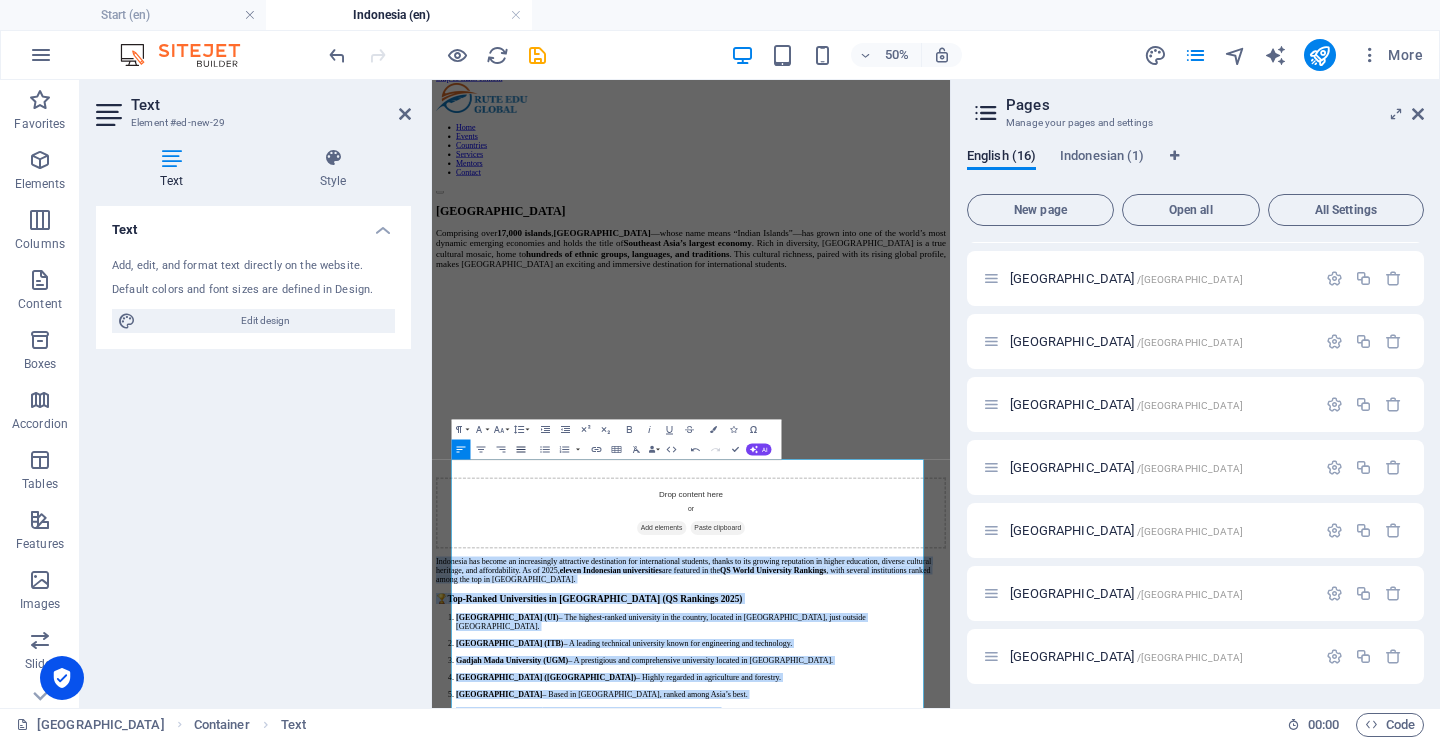 click 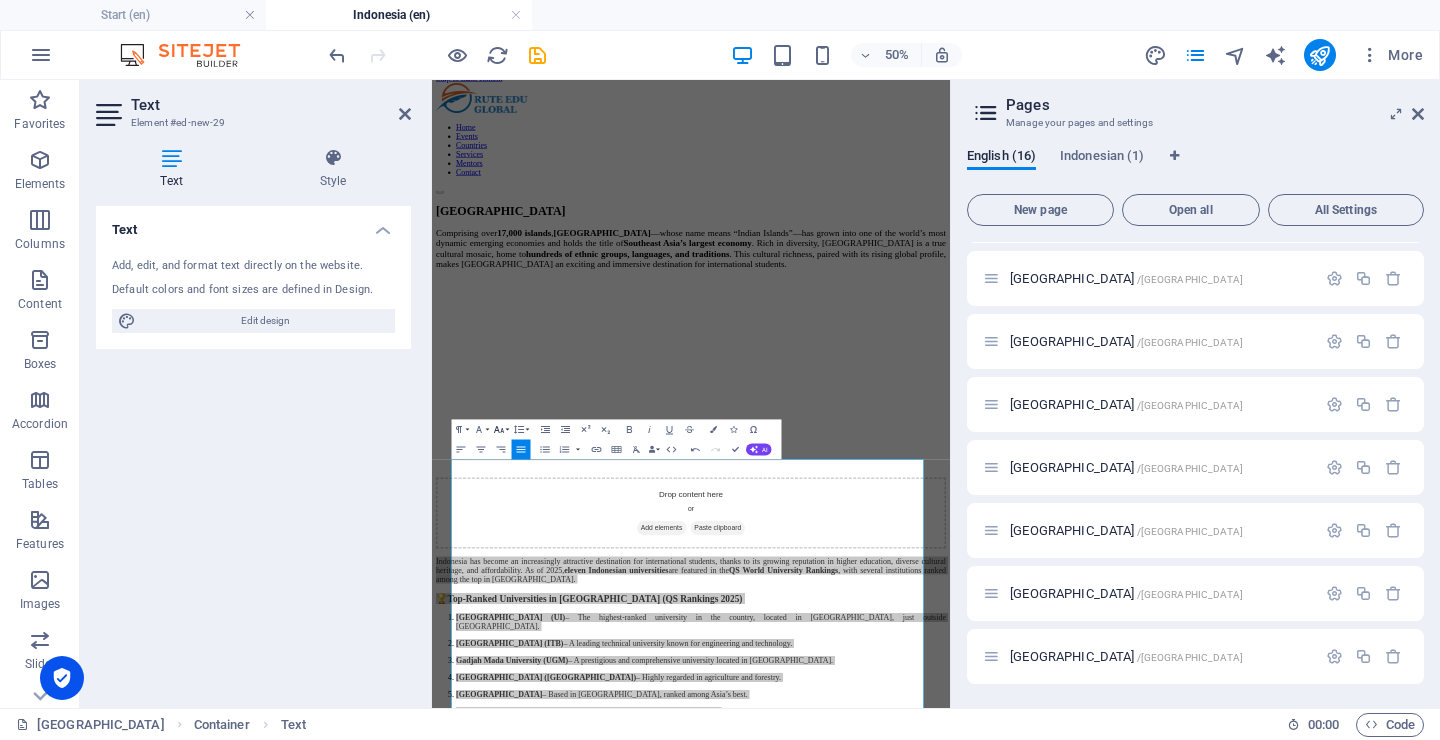 click on "Font Size" at bounding box center (500, 430) 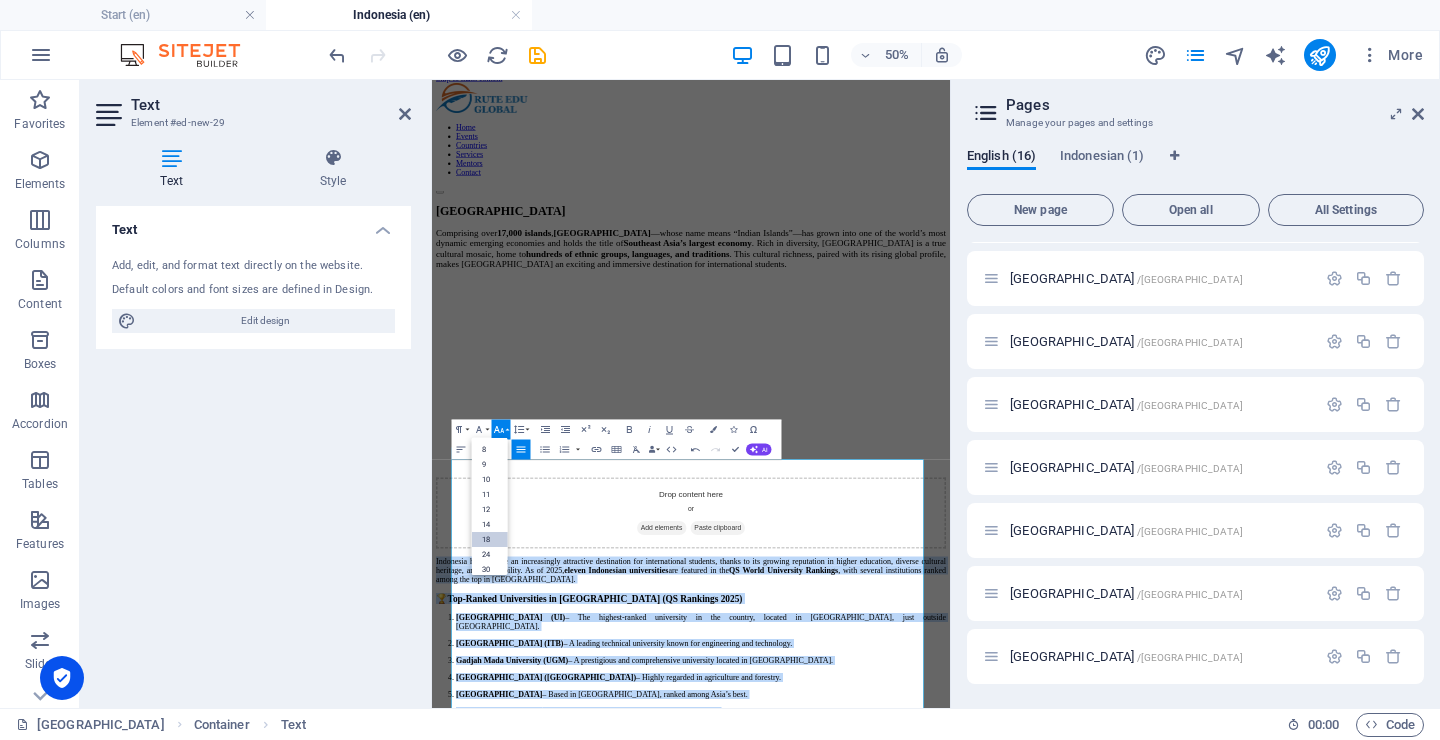click on "18" at bounding box center (489, 539) 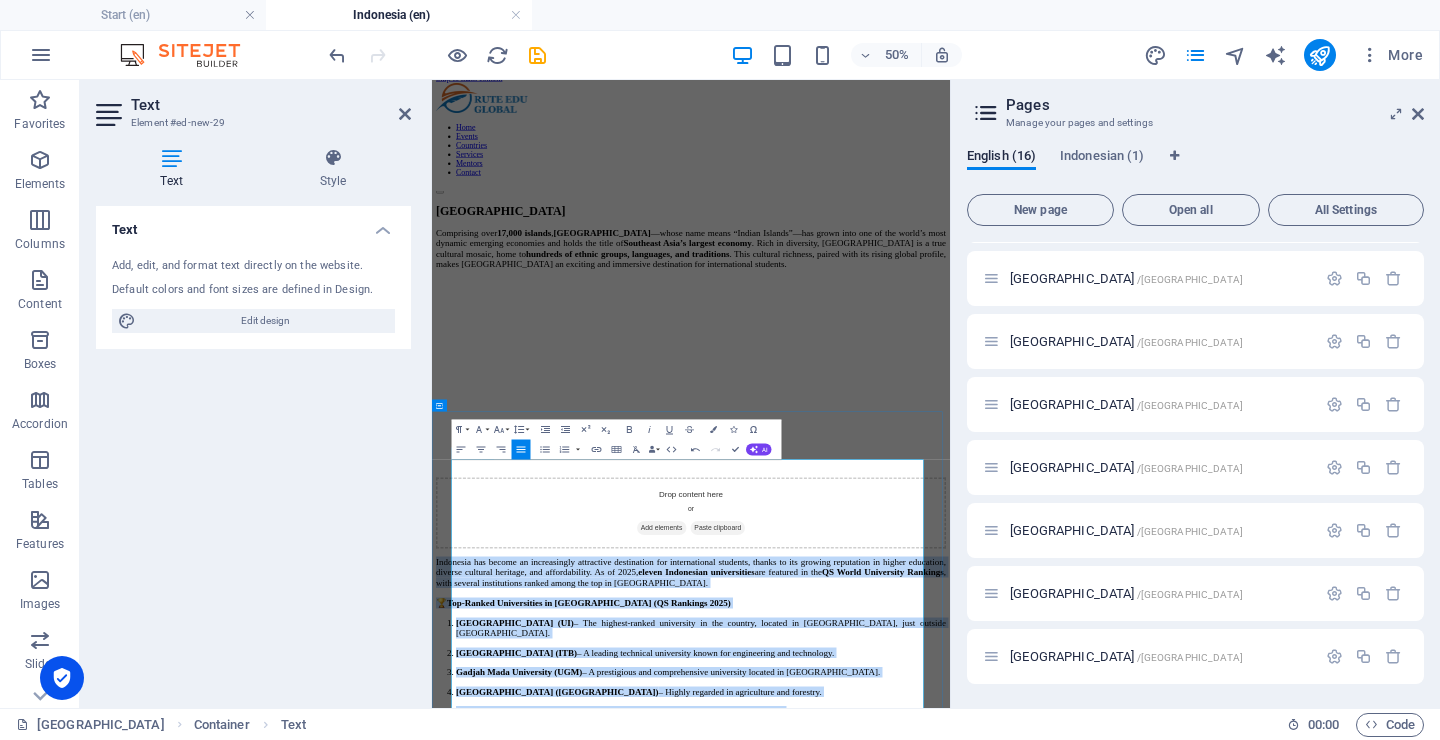click on "[GEOGRAPHIC_DATA] (ITB)  – A leading technical university known for engineering and technology." at bounding box center [970, 1224] 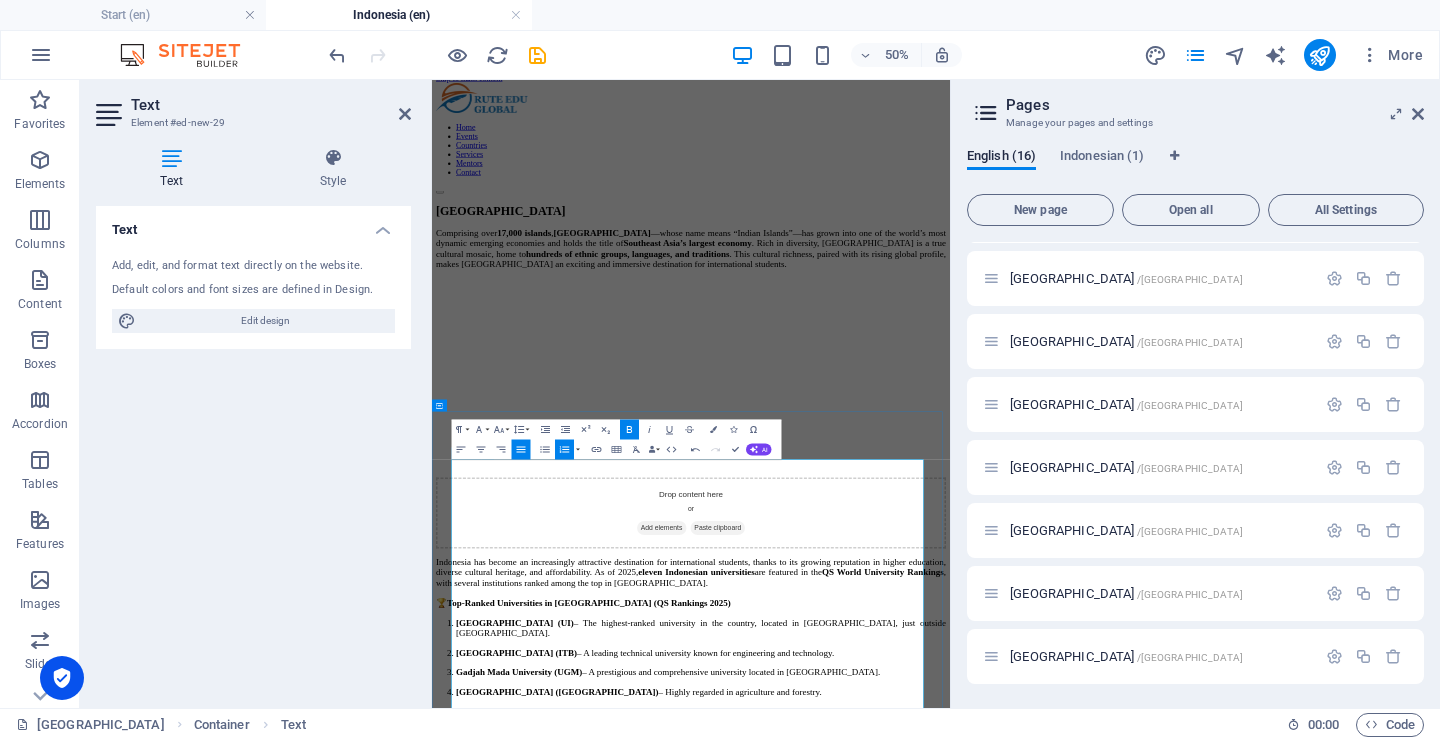 click on "[GEOGRAPHIC_DATA] (ITB)  – A leading technical university known for engineering and technology." at bounding box center [970, 1224] 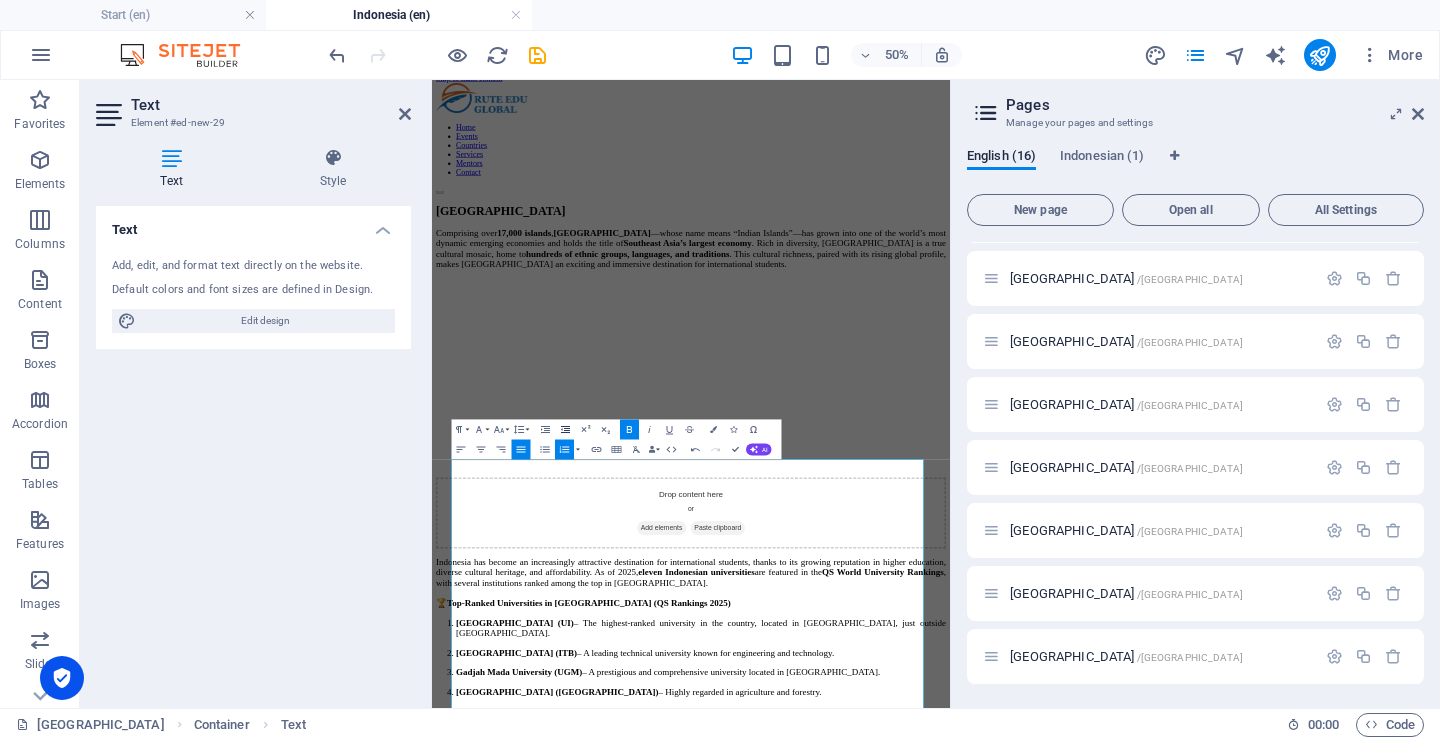 click 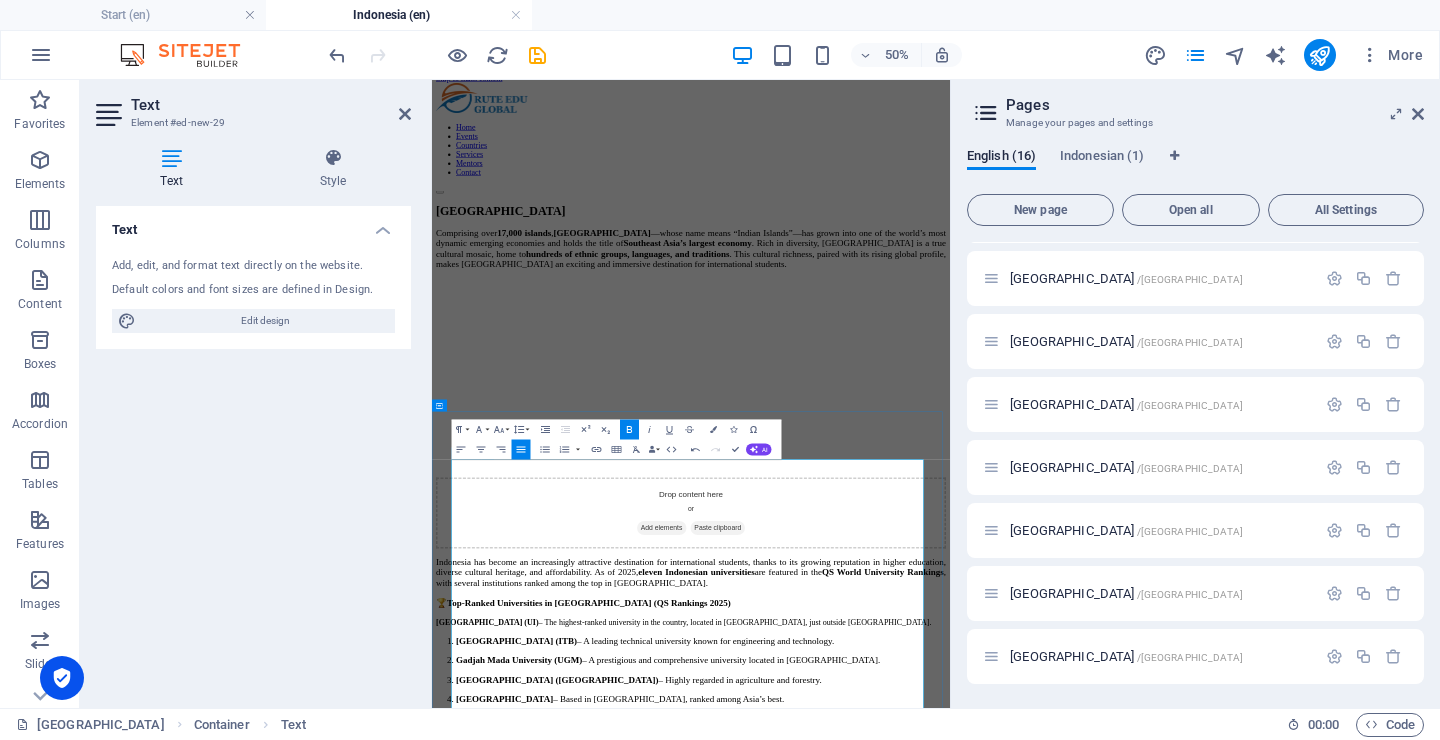 click on "[GEOGRAPHIC_DATA] (ITB)" at bounding box center [601, 1200] 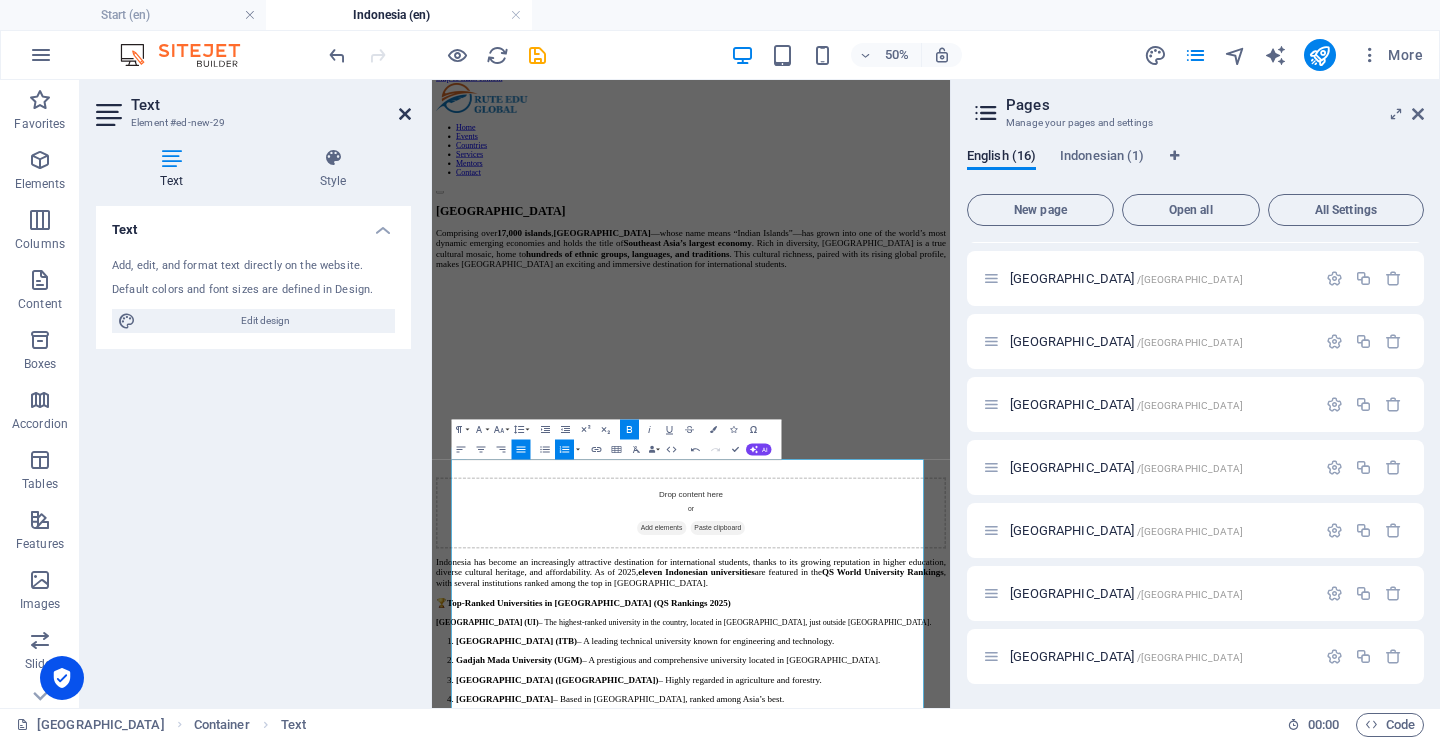 click at bounding box center (405, 114) 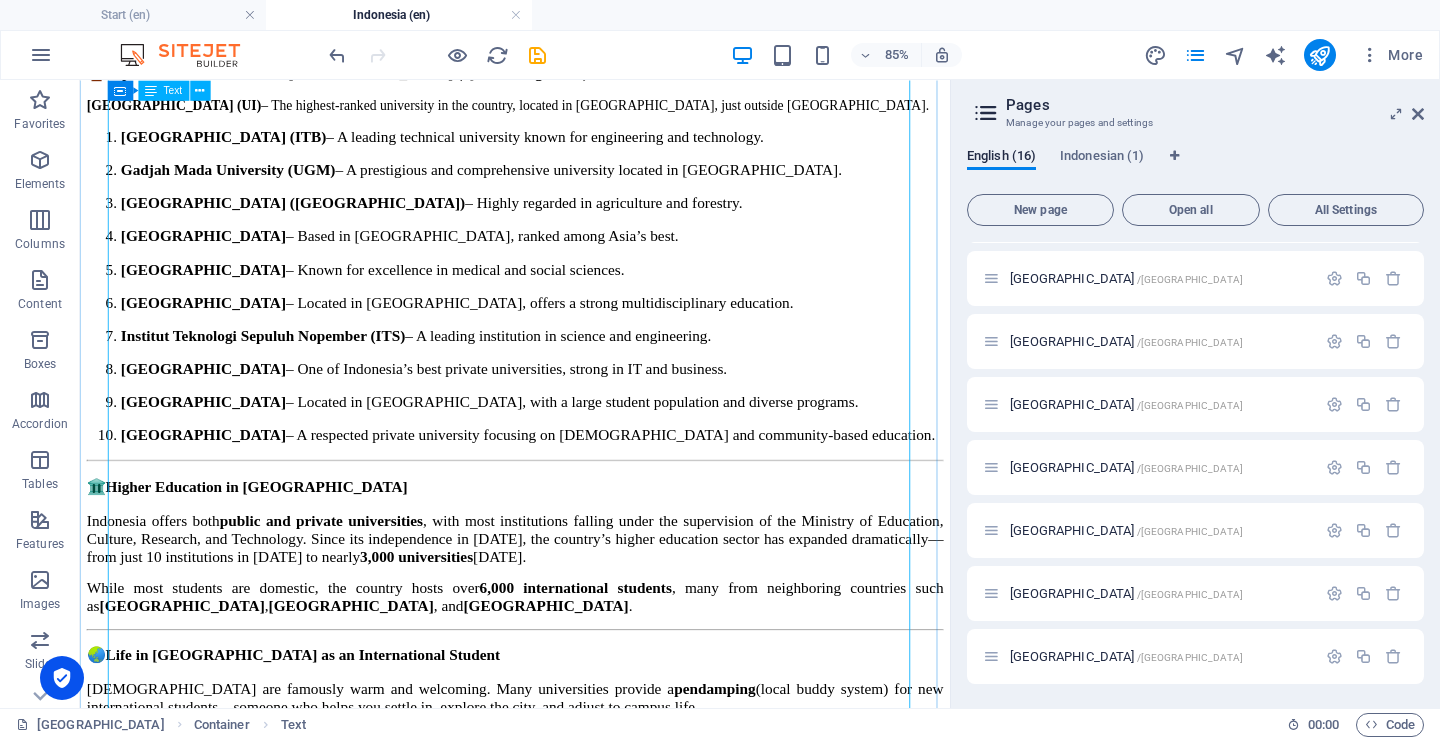 scroll, scrollTop: 400, scrollLeft: 0, axis: vertical 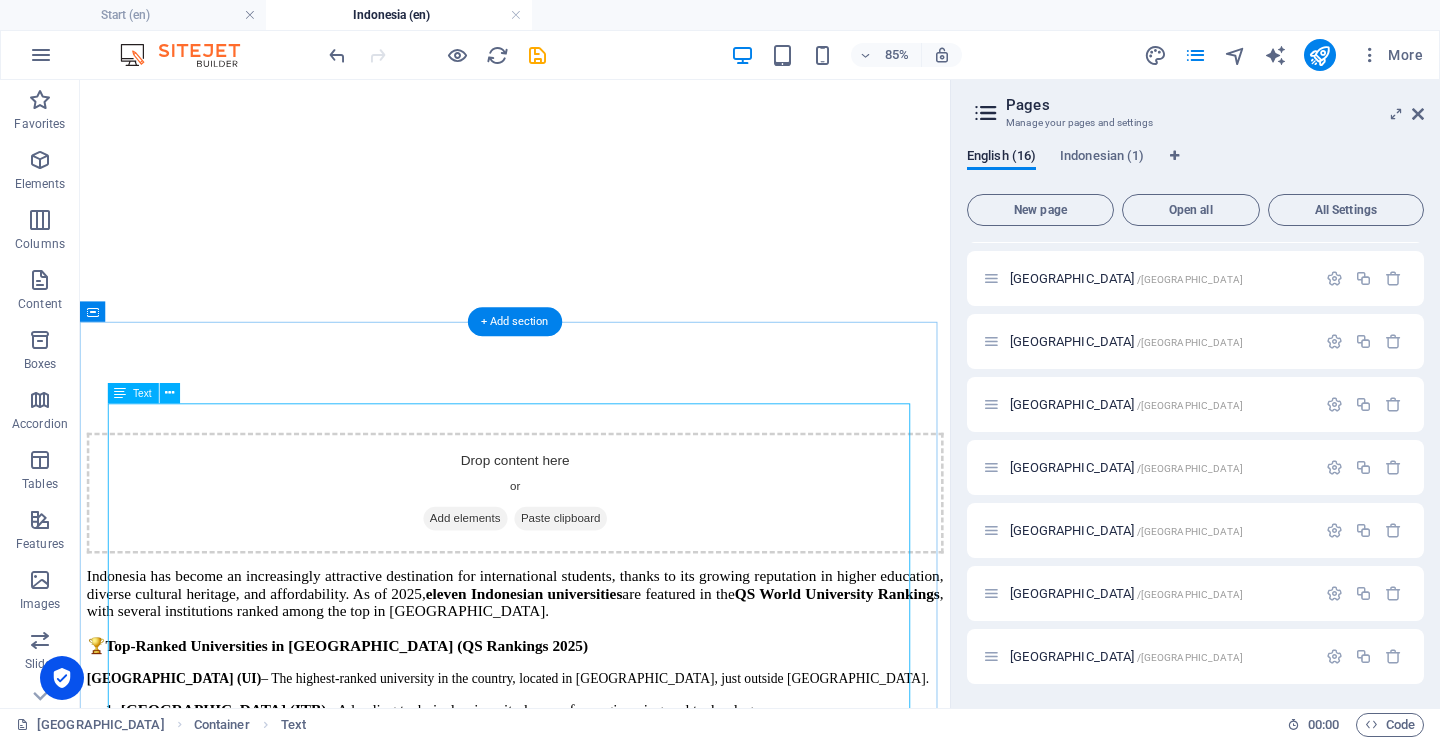 click on "Indonesia has become an increasingly attractive destination for international students, thanks to its growing reputation in higher education, diverse cultural heritage, and affordability. As of 2025,  eleven Indonesian universities  are featured in the  QS World University Rankings , with several institutions ranked among the top in [GEOGRAPHIC_DATA]. 🏆  Top-Ranked Universities in [GEOGRAPHIC_DATA] (QS Rankings 2025) [GEOGRAPHIC_DATA] (UI)  – The highest-ranked university in the country, located in [GEOGRAPHIC_DATA], just outside [GEOGRAPHIC_DATA]. [GEOGRAPHIC_DATA] (ITB)  – A leading technical university known for engineering and technology. [GEOGRAPHIC_DATA] (UGM)  – A prestigious and comprehensive university located in [GEOGRAPHIC_DATA]. [GEOGRAPHIC_DATA] ([GEOGRAPHIC_DATA])  – Highly regarded in agriculture and forestry. [GEOGRAPHIC_DATA]  – Based in [GEOGRAPHIC_DATA], ranked among Asia’s best. [GEOGRAPHIC_DATA]  – Known for excellence in medical and social sciences. [GEOGRAPHIC_DATA] [GEOGRAPHIC_DATA]" at bounding box center [592, 1833] 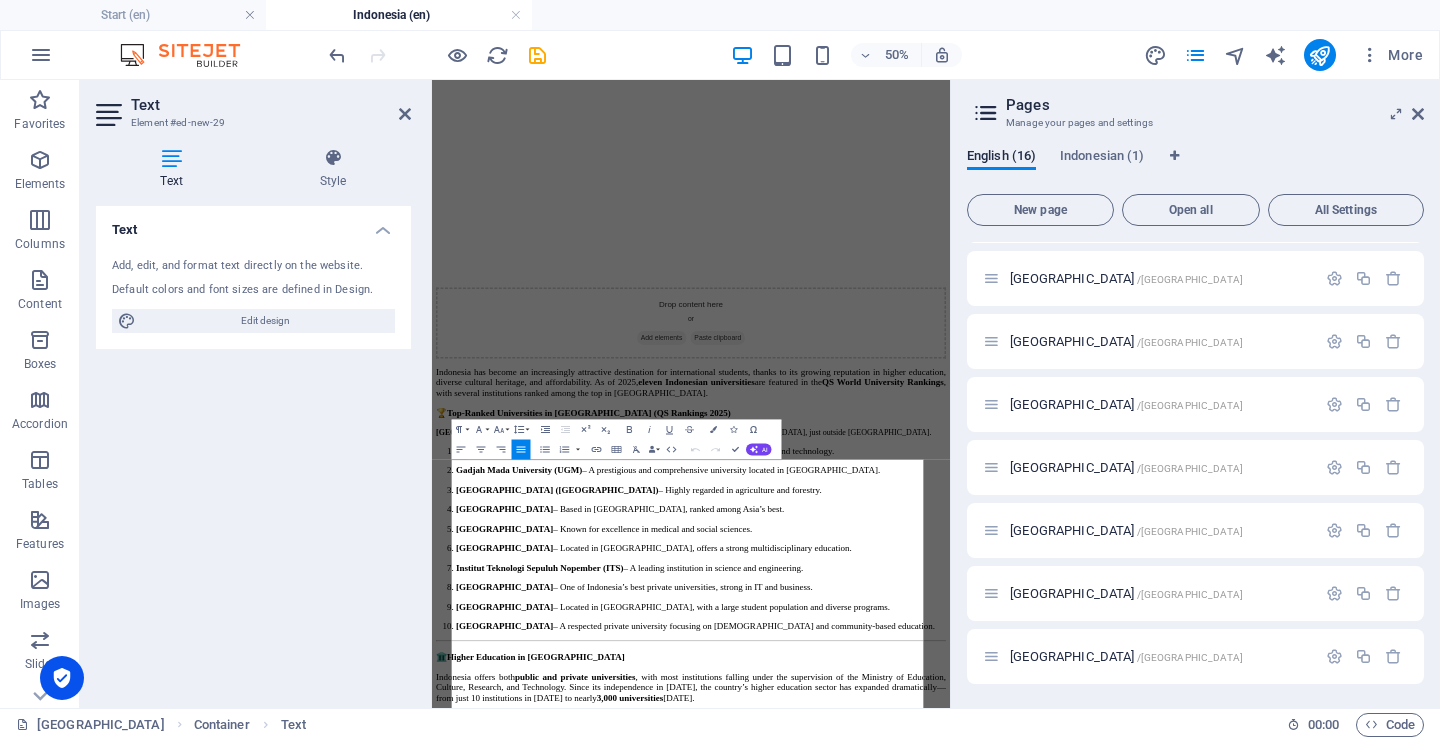 scroll, scrollTop: 21, scrollLeft: 0, axis: vertical 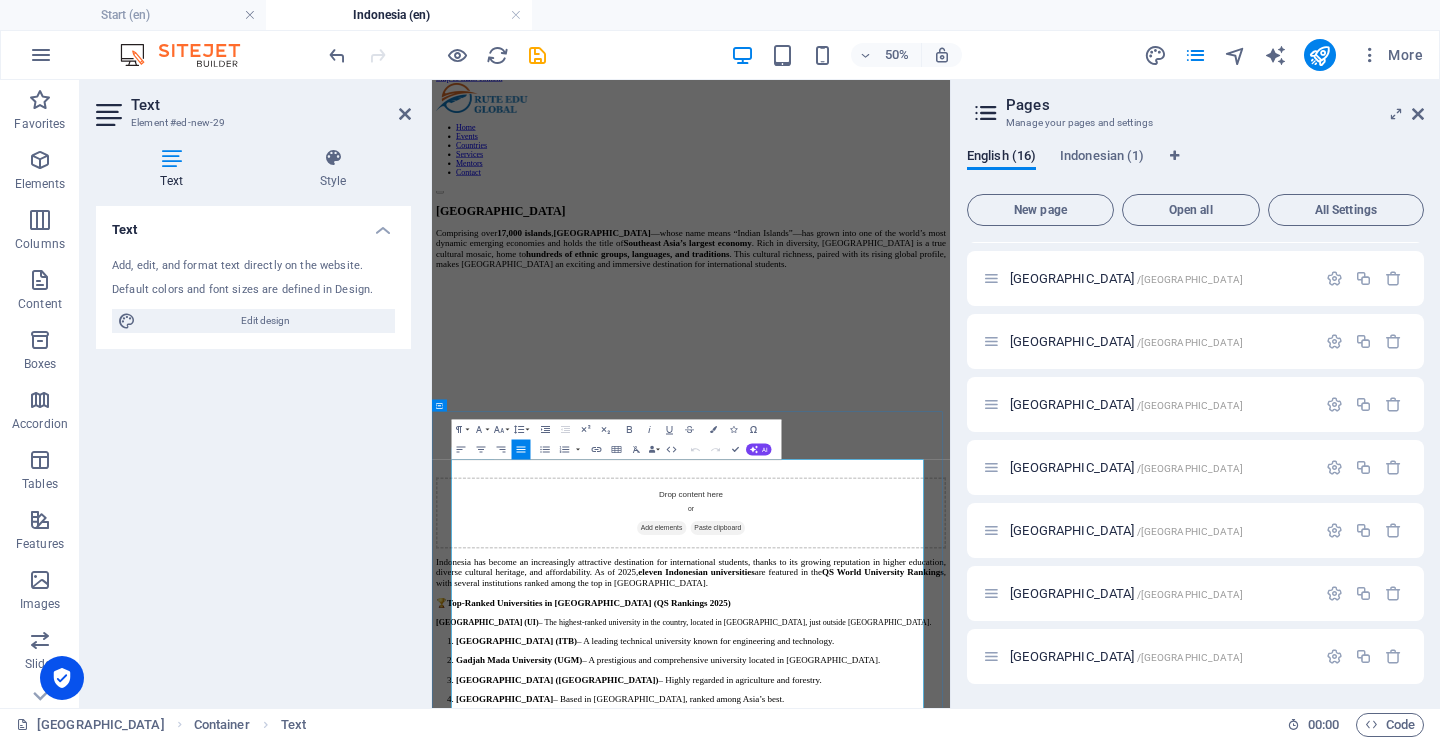 click on "[GEOGRAPHIC_DATA] (UI)" at bounding box center [542, 1162] 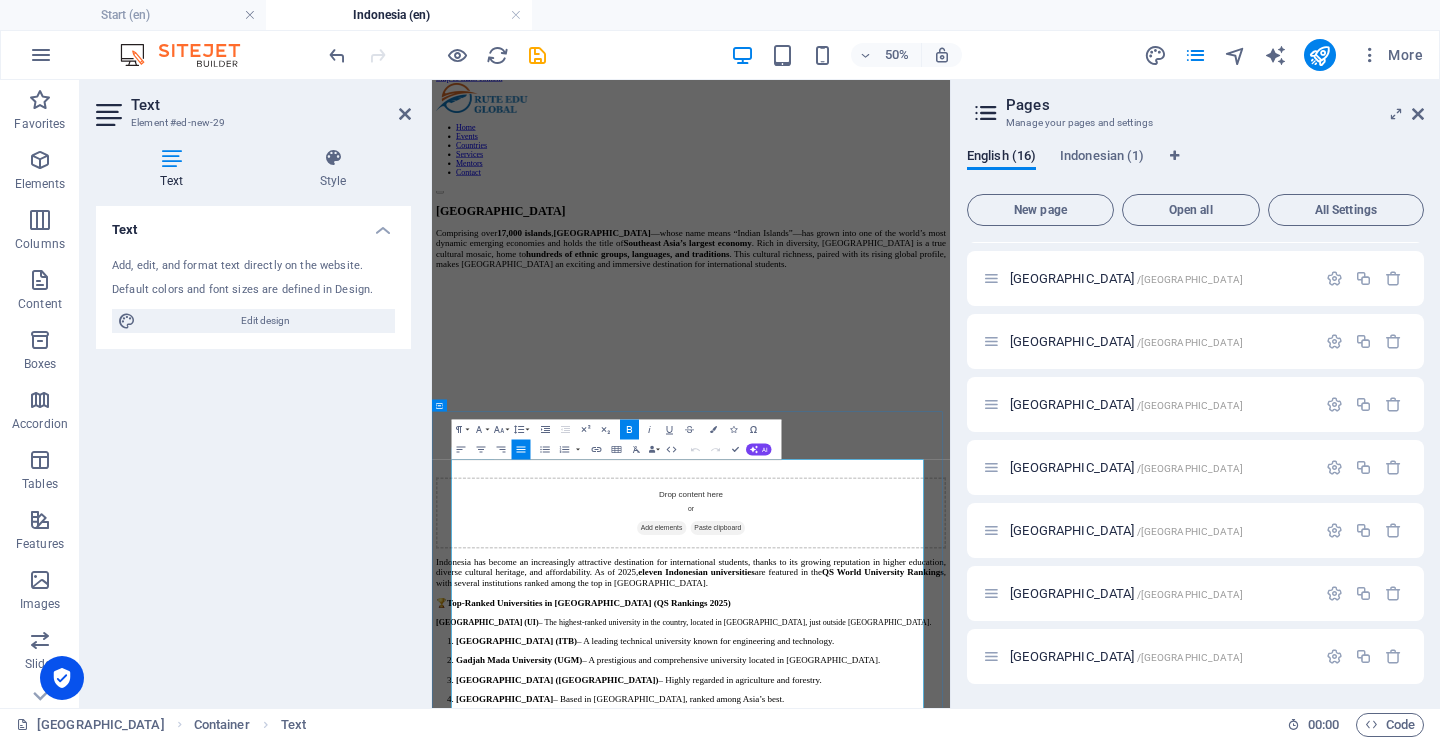 click on "[GEOGRAPHIC_DATA] (ITB)" at bounding box center (601, 1200) 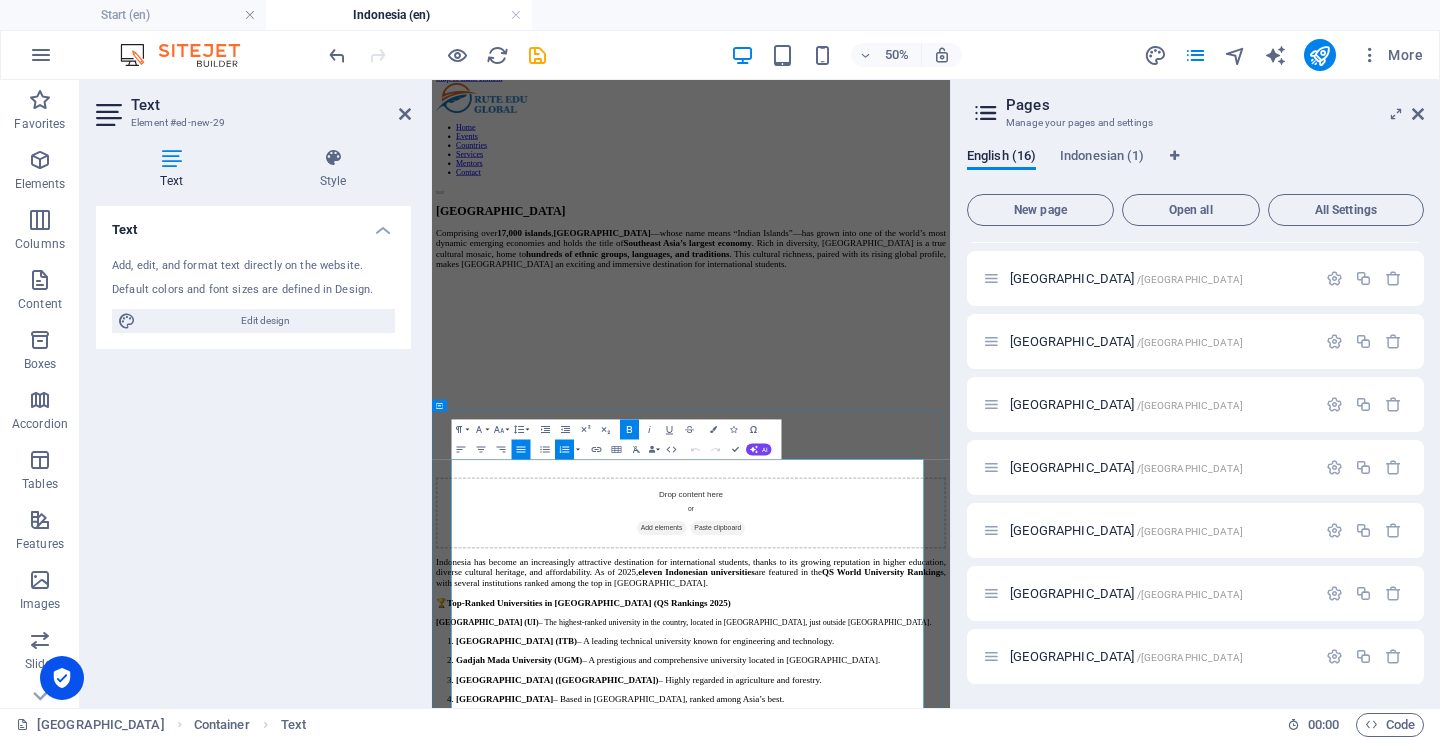 click on "[GEOGRAPHIC_DATA] (UI)" at bounding box center [542, 1162] 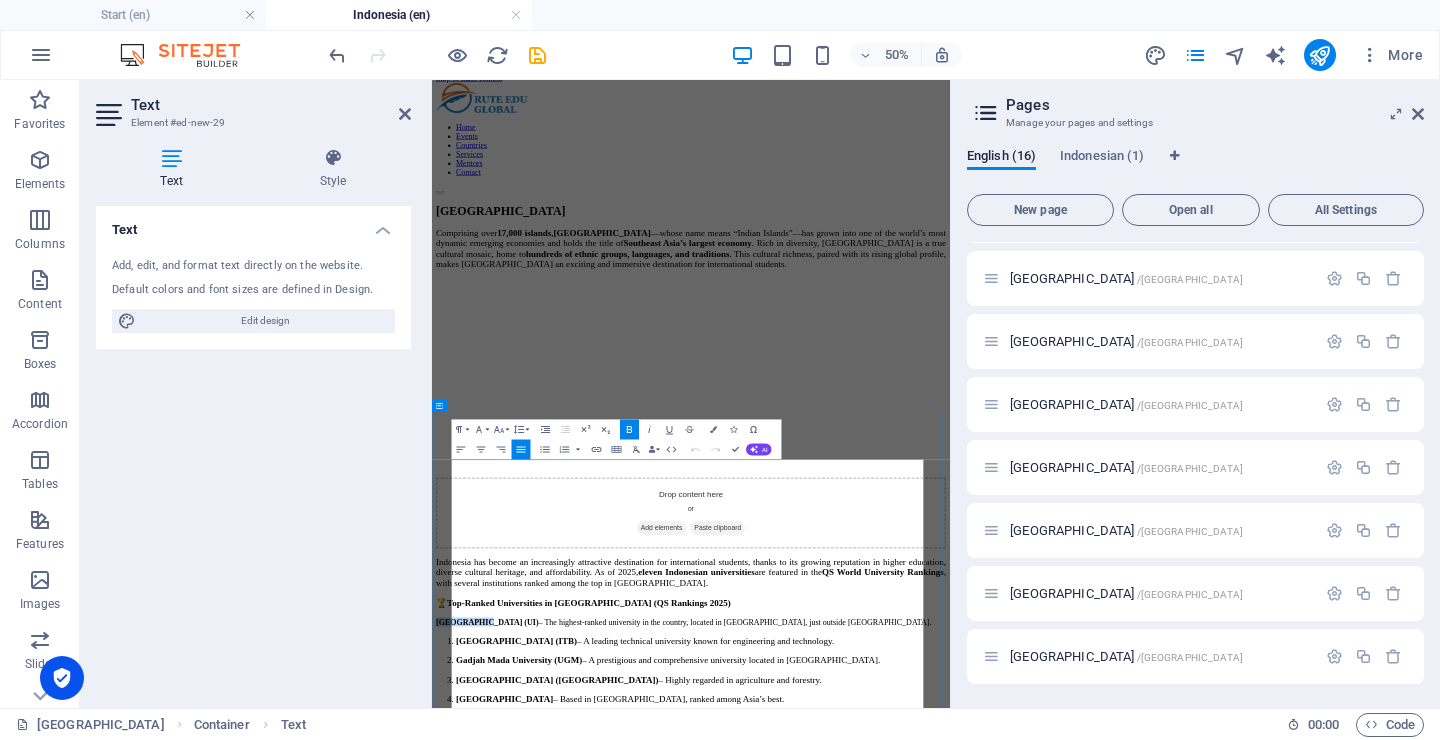 click on "[GEOGRAPHIC_DATA] (UI)" at bounding box center (542, 1162) 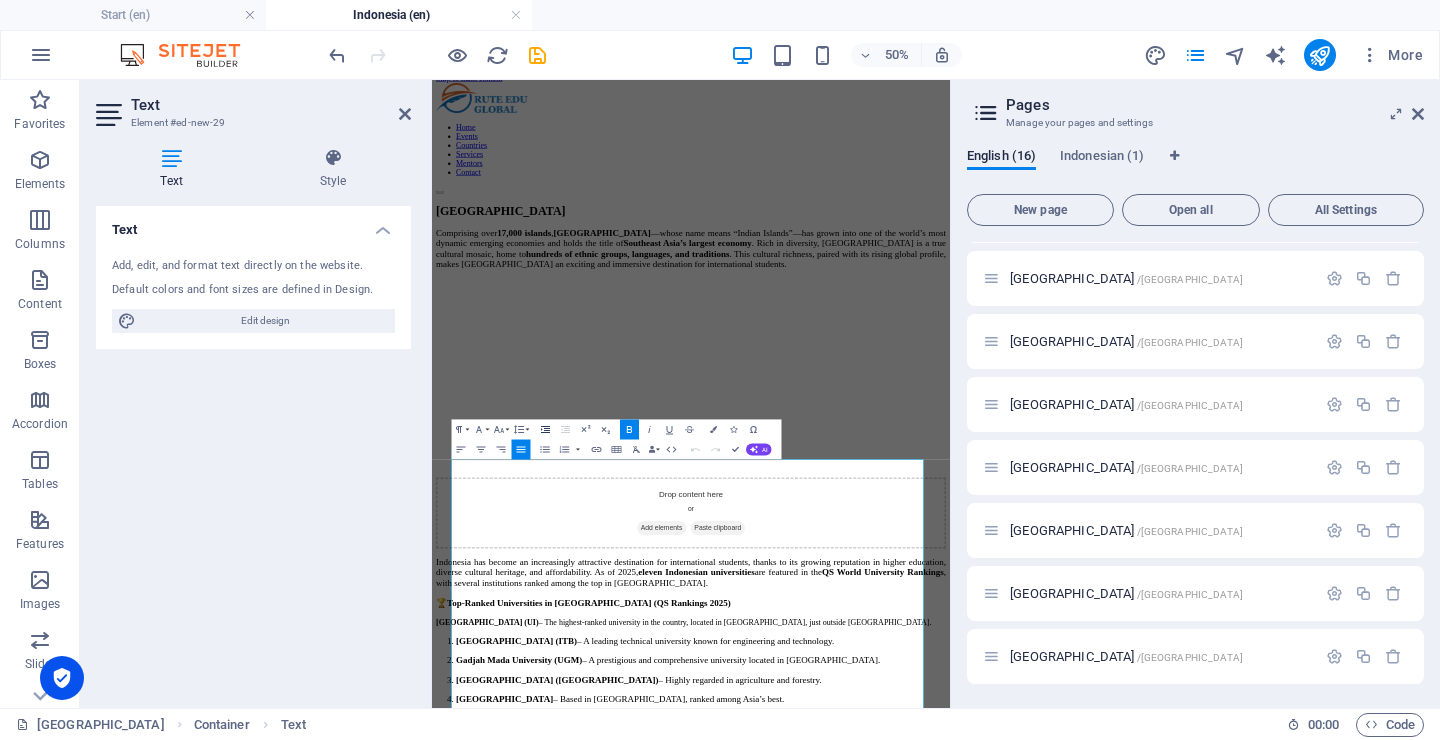 click 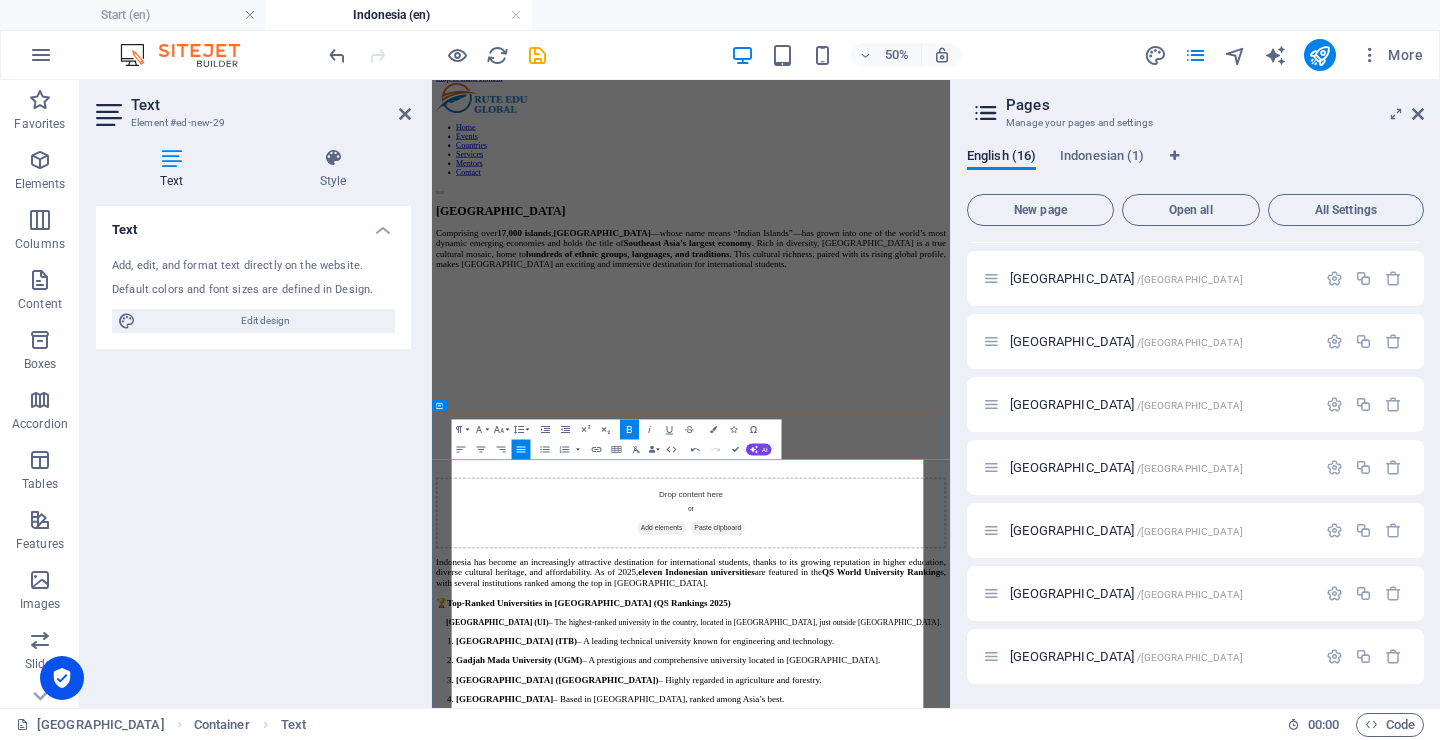 click on "[GEOGRAPHIC_DATA] (ITB)" at bounding box center [601, 1200] 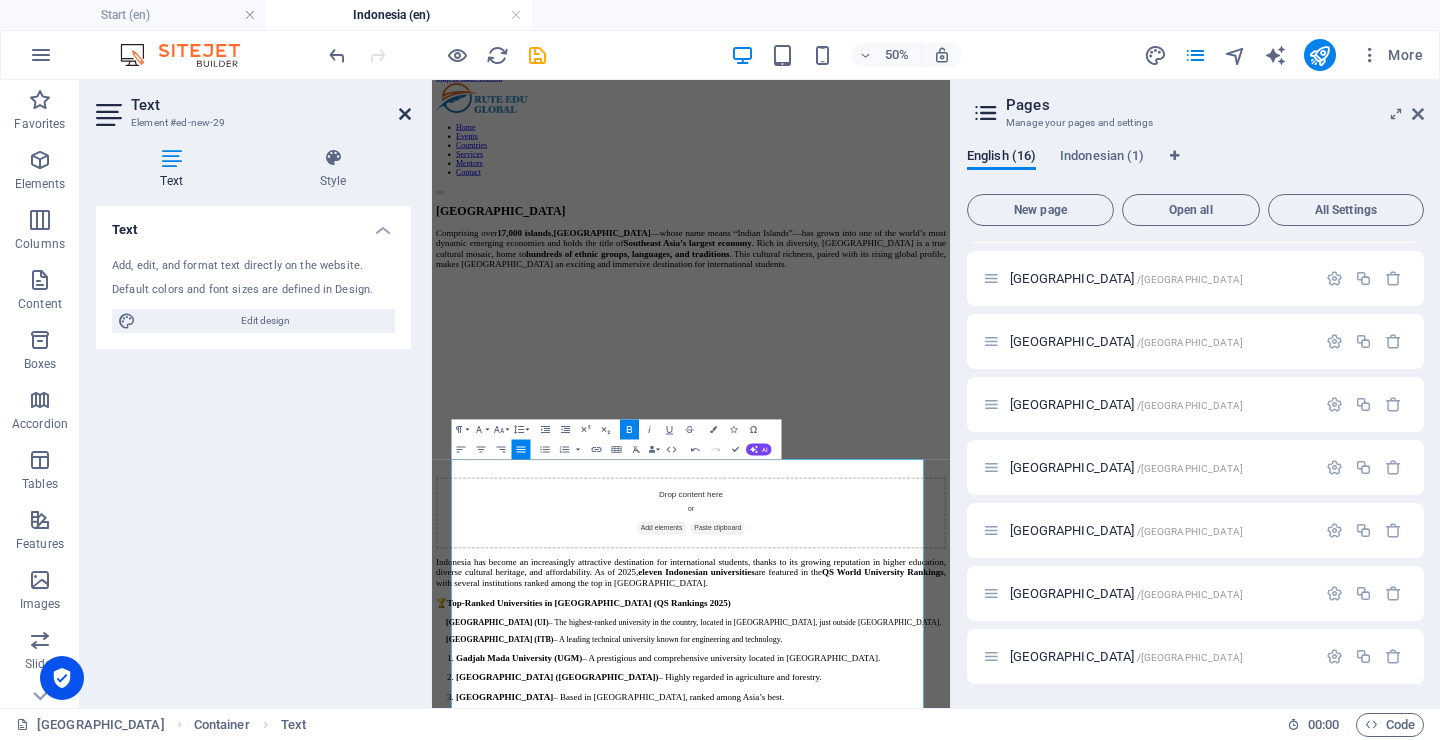 click at bounding box center (405, 114) 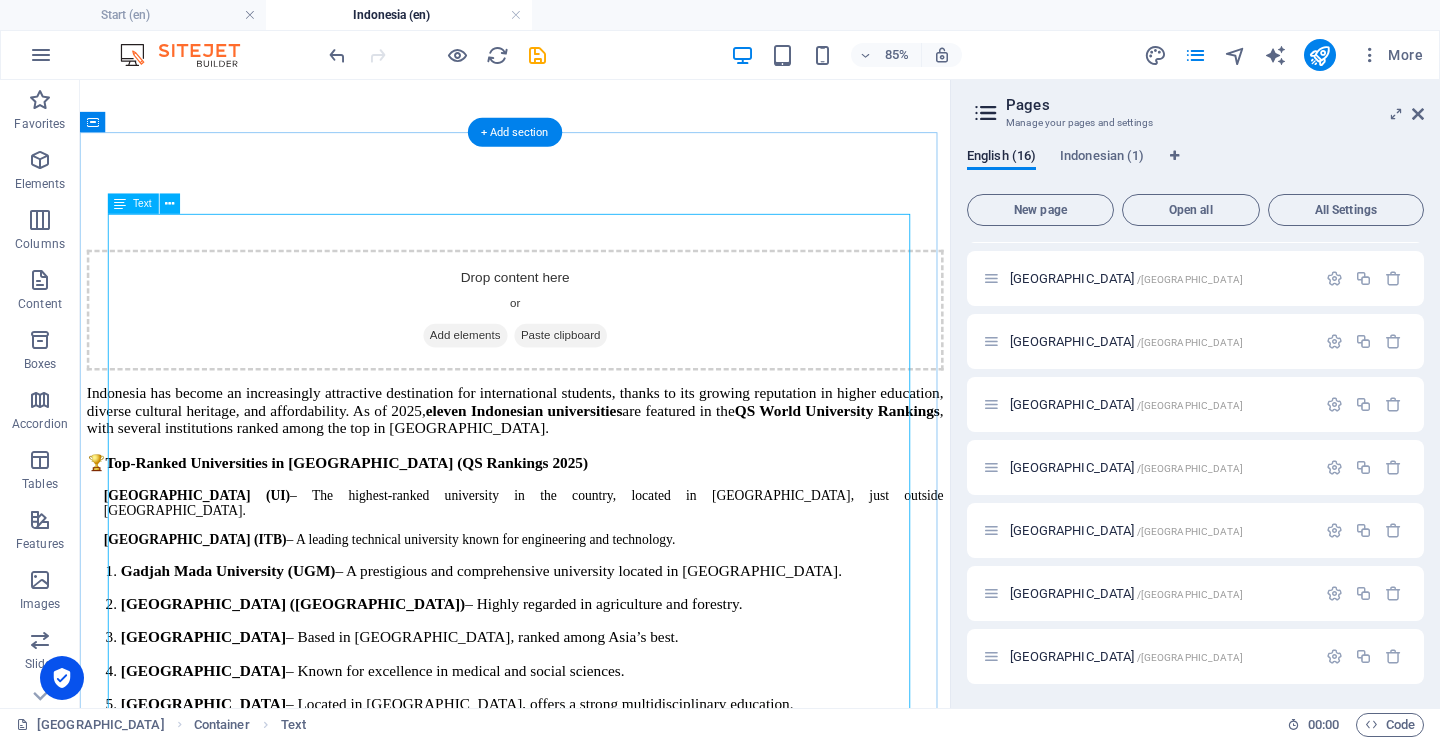 scroll, scrollTop: 601, scrollLeft: 0, axis: vertical 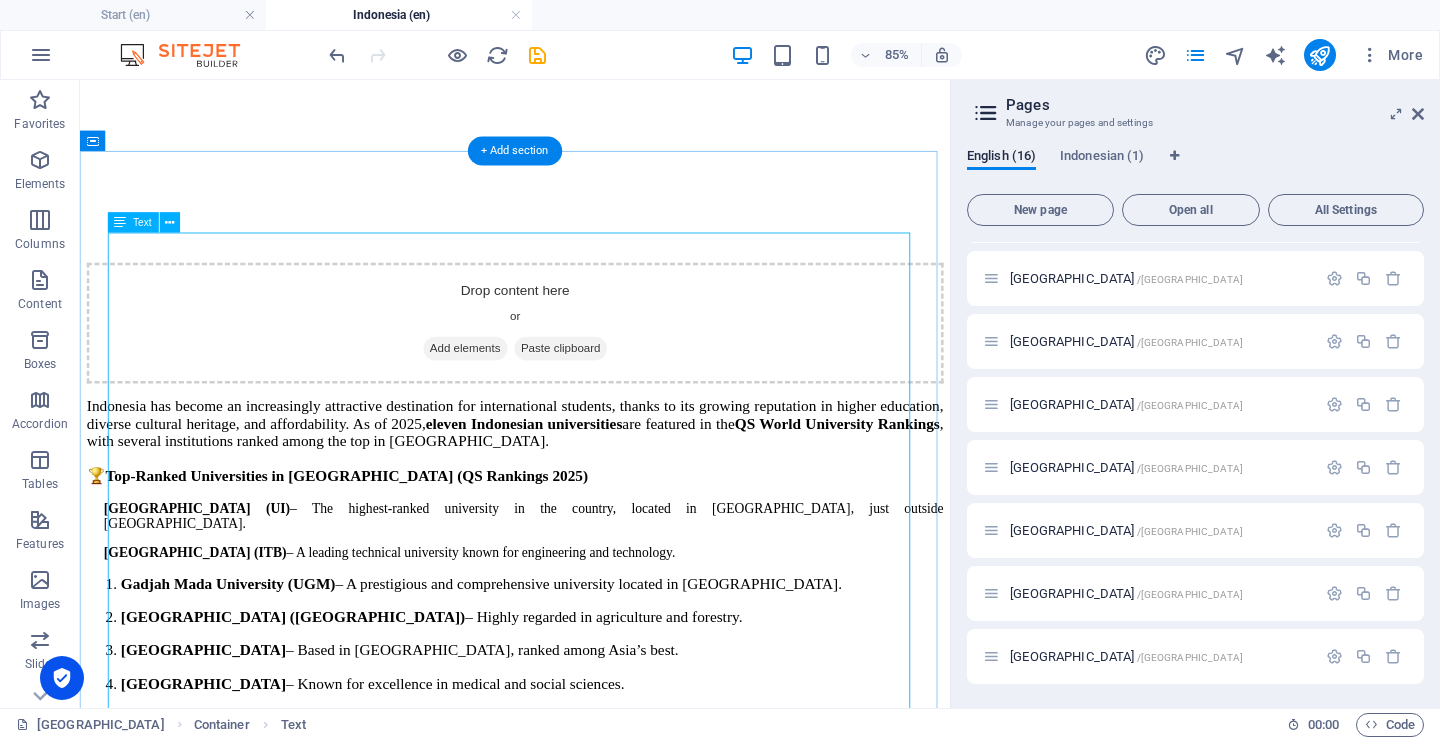 click on "Indonesia has become an increasingly attractive destination for international students, thanks to its growing reputation in higher education, diverse cultural heritage, and affordability. As of 2025,  eleven Indonesian universities  are featured in the  QS World University Rankings , with several institutions ranked among the top in [GEOGRAPHIC_DATA]. 🏆  Top-Ranked Universities in [GEOGRAPHIC_DATA] (QS Rankings 2025) [GEOGRAPHIC_DATA] (UI)  – The highest-ranked university in the country, located in [GEOGRAPHIC_DATA], just outside [GEOGRAPHIC_DATA]. [GEOGRAPHIC_DATA] (ITB)  – A leading technical university known for engineering and technology. [GEOGRAPHIC_DATA] (UGM)  – A prestigious and comprehensive university located in [GEOGRAPHIC_DATA]. [GEOGRAPHIC_DATA] ([GEOGRAPHIC_DATA])  – Highly regarded in agriculture and forestry. [GEOGRAPHIC_DATA]  – Based in [GEOGRAPHIC_DATA], ranked among Asia’s best. [GEOGRAPHIC_DATA]  – Known for excellence in medical and social sciences. [GEOGRAPHIC_DATA] [GEOGRAPHIC_DATA]" at bounding box center (592, 1639) 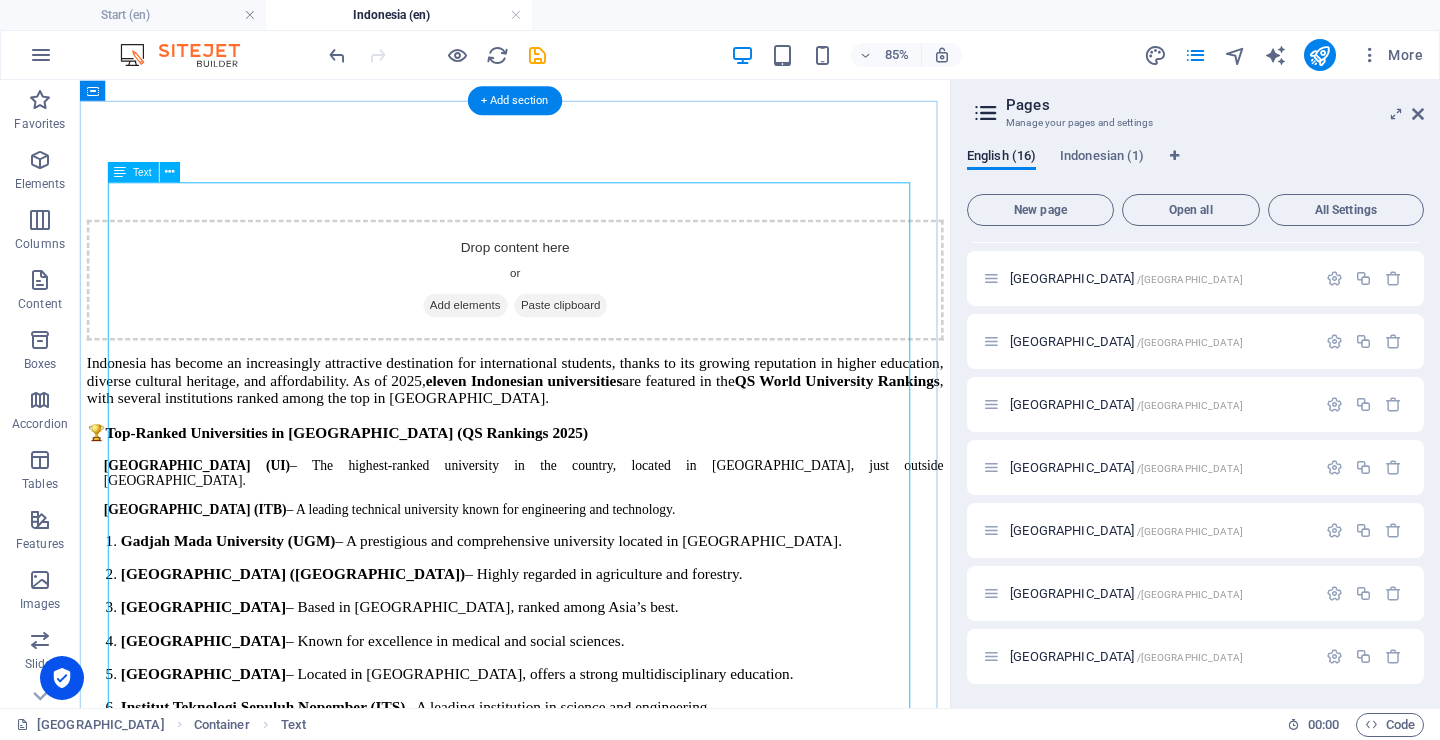 scroll, scrollTop: 638, scrollLeft: 0, axis: vertical 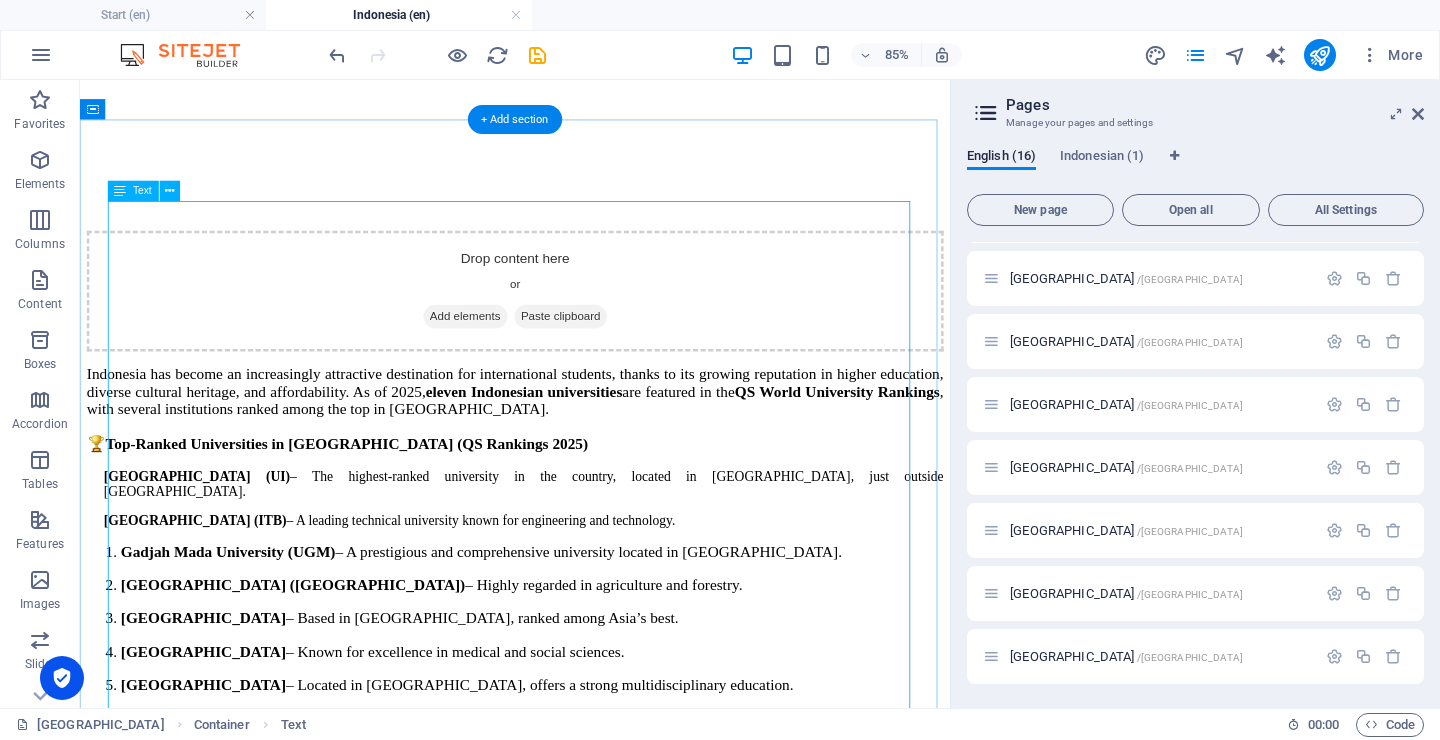 click on "Indonesia has become an increasingly attractive destination for international students, thanks to its growing reputation in higher education, diverse cultural heritage, and affordability. As of 2025,  eleven Indonesian universities  are featured in the  QS World University Rankings , with several institutions ranked among the top in [GEOGRAPHIC_DATA]. 🏆  Top-Ranked Universities in [GEOGRAPHIC_DATA] (QS Rankings 2025) [GEOGRAPHIC_DATA] (UI)  – The highest-ranked university in the country, located in [GEOGRAPHIC_DATA], just outside [GEOGRAPHIC_DATA]. [GEOGRAPHIC_DATA] (ITB)  – A leading technical university known for engineering and technology. [GEOGRAPHIC_DATA] (UGM)  – A prestigious and comprehensive university located in [GEOGRAPHIC_DATA]. [GEOGRAPHIC_DATA] ([GEOGRAPHIC_DATA])  – Highly regarded in agriculture and forestry. [GEOGRAPHIC_DATA]  – Based in [GEOGRAPHIC_DATA], ranked among Asia’s best. [GEOGRAPHIC_DATA]  – Known for excellence in medical and social sciences. [GEOGRAPHIC_DATA] [GEOGRAPHIC_DATA]" at bounding box center (592, 1602) 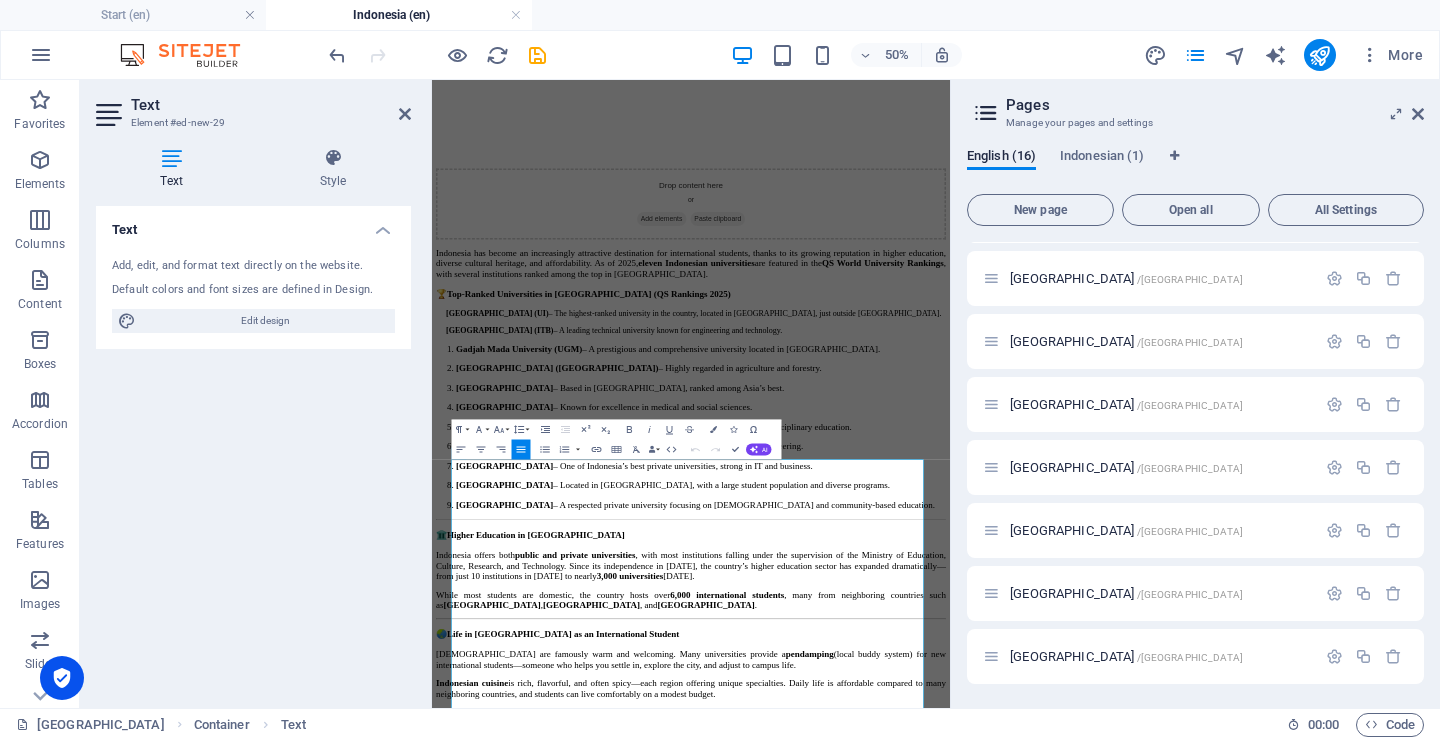 scroll, scrollTop: 21, scrollLeft: 0, axis: vertical 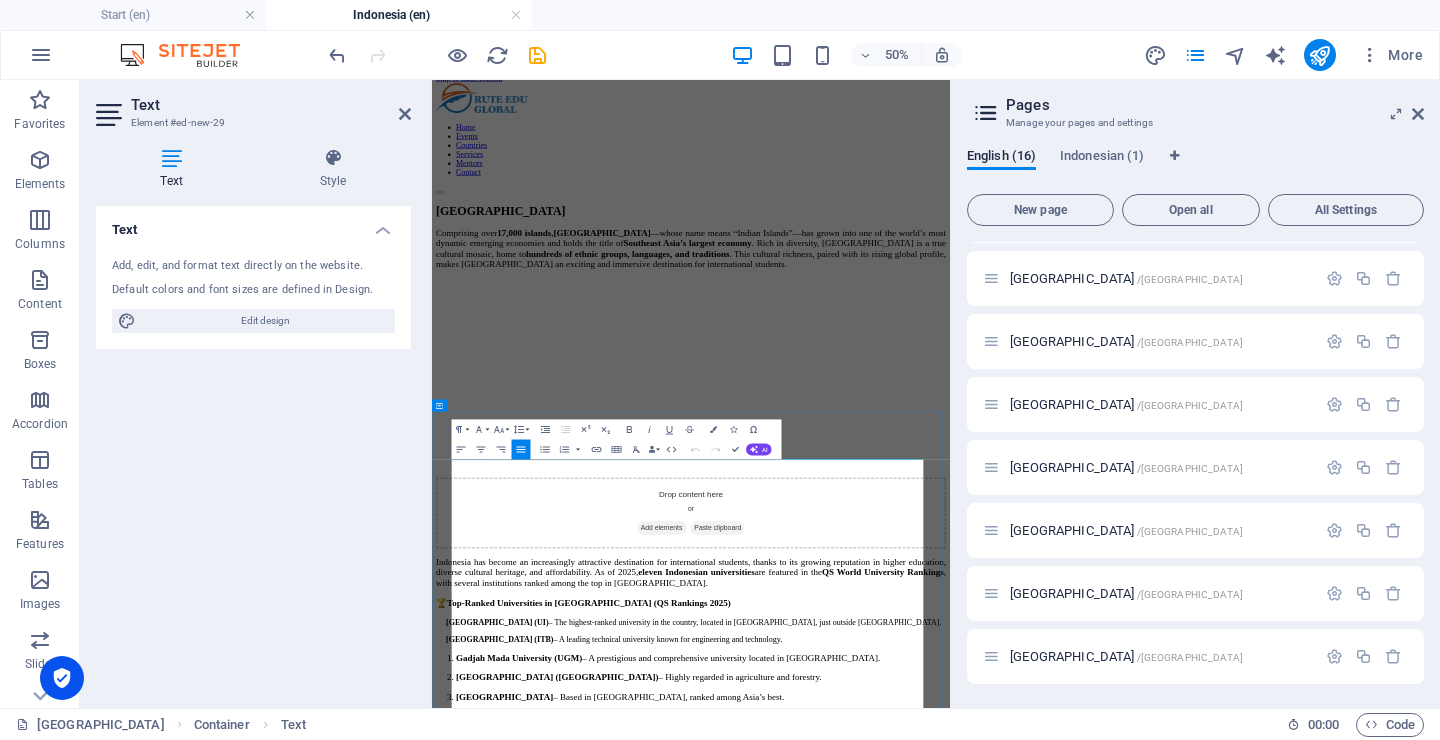 click on "Indonesia has become an increasingly attractive destination for international students, thanks to its growing reputation in higher education, diverse cultural heritage, and affordability. As of 2025,  eleven Indonesian universities  are featured in the  QS World University Rankings , with several institutions ranked among the top in [GEOGRAPHIC_DATA]." at bounding box center [950, 1063] 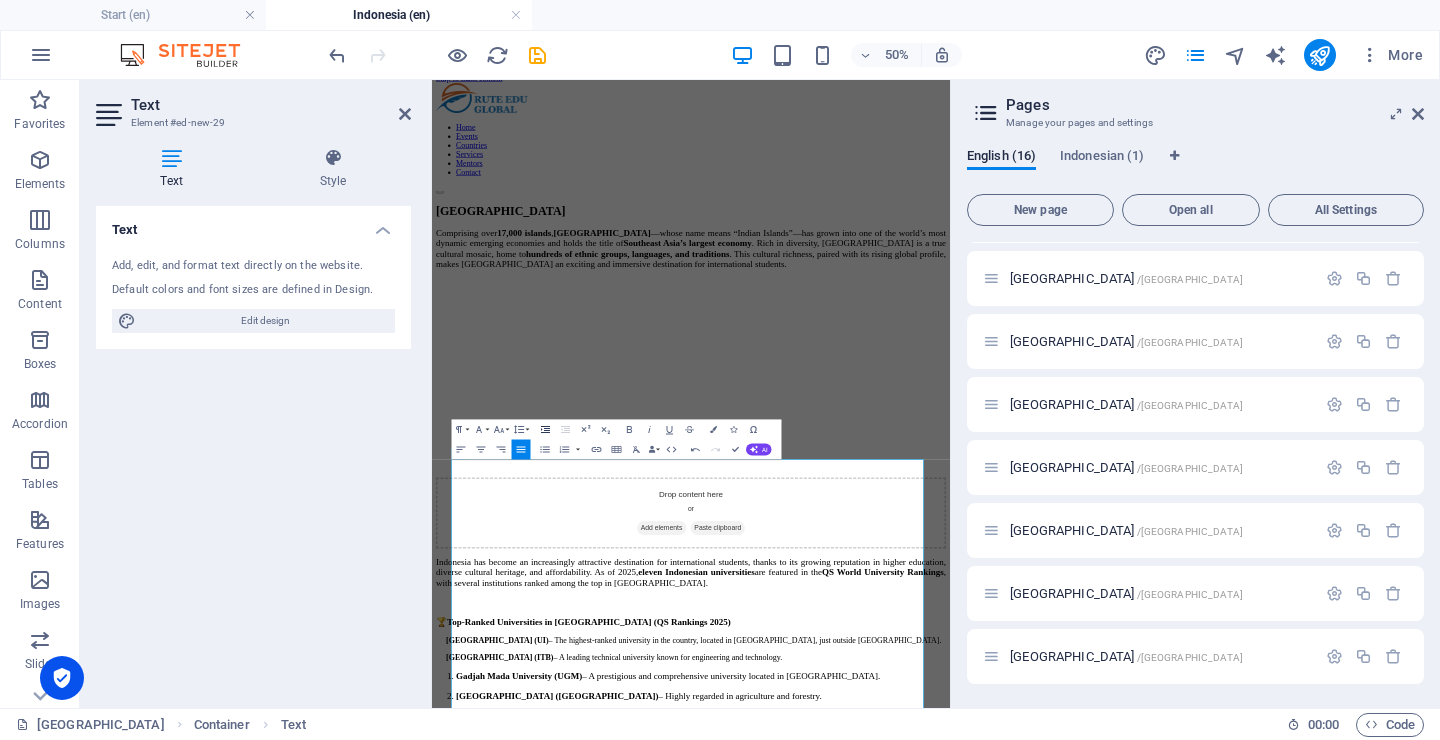 click 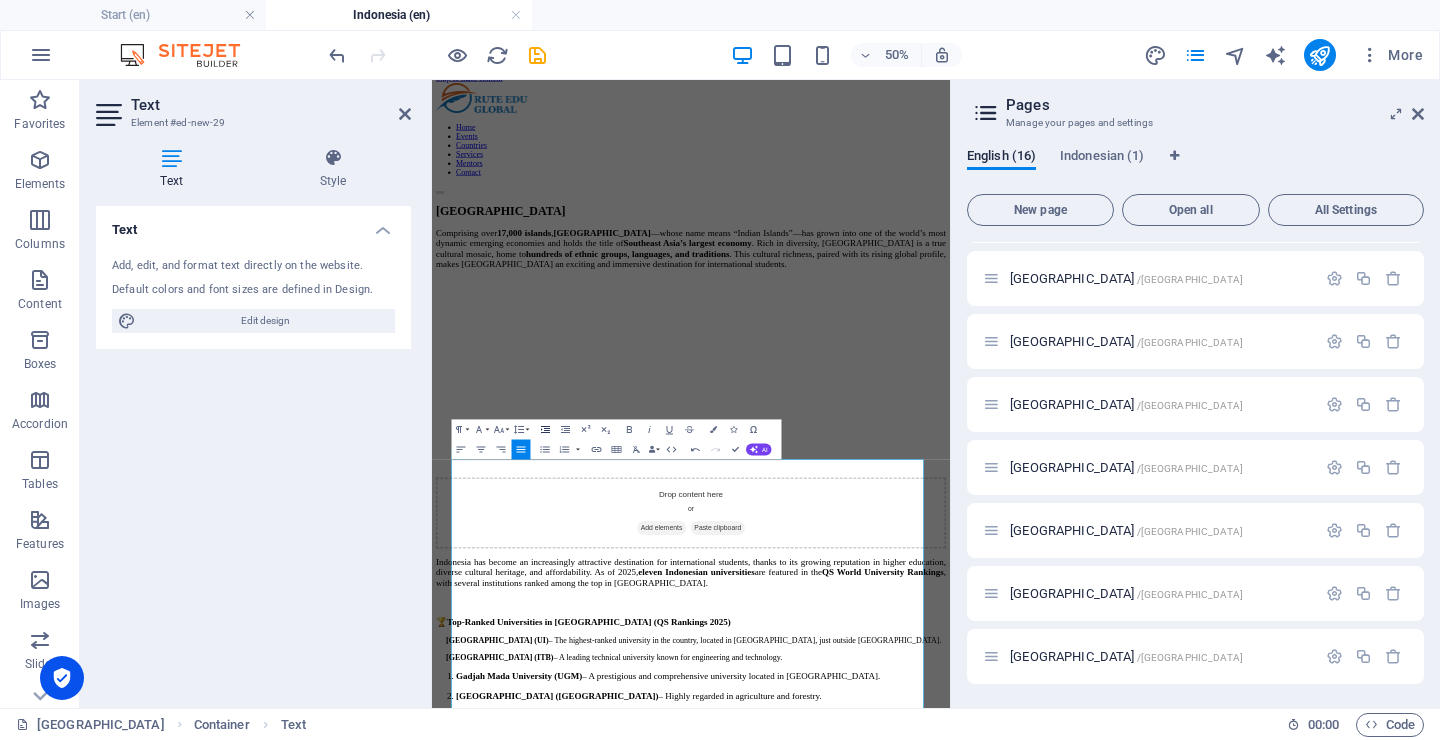 click 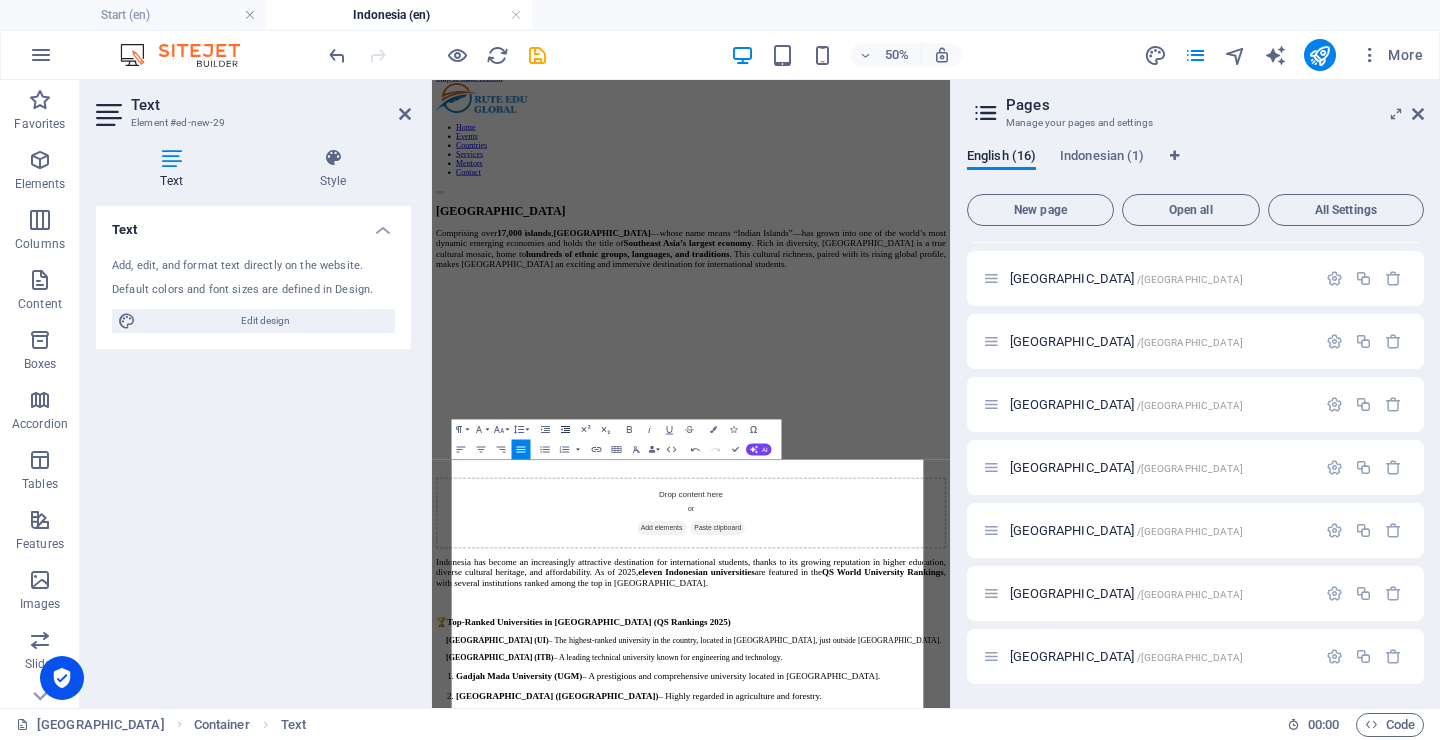 click 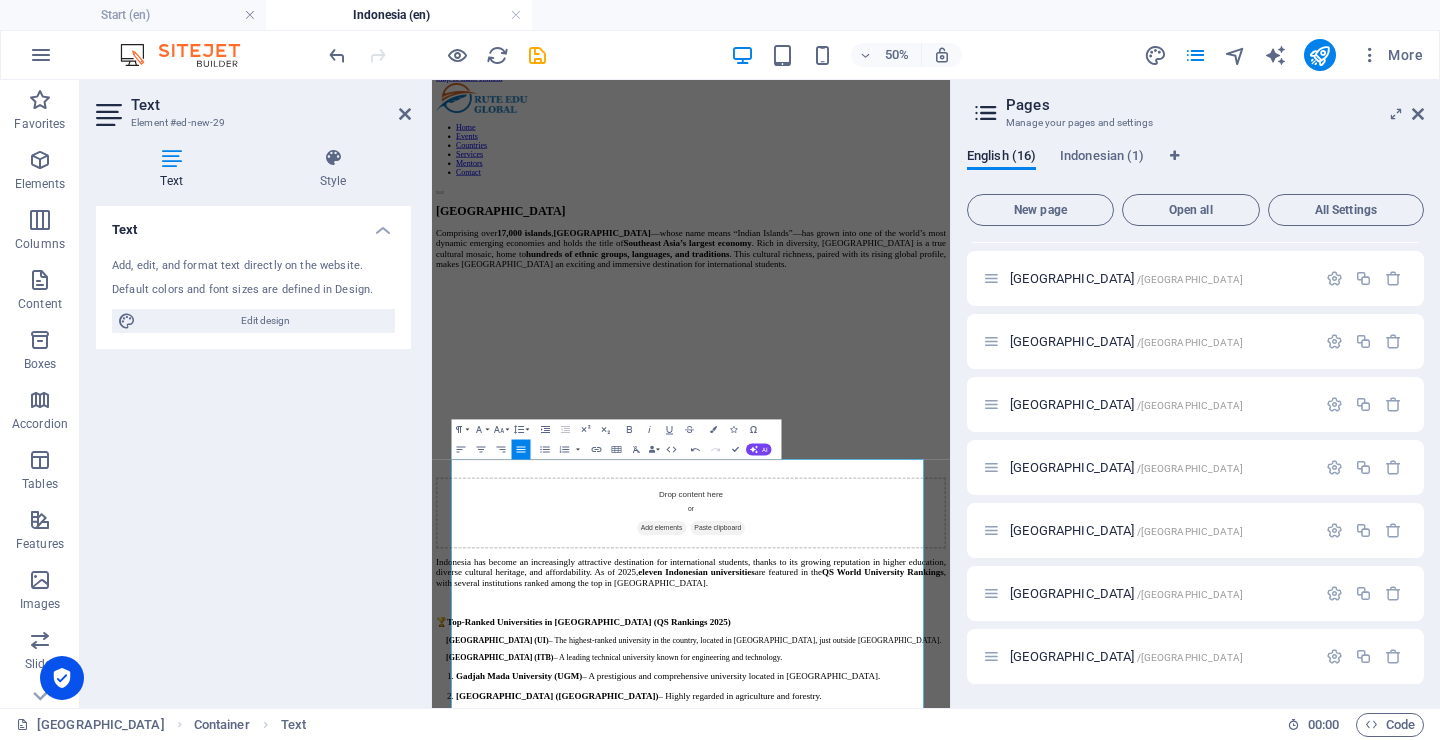 click 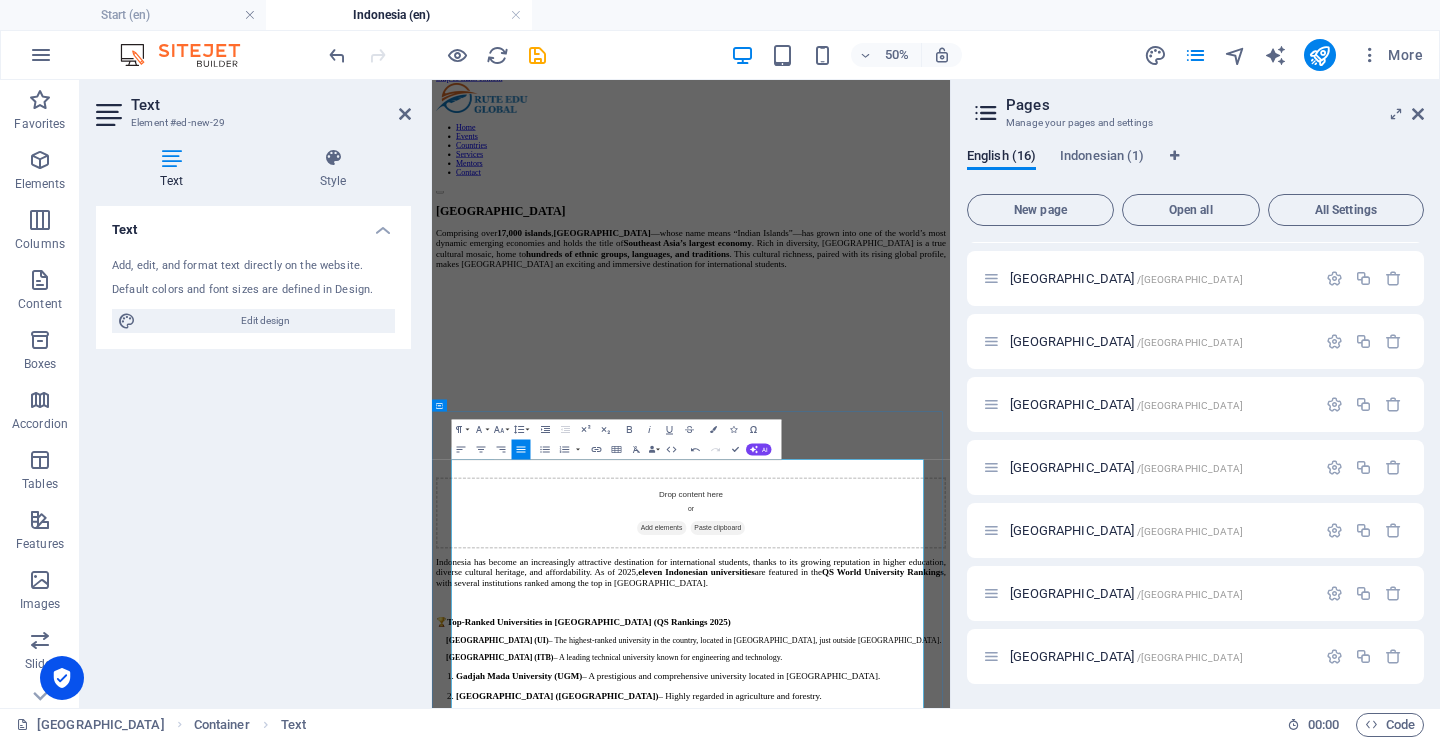 click on "🏆  Top-Ranked Universities in [GEOGRAPHIC_DATA] (QS Rankings 2025)" at bounding box center [950, 1162] 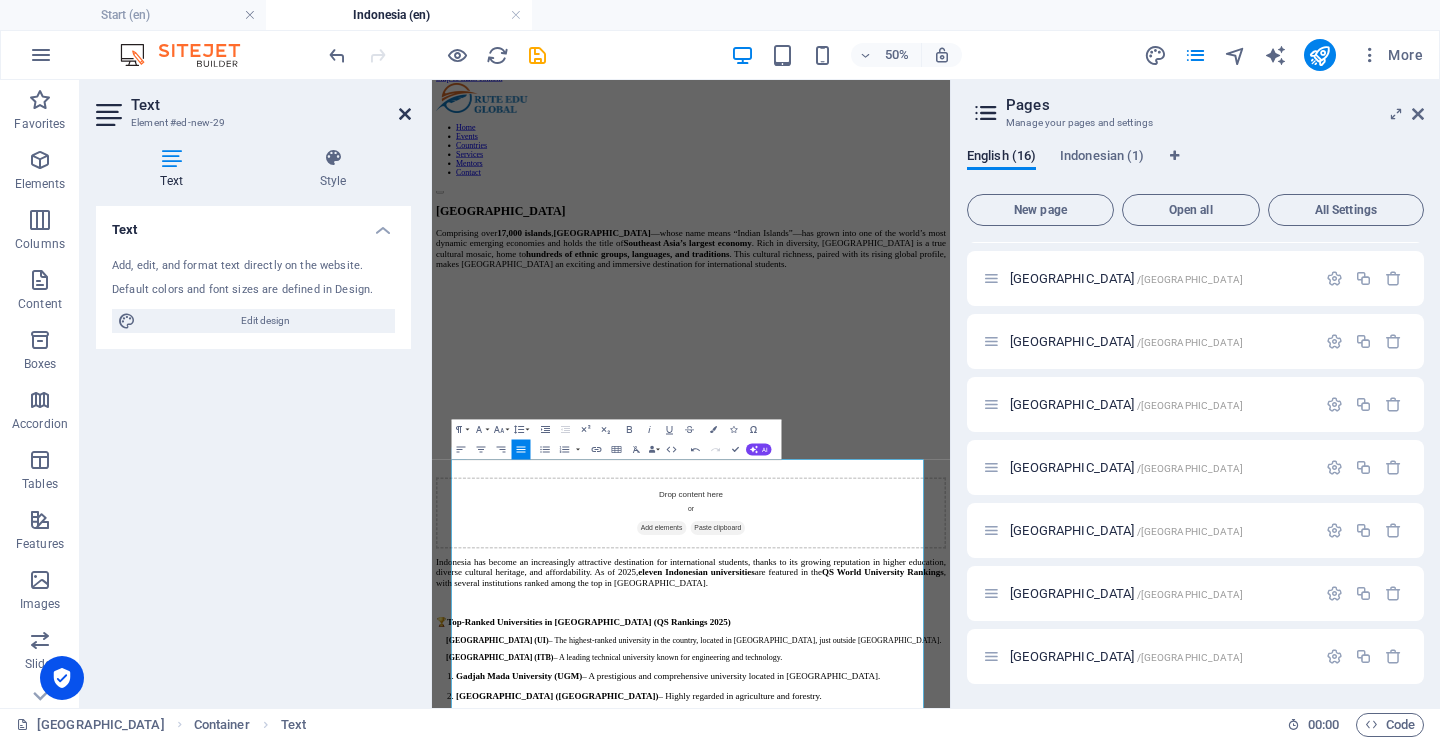 click at bounding box center [405, 114] 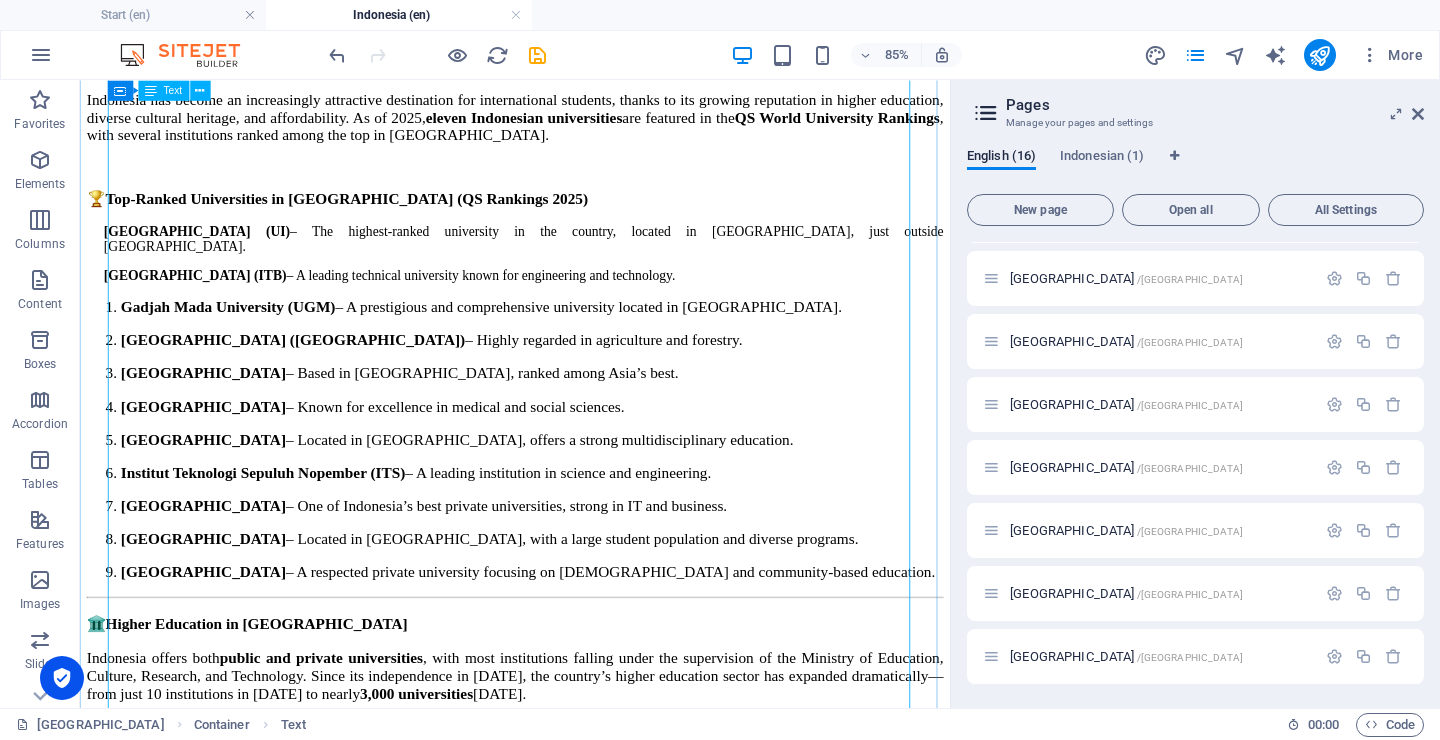 scroll, scrollTop: 852, scrollLeft: 0, axis: vertical 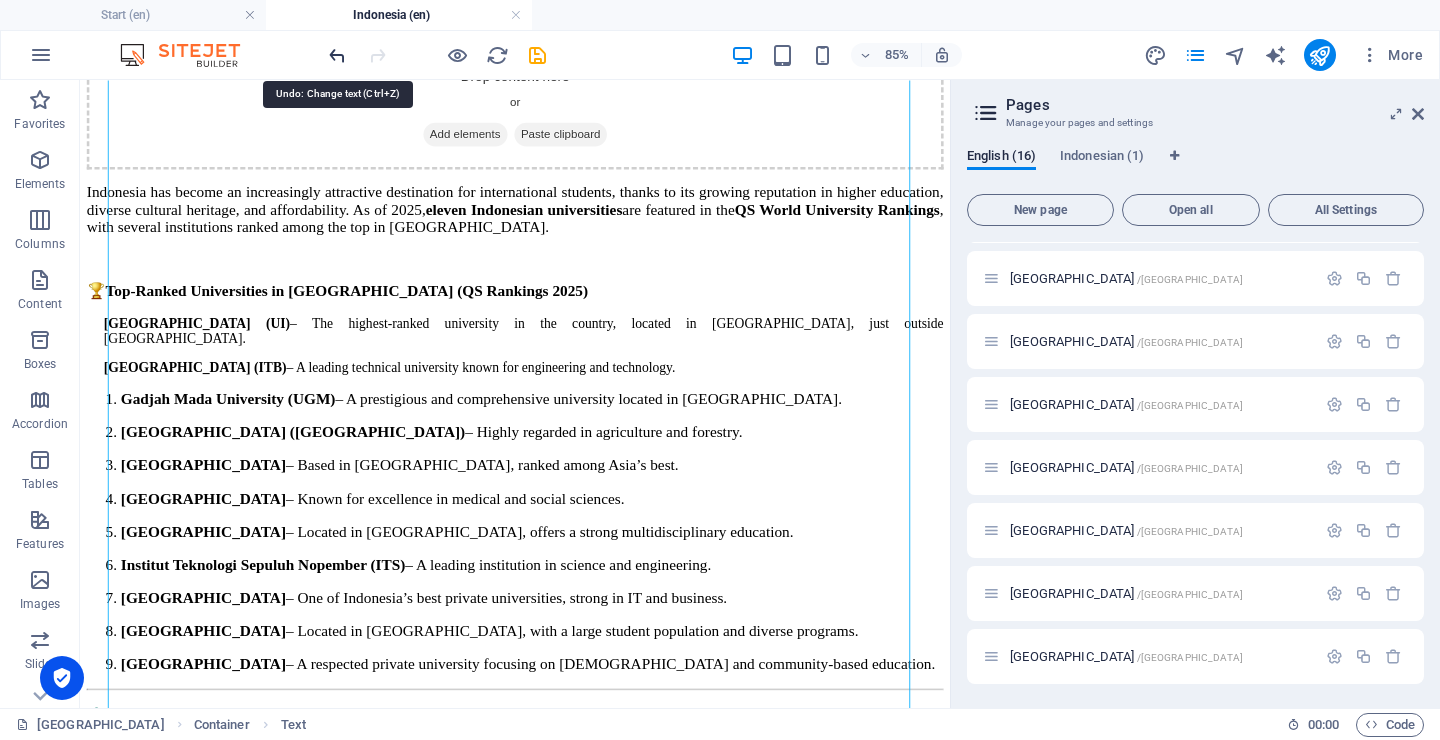 click at bounding box center [337, 55] 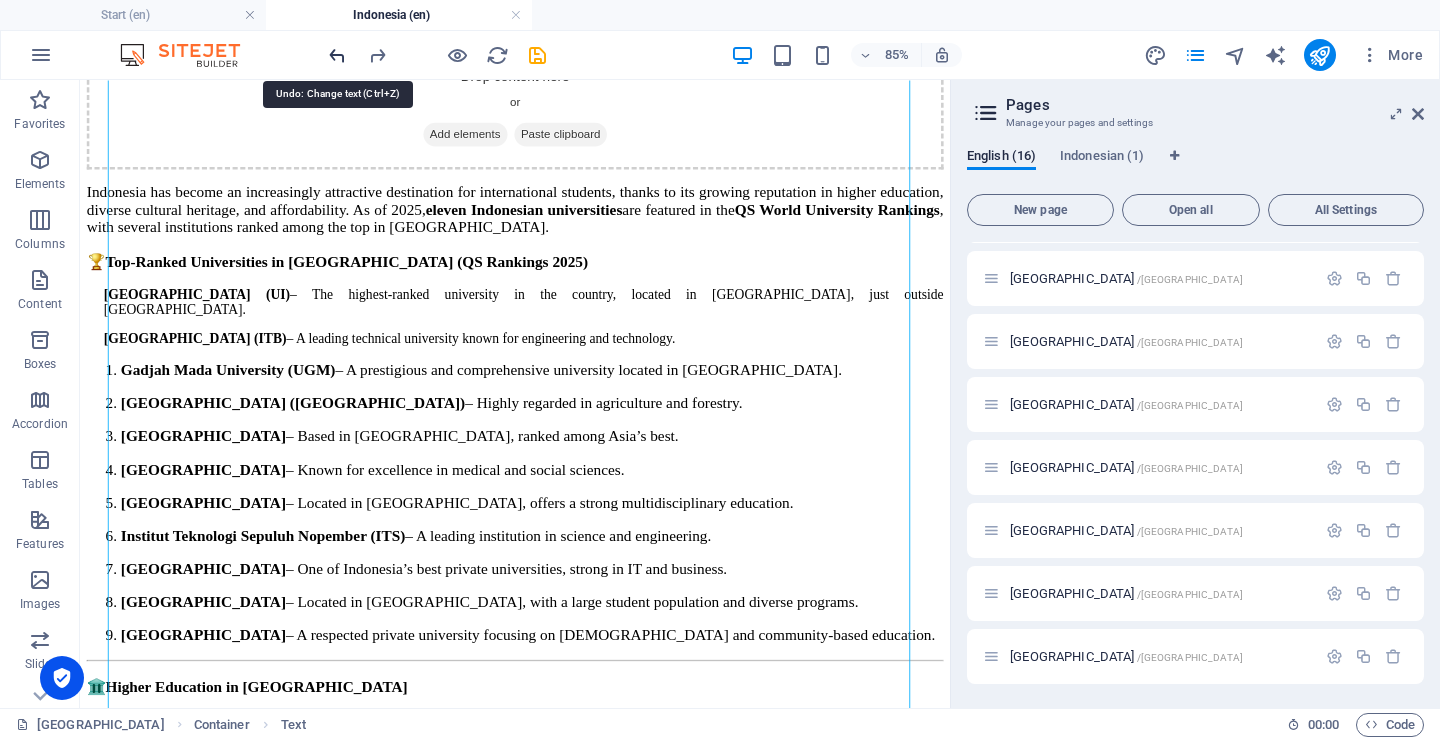 click at bounding box center (337, 55) 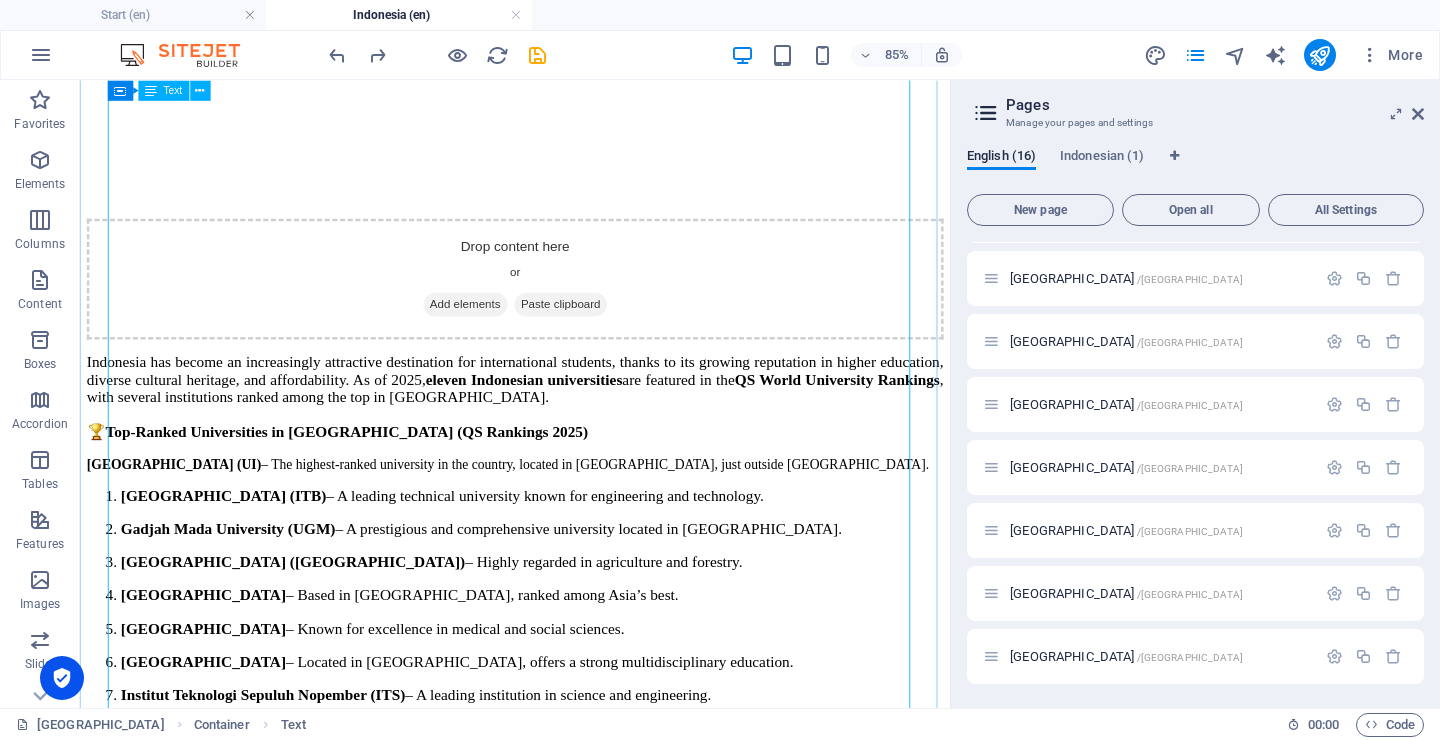scroll, scrollTop: 648, scrollLeft: 0, axis: vertical 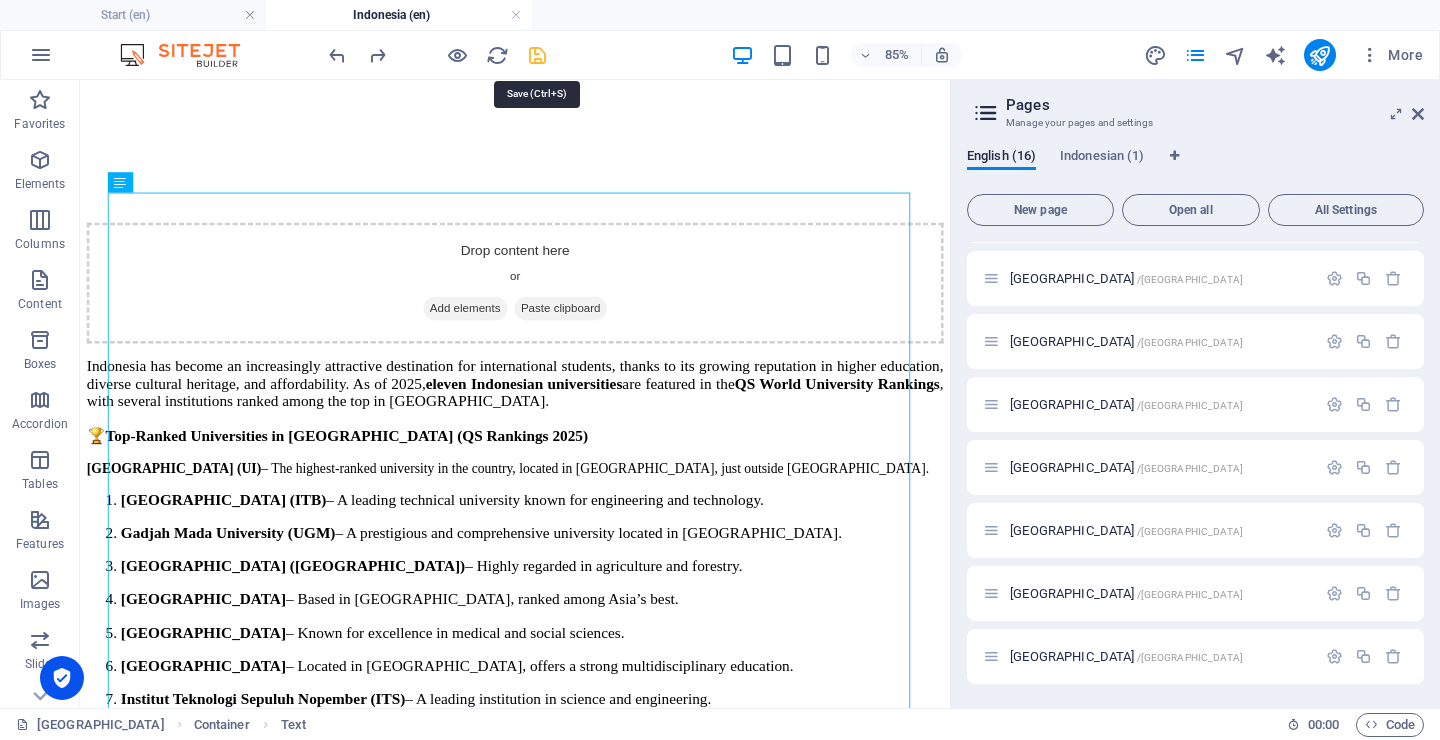 click at bounding box center (537, 55) 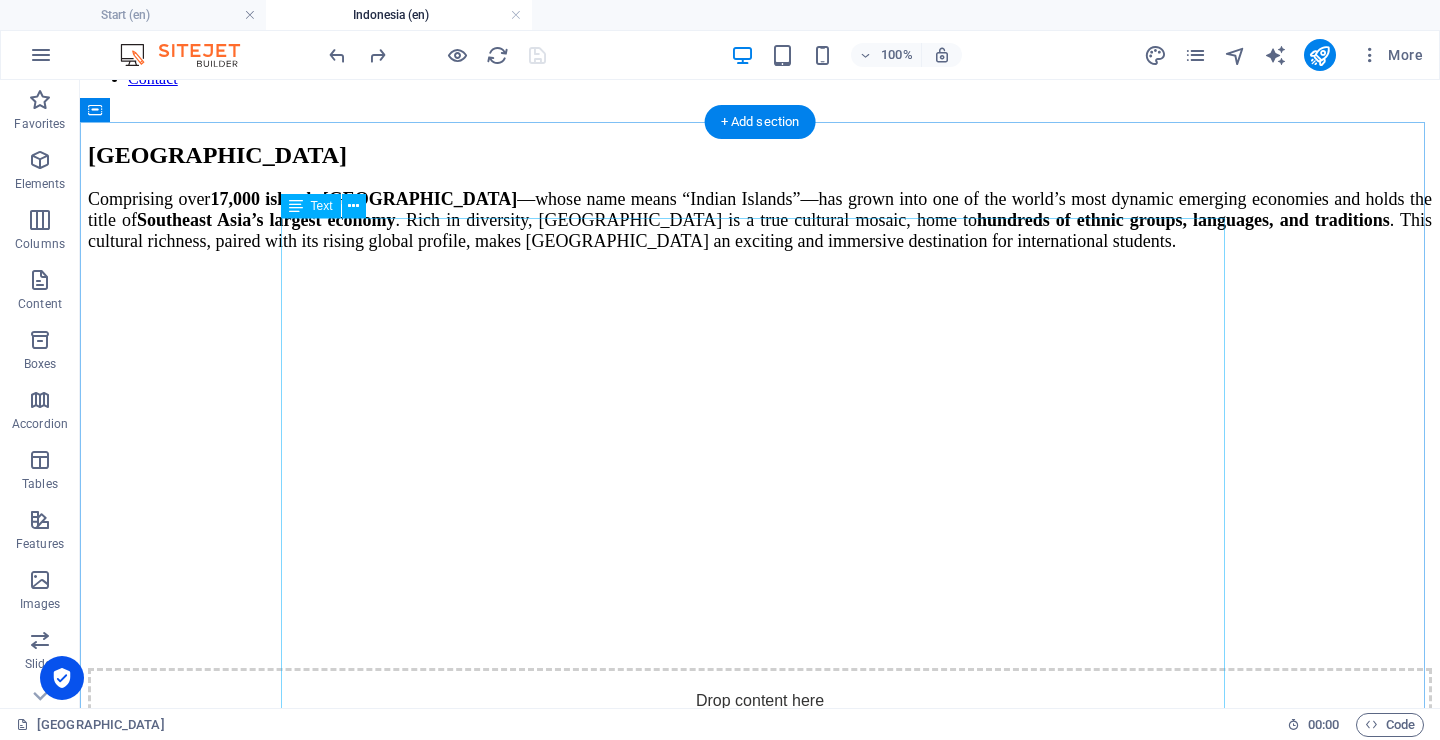 scroll, scrollTop: 0, scrollLeft: 0, axis: both 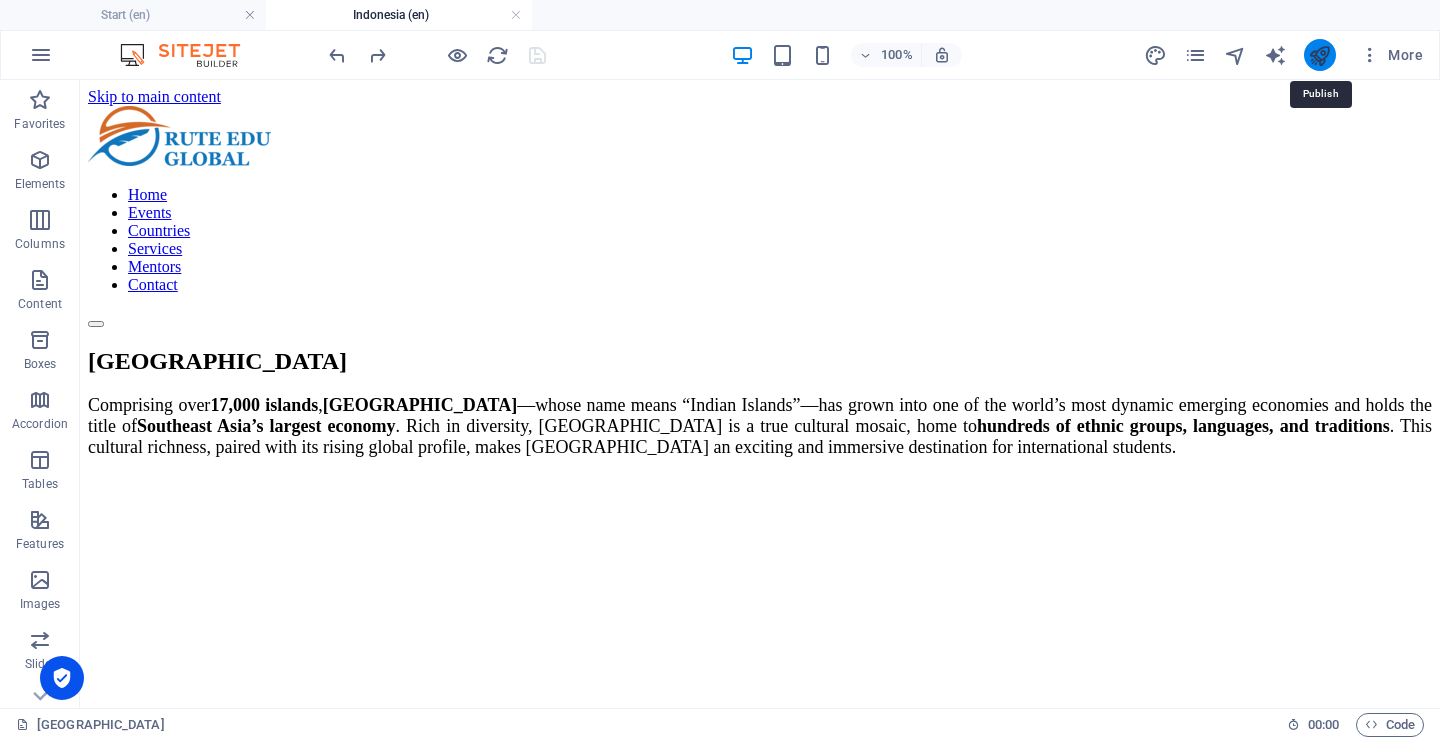 click at bounding box center (1319, 55) 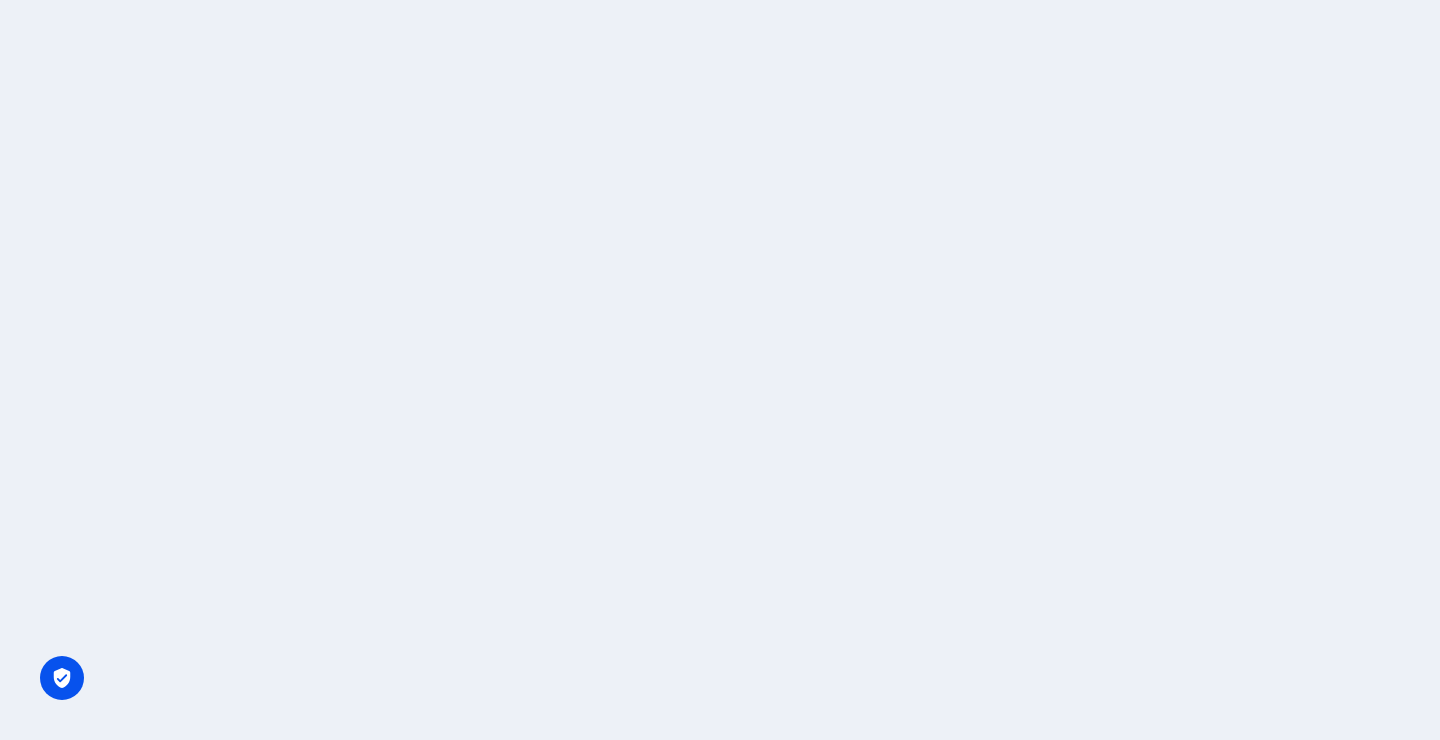 scroll, scrollTop: 0, scrollLeft: 0, axis: both 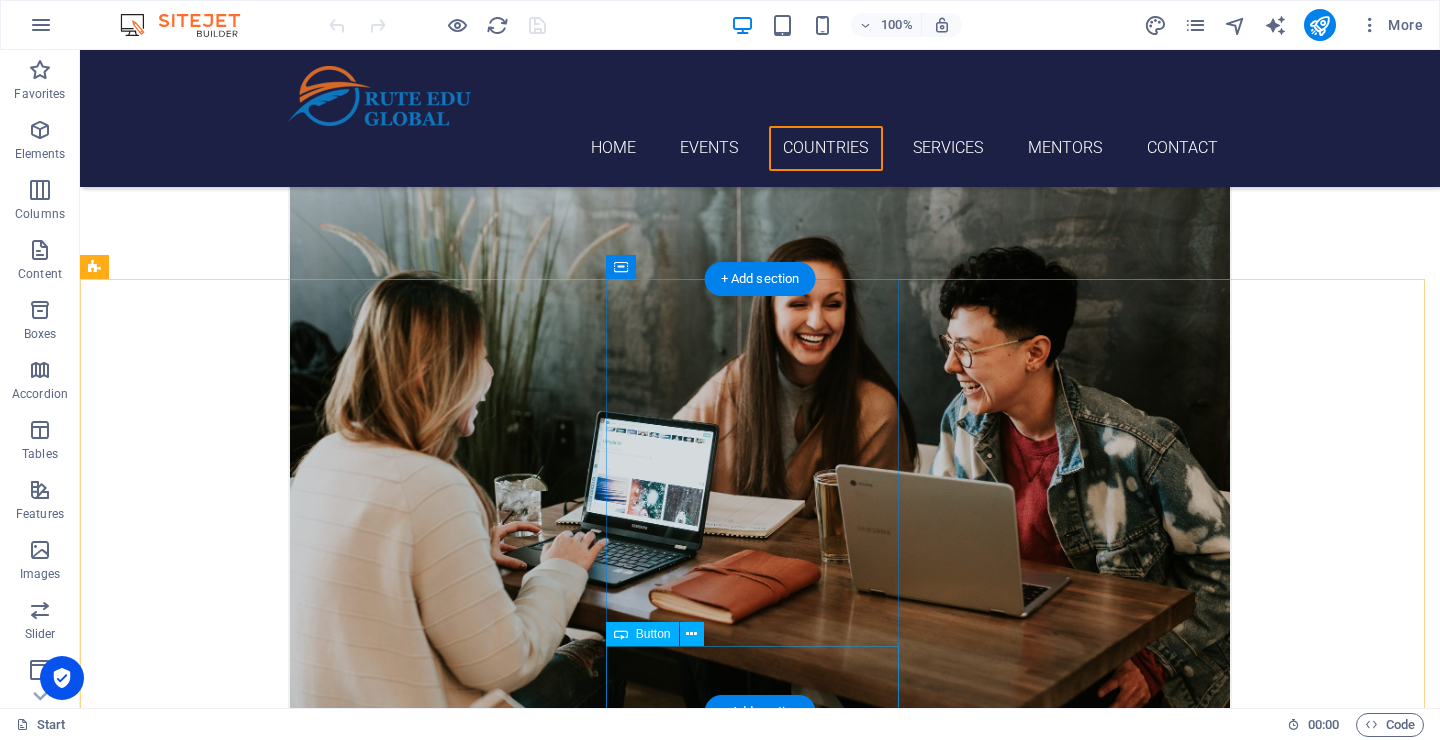 click on "Learn more" at bounding box center (242, 8180) 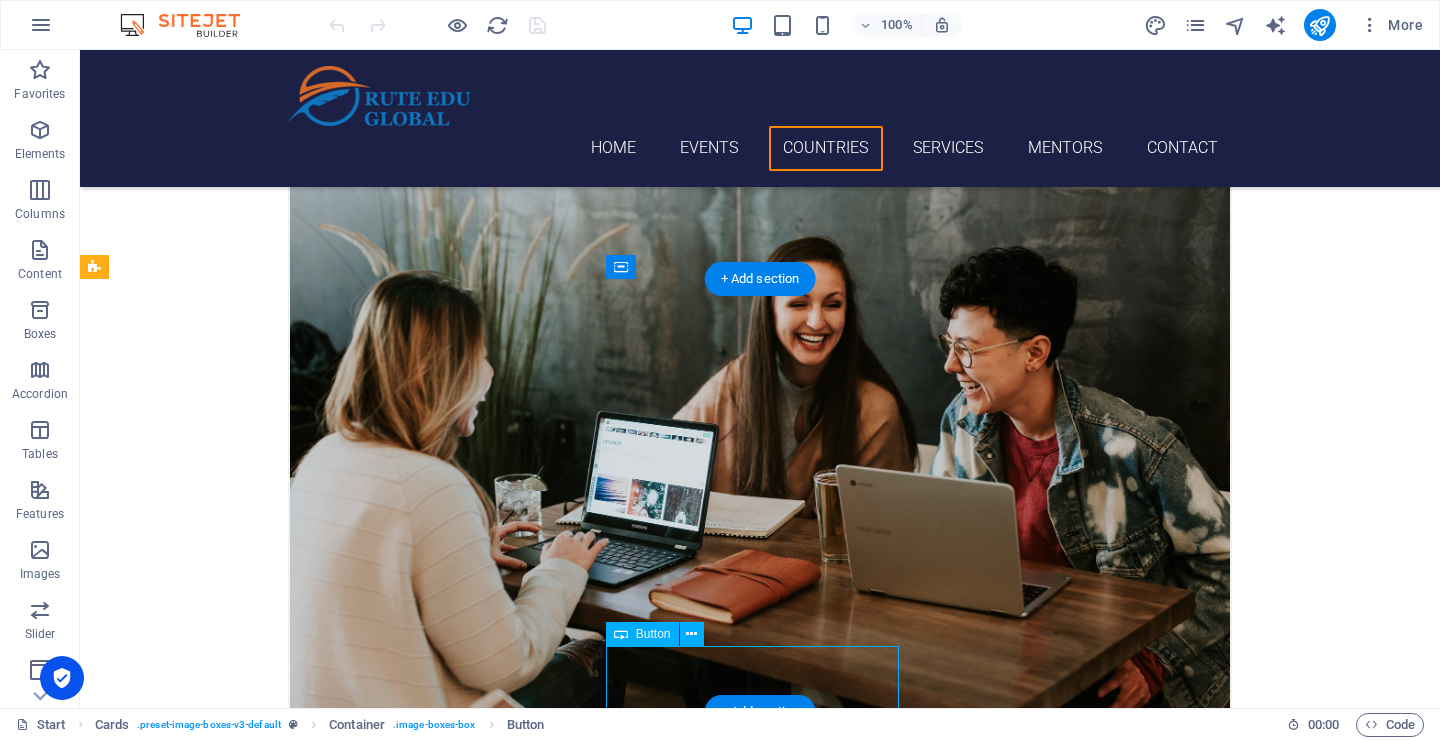 drag, startPoint x: 761, startPoint y: 655, endPoint x: 409, endPoint y: 657, distance: 352.00568 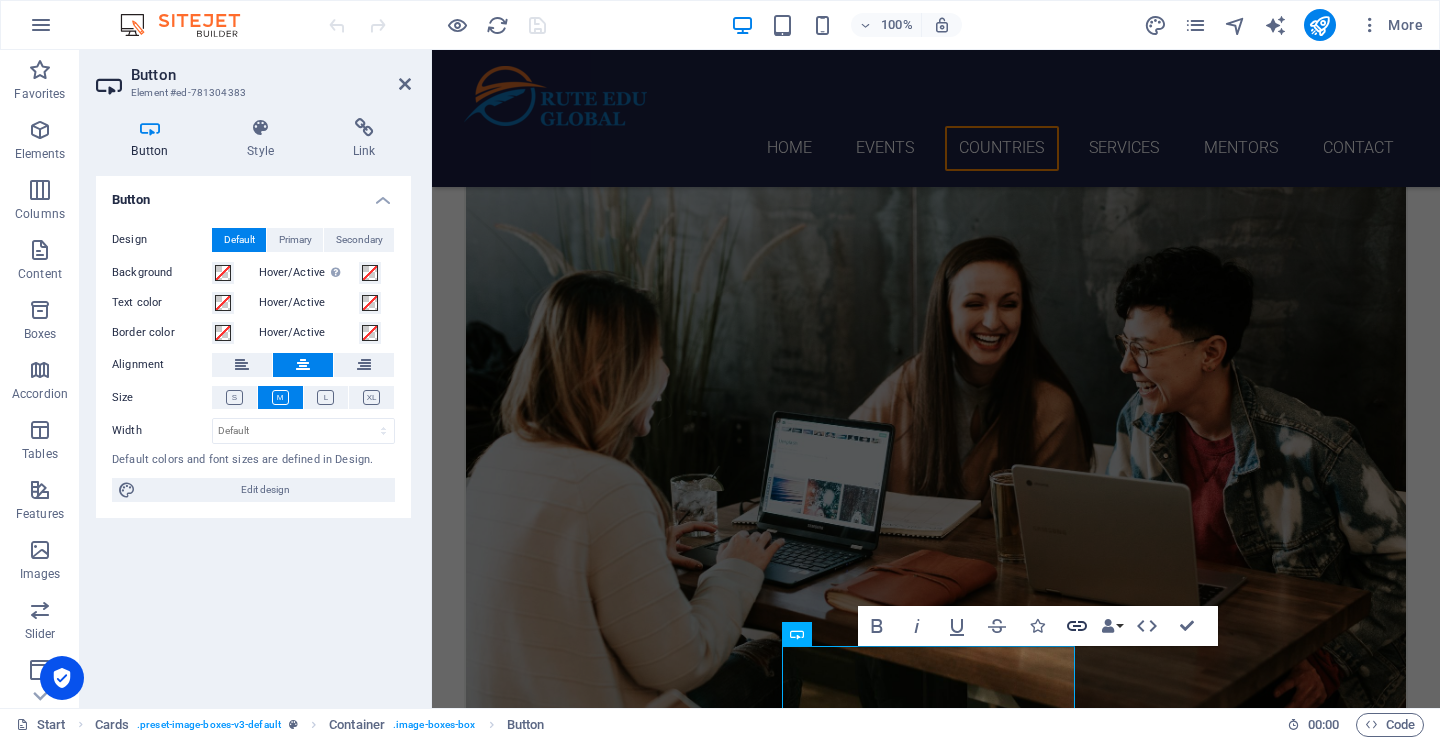 click 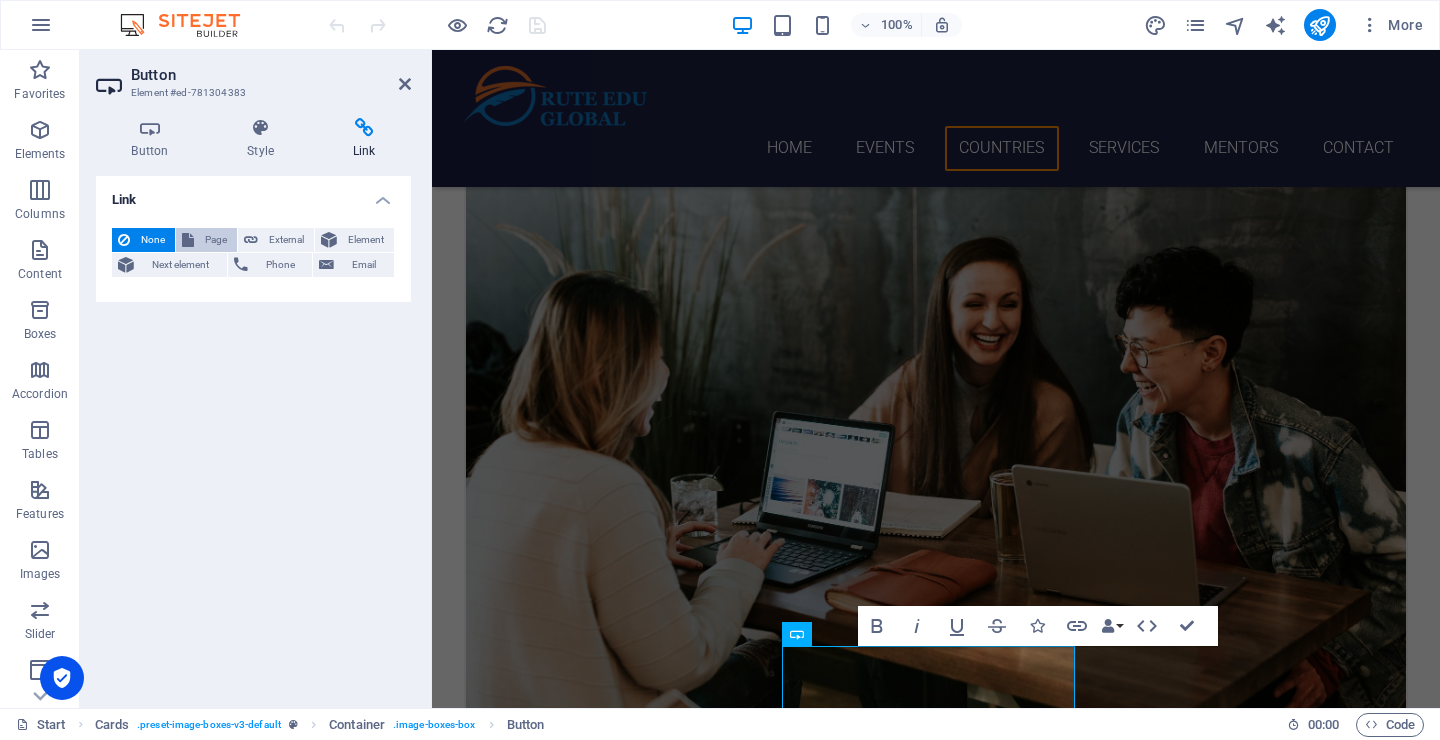 click on "Page" at bounding box center [206, 240] 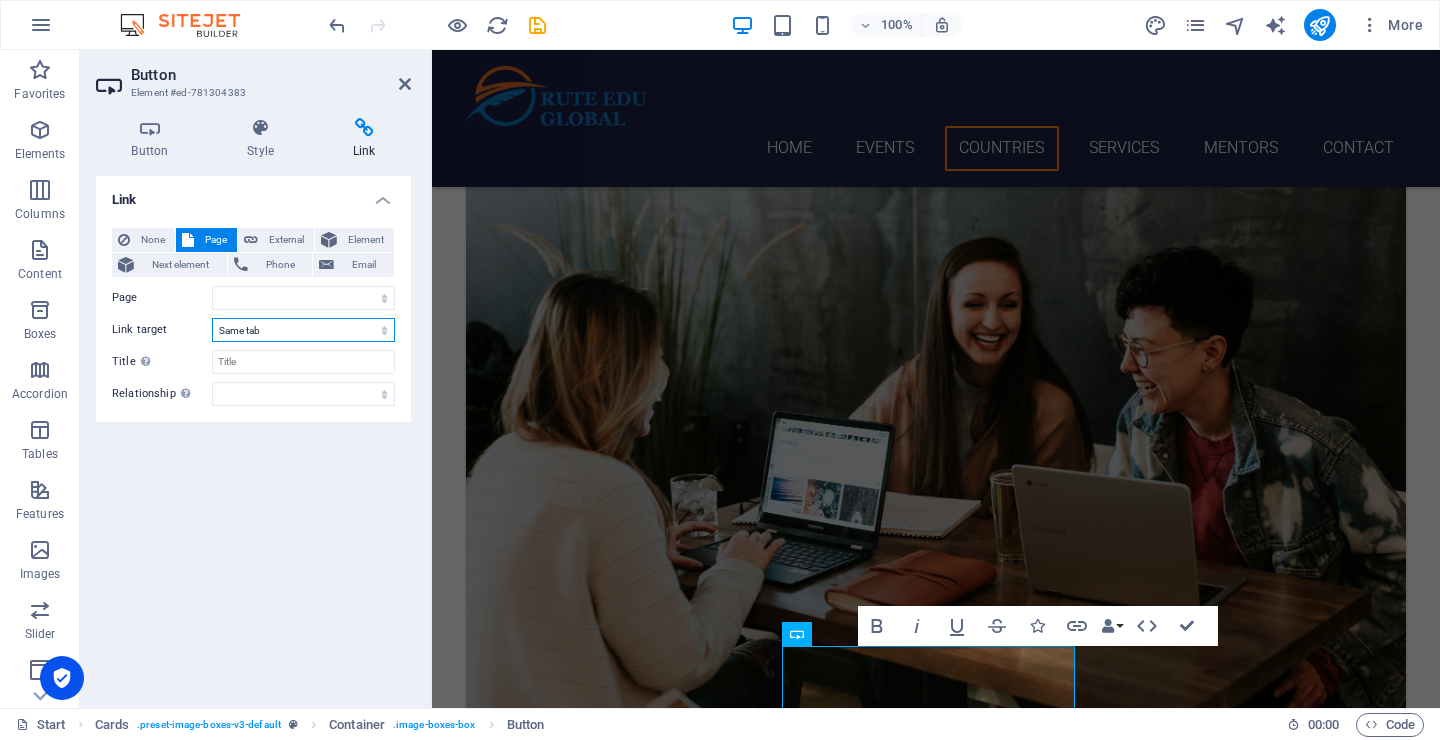 click on "New tab Same tab Overlay" at bounding box center [303, 330] 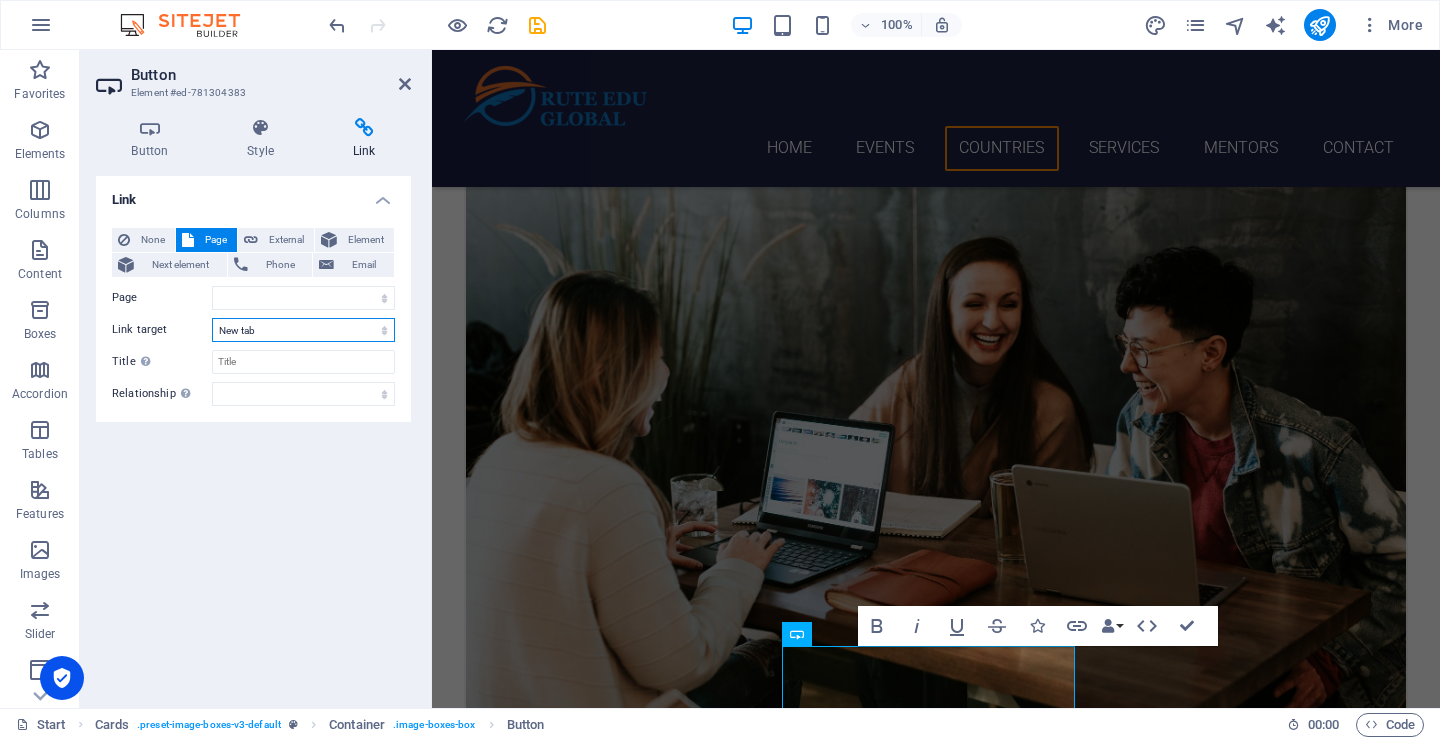 select 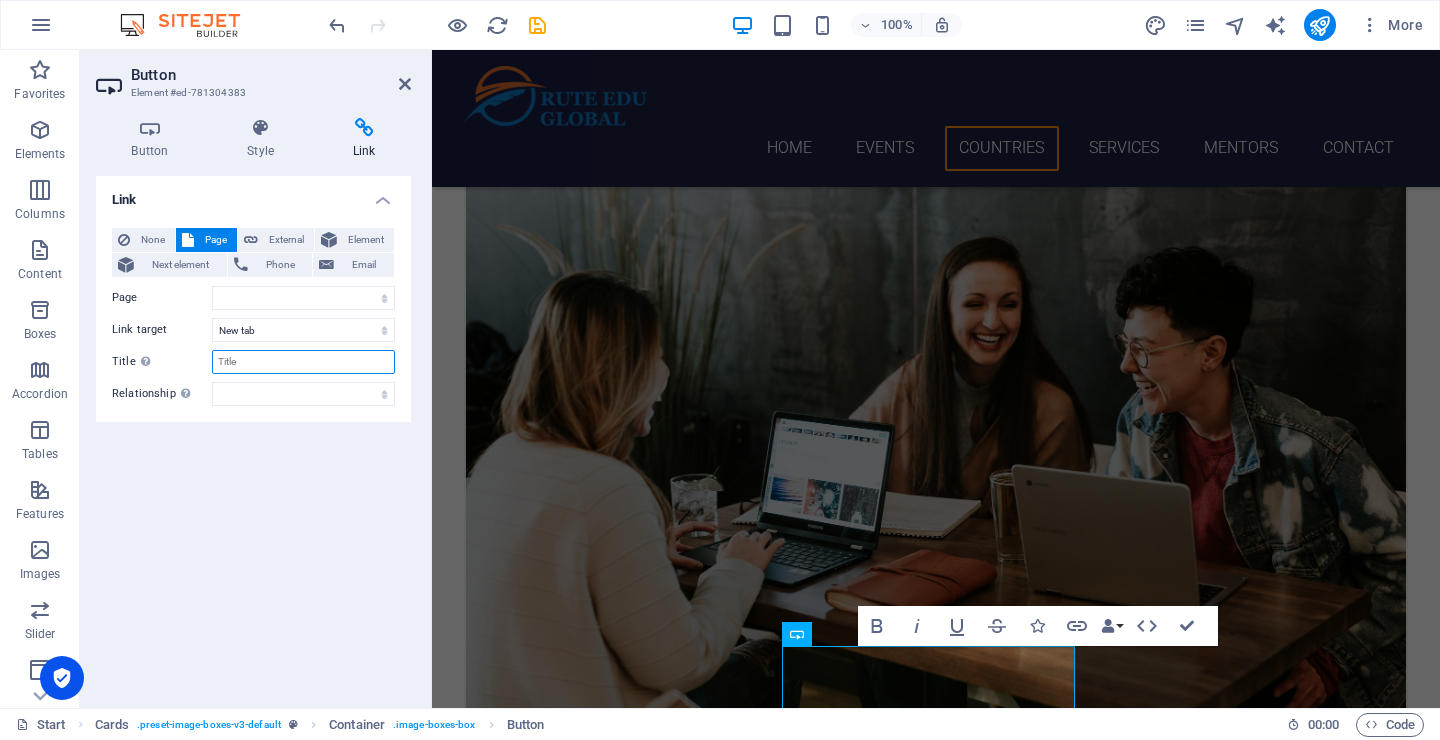 click on "Title Additional link description, should not be the same as the link text. The title is most often shown as a tooltip text when the mouse moves over the element. Leave empty if uncertain." at bounding box center (303, 362) 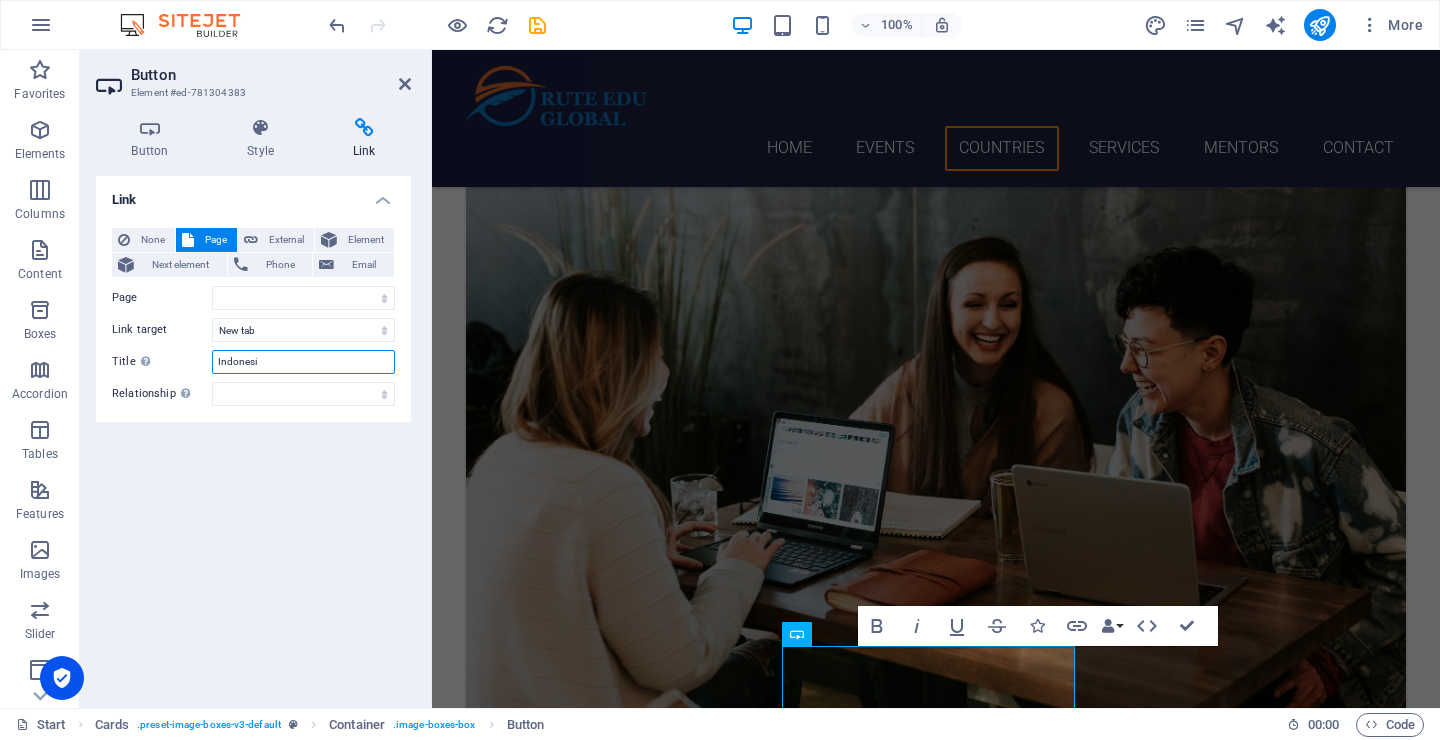 type on "[GEOGRAPHIC_DATA]" 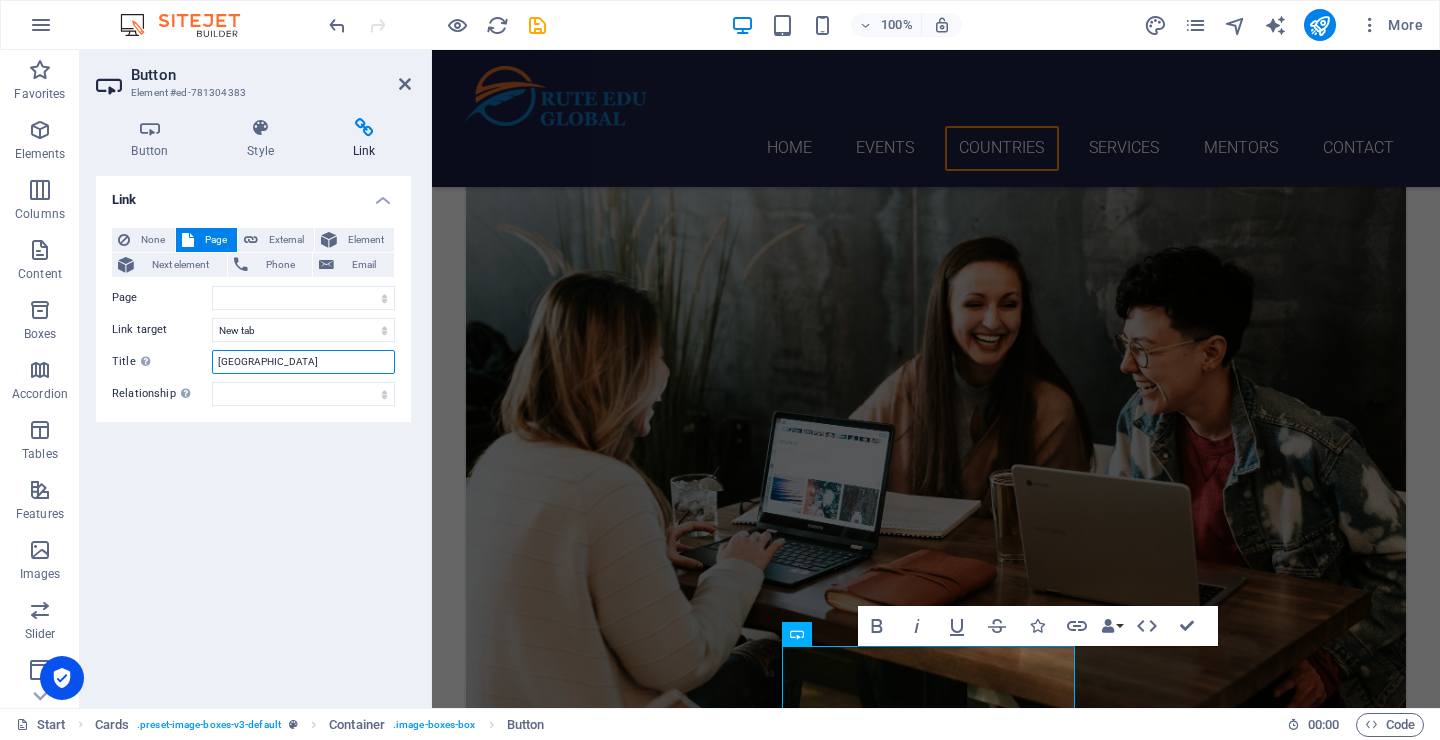 select 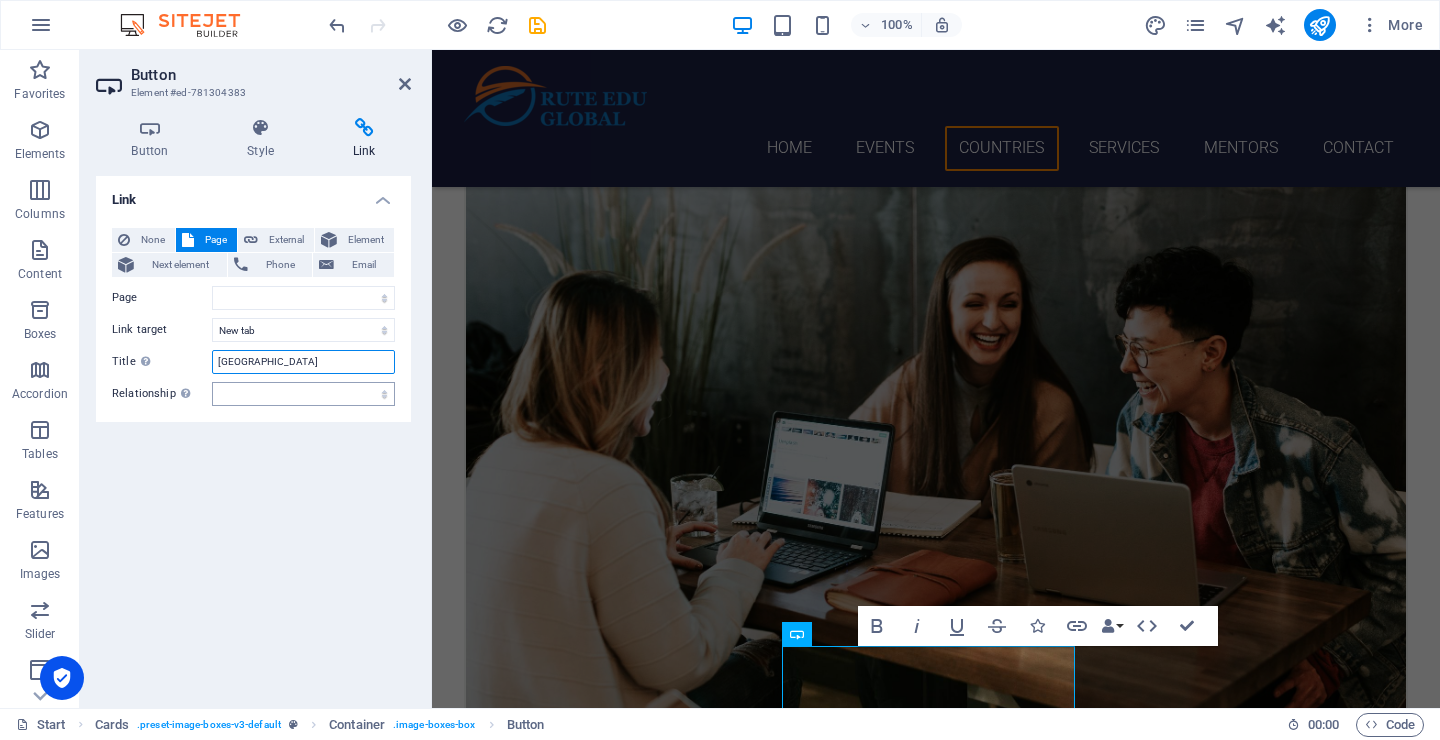type on "[GEOGRAPHIC_DATA]" 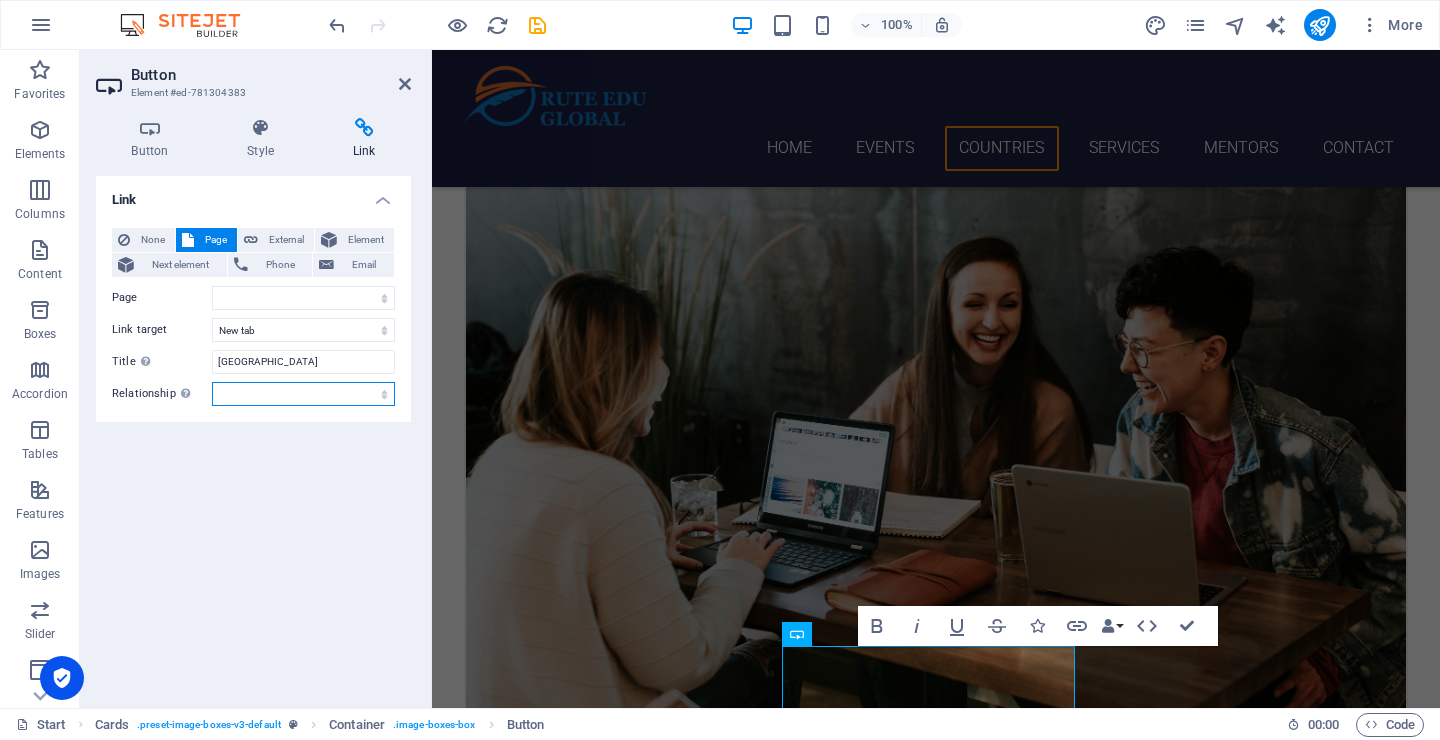 click on "alternate author bookmark external help license next nofollow noreferrer noopener prev search tag" at bounding box center [303, 394] 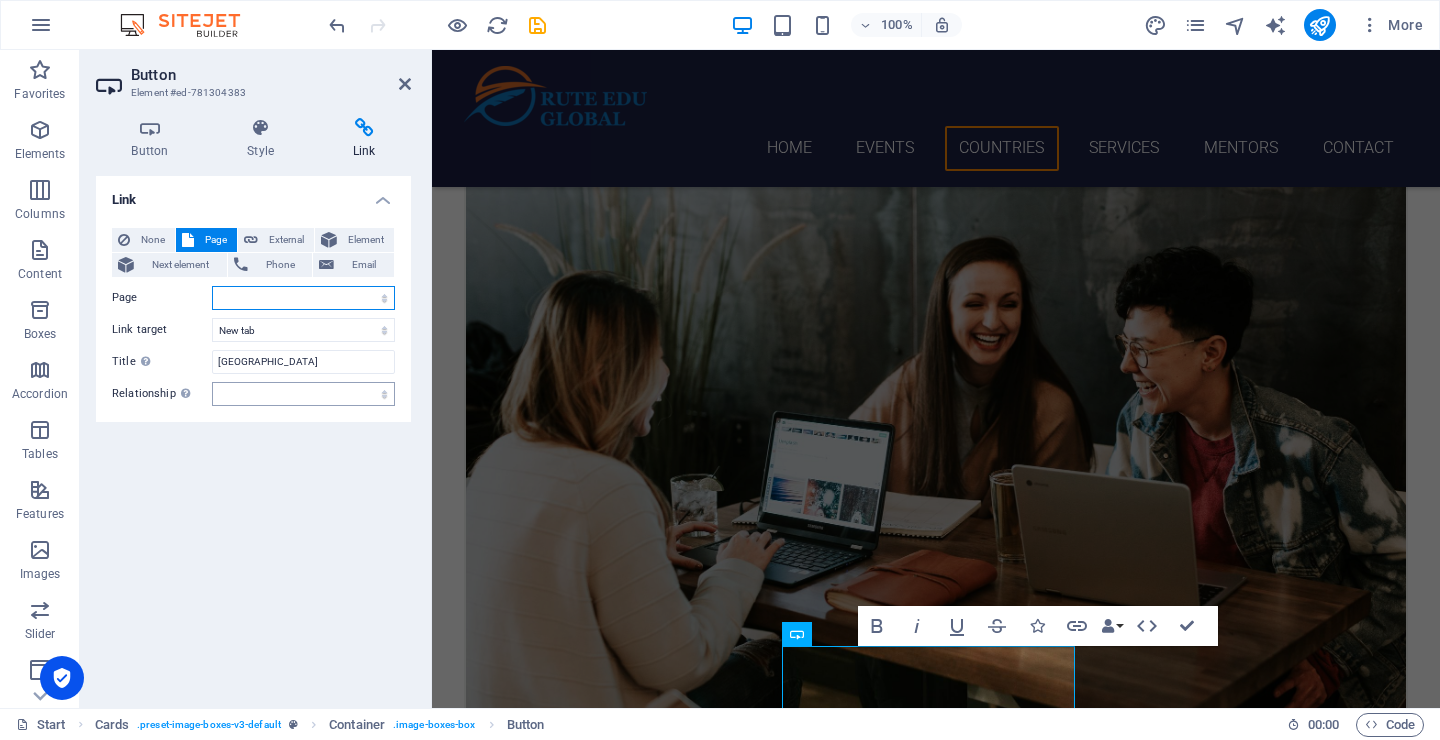 click on "Start Australia United States Canada Subpage Legal notice Netherlands THE U.K. IRELAND France Germany Switzerland New Zealand Japan Malaysia Indonesia Start" at bounding box center (303, 298) 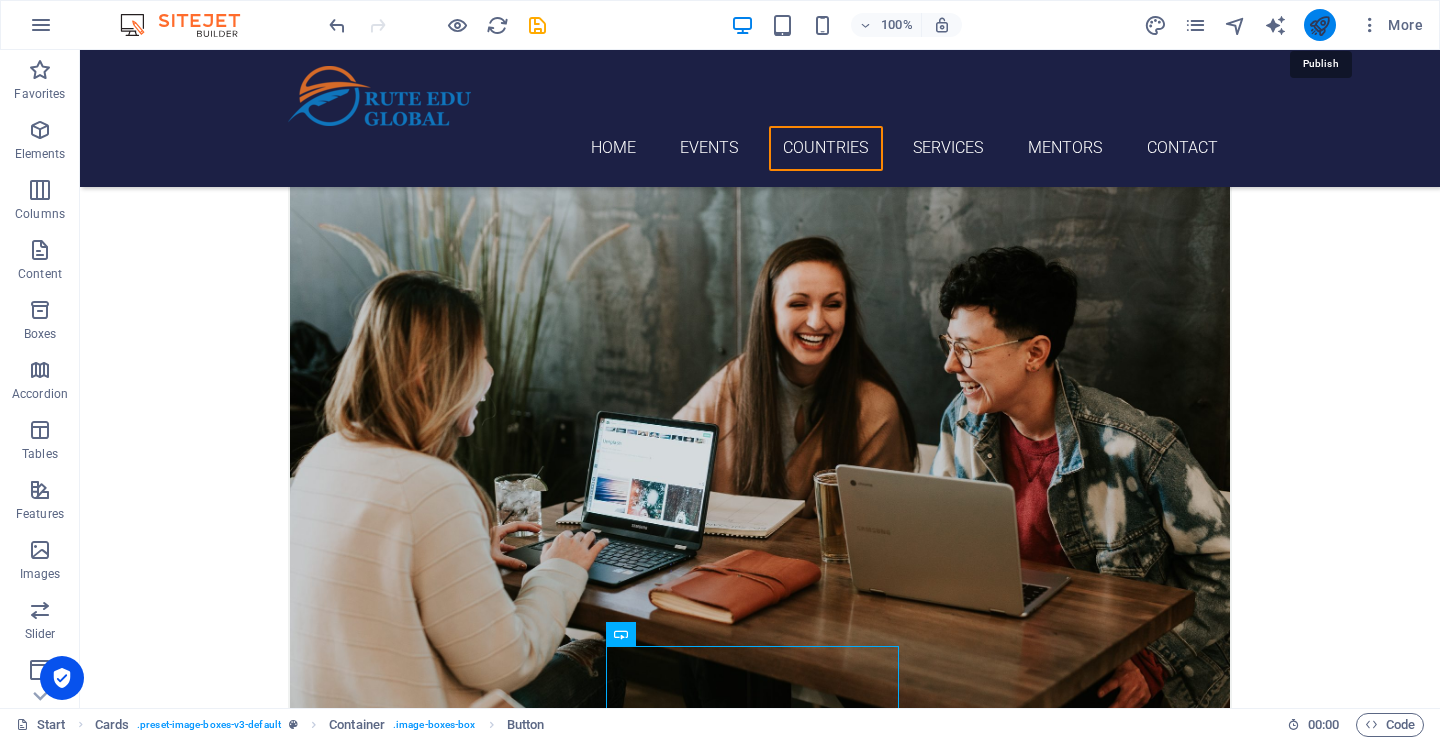 click at bounding box center [1319, 25] 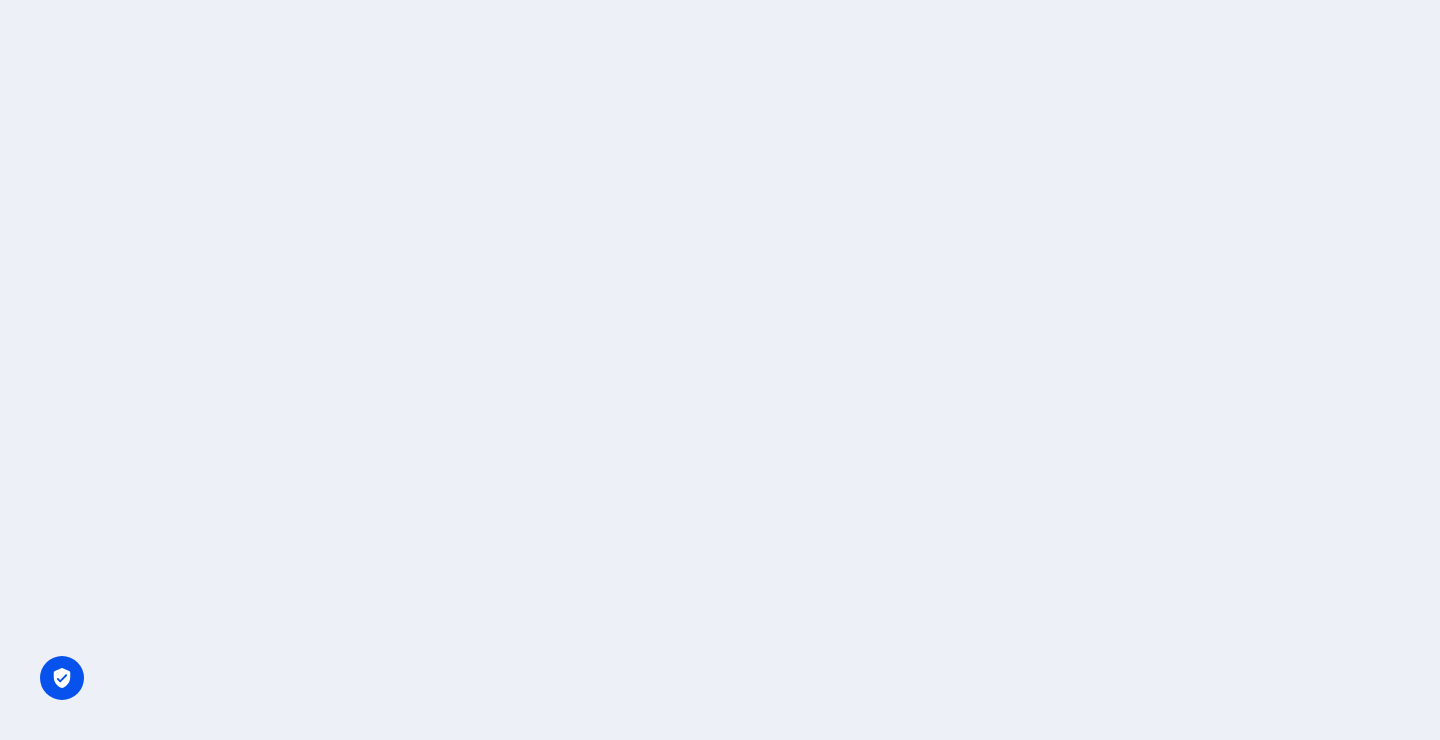 scroll, scrollTop: 0, scrollLeft: 0, axis: both 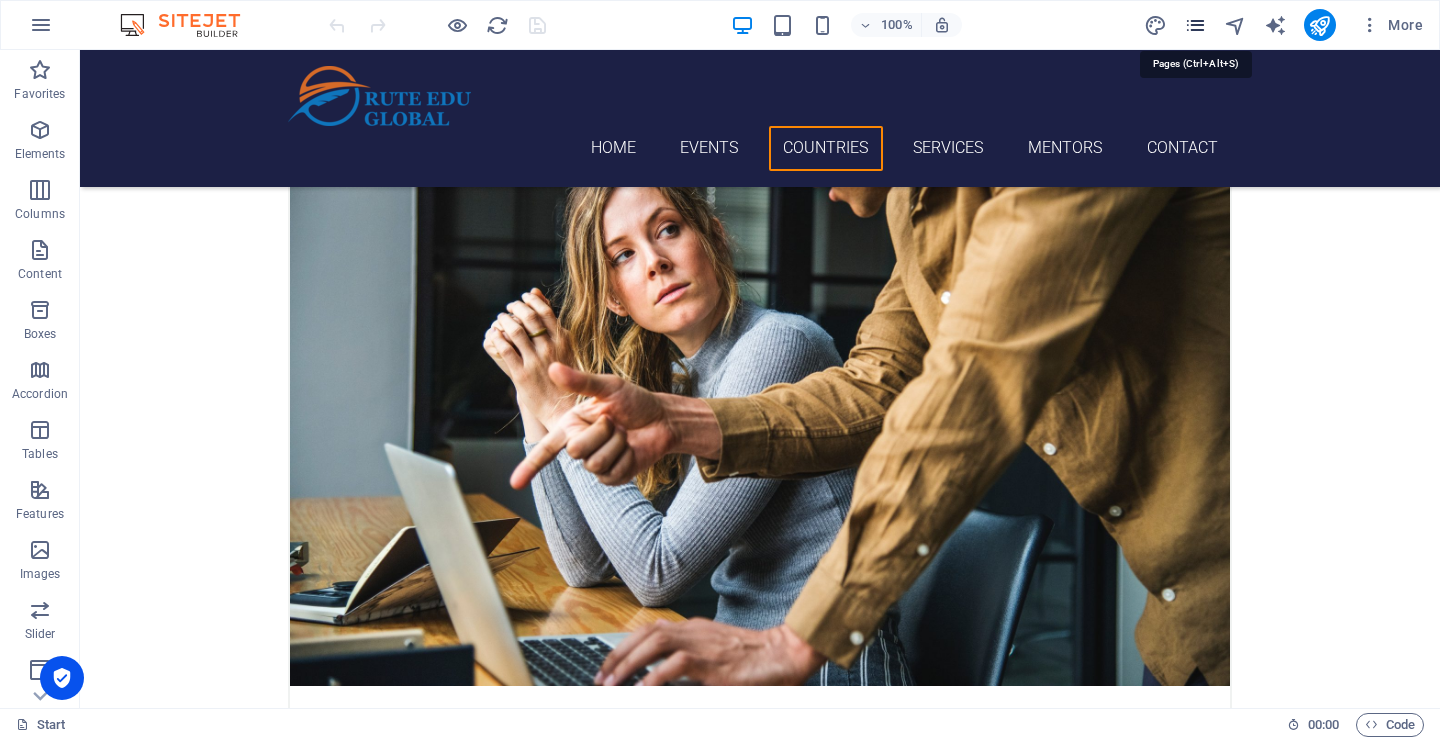 click at bounding box center (1195, 25) 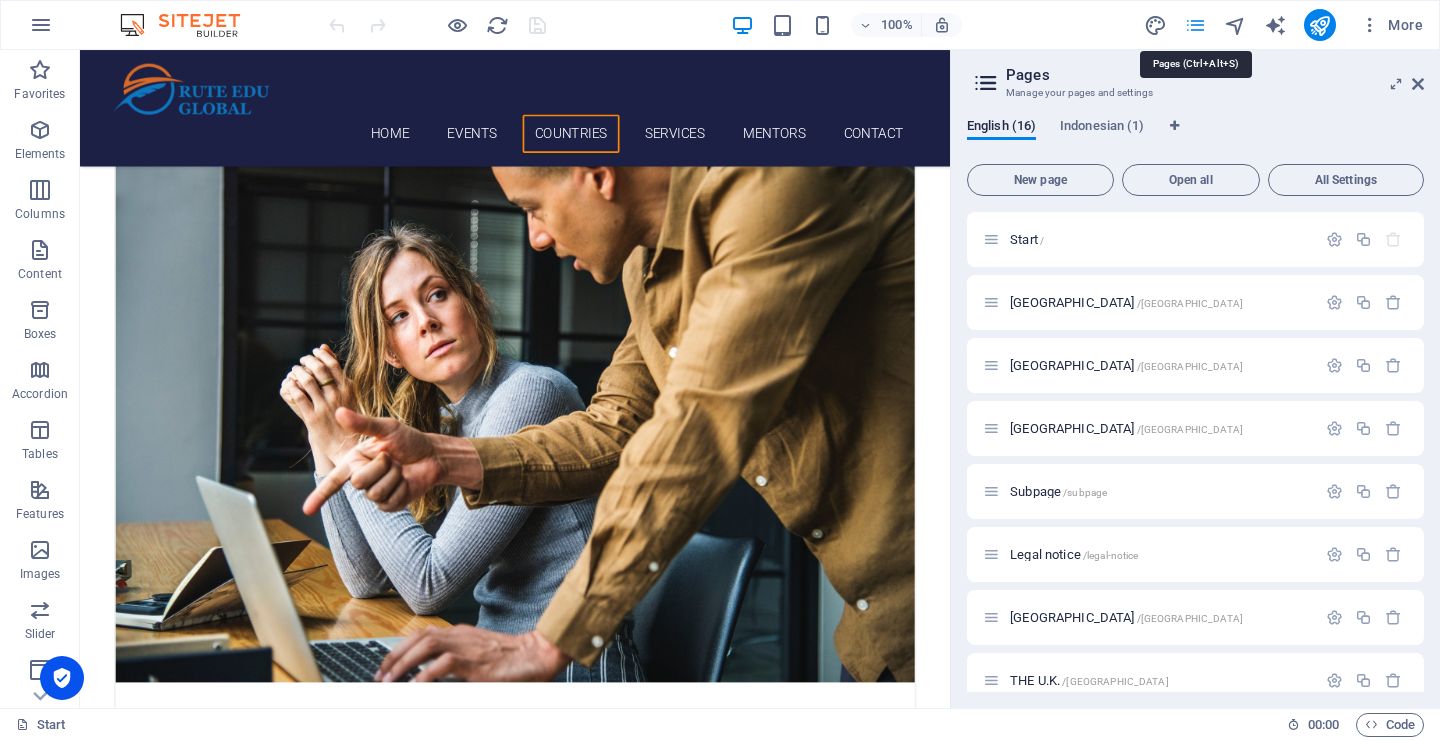 scroll, scrollTop: 1796, scrollLeft: 0, axis: vertical 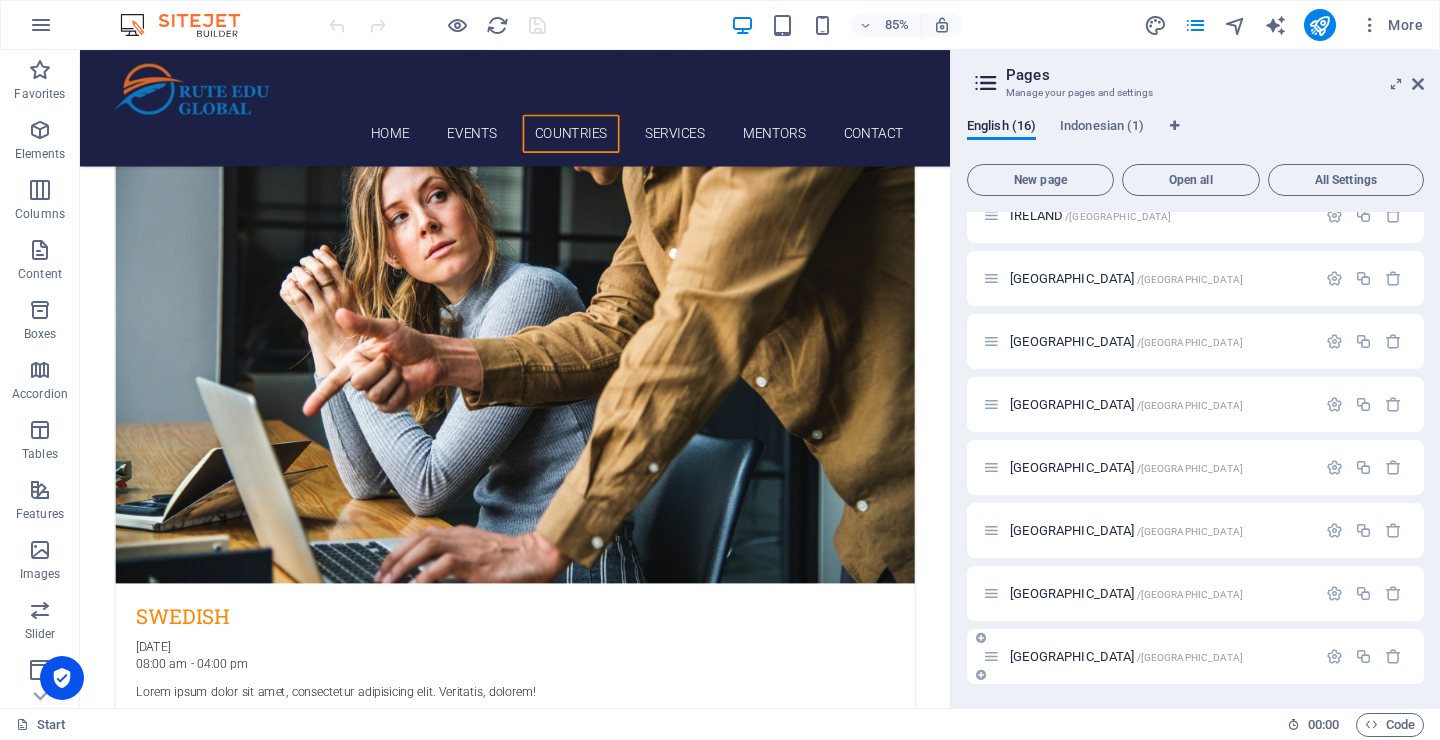 click on "[GEOGRAPHIC_DATA] /[GEOGRAPHIC_DATA]" at bounding box center [1126, 656] 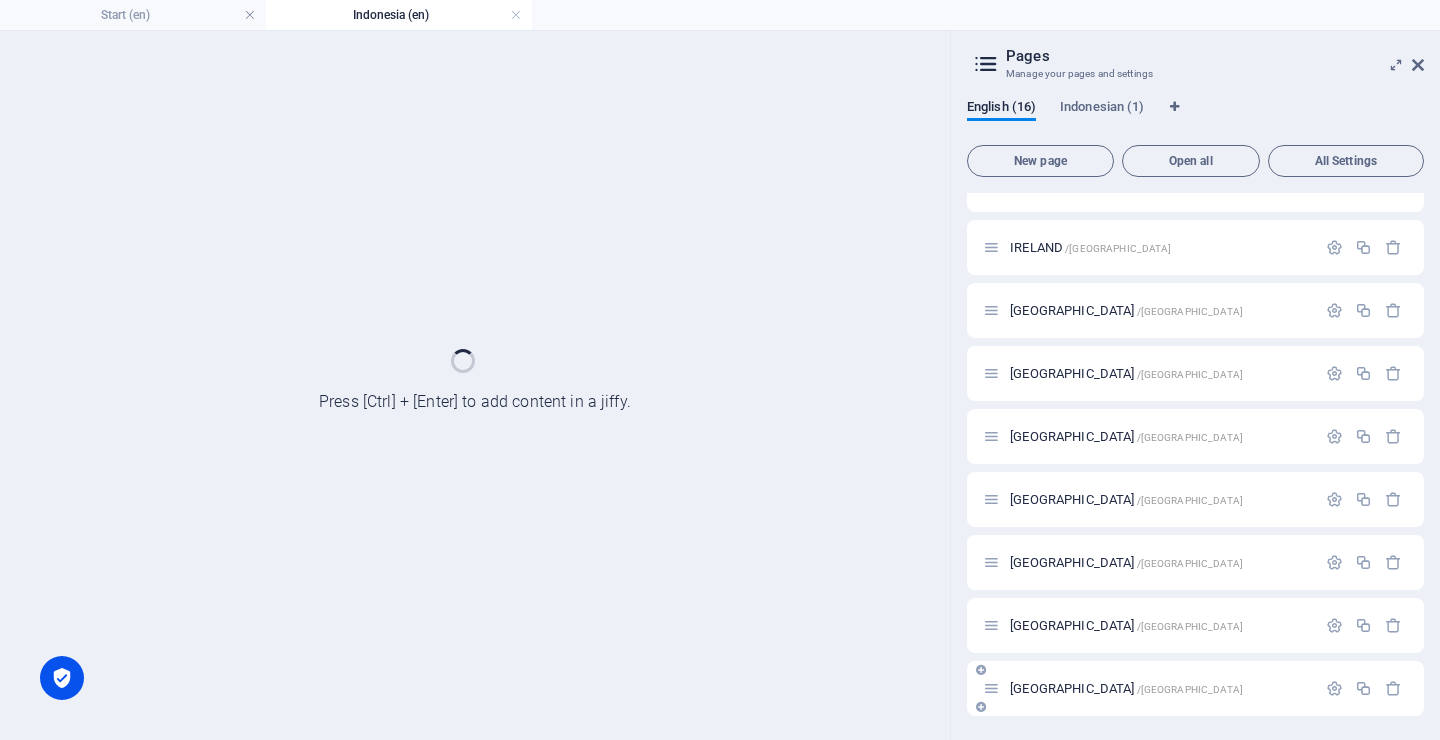 scroll, scrollTop: 0, scrollLeft: 0, axis: both 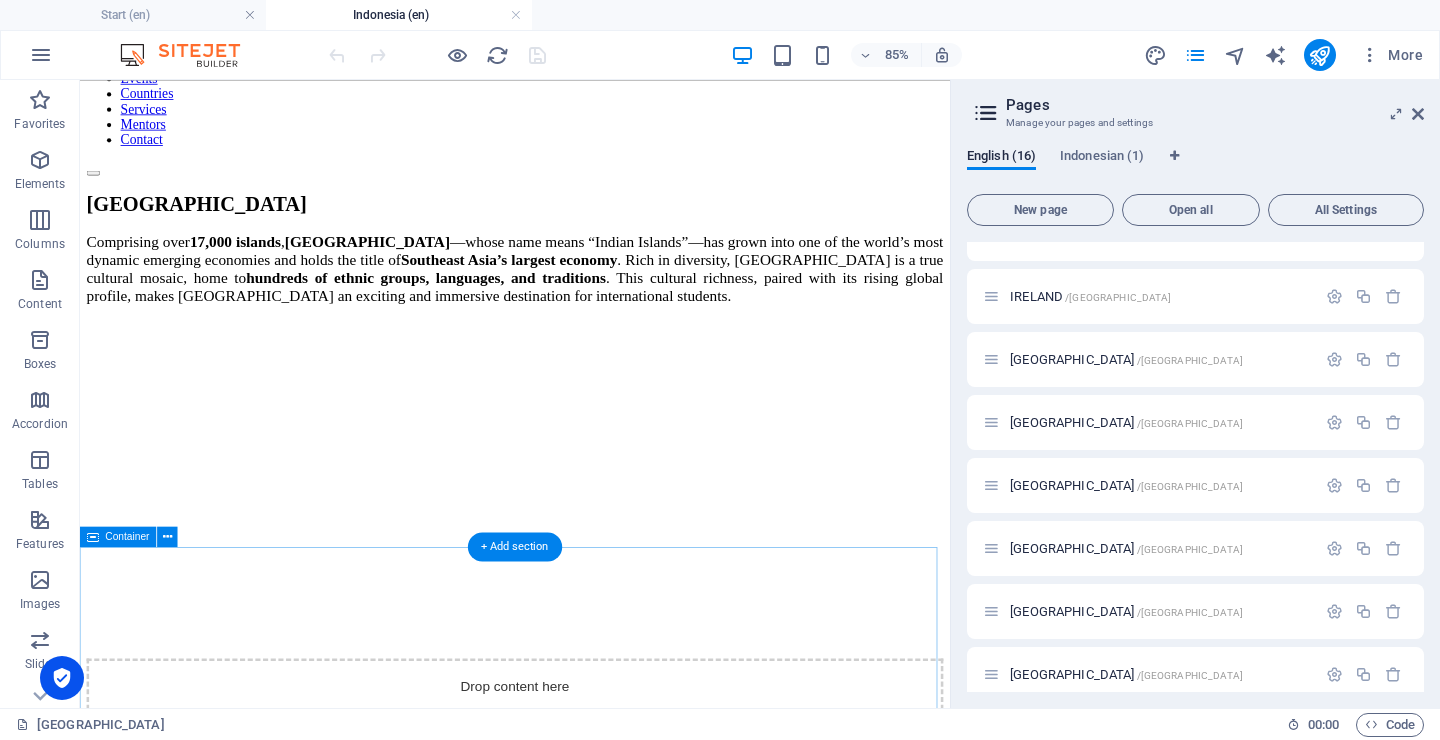 click on "Indonesia has become an increasingly attractive destination for international students, thanks to its growing reputation in higher education, diverse cultural heritage, and affordability. As of 2025,  eleven Indonesian universities  are featured in the  QS World University Rankings , with several institutions ranked among the top in [GEOGRAPHIC_DATA]. 🏆  Top-Ranked Universities in [GEOGRAPHIC_DATA] (QS Rankings 2025) [GEOGRAPHIC_DATA] (UI)  – The highest-ranked university in the country, located in [GEOGRAPHIC_DATA], just outside [GEOGRAPHIC_DATA]. [GEOGRAPHIC_DATA] (ITB)  – A leading technical university known for engineering and technology. [GEOGRAPHIC_DATA] (UGM)  – A prestigious and comprehensive university located in [GEOGRAPHIC_DATA]. [GEOGRAPHIC_DATA] ([GEOGRAPHIC_DATA])  – Highly regarded in agriculture and forestry. [GEOGRAPHIC_DATA]  – Based in [GEOGRAPHIC_DATA], ranked among Asia’s best. [GEOGRAPHIC_DATA]  – Known for excellence in medical and social sciences. [GEOGRAPHIC_DATA] [GEOGRAPHIC_DATA]" at bounding box center (592, 2098) 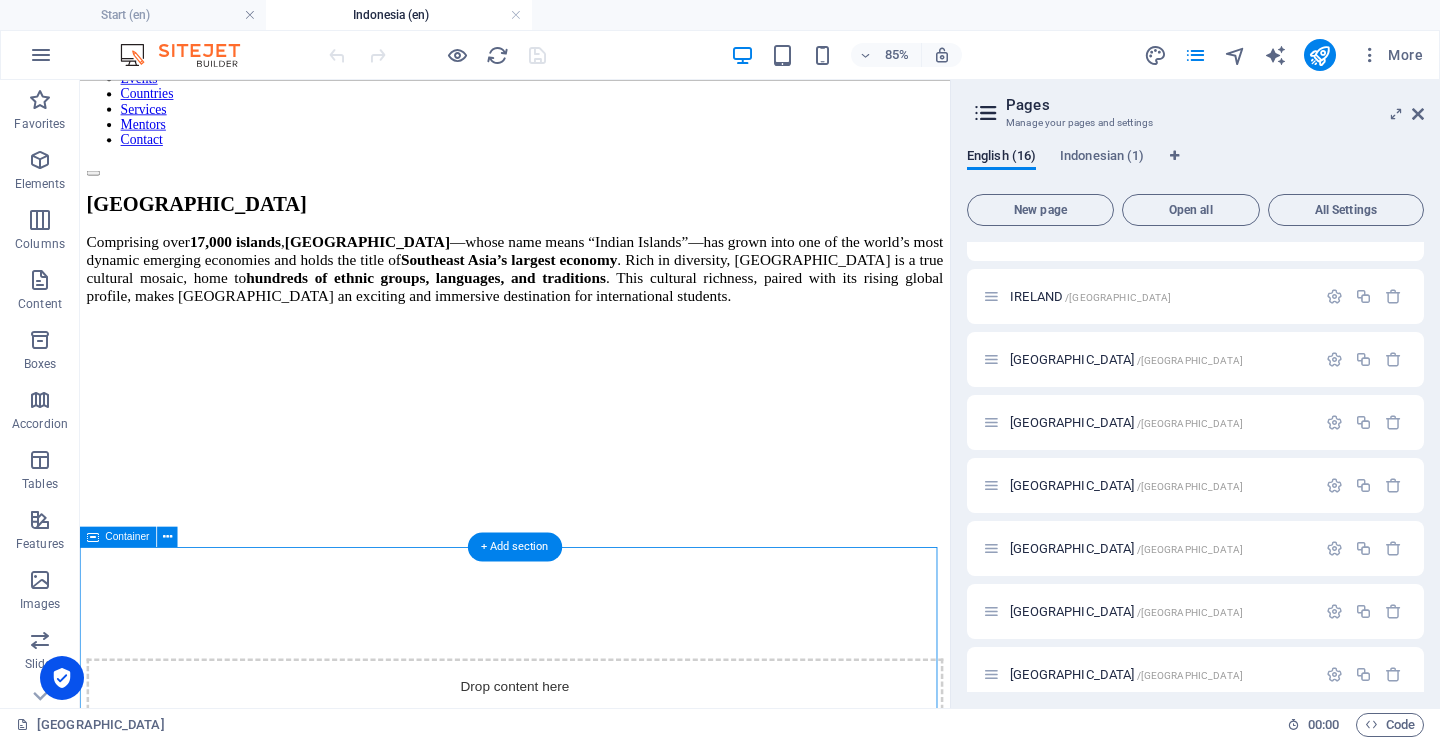 click on "Indonesia has become an increasingly attractive destination for international students, thanks to its growing reputation in higher education, diverse cultural heritage, and affordability. As of 2025,  eleven Indonesian universities  are featured in the  QS World University Rankings , with several institutions ranked among the top in [GEOGRAPHIC_DATA]. 🏆  Top-Ranked Universities in [GEOGRAPHIC_DATA] (QS Rankings 2025) [GEOGRAPHIC_DATA] (UI)  – The highest-ranked university in the country, located in [GEOGRAPHIC_DATA], just outside [GEOGRAPHIC_DATA]. [GEOGRAPHIC_DATA] (ITB)  – A leading technical university known for engineering and technology. [GEOGRAPHIC_DATA] (UGM)  – A prestigious and comprehensive university located in [GEOGRAPHIC_DATA]. [GEOGRAPHIC_DATA] ([GEOGRAPHIC_DATA])  – Highly regarded in agriculture and forestry. [GEOGRAPHIC_DATA]  – Based in [GEOGRAPHIC_DATA], ranked among Asia’s best. [GEOGRAPHIC_DATA]  – Known for excellence in medical and social sciences. [GEOGRAPHIC_DATA] [GEOGRAPHIC_DATA]" at bounding box center [592, 2098] 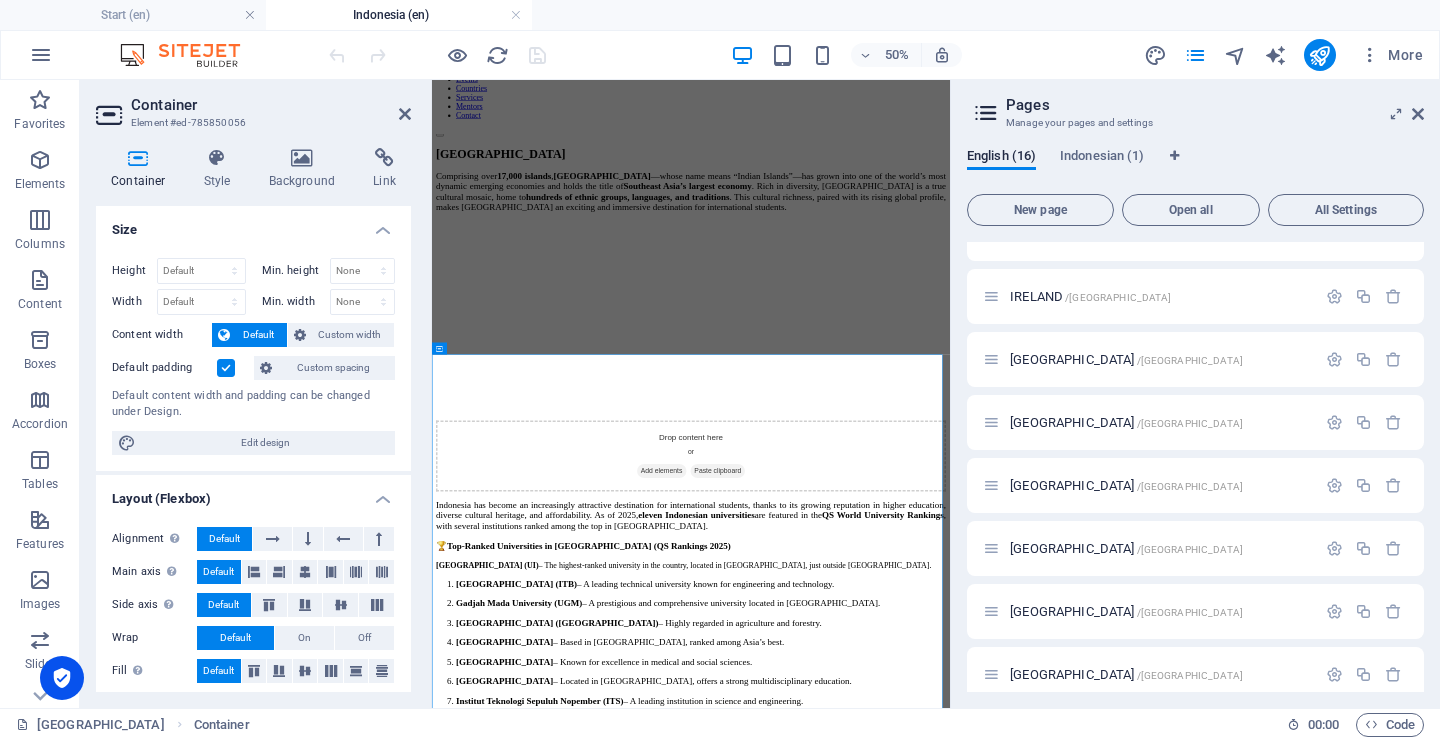 click at bounding box center [226, 368] 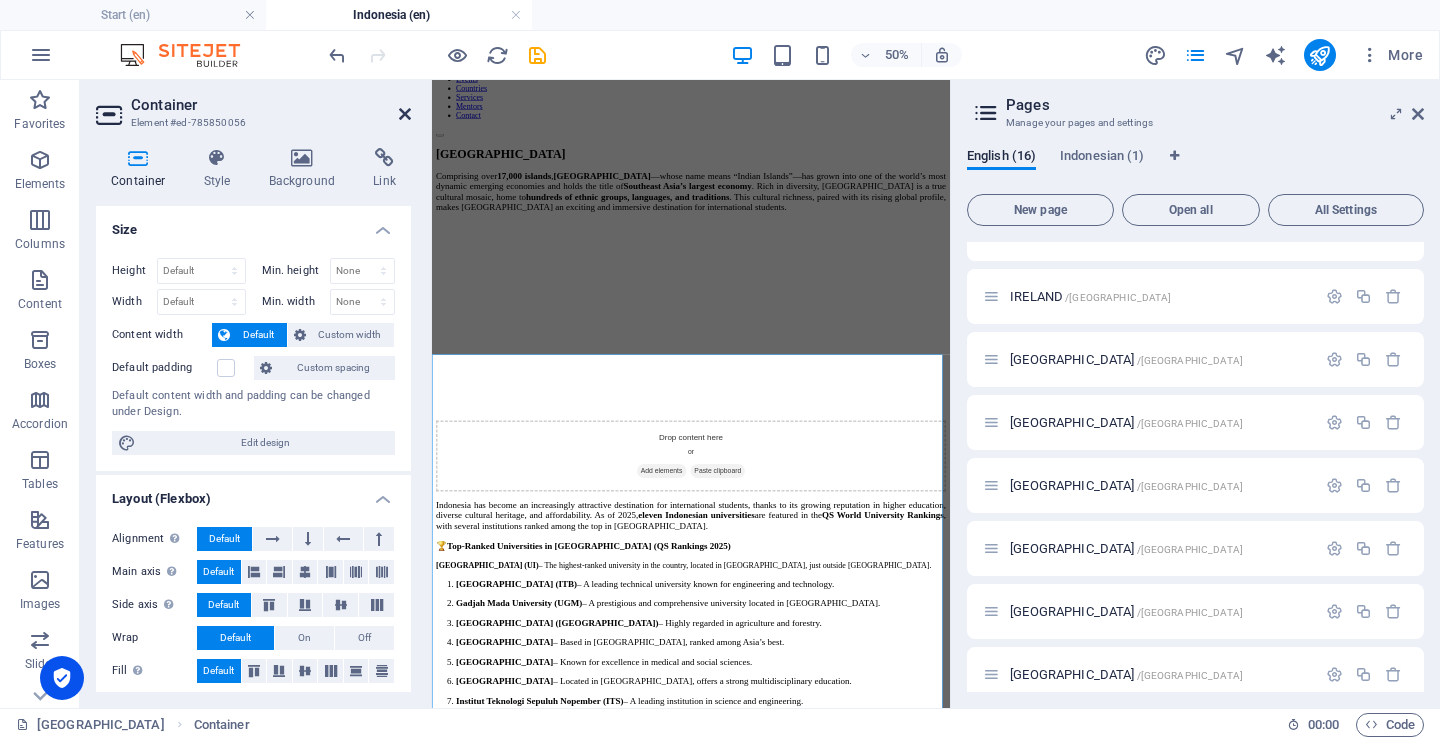 drag, startPoint x: 406, startPoint y: 108, endPoint x: 418, endPoint y: 20, distance: 88.814415 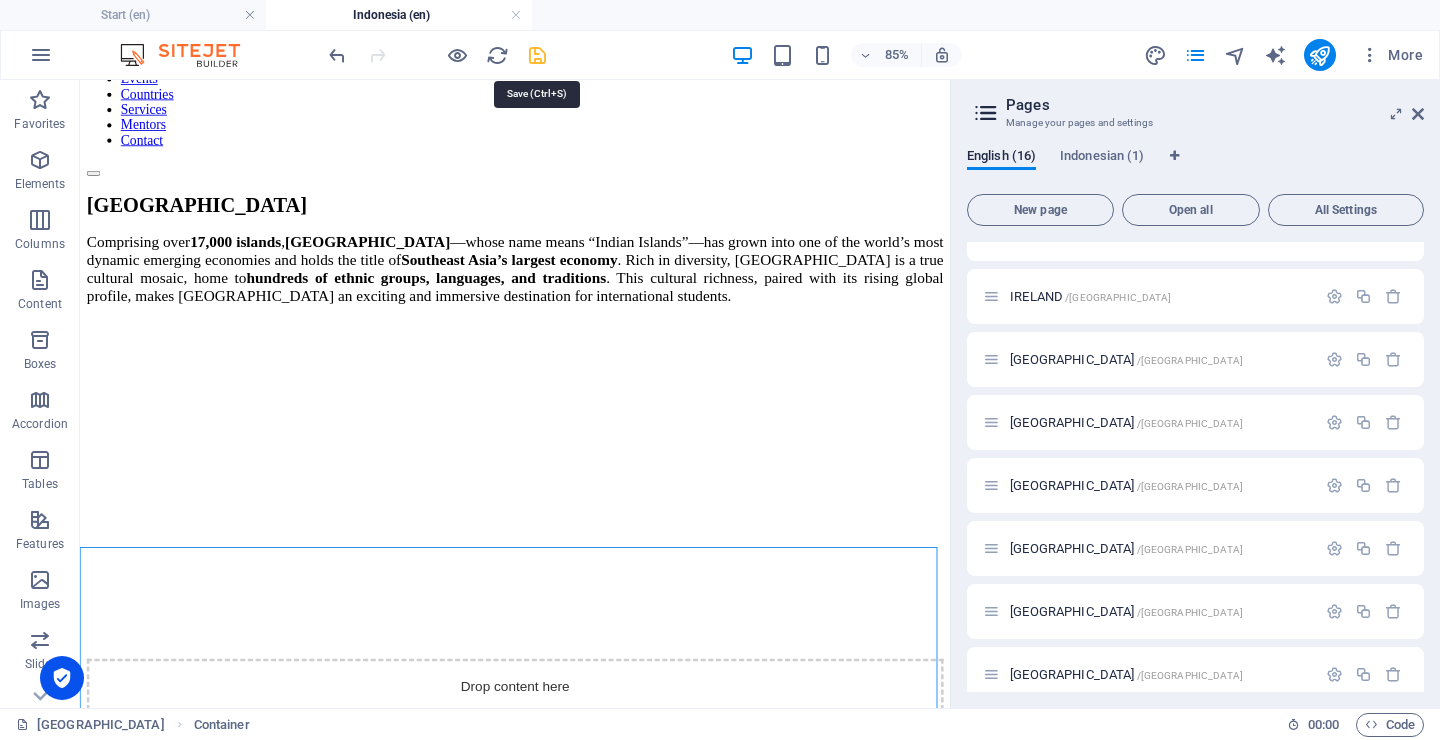 click at bounding box center [537, 55] 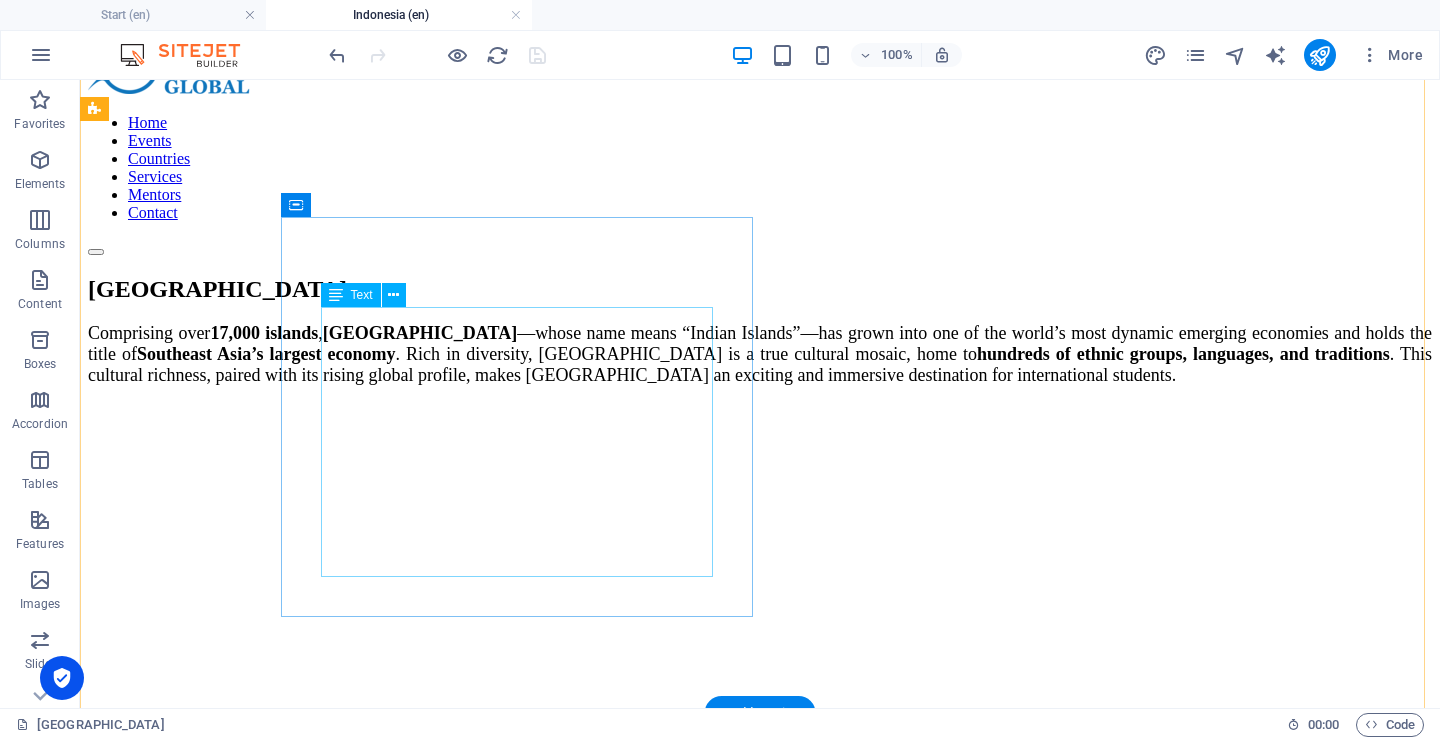 scroll, scrollTop: 0, scrollLeft: 0, axis: both 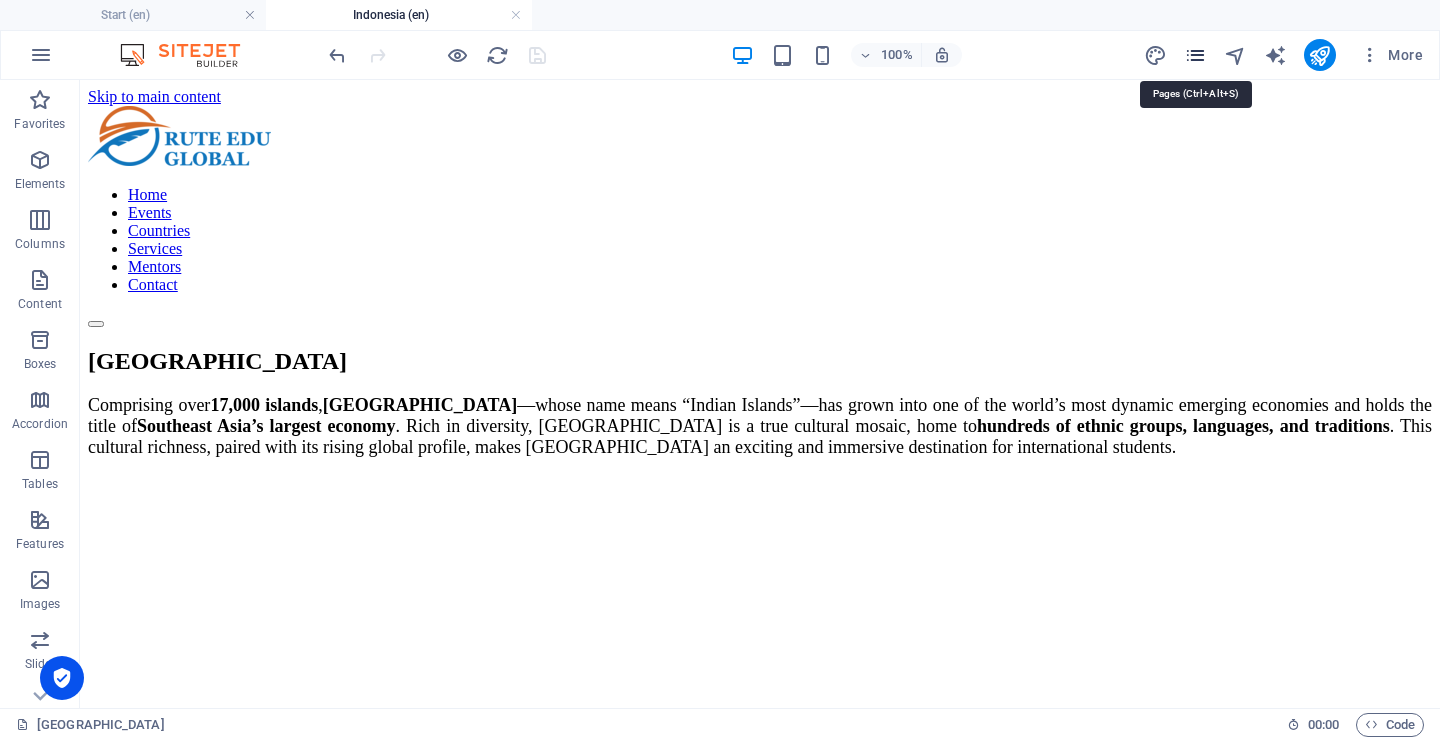 click at bounding box center (1195, 55) 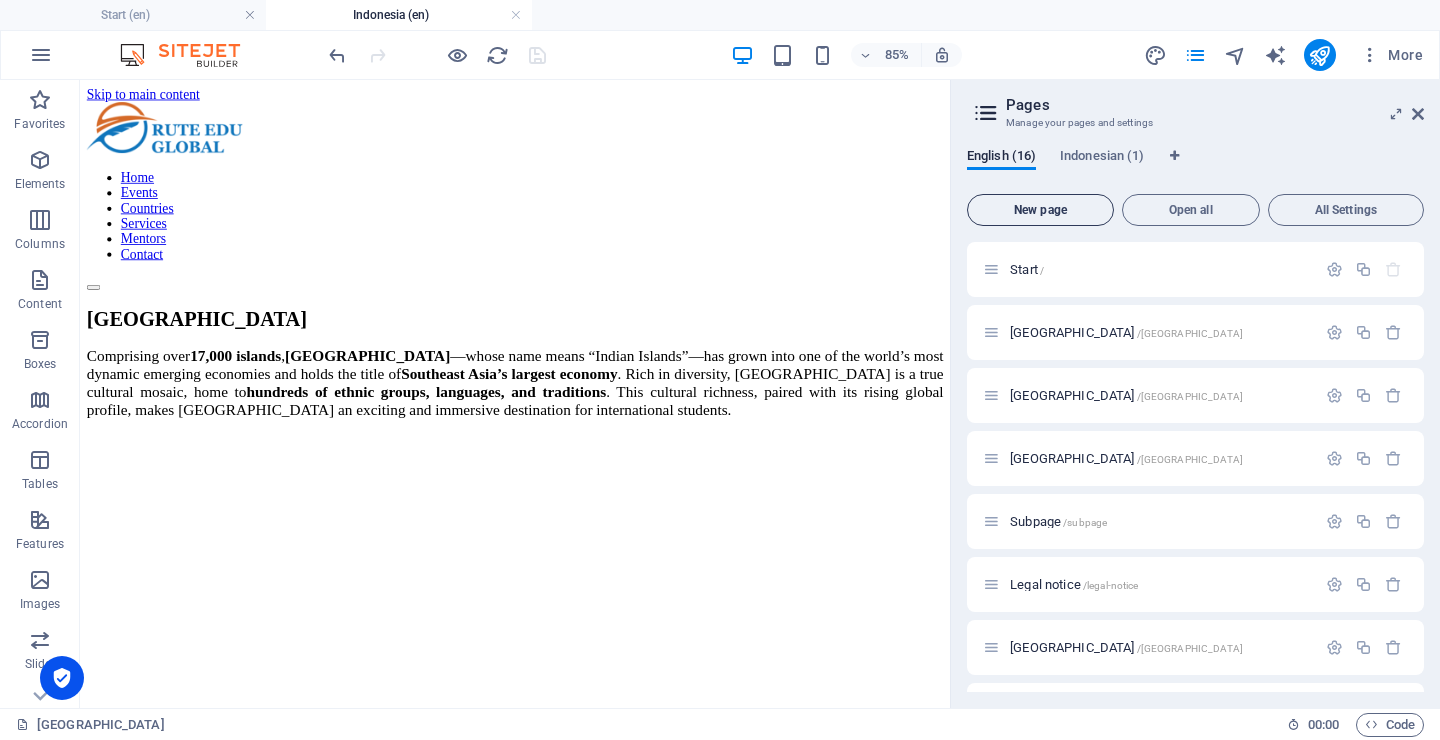click on "New page" at bounding box center [1040, 210] 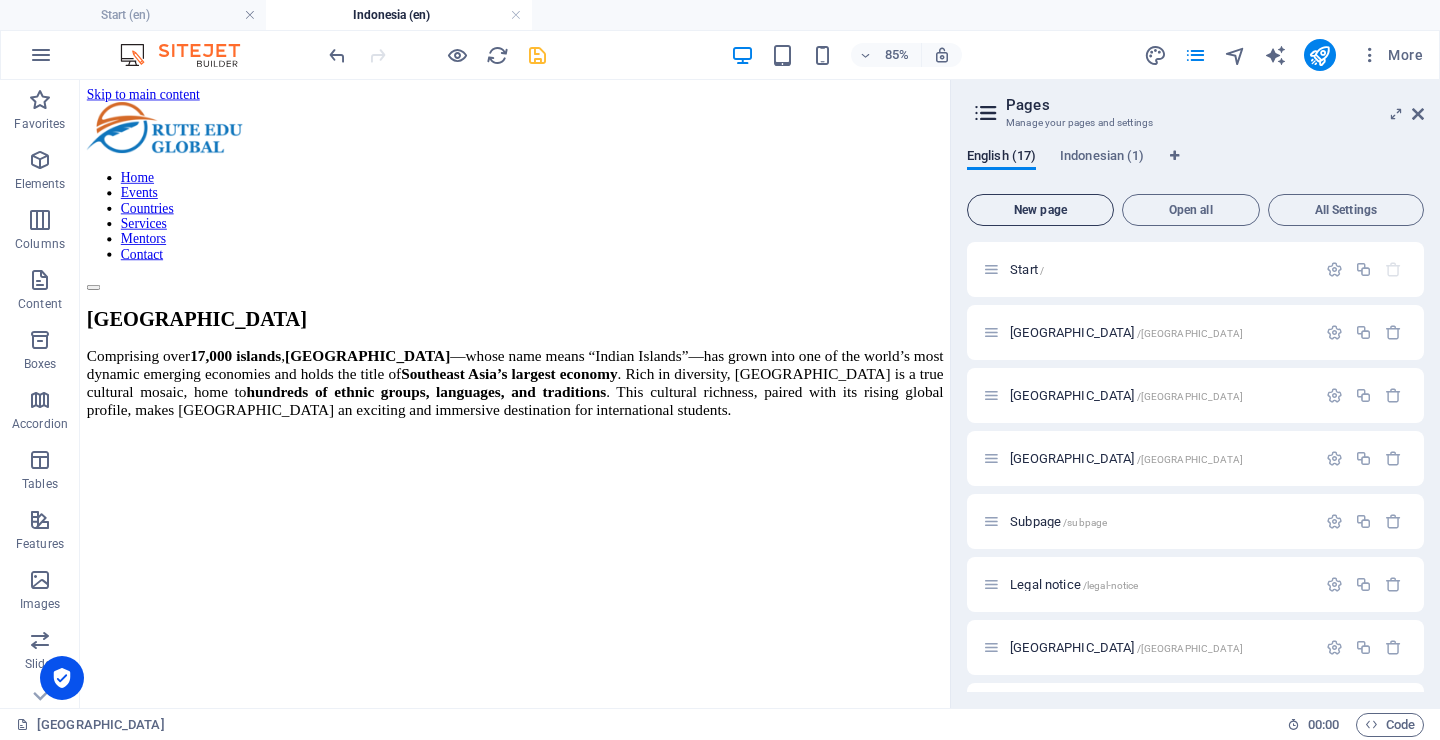 scroll, scrollTop: 886, scrollLeft: 0, axis: vertical 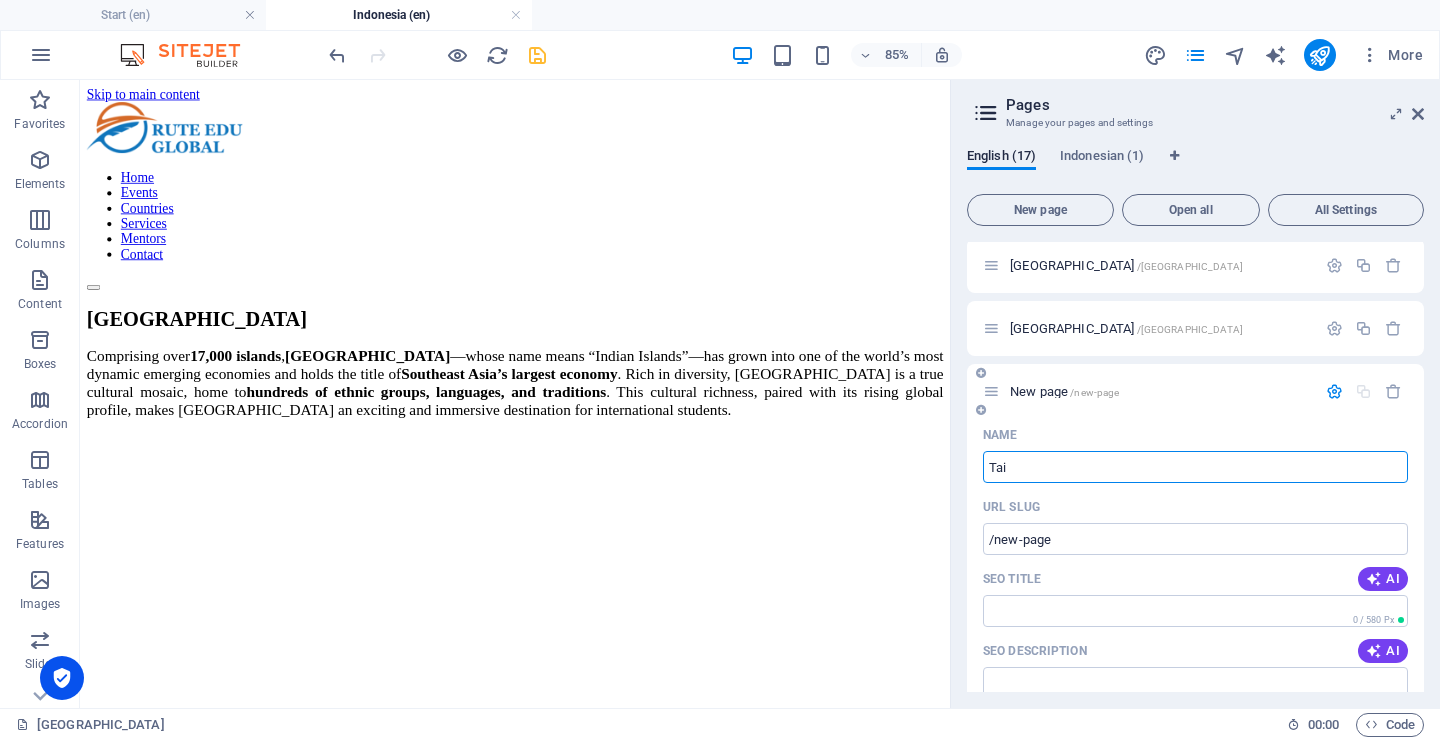 type on "Taiw" 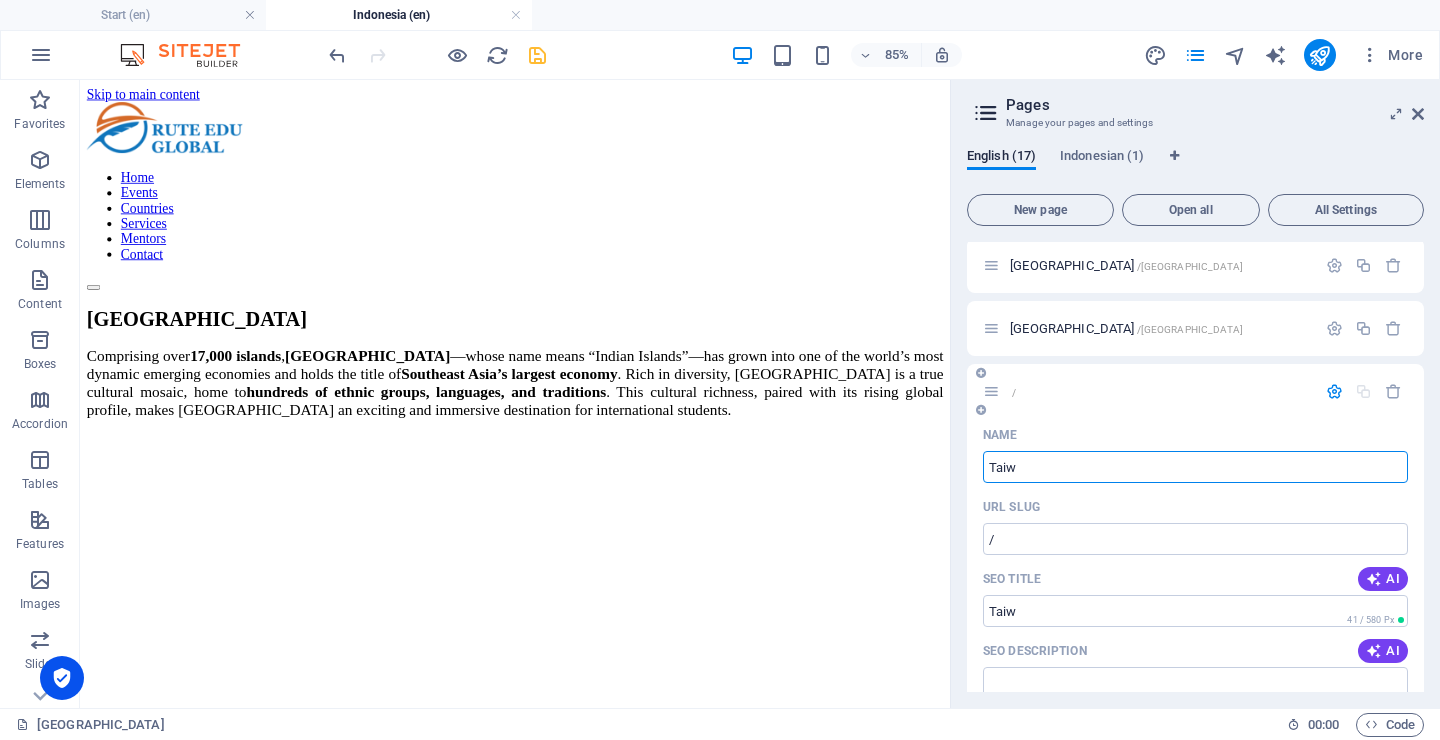 type on "/" 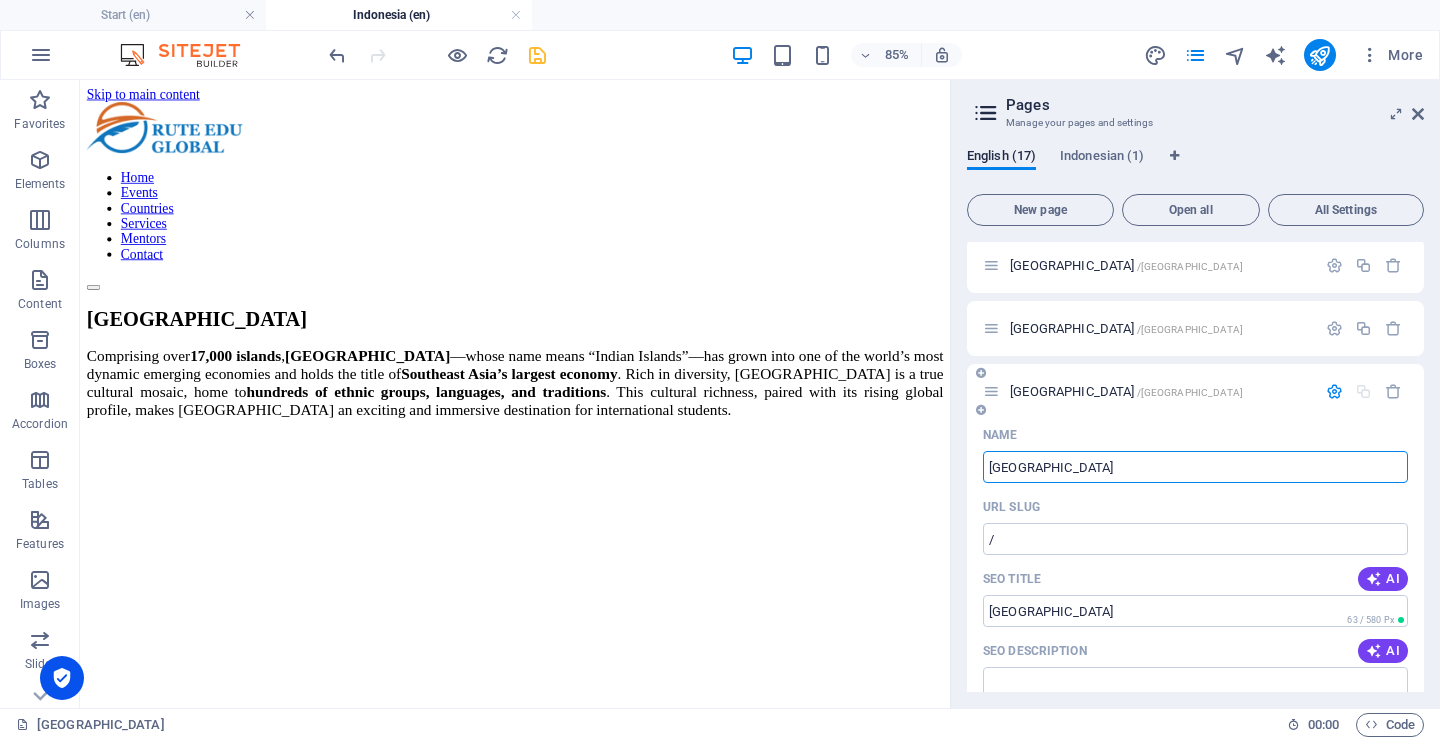 type on "[GEOGRAPHIC_DATA]" 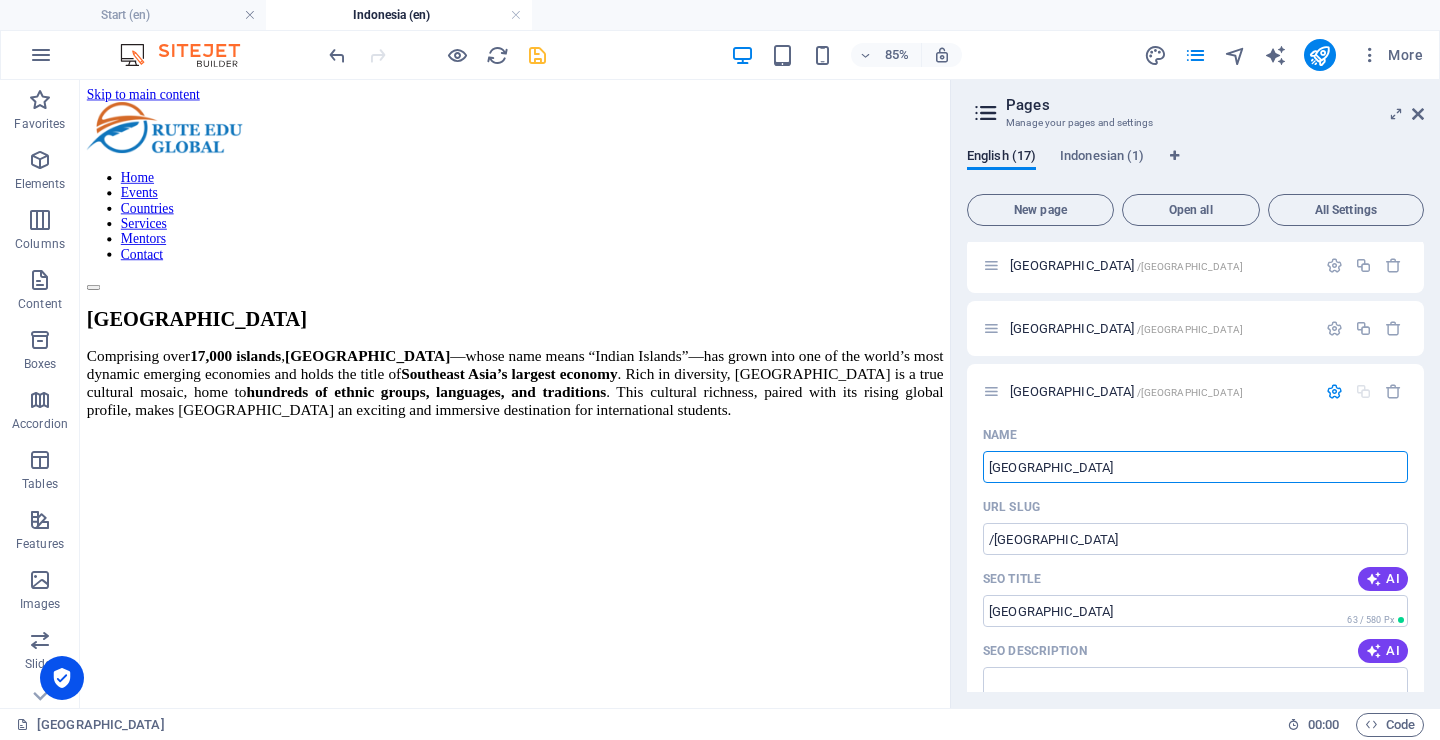 type on "[GEOGRAPHIC_DATA]" 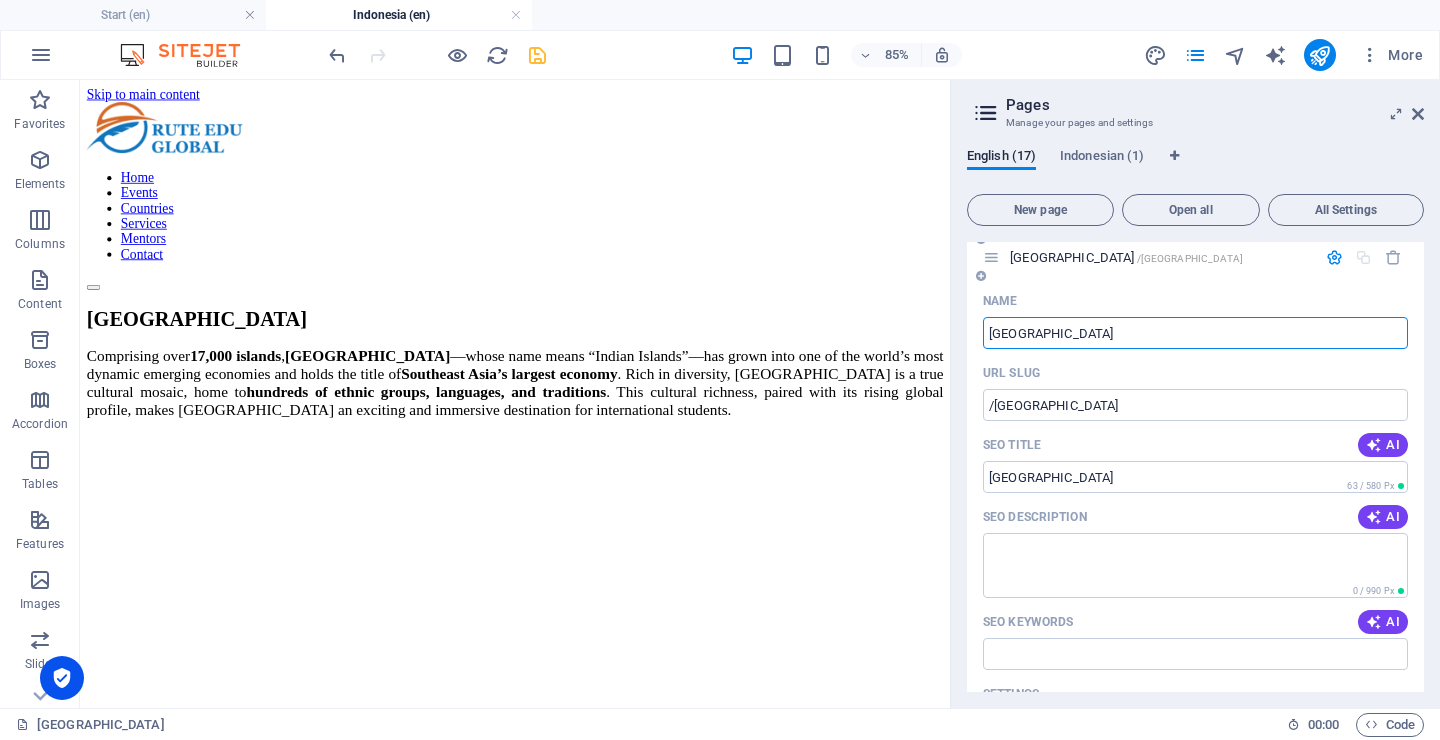 scroll, scrollTop: 1031, scrollLeft: 0, axis: vertical 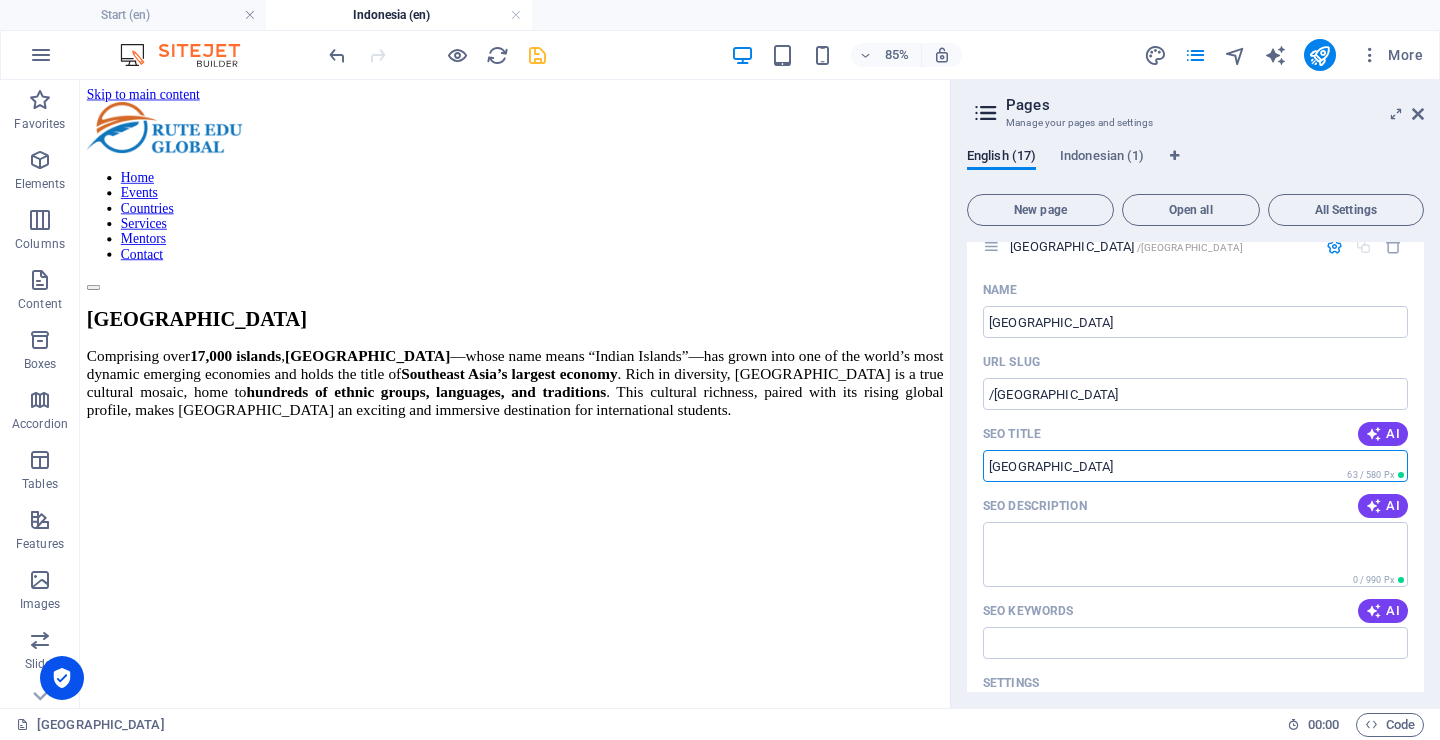 drag, startPoint x: 1047, startPoint y: 463, endPoint x: 963, endPoint y: 463, distance: 84 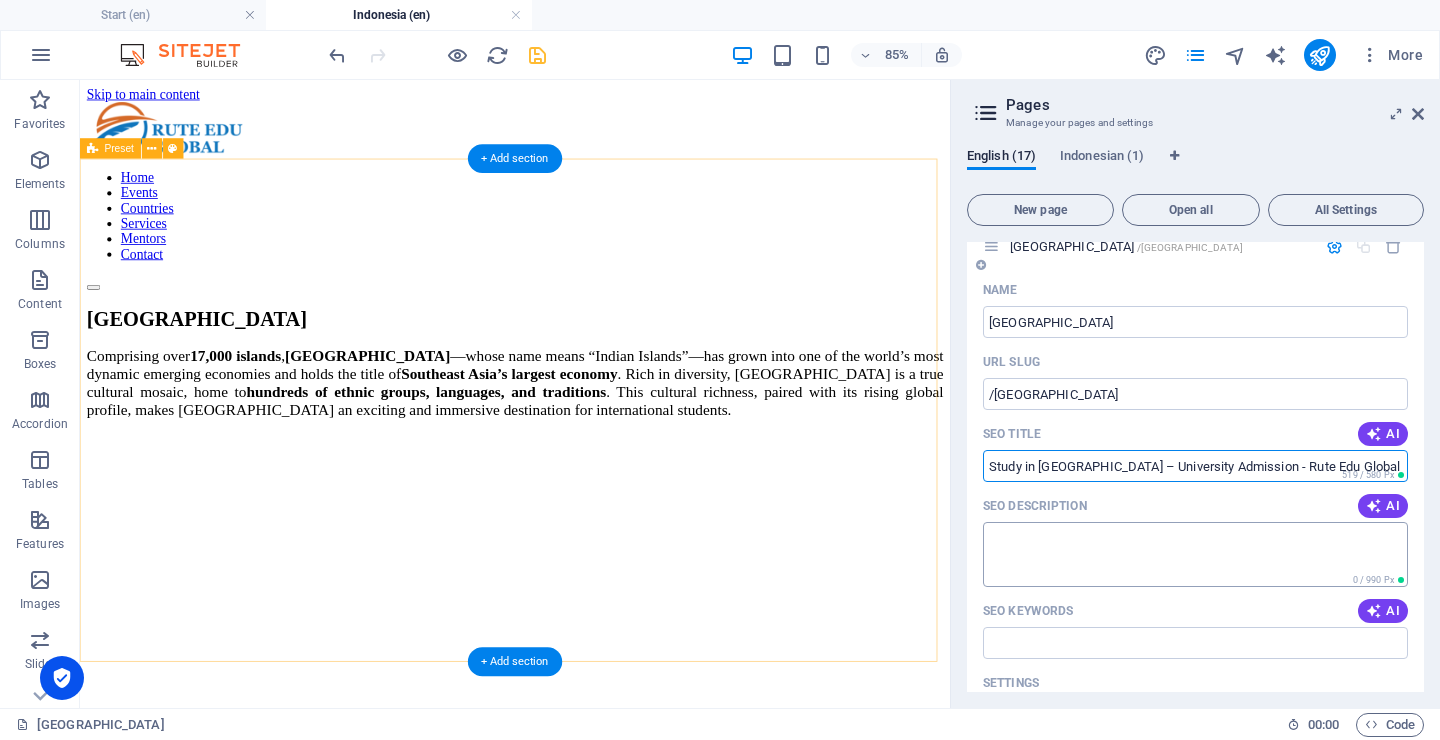 type on "Study in Taiwan – University Admission - Rute Edu Global" 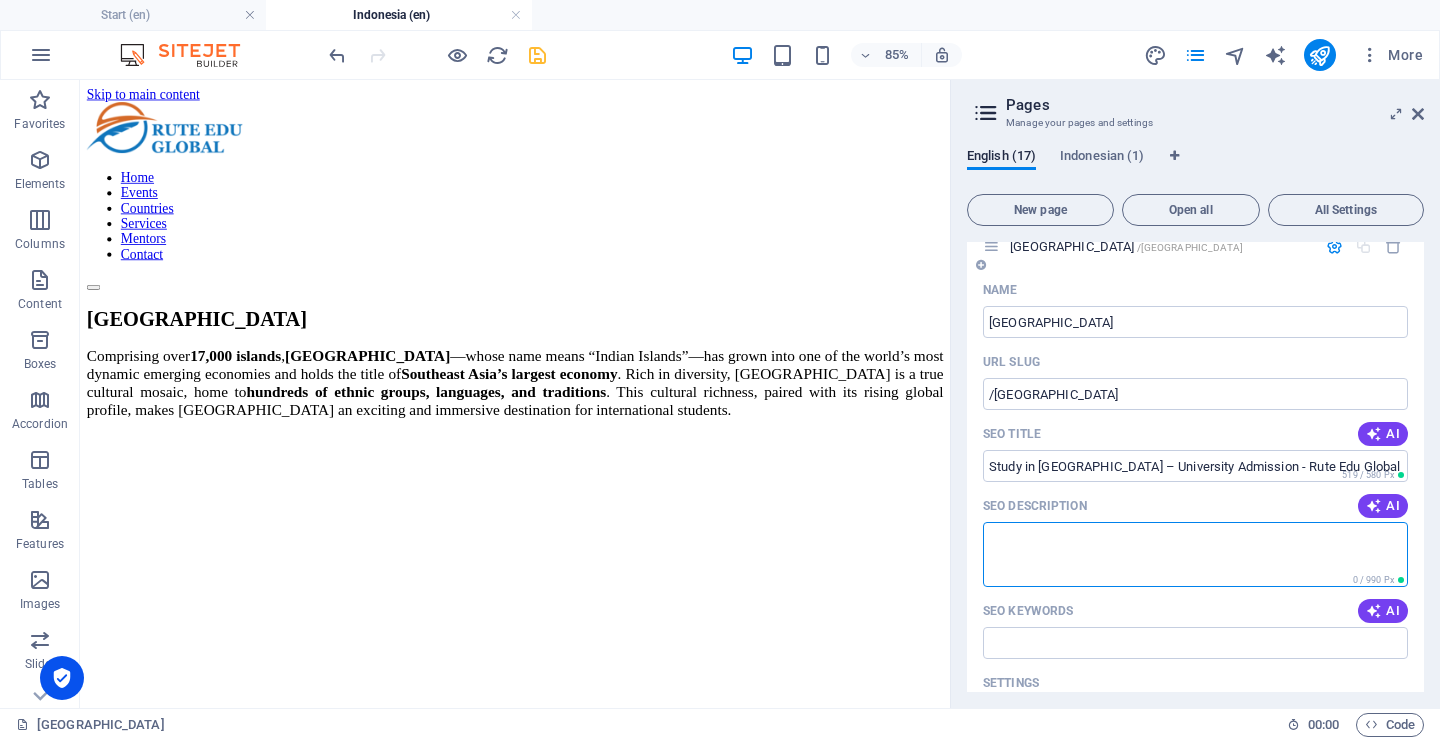 click on "SEO Description" at bounding box center (1195, 554) 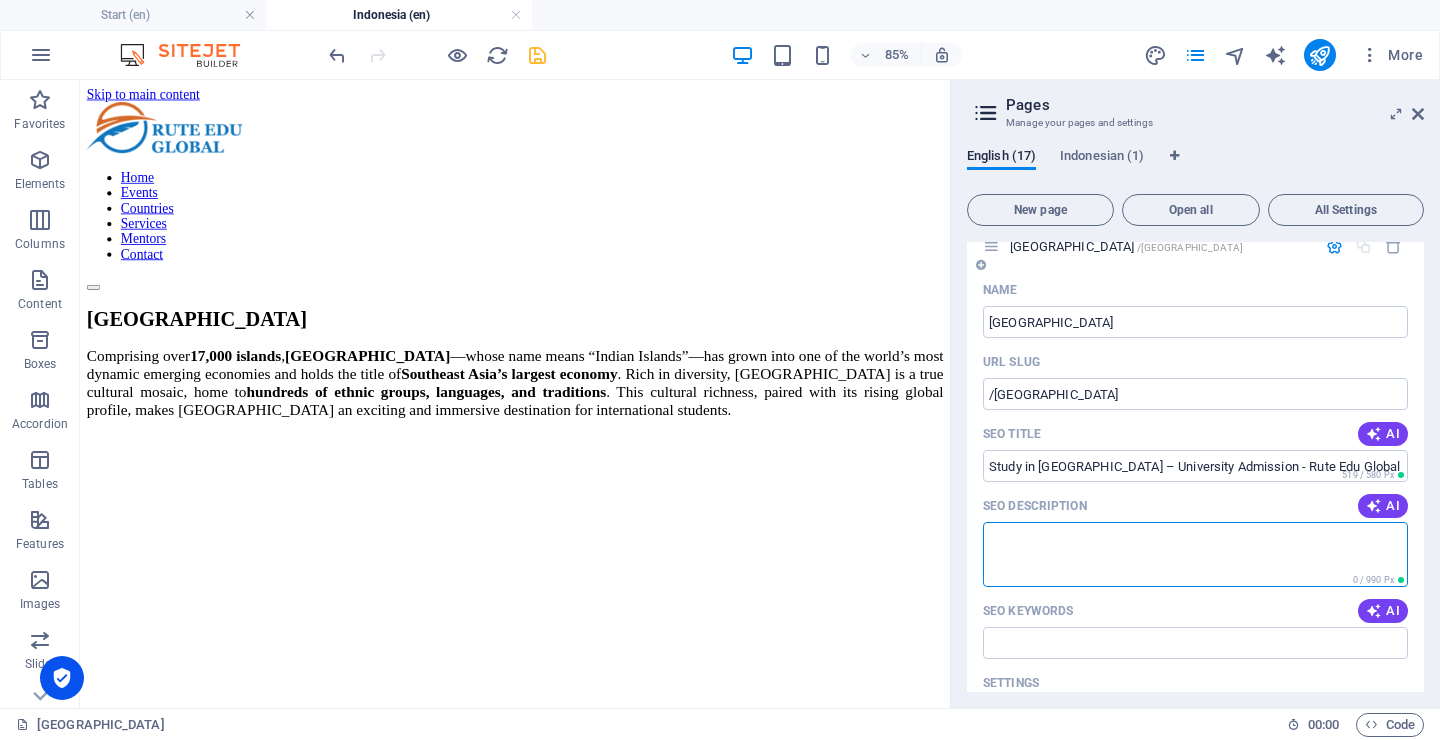 click on "SEO Description" at bounding box center [1195, 554] 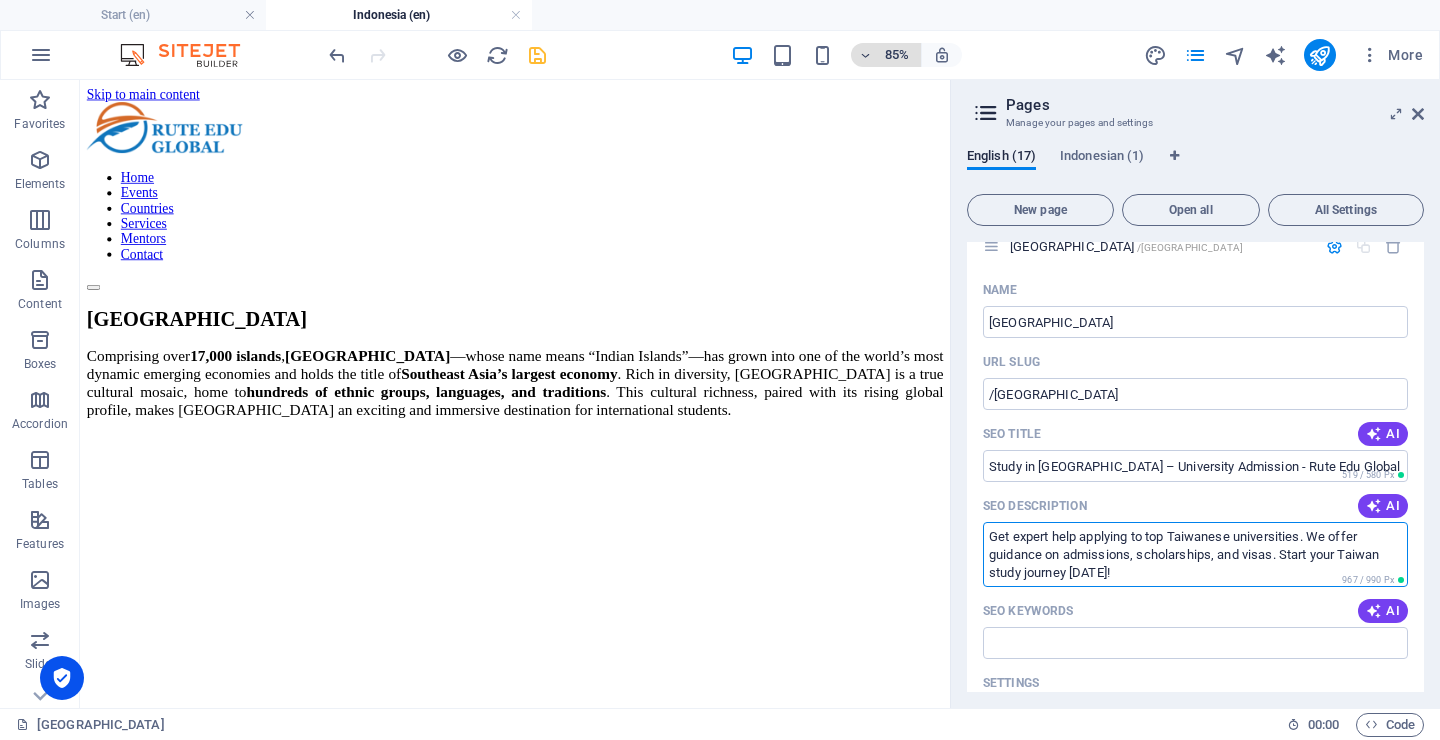 type on "Get expert help applying to top Taiwanese universities. We offer guidance on admissions, scholarships, and visas. Start your Taiwan study journey today!" 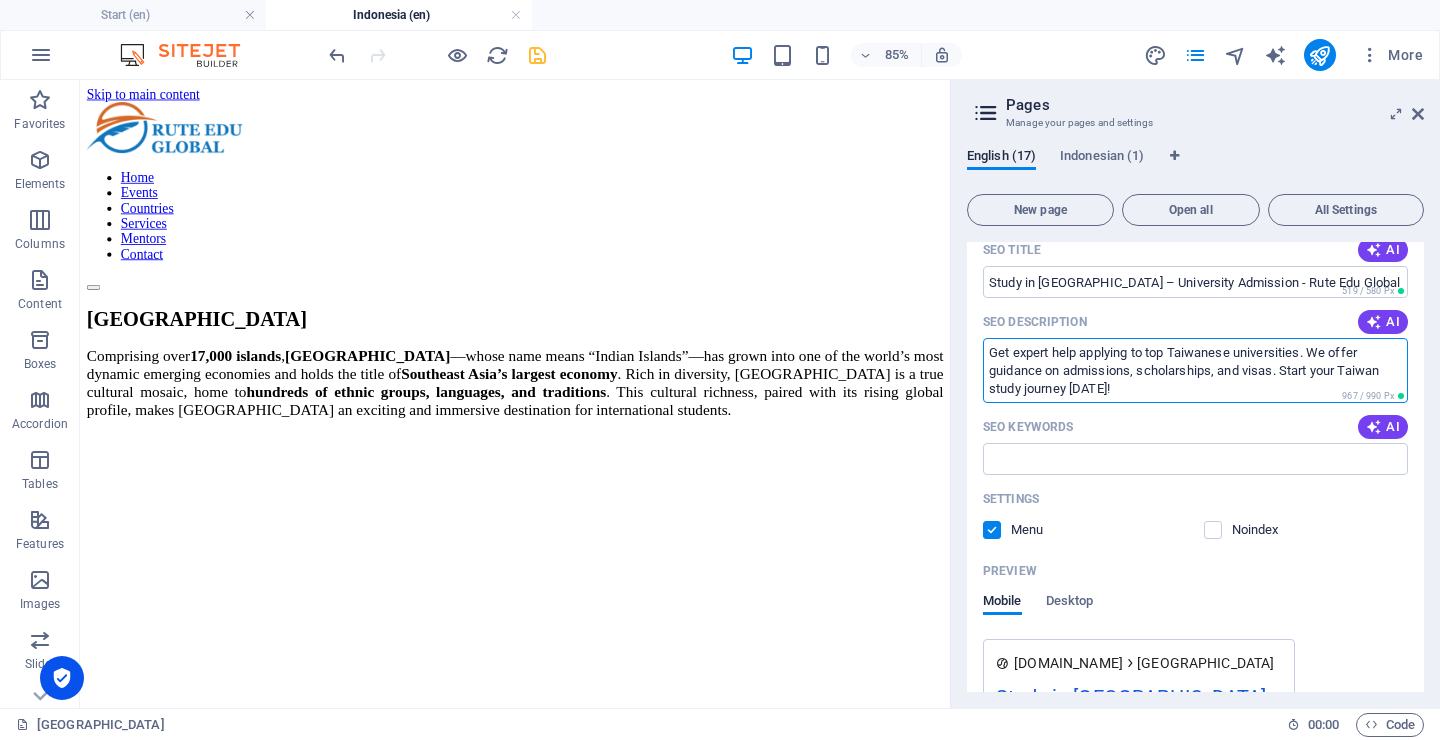 scroll, scrollTop: 1216, scrollLeft: 0, axis: vertical 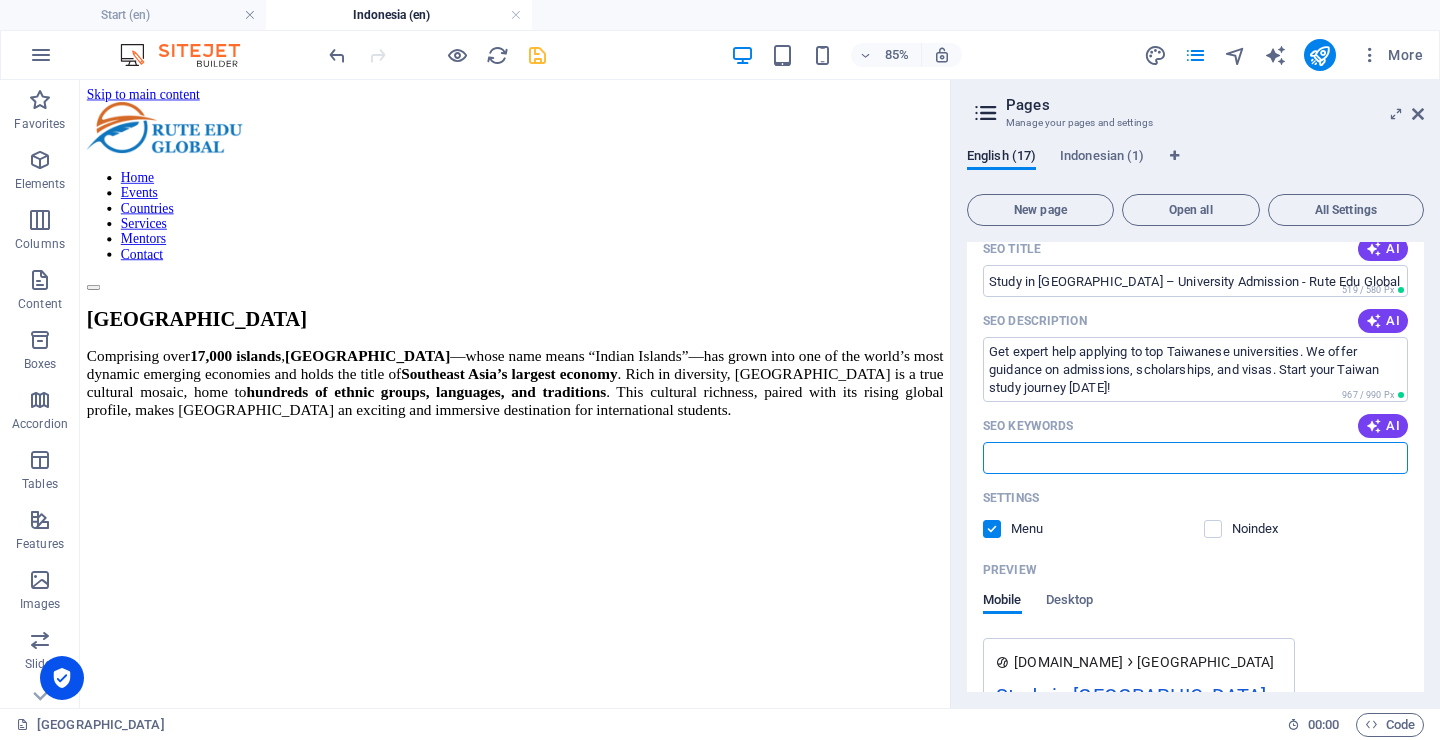 click on "SEO Keywords" at bounding box center [1195, 458] 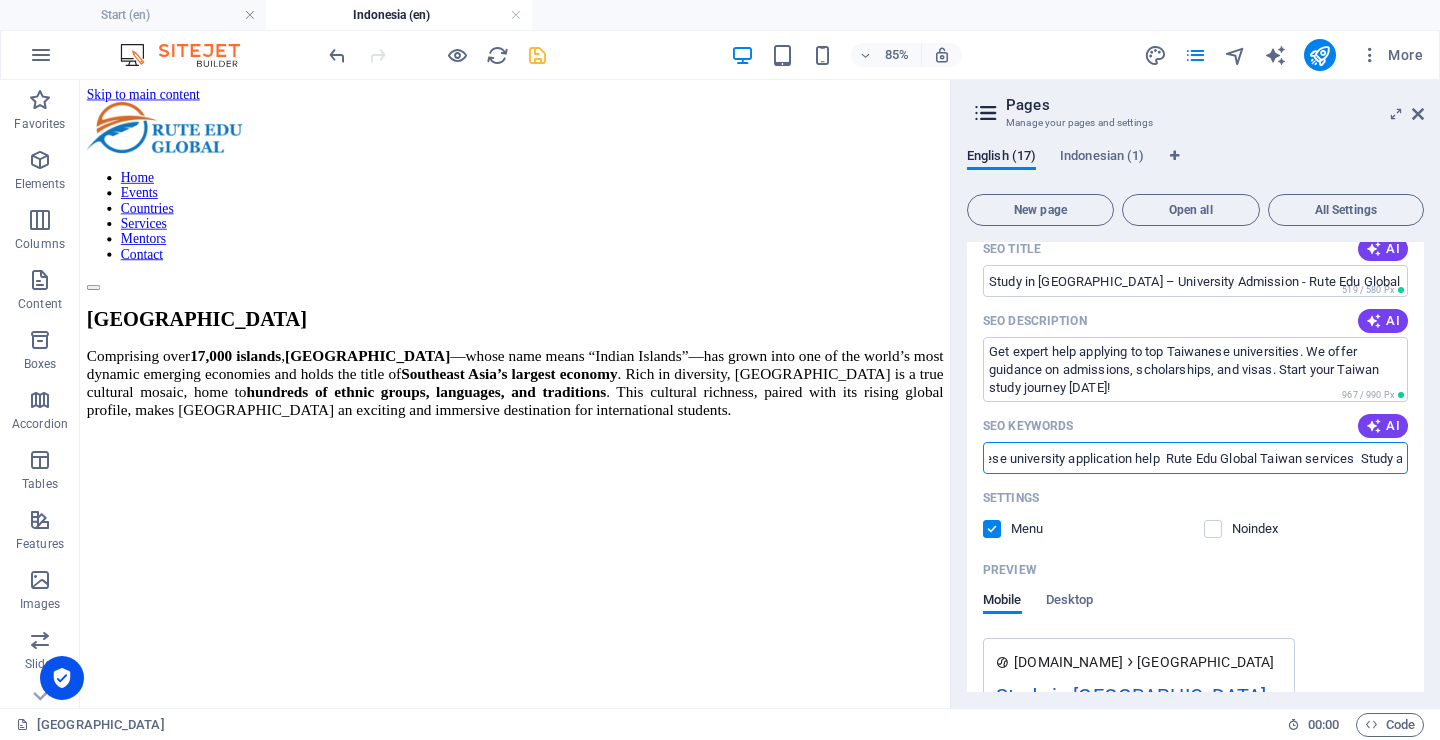 scroll, scrollTop: 0, scrollLeft: 0, axis: both 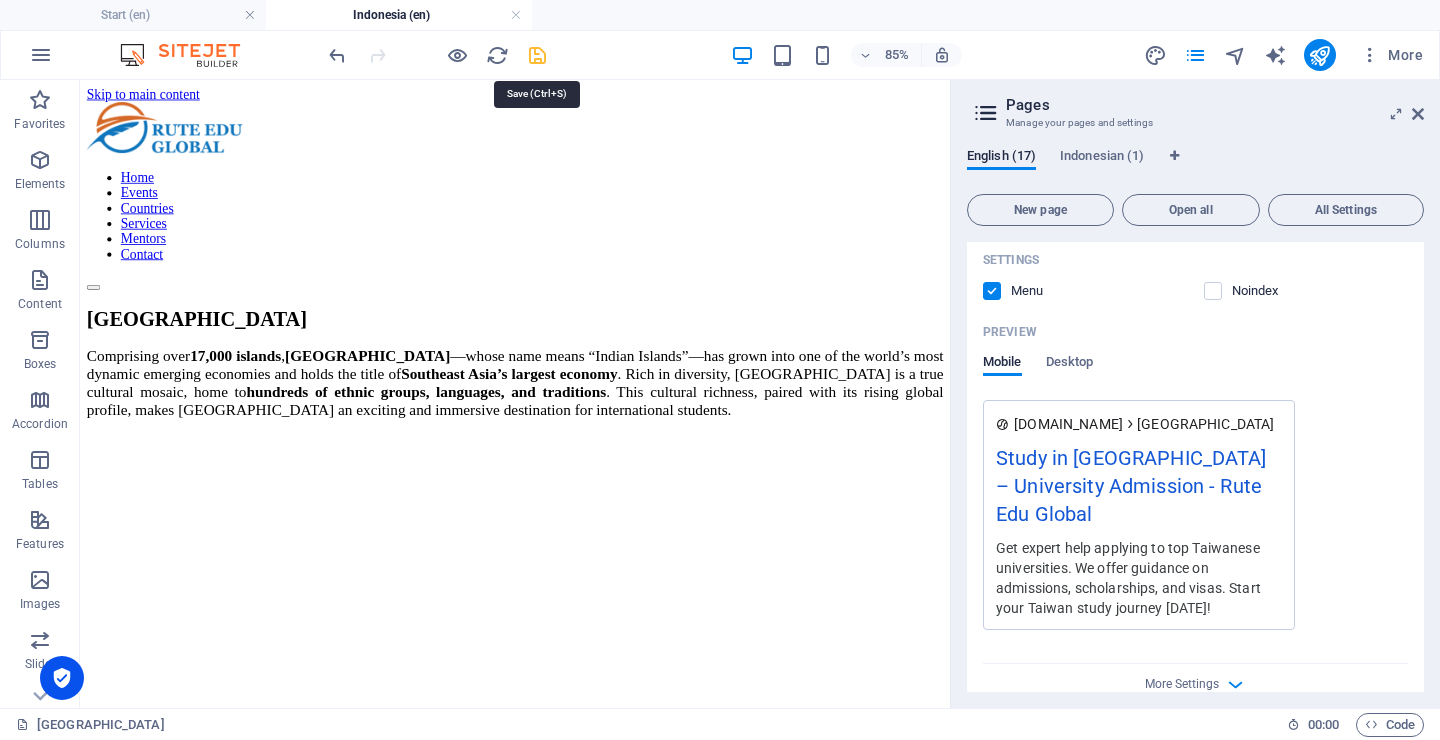 type on "Study in Taiwan  Taiwan university admission  Education consultant Taiwan  Apply to Taiwanese universities  Taiwan scholarship for international students  Taiwan student visa assistance  Taiwanese university application help  Rute Edu Global Taiwan services  Study abroad Taiwan  Taiwan higher education consultant" 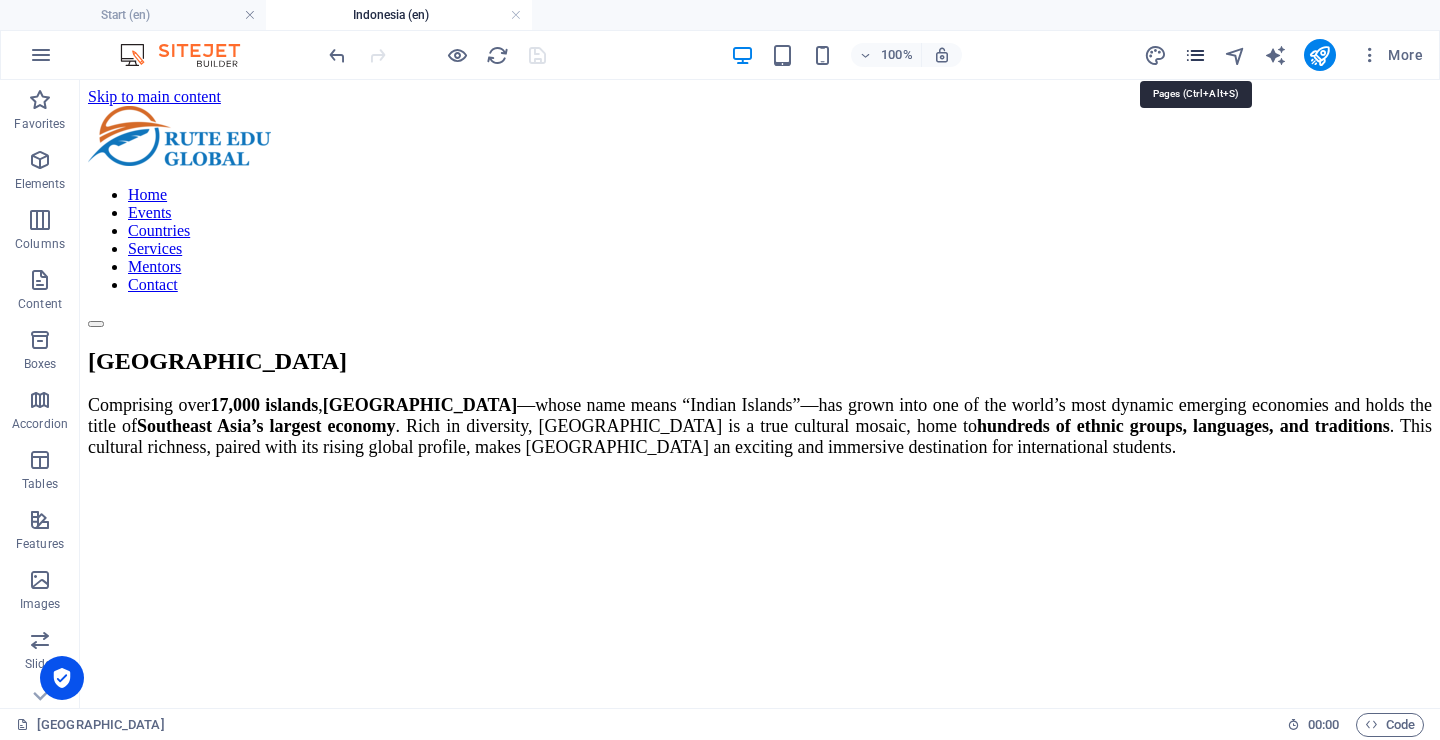 click at bounding box center [1195, 55] 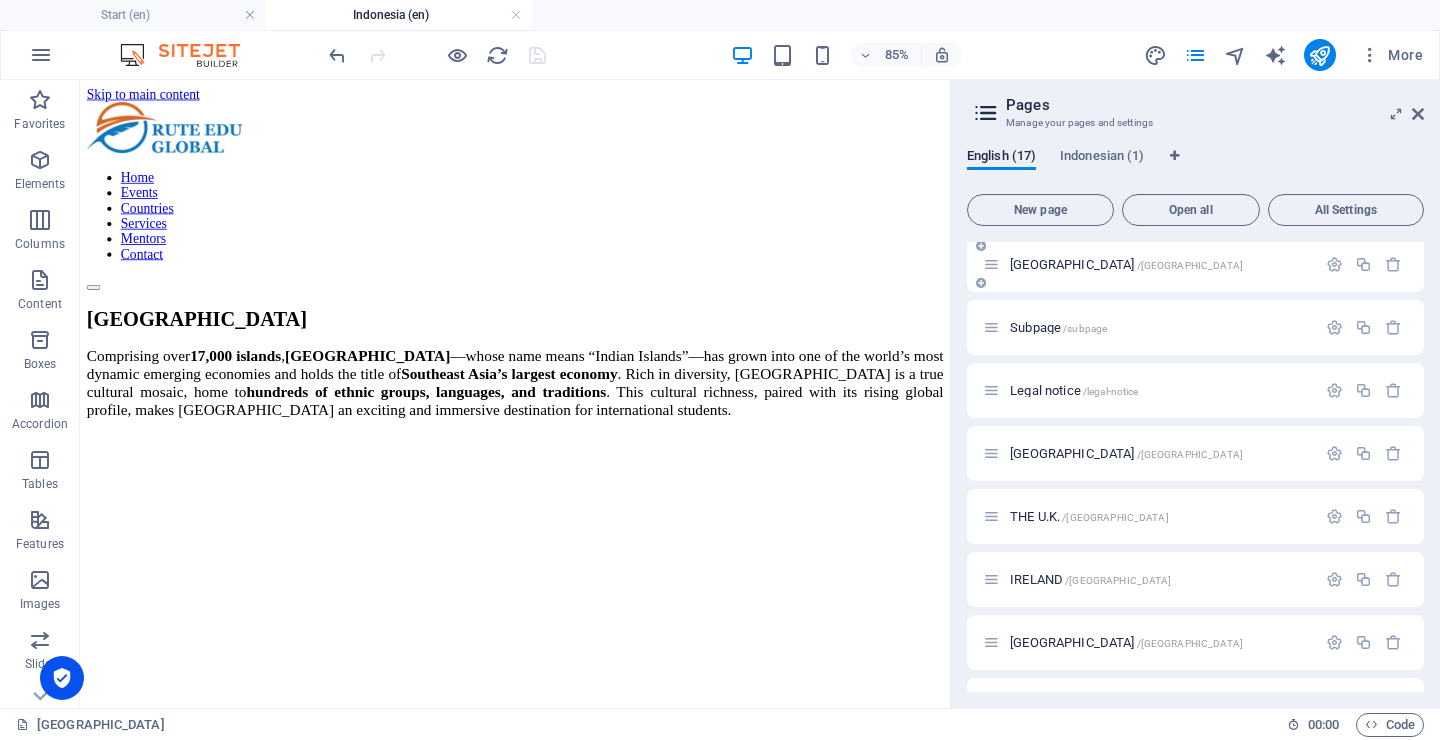 scroll, scrollTop: 256, scrollLeft: 0, axis: vertical 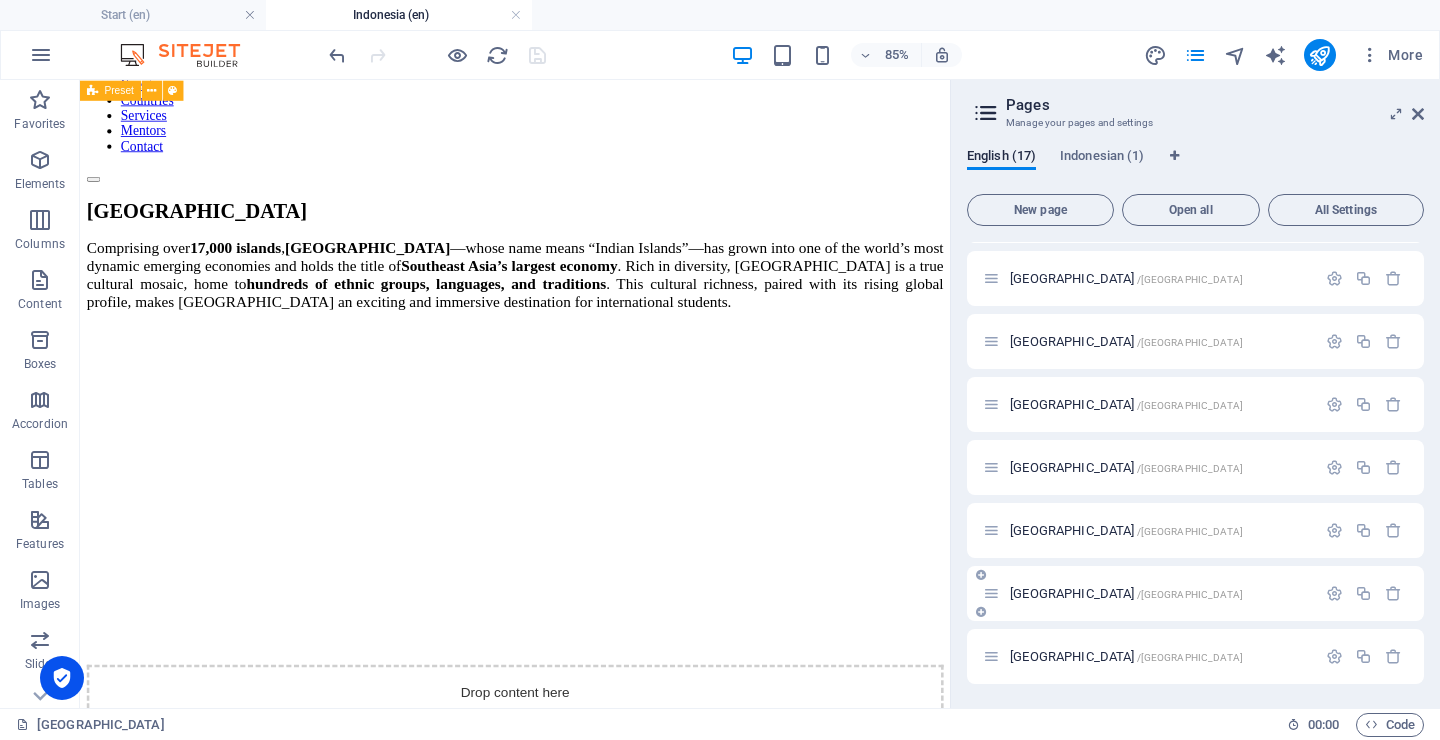 click on "Indonesia /indonesia" at bounding box center [1126, 593] 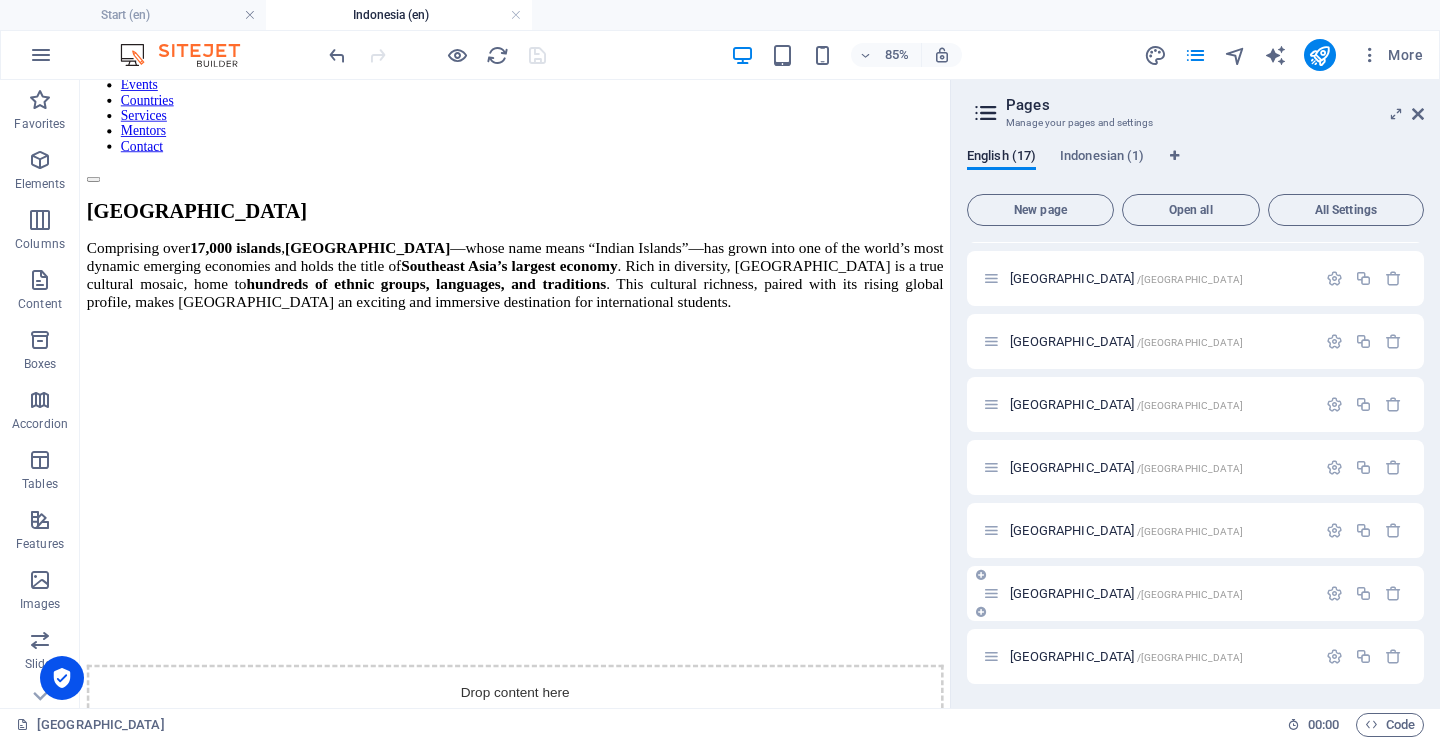 click on "Indonesia /indonesia" at bounding box center (1126, 593) 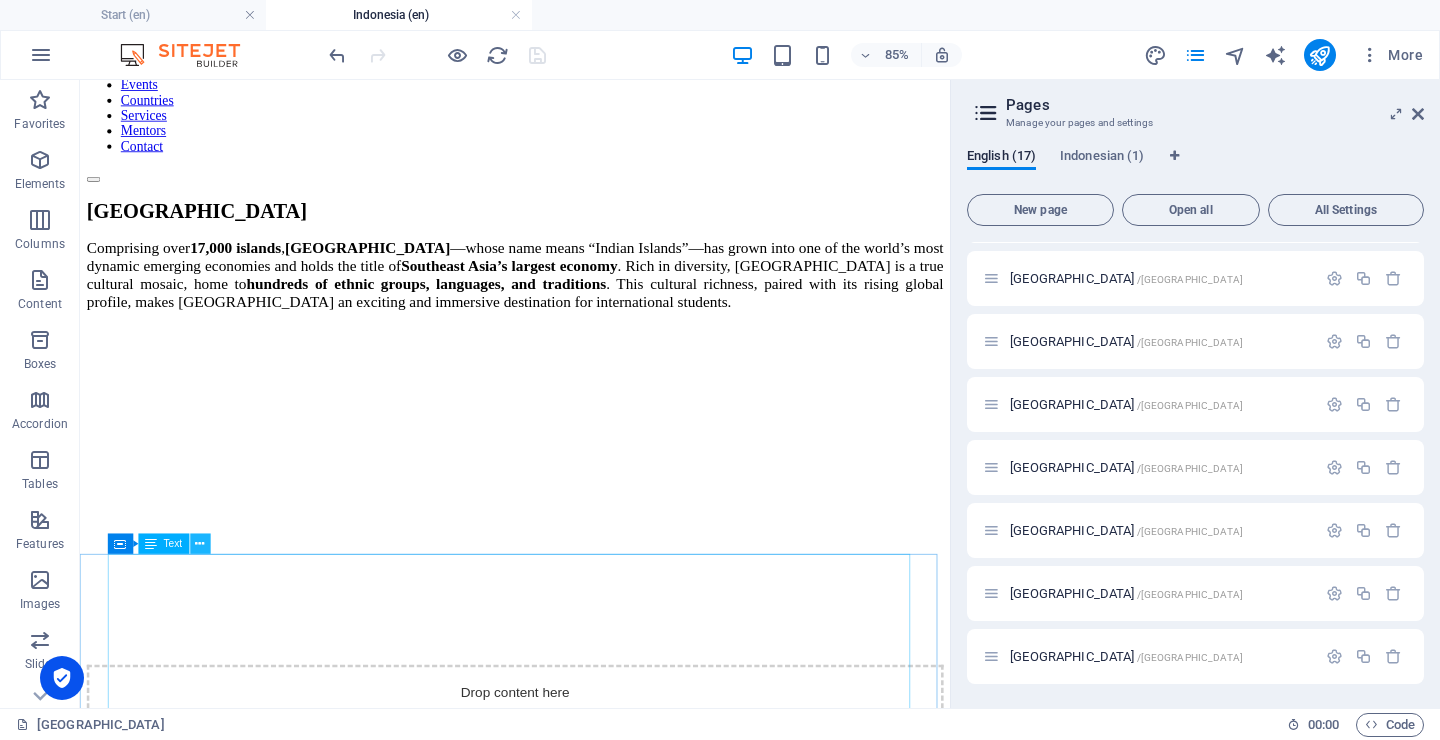 click at bounding box center (200, 543) 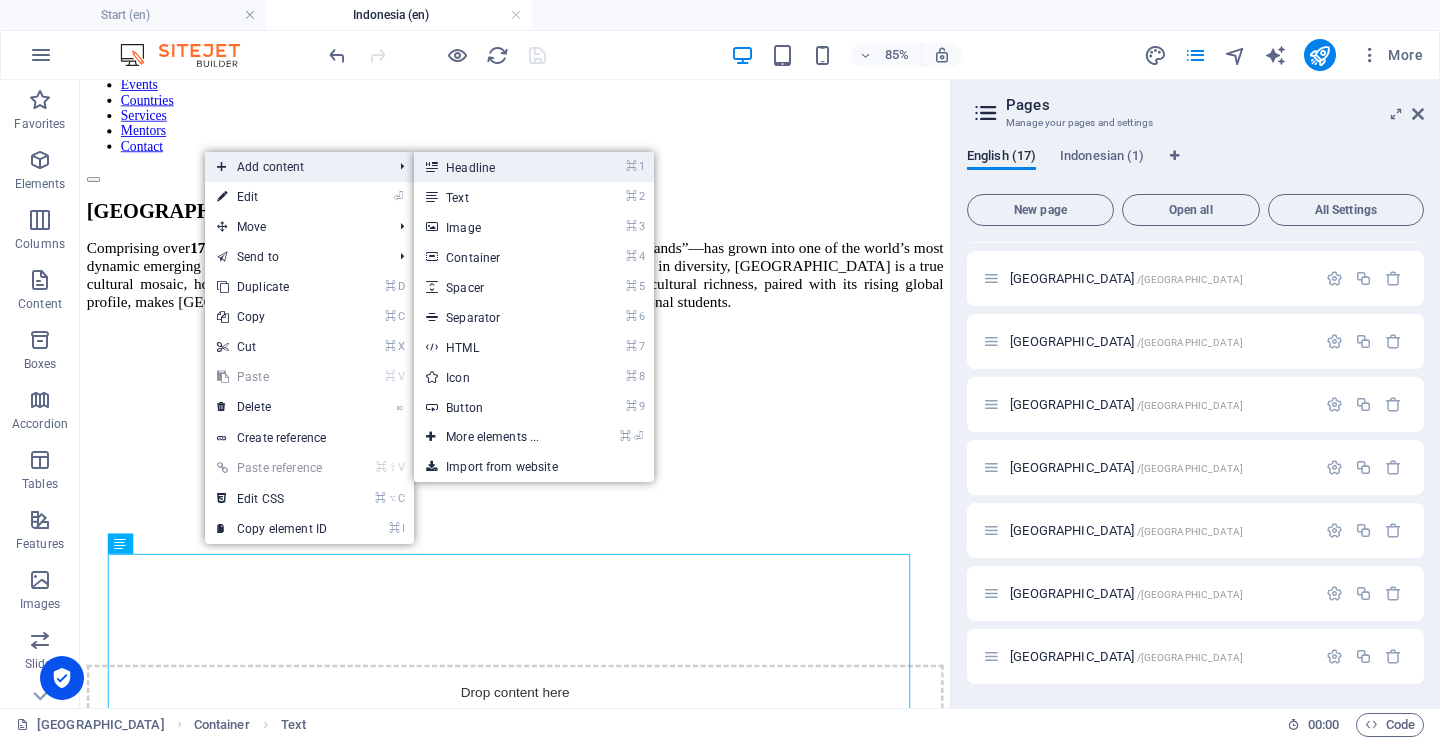 click on "⌘ 1  Headline" at bounding box center (496, 167) 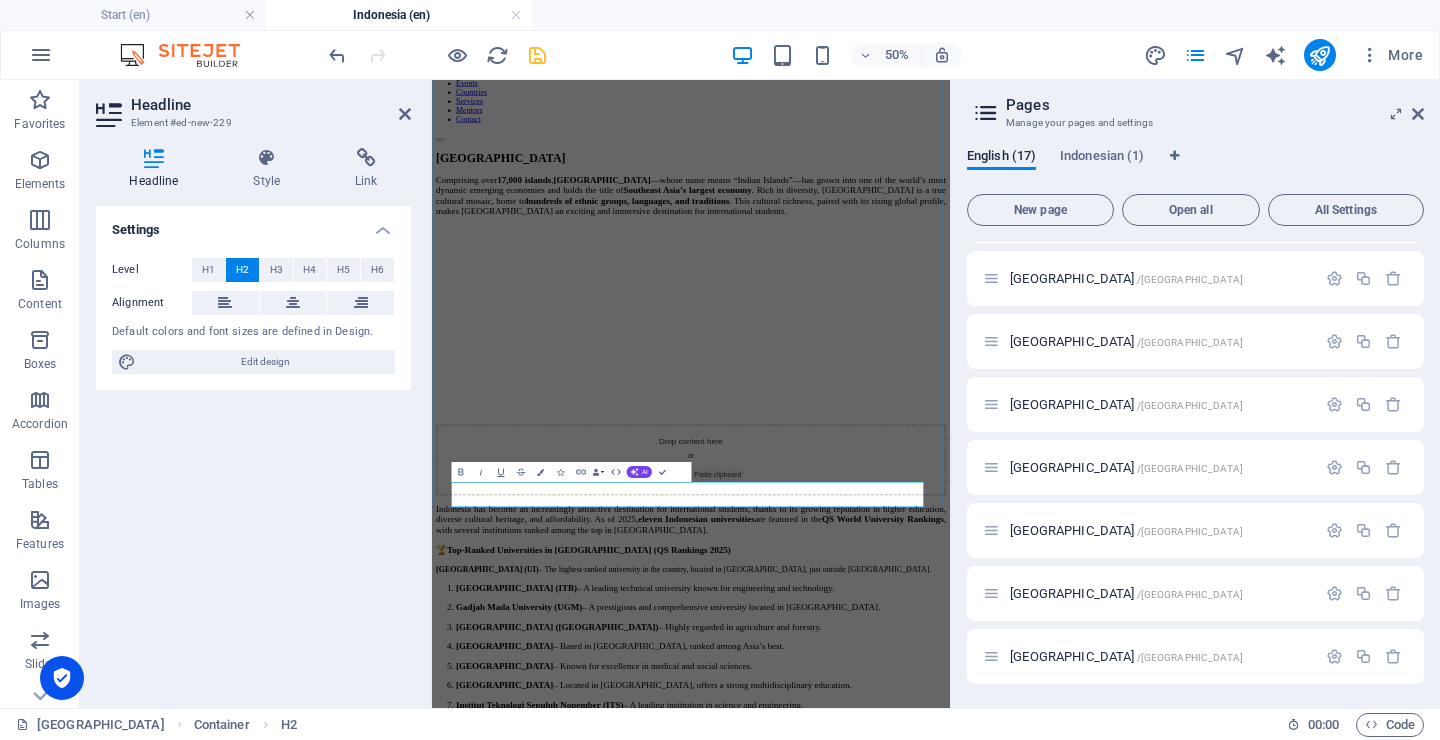 scroll, scrollTop: 2445, scrollLeft: 0, axis: vertical 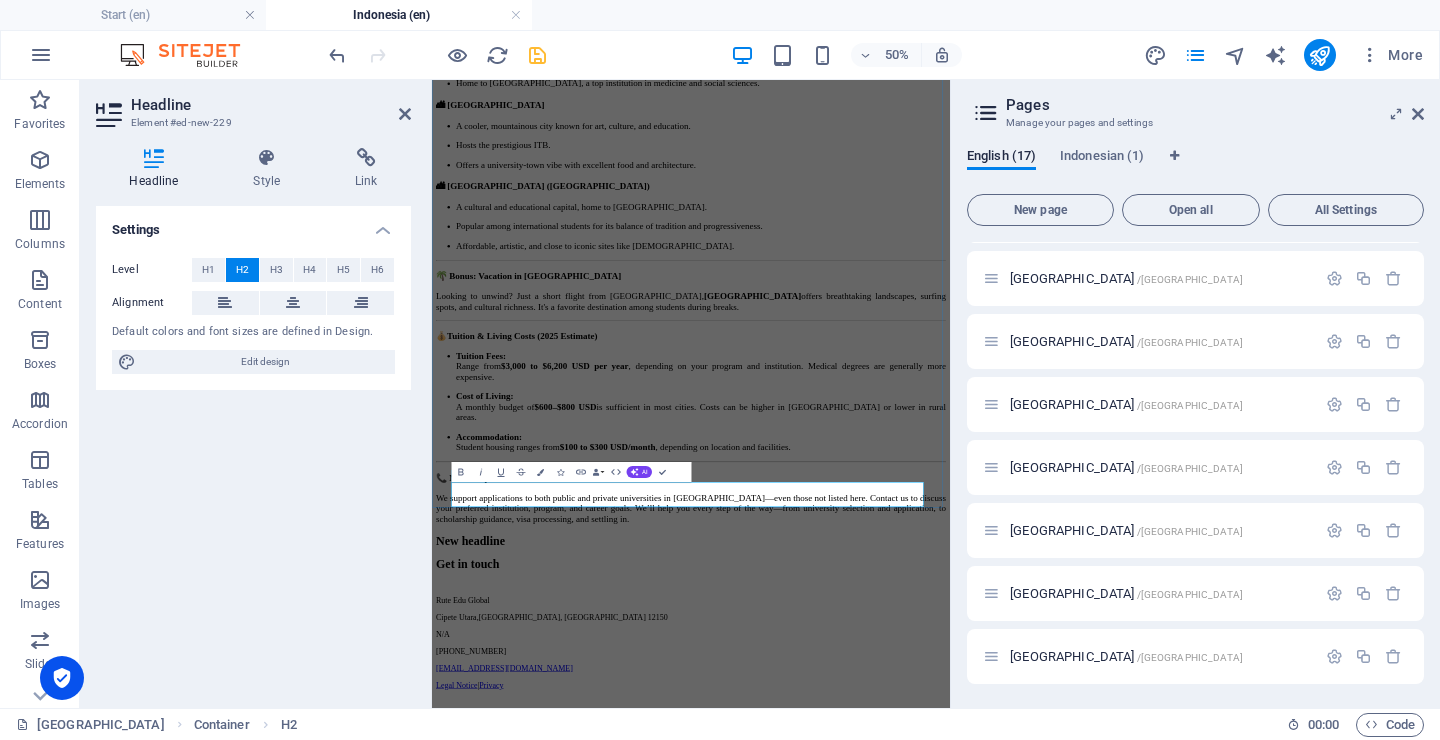 click on "New headline" at bounding box center [950, 1002] 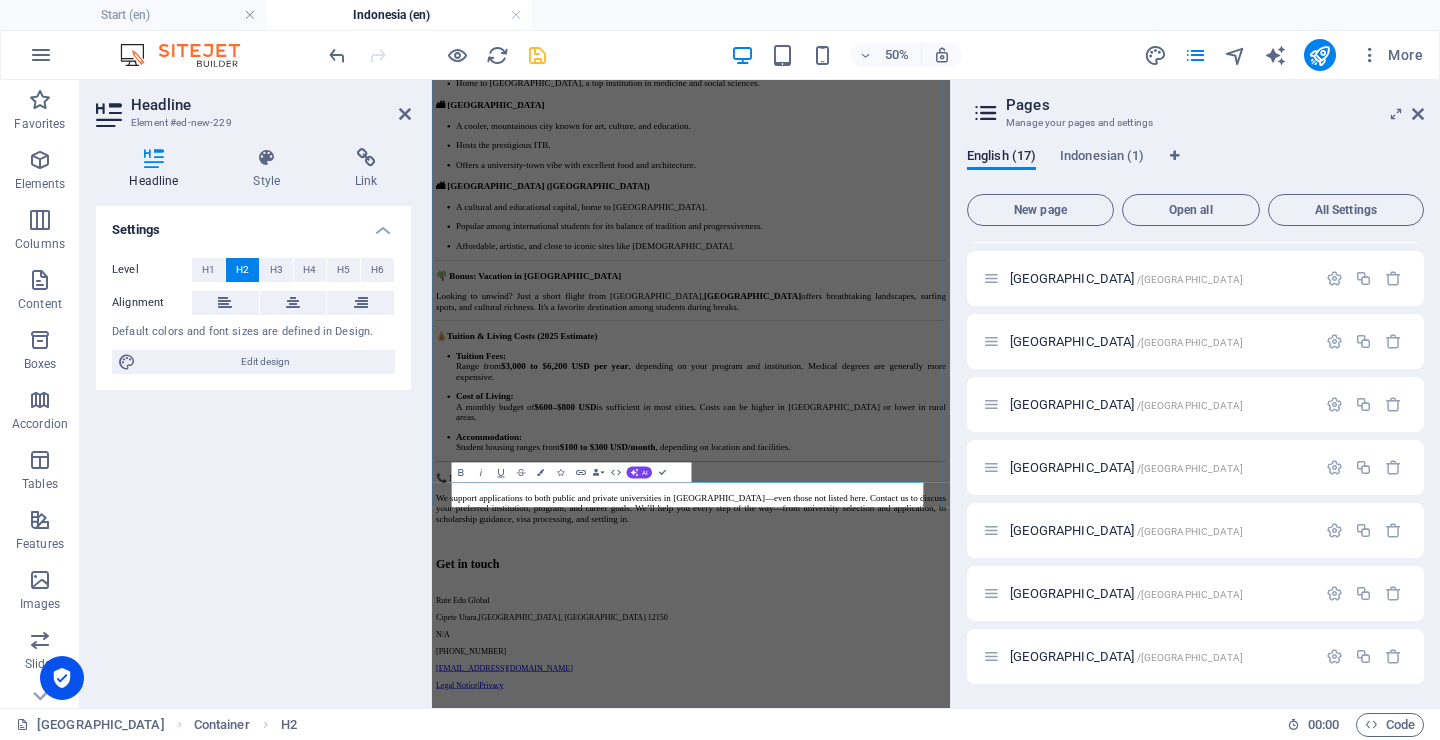 type 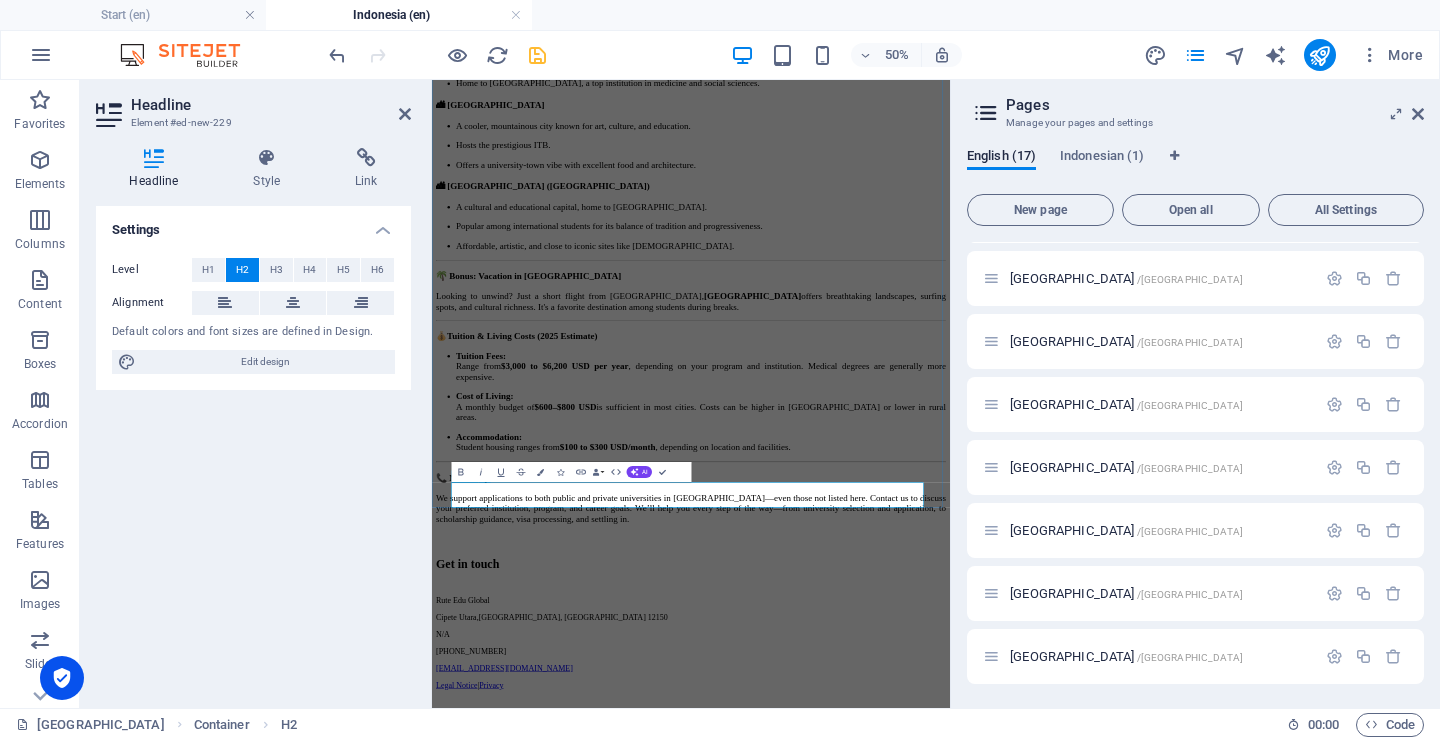 scroll, scrollTop: 1, scrollLeft: 0, axis: vertical 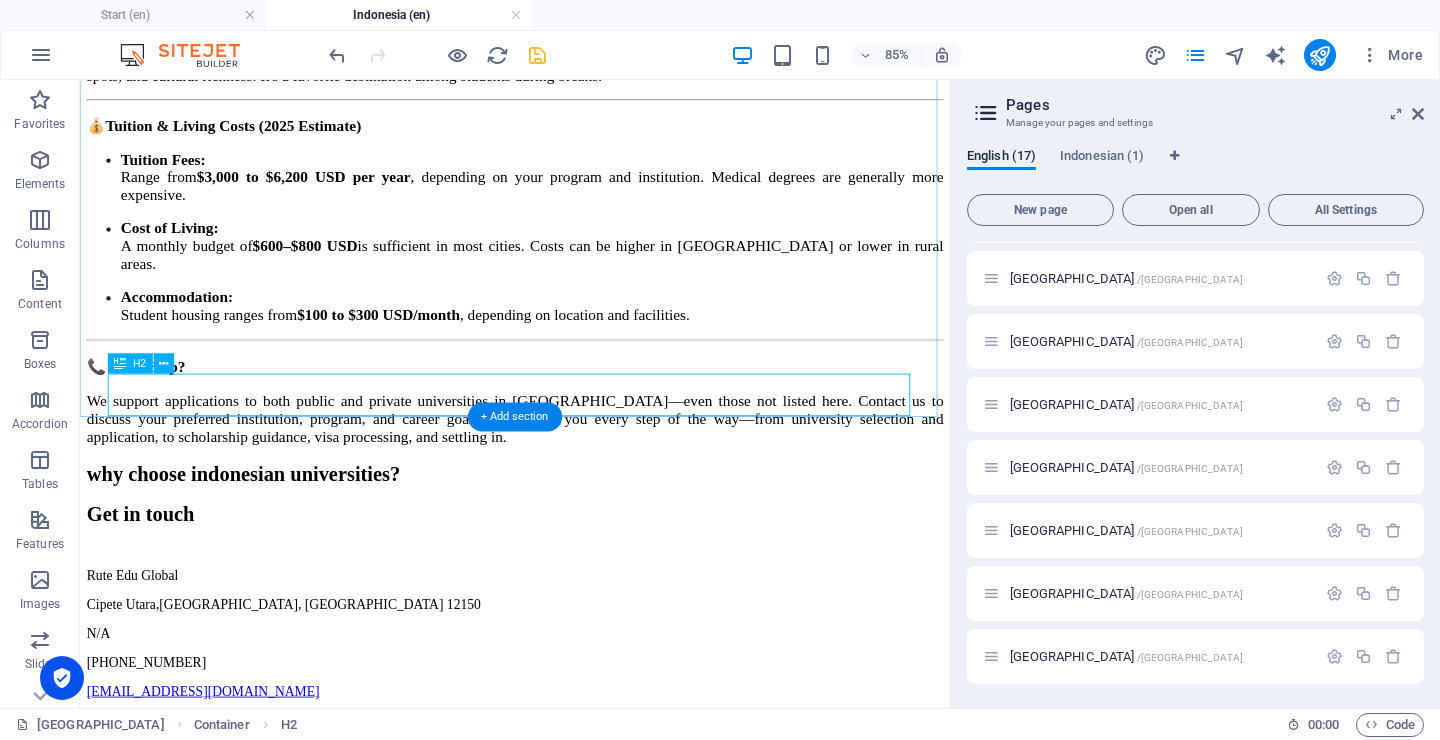 click on "why choose indonesian universities?" at bounding box center [592, 543] 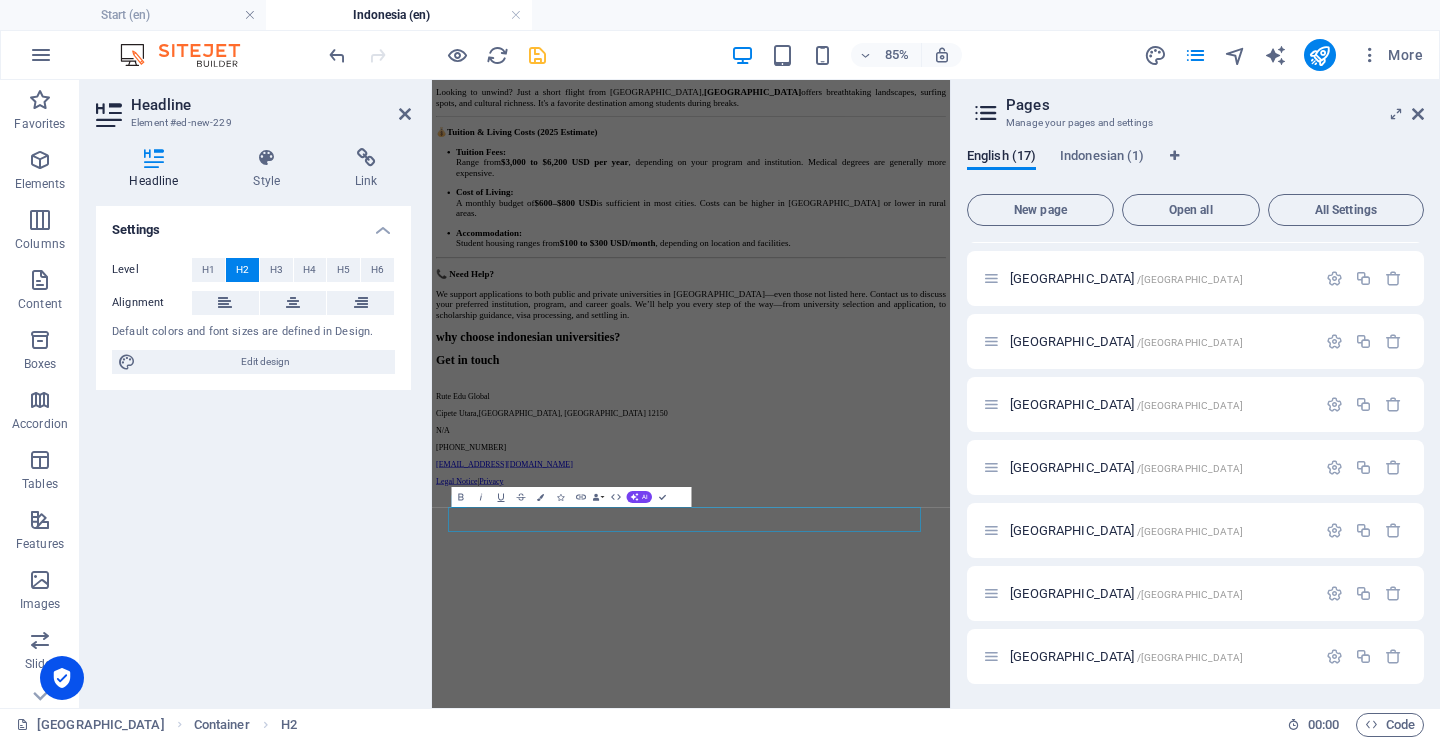 scroll, scrollTop: 2445, scrollLeft: 0, axis: vertical 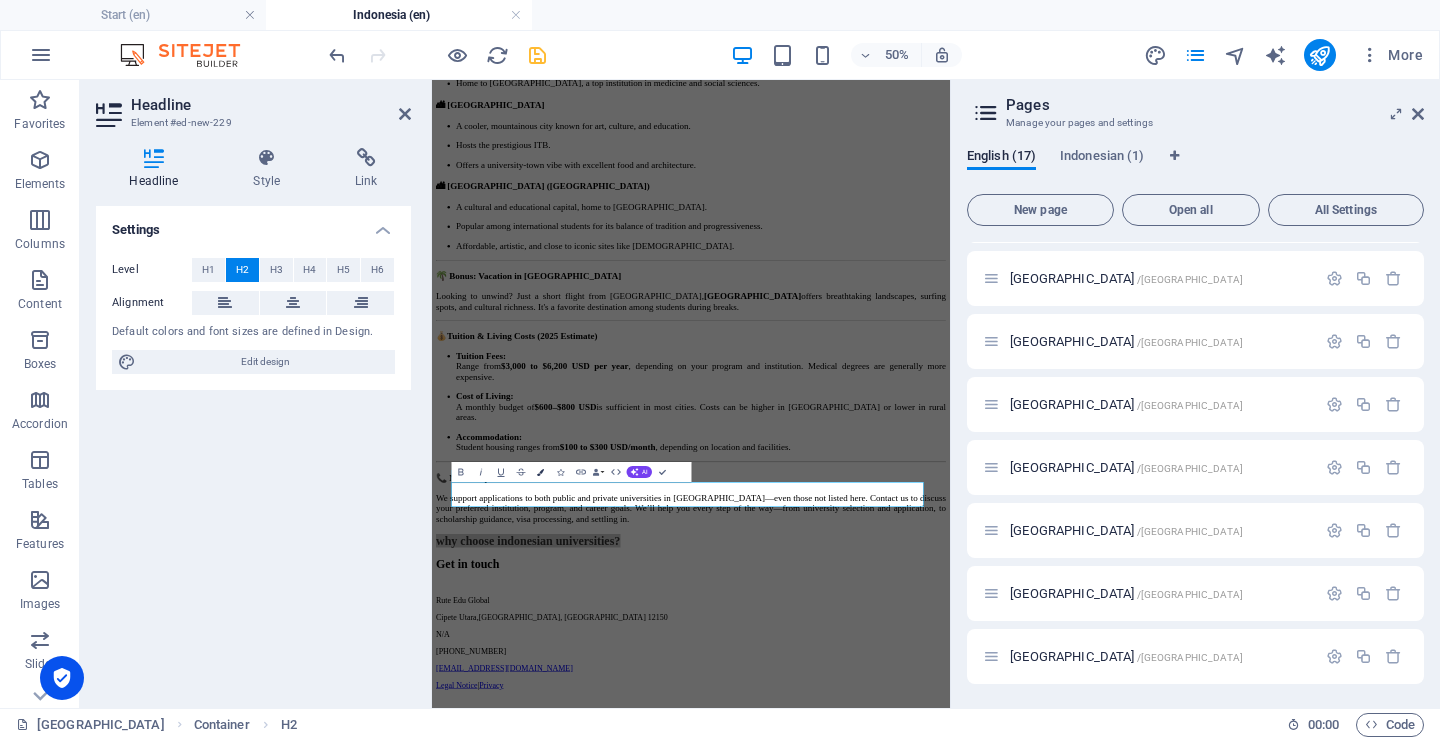 click at bounding box center (540, 472) 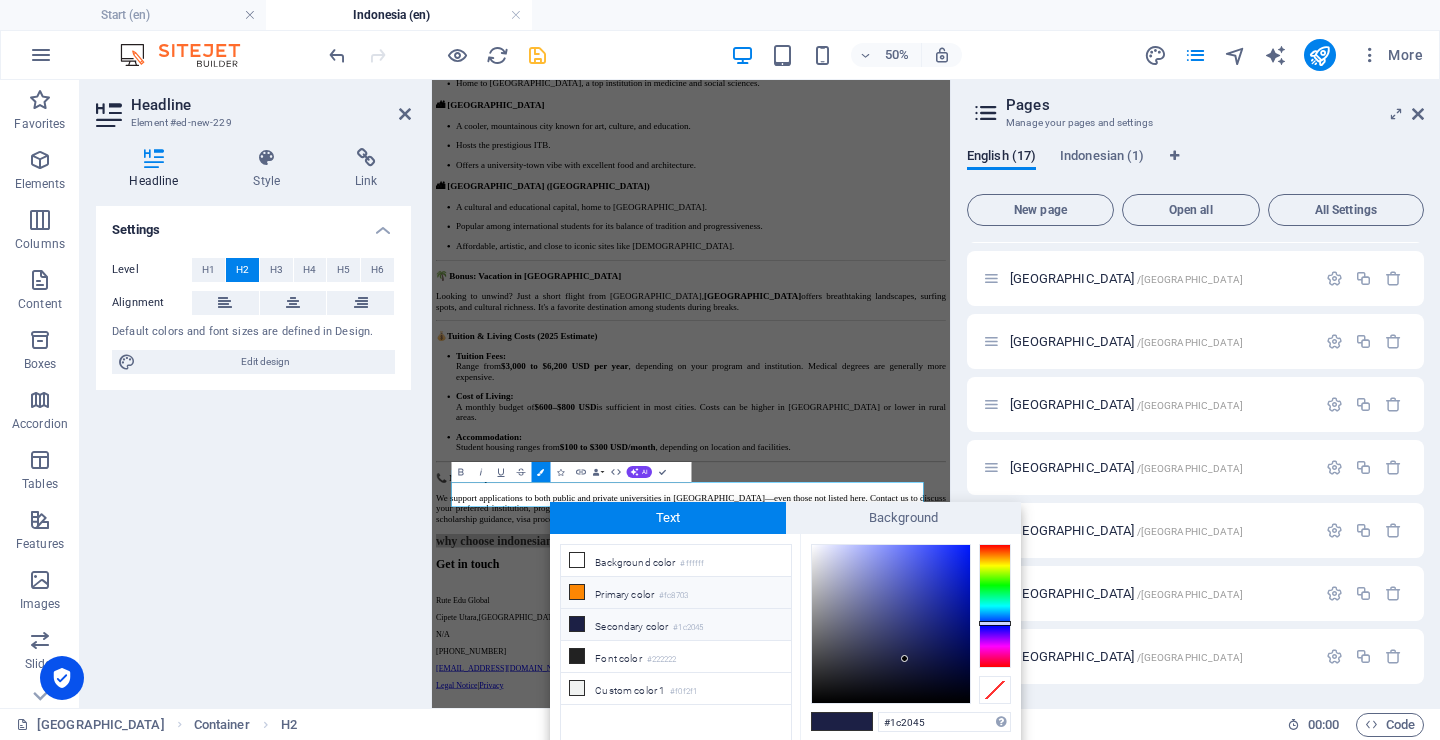 click at bounding box center [577, 592] 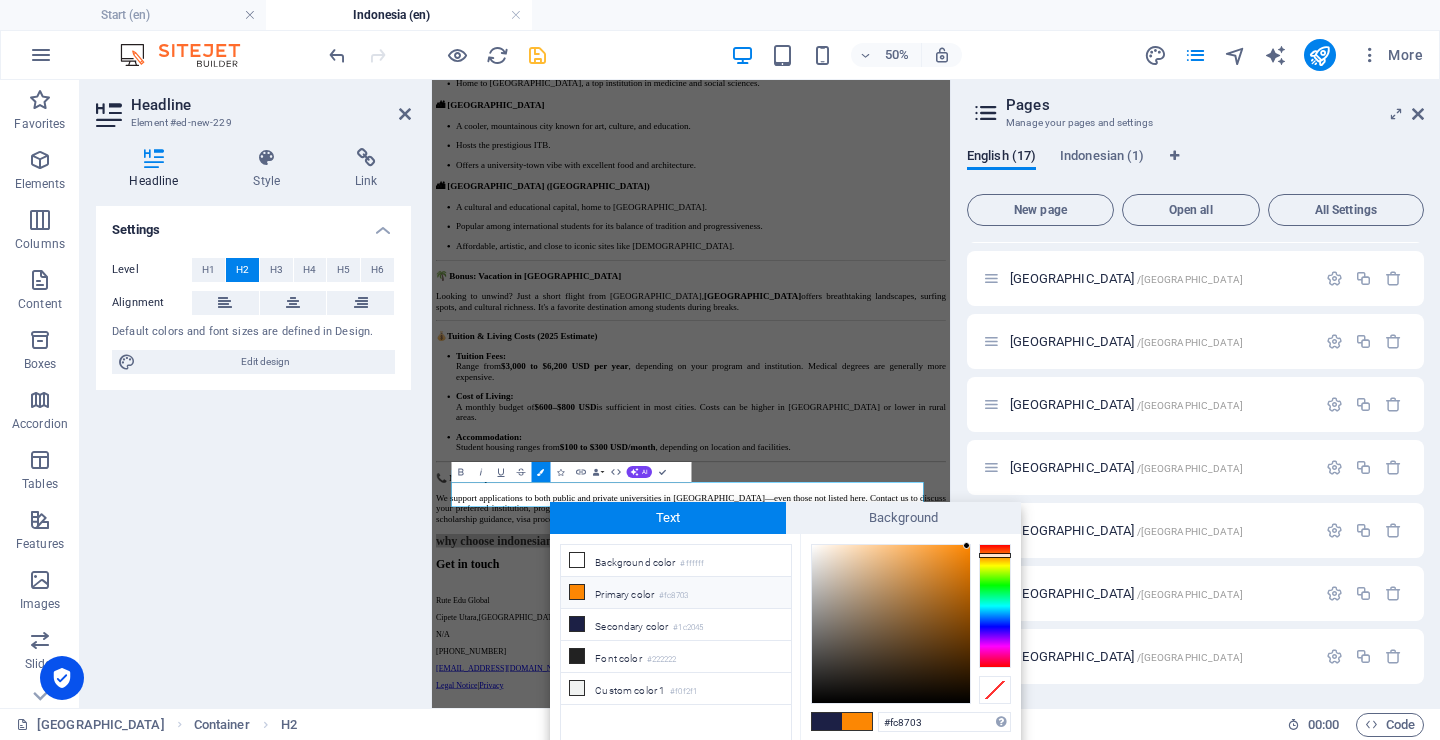 click at bounding box center [577, 592] 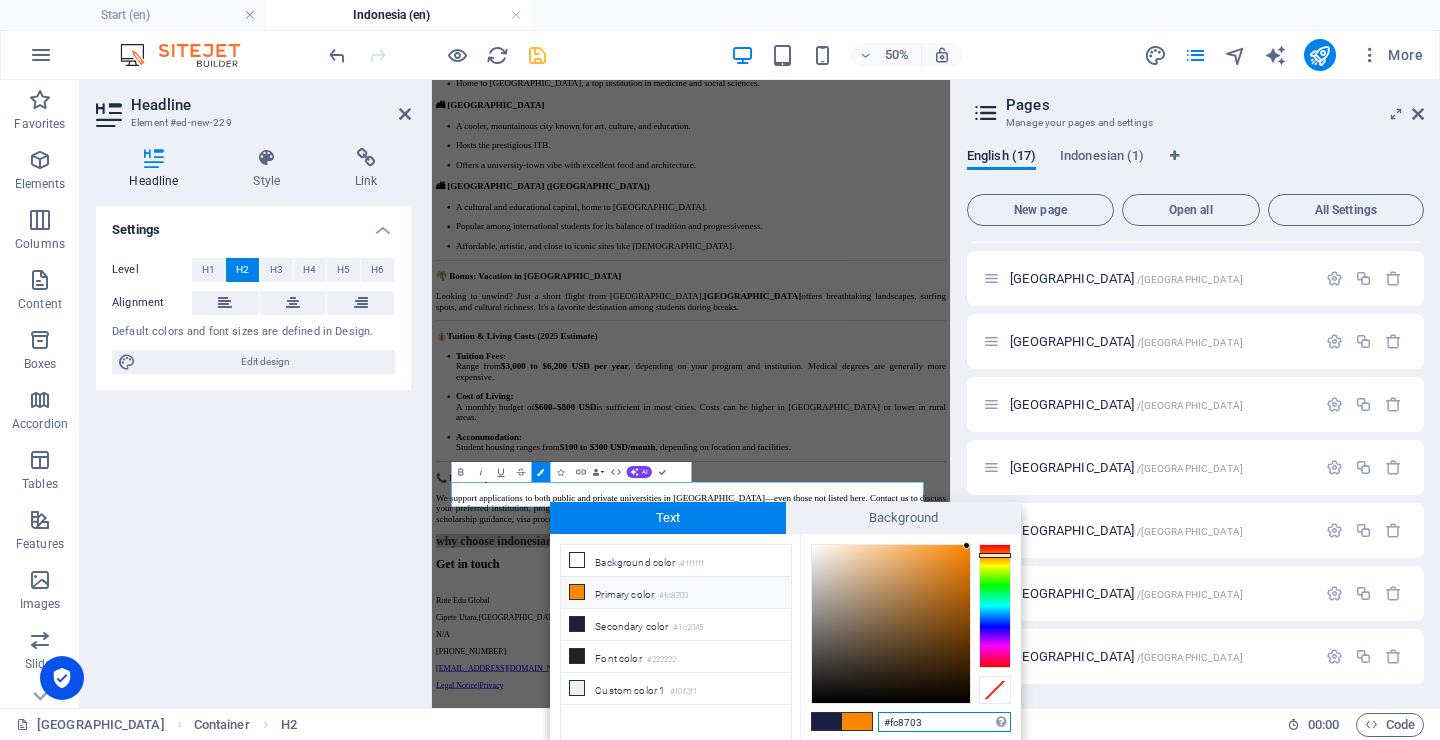 click on "#fc8703" at bounding box center (944, 722) 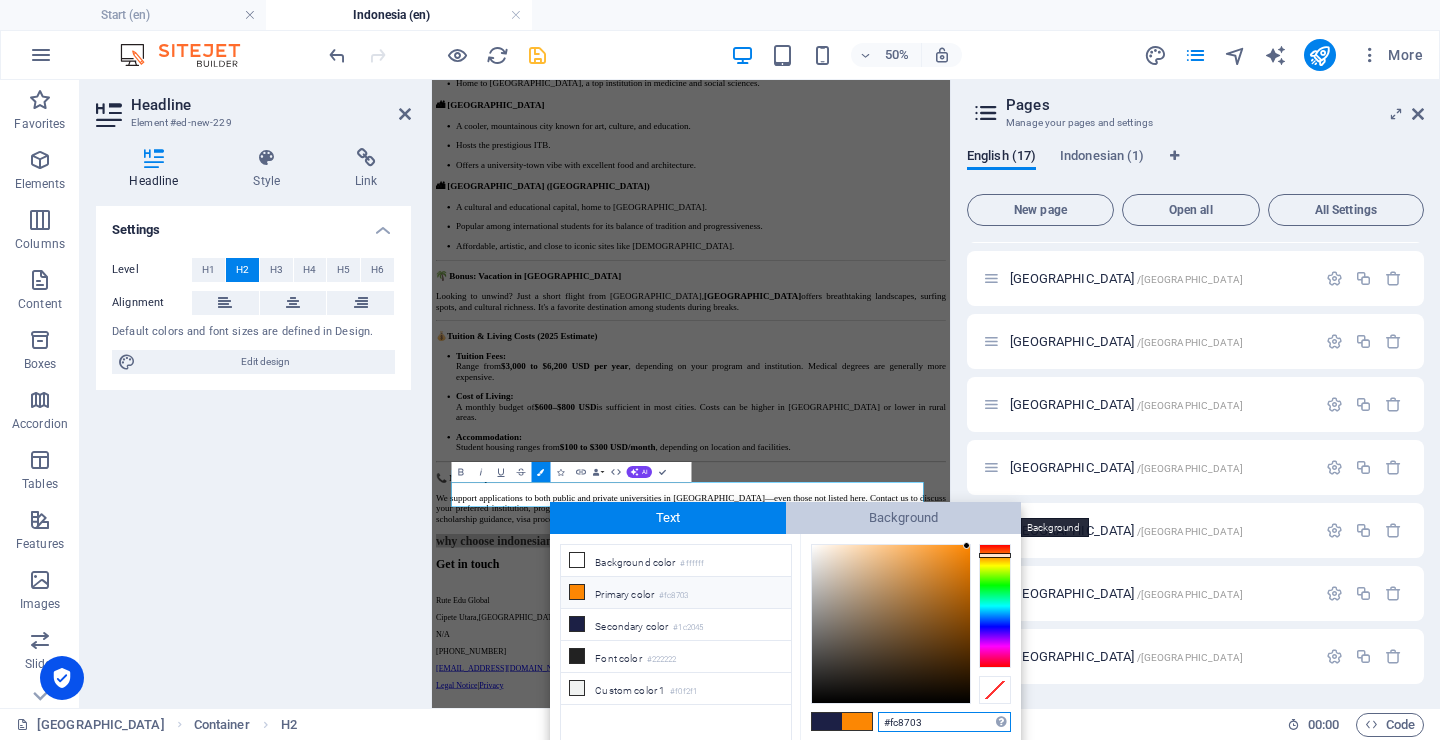 click on "Background" at bounding box center [904, 518] 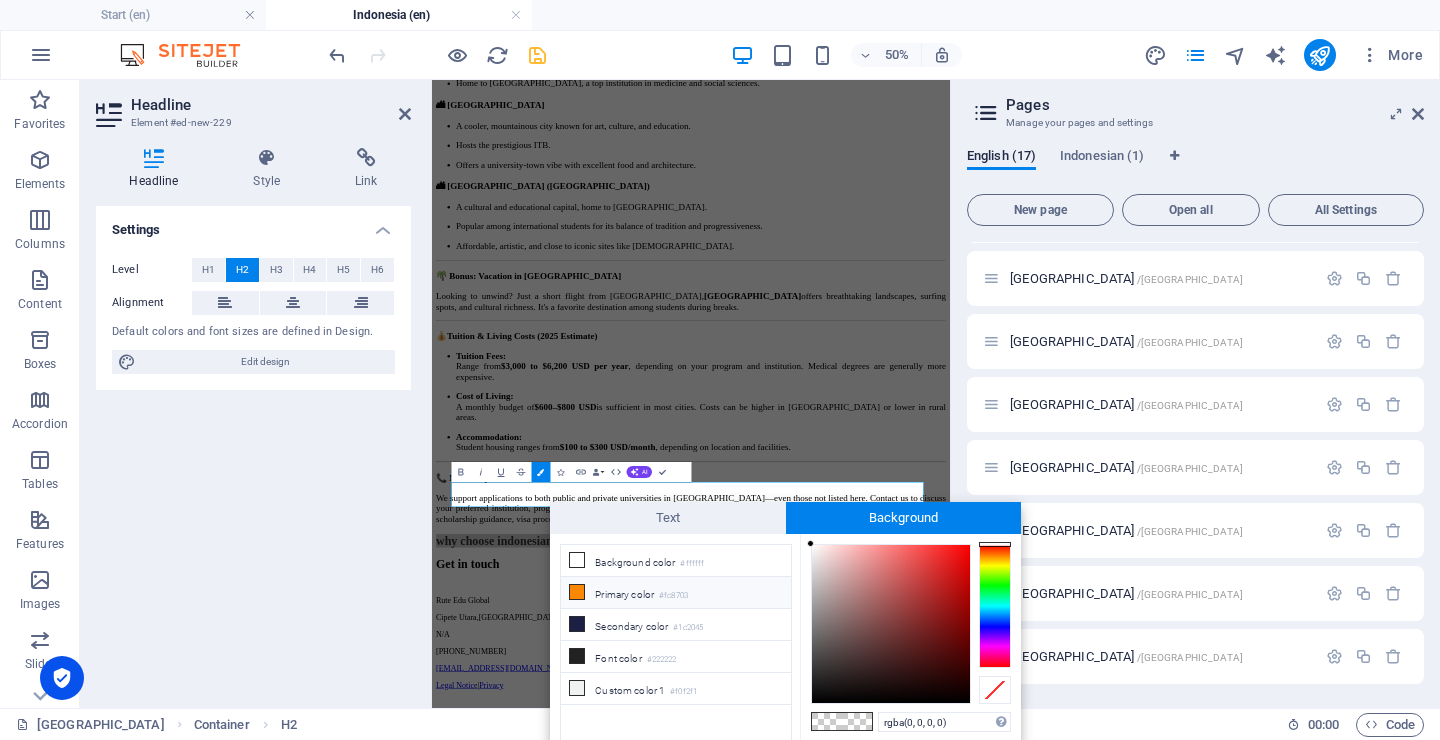 click at bounding box center (577, 592) 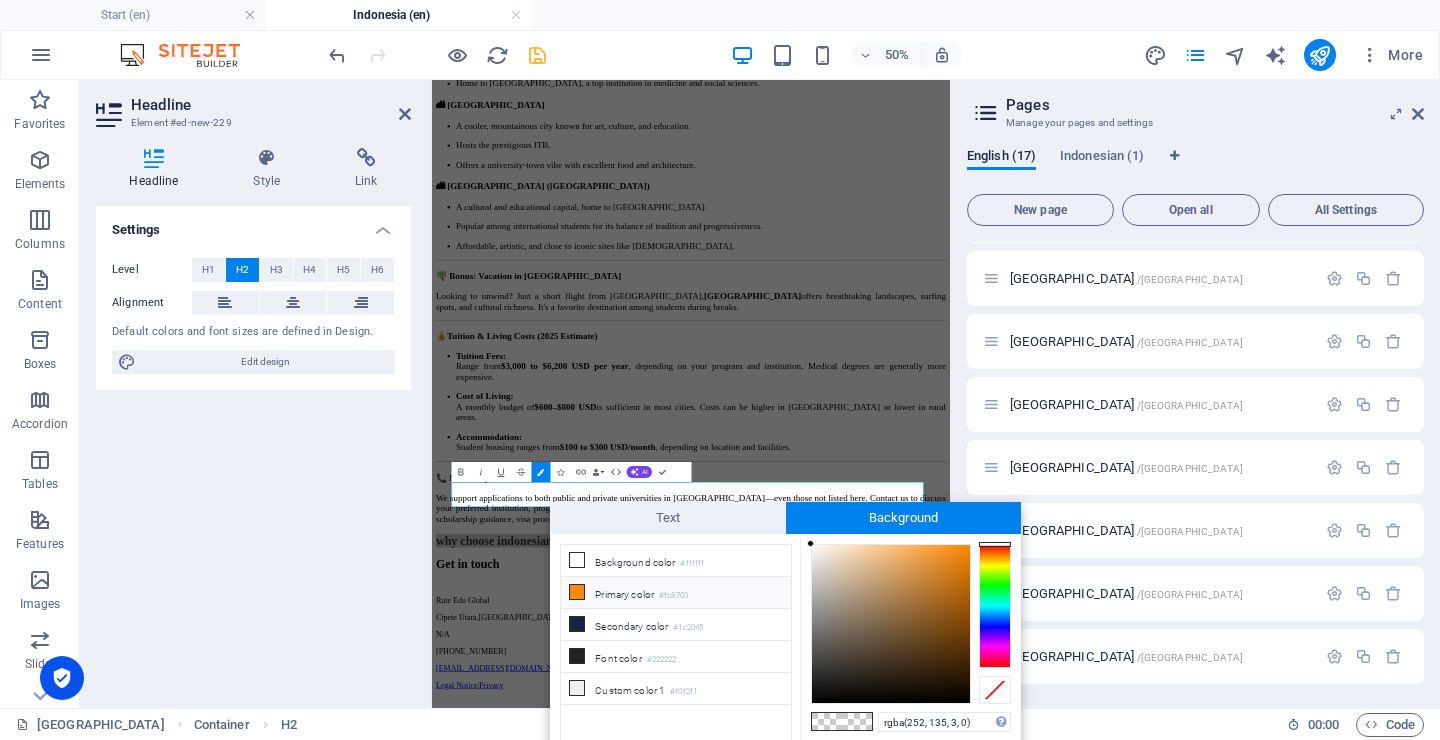 click at bounding box center [577, 592] 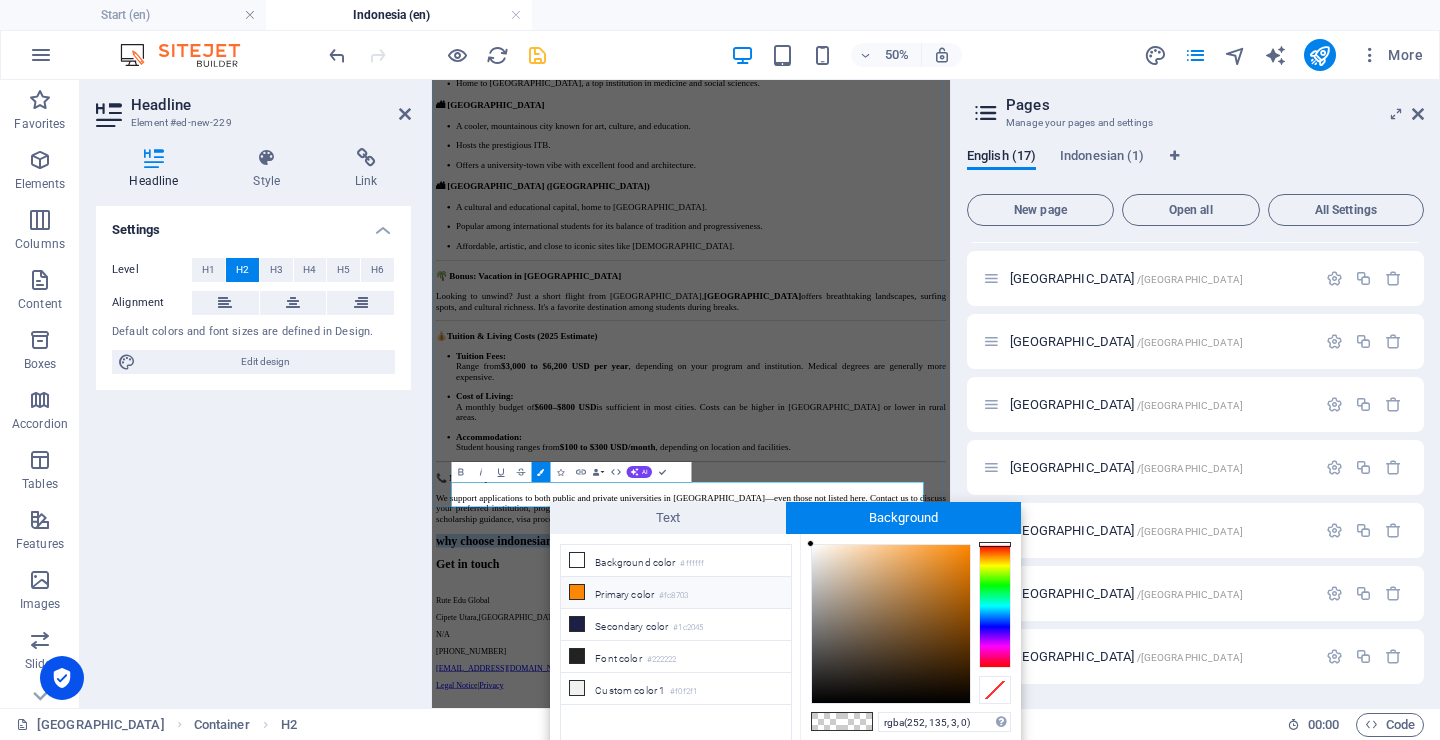 click on "why choose indonesian universities?" at bounding box center [950, 1002] 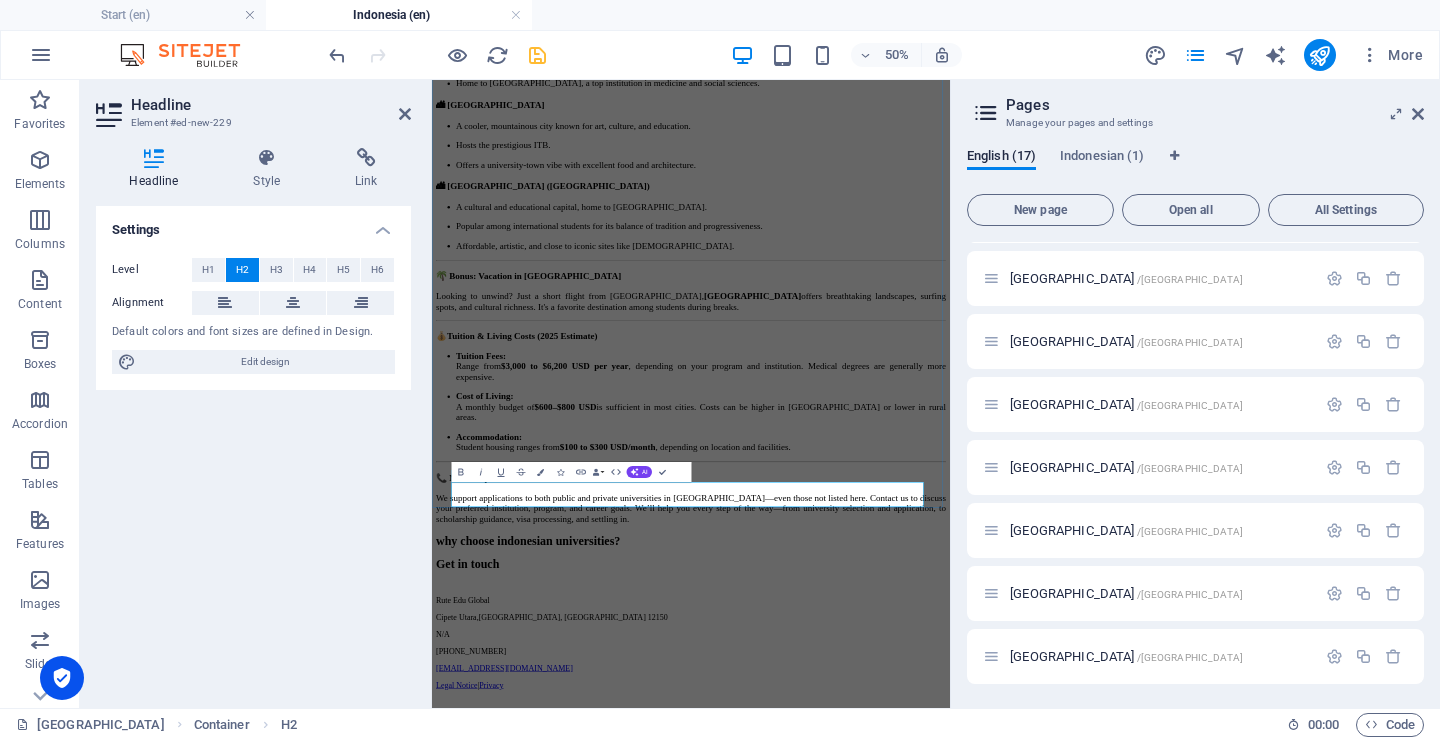 click on "why choose indonesian universities?" at bounding box center [950, 1002] 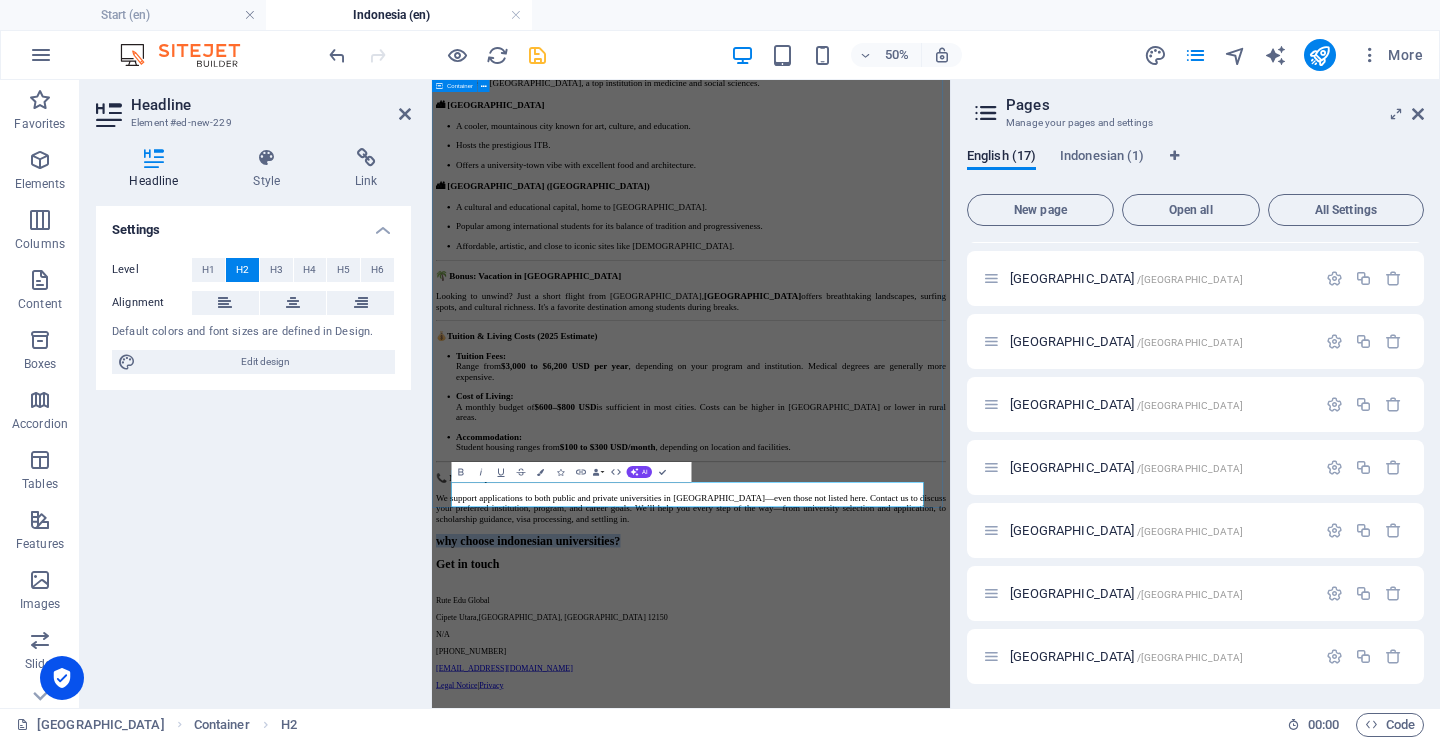 drag, startPoint x: 483, startPoint y: 907, endPoint x: 1421, endPoint y: 908, distance: 938.00055 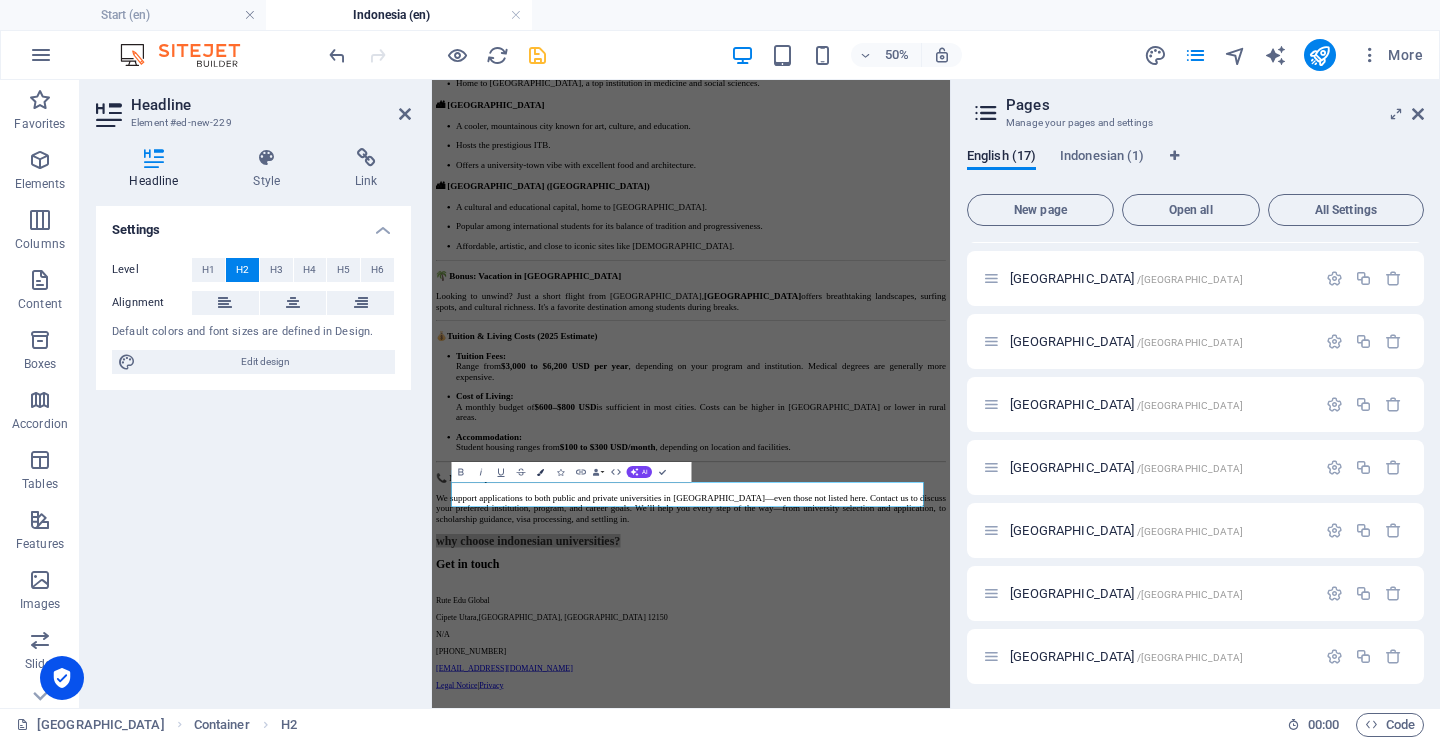 click at bounding box center [540, 472] 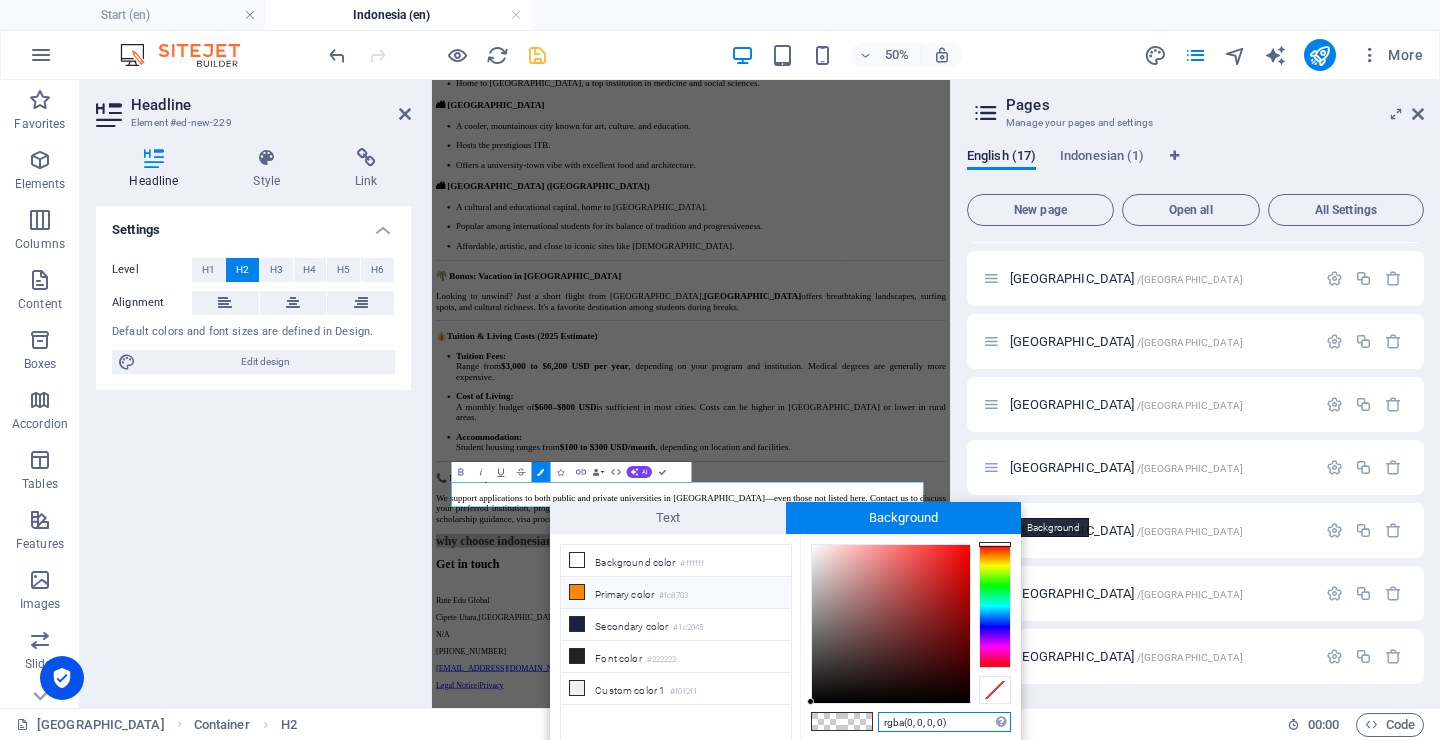 click on "Background" at bounding box center [904, 518] 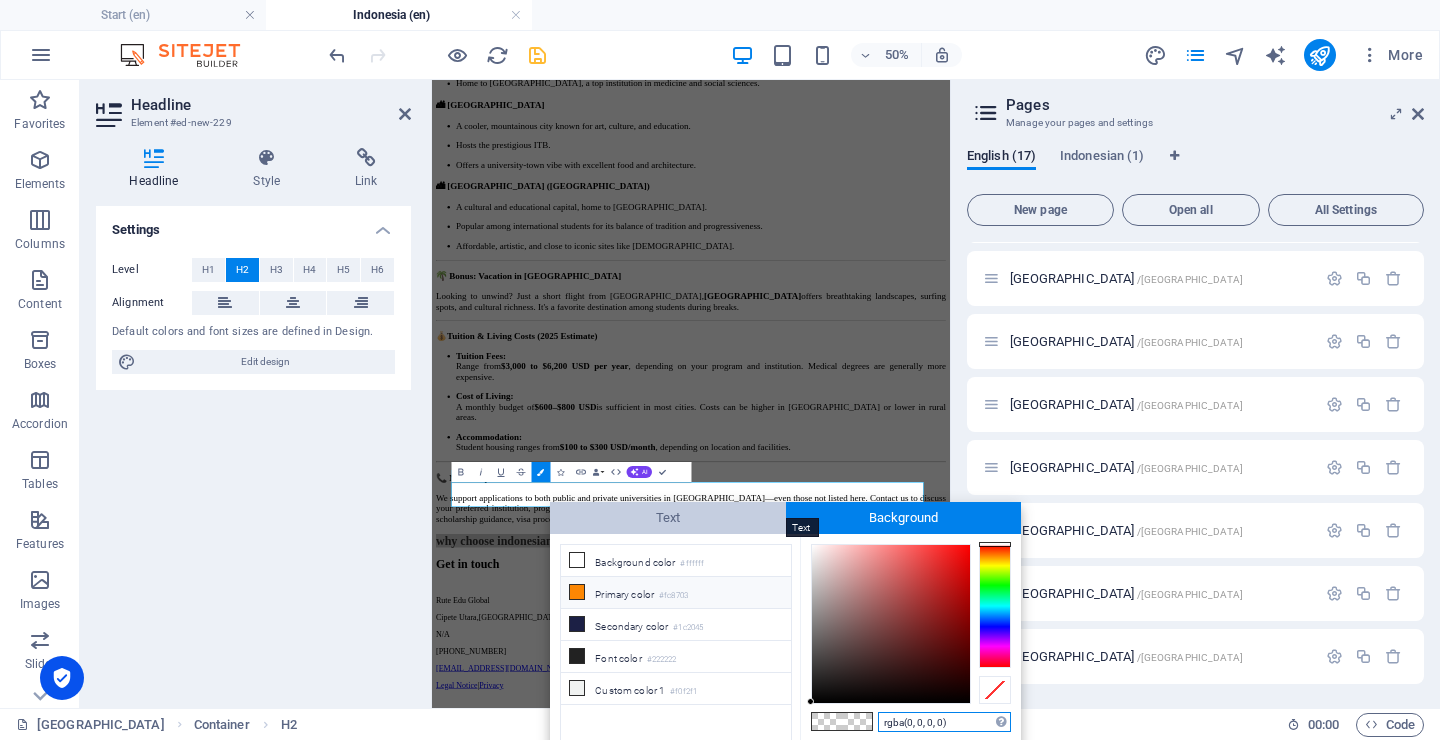 click on "Text" at bounding box center (668, 518) 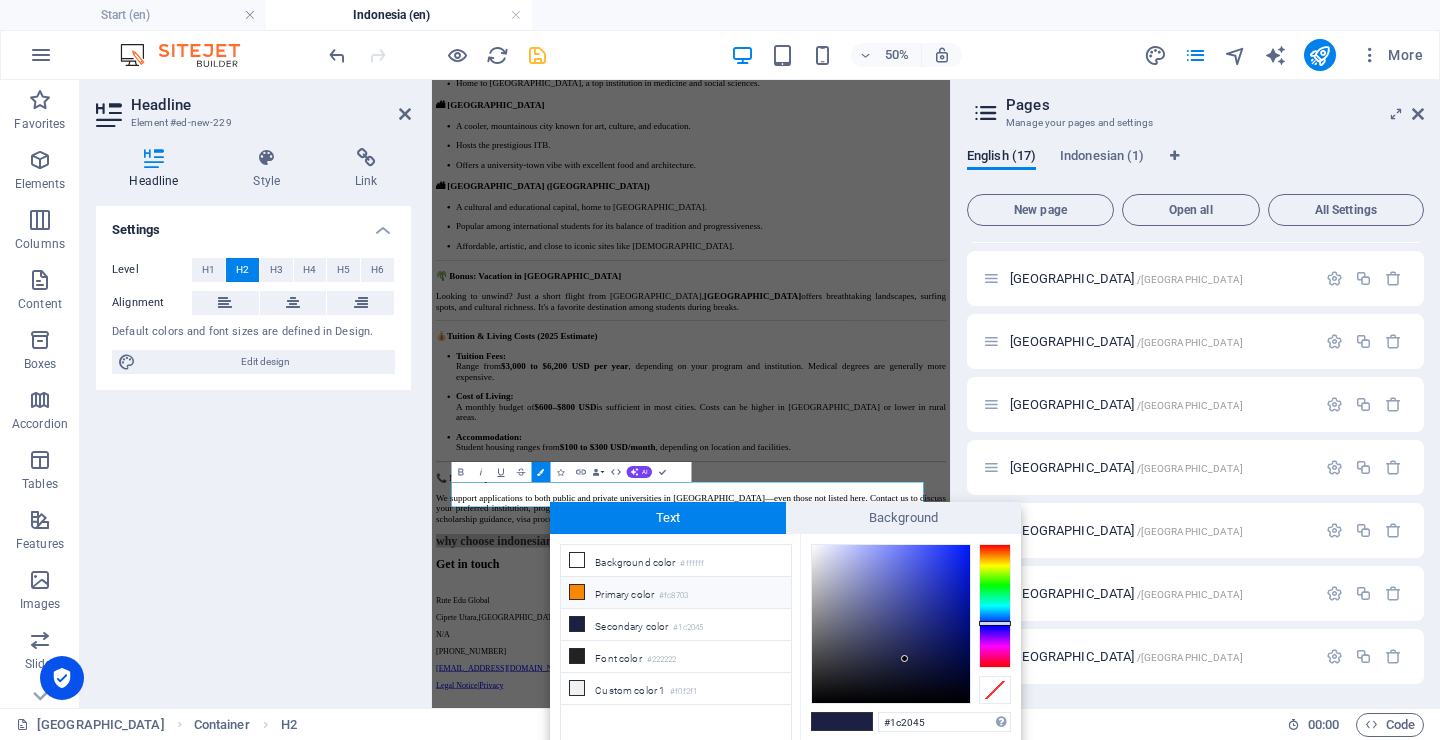 click on "Primary color
#fc8703" at bounding box center [676, 593] 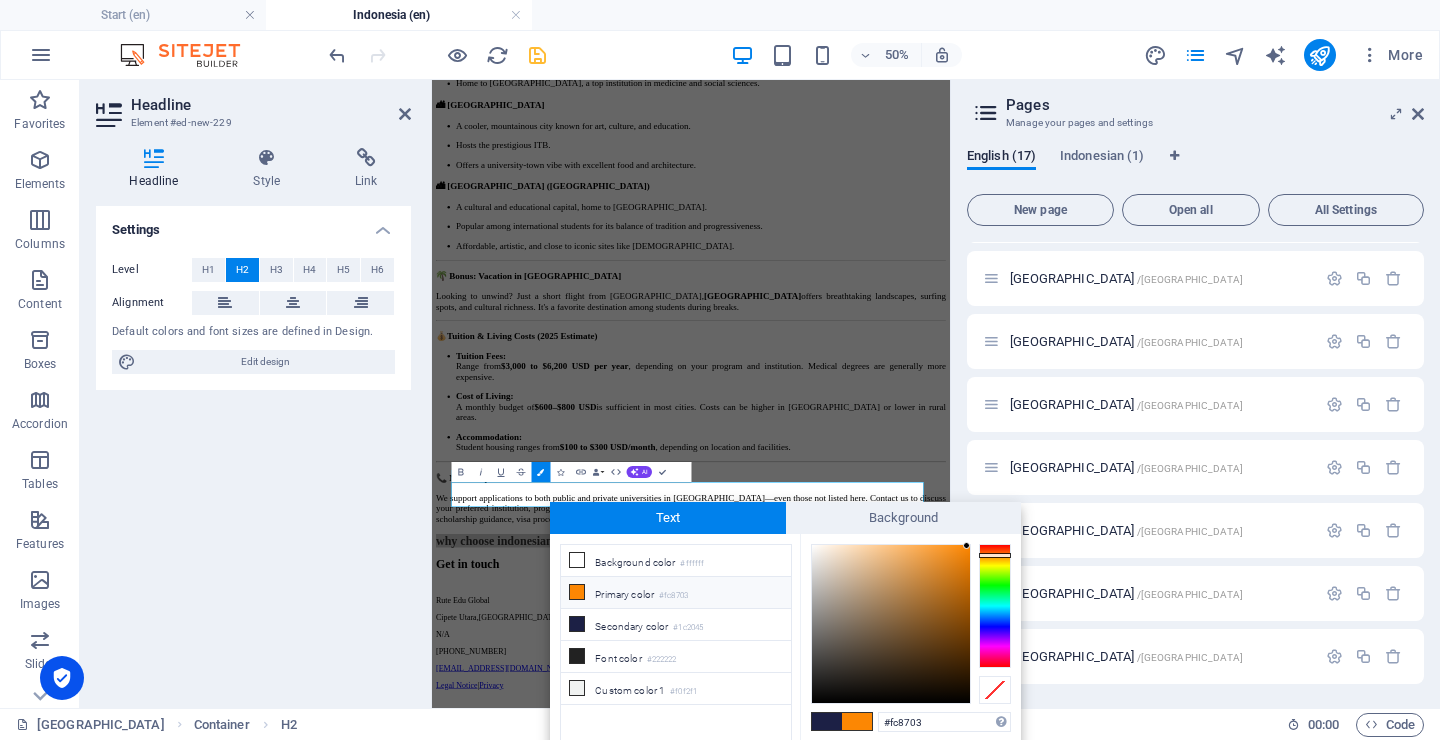 click at bounding box center [857, 721] 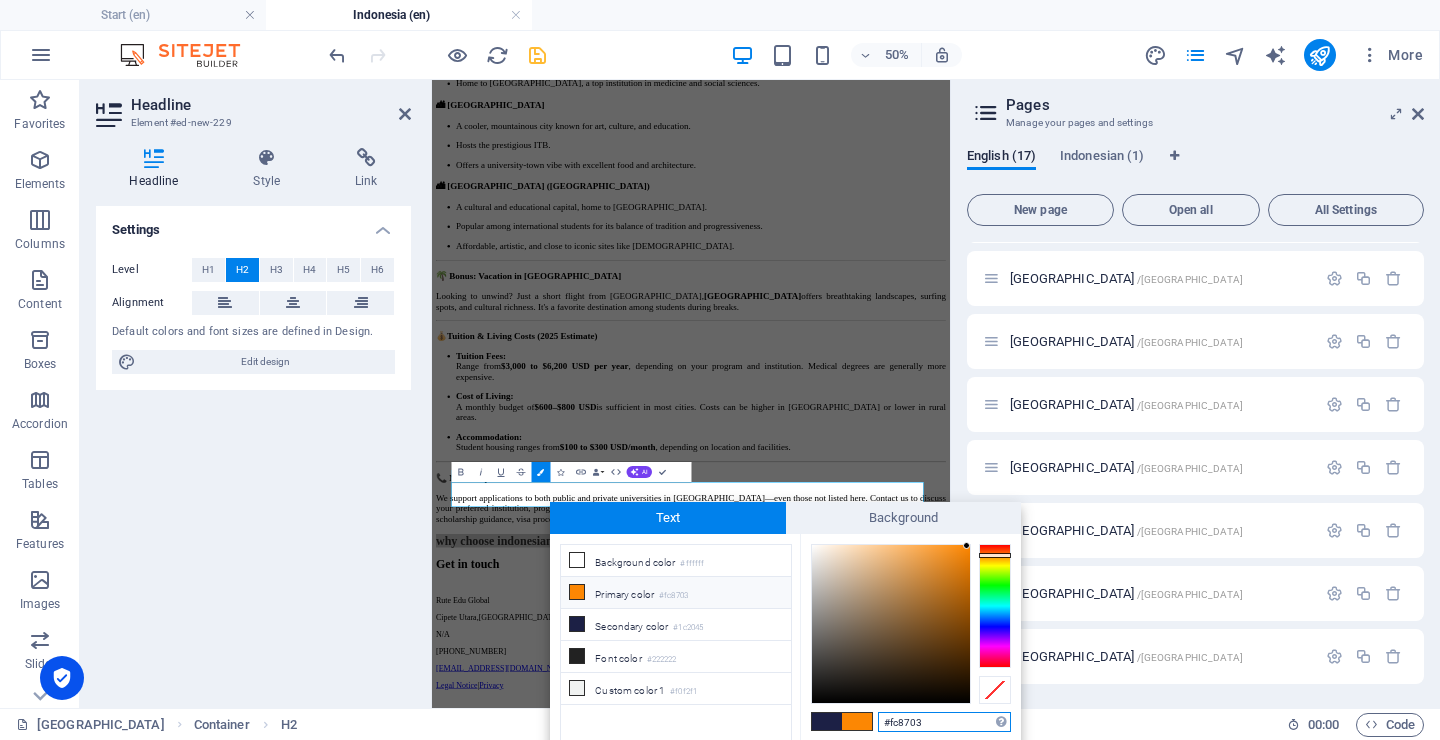 click on "#fc8703" at bounding box center (944, 722) 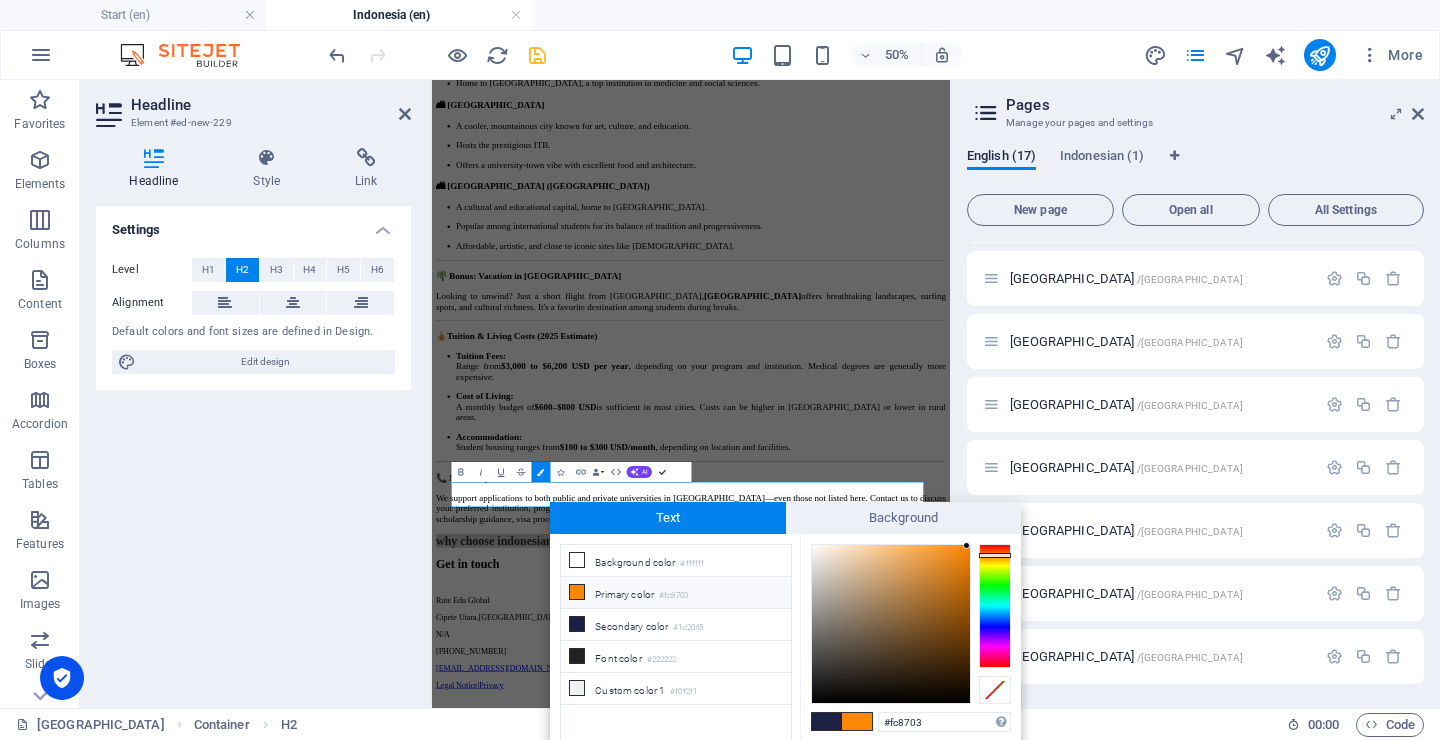 scroll, scrollTop: 2904, scrollLeft: 0, axis: vertical 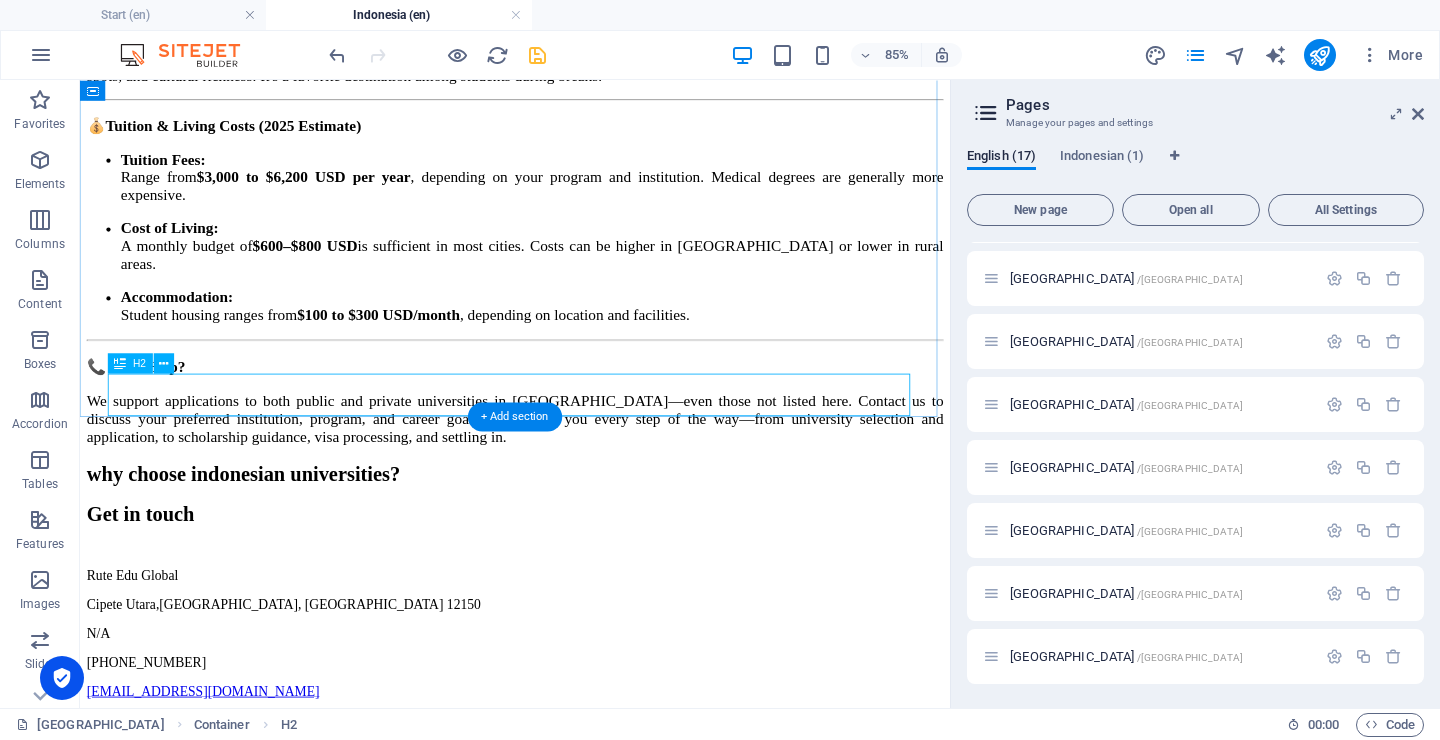 click on "why choose indonesian universities?" at bounding box center [592, 543] 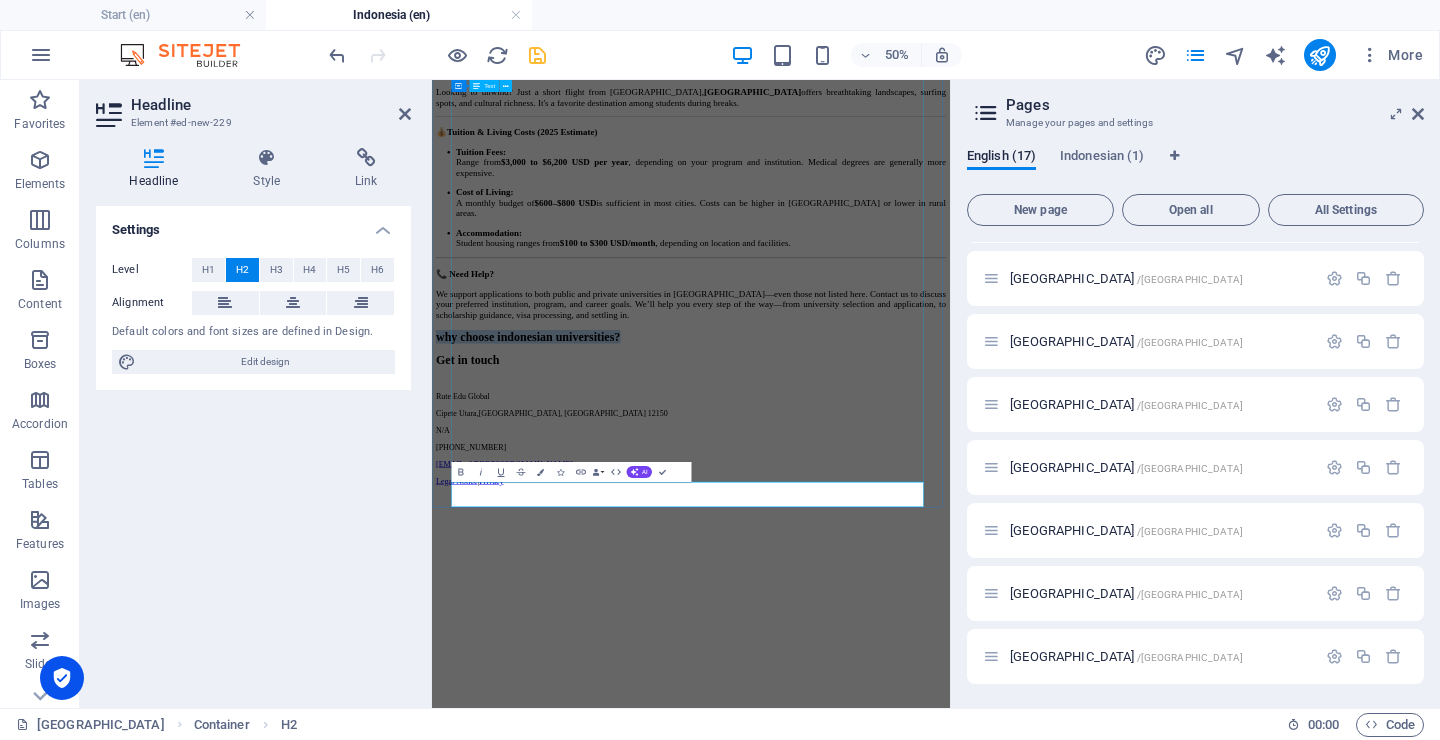 scroll, scrollTop: 2445, scrollLeft: 0, axis: vertical 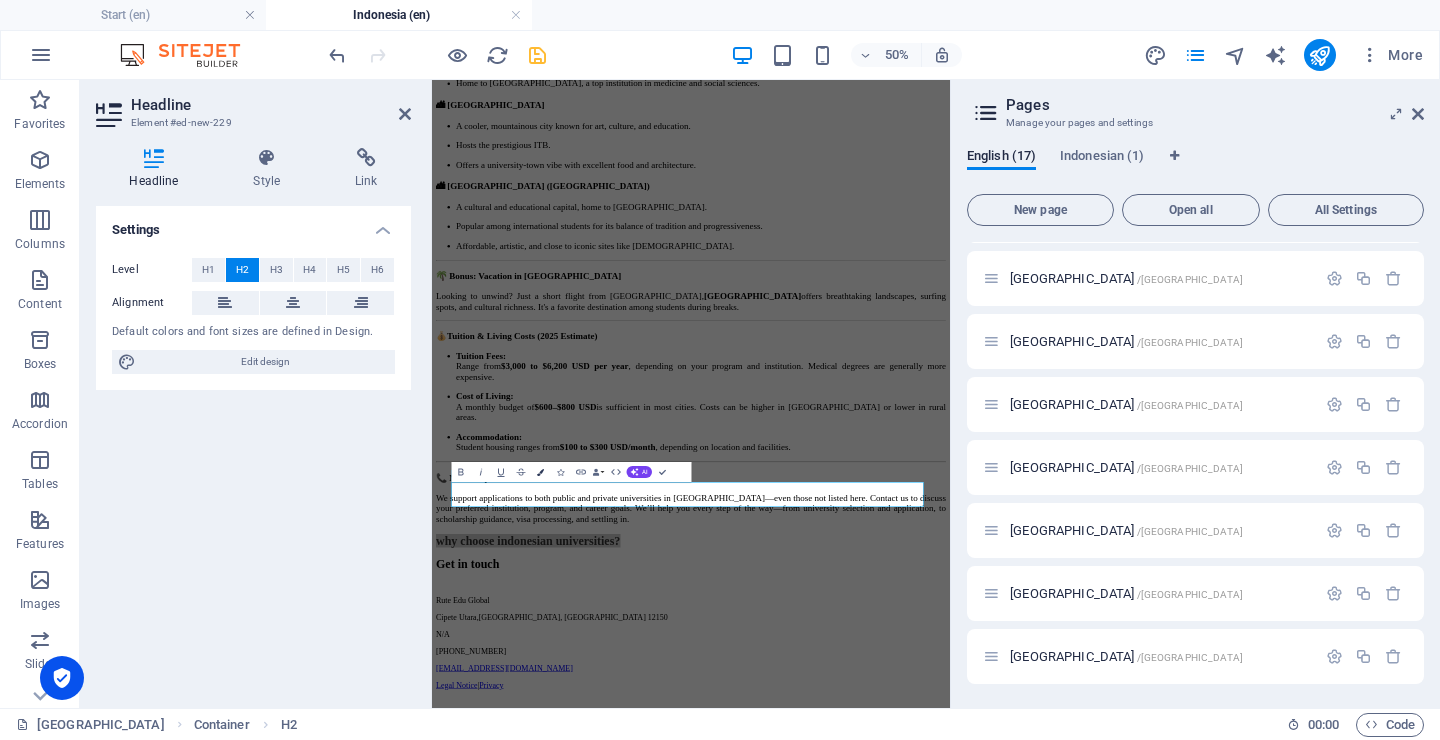 click at bounding box center (540, 472) 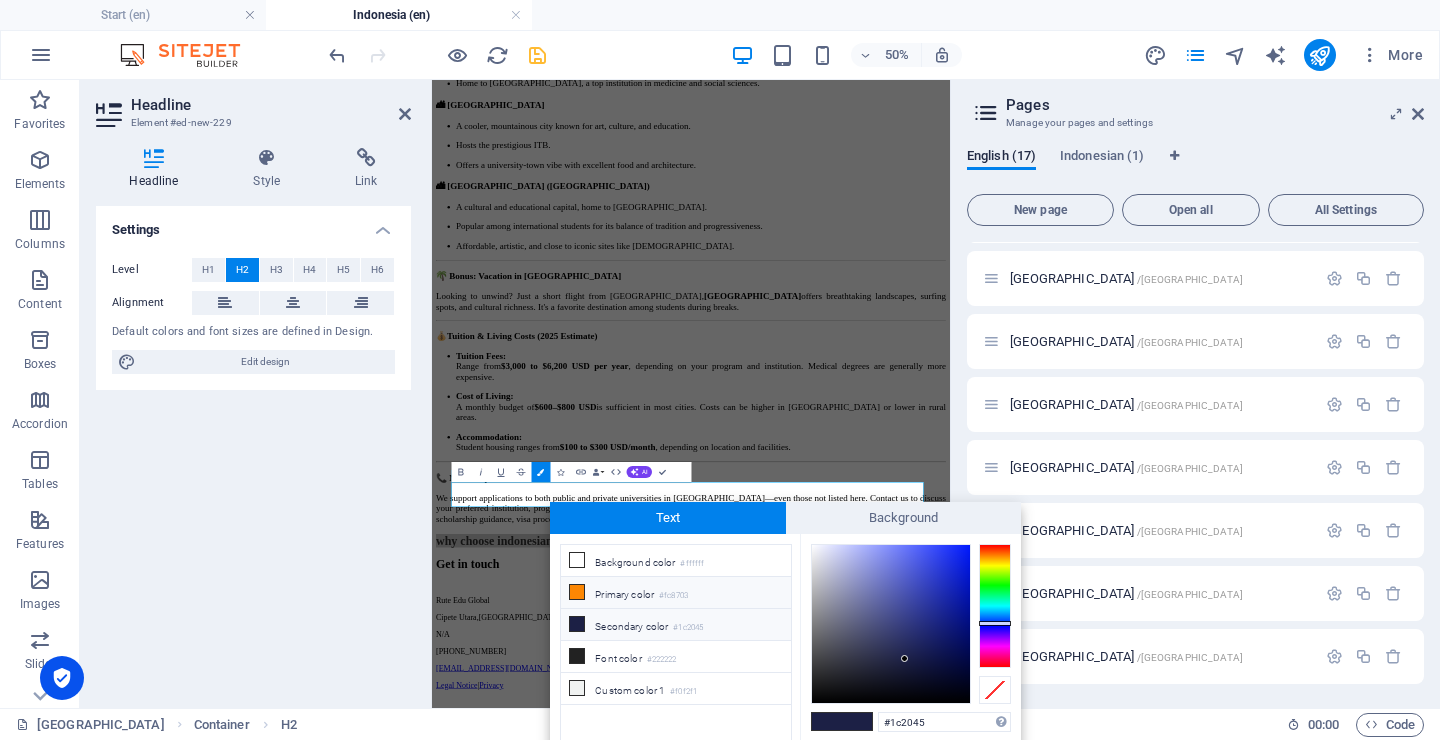 click at bounding box center (577, 592) 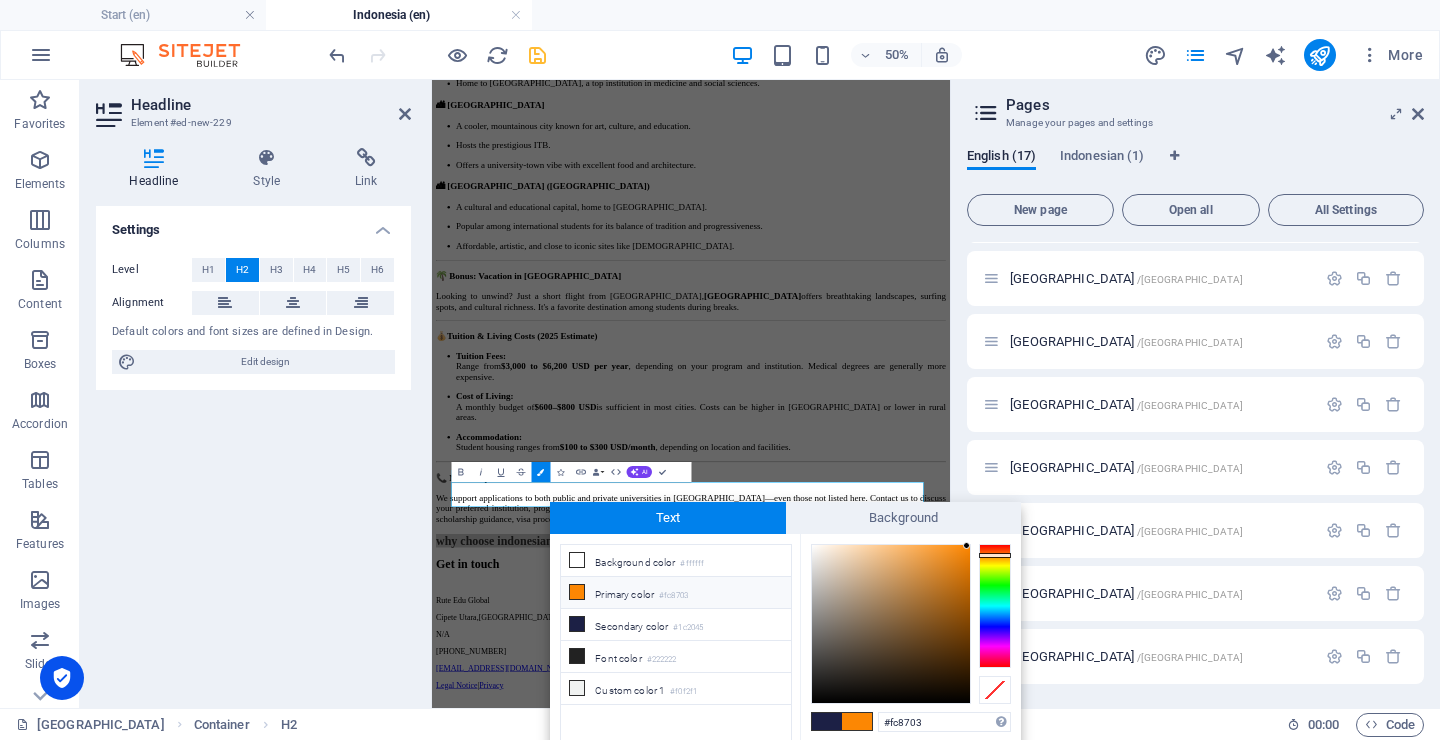 click at bounding box center (857, 721) 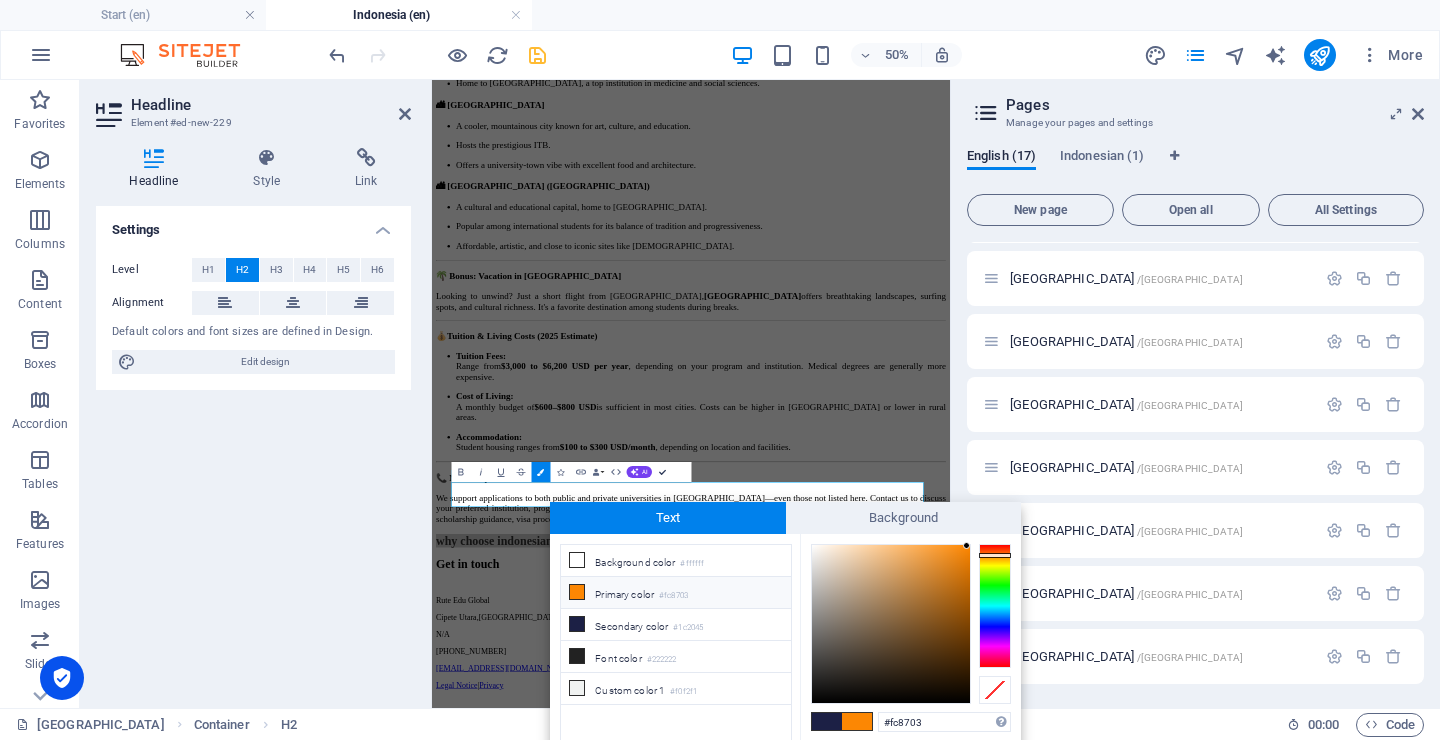 scroll, scrollTop: 2904, scrollLeft: 0, axis: vertical 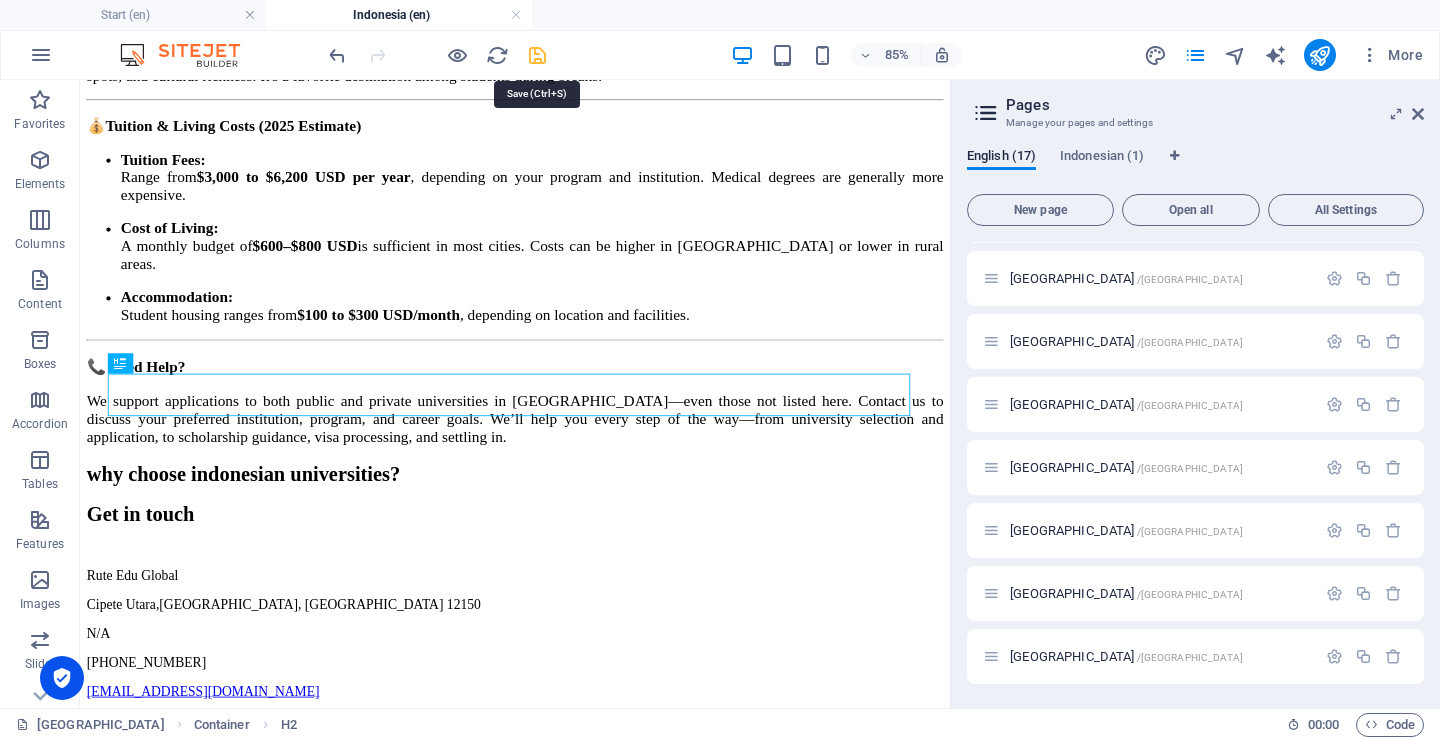click at bounding box center (537, 55) 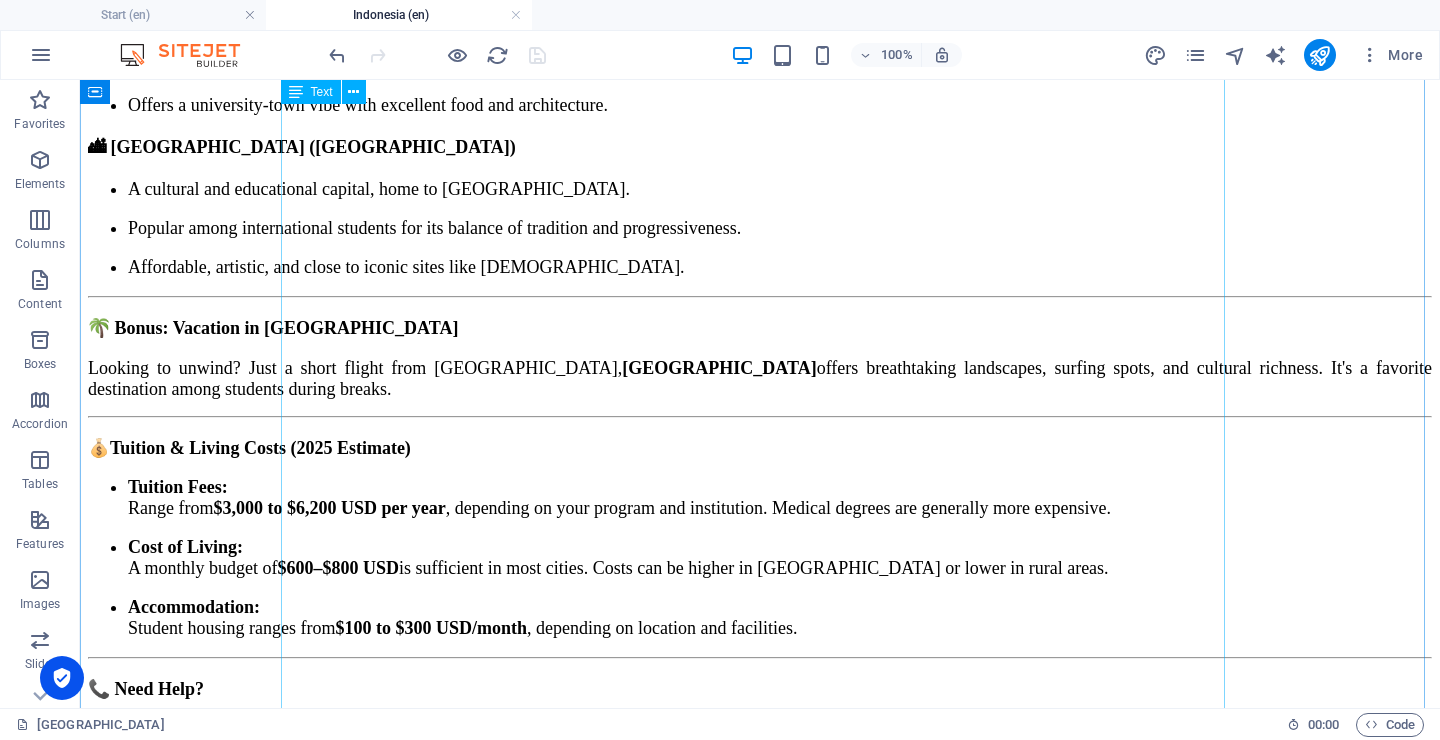 scroll, scrollTop: 2958, scrollLeft: 0, axis: vertical 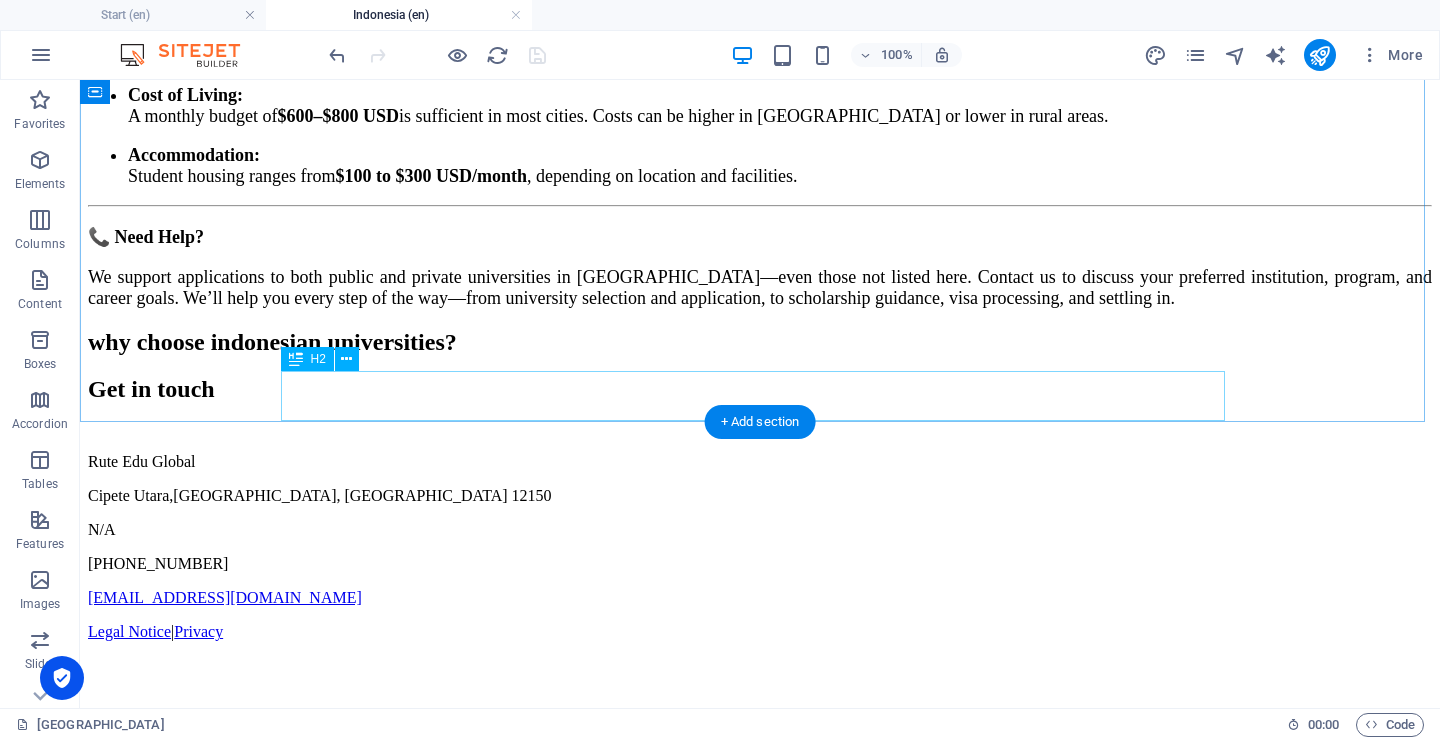 click on "why choose indonesian universities?" at bounding box center (760, 342) 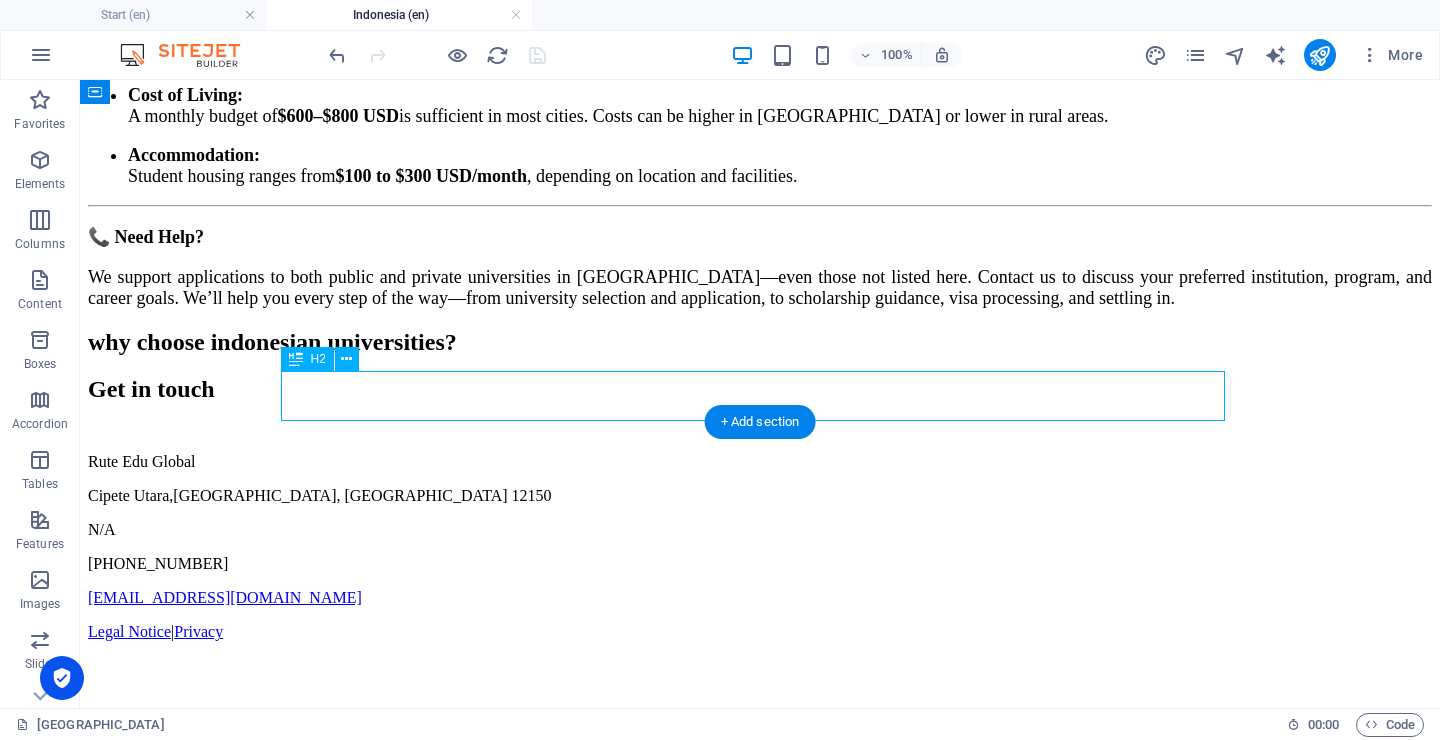 click on "why choose indonesian universities?" at bounding box center [760, 342] 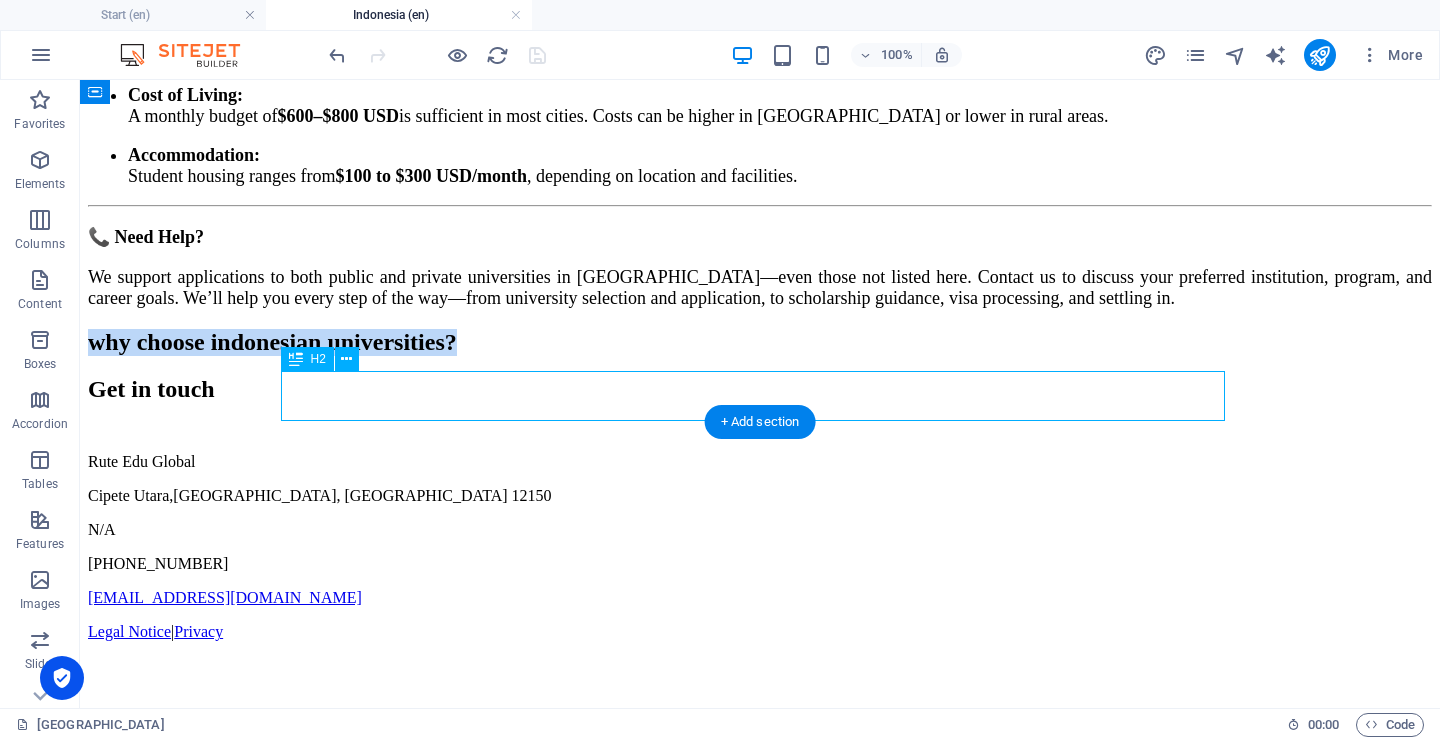 scroll, scrollTop: 2959, scrollLeft: 0, axis: vertical 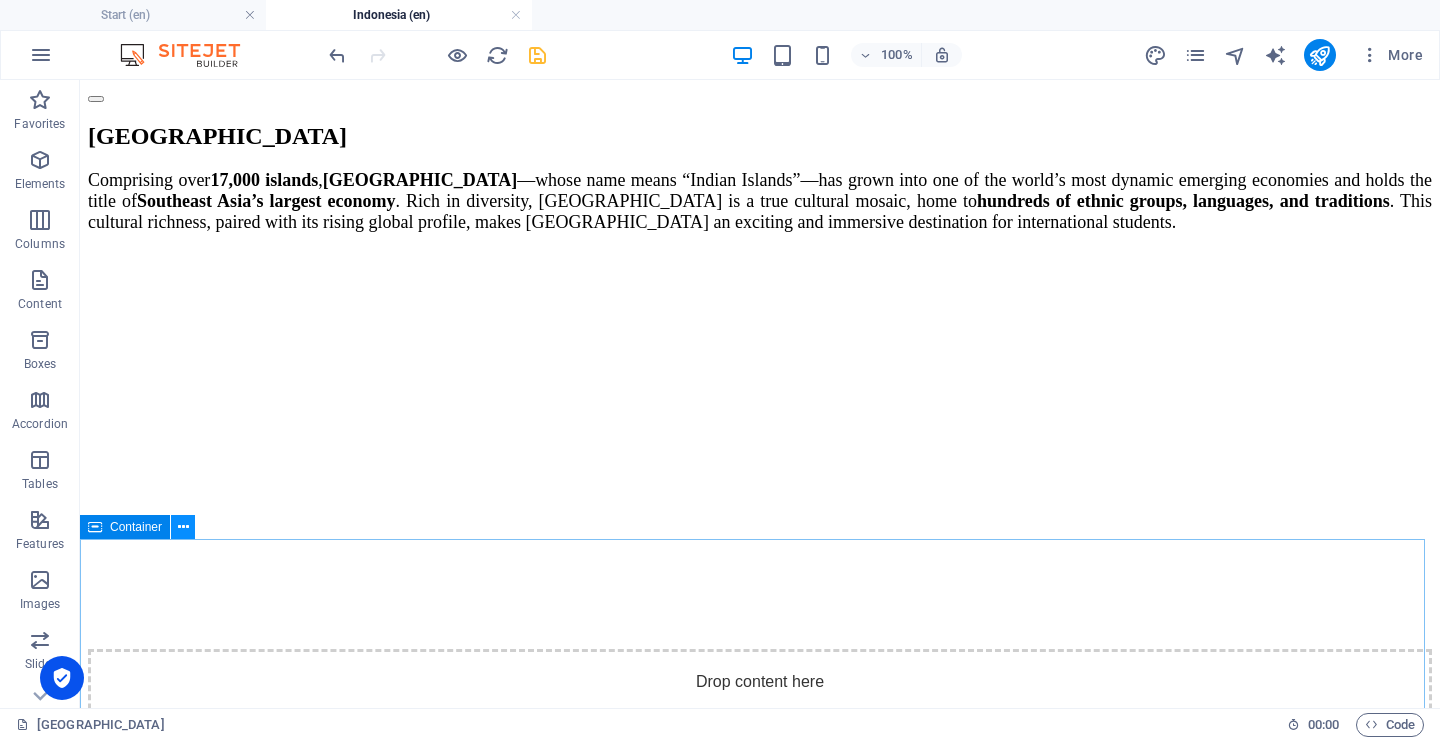click at bounding box center (183, 527) 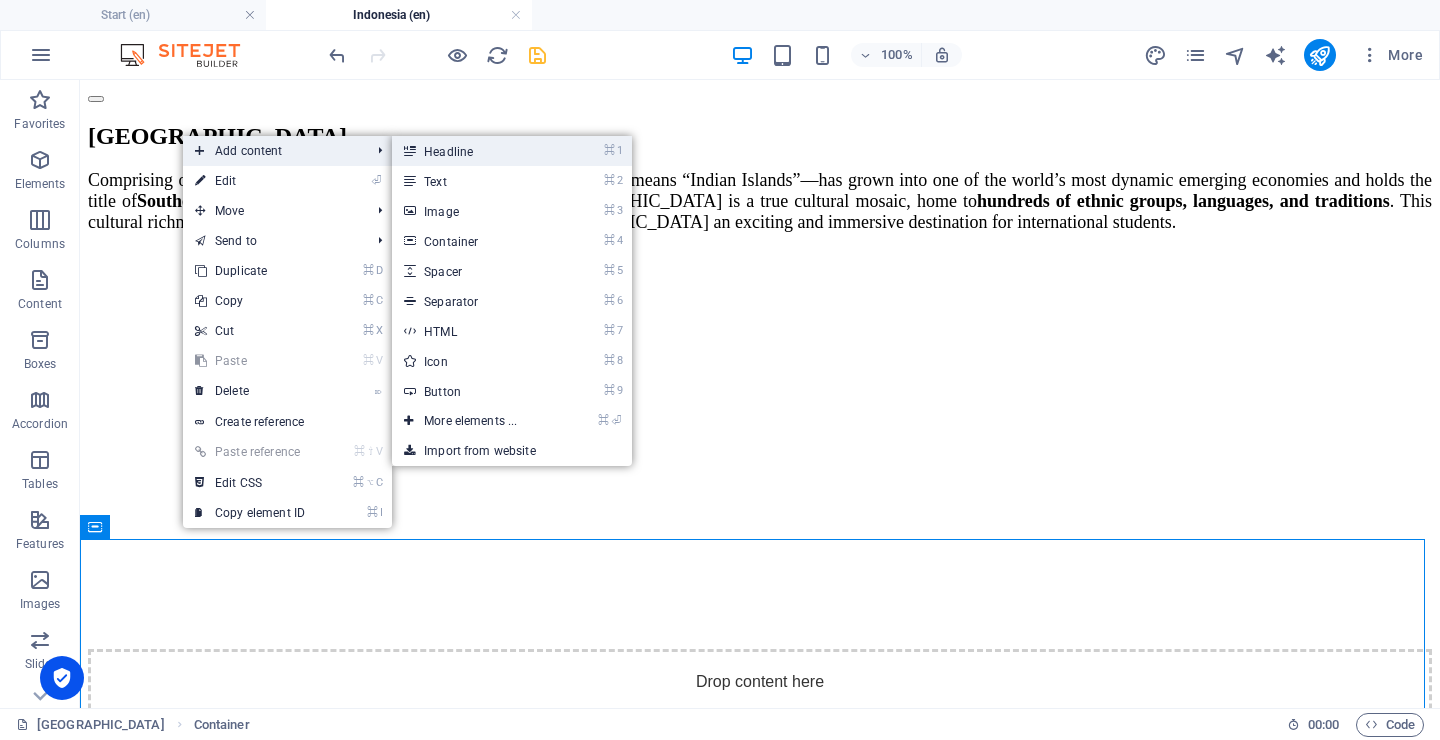 click on "⌘ 1  Headline" at bounding box center [474, 151] 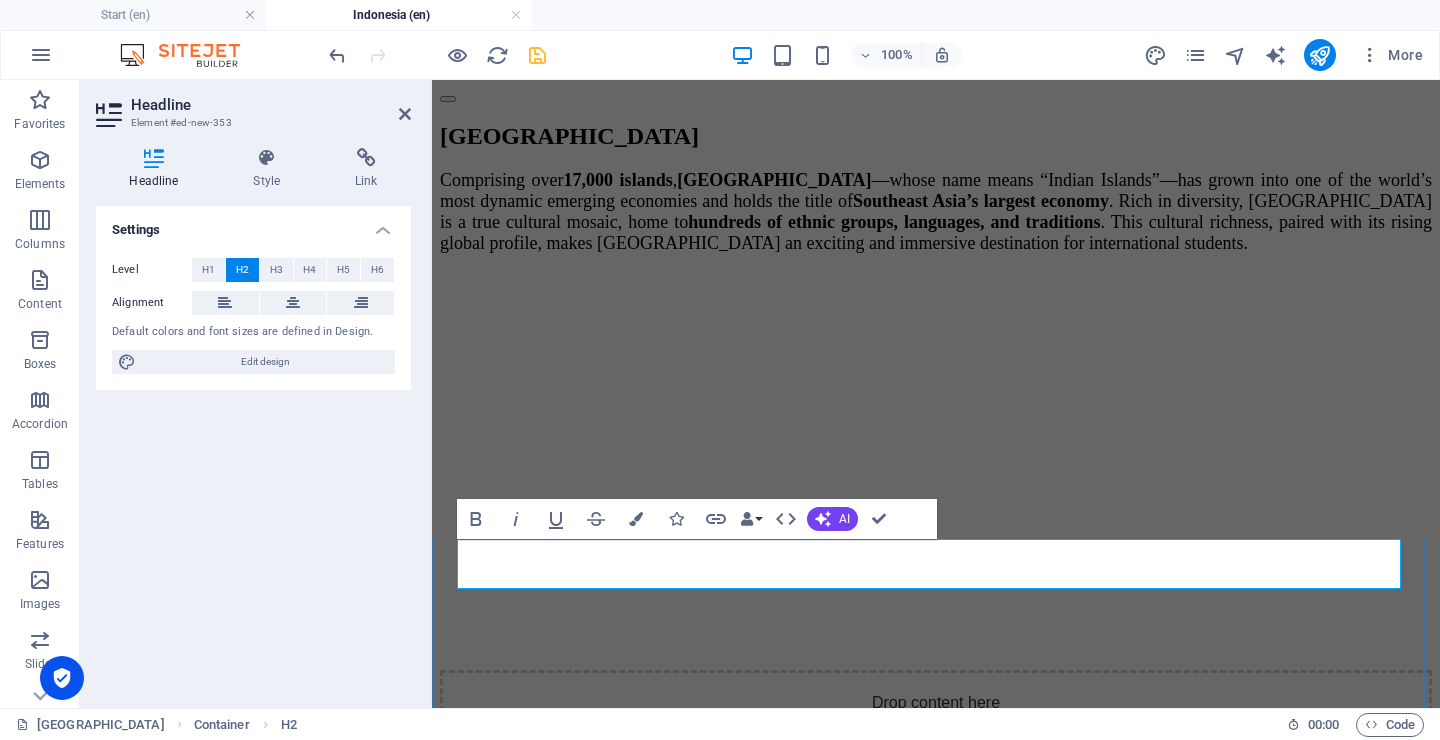click on "New headline" at bounding box center (936, 845) 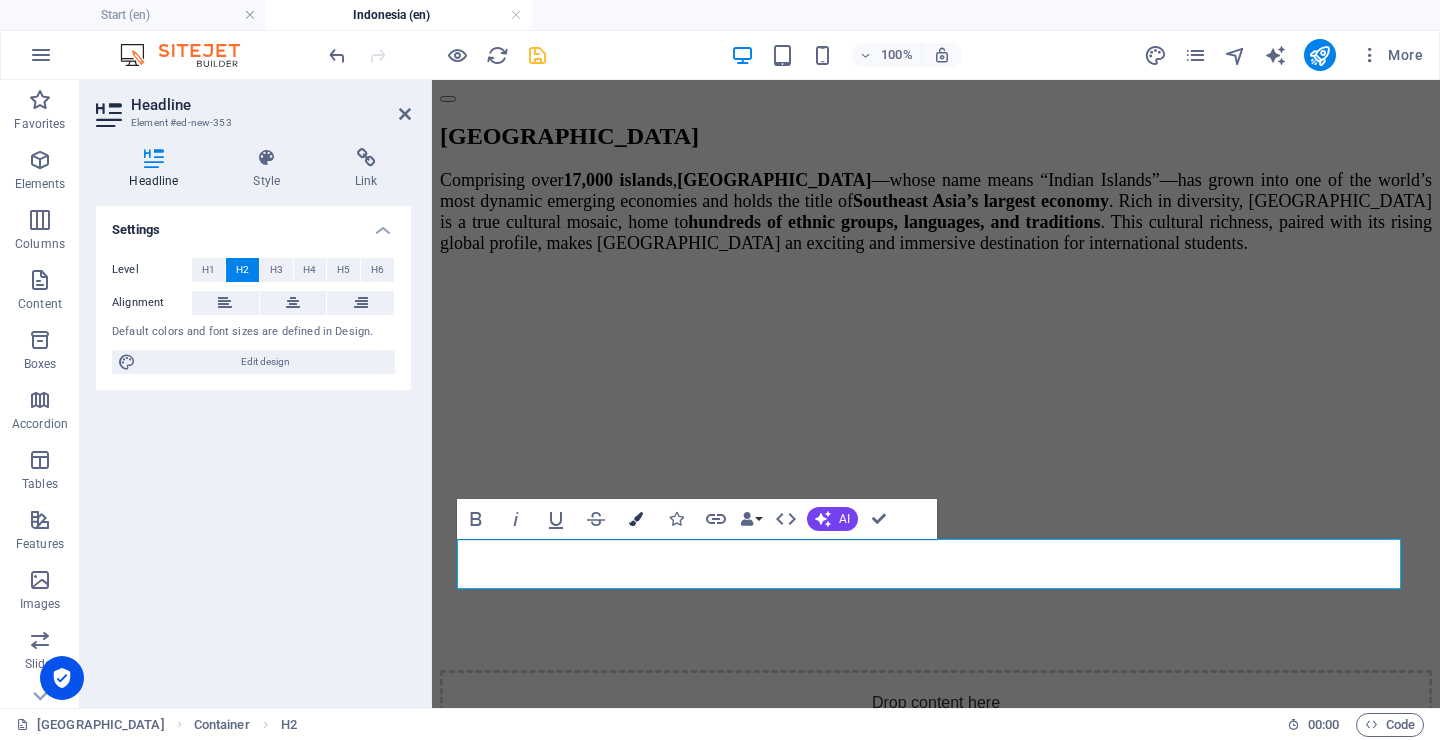 click at bounding box center [636, 519] 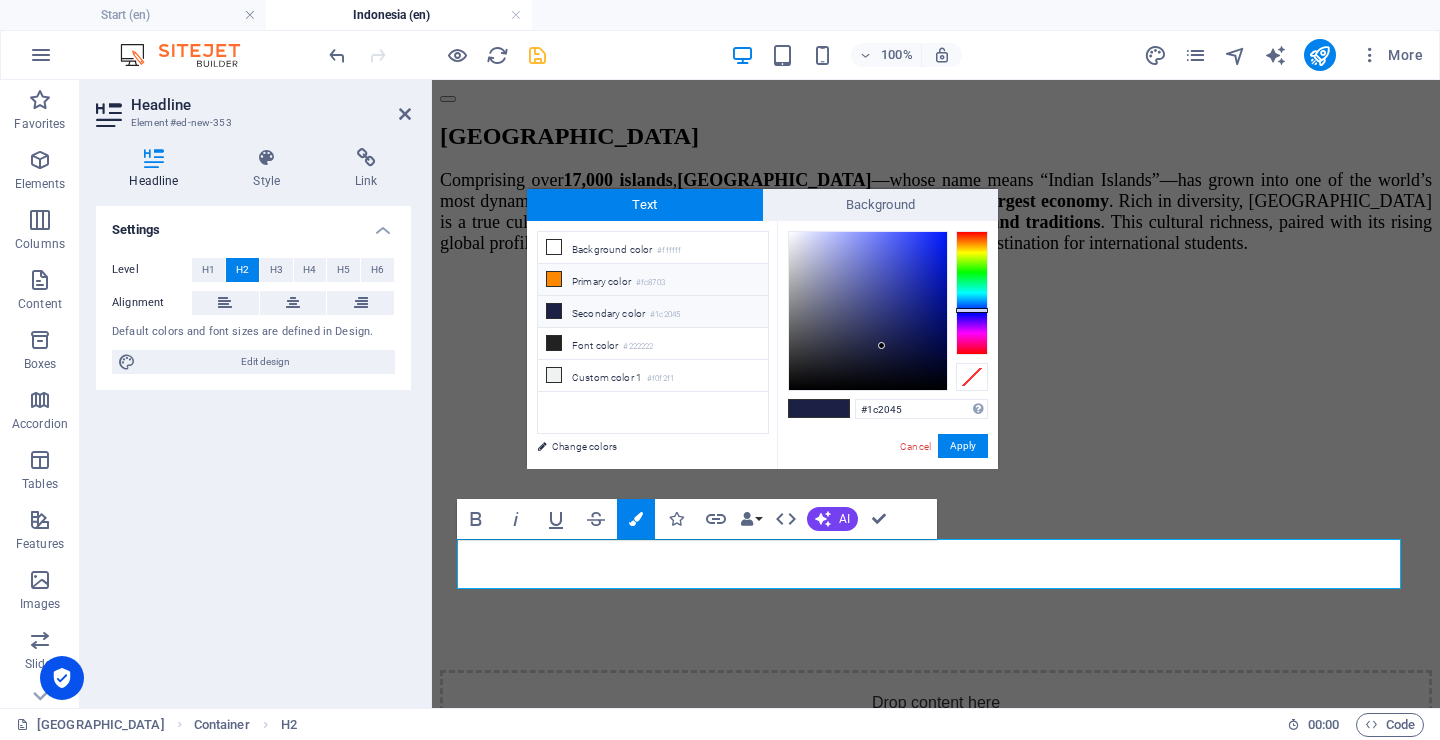 click at bounding box center [554, 279] 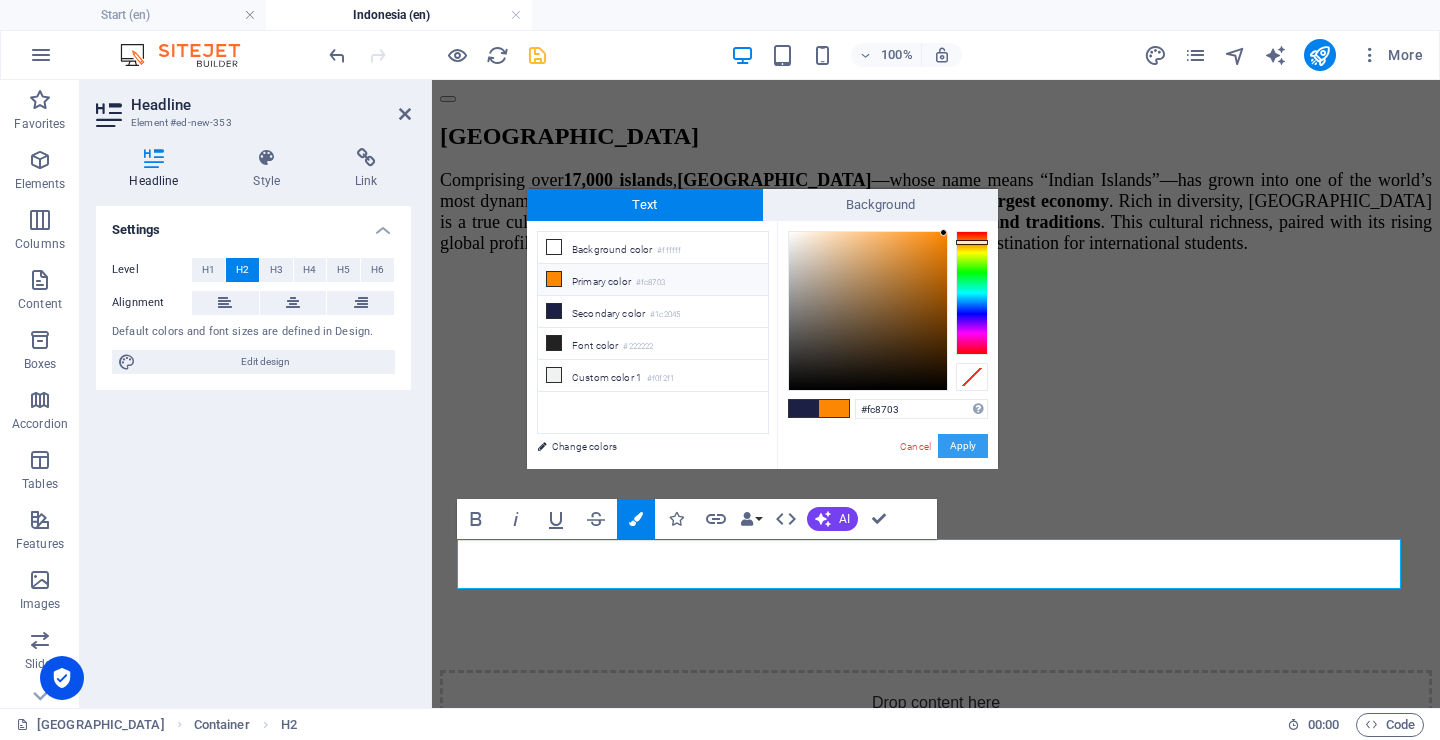 click on "Apply" at bounding box center [963, 446] 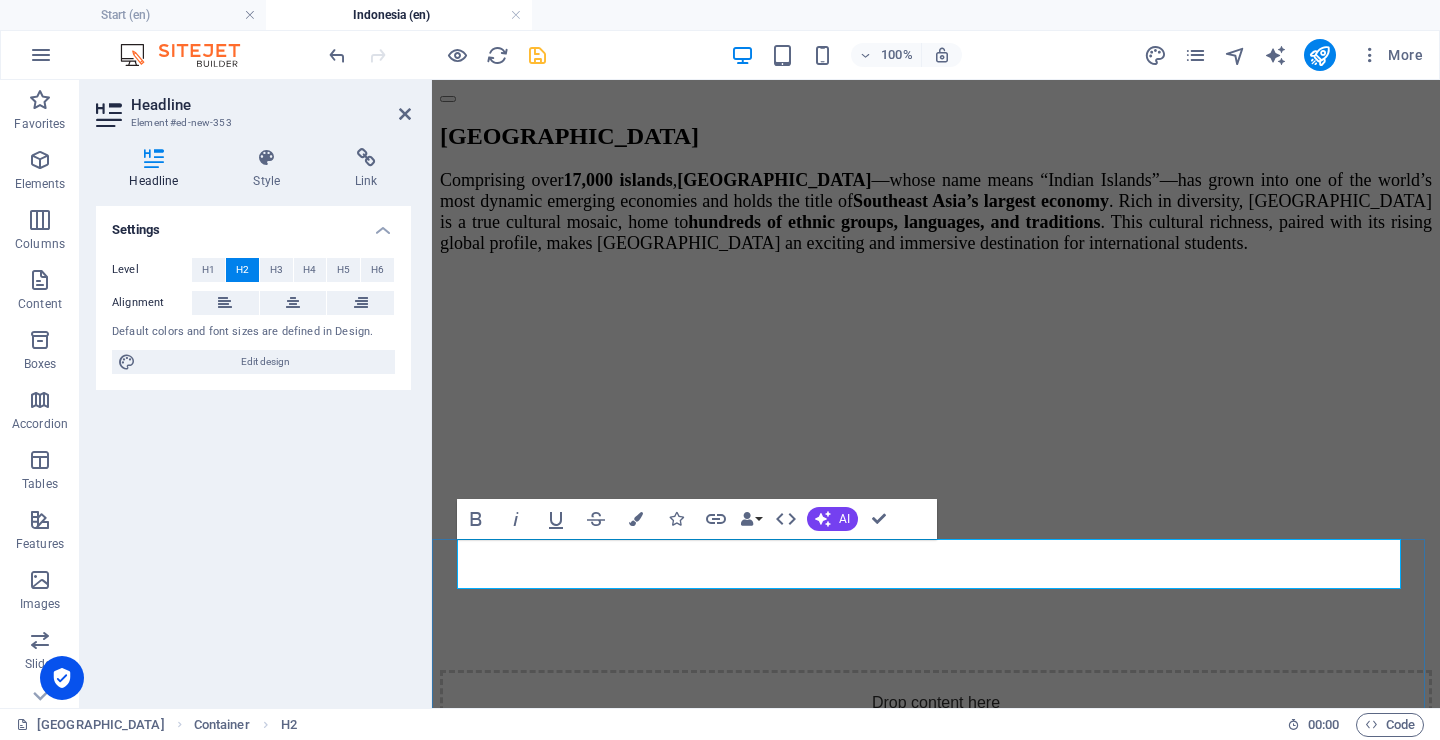 drag, startPoint x: 467, startPoint y: 556, endPoint x: 1331, endPoint y: 575, distance: 864.20886 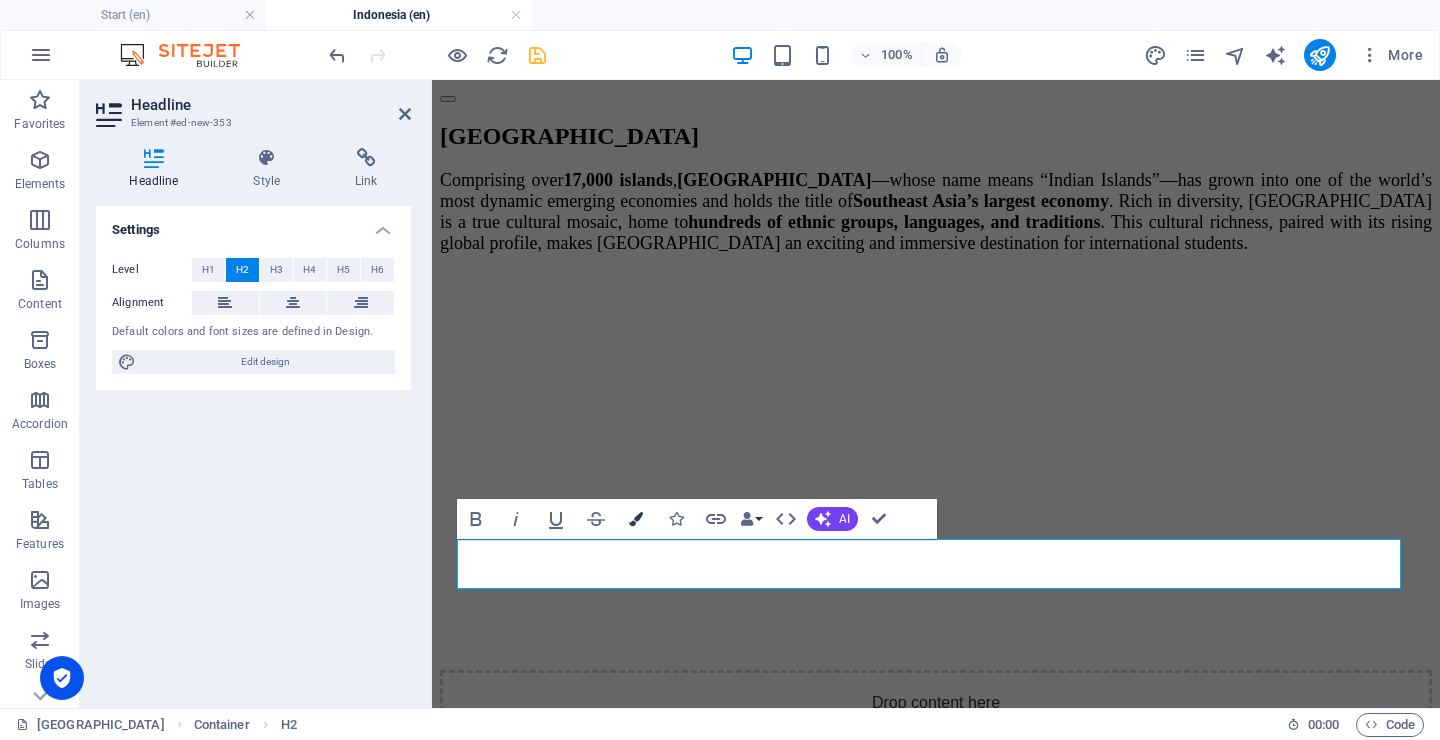 click at bounding box center [636, 519] 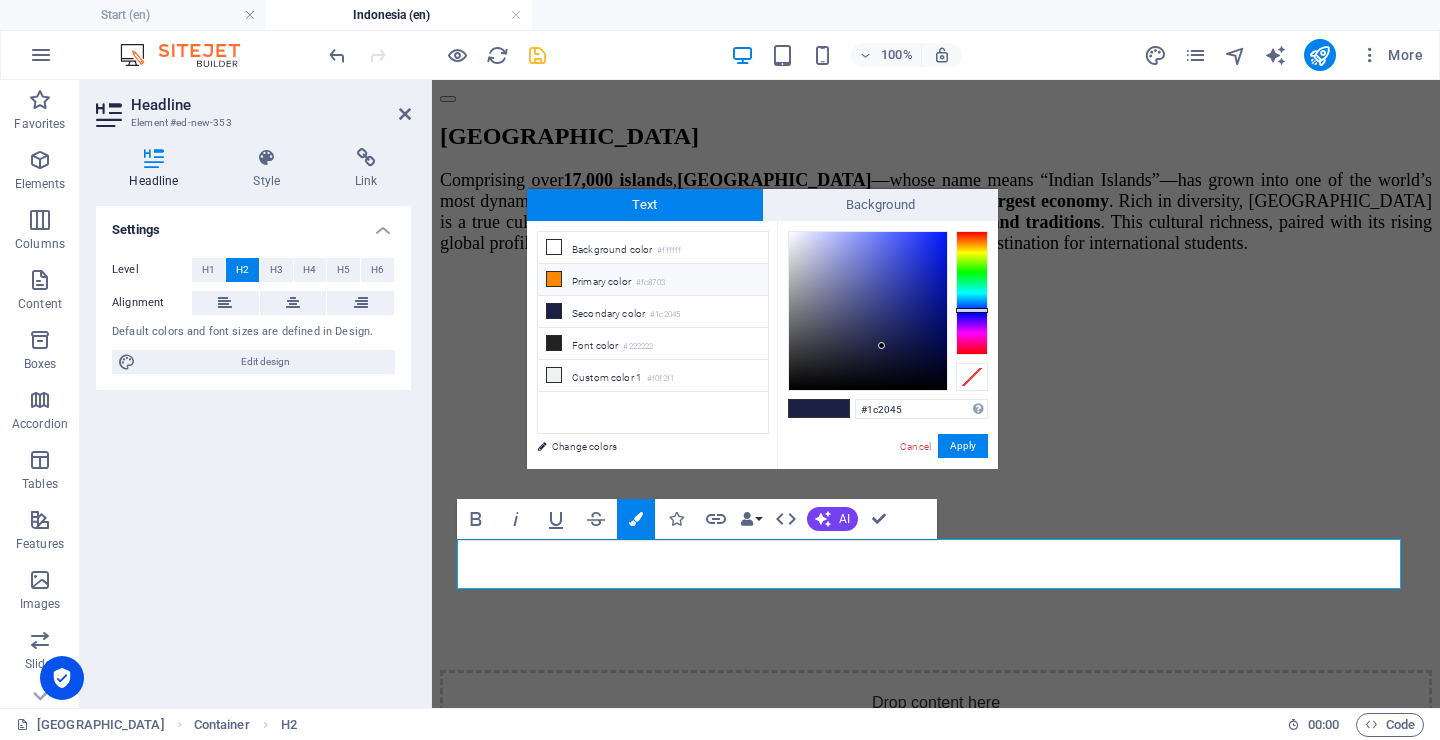 click at bounding box center [554, 279] 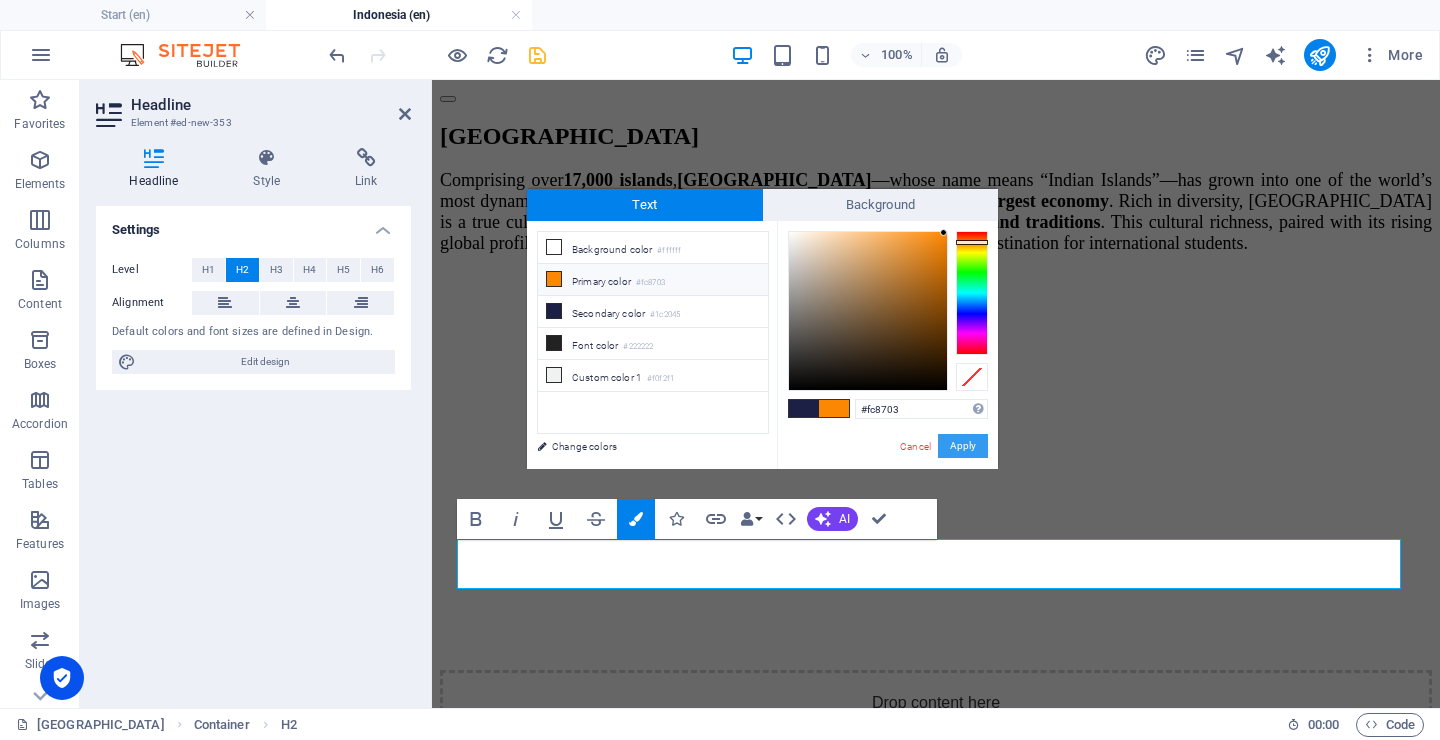 click on "Apply" at bounding box center (963, 446) 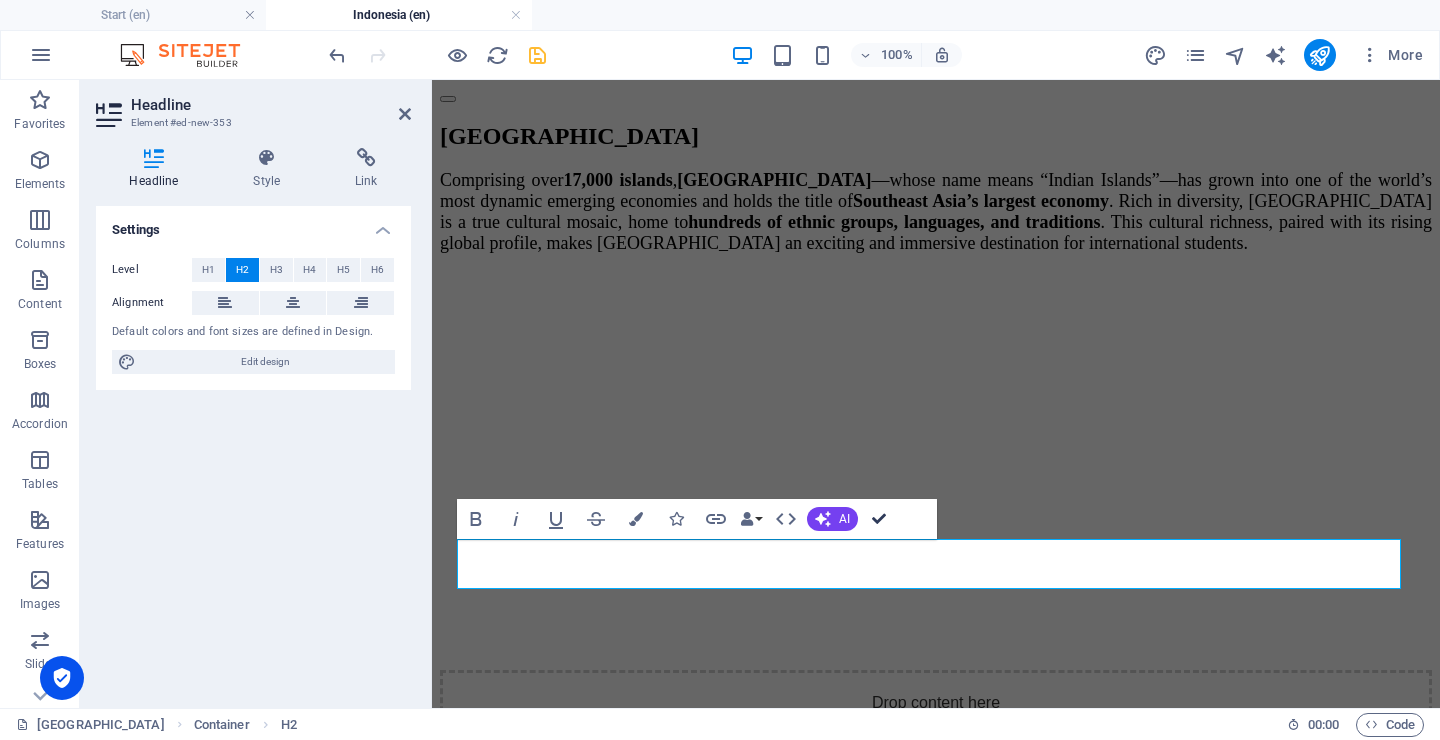 drag, startPoint x: 873, startPoint y: 520, endPoint x: 792, endPoint y: 440, distance: 113.84639 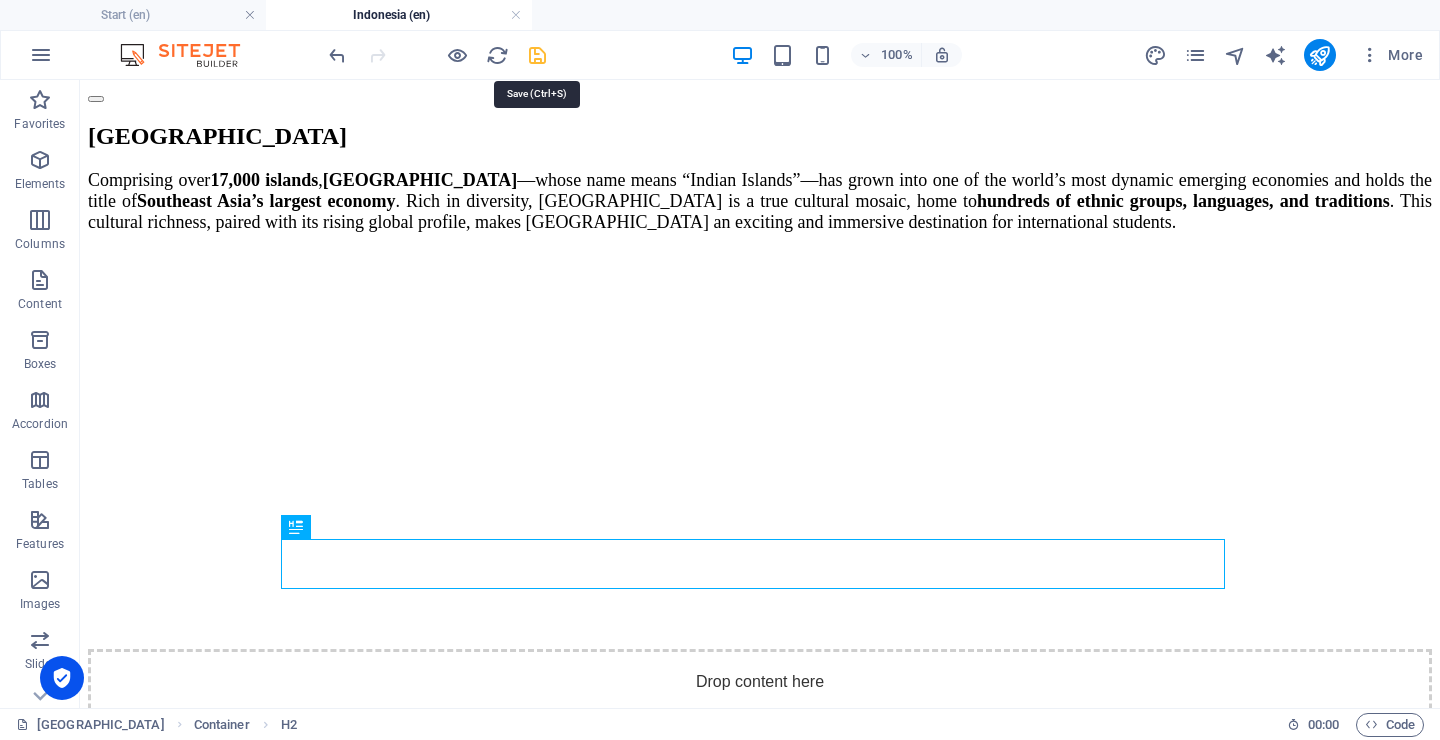 click at bounding box center (537, 55) 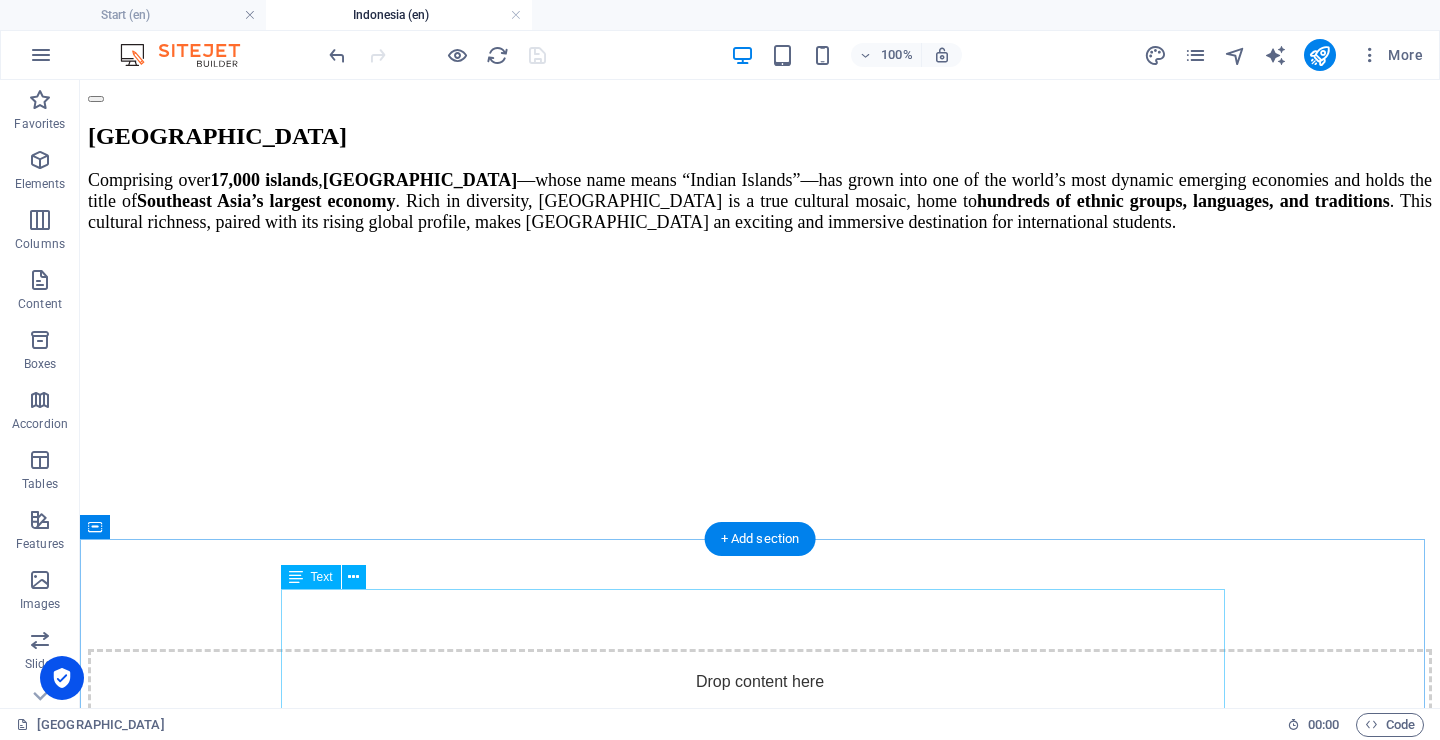 click on "Indonesia has become an increasingly attractive destination for international students, thanks to its growing reputation in higher education, diverse cultural heritage, and affordability. As of 2025,  eleven Indonesian universities  are featured in the  QS World University Rankings , with several institutions ranked among the top in Asia. 🏆  Top-Ranked Universities in Indonesia (QS Rankings 2025) Universitas Indonesia (UI)  – The highest-ranked university in the country, located in Depok, just outside Jakarta. Bandung Institute of Technology (ITB)  – A leading technical university known for engineering and technology. Gadjah Mada University (UGM)  – A prestigious and comprehensive university located in Yogyakarta. IPB University (Bogor Agricultural University)  – Highly regarded in agriculture and forestry. Airlangga University  – Based in Surabaya, ranked among Asia’s best. Universitas Padjadjaran  – Known for excellence in medical and social sciences. Diponegoro University BINUS University" at bounding box center [760, 1975] 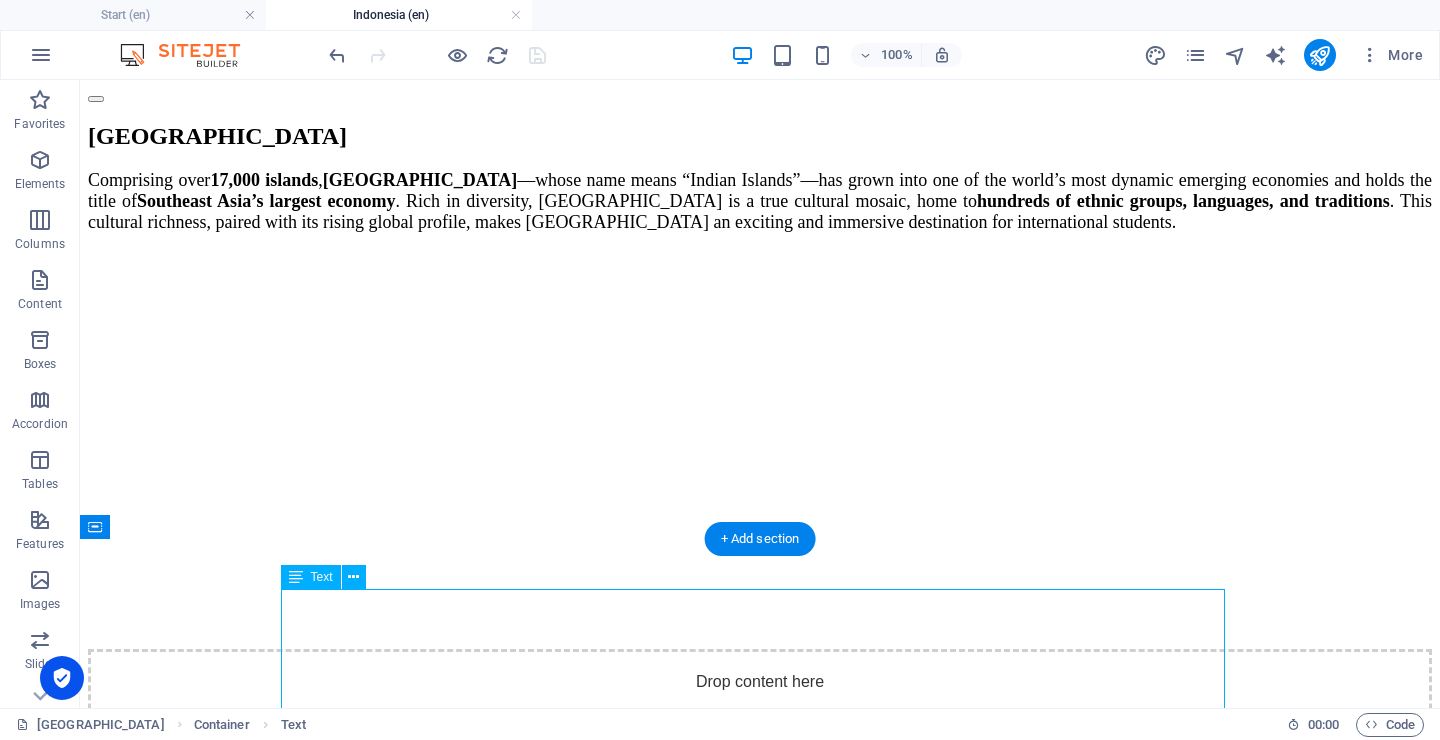 click on "Indonesia has become an increasingly attractive destination for international students, thanks to its growing reputation in higher education, diverse cultural heritage, and affordability. As of 2025,  eleven Indonesian universities  are featured in the  QS World University Rankings , with several institutions ranked among the top in Asia. 🏆  Top-Ranked Universities in Indonesia (QS Rankings 2025) Universitas Indonesia (UI)  – The highest-ranked university in the country, located in Depok, just outside Jakarta. Bandung Institute of Technology (ITB)  – A leading technical university known for engineering and technology. Gadjah Mada University (UGM)  – A prestigious and comprehensive university located in Yogyakarta. IPB University (Bogor Agricultural University)  – Highly regarded in agriculture and forestry. Airlangga University  – Based in Surabaya, ranked among Asia’s best. Universitas Padjadjaran  – Known for excellence in medical and social sciences. Diponegoro University BINUS University" at bounding box center [760, 1975] 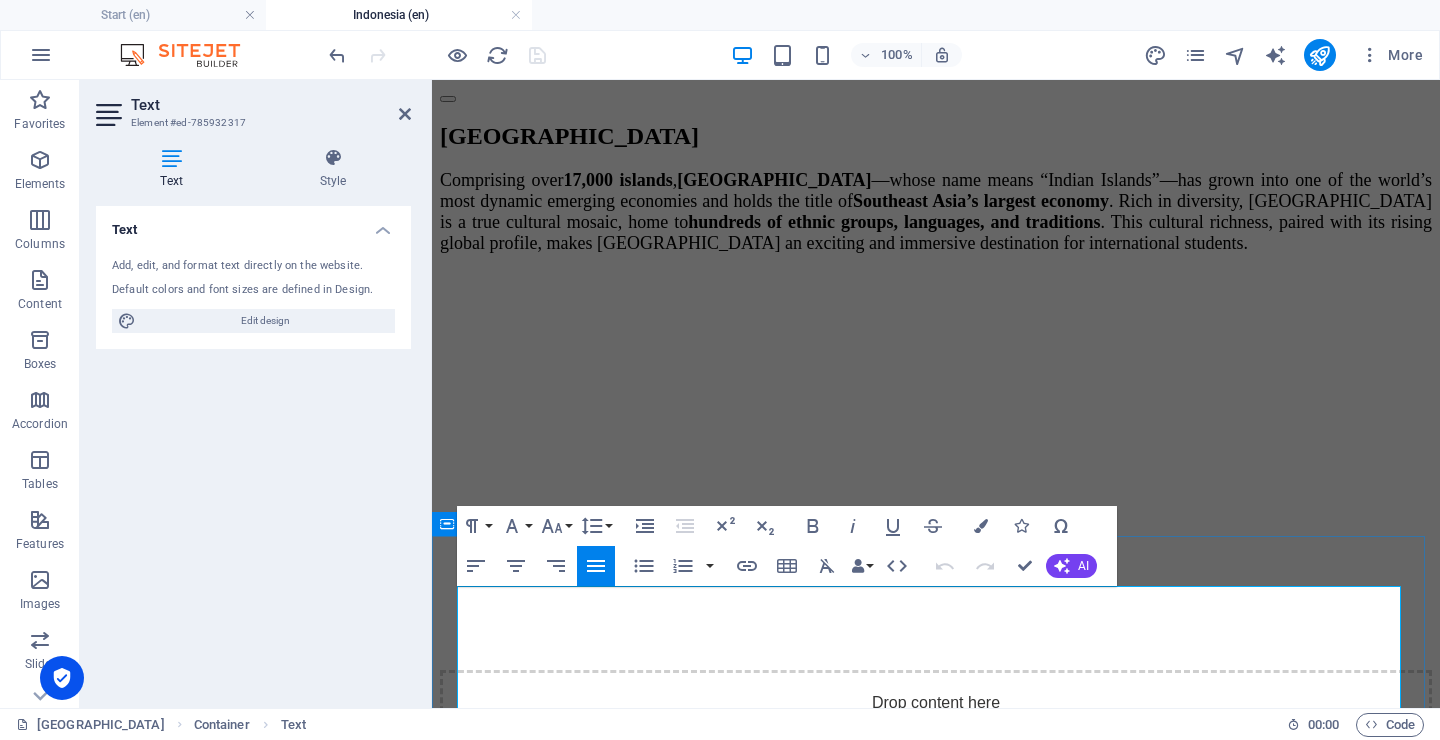 scroll, scrollTop: 229, scrollLeft: 0, axis: vertical 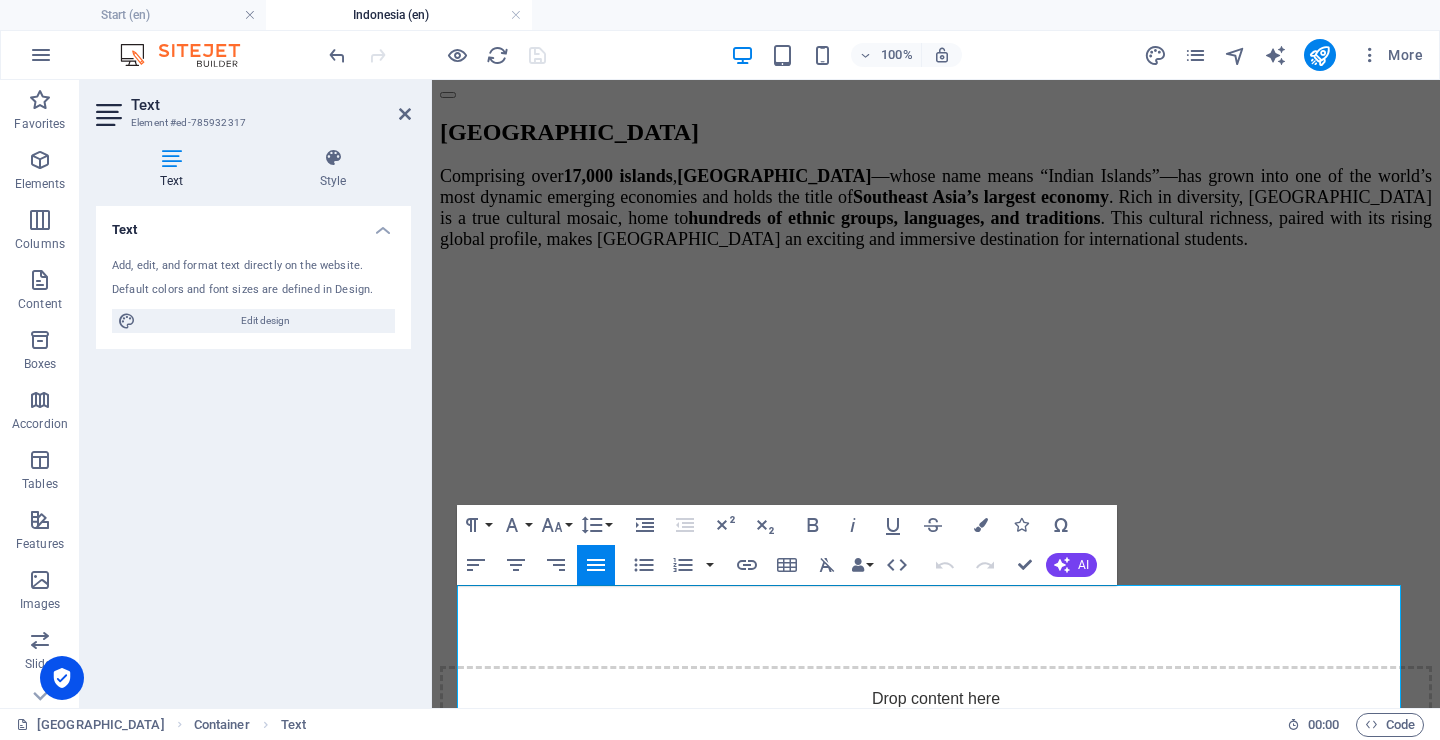 click on "Text Add, edit, and format text directly on the website. Default colors and font sizes are defined in Design. Edit design Alignment Left aligned Centered Right aligned" at bounding box center (253, 449) 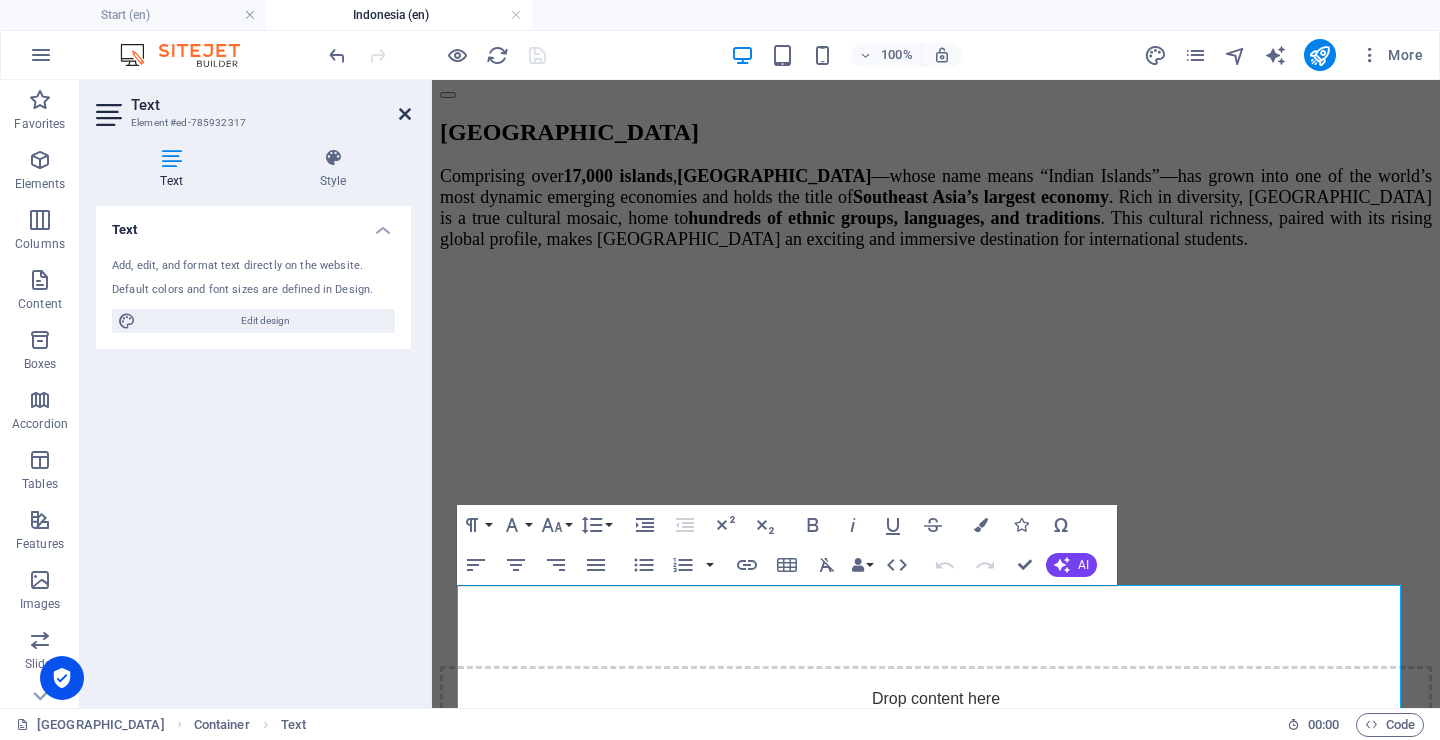 click at bounding box center [405, 114] 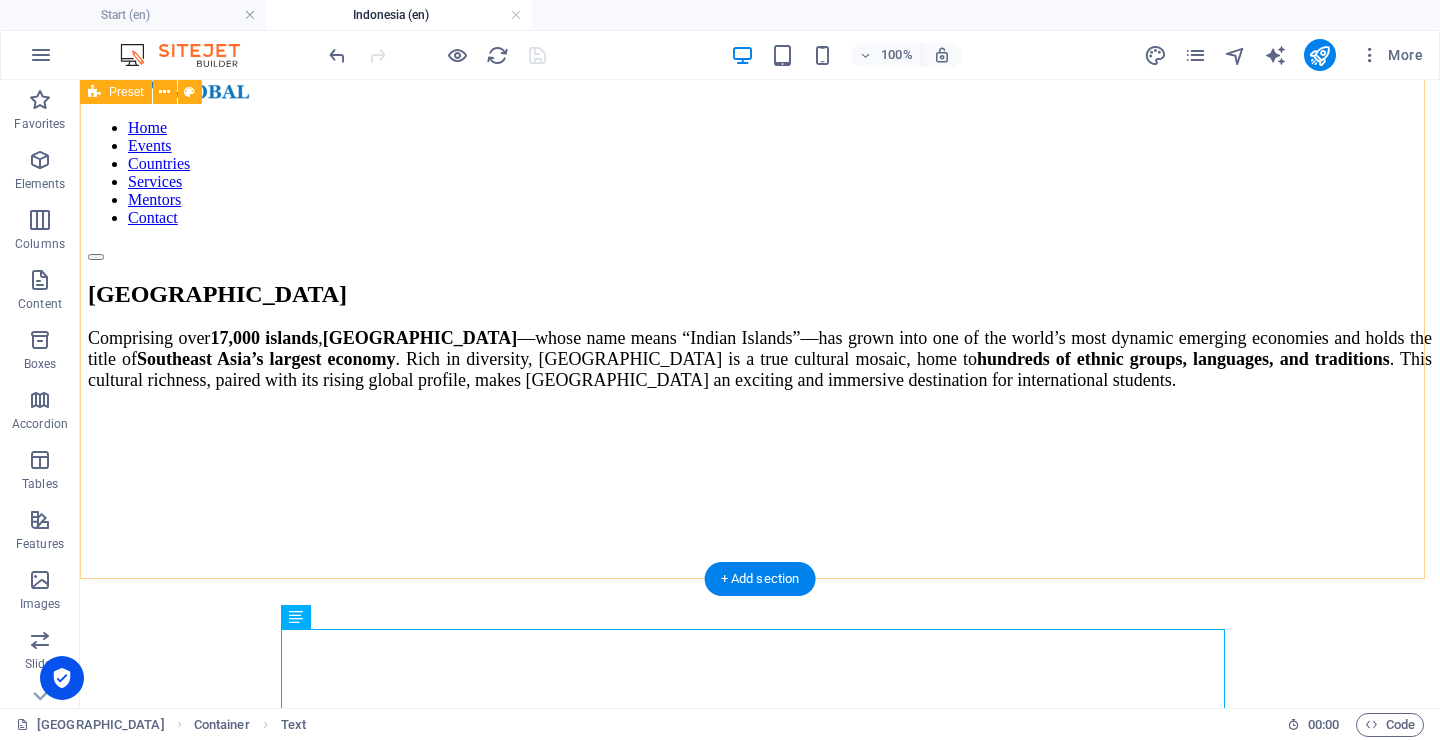 scroll, scrollTop: 0, scrollLeft: 0, axis: both 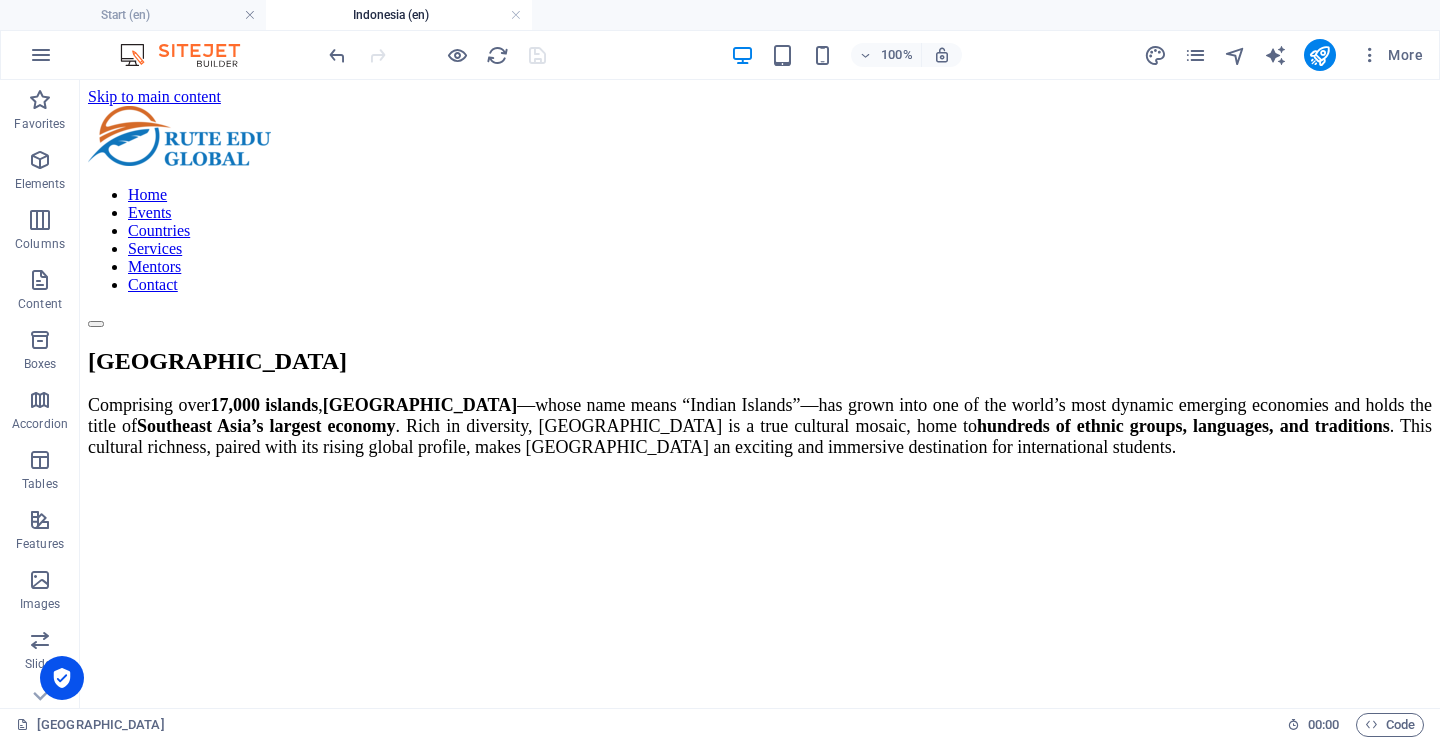 click at bounding box center (437, 55) 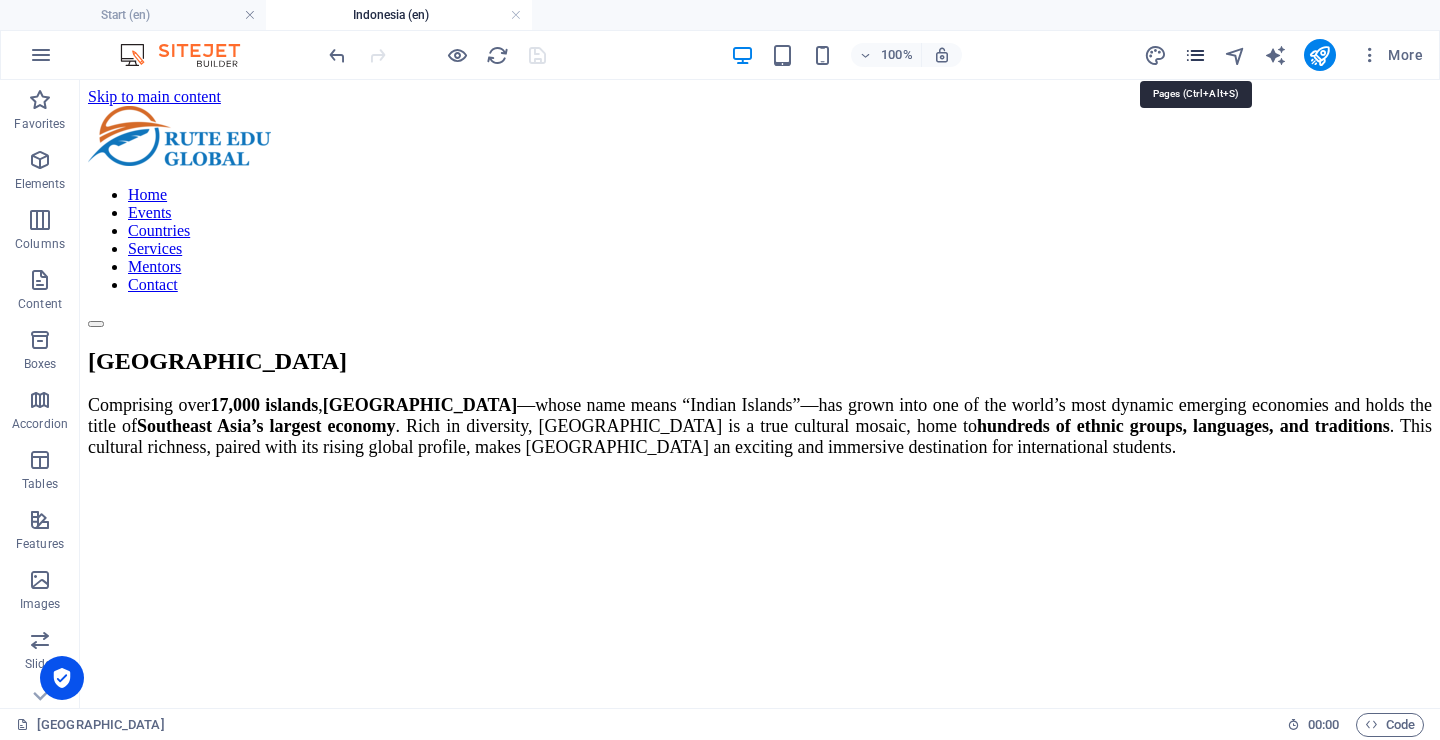 click at bounding box center (1195, 55) 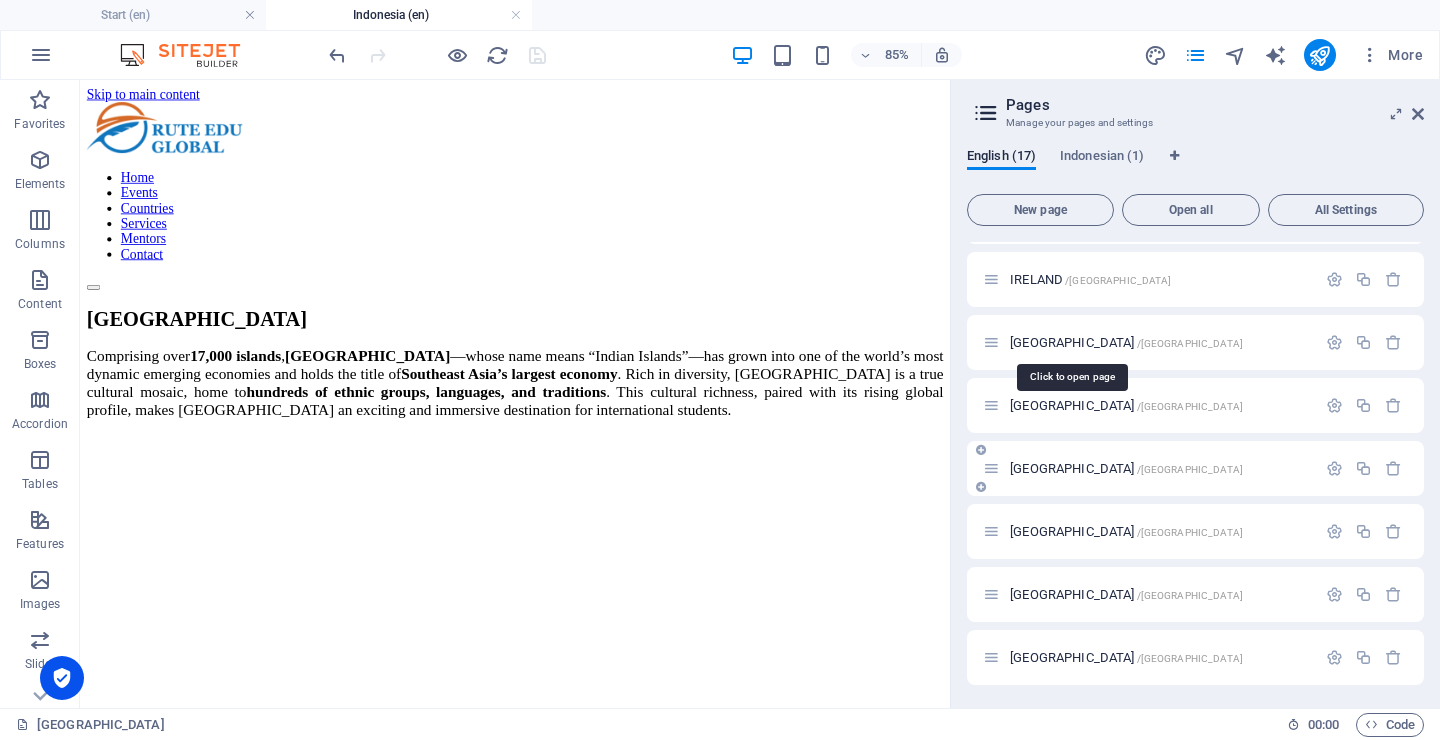 scroll, scrollTop: 621, scrollLeft: 0, axis: vertical 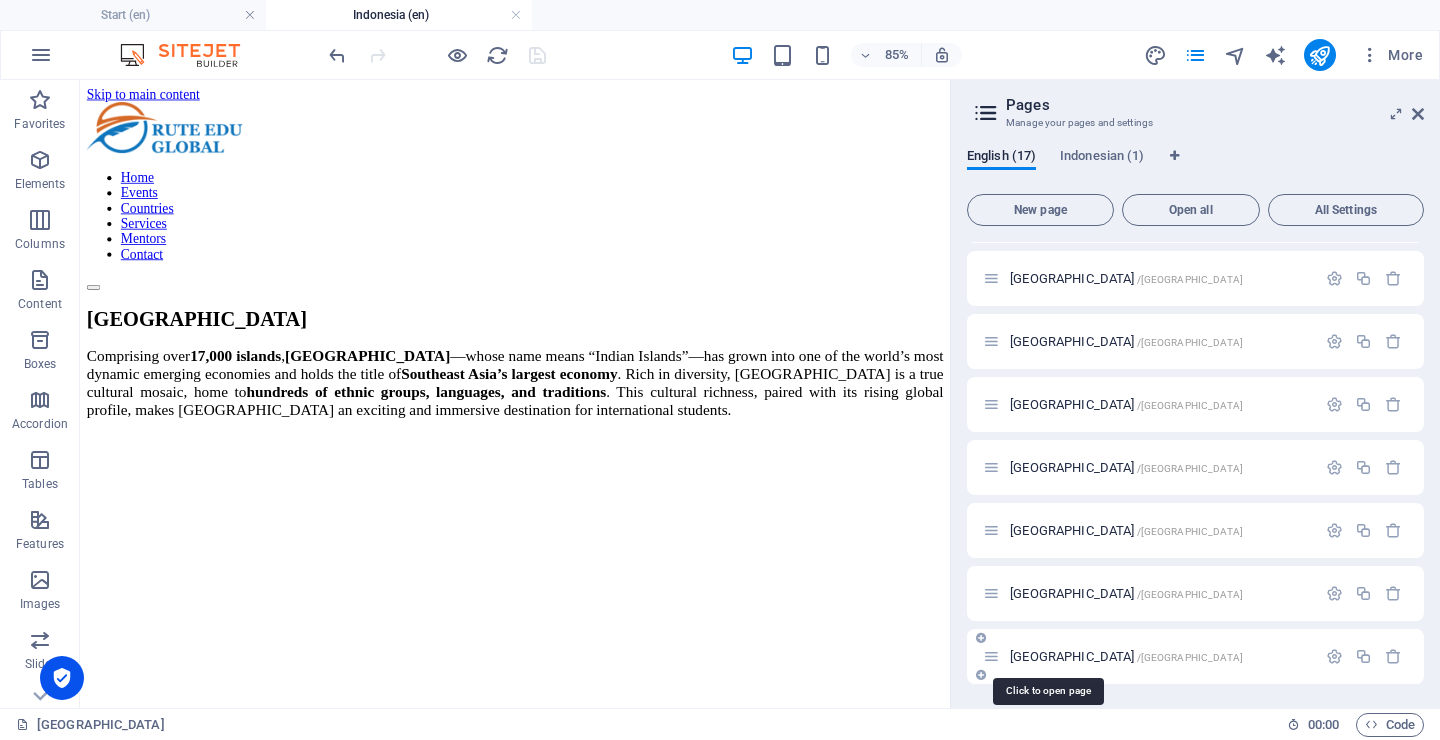 click on "Taiwan /taiwan" at bounding box center (1126, 656) 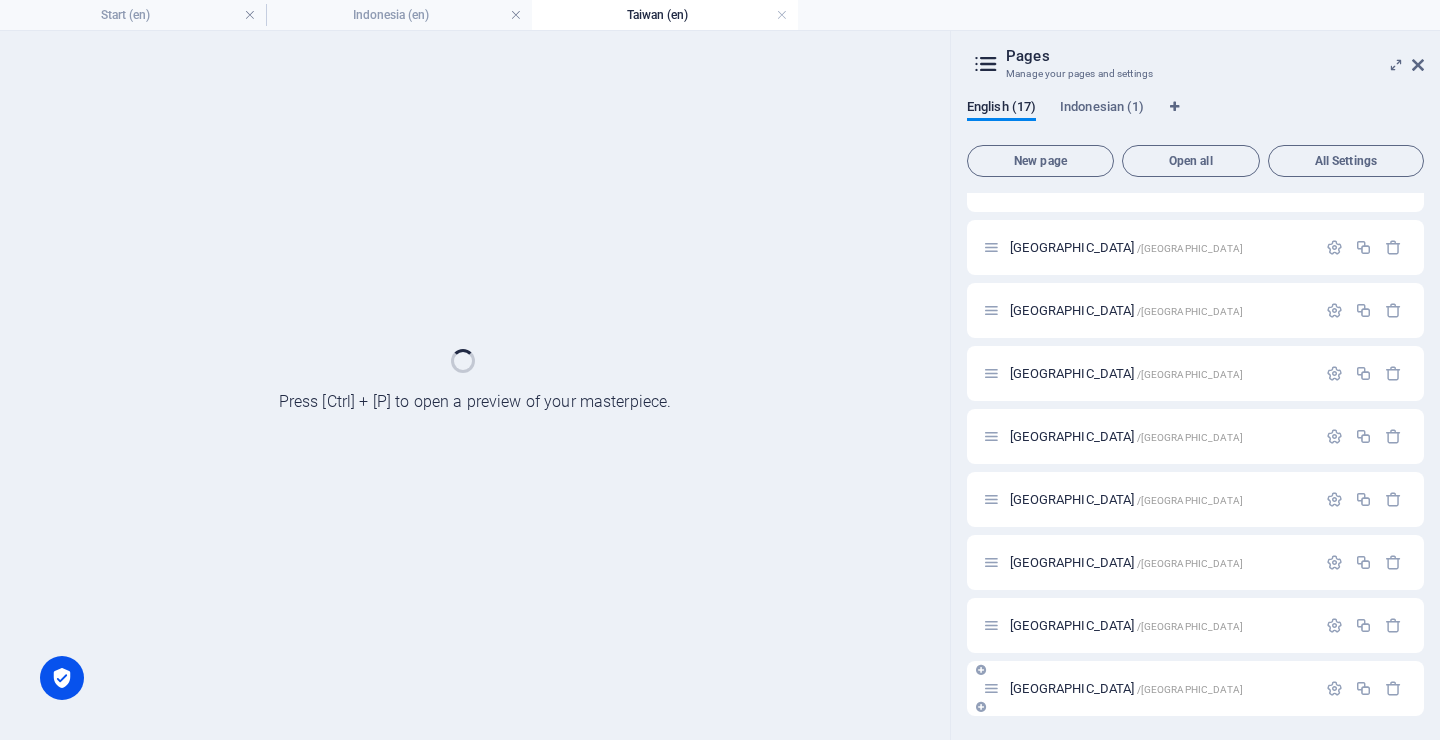 click on "Start / Australia /australia United States /usa Canada /canada Subpage /subpage Legal notice /legal-notice Netherlands /netherlands THE U.K. /UK IRELAND /IRELAND France /france Germany /germany Switzerland /switzerland New Zealand /new-zealand Japan /japan Malaysia /malaysia Indonesia /indonesia Taiwan /taiwan" at bounding box center [1195, 184] 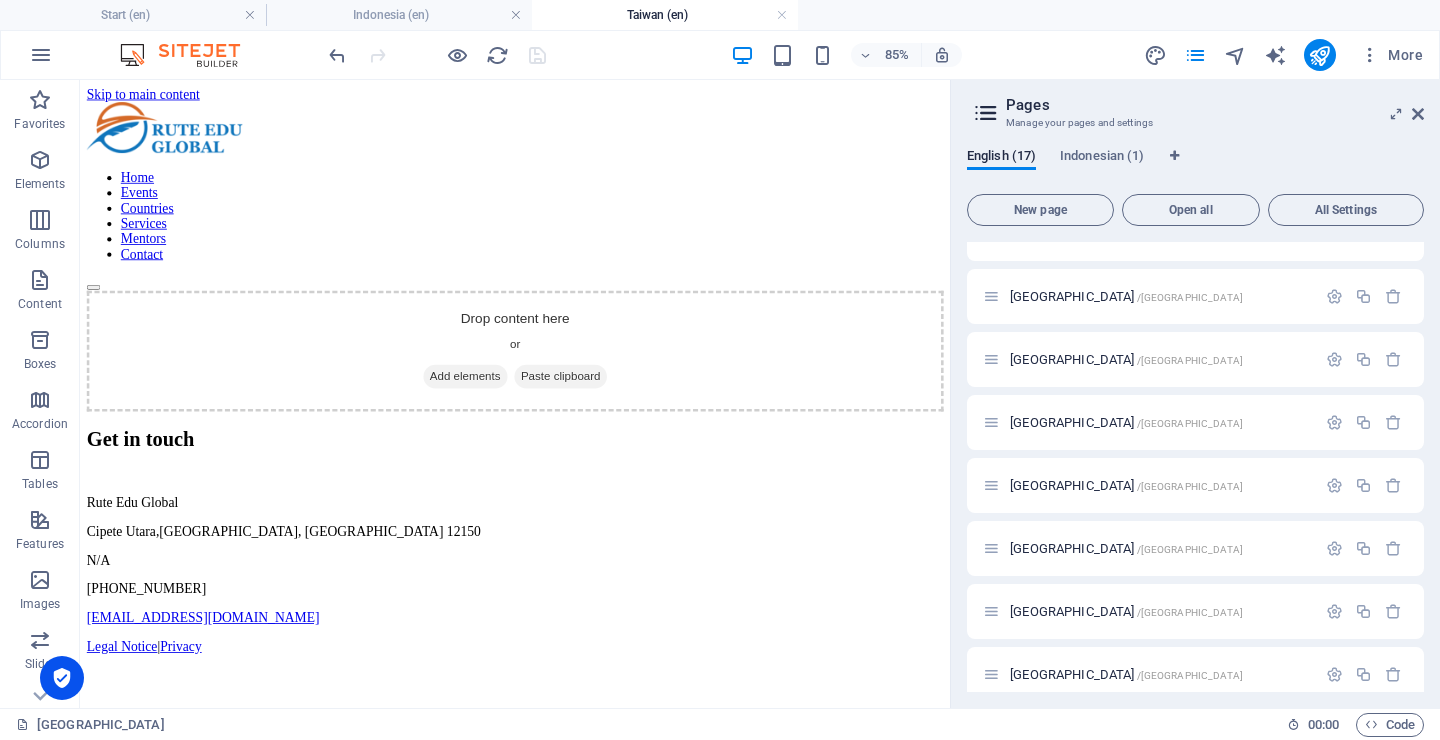scroll, scrollTop: 0, scrollLeft: 0, axis: both 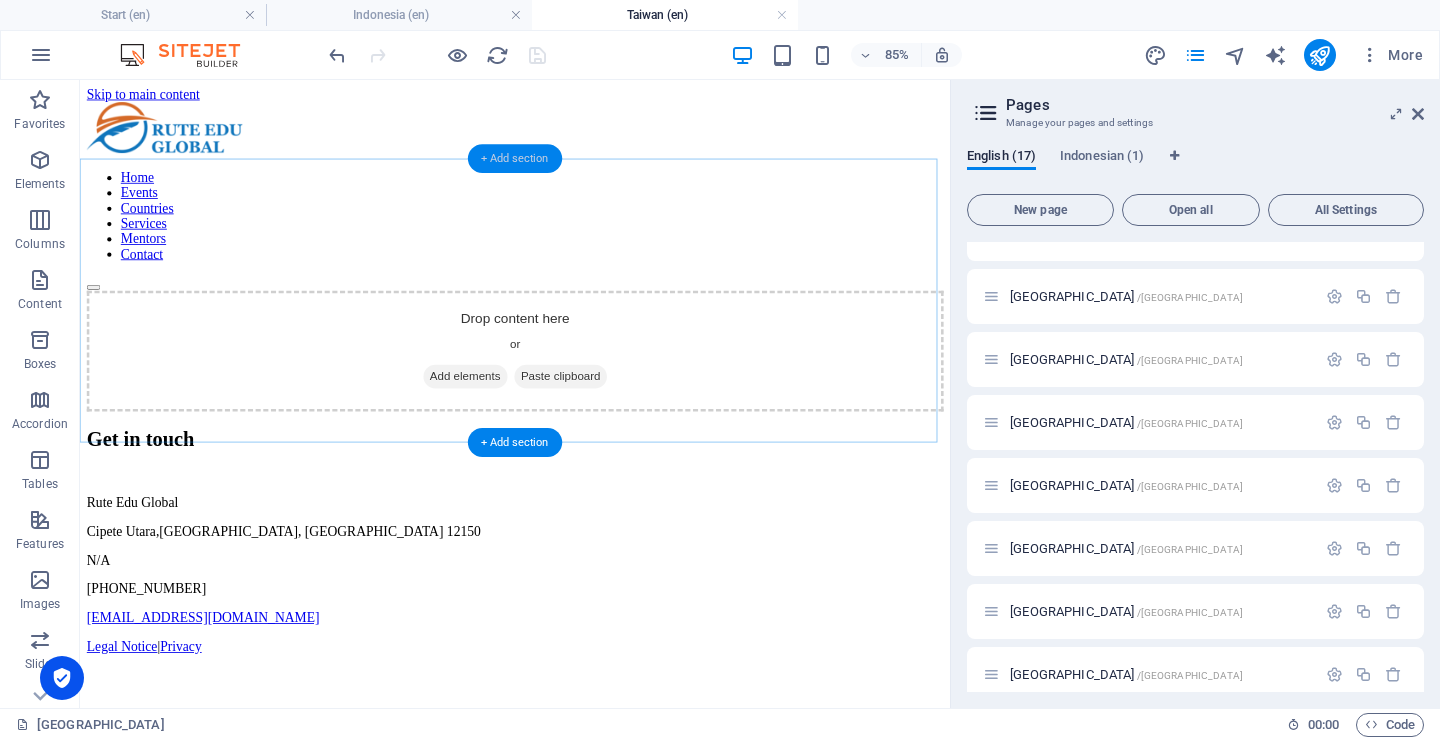click on "+ Add section" at bounding box center [515, 158] 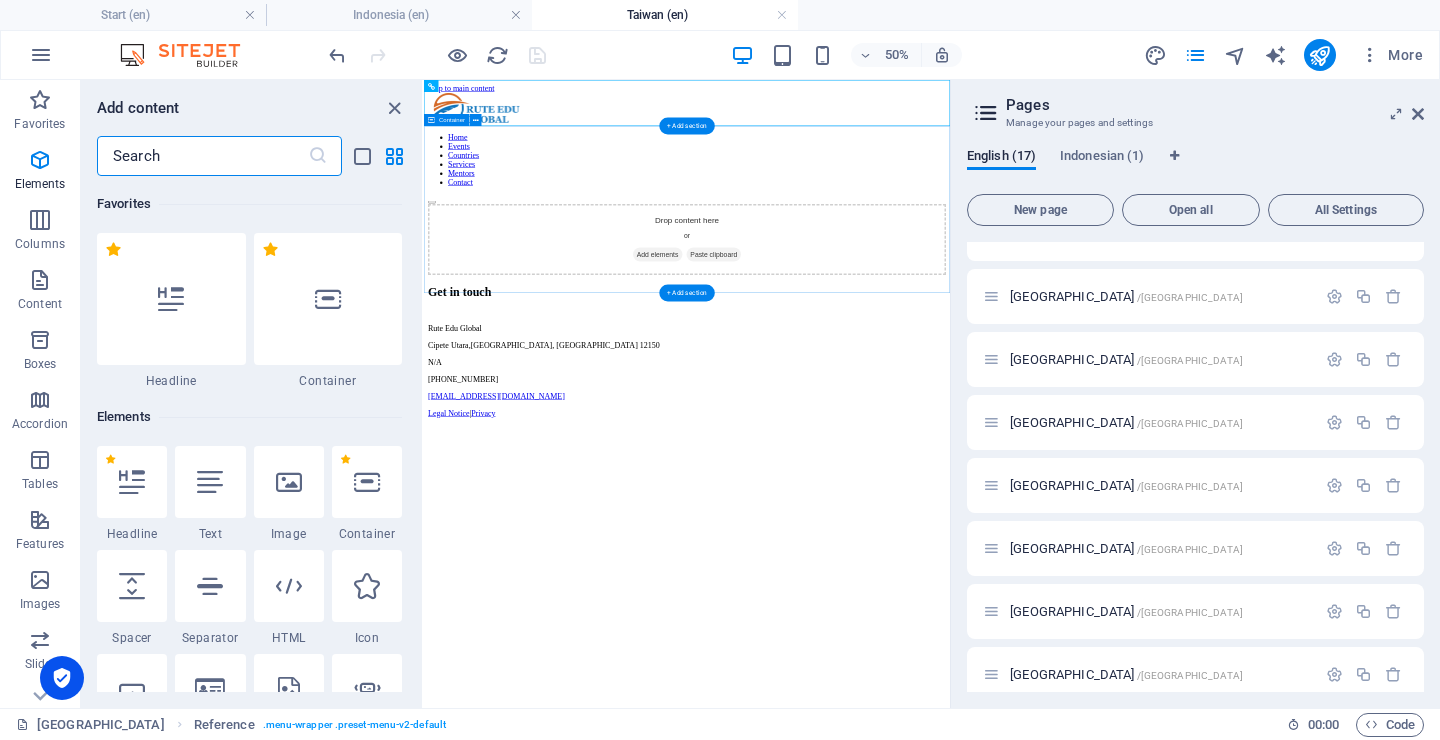 scroll, scrollTop: 3499, scrollLeft: 0, axis: vertical 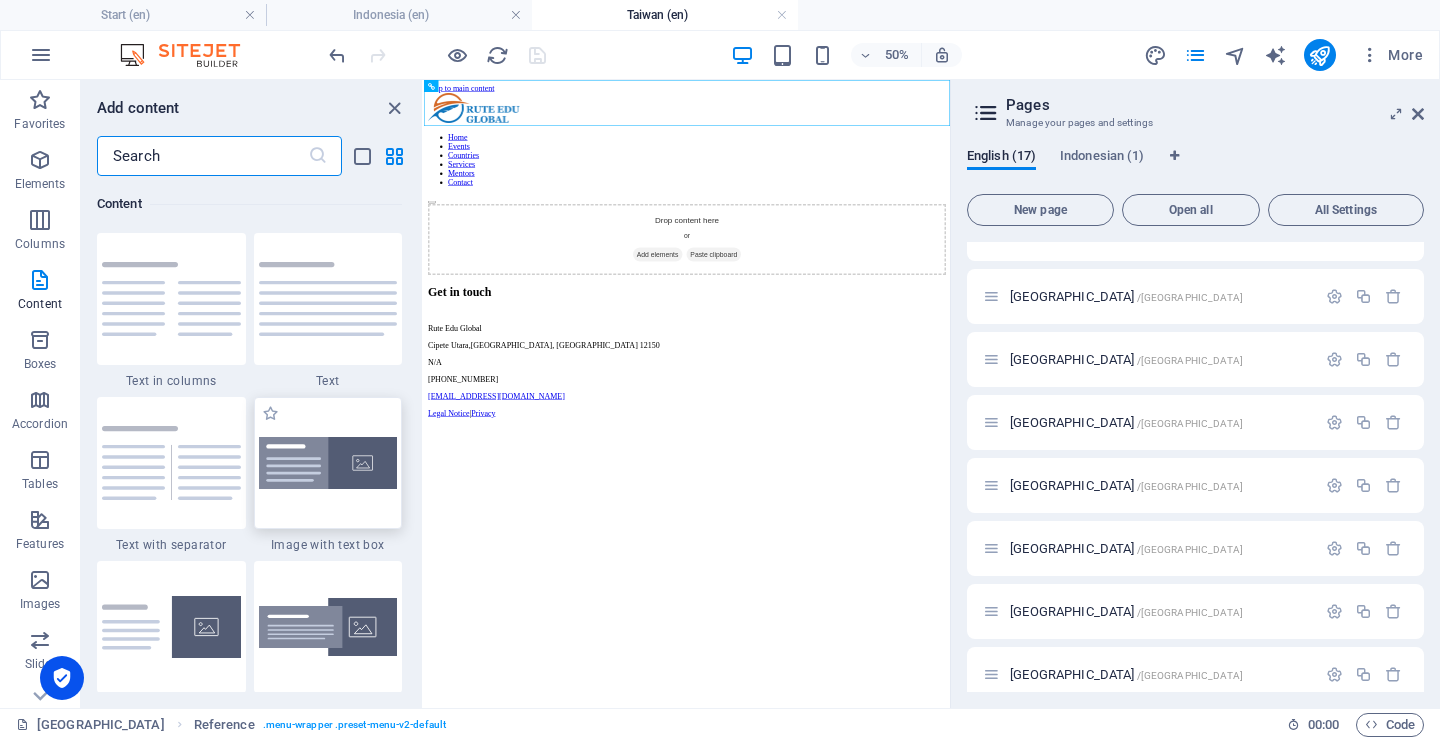 click at bounding box center [328, 463] 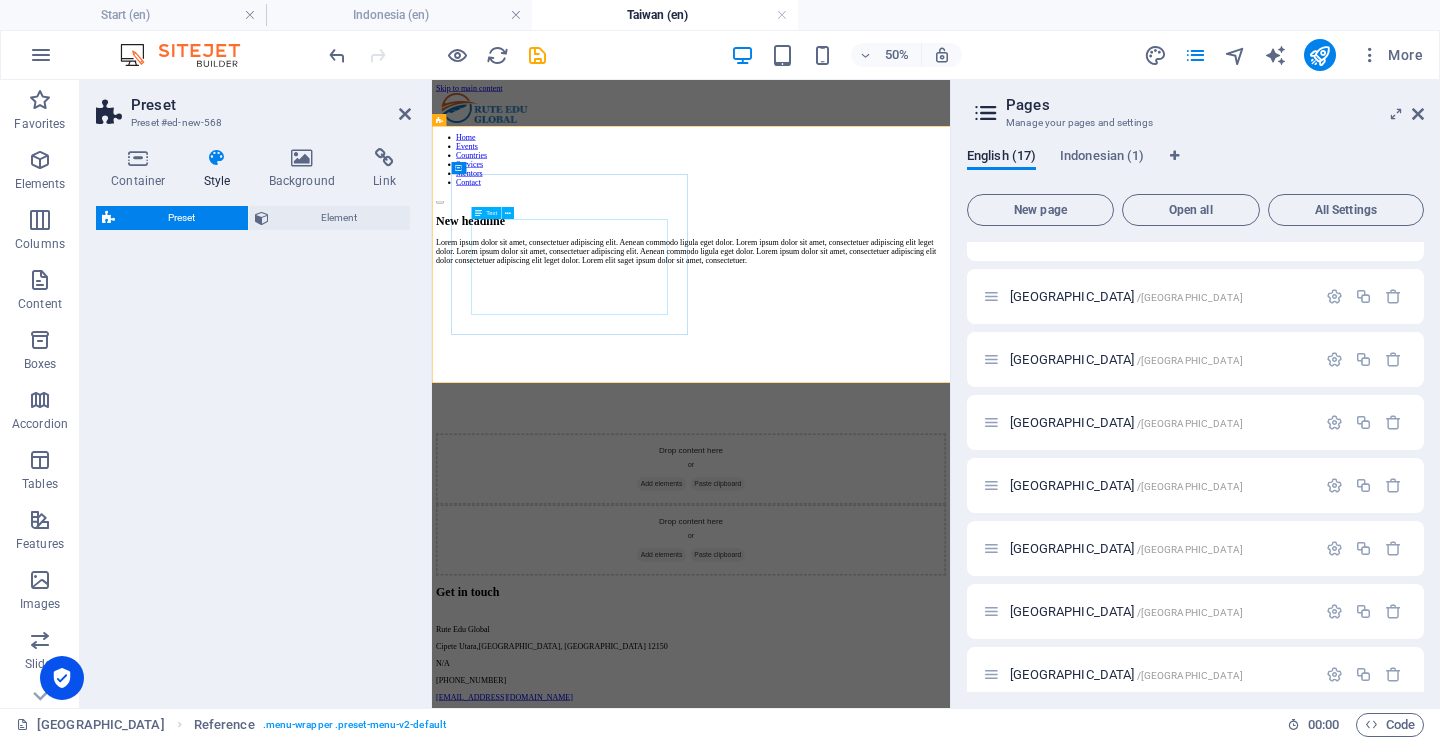 select on "rem" 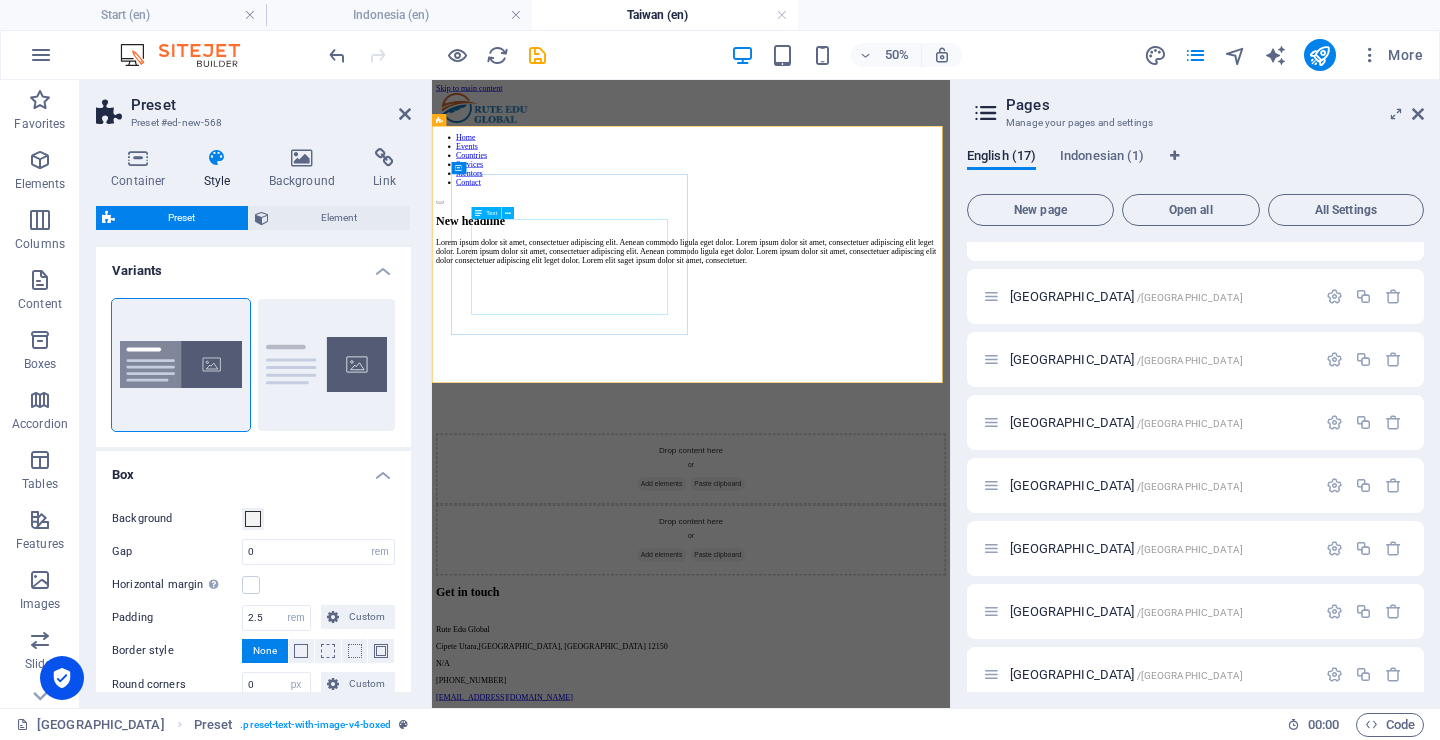 click on "Lorem ipsum dolor sit amet, consectetuer adipiscing elit. Aenean commodo ligula eget dolor. Lorem ipsum dolor sit amet, consectetuer adipiscing elit leget dolor. Lorem ipsum dolor sit amet, consectetuer adipiscing elit. Aenean commodo ligula eget dolor. Lorem ipsum dolor sit amet, consectetuer adipiscing elit dolor consectetuer adipiscing elit leget dolor. Lorem elit saget ipsum dolor sit amet, consectetuer." at bounding box center (950, 422) 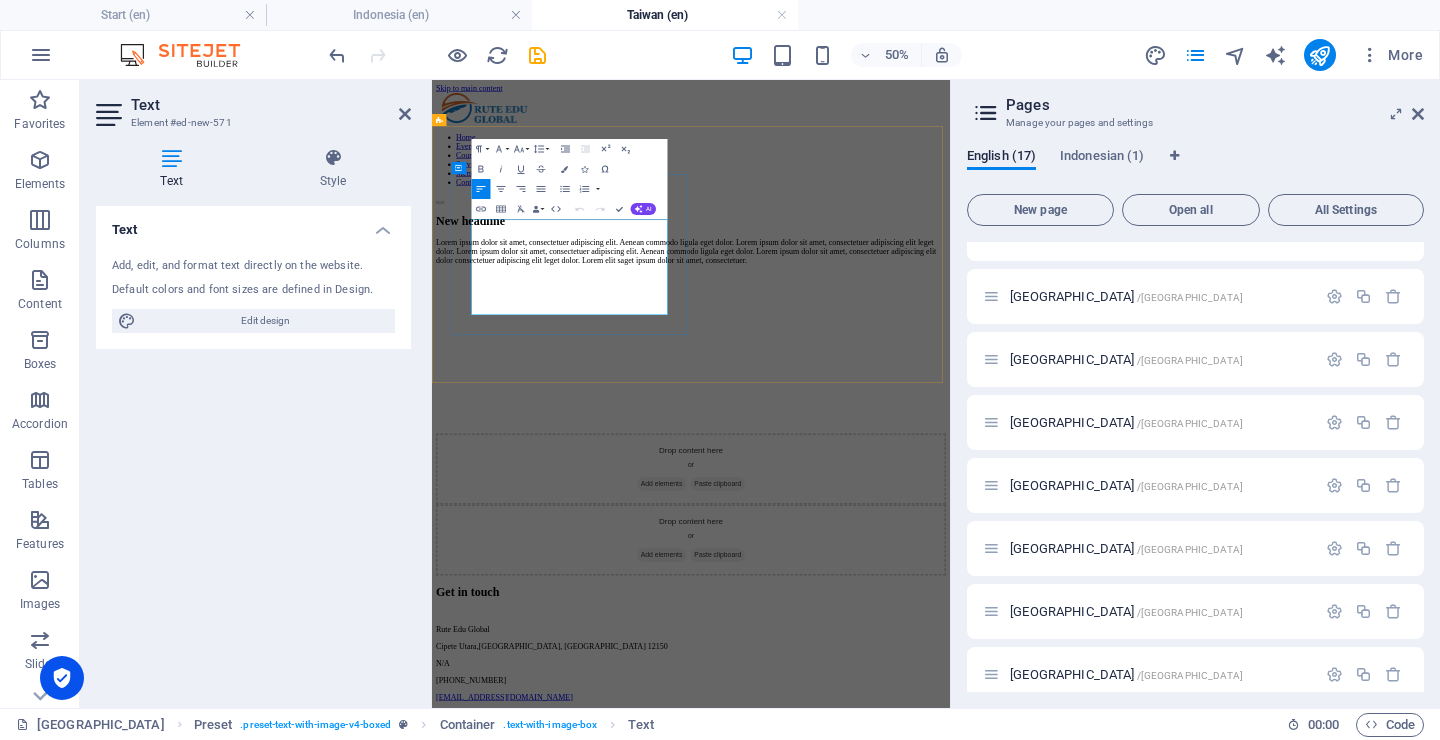 click on "Lorem ipsum dolor sit amet, consectetuer adipiscing elit. Aenean commodo ligula eget dolor. Lorem ipsum dolor sit amet, consectetuer adipiscing elit leget dolor. Lorem ipsum dolor sit amet, consectetuer adipiscing elit. Aenean commodo ligula eget dolor. Lorem ipsum dolor sit amet, consectetuer adipiscing elit dolor consectetuer adipiscing elit leget dolor. Lorem elit saget ipsum dolor sit amet, consectetuer." at bounding box center [950, 422] 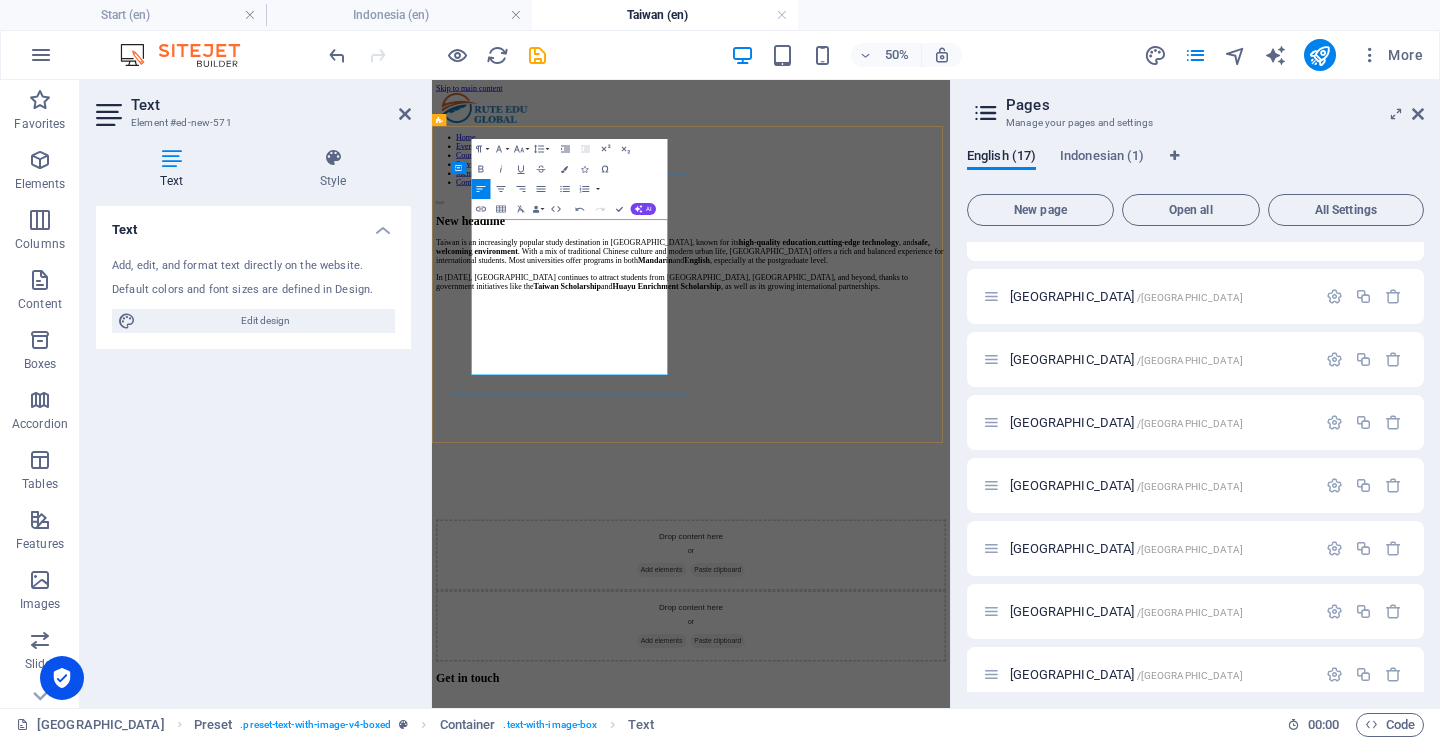 click on "safe, welcoming environment" at bounding box center [934, 412] 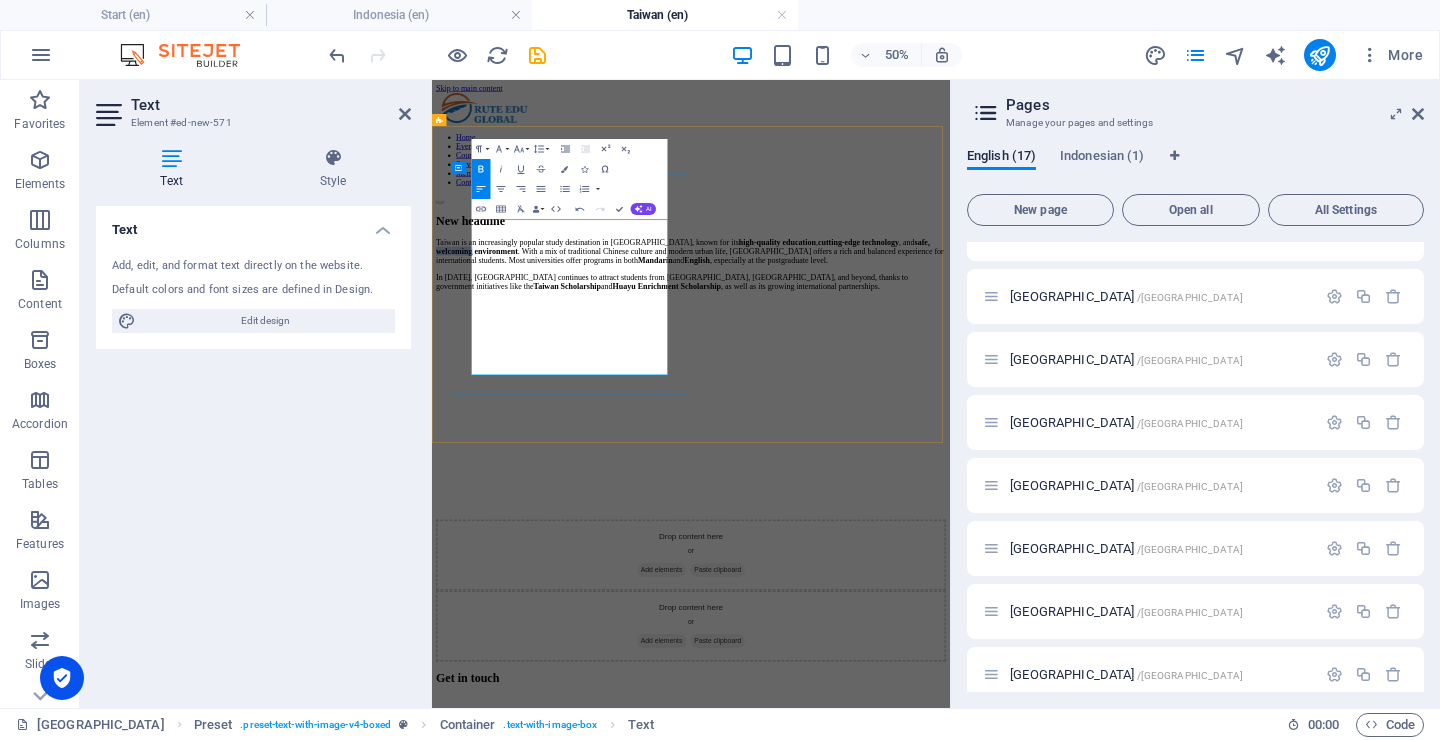 click on "safe, welcoming environment" at bounding box center (934, 412) 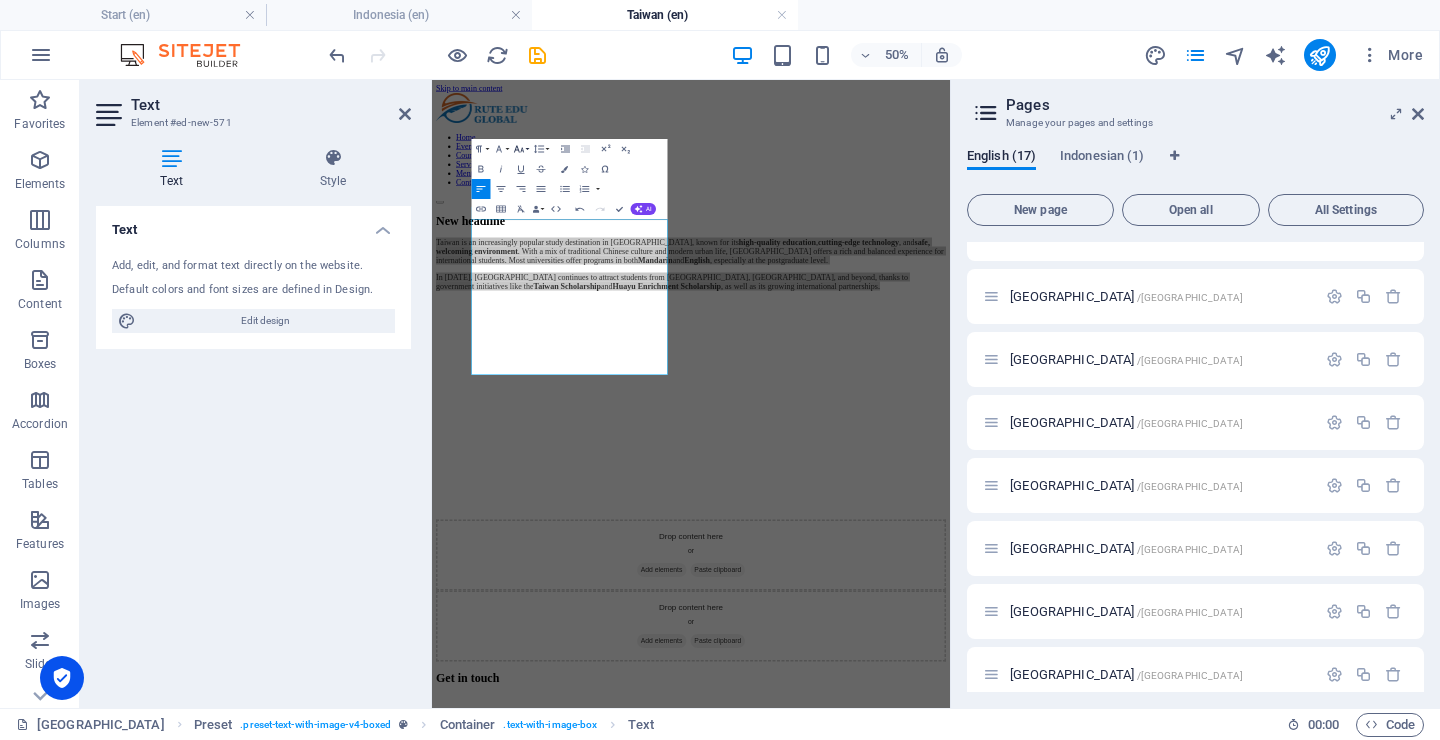 click 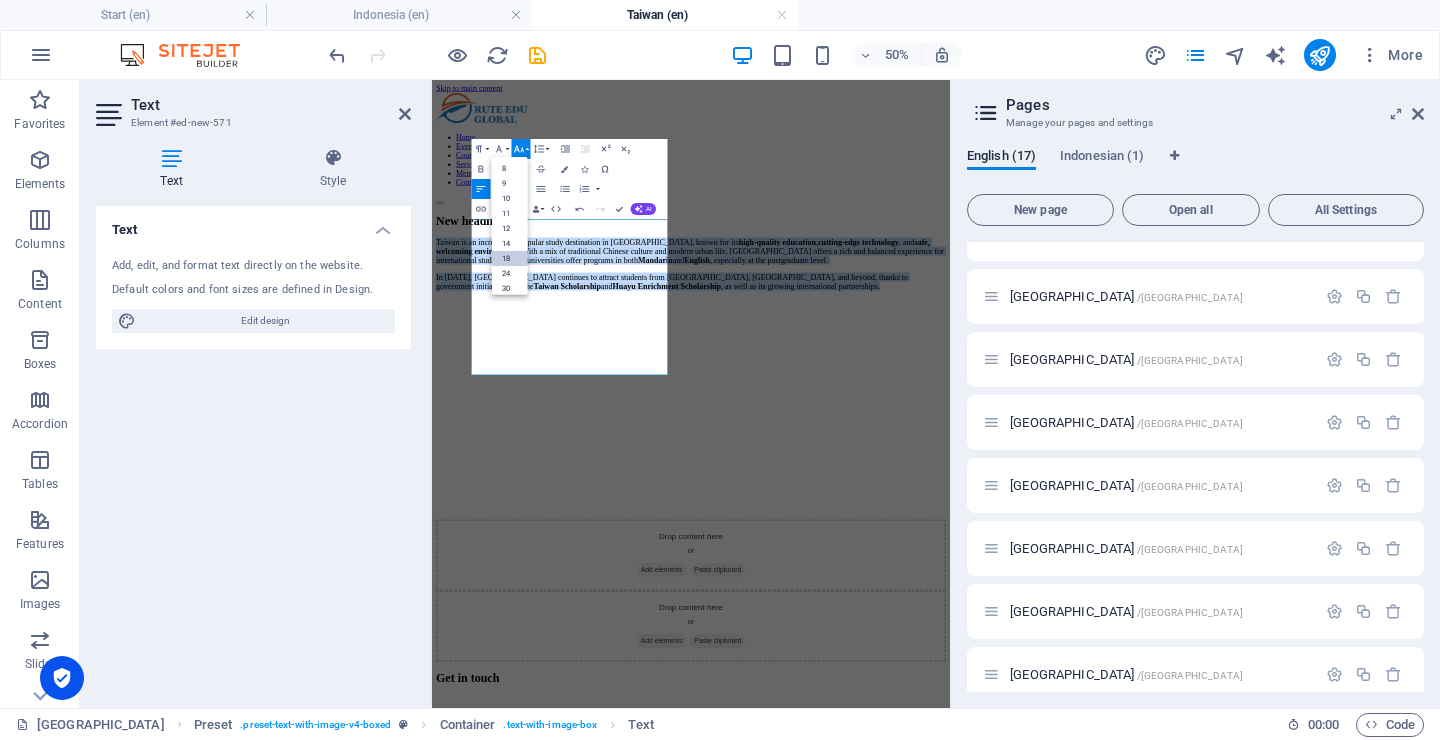 click on "18" at bounding box center (509, 258) 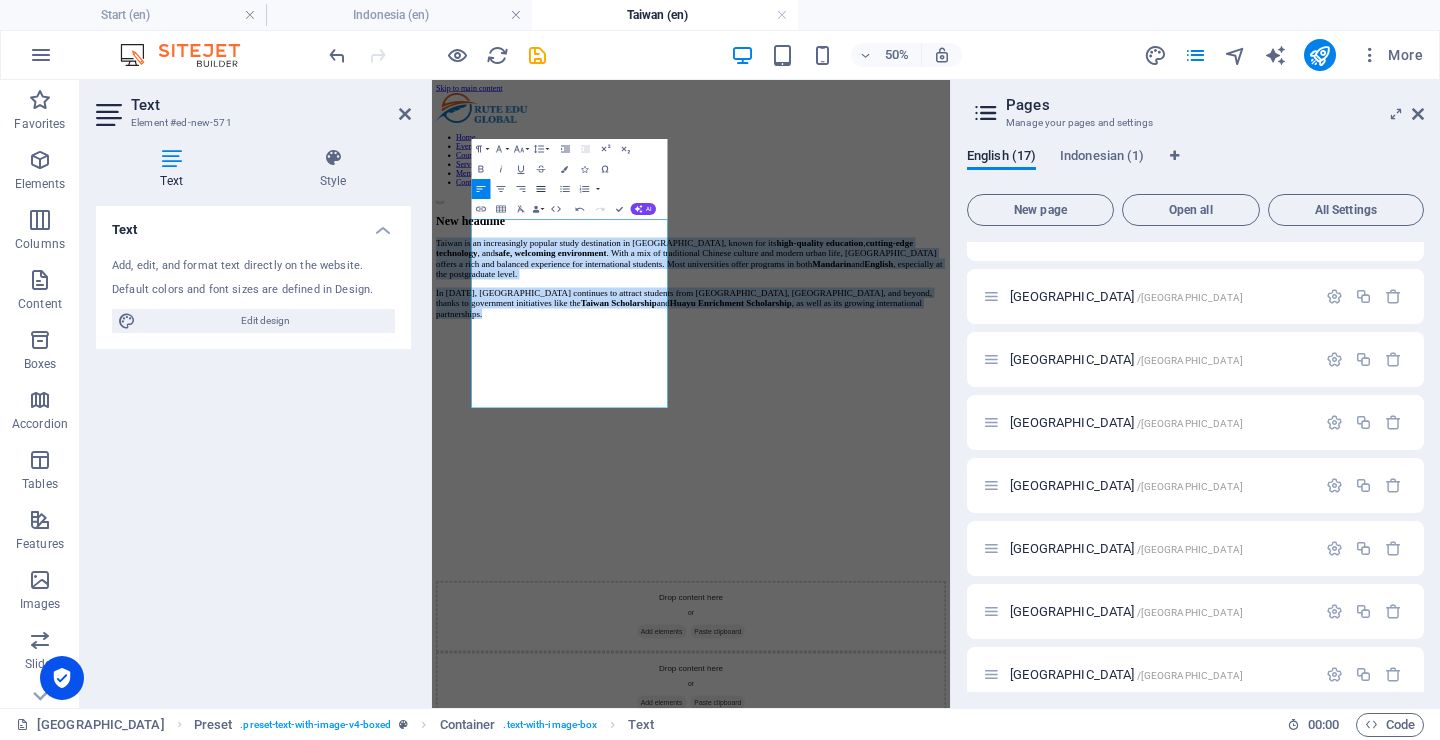 click 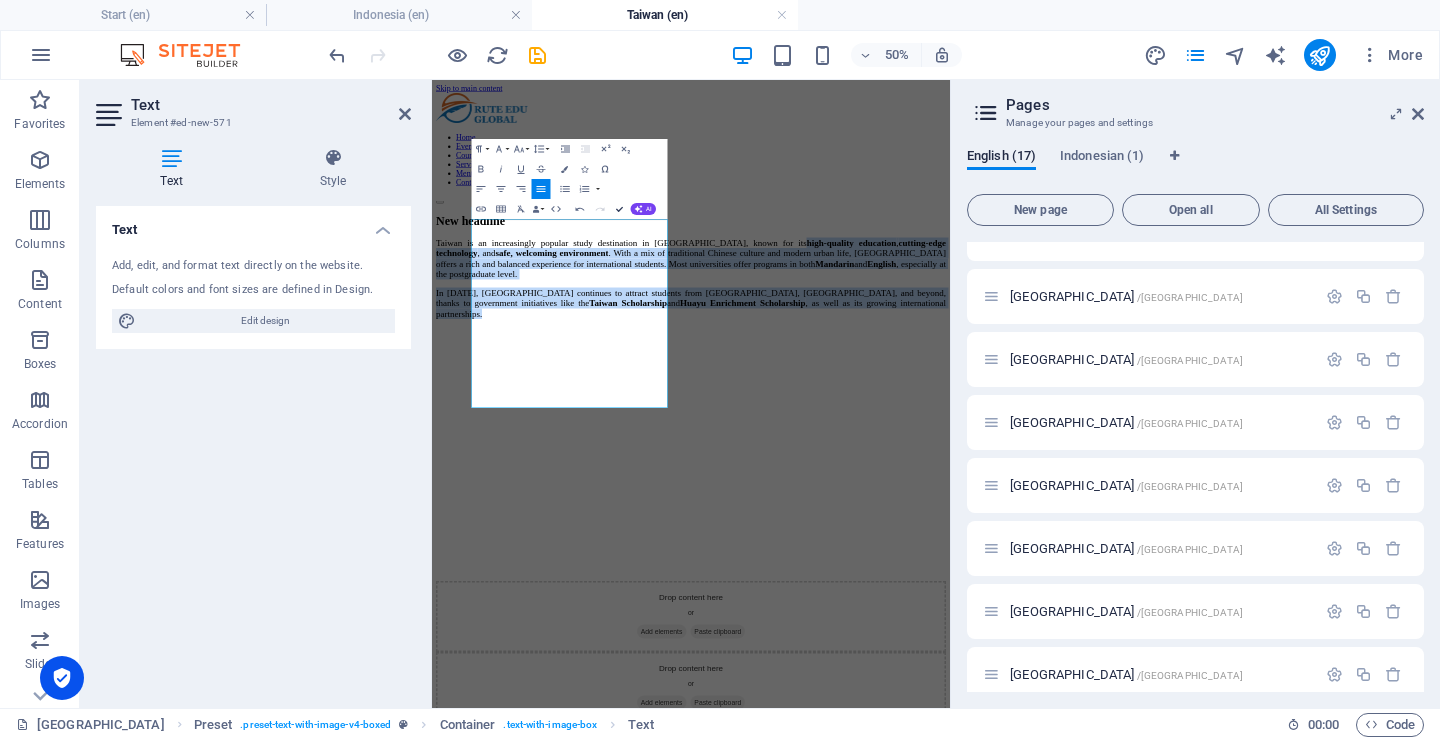 drag, startPoint x: 620, startPoint y: 205, endPoint x: 642, endPoint y: 162, distance: 48.30114 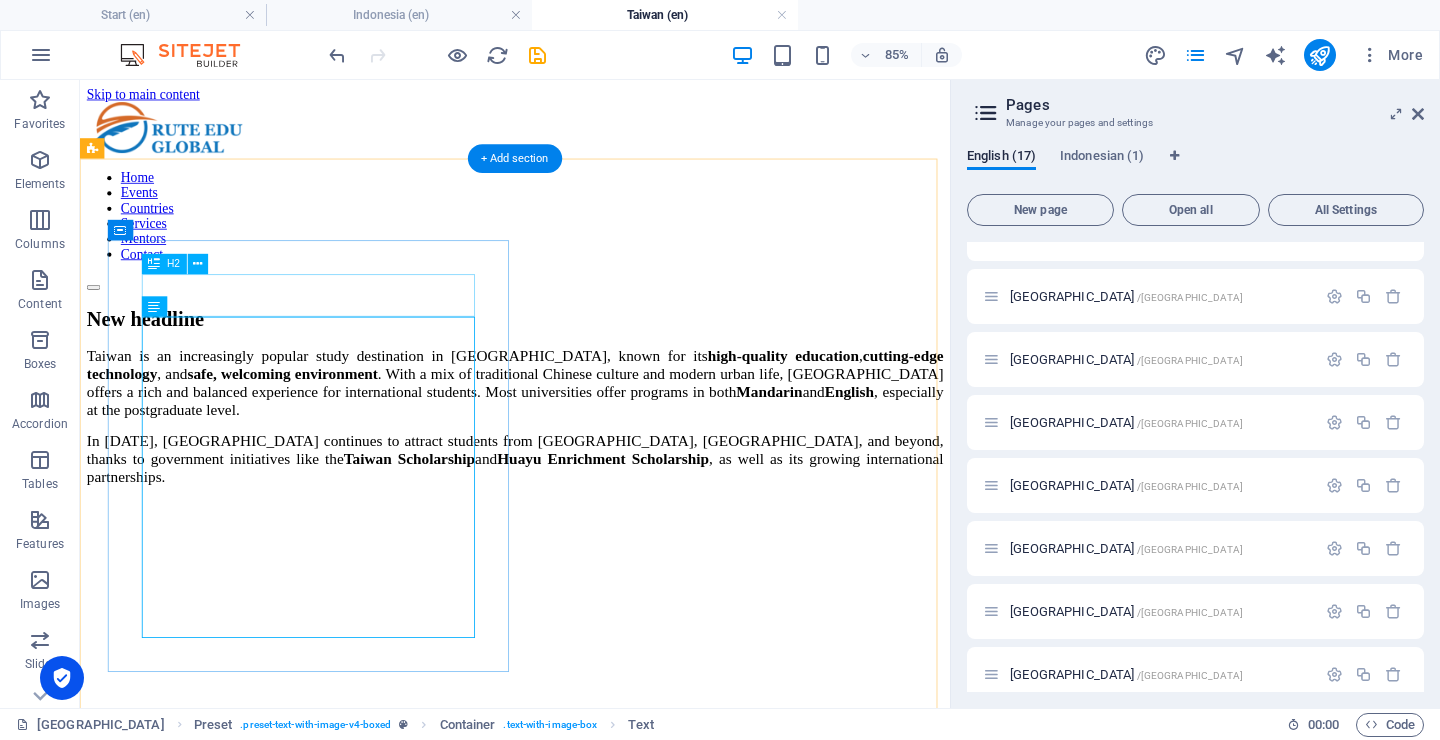 click on "New headline" at bounding box center (592, 361) 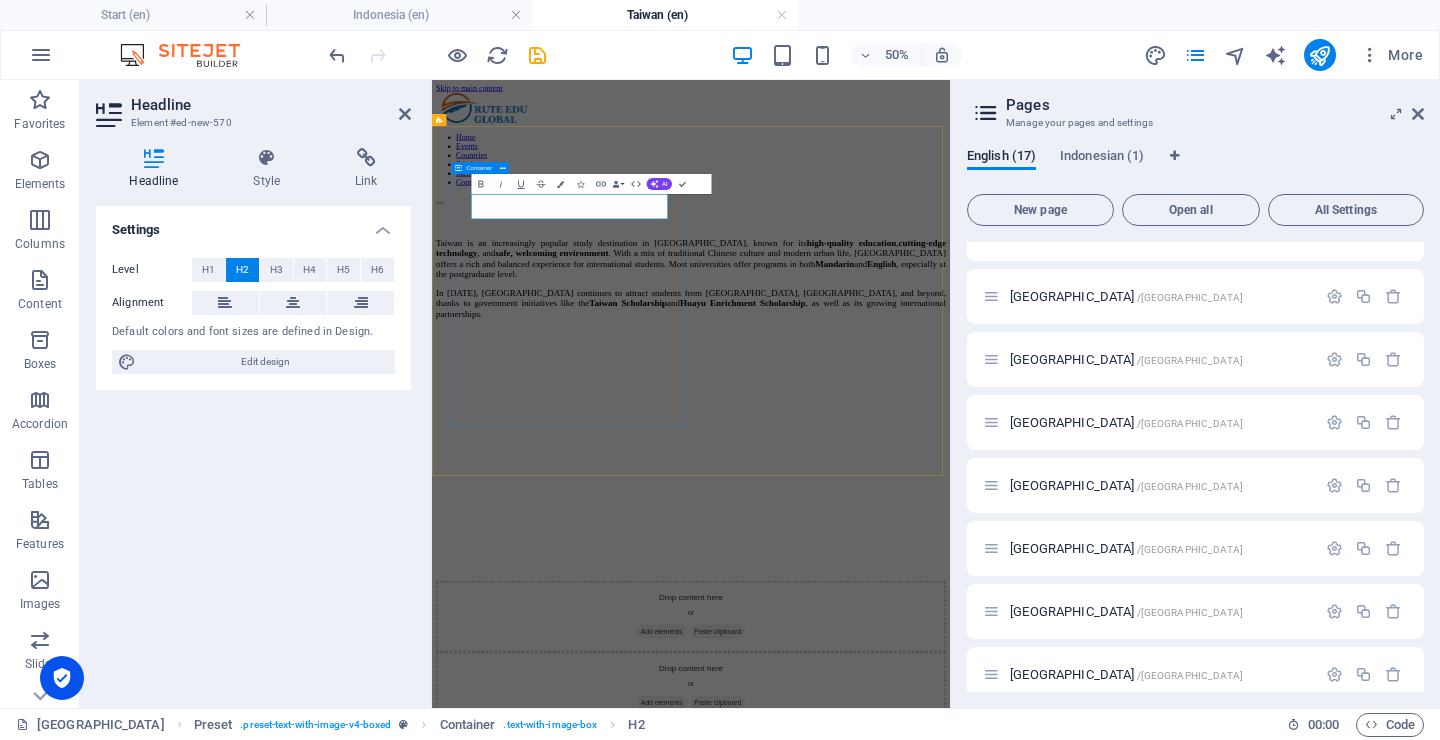 type 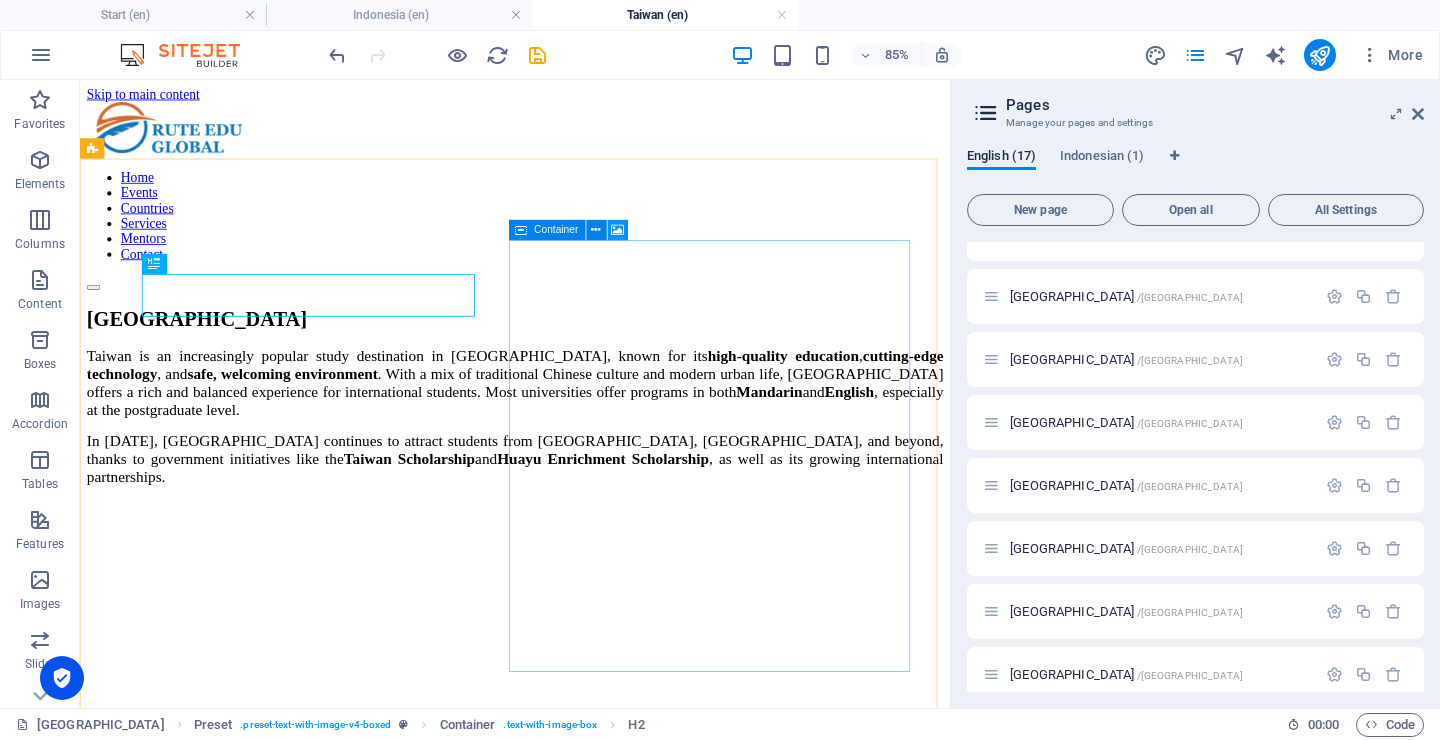 click at bounding box center [618, 230] 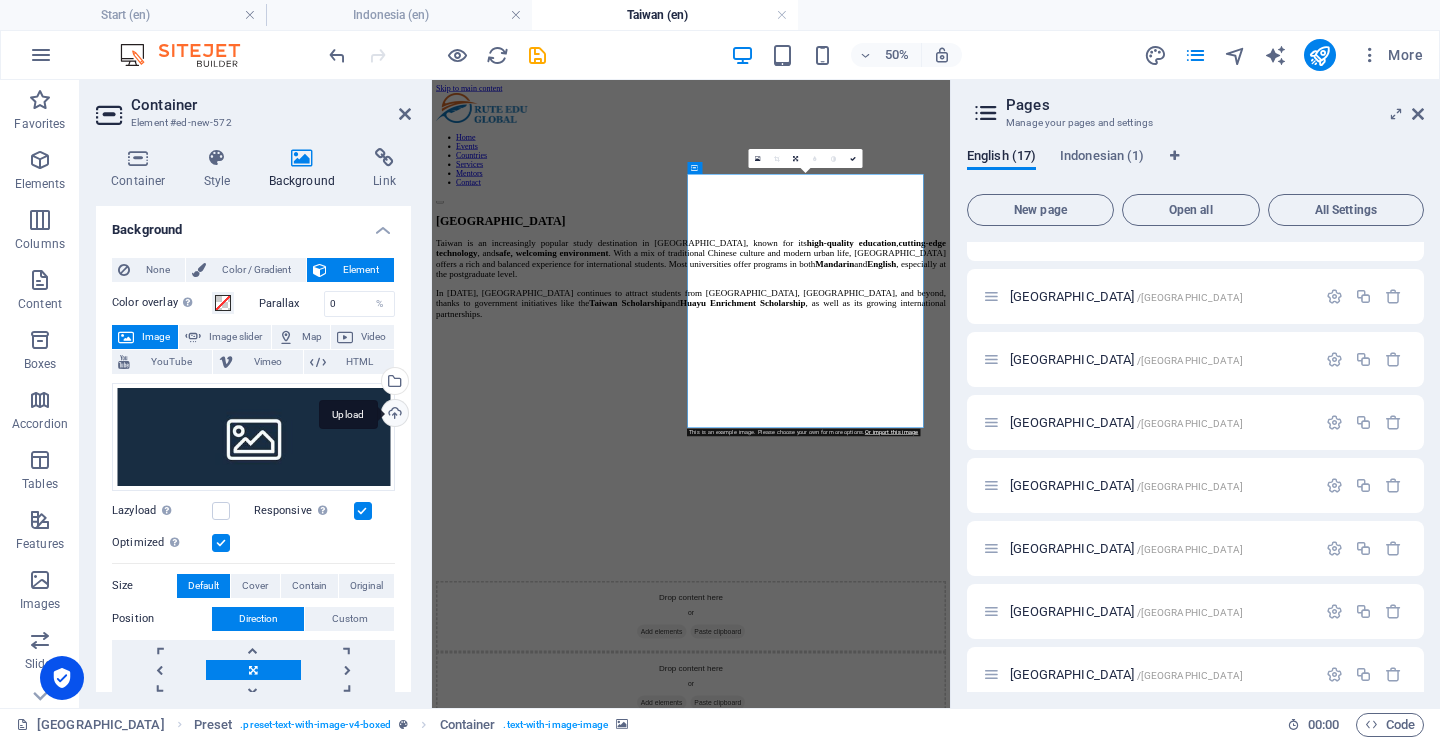 click on "Upload" at bounding box center (393, 415) 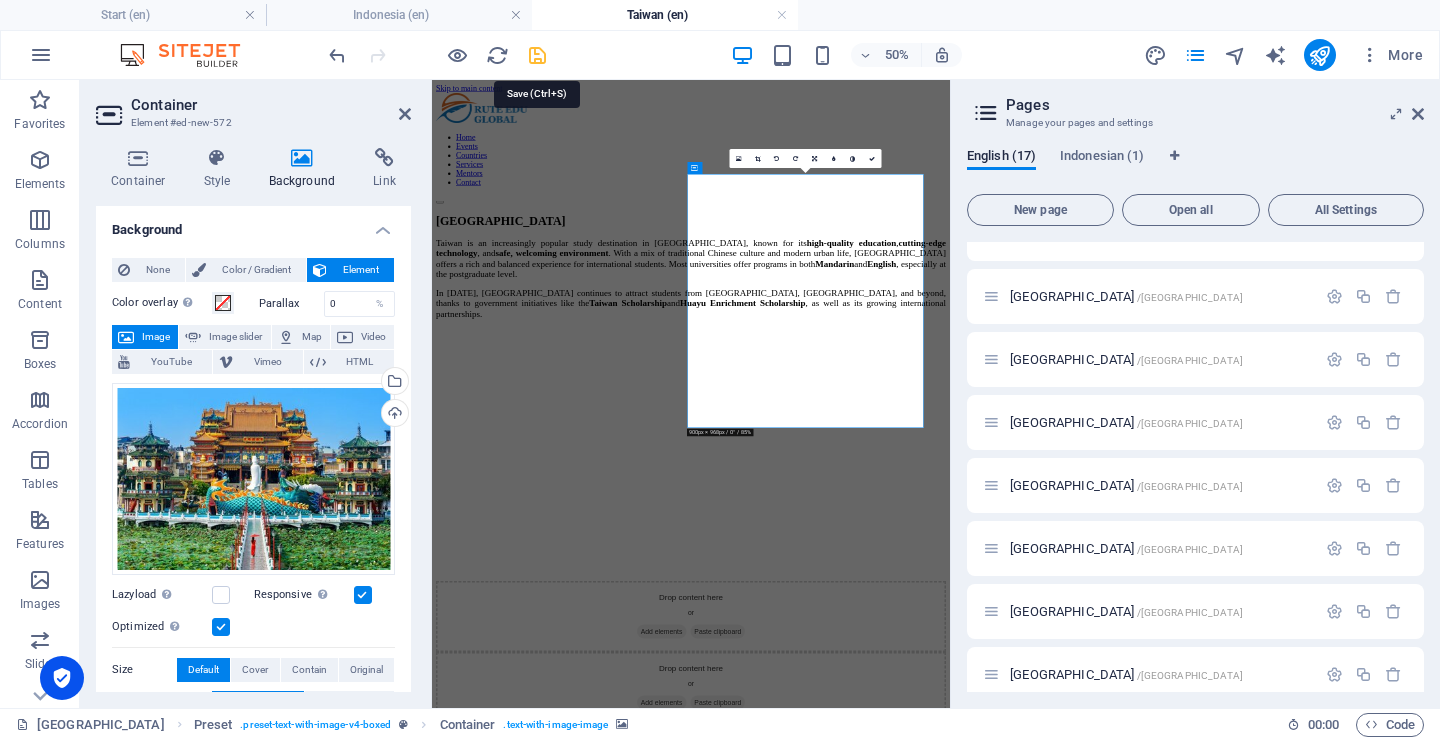 drag, startPoint x: 538, startPoint y: 56, endPoint x: 604, endPoint y: 43, distance: 67.26812 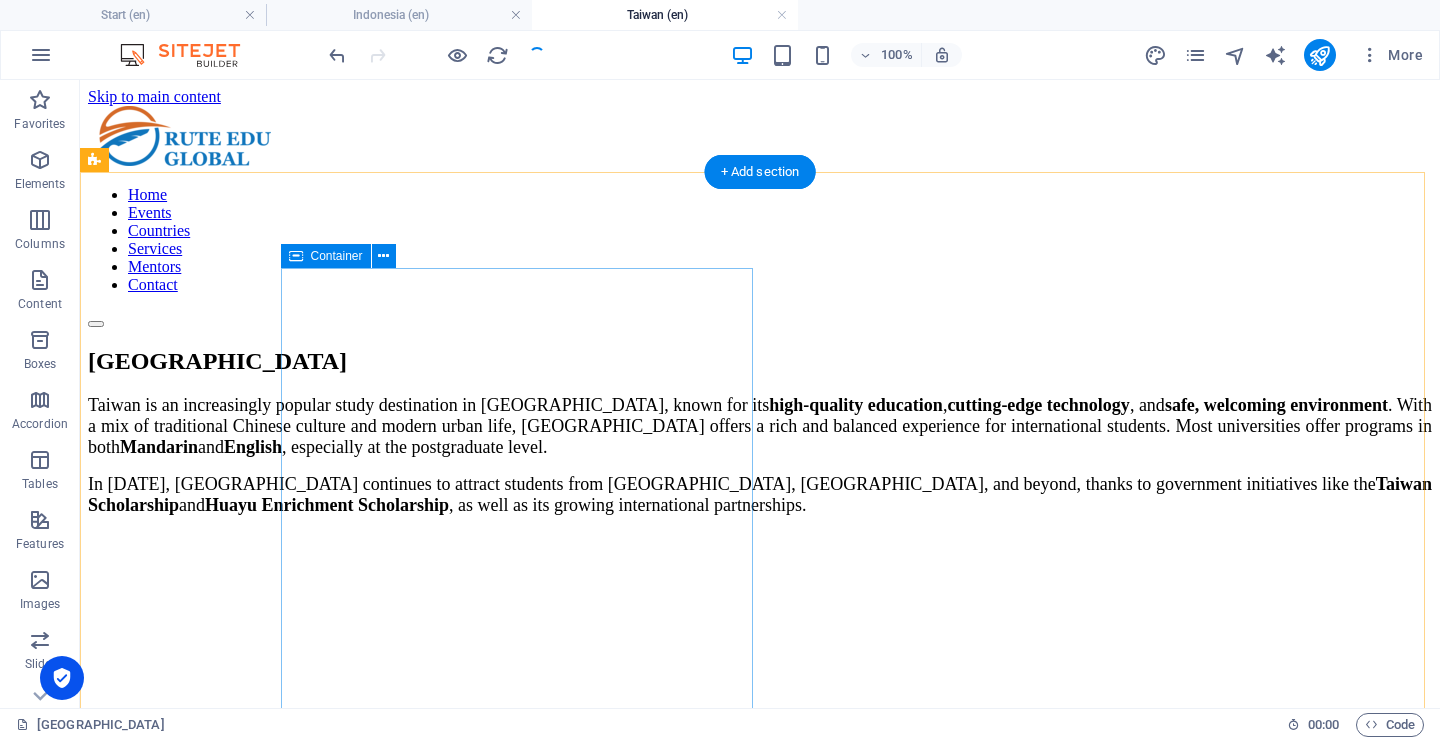 scroll, scrollTop: 675, scrollLeft: 0, axis: vertical 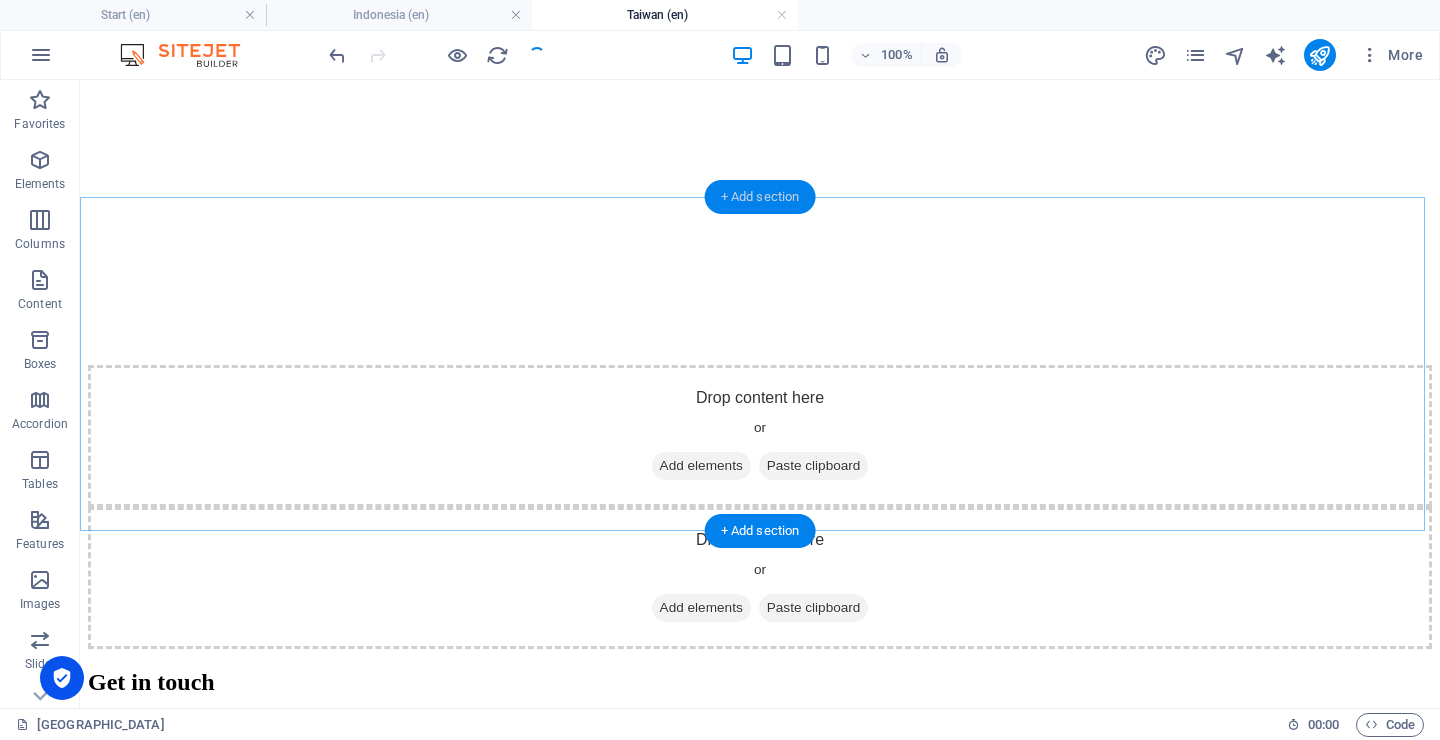 click on "+ Add section" at bounding box center (760, 197) 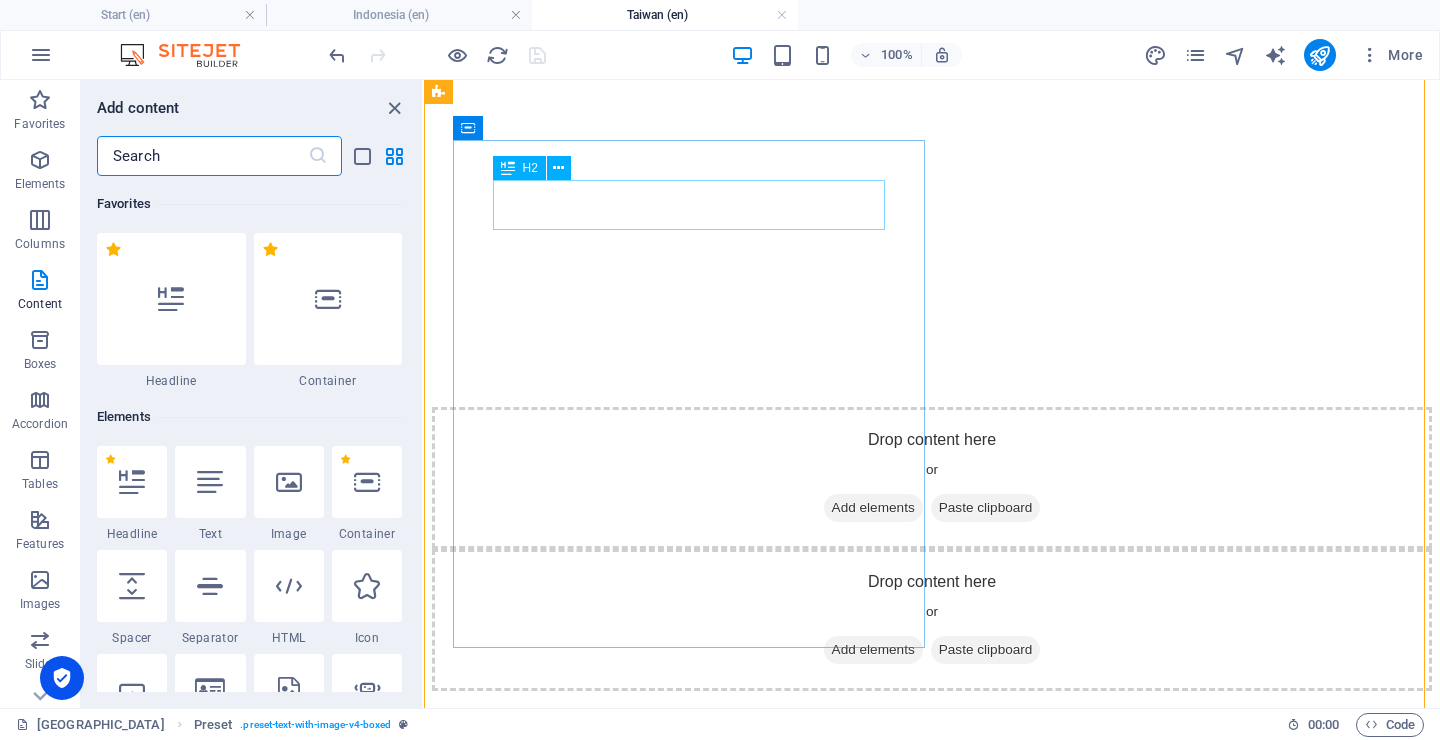 scroll, scrollTop: 128, scrollLeft: 0, axis: vertical 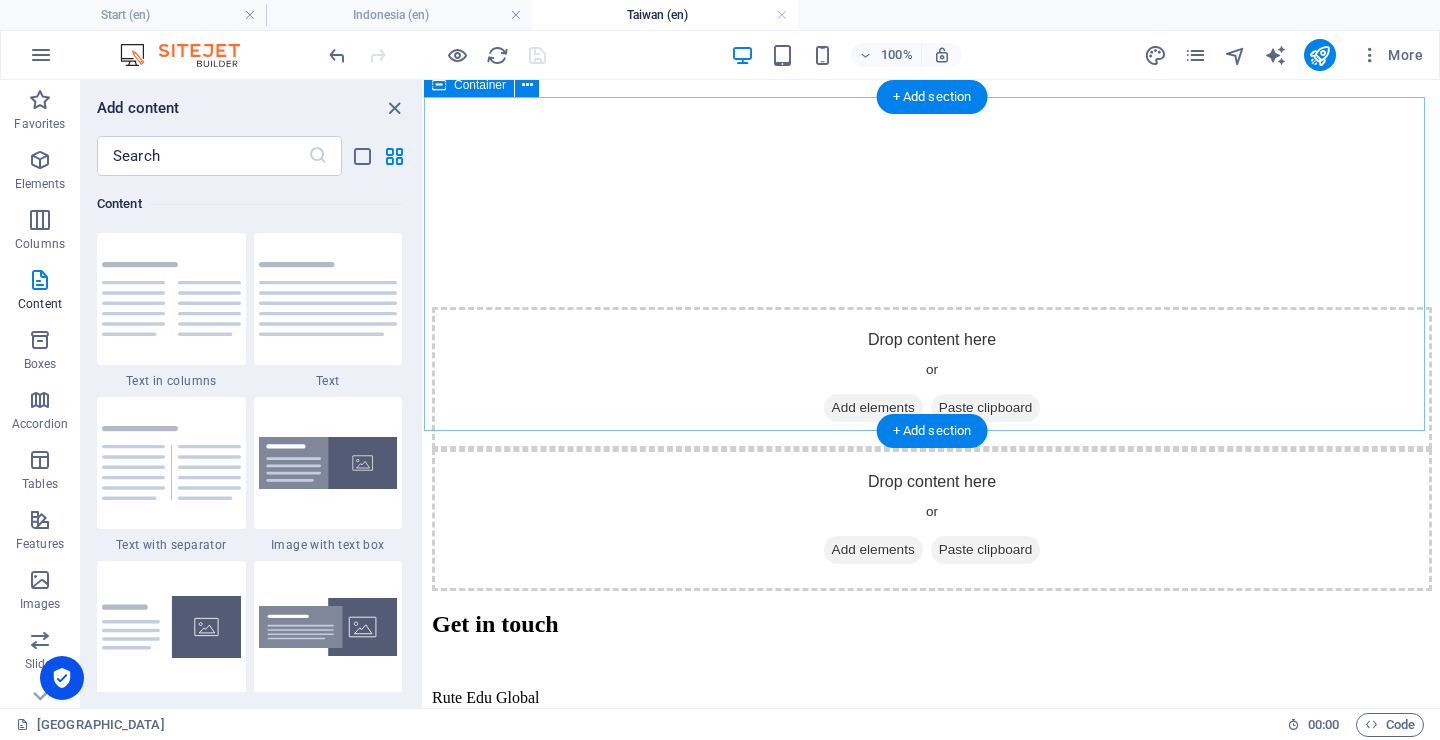 click on "Add elements" at bounding box center (873, 550) 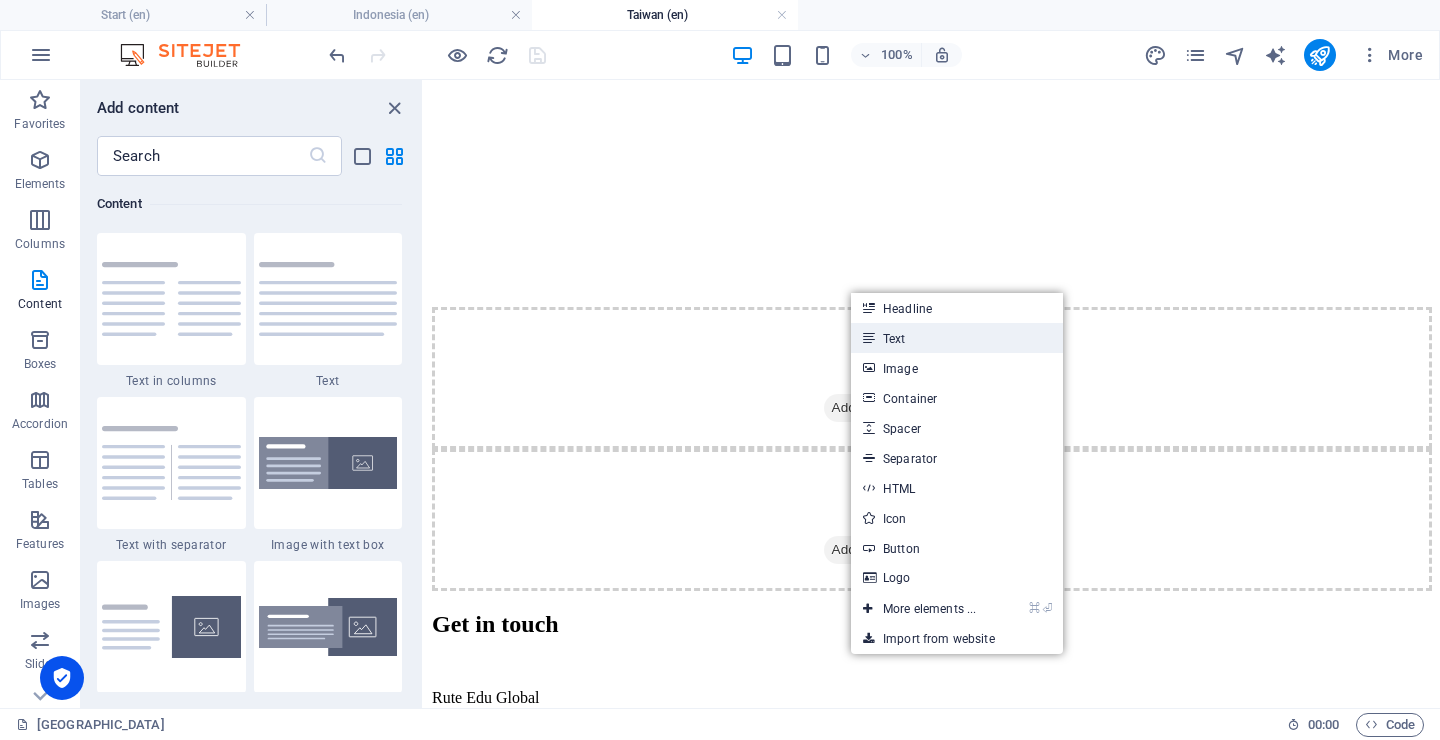drag, startPoint x: 892, startPoint y: 335, endPoint x: 152, endPoint y: 198, distance: 752.5749 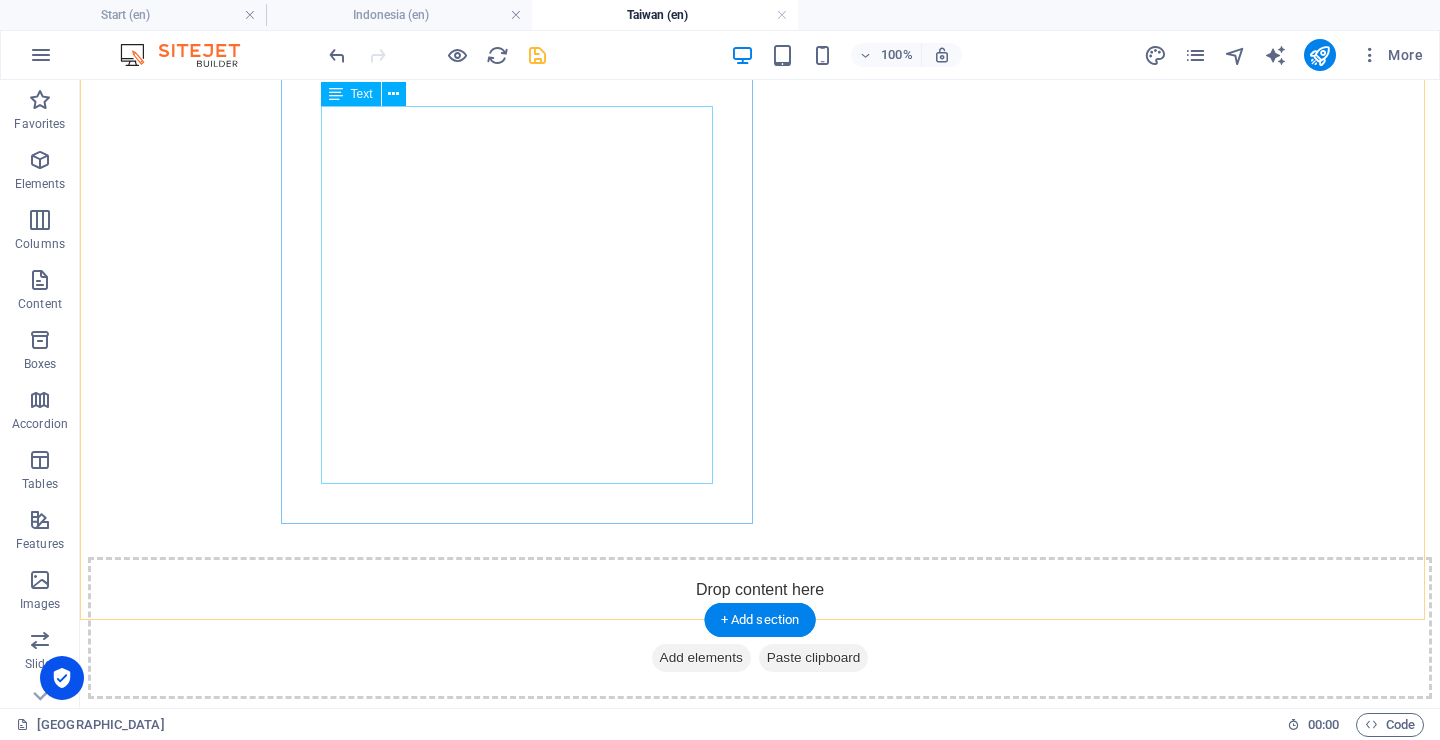 scroll, scrollTop: 488, scrollLeft: 0, axis: vertical 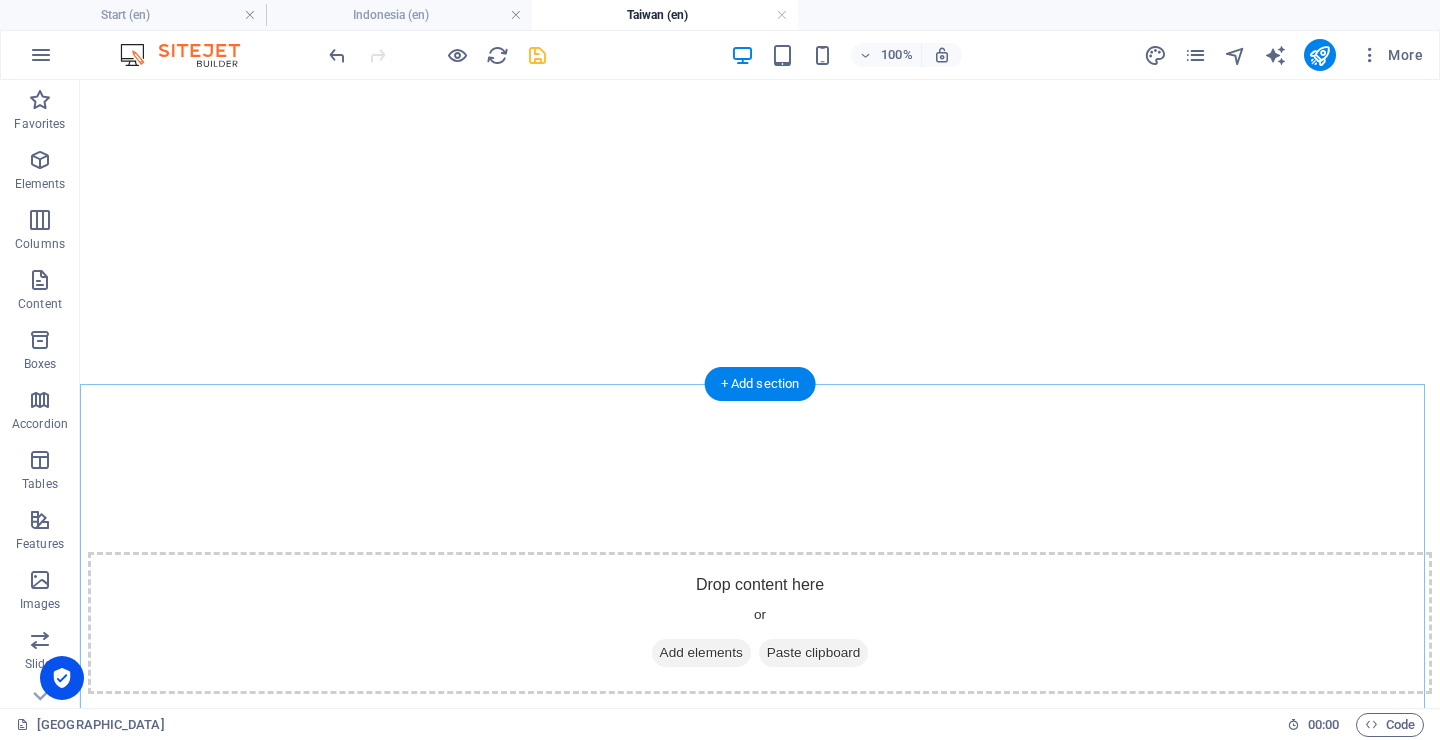 click on "🏫  Top Universities in Taiwan (2025 Rankings) National Taiwan University (NTU)  – 🇹🇼  Ranked #1 in Taiwan and consistently in the global Top 100 . Located in Taipei, NTU is renowned for its research output and academic excellence. National Tsing Hua University (NTHU)  – Specializes in science, engineering, and technology. Located in Hsinchu, Taiwan’s "Silicon Valley". National Cheng Kung University (NCKU)  – A leading university in engineering, medicine, and architecture, based in Tainan. National Yang Ming Chiao Tung University (NYCU)  – Formed from the merger of Yang Ming and Chiao Tung universities, known for biomedicine and information science. National Taiwan Normal University (NTNU)  – Well-known for teacher education and Mandarin language programs. National Central University (NCU)  – Strong in science, management, and earth sciences. Taipei Medical University (TMU)  – Among the top private universities for medical and health sciences. National Sun Yat-sen University (NSYSU)" at bounding box center (760, 1285) 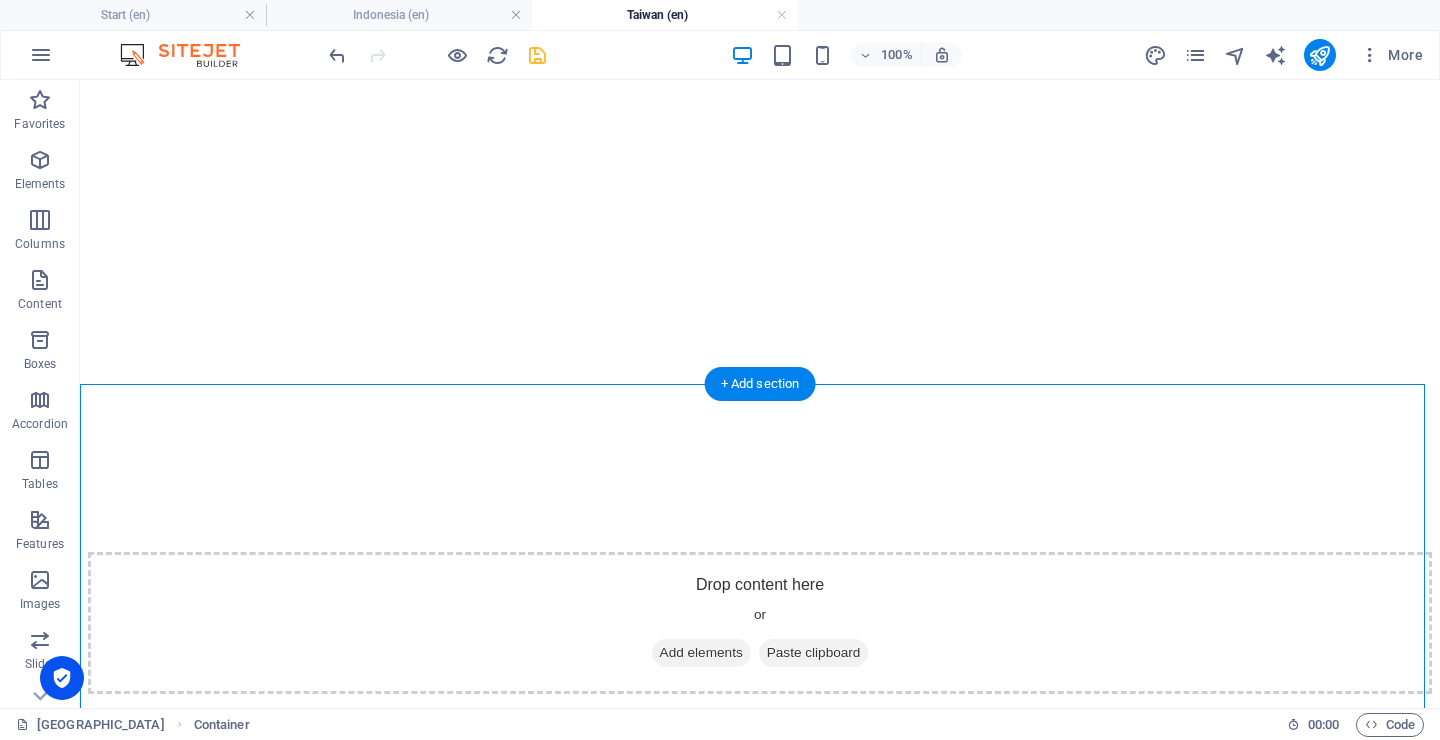 click on "🏫  Top Universities in Taiwan (2025 Rankings) National Taiwan University (NTU)  – 🇹🇼  Ranked #1 in Taiwan and consistently in the global Top 100 . Located in Taipei, NTU is renowned for its research output and academic excellence. National Tsing Hua University (NTHU)  – Specializes in science, engineering, and technology. Located in Hsinchu, Taiwan’s "Silicon Valley". National Cheng Kung University (NCKU)  – A leading university in engineering, medicine, and architecture, based in Tainan. National Yang Ming Chiao Tung University (NYCU)  – Formed from the merger of Yang Ming and Chiao Tung universities, known for biomedicine and information science. National Taiwan Normal University (NTNU)  – Well-known for teacher education and Mandarin language programs. National Central University (NCU)  – Strong in science, management, and earth sciences. Taipei Medical University (TMU)  – Among the top private universities for medical and health sciences. National Sun Yat-sen University (NSYSU)" at bounding box center [760, 1285] 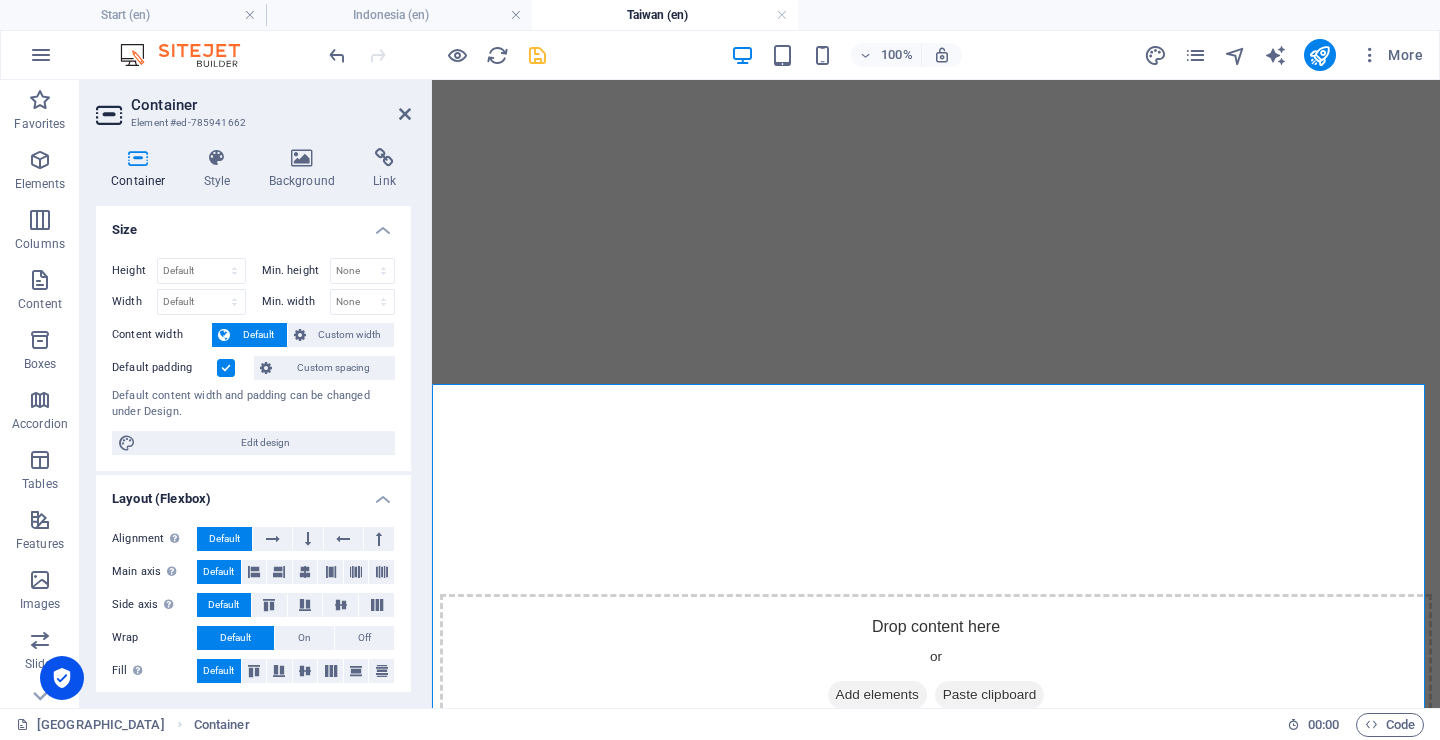 click at bounding box center (226, 368) 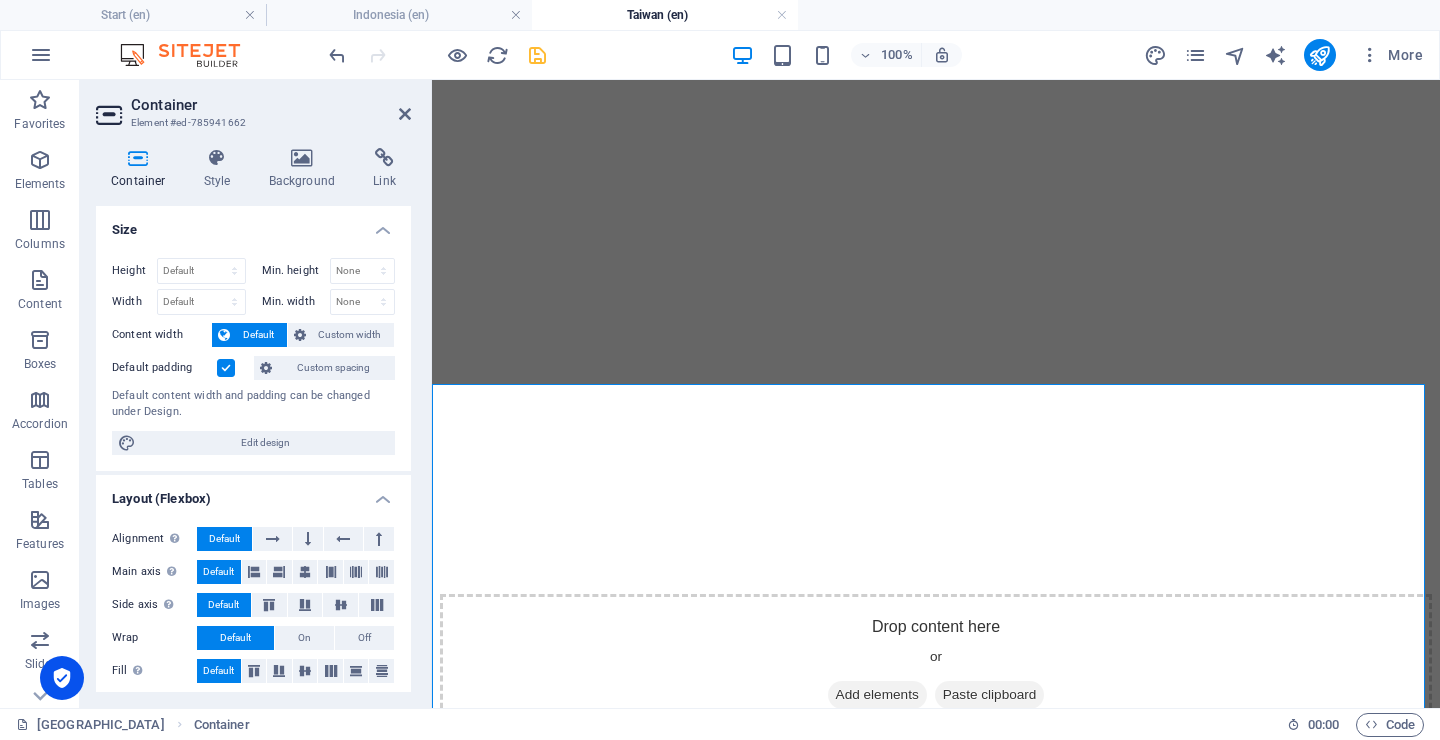 click on "Default padding" at bounding box center [0, 0] 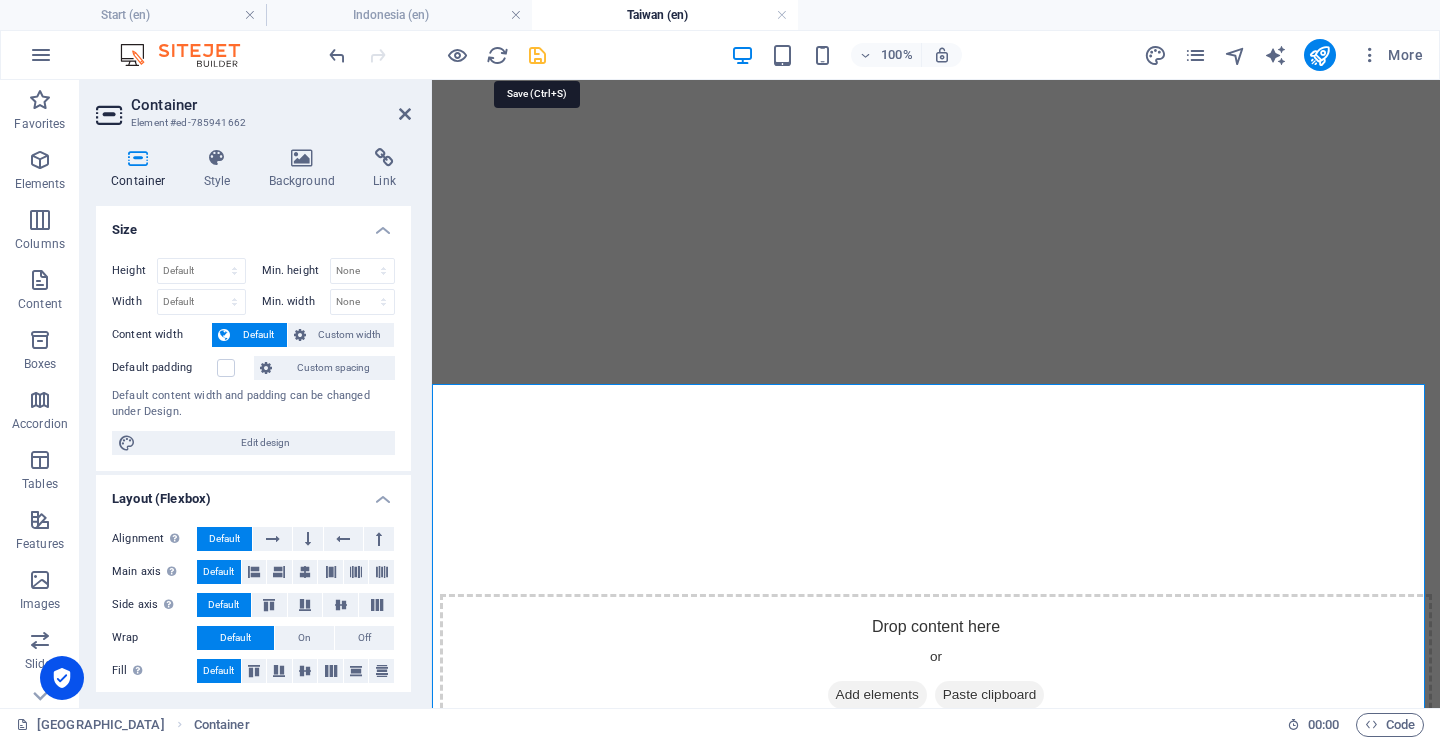 drag, startPoint x: 531, startPoint y: 55, endPoint x: 816, endPoint y: 285, distance: 366.2308 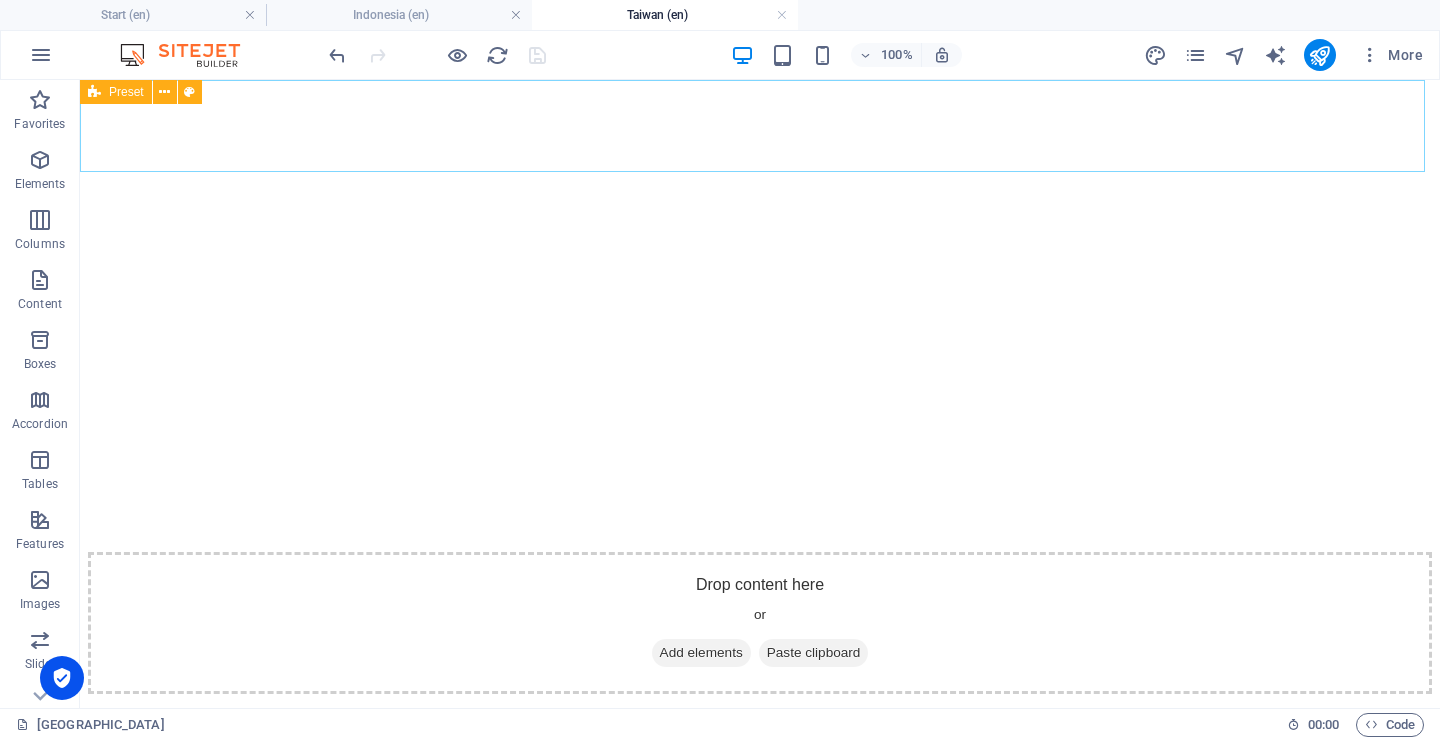click on "Home Events Countries Services Mentors Contact" at bounding box center (760, -248) 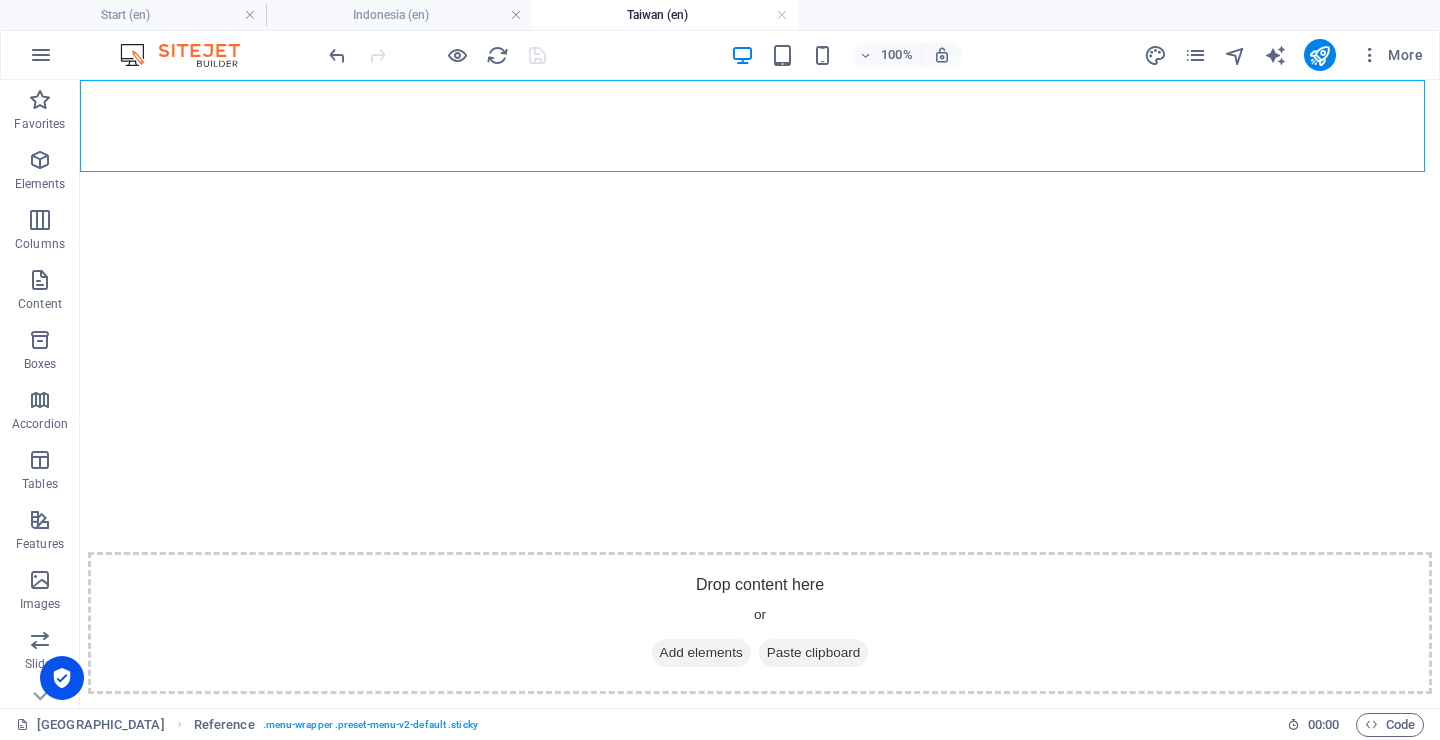click on "Home Events Countries Services Mentors Contact" at bounding box center (760, -248) 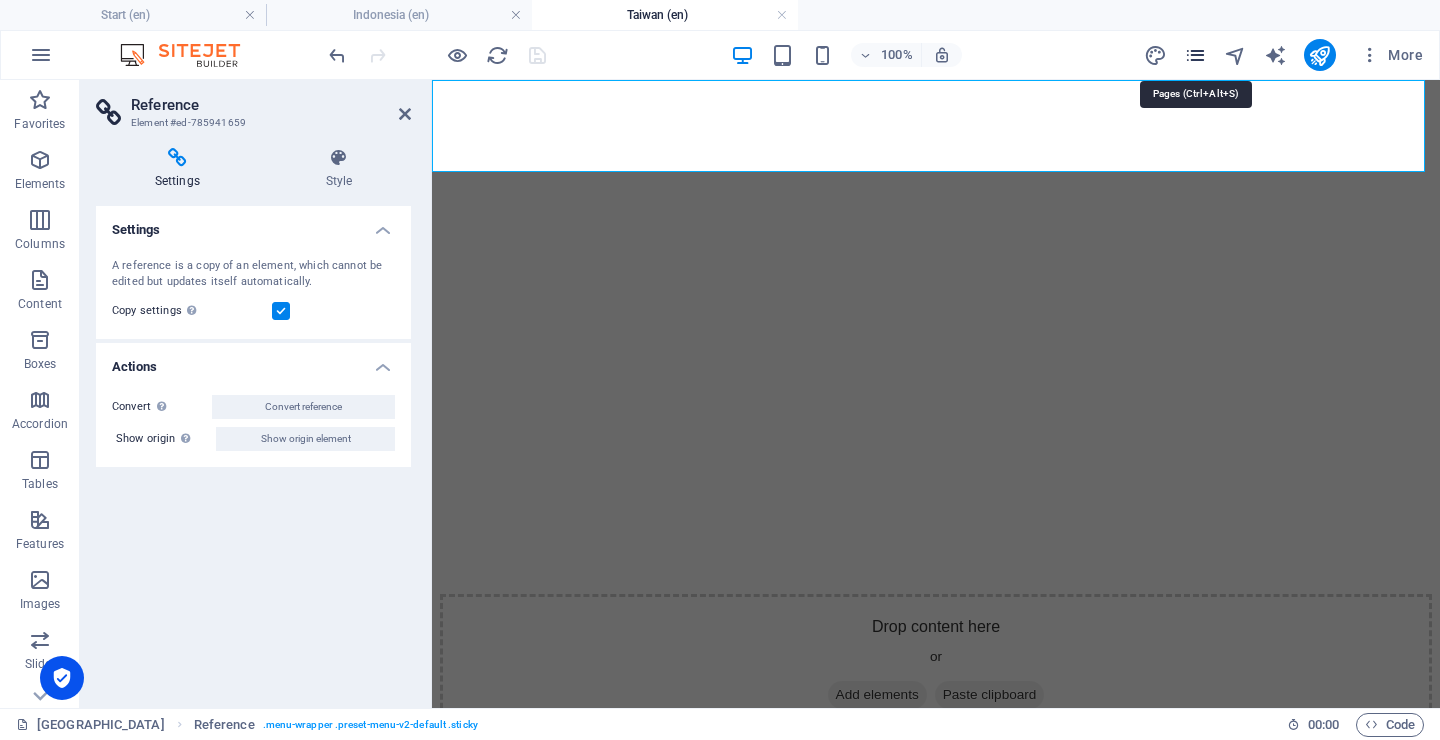click at bounding box center (1195, 55) 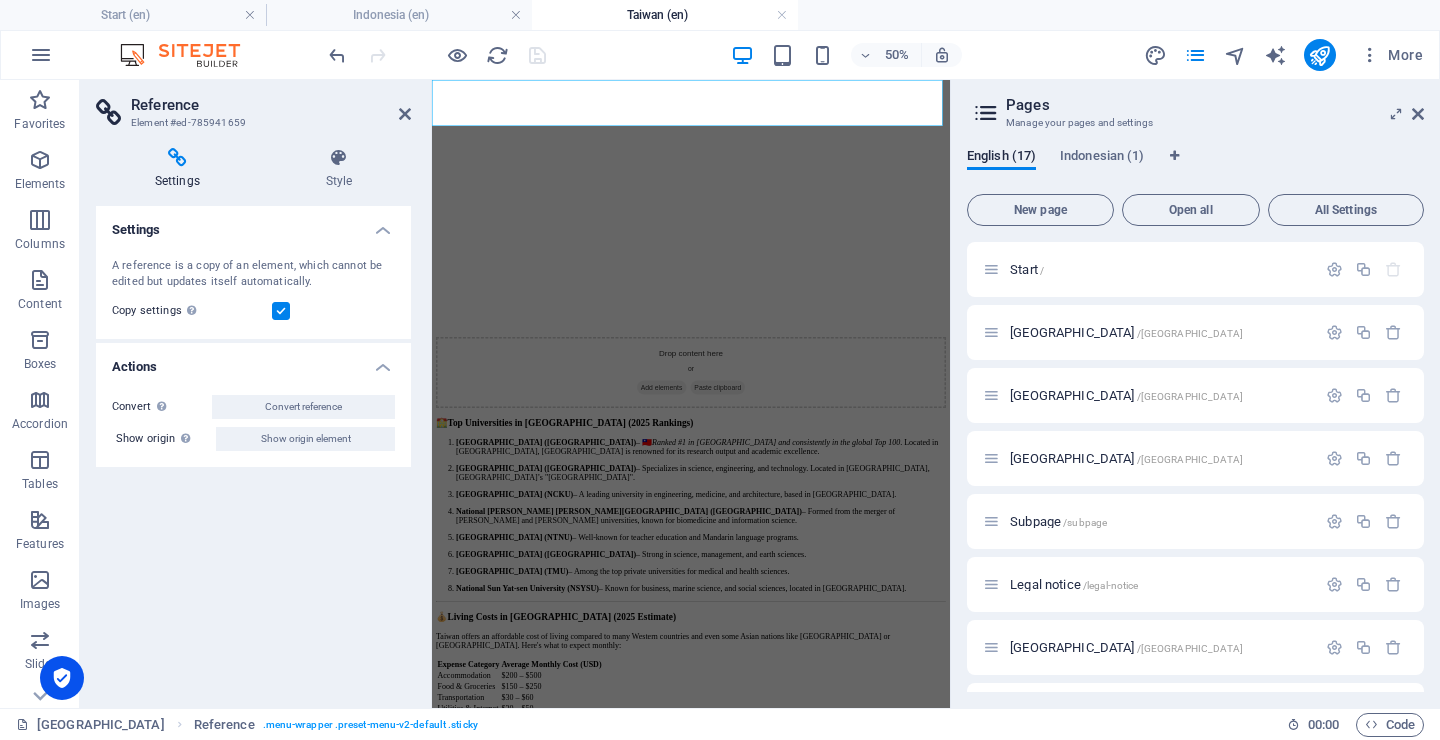 scroll, scrollTop: 621, scrollLeft: 0, axis: vertical 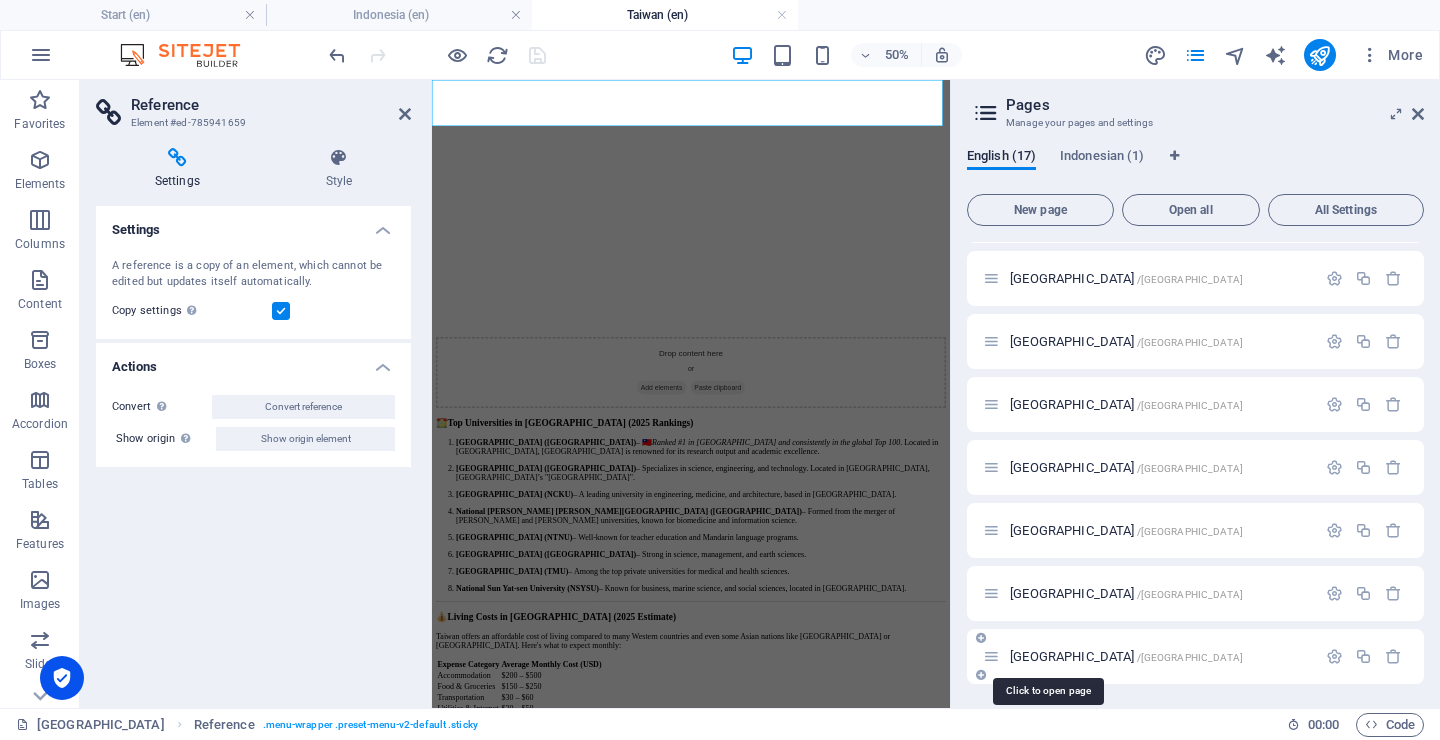 click on "Taiwan /taiwan" at bounding box center [1126, 656] 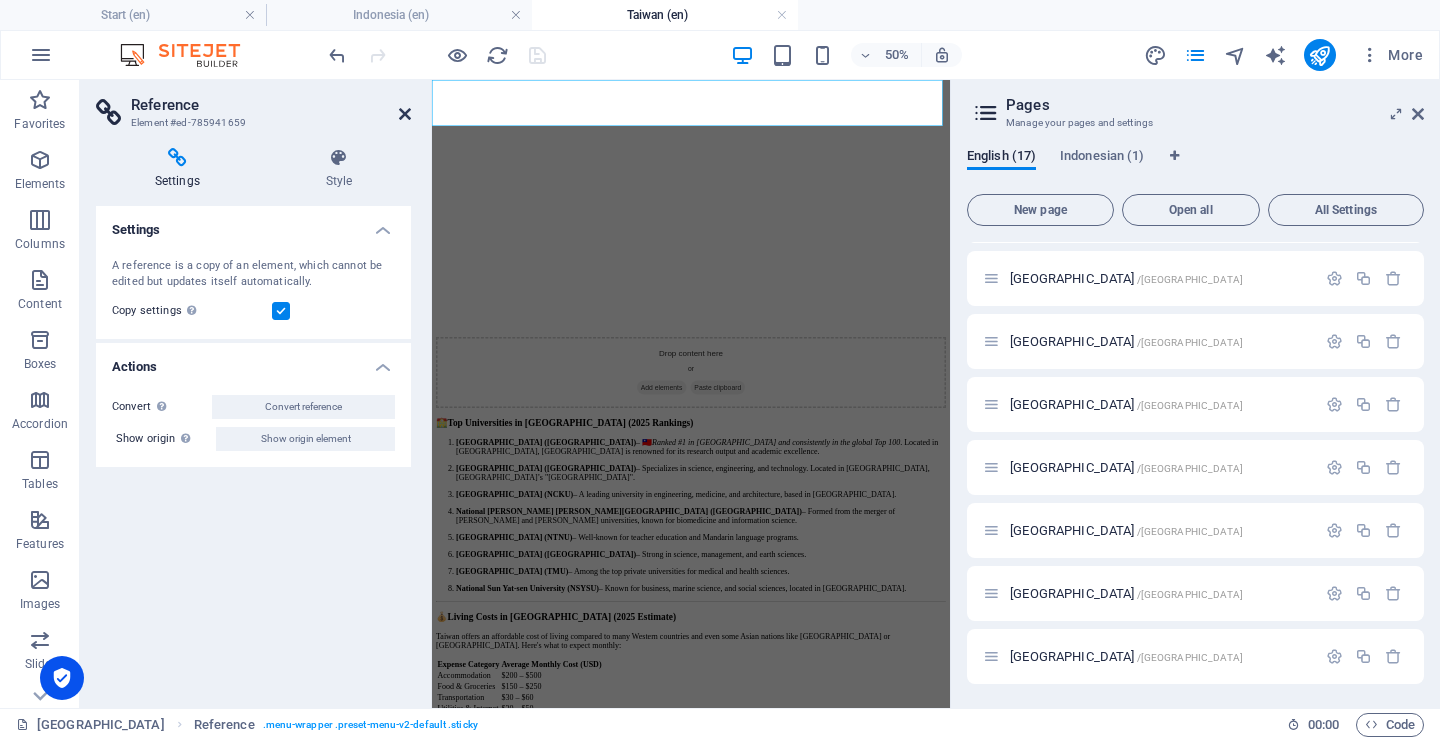 click at bounding box center [405, 114] 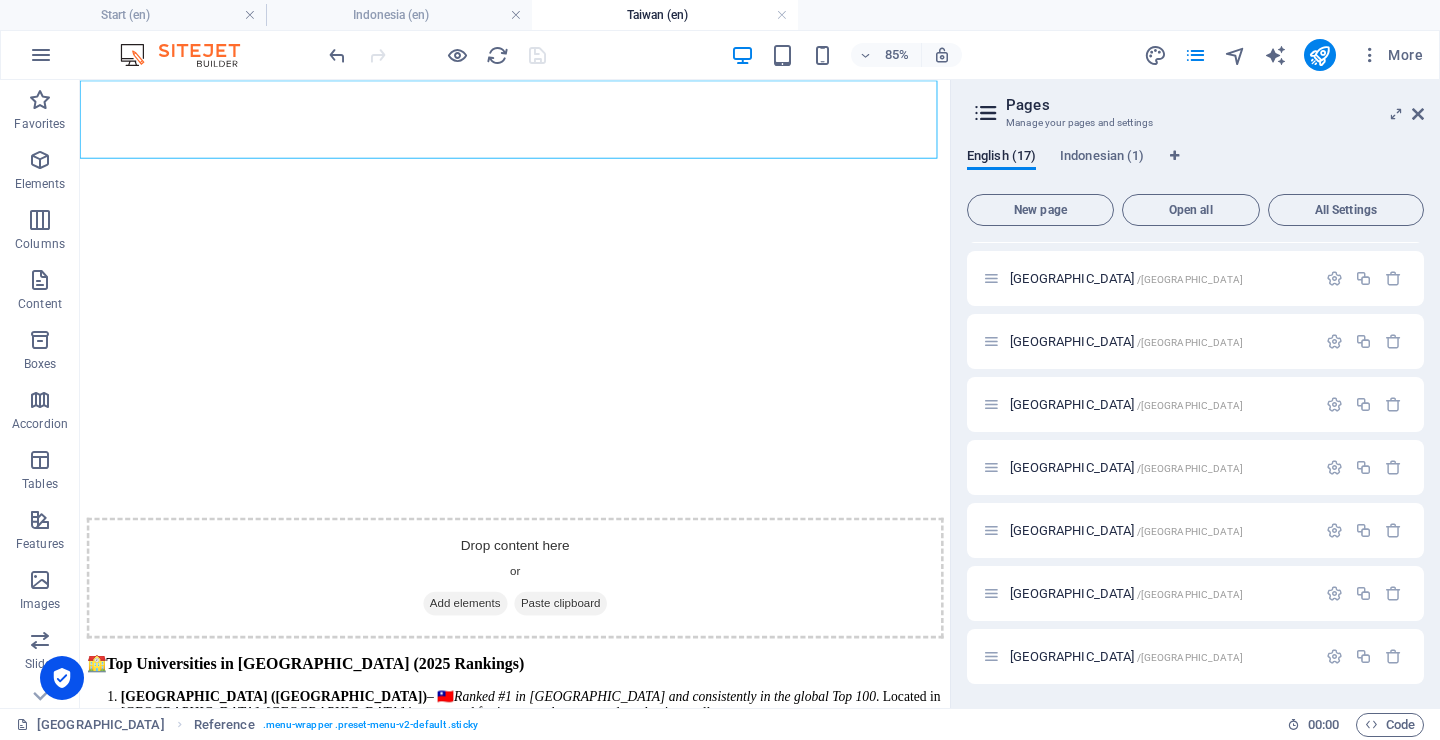 click on "Home Events Countries Services Mentors Contact" at bounding box center [592, -248] 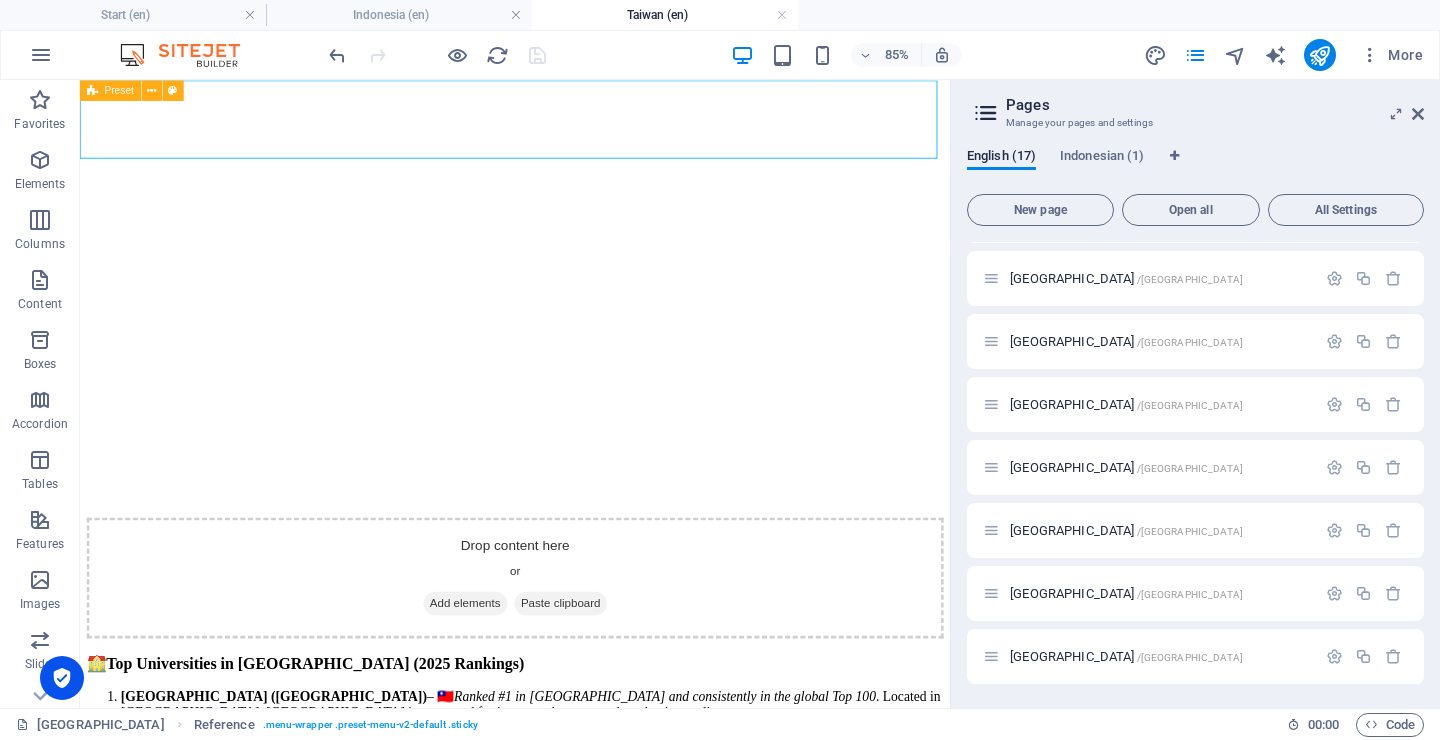 click at bounding box center [437, 55] 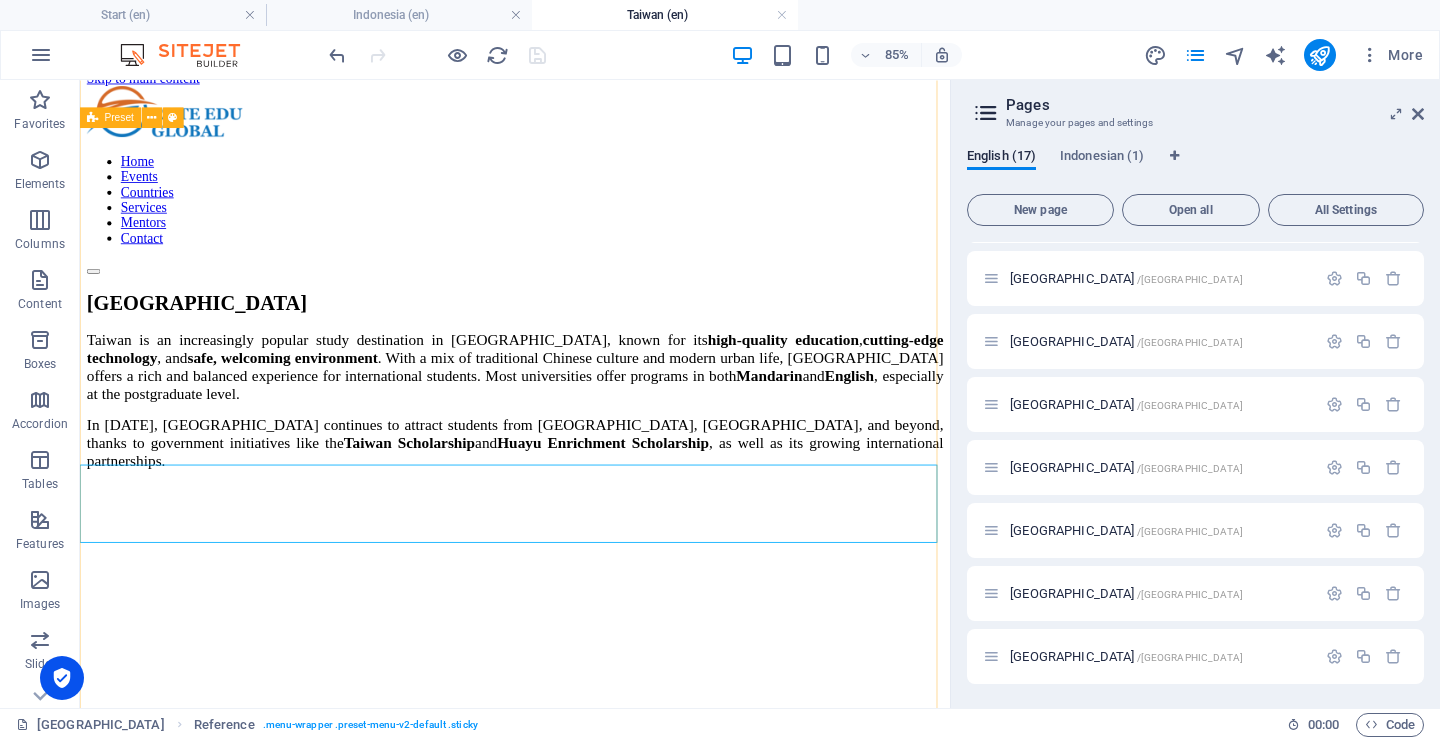 scroll, scrollTop: 0, scrollLeft: 0, axis: both 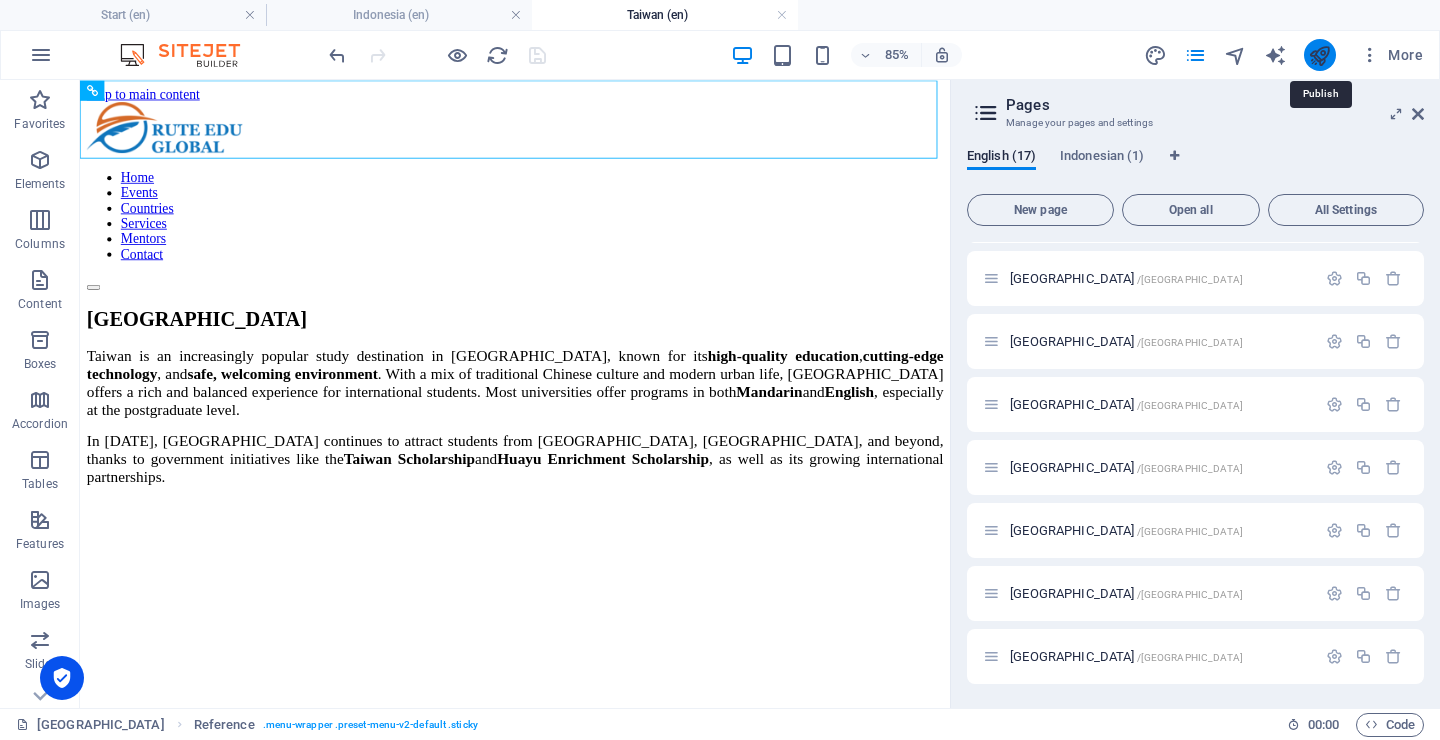 drag, startPoint x: 1326, startPoint y: 56, endPoint x: 1297, endPoint y: 41, distance: 32.649654 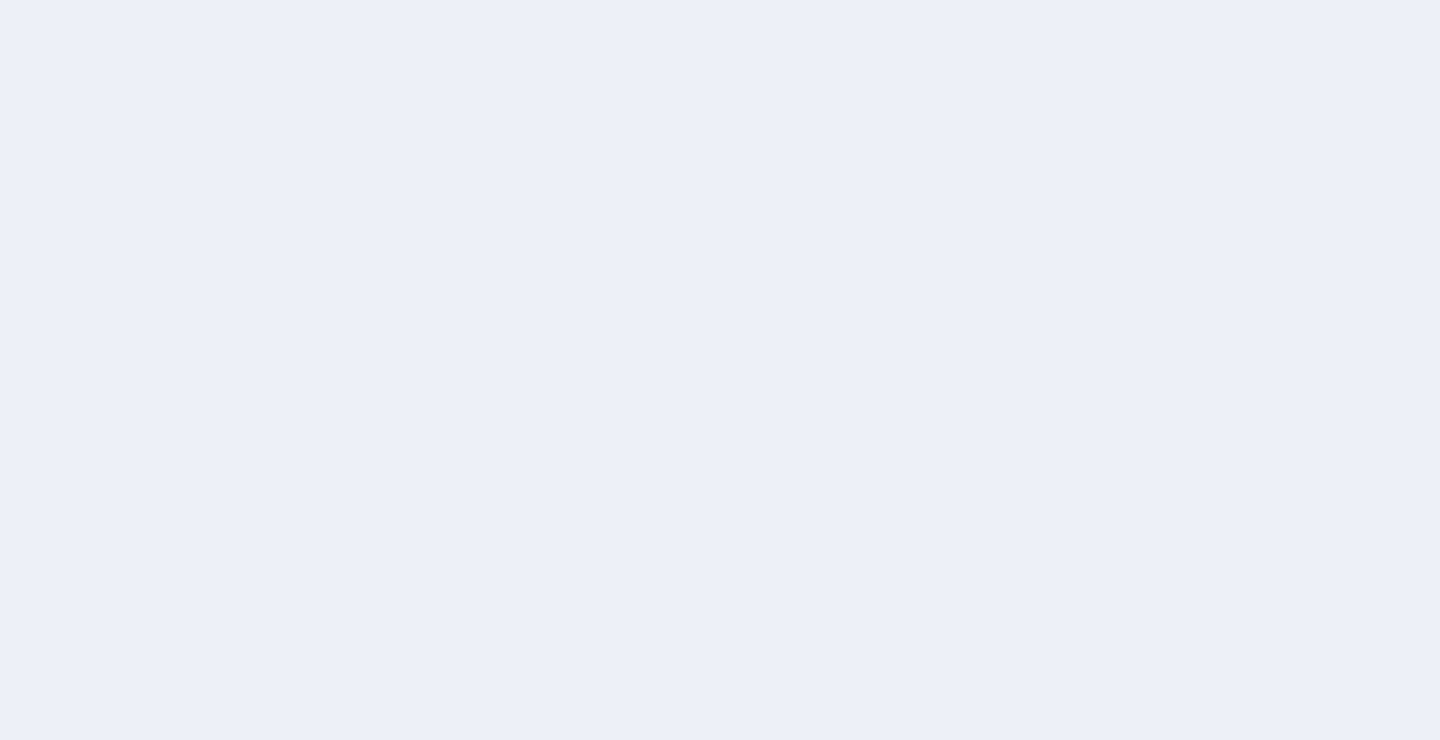 scroll, scrollTop: 0, scrollLeft: 0, axis: both 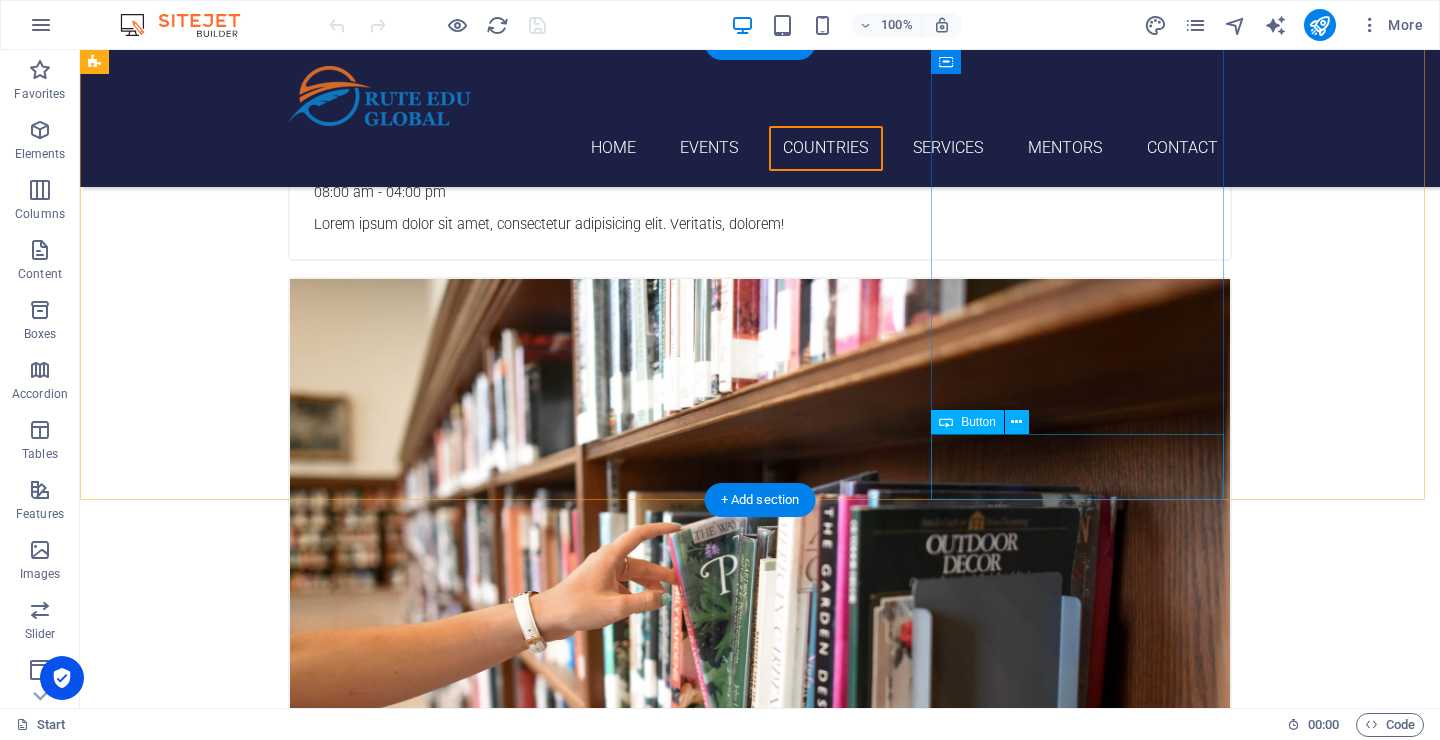 click on "Learn more" at bounding box center (242, 9387) 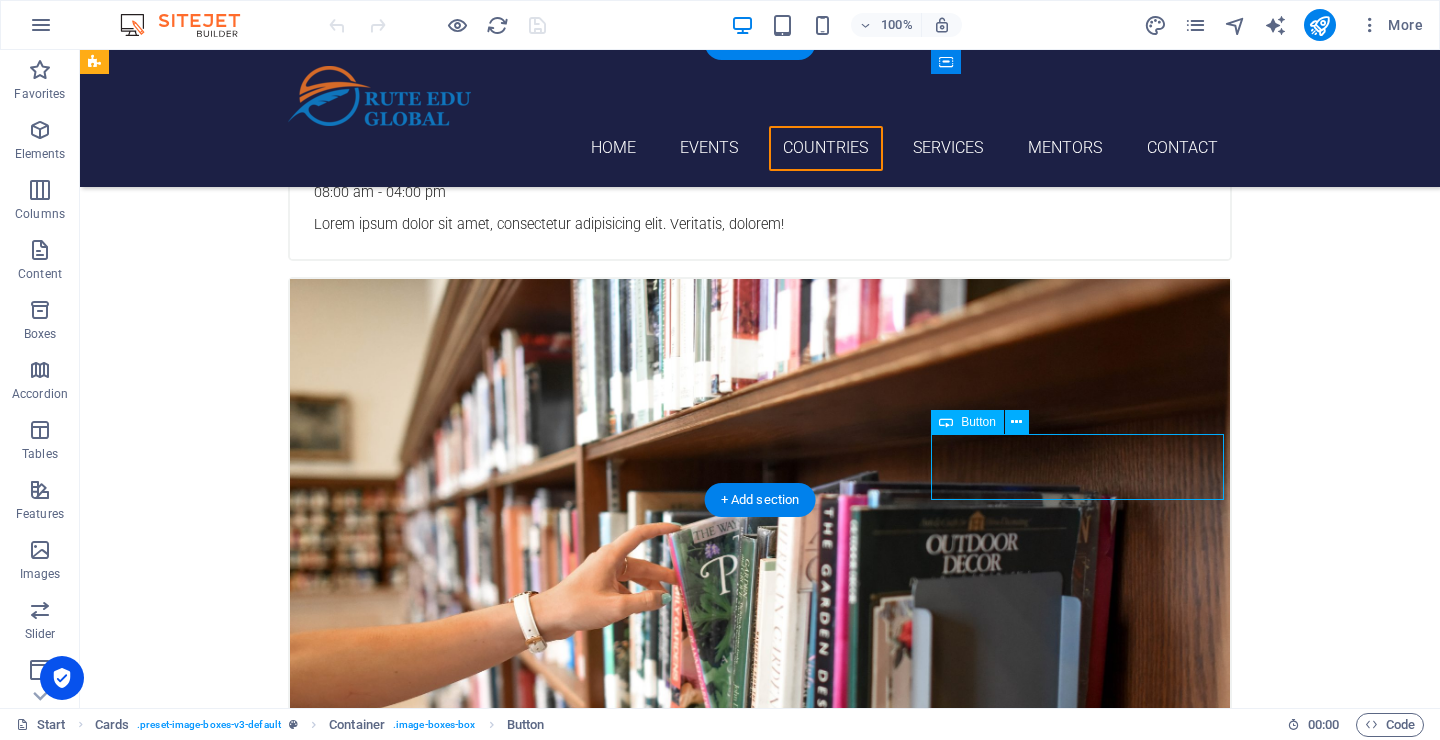 click on "Learn more" at bounding box center [242, 9387] 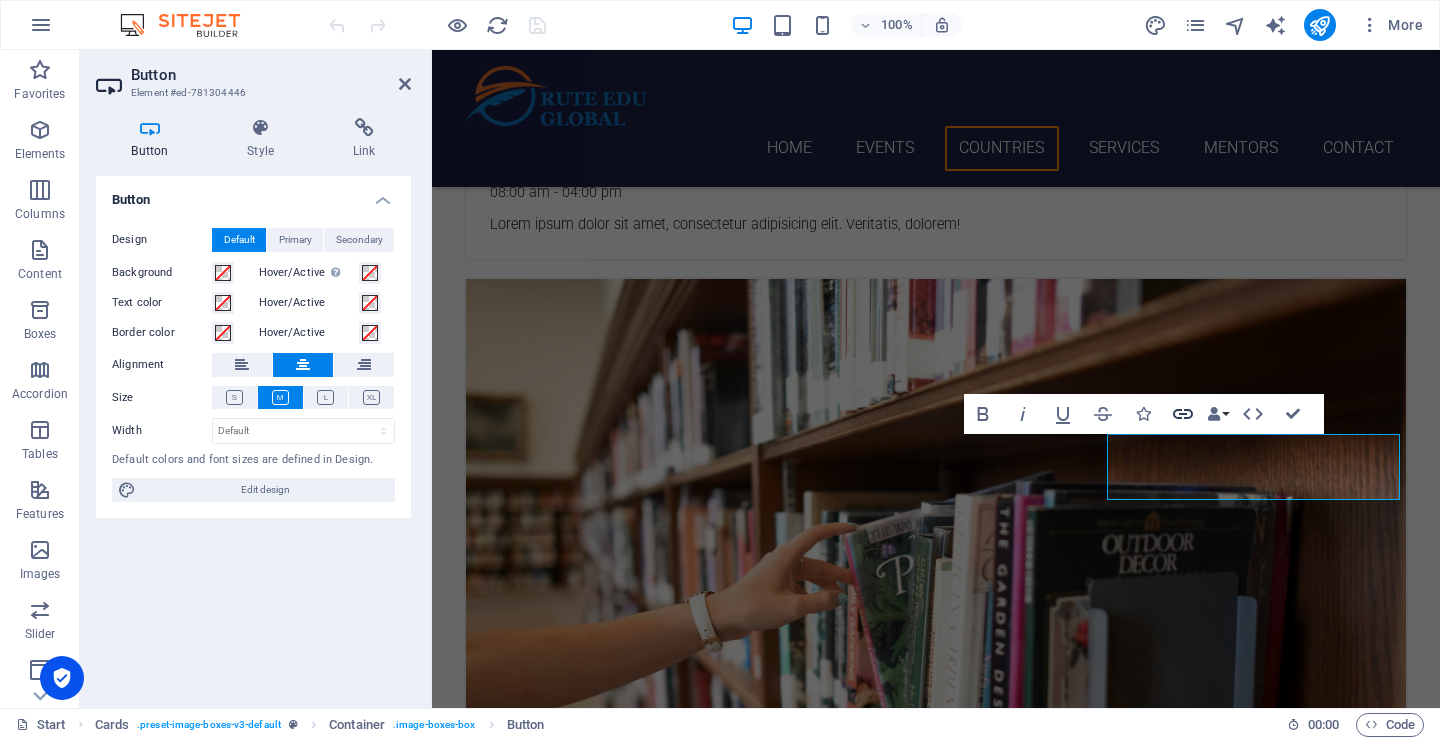 click 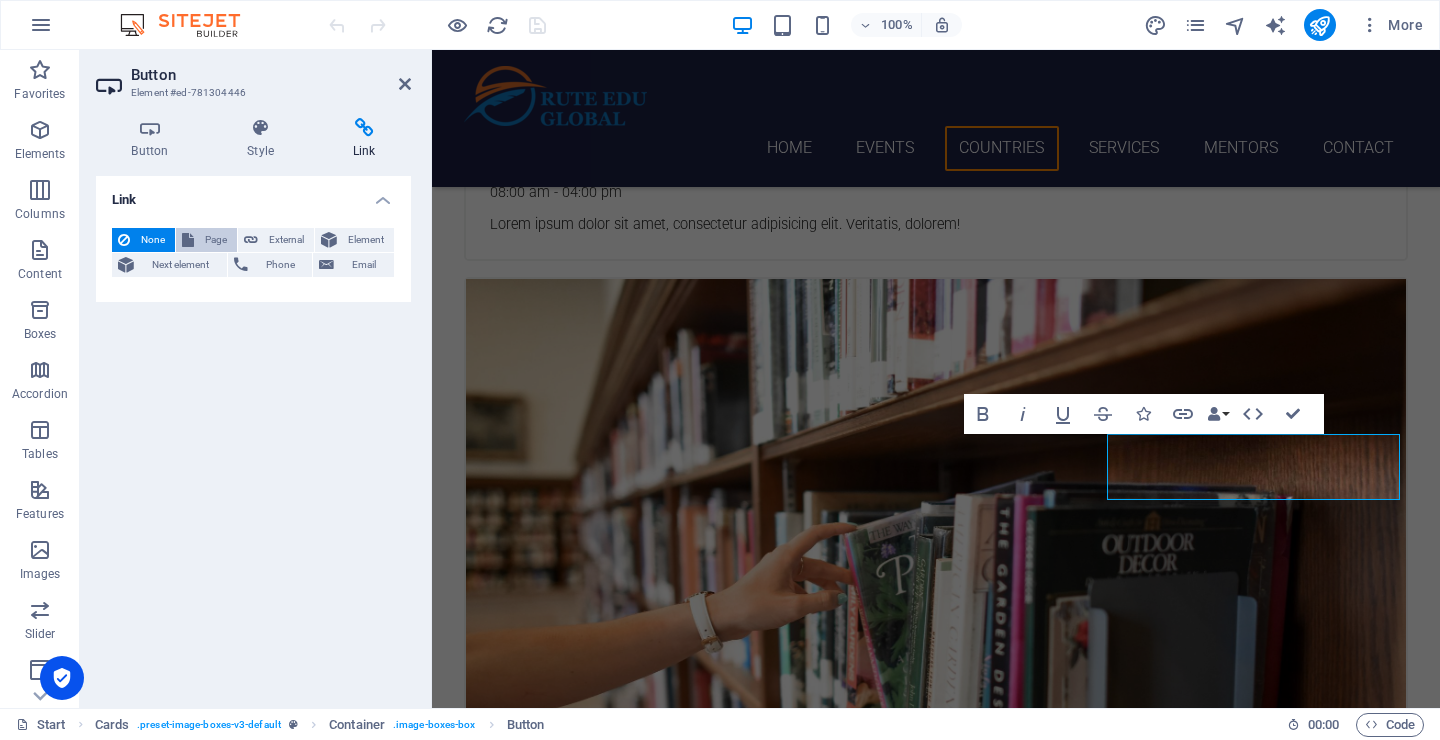 click on "Page" at bounding box center [215, 240] 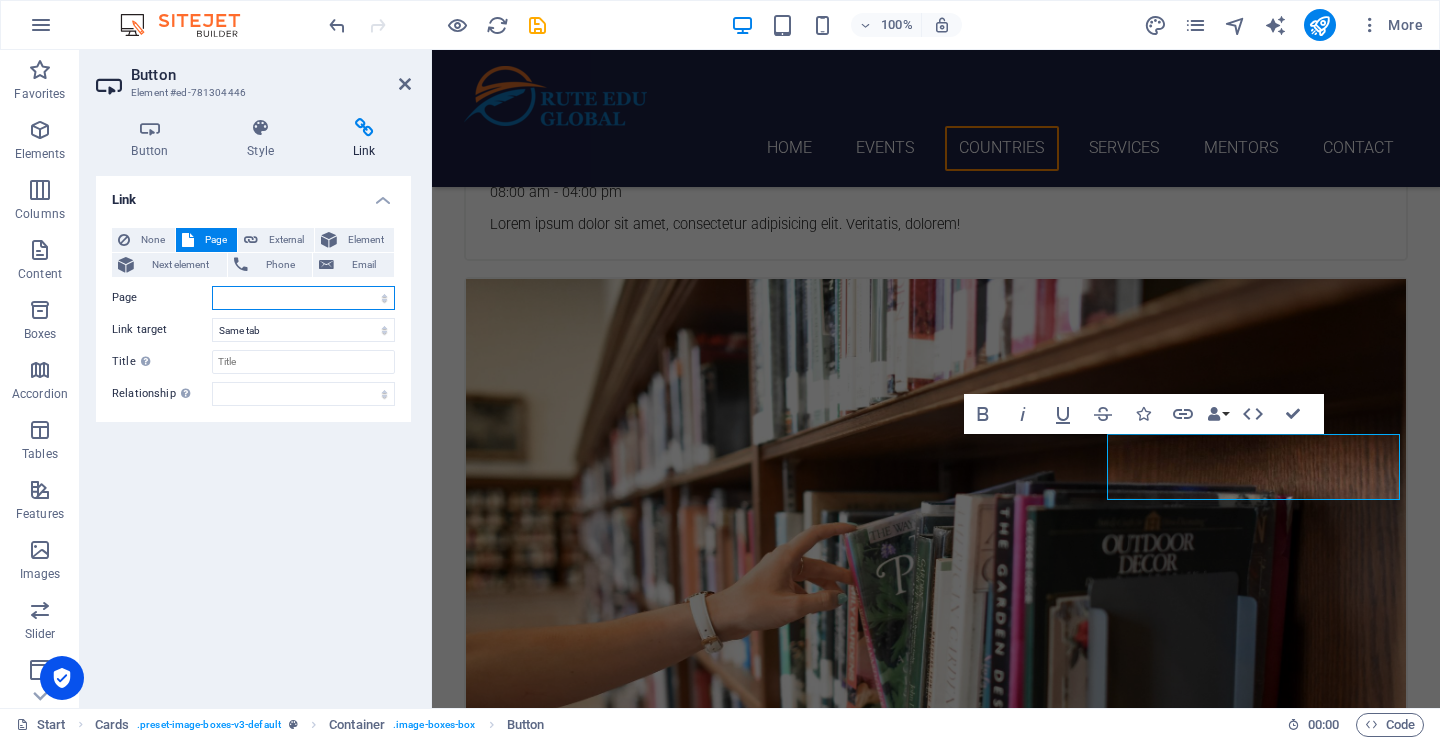 click on "Start Australia United States Canada Subpage Legal notice Netherlands THE U.K. IRELAND France Germany Switzerland New Zealand Japan Malaysia Indonesia Taiwan Start" at bounding box center (303, 298) 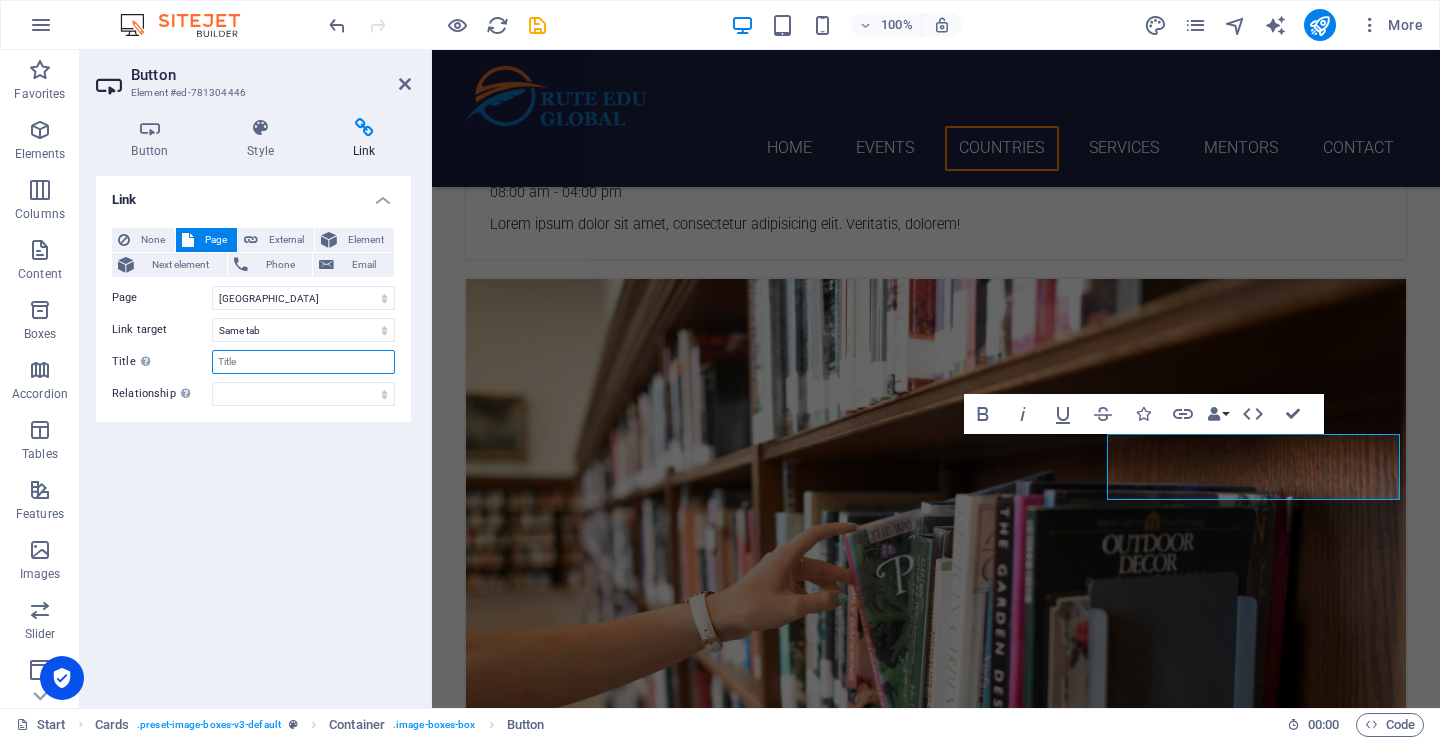 click on "Title Additional link description, should not be the same as the link text. The title is most often shown as a tooltip text when the mouse moves over the element. Leave empty if uncertain." at bounding box center (303, 362) 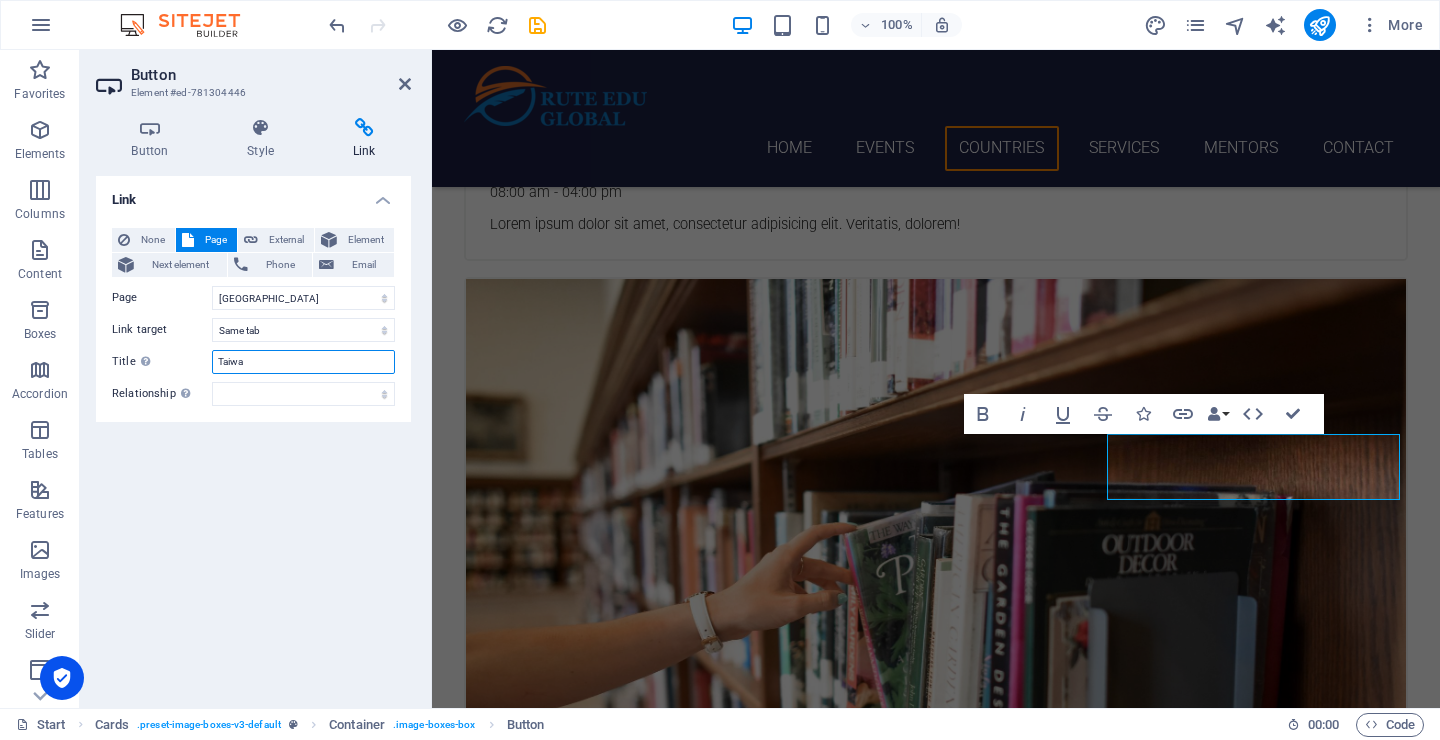 type on "[GEOGRAPHIC_DATA]" 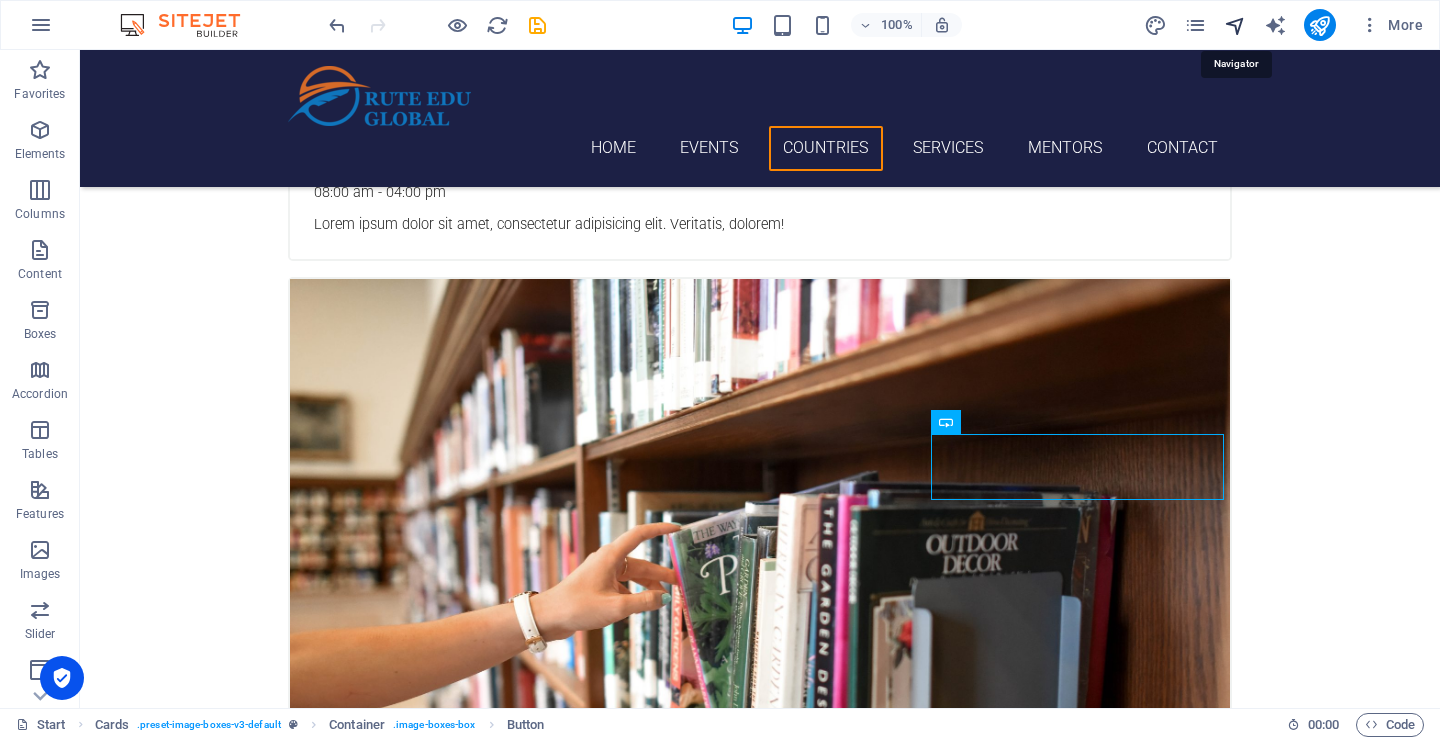 click at bounding box center (1235, 25) 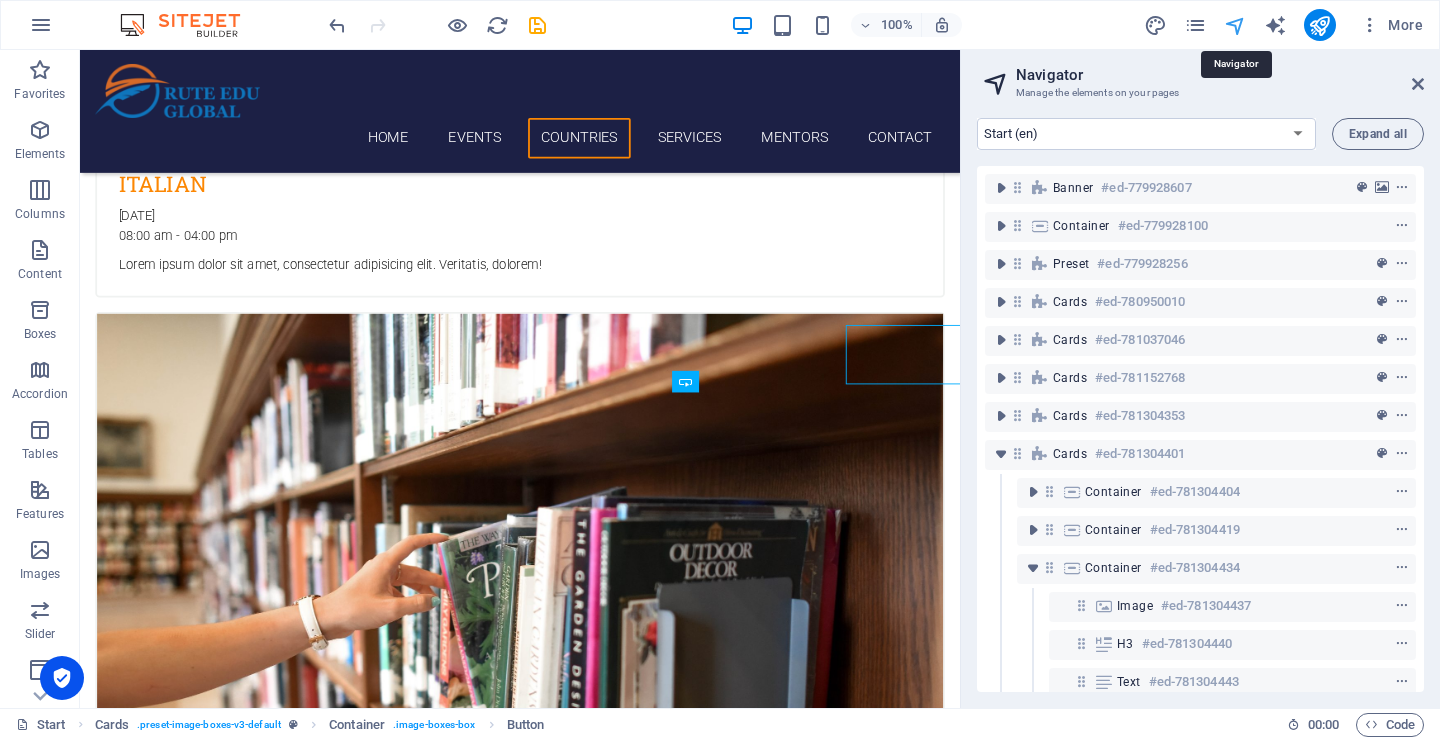 scroll, scrollTop: 3966, scrollLeft: 0, axis: vertical 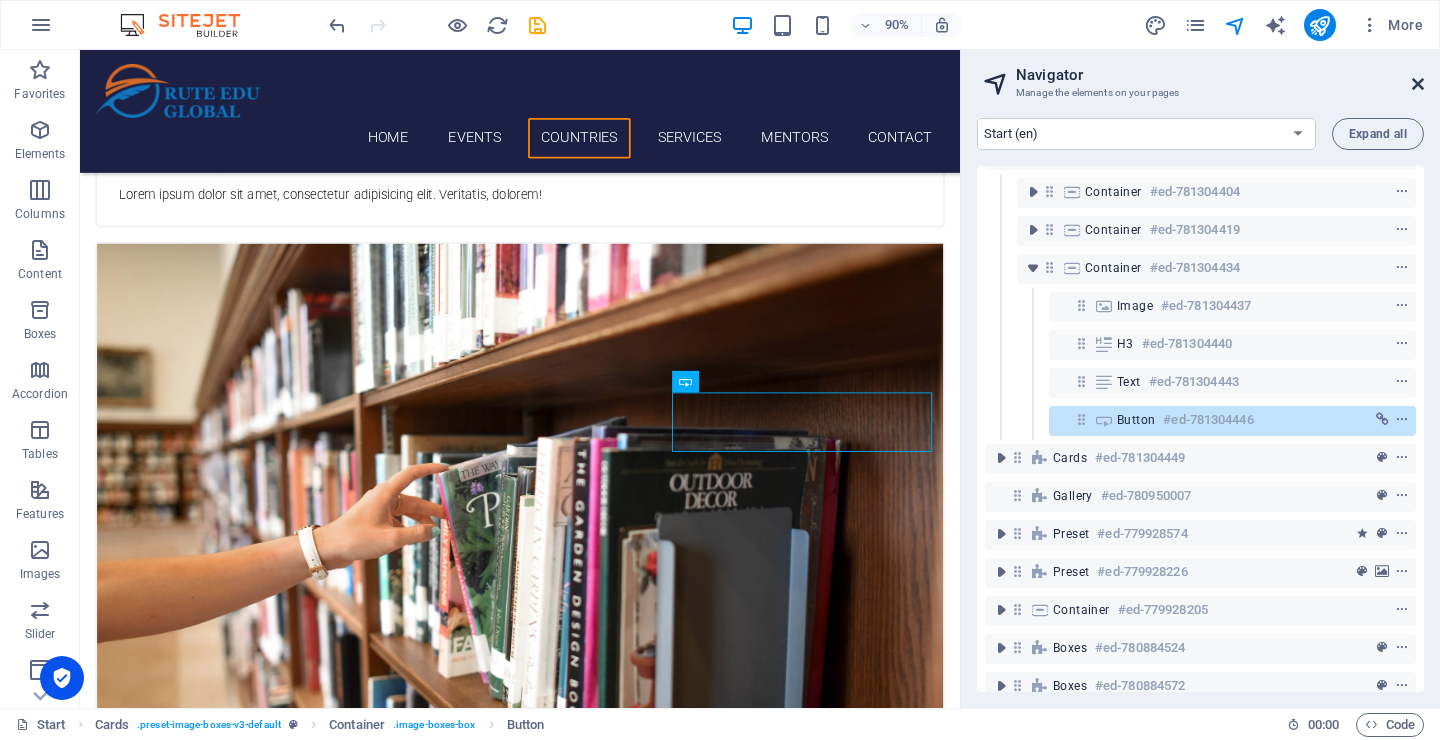 click at bounding box center (1418, 84) 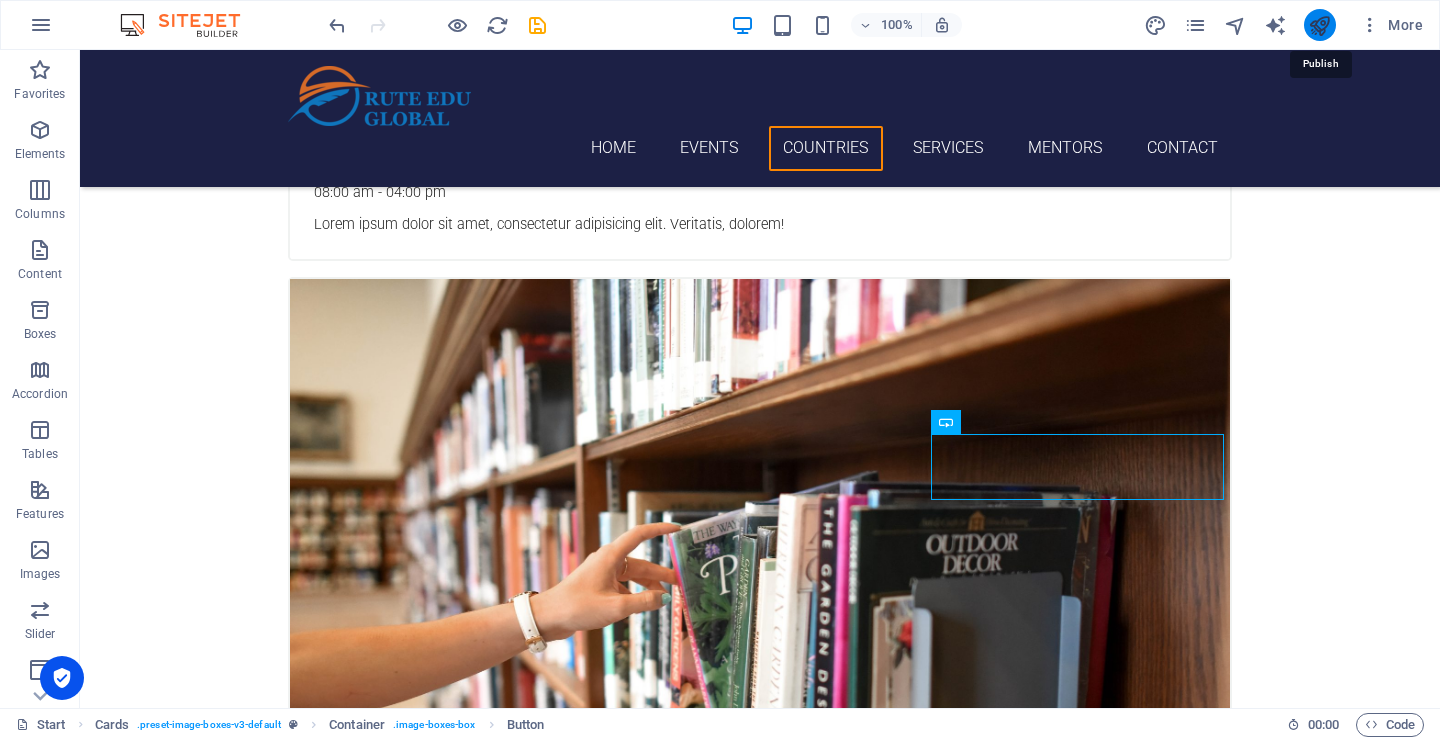 click at bounding box center (1319, 25) 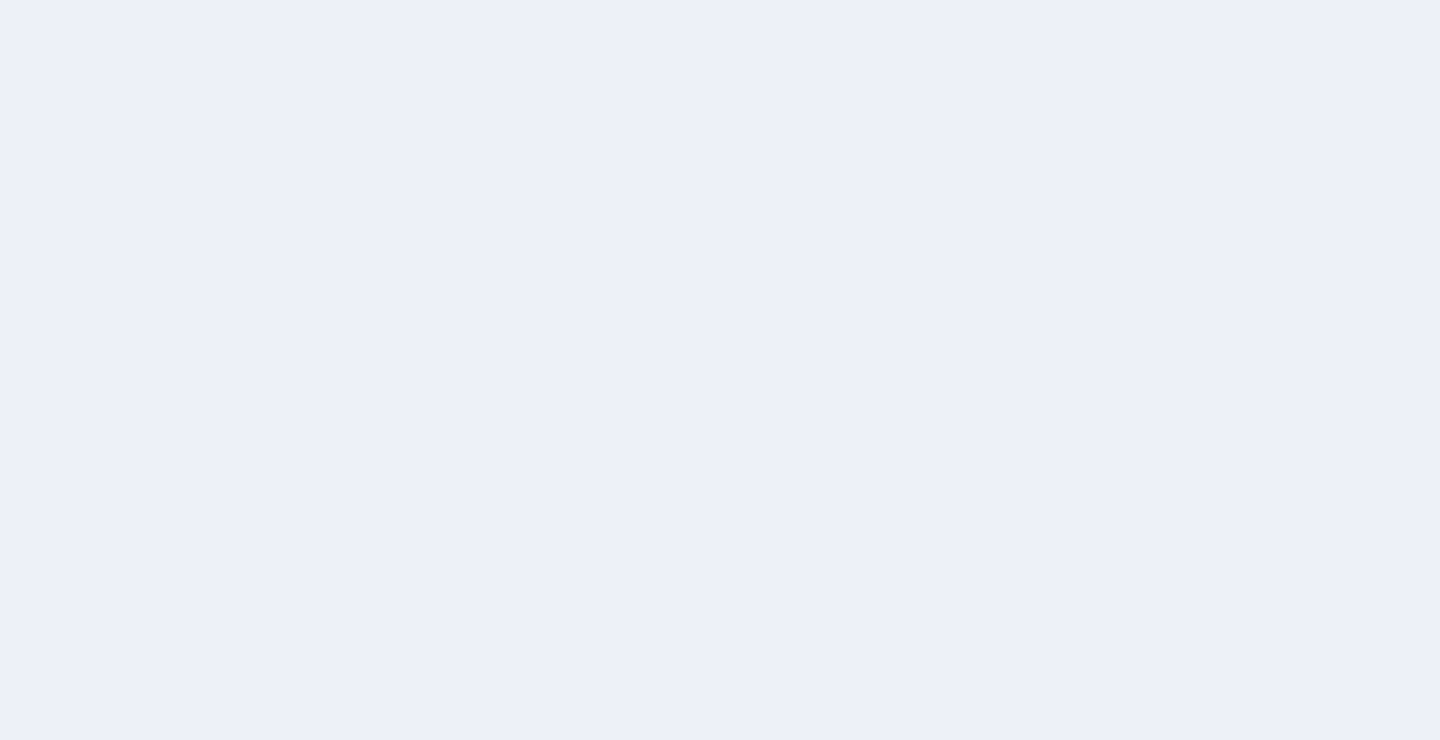scroll, scrollTop: 0, scrollLeft: 0, axis: both 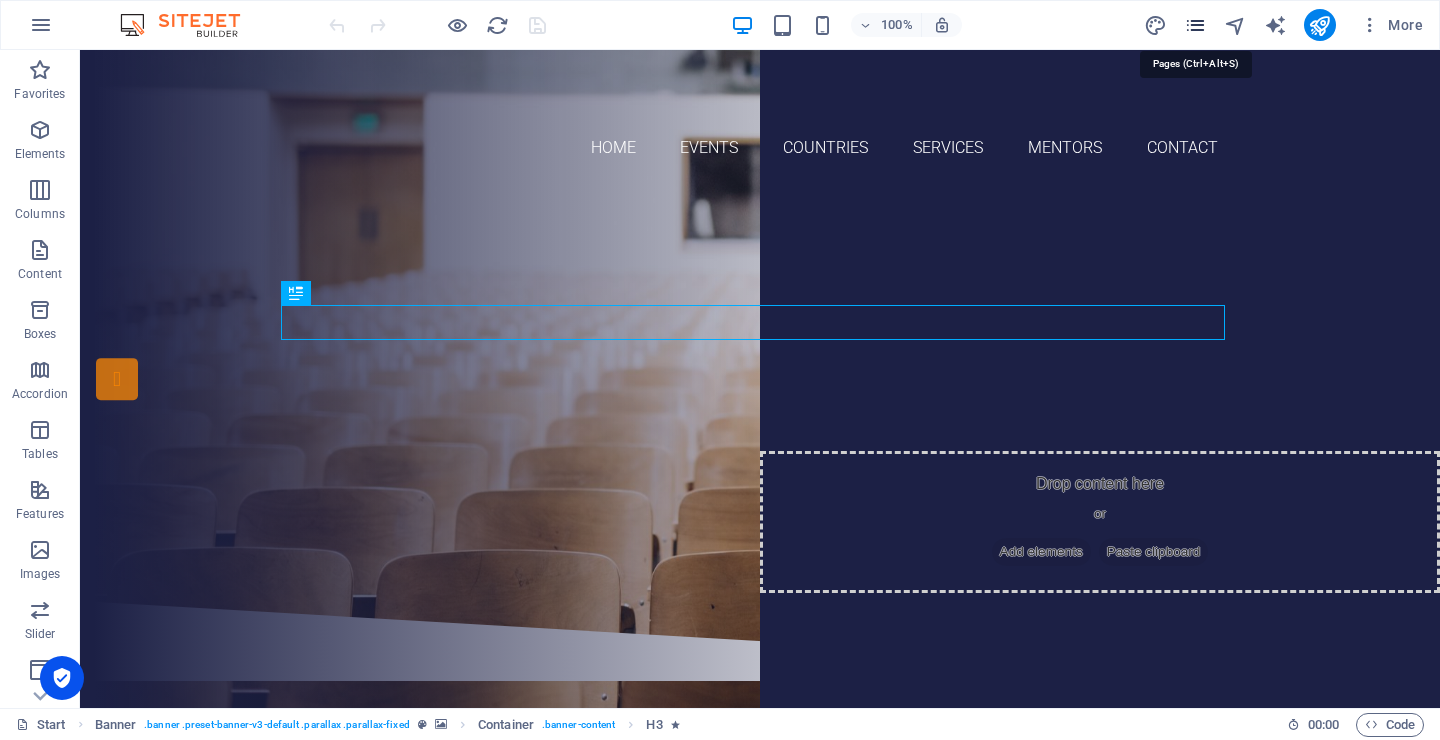 click at bounding box center [1195, 25] 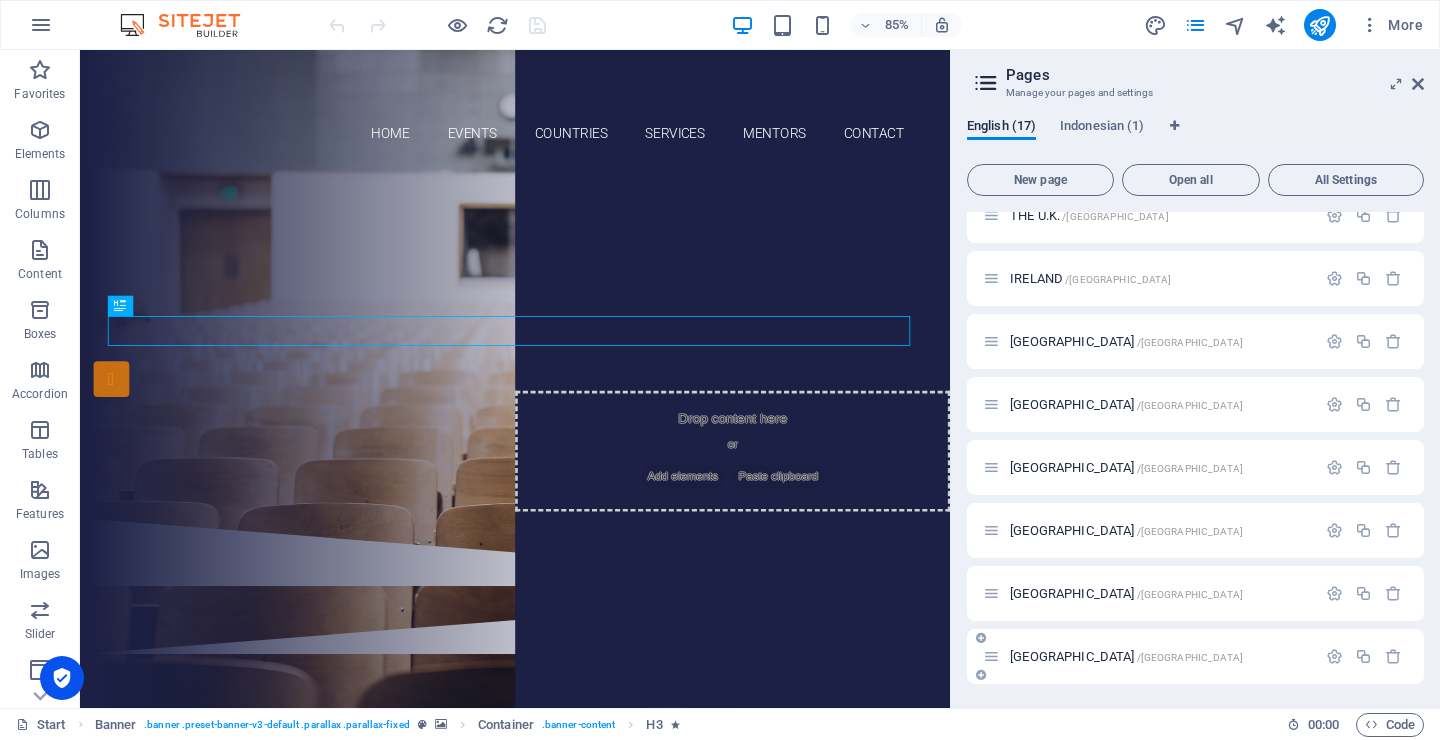 scroll, scrollTop: 591, scrollLeft: 0, axis: vertical 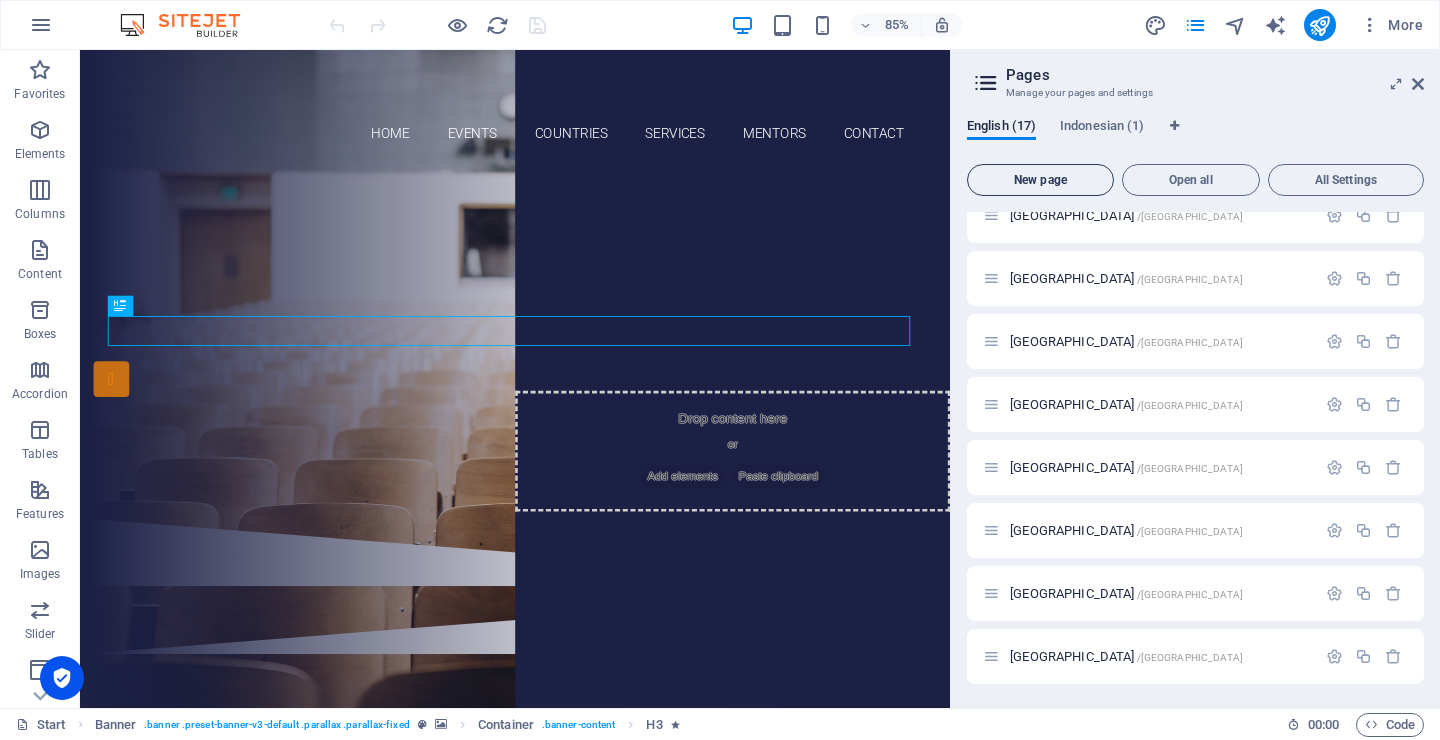 click on "New page" at bounding box center [1040, 180] 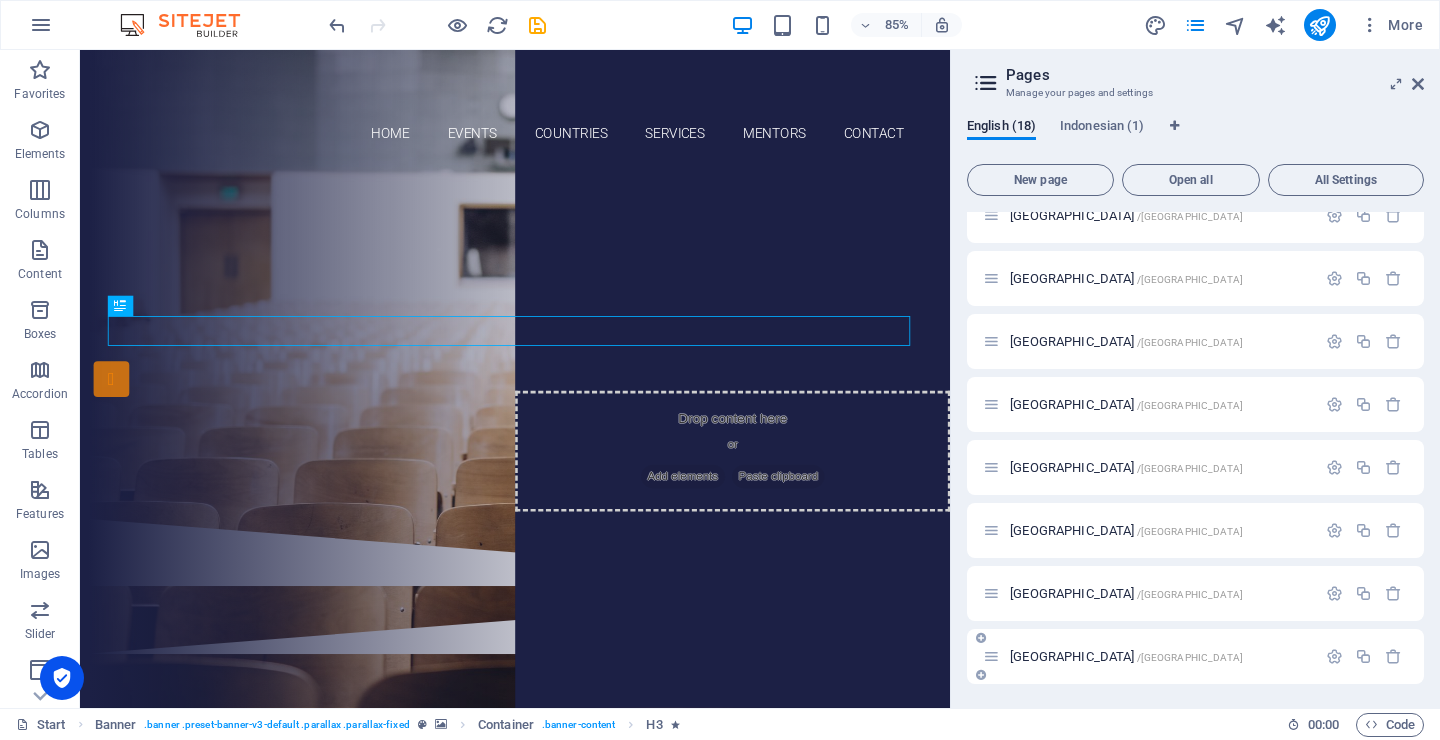 scroll, scrollTop: 934, scrollLeft: 0, axis: vertical 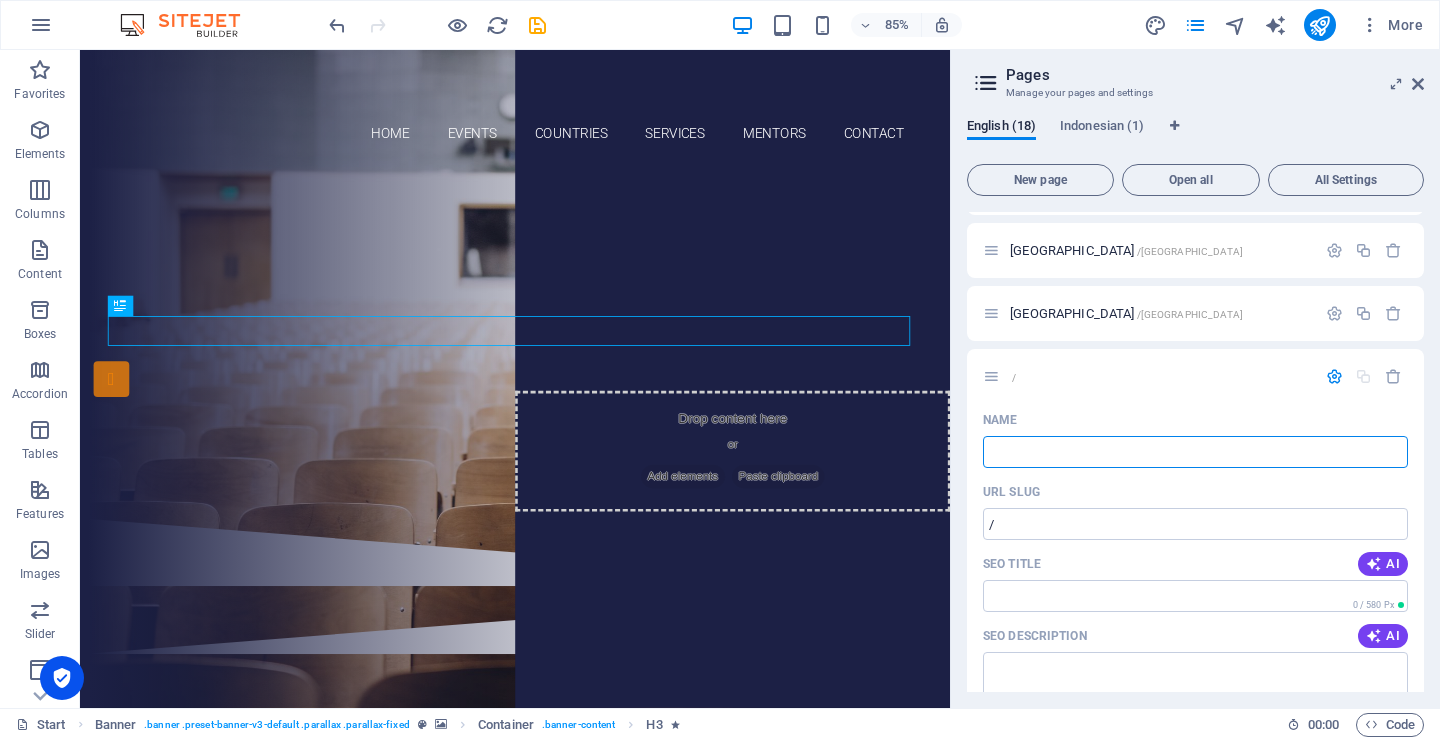 type 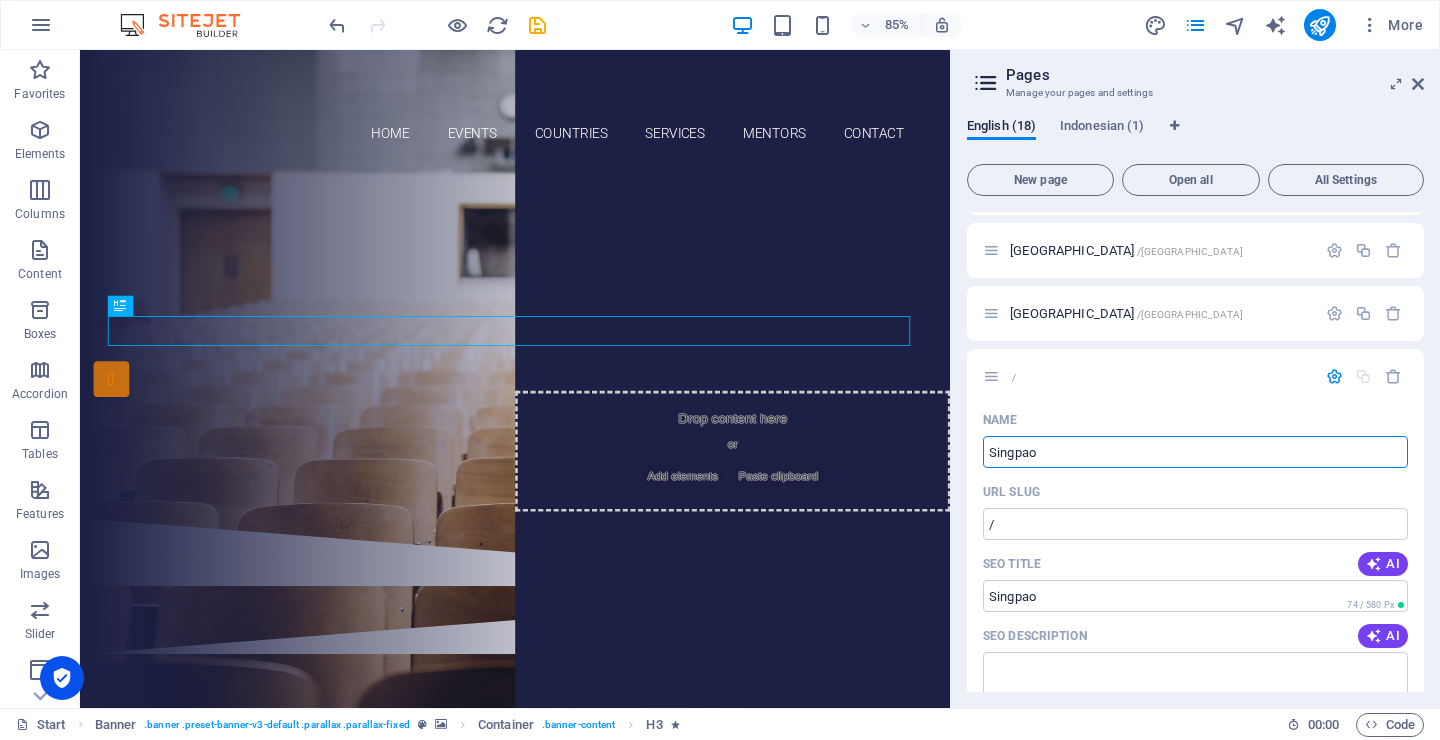 type on "Singpao" 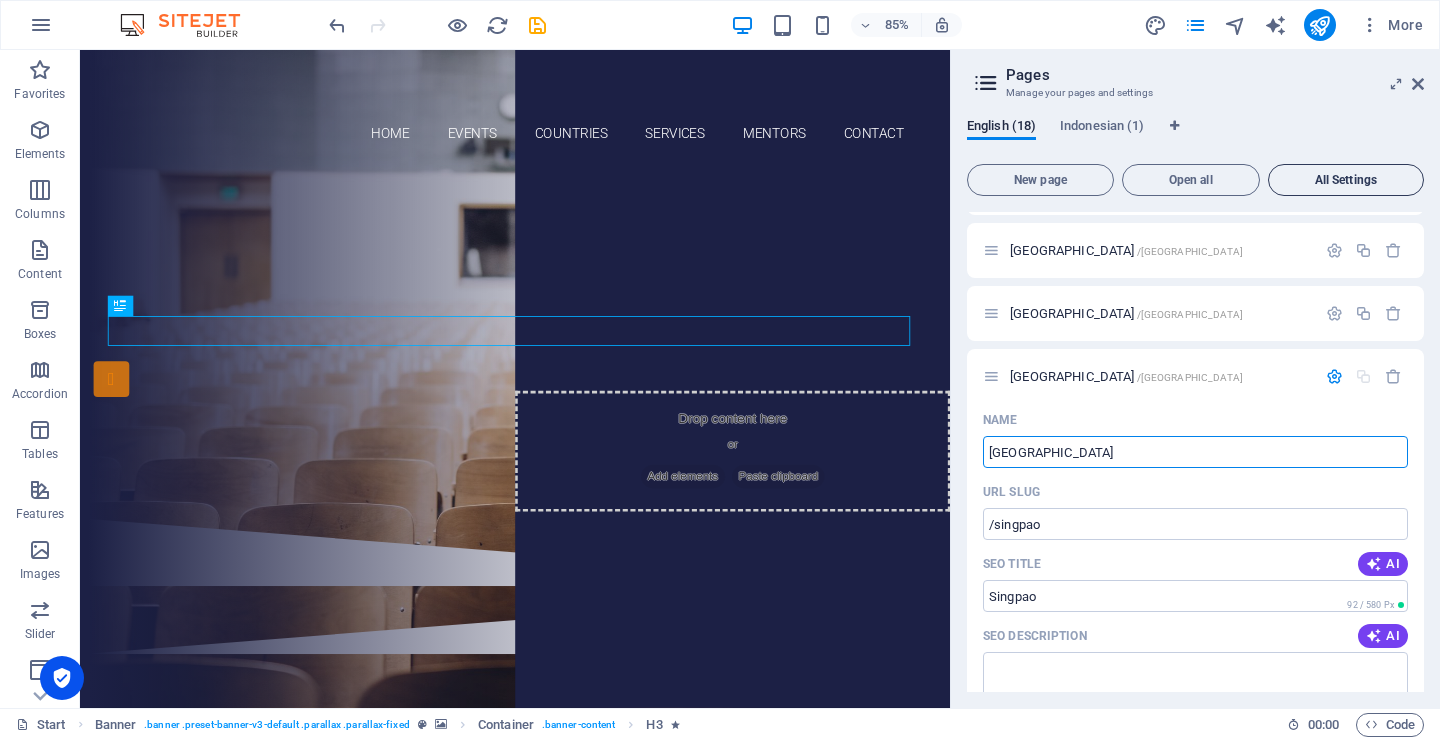 type on "[GEOGRAPHIC_DATA]" 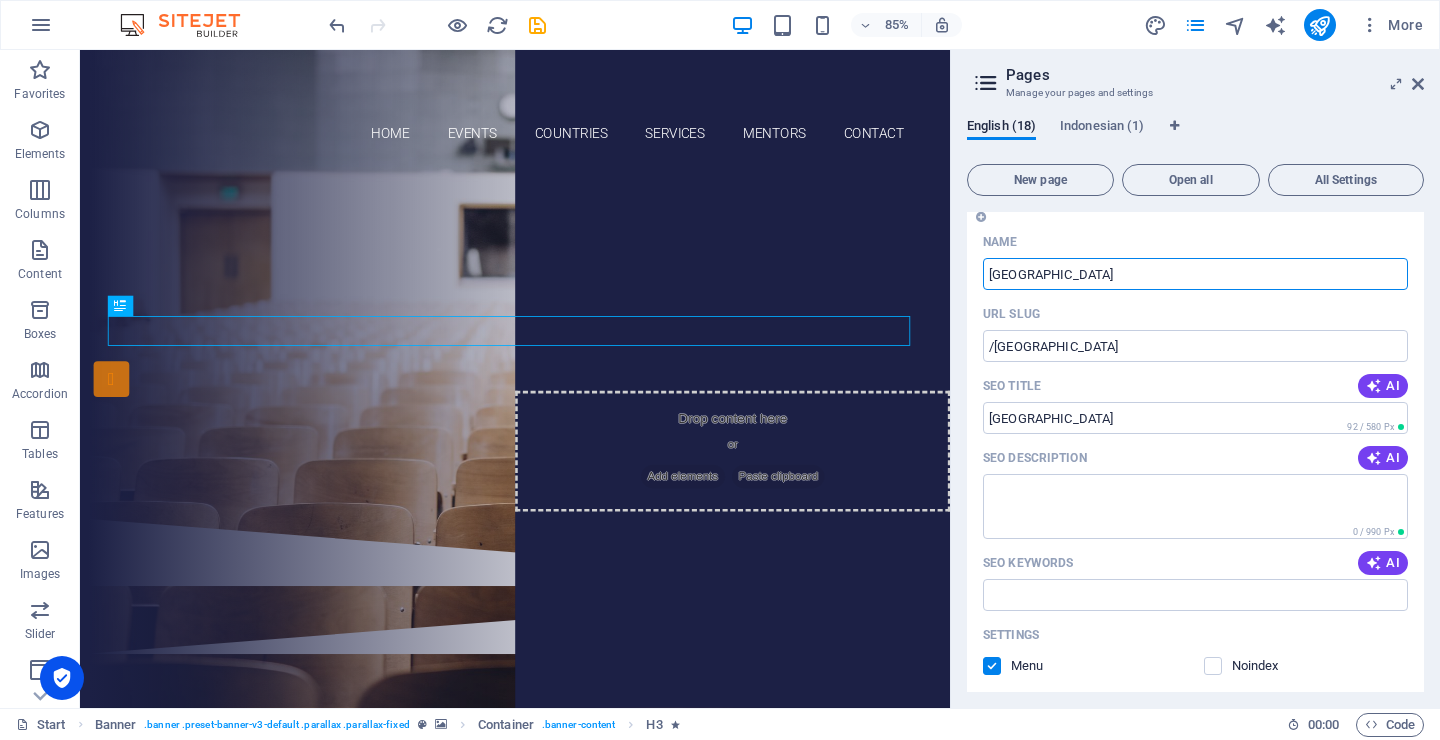 scroll, scrollTop: 1121, scrollLeft: 0, axis: vertical 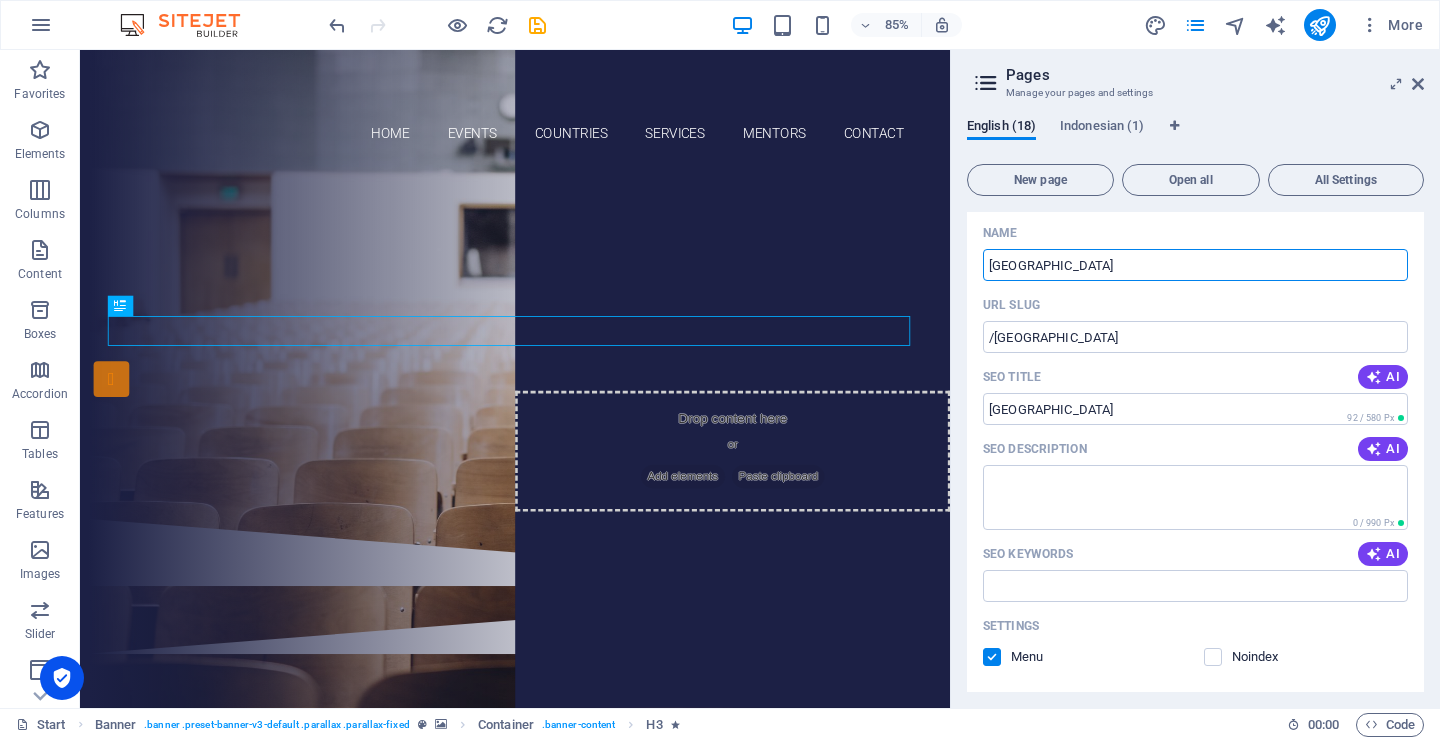 type on "[GEOGRAPHIC_DATA]" 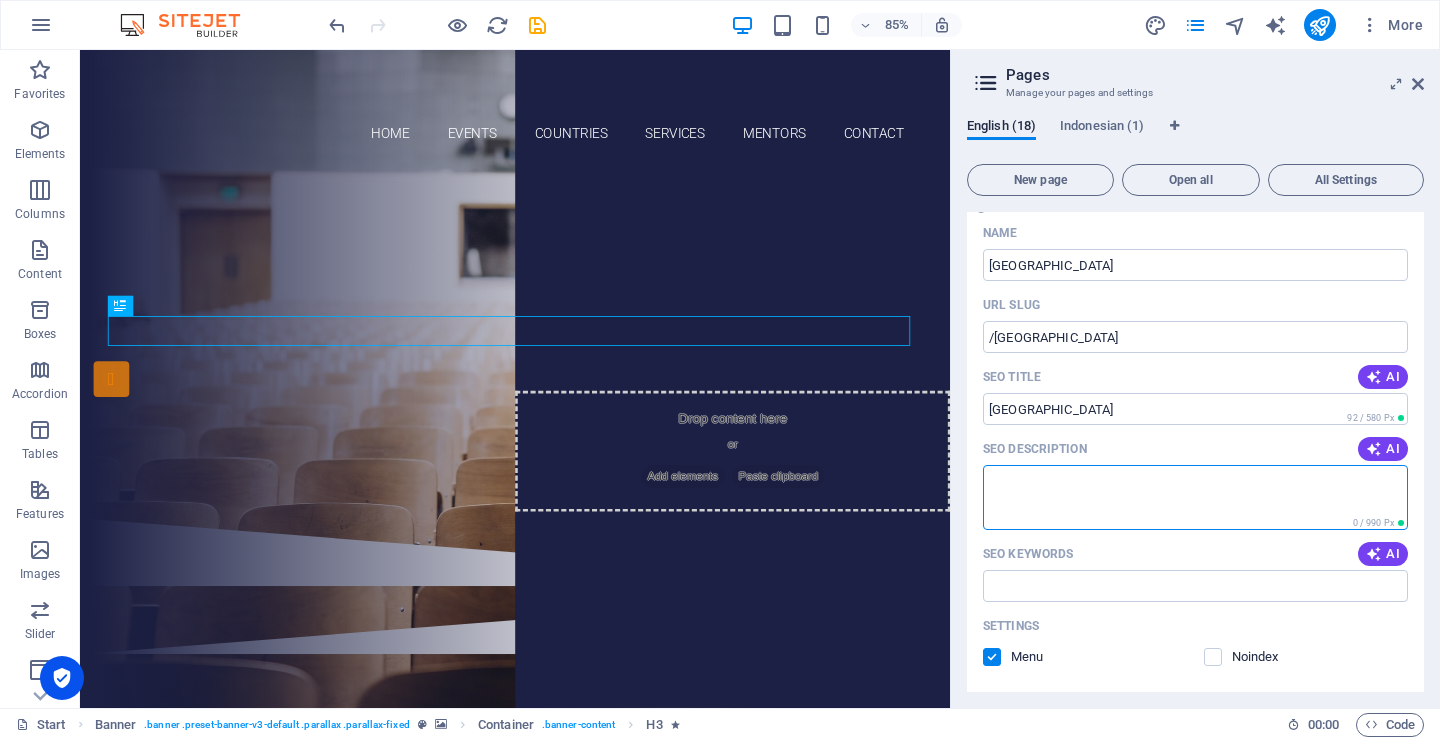 click on "SEO Description" at bounding box center (1195, 497) 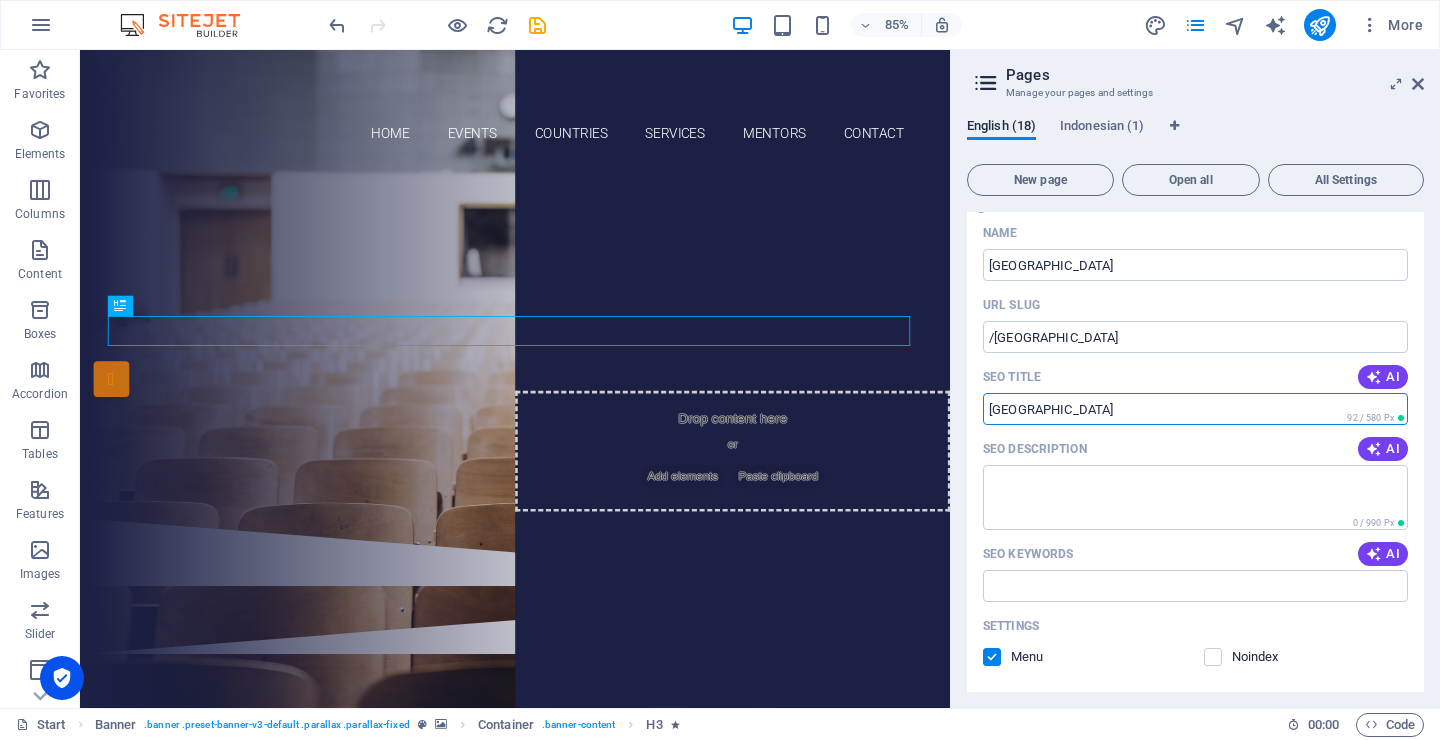drag, startPoint x: 1068, startPoint y: 405, endPoint x: 995, endPoint y: 398, distance: 73.33485 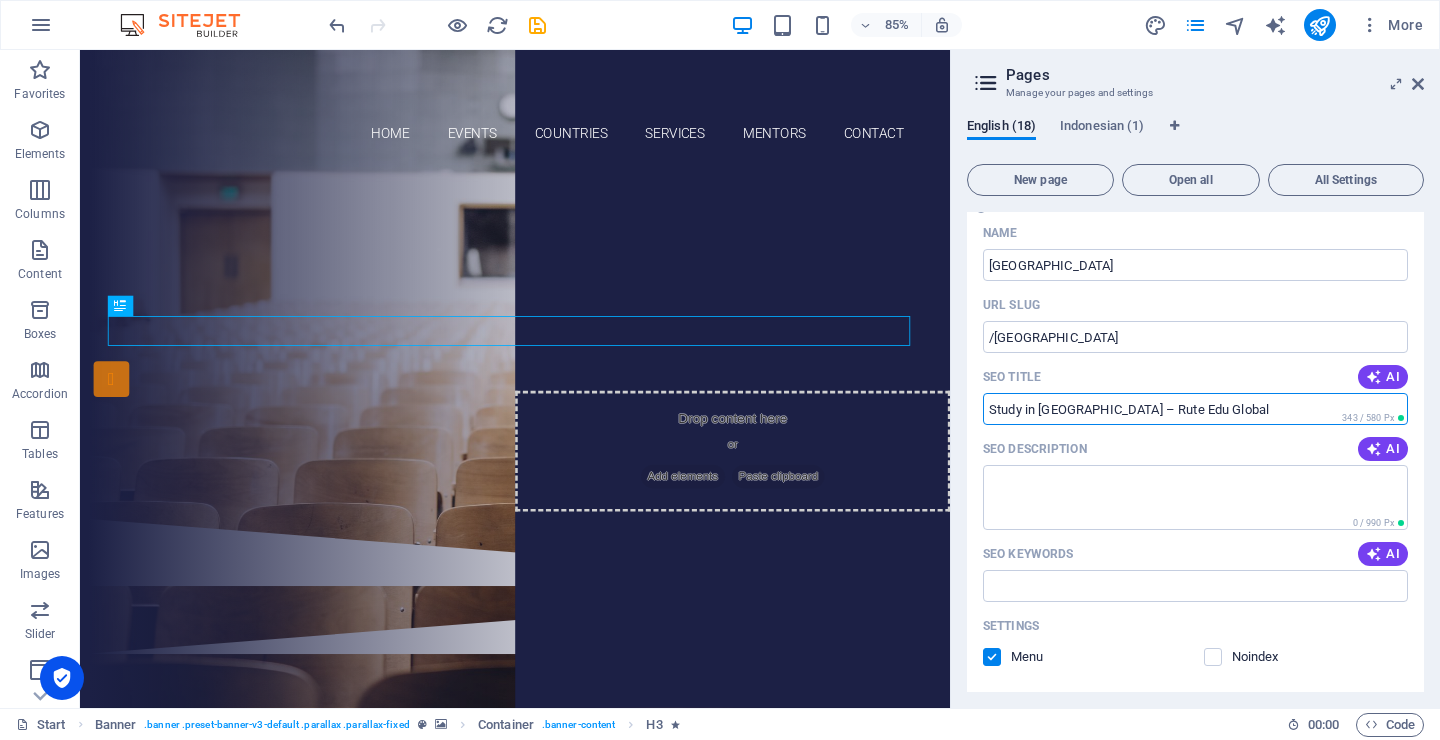 click on "Study in Singapore – Rute Edu Global" at bounding box center [1195, 409] 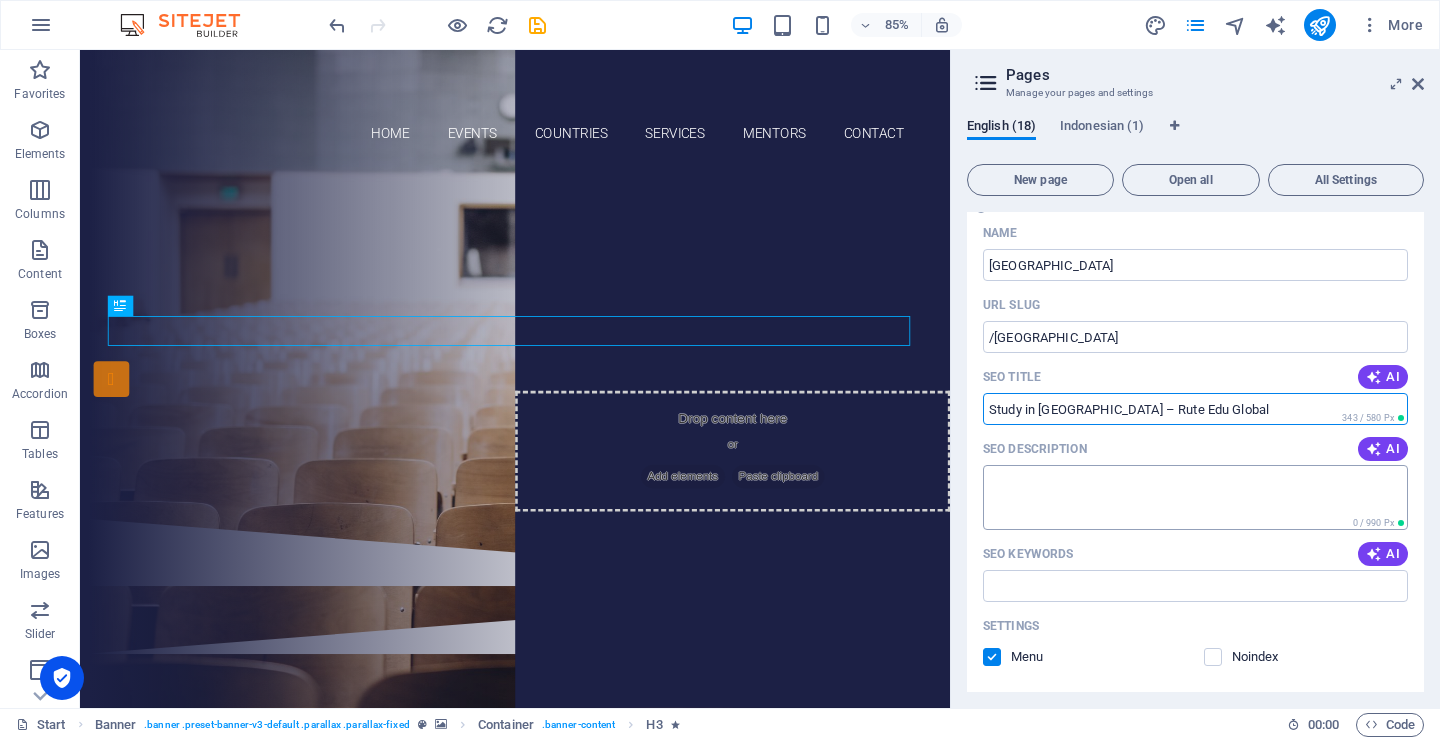type on "Study in Singapore – Rute Edu Global" 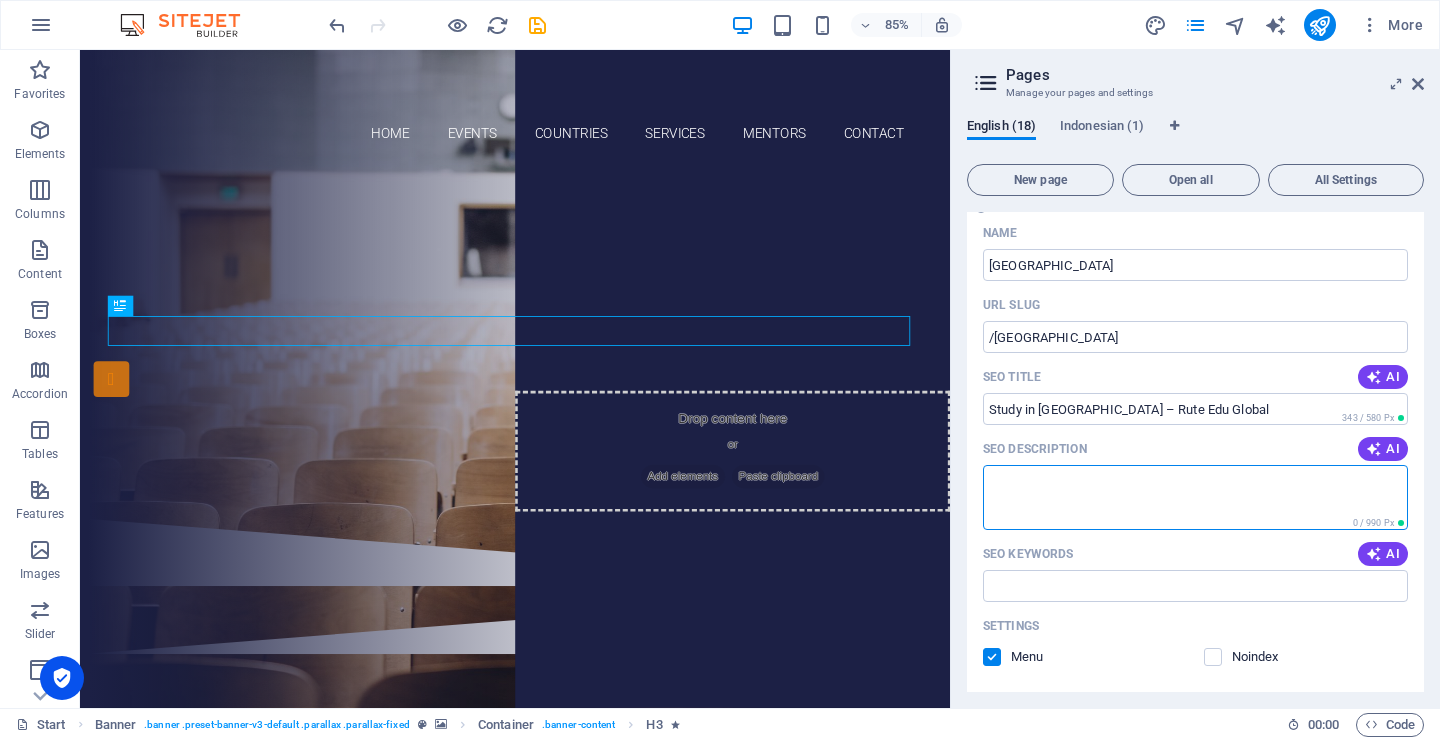 click on "SEO Description" at bounding box center (1195, 497) 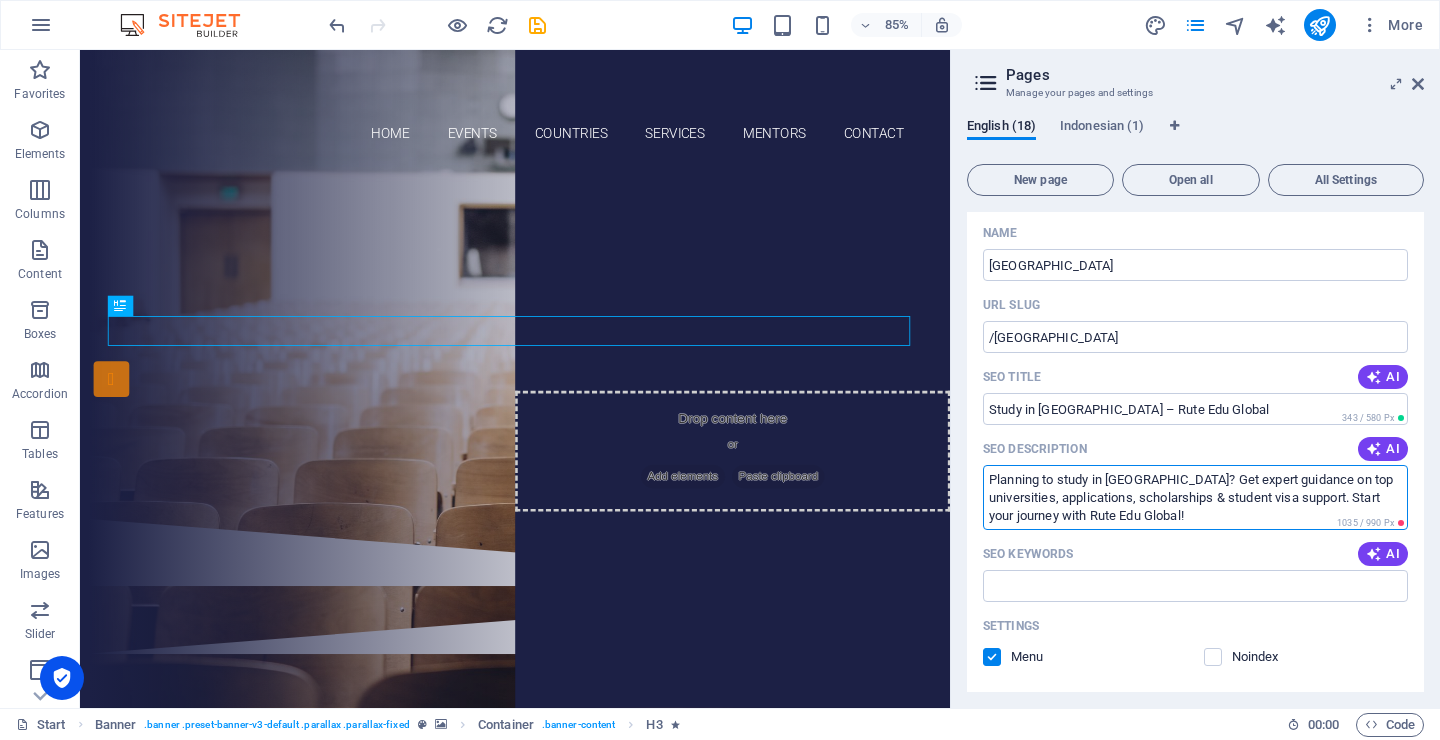 type on "Planning to study in Singapore? Get expert guidance on top universities, applications, scholarships & student visa support. Start your journey with Rute Edu Global!" 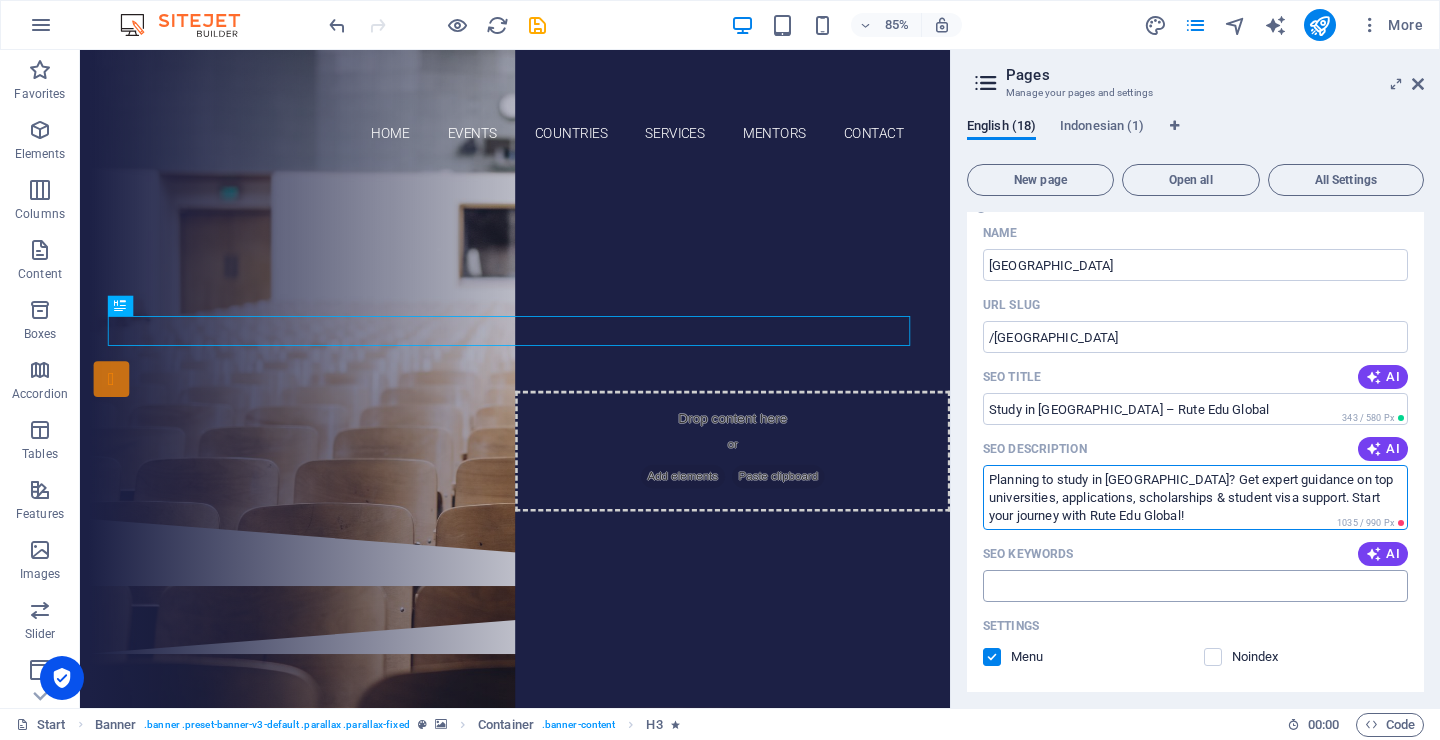 click on "SEO Keywords" at bounding box center [1195, 586] 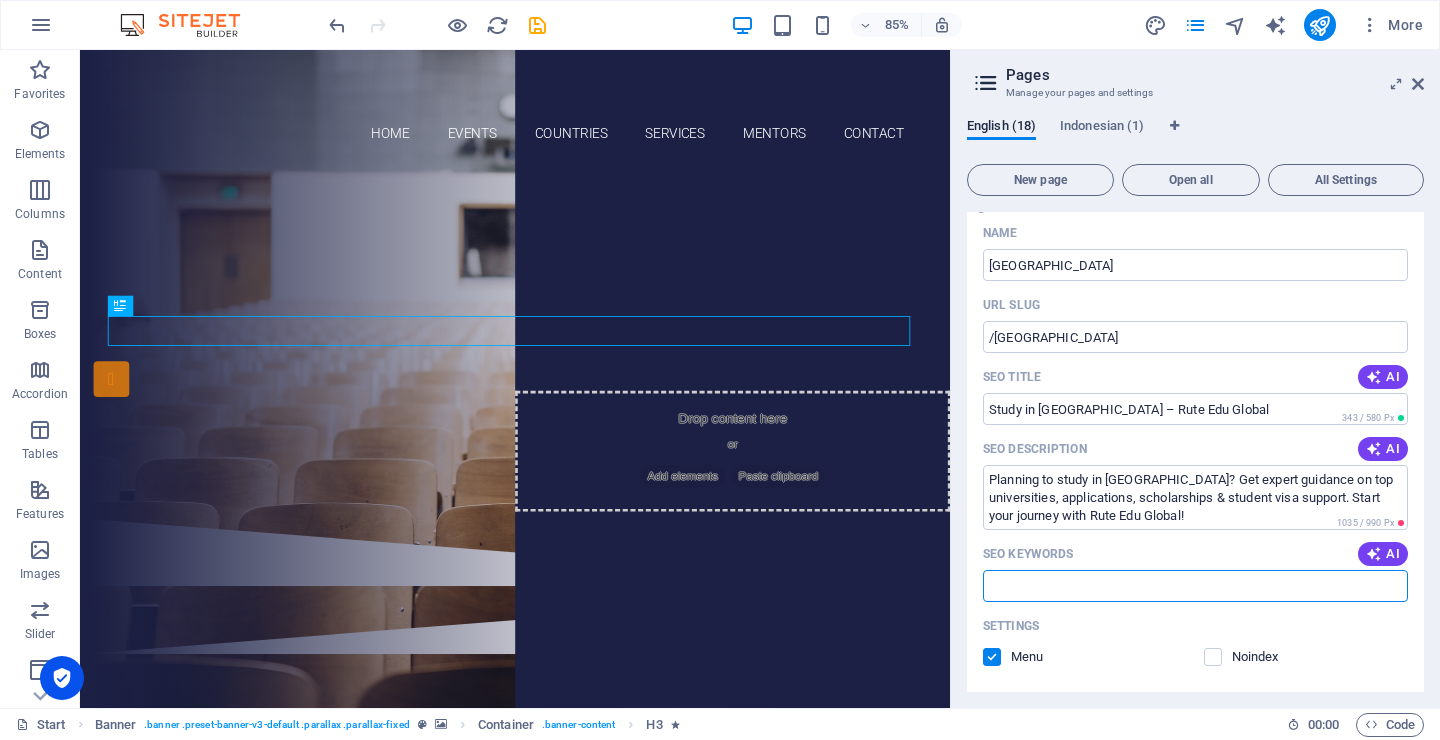 paste on "Study in Singapore  Singapore university admission  Education consultant Singapore  Apply to Singapore universities  Singapore scholarship for international students  Singapore student visa support  Singapore higher education  Rute Edu Global Singapore services  NUS university admission help  Study abroad Singapore" 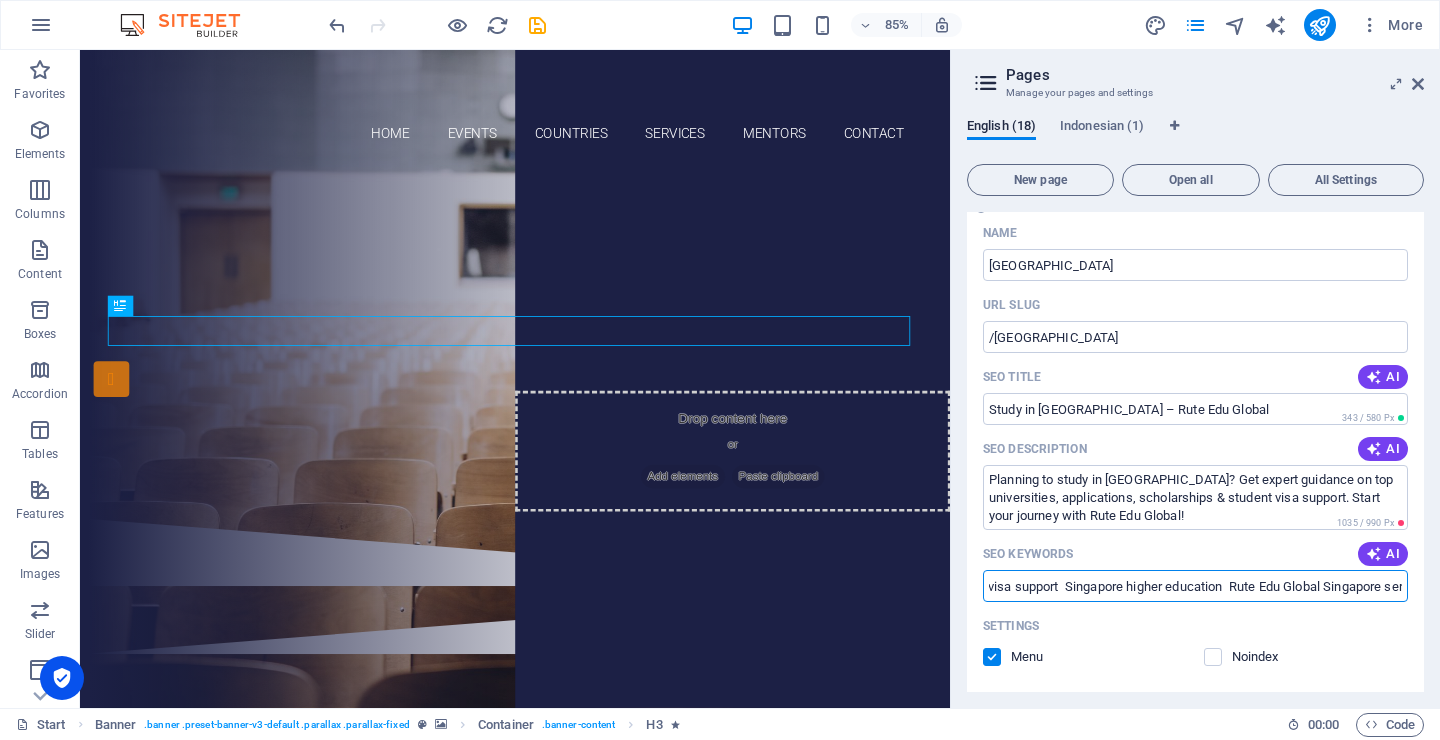 scroll, scrollTop: 0, scrollLeft: 0, axis: both 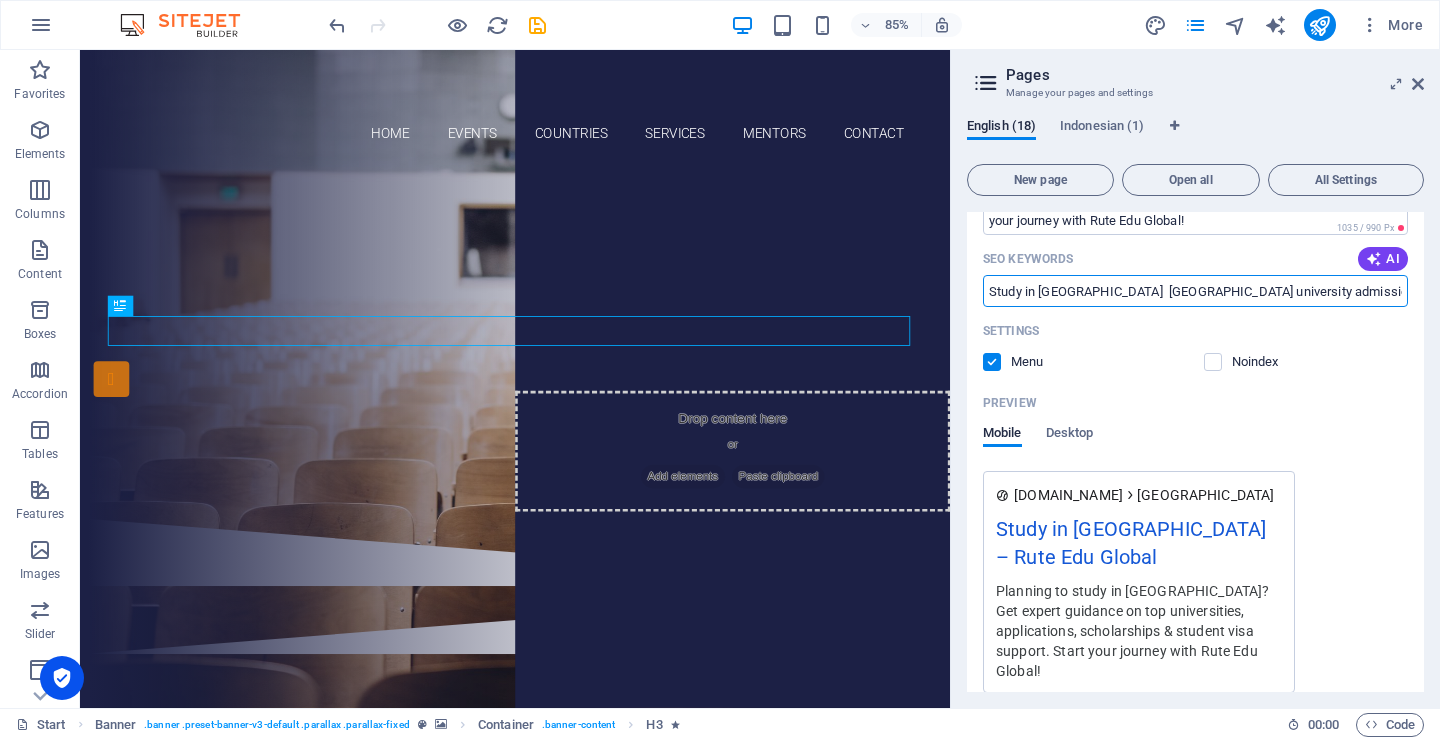 type on "Study in Singapore  Singapore university admission  Education consultant Singapore  Apply to Singapore universities  Singapore scholarship for international students  Singapore student visa support  Singapore higher education  Rute Edu Global Singapore services  NUS university admission help  Study abroad Singapore" 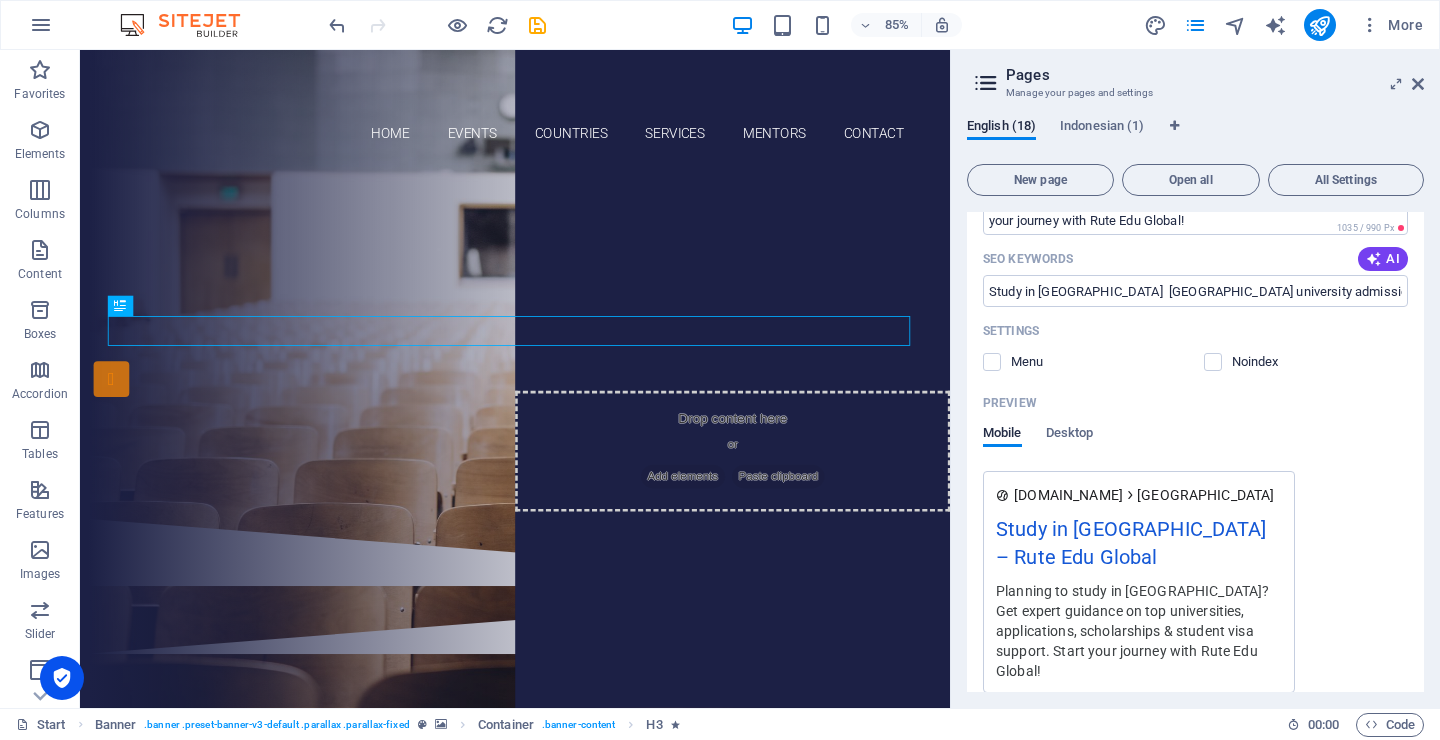 scroll, scrollTop: 1487, scrollLeft: 0, axis: vertical 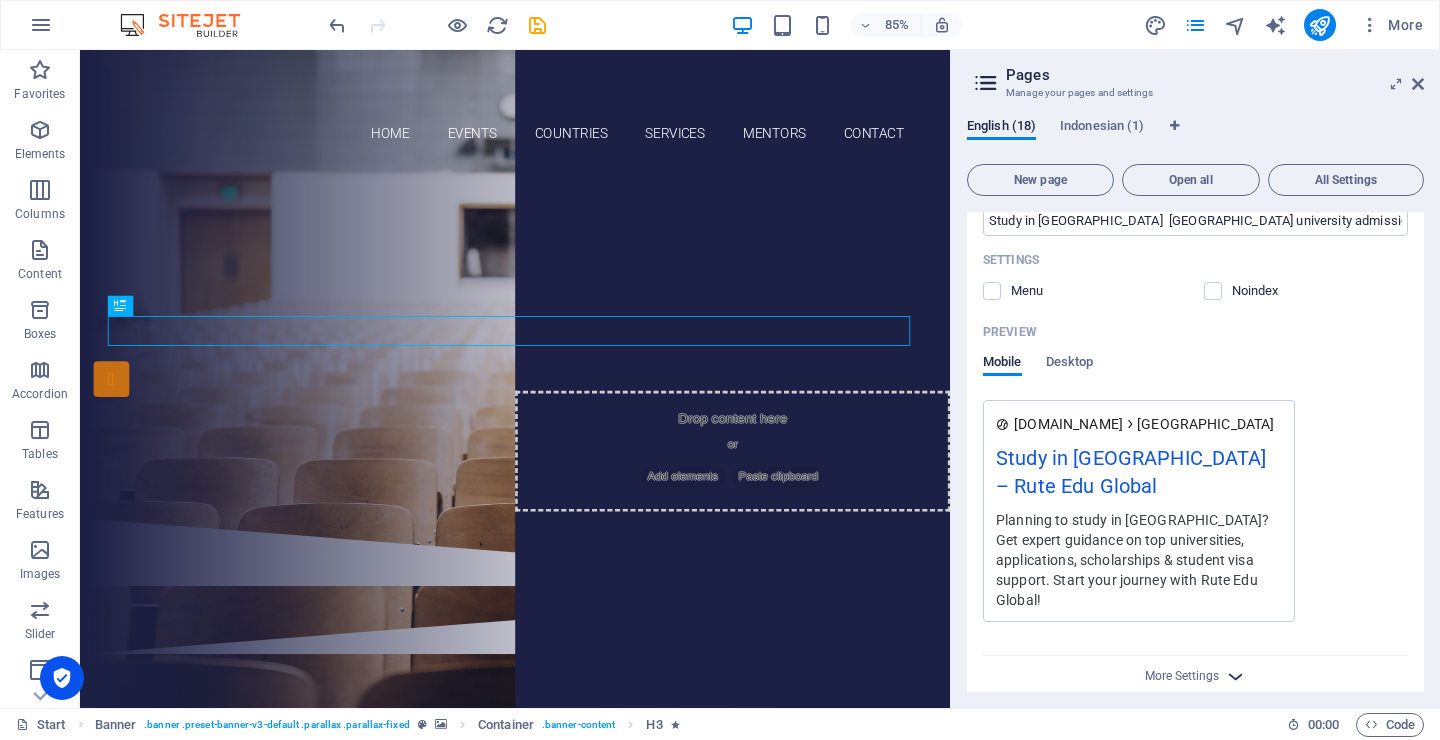click at bounding box center [1235, 676] 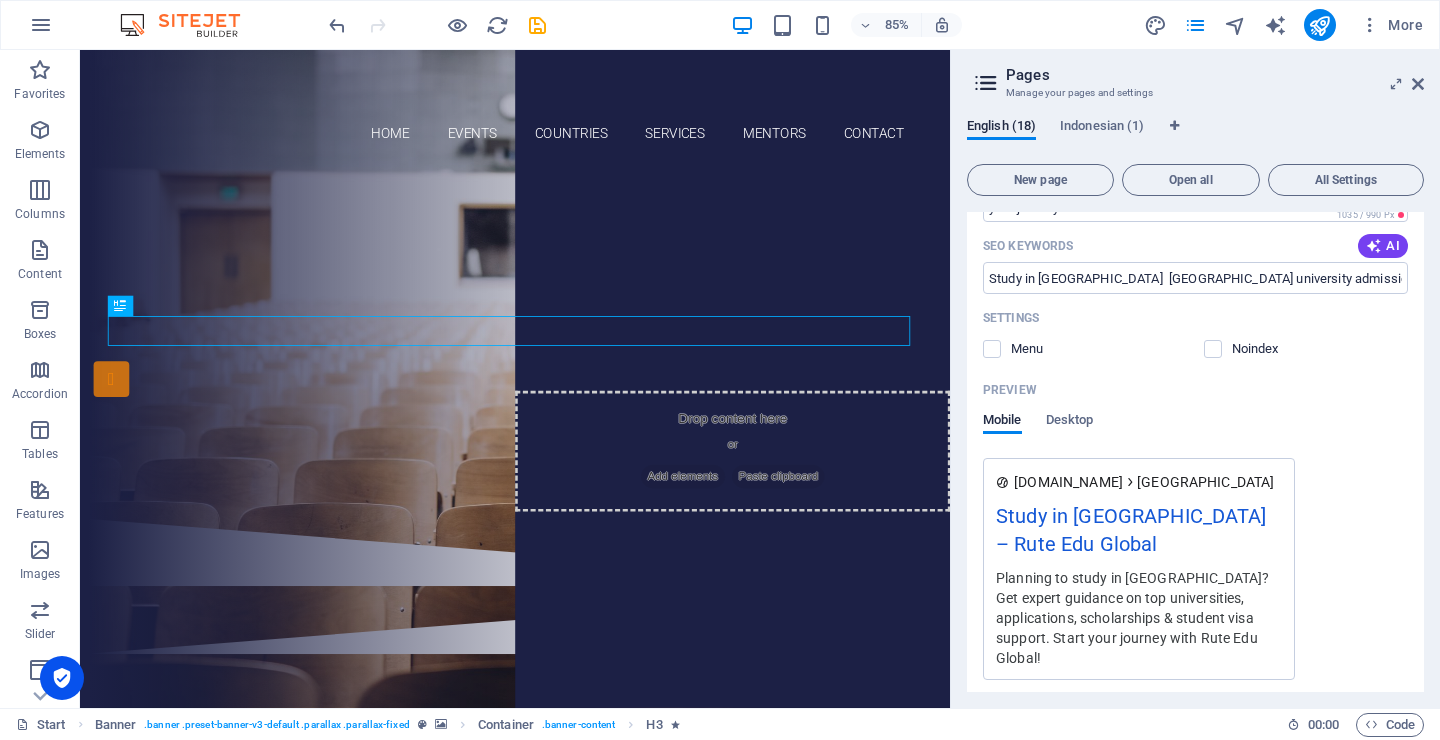 scroll, scrollTop: 1411, scrollLeft: 0, axis: vertical 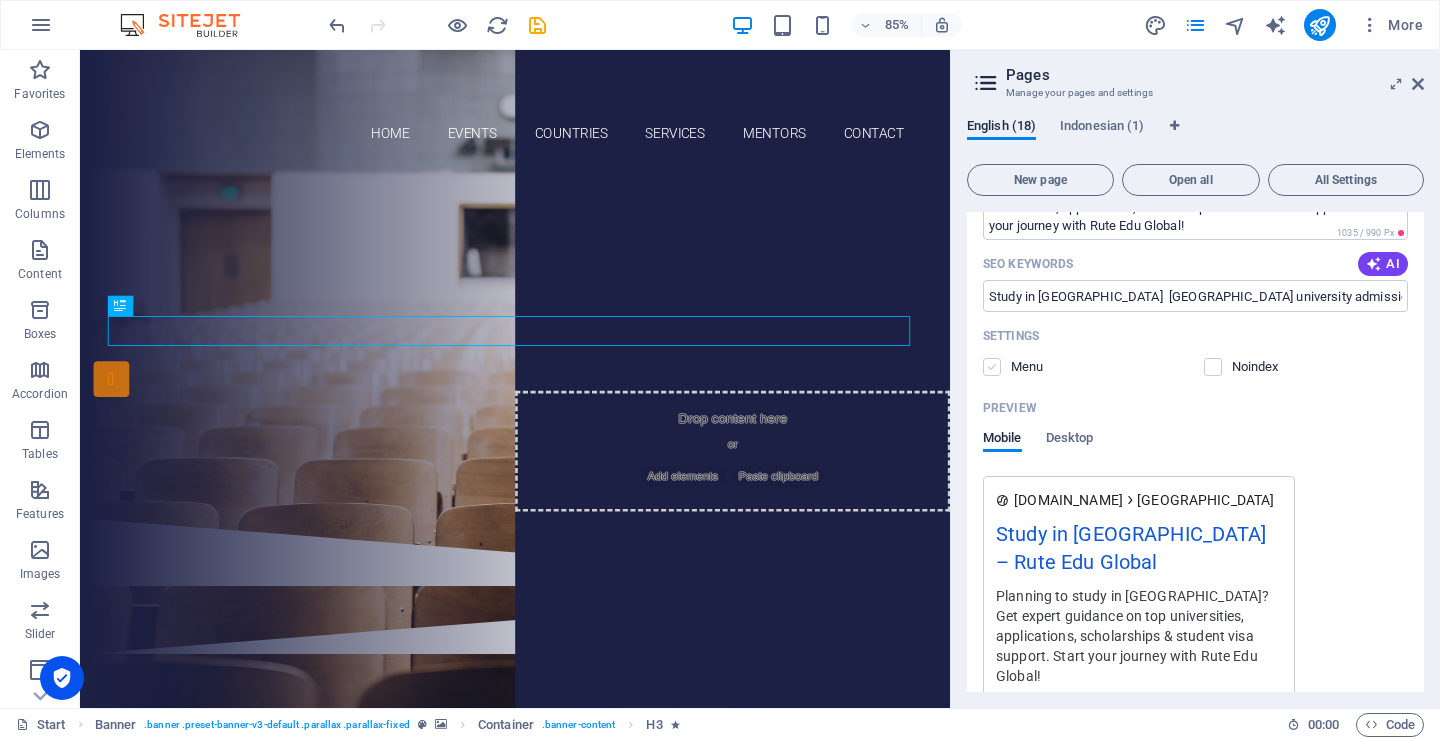 click at bounding box center [992, 367] 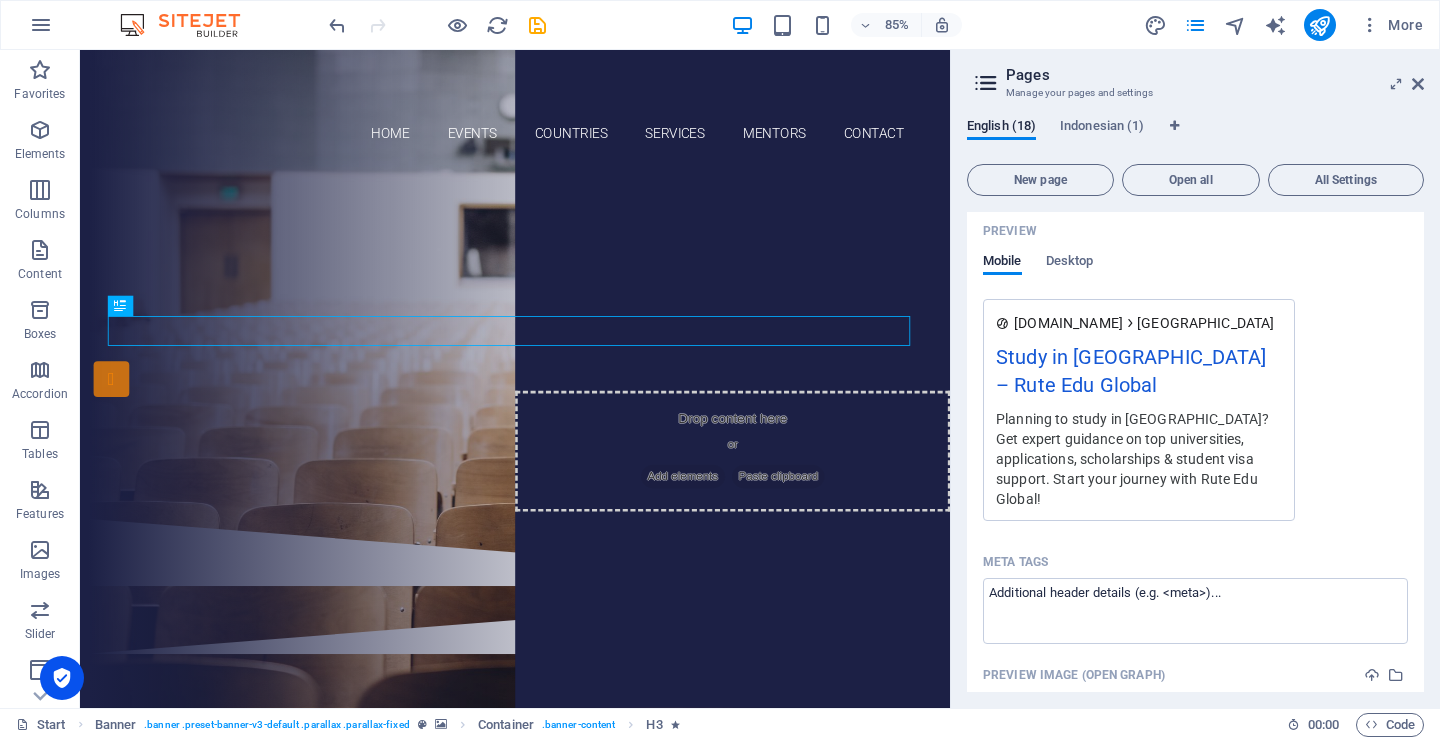 scroll, scrollTop: 1127, scrollLeft: 0, axis: vertical 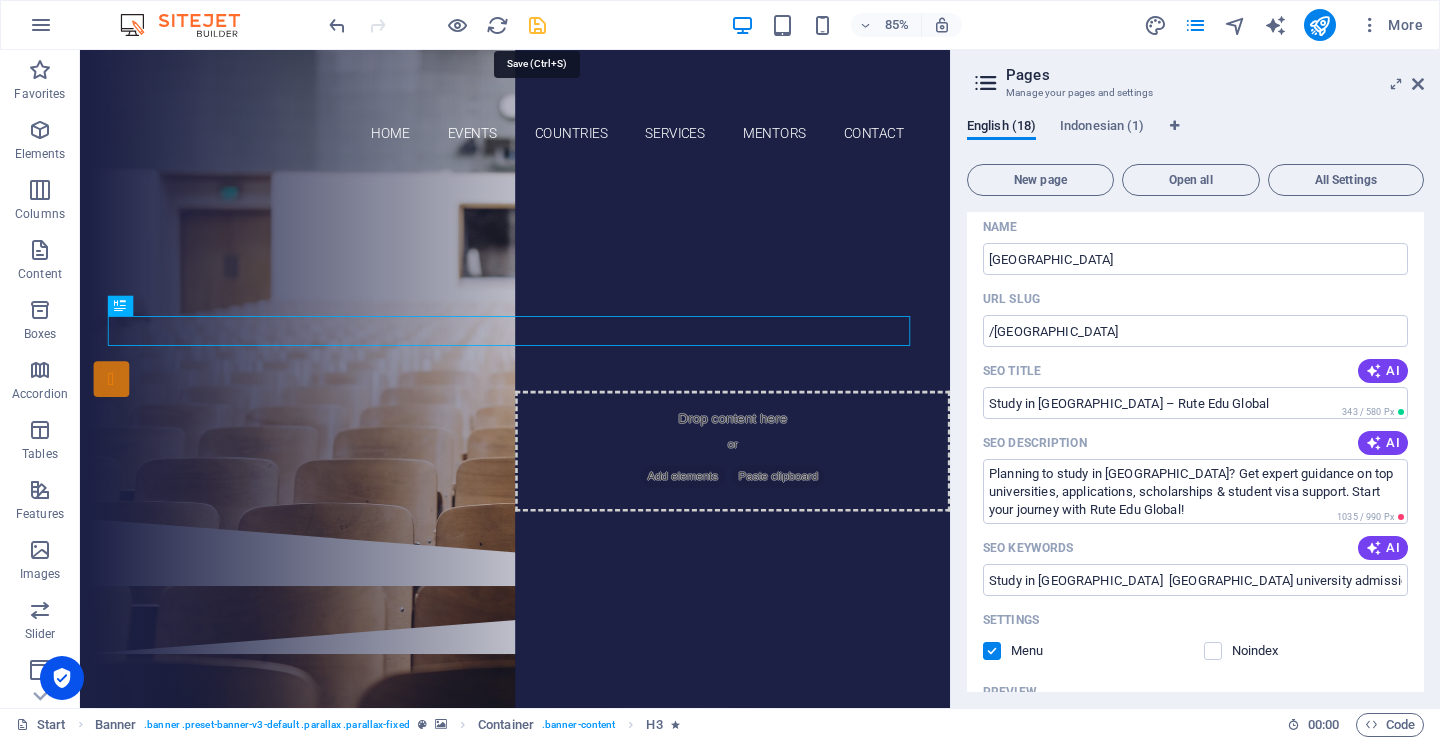 drag, startPoint x: 529, startPoint y: 26, endPoint x: 1165, endPoint y: 350, distance: 713.7731 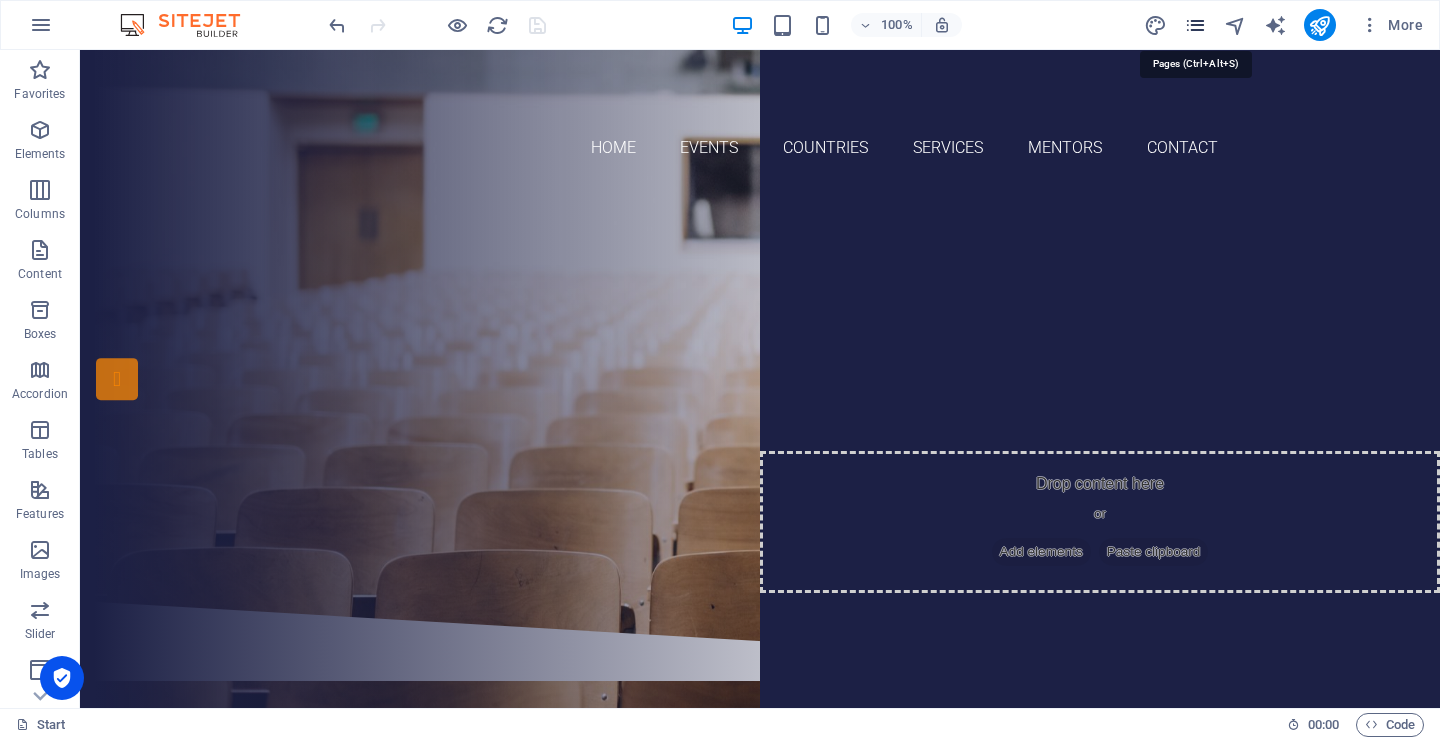 click at bounding box center (1195, 25) 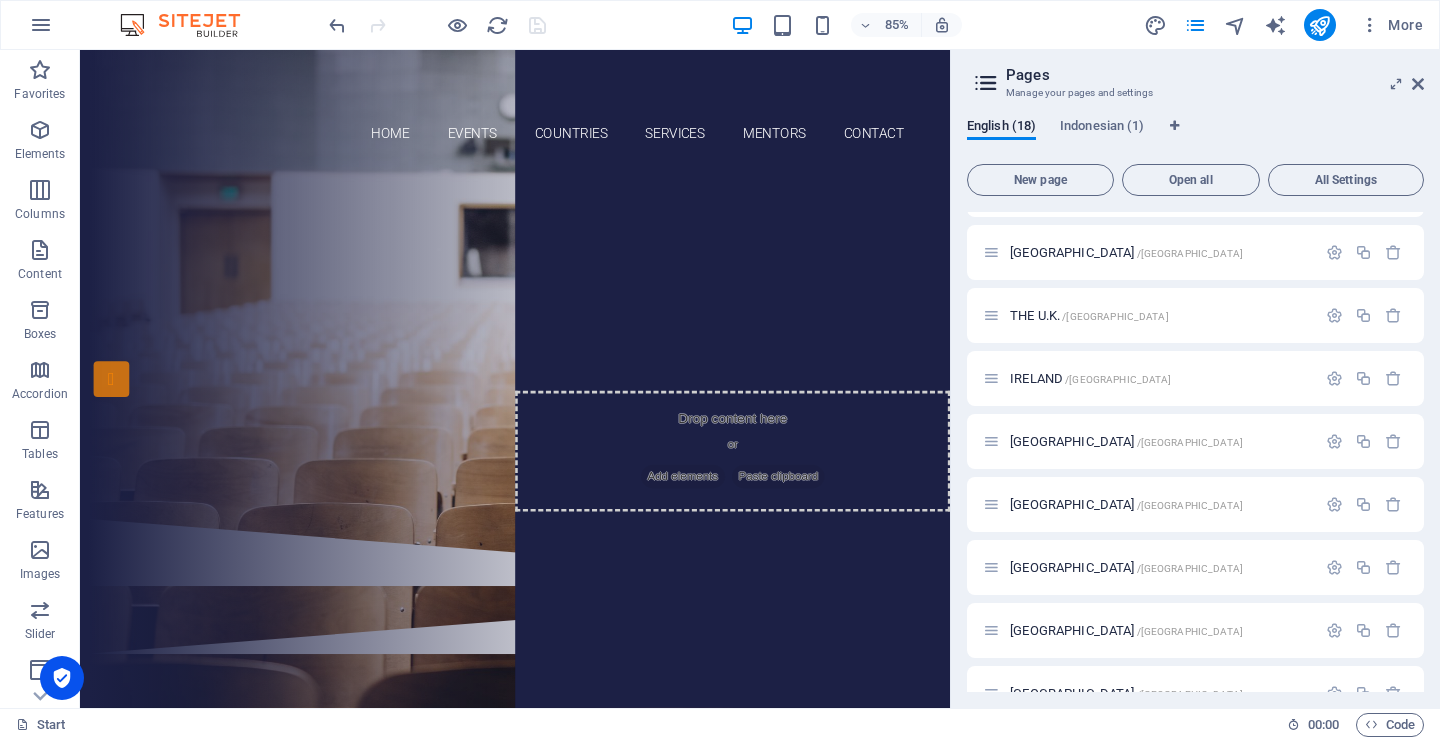 scroll, scrollTop: 654, scrollLeft: 0, axis: vertical 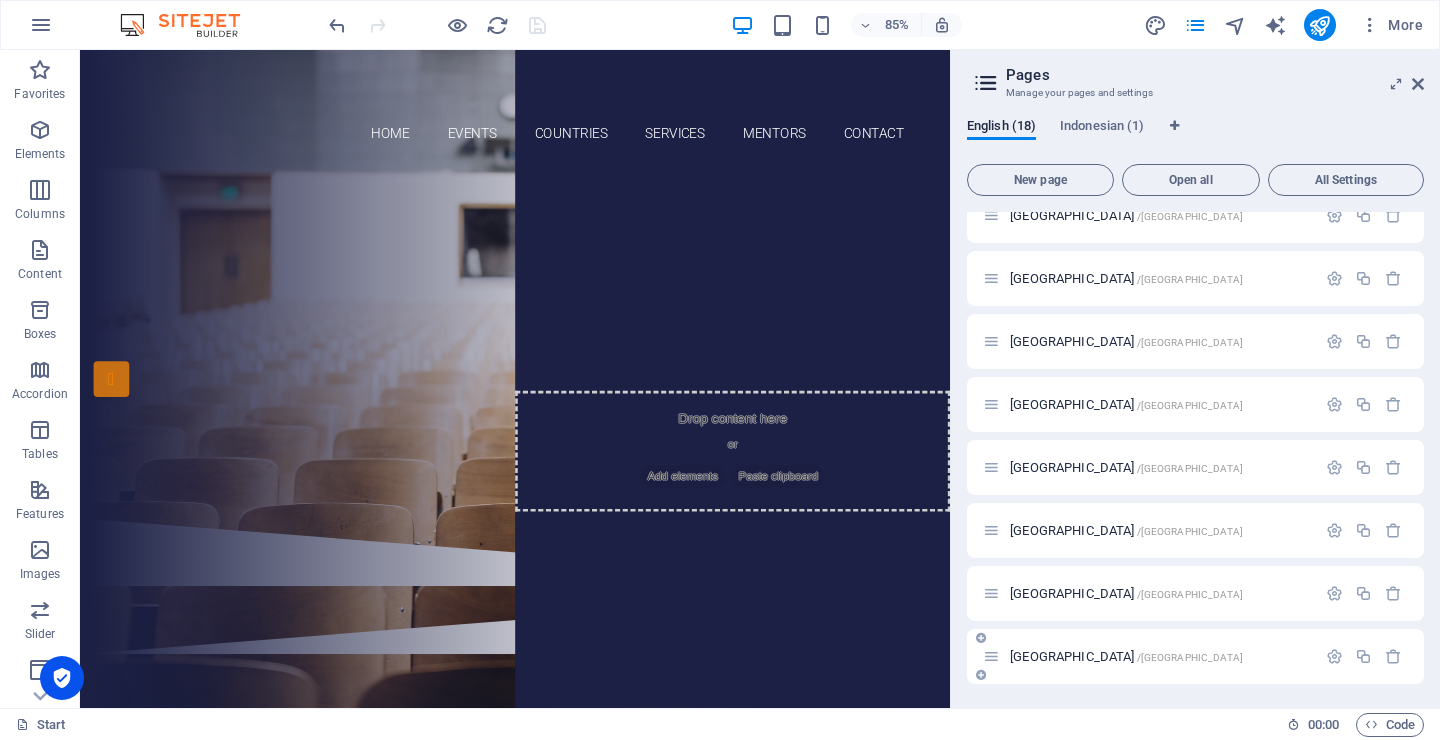 click on "Singapore /singapore" at bounding box center [1126, 656] 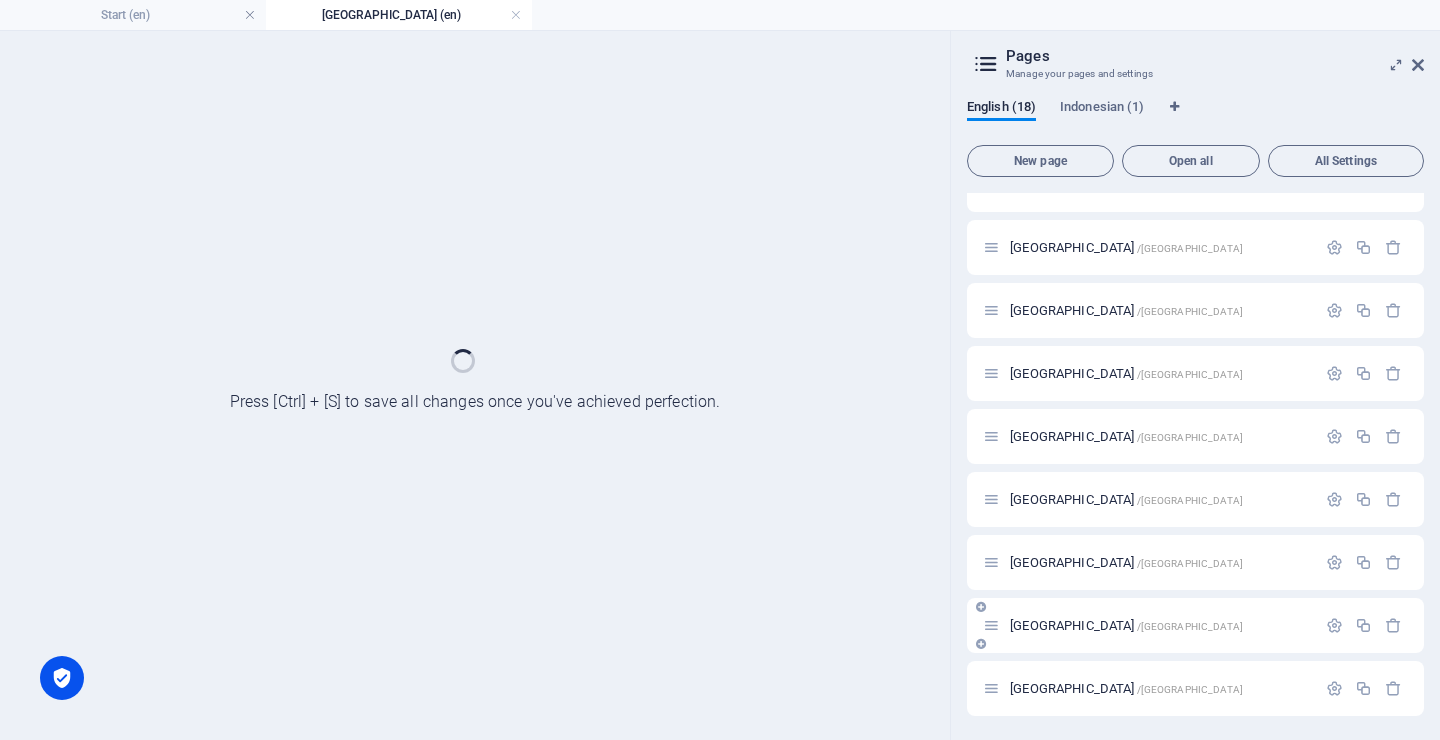 scroll, scrollTop: 603, scrollLeft: 0, axis: vertical 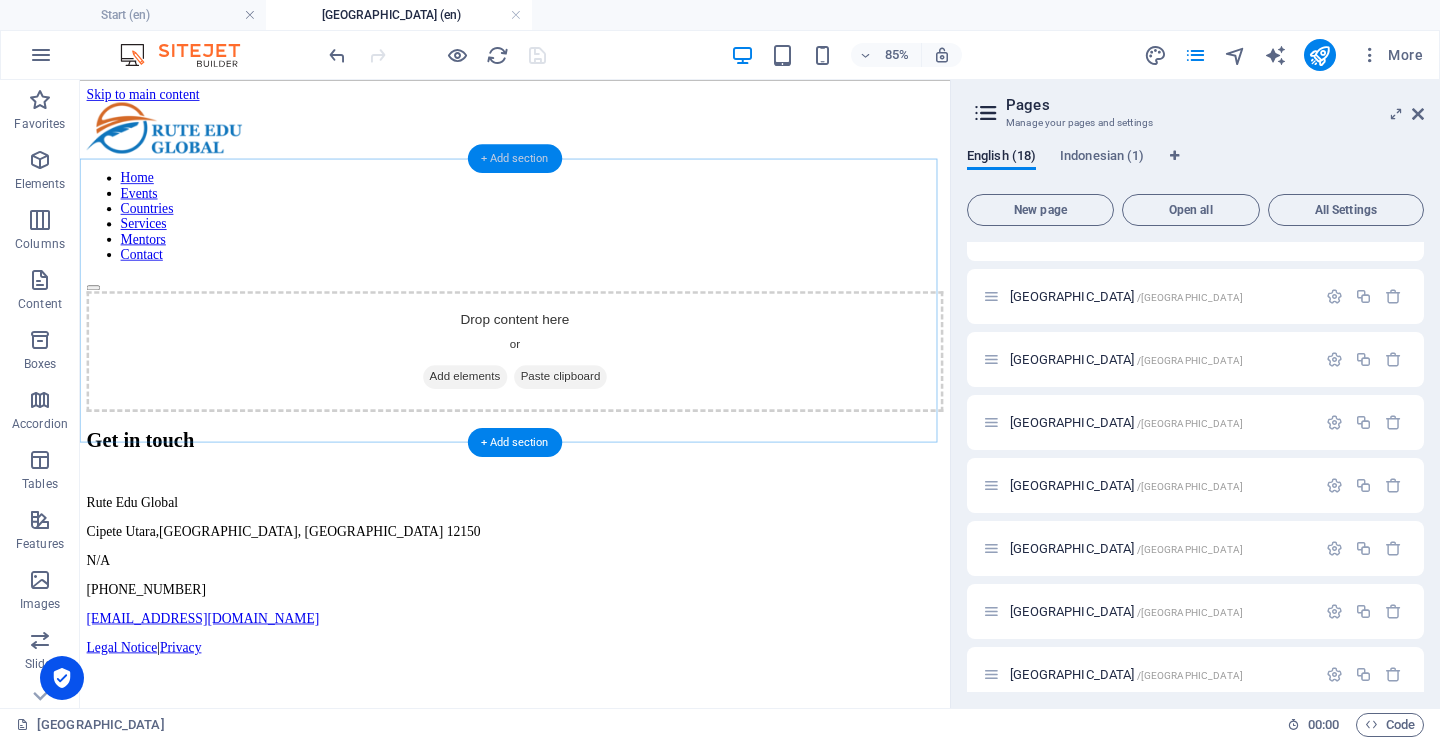 click on "+ Add section" at bounding box center [515, 158] 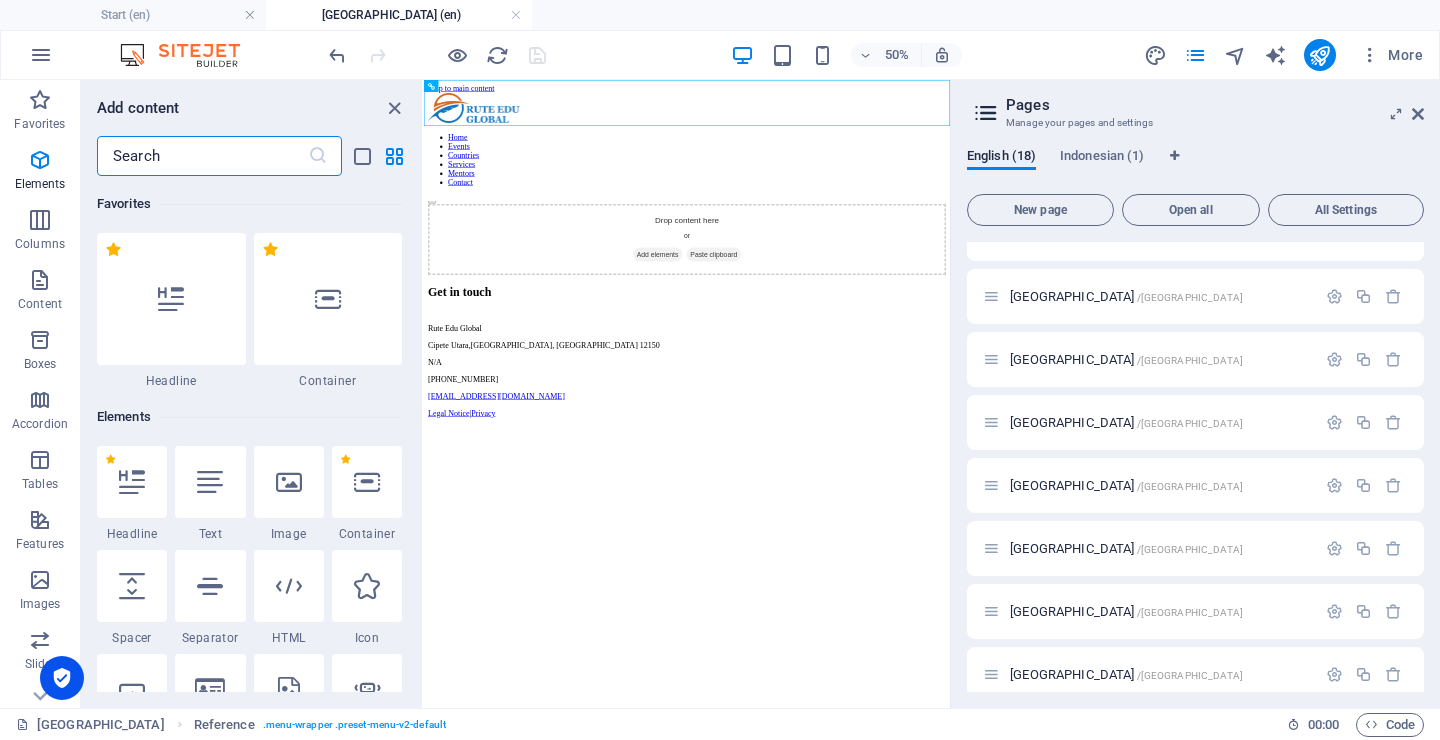scroll, scrollTop: 3499, scrollLeft: 0, axis: vertical 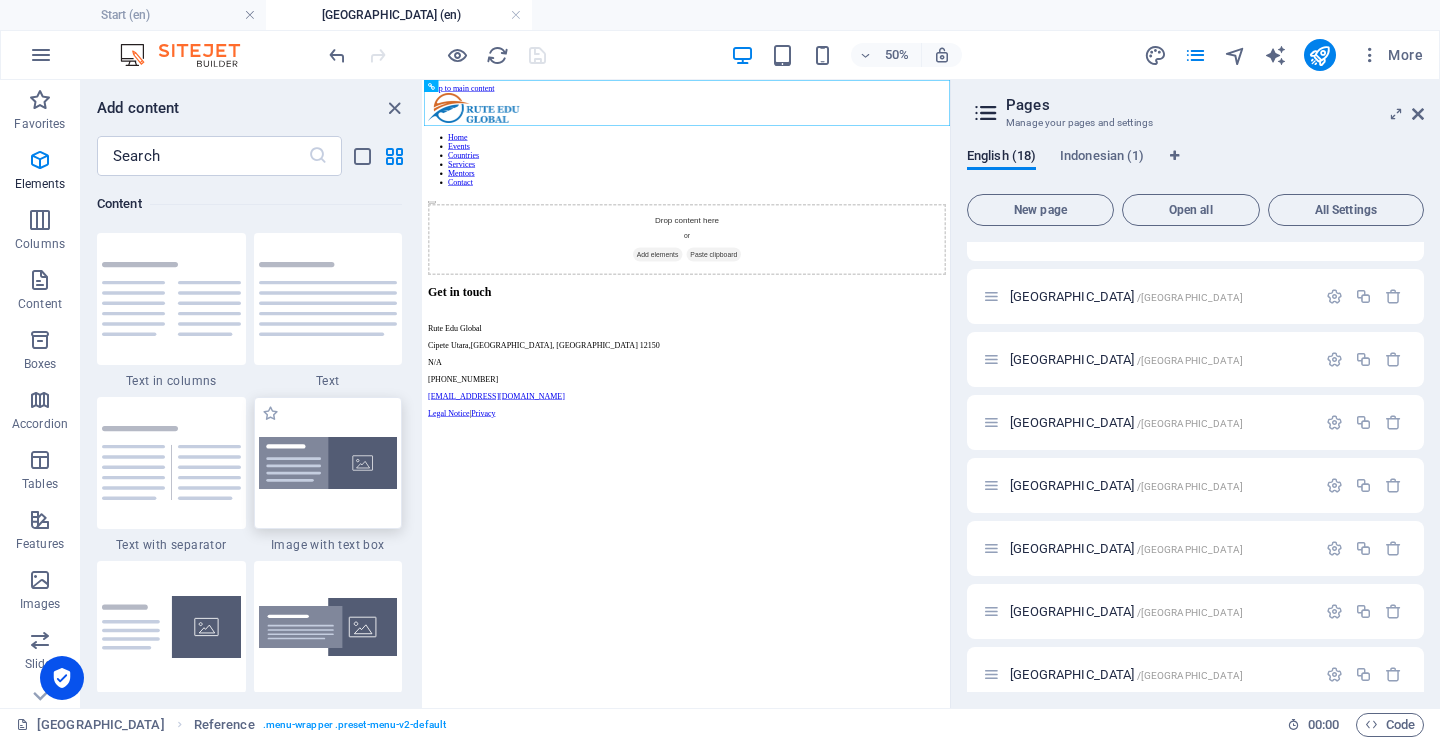drag, startPoint x: 336, startPoint y: 464, endPoint x: 2217, endPoint y: 1706, distance: 2254.0464 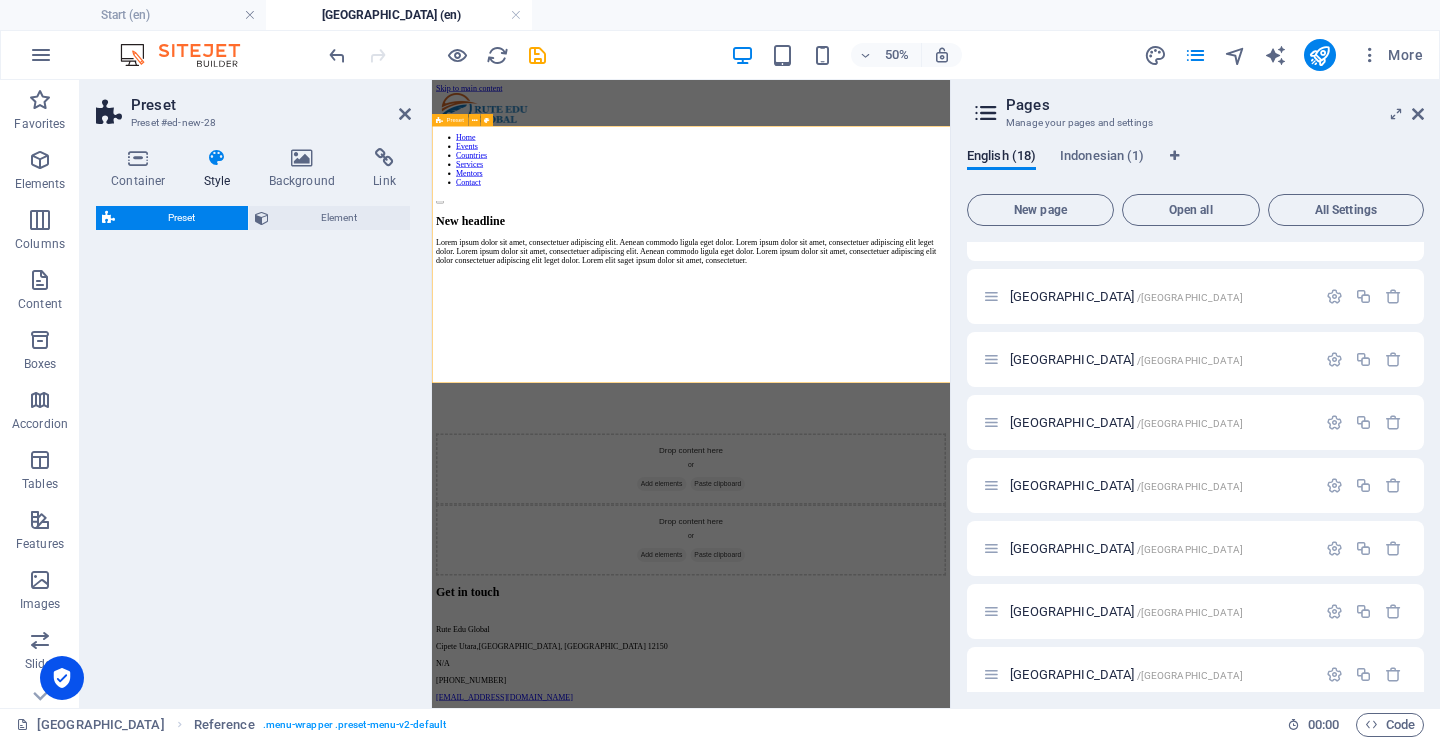 select on "rem" 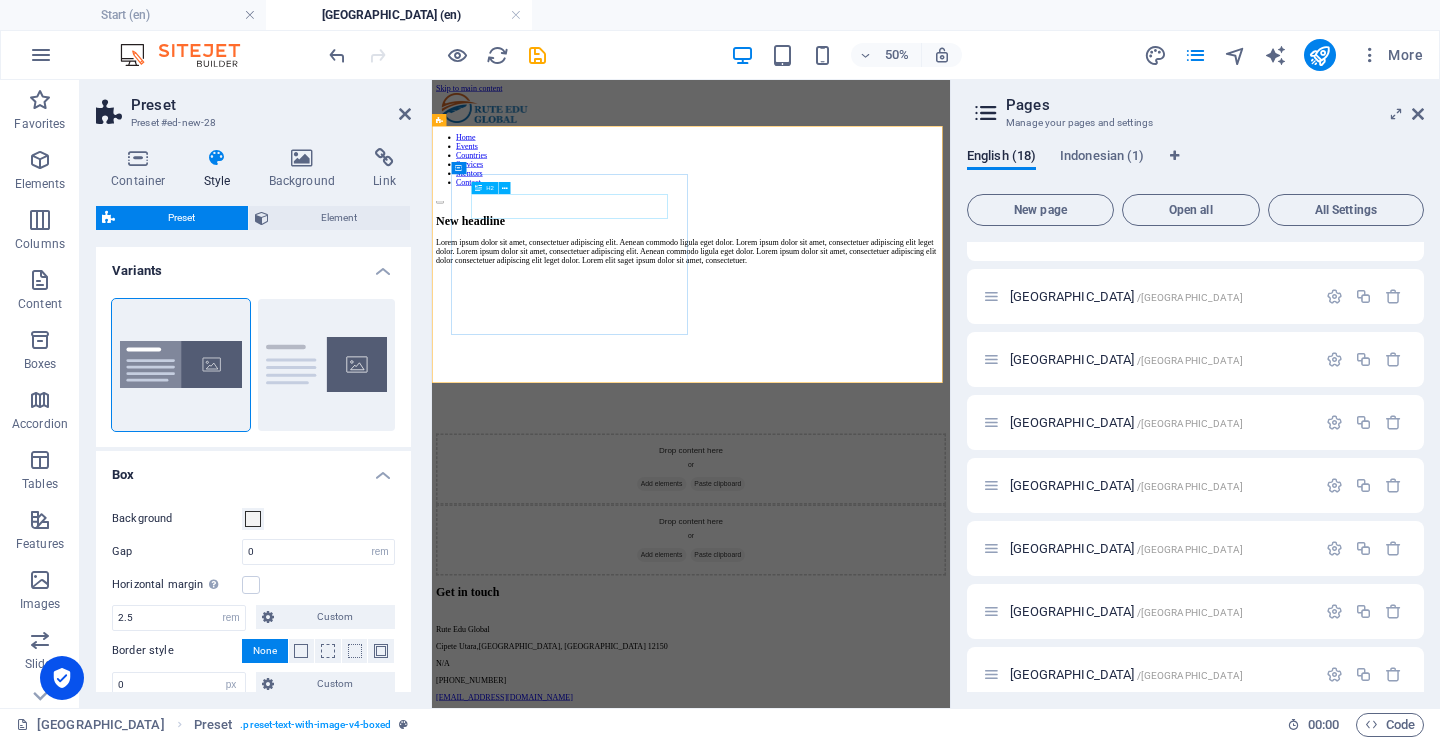 click on "New headline" at bounding box center (950, 361) 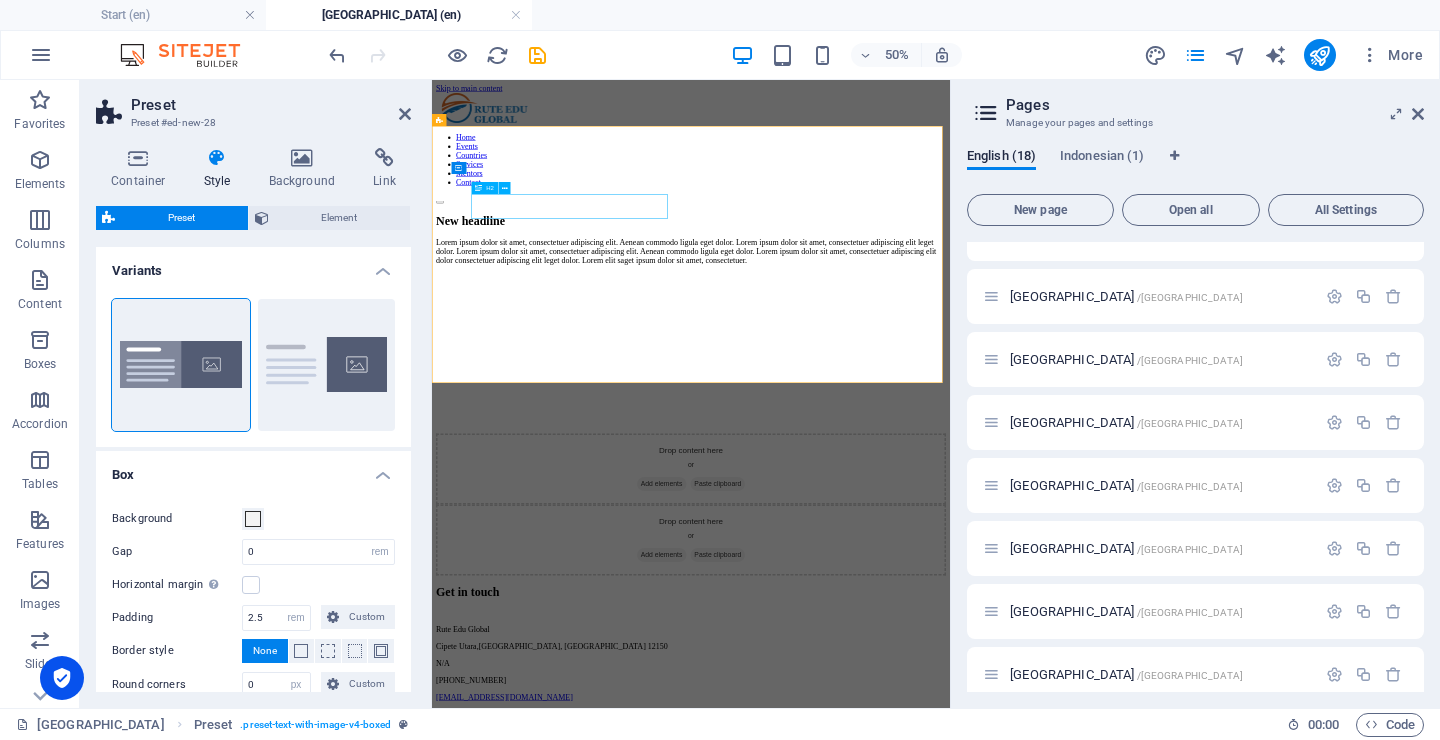 click on "New headline" at bounding box center [950, 361] 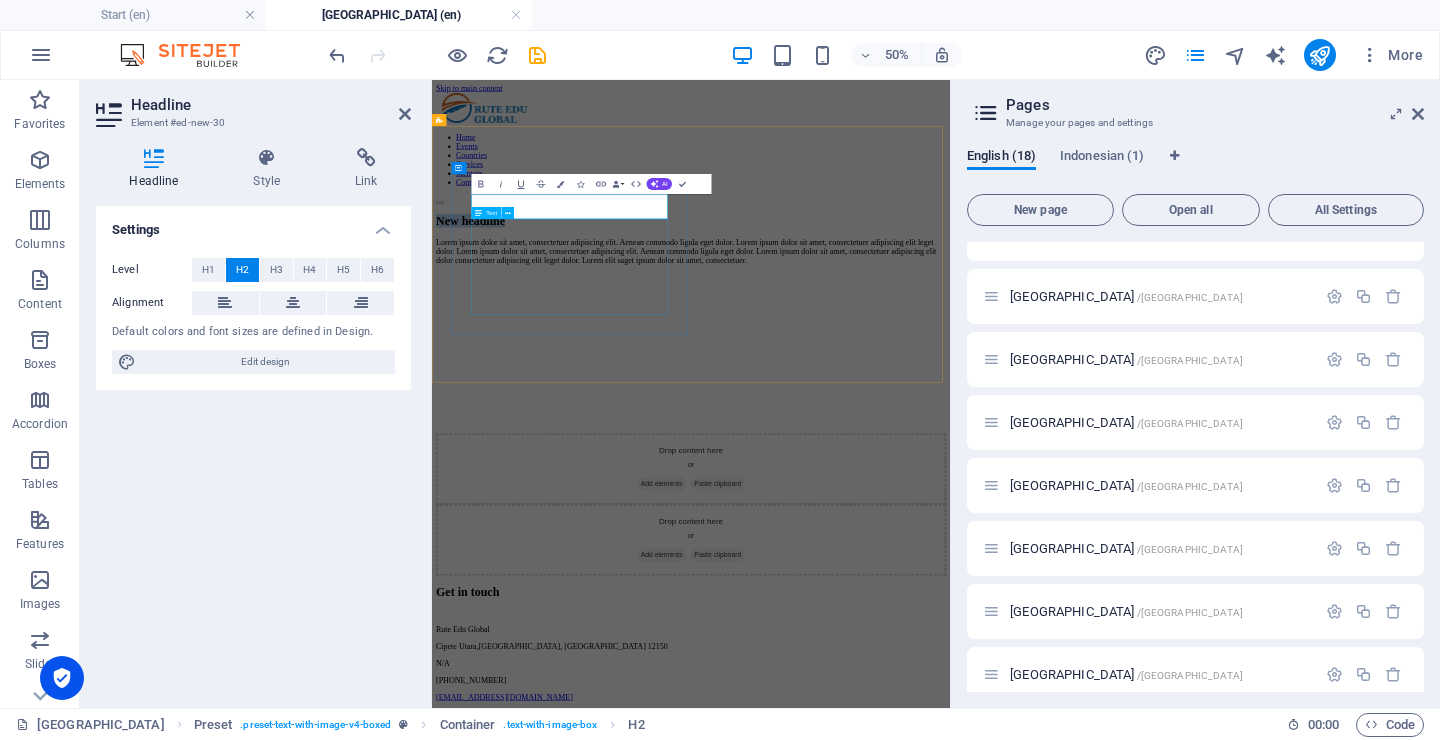 type 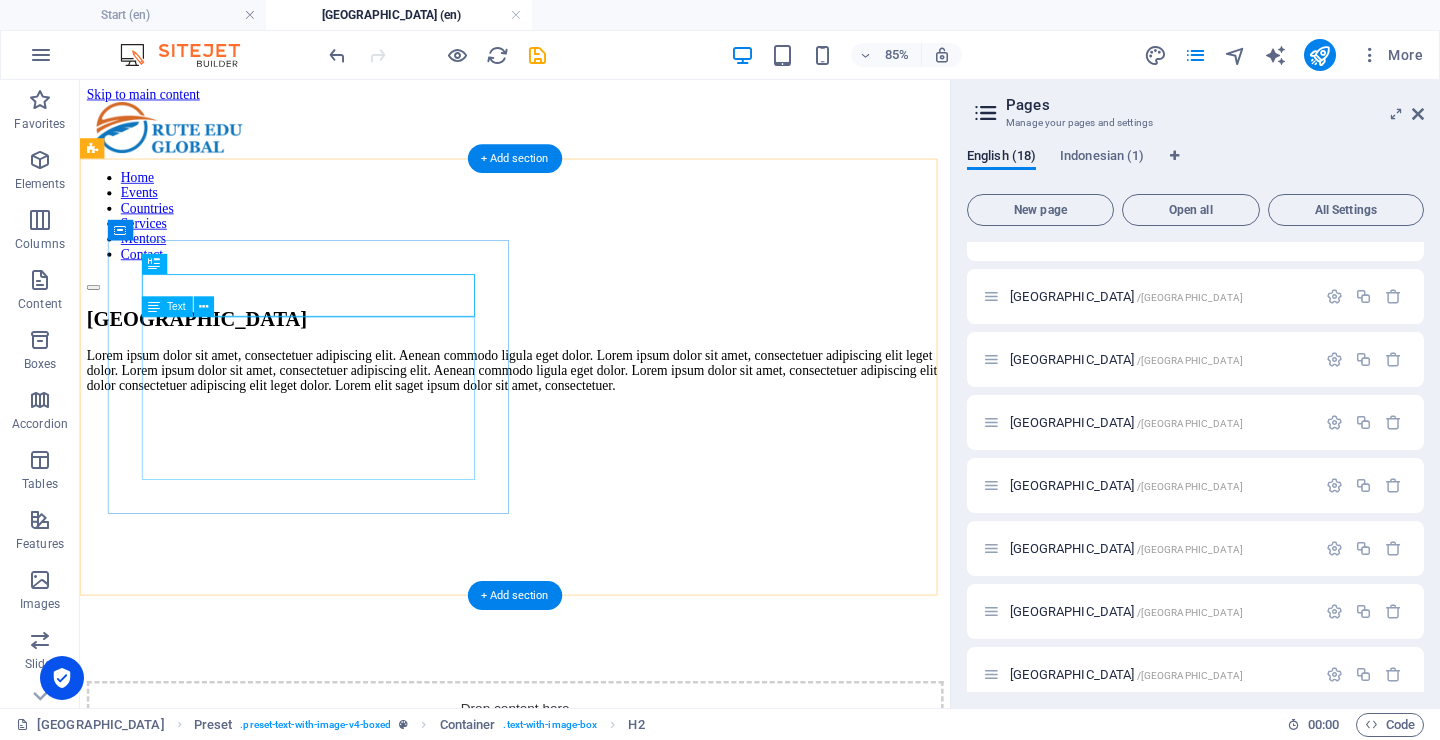 click on "Lorem ipsum dolor sit amet, consectetuer adipiscing elit. Aenean commodo ligula eget dolor. Lorem ipsum dolor sit amet, consectetuer adipiscing elit leget dolor. Lorem ipsum dolor sit amet, consectetuer adipiscing elit. Aenean commodo ligula eget dolor. Lorem ipsum dolor sit amet, consectetuer adipiscing elit dolor consectetuer adipiscing elit leget dolor. Lorem elit saget ipsum dolor sit amet, consectetuer." at bounding box center [592, 422] 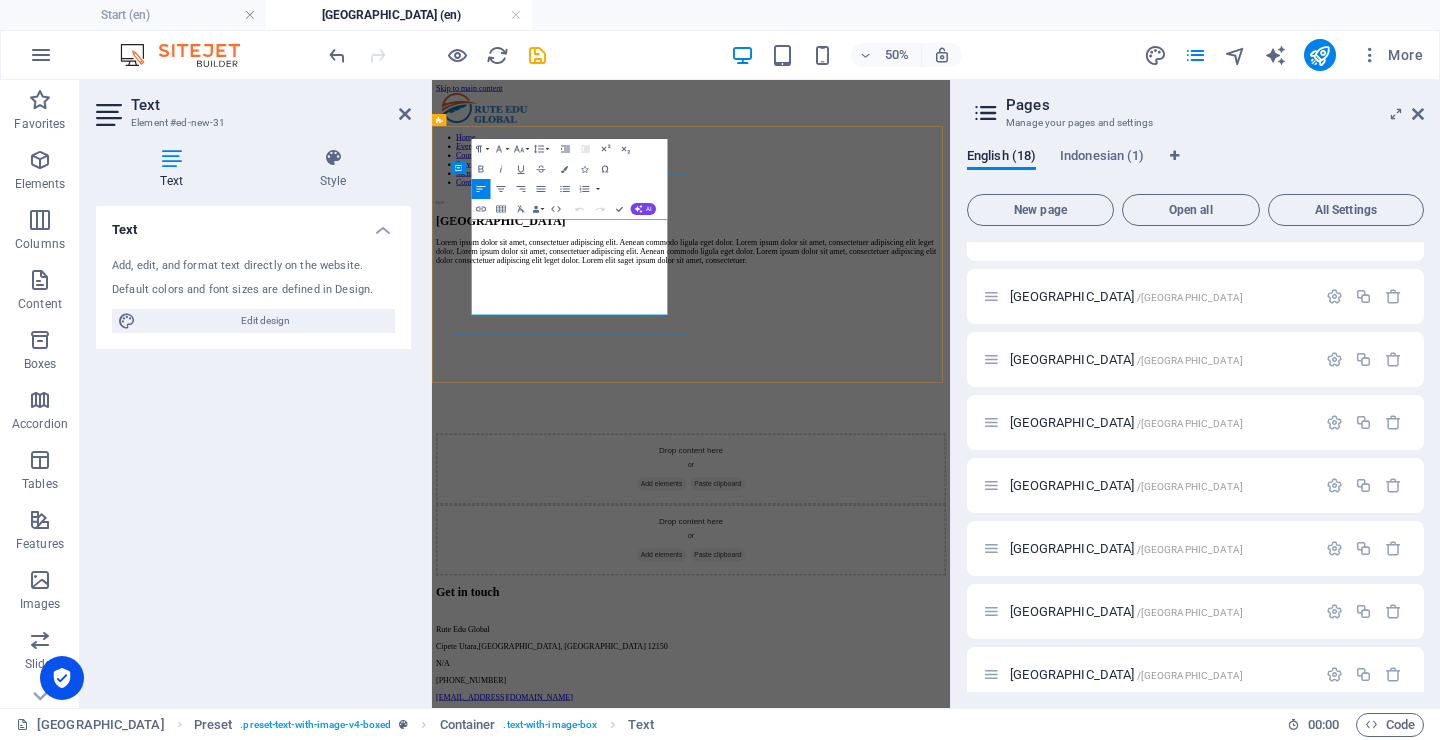 click on "Lorem ipsum dolor sit amet, consectetuer adipiscing elit. Aenean commodo ligula eget dolor. Lorem ipsum dolor sit amet, consectetuer adipiscing elit leget dolor. Lorem ipsum dolor sit amet, consectetuer adipiscing elit. Aenean commodo ligula eget dolor. Lorem ipsum dolor sit amet, consectetuer adipiscing elit dolor consectetuer adipiscing elit leget dolor. Lorem elit saget ipsum dolor sit amet, consectetuer." at bounding box center [950, 422] 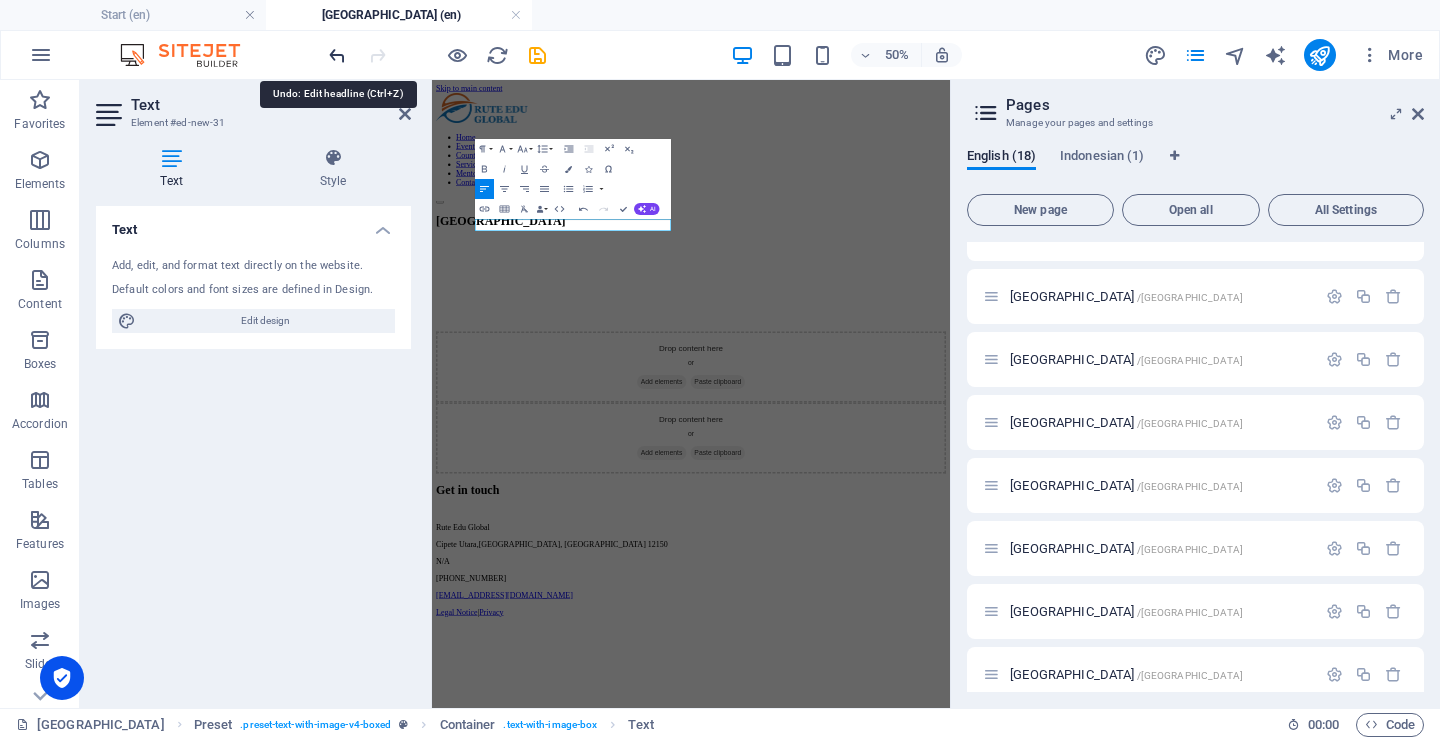 click at bounding box center (337, 55) 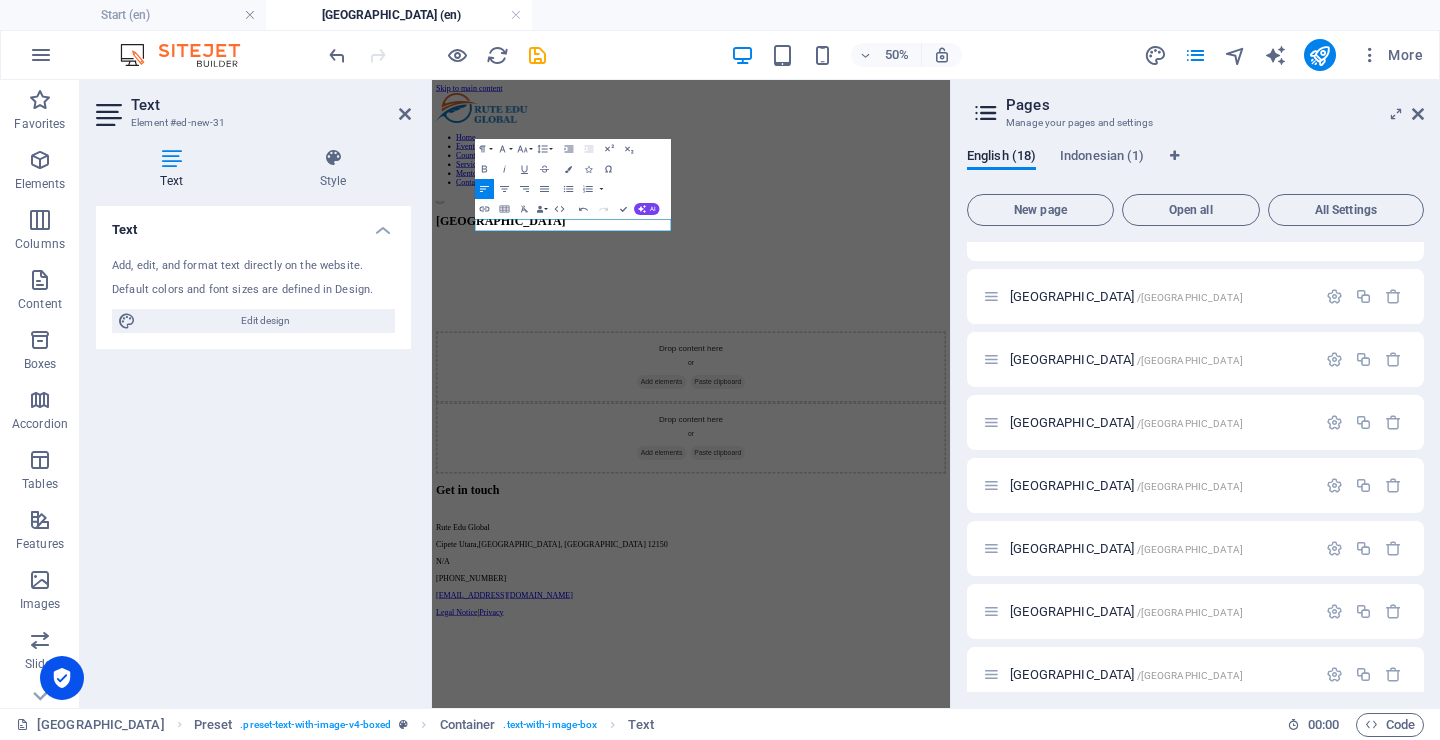 click on "Text" at bounding box center (271, 105) 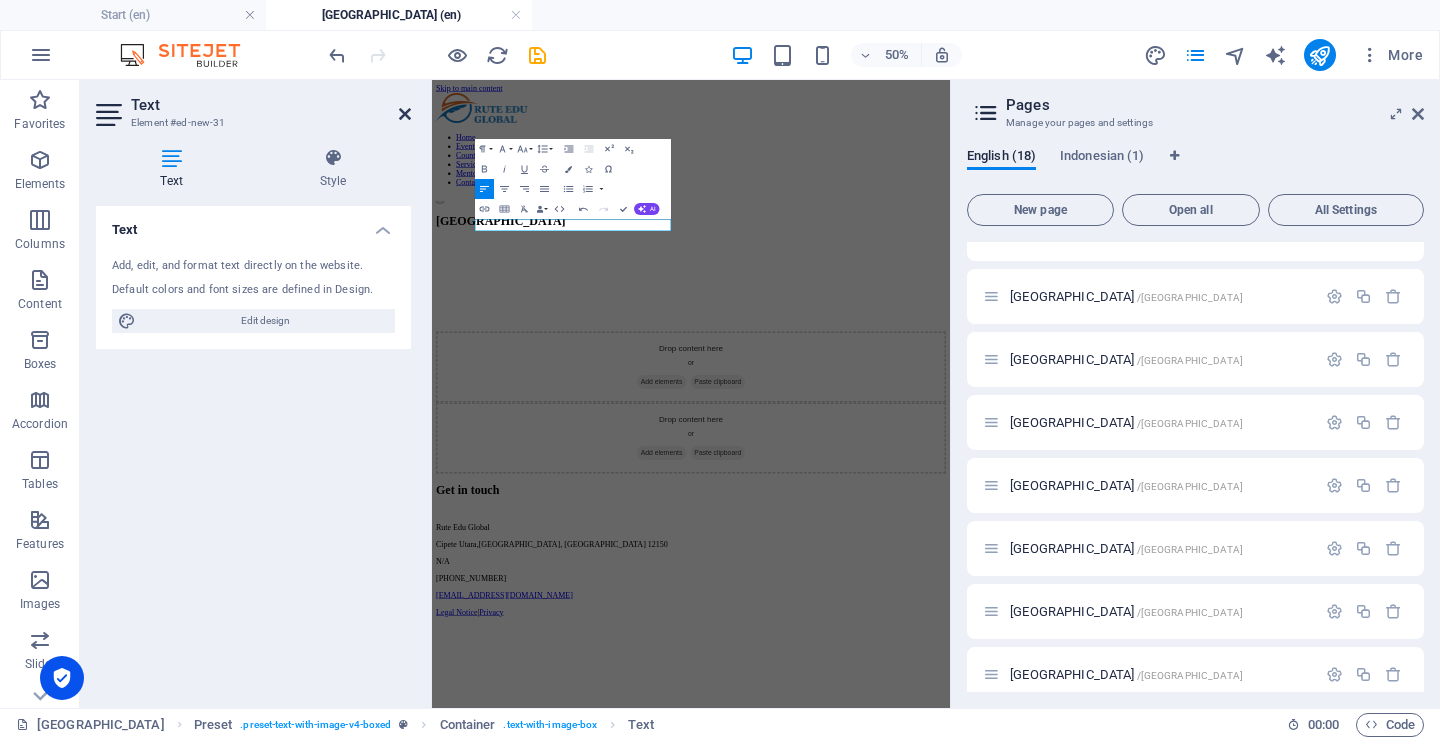 click at bounding box center (405, 114) 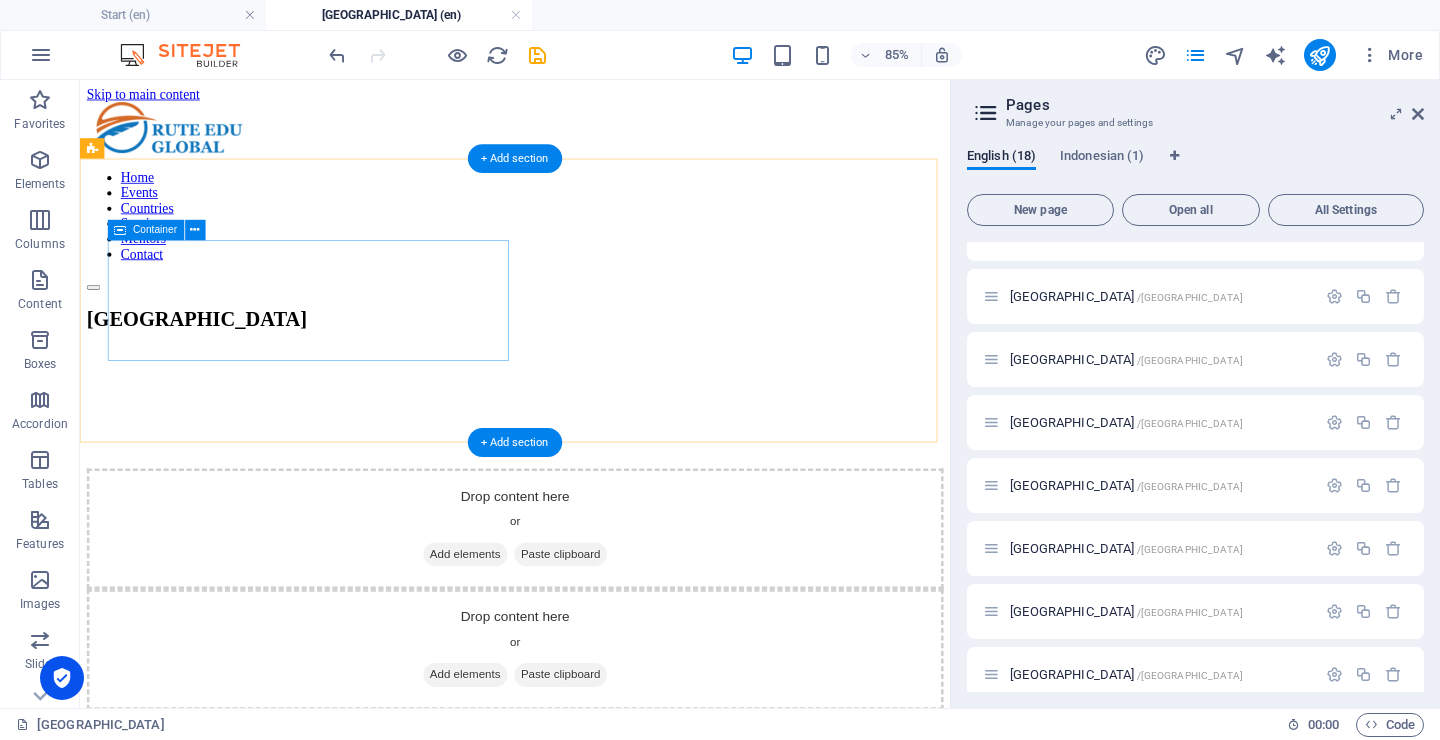 click on "[GEOGRAPHIC_DATA]" at bounding box center (592, 361) 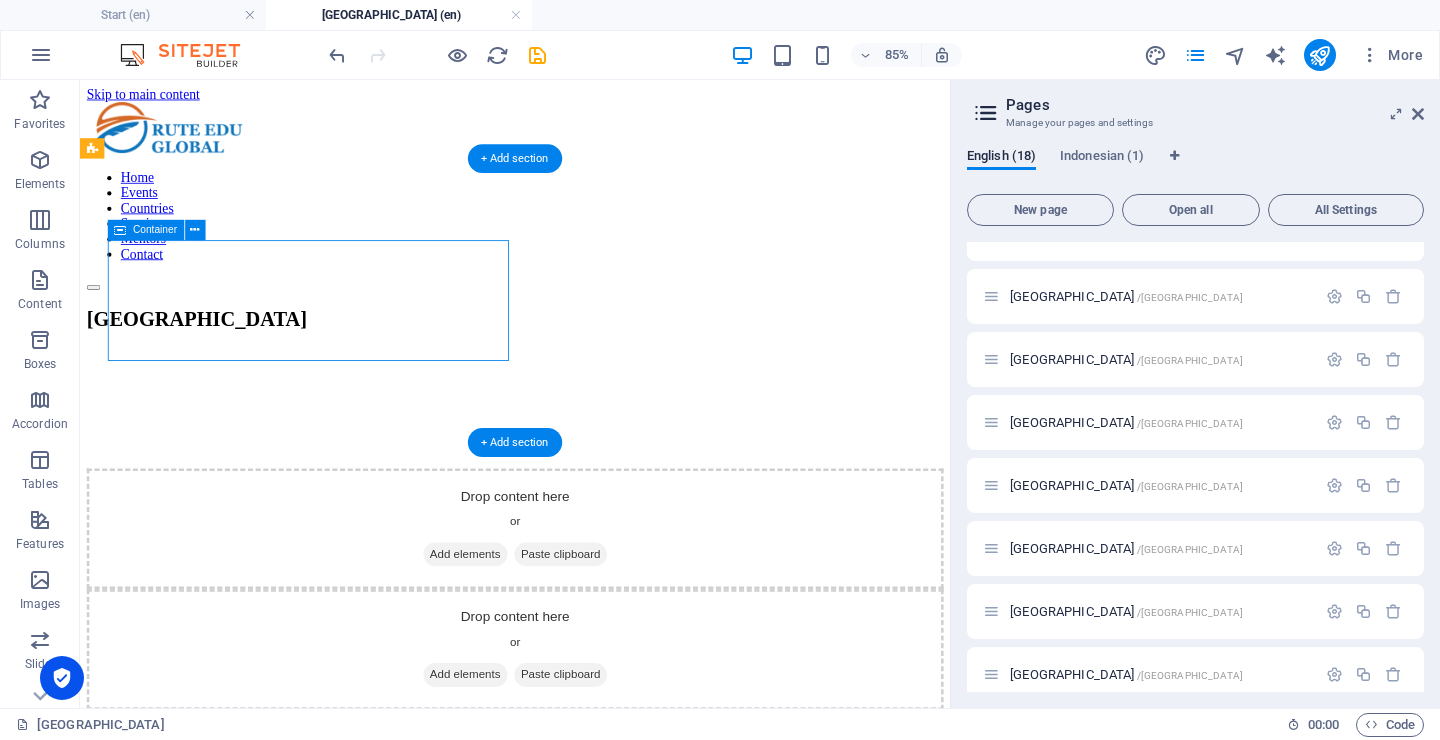 click on "[GEOGRAPHIC_DATA]" at bounding box center (592, 361) 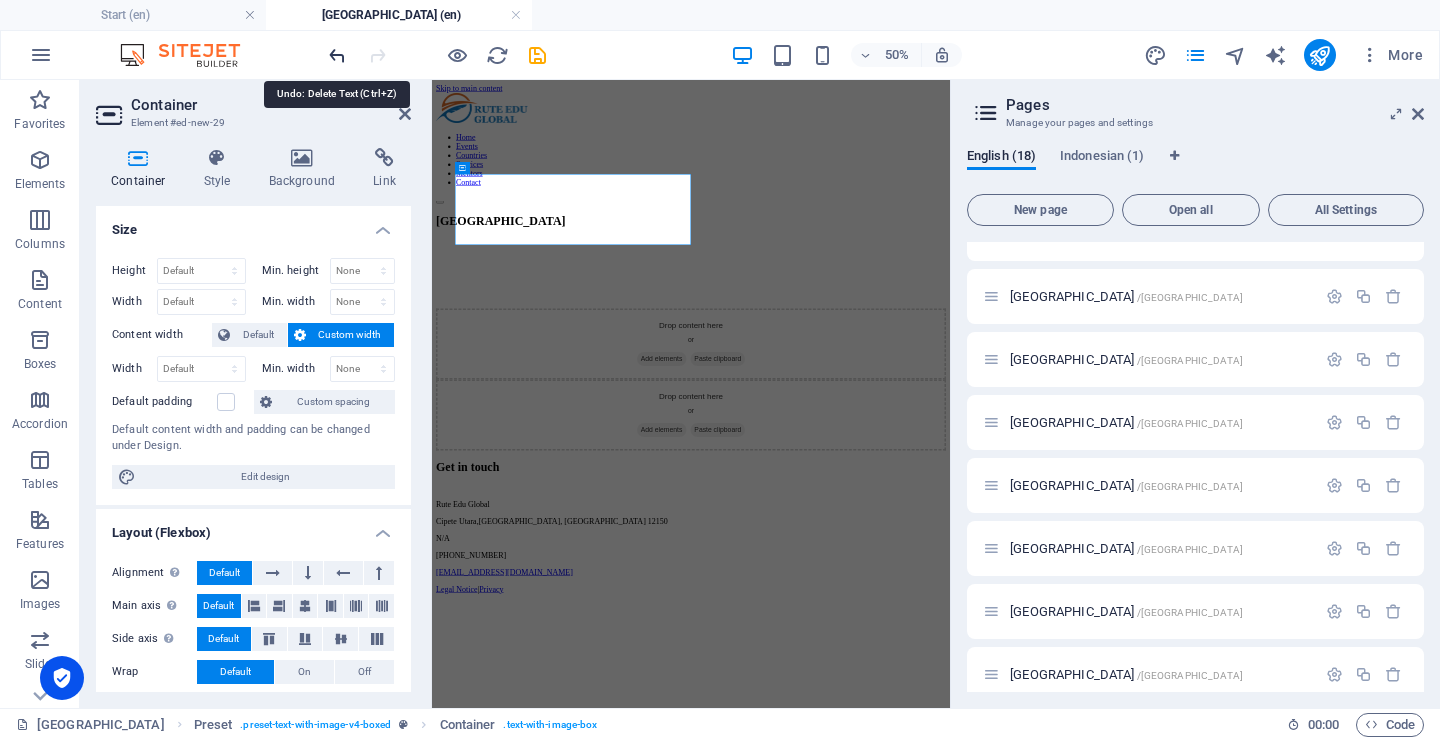 click at bounding box center (337, 55) 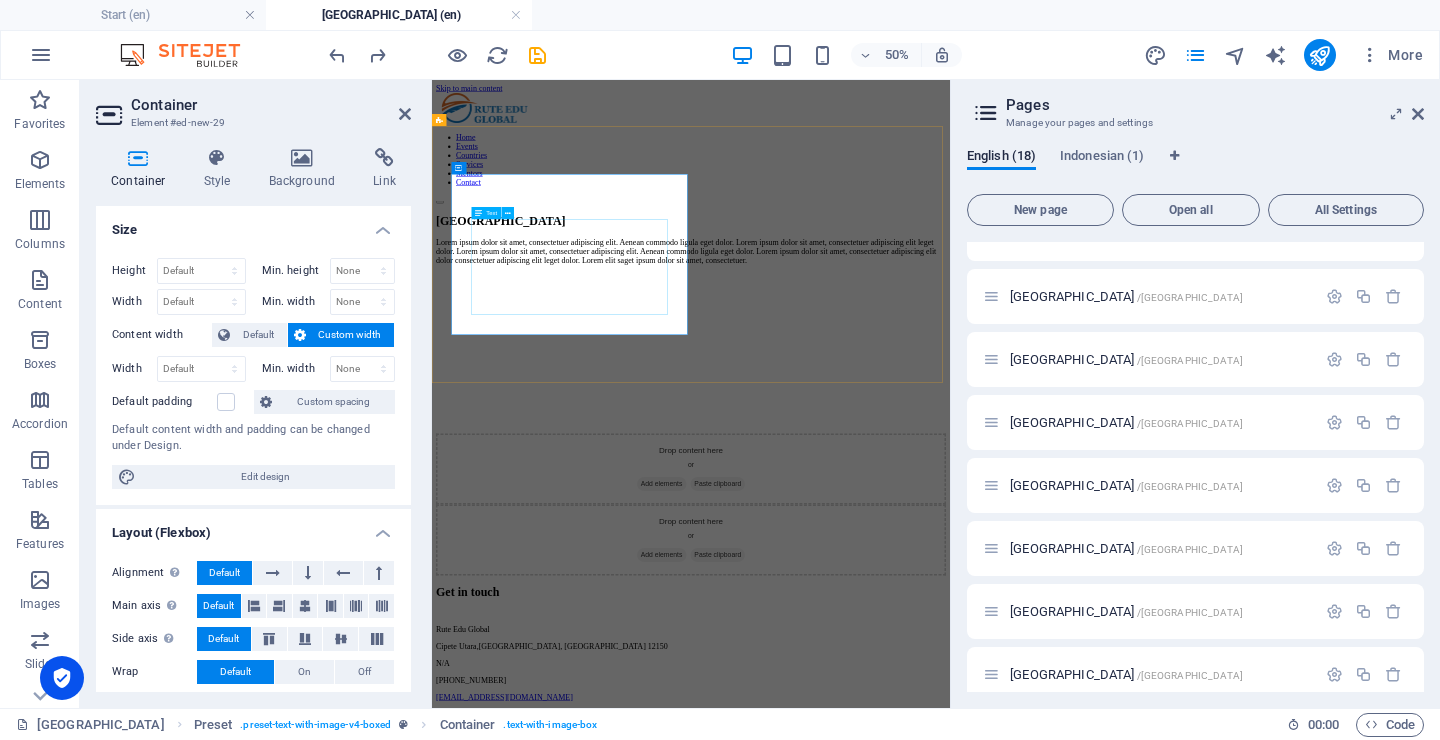 click on "Lorem ipsum dolor sit amet, consectetuer adipiscing elit. Aenean commodo ligula eget dolor. Lorem ipsum dolor sit amet, consectetuer adipiscing elit leget dolor. Lorem ipsum dolor sit amet, consectetuer adipiscing elit. Aenean commodo ligula eget dolor. Lorem ipsum dolor sit amet, consectetuer adipiscing elit dolor consectetuer adipiscing elit leget dolor. Lorem elit saget ipsum dolor sit amet, consectetuer." at bounding box center (950, 422) 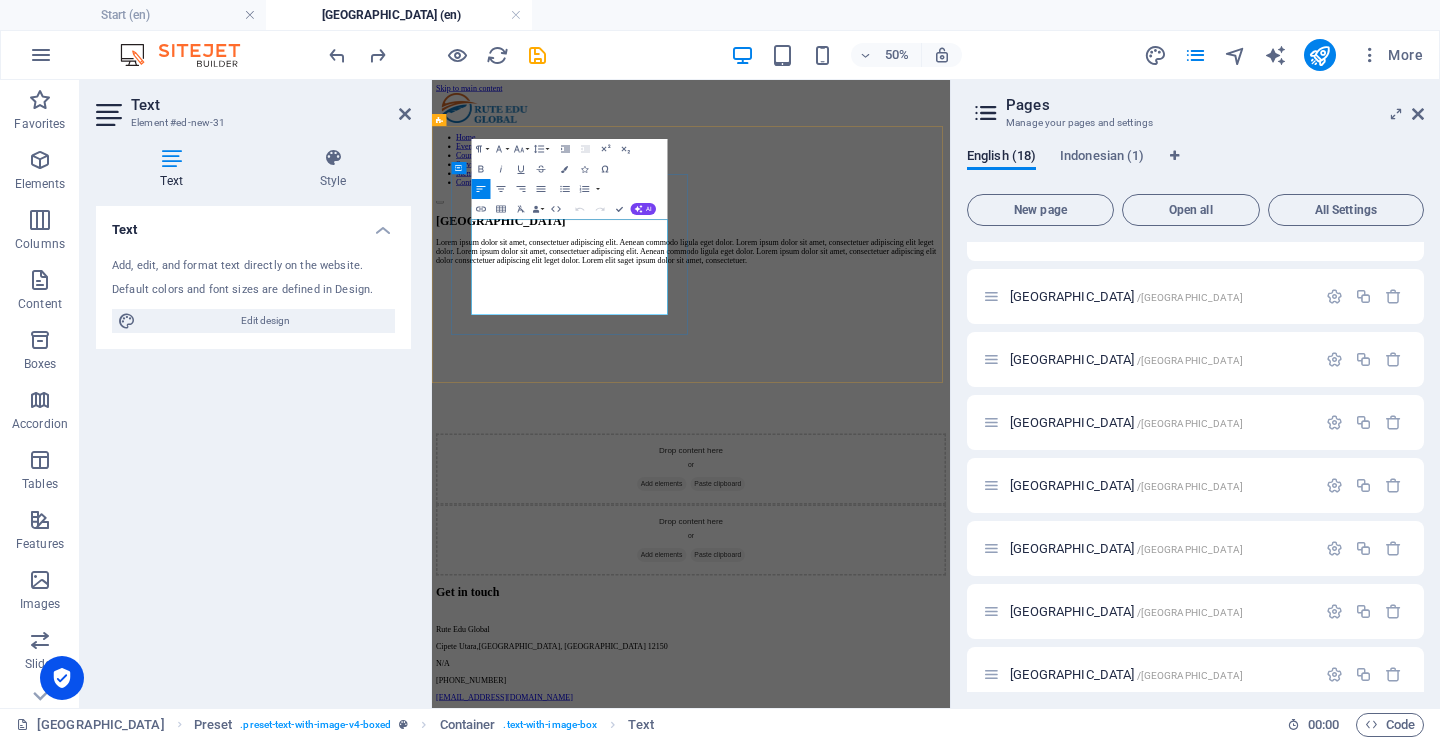 click on "Lorem ipsum dolor sit amet, consectetuer adipiscing elit. Aenean commodo ligula eget dolor. Lorem ipsum dolor sit amet, consectetuer adipiscing elit leget dolor. Lorem ipsum dolor sit amet, consectetuer adipiscing elit. Aenean commodo ligula eget dolor. Lorem ipsum dolor sit amet, consectetuer adipiscing elit dolor consectetuer adipiscing elit leget dolor. Lorem elit saget ipsum dolor sit amet, consectetuer." at bounding box center [950, 422] 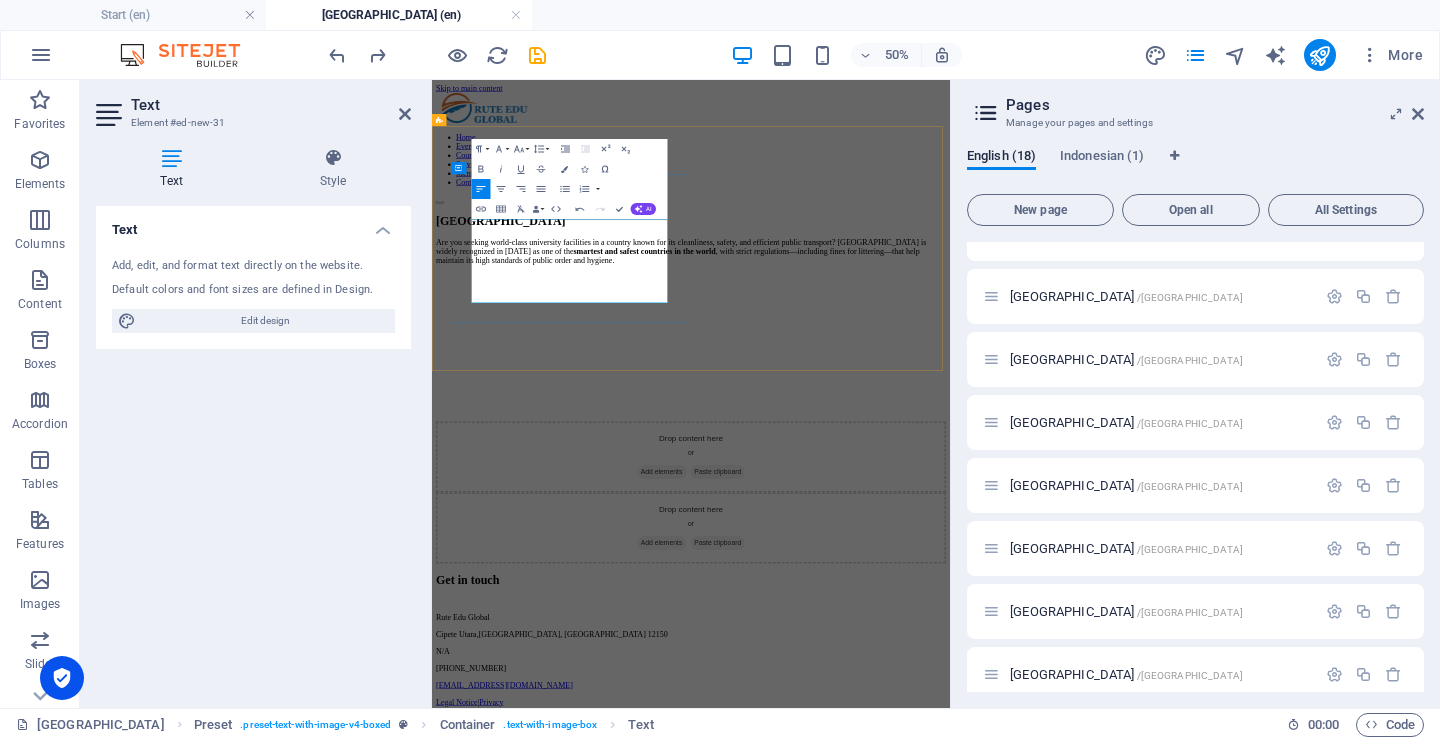 click on "Are you seeking world-class university facilities in a country known for its cleanliness, safety, and efficient public transport? Singapore is widely recognized in 2025 as one of the  smartest and safest countries in the world , with strict regulations—including fines for littering—that help maintain its high standards of public order and hygiene." at bounding box center (950, 422) 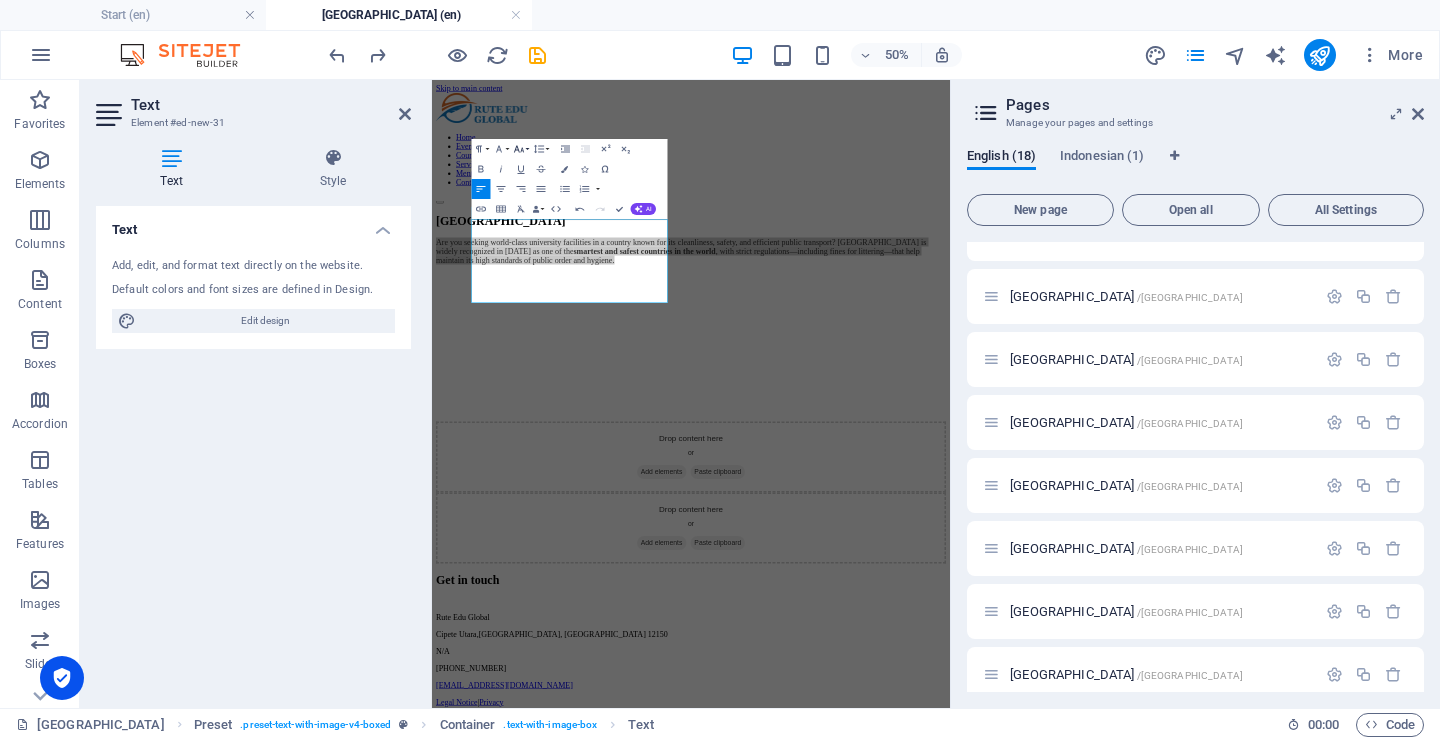 click 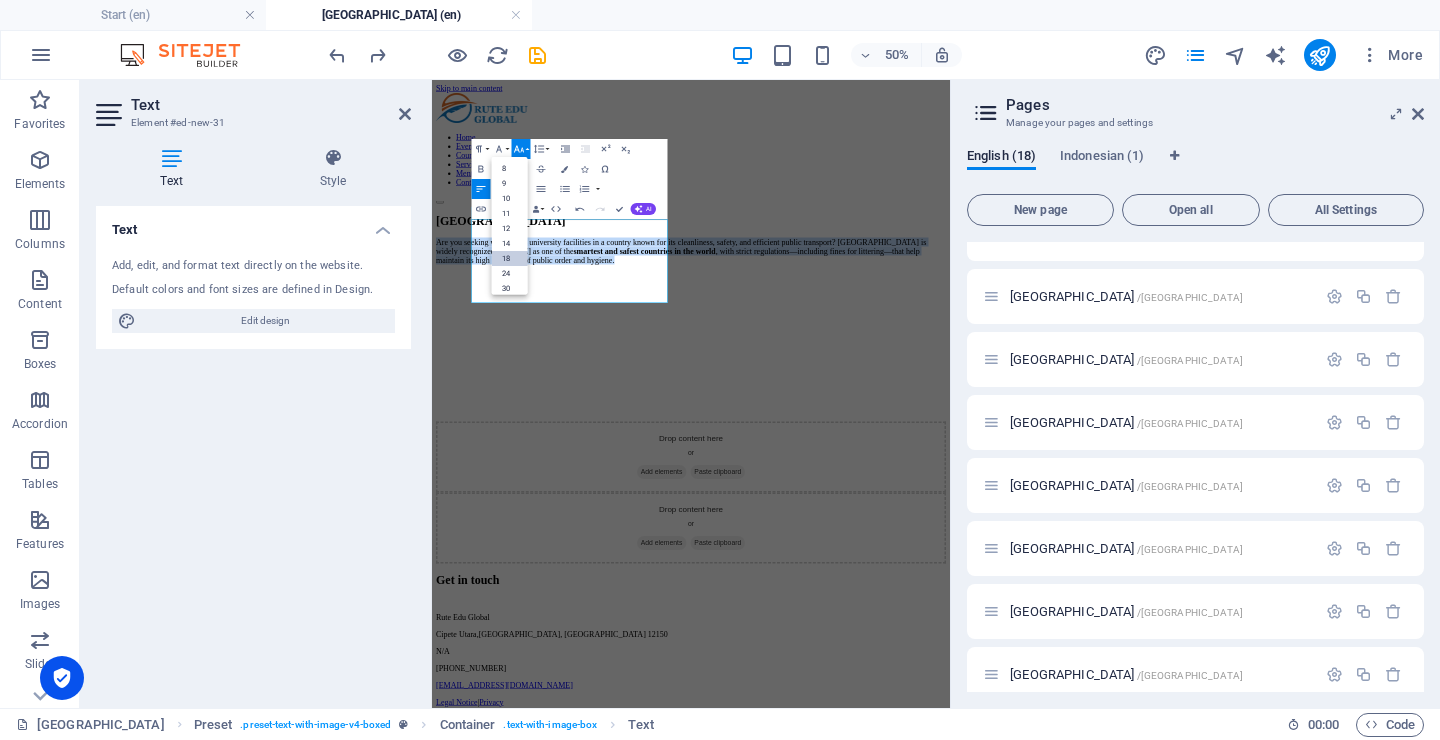 click on "18" at bounding box center (509, 258) 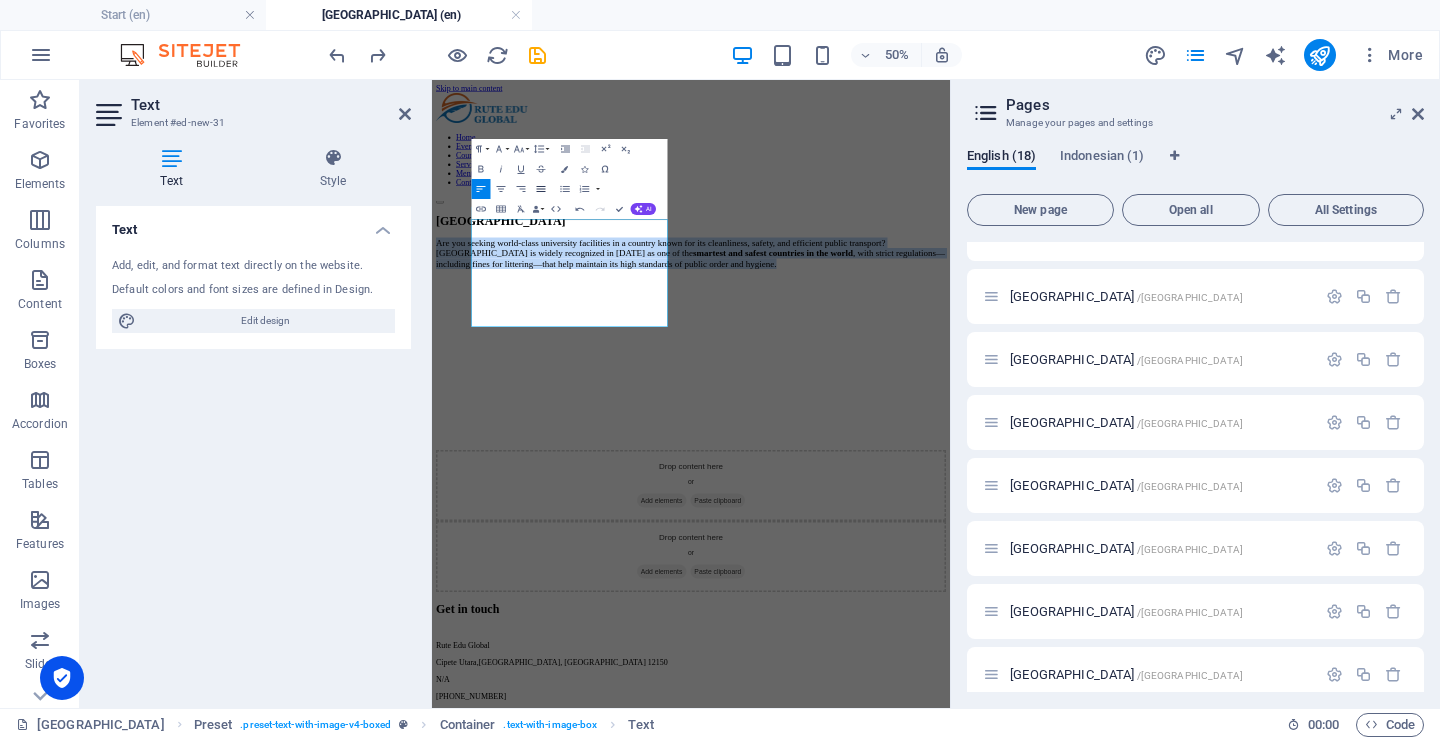 click 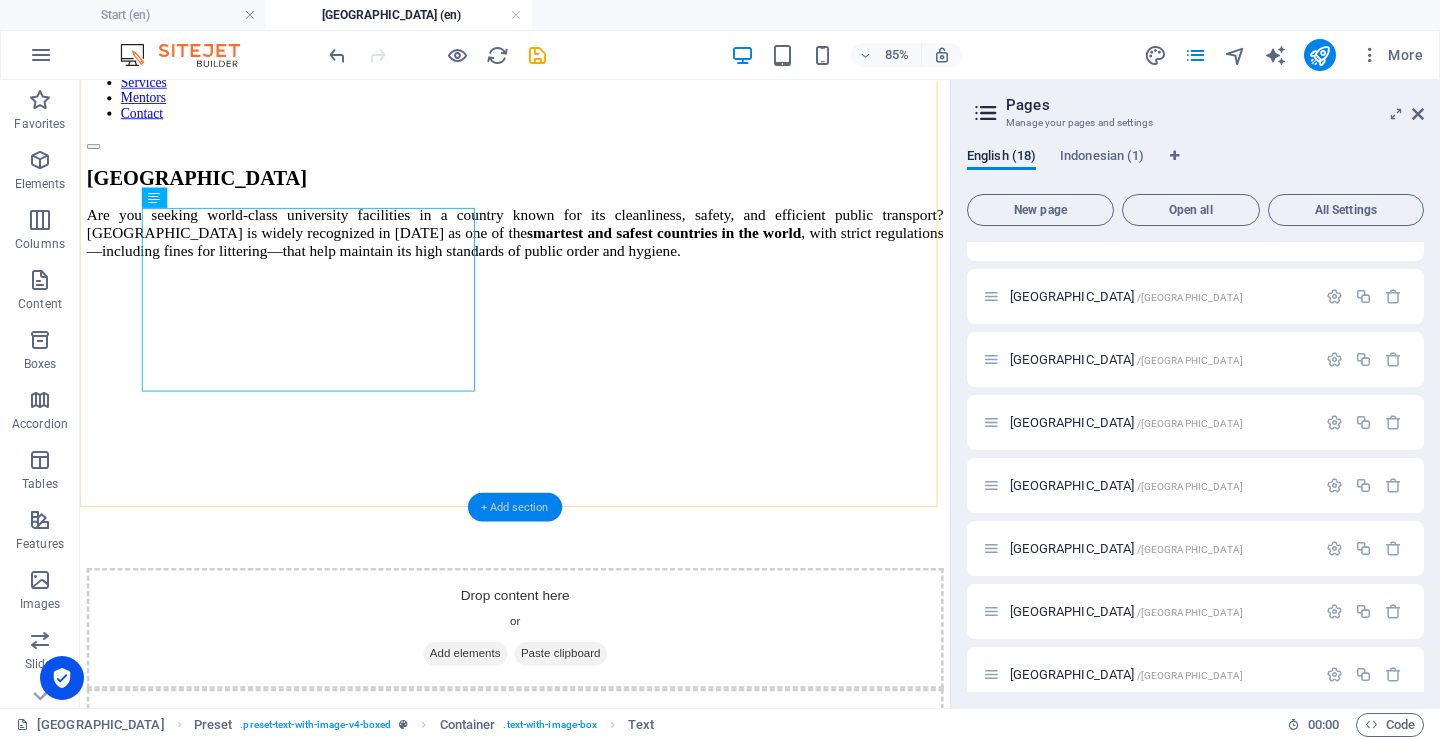 scroll, scrollTop: 168, scrollLeft: 0, axis: vertical 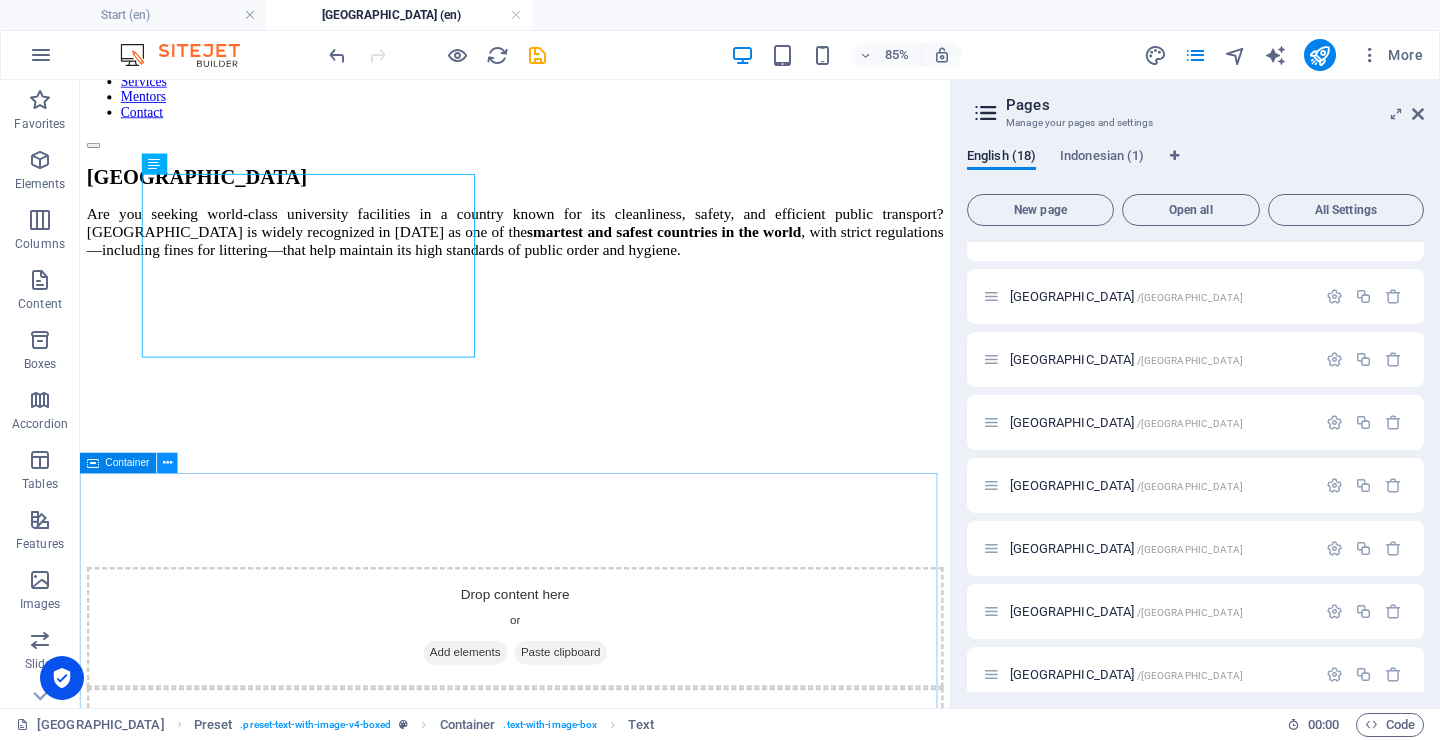click at bounding box center [167, 463] 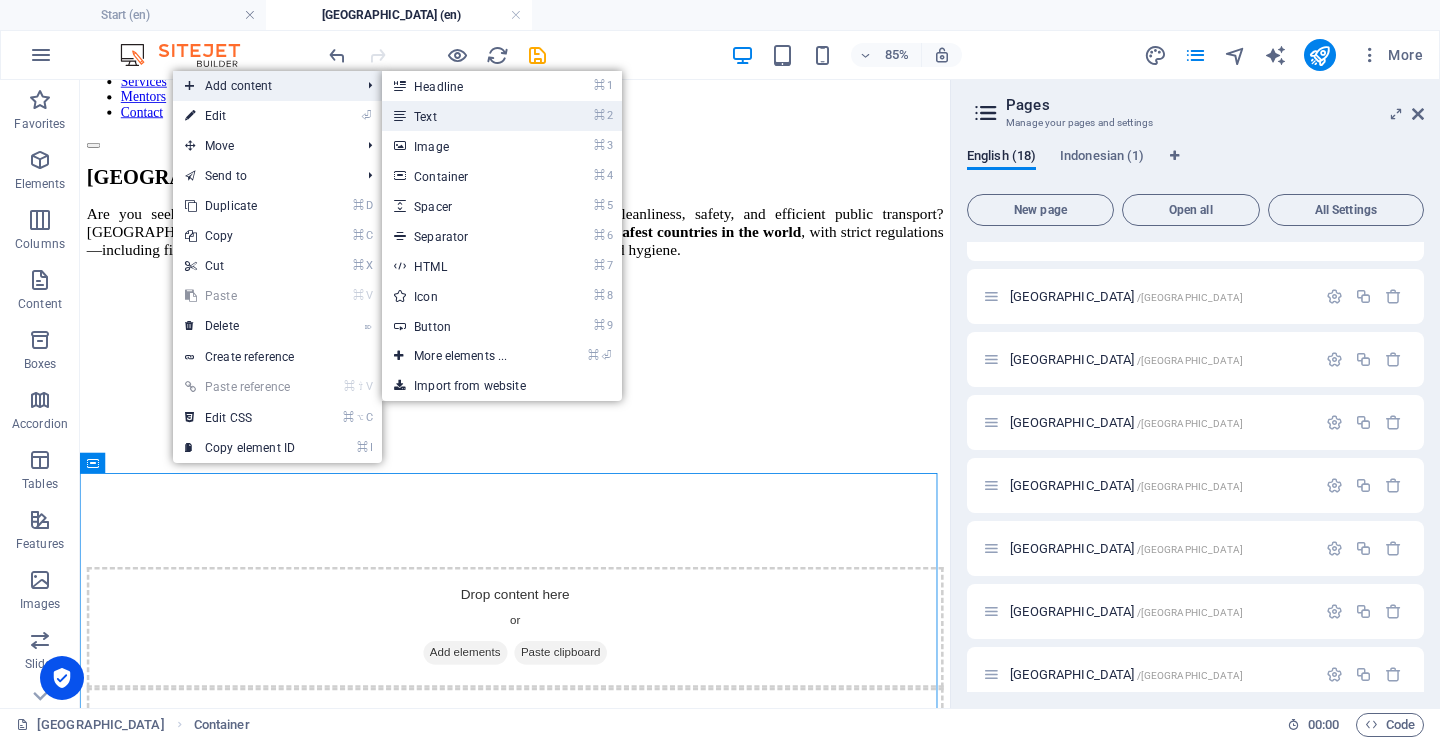 click on "⌘ 2  Text" at bounding box center (464, 116) 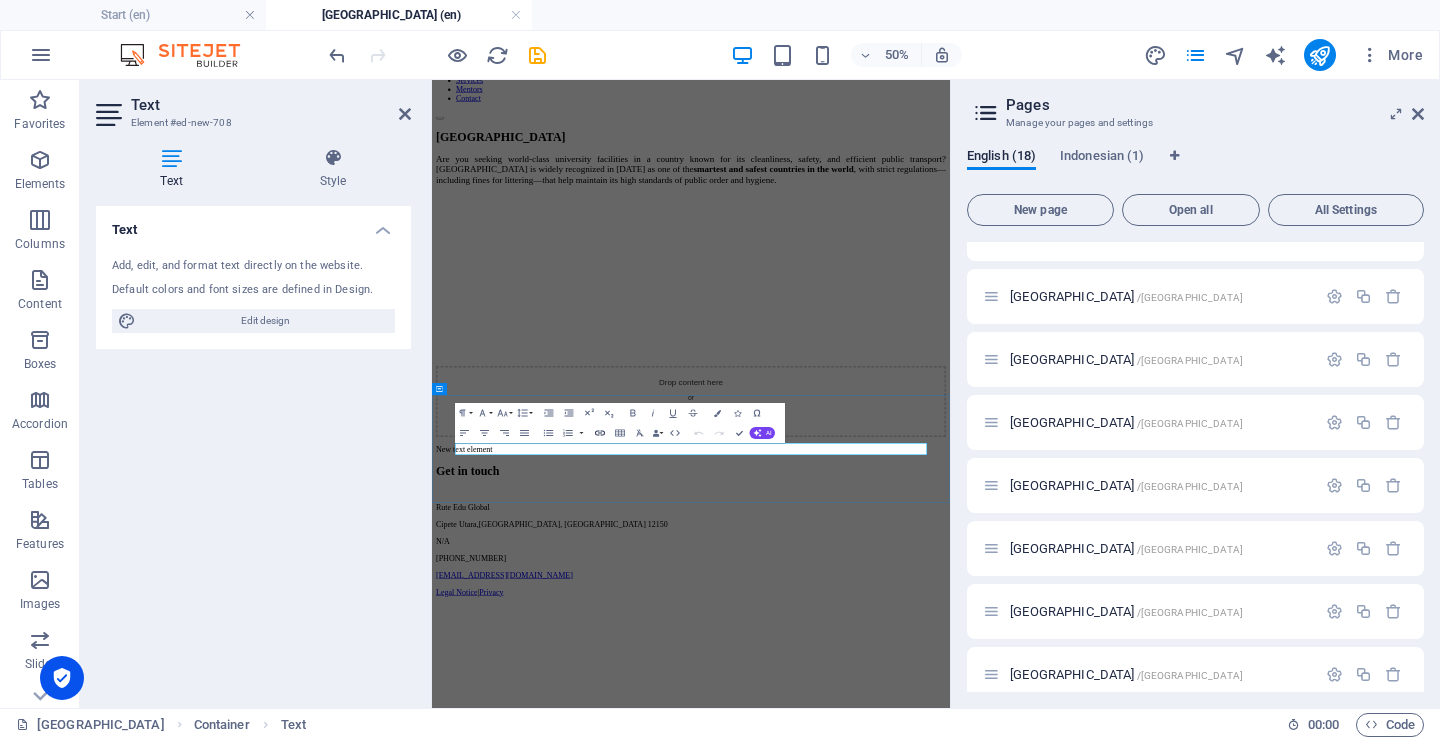 scroll, scrollTop: 0, scrollLeft: 0, axis: both 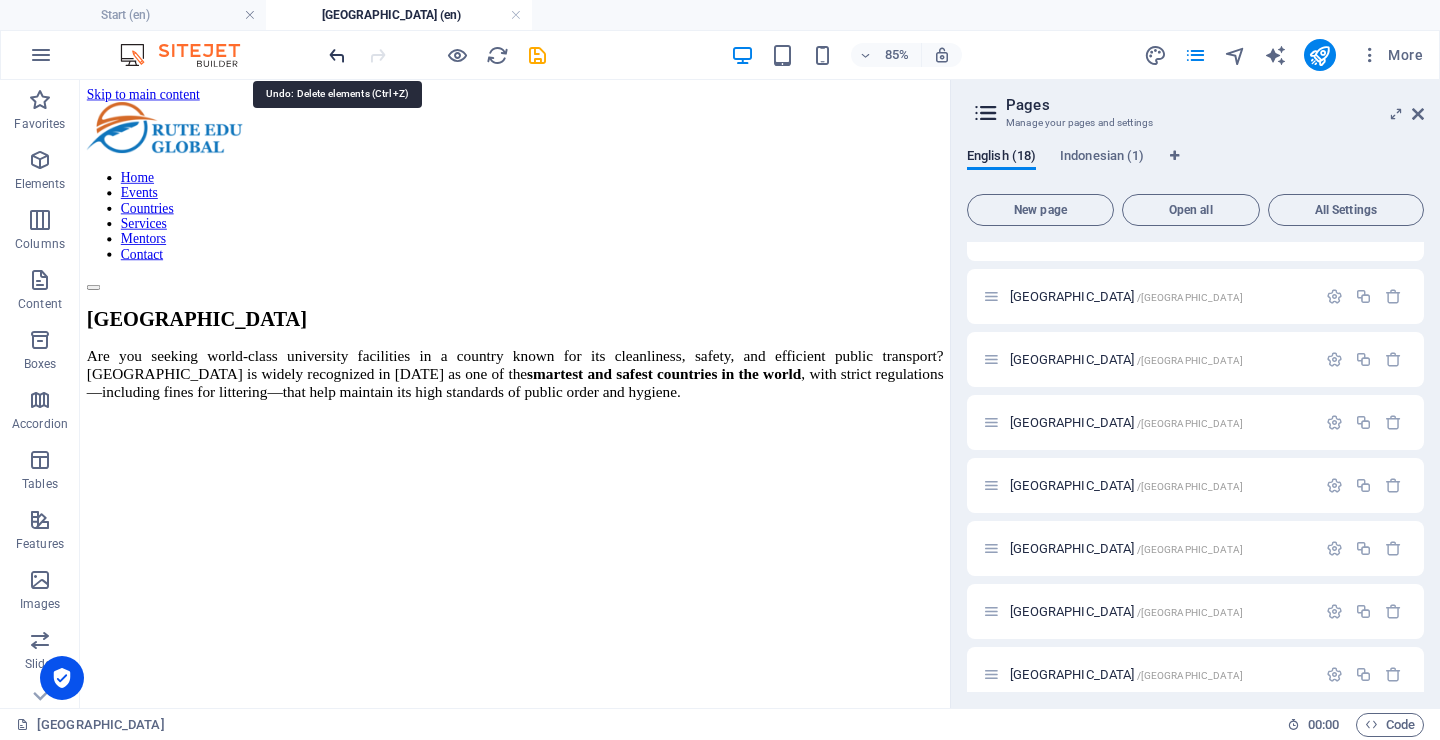 click at bounding box center (337, 55) 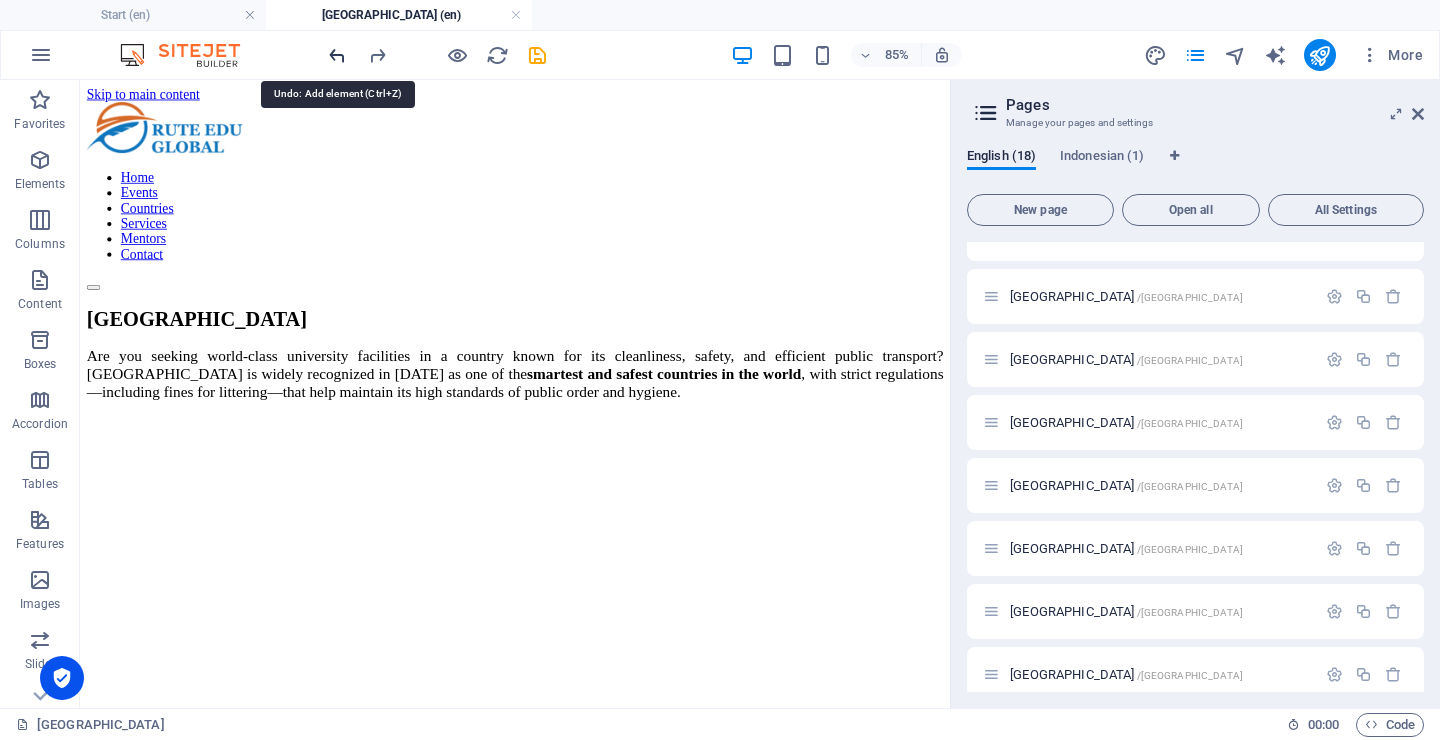 click at bounding box center [337, 55] 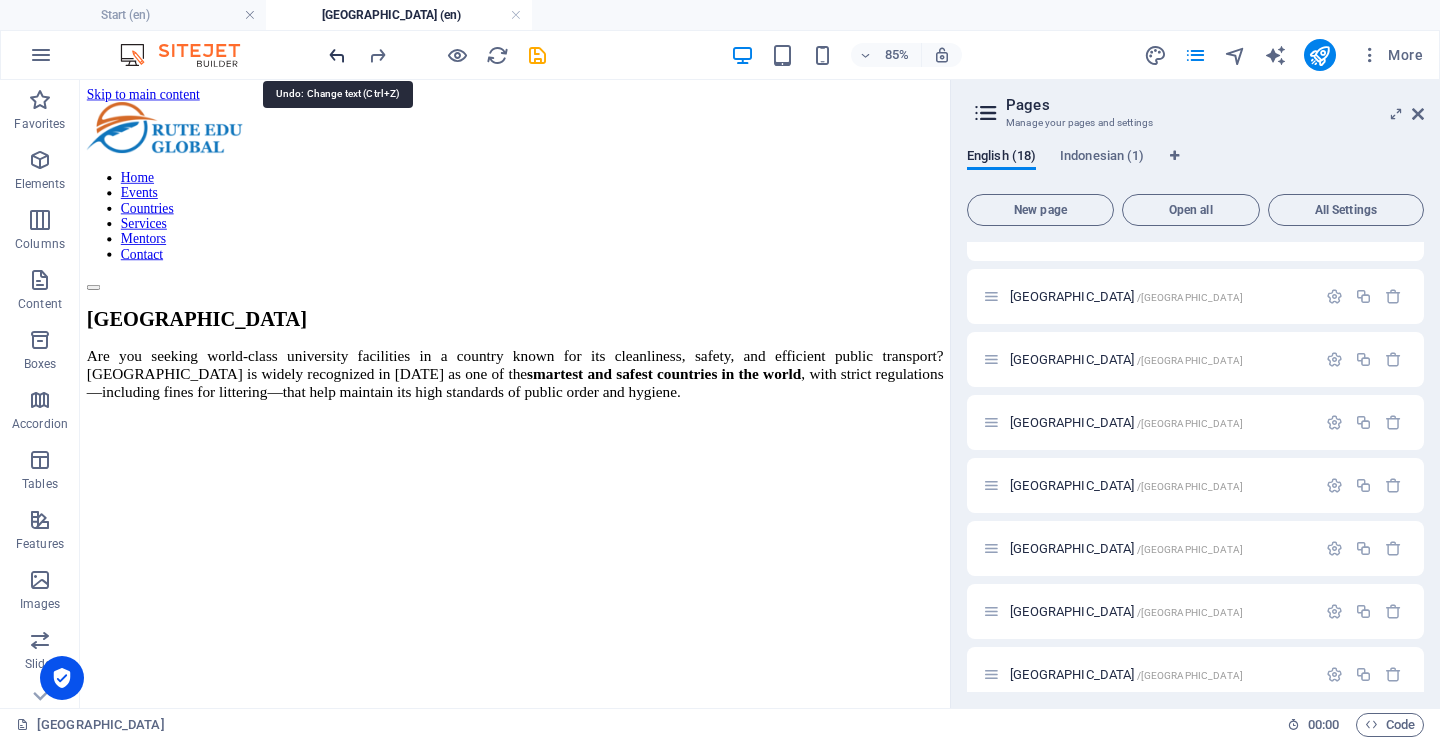 click at bounding box center [337, 55] 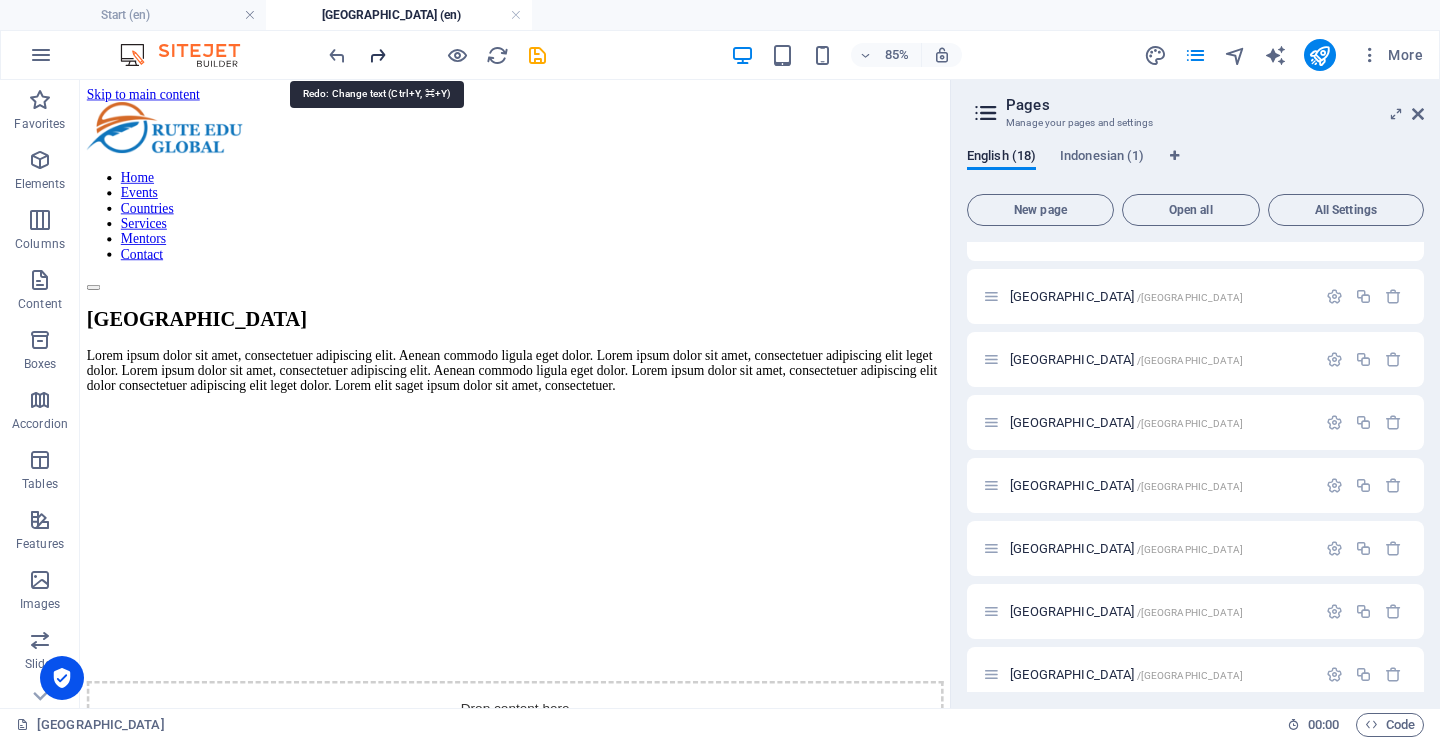click at bounding box center [377, 55] 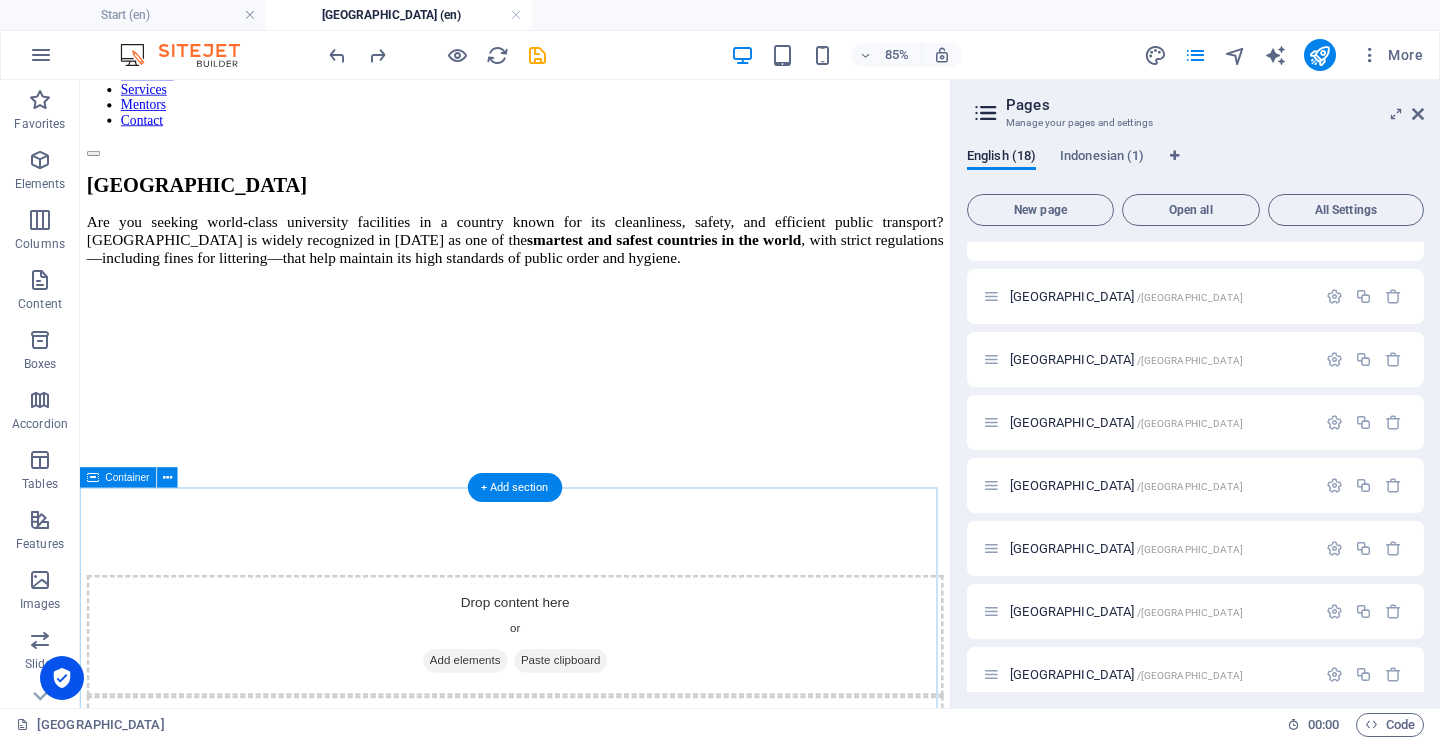 scroll, scrollTop: 161, scrollLeft: 0, axis: vertical 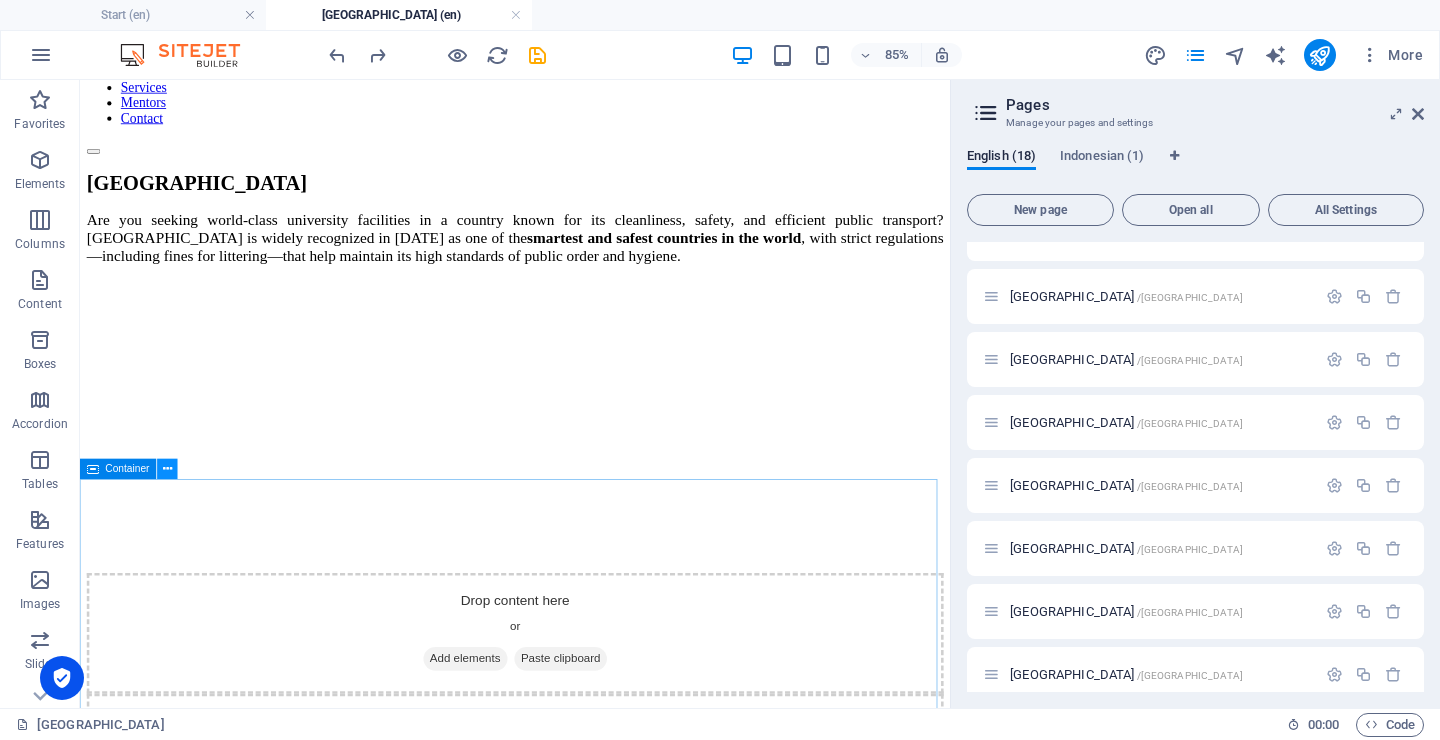 click at bounding box center (167, 468) 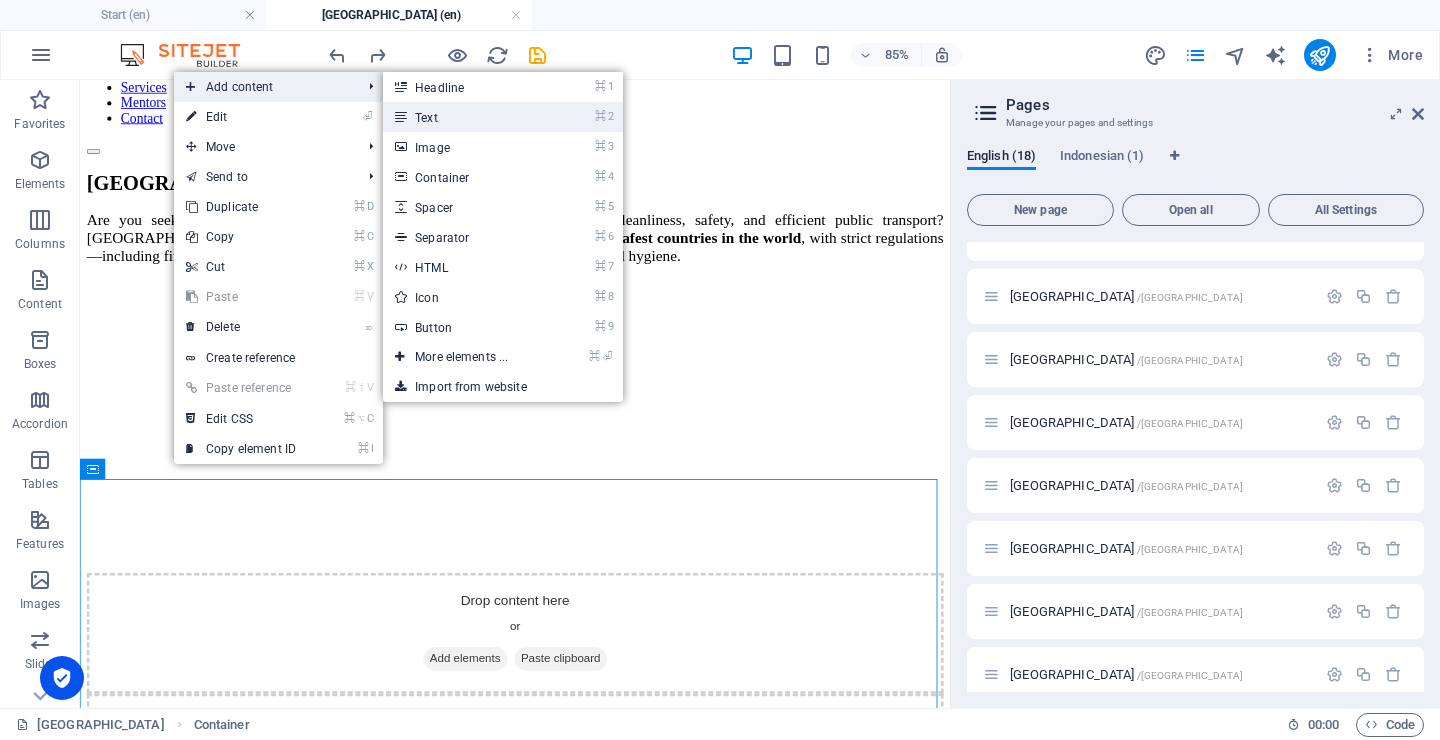 click on "⌘ 2  Text" at bounding box center [465, 117] 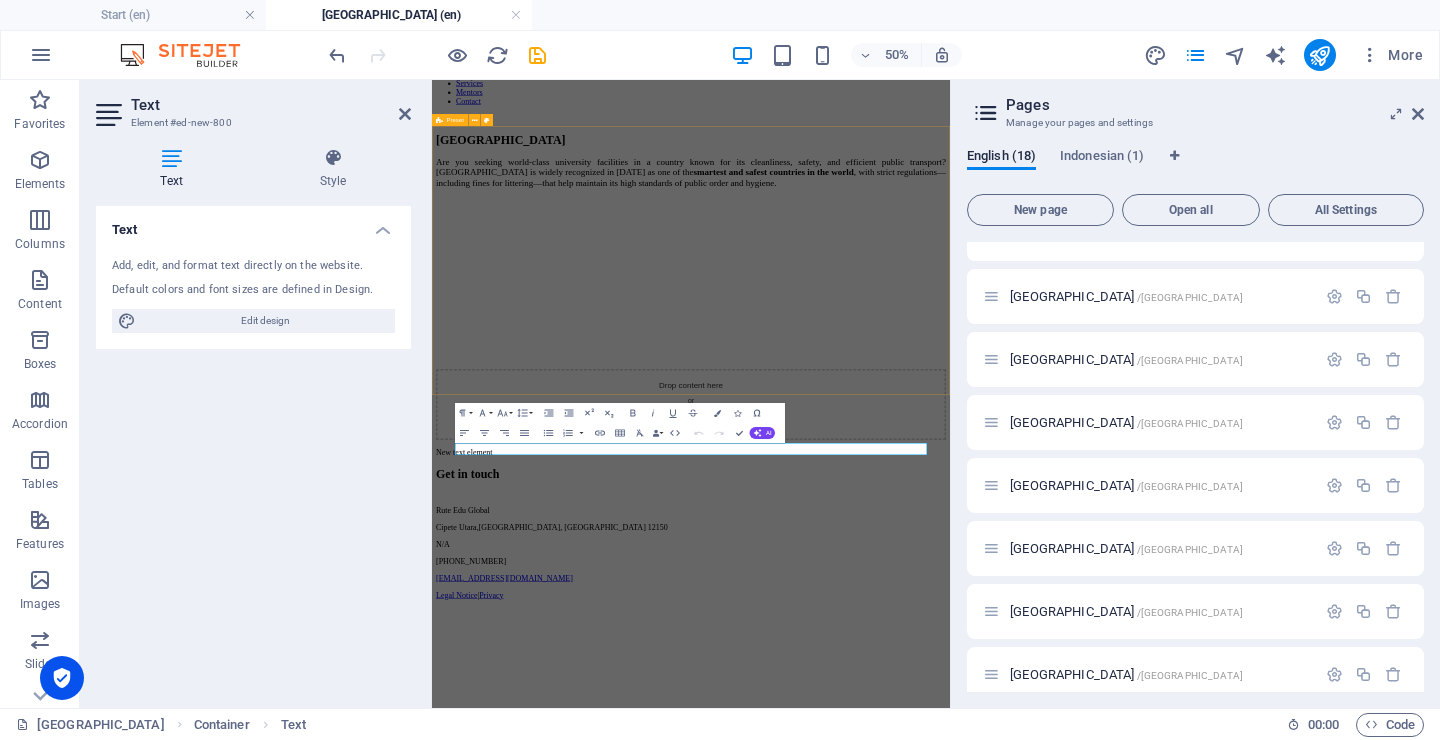 scroll, scrollTop: 0, scrollLeft: 0, axis: both 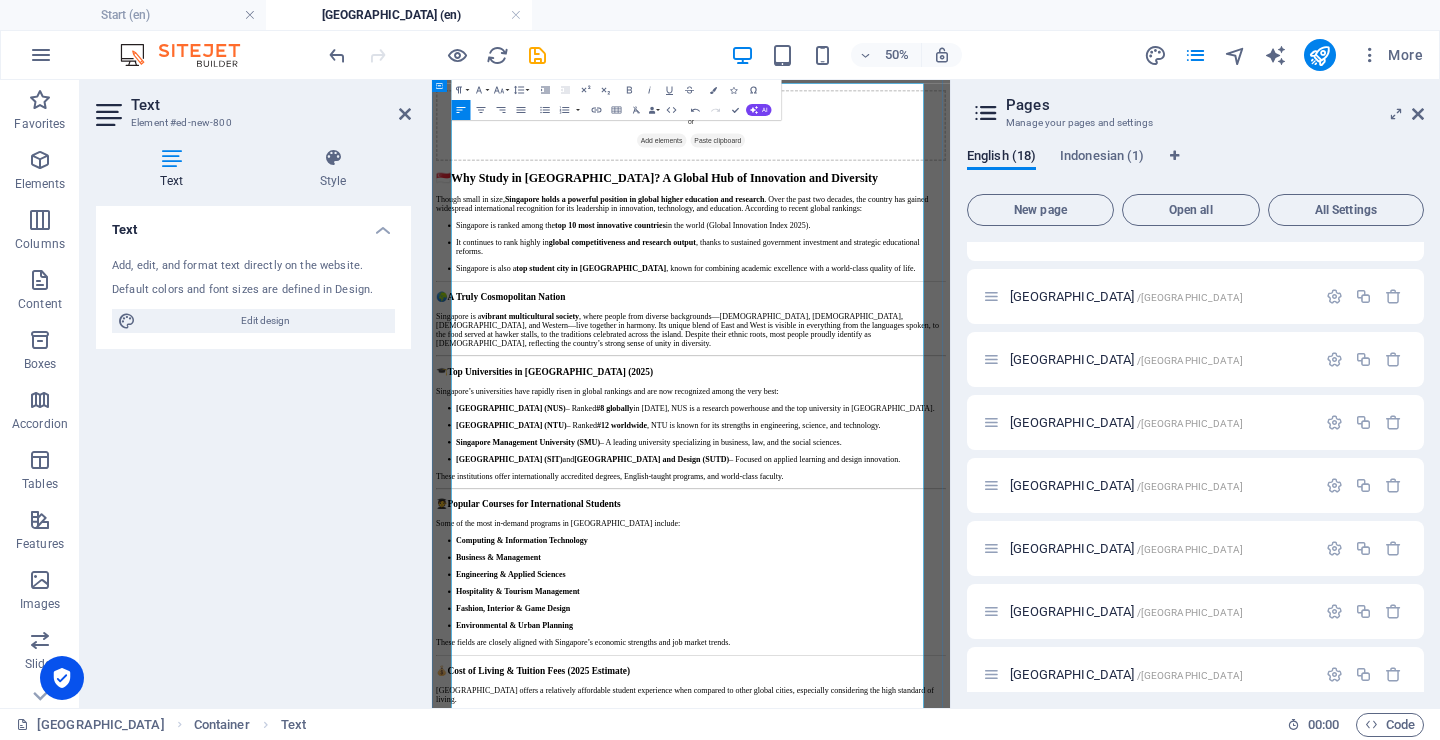 click on "Computing & Information Technology" at bounding box center [970, 1002] 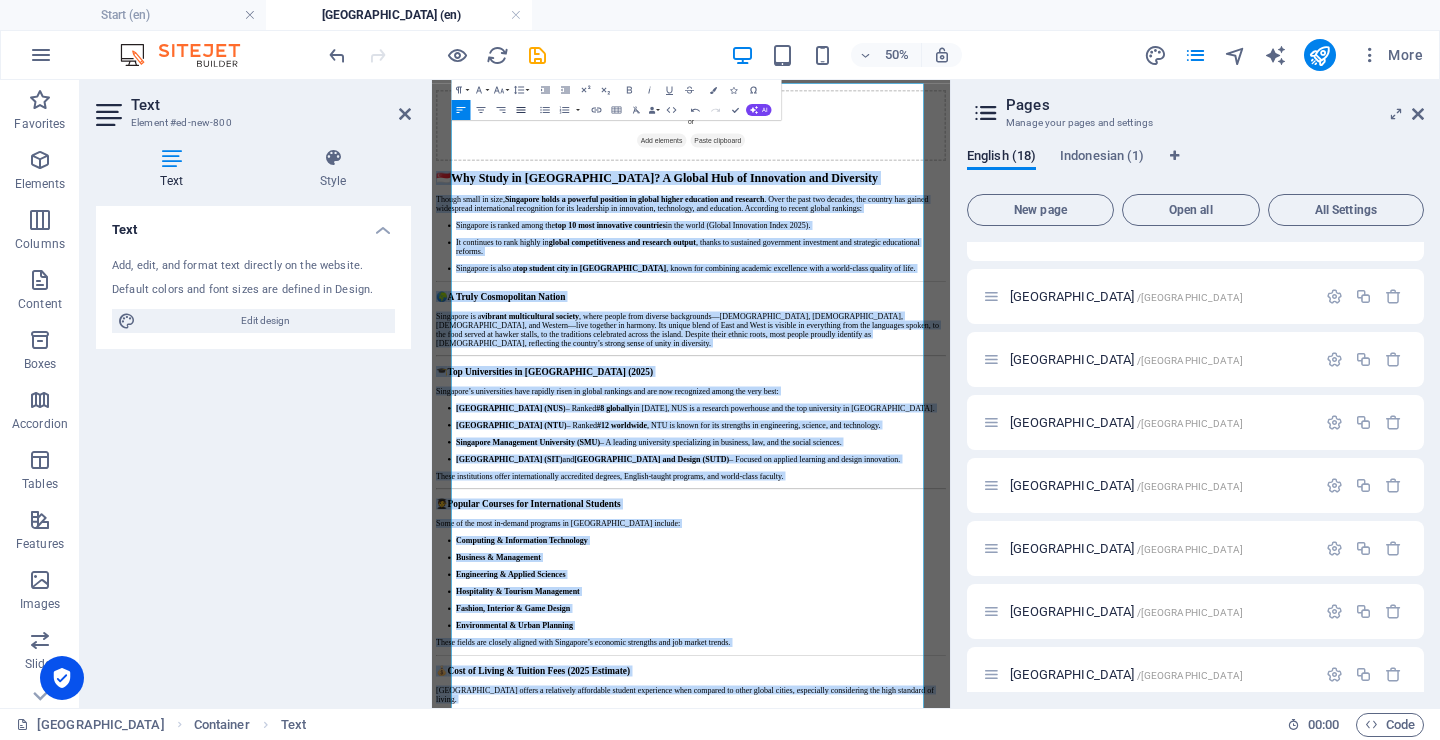 click on "Align Justify" at bounding box center (520, 110) 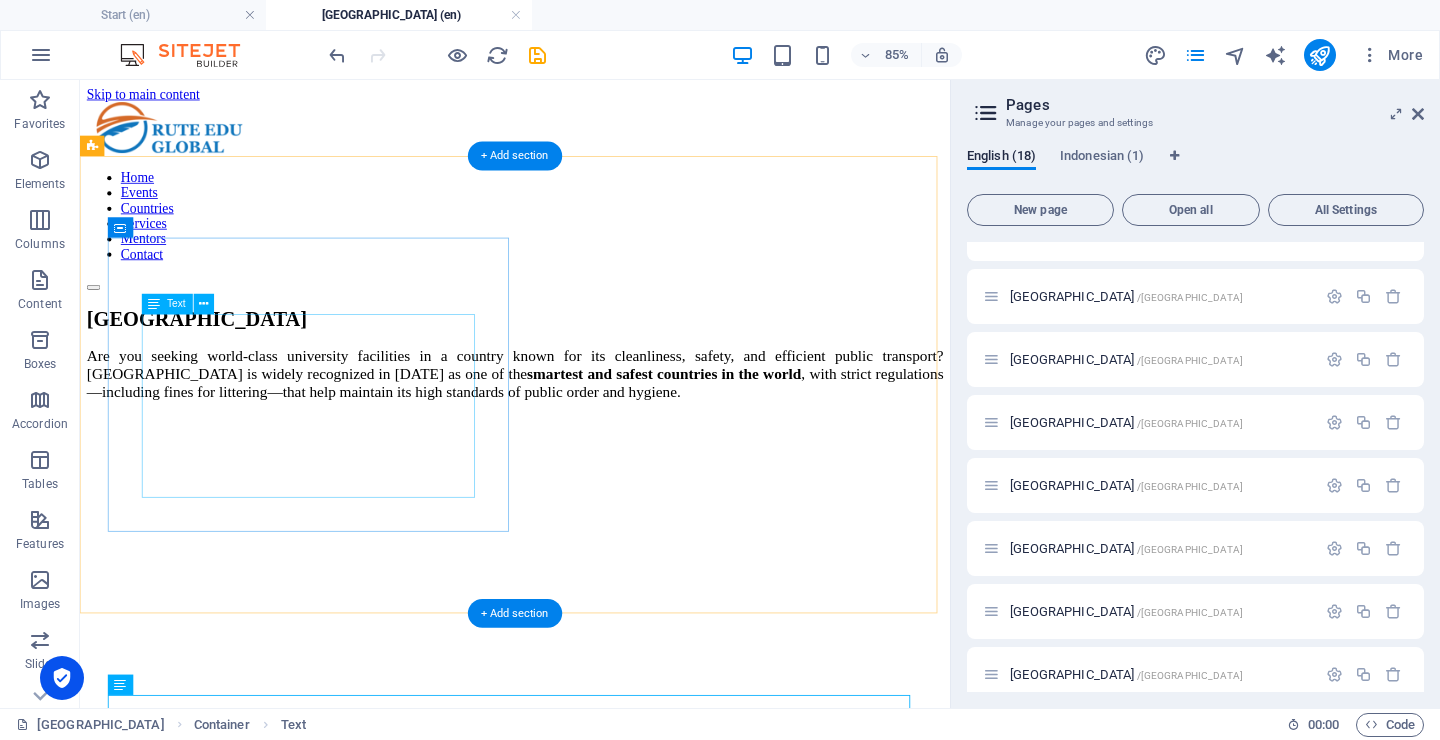 scroll, scrollTop: 393, scrollLeft: 0, axis: vertical 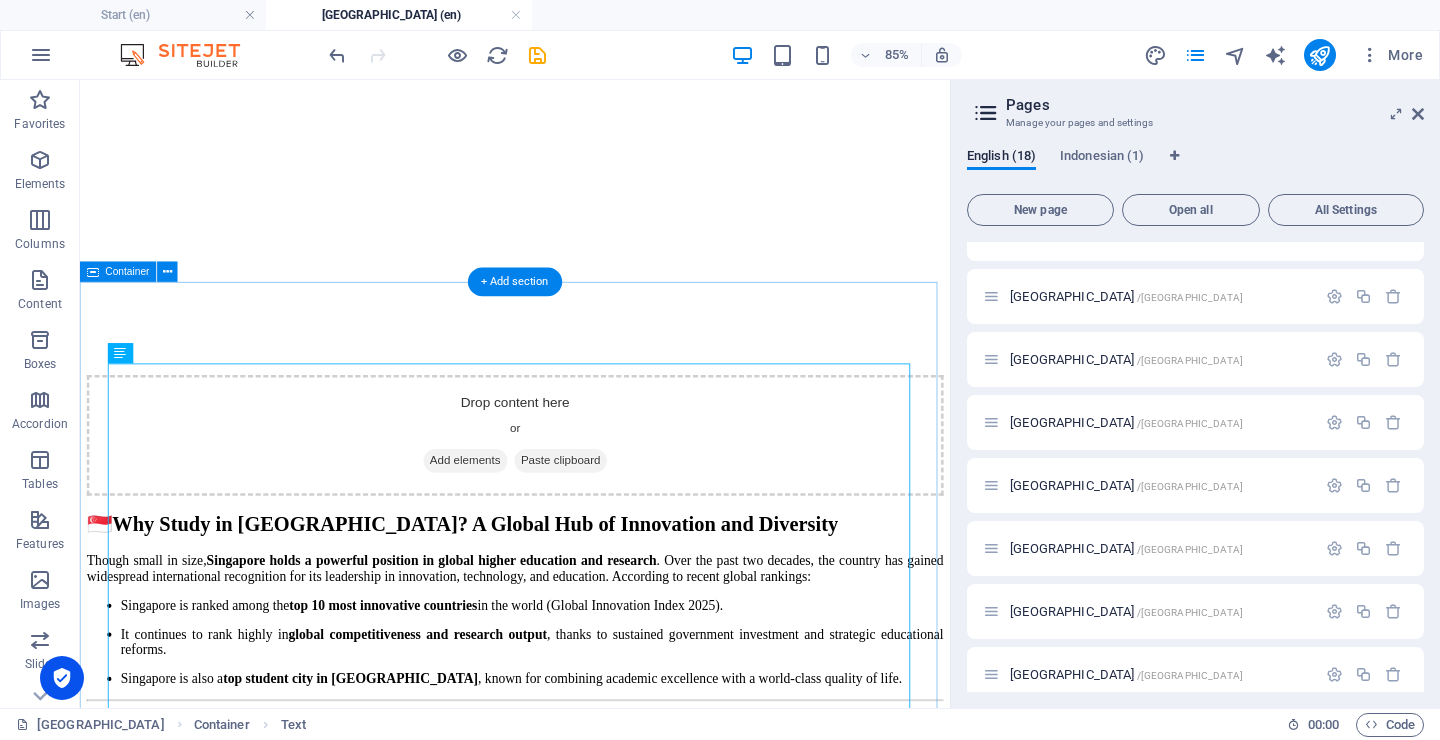 click on "🇸🇬  Why Study in Singapore? A Global Hub of Innovation and Diversity Though small in size,  Singapore holds a powerful position in global higher education and research . Over the past two decades, the country has gained widespread international recognition for its leadership in innovation, technology, and education. According to recent global rankings: Singapore is ranked among the  top 10 most innovative countries  in the world (Global Innovation Index 2025). It continues to rank highly in  global competitiveness and research output , thanks to sustained government investment and strategic educational reforms. Singapore is also a  top student city in Asia , known for combining academic excellence with a world-class quality of life. 🌍  A Truly Cosmopolitan Nation Singapore is a  vibrant multicultural society 🎓  Top Universities in Singapore (2025) Singapore’s universities have rapidly risen in global rankings and are now recognized among the very best: National University of Singapore (NUS) ✅" at bounding box center (592, 1799) 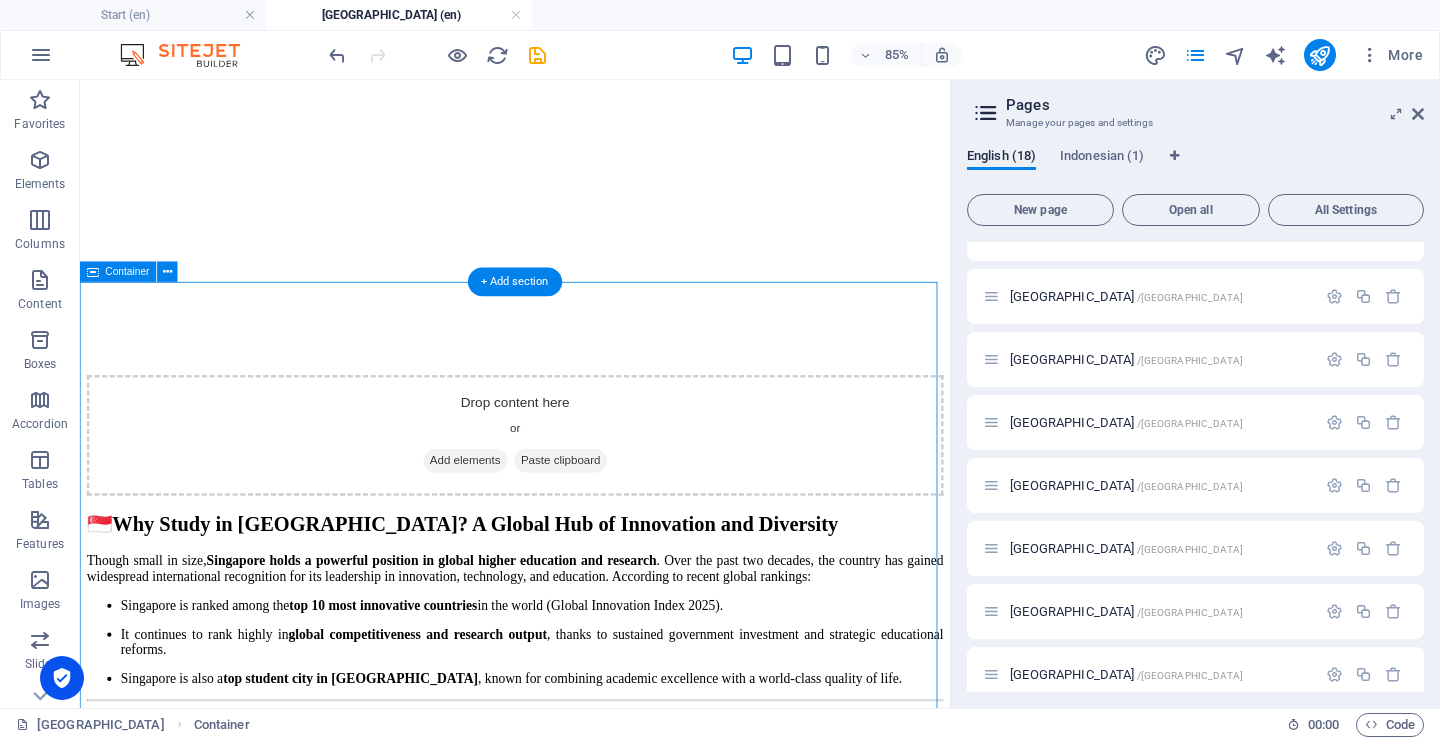 click on "🇸🇬  Why Study in Singapore? A Global Hub of Innovation and Diversity Though small in size,  Singapore holds a powerful position in global higher education and research . Over the past two decades, the country has gained widespread international recognition for its leadership in innovation, technology, and education. According to recent global rankings: Singapore is ranked among the  top 10 most innovative countries  in the world (Global Innovation Index 2025). It continues to rank highly in  global competitiveness and research output , thanks to sustained government investment and strategic educational reforms. Singapore is also a  top student city in Asia , known for combining academic excellence with a world-class quality of life. 🌍  A Truly Cosmopolitan Nation Singapore is a  vibrant multicultural society 🎓  Top Universities in Singapore (2025) Singapore’s universities have rapidly risen in global rankings and are now recognized among the very best: National University of Singapore (NUS) ✅" at bounding box center (592, 1799) 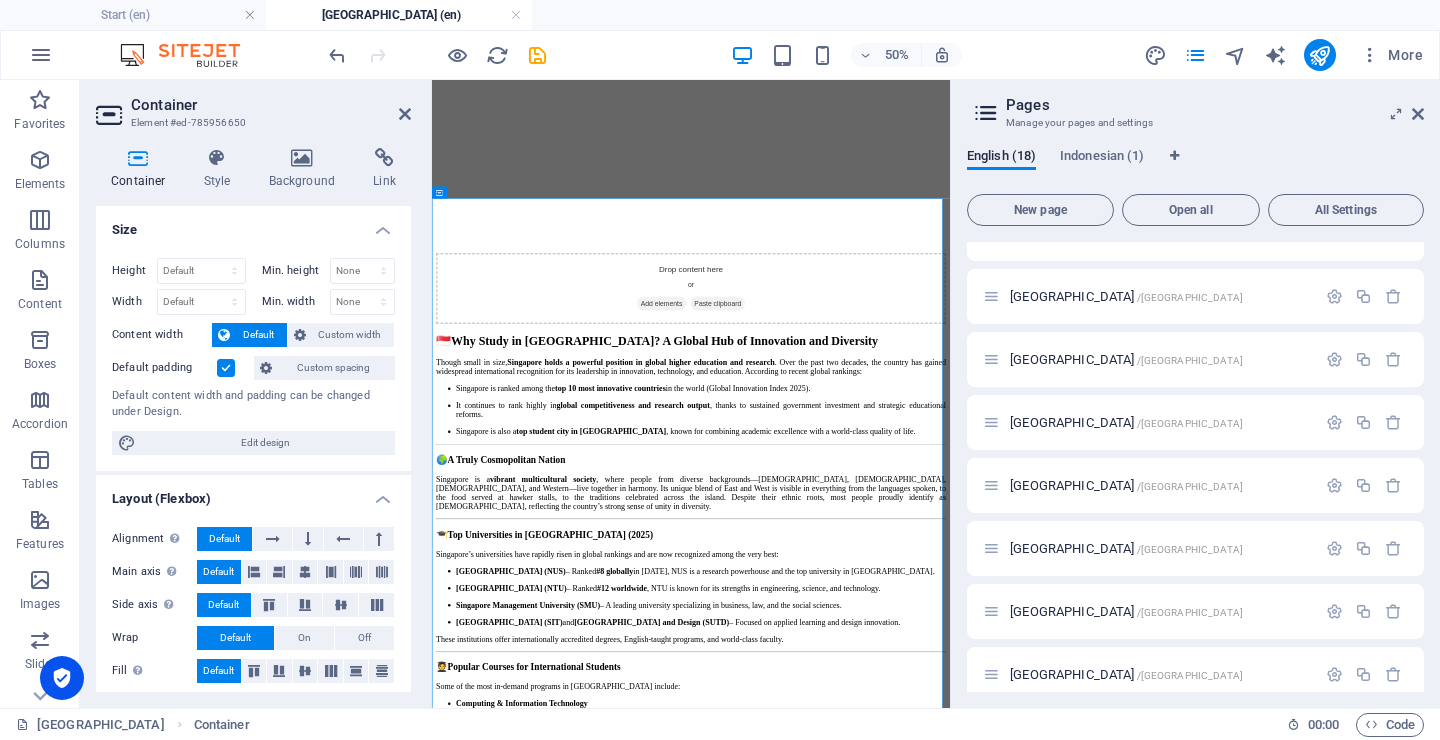 click at bounding box center (226, 368) 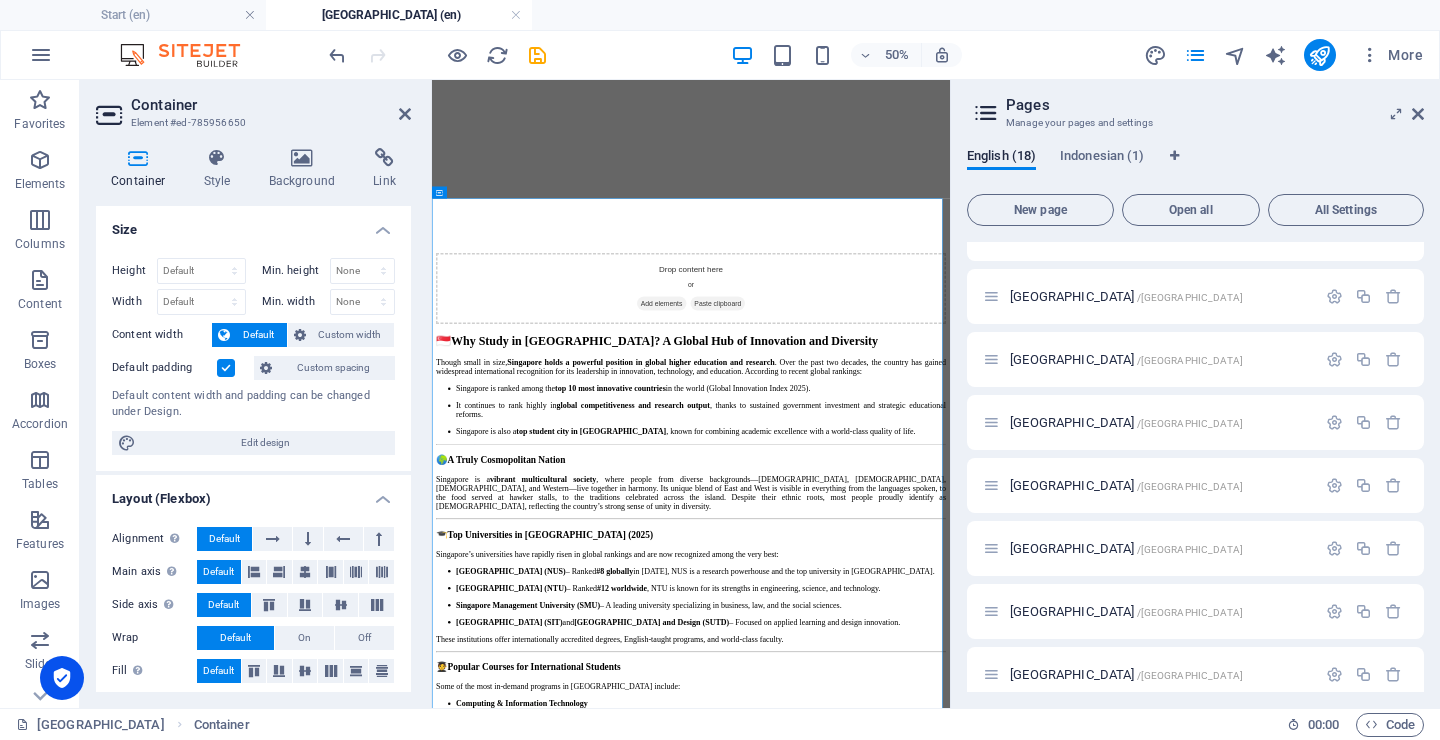 click on "Default padding" at bounding box center (0, 0) 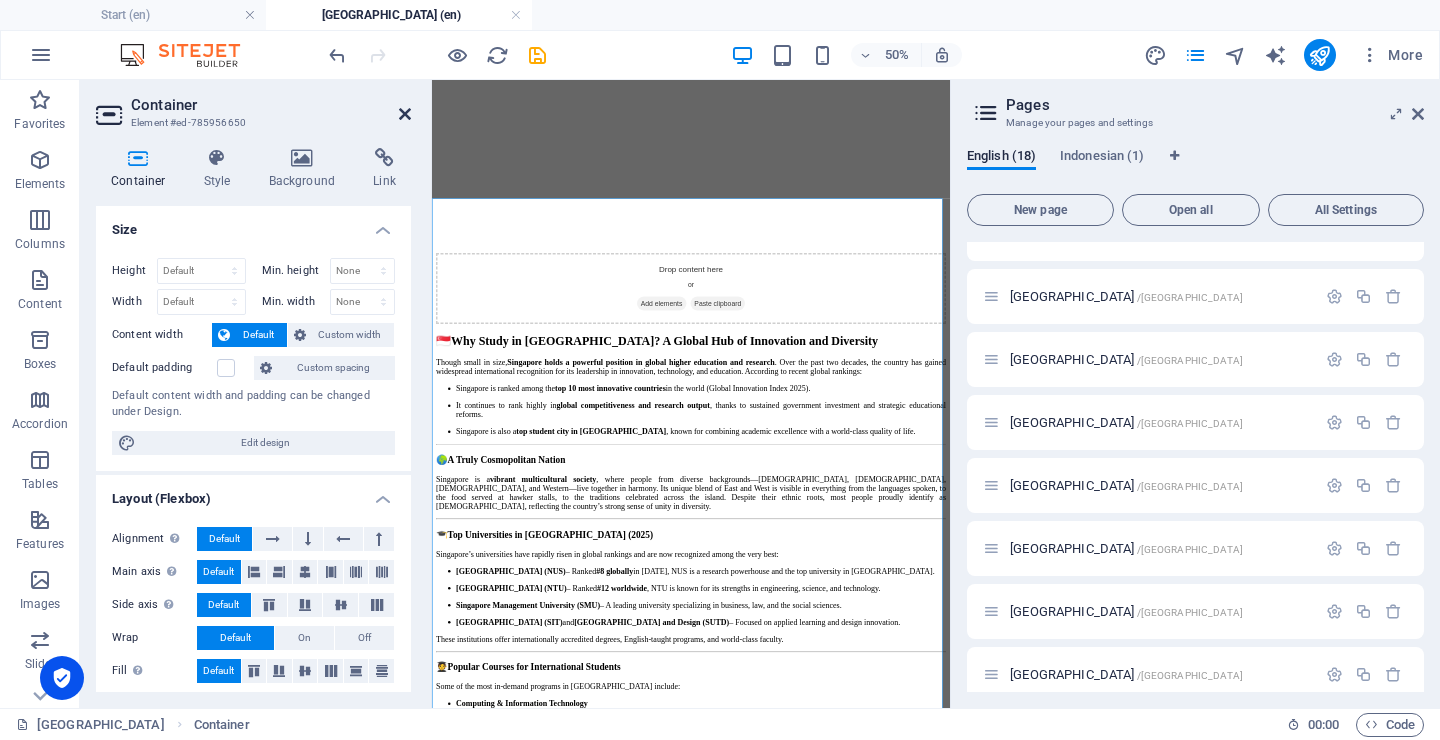 click at bounding box center (405, 114) 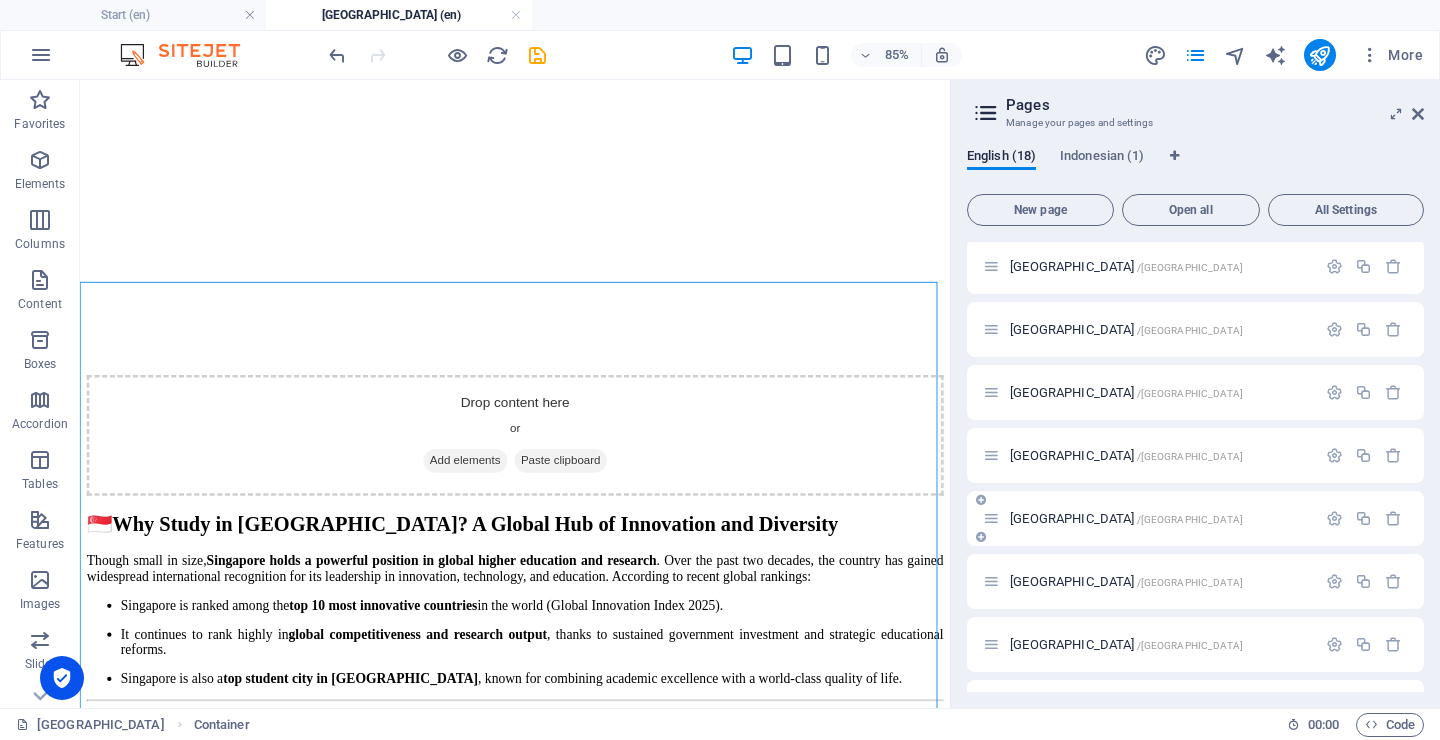 scroll, scrollTop: 684, scrollLeft: 0, axis: vertical 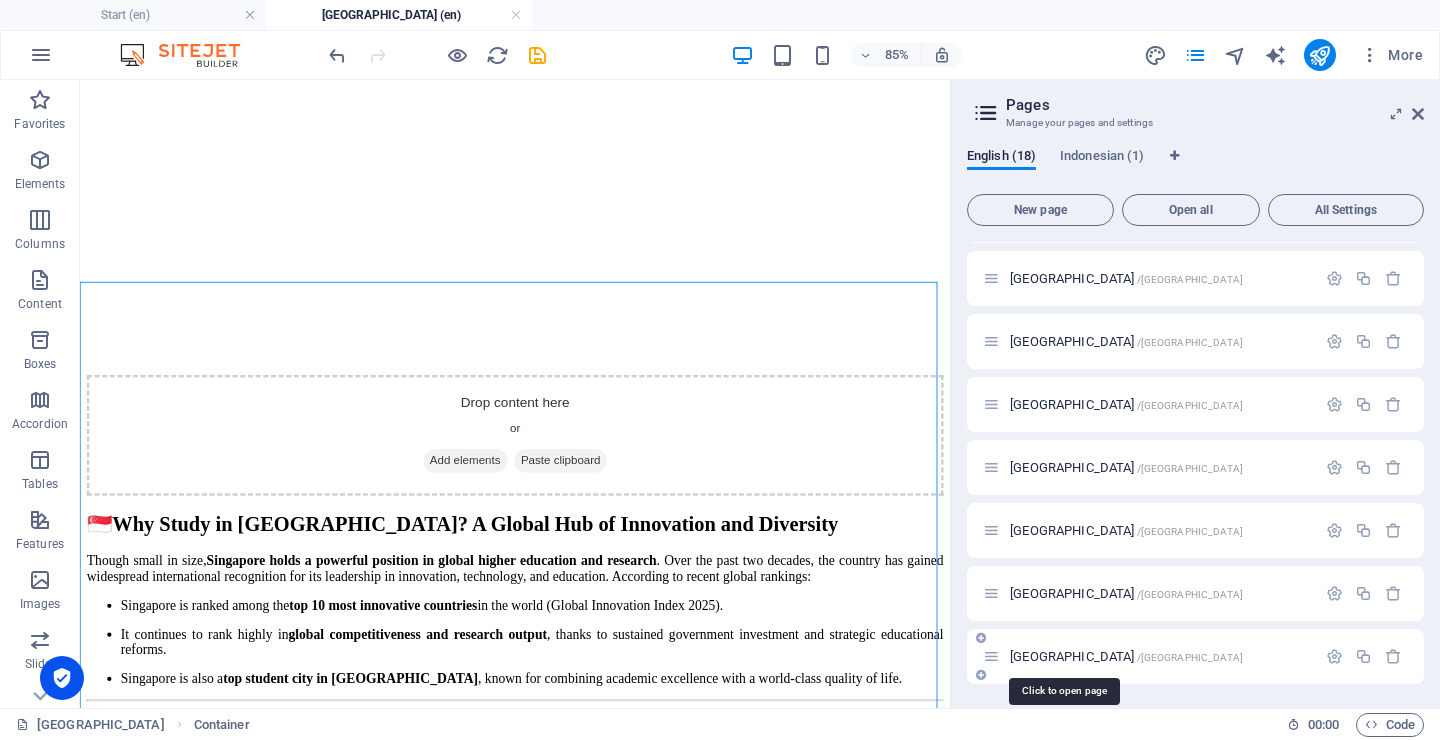 click on "Singapore /singapore" at bounding box center (1126, 656) 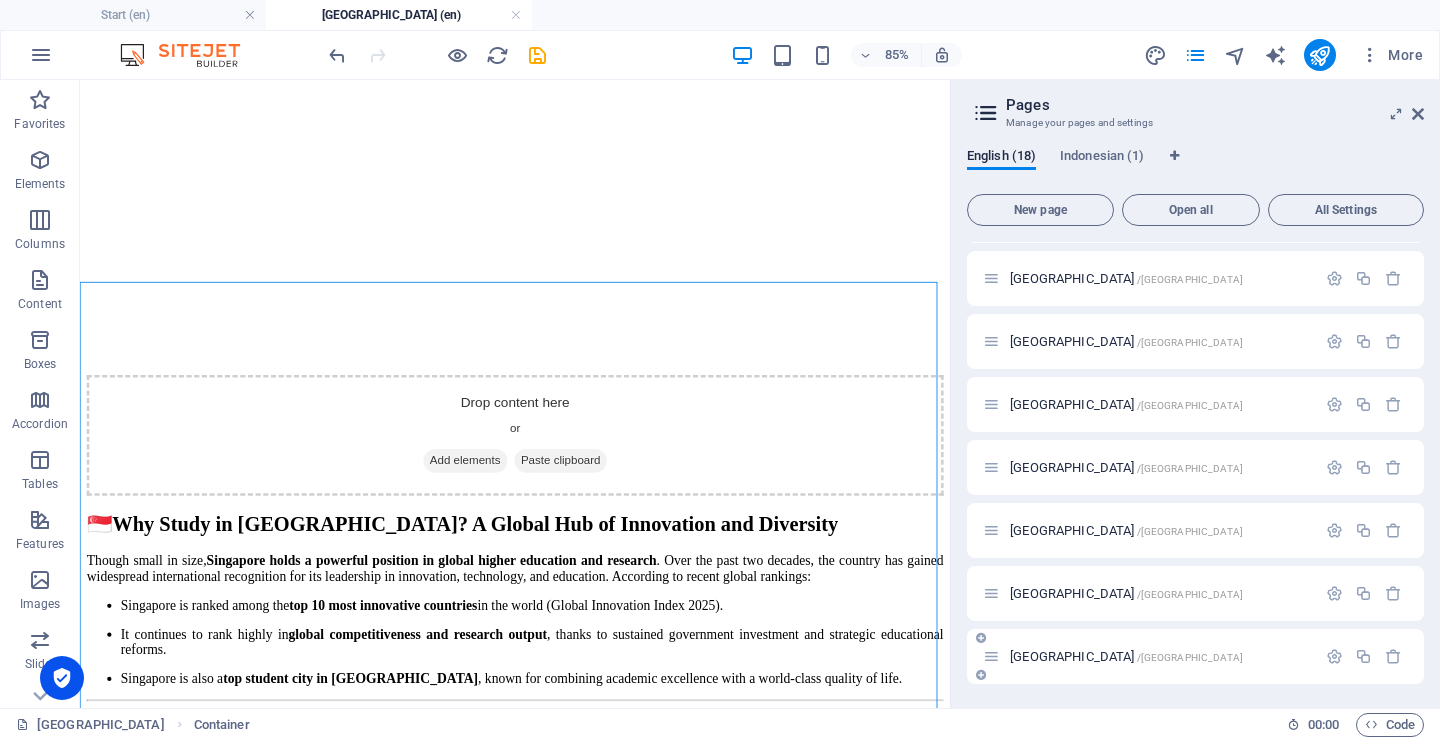 click on "Singapore /singapore" at bounding box center (1126, 656) 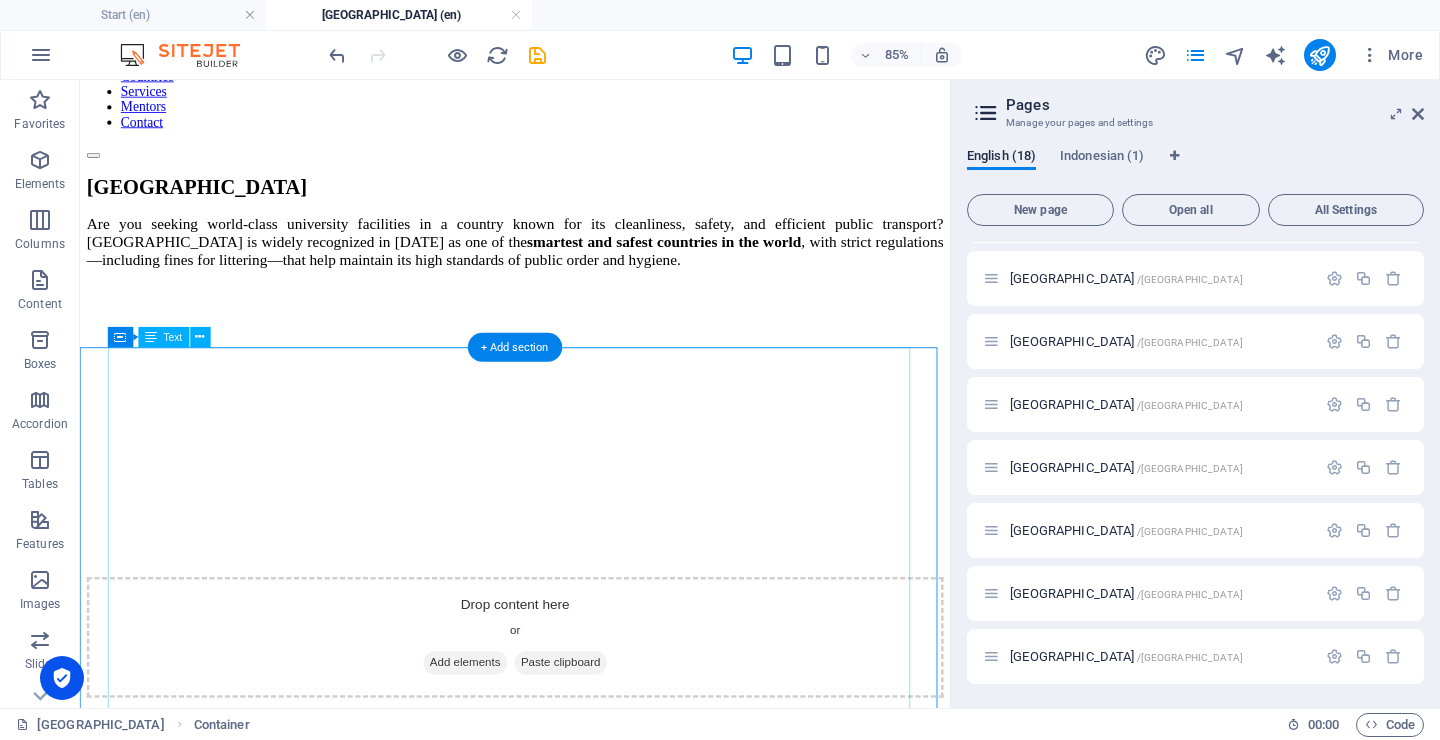 scroll, scrollTop: 0, scrollLeft: 0, axis: both 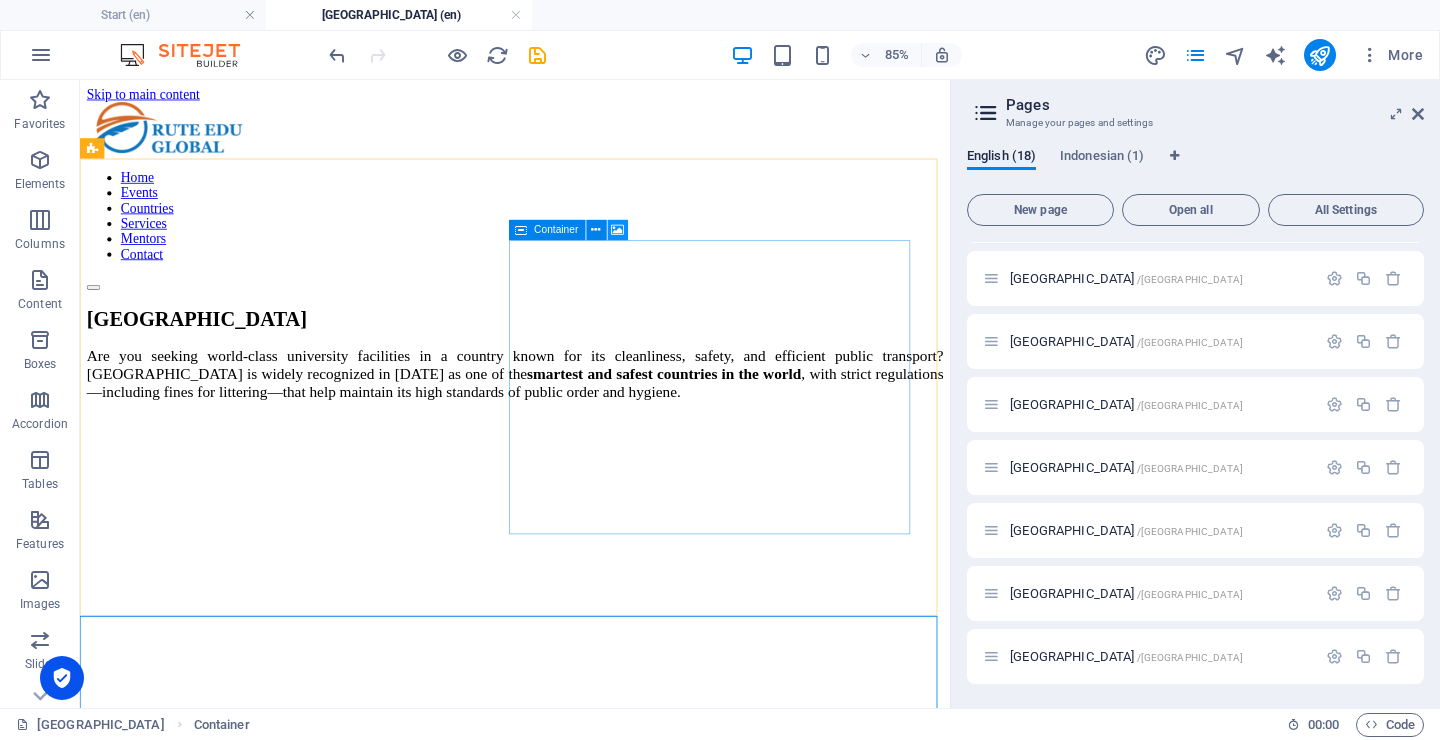 click at bounding box center (618, 230) 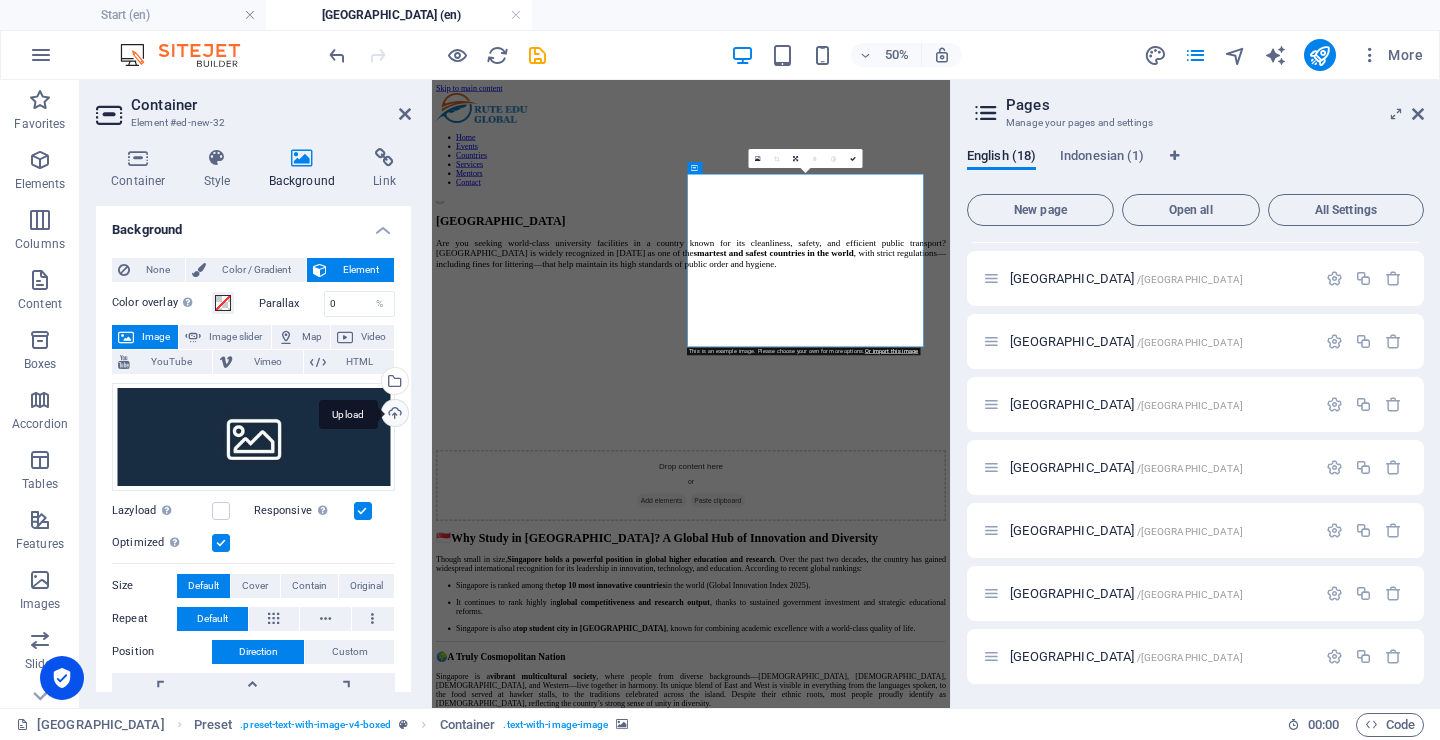 click on "Upload" at bounding box center [393, 415] 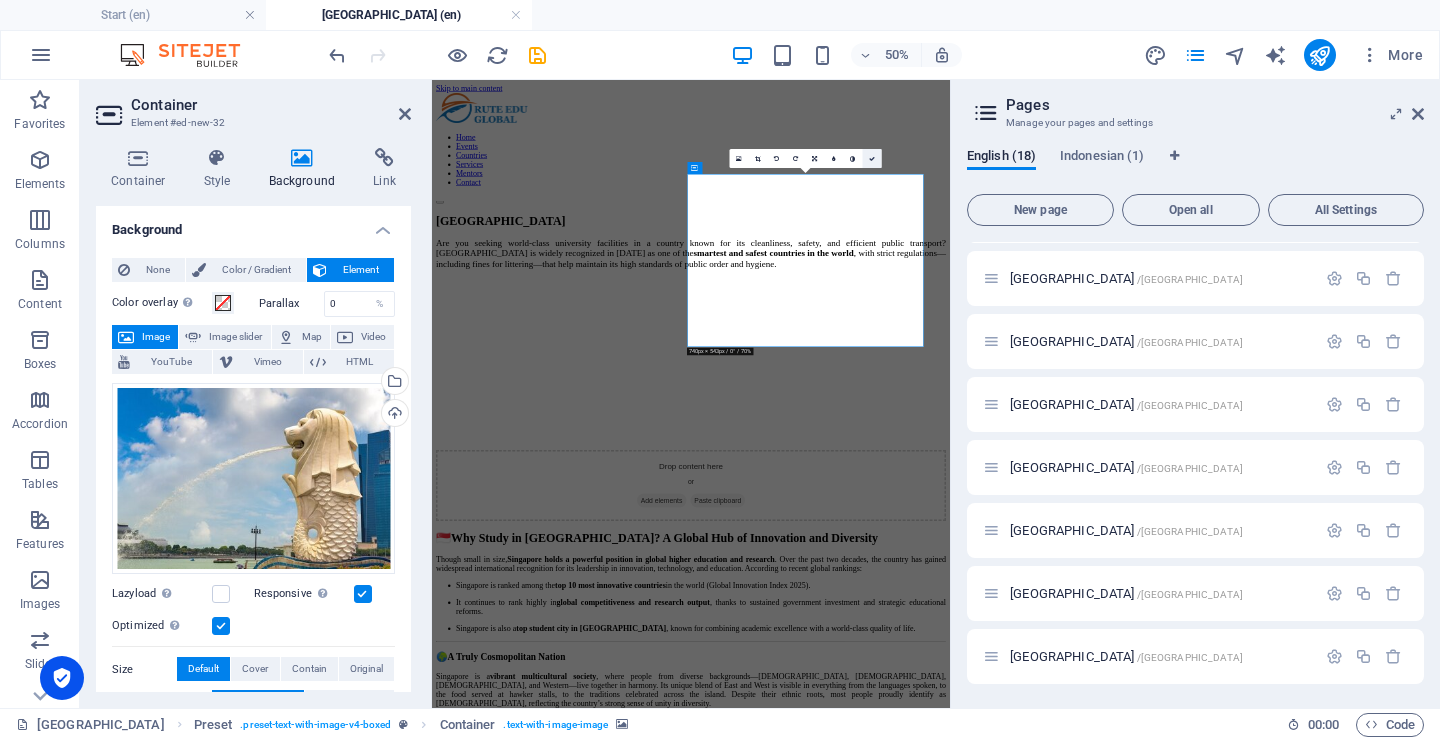 click at bounding box center [871, 158] 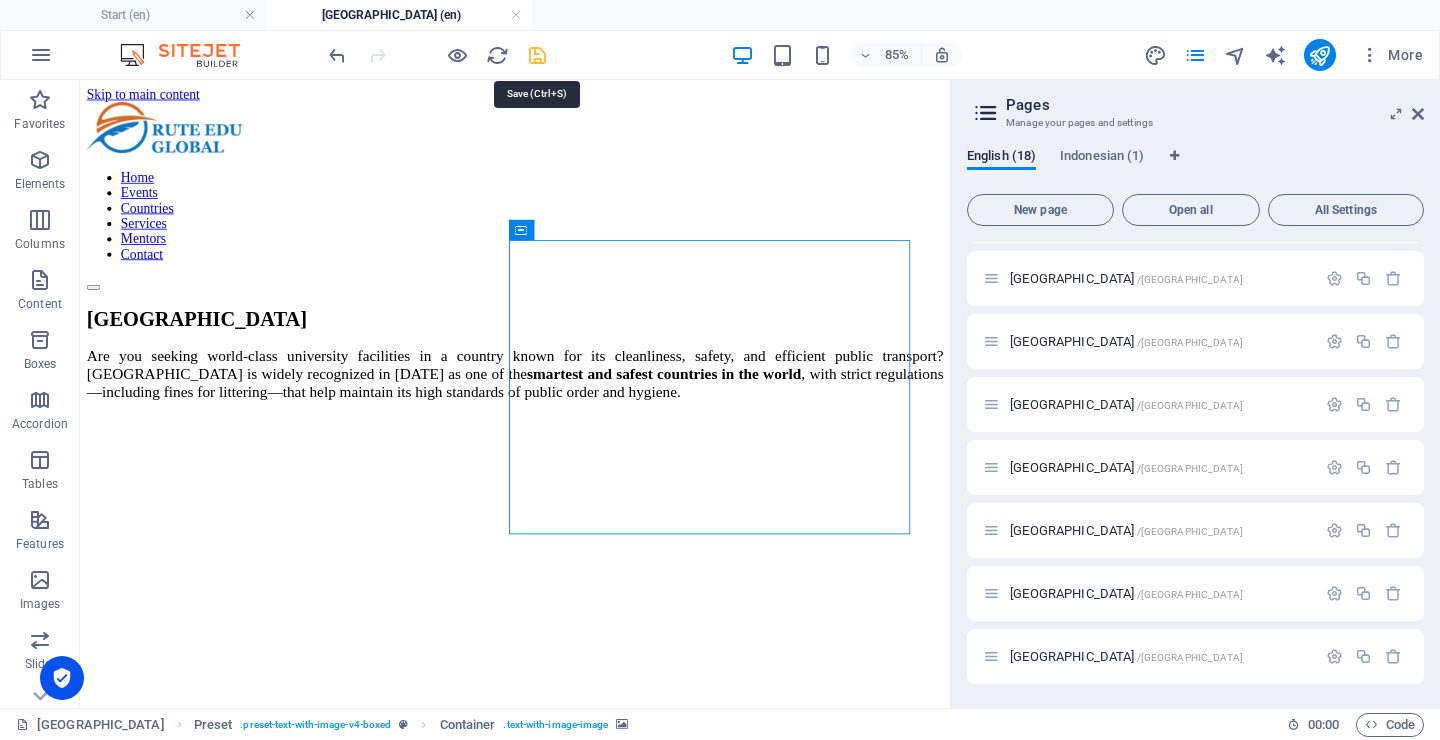 click at bounding box center (537, 55) 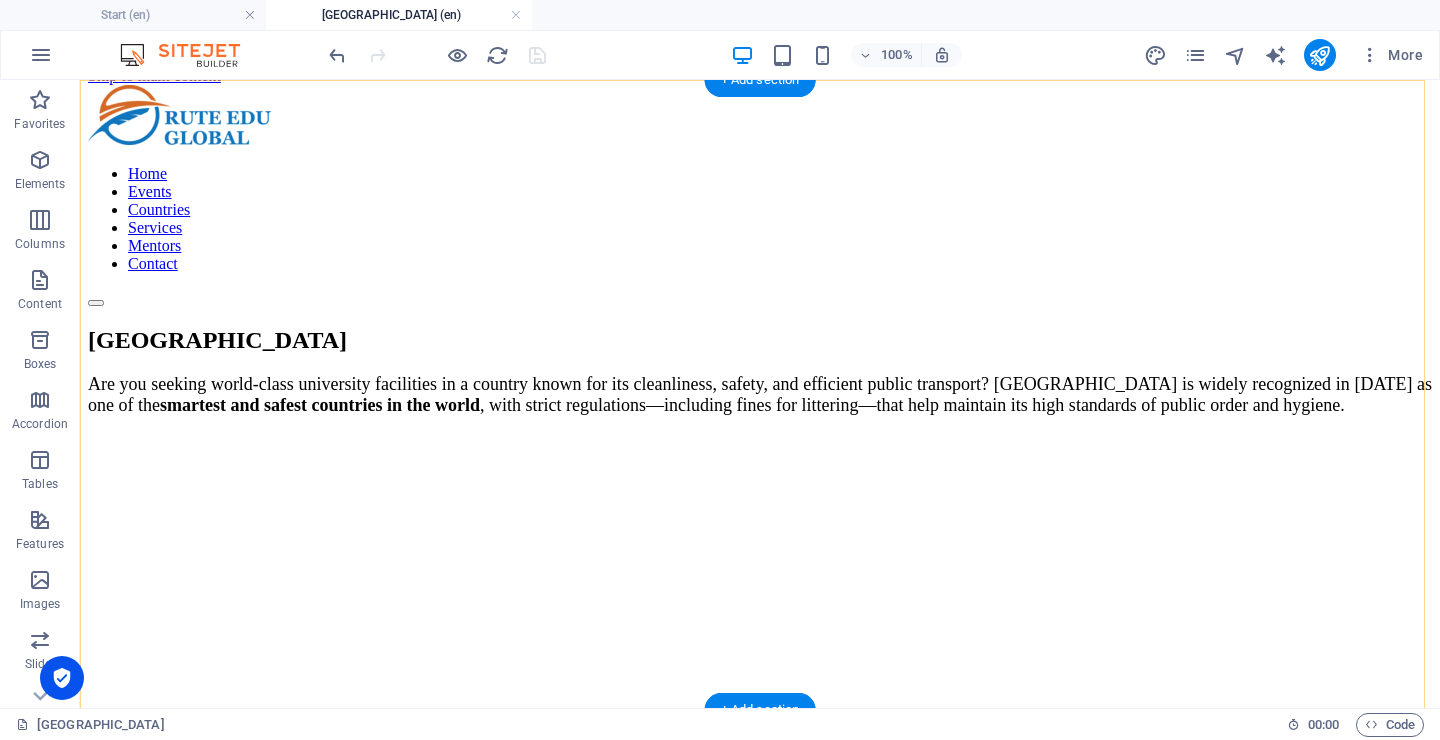 scroll, scrollTop: 0, scrollLeft: 0, axis: both 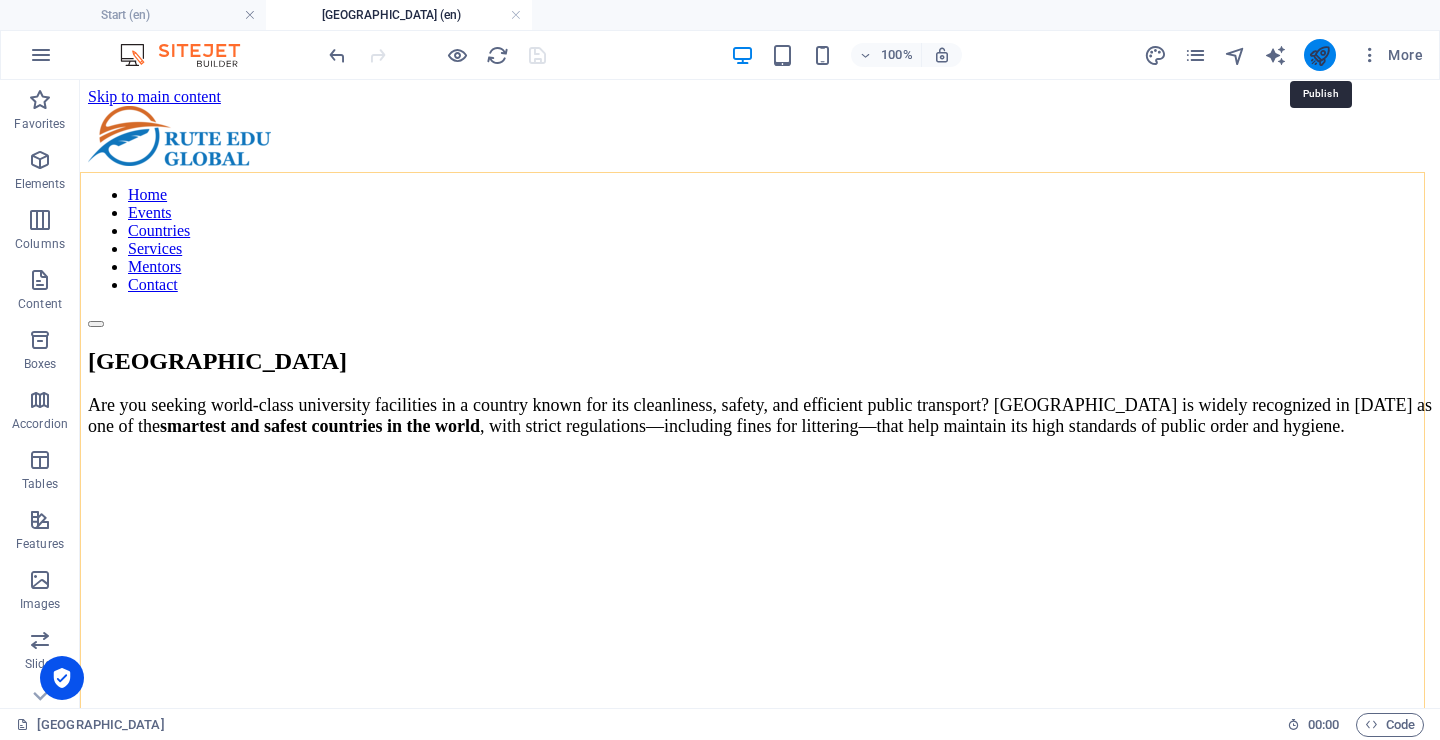 click at bounding box center [1319, 55] 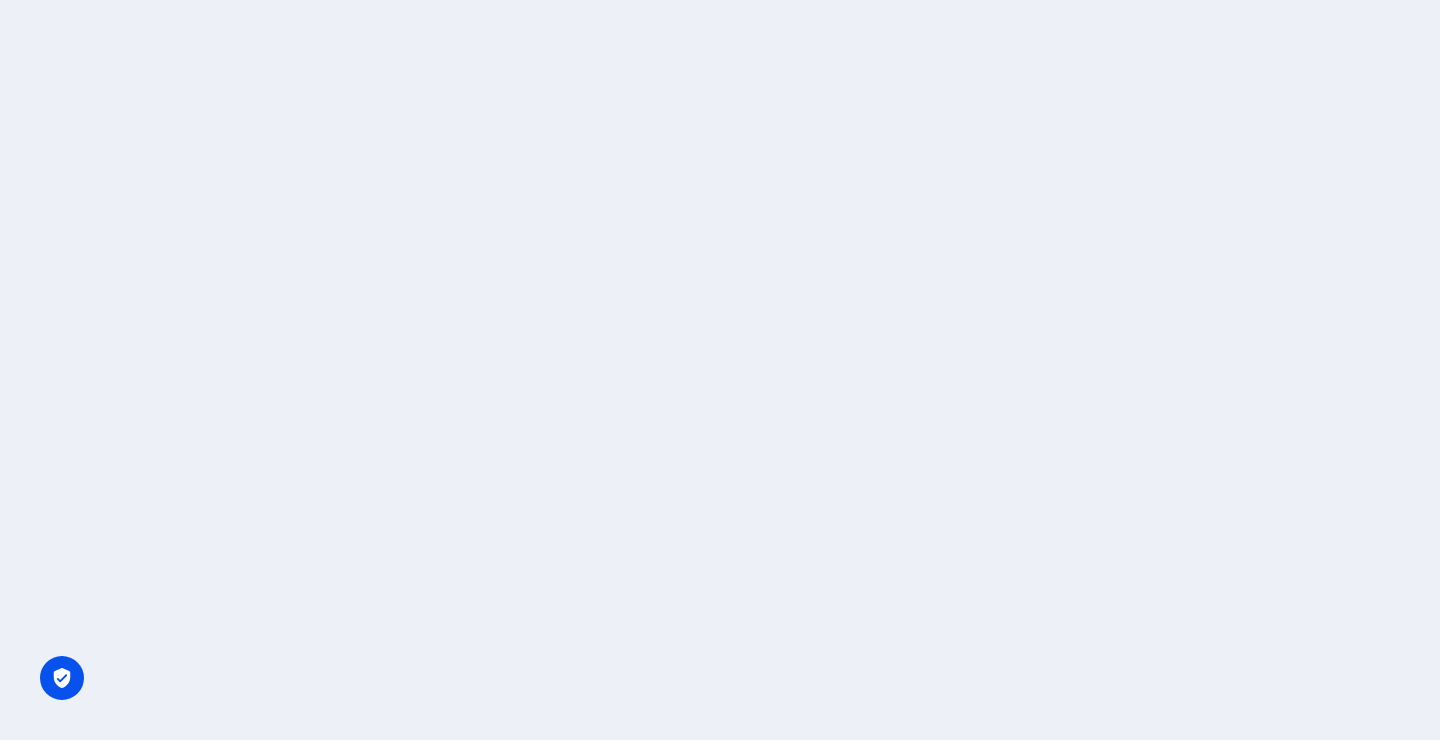 scroll, scrollTop: 0, scrollLeft: 0, axis: both 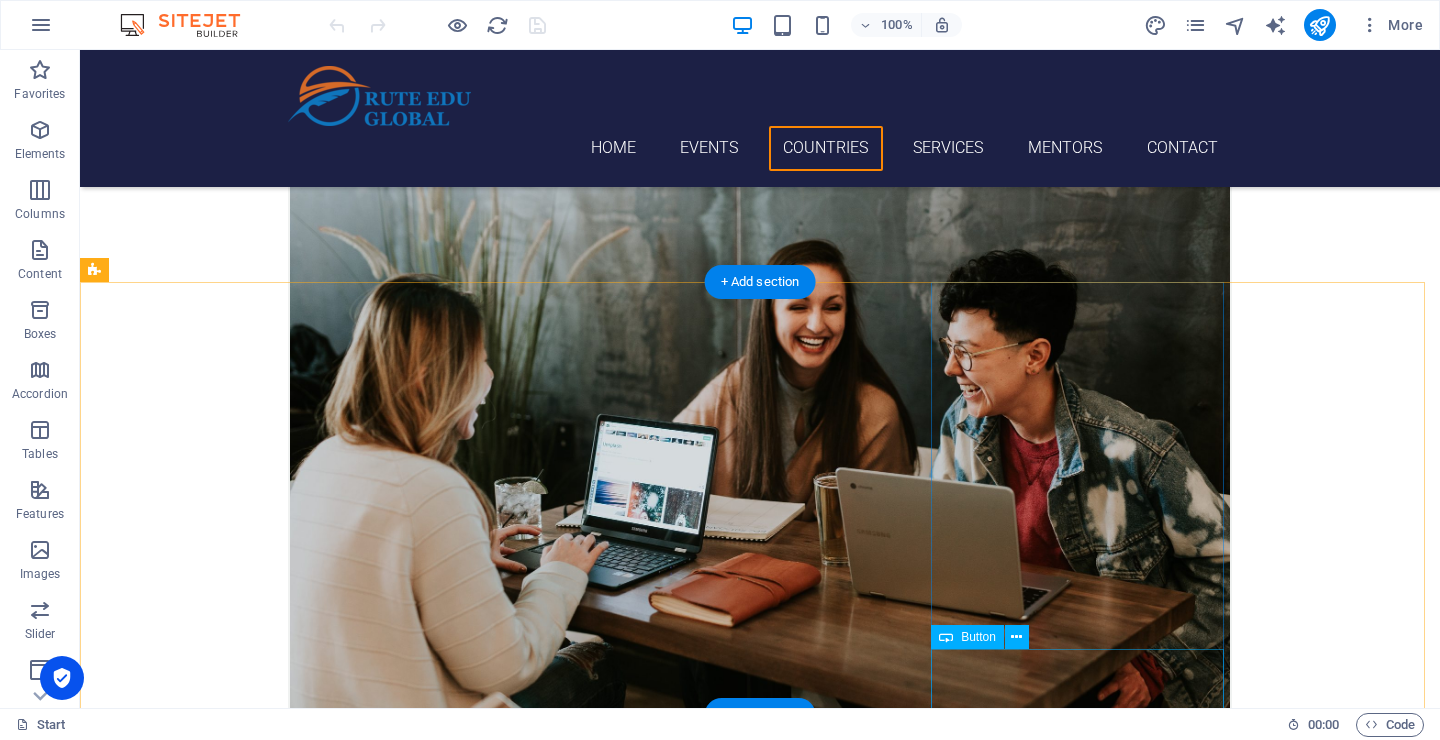 click on "Learn more" at bounding box center [242, 8656] 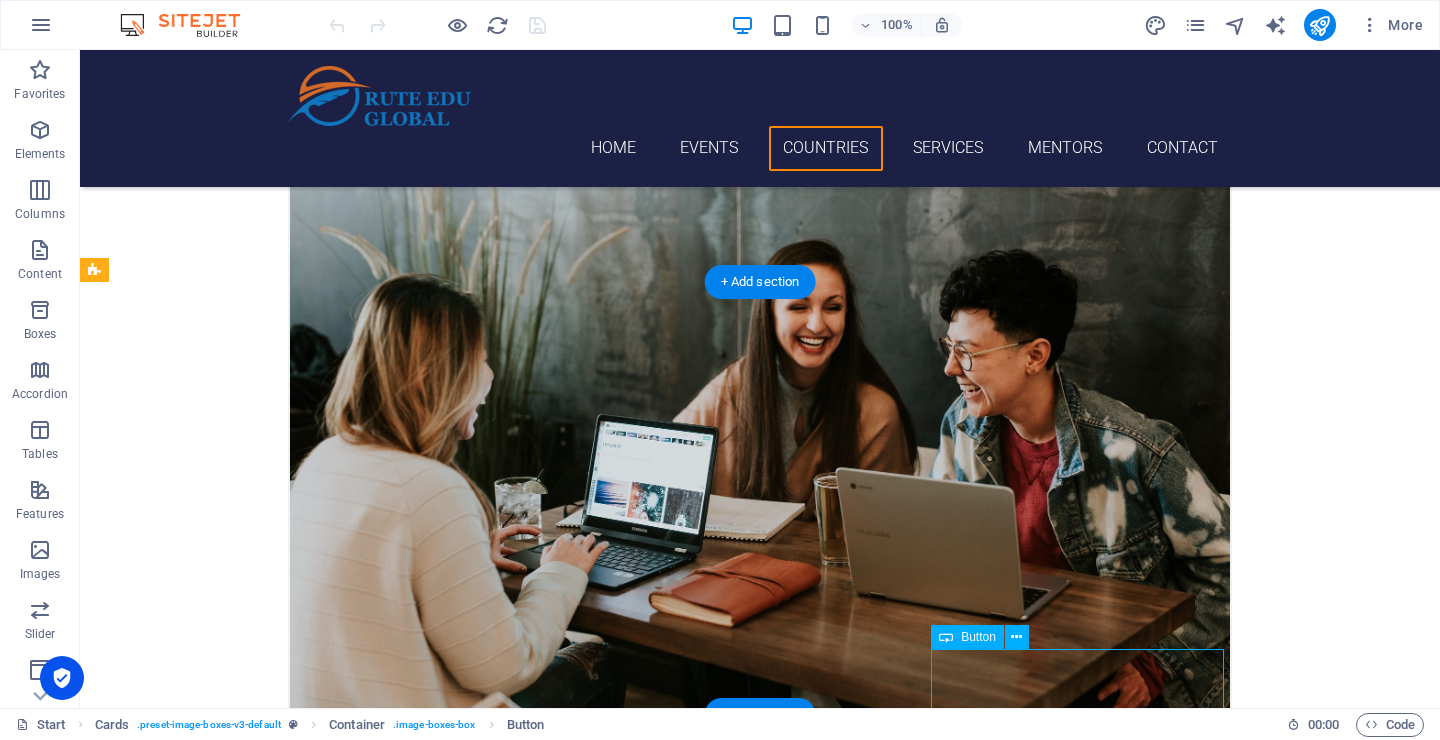 click on "Learn more" at bounding box center [242, 8656] 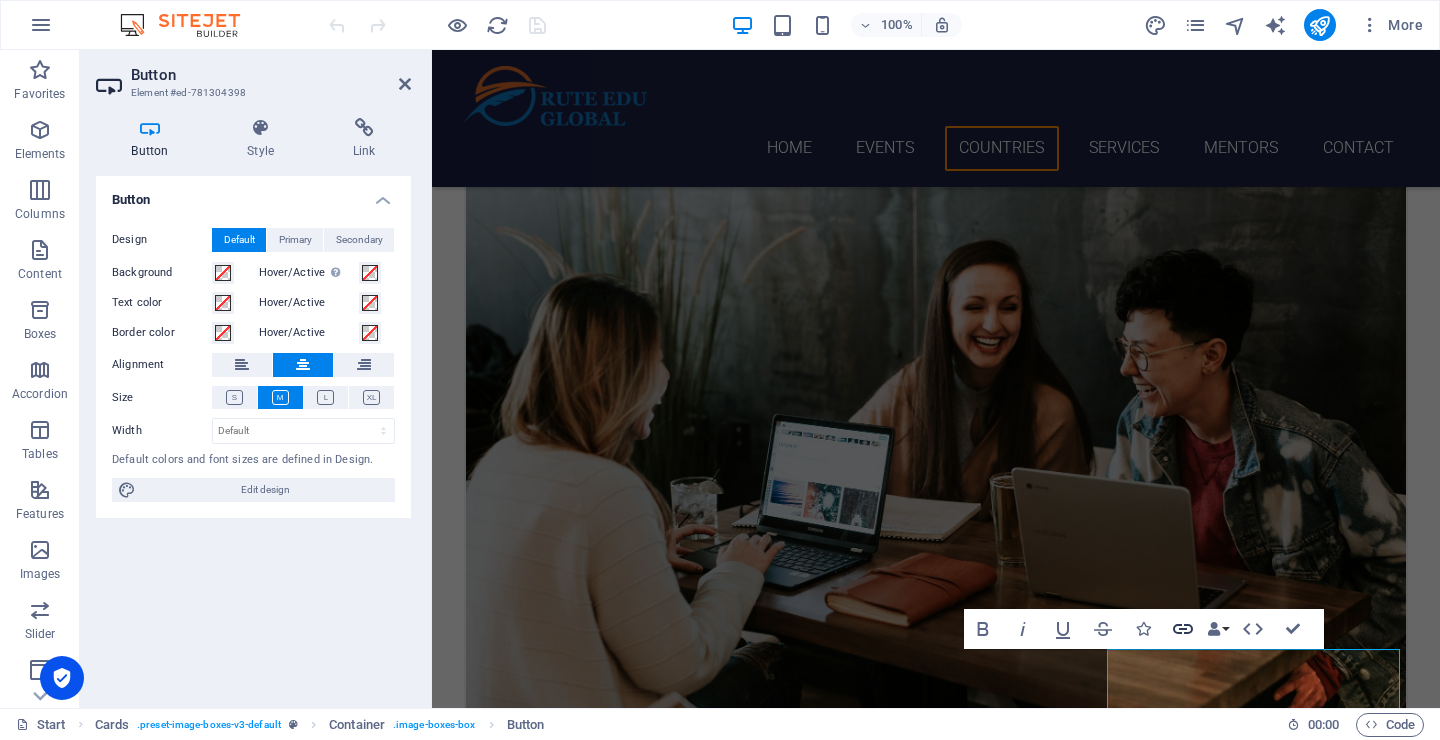 click 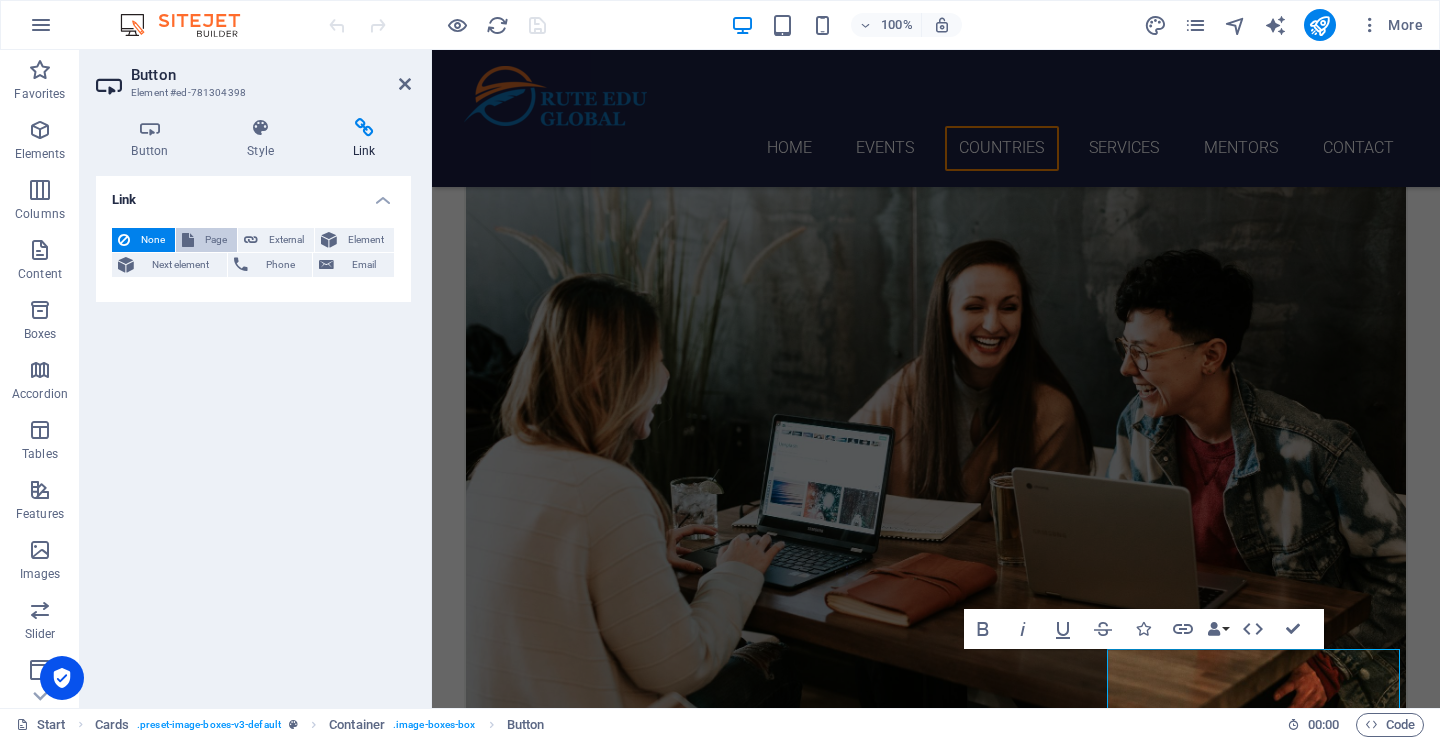 click on "Page" at bounding box center [215, 240] 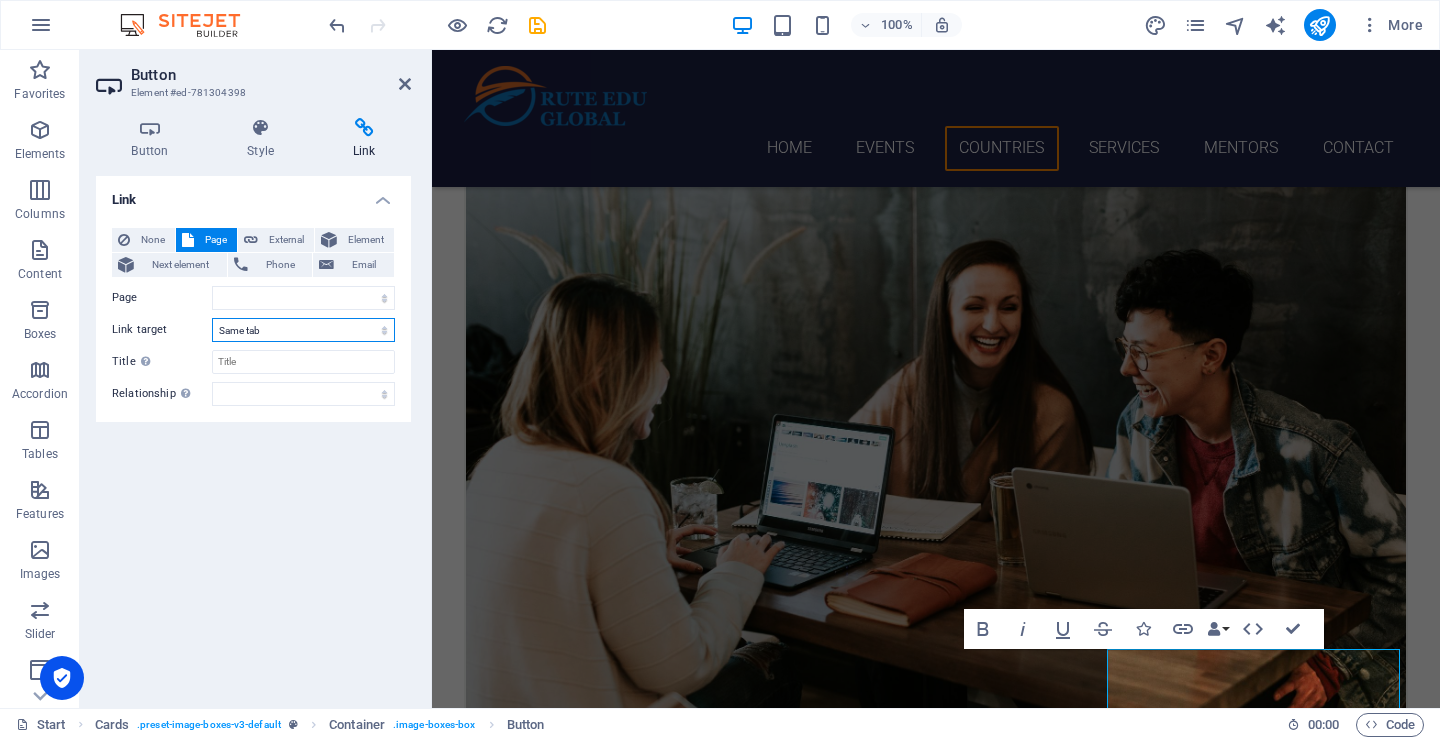 click on "New tab Same tab Overlay" at bounding box center (303, 330) 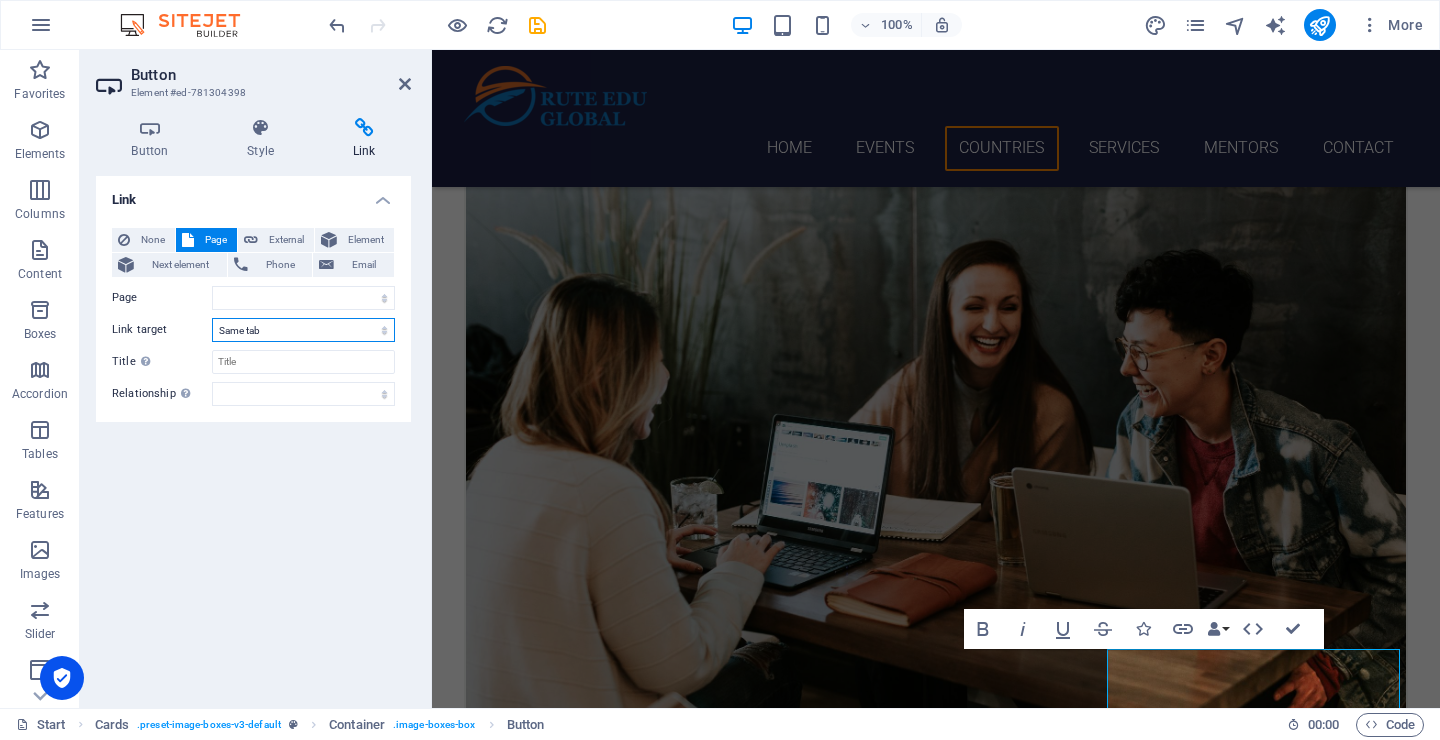 select on "blank" 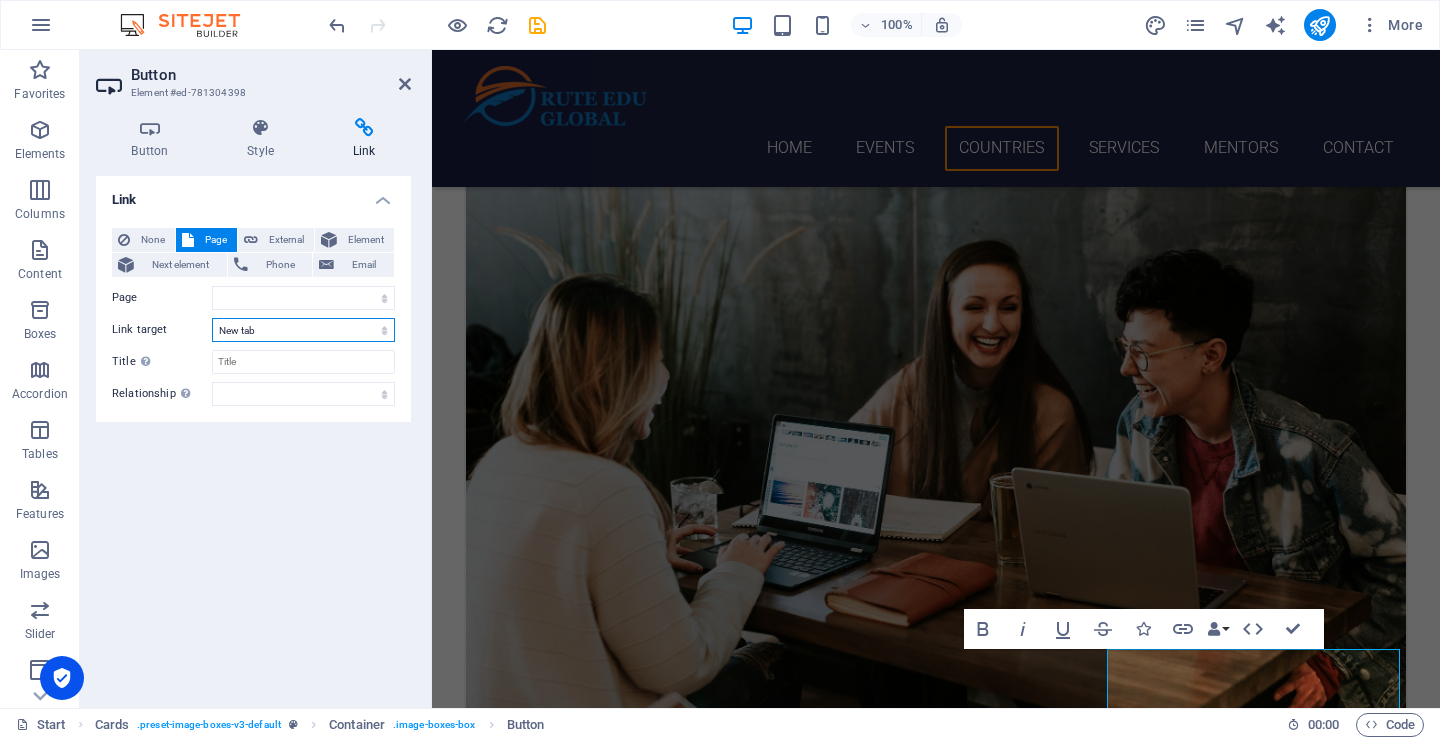 select 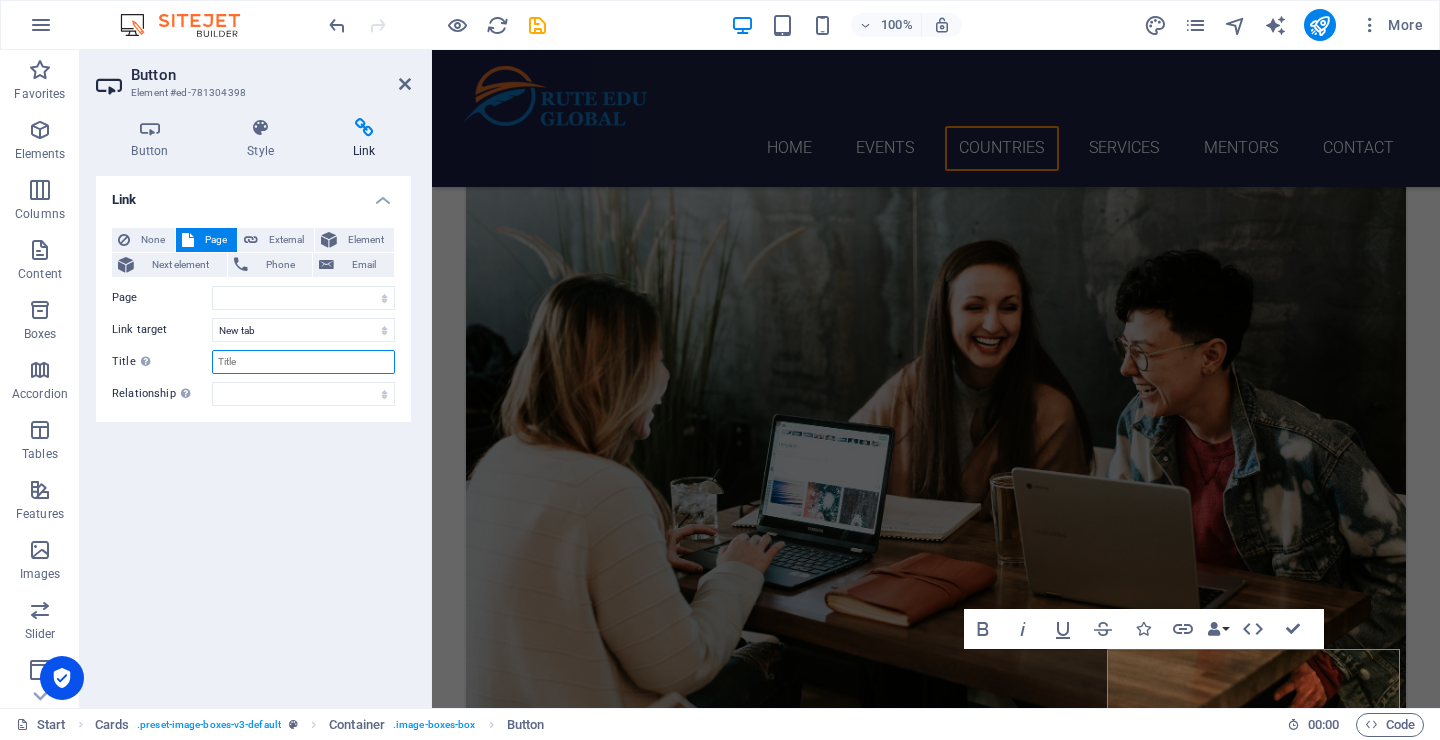 click on "Title Additional link description, should not be the same as the link text. The title is most often shown as a tooltip text when the mouse moves over the element. Leave empty if uncertain." at bounding box center (303, 362) 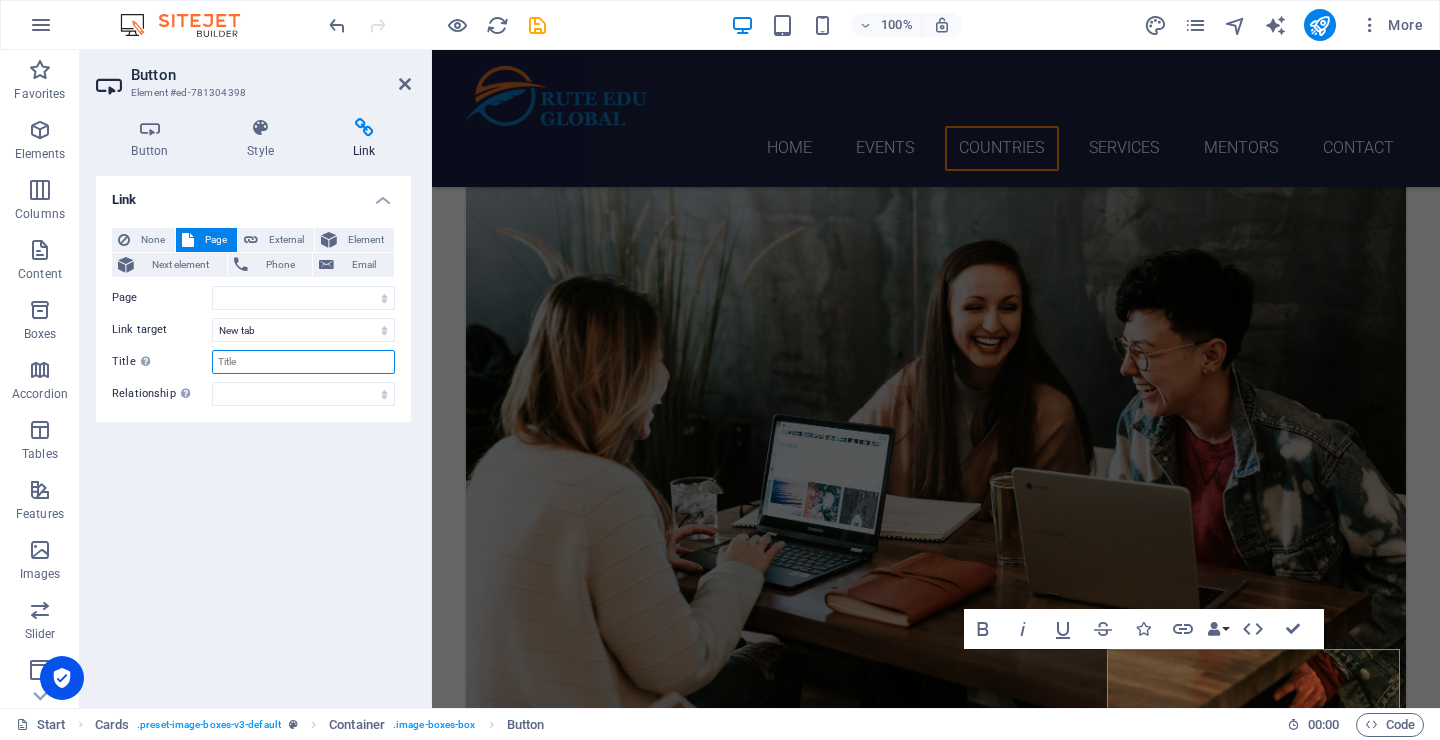 click on "Title Additional link description, should not be the same as the link text. The title is most often shown as a tooltip text when the mouse moves over the element. Leave empty if uncertain." at bounding box center (303, 362) 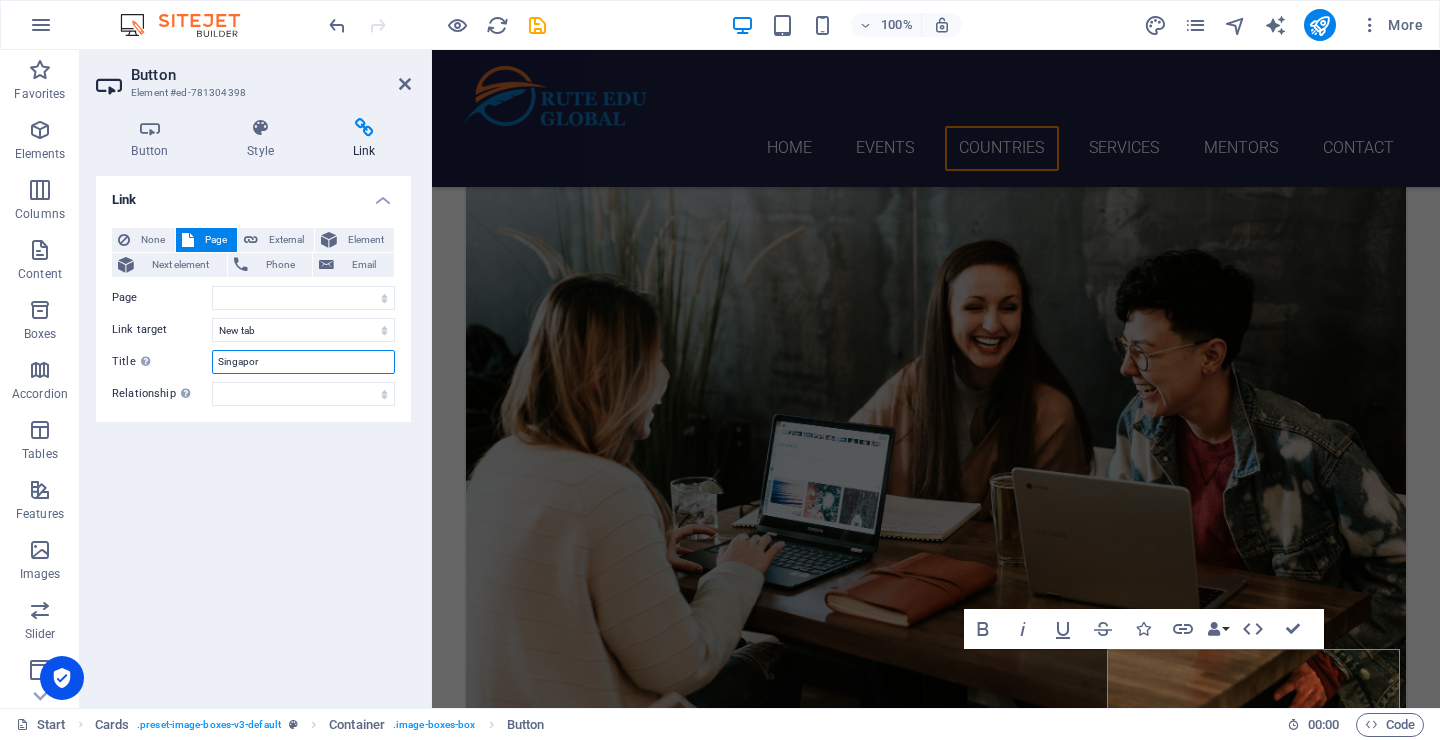 type on "[GEOGRAPHIC_DATA]" 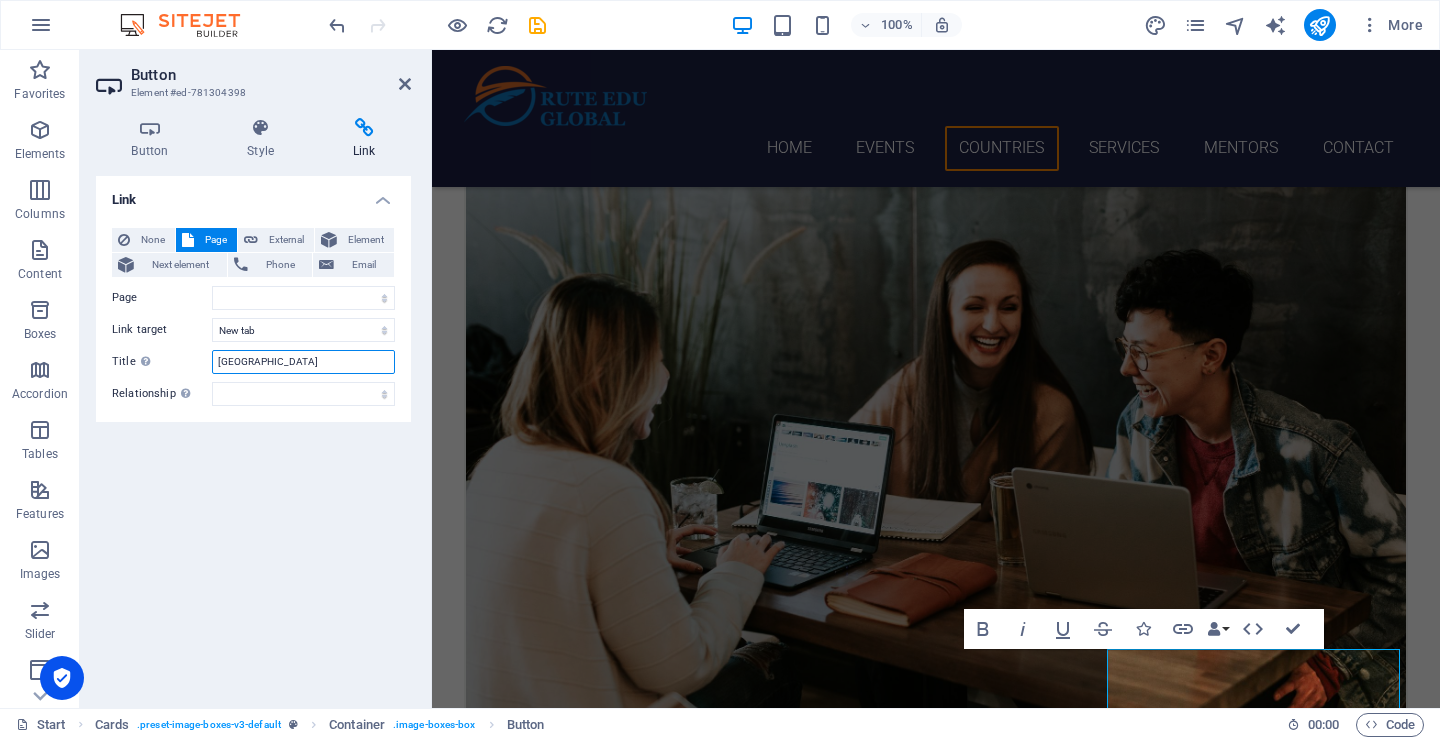 select 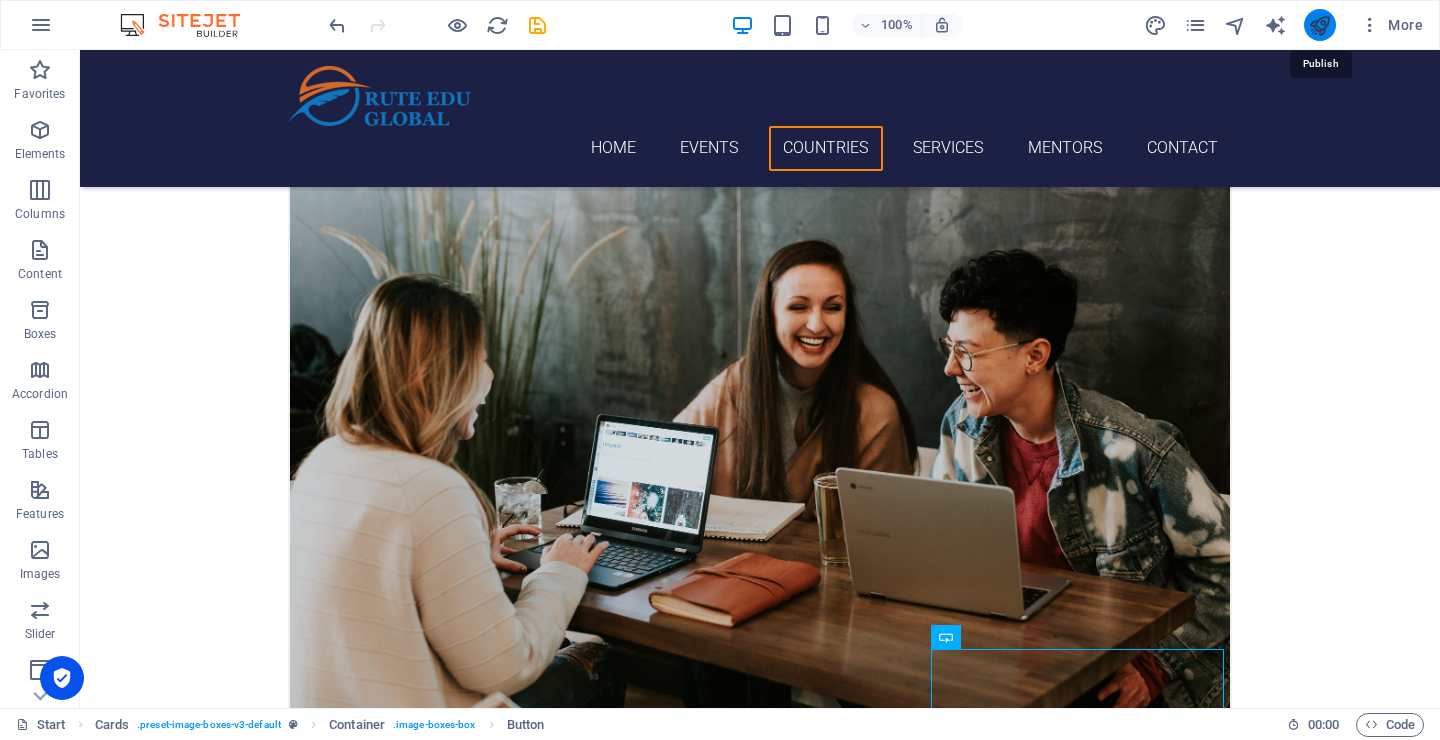 drag, startPoint x: 1330, startPoint y: 29, endPoint x: 709, endPoint y: 78, distance: 622.9302 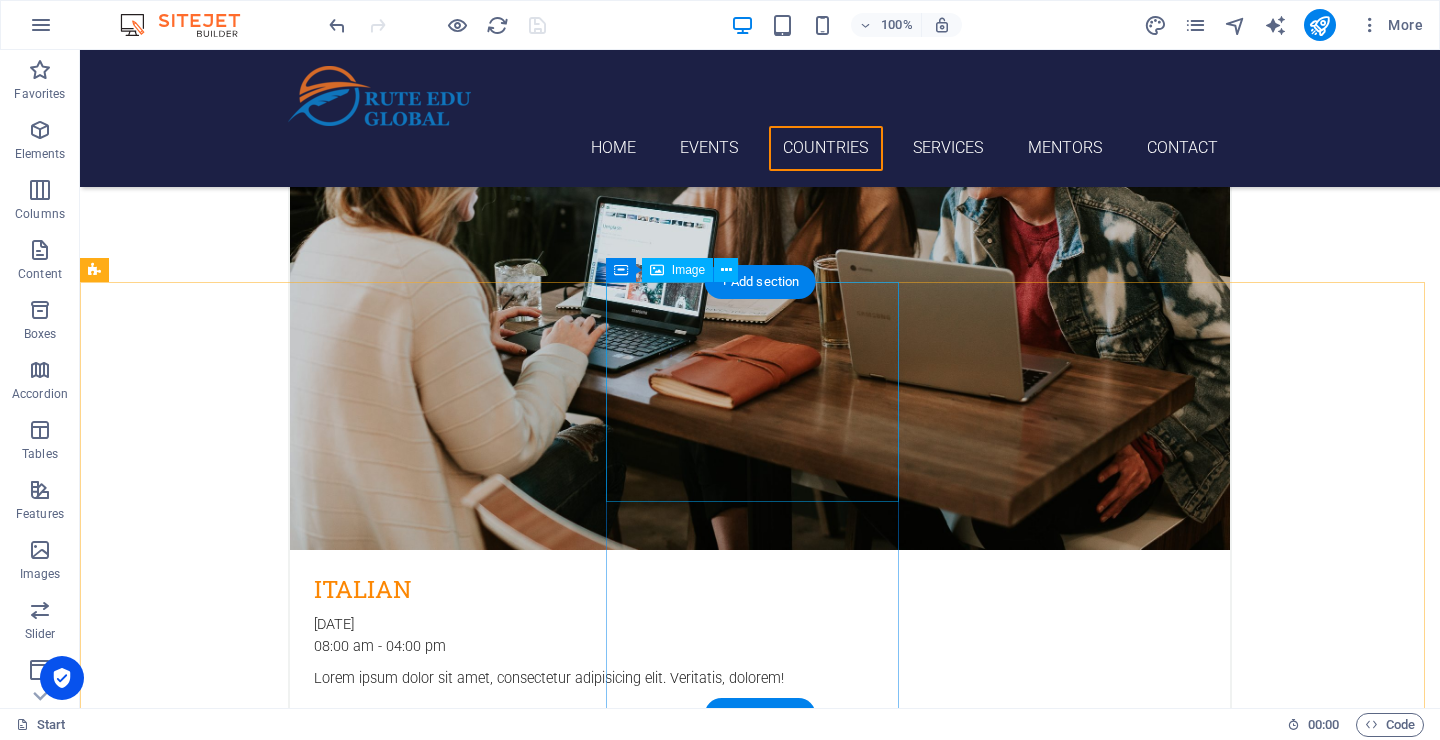 scroll, scrollTop: 3582, scrollLeft: 0, axis: vertical 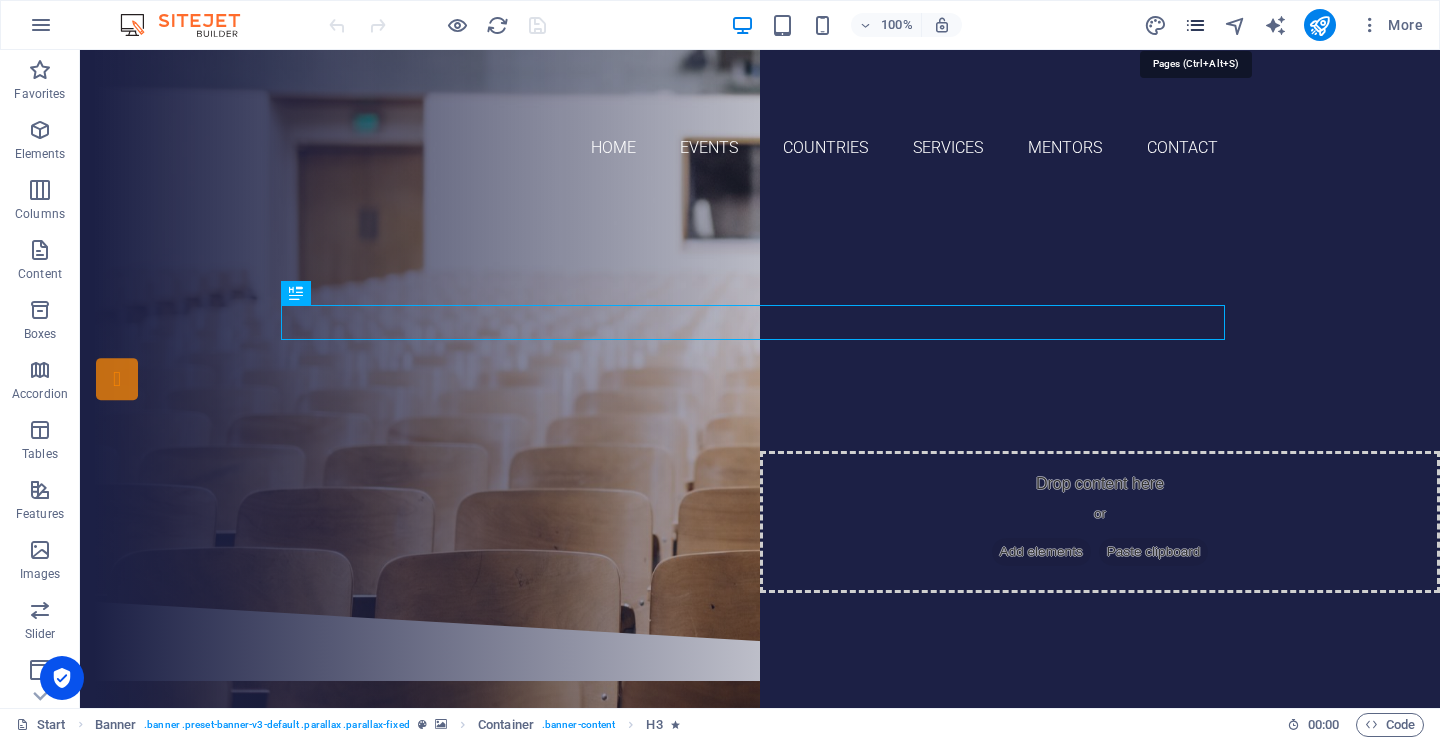 click at bounding box center [1195, 25] 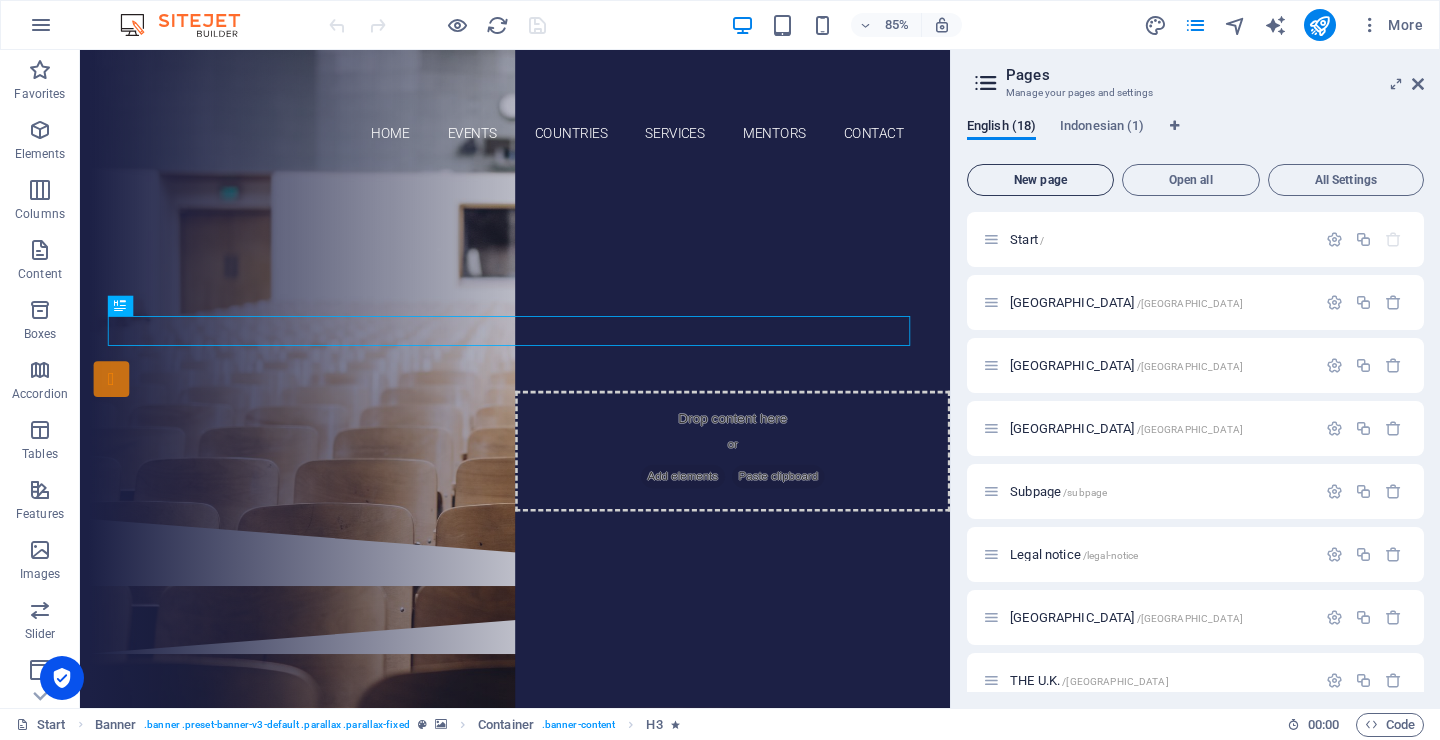 click on "New page" at bounding box center [1040, 180] 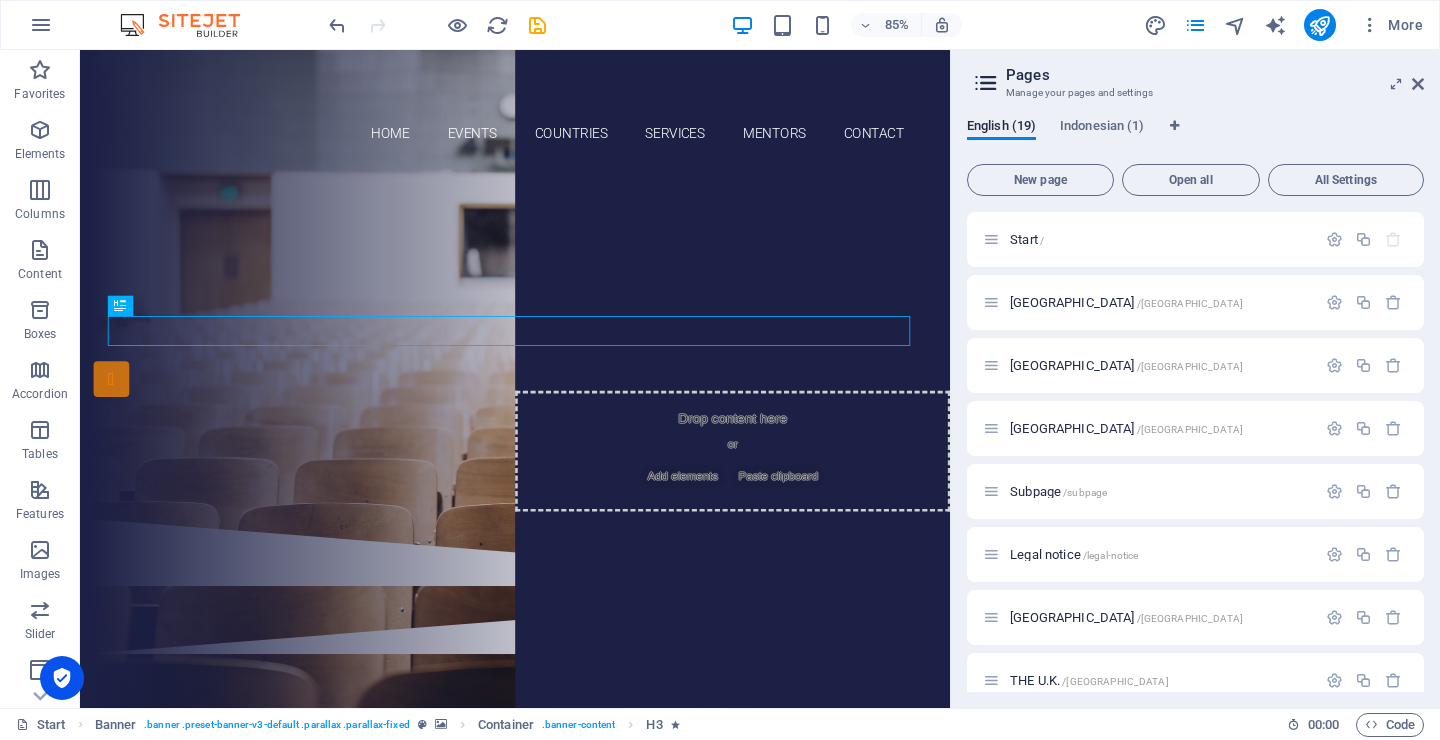 scroll, scrollTop: 997, scrollLeft: 0, axis: vertical 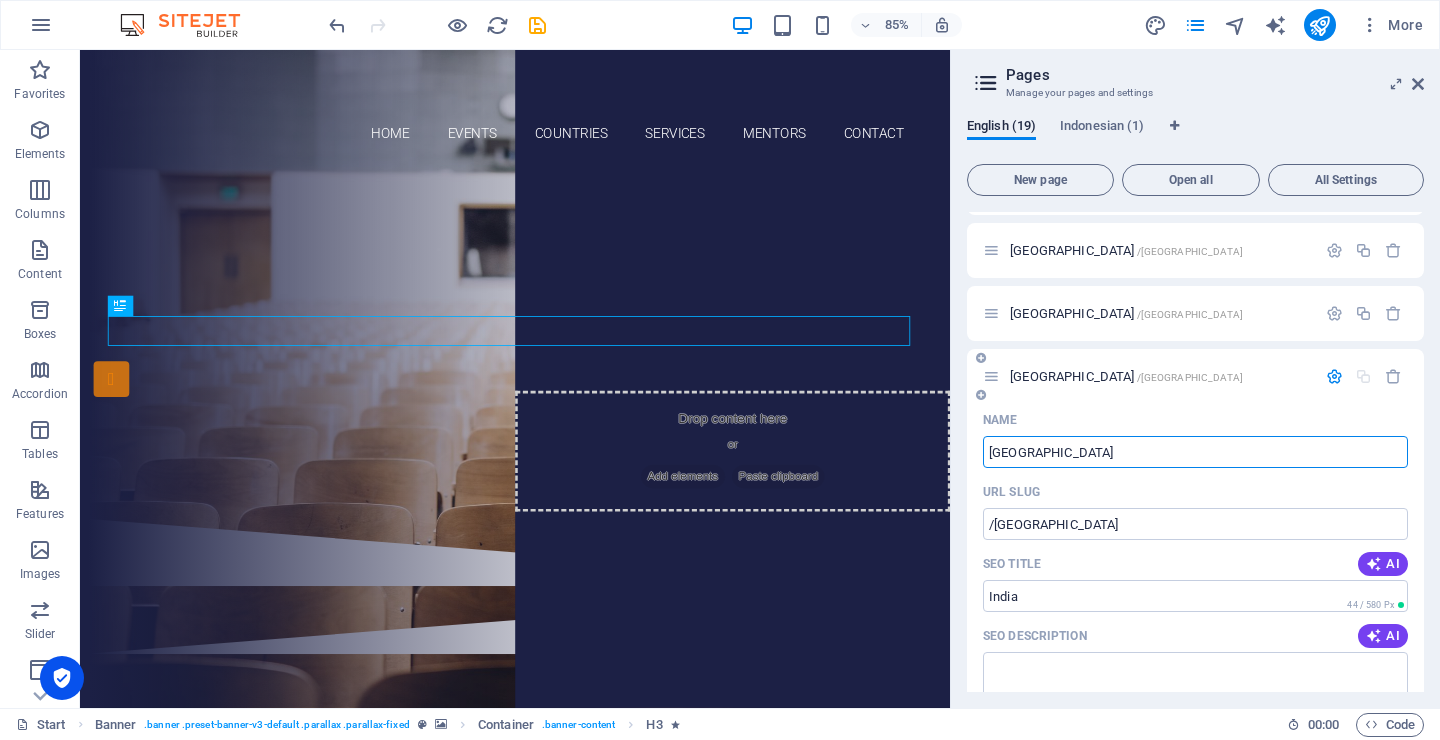 type on "[GEOGRAPHIC_DATA]" 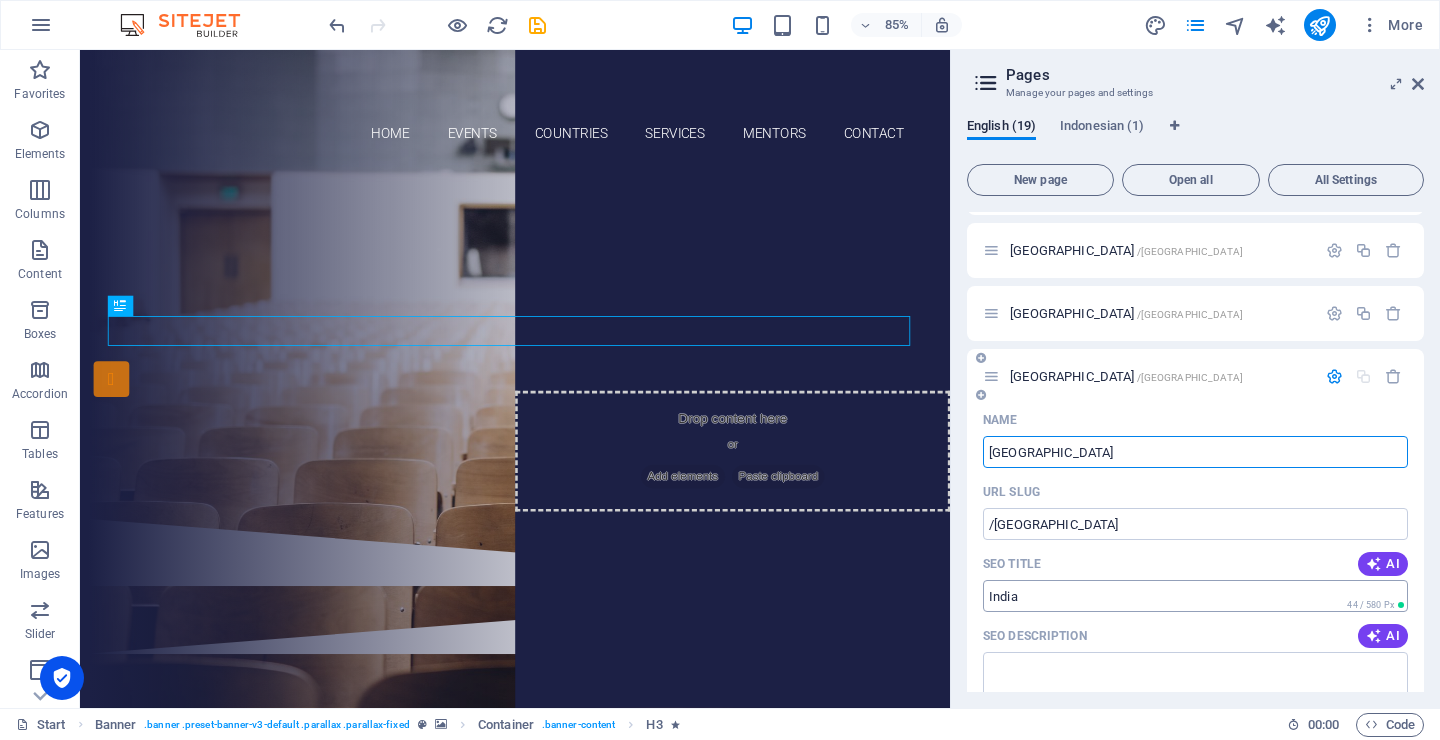 type on "[GEOGRAPHIC_DATA]" 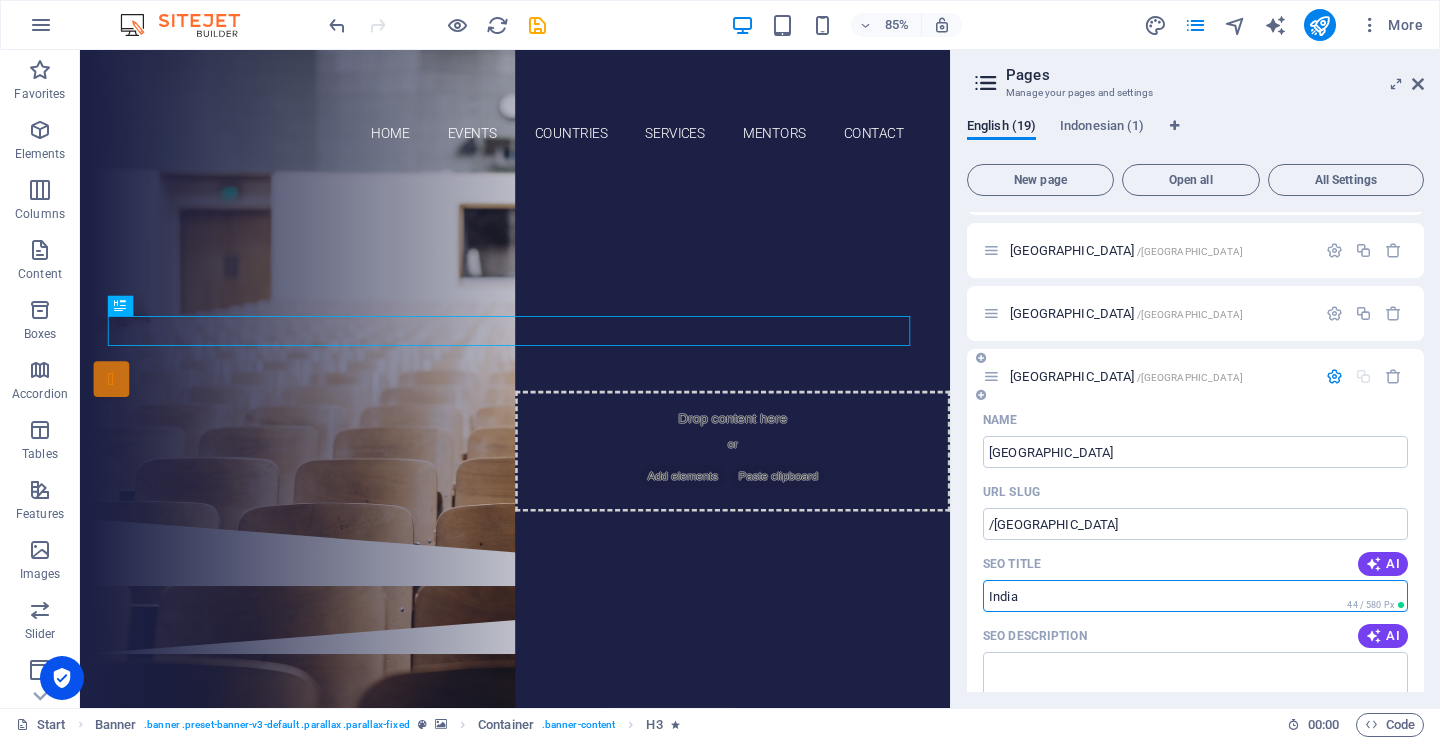 click on "SEO Title" at bounding box center (1195, 596) 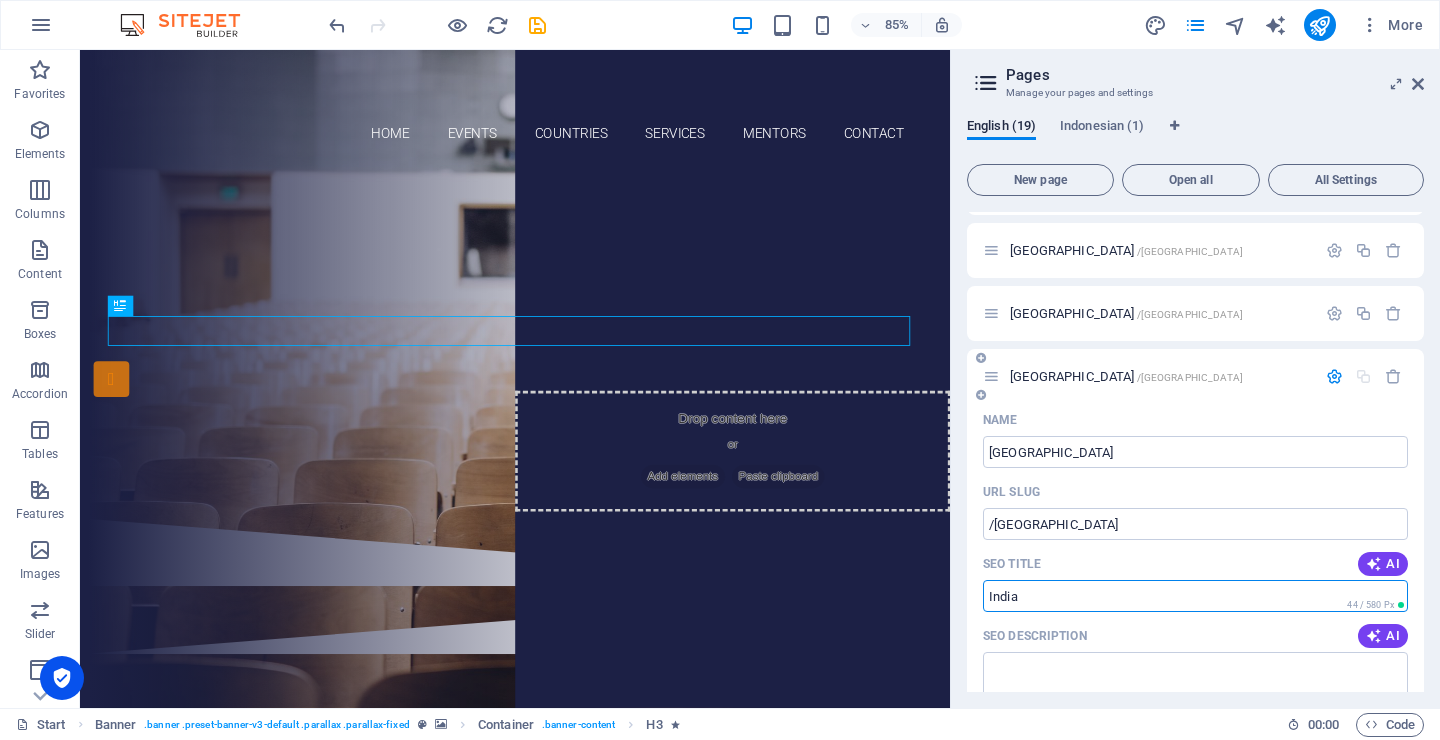 drag, startPoint x: 1037, startPoint y: 598, endPoint x: 982, endPoint y: 589, distance: 55.7315 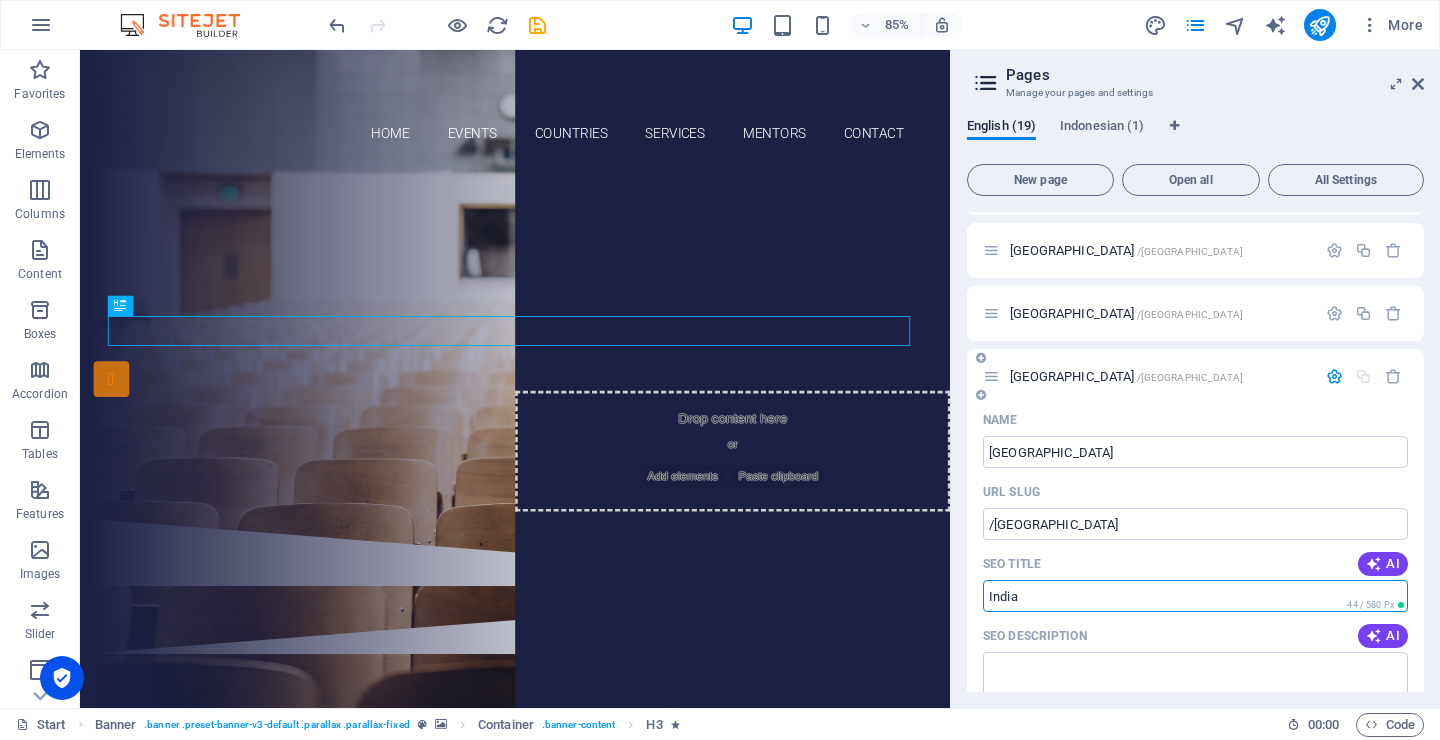 click on "SEO Title" at bounding box center [1195, 596] 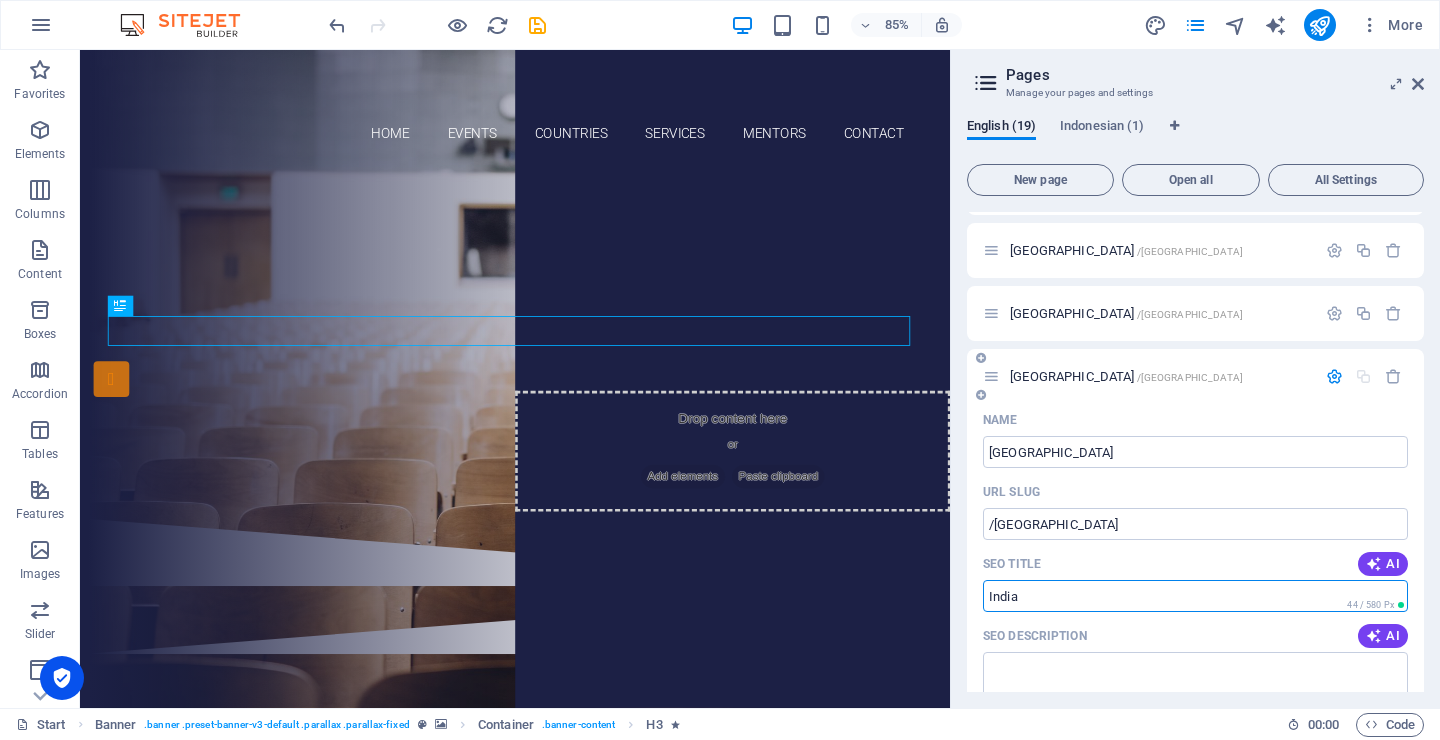 paste on "Get expert guidance to apply to top Indian universities. Admission help, scholarship advice, and visa support. Start your journey with Rute Edu Global today!" 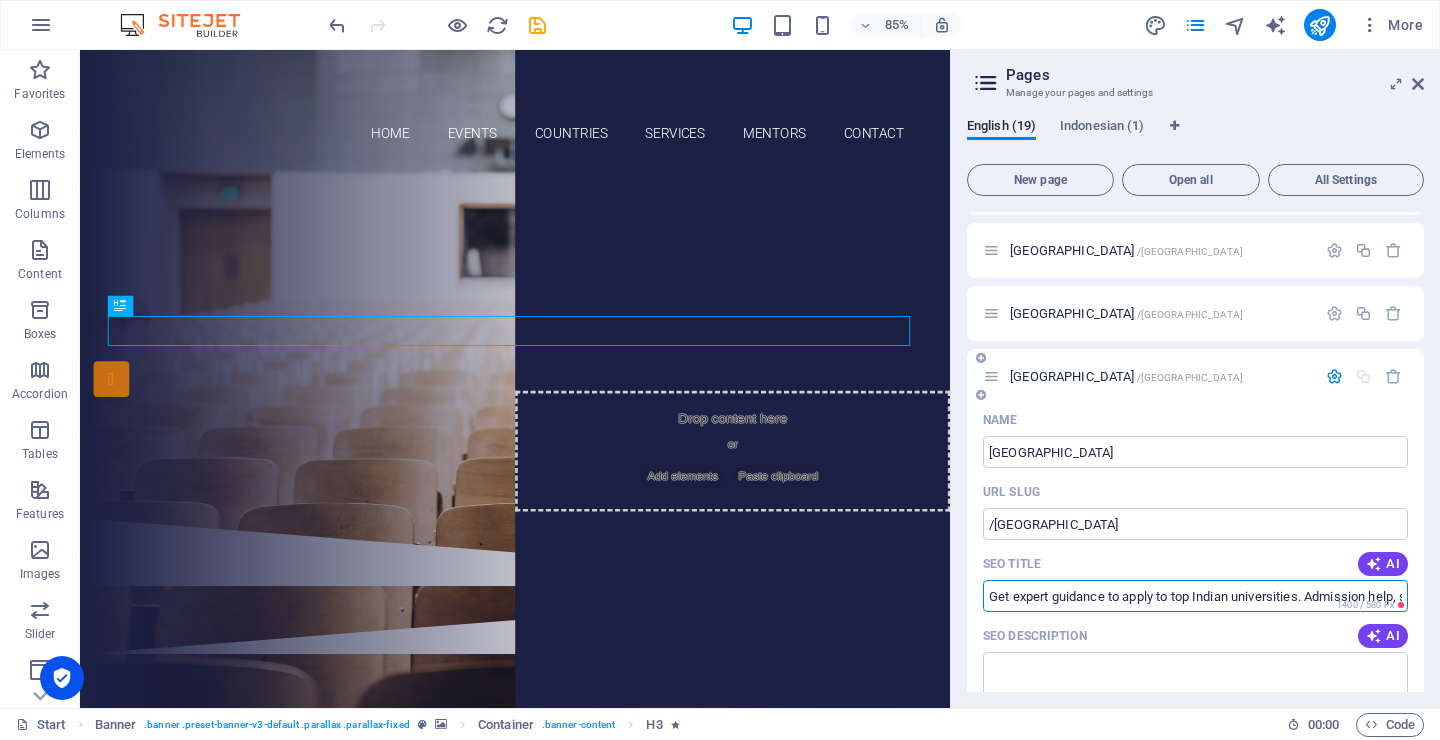 scroll, scrollTop: 0, scrollLeft: 503, axis: horizontal 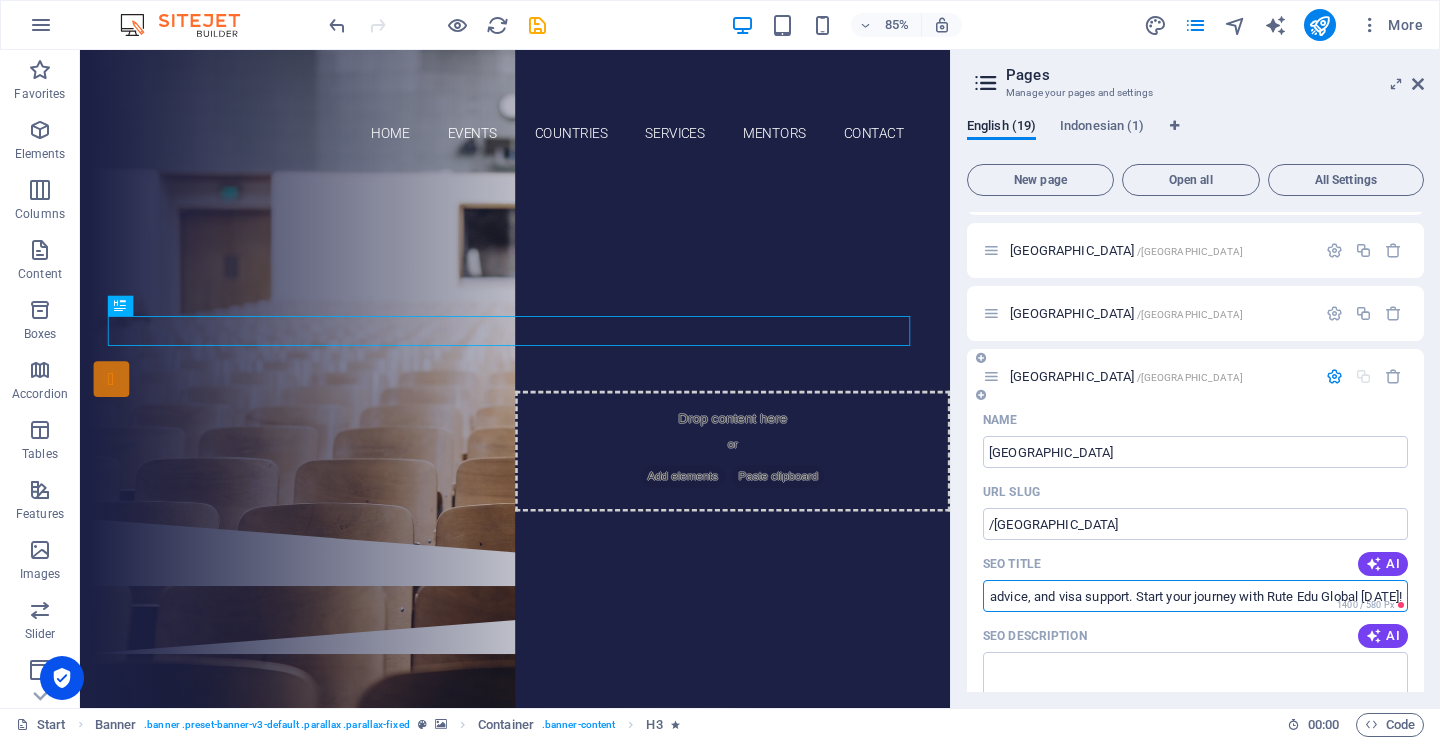 type on "Get expert guidance to apply to top Indian universities. Admission help, scholarship advice, and visa support. Start your journey with Rute Edu Global today!" 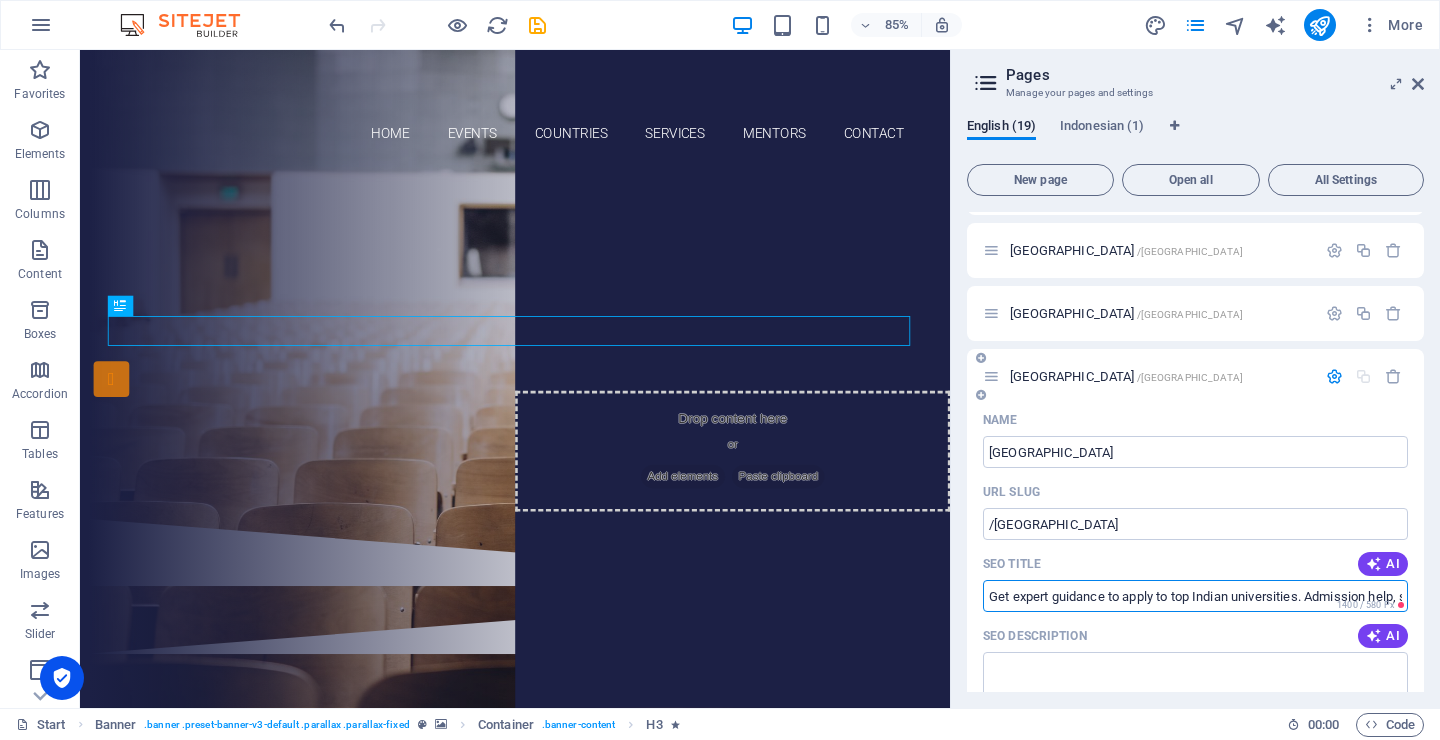 click on "Get expert guidance to apply to top Indian universities. Admission help, scholarship advice, and visa support. Start your journey with Rute Edu Global today!" at bounding box center [1195, 596] 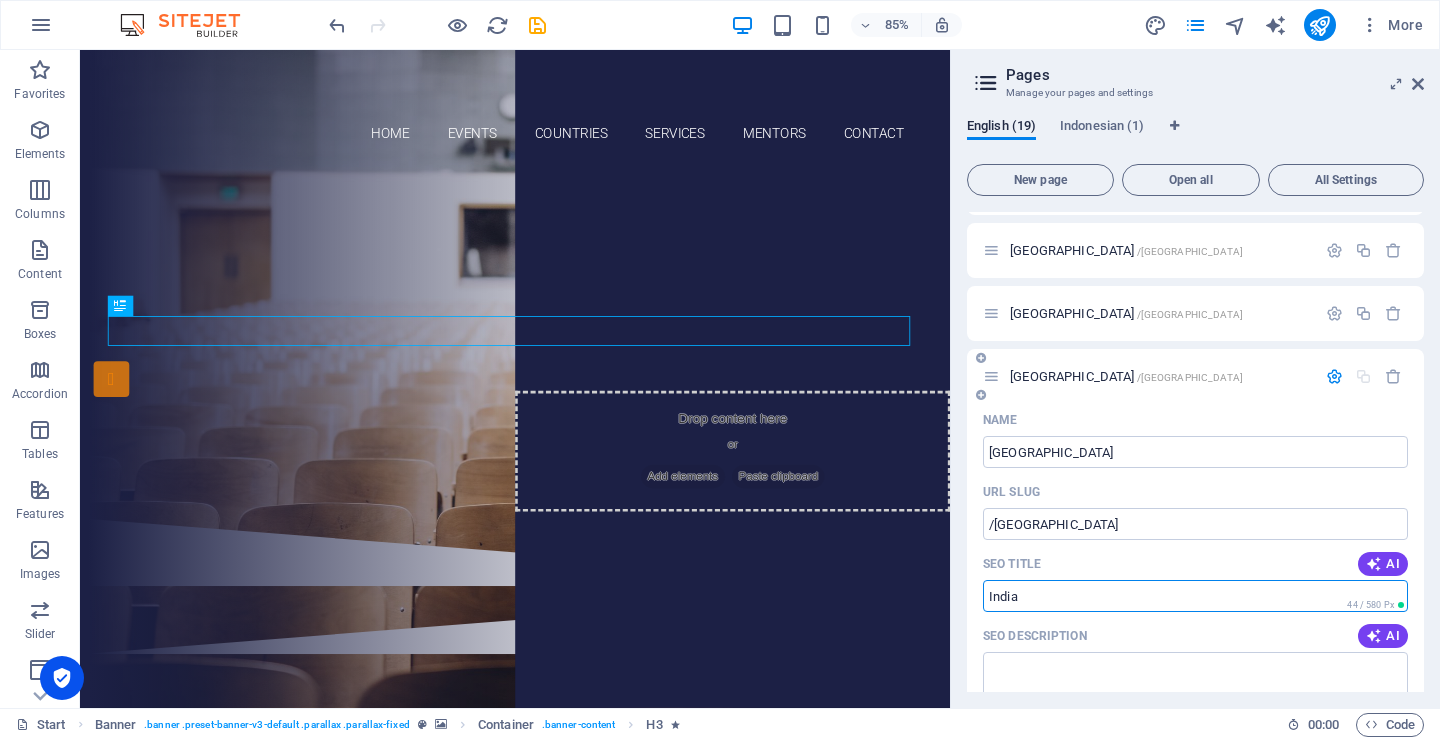 click on "SEO Title" at bounding box center [1195, 596] 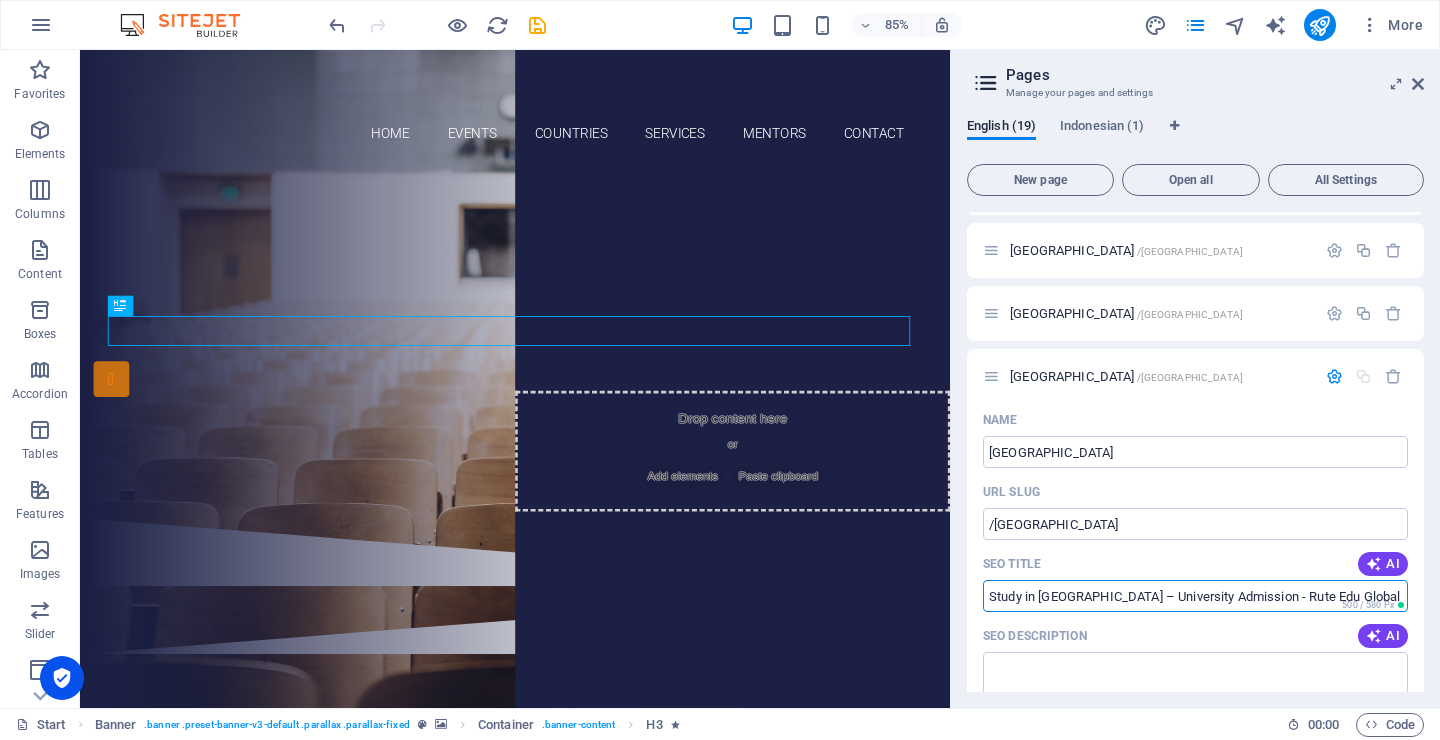 type on "Study in [GEOGRAPHIC_DATA] – University Admission - Rute Edu Global" 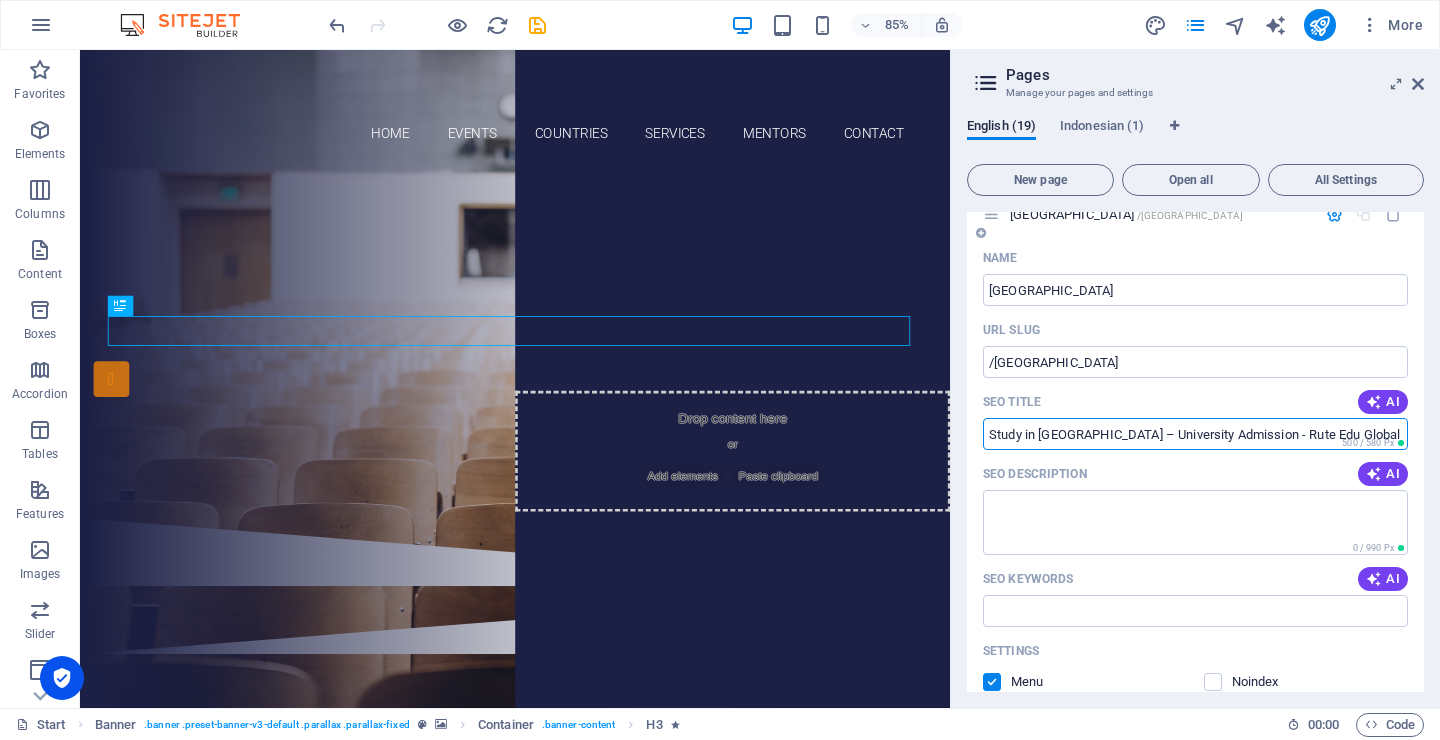 scroll, scrollTop: 1169, scrollLeft: 0, axis: vertical 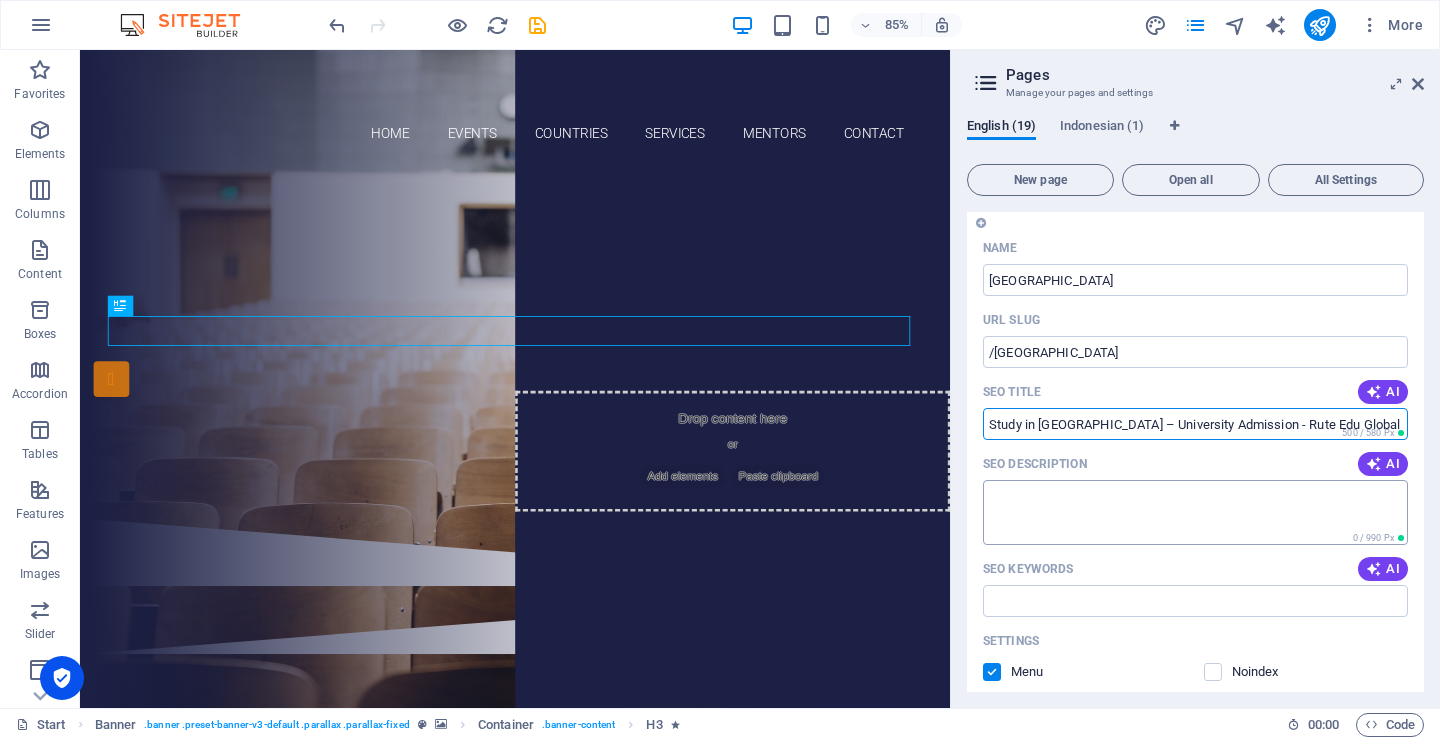 click on "SEO Description" at bounding box center [1195, 512] 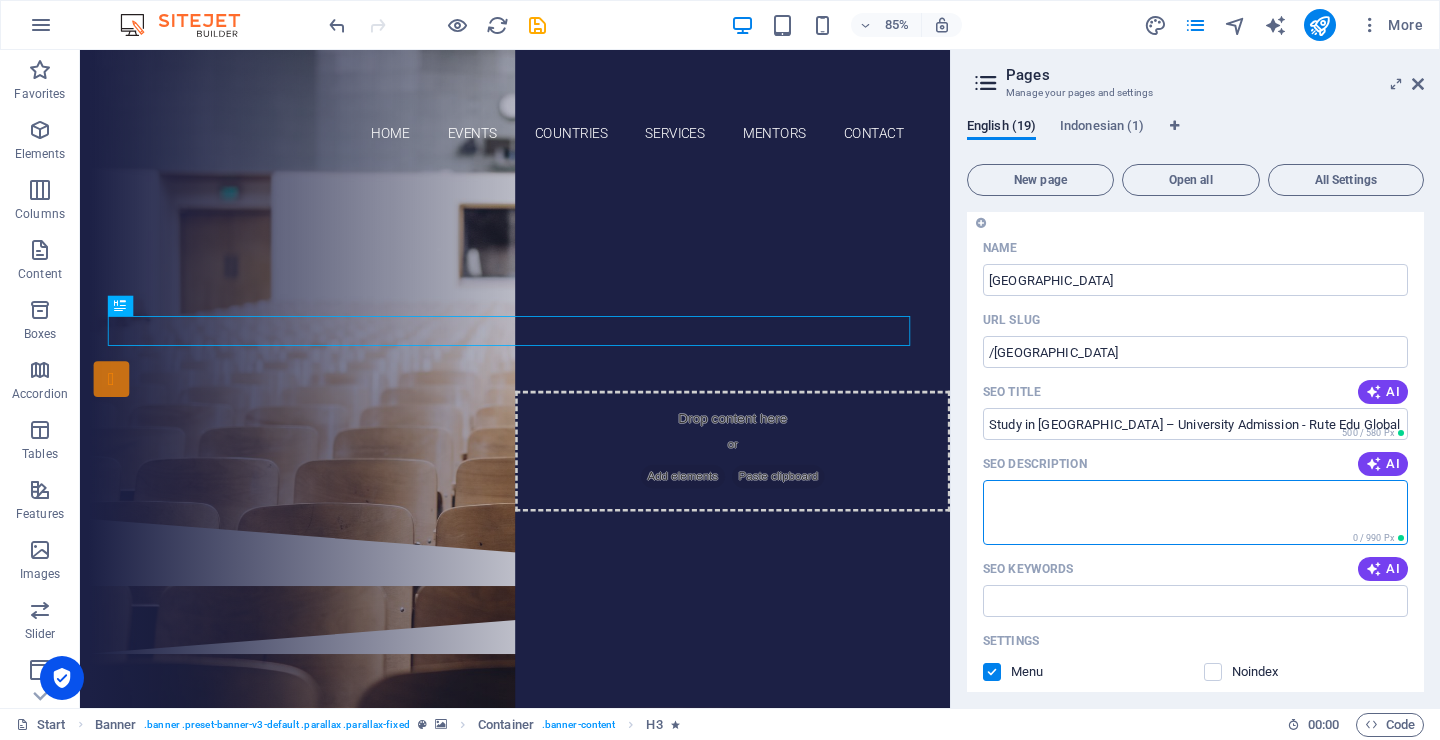 paste on "Get expert guidance to apply to top Indian universities. Admission help, scholarship advice, and visa support. Start your journey with Rute Edu Global today!" 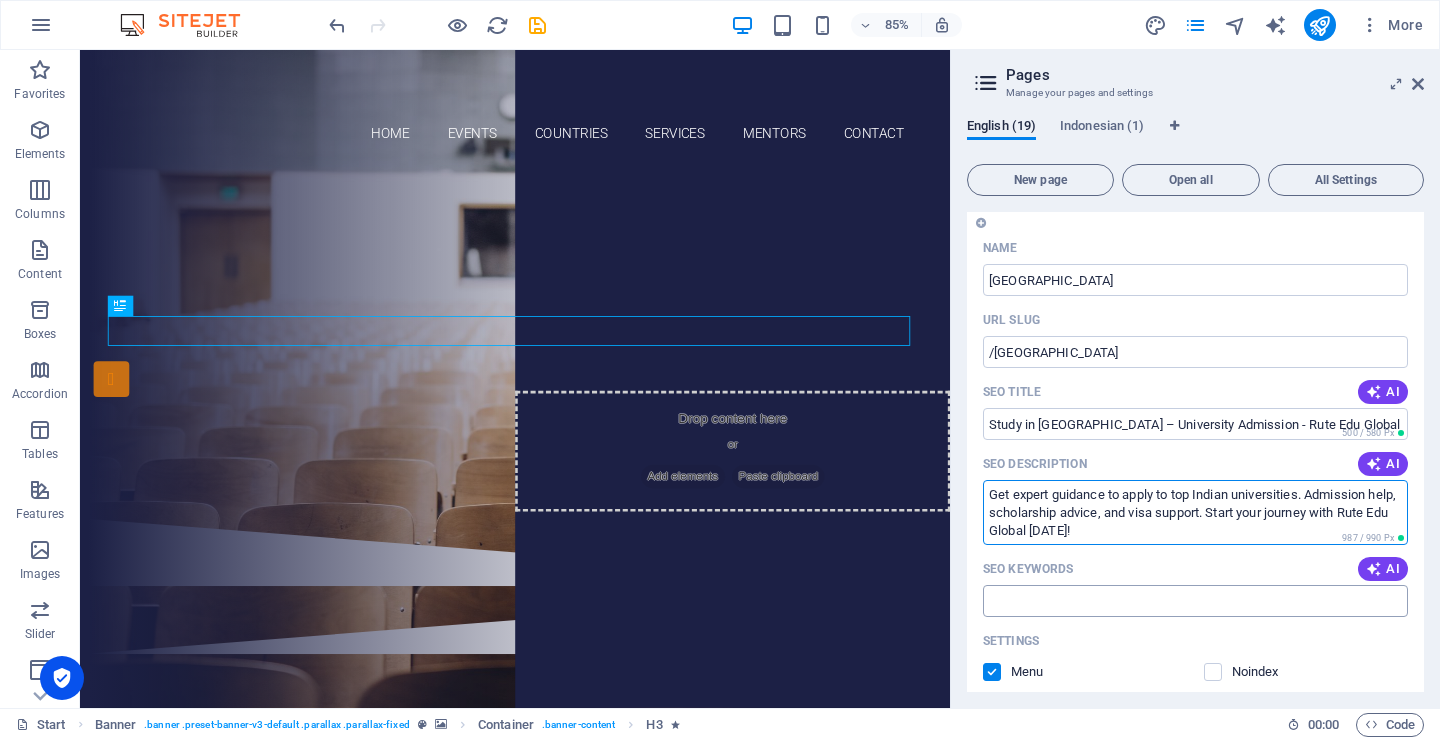 scroll, scrollTop: 36, scrollLeft: 0, axis: vertical 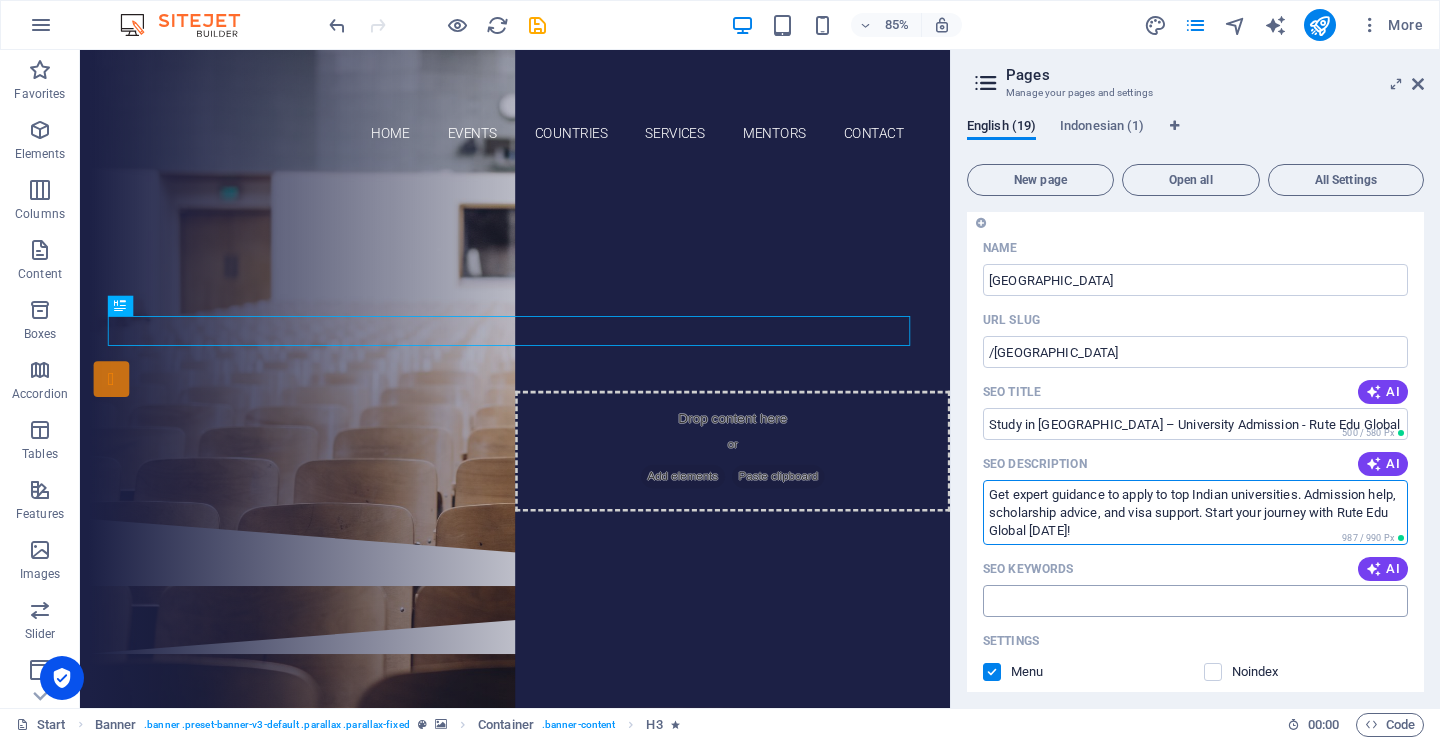 type on "Get expert guidance to apply to top Indian universities. Admission help, scholarship advice, and visa support. Start your journey with Rute Edu Global today!" 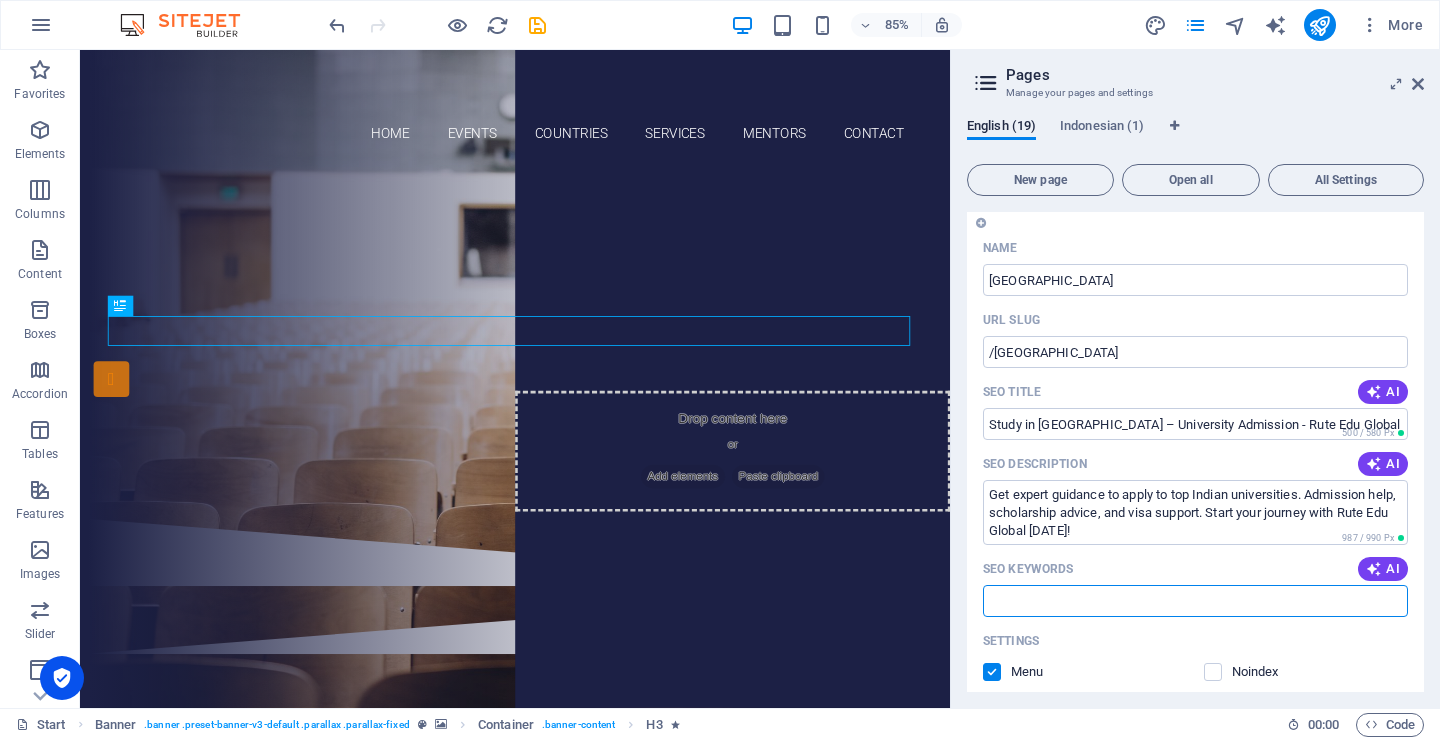 click on "SEO Keywords" at bounding box center (1195, 601) 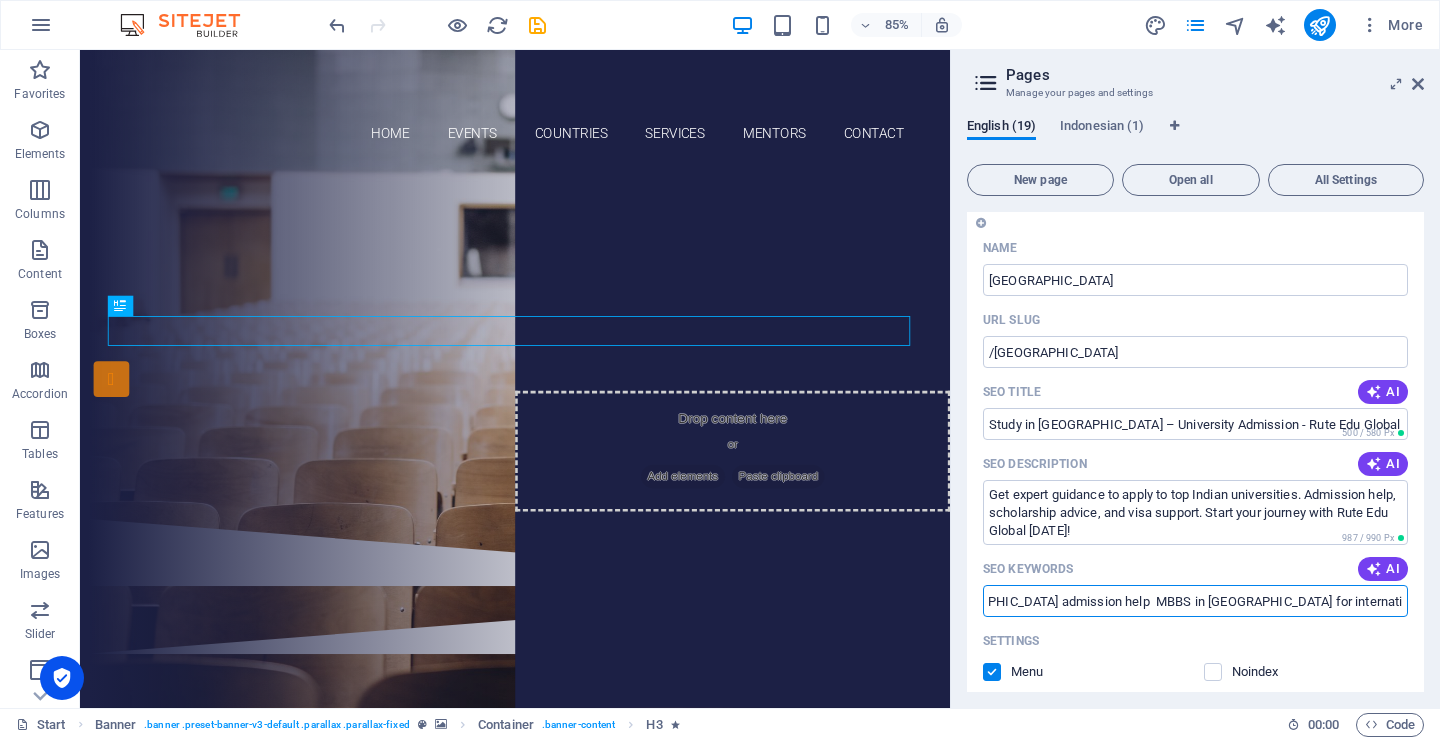 scroll, scrollTop: 0, scrollLeft: 0, axis: both 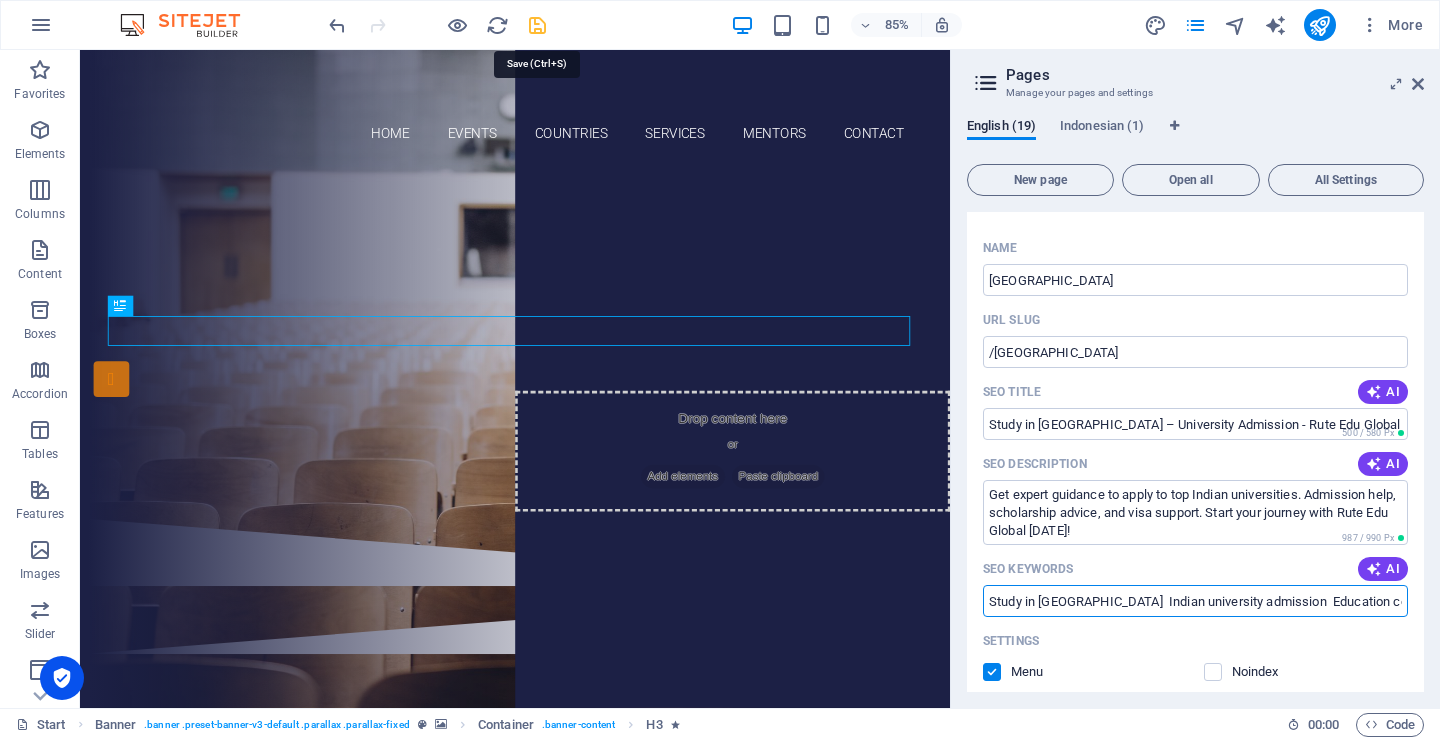 type on "Study in India  Indian university admission  Education consultant India  Apply to Indian universities  Study abroad India  Indian scholarships for international students  India student visa guidance  Indian Institute of Technology admission help  MBBS in India for international students  Rute Edu Global education services" 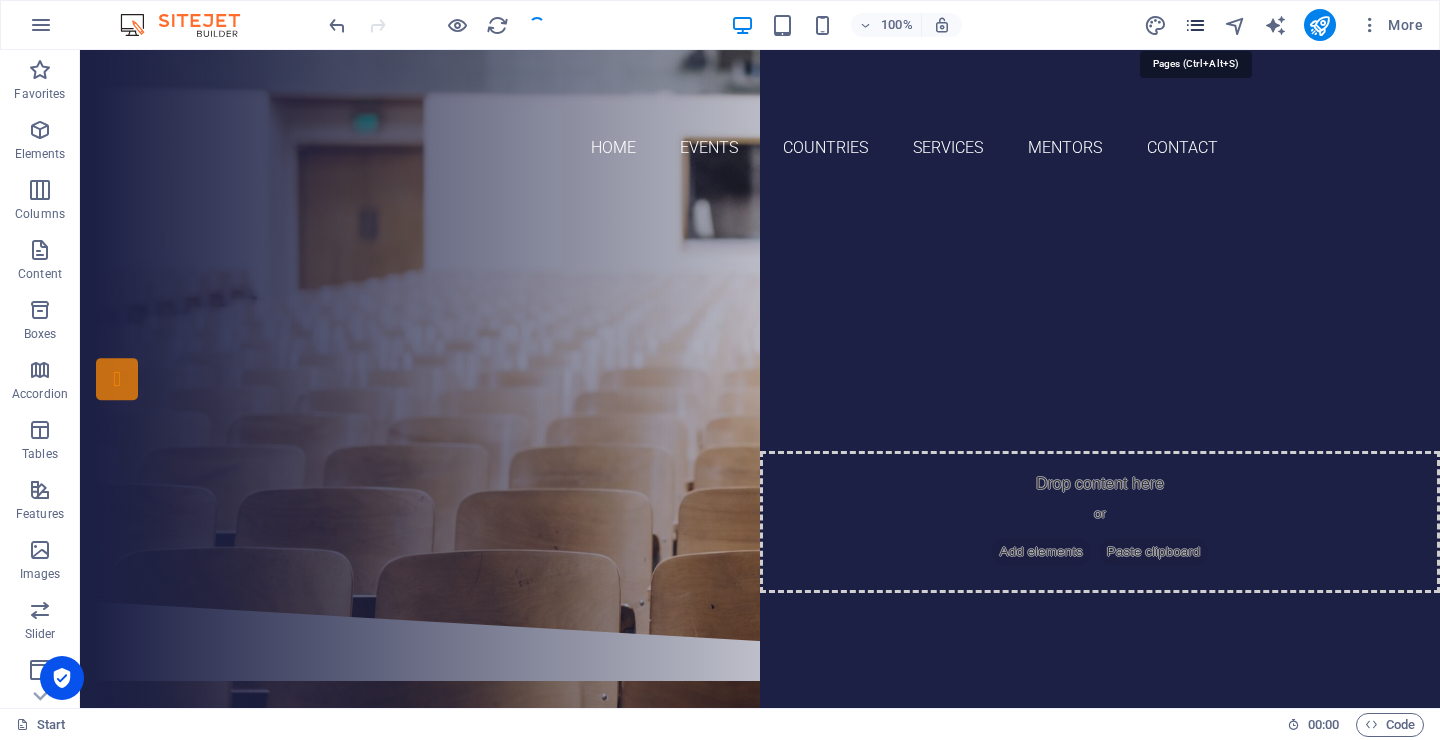 click at bounding box center (1195, 25) 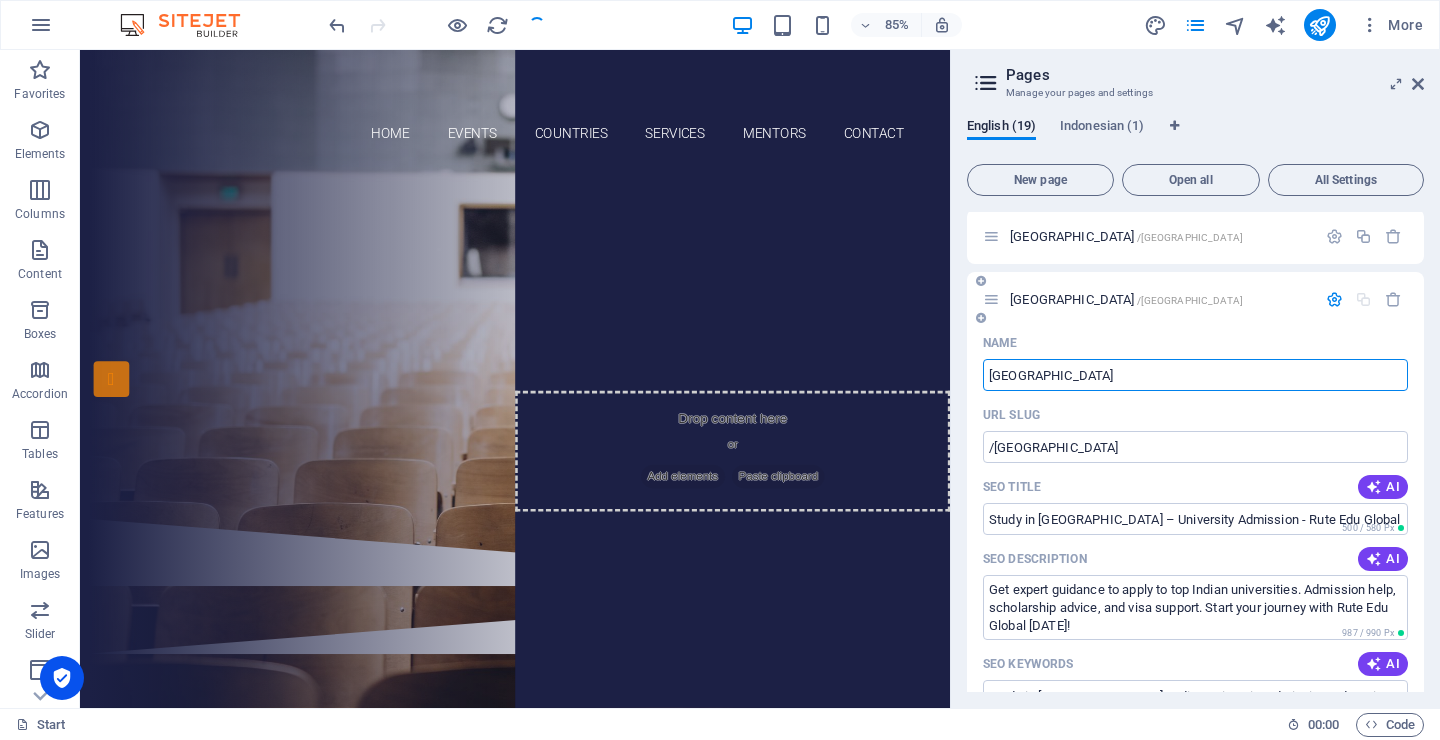 scroll, scrollTop: 1550, scrollLeft: 0, axis: vertical 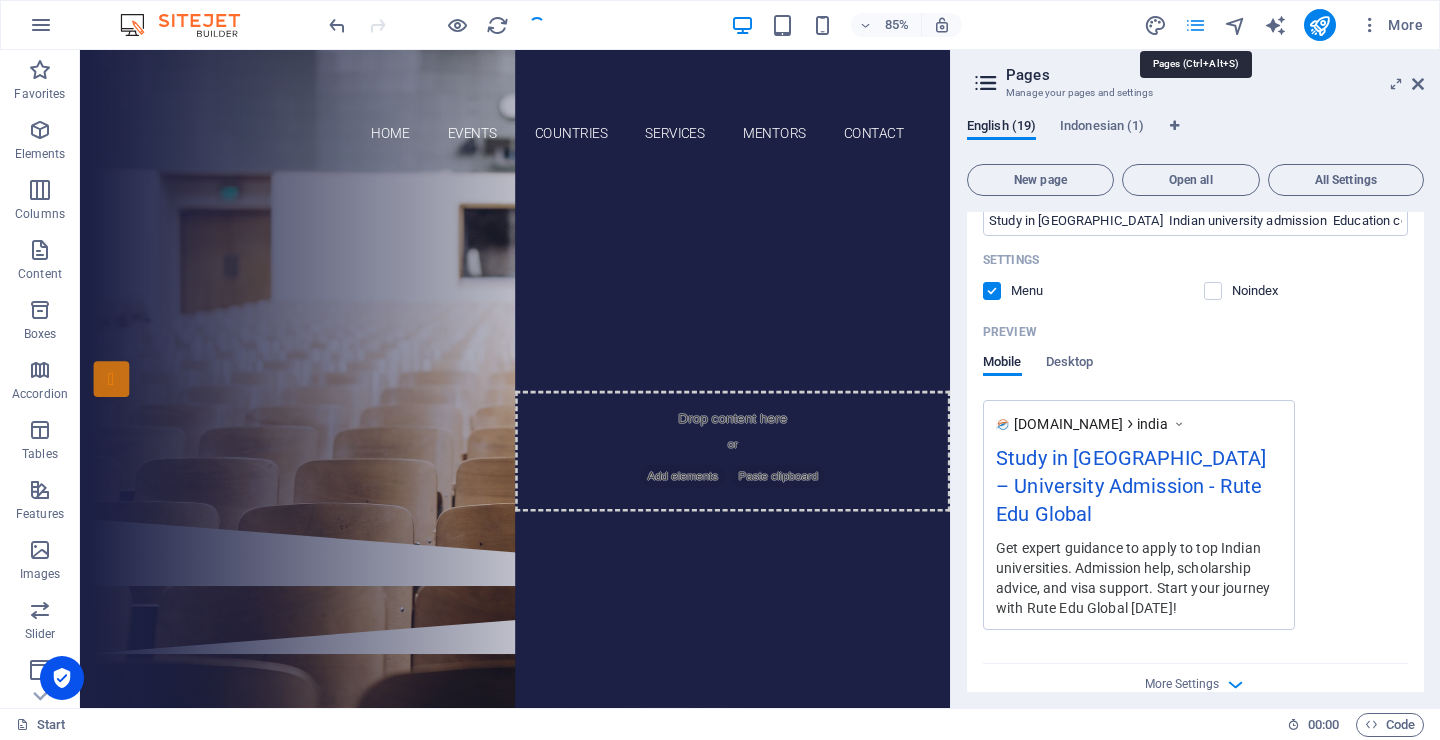 click at bounding box center [1195, 25] 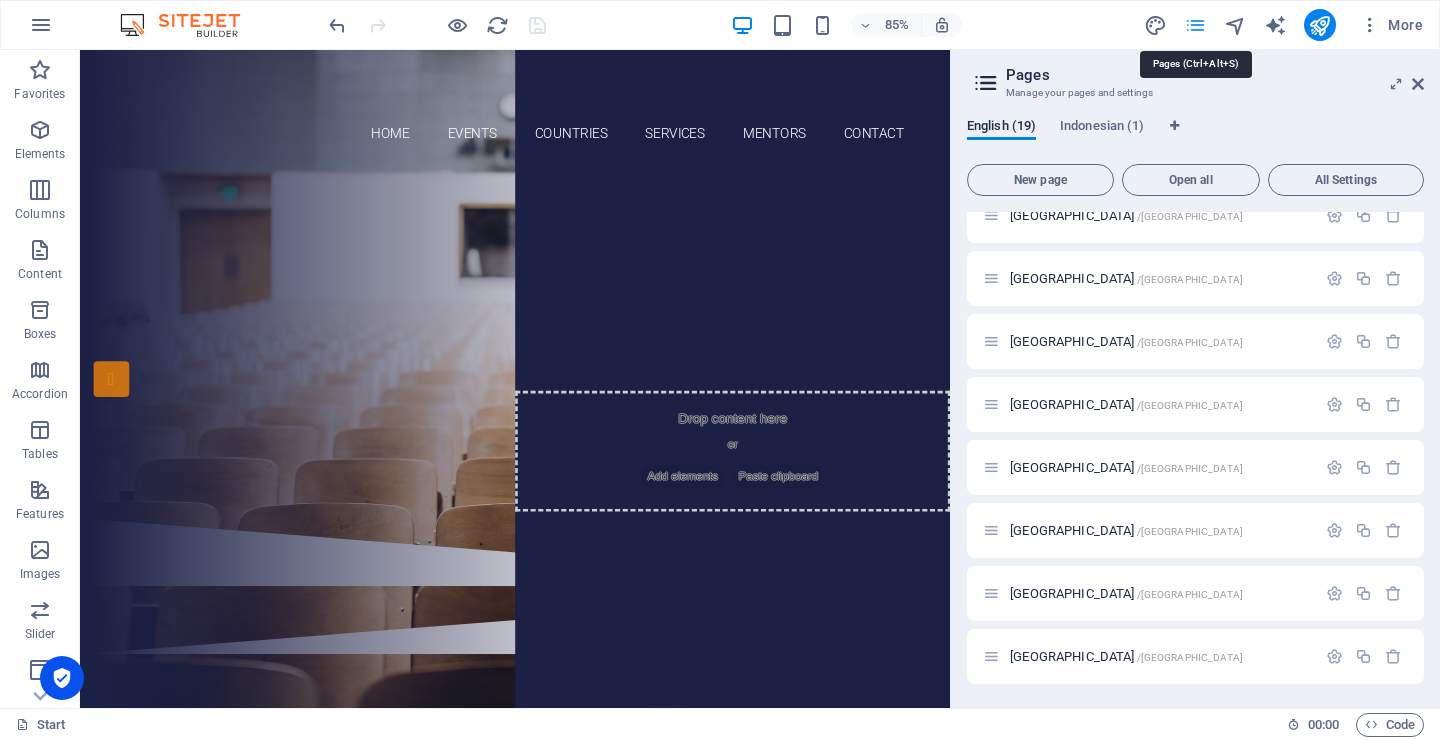 scroll, scrollTop: 717, scrollLeft: 0, axis: vertical 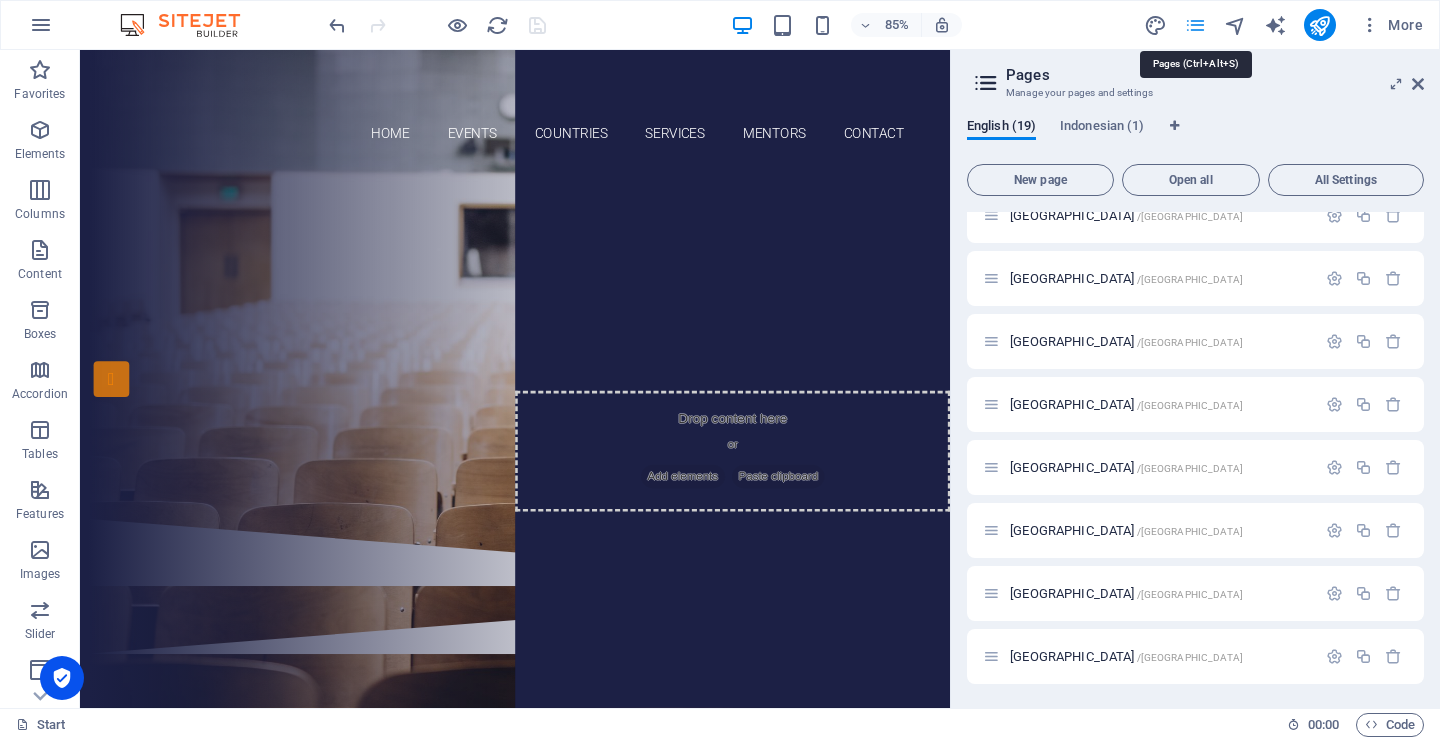 click at bounding box center (1195, 25) 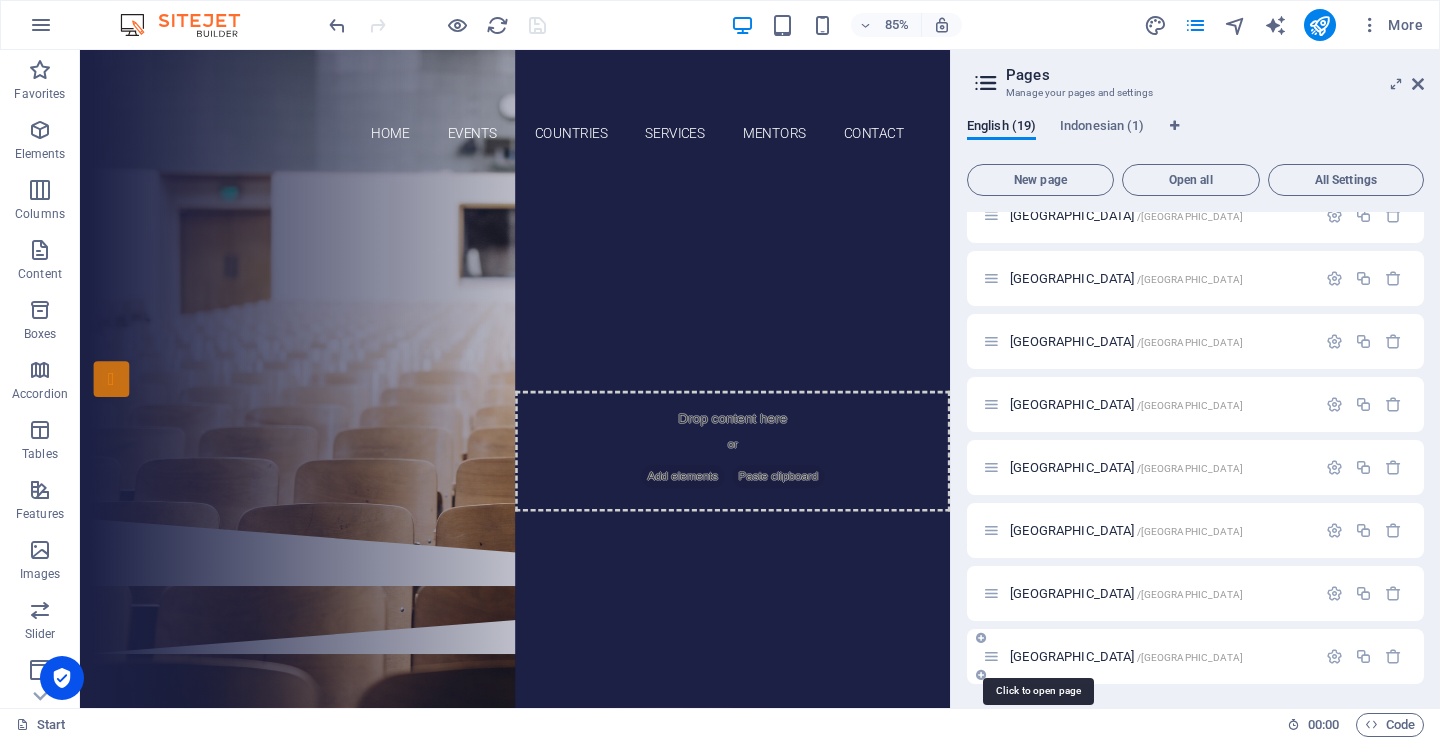 click on "[GEOGRAPHIC_DATA] /[GEOGRAPHIC_DATA]" at bounding box center (1126, 656) 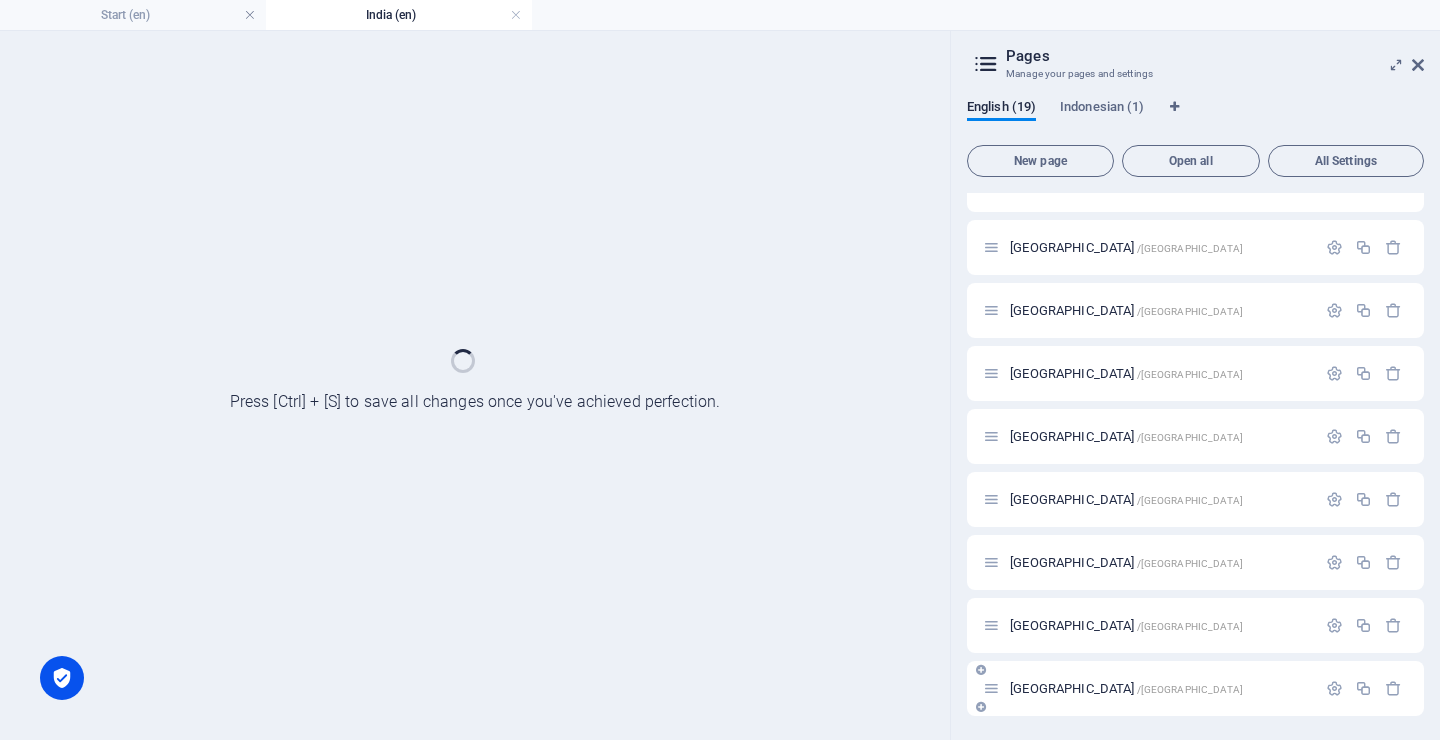 scroll, scrollTop: 666, scrollLeft: 0, axis: vertical 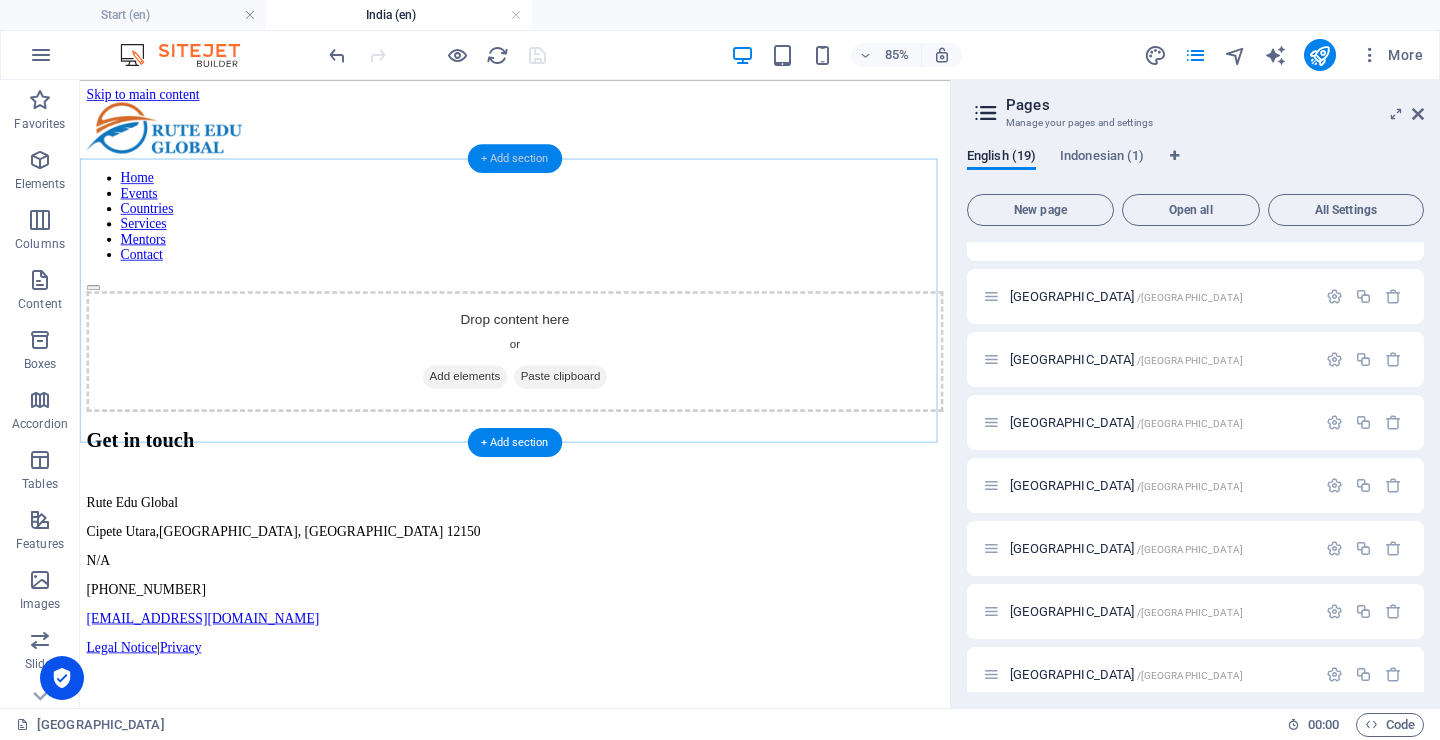 click on "+ Add section" at bounding box center (515, 158) 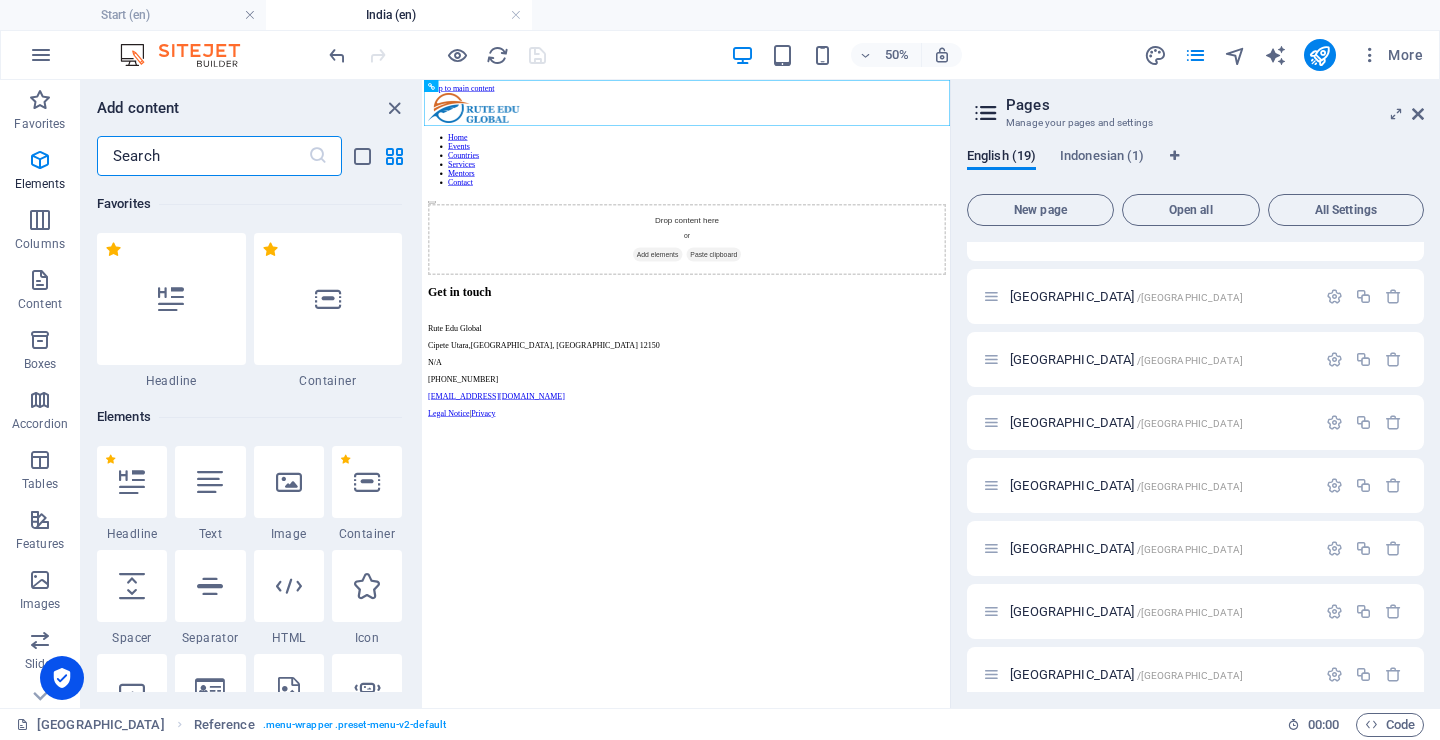 scroll, scrollTop: 3499, scrollLeft: 0, axis: vertical 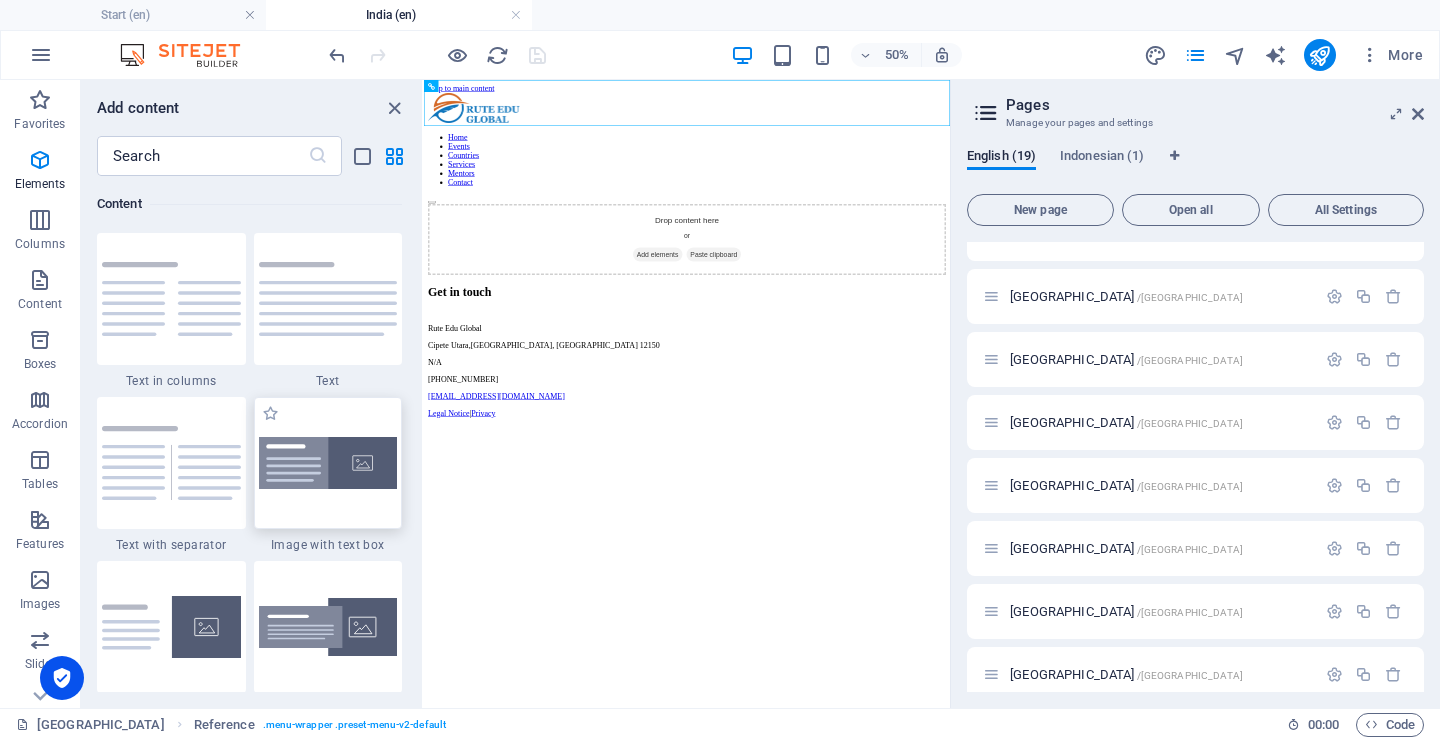 drag, startPoint x: 336, startPoint y: 471, endPoint x: 702, endPoint y: 214, distance: 447.21918 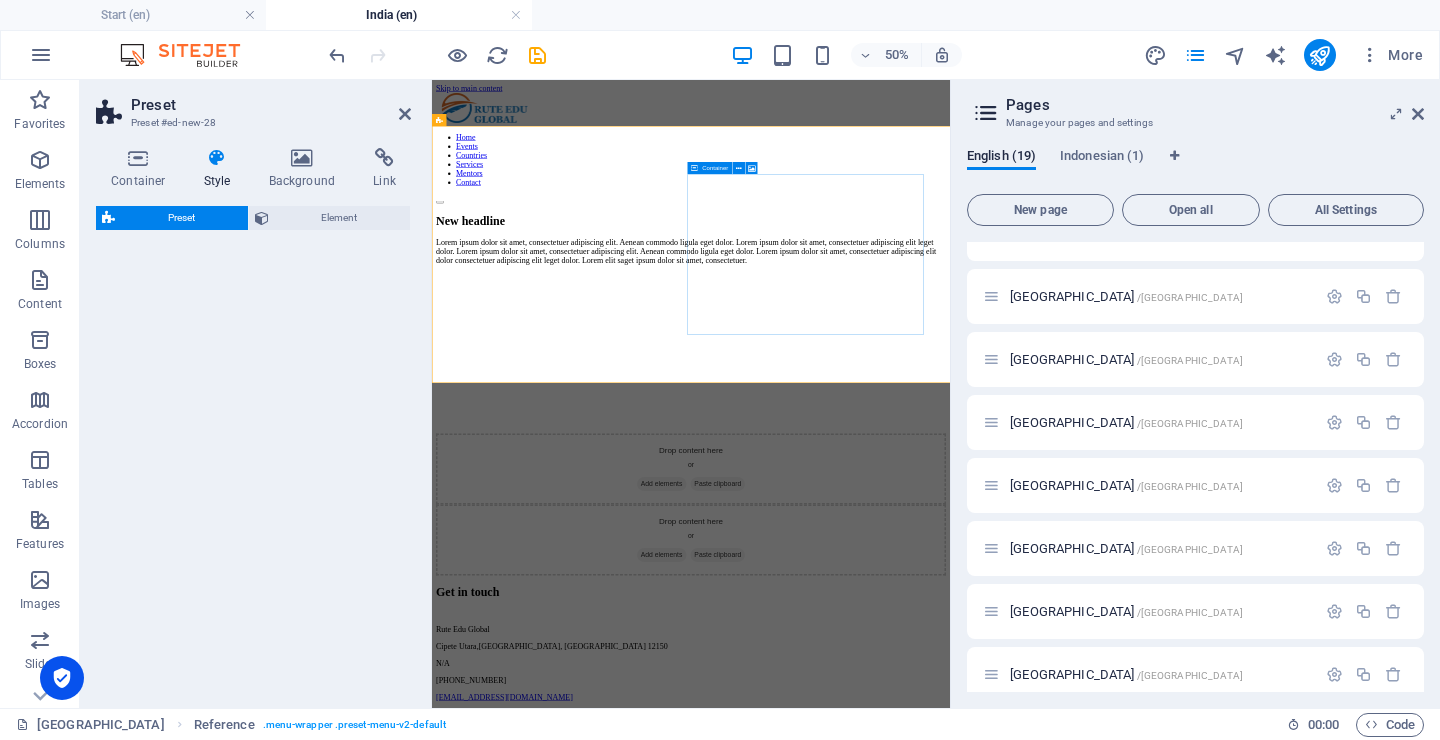 click on "New headline" at bounding box center (950, 361) 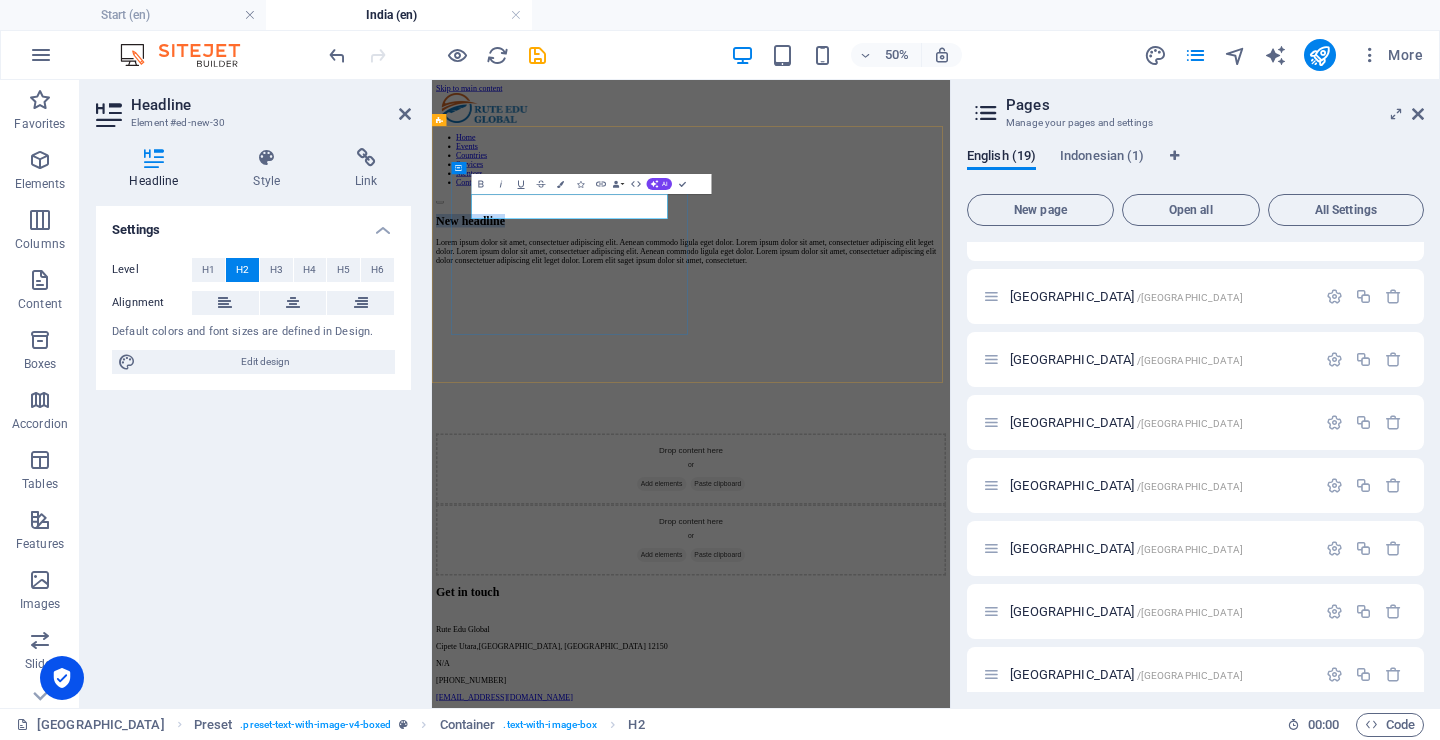 click on "New headline" at bounding box center [950, 361] 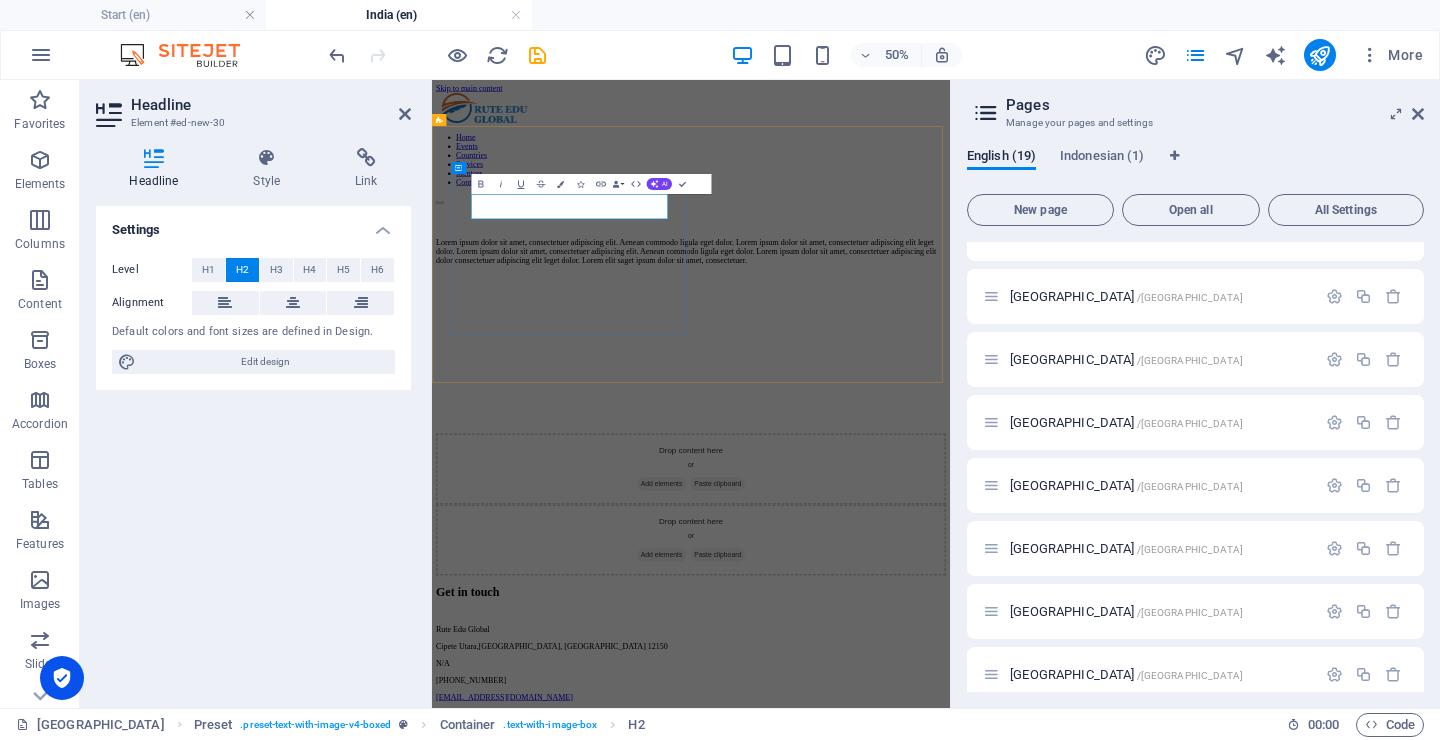 type 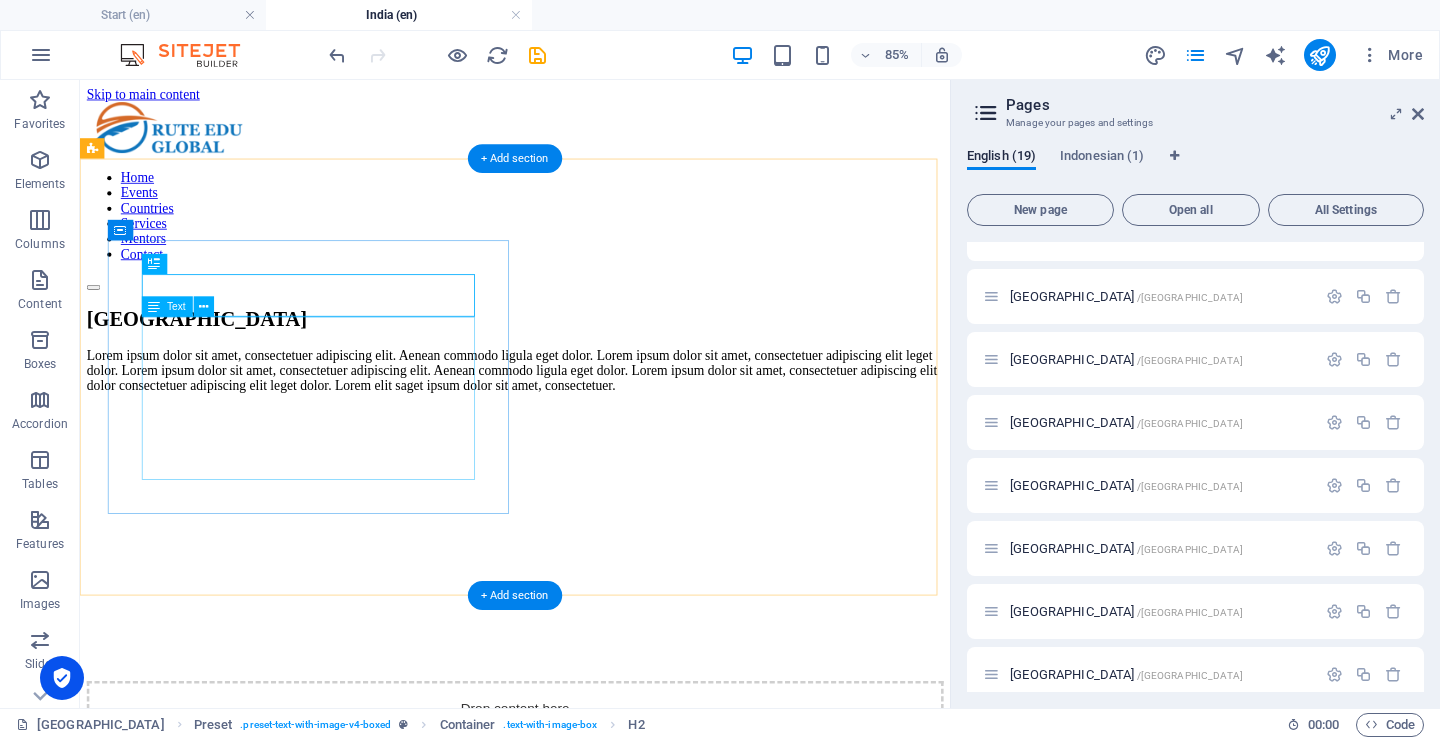click on "Lorem ipsum dolor sit amet, consectetuer adipiscing elit. Aenean commodo ligula eget dolor. Lorem ipsum dolor sit amet, consectetuer adipiscing elit leget dolor. Lorem ipsum dolor sit amet, consectetuer adipiscing elit. Aenean commodo ligula eget dolor. Lorem ipsum dolor sit amet, consectetuer adipiscing elit dolor consectetuer adipiscing elit leget dolor. Lorem elit saget ipsum dolor sit amet, consectetuer." at bounding box center [592, 422] 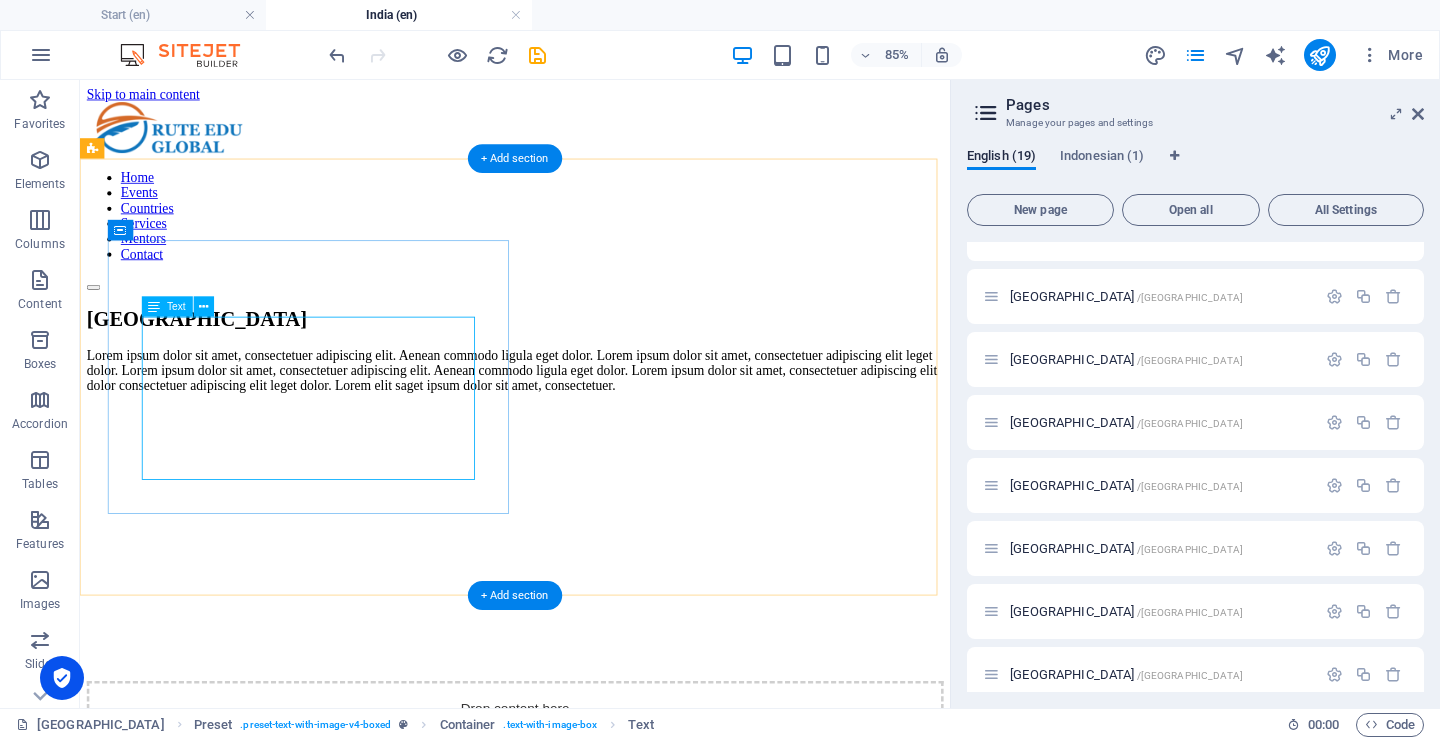 click on "Lorem ipsum dolor sit amet, consectetuer adipiscing elit. Aenean commodo ligula eget dolor. Lorem ipsum dolor sit amet, consectetuer adipiscing elit leget dolor. Lorem ipsum dolor sit amet, consectetuer adipiscing elit. Aenean commodo ligula eget dolor. Lorem ipsum dolor sit amet, consectetuer adipiscing elit dolor consectetuer adipiscing elit leget dolor. Lorem elit saget ipsum dolor sit amet, consectetuer." at bounding box center (592, 422) 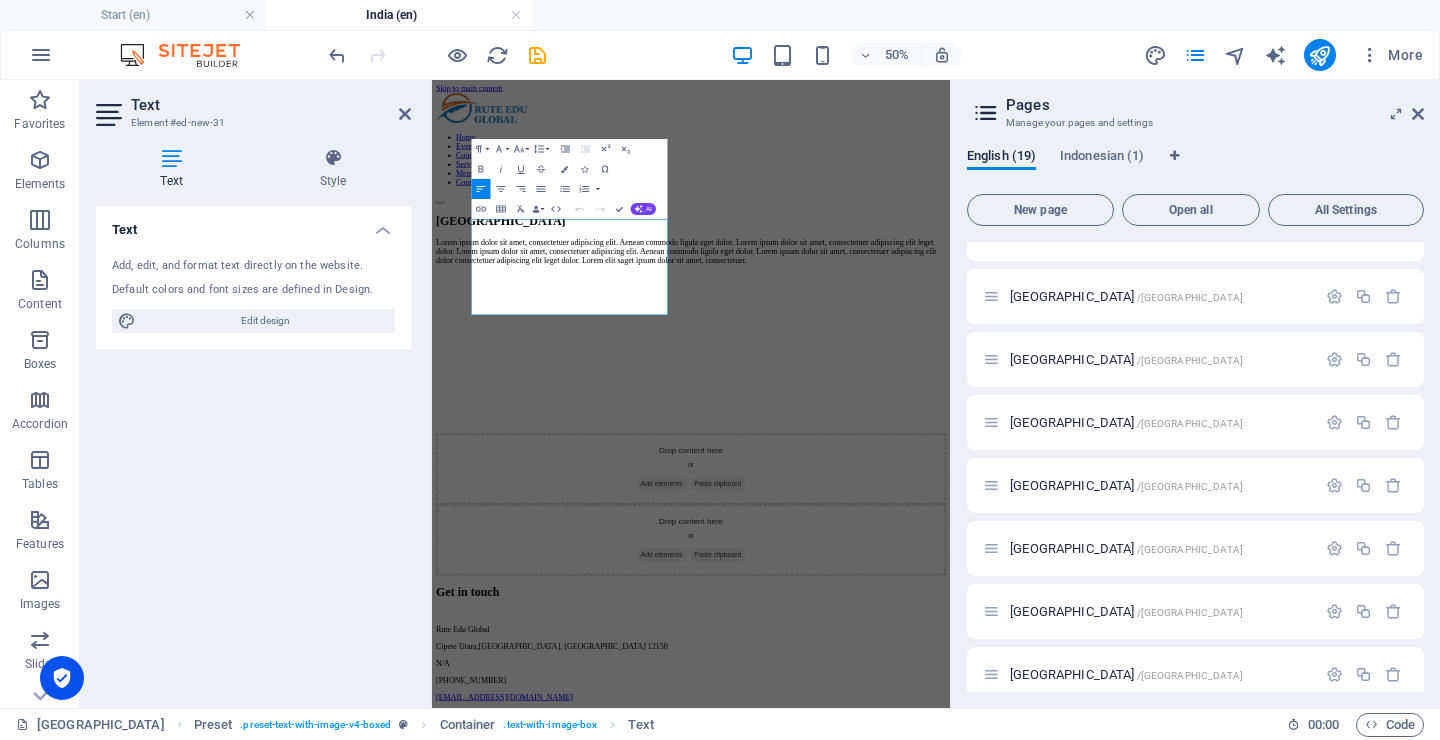 click on "Lorem ipsum dolor sit amet, consectetuer adipiscing elit. Aenean commodo ligula eget dolor. Lorem ipsum dolor sit amet, consectetuer adipiscing elit leget dolor. Lorem ipsum dolor sit amet, consectetuer adipiscing elit. Aenean commodo ligula eget dolor. Lorem ipsum dolor sit amet, consectetuer adipiscing elit dolor consectetuer adipiscing elit leget dolor. Lorem elit saget ipsum dolor sit amet, consectetuer." at bounding box center [950, 422] 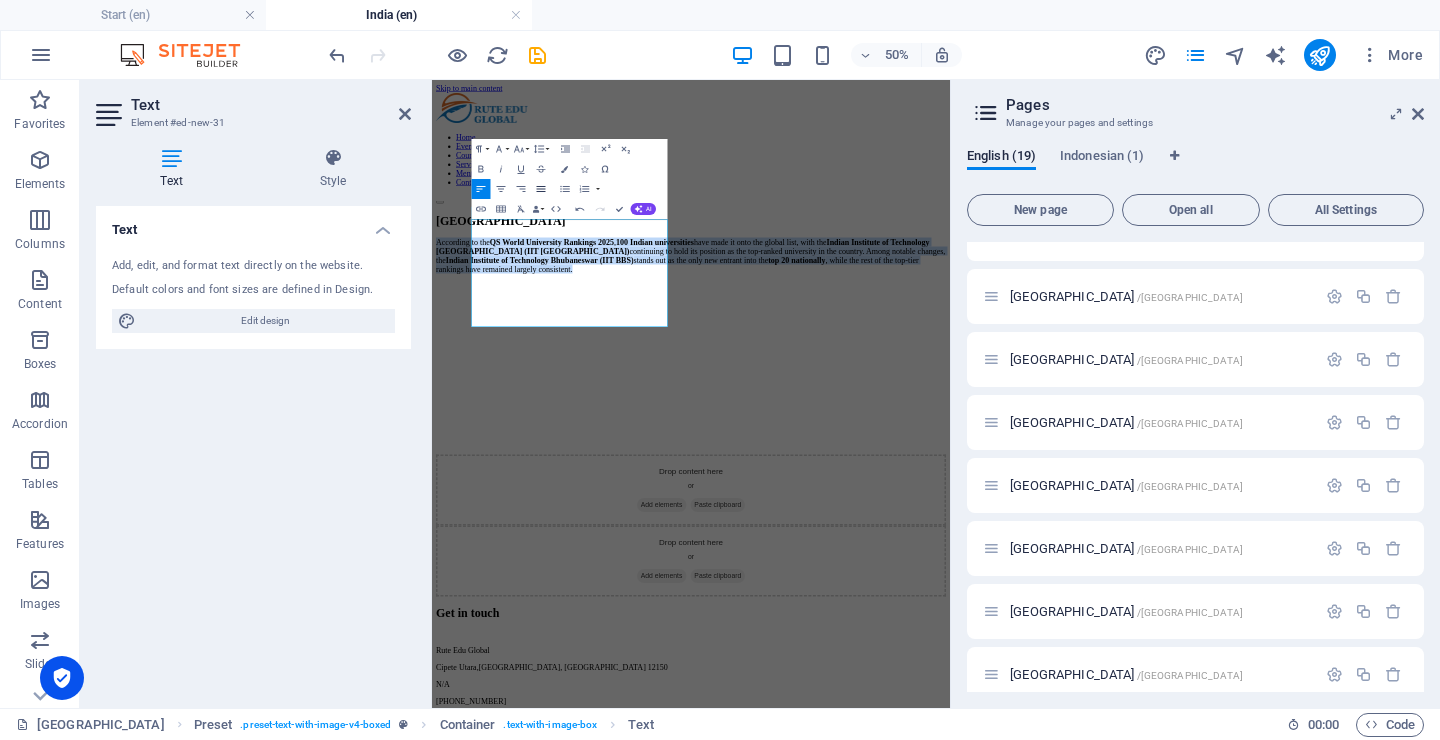 click 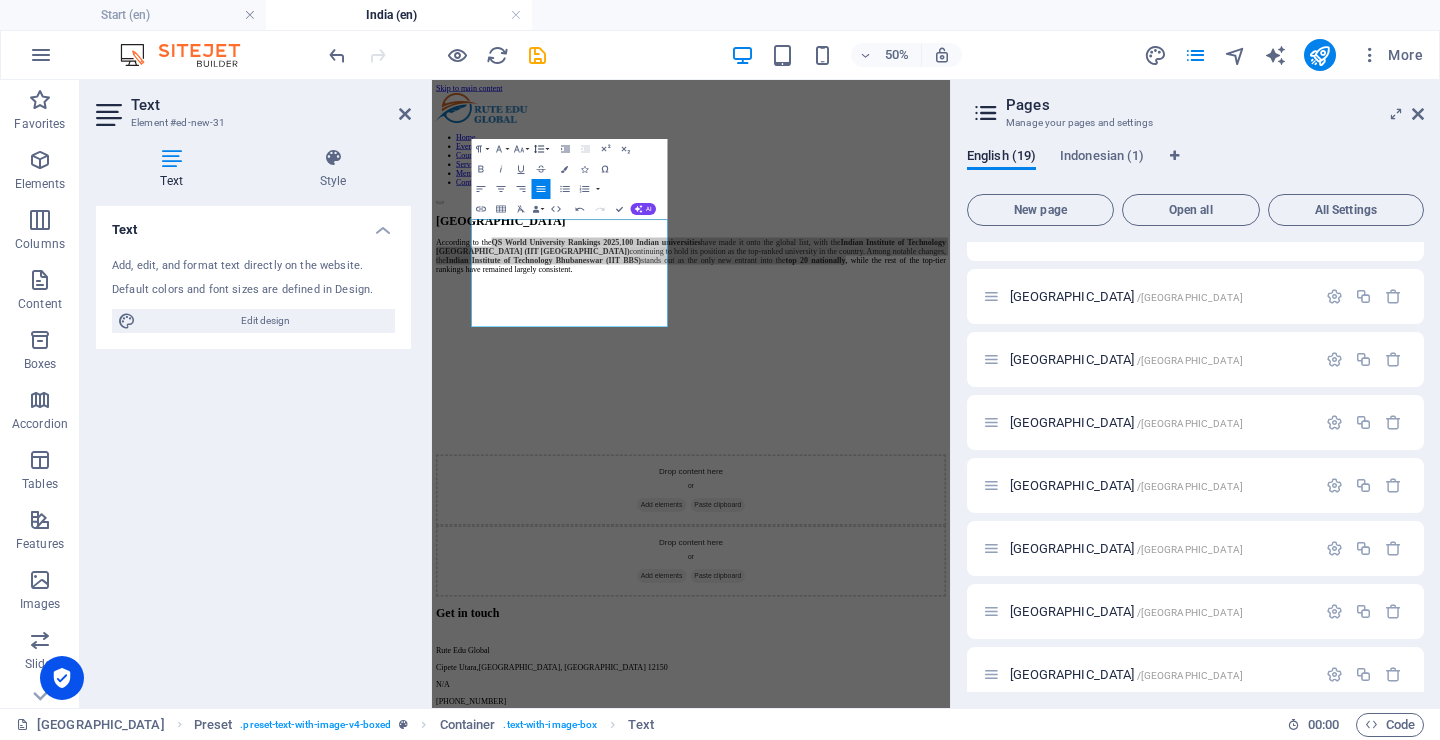 click on "Line Height" at bounding box center [540, 149] 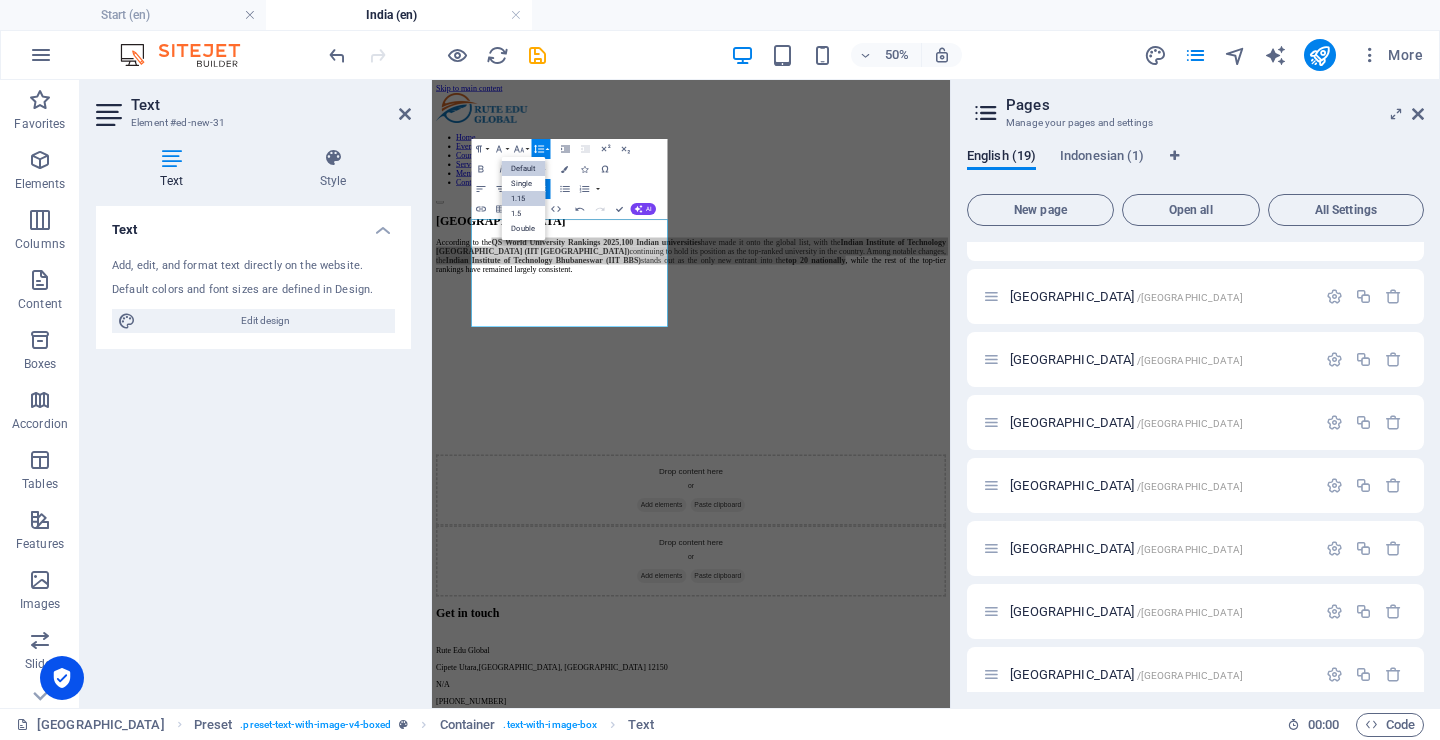 scroll, scrollTop: 0, scrollLeft: 0, axis: both 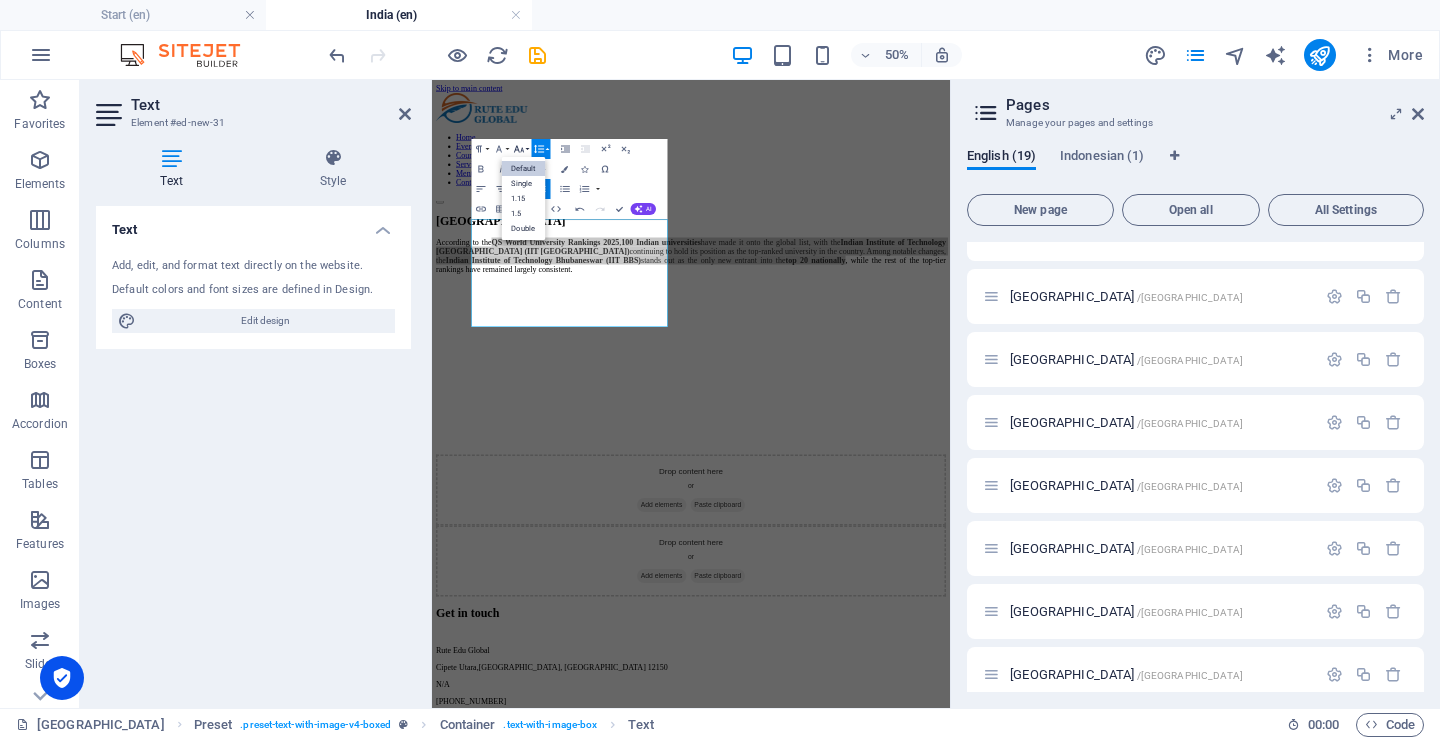 click 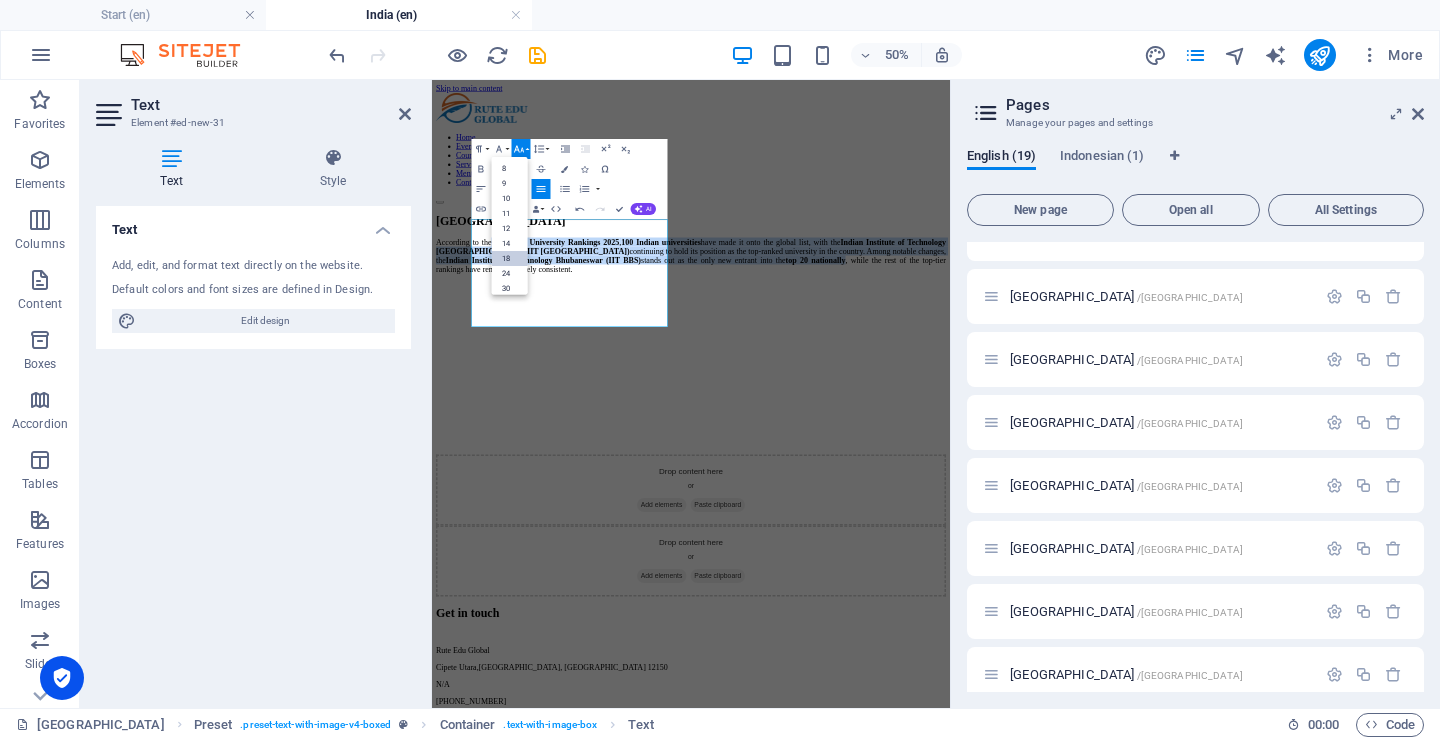 click on "18" at bounding box center [509, 258] 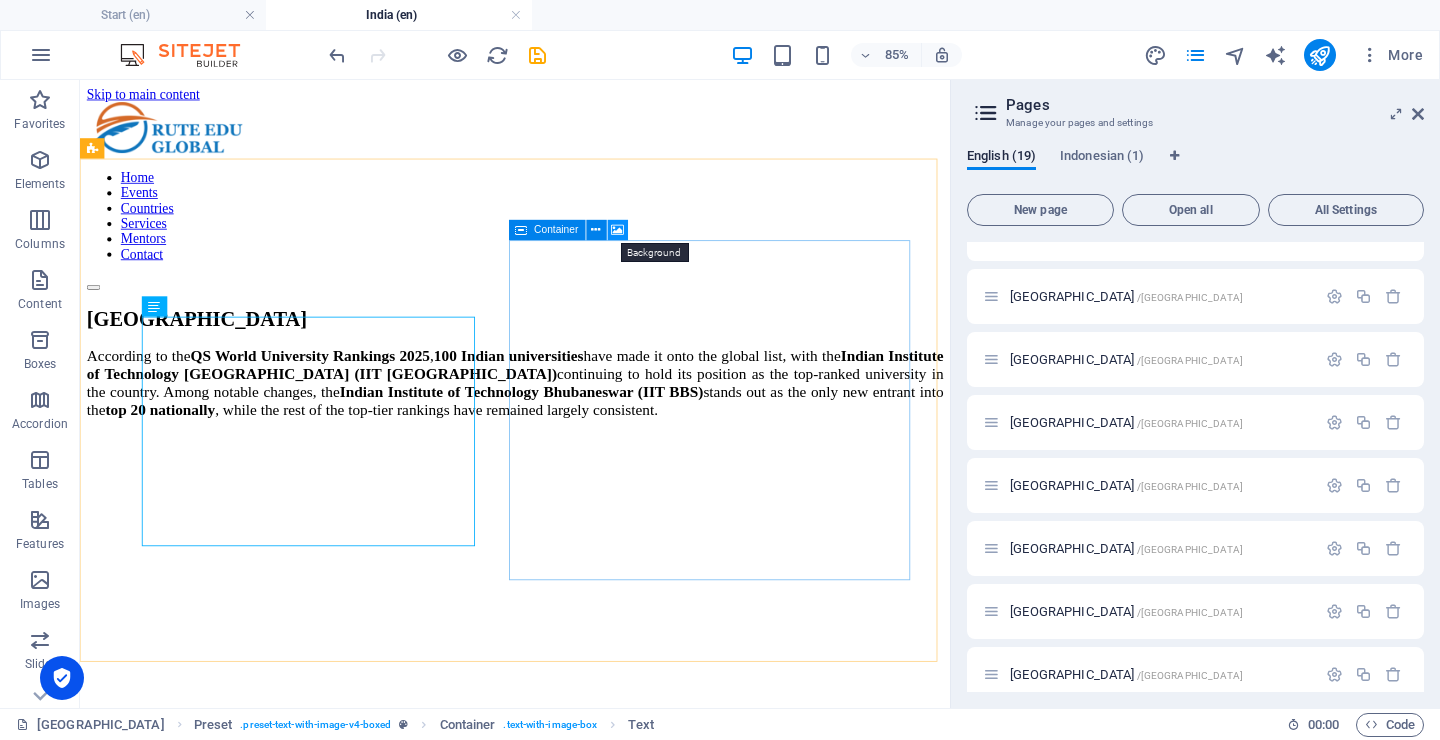 click at bounding box center [618, 230] 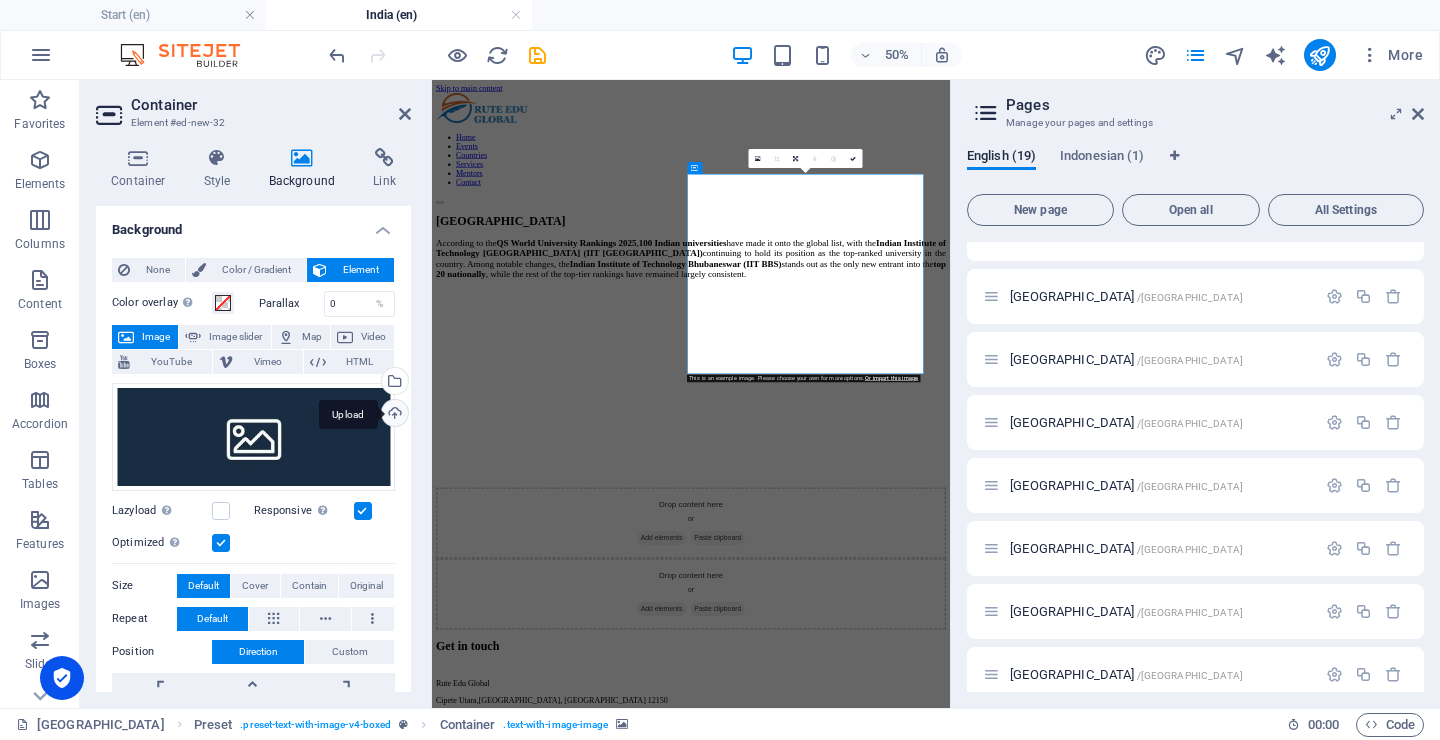 click on "Upload" at bounding box center (393, 415) 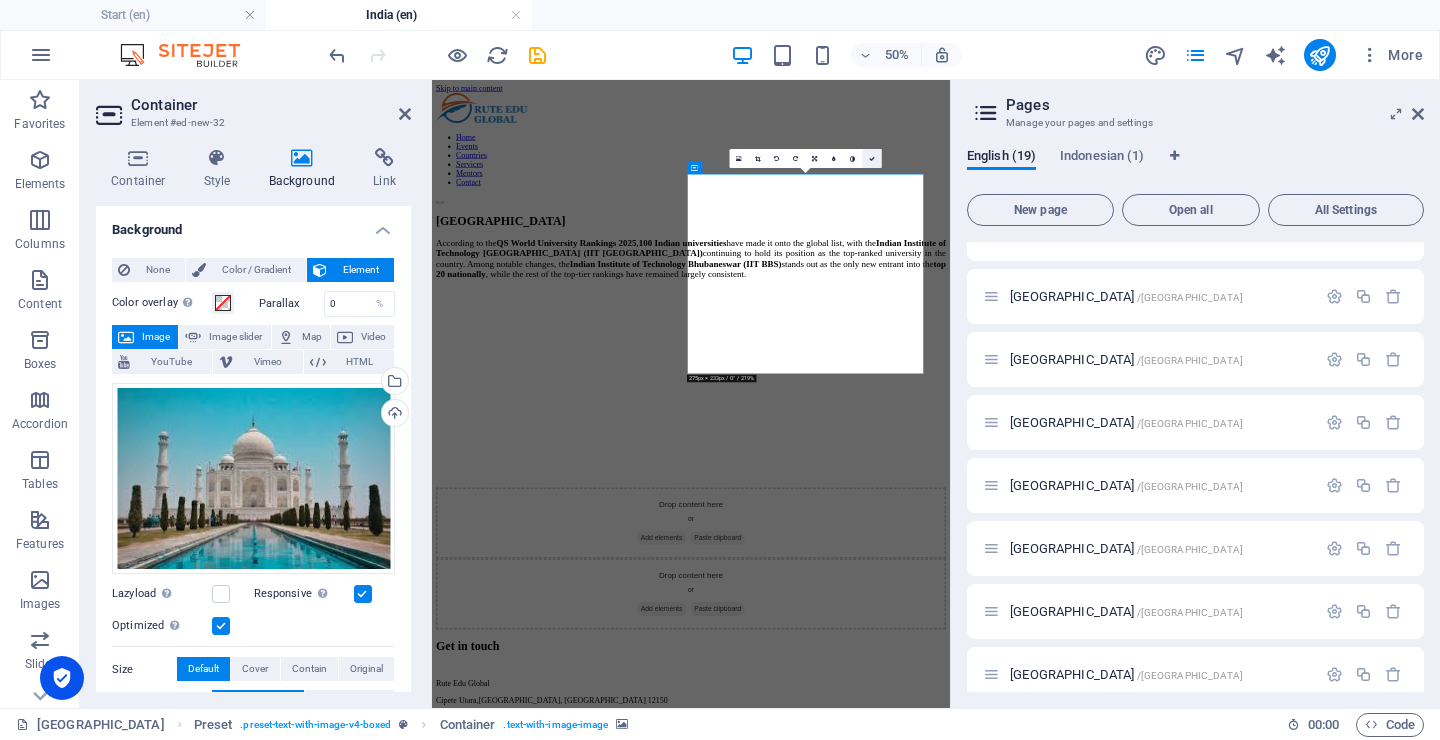 click at bounding box center (871, 158) 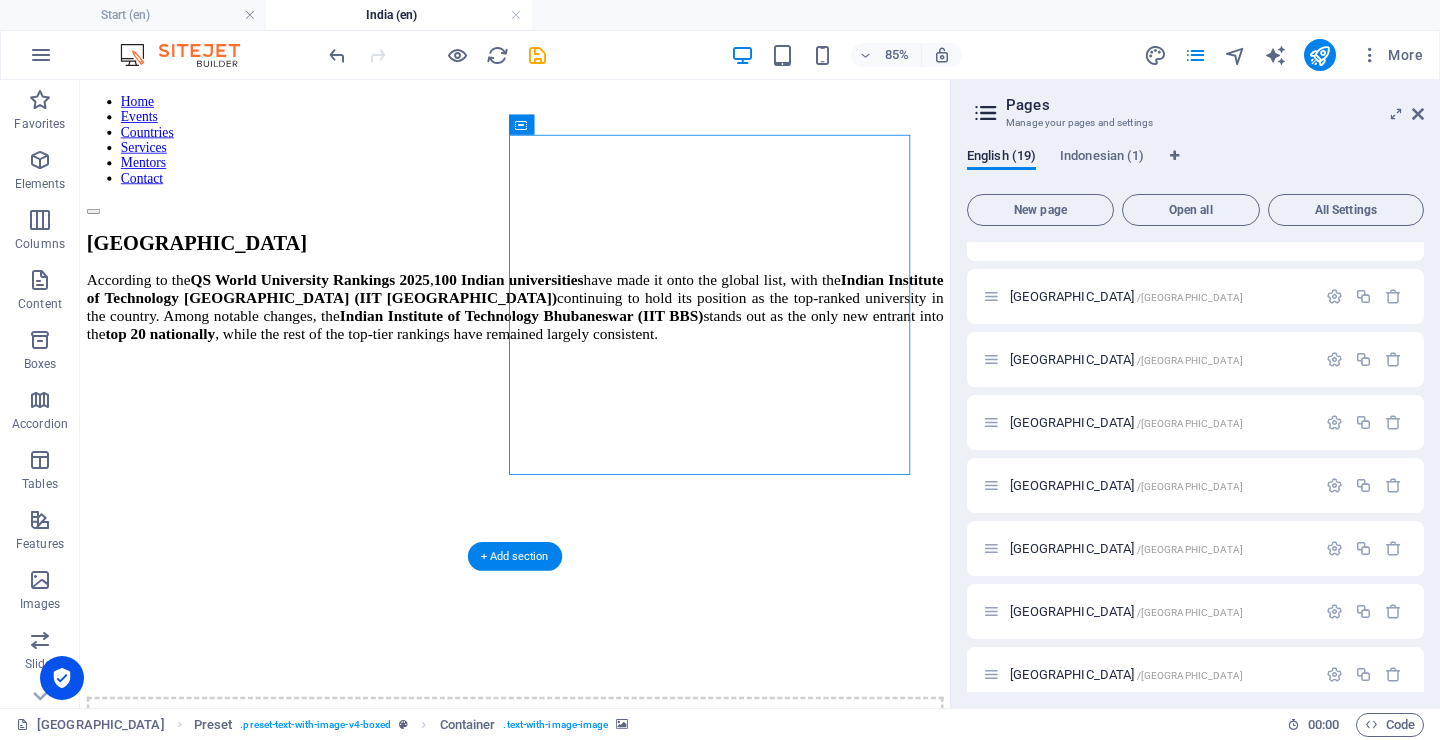 scroll, scrollTop: 124, scrollLeft: 0, axis: vertical 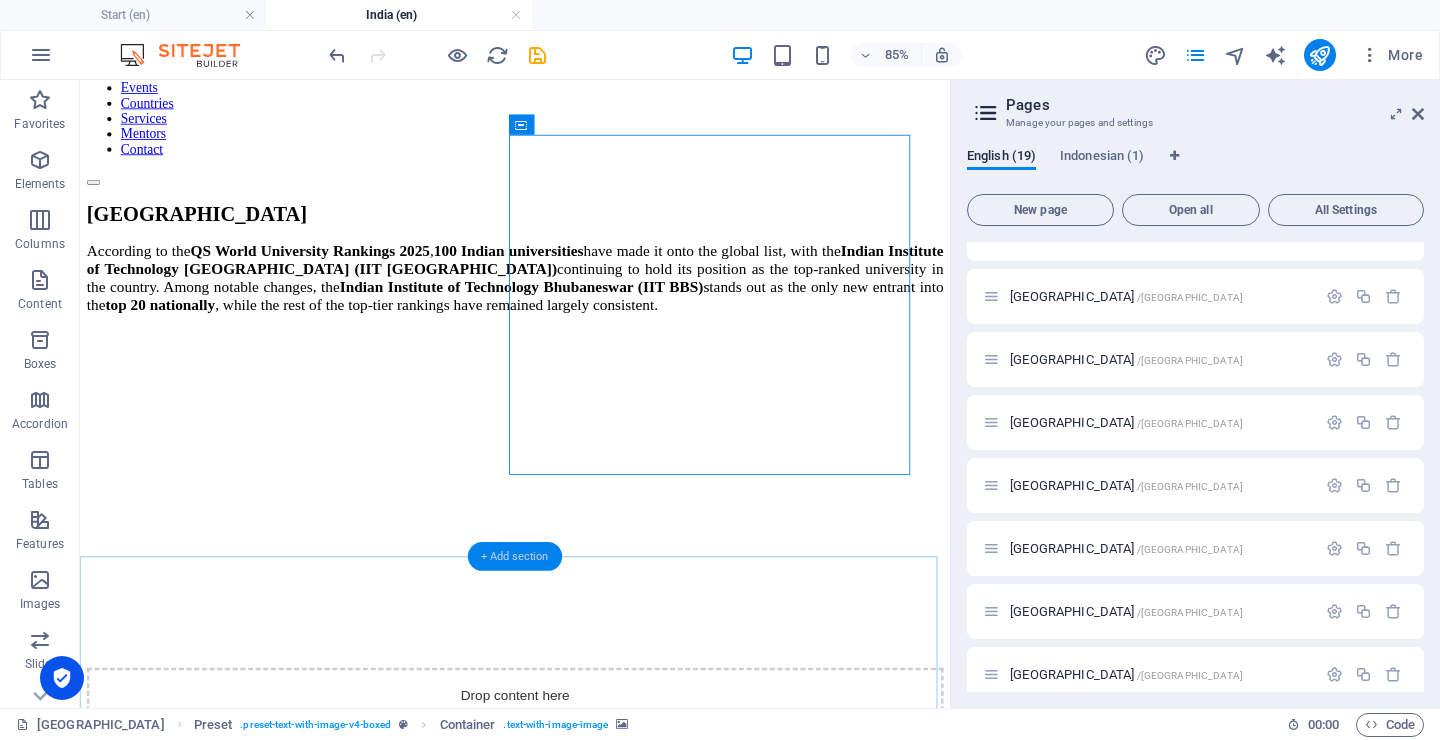 click on "+ Add section" at bounding box center (515, 556) 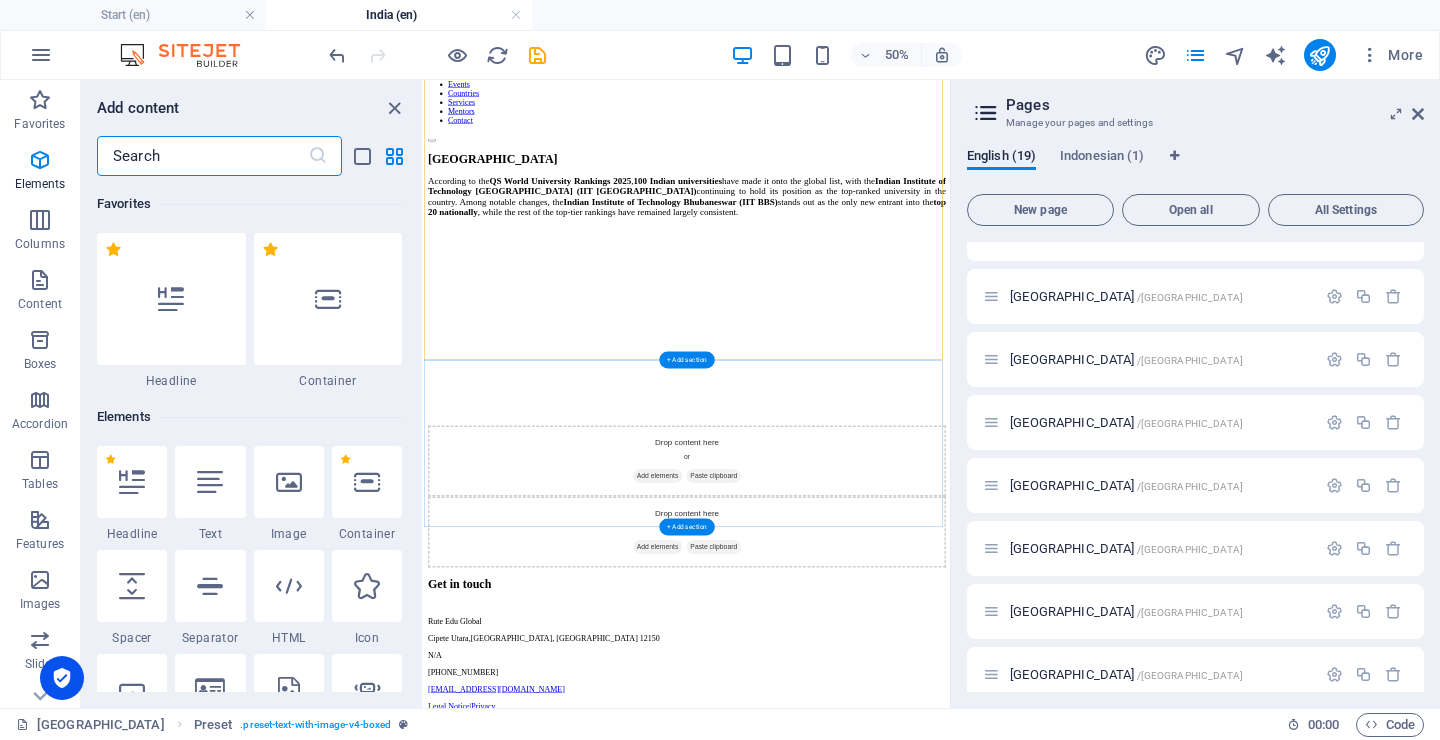scroll, scrollTop: 3499, scrollLeft: 0, axis: vertical 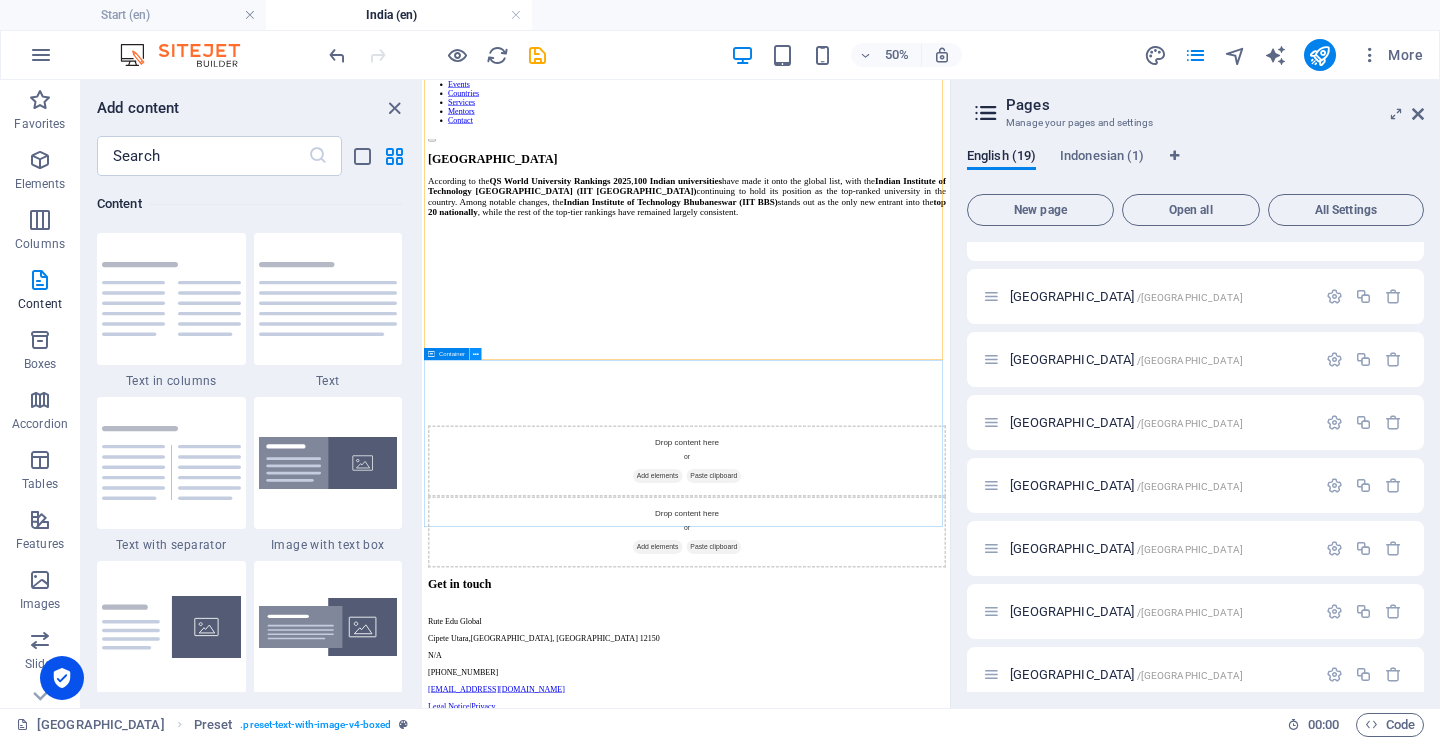 click at bounding box center (476, 354) 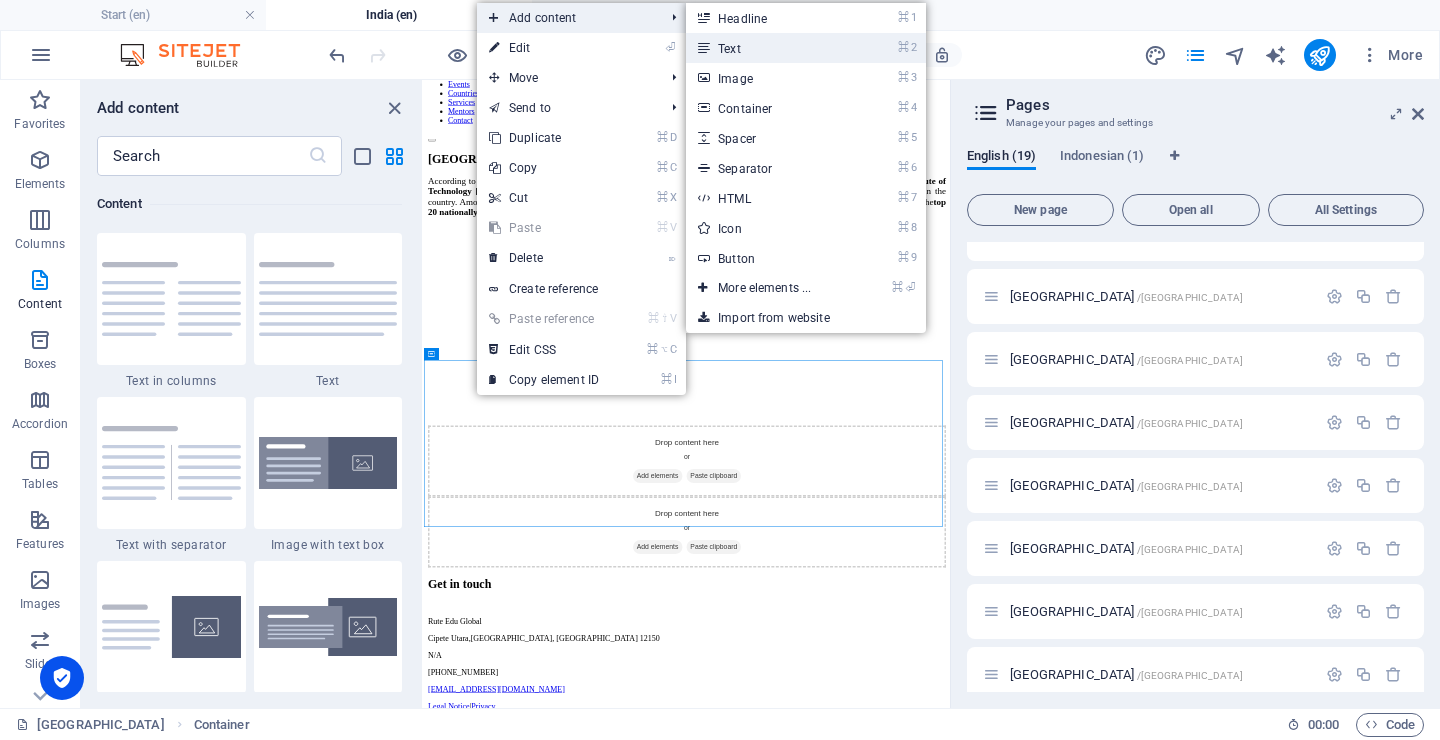 drag, startPoint x: 725, startPoint y: 51, endPoint x: 350, endPoint y: 646, distance: 703.3136 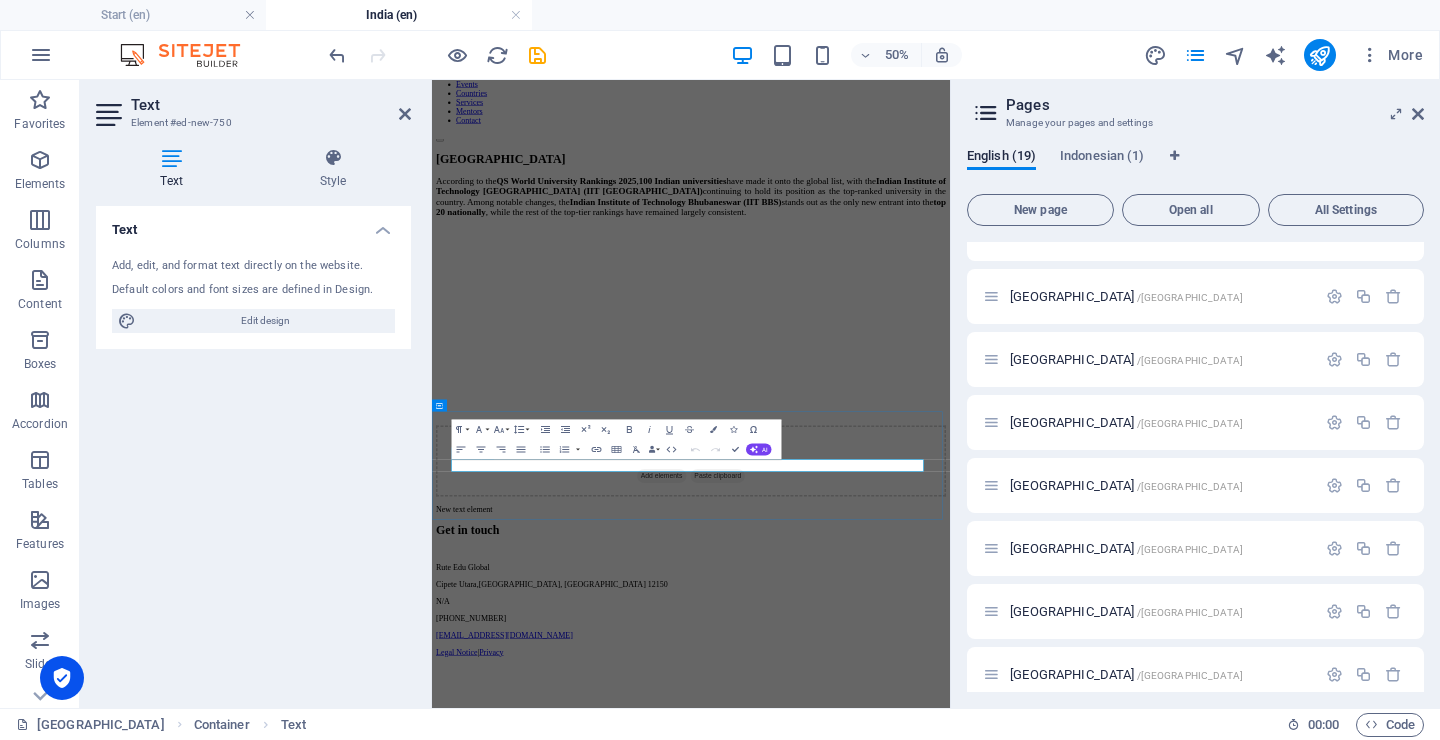 scroll, scrollTop: 21, scrollLeft: 0, axis: vertical 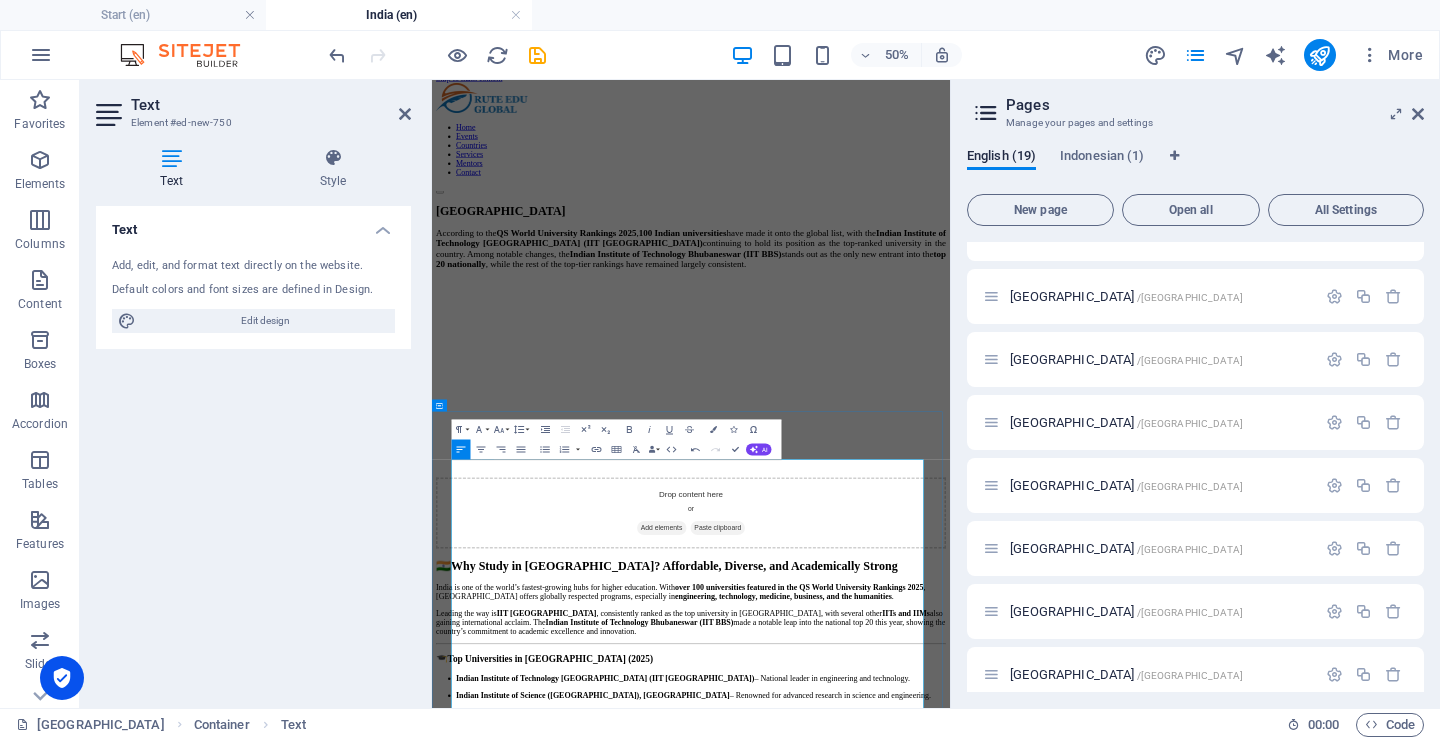 click on "Why Study in India? Affordable, Diverse, and Academically Strong" at bounding box center (916, 1050) 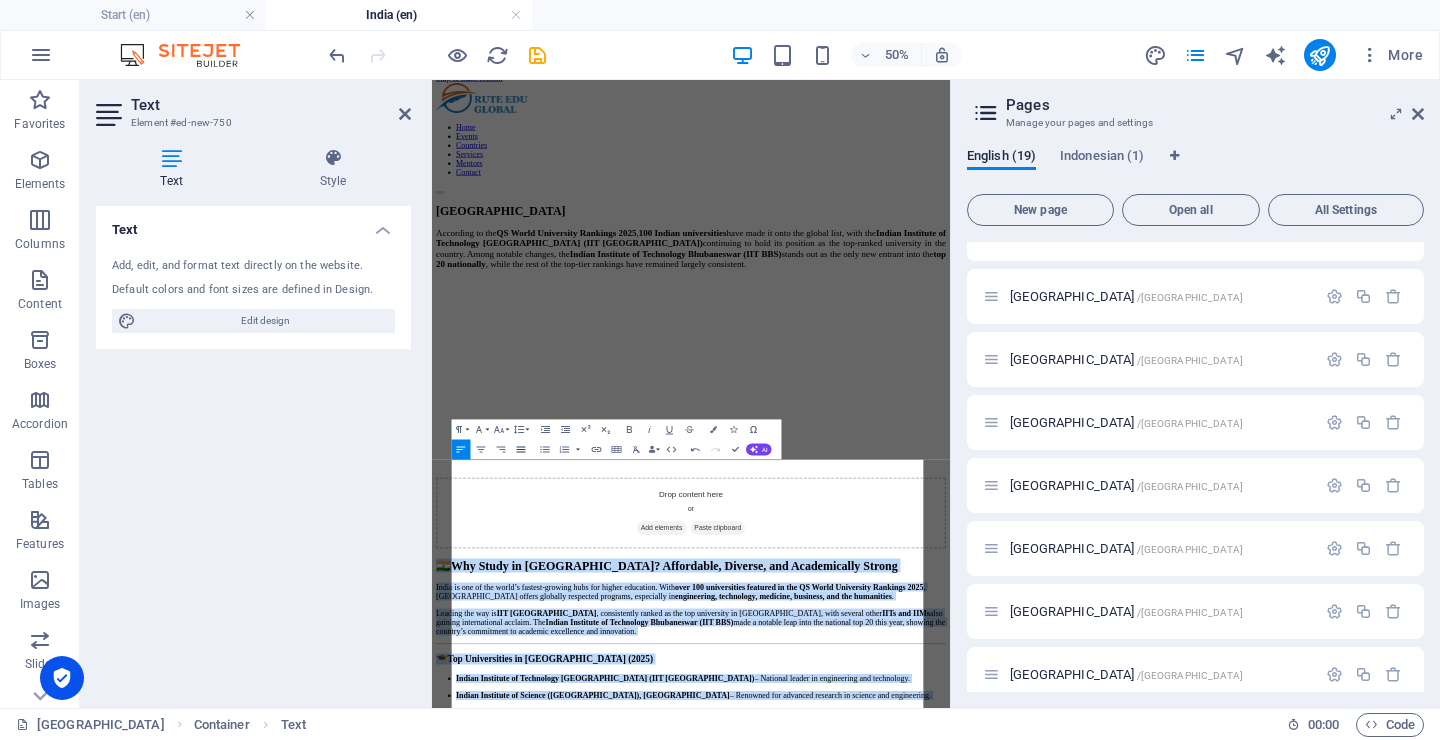 click 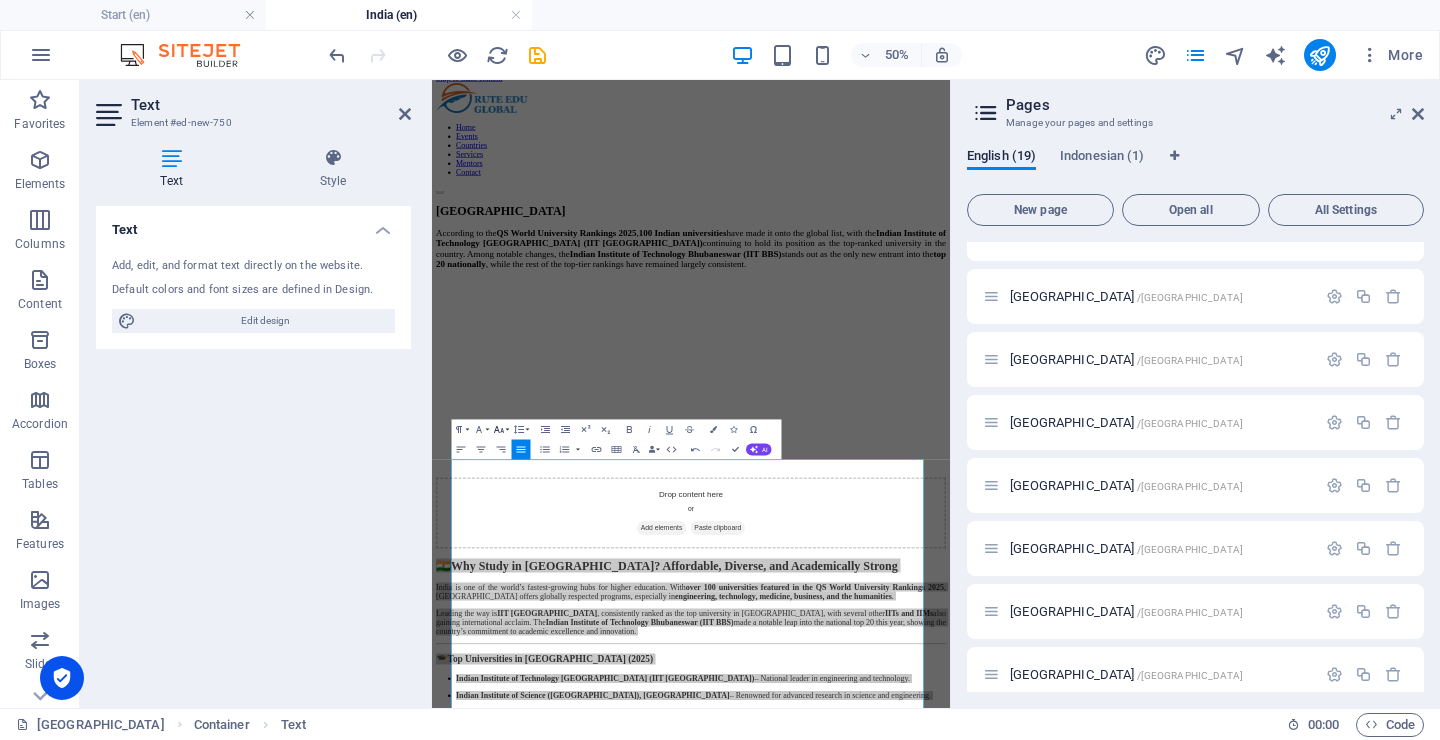 click 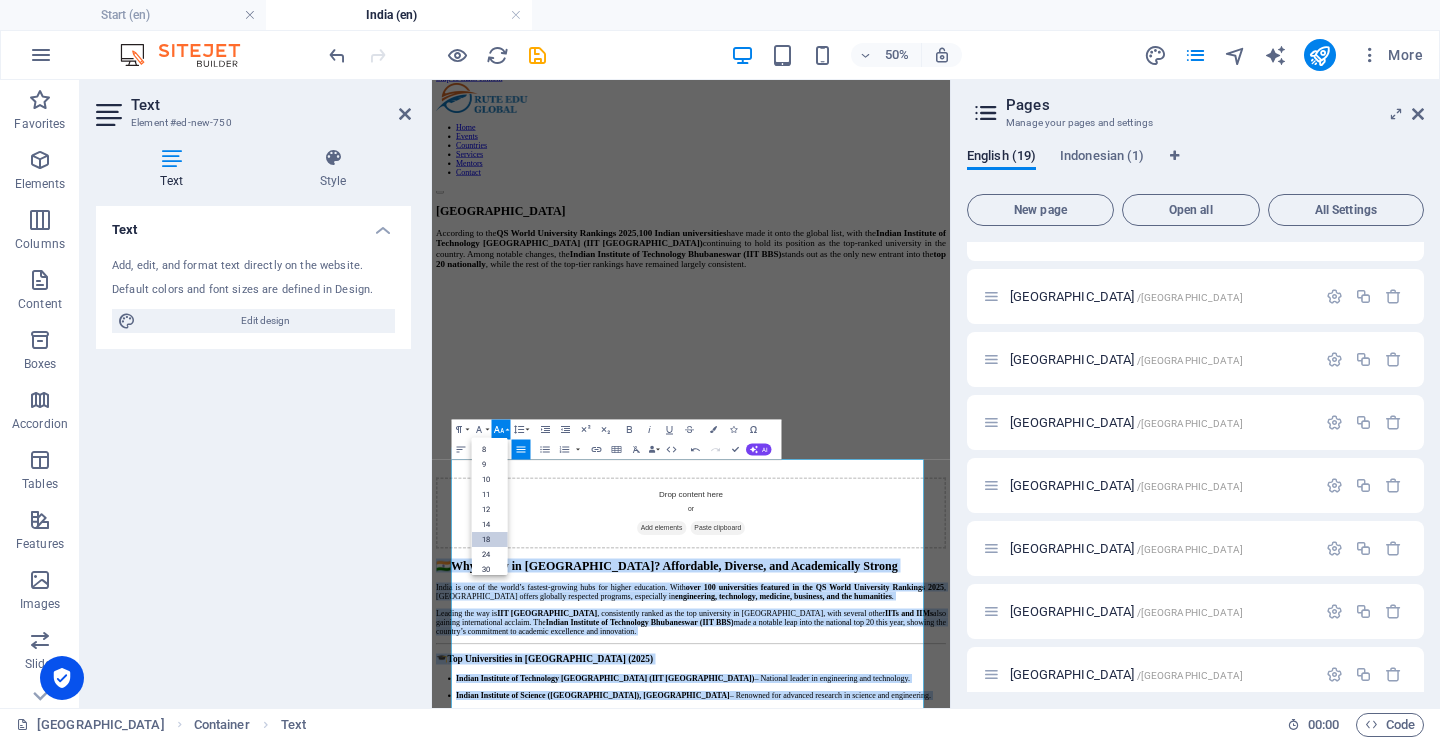 click on "18" at bounding box center [489, 539] 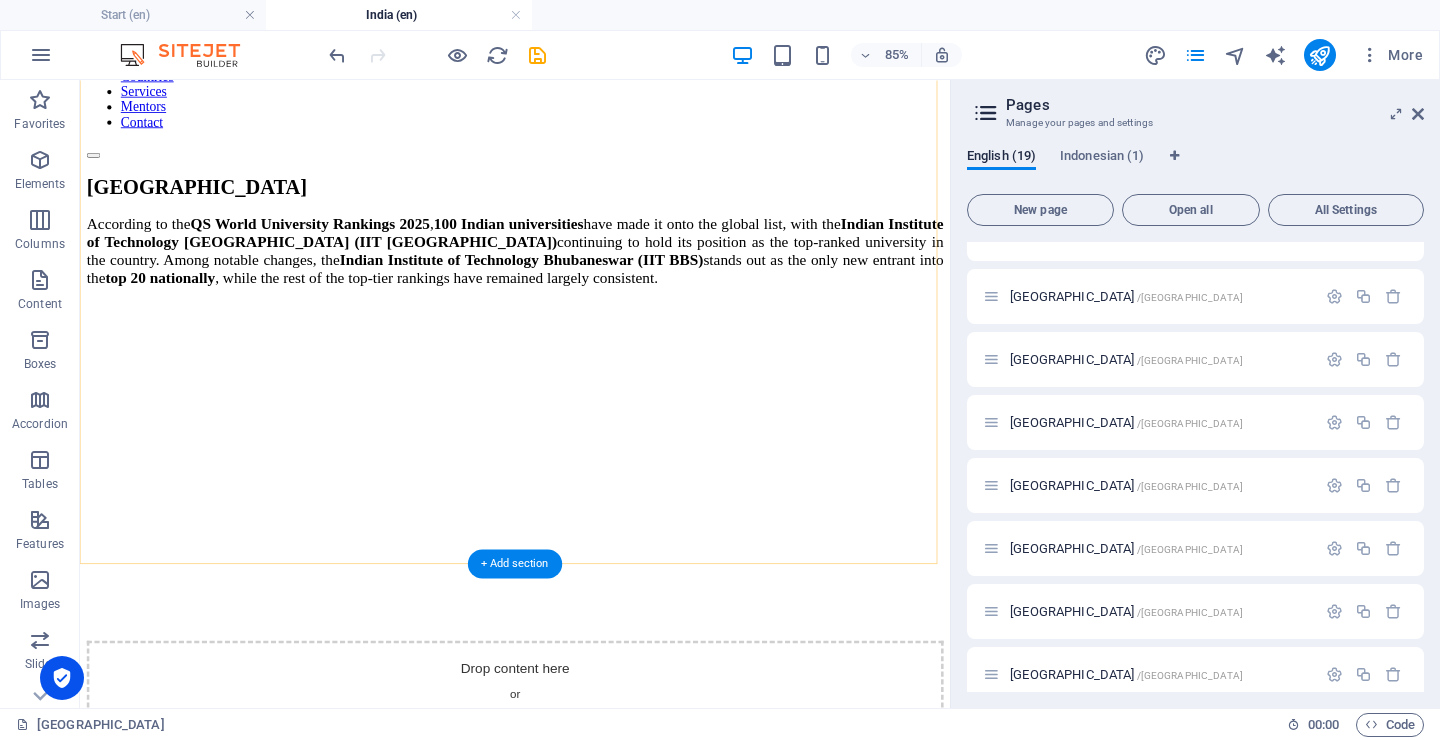 scroll, scrollTop: 371, scrollLeft: 0, axis: vertical 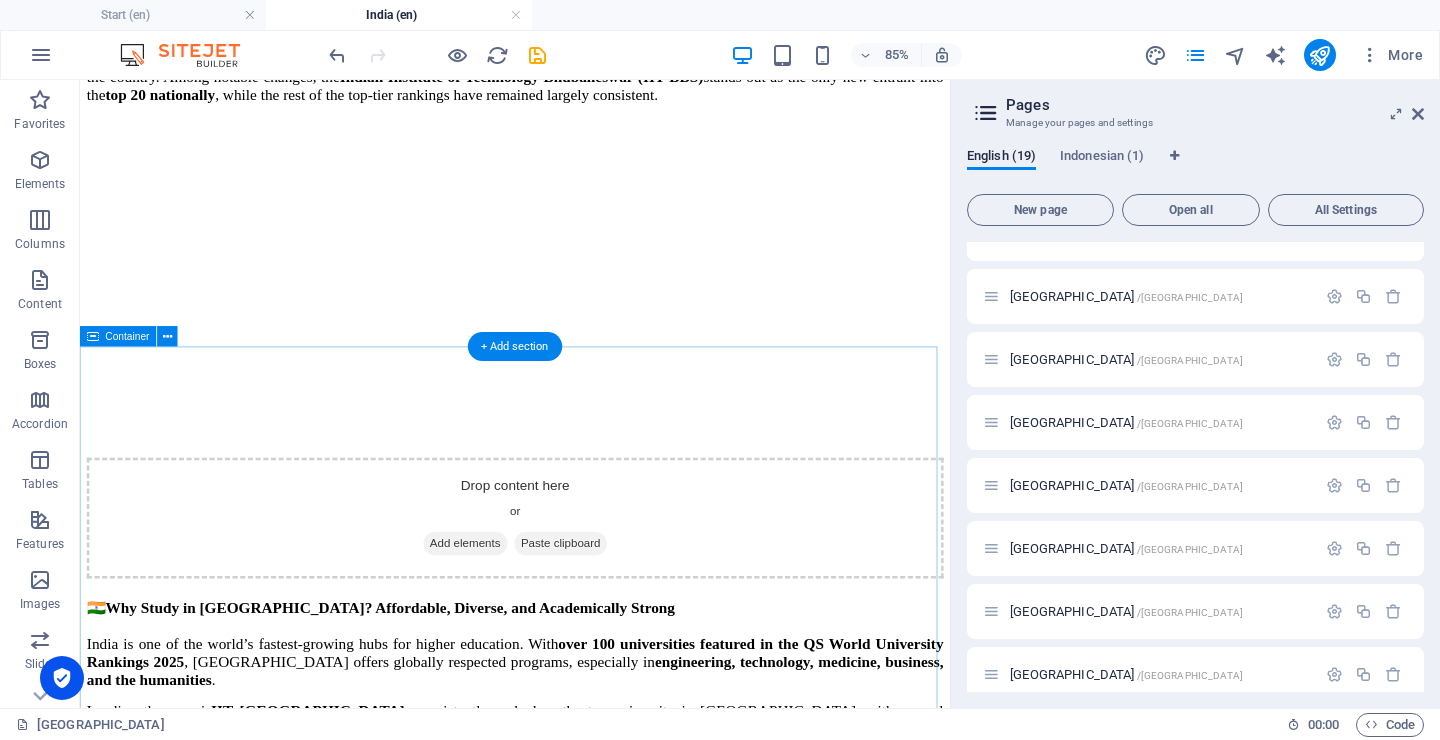 click on "🇮🇳  Why Study in India? Affordable, Diverse, and Academically Strong India is one of the world’s fastest-growing hubs for higher education. With  over 100 universities featured in the QS World University Rankings 2025 , India offers globally respected programs, especially in  engineering, technology, medicine, business, and the humanities . Leading the way is  IIT Bombay , consistently ranked as the top university in India, with several other  IITs and IIMs  also gaining international acclaim. The  Indian Institute of Technology Bhubaneswar (IIT BBS)  made a notable leap into the national top 20 this year, showing the country’s commitment to academic excellence and innovation. 🎓  Top Universities in India (2025) Indian Institute of Technology Bombay (IIT Bombay)  – National leader in engineering and technology. Indian Institute of Science (IISc), Bangalore  – Renowned for advanced research in science and engineering. Indian Institute of Technology Delhi (IIT Delhi) University of Delhi (DU) ." at bounding box center (592, 1616) 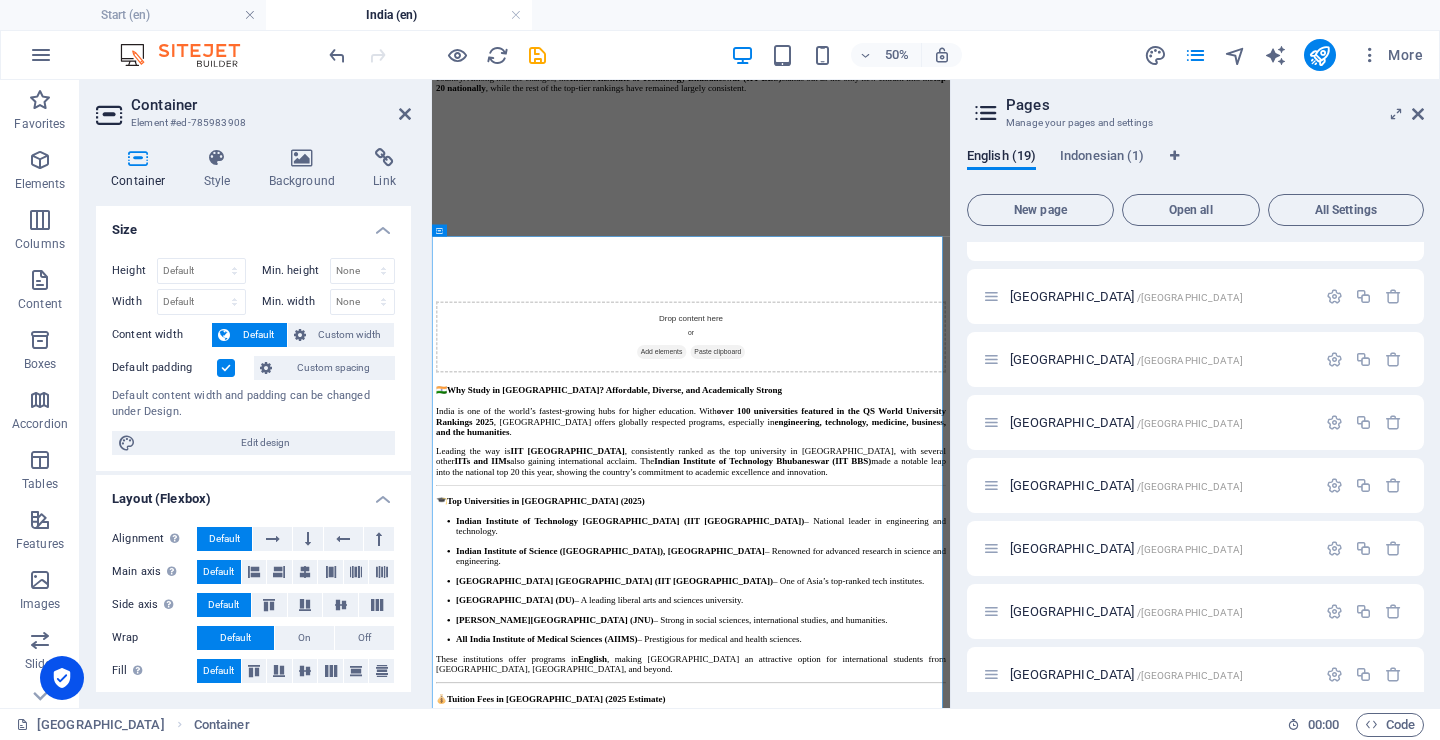 click at bounding box center (226, 368) 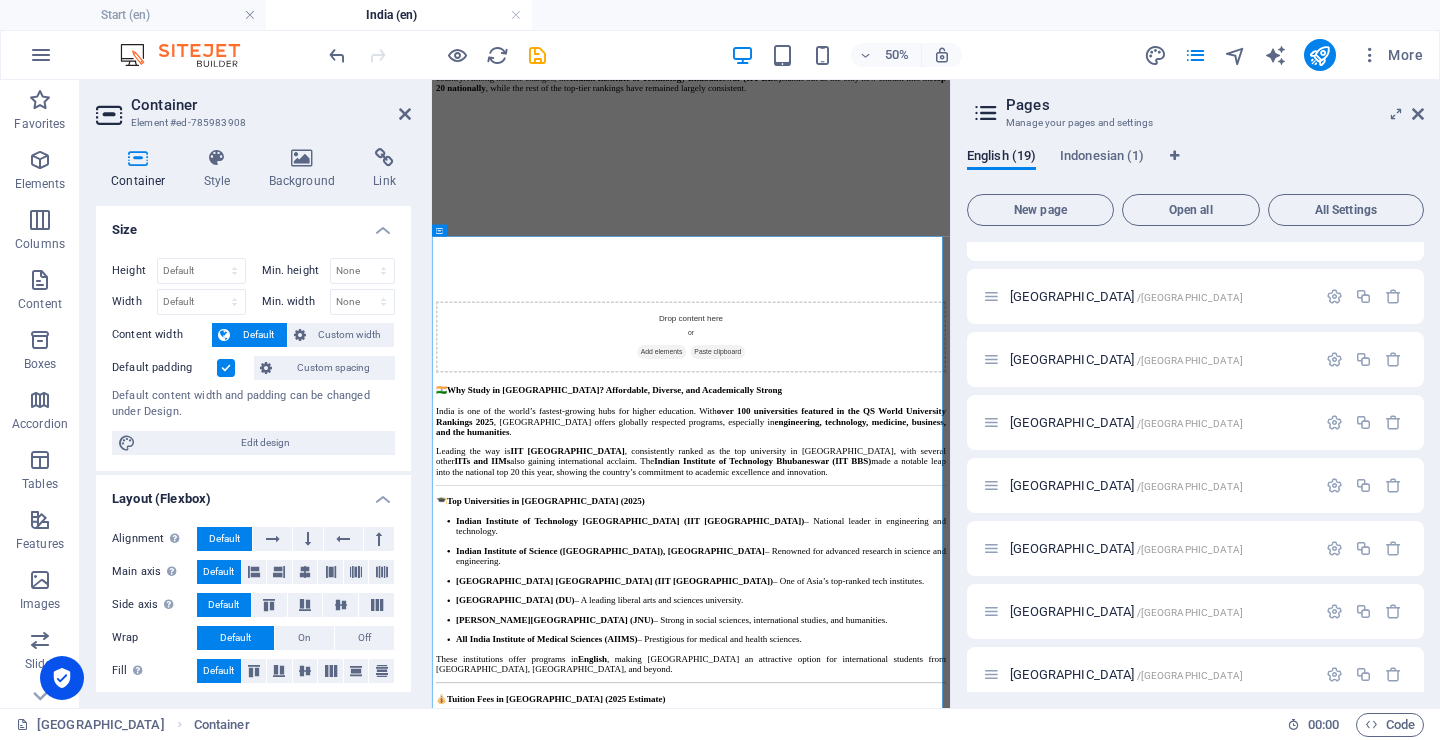 click on "Default padding" at bounding box center [0, 0] 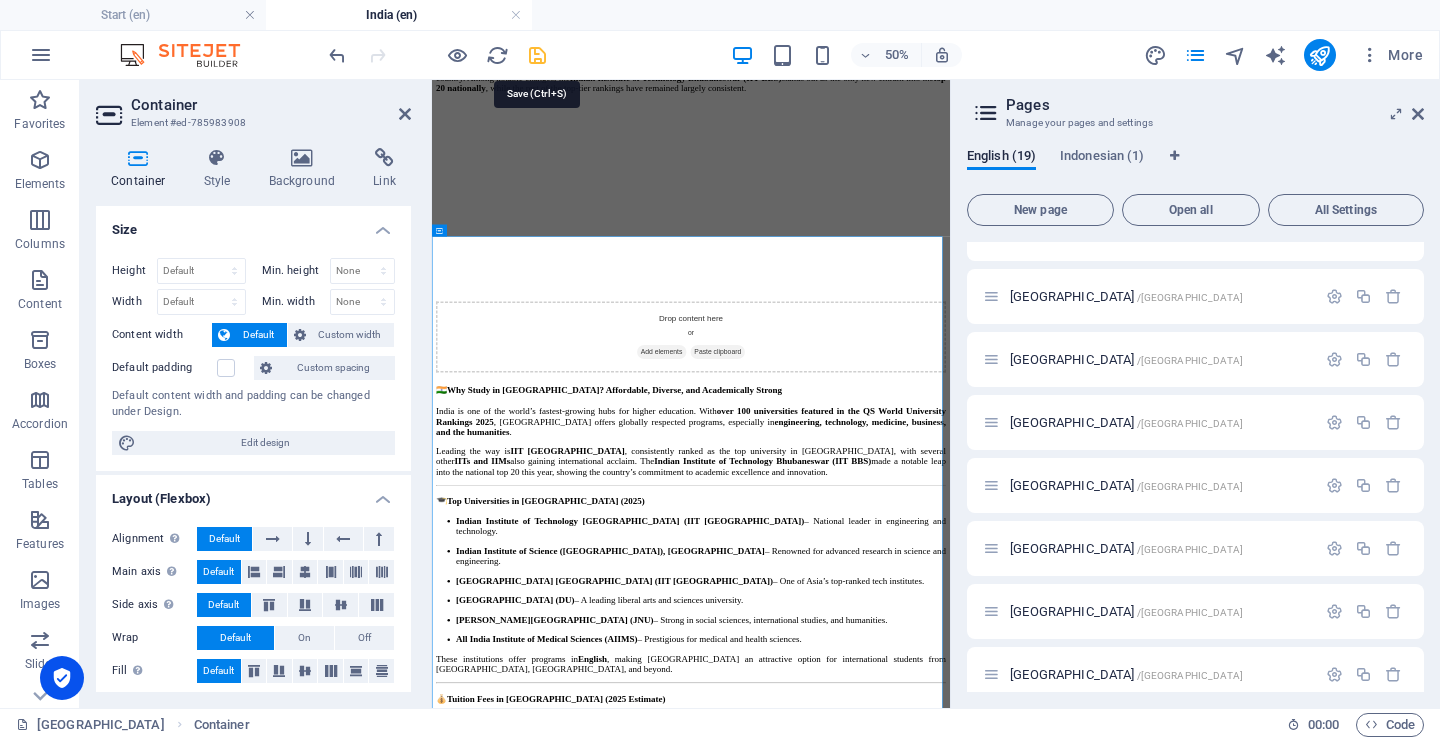 click at bounding box center [537, 55] 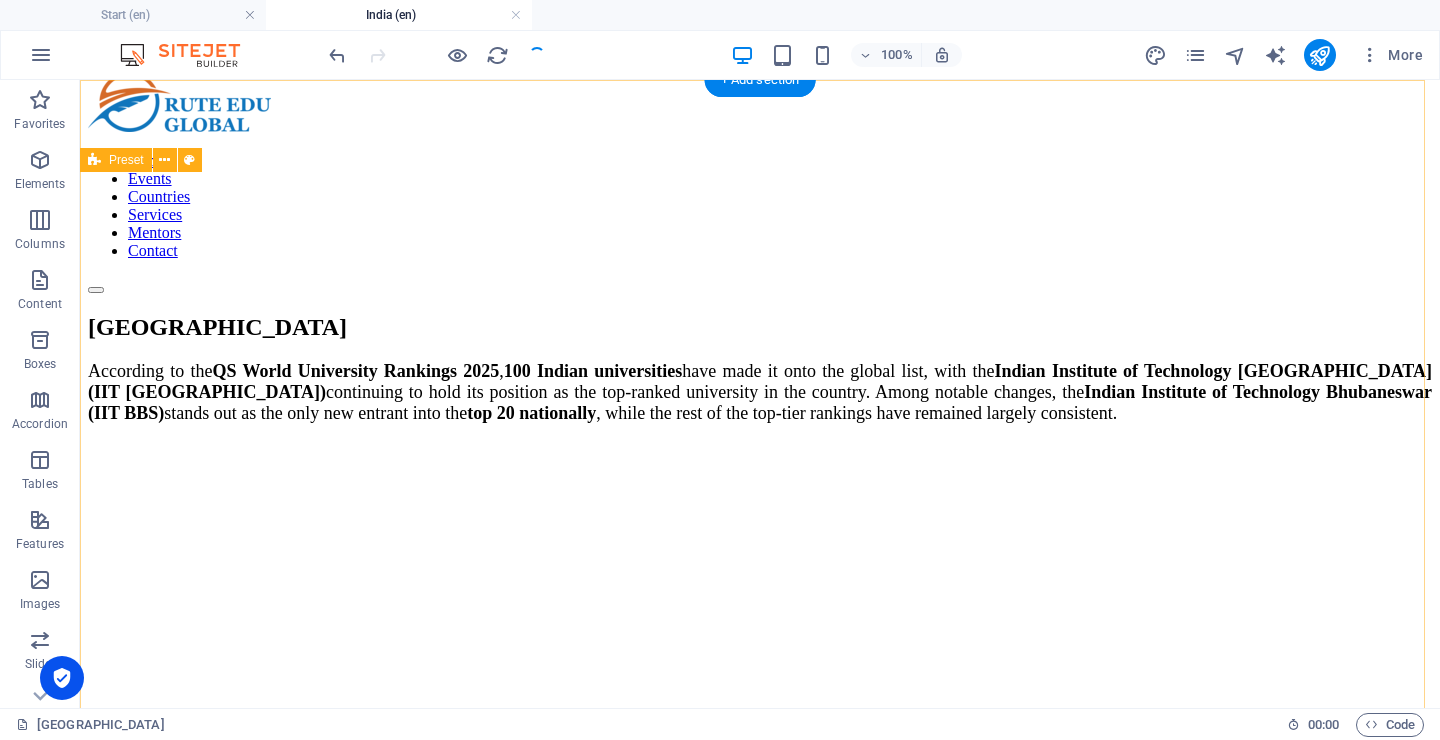 scroll, scrollTop: 0, scrollLeft: 0, axis: both 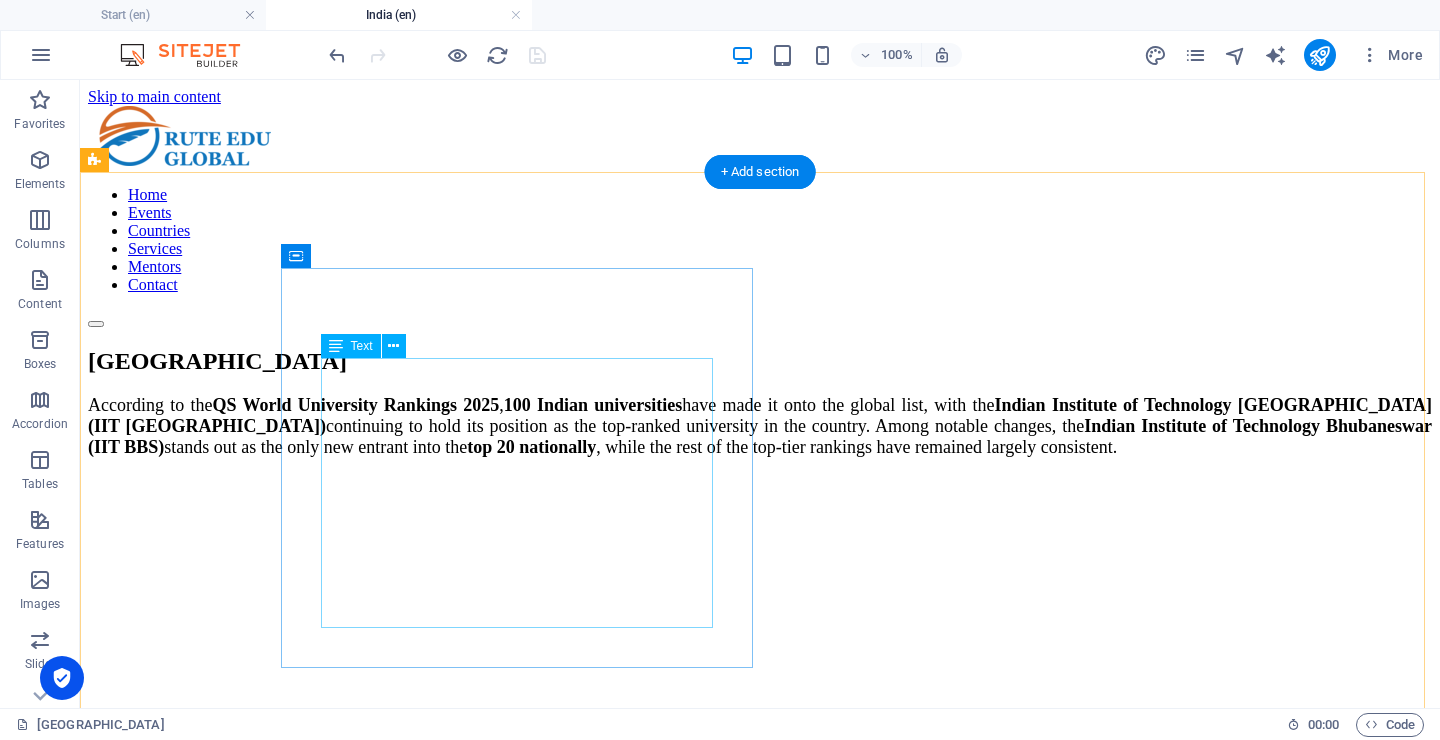 click on "According to the  QS World University Rankings 2025 ,  100 Indian universities  have made it onto the global list, with the  Indian Institute of Technology Bombay (IIT Bombay)  continuing to hold its position as the top-ranked university in the country. Among notable changes, the  Indian Institute of Technology Bhubaneswar (IIT BBS)  stands out as the only new entrant into the  top 20 nationally , while the rest of the top-tier rankings have remained largely consistent." at bounding box center [760, 426] 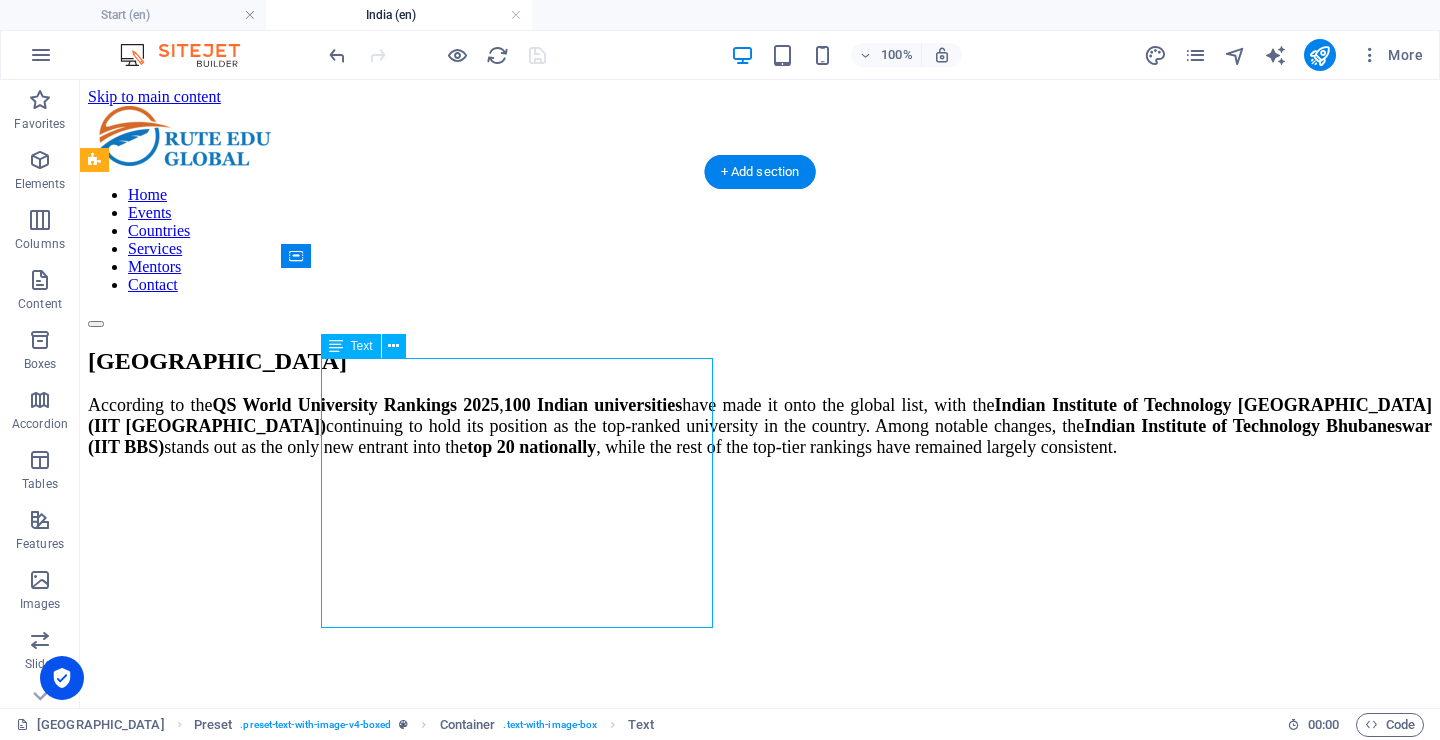 click on "According to the  QS World University Rankings 2025 ,  100 Indian universities  have made it onto the global list, with the  Indian Institute of Technology Bombay (IIT Bombay)  continuing to hold its position as the top-ranked university in the country. Among notable changes, the  Indian Institute of Technology Bhubaneswar (IIT BBS)  stands out as the only new entrant into the  top 20 nationally , while the rest of the top-tier rankings have remained largely consistent." at bounding box center [760, 426] 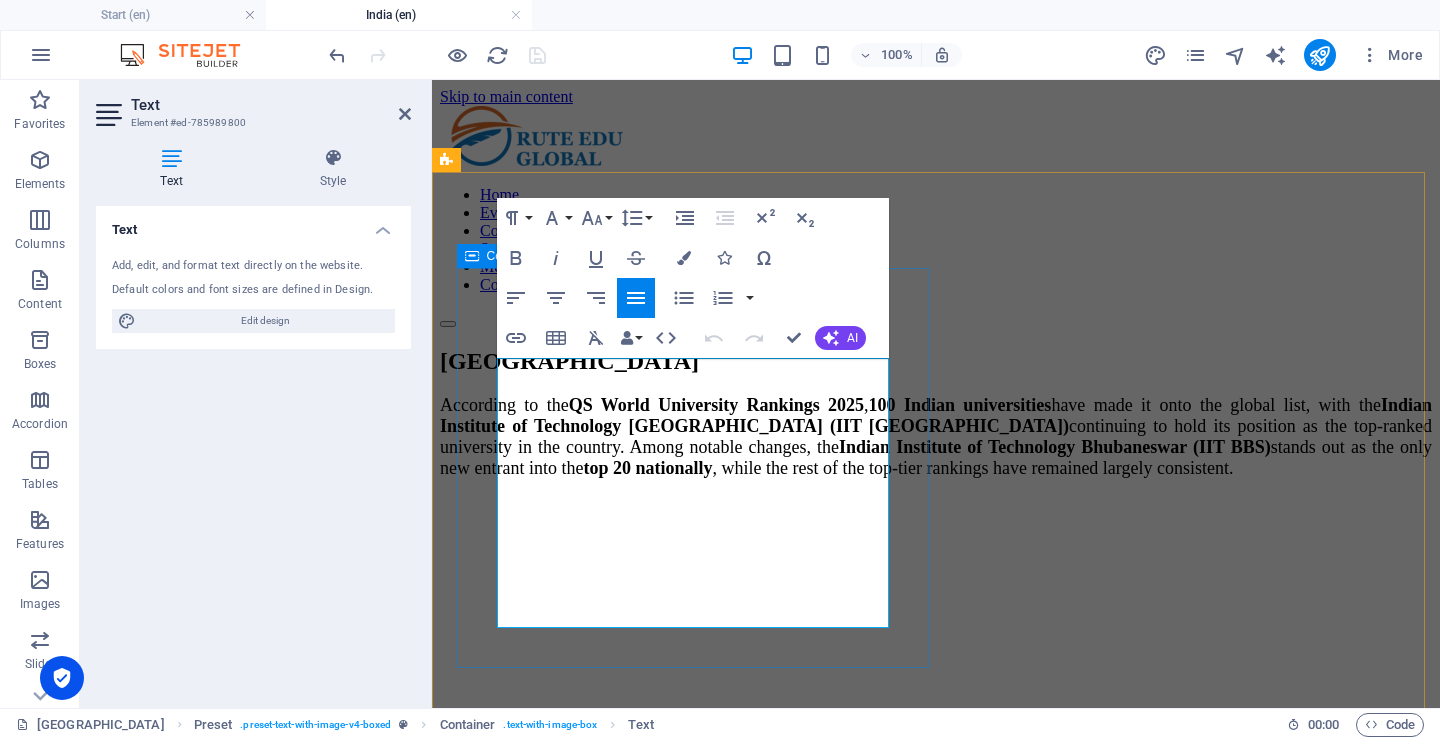 click on "According to the  QS World University Rankings 2025 ,  100 Indian universities  have made it onto the global list, with the  Indian Institute of Technology Bombay (IIT Bombay)  continuing to hold its position as the top-ranked university in the country. Among notable changes, the  Indian Institute of Technology Bhubaneswar (IIT BBS)  stands out as the only new entrant into the  top 20 nationally , while the rest of the top-tier rankings have remained largely consistent." at bounding box center [936, 437] 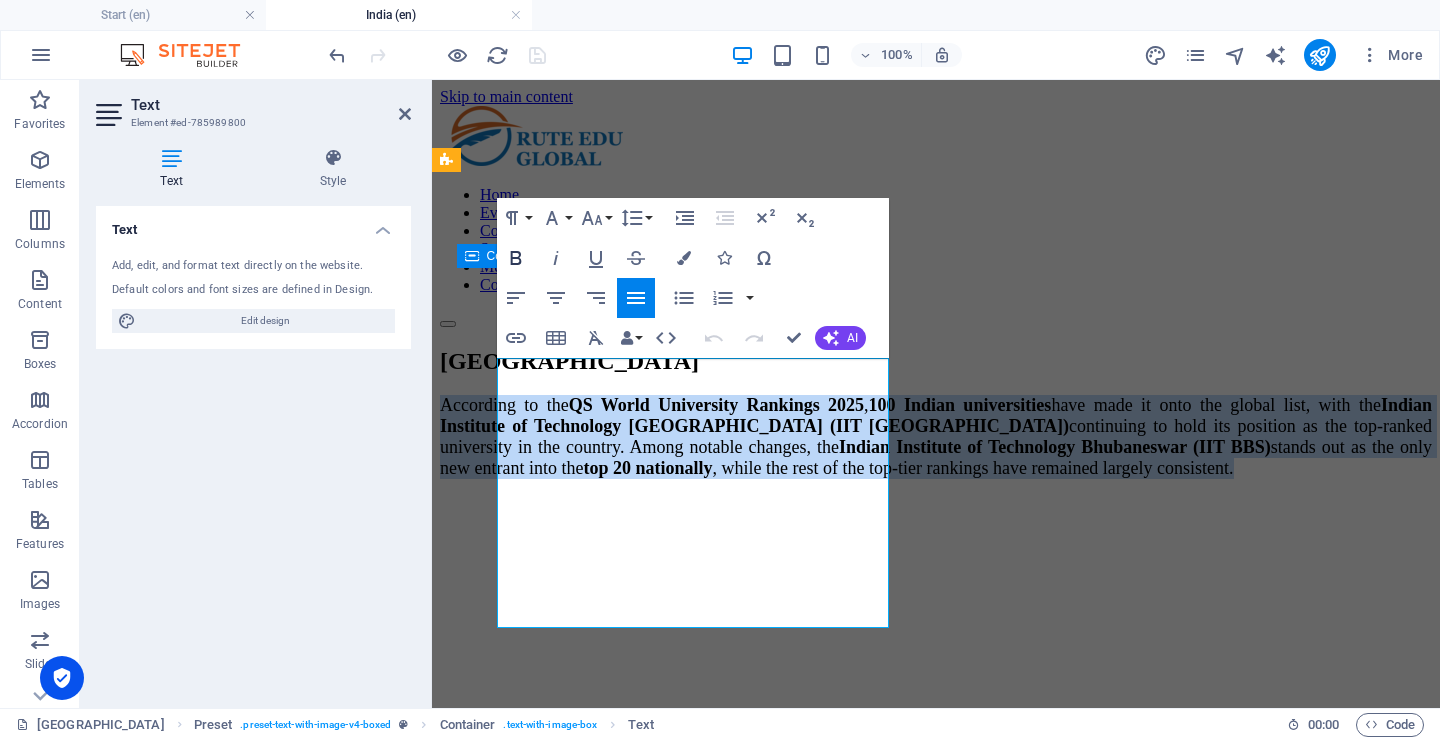 click 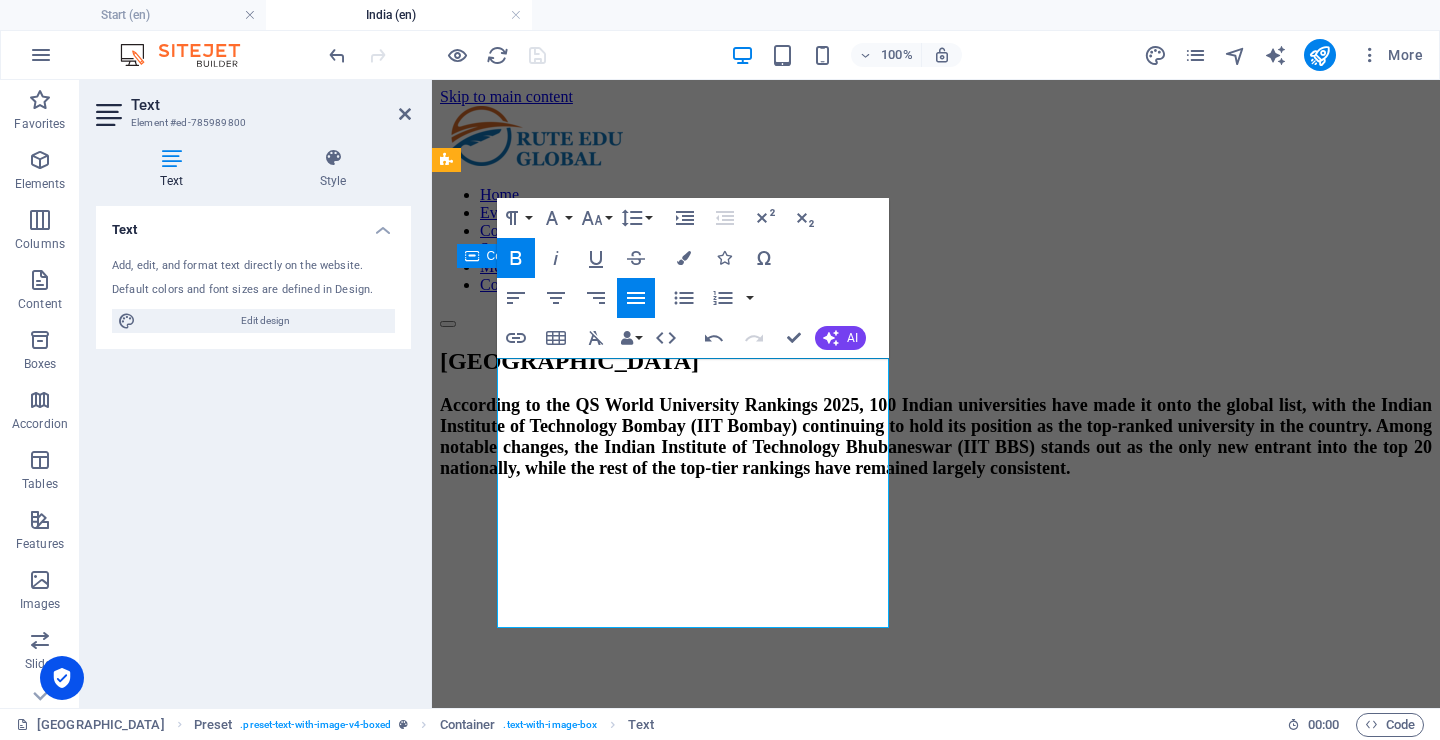 click 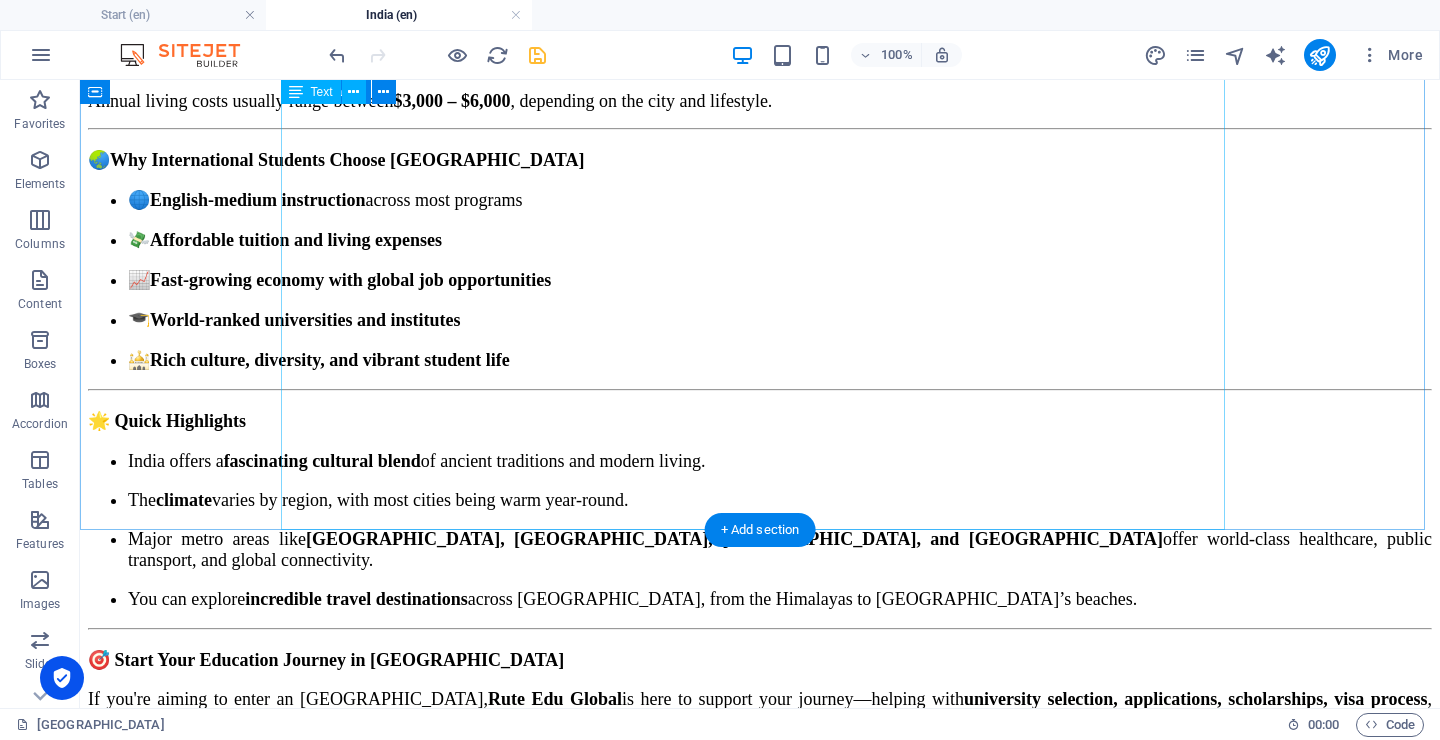 scroll, scrollTop: 2177, scrollLeft: 0, axis: vertical 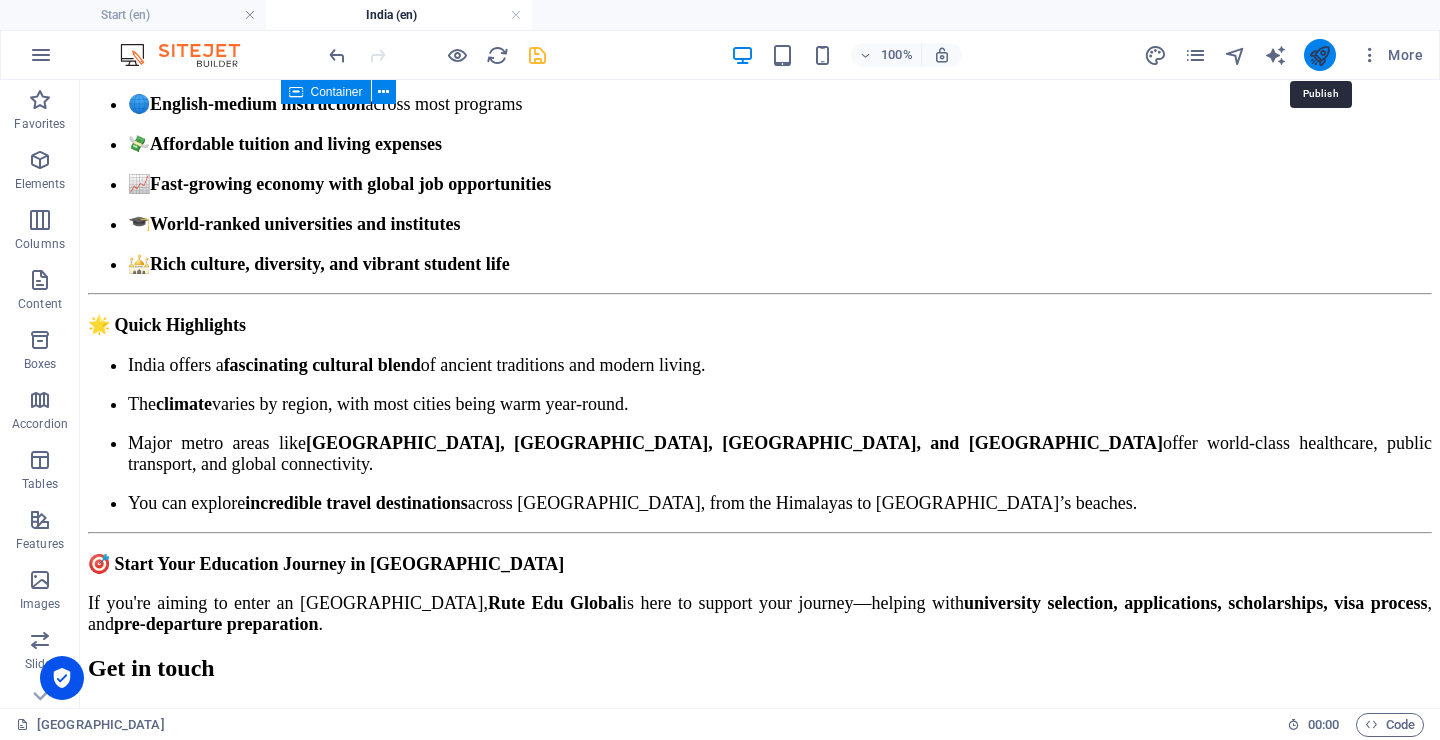 click at bounding box center [1319, 55] 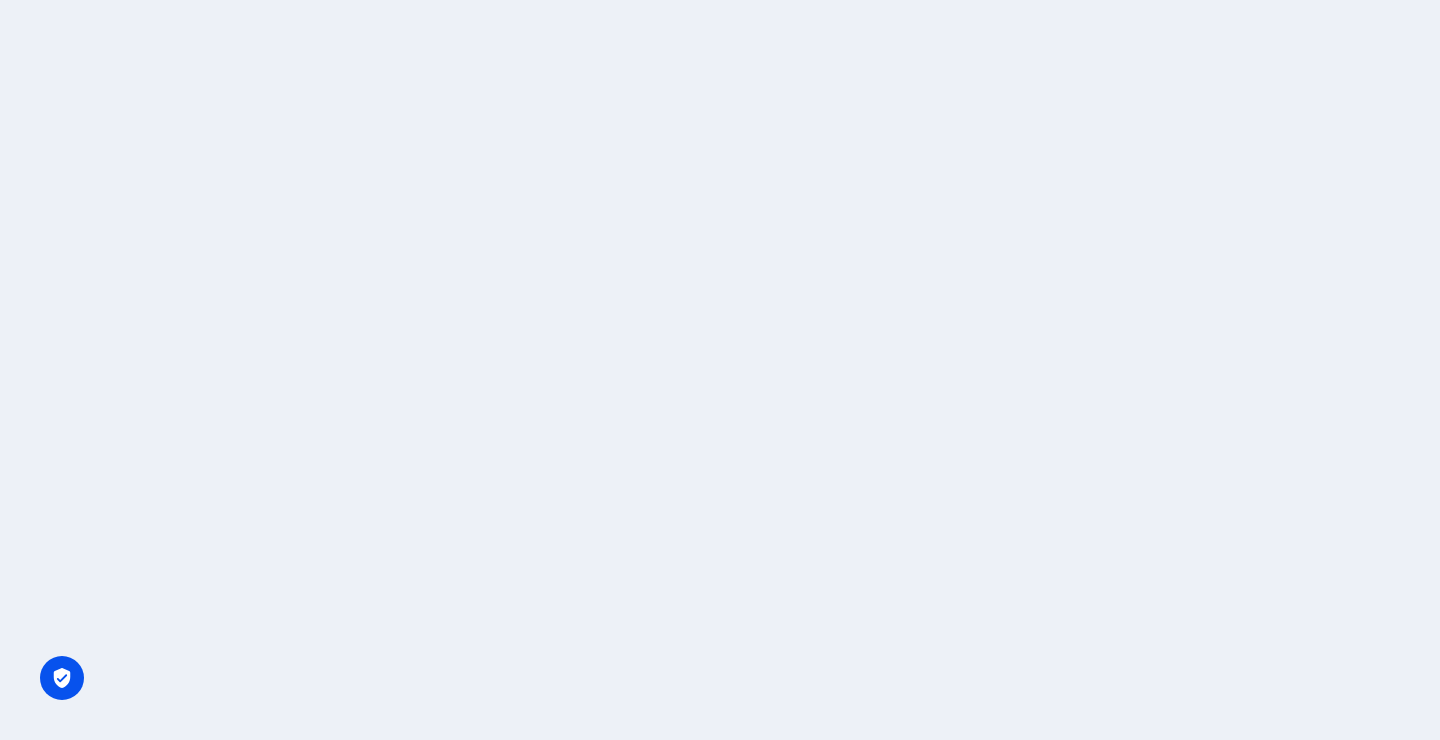scroll, scrollTop: 0, scrollLeft: 0, axis: both 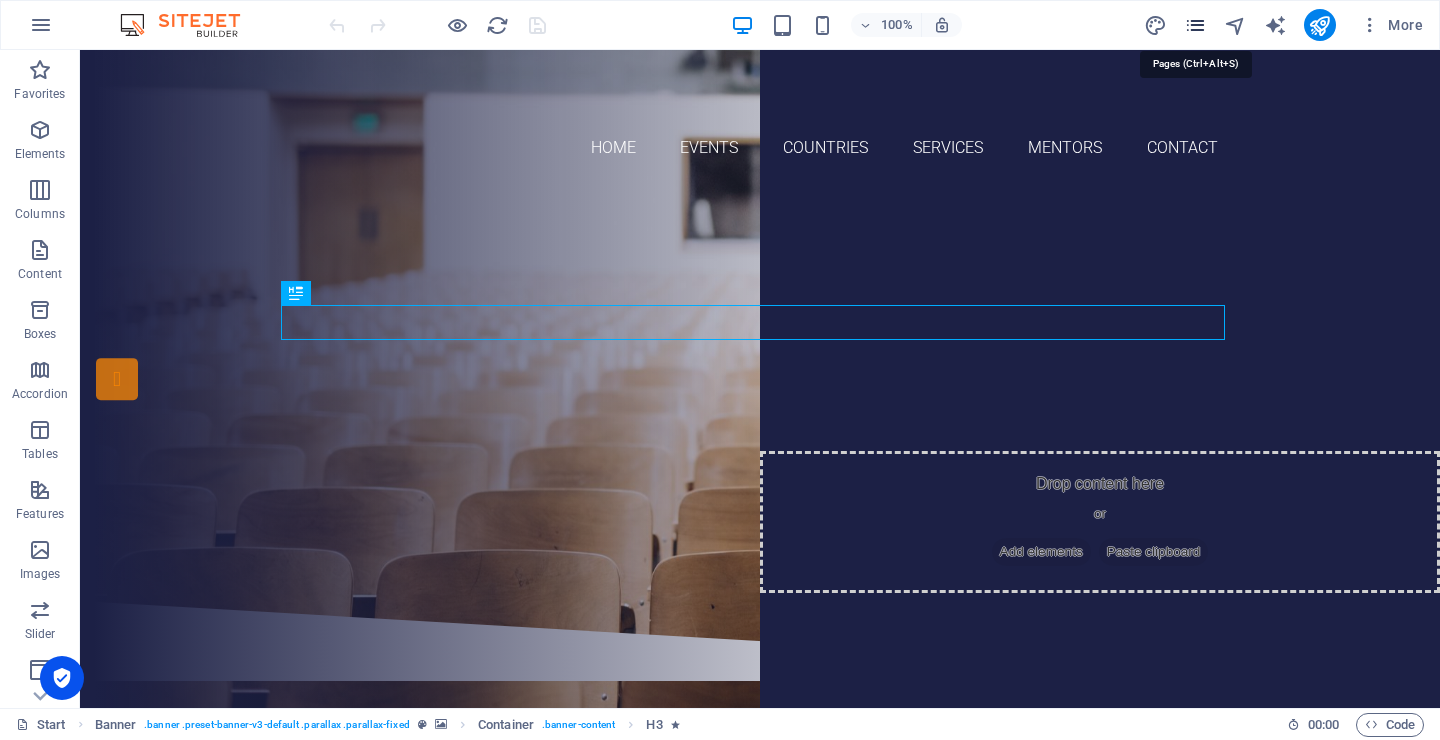 click at bounding box center (1195, 25) 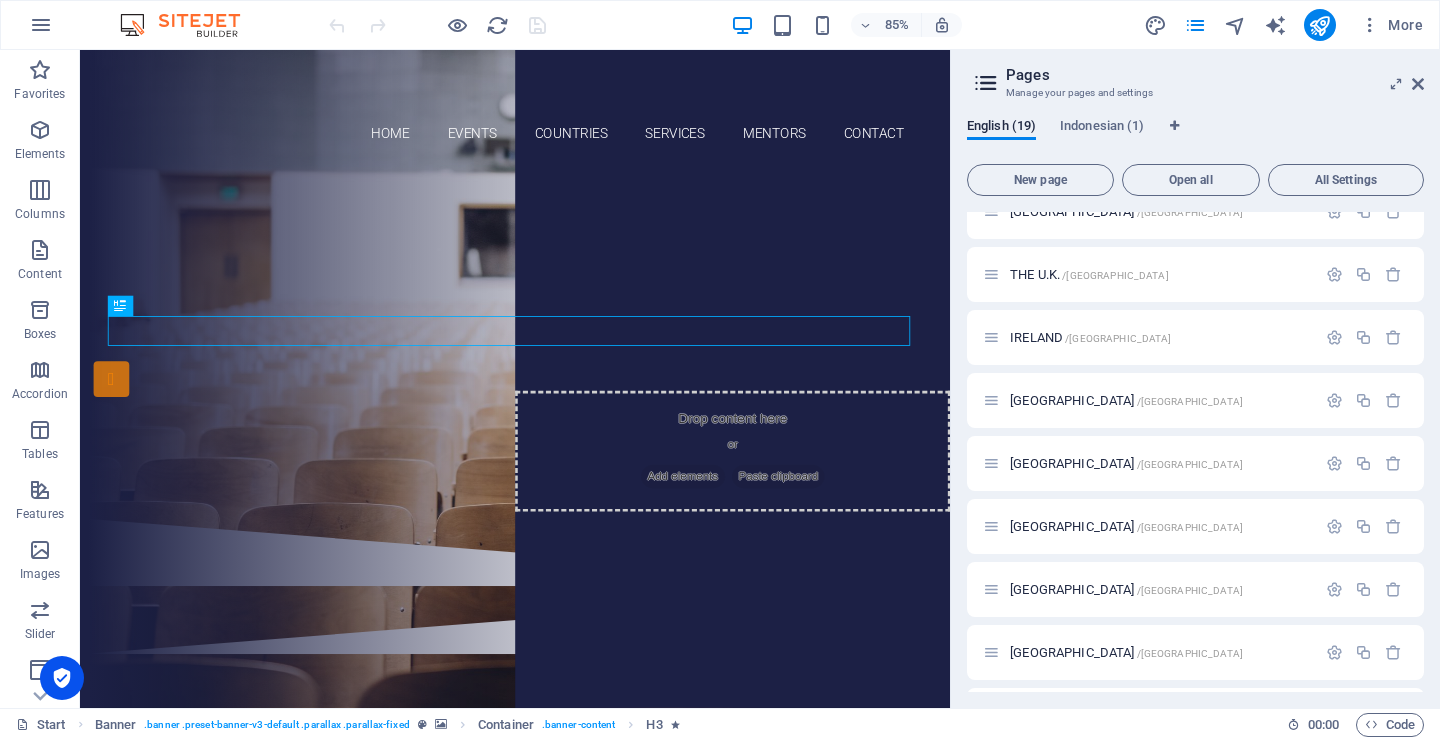 scroll, scrollTop: 717, scrollLeft: 0, axis: vertical 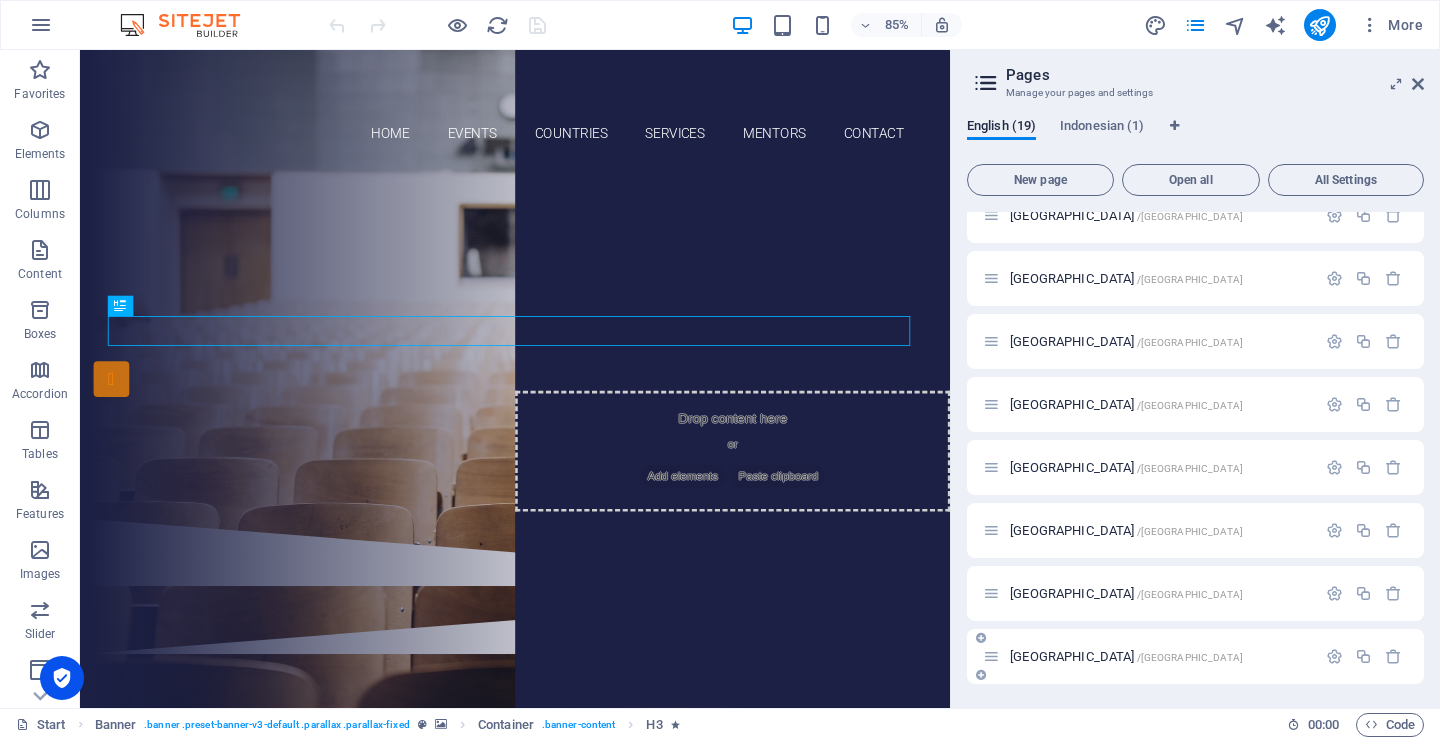 click on "[GEOGRAPHIC_DATA] /[GEOGRAPHIC_DATA]" at bounding box center [1126, 656] 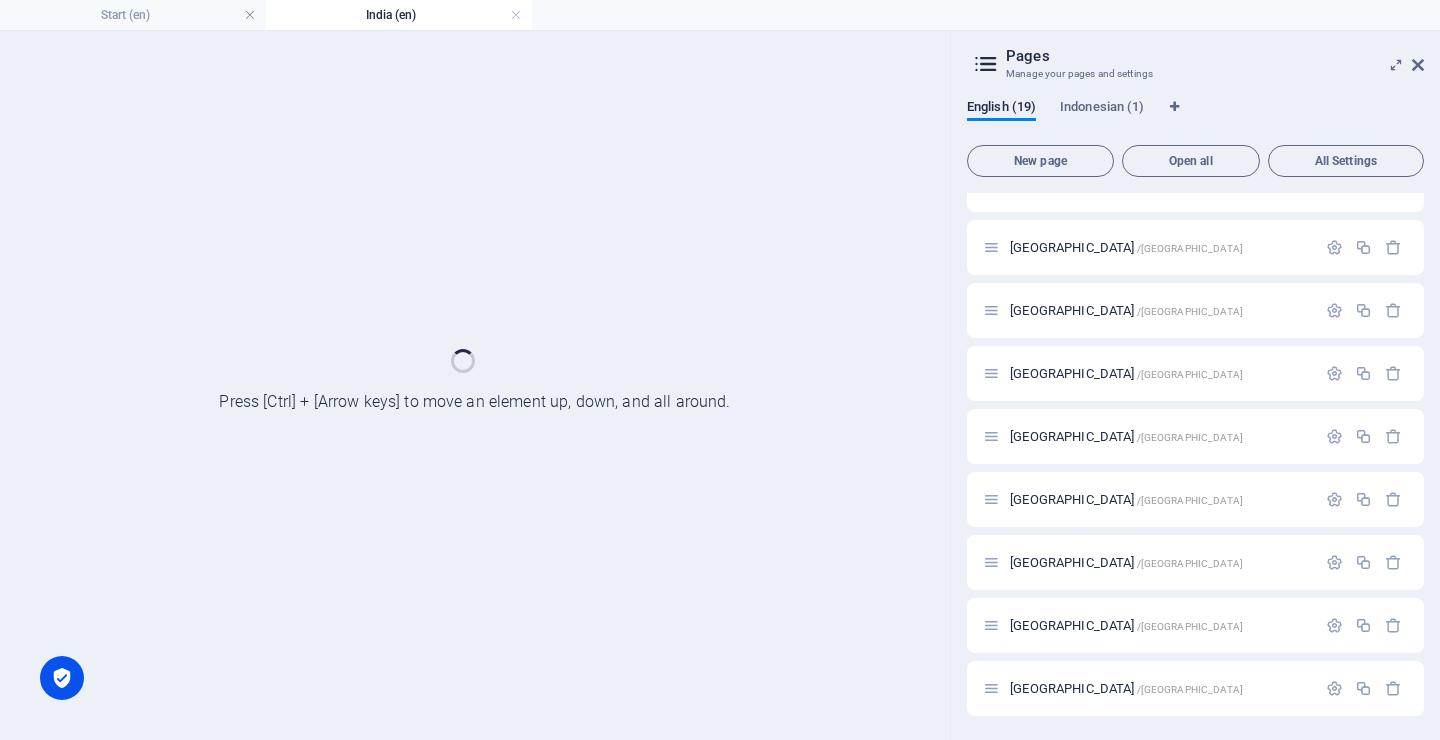 scroll, scrollTop: 666, scrollLeft: 0, axis: vertical 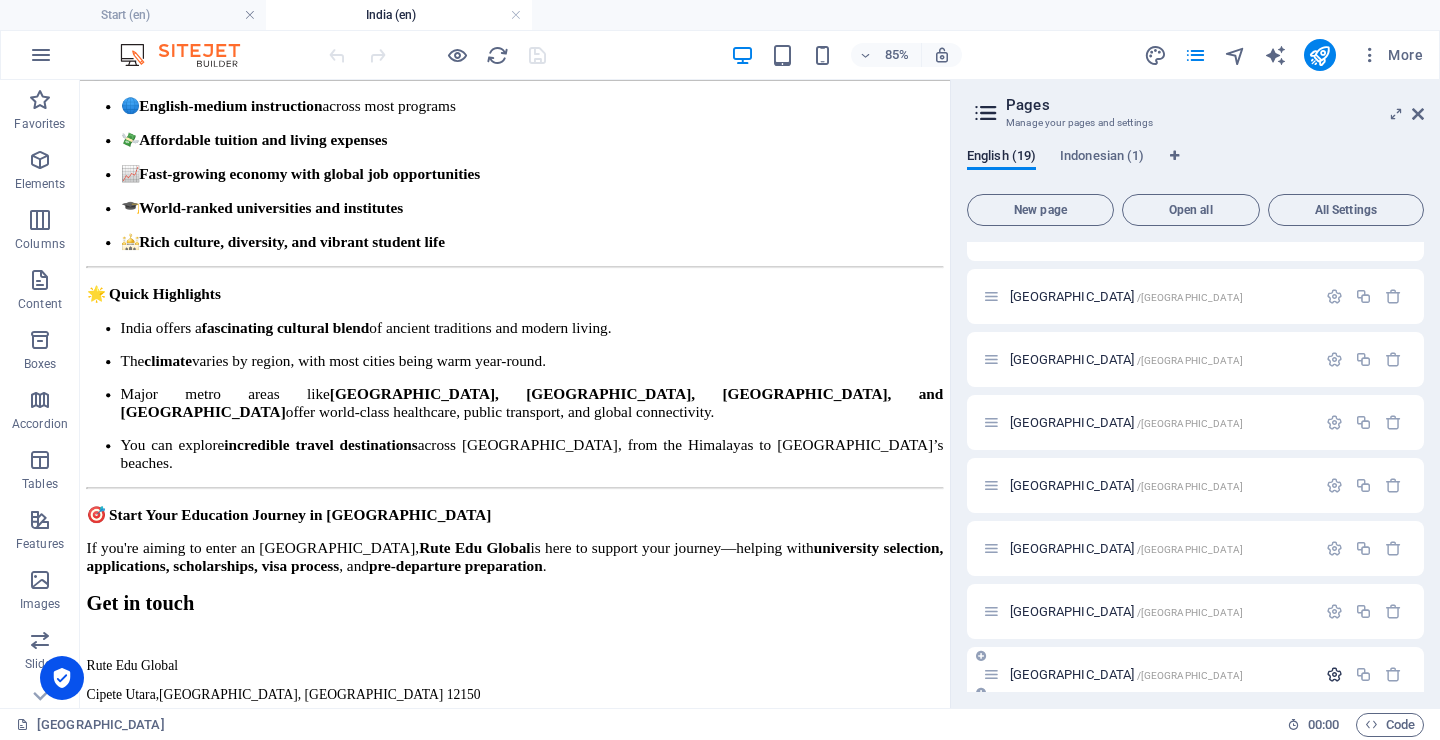 click at bounding box center (1334, 674) 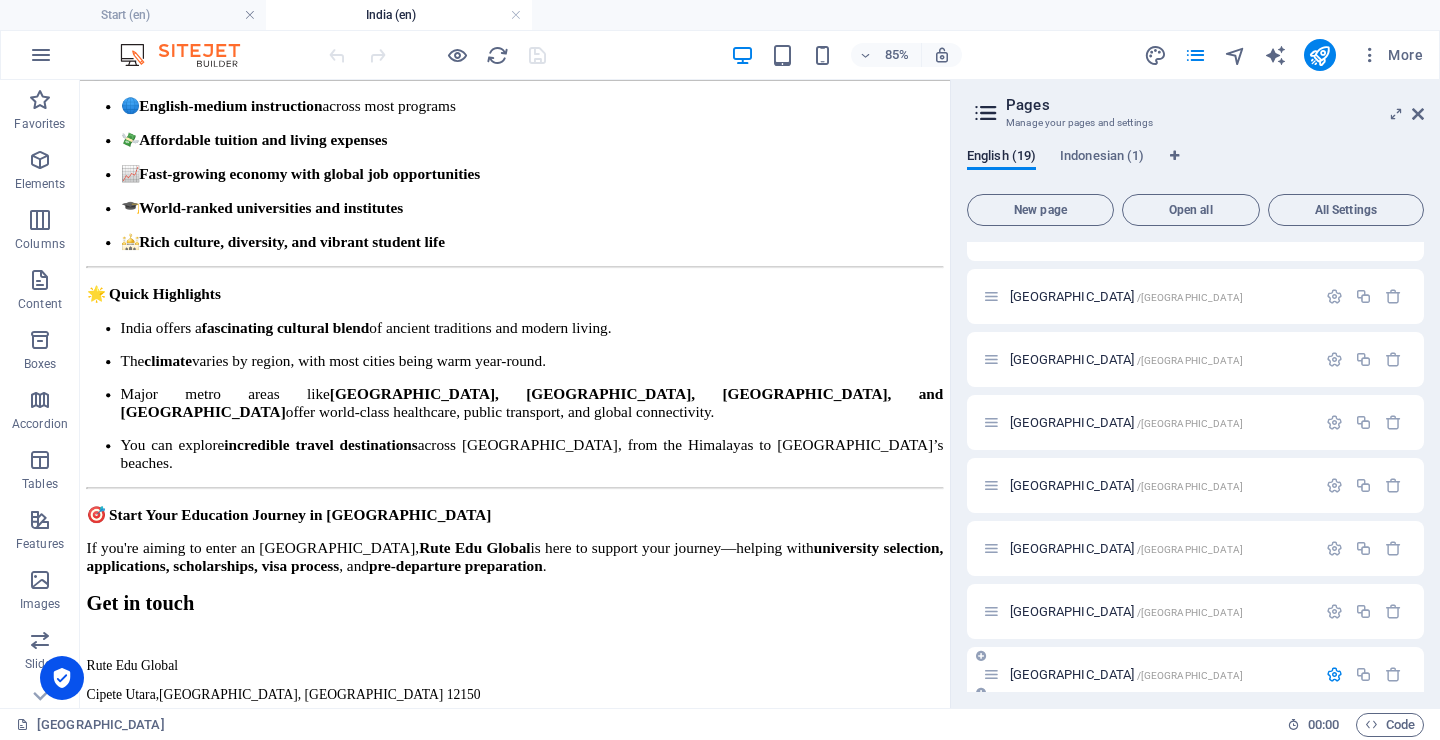 scroll, scrollTop: 949, scrollLeft: 0, axis: vertical 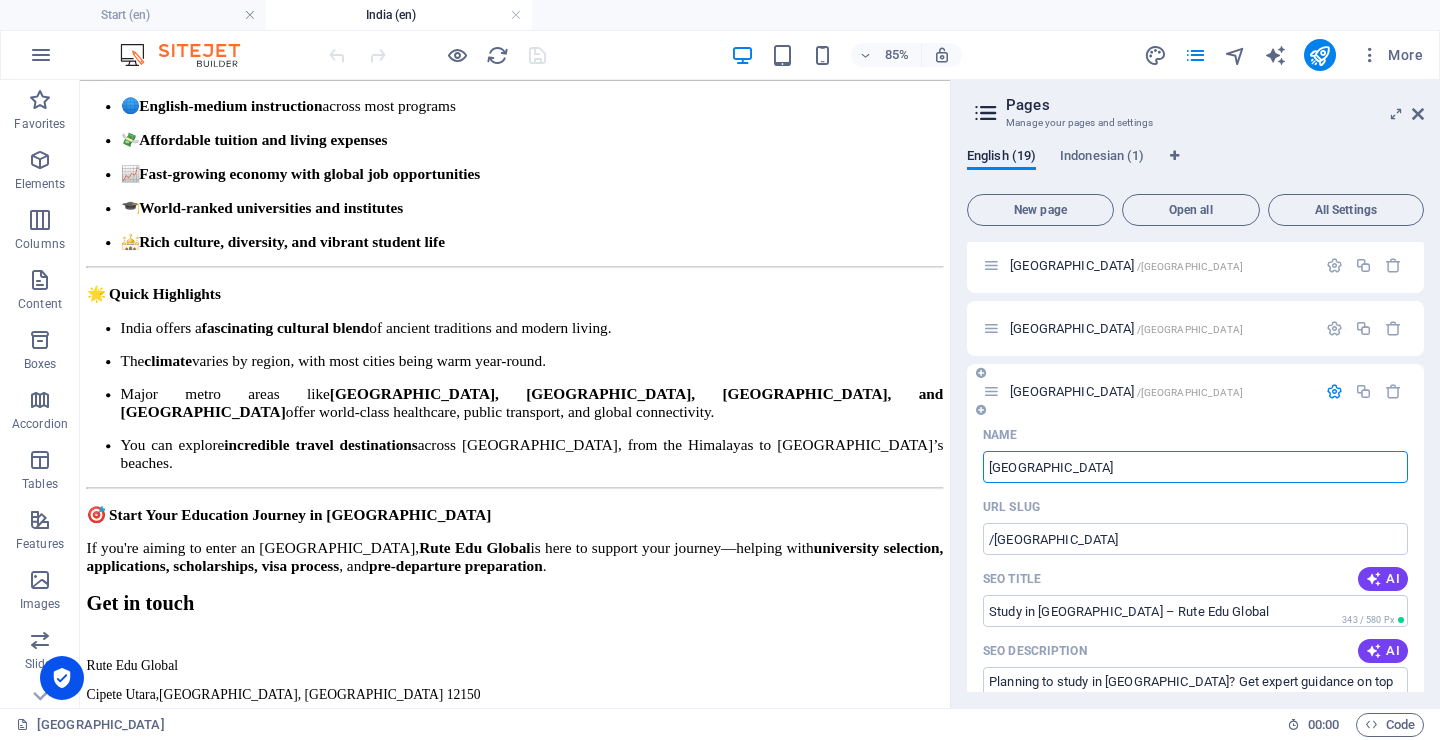 click on "[GEOGRAPHIC_DATA]" at bounding box center (1195, 467) 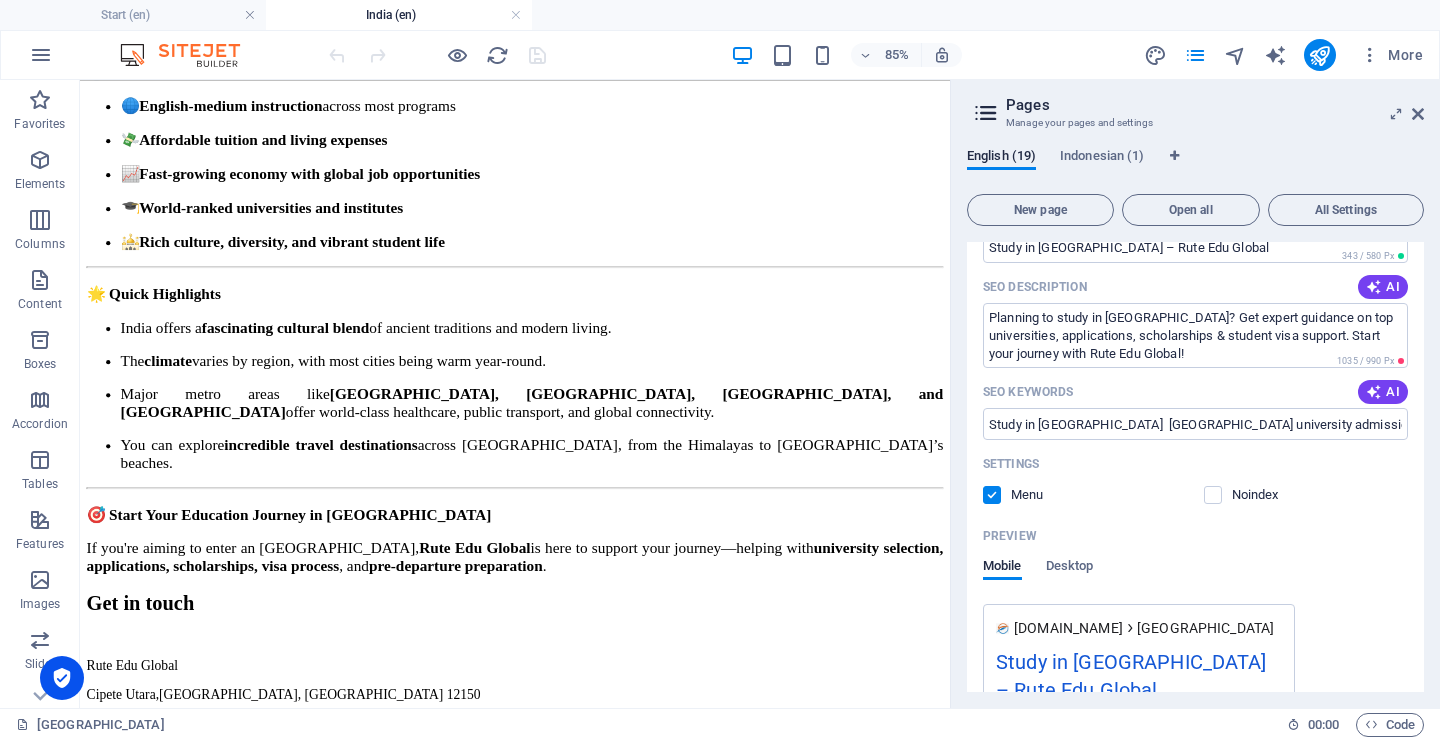 scroll, scrollTop: 1311, scrollLeft: 0, axis: vertical 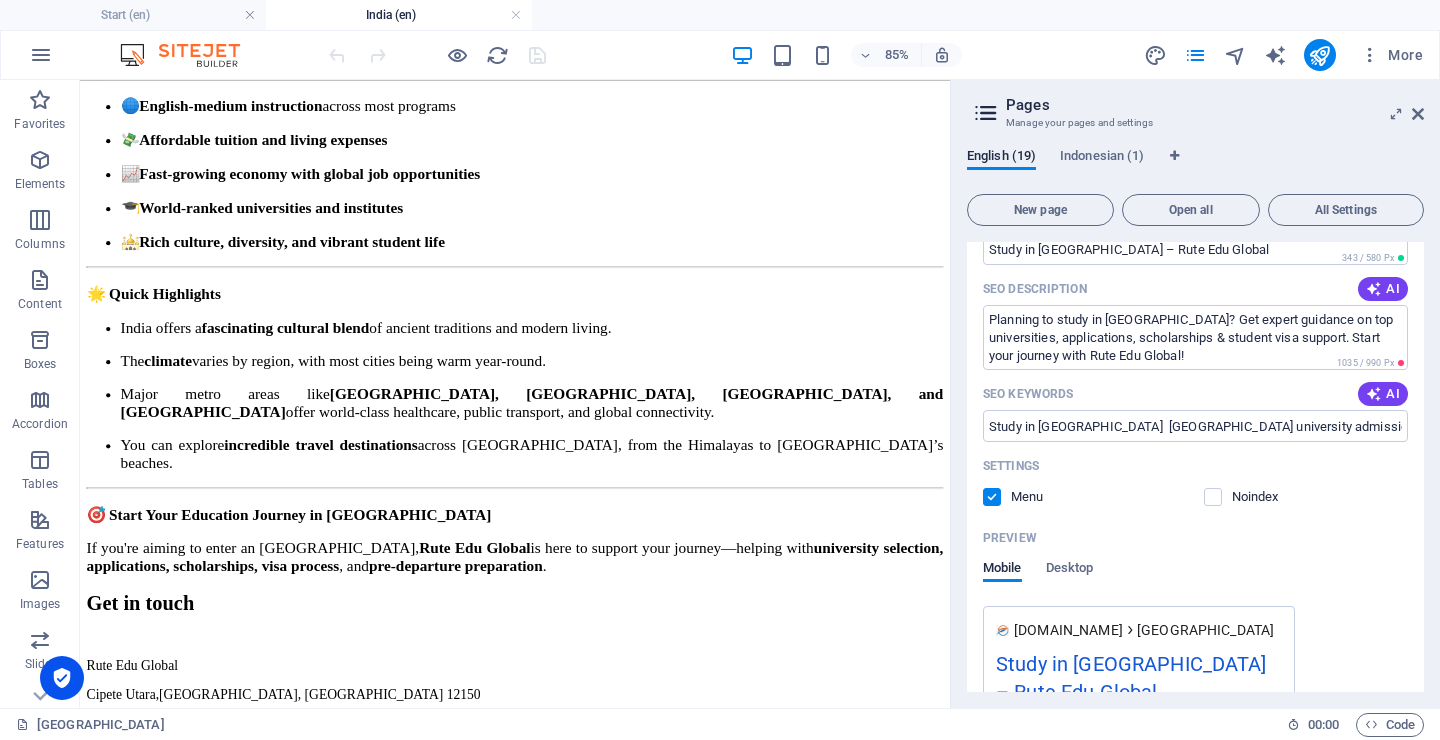 click at bounding box center (992, 497) 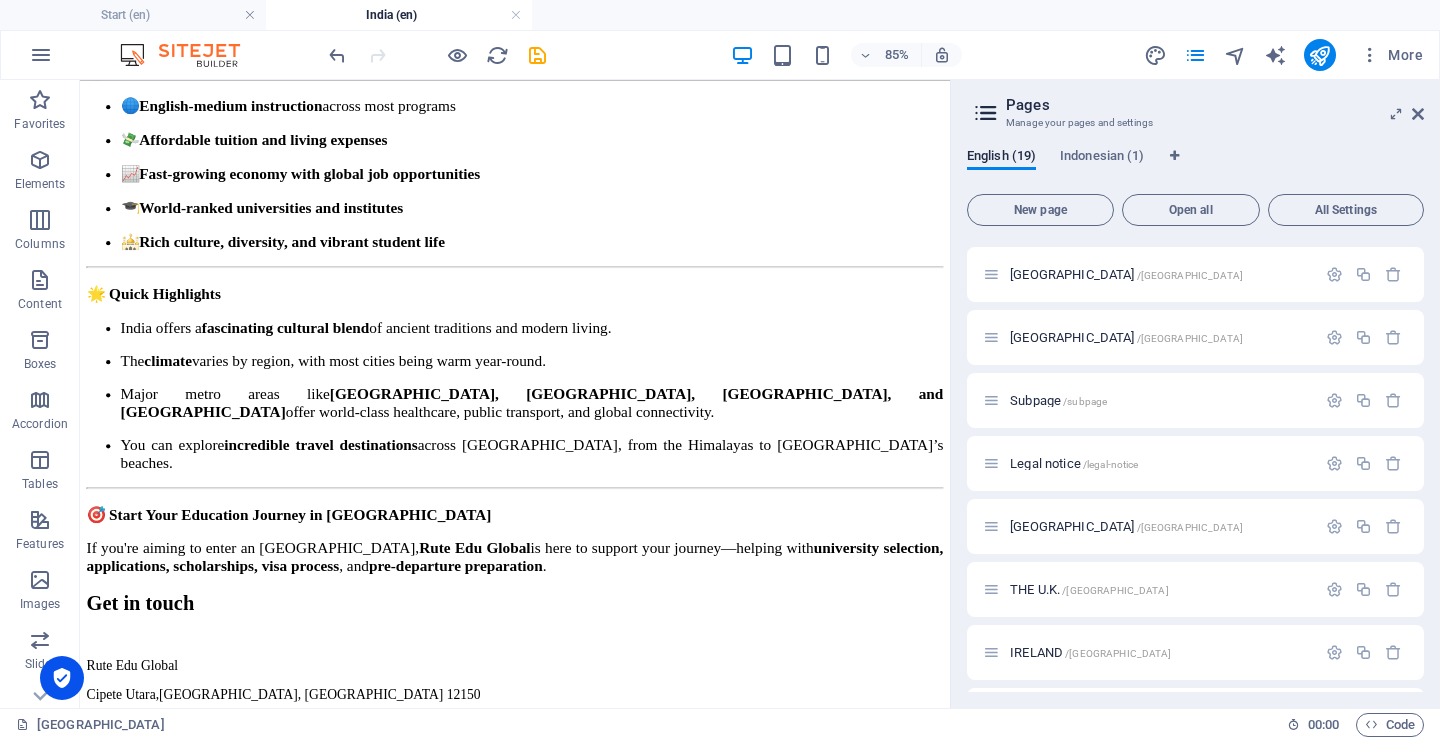 scroll, scrollTop: 119, scrollLeft: 0, axis: vertical 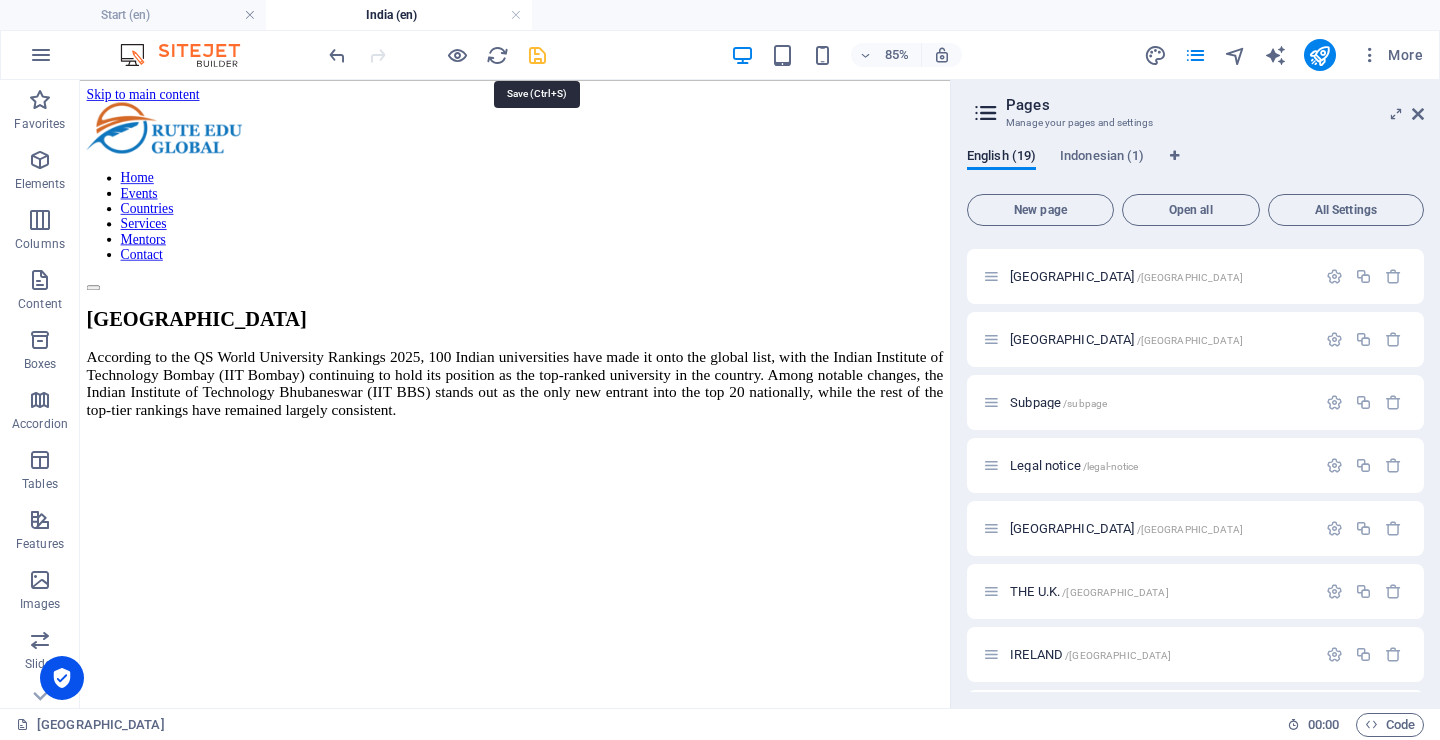 click at bounding box center [537, 55] 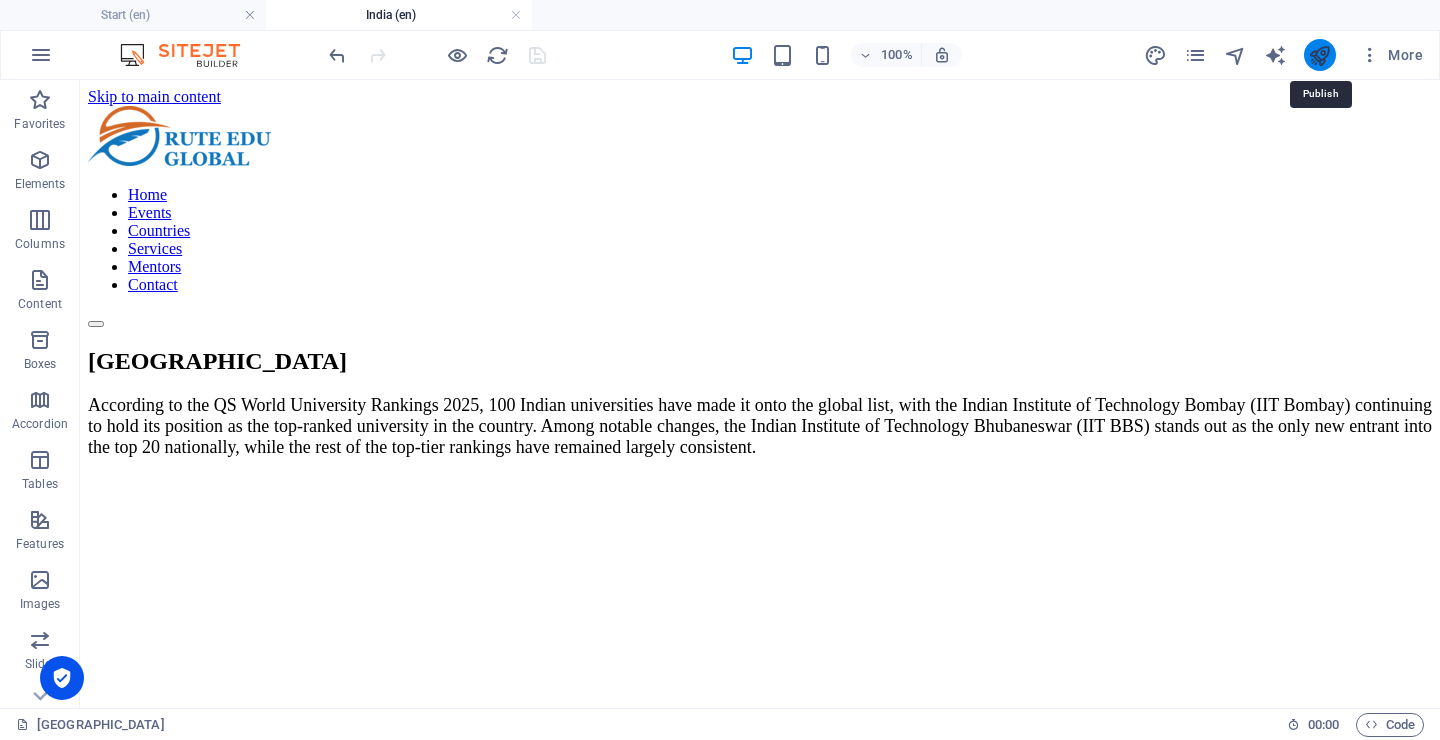click at bounding box center [1319, 55] 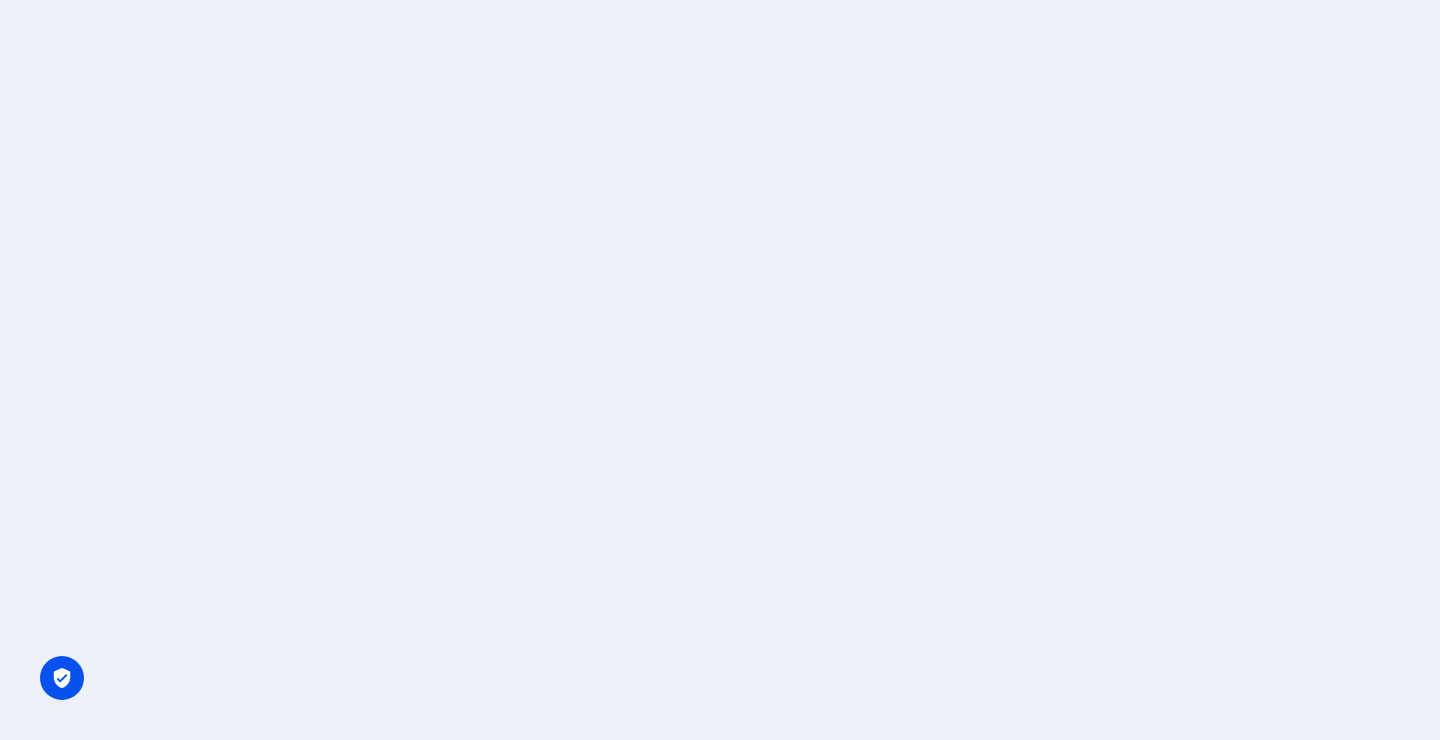 scroll, scrollTop: 0, scrollLeft: 0, axis: both 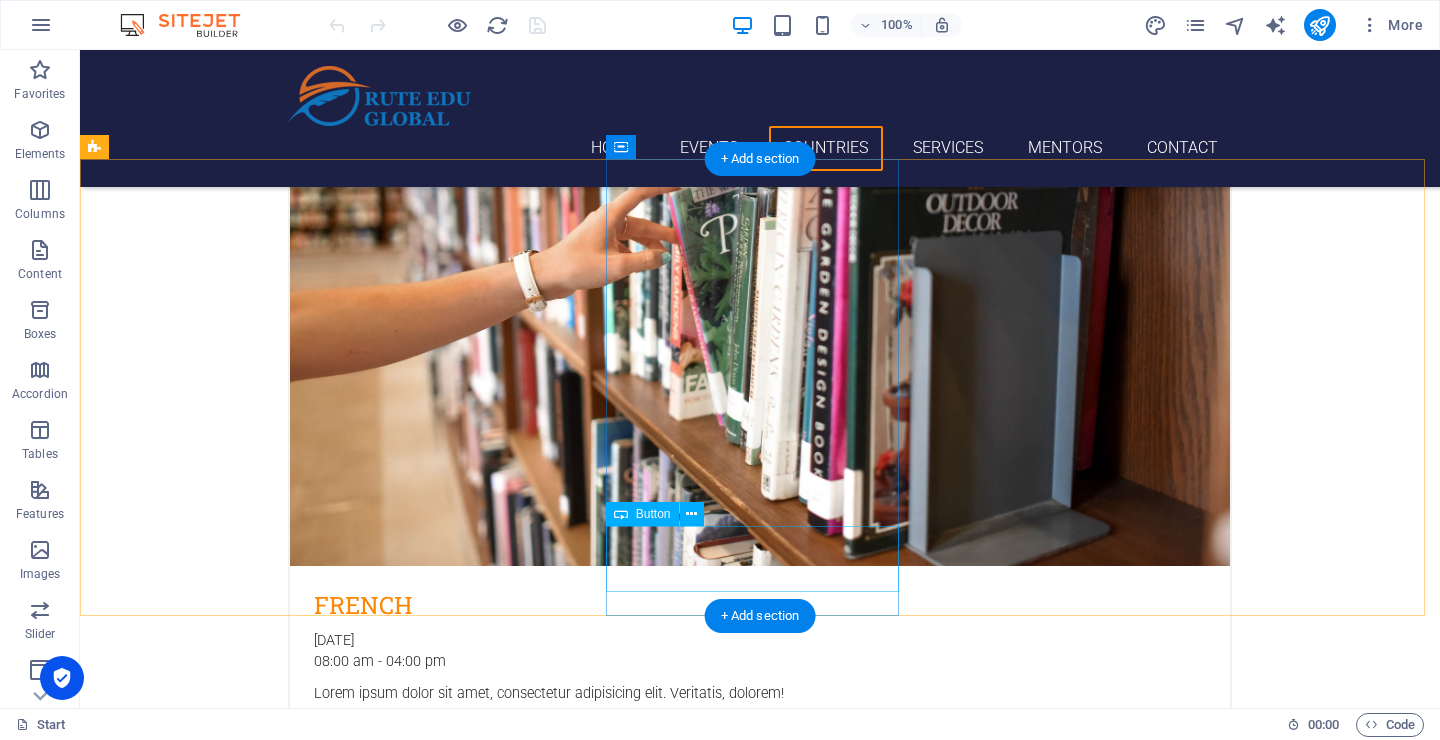 click on "Learn more" at bounding box center (242, 9976) 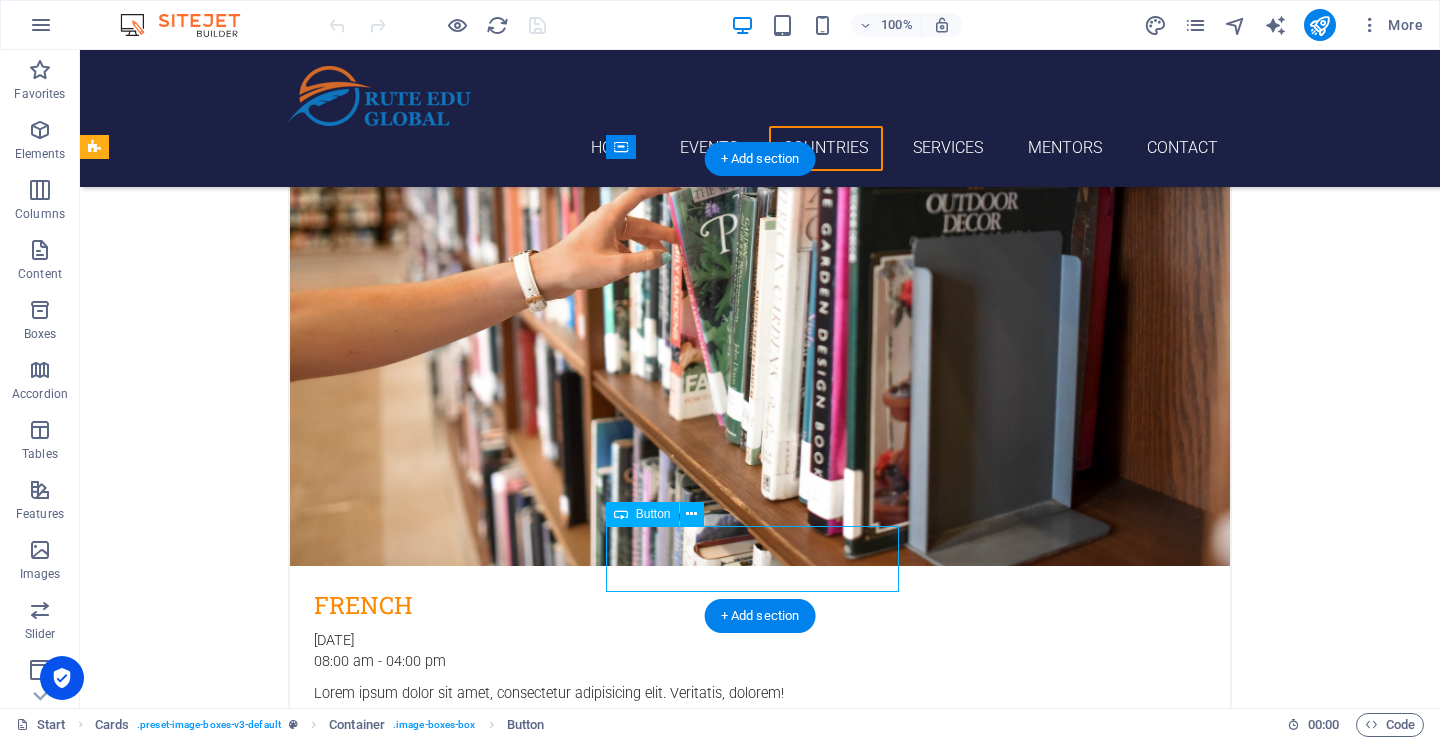 click on "Learn more" at bounding box center (242, 9976) 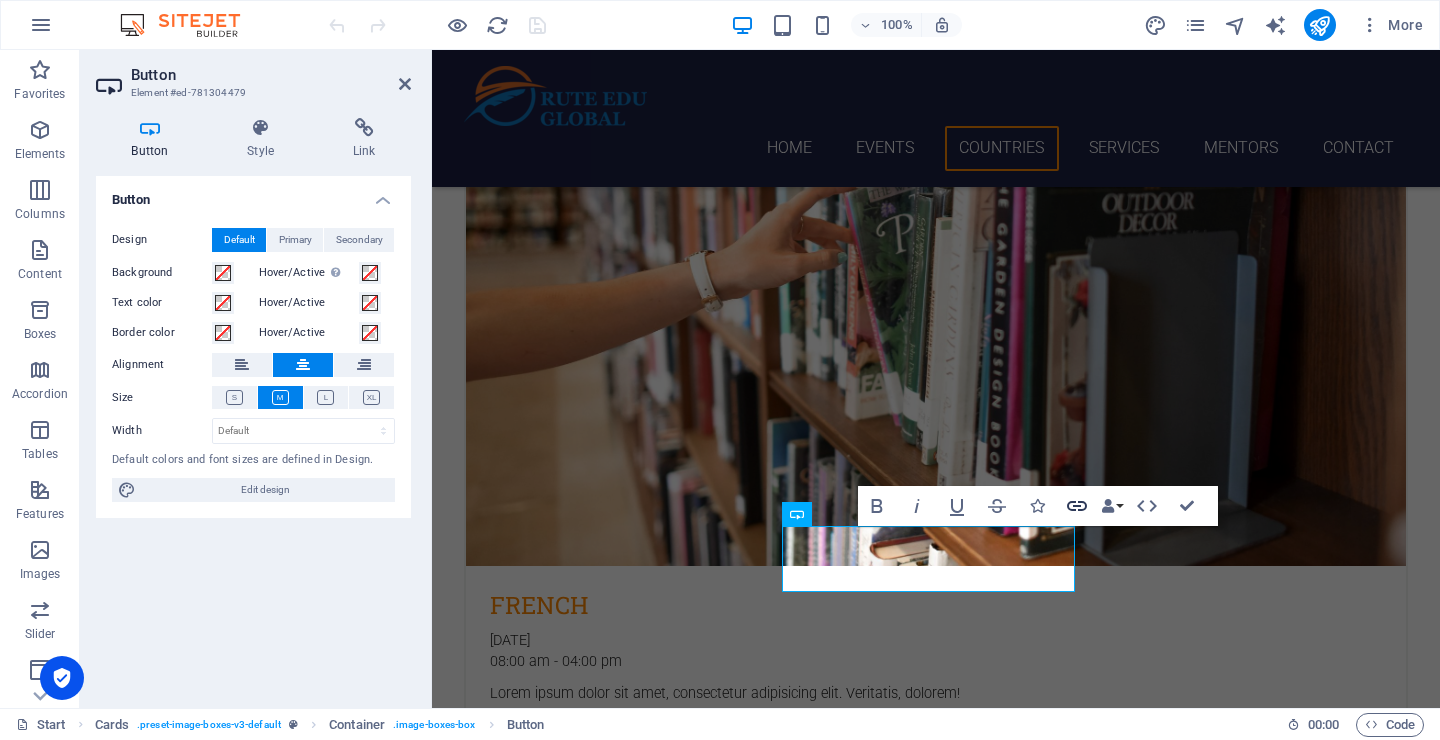 click 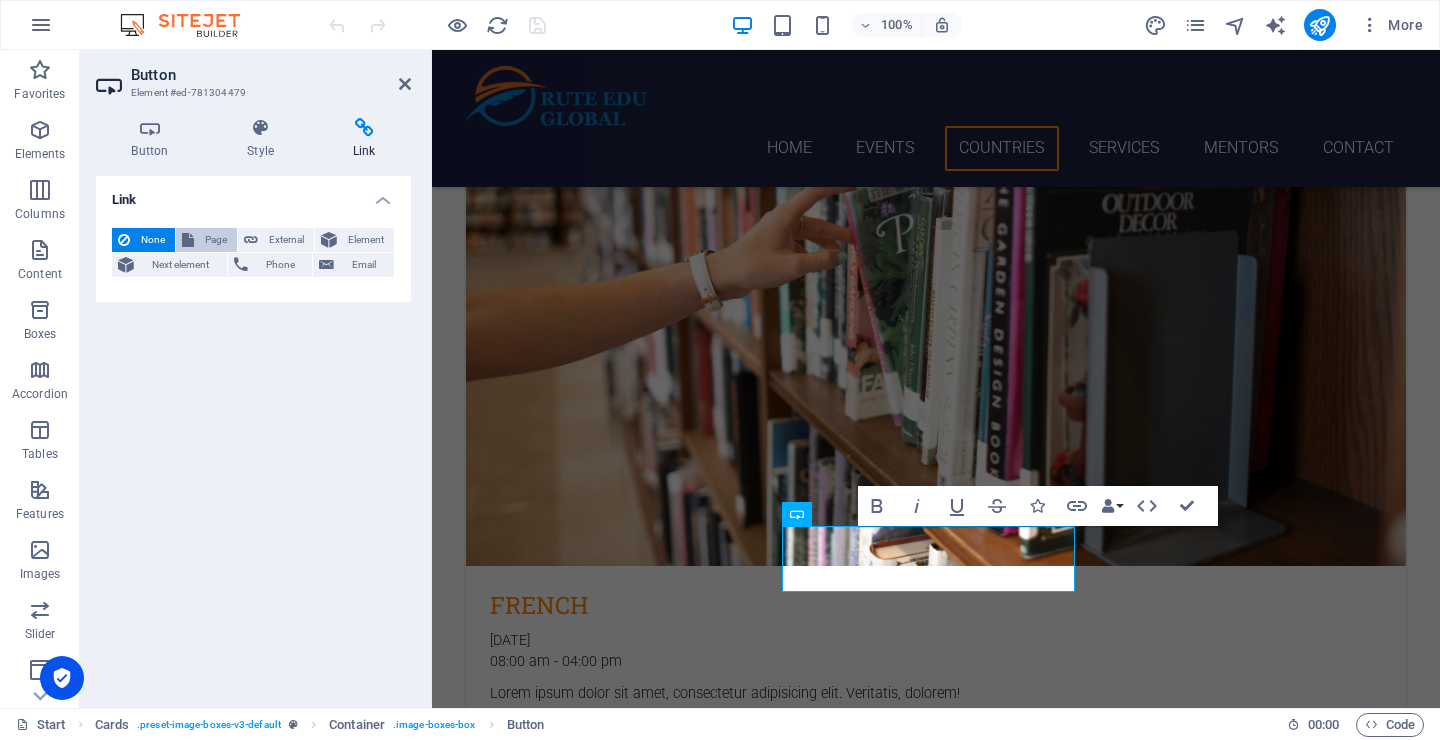 click on "Page" at bounding box center [206, 240] 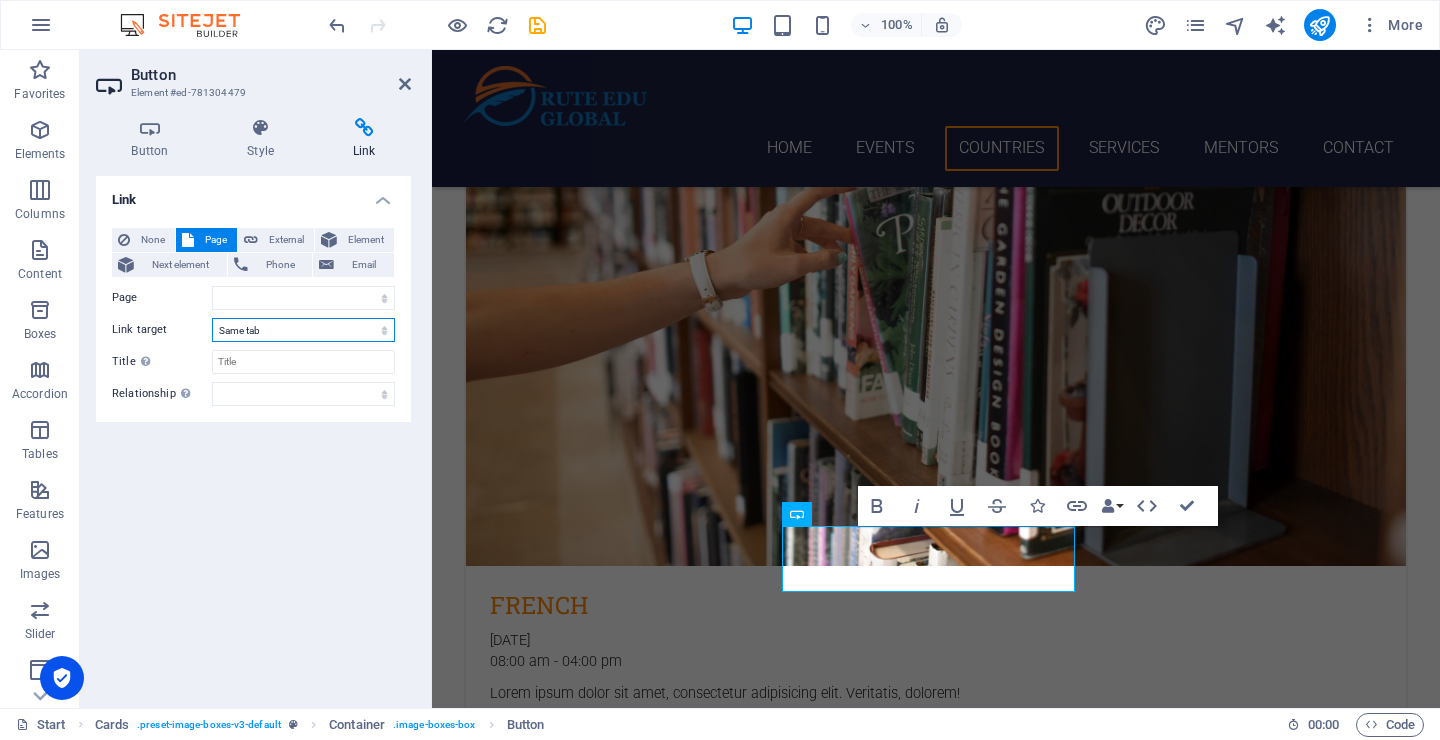 click on "New tab Same tab Overlay" at bounding box center [303, 330] 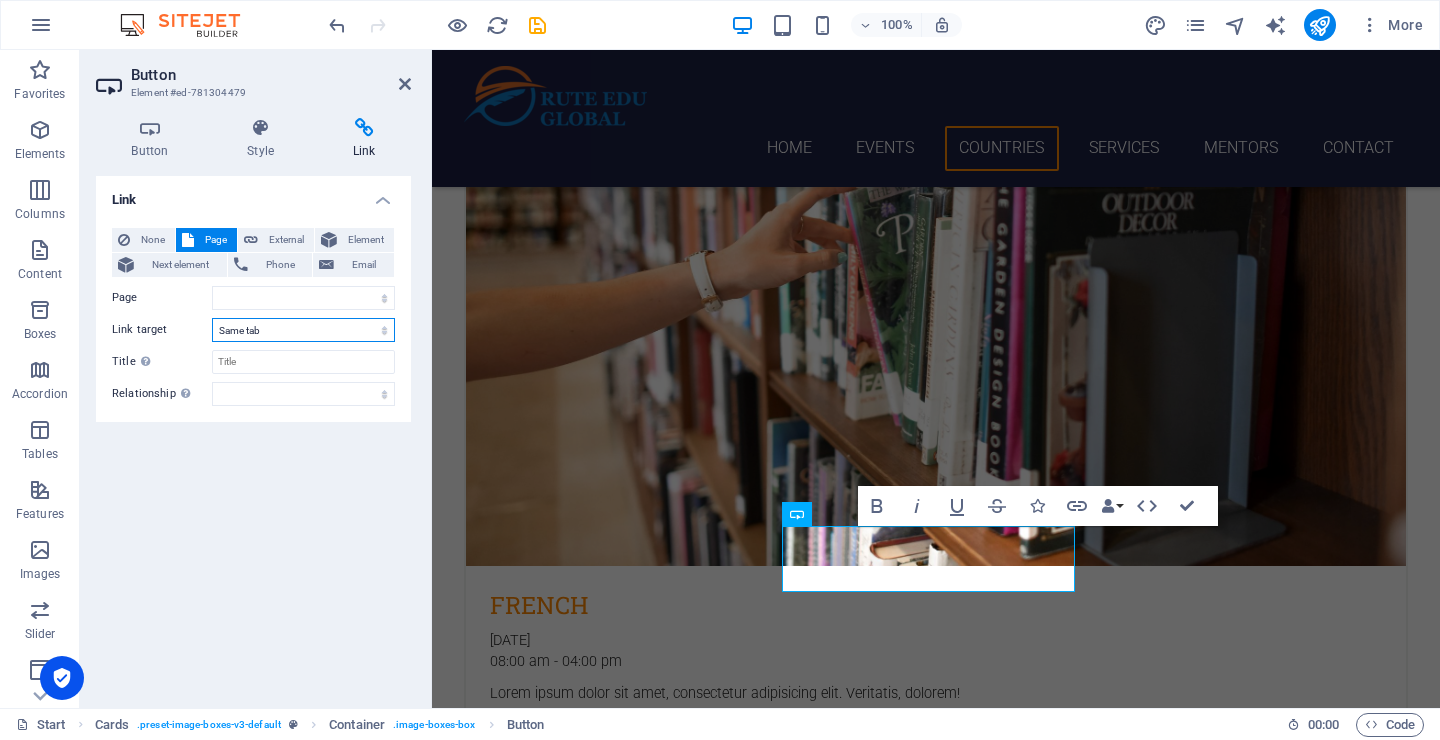 select on "blank" 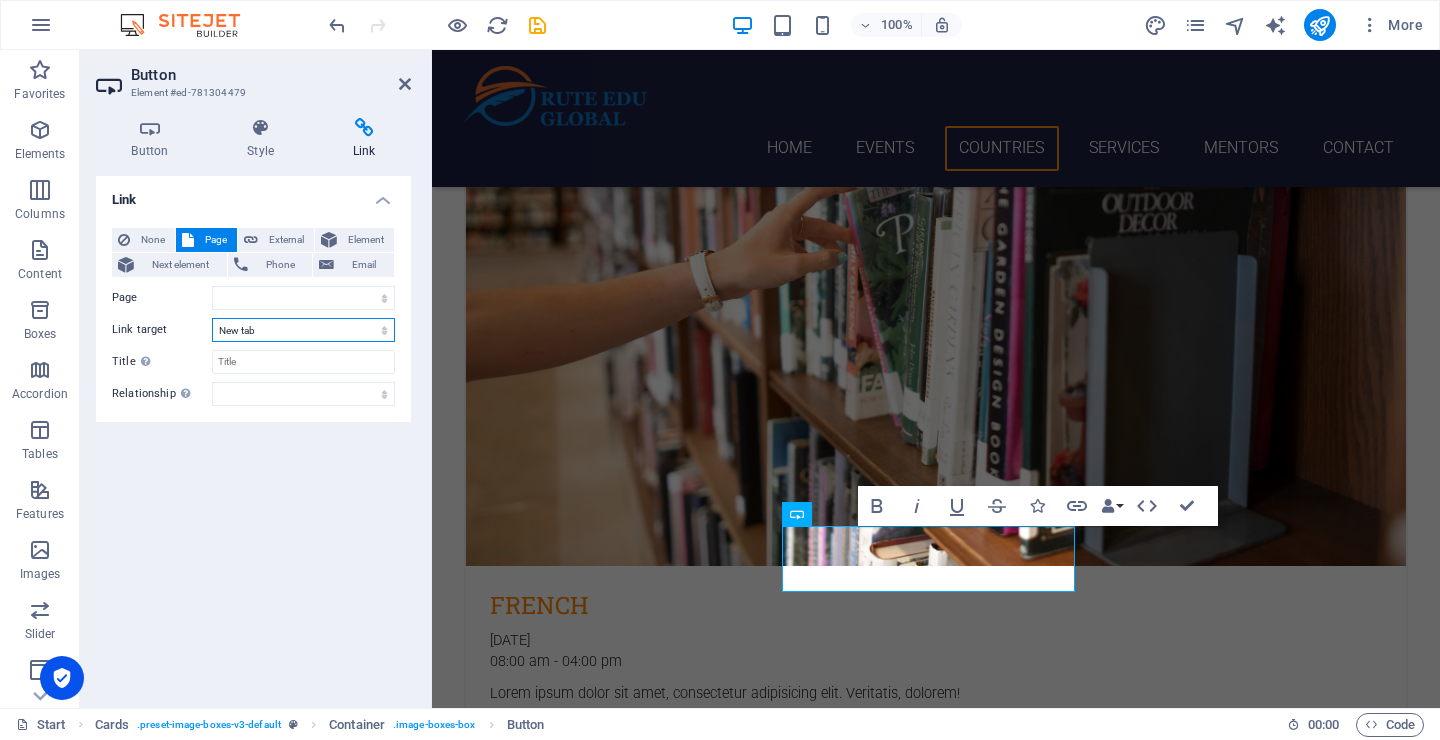 select 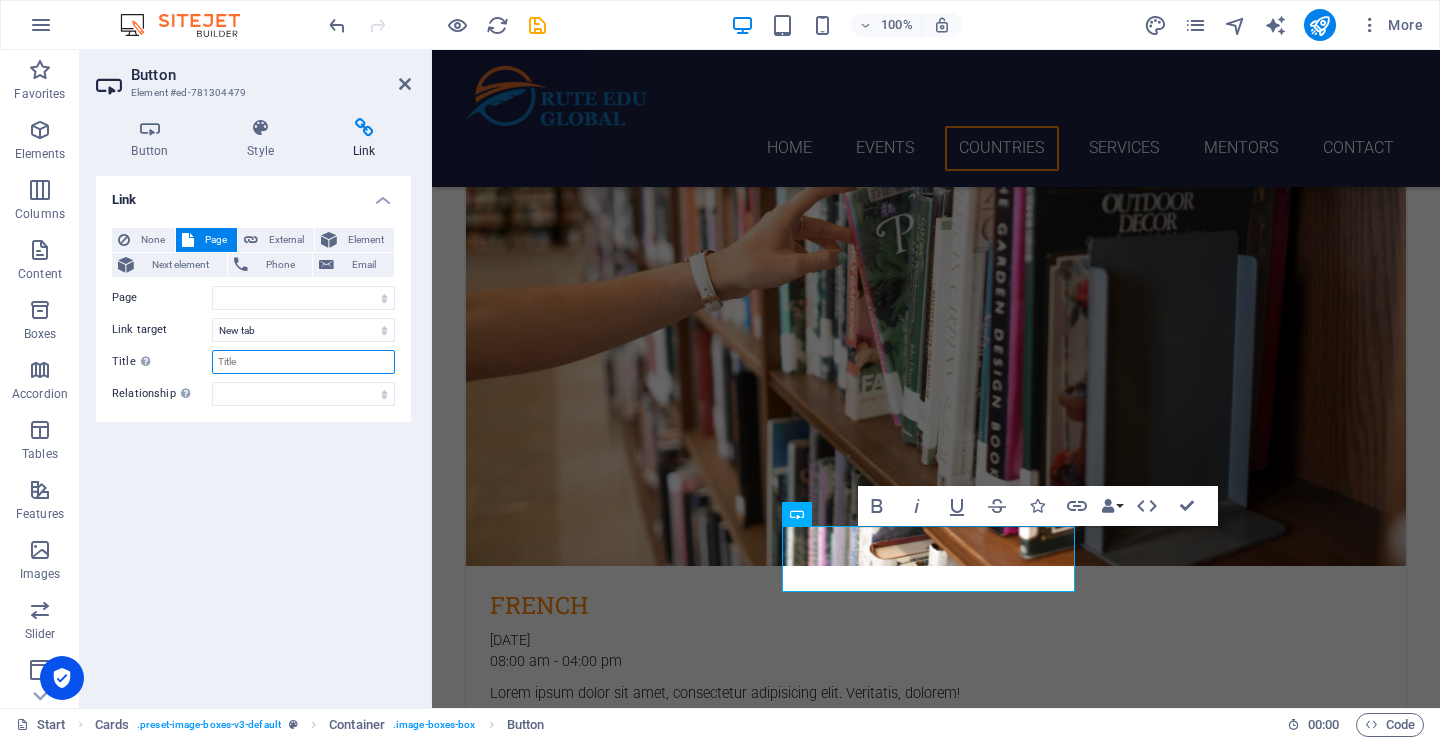 click on "Title Additional link description, should not be the same as the link text. The title is most often shown as a tooltip text when the mouse moves over the element. Leave empty if uncertain." at bounding box center [303, 362] 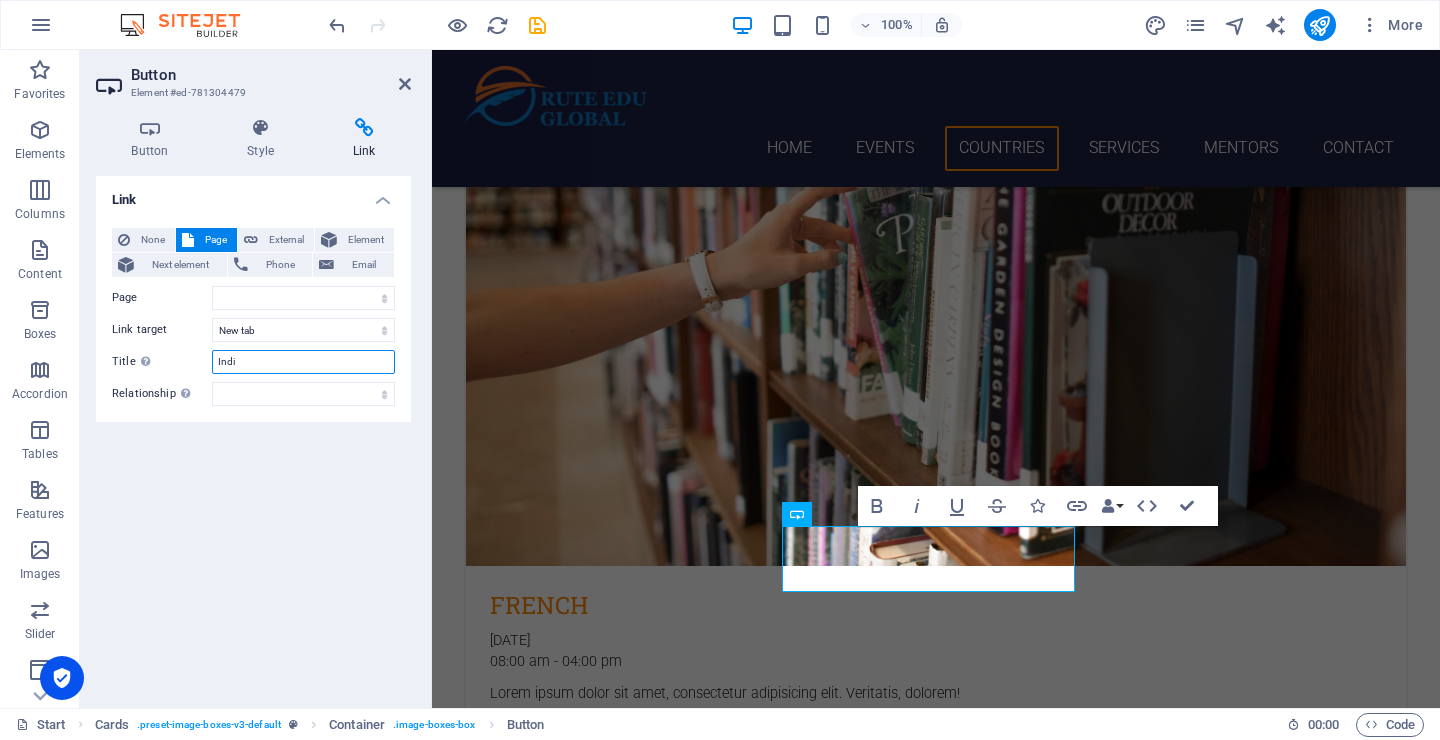 type on "[GEOGRAPHIC_DATA]" 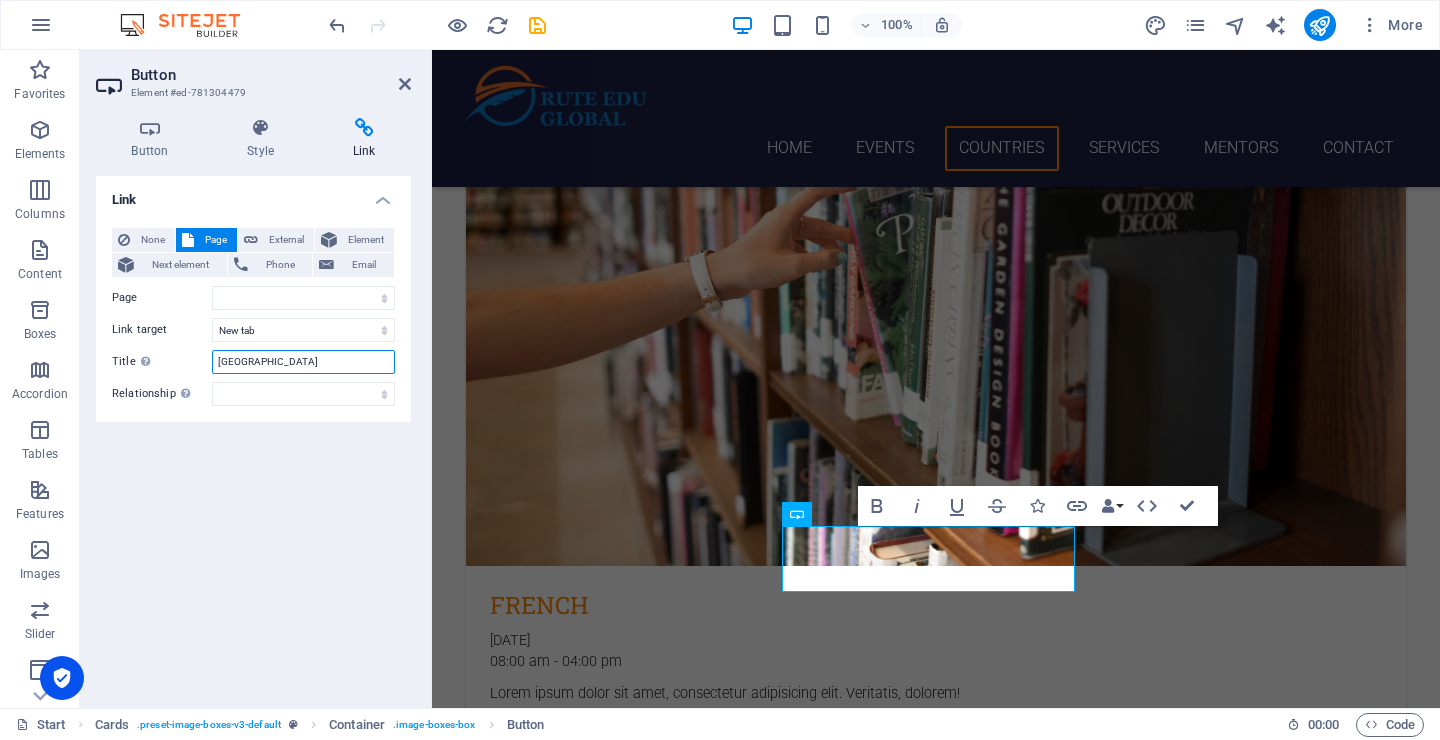 select 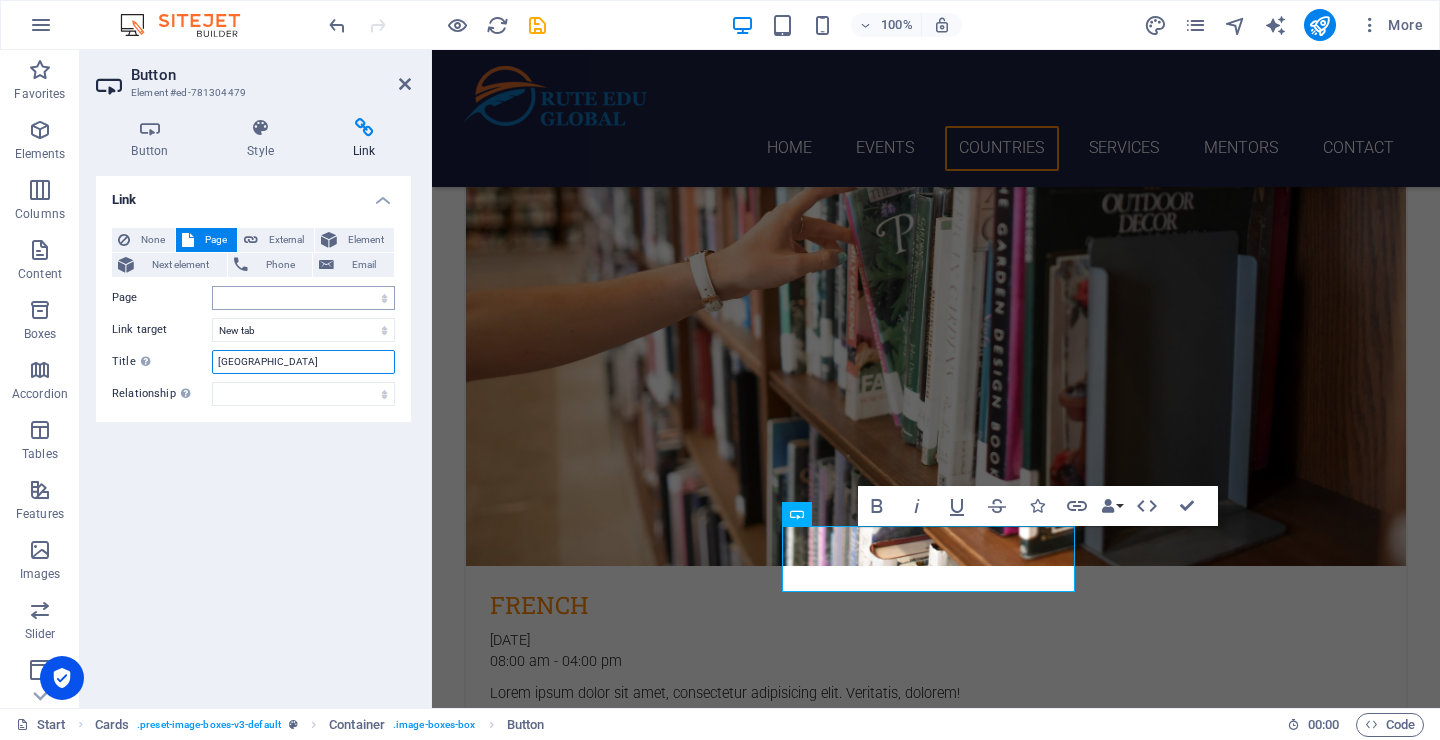 type on "[GEOGRAPHIC_DATA]" 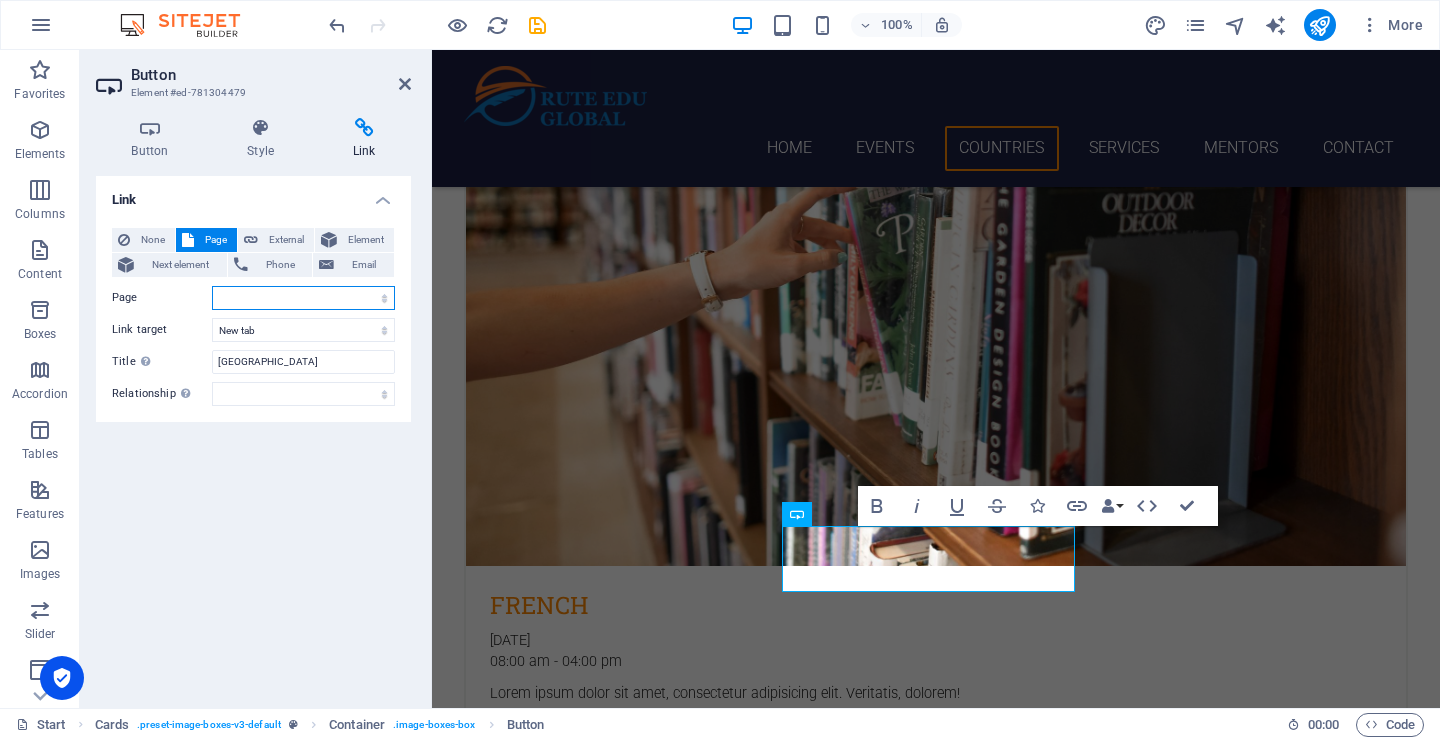 click on "Start [GEOGRAPHIC_DATA] [GEOGRAPHIC_DATA] [GEOGRAPHIC_DATA] Subpage Legal notice [GEOGRAPHIC_DATA] THE U.K. [GEOGRAPHIC_DATA] [GEOGRAPHIC_DATA] [GEOGRAPHIC_DATA] [GEOGRAPHIC_DATA] [GEOGRAPHIC_DATA] [GEOGRAPHIC_DATA] [GEOGRAPHIC_DATA] [GEOGRAPHIC_DATA] [GEOGRAPHIC_DATA] [GEOGRAPHIC_DATA] [GEOGRAPHIC_DATA] Start" at bounding box center (303, 298) 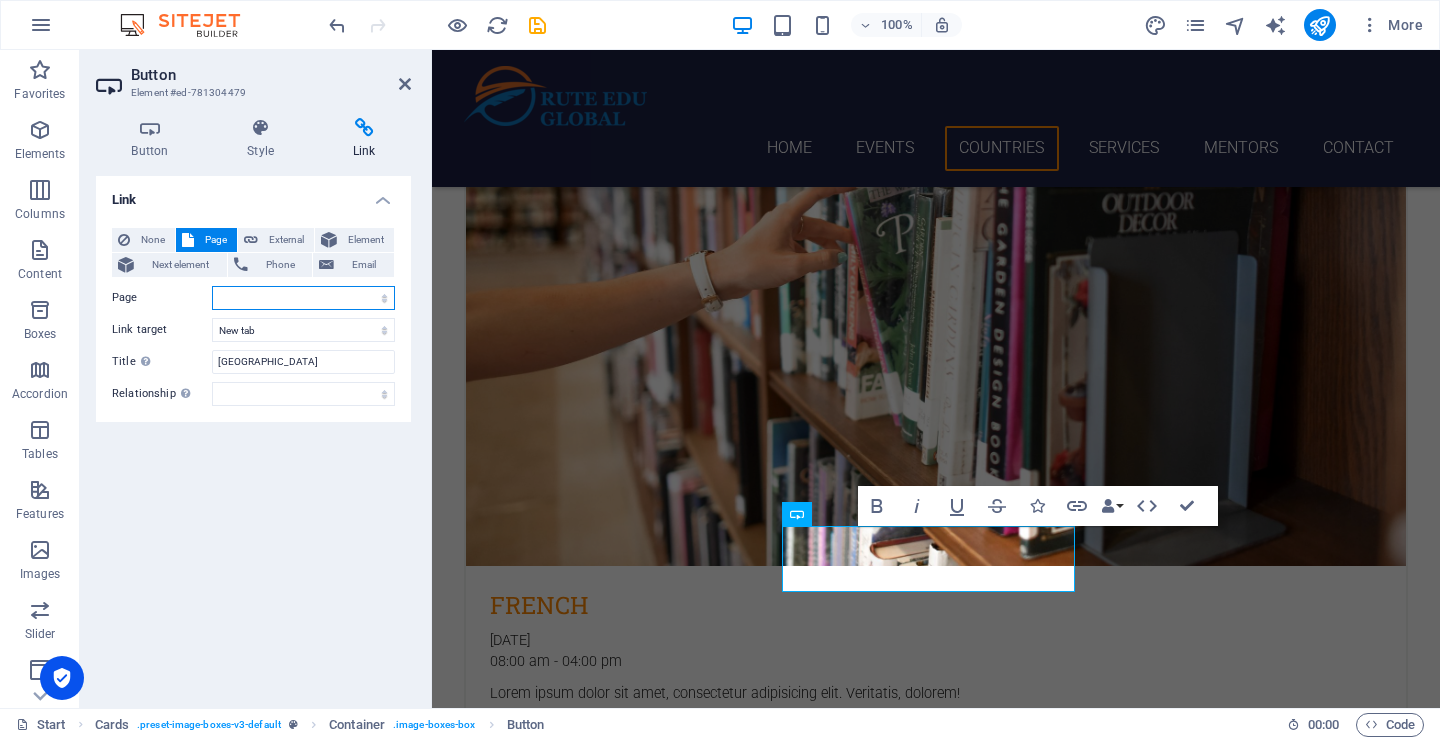 select on "18" 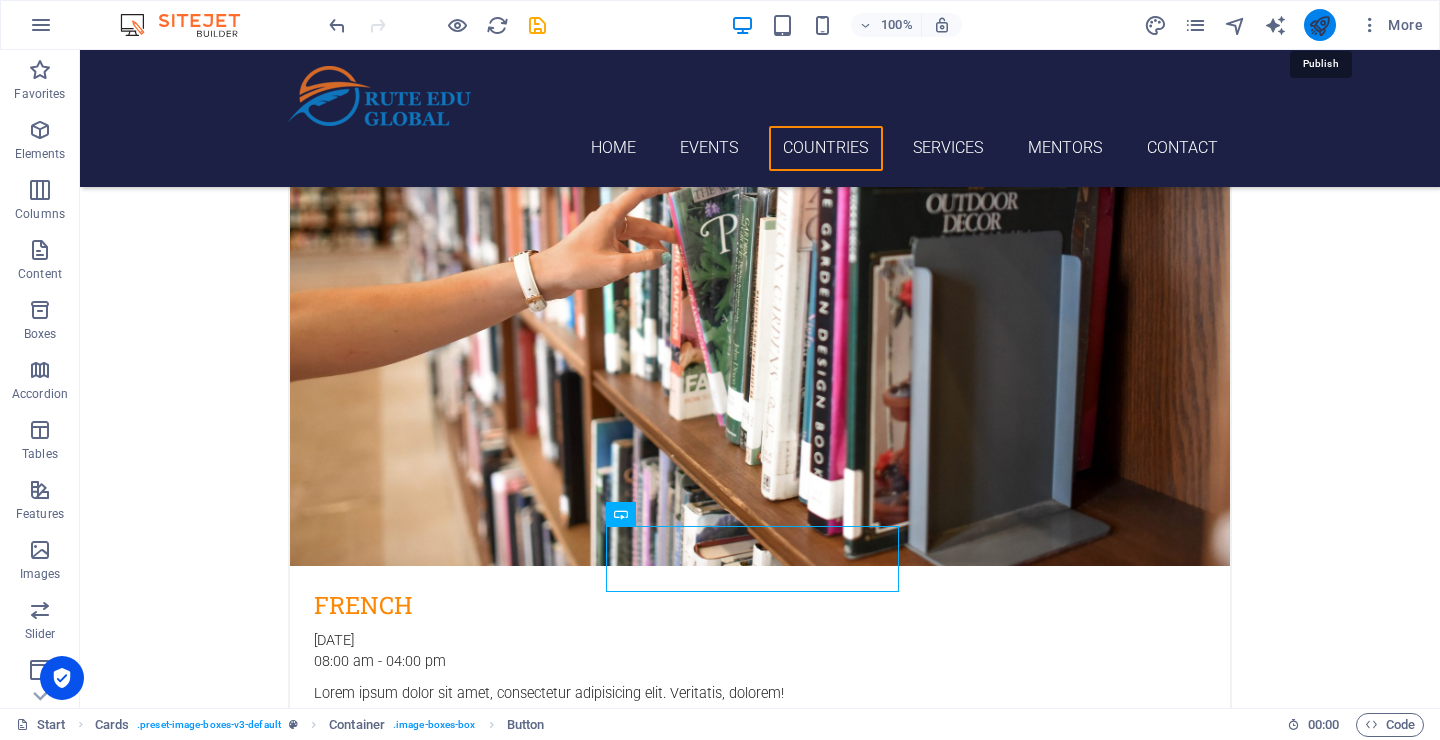 click at bounding box center (1319, 25) 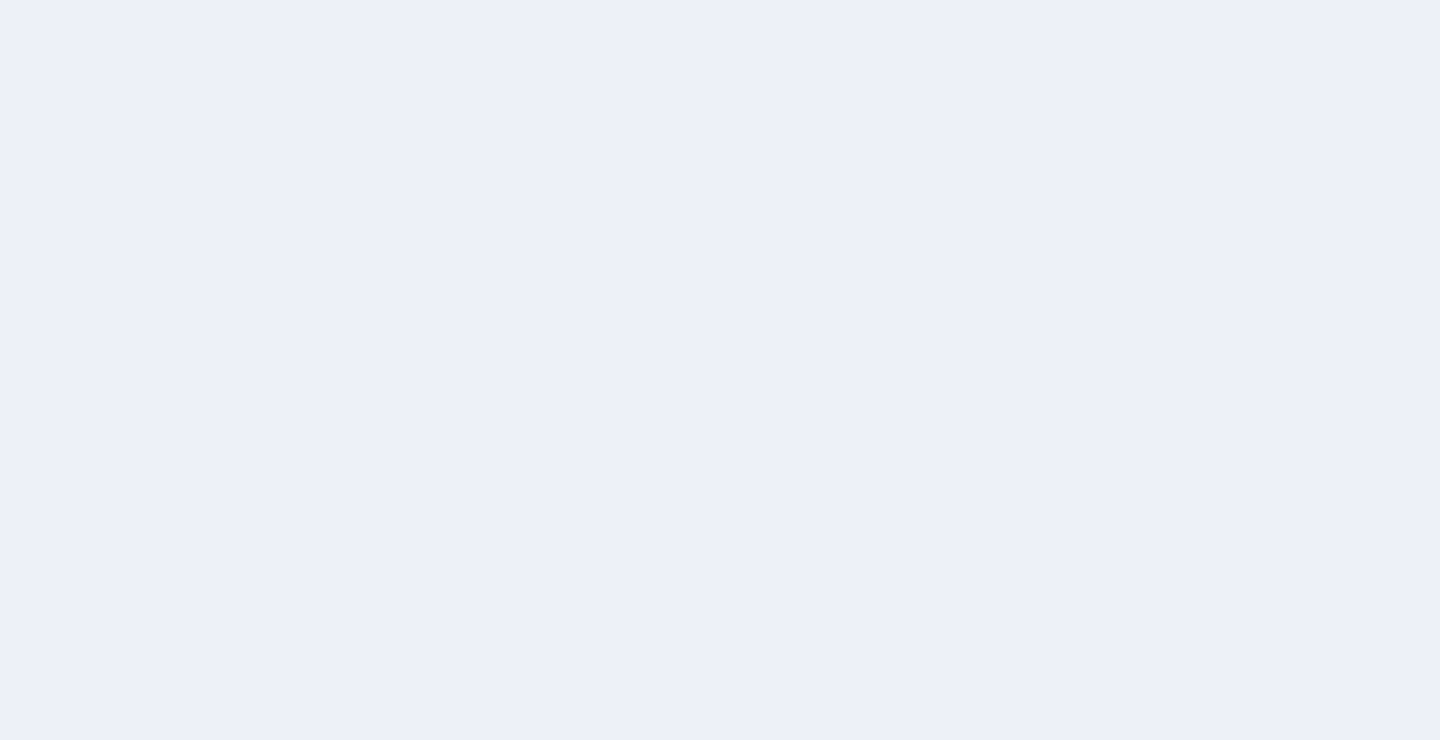 scroll, scrollTop: 0, scrollLeft: 0, axis: both 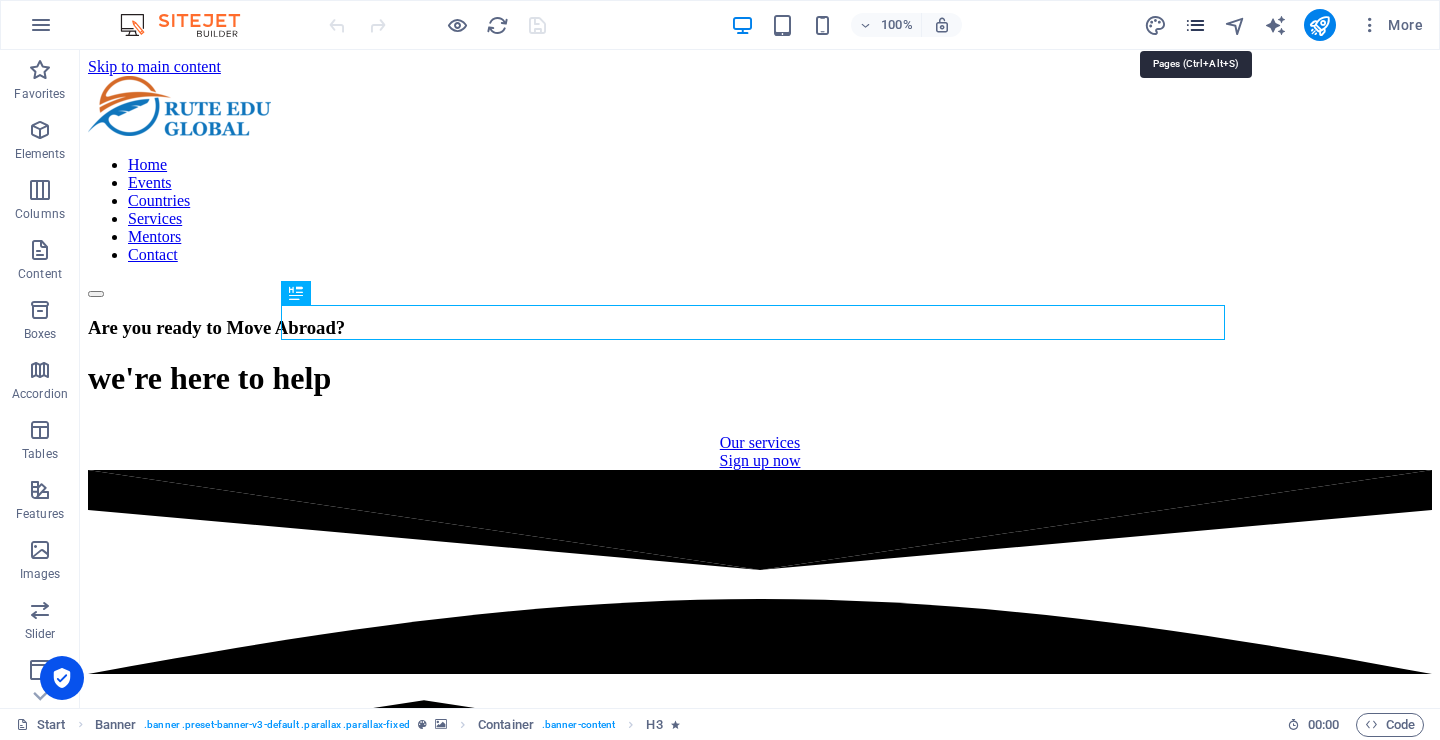 click at bounding box center (1195, 25) 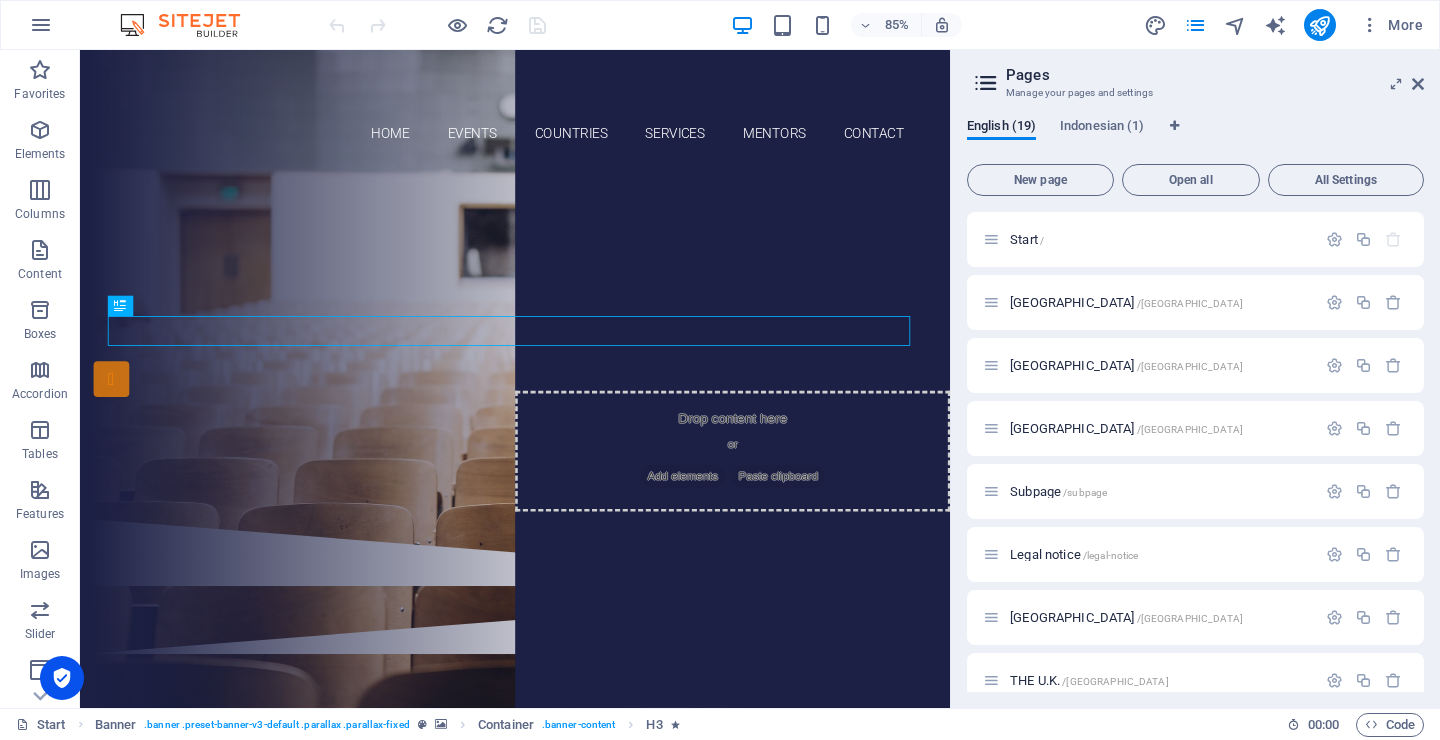scroll, scrollTop: 717, scrollLeft: 0, axis: vertical 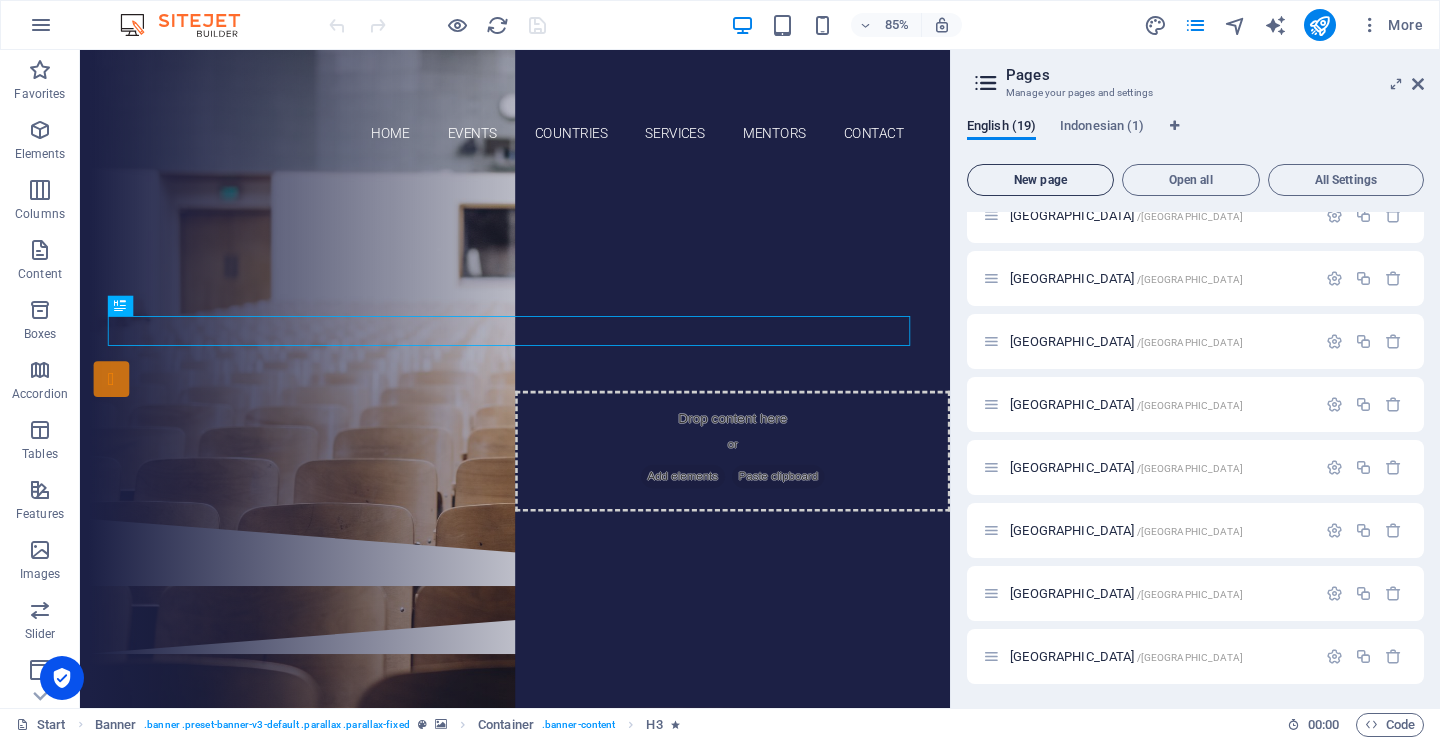 click on "New page" at bounding box center [1040, 180] 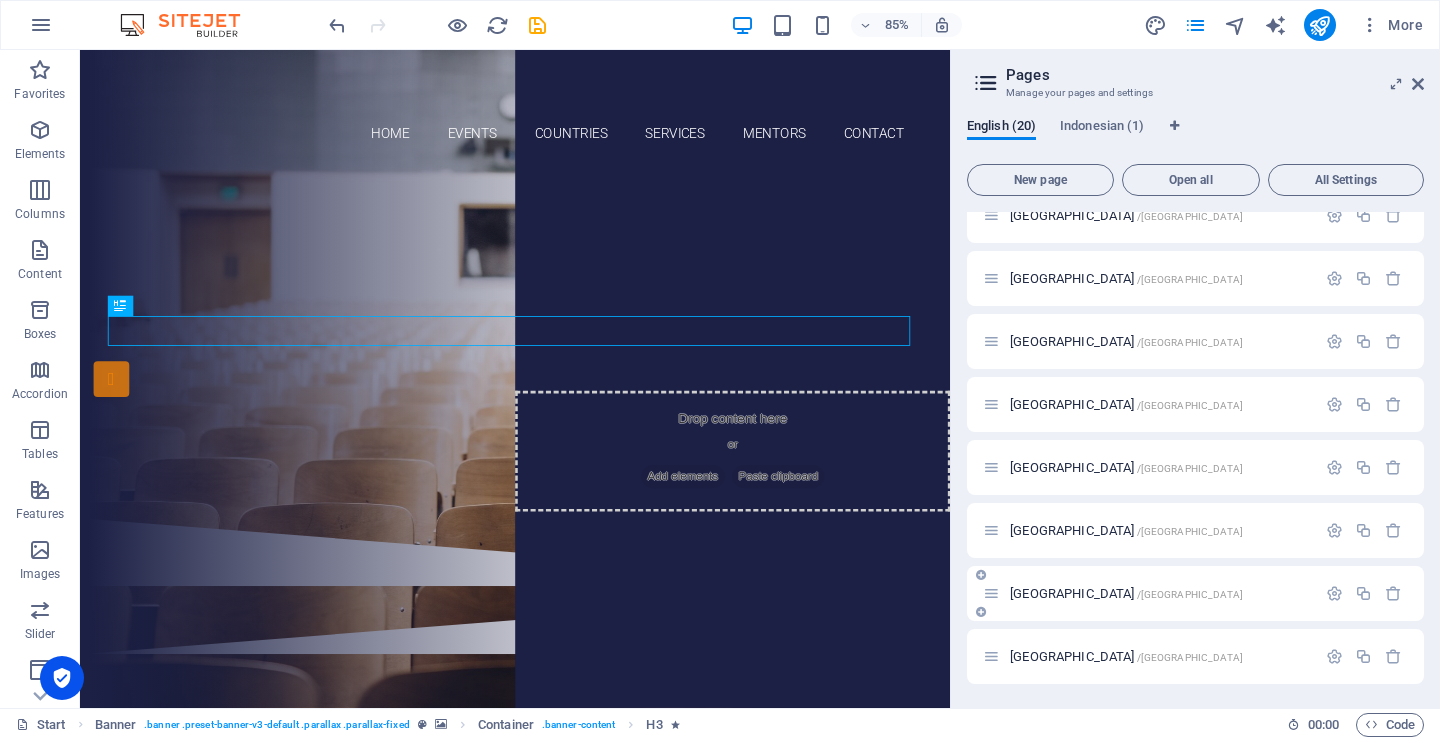 scroll, scrollTop: 1060, scrollLeft: 0, axis: vertical 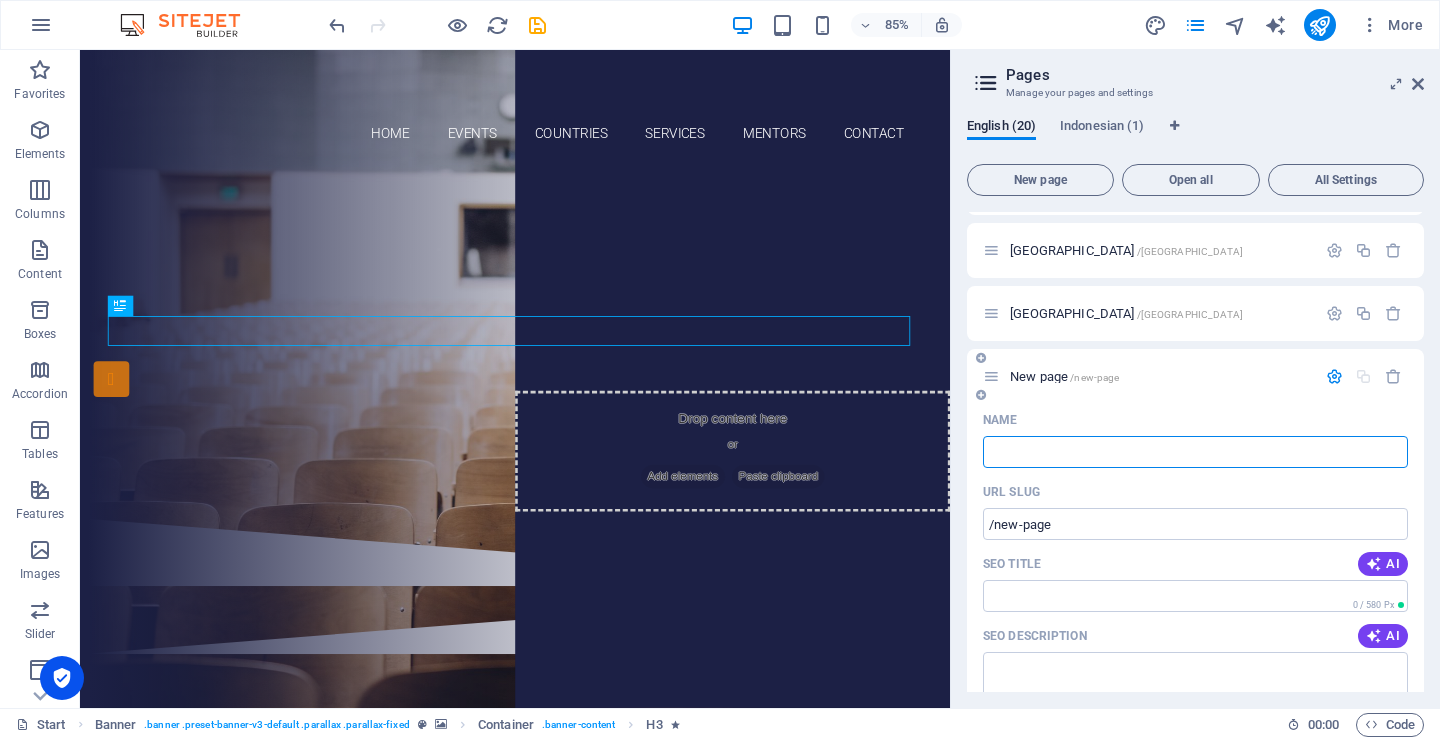 type on "C" 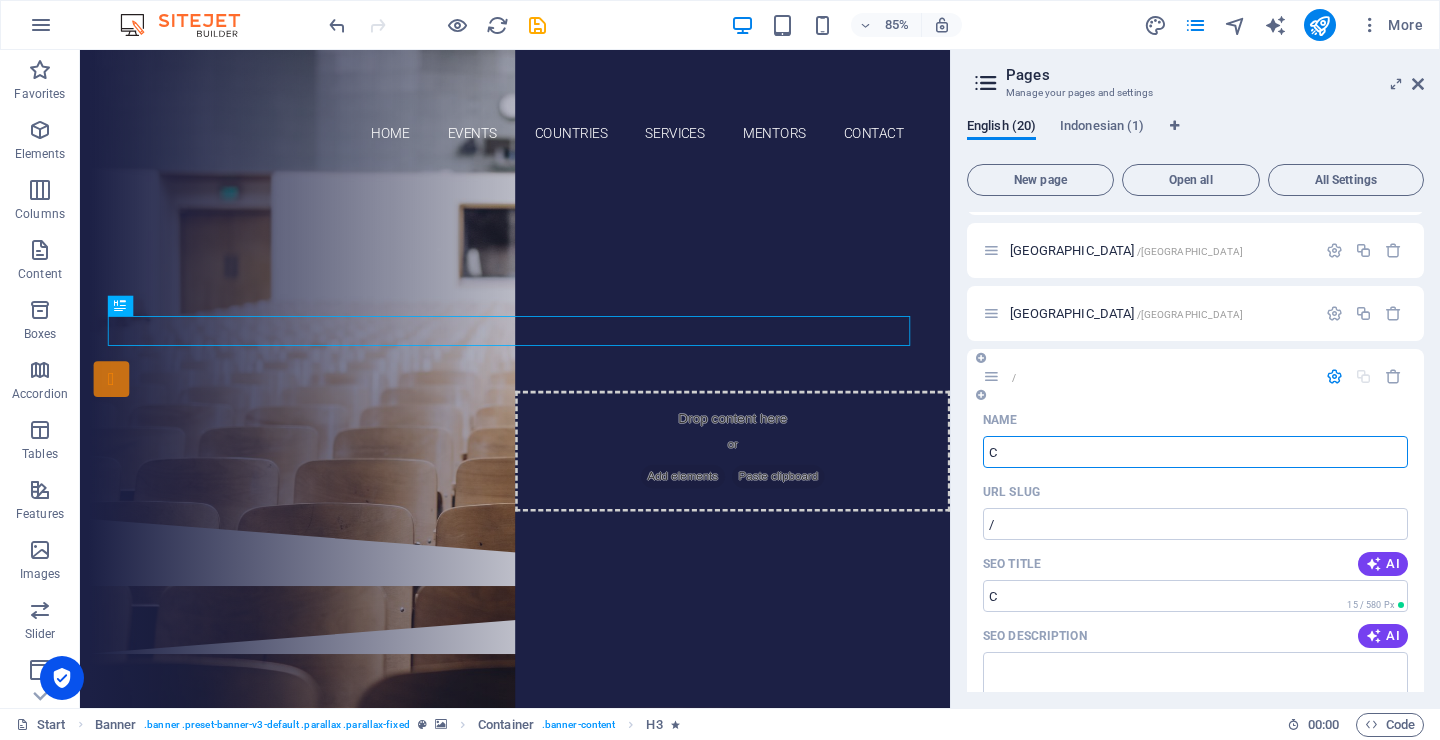 type on "/" 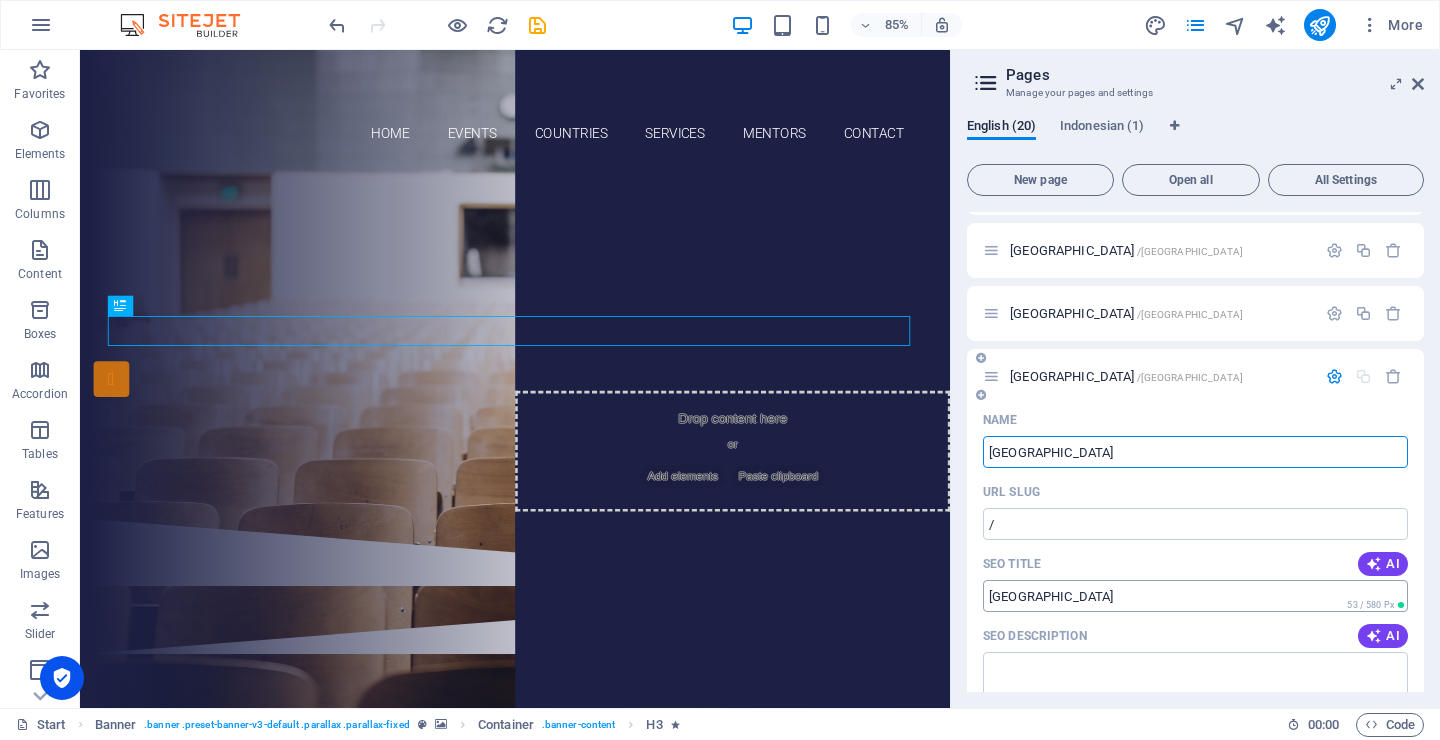 type on "[GEOGRAPHIC_DATA]" 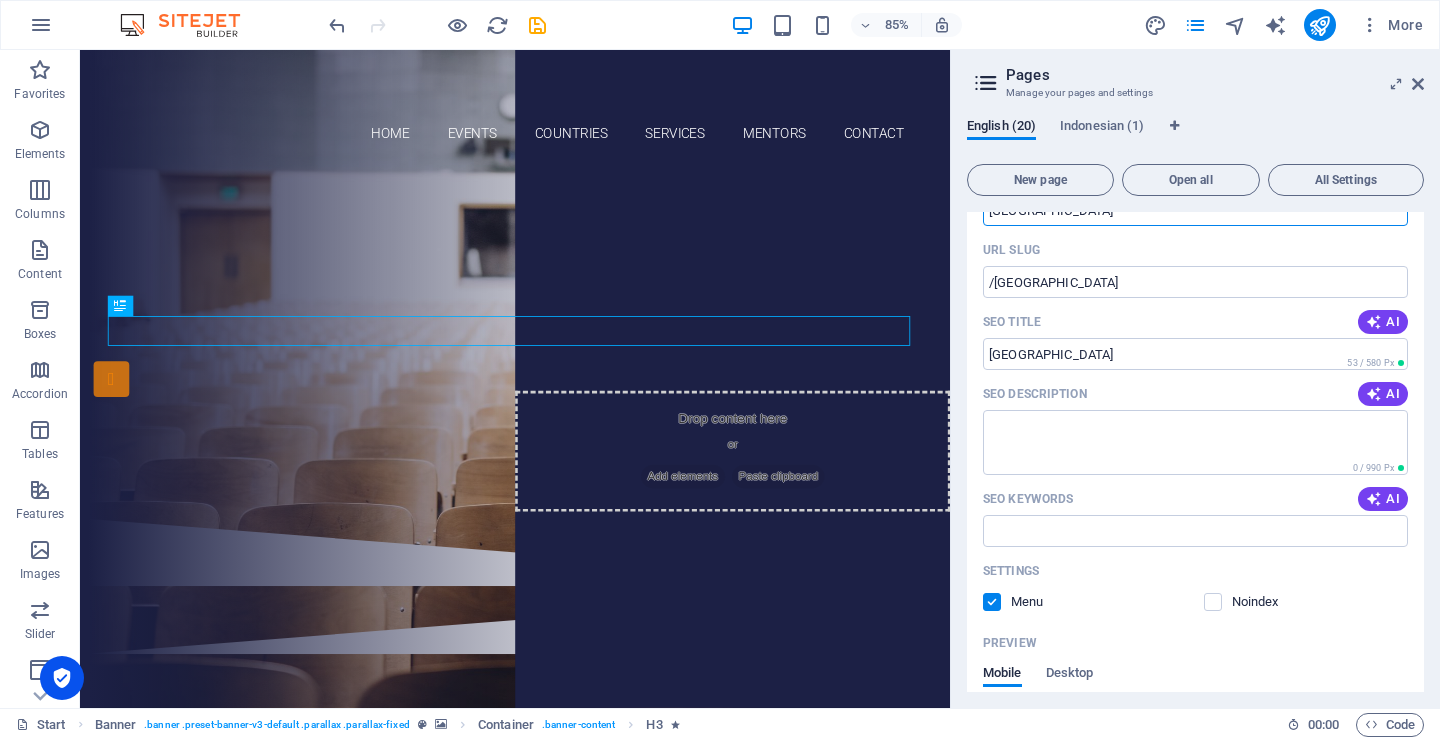scroll, scrollTop: 1298, scrollLeft: 0, axis: vertical 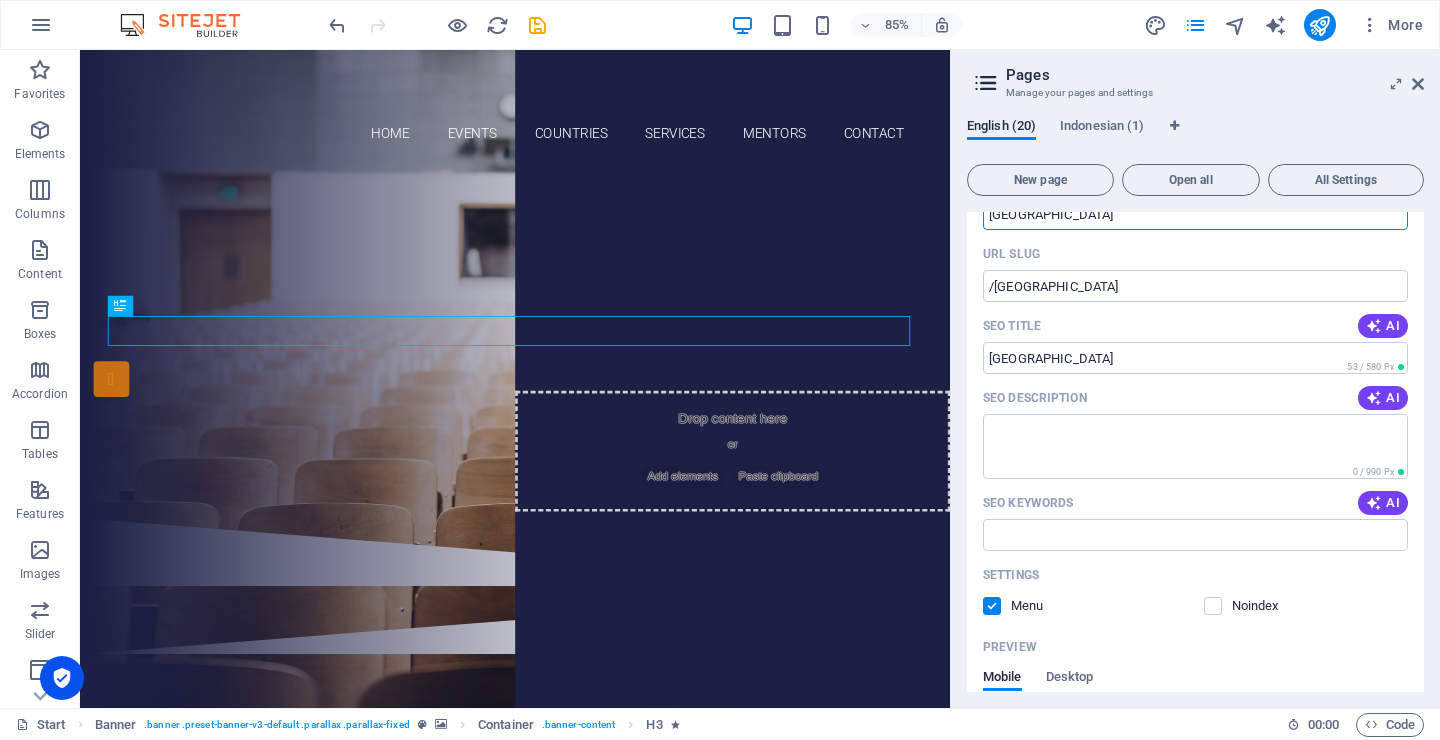 type on "[GEOGRAPHIC_DATA]" 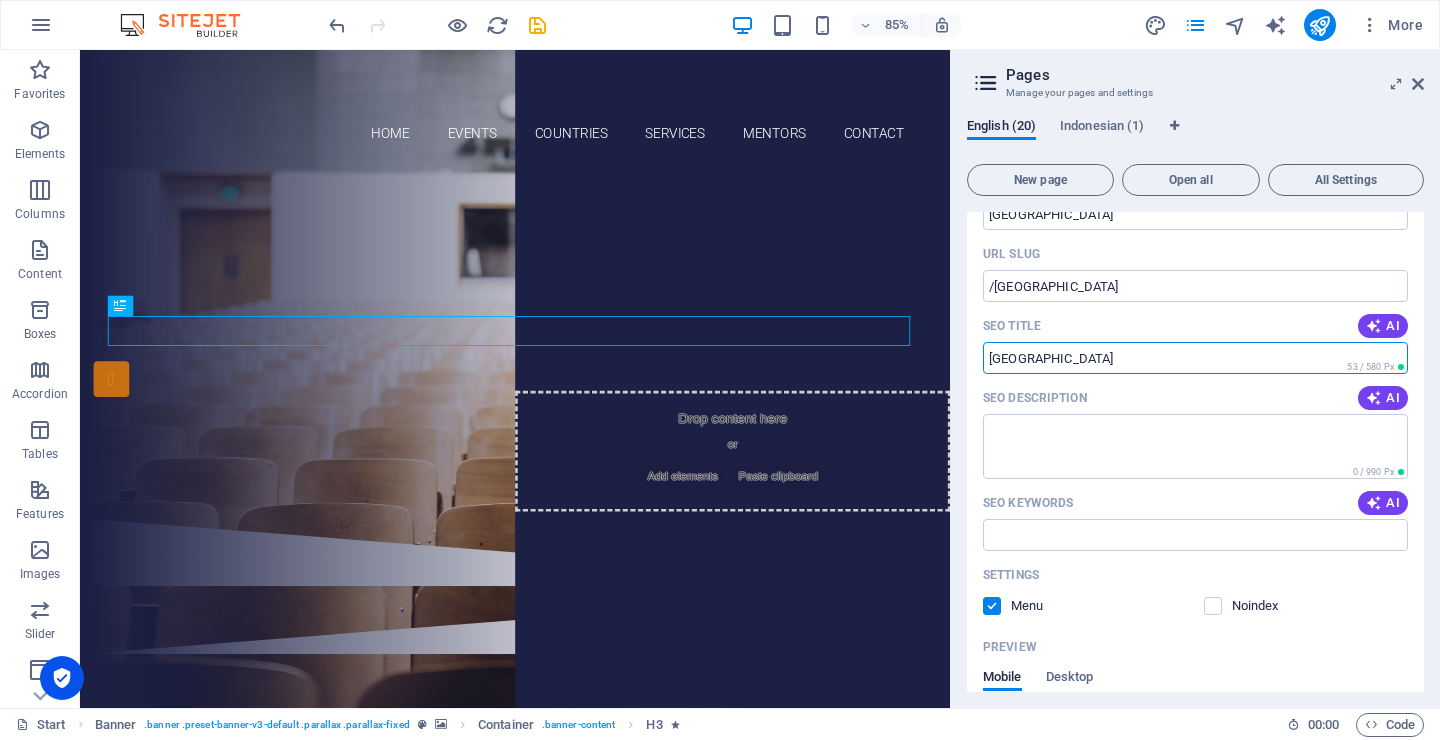 click on "[GEOGRAPHIC_DATA]" at bounding box center (1195, 358) 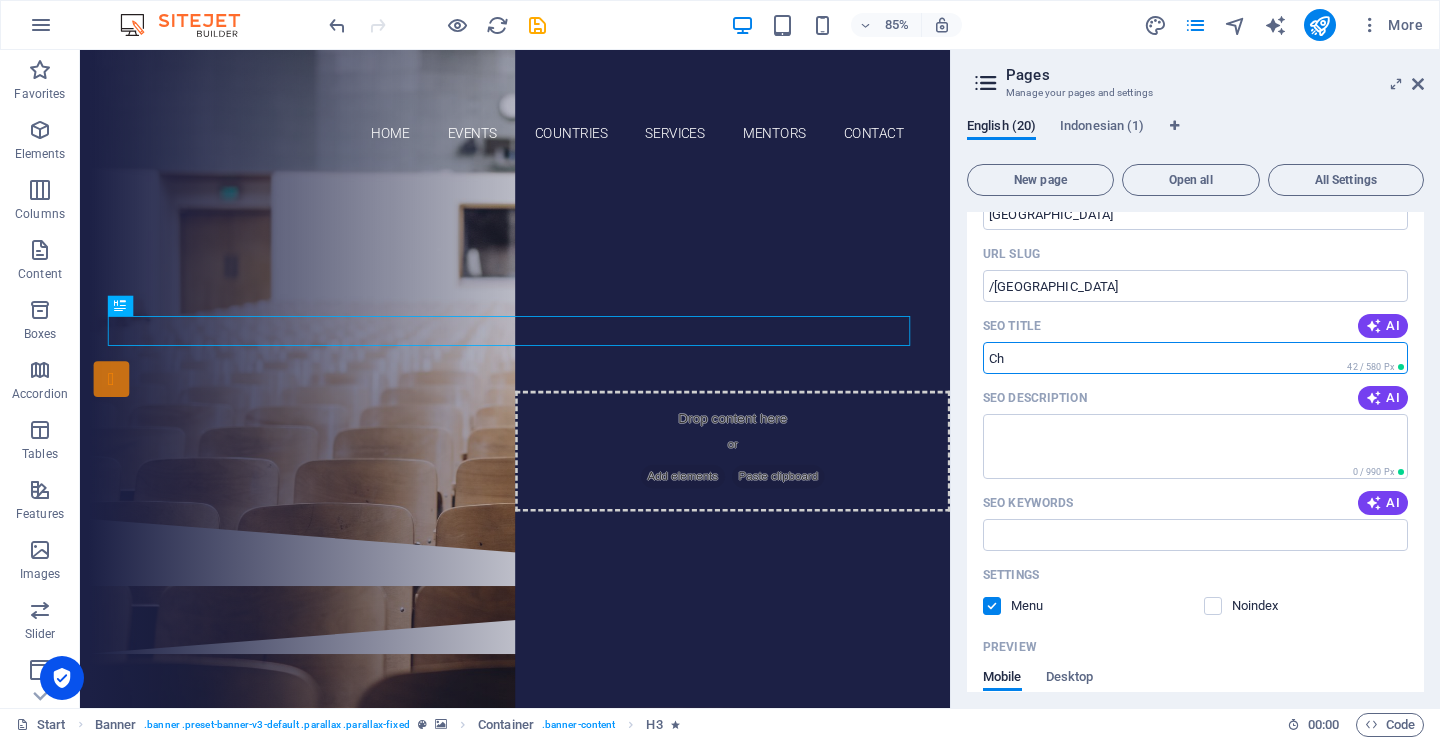 type on "C" 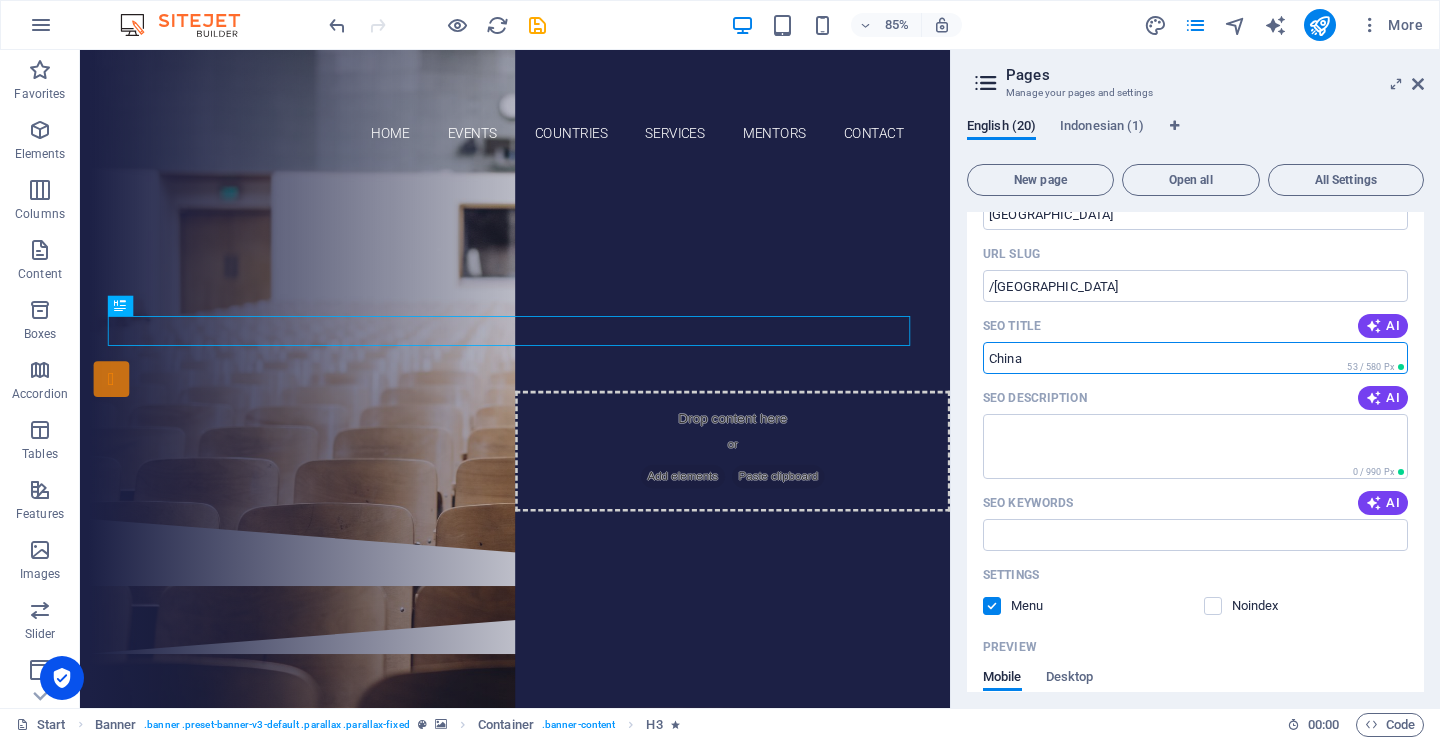 paste on "Study in [GEOGRAPHIC_DATA] – Expert University Admissions" 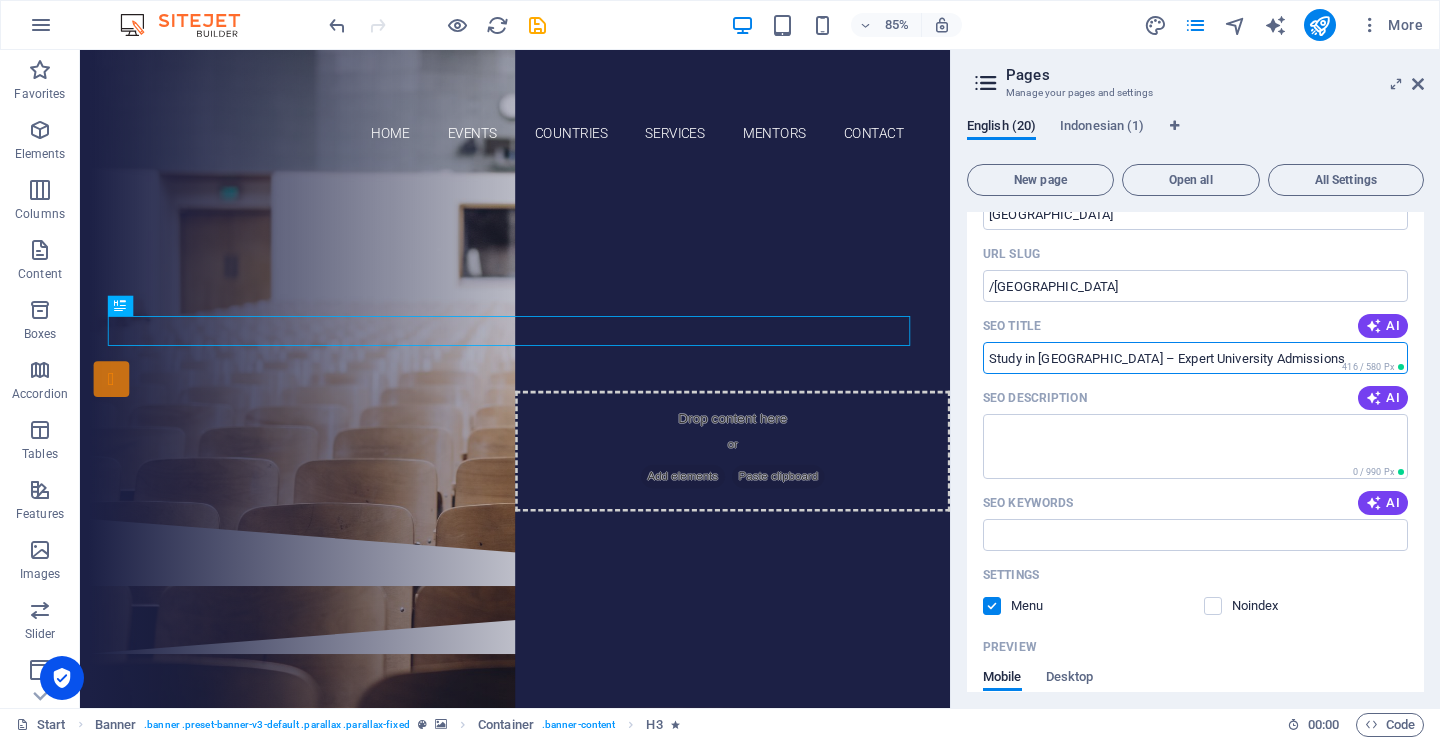 click on "Study in [GEOGRAPHIC_DATA] – Expert University Admissions" at bounding box center (1195, 358) 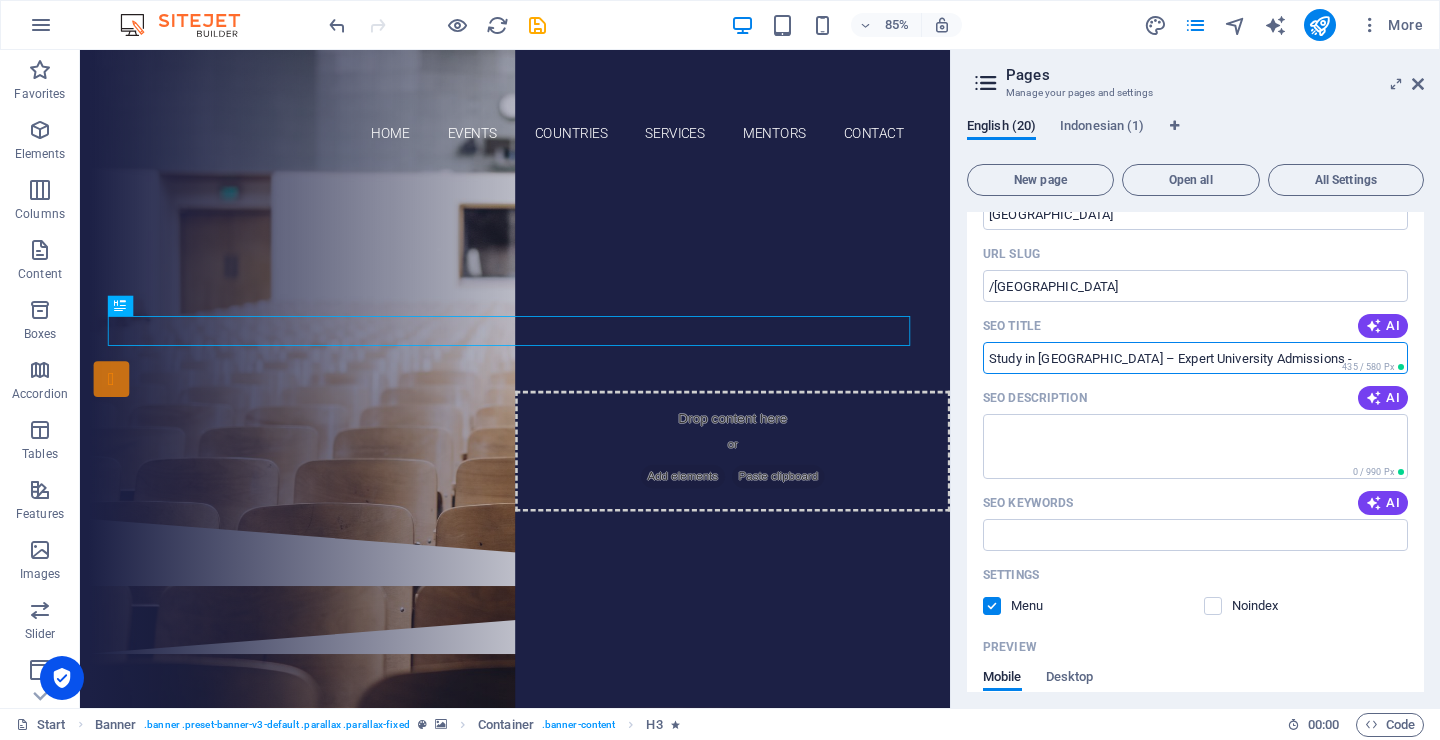 click on "Study in [GEOGRAPHIC_DATA] – Expert University Admissions -" at bounding box center [1195, 358] 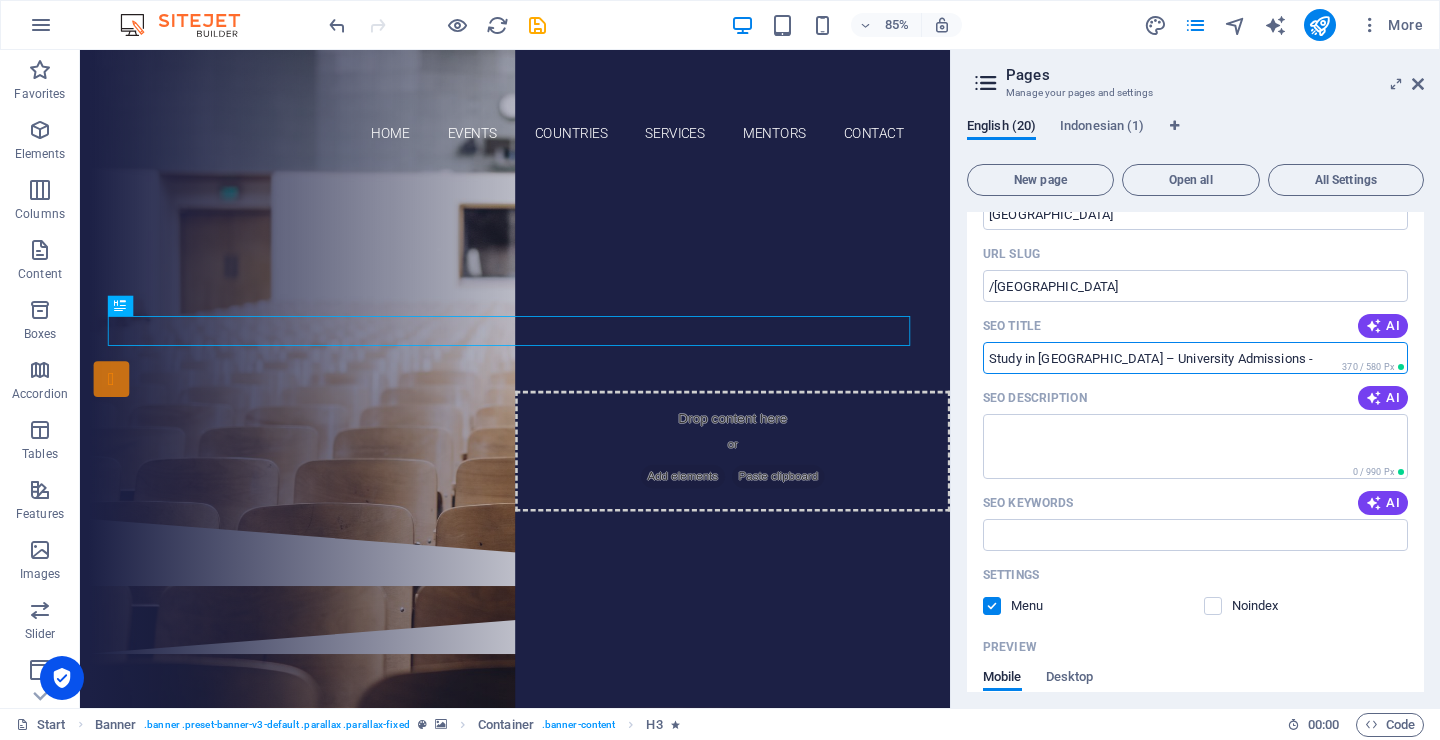 click on "Study in [GEOGRAPHIC_DATA] – University Admissions -" at bounding box center [1195, 358] 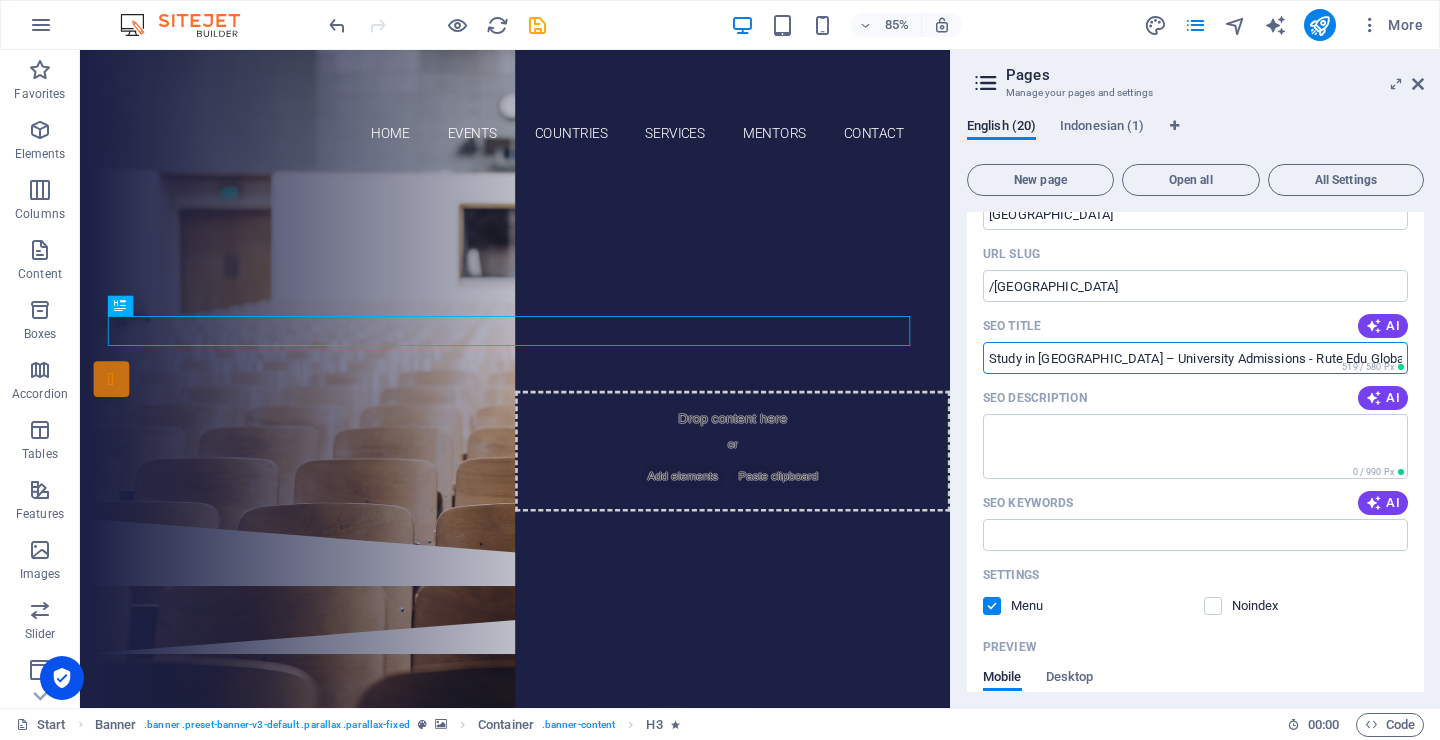 type on "Study in [GEOGRAPHIC_DATA] – University Admissions - Rute Edu Global" 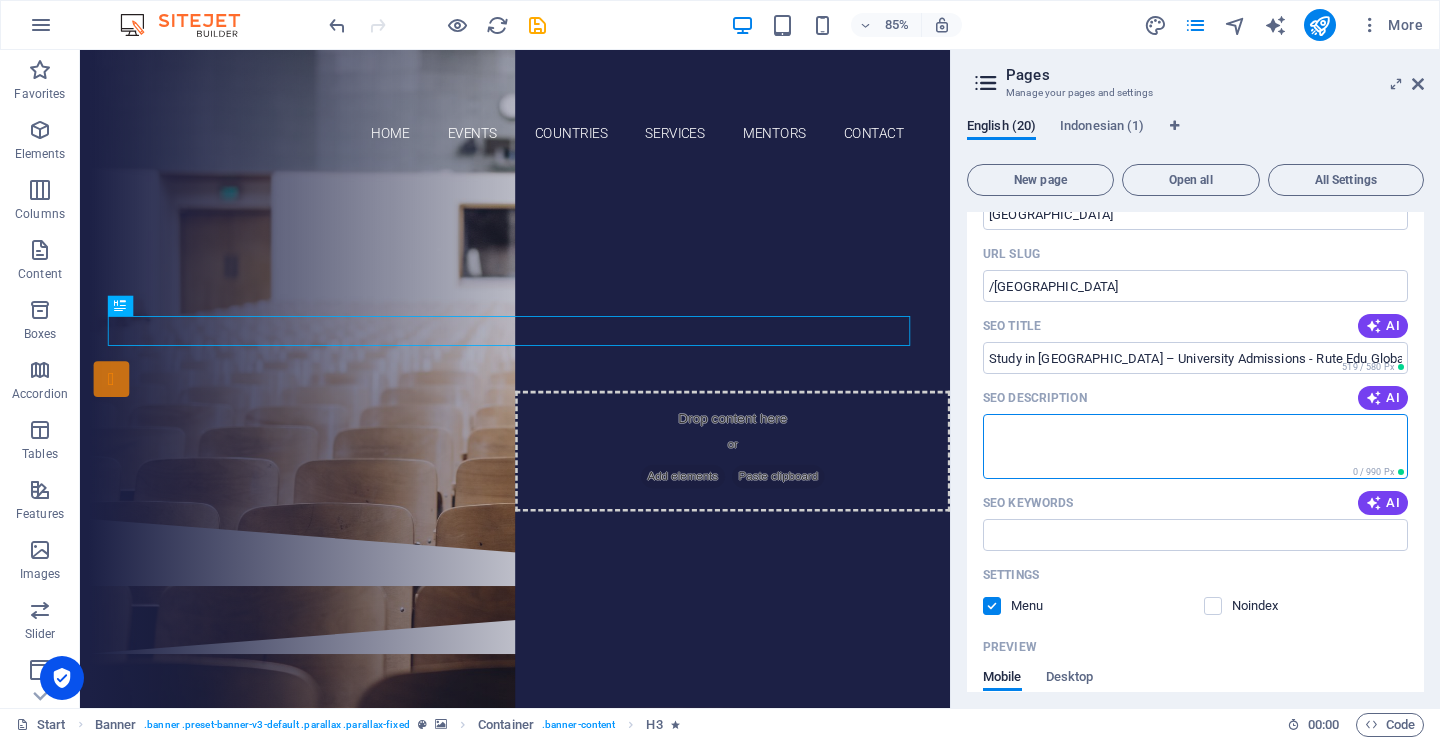 click on "SEO Description" at bounding box center [1195, 446] 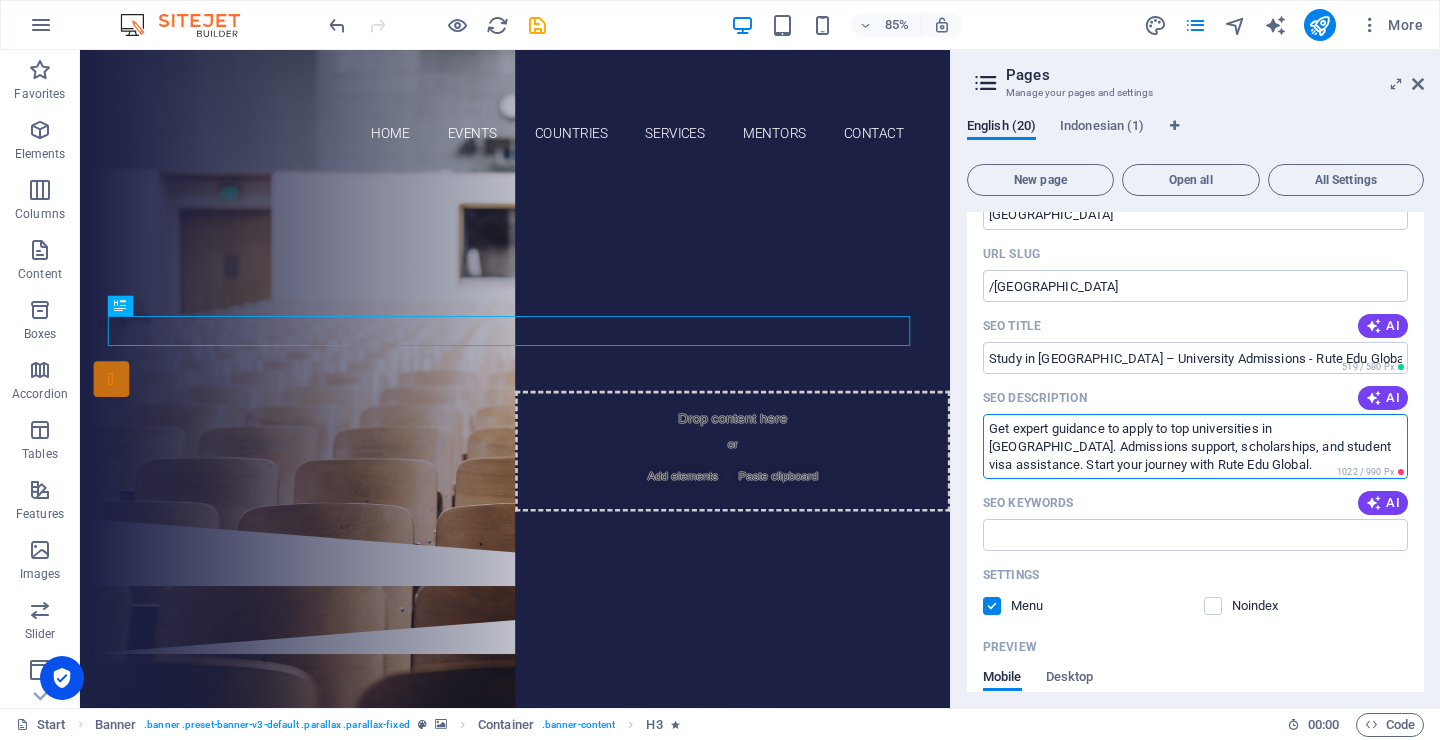 scroll, scrollTop: 0, scrollLeft: 0, axis: both 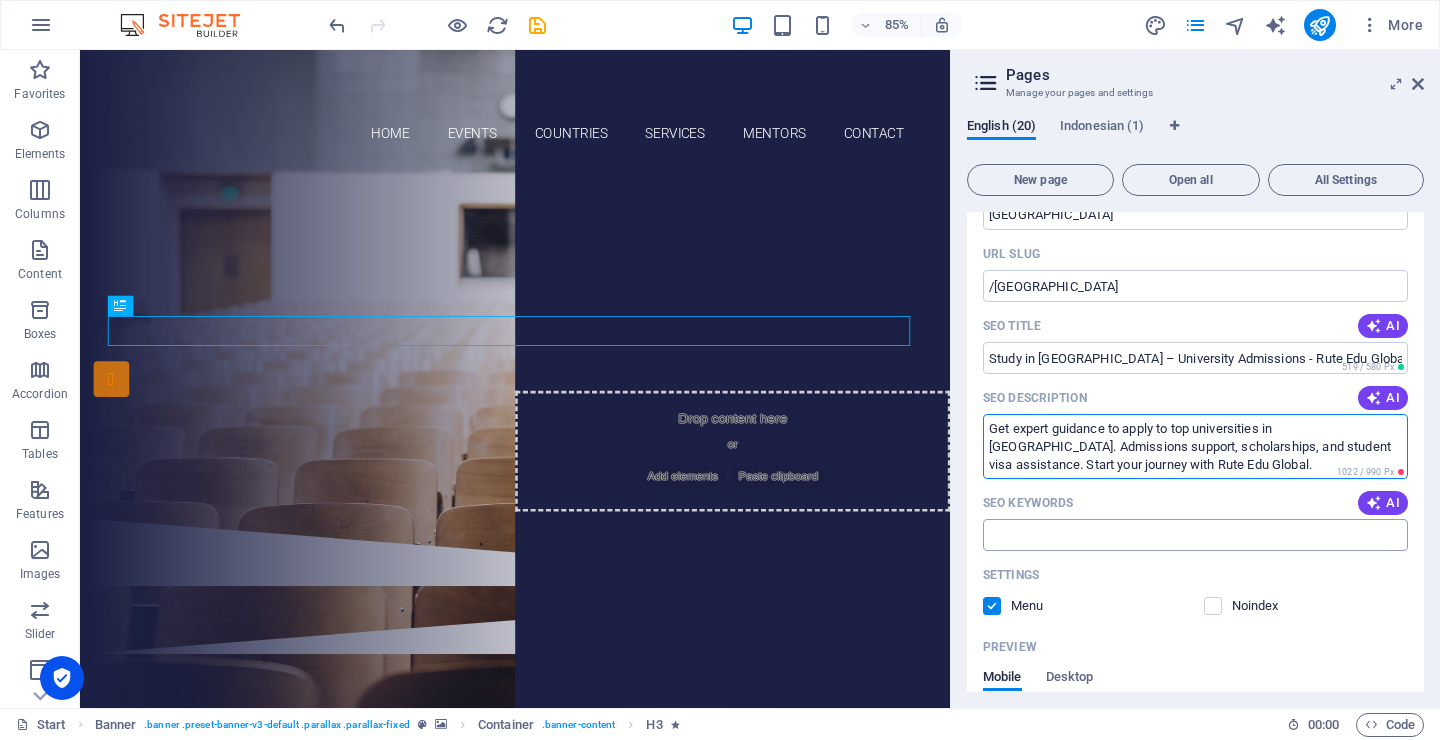click on "SEO Keywords" at bounding box center (1195, 535) 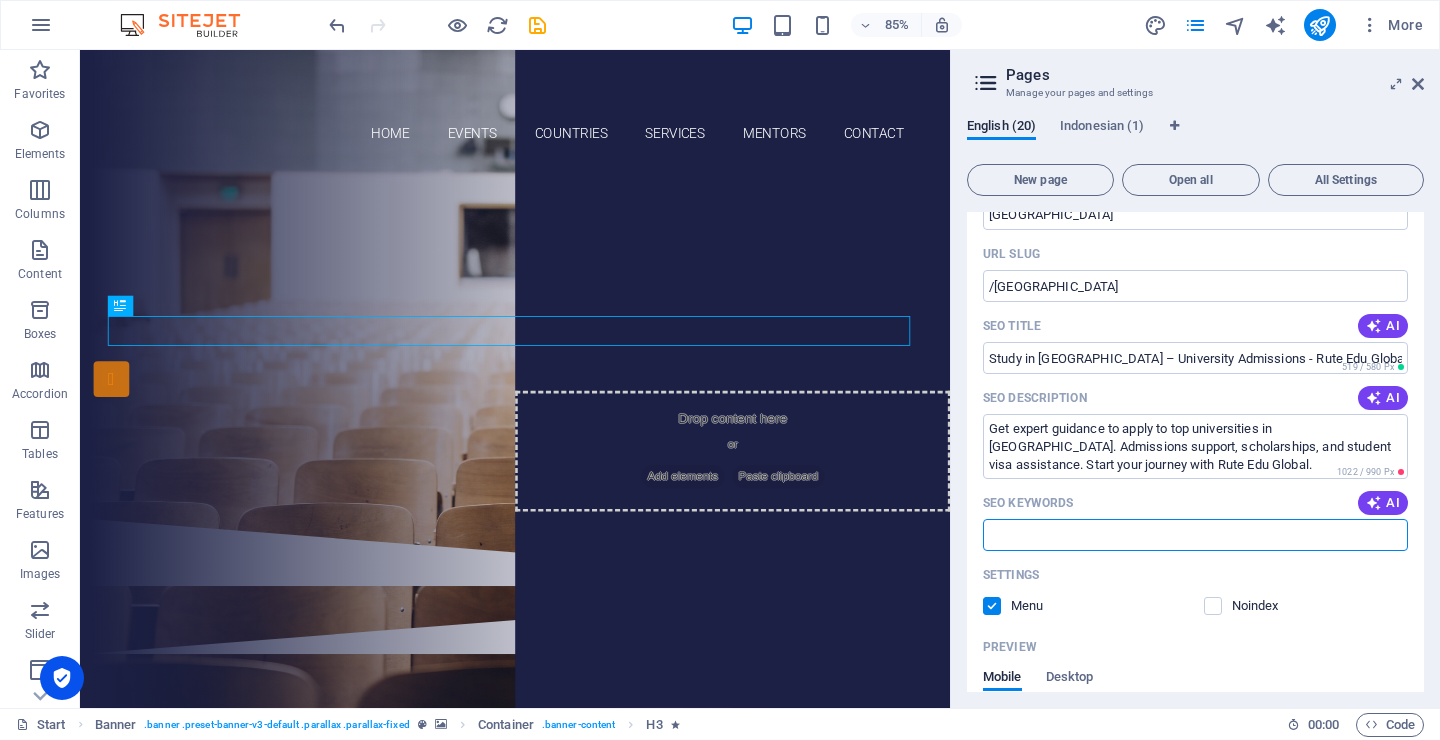 paste on "Study in [GEOGRAPHIC_DATA]  [GEOGRAPHIC_DATA] university admission  Education consultant [GEOGRAPHIC_DATA]  Apply to Chinese universities  Chinese government scholarships  Study MBBS in [GEOGRAPHIC_DATA]  [GEOGRAPHIC_DATA] student visa help  Rute Edu Global China consultation  Top universities in [GEOGRAPHIC_DATA] for international students  Study abroad [GEOGRAPHIC_DATA]" 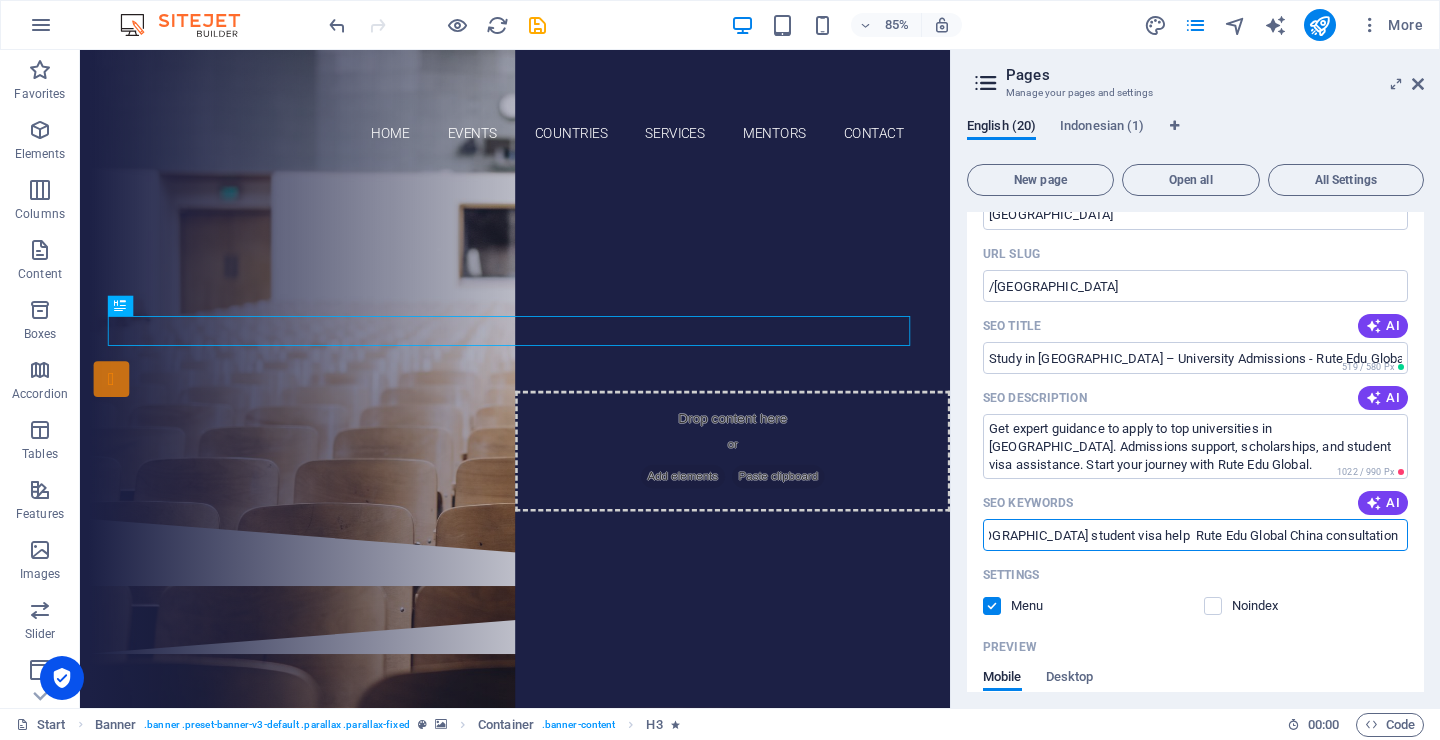 scroll, scrollTop: 0, scrollLeft: 0, axis: both 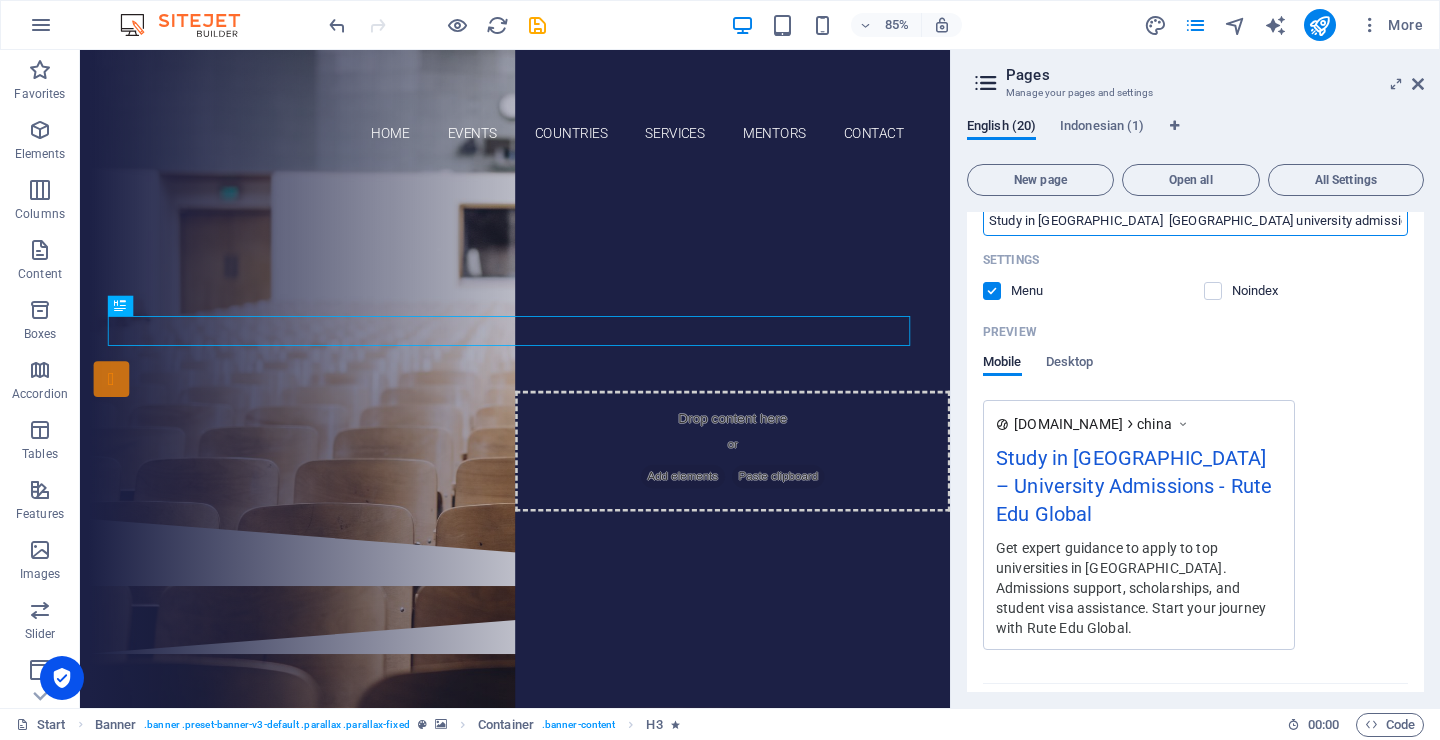 type on "Study in [GEOGRAPHIC_DATA]  [GEOGRAPHIC_DATA] university admission  Education consultant [GEOGRAPHIC_DATA]  Apply to Chinese universities  Chinese government scholarships  Study MBBS in [GEOGRAPHIC_DATA]  [GEOGRAPHIC_DATA] student visa help  Rute Edu Global China consultation  Top universities in [GEOGRAPHIC_DATA] for international students  Study abroad [GEOGRAPHIC_DATA]" 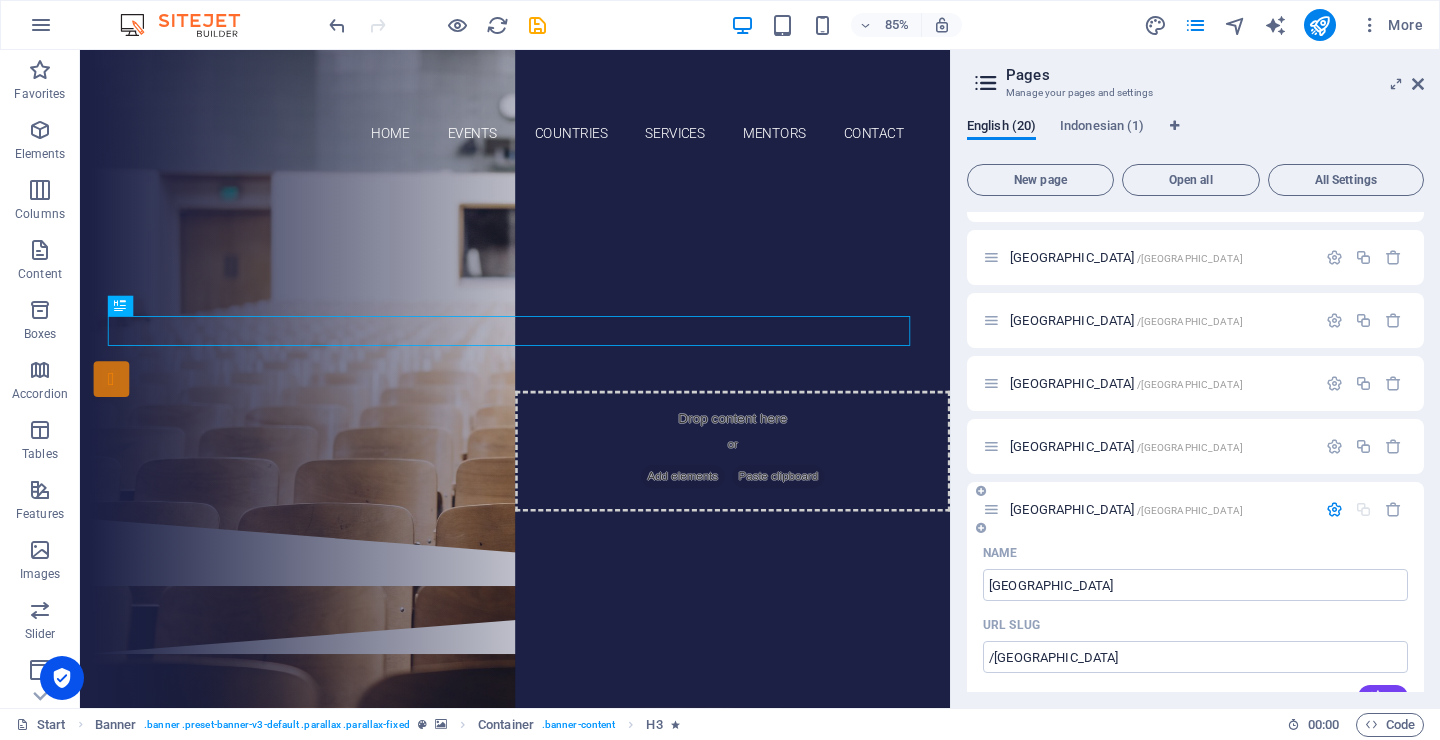 scroll, scrollTop: 0, scrollLeft: 0, axis: both 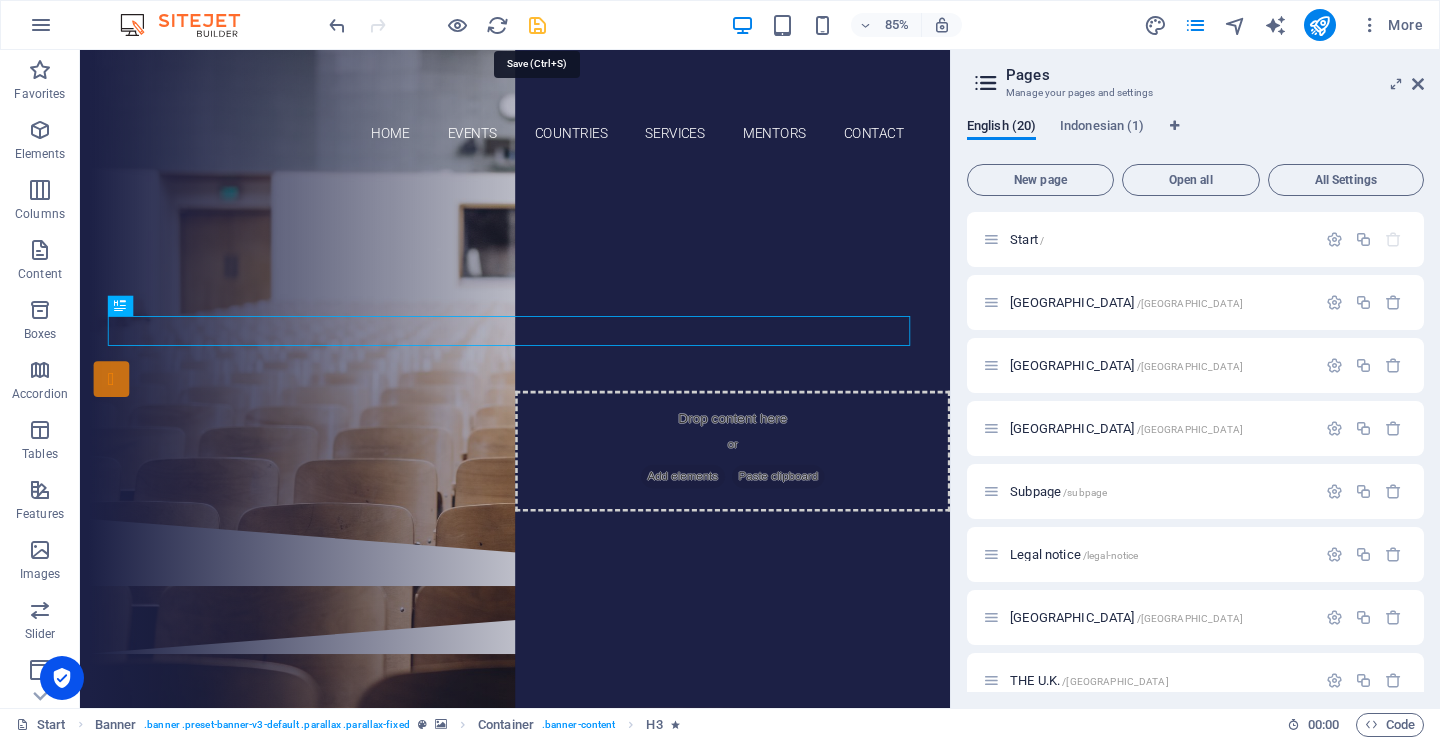 drag, startPoint x: 531, startPoint y: 27, endPoint x: 867, endPoint y: 108, distance: 345.62552 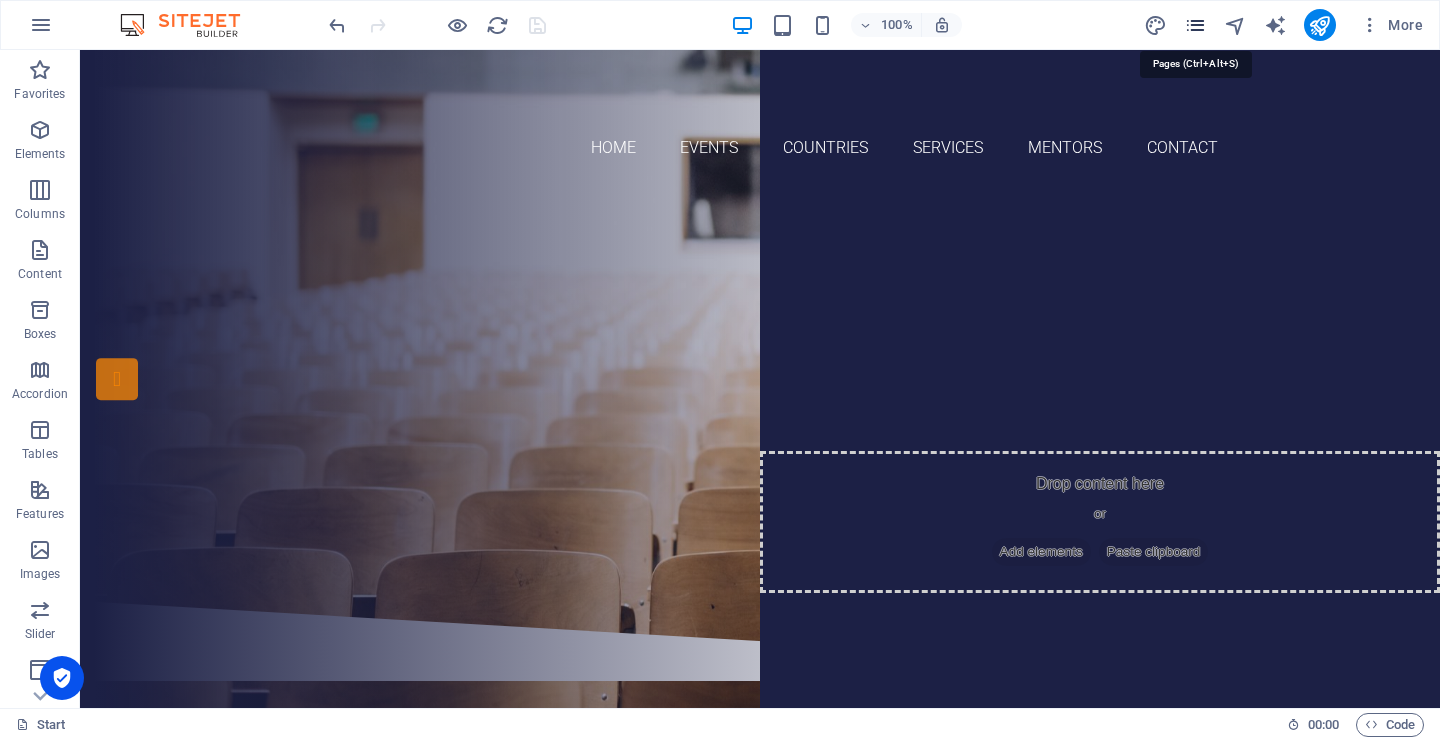 click at bounding box center [1195, 25] 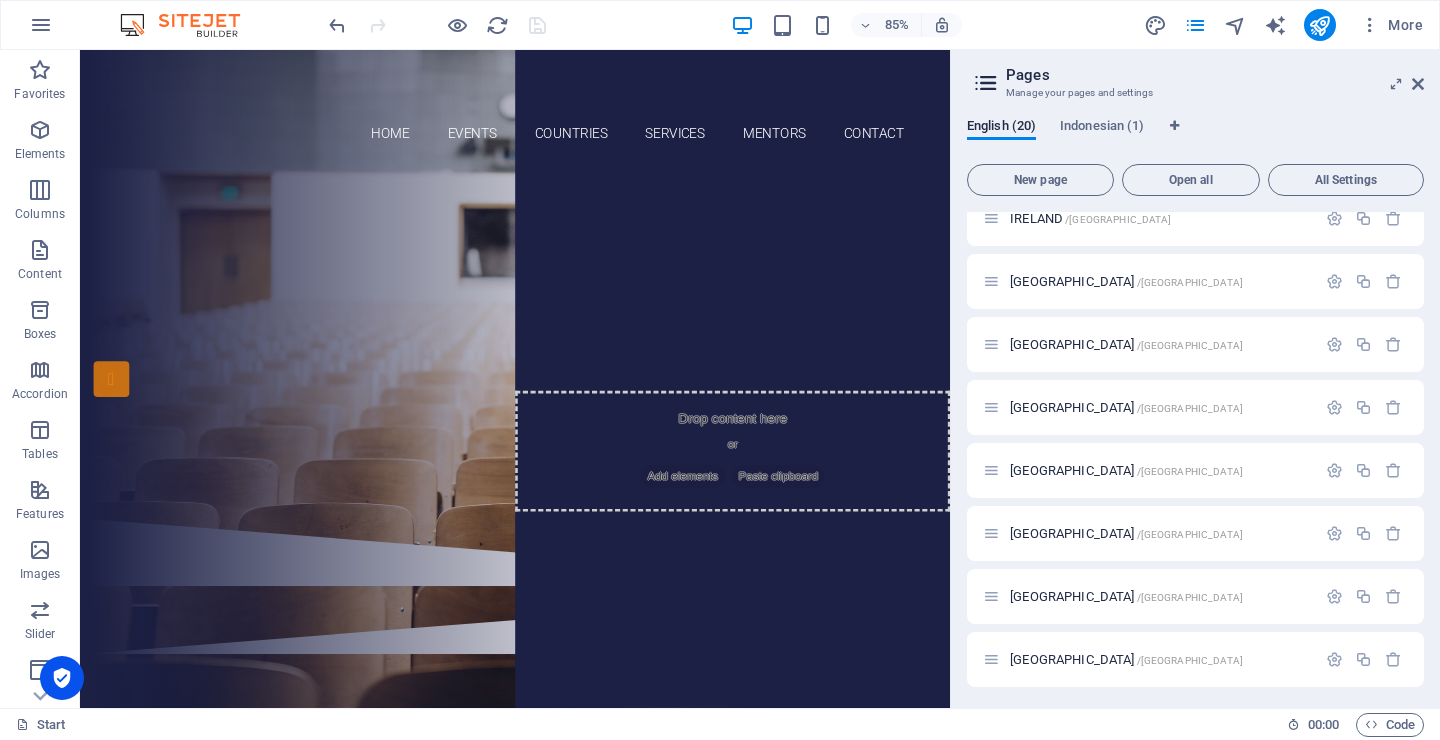 scroll, scrollTop: 780, scrollLeft: 0, axis: vertical 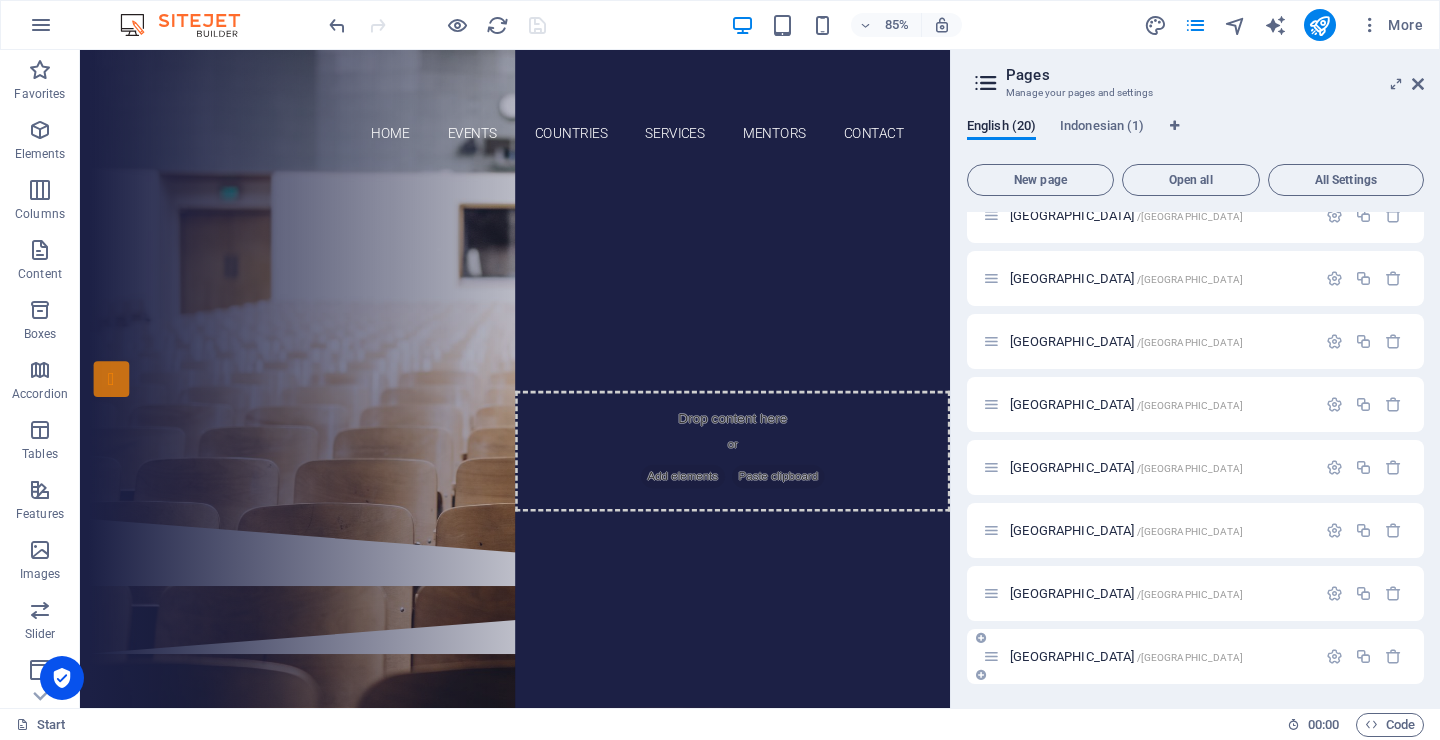 click on "[GEOGRAPHIC_DATA] /[GEOGRAPHIC_DATA]" at bounding box center (1126, 656) 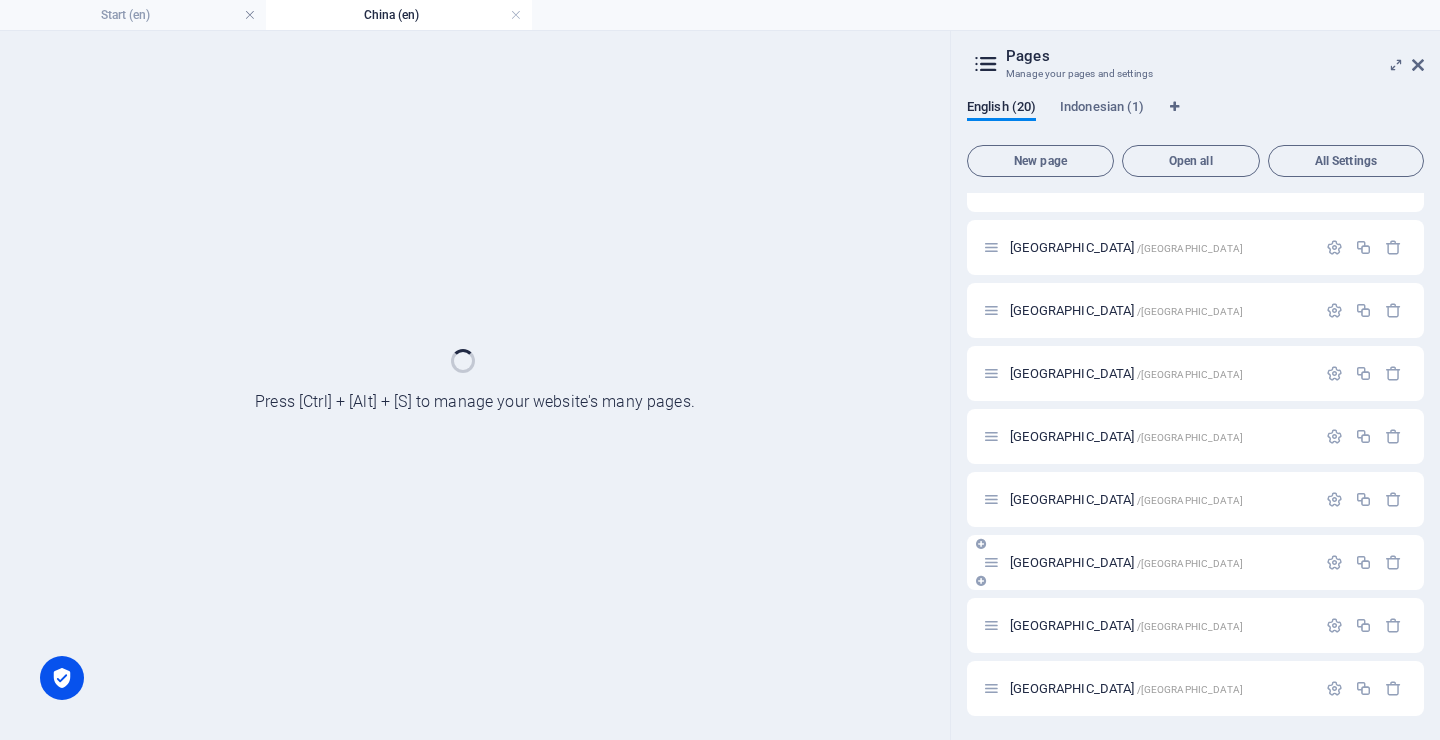 scroll, scrollTop: 729, scrollLeft: 0, axis: vertical 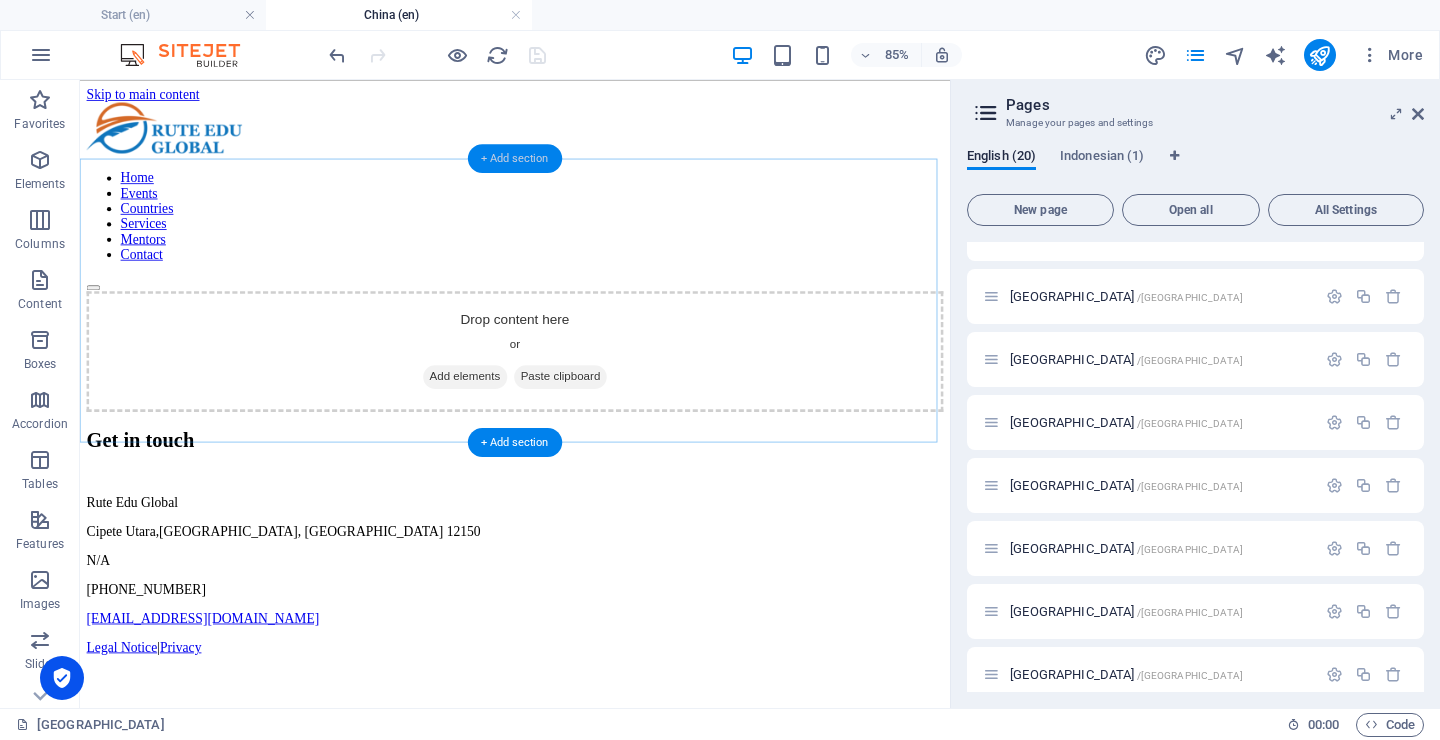 click on "+ Add section" at bounding box center [515, 158] 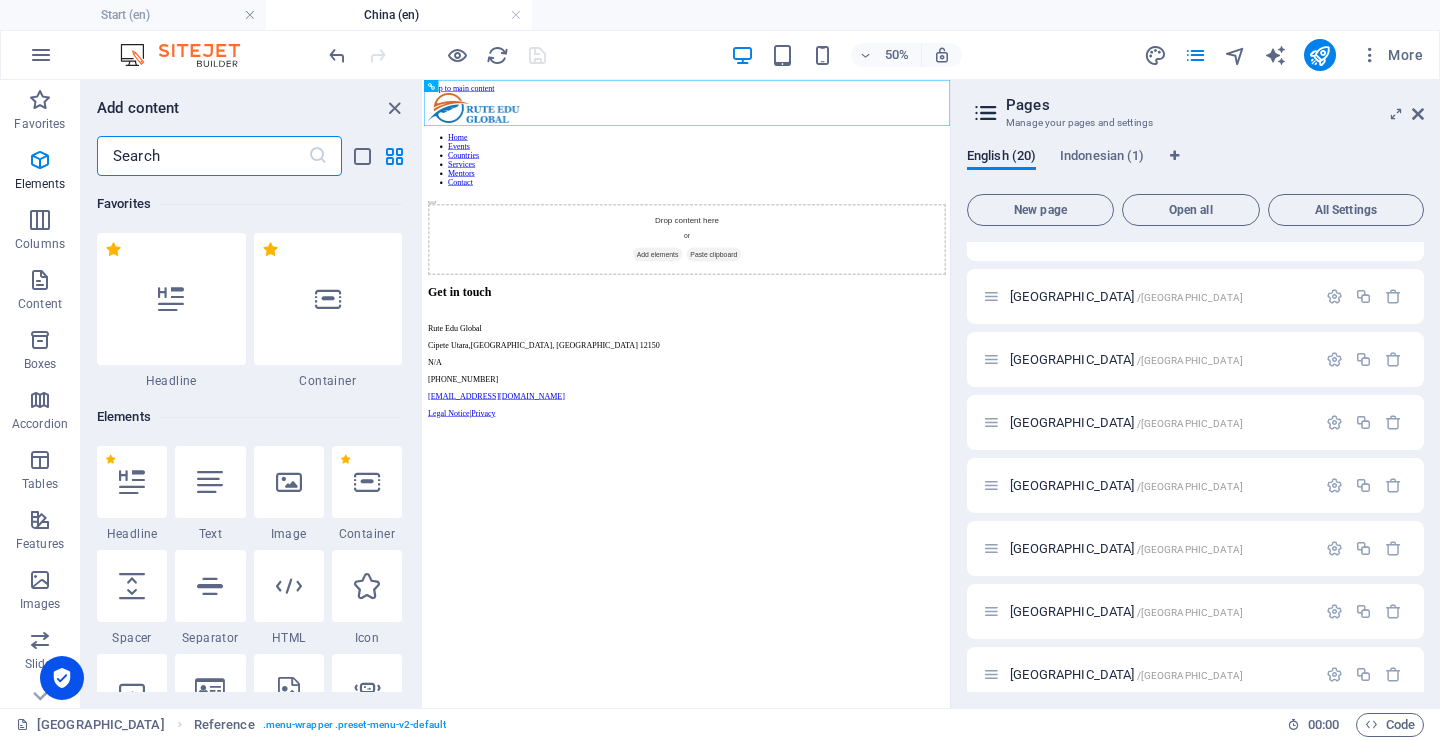 scroll, scrollTop: 3499, scrollLeft: 0, axis: vertical 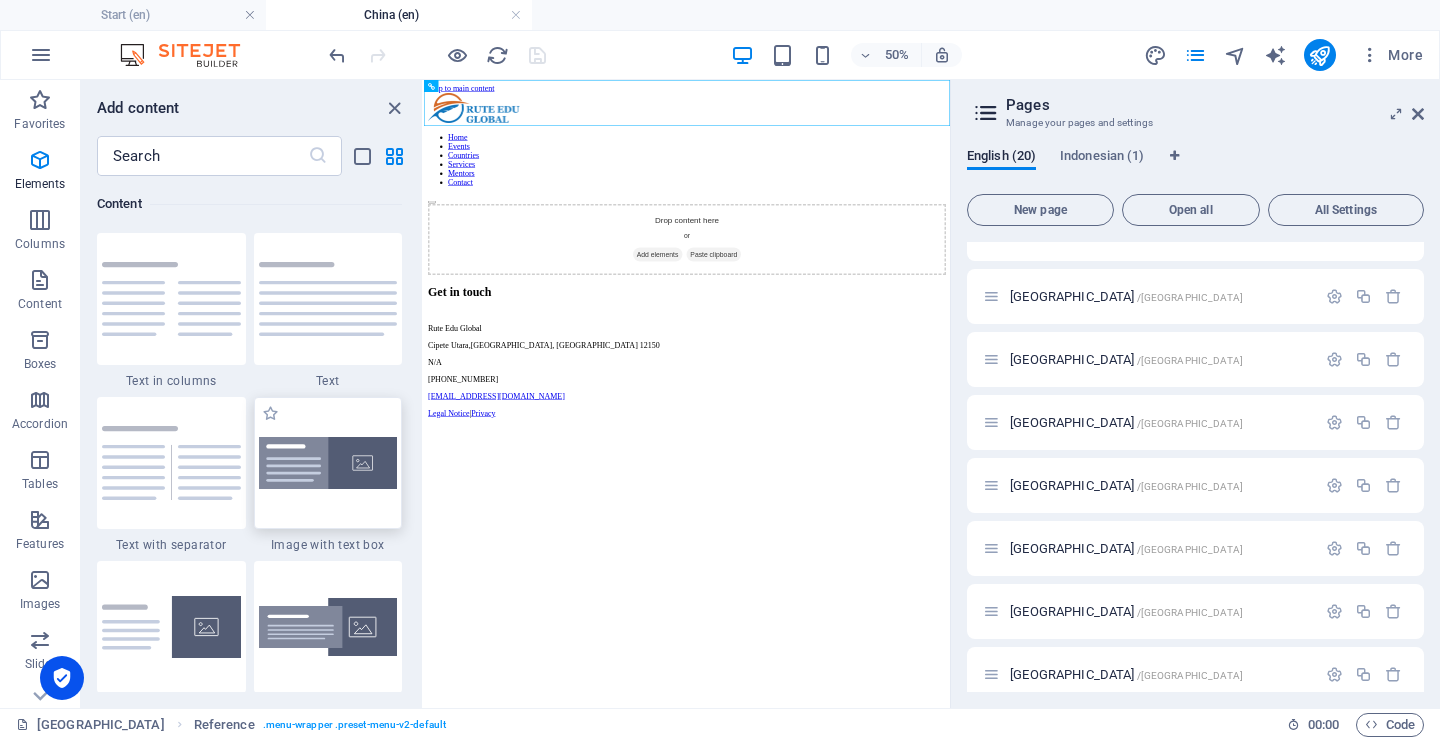 drag, startPoint x: 325, startPoint y: 464, endPoint x: 1617, endPoint y: 1079, distance: 1430.9049 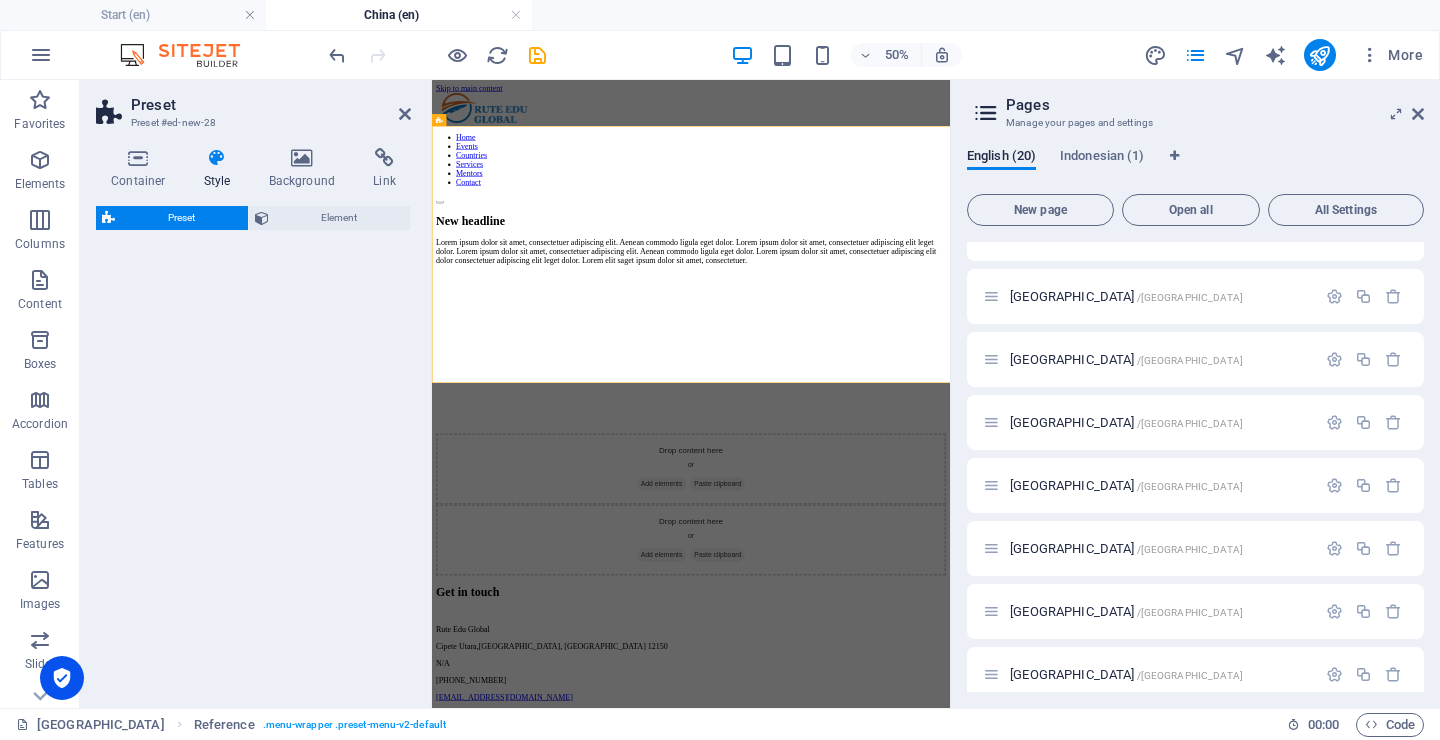 click on "New headline" at bounding box center (950, 361) 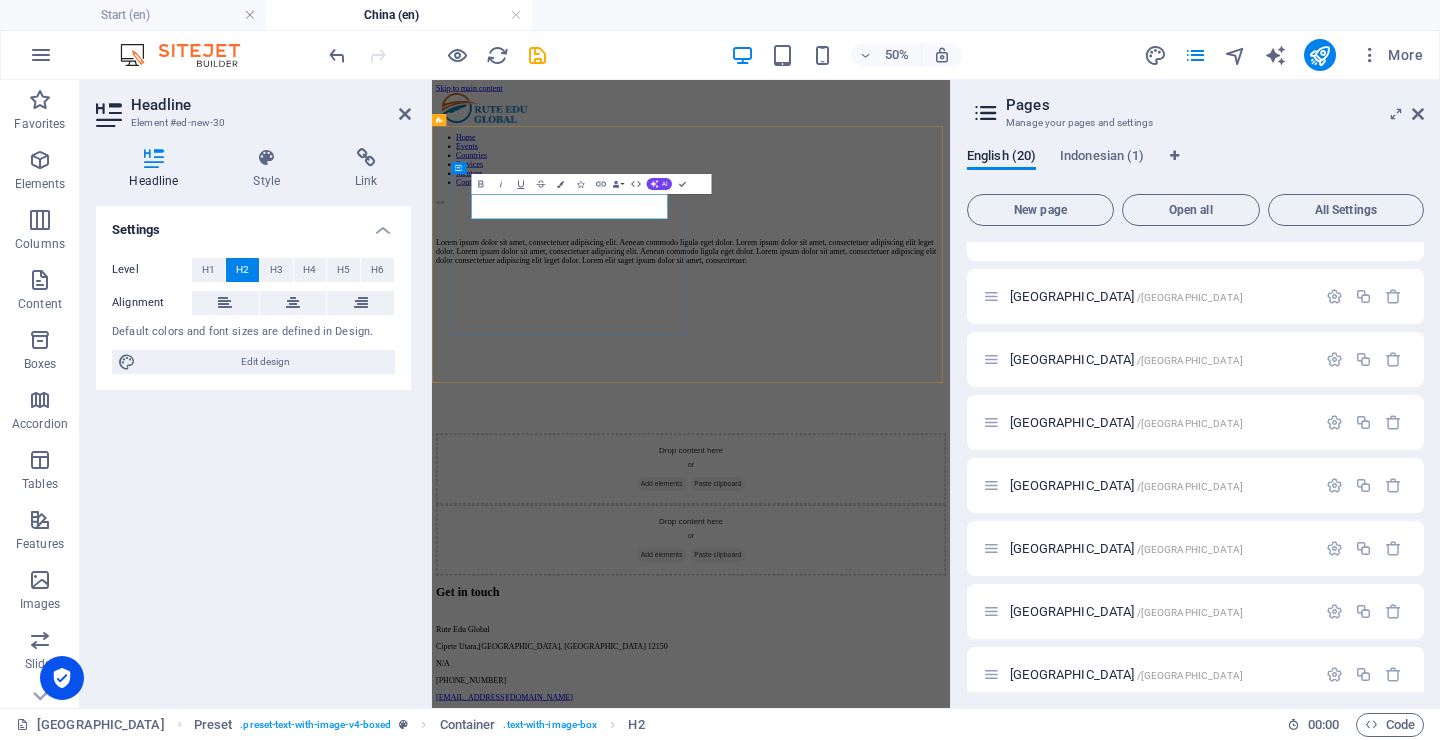 type 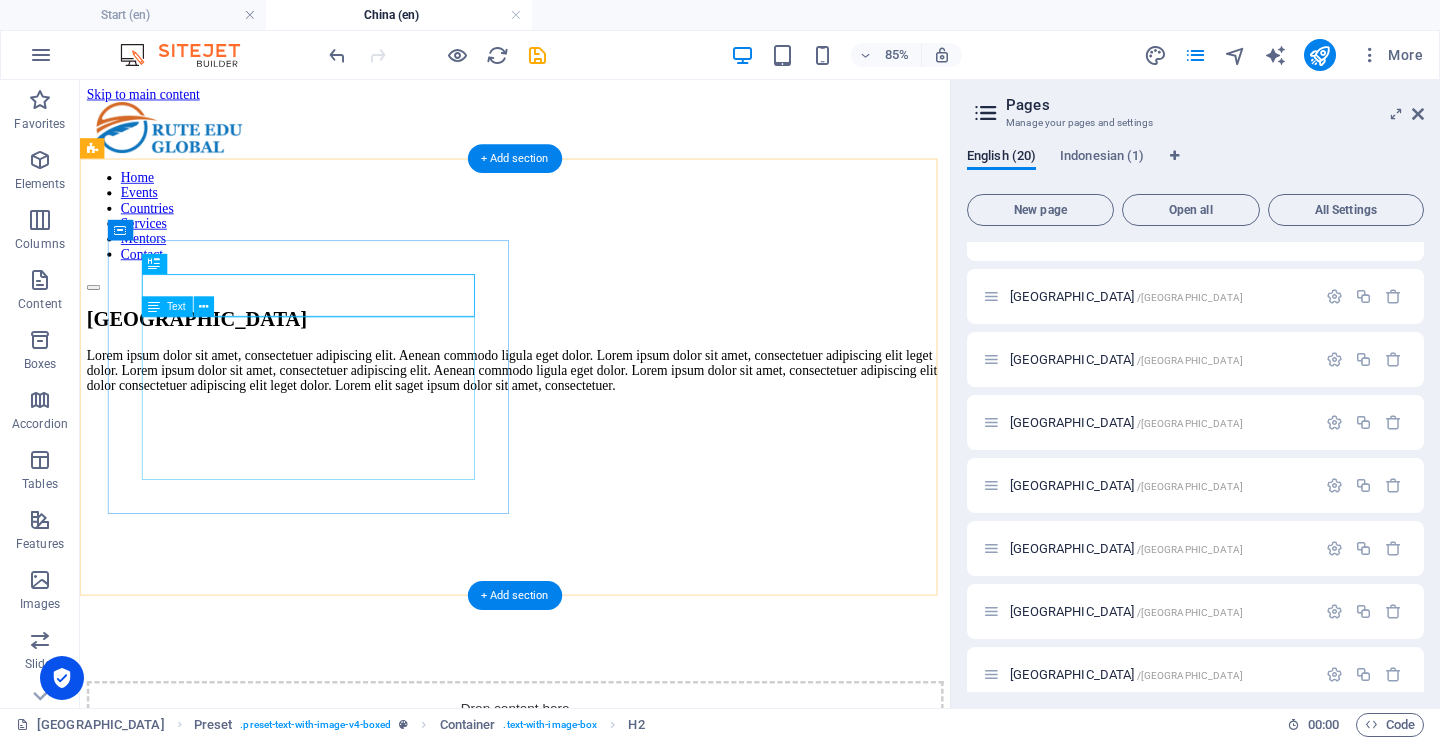 click on "Lorem ipsum dolor sit amet, consectetuer adipiscing elit. Aenean commodo ligula eget dolor. Lorem ipsum dolor sit amet, consectetuer adipiscing elit leget dolor. Lorem ipsum dolor sit amet, consectetuer adipiscing elit. Aenean commodo ligula eget dolor. Lorem ipsum dolor sit amet, consectetuer adipiscing elit dolor consectetuer adipiscing elit leget dolor. Lorem elit saget ipsum dolor sit amet, consectetuer." at bounding box center [592, 422] 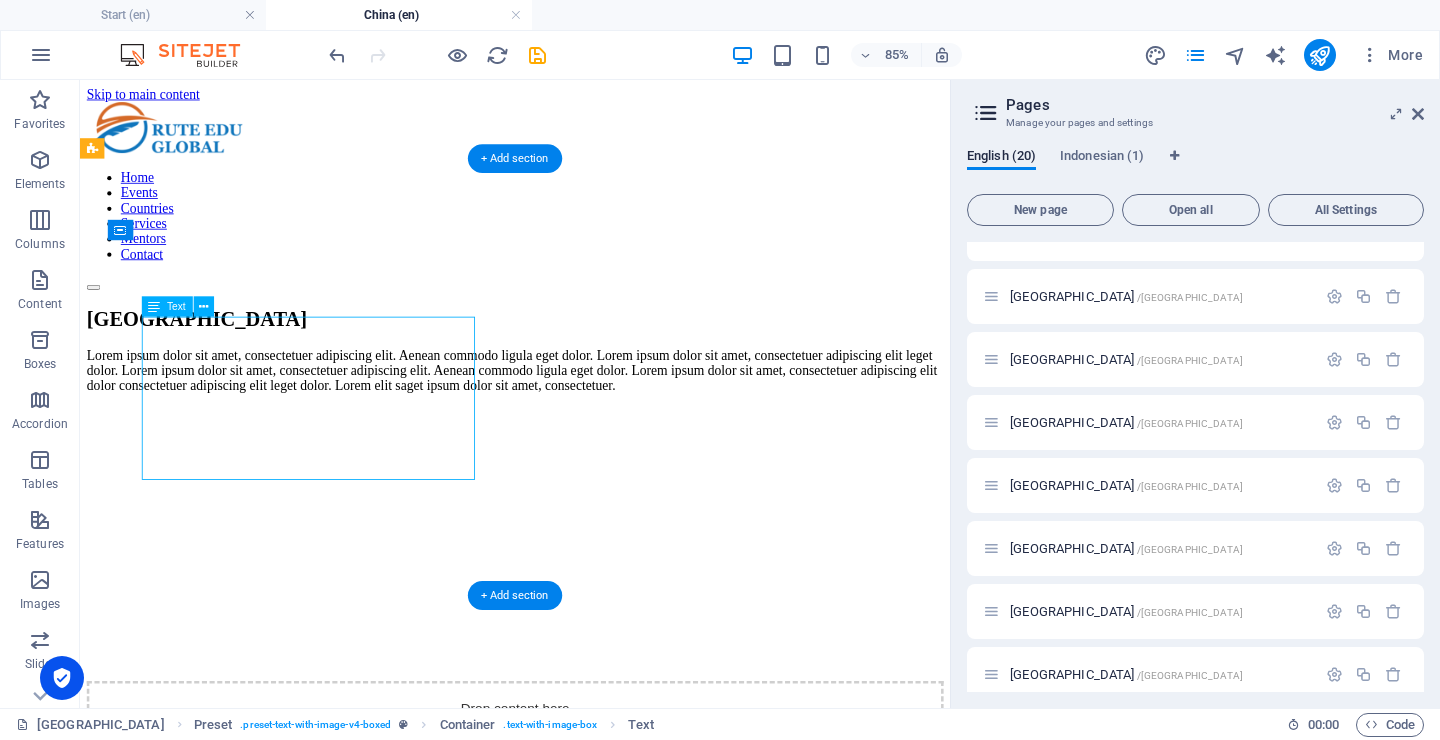 click on "Lorem ipsum dolor sit amet, consectetuer adipiscing elit. Aenean commodo ligula eget dolor. Lorem ipsum dolor sit amet, consectetuer adipiscing elit leget dolor. Lorem ipsum dolor sit amet, consectetuer adipiscing elit. Aenean commodo ligula eget dolor. Lorem ipsum dolor sit amet, consectetuer adipiscing elit dolor consectetuer adipiscing elit leget dolor. Lorem elit saget ipsum dolor sit amet, consectetuer." at bounding box center [592, 422] 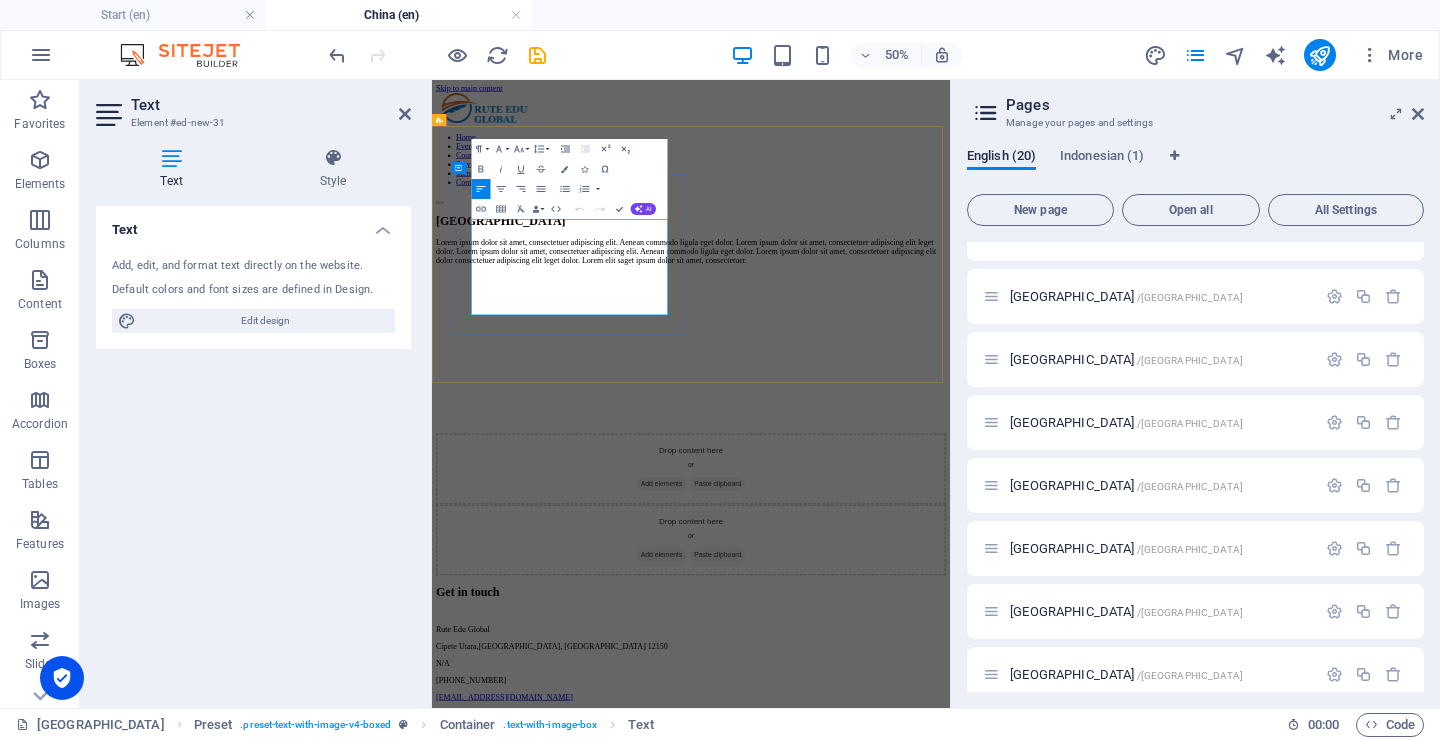 click on "Lorem ipsum dolor sit amet, consectetuer adipiscing elit. Aenean commodo ligula eget dolor. Lorem ipsum dolor sit amet, consectetuer adipiscing elit leget dolor. Lorem ipsum dolor sit amet, consectetuer adipiscing elit. Aenean commodo ligula eget dolor. Lorem ipsum dolor sit amet, consectetuer adipiscing elit dolor consectetuer adipiscing elit leget dolor. Lorem elit saget ipsum dolor sit amet, consectetuer." at bounding box center [950, 422] 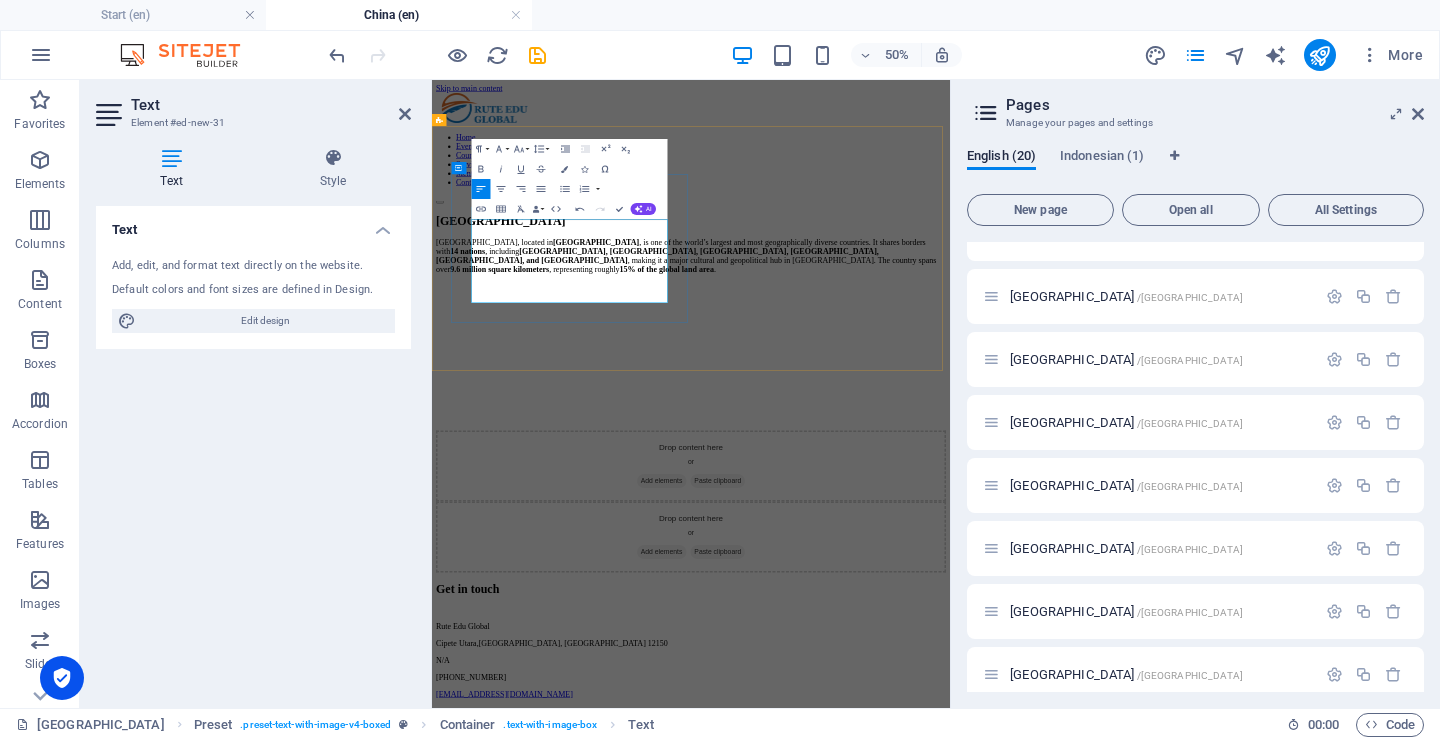 click on "India, Nepal, Pakistan, Russia, Vietnam, and North Korea" at bounding box center (883, 430) 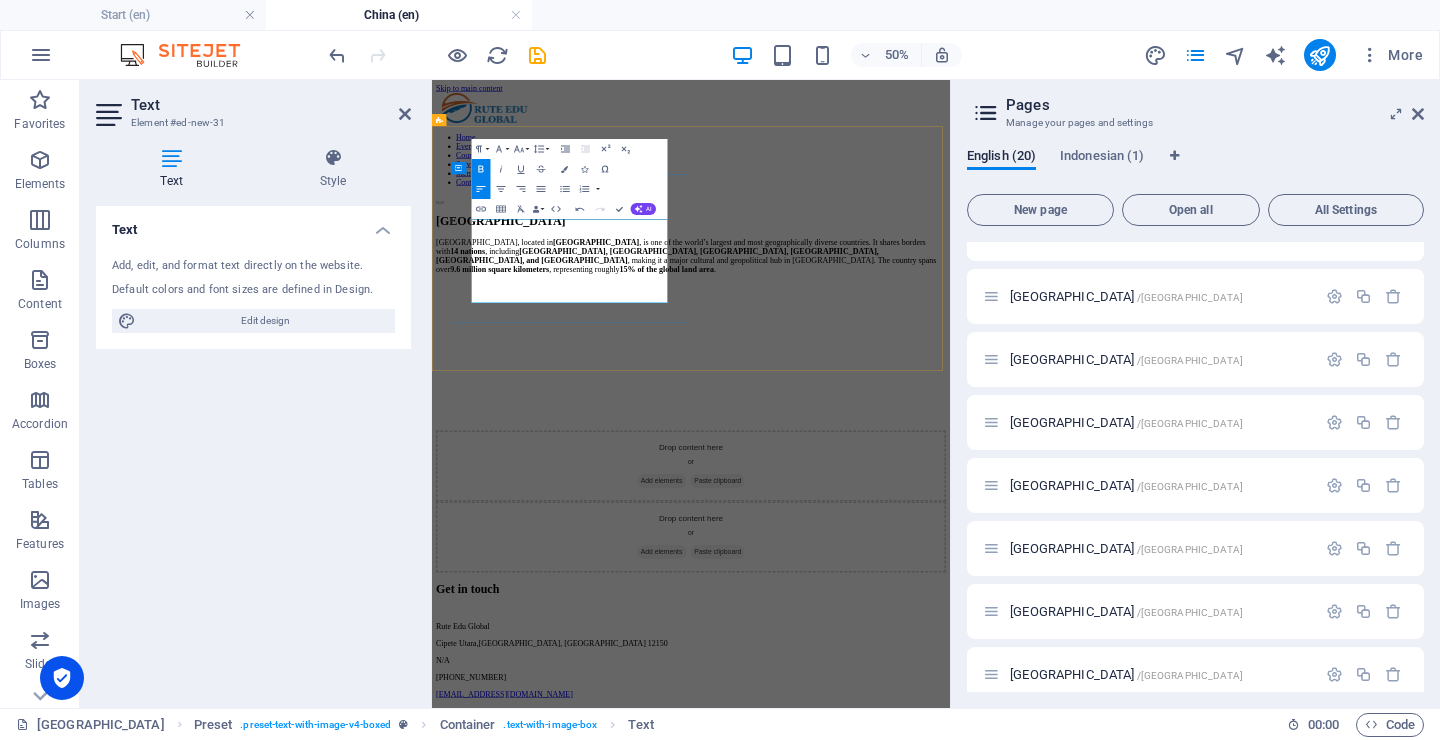 click on "India, Nepal, Pakistan, Russia, Vietnam, and North Korea" at bounding box center [883, 430] 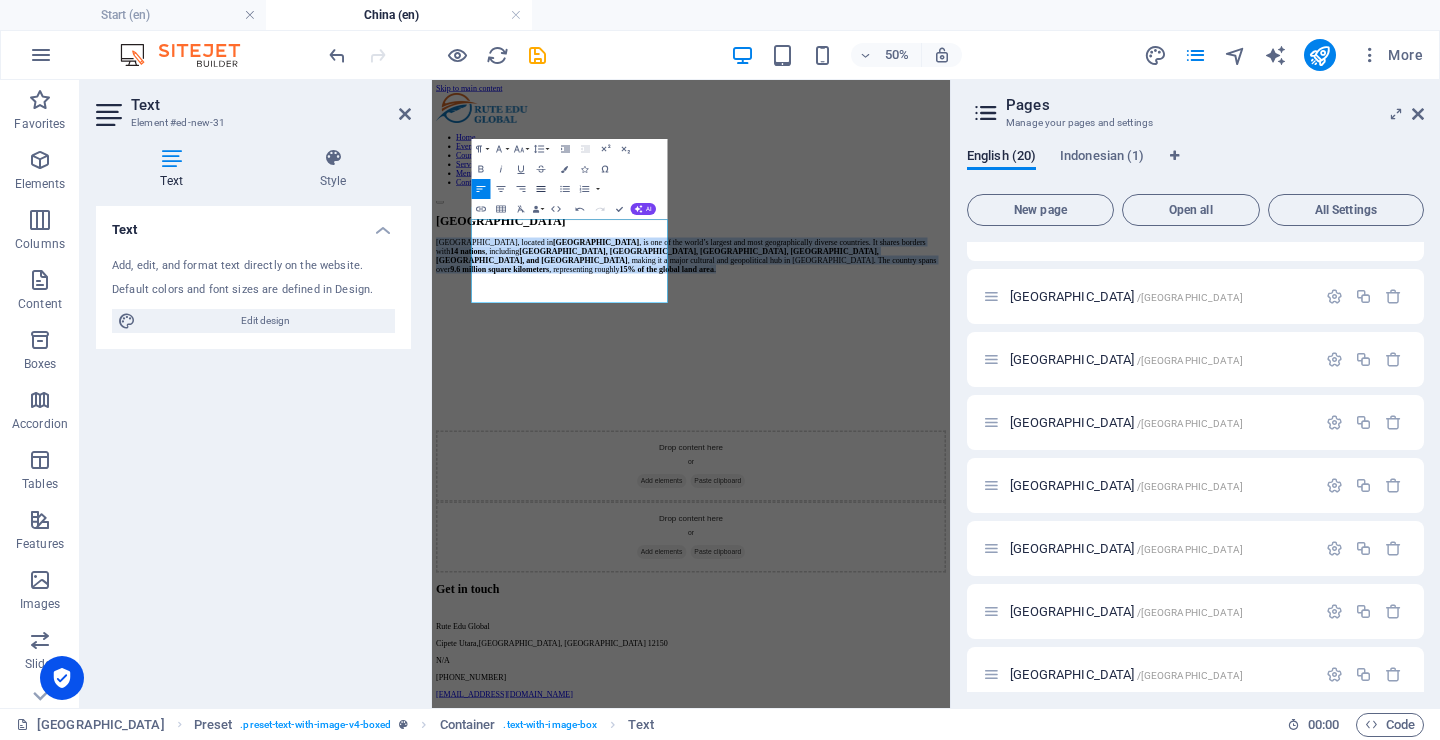 click 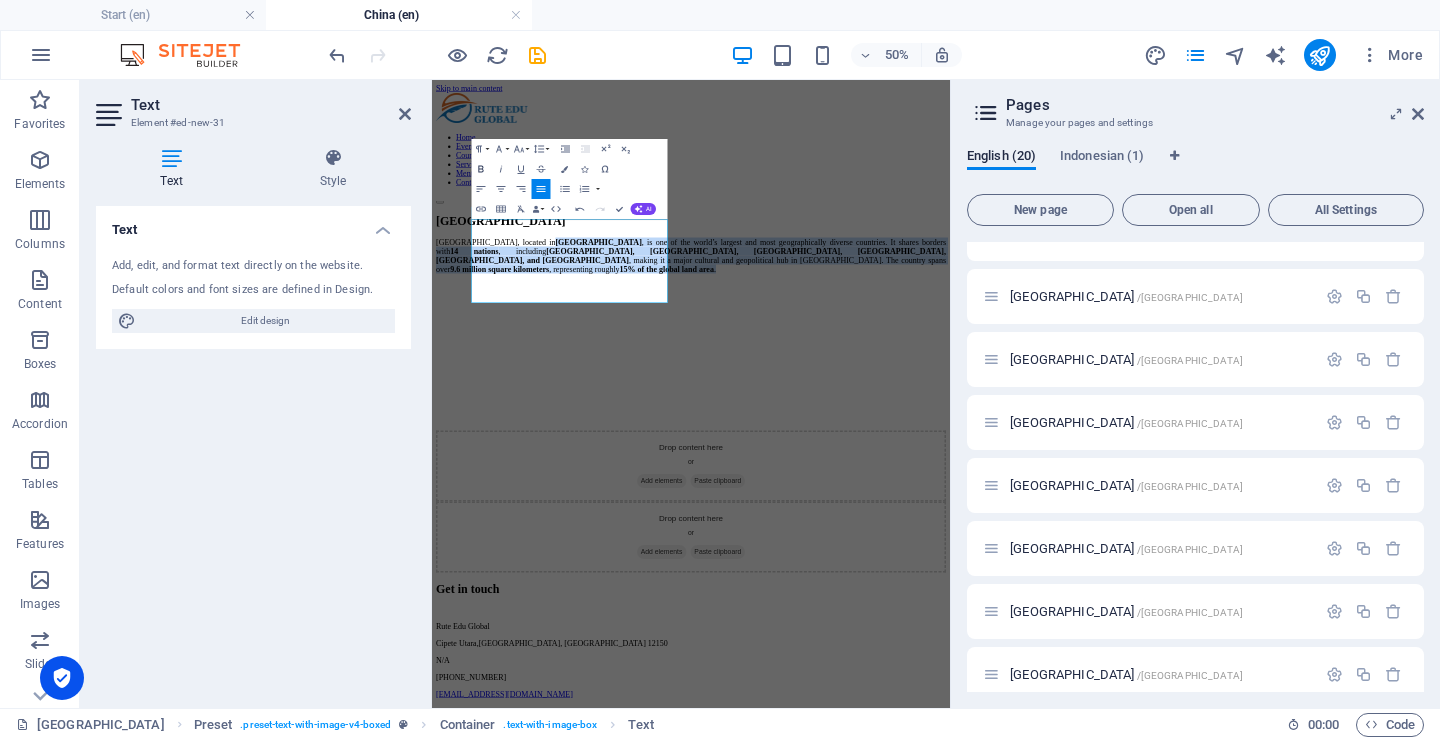 click 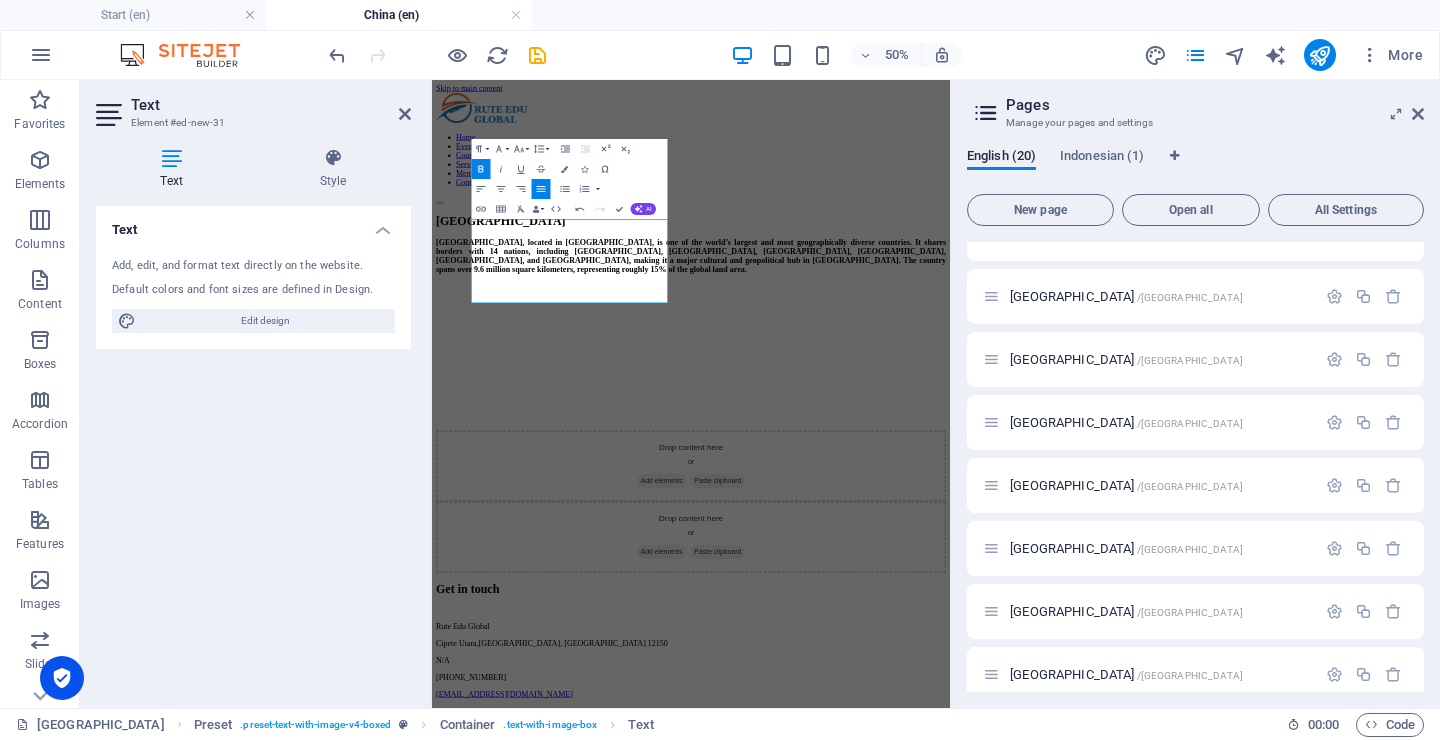 click 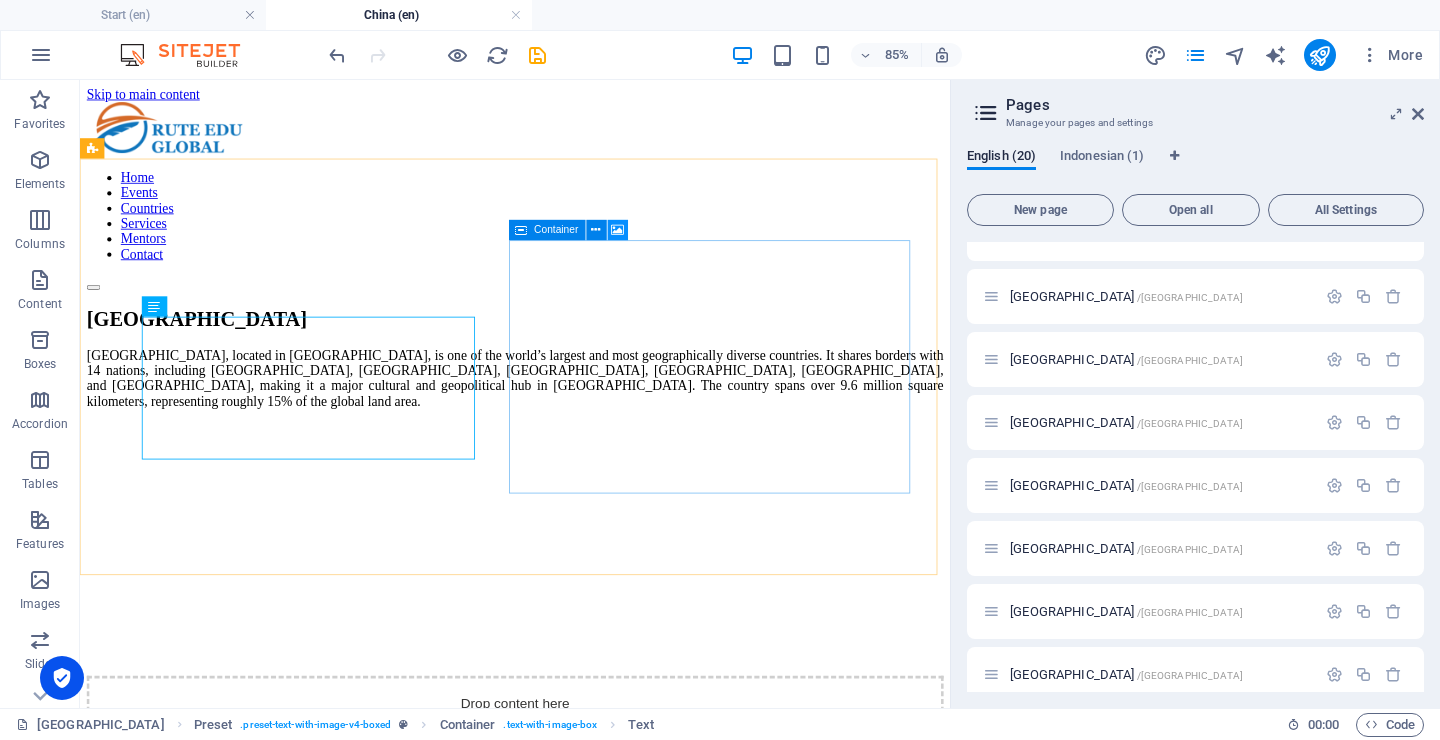 click at bounding box center (618, 230) 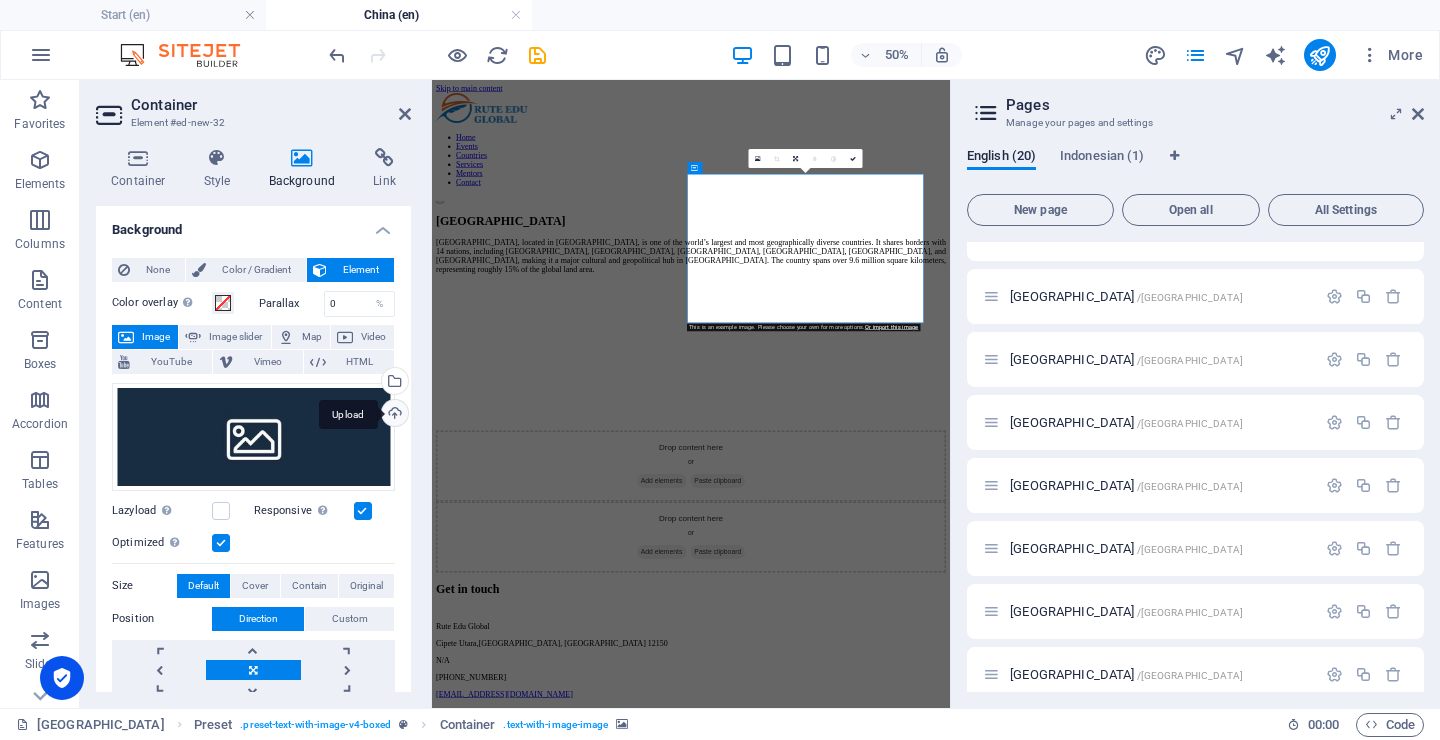 click on "Upload" at bounding box center [393, 415] 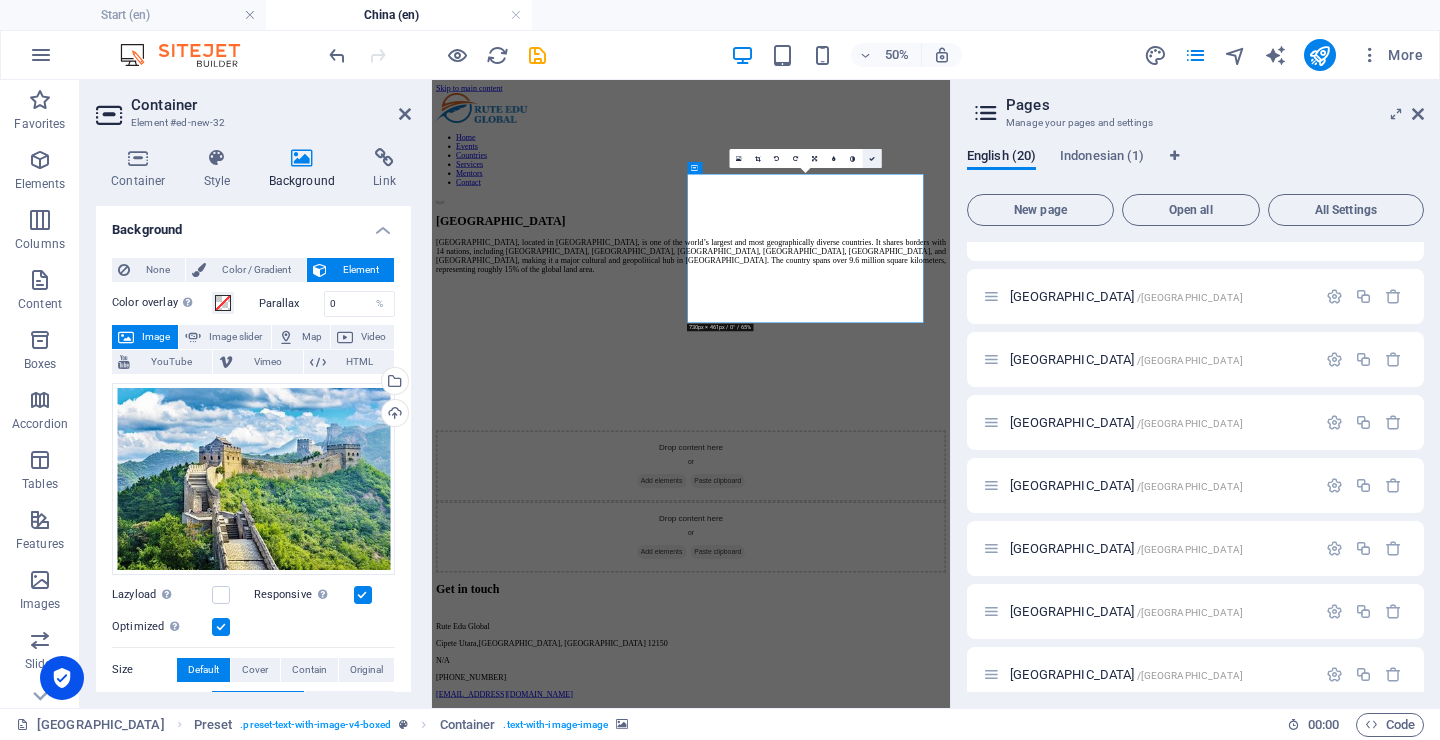 drag, startPoint x: 870, startPoint y: 158, endPoint x: 930, endPoint y: 99, distance: 84.14868 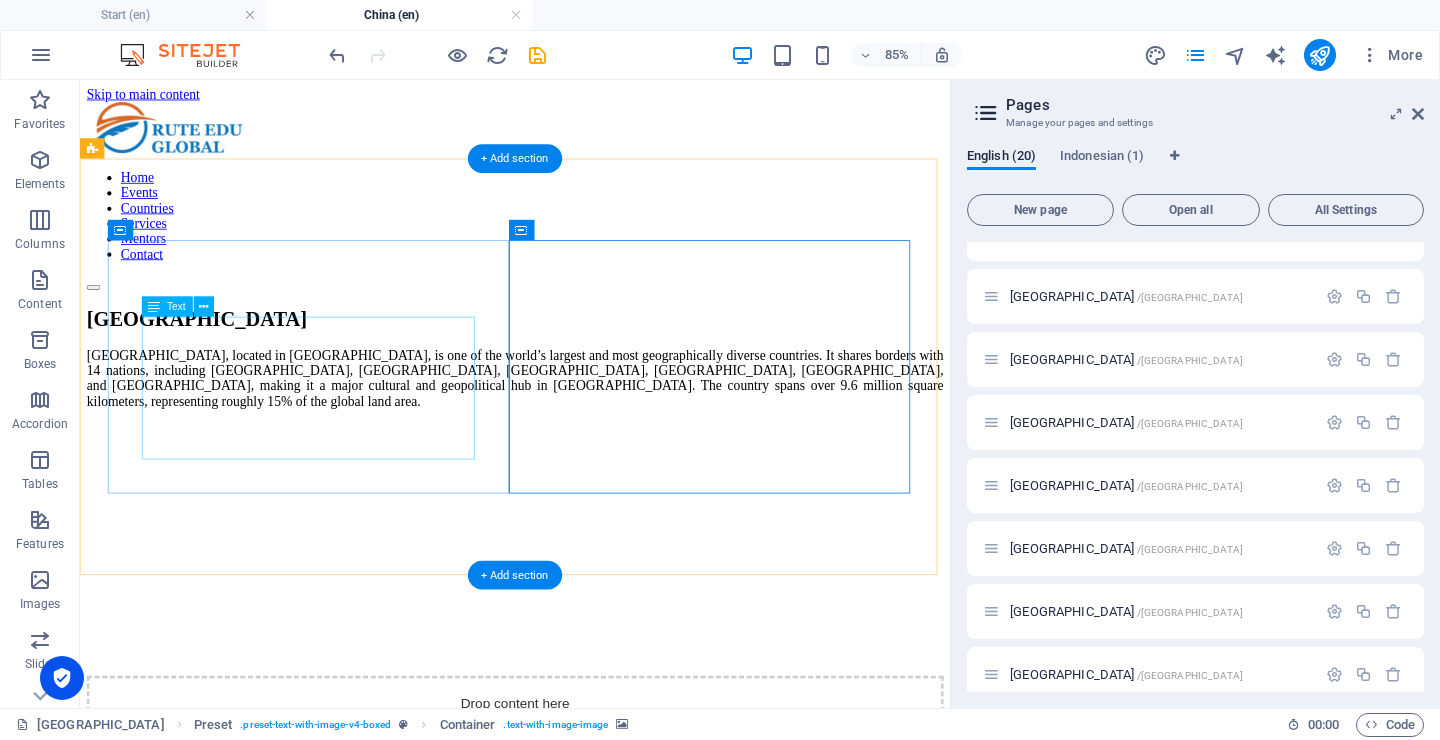 click on "[GEOGRAPHIC_DATA], located in [GEOGRAPHIC_DATA], is one of the world’s largest and most geographically diverse countries. It shares borders with 14 nations, including [GEOGRAPHIC_DATA], [GEOGRAPHIC_DATA], [GEOGRAPHIC_DATA], [GEOGRAPHIC_DATA], [GEOGRAPHIC_DATA], and [GEOGRAPHIC_DATA], making it a major cultural and geopolitical hub in [GEOGRAPHIC_DATA]. The country spans over 9.6 million square kilometers, representing roughly 15% of the global land area." at bounding box center [592, 431] 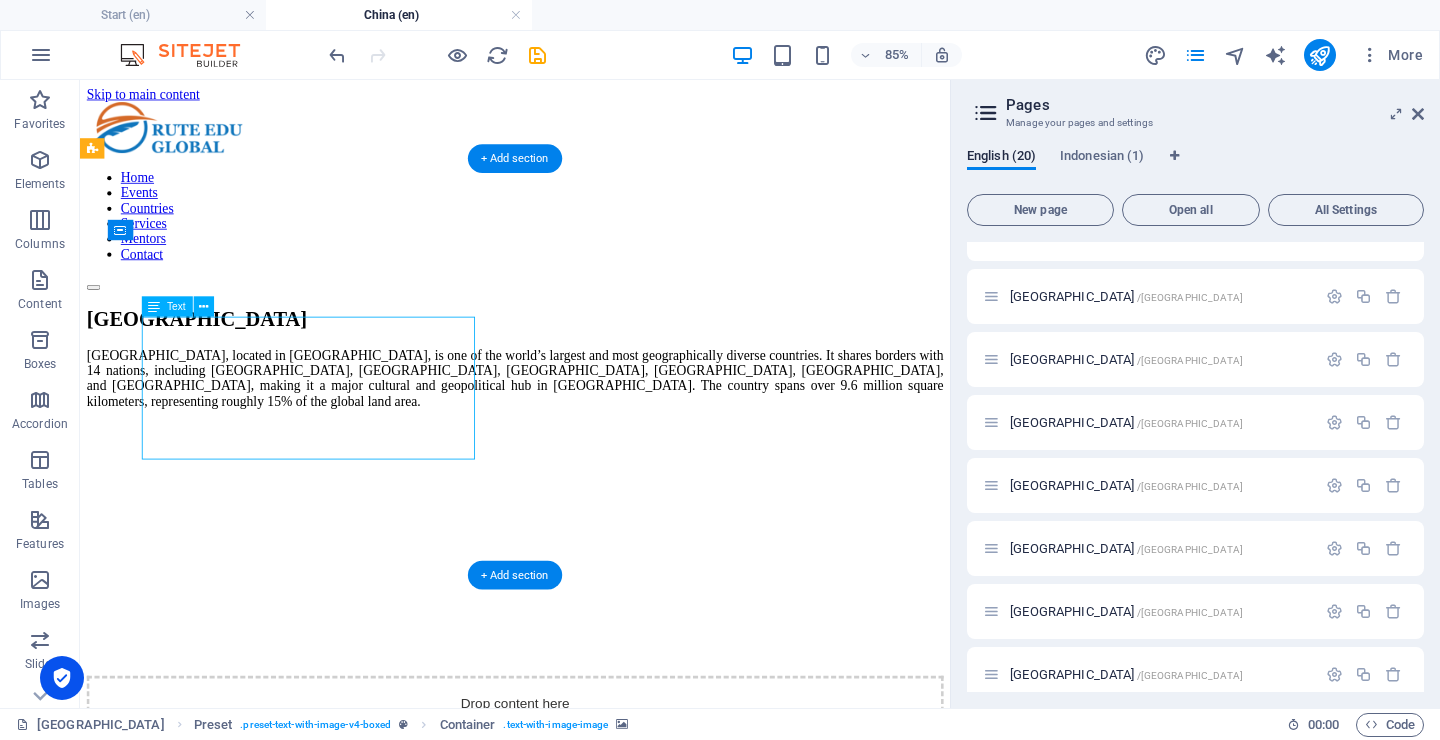 click on "[GEOGRAPHIC_DATA], located in [GEOGRAPHIC_DATA], is one of the world’s largest and most geographically diverse countries. It shares borders with 14 nations, including [GEOGRAPHIC_DATA], [GEOGRAPHIC_DATA], [GEOGRAPHIC_DATA], [GEOGRAPHIC_DATA], [GEOGRAPHIC_DATA], and [GEOGRAPHIC_DATA], making it a major cultural and geopolitical hub in [GEOGRAPHIC_DATA]. The country spans over 9.6 million square kilometers, representing roughly 15% of the global land area." at bounding box center (592, 431) 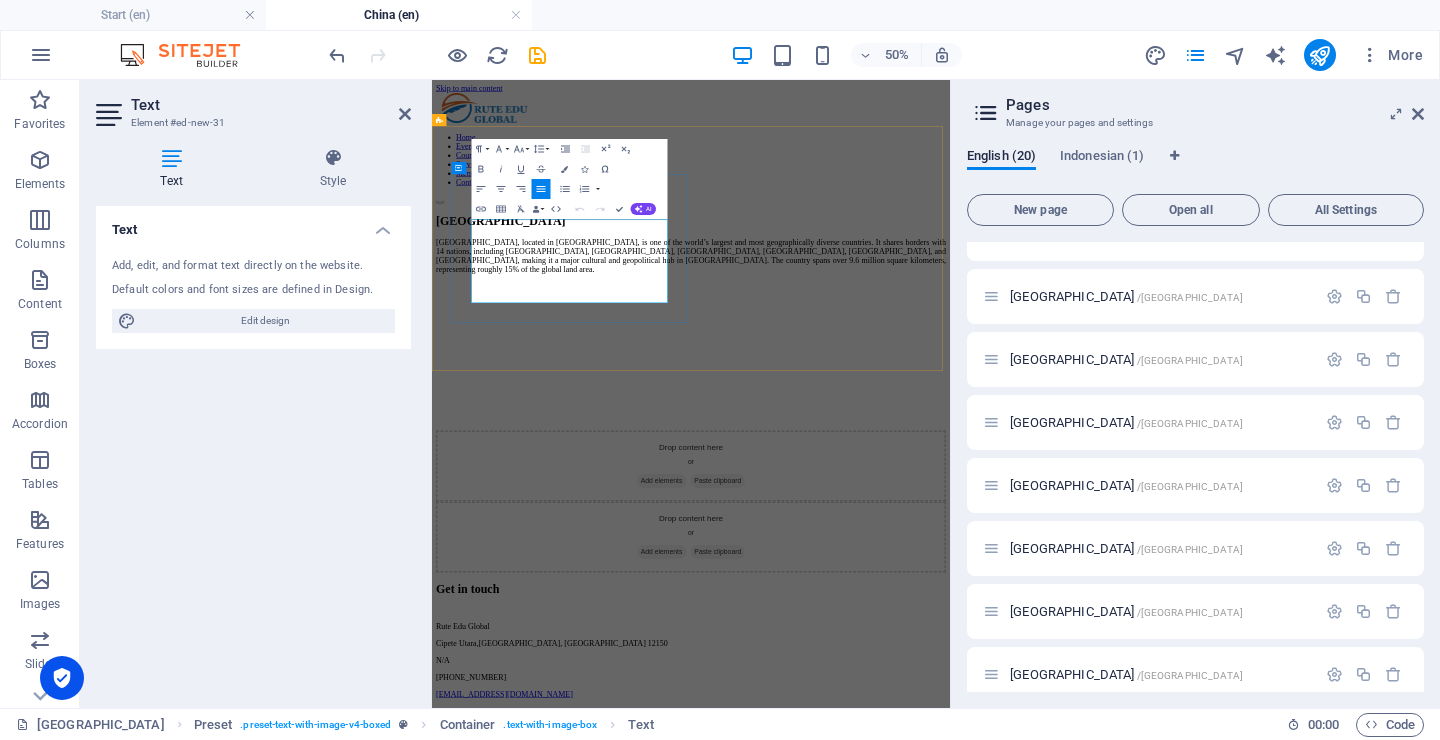 click on "[GEOGRAPHIC_DATA], located in [GEOGRAPHIC_DATA], is one of the world’s largest and most geographically diverse countries. It shares borders with 14 nations, including [GEOGRAPHIC_DATA], [GEOGRAPHIC_DATA], [GEOGRAPHIC_DATA], [GEOGRAPHIC_DATA], [GEOGRAPHIC_DATA], and [GEOGRAPHIC_DATA], making it a major cultural and geopolitical hub in [GEOGRAPHIC_DATA]. The country spans over 9.6 million square kilometers, representing roughly 15% of the global land area." at bounding box center [950, 431] 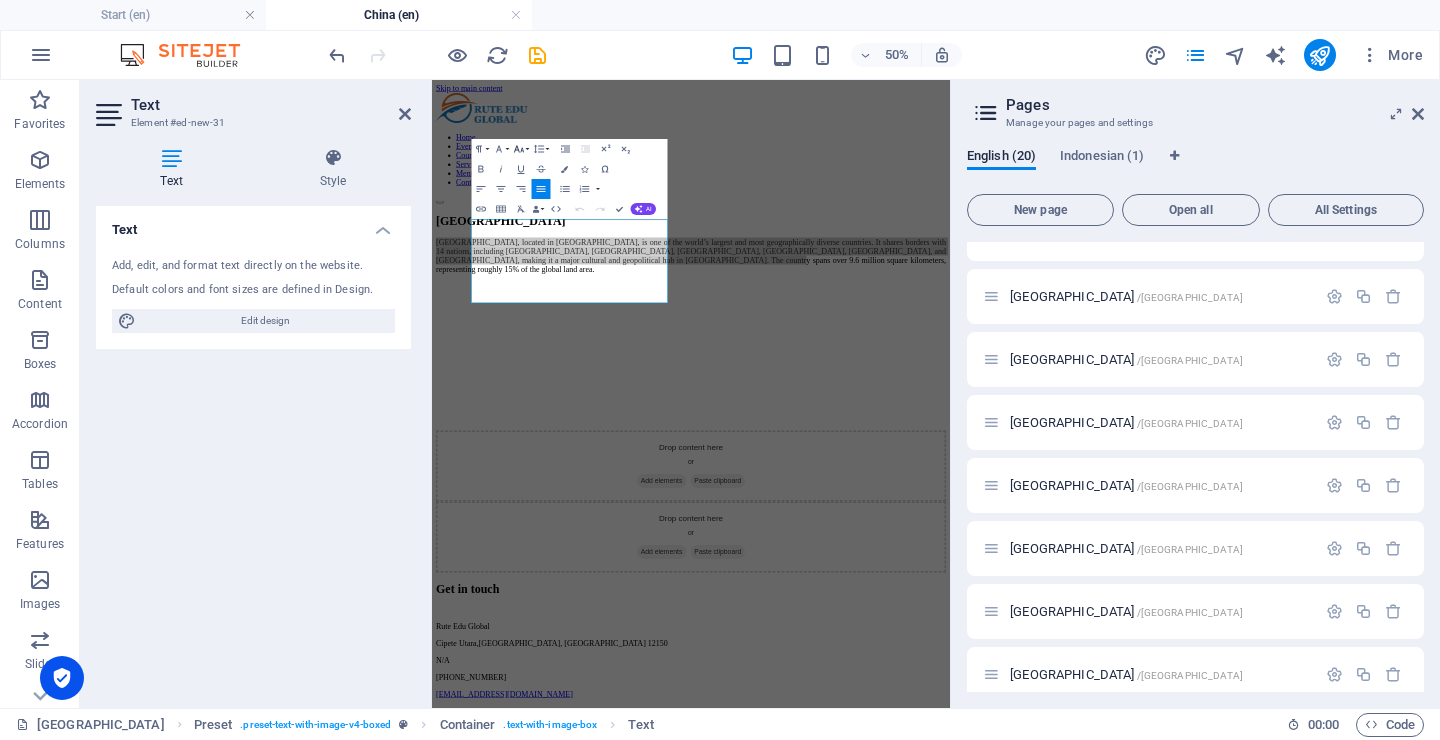 click 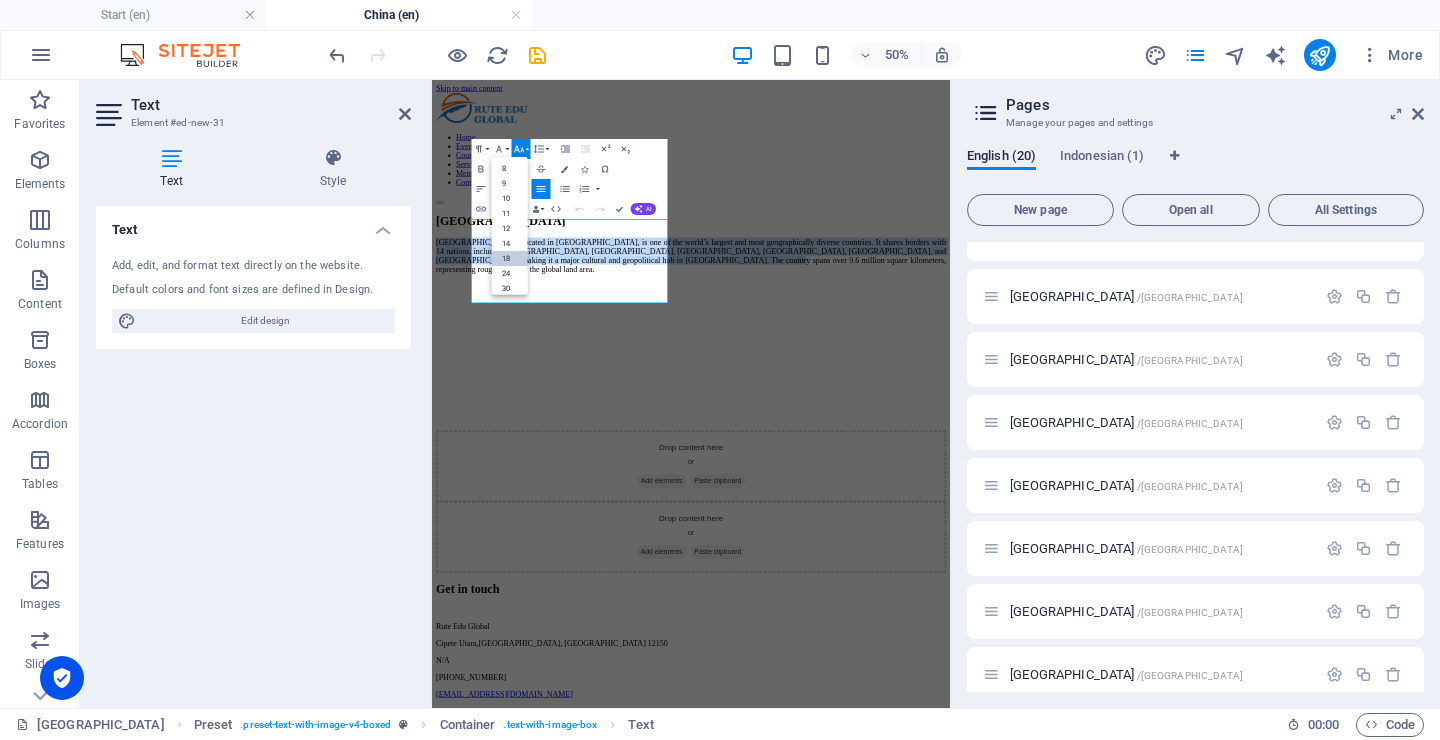 click on "18" at bounding box center [509, 258] 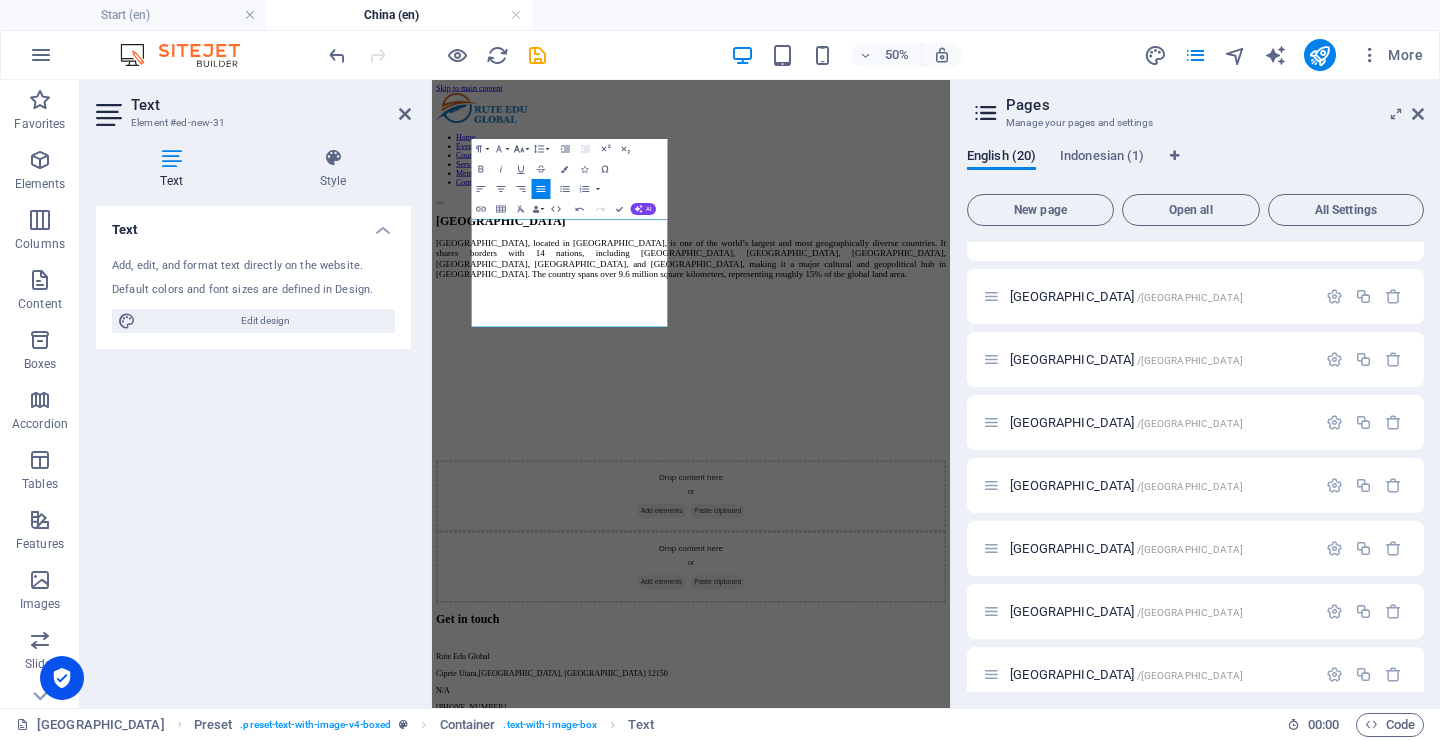 click 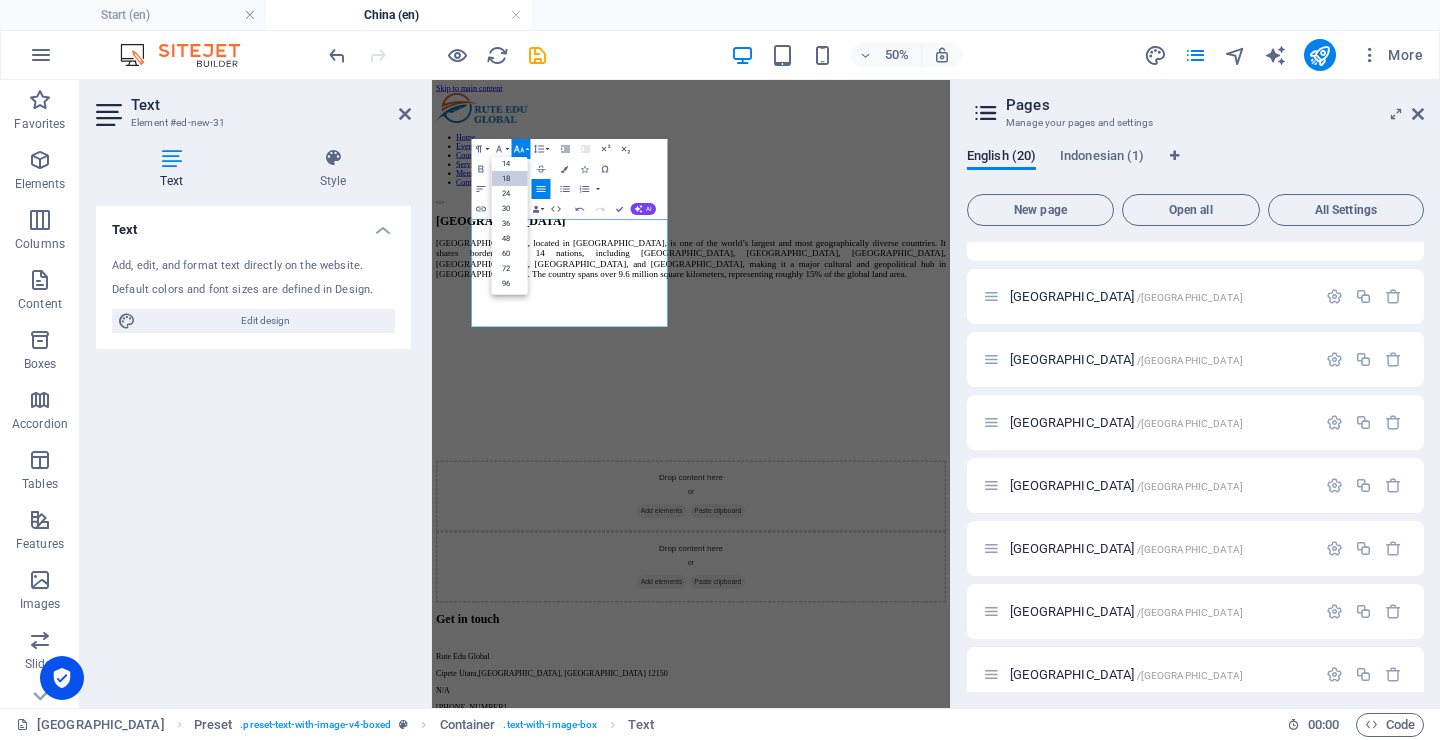 scroll, scrollTop: 161, scrollLeft: 0, axis: vertical 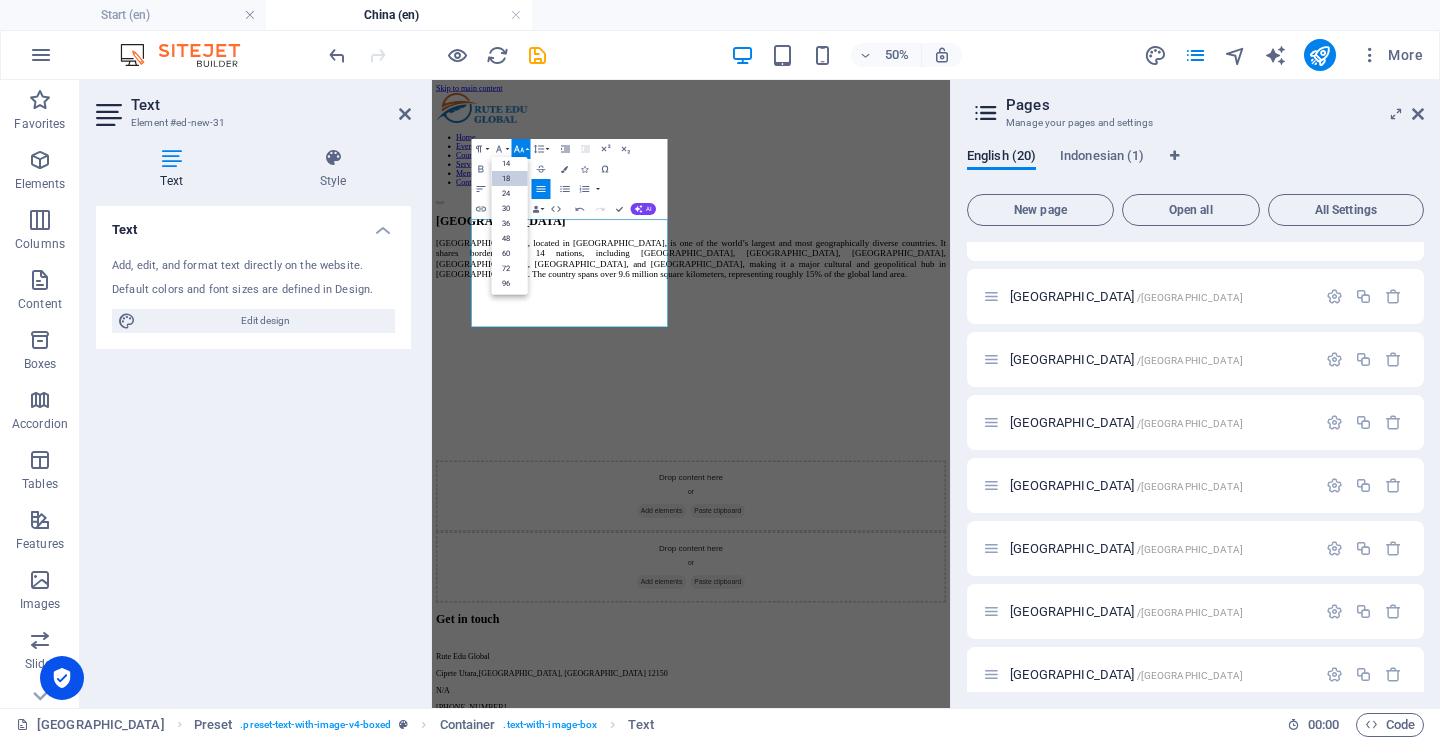 click on "18" at bounding box center (509, 178) 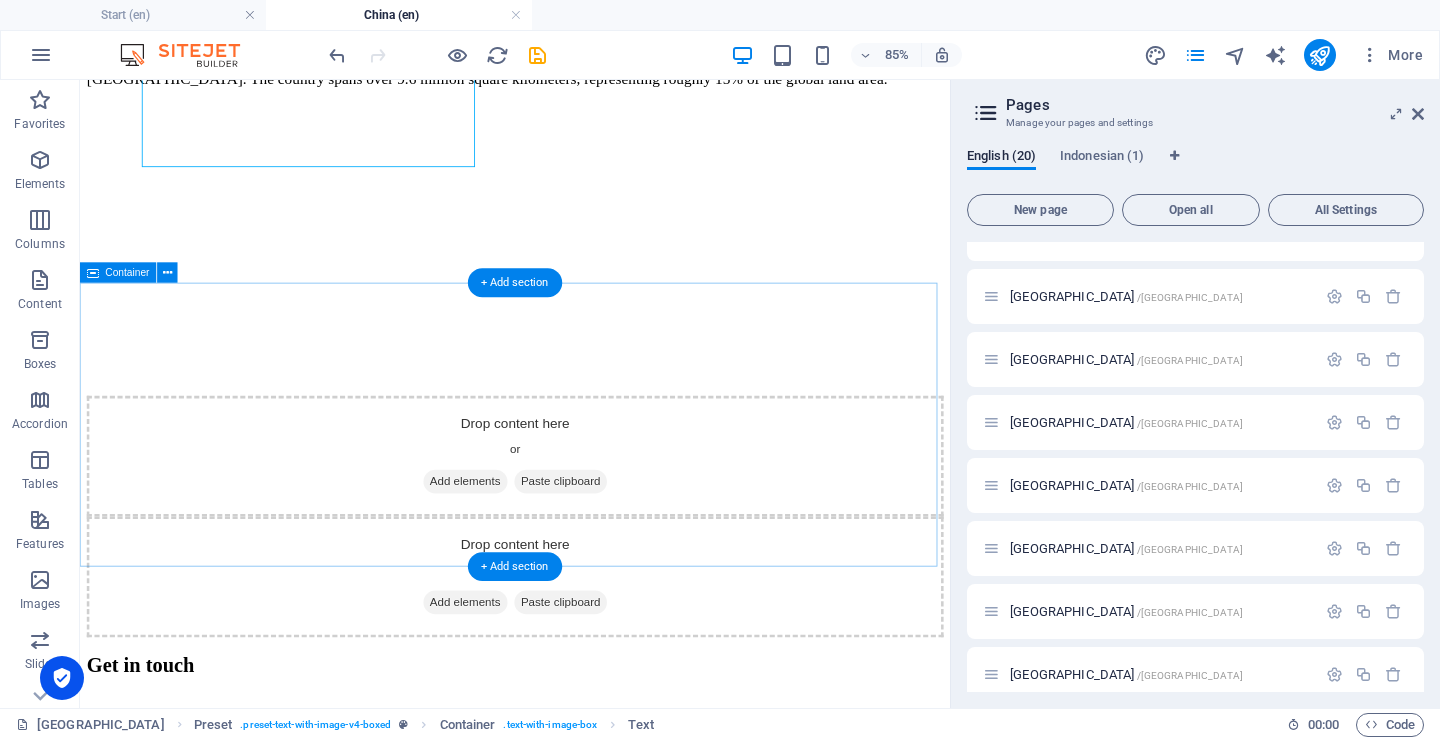 scroll, scrollTop: 392, scrollLeft: 0, axis: vertical 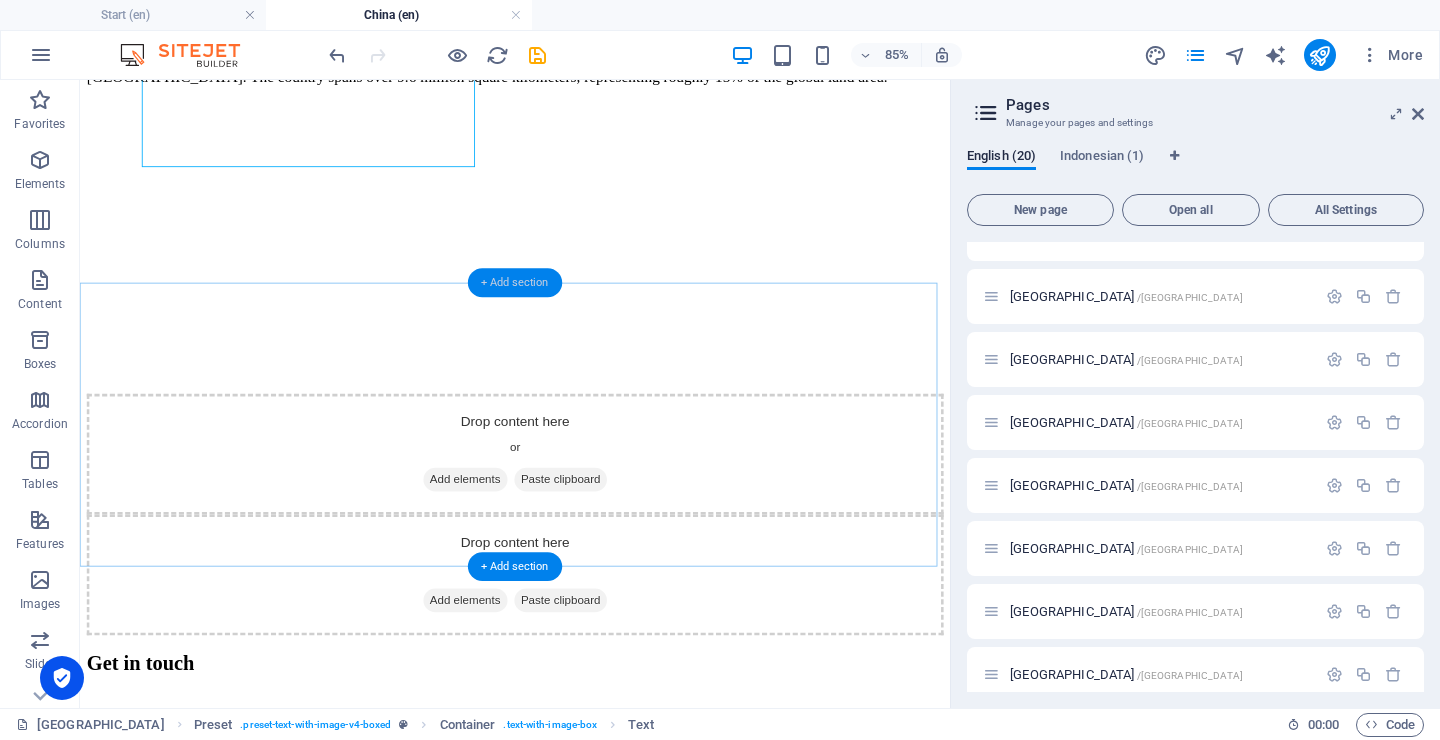 click on "+ Add section" at bounding box center (515, 282) 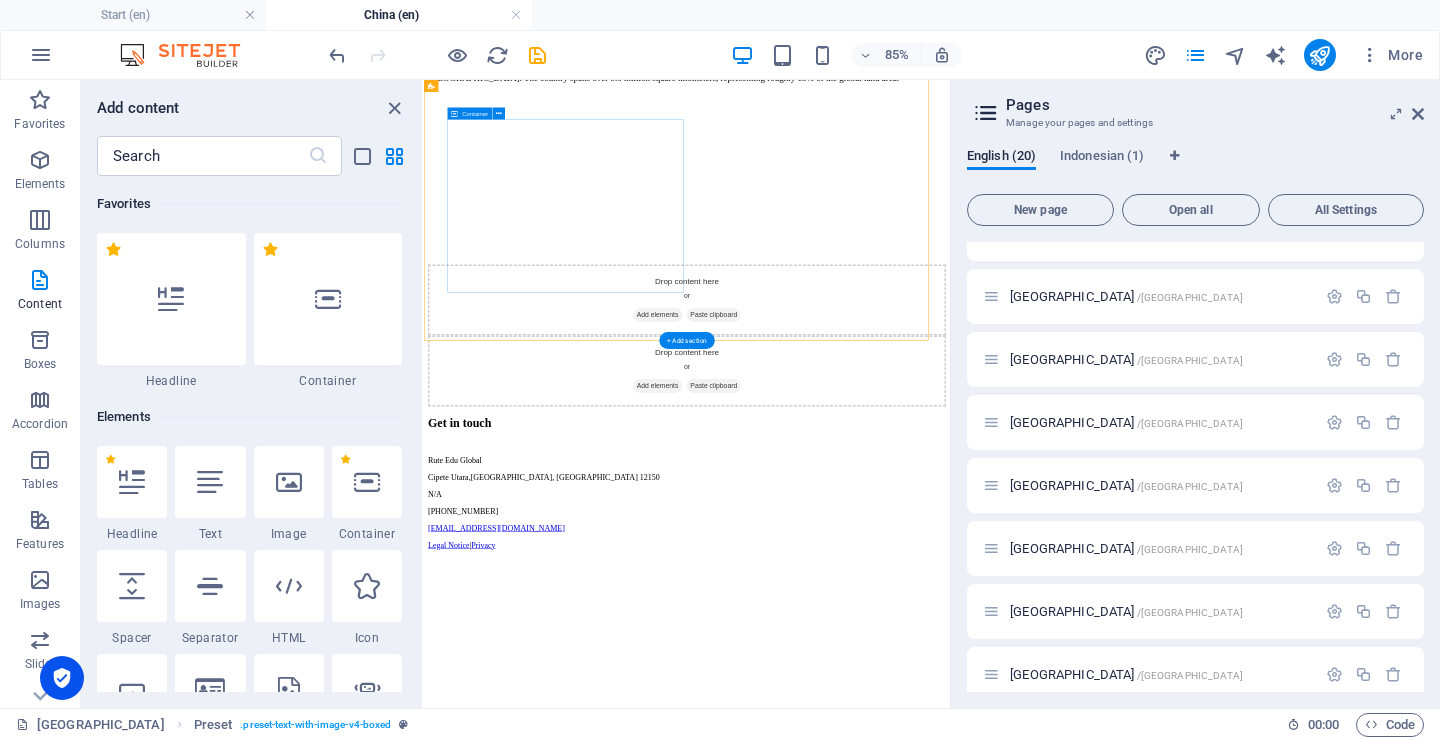scroll, scrollTop: 109, scrollLeft: 0, axis: vertical 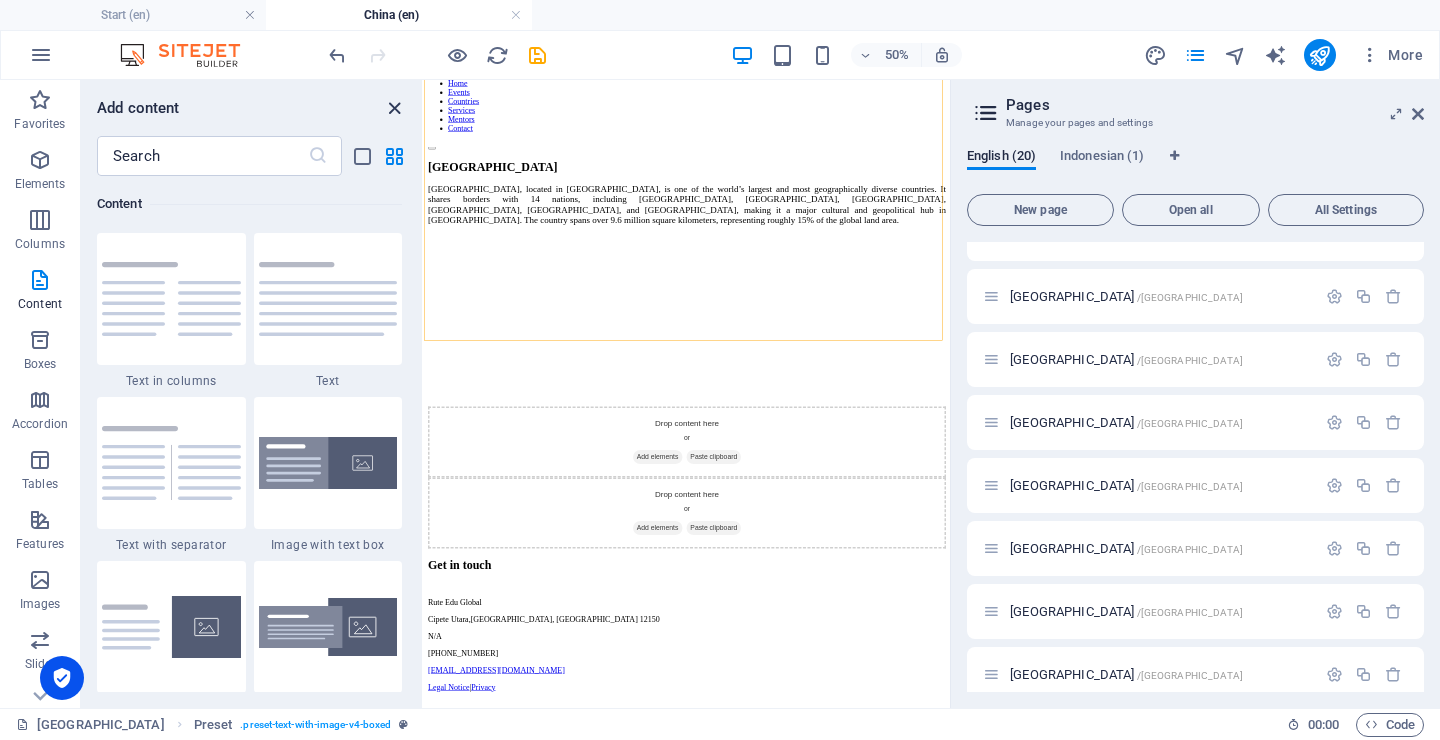 click at bounding box center [394, 108] 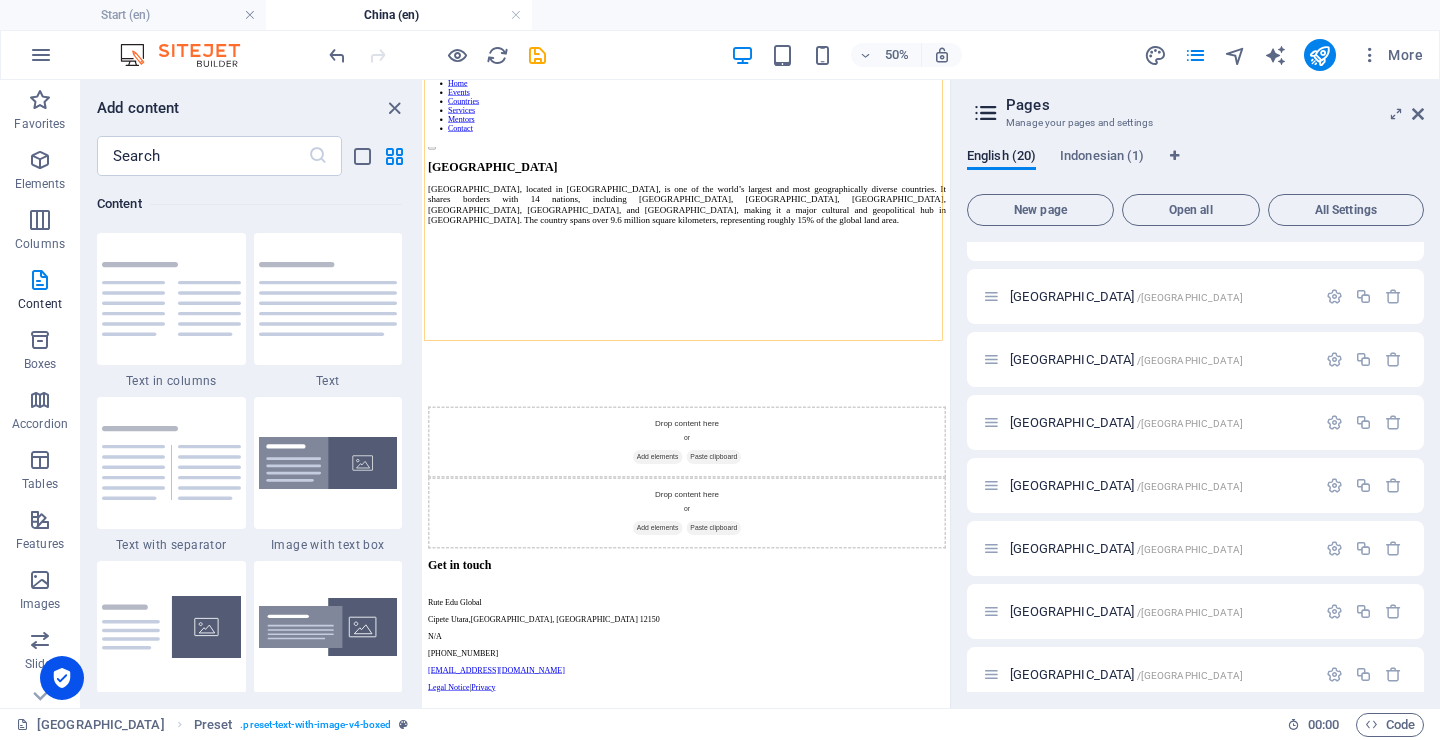 scroll, scrollTop: 392, scrollLeft: 0, axis: vertical 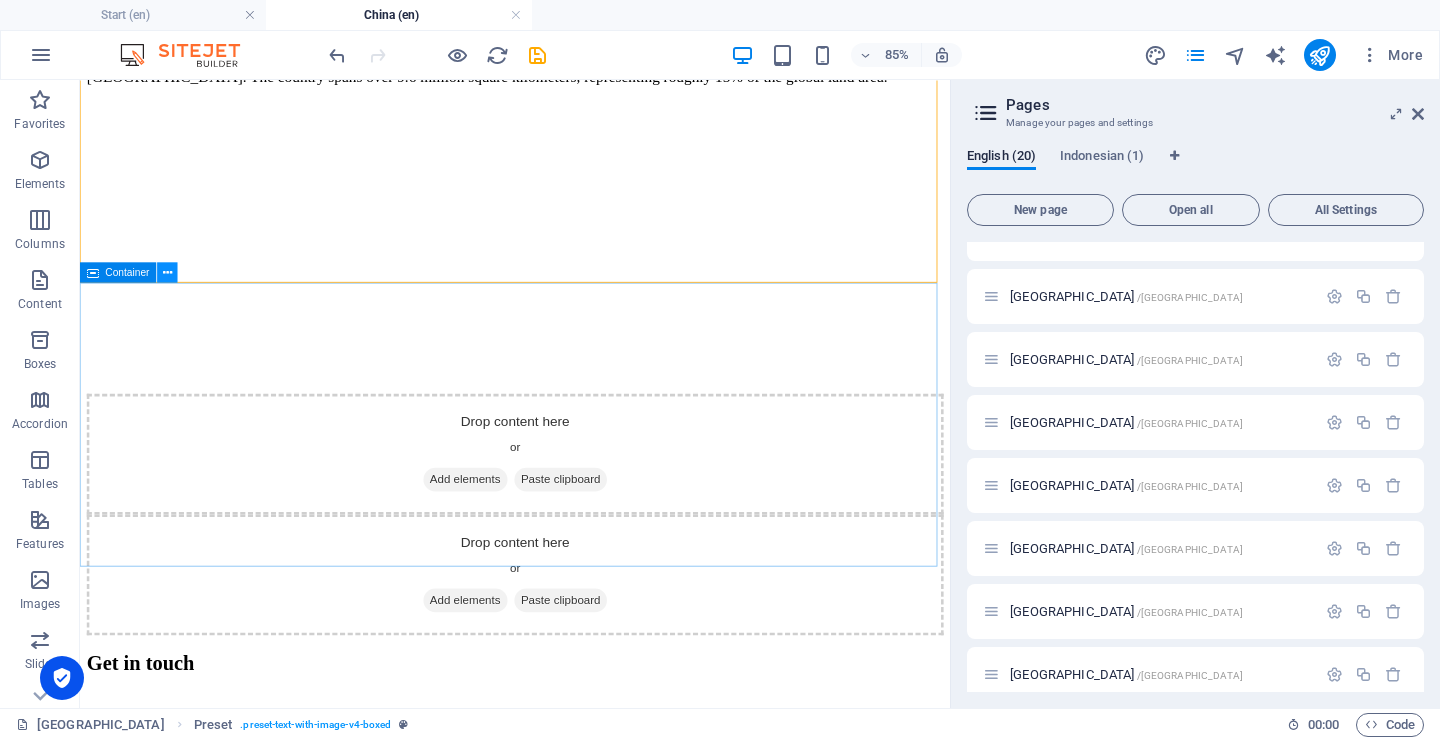 click at bounding box center [167, 272] 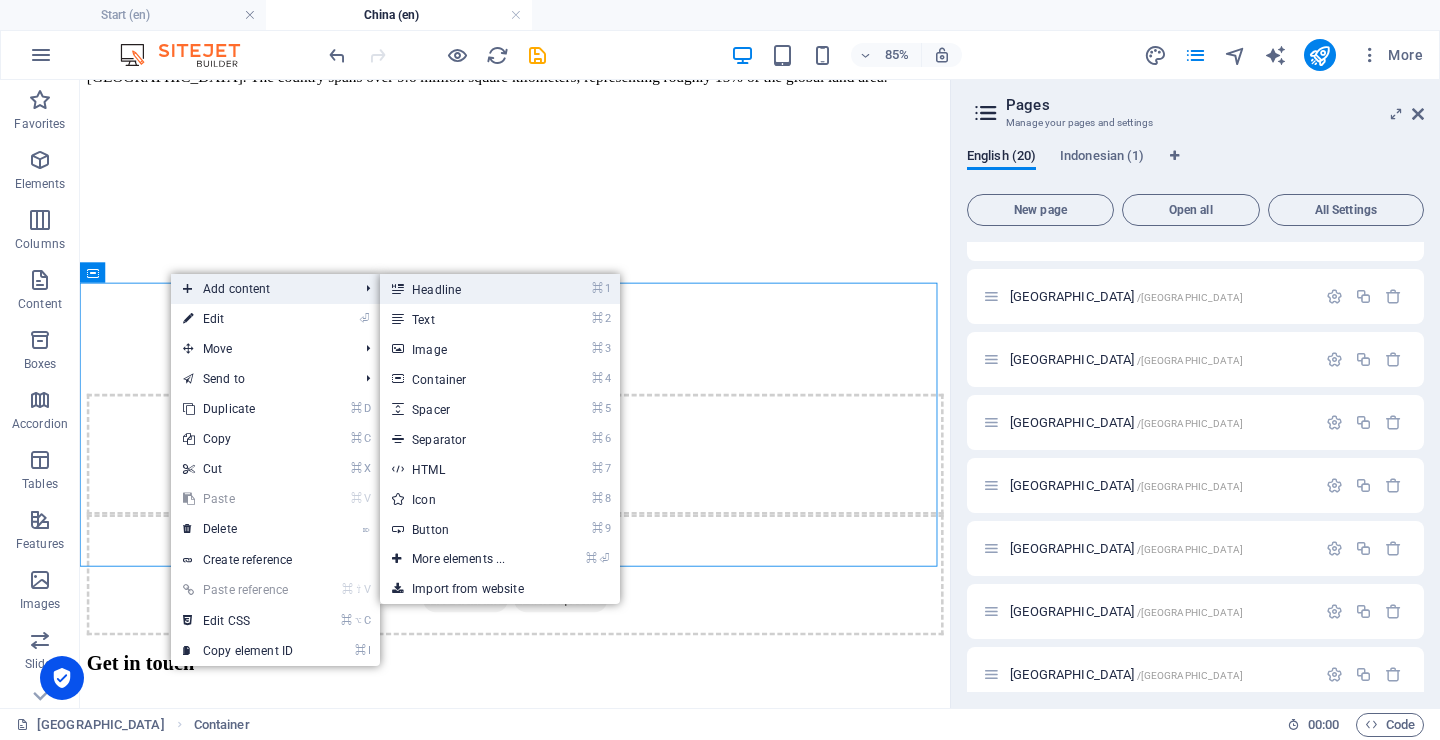 drag, startPoint x: 498, startPoint y: 291, endPoint x: 421, endPoint y: 525, distance: 246.34326 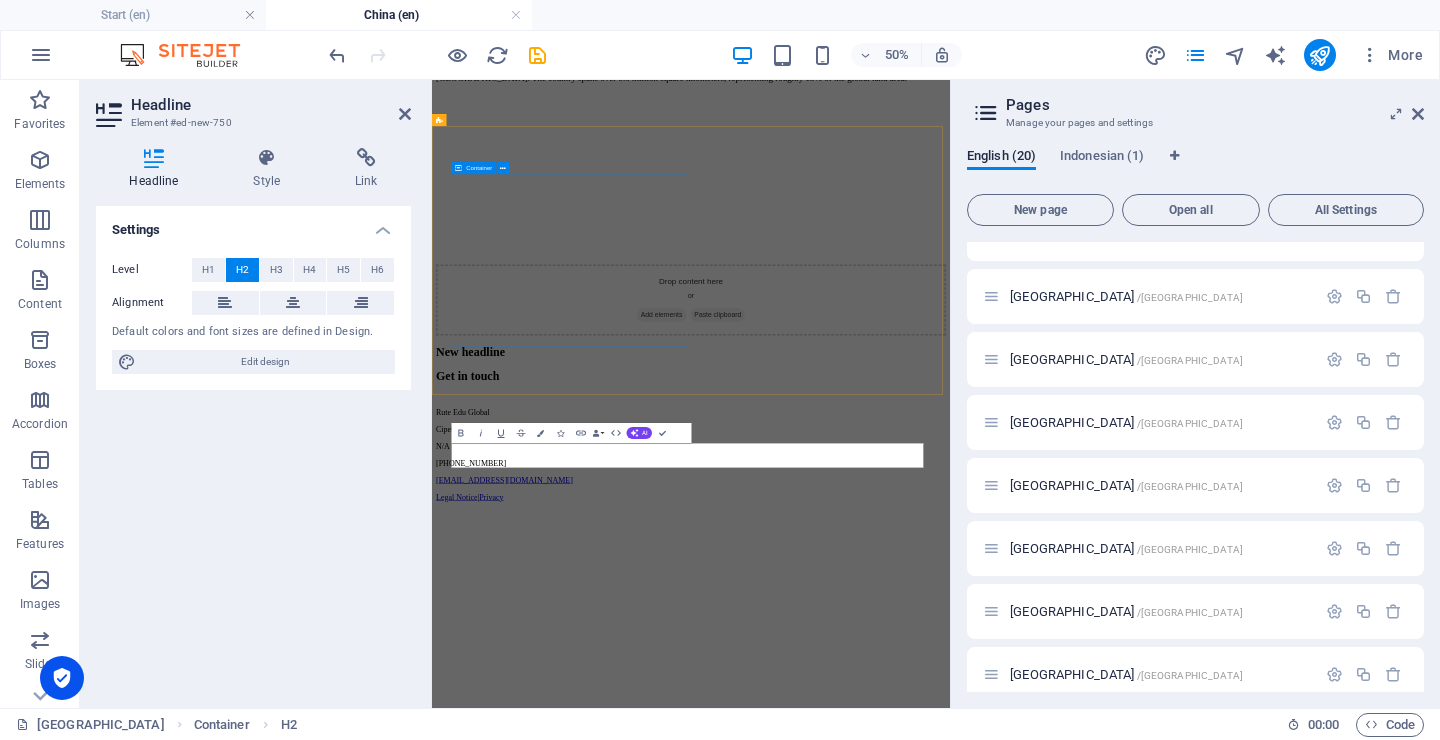 scroll, scrollTop: 0, scrollLeft: 0, axis: both 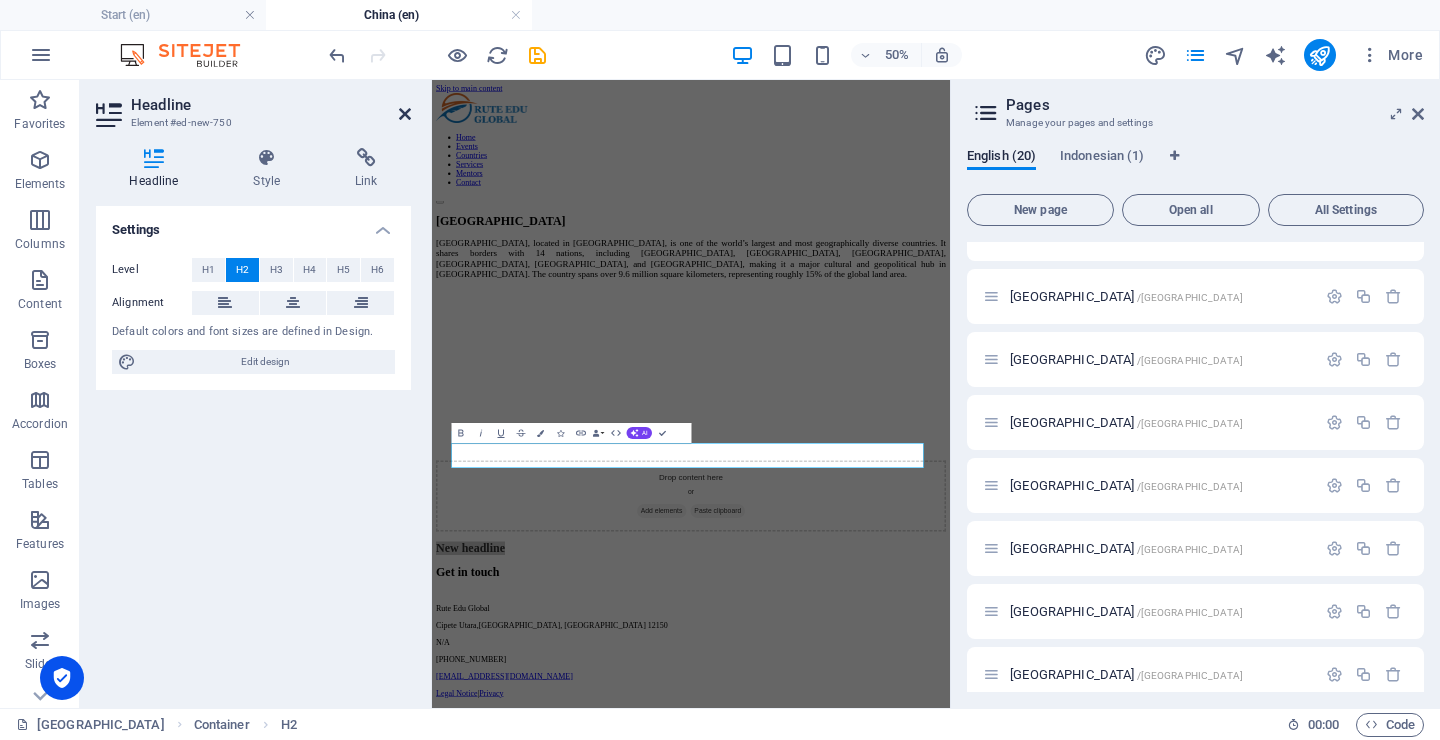 click at bounding box center [405, 114] 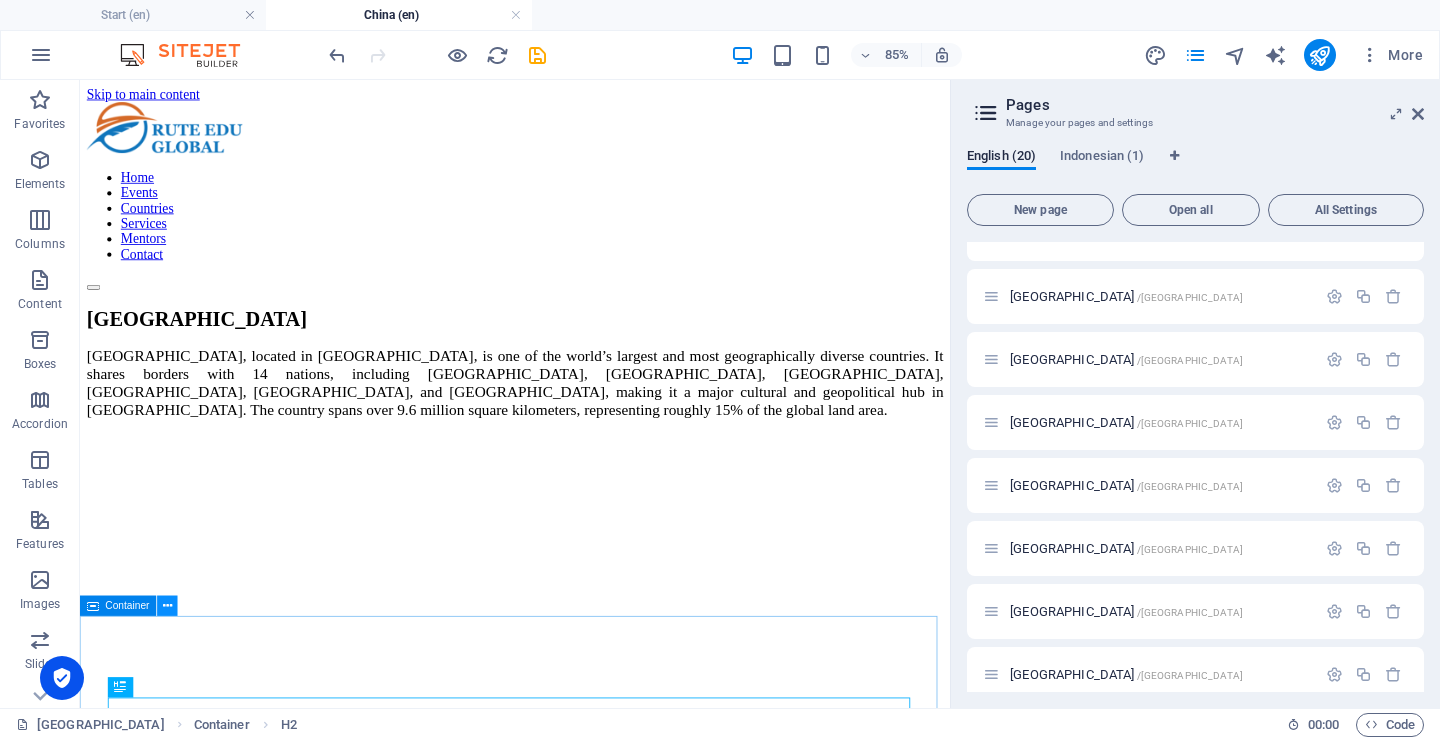 click at bounding box center (167, 605) 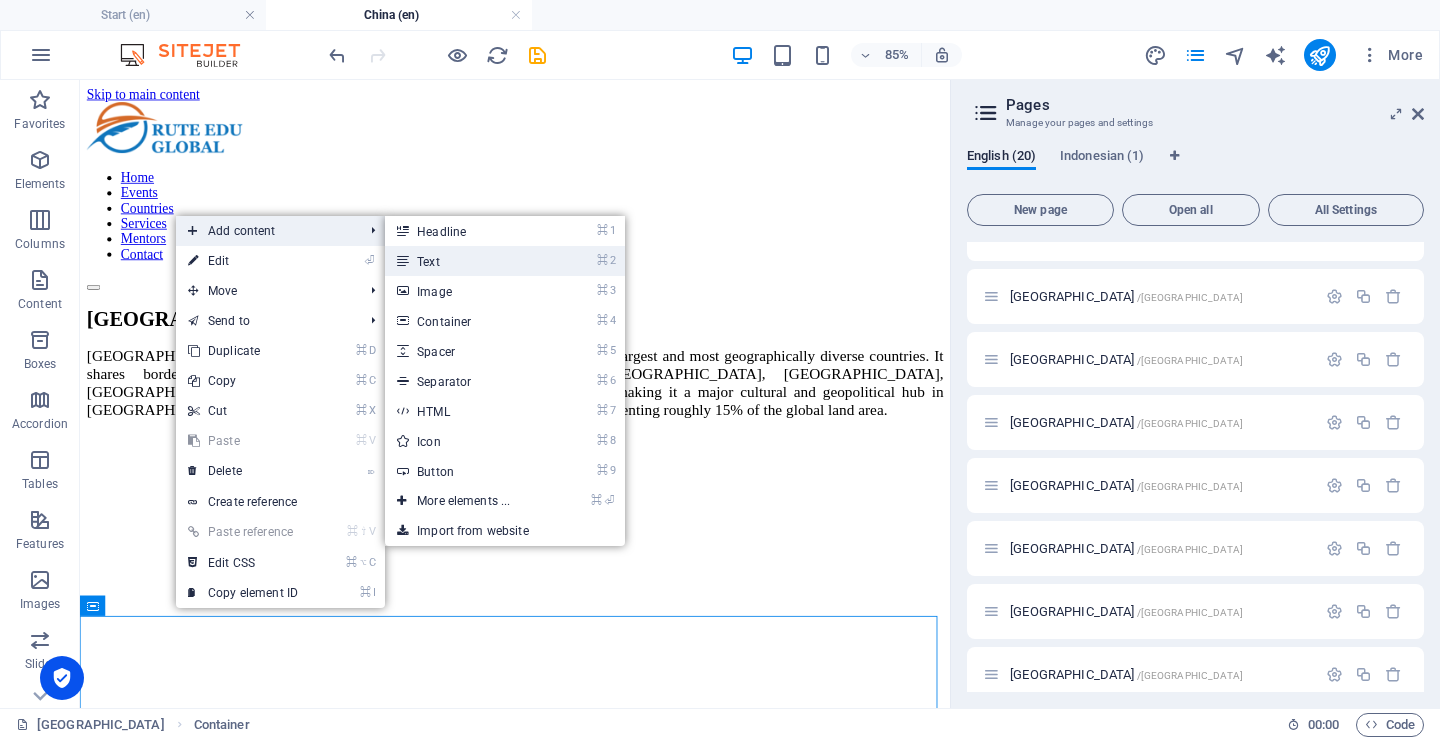 click on "⌘ 2  Text" at bounding box center (467, 261) 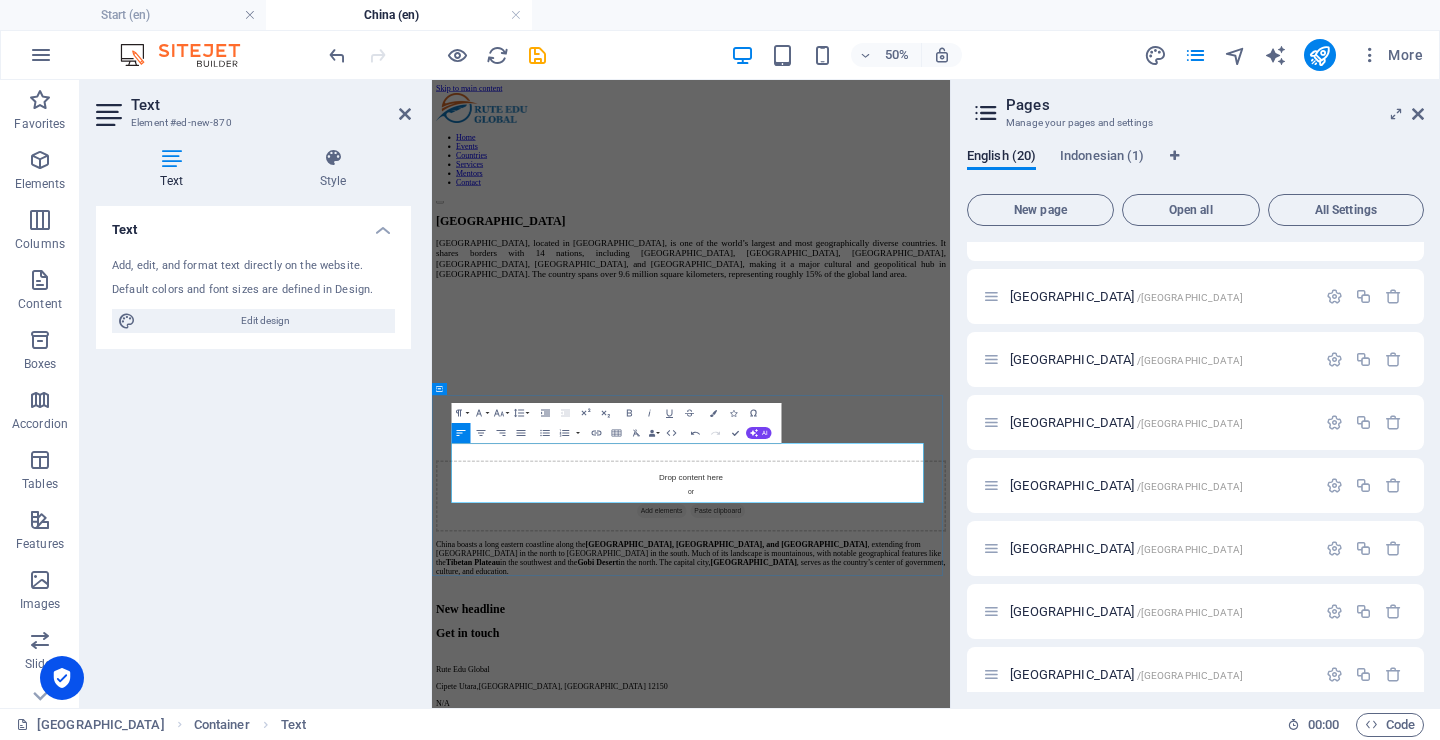 click on "China boasts a long eastern coastline along the  South China Sea, East China Sea, and Yellow Sea , extending from North Korea in the north to Vietnam in the south. Much of its landscape is mountainous, with notable geographical features like the  Tibetan Plateau  in the southwest and the  Gobi Desert  in the north. The capital city,  Beijing , serves as the country’s center of government, culture, and education." at bounding box center (950, 1035) 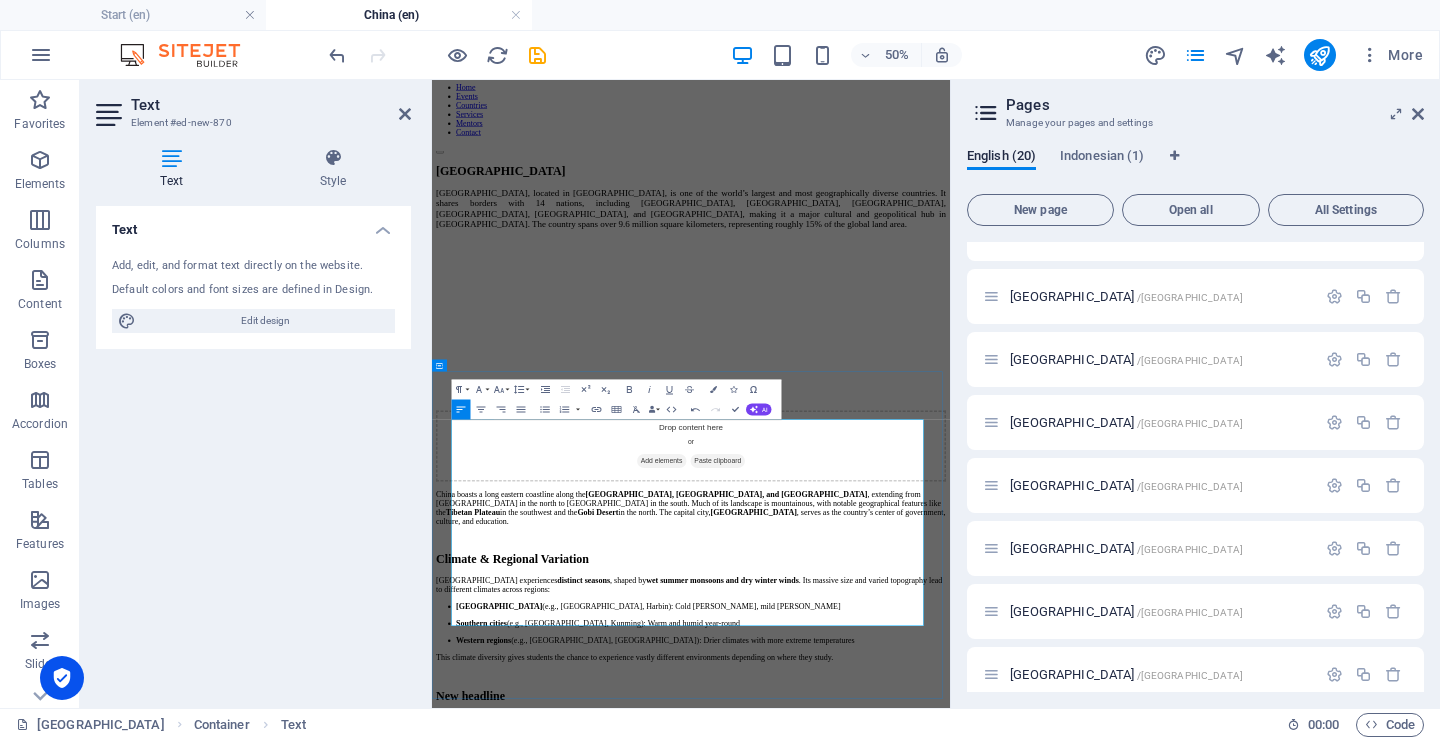 scroll, scrollTop: 101, scrollLeft: 0, axis: vertical 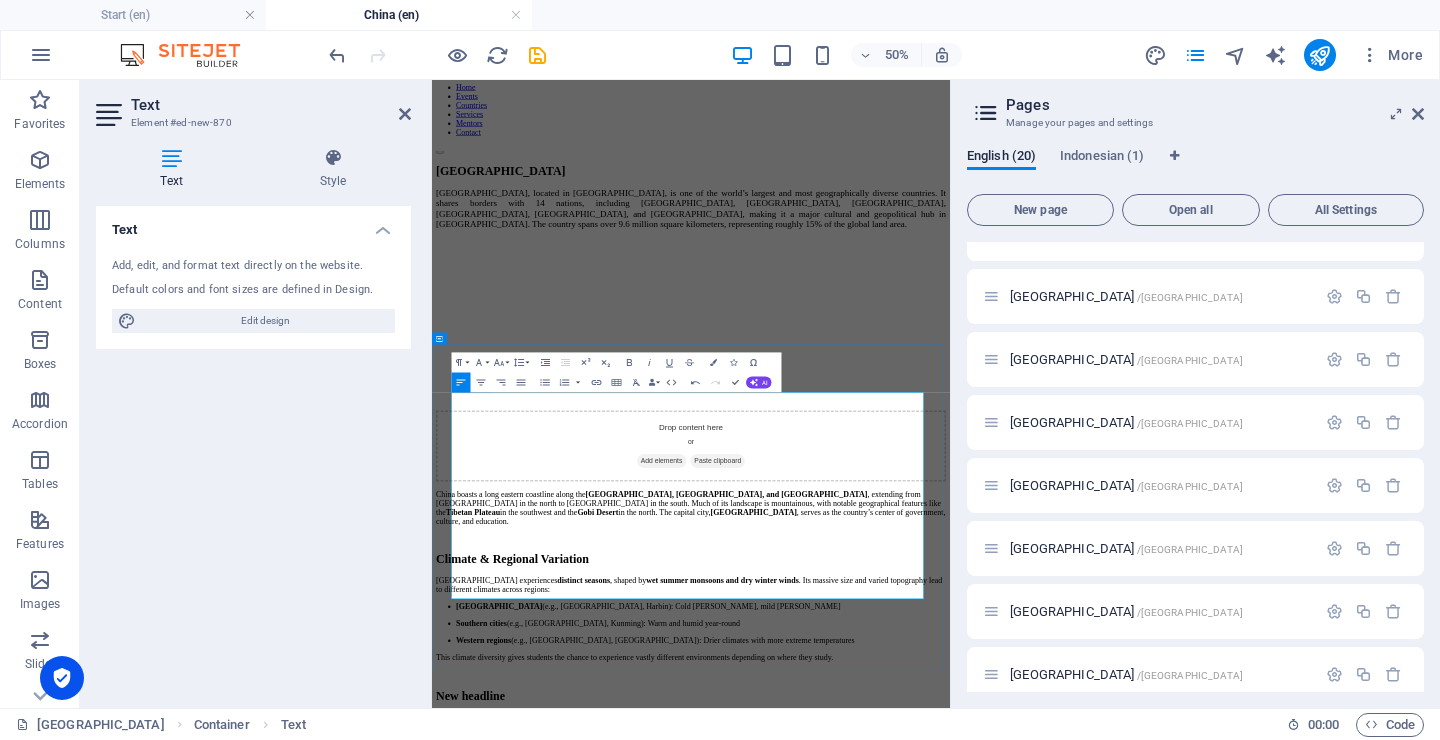 click on "This climate diversity gives students the chance to experience vastly different environments depending on where they study." at bounding box center [950, 1234] 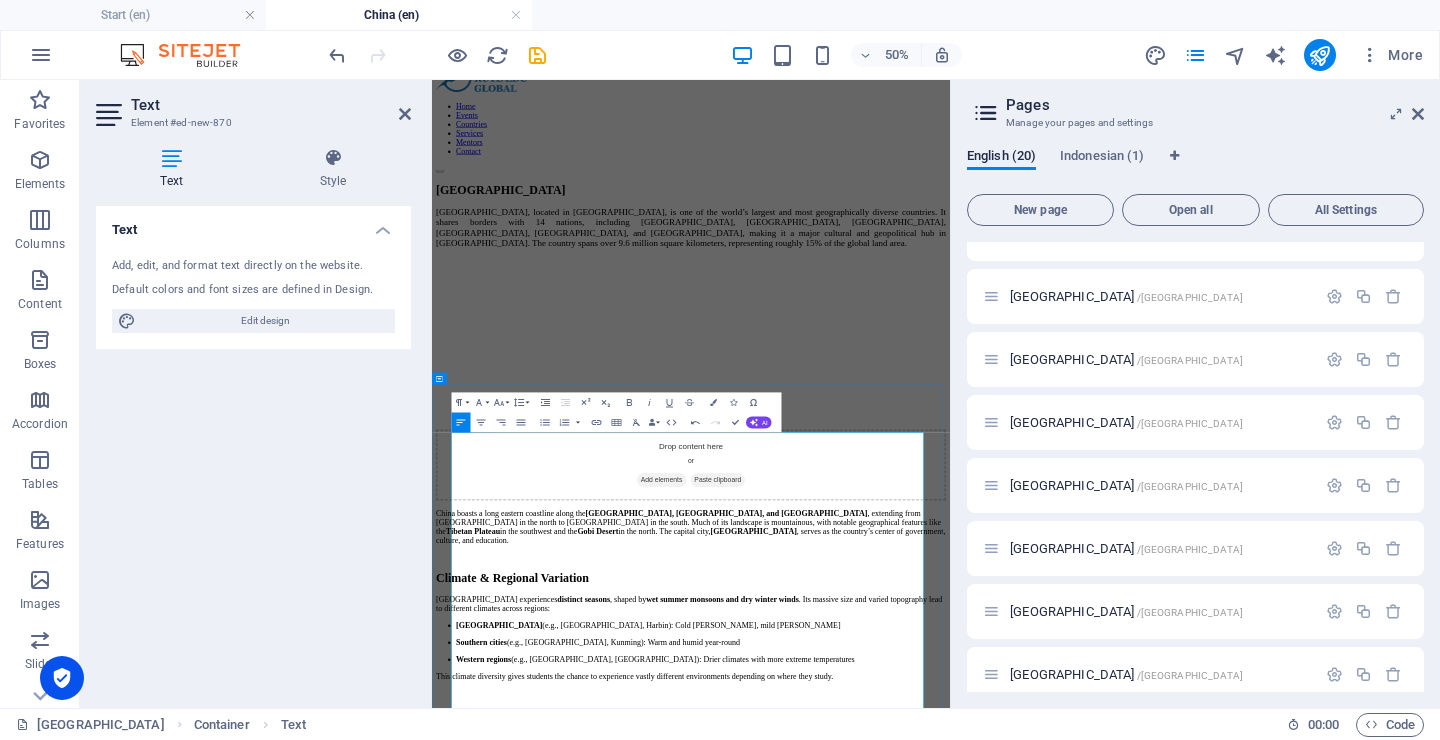 scroll, scrollTop: 0, scrollLeft: 0, axis: both 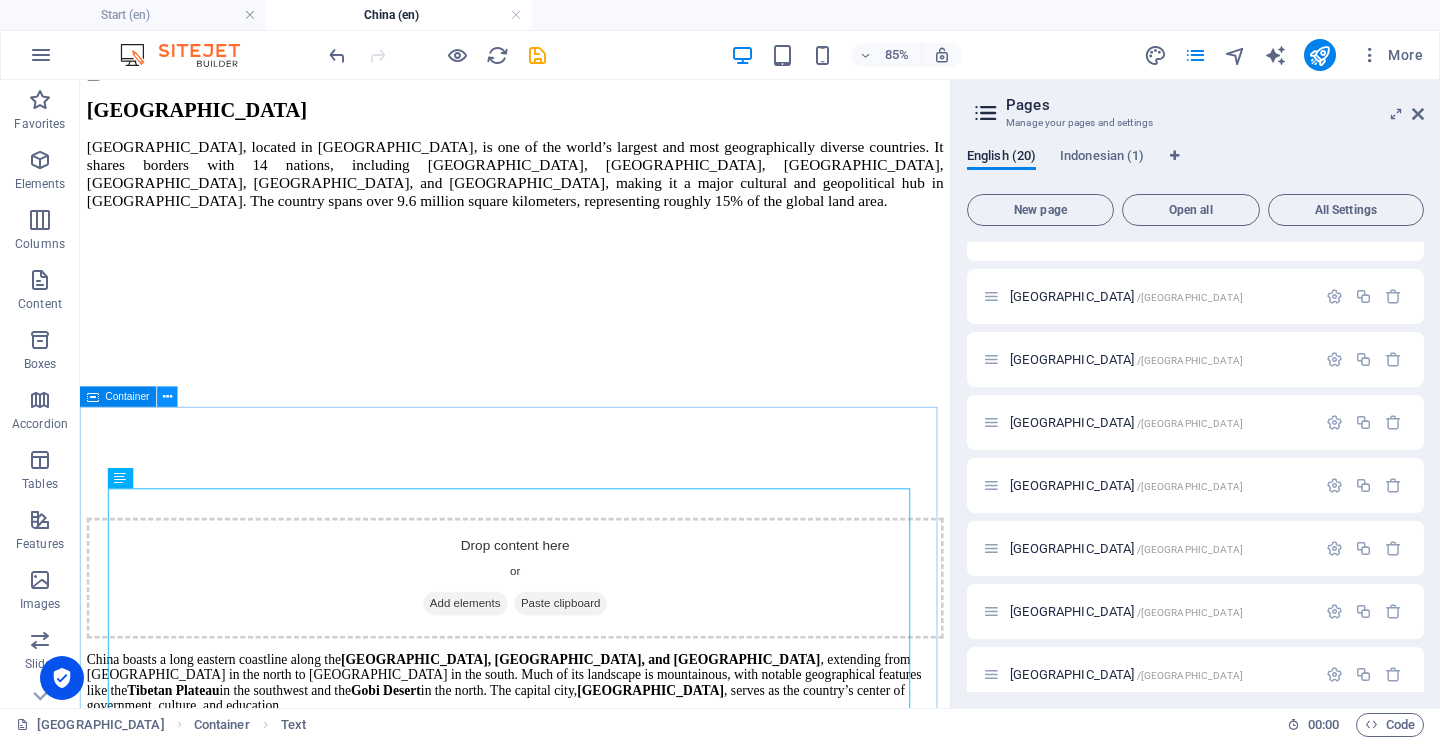 click at bounding box center [167, 396] 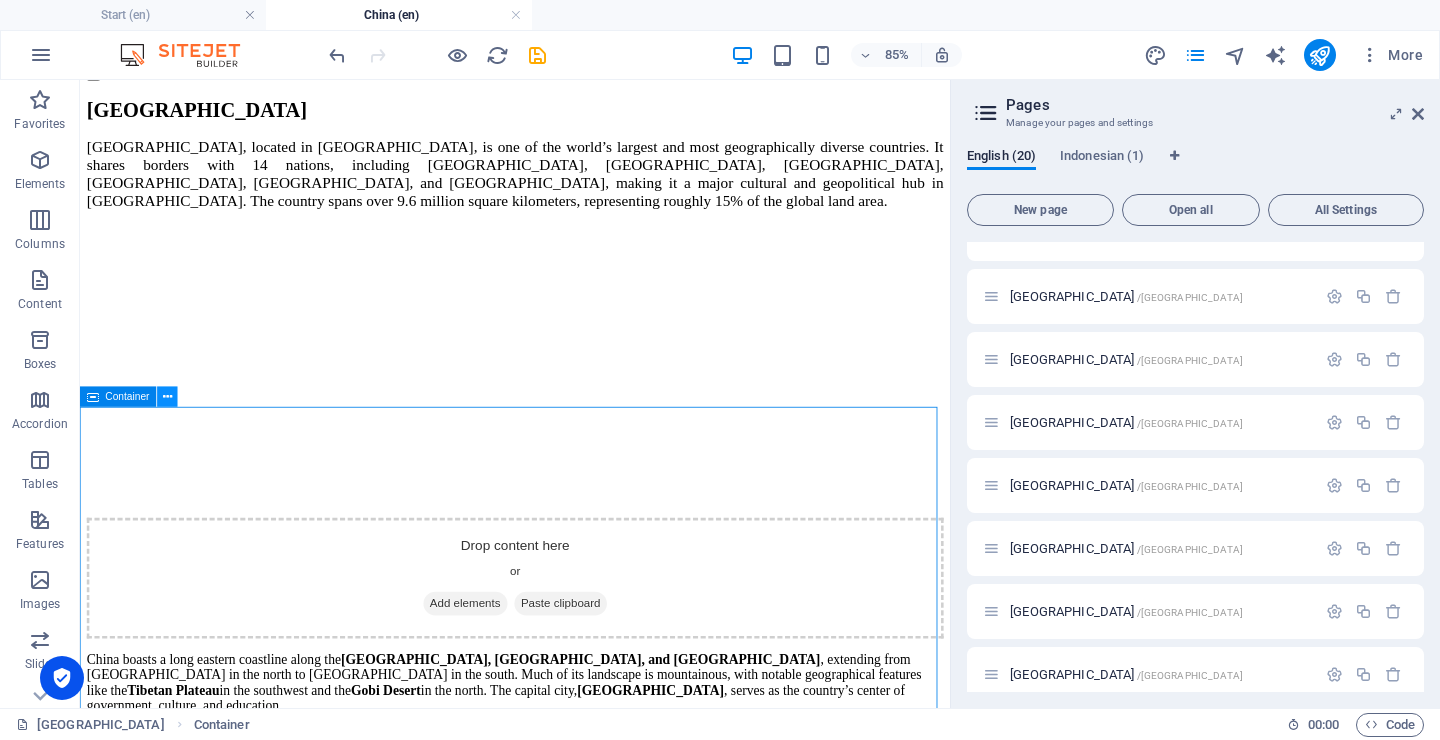 click at bounding box center [167, 396] 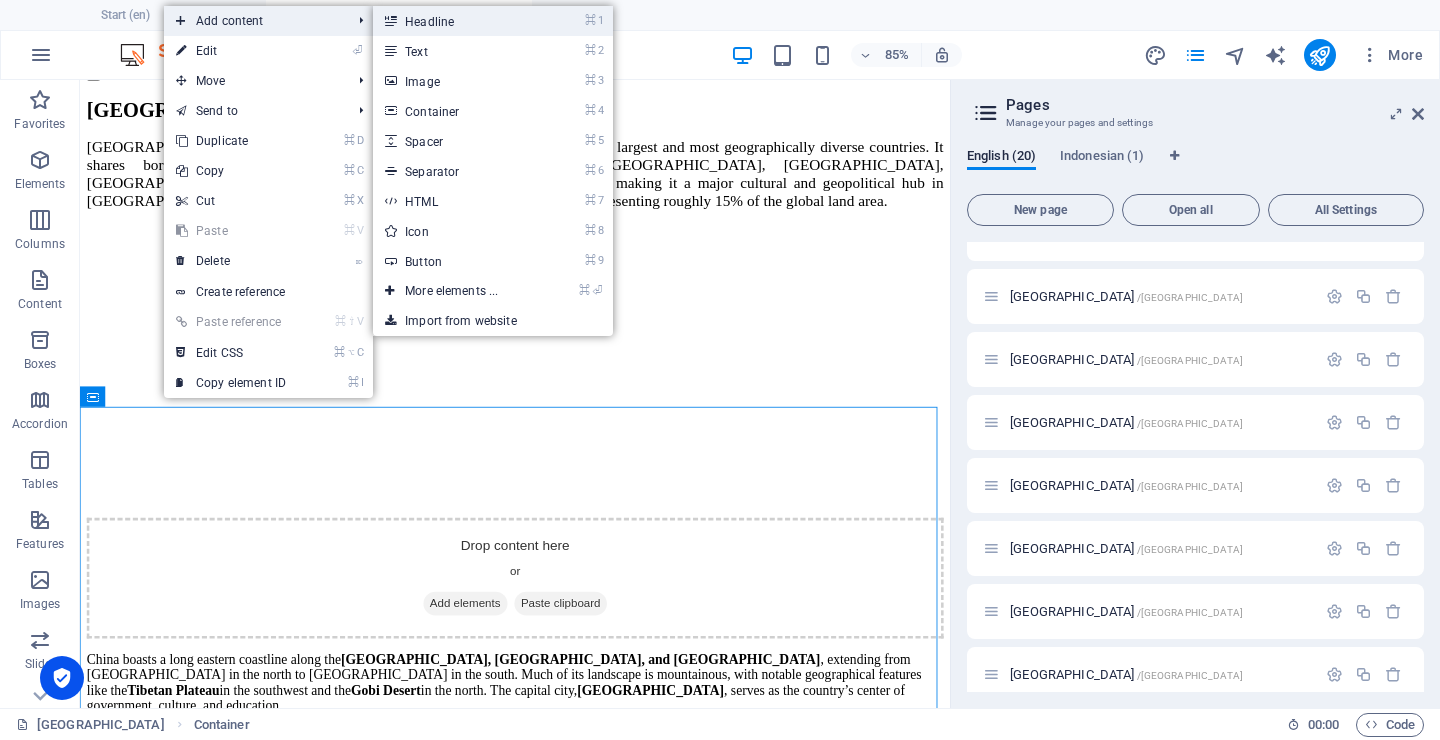 click on "⌘ 1  Headline" at bounding box center (455, 21) 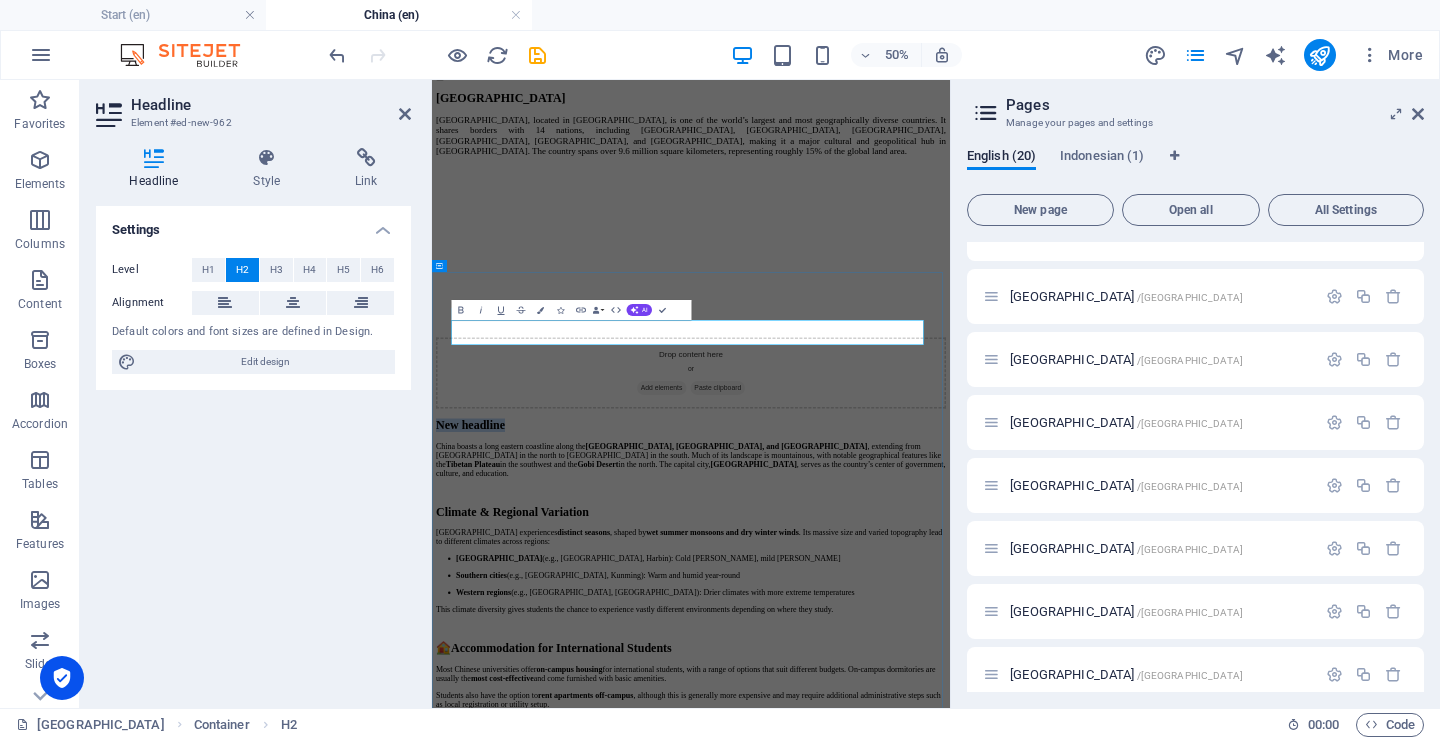 click on "New headline" at bounding box center (950, 770) 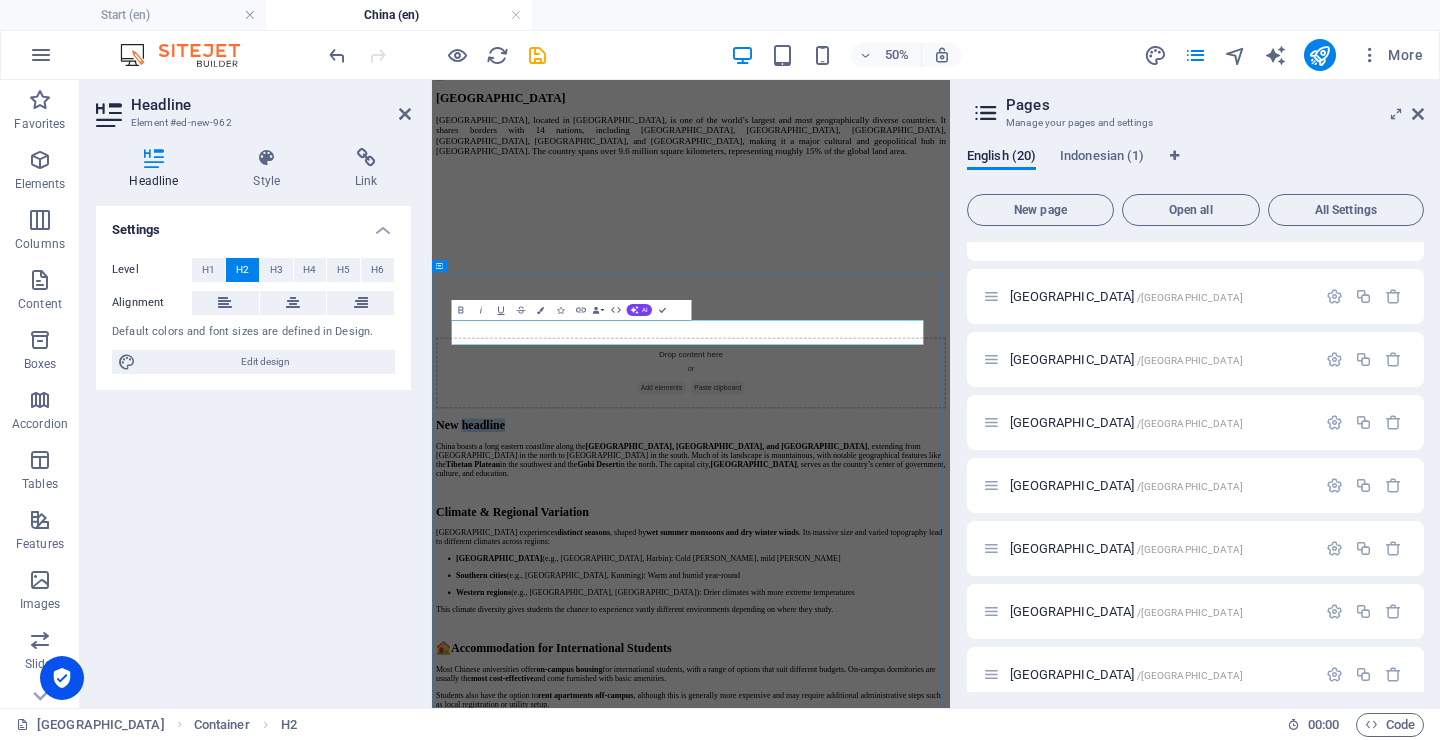 drag, startPoint x: 787, startPoint y: 590, endPoint x: 628, endPoint y: 588, distance: 159.01257 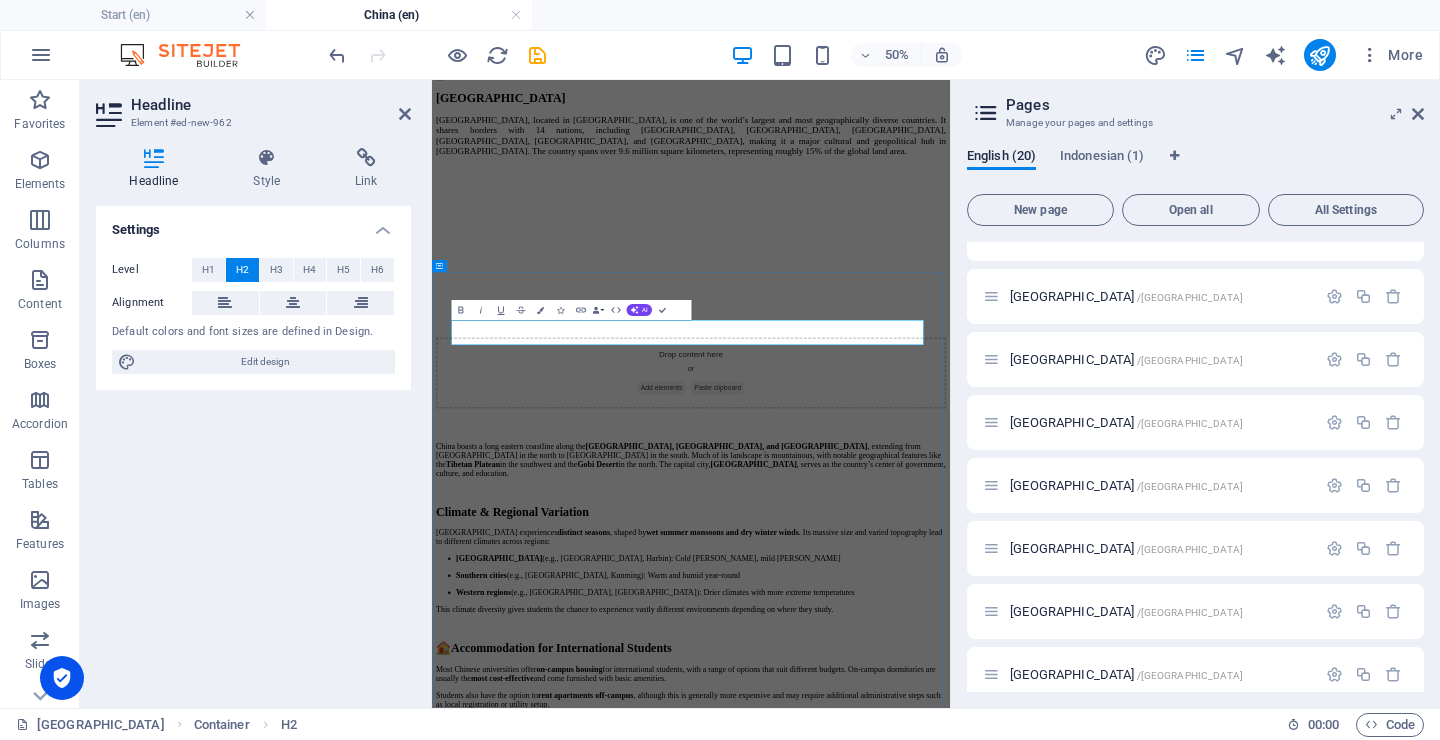 type 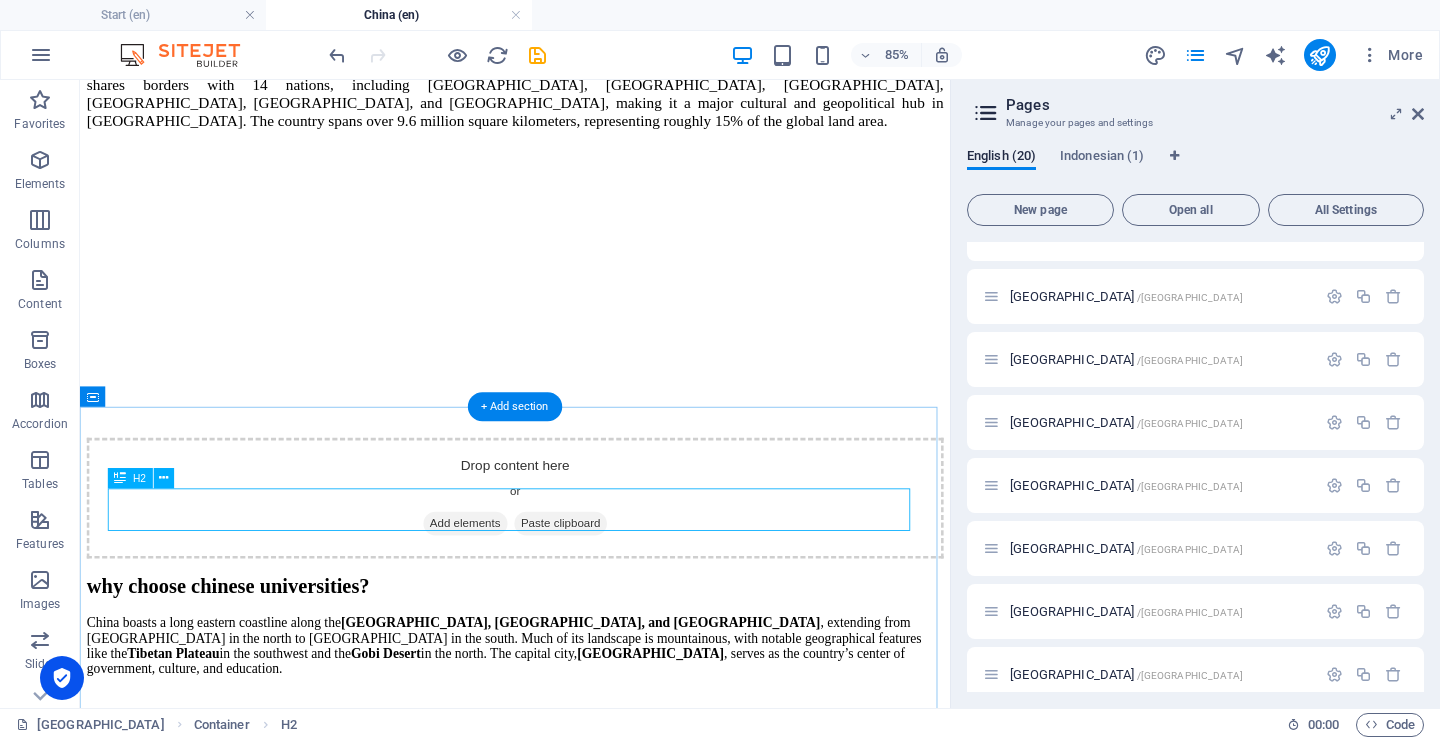scroll, scrollTop: 654, scrollLeft: 0, axis: vertical 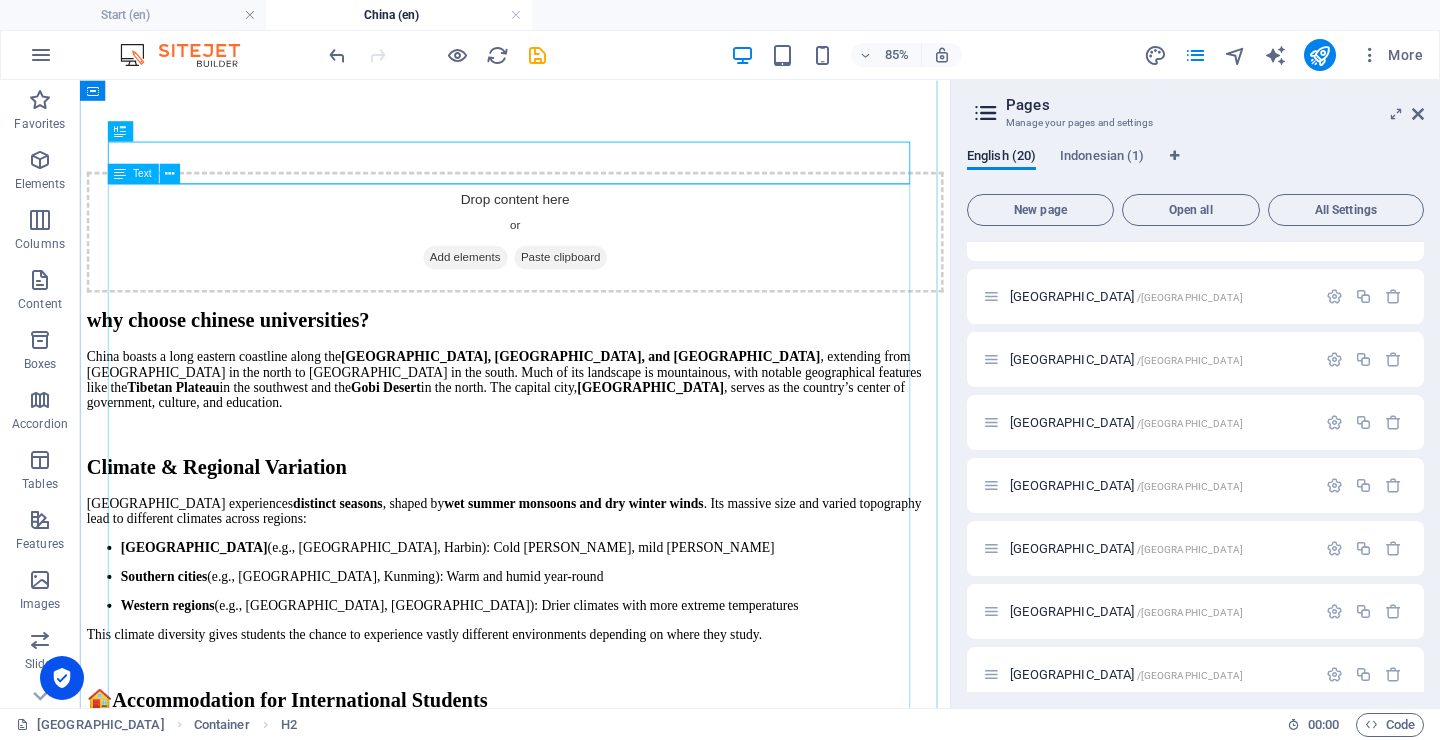 click on "China boasts a long eastern coastline along the  South China Sea, East China Sea, and Yellow Sea , extending from North Korea in the north to Vietnam in the south. Much of its landscape is mountainous, with notable geographical features like the  Tibetan Plateau  in the southwest and the  Gobi Desert  in the north. The capital city,  Beijing , serves as the country’s center of government, culture, and education. Climate & Regional Variation China experiences  distinct seasons , shaped by  wet summer monsoons and dry winter winds . Its massive size and varied topography lead to different climates across regions: Northern cities  (e.g., Beijing, Harbin): Cold winters, mild summers Southern cities  (e.g., Guangzhou, Kunming): Warm and humid year-round Western regions  (e.g., Tibet, Xinjiang): Drier climates with more extreme temperatures This climate diversity gives students the chance to experience vastly different environments depending on where they study. 🏠  Accommodation for International Students . ," at bounding box center (592, 1252) 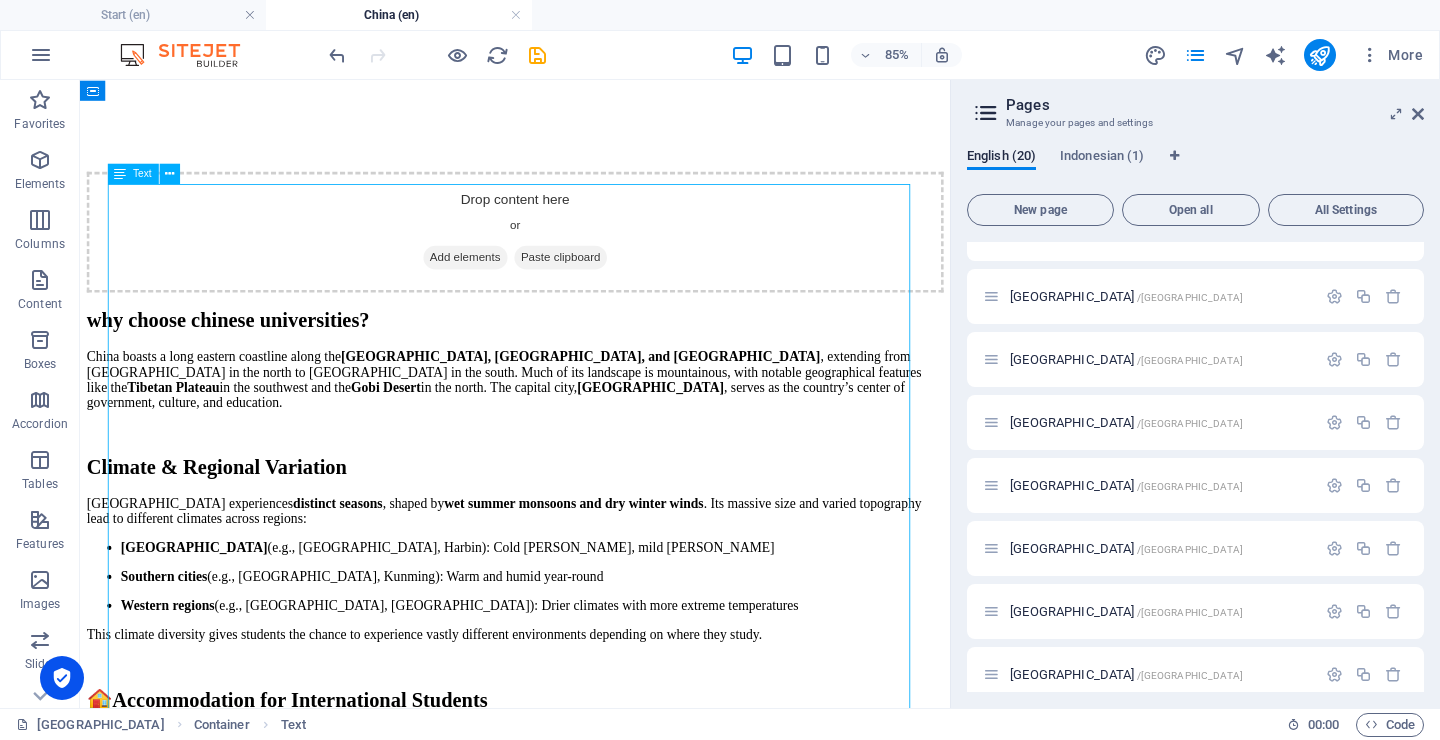 click on "China boasts a long eastern coastline along the  South China Sea, East China Sea, and Yellow Sea , extending from North Korea in the north to Vietnam in the south. Much of its landscape is mountainous, with notable geographical features like the  Tibetan Plateau  in the southwest and the  Gobi Desert  in the north. The capital city,  Beijing , serves as the country’s center of government, culture, and education. Climate & Regional Variation China experiences  distinct seasons , shaped by  wet summer monsoons and dry winter winds . Its massive size and varied topography lead to different climates across regions: Northern cities  (e.g., Beijing, Harbin): Cold winters, mild summers Southern cities  (e.g., Guangzhou, Kunming): Warm and humid year-round Western regions  (e.g., Tibet, Xinjiang): Drier climates with more extreme temperatures This climate diversity gives students the chance to experience vastly different environments depending on where they study. 🏠  Accommodation for International Students . ," at bounding box center (592, 1252) 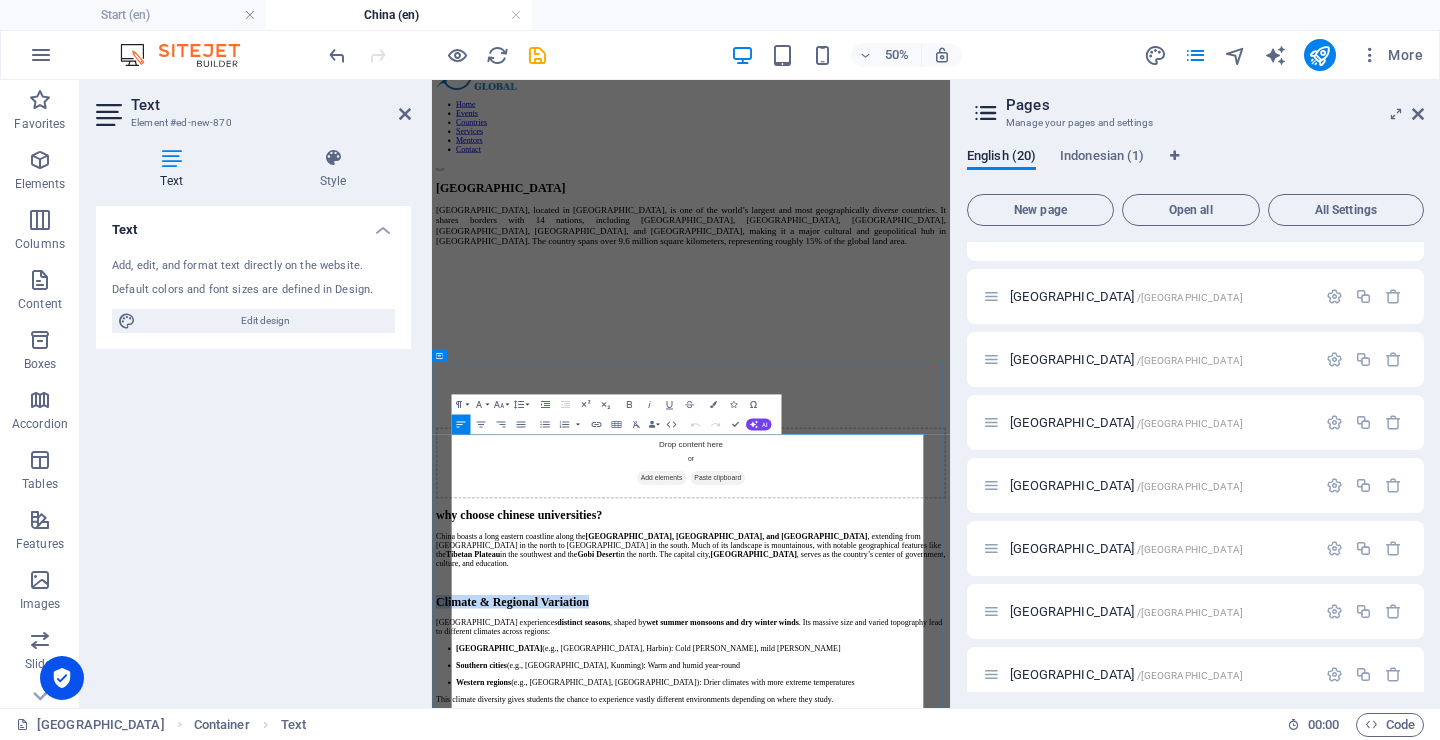 drag, startPoint x: 477, startPoint y: 941, endPoint x: 1214, endPoint y: 957, distance: 737.17365 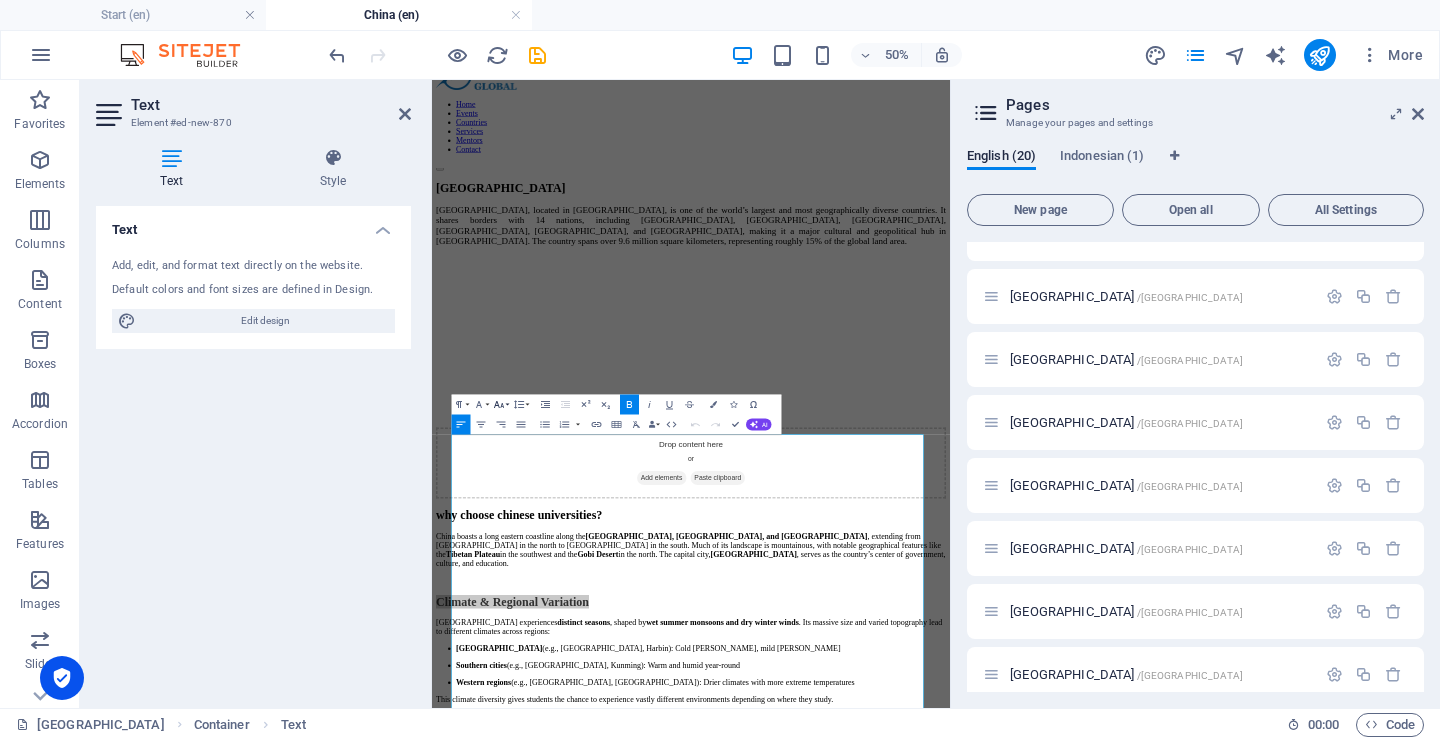 click on "Font Size" at bounding box center [500, 405] 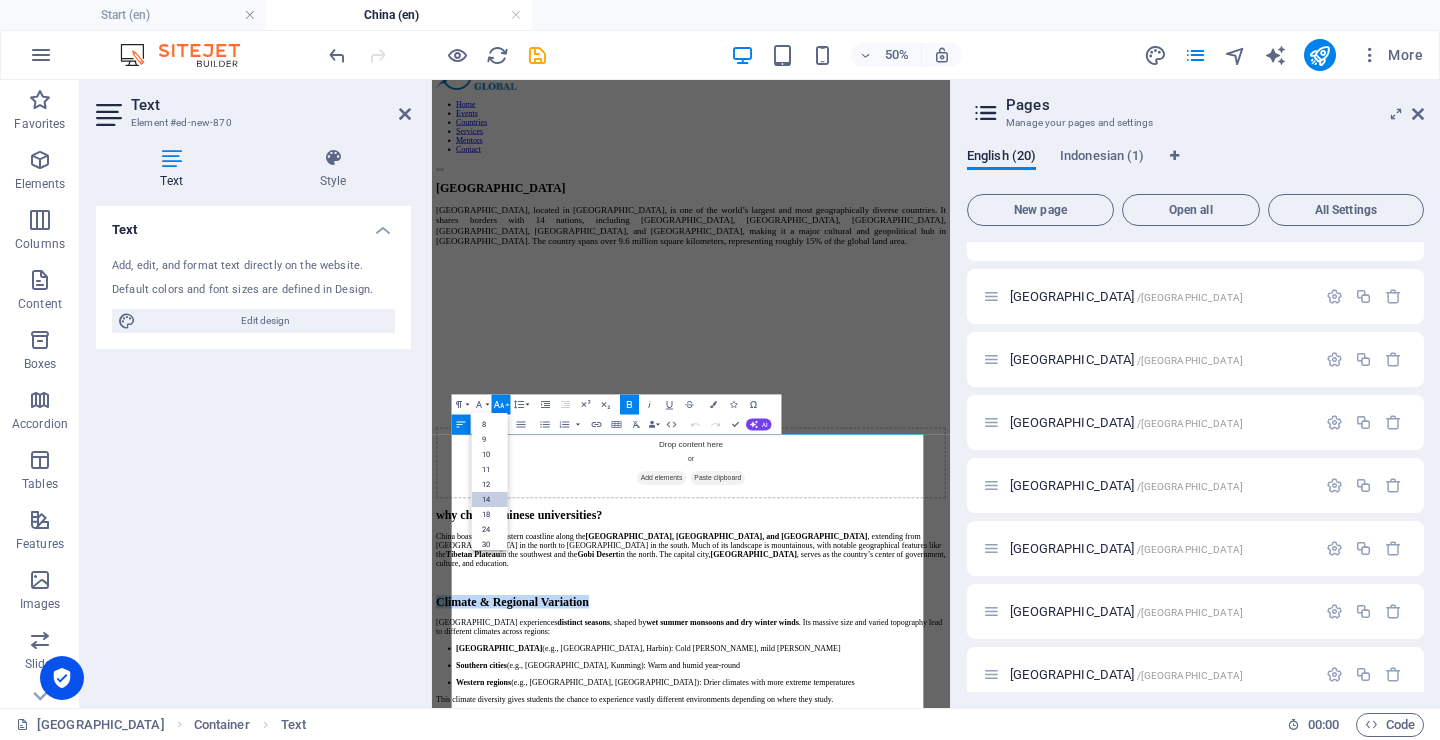click on "14" at bounding box center [489, 499] 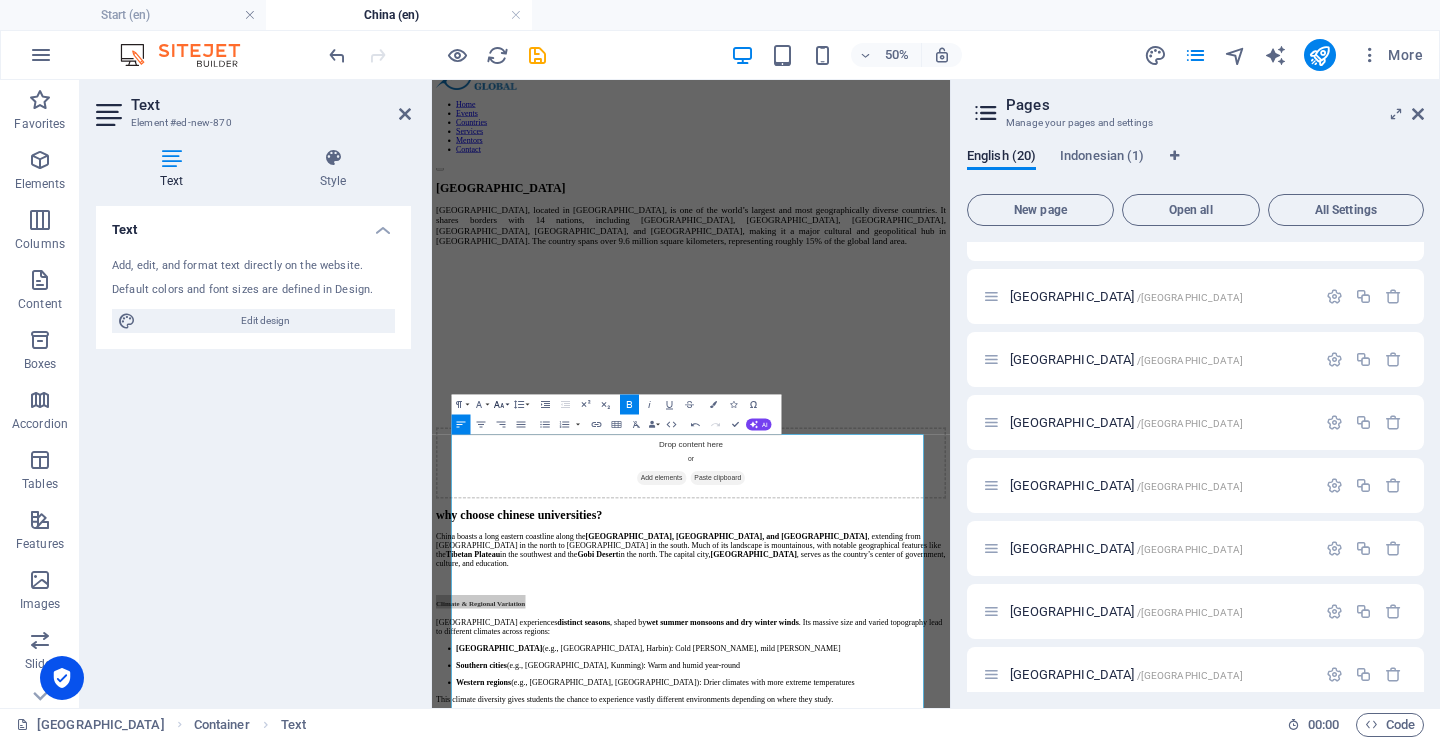 click 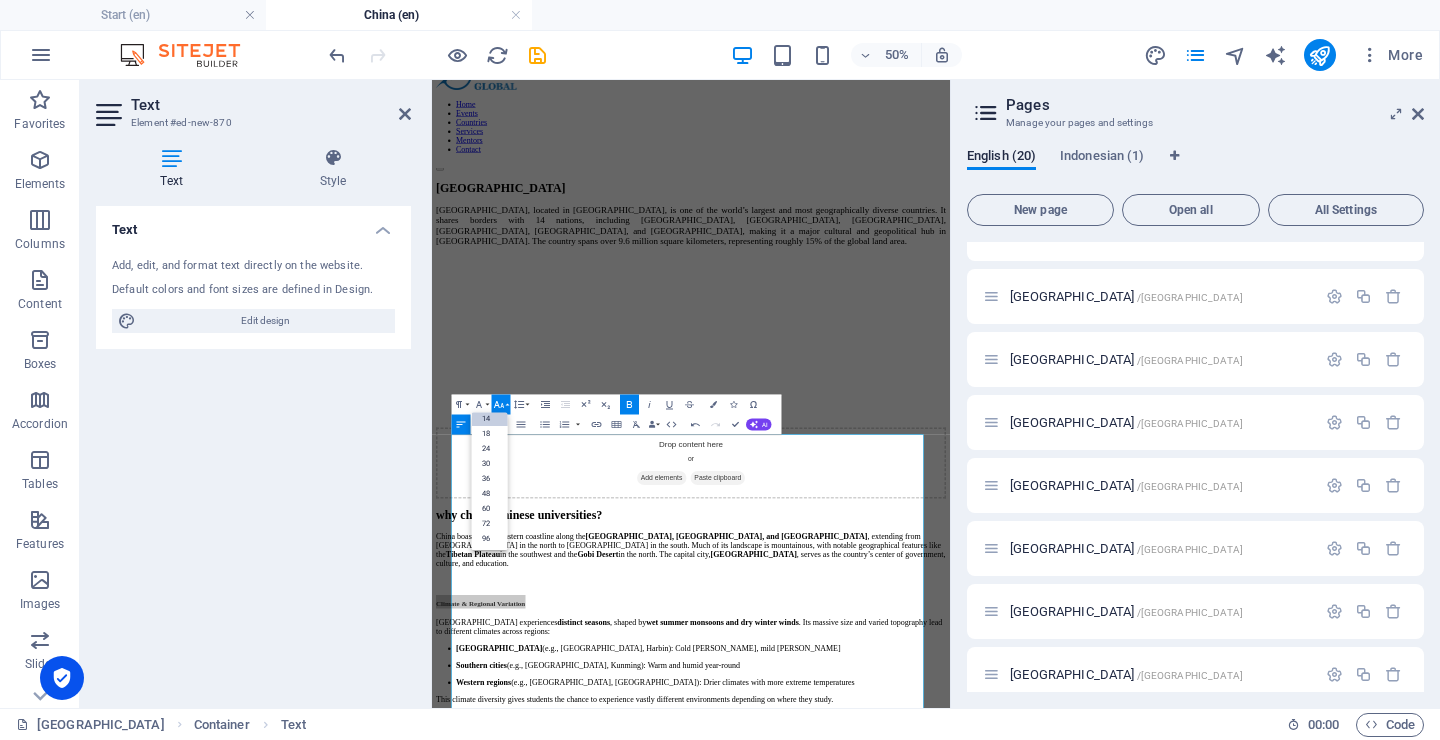 scroll, scrollTop: 161, scrollLeft: 0, axis: vertical 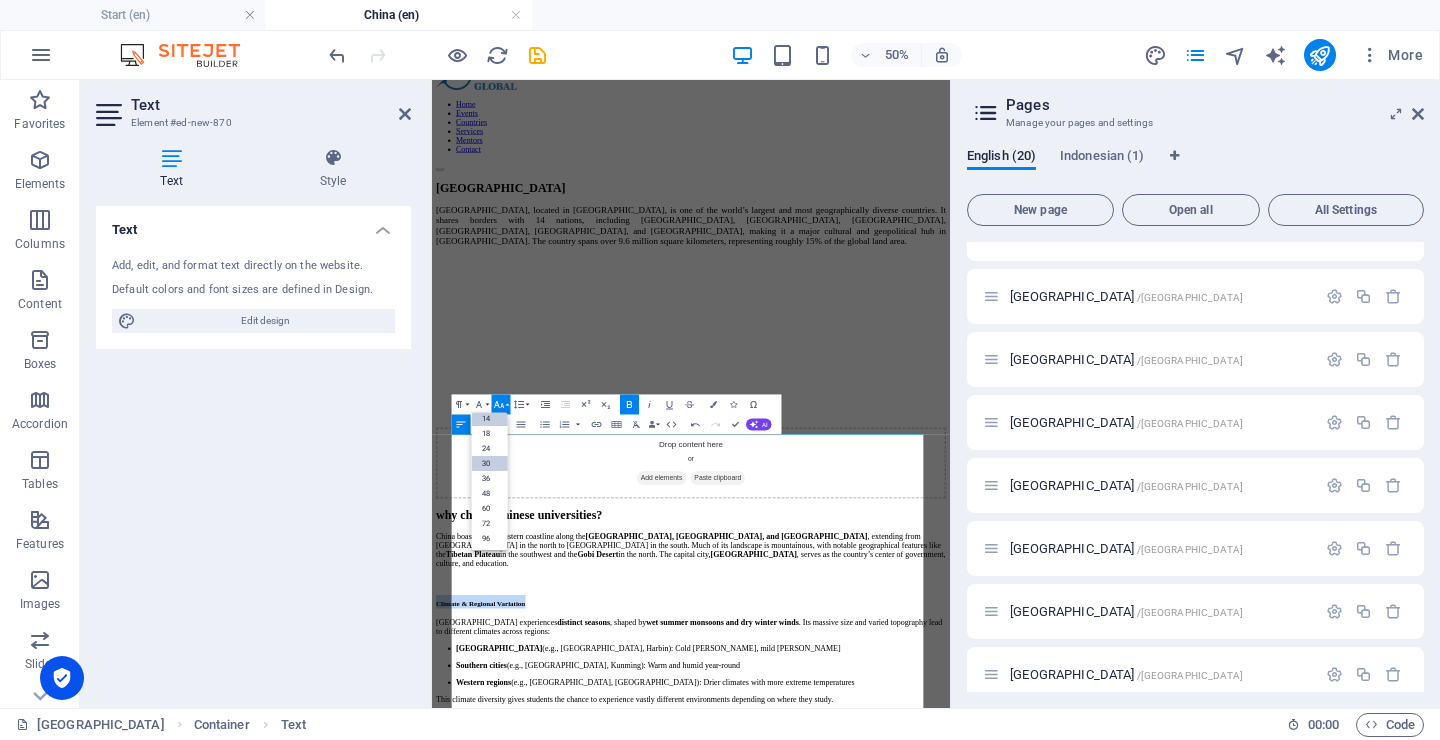 click on "30" at bounding box center (489, 463) 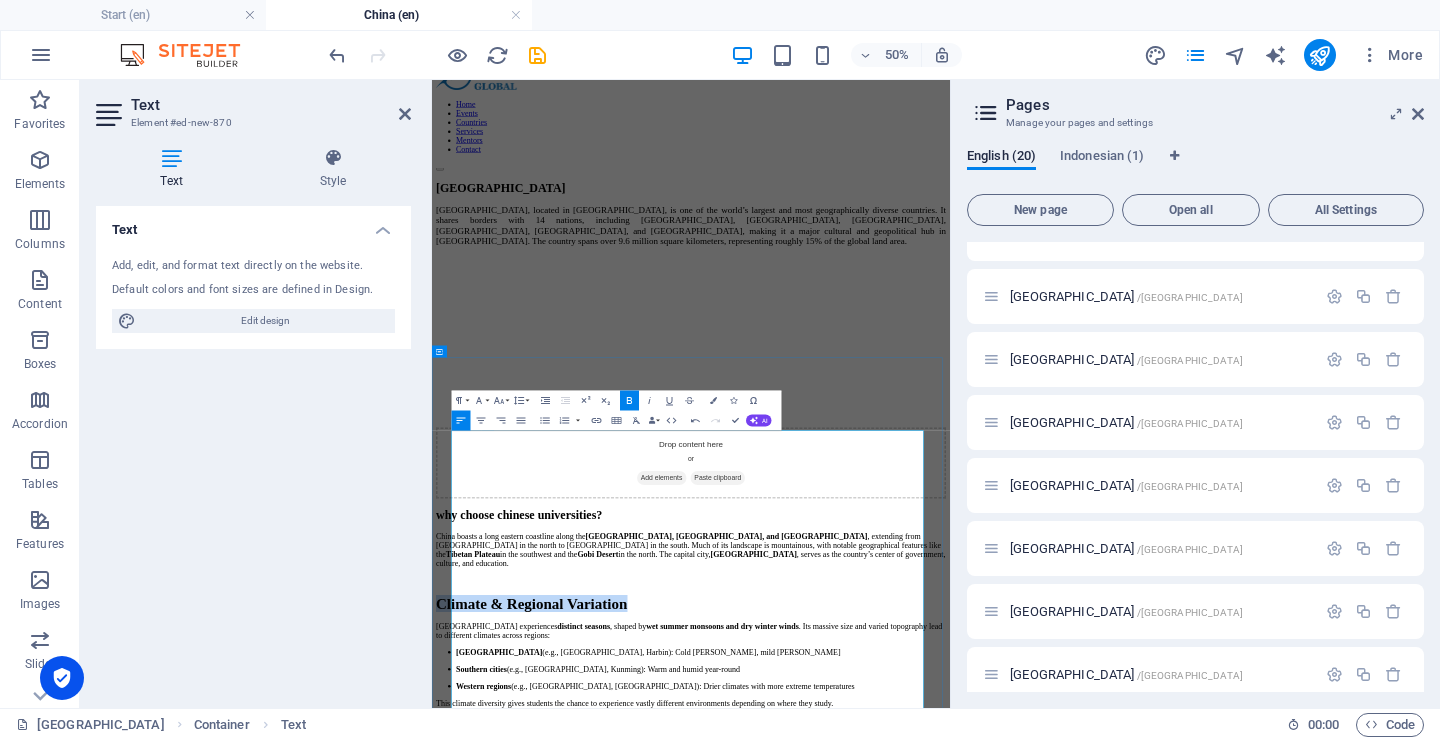scroll, scrollTop: 243, scrollLeft: 0, axis: vertical 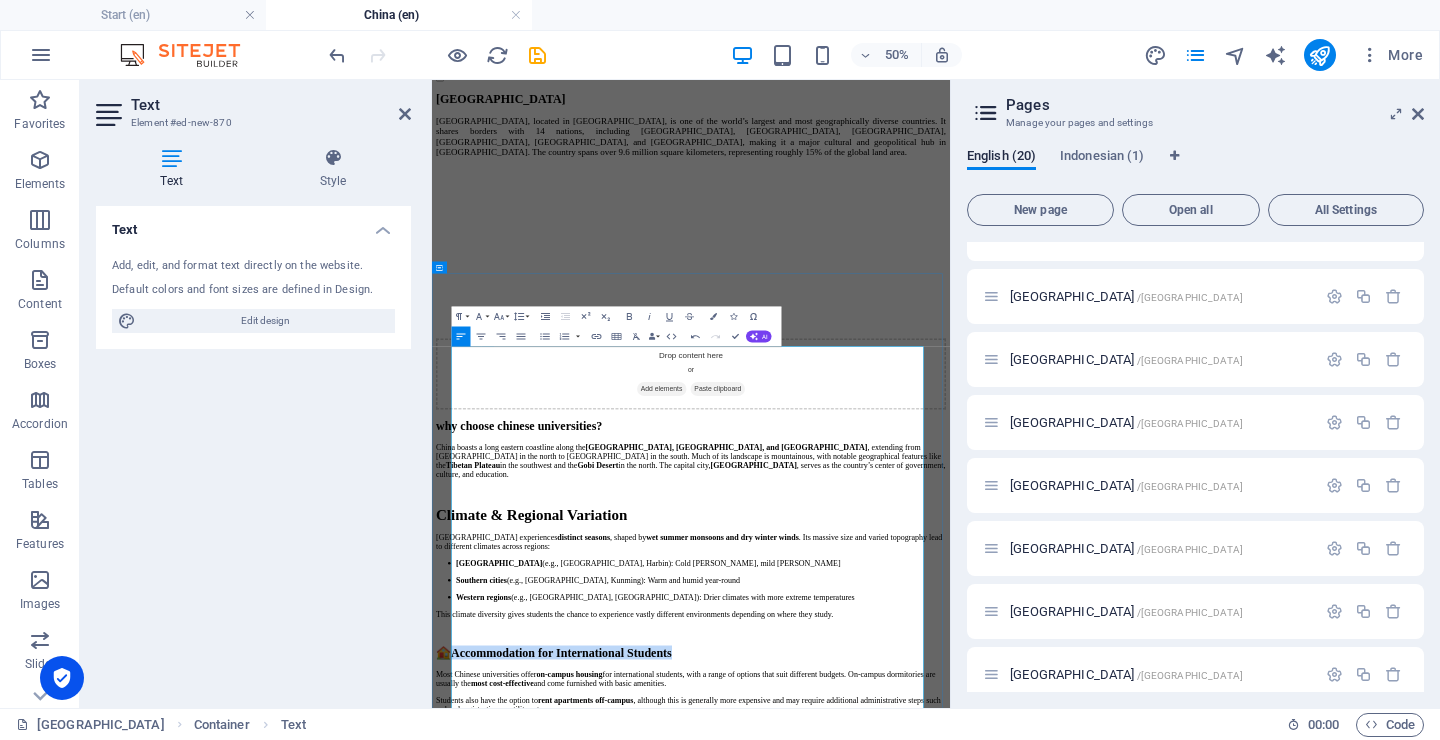 drag, startPoint x: 525, startPoint y: 1056, endPoint x: 802, endPoint y: 1096, distance: 279.8732 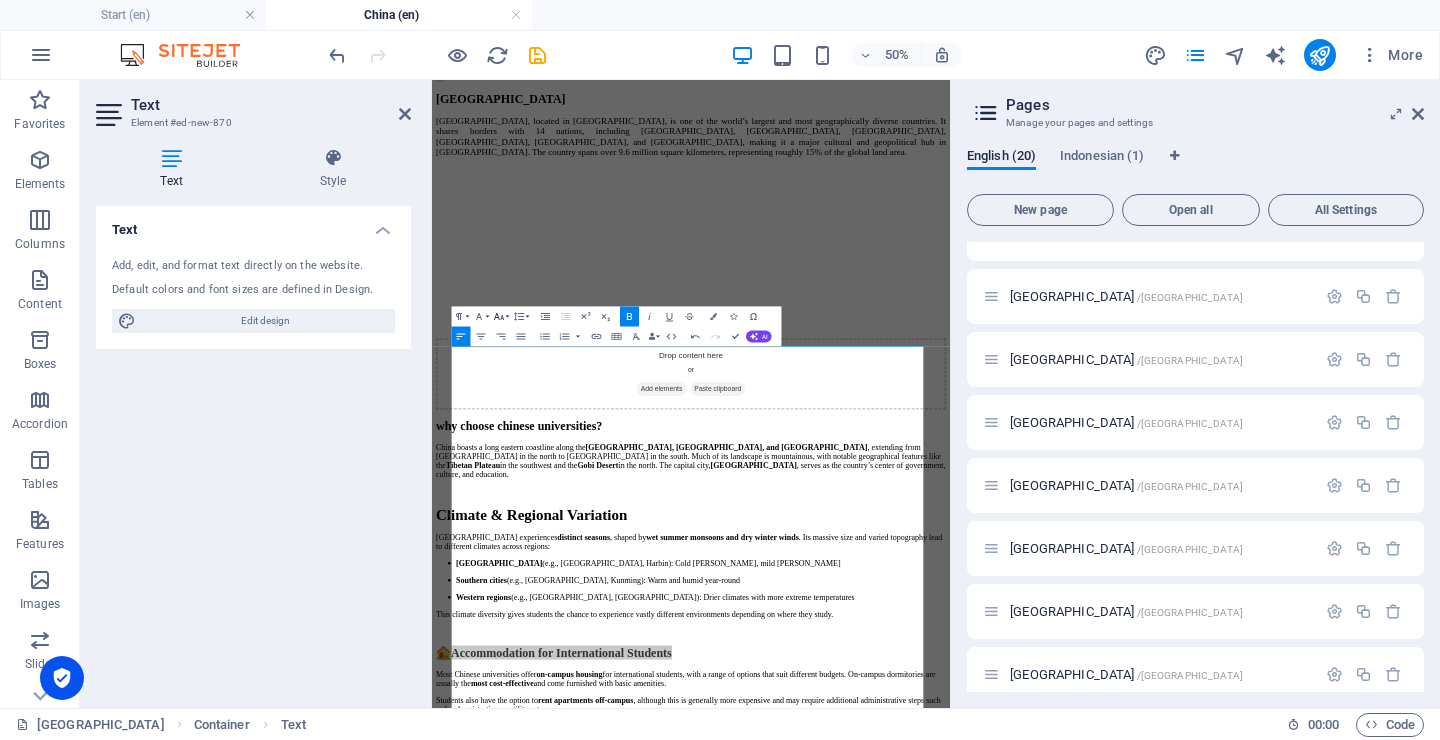 click 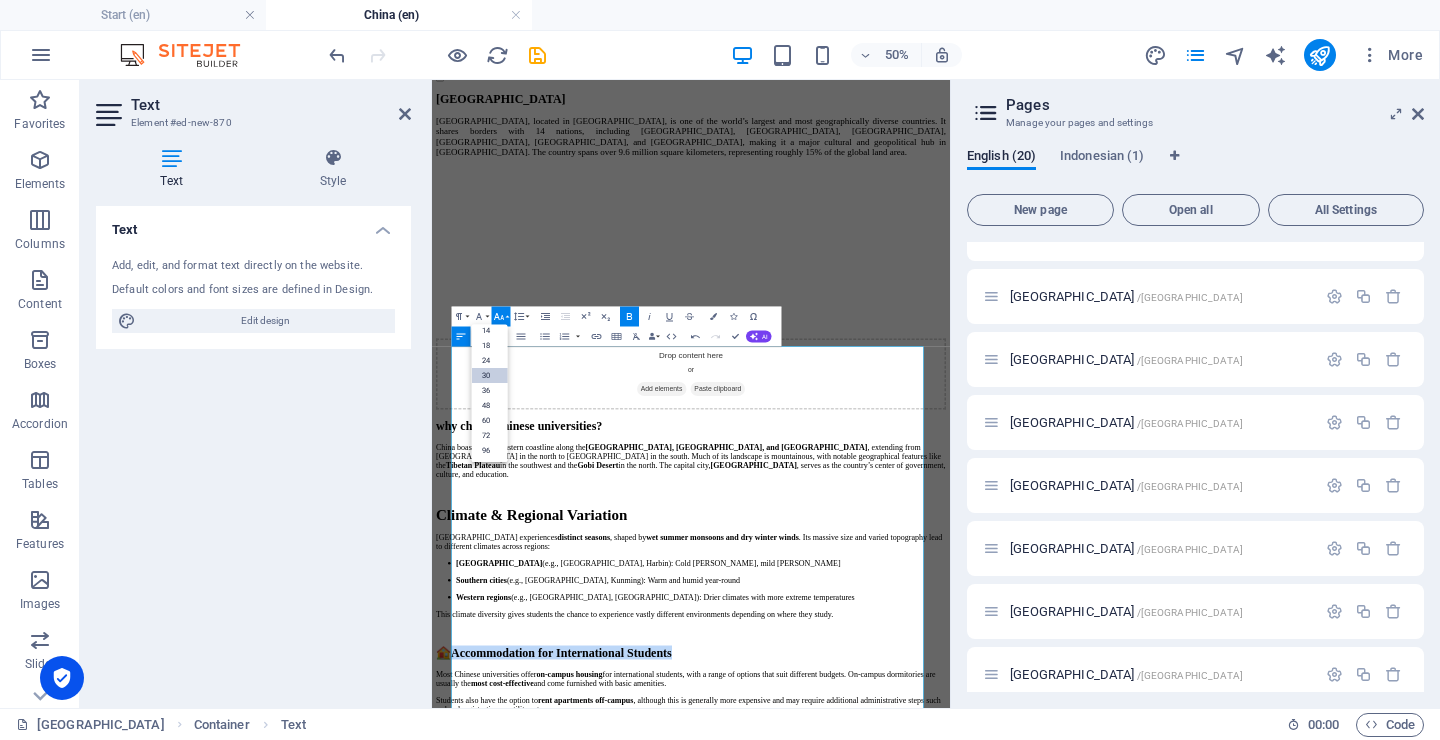 click on "30" at bounding box center [489, 375] 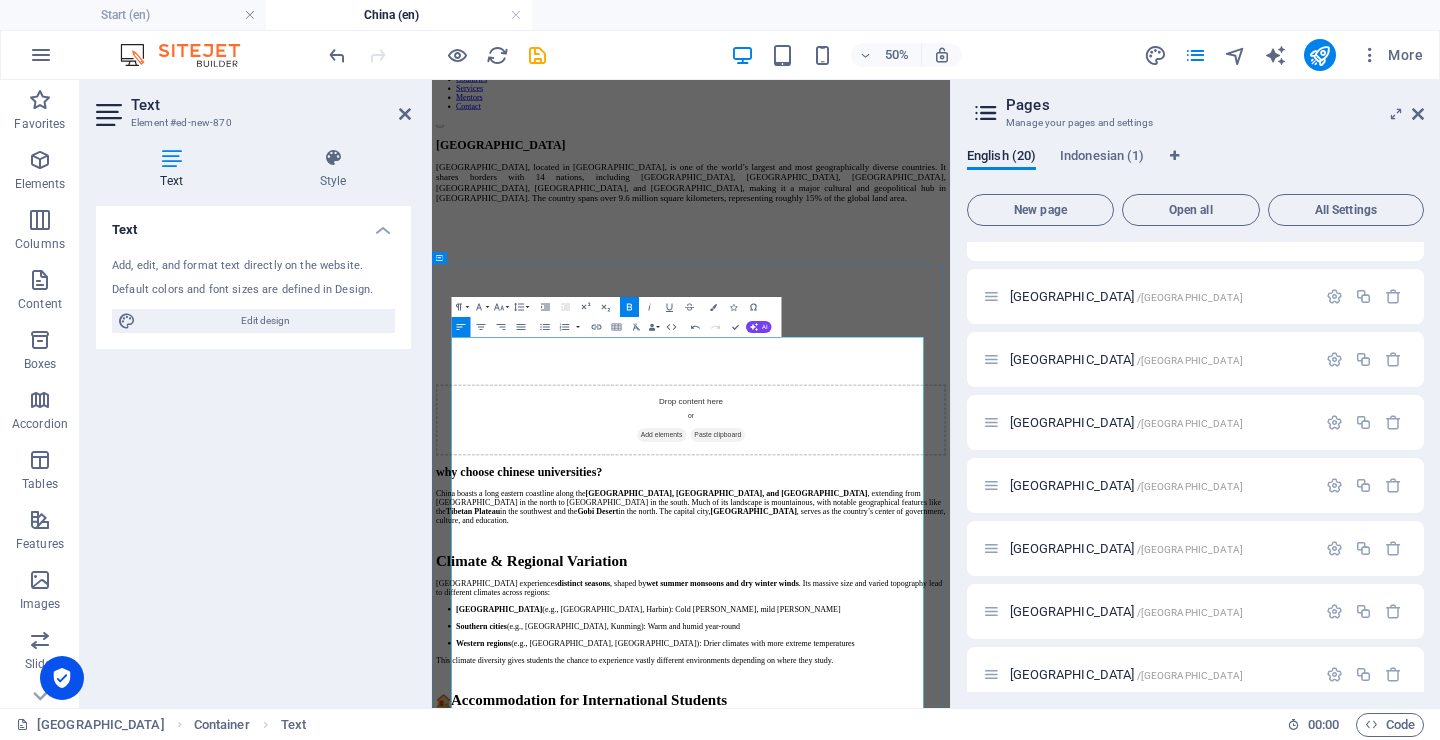 scroll, scrollTop: 265, scrollLeft: 0, axis: vertical 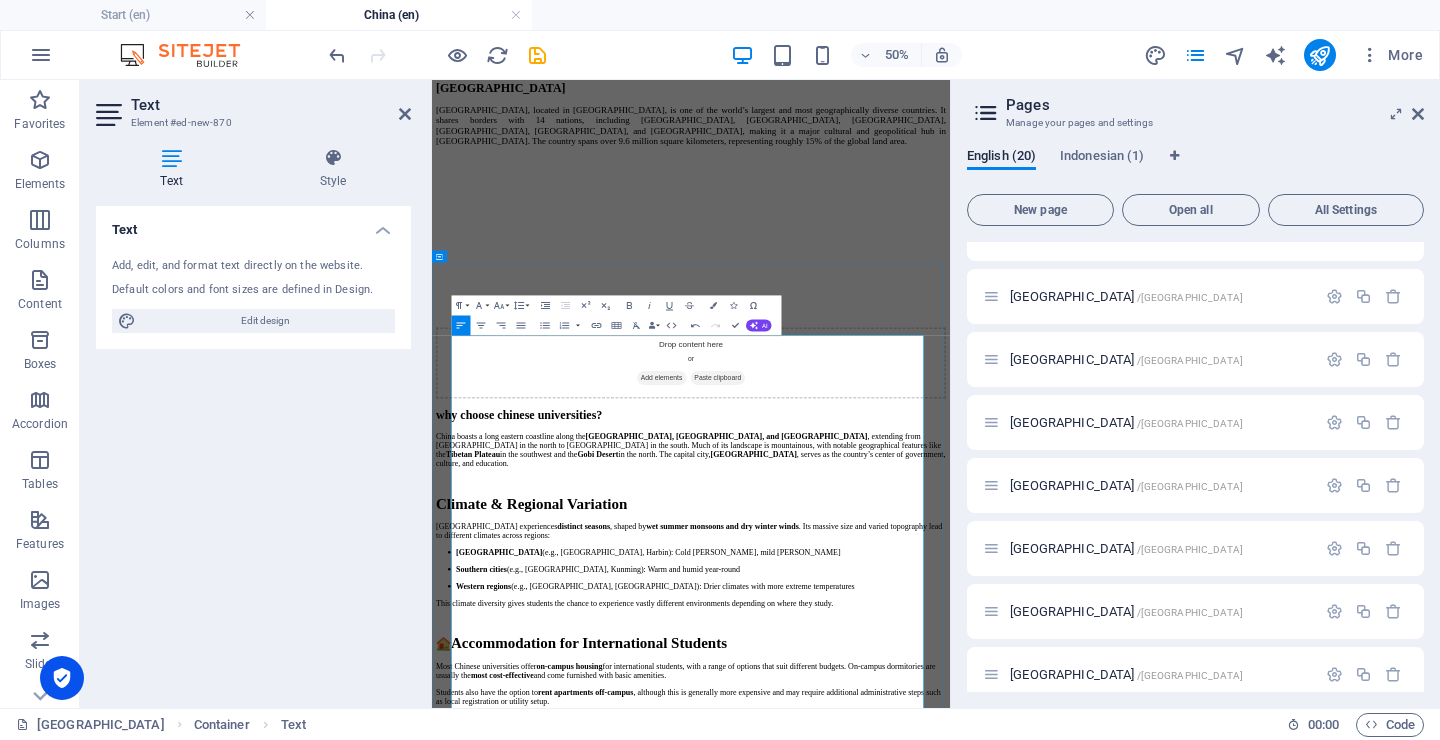 drag, startPoint x: 524, startPoint y: 1189, endPoint x: 1401, endPoint y: 1189, distance: 877 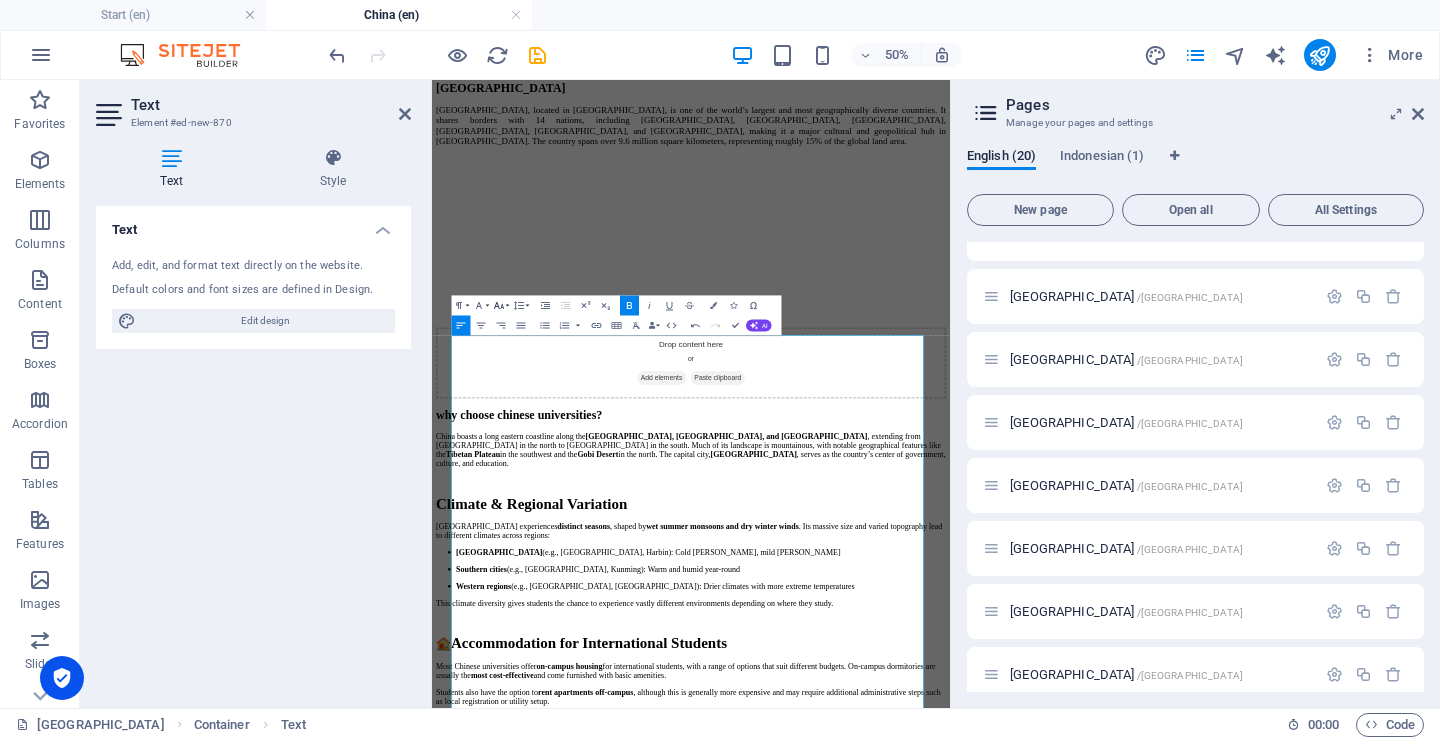 click 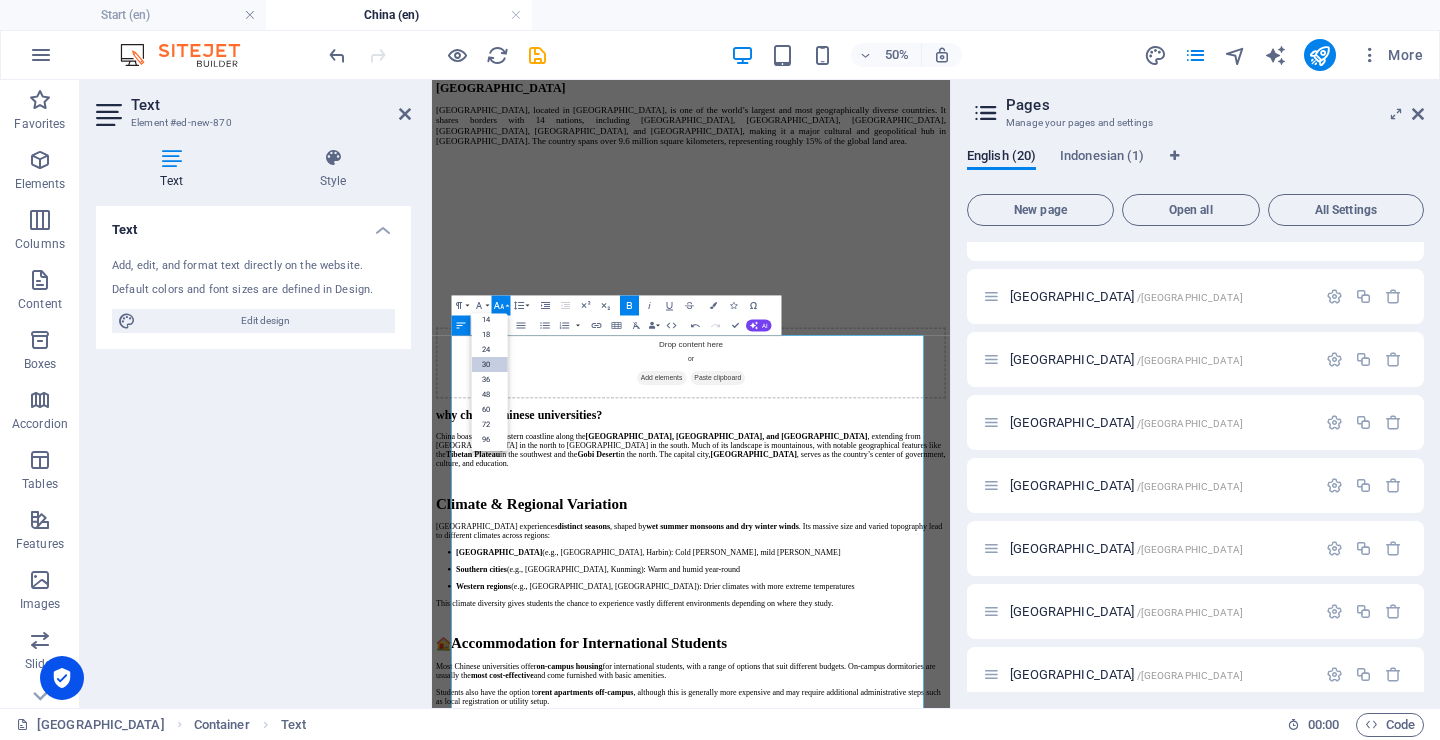 drag, startPoint x: 494, startPoint y: 358, endPoint x: 151, endPoint y: 575, distance: 405.8793 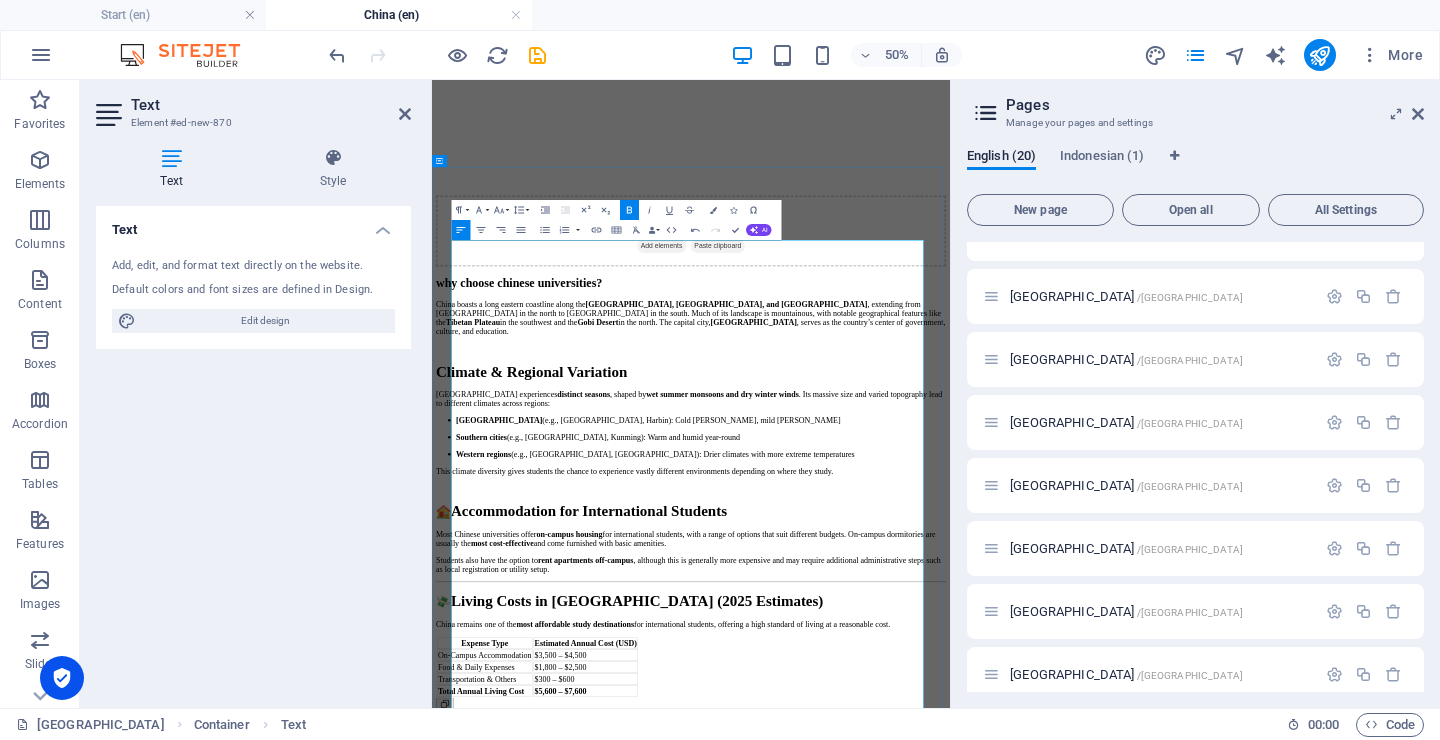 scroll, scrollTop: 636, scrollLeft: 0, axis: vertical 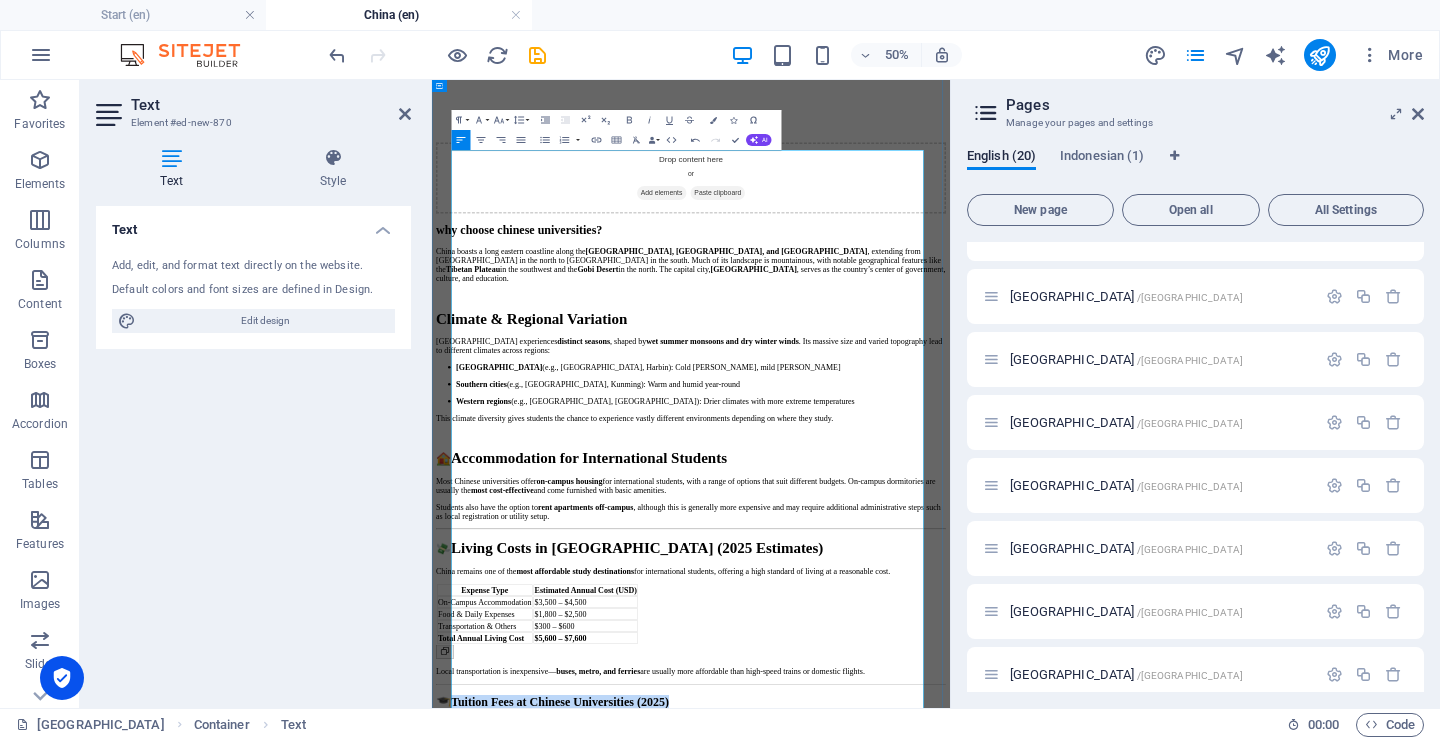 drag, startPoint x: 516, startPoint y: 1101, endPoint x: 647, endPoint y: 1162, distance: 144.50606 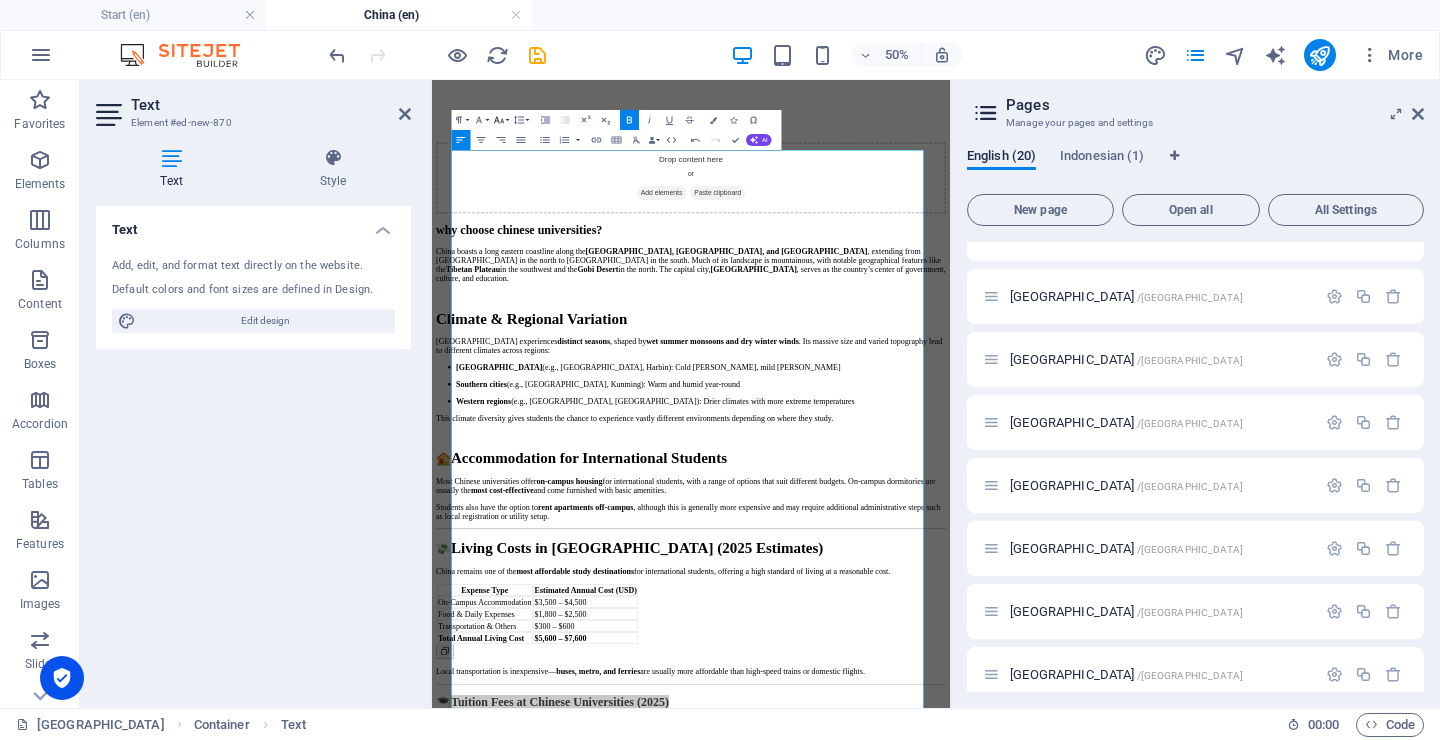 click on "Font Size" at bounding box center (500, 120) 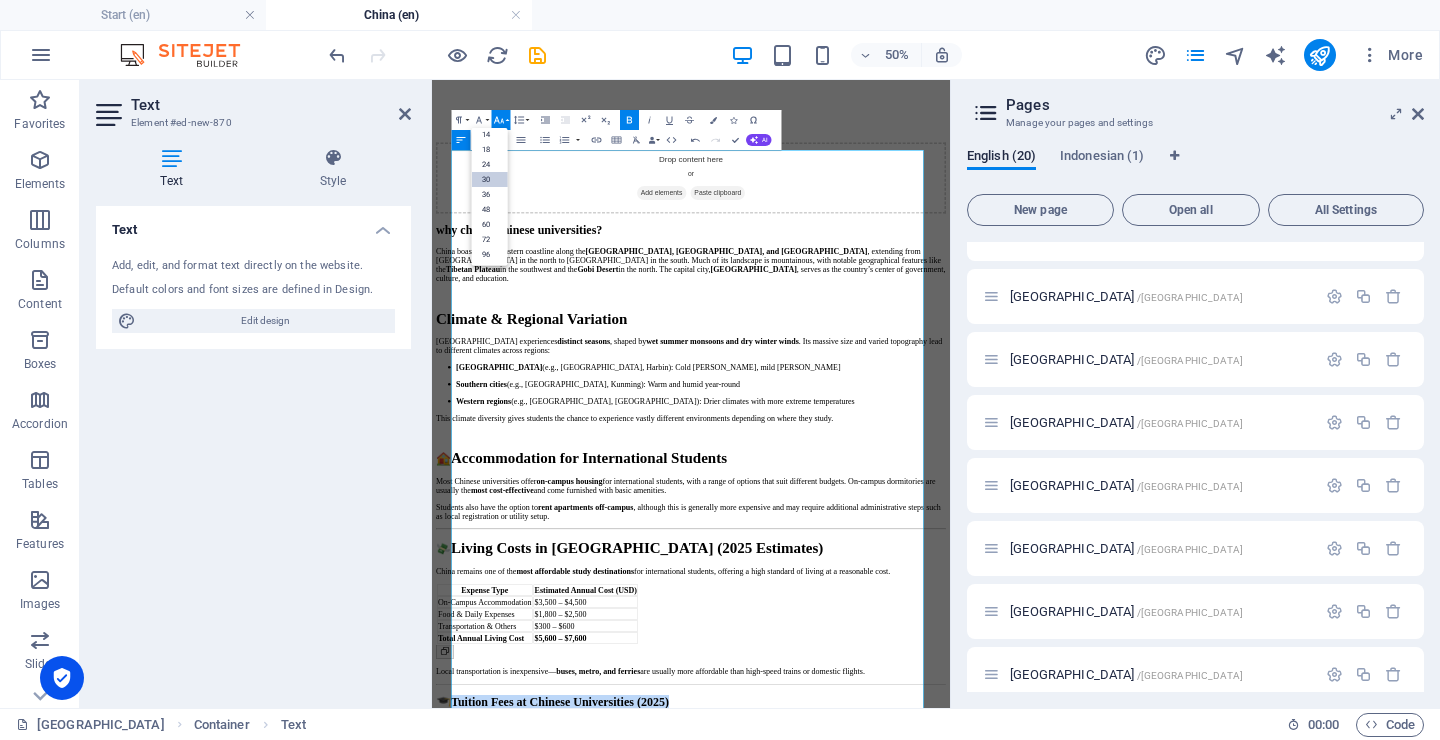 click on "30" at bounding box center (489, 179) 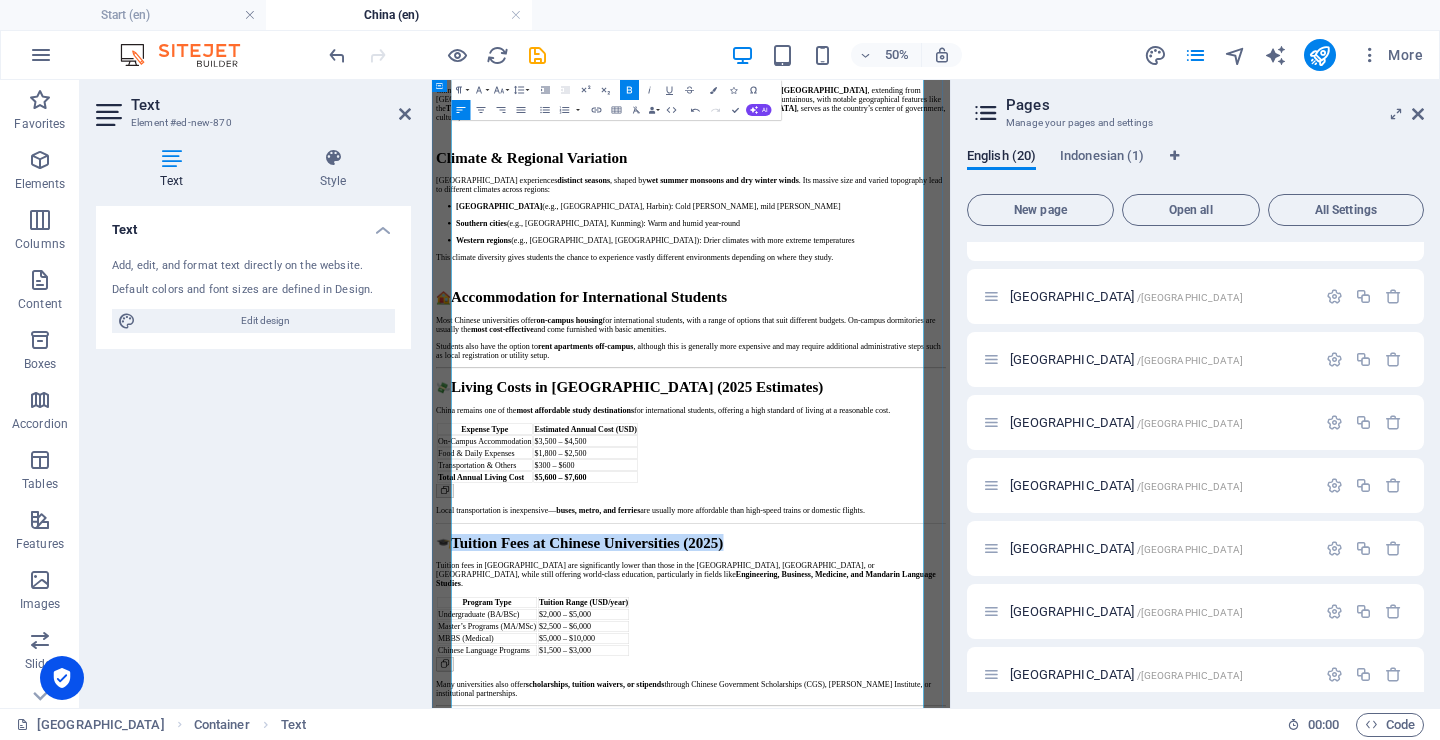 scroll, scrollTop: 1036, scrollLeft: 0, axis: vertical 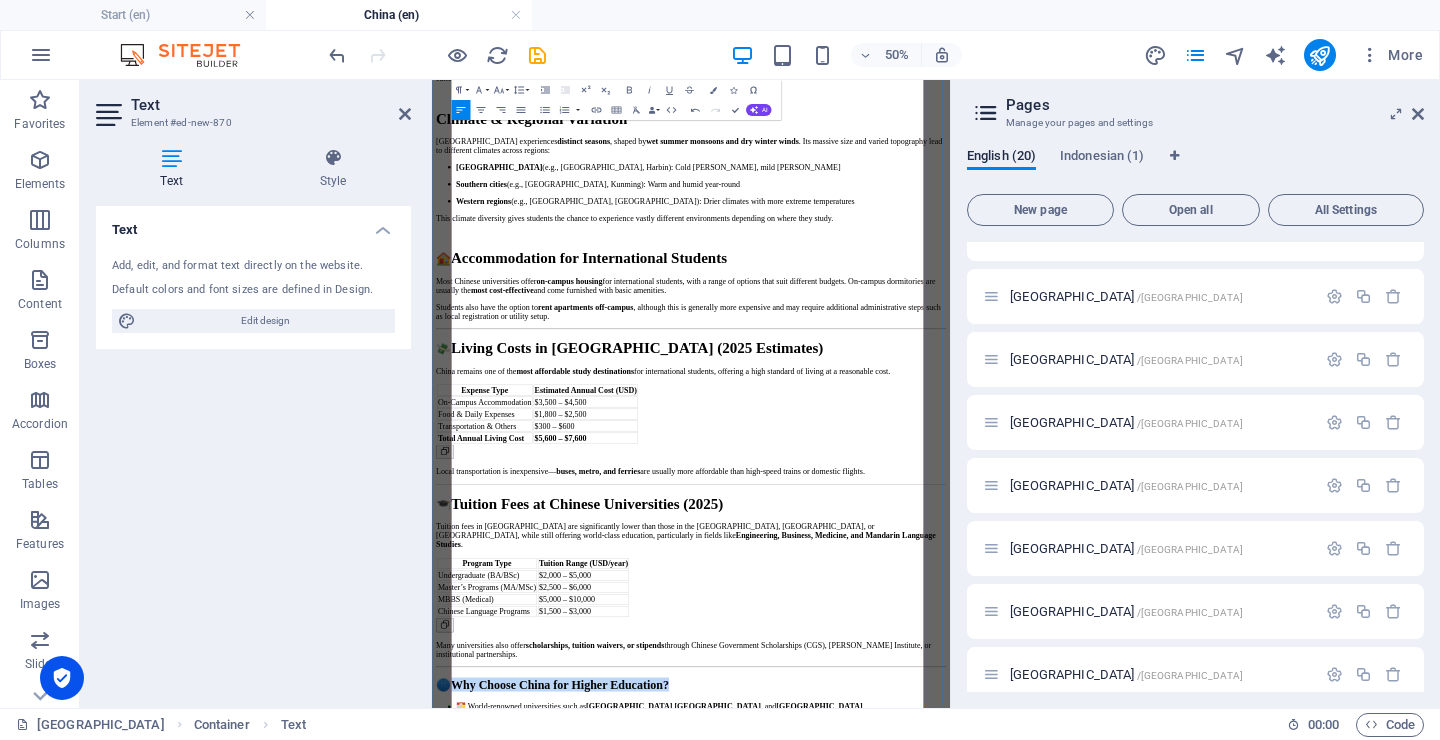 drag, startPoint x: 527, startPoint y: 1028, endPoint x: 793, endPoint y: 1073, distance: 269.77954 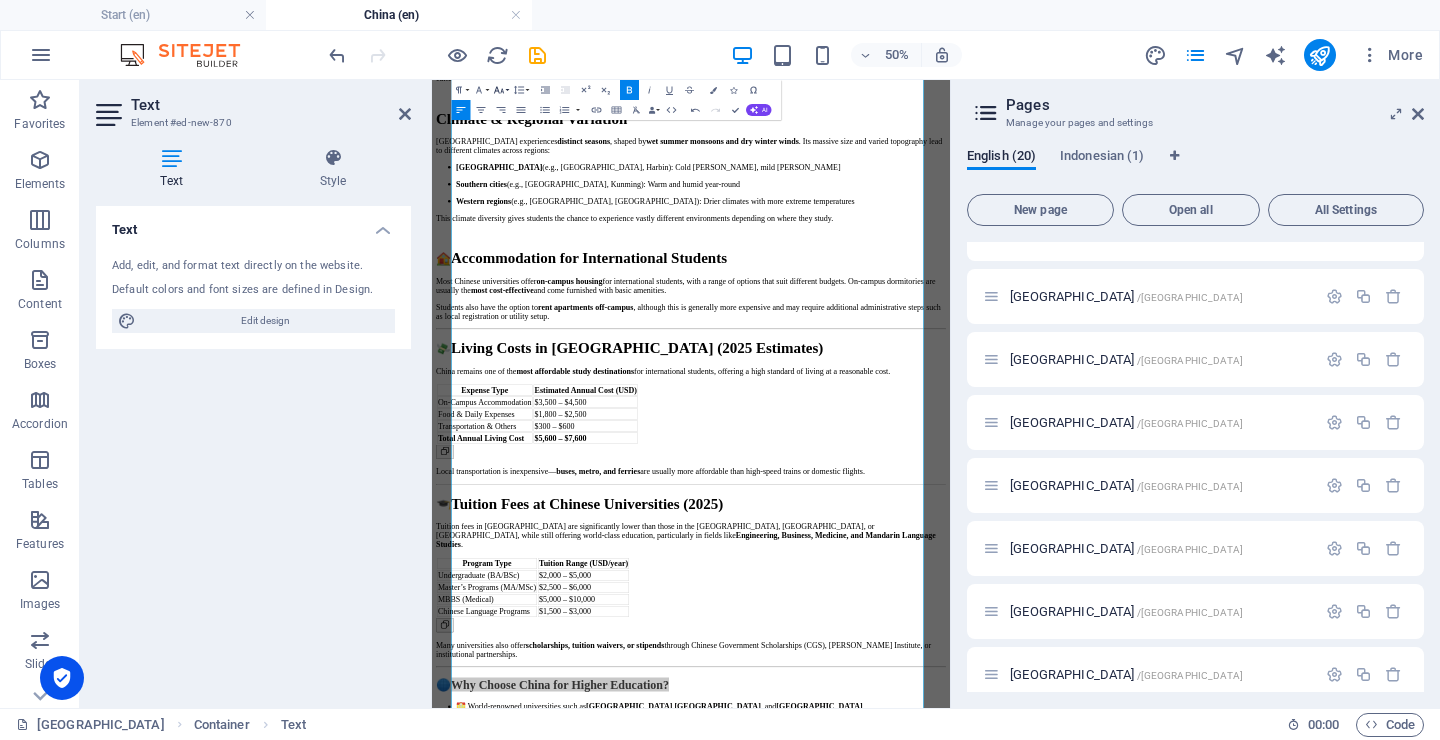 click 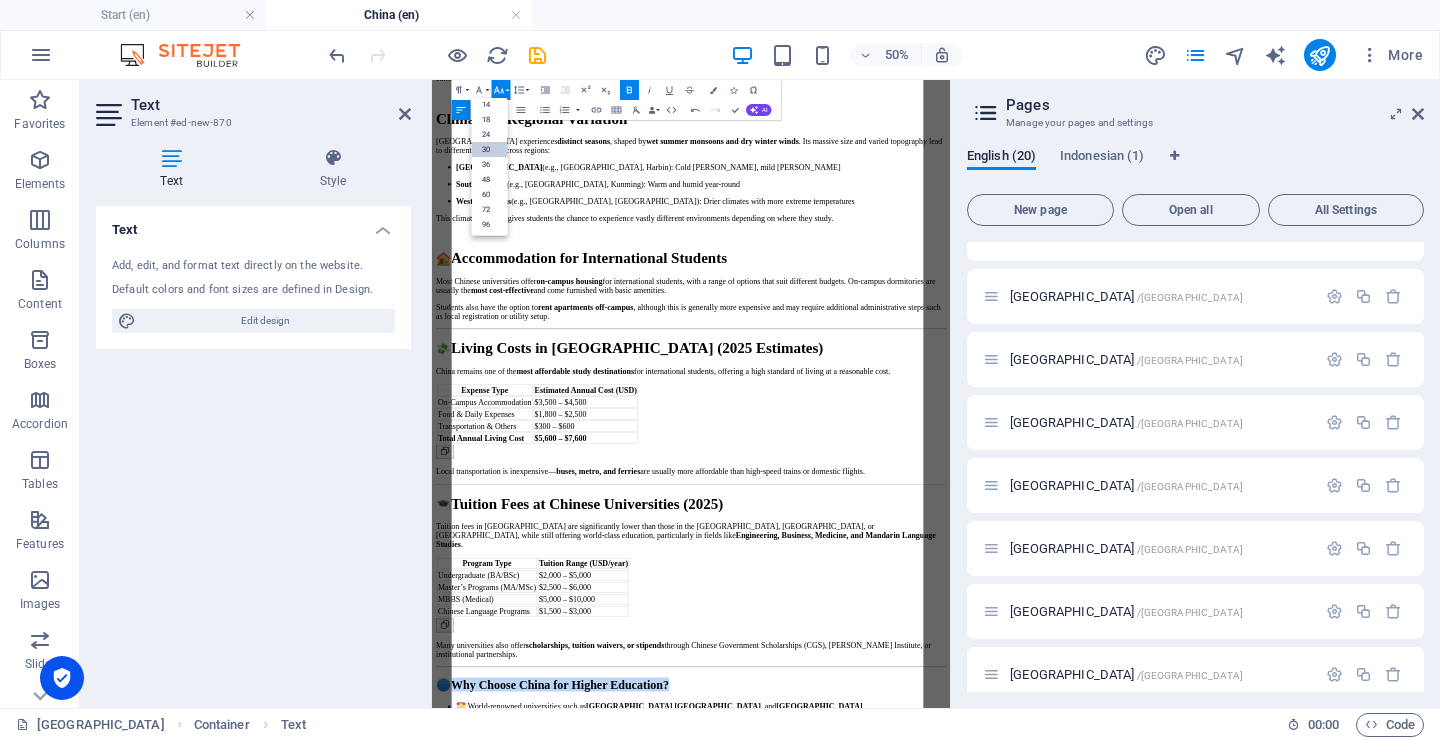 click on "30" at bounding box center [489, 149] 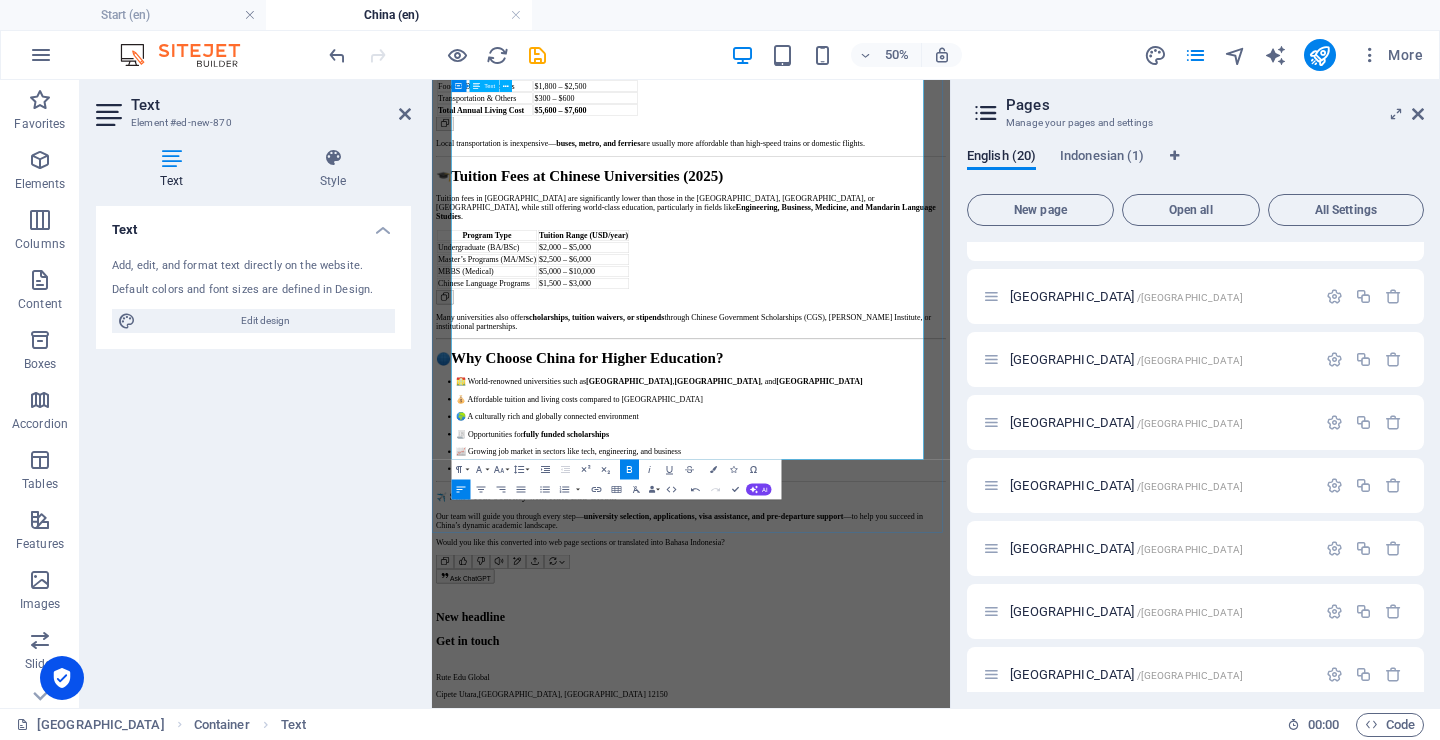 scroll, scrollTop: 1781, scrollLeft: 0, axis: vertical 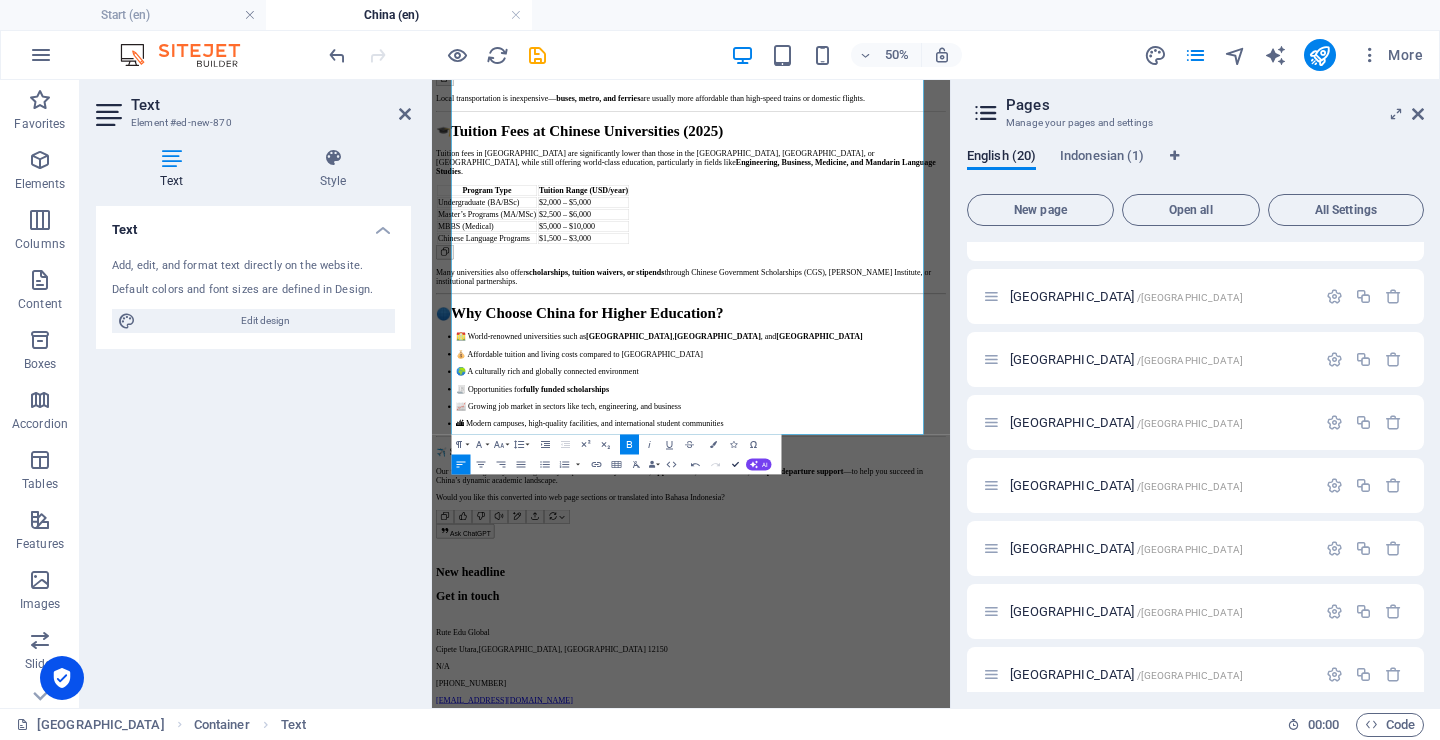 drag, startPoint x: 735, startPoint y: 466, endPoint x: 841, endPoint y: 447, distance: 107.68937 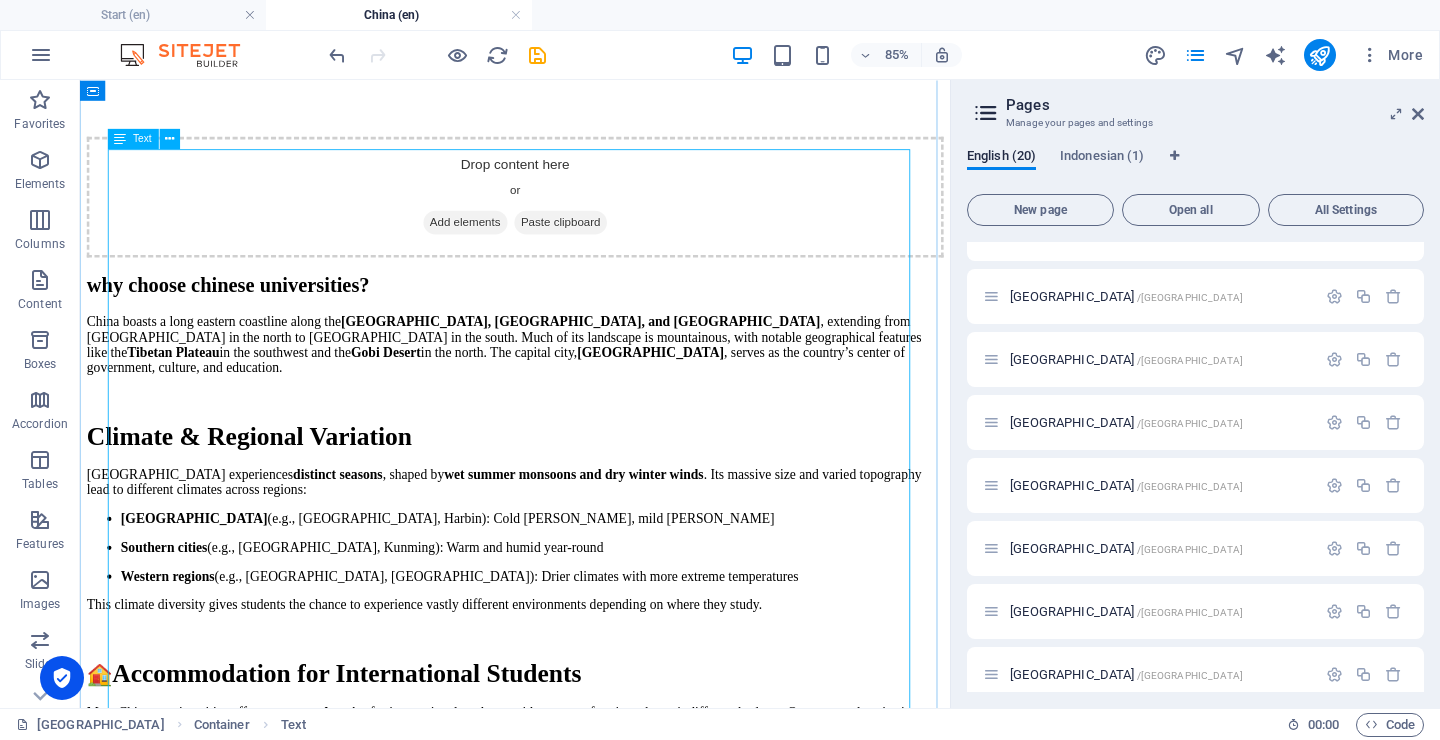 scroll, scrollTop: 68, scrollLeft: 0, axis: vertical 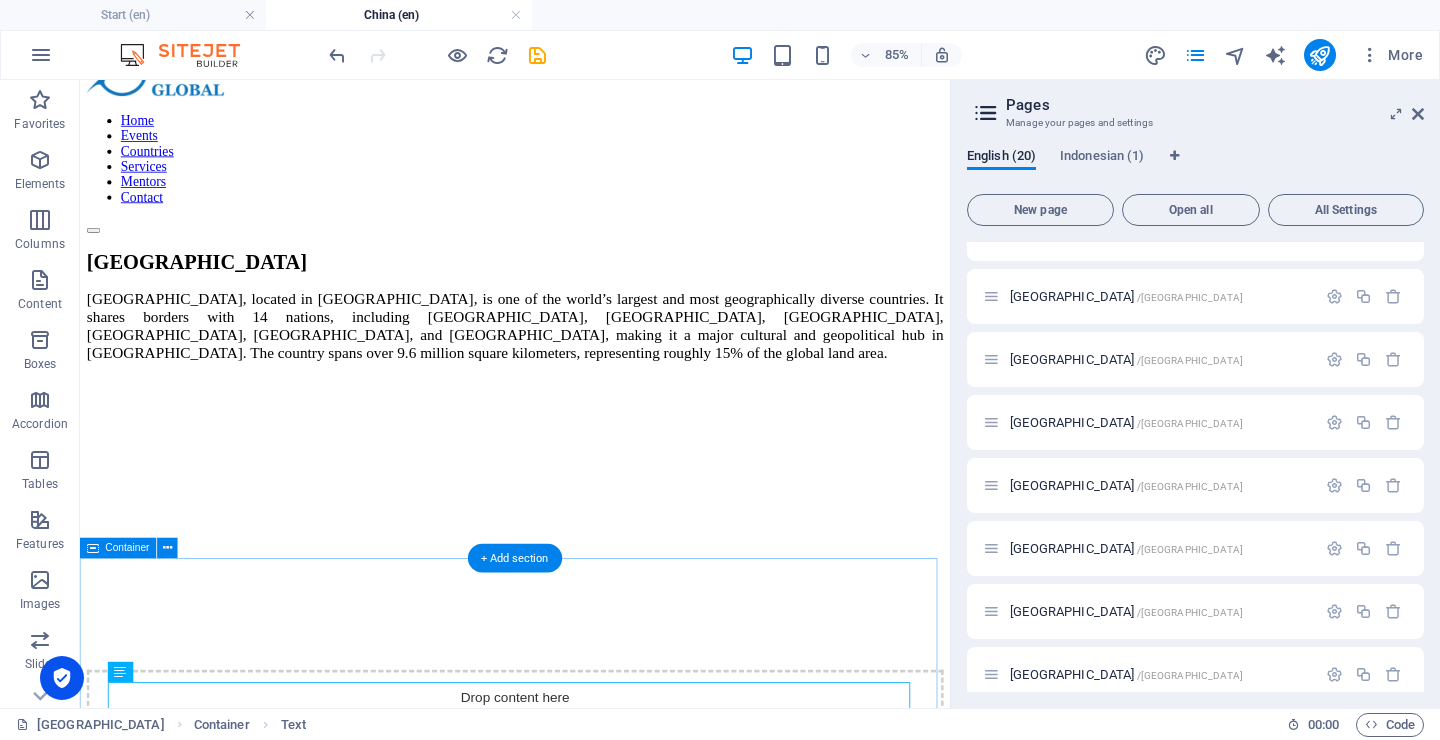 click on "why choose chinese universities? China boasts a long eastern coastline along the  South China Sea, East China Sea, and Yellow Sea , extending from North Korea in the north to Vietnam in the south. Much of its landscape is mountainous, with notable geographical features like the  Tibetan Plateau  in the southwest and the  Gobi Desert  in the north. The capital city,  Beijing , serves as the country’s center of government, culture, and education. Climate & Regional Variation China experiences  distinct seasons , shaped by  wet summer monsoons and dry winter winds . Its massive size and varied topography lead to different climates across regions: Northern cities  (e.g., Beijing, Harbin): Cold winters, mild summers Southern cities  (e.g., Guangzhou, Kunming): Warm and humid year-round Western regions  (e.g., Tibet, Xinjiang): Drier climates with more extreme temperatures This climate diversity gives students the chance to experience vastly different environments depending on where they study. 🏠  💸  🎓" at bounding box center [592, 1853] 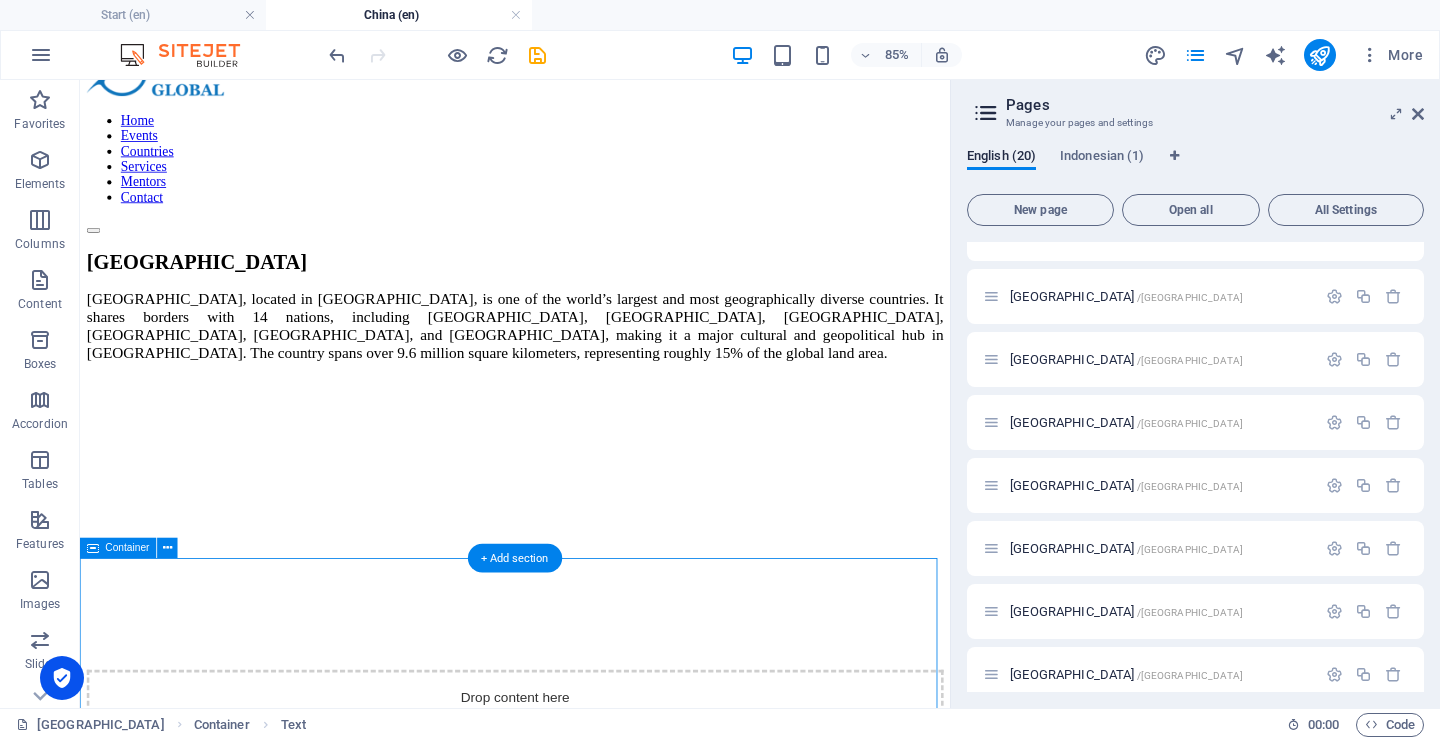 click on "why choose chinese universities? China boasts a long eastern coastline along the  South China Sea, East China Sea, and Yellow Sea , extending from North Korea in the north to Vietnam in the south. Much of its landscape is mountainous, with notable geographical features like the  Tibetan Plateau  in the southwest and the  Gobi Desert  in the north. The capital city,  Beijing , serves as the country’s center of government, culture, and education. Climate & Regional Variation China experiences  distinct seasons , shaped by  wet summer monsoons and dry winter winds . Its massive size and varied topography lead to different climates across regions: Northern cities  (e.g., Beijing, Harbin): Cold winters, mild summers Southern cities  (e.g., Guangzhou, Kunming): Warm and humid year-round Western regions  (e.g., Tibet, Xinjiang): Drier climates with more extreme temperatures This climate diversity gives students the chance to experience vastly different environments depending on where they study. 🏠  💸  🎓" at bounding box center (592, 1853) 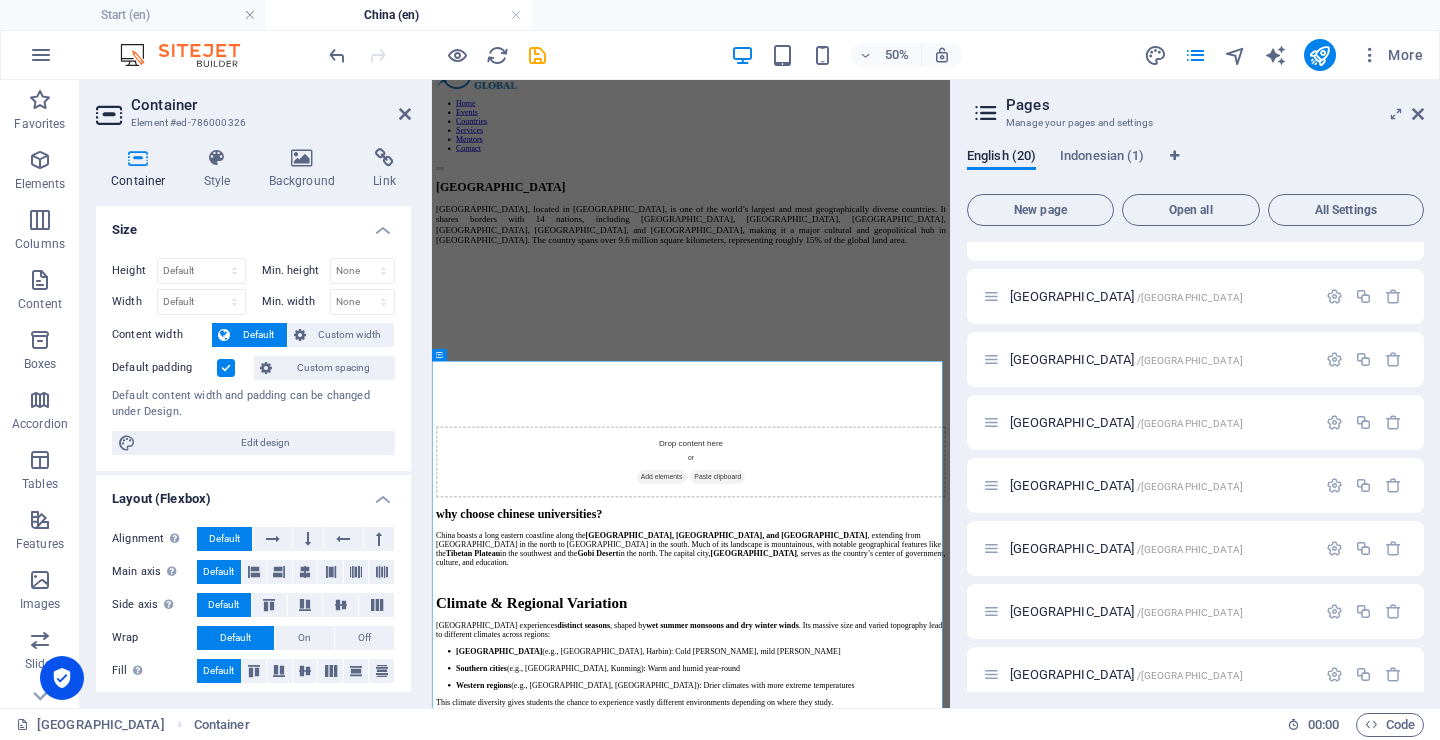 click at bounding box center [226, 368] 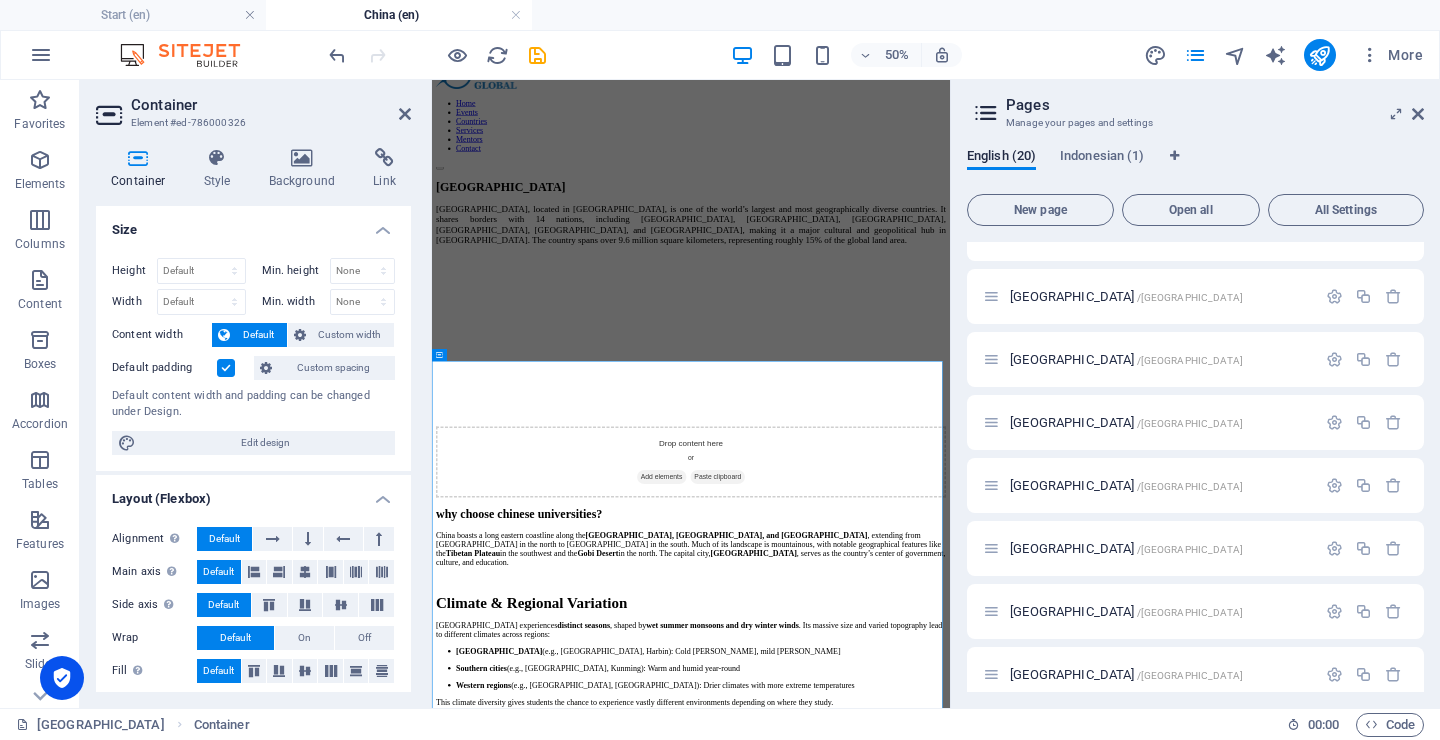 click on "Default padding" at bounding box center [0, 0] 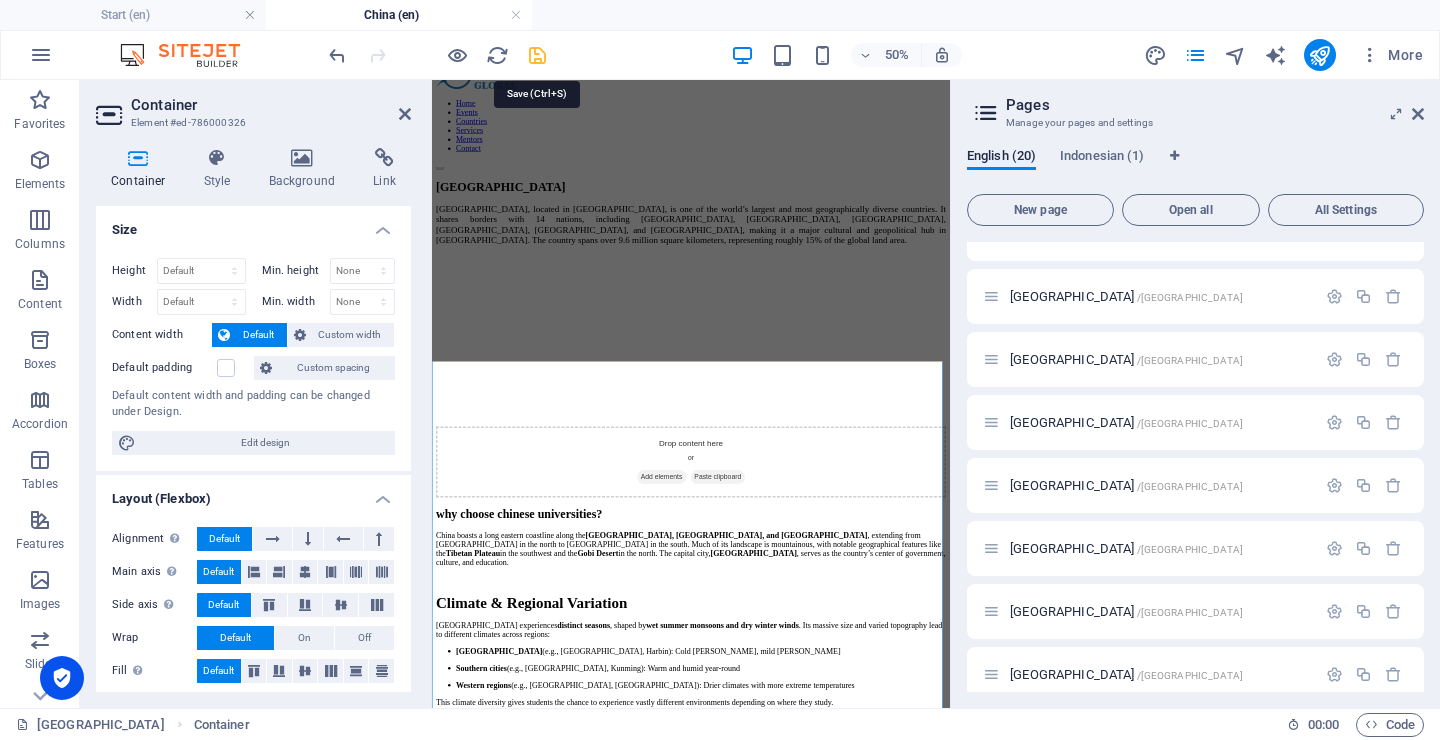 click at bounding box center (537, 55) 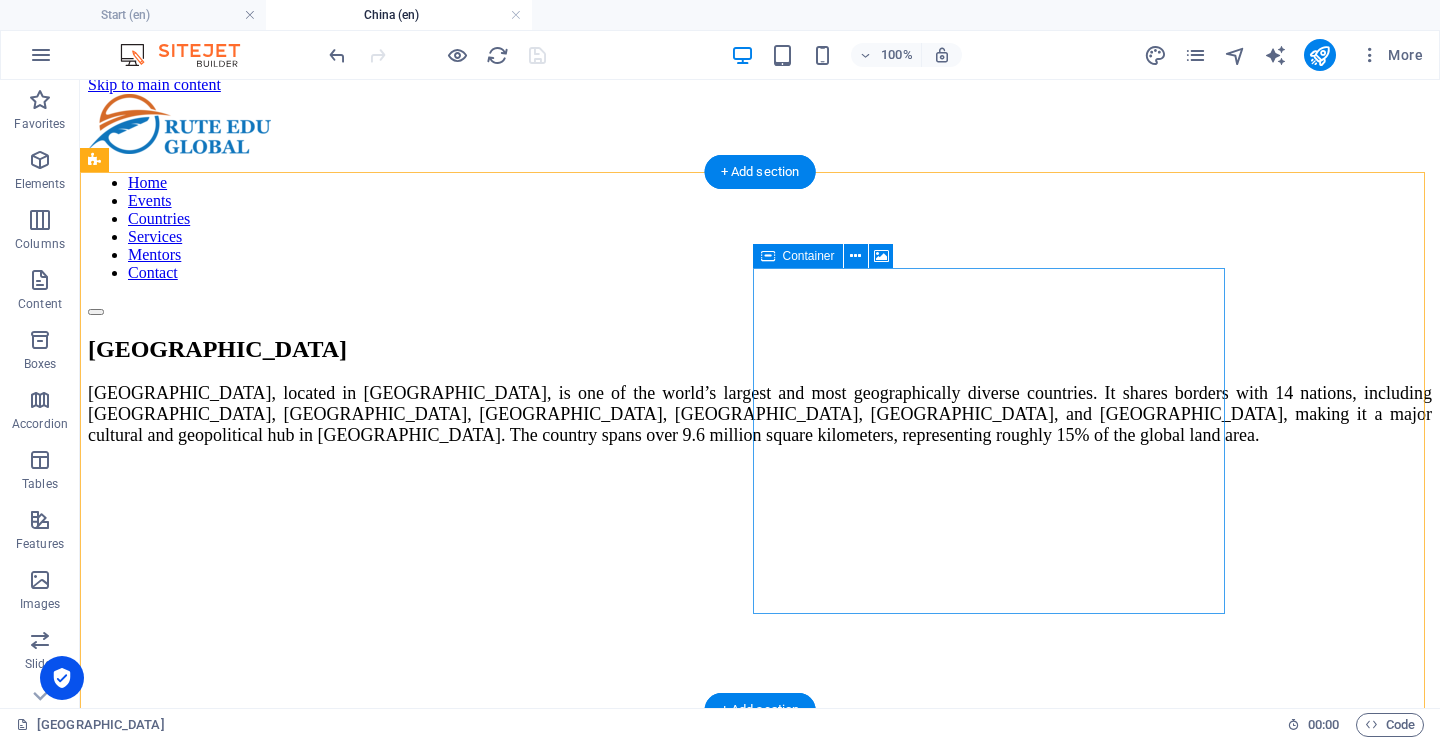 scroll, scrollTop: 0, scrollLeft: 0, axis: both 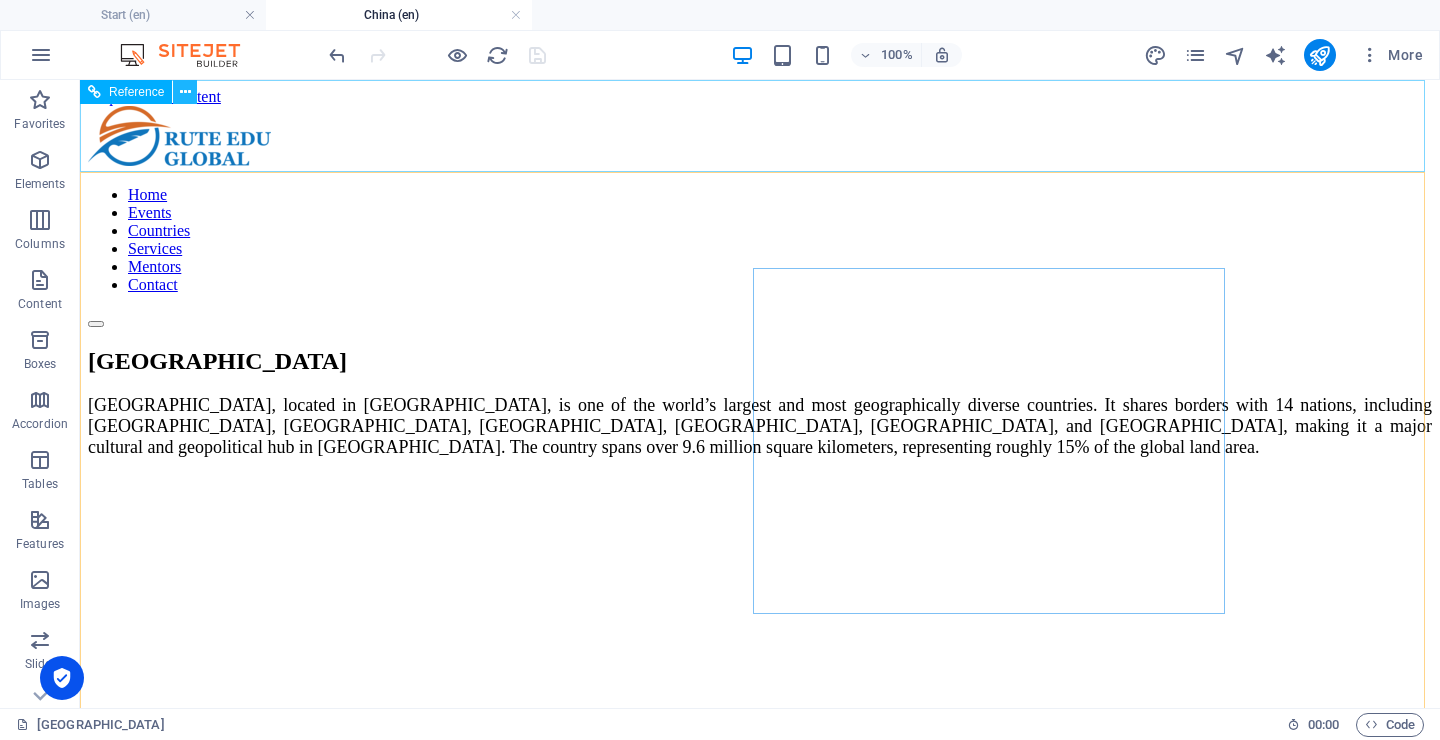 click at bounding box center [185, 92] 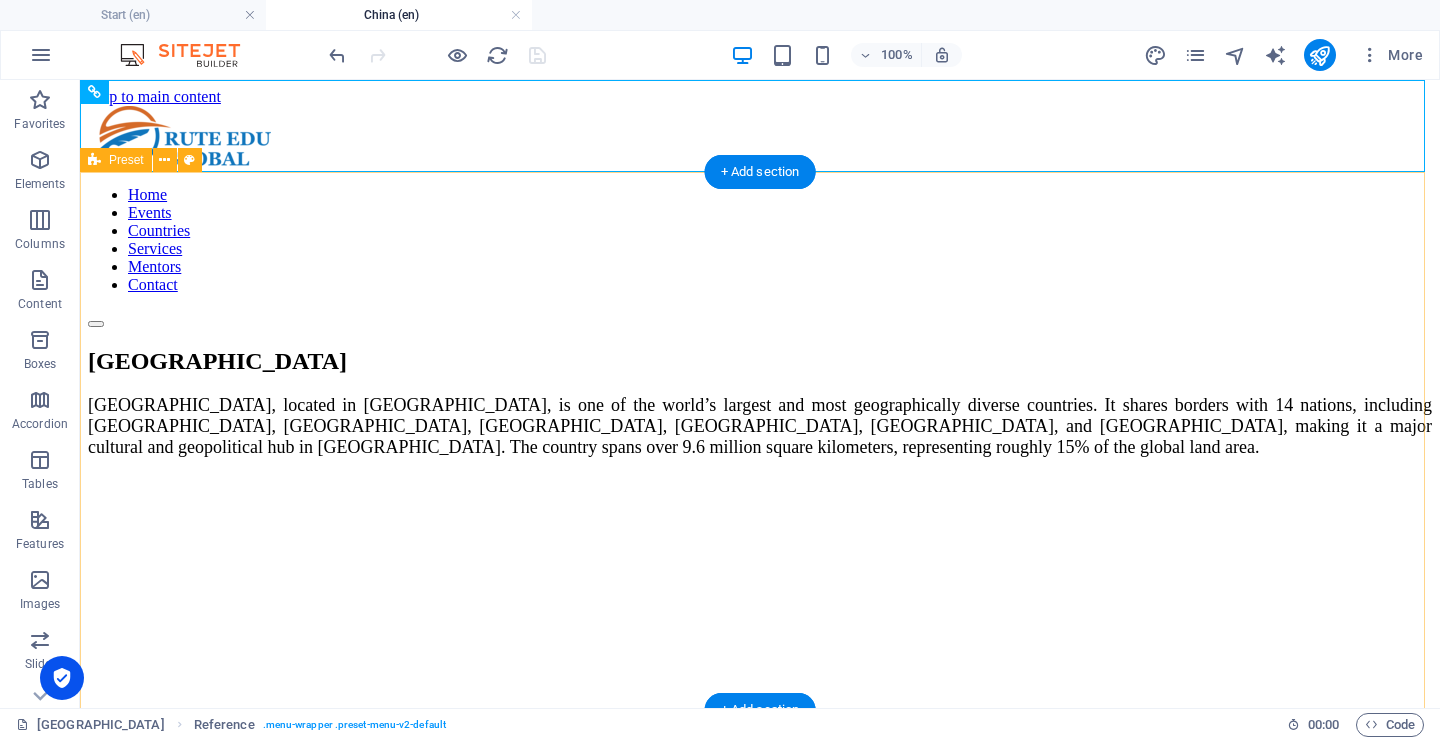 click on "China China, located in East Asia, is one of the world’s largest and most geographically diverse countries. It shares borders with 14 nations, including India, Nepal, Pakistan, Russia, Vietnam, and North Korea, making it a major cultural and geopolitical hub in Asia. The country spans over 9.6 million square kilometers, representing roughly 15% of the global land area. Drop content here or  Add elements  Paste clipboard" at bounding box center (760, 655) 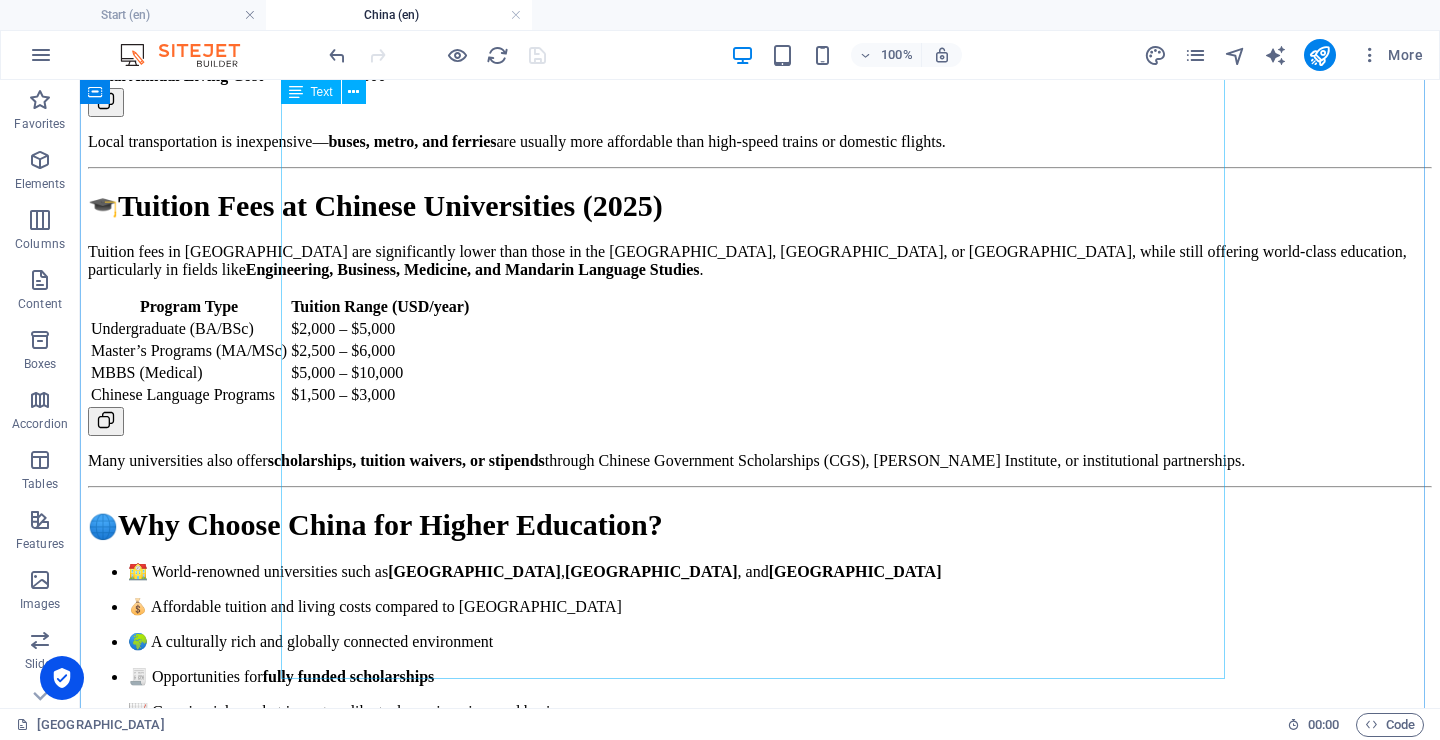 scroll, scrollTop: 2065, scrollLeft: 0, axis: vertical 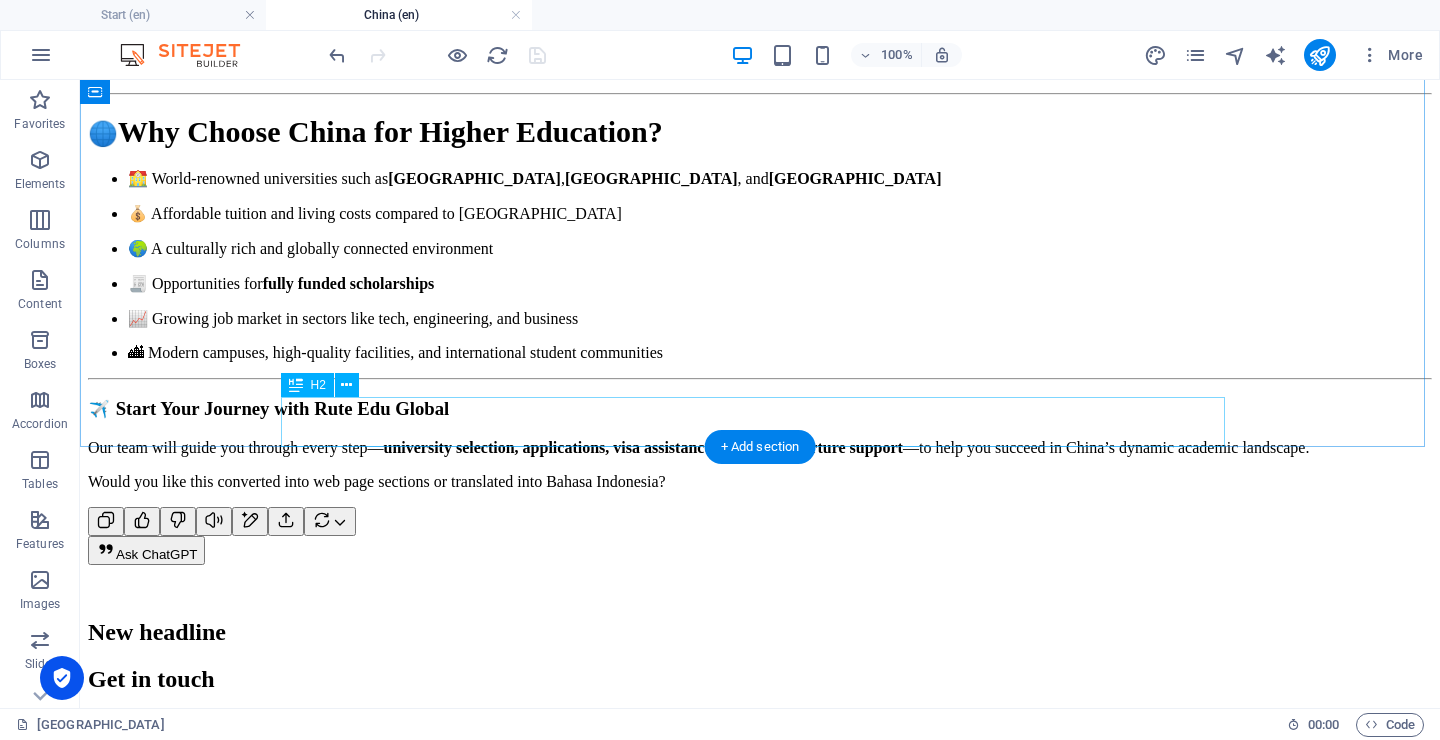 click on "New headline" at bounding box center (760, 632) 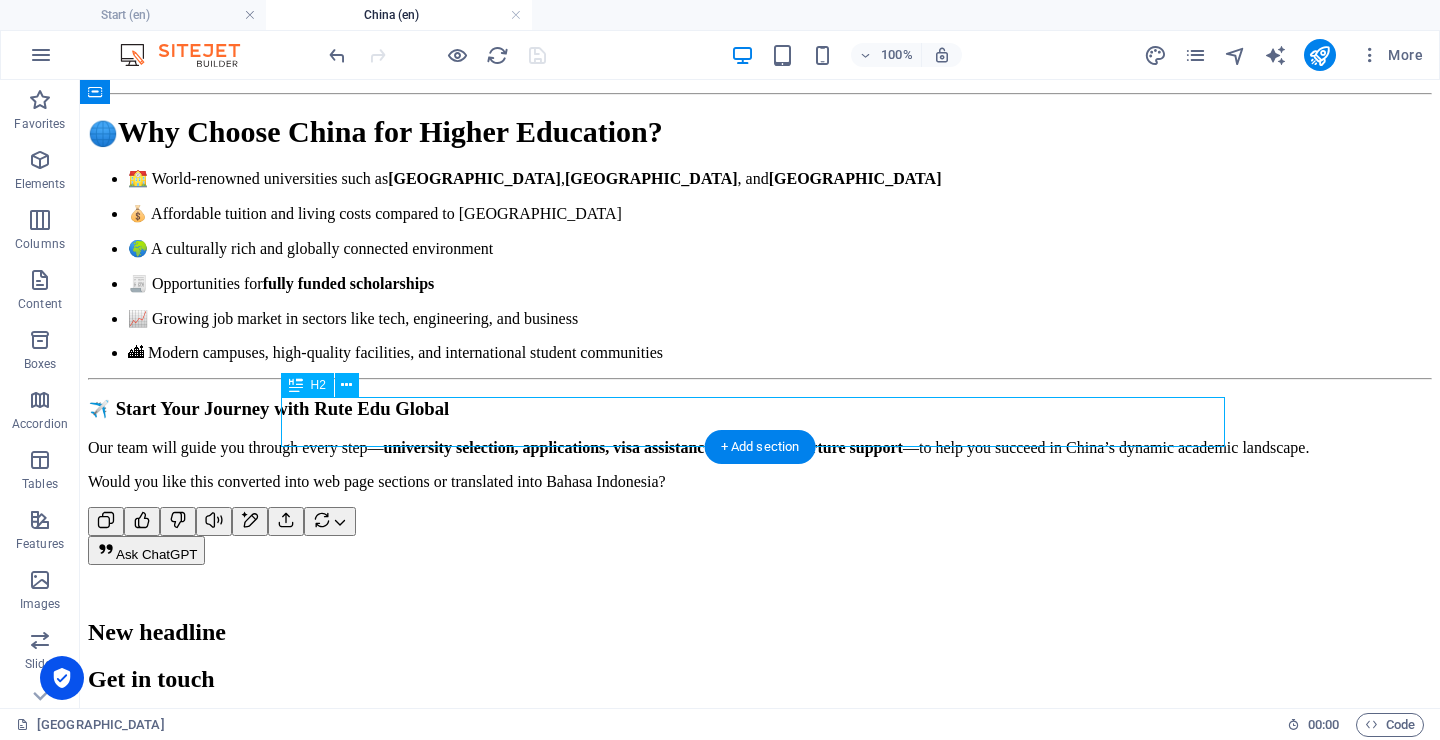click on "New headline" at bounding box center [760, 632] 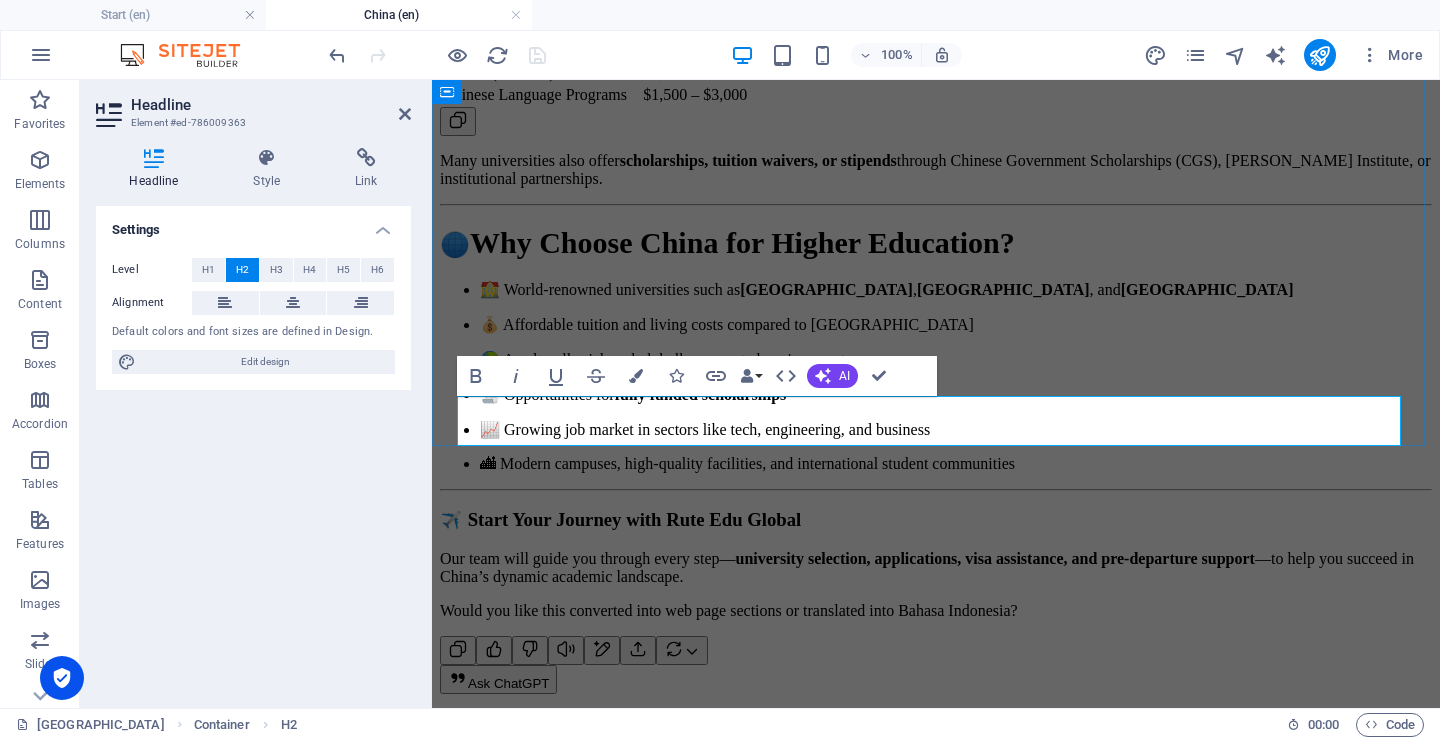 scroll, scrollTop: 0, scrollLeft: 0, axis: both 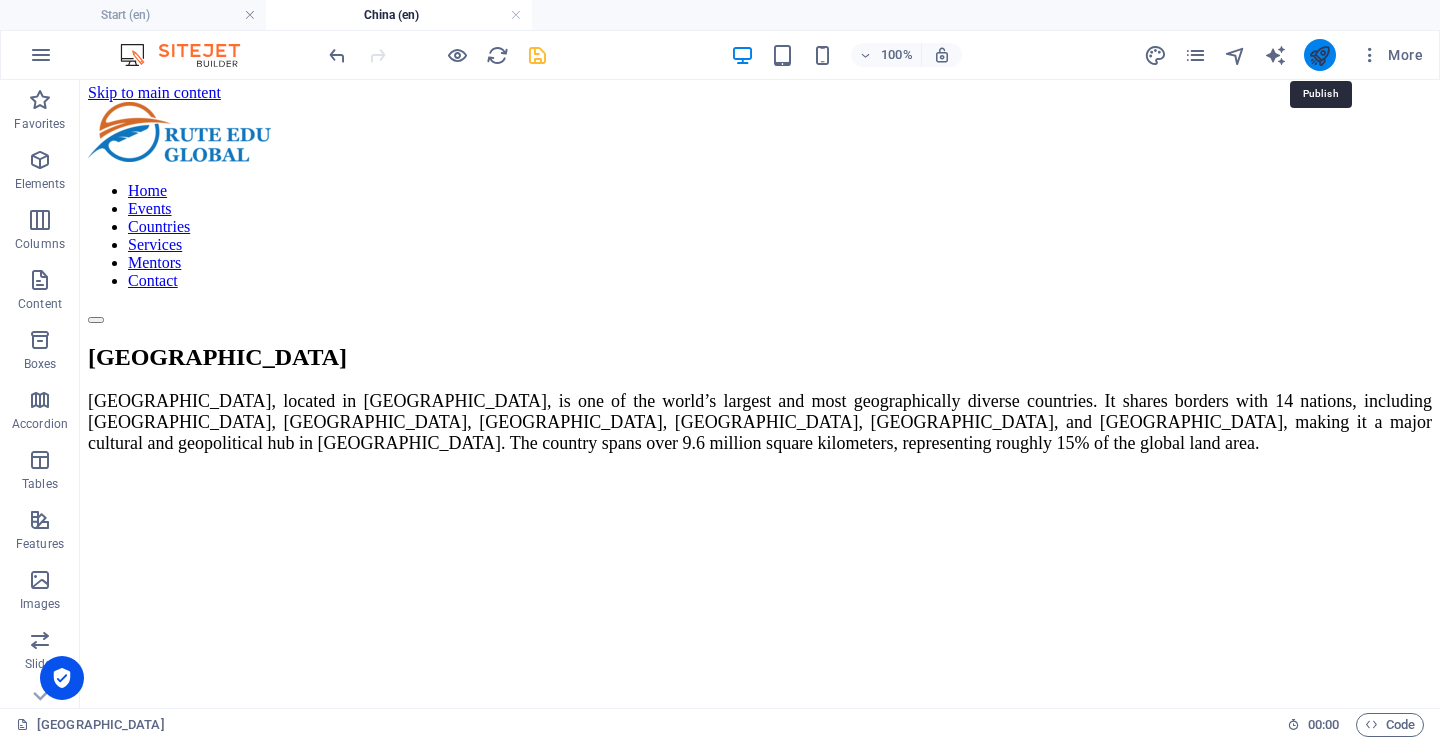click at bounding box center (1319, 55) 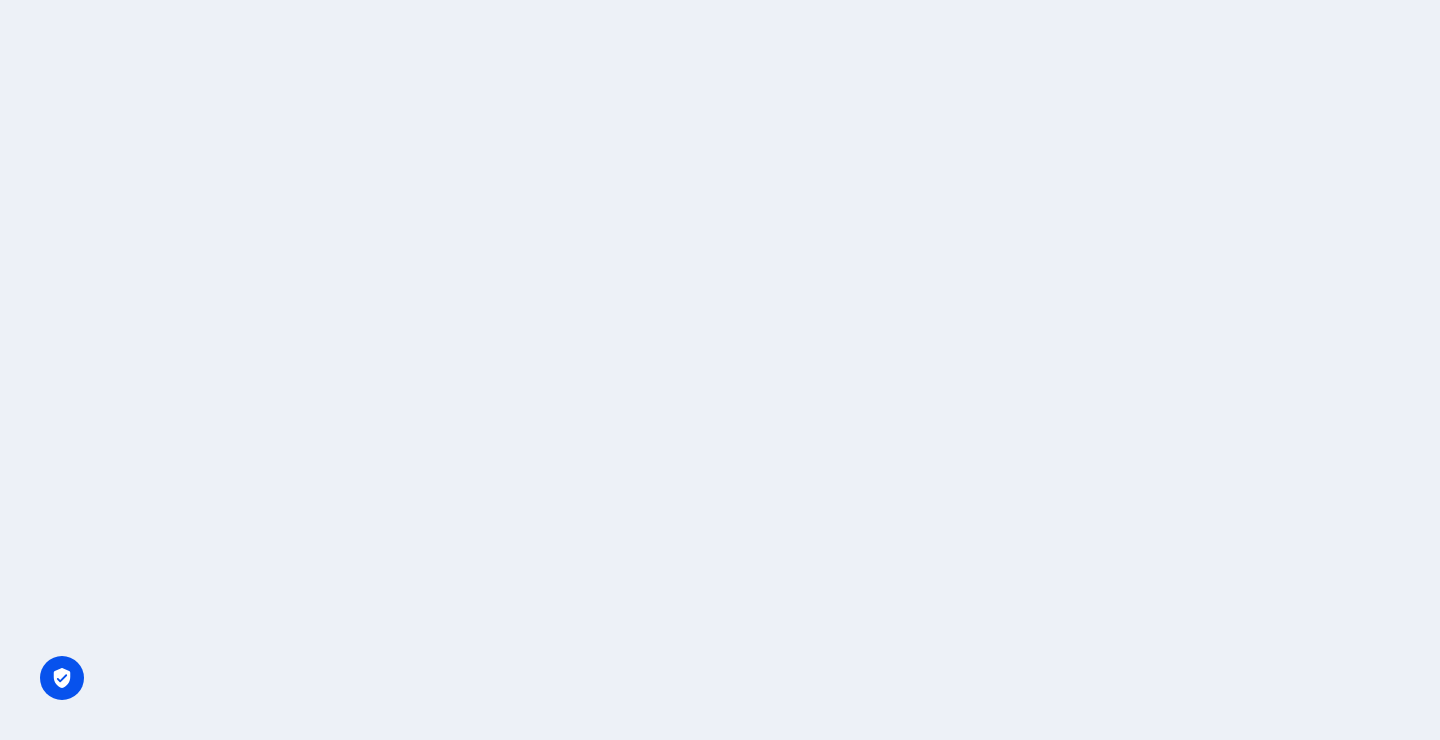 scroll, scrollTop: 0, scrollLeft: 0, axis: both 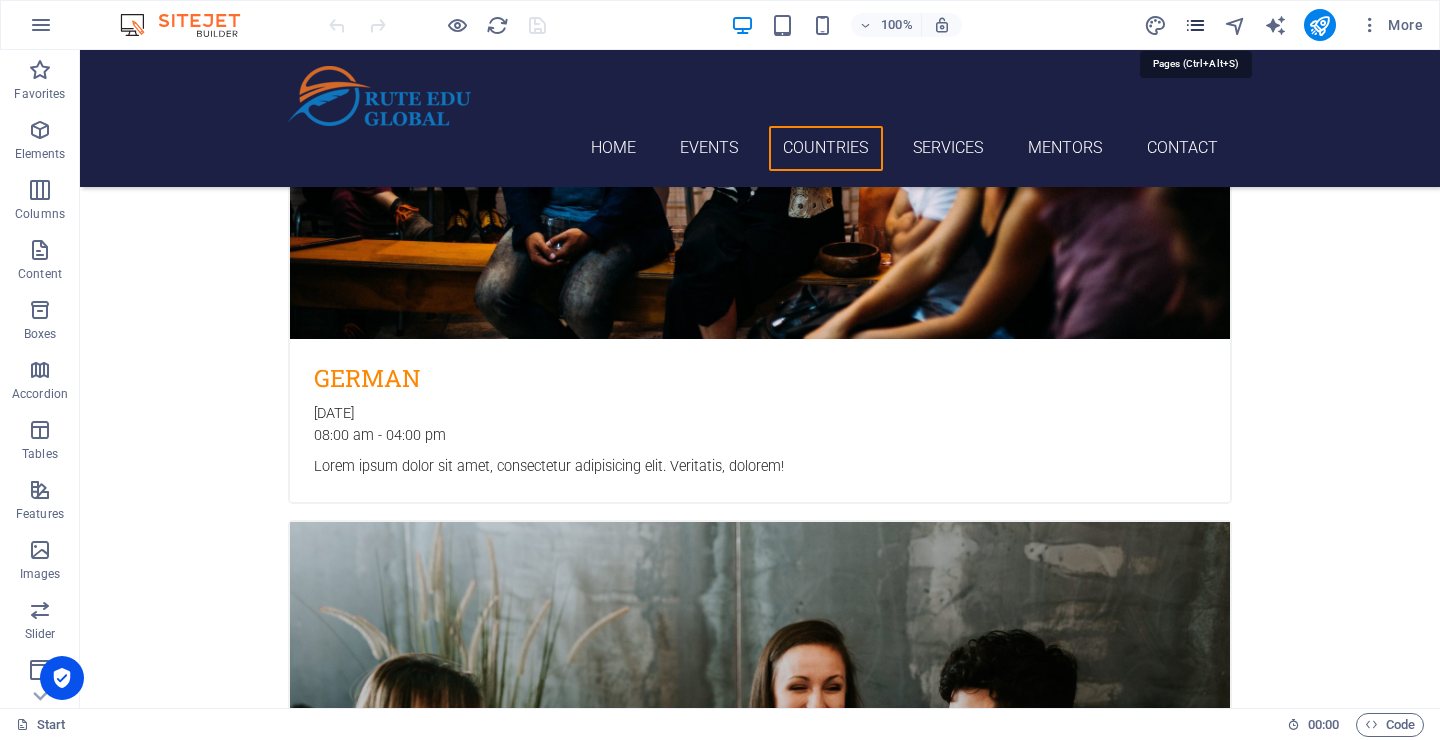click at bounding box center (1195, 25) 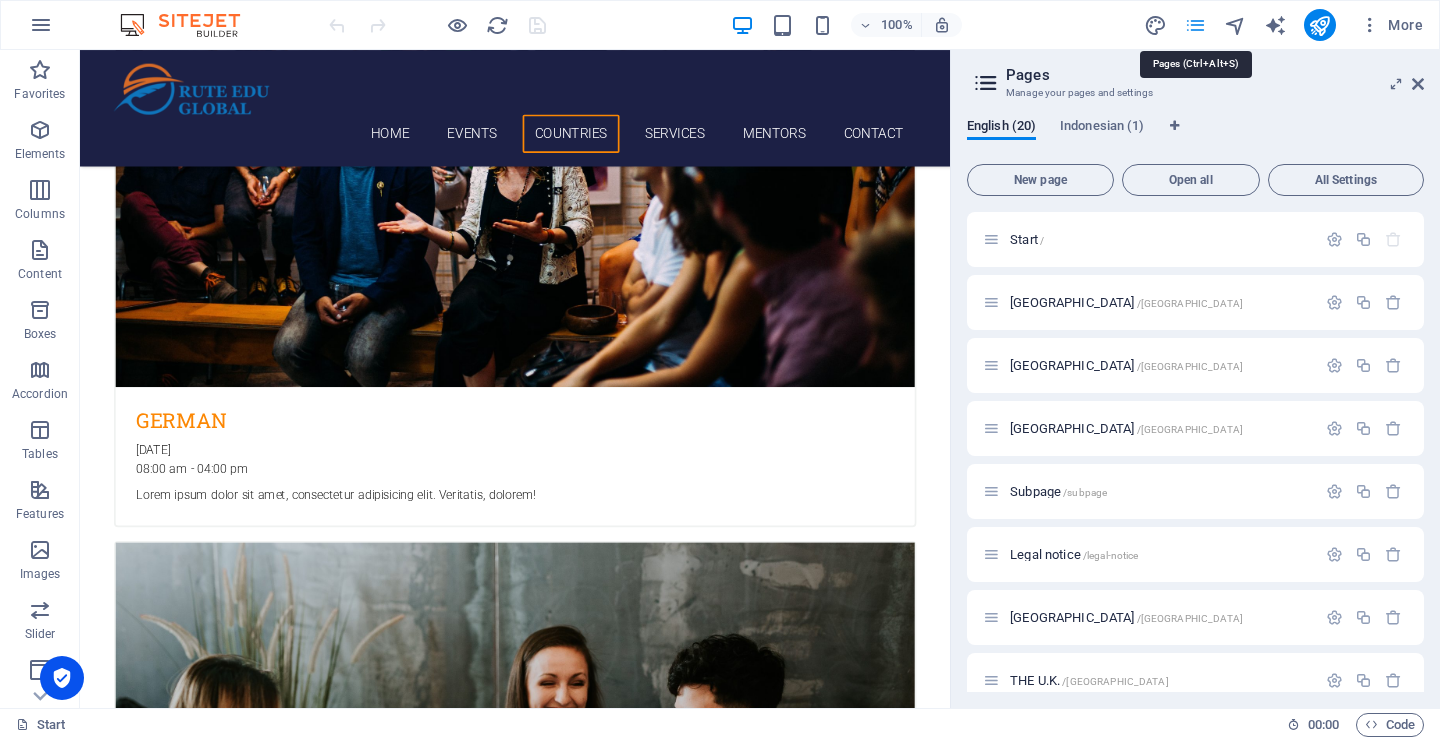 scroll, scrollTop: 2952, scrollLeft: 0, axis: vertical 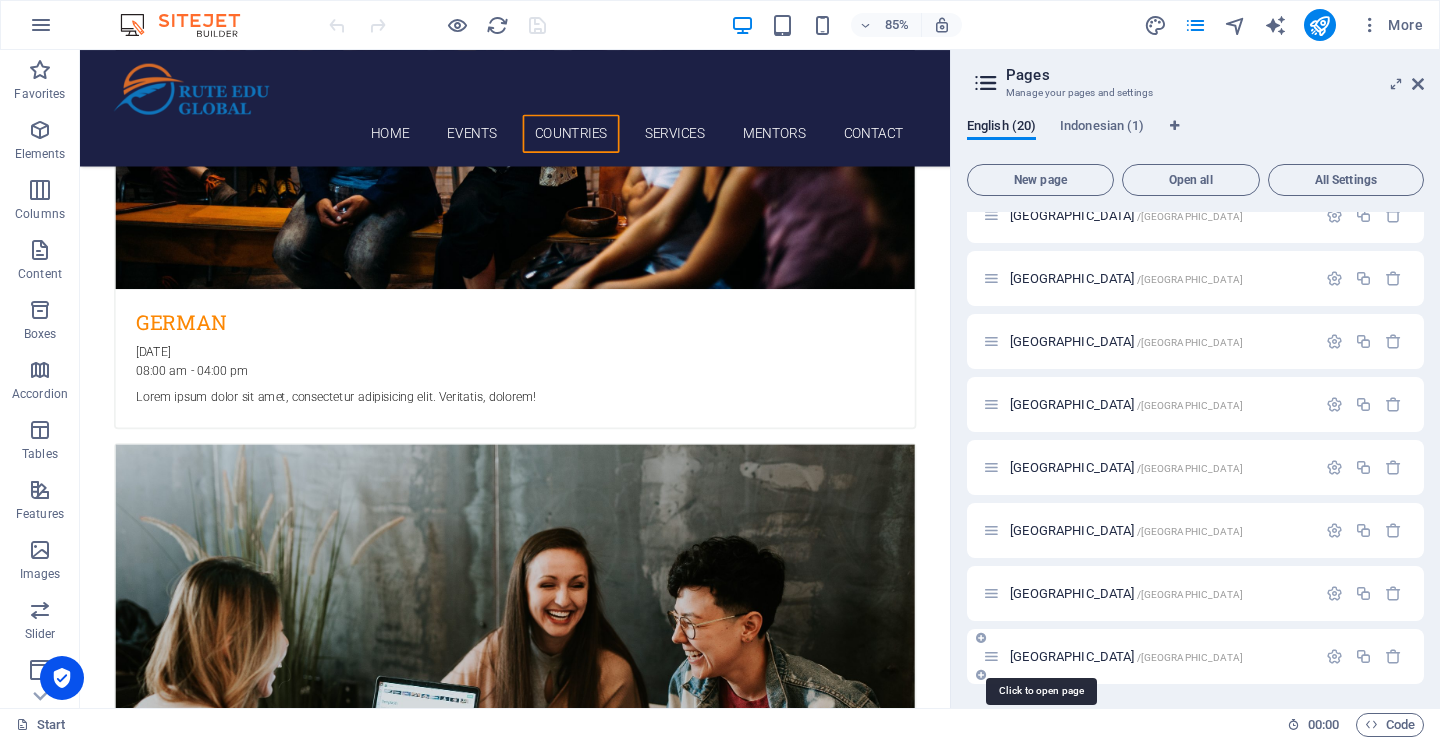 click on "[GEOGRAPHIC_DATA] /[GEOGRAPHIC_DATA]" at bounding box center [1126, 656] 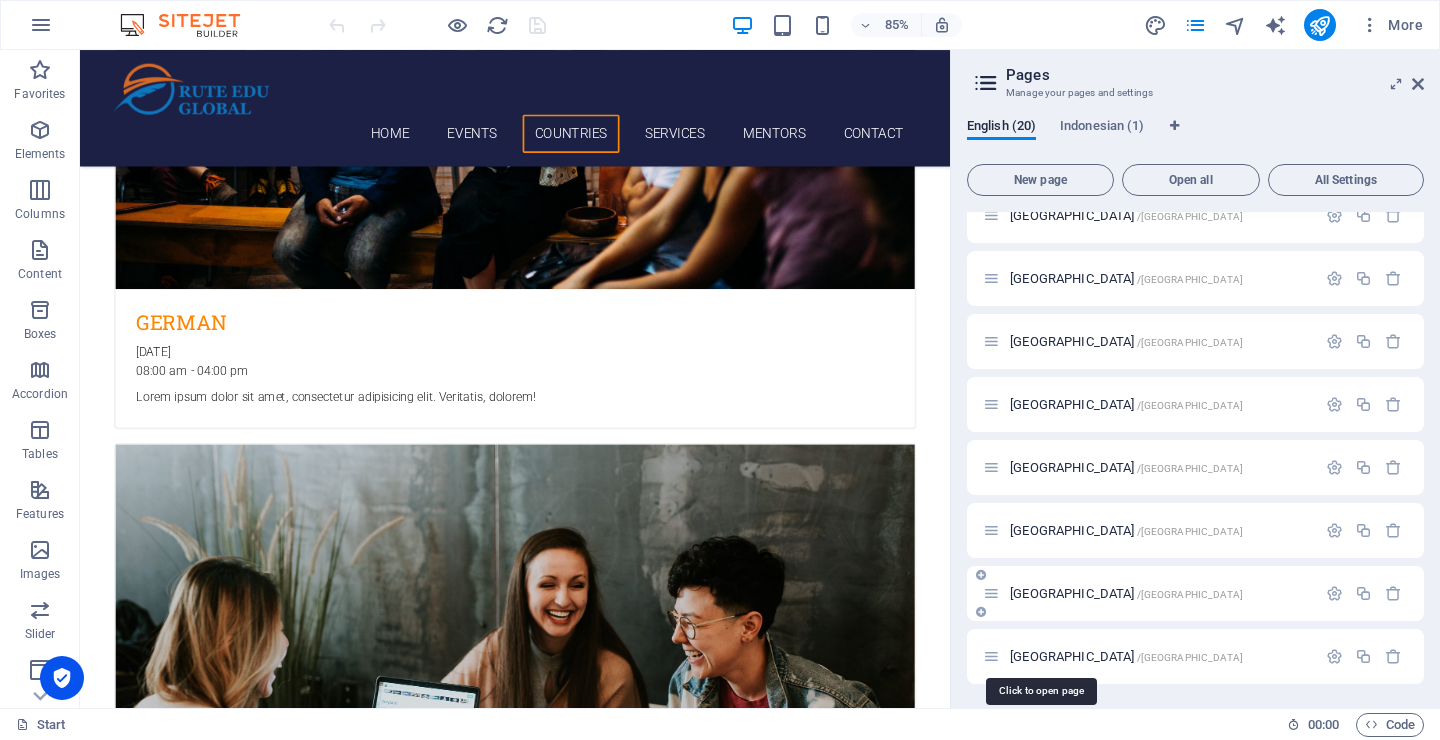 scroll, scrollTop: 729, scrollLeft: 0, axis: vertical 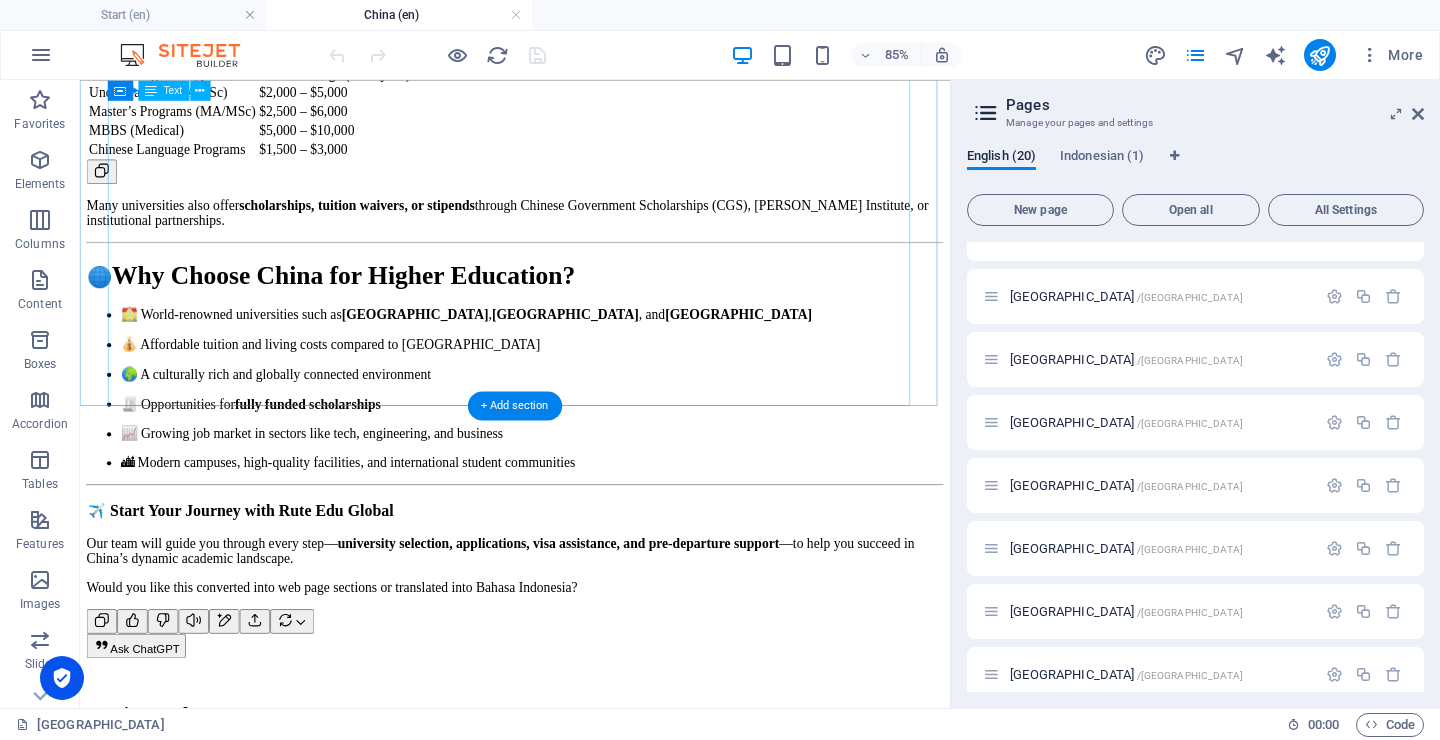 click on "[GEOGRAPHIC_DATA] boasts a long eastern coastline along the  [GEOGRAPHIC_DATA], [GEOGRAPHIC_DATA], and [GEOGRAPHIC_DATA] , extending from [GEOGRAPHIC_DATA] in the north to [GEOGRAPHIC_DATA] in the south. Much of its landscape is mountainous, with notable geographical features like the  [GEOGRAPHIC_DATA]  in the southwest and the  [GEOGRAPHIC_DATA]  in the north. The capital city,  [GEOGRAPHIC_DATA] , serves as the country’s center of government, culture, and education. Climate & Regional Variation [GEOGRAPHIC_DATA] experiences  distinct seasons , shaped by  wet summer monsoons and dry winter winds . Its massive size and varied topography lead to different climates across regions: Northern cities  (e.g., [GEOGRAPHIC_DATA], [GEOGRAPHIC_DATA]): Cold [PERSON_NAME], mild [PERSON_NAME] Southern cities  (e.g., [GEOGRAPHIC_DATA], [GEOGRAPHIC_DATA]): Warm and humid year-round Western regions  (e.g., [GEOGRAPHIC_DATA], [GEOGRAPHIC_DATA]): Drier climates with more extreme temperatures This climate diversity gives students the chance to experience vastly different environments depending on where they study. 🏠  Accommodation for International Students . ," at bounding box center [592, -77] 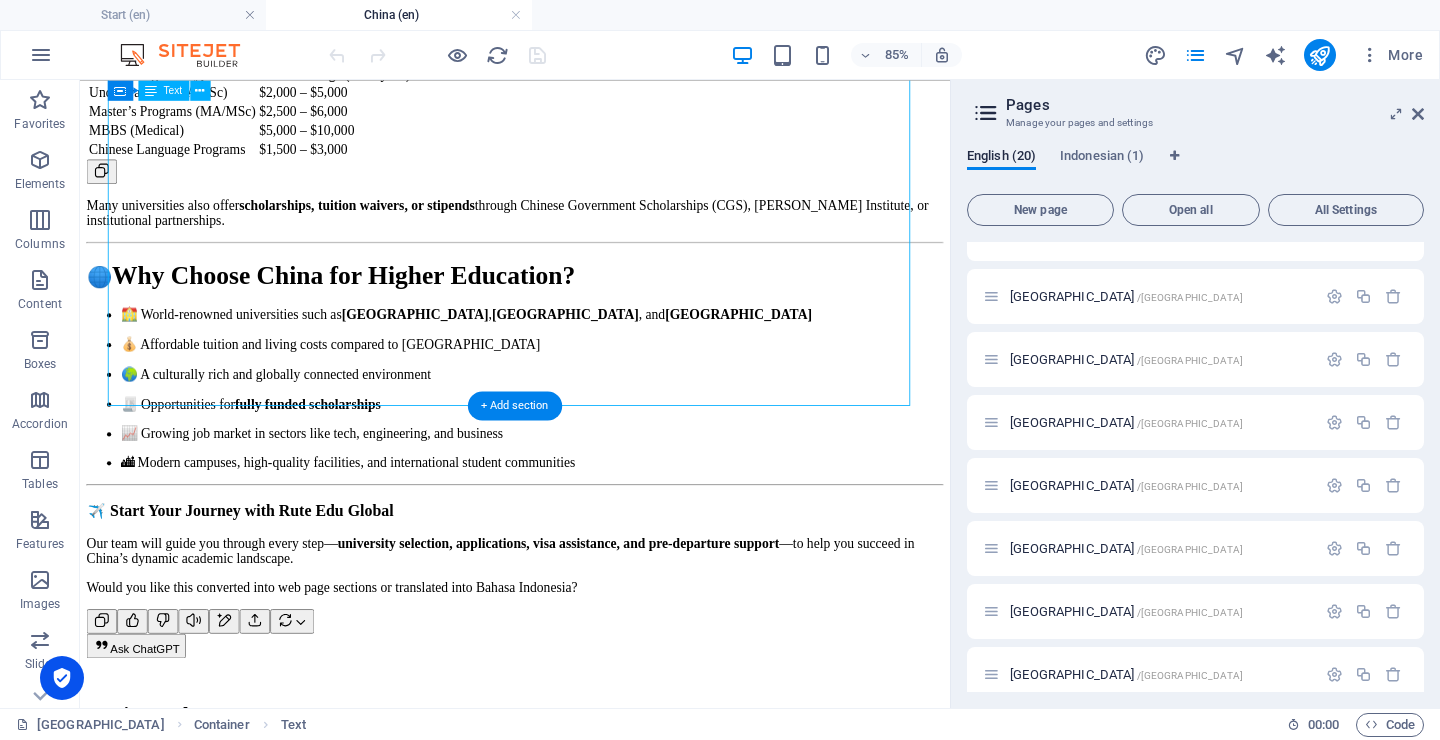 click on "[GEOGRAPHIC_DATA] boasts a long eastern coastline along the  [GEOGRAPHIC_DATA], [GEOGRAPHIC_DATA], and [GEOGRAPHIC_DATA] , extending from [GEOGRAPHIC_DATA] in the north to [GEOGRAPHIC_DATA] in the south. Much of its landscape is mountainous, with notable geographical features like the  [GEOGRAPHIC_DATA]  in the southwest and the  [GEOGRAPHIC_DATA]  in the north. The capital city,  [GEOGRAPHIC_DATA] , serves as the country’s center of government, culture, and education. Climate & Regional Variation [GEOGRAPHIC_DATA] experiences  distinct seasons , shaped by  wet summer monsoons and dry winter winds . Its massive size and varied topography lead to different climates across regions: Northern cities  (e.g., [GEOGRAPHIC_DATA], [GEOGRAPHIC_DATA]): Cold [PERSON_NAME], mild [PERSON_NAME] Southern cities  (e.g., [GEOGRAPHIC_DATA], [GEOGRAPHIC_DATA]): Warm and humid year-round Western regions  (e.g., [GEOGRAPHIC_DATA], [GEOGRAPHIC_DATA]): Drier climates with more extreme temperatures This climate diversity gives students the chance to experience vastly different environments depending on where they study. 🏠  Accommodation for International Students . ," at bounding box center [592, -77] 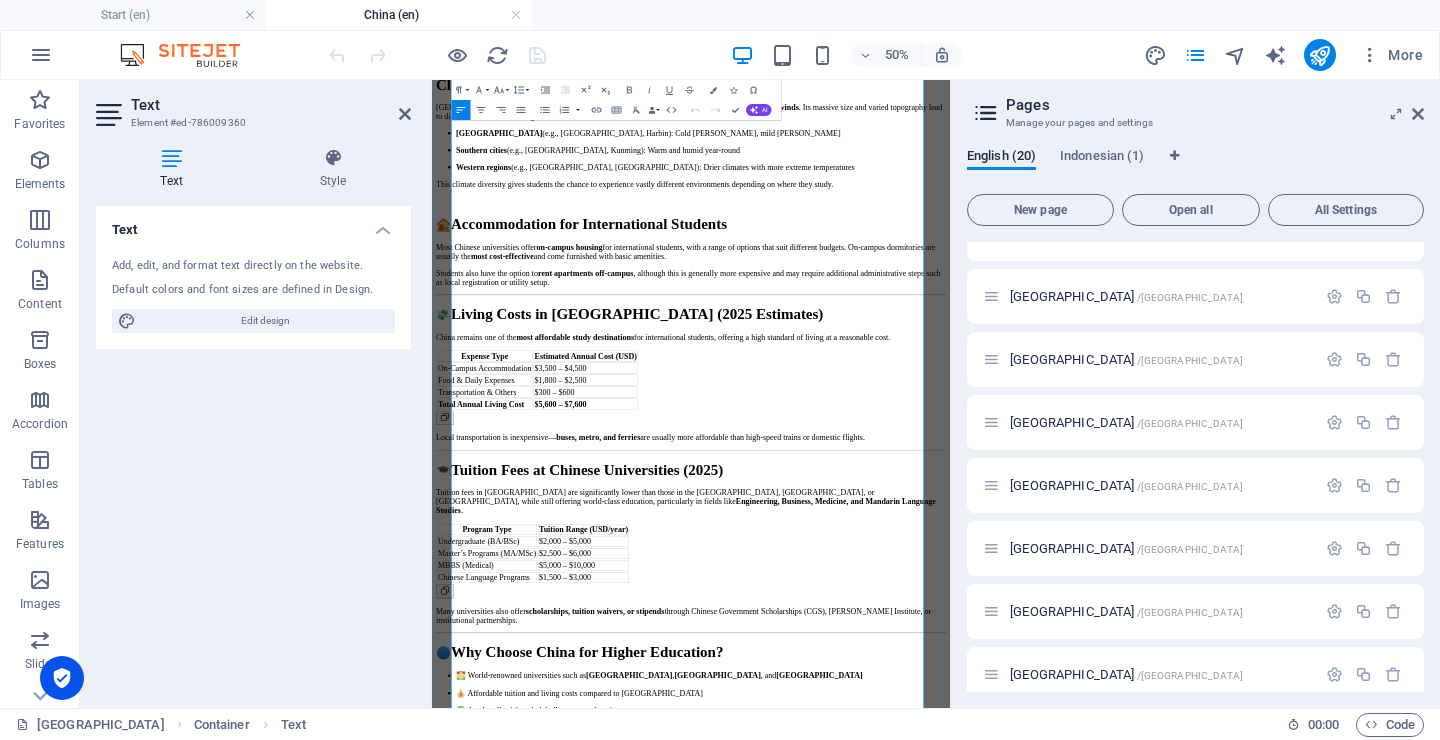 scroll, scrollTop: 1273, scrollLeft: 0, axis: vertical 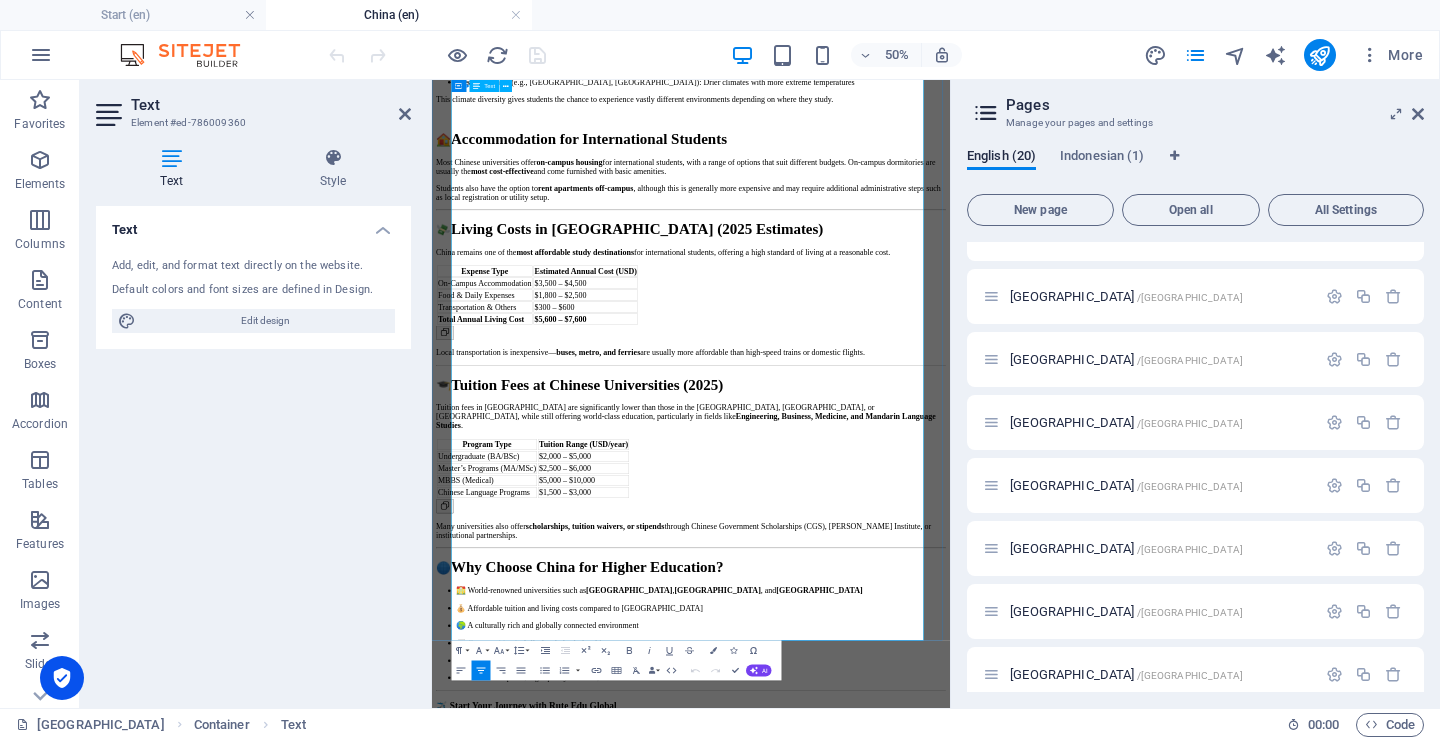 drag, startPoint x: 626, startPoint y: 1128, endPoint x: 585, endPoint y: 1132, distance: 41.19466 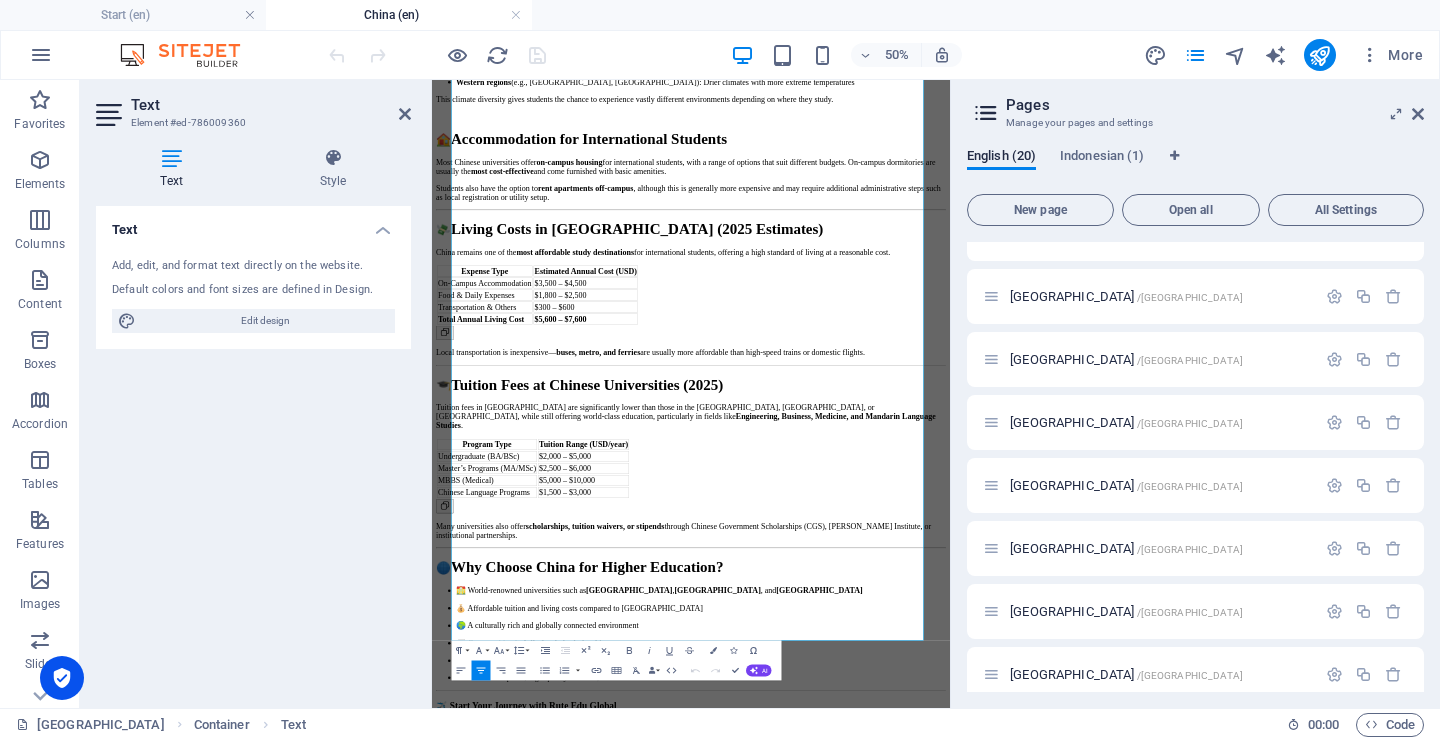 drag, startPoint x: 733, startPoint y: 1142, endPoint x: 859, endPoint y: 706, distance: 453.84137 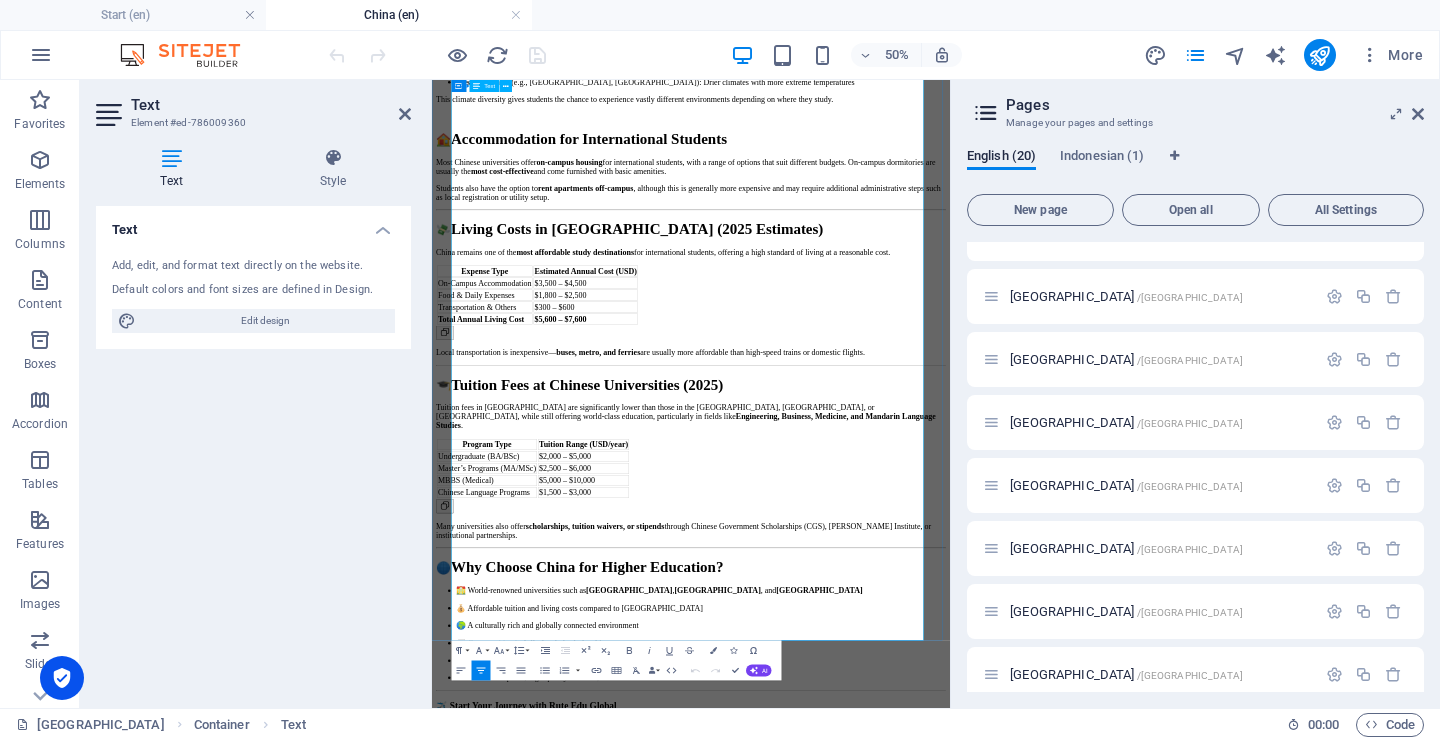 click 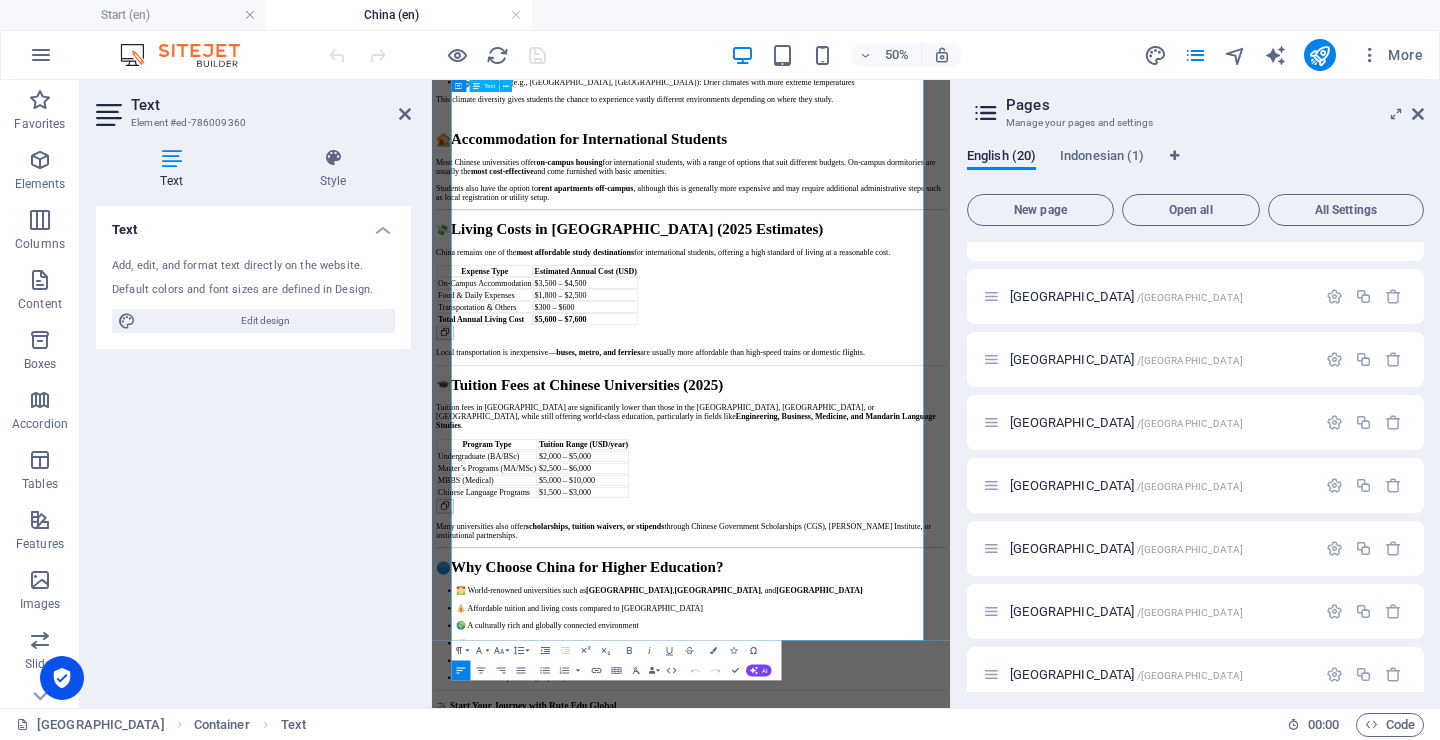 drag, startPoint x: 1157, startPoint y: 1107, endPoint x: 1115, endPoint y: 1156, distance: 64.53681 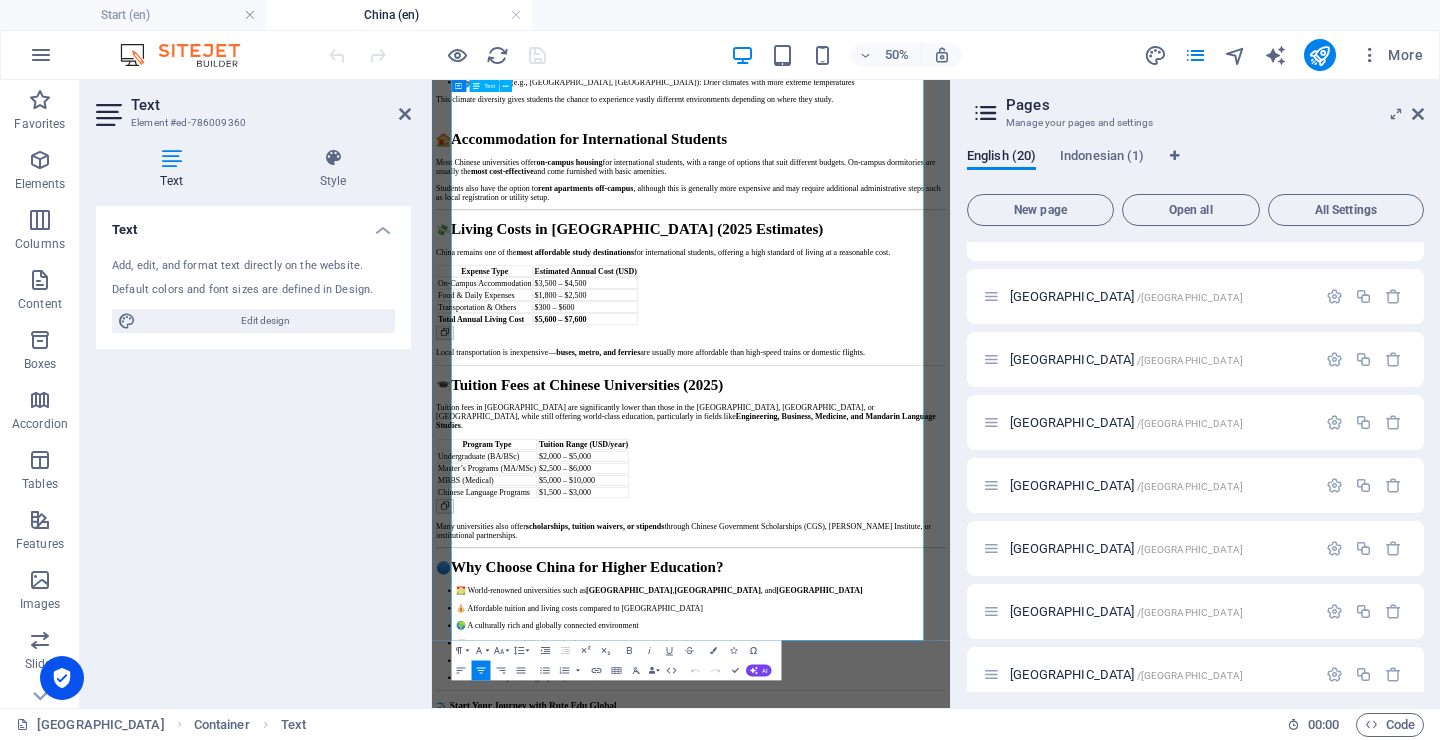 click on "Ask ChatGPT" at bounding box center [950, 1491] 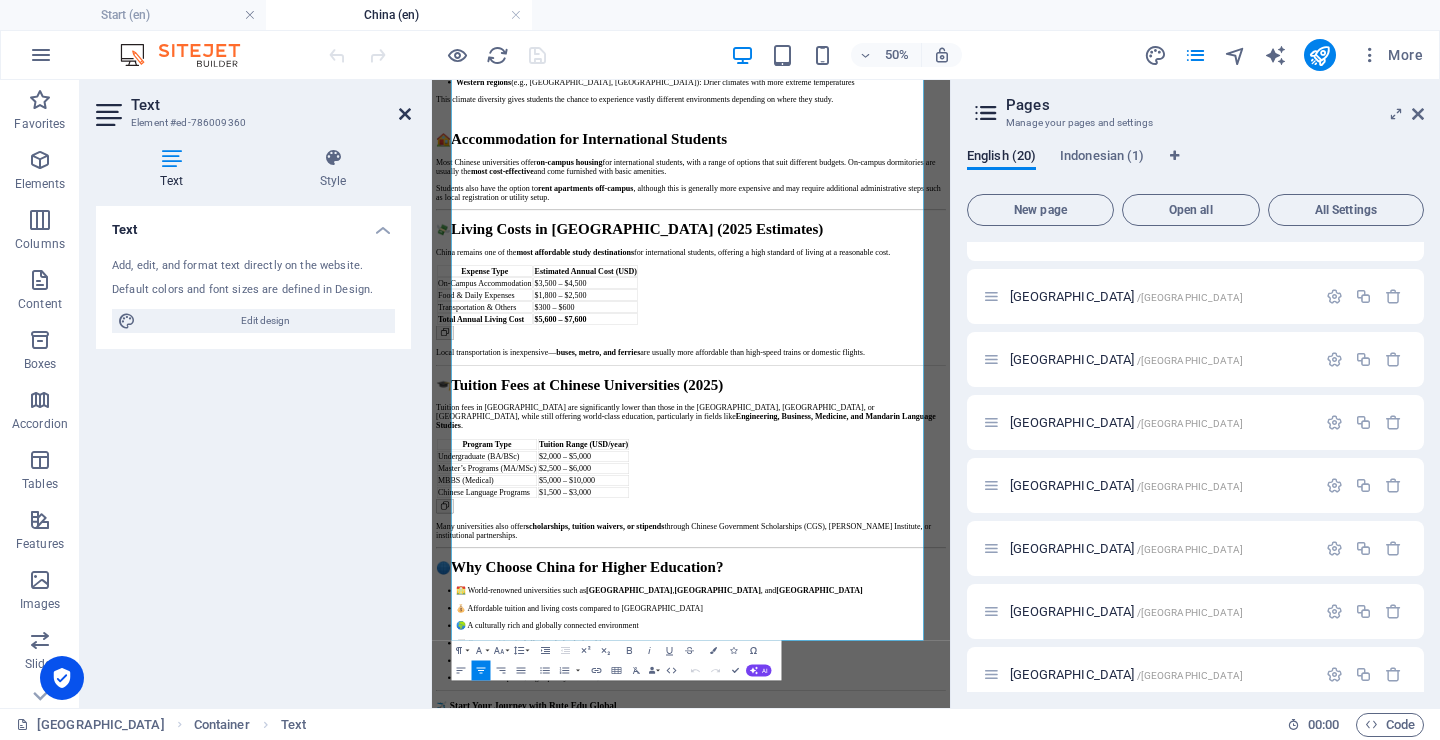 click at bounding box center [405, 114] 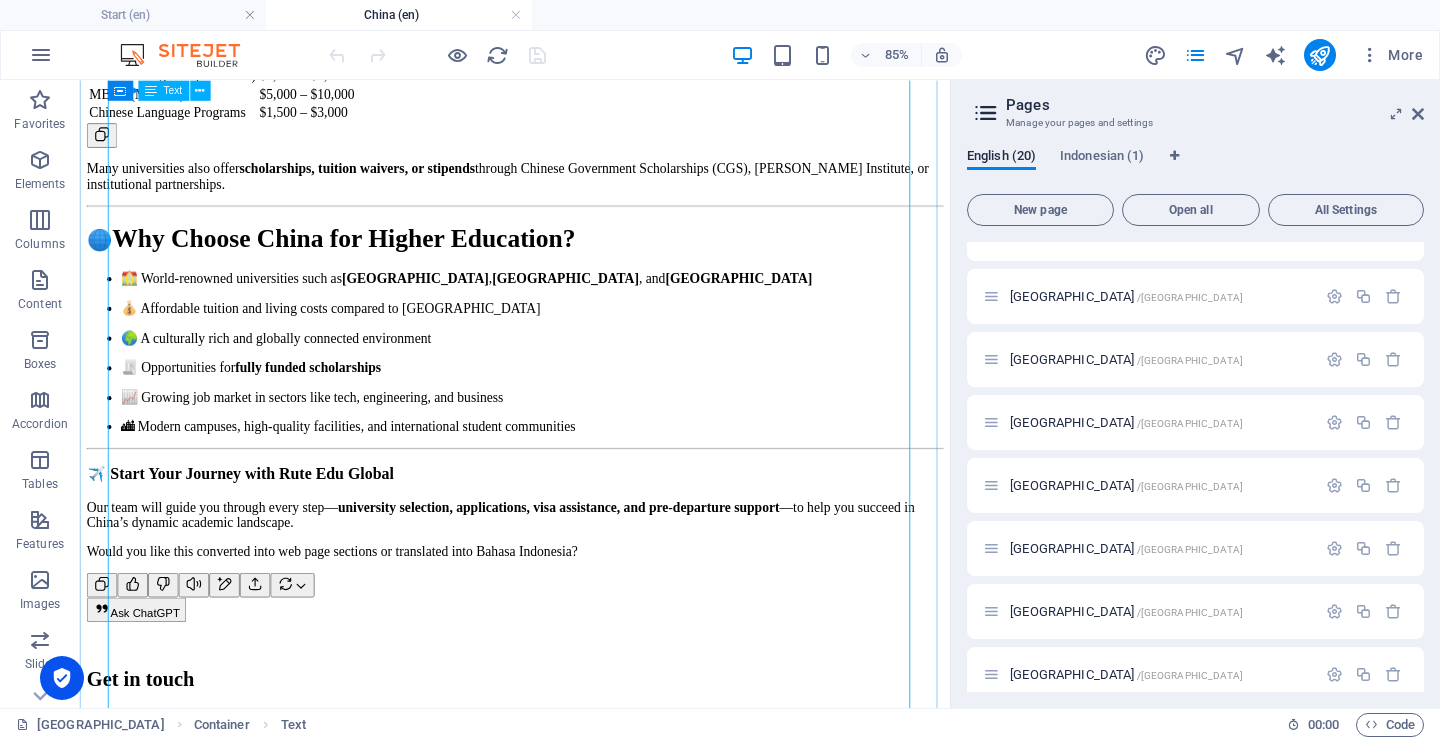 scroll, scrollTop: 2044, scrollLeft: 0, axis: vertical 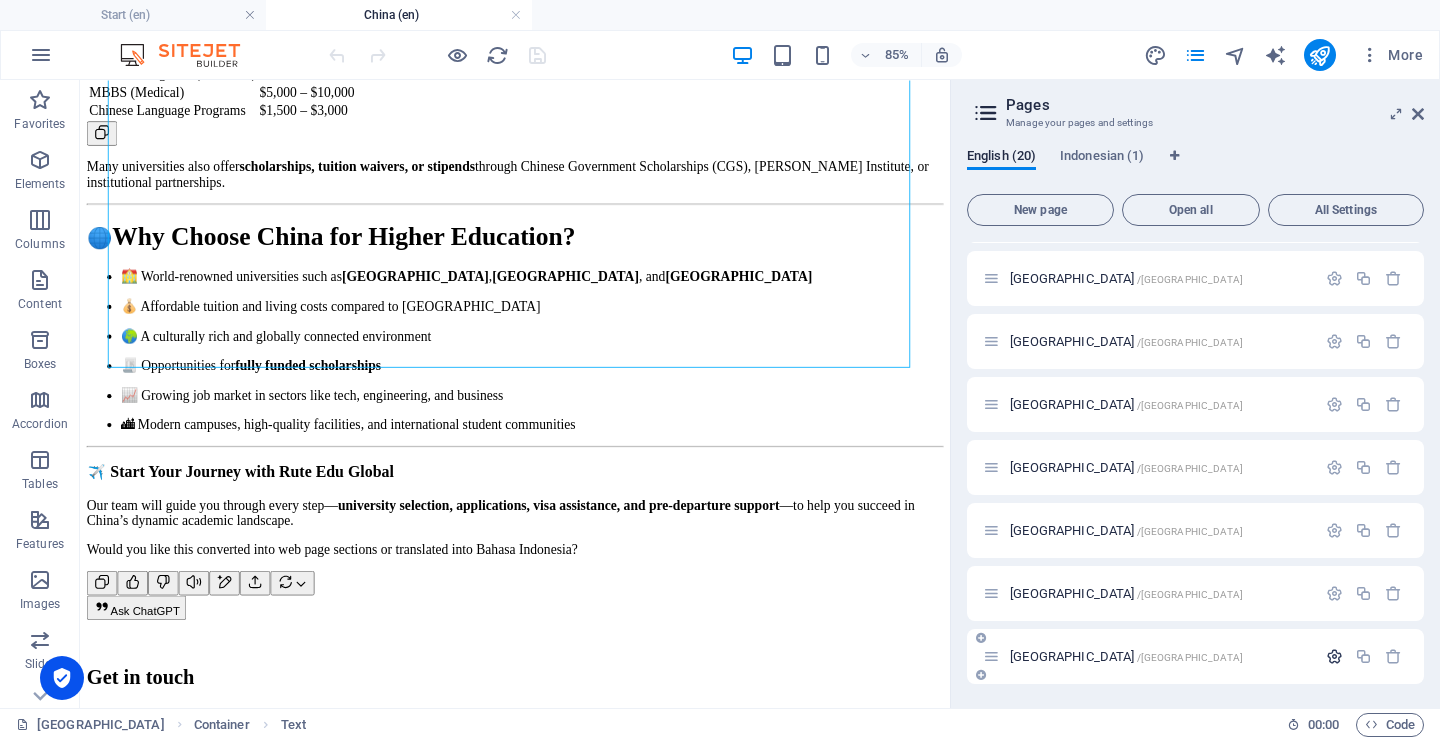 click at bounding box center (1334, 656) 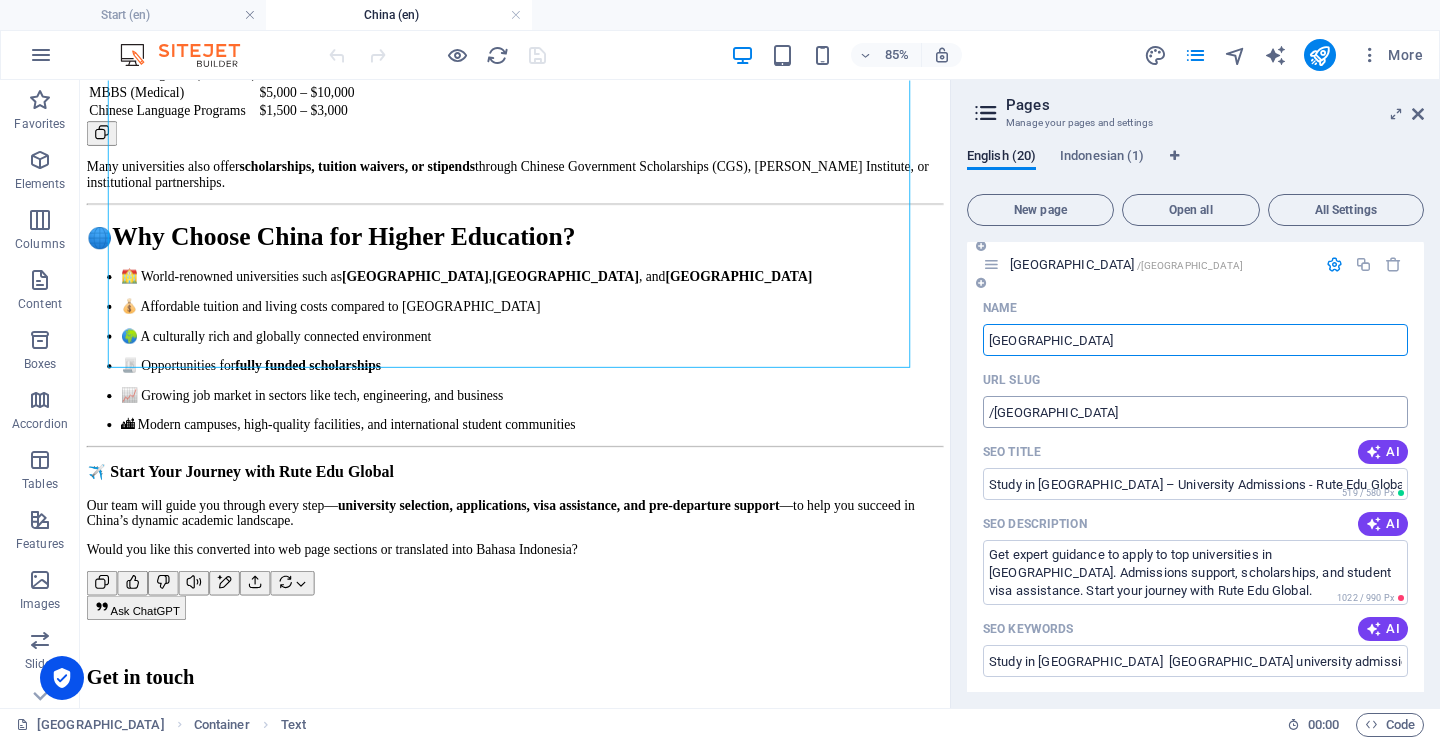 scroll, scrollTop: 1207, scrollLeft: 0, axis: vertical 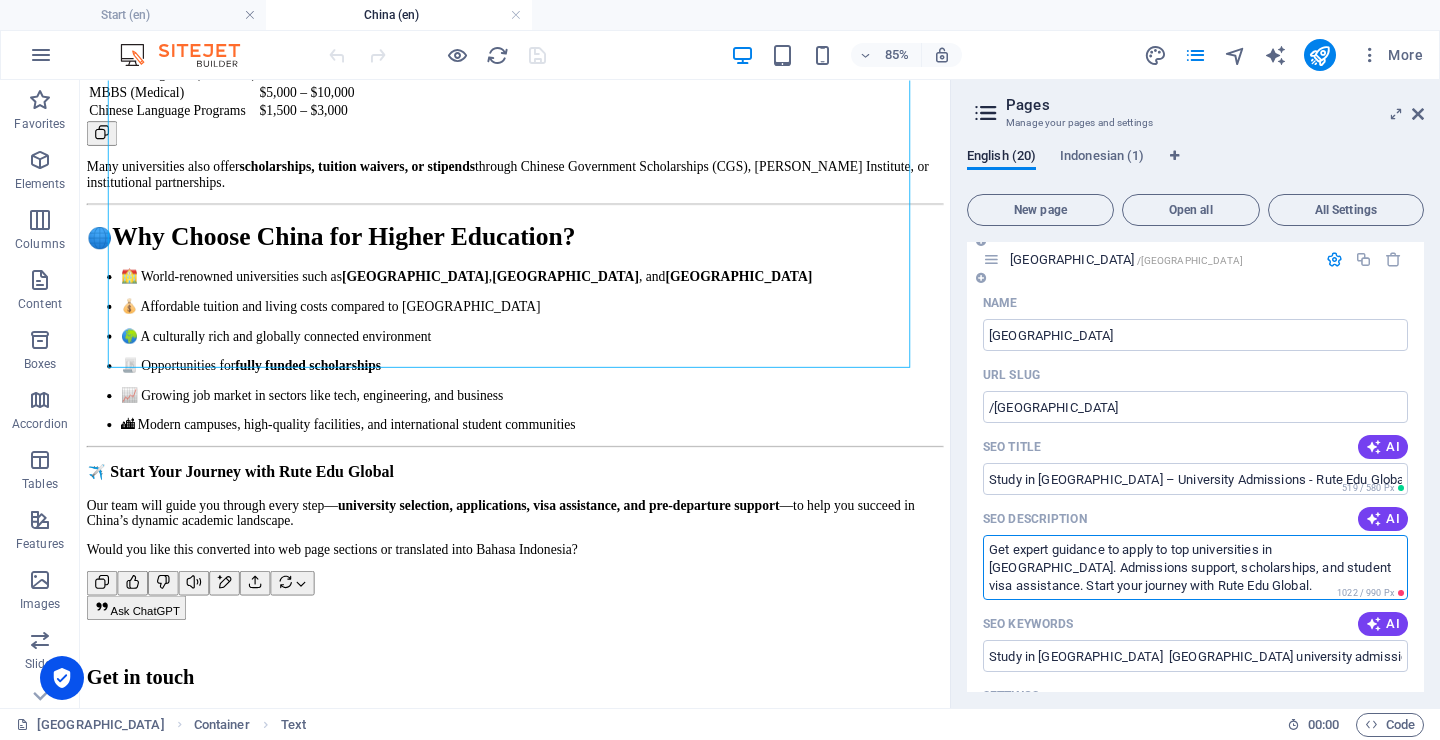 click on "Get expert guidance to apply to top universities in [GEOGRAPHIC_DATA]. Admissions support, scholarships, and student visa assistance. Start your journey with Rute Edu Global." at bounding box center (1195, 567) 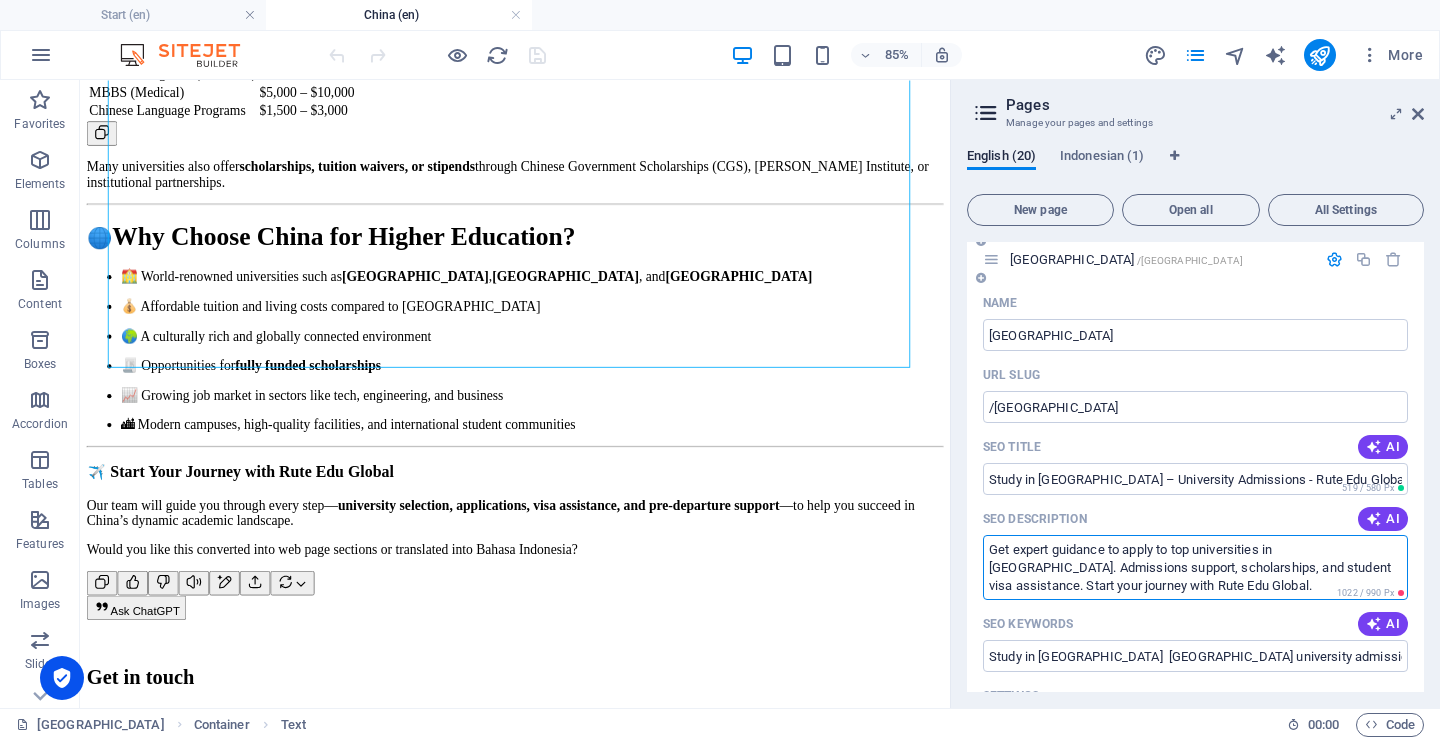 drag, startPoint x: 1371, startPoint y: 567, endPoint x: 1296, endPoint y: 571, distance: 75.10659 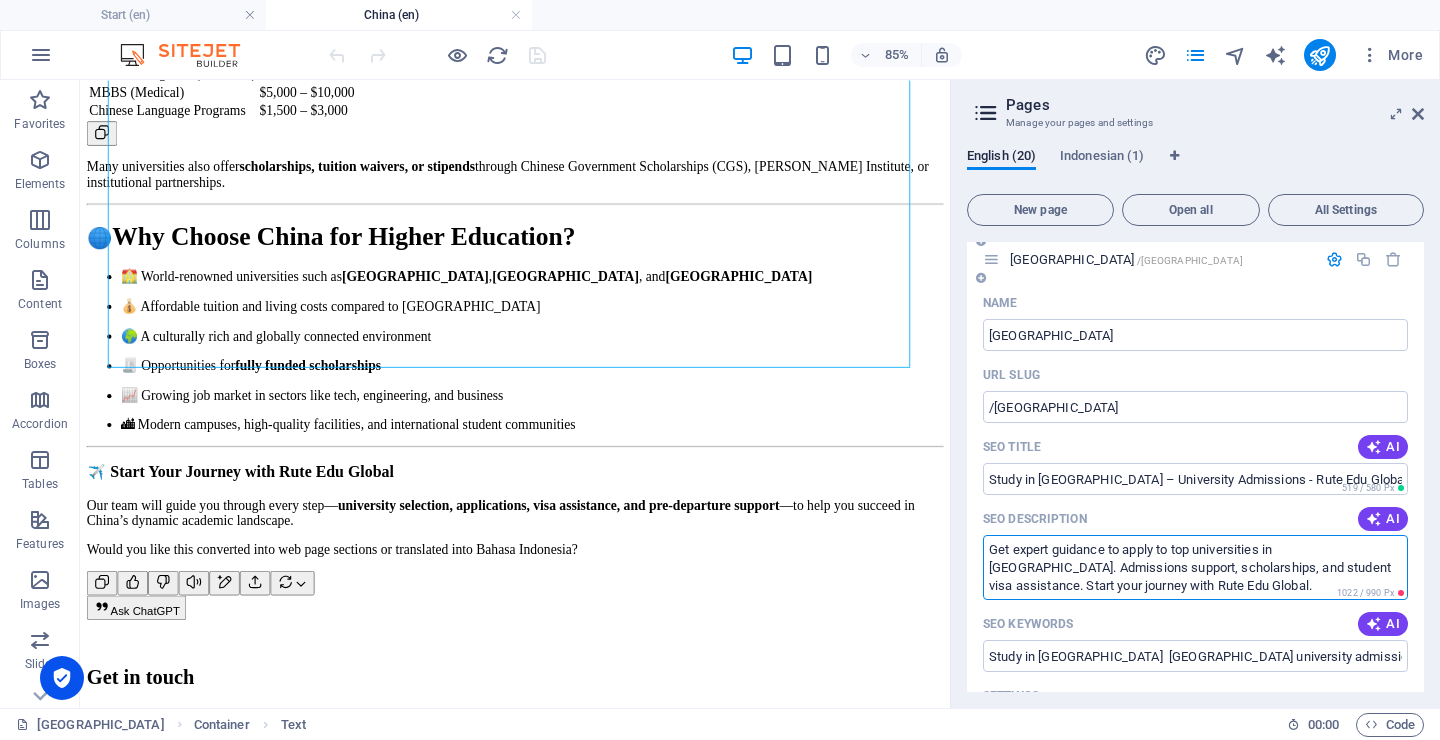 click on "Get expert guidance to apply to top universities in [GEOGRAPHIC_DATA]. Admissions support, scholarships, and student visa assistance. Start your journey with Rute Edu Global." at bounding box center [1195, 567] 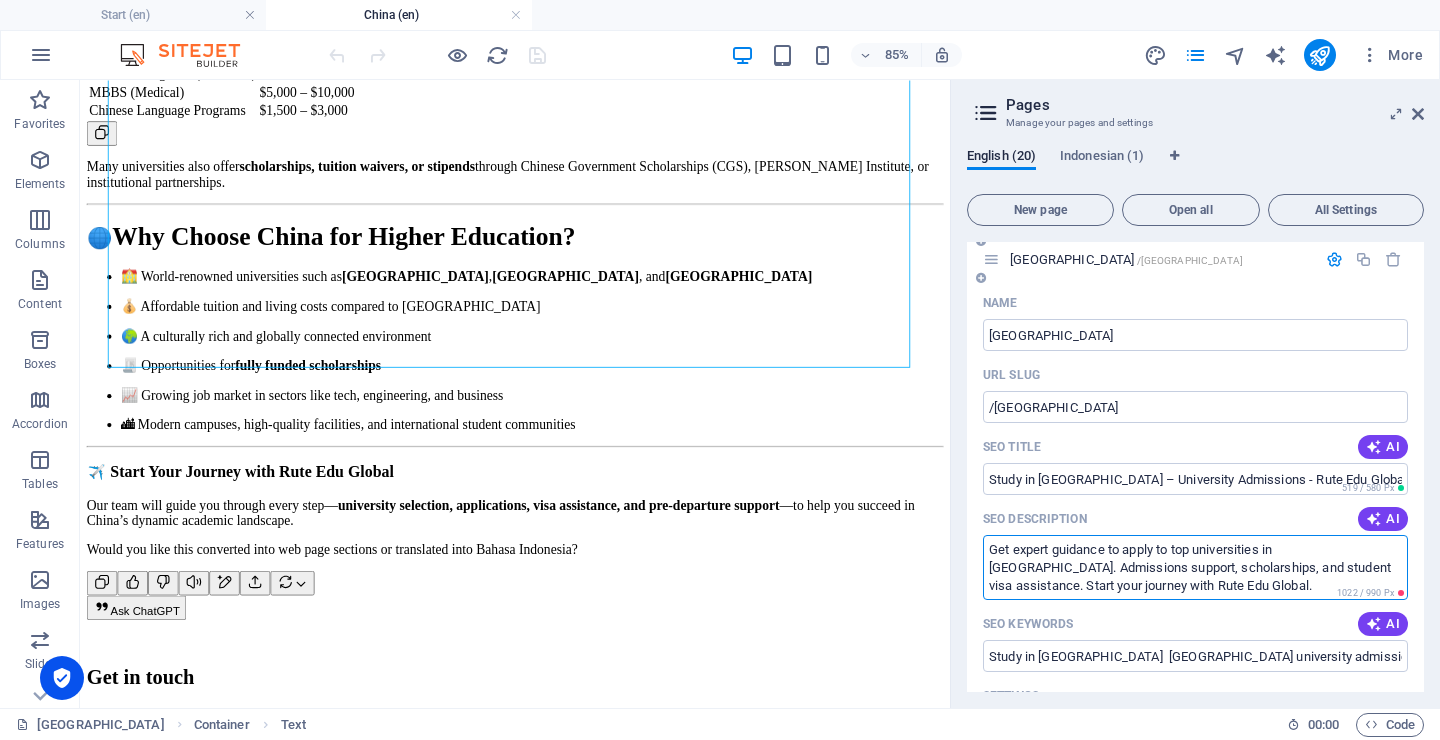 scroll, scrollTop: 36, scrollLeft: 0, axis: vertical 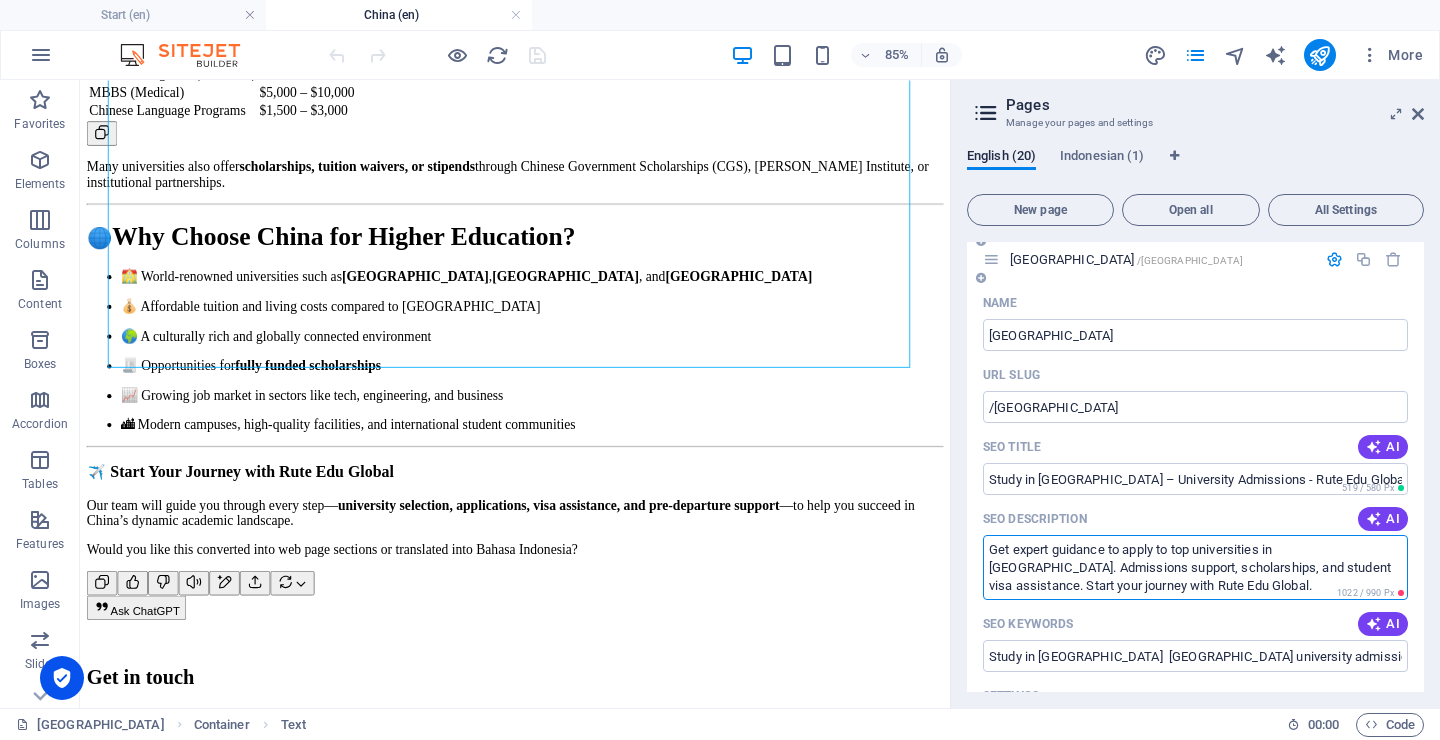 drag, startPoint x: 1249, startPoint y: 583, endPoint x: 1133, endPoint y: 581, distance: 116.01724 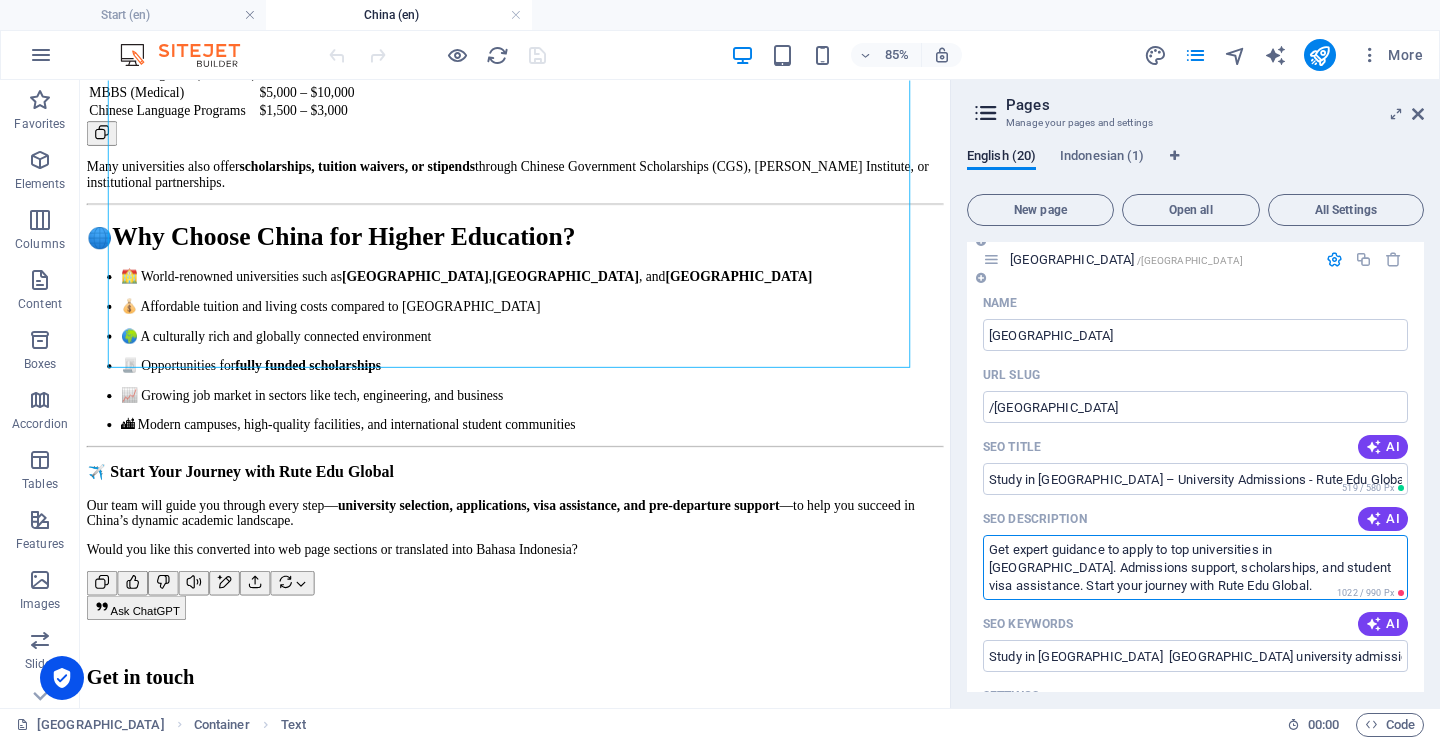 scroll, scrollTop: 0, scrollLeft: 0, axis: both 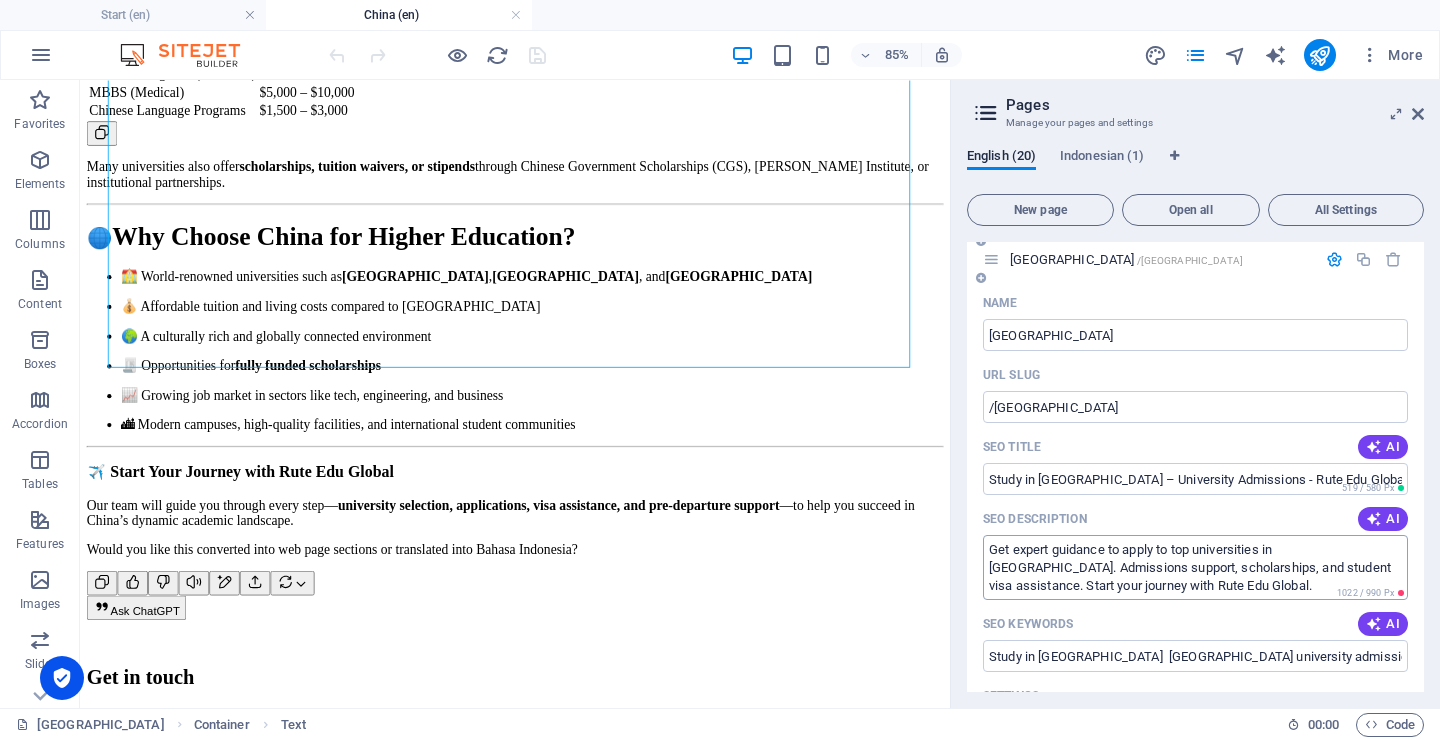 click on "Get expert guidance to apply to top universities in [GEOGRAPHIC_DATA]. Admissions support, scholarships, and student visa assistance. Start your journey with Rute Edu Global." at bounding box center (1195, 567) 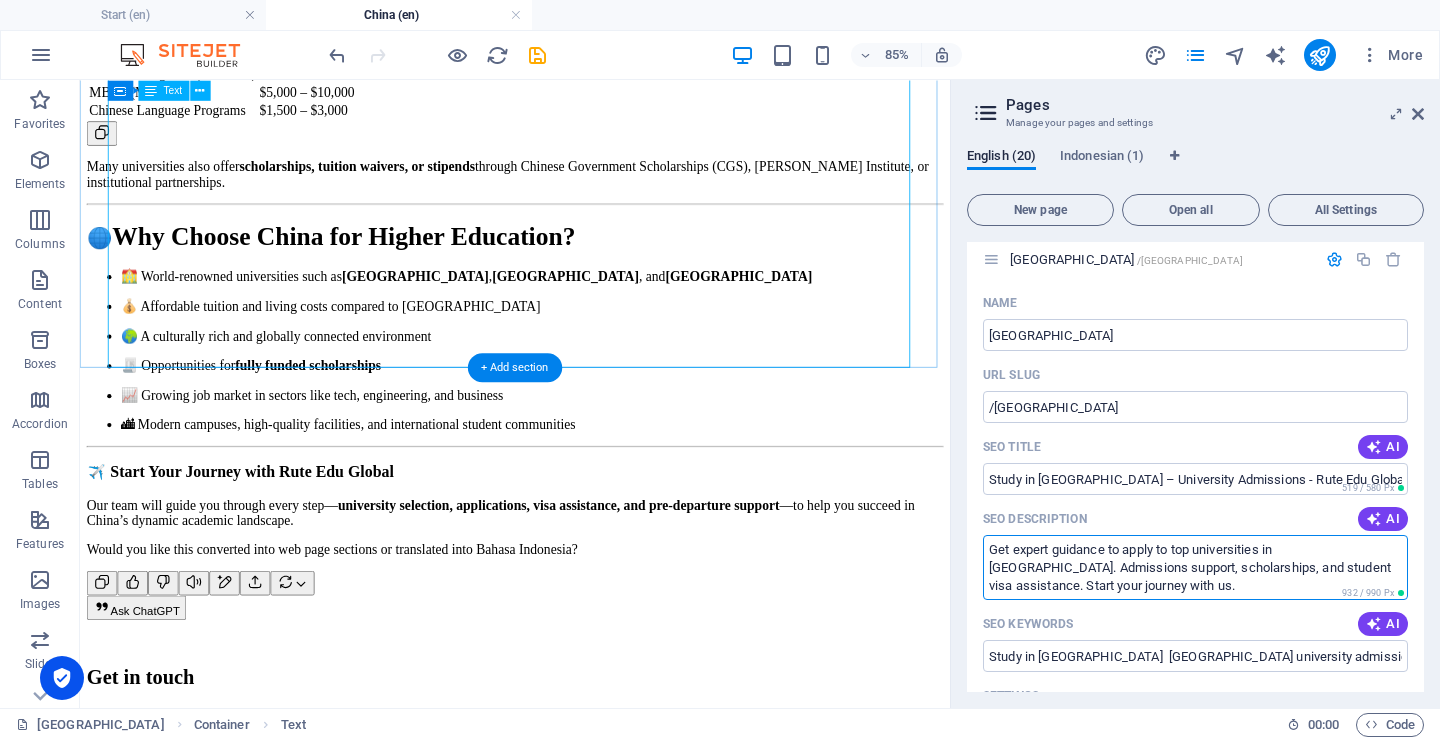 type on "Get expert guidance to apply to top universities in [GEOGRAPHIC_DATA]. Admissions support, scholarships, and student visa assistance. Start your journey with us." 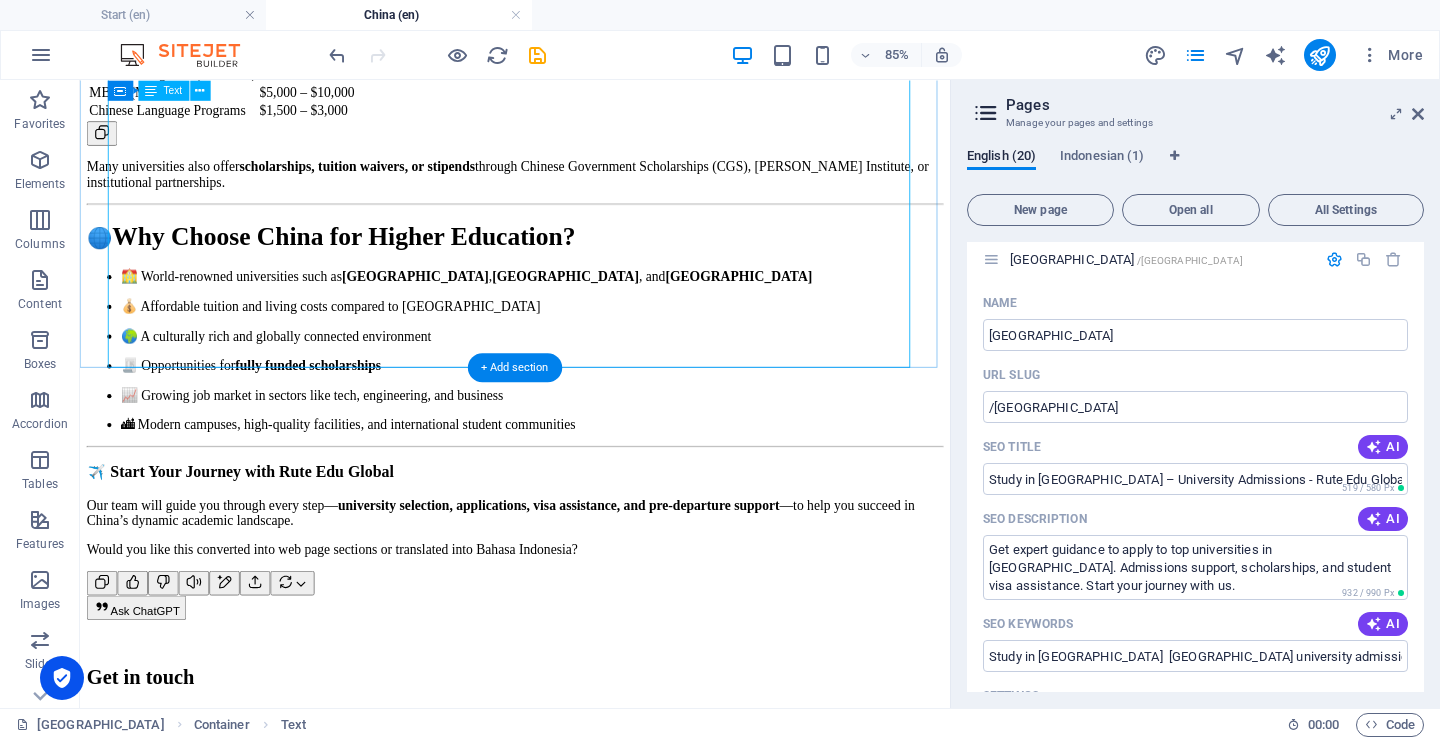 click on "China boasts a long eastern coastline along the  South China Sea, East China Sea, and Yellow Sea , extending from North Korea in the north to Vietnam in the south. Much of its landscape is mountainous, with notable geographical features like the  Tibetan Plateau  in the southwest and the  Gobi Desert  in the north. The capital city,  Beijing , serves as the country’s center of government, culture, and education. Climate & Regional Variation China experiences  distinct seasons , shaped by  wet summer monsoons and dry winter winds . Its massive size and varied topography lead to different climates across regions: Northern cities  (e.g., Beijing, Harbin): Cold winters, mild summers Southern cities  (e.g., Guangzhou, Kunming): Warm and humid year-round Western regions  (e.g., Tibet, Xinjiang): Drier climates with more extreme temperatures This climate diversity gives students the chance to experience vastly different environments depending on where they study. 🏠  Accommodation for International Students . ," at bounding box center (592, -122) 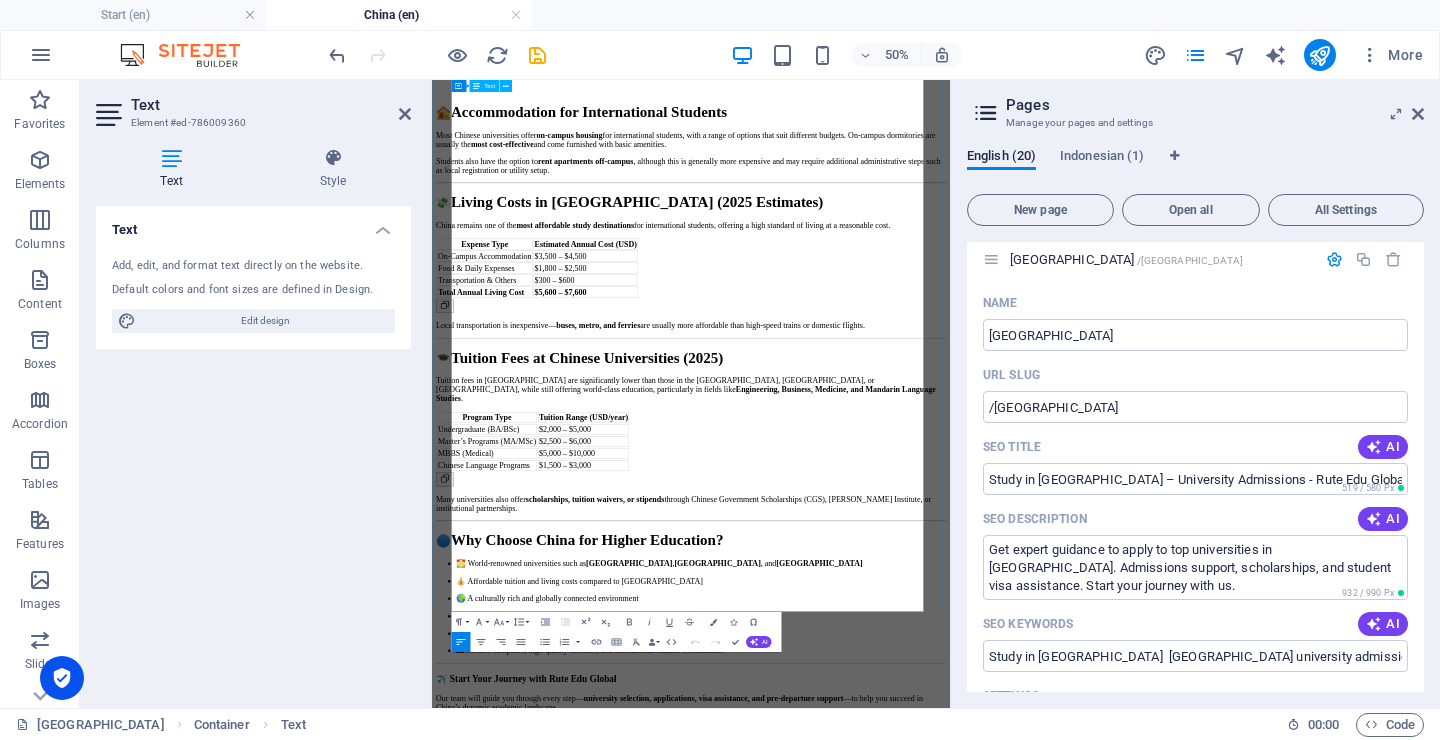 scroll, scrollTop: 1330, scrollLeft: 0, axis: vertical 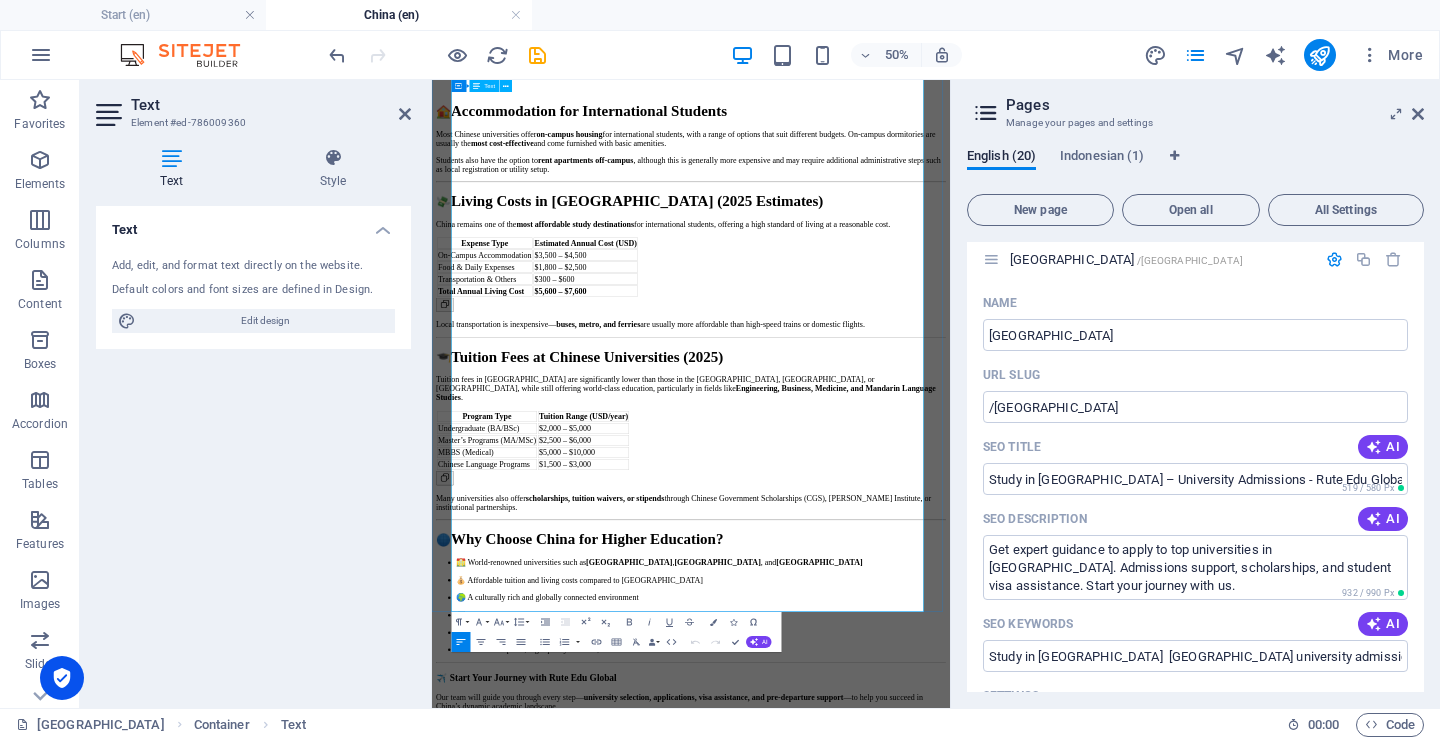 drag, startPoint x: 513, startPoint y: 977, endPoint x: 557, endPoint y: 1096, distance: 126.873955 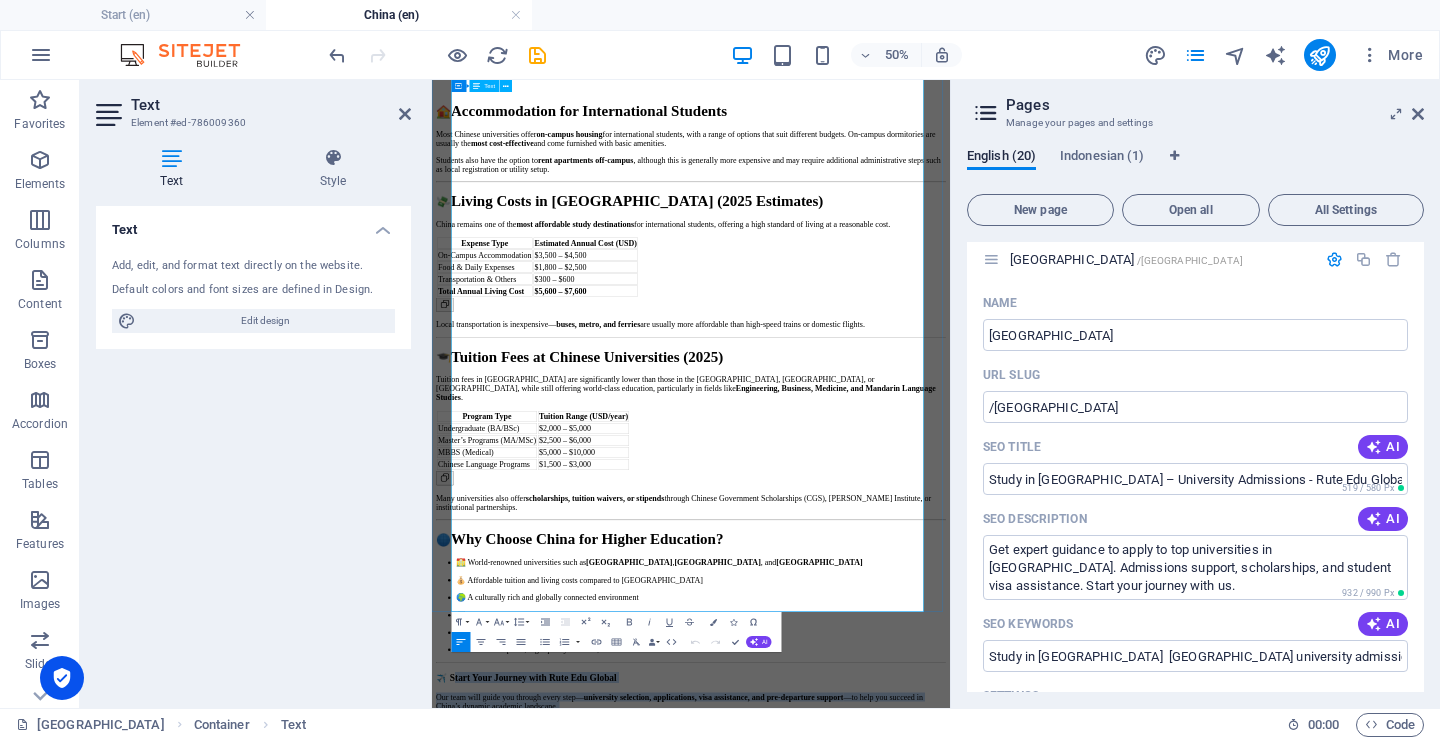 drag, startPoint x: 514, startPoint y: 961, endPoint x: 628, endPoint y: 1086, distance: 169.17743 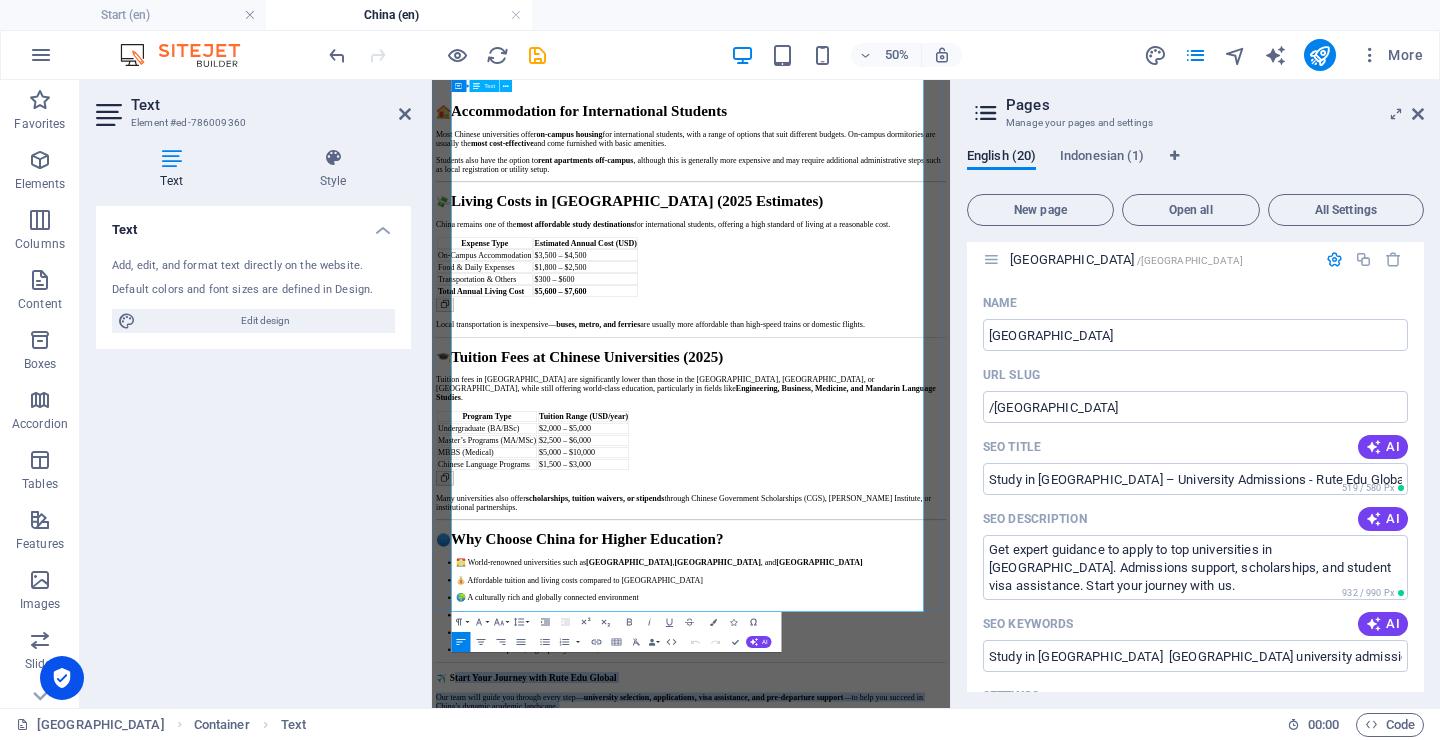 click on "🏠  Accommodation for International Students Most Chinese universities offer  on-campus housing  for international students, with a range of options that suit different budgets. On-campus dormitories are usually the  most cost-effective  and come furnished with basic amenities. Students also have the option to  rent apartments off-campus , although this is generally more expensive and may require additional administrative steps such as local registration or utility setup. 💸  Living Costs in China (2025 Estimates) China remains one of the  most affordable study destinations  for international students, offering a high standard of living at a reasonable cost. Expense Type Estimated Annual Cost (USD) On-Campus Accommodation $3,500 – $4,500 Food & Daily Expenses $1,800 – $2,500 Transportation & Others $300 – $600 Total Annual Living Cost $5,600 – $7,600 Local transportation is inexpensive— buses, metro, and ferries  are usually more affordable than high-speed trains or domestic flights. 🎓  . ," at bounding box center (950, 772) 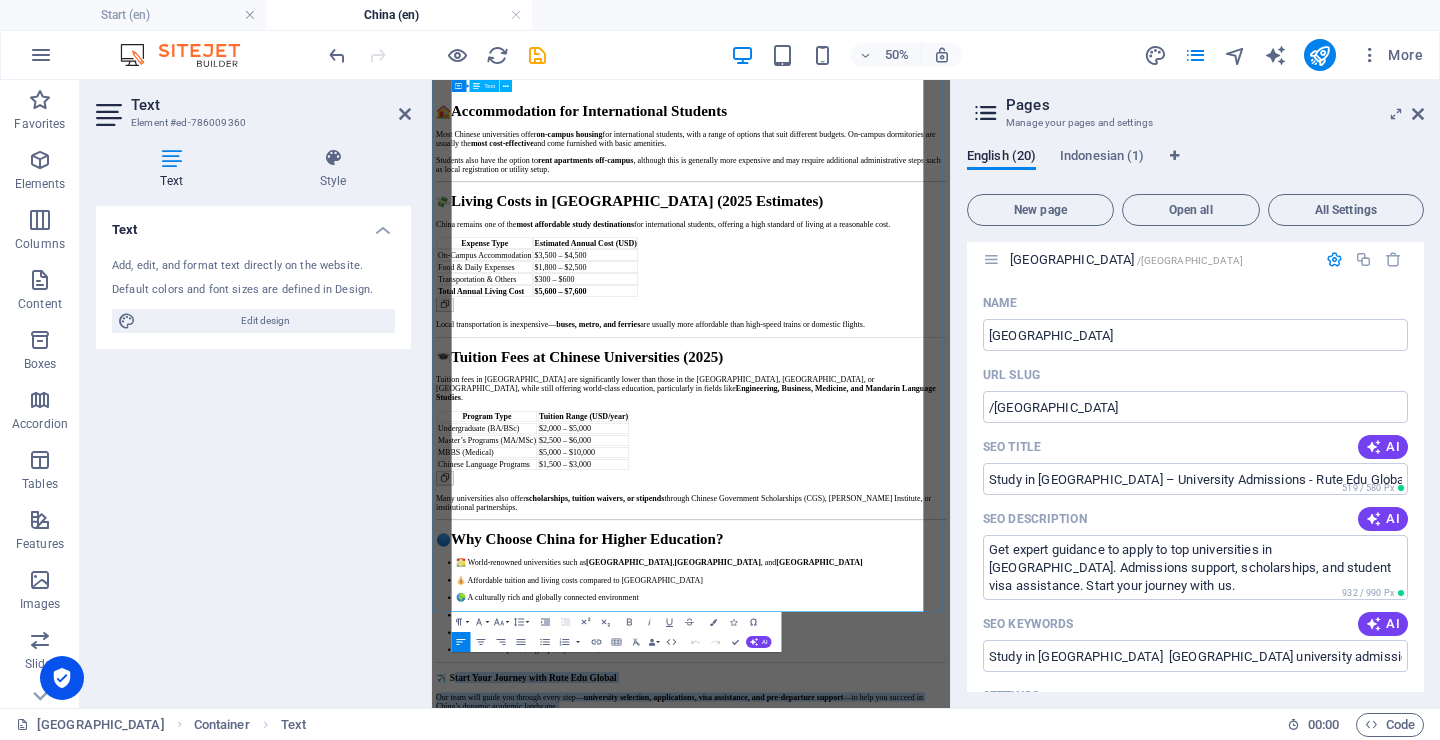copy on "tart Your Journey with Rute Edu Global Our team will guide you through every step— university selection, applications, visa assistance, and pre-departure support —to help you succeed in China’s dynamic academic landscape. Would you like this converted into web page sections or translated into Bahasa Indonesia?" 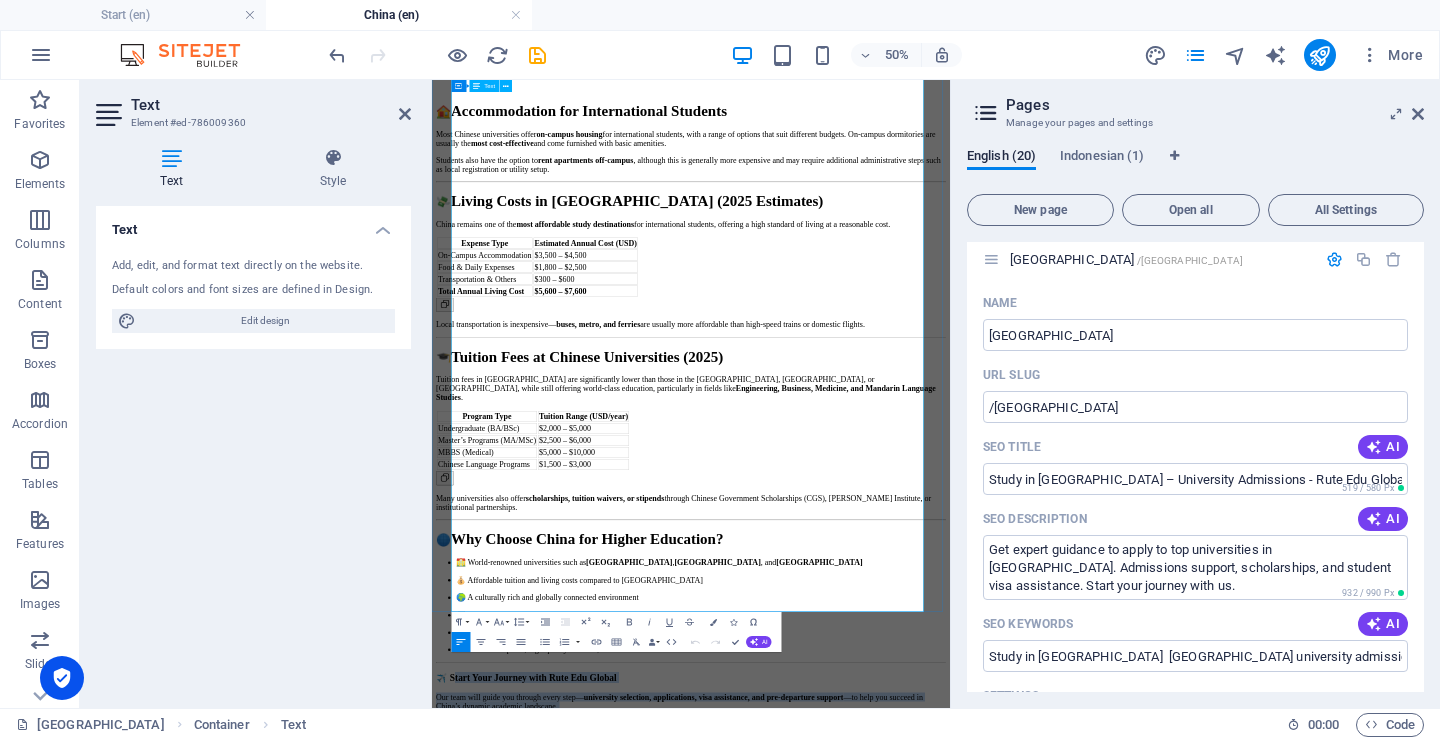 click on "✈️ Start Your Journey with Rute Edu Global" at bounding box center (950, 1275) 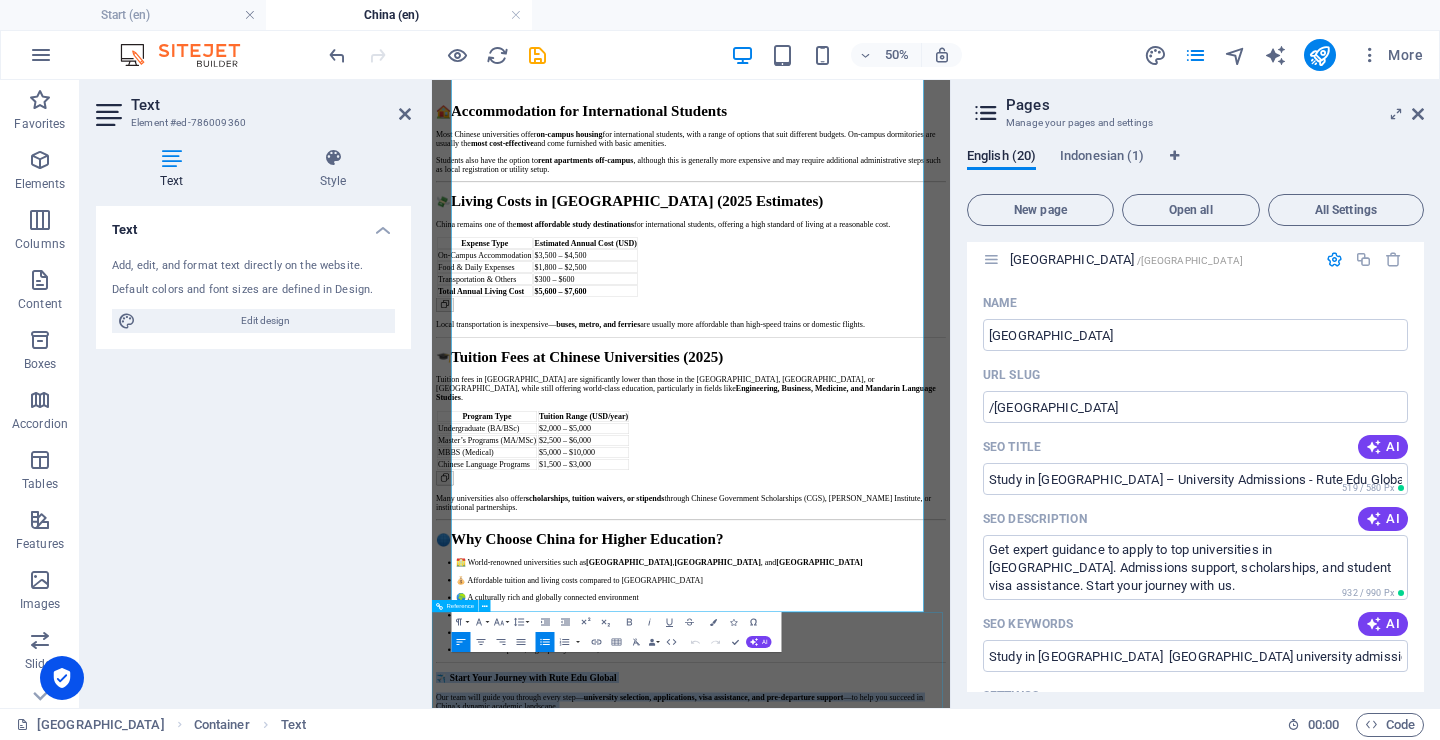 drag, startPoint x: 1138, startPoint y: 943, endPoint x: 1149, endPoint y: 1192, distance: 249.24286 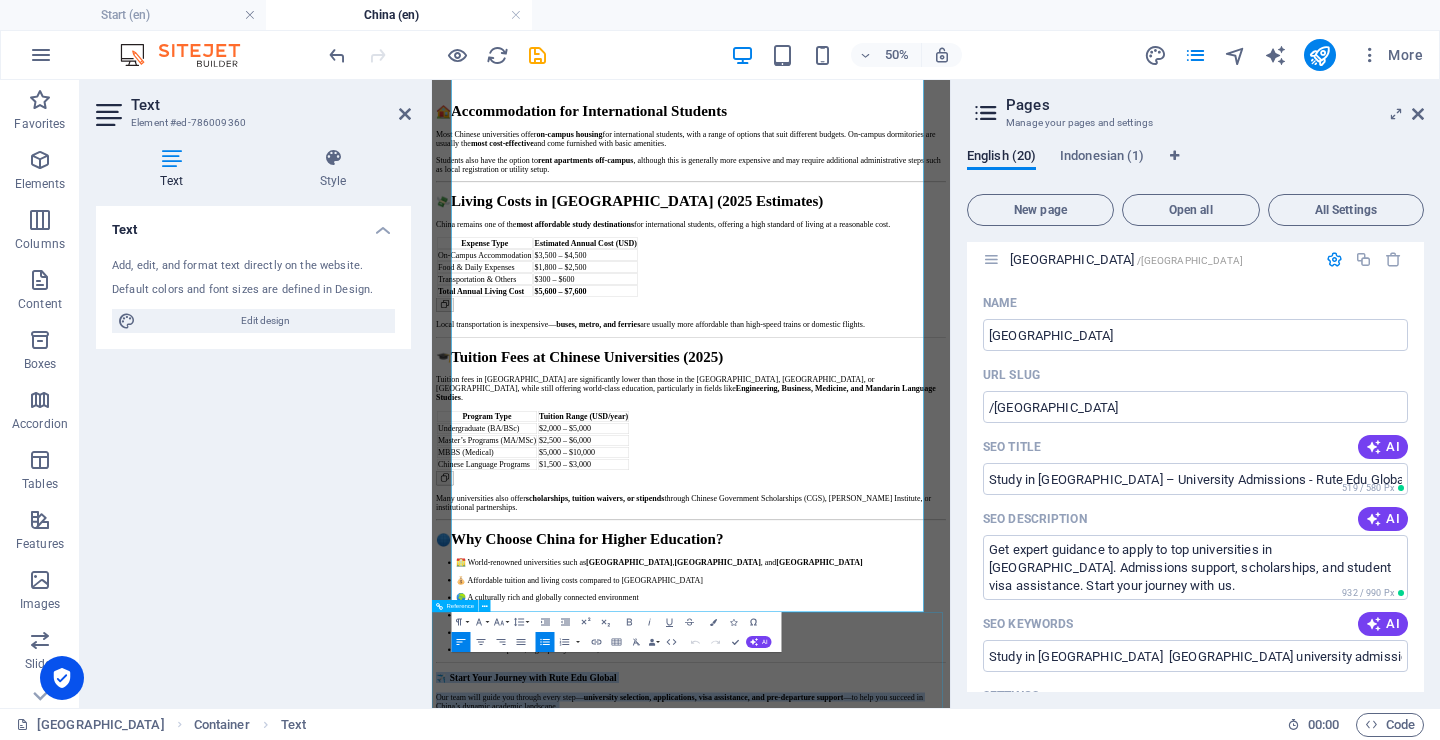click on "Home Events Countries Services Mentors Contact China China, located in East Asia, is one of the world’s largest and most geographically diverse countries. It shares borders with 14 nations, including India, Nepal, Pakistan, Russia, Vietnam, and North Korea, making it a major cultural and geopolitical hub in Asia. The country spans over 9.6 million square kilometers, representing roughly 15% of the global land area. Drop content here or  Add elements  Paste clipboard why choose chinese universities? China boasts a long eastern coastline along the  South China Sea, East China Sea, and Yellow Sea , extending from North Korea in the north to Vietnam in the south. Much of its landscape is mountainous, with notable geographical features like the  Tibetan Plateau  in the southwest and the  Gobi Desert  in the north. The capital city,  Beijing , serves as the country’s center of government, culture, and education. Climate & Regional Variation China experiences  distinct seasons , shaped by  Northern cities . ," at bounding box center (950, 490) 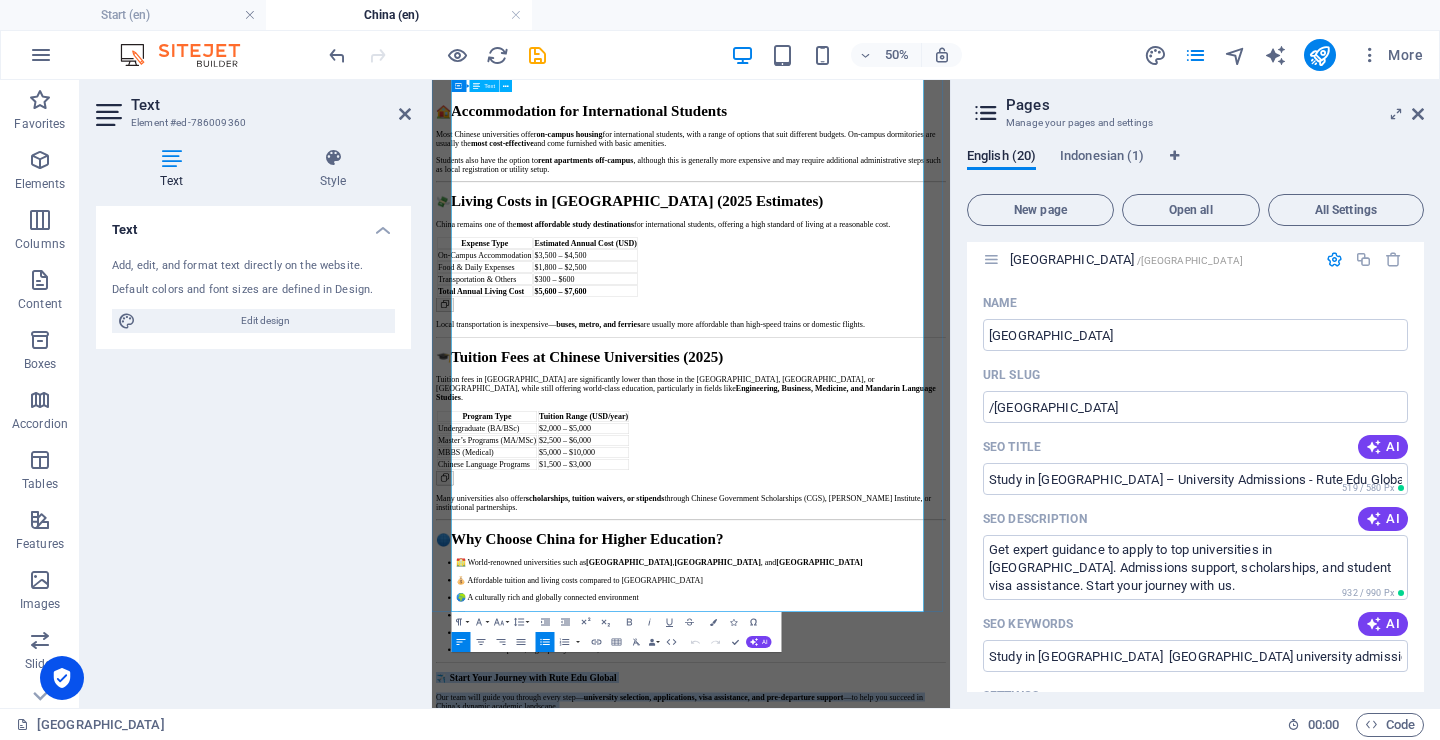 copy on "🏙 Modern campuses, high-quality facilities, and international student communities ✈️ Start Your Journey with Rute Edu Global Our team will guide you through every step— university selection, applications, visa assistance, and pre-departure support —to help you succeed in China’s dynamic academic landscape. Would you like this converted into web page sections or translated into Bahasa Indonesia? Ask ChatGPT" 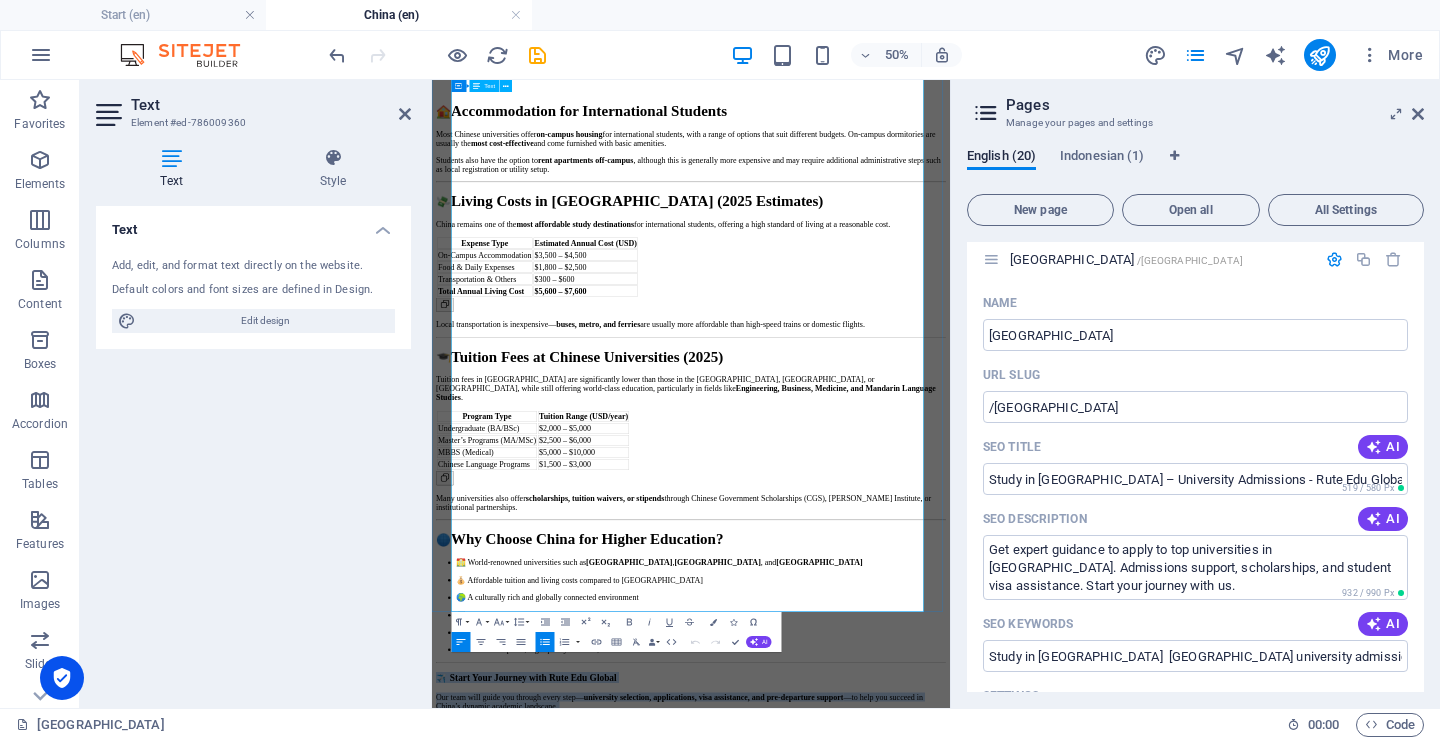 click on "Our team will guide you through every step— university selection, applications, visa assistance, and pre-departure support —to help you succeed in China’s dynamic academic landscape." at bounding box center (950, 1323) 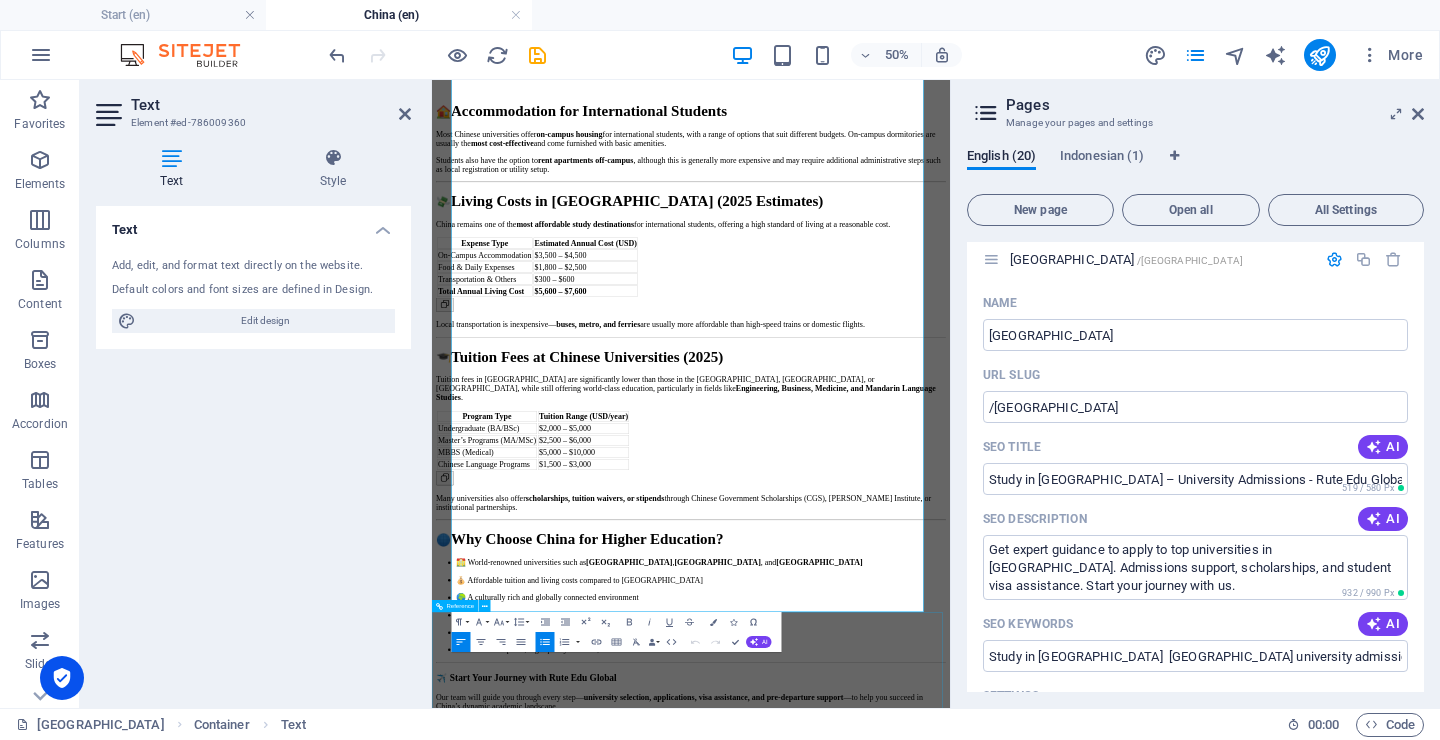 drag, startPoint x: 1130, startPoint y: 927, endPoint x: 1105, endPoint y: 984, distance: 62.241467 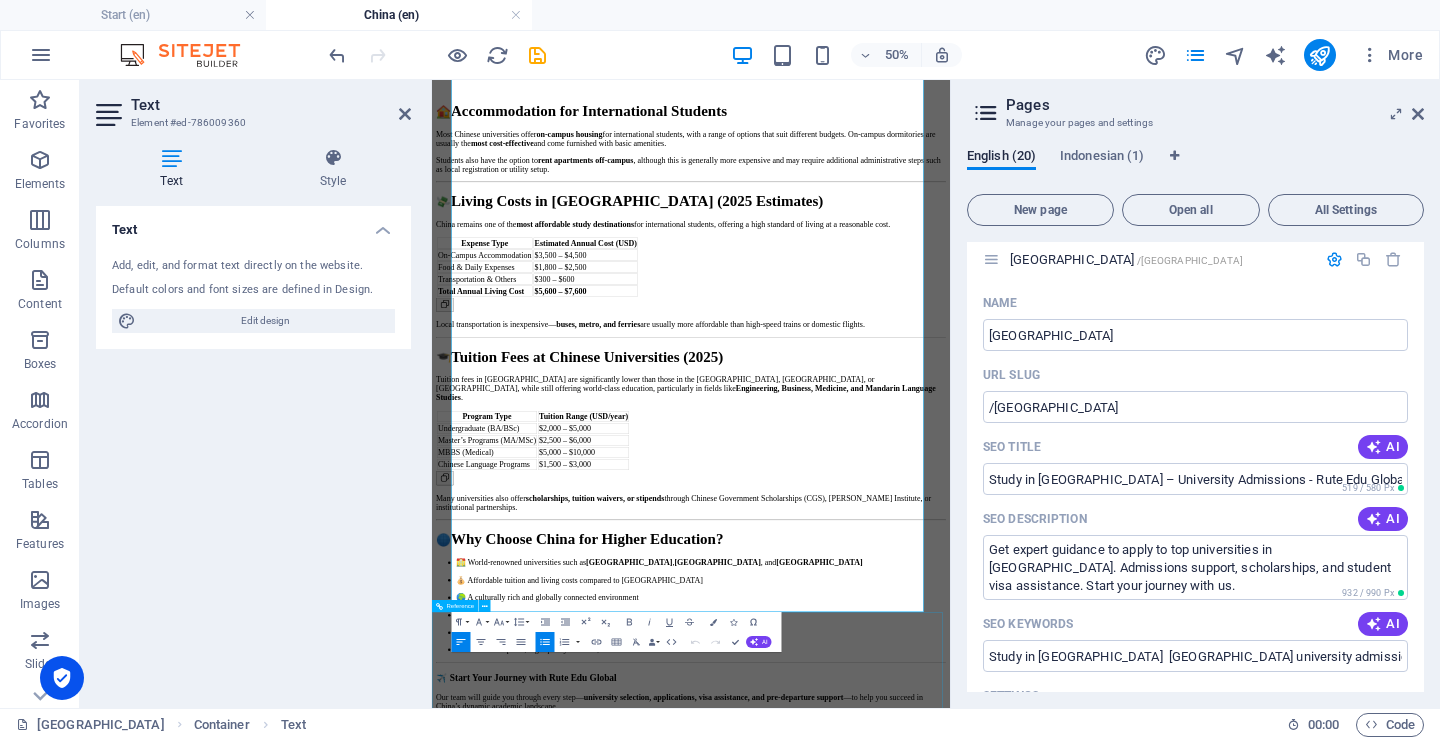 click on "Home Events Countries Services Mentors Contact China China, located in East Asia, is one of the world’s largest and most geographically diverse countries. It shares borders with 14 nations, including India, Nepal, Pakistan, Russia, Vietnam, and North Korea, making it a major cultural and geopolitical hub in Asia. The country spans over 9.6 million square kilometers, representing roughly 15% of the global land area. Drop content here or  Add elements  Paste clipboard why choose chinese universities? China boasts a long eastern coastline along the  South China Sea, East China Sea, and Yellow Sea , extending from North Korea in the north to Vietnam in the south. Much of its landscape is mountainous, with notable geographical features like the  Tibetan Plateau  in the southwest and the  Gobi Desert  in the north. The capital city,  Beijing , serves as the country’s center of government, culture, and education. Climate & Regional Variation China experiences  distinct seasons , shaped by  Northern cities . ," at bounding box center [950, 490] 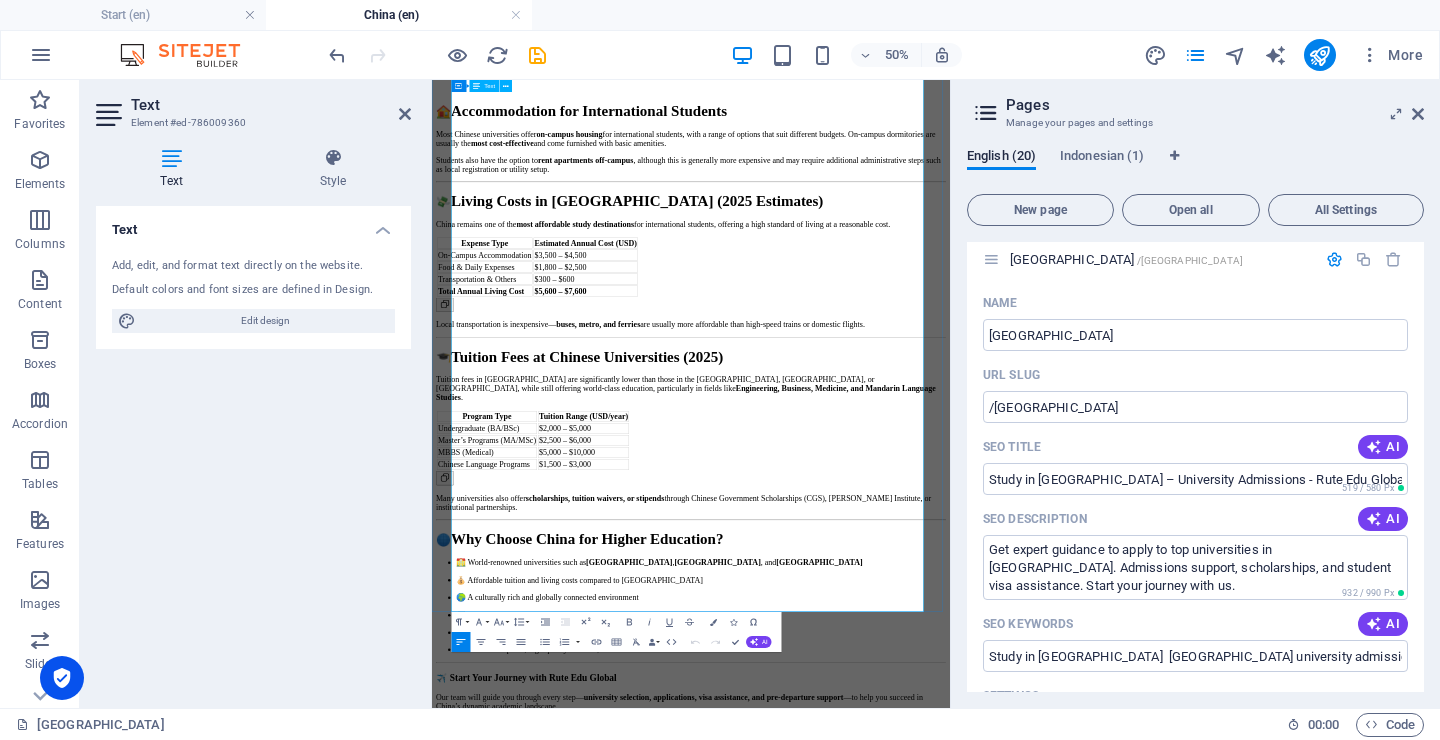 click on "🏙 Modern campuses, high-quality facilities, and international student communities" at bounding box center (970, 1219) 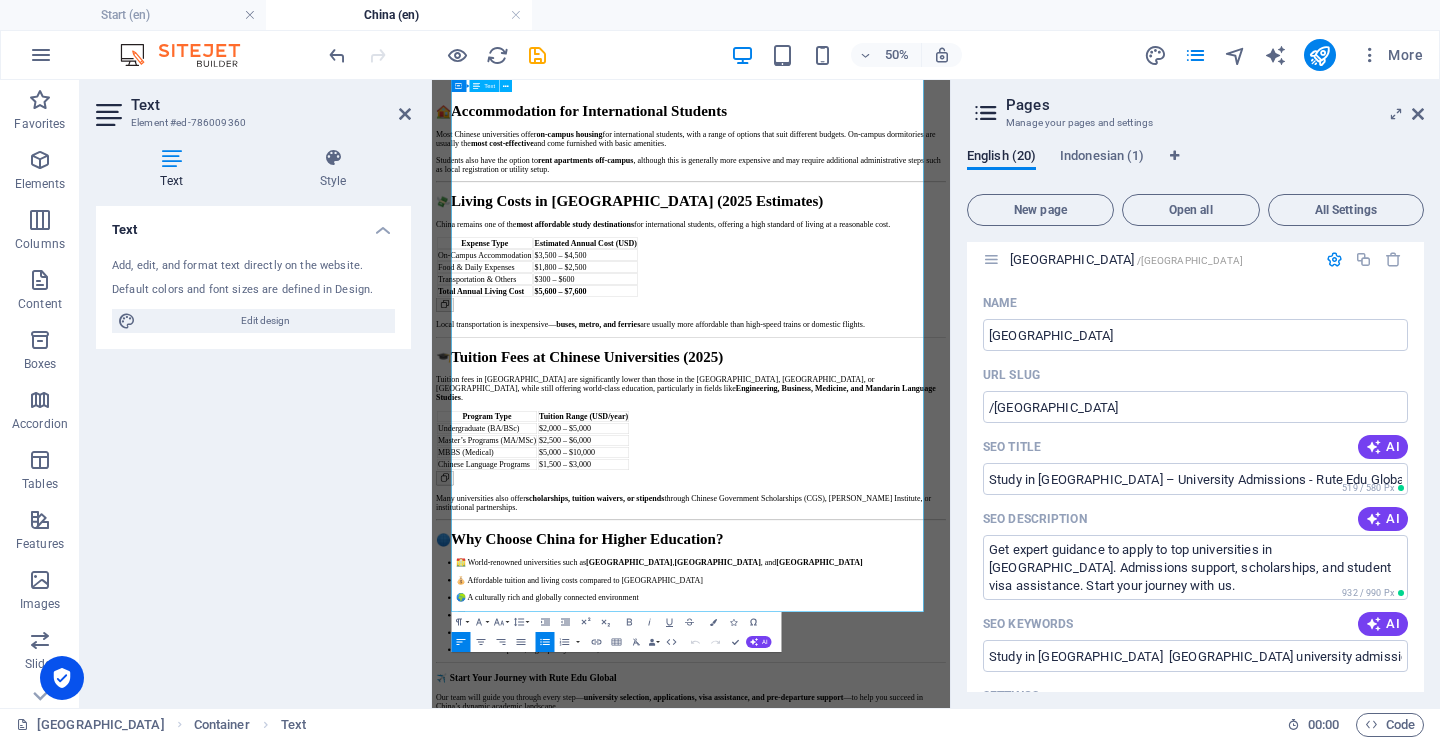 click on "🏙 Modern campuses, high-quality facilities, and international student communities" at bounding box center (970, 1219) 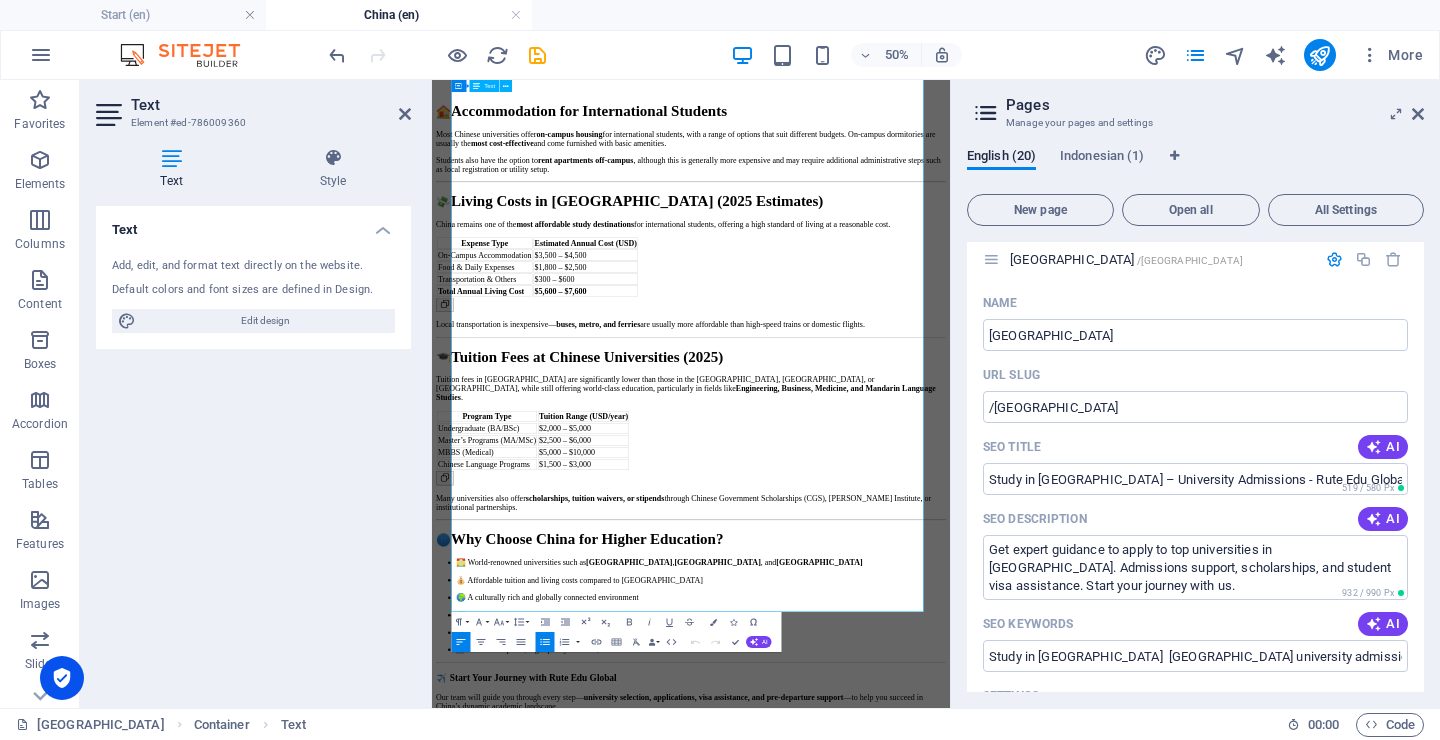 click on "🏙 Modern campuses, high-quality facilities, and international student communities" at bounding box center [970, 1219] 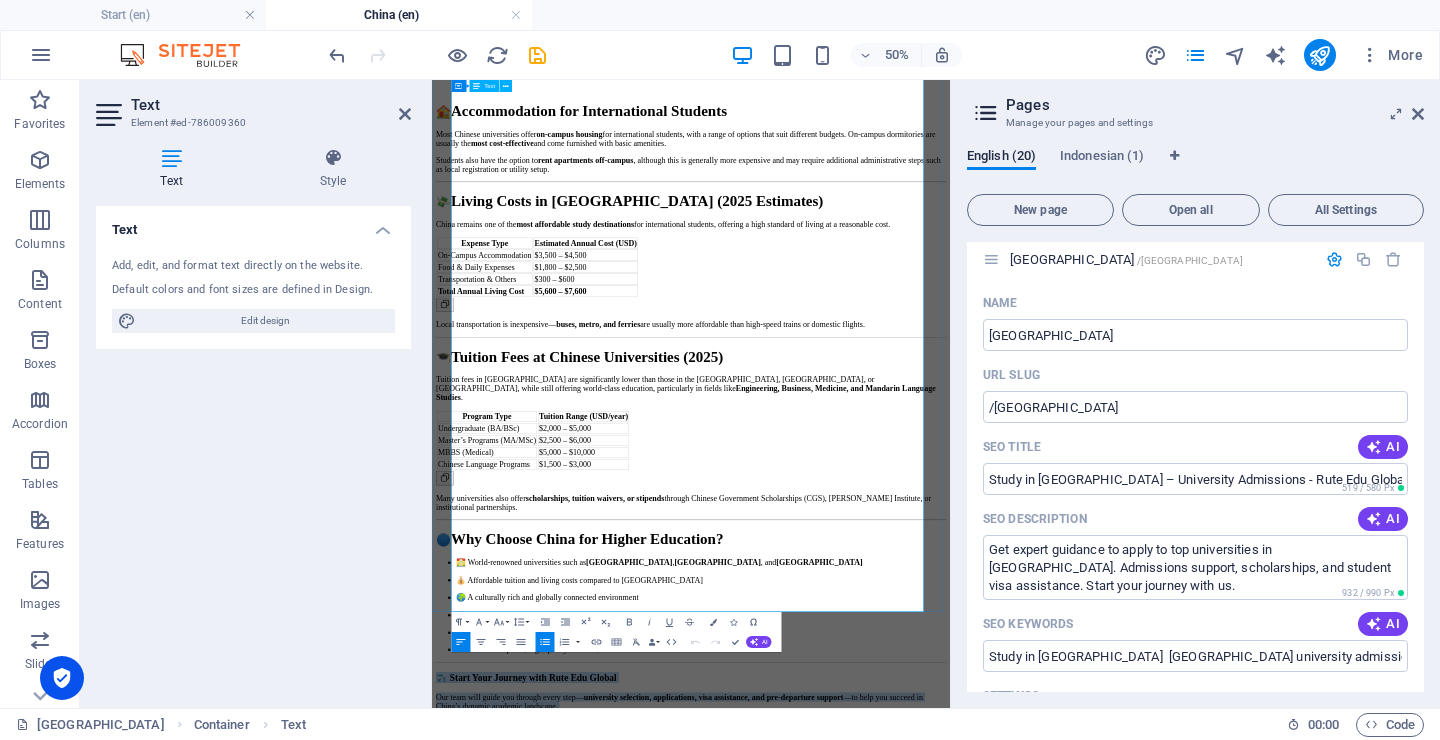drag, startPoint x: 1091, startPoint y: 932, endPoint x: 521, endPoint y: 1110, distance: 597.14655 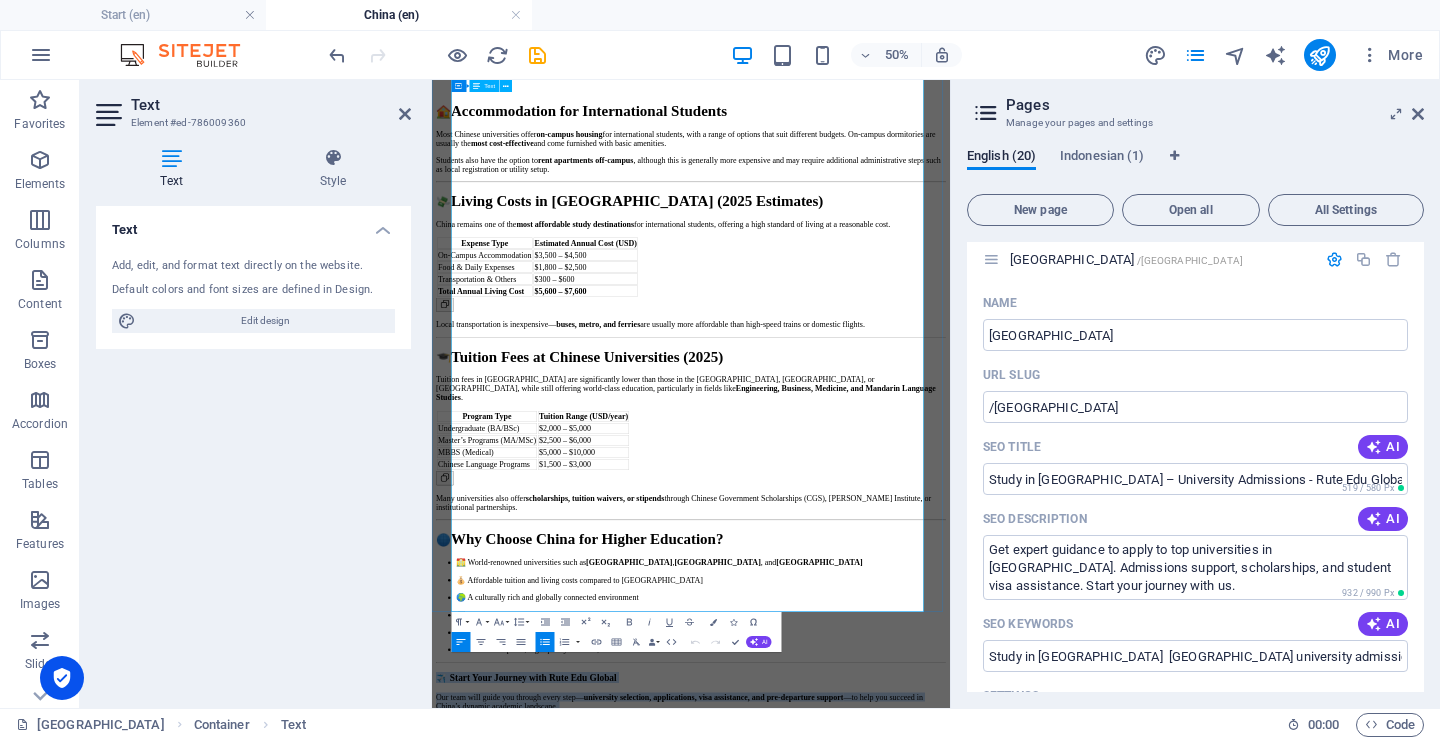 click on "🏠  Accommodation for International Students Most Chinese universities offer  on-campus housing  for international students, with a range of options that suit different budgets. On-campus dormitories are usually the  most cost-effective  and come furnished with basic amenities. Students also have the option to  rent apartments off-campus , although this is generally more expensive and may require additional administrative steps such as local registration or utility setup. 💸  Living Costs in China (2025 Estimates) China remains one of the  most affordable study destinations  for international students, offering a high standard of living at a reasonable cost. Expense Type Estimated Annual Cost (USD) On-Campus Accommodation $3,500 – $4,500 Food & Daily Expenses $1,800 – $2,500 Transportation & Others $300 – $600 Total Annual Living Cost $5,600 – $7,600 Local transportation is inexpensive— buses, metro, and ferries  are usually more affordable than high-speed trains or domestic flights. 🎓  . ," at bounding box center (950, 787) 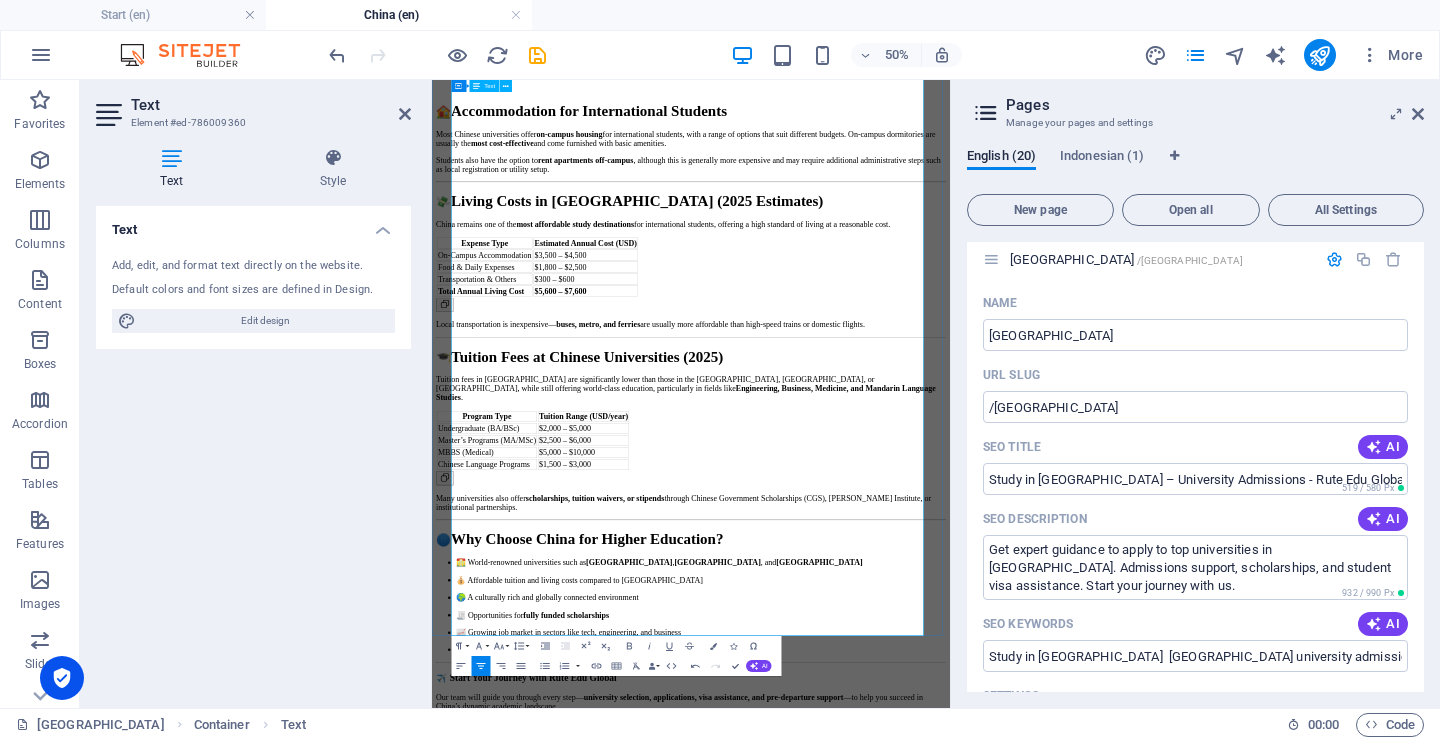 click on "university selection, applications, visa assistance, and pre-departure support" at bounding box center [995, 1313] 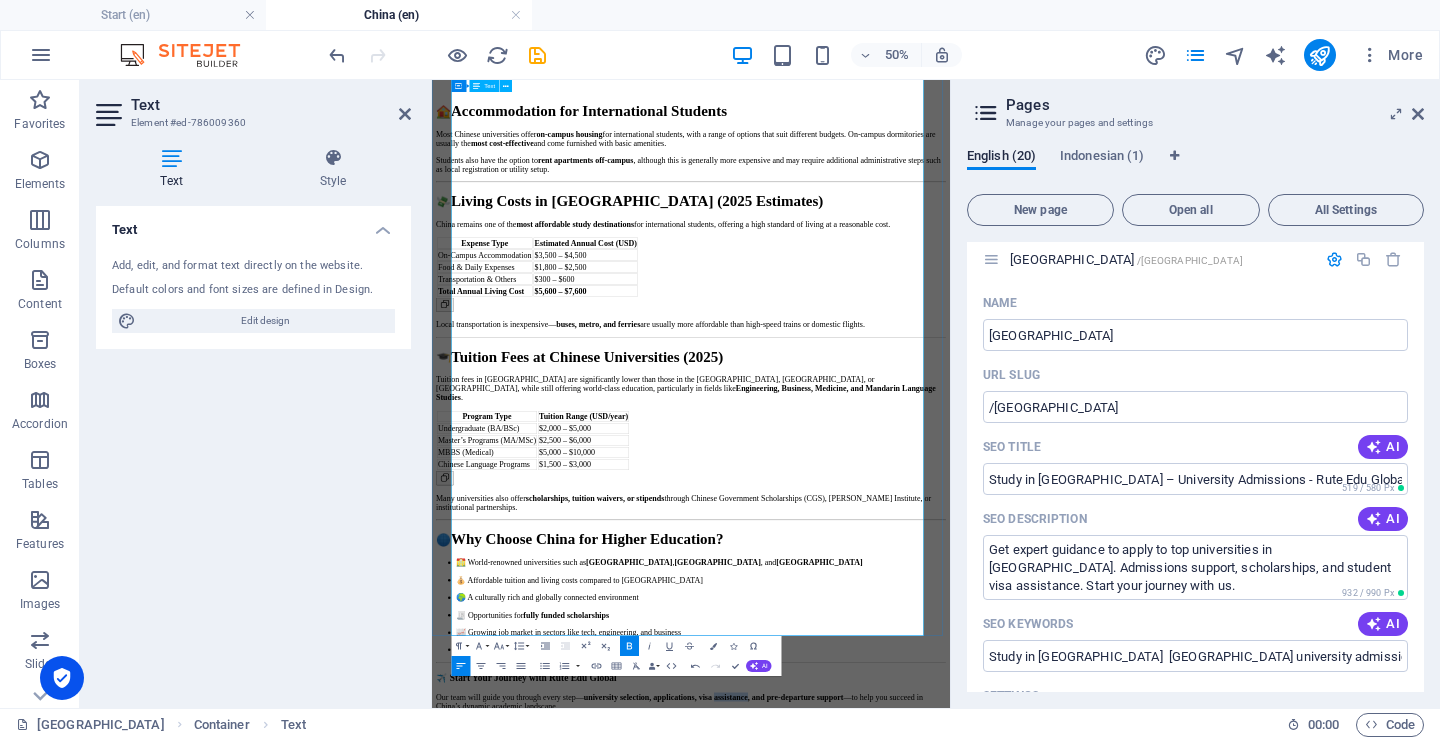 click on "university selection, applications, visa assistance, and pre-departure support" at bounding box center [995, 1313] 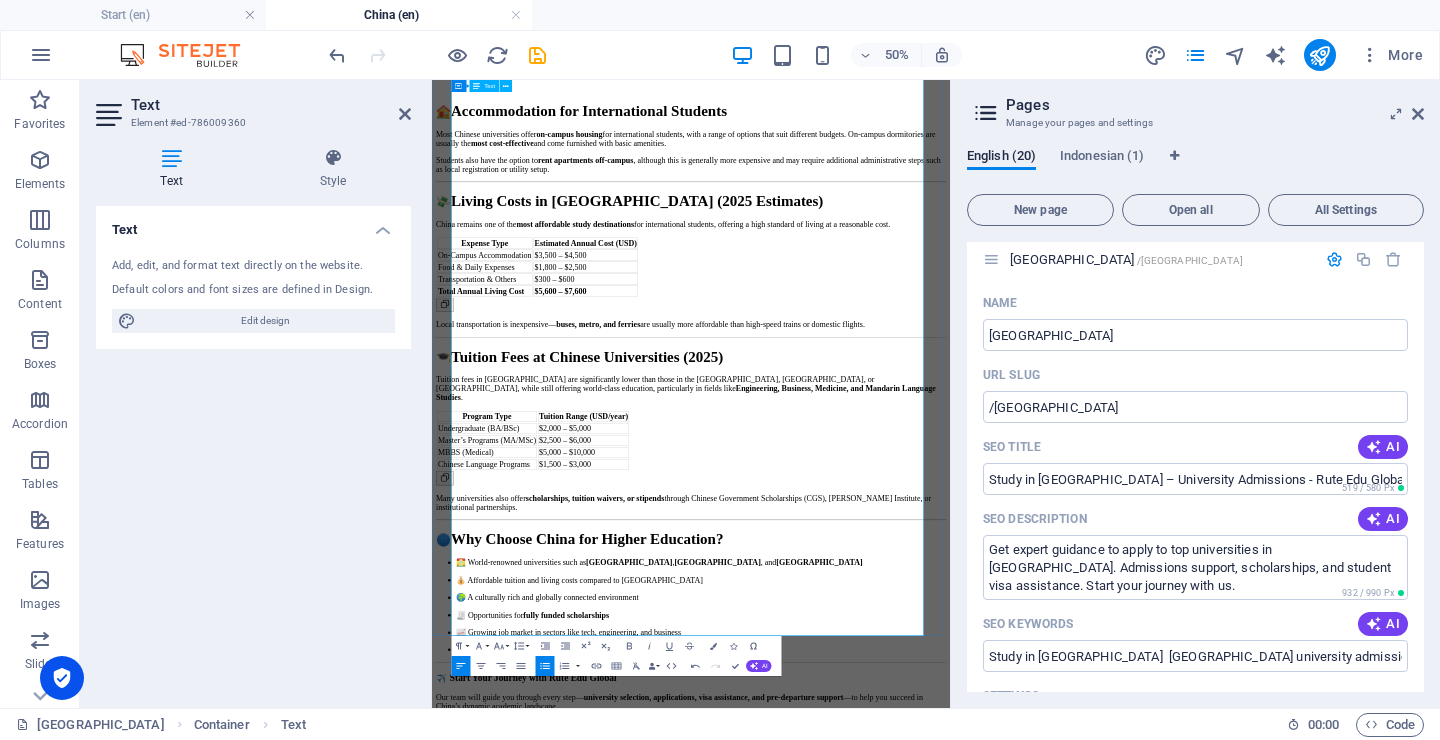 drag, startPoint x: 1101, startPoint y: 927, endPoint x: 1078, endPoint y: 928, distance: 23.021729 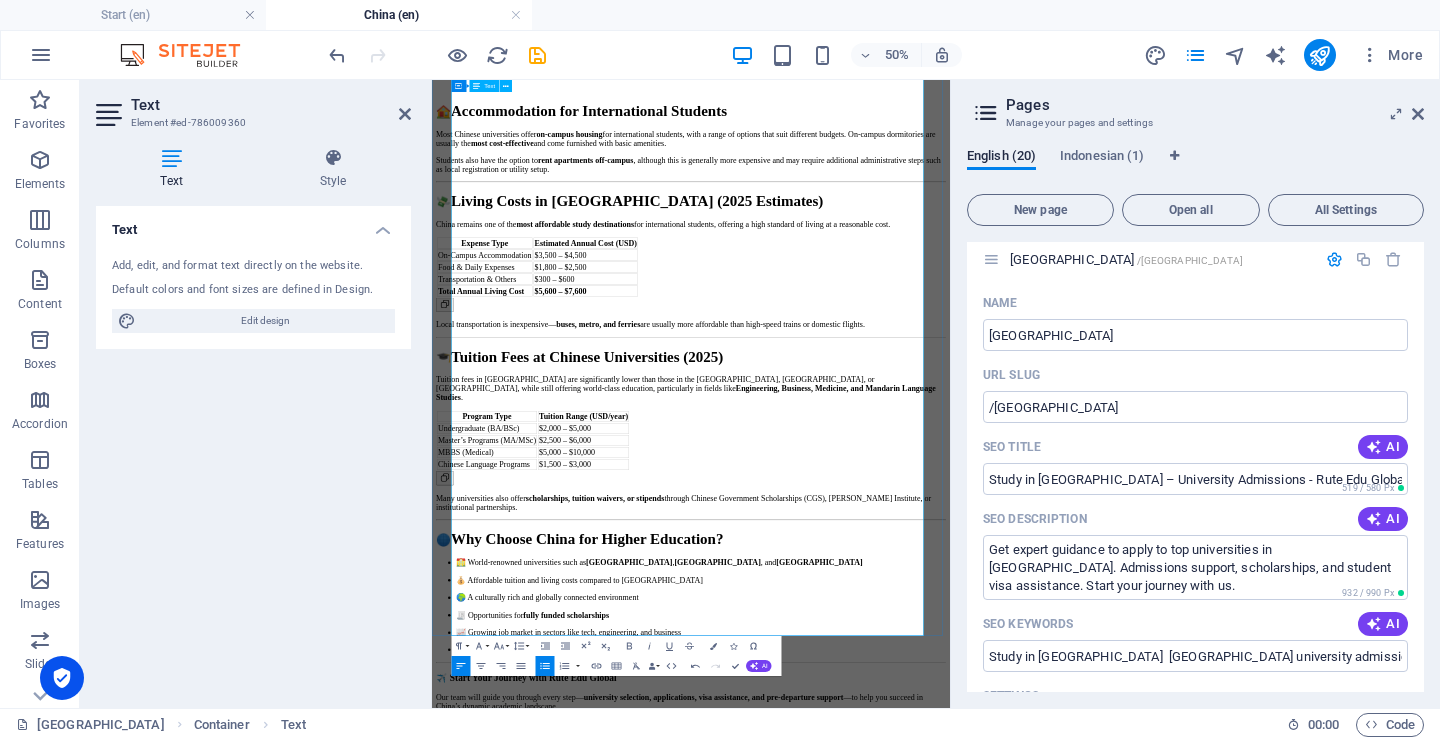 click on "🏠  Accommodation for International Students Most Chinese universities offer  on-campus housing  for international students, with a range of options that suit different budgets. On-campus dormitories are usually the  most cost-effective  and come furnished with basic amenities. Students also have the option to  rent apartments off-campus , although this is generally more expensive and may require additional administrative steps such as local registration or utility setup. 💸  Living Costs in China (2025 Estimates) China remains one of the  most affordable study destinations  for international students, offering a high standard of living at a reasonable cost. Expense Type Estimated Annual Cost (USD) On-Campus Accommodation $3,500 – $4,500 Food & Daily Expenses $1,800 – $2,500 Transportation & Others $300 – $600 Total Annual Living Cost $5,600 – $7,600 Local transportation is inexpensive— buses, metro, and ferries  are usually more affordable than high-speed trains or domestic flights. 🎓  . ," at bounding box center (950, 787) 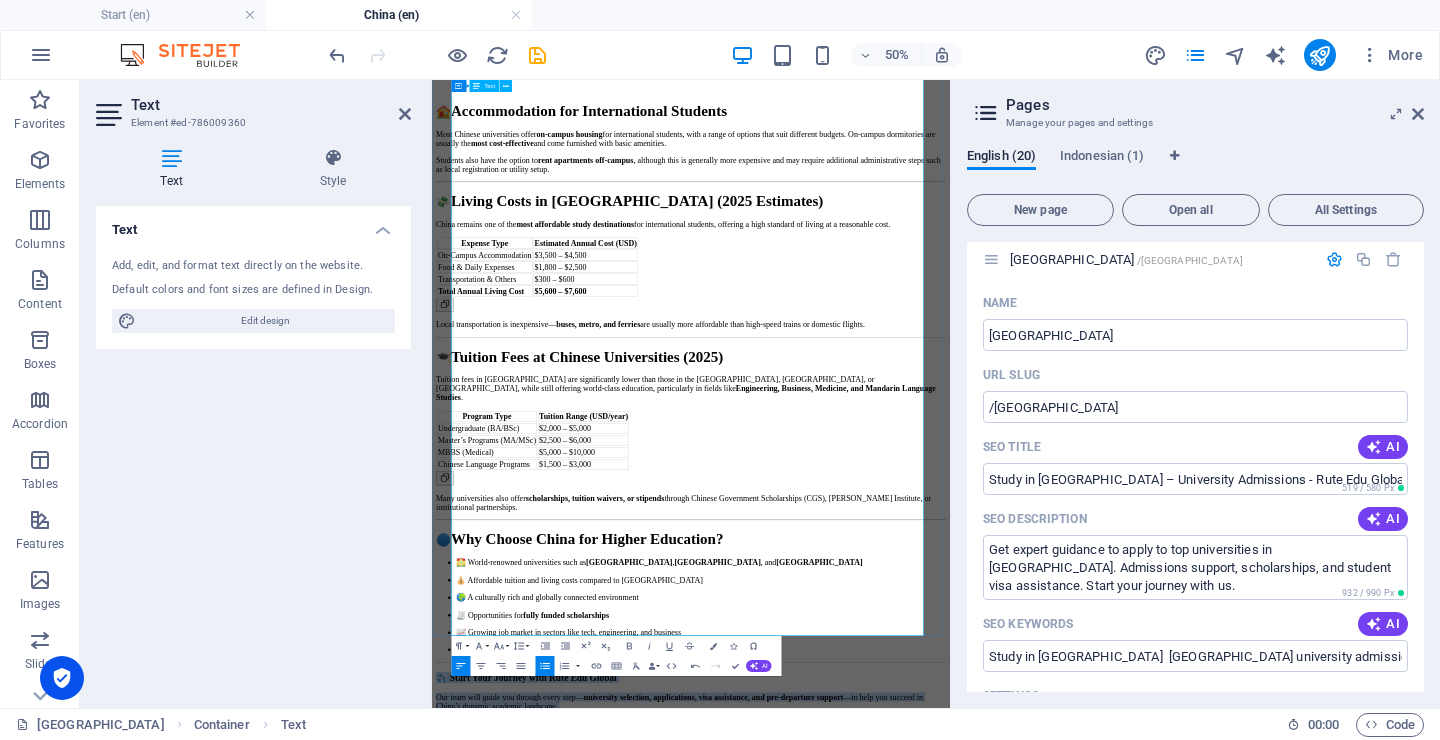 drag, startPoint x: 1098, startPoint y: 941, endPoint x: 609, endPoint y: 1123, distance: 521.771 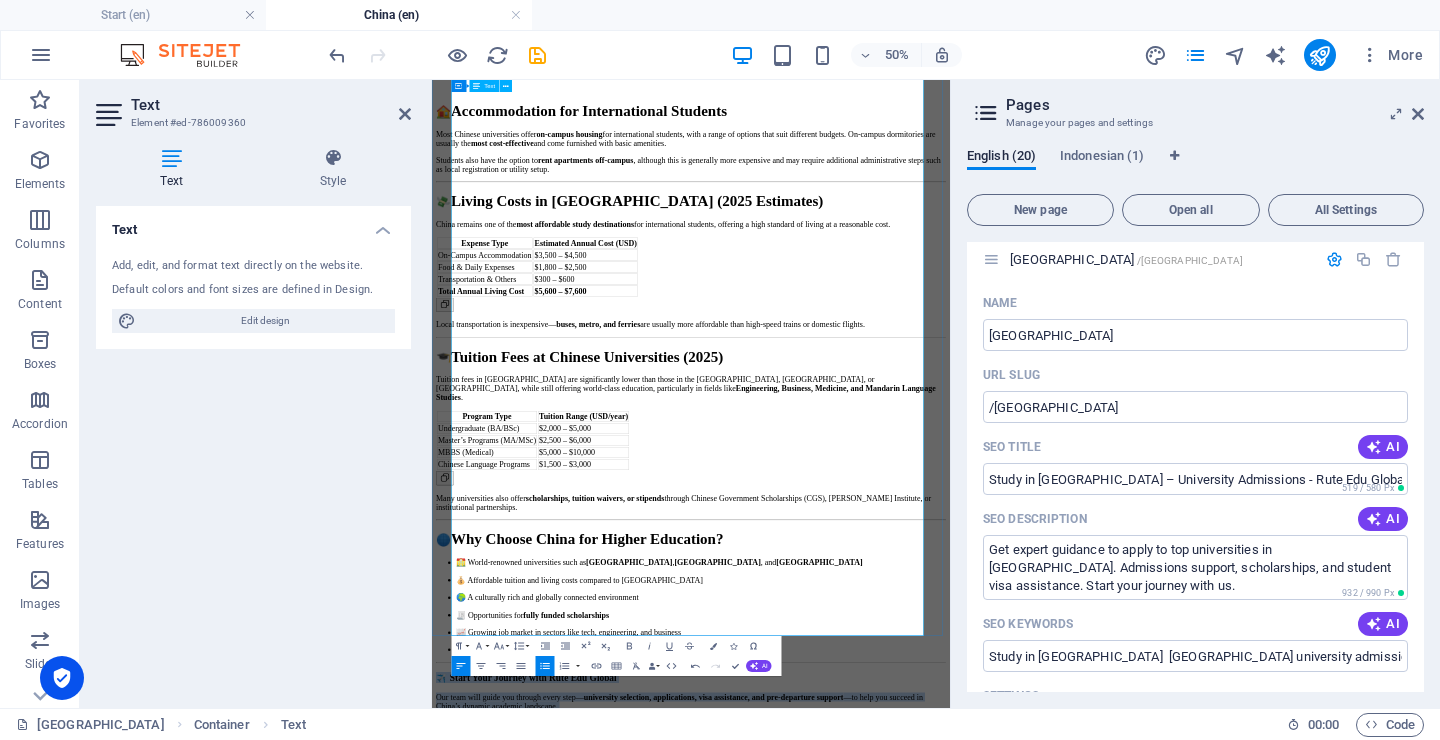 click on "🏠  Accommodation for International Students Most Chinese universities offer  on-campus housing  for international students, with a range of options that suit different budgets. On-campus dormitories are usually the  most cost-effective  and come furnished with basic amenities. Students also have the option to  rent apartments off-campus , although this is generally more expensive and may require additional administrative steps such as local registration or utility setup. 💸  Living Costs in China (2025 Estimates) China remains one of the  most affordable study destinations  for international students, offering a high standard of living at a reasonable cost. Expense Type Estimated Annual Cost (USD) On-Campus Accommodation $3,500 – $4,500 Food & Daily Expenses $1,800 – $2,500 Transportation & Others $300 – $600 Total Annual Living Cost $5,600 – $7,600 Local transportation is inexpensive— buses, metro, and ferries  are usually more affordable than high-speed trains or domestic flights. 🎓  . ," at bounding box center [950, 796] 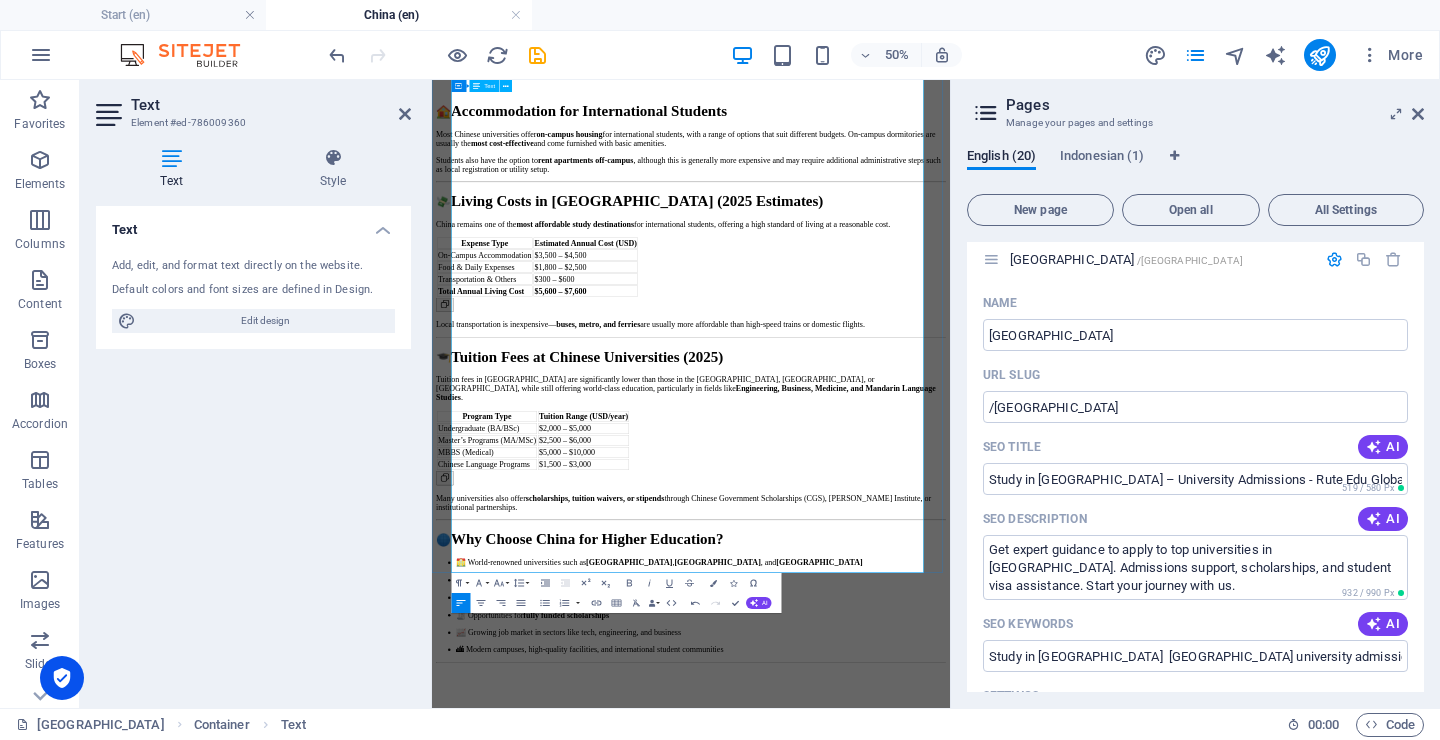 click on "🏙 Modern campuses, high-quality facilities, and international student communities" at bounding box center [970, 1219] 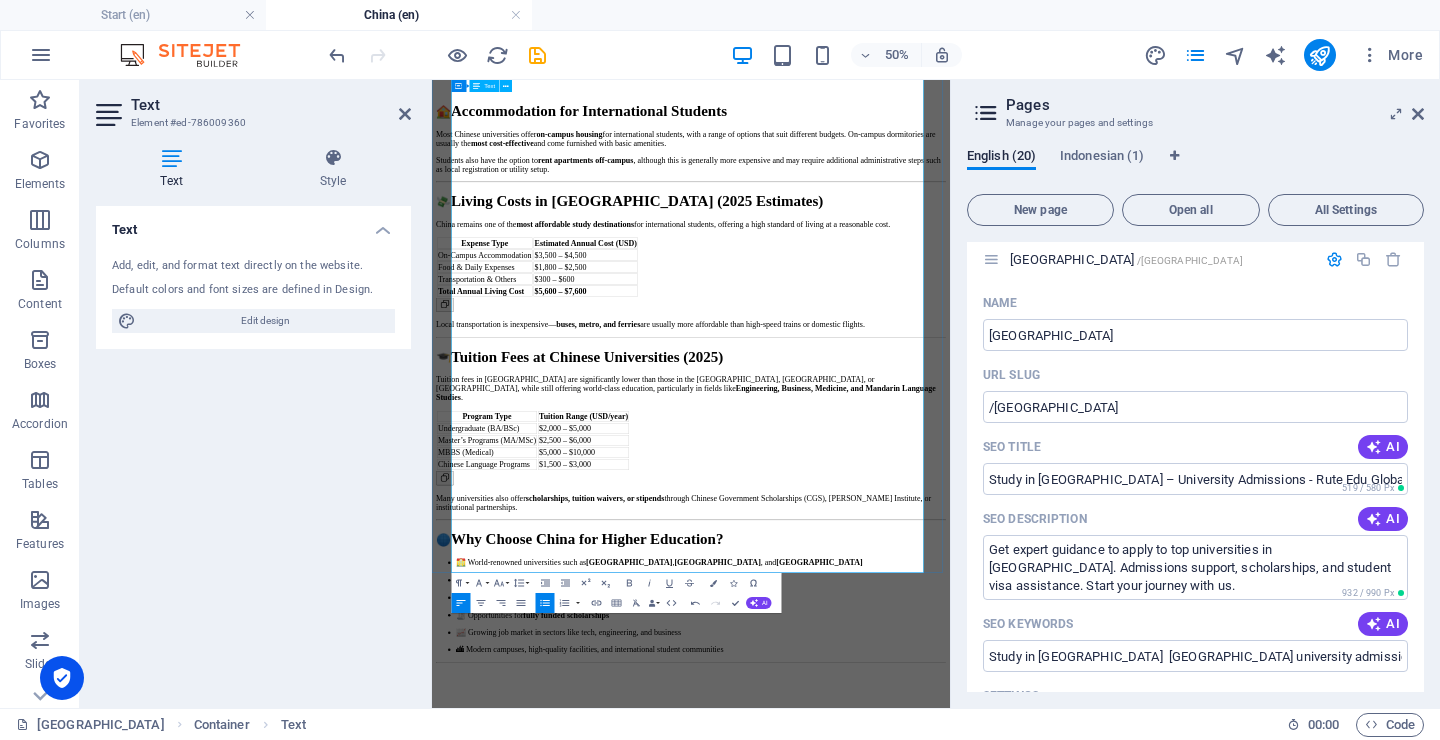 click on "🏙 Modern campuses, high-quality facilities, and international student communities" at bounding box center [970, 1219] 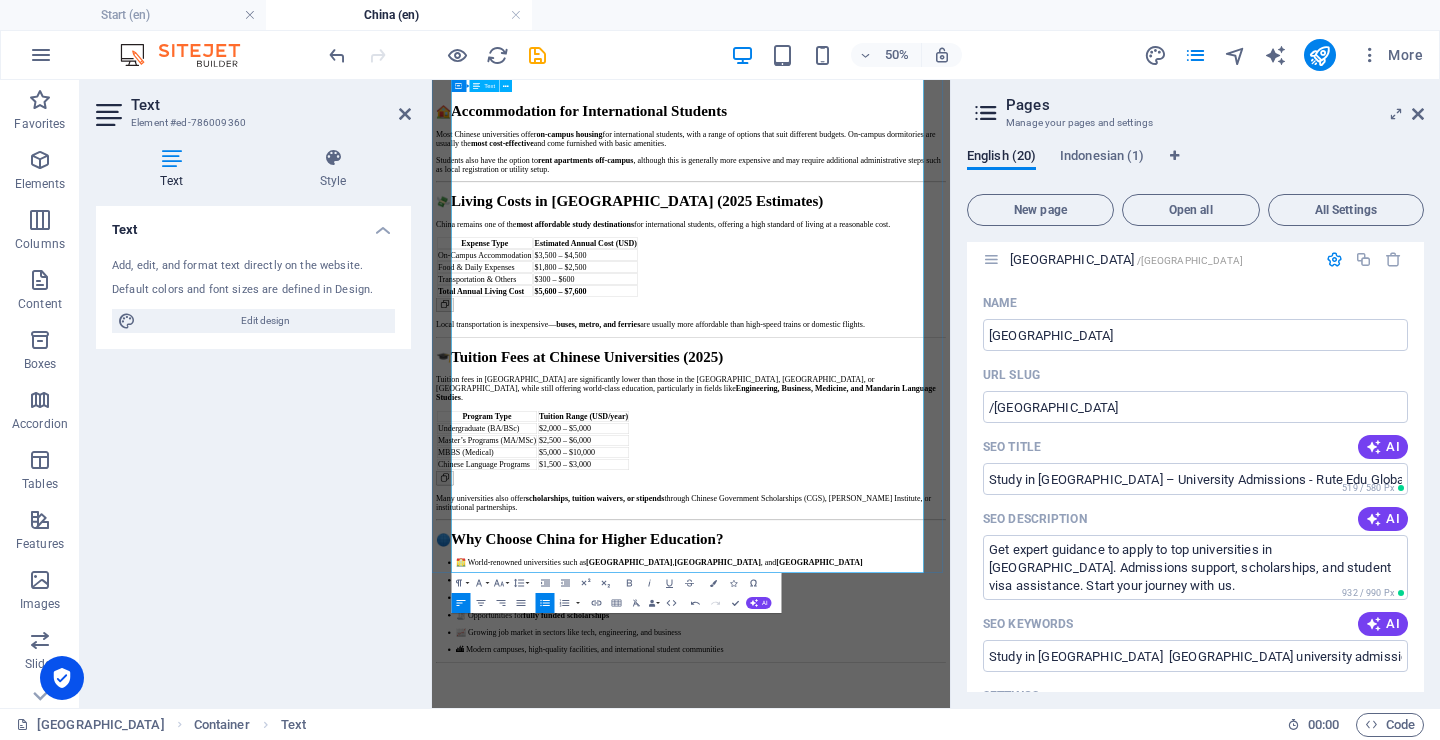 click on "🏙 Modern campuses, high-quality facilities, and international student communities" at bounding box center (970, 1219) 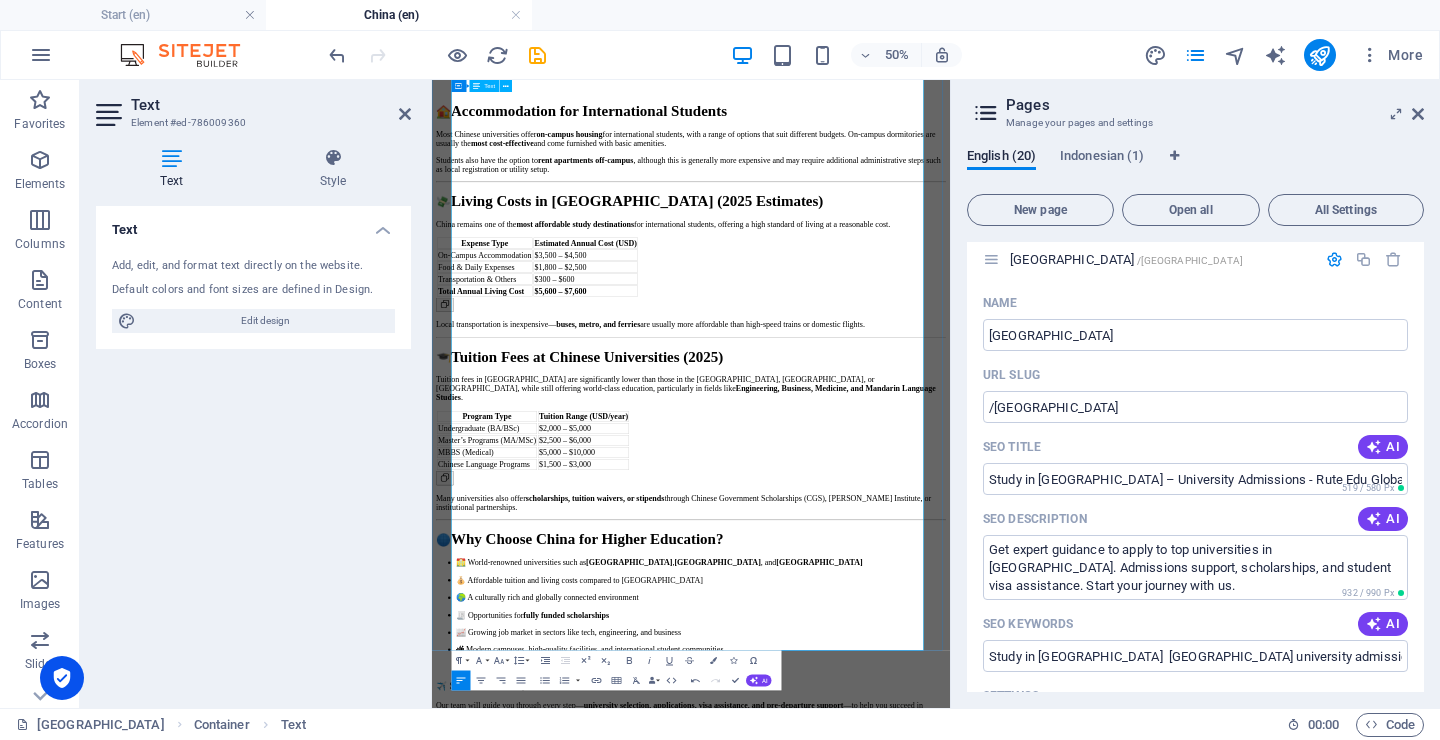 click at bounding box center (950, 1564) 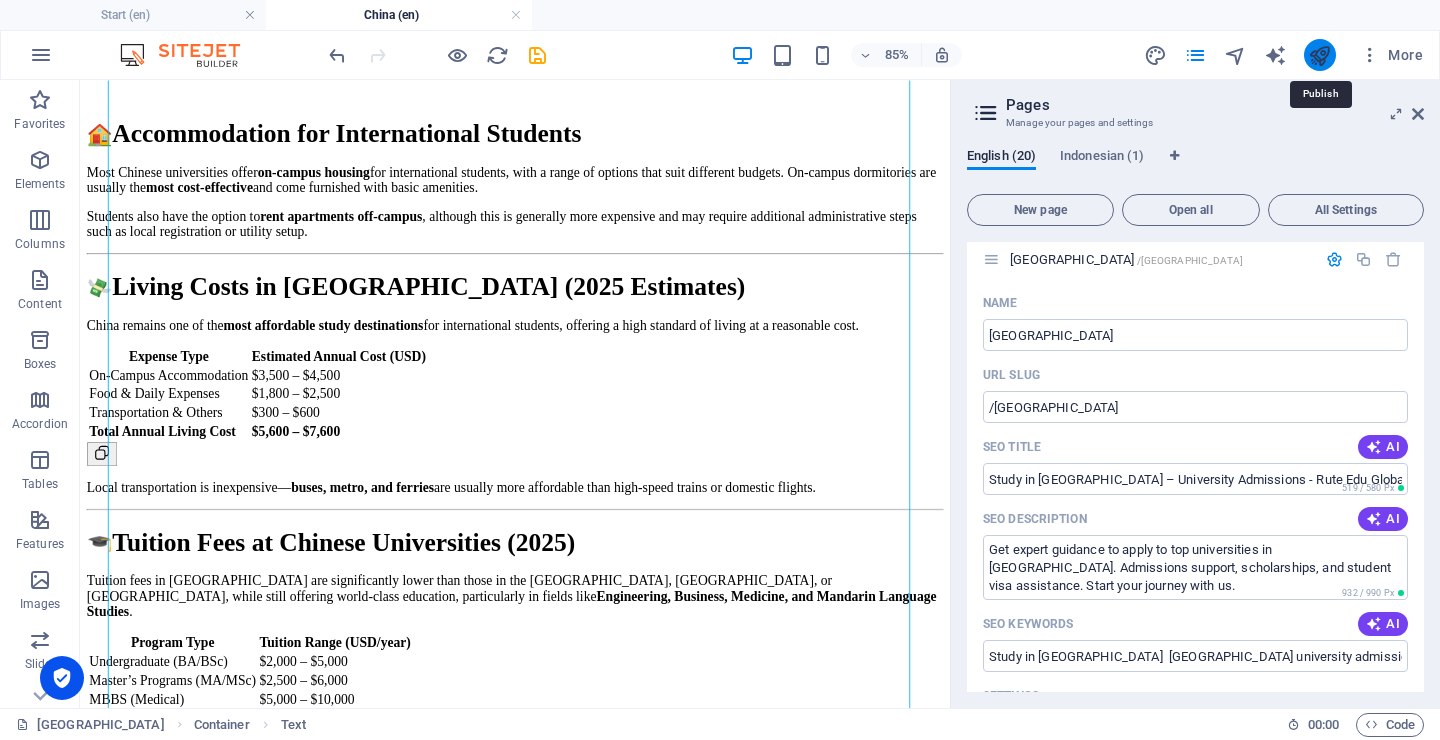 click at bounding box center (1319, 55) 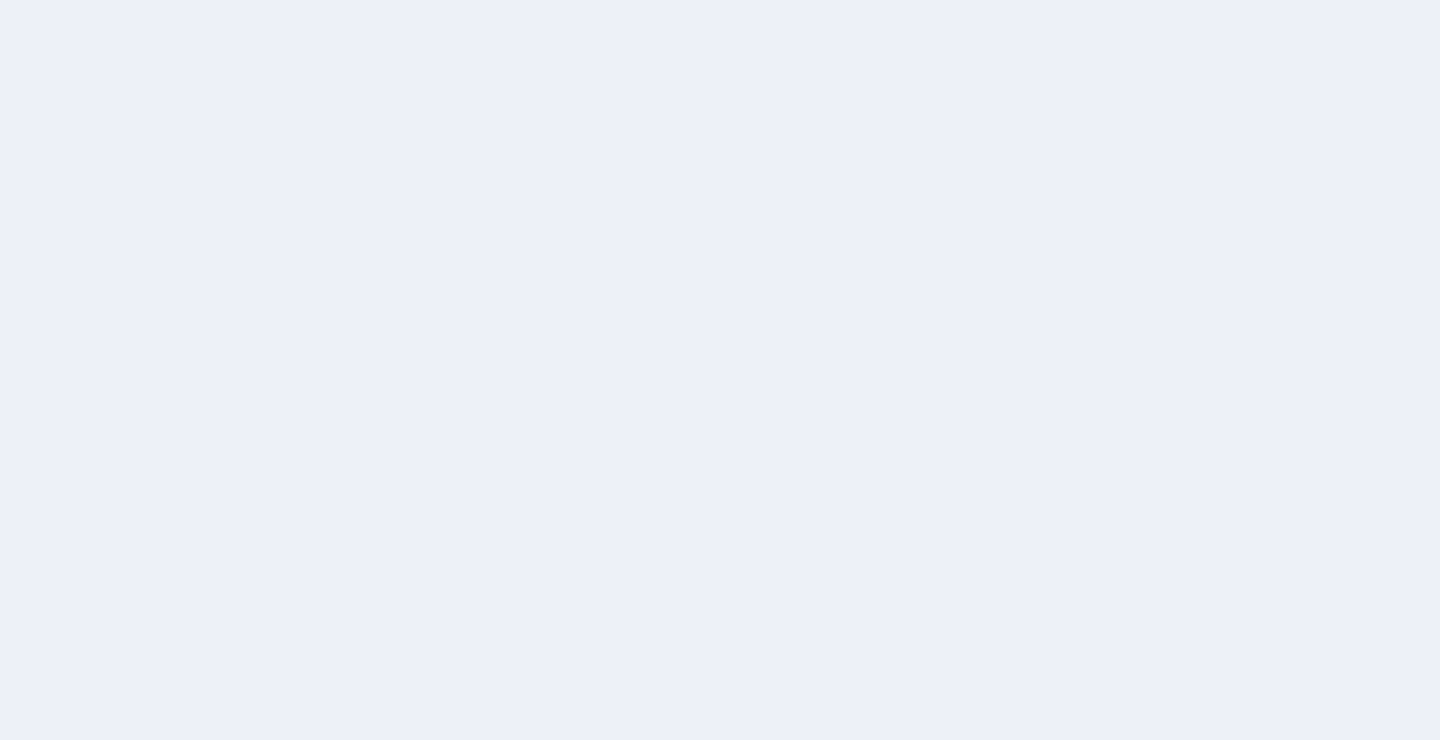 scroll, scrollTop: 0, scrollLeft: 0, axis: both 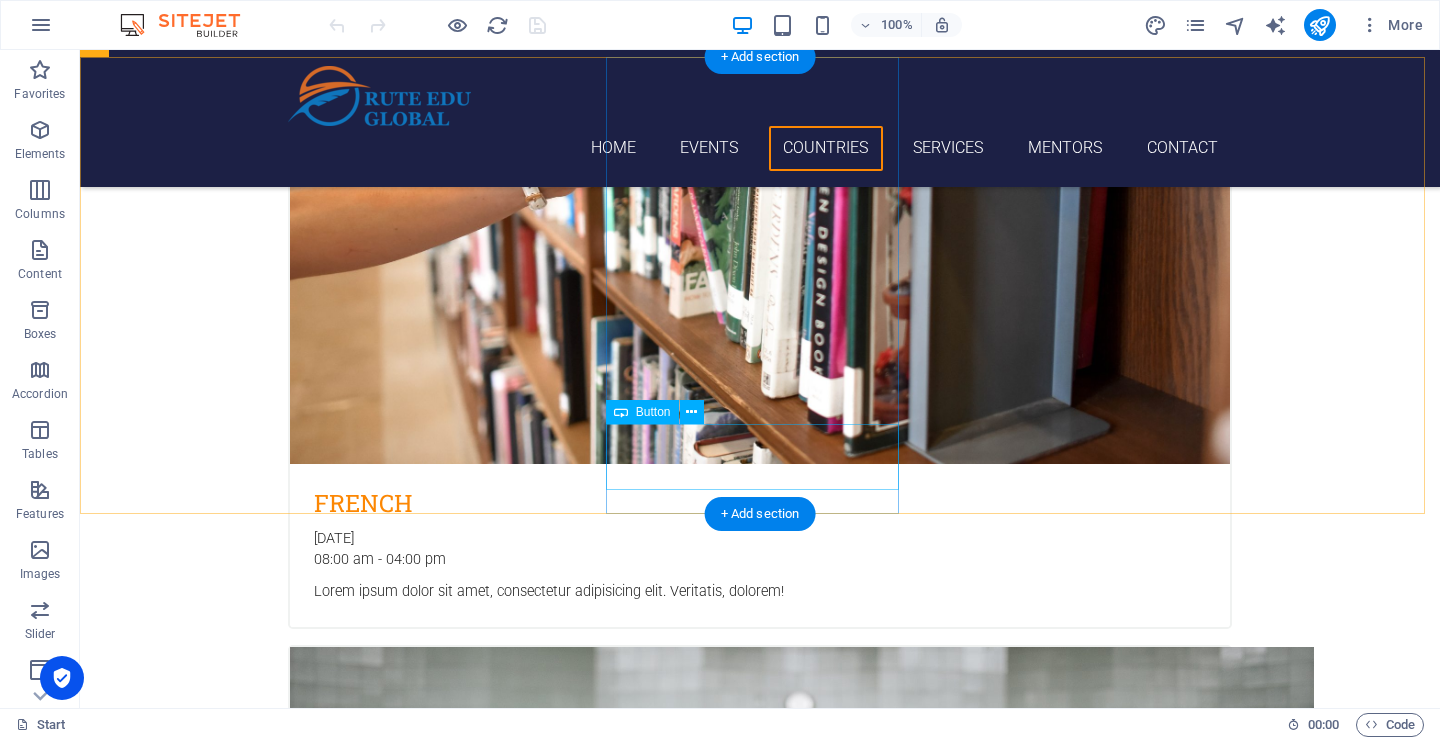click on "Learn more" at bounding box center (242, 9874) 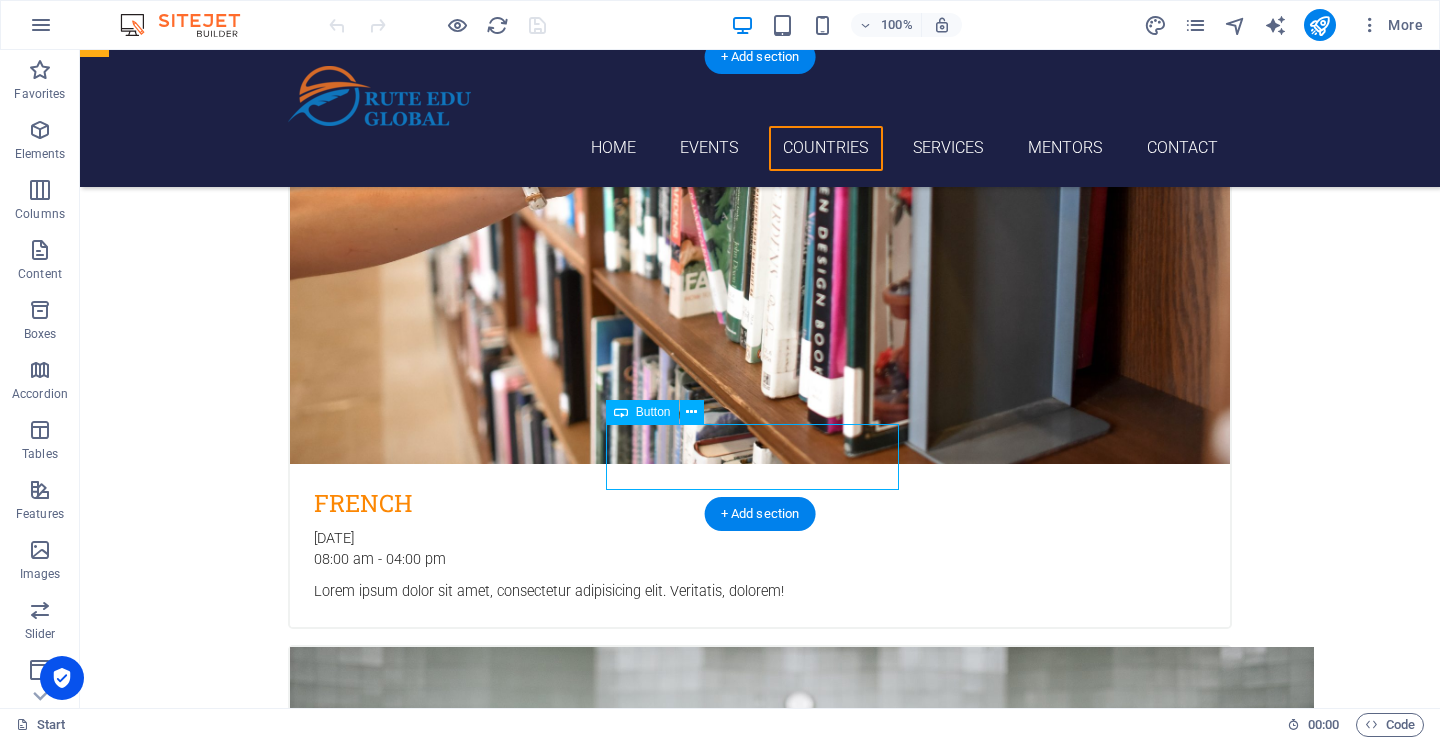 click on "Learn more" at bounding box center (242, 9874) 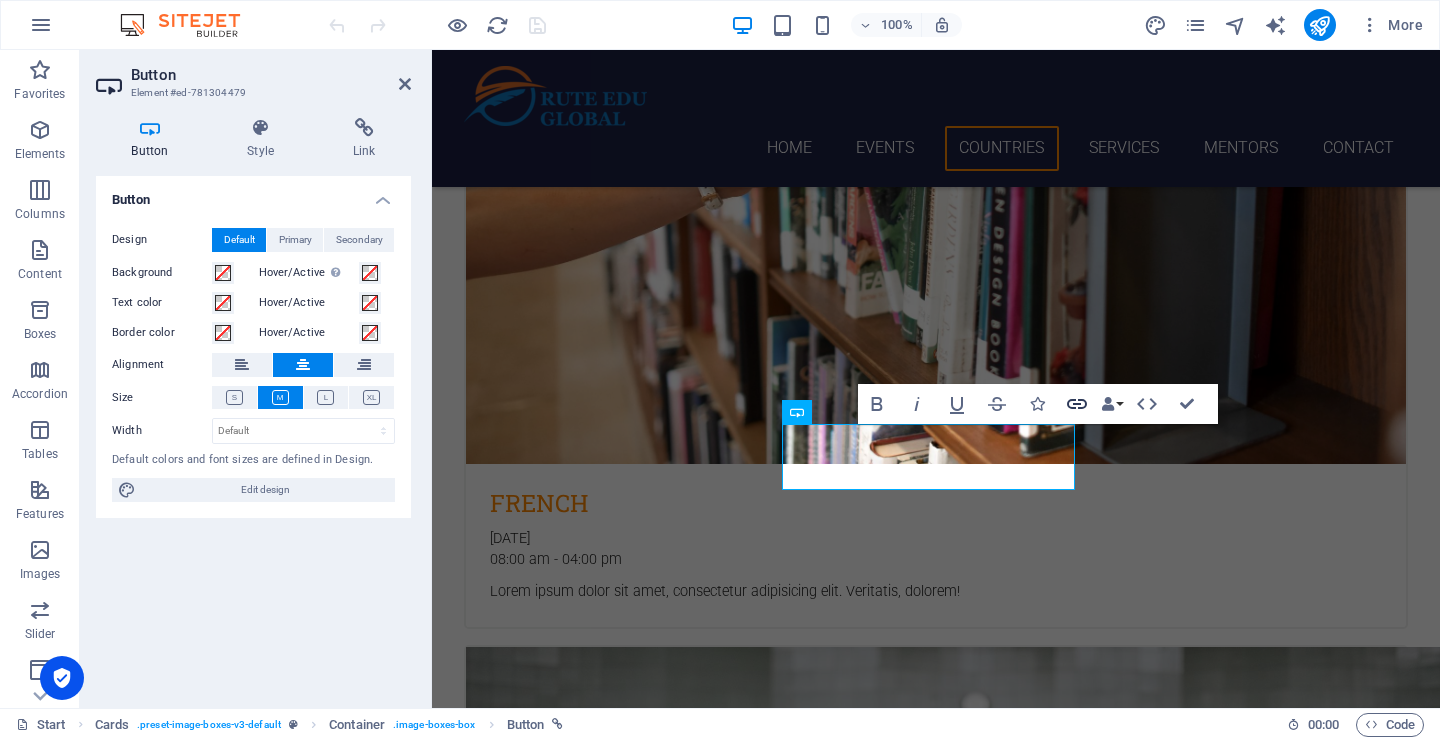 click 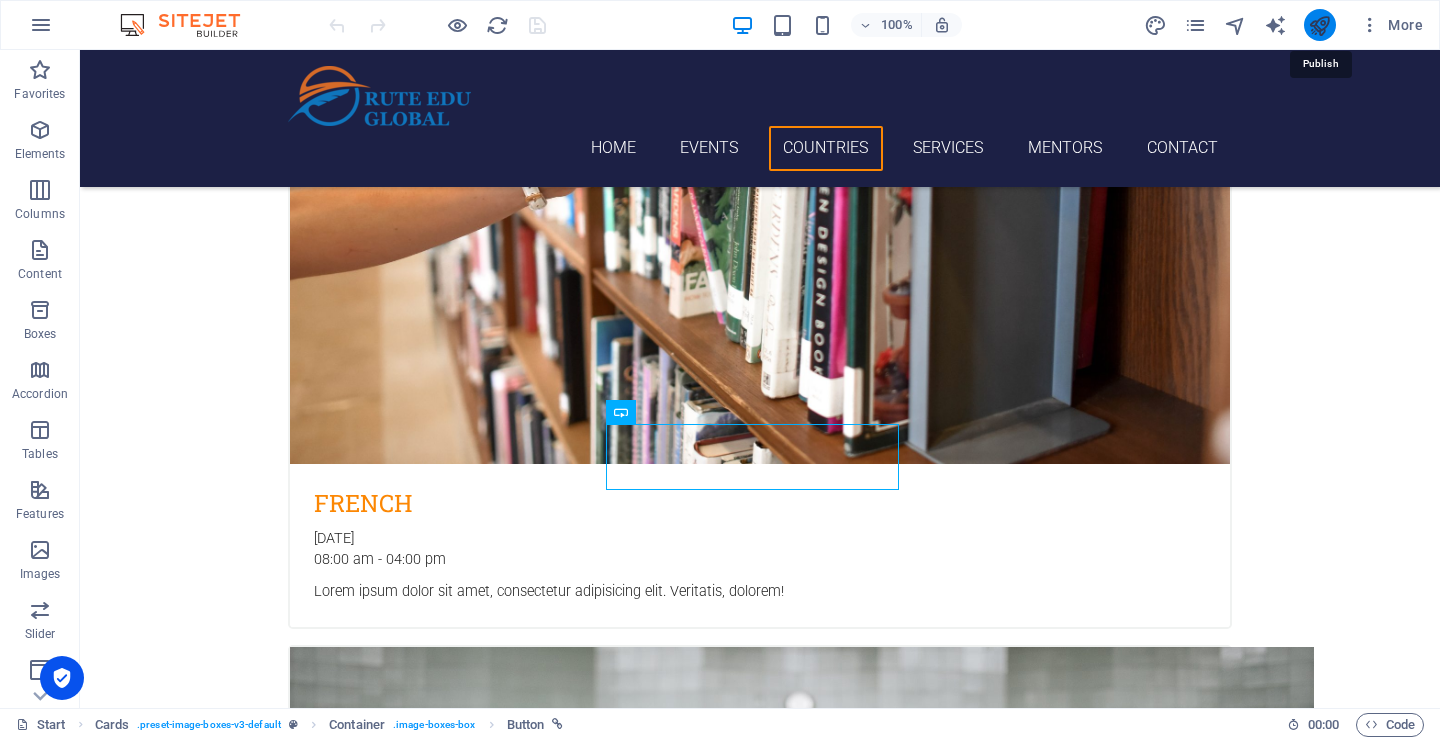 click at bounding box center (1319, 25) 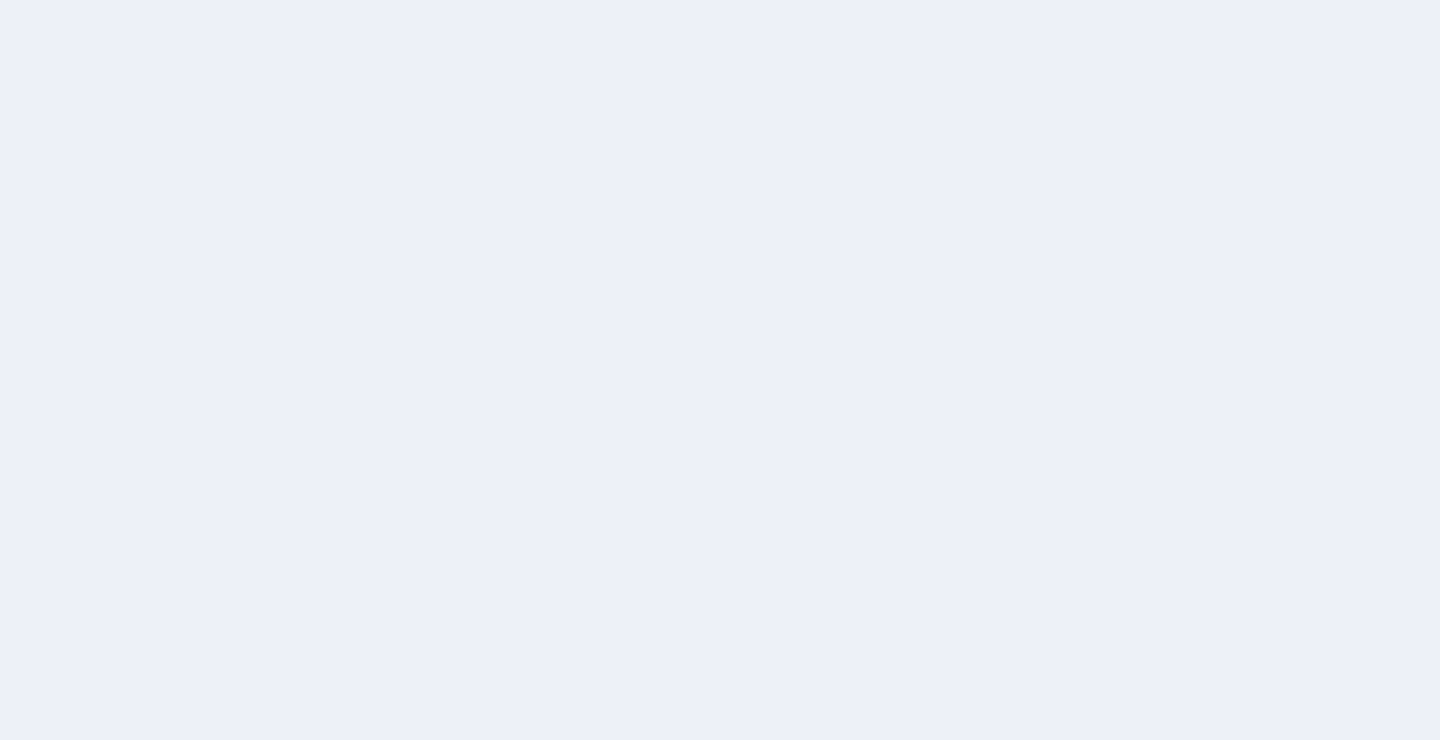 scroll, scrollTop: 0, scrollLeft: 0, axis: both 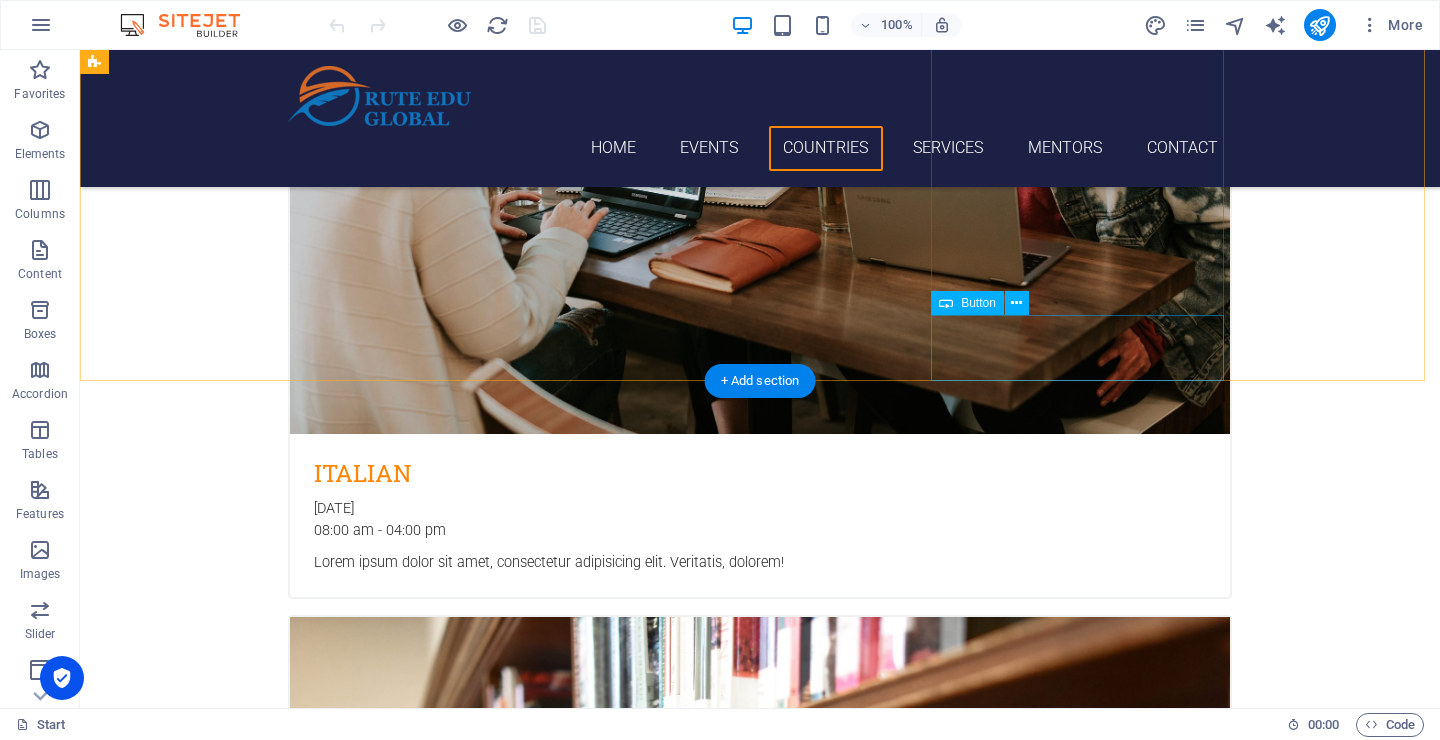 click on "Learn more" at bounding box center (242, 8322) 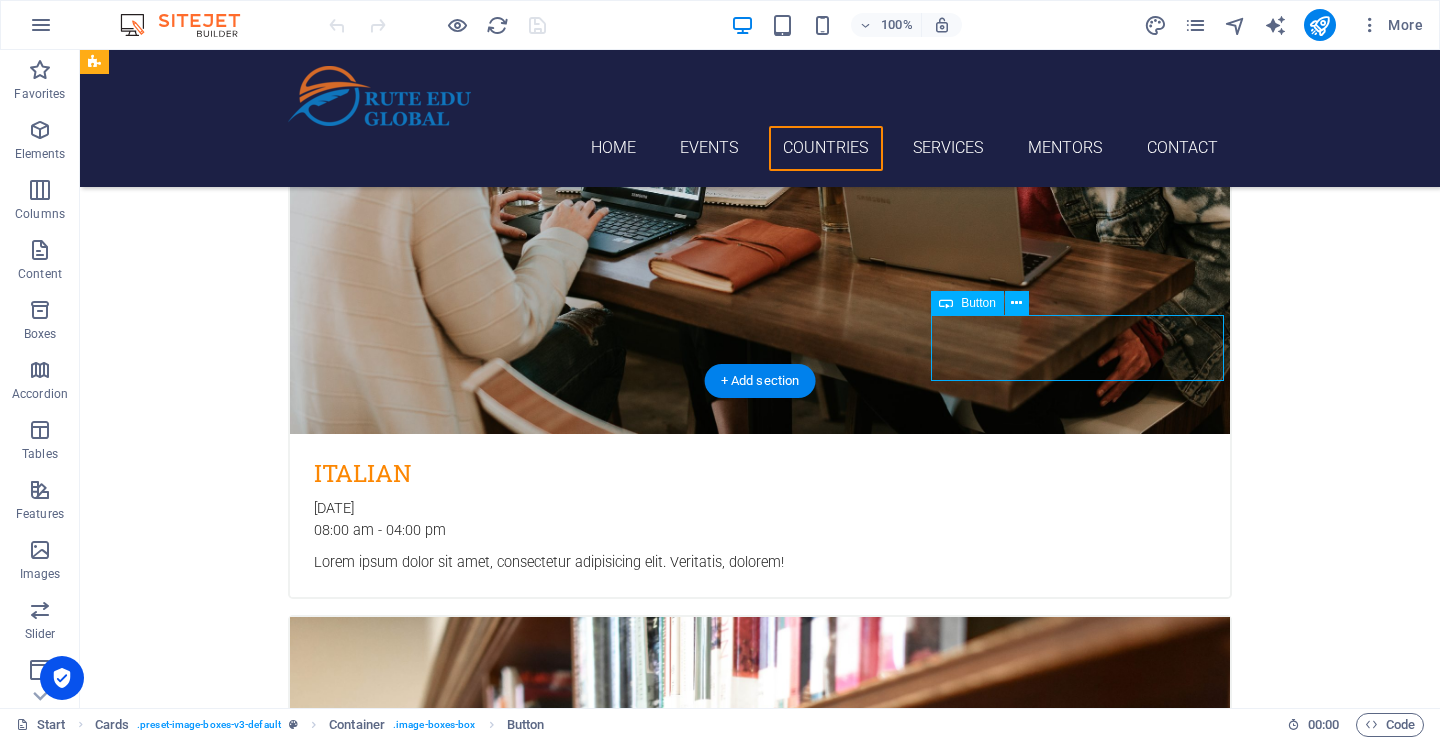 click on "Learn more" at bounding box center [242, 8322] 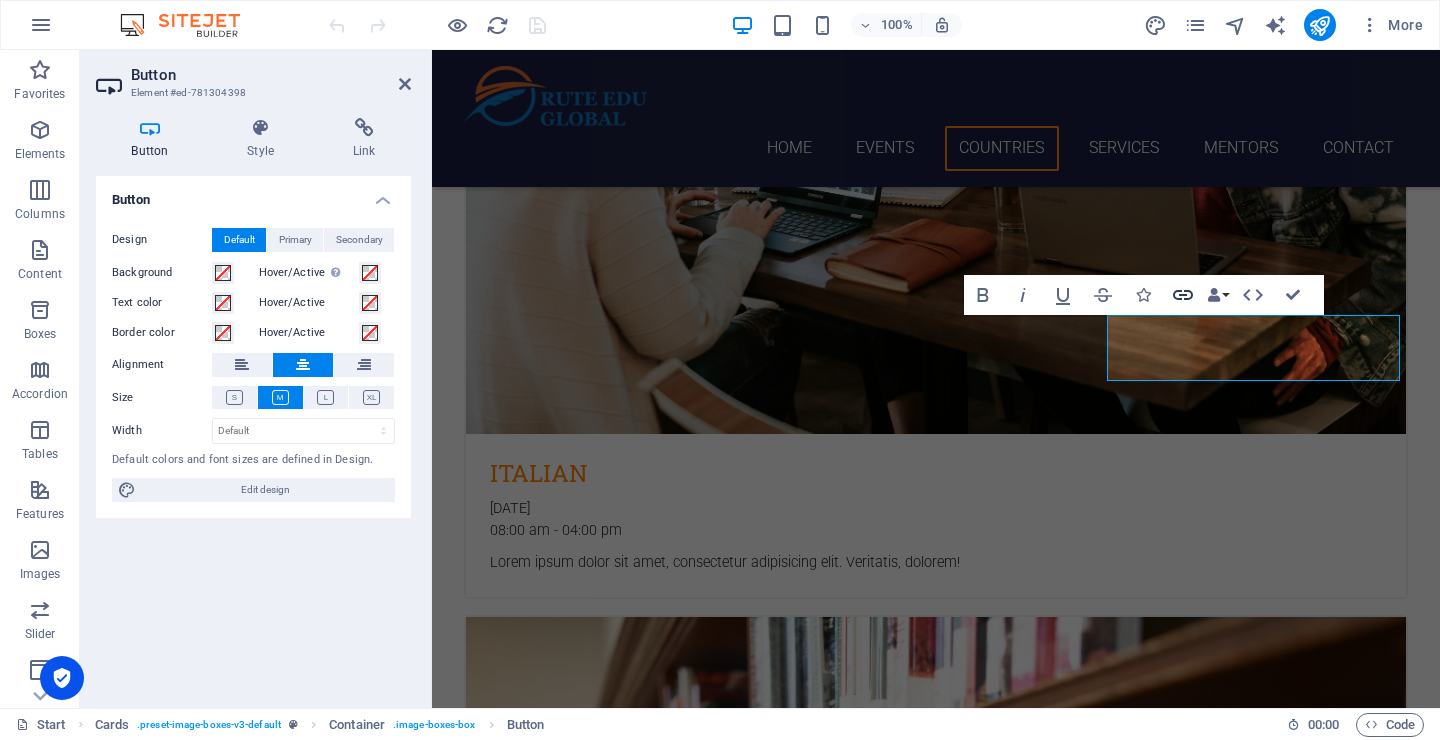 click 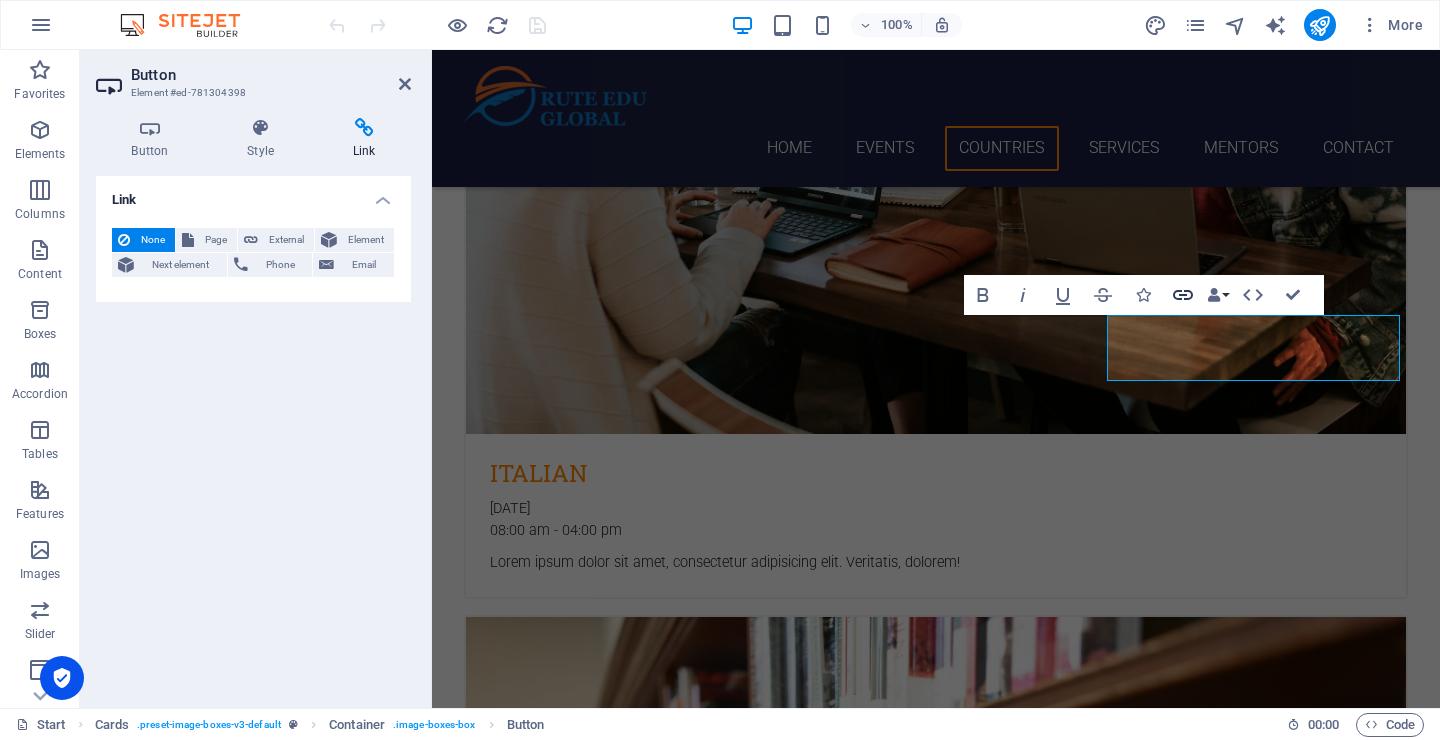 click 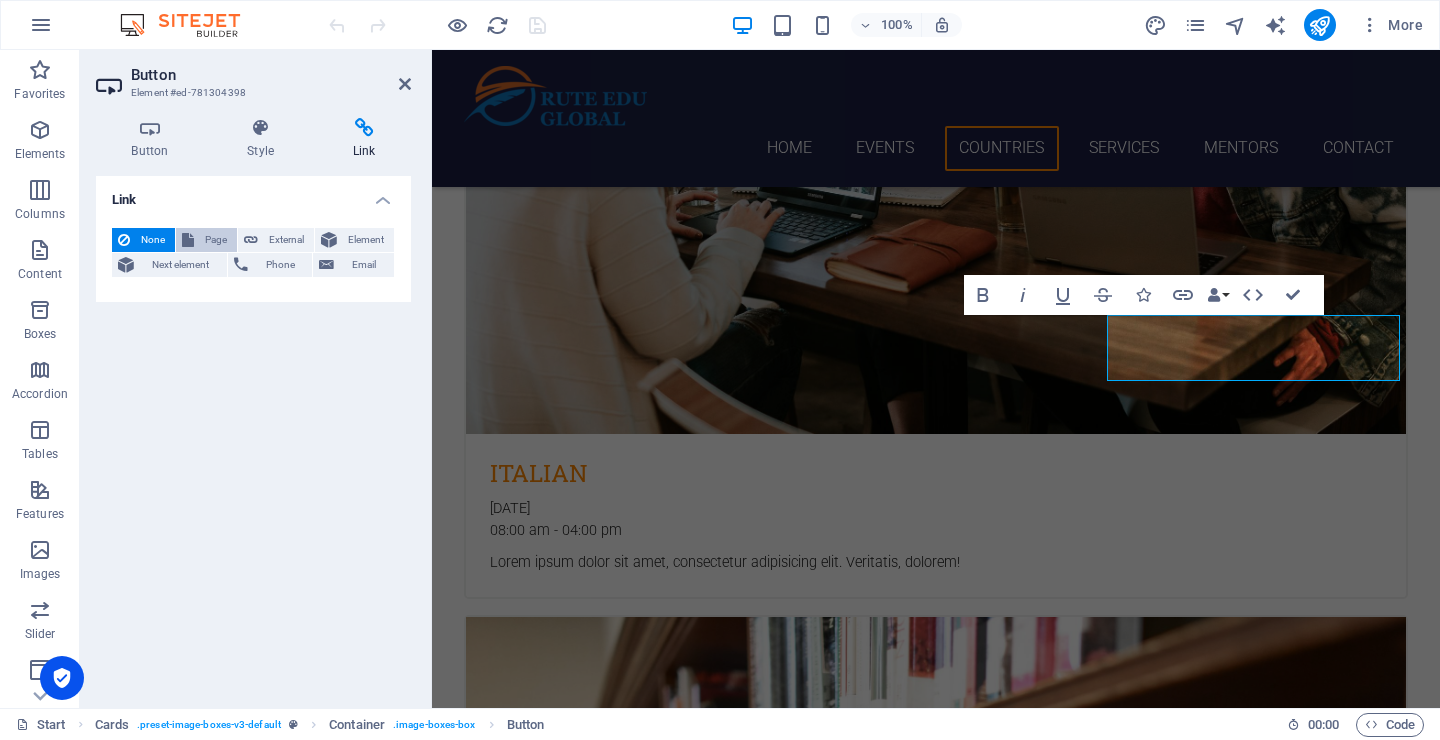 click on "Page" at bounding box center (215, 240) 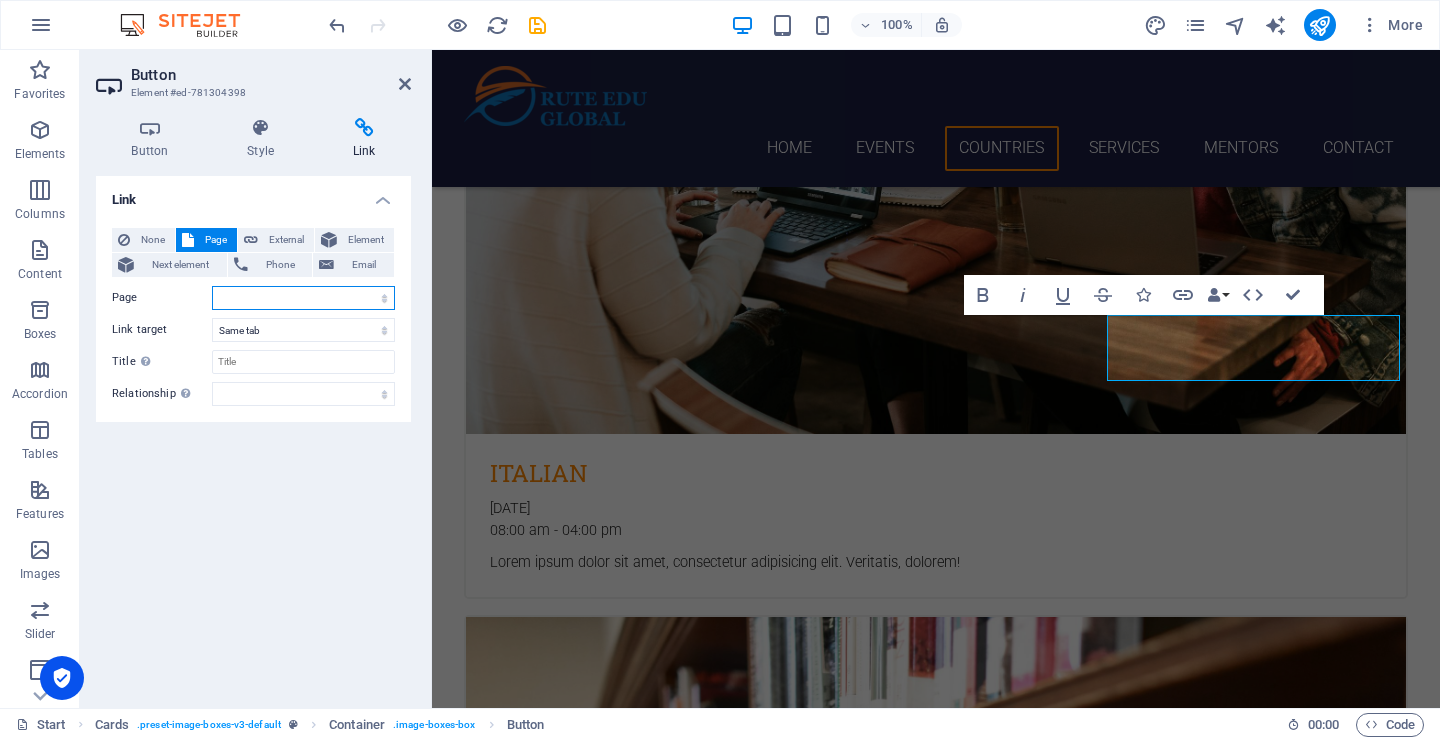 click on "Start [GEOGRAPHIC_DATA] [GEOGRAPHIC_DATA] [GEOGRAPHIC_DATA] Subpage Legal notice [GEOGRAPHIC_DATA] THE U.K. [GEOGRAPHIC_DATA] [GEOGRAPHIC_DATA] [GEOGRAPHIC_DATA] [GEOGRAPHIC_DATA] [GEOGRAPHIC_DATA] [GEOGRAPHIC_DATA] [GEOGRAPHIC_DATA] [GEOGRAPHIC_DATA] [GEOGRAPHIC_DATA] [GEOGRAPHIC_DATA] [GEOGRAPHIC_DATA] [GEOGRAPHIC_DATA] Start" at bounding box center [303, 298] 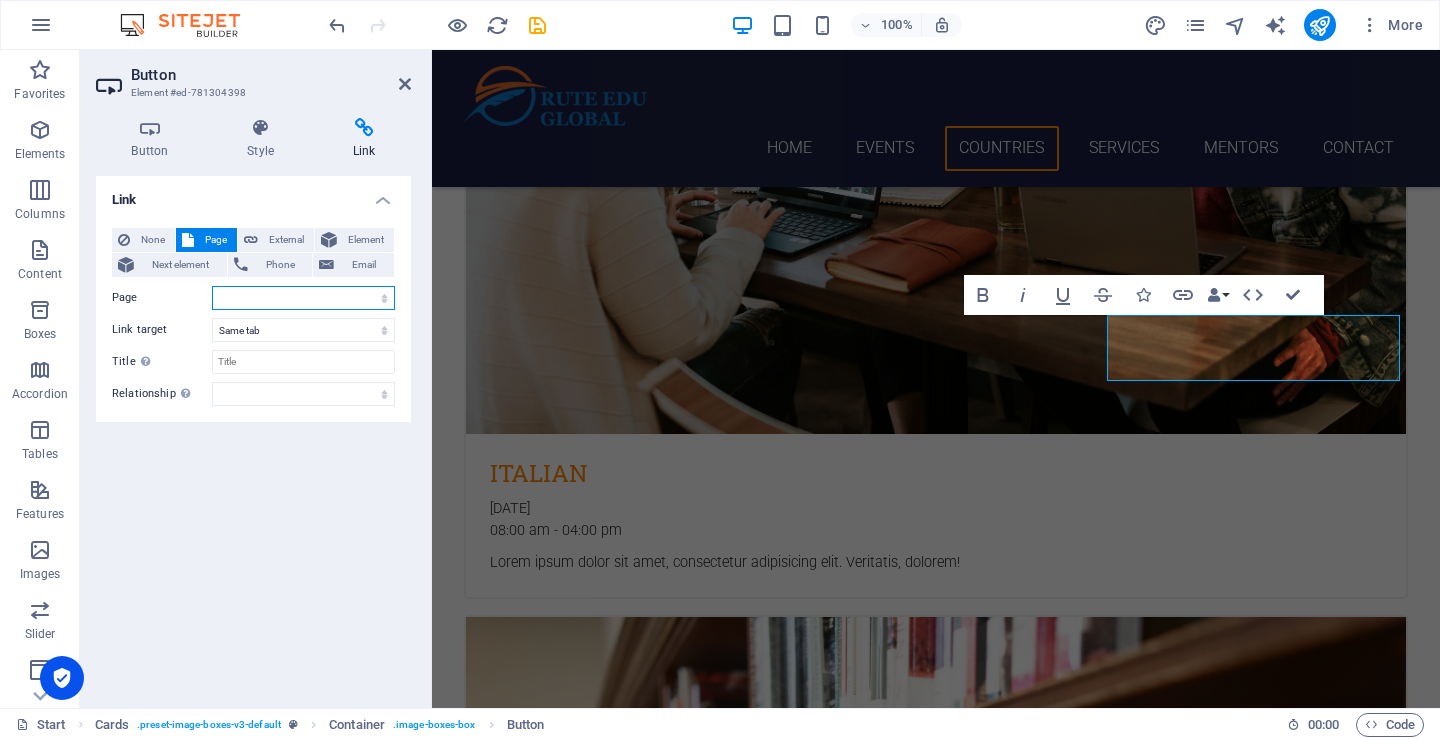 select on "17" 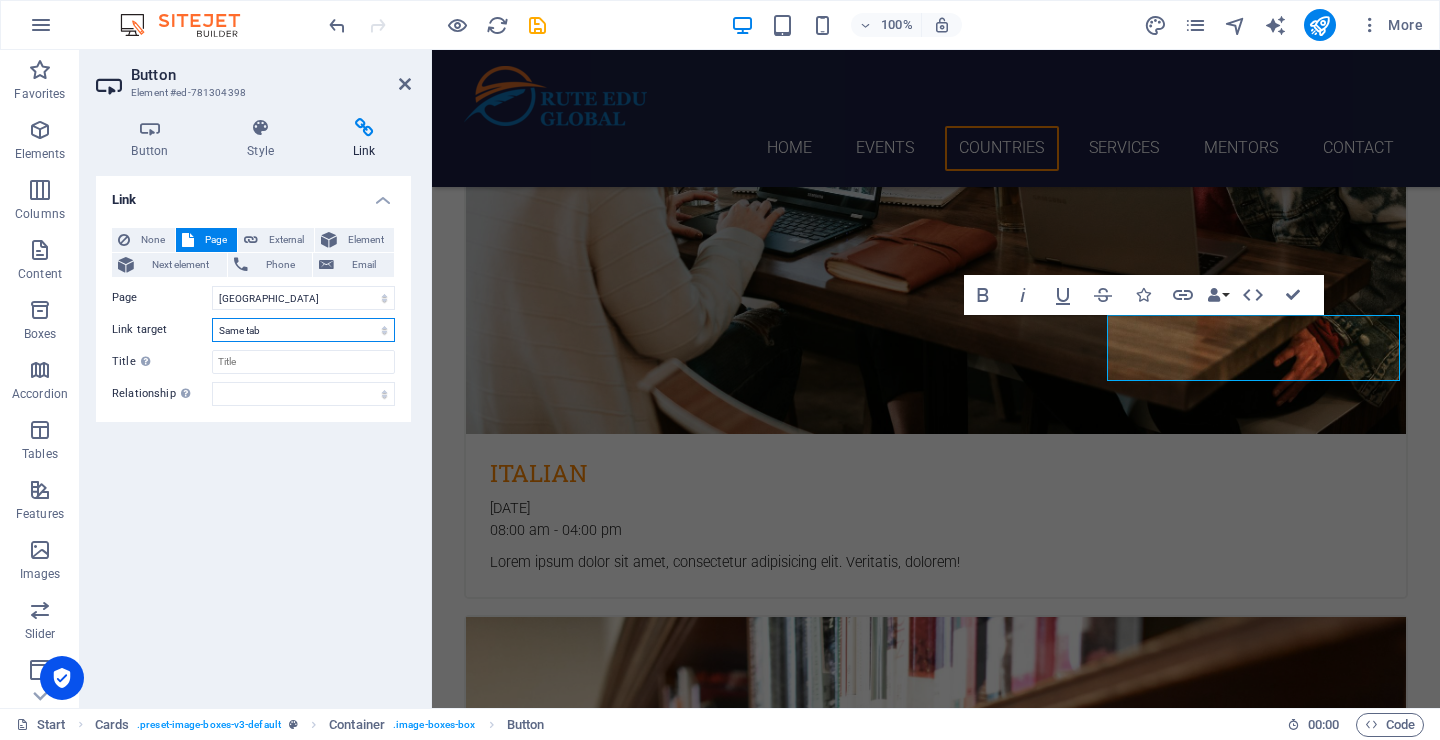 click on "New tab Same tab Overlay" at bounding box center (303, 330) 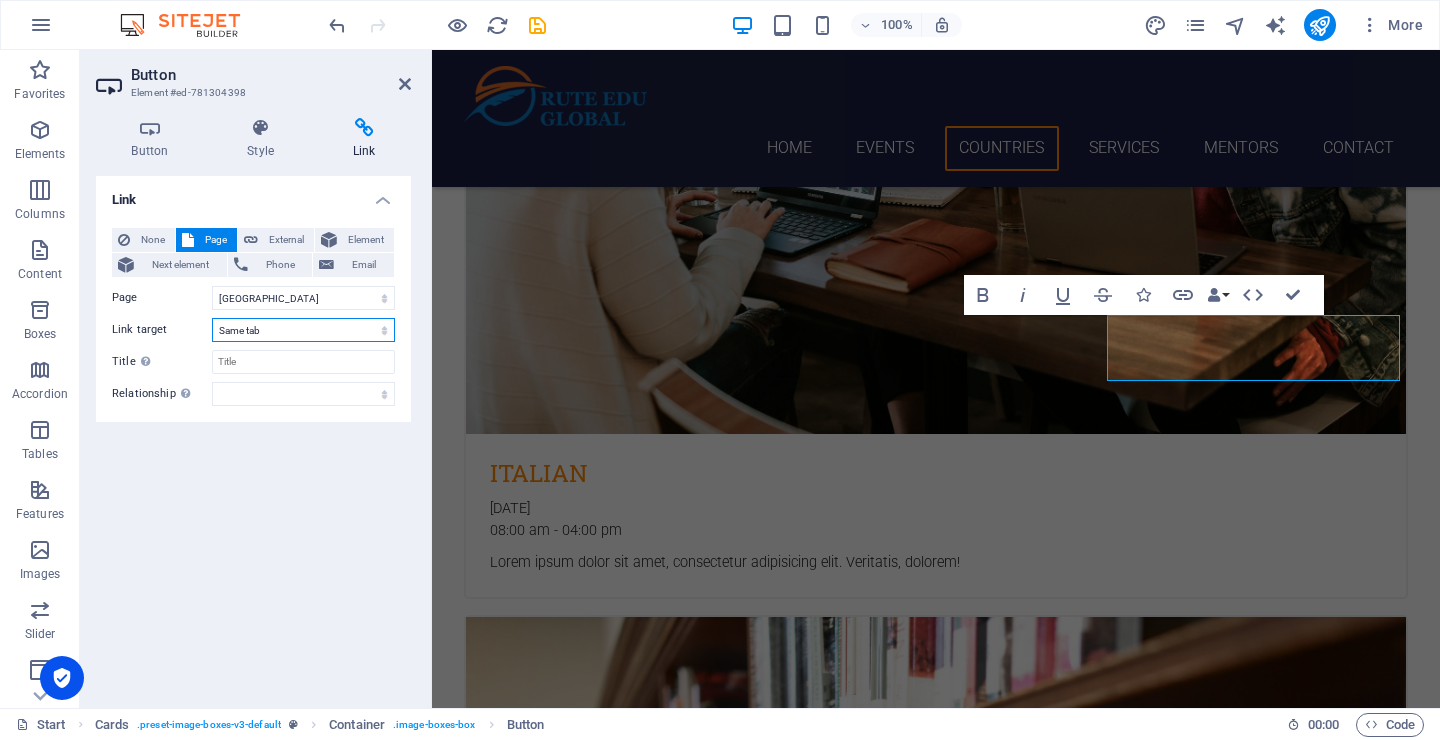 select on "blank" 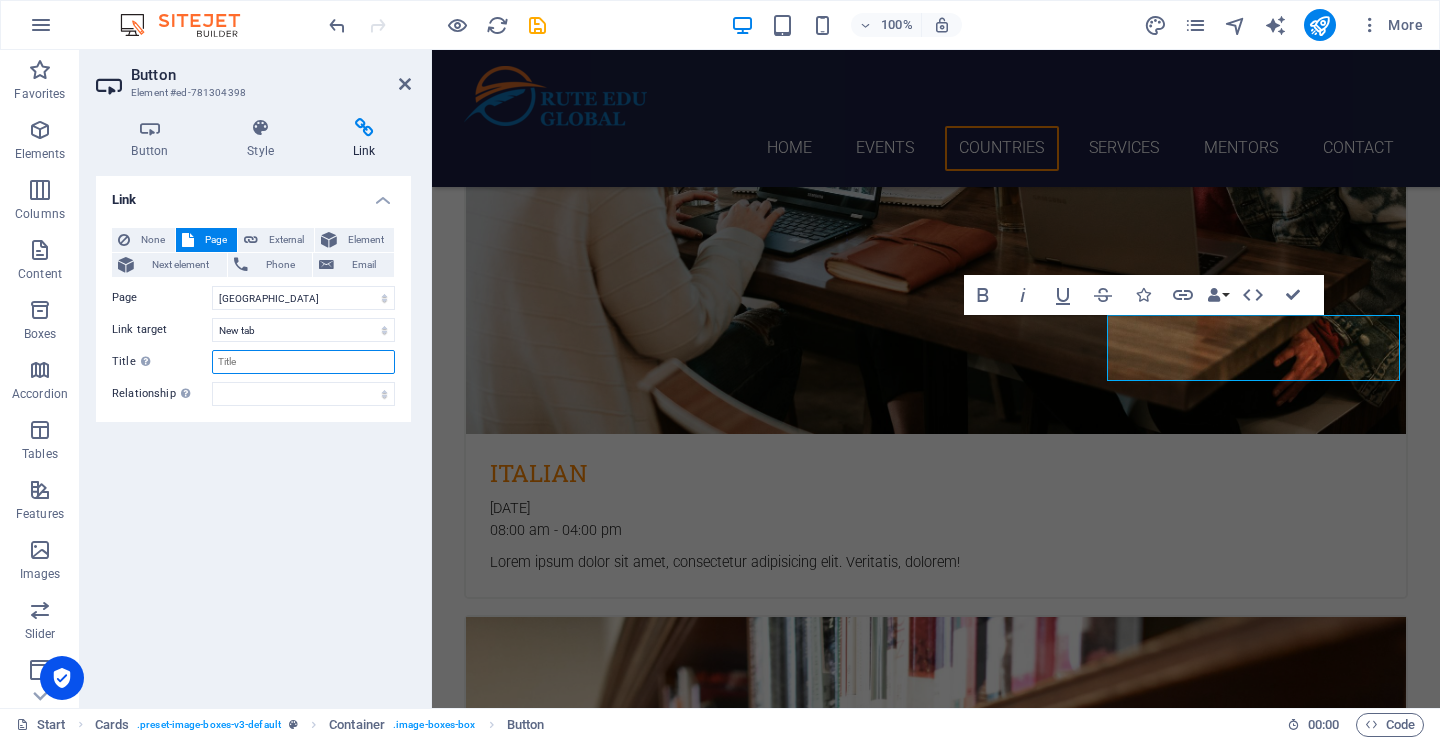 click on "Title Additional link description, should not be the same as the link text. The title is most often shown as a tooltip text when the mouse moves over the element. Leave empty if uncertain." at bounding box center [303, 362] 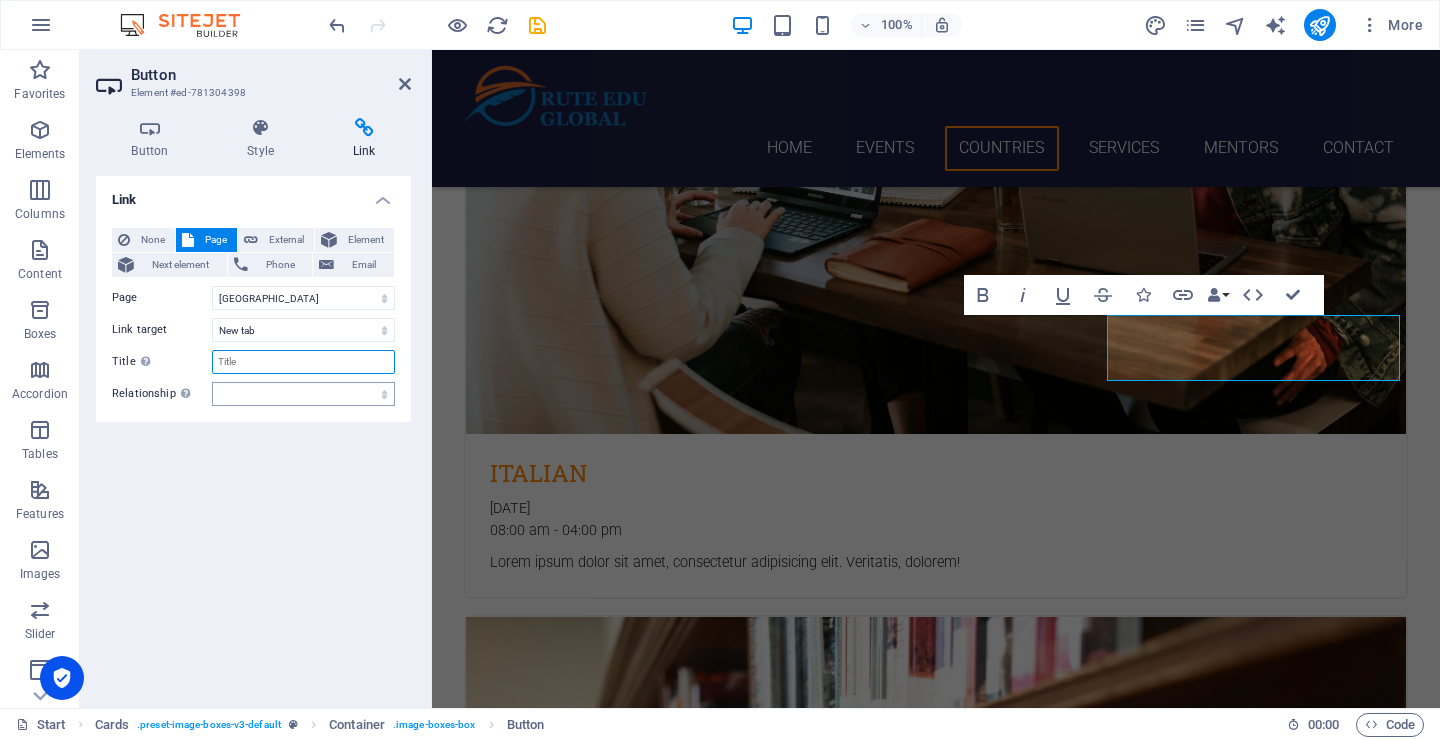 type on "[GEOGRAPHIC_DATA]" 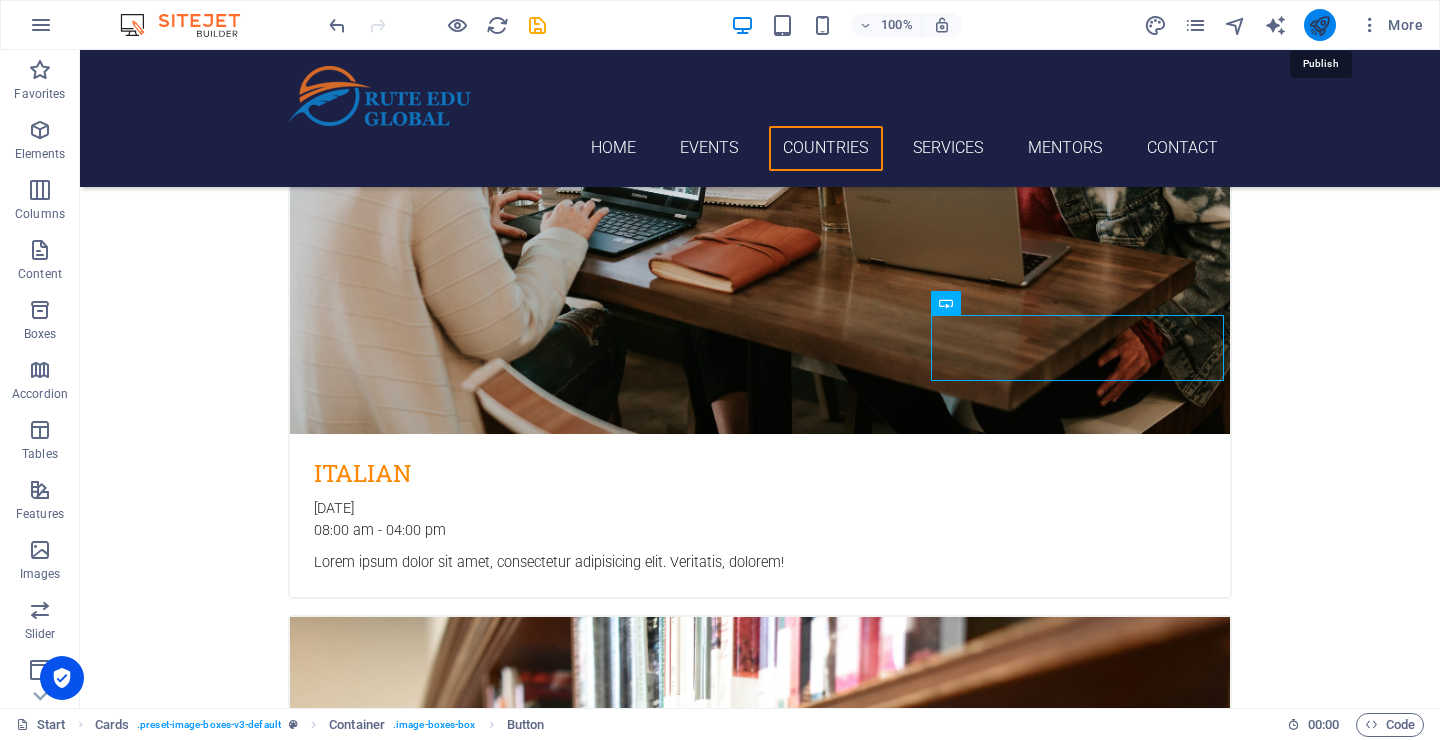 drag, startPoint x: 1327, startPoint y: 24, endPoint x: 1095, endPoint y: 78, distance: 238.2016 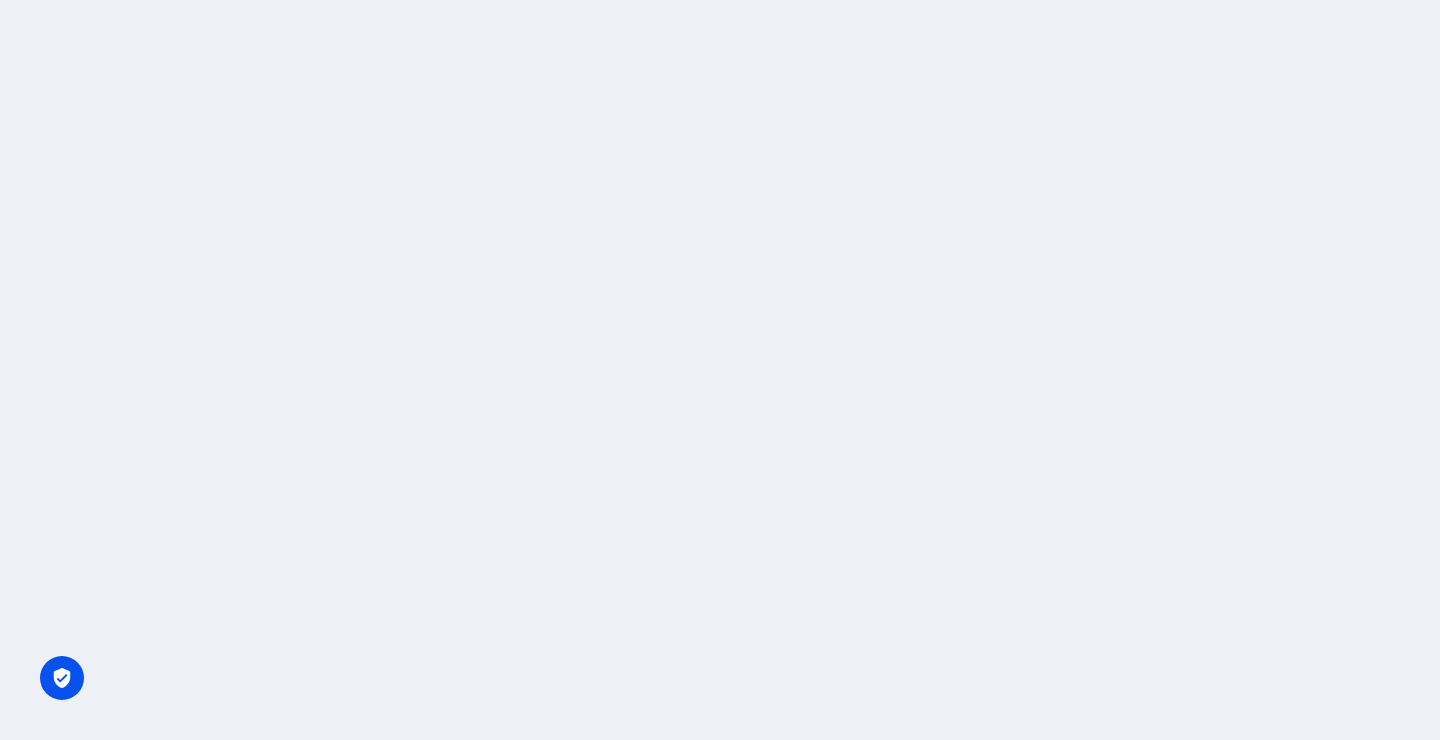 scroll, scrollTop: 0, scrollLeft: 0, axis: both 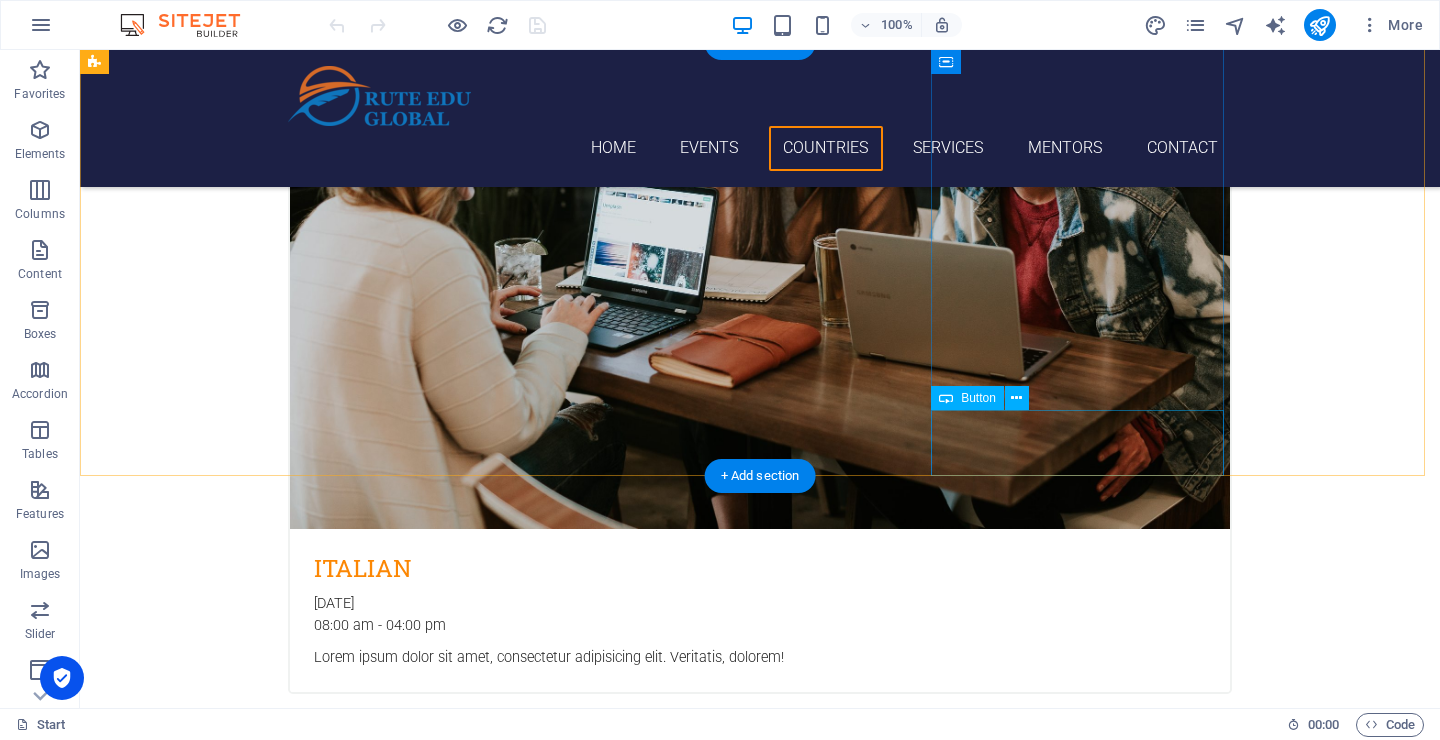 click on "Learn more" at bounding box center (242, 8417) 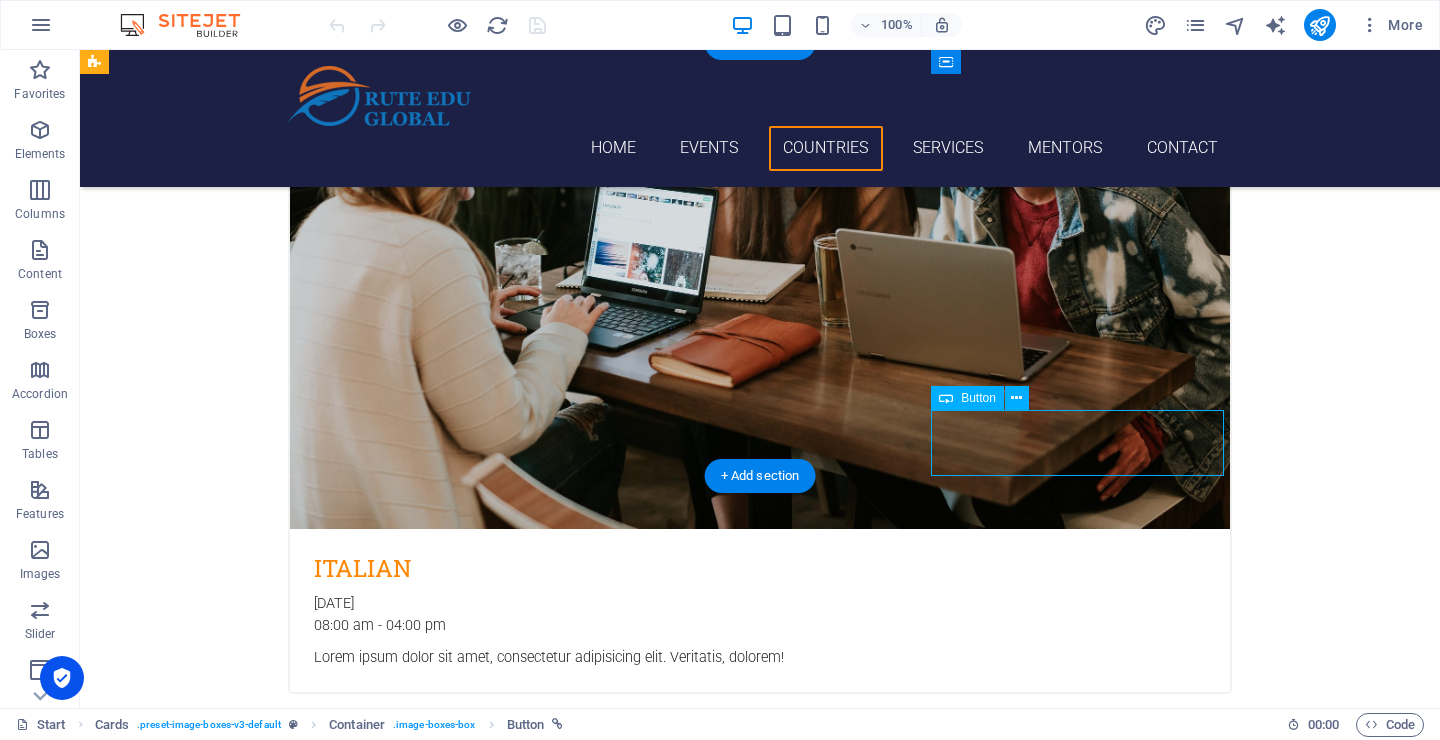 click on "Learn more" at bounding box center [242, 8417] 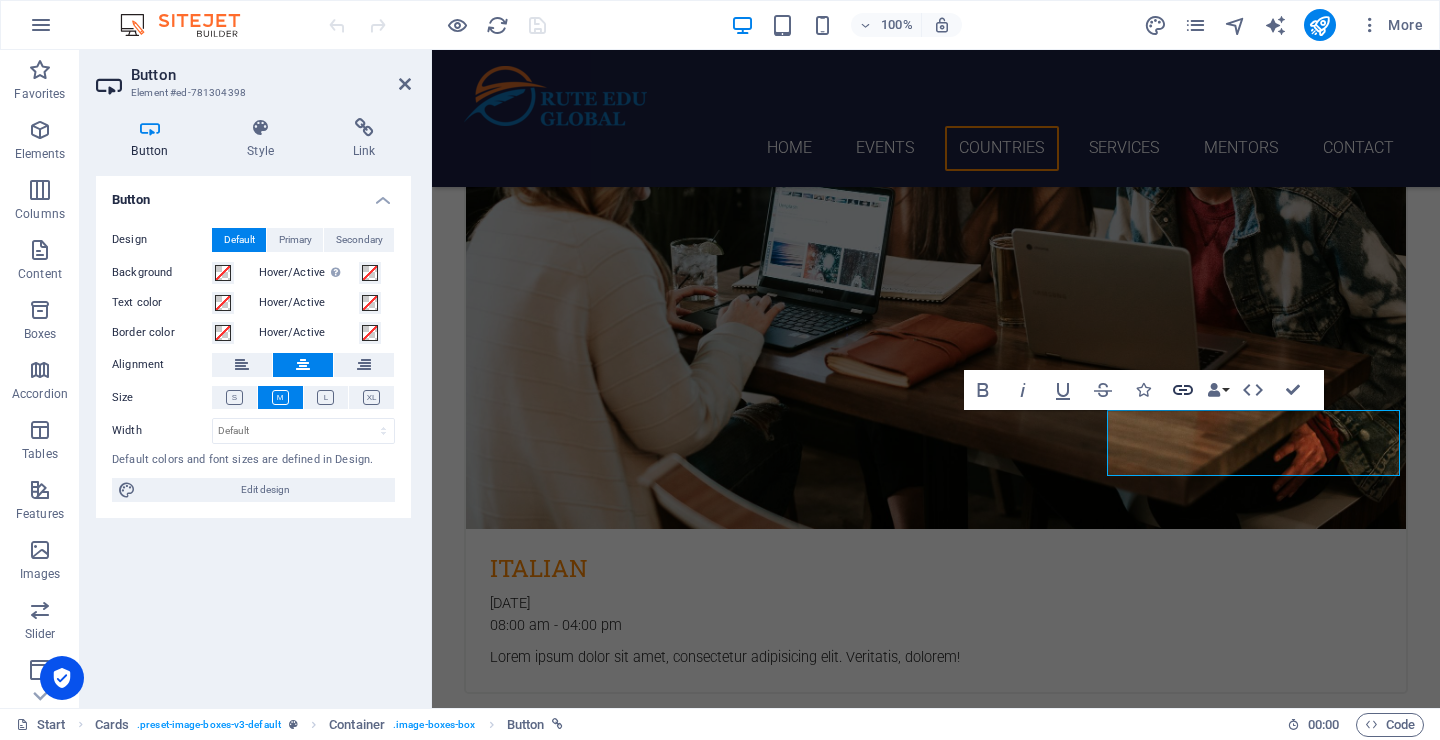 click 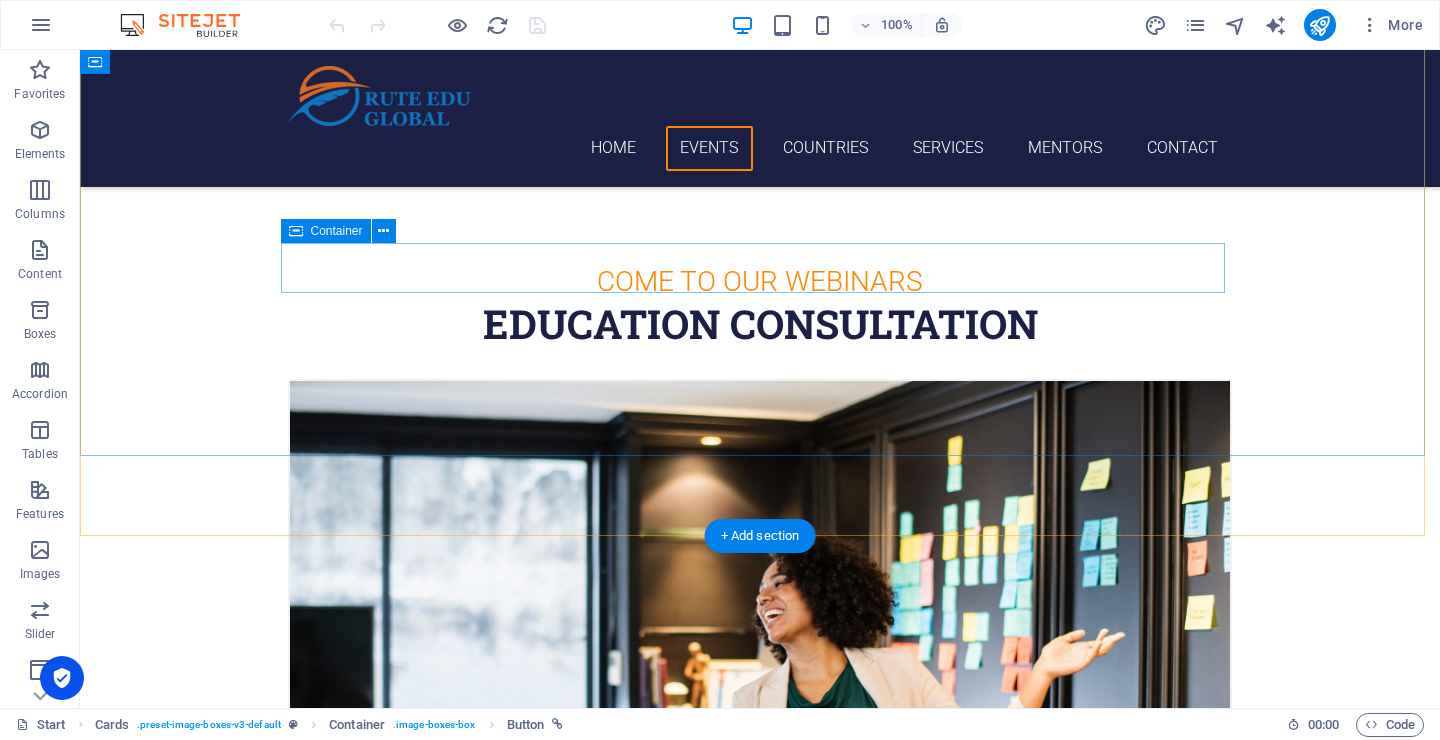 scroll, scrollTop: 0, scrollLeft: 0, axis: both 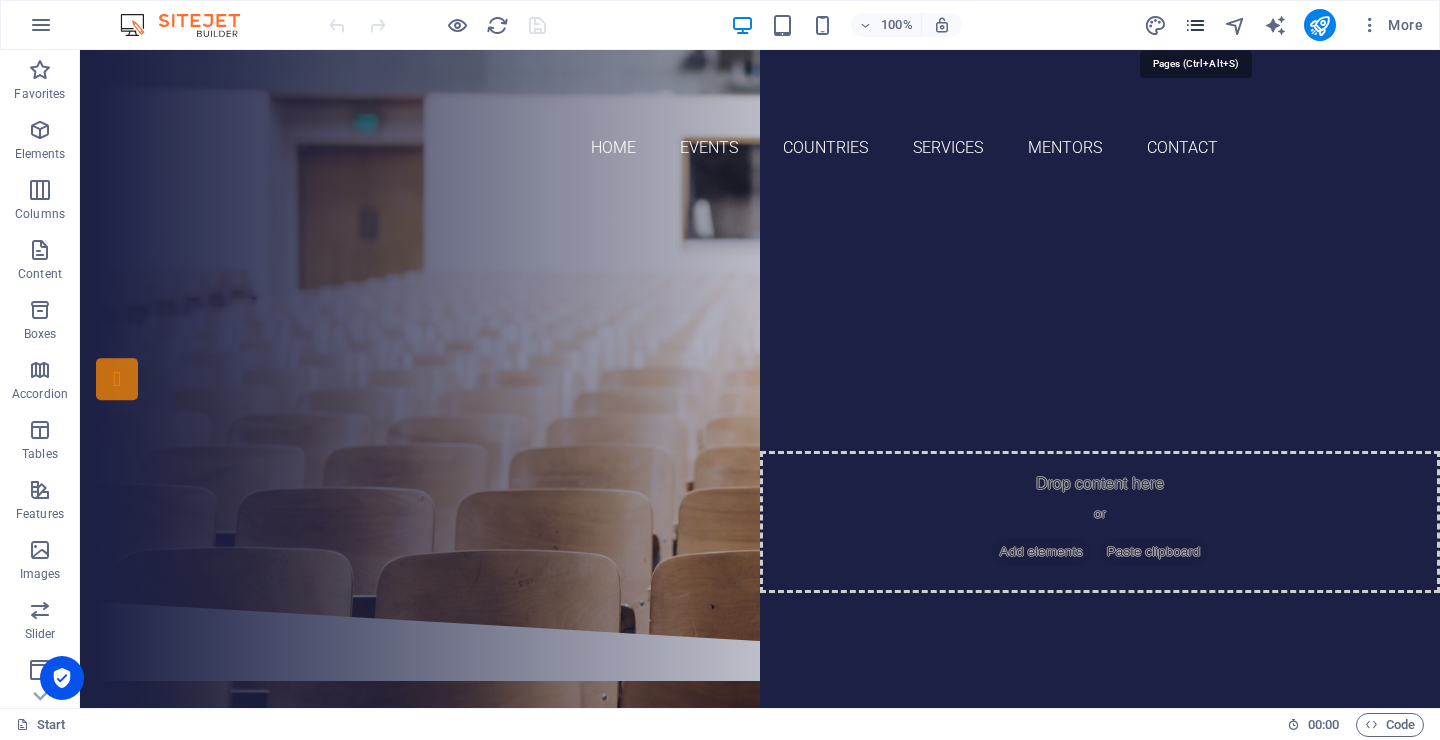 click at bounding box center (1195, 25) 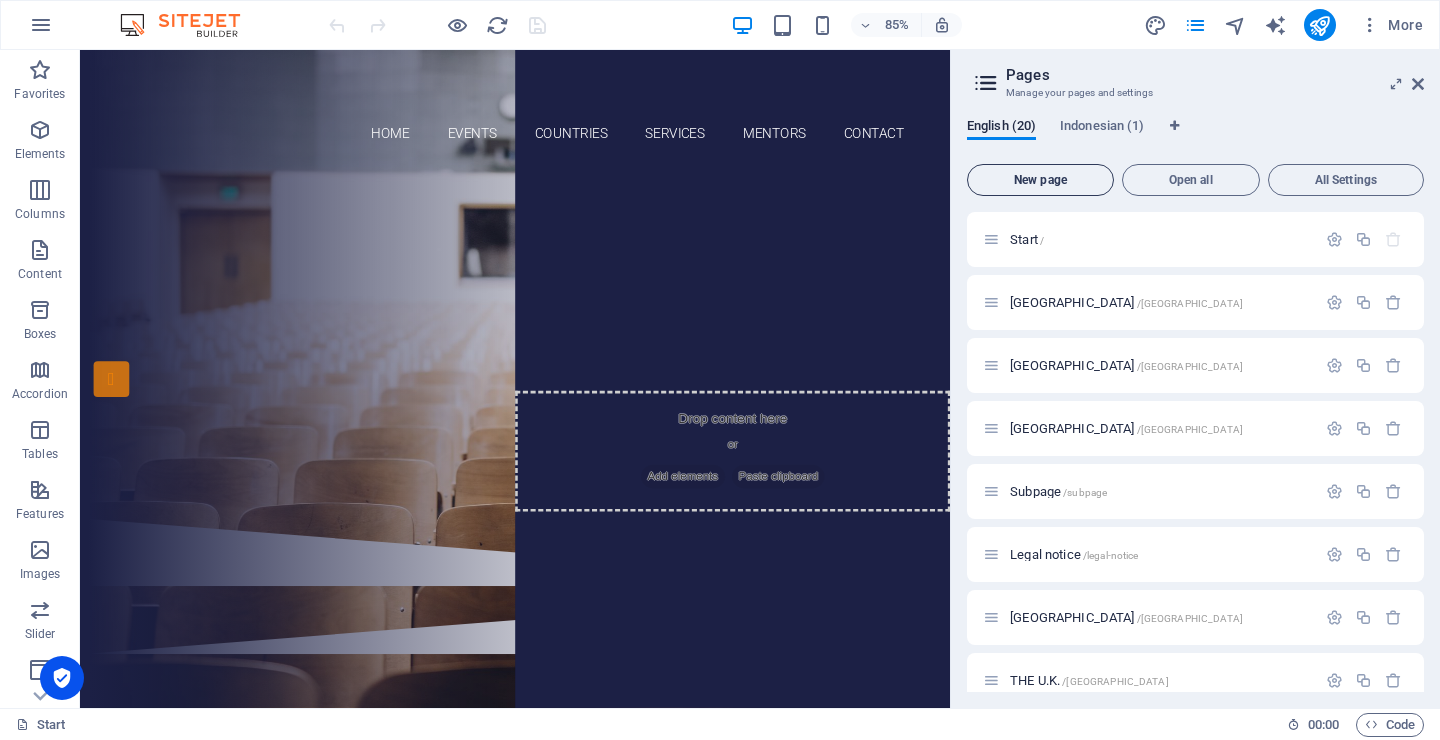 click on "New page" at bounding box center (1040, 180) 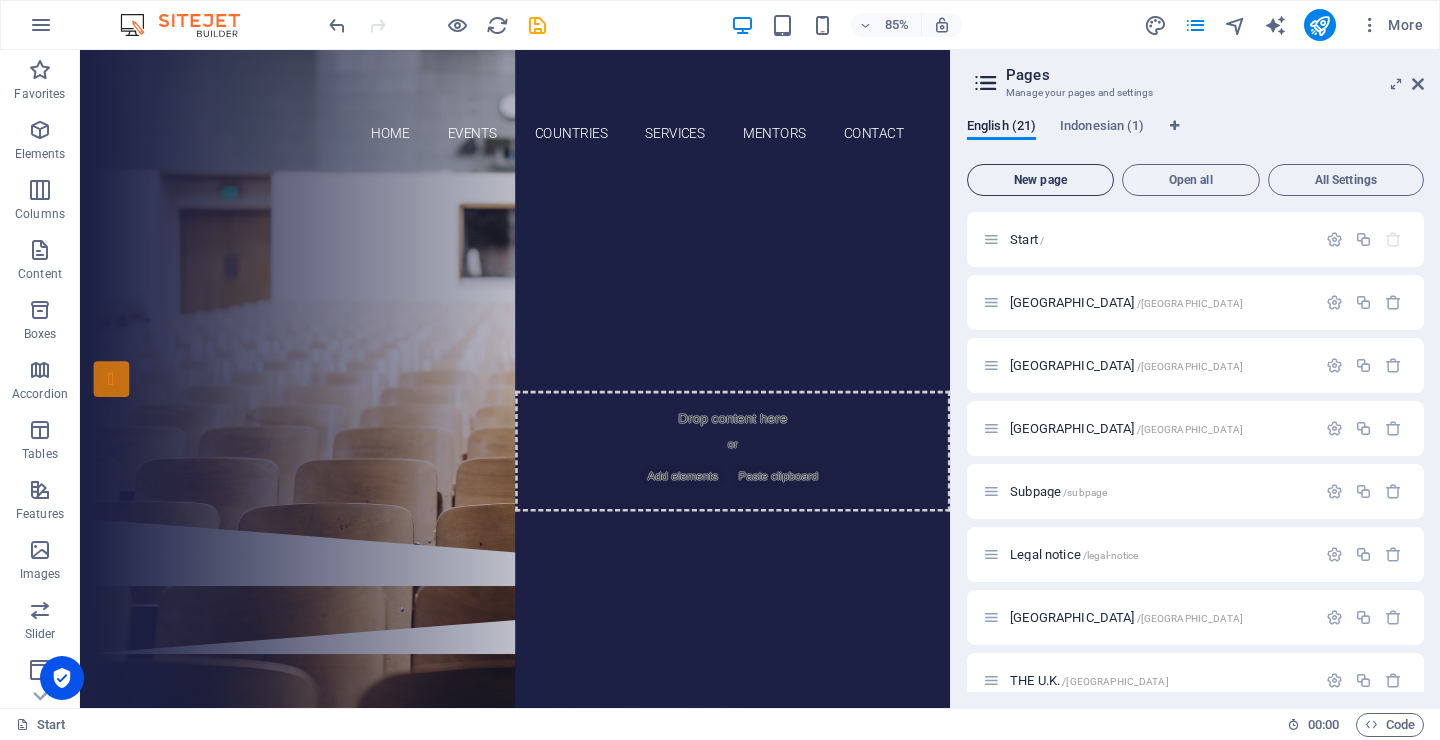 scroll, scrollTop: 1123, scrollLeft: 0, axis: vertical 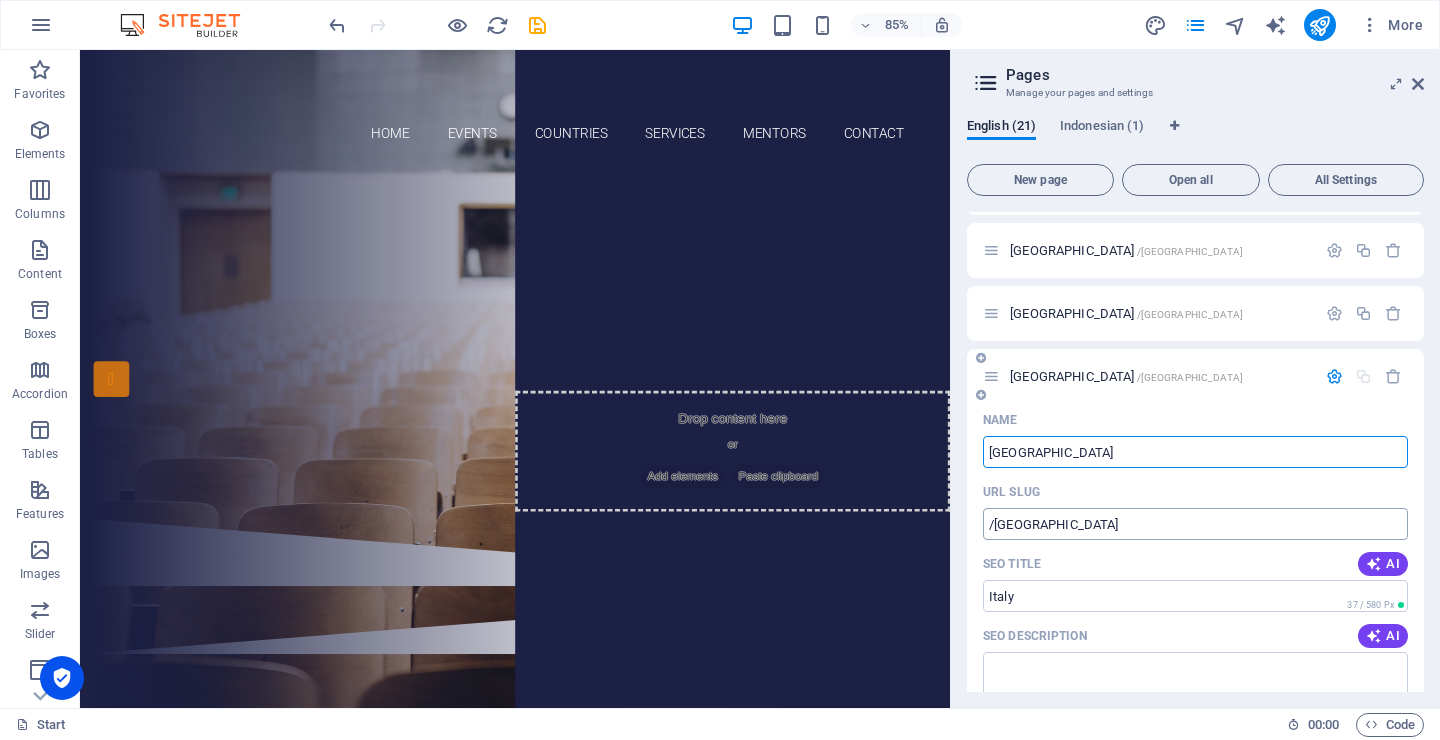 type on "[GEOGRAPHIC_DATA]" 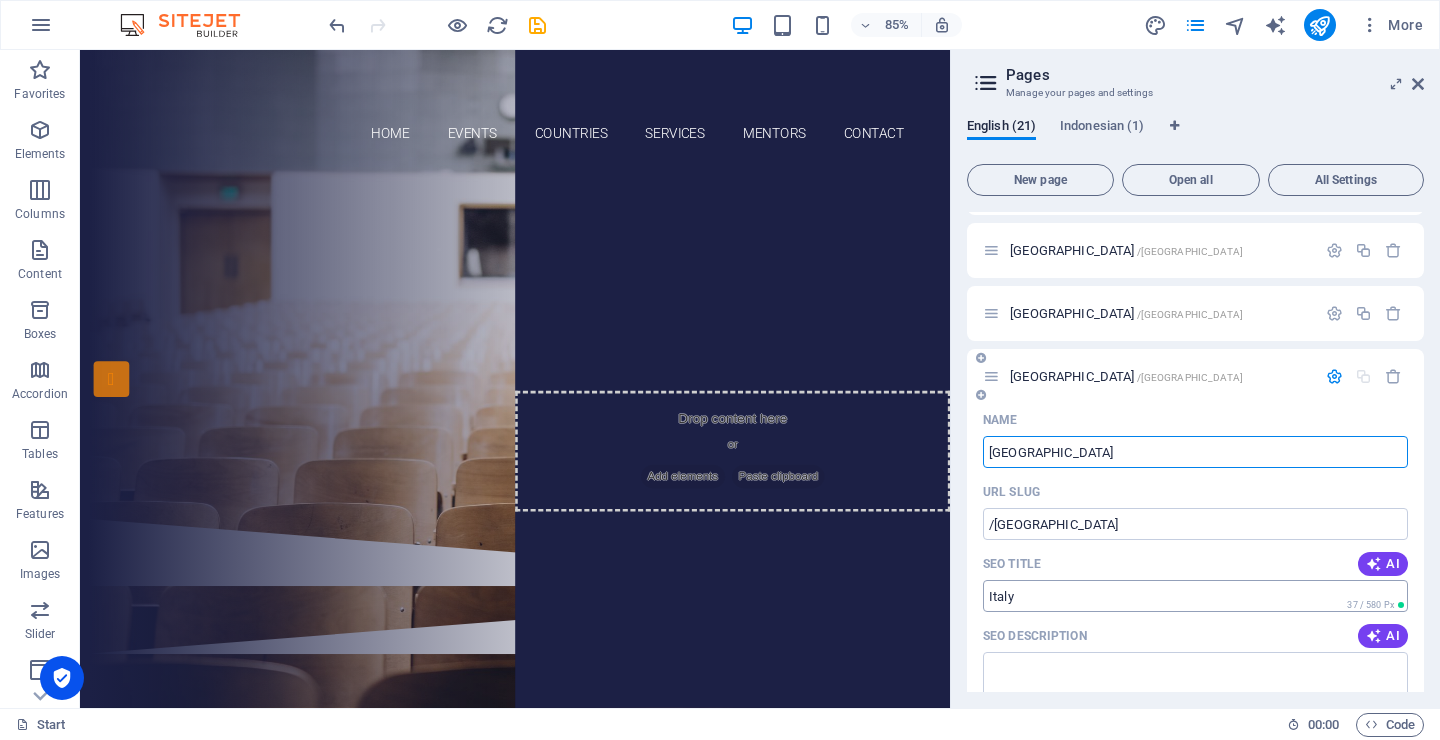 type on "[GEOGRAPHIC_DATA]" 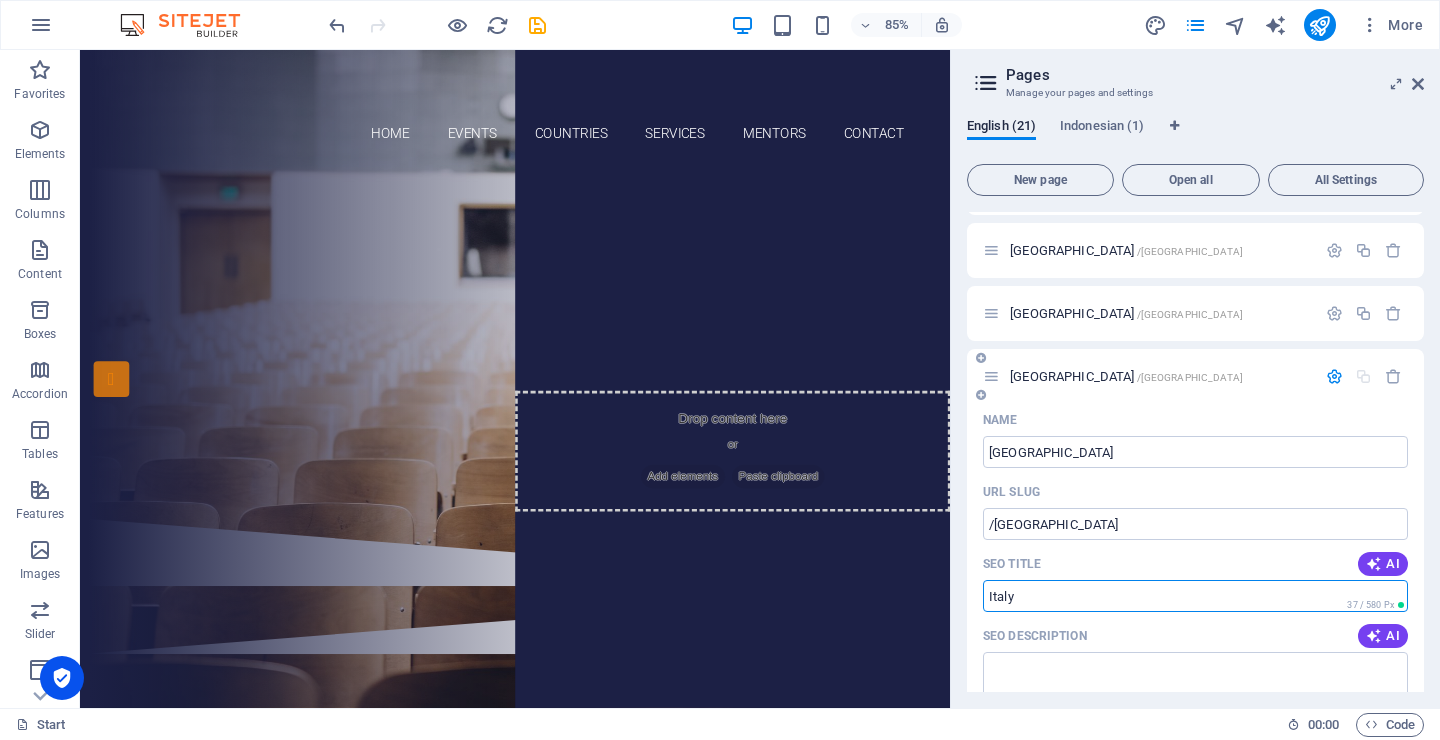 click on "SEO Title" at bounding box center [1195, 596] 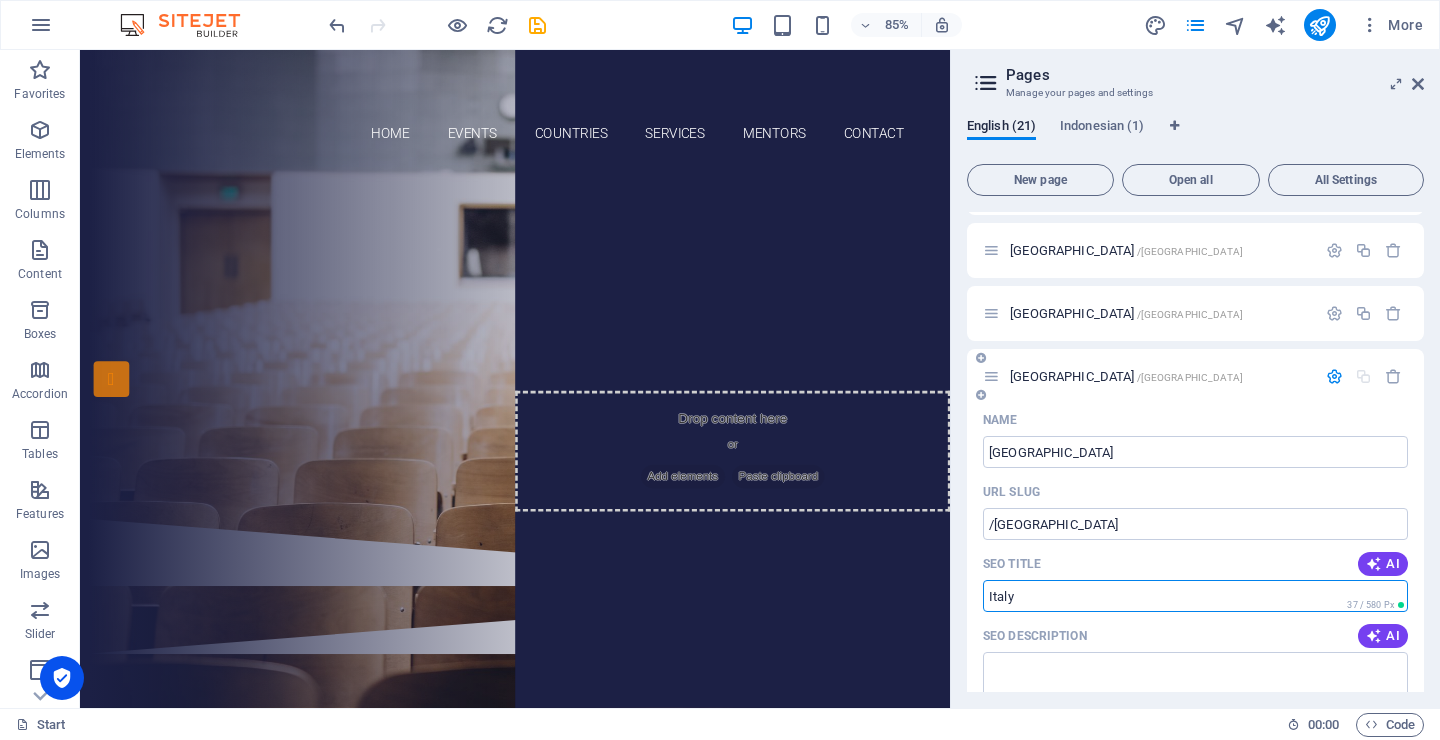 paste on "Study in [GEOGRAPHIC_DATA] – University Admission" 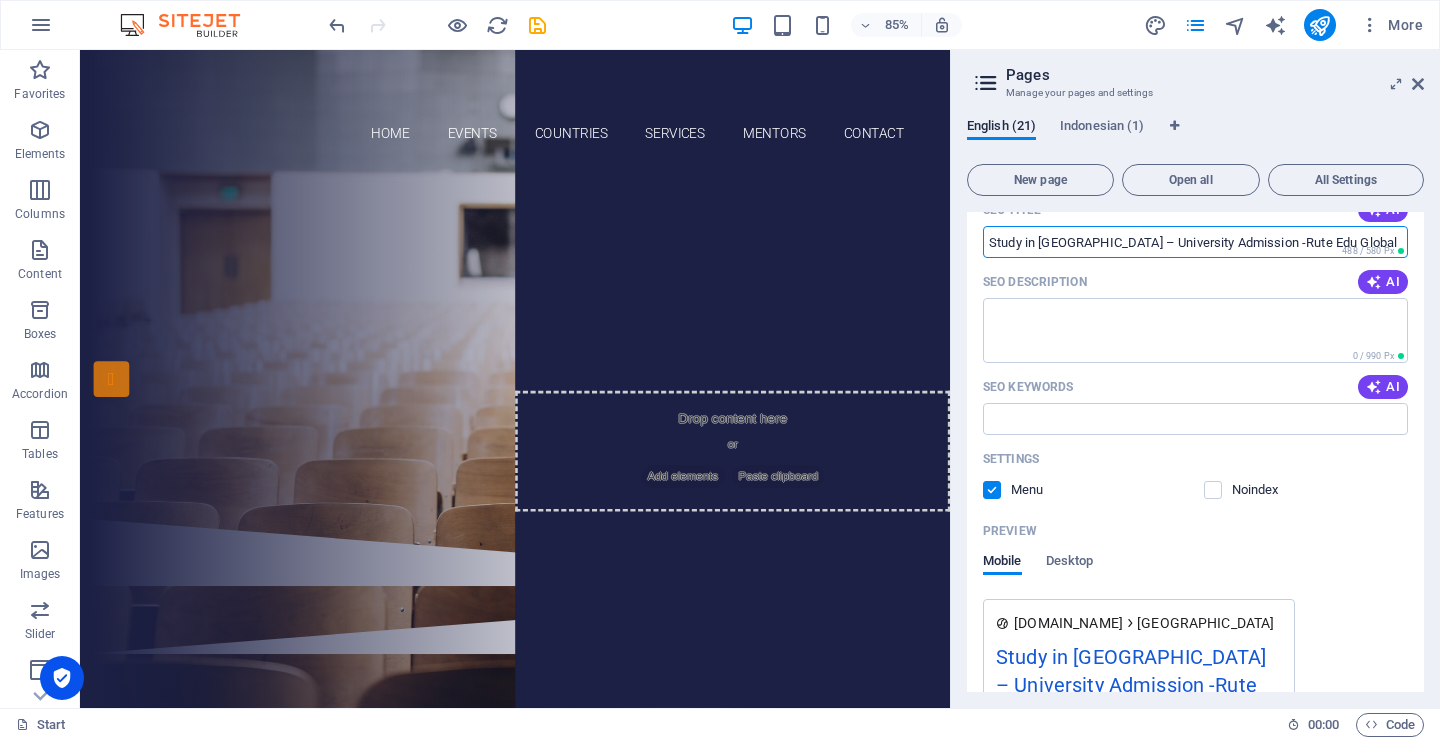 scroll, scrollTop: 1494, scrollLeft: 0, axis: vertical 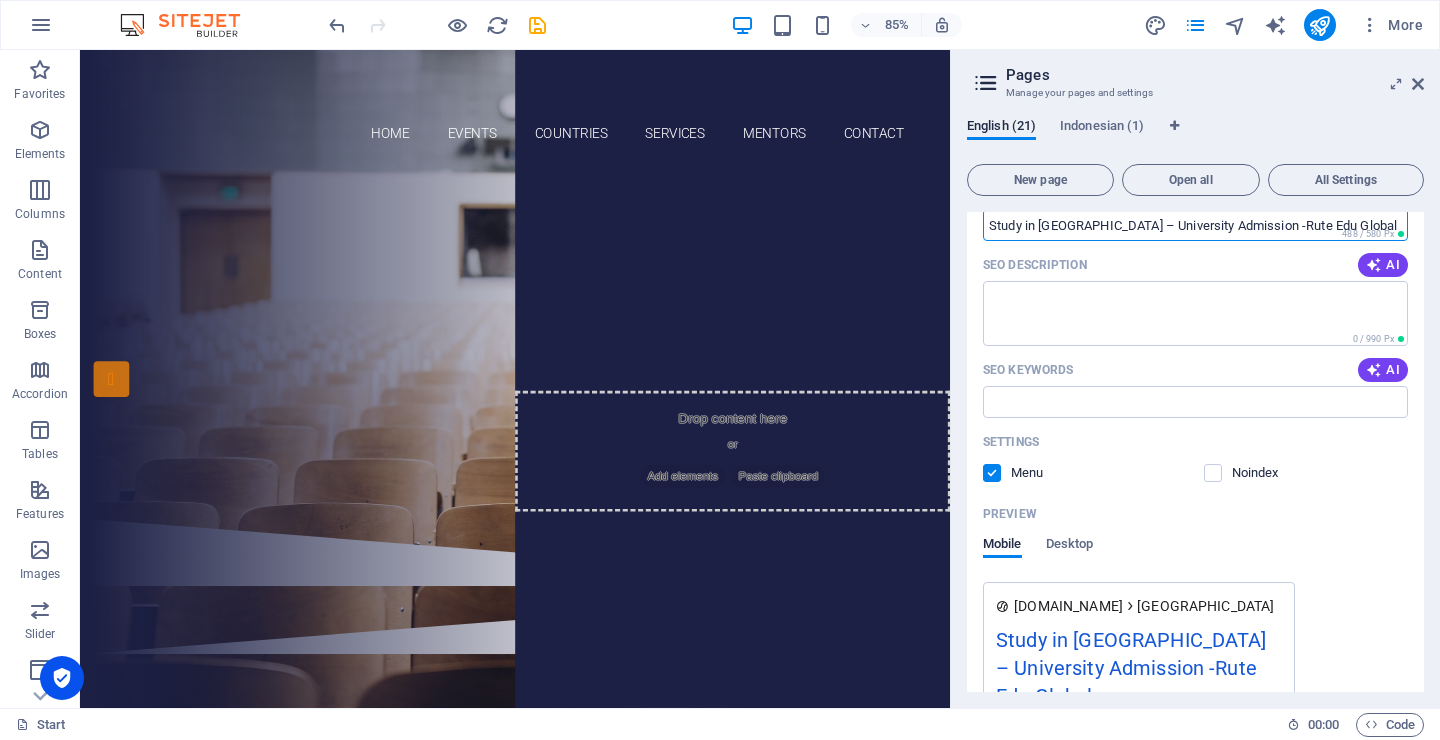 type on "Study in [GEOGRAPHIC_DATA] – University Admission -Rute Edu Global" 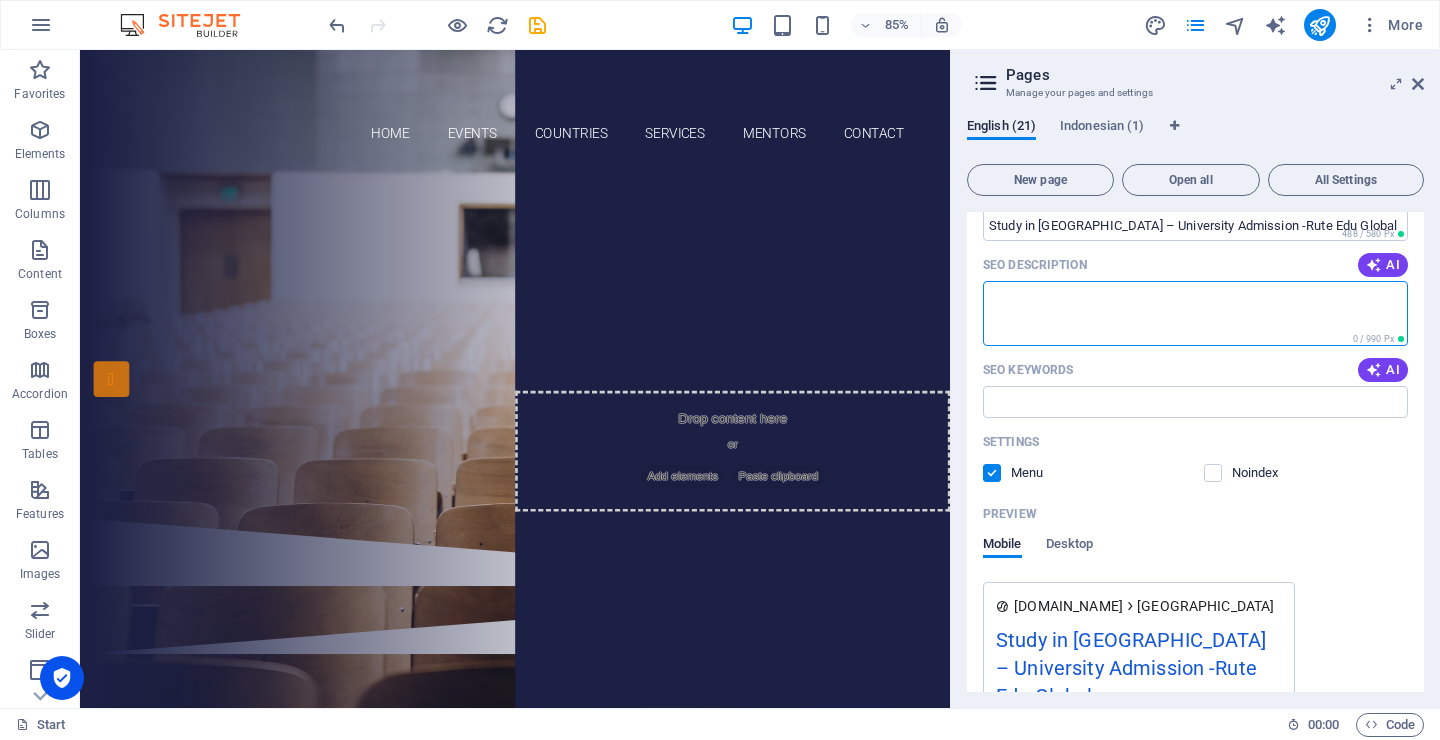 click on "SEO Description" at bounding box center [1195, 313] 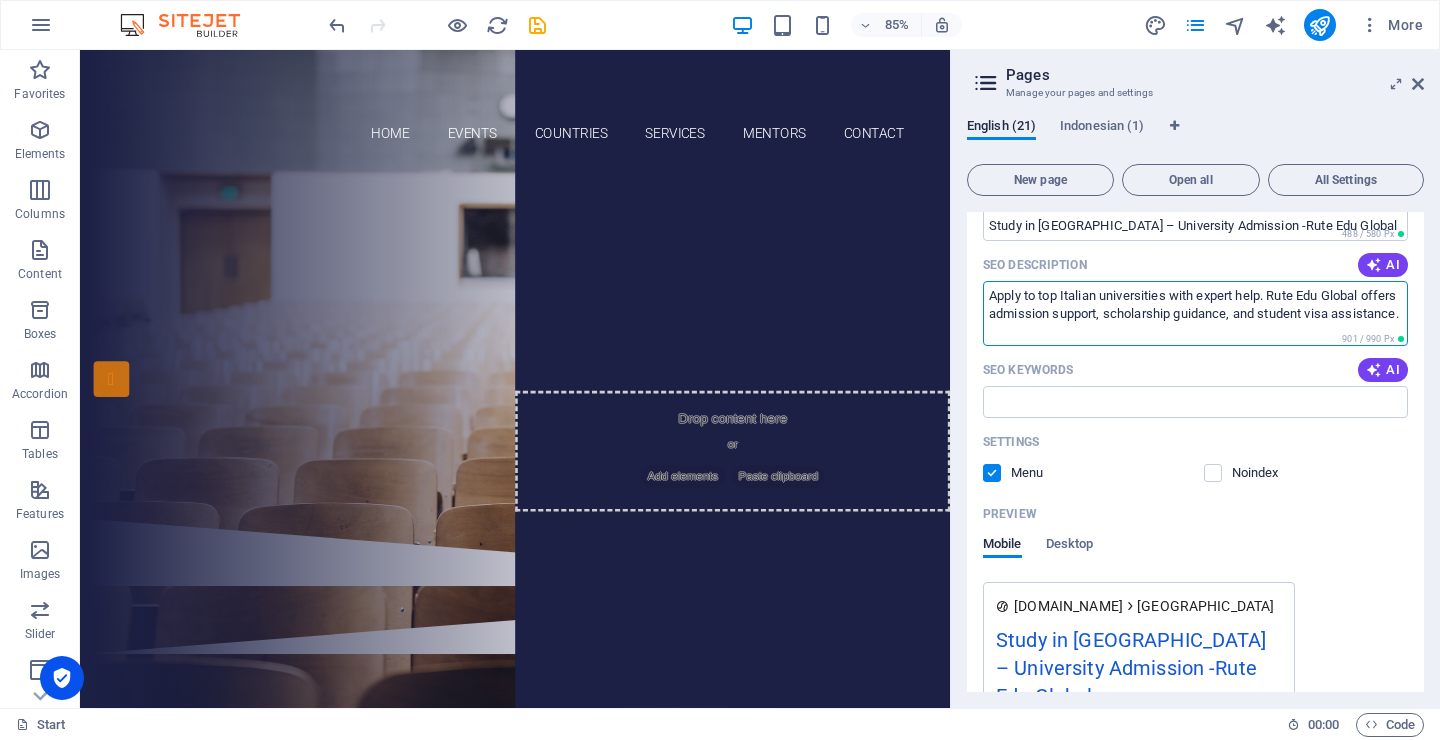 scroll, scrollTop: 29, scrollLeft: 0, axis: vertical 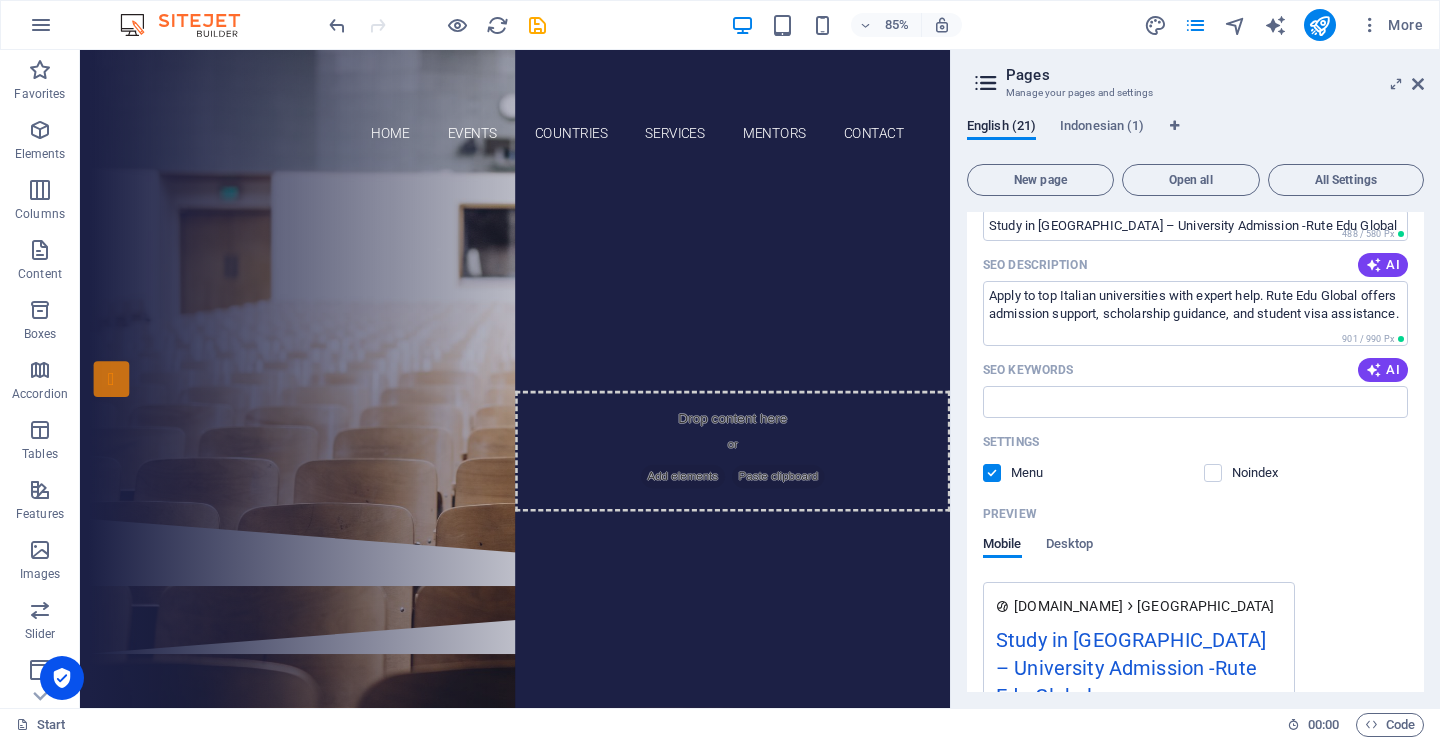 type on "Apply to top Italian universities with expert help. Rute Edu Global offers admission support, scholarship guidance, and student visa assistance." 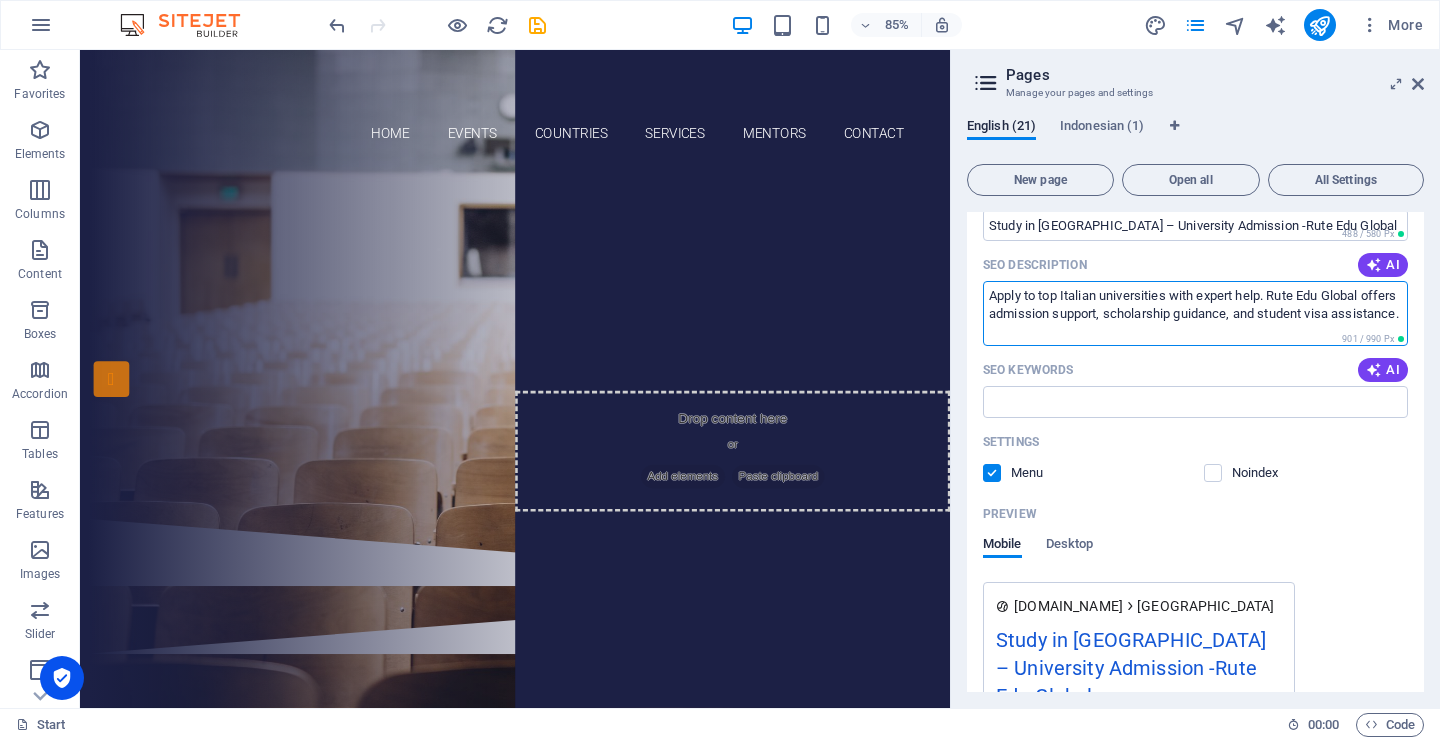 scroll, scrollTop: 0, scrollLeft: 0, axis: both 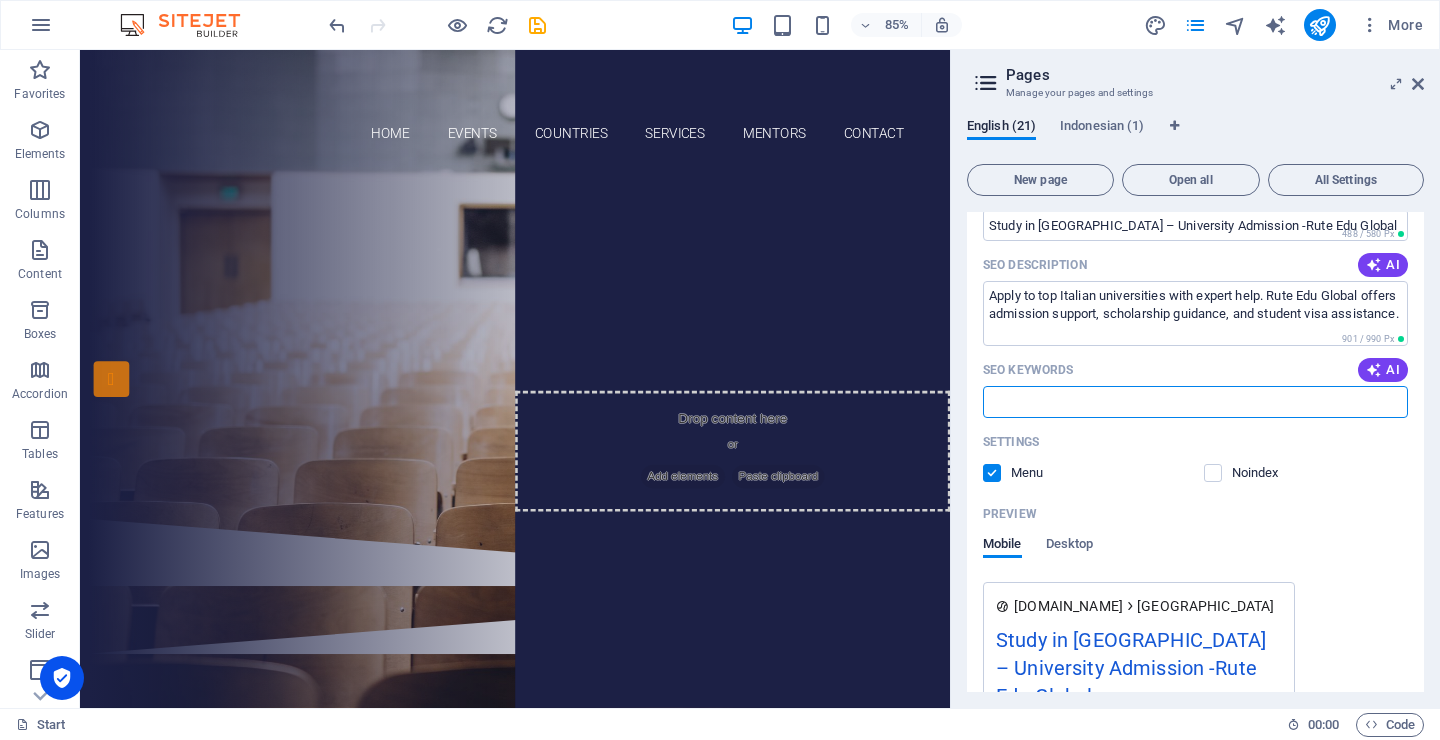 click on "SEO Keywords" at bounding box center (1195, 402) 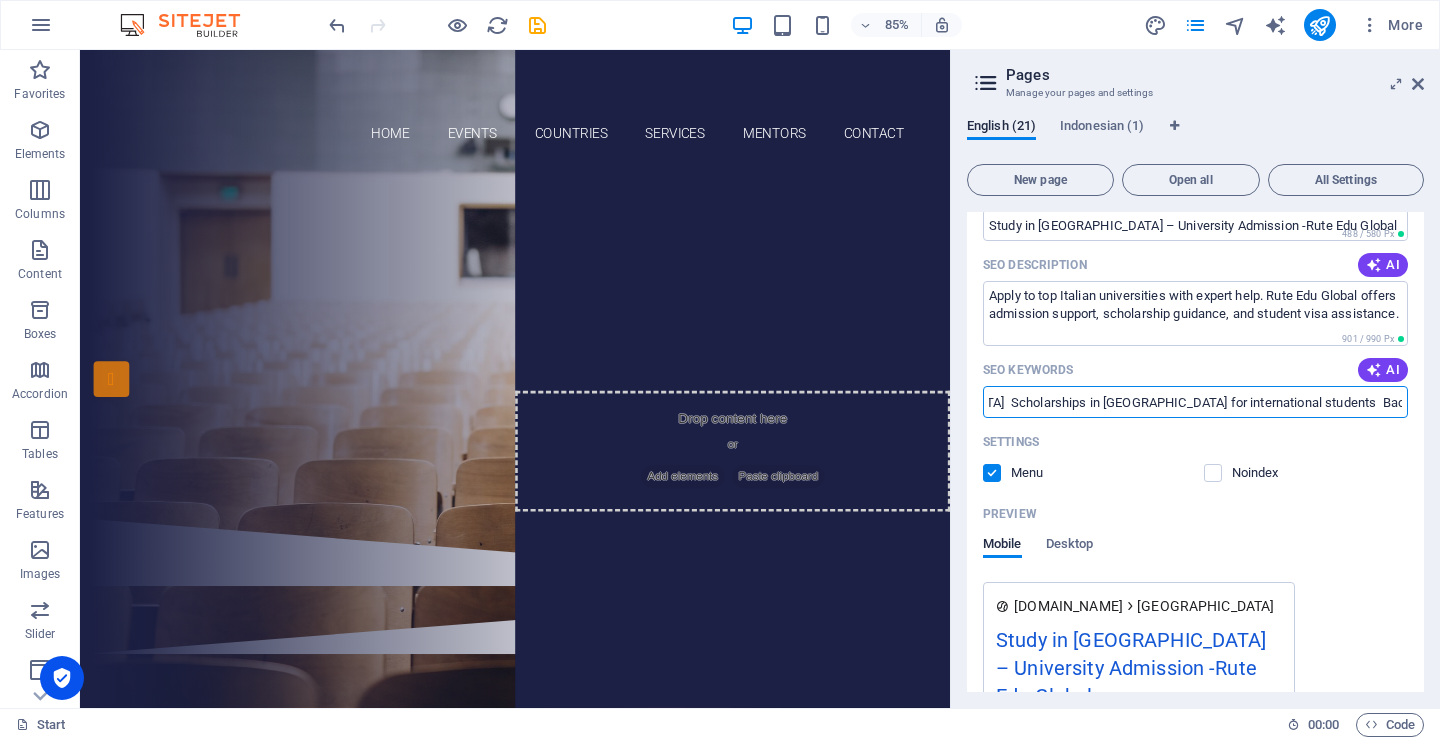 scroll, scrollTop: 0, scrollLeft: 0, axis: both 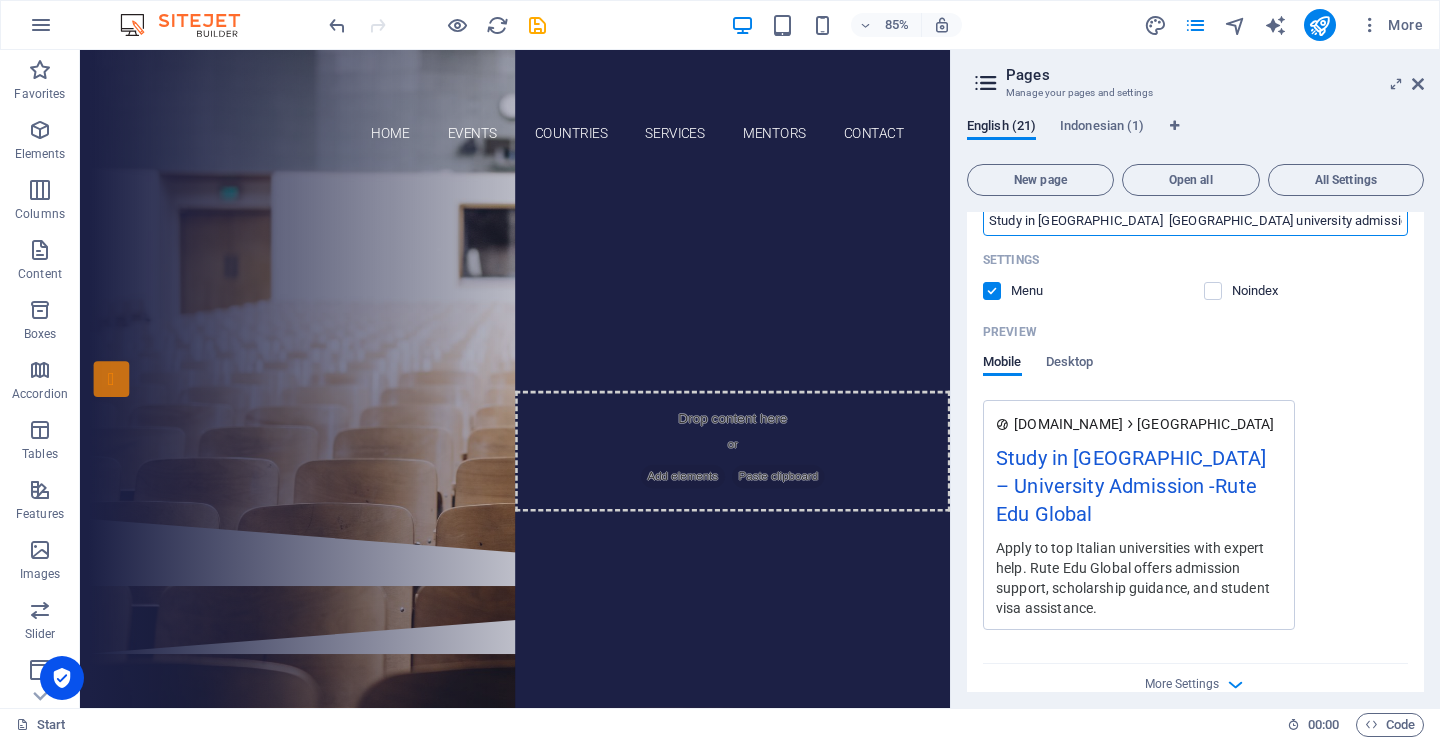 type on "Study in Italy  Italy university admission  Education consultant Italy  Apply to Italian universities  Italy student visa guidance  Study abroad Italy  Scholarships in Italy for international students  Bachelor’s and Master’s in Italy  Italy higher education consultant  Rute Edu Global Italy consultation" 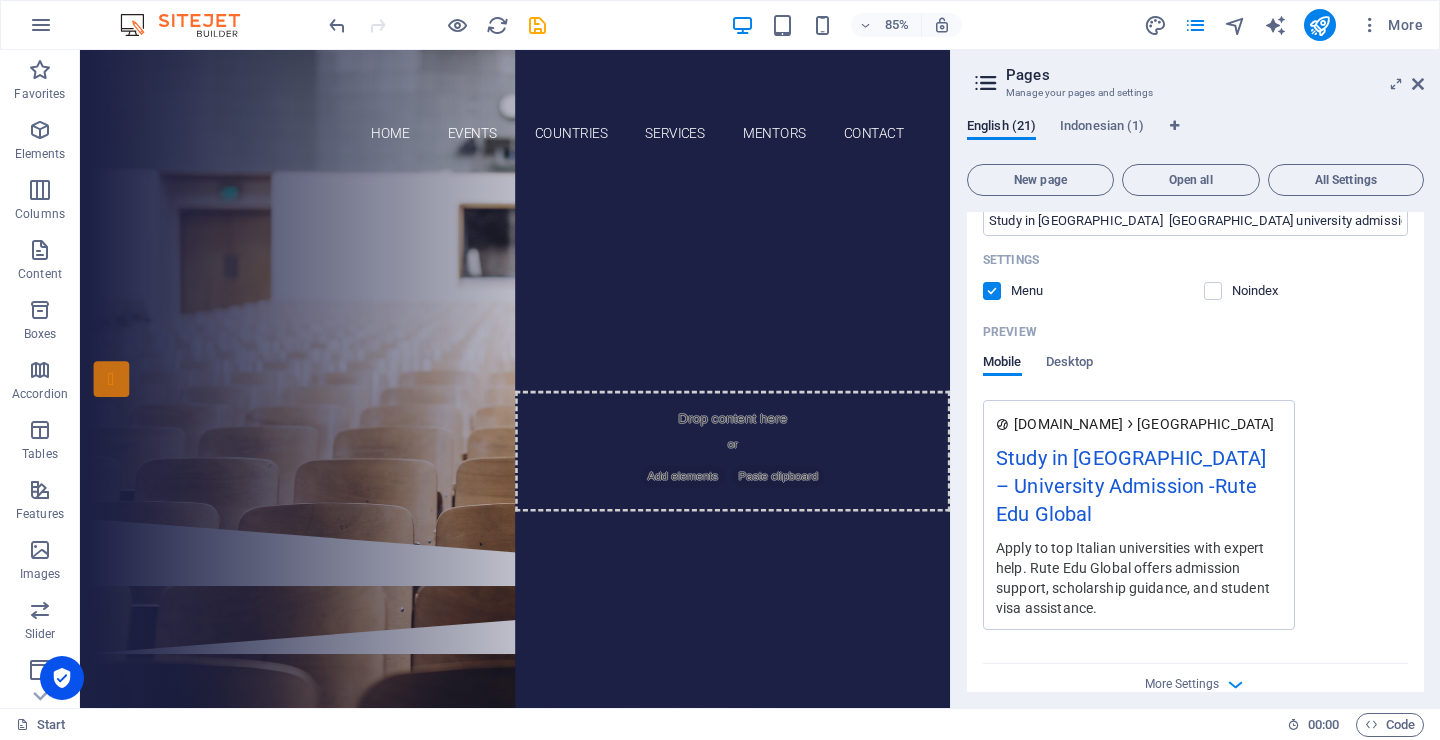 click at bounding box center (992, 291) 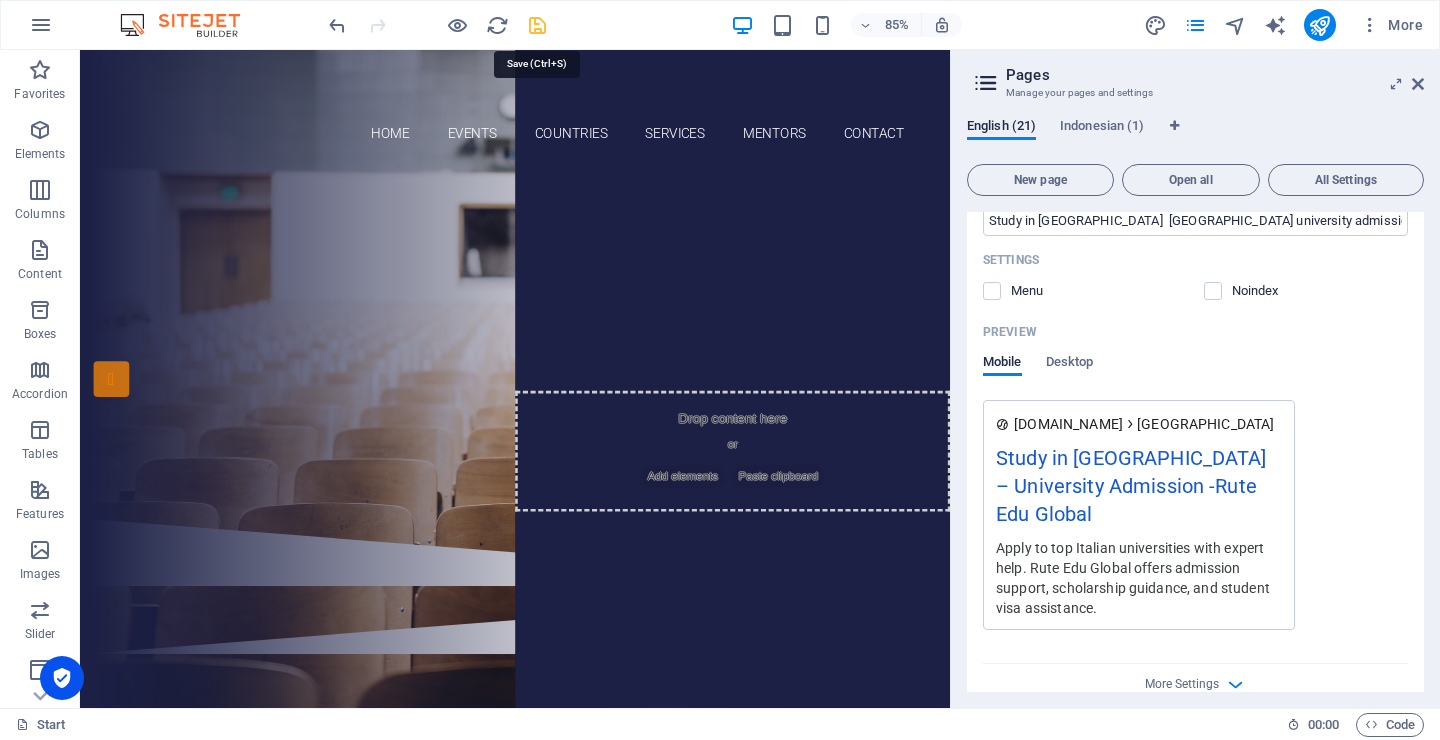 click at bounding box center [537, 25] 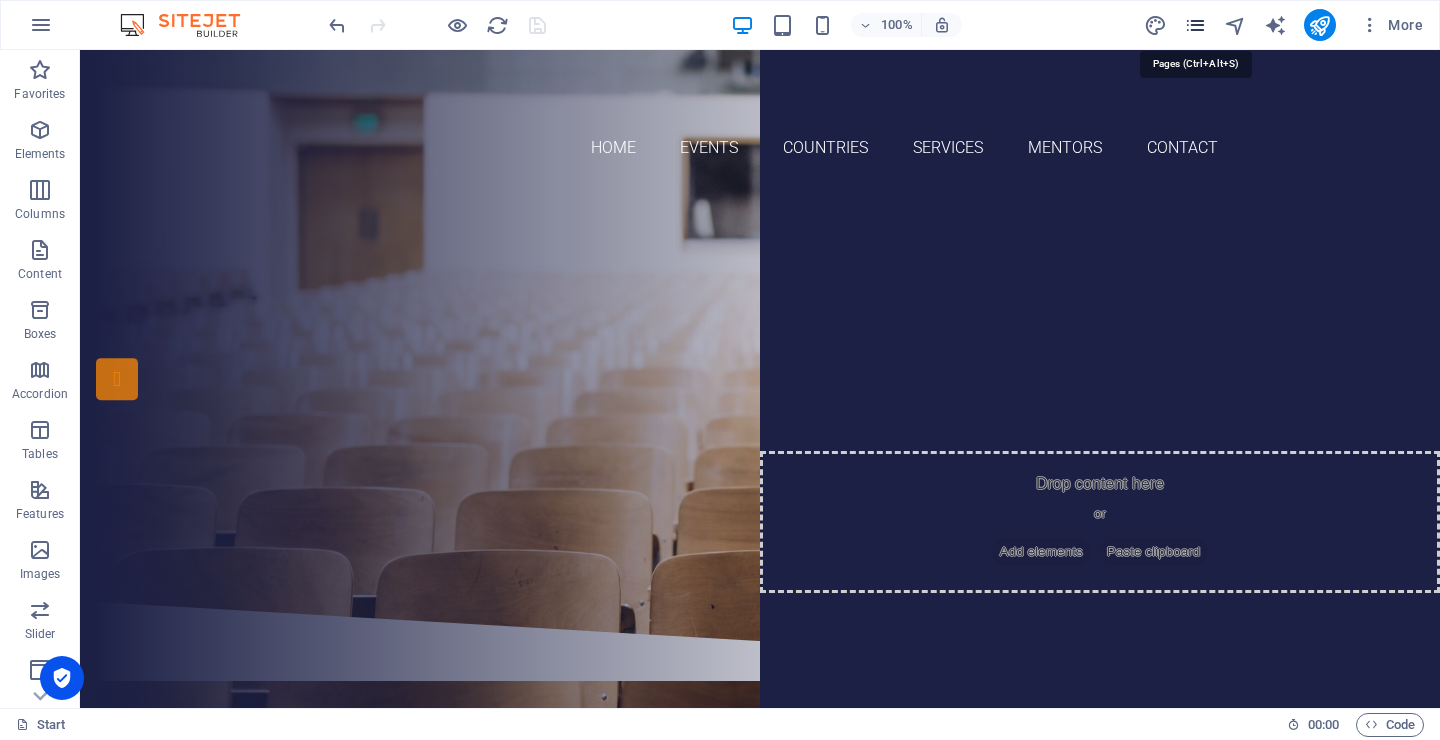 click at bounding box center [1195, 25] 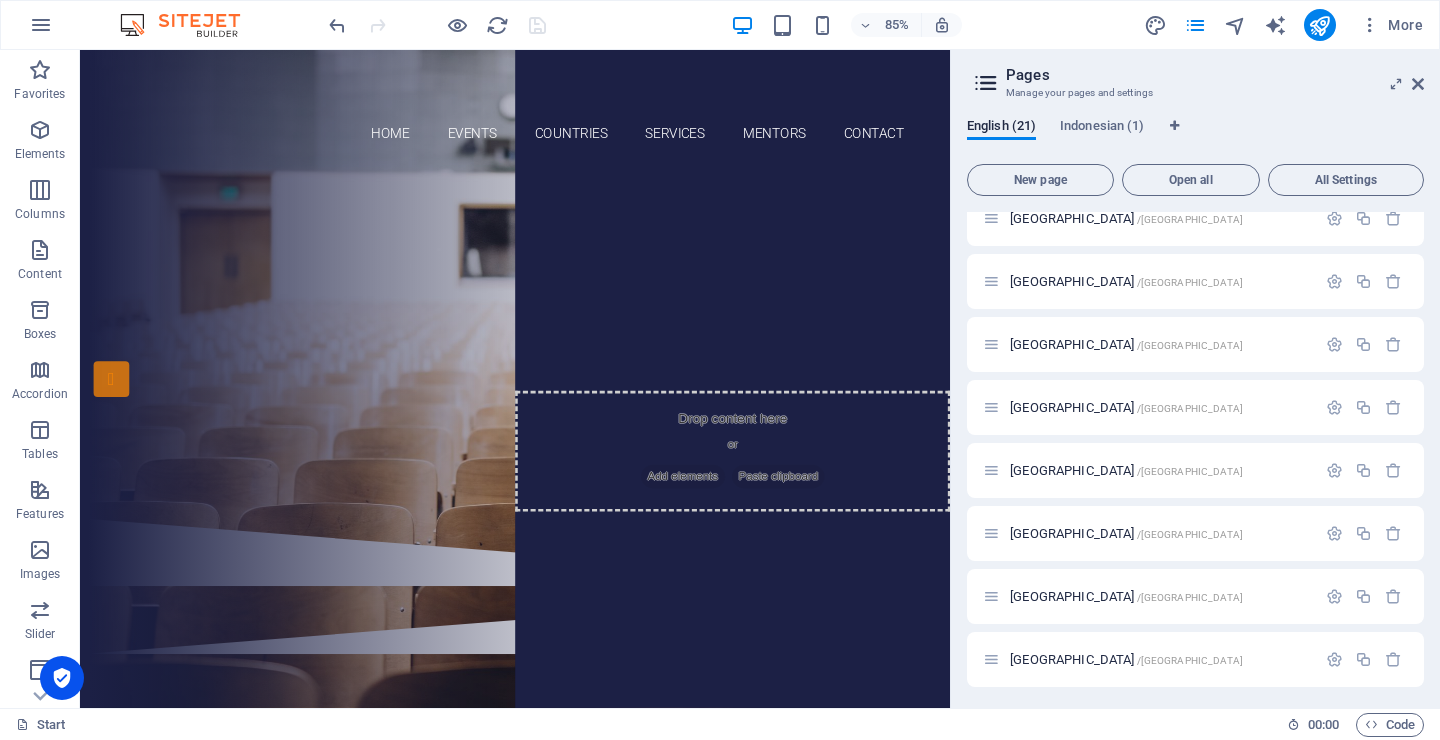 scroll, scrollTop: 843, scrollLeft: 0, axis: vertical 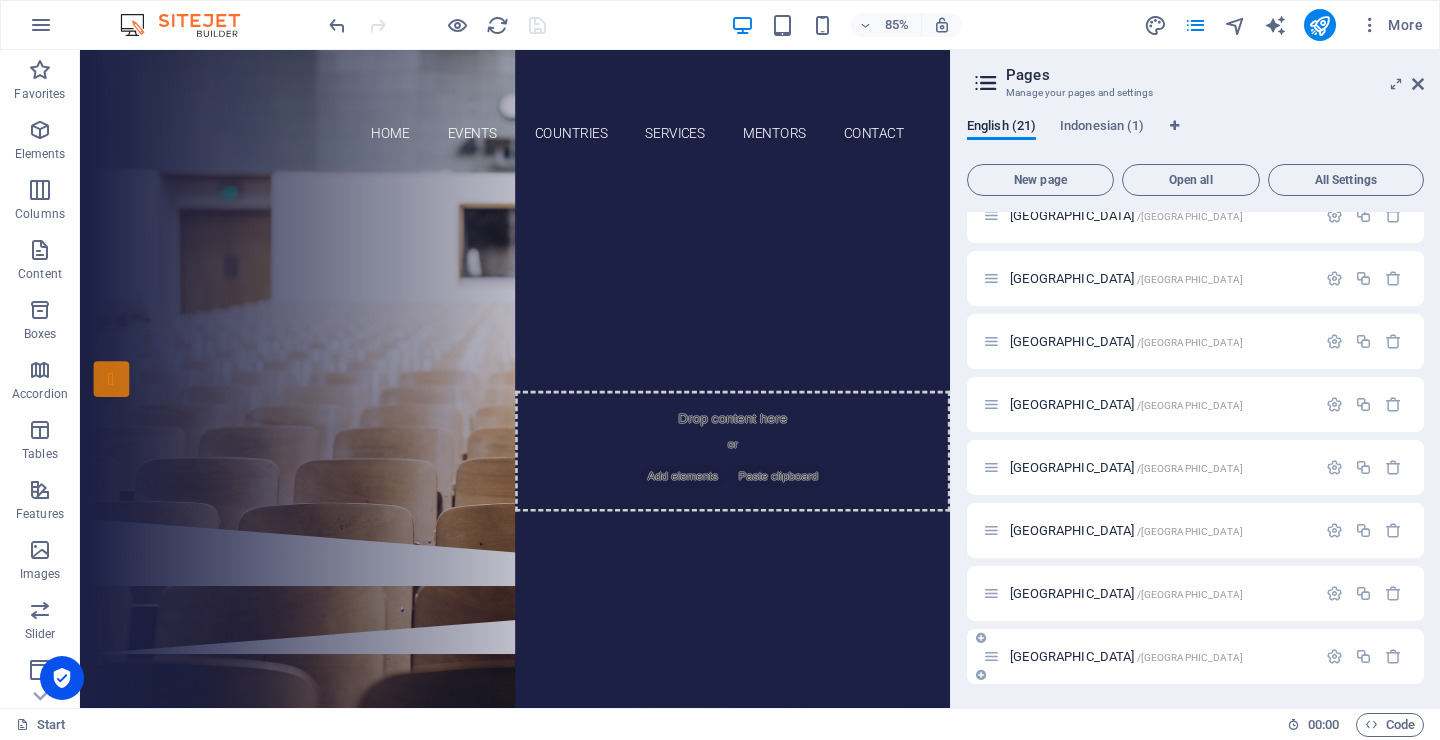 click on "[GEOGRAPHIC_DATA] /[GEOGRAPHIC_DATA]" at bounding box center (1126, 656) 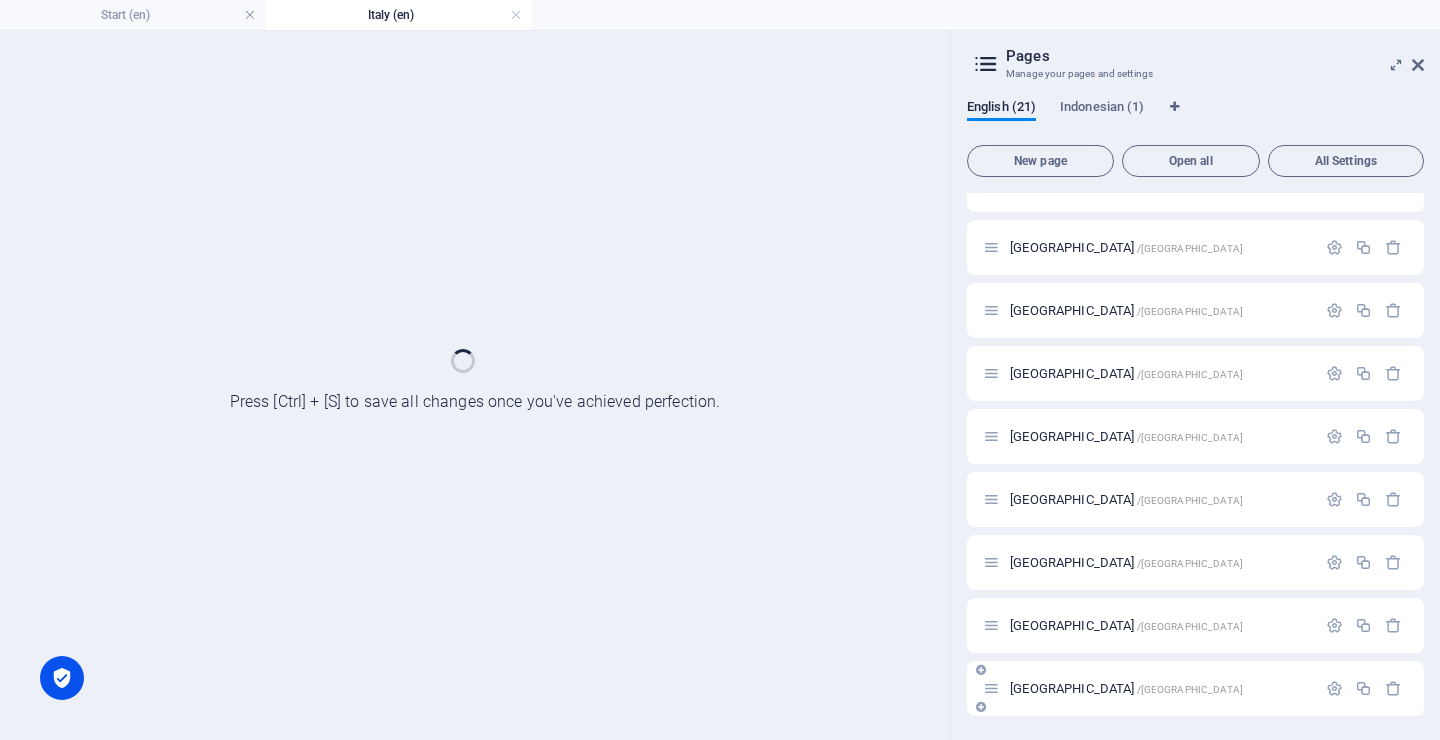 scroll, scrollTop: 792, scrollLeft: 0, axis: vertical 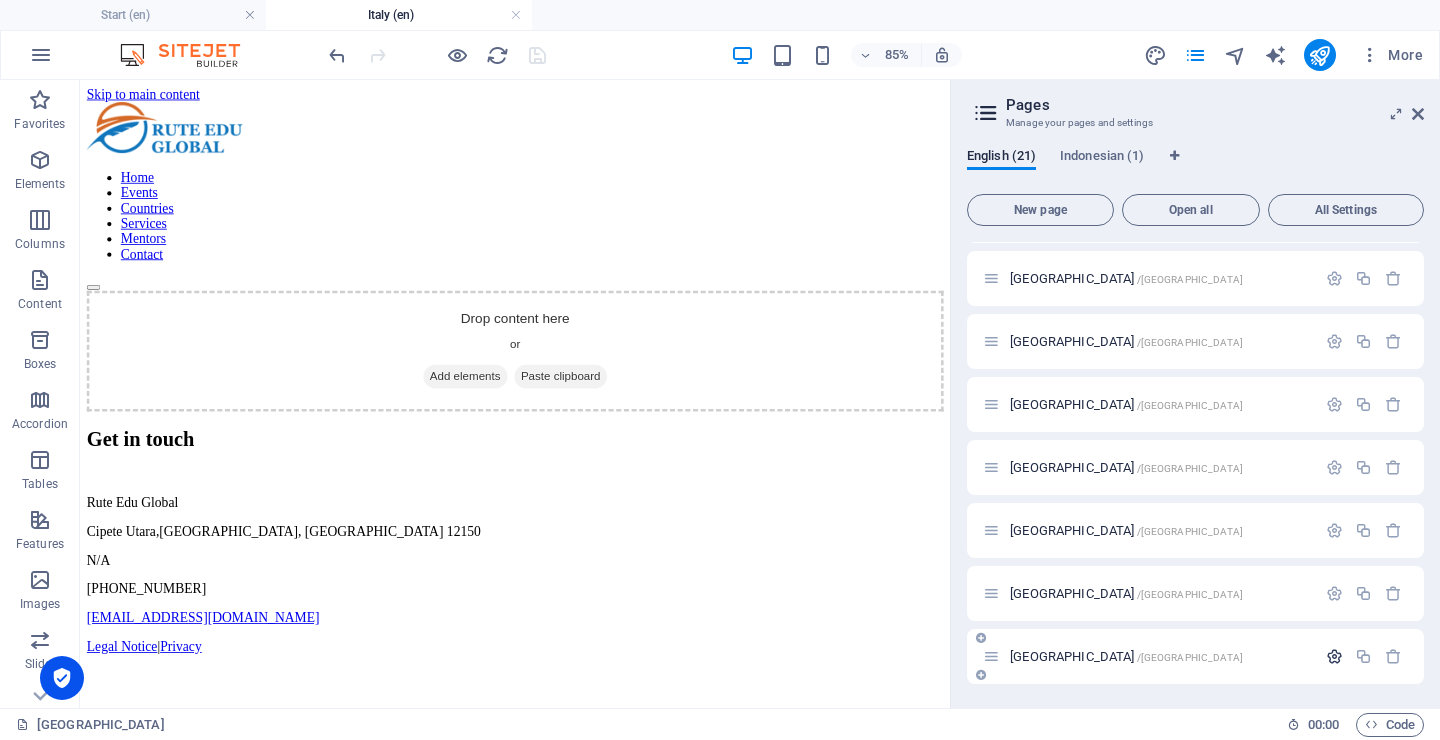 click at bounding box center [1334, 656] 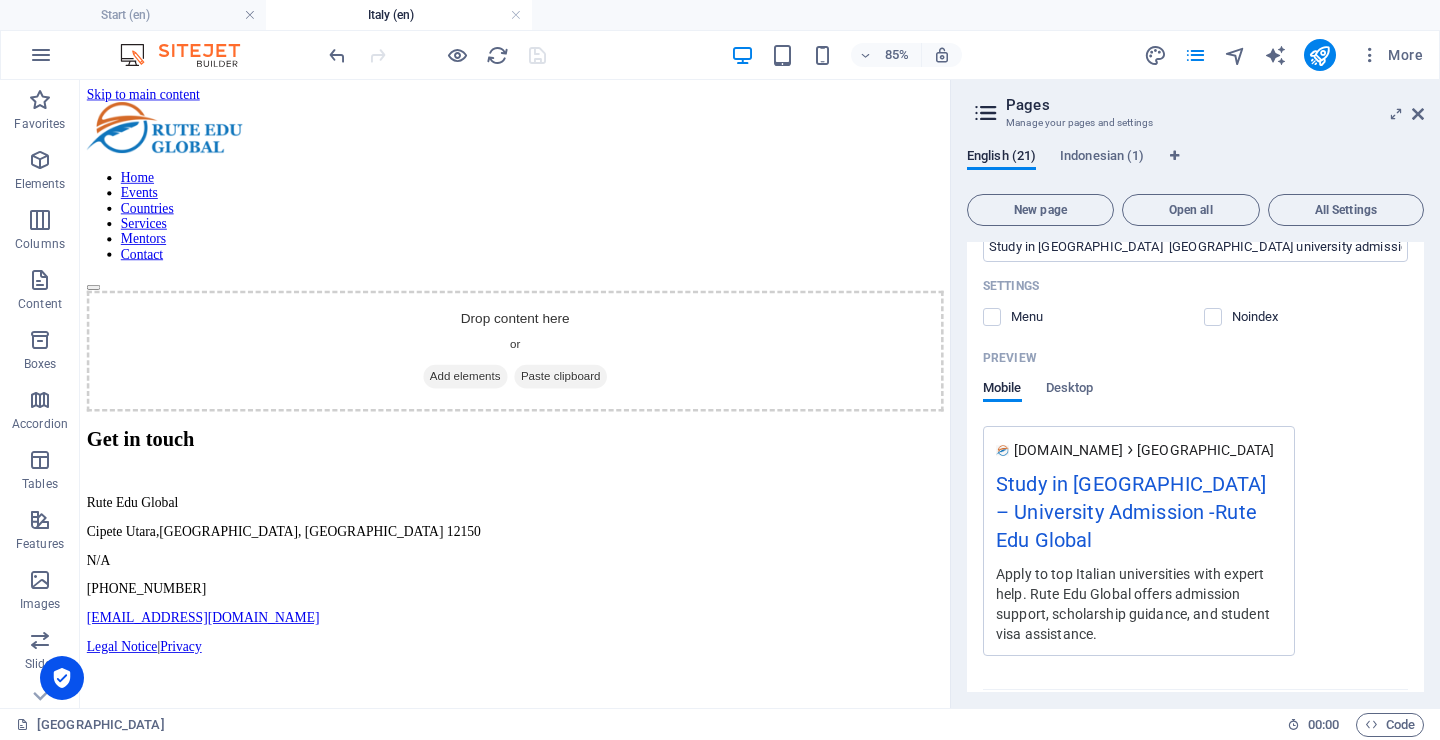 scroll, scrollTop: 1668, scrollLeft: 0, axis: vertical 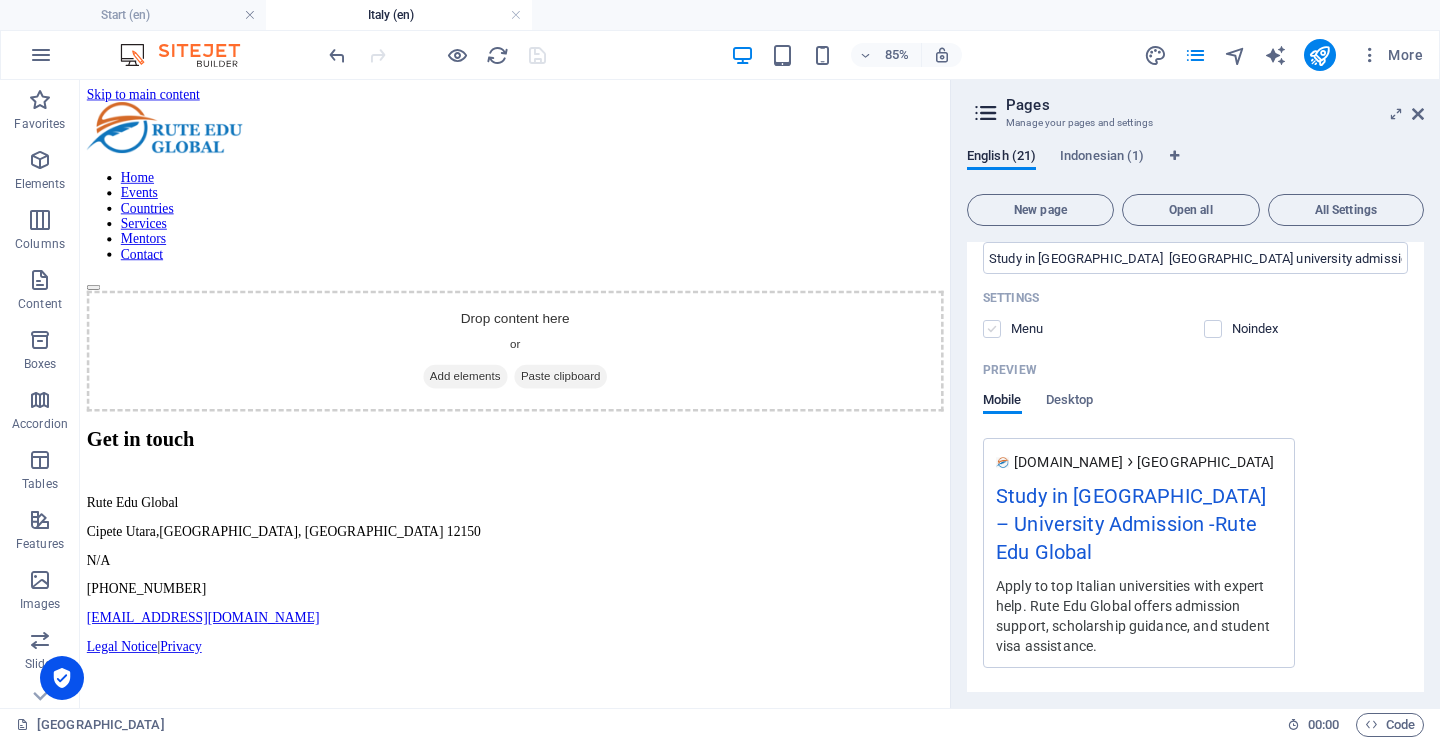 click at bounding box center [992, 329] 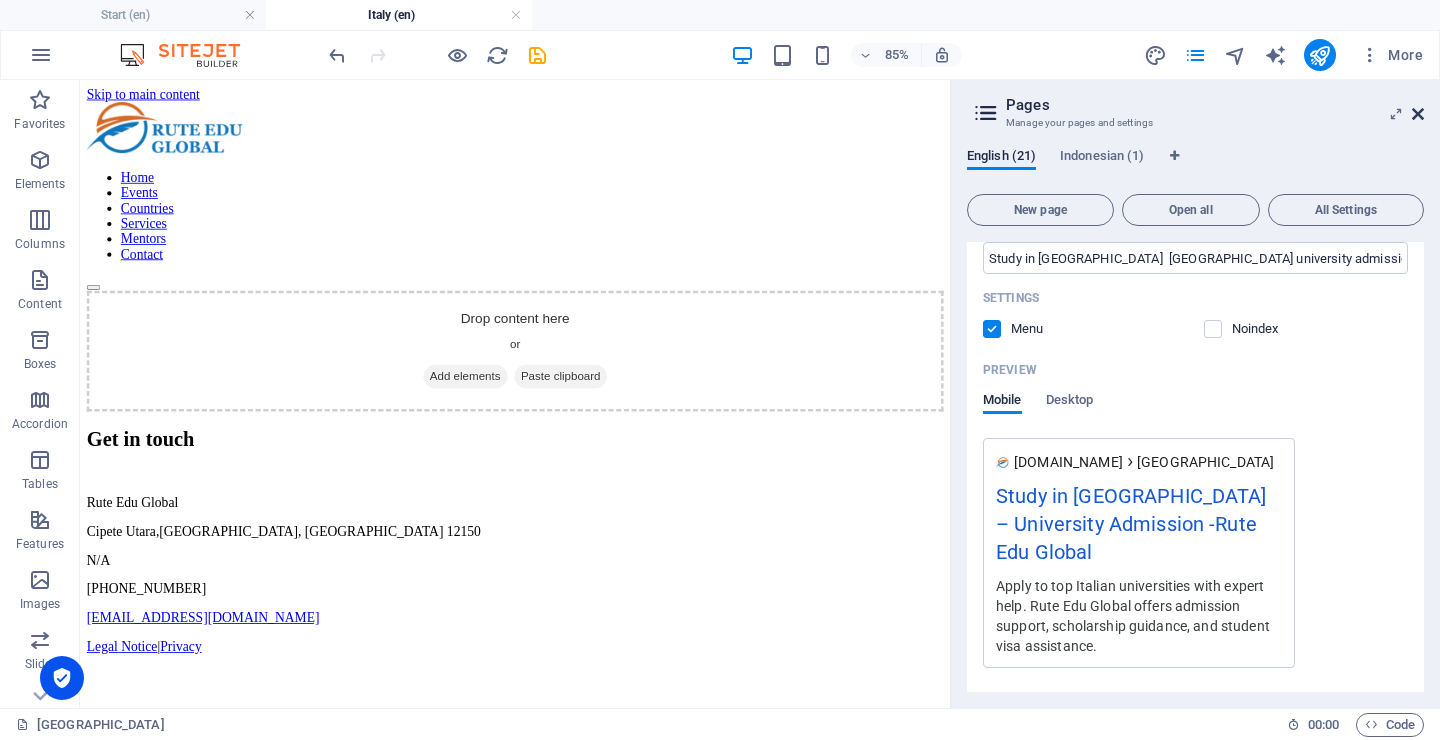 click at bounding box center (1418, 114) 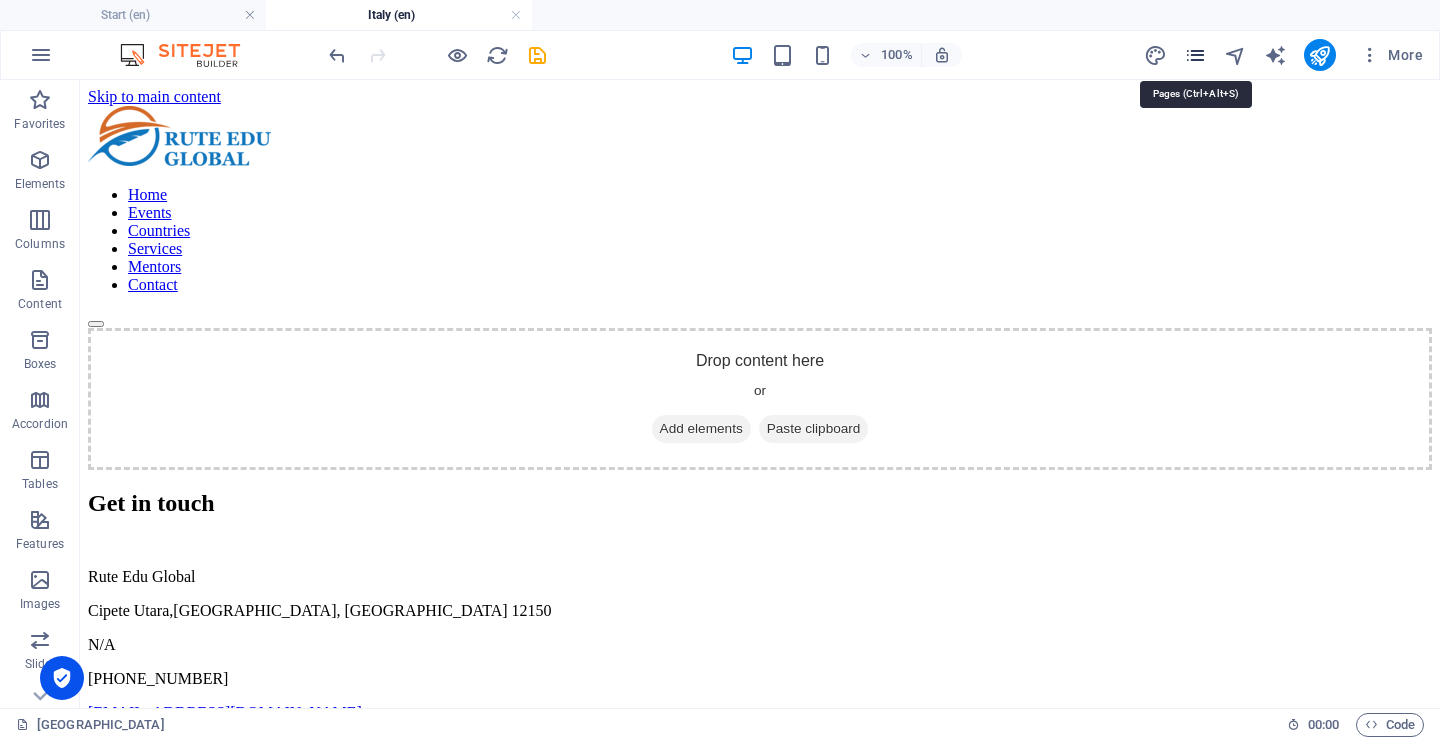 click at bounding box center (1195, 55) 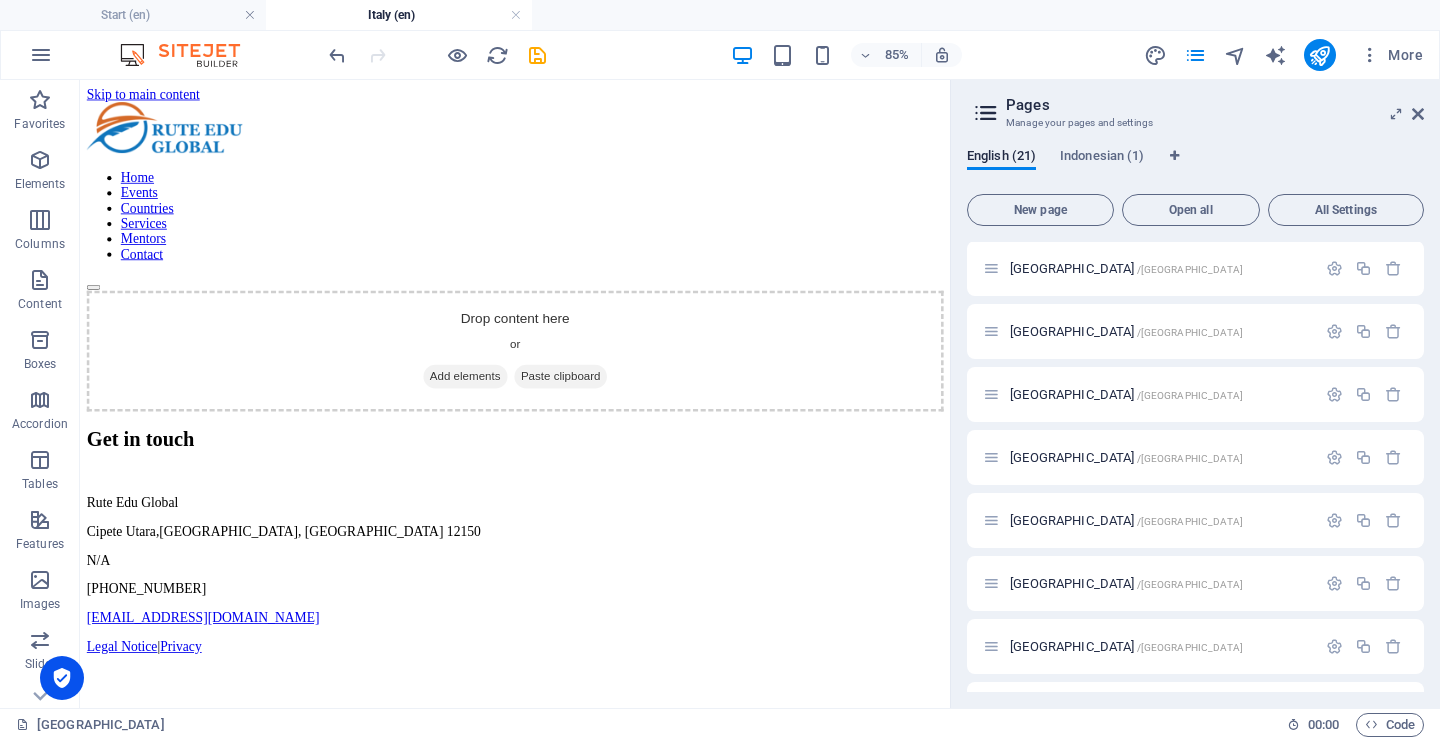 scroll, scrollTop: 873, scrollLeft: 0, axis: vertical 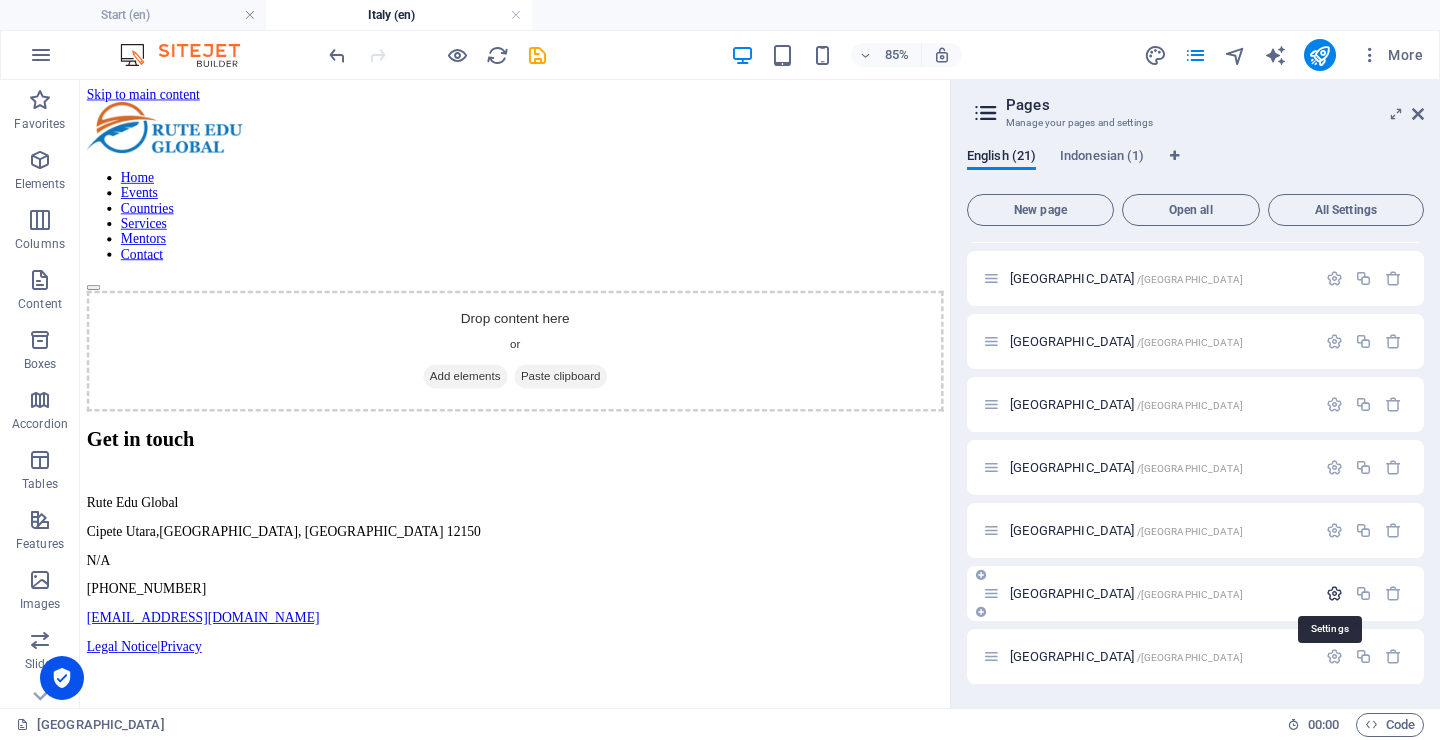 click at bounding box center [1334, 593] 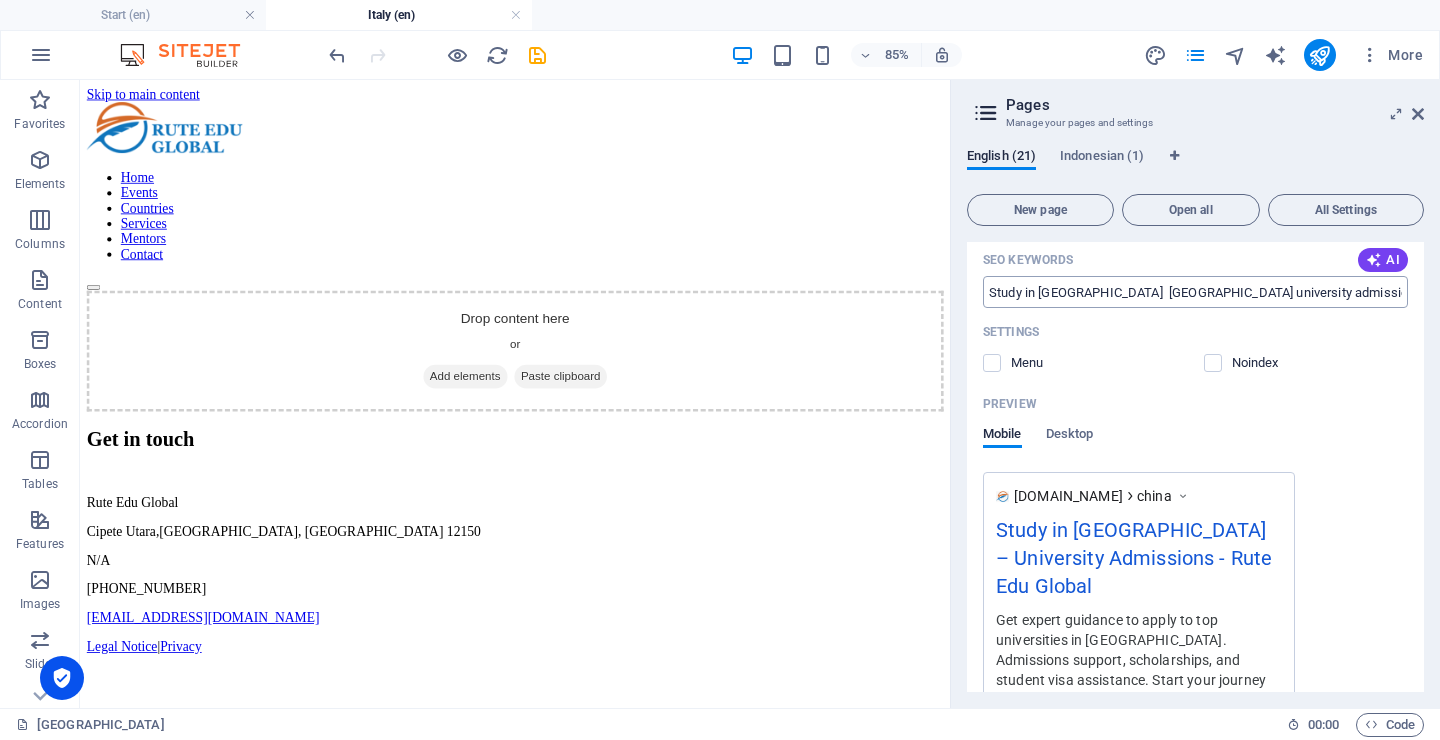 scroll, scrollTop: 1359, scrollLeft: 0, axis: vertical 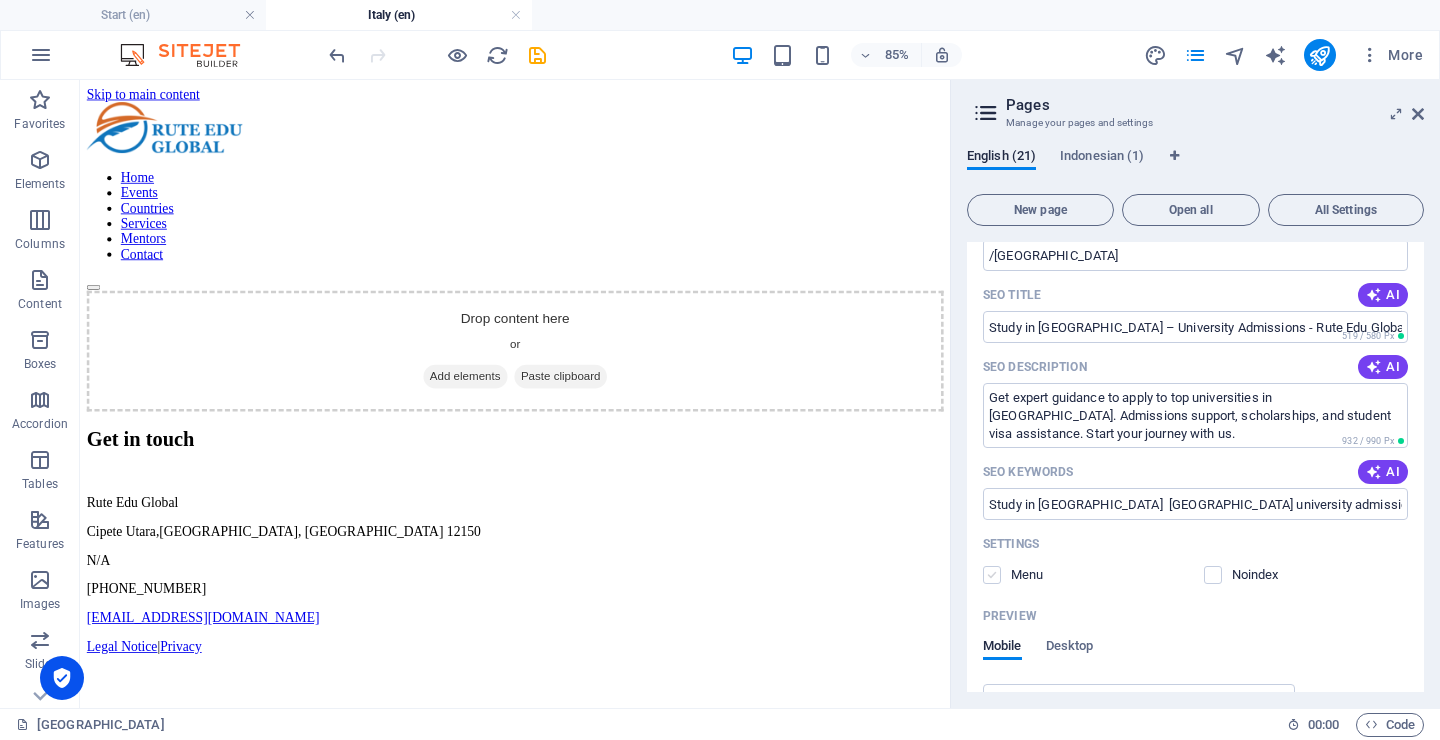 click at bounding box center [992, 575] 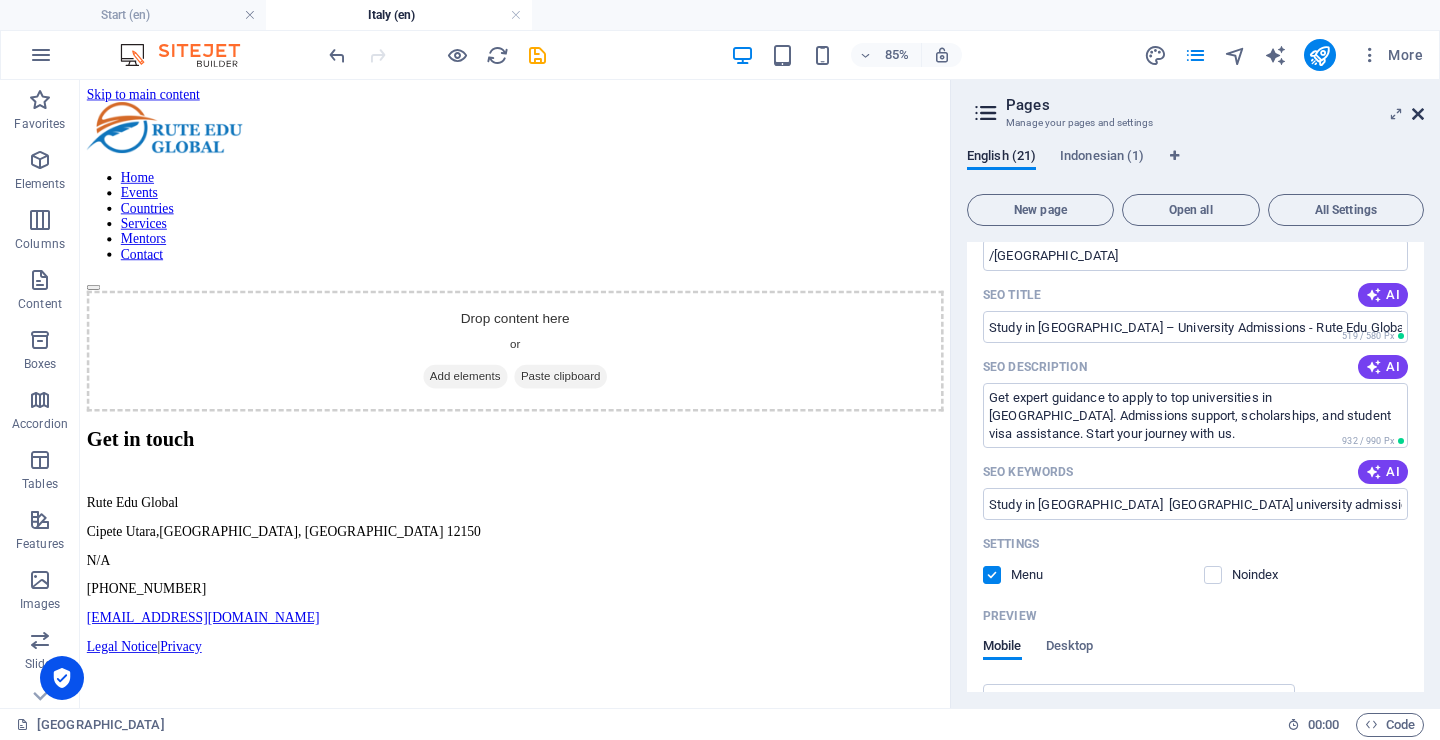 click at bounding box center [1418, 114] 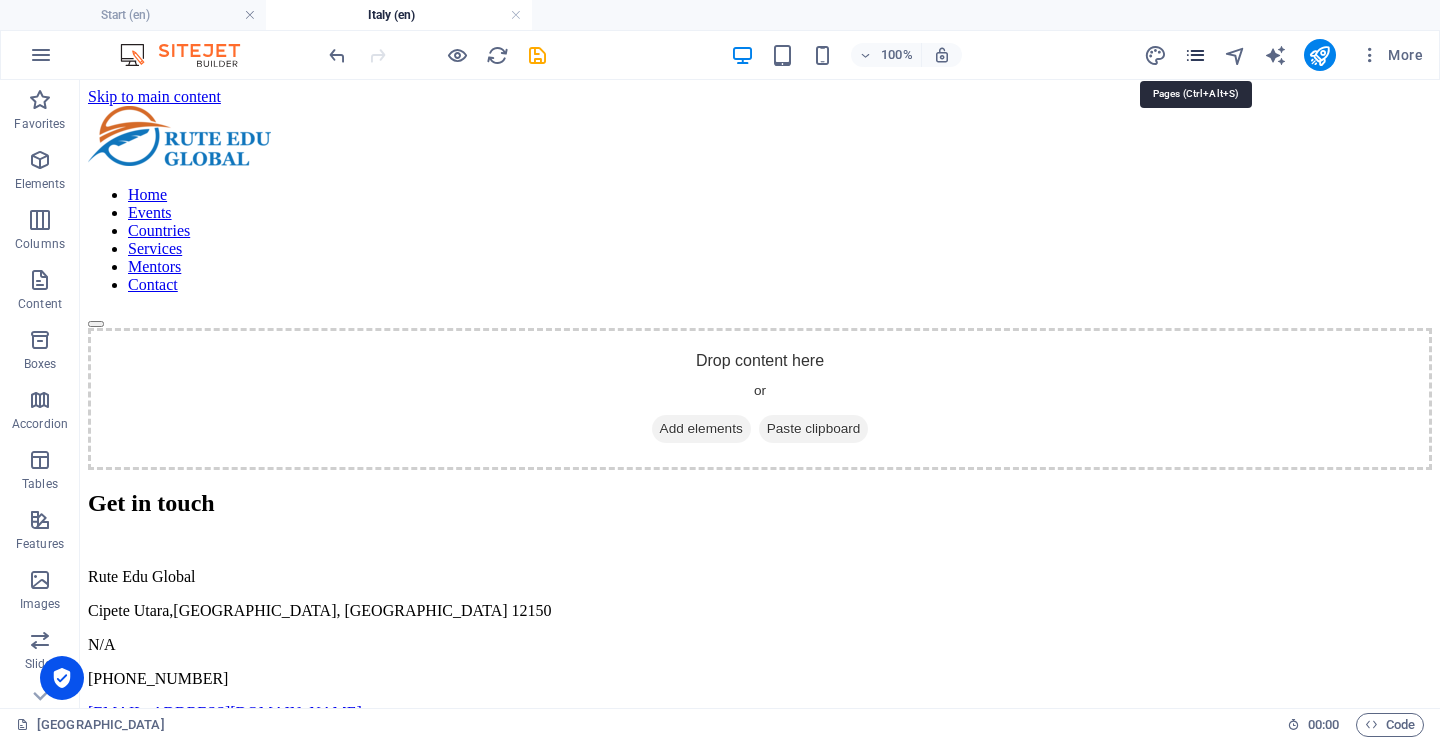 click at bounding box center [1195, 55] 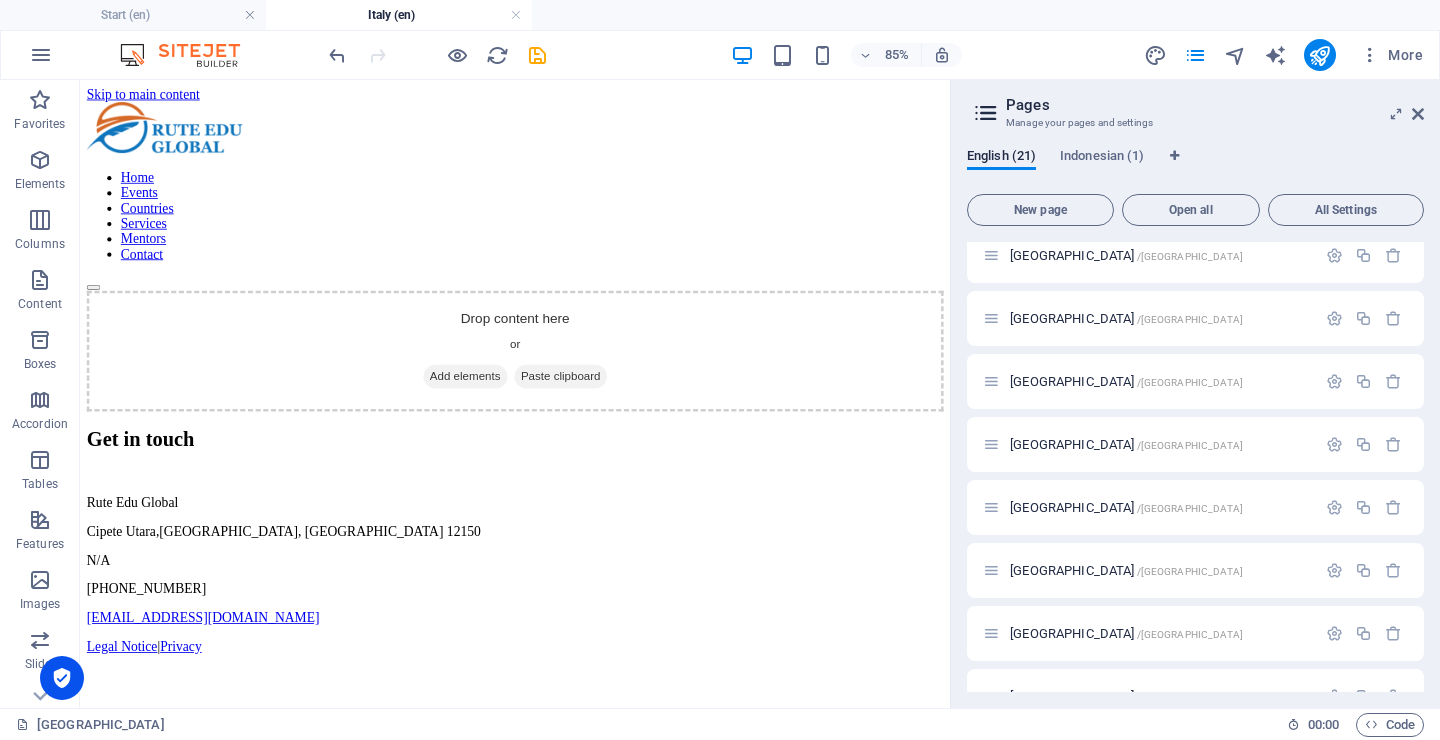 scroll, scrollTop: 873, scrollLeft: 0, axis: vertical 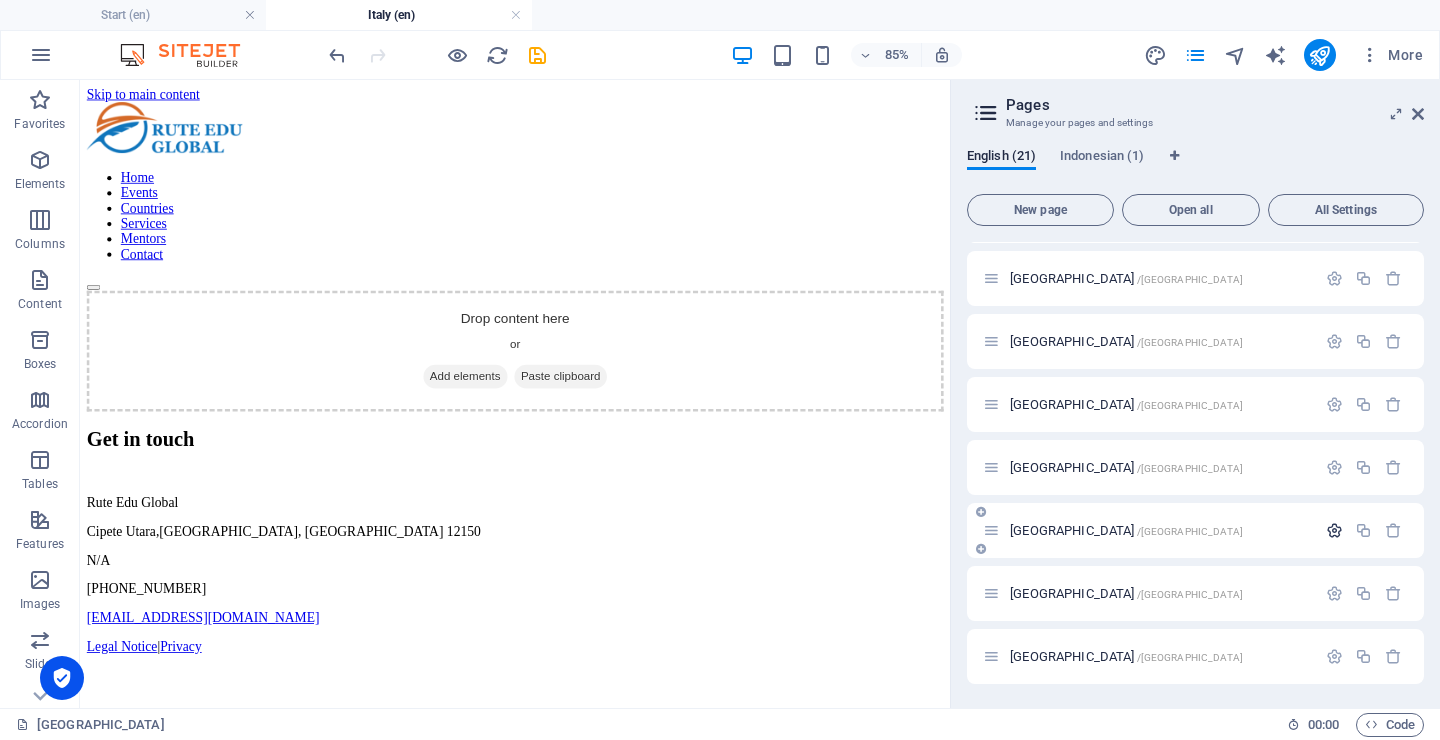 click at bounding box center (1334, 530) 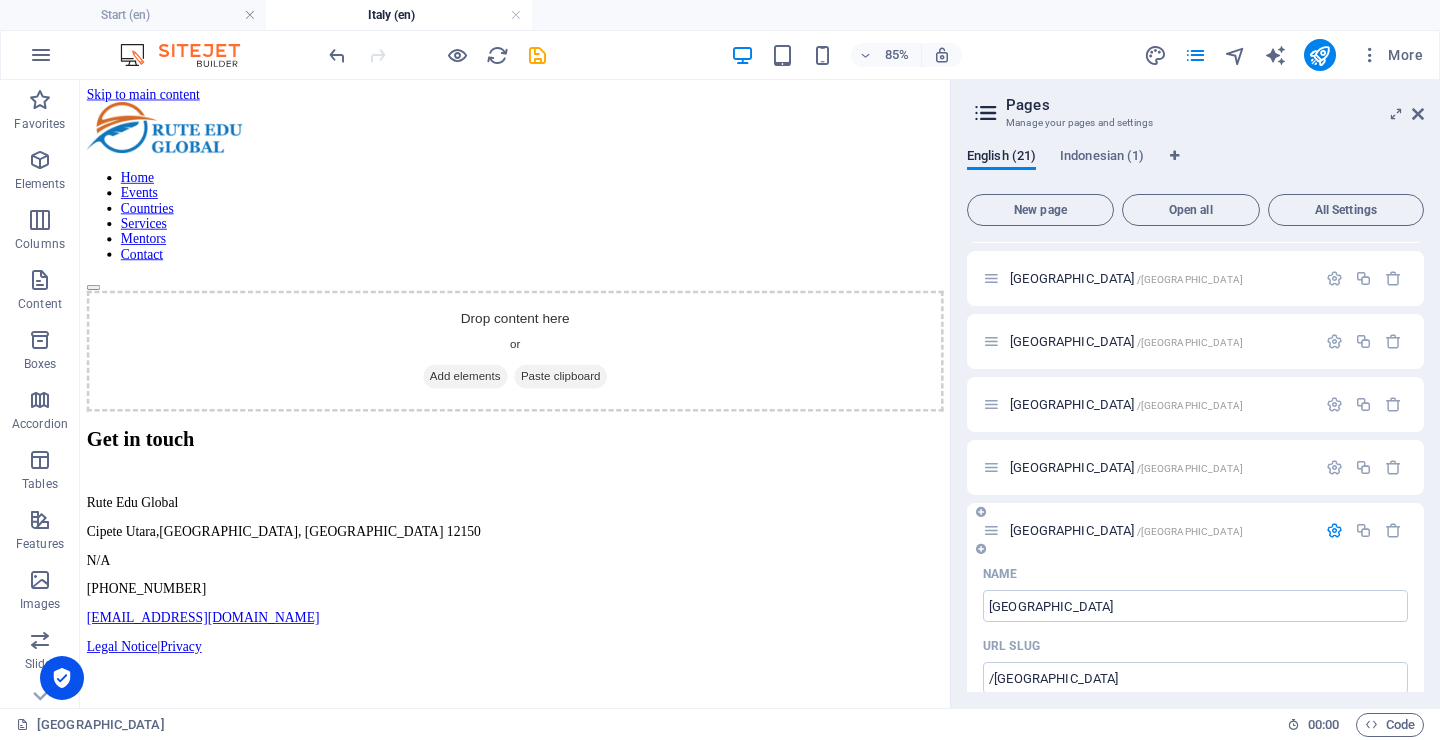 click at bounding box center (1334, 530) 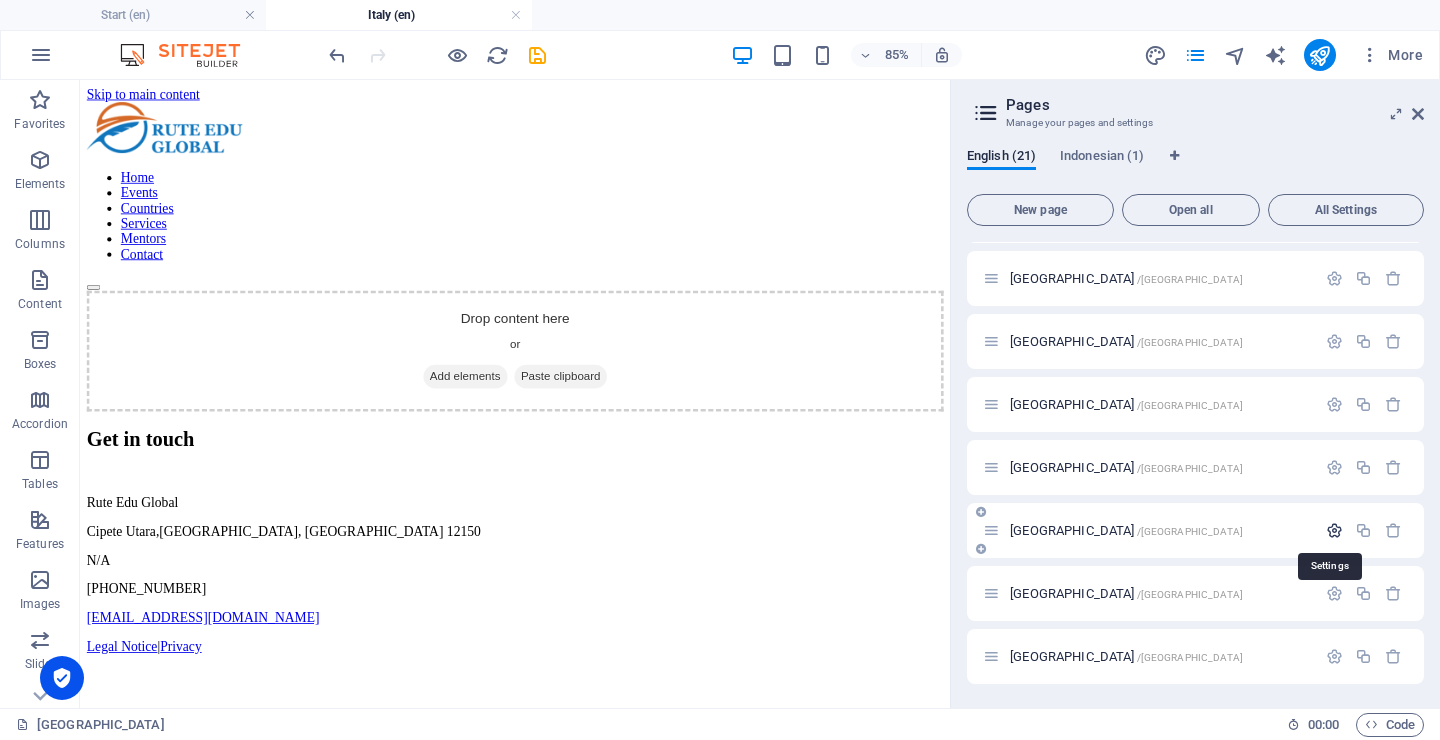 click at bounding box center [1334, 530] 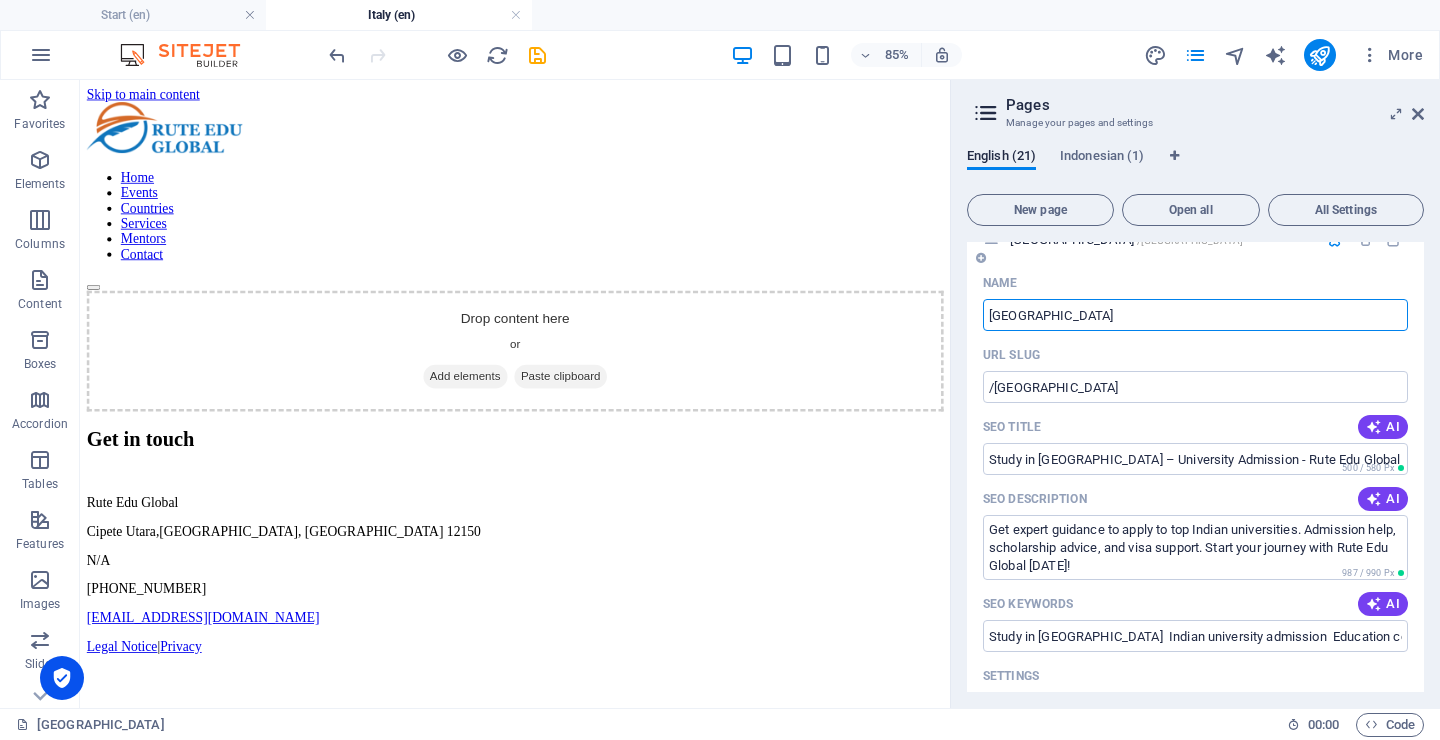 scroll, scrollTop: 1162, scrollLeft: 0, axis: vertical 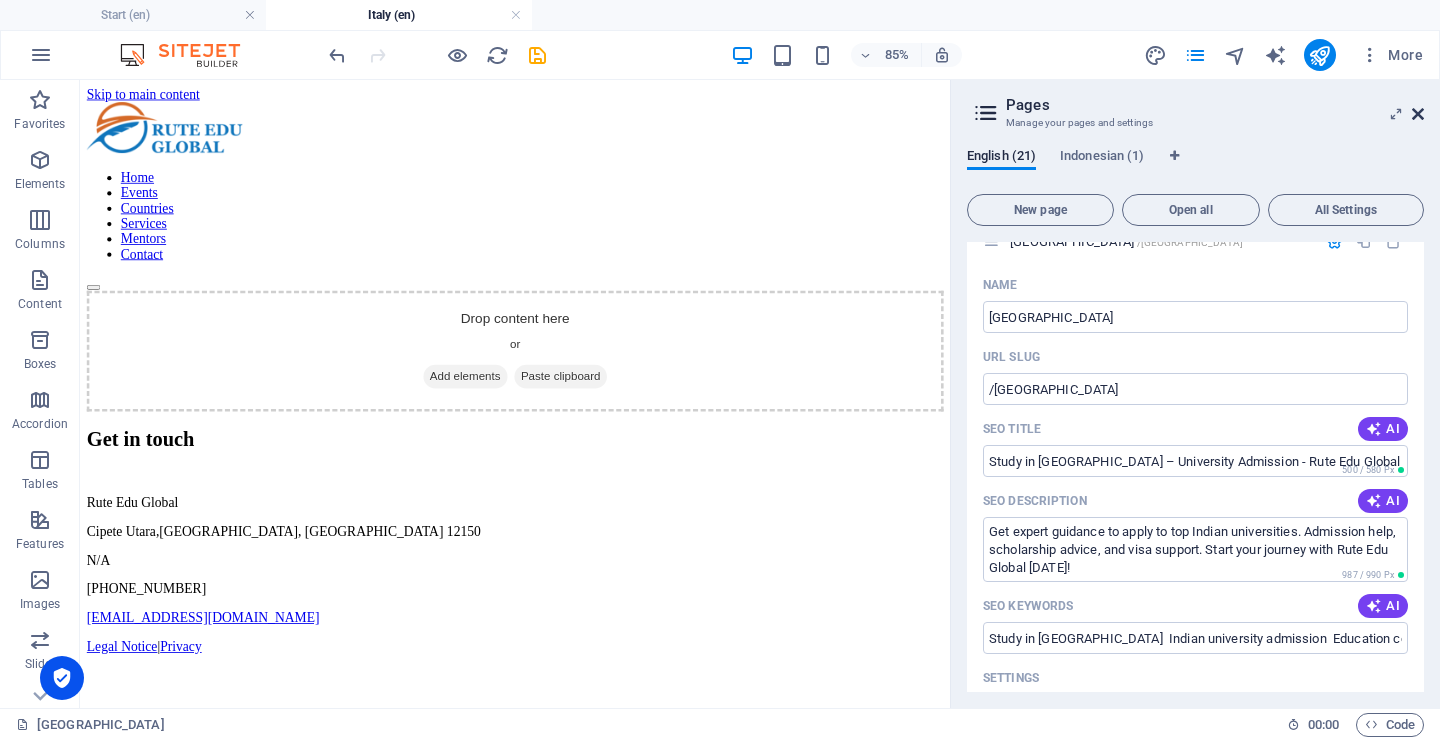 drag, startPoint x: 1413, startPoint y: 119, endPoint x: 1269, endPoint y: 79, distance: 149.45233 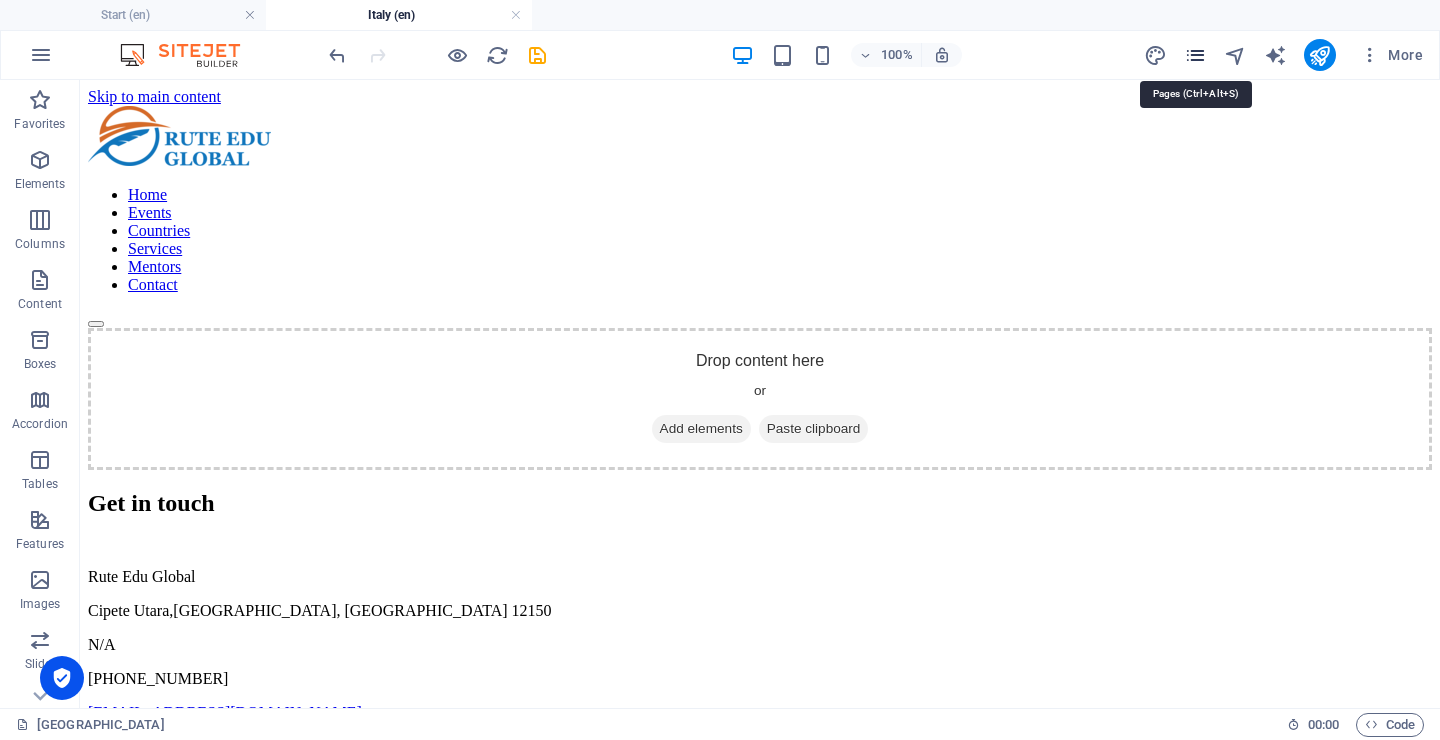 click at bounding box center (1195, 55) 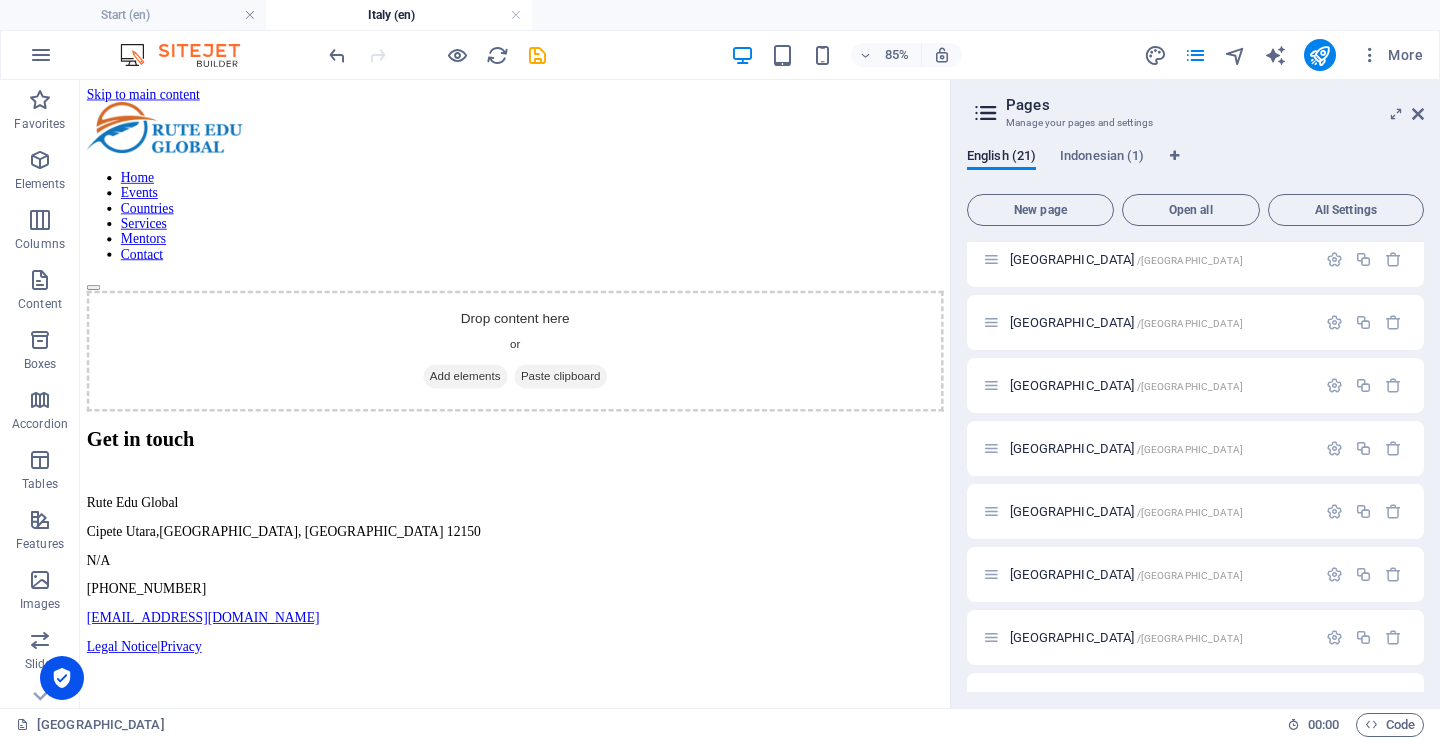 scroll, scrollTop: 873, scrollLeft: 0, axis: vertical 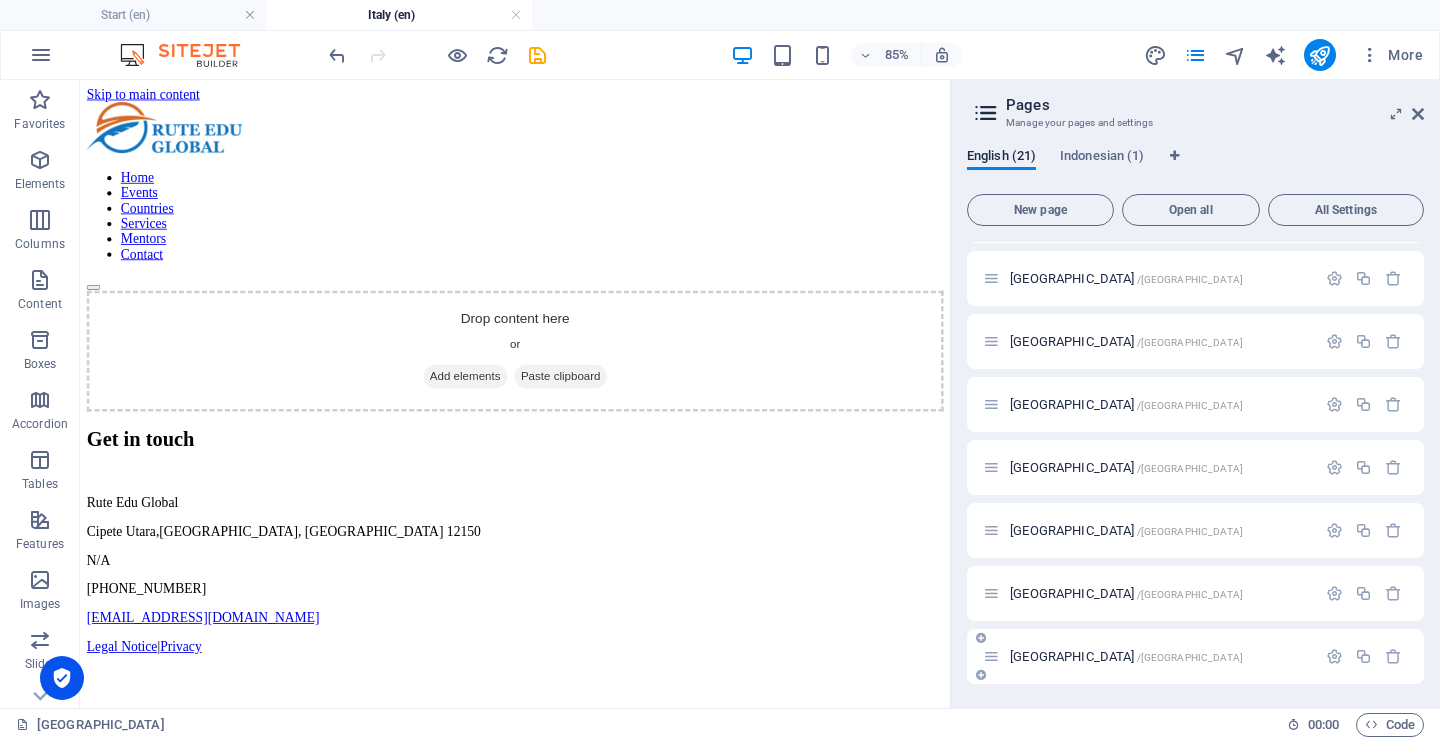 click on "[GEOGRAPHIC_DATA] /[GEOGRAPHIC_DATA]" at bounding box center [1126, 656] 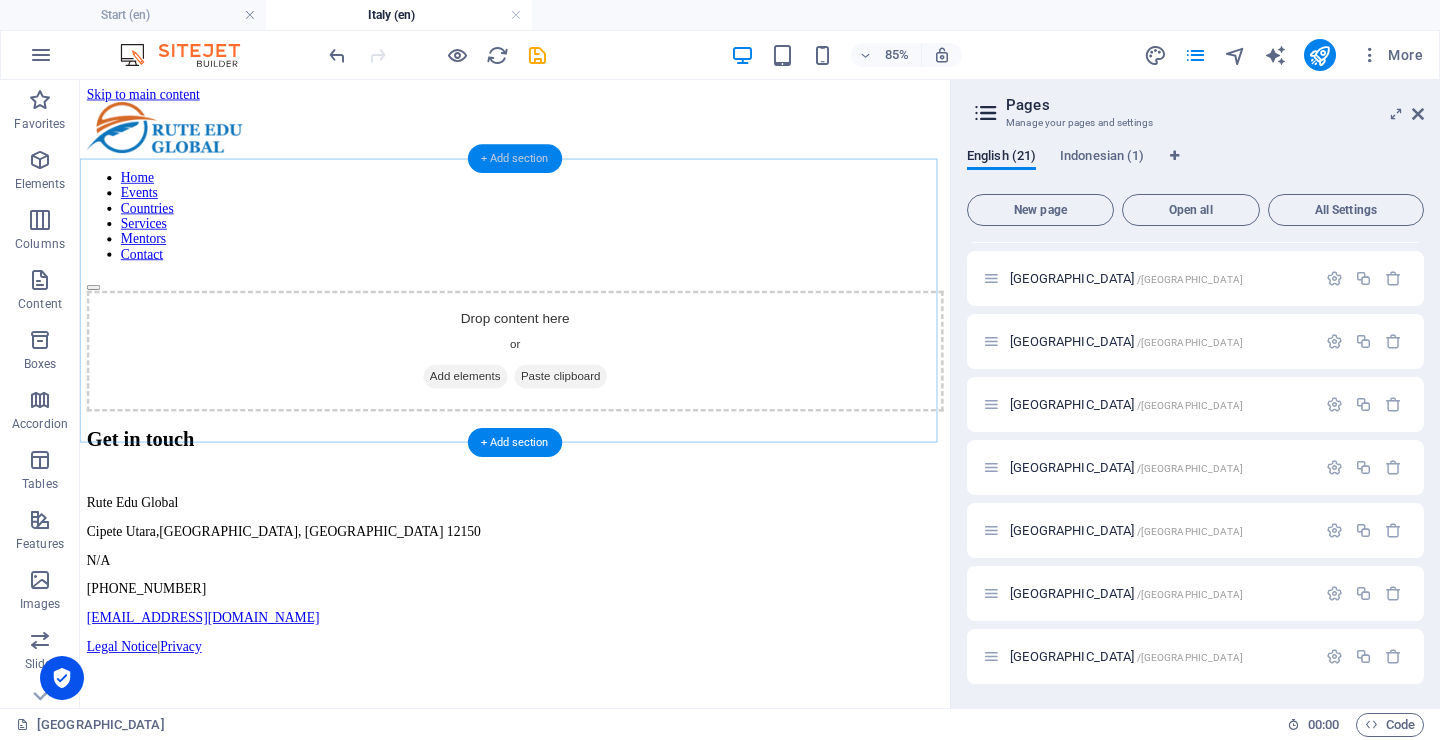 click on "+ Add section" at bounding box center [515, 158] 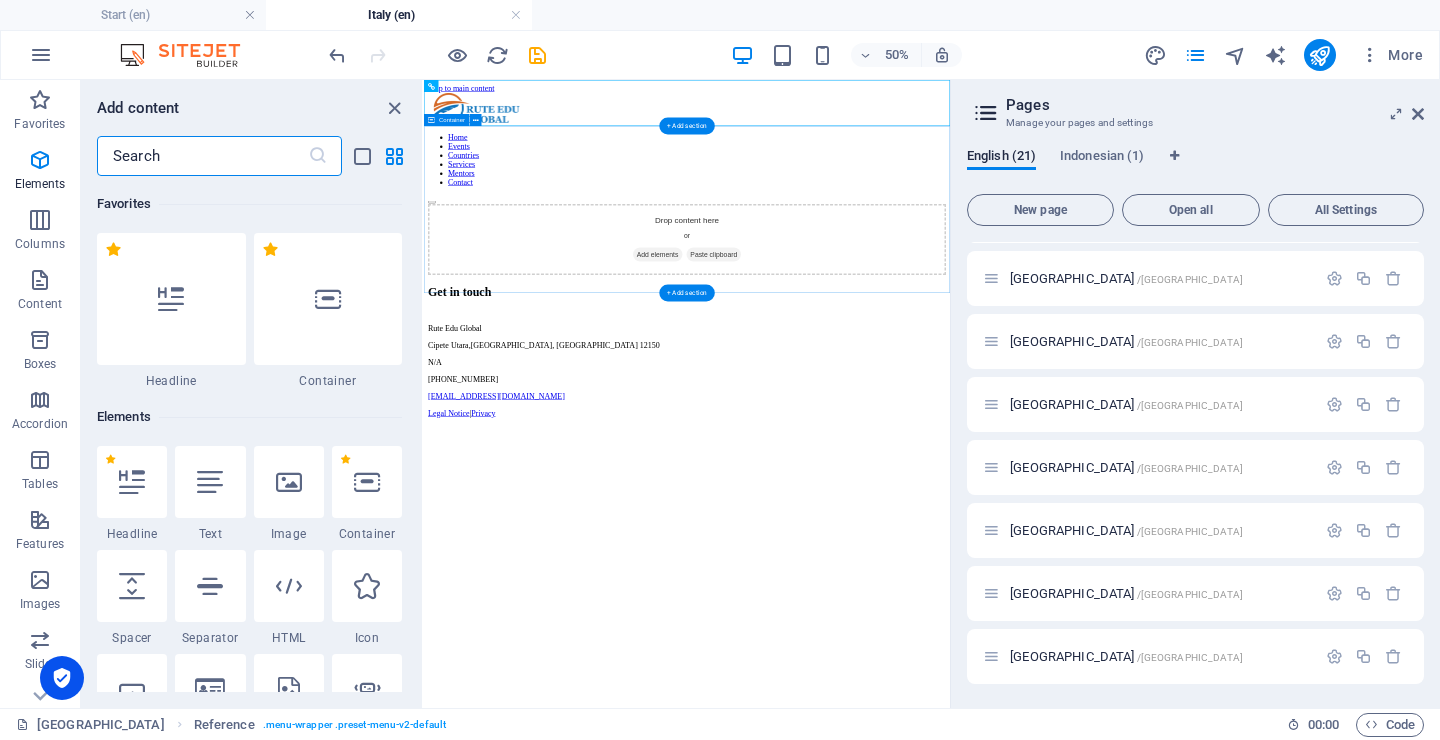 scroll, scrollTop: 3499, scrollLeft: 0, axis: vertical 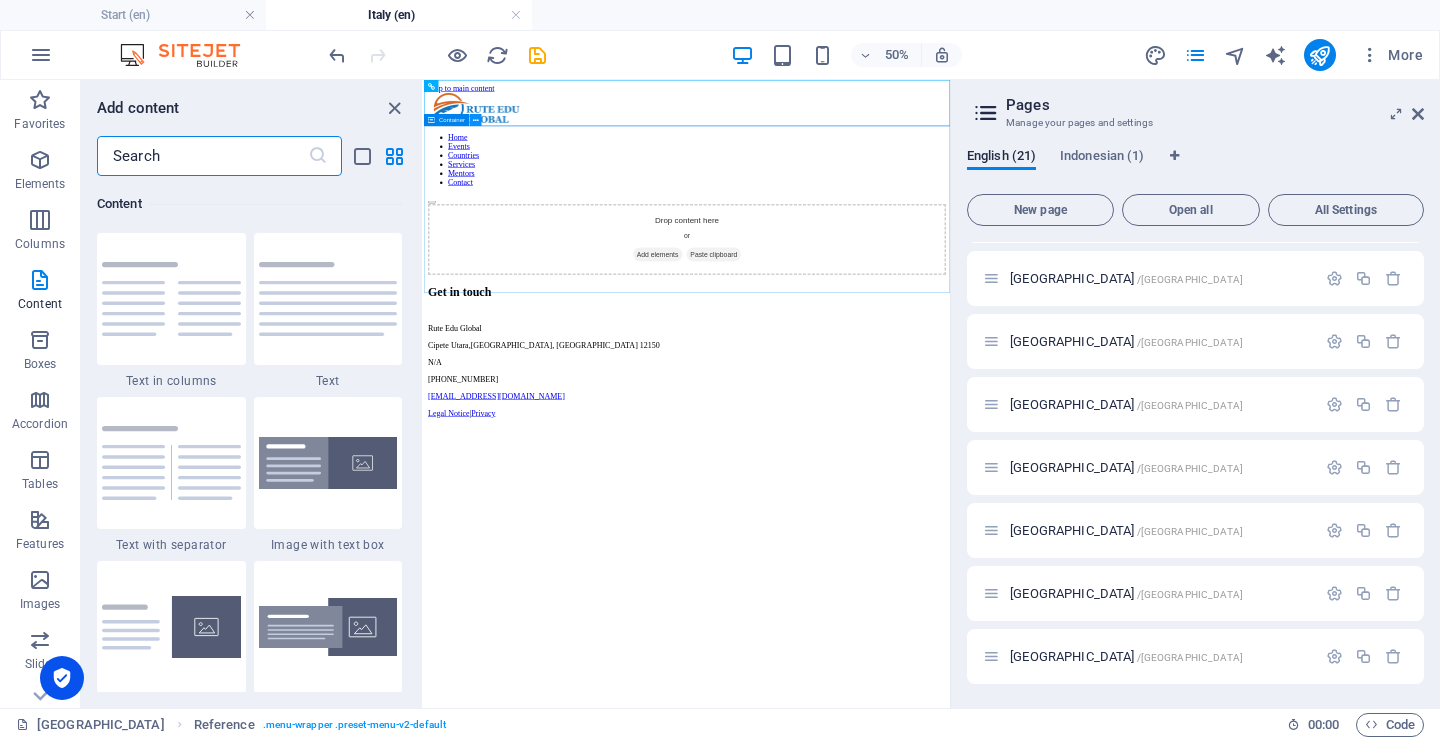 click at bounding box center [476, 120] 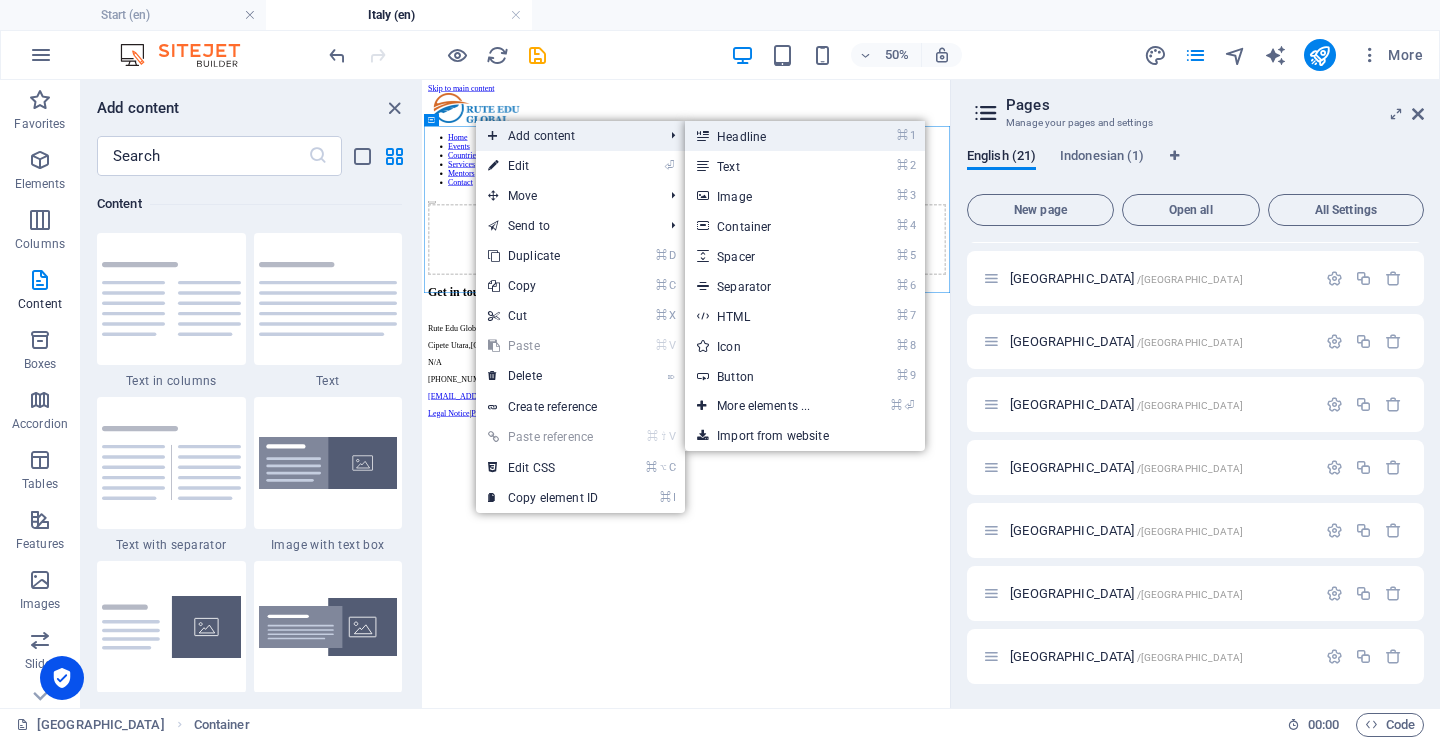 click on "⌘ 1  Headline" at bounding box center [767, 136] 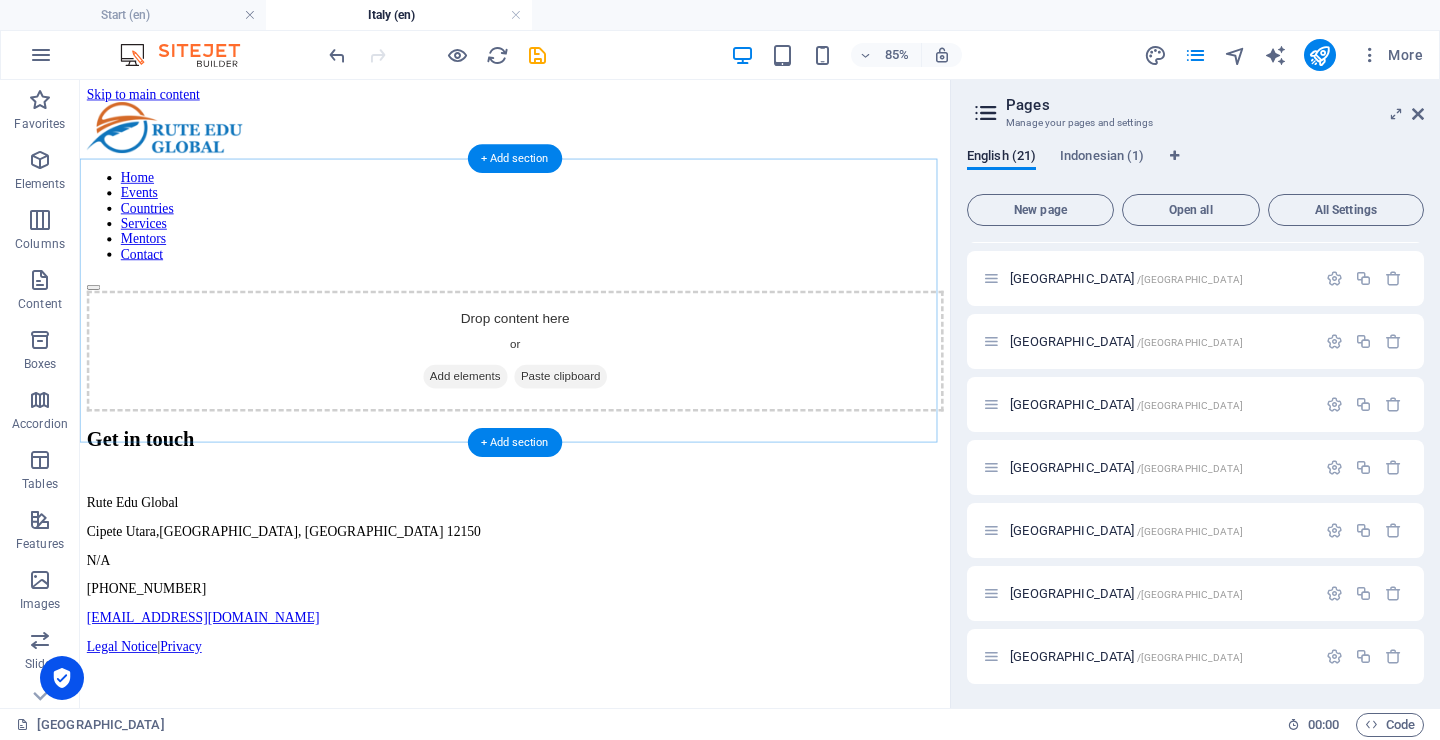 click on "+ Add section" at bounding box center [515, 158] 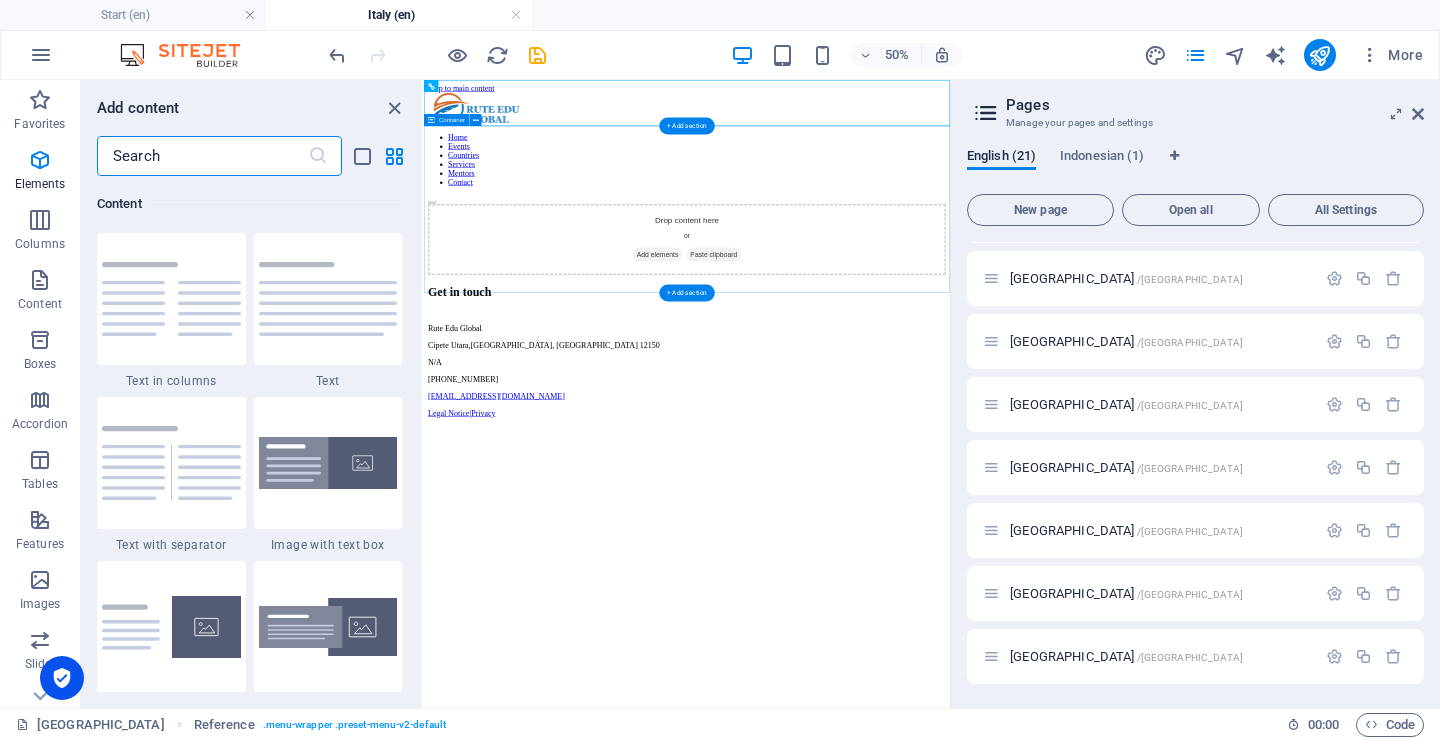 scroll, scrollTop: 3499, scrollLeft: 0, axis: vertical 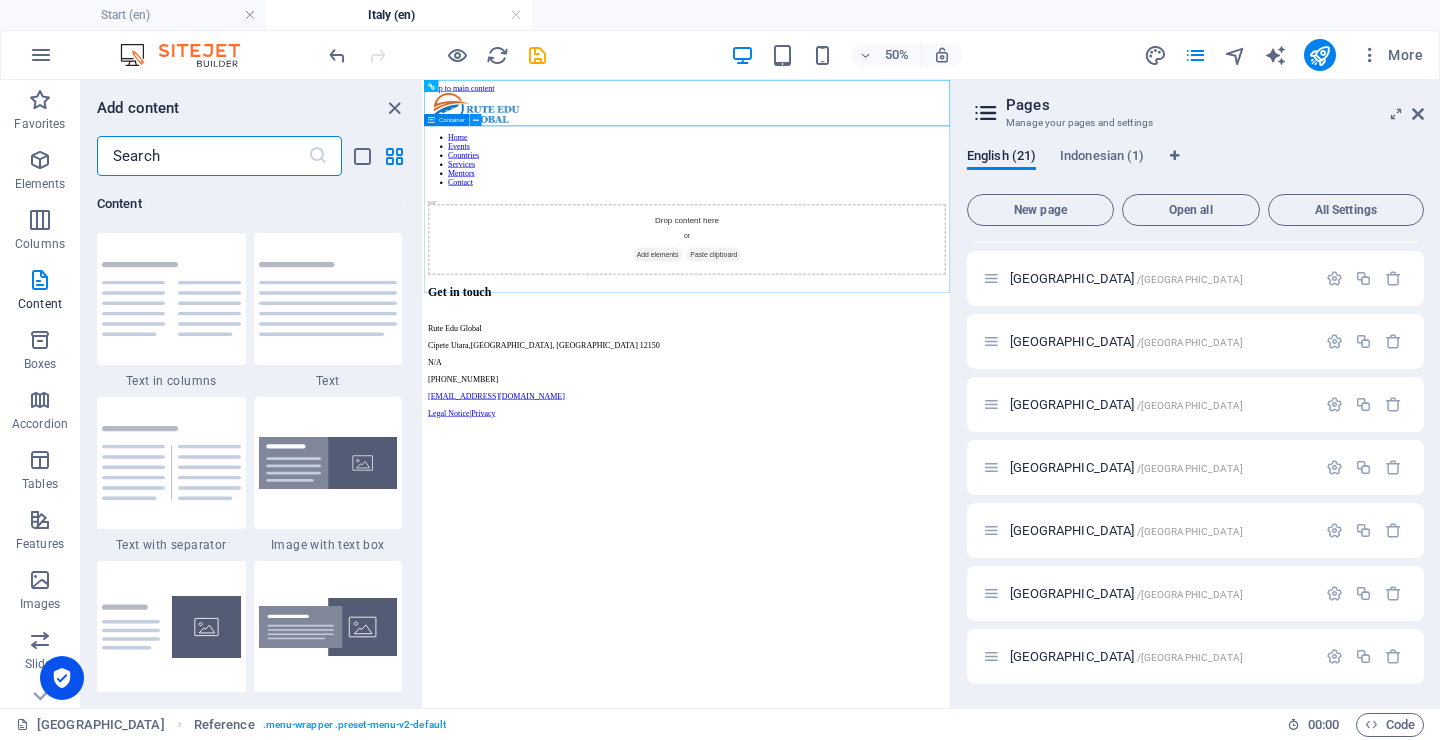 click at bounding box center [476, 120] 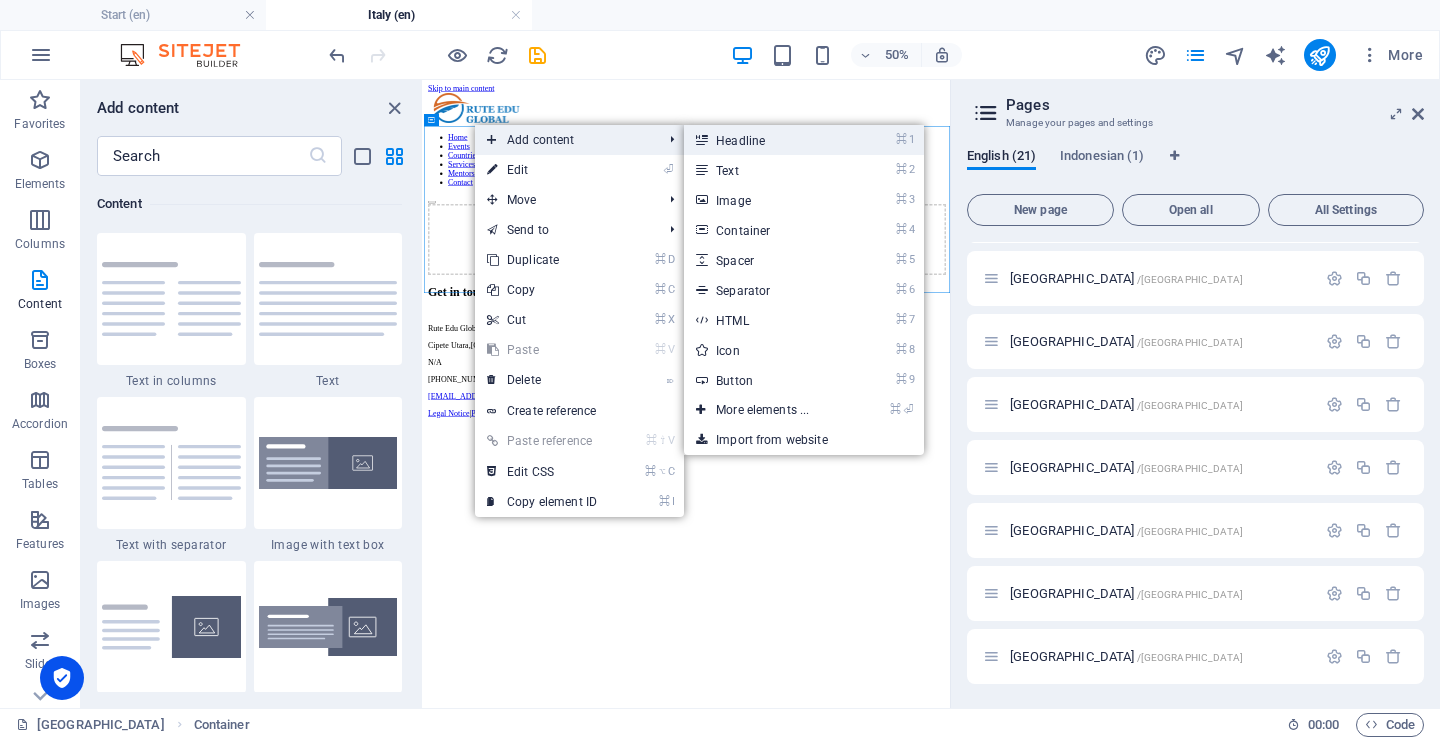 click on "⌘ 1  Headline" at bounding box center [766, 140] 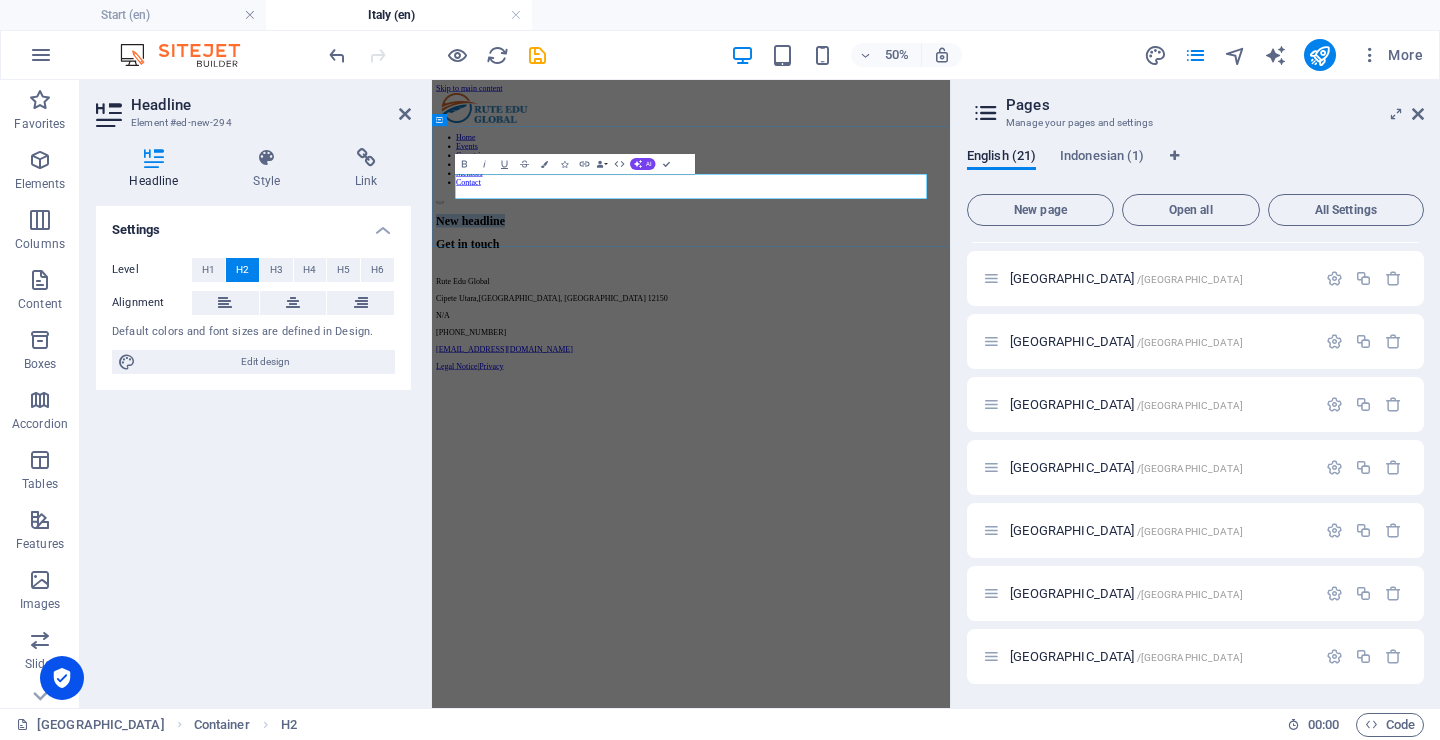 click on "New headline" at bounding box center (950, 361) 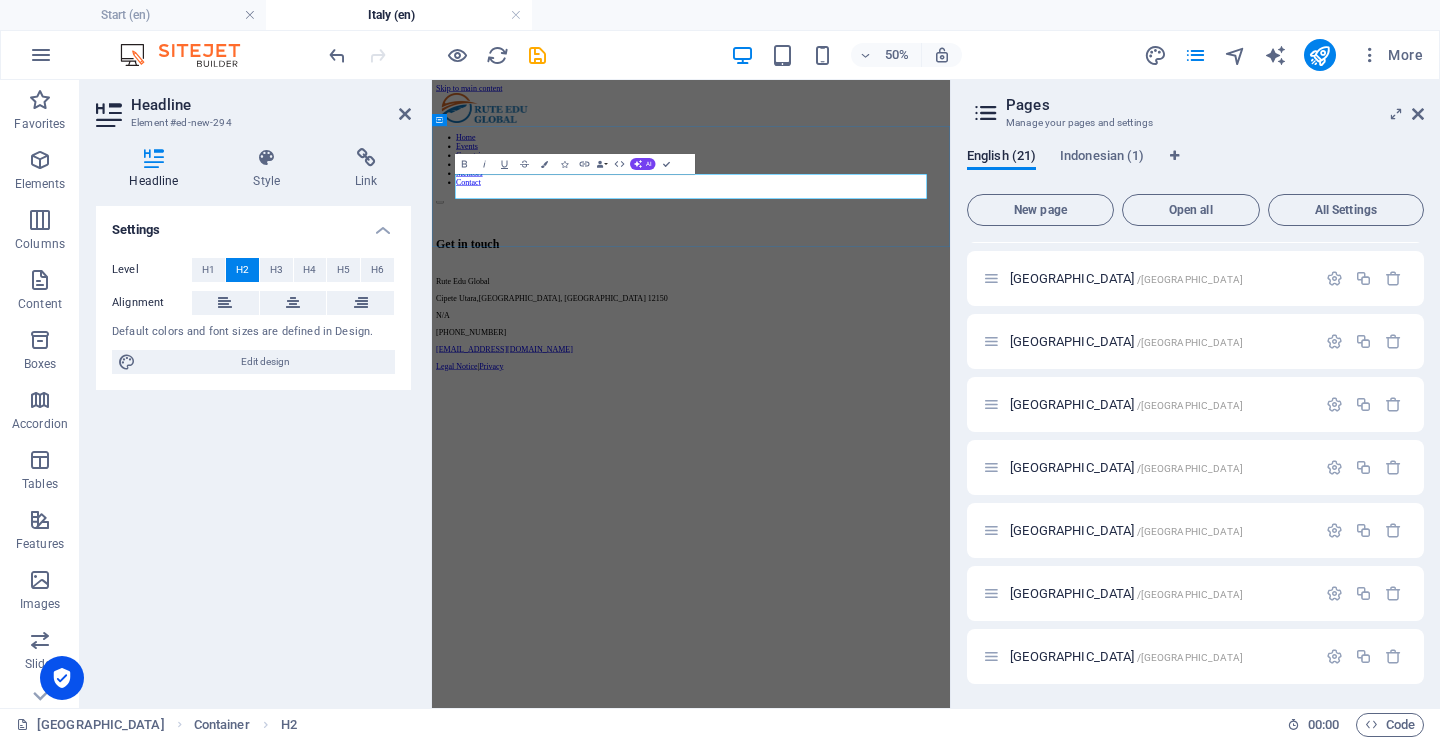 type 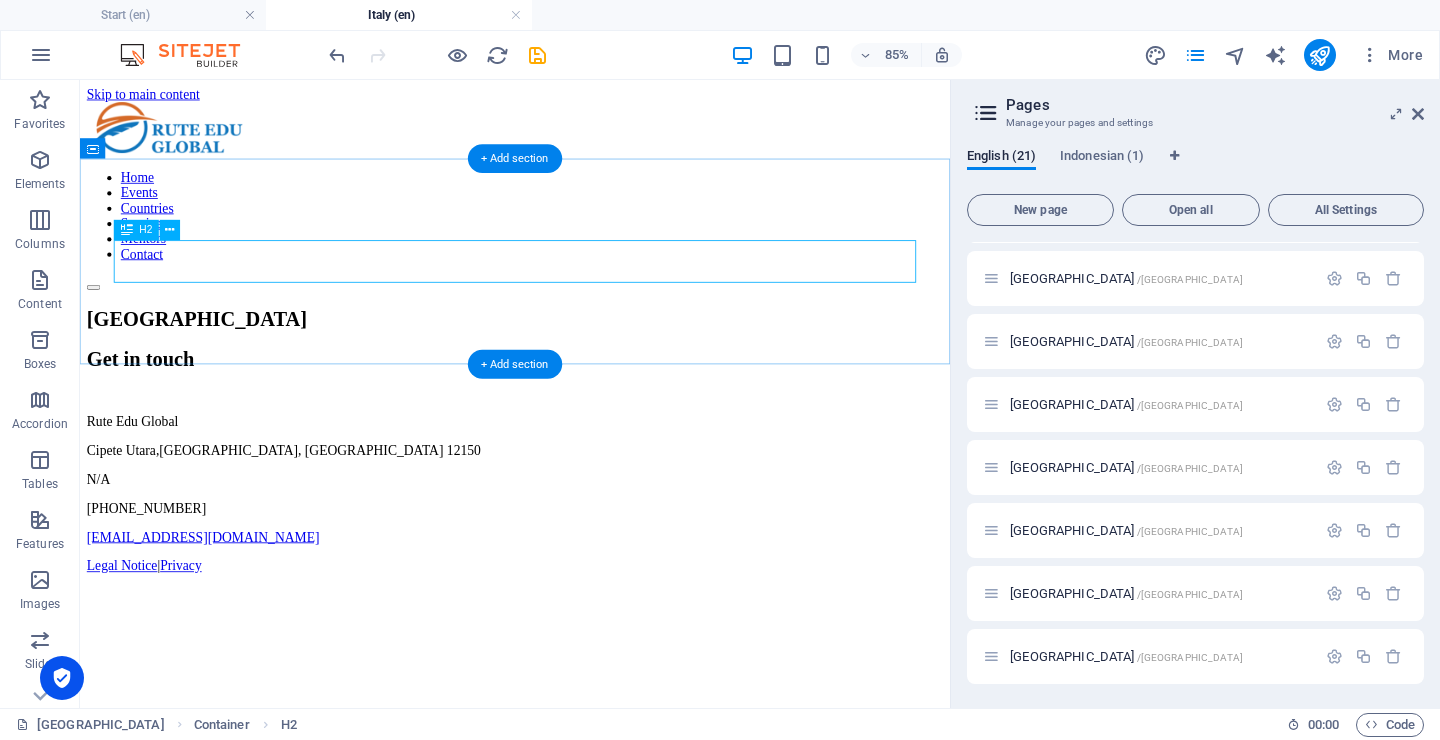 click on "[GEOGRAPHIC_DATA]" at bounding box center (592, 361) 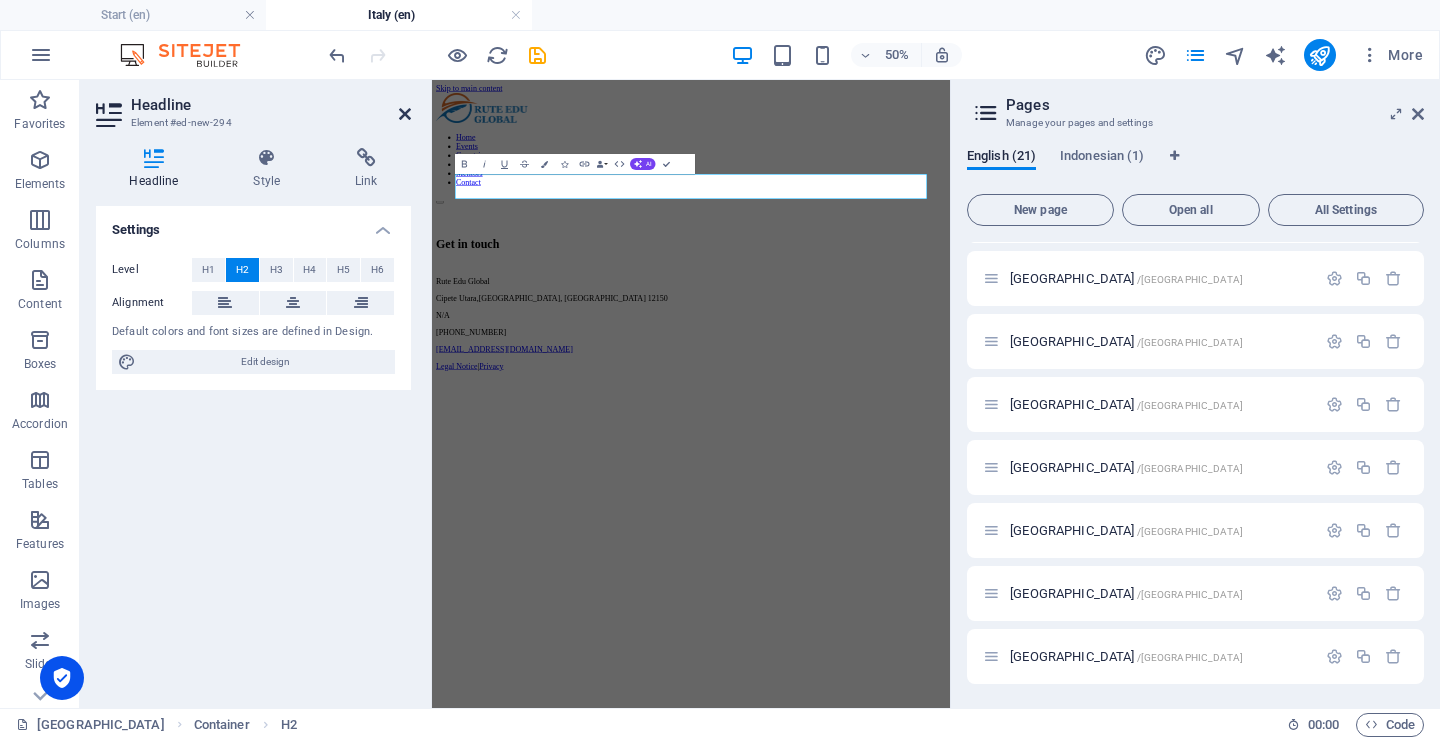 click at bounding box center (405, 114) 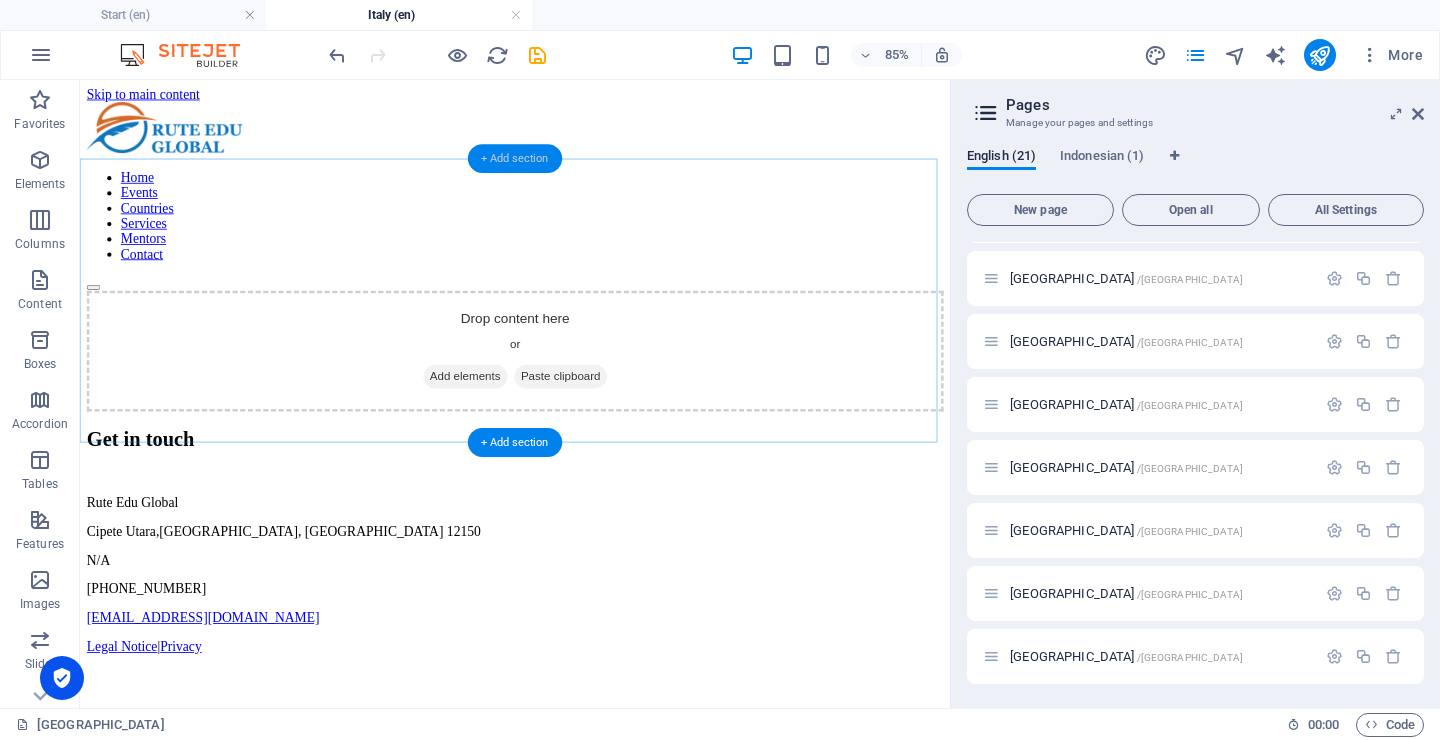 click on "+ Add section" at bounding box center [515, 158] 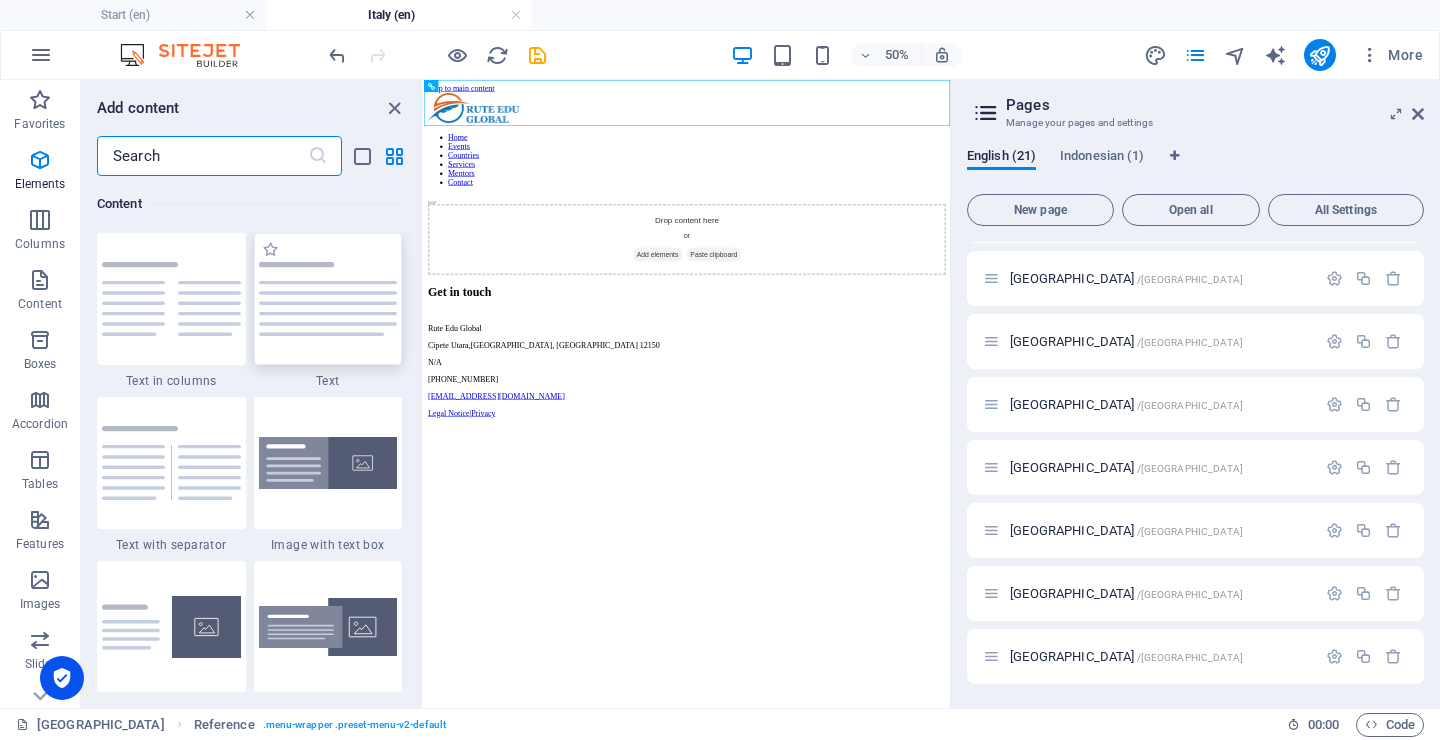 scroll, scrollTop: 3499, scrollLeft: 0, axis: vertical 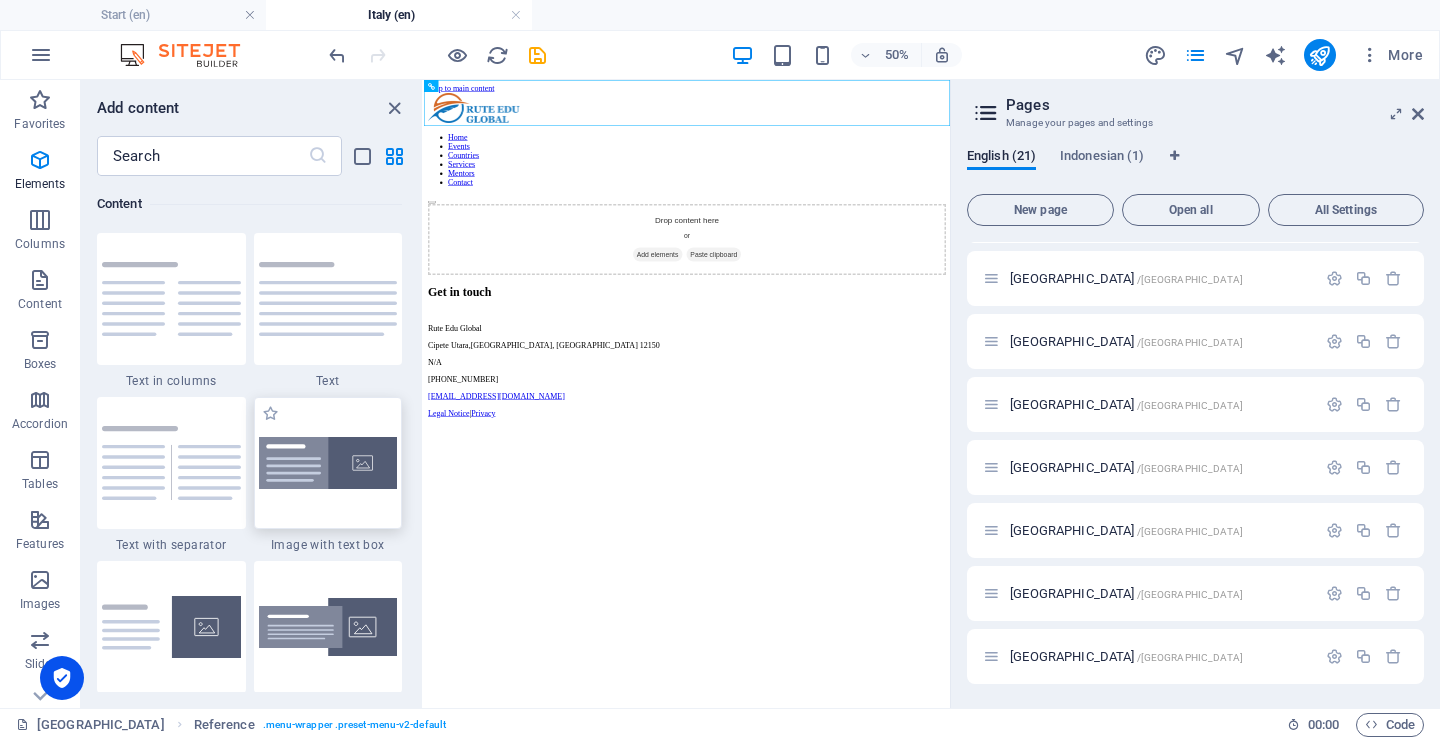 drag, startPoint x: 327, startPoint y: 467, endPoint x: 1954, endPoint y: 998, distance: 1711.4585 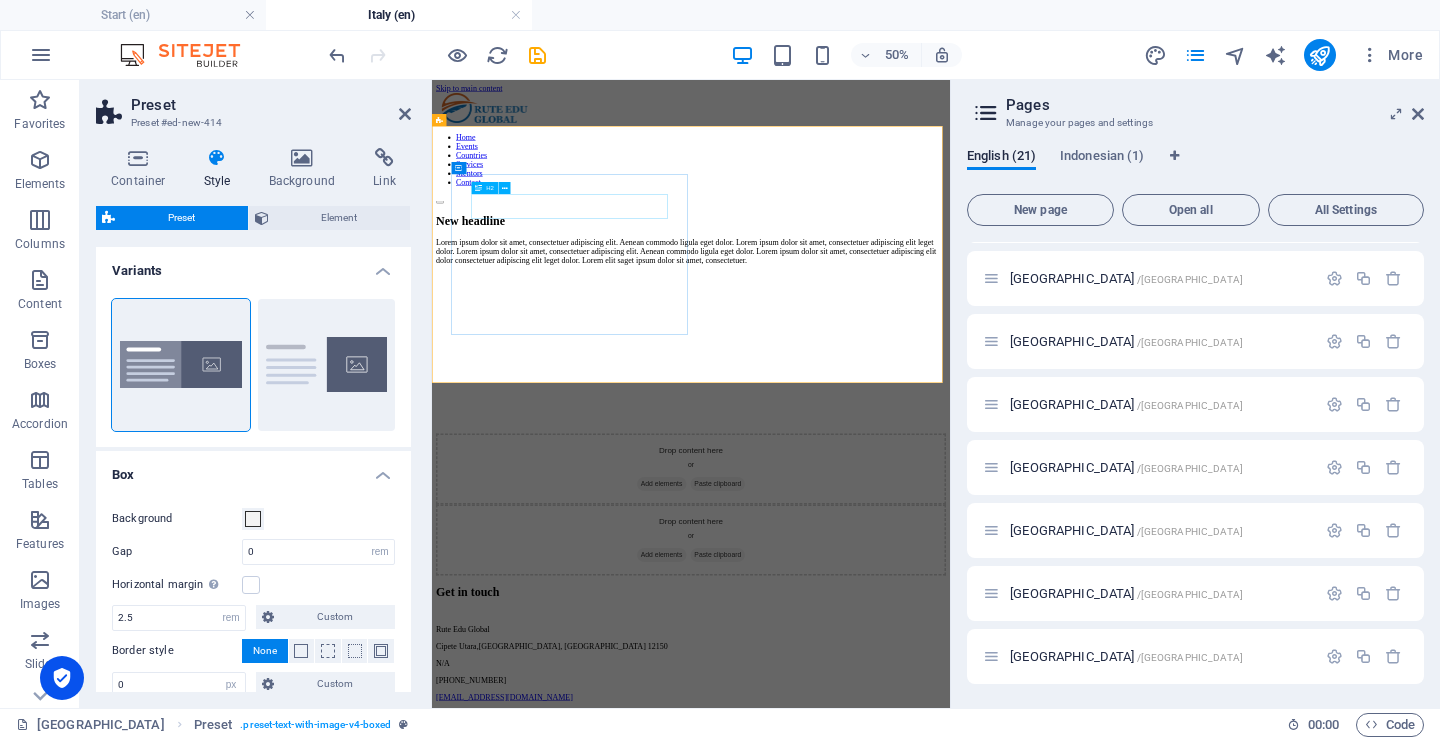 click on "New headline" at bounding box center [950, 361] 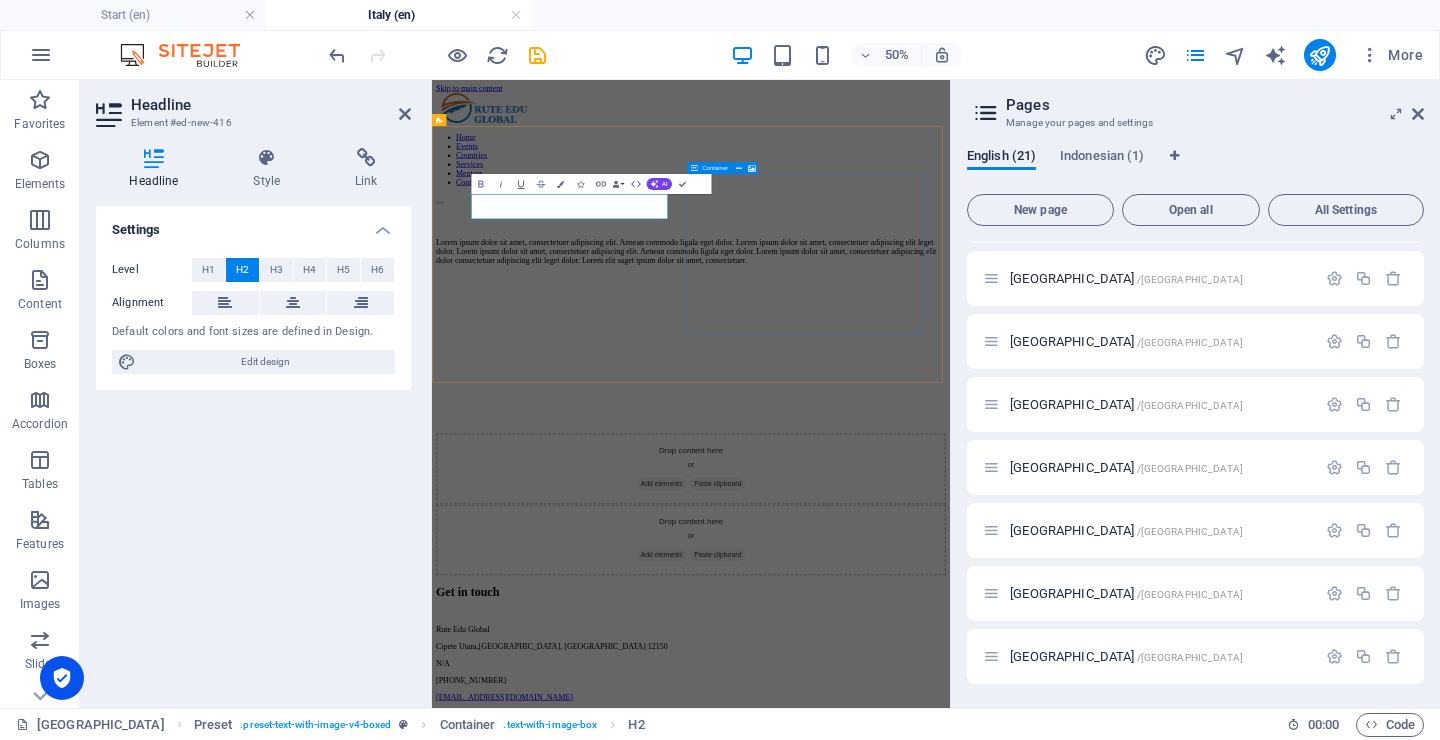 type 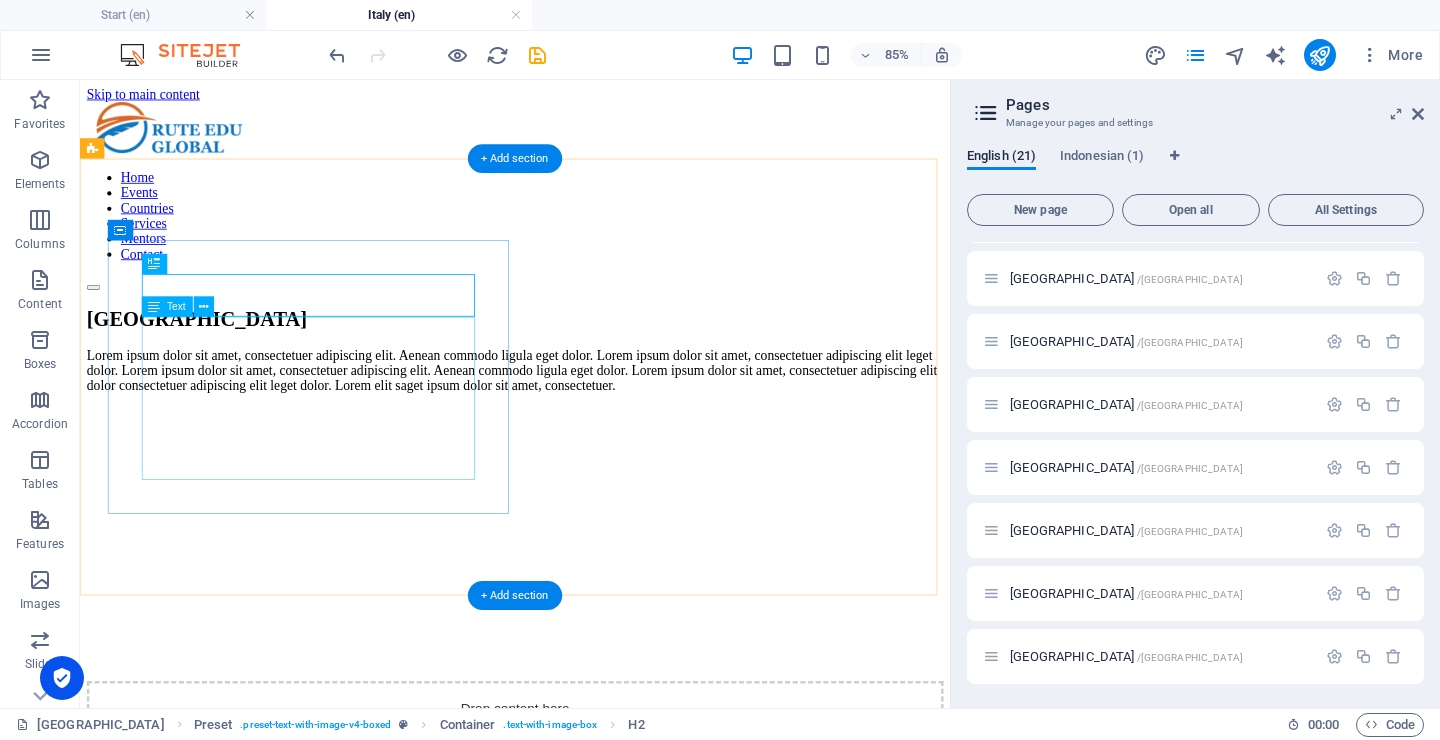 click on "Lorem ipsum dolor sit amet, consectetuer adipiscing elit. Aenean commodo ligula eget dolor. Lorem ipsum dolor sit amet, consectetuer adipiscing elit leget dolor. Lorem ipsum dolor sit amet, consectetuer adipiscing elit. Aenean commodo ligula eget dolor. Lorem ipsum dolor sit amet, consectetuer adipiscing elit dolor consectetuer adipiscing elit leget dolor. Lorem elit saget ipsum dolor sit amet, consectetuer." at bounding box center [592, 422] 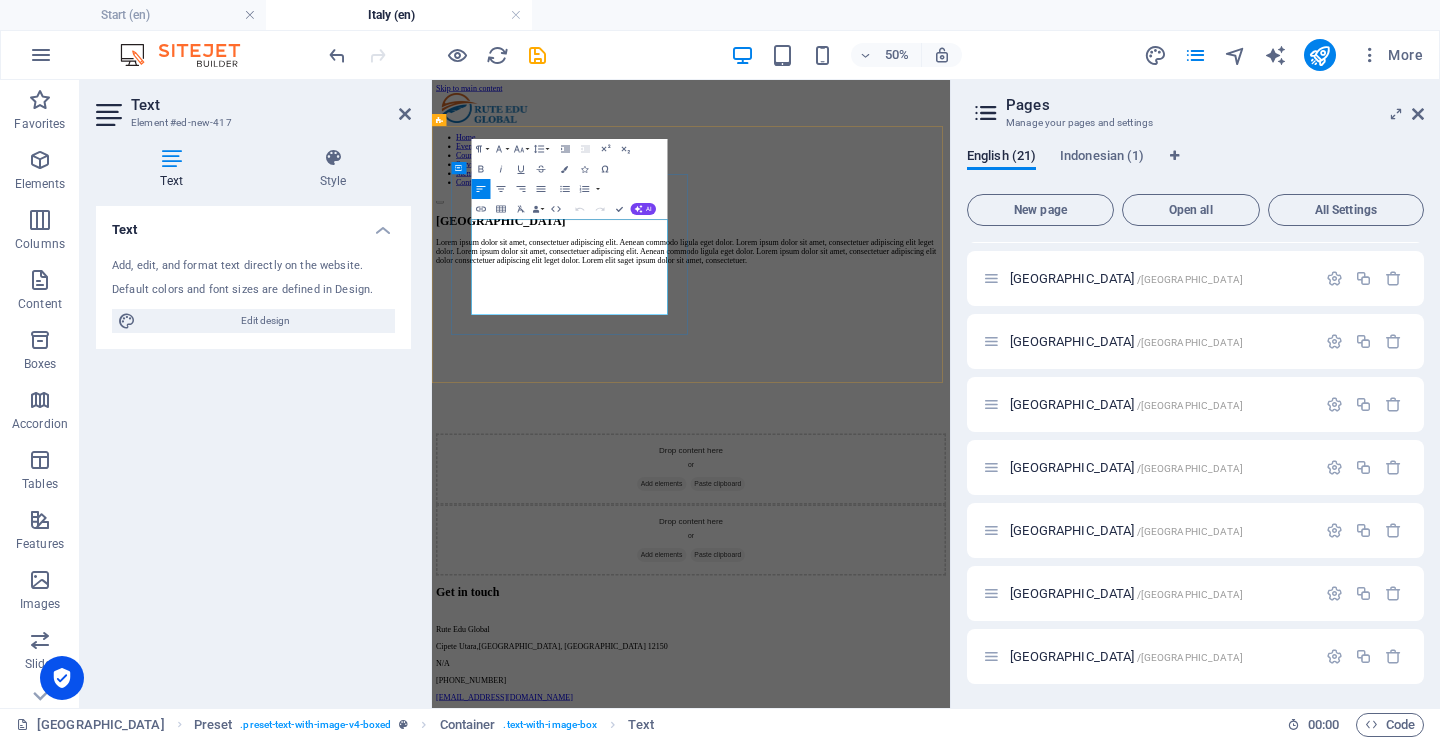 click on "Lorem ipsum dolor sit amet, consectetuer adipiscing elit. Aenean commodo ligula eget dolor. Lorem ipsum dolor sit amet, consectetuer adipiscing elit leget dolor. Lorem ipsum dolor sit amet, consectetuer adipiscing elit. Aenean commodo ligula eget dolor. Lorem ipsum dolor sit amet, consectetuer adipiscing elit dolor consectetuer adipiscing elit leget dolor. Lorem elit saget ipsum dolor sit amet, consectetuer." at bounding box center [950, 422] 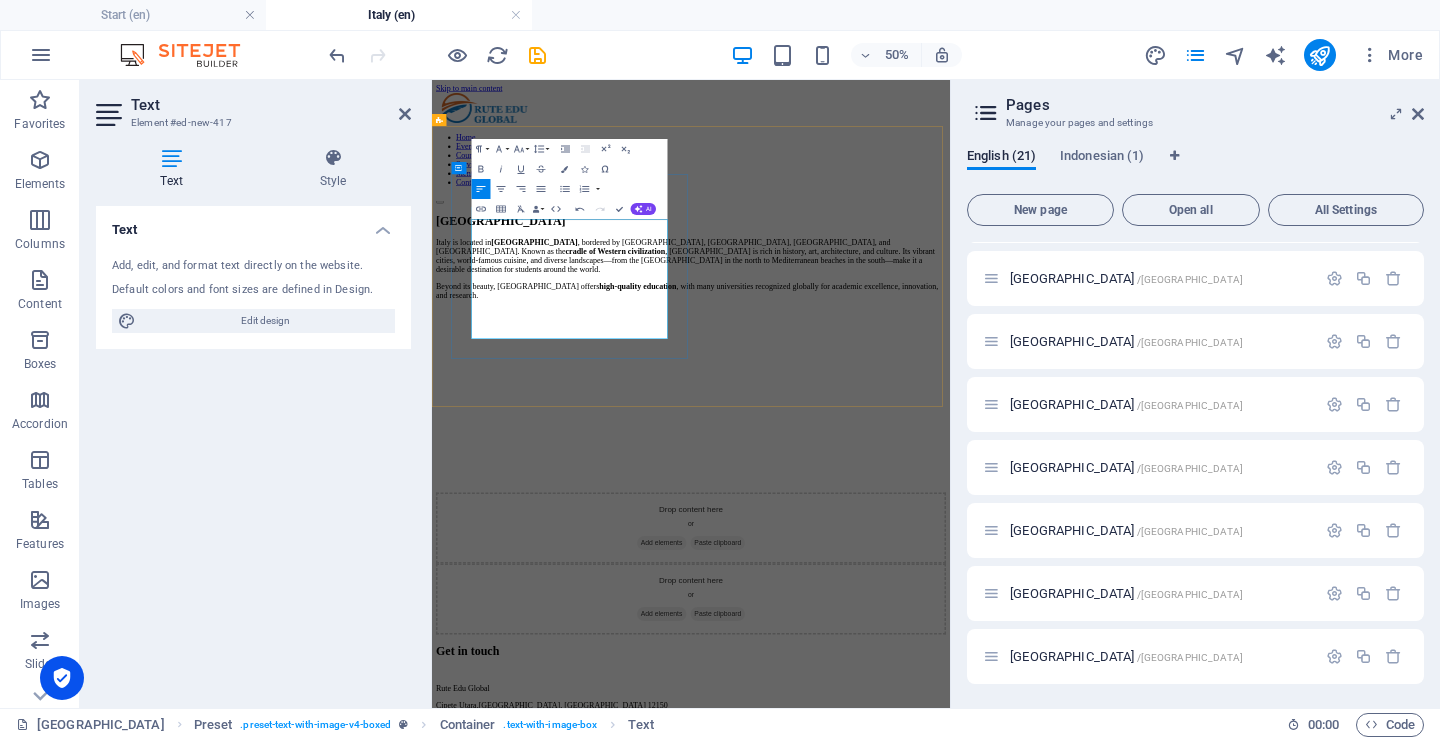 click on "Italy is located in  Southern Europe , bordered by France, Switzerland, Austria, and Slovenia. Known as the  cradle of Western civilization , Italy is rich in history, art, architecture, and culture. Its vibrant cities, world-famous cuisine, and diverse landscapes—from the Alps in the north to Mediterranean beaches in the south—make it a desirable destination for students around the world." at bounding box center (950, 431) 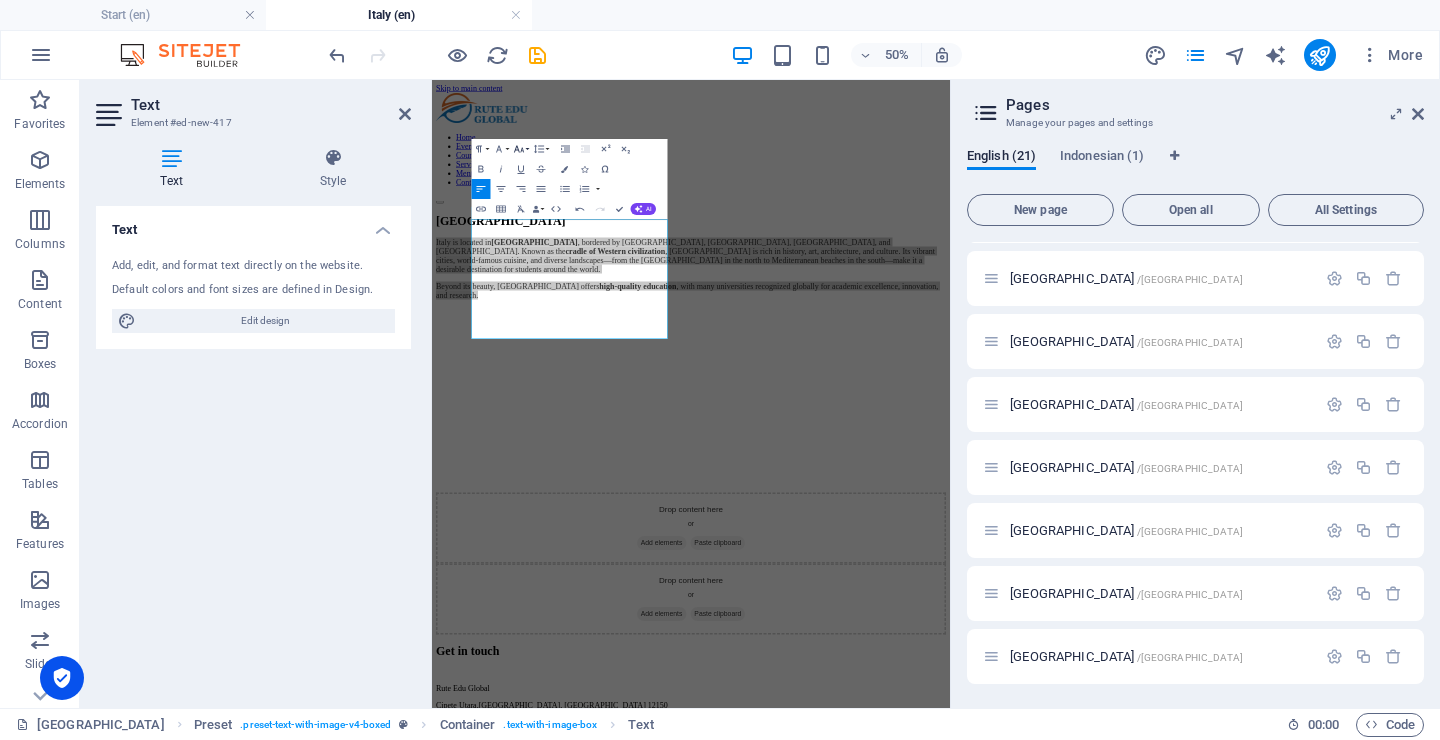 click 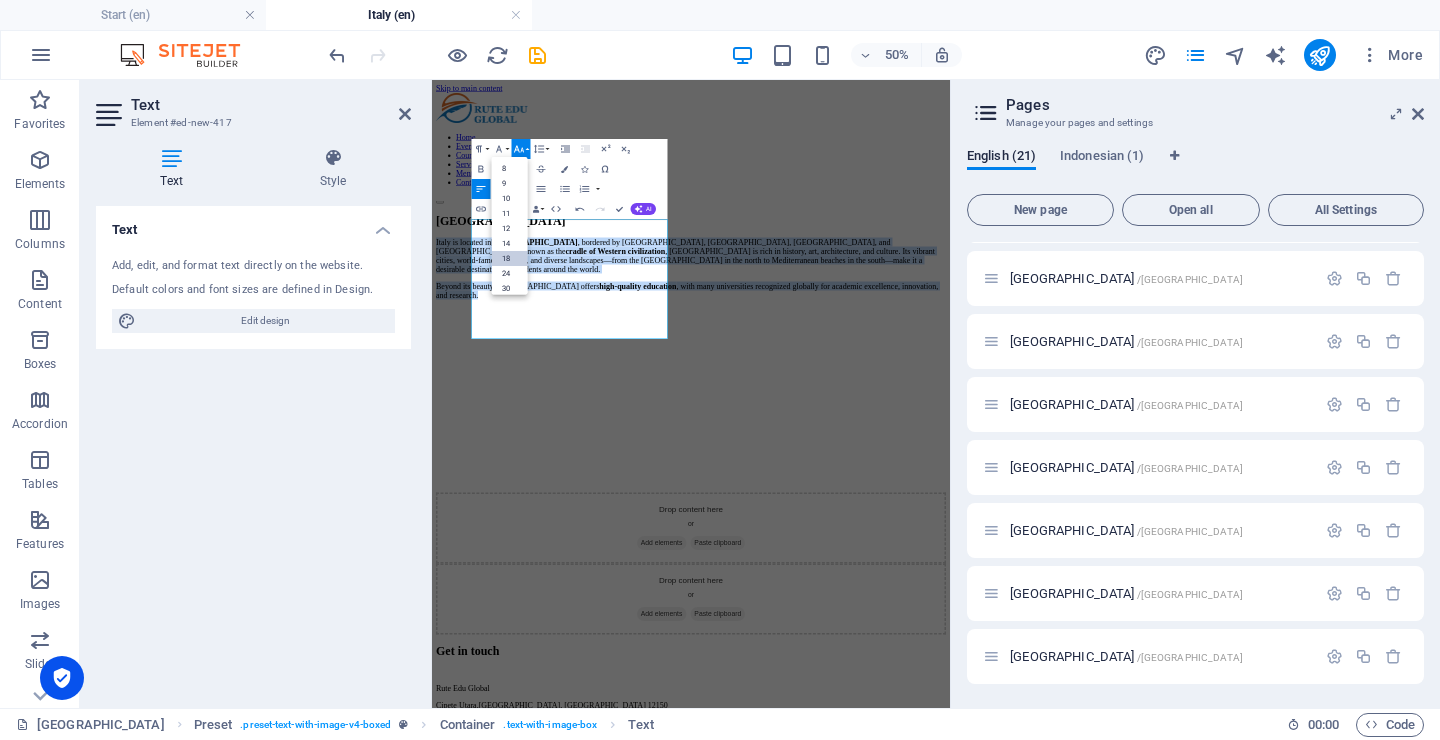 click on "18" at bounding box center [509, 258] 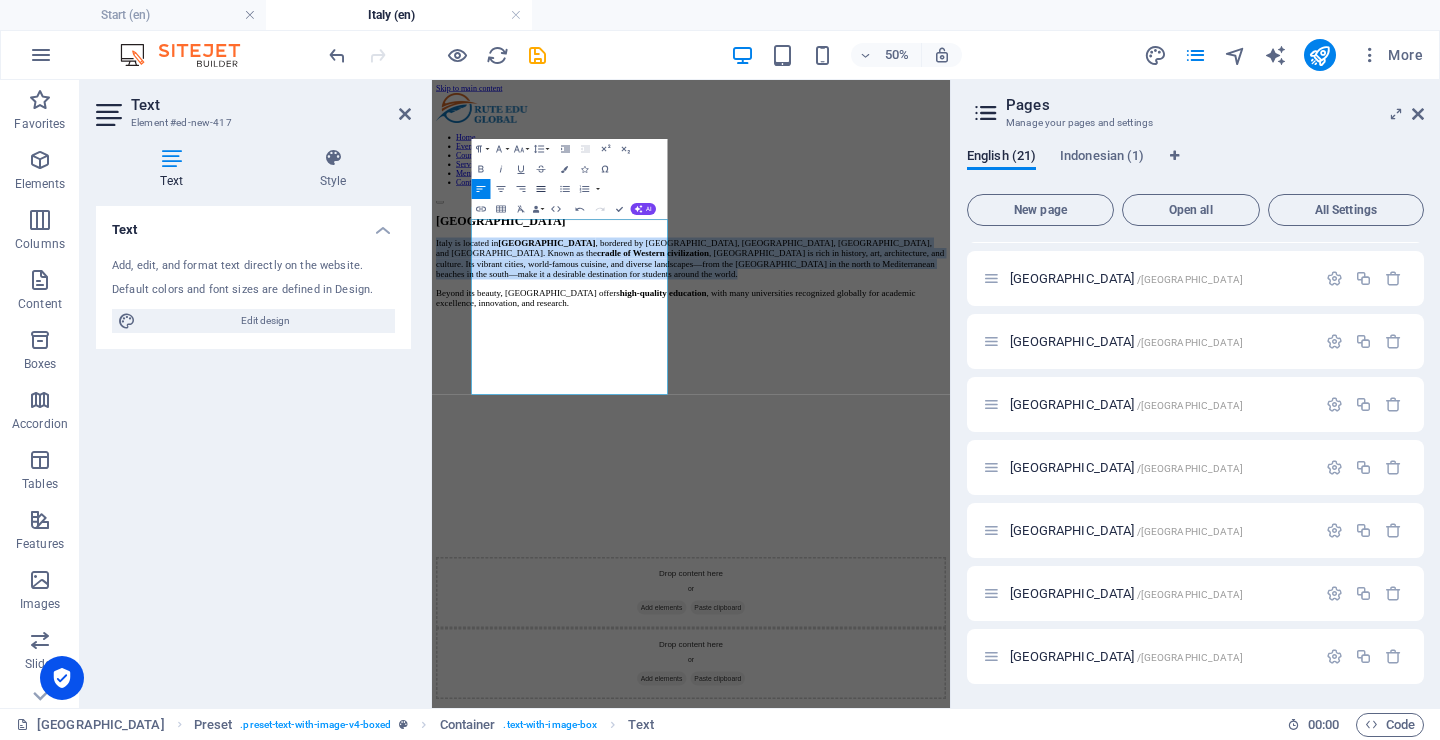 click 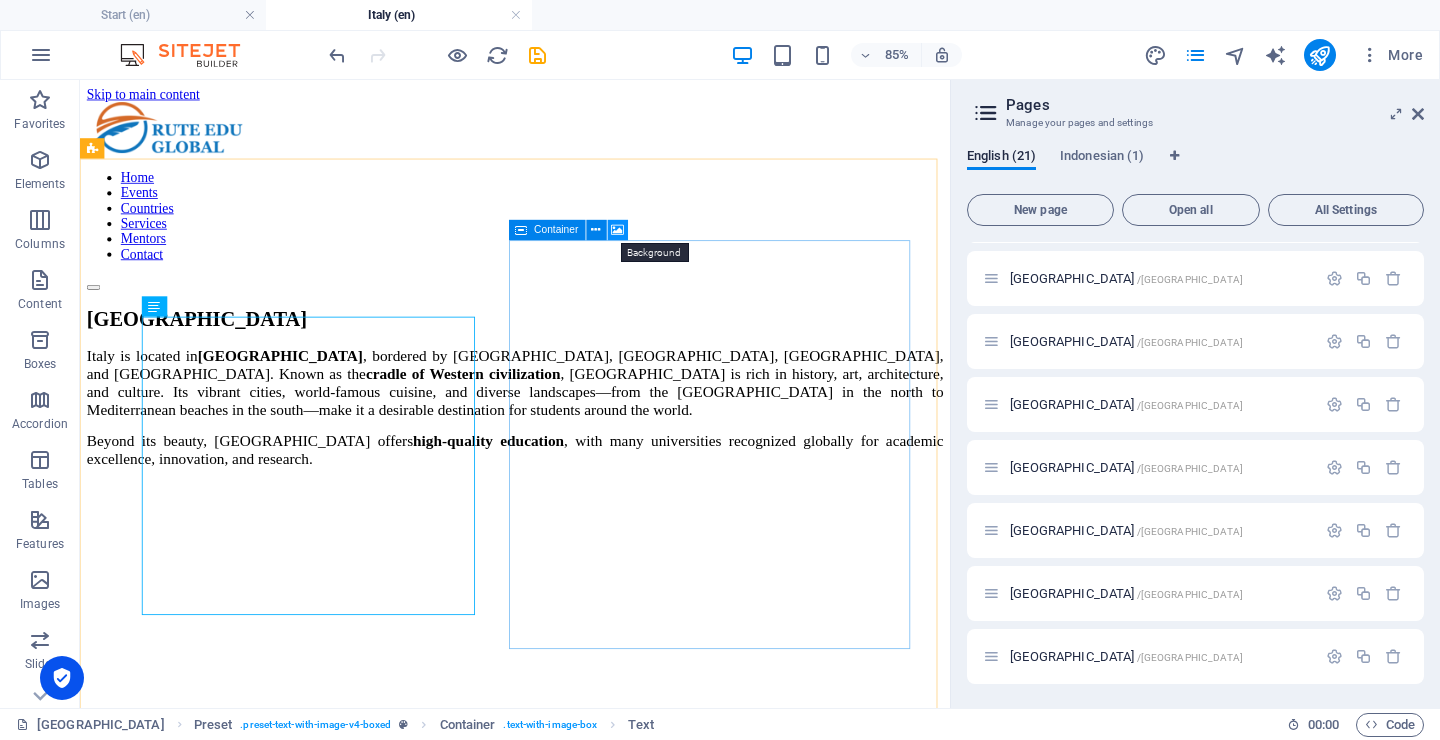 click at bounding box center (618, 230) 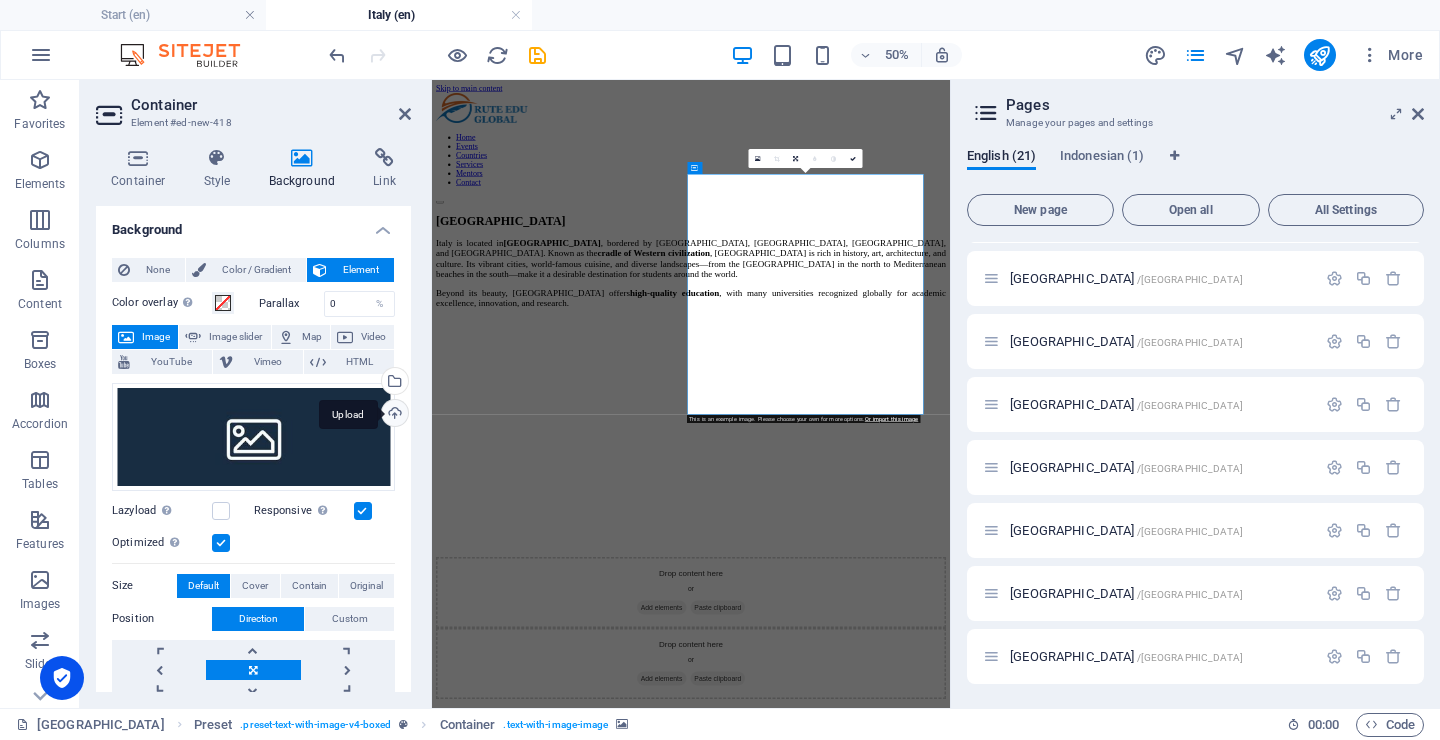 click on "Upload" at bounding box center (393, 415) 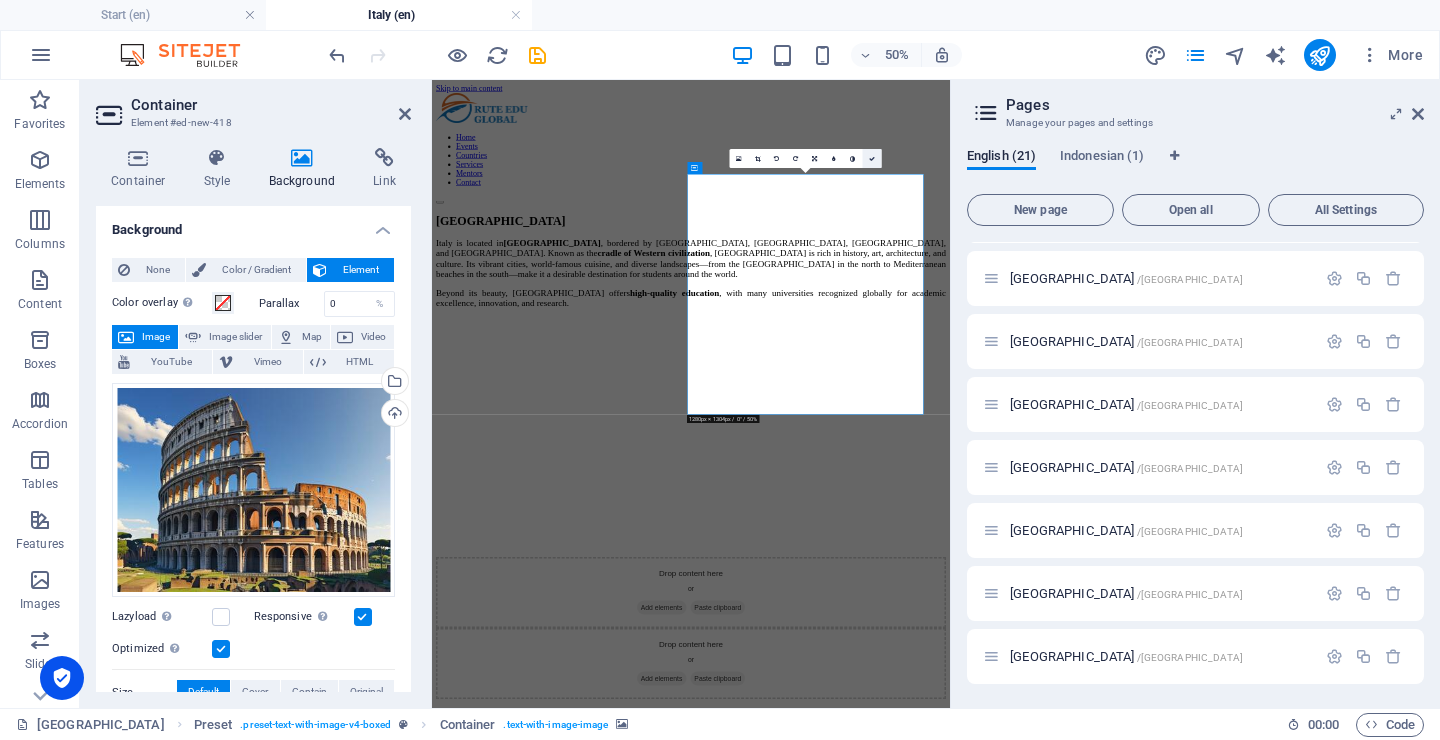 click at bounding box center (872, 159) 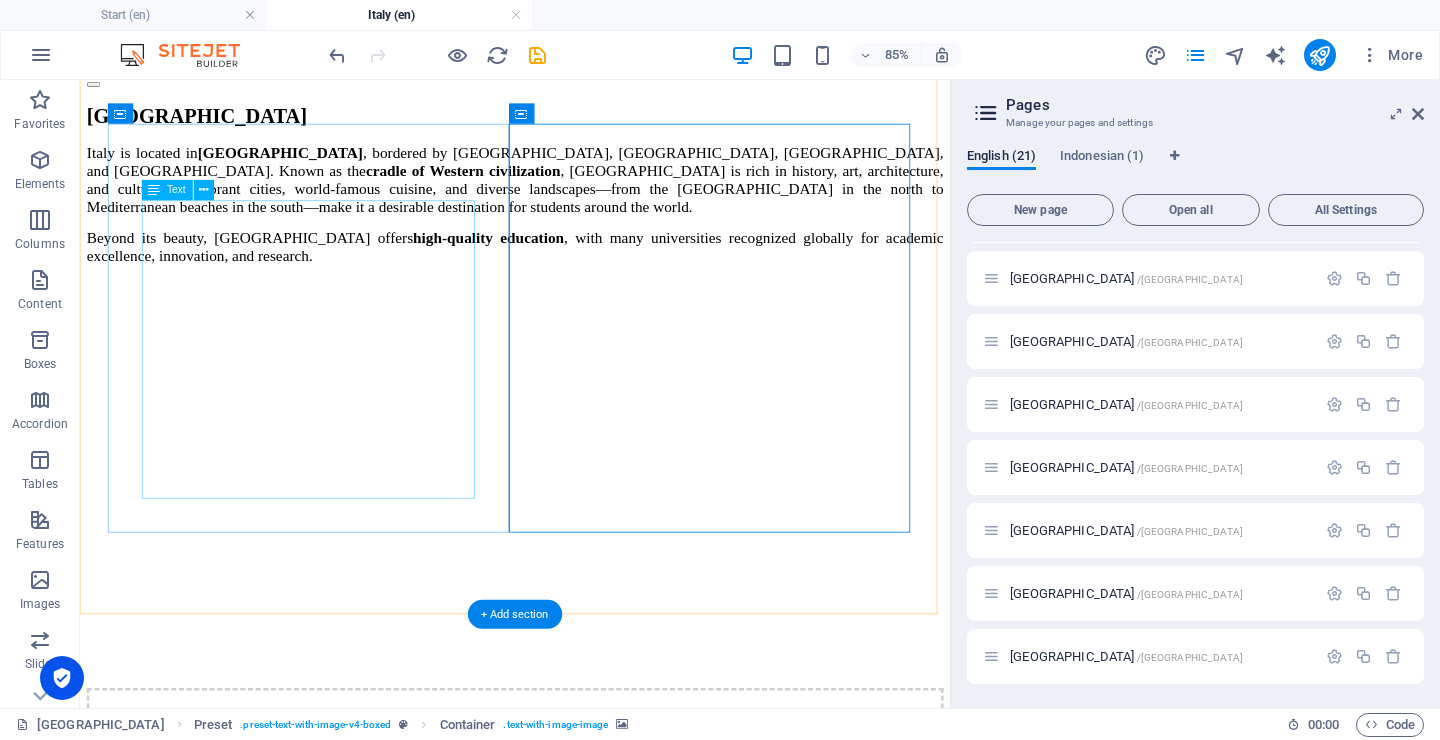 scroll, scrollTop: 429, scrollLeft: 0, axis: vertical 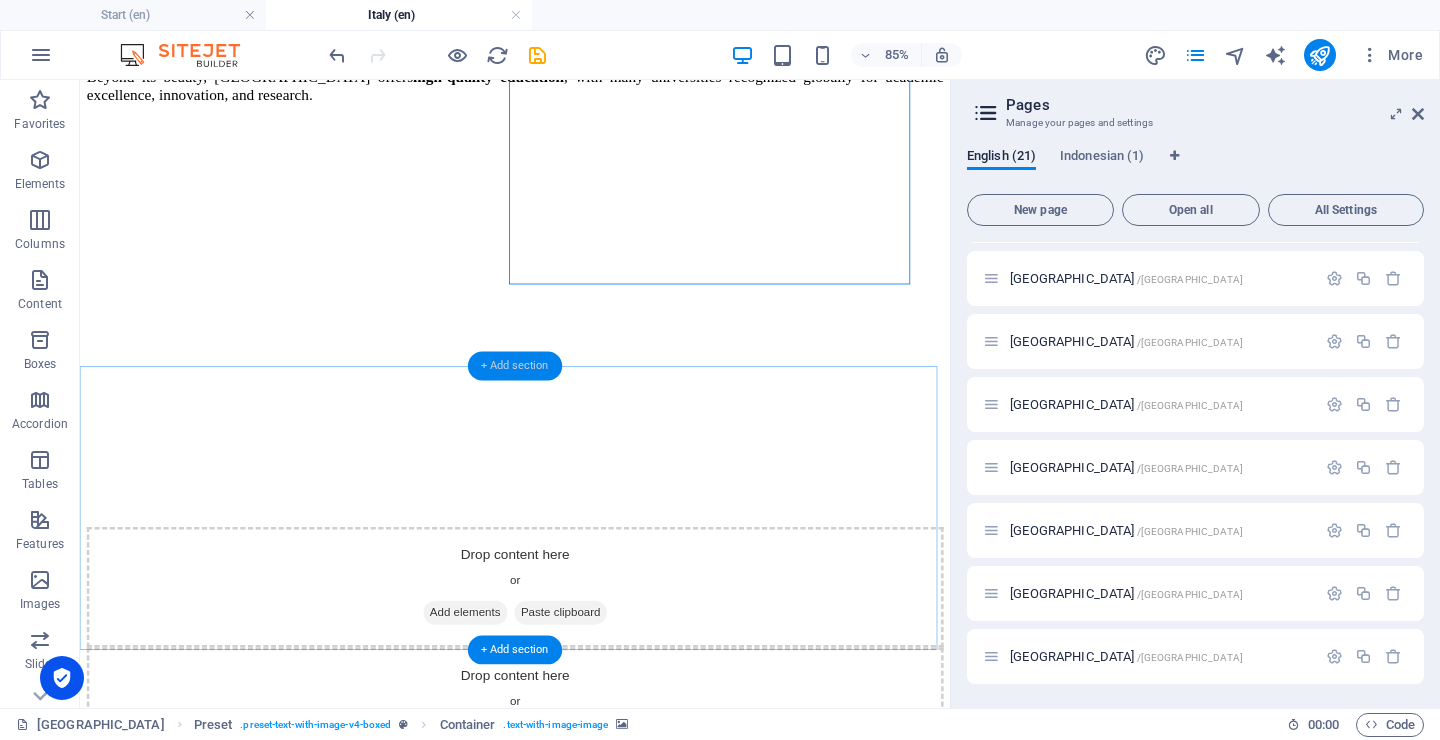 click on "+ Add section" at bounding box center (515, 365) 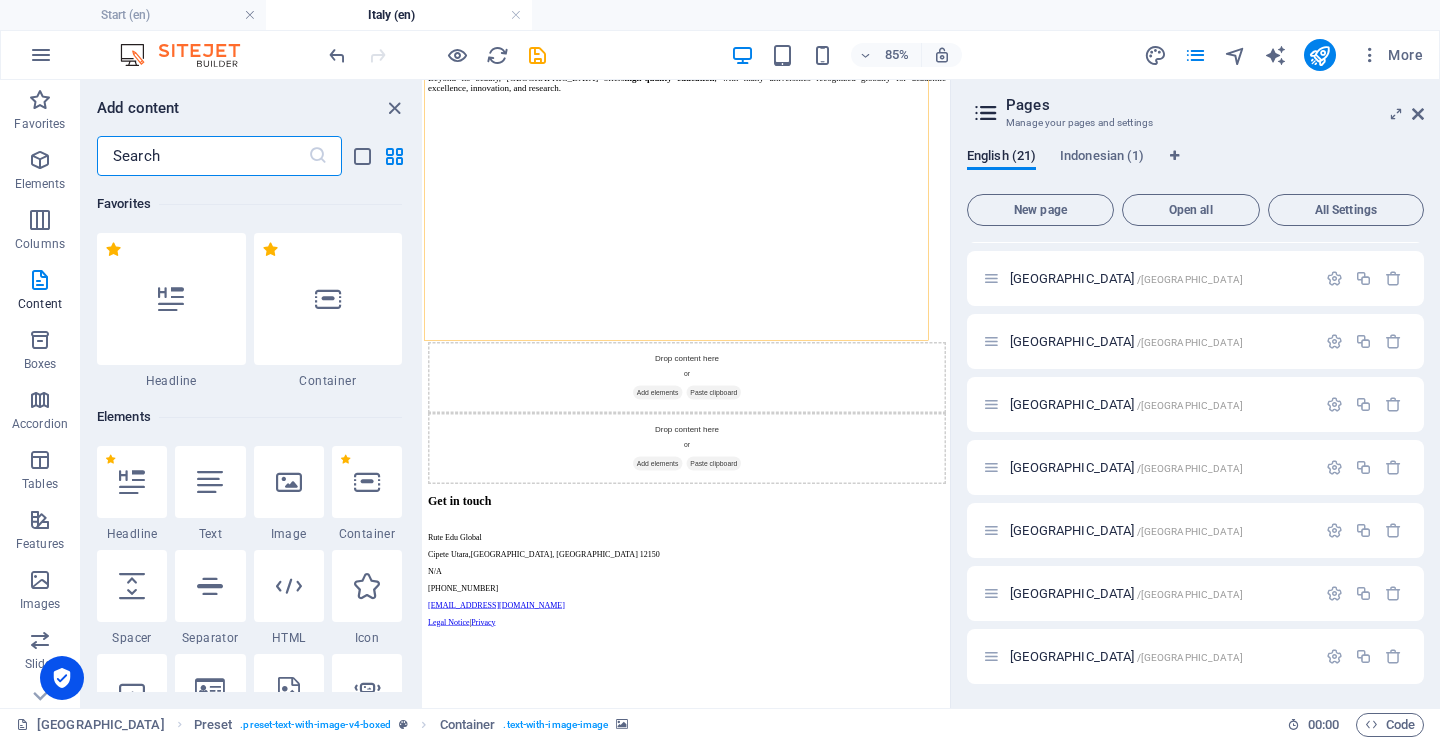 scroll, scrollTop: 244, scrollLeft: 0, axis: vertical 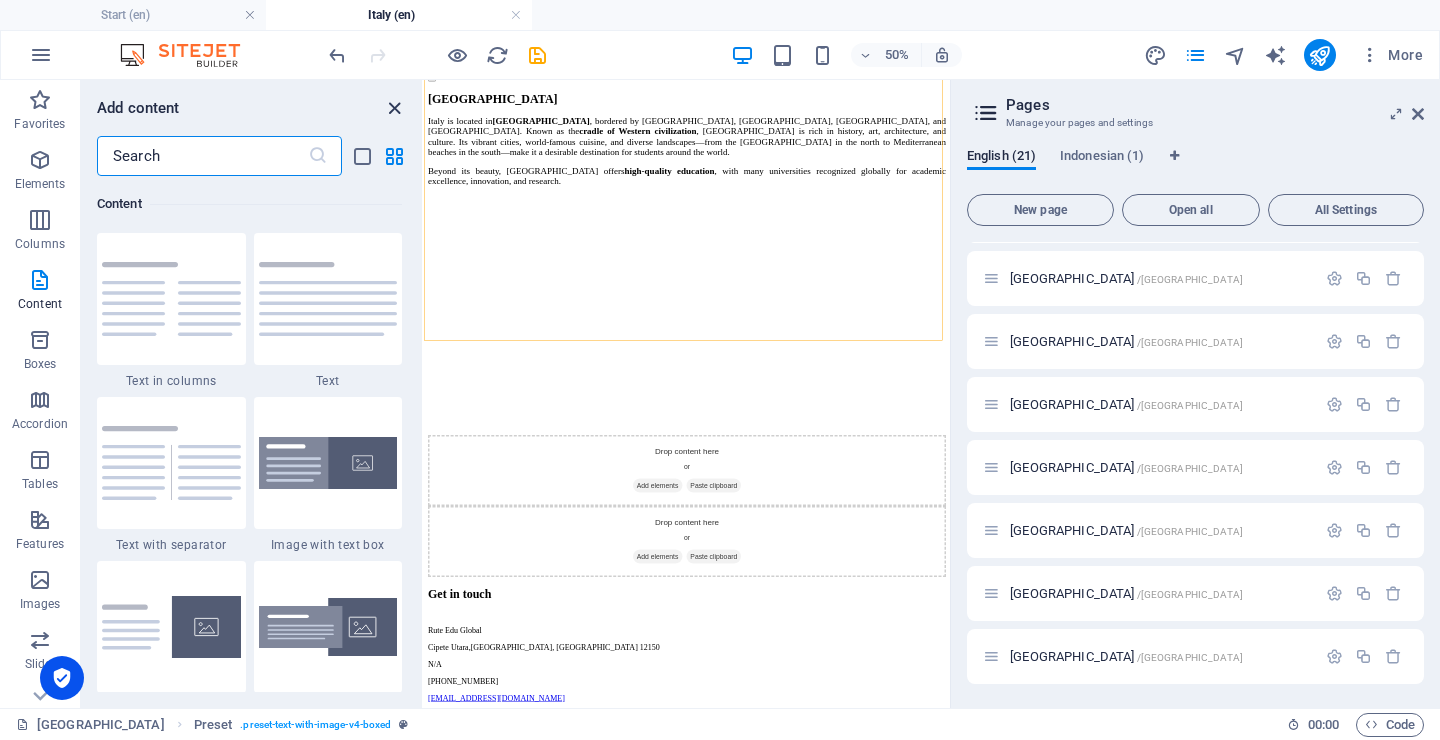 click at bounding box center [394, 108] 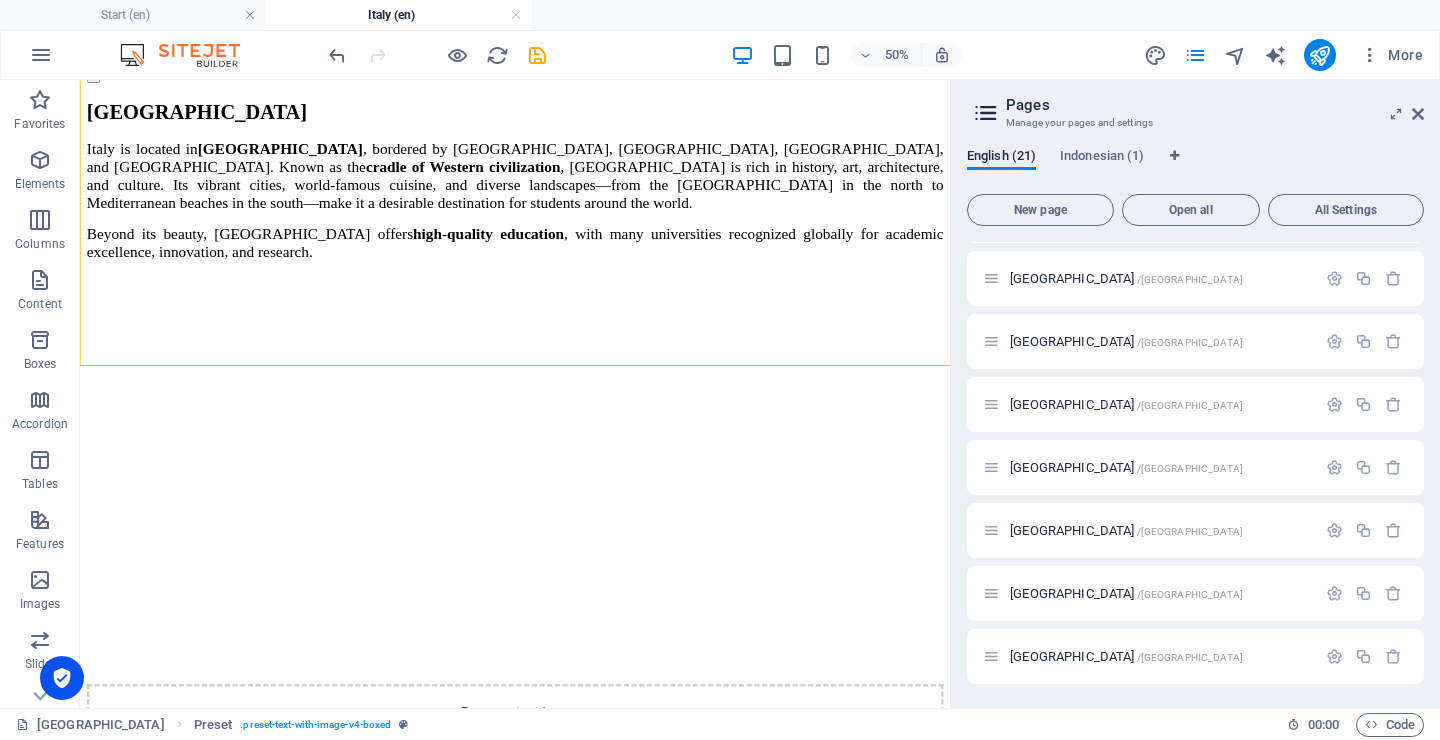 scroll, scrollTop: 429, scrollLeft: 0, axis: vertical 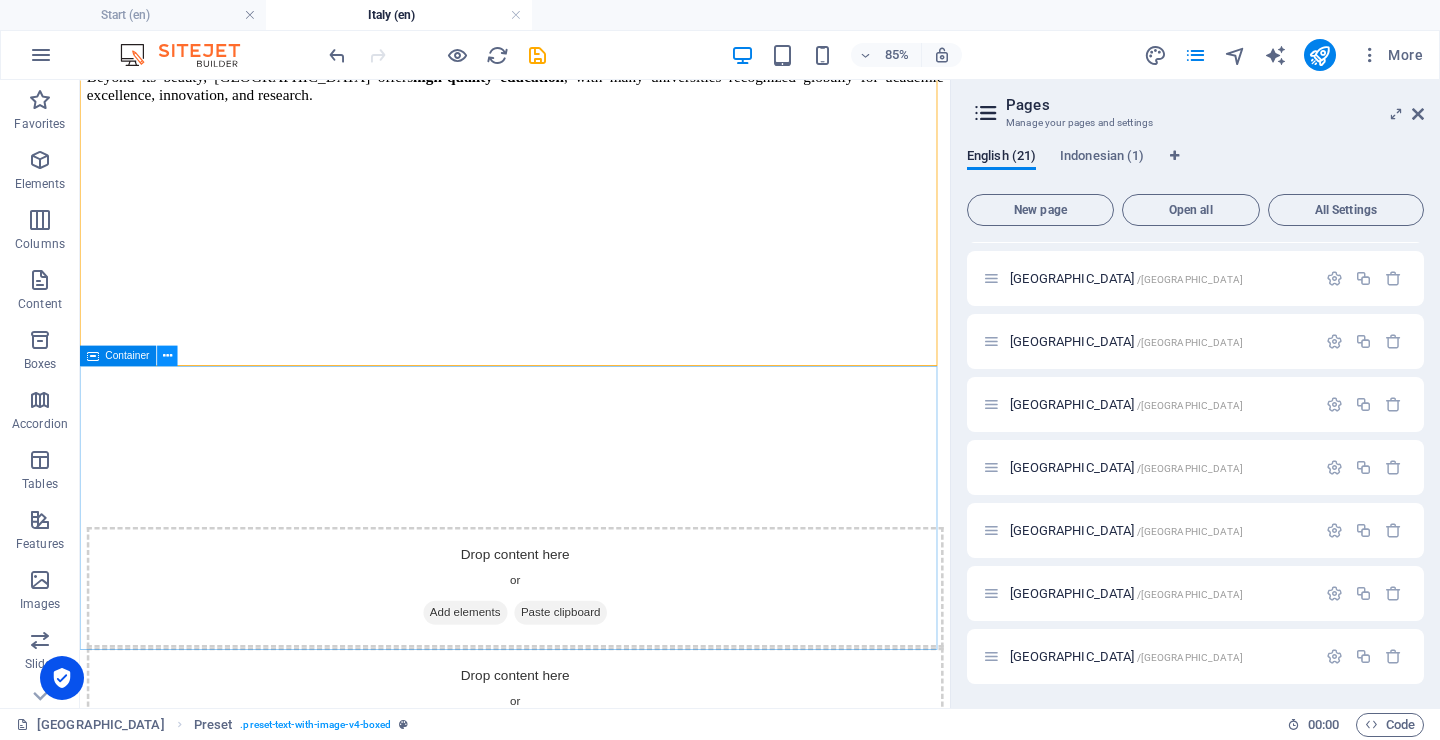 click at bounding box center [167, 355] 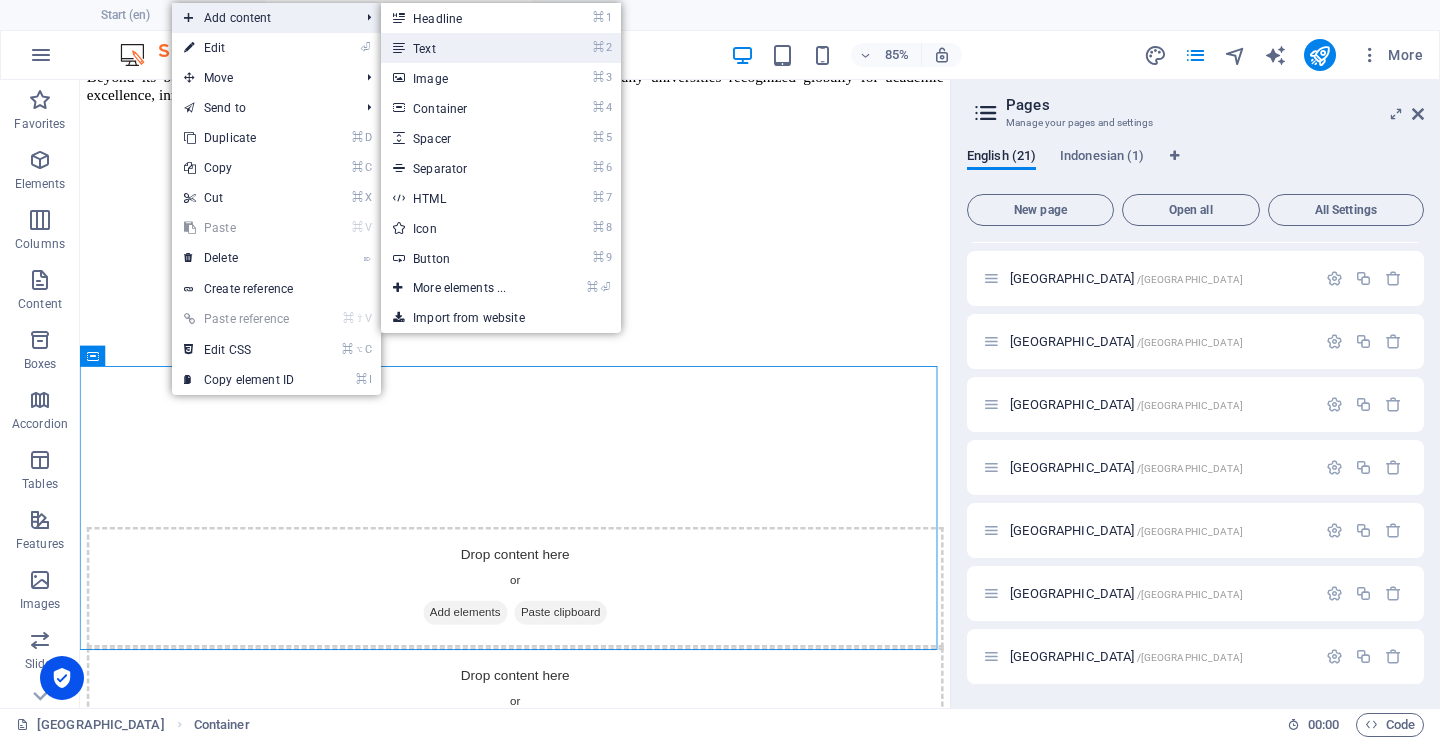 click on "⌘ 2  Text" at bounding box center (463, 48) 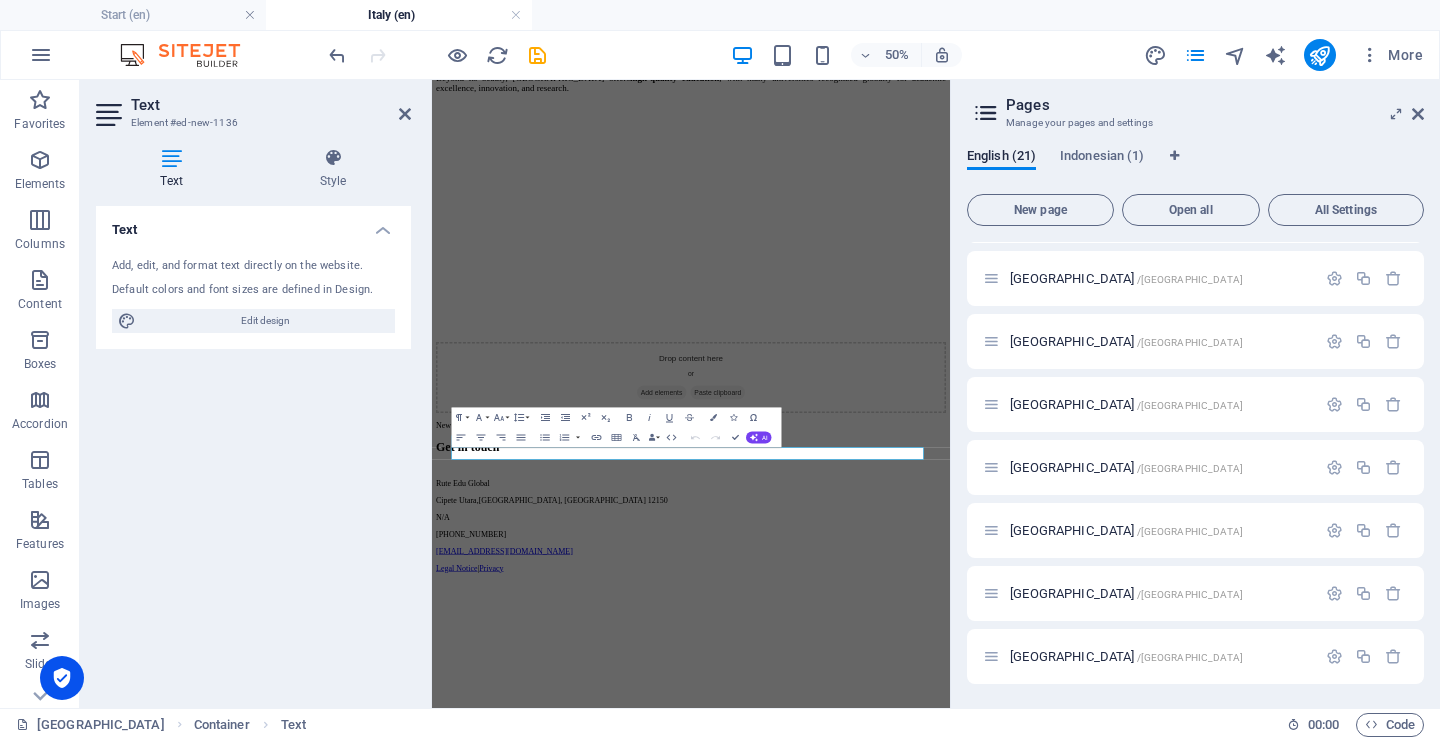 scroll, scrollTop: 126, scrollLeft: 0, axis: vertical 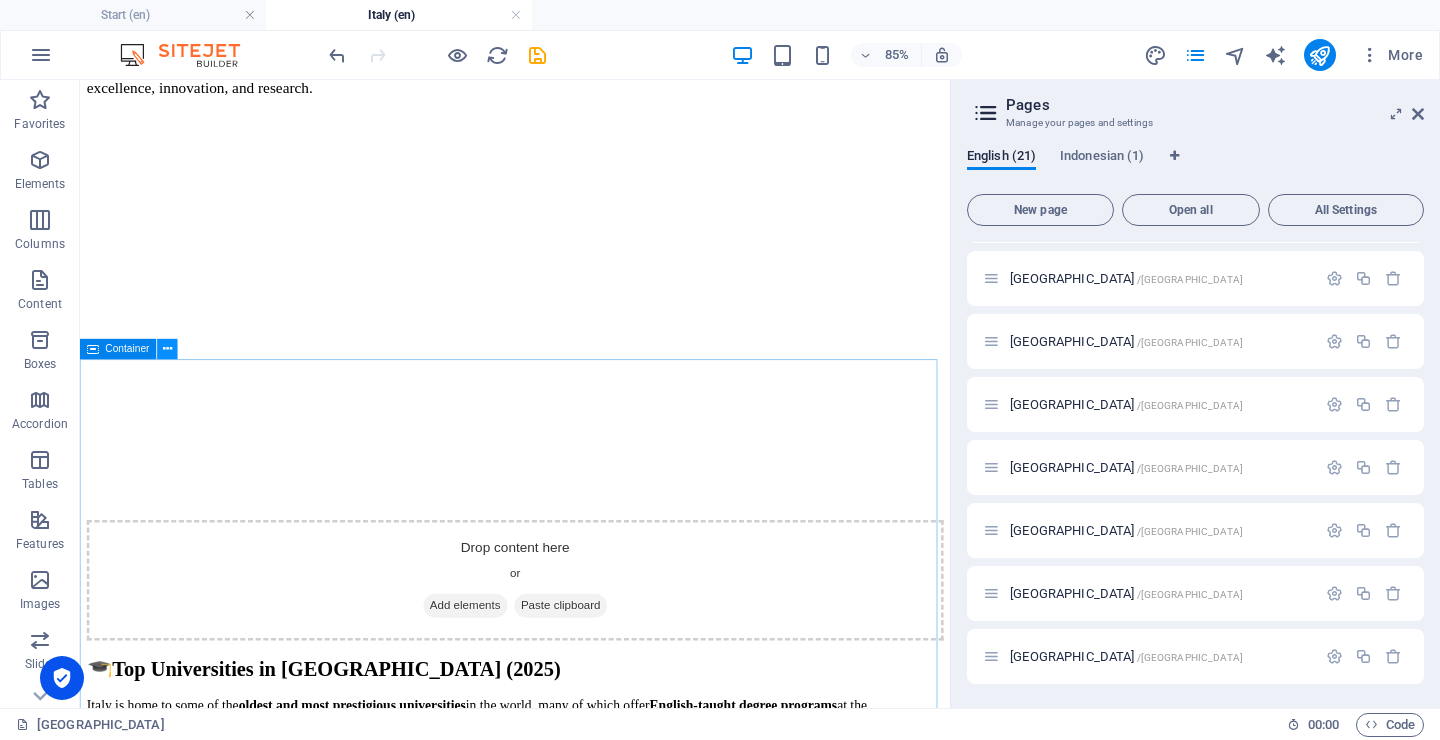 click at bounding box center [167, 349] 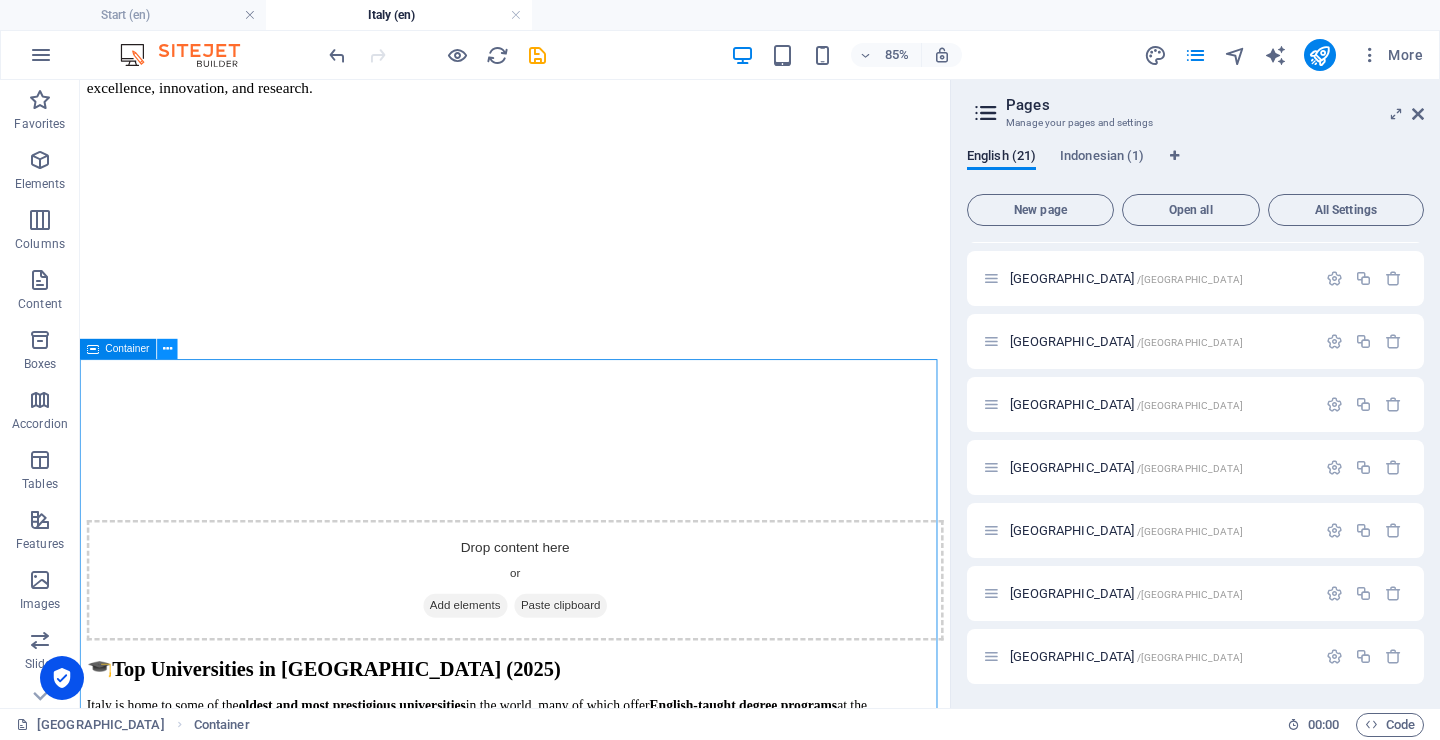 click at bounding box center [167, 349] 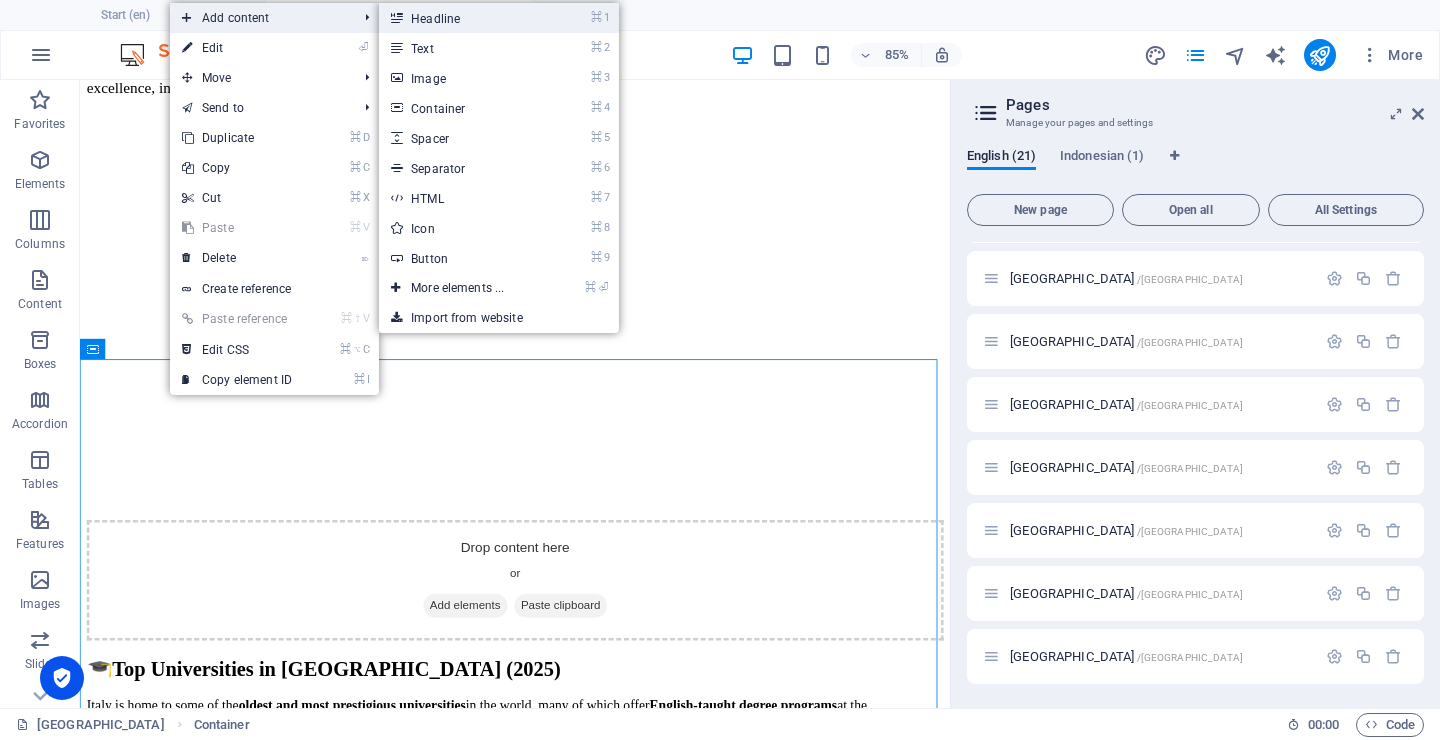 drag, startPoint x: 466, startPoint y: 25, endPoint x: 77, endPoint y: 552, distance: 655.0191 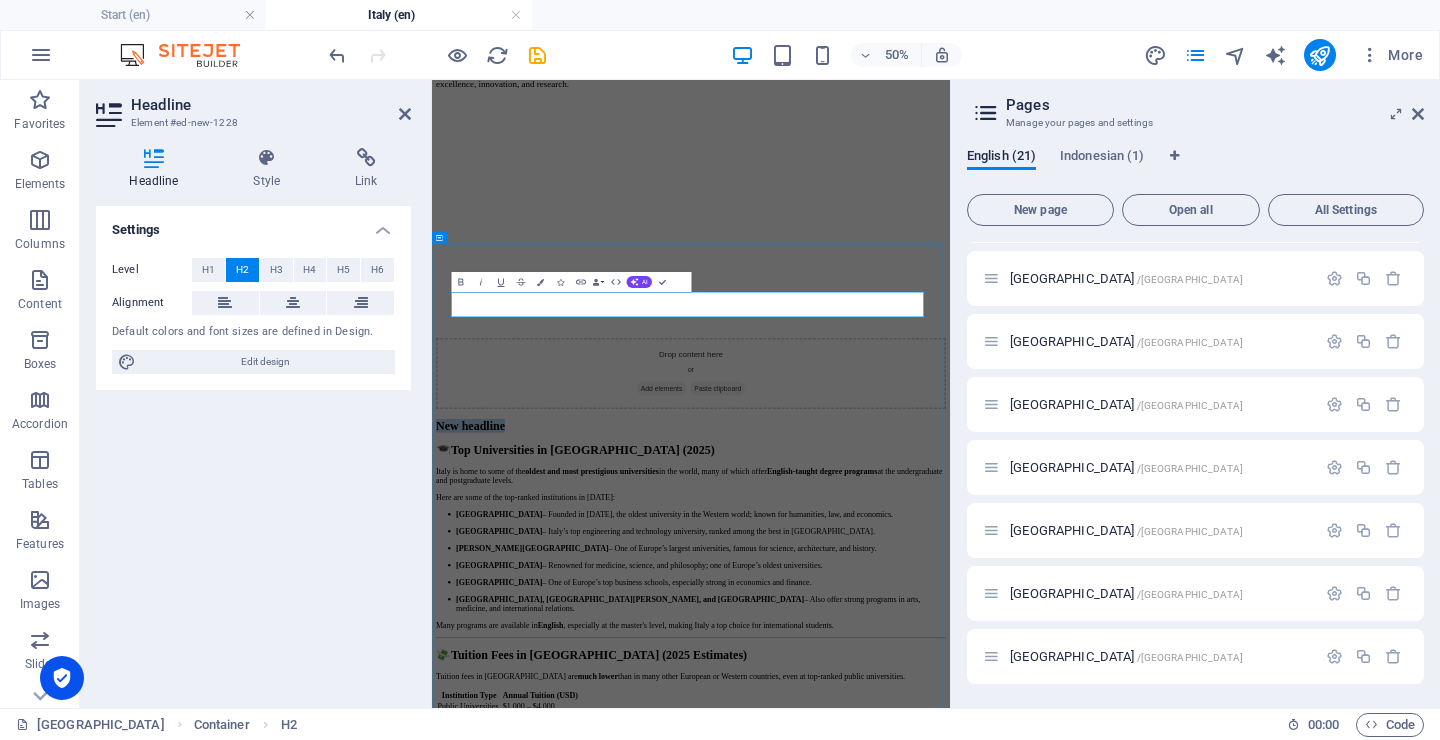click on "New headline" at bounding box center [950, 772] 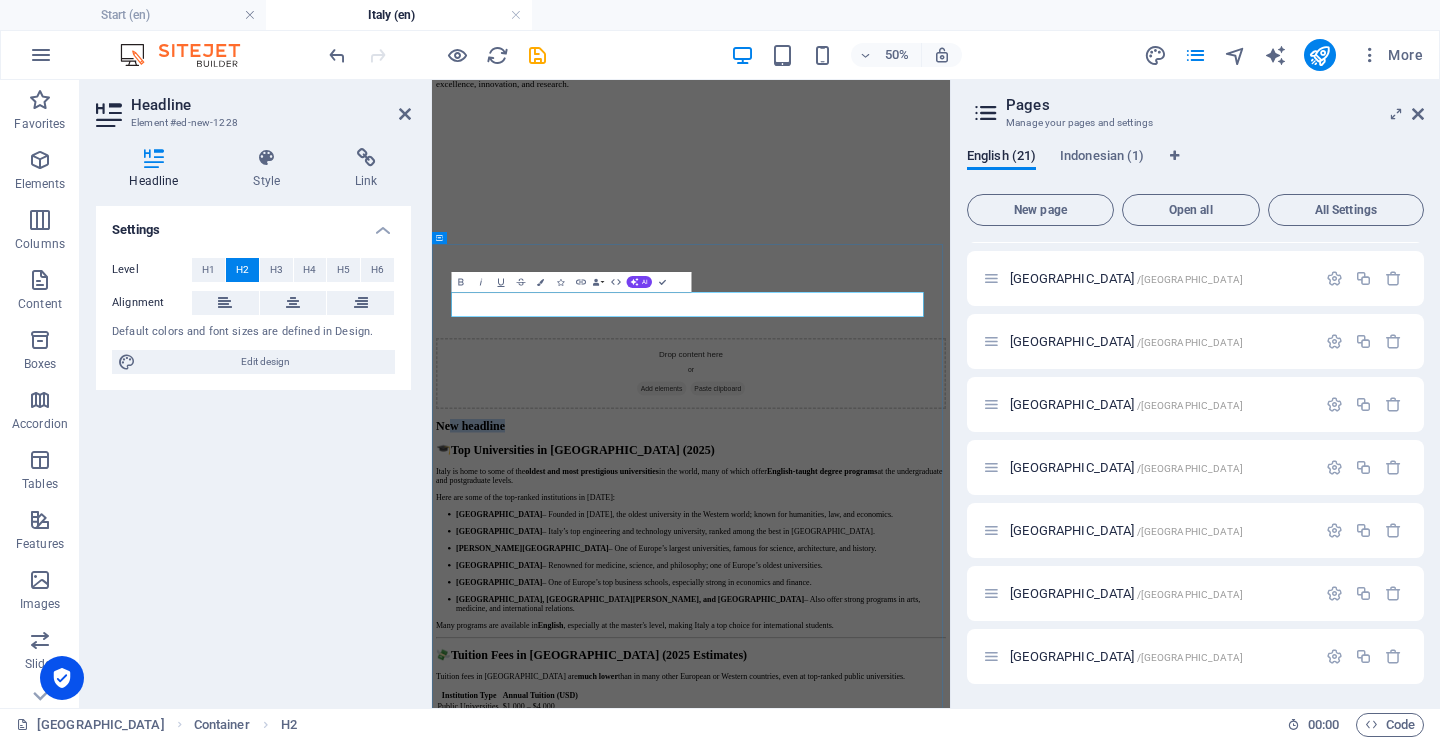 drag, startPoint x: 816, startPoint y: 520, endPoint x: 549, endPoint y: 517, distance: 267.01685 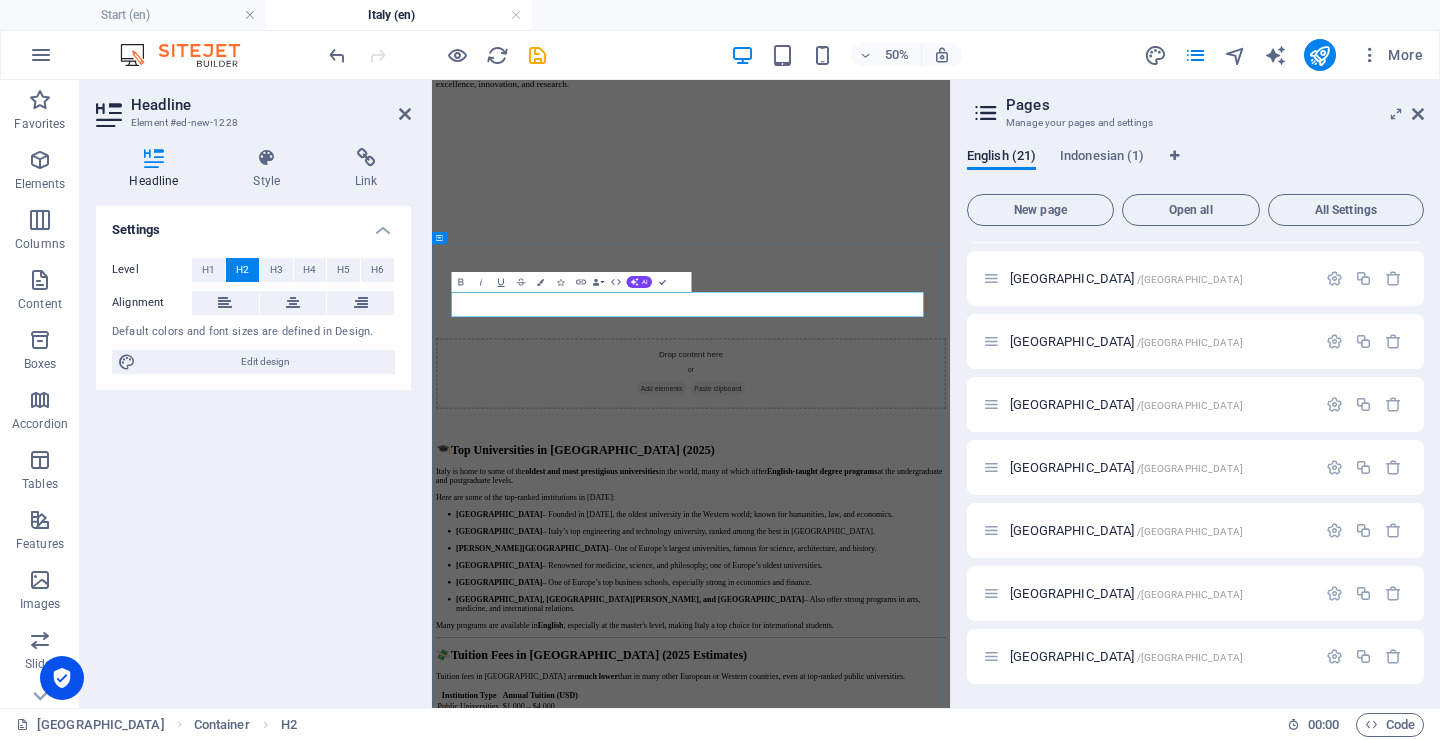type 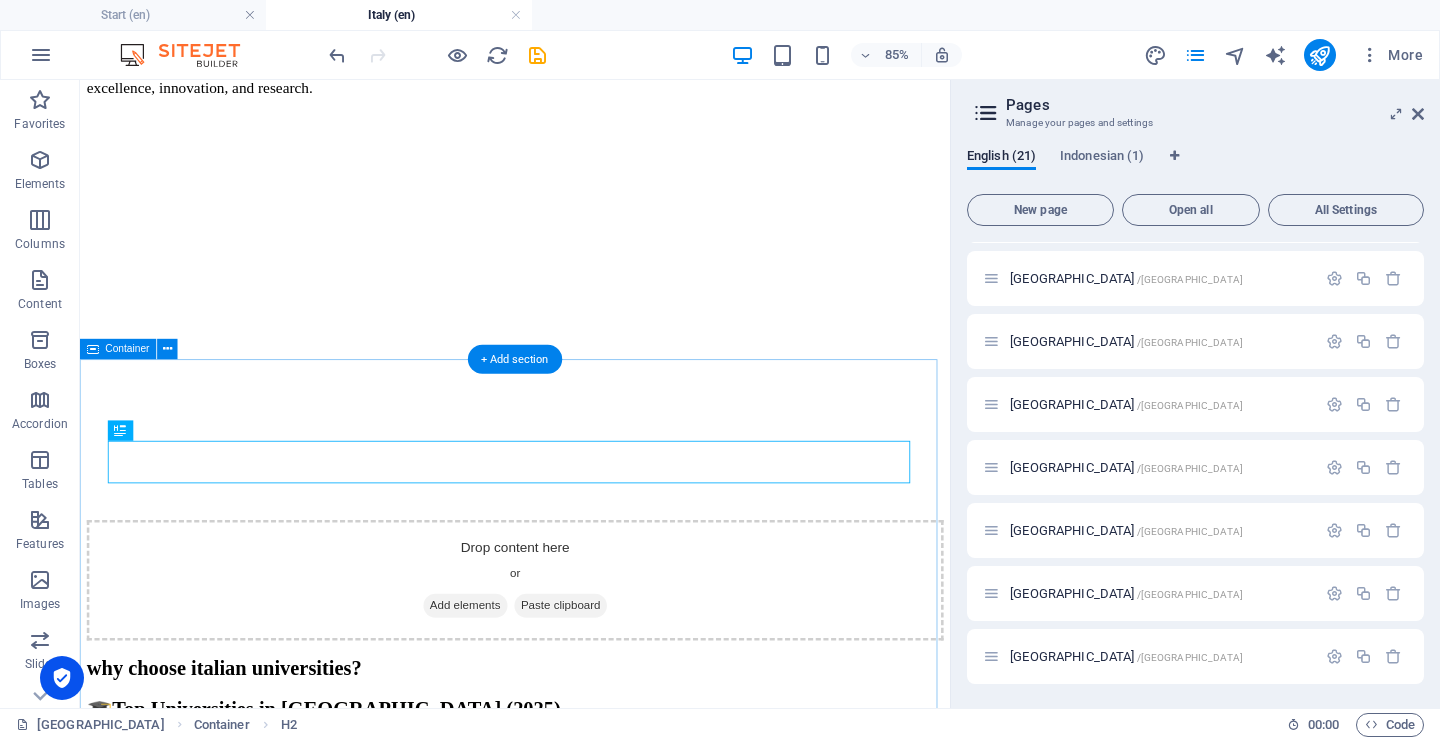click on "why choose italian universities? 🎓  Top Universities in Italy (2025) Italy is home to some of the  oldest and most prestigious universities  in the world, many of which offer  English-taught degree programs  at the undergraduate and postgraduate levels. Here are some of the top-ranked institutions in 2025: University of Bologna  – Founded in 1088, the oldest university in the Western world; known for humanities, law, and economics. Politecnico di Milano  – Italy’s top engineering and technology university, ranked among the best in Europe. Sapienza University of Rome  – One of Europe’s largest universities, famous for science, architecture, and history. University of Padua  – Renowned for medicine, science, and philosophy; one of Europe’s oldest universities. Bocconi University  – One of Europe’s top business schools, especially strong in economics and finance. University of Milan, University of Florence, and University of Turin Many programs are available in  English 💸  much lower" at bounding box center [592, 1586] 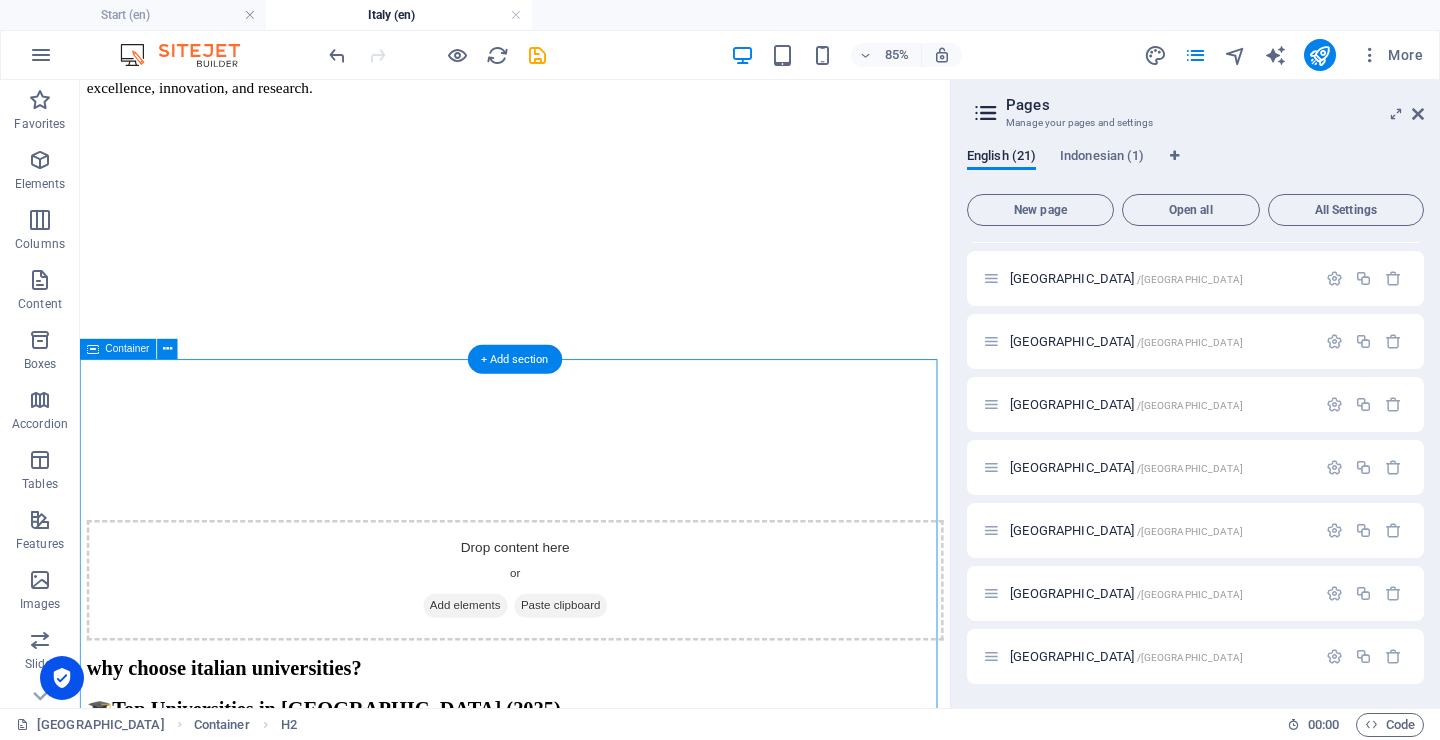 click on "why choose italian universities? 🎓  Top Universities in Italy (2025) Italy is home to some of the  oldest and most prestigious universities  in the world, many of which offer  English-taught degree programs  at the undergraduate and postgraduate levels. Here are some of the top-ranked institutions in 2025: University of Bologna  – Founded in 1088, the oldest university in the Western world; known for humanities, law, and economics. Politecnico di Milano  – Italy’s top engineering and technology university, ranked among the best in Europe. Sapienza University of Rome  – One of Europe’s largest universities, famous for science, architecture, and history. University of Padua  – Renowned for medicine, science, and philosophy; one of Europe’s oldest universities. Bocconi University  – One of Europe’s top business schools, especially strong in economics and finance. University of Milan, University of Florence, and University of Turin Many programs are available in  English 💸  much lower" at bounding box center (592, 1586) 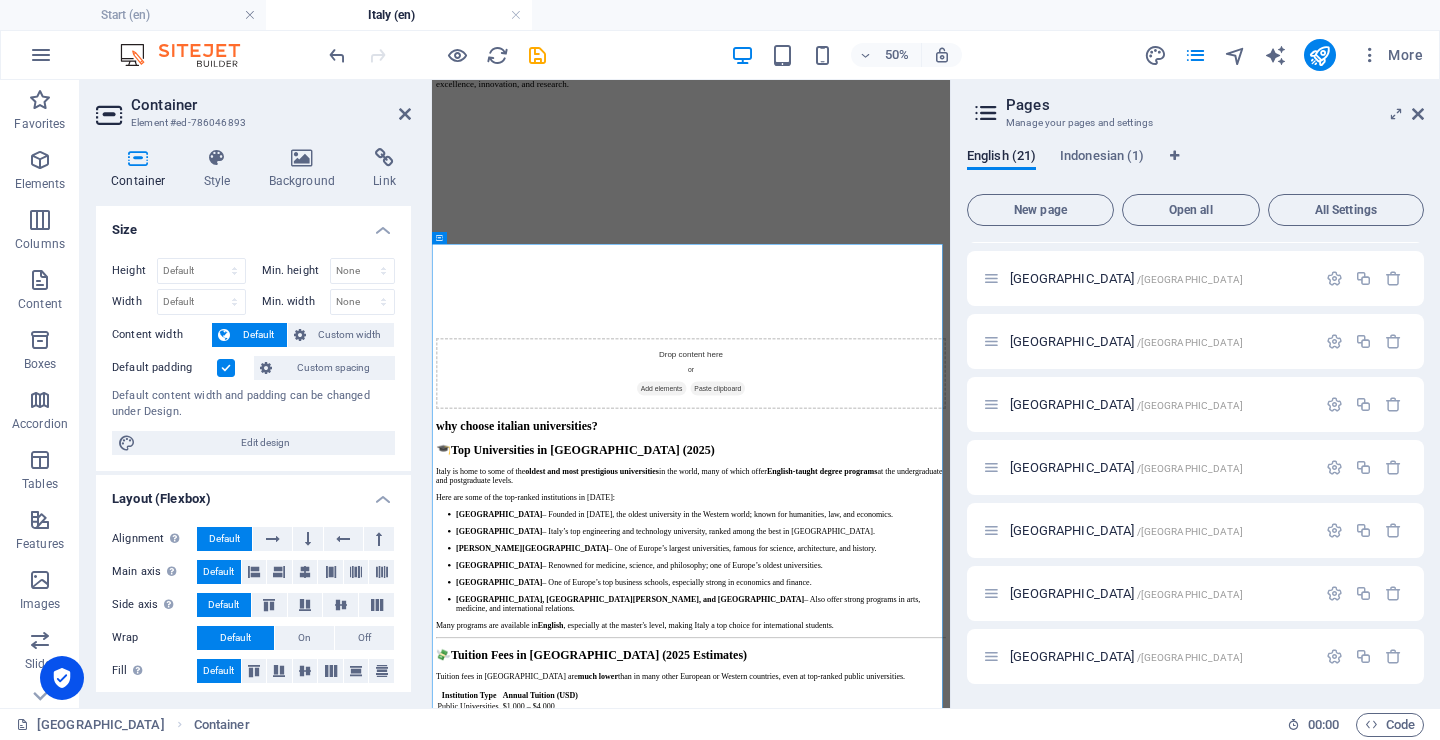 click at bounding box center (226, 368) 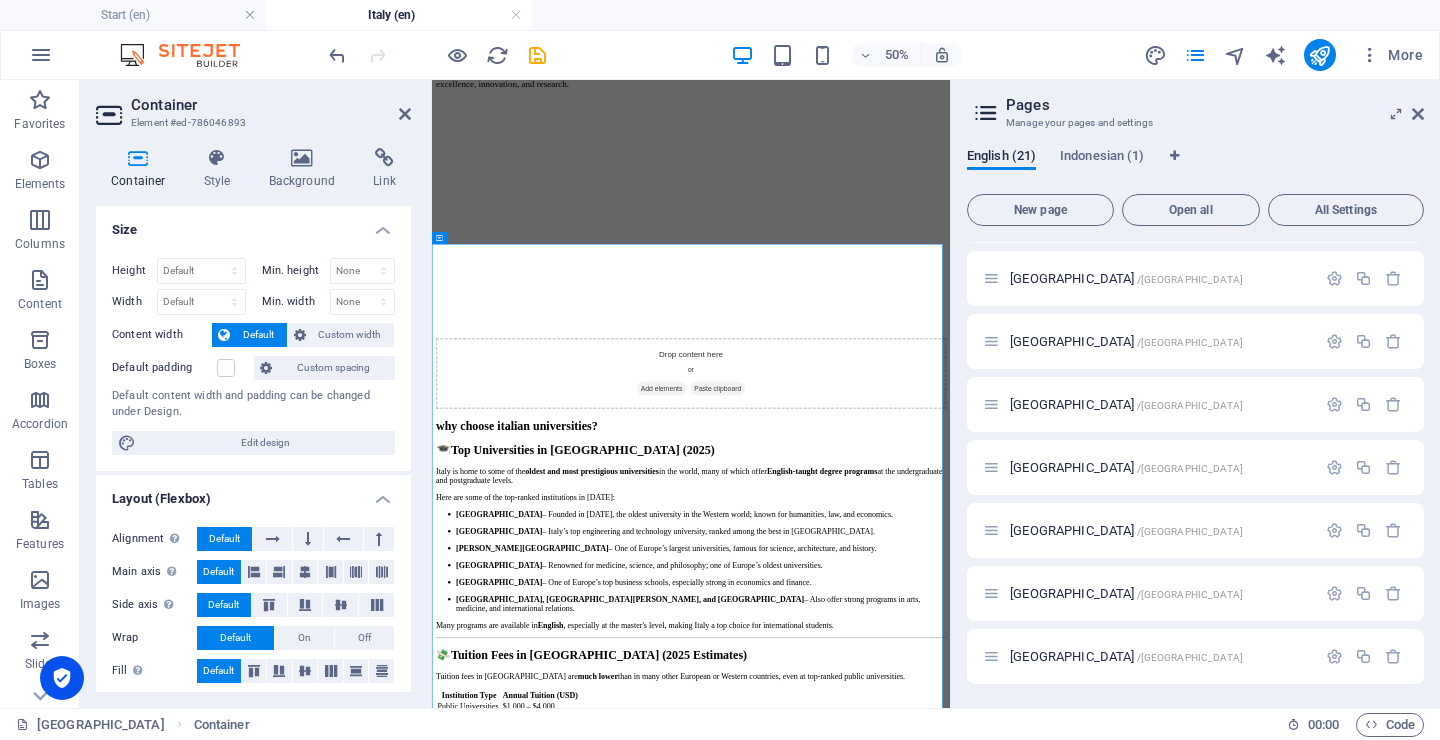 click on "Container" at bounding box center (271, 105) 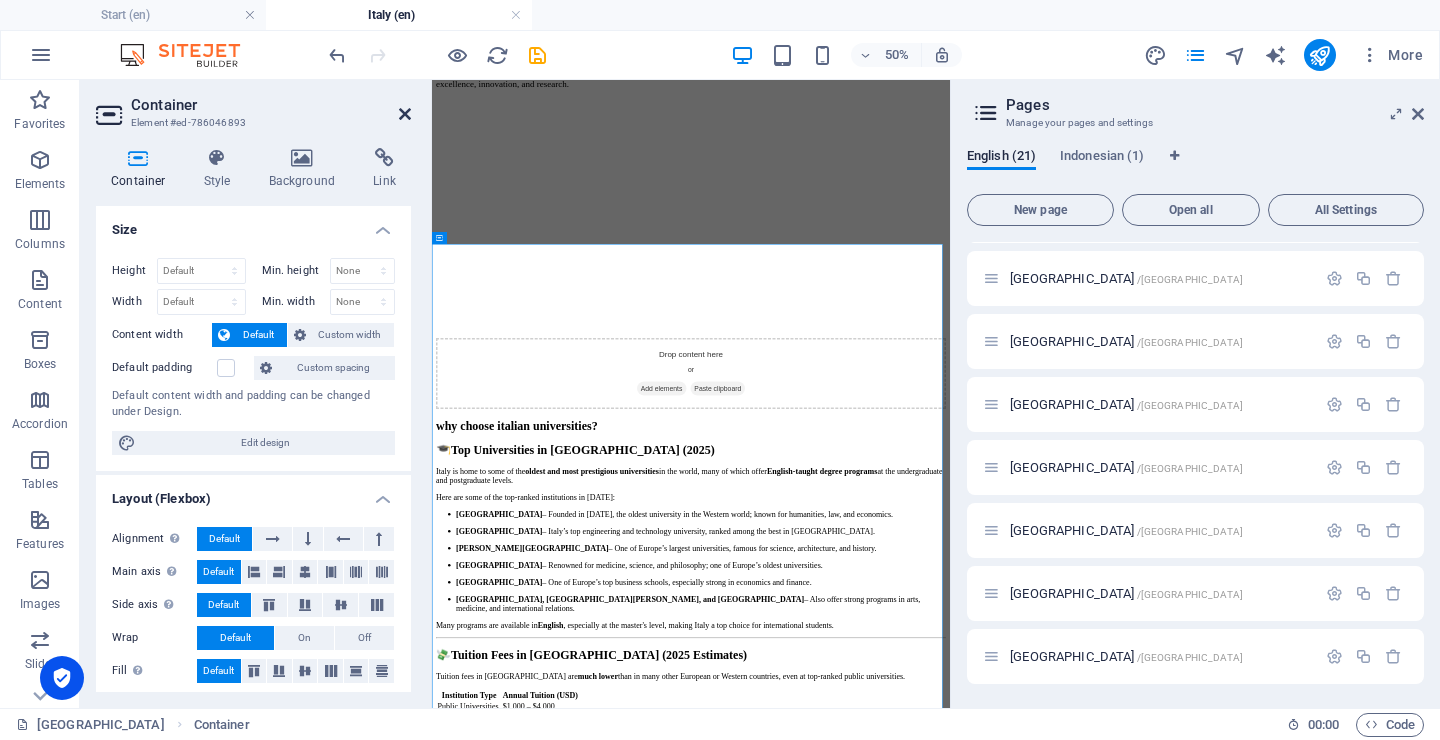 click at bounding box center [405, 114] 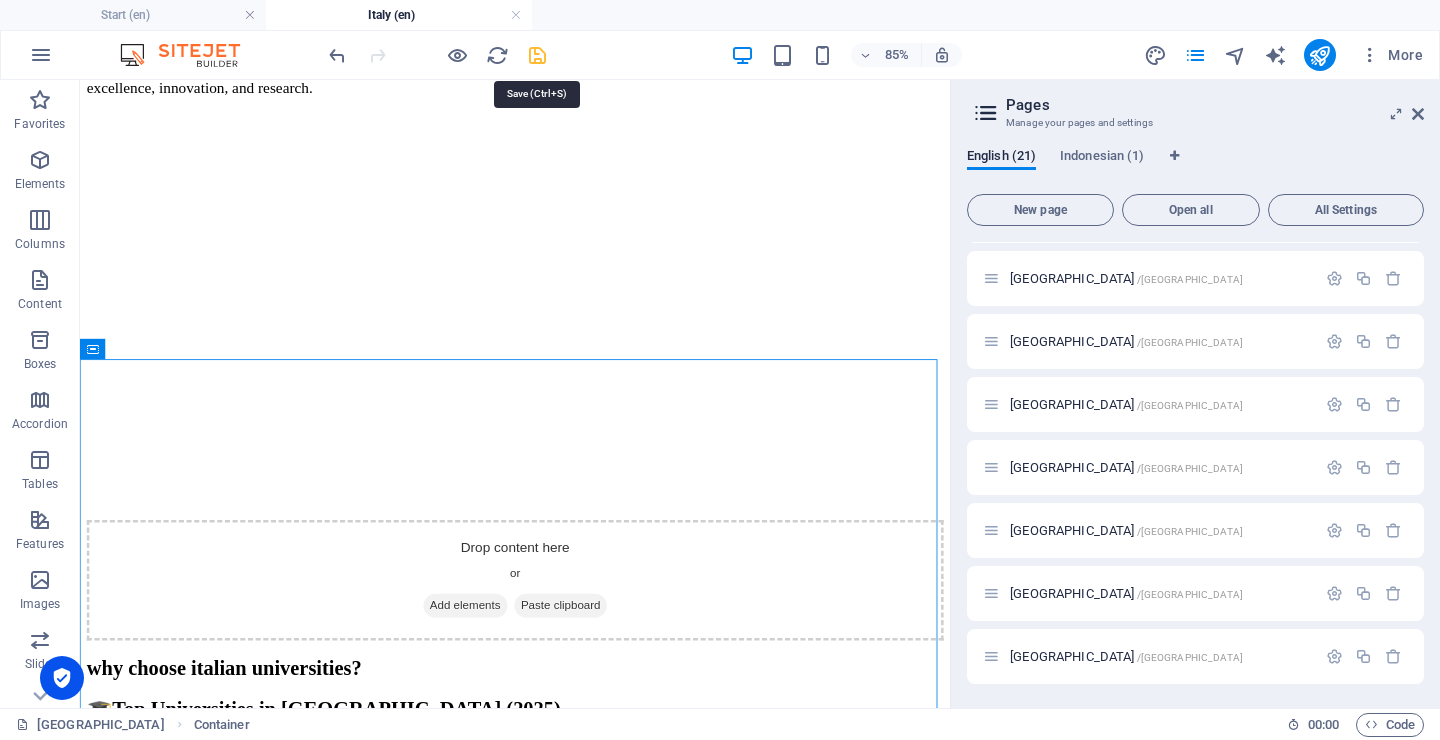 click at bounding box center (537, 55) 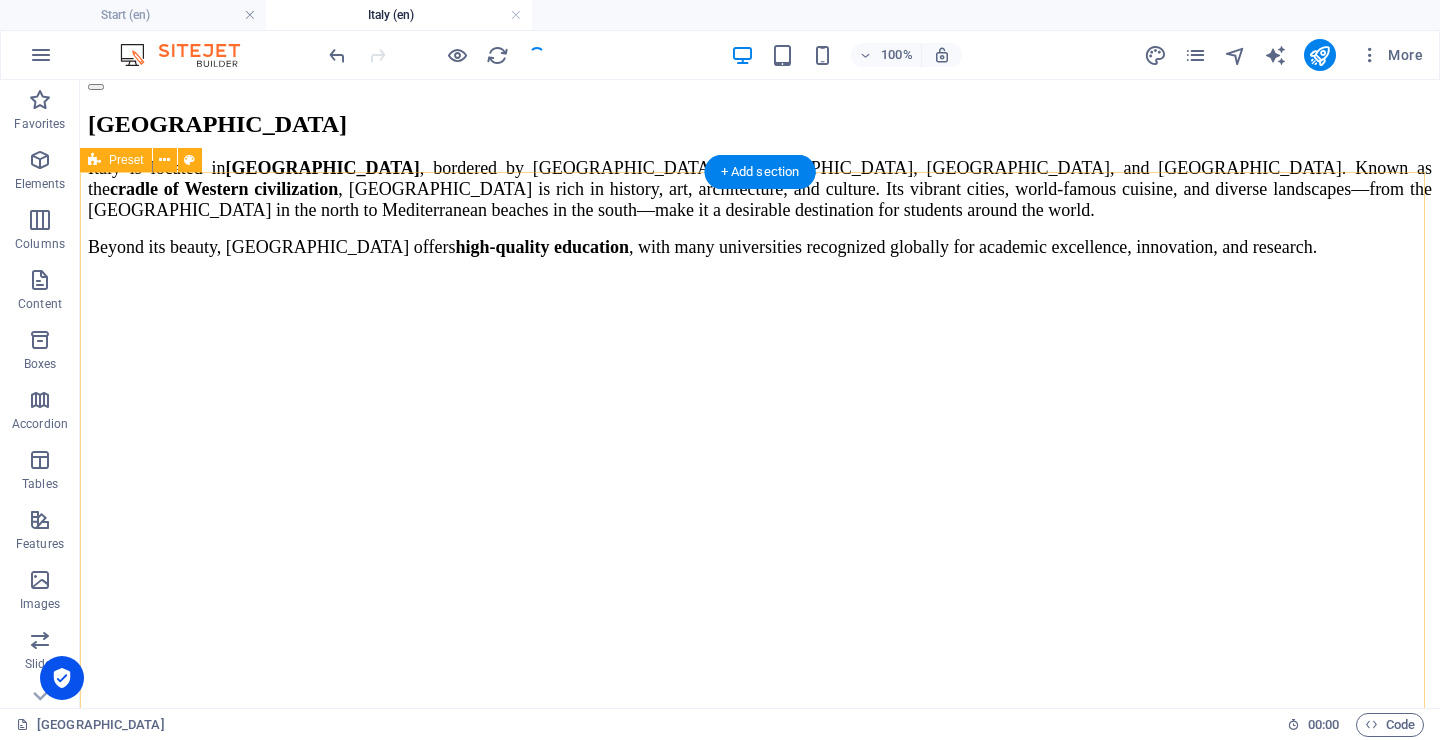 scroll, scrollTop: 445, scrollLeft: 0, axis: vertical 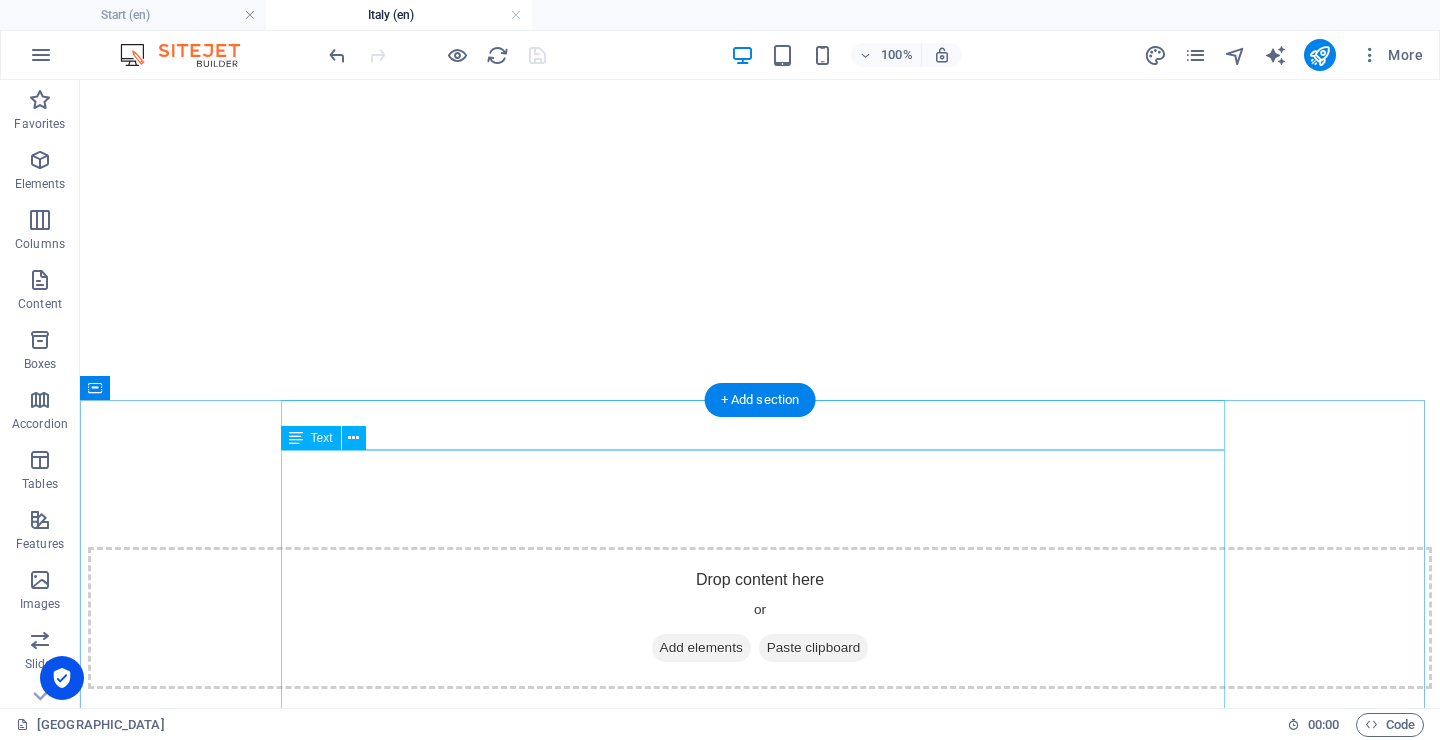click on "🎓  Top Universities in Italy (2025) Italy is home to some of the  oldest and most prestigious universities  in the world, many of which offer  English-taught degree programs  at the undergraduate and postgraduate levels. Here are some of the top-ranked institutions in 2025: University of Bologna  – Founded in 1088, the oldest university in the Western world; known for humanities, law, and economics. Politecnico di Milano  – Italy’s top engineering and technology university, ranked among the best in Europe. Sapienza University of Rome  – One of Europe’s largest universities, famous for science, architecture, and history. University of Padua  – Renowned for medicine, science, and philosophy; one of Europe’s oldest universities. Bocconi University  – One of Europe’s top business schools, especially strong in economics and finance. University of Milan, University of Florence, and University of Turin  – Also offer strong programs in arts, medicine, and international relations. English 💸" at bounding box center (760, 1523) 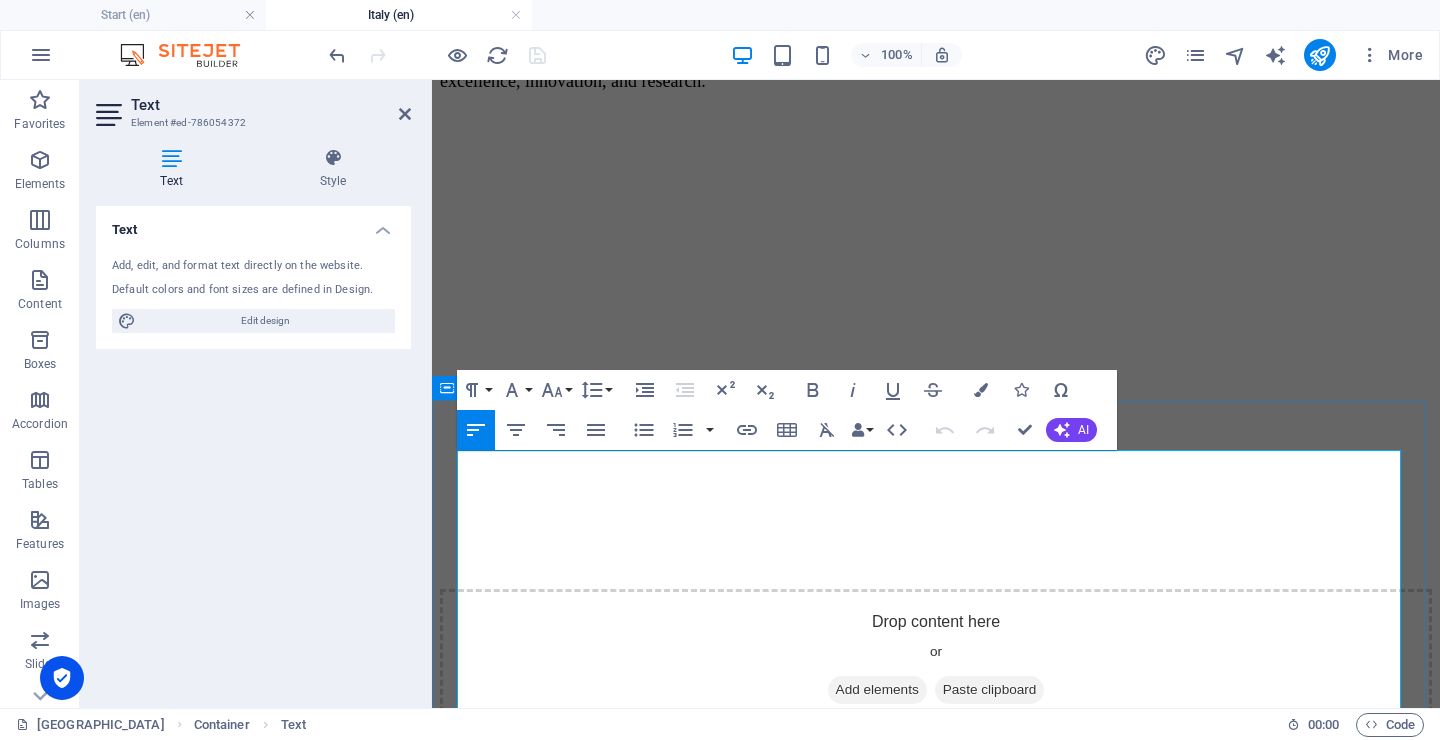 drag, startPoint x: 514, startPoint y: 476, endPoint x: 1212, endPoint y: 495, distance: 698.25854 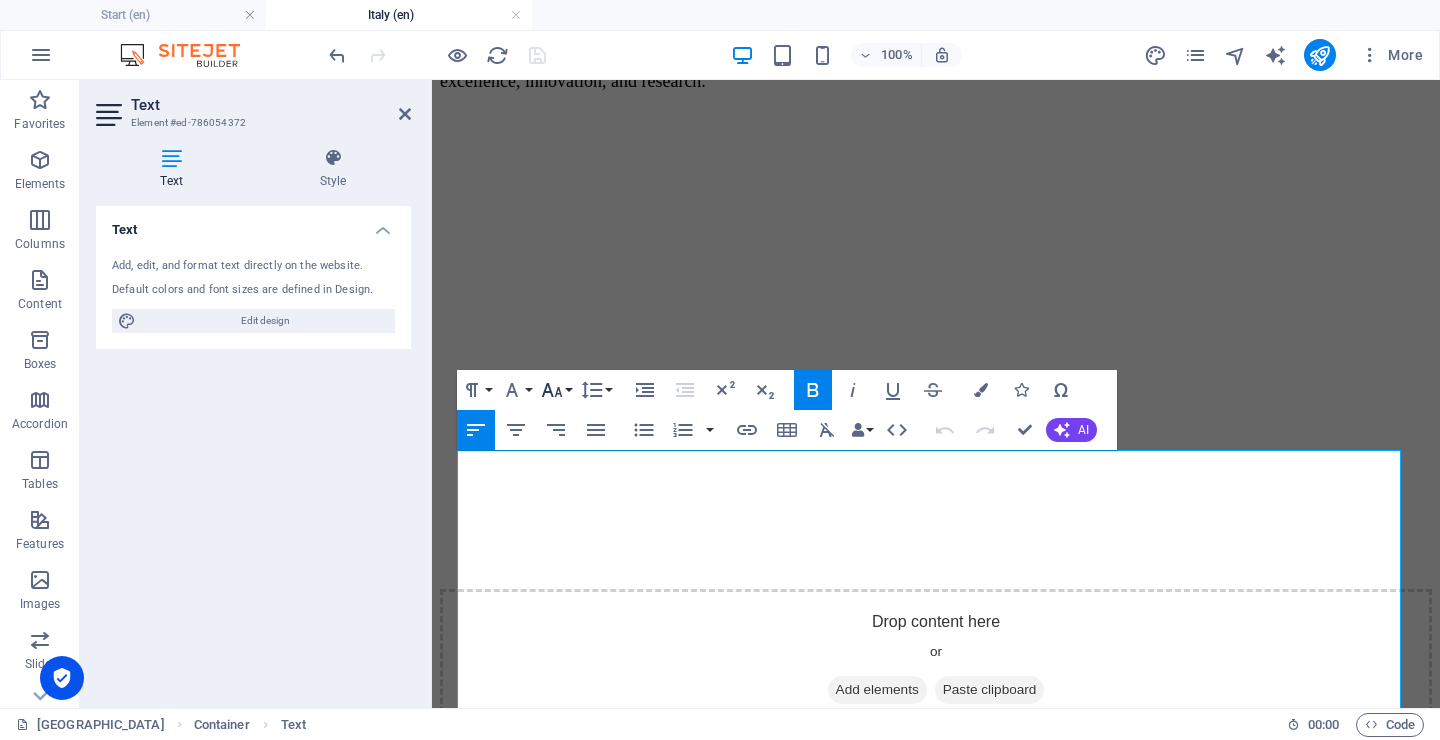 click on "Font Size" at bounding box center [556, 390] 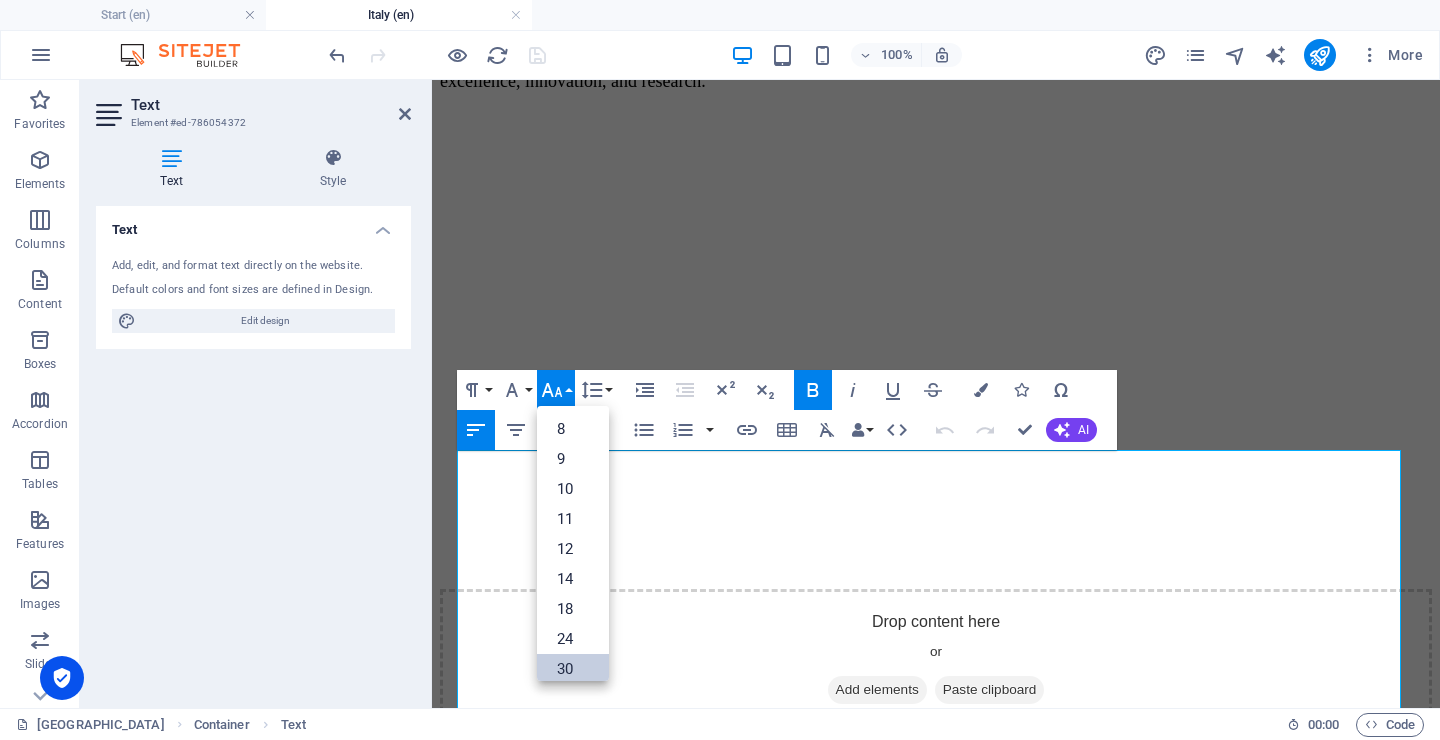 click on "30" at bounding box center [573, 669] 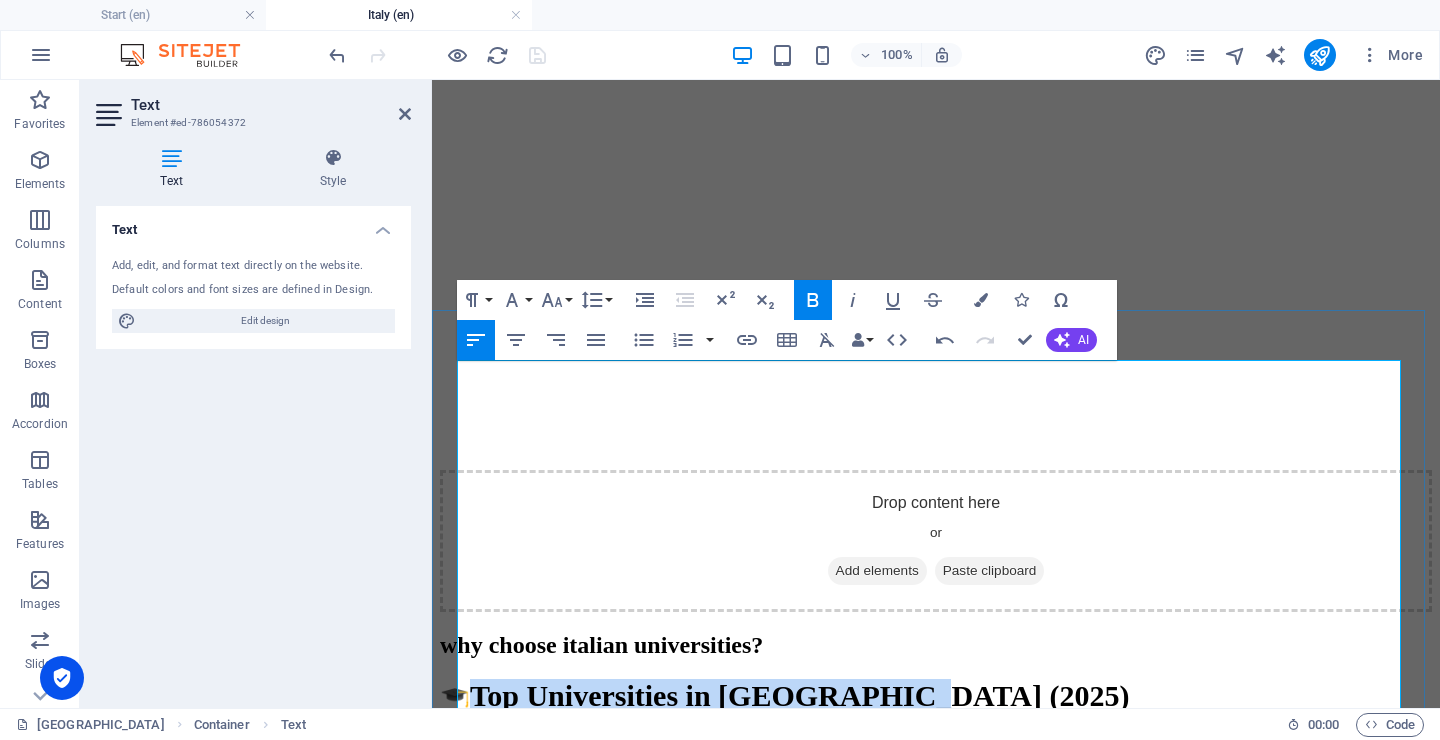 scroll, scrollTop: 637, scrollLeft: 0, axis: vertical 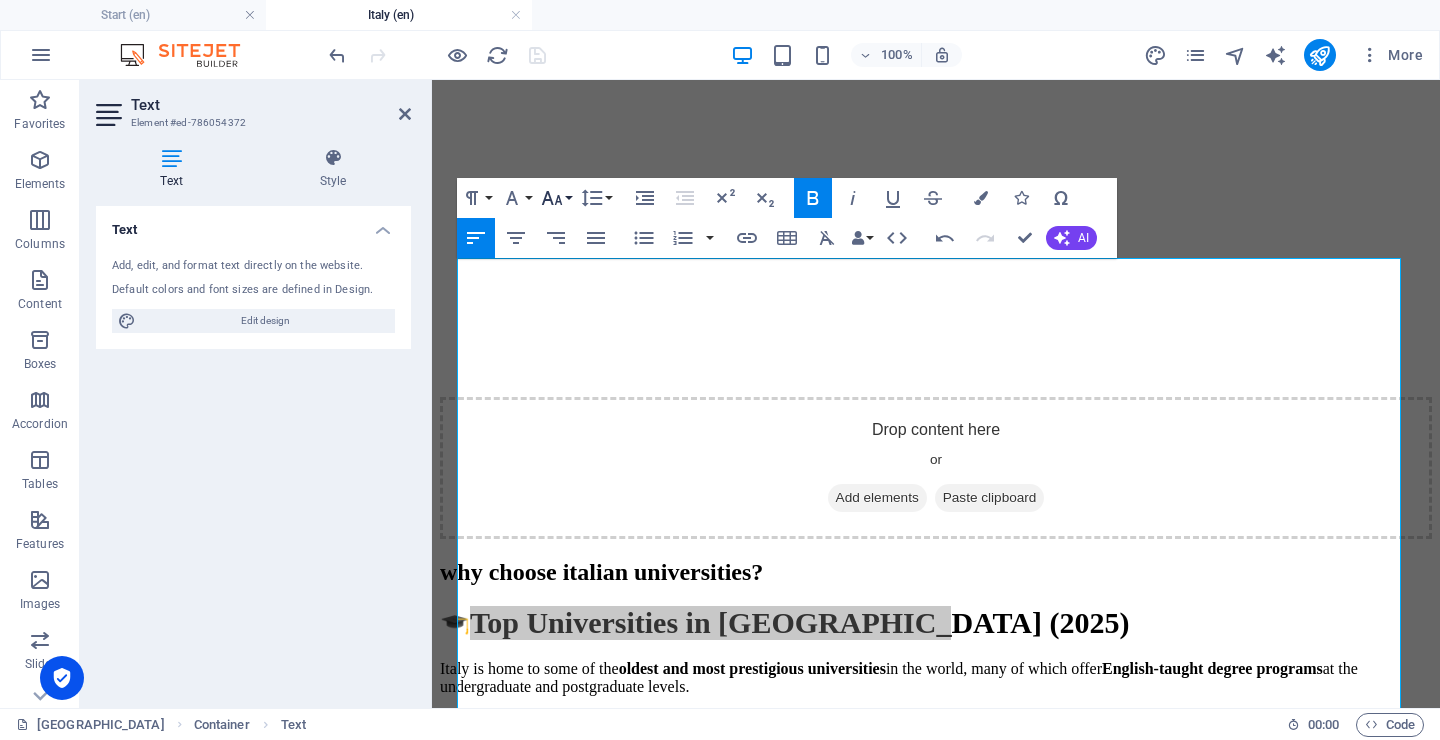 click on "Font Size" at bounding box center [556, 198] 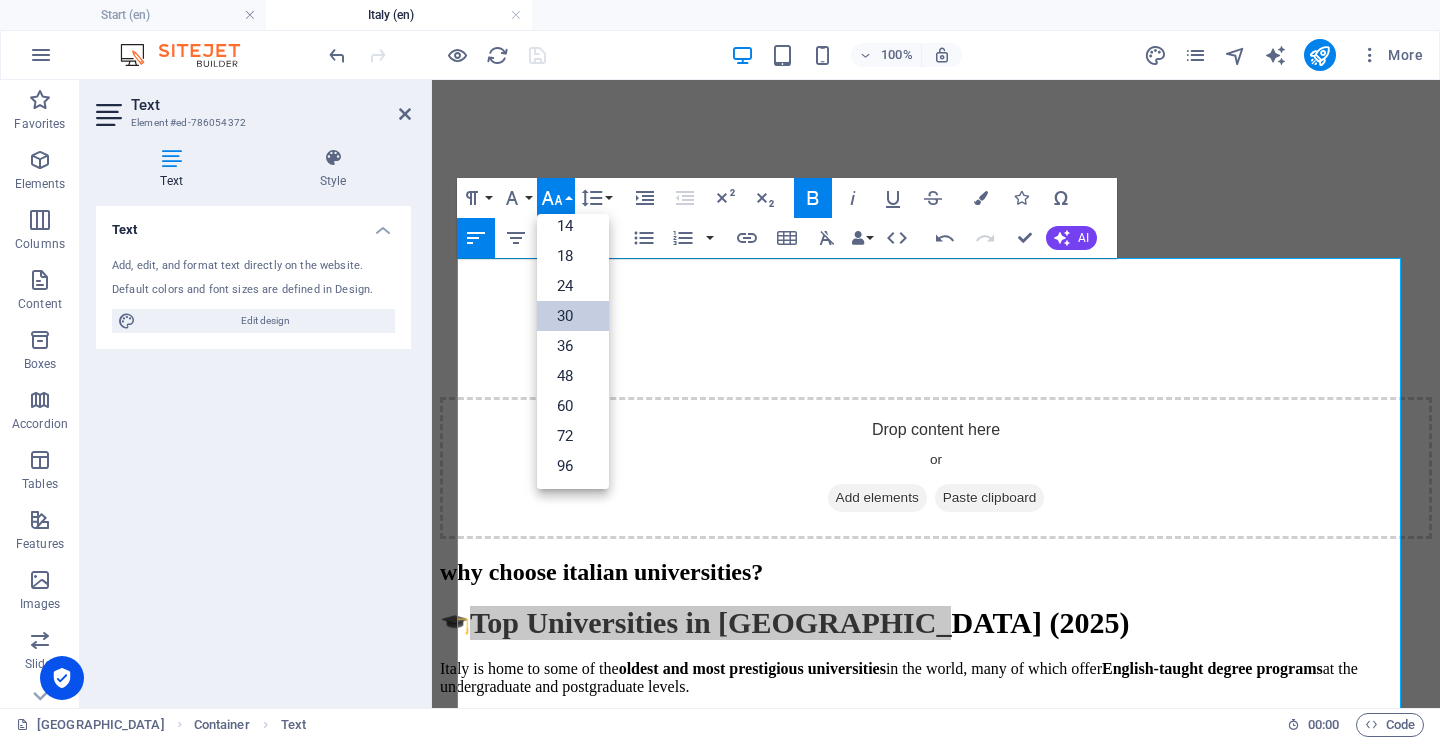 scroll, scrollTop: 161, scrollLeft: 0, axis: vertical 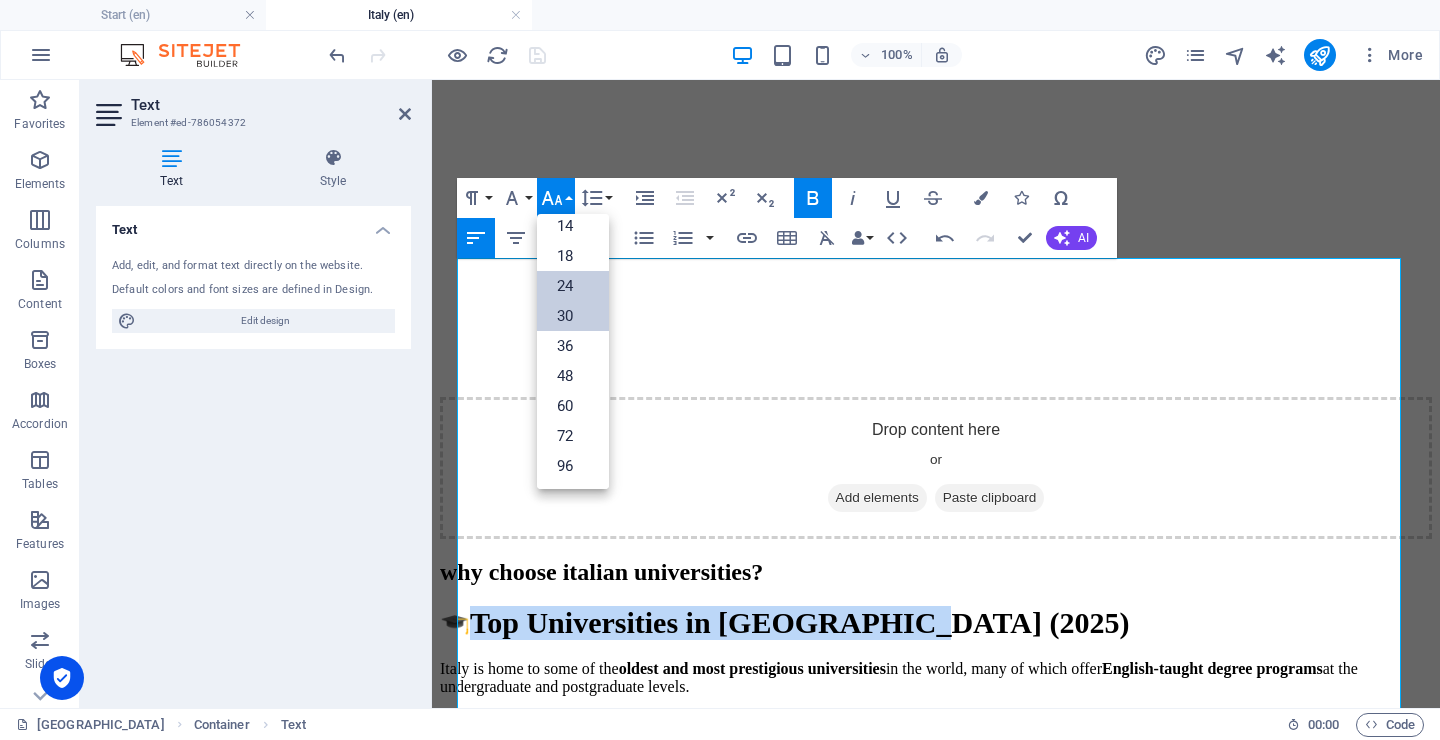 click on "24" at bounding box center (573, 286) 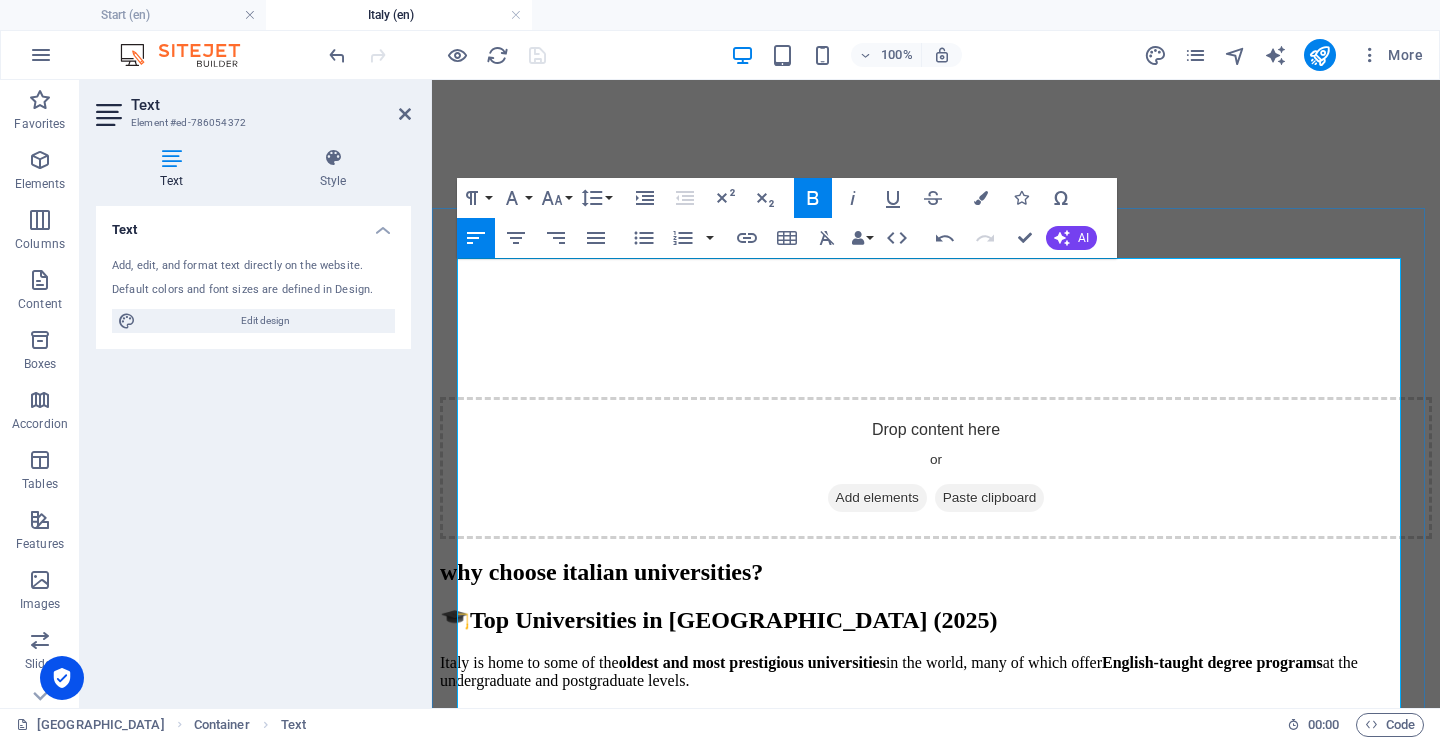 scroll, scrollTop: 1052, scrollLeft: 0, axis: vertical 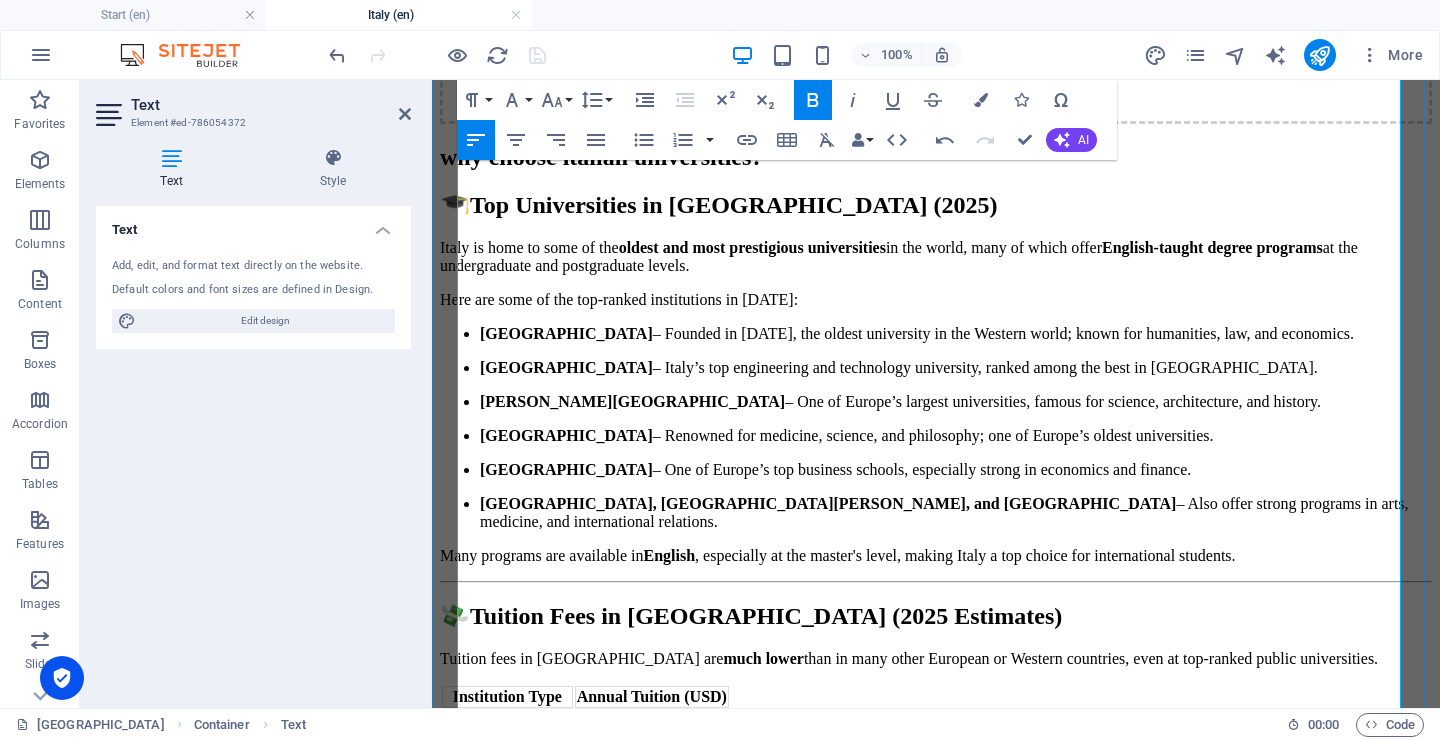 click on "Tuition Fees in [GEOGRAPHIC_DATA] (2025 Estimates)" at bounding box center (766, 616) 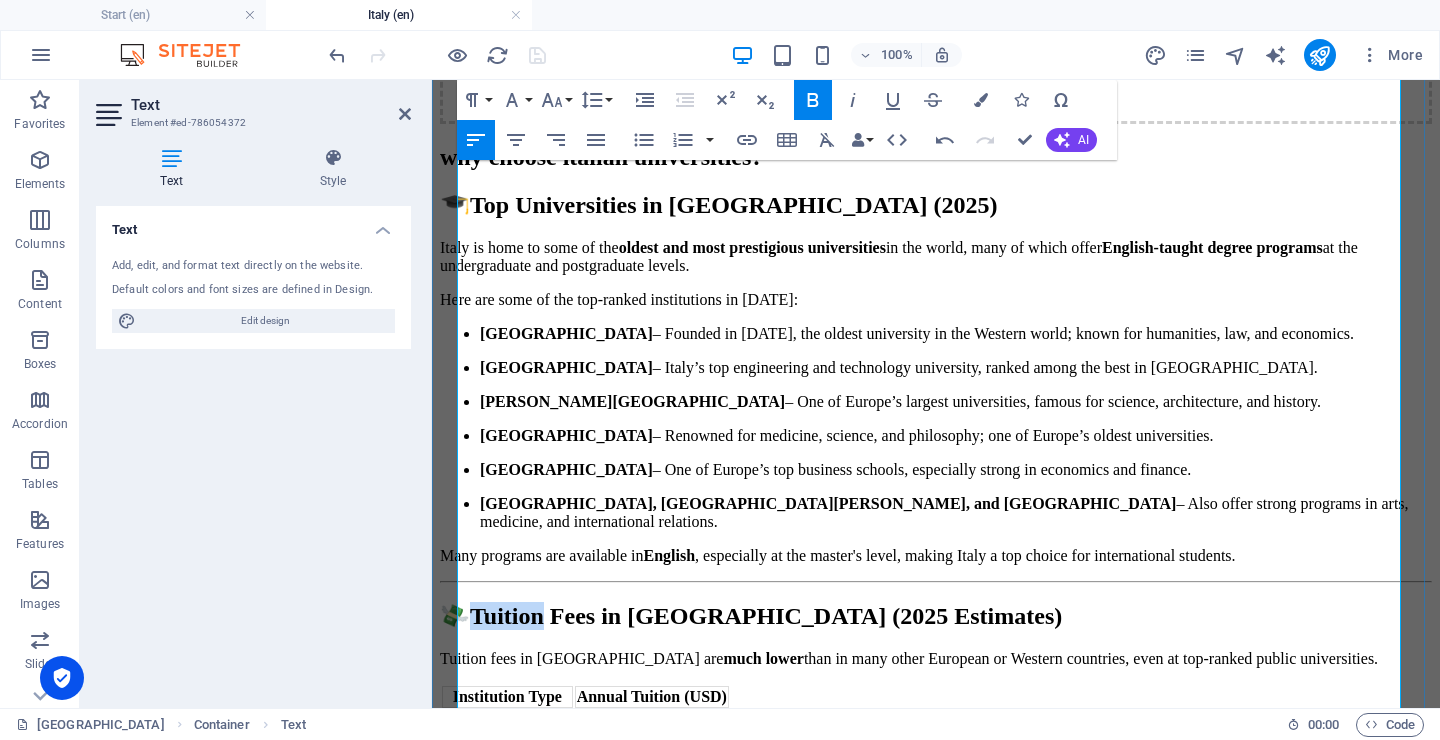 click on "Tuition Fees in [GEOGRAPHIC_DATA] (2025 Estimates)" at bounding box center (766, 616) 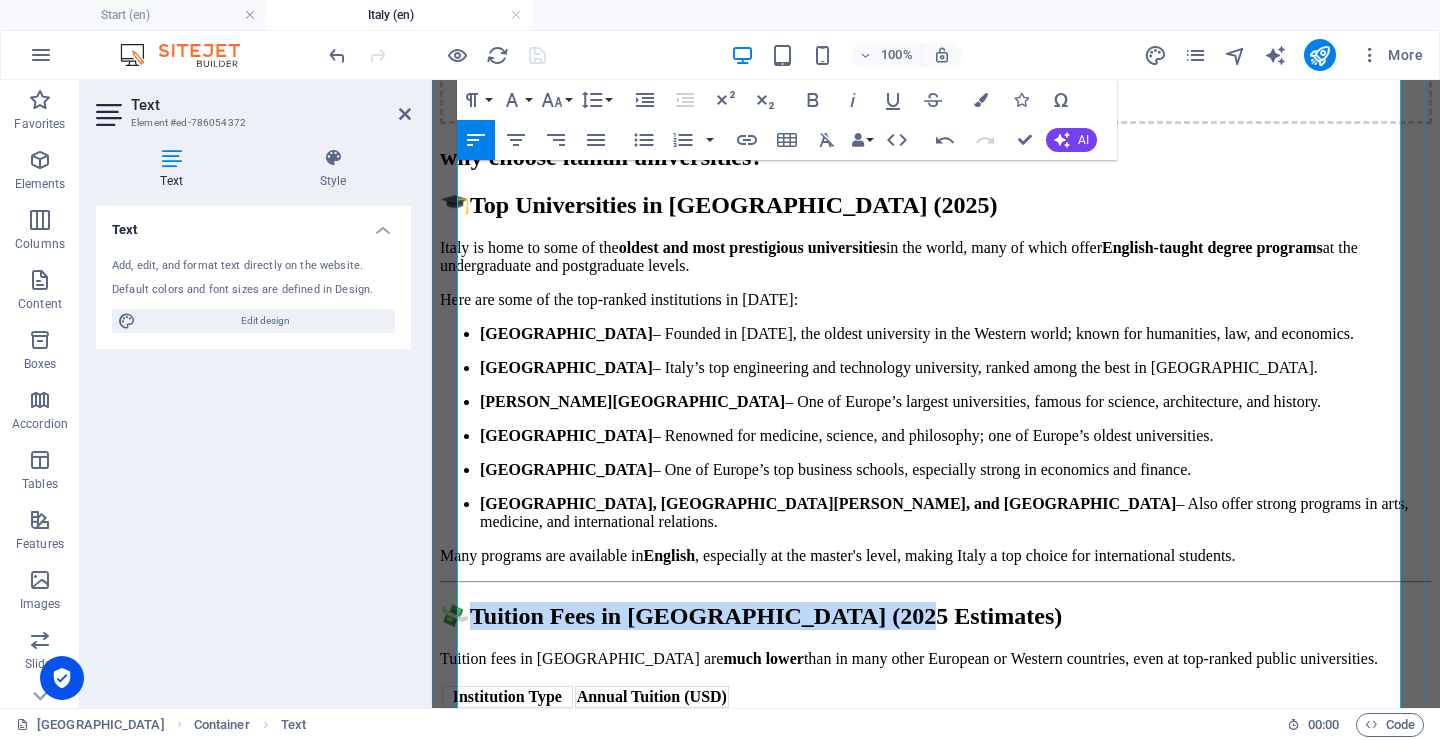 drag, startPoint x: 513, startPoint y: 334, endPoint x: 1365, endPoint y: 339, distance: 852.01465 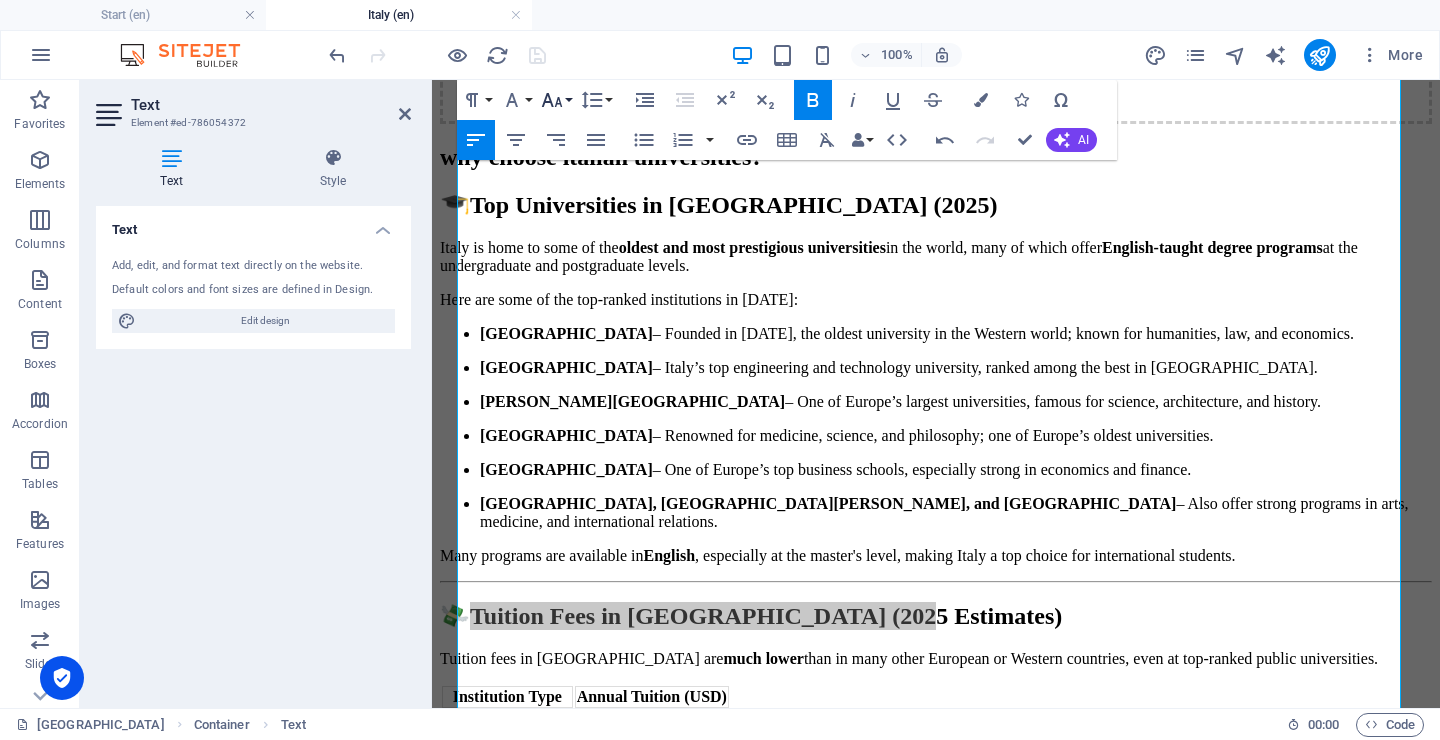 click on "Font Size" at bounding box center [556, 100] 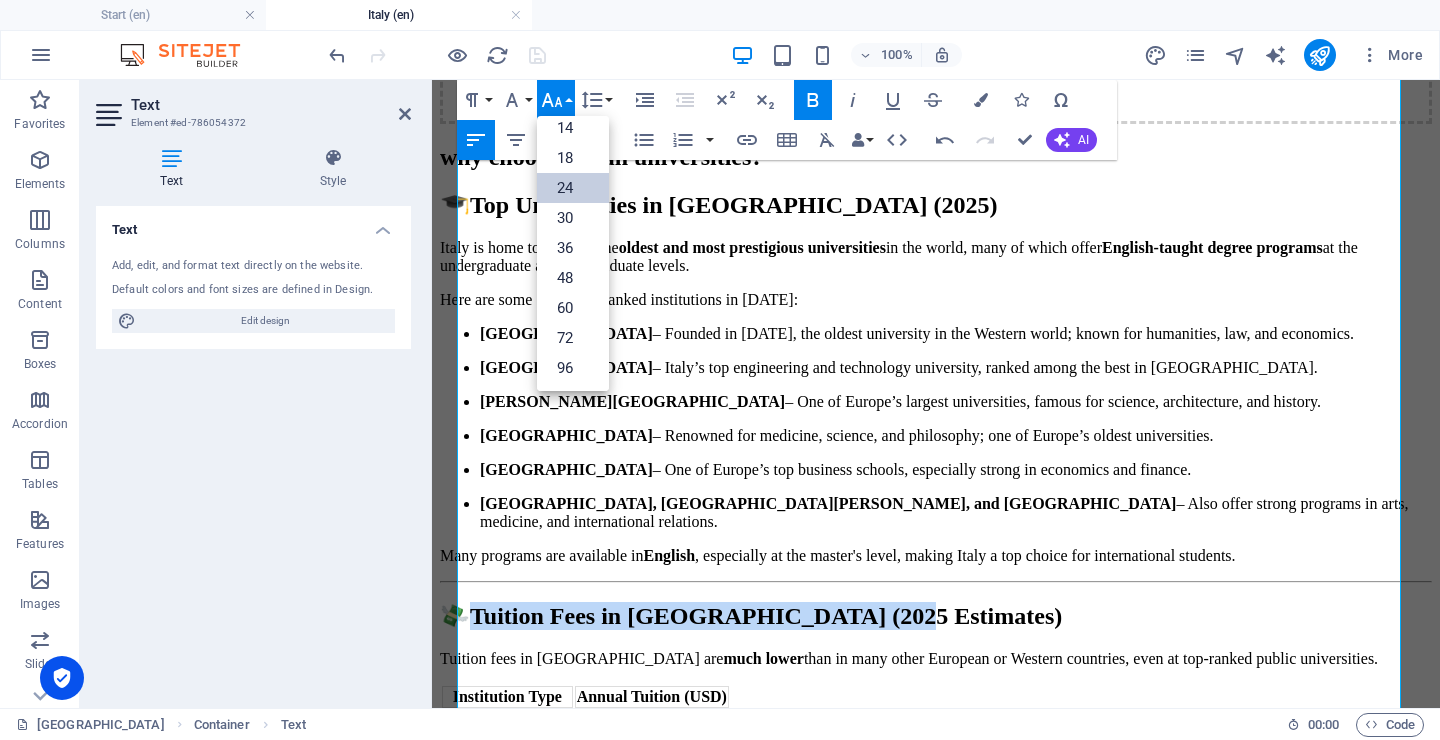 click on "24" at bounding box center (573, 188) 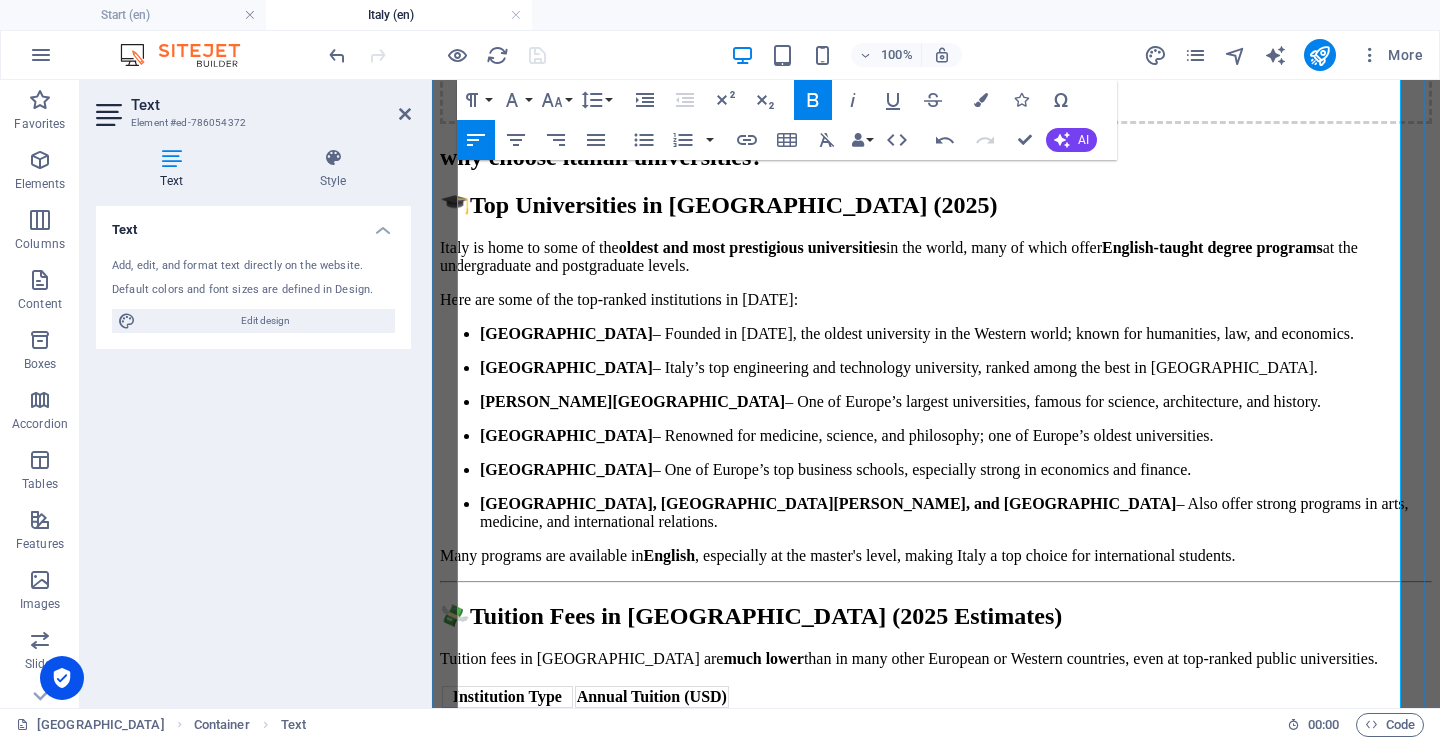 drag, startPoint x: 514, startPoint y: 625, endPoint x: 1358, endPoint y: 626, distance: 844.0006 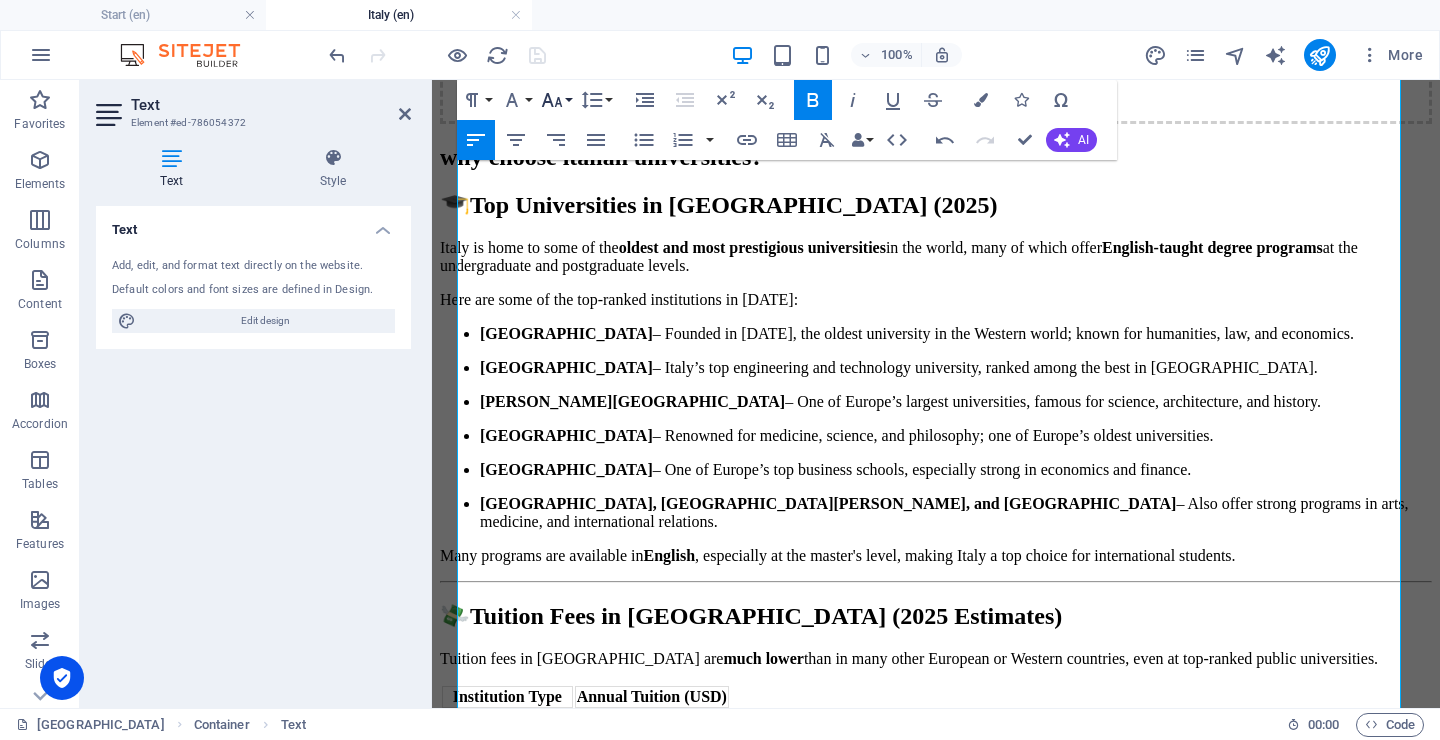 click on "Font Size" at bounding box center [556, 100] 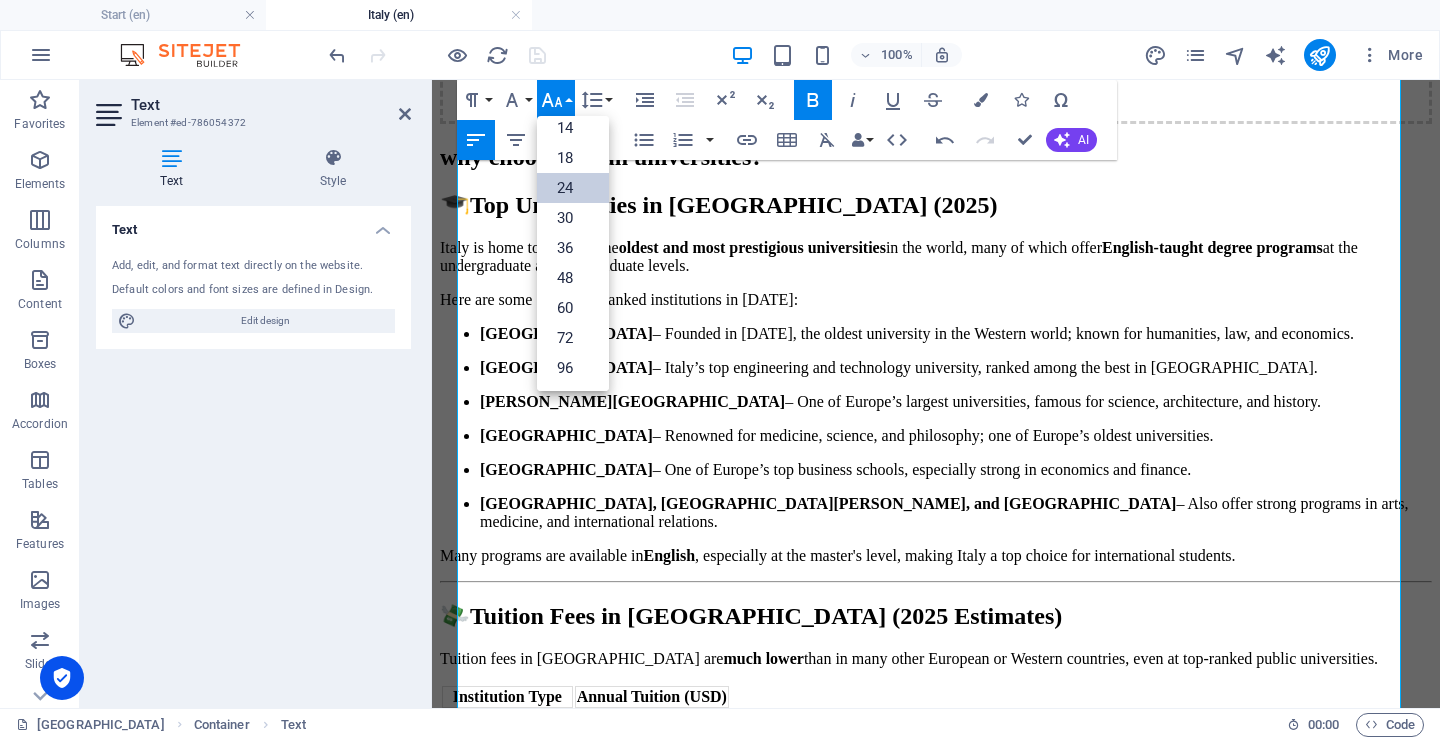 click on "24" at bounding box center [573, 188] 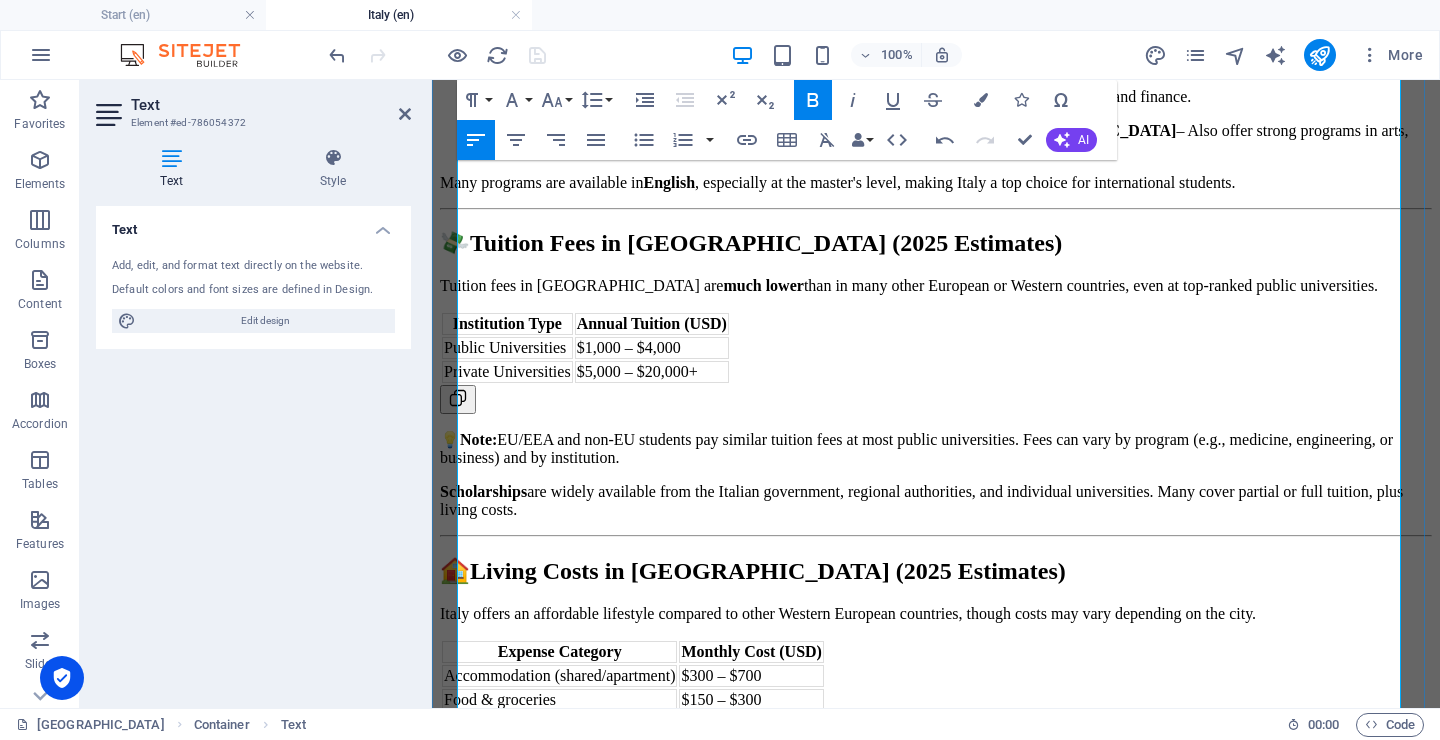 scroll, scrollTop: 1481, scrollLeft: 0, axis: vertical 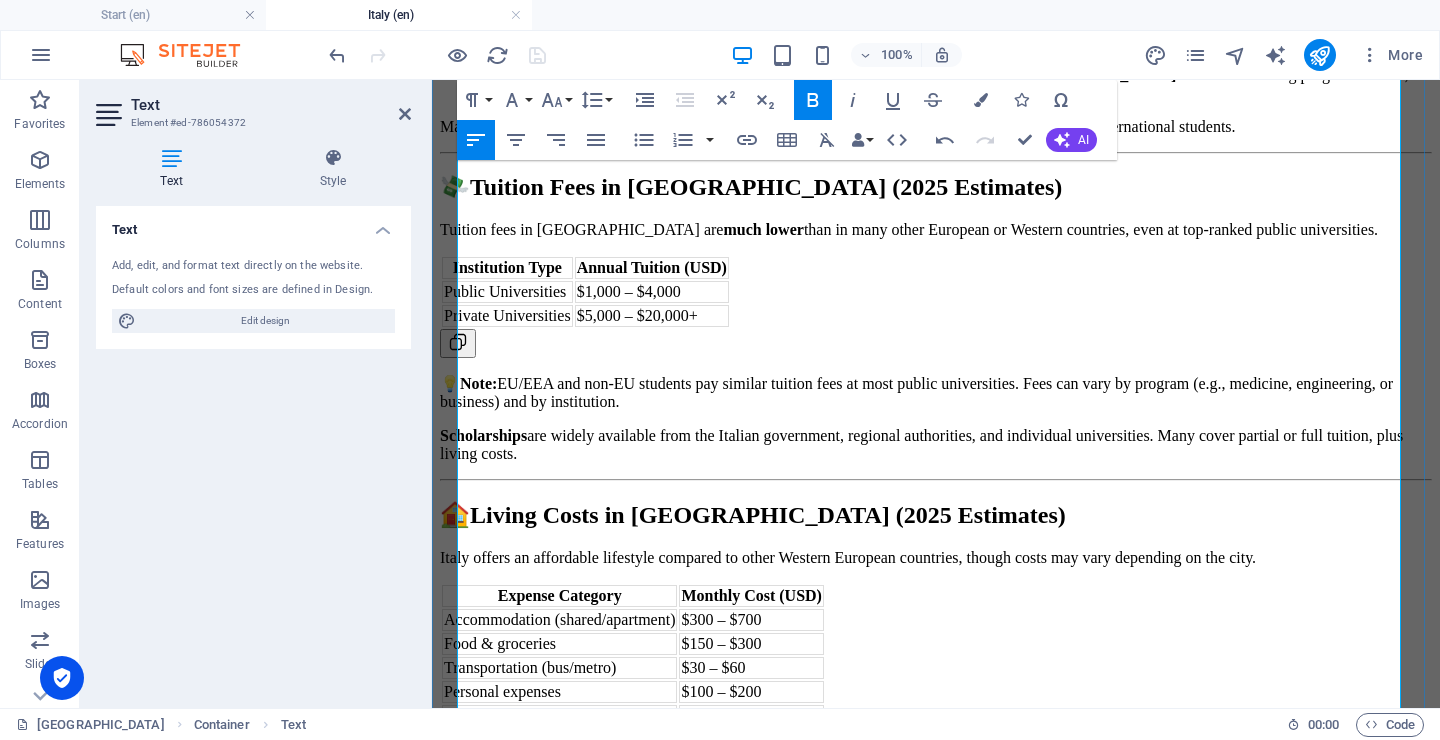 drag, startPoint x: 512, startPoint y: 490, endPoint x: 760, endPoint y: 539, distance: 252.79439 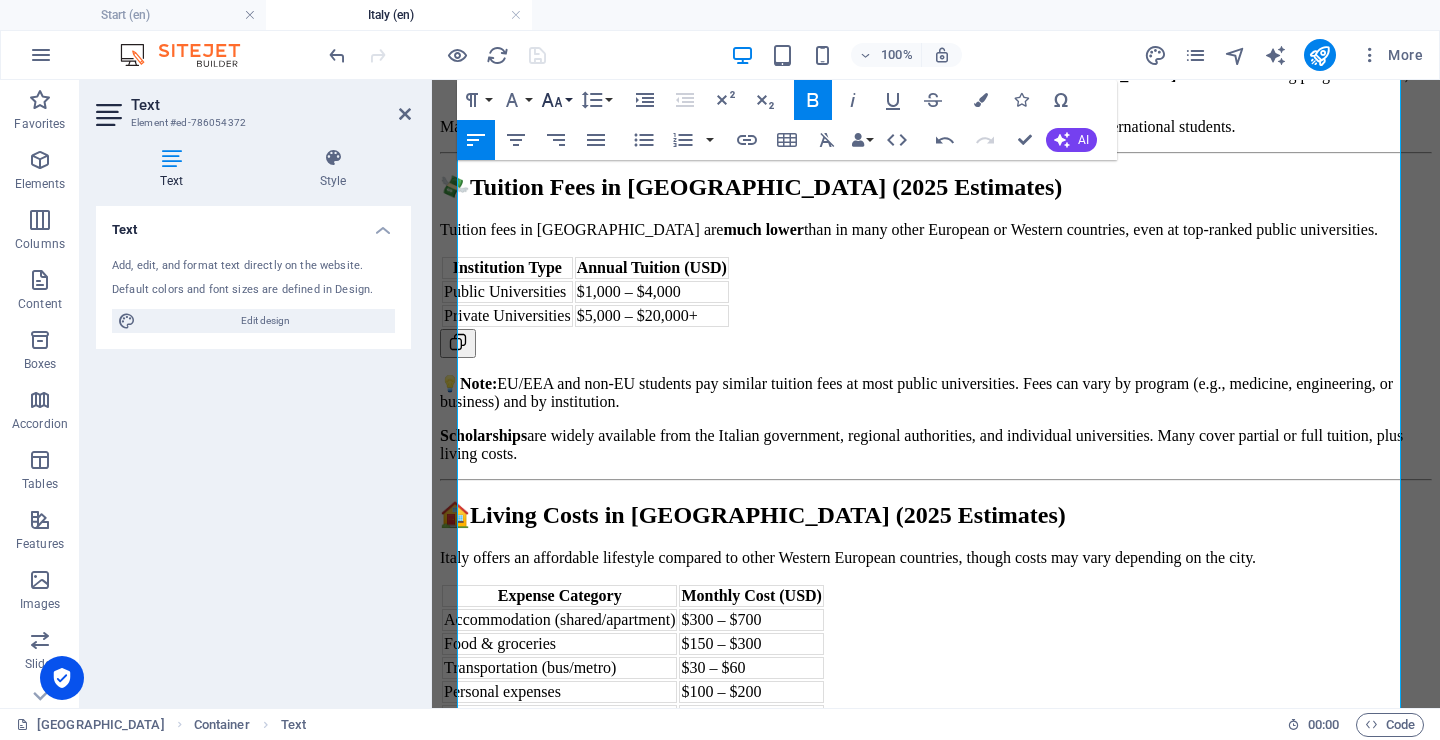 click on "Font Size" at bounding box center (556, 100) 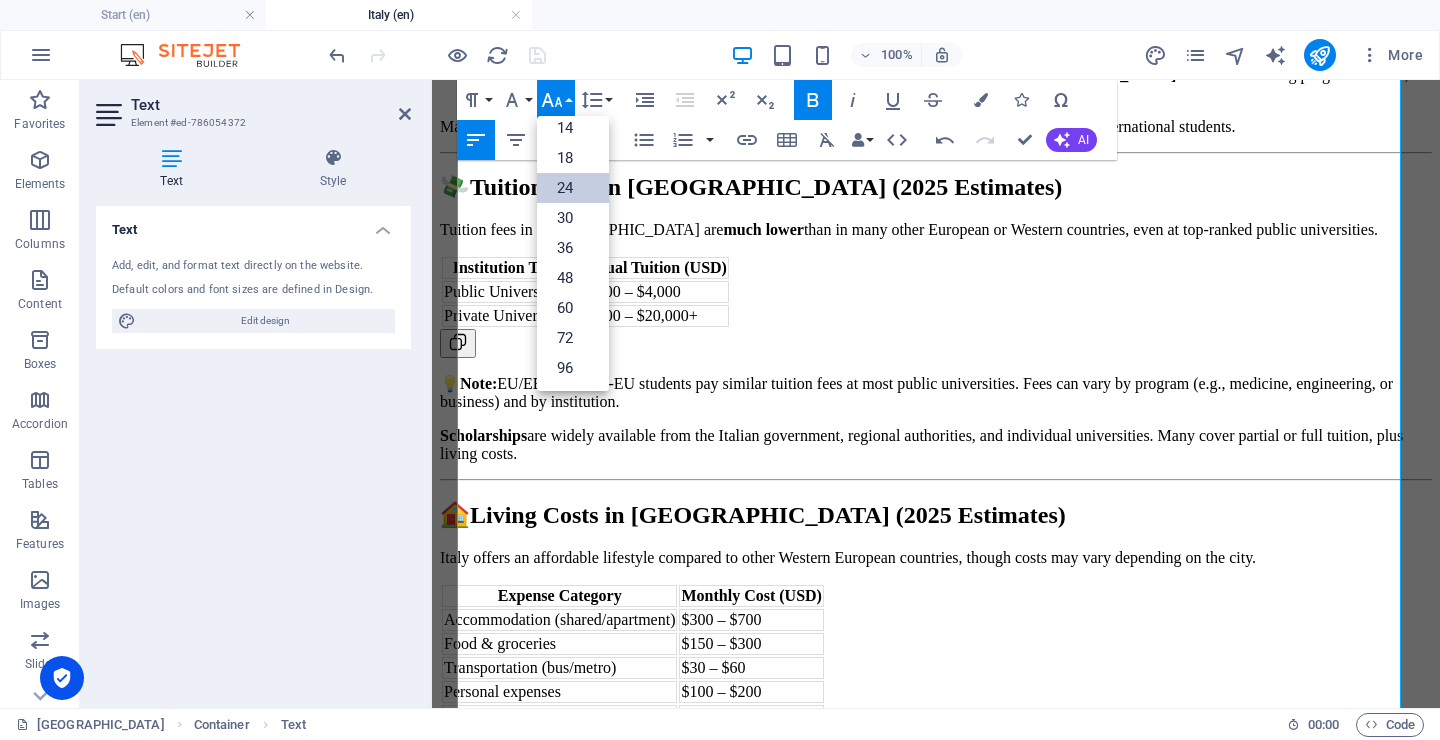 click on "24" at bounding box center (573, 188) 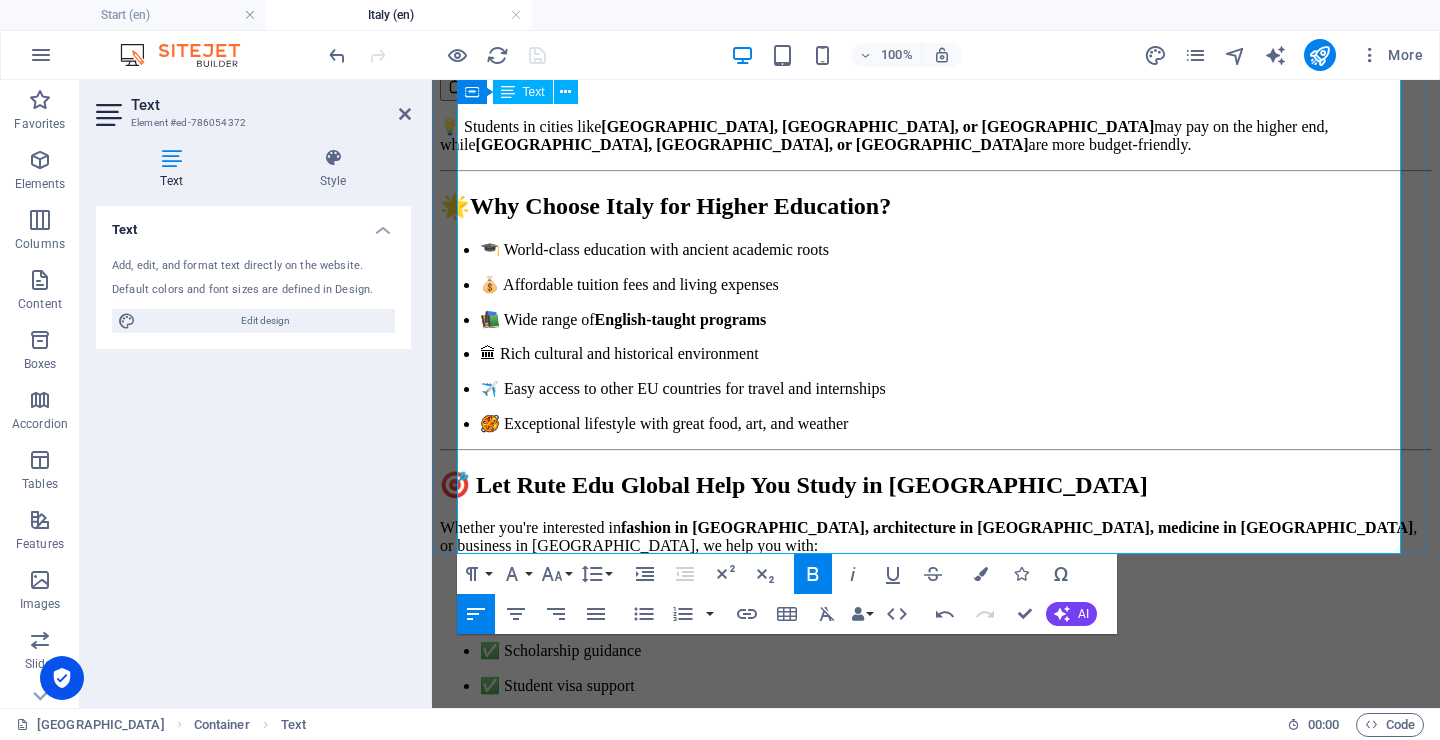 scroll, scrollTop: 2097, scrollLeft: 0, axis: vertical 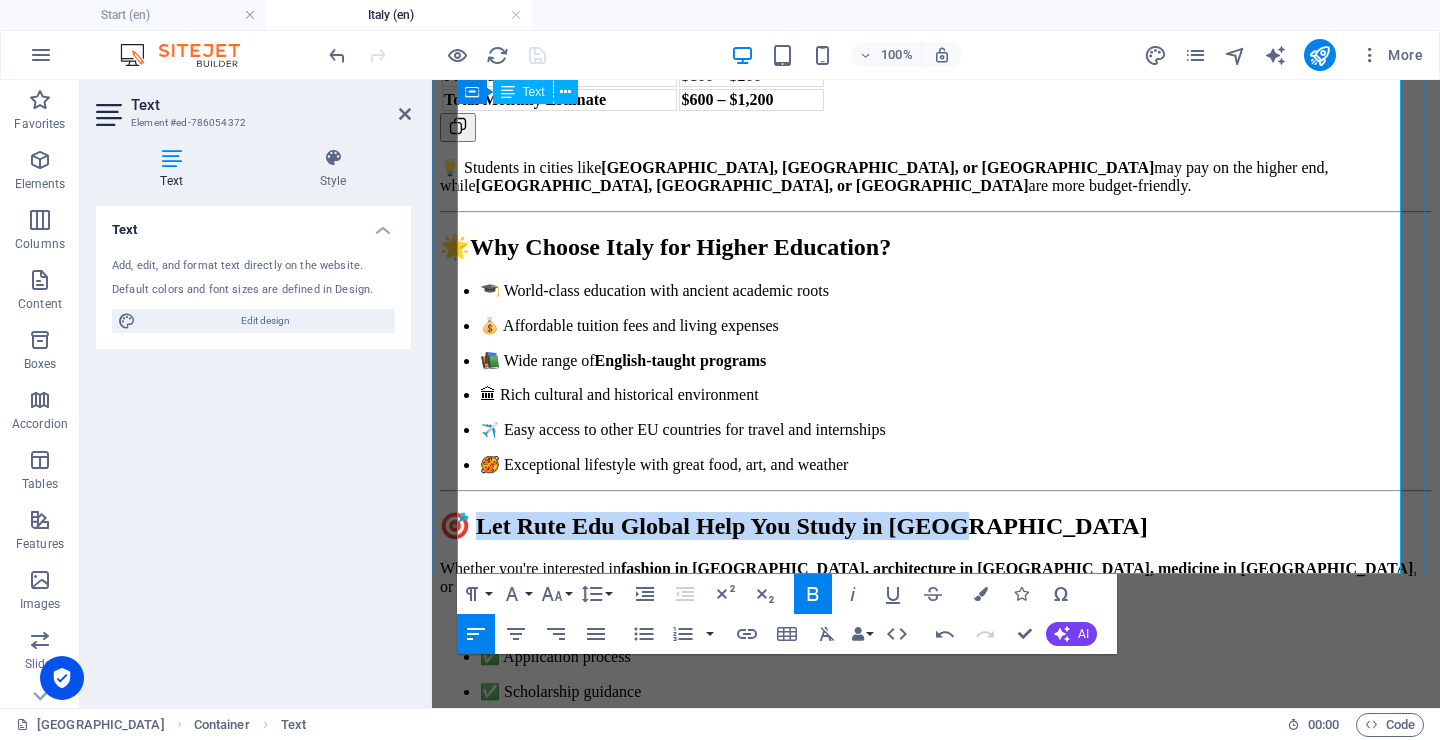 drag, startPoint x: 509, startPoint y: 228, endPoint x: 571, endPoint y: 288, distance: 86.27862 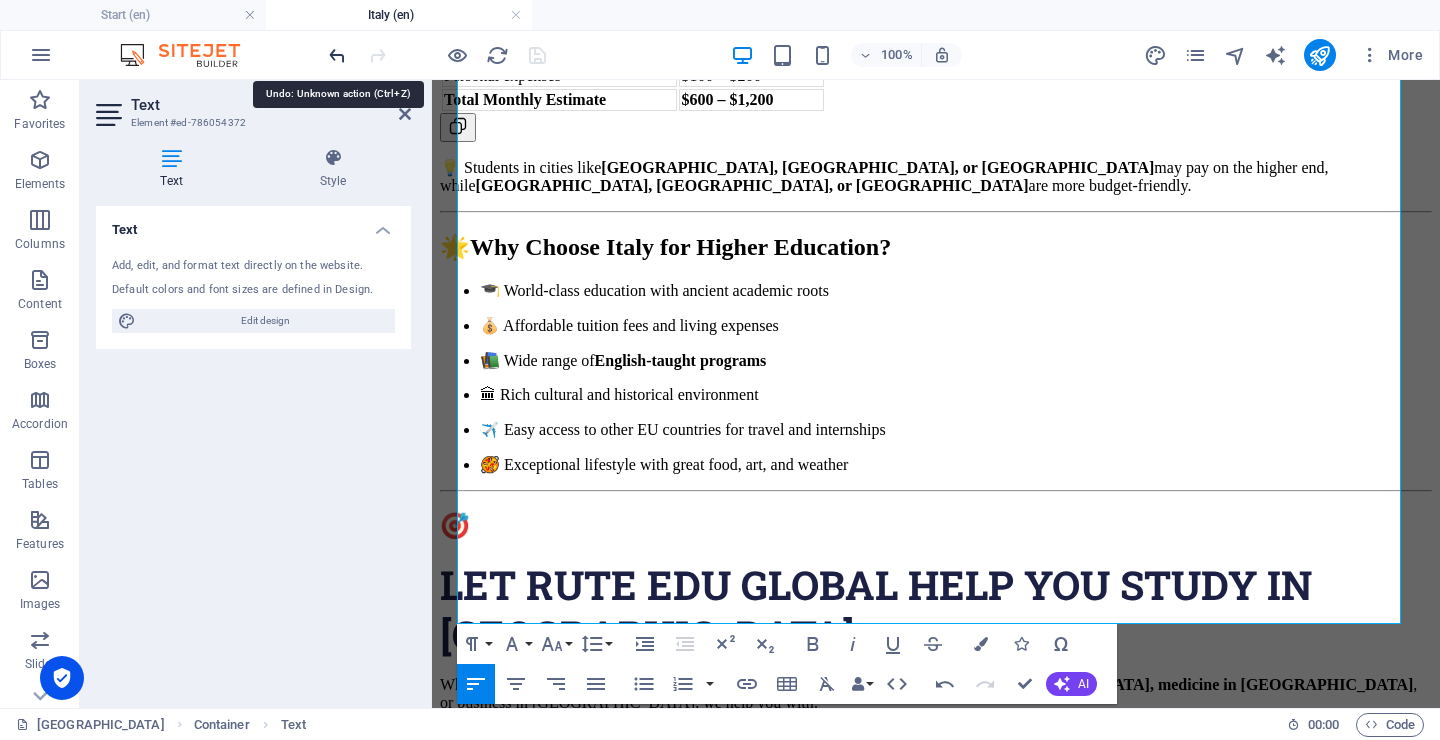 click at bounding box center (337, 55) 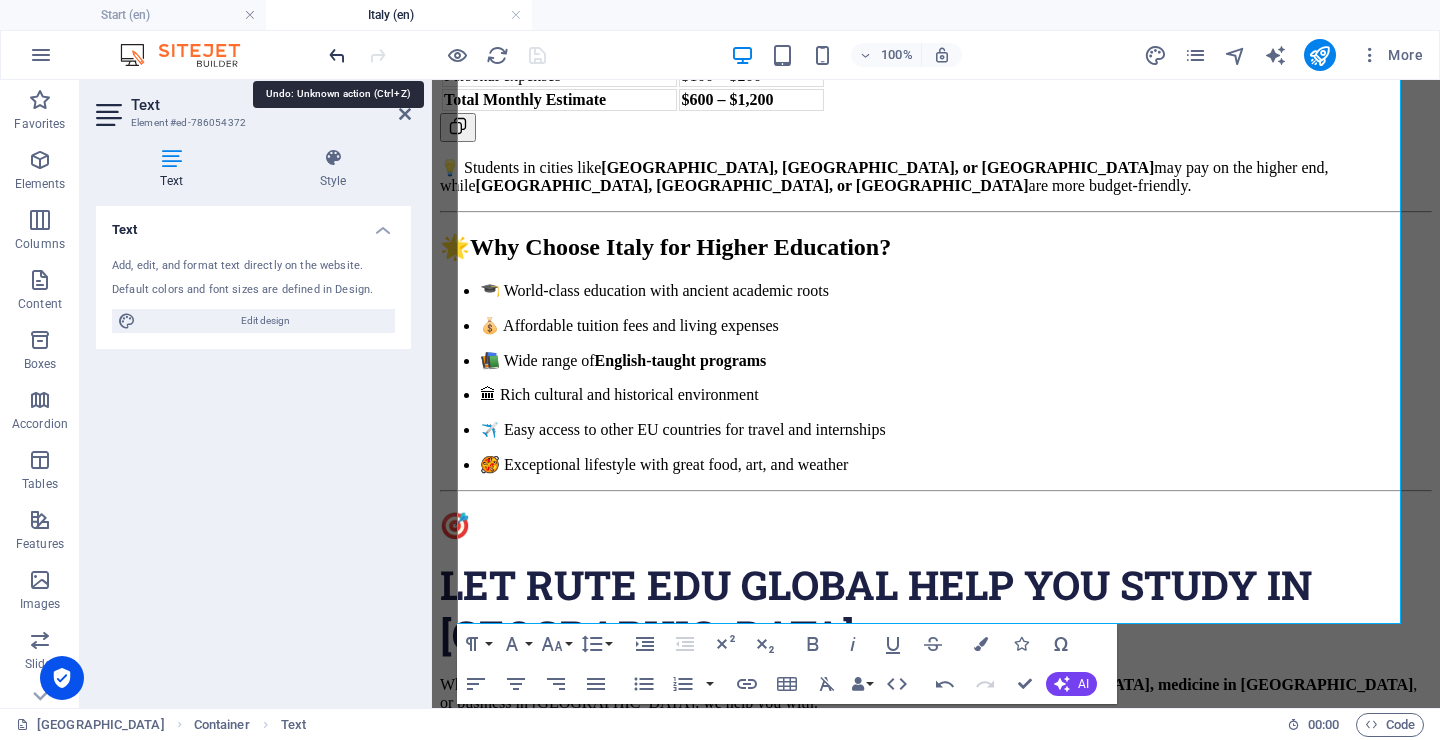 click at bounding box center (337, 55) 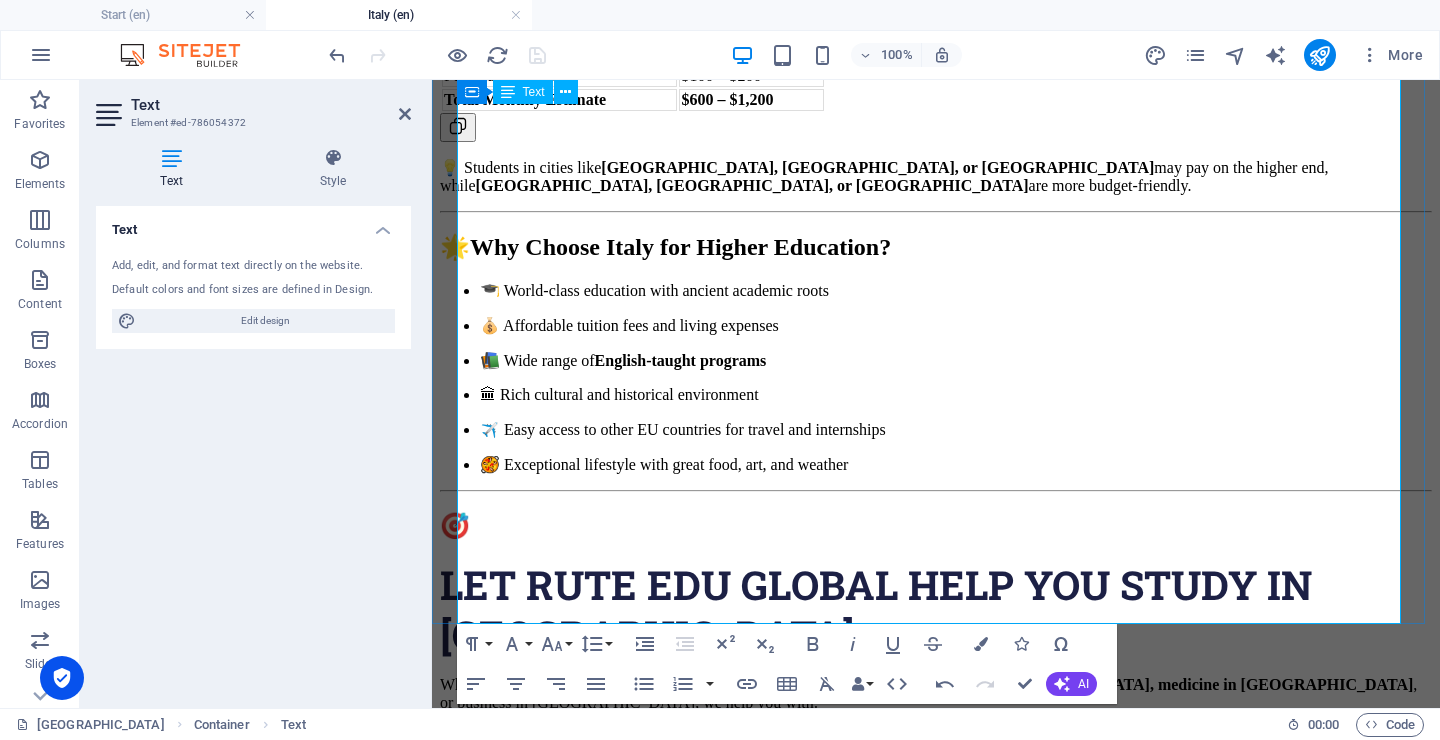 click on "Let Rute Edu Global Help You Study in [GEOGRAPHIC_DATA]" at bounding box center [936, 610] 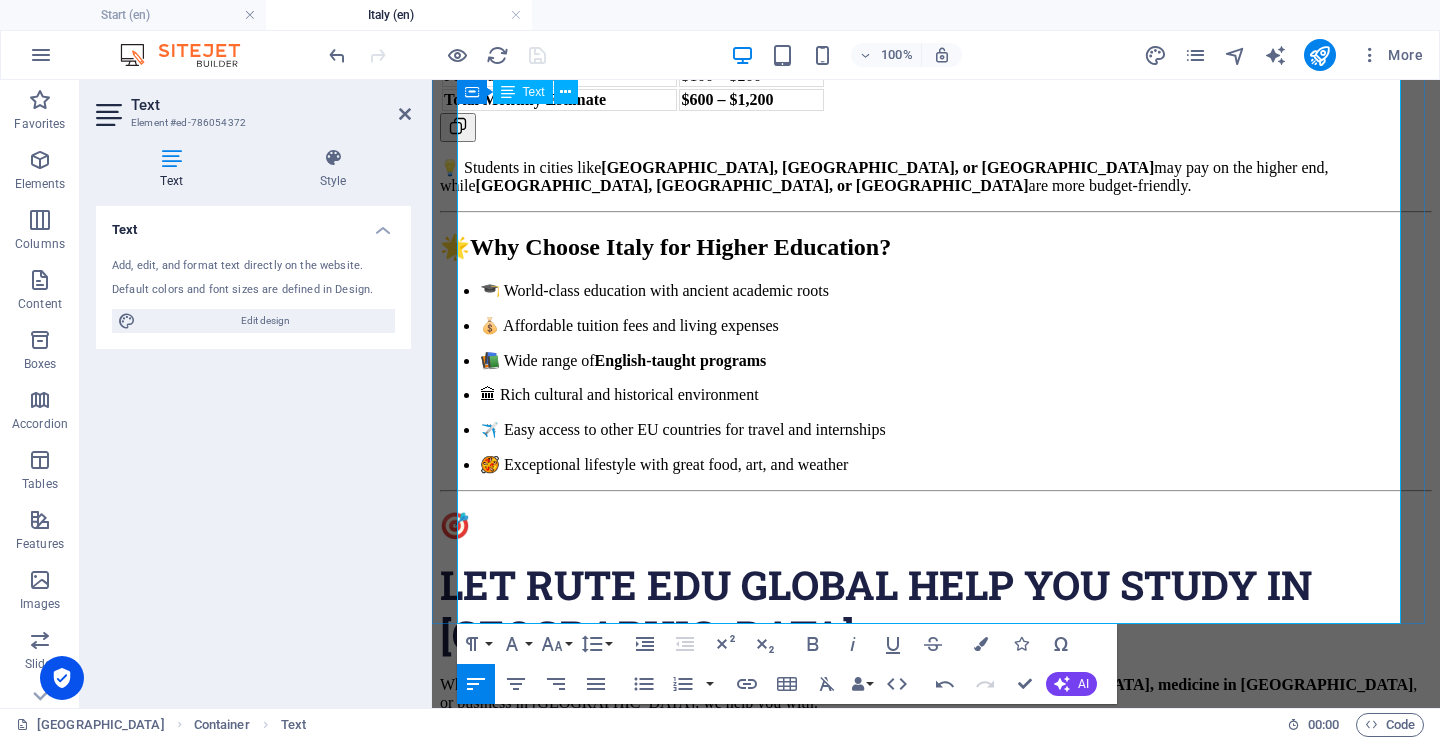 click on "Let Rute Edu Global Help You Study in [GEOGRAPHIC_DATA]" at bounding box center [936, 610] 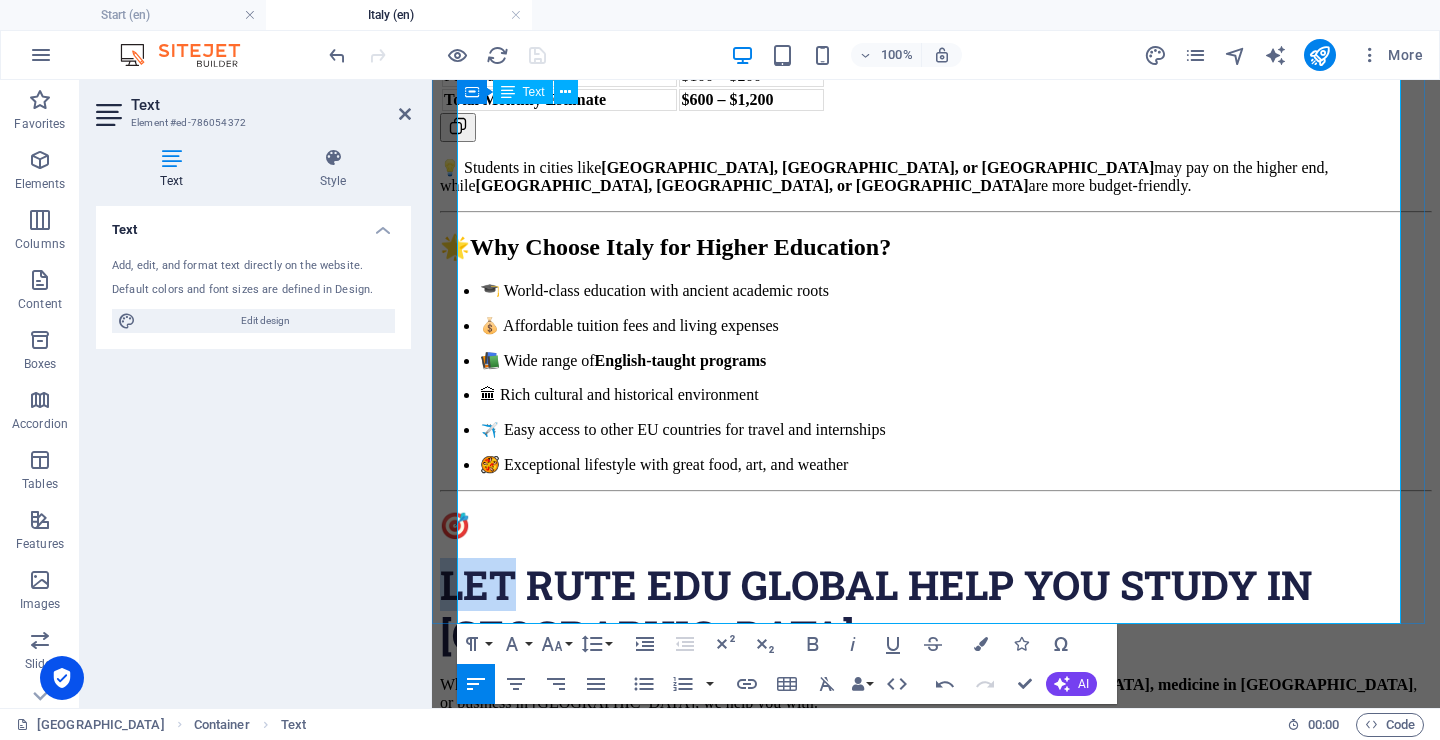 click on "Let Rute Edu Global Help You Study in [GEOGRAPHIC_DATA]" at bounding box center [936, 610] 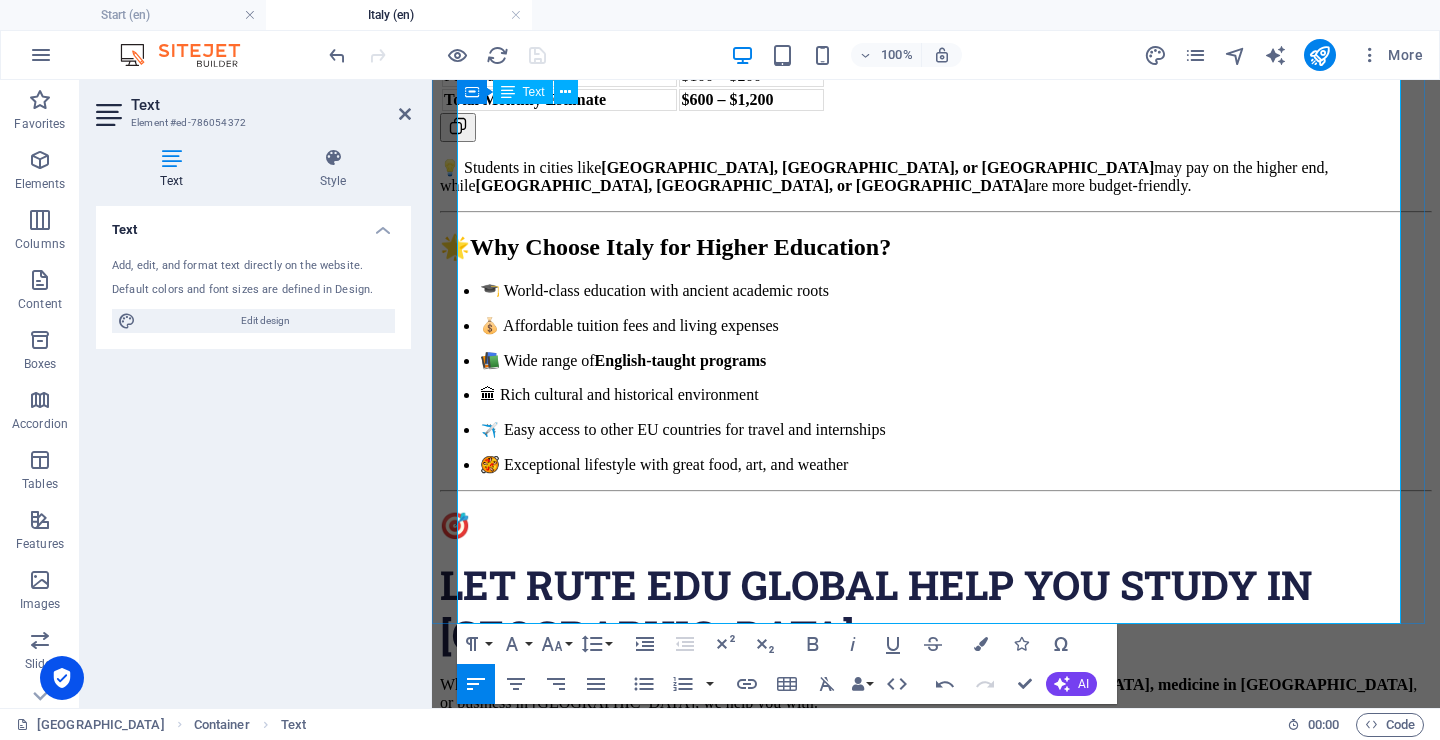 click on "Let Rute Edu Global Help You Study in [GEOGRAPHIC_DATA]" at bounding box center [936, 610] 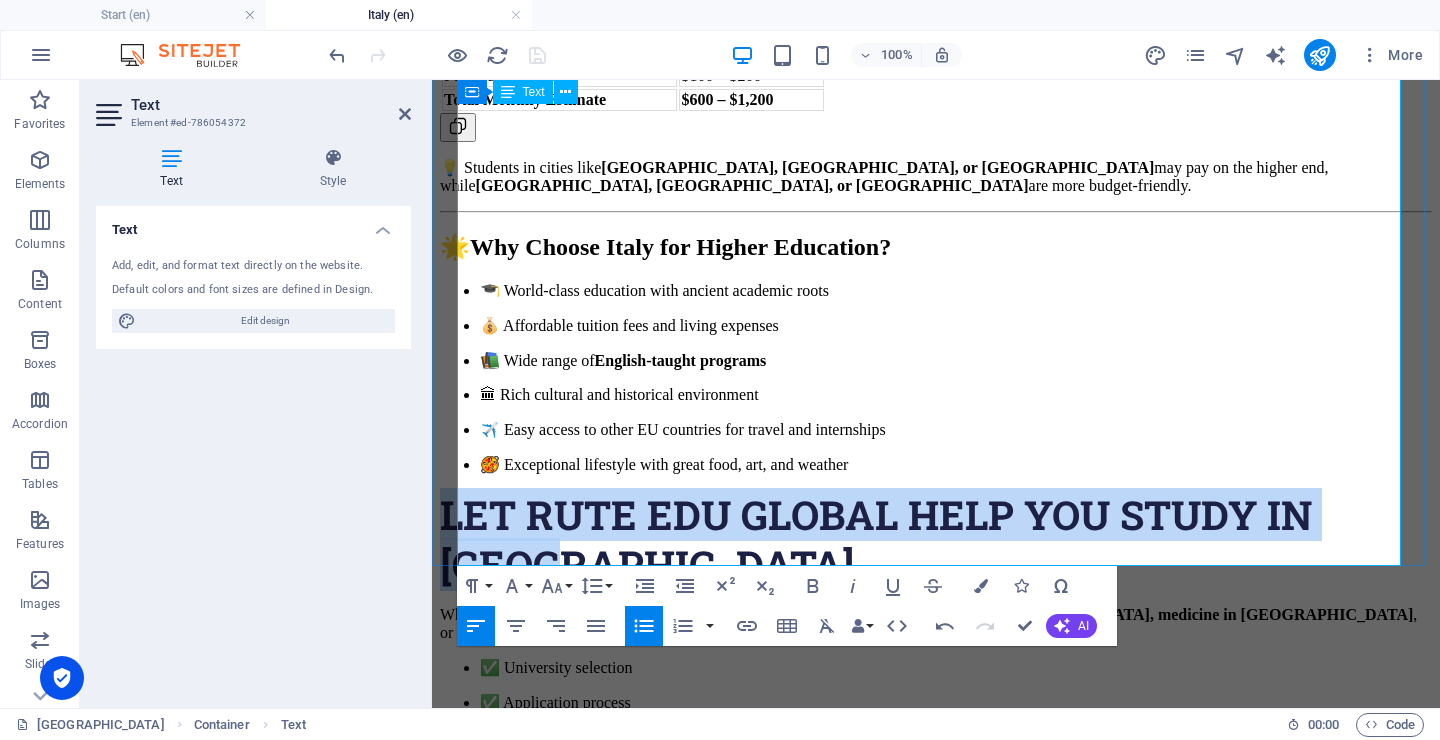 drag, startPoint x: 460, startPoint y: 223, endPoint x: 598, endPoint y: 268, distance: 145.15164 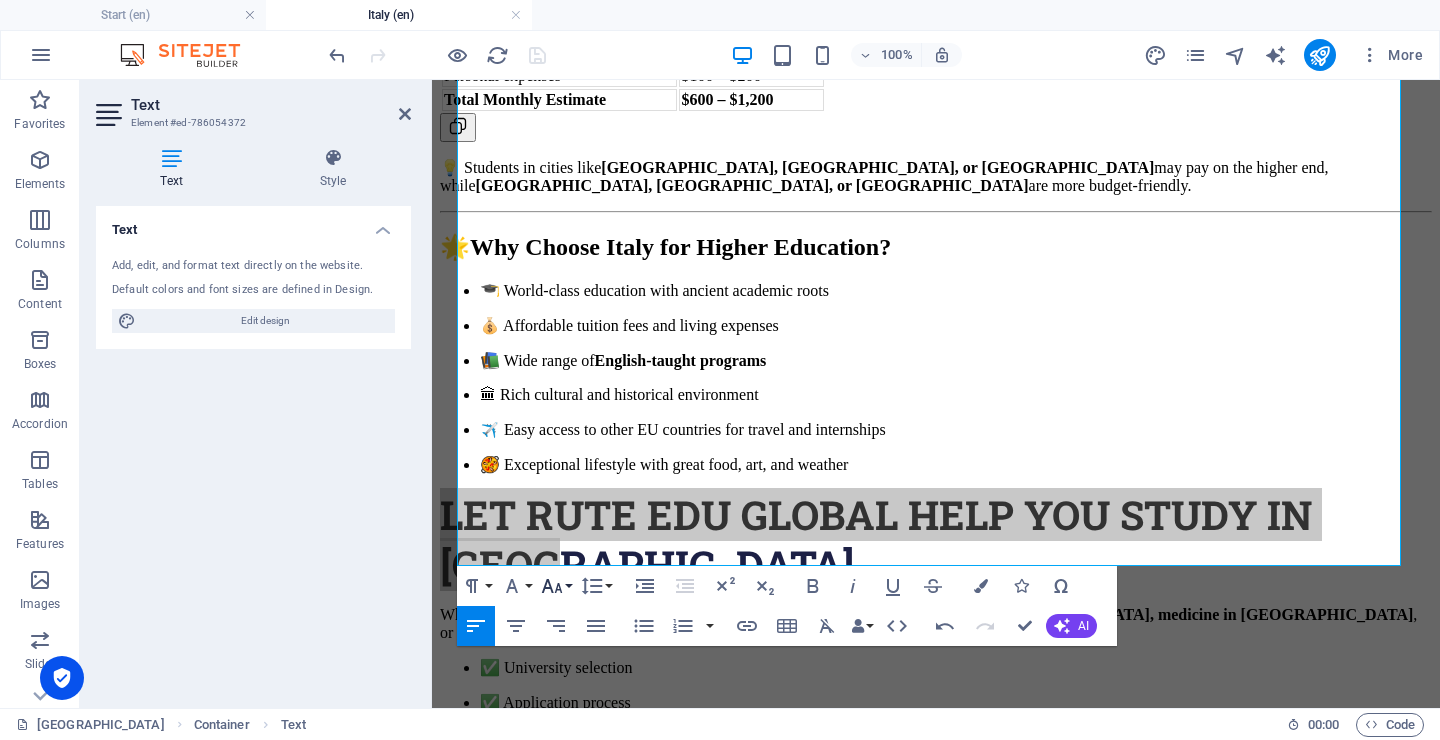 click on "Font Size" at bounding box center (556, 586) 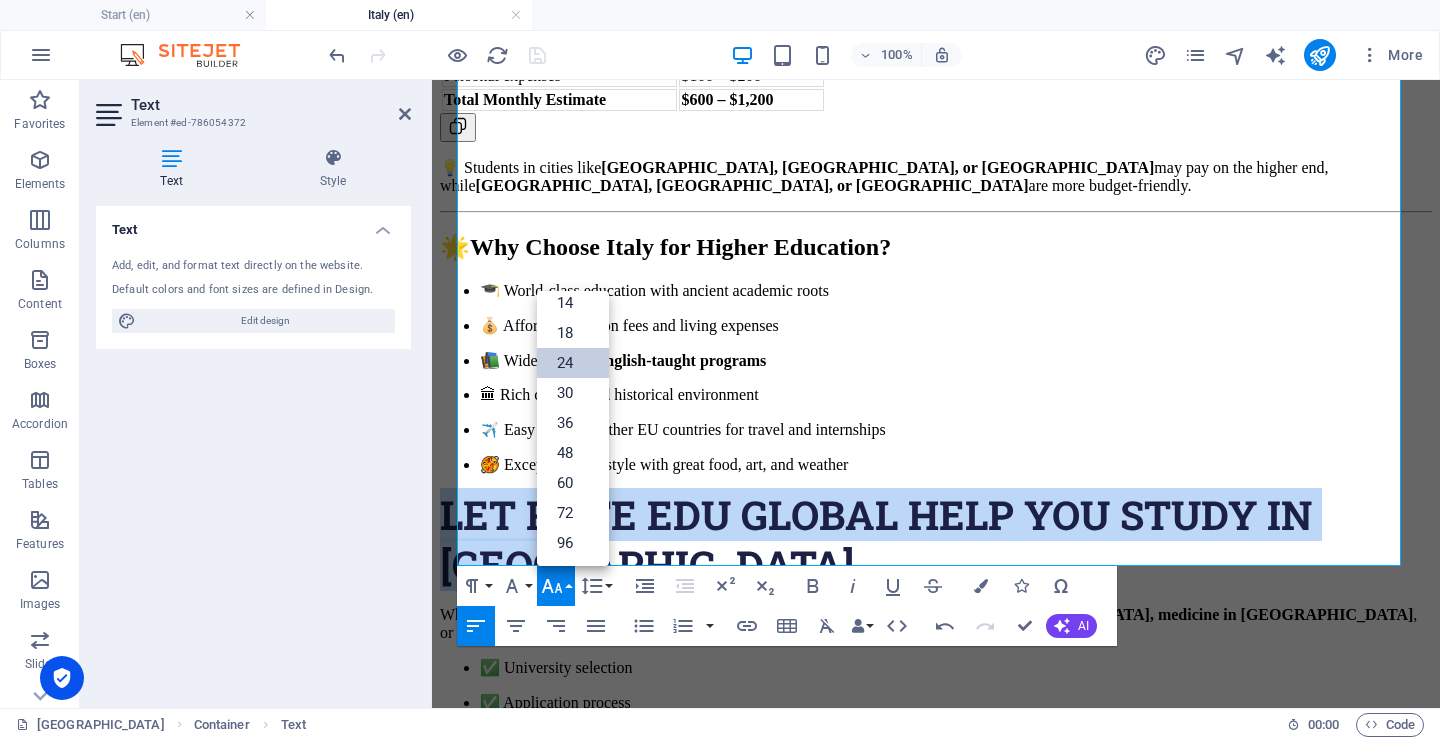 click on "24" at bounding box center (573, 363) 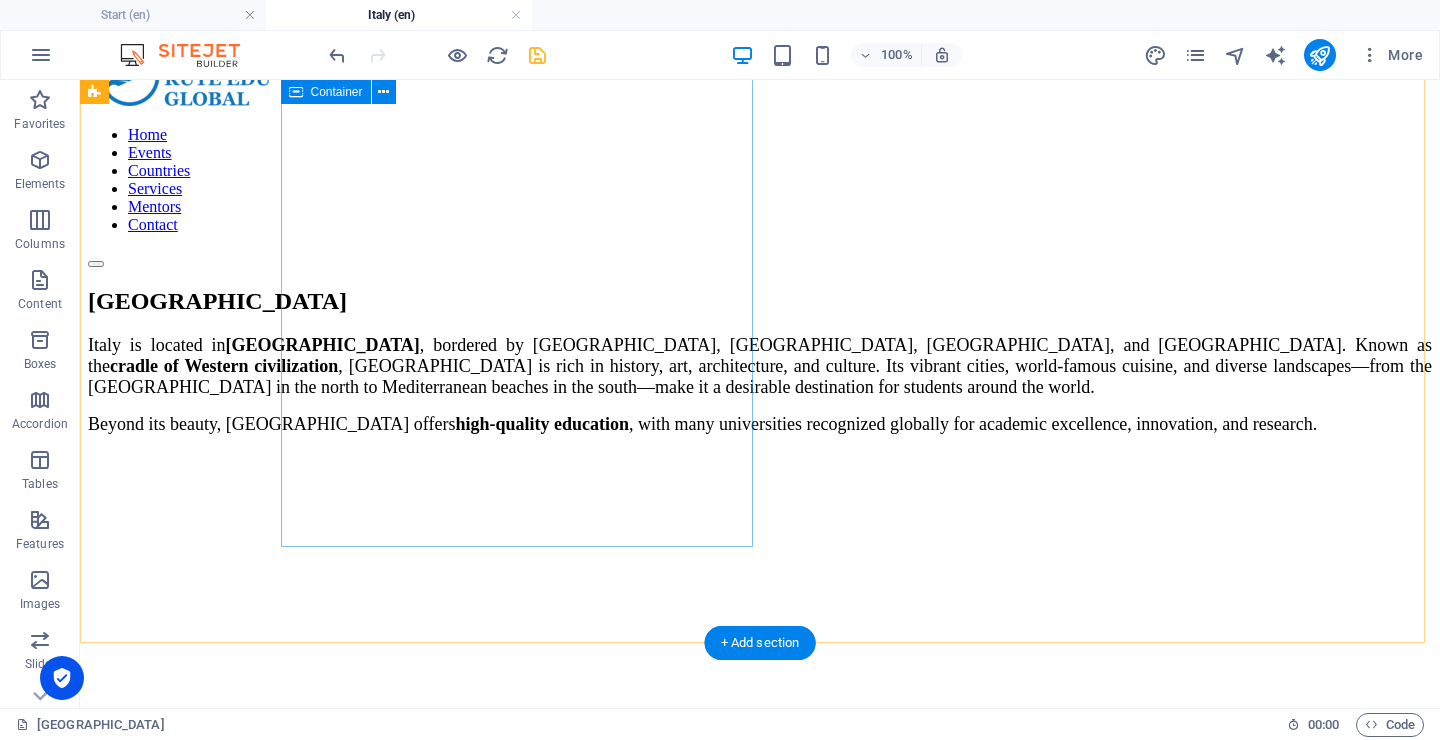 scroll, scrollTop: 0, scrollLeft: 0, axis: both 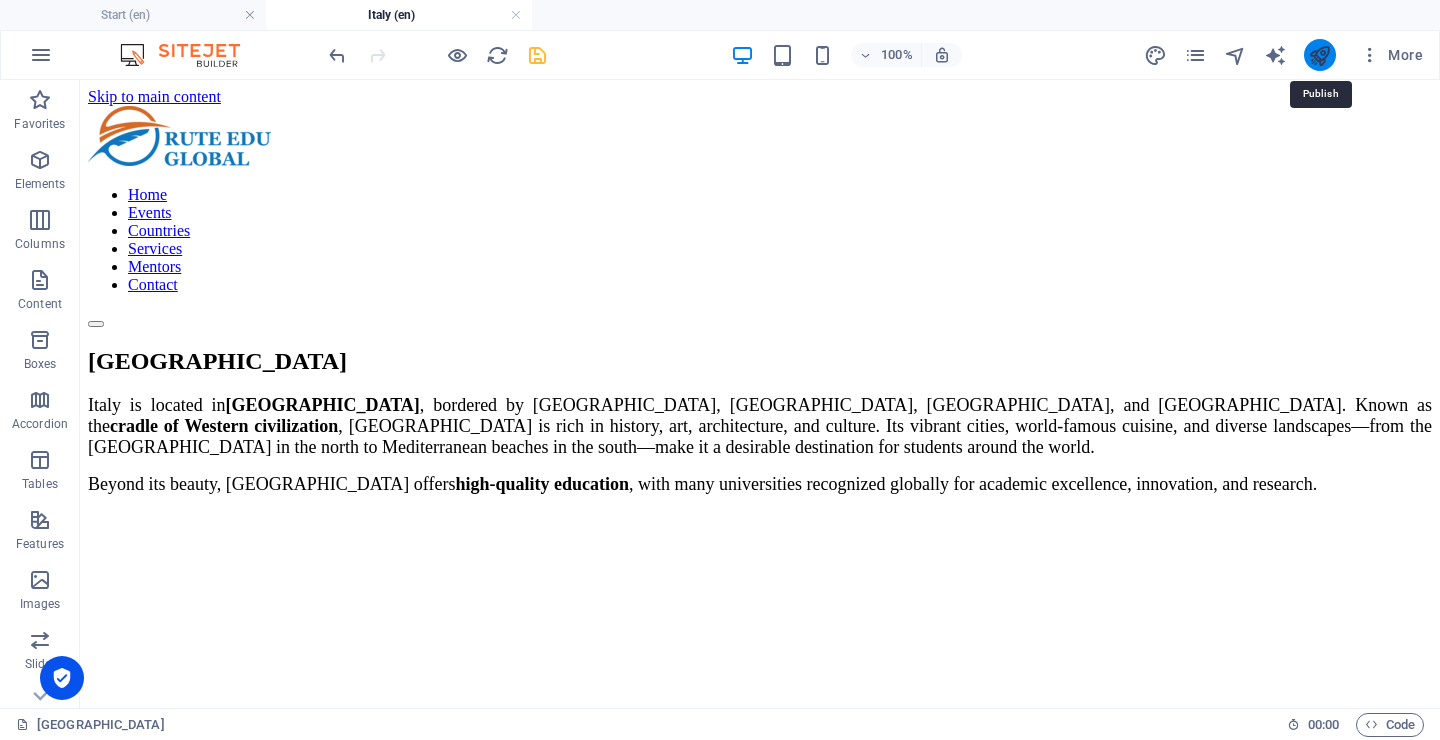 click at bounding box center [1319, 55] 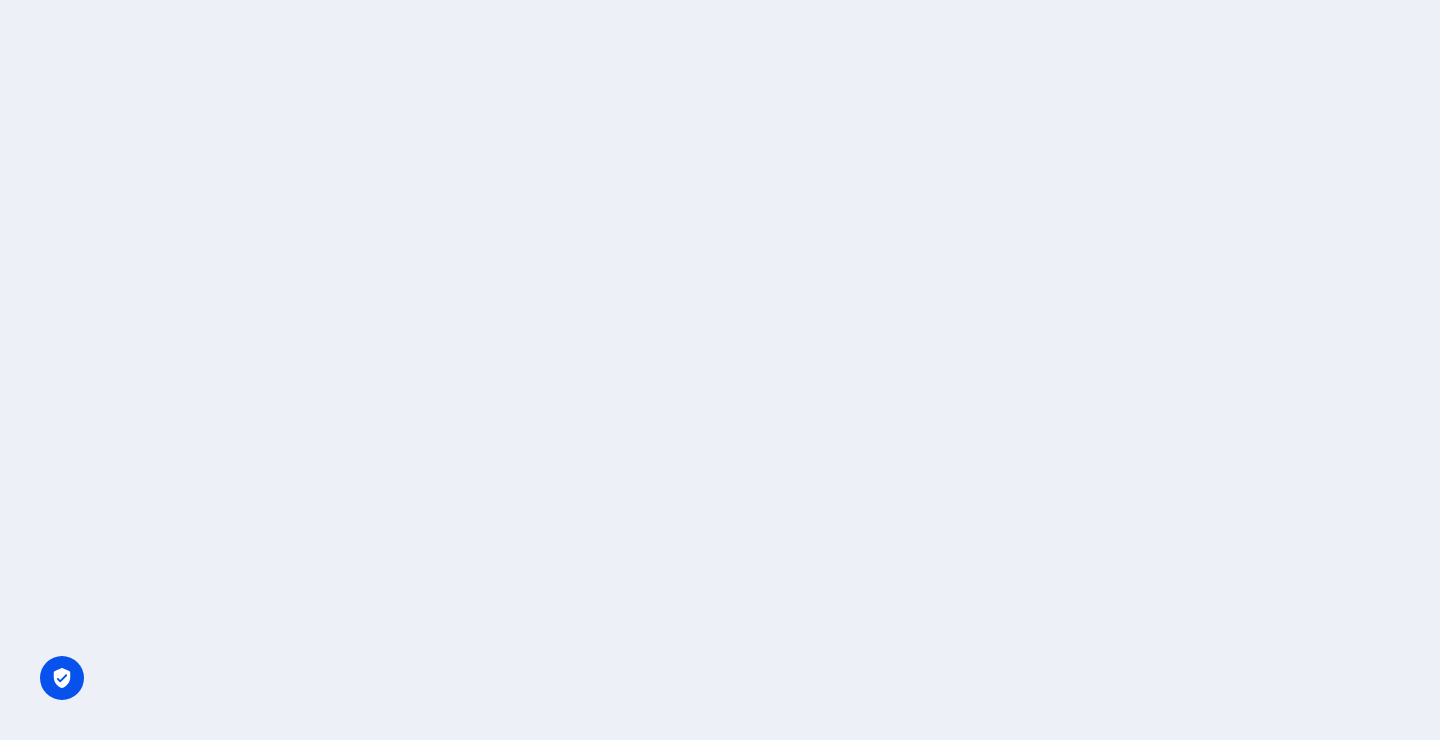 scroll, scrollTop: 0, scrollLeft: 0, axis: both 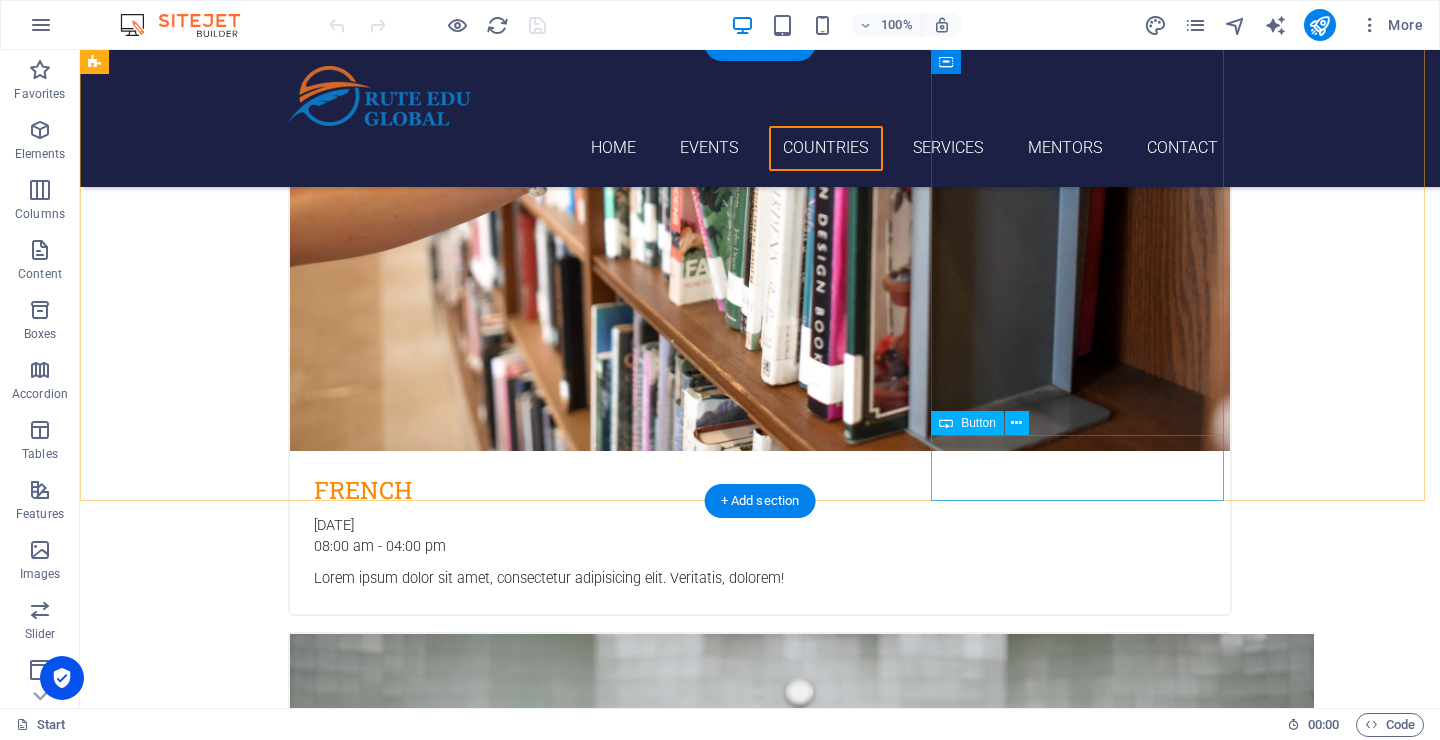 click on "Learn more" at bounding box center (242, 10334) 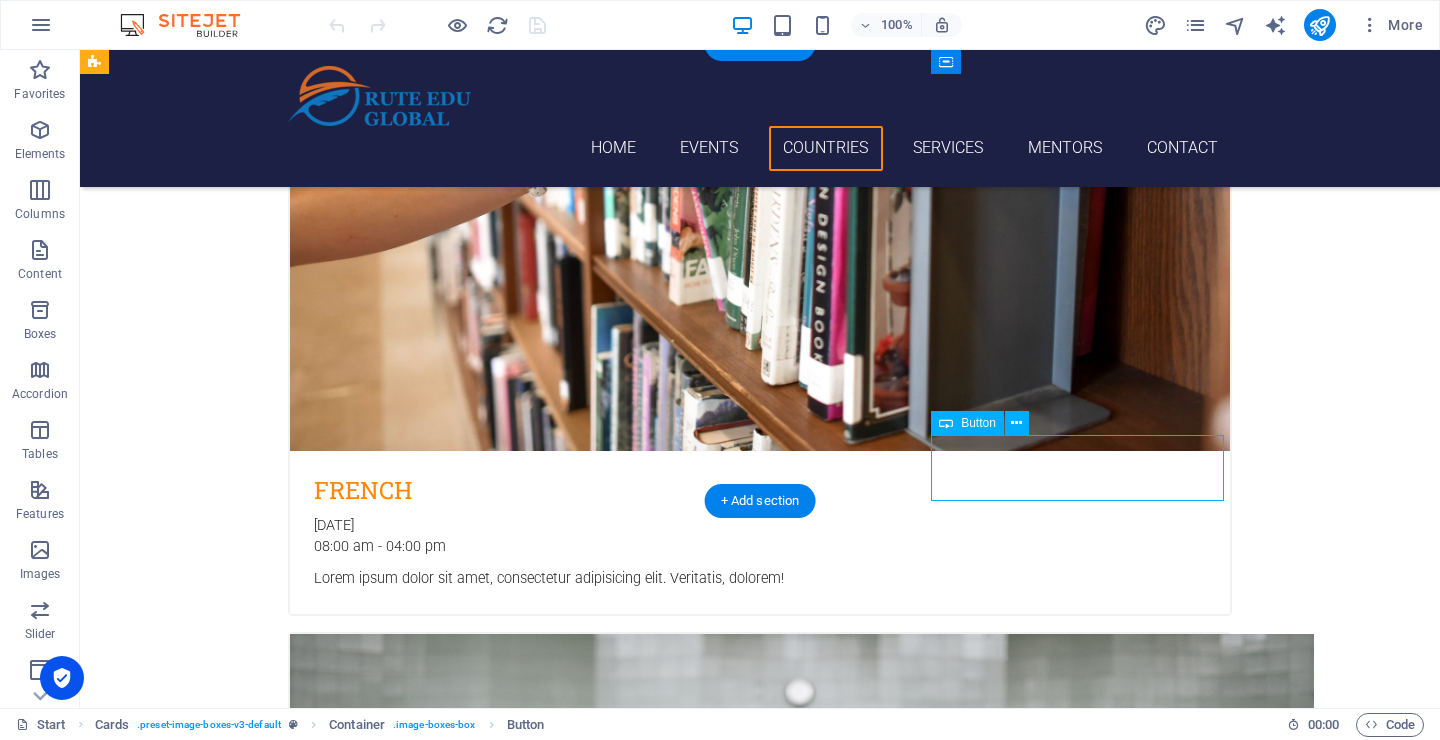 click on "Learn more" at bounding box center [242, 10334] 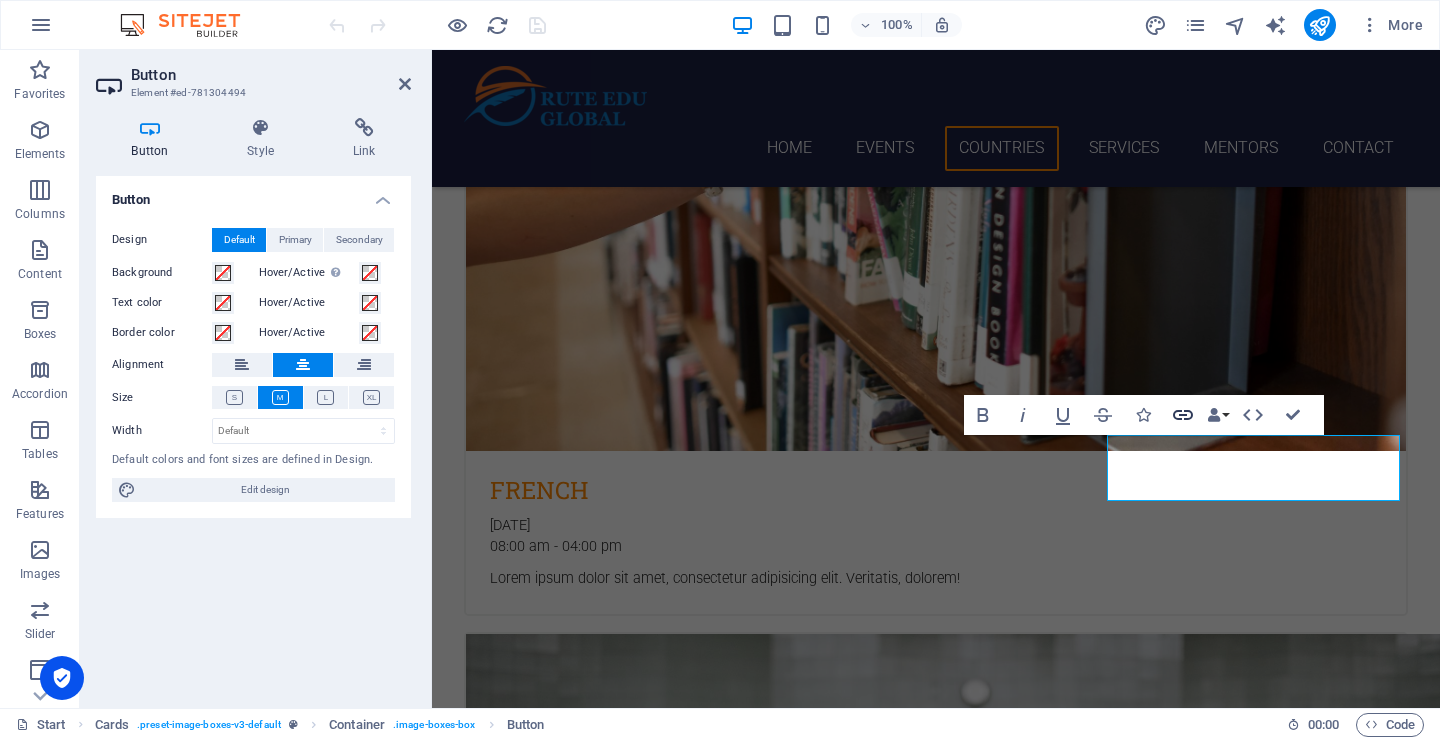 click 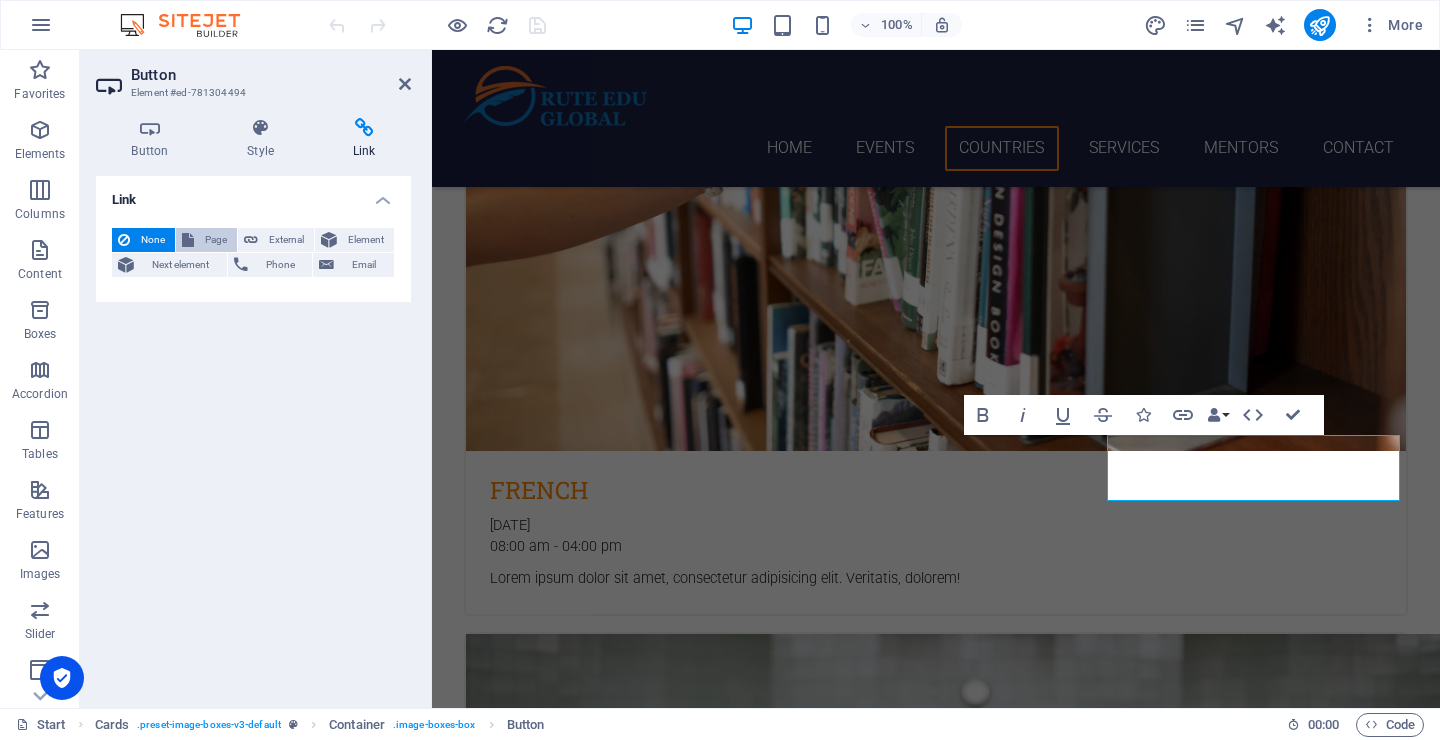 click on "Page" at bounding box center (215, 240) 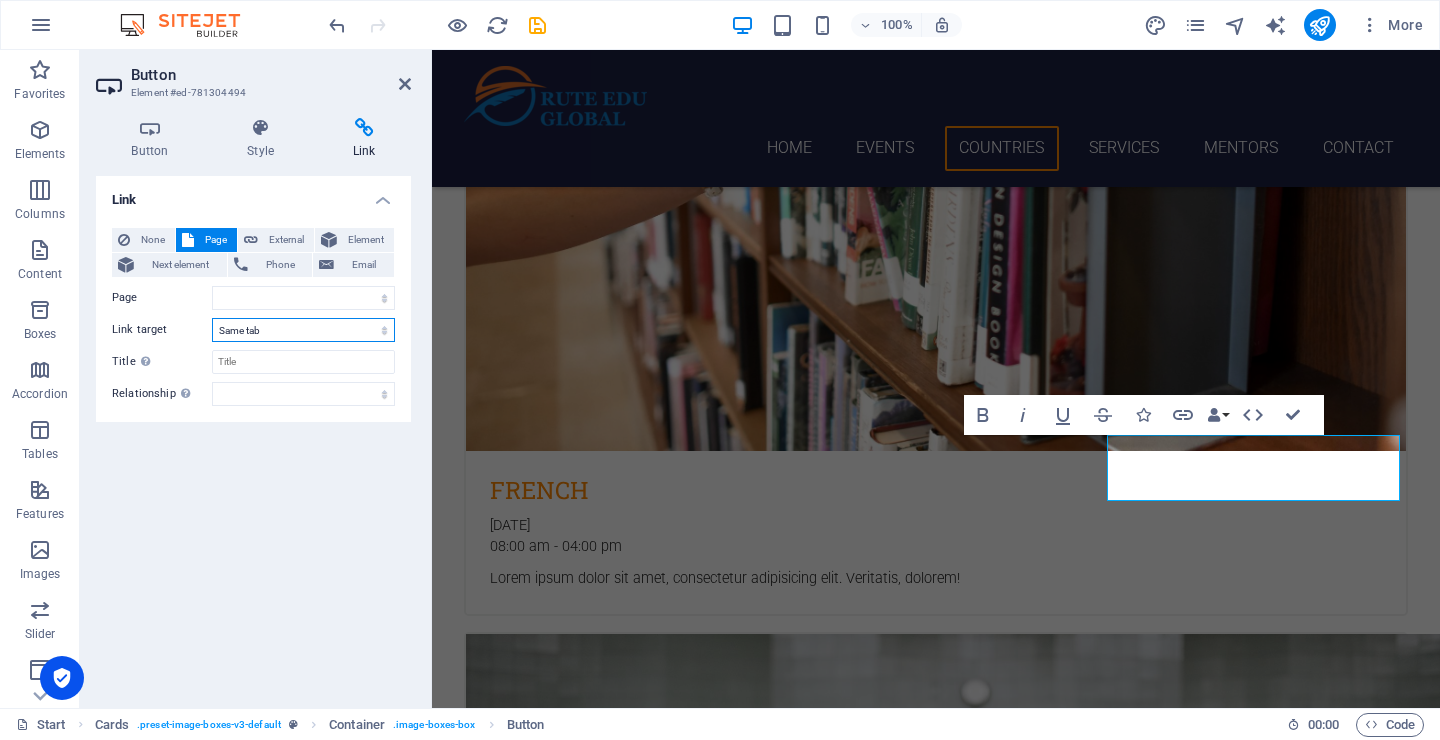 click on "New tab Same tab Overlay" at bounding box center (303, 330) 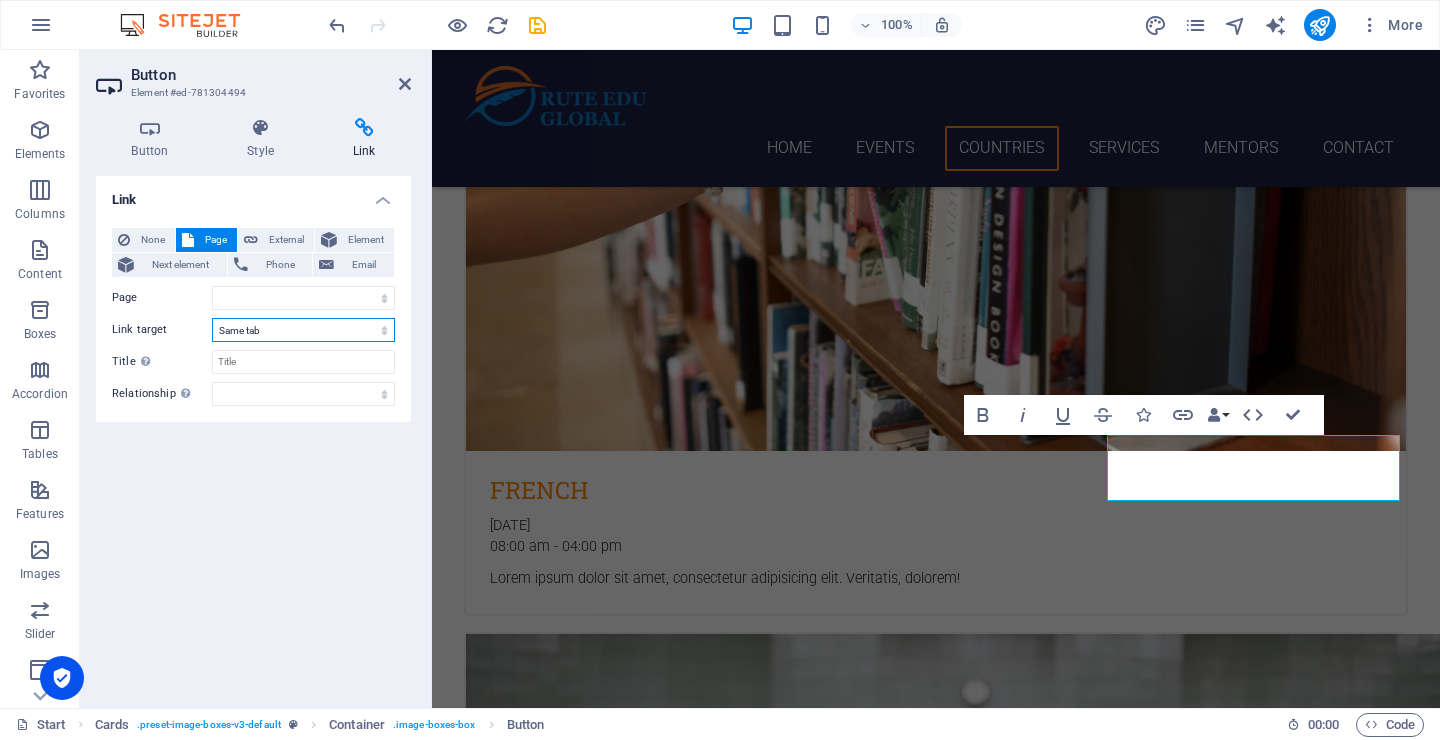 select on "blank" 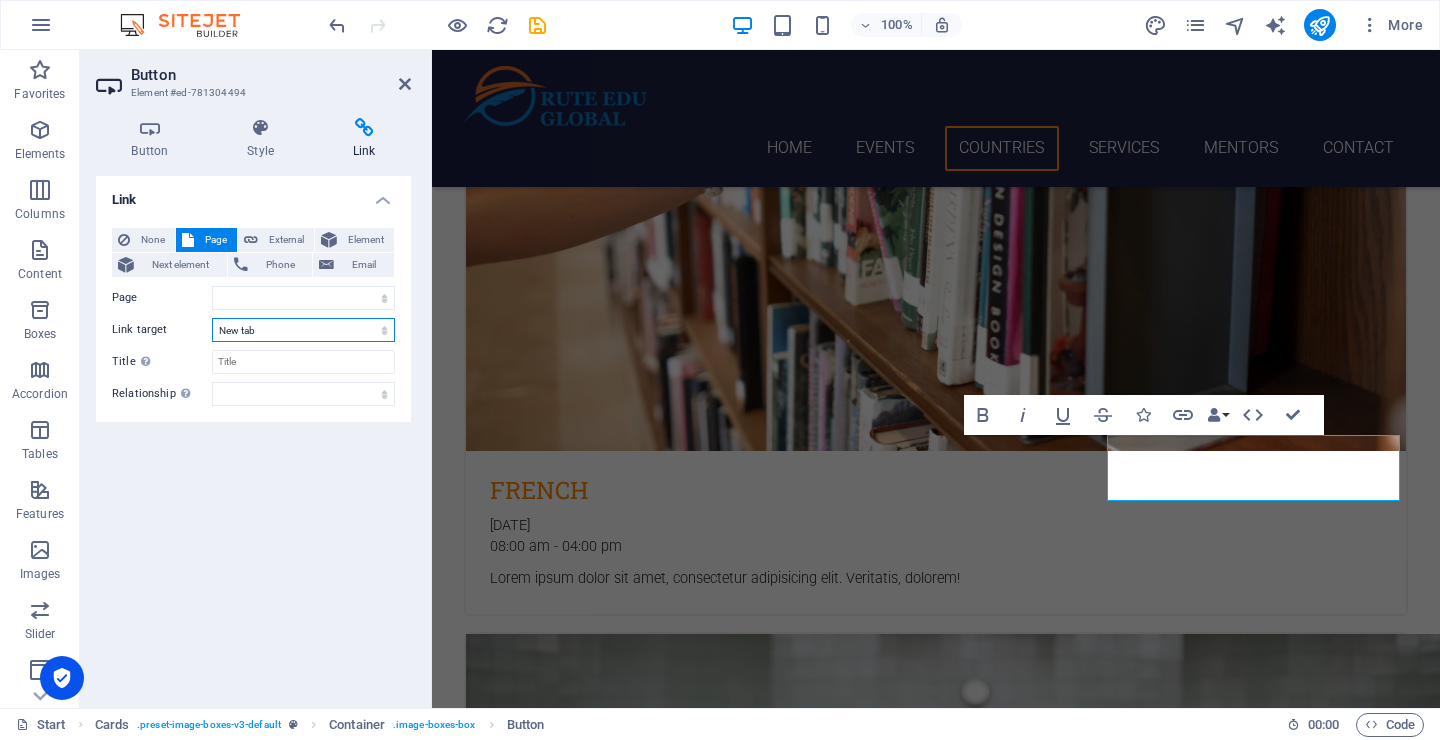 select 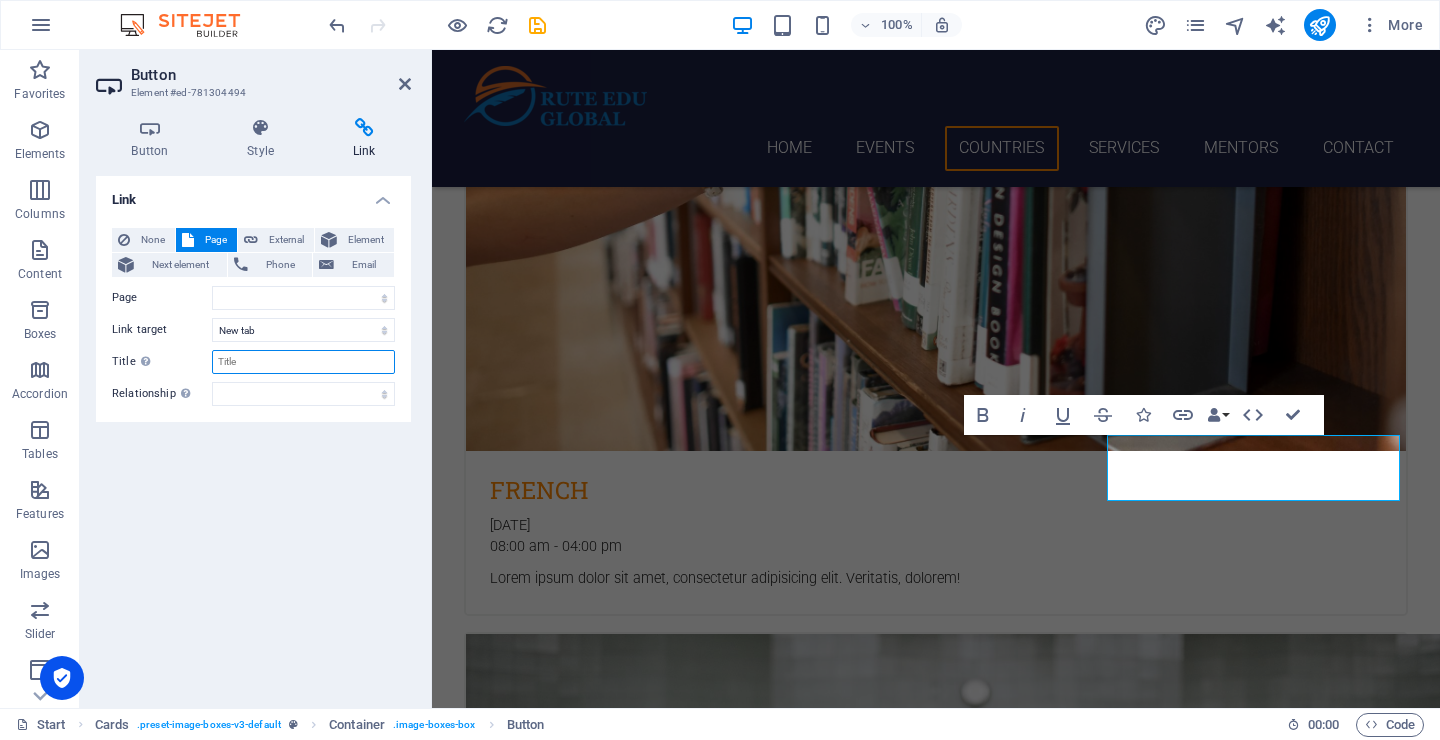 click on "Title Additional link description, should not be the same as the link text. The title is most often shown as a tooltip text when the mouse moves over the element. Leave empty if uncertain." at bounding box center [303, 362] 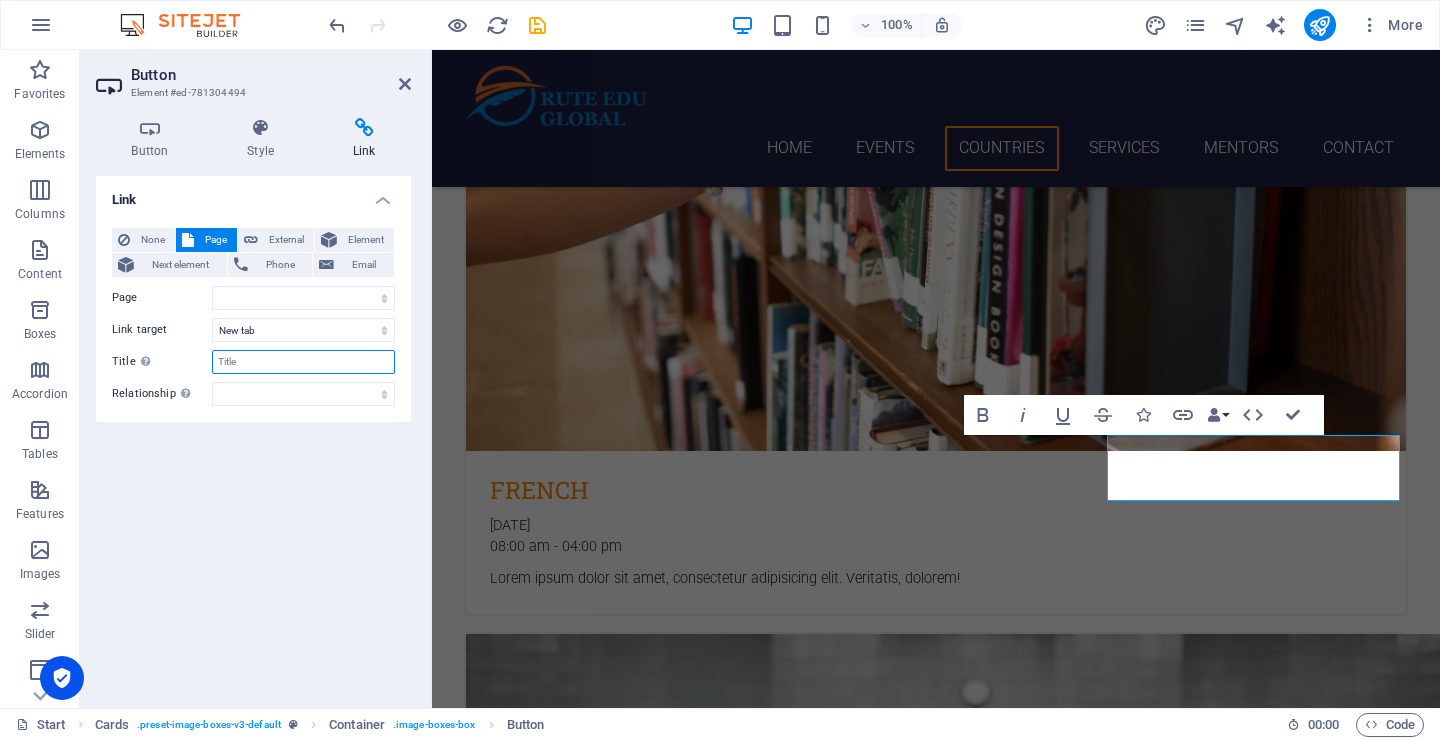 click on "Title Additional link description, should not be the same as the link text. The title is most often shown as a tooltip text when the mouse moves over the element. Leave empty if uncertain." at bounding box center (303, 362) 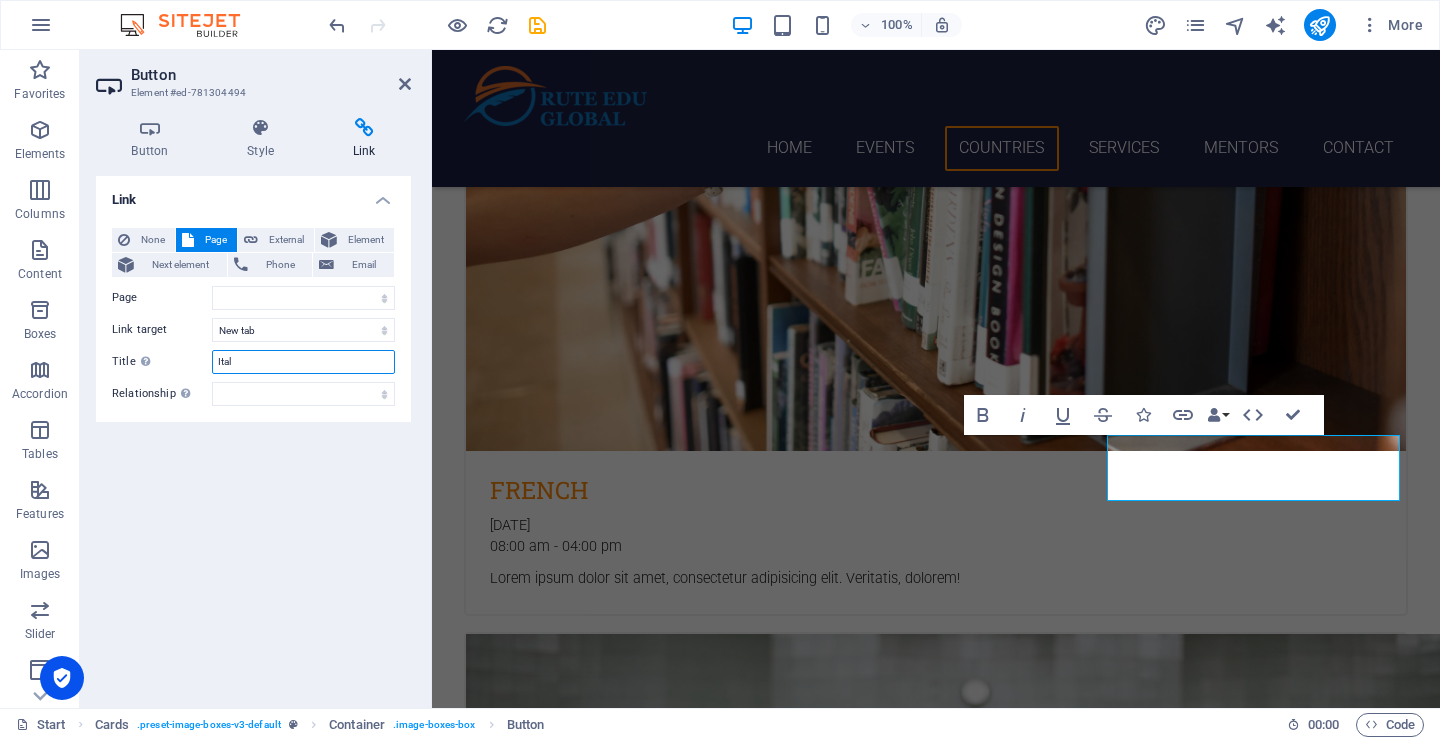 type on "[GEOGRAPHIC_DATA]" 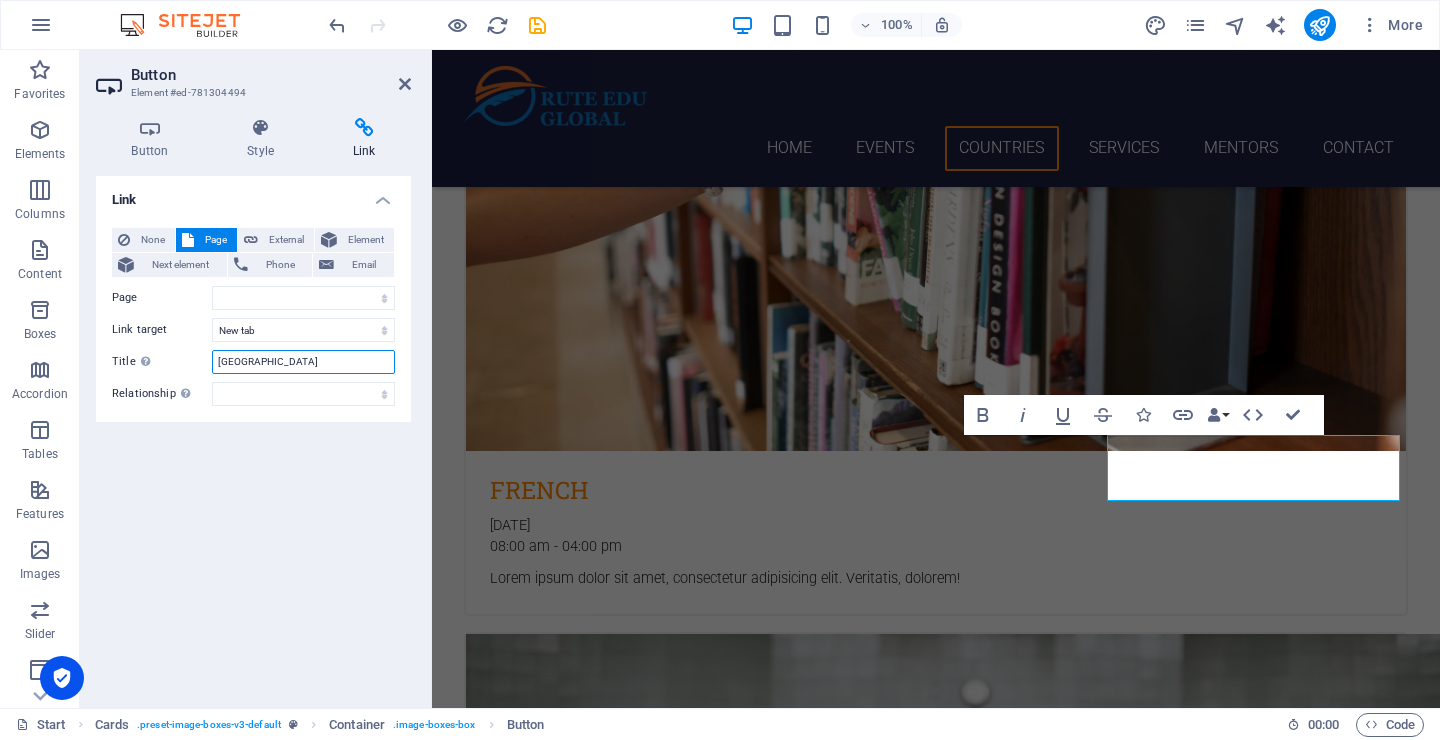 select 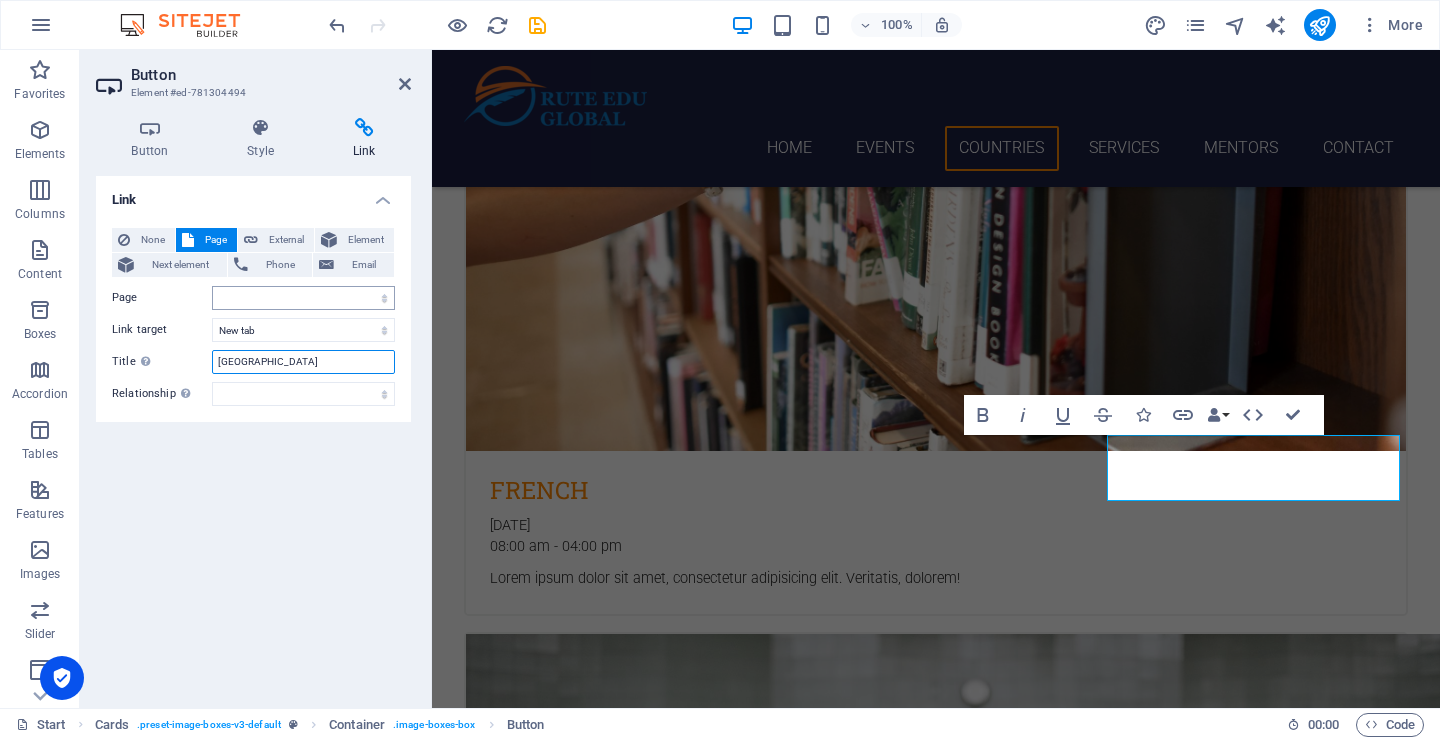 type on "[GEOGRAPHIC_DATA]" 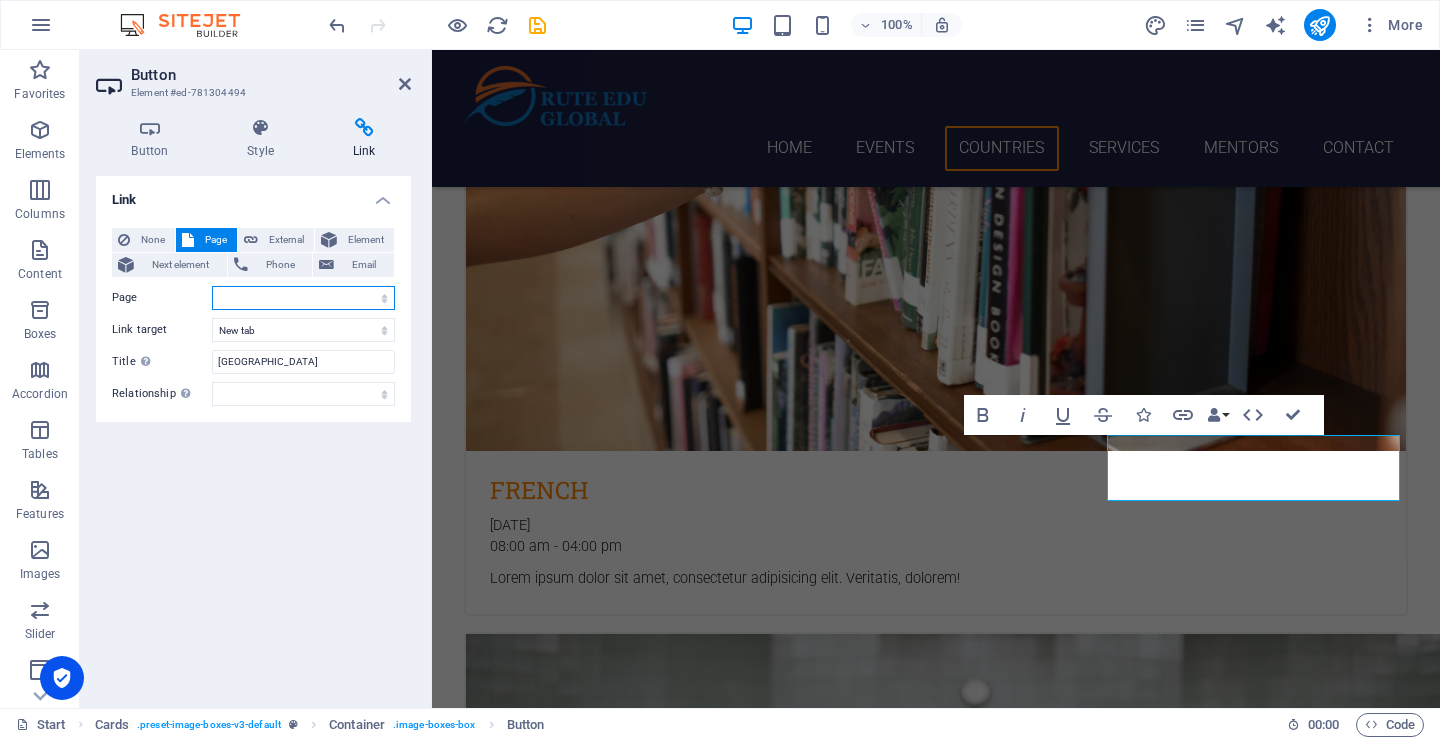 click on "Start [GEOGRAPHIC_DATA] [GEOGRAPHIC_DATA] [GEOGRAPHIC_DATA] Subpage Legal notice [GEOGRAPHIC_DATA] THE U.K. [GEOGRAPHIC_DATA] [GEOGRAPHIC_DATA] [GEOGRAPHIC_DATA] [GEOGRAPHIC_DATA] [GEOGRAPHIC_DATA] [GEOGRAPHIC_DATA] [GEOGRAPHIC_DATA] [GEOGRAPHIC_DATA] [GEOGRAPHIC_DATA] [GEOGRAPHIC_DATA] [GEOGRAPHIC_DATA] [GEOGRAPHIC_DATA] [GEOGRAPHIC_DATA] Start" at bounding box center (303, 298) 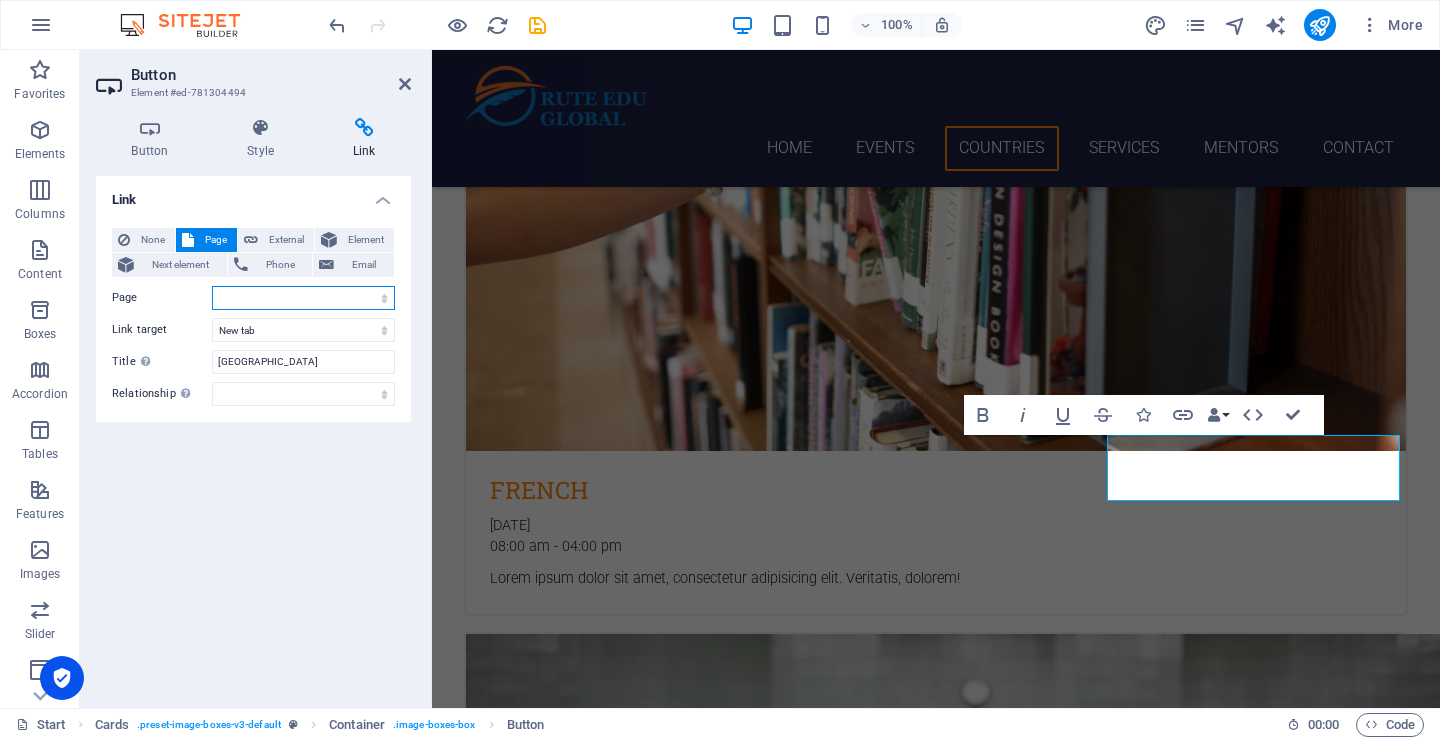select on "20" 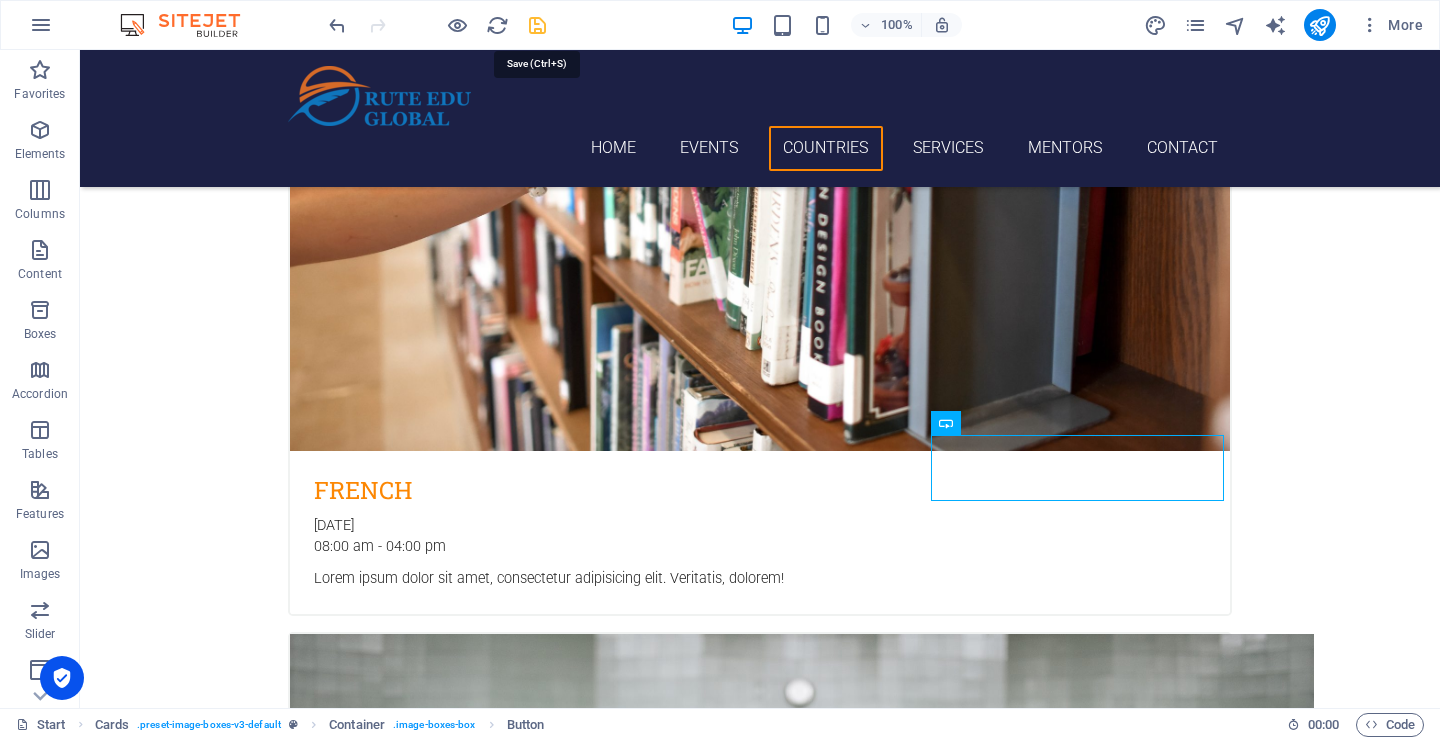 click at bounding box center [537, 25] 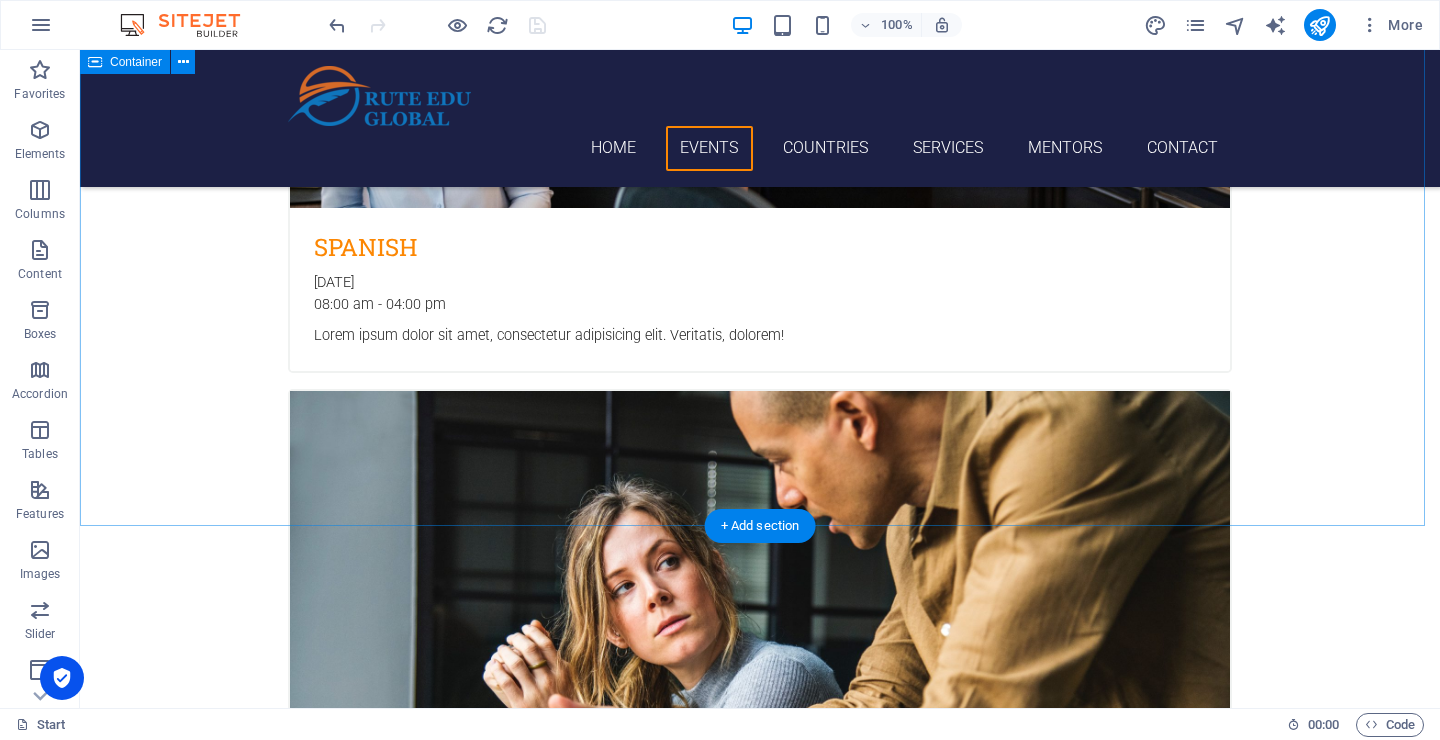 scroll, scrollTop: 731, scrollLeft: 0, axis: vertical 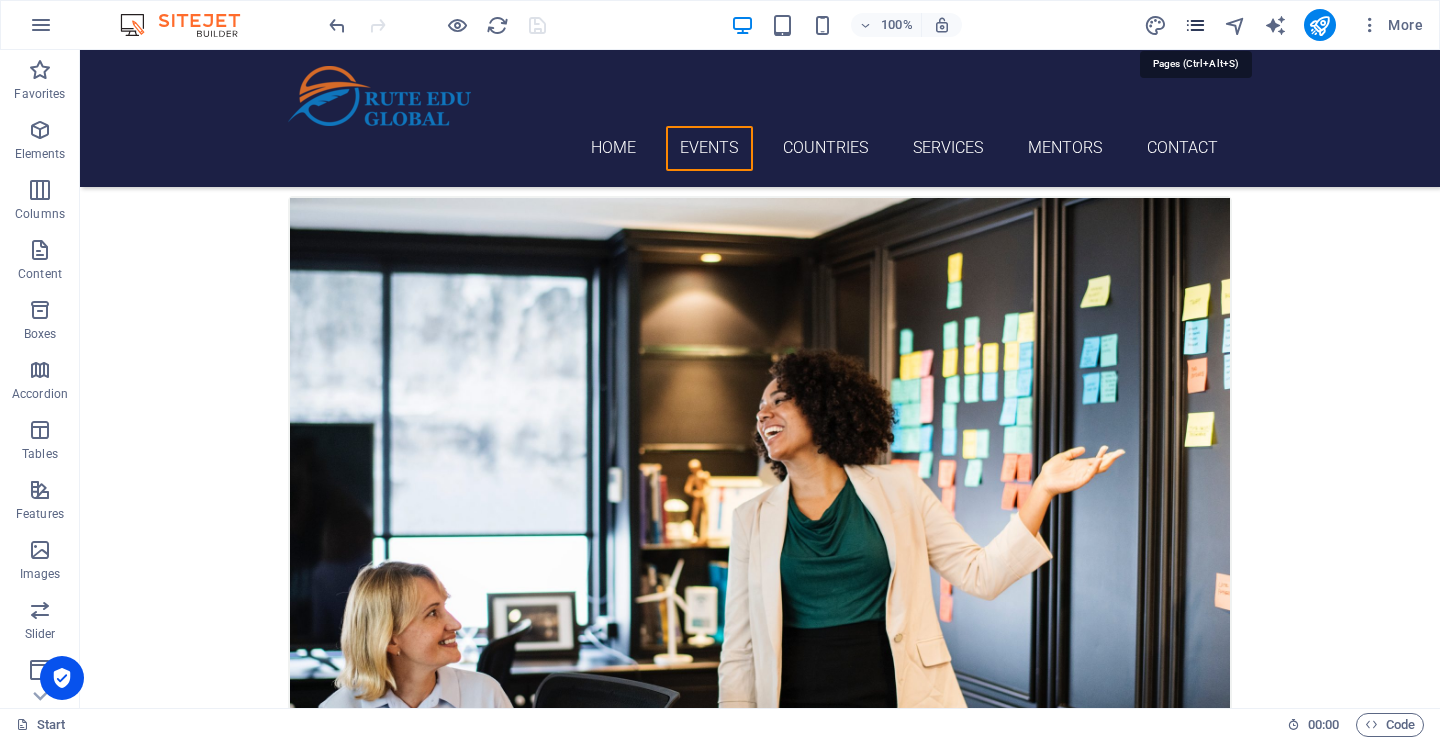 click at bounding box center [1195, 25] 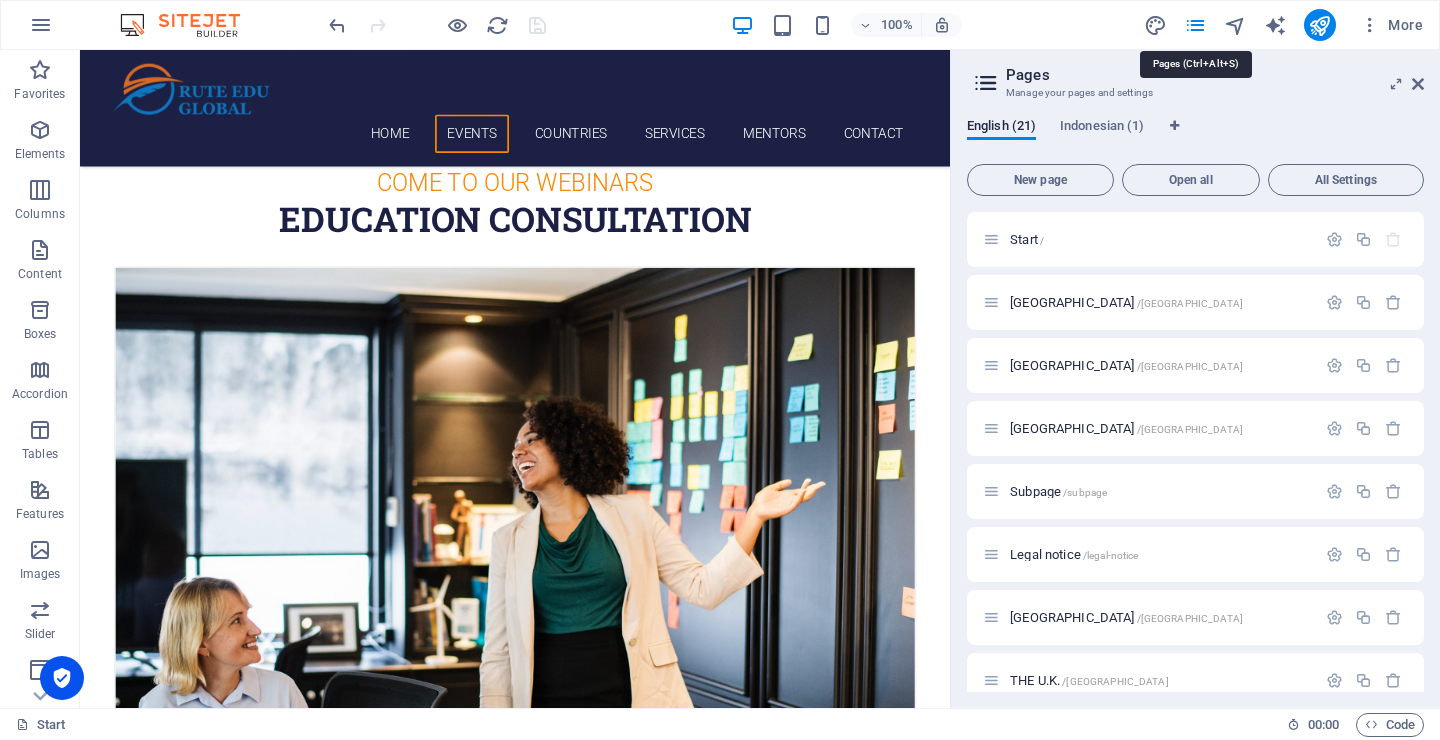 scroll, scrollTop: 847, scrollLeft: 0, axis: vertical 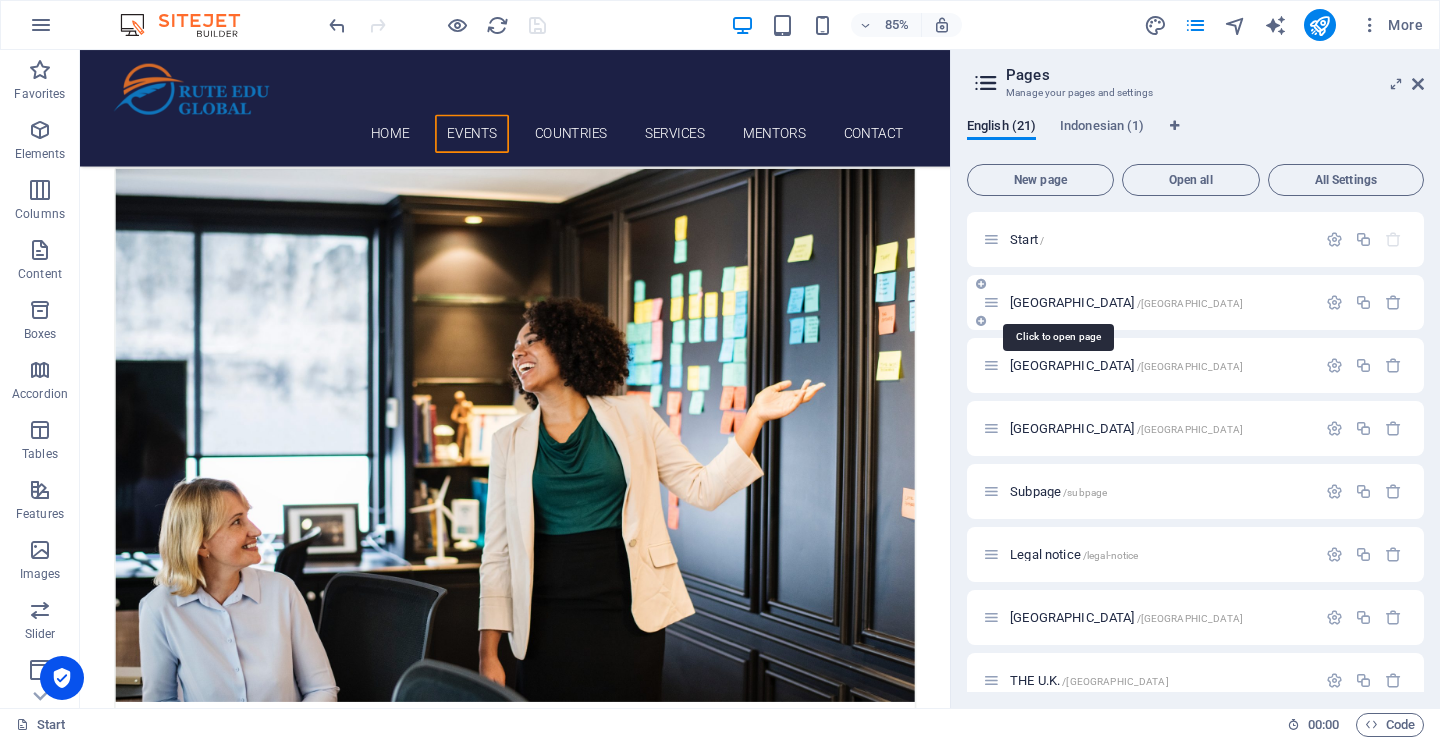 click on "[GEOGRAPHIC_DATA] /[GEOGRAPHIC_DATA]" at bounding box center [1126, 302] 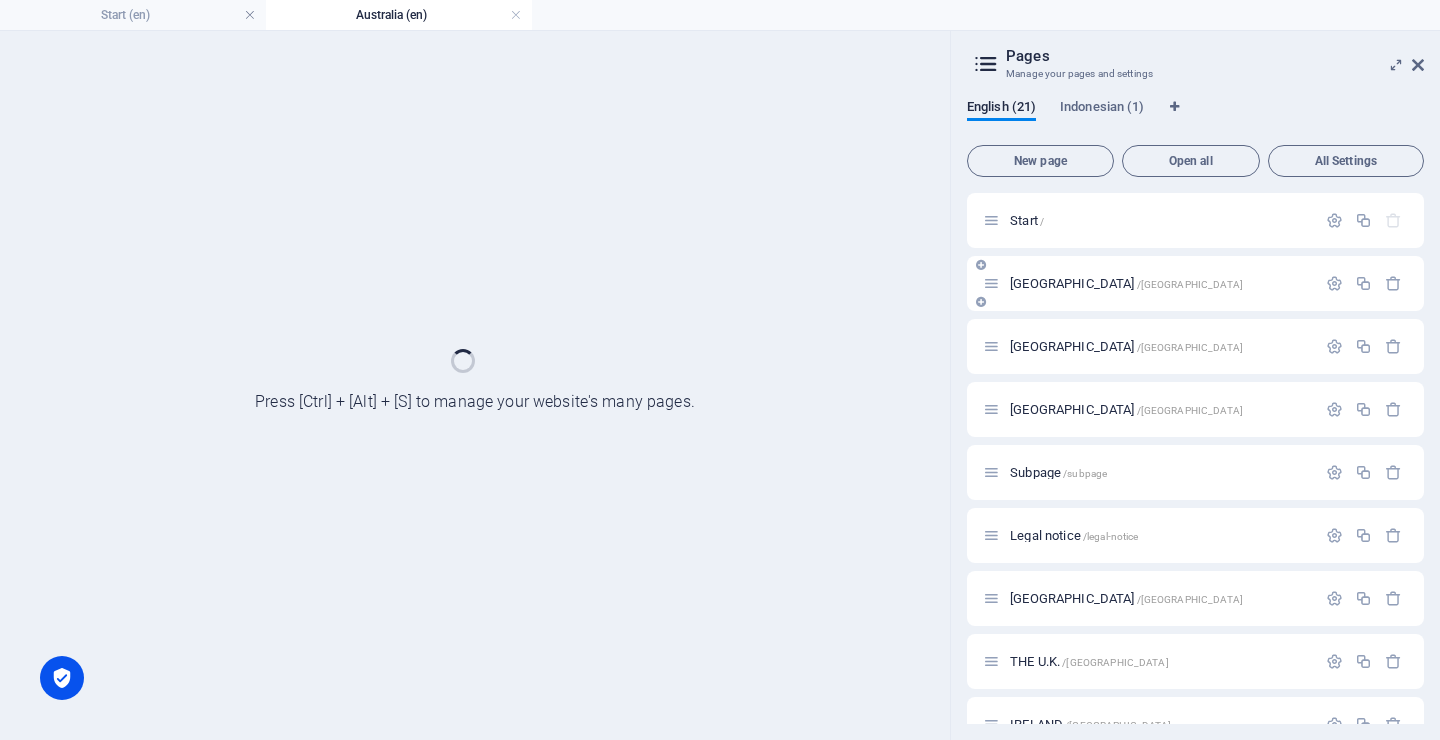 scroll, scrollTop: 0, scrollLeft: 0, axis: both 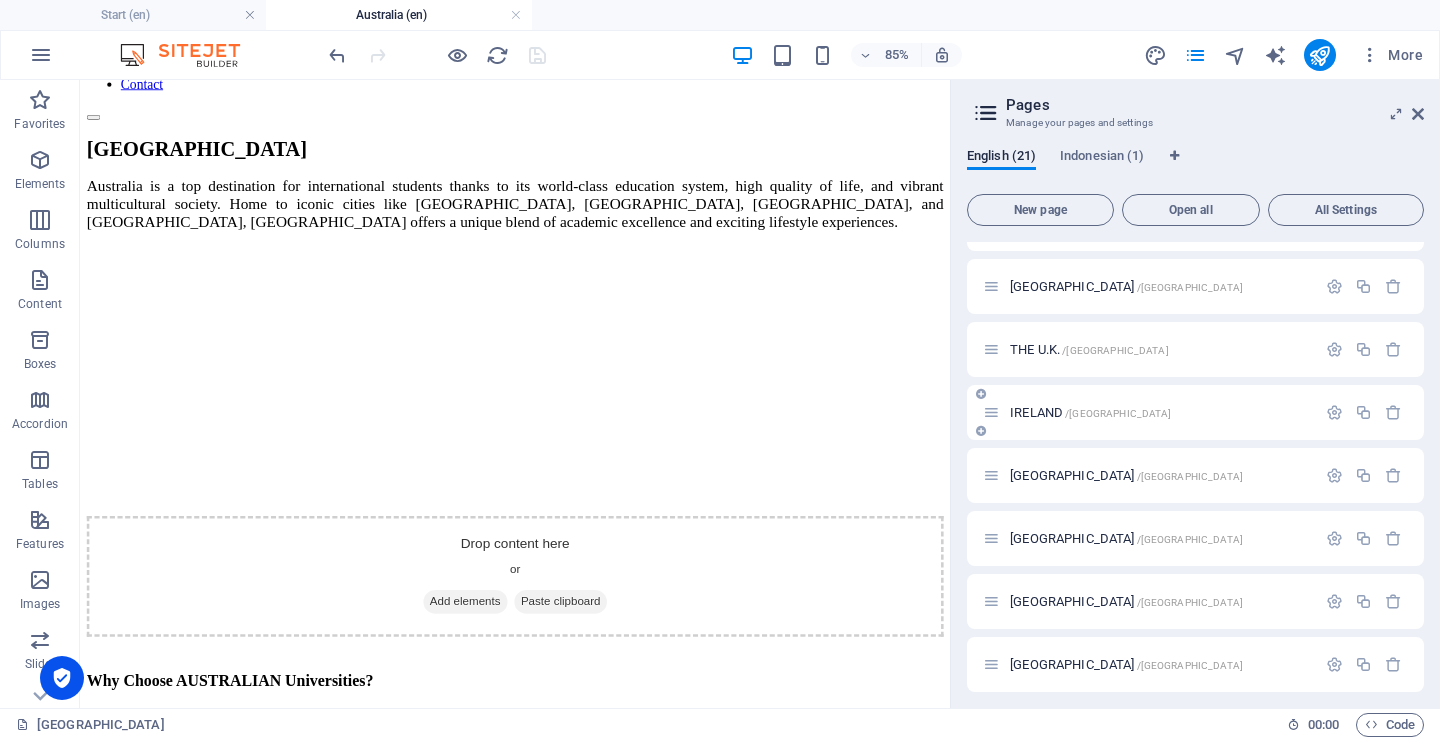 click on "[GEOGRAPHIC_DATA] /[GEOGRAPHIC_DATA]" at bounding box center (1091, 412) 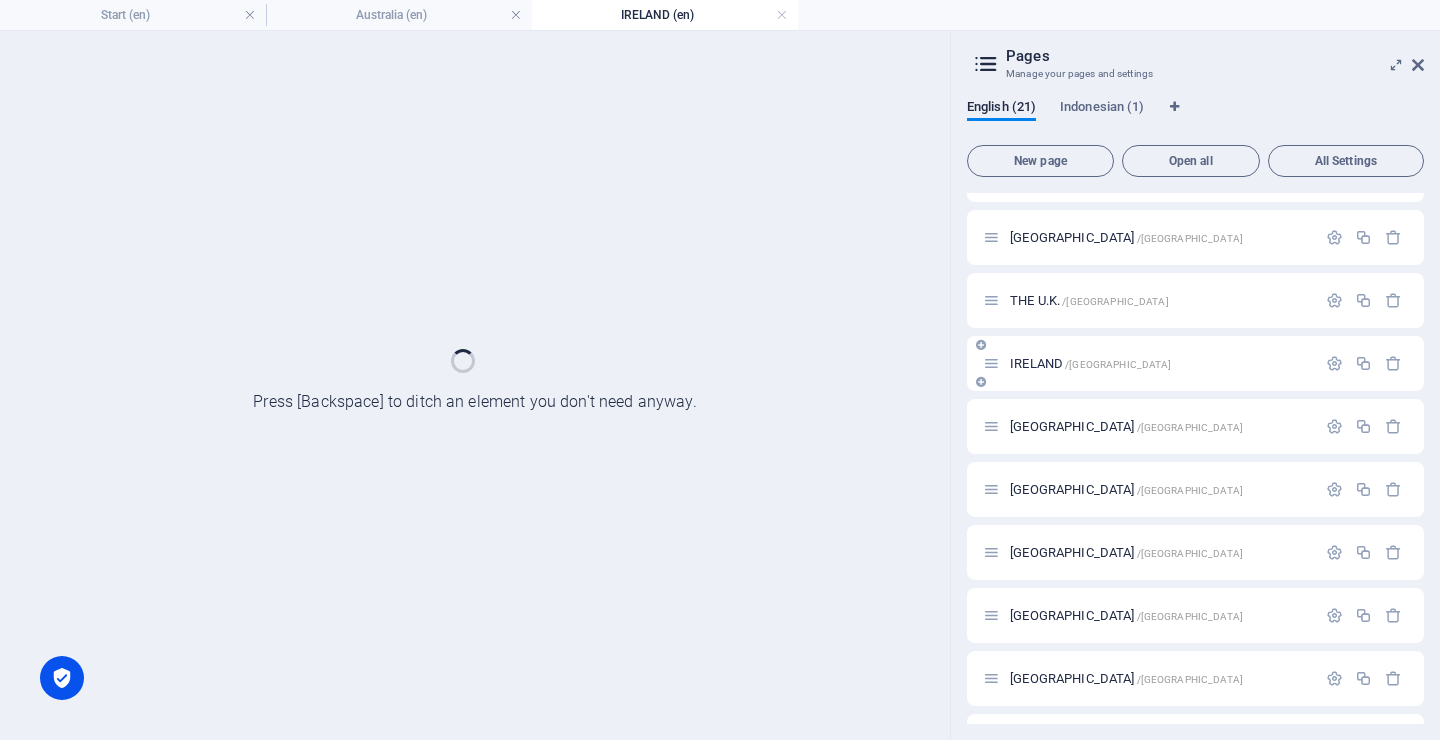 scroll, scrollTop: 0, scrollLeft: 0, axis: both 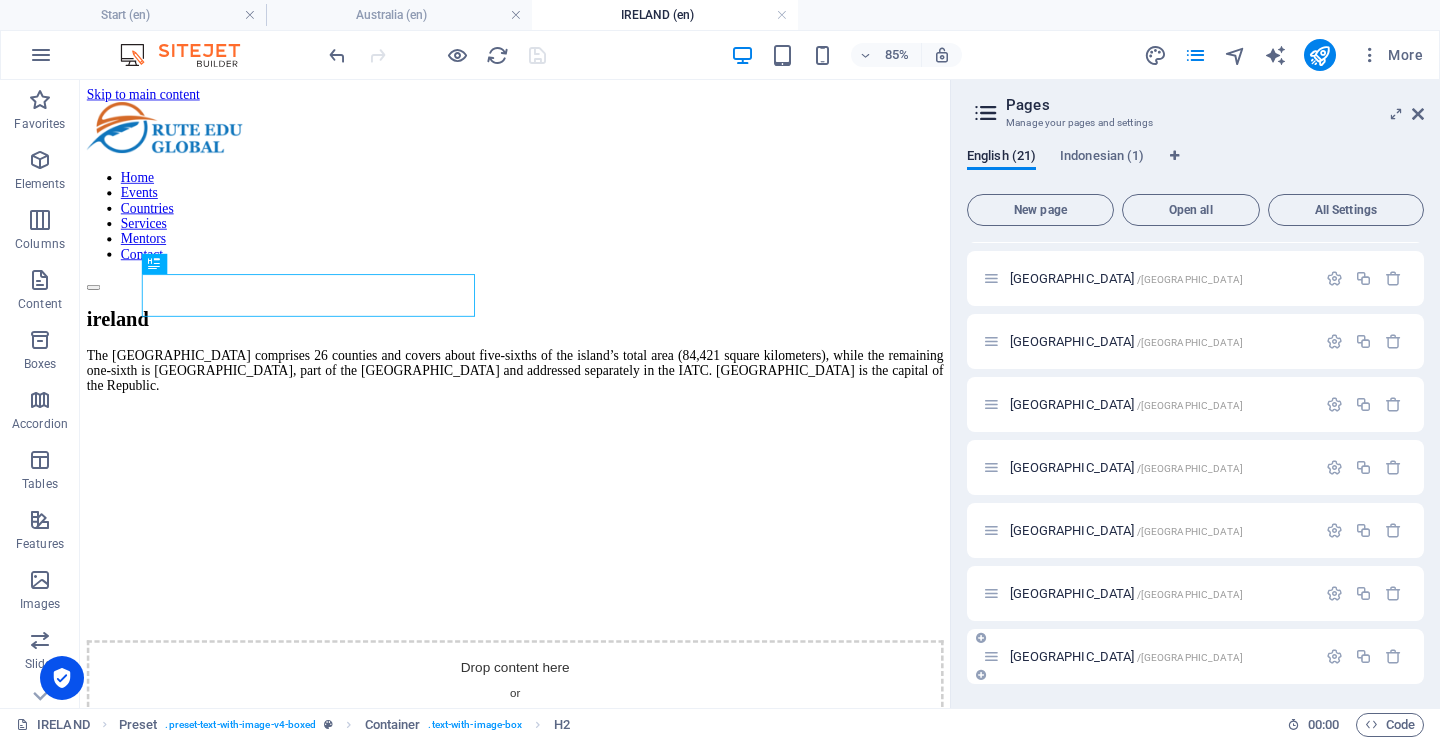 click on "[GEOGRAPHIC_DATA] /[GEOGRAPHIC_DATA]" at bounding box center [1126, 656] 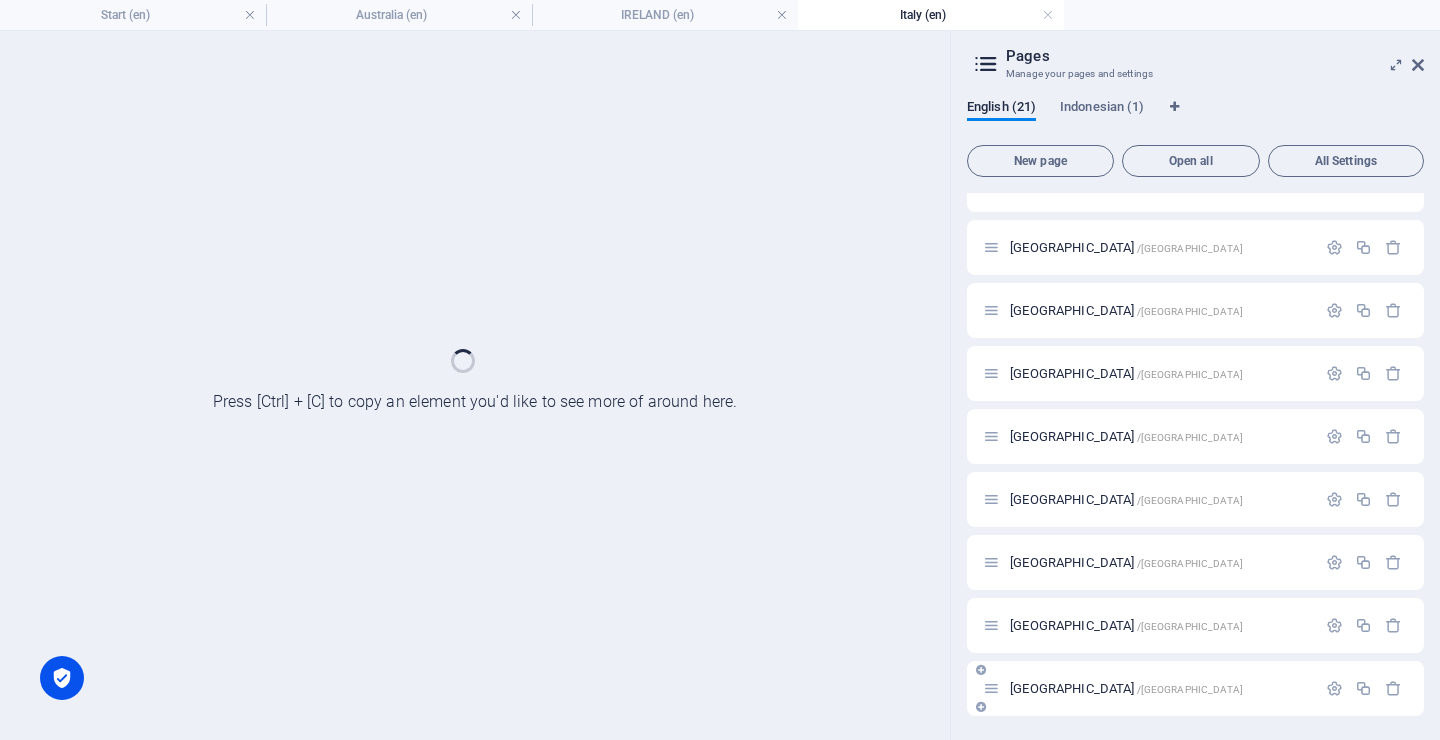 scroll, scrollTop: 792, scrollLeft: 0, axis: vertical 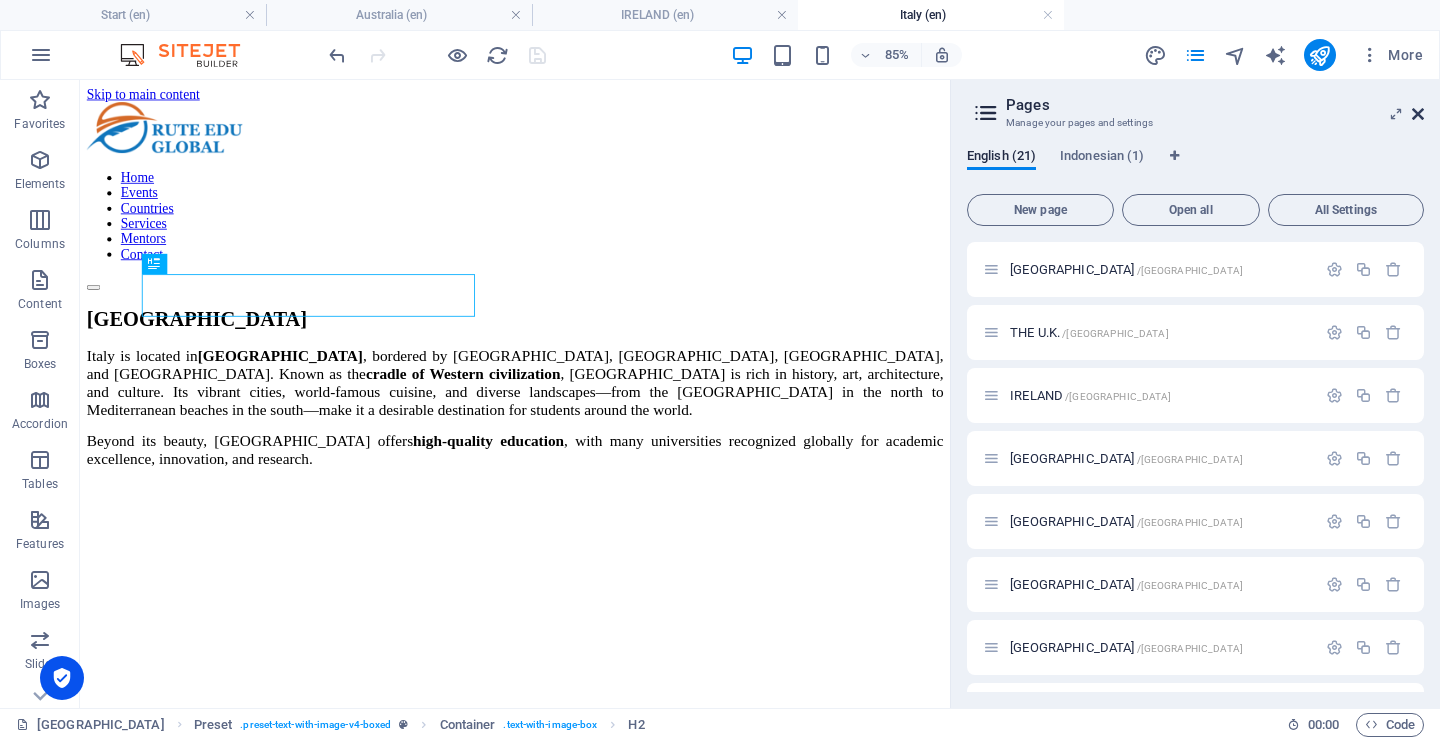drag, startPoint x: 1416, startPoint y: 116, endPoint x: 1181, endPoint y: 245, distance: 268.07834 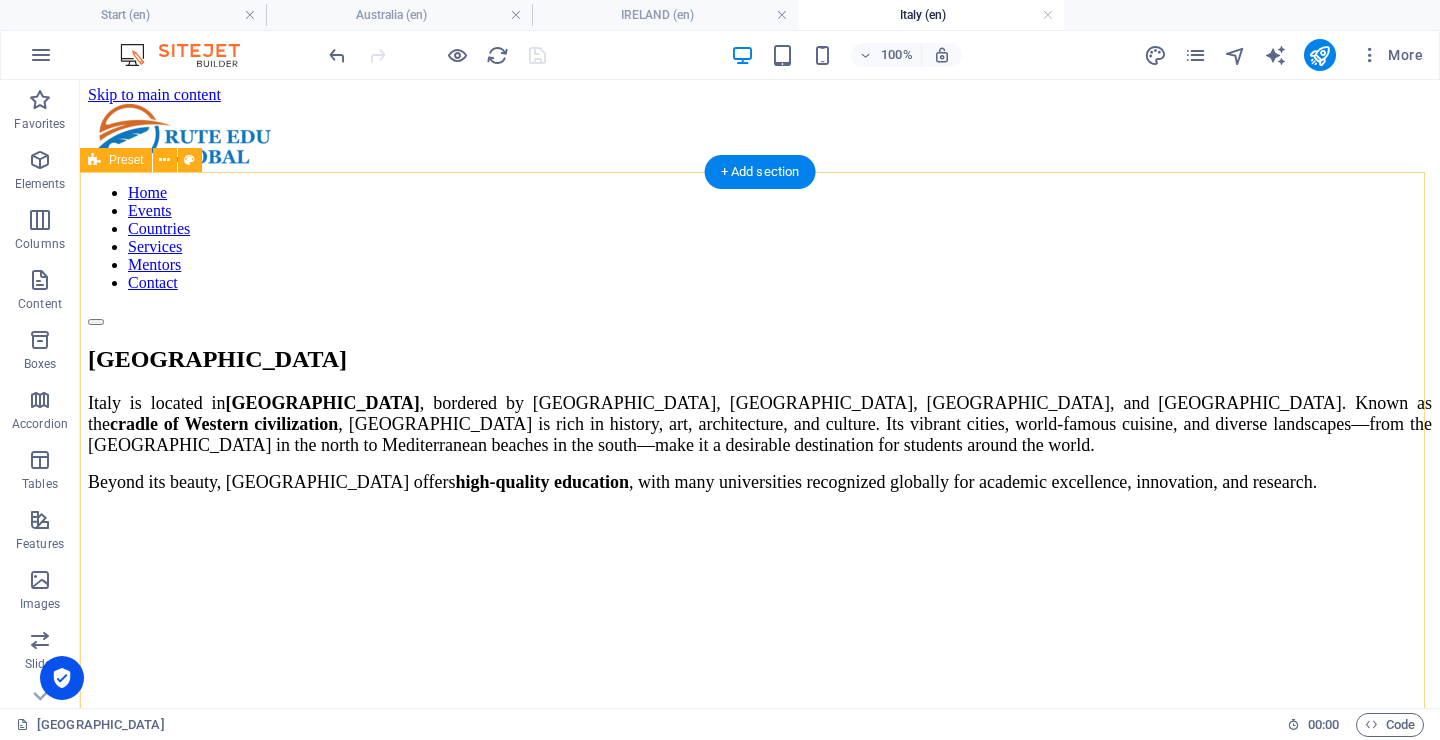 scroll, scrollTop: 0, scrollLeft: 0, axis: both 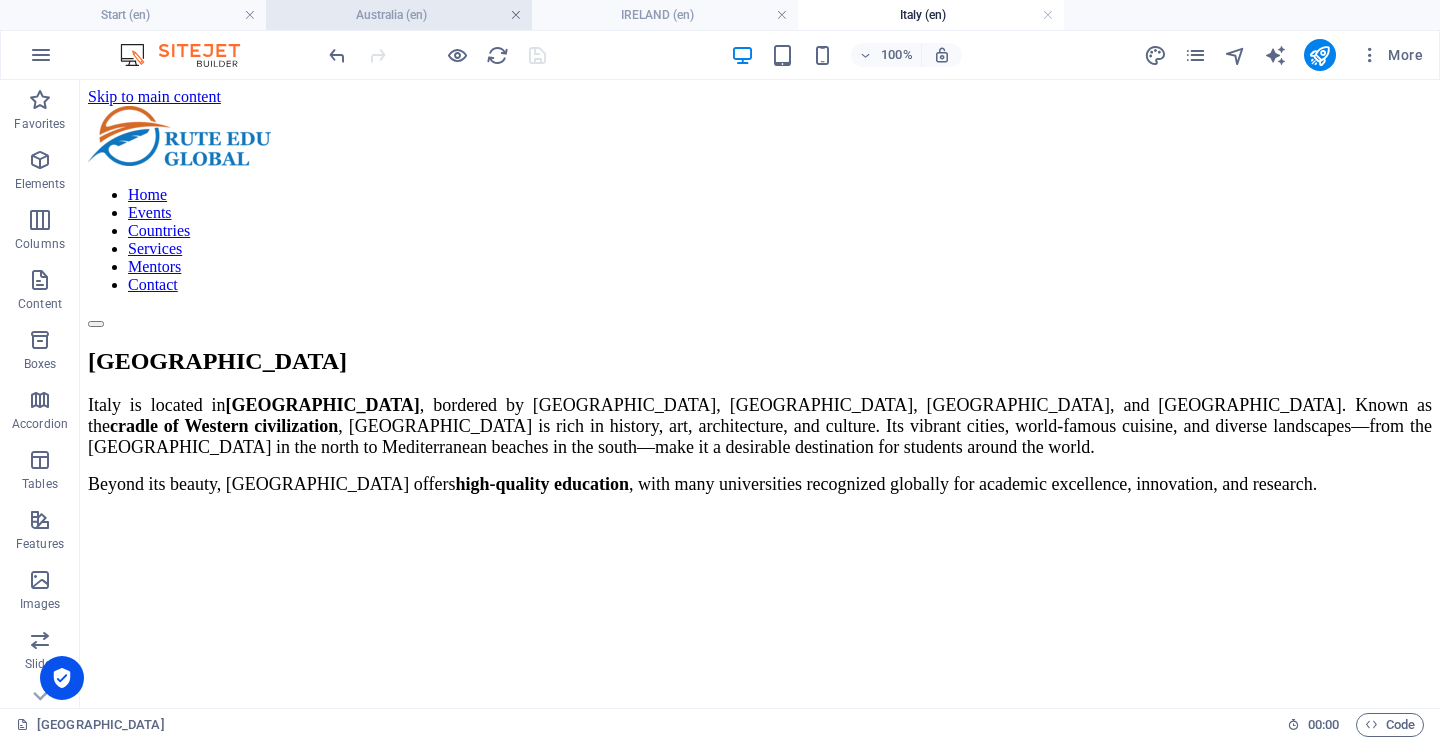 click at bounding box center (516, 15) 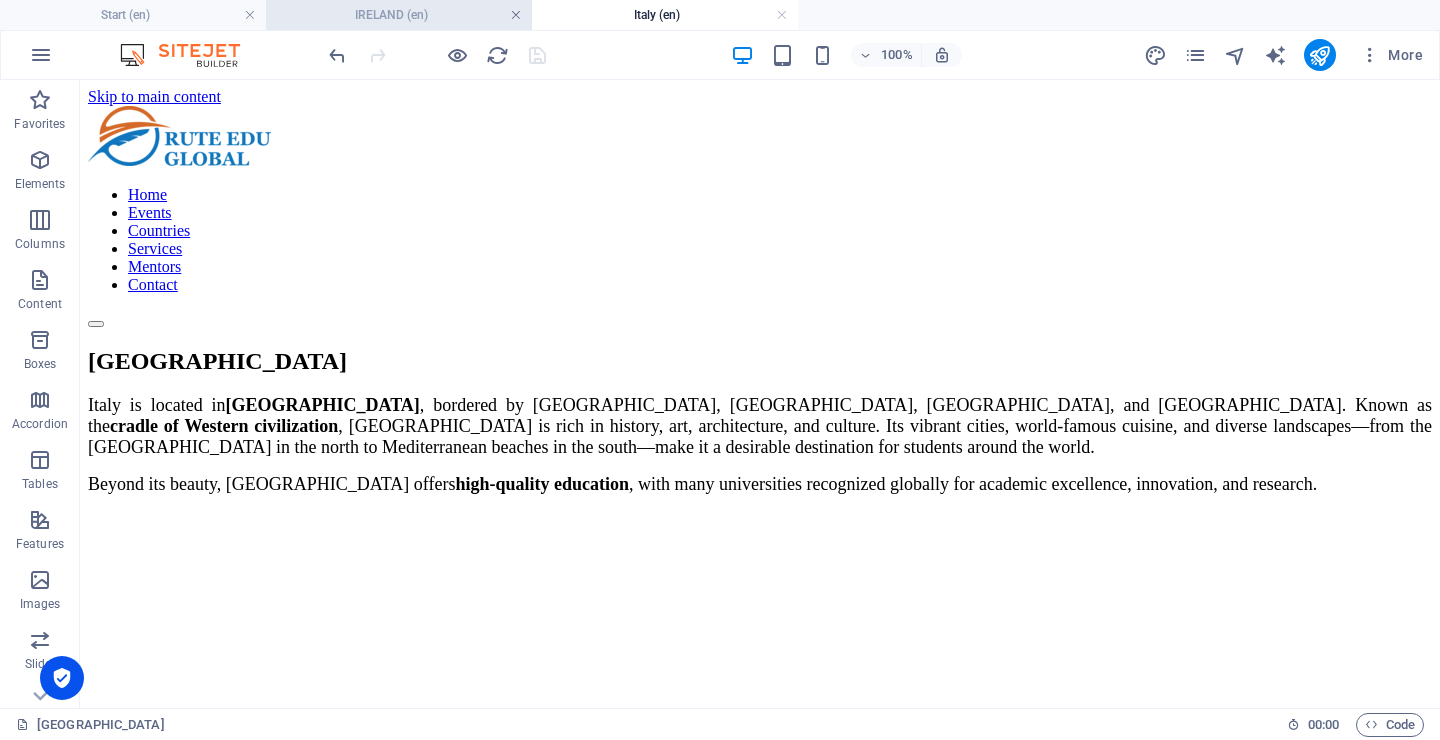click at bounding box center [516, 15] 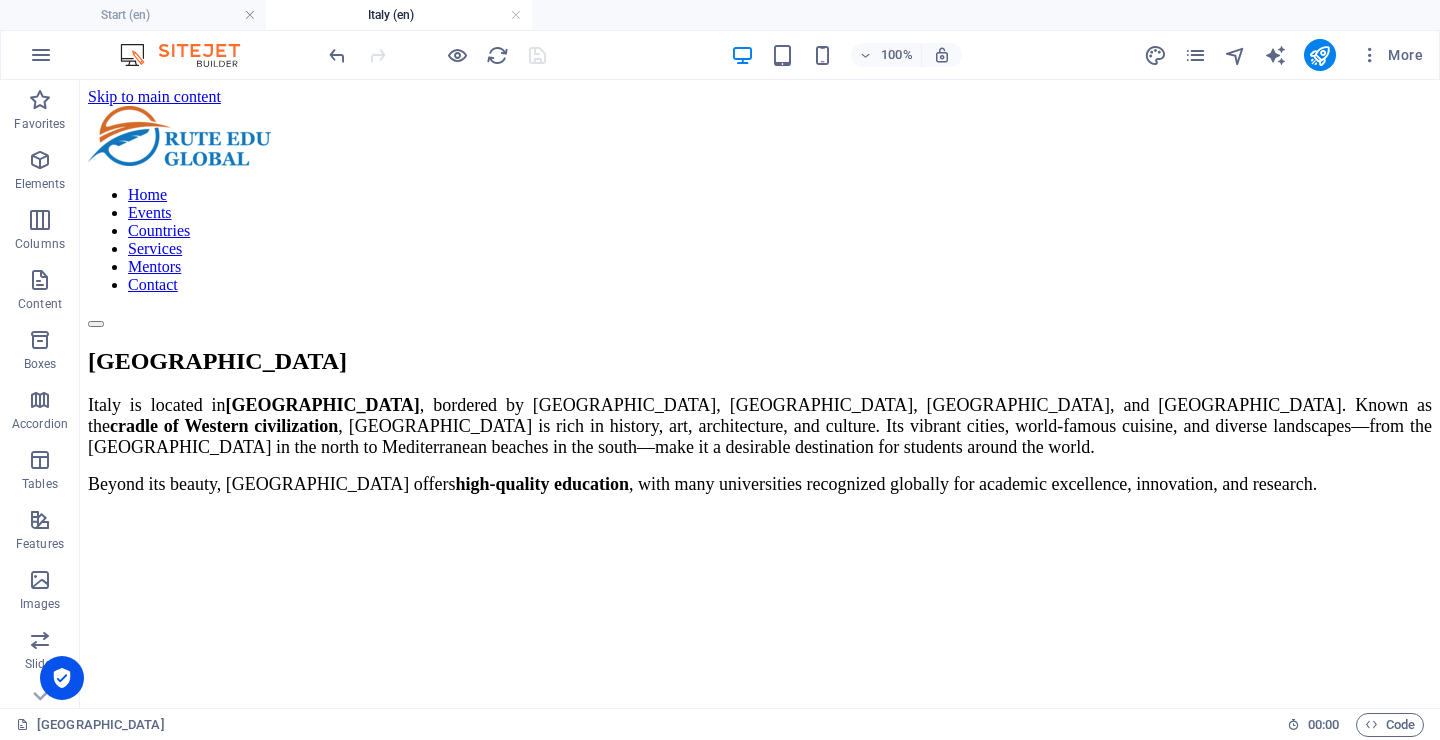click at bounding box center (516, 15) 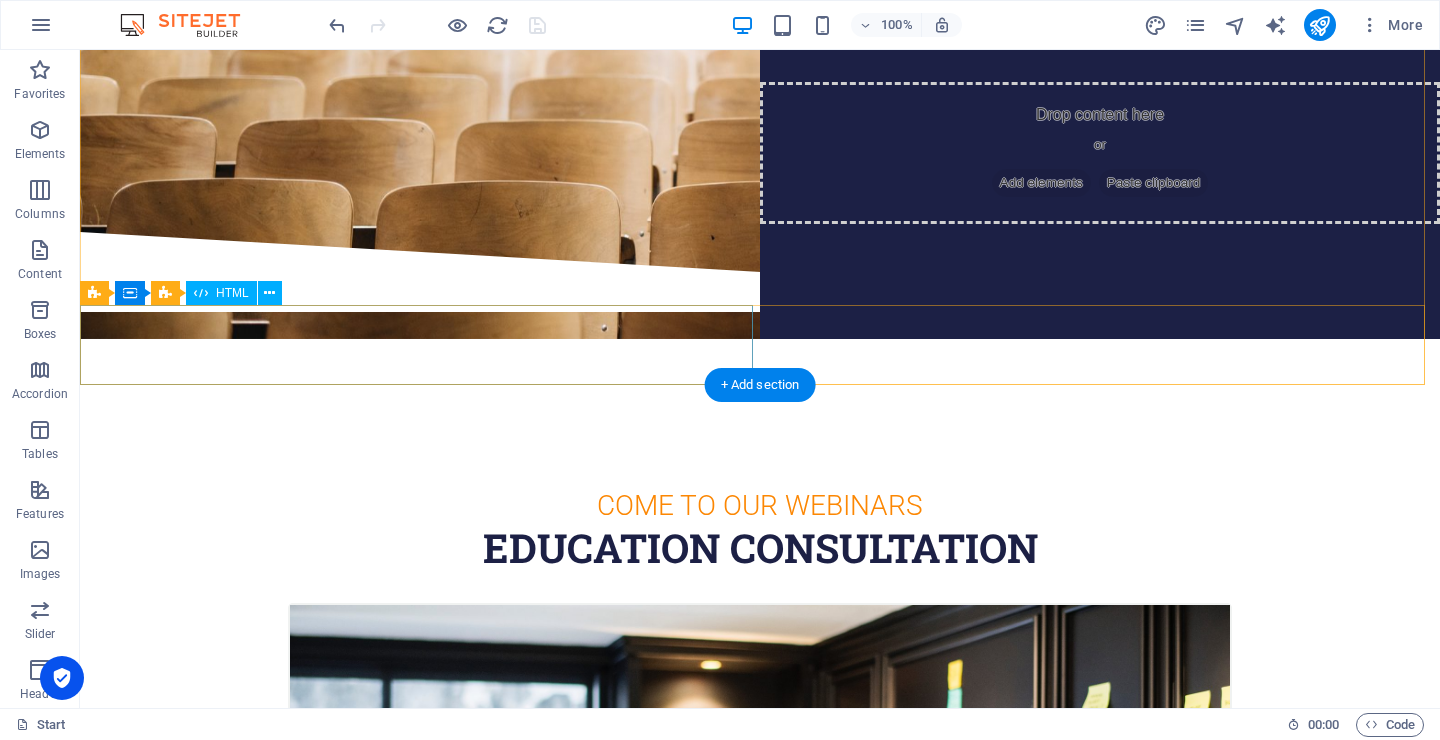 scroll, scrollTop: 0, scrollLeft: 0, axis: both 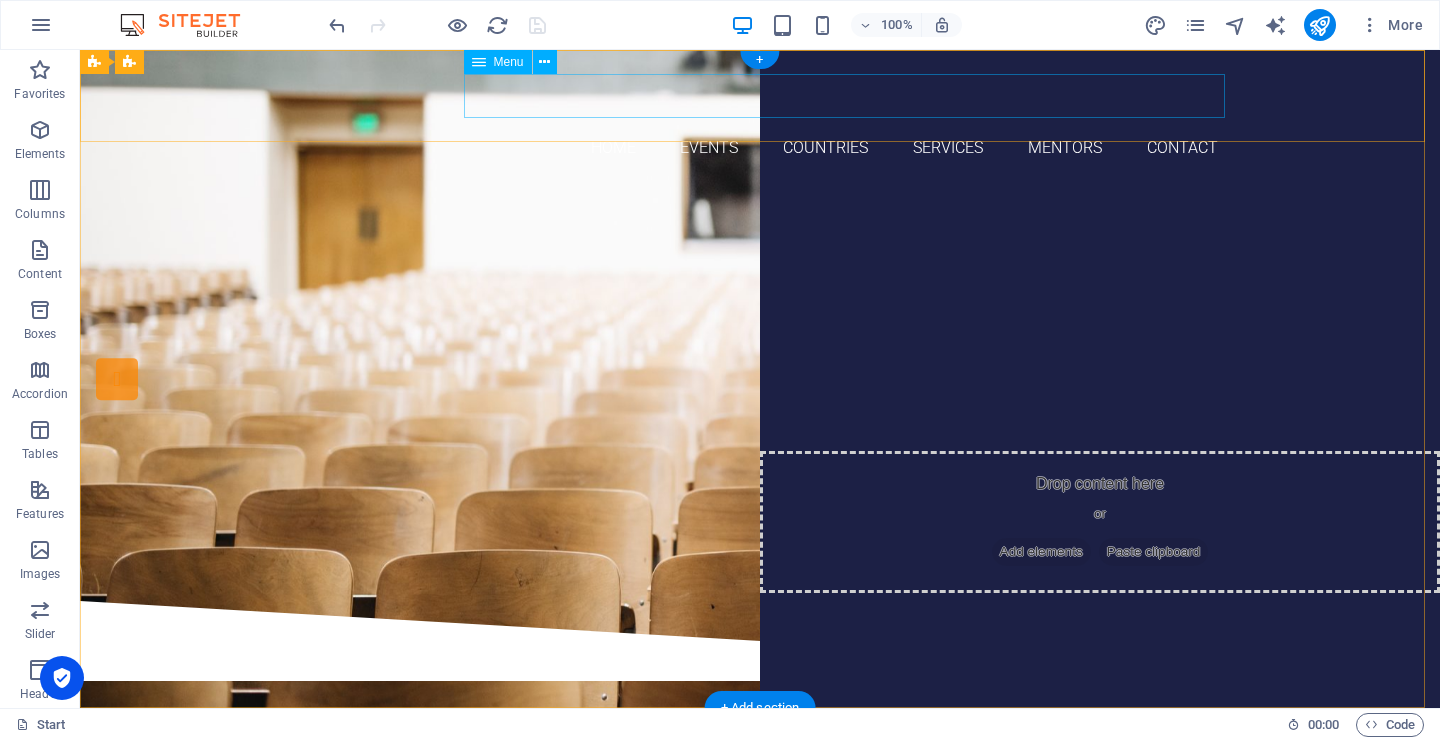 click on "Home Events Countries Services Mentors Contact" at bounding box center [760, 148] 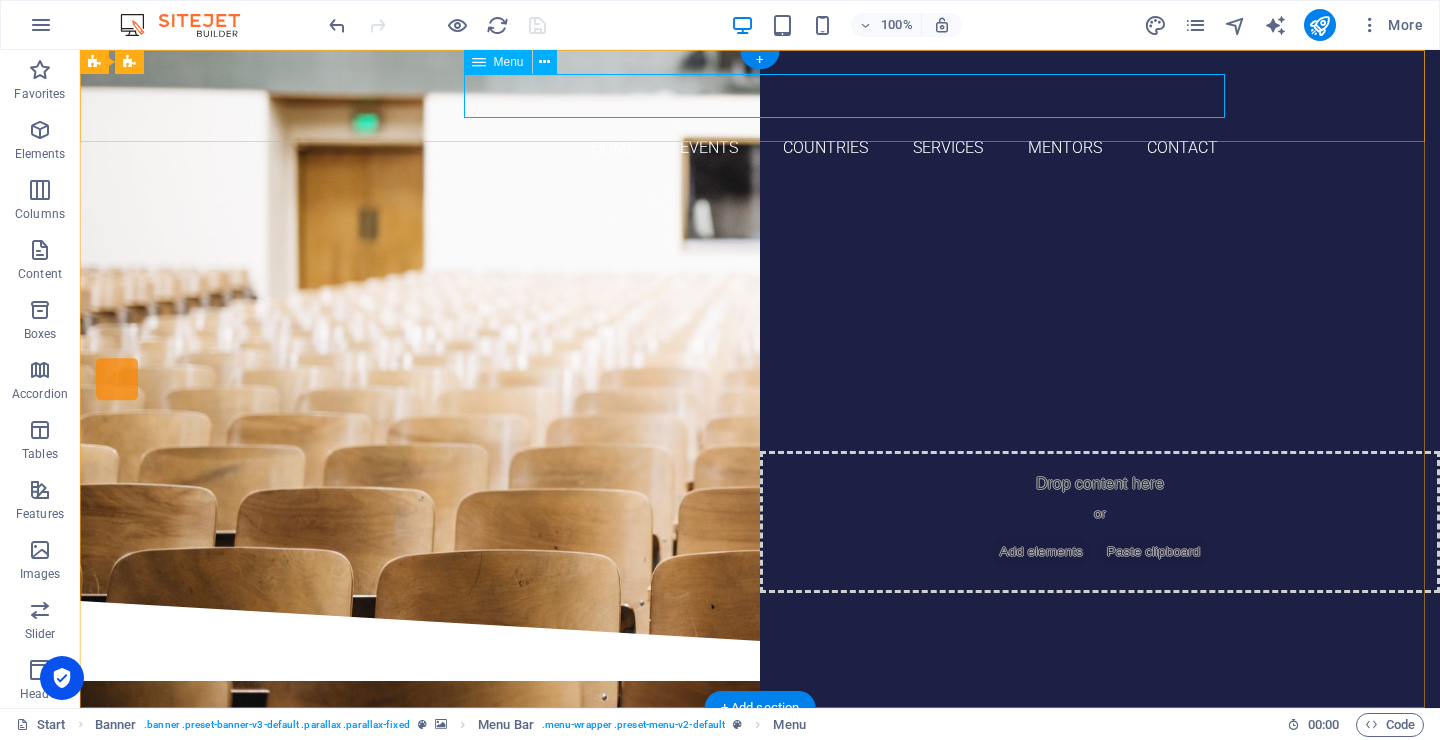 click on "Home Events Countries Services Mentors Contact" at bounding box center [760, 148] 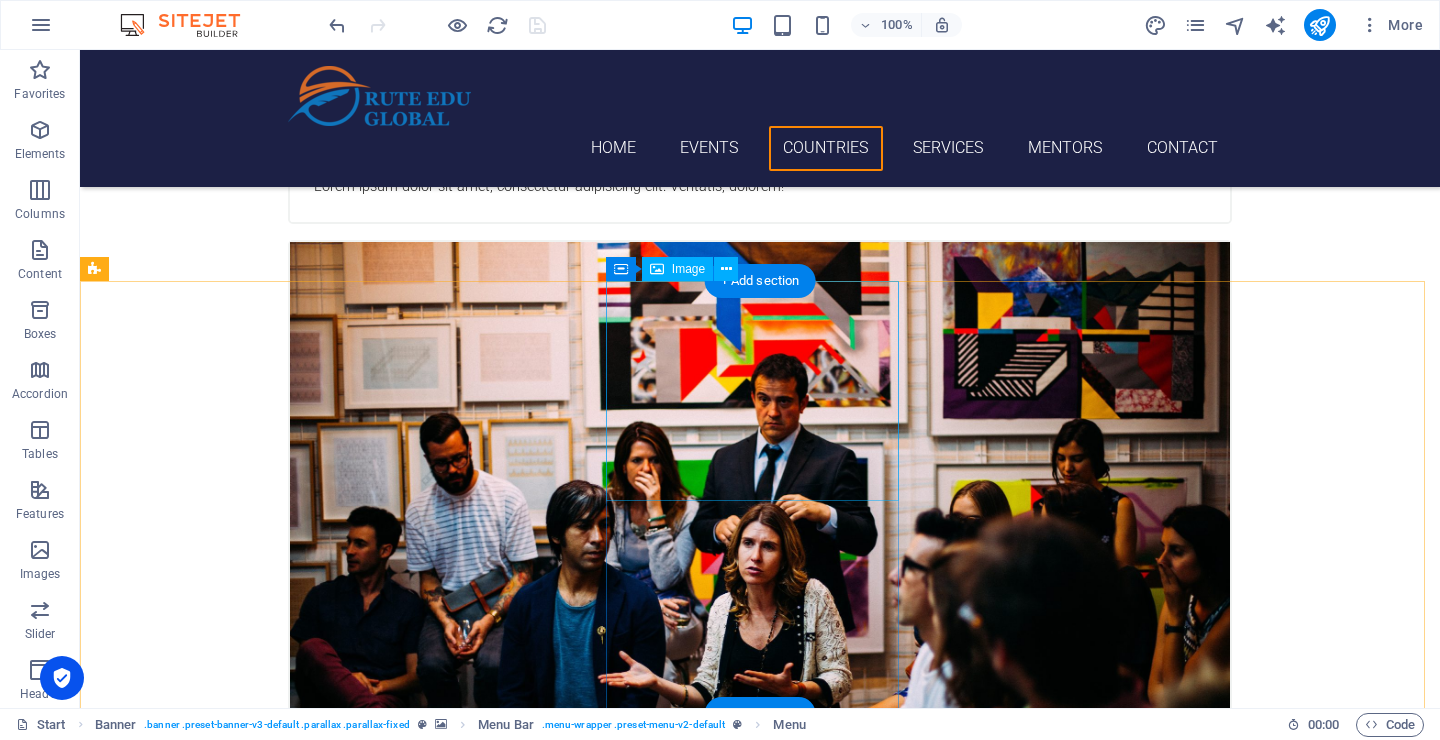 scroll, scrollTop: 2327, scrollLeft: 0, axis: vertical 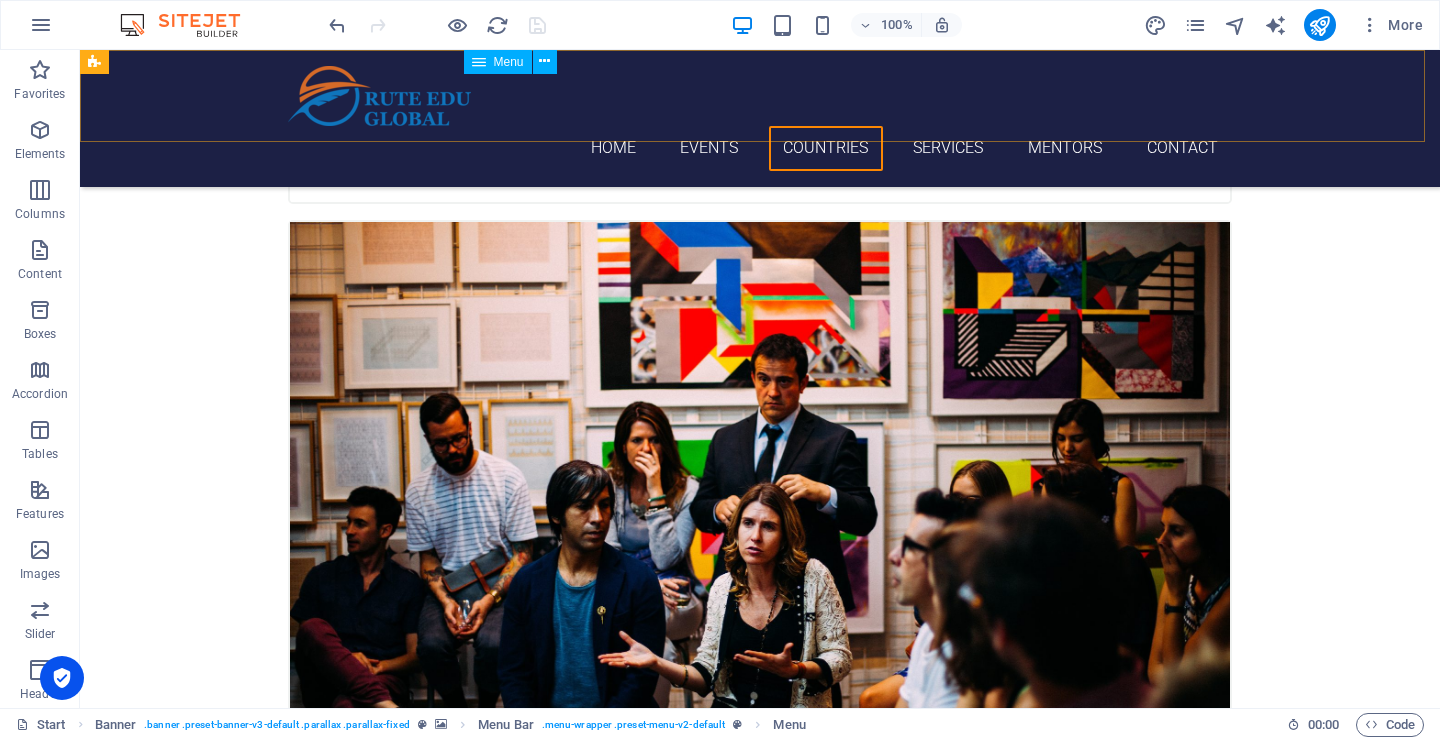 click on "Home Events Countries Services Mentors Contact" at bounding box center [760, 148] 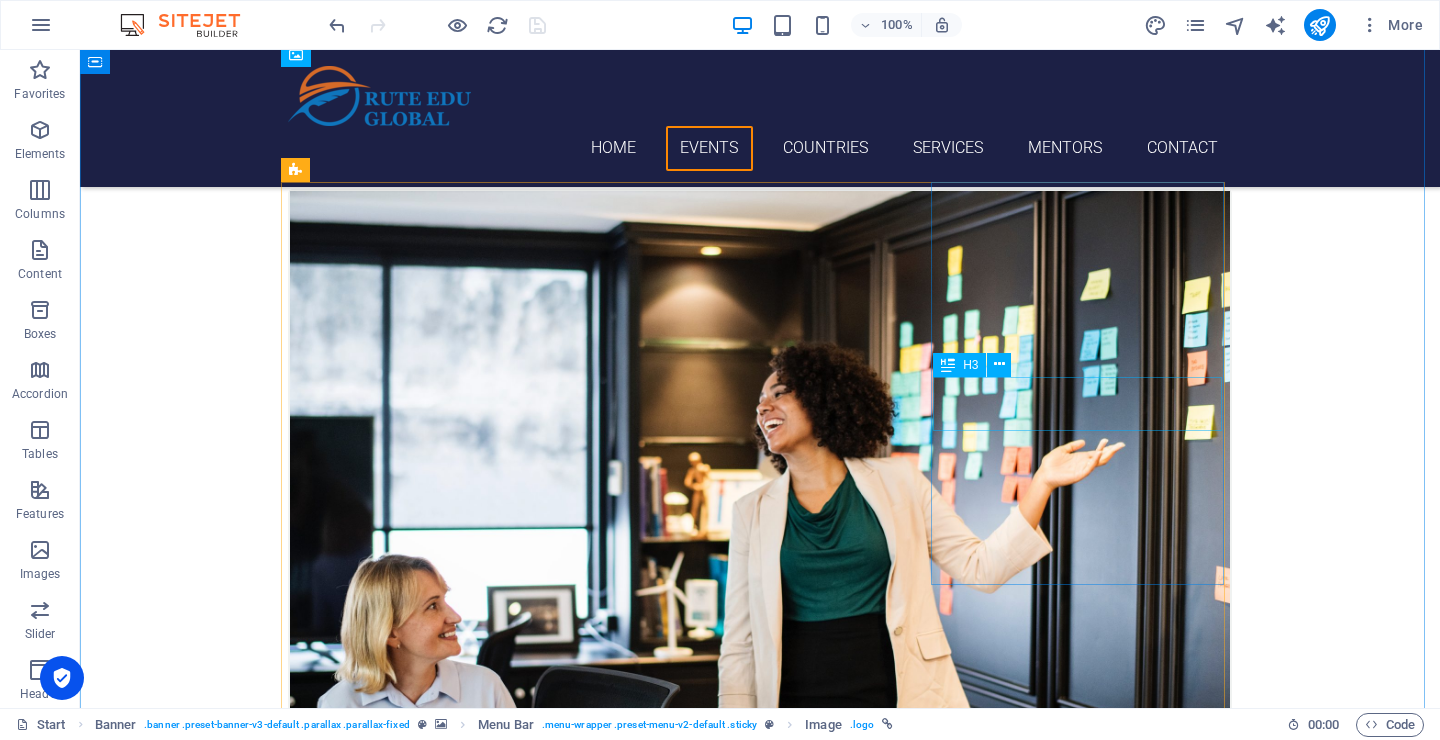 scroll, scrollTop: 0, scrollLeft: 0, axis: both 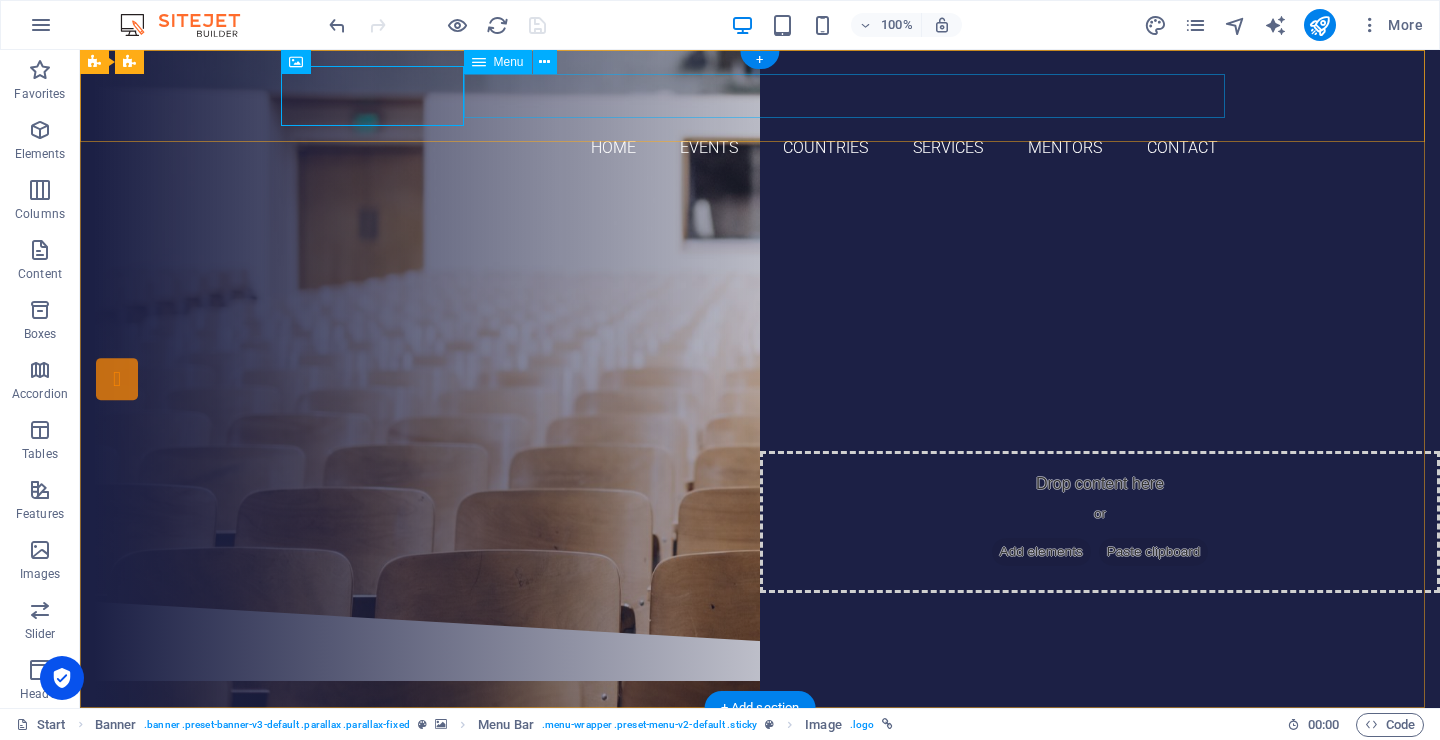 click on "Home Events Countries Services Mentors Contact" at bounding box center [760, 148] 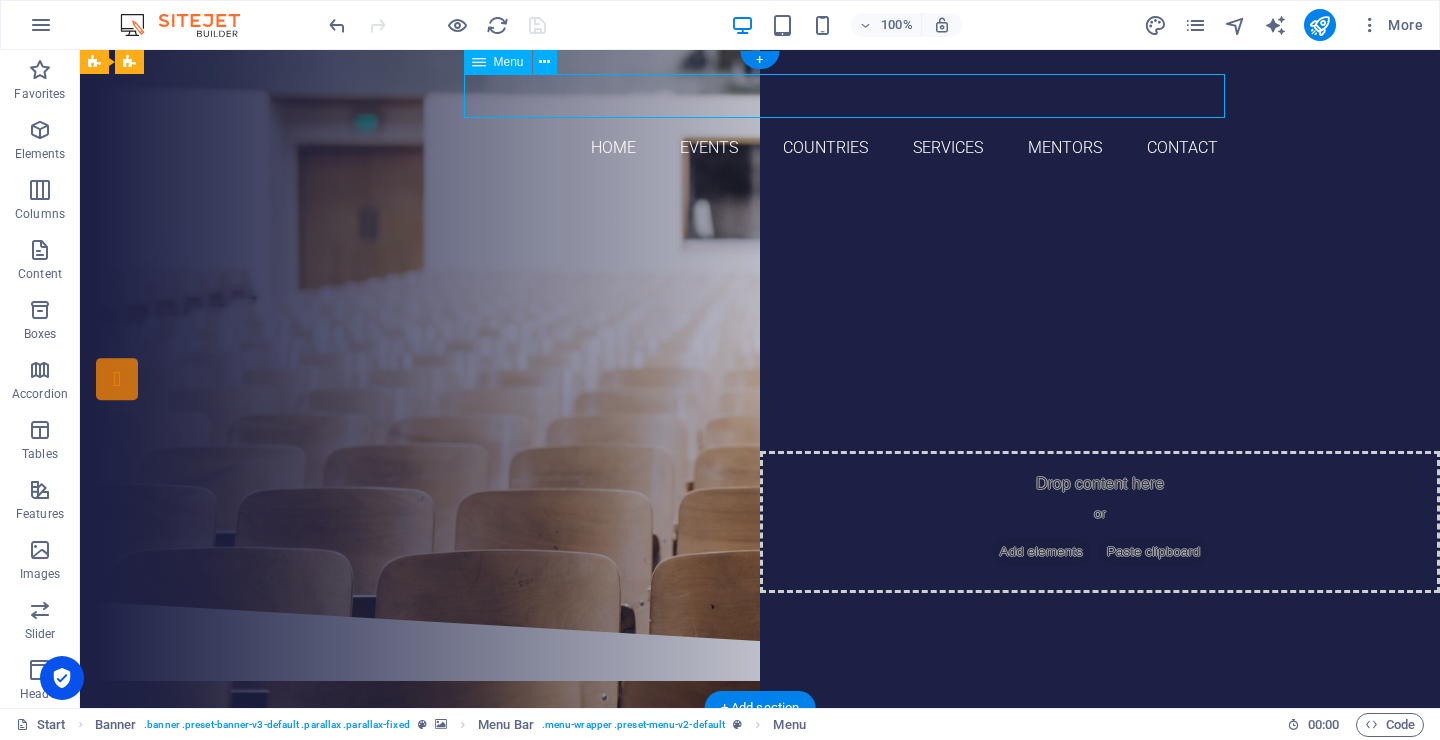 click on "Home Events Countries Services Mentors Contact" at bounding box center [760, 148] 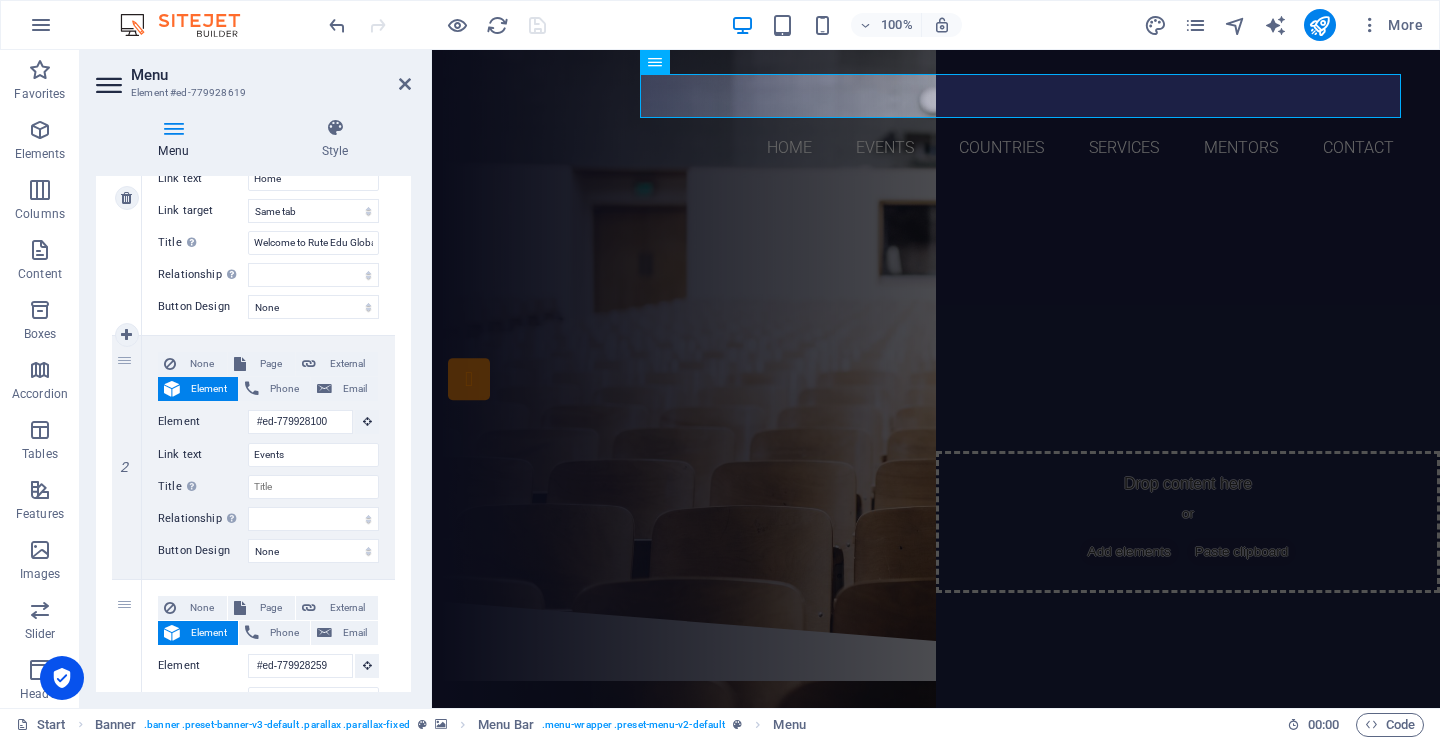 scroll, scrollTop: 0, scrollLeft: 0, axis: both 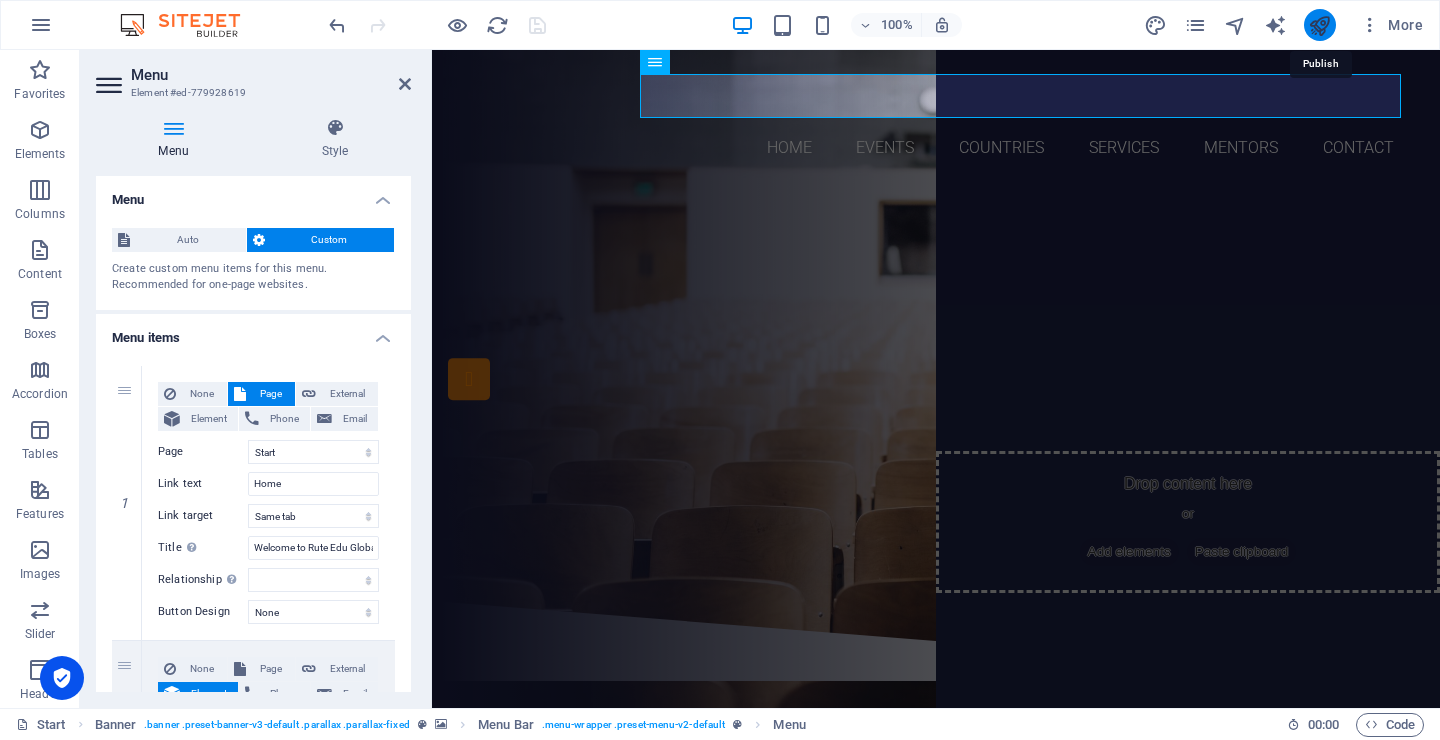 click at bounding box center [1319, 25] 